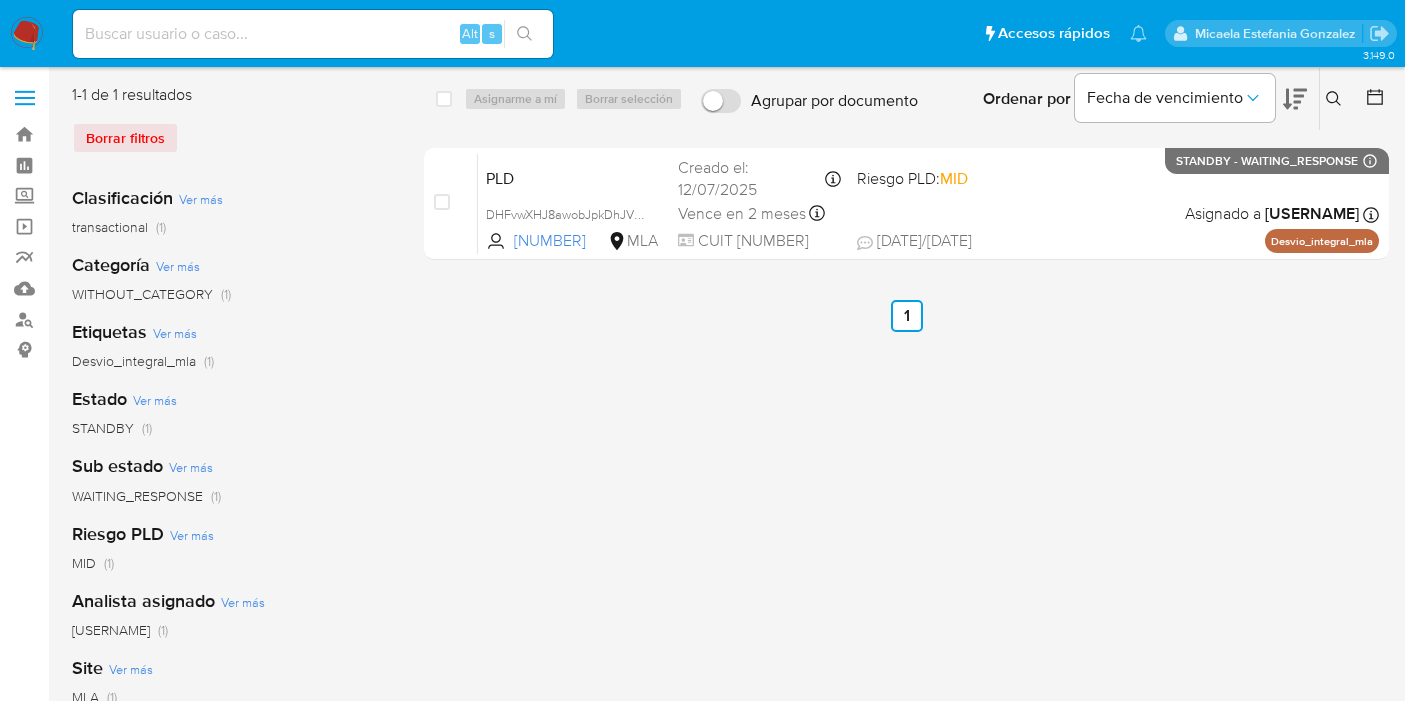 scroll, scrollTop: 0, scrollLeft: 0, axis: both 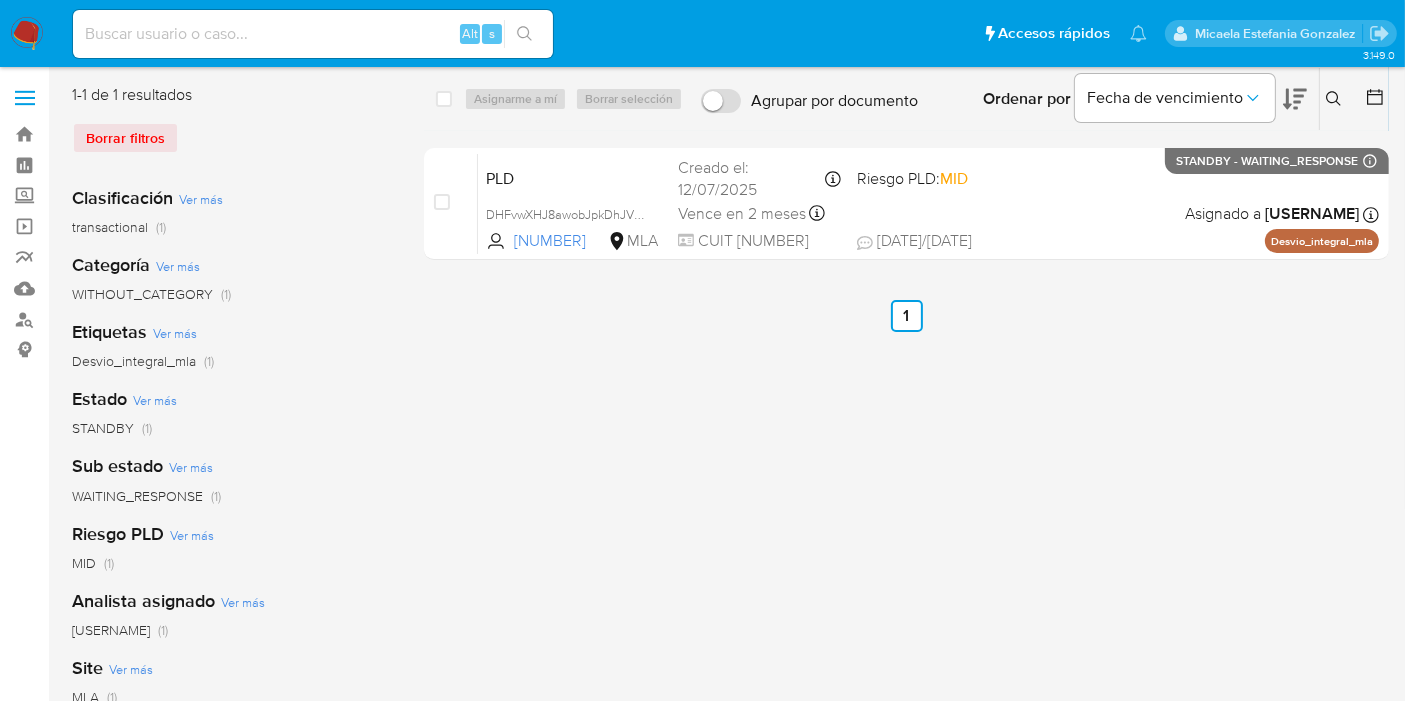 click on "Asignarme a mí Borrar selección" at bounding box center [577, 99] 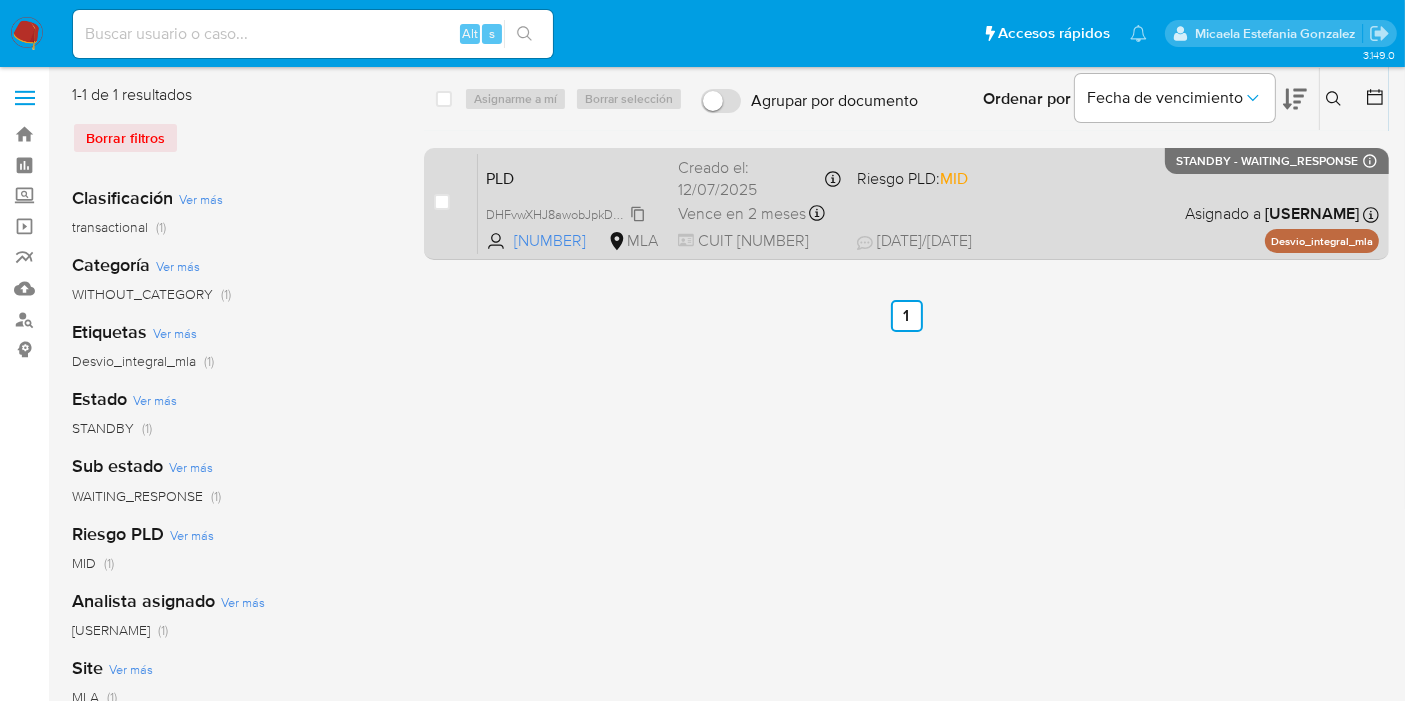 click on "DHFvwXHJ8awobJpkDhJV4fn5" at bounding box center (572, 213) 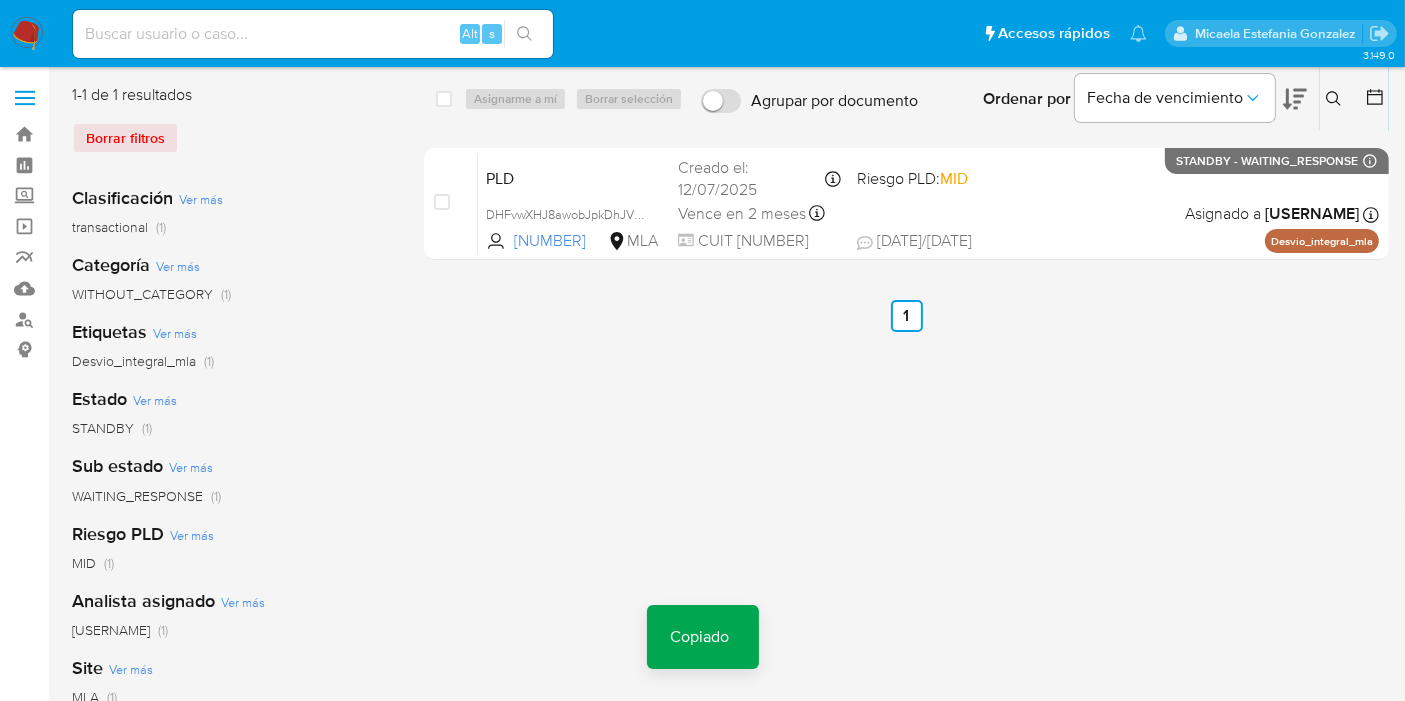 click at bounding box center (313, 34) 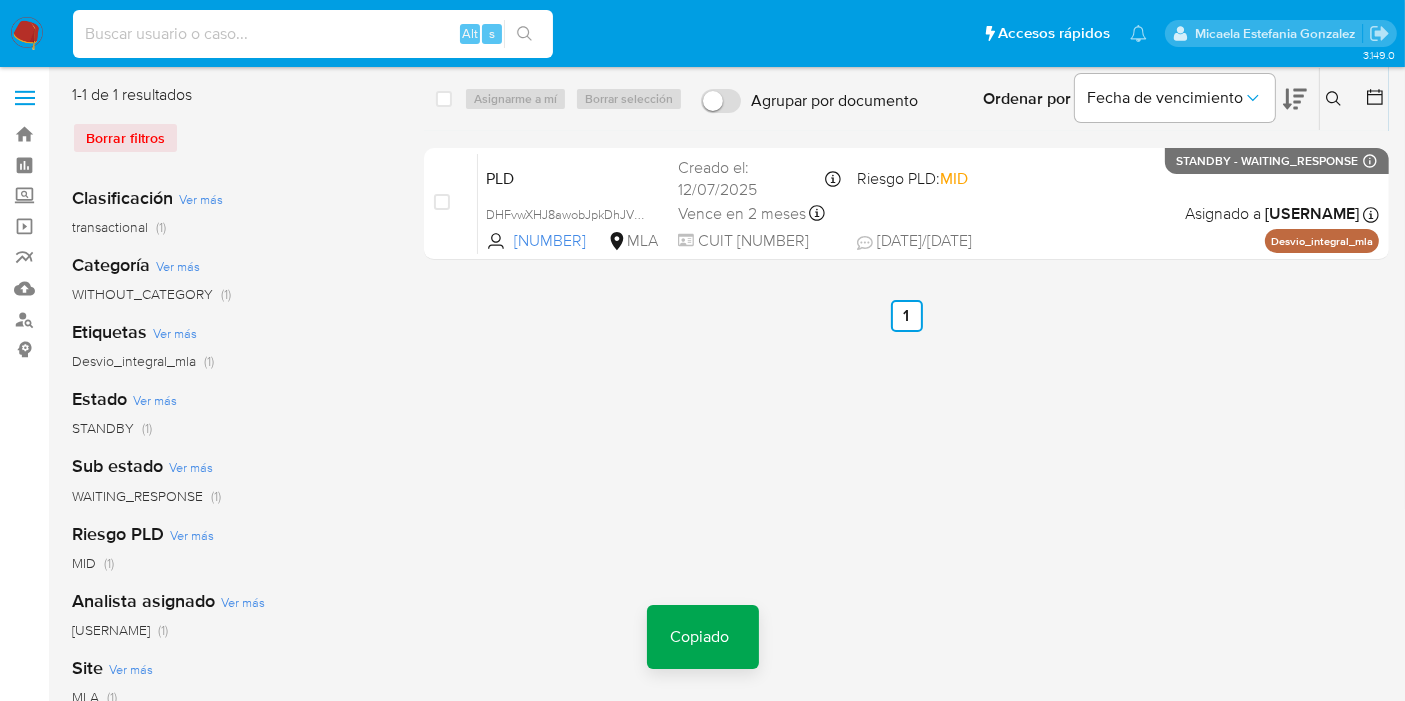 paste on "DHFvwXHJ8awobJpkDhJV4fn5" 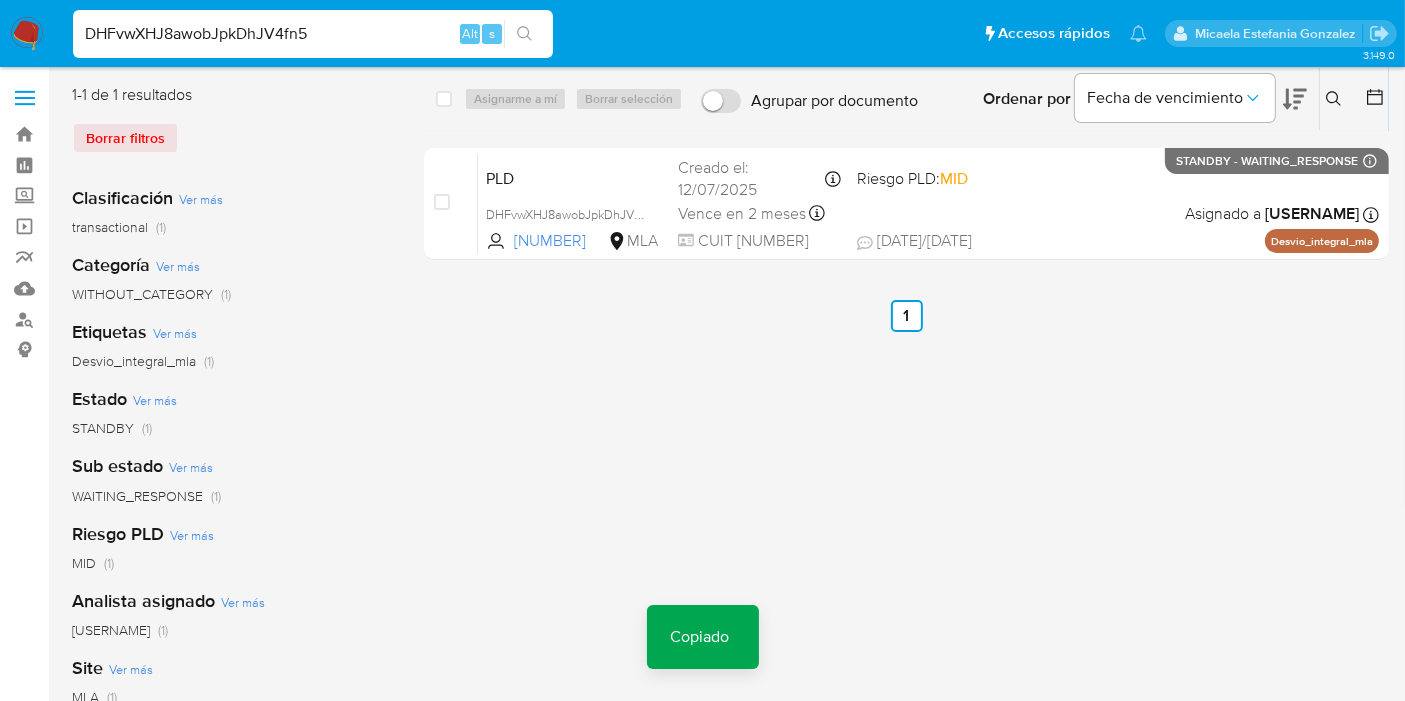 type on "DHFvwXHJ8awobJpkDhJV4fn5" 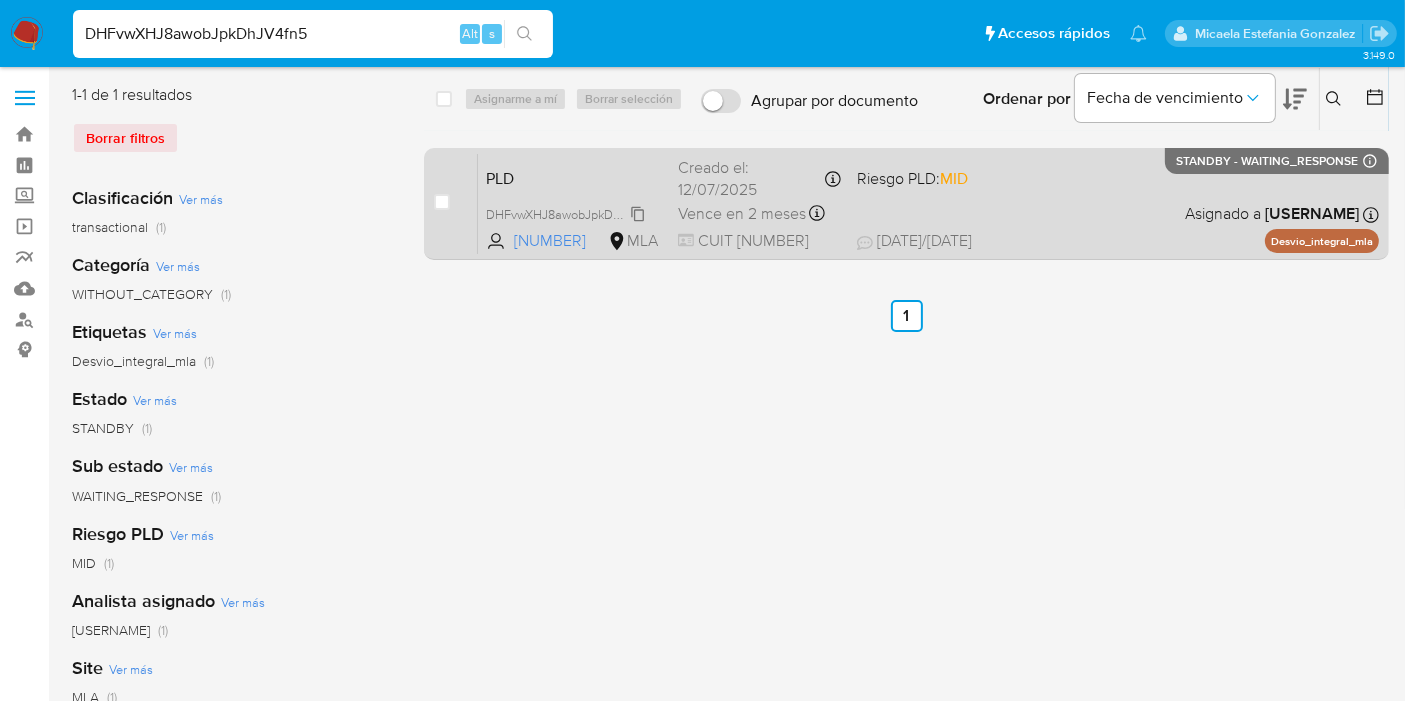 click on "DHFvwXHJ8awobJpkDhJV4fn5" at bounding box center [572, 213] 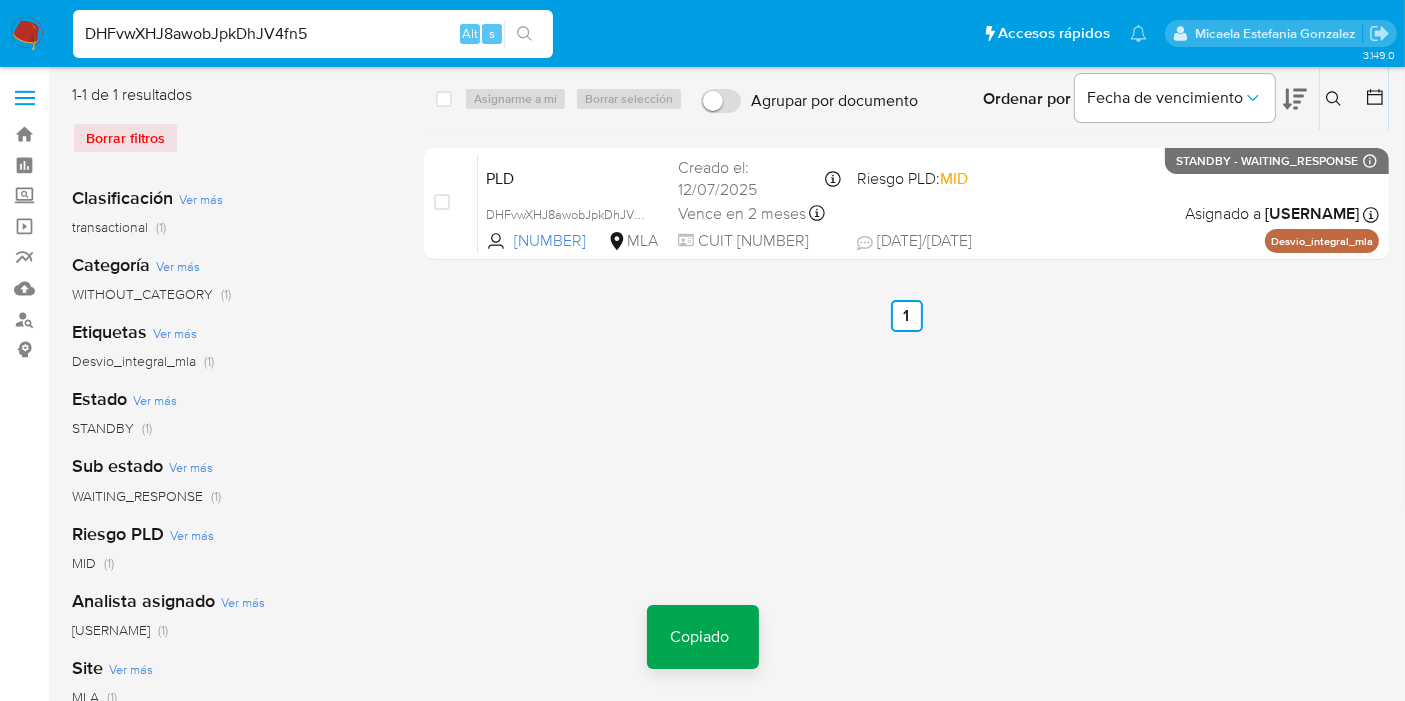 click on "Borrar filtros" at bounding box center [232, 138] 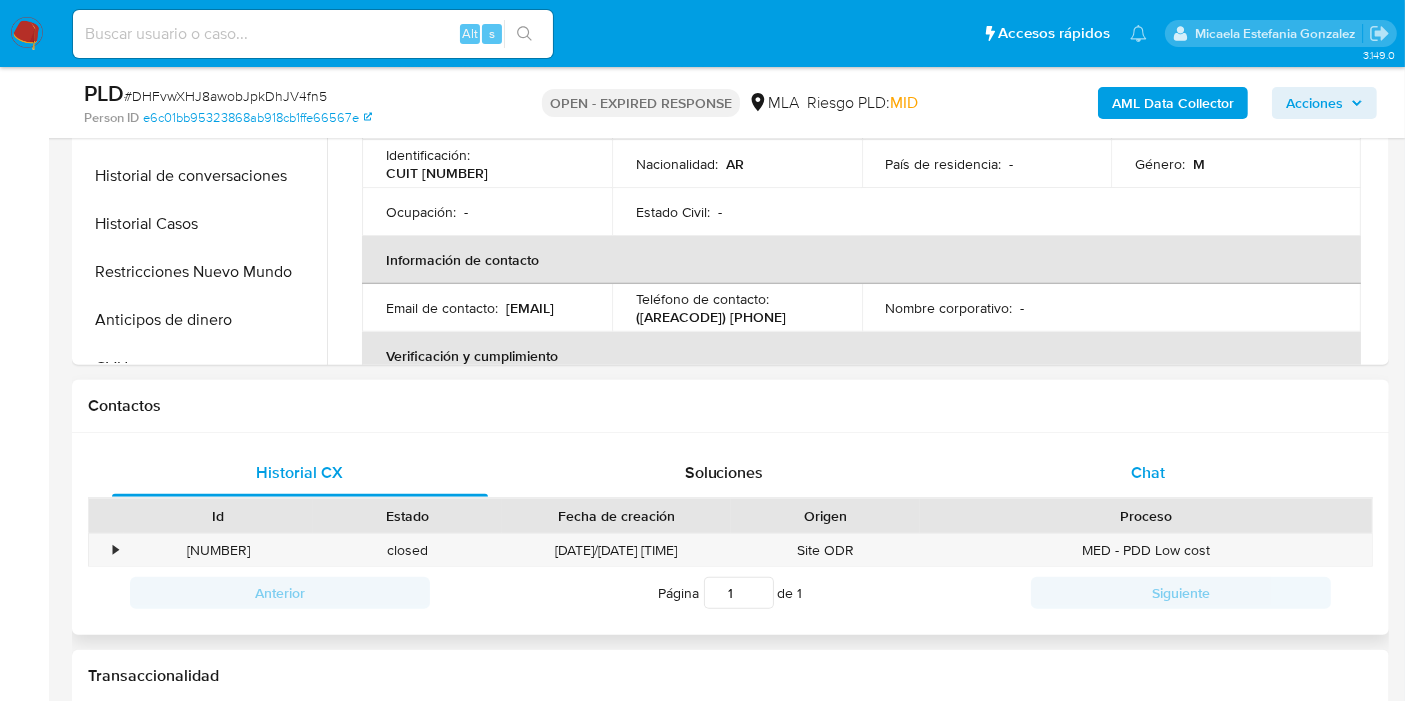click on "Chat" at bounding box center (1148, 473) 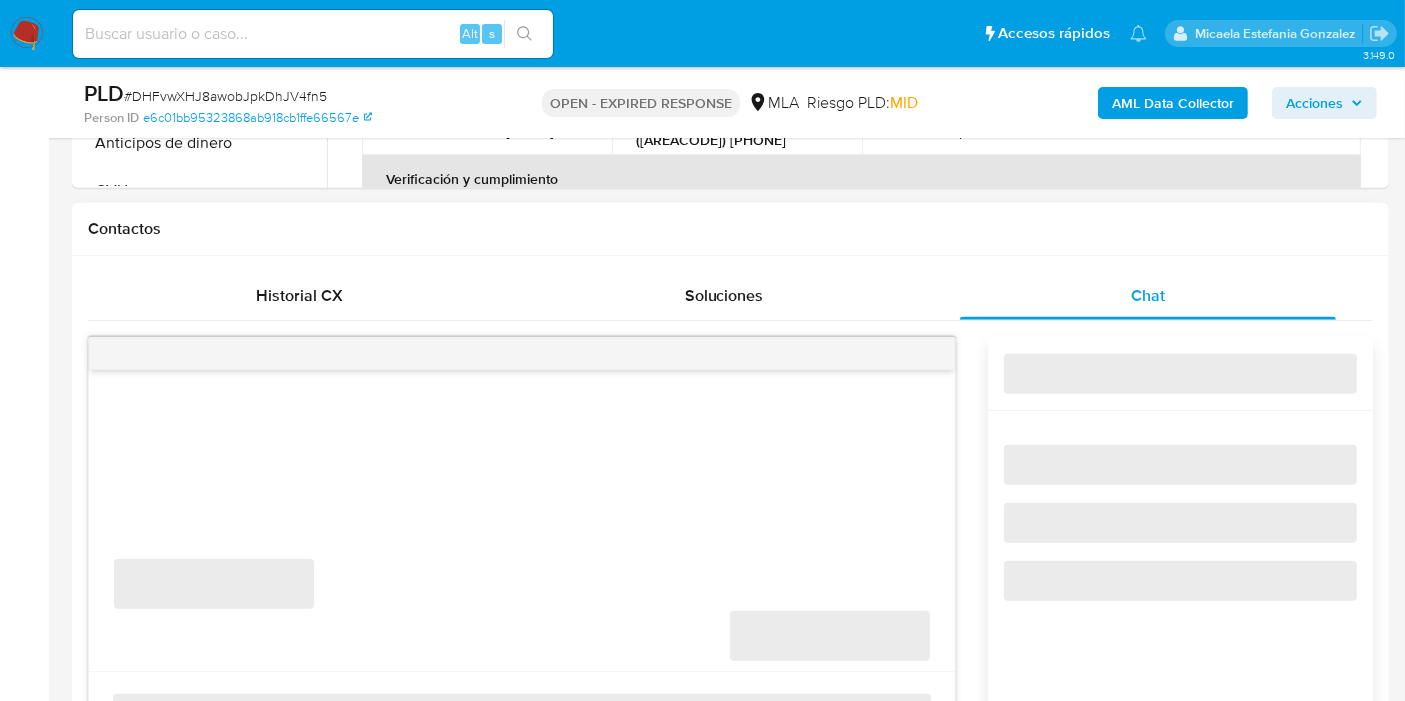 scroll, scrollTop: 1000, scrollLeft: 0, axis: vertical 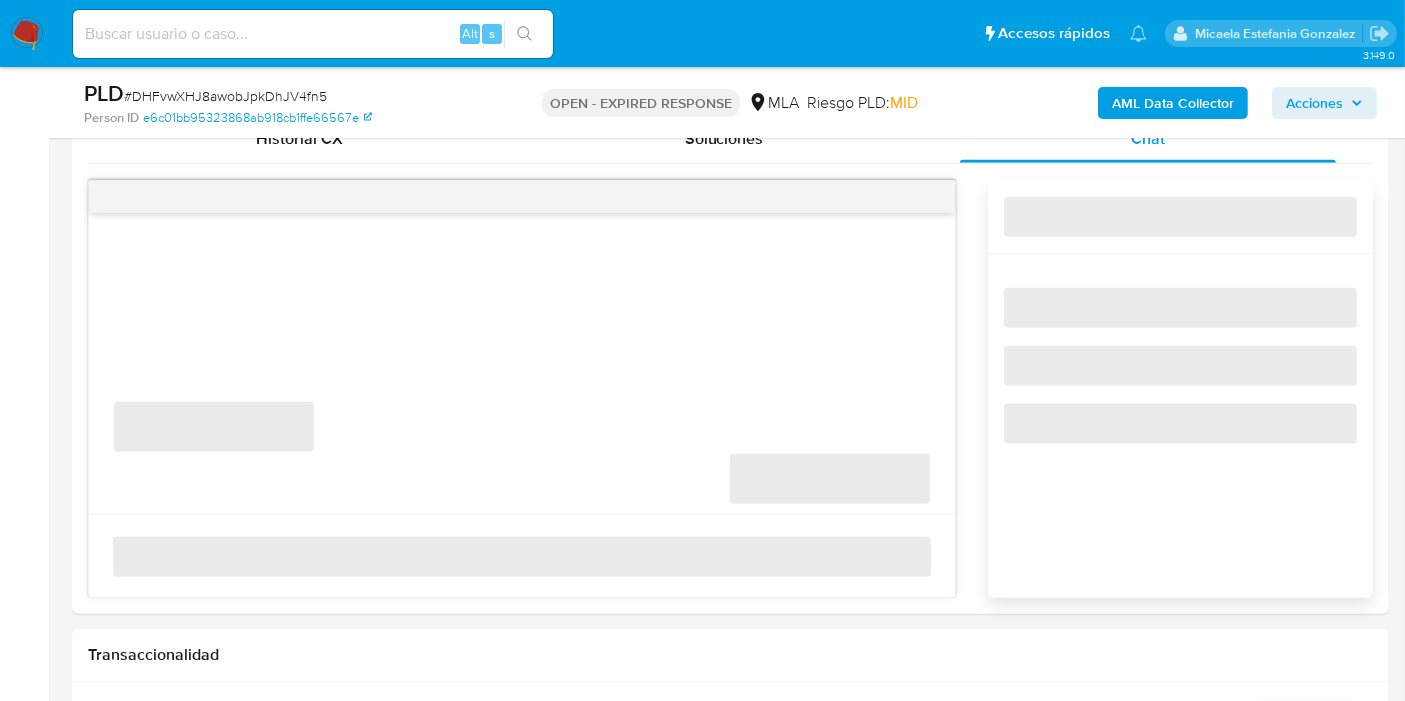 select on "10" 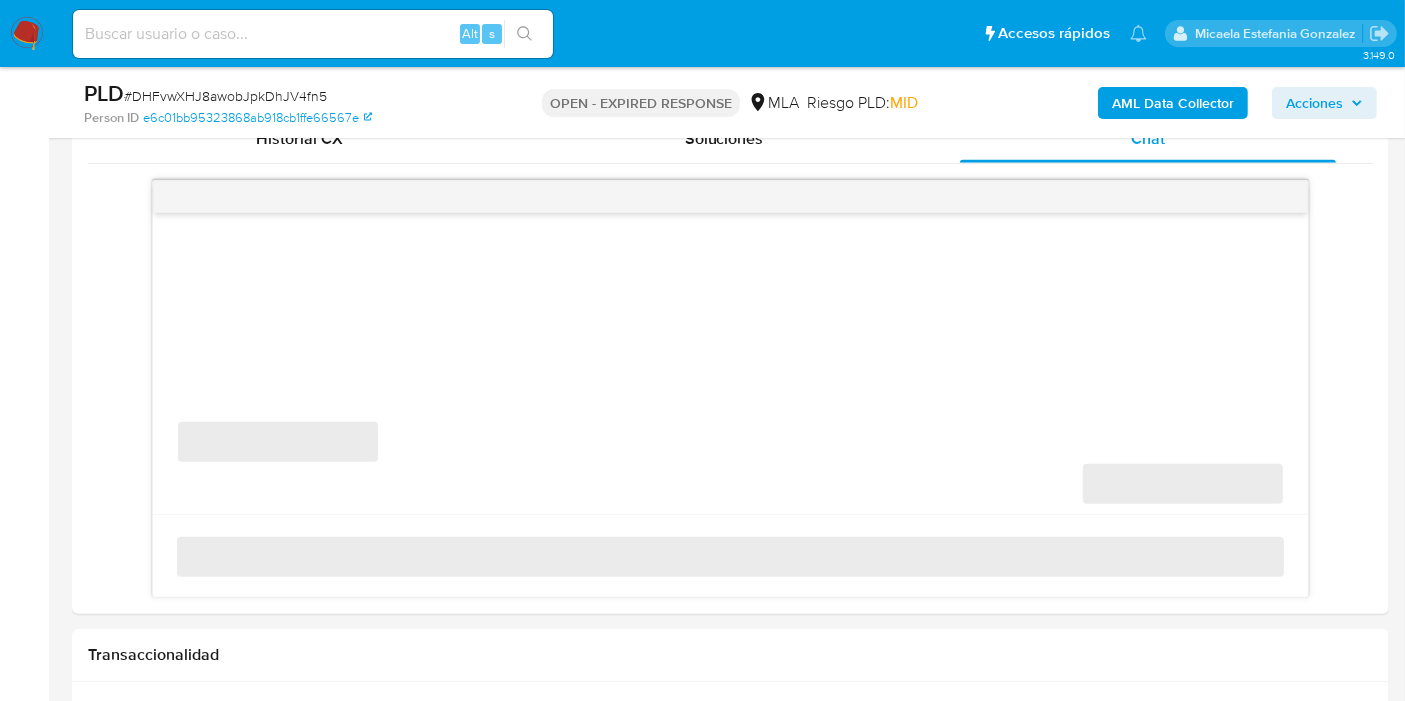 click on "# DHFvwXHJ8awobJpkDhJV4fn5" at bounding box center (225, 96) 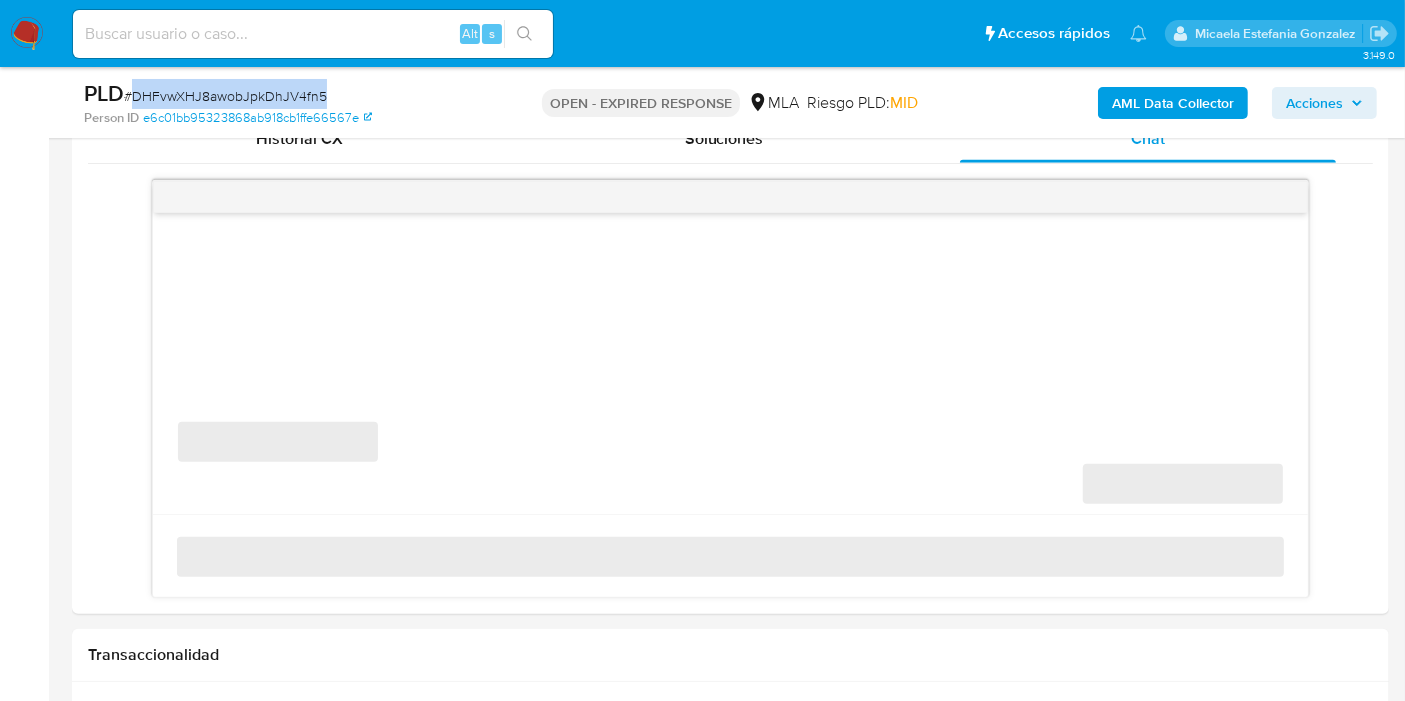 click on "# DHFvwXHJ8awobJpkDhJV4fn5" at bounding box center [225, 96] 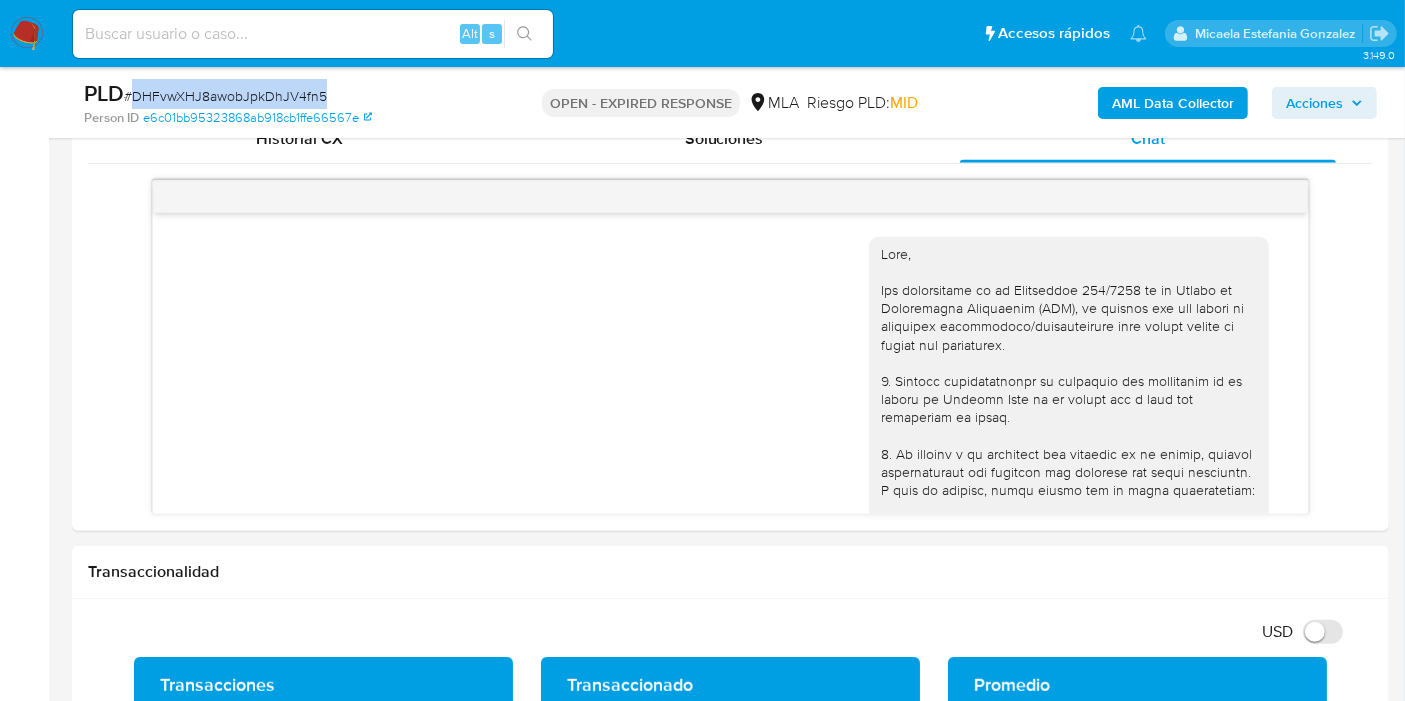 scroll, scrollTop: 1796, scrollLeft: 0, axis: vertical 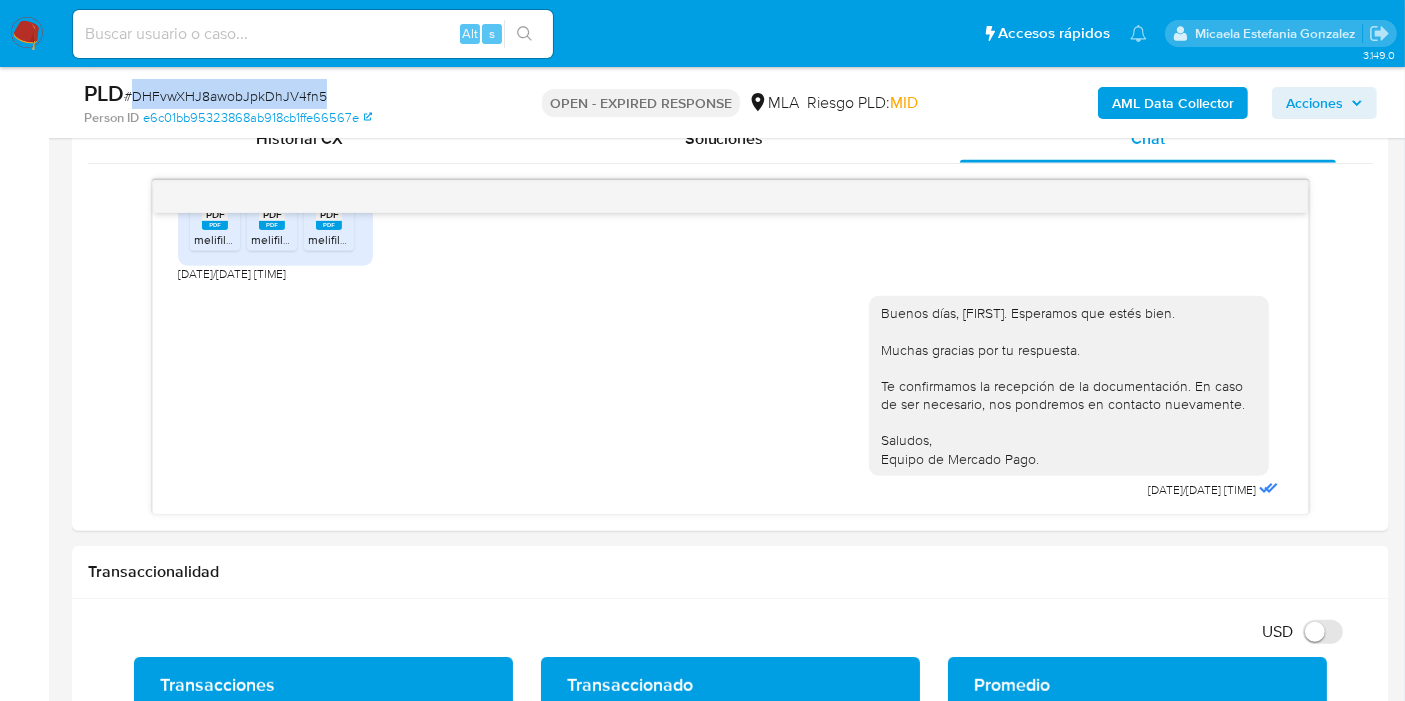 copy on "DHFvwXHJ8awobJpkDhJV4fn5" 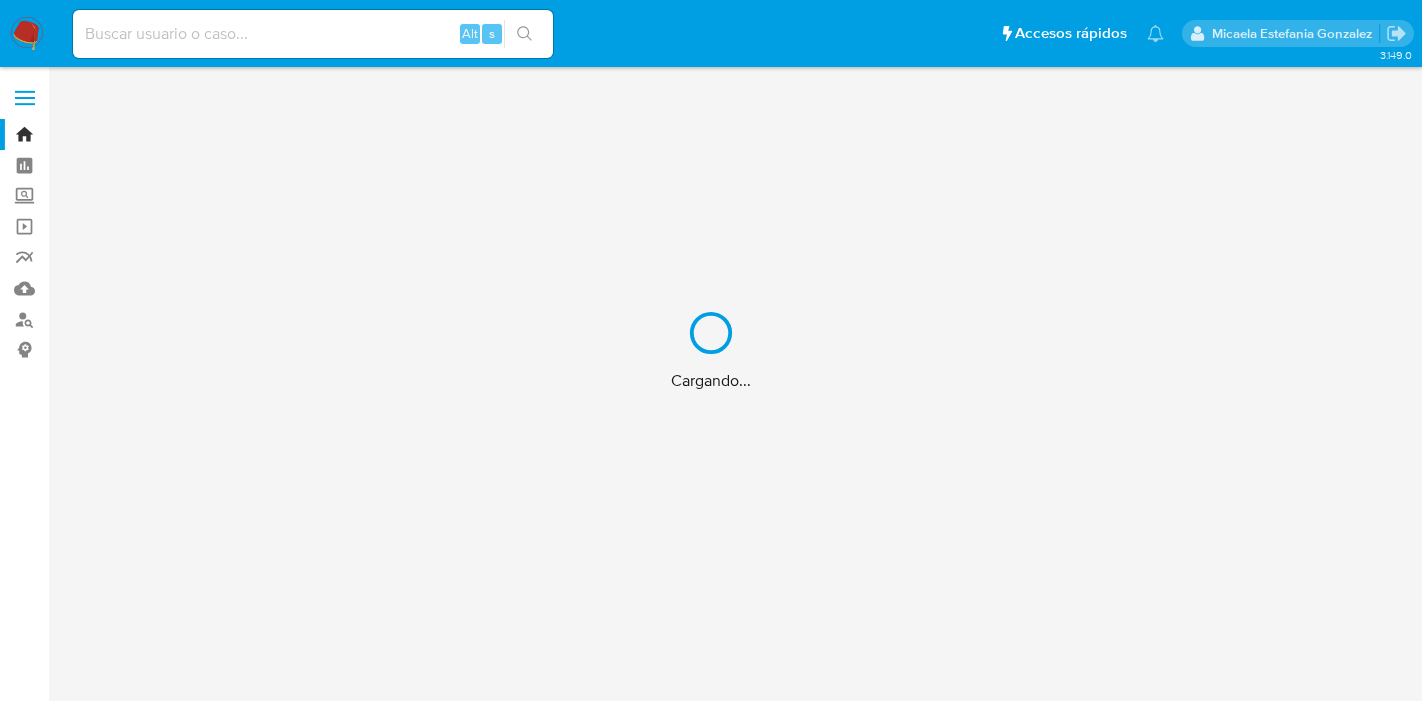 scroll, scrollTop: 0, scrollLeft: 0, axis: both 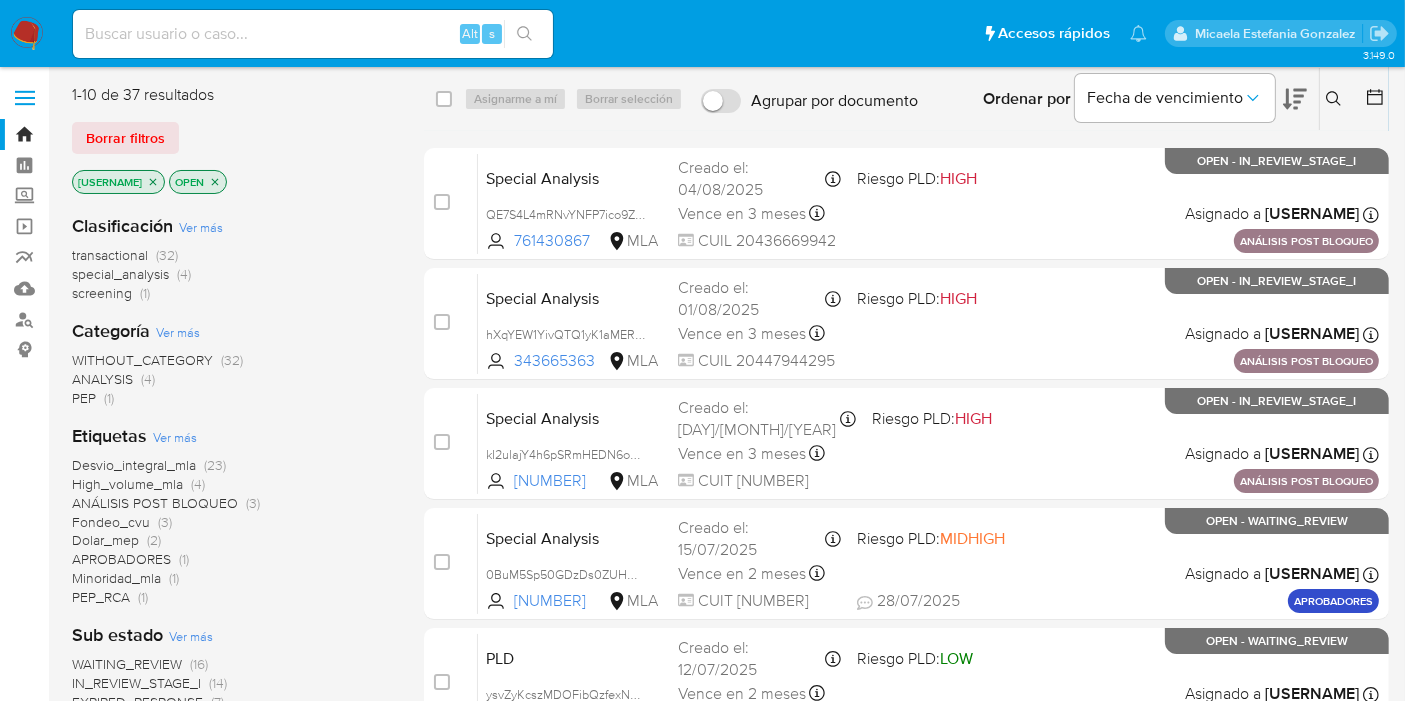 click on "Borrar filtros" at bounding box center [125, 138] 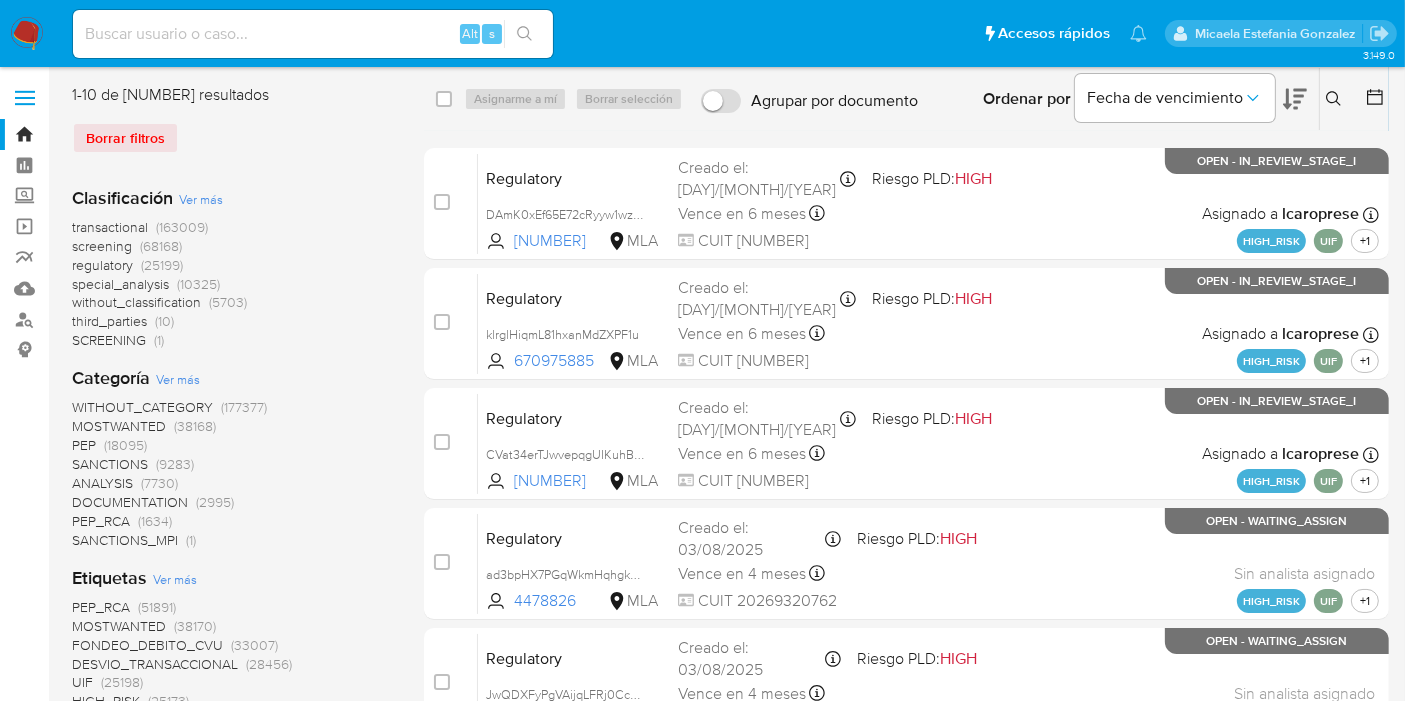 click at bounding box center [1336, 99] 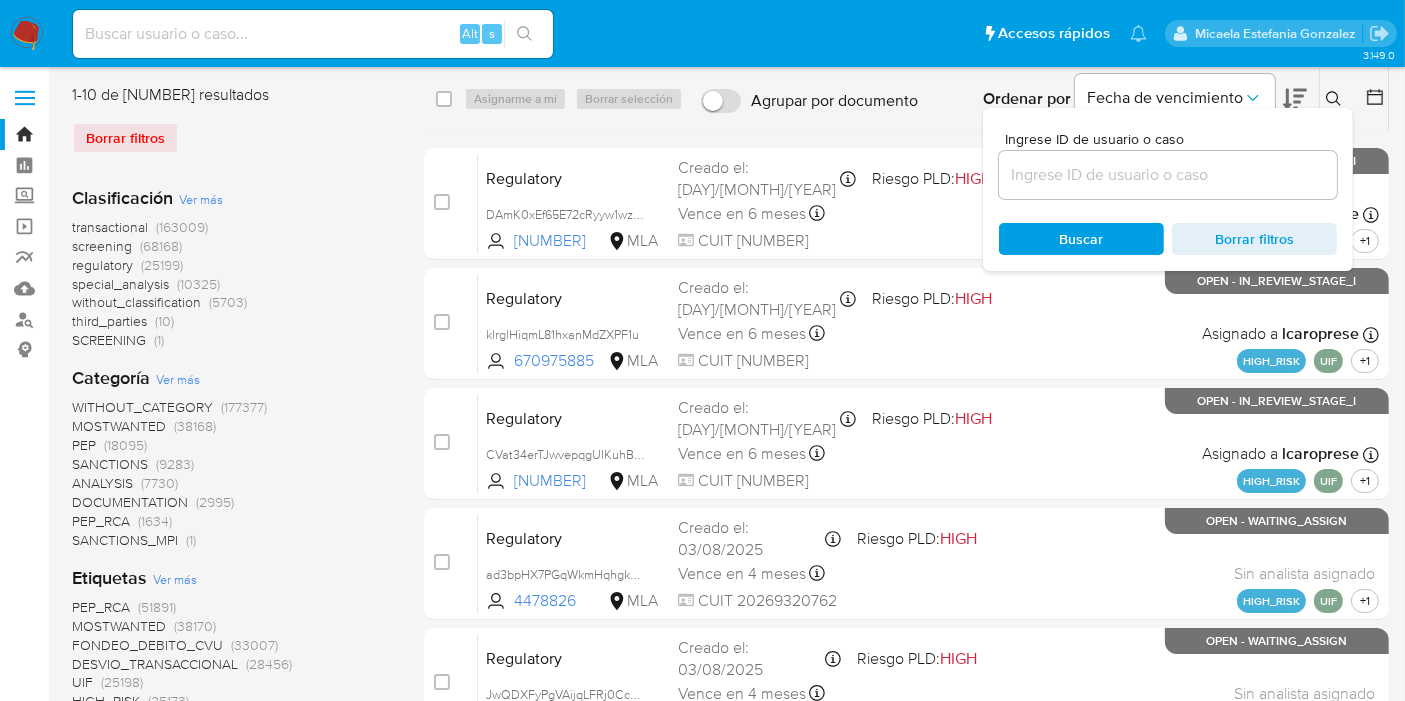 click at bounding box center [1168, 175] 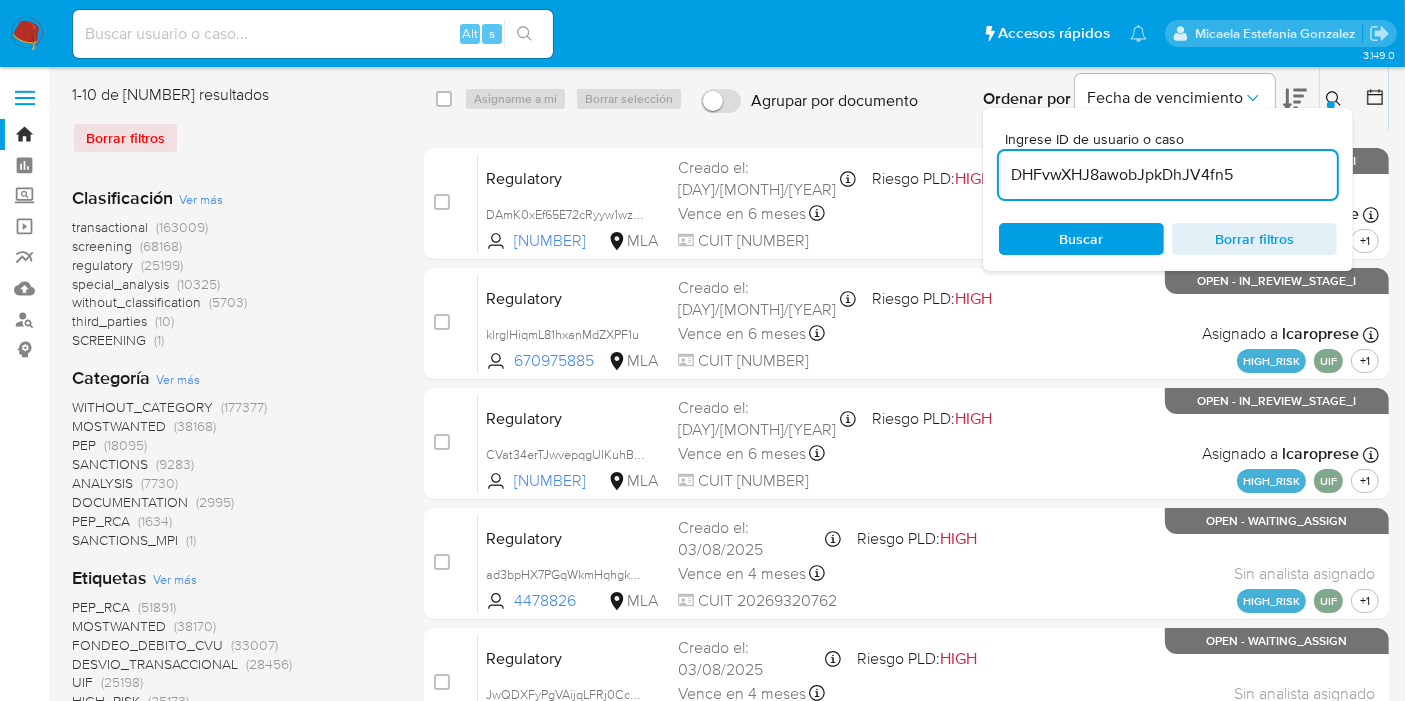 type on "DHFvwXHJ8awobJpkDhJV4fn5" 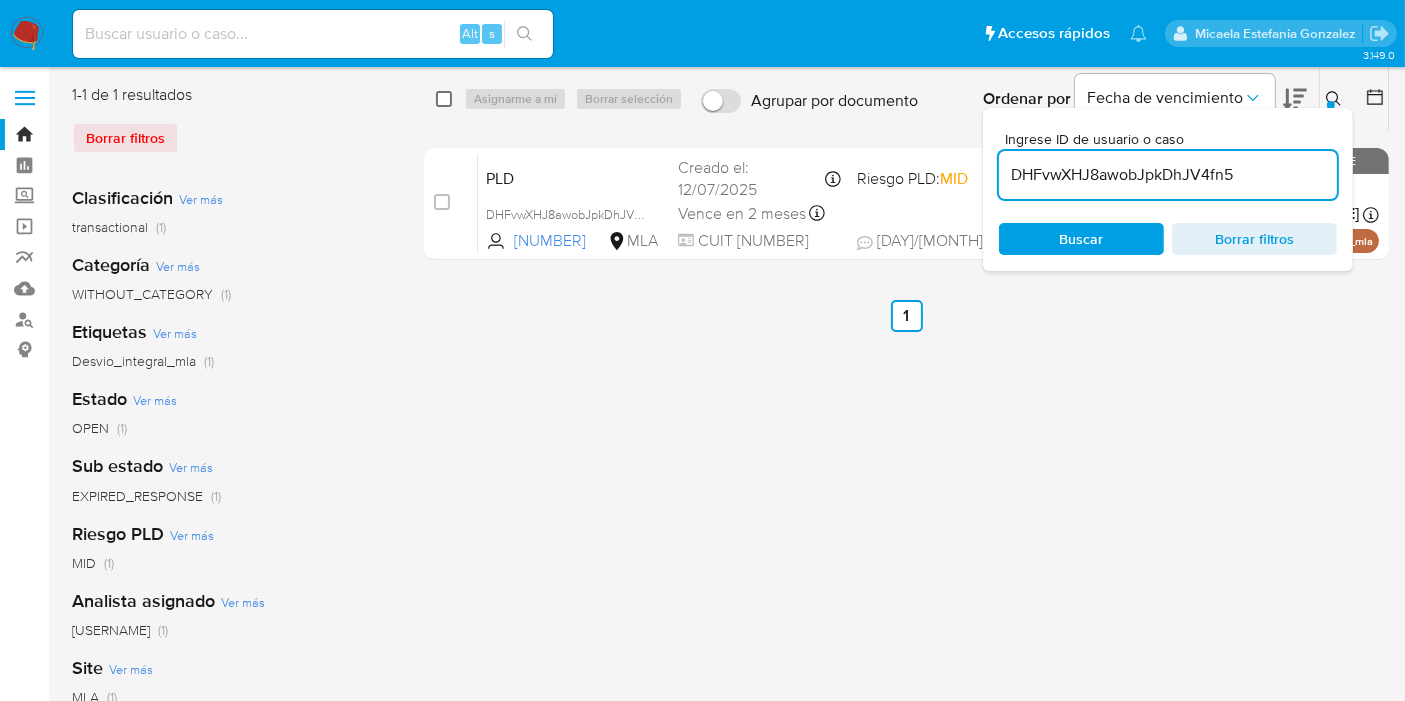 click at bounding box center (444, 99) 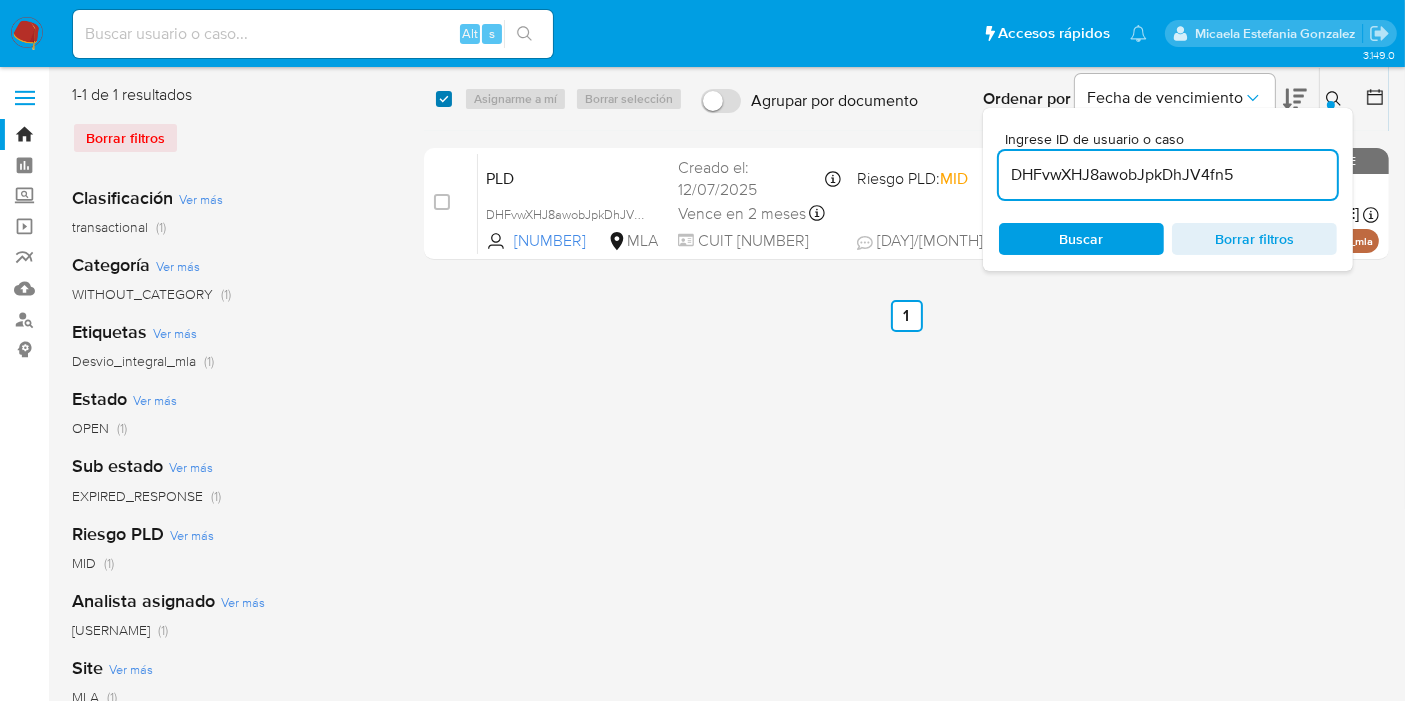 checkbox on "true" 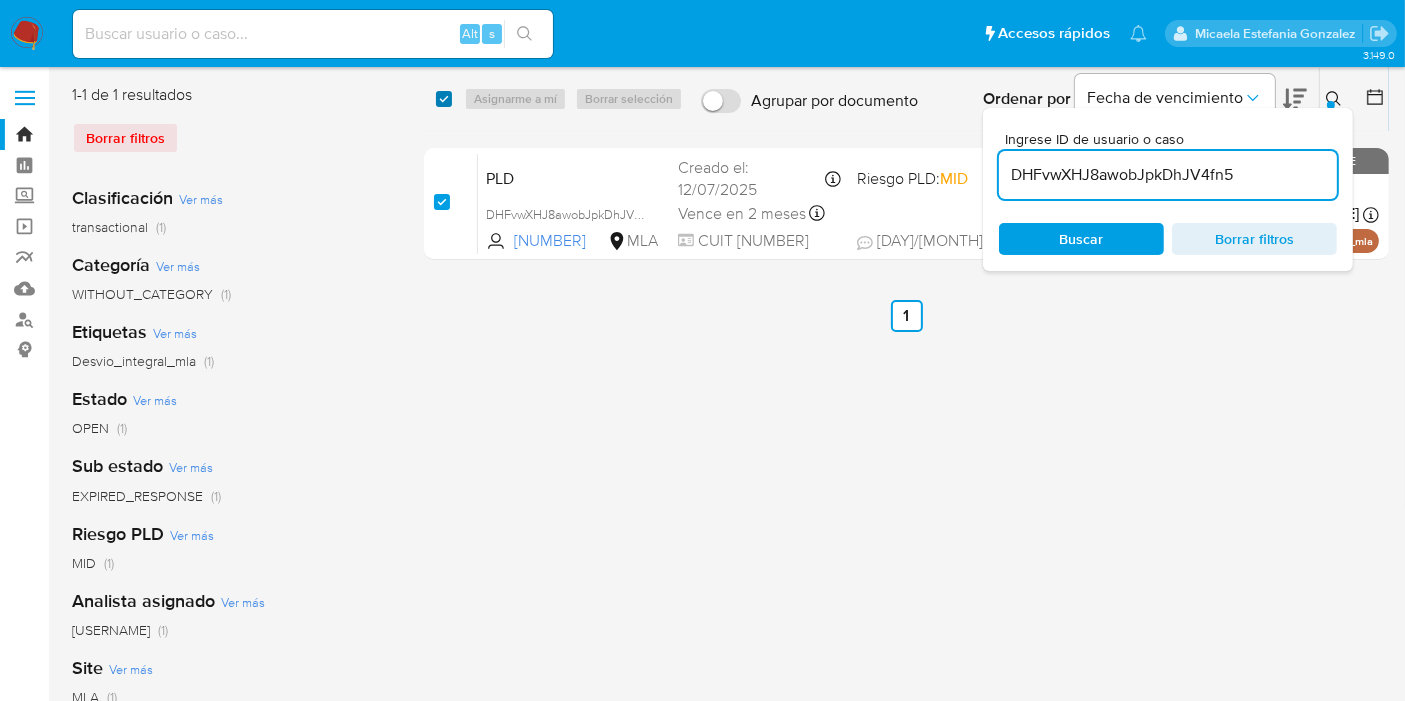 checkbox on "true" 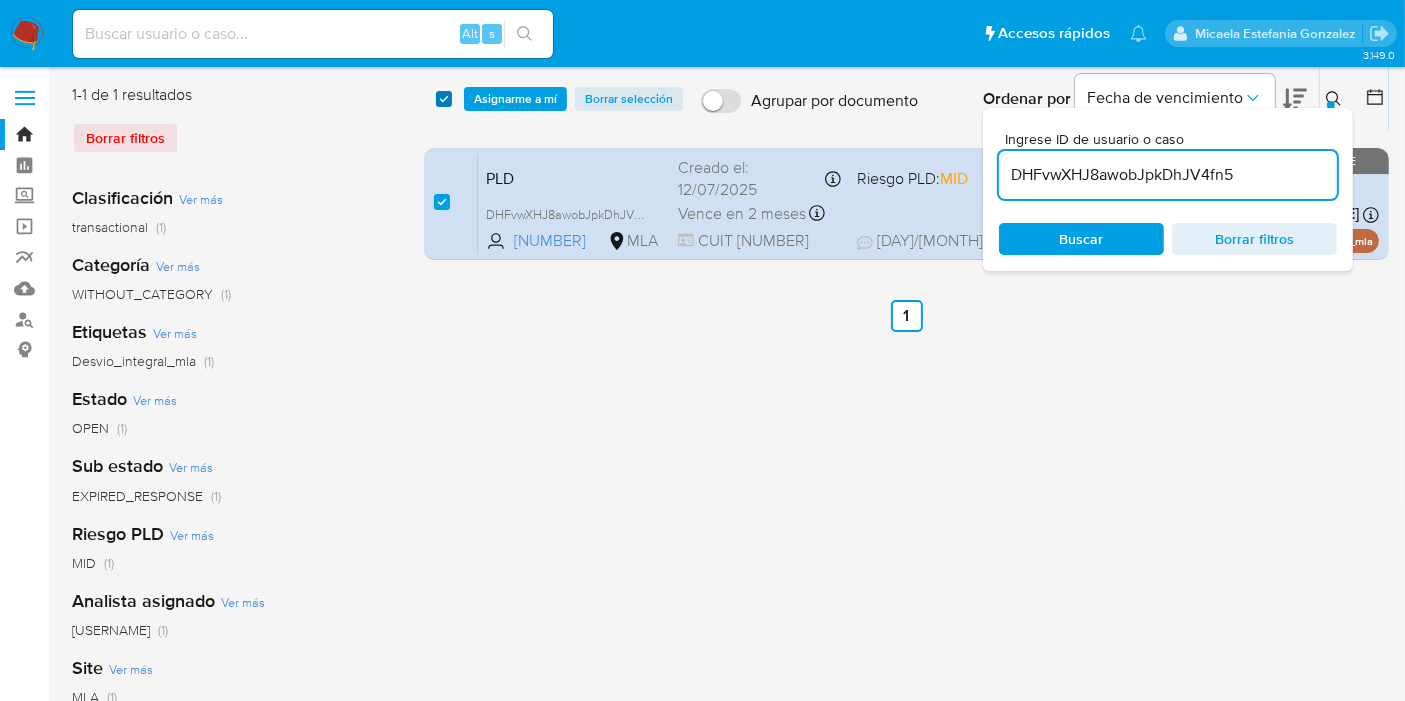 click at bounding box center [444, 99] 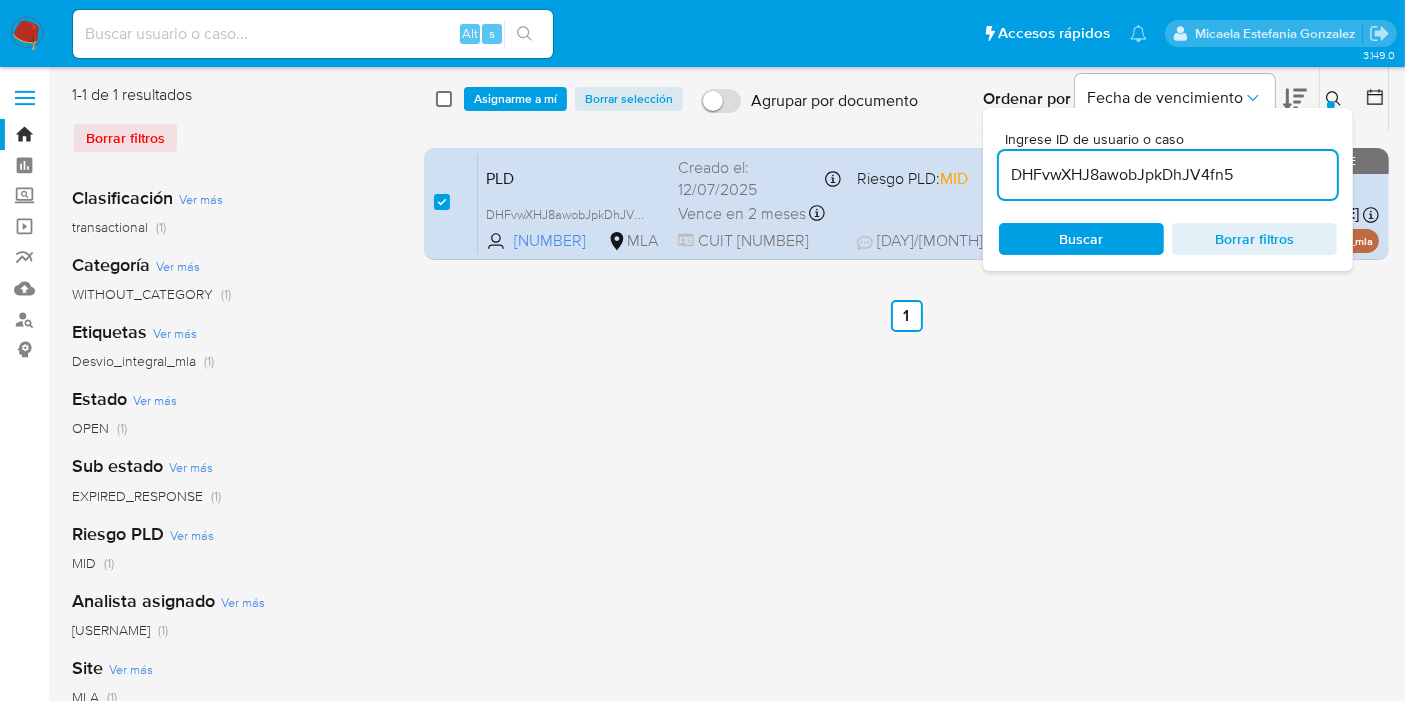 checkbox on "false" 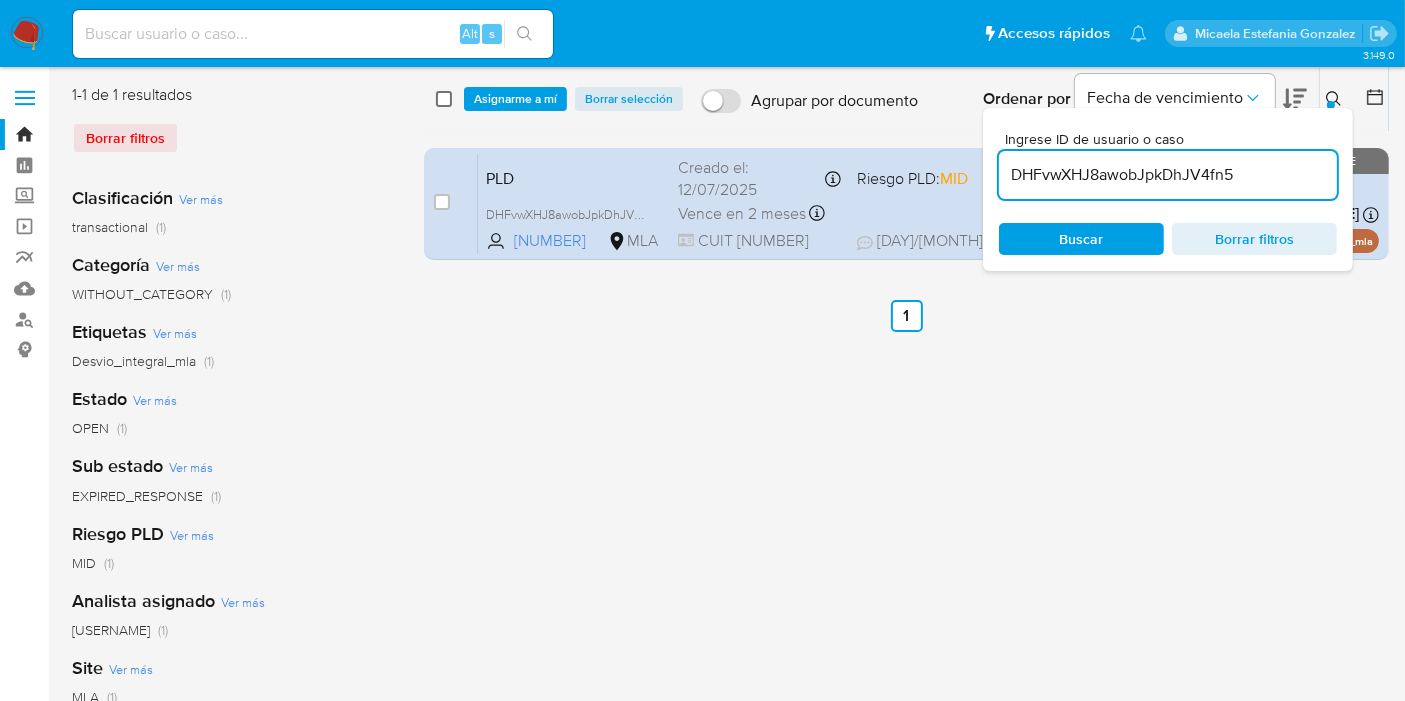 checkbox on "false" 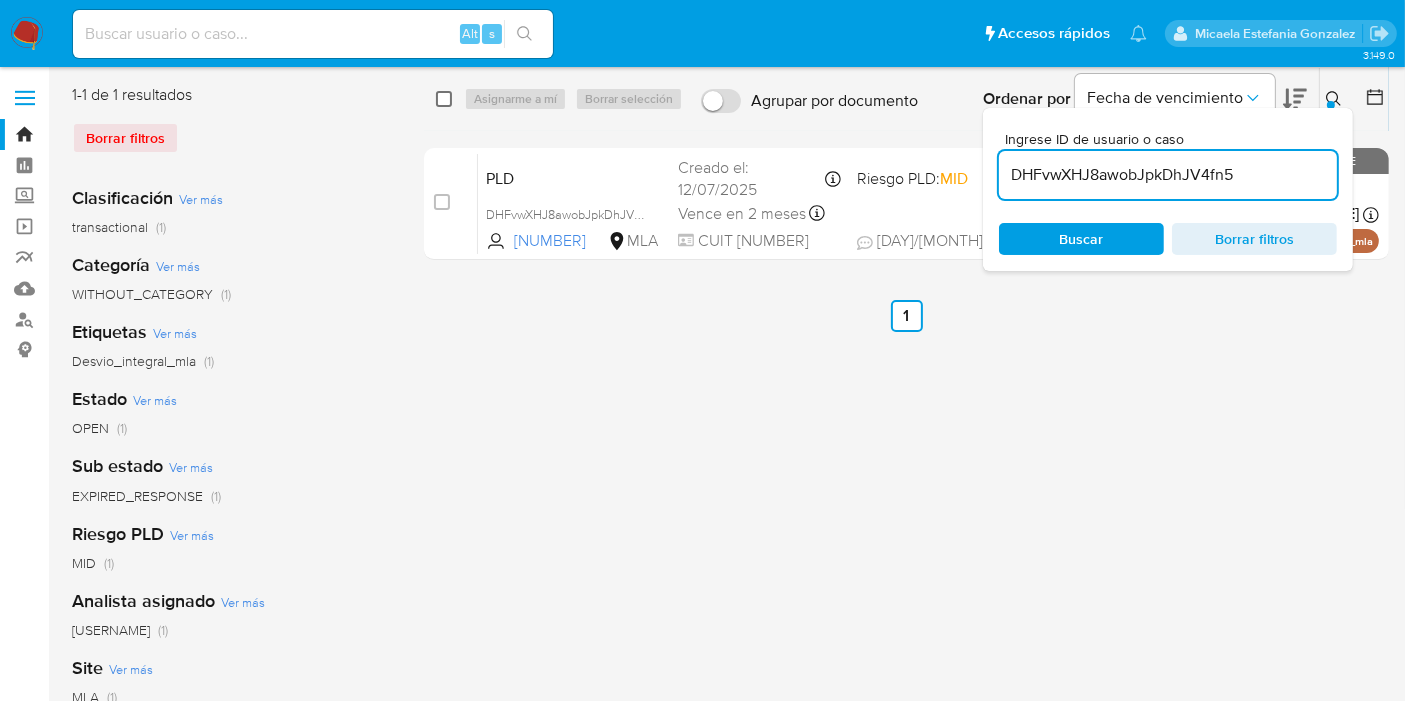 click at bounding box center [444, 99] 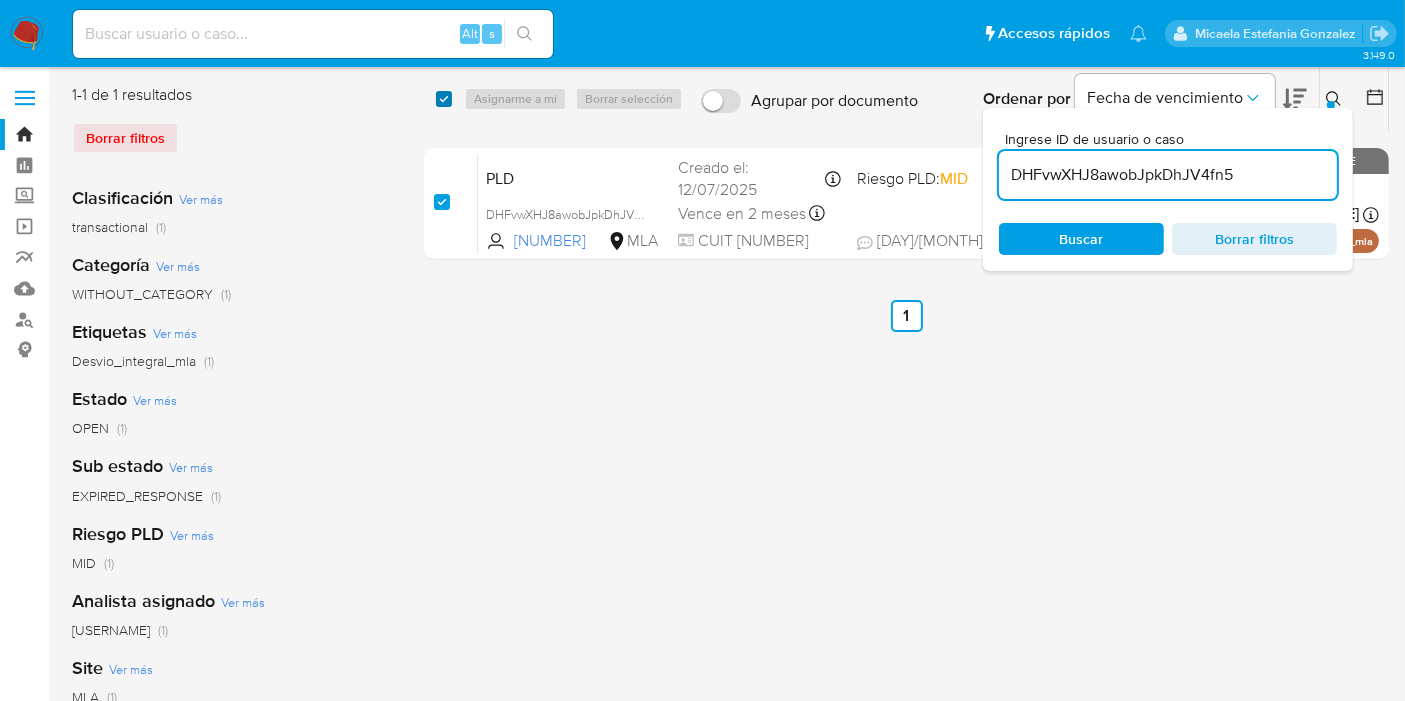 checkbox on "true" 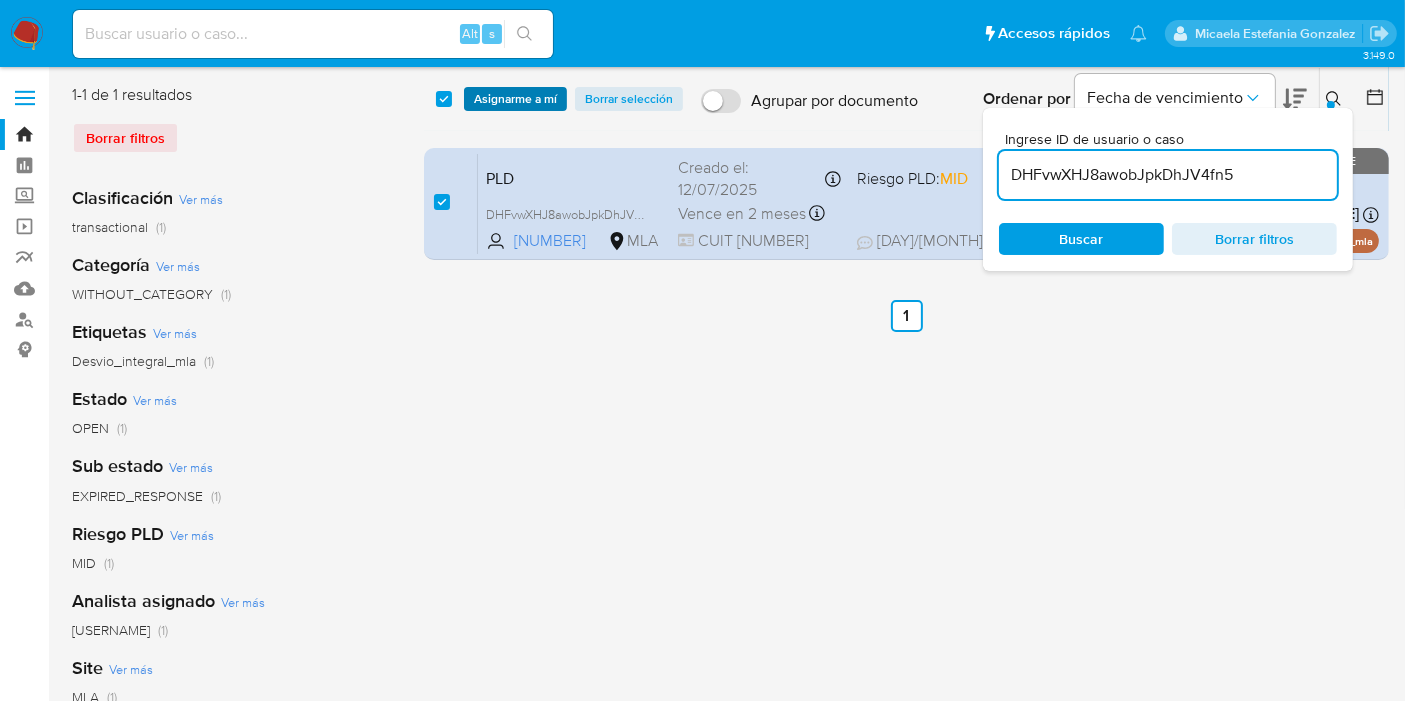 click on "Asignarme a mí" at bounding box center (515, 99) 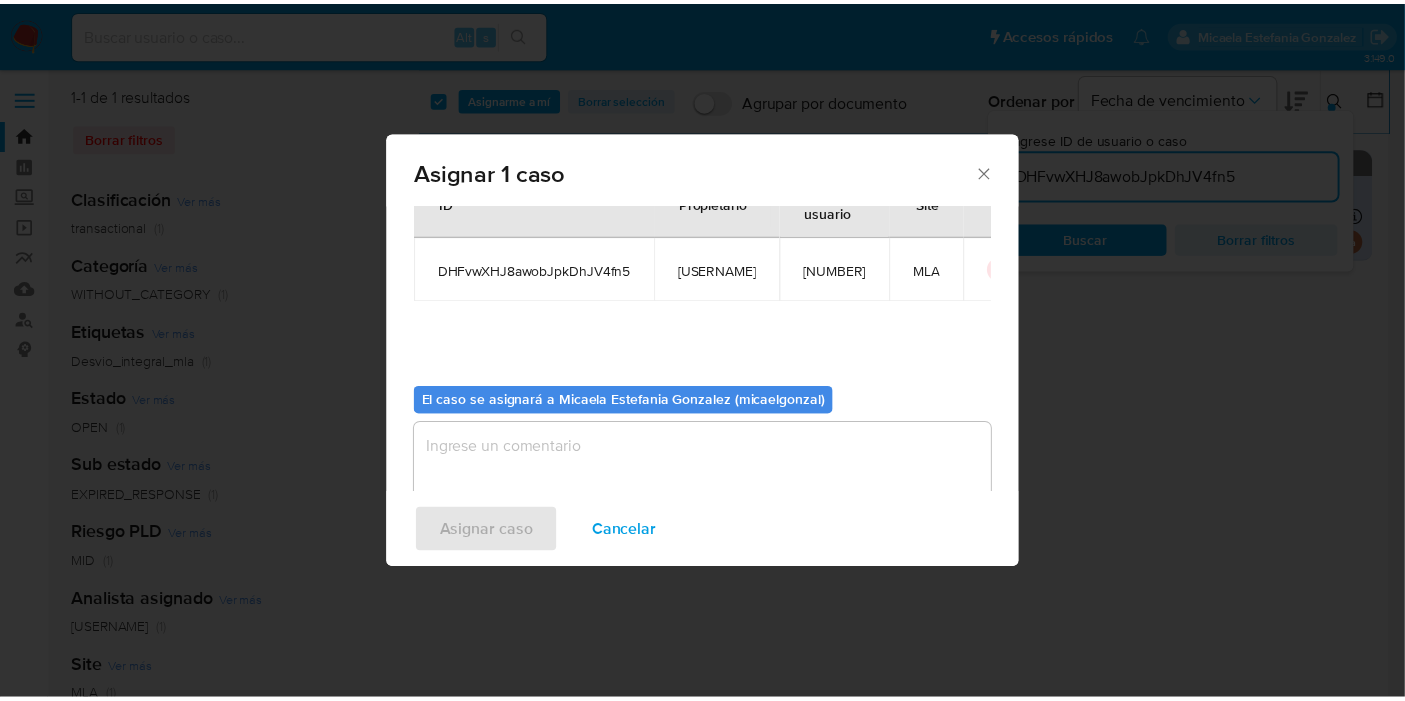 scroll, scrollTop: 102, scrollLeft: 0, axis: vertical 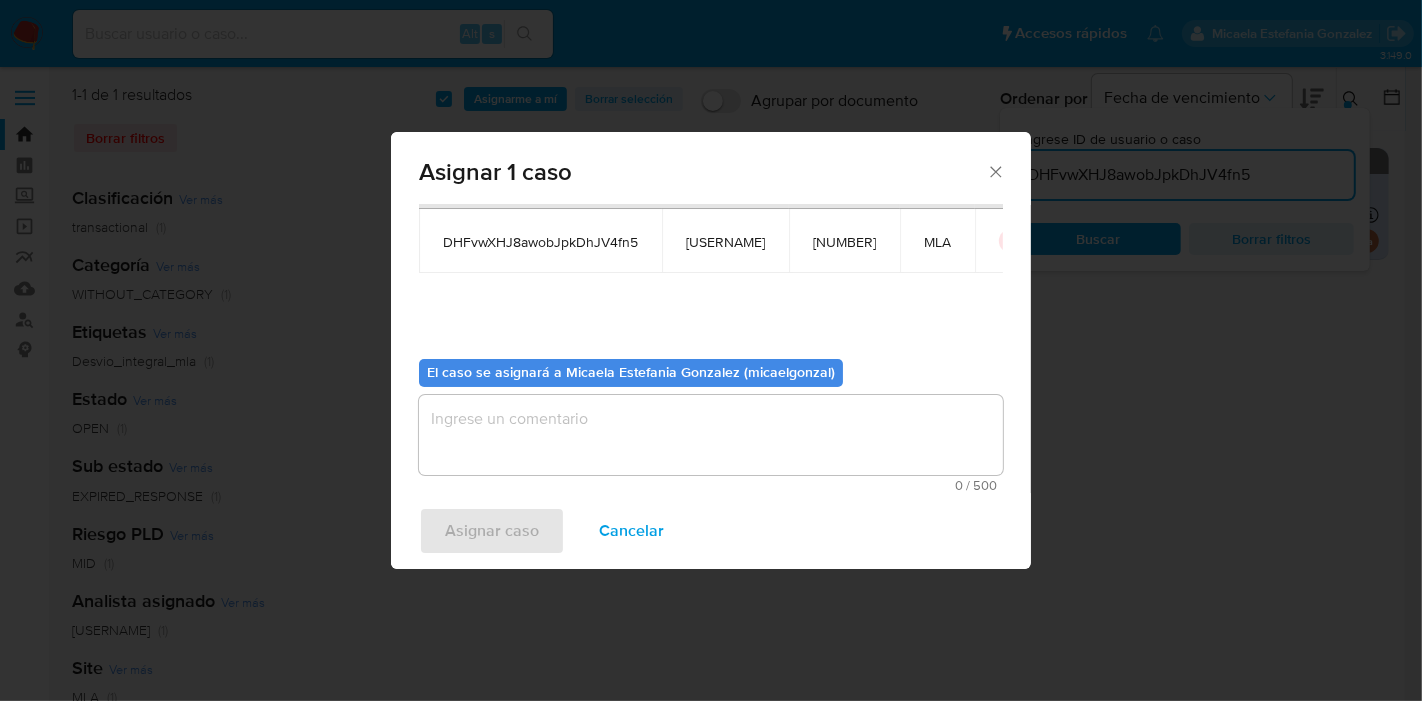 click at bounding box center [711, 435] 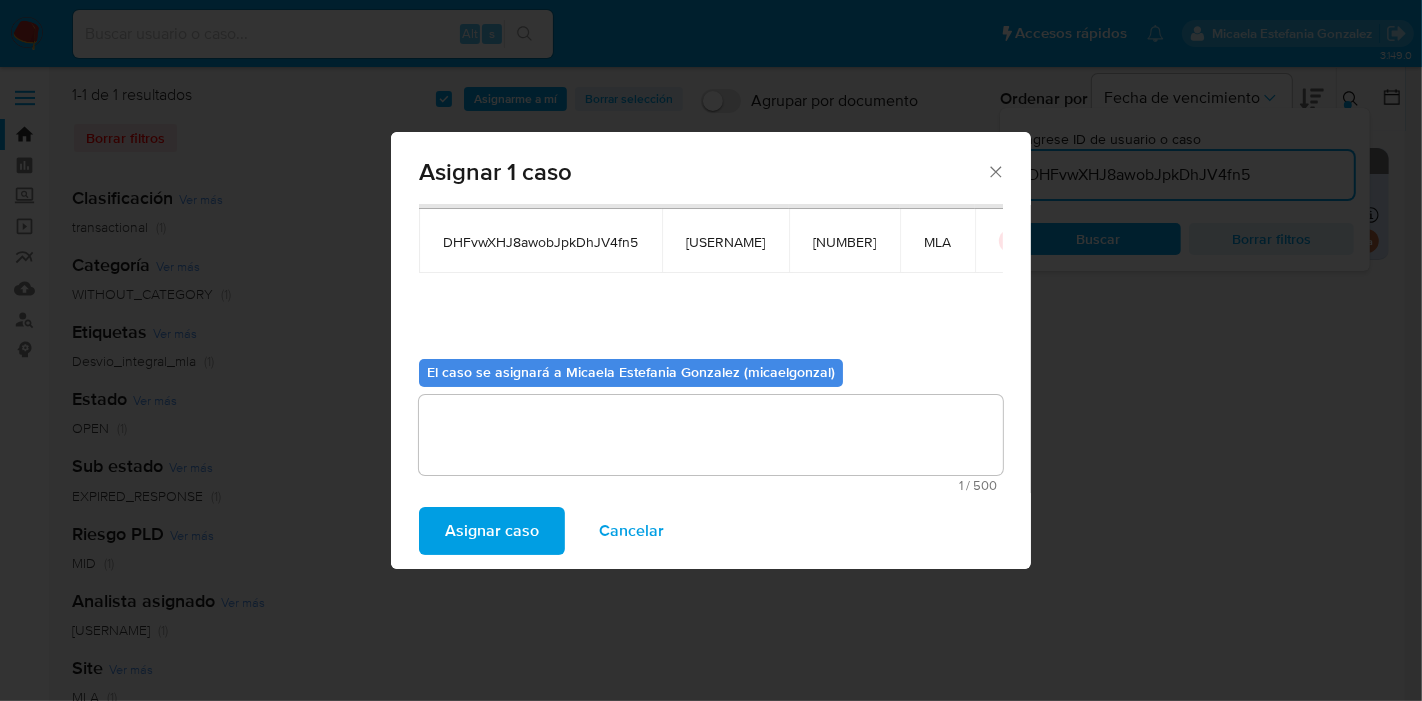 click on "Asignar caso" at bounding box center [492, 531] 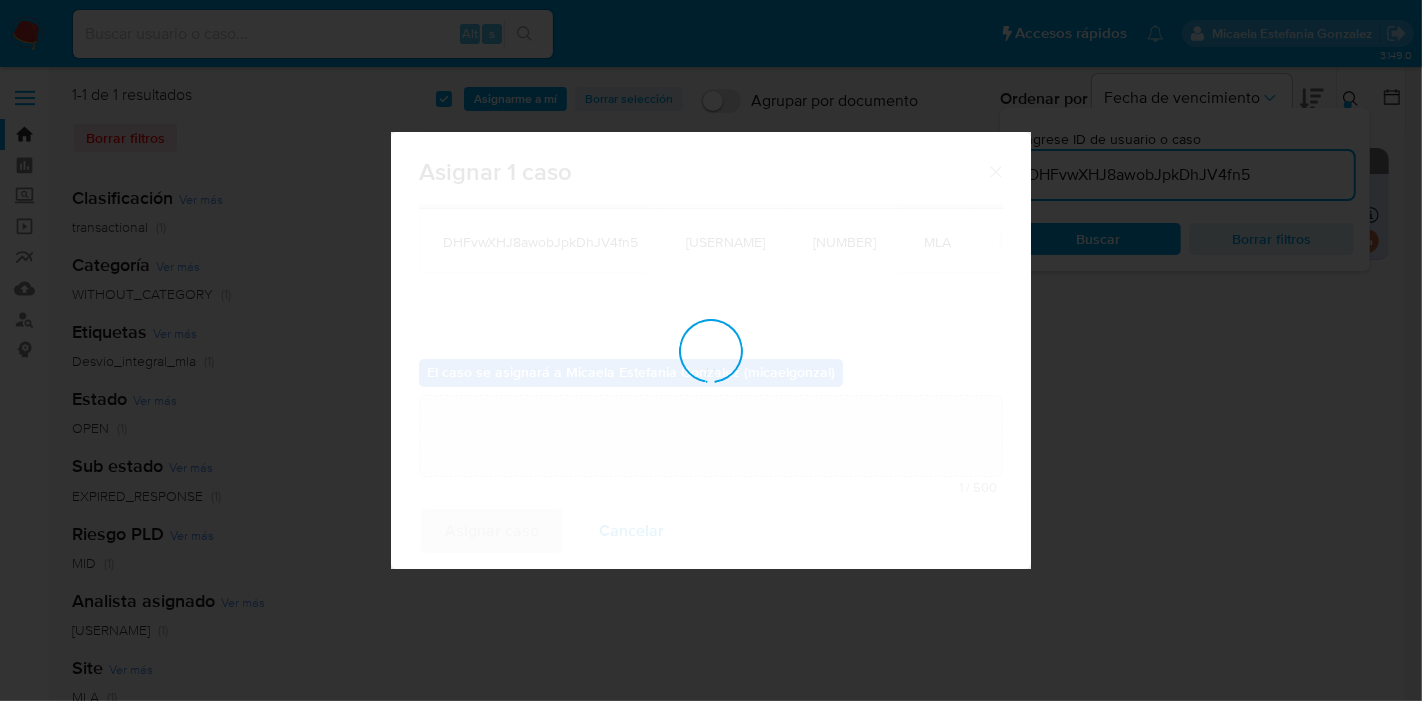 type 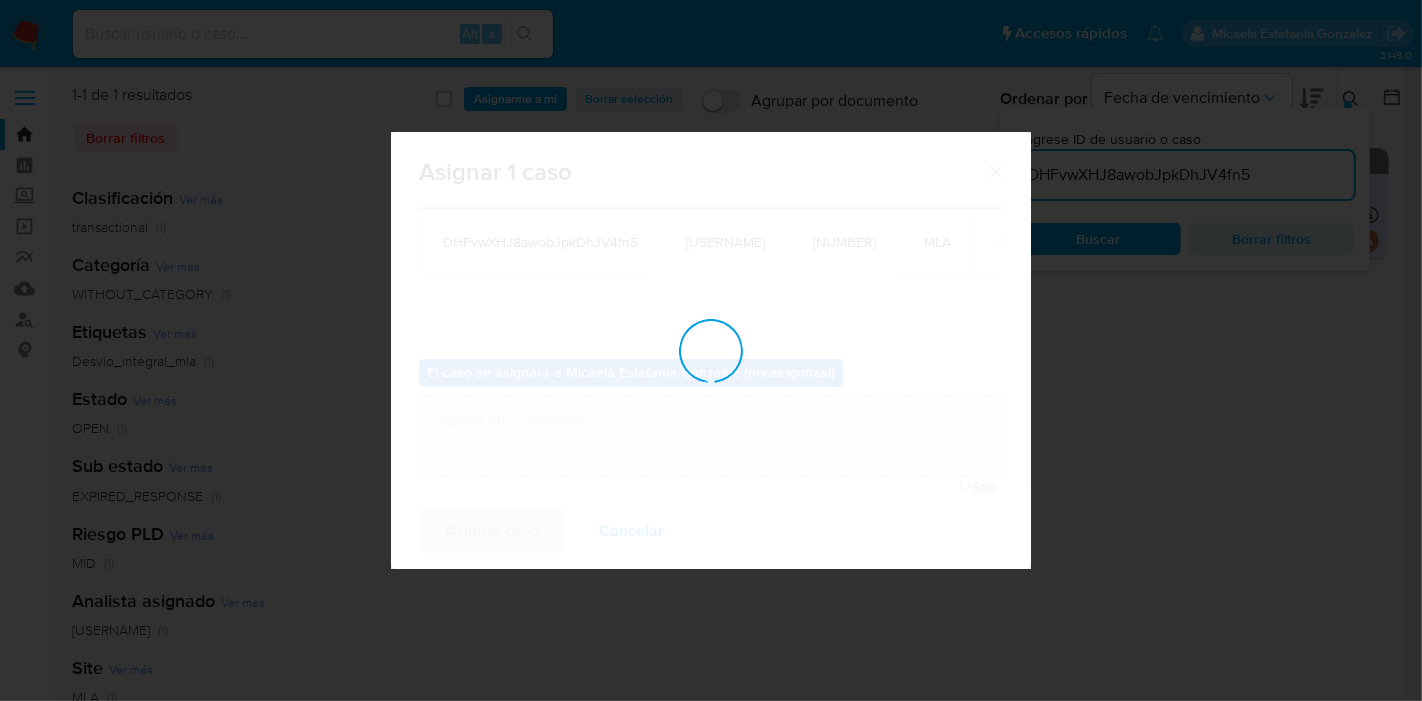 checkbox on "false" 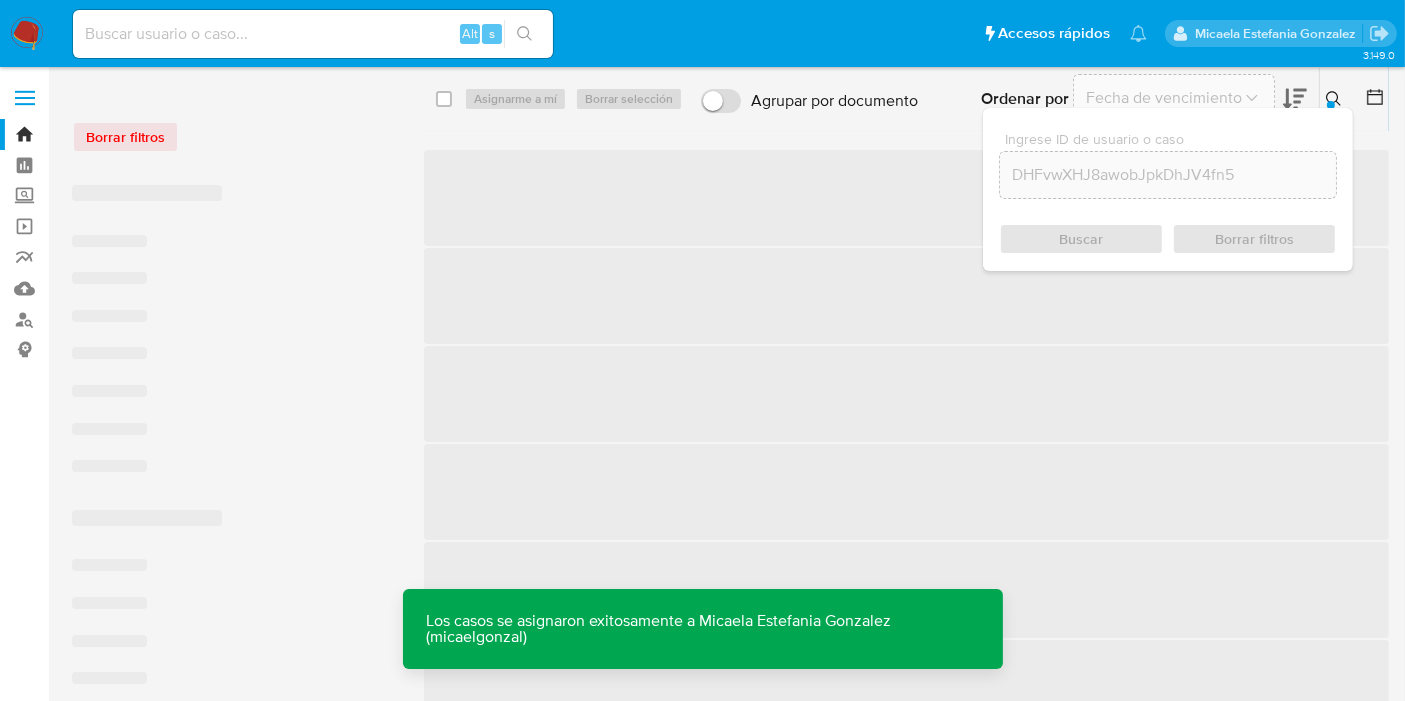click on "select-all-cases-checkbox Asignarme a mí Borrar selección Agrupar por documento Ordenar por Fecha de vencimiento   No es posible ordenar los resultados mientras se encuentren agrupados. Ingrese ID de usuario o caso DHFvwXHJ8awobJpkDhJV4fn5 Buscar Borrar filtros" at bounding box center [906, 99] 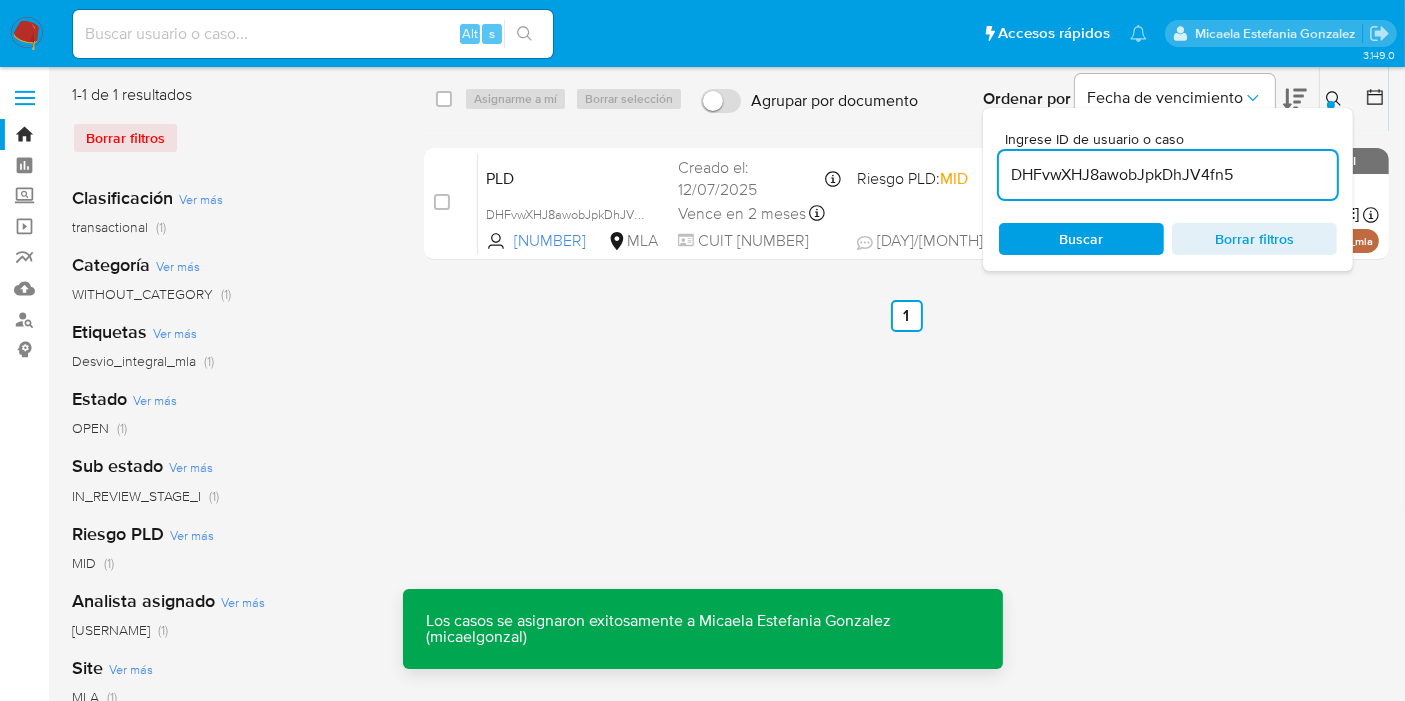 click at bounding box center [313, 34] 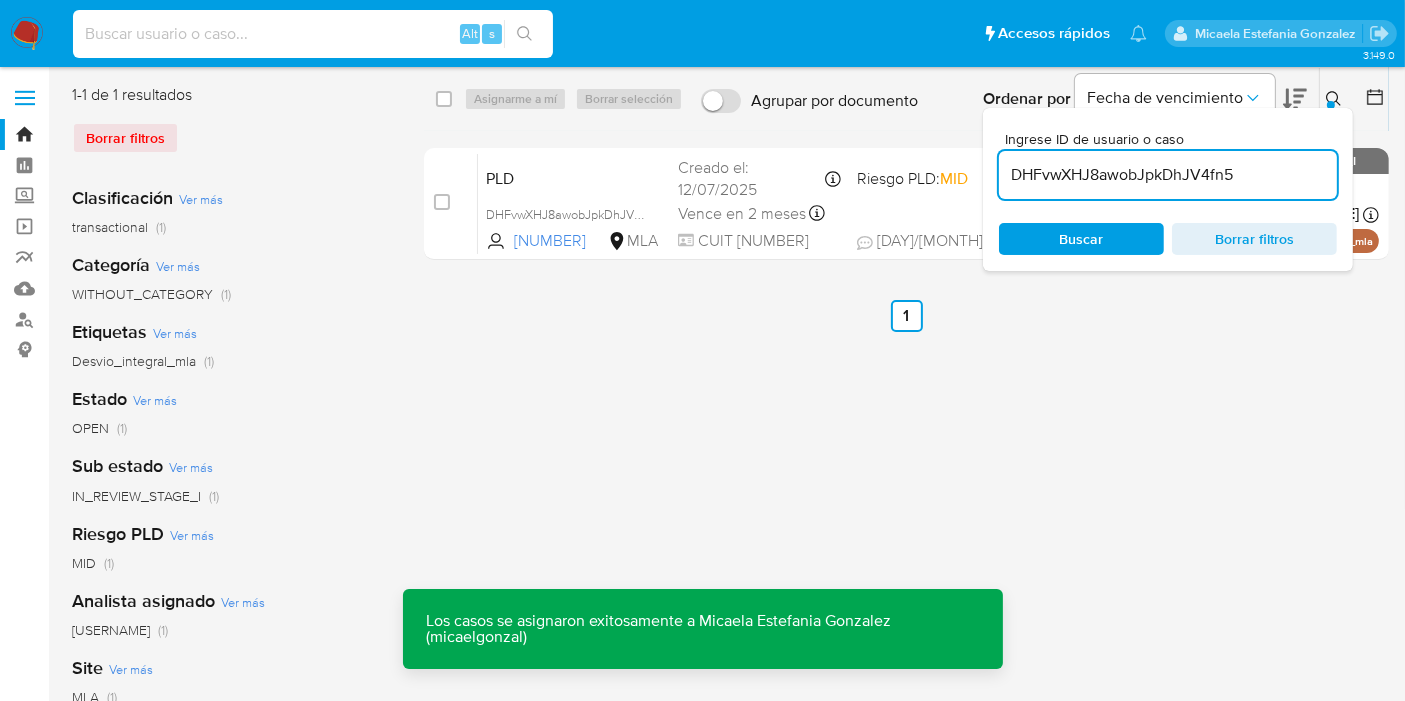 paste on "DHFvwXHJ8awobJpkDhJV4fn5" 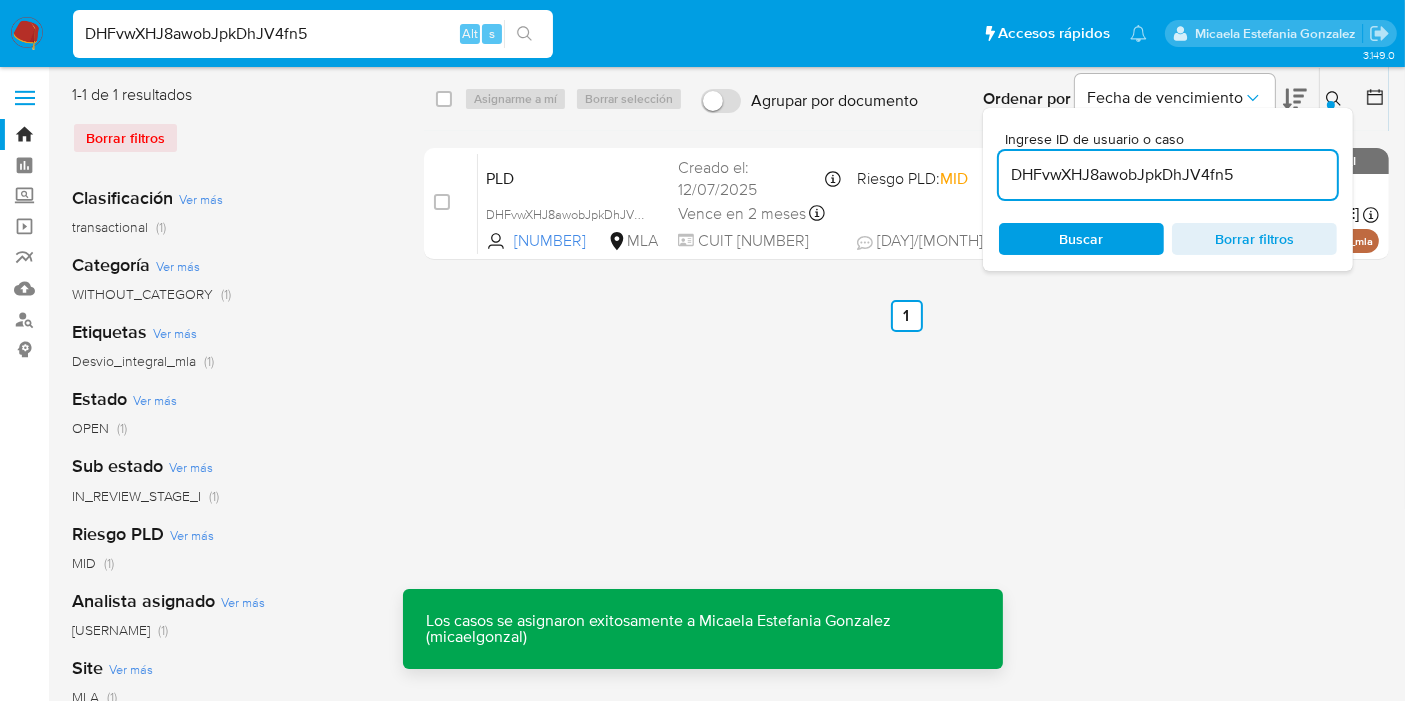type on "DHFvwXHJ8awobJpkDhJV4fn5" 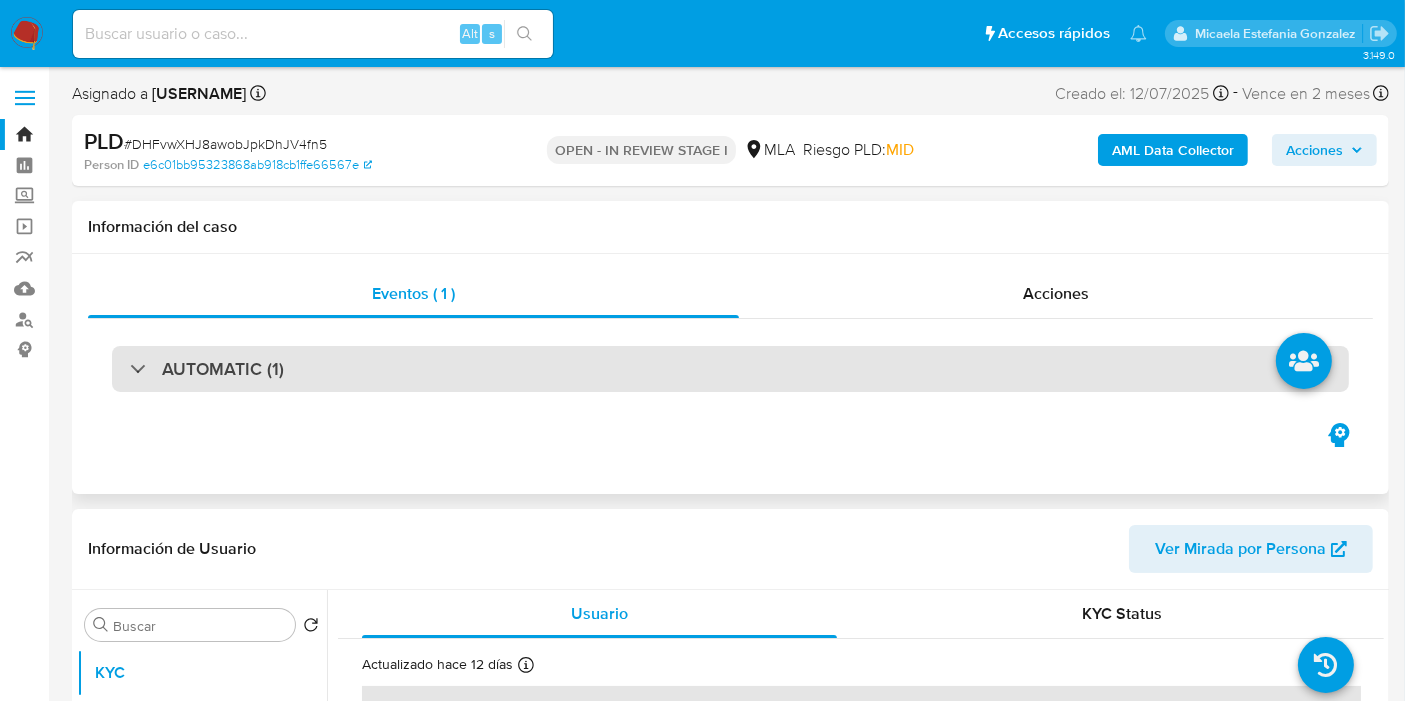 select on "10" 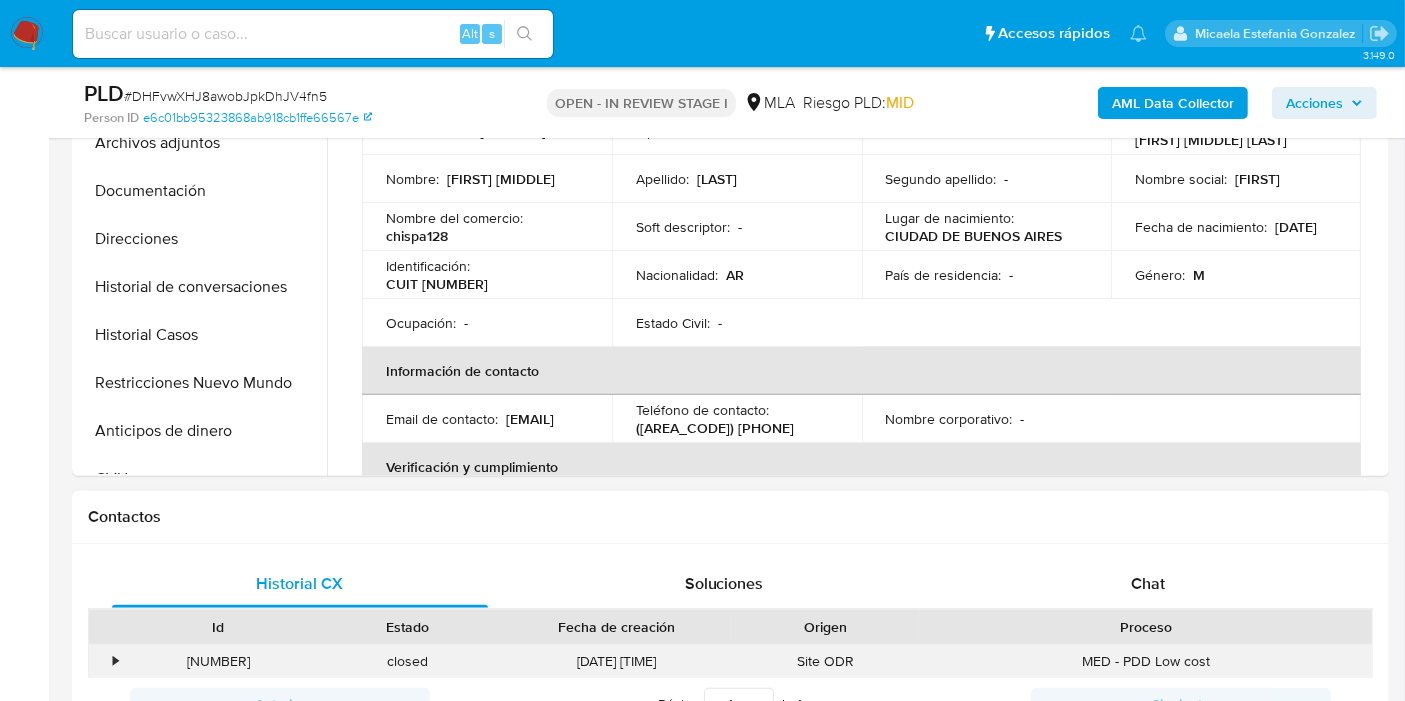 scroll, scrollTop: 888, scrollLeft: 0, axis: vertical 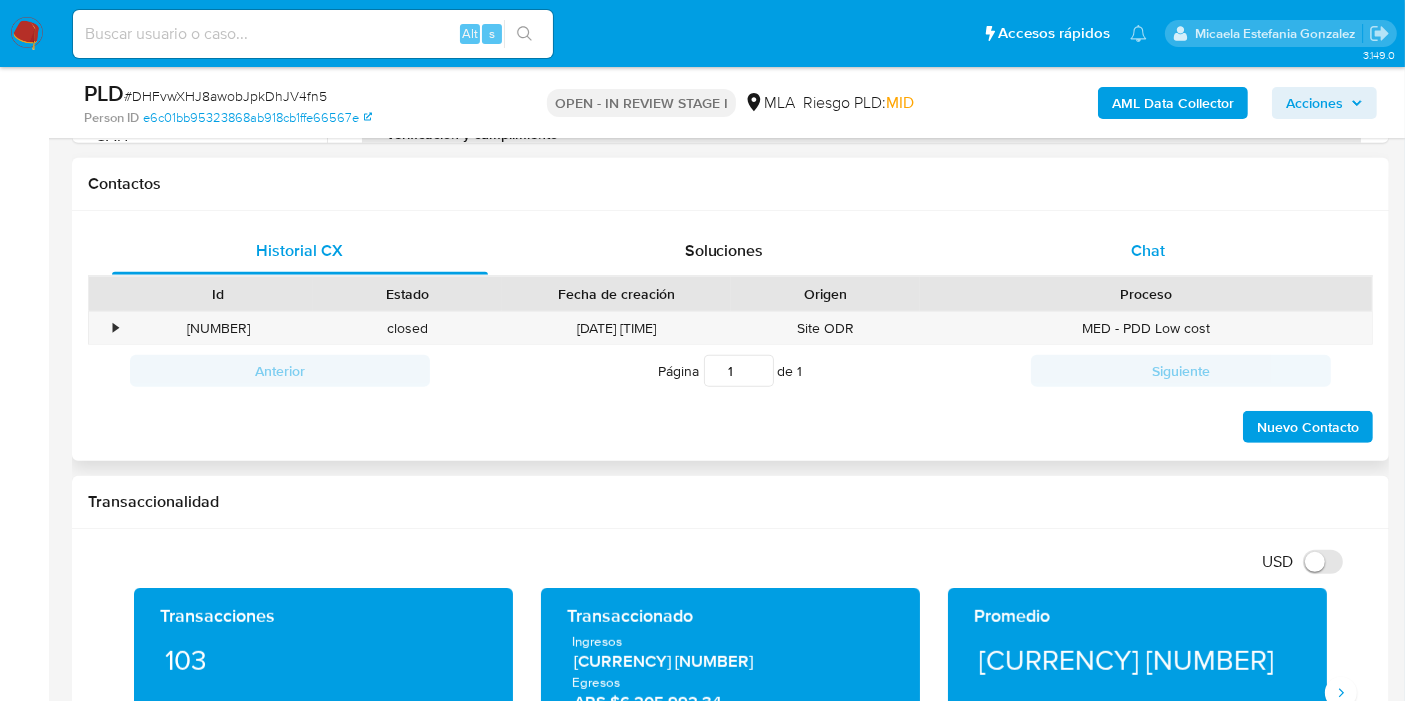 click on "Chat" at bounding box center [1148, 251] 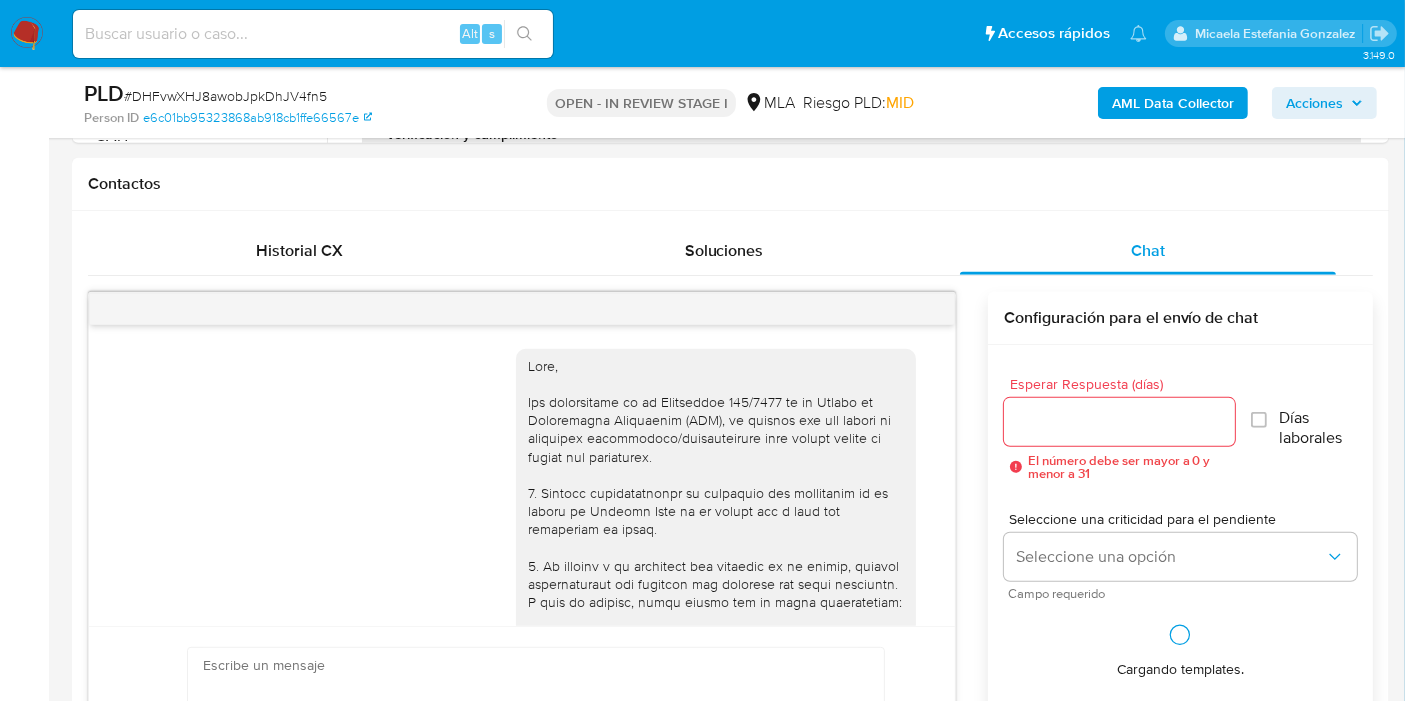 scroll, scrollTop: 1796, scrollLeft: 0, axis: vertical 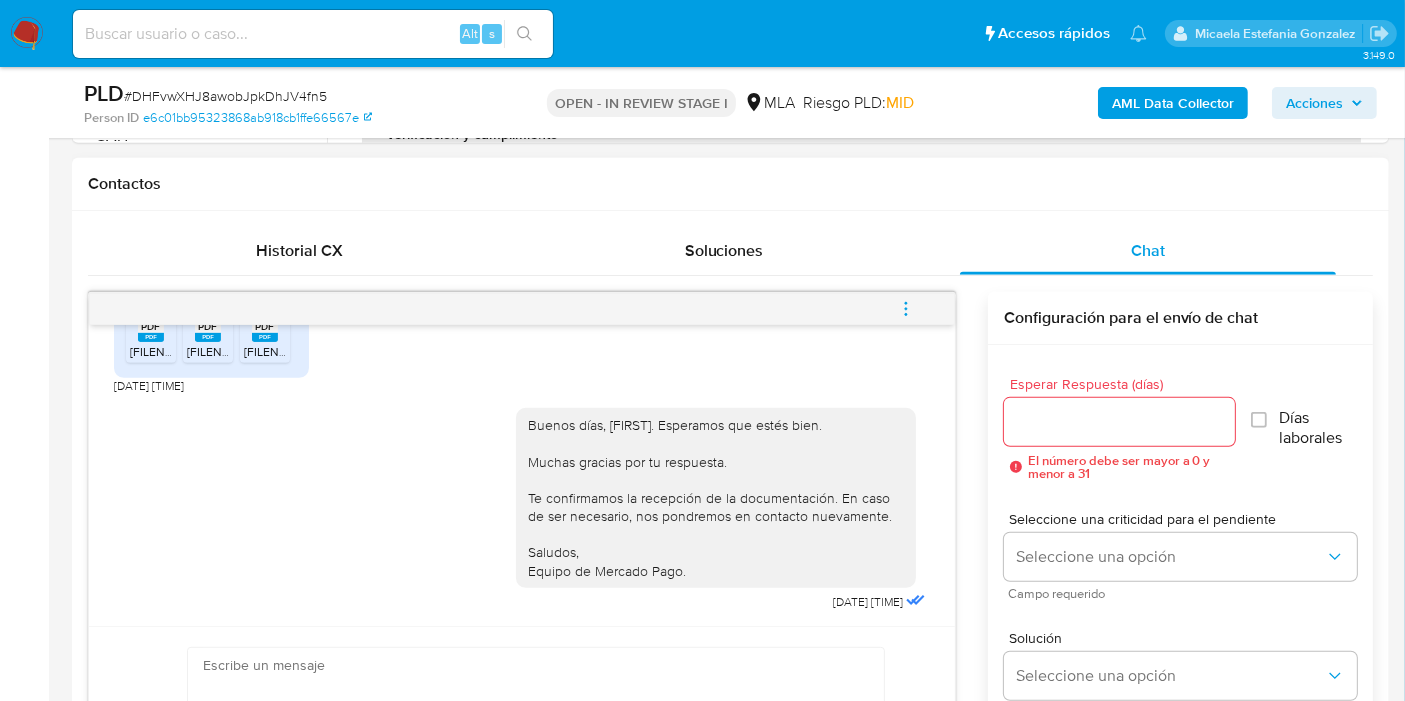 click at bounding box center (906, 309) 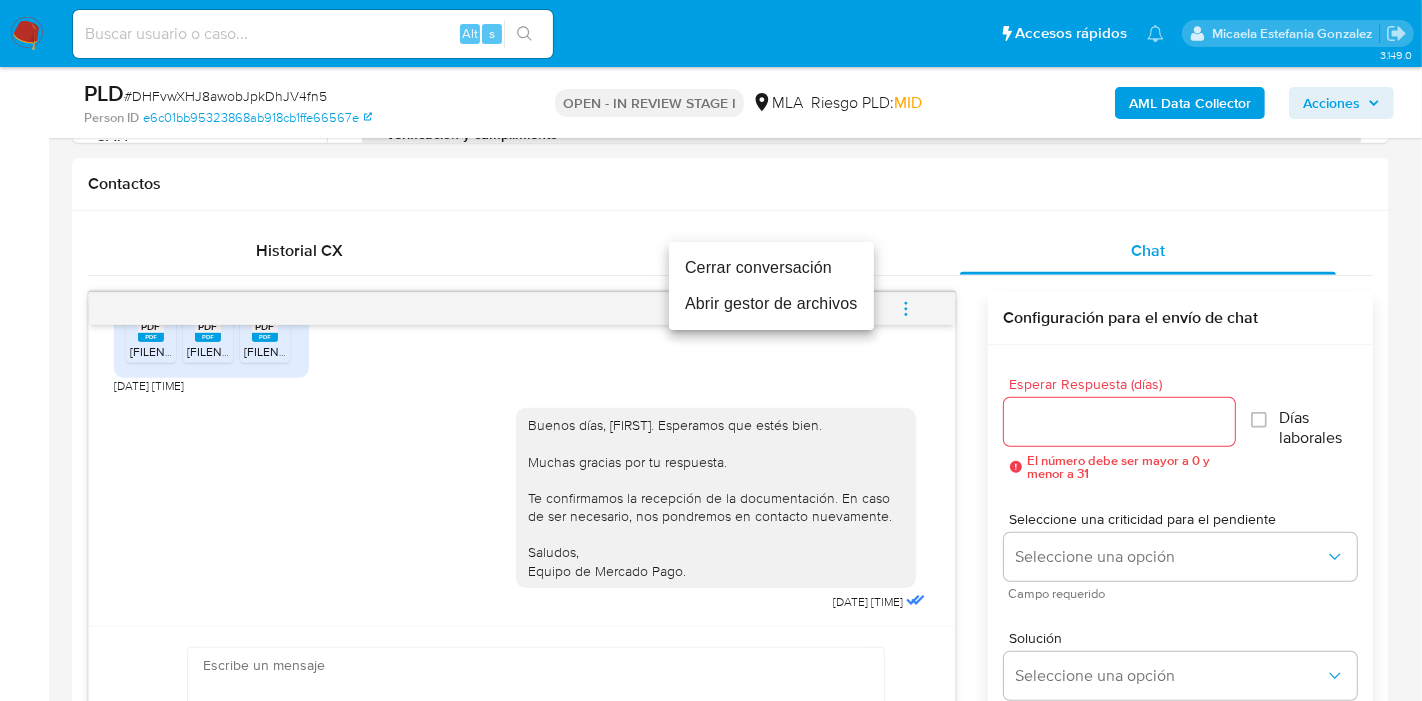 click on "Cerrar conversación" at bounding box center [771, 268] 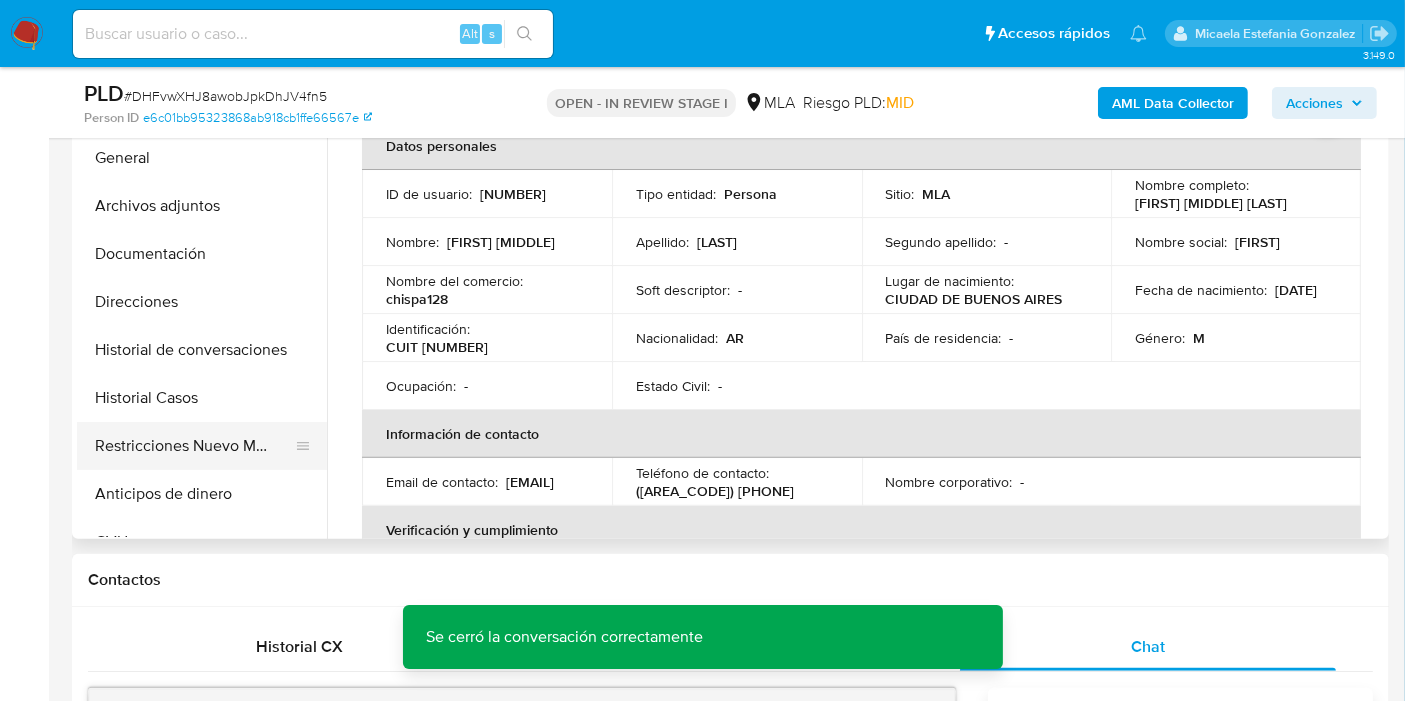 scroll, scrollTop: 444, scrollLeft: 0, axis: vertical 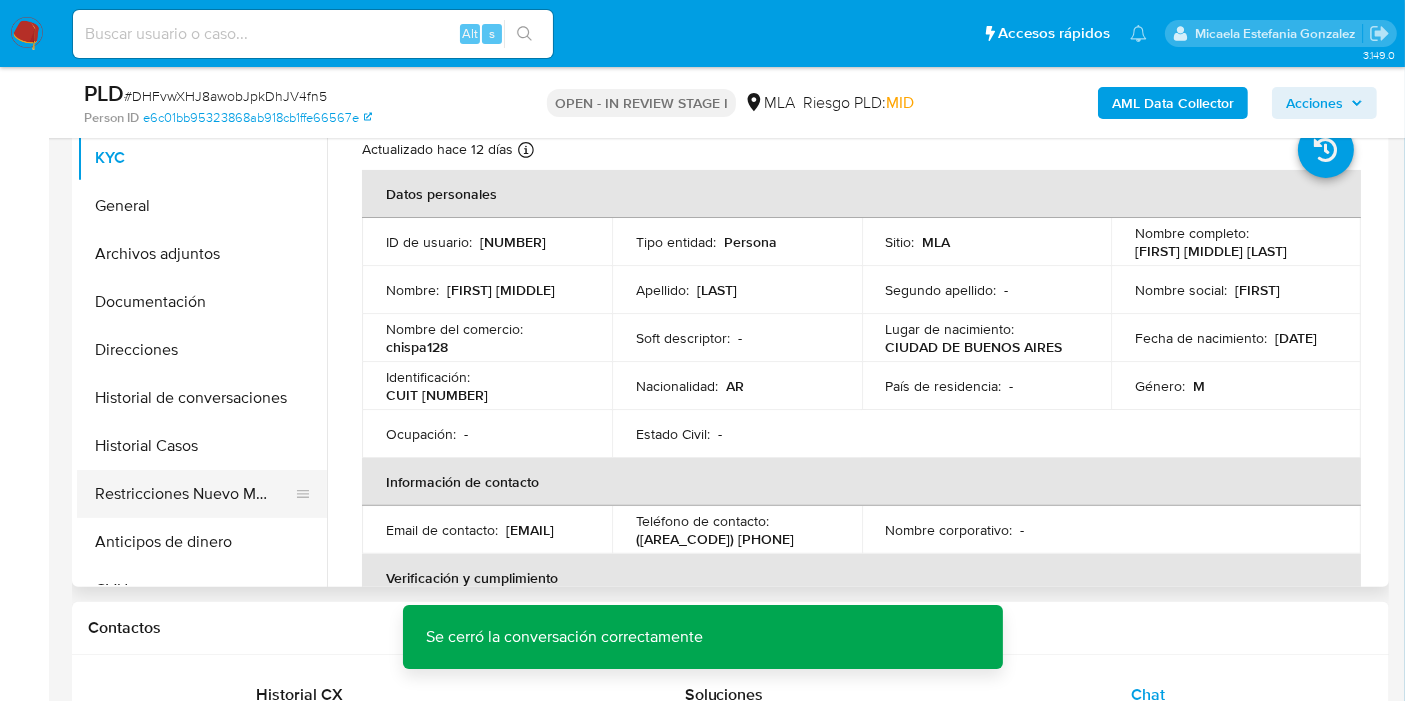 click on "Restricciones Nuevo Mundo" at bounding box center [194, 494] 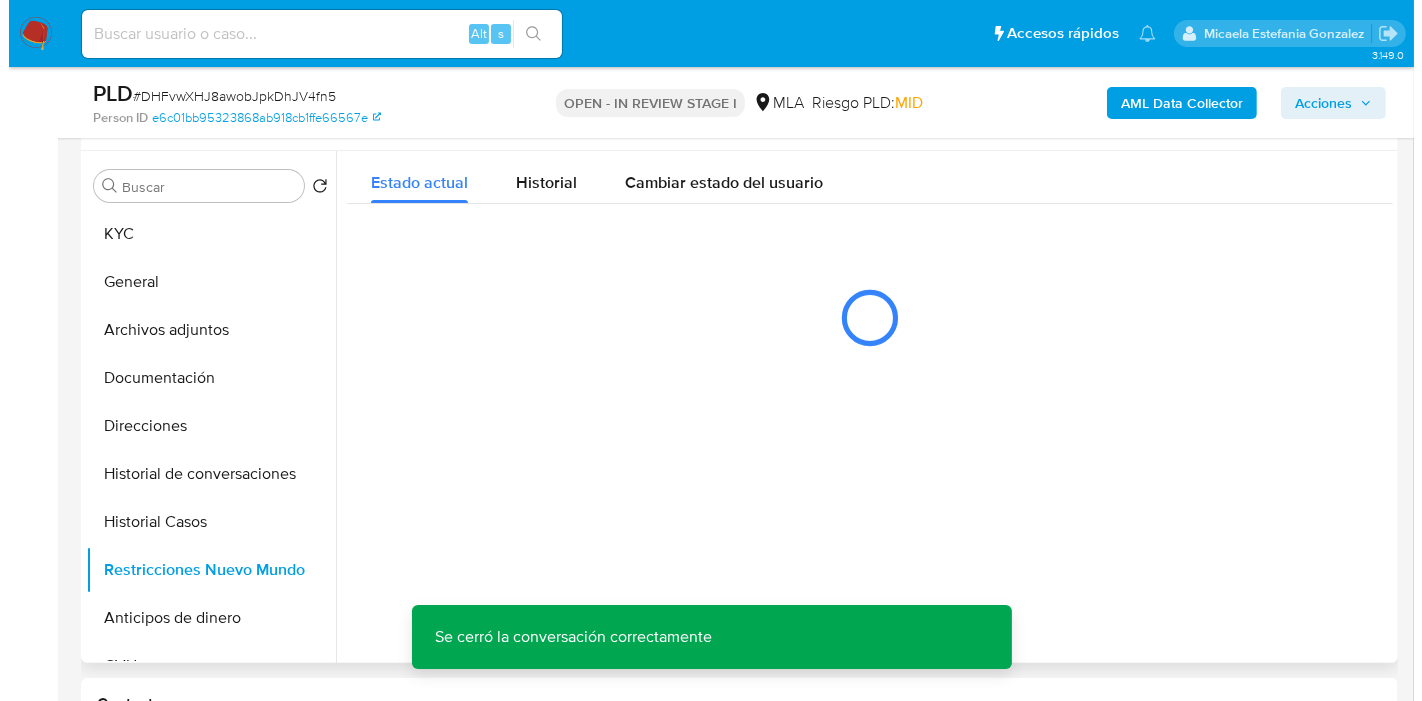 scroll, scrollTop: 333, scrollLeft: 0, axis: vertical 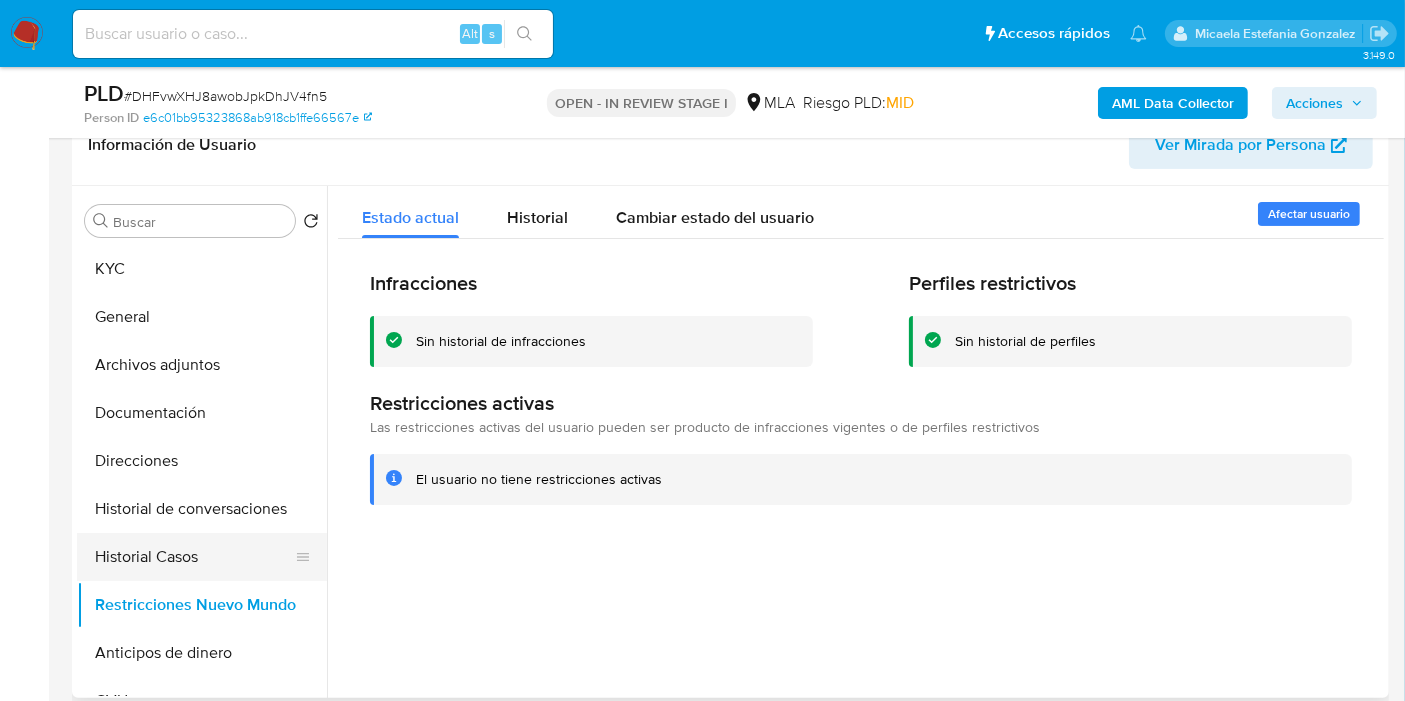 click on "Historial Casos" at bounding box center [194, 557] 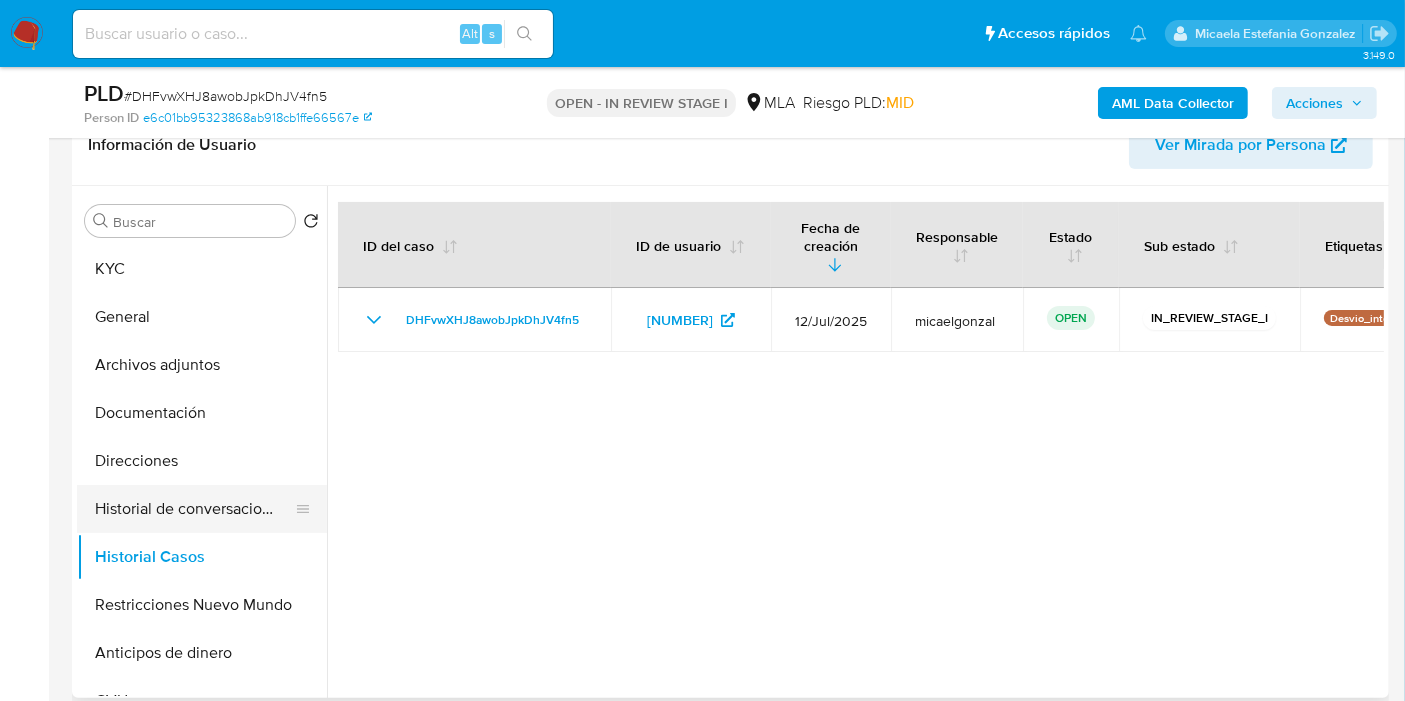 click on "Historial de conversaciones" at bounding box center (194, 509) 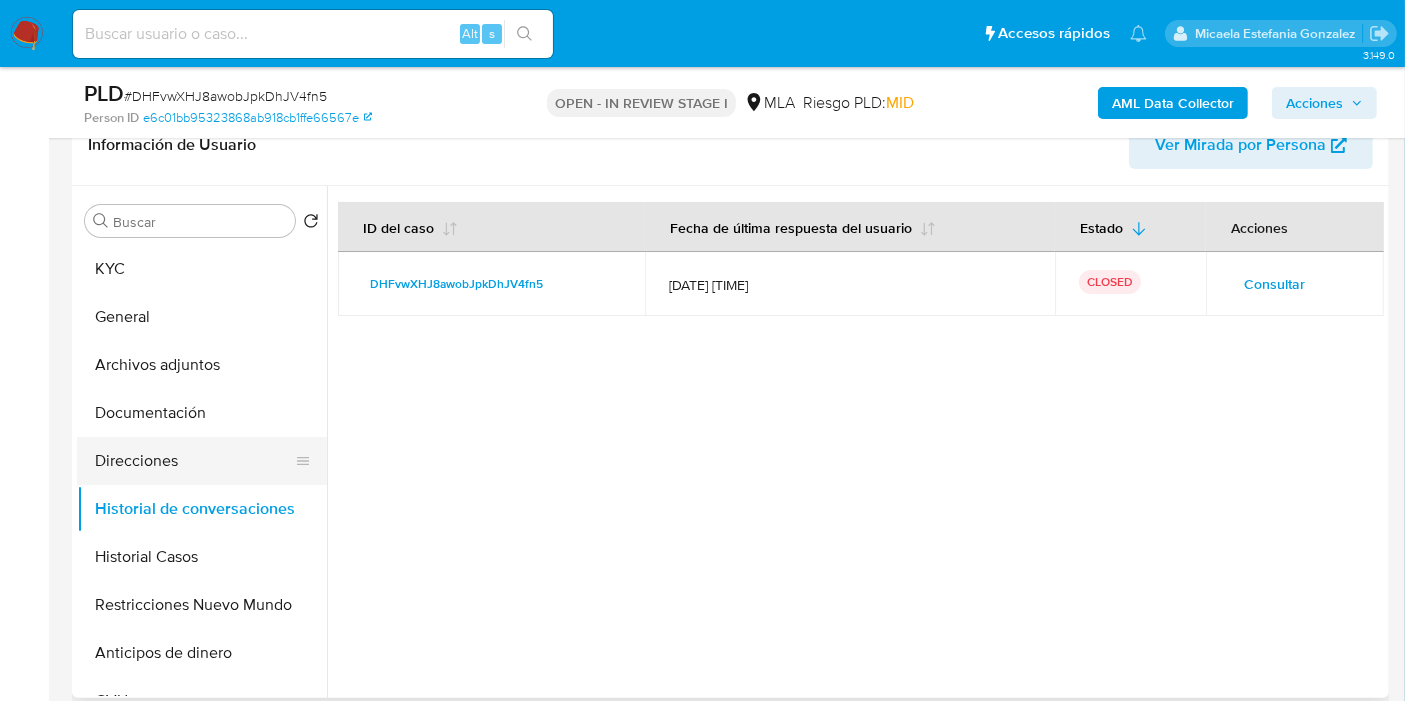 click on "Direcciones" at bounding box center [194, 461] 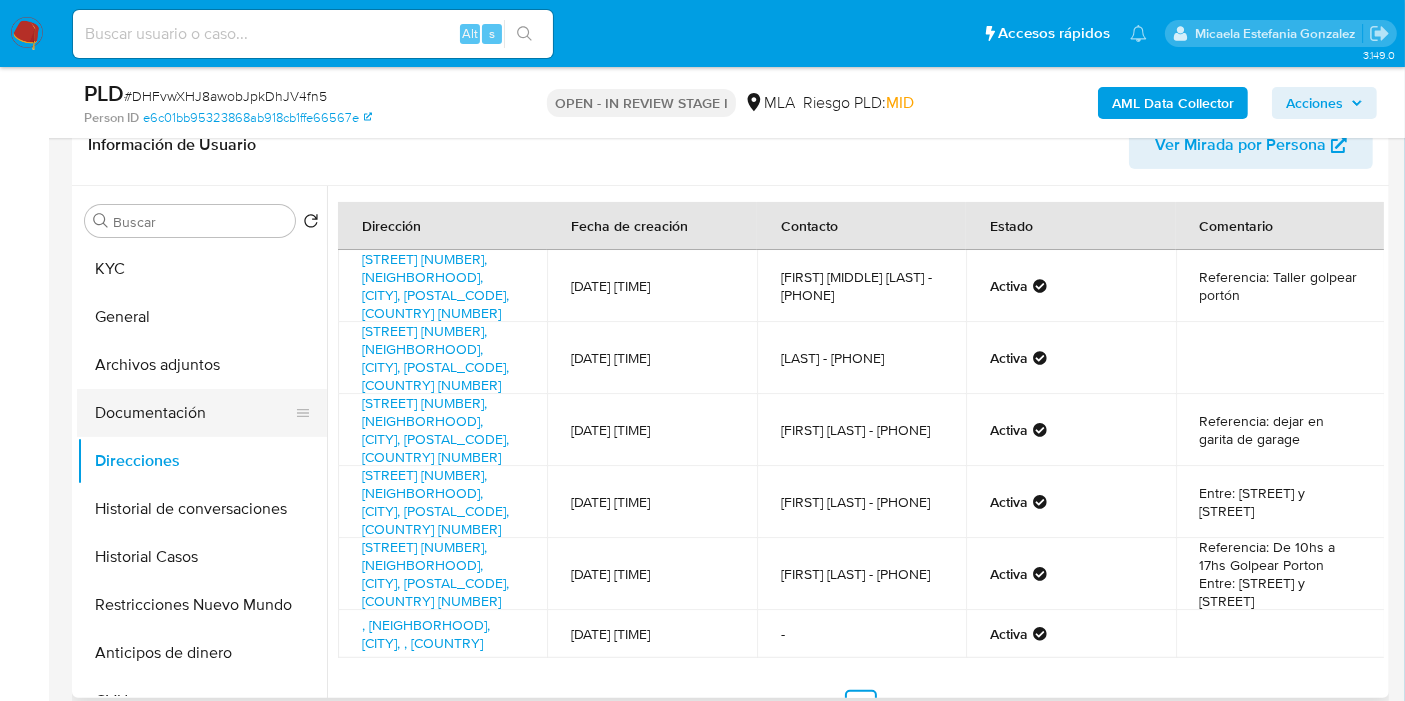 click on "Documentación" at bounding box center (194, 413) 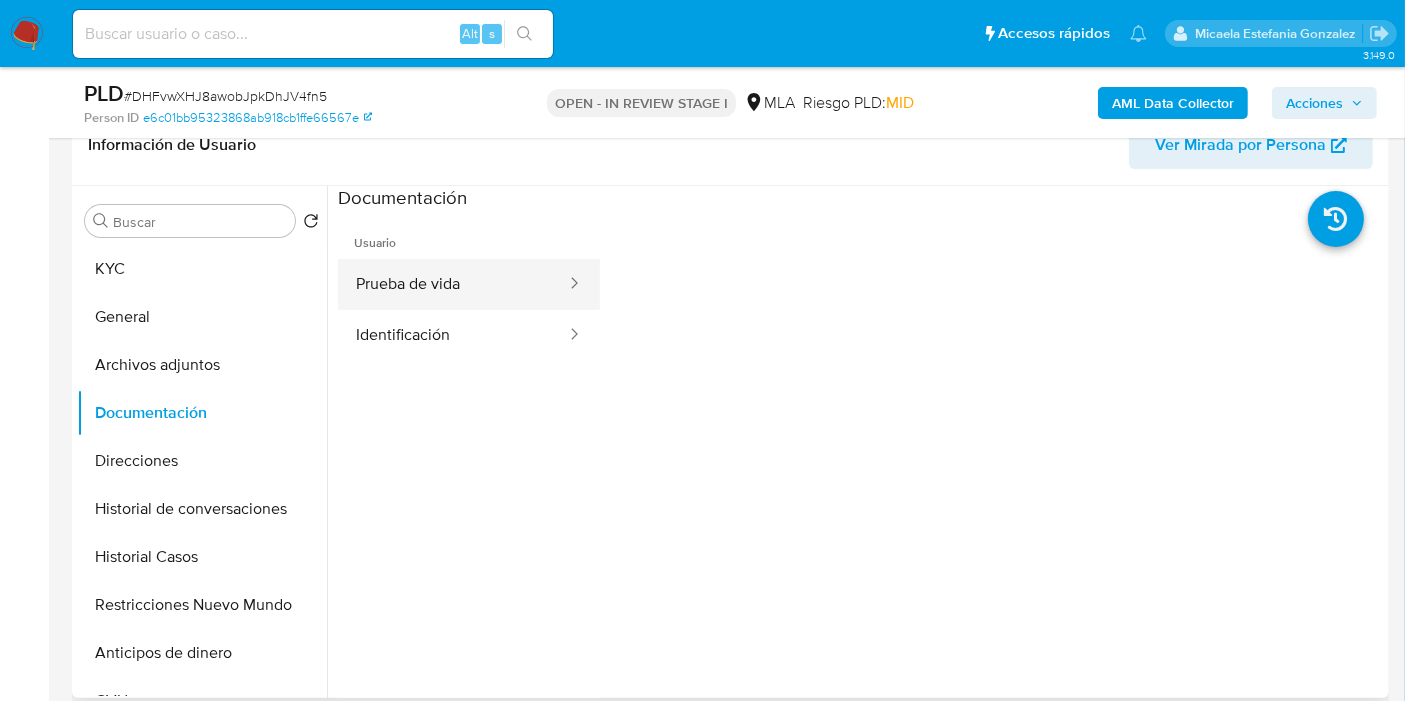 click at bounding box center (568, 284) 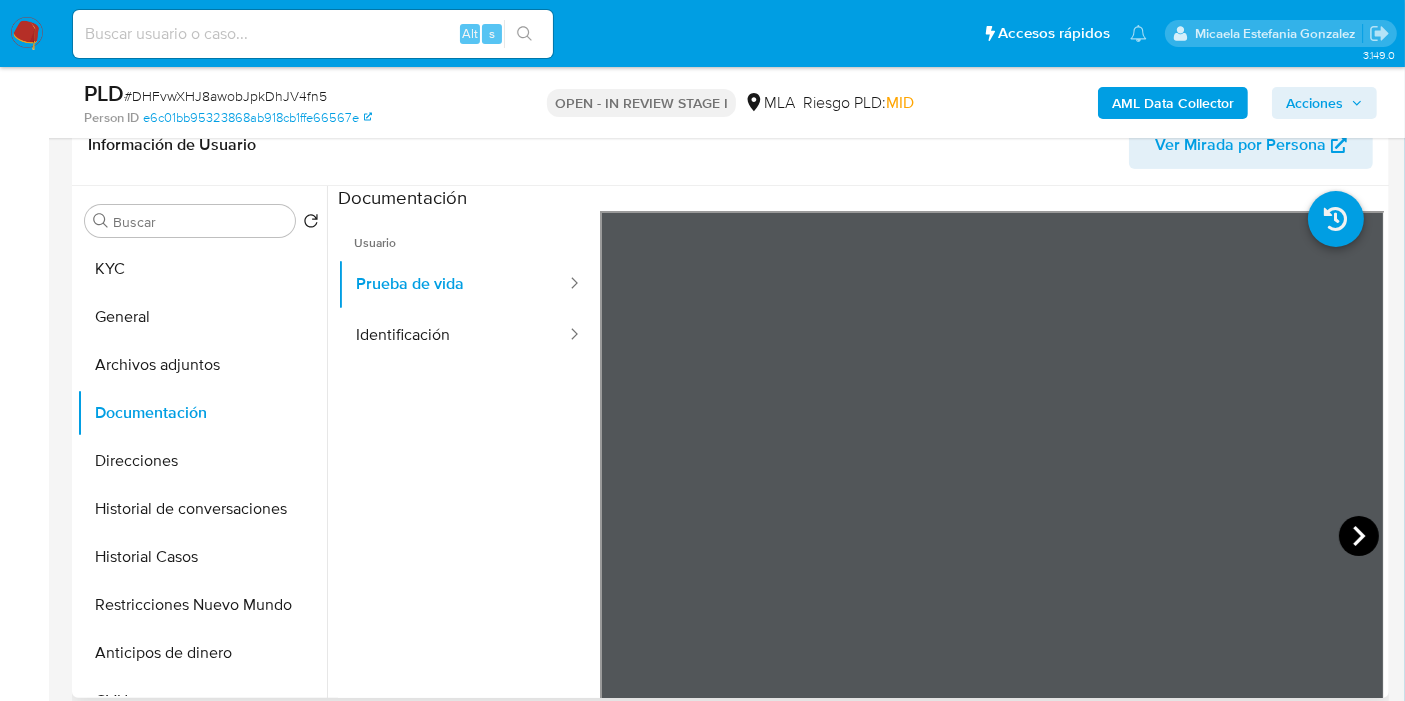 click 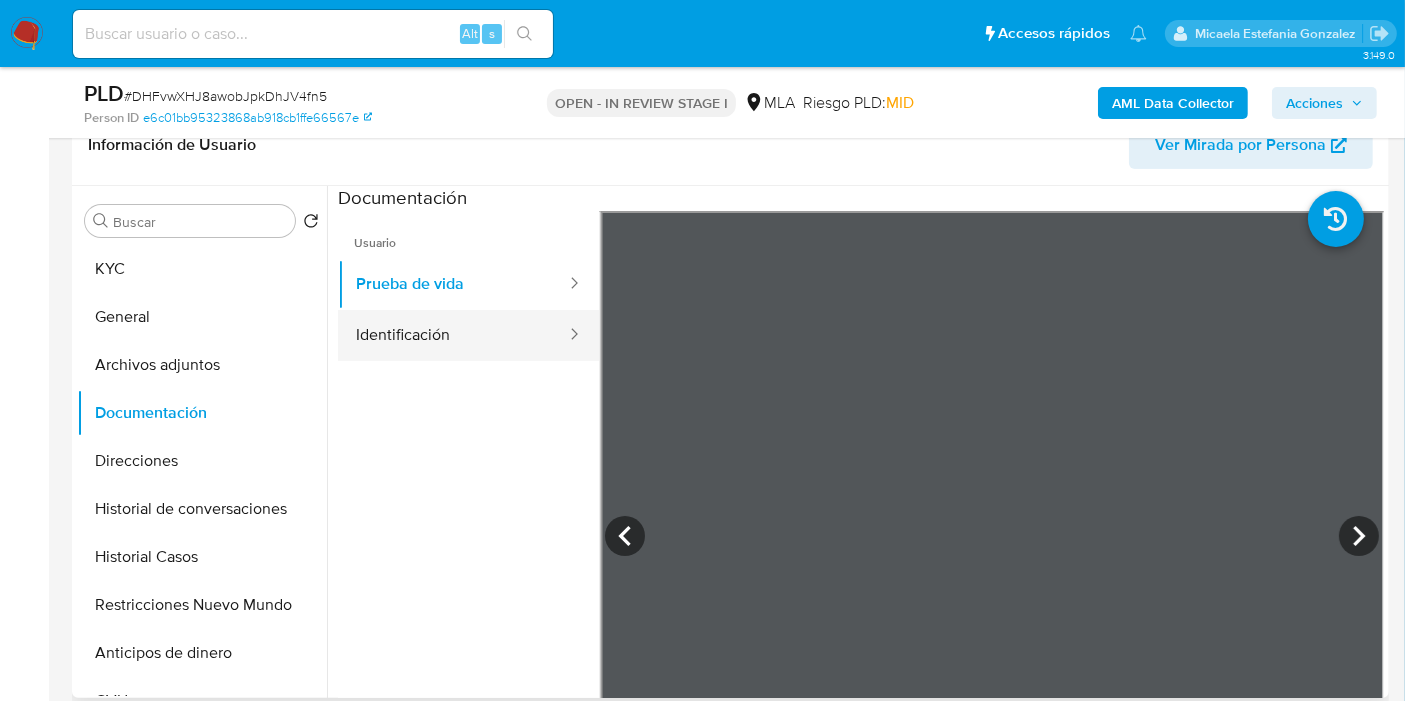 click on "Identificación" at bounding box center [453, 335] 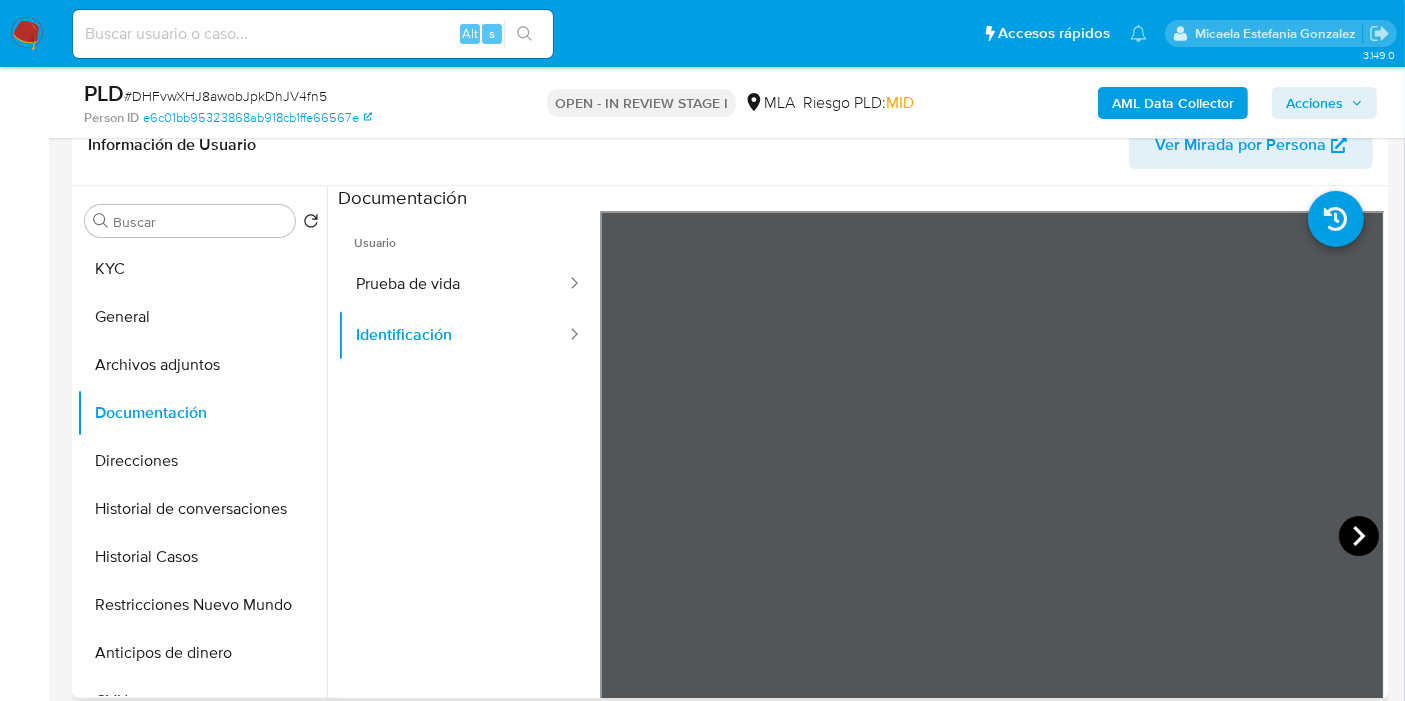 click 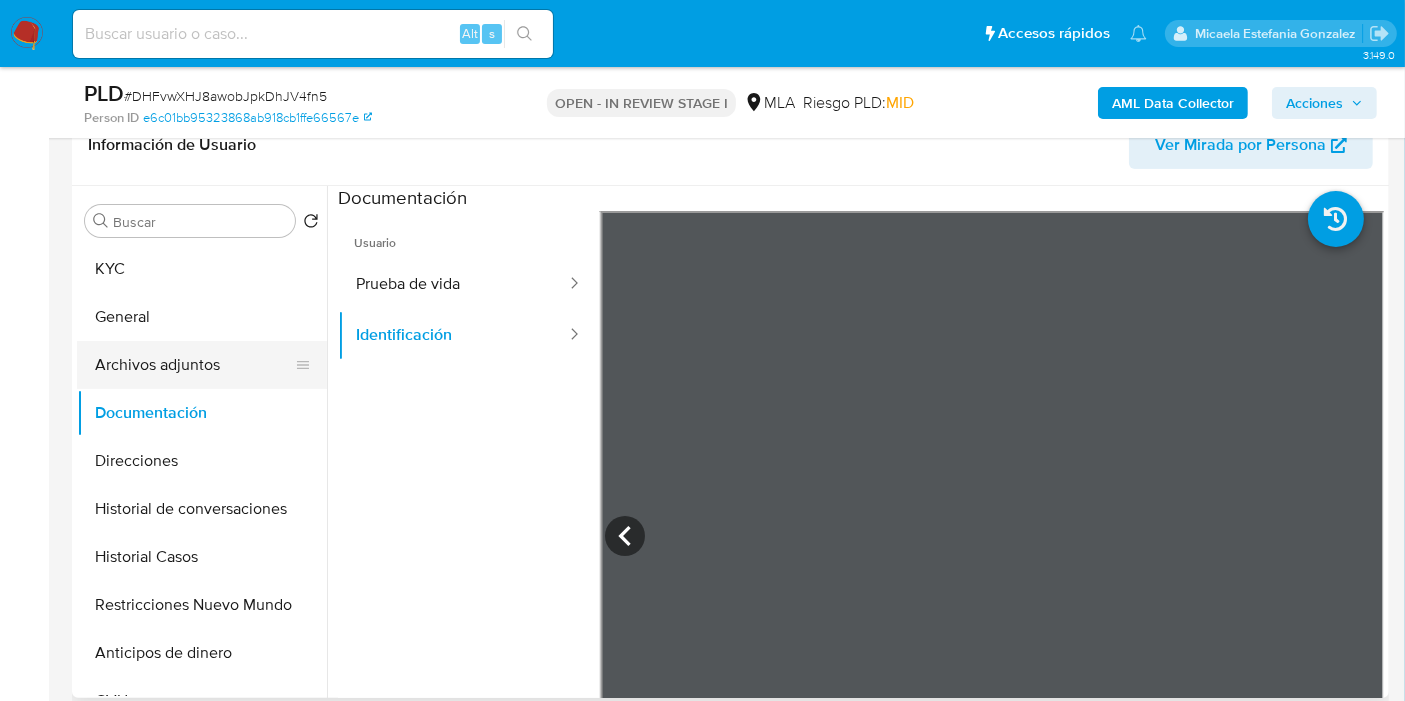 click on "Archivos adjuntos" at bounding box center [194, 365] 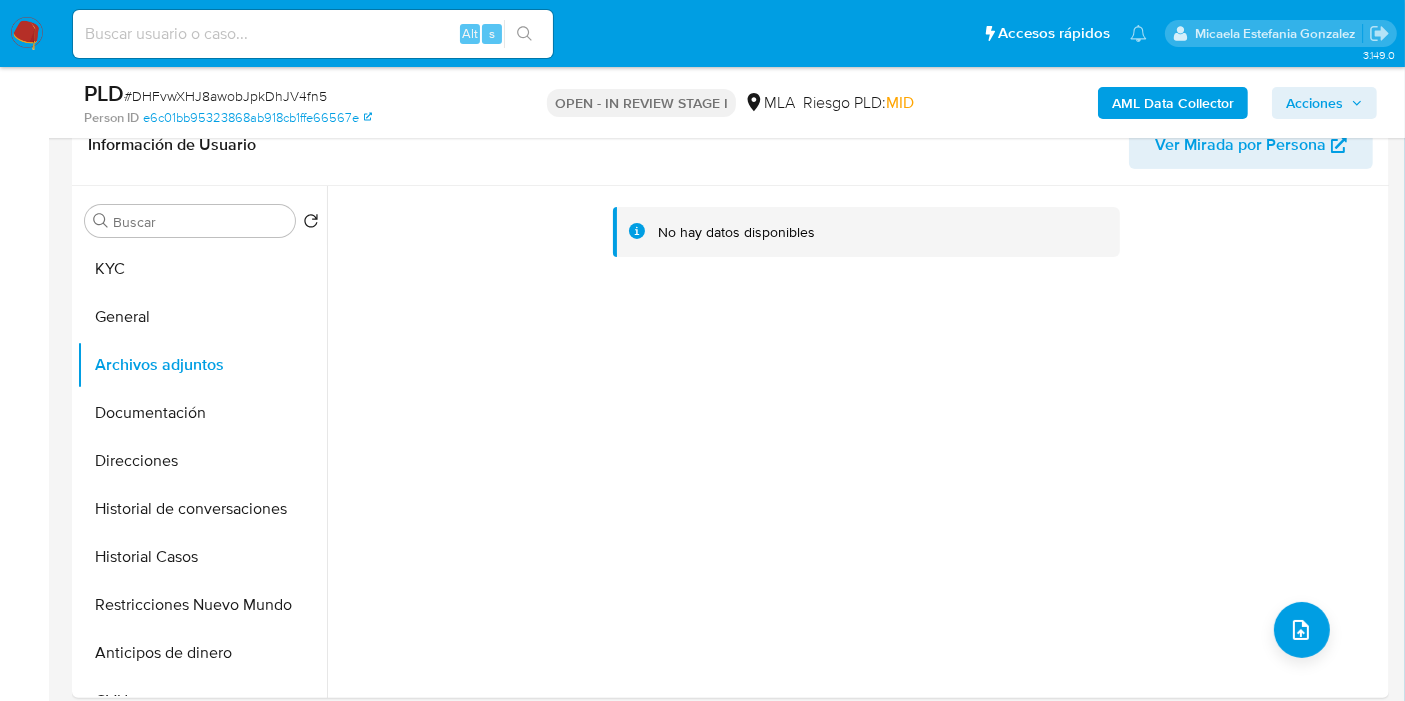 click on "AML Data Collector" at bounding box center (1173, 103) 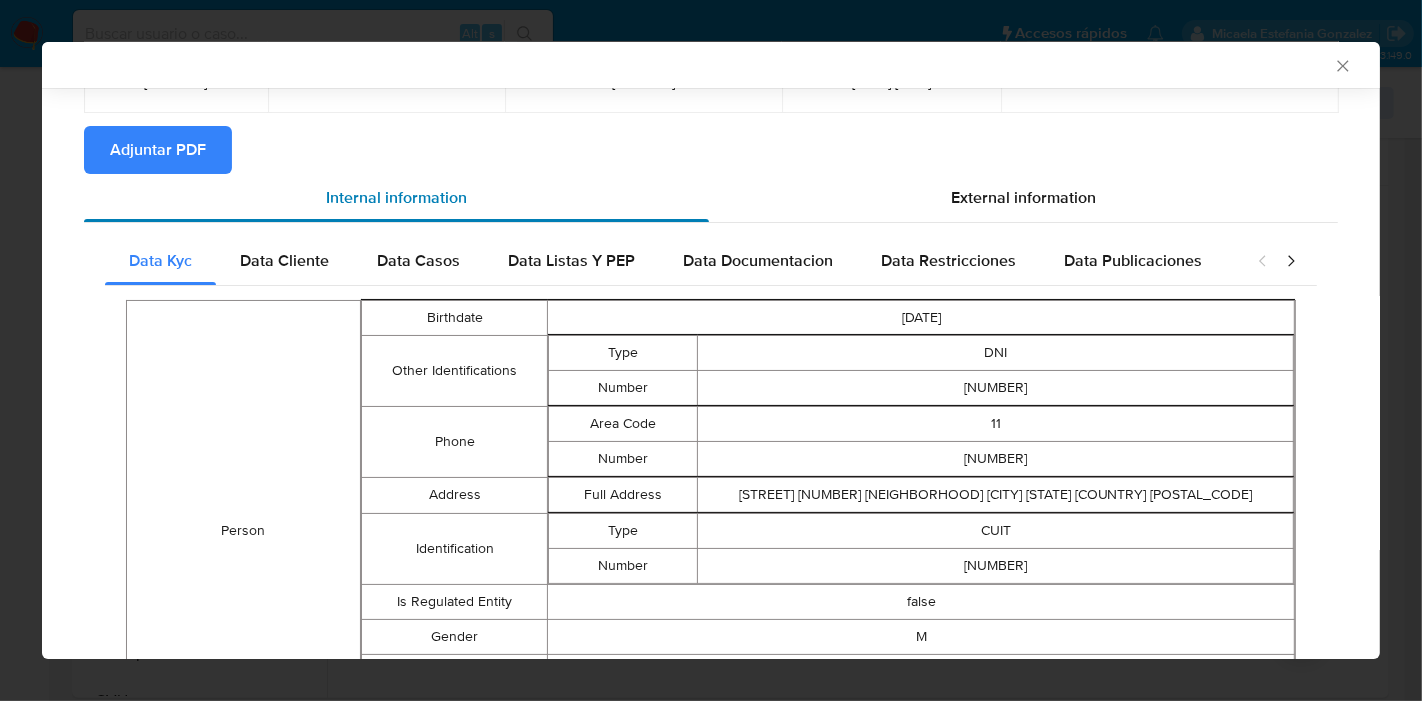 scroll, scrollTop: 45, scrollLeft: 0, axis: vertical 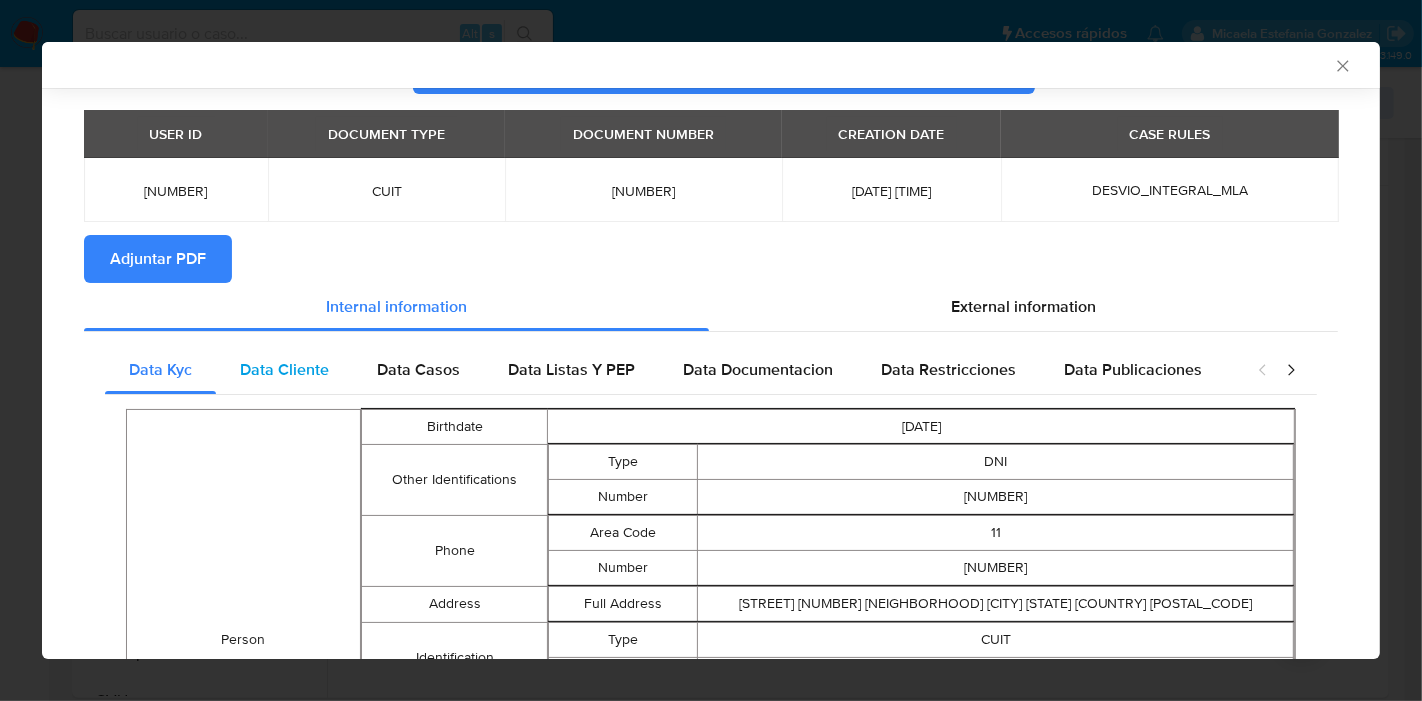 click on "Data Cliente" at bounding box center (284, 370) 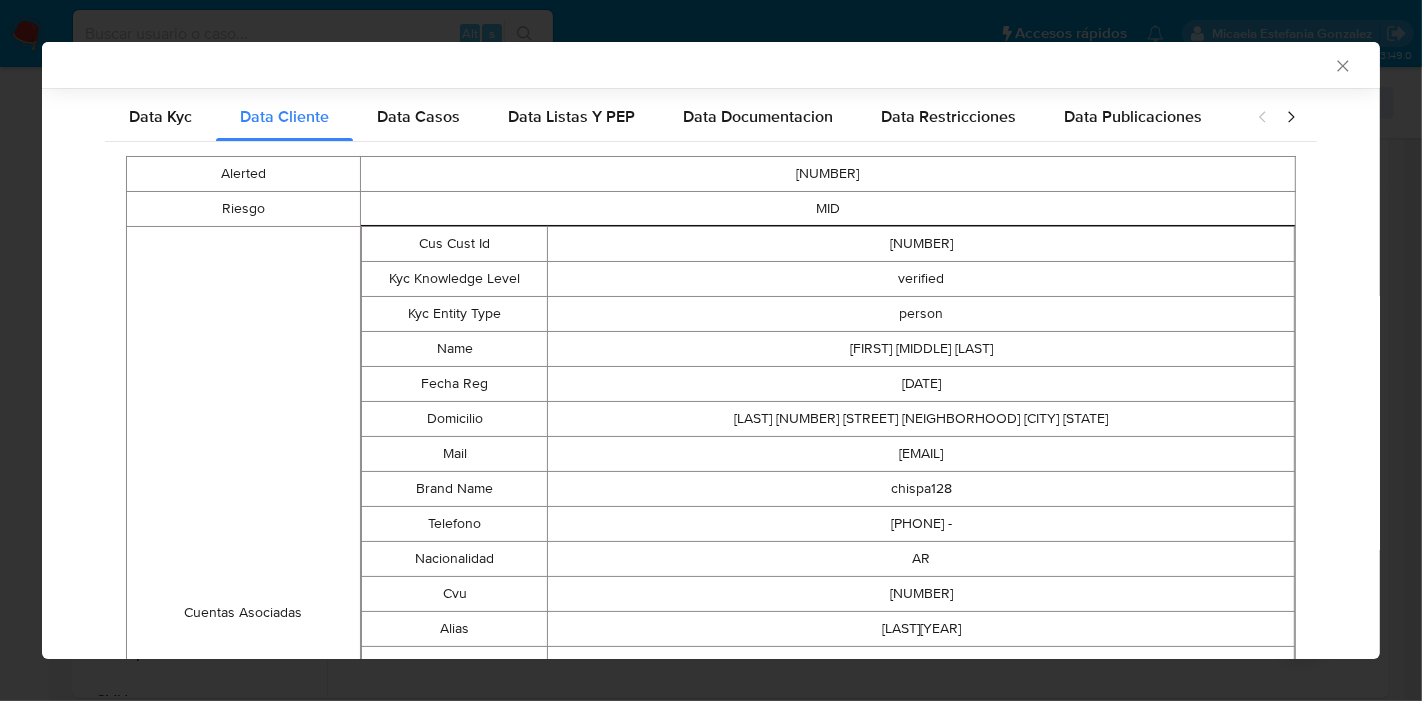 scroll, scrollTop: 0, scrollLeft: 0, axis: both 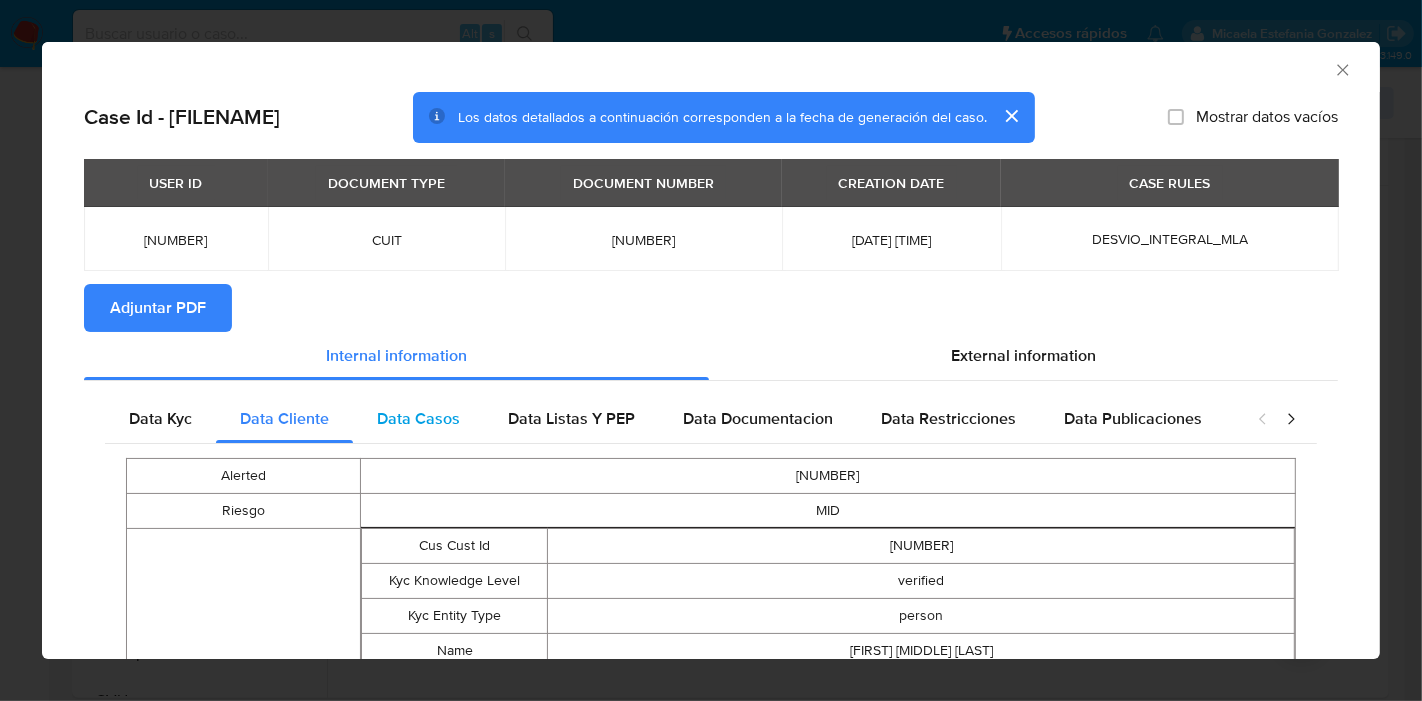 click on "Data Casos" at bounding box center [418, 418] 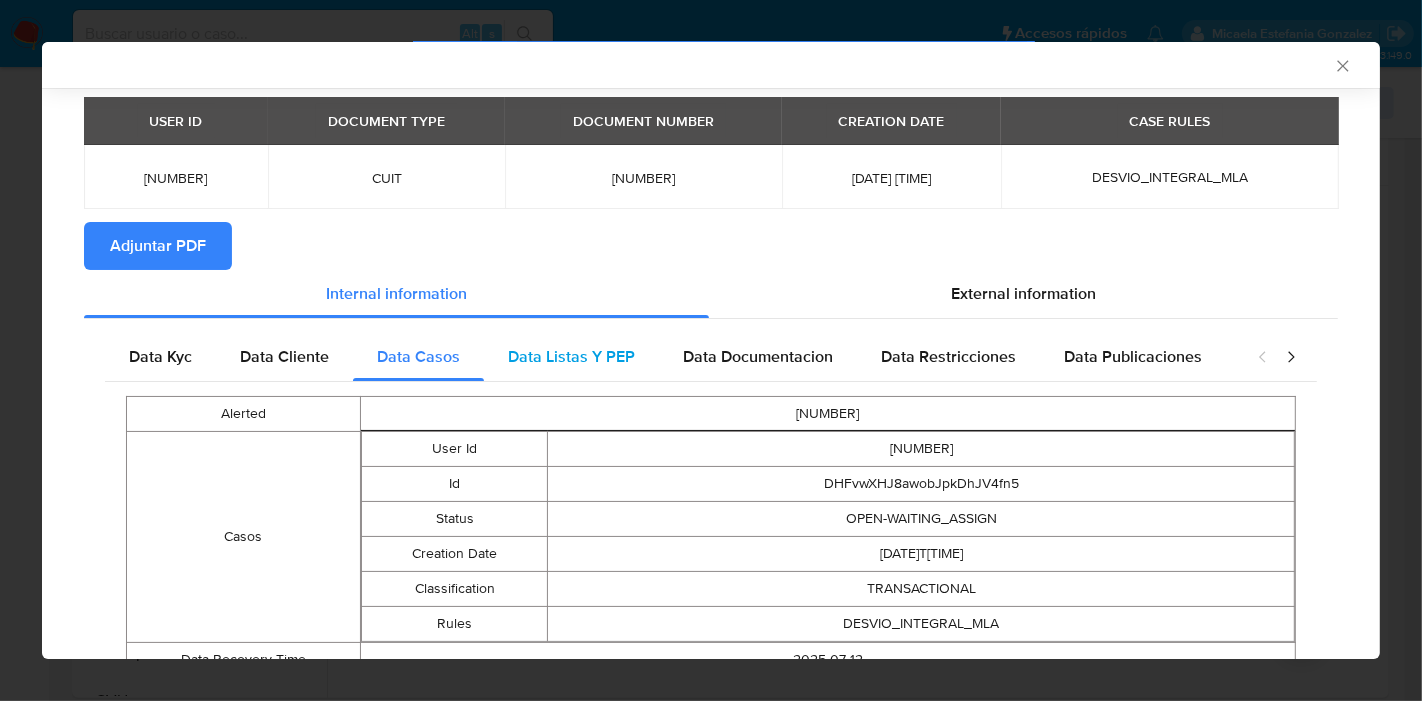 scroll, scrollTop: 145, scrollLeft: 0, axis: vertical 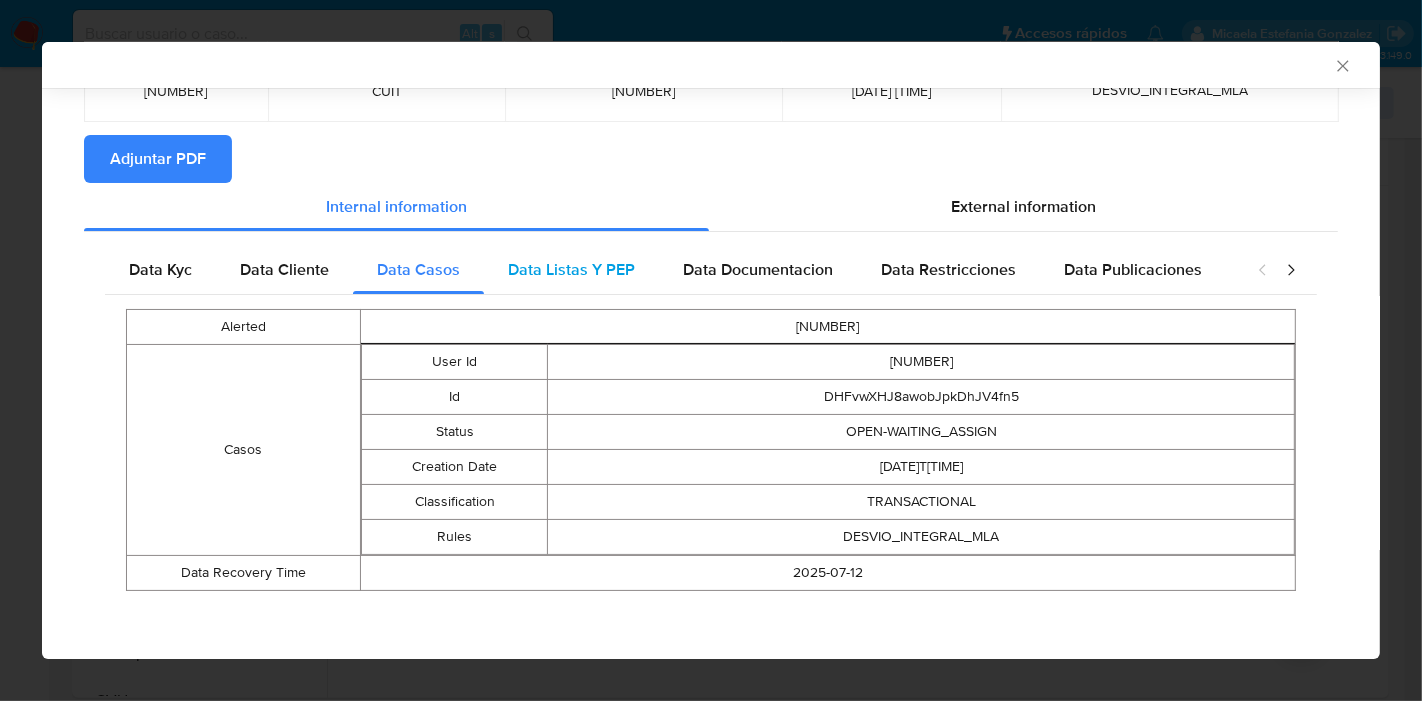 click on "Data Listas Y PEP" at bounding box center (571, 269) 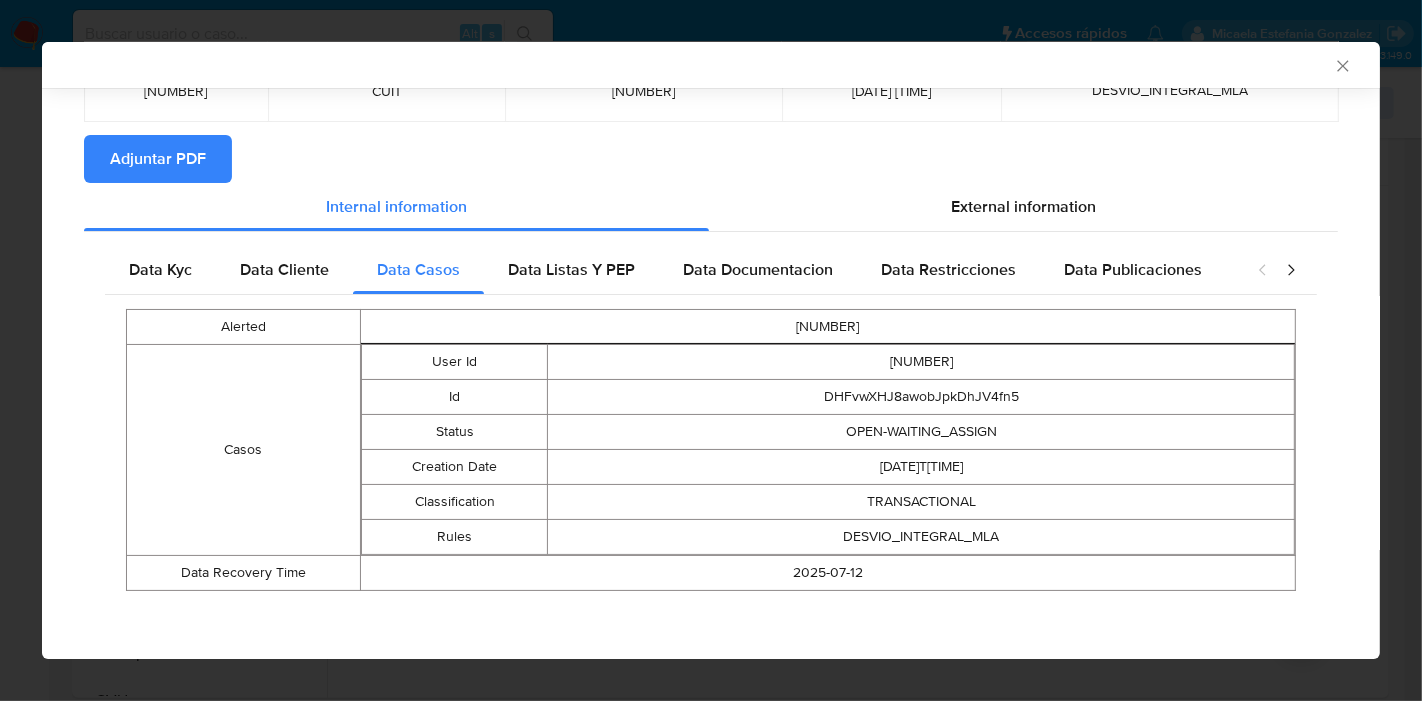 scroll, scrollTop: 0, scrollLeft: 0, axis: both 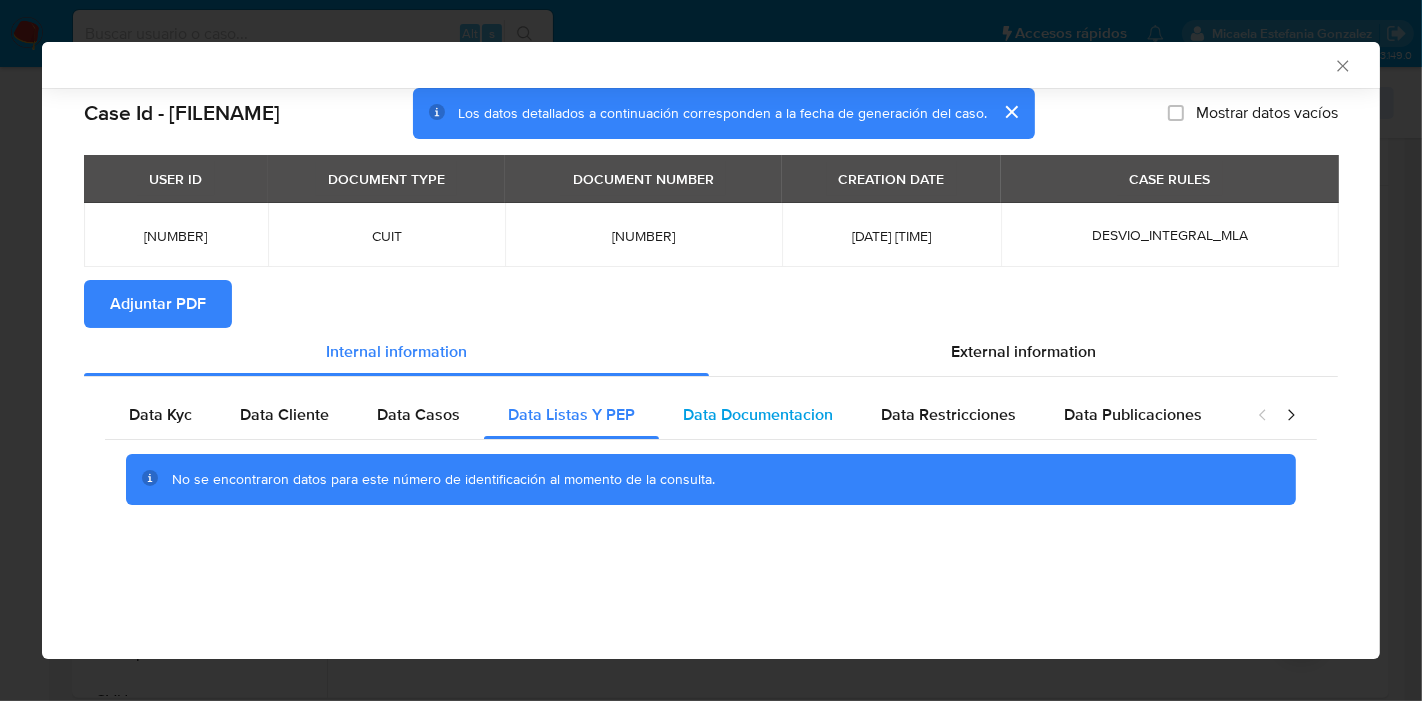 click on "Data Documentacion" at bounding box center [758, 414] 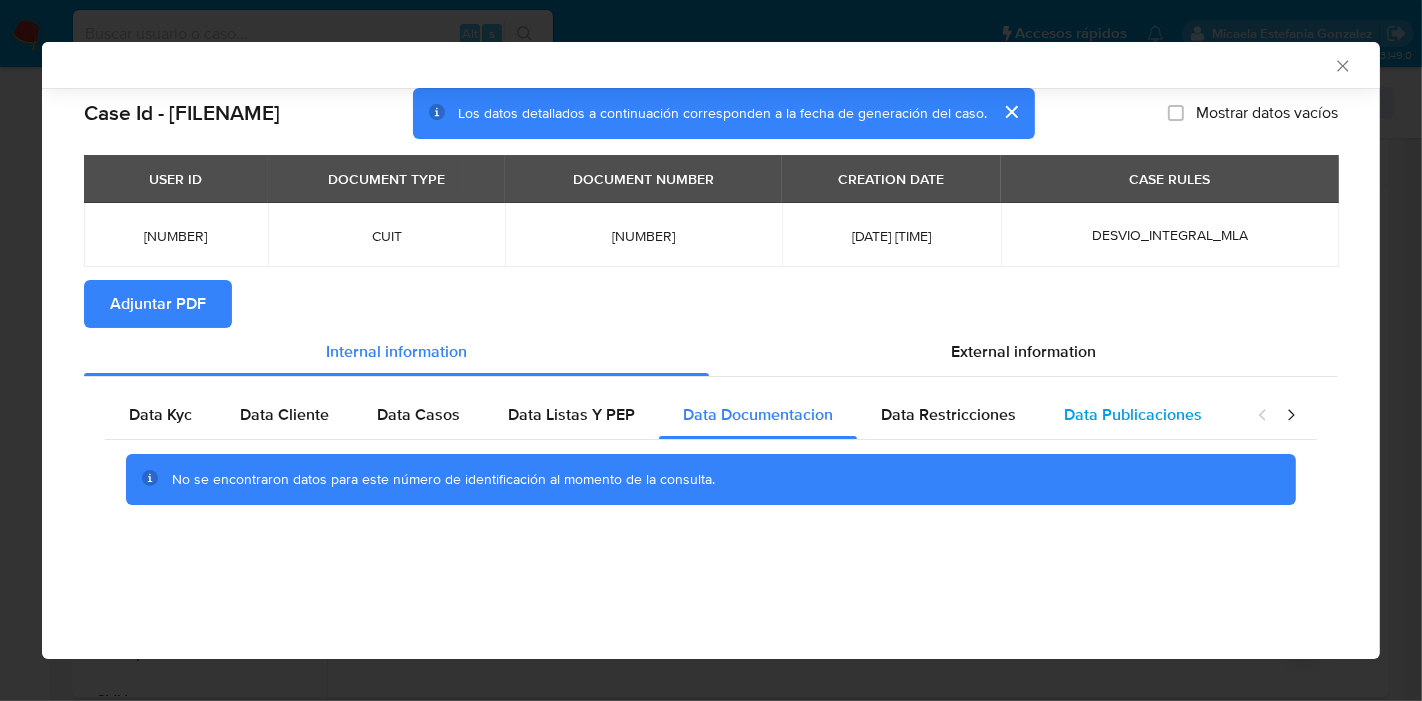 drag, startPoint x: 914, startPoint y: 410, endPoint x: 1080, endPoint y: 427, distance: 166.86821 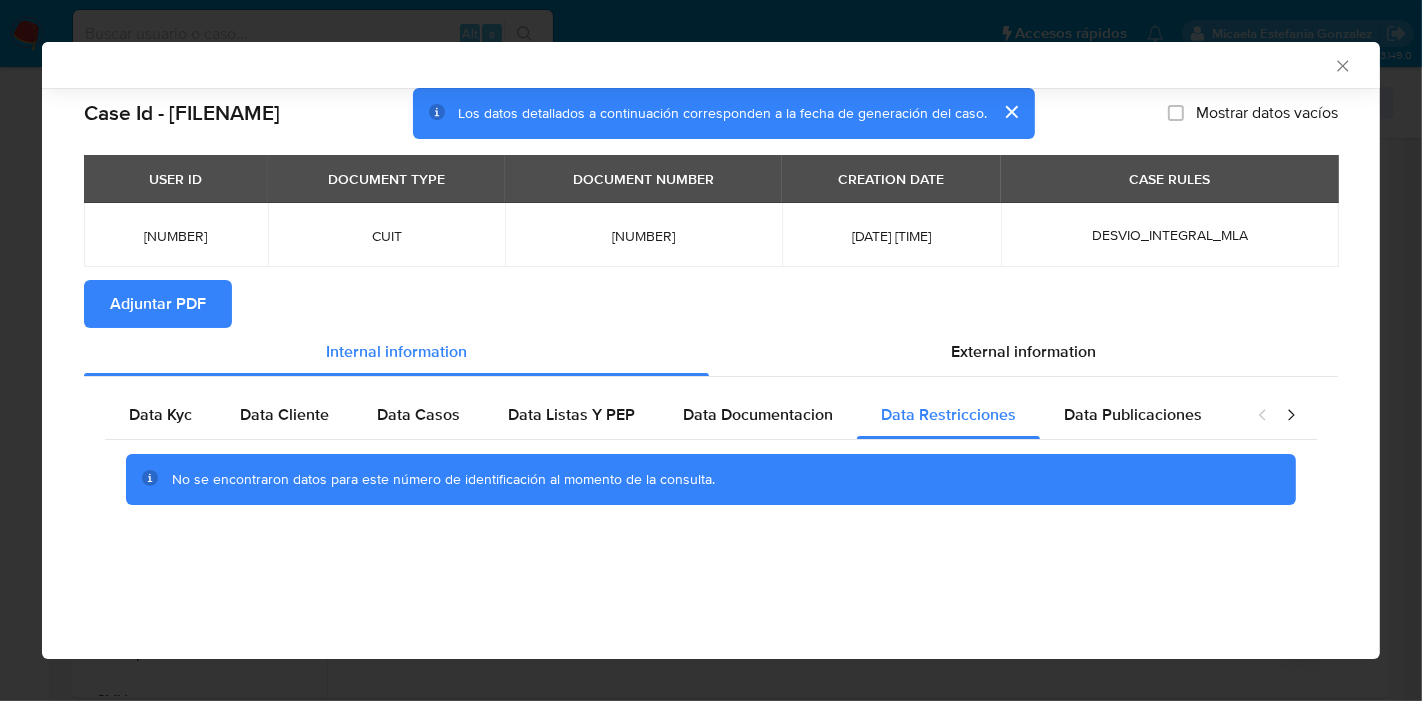 drag, startPoint x: 1096, startPoint y: 410, endPoint x: 1276, endPoint y: 414, distance: 180.04443 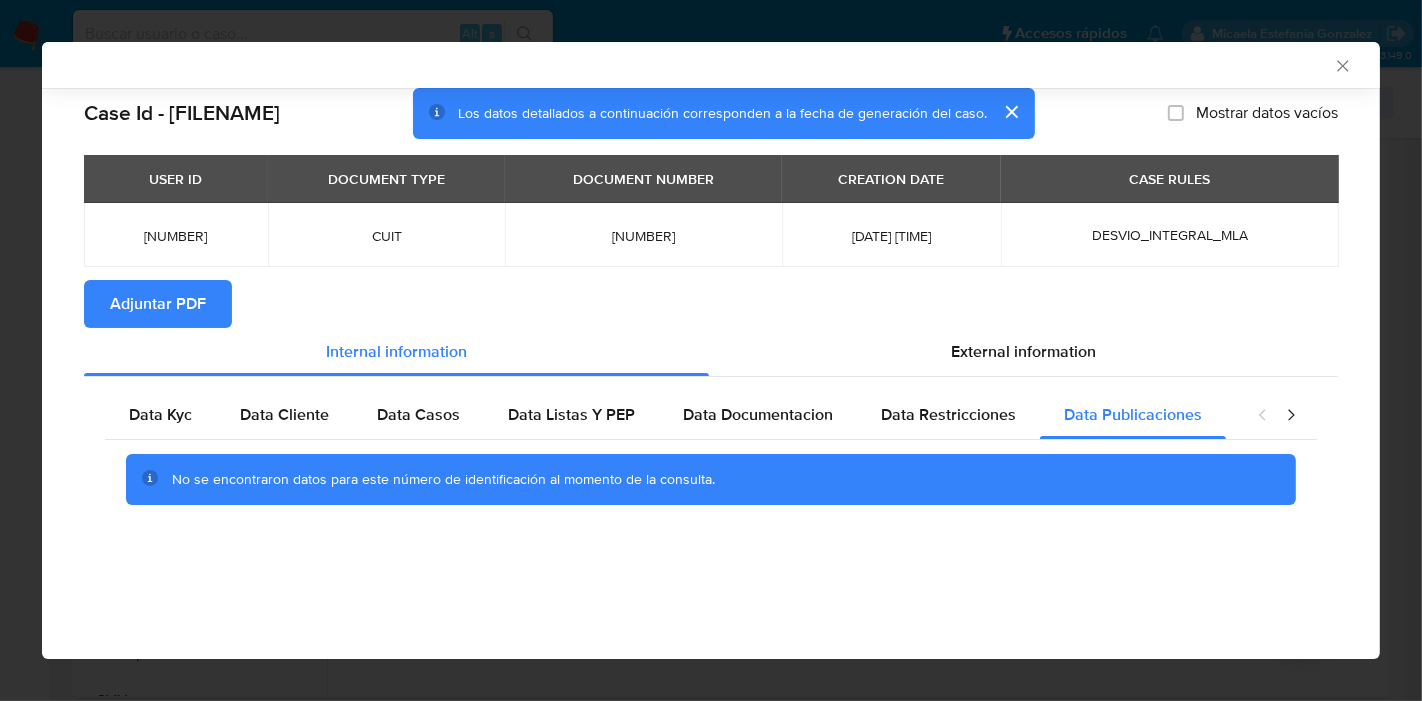 click 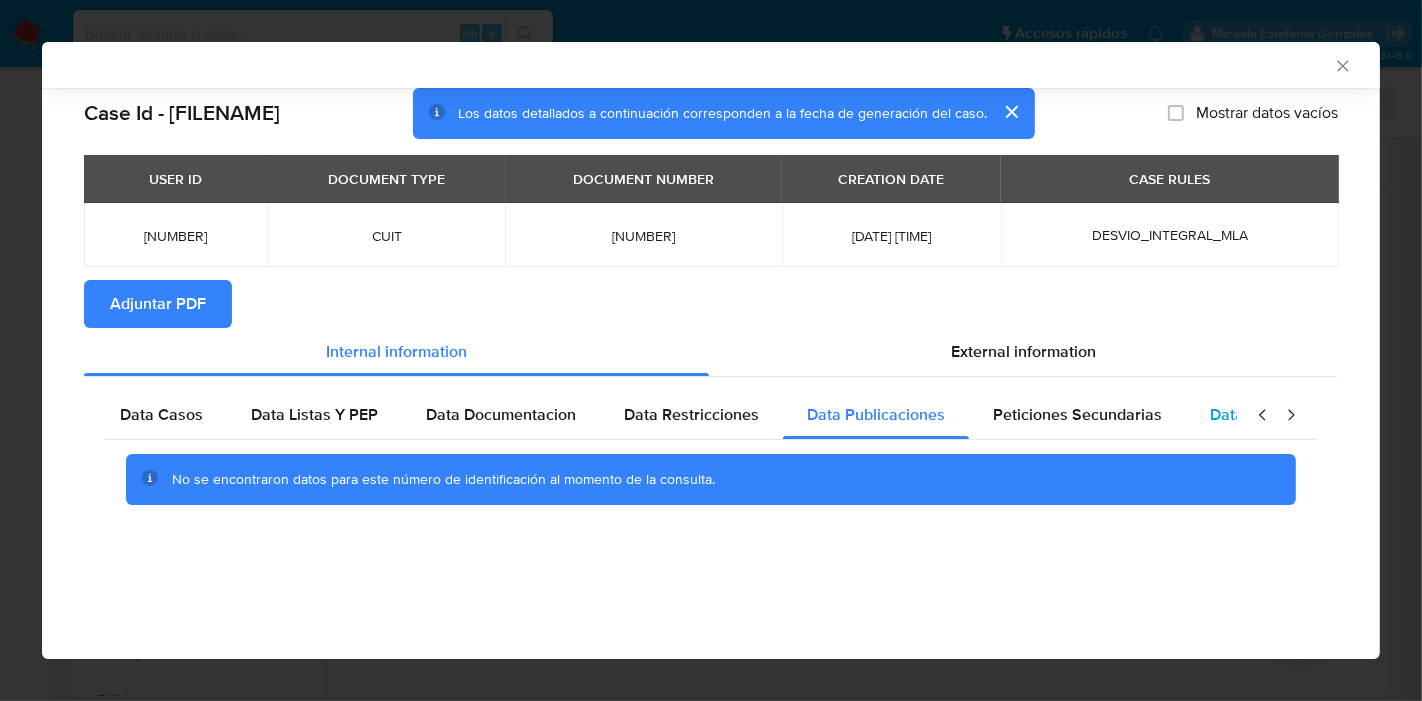 scroll, scrollTop: 0, scrollLeft: 352, axis: horizontal 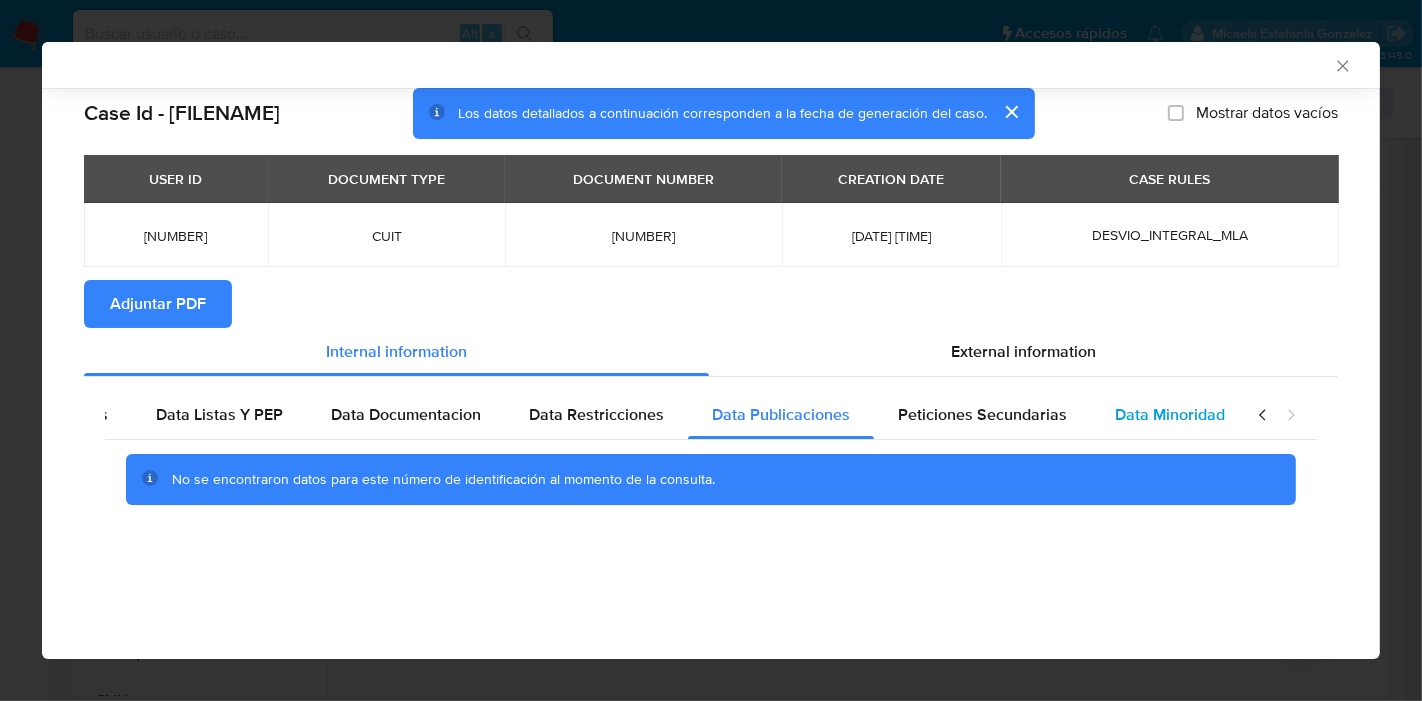 click on "Data Minoridad" at bounding box center (1170, 415) 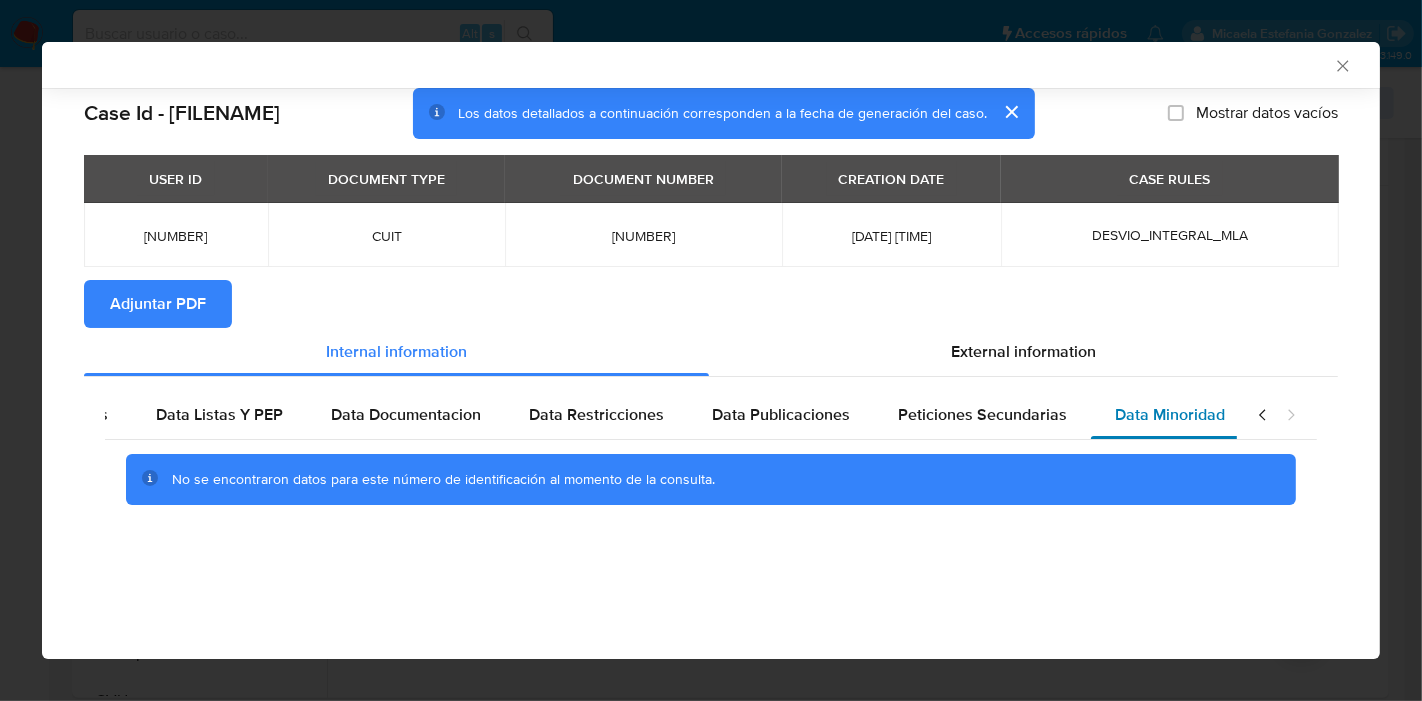 drag, startPoint x: 1060, startPoint y: 423, endPoint x: 1146, endPoint y: 424, distance: 86.00581 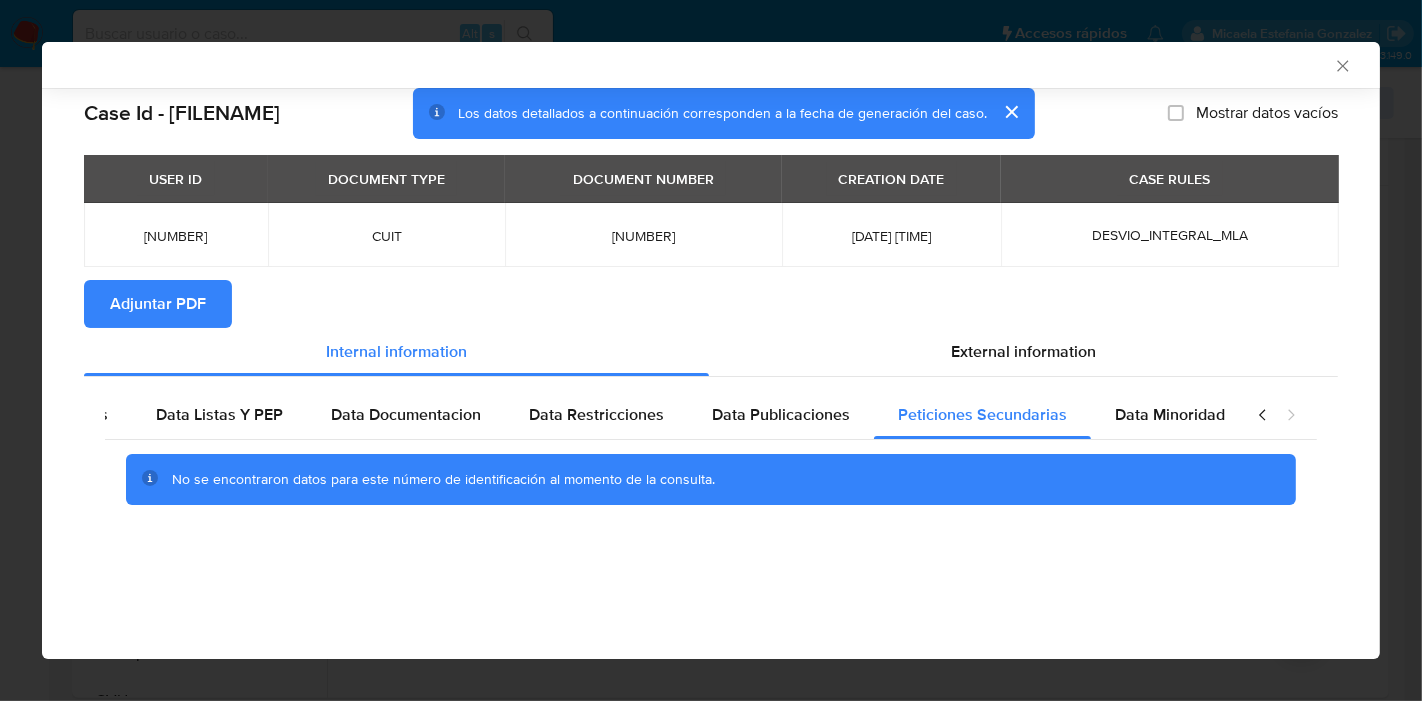click 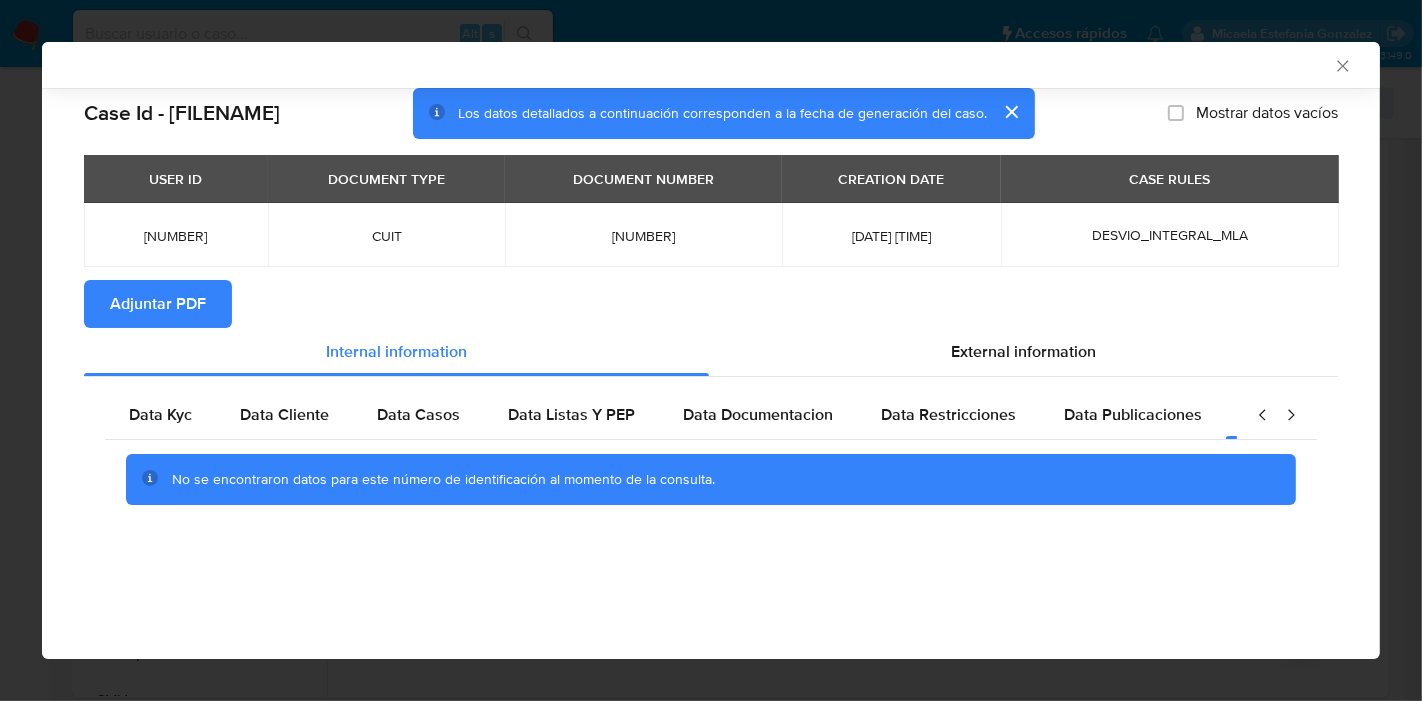 scroll, scrollTop: 0, scrollLeft: 0, axis: both 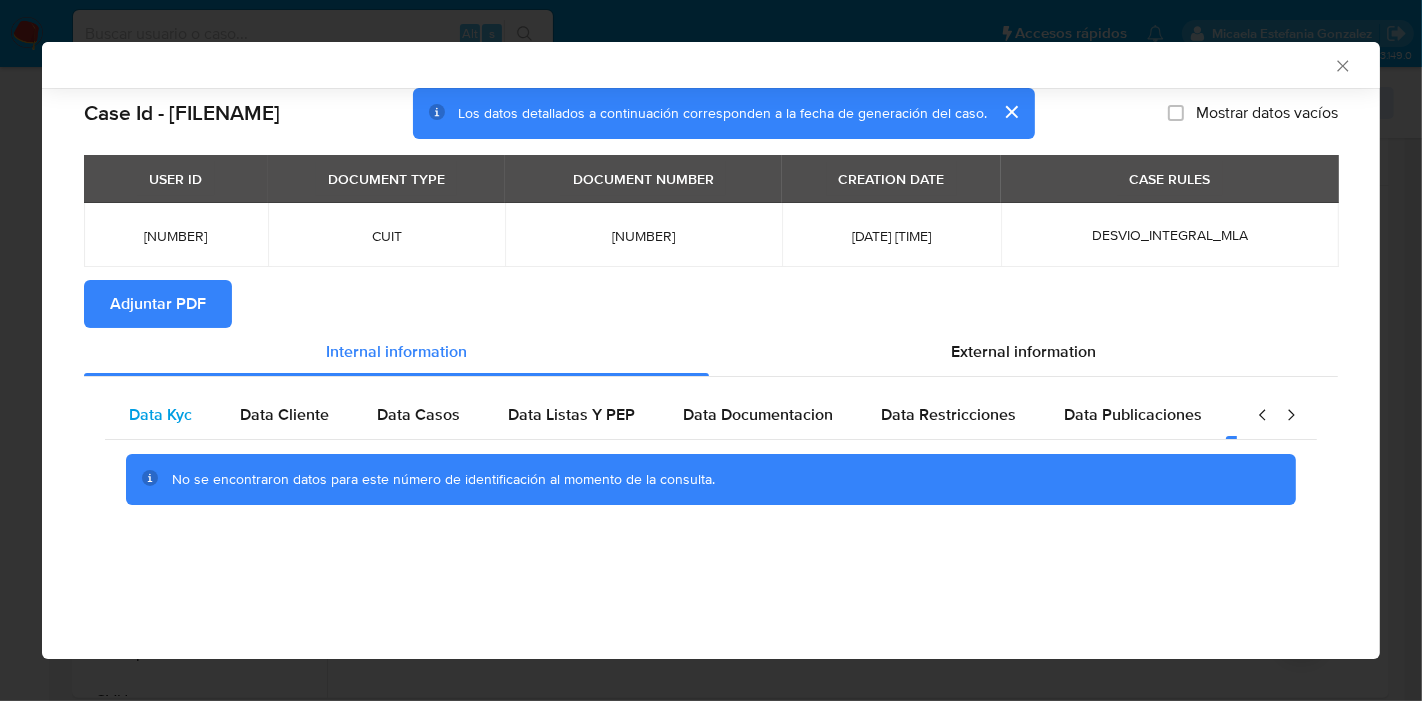 click on "Data Kyc" at bounding box center (160, 415) 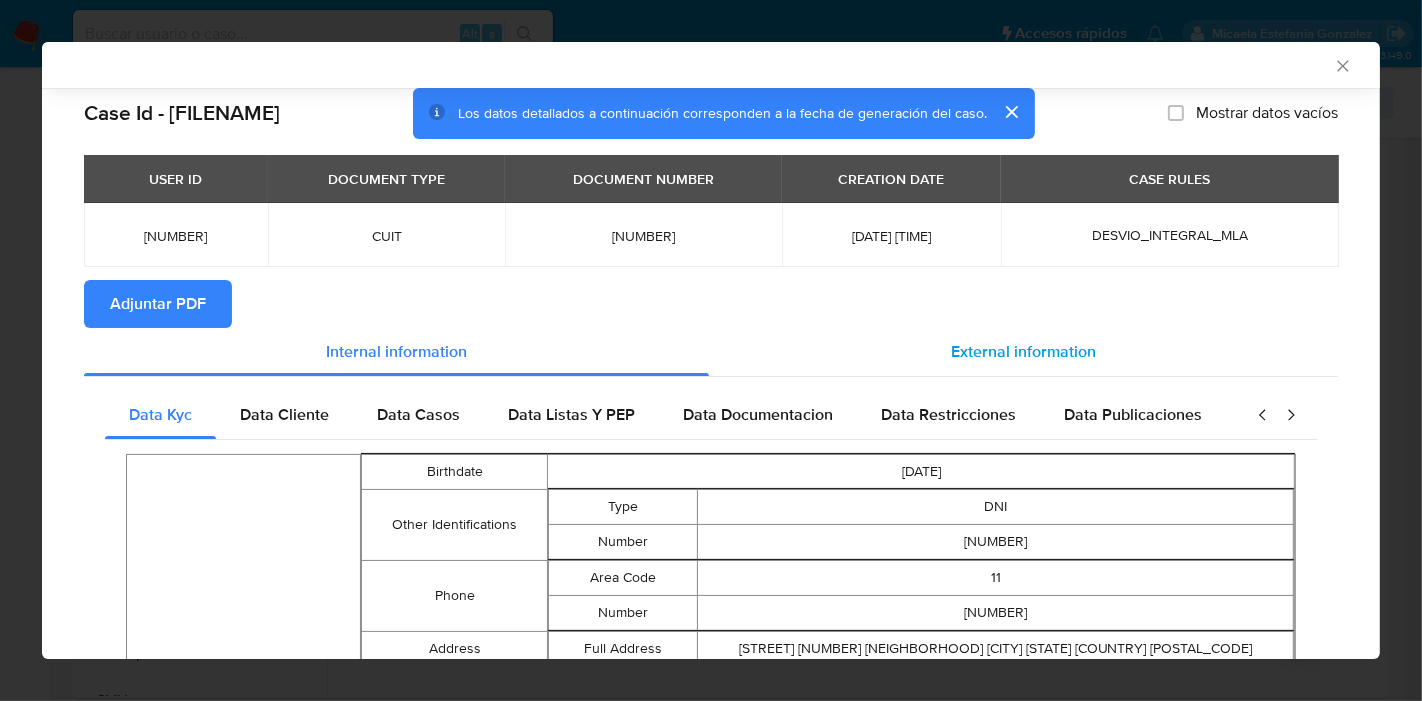 click on "External information" at bounding box center [1023, 351] 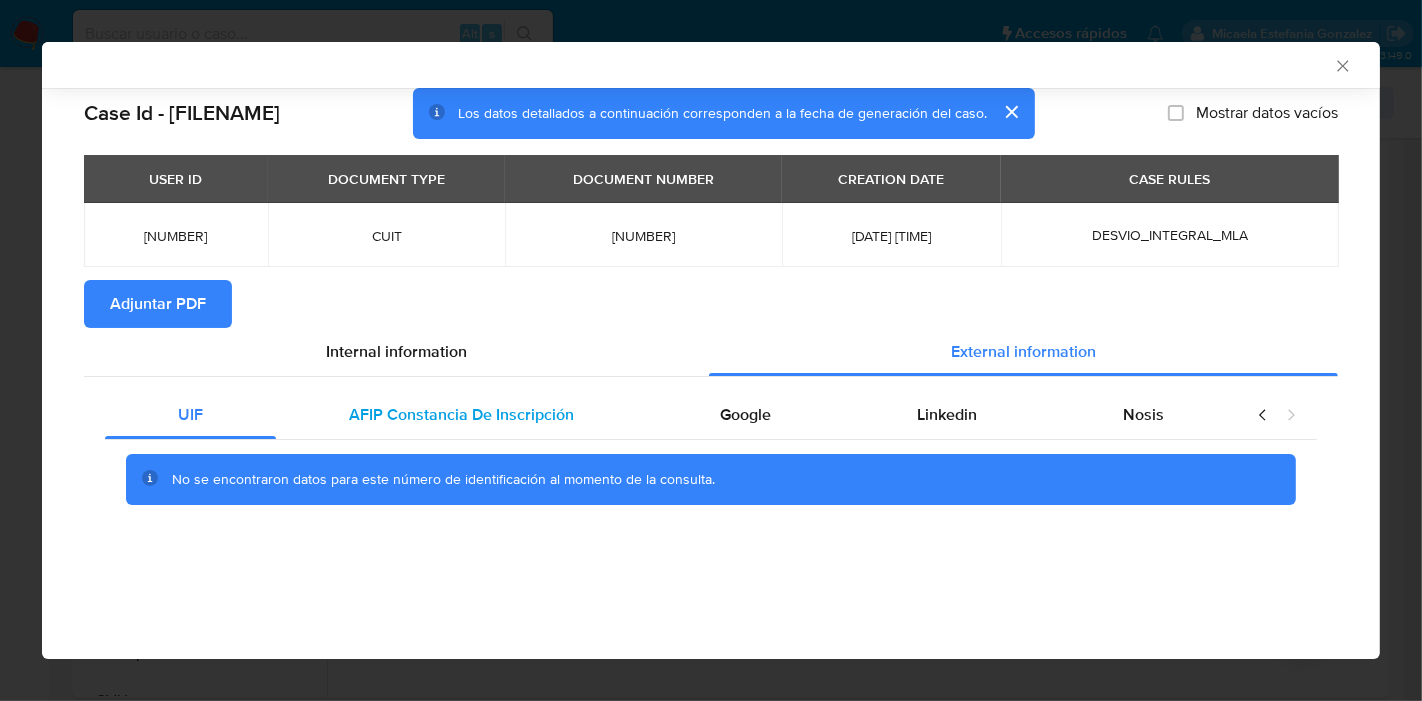 click on "AFIP Constancia De Inscripción" at bounding box center [461, 415] 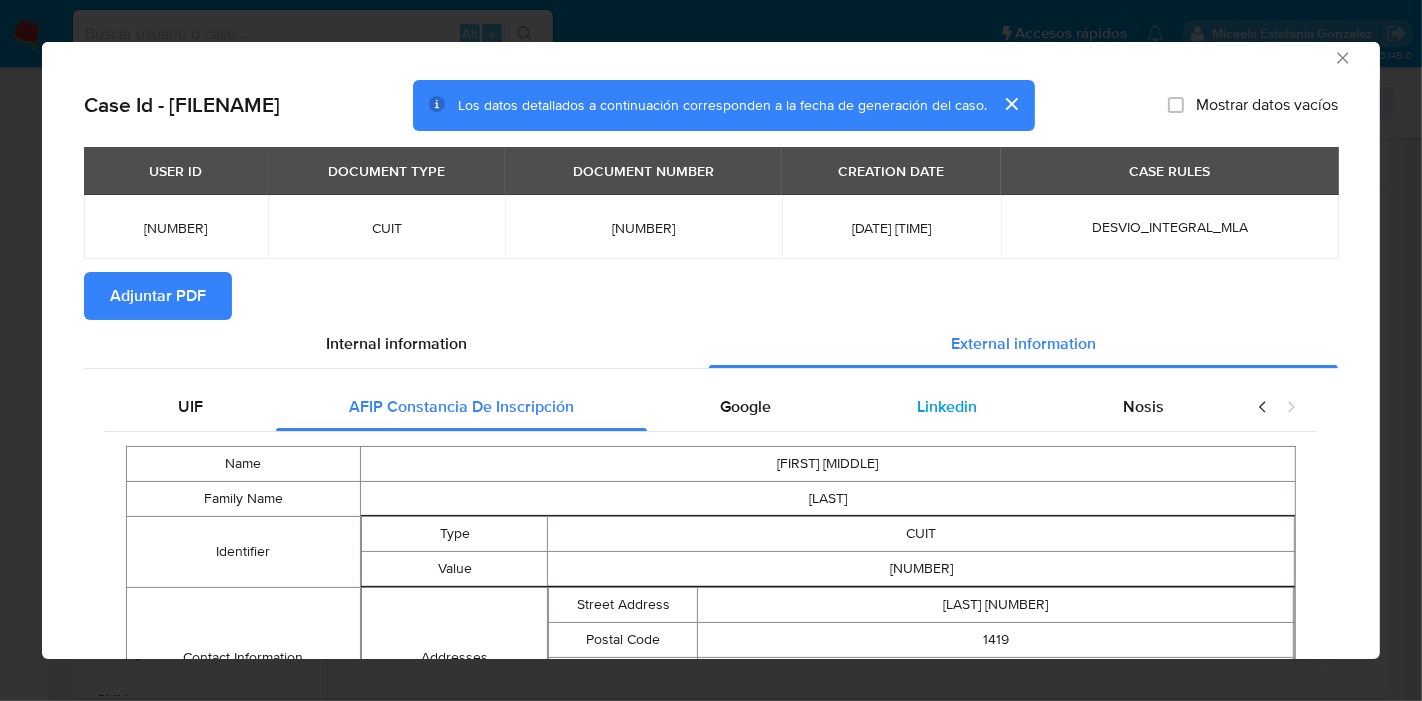 scroll, scrollTop: 0, scrollLeft: 0, axis: both 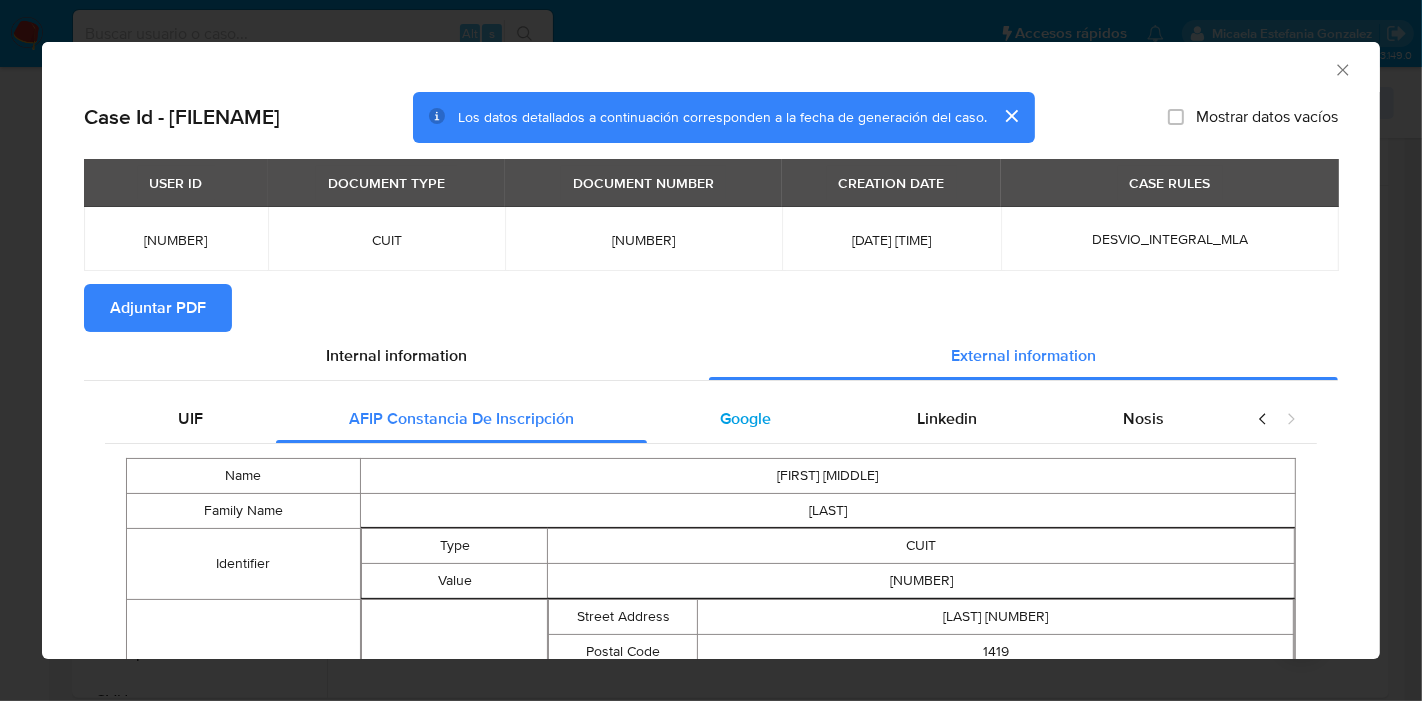 click on "Google" at bounding box center (745, 419) 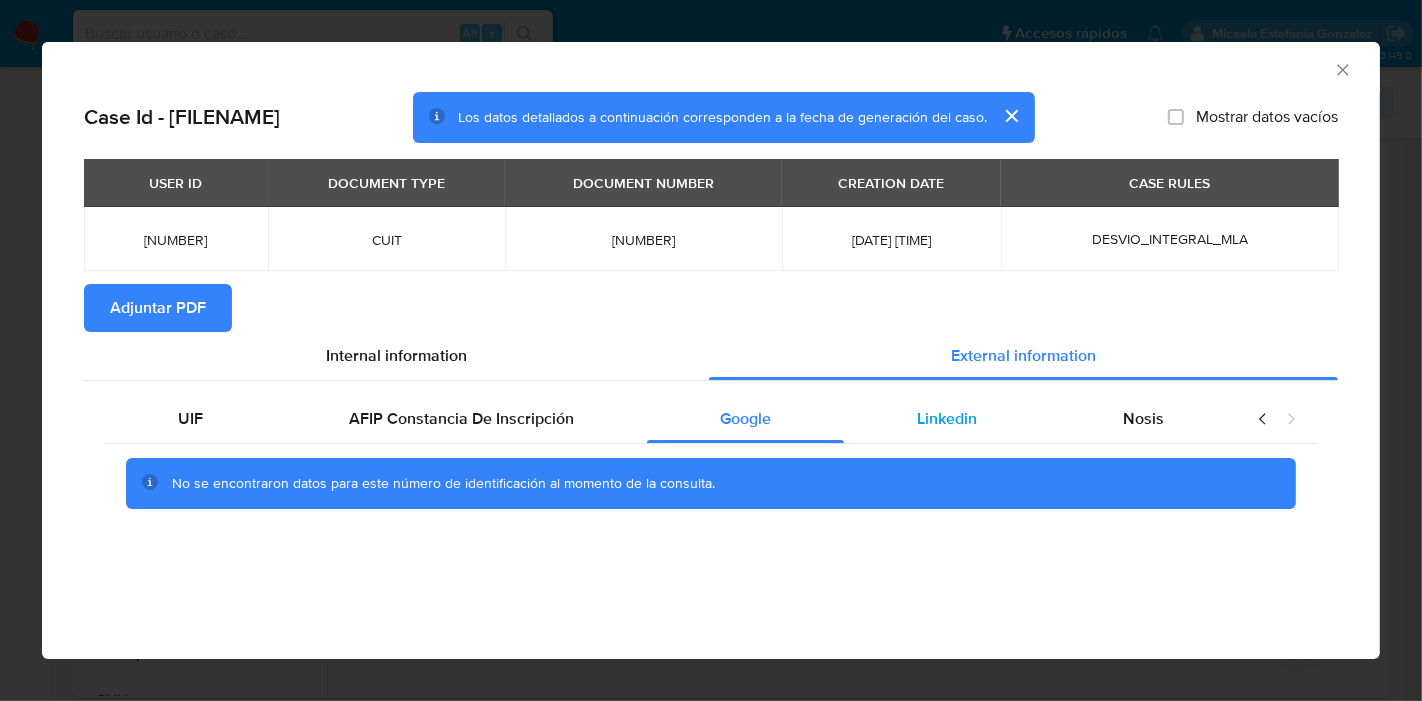 click on "Linkedin" at bounding box center (947, 418) 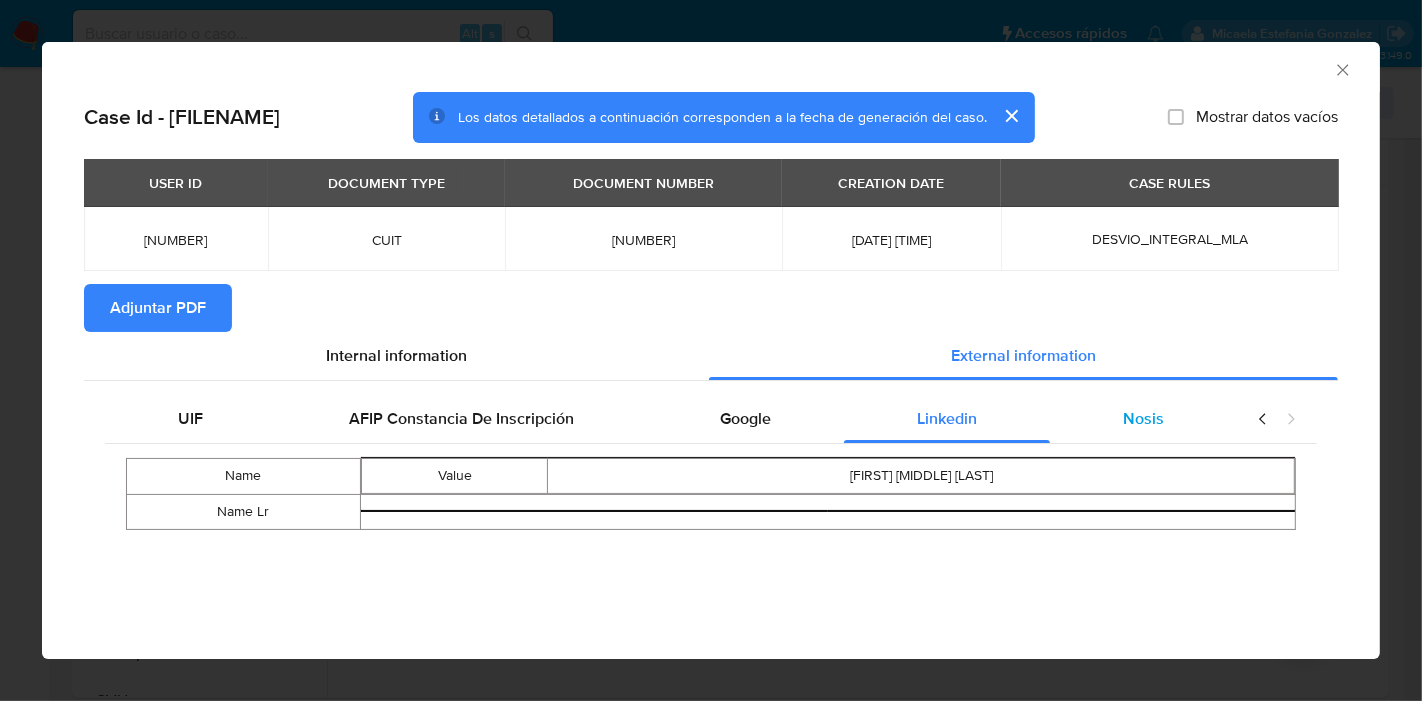click on "Nosis" at bounding box center [1143, 419] 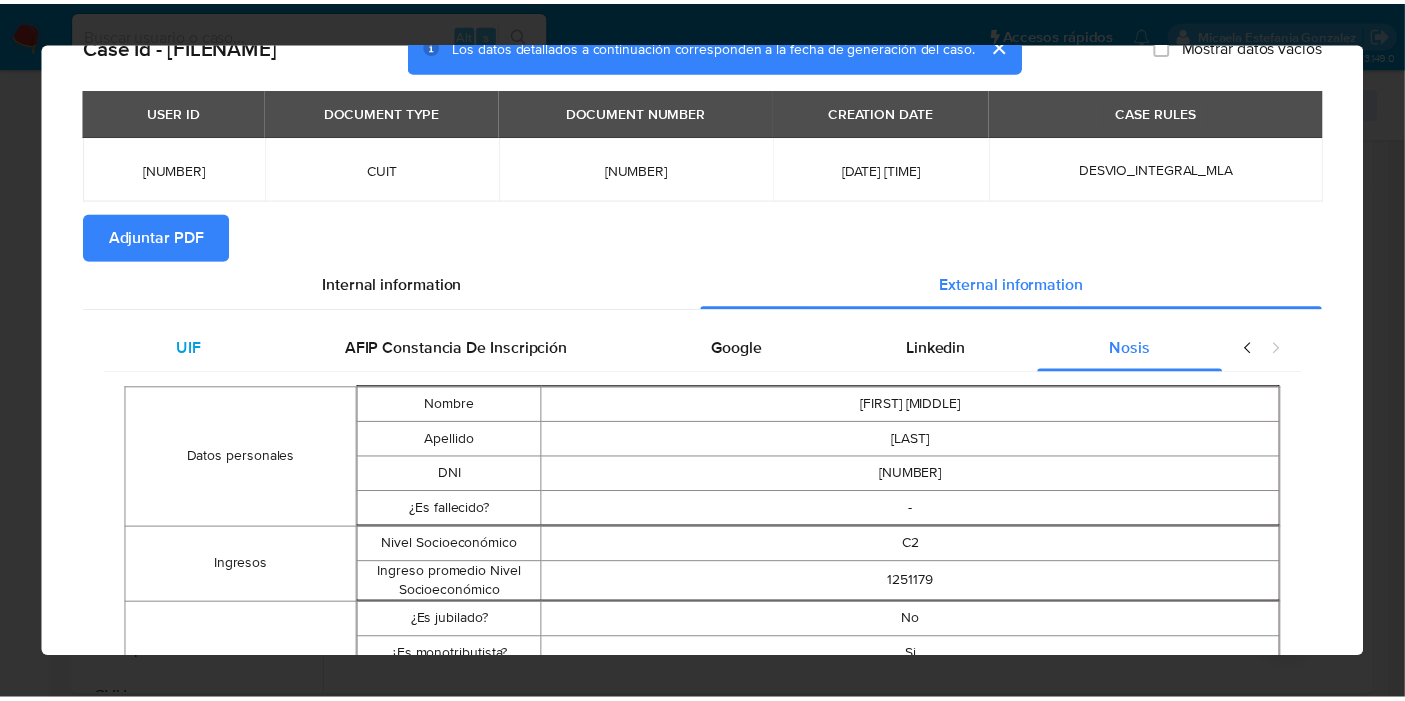 scroll, scrollTop: 0, scrollLeft: 0, axis: both 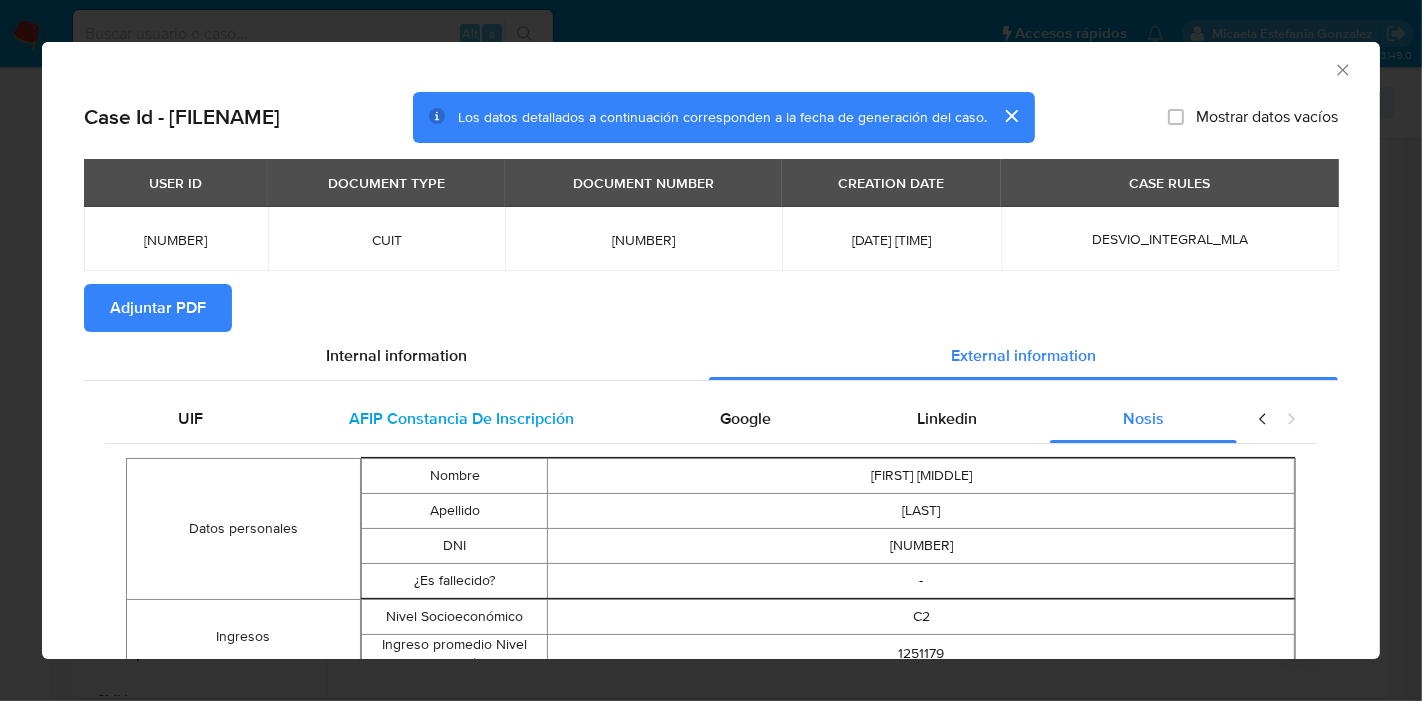 drag, startPoint x: 184, startPoint y: 432, endPoint x: 444, endPoint y: 399, distance: 262.08588 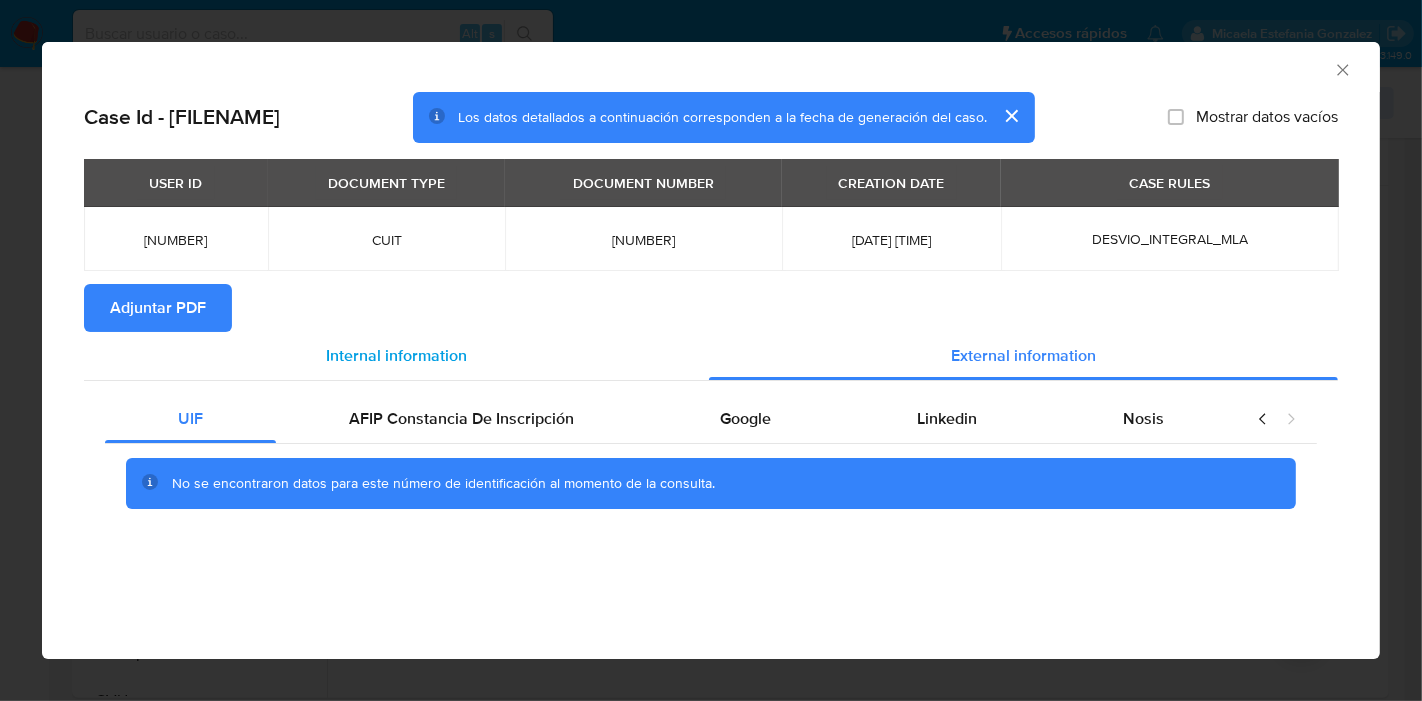 click on "Internal information" at bounding box center [396, 356] 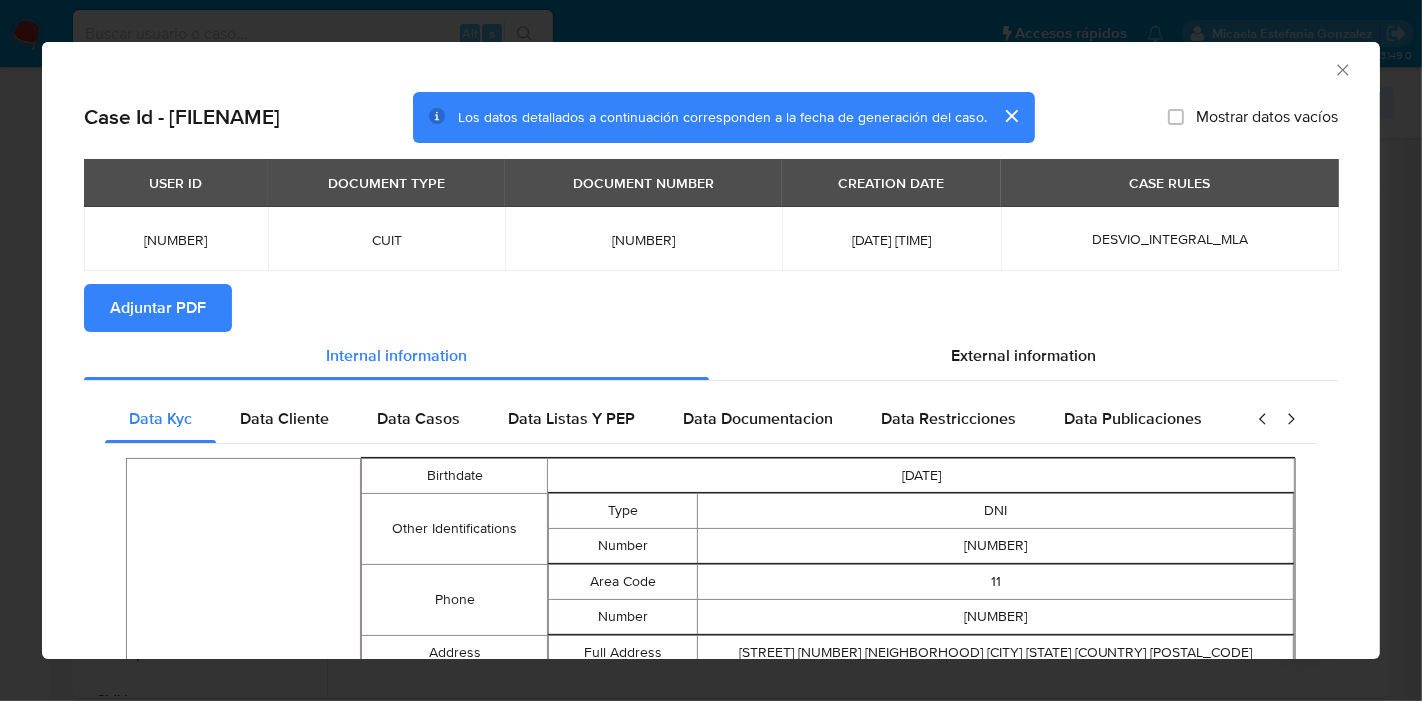 click on "Adjuntar PDF" at bounding box center [158, 308] 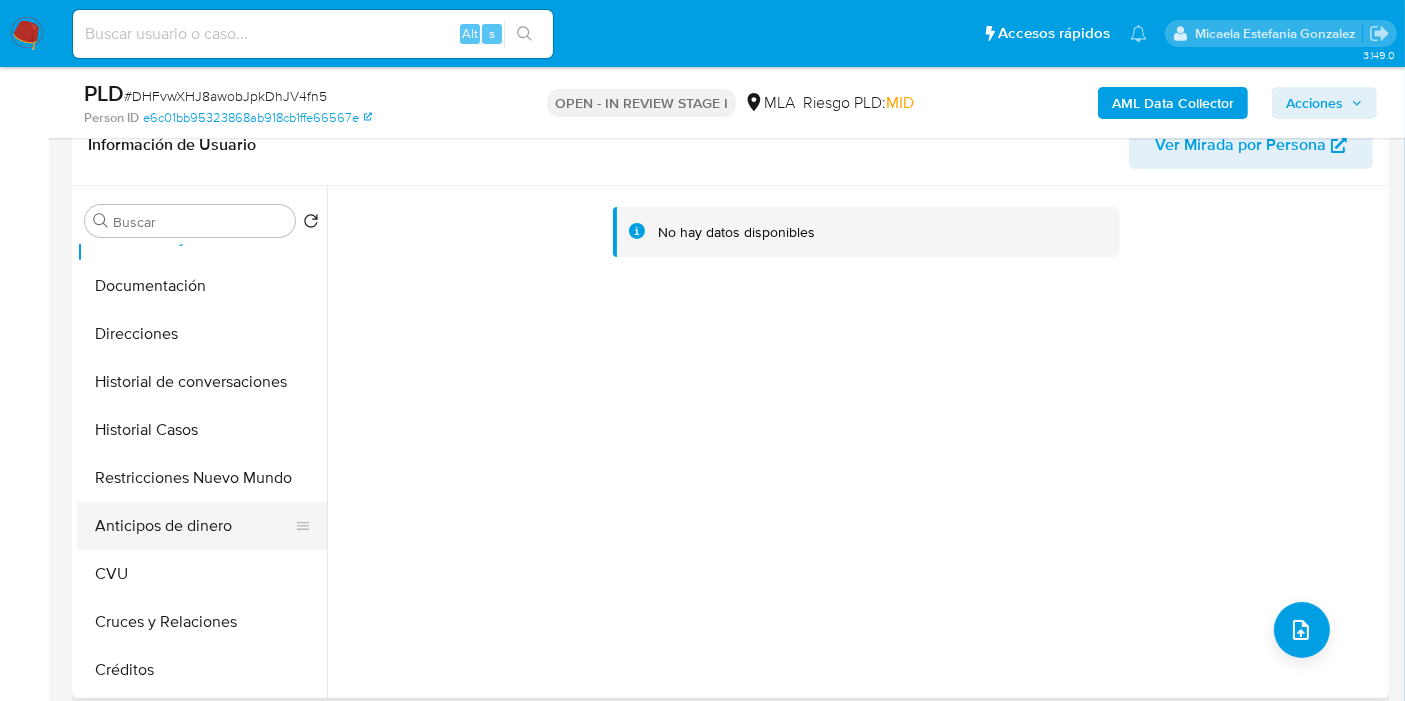 scroll, scrollTop: 222, scrollLeft: 0, axis: vertical 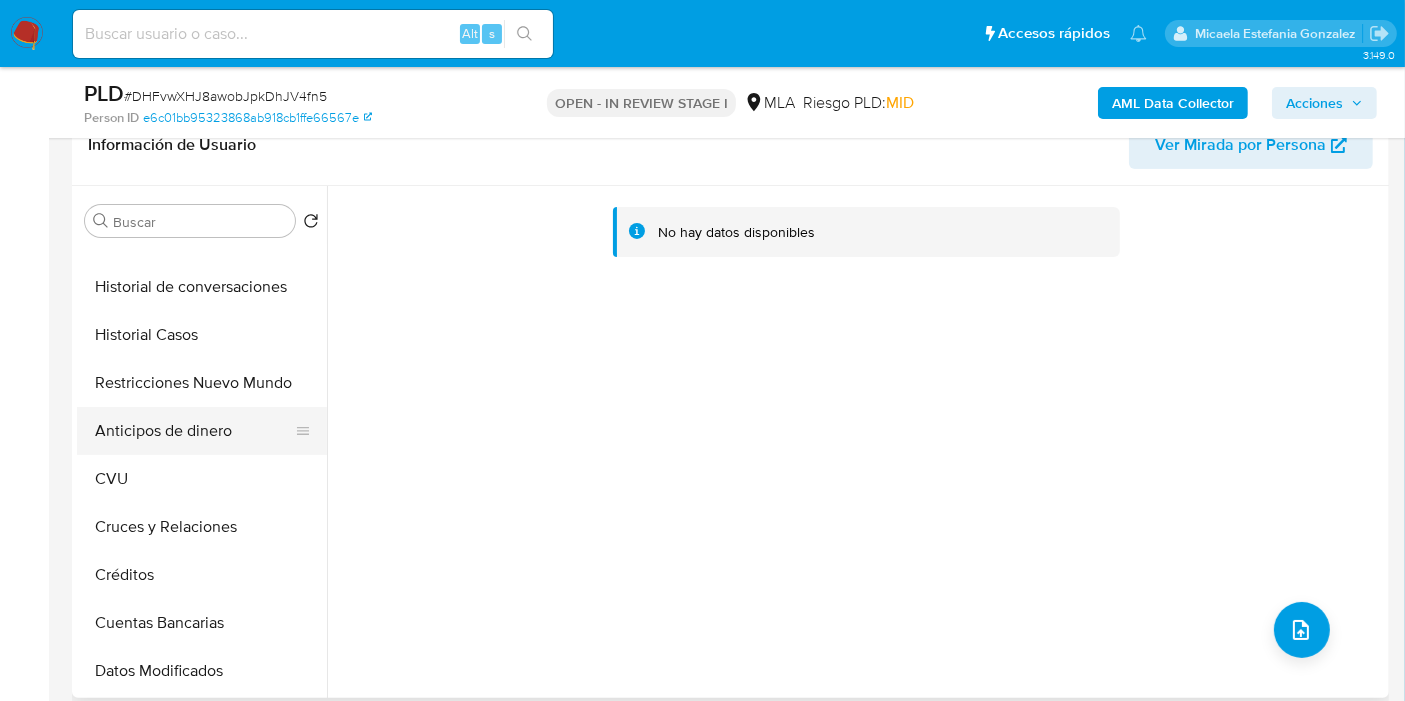 click on "Anticipos de dinero" at bounding box center [194, 431] 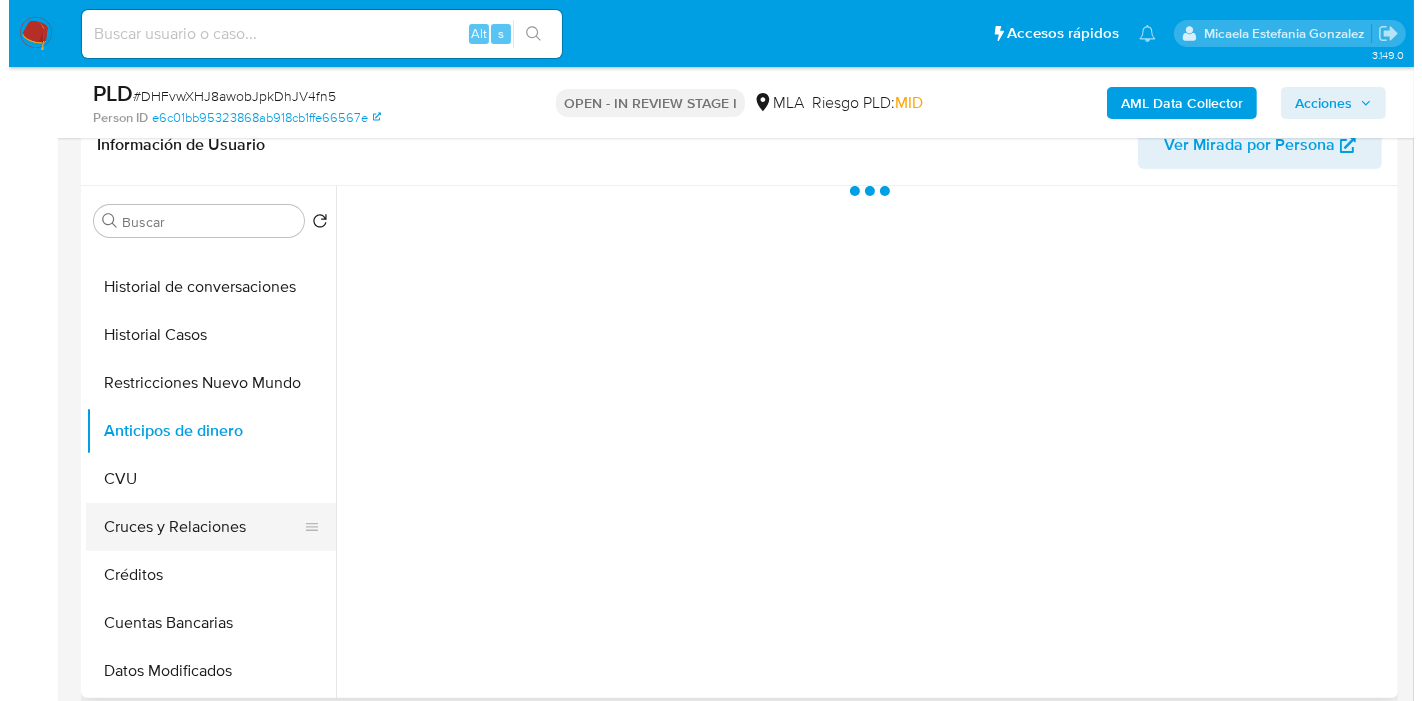 scroll, scrollTop: 0, scrollLeft: 0, axis: both 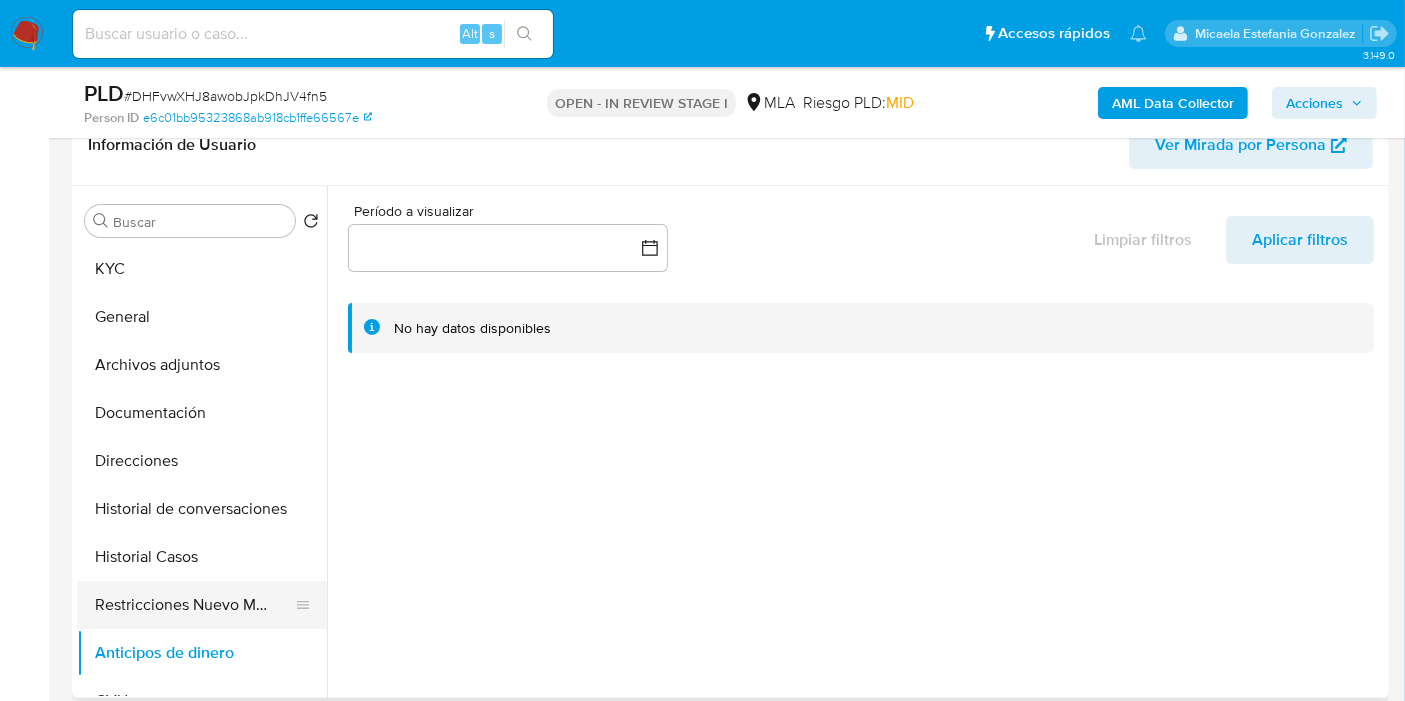 click on "Restricciones Nuevo Mundo" at bounding box center (194, 605) 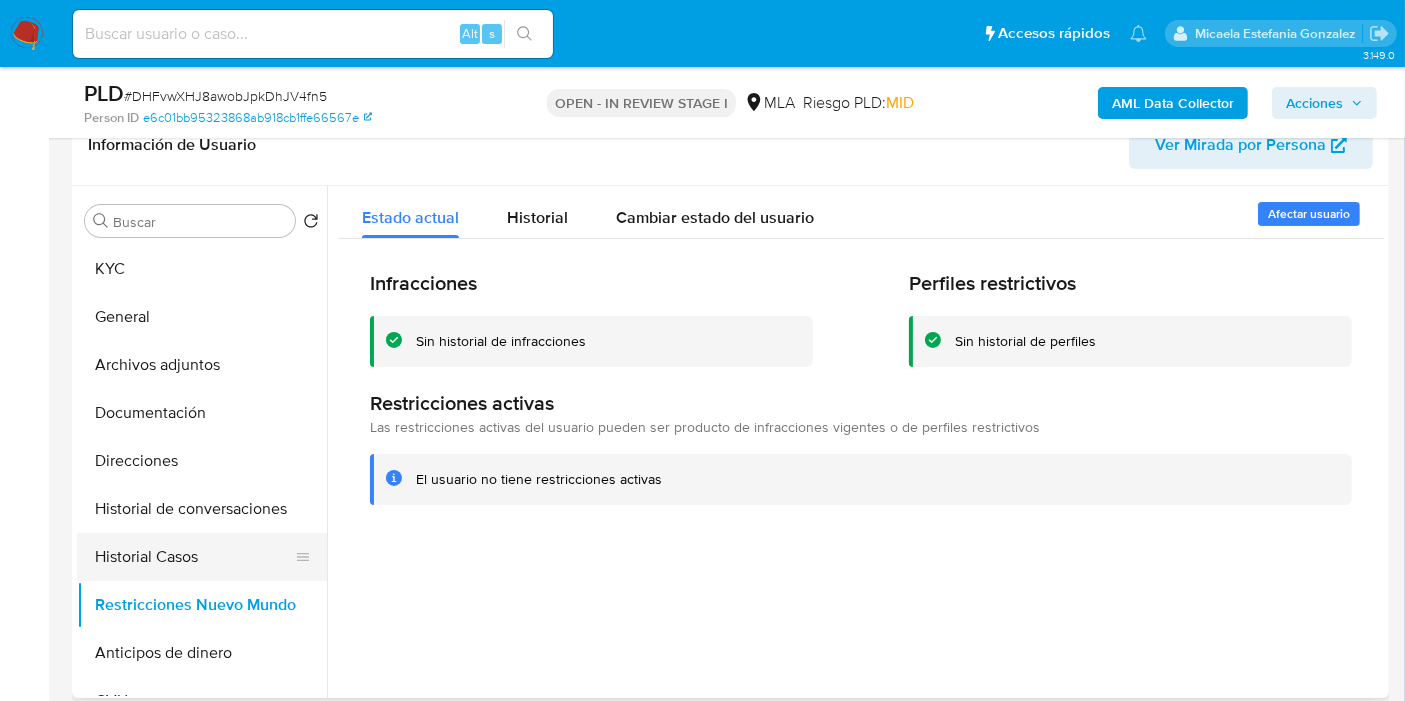 click on "Historial Casos" at bounding box center [194, 557] 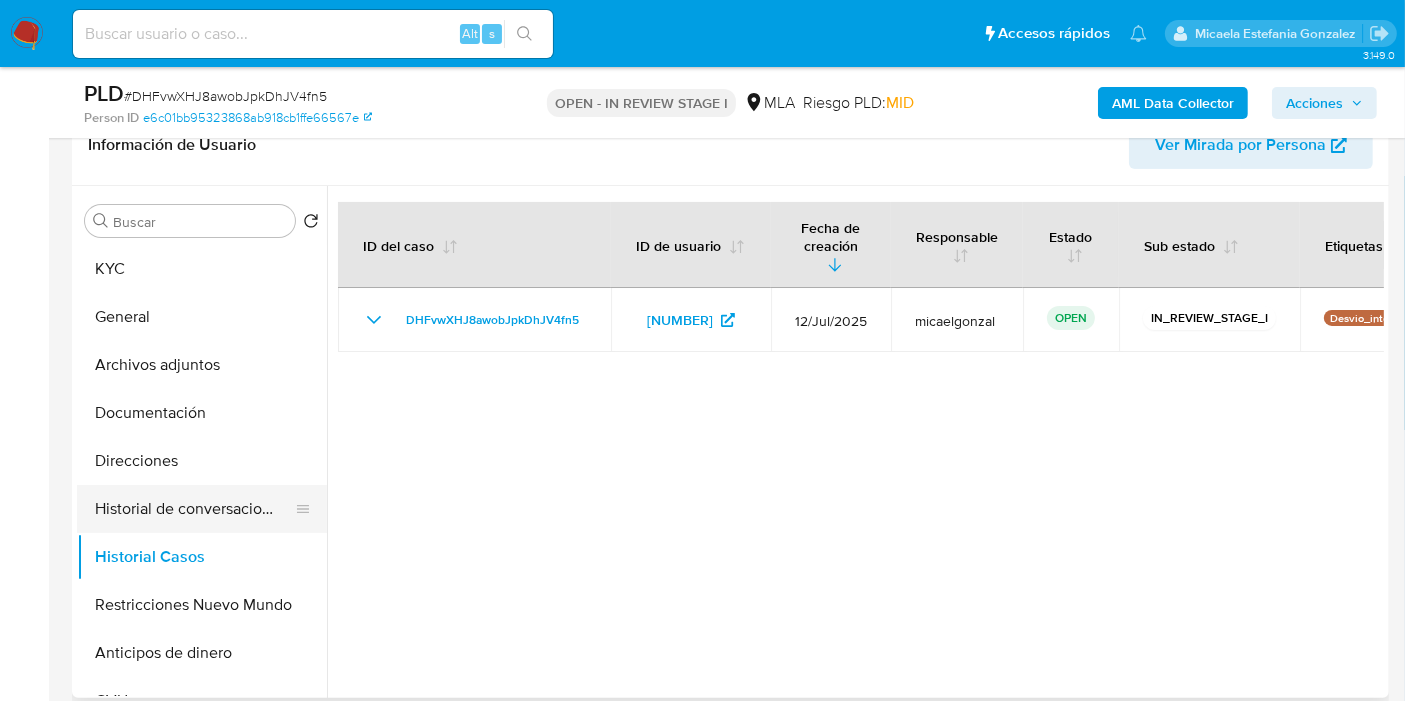 click on "Historial de conversaciones" at bounding box center [194, 509] 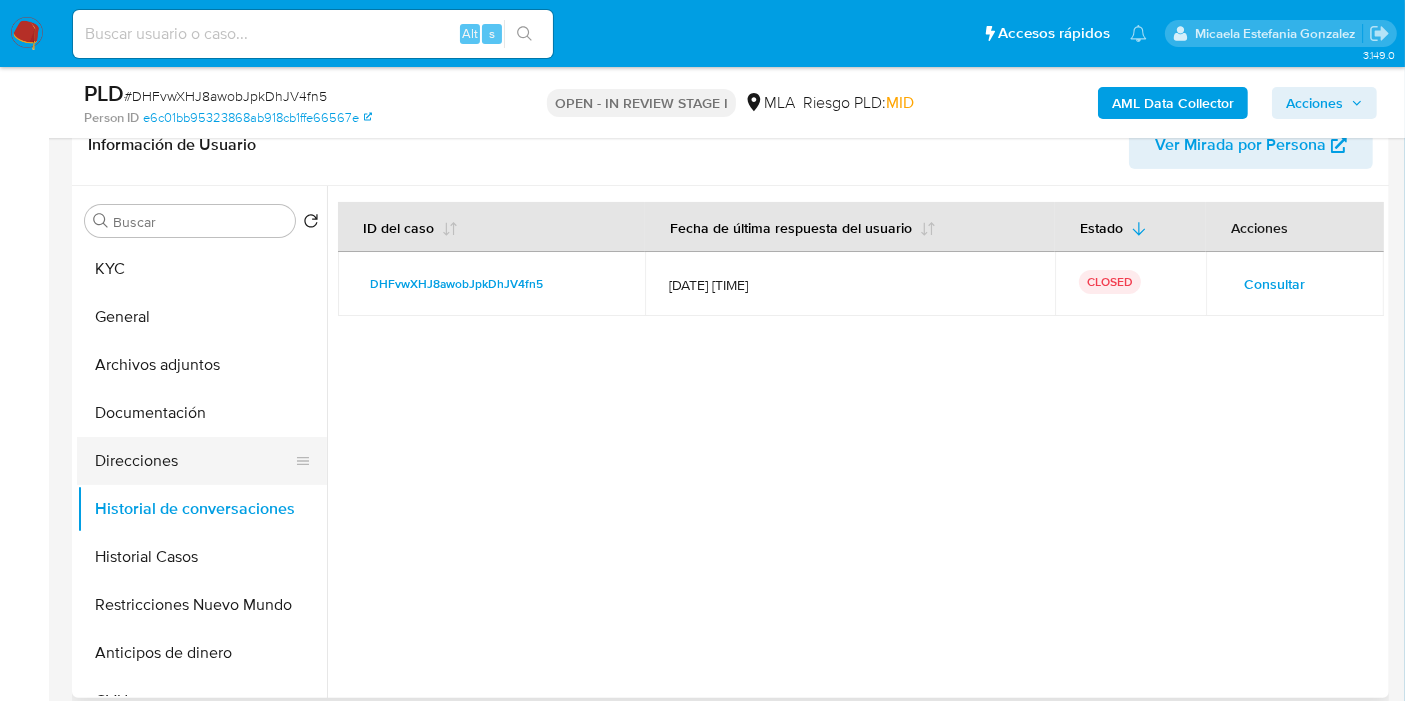 click on "Direcciones" at bounding box center (194, 461) 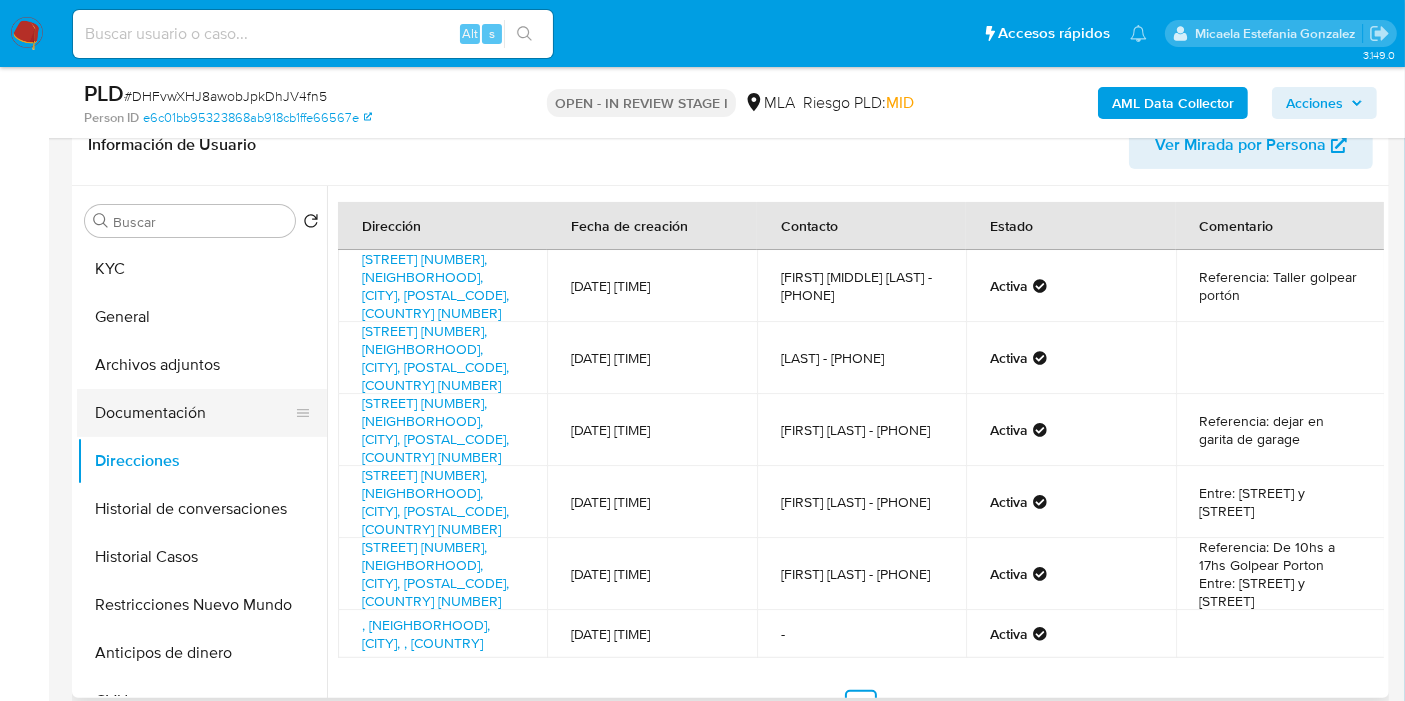 click on "Documentación" at bounding box center [194, 413] 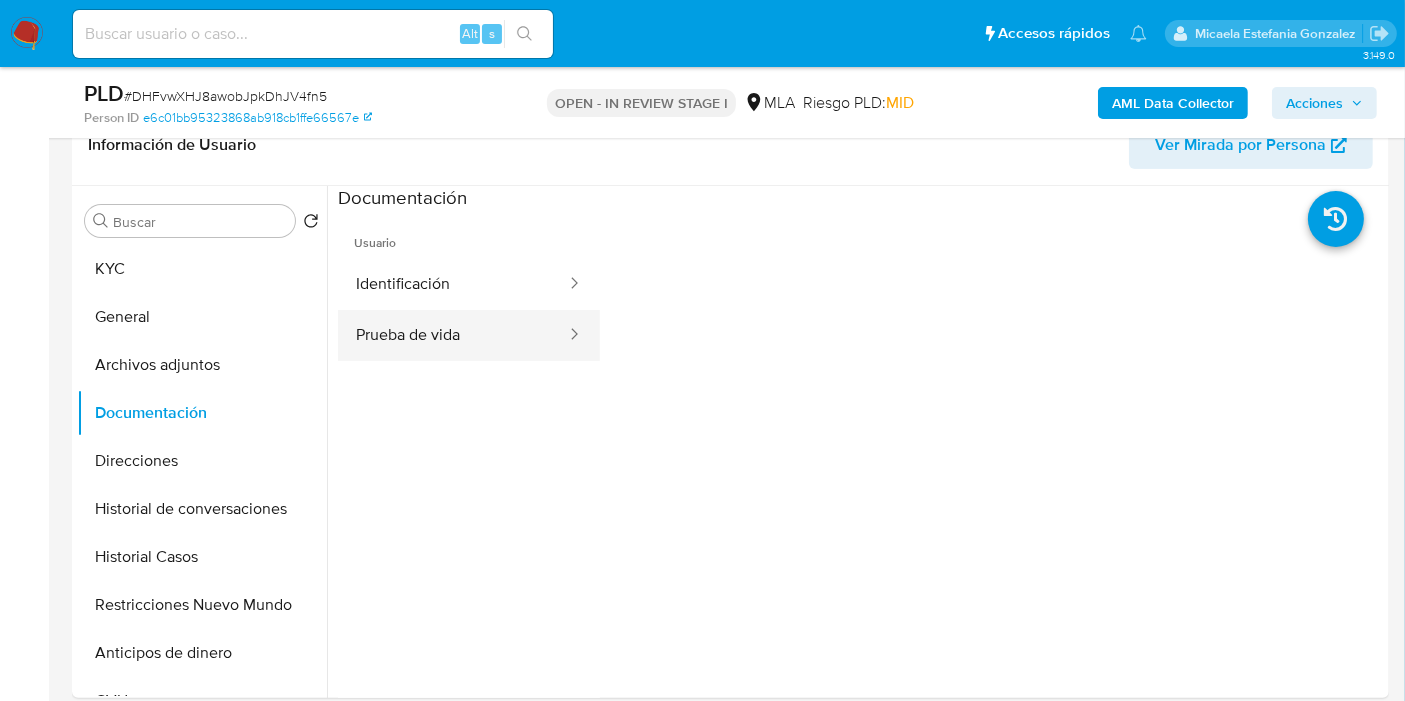 click on "Prueba de vida" at bounding box center (453, 335) 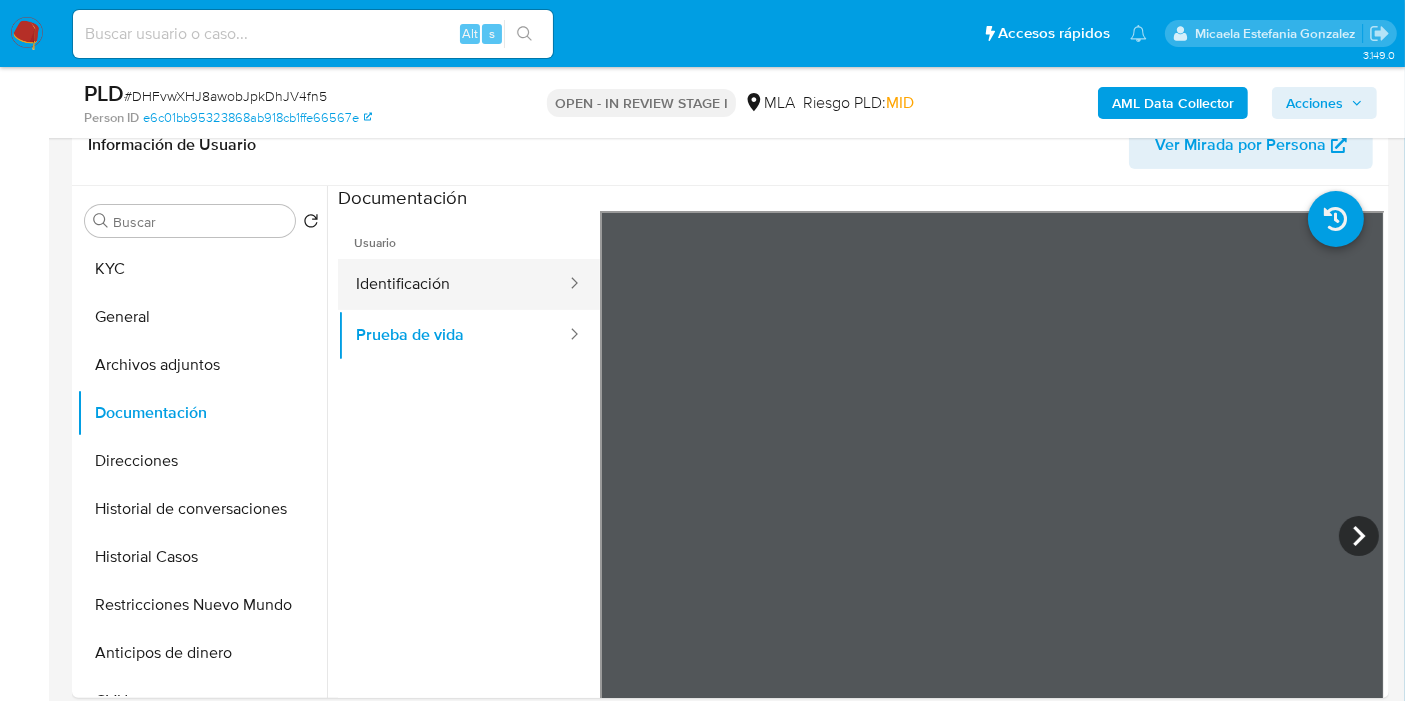 click on "Identificación" at bounding box center (453, 284) 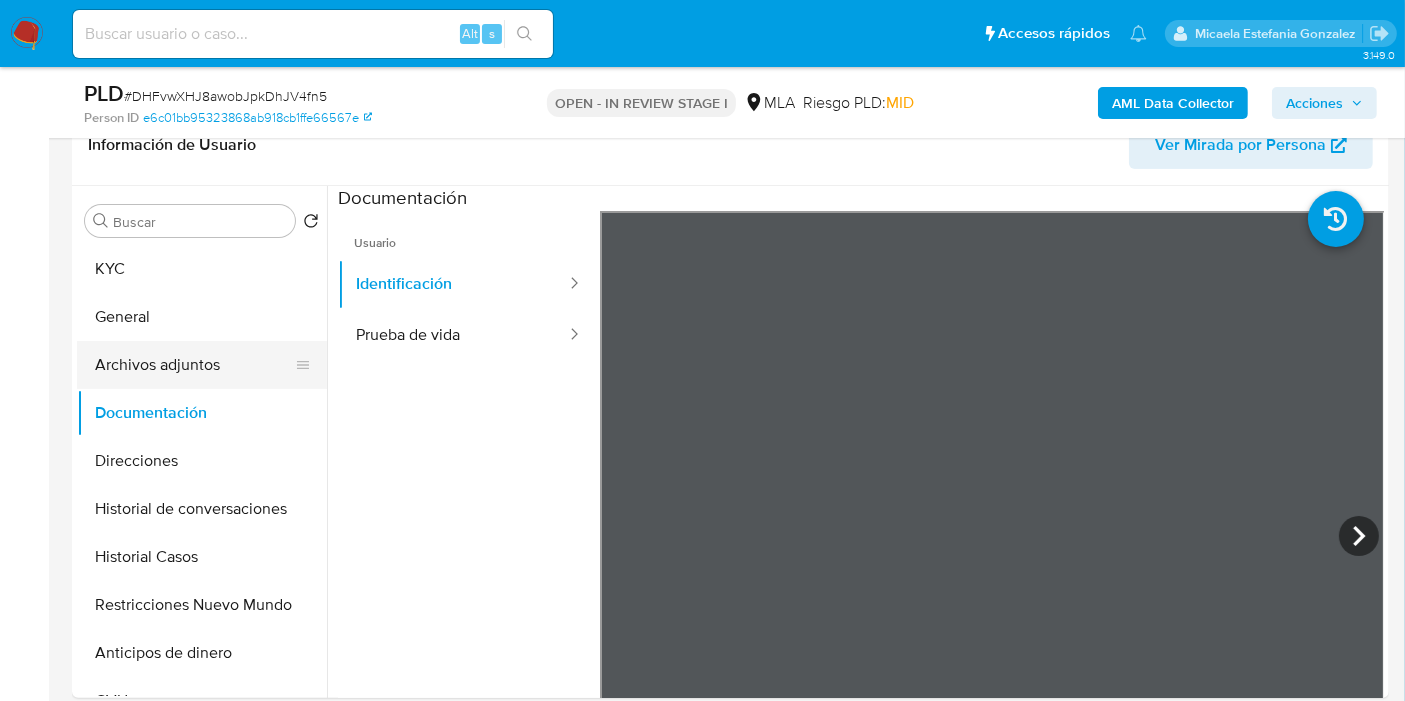 click on "Archivos adjuntos" at bounding box center (194, 365) 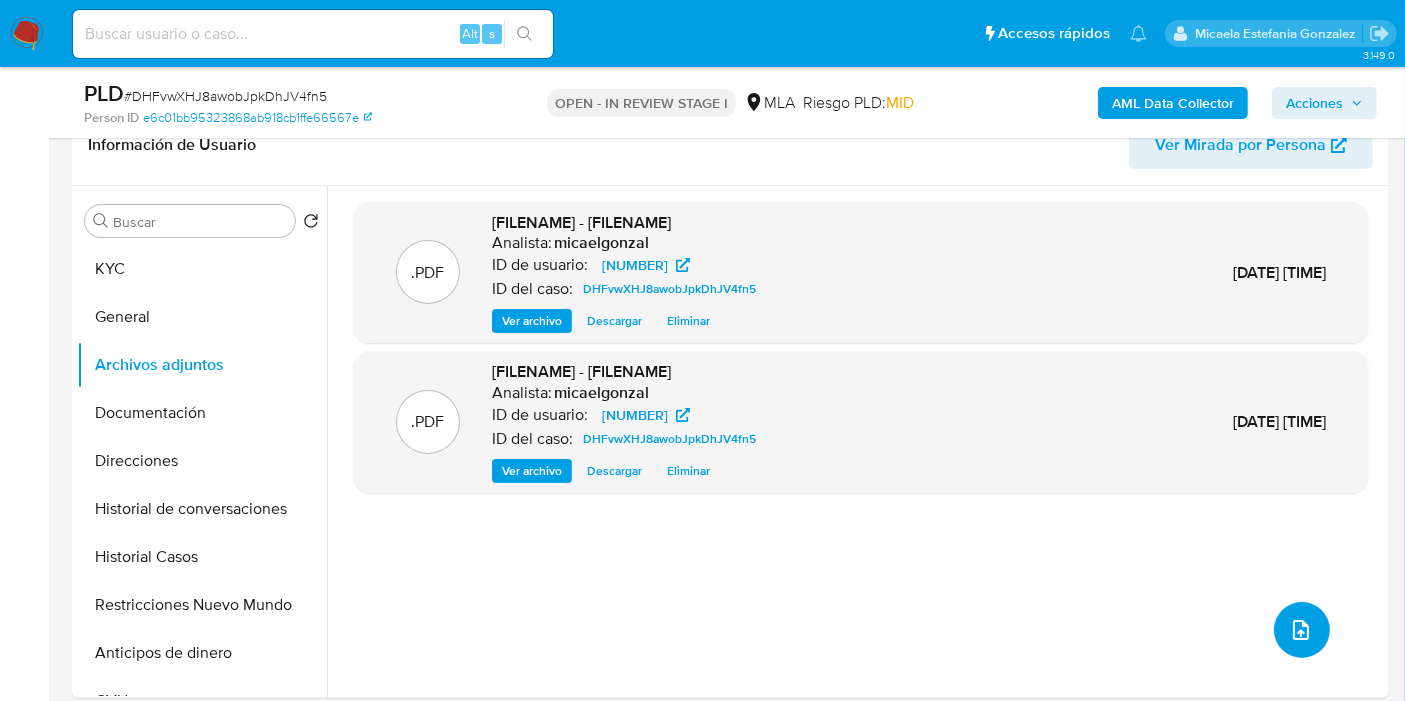 drag, startPoint x: 1303, startPoint y: 627, endPoint x: 1282, endPoint y: 627, distance: 21 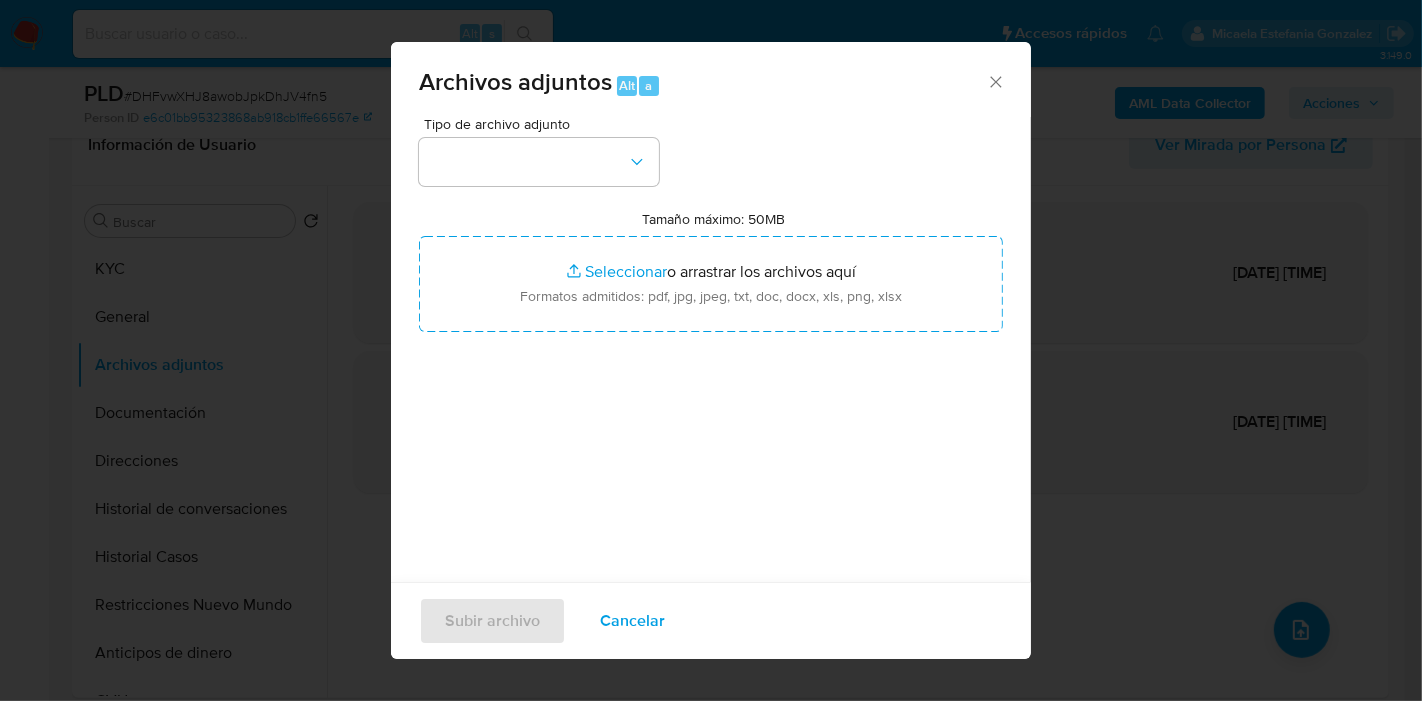 click at bounding box center [539, 162] 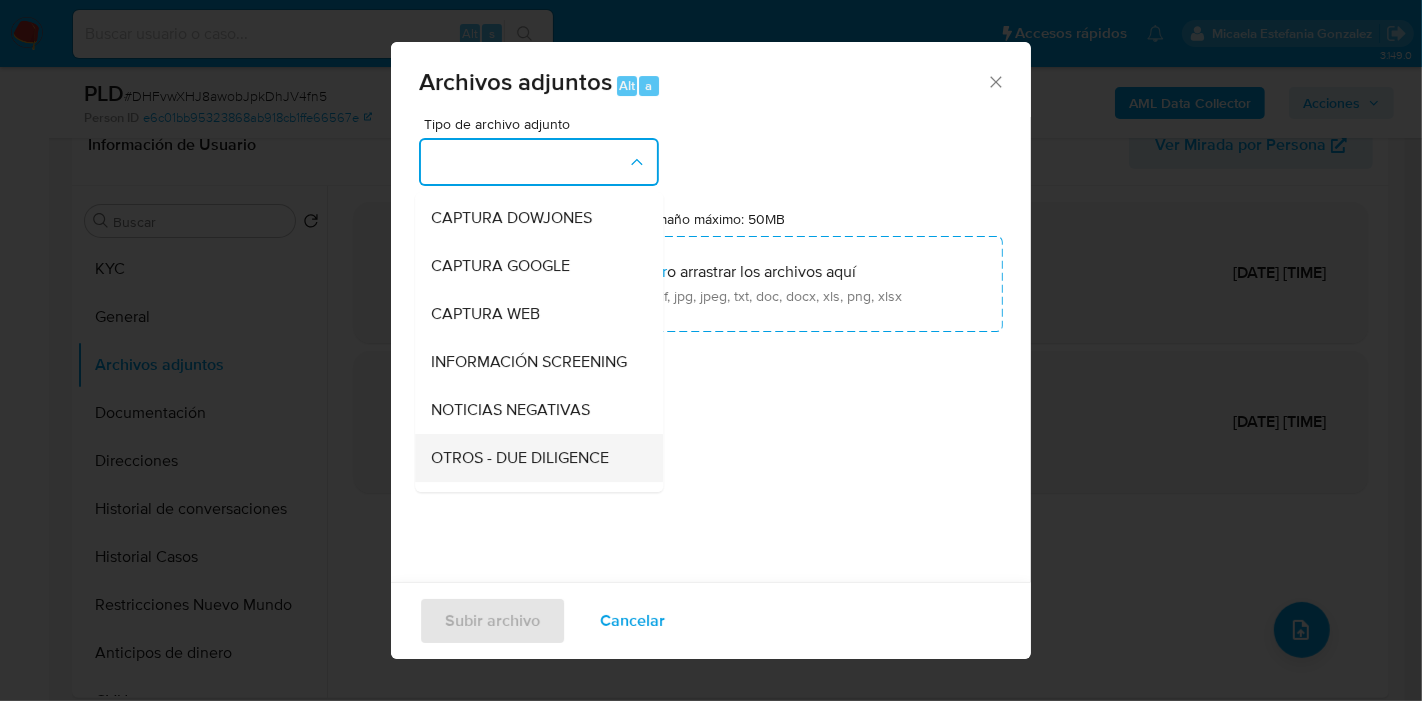 scroll, scrollTop: 222, scrollLeft: 0, axis: vertical 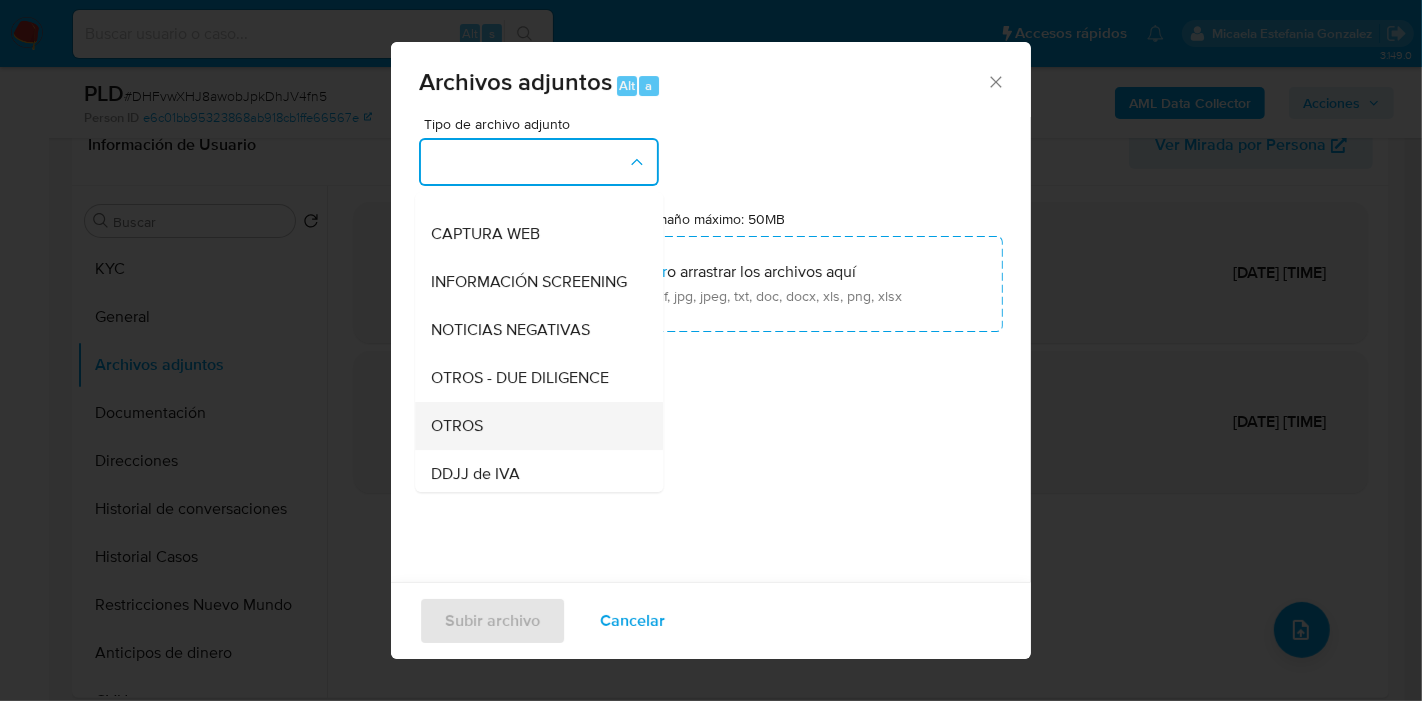 click on "OTROS" at bounding box center (533, 426) 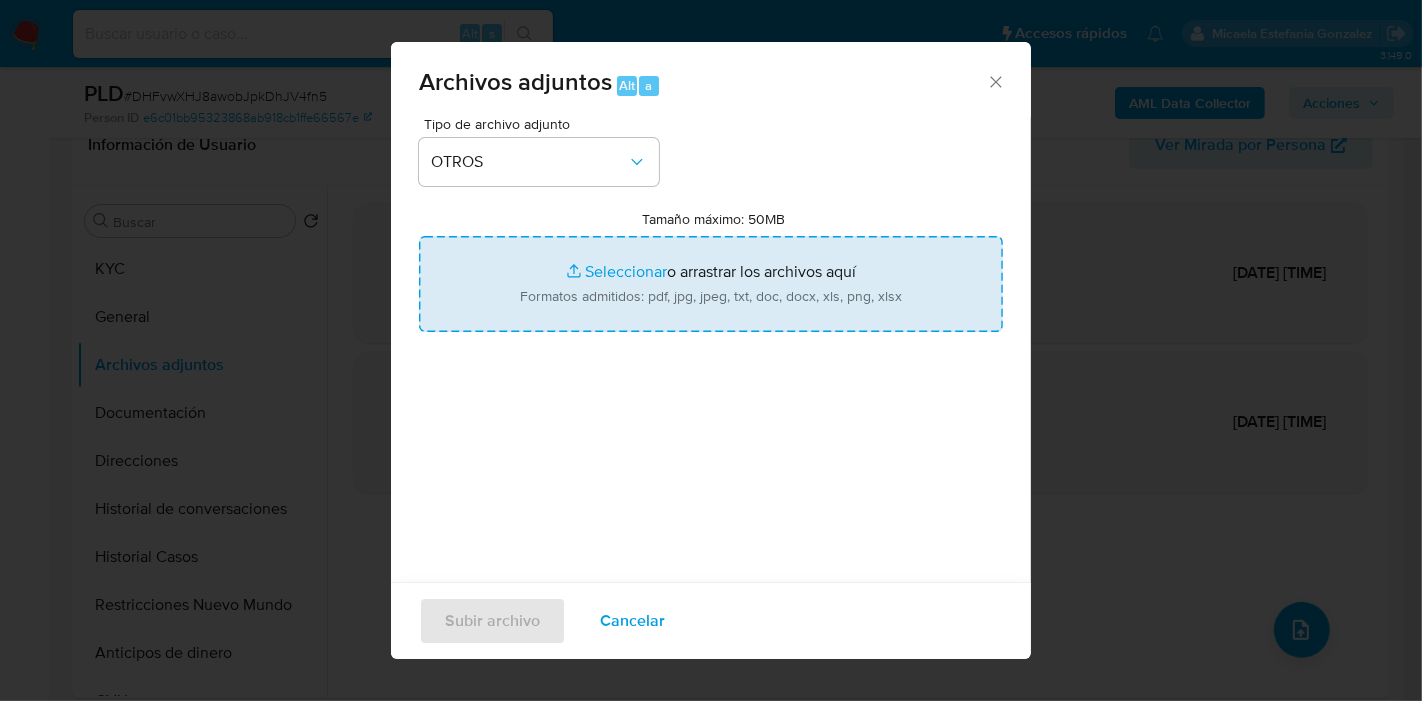click on "Tamaño máximo: 50MB Seleccionar archivos" at bounding box center (711, 284) 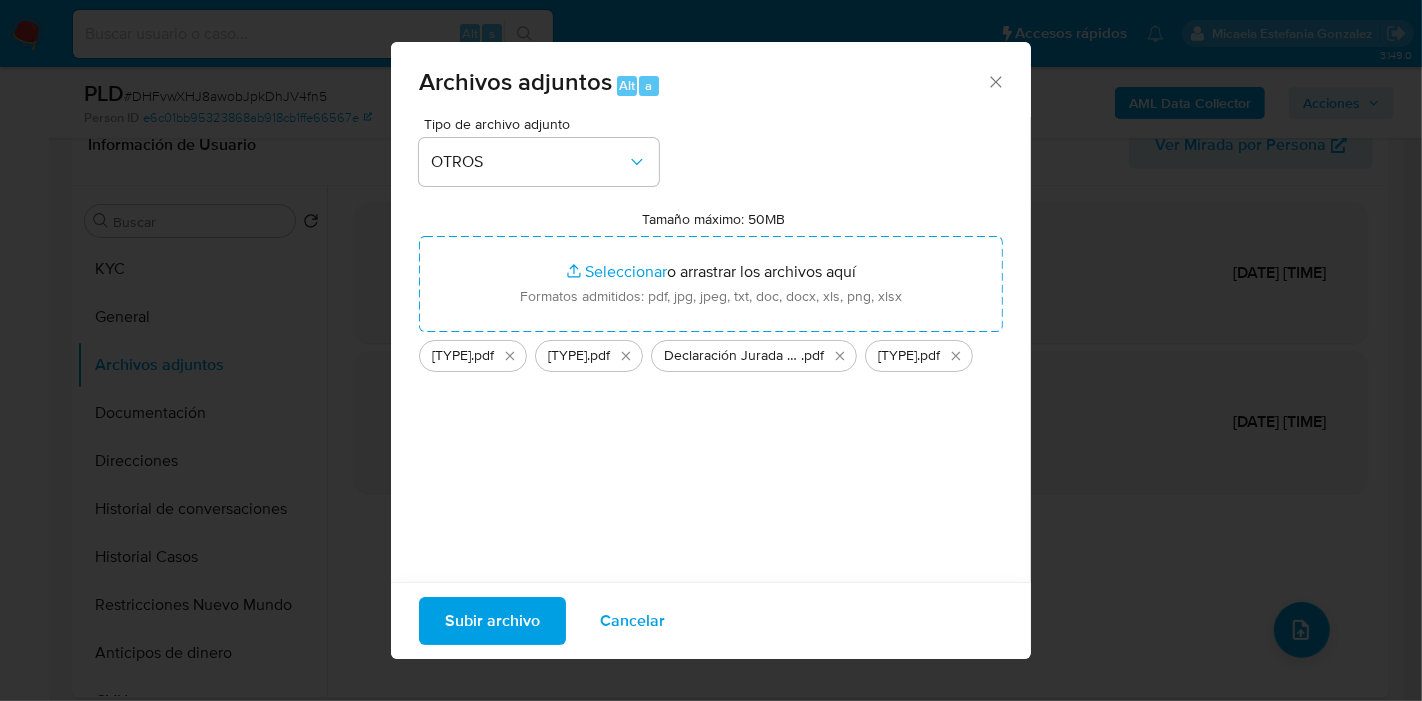 click on "Tipo de archivo adjunto OTROS Tamaño máximo: 50MB Seleccionar archivos Seleccionar  o arrastrar los archivos aquí Formatos admitidos: pdf, jpg, jpeg, txt, doc, docx, xls, png, xlsx 1. Juzgado Nacional - Accidente de Trabajo .pdf 2. Juzgado Nacional - Accidente de Trabajo .pdf Declaración Jurada de Regularización .pdf Juzgado Nacional - Sentencia Definitiva .pdf" at bounding box center (711, 353) 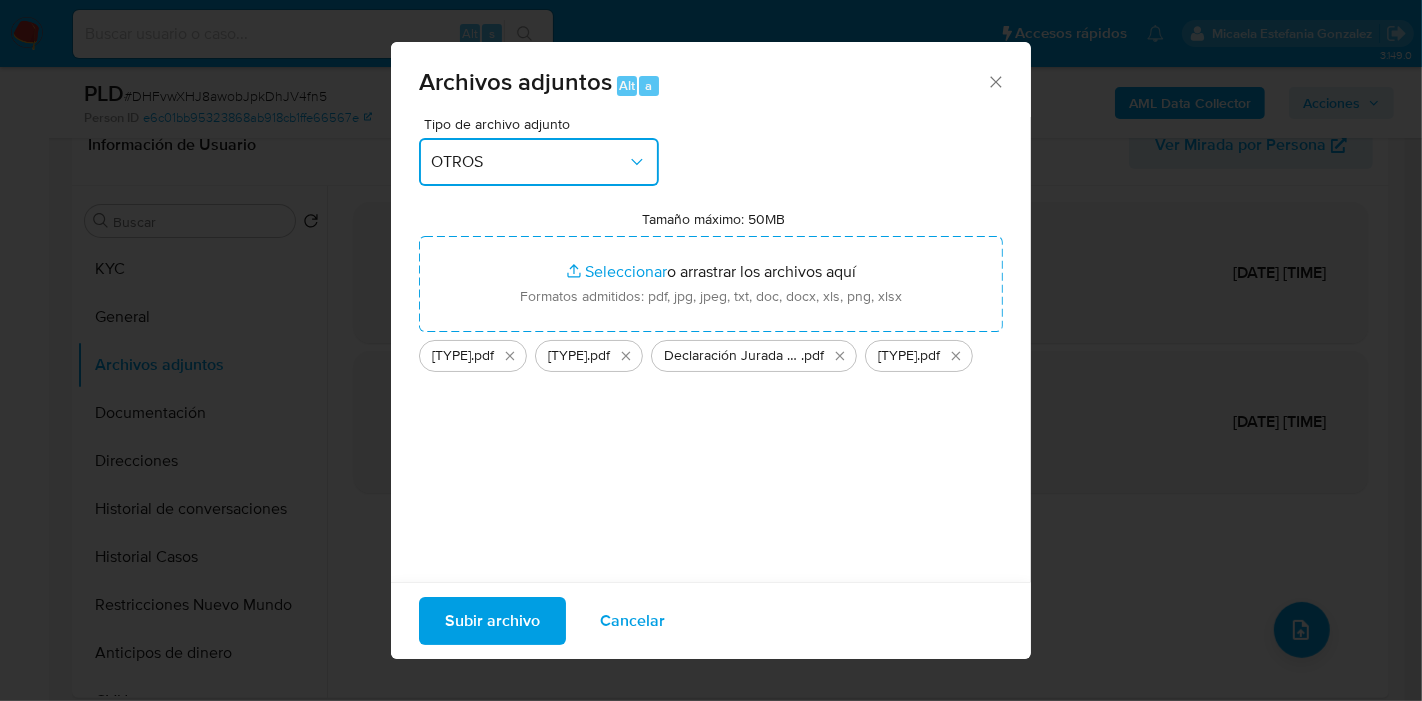 click on "OTROS" at bounding box center (539, 162) 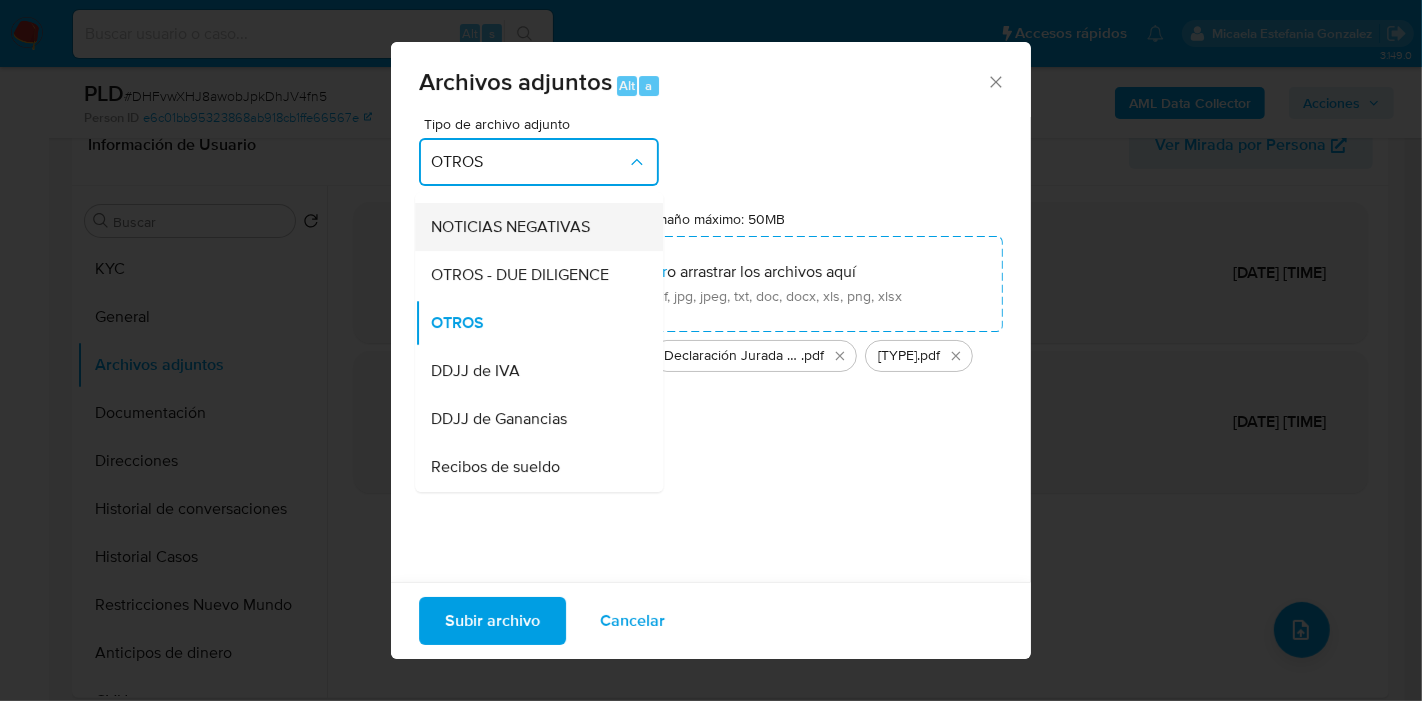 scroll, scrollTop: 0, scrollLeft: 0, axis: both 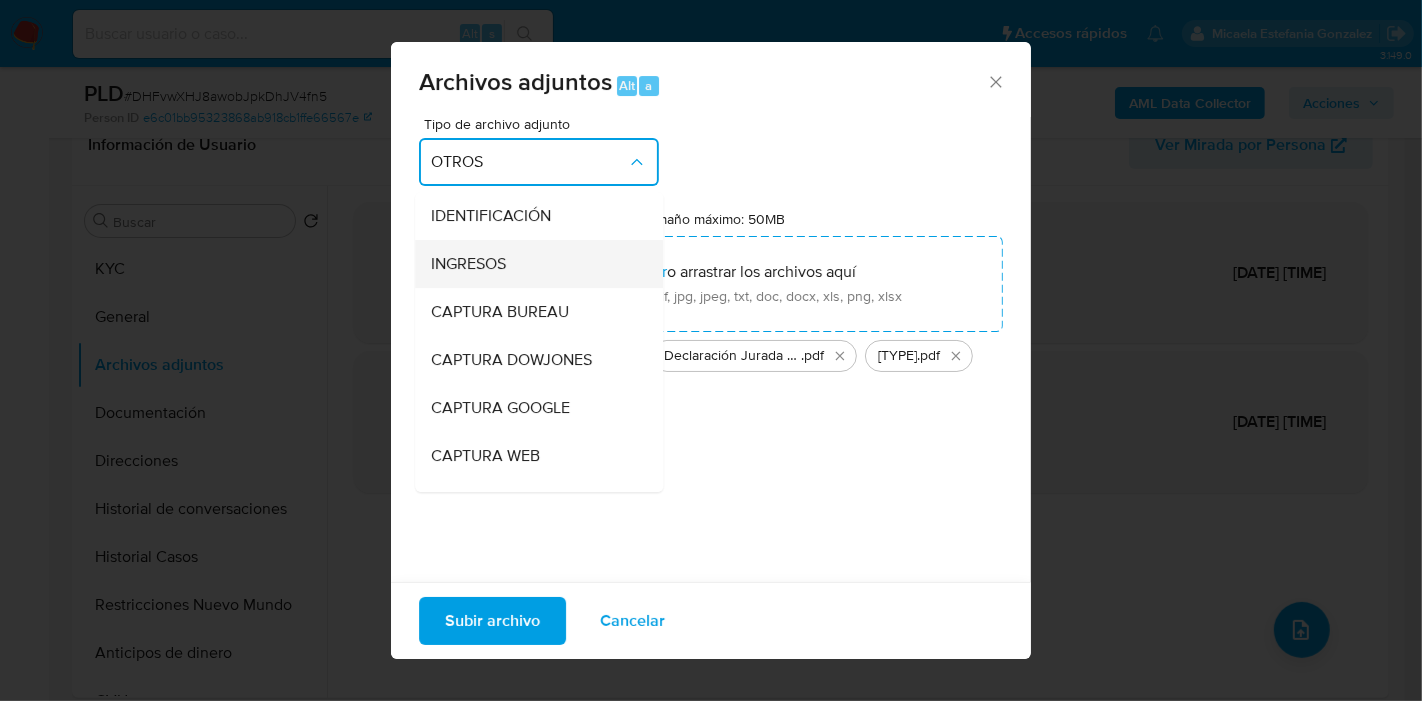 click on "INGRESOS" at bounding box center [533, 264] 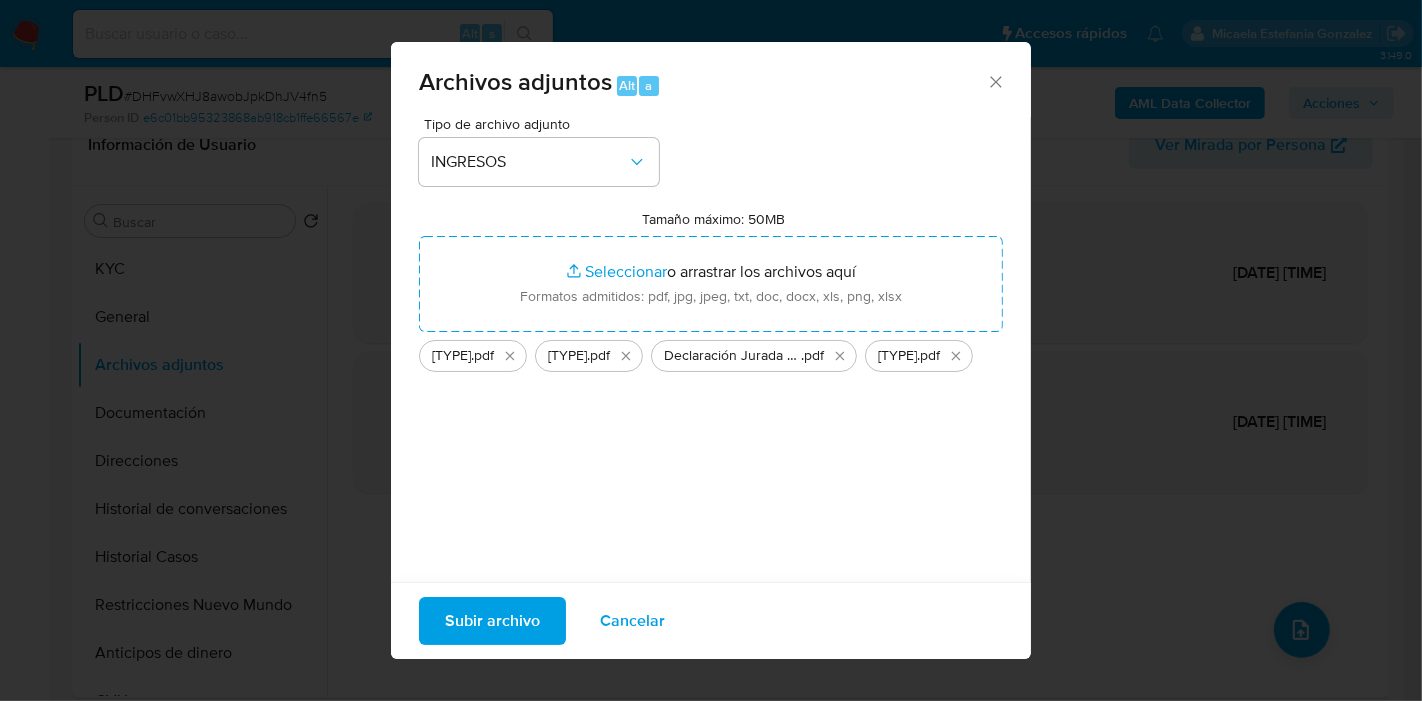 click on "Subir archivo" at bounding box center [492, 621] 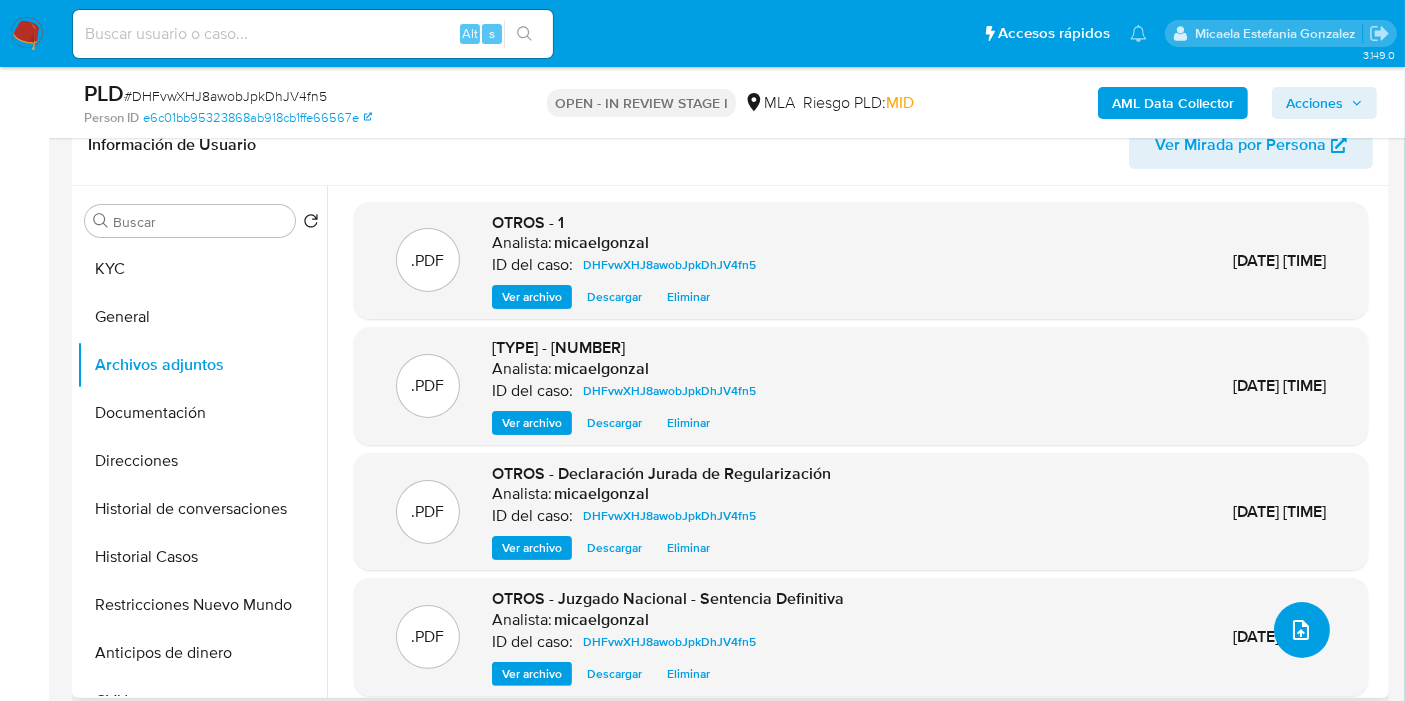 click at bounding box center (1302, 630) 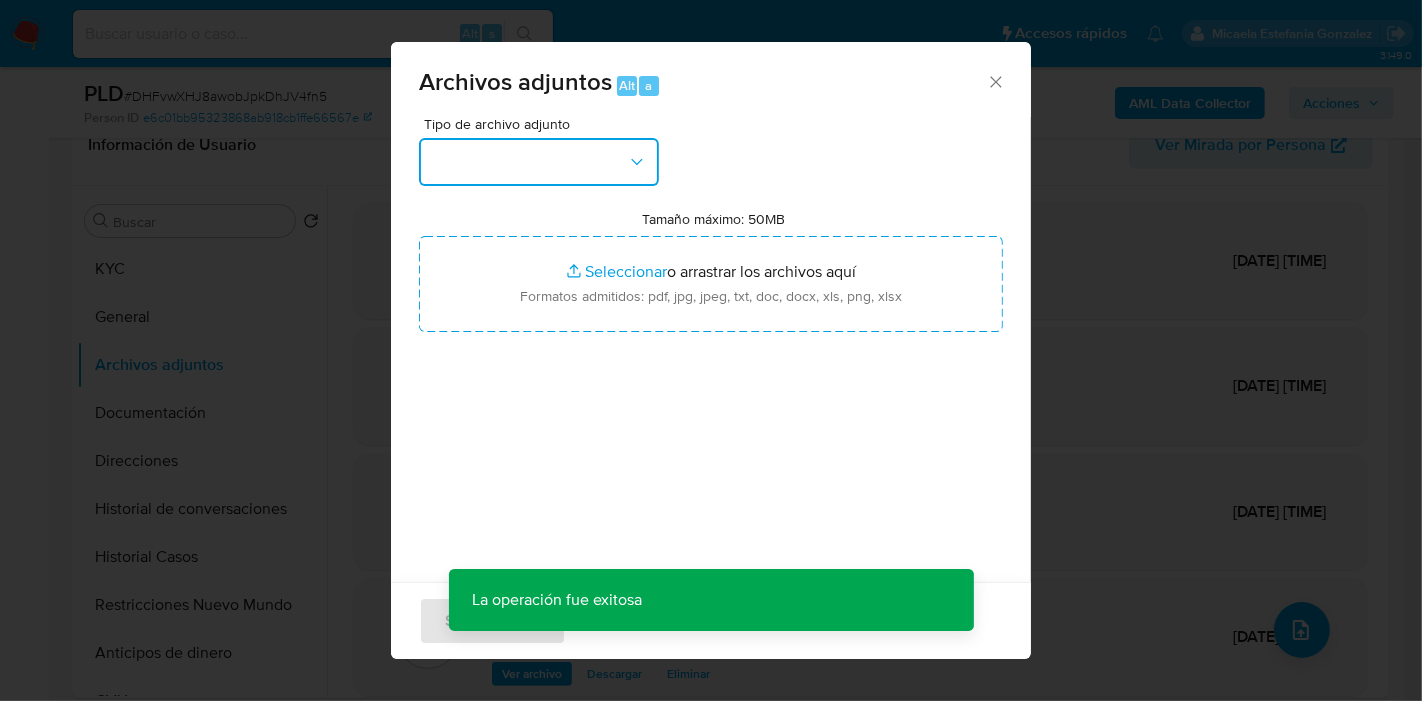 drag, startPoint x: 576, startPoint y: 137, endPoint x: 568, endPoint y: 154, distance: 18.788294 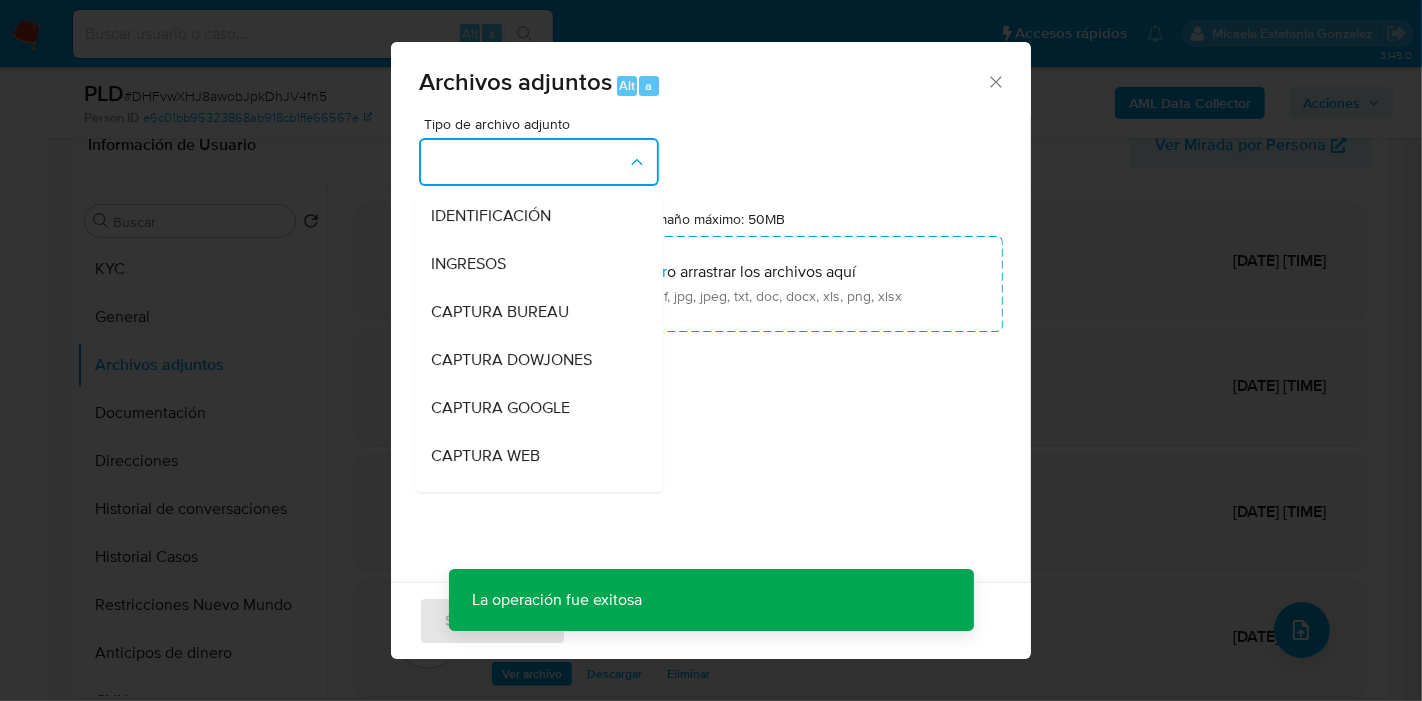 click at bounding box center (539, 162) 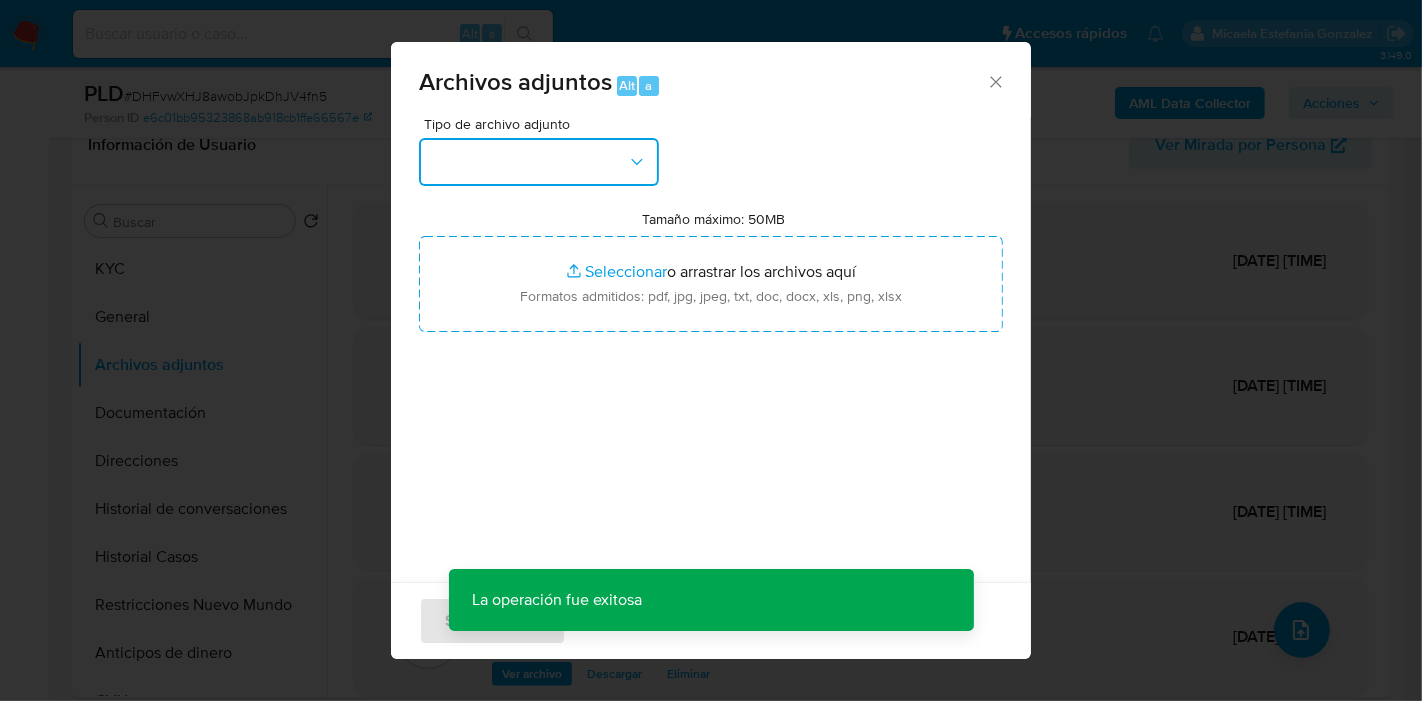drag, startPoint x: 603, startPoint y: 172, endPoint x: 589, endPoint y: 180, distance: 16.124516 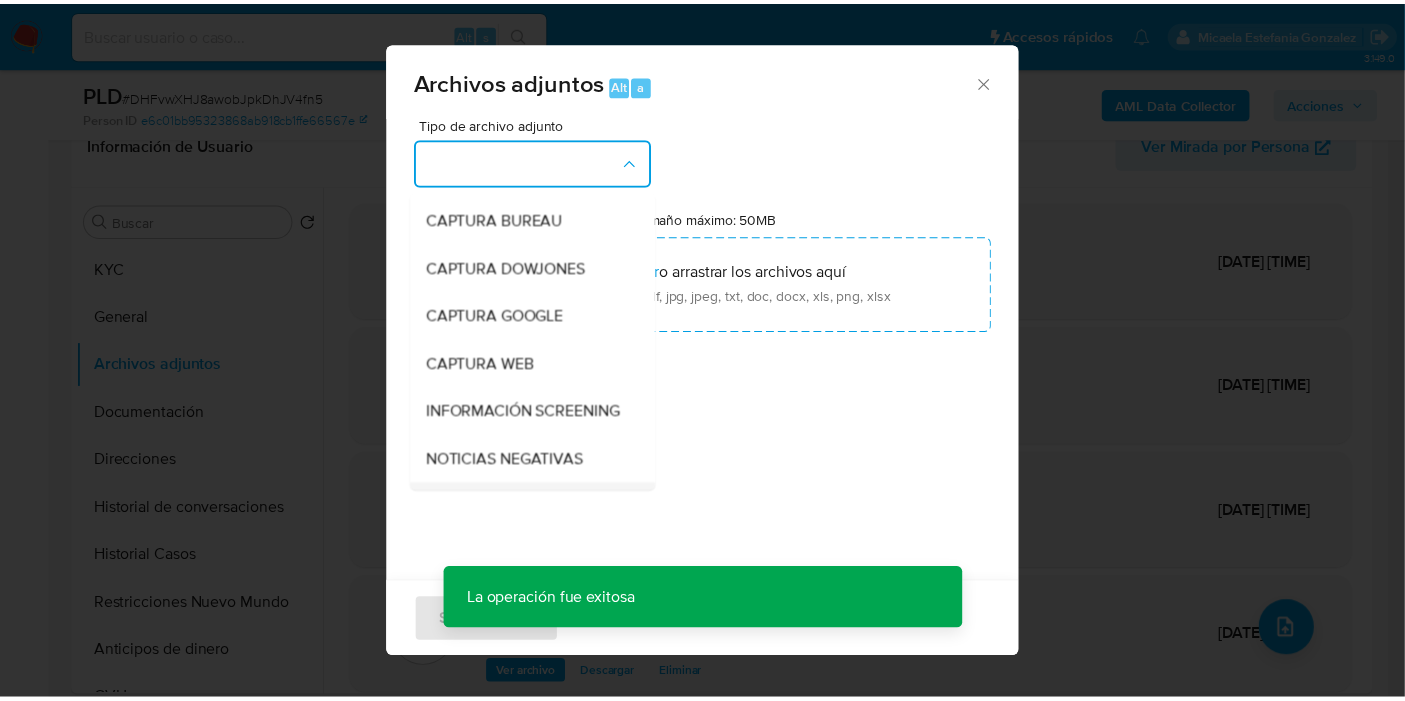 scroll, scrollTop: 222, scrollLeft: 0, axis: vertical 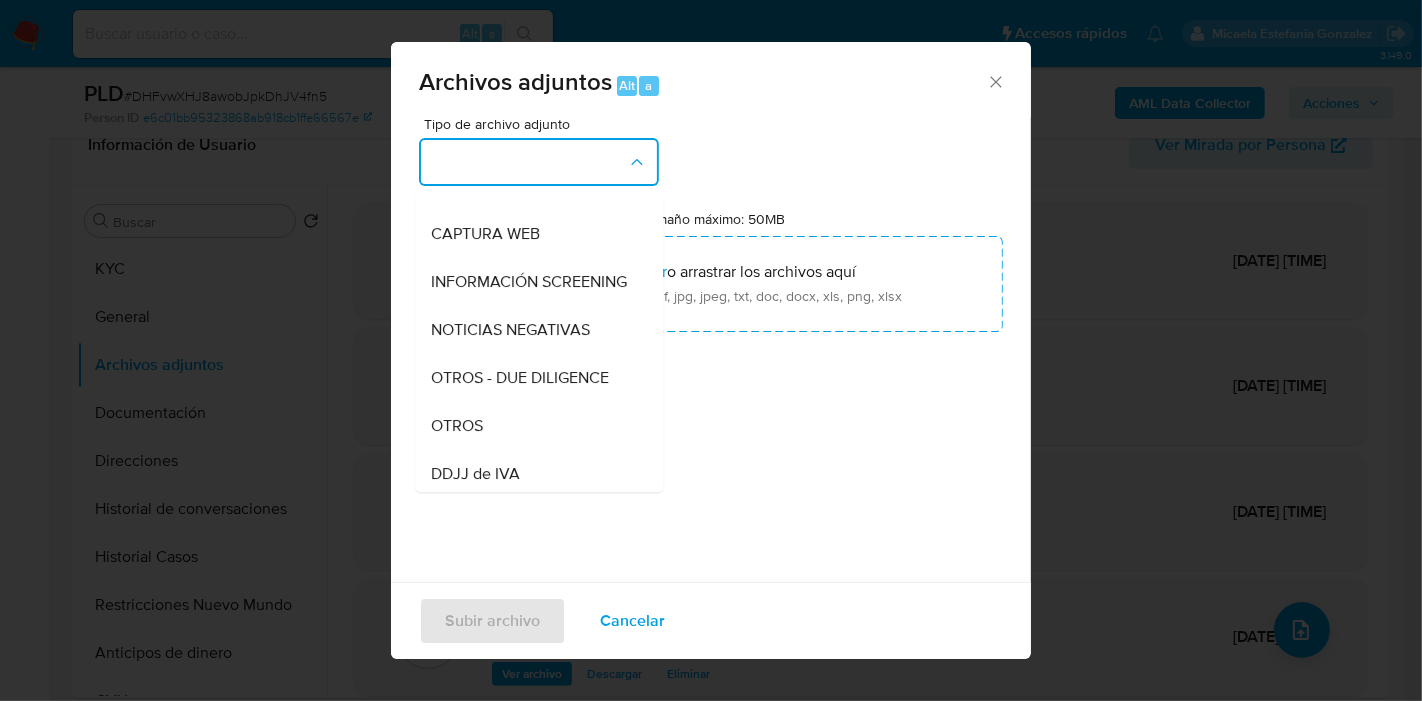drag, startPoint x: 534, startPoint y: 465, endPoint x: 548, endPoint y: 432, distance: 35.846897 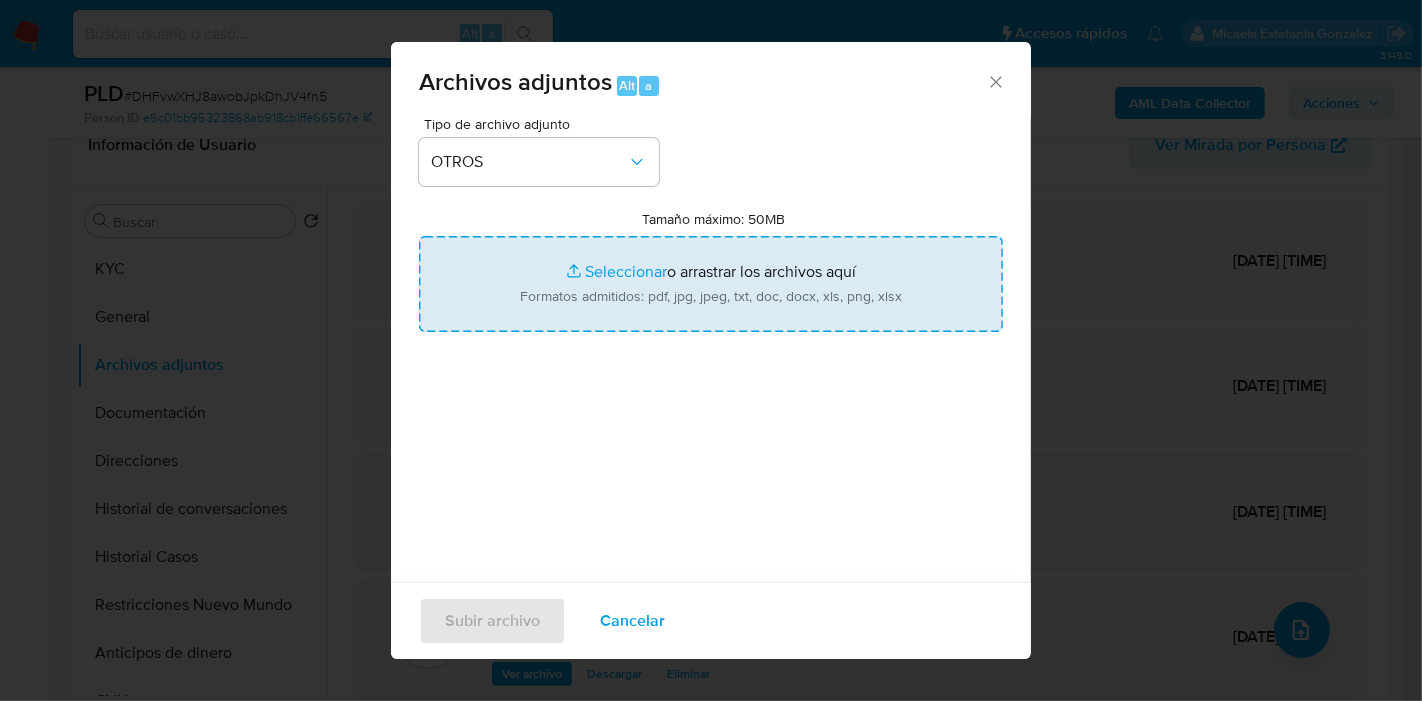 click on "Tamaño máximo: 50MB Seleccionar archivos" at bounding box center [711, 284] 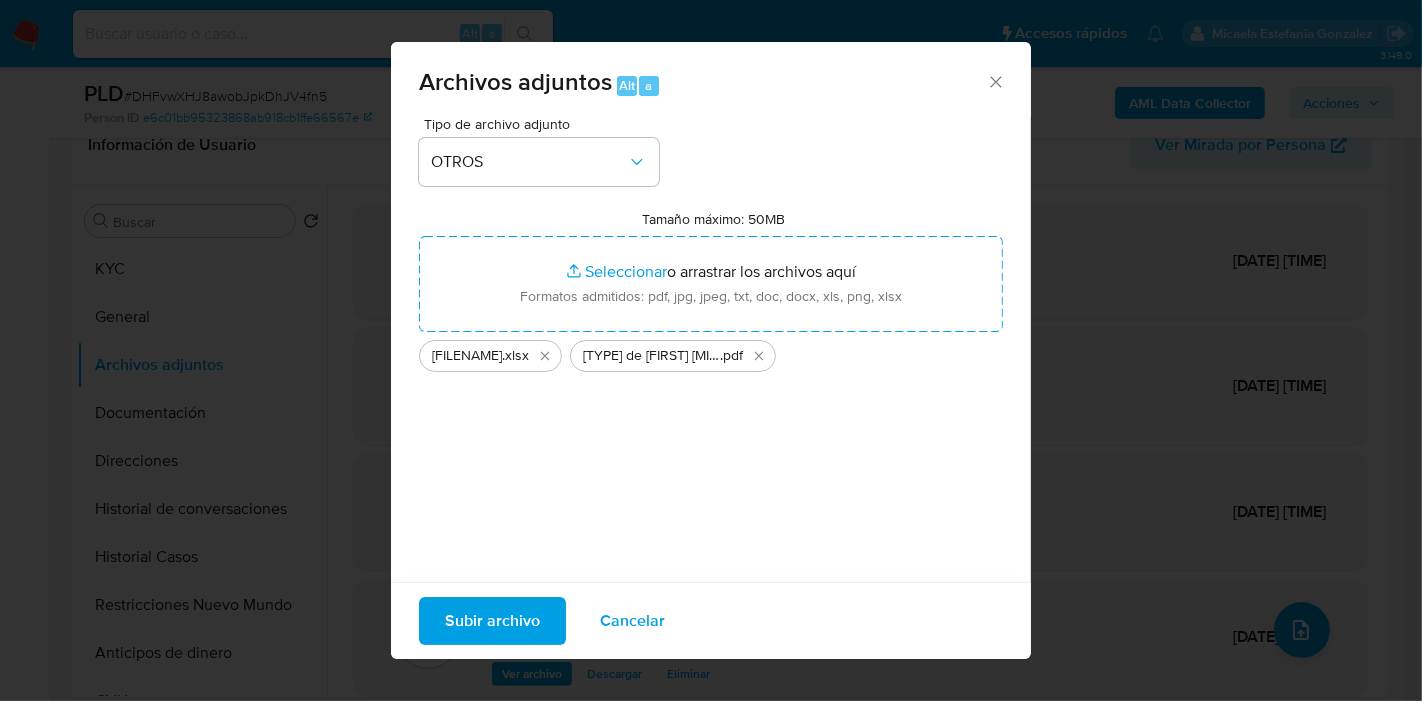 click on "Subir archivo" at bounding box center (492, 621) 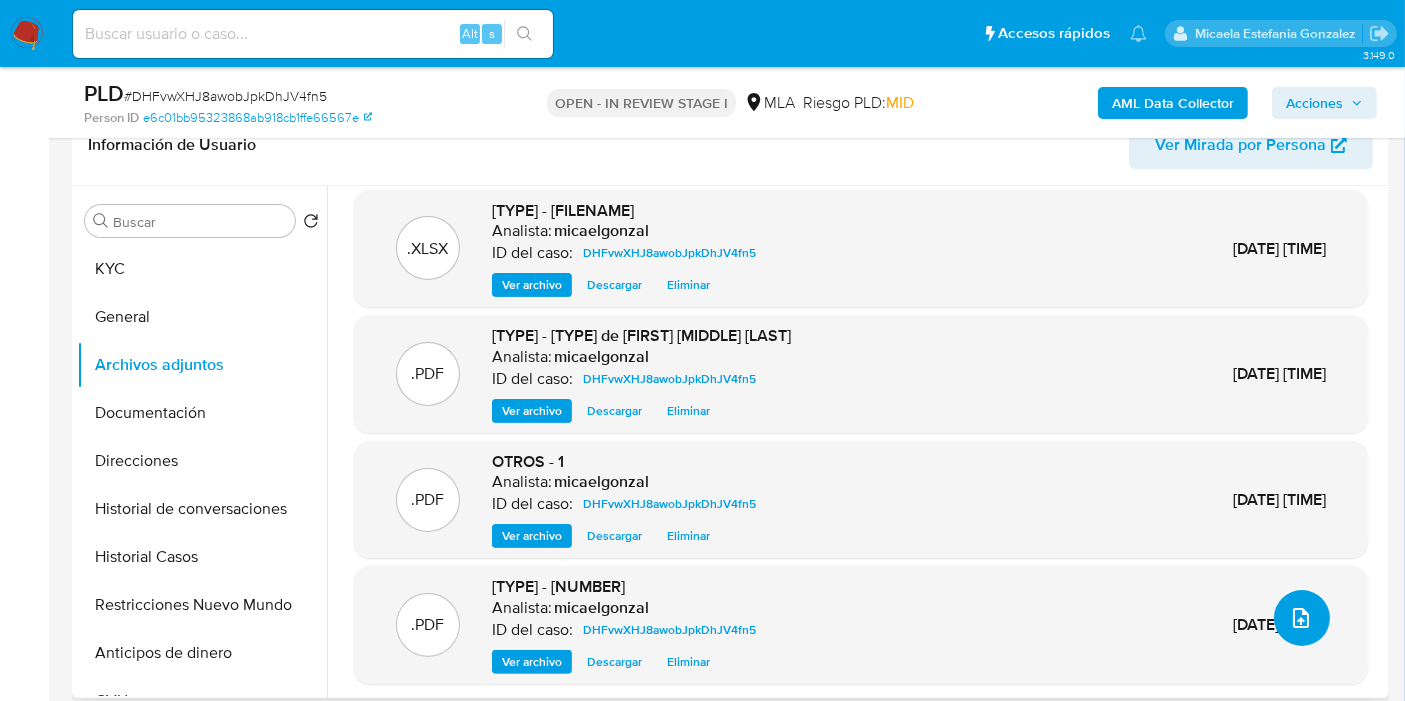 scroll, scrollTop: 16, scrollLeft: 0, axis: vertical 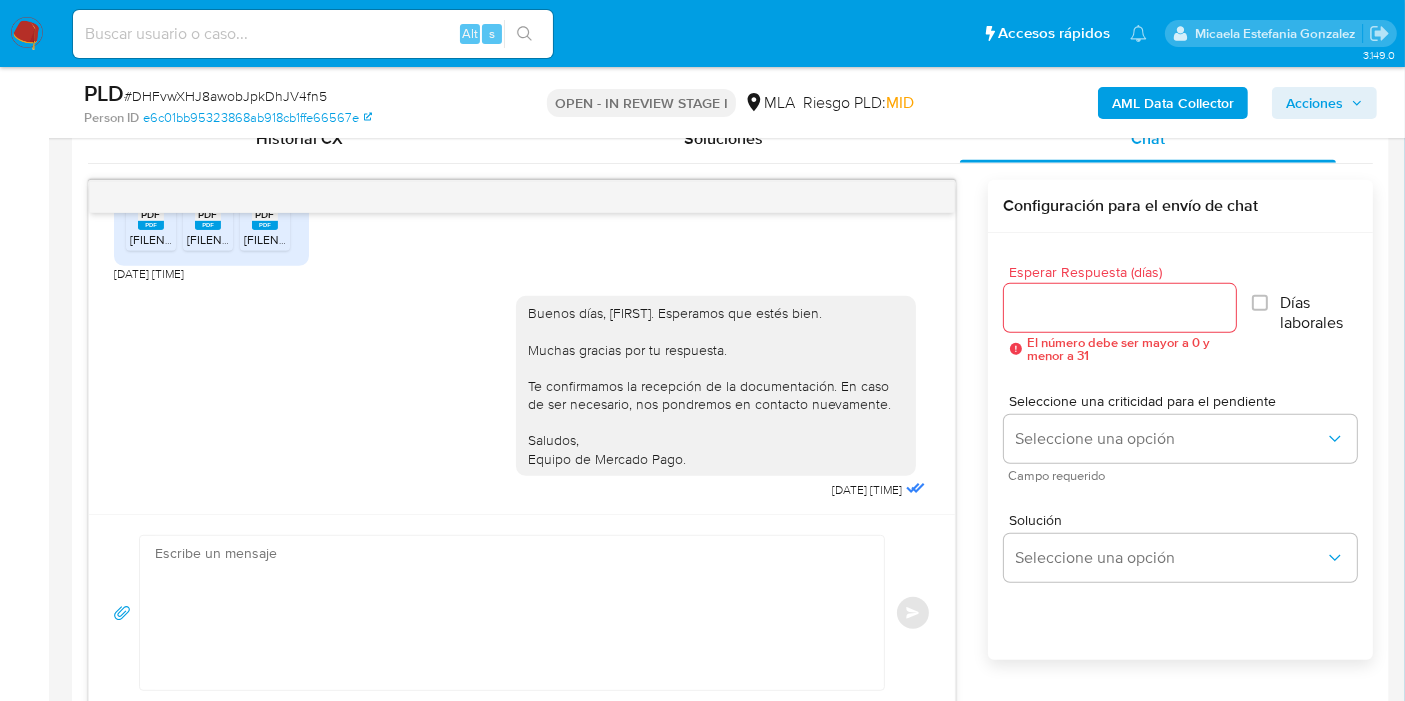 type 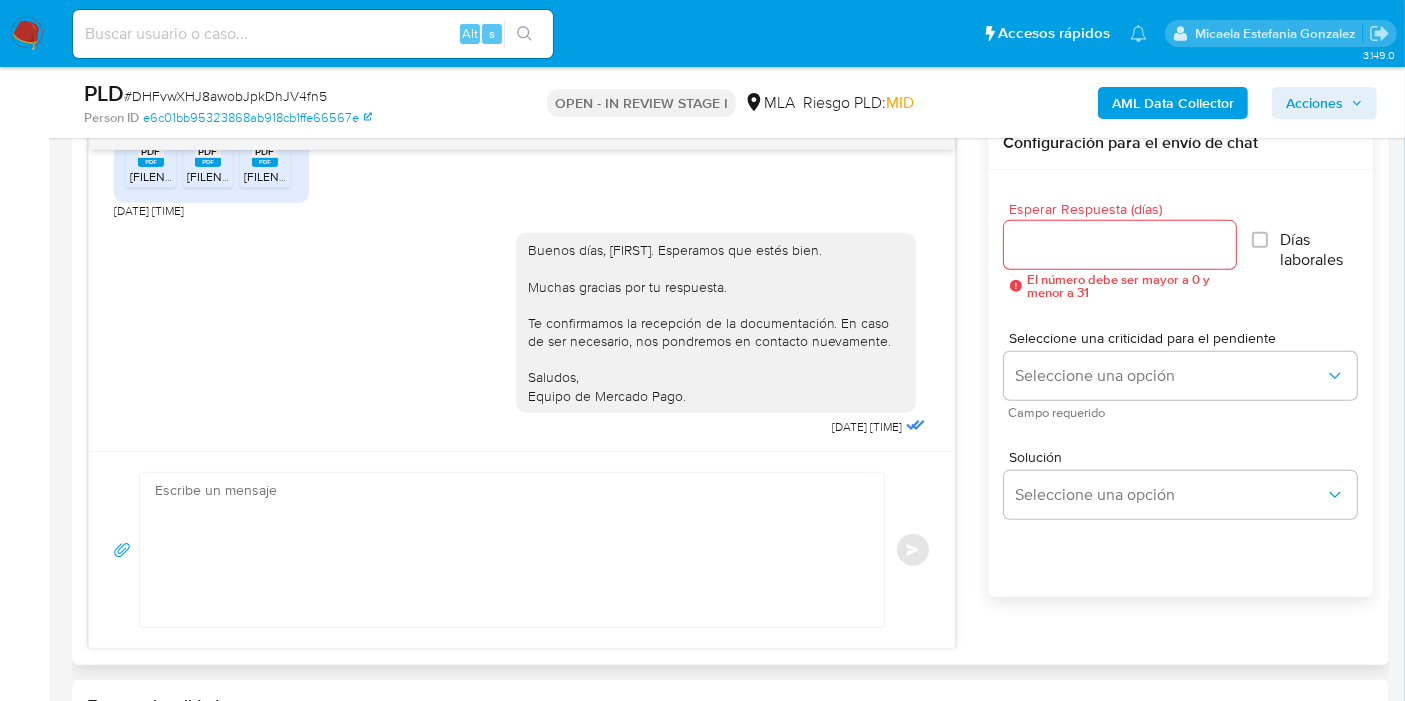 scroll, scrollTop: 1111, scrollLeft: 0, axis: vertical 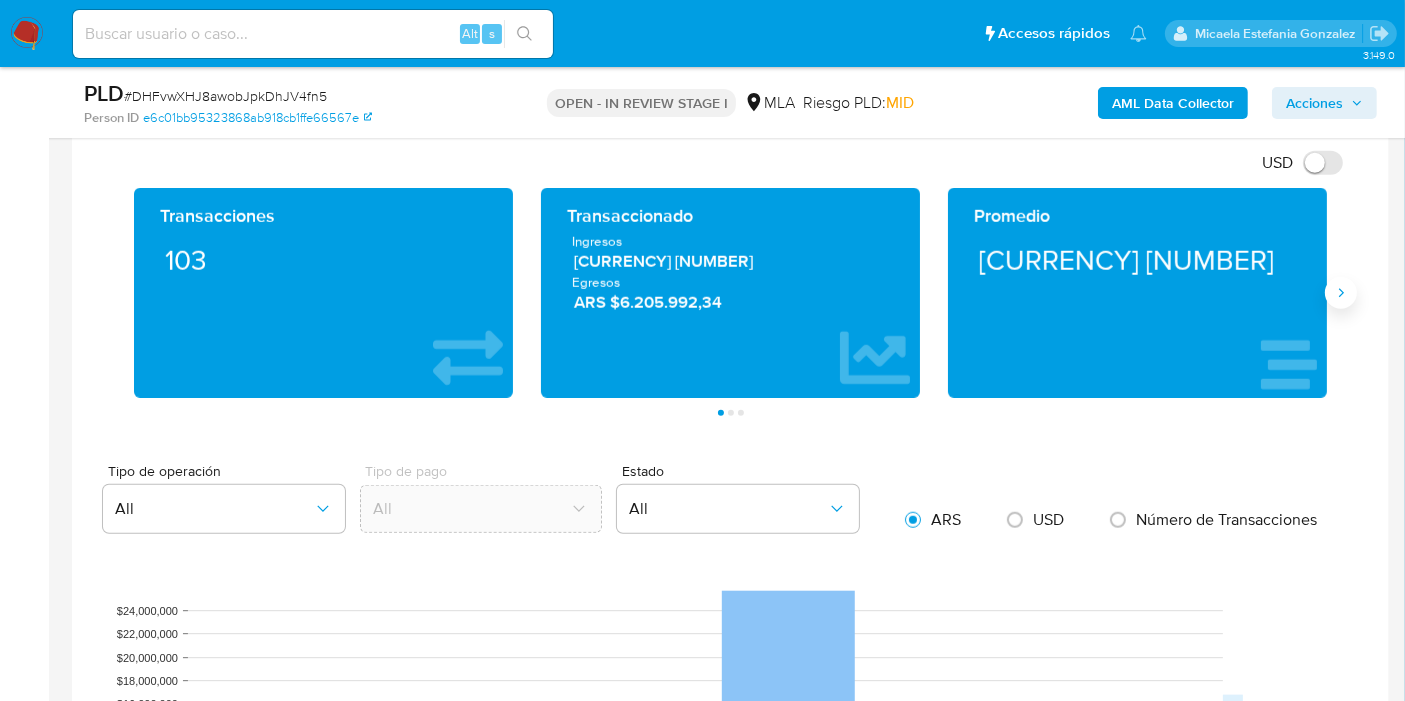 click 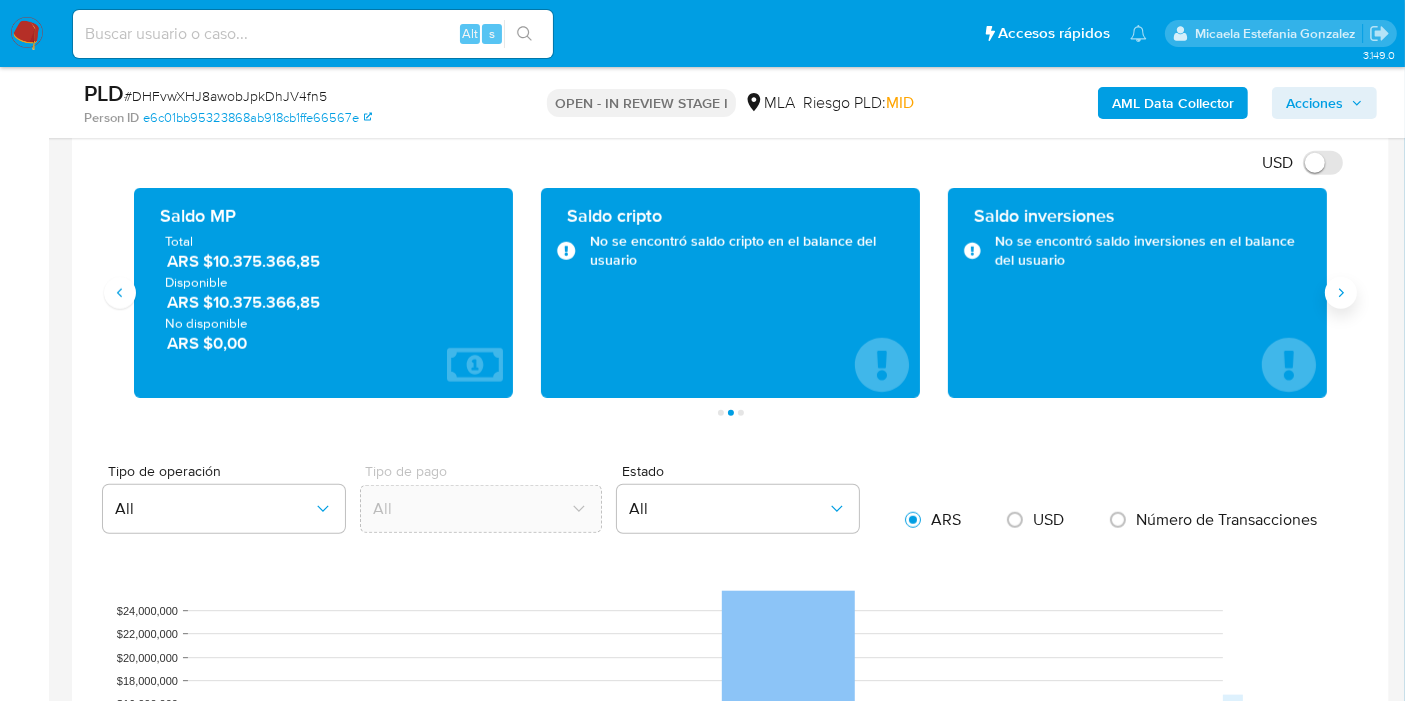 click 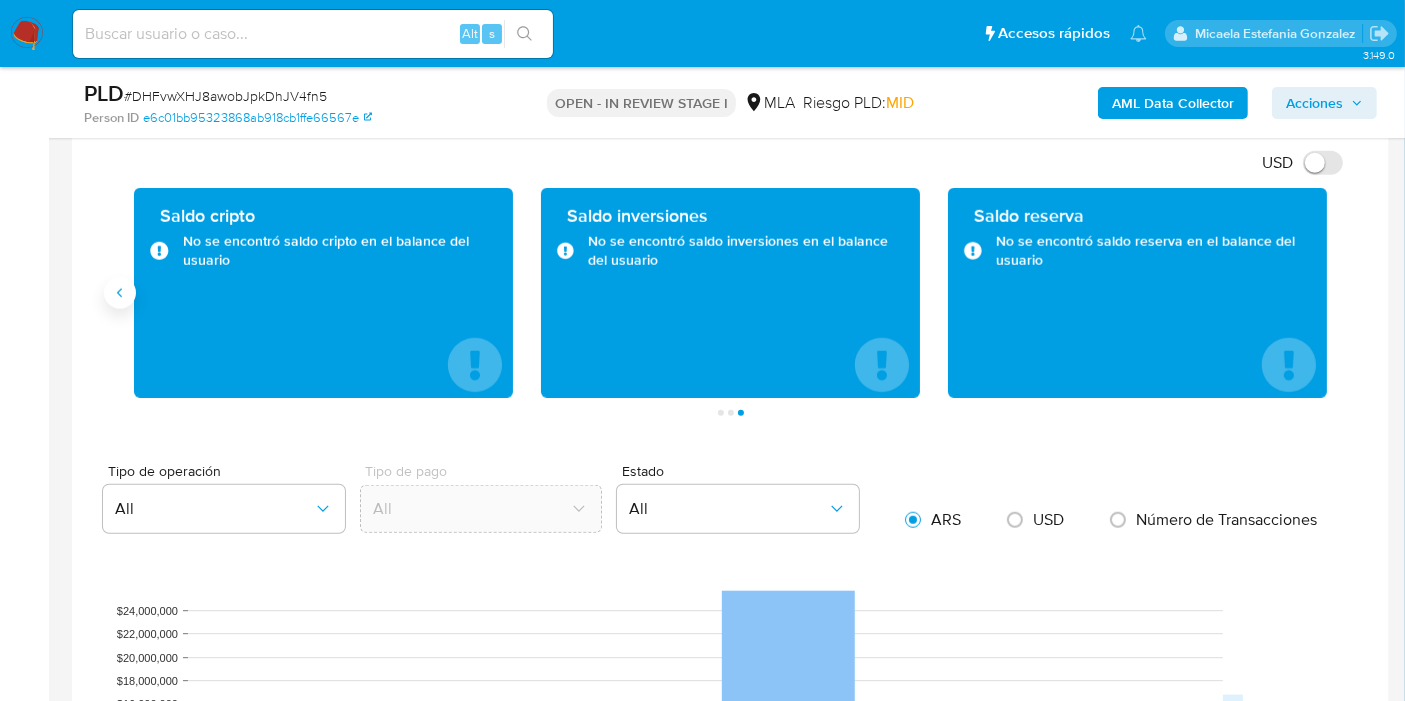 click at bounding box center [120, 293] 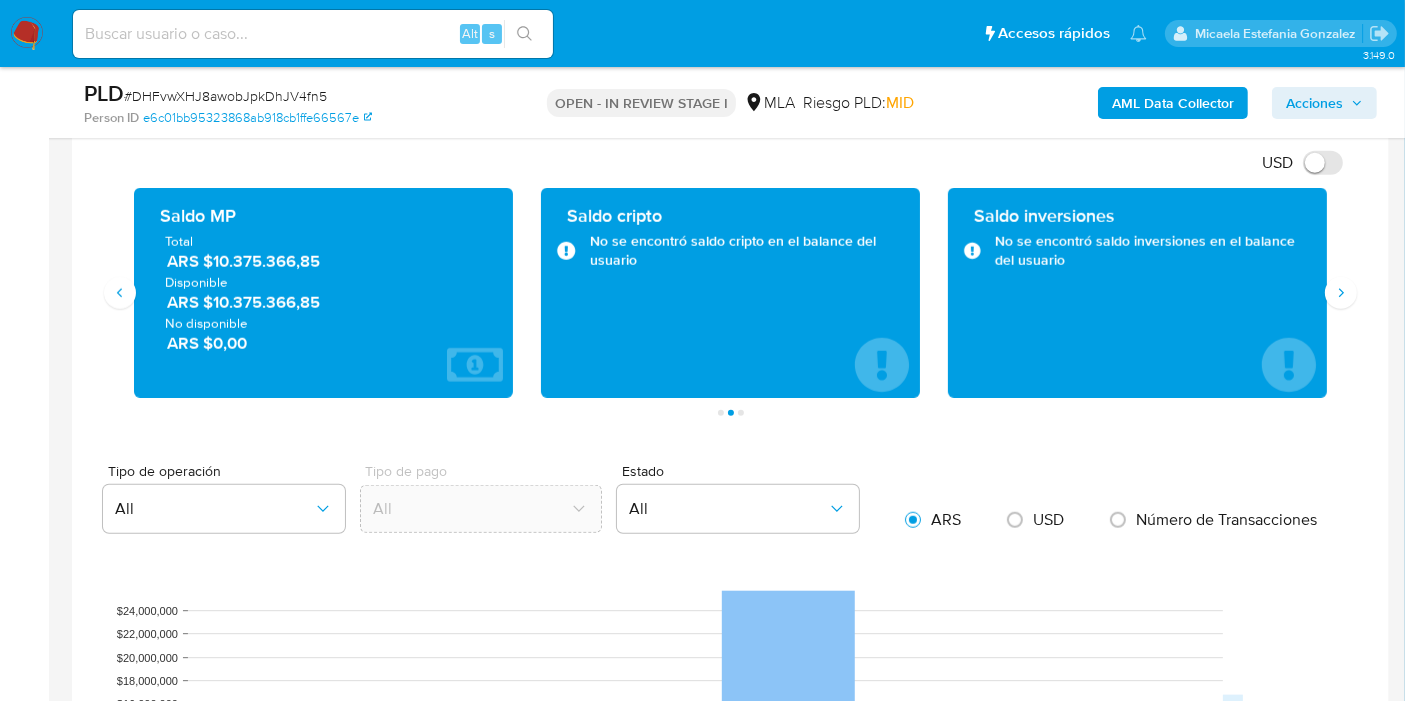 type 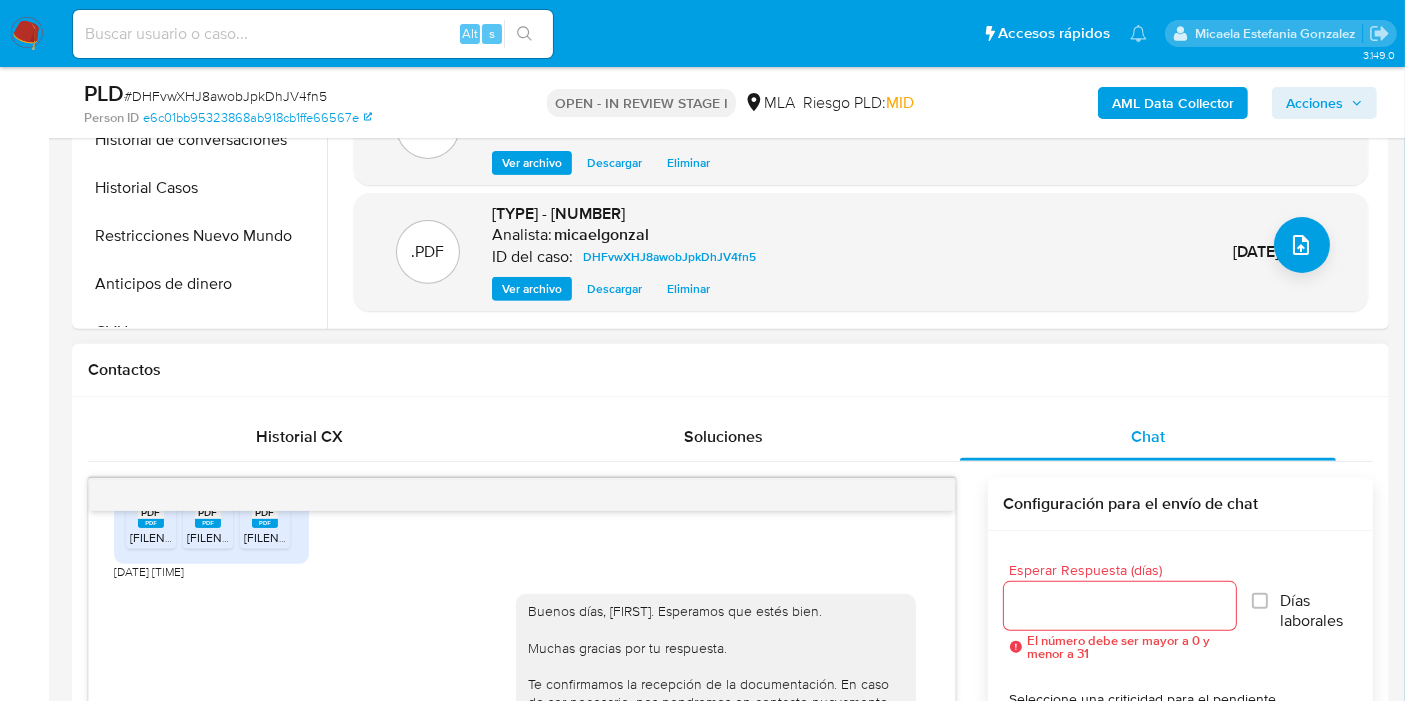 scroll, scrollTop: 555, scrollLeft: 0, axis: vertical 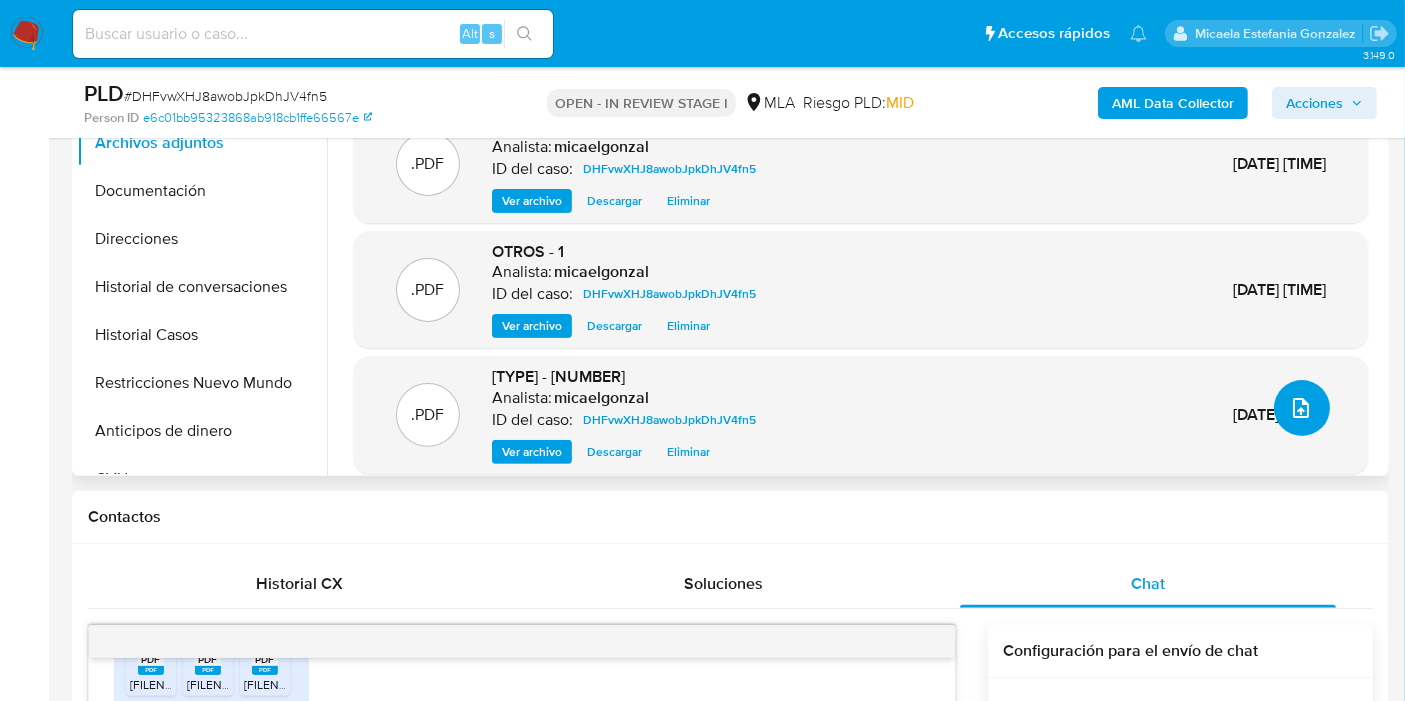 click at bounding box center (1302, 408) 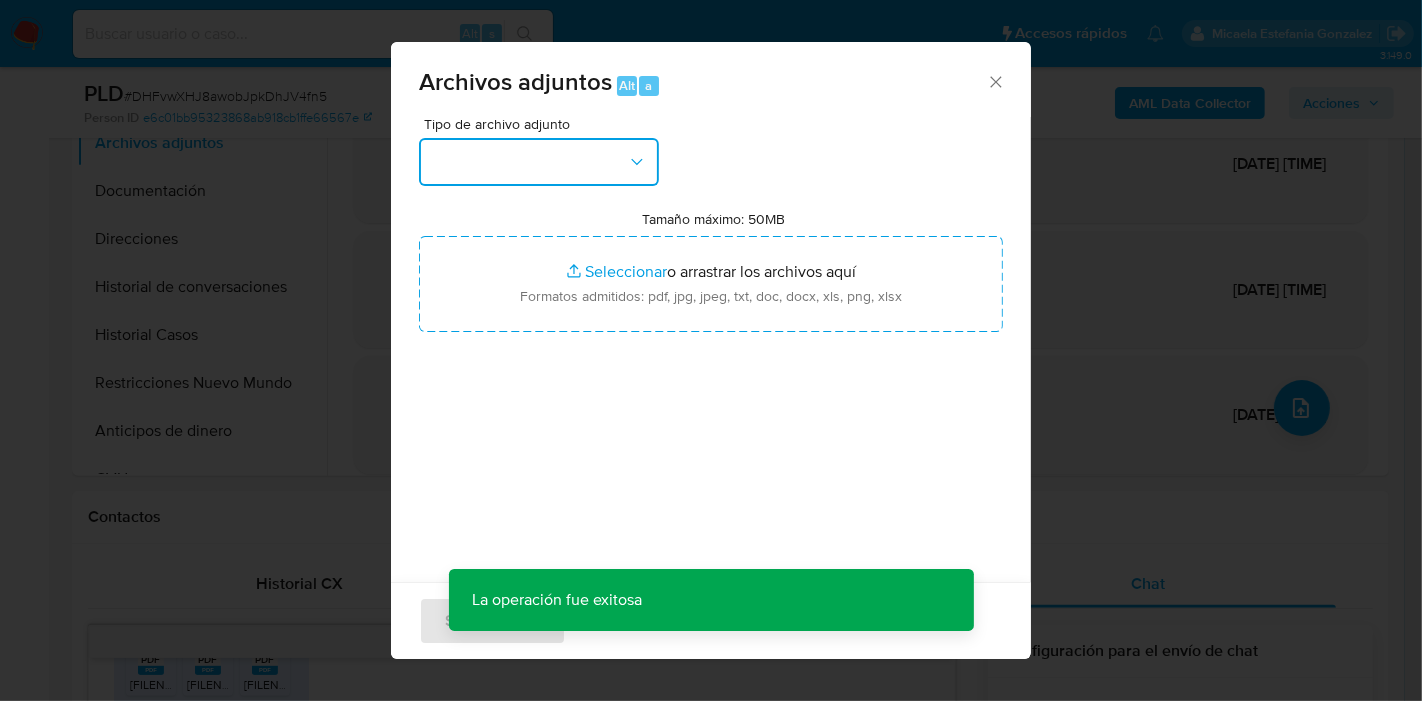 click at bounding box center (539, 162) 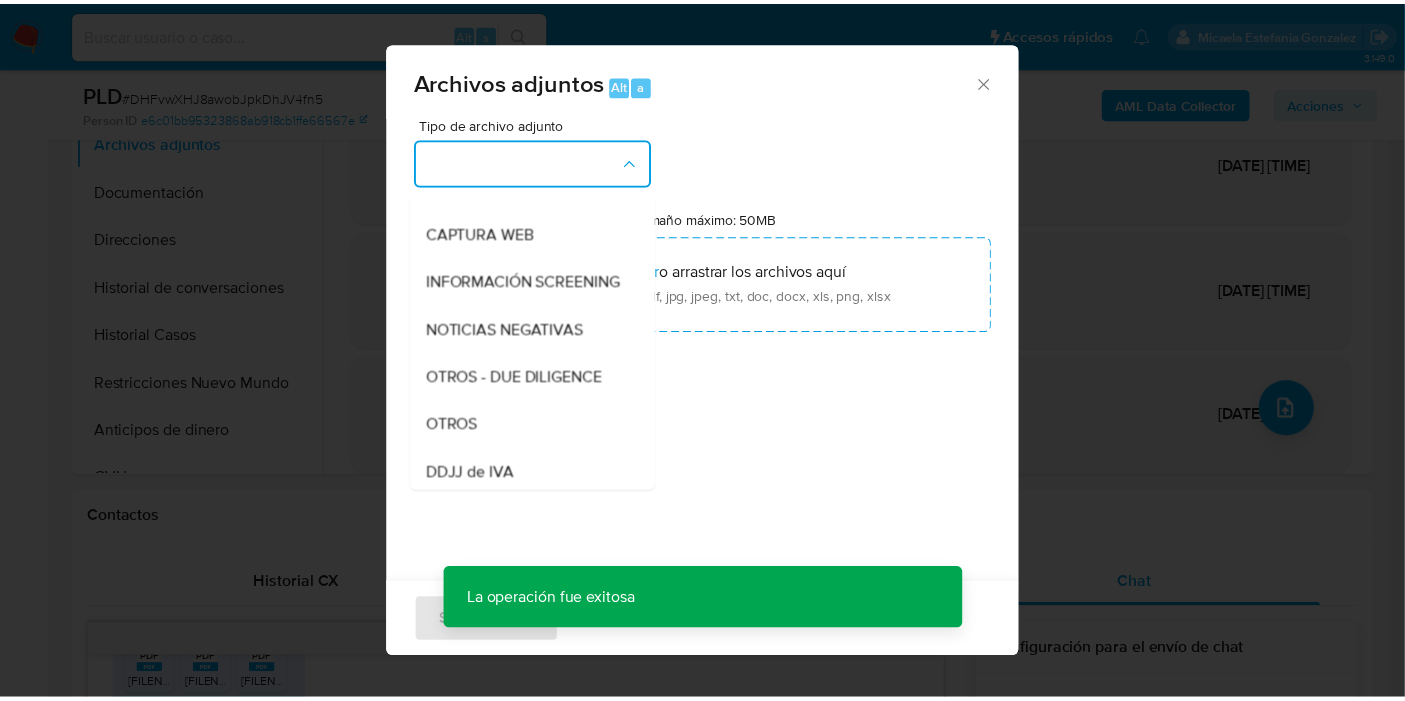 scroll, scrollTop: 333, scrollLeft: 0, axis: vertical 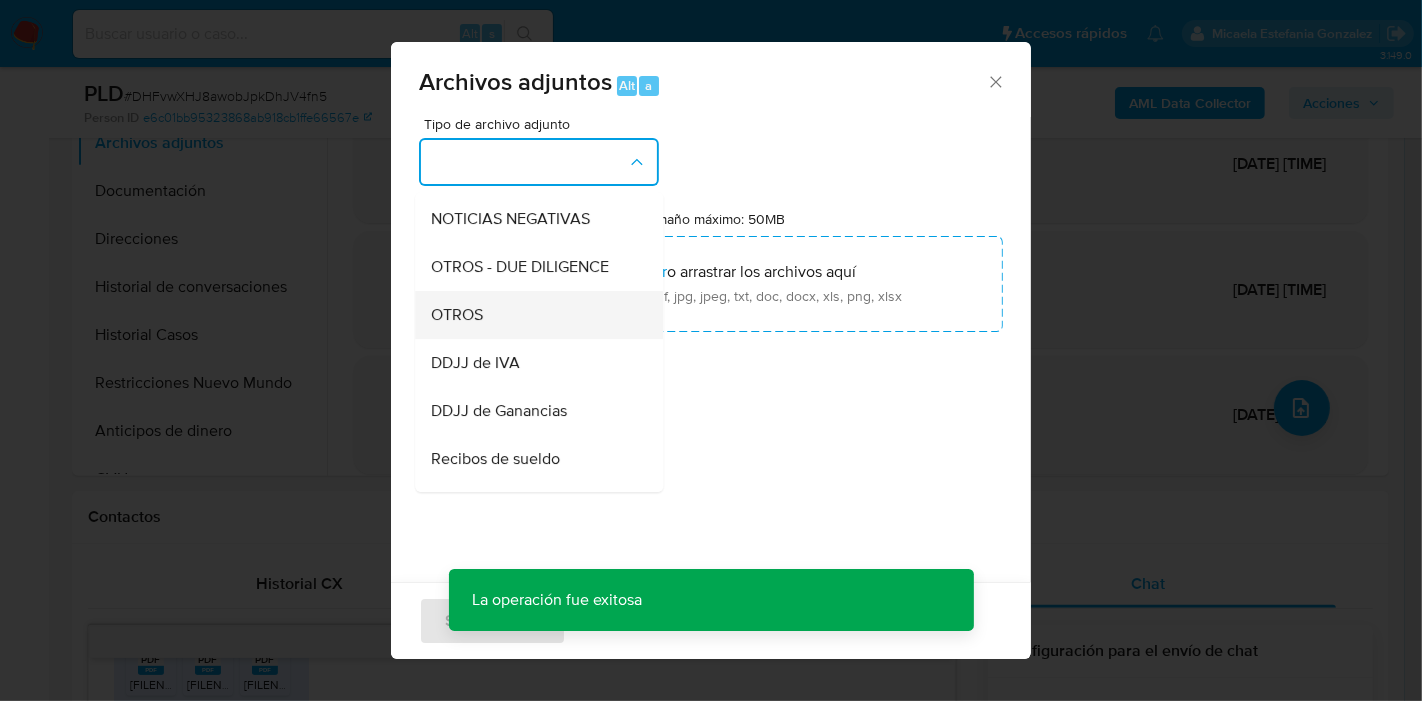 click on "OTROS" at bounding box center (533, 315) 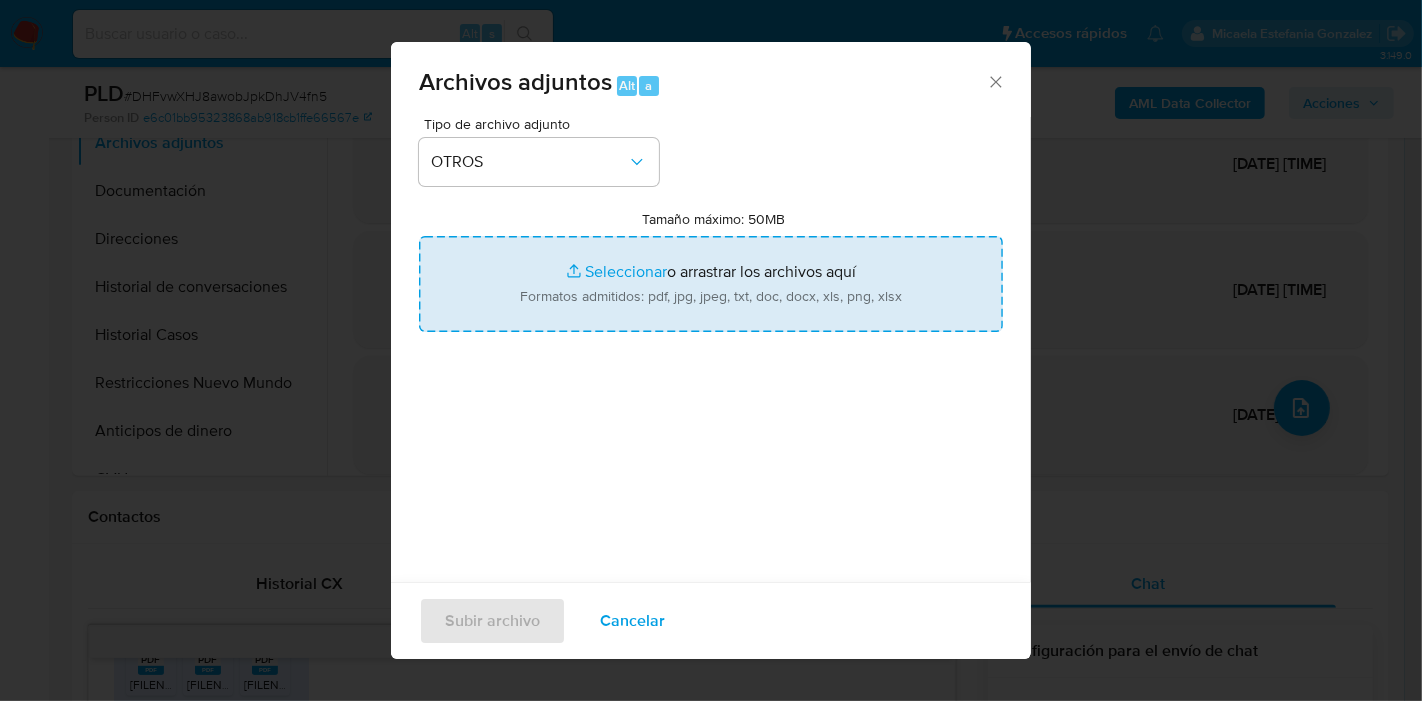 click on "Tamaño máximo: 50MB Seleccionar archivos" at bounding box center [711, 284] 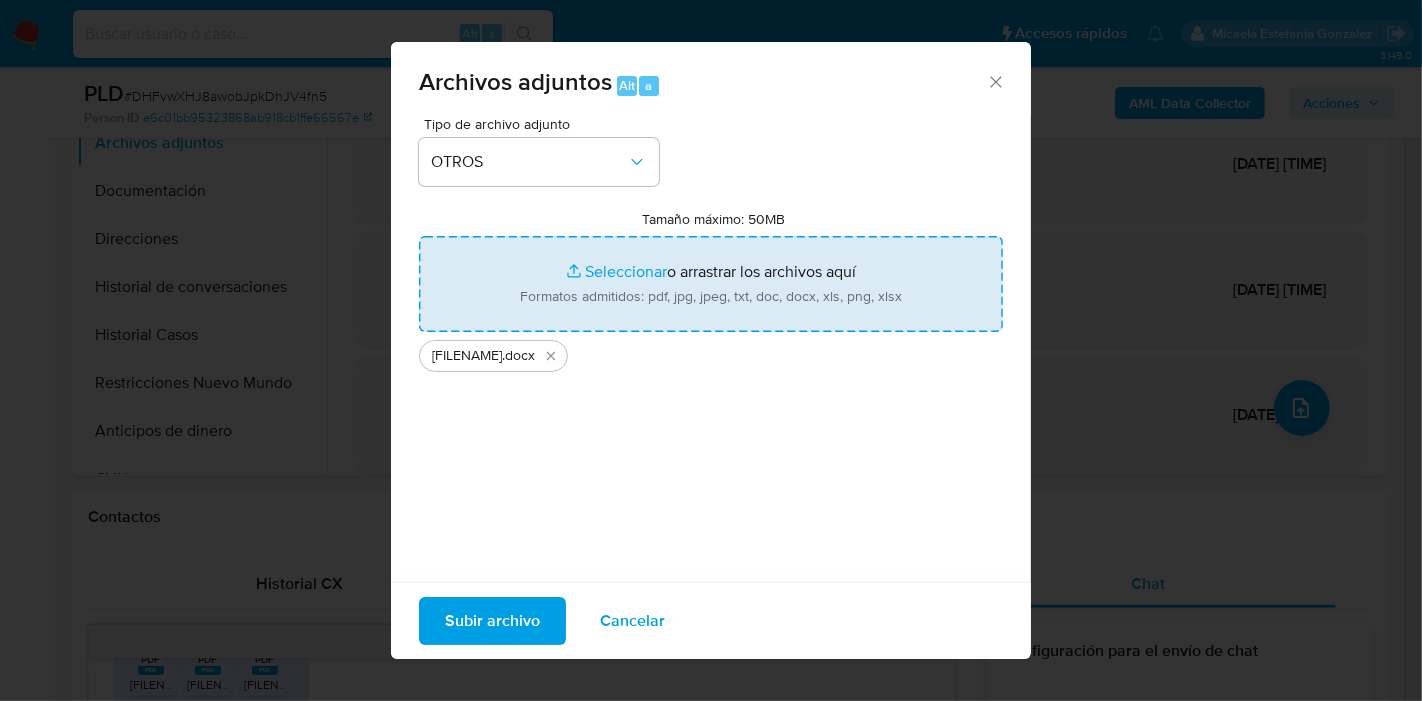 click on "Tipo de archivo adjunto OTROS Tamaño máximo: 50MB Seleccionar archivos Seleccionar  o arrastrar los archivos aquí Formatos admitidos: pdf, jpg, jpeg, txt, doc, docx, xls, png, xlsx Caselog DHFvwXHJ8awobJpkDhJV4fn5_2025_07_18_02_54_26 .docx" at bounding box center (711, 353) 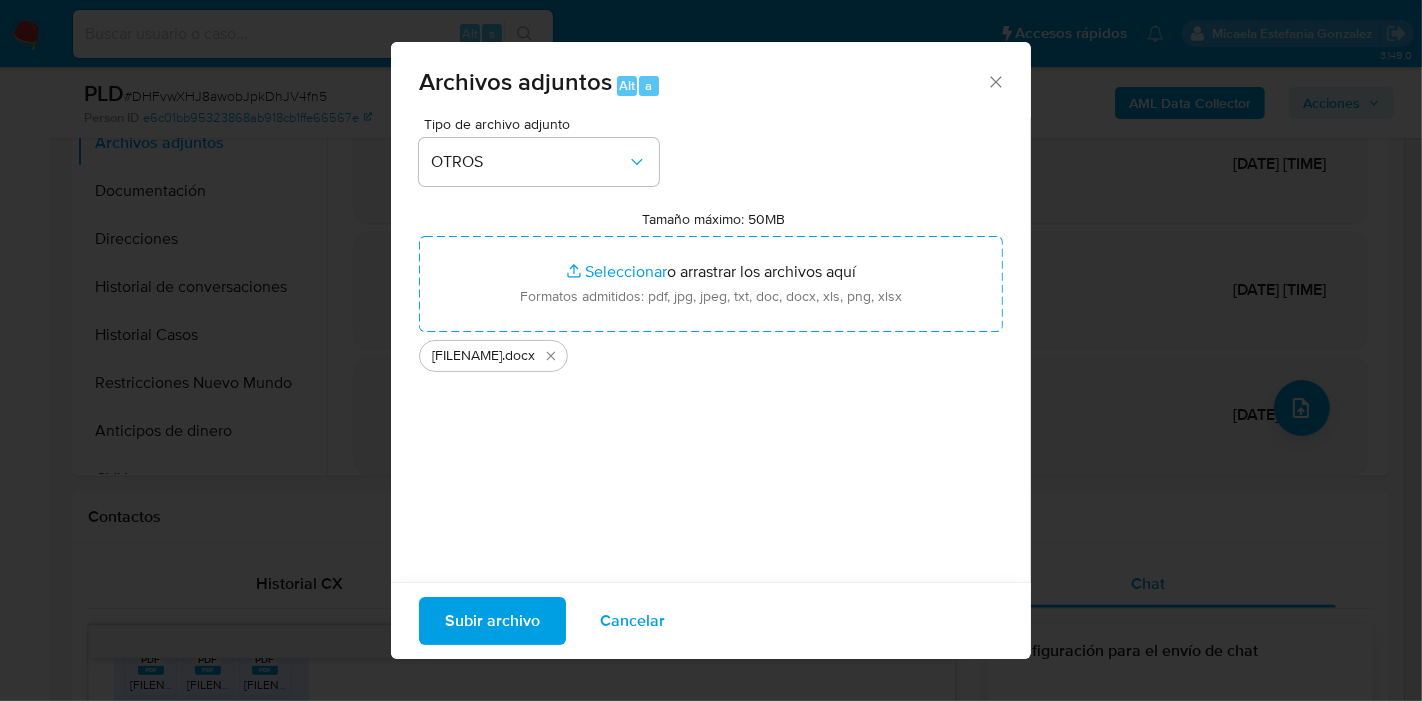 click on "Subir archivo" at bounding box center (492, 621) 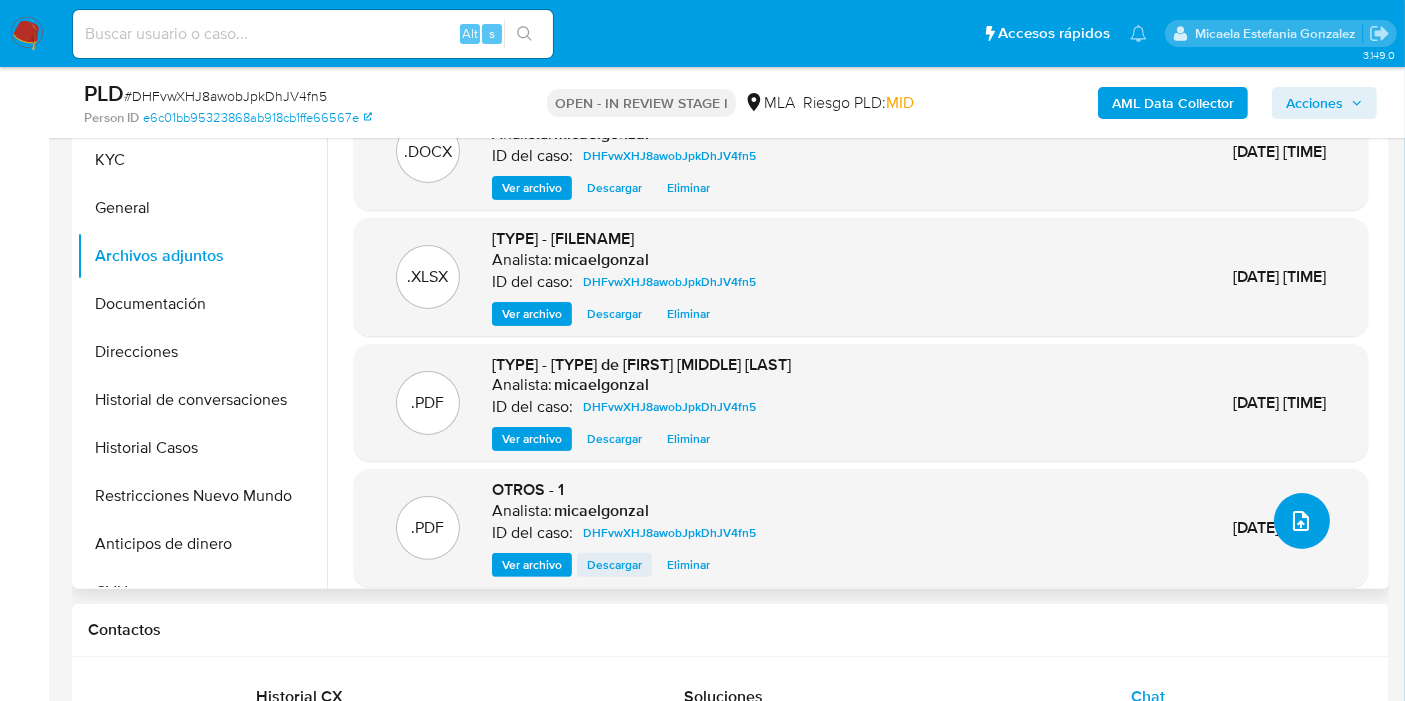 scroll, scrollTop: 333, scrollLeft: 0, axis: vertical 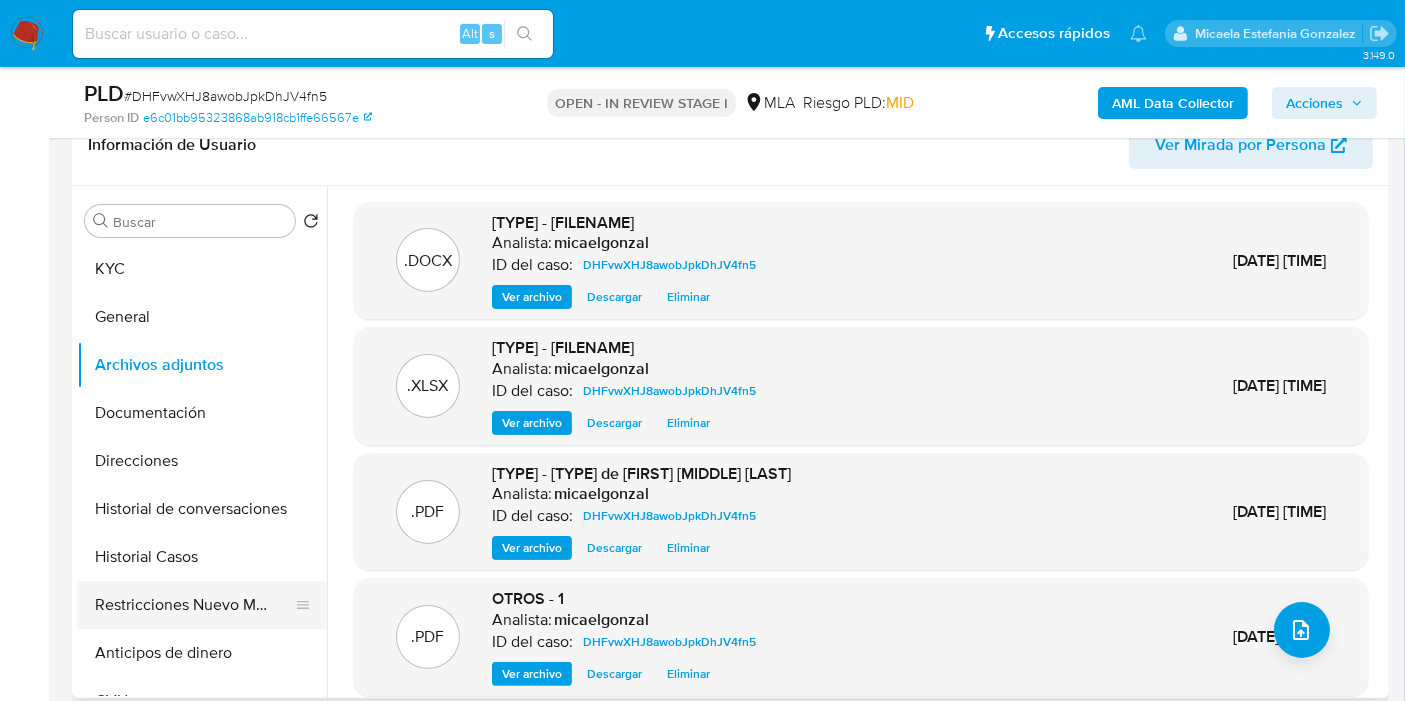 click on "Restricciones Nuevo Mundo" at bounding box center [194, 605] 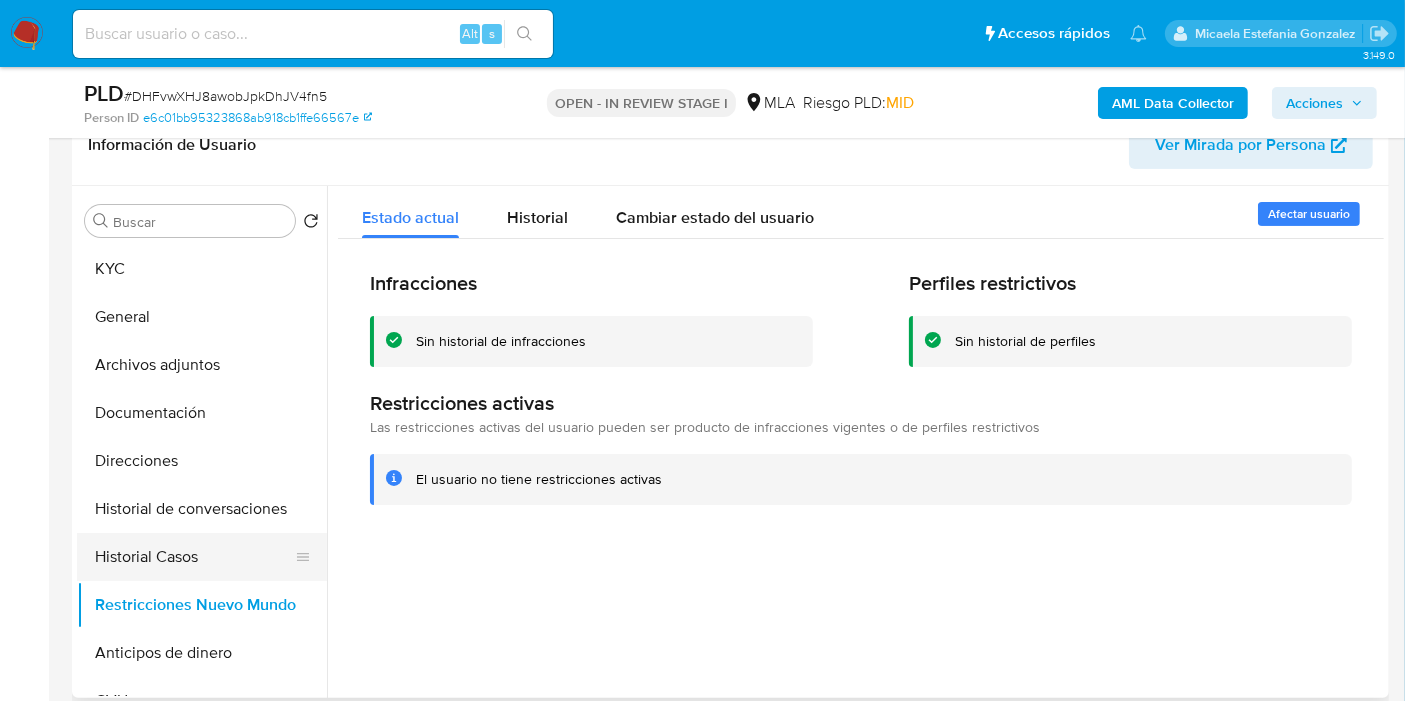 click on "Historial Casos" at bounding box center [194, 557] 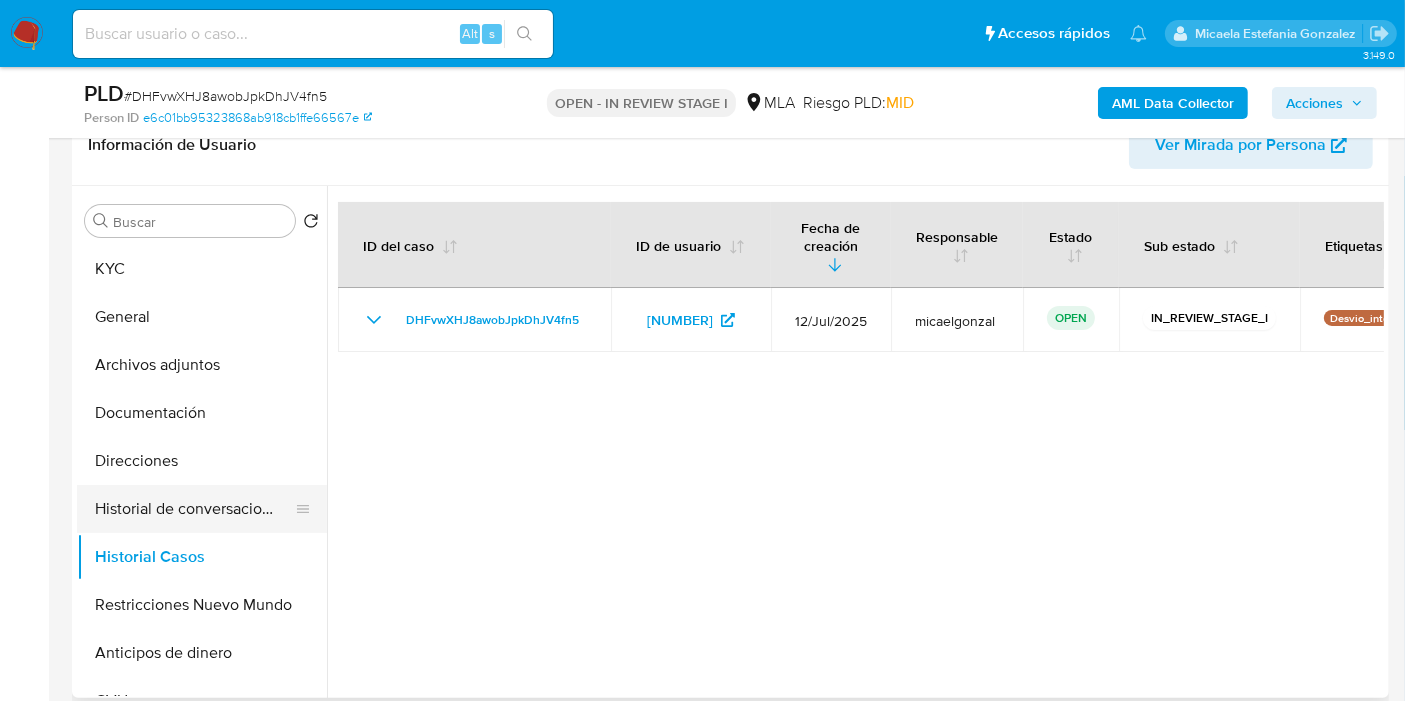 click on "Historial de conversaciones" at bounding box center [194, 509] 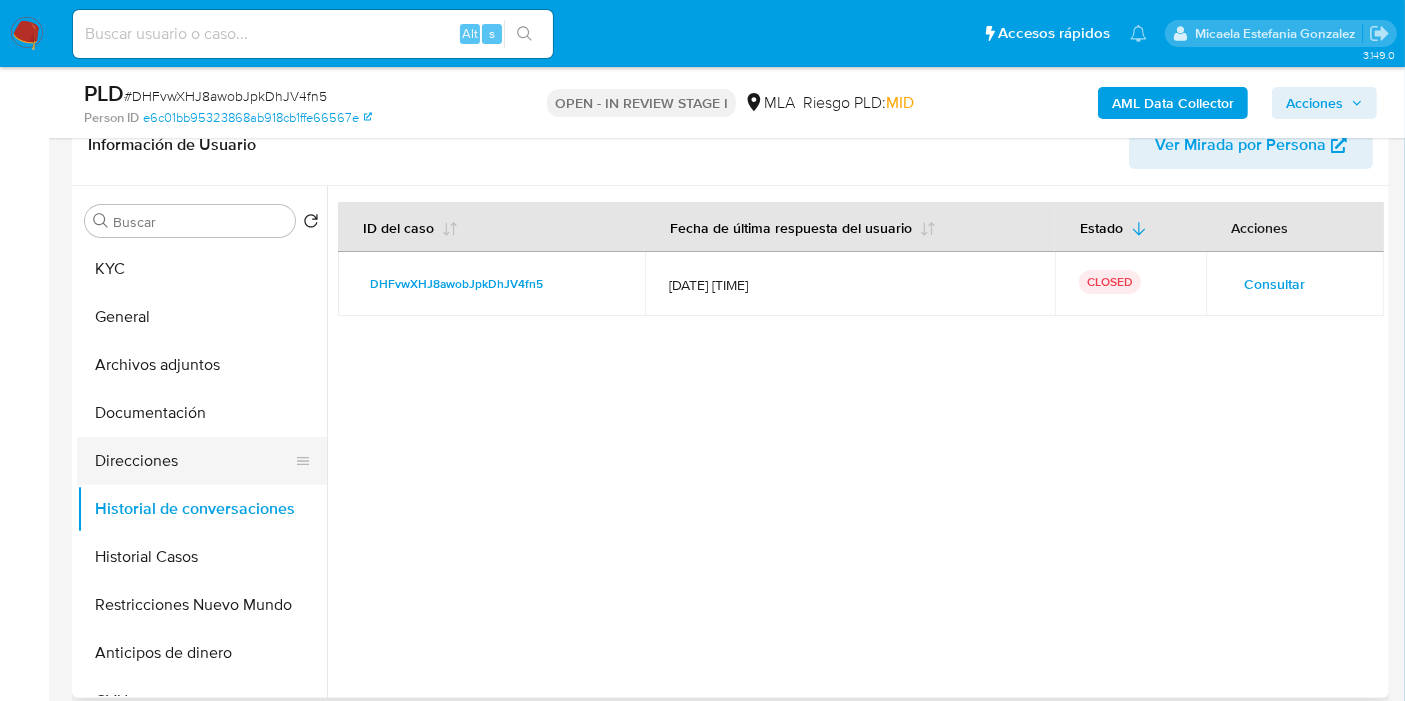 click on "Direcciones" at bounding box center (194, 461) 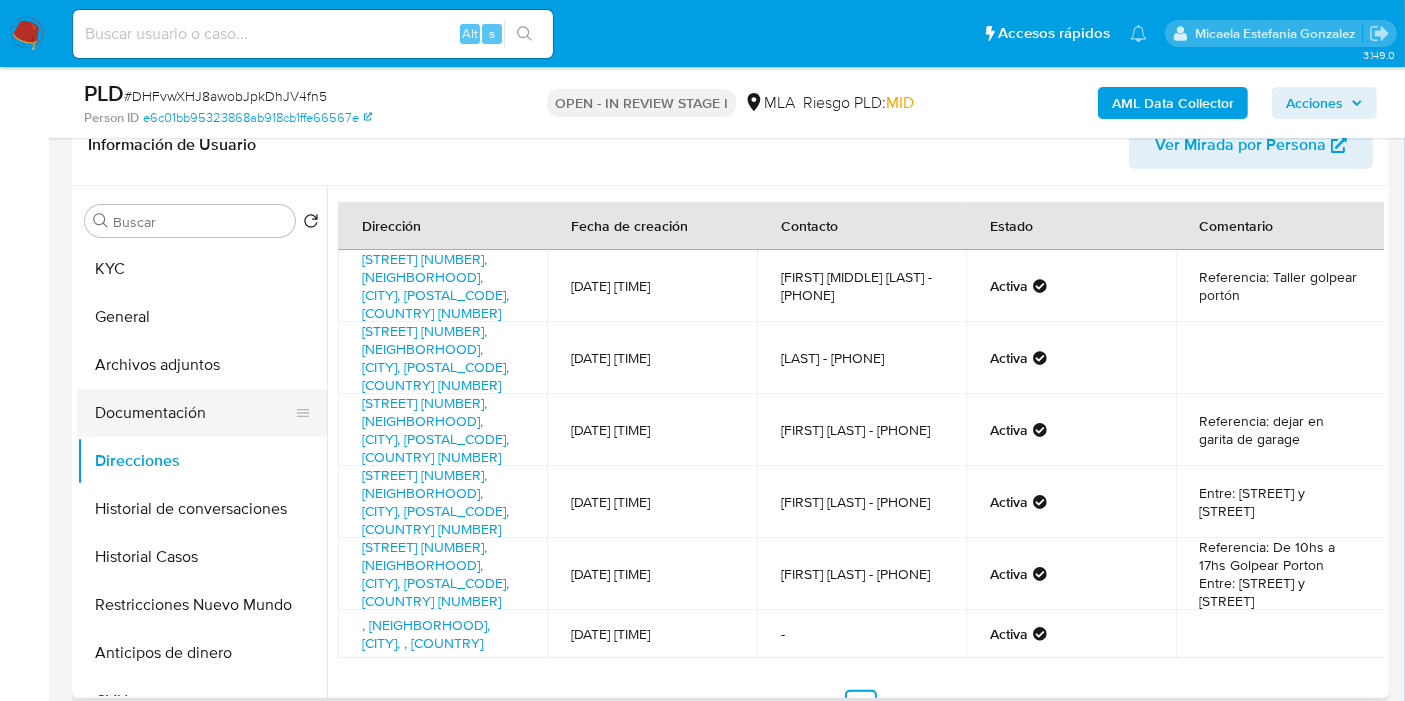 click on "Documentación" at bounding box center (194, 413) 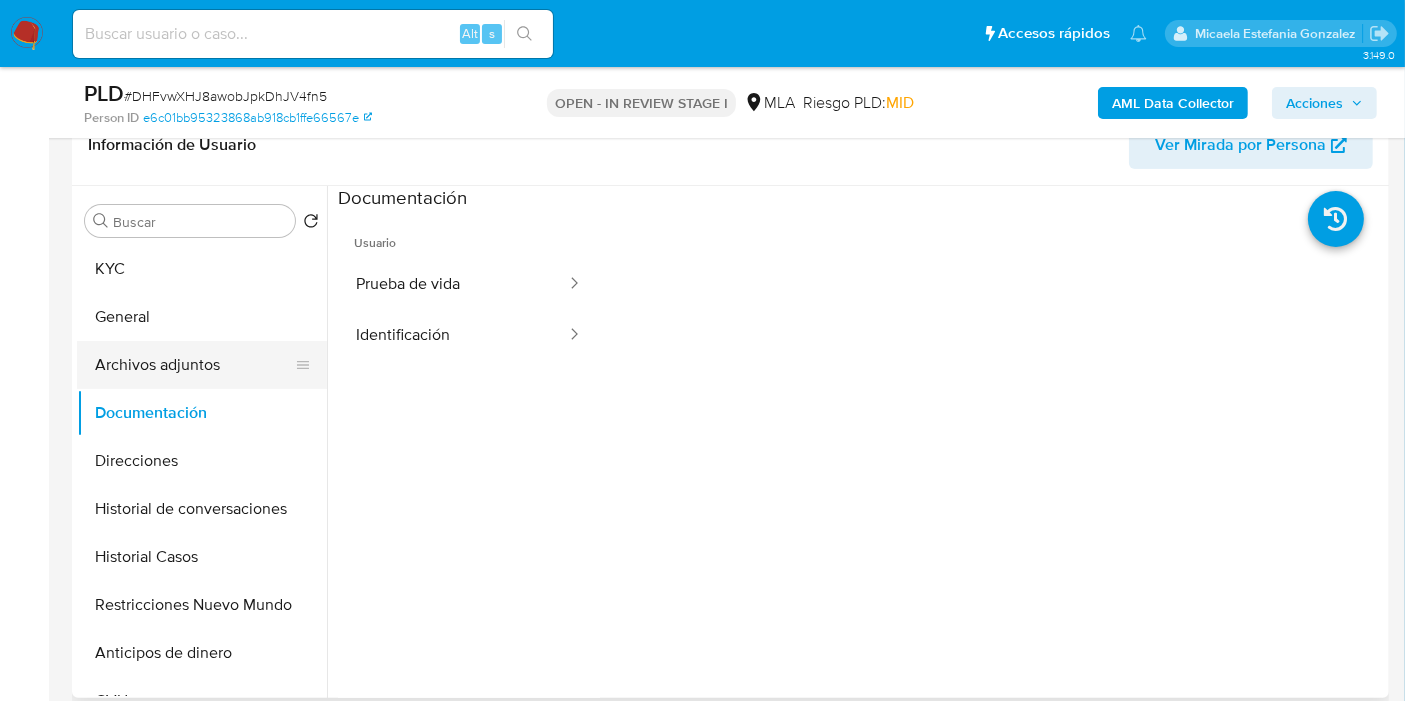 click on "Archivos adjuntos" at bounding box center [194, 365] 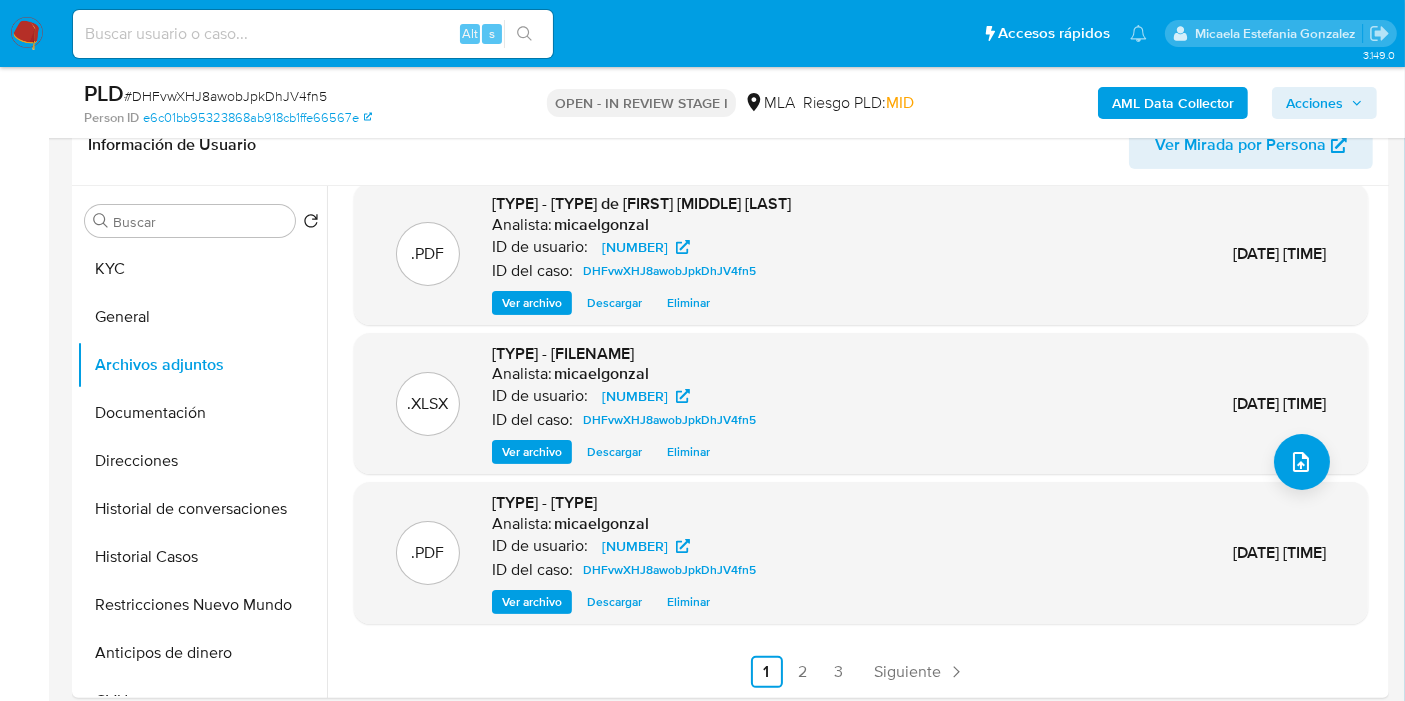 scroll, scrollTop: 0, scrollLeft: 0, axis: both 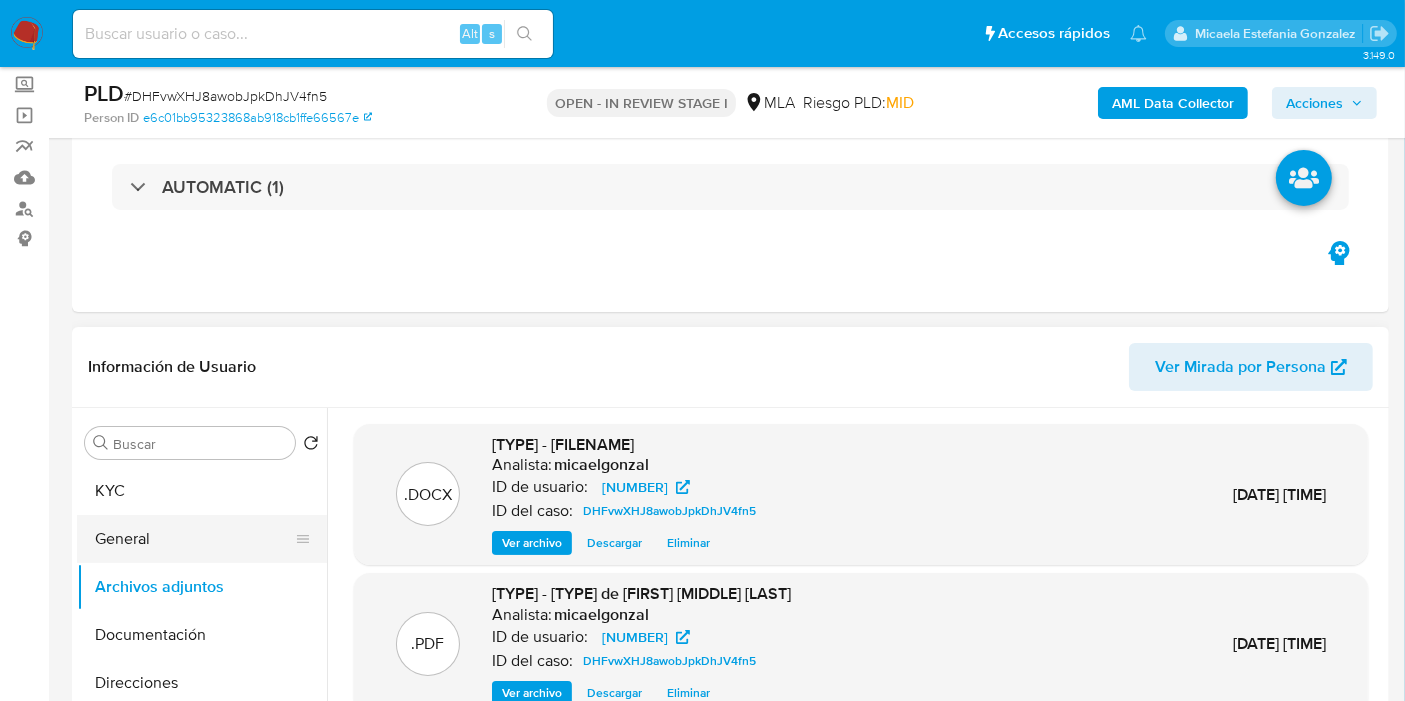 click on "General" at bounding box center (194, 539) 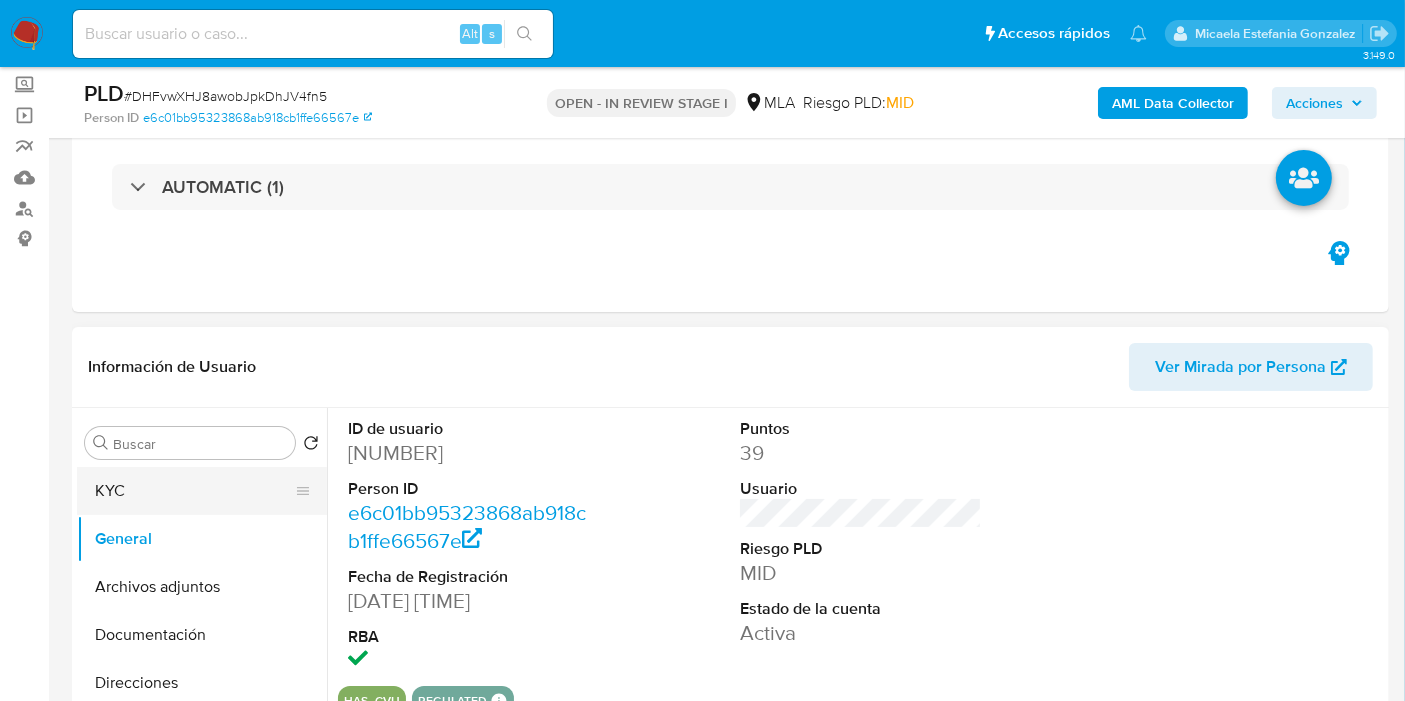 click on "KYC" at bounding box center [194, 491] 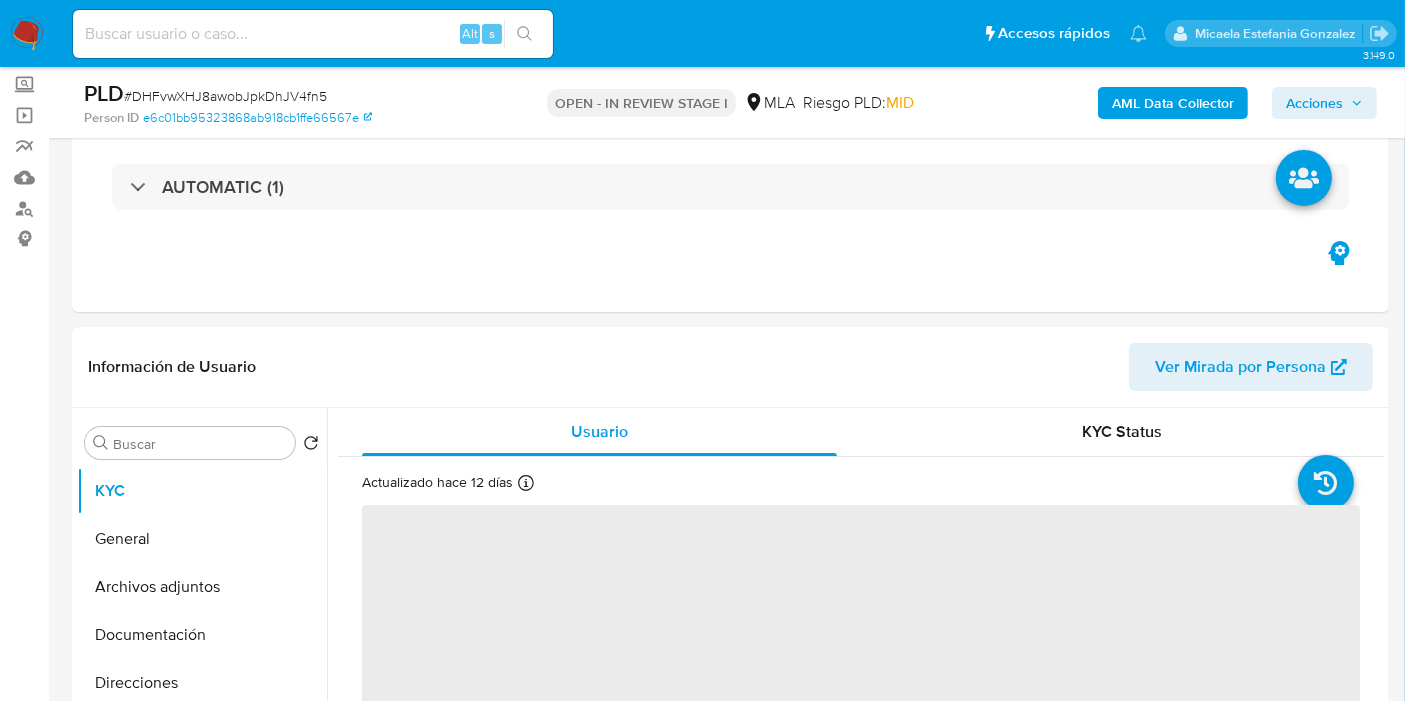click on "Acciones" at bounding box center [1314, 103] 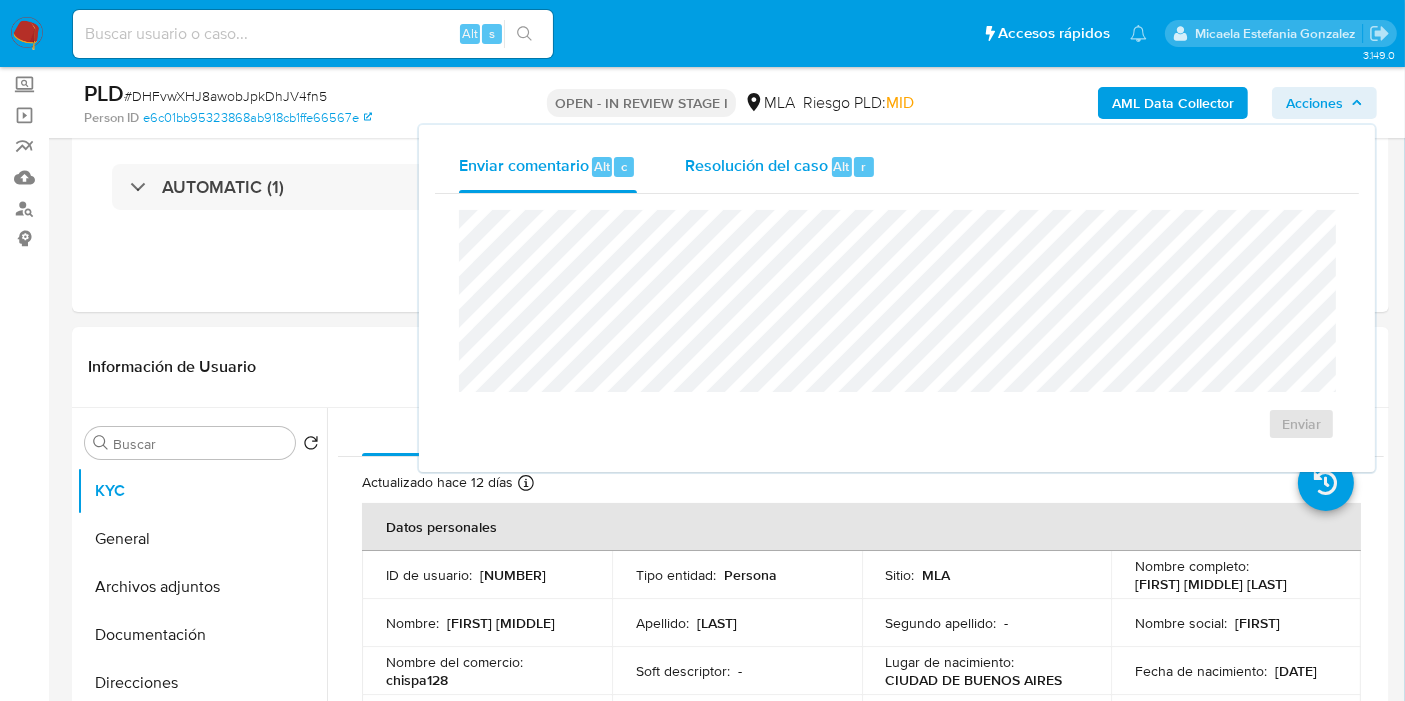 click on "Resolución del caso Alt r" at bounding box center [780, 167] 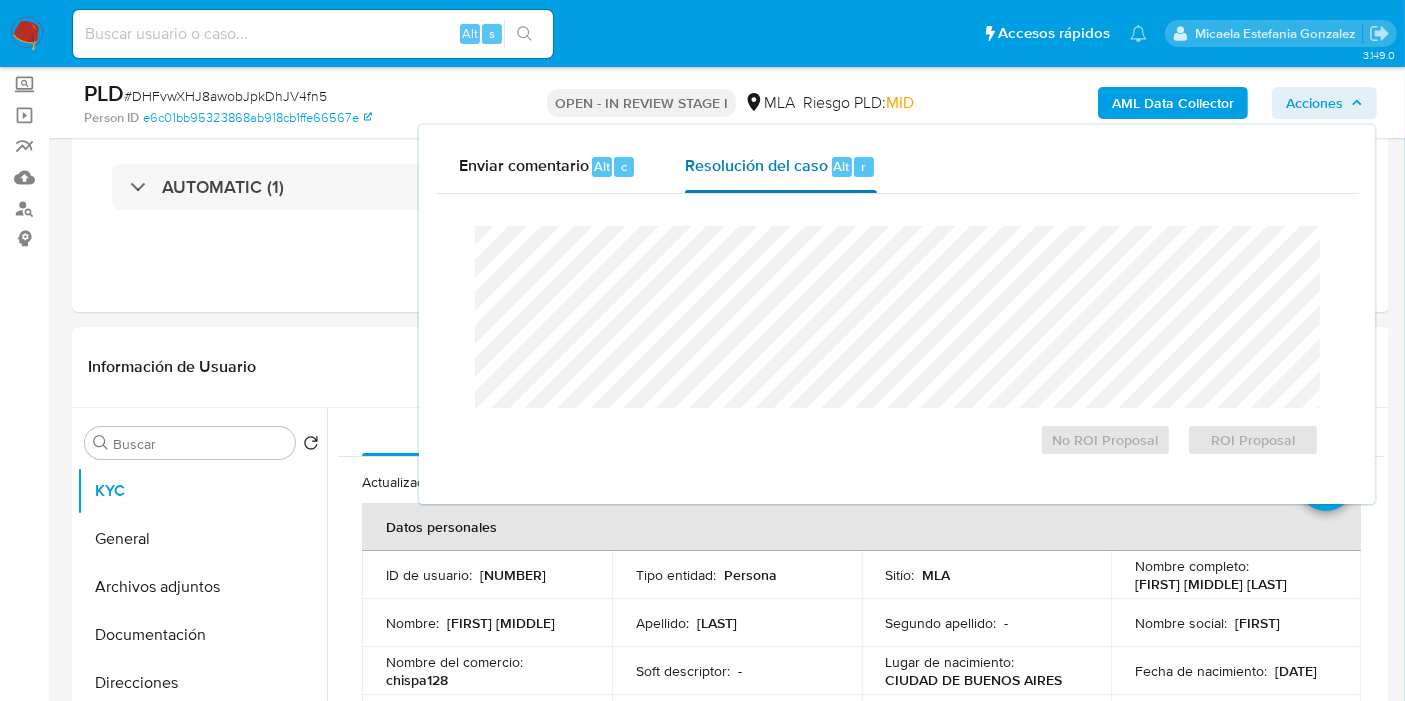 type 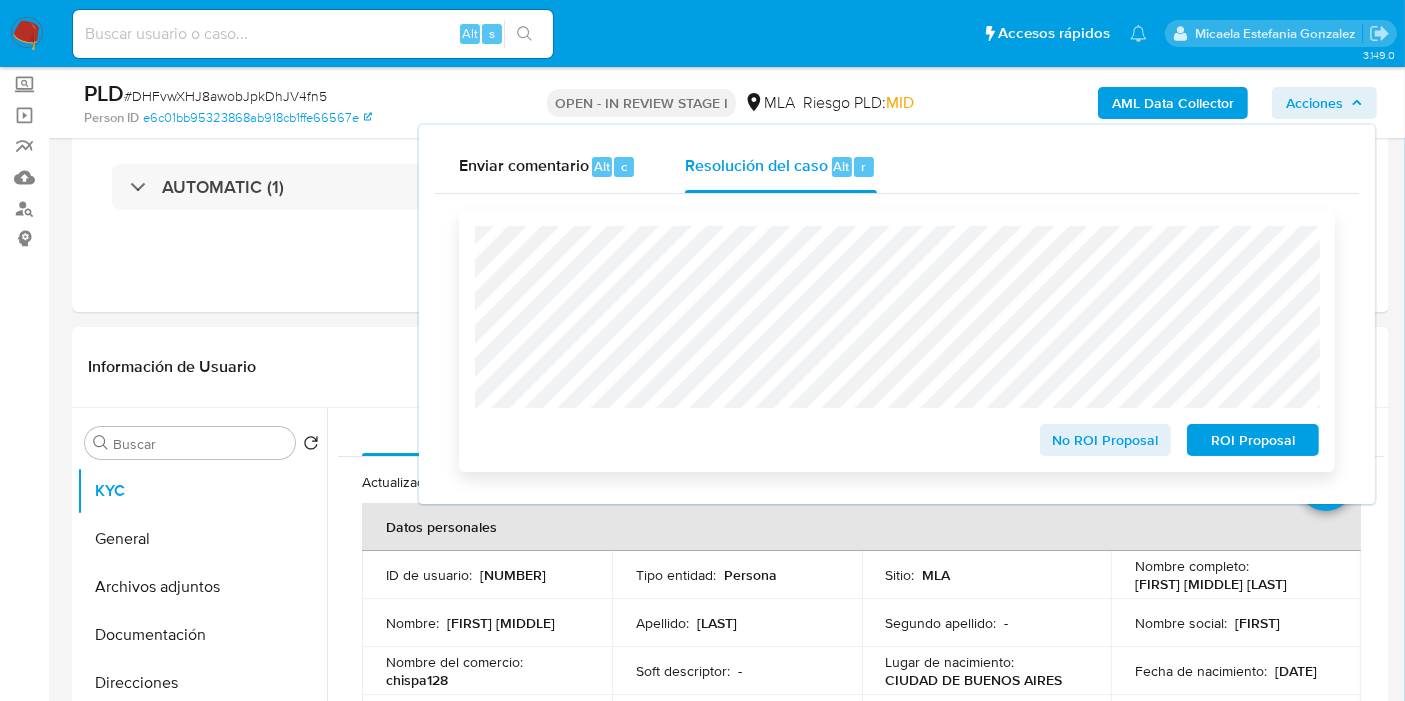 click on "No ROI Proposal" at bounding box center (1106, 440) 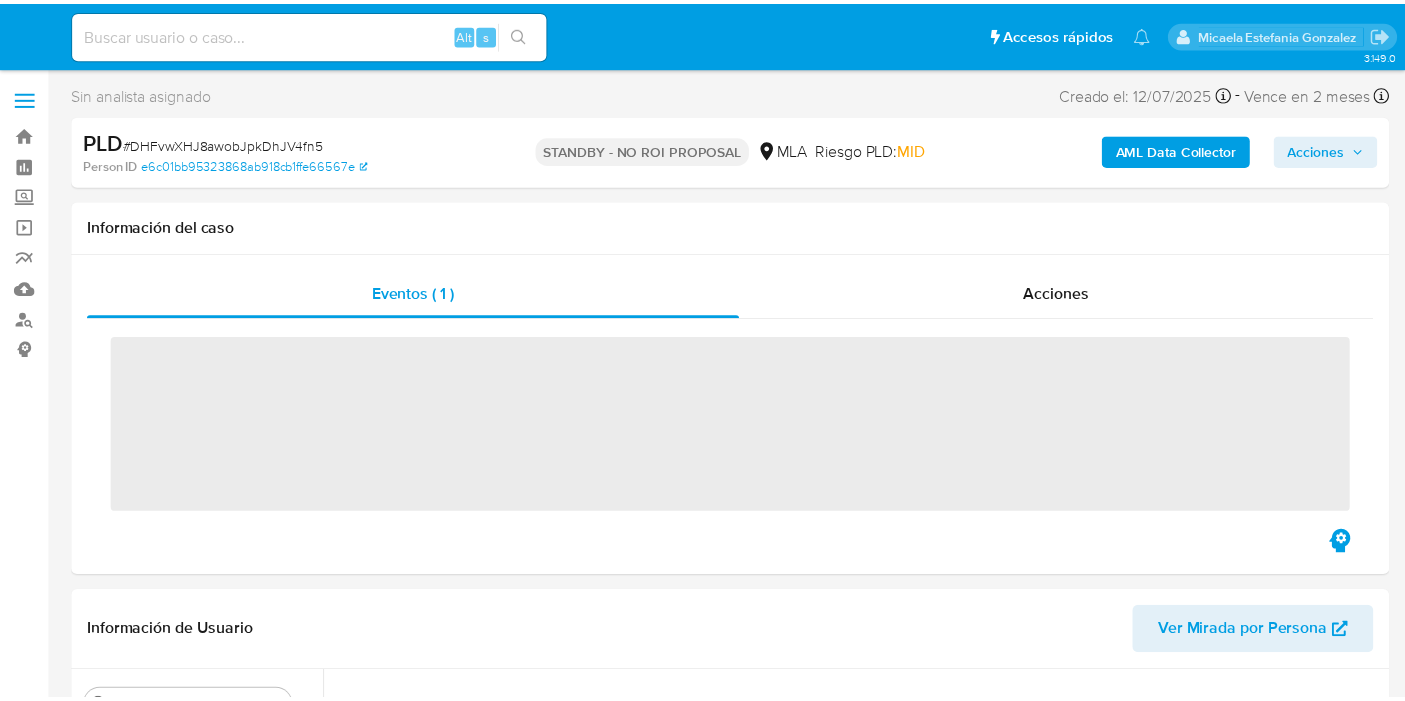 scroll, scrollTop: 0, scrollLeft: 0, axis: both 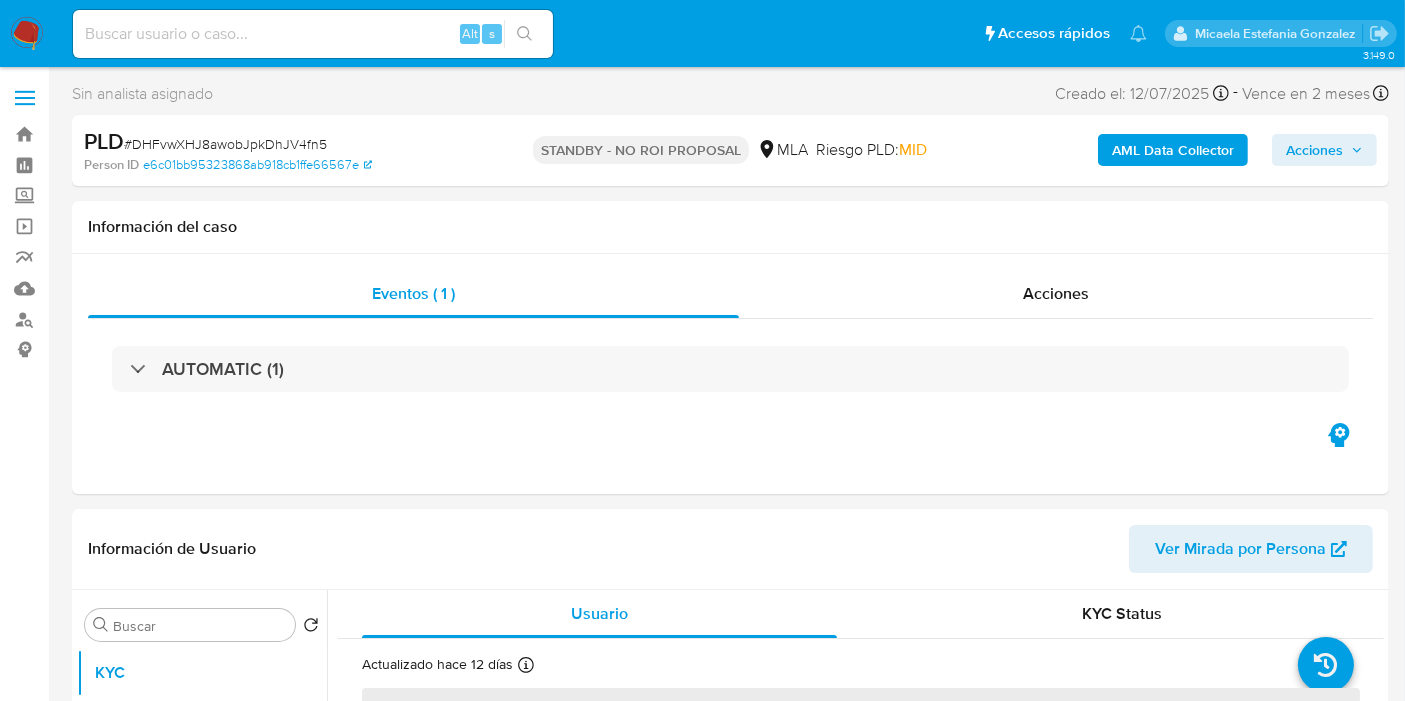 click on "Pausado Ver notificaciones Alt s Accesos rápidos   Presiona las siguientes teclas para acceder a algunas de las funciones Buscar caso o usuario Alt s Volver al home Alt h Agregar un comentario Alt c Agregar un archivo adjunto Alt a [FIRST] [LAST]" at bounding box center [702, 33] 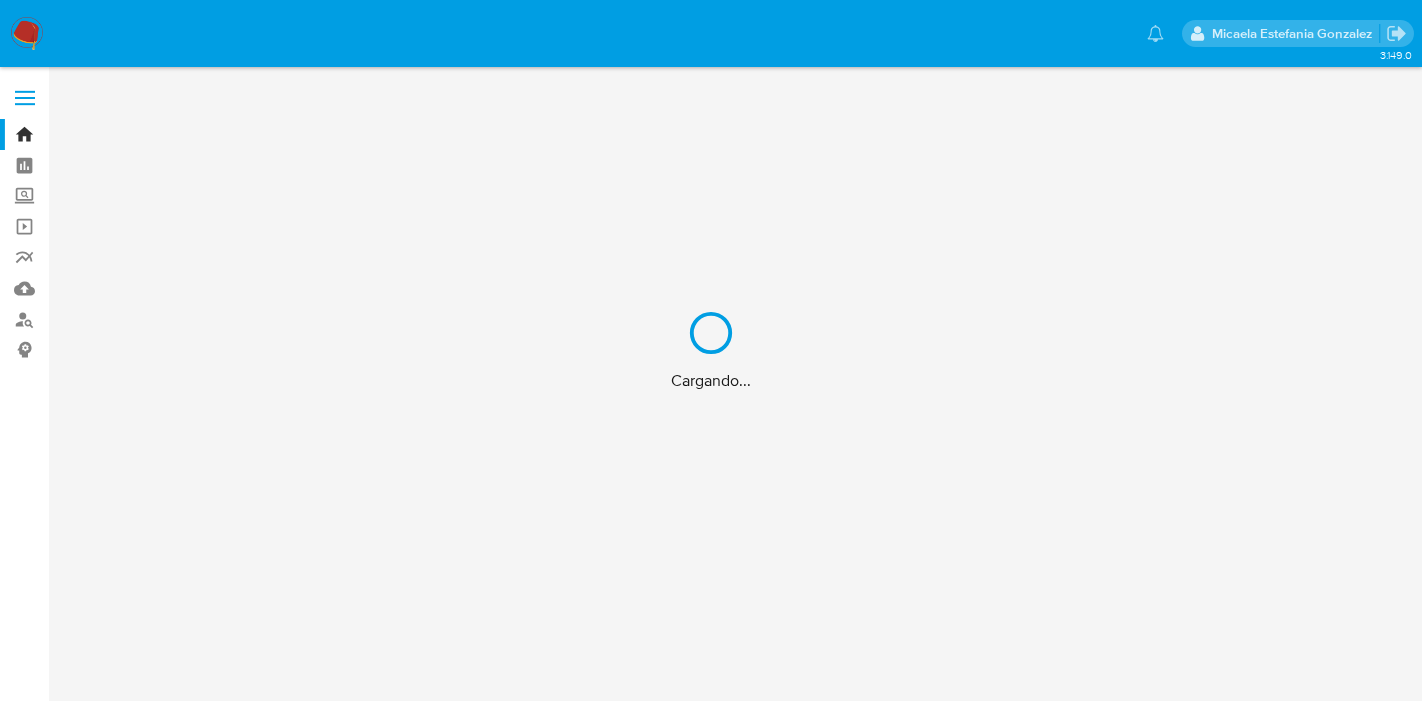 scroll, scrollTop: 0, scrollLeft: 0, axis: both 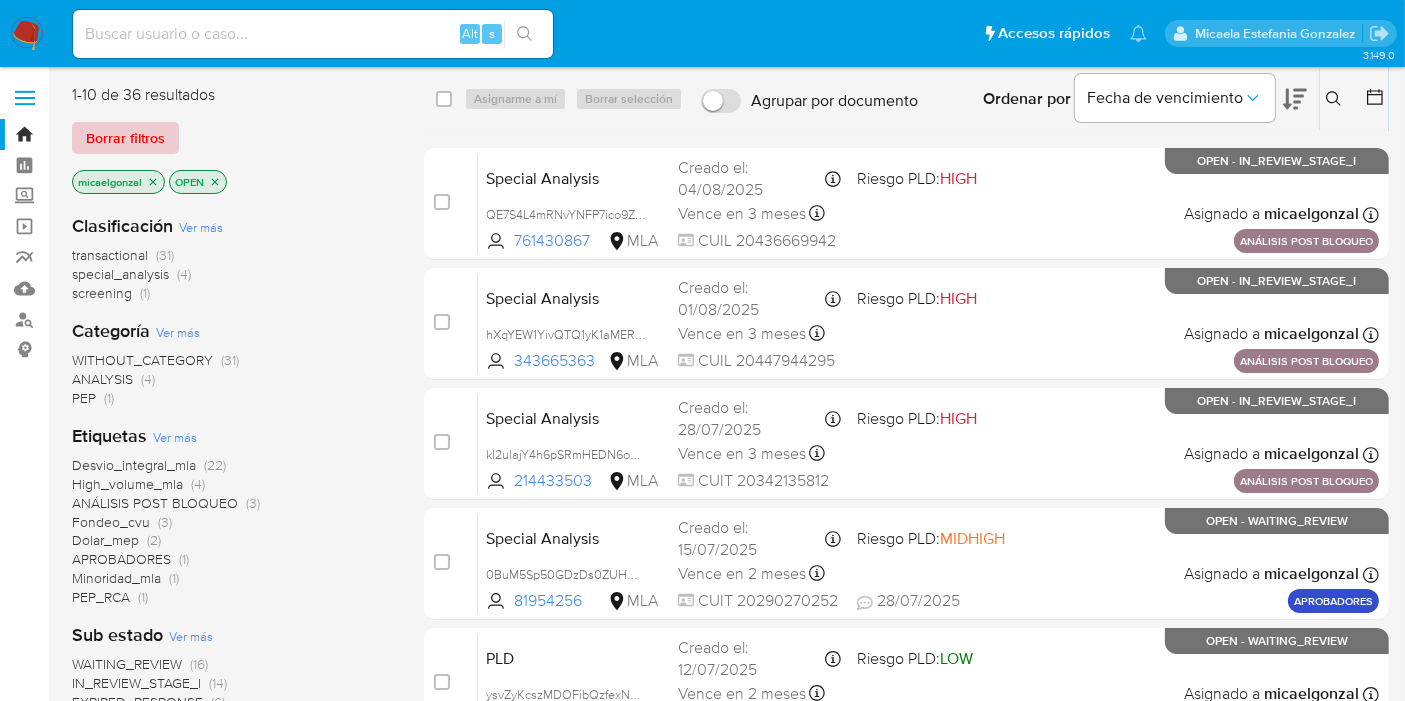 click on "Borrar filtros" at bounding box center (125, 138) 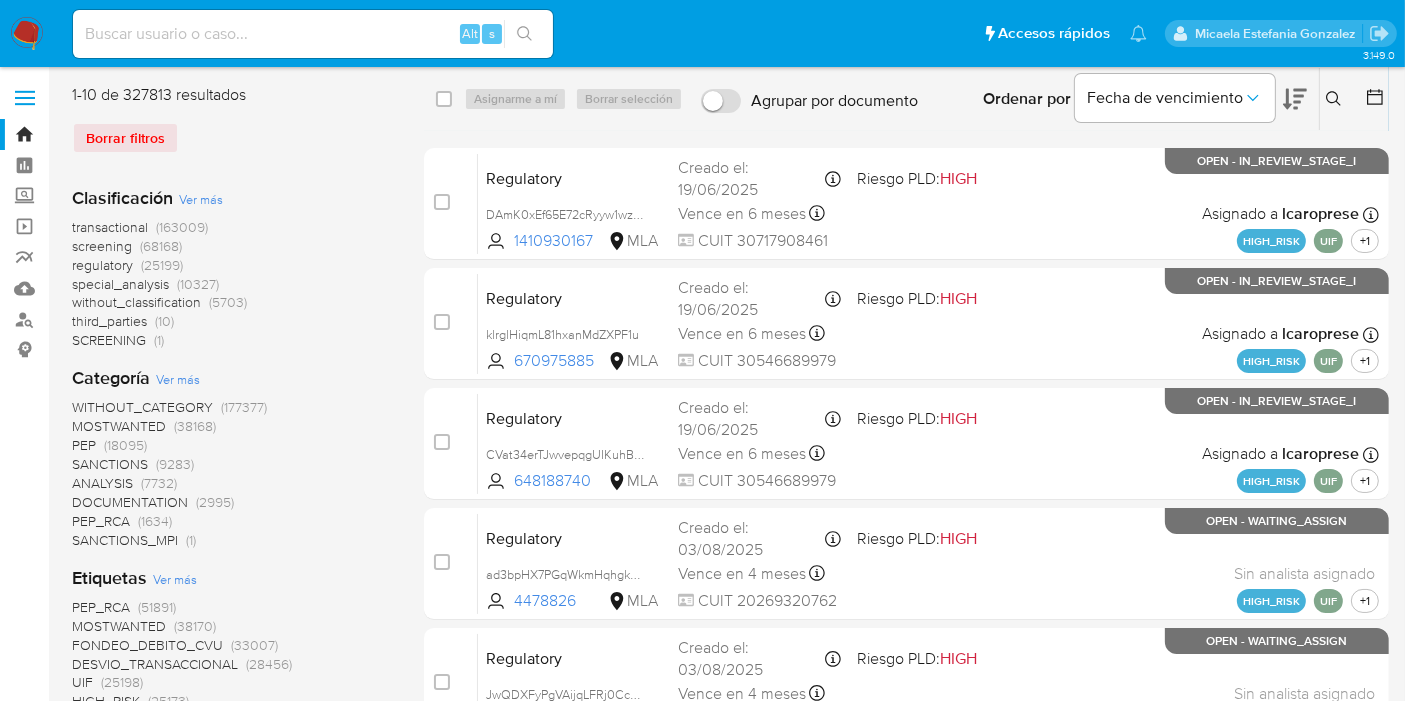 click at bounding box center [1336, 99] 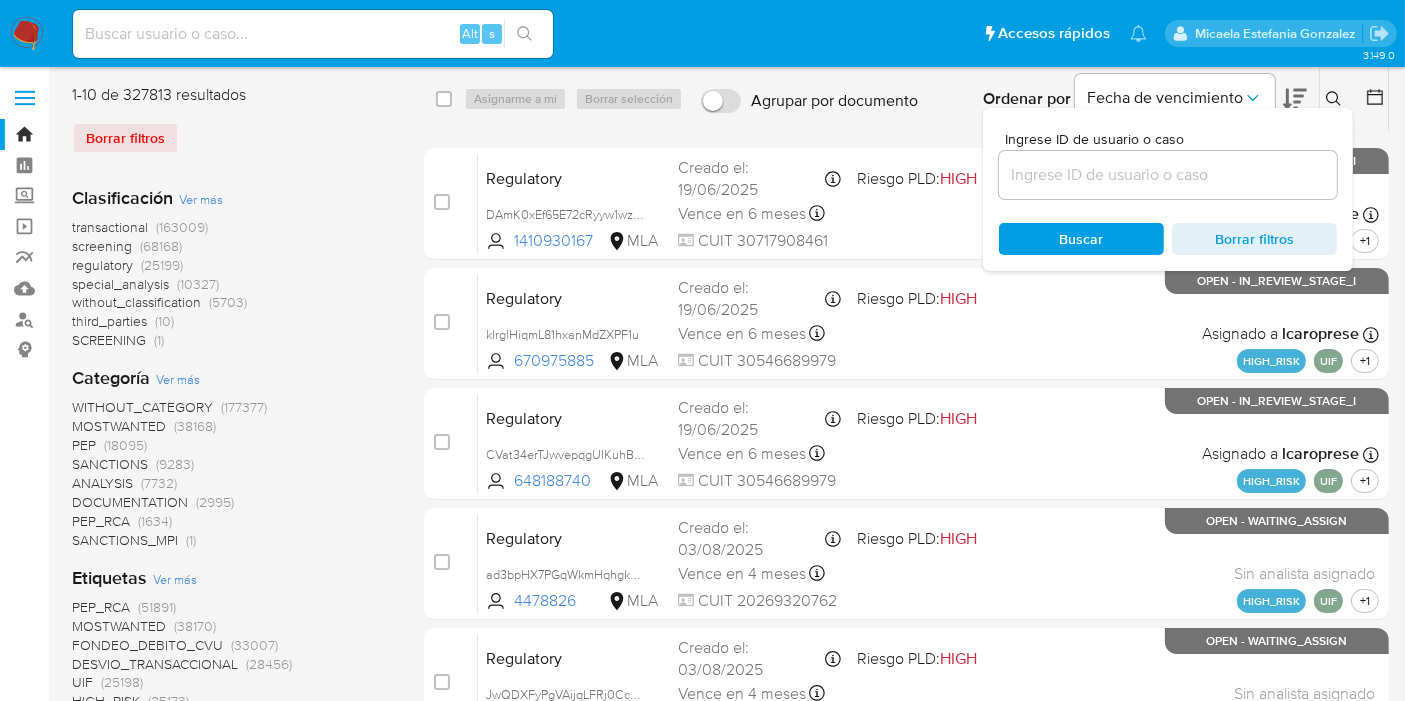 click at bounding box center (1168, 175) 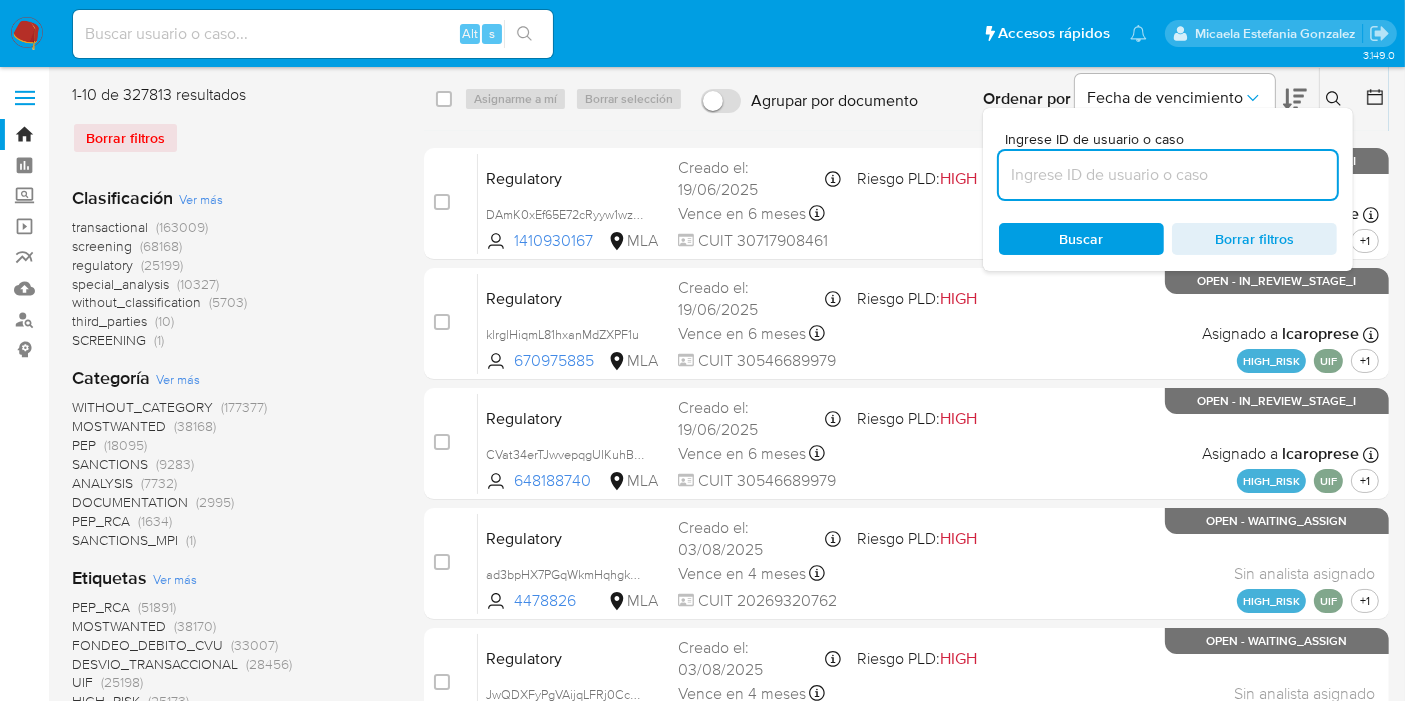 click at bounding box center (1168, 175) 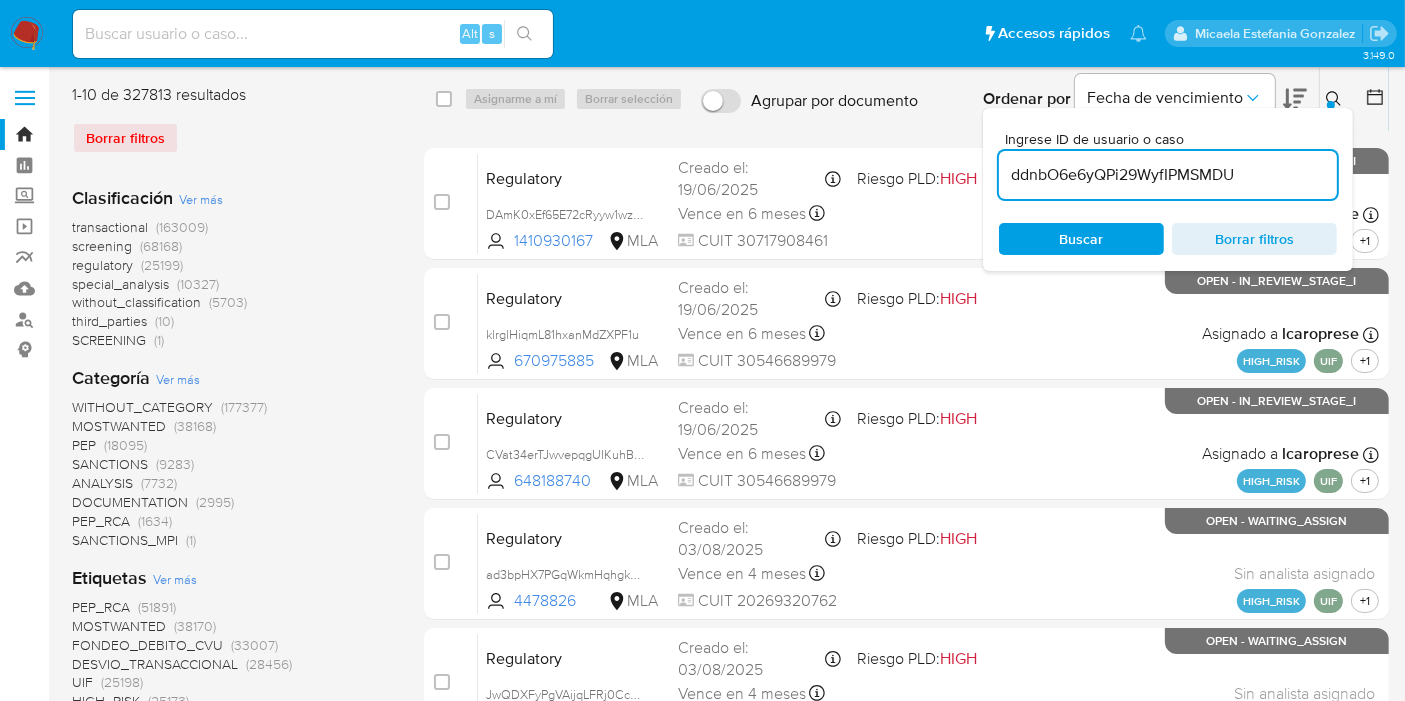 type on "ddnbO6e6yQPi29WyfIPMSMDU" 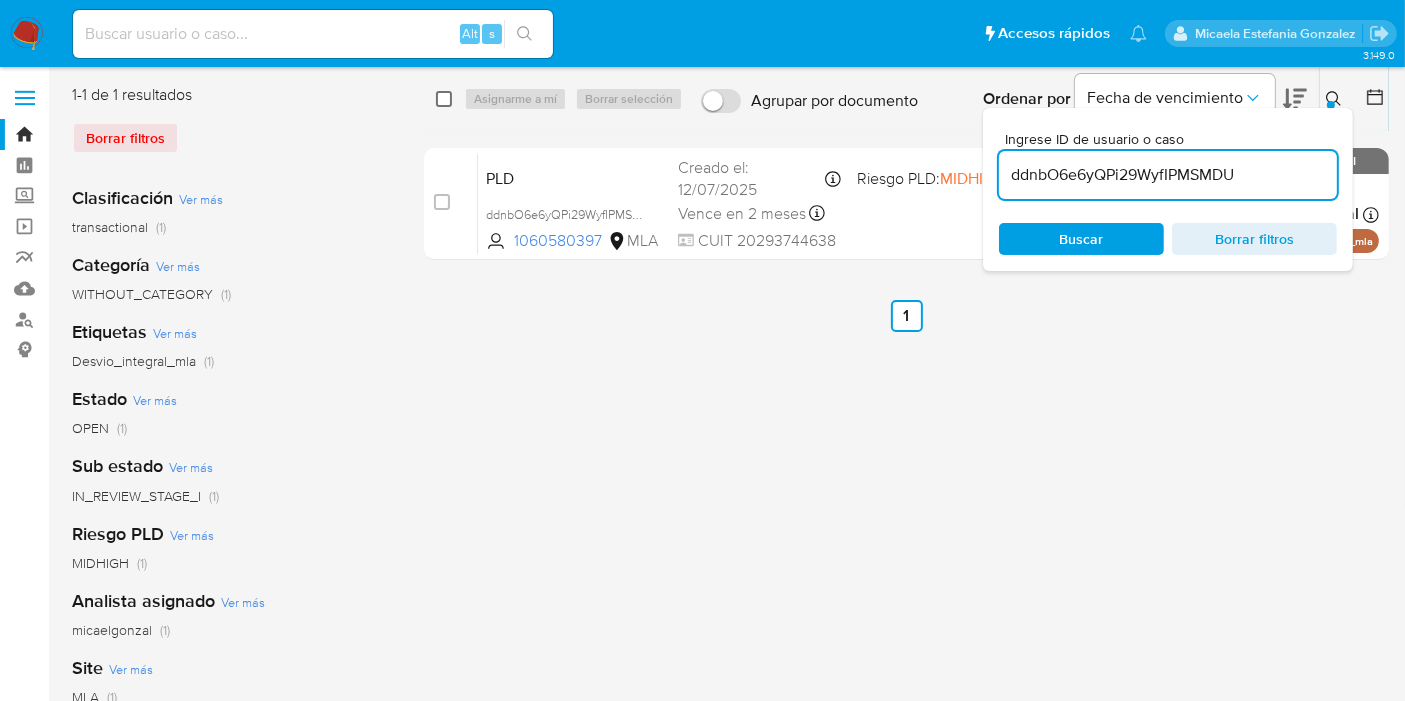 click at bounding box center [444, 99] 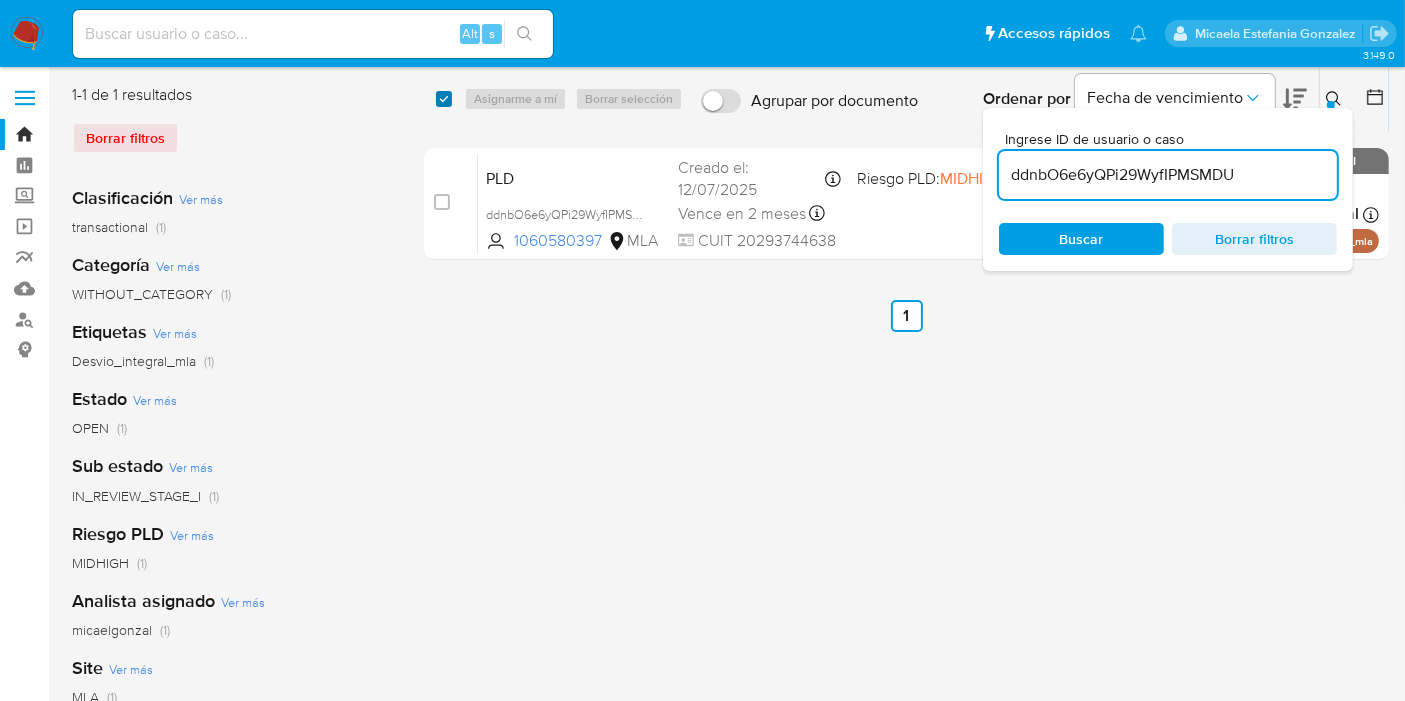 checkbox on "true" 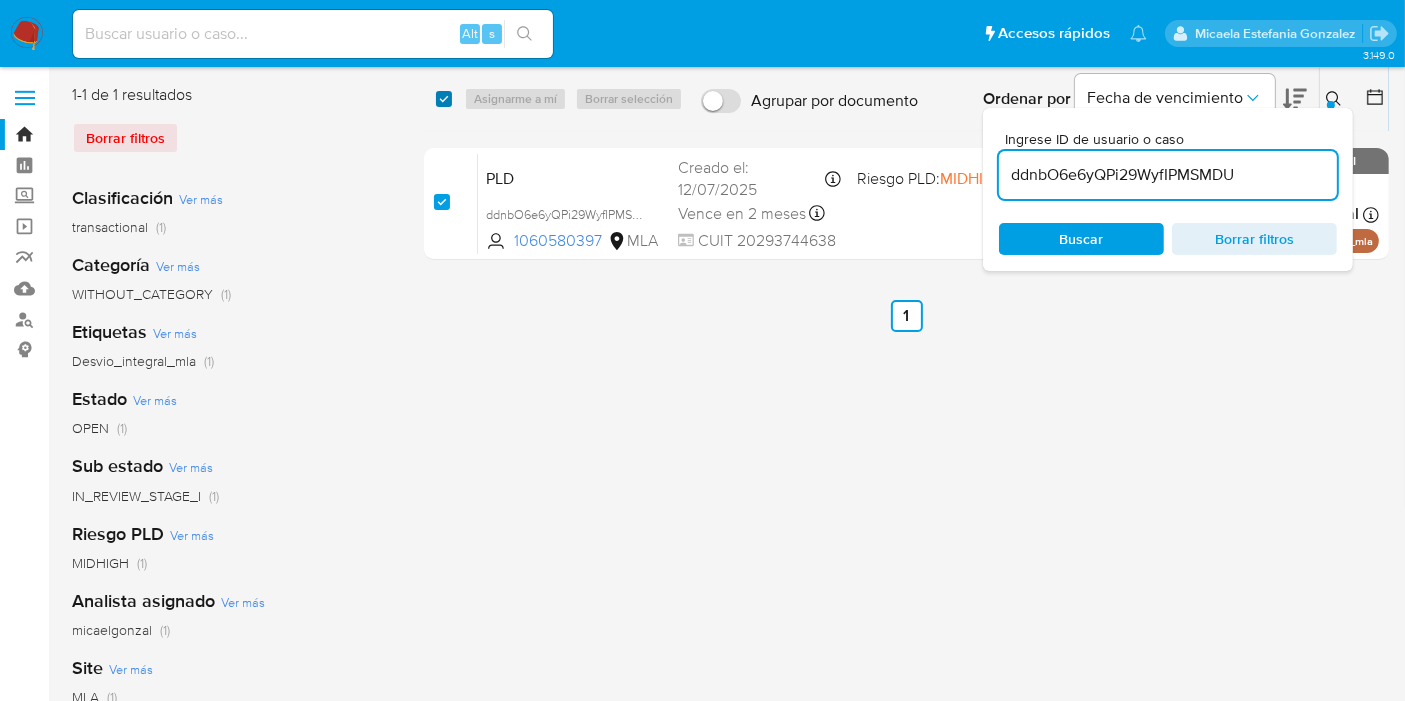 checkbox on "true" 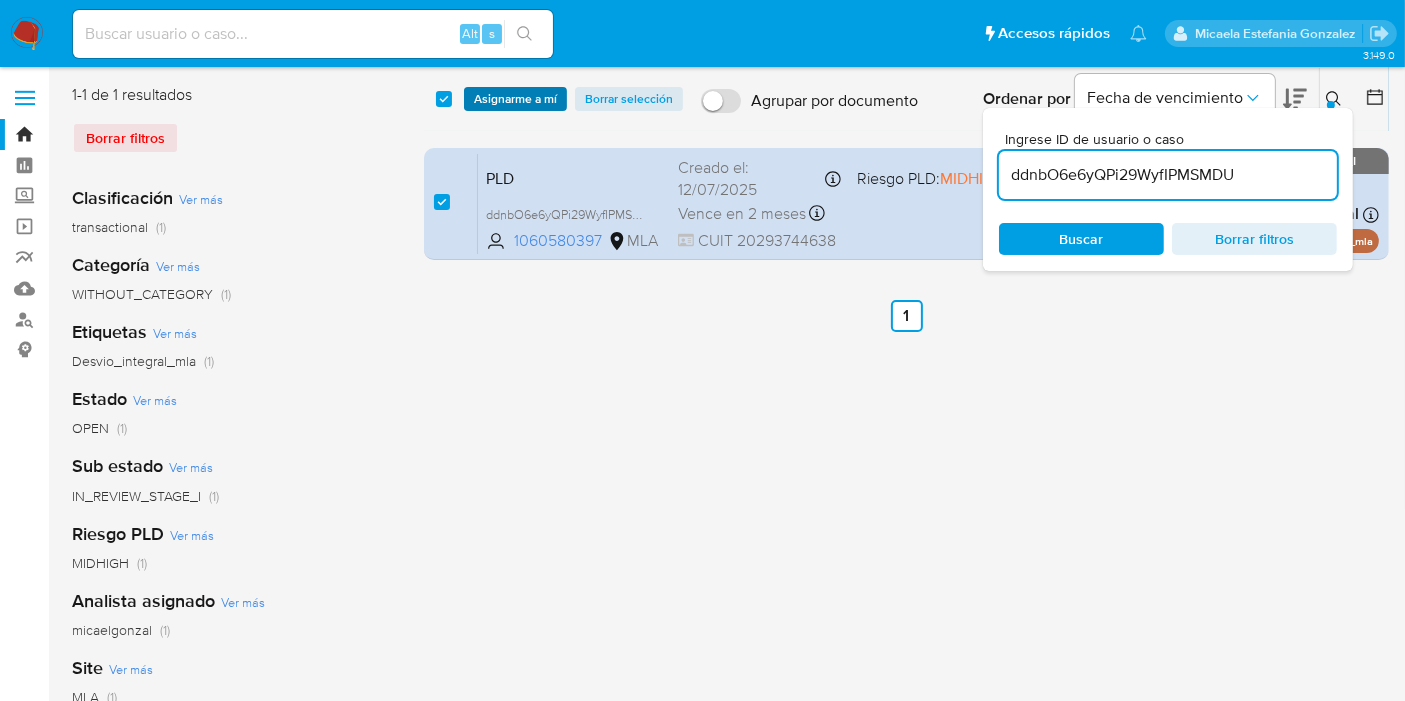 click on "Asignarme a mí" at bounding box center (515, 99) 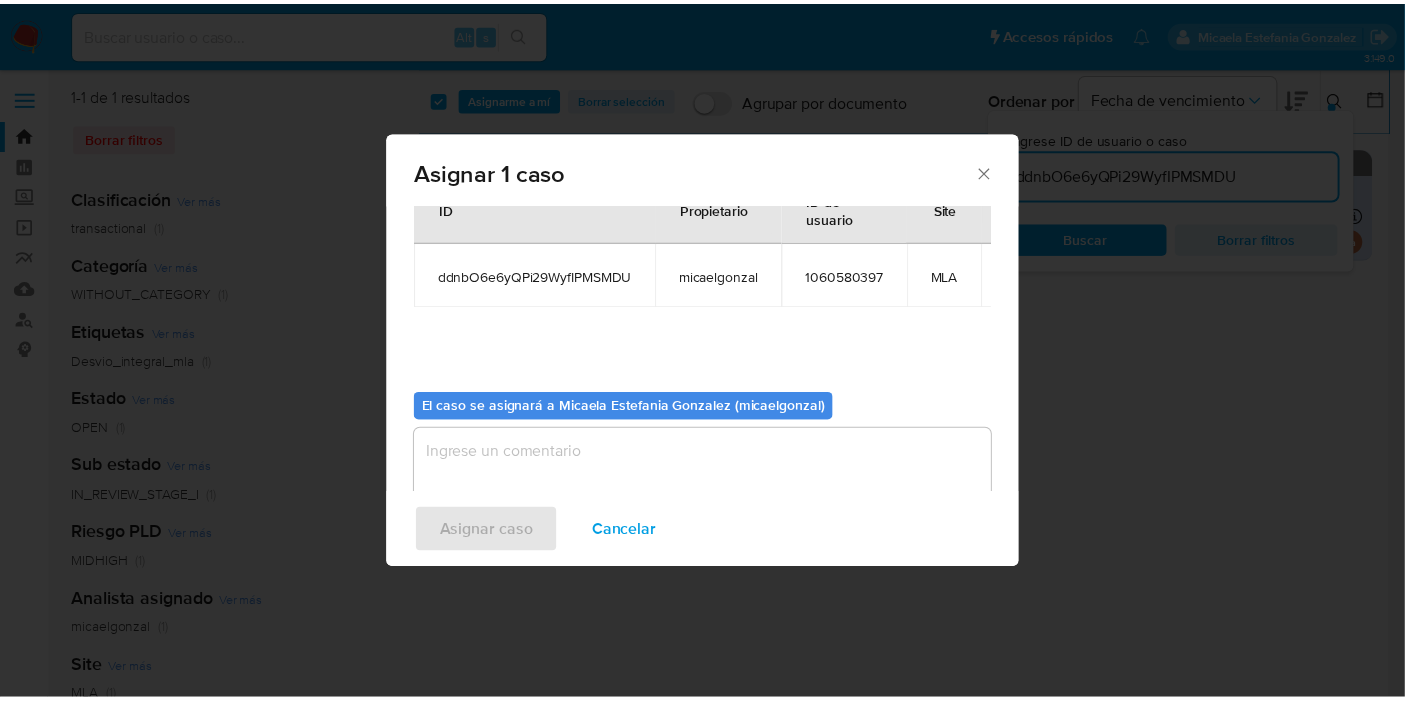 scroll, scrollTop: 120, scrollLeft: 0, axis: vertical 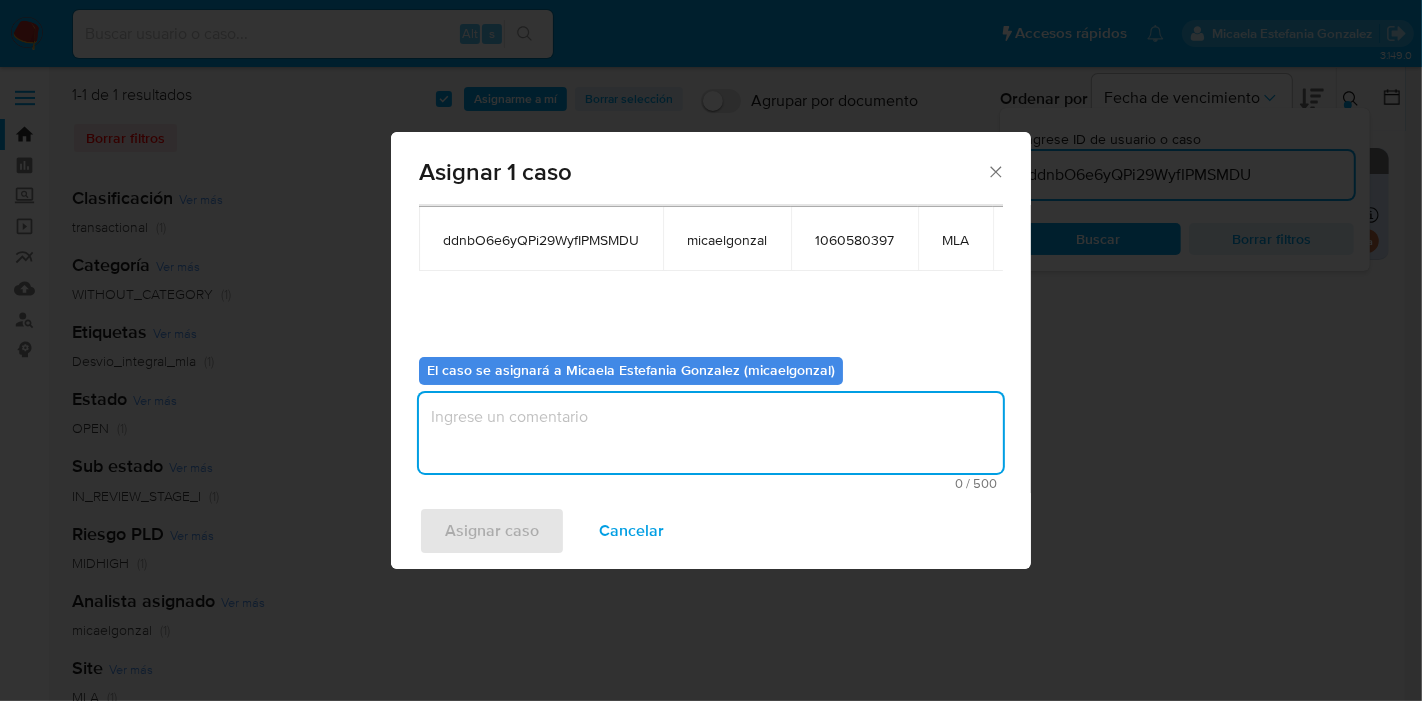 click at bounding box center [711, 433] 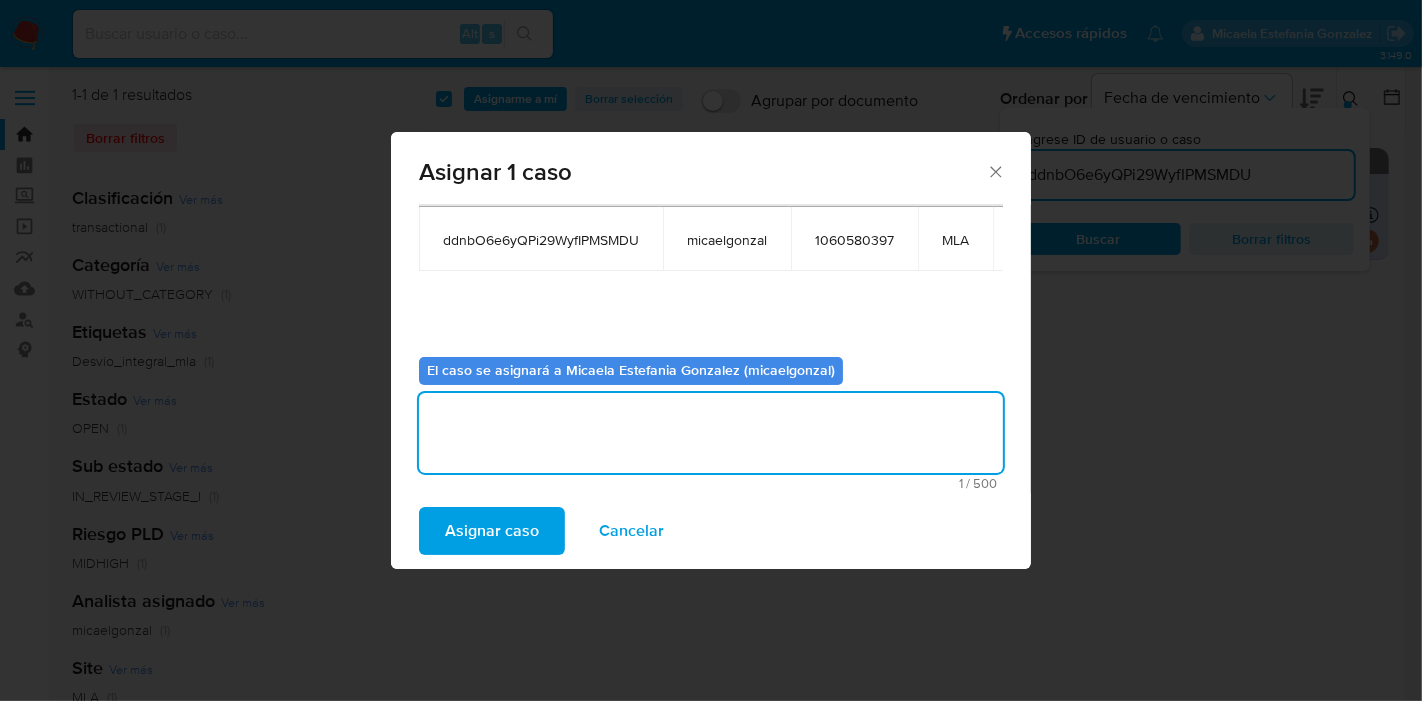 click on "Asignar caso Cancelar" at bounding box center (711, 531) 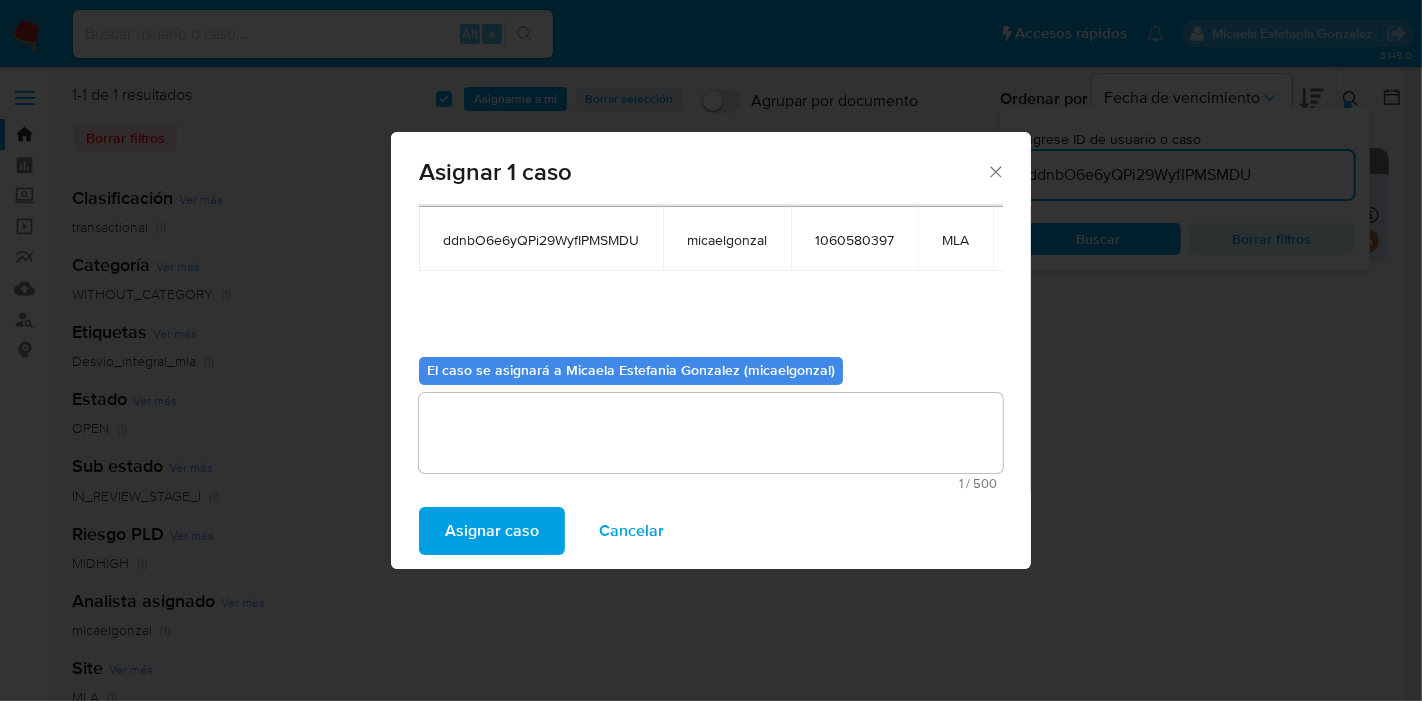 click on "Asignar caso" at bounding box center (492, 531) 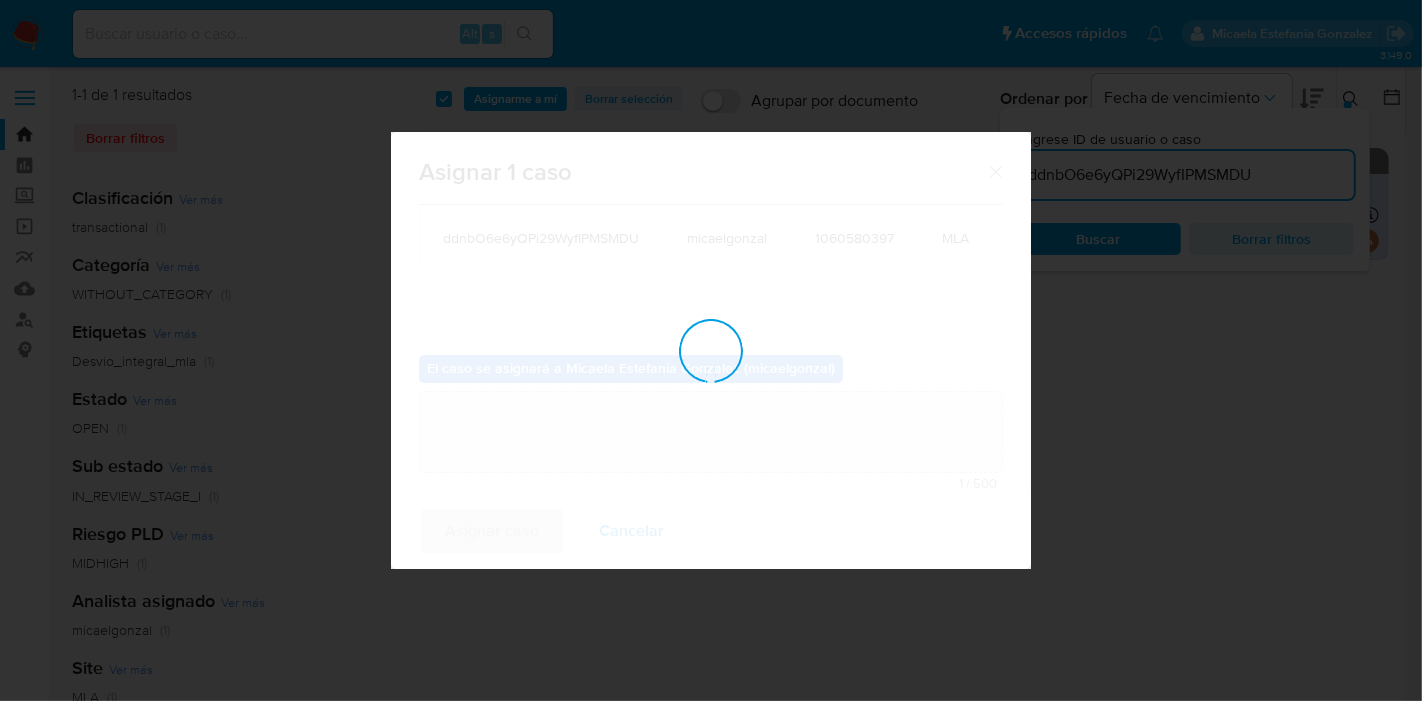 type 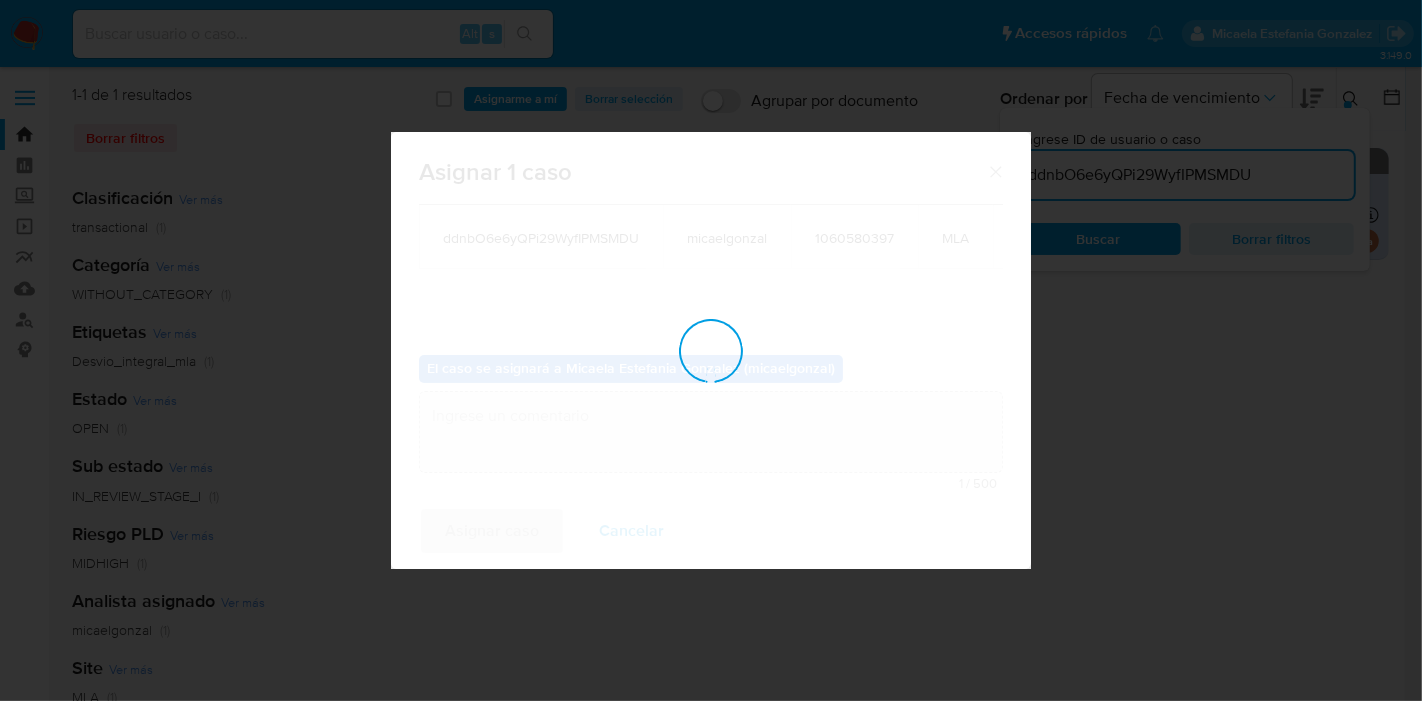 checkbox on "false" 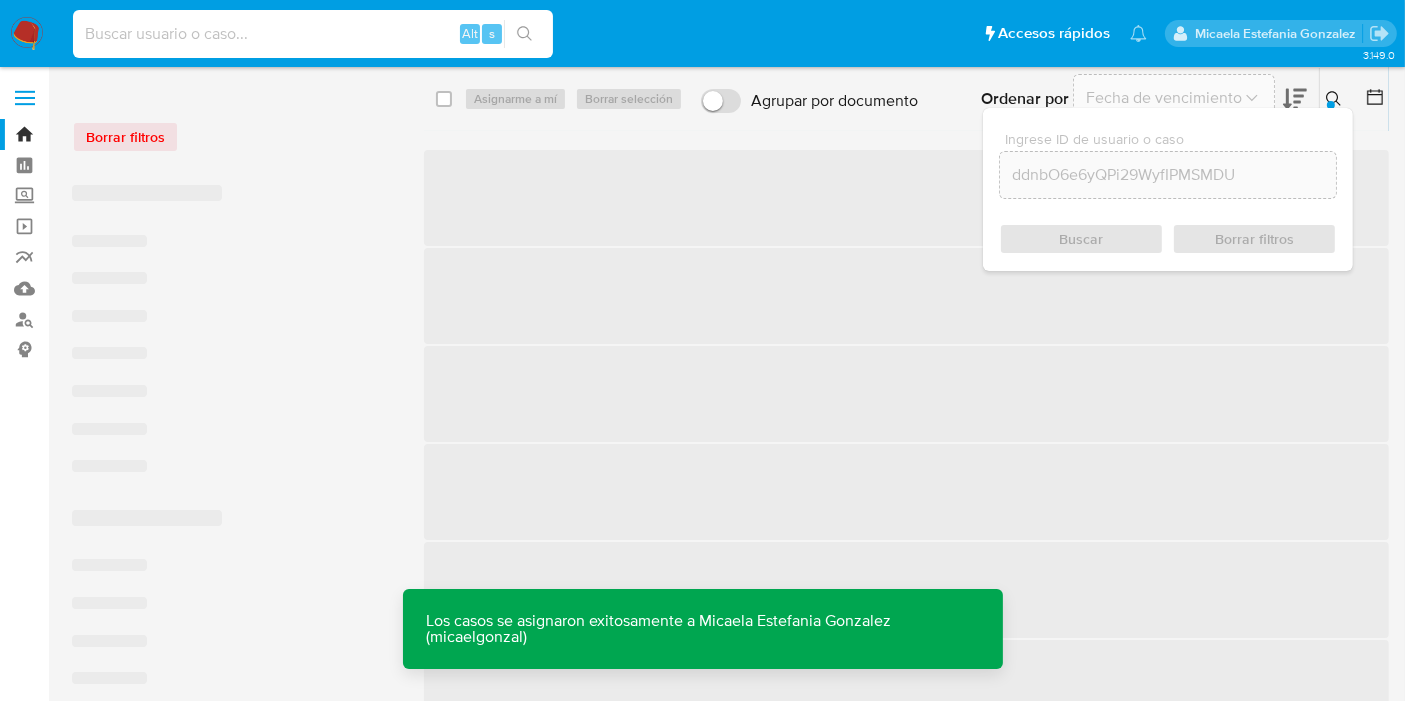 click at bounding box center [313, 34] 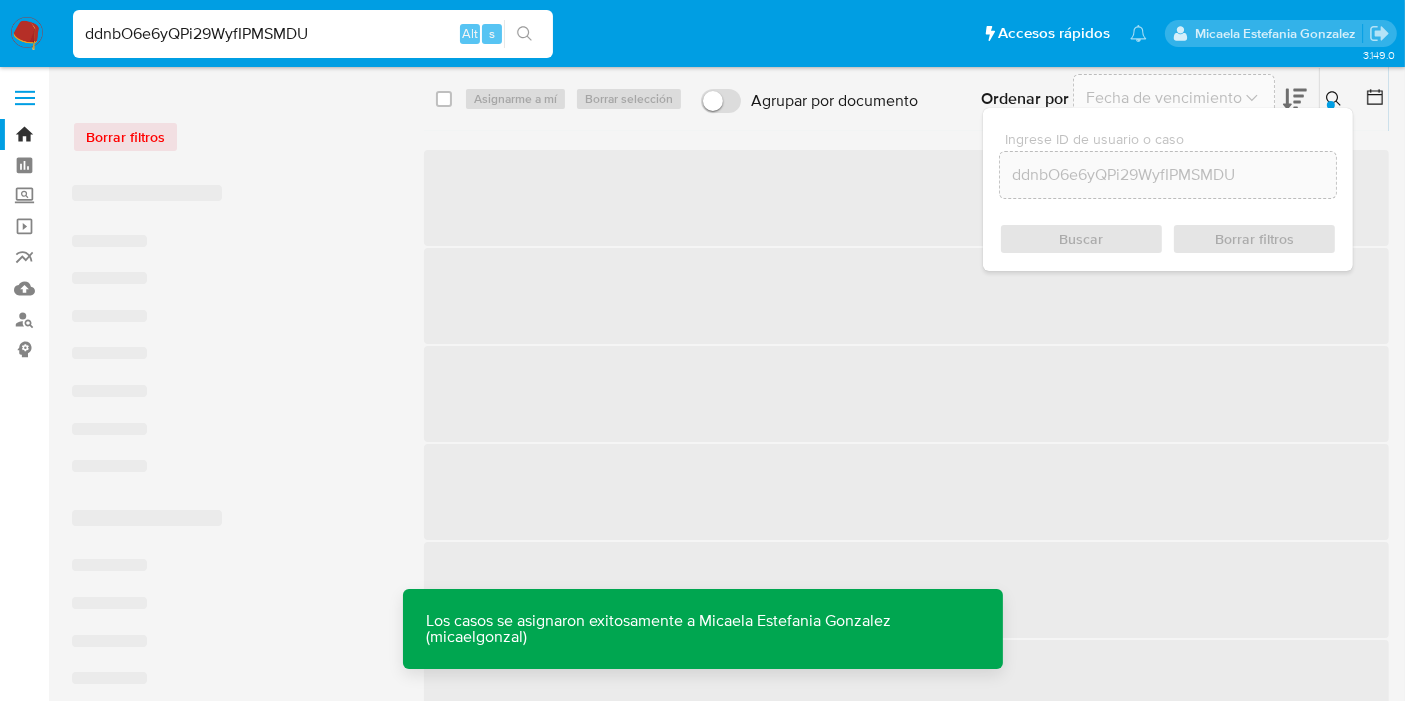 type on "ddnbO6e6yQPi29WyfIPMSMDU" 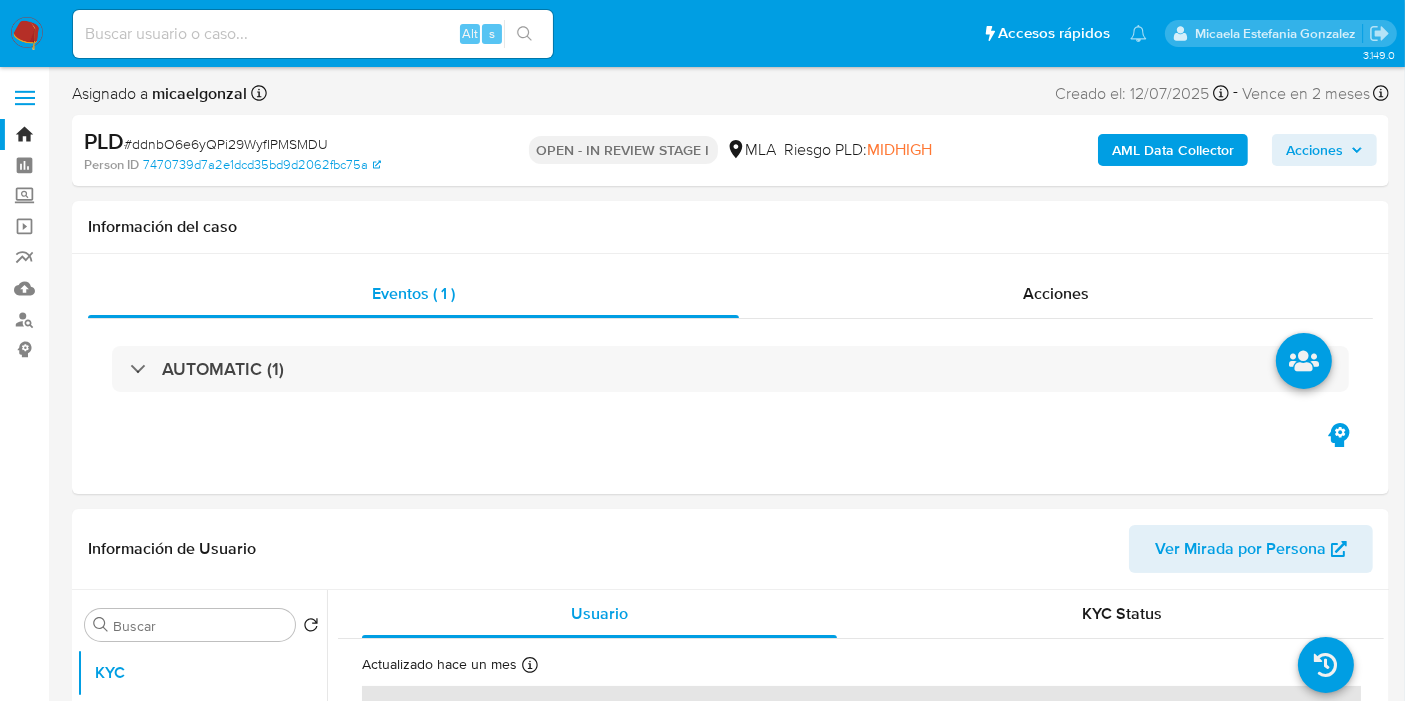 select on "10" 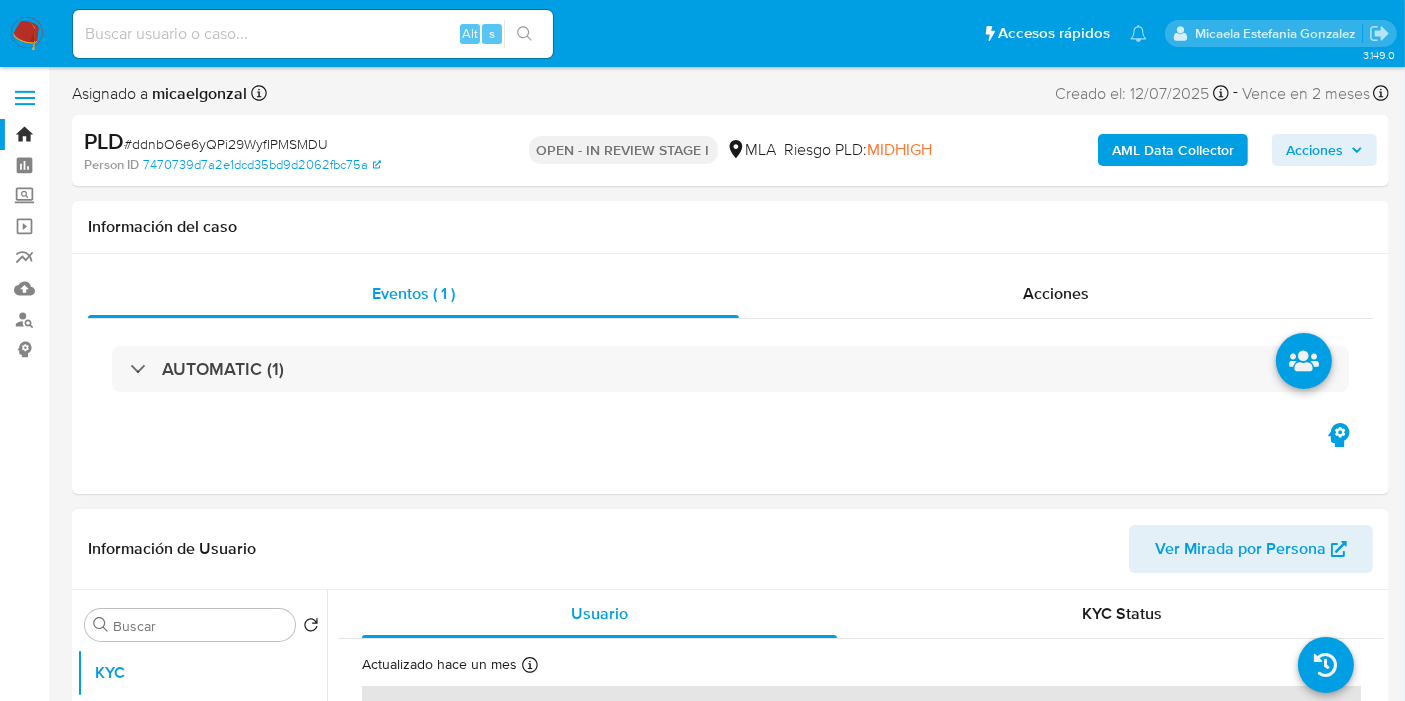 scroll, scrollTop: 111, scrollLeft: 0, axis: vertical 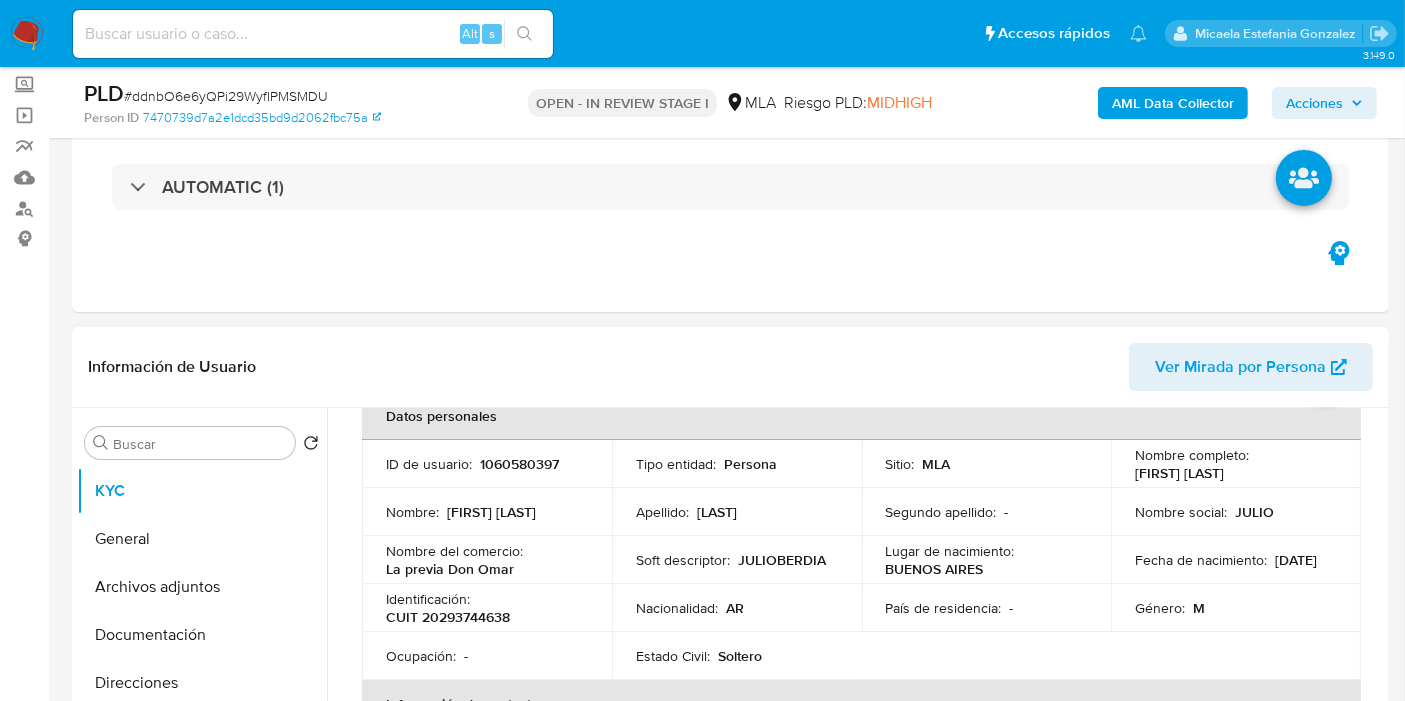 click on "Nombre completo :    Julio Omar Berdia" at bounding box center [1236, 464] 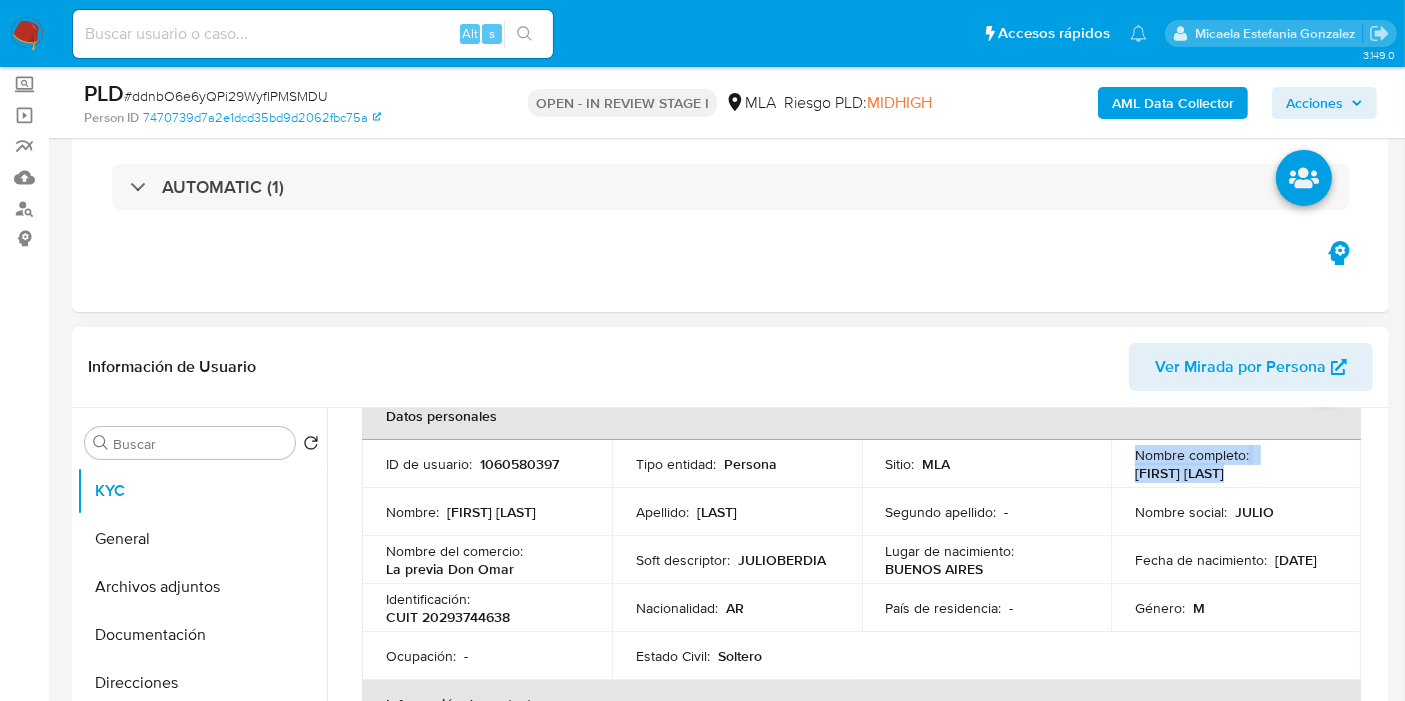 click on "Nombre completo :    Julio Omar Berdia" at bounding box center [1236, 464] 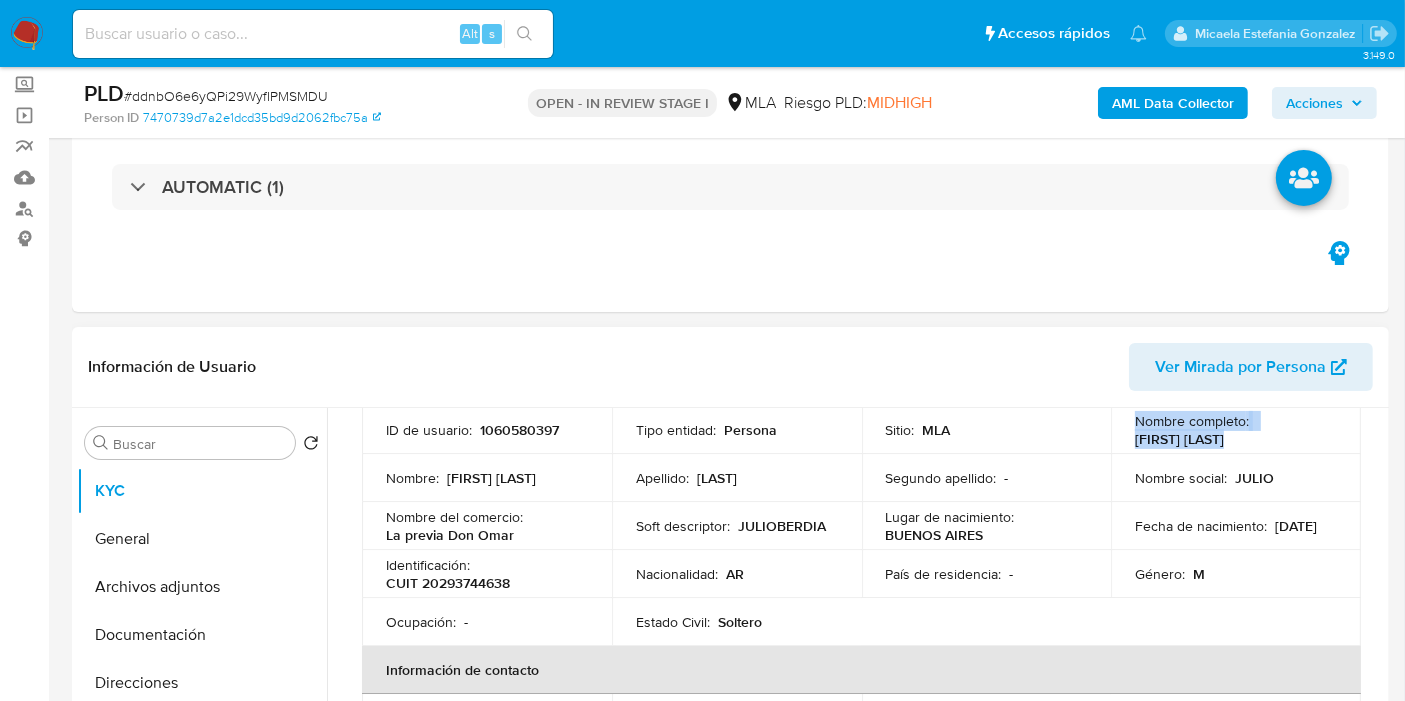 scroll, scrollTop: 111, scrollLeft: 0, axis: vertical 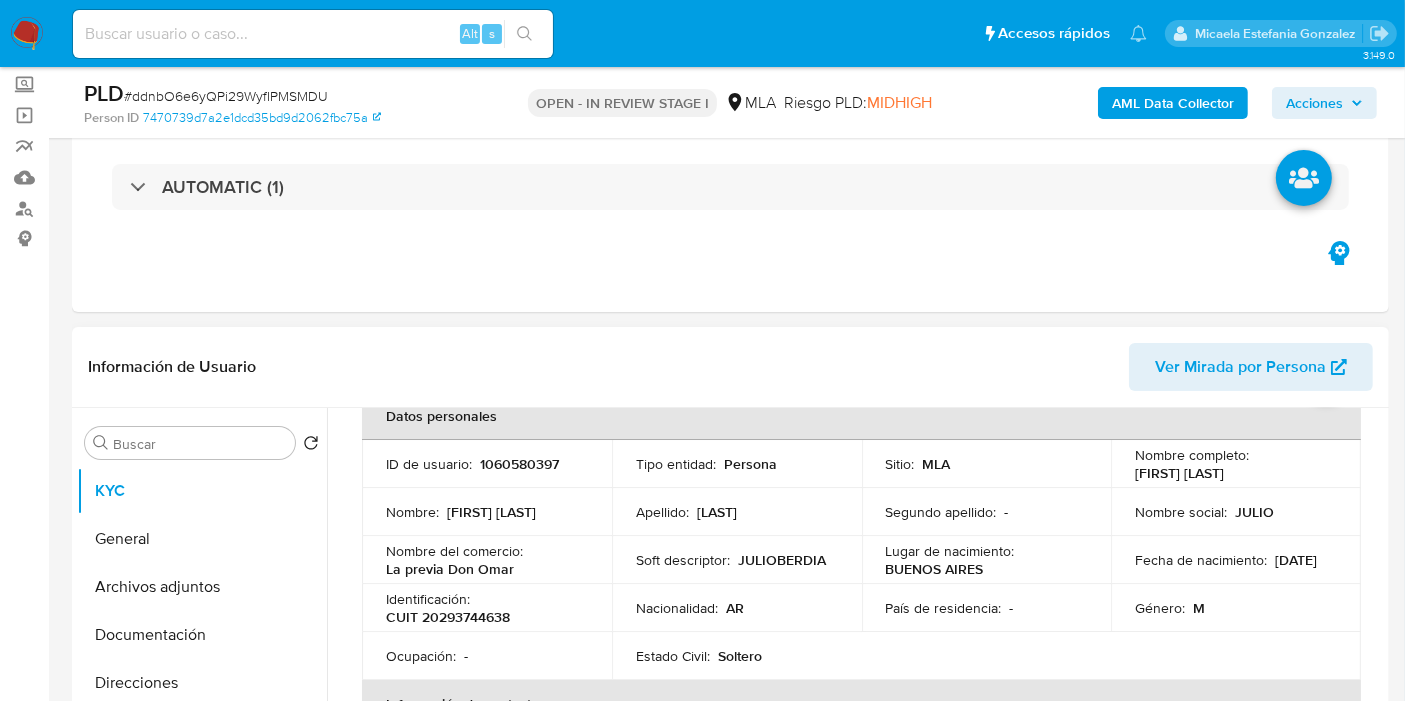 click on "Género :    M" at bounding box center [1236, 608] 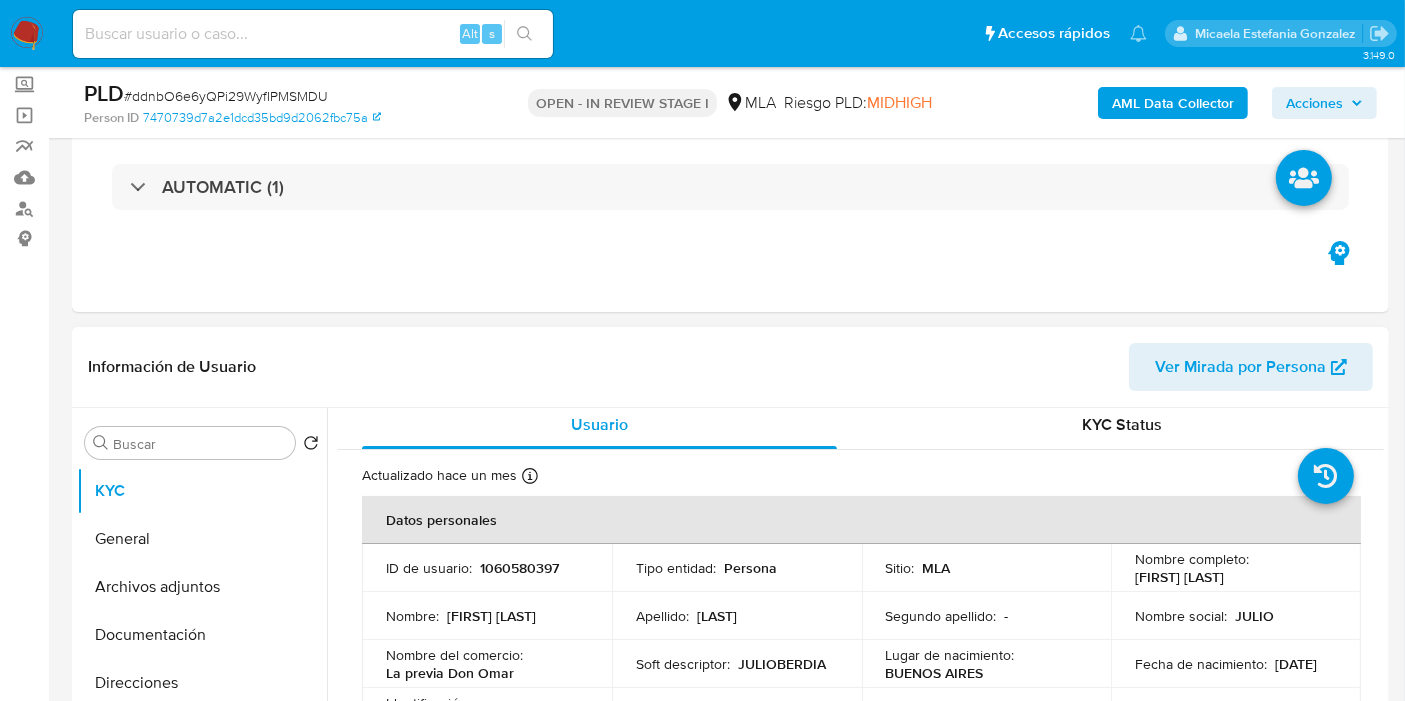 scroll, scrollTop: 0, scrollLeft: 0, axis: both 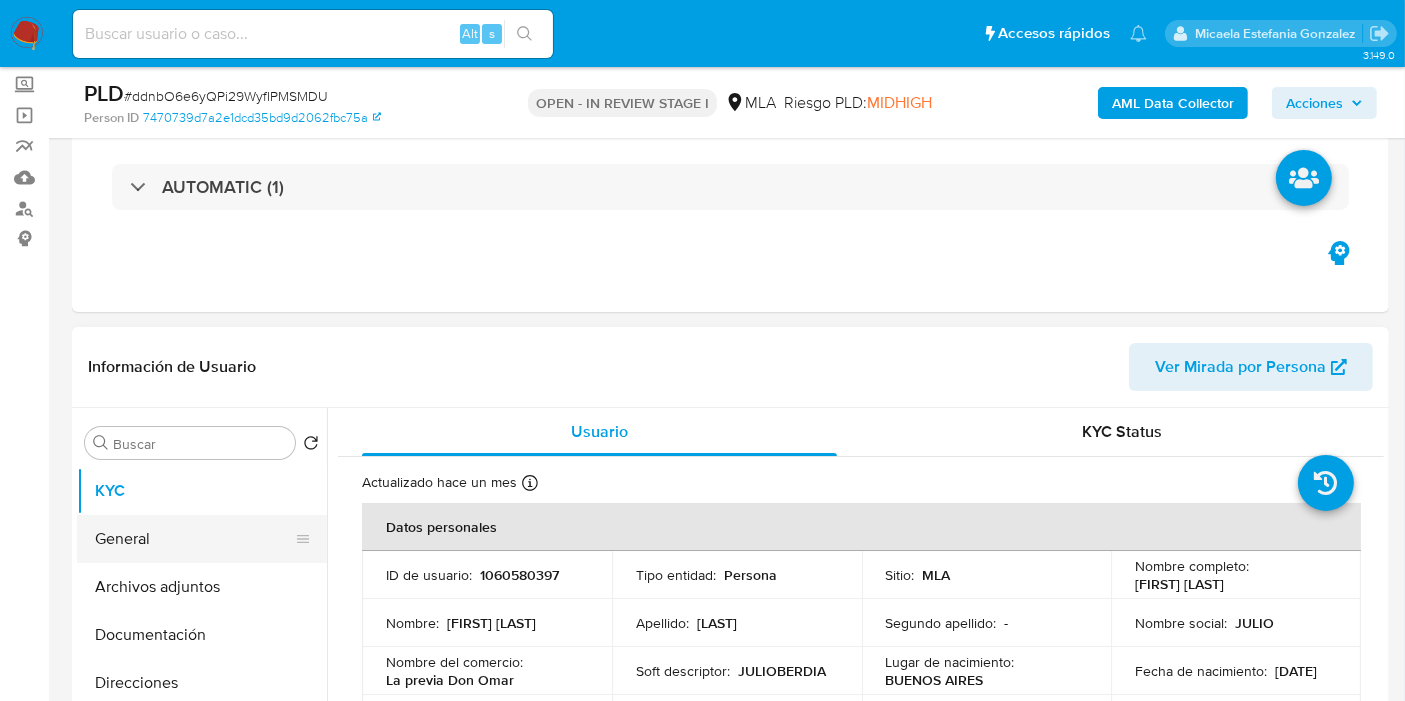 click on "General" at bounding box center [194, 539] 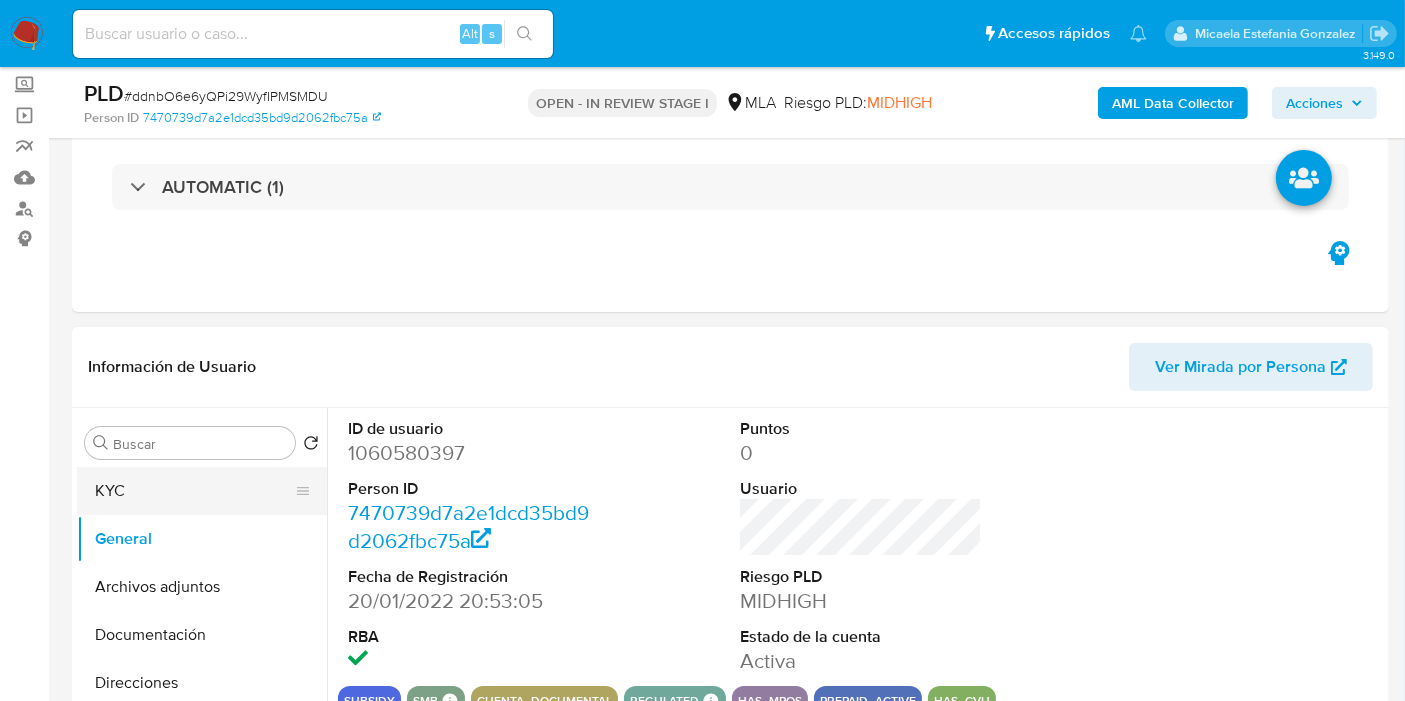 click on "KYC" at bounding box center [194, 491] 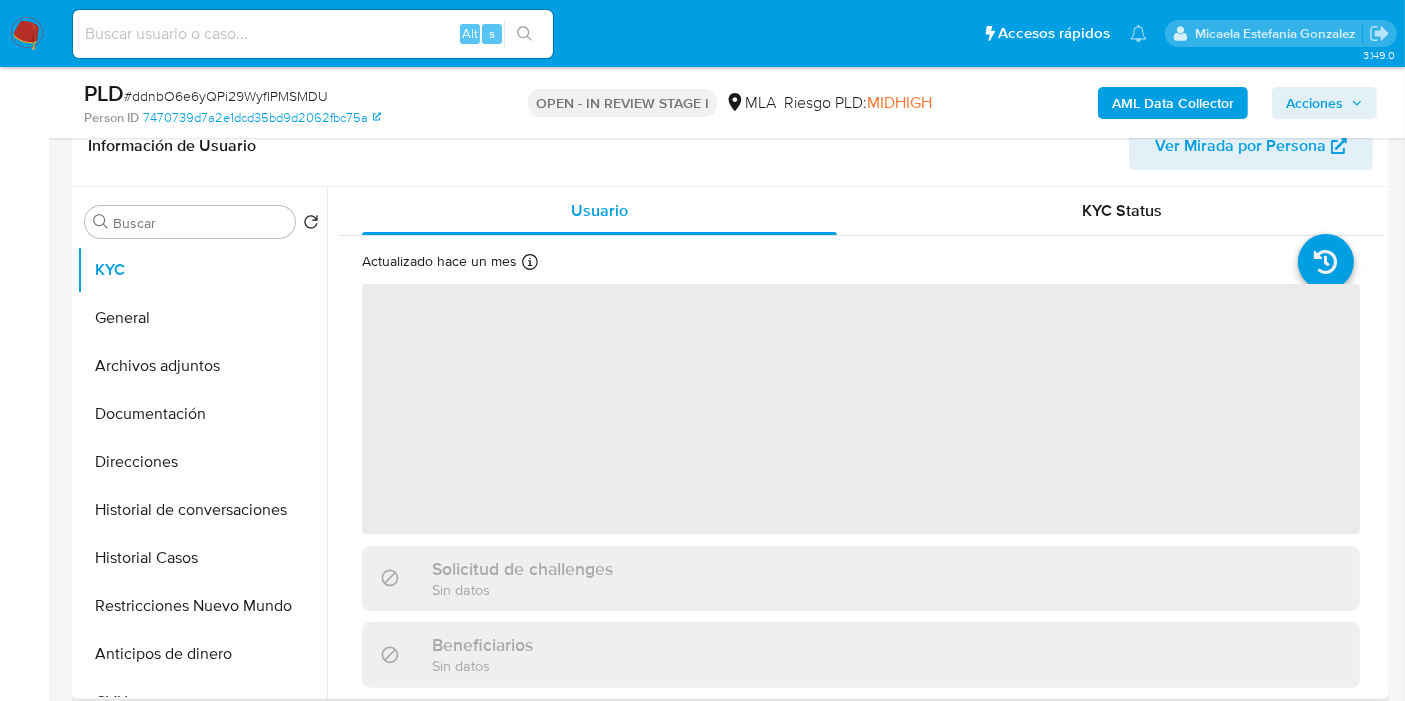 scroll, scrollTop: 333, scrollLeft: 0, axis: vertical 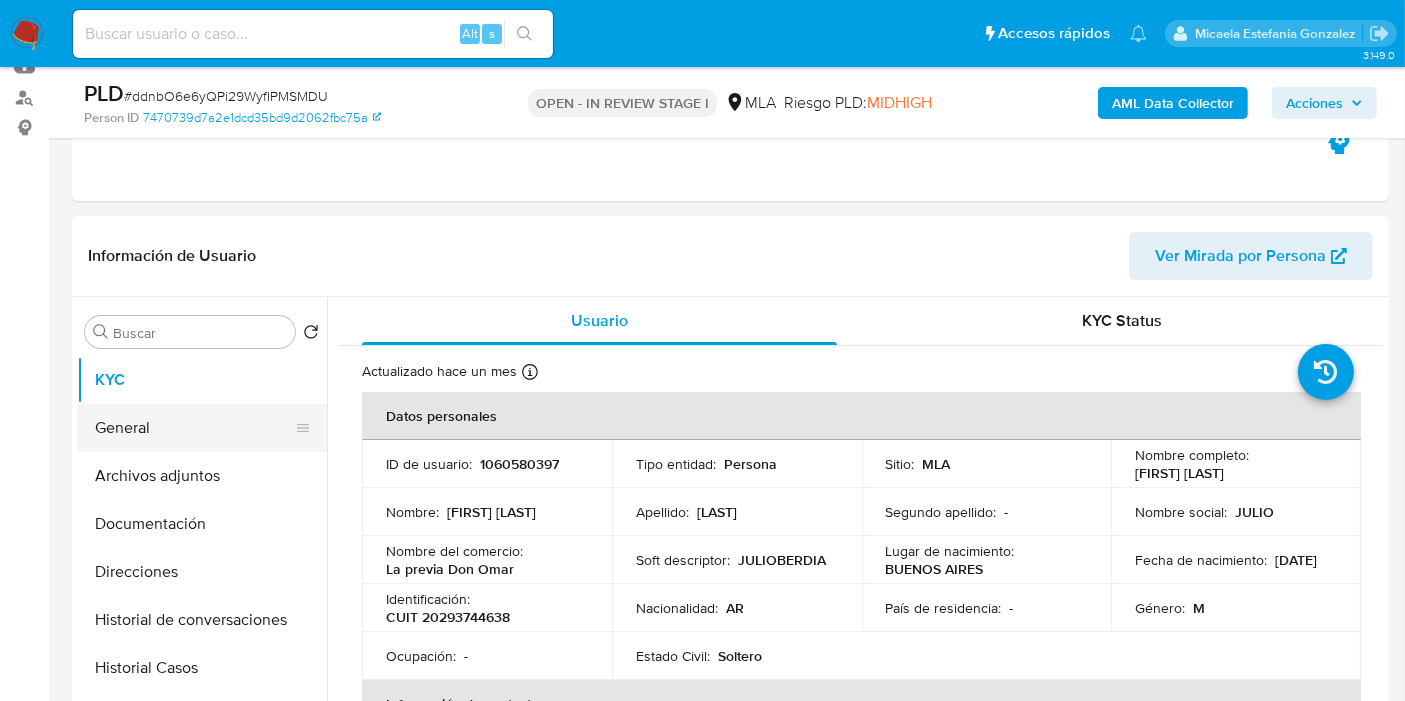 click on "General" at bounding box center (194, 428) 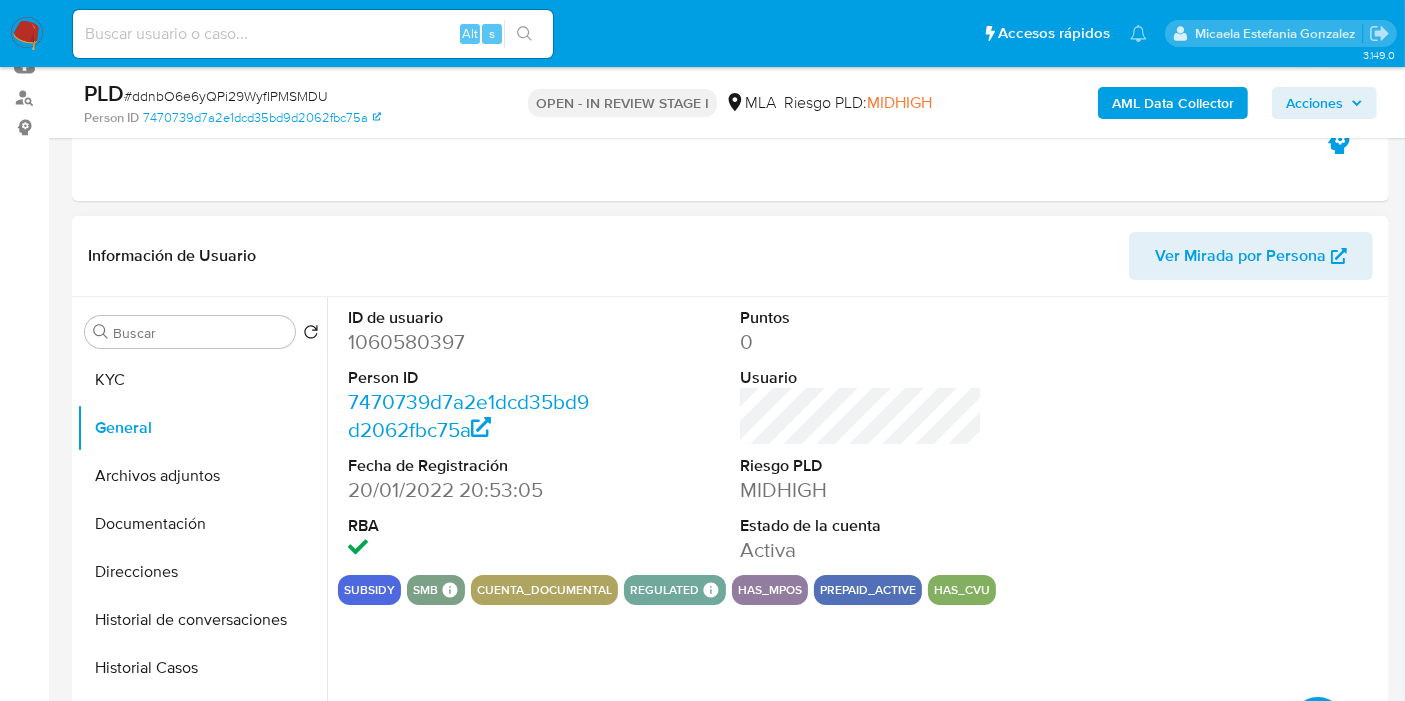 click on "1060580397" at bounding box center (469, 342) 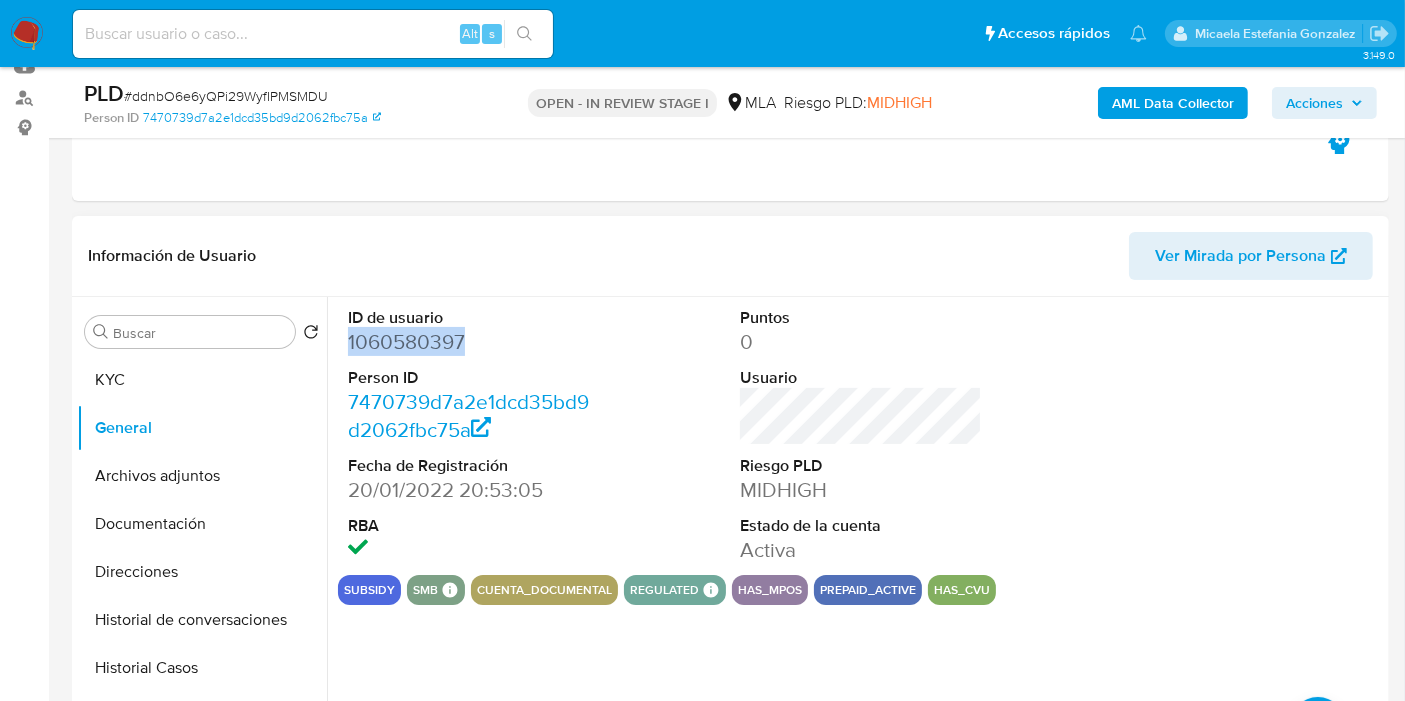 click on "1060580397" at bounding box center [469, 342] 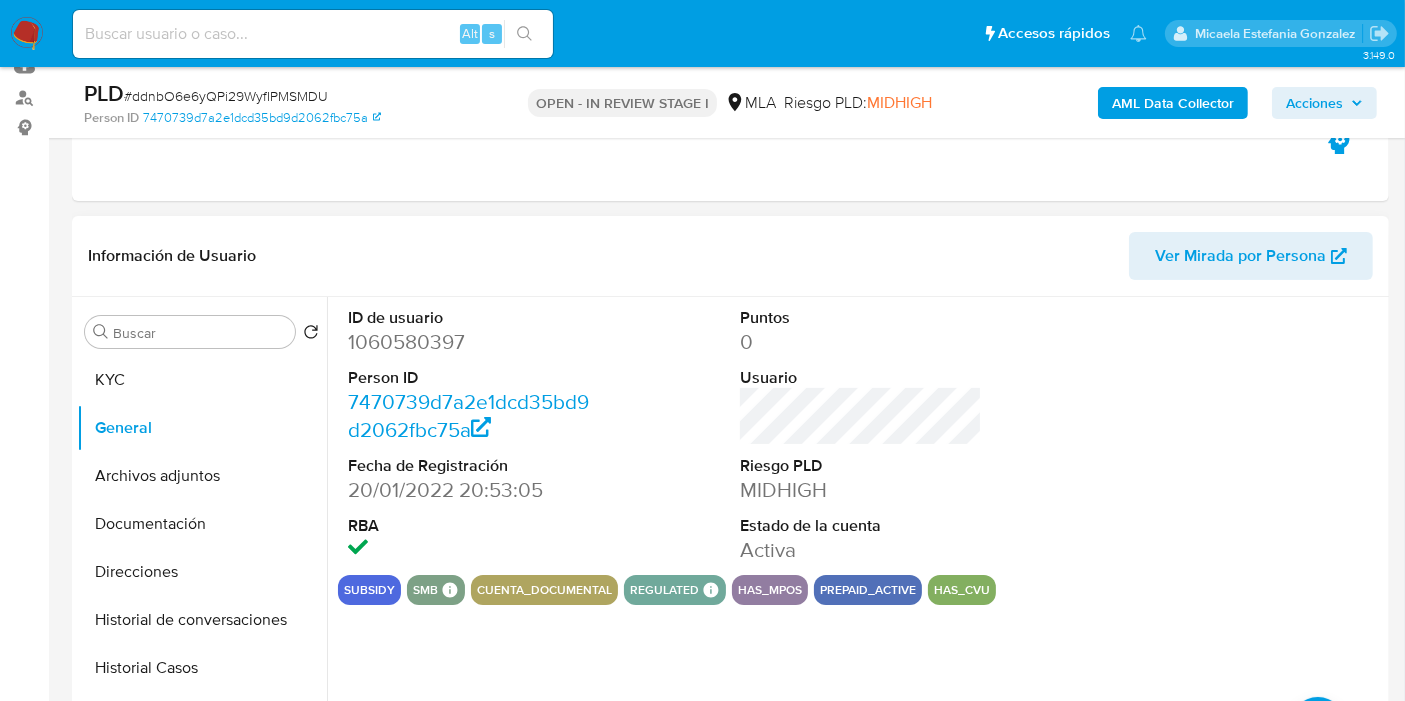 click on "Buscar   Volver al orden por defecto KYC General Archivos adjuntos Documentación Direcciones Historial de conversaciones Historial Casos Restricciones Nuevo Mundo Anticipos de dinero CVU Cruces y Relaciones Créditos Cuentas Bancarias Datos Modificados Devices Geolocation Dispositivos Point Fecha Compliant Historial Riesgo PLD IV Challenges Información de accesos Insurtech Items Lista Interna Listas Externas Marcas AML Perfiles Tarjetas Inversiones" at bounding box center [202, 554] 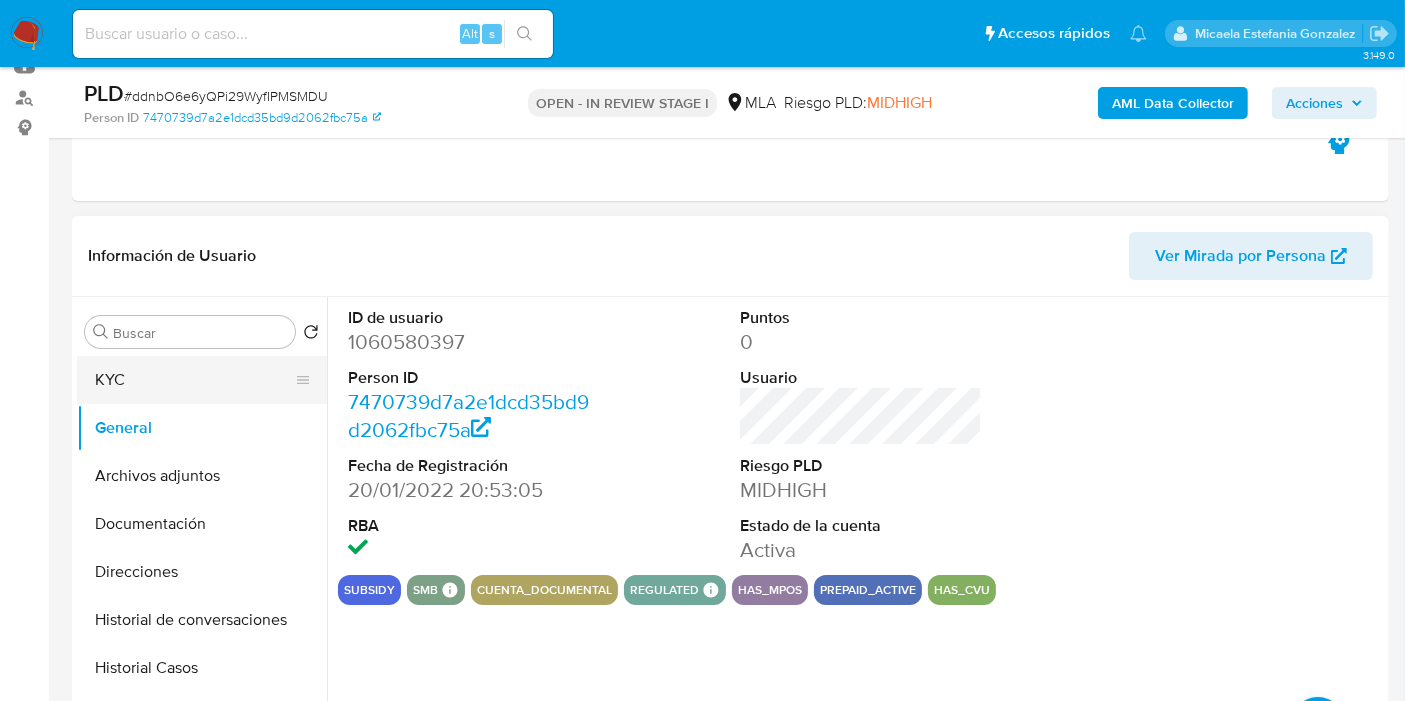 click on "KYC" at bounding box center (194, 380) 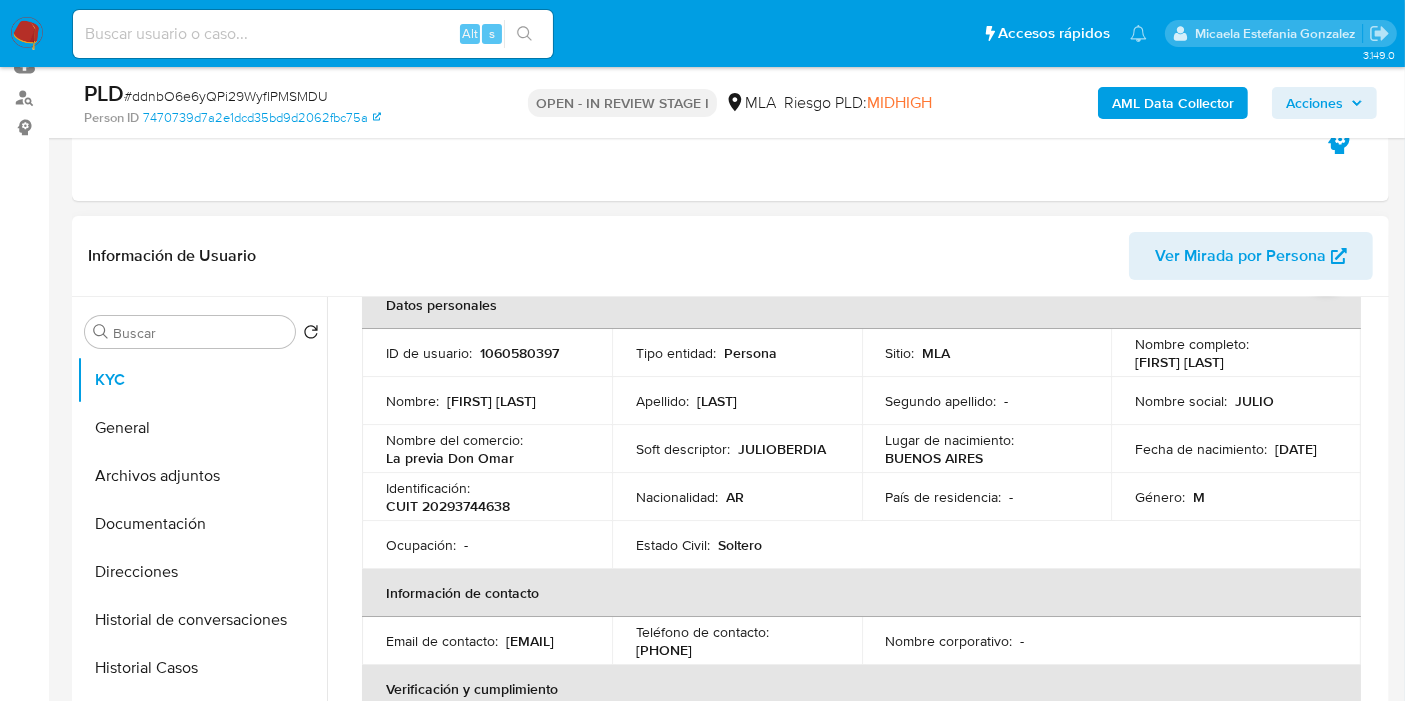 scroll, scrollTop: 0, scrollLeft: 0, axis: both 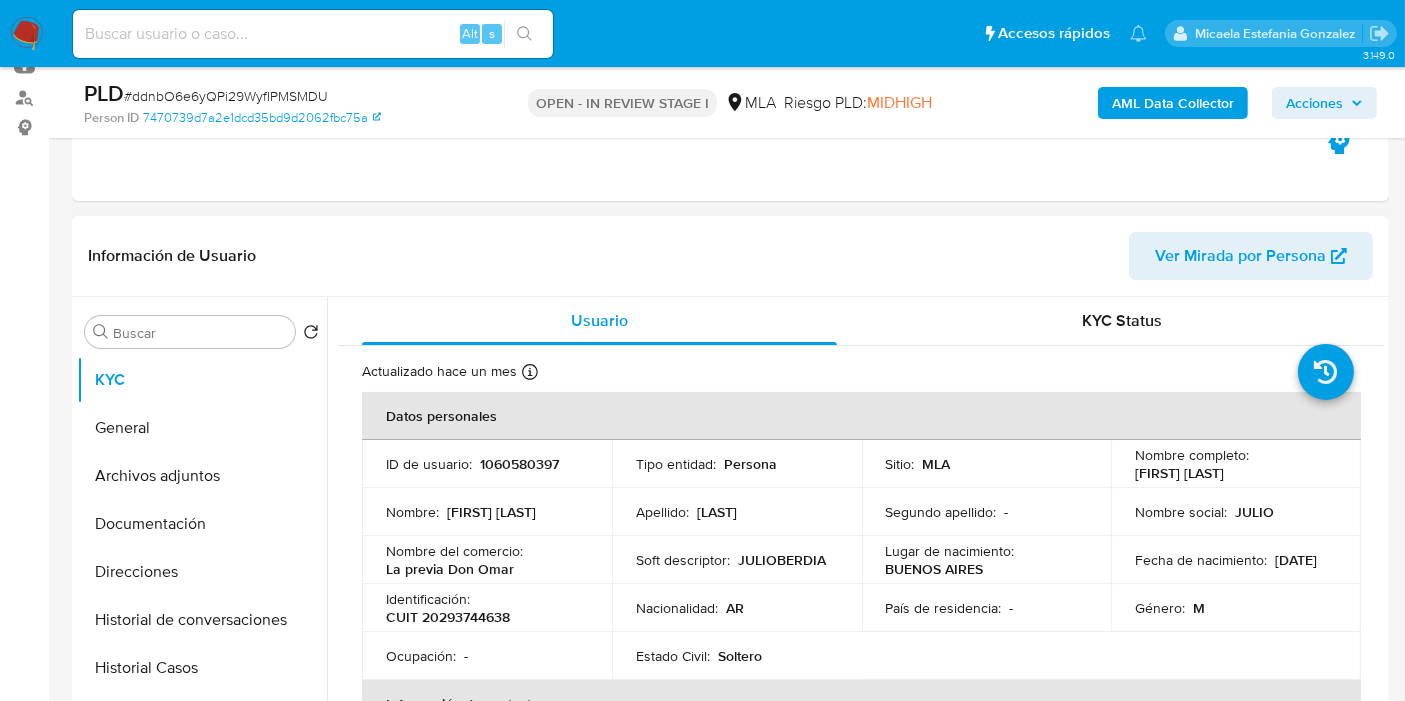 click on "Identificación :    CUIT 20293744638" at bounding box center (487, 608) 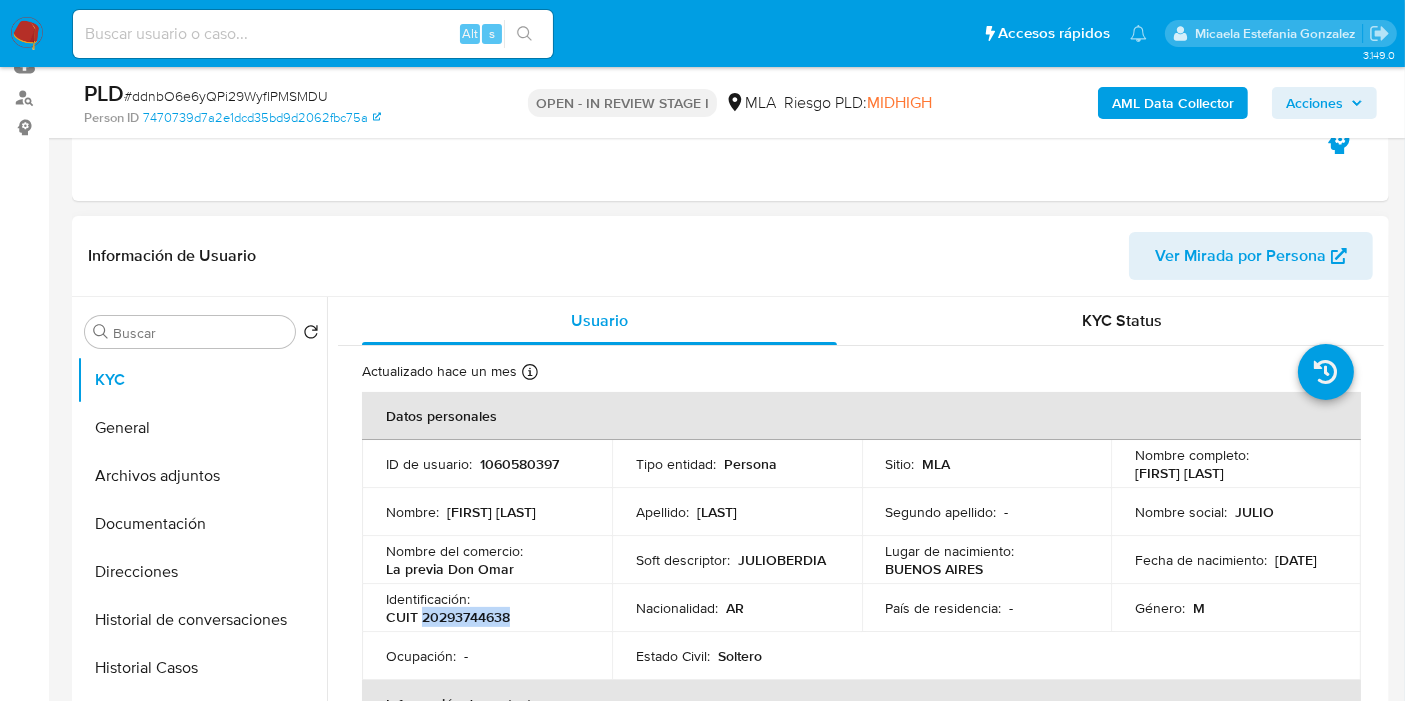 click on "CUIT 20293744638" at bounding box center (448, 617) 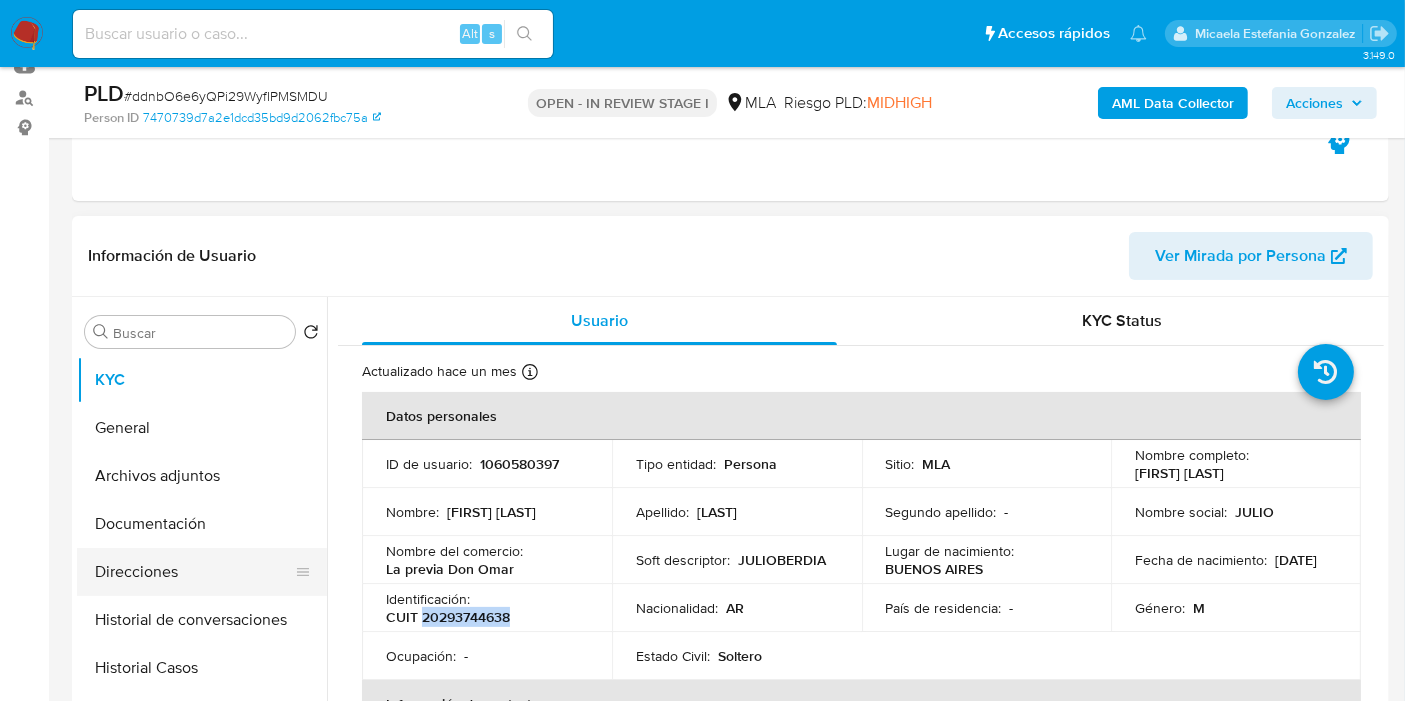 click on "Direcciones" at bounding box center [194, 572] 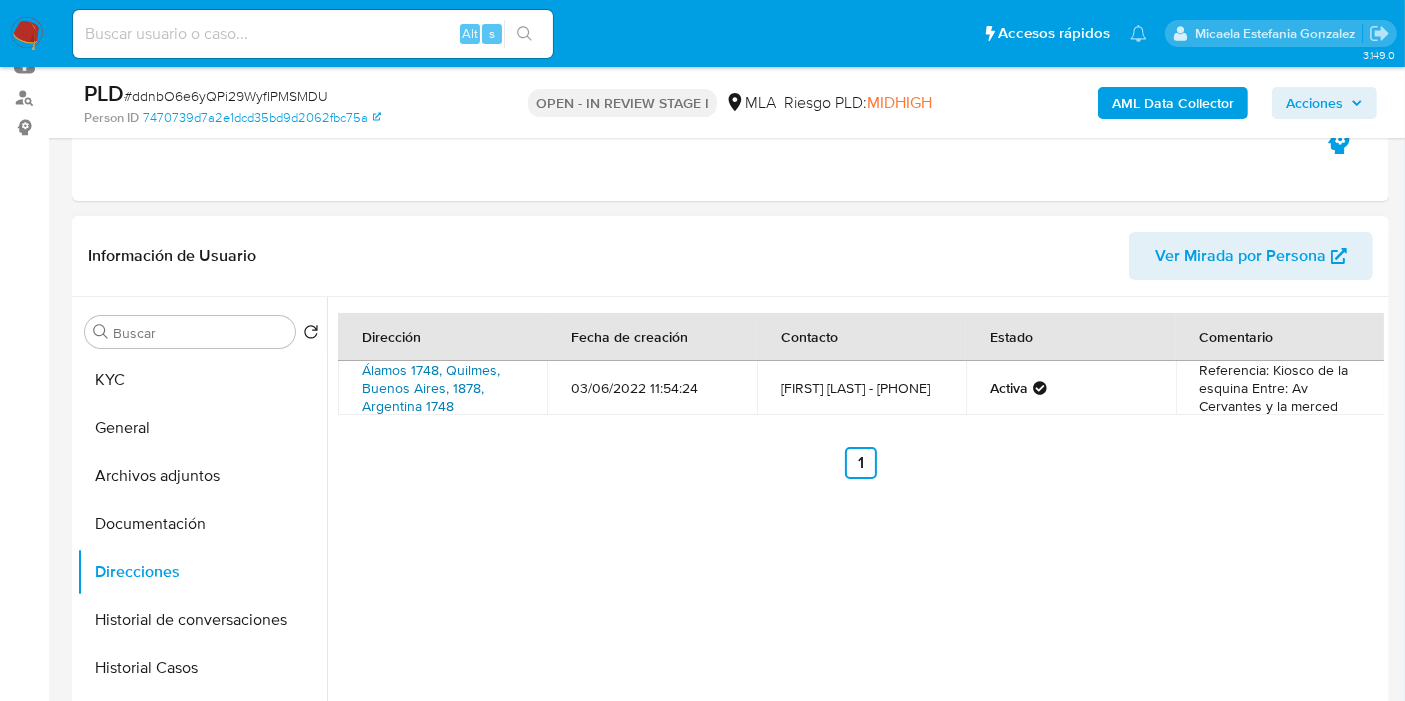 click on "Álamos 1748, Quilmes, Buenos Aires, 1878, Argentina 1748" at bounding box center [431, 388] 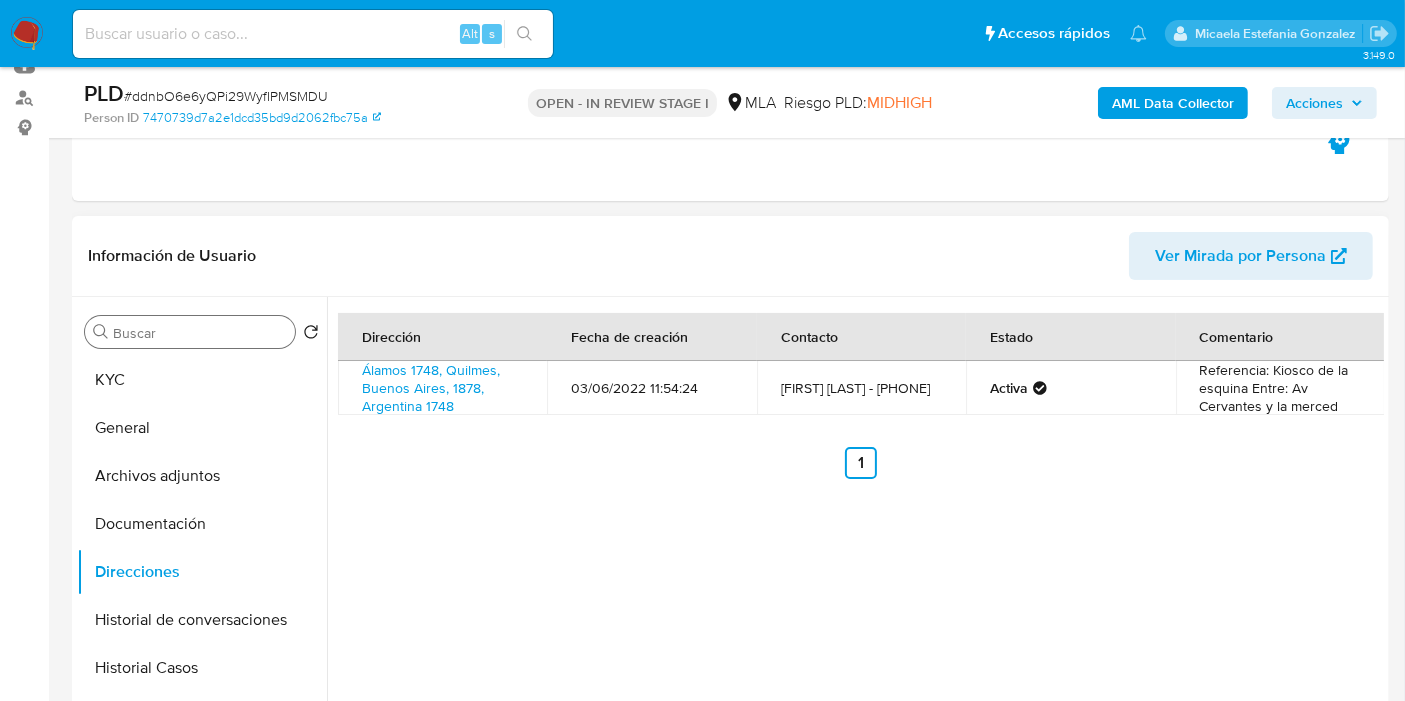click on "Buscar" at bounding box center [190, 332] 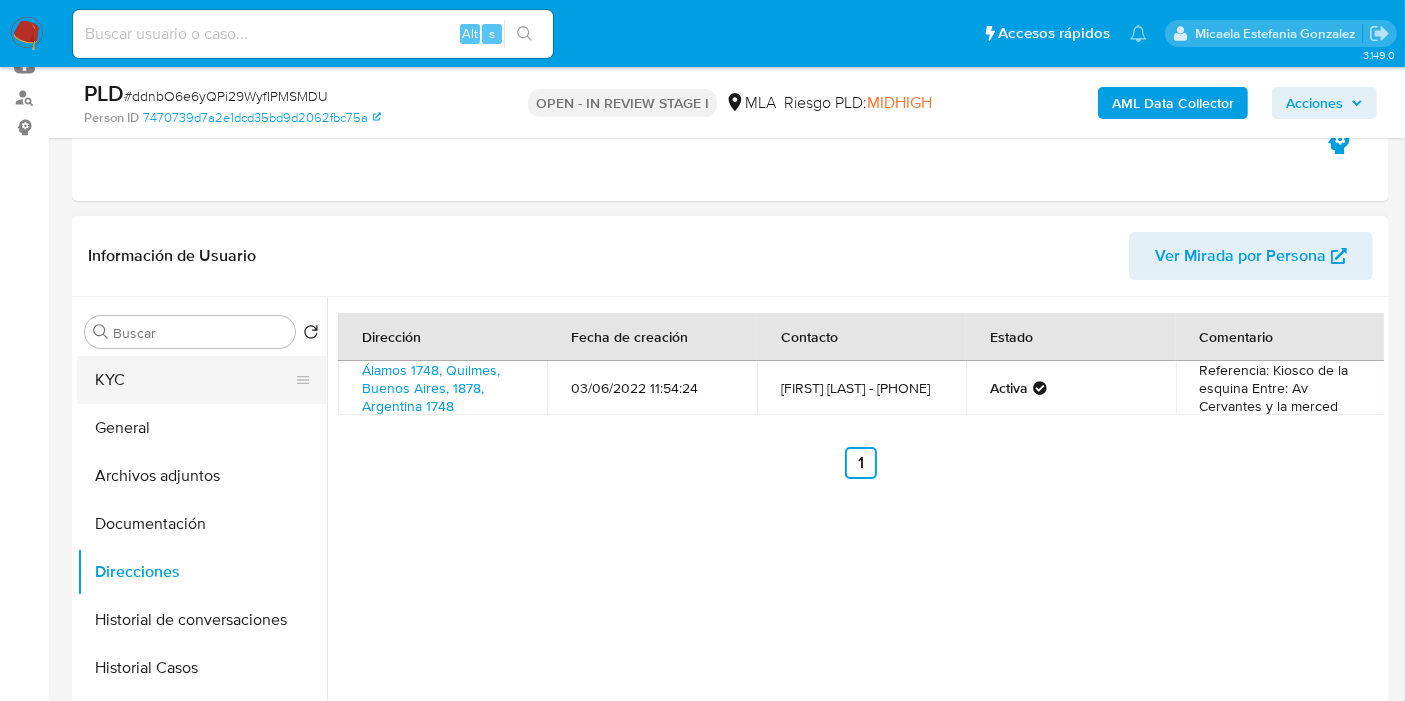 click on "KYC" at bounding box center (194, 380) 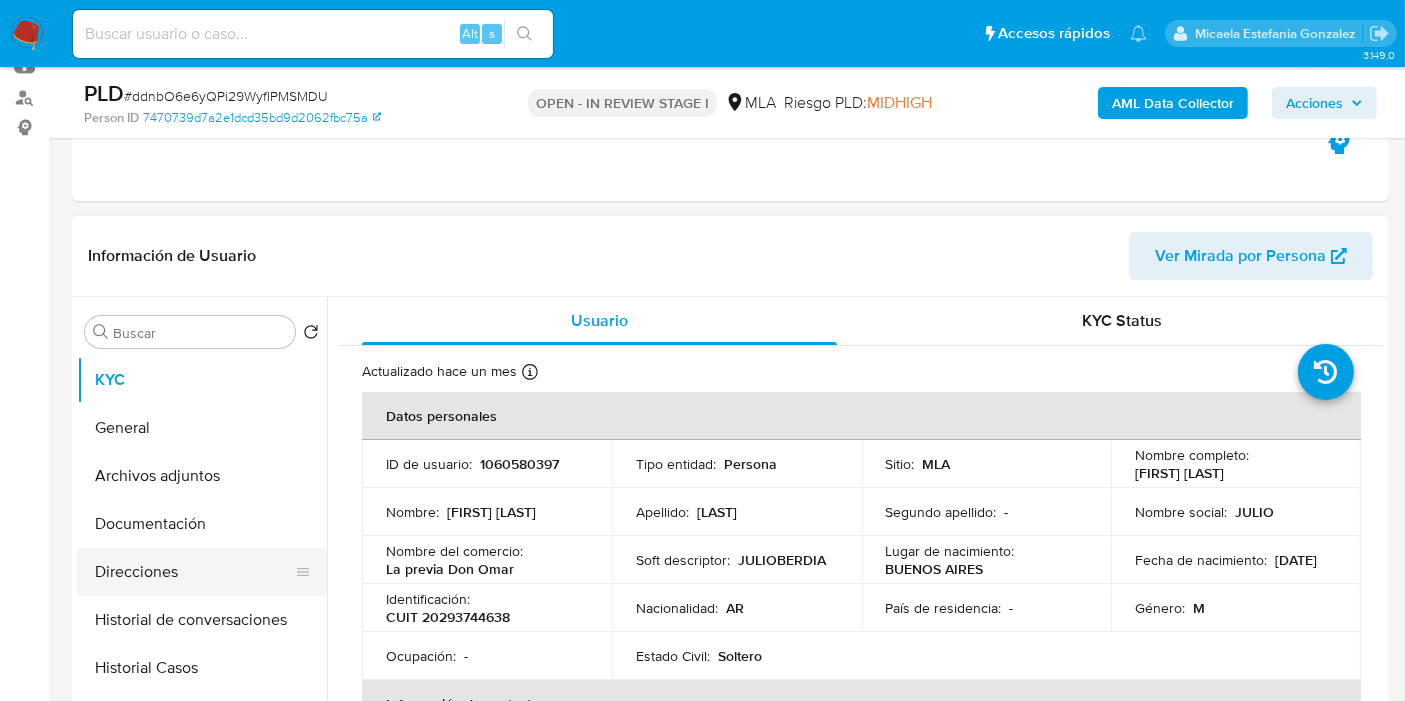 click on "Direcciones" at bounding box center [194, 572] 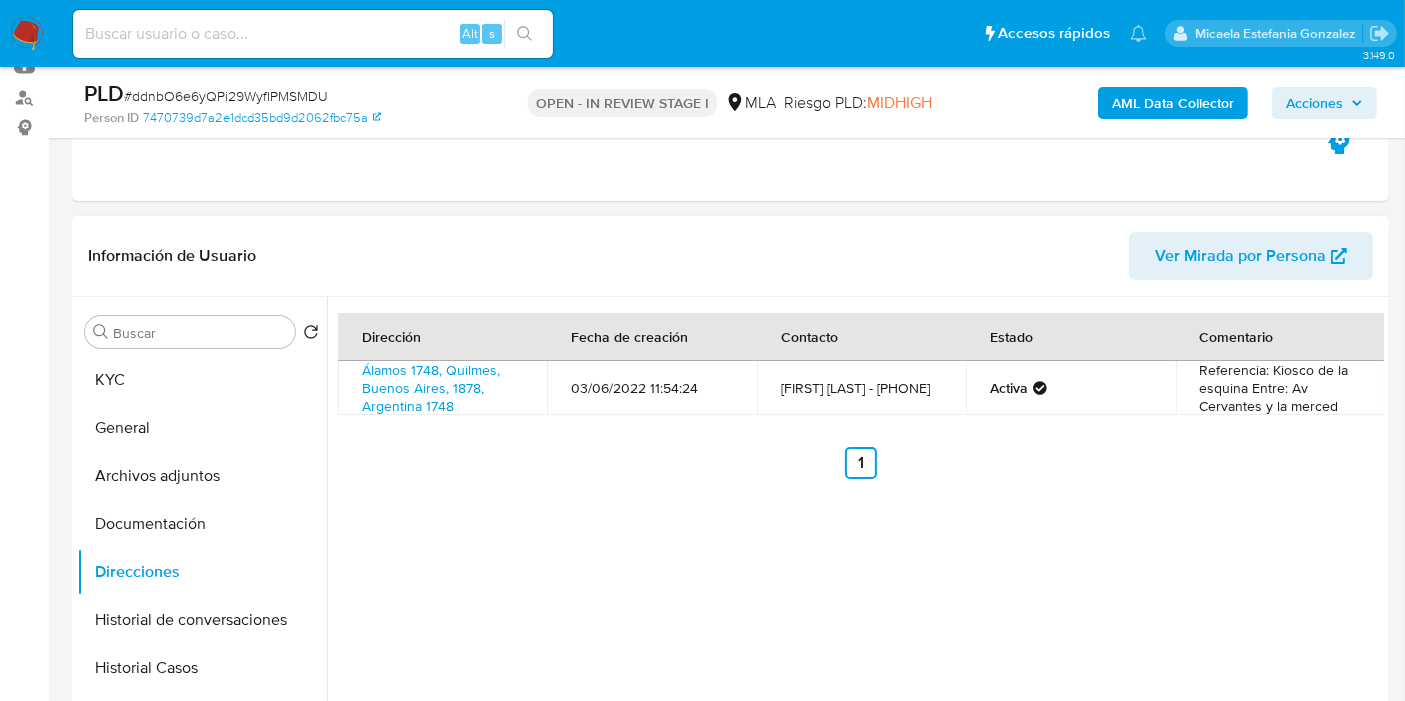 click on "Álamos 1748, Quilmes, Buenos Aires, 1878, Argentina 1748" at bounding box center (442, 388) 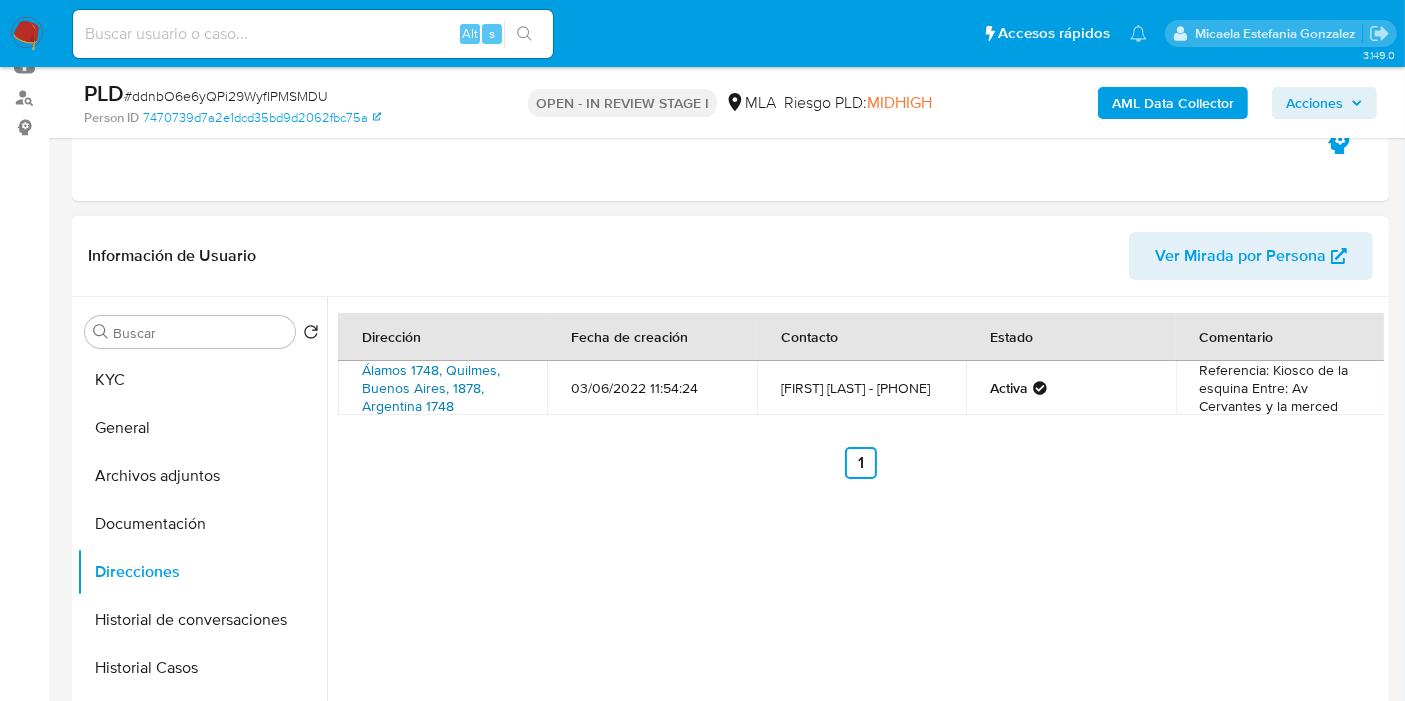 click on "Álamos 1748, Quilmes, Buenos Aires, 1878, Argentina 1748" at bounding box center (431, 388) 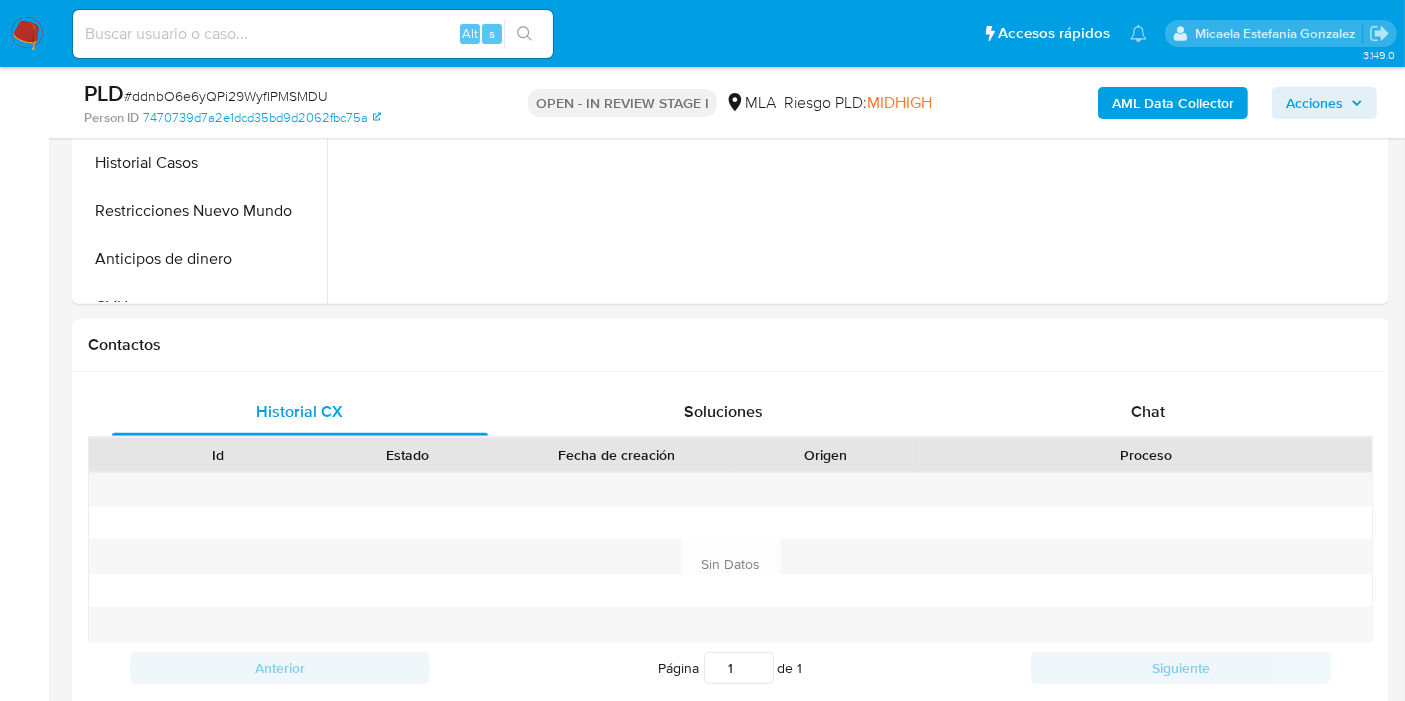 scroll, scrollTop: 666, scrollLeft: 0, axis: vertical 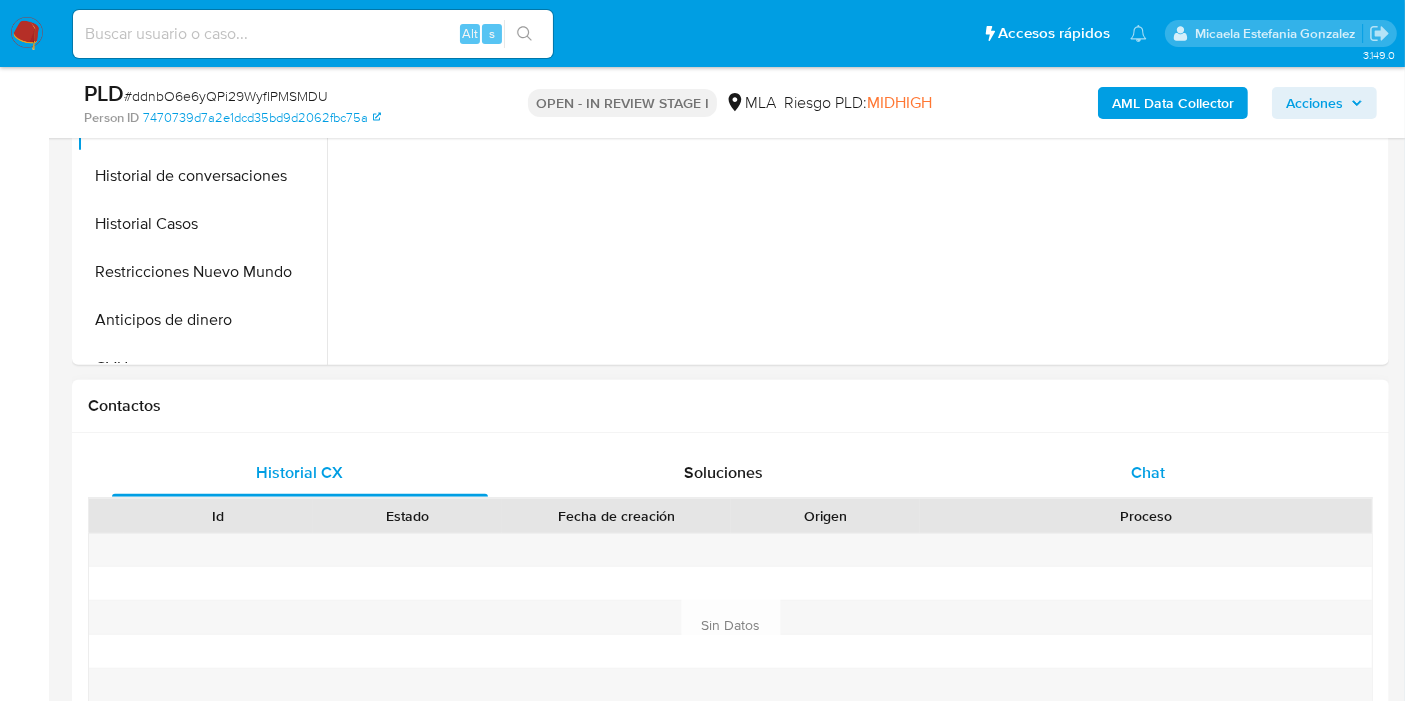 drag, startPoint x: 1120, startPoint y: 413, endPoint x: 1117, endPoint y: 457, distance: 44.102154 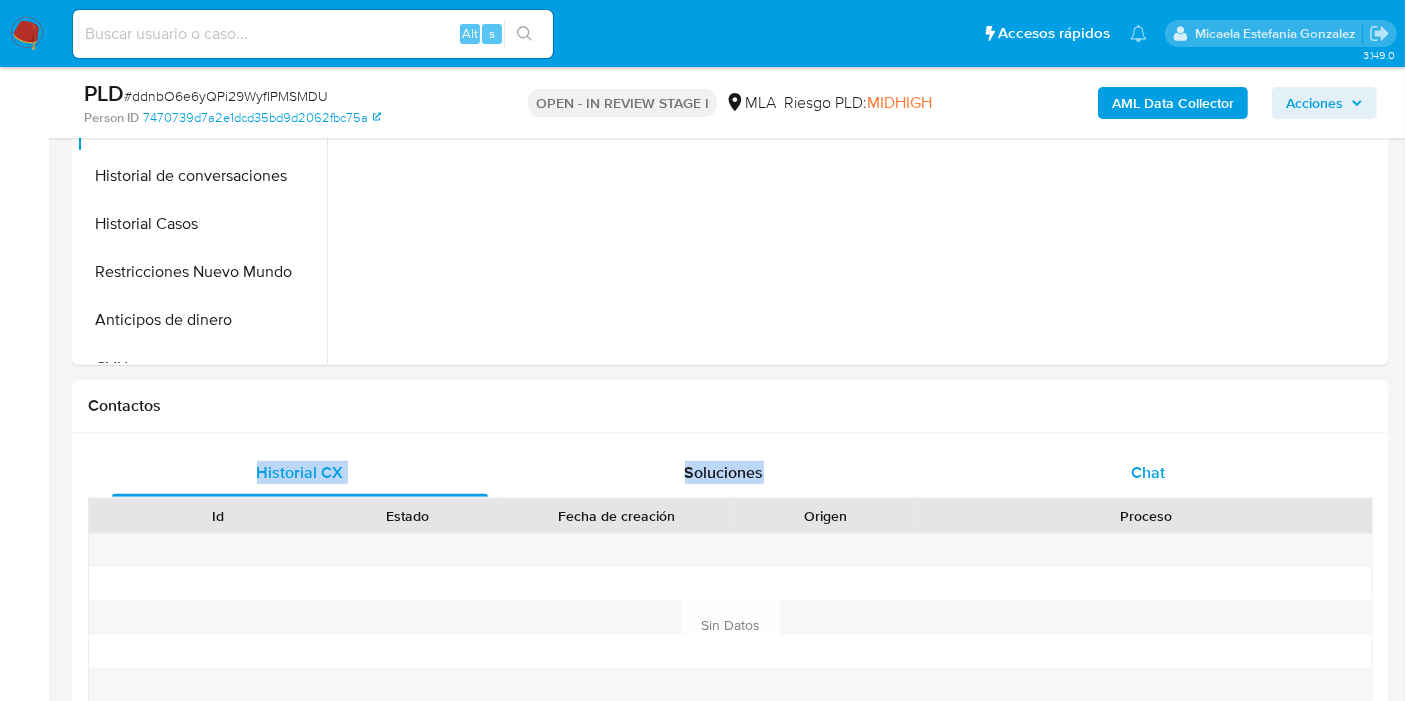 click on "Chat" at bounding box center (1148, 473) 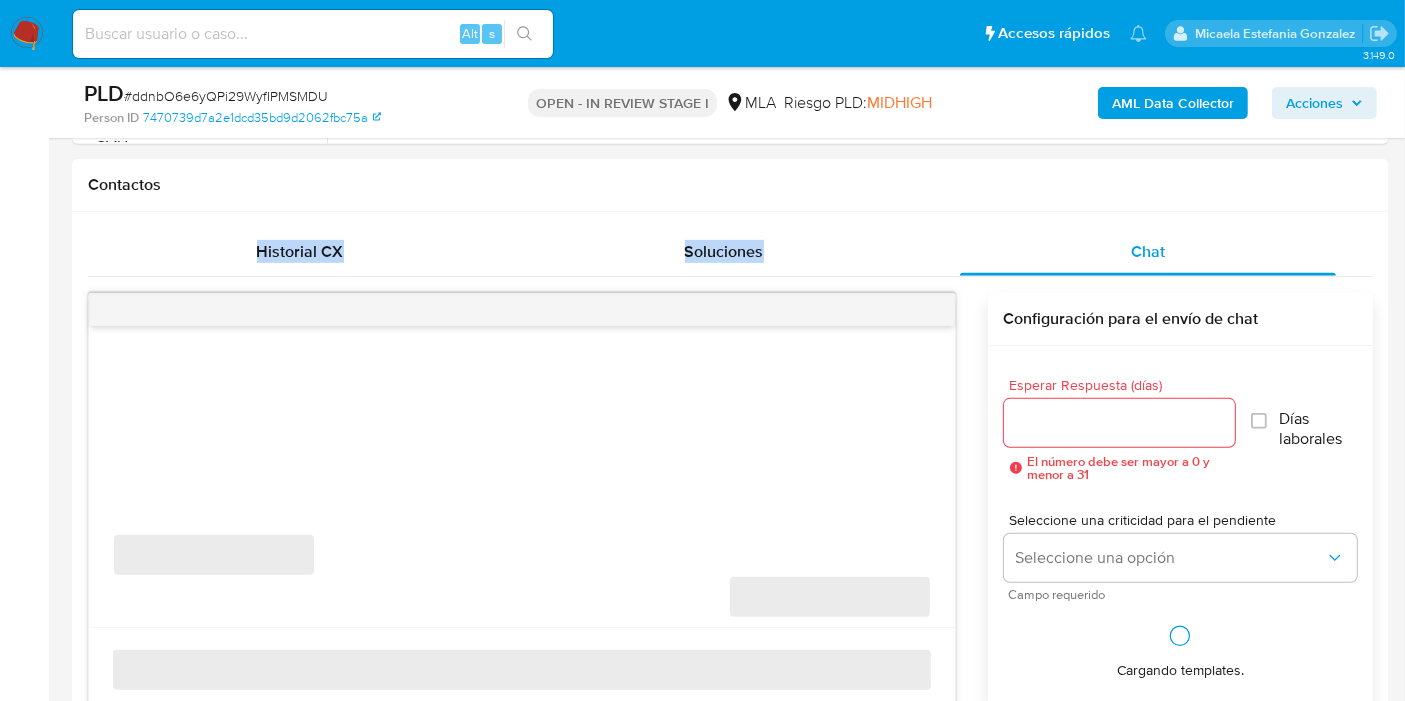 scroll, scrollTop: 777, scrollLeft: 0, axis: vertical 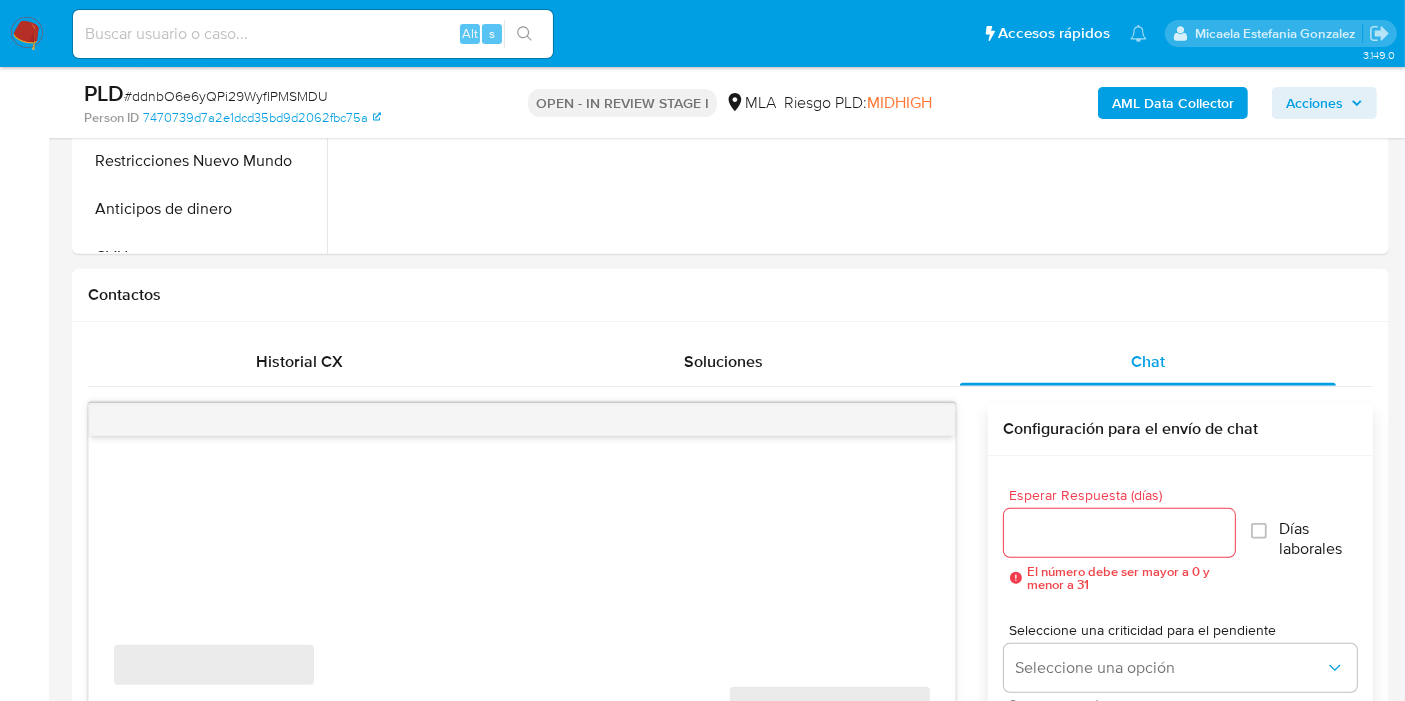 click on "Bandeja Tablero Screening Búsqueda en Listas Watchlist Herramientas Operaciones masivas Reportes Mulan Buscador de personas Consolidado" at bounding box center (24, 1307) 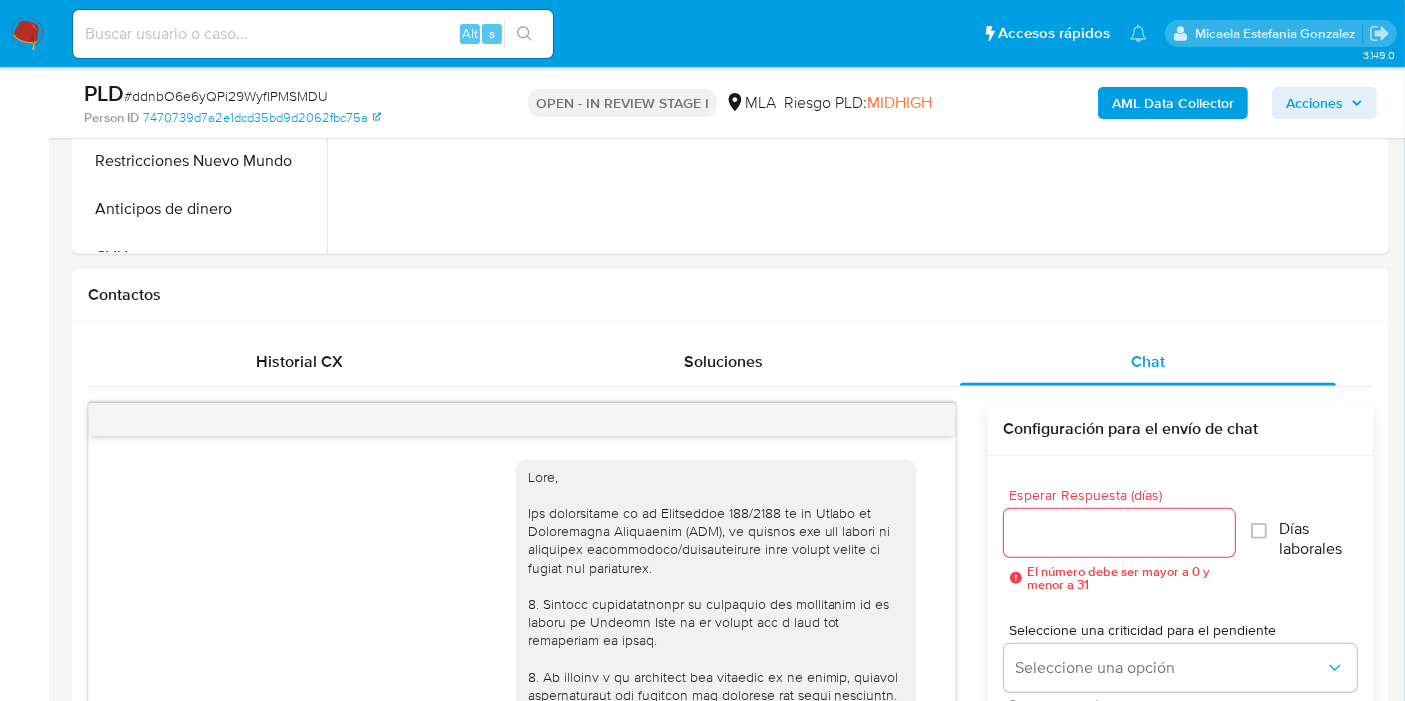 scroll, scrollTop: 1273, scrollLeft: 0, axis: vertical 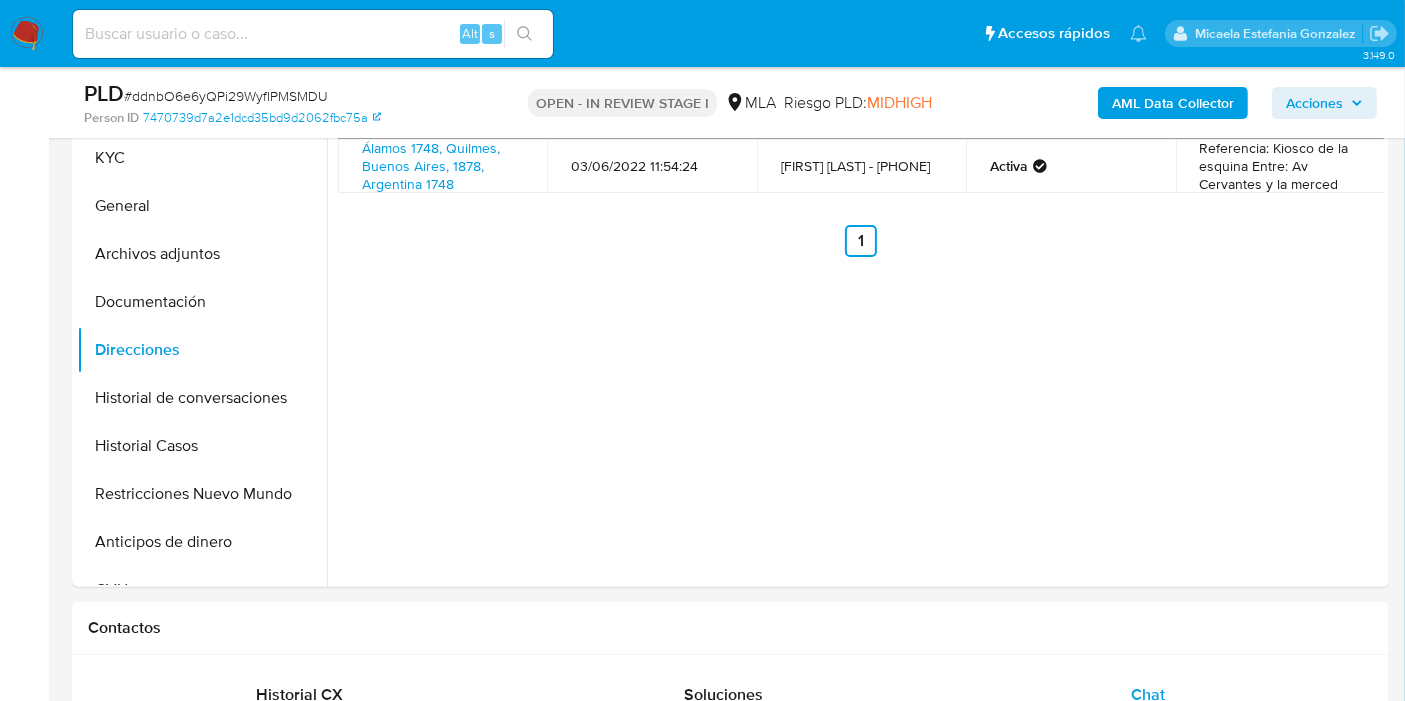 click on "3.149.0 Asignado a   micaelgonzal   Asignado el: 17/07/2025 16:36:49 Creado el: 12/07/2025   Creado el: 12/07/2025 03:26:12 - Vence en 2 meses   Vence el 10/10/2025 03:26:13 PLD # ddnbO6e6yQPi29WyfIPMSMDU Person ID 7470739d7a2e1dcd35bd9d2062fbc75a OPEN - IN REVIEW STAGE I  MLA Riesgo PLD:  MIDHIGH AML Data Collector Acciones Información del caso Eventos ( 1 ) Acciones AUTOMATIC (1) Información de Usuario Ver Mirada por Persona Buscar   Volver al orden por defecto KYC General Archivos adjuntos Documentación Direcciones Historial de conversaciones Historial Casos Restricciones Nuevo Mundo Anticipos de dinero CVU Cruces y Relaciones Créditos Cuentas Bancarias Datos Modificados Devices Geolocation Dispositivos Point Fecha Compliant Historial Riesgo PLD IV Challenges Información de accesos Insurtech Items Lista Interna Listas Externas Marcas AML Perfiles Tarjetas Inversiones Dirección Fecha de creación Contacto Estado Comentario Álamos 1748, Quilmes, Buenos Aires, 1878, Argentina 1748 03/06/2022 11:54:24 1" at bounding box center (702, 1697) 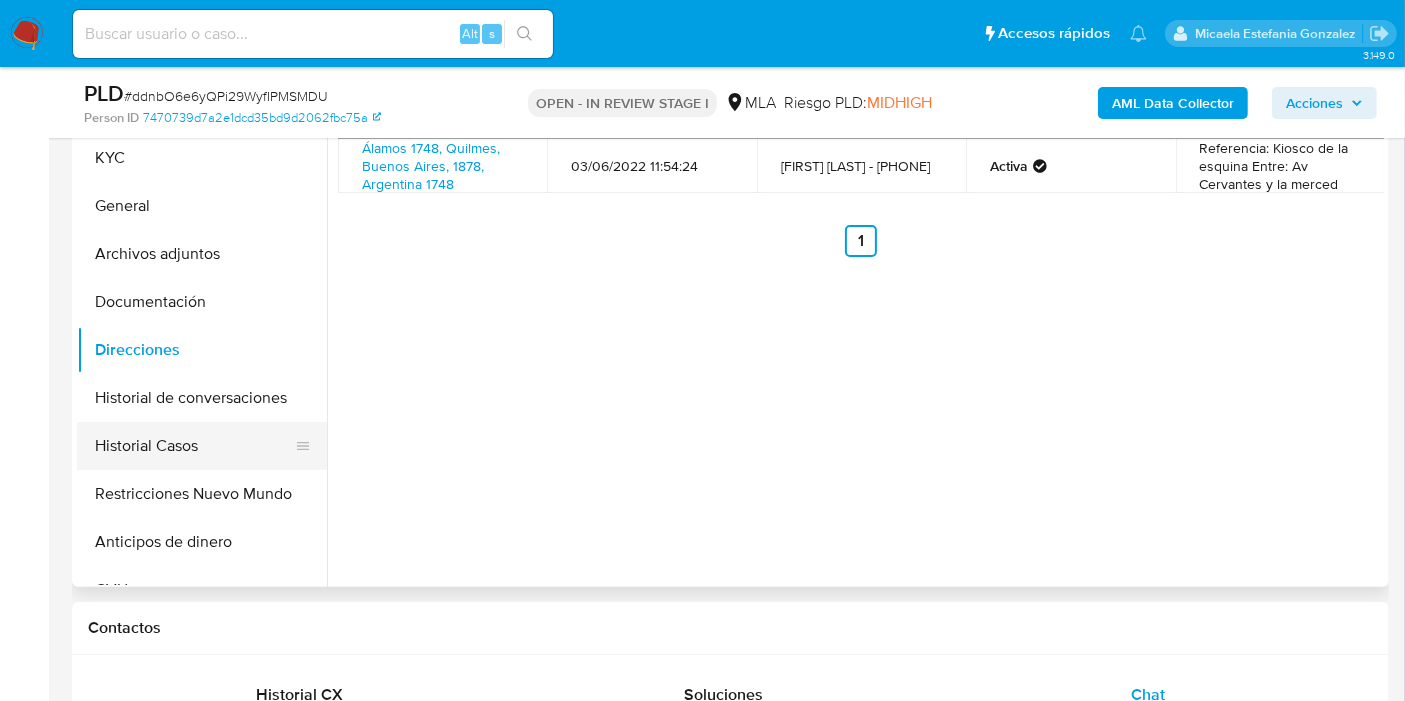 click on "Historial Casos" at bounding box center (194, 446) 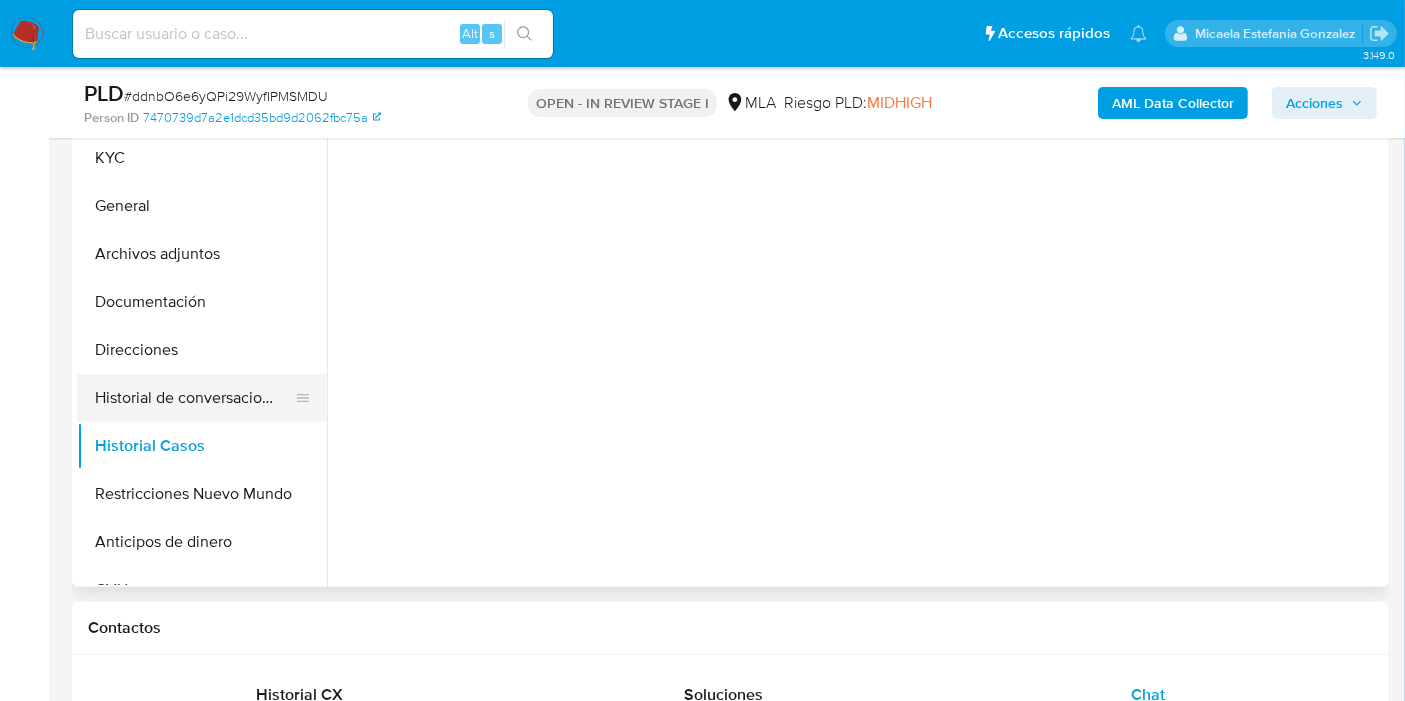 click on "Historial de conversaciones" at bounding box center [194, 398] 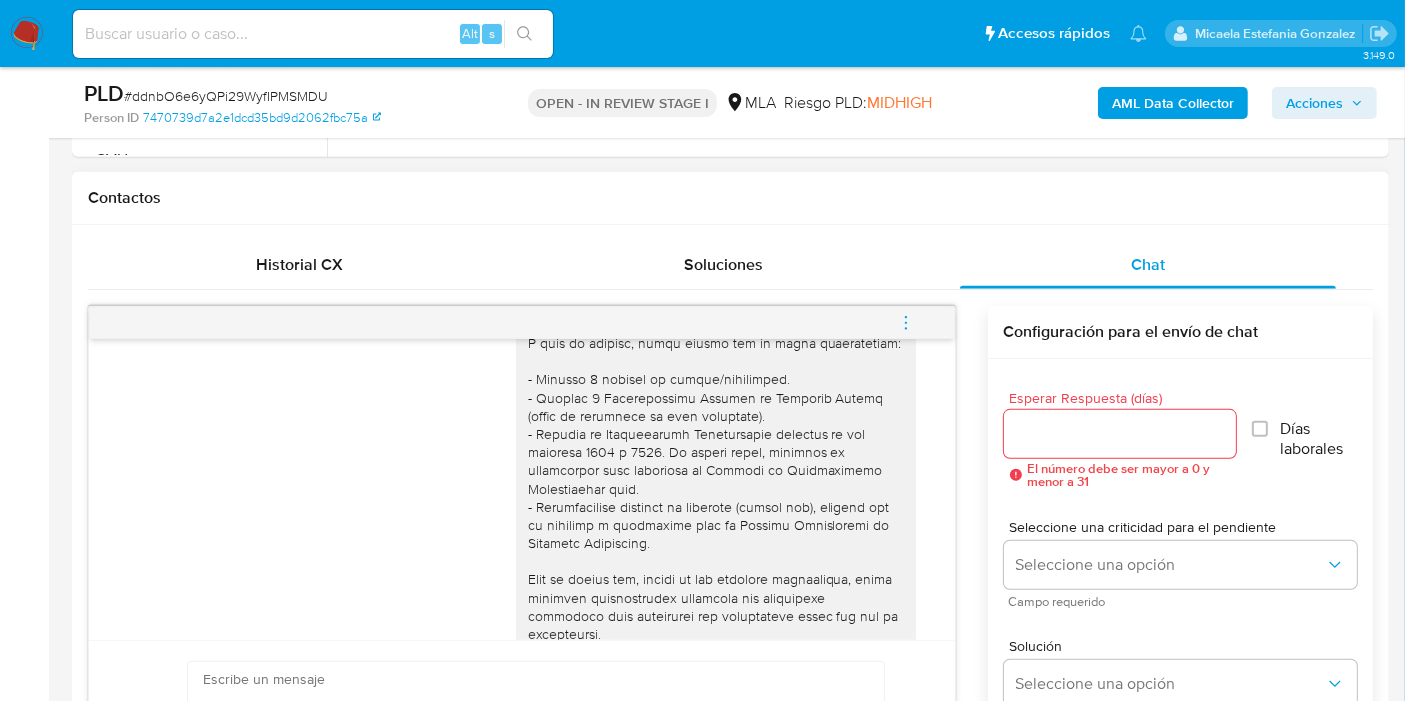scroll, scrollTop: 1000, scrollLeft: 0, axis: vertical 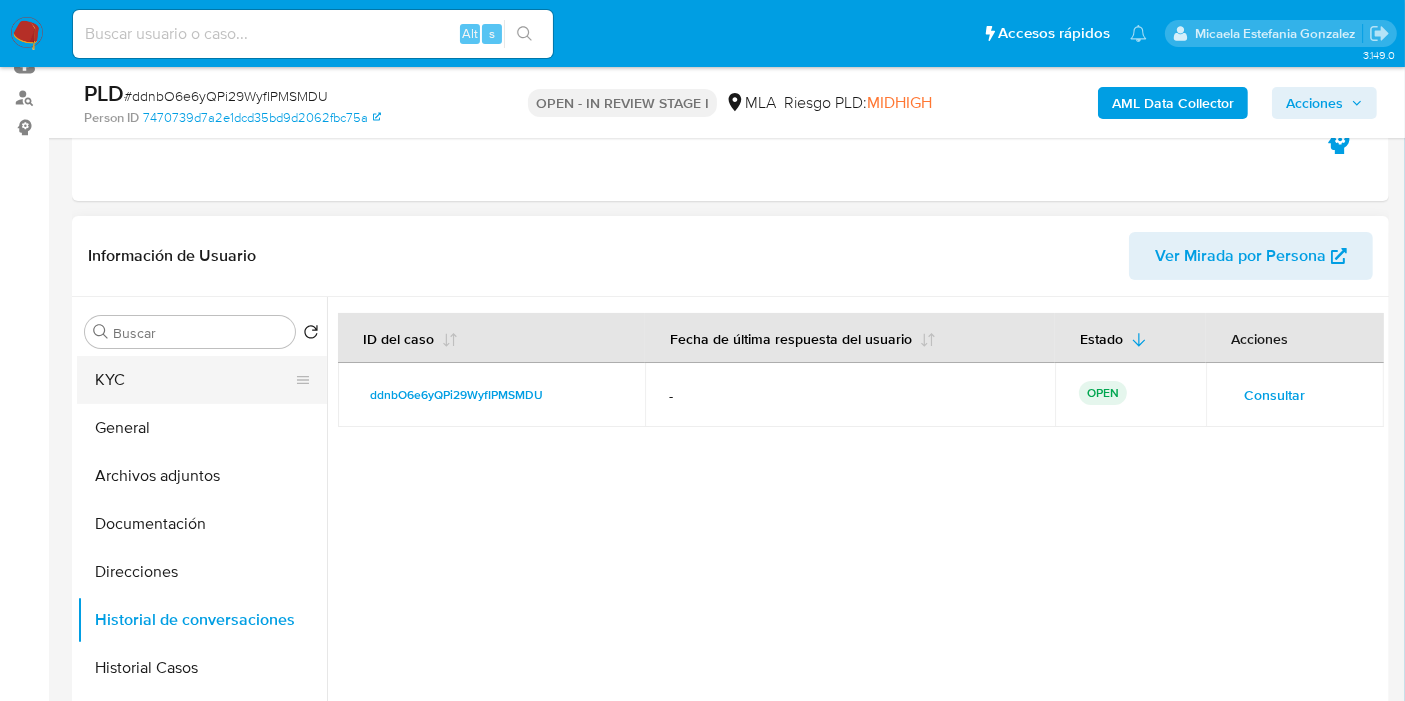 click on "KYC" at bounding box center [194, 380] 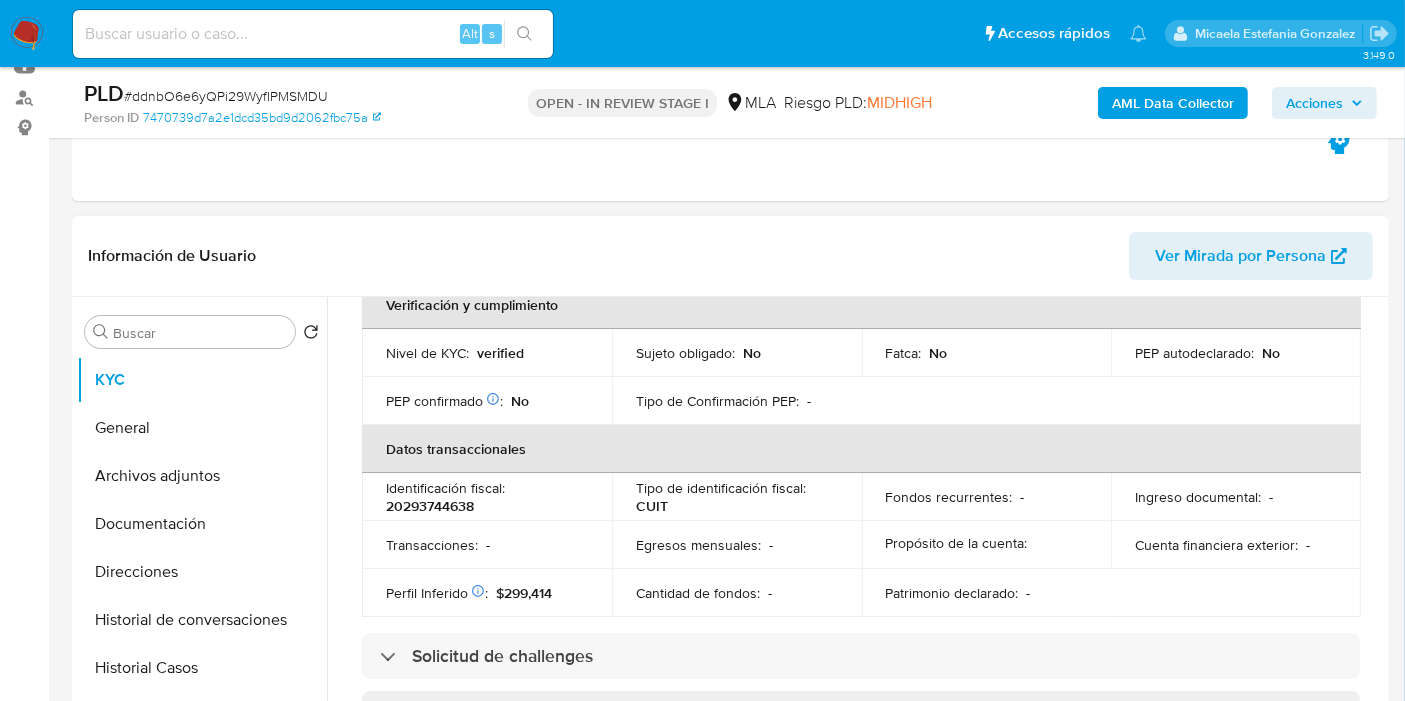 scroll, scrollTop: 437, scrollLeft: 0, axis: vertical 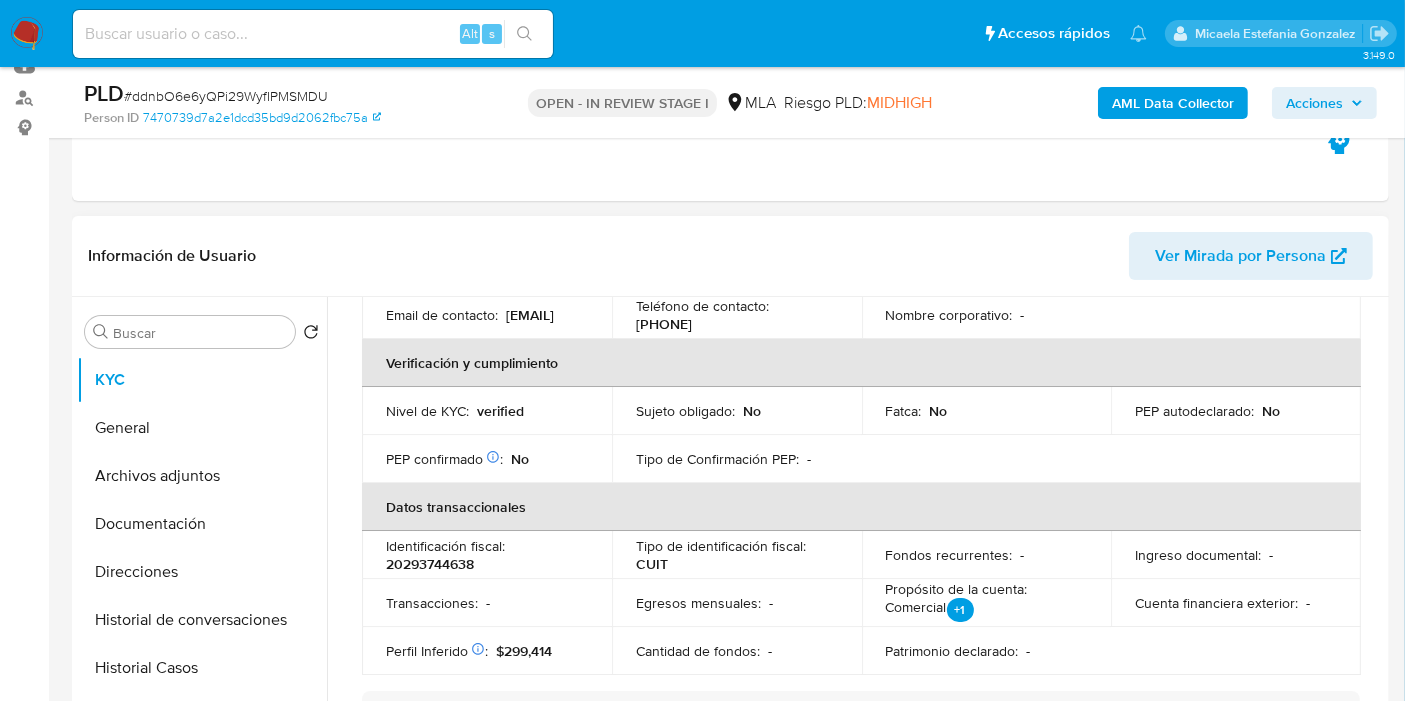 drag, startPoint x: 590, startPoint y: 313, endPoint x: 573, endPoint y: 327, distance: 22.022715 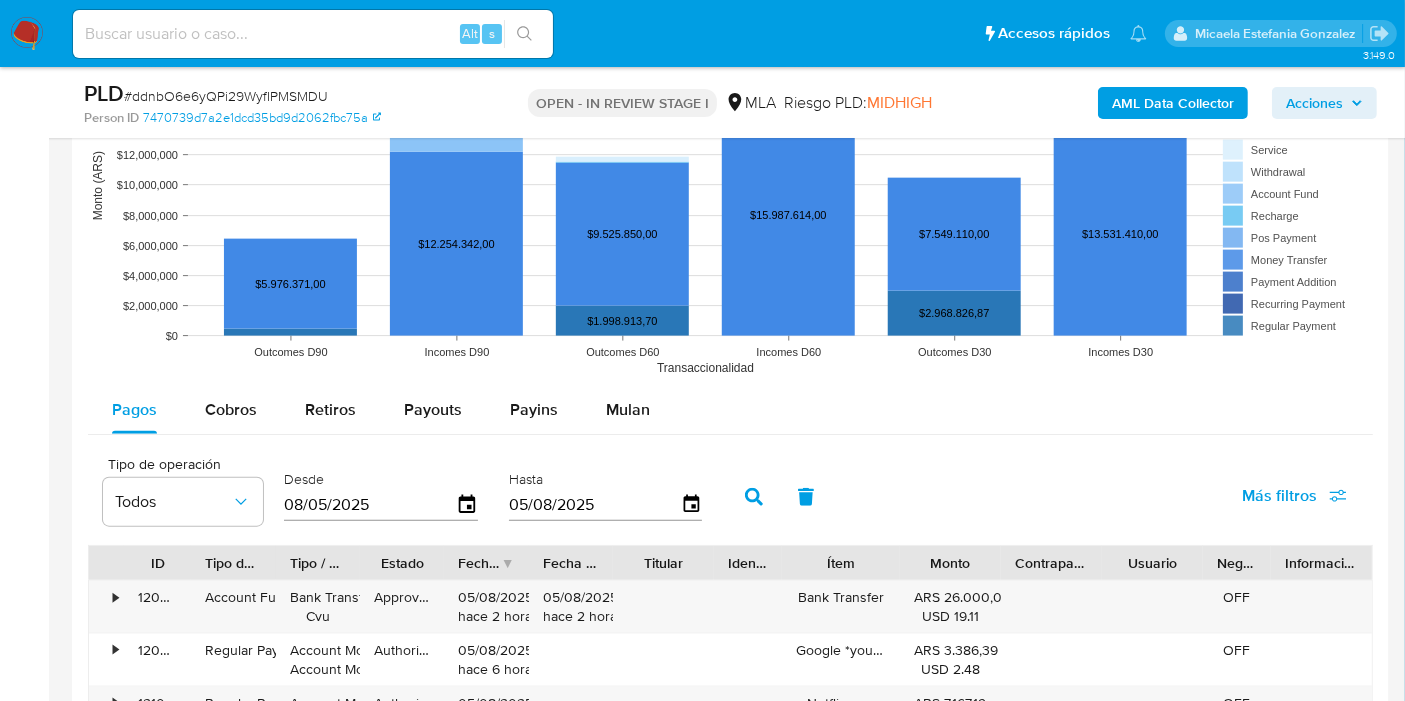 scroll, scrollTop: 2440, scrollLeft: 0, axis: vertical 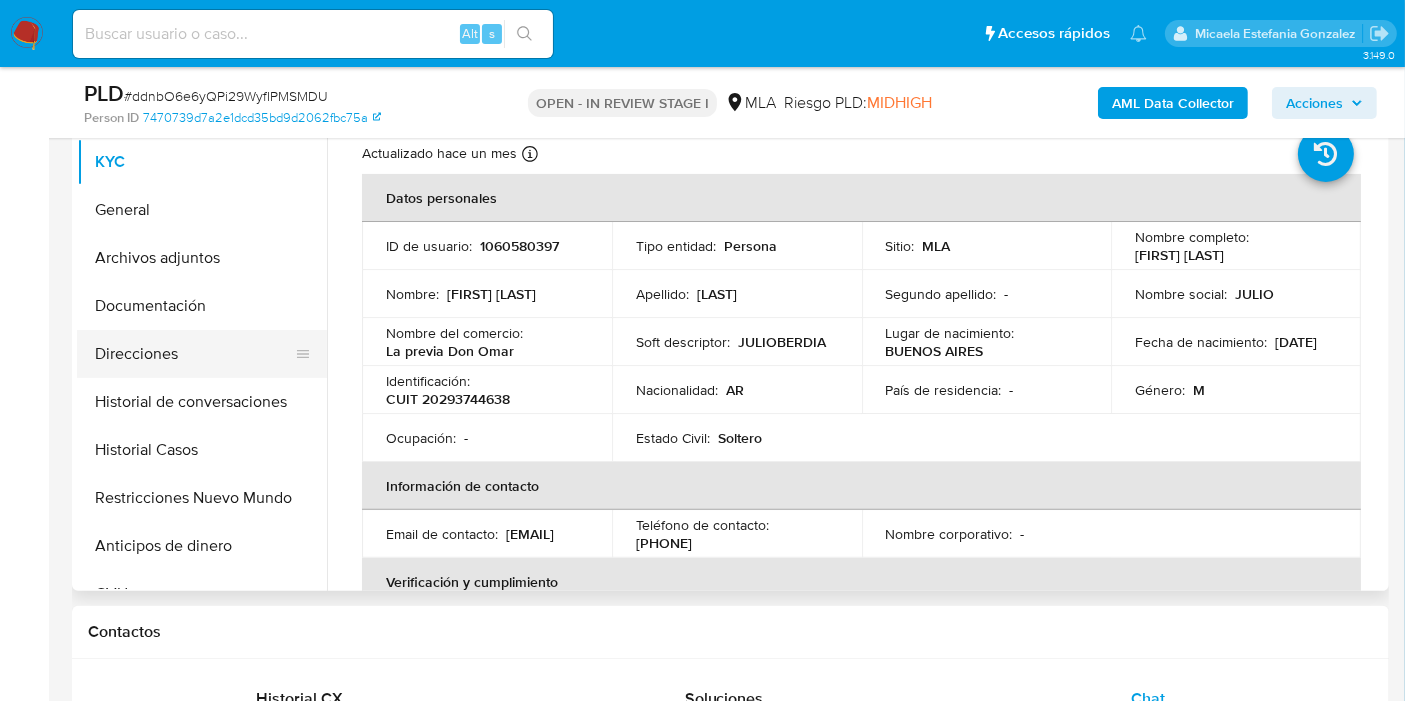 click on "Direcciones" at bounding box center [194, 354] 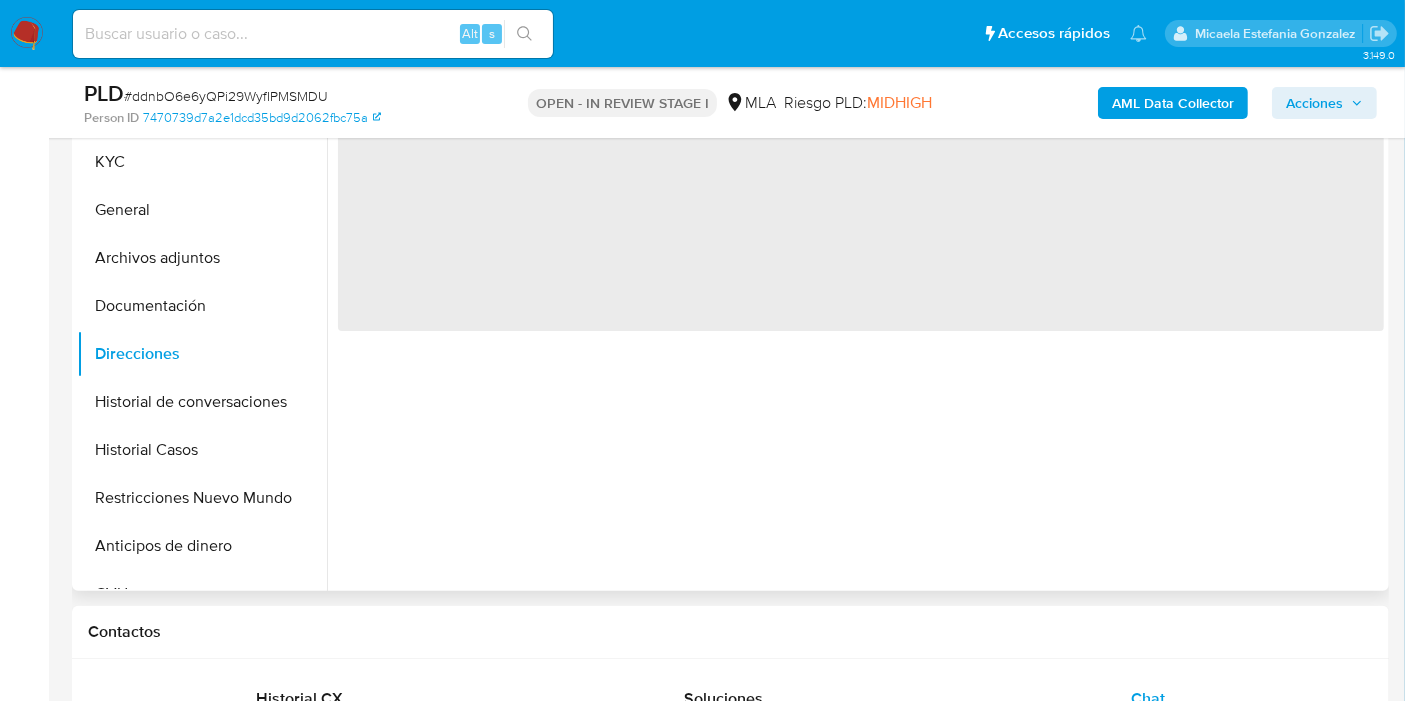 scroll, scrollTop: 218, scrollLeft: 0, axis: vertical 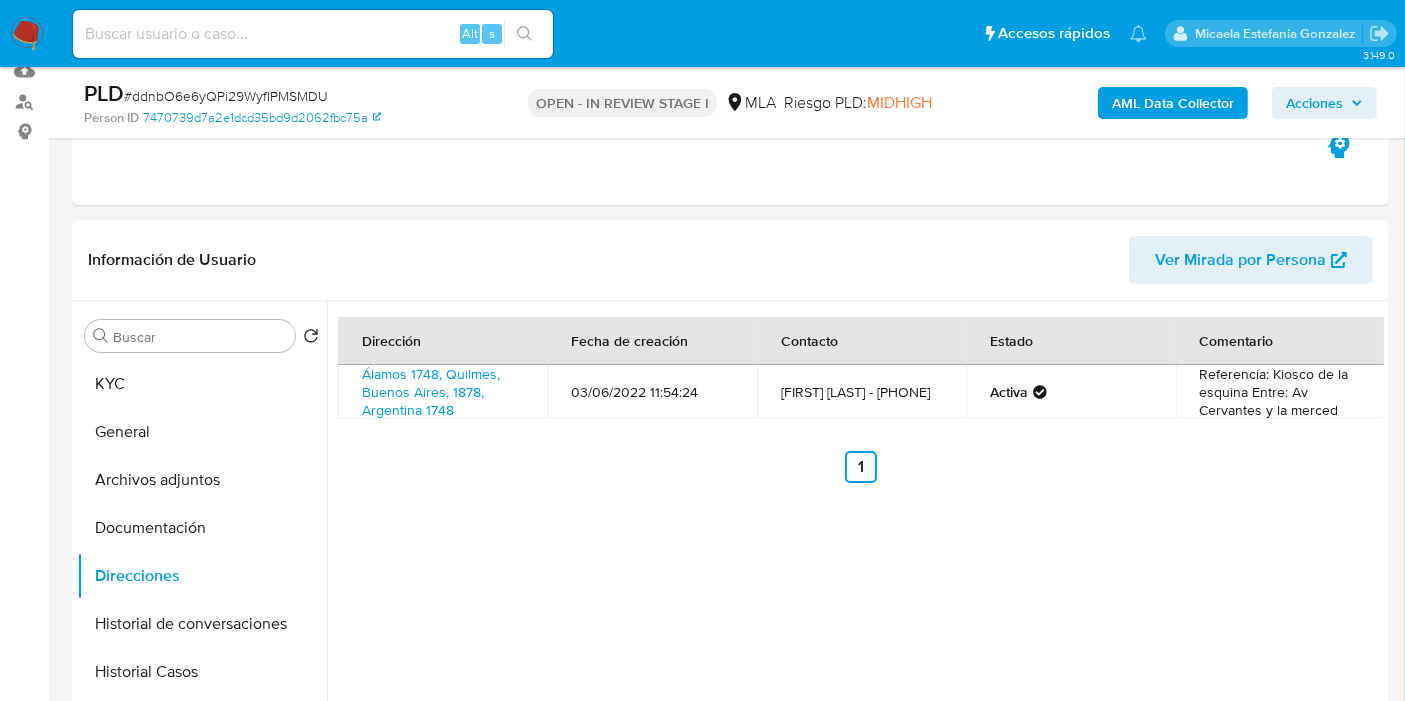 click on "Dirección Fecha de creación Contacto Estado Comentario Álamos 1748, Quilmes, Buenos Aires, 1878, Argentina 1748 03/06/2022 11:54:24 Julio omar Berdia - 91122428521 Activa Referencia: Kiosco de la esquina Entre: Av Cervantes y la merced Anterior 1 Siguiente" at bounding box center [855, 557] 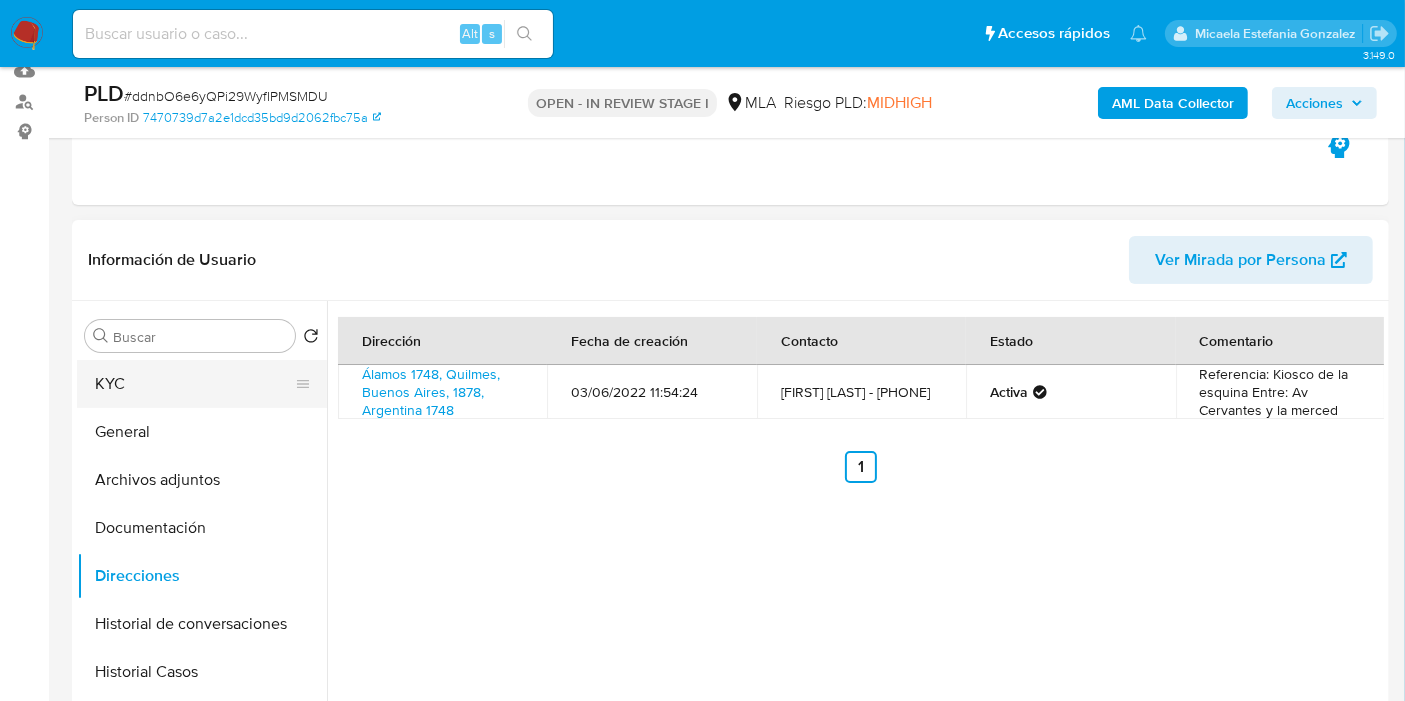 click on "KYC" at bounding box center [194, 384] 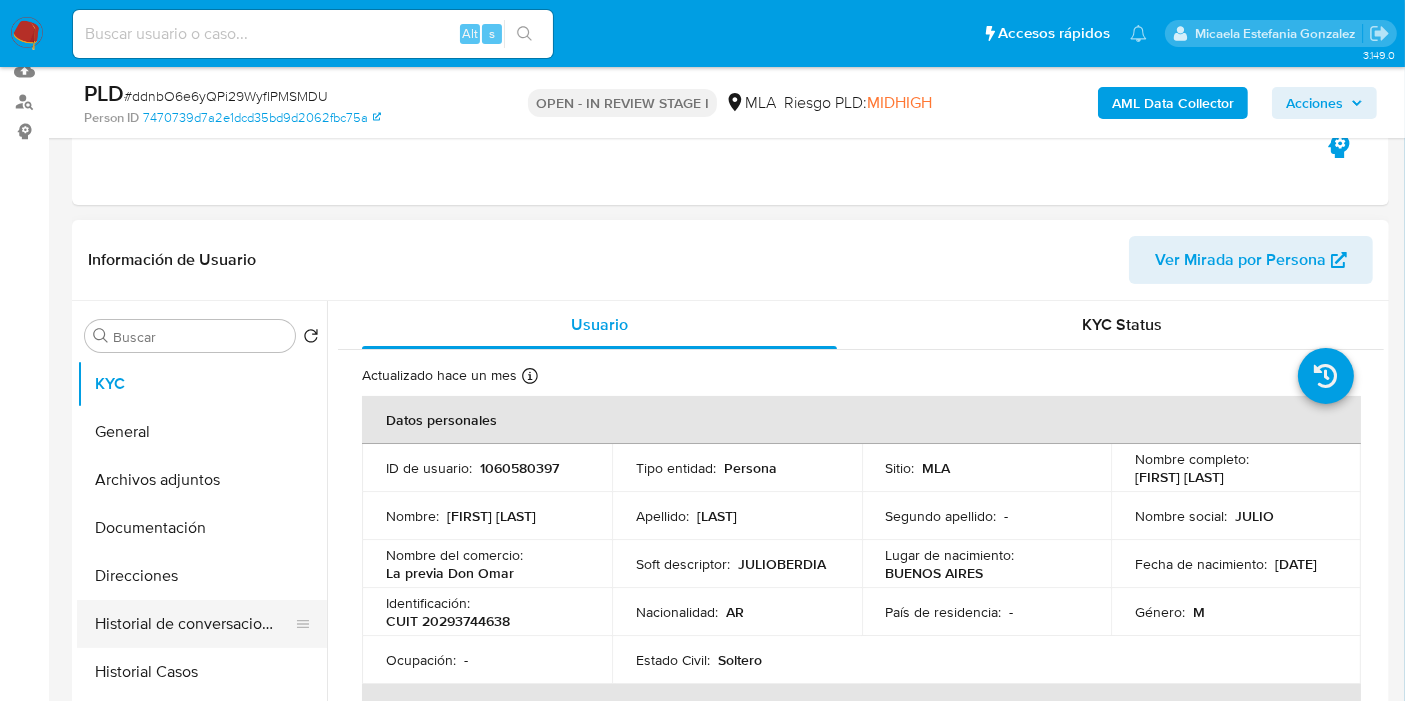 click on "Historial de conversaciones" at bounding box center (194, 624) 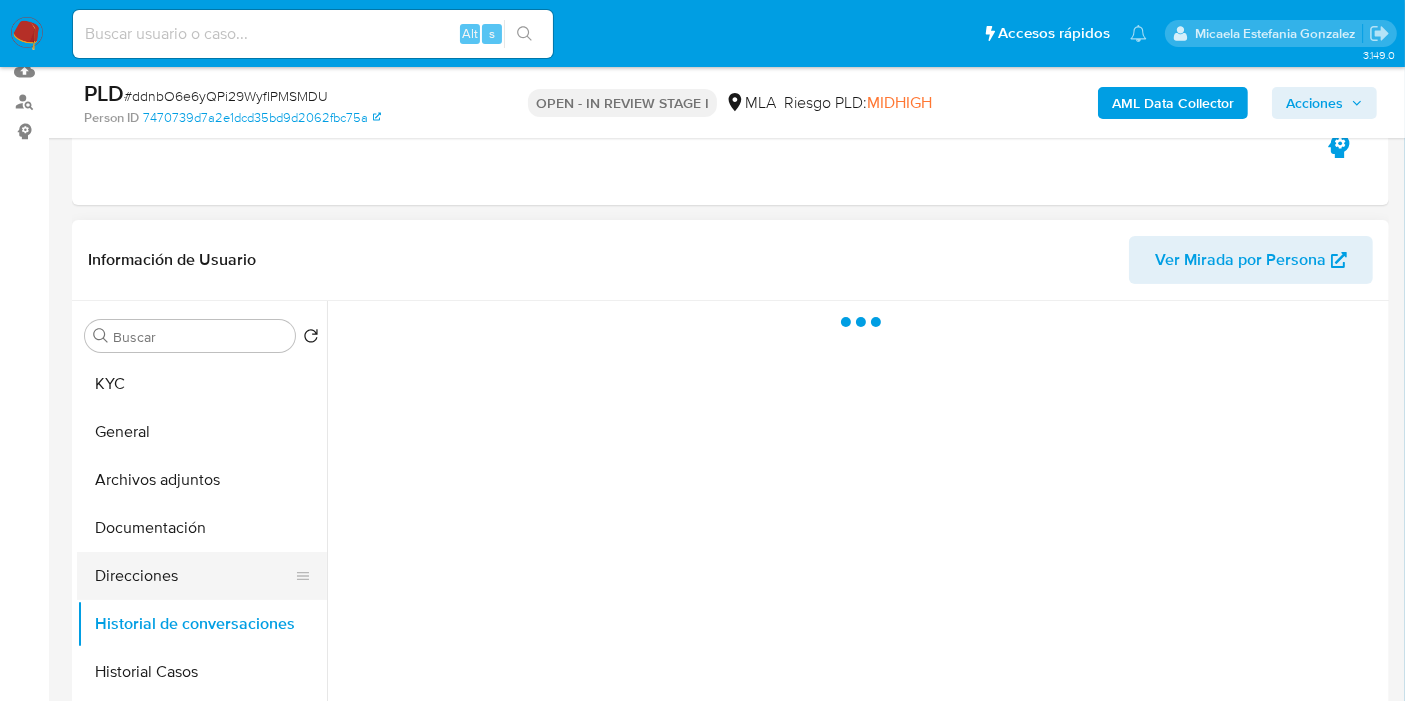 click on "Direcciones" at bounding box center (194, 576) 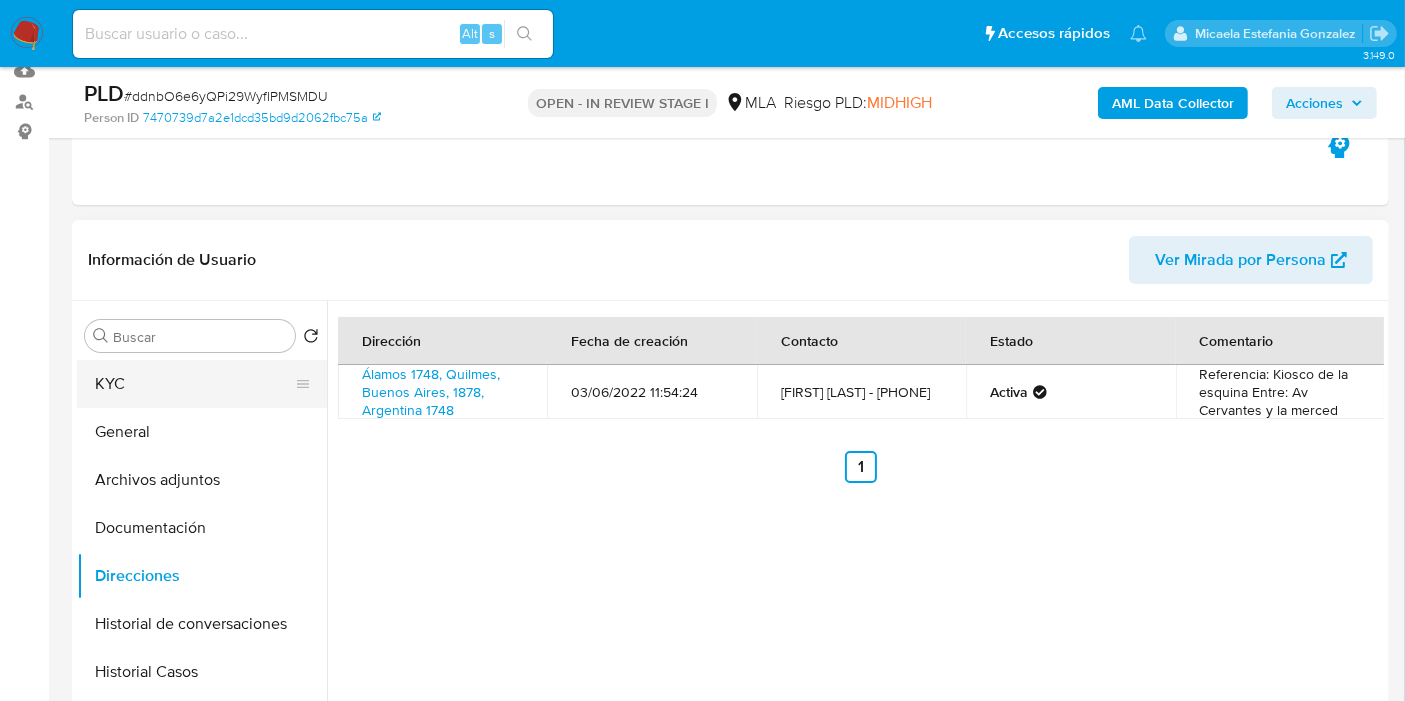 click on "KYC" at bounding box center (194, 384) 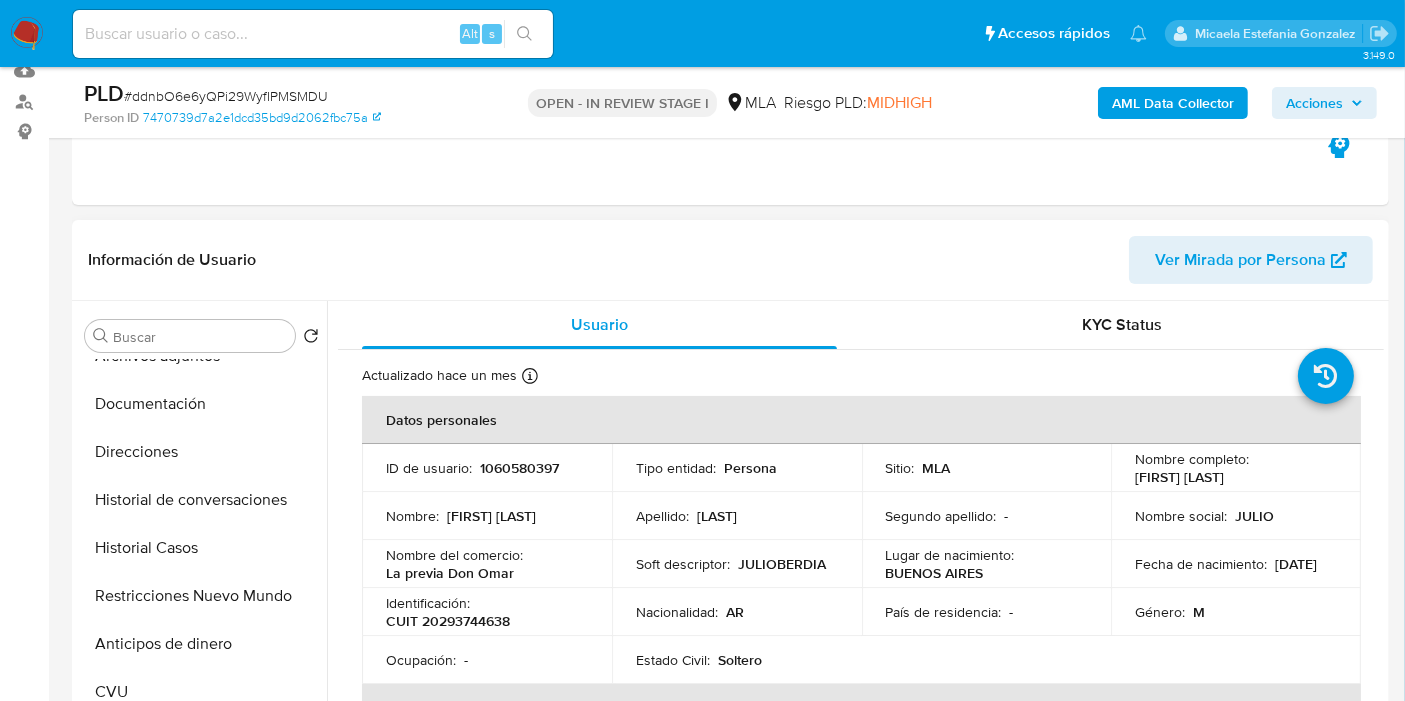 scroll, scrollTop: 222, scrollLeft: 0, axis: vertical 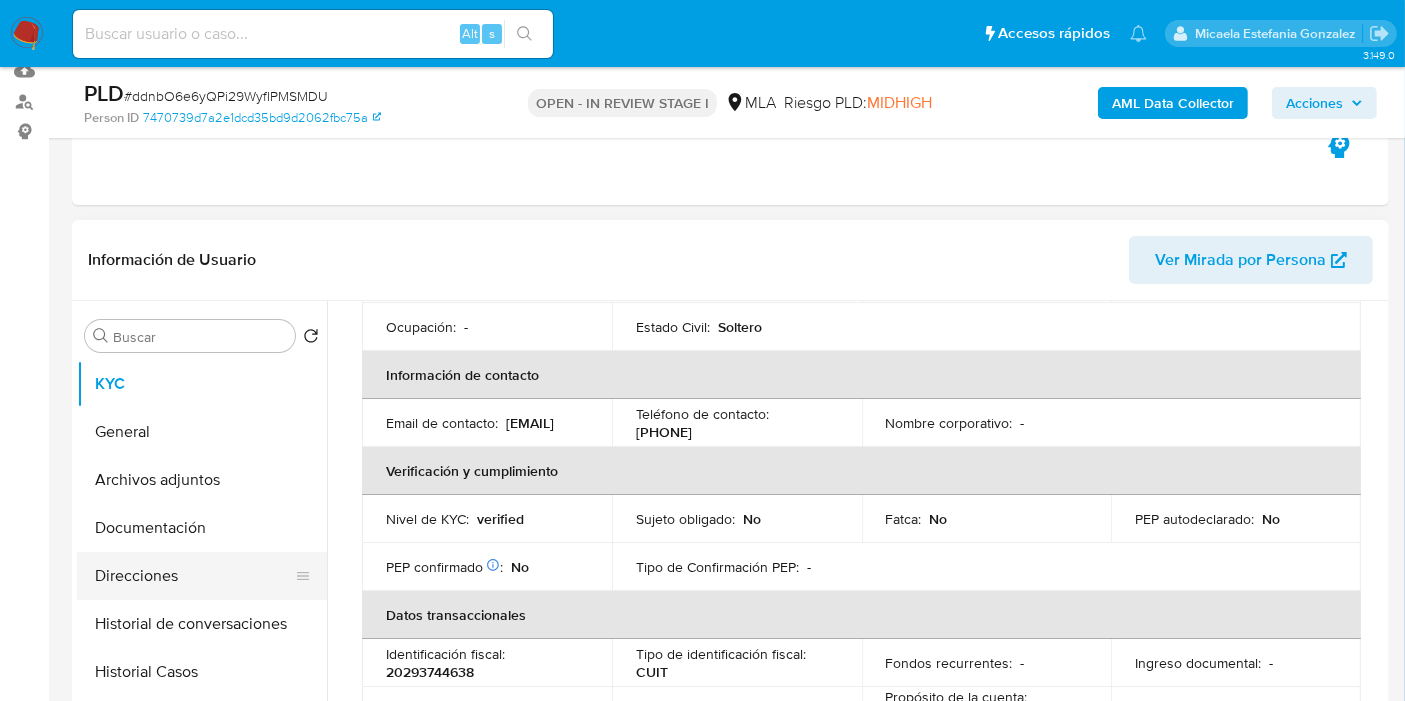 click on "Direcciones" at bounding box center [194, 576] 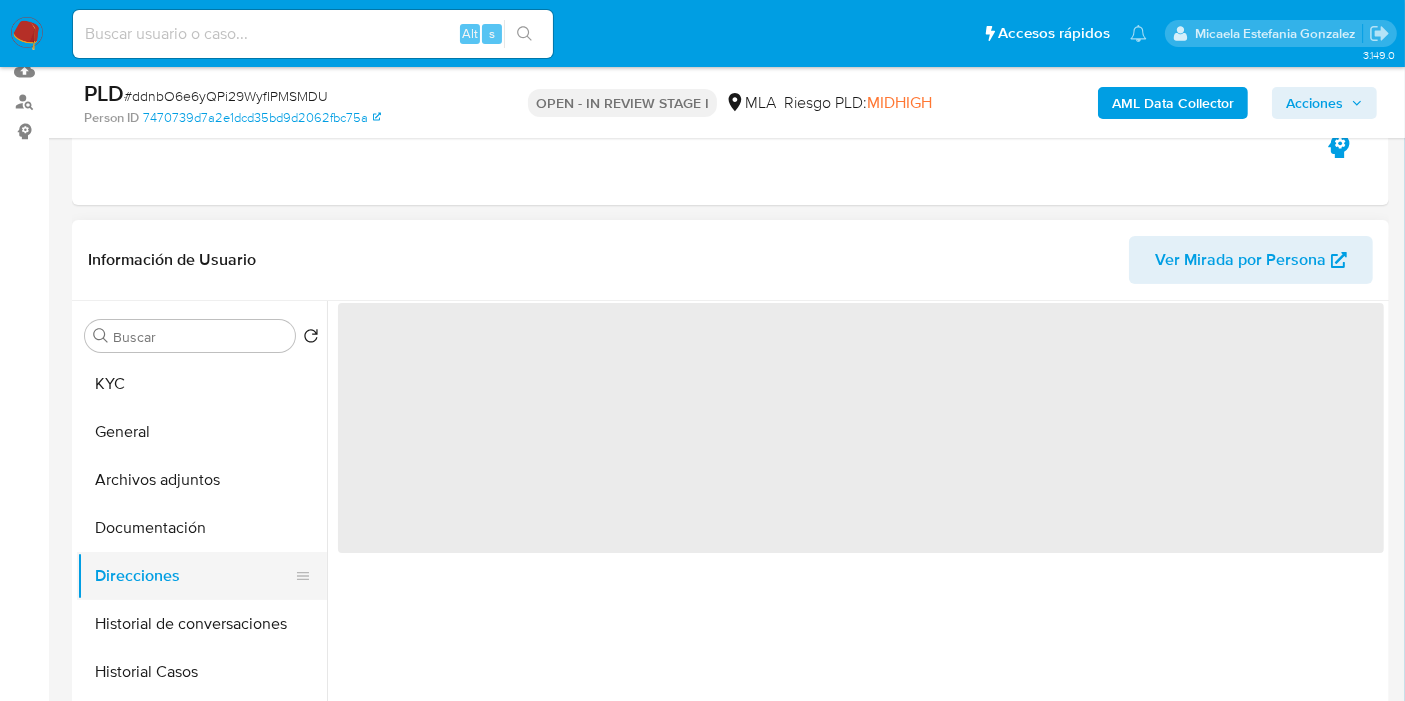 scroll, scrollTop: 0, scrollLeft: 0, axis: both 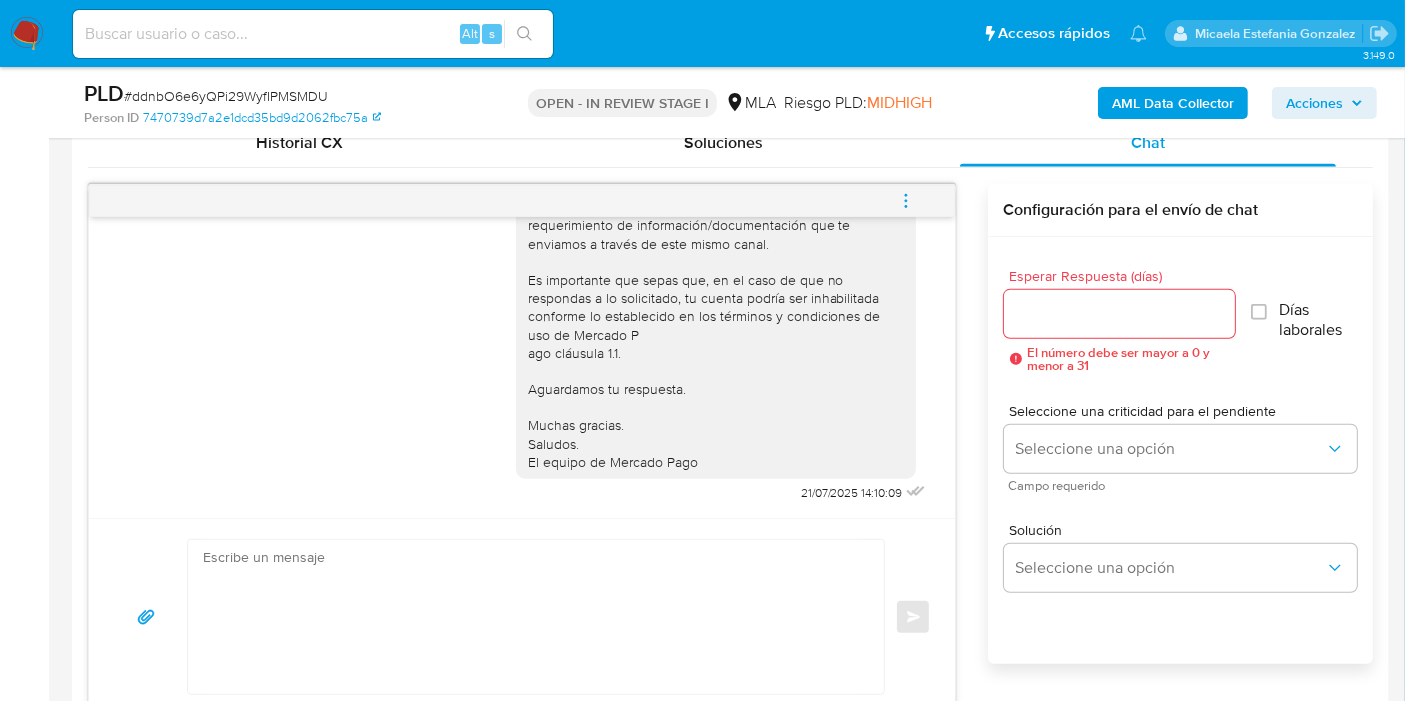 click on "Hola,
Esperamos que te encuentres muy bien.
Te consultamos si tuviste oportunidad de leer el requerimiento de información/documentación que te enviamos a través de este mismo canal.
Es importante que sepas que, en el caso de que no respondas a lo solicitado, tu cuenta podría ser inhabilitada conforme lo establecido en los términos y condiciones de uso de Mercado P
ago cláusula 1.1.
Aguardamos tu respuesta.
Muchas gracias.
Saludos.
El equipo de Mercado Pago" at bounding box center (716, 298) 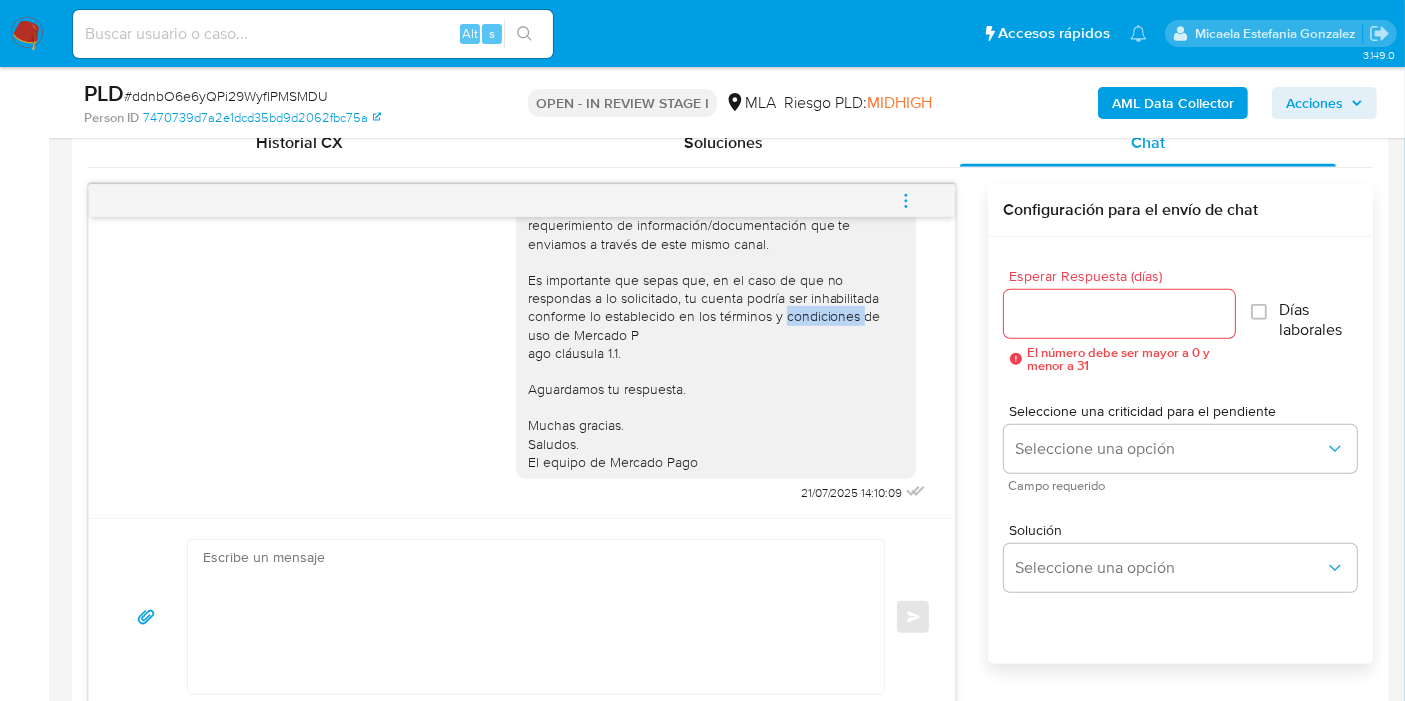 click on "Hola,
Esperamos que te encuentres muy bien.
Te consultamos si tuviste oportunidad de leer el requerimiento de información/documentación que te enviamos a través de este mismo canal.
Es importante que sepas que, en el caso de que no respondas a lo solicitado, tu cuenta podría ser inhabilitada conforme lo establecido en los términos y condiciones de uso de Mercado P
ago cláusula 1.1.
Aguardamos tu respuesta.
Muchas gracias.
Saludos.
El equipo de Mercado Pago" at bounding box center [716, 298] 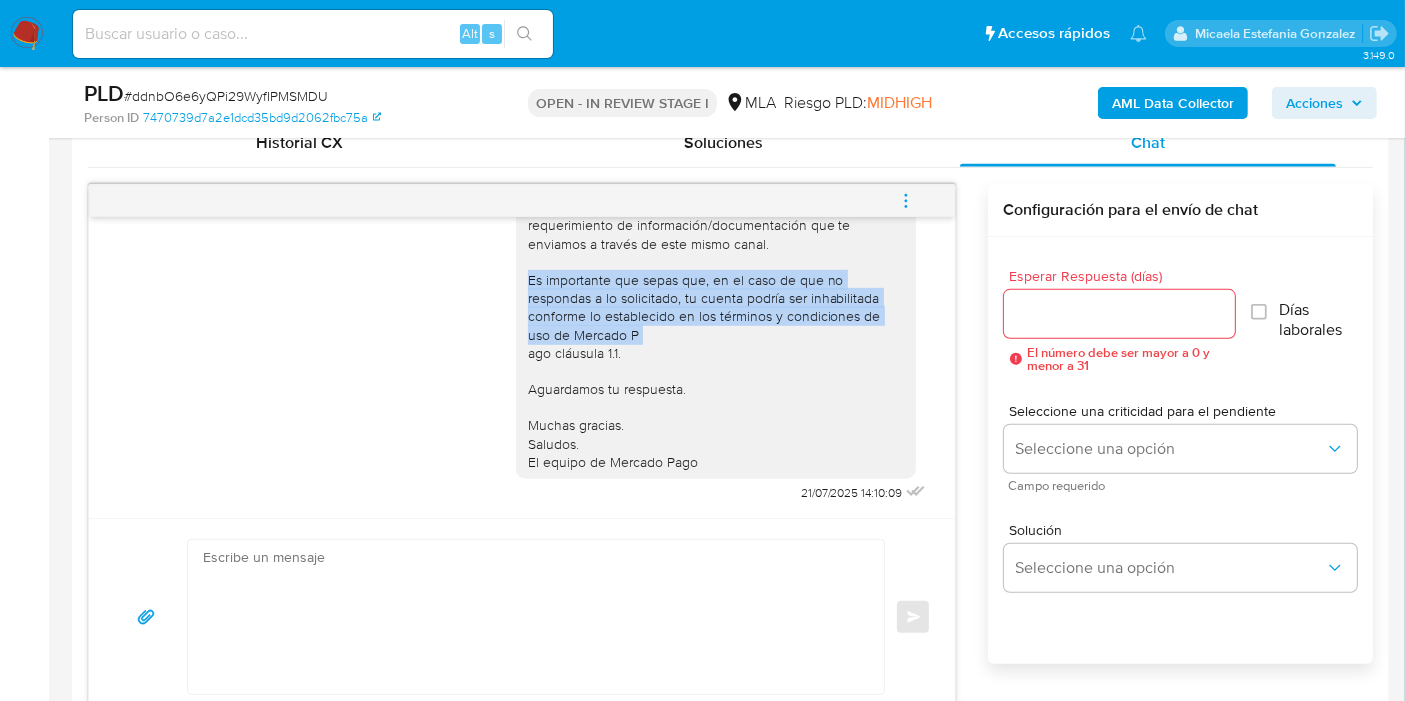 click on "Hola,
Esperamos que te encuentres muy bien.
Te consultamos si tuviste oportunidad de leer el requerimiento de información/documentación que te enviamos a través de este mismo canal.
Es importante que sepas que, en el caso de que no respondas a lo solicitado, tu cuenta podría ser inhabilitada conforme lo establecido en los términos y condiciones de uso de Mercado P
ago cláusula 1.1.
Aguardamos tu respuesta.
Muchas gracias.
Saludos.
El equipo de Mercado Pago" at bounding box center [716, 298] 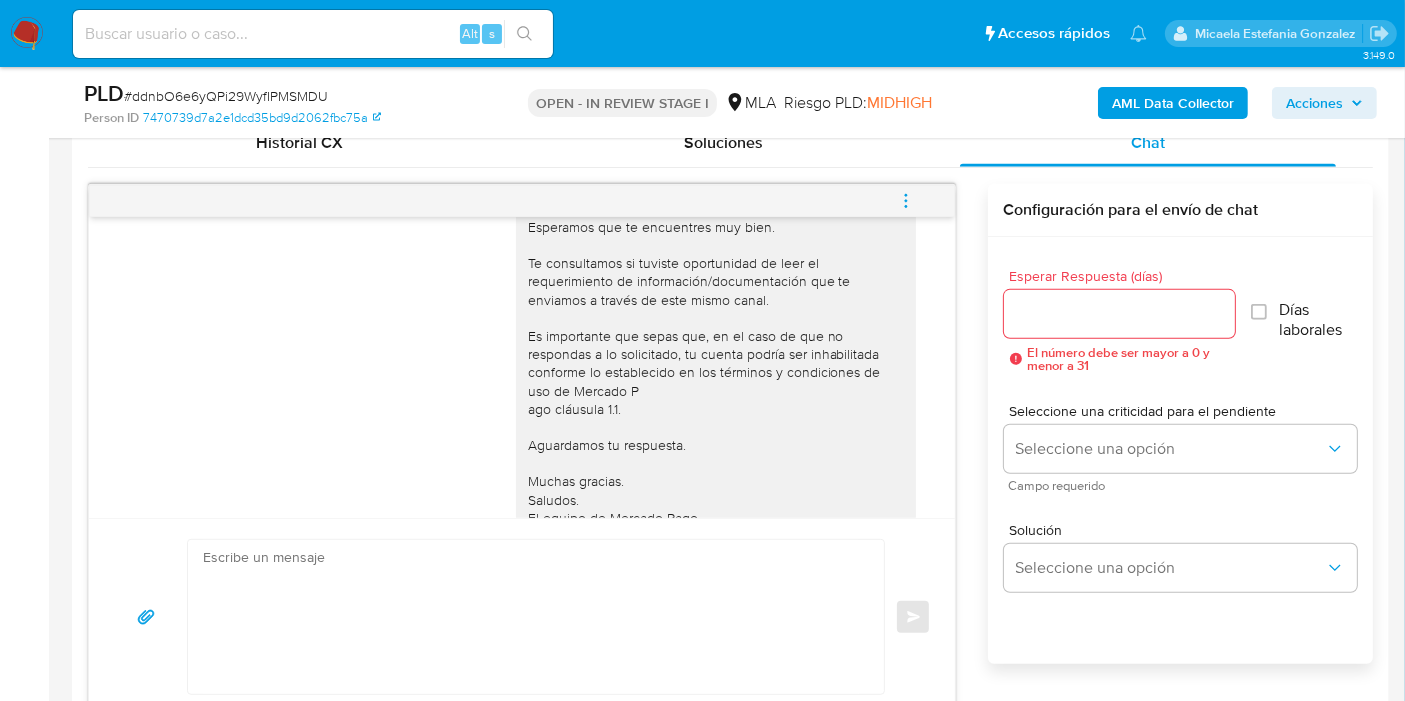 drag, startPoint x: 597, startPoint y: 389, endPoint x: 551, endPoint y: 438, distance: 67.20863 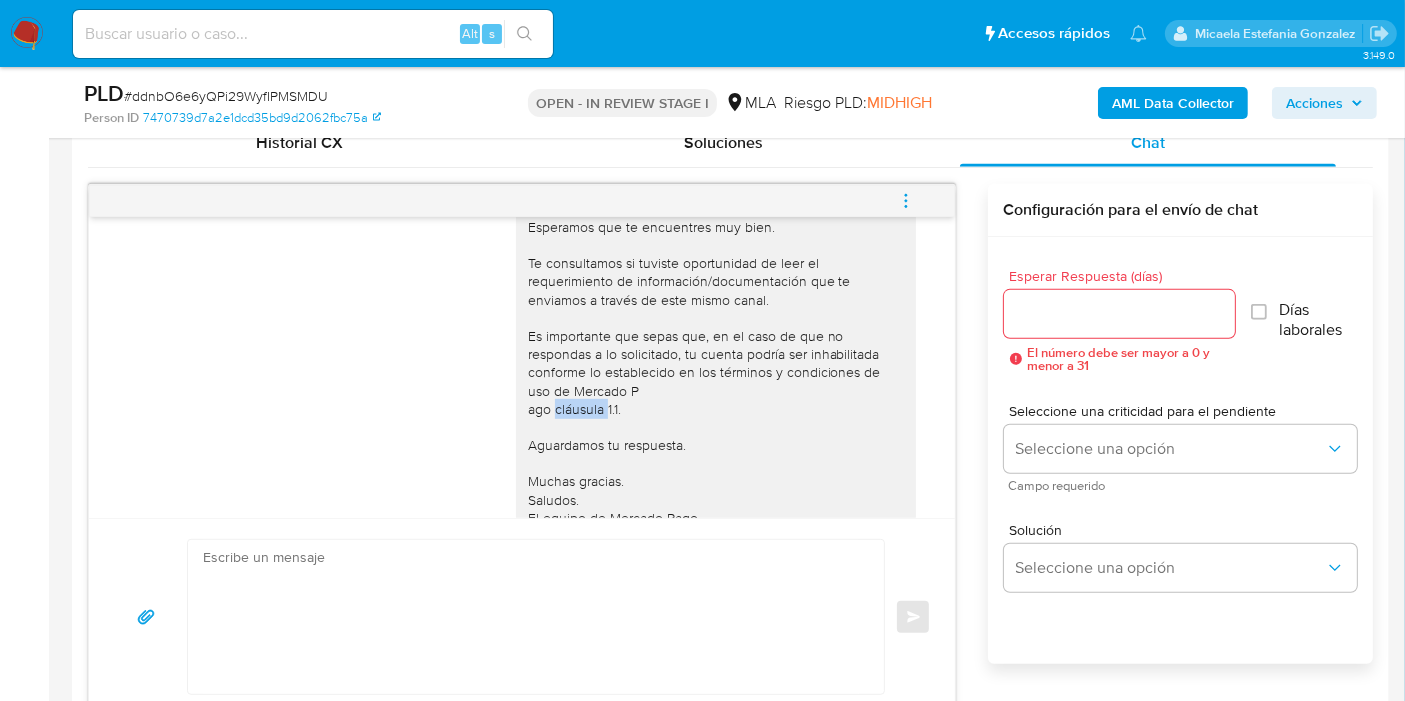 click on "Hola,
Esperamos que te encuentres muy bien.
Te consultamos si tuviste oportunidad de leer el requerimiento de información/documentación que te enviamos a través de este mismo canal.
Es importante que sepas que, en el caso de que no respondas a lo solicitado, tu cuenta podría ser inhabilitada conforme lo establecido en los términos y condiciones de uso de Mercado P
ago cláusula 1.1.
Aguardamos tu respuesta.
Muchas gracias.
Saludos.
El equipo de Mercado Pago" at bounding box center (716, 354) 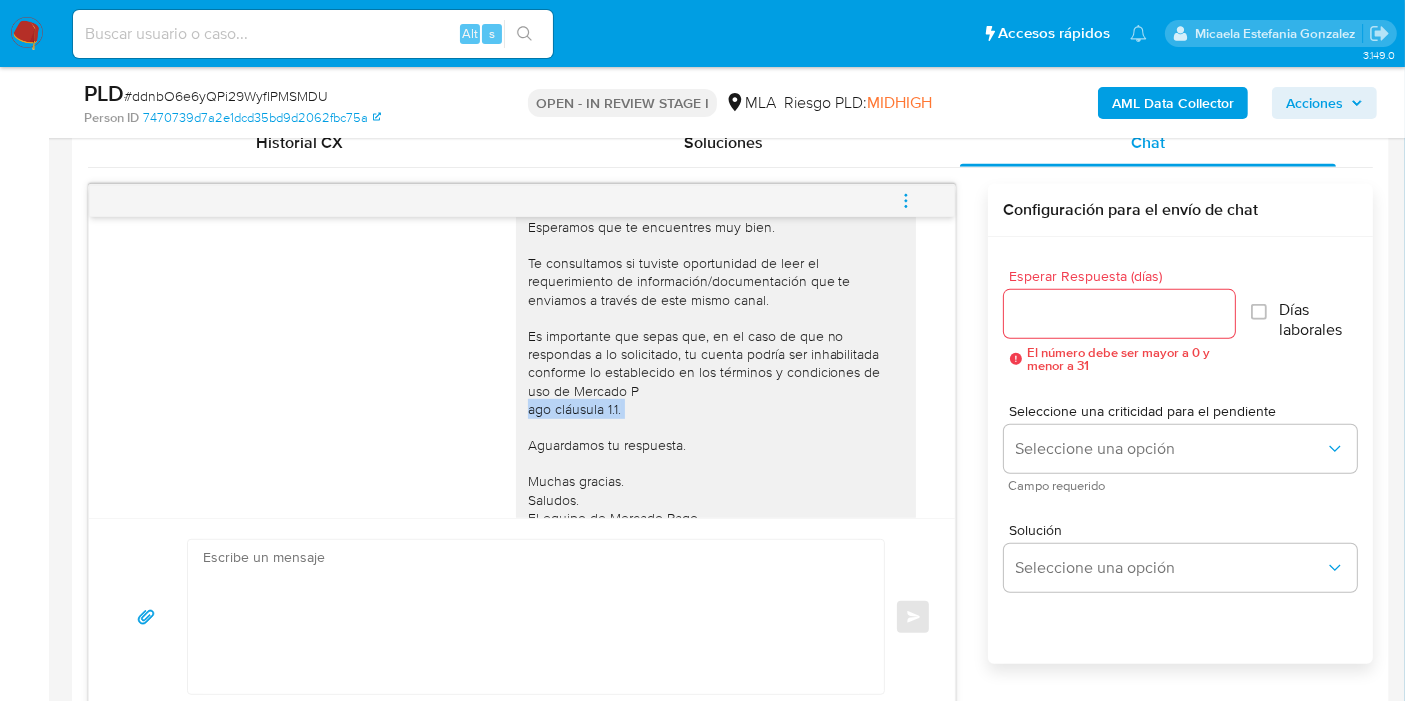 click on "Hola,
Esperamos que te encuentres muy bien.
Te consultamos si tuviste oportunidad de leer el requerimiento de información/documentación que te enviamos a través de este mismo canal.
Es importante que sepas que, en el caso de que no respondas a lo solicitado, tu cuenta podría ser inhabilitada conforme lo establecido en los términos y condiciones de uso de Mercado P
ago cláusula 1.1.
Aguardamos tu respuesta.
Muchas gracias.
Saludos.
El equipo de Mercado Pago" at bounding box center (716, 354) 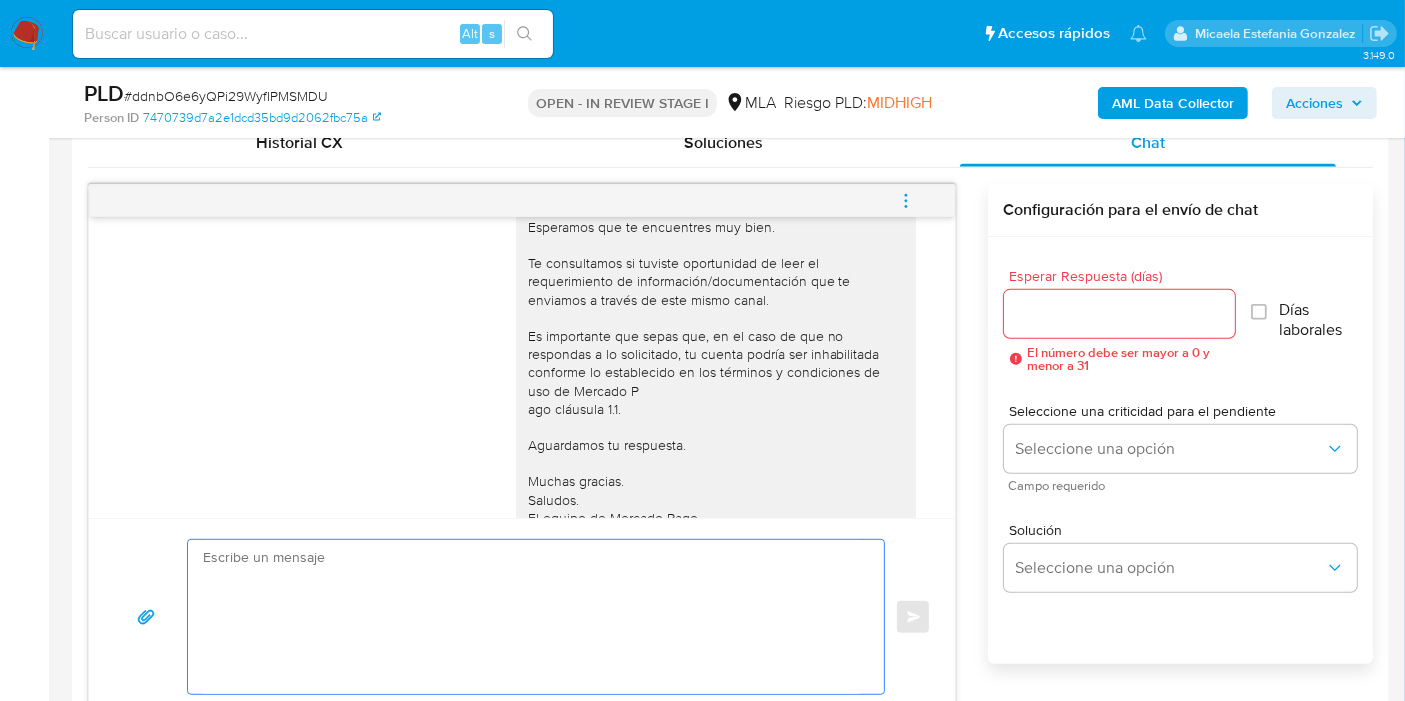 click at bounding box center [531, 617] 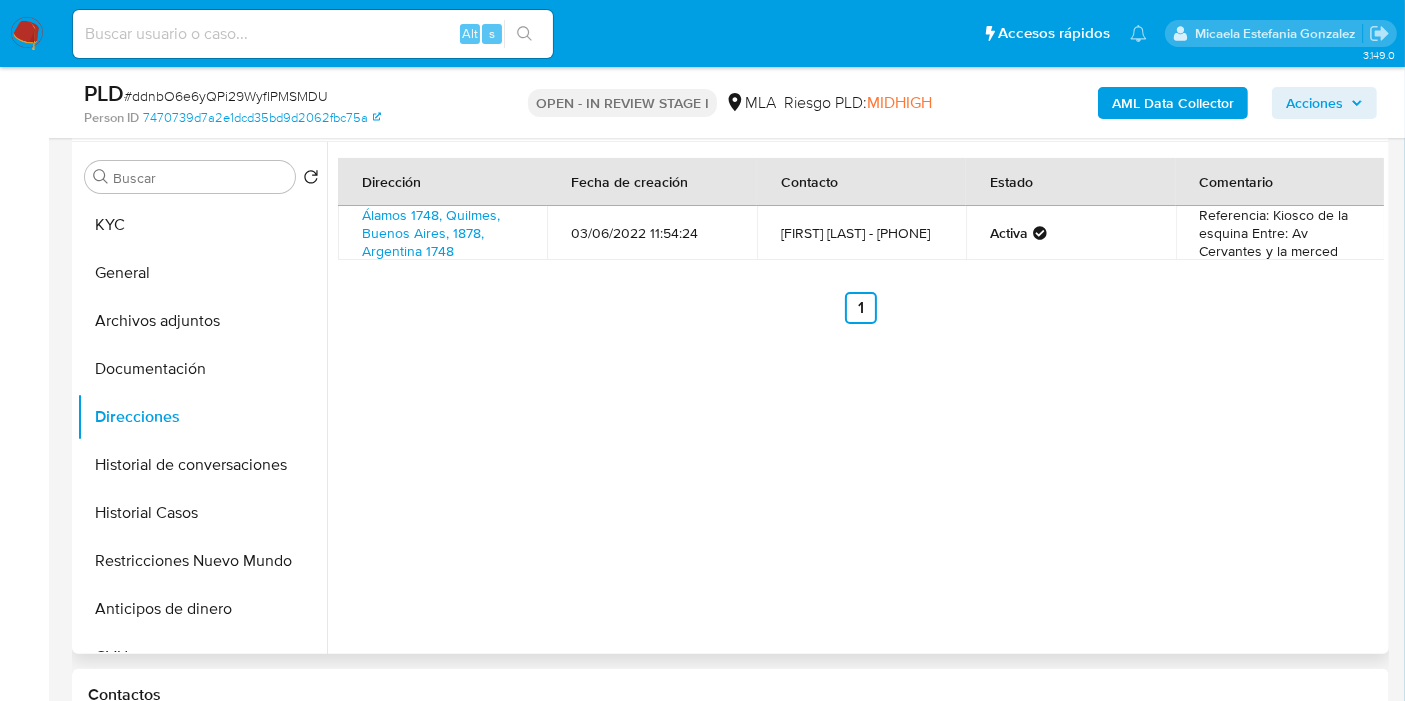 scroll, scrollTop: 218, scrollLeft: 0, axis: vertical 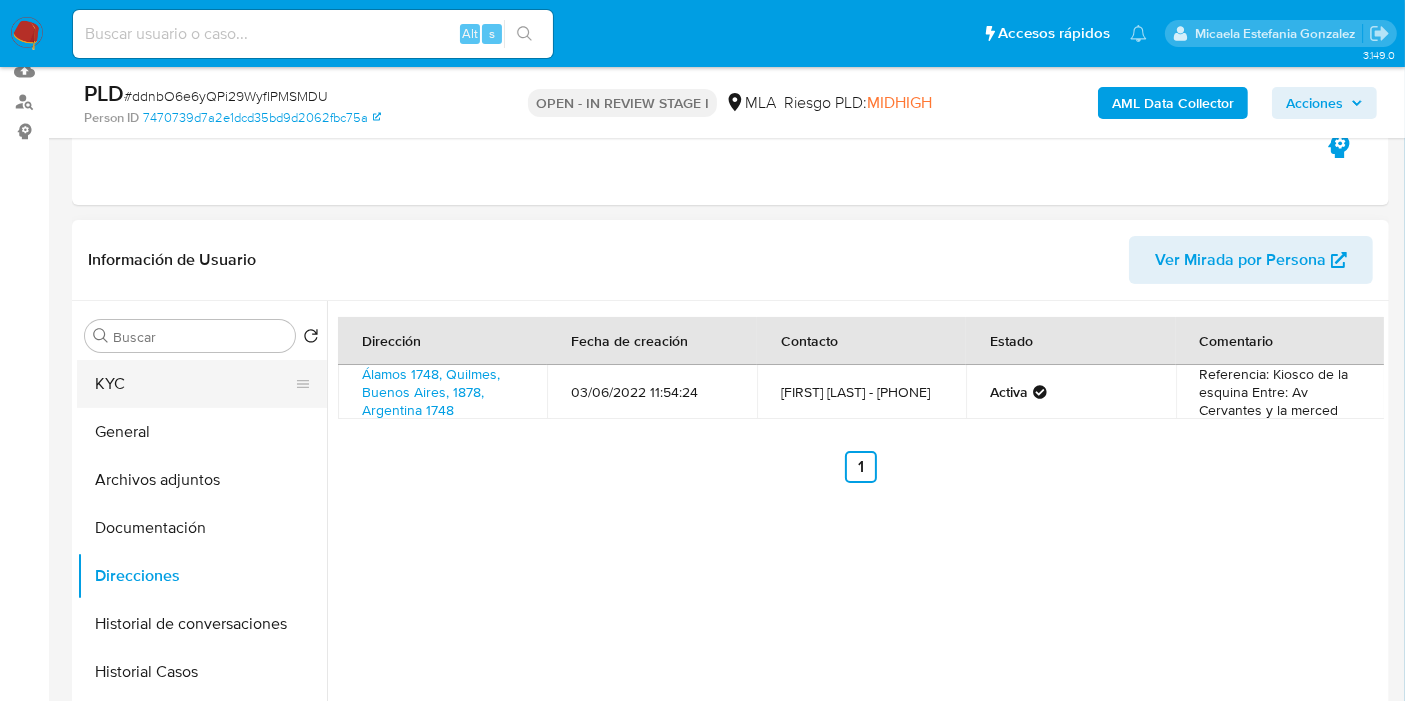 click on "KYC" at bounding box center (194, 384) 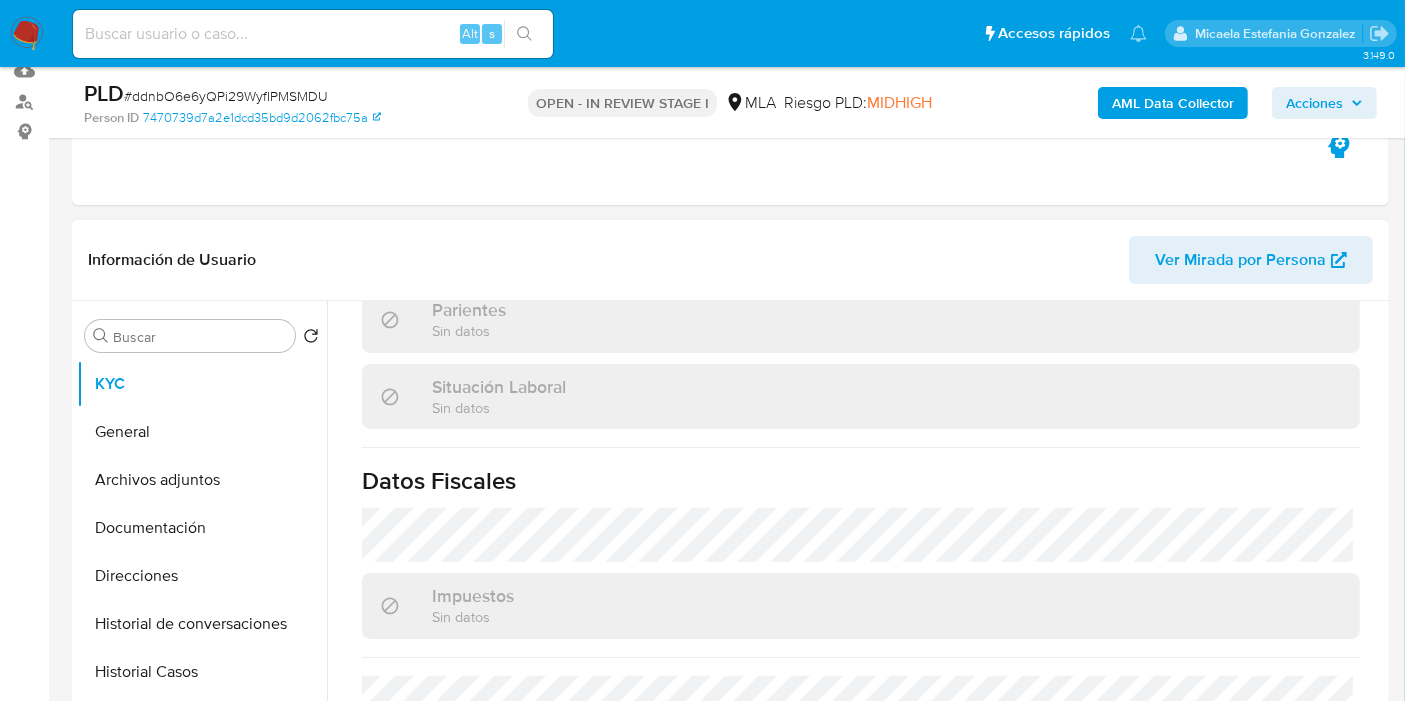 scroll, scrollTop: 1102, scrollLeft: 0, axis: vertical 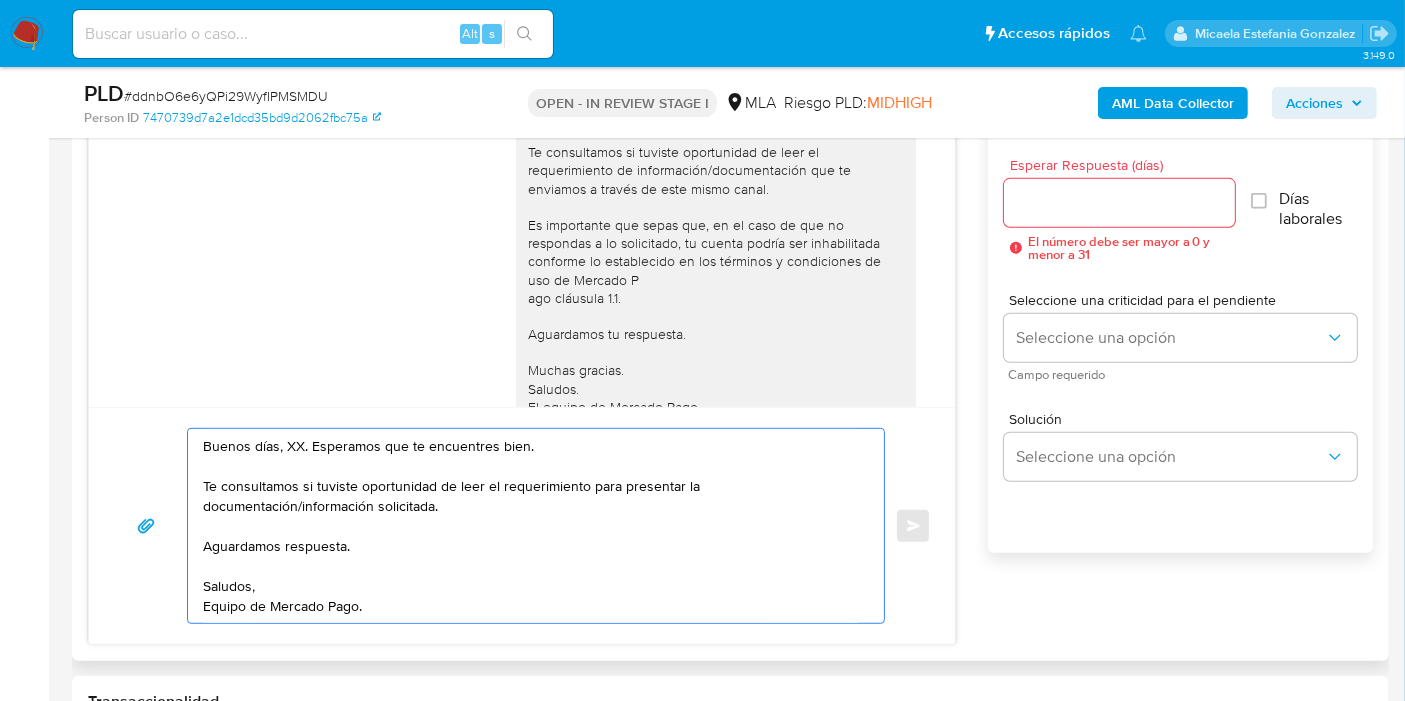 click on "Buenos días, XX. Esperamos que te encuentres bien.
Te consultamos si tuviste oportunidad de leer el requerimiento para presentar la documentación/información solicitada.
Aguardamos respuesta.
Saludos,
Equipo de Mercado Pago." at bounding box center [531, 526] 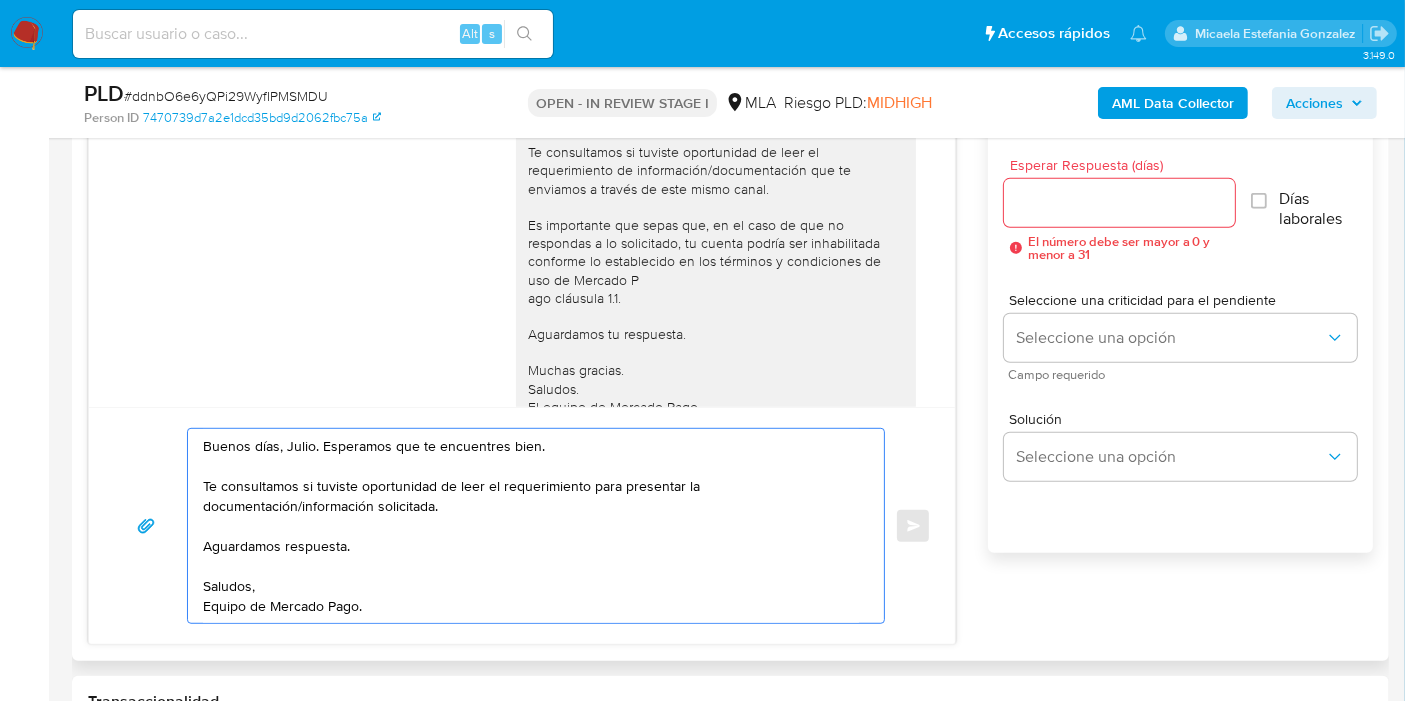 click on "Buenos días, Julio. Esperamos que te encuentres bien.
Te consultamos si tuviste oportunidad de leer el requerimiento para presentar la documentación/información solicitada.
Aguardamos respuesta.
Saludos,
Equipo de Mercado Pago." at bounding box center (531, 526) 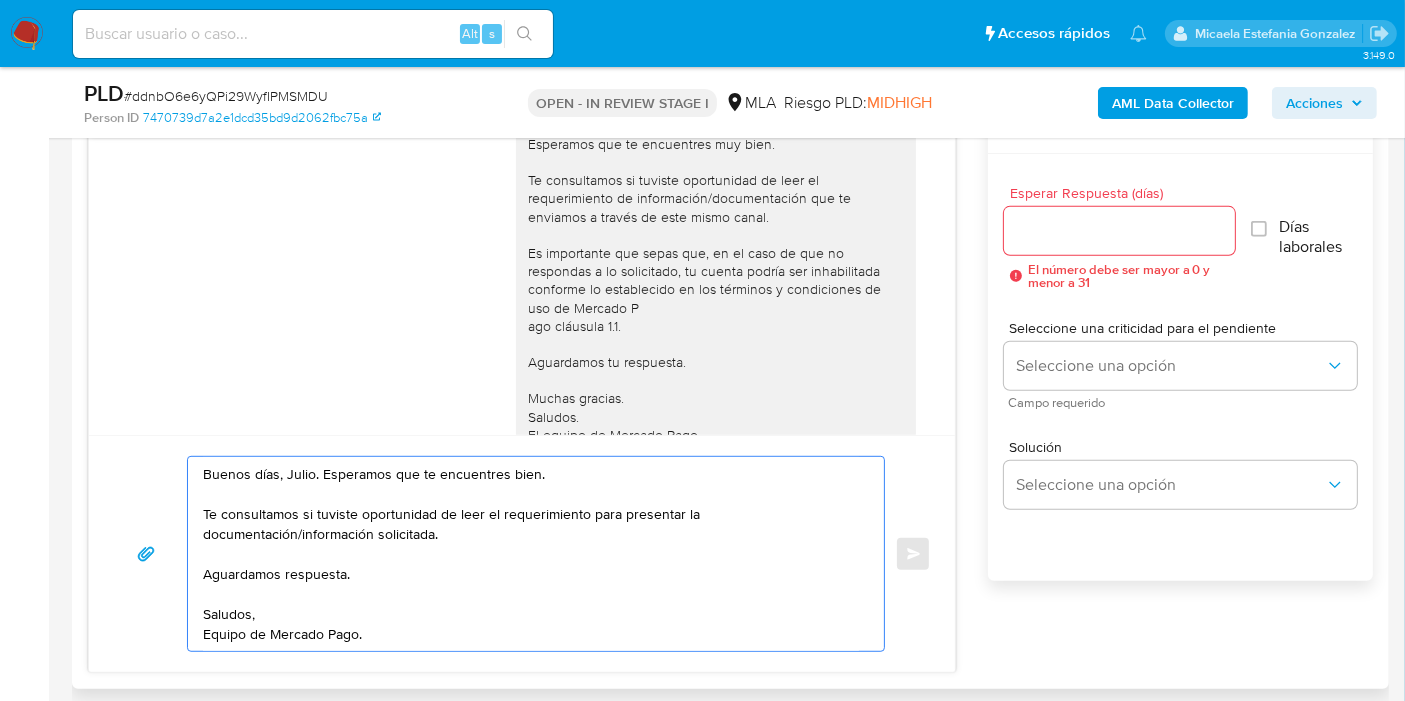 scroll, scrollTop: 885, scrollLeft: 0, axis: vertical 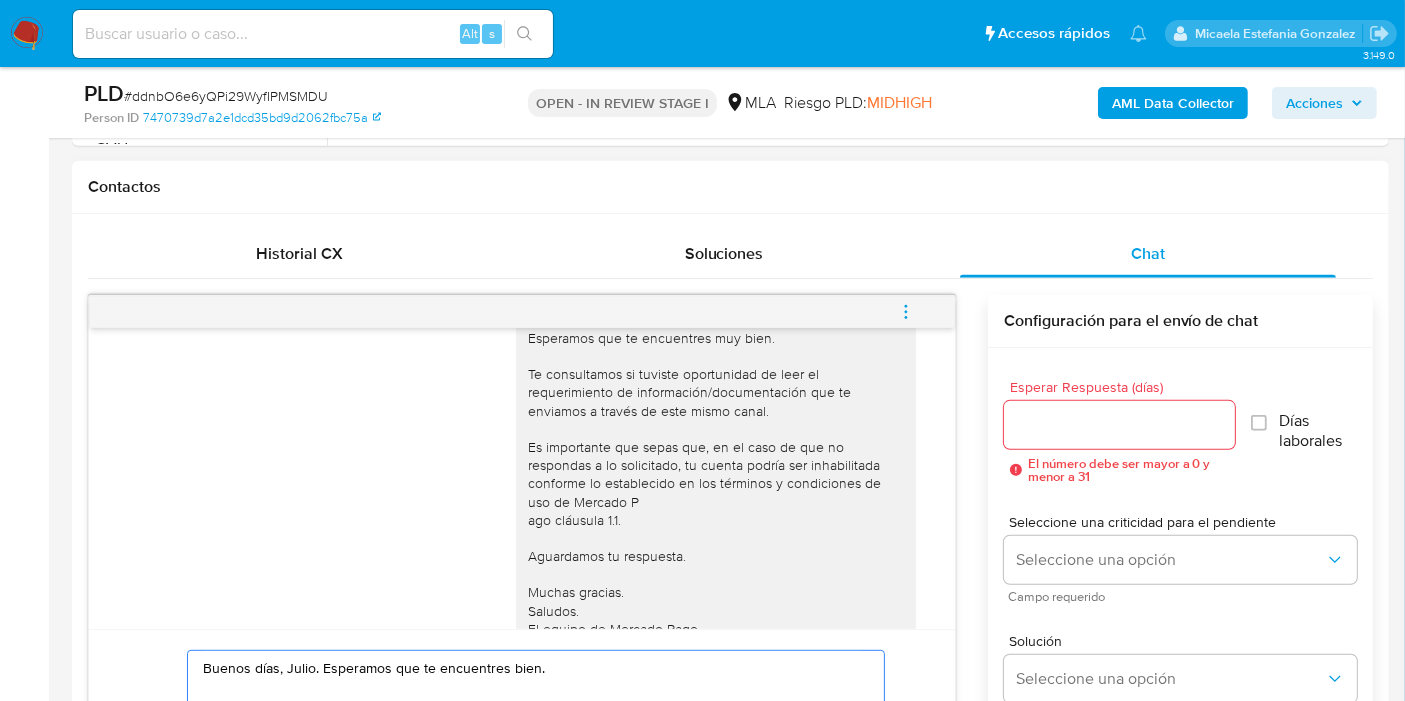 type on "Buenos días, Julio. Esperamos que te encuentres bien.
Te consultamos si tuviste oportunidad de leer el requerimiento para presentar la documentación/información solicitada.
Aguardamos respuesta.
Saludos,
Equipo de Mercado Pago." 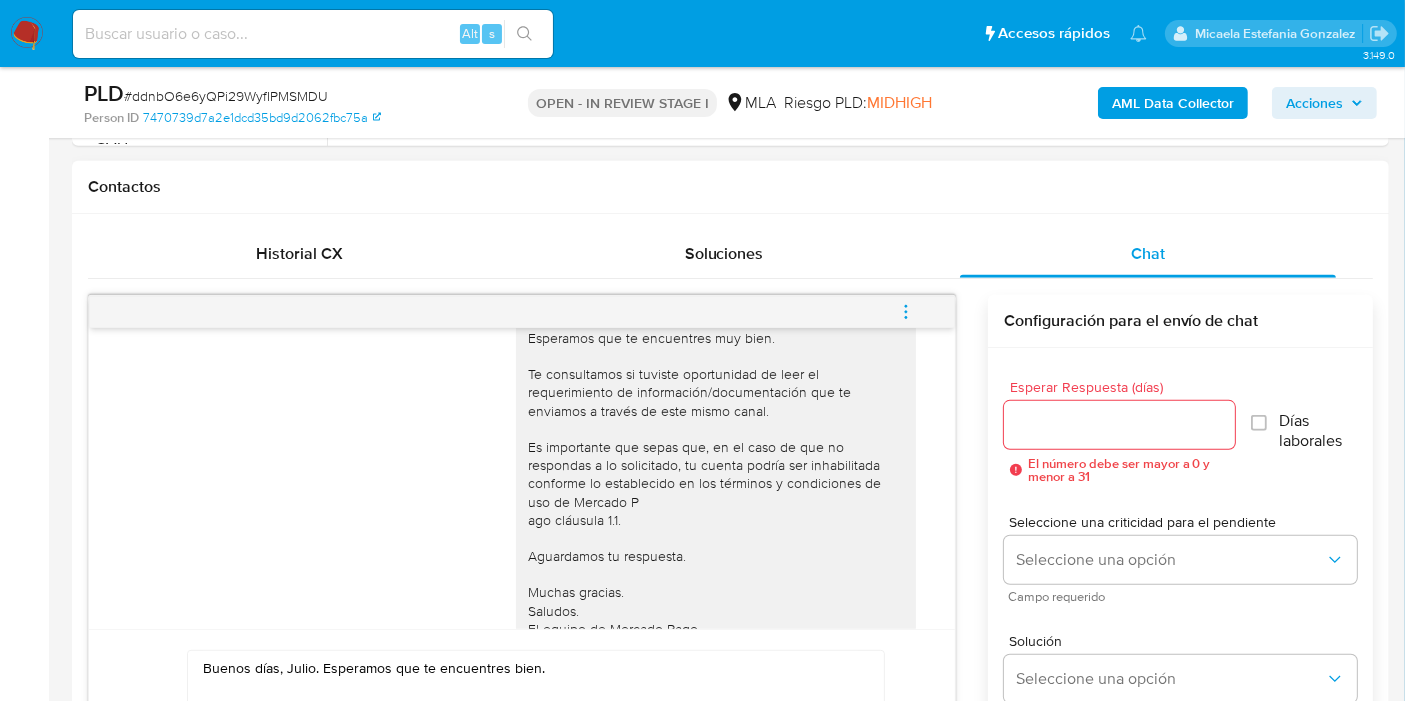 click on "Esperar Respuesta (días)" at bounding box center (1119, 425) 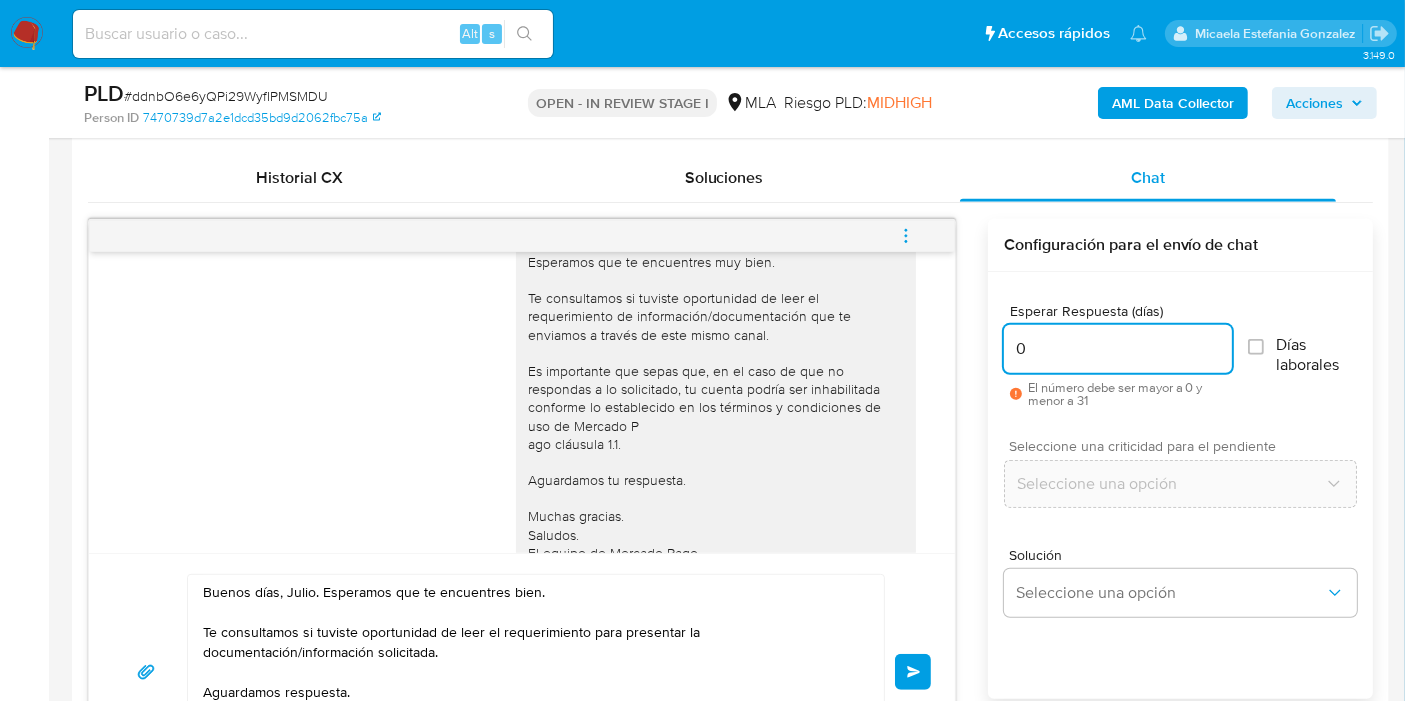 scroll, scrollTop: 996, scrollLeft: 0, axis: vertical 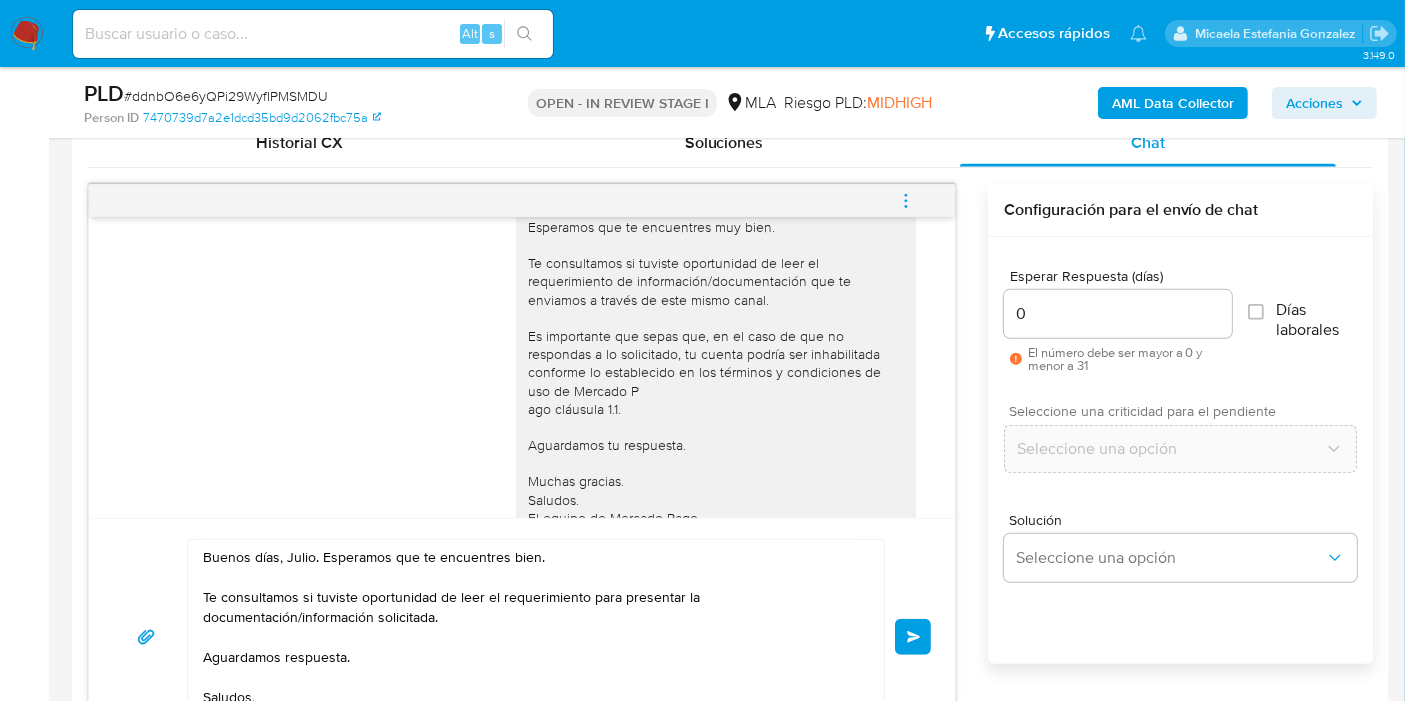 click on "Seleccione una criticidad para el pendiente" at bounding box center (1185, 411) 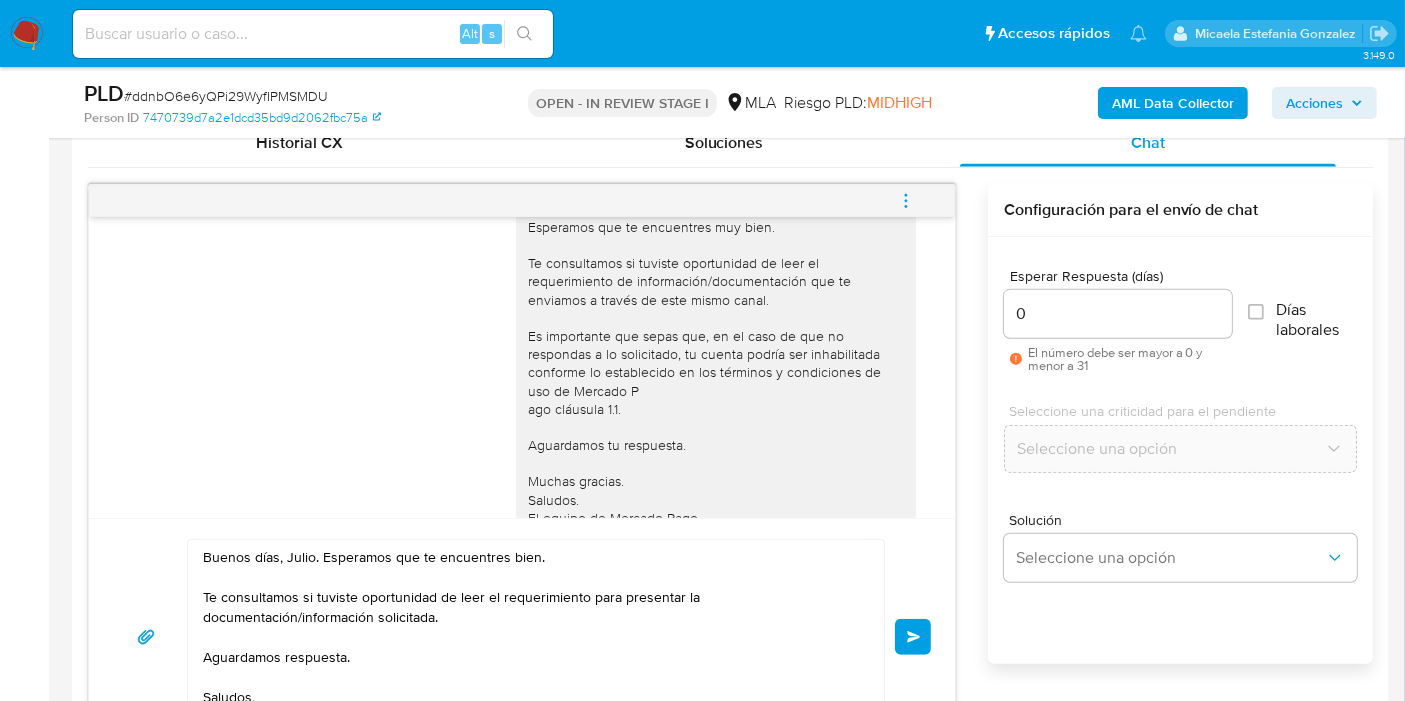 drag, startPoint x: 1091, startPoint y: 332, endPoint x: 1093, endPoint y: 315, distance: 17.117243 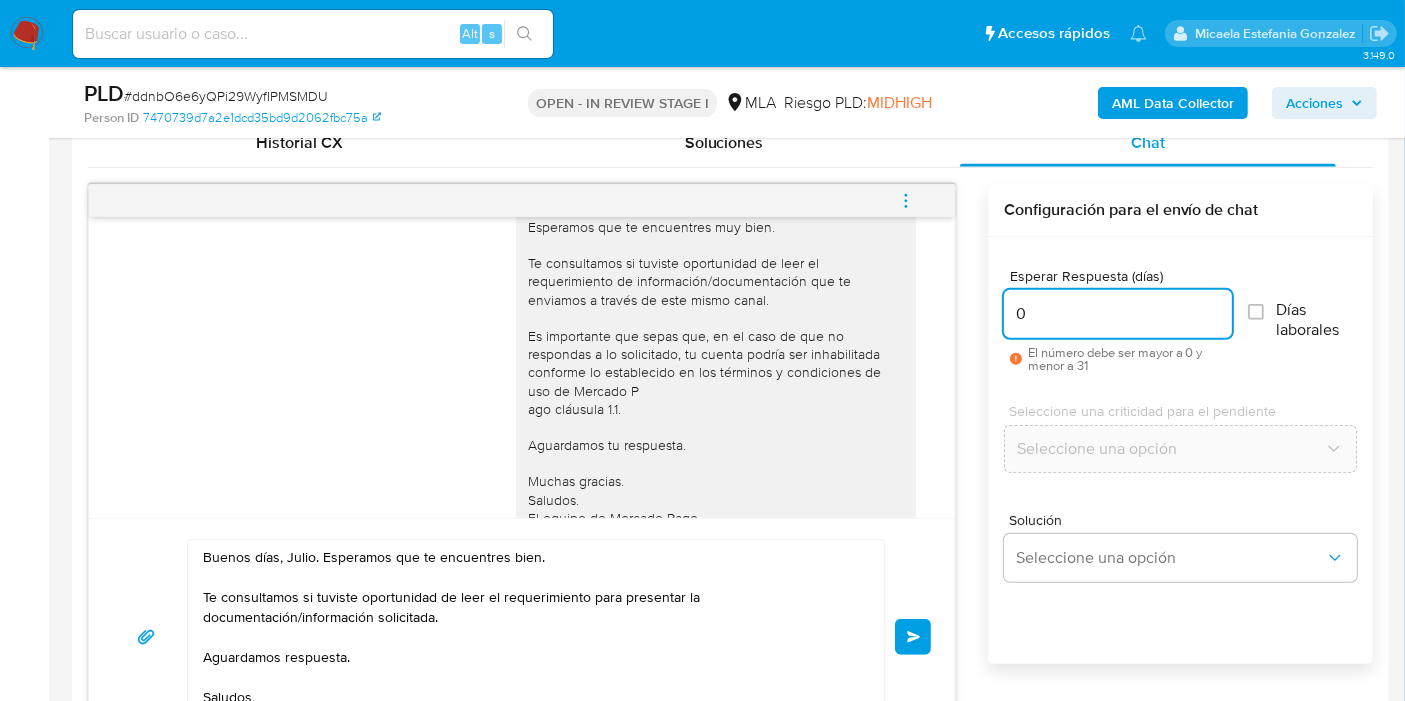 click on "0" at bounding box center [1118, 314] 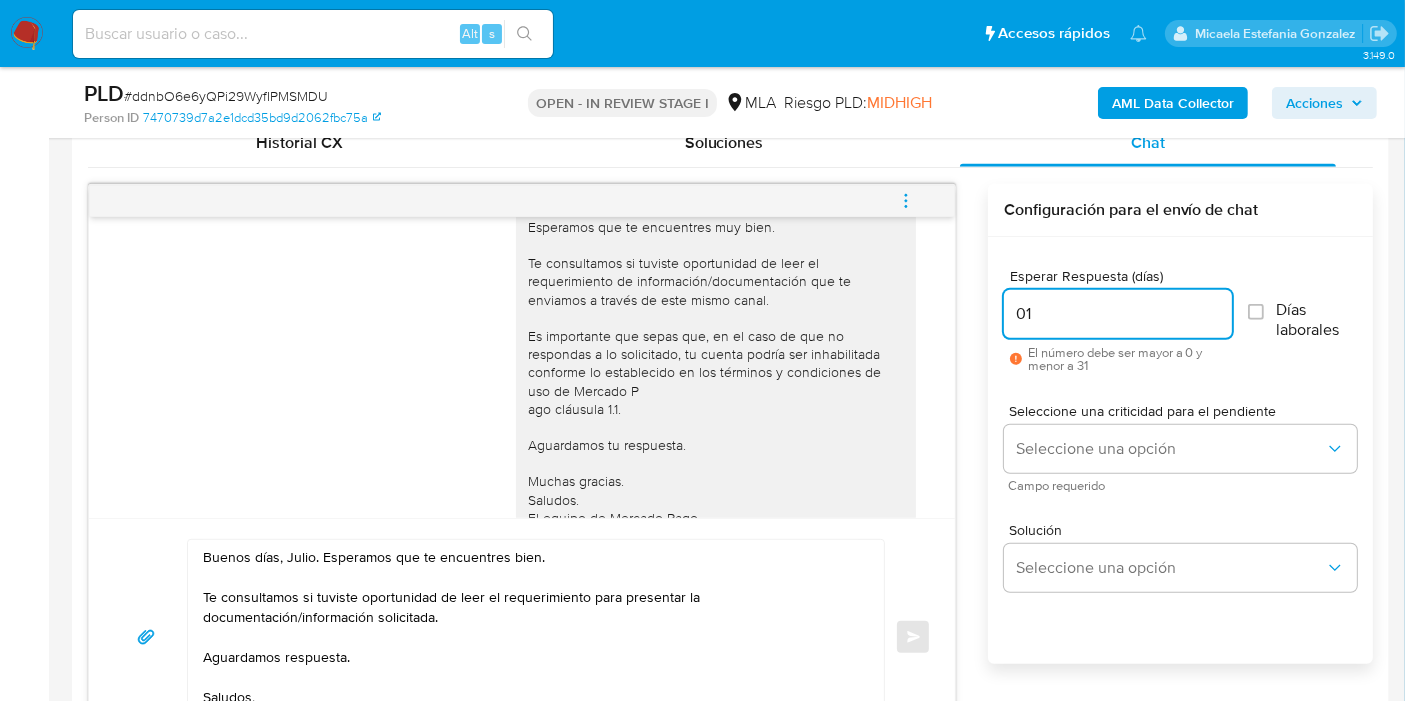 click on "01" at bounding box center (1118, 314) 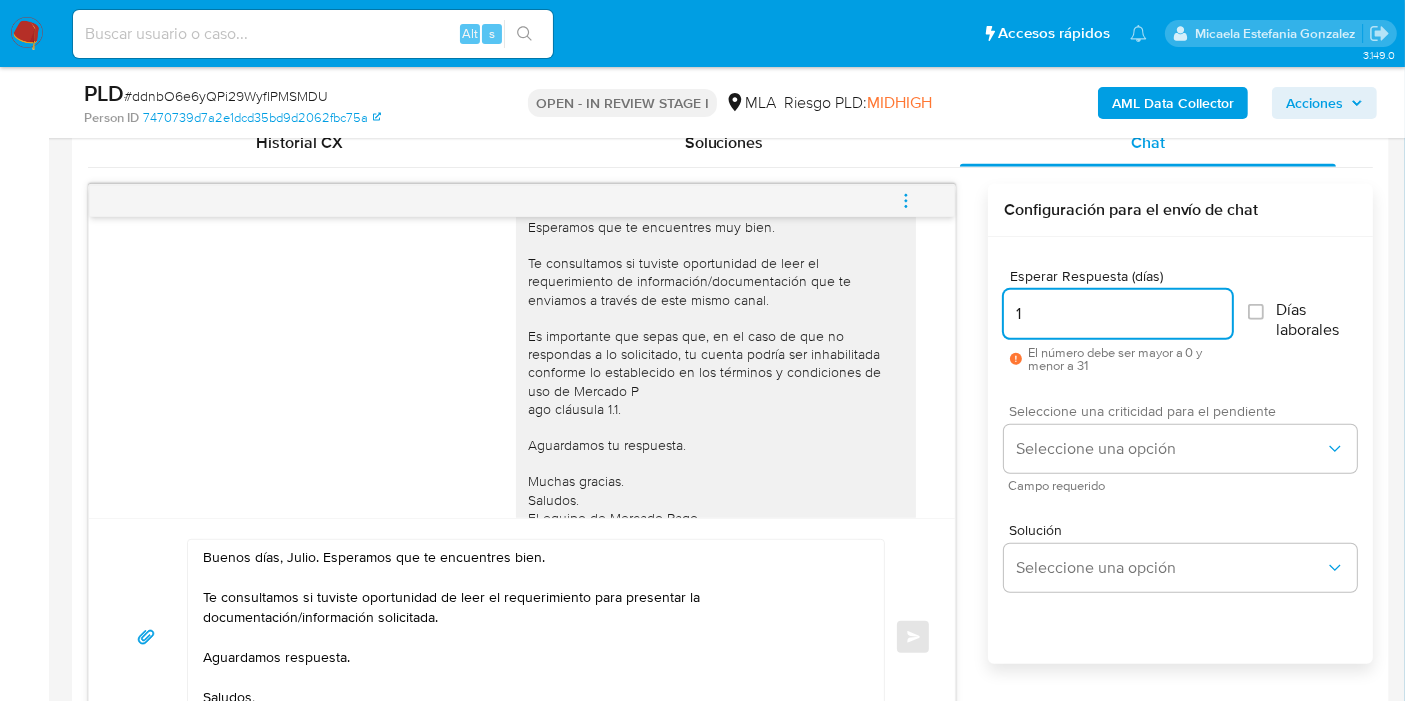 type on "1" 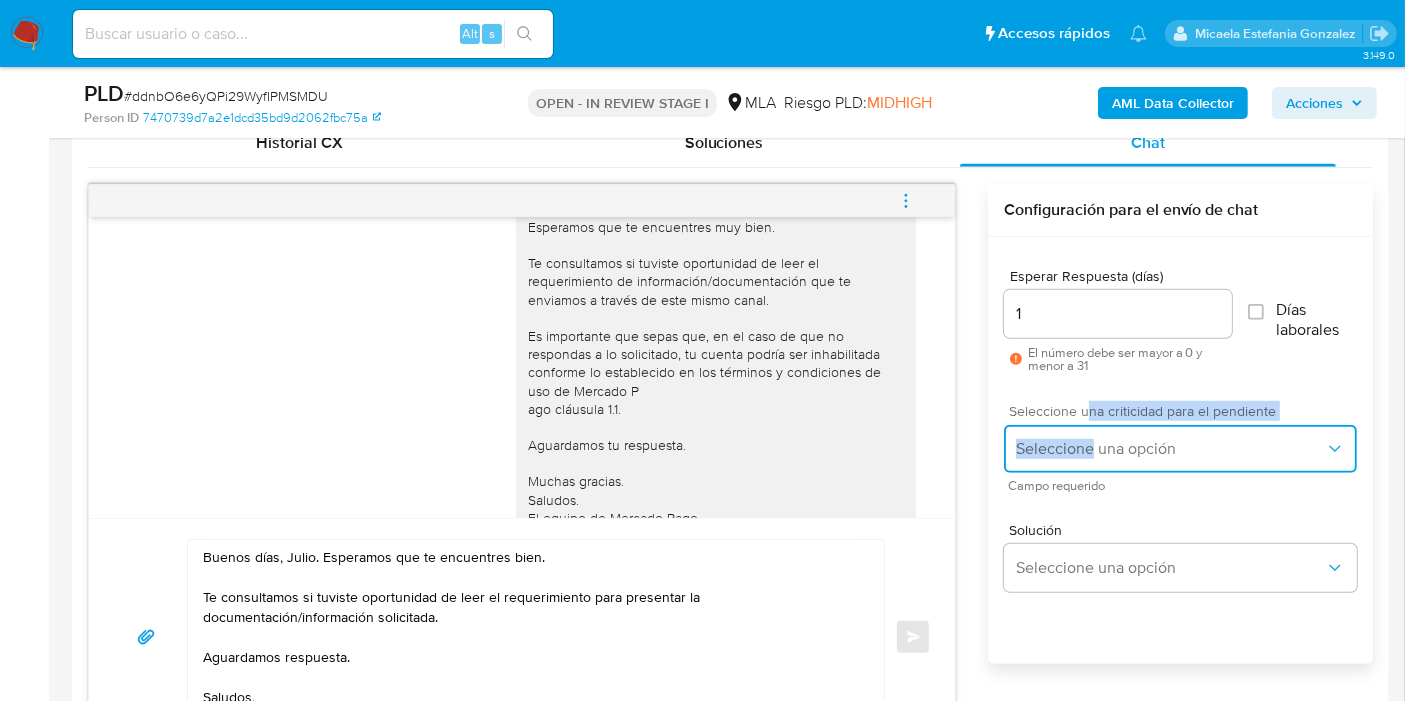 click on "Seleccione una opción" at bounding box center [1170, 449] 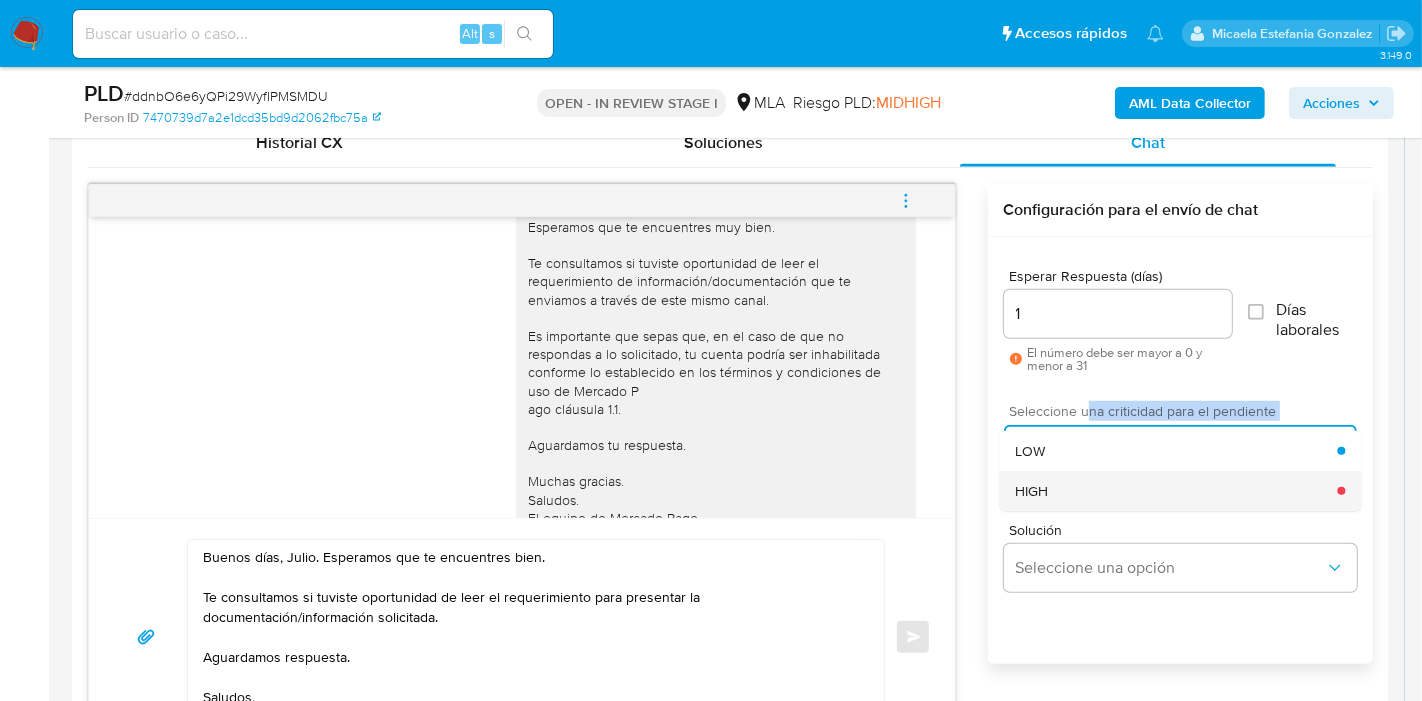 click on "HIGH" at bounding box center [1031, 491] 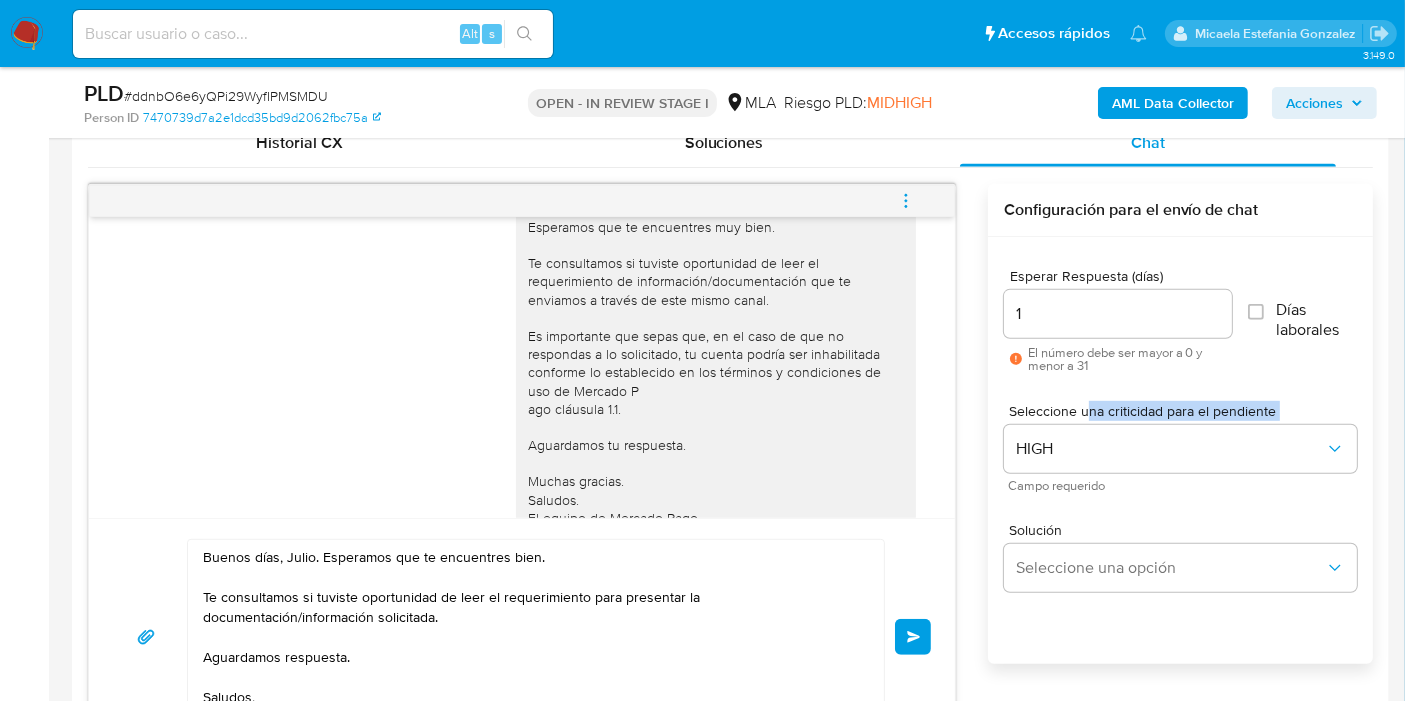 click on "Hola,
Esperamos que te encuentres muy bien.
Te consultamos si tuviste oportunidad de leer el requerimiento de información/documentación que te enviamos a través de este mismo canal.
Es importante que sepas que, en el caso de que no respondas a lo solicitado, tu cuenta podría ser inhabilitada conforme lo establecido en los términos y condiciones de uso de Mercado P
ago cláusula 1.1.
Aguardamos tu respuesta.
Muchas gracias.
Saludos.
El equipo de Mercado Pago" at bounding box center [716, 354] 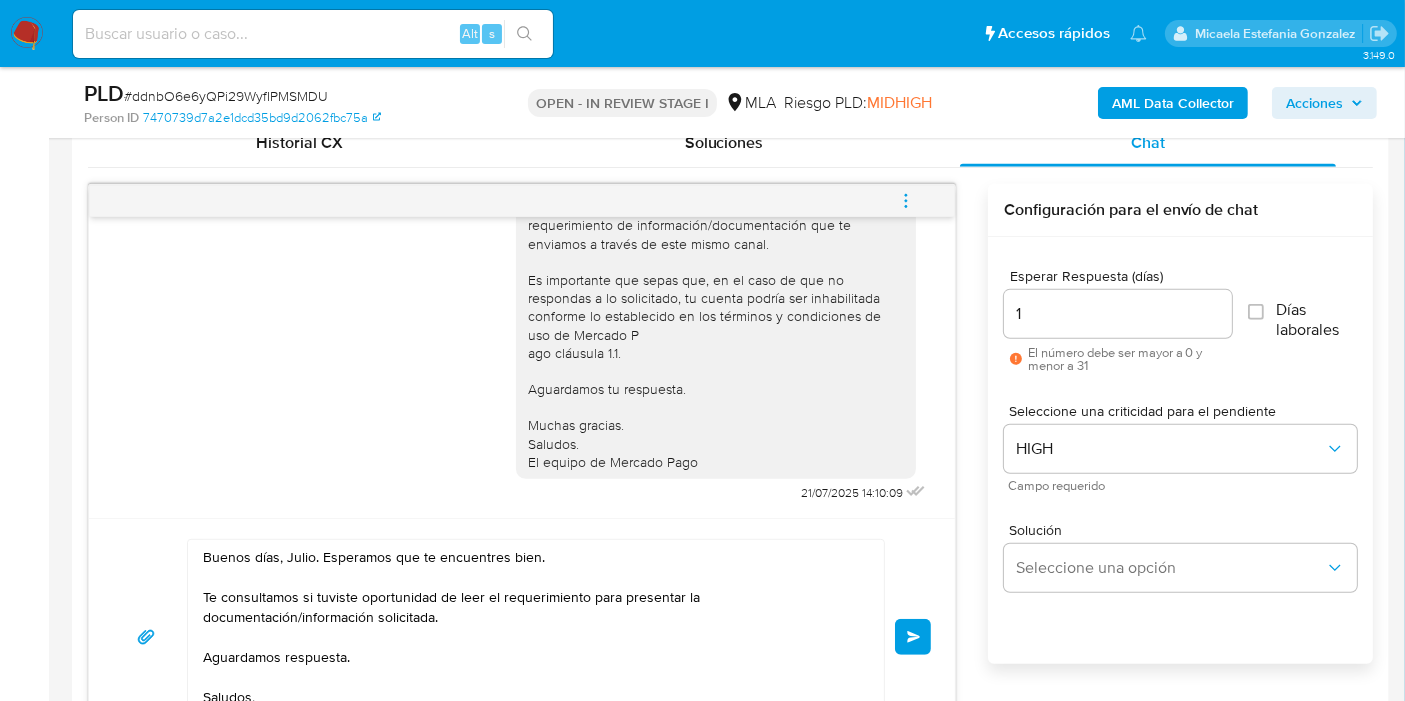 scroll, scrollTop: 1273, scrollLeft: 0, axis: vertical 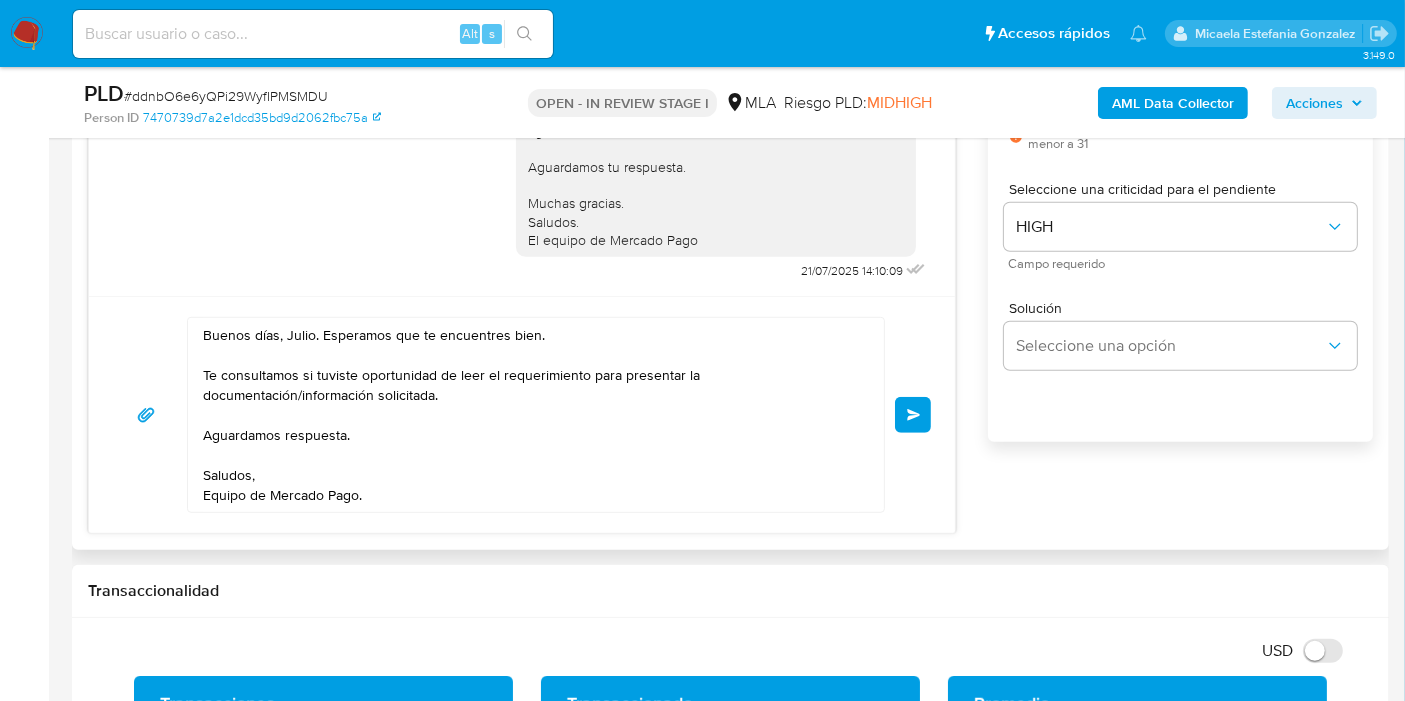 click on "Enviar" at bounding box center (914, 415) 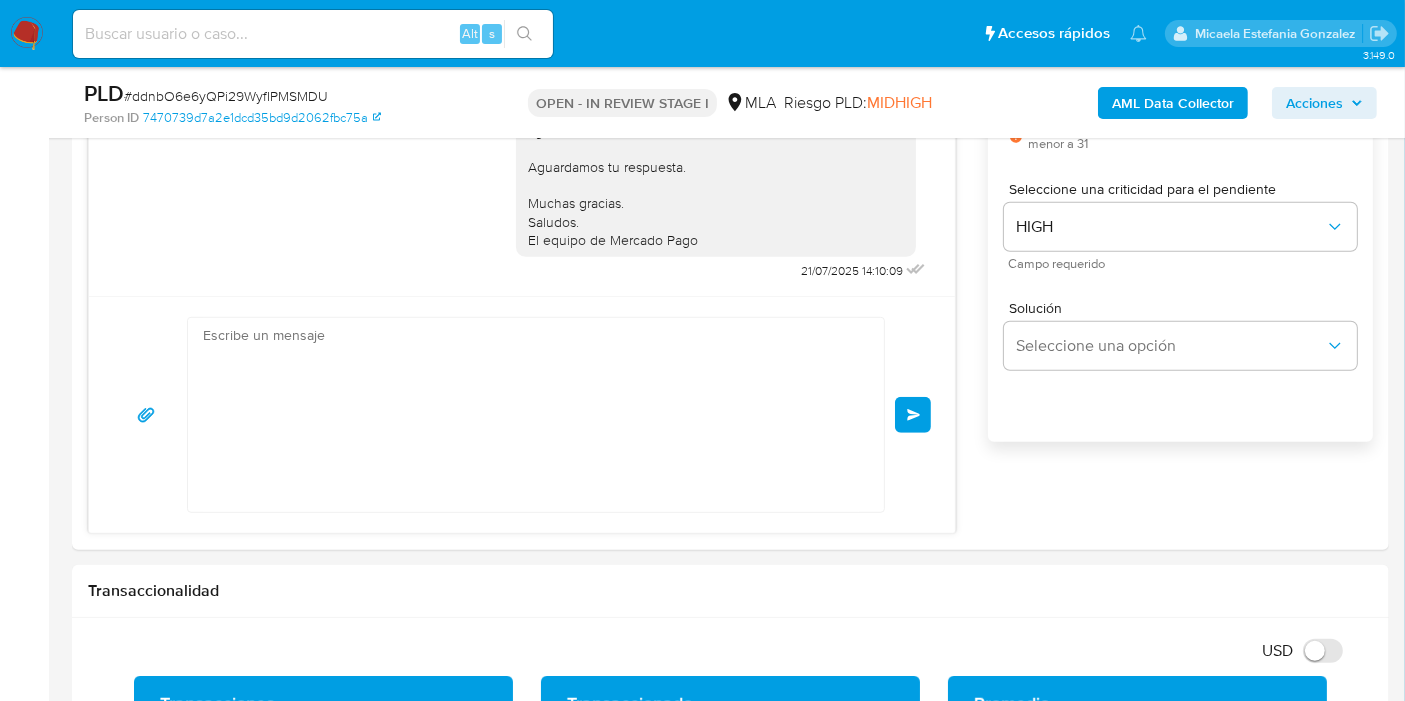 scroll, scrollTop: 1514, scrollLeft: 0, axis: vertical 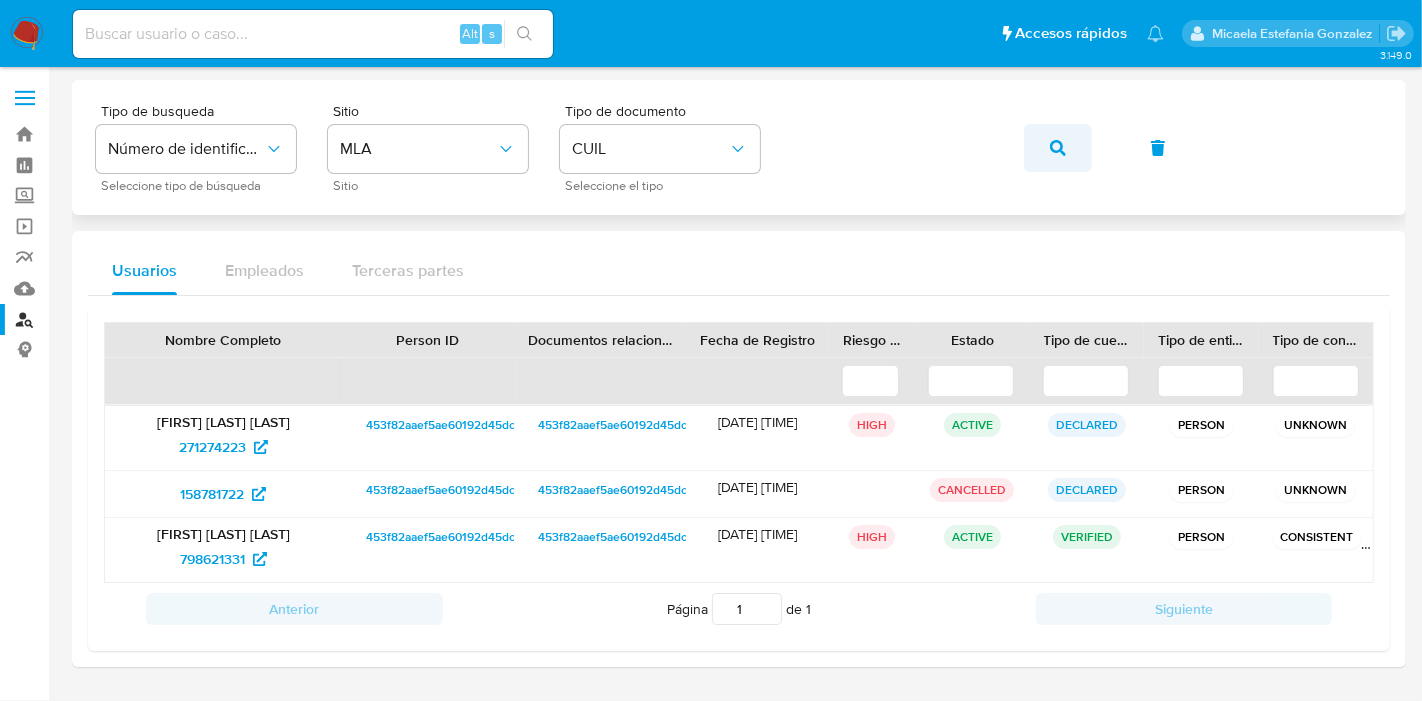 click 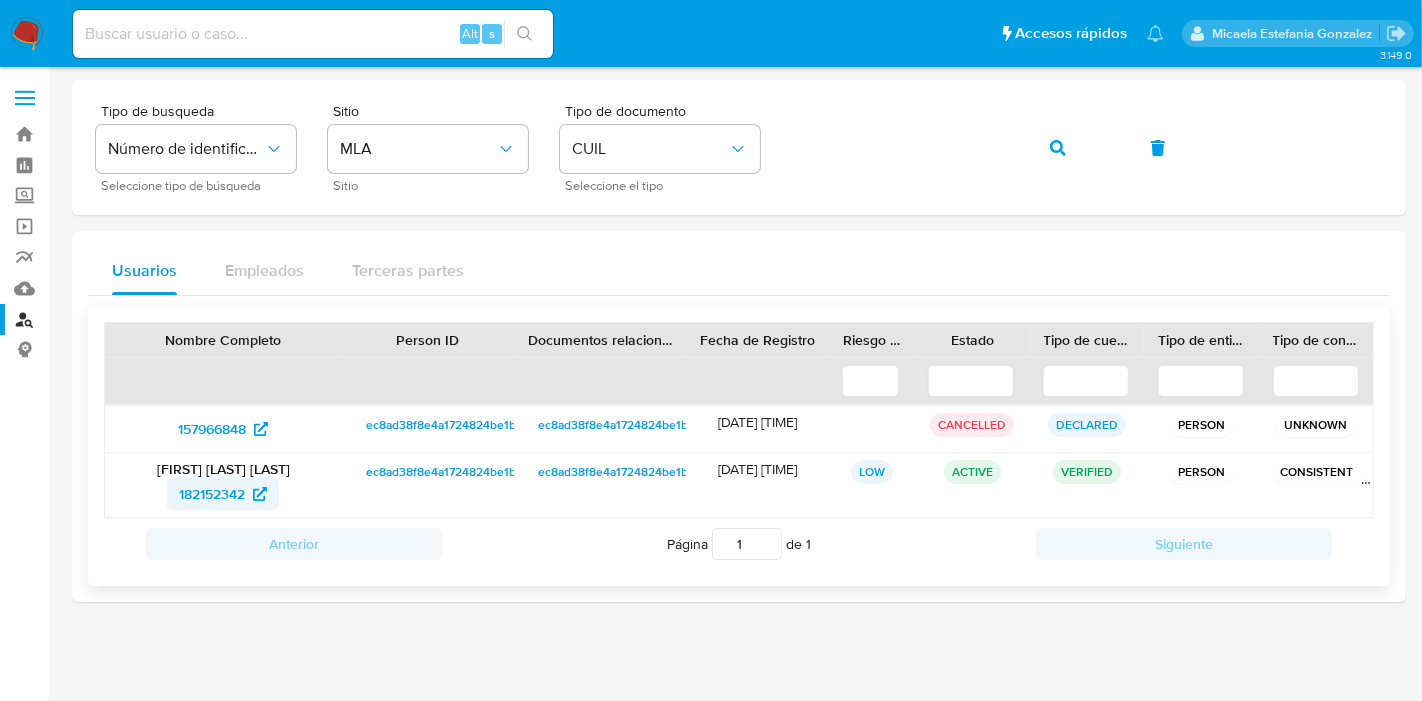 click on "182152342" at bounding box center [212, 494] 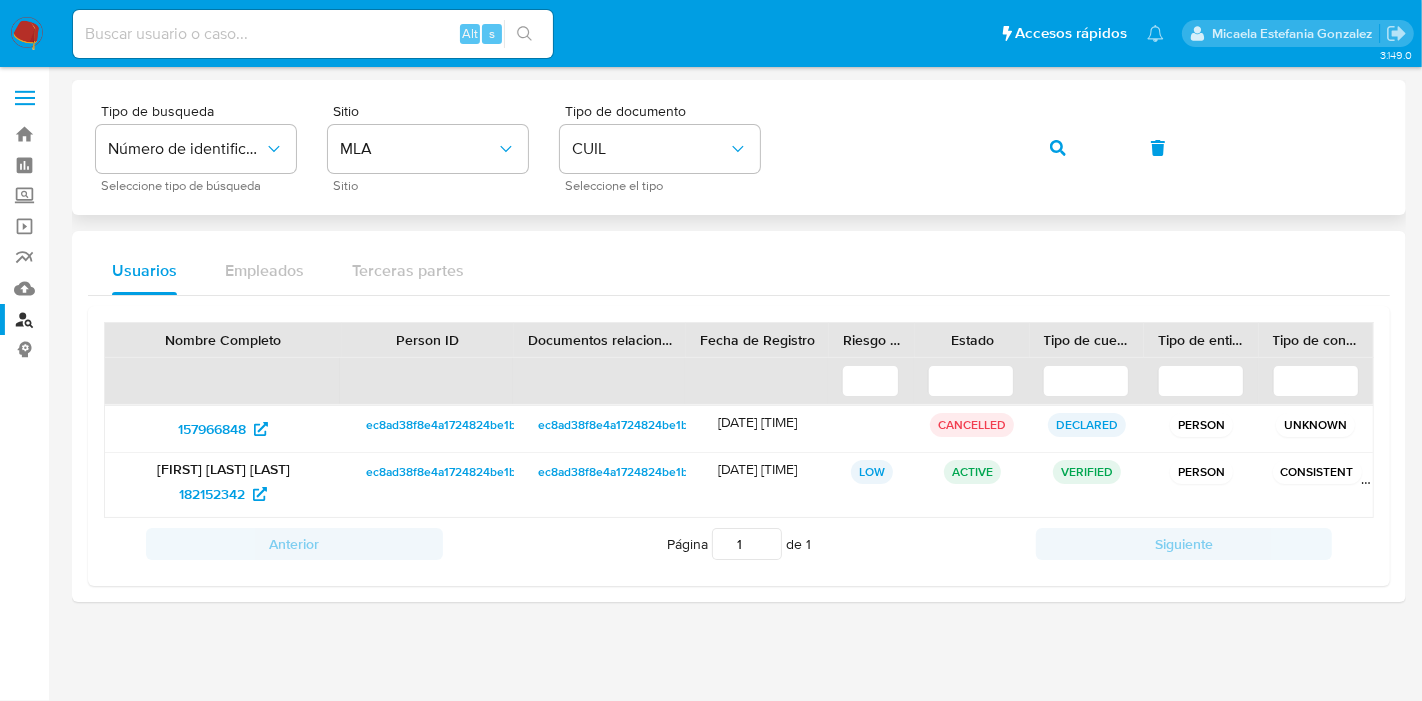 click on "Tipo de busqueda Número de identificación Seleccione tipo de búsqueda Sitio MLA Sitio Tipo de documento CUIL Seleccione el tipo" at bounding box center (739, 147) 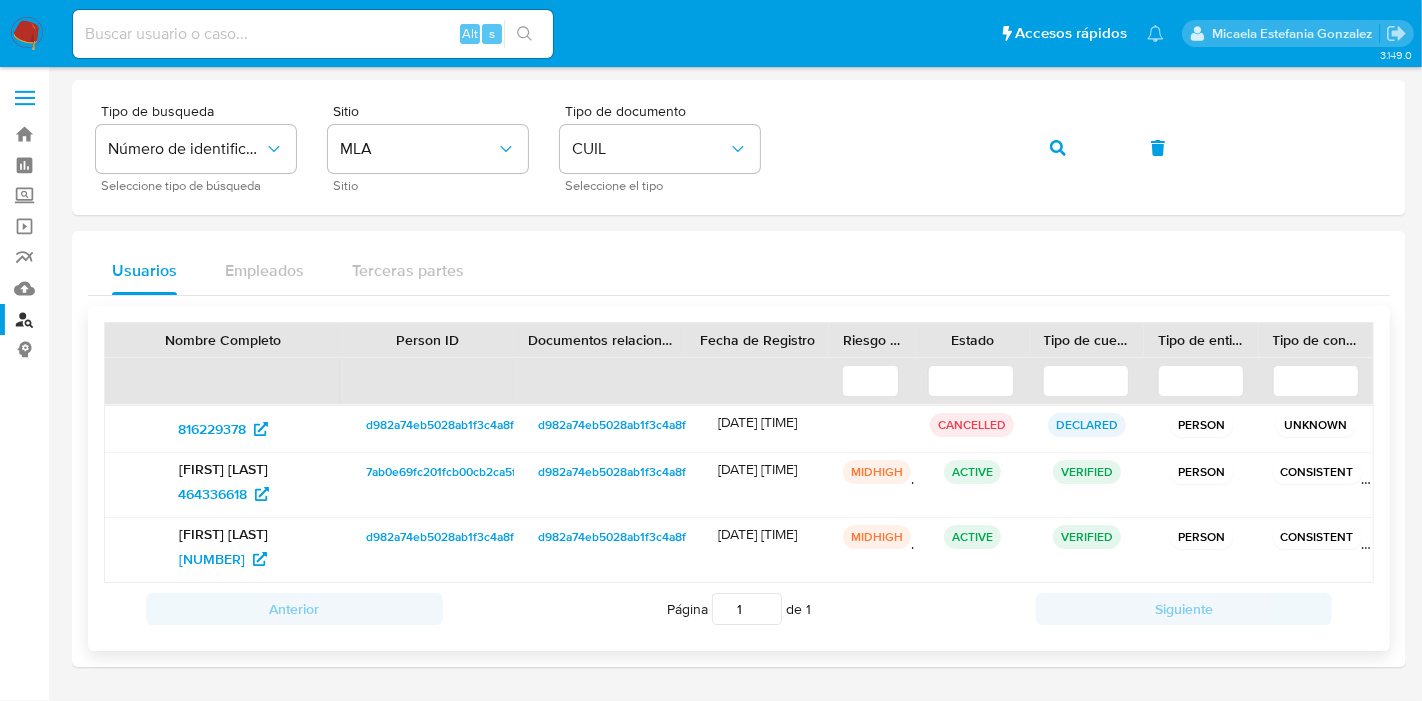 click on "7ab0e69fc201fcb00cb2ca5f95b6a7b0" at bounding box center [468, 472] 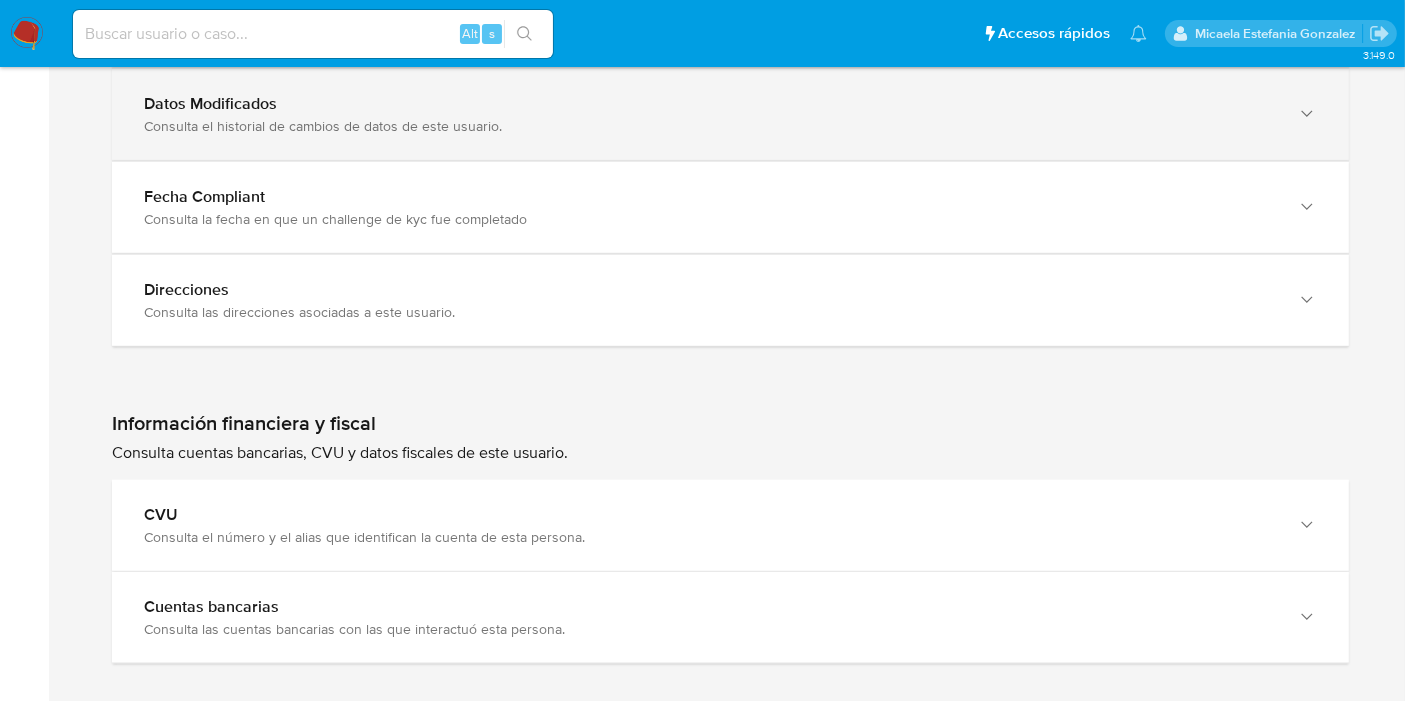 scroll, scrollTop: 2208, scrollLeft: 0, axis: vertical 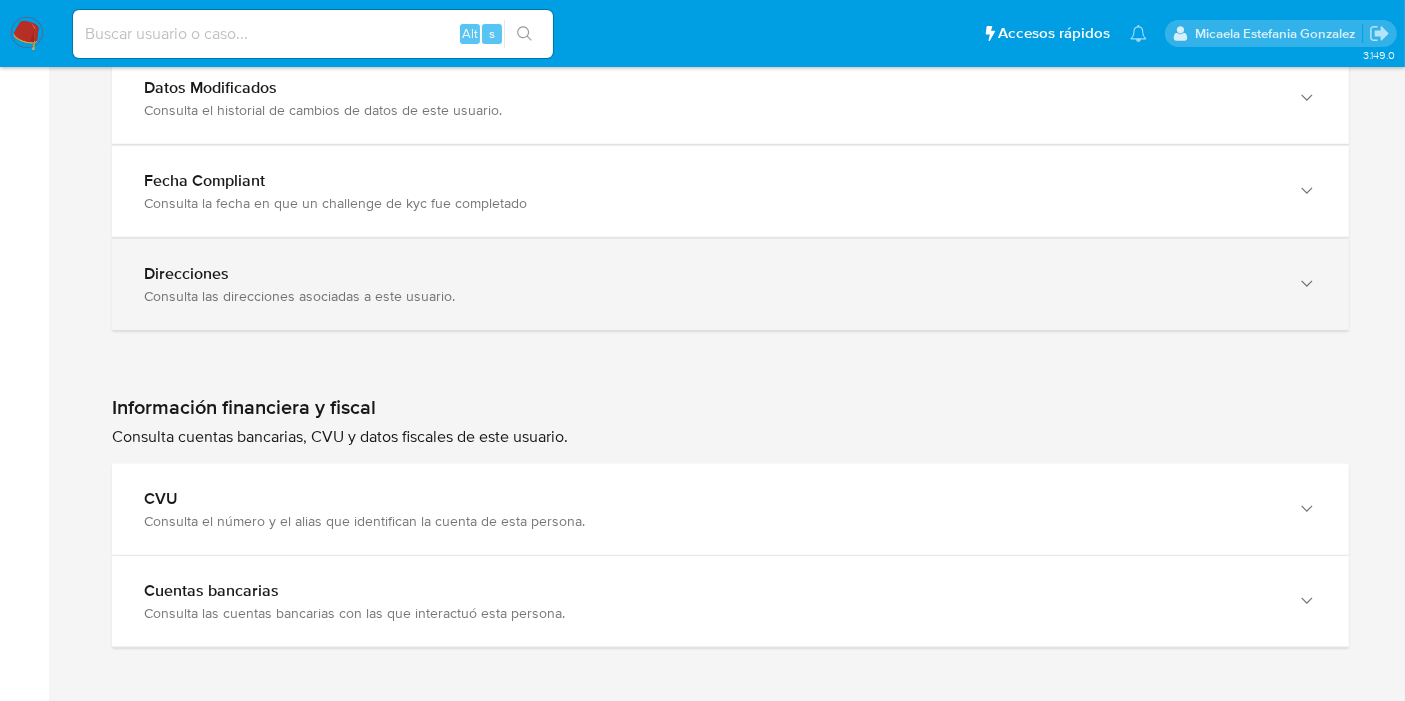 click on "Direcciones Consulta las direcciones asociadas a este usuario." at bounding box center [730, 284] 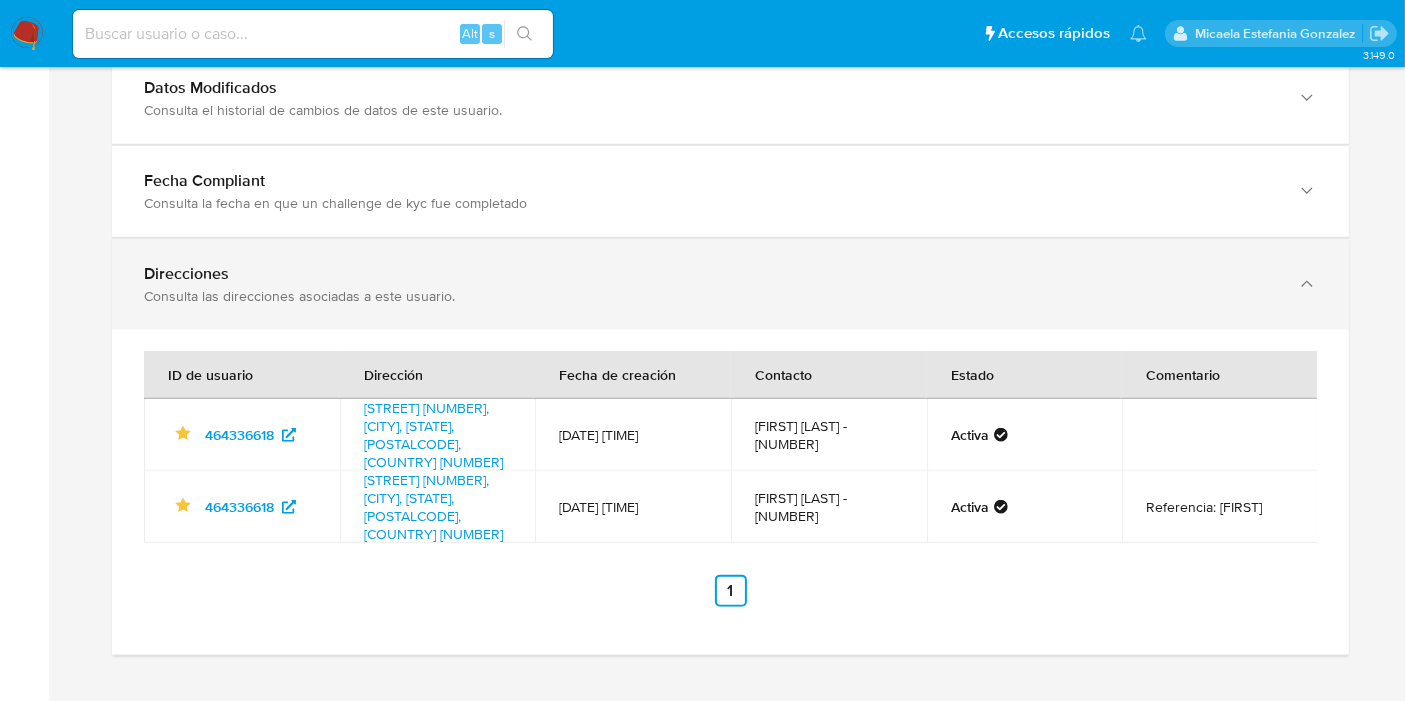click on "Direcciones Consulta las direcciones asociadas a este usuario." at bounding box center [730, 284] 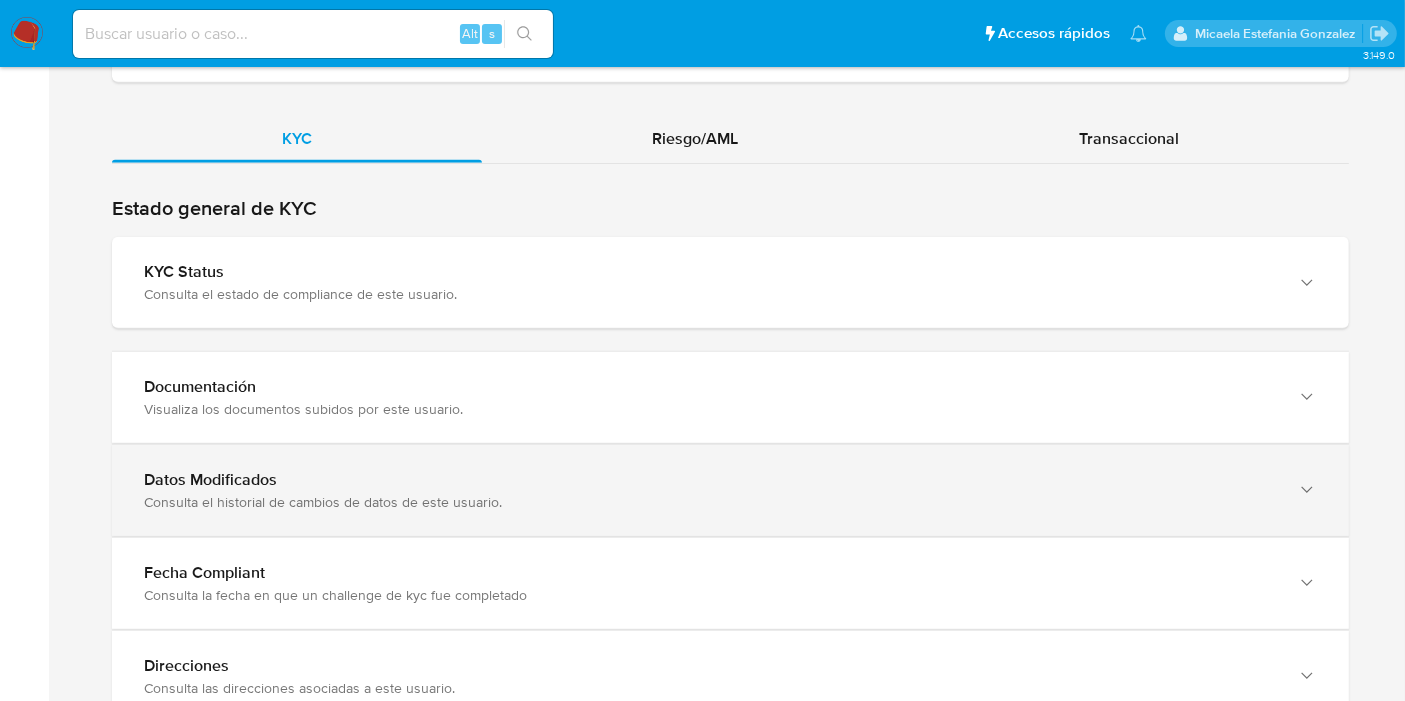 scroll, scrollTop: 1652, scrollLeft: 0, axis: vertical 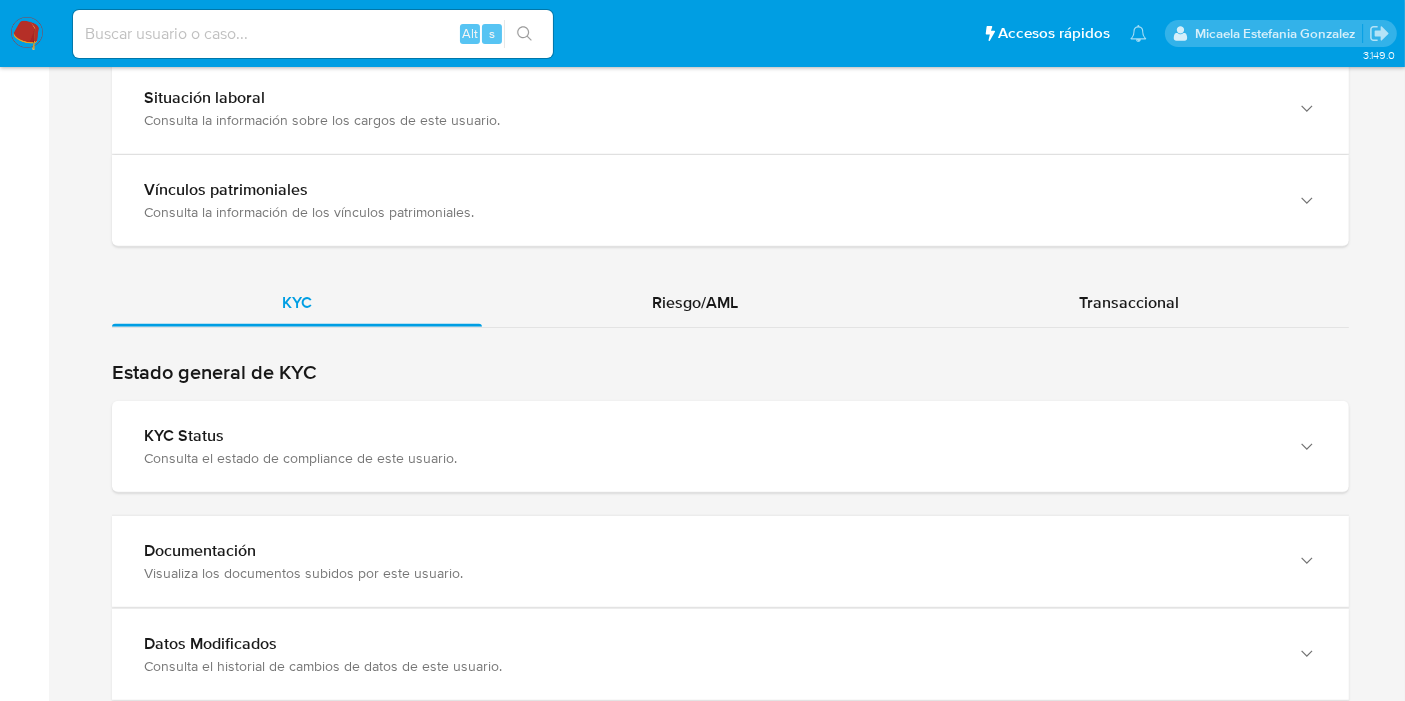 click on "KYC Riesgo/AML Transaccional Información financiera y fiscal Consulta cuentas bancarias, CVU y datos fiscales de este usuario." at bounding box center (730, 741) 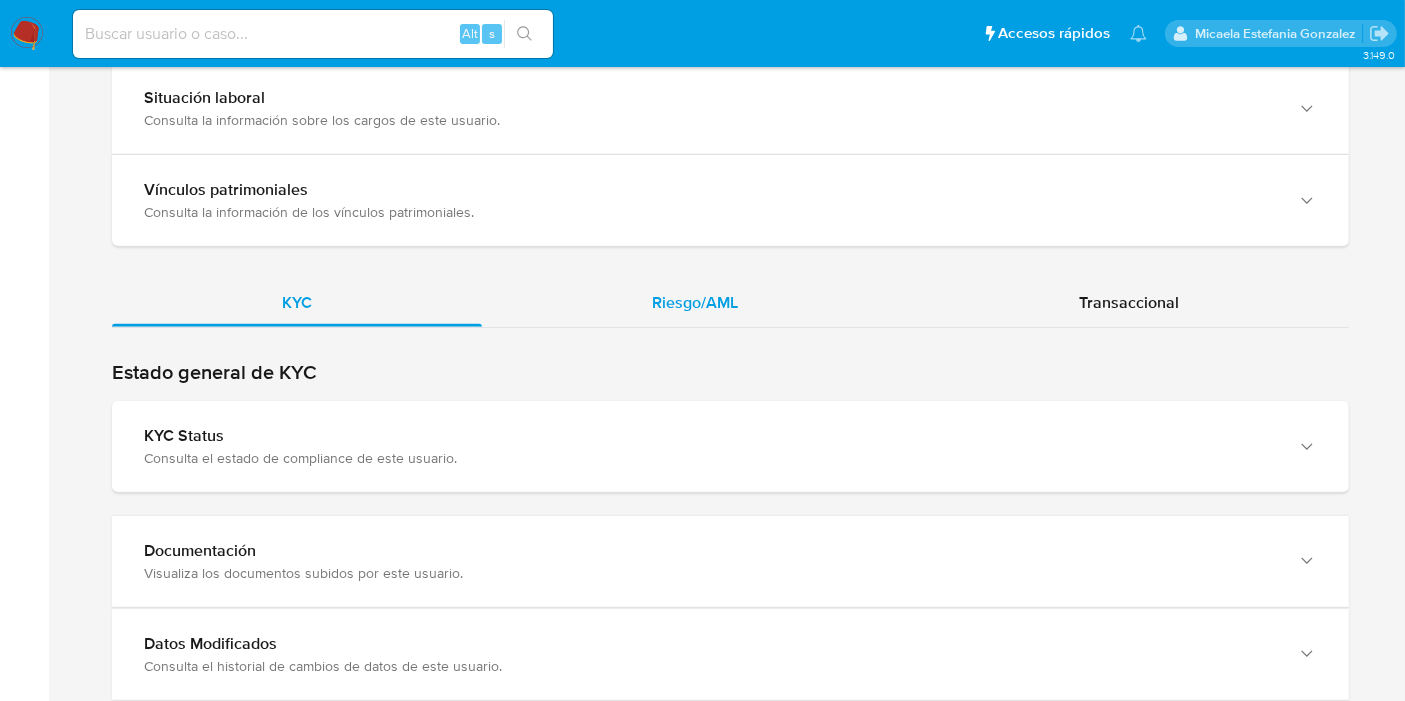 click on "Riesgo/AML" at bounding box center [695, 302] 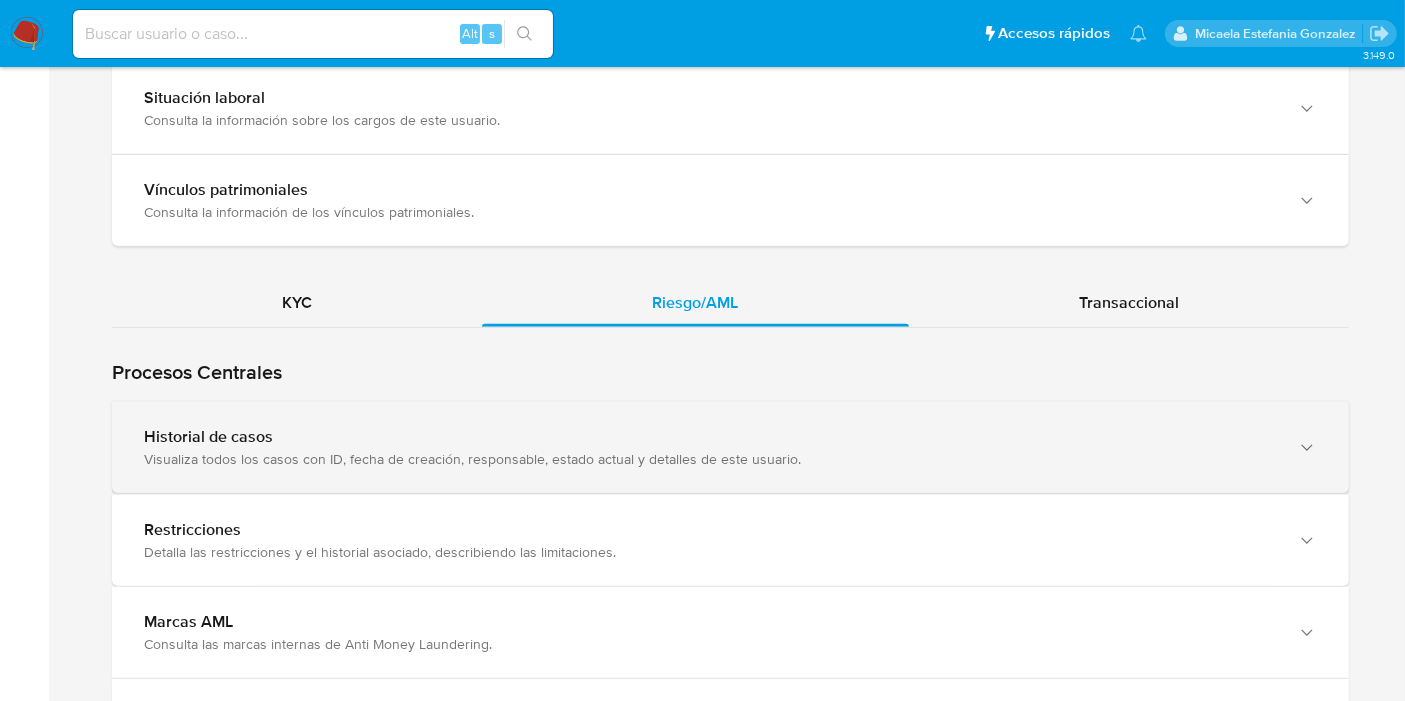 click on "Historial de casos" at bounding box center [710, 437] 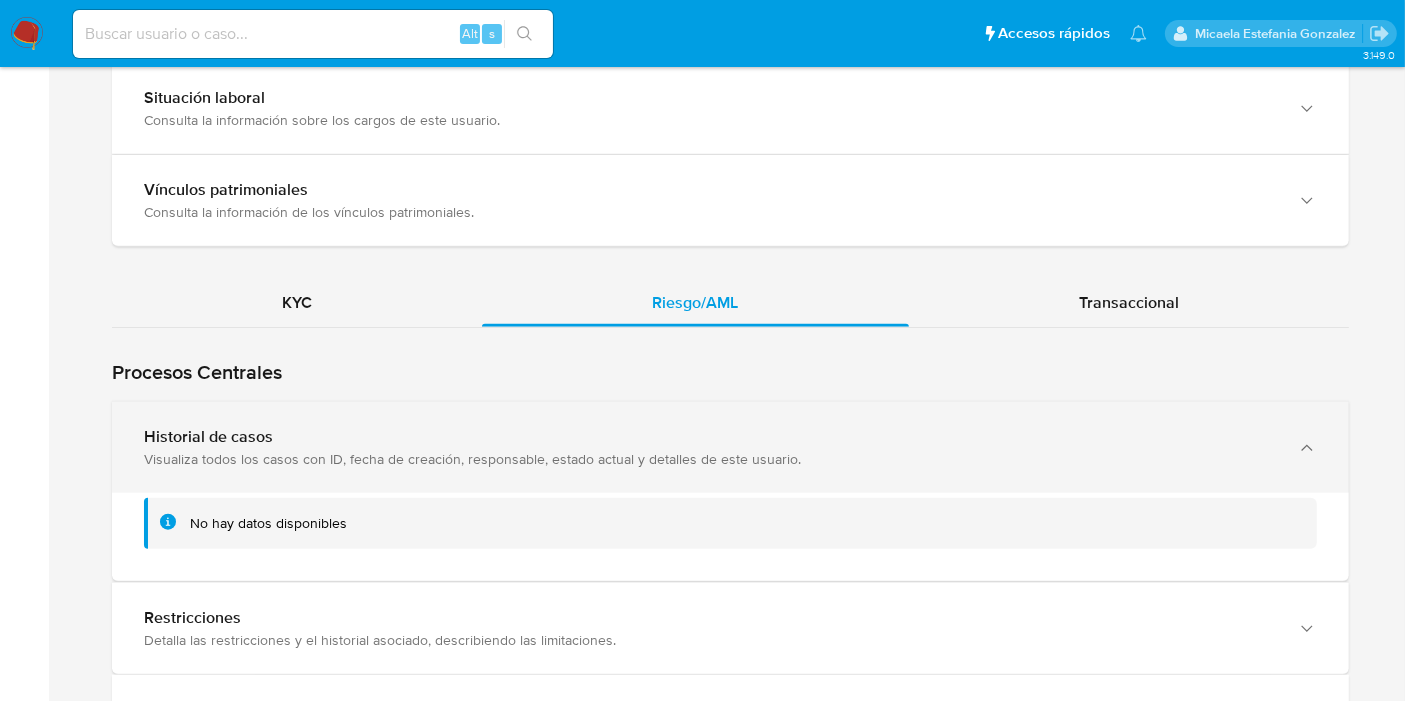 click on "Visualiza todos los casos con ID, fecha de creación, responsable, estado actual y detalles de este usuario." at bounding box center (710, 459) 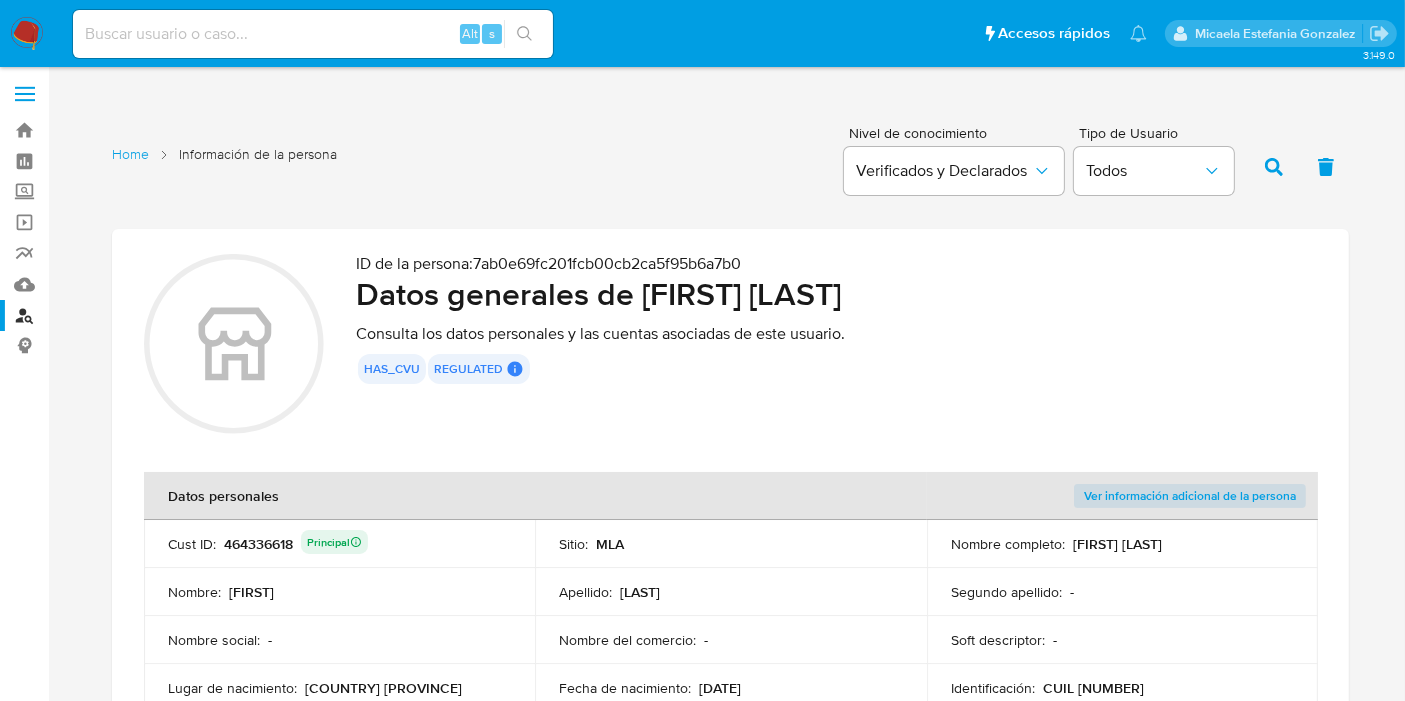 scroll, scrollTop: 0, scrollLeft: 0, axis: both 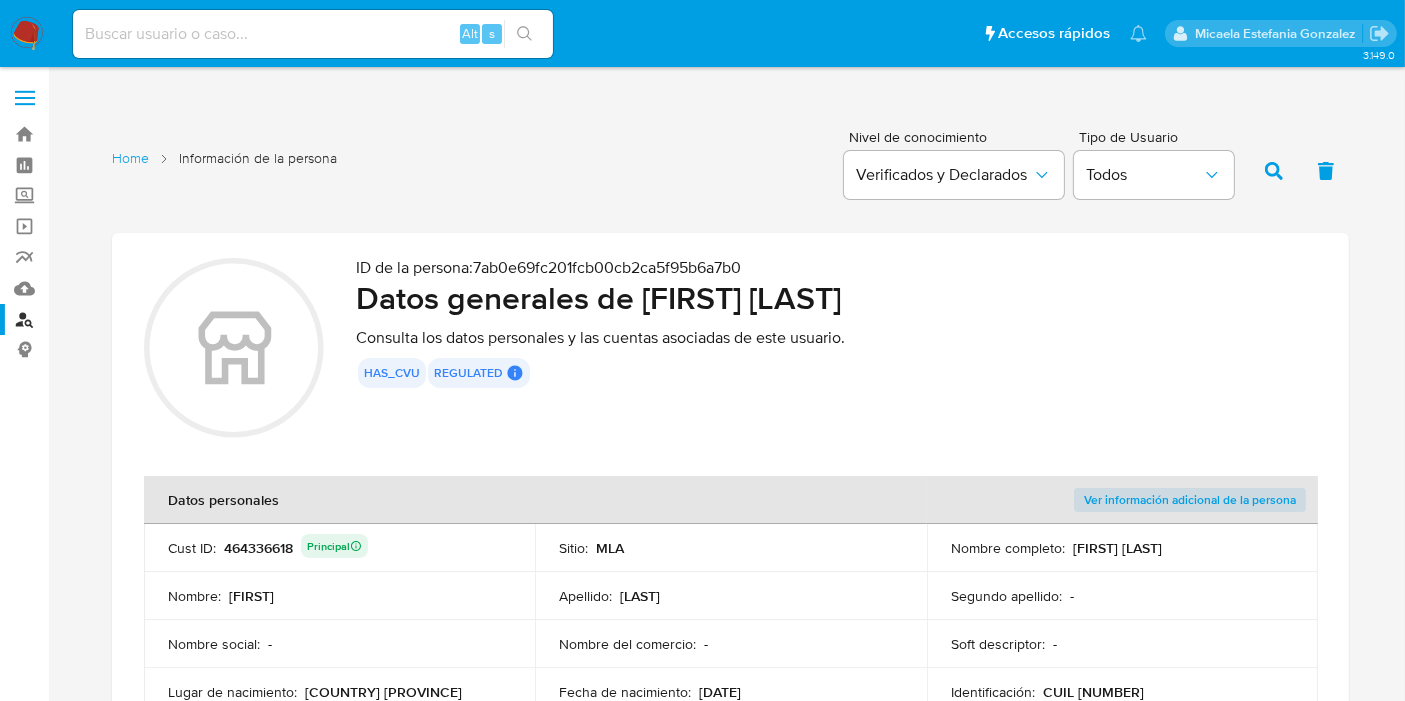 click on "Buscador de personas" at bounding box center (119, 319) 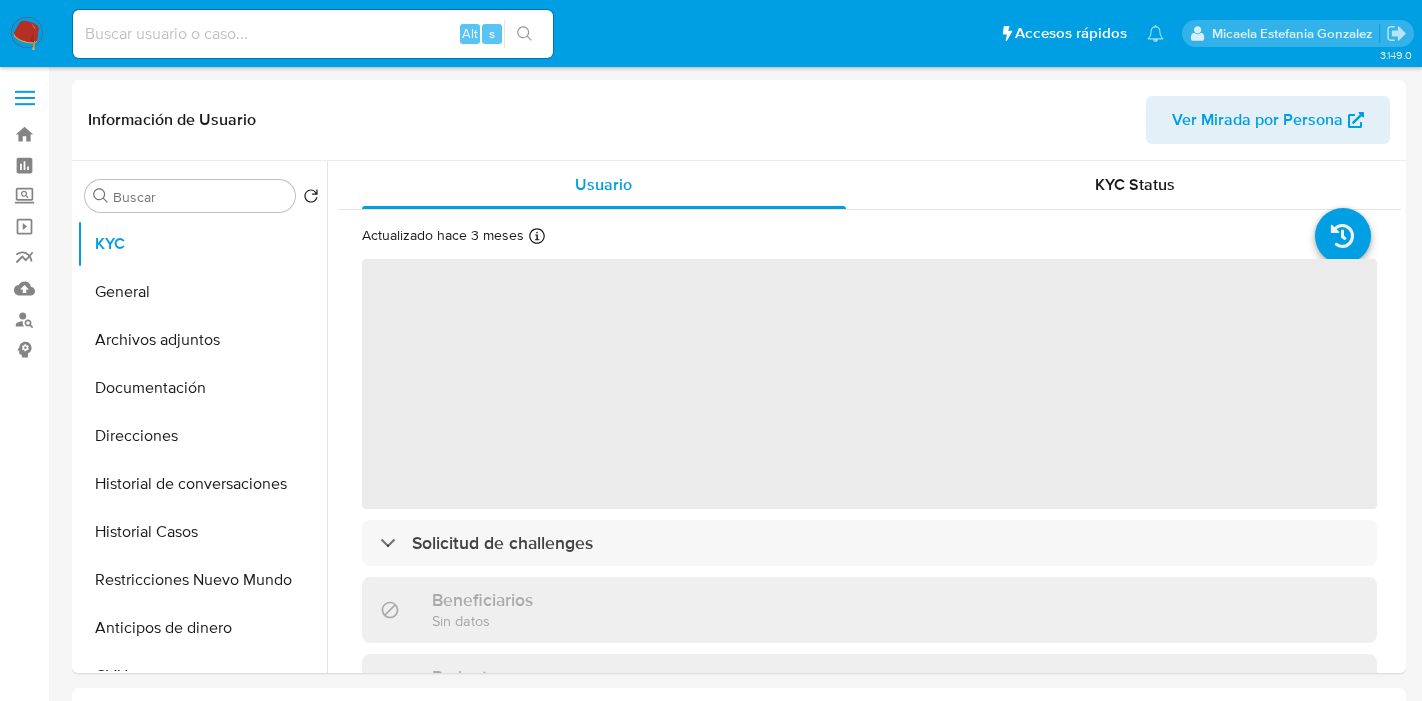 select on "10" 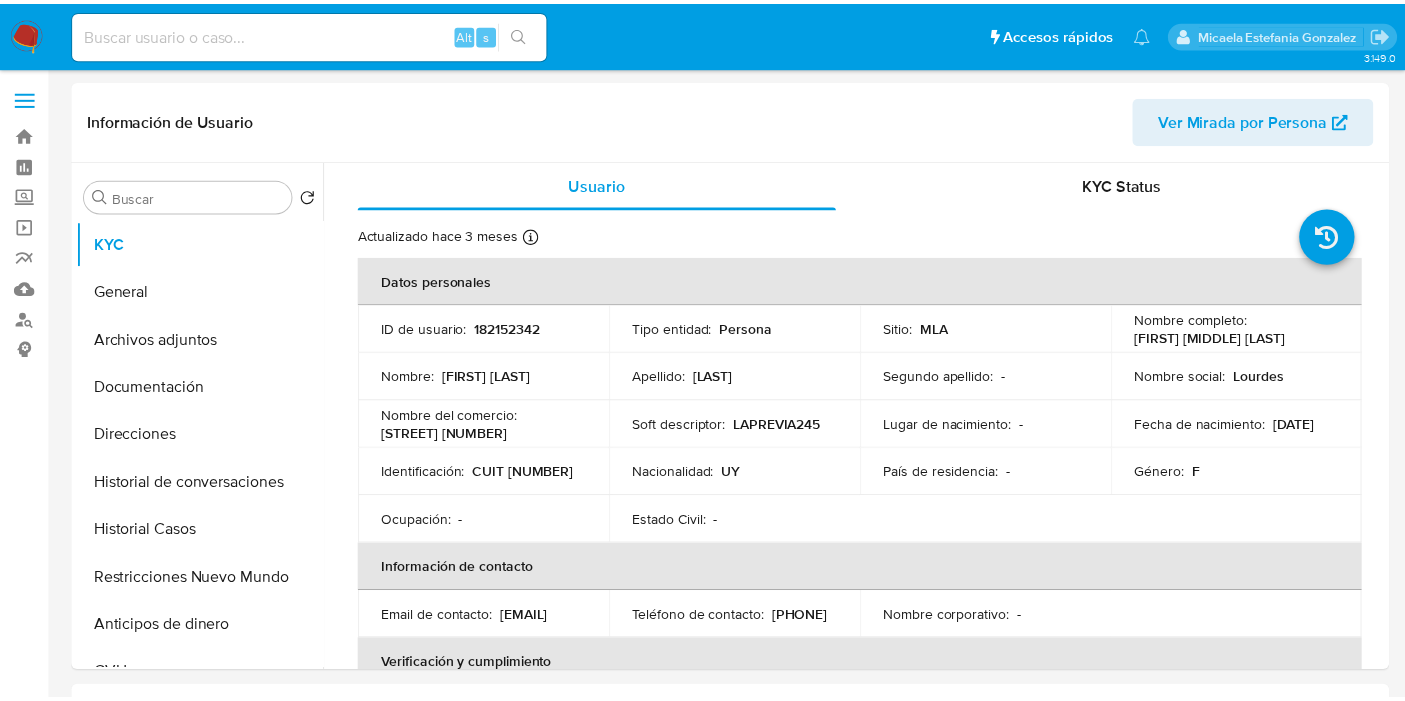 scroll, scrollTop: 0, scrollLeft: 0, axis: both 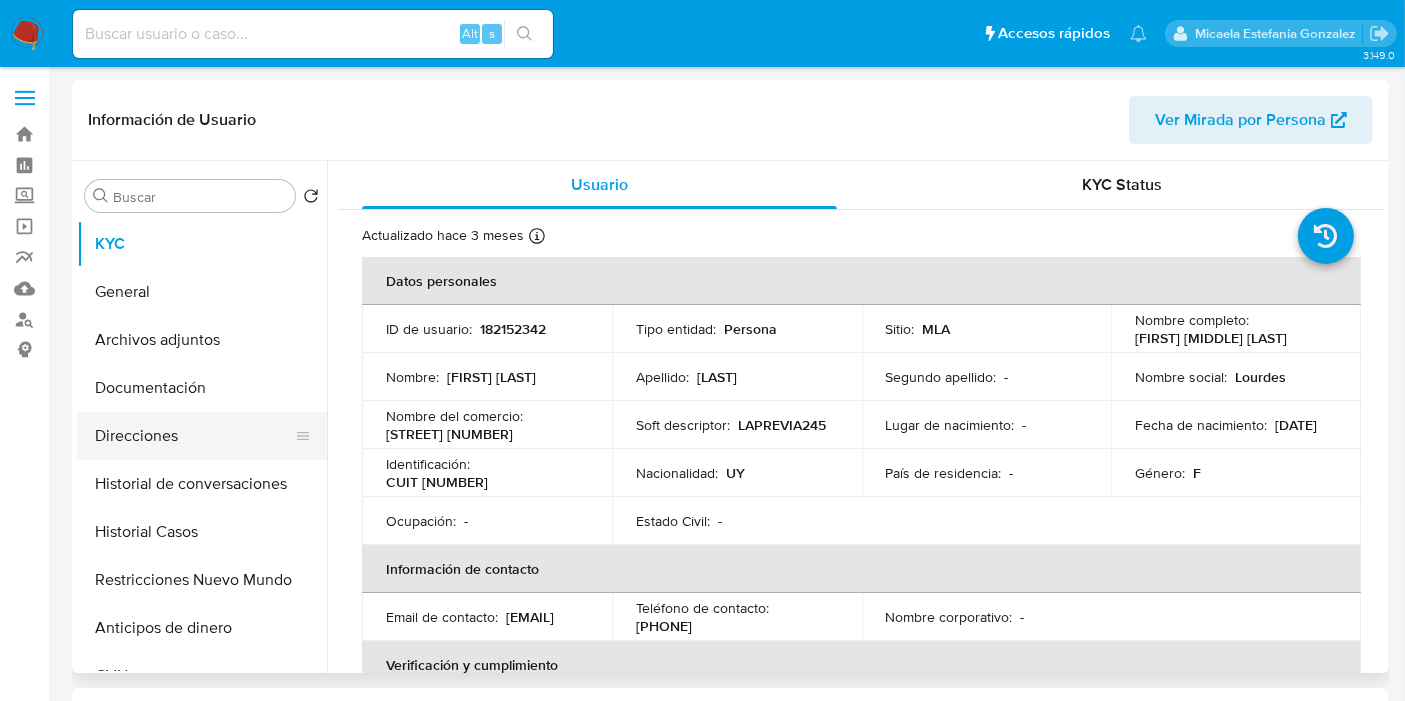 click on "Direcciones" at bounding box center (194, 436) 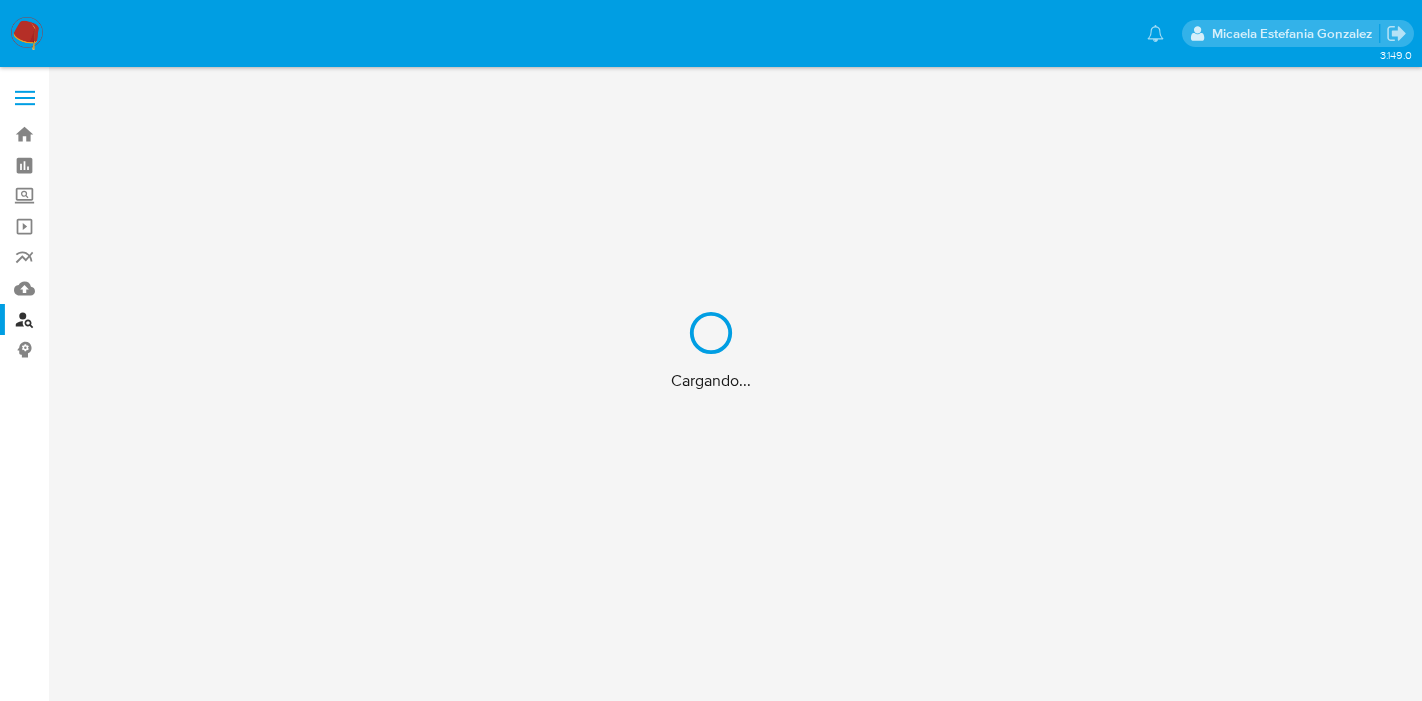 scroll, scrollTop: 0, scrollLeft: 0, axis: both 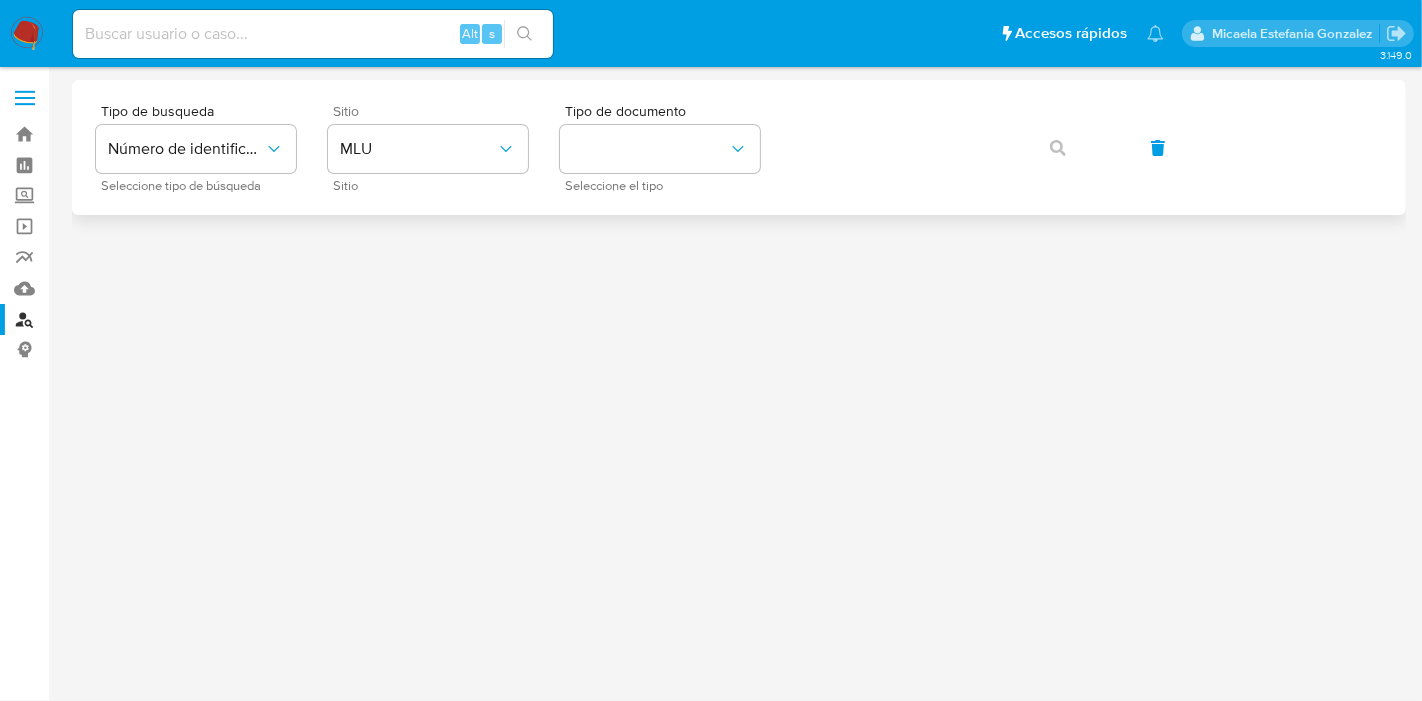 click on "Sitio" at bounding box center (433, 111) 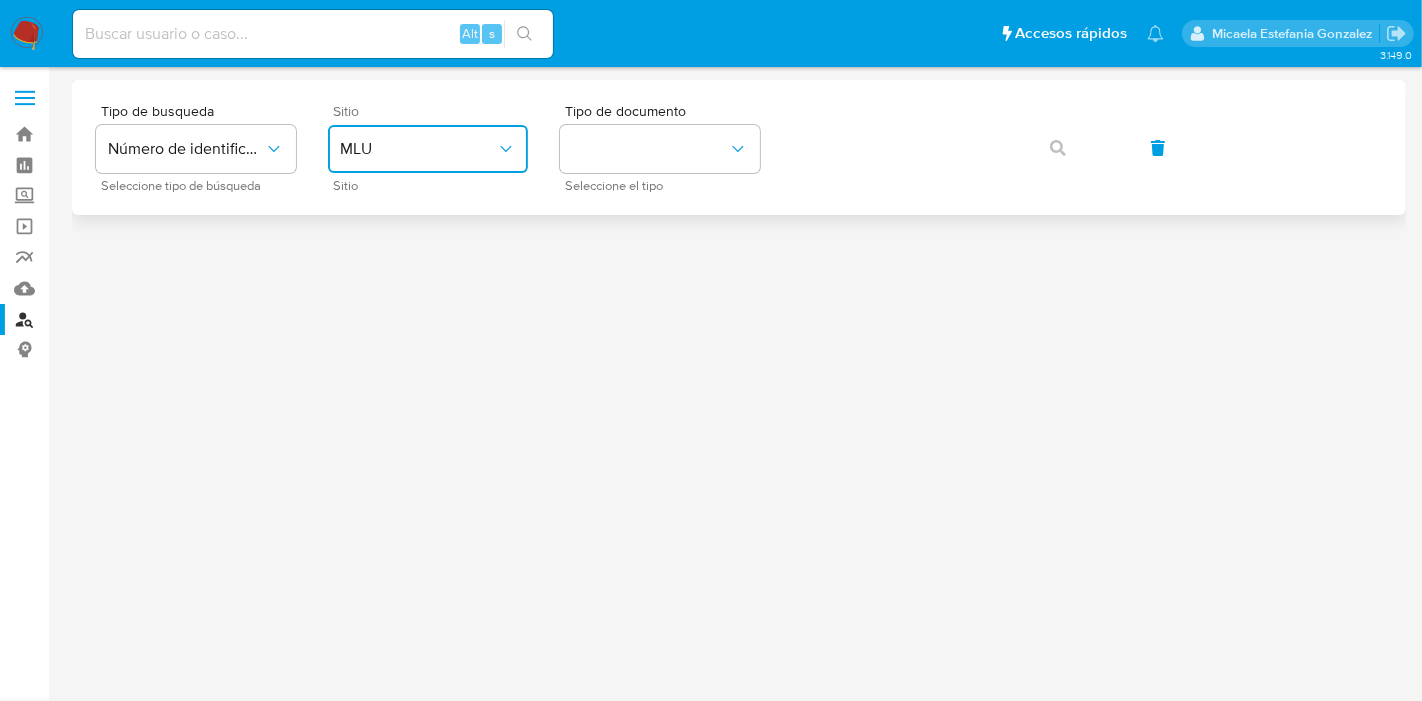 click on "MLU" at bounding box center [418, 149] 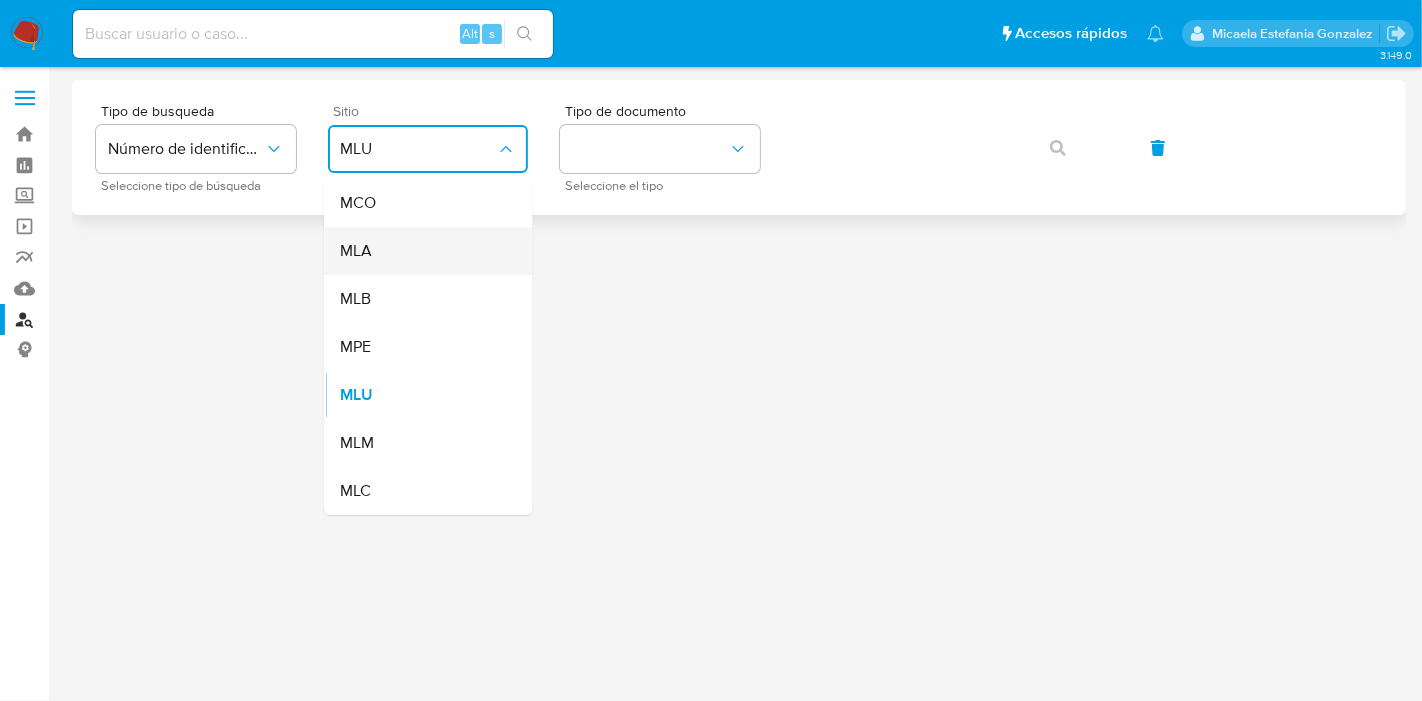 click on "MLA" at bounding box center (422, 251) 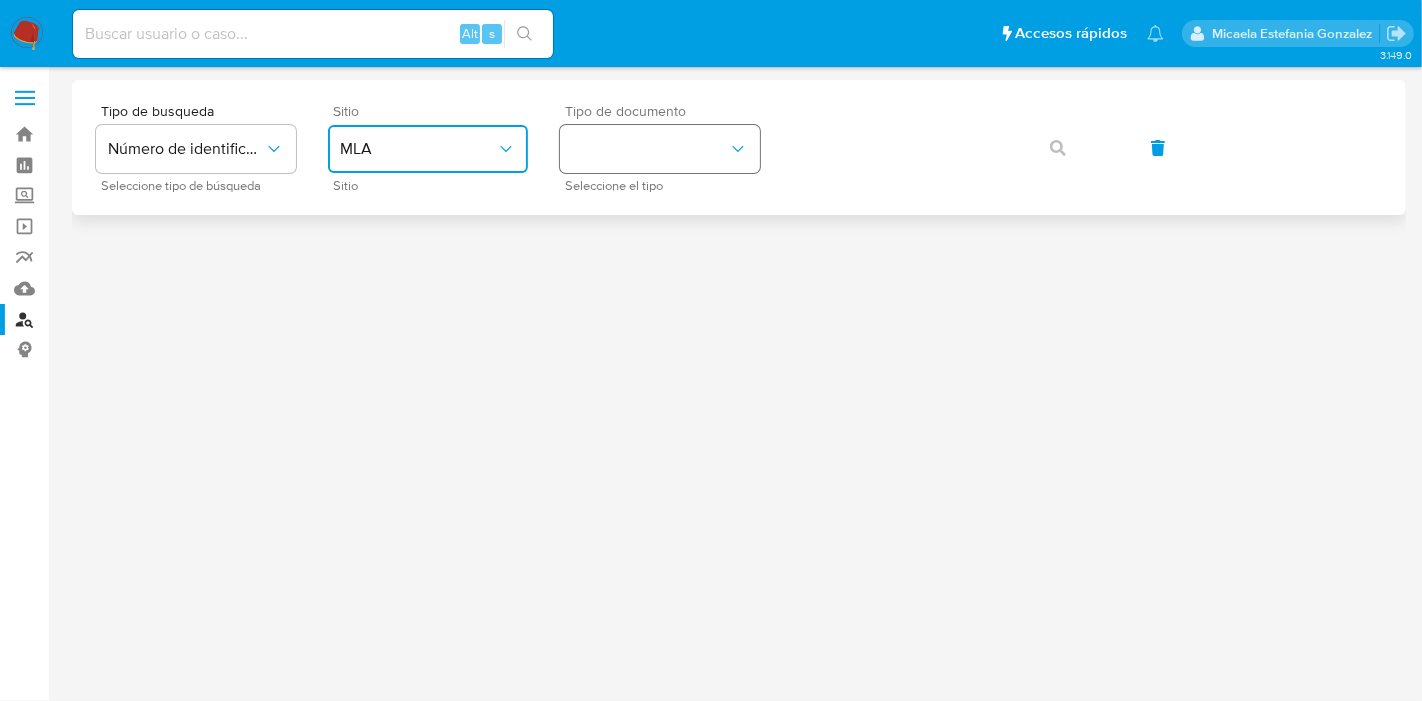 click at bounding box center (660, 149) 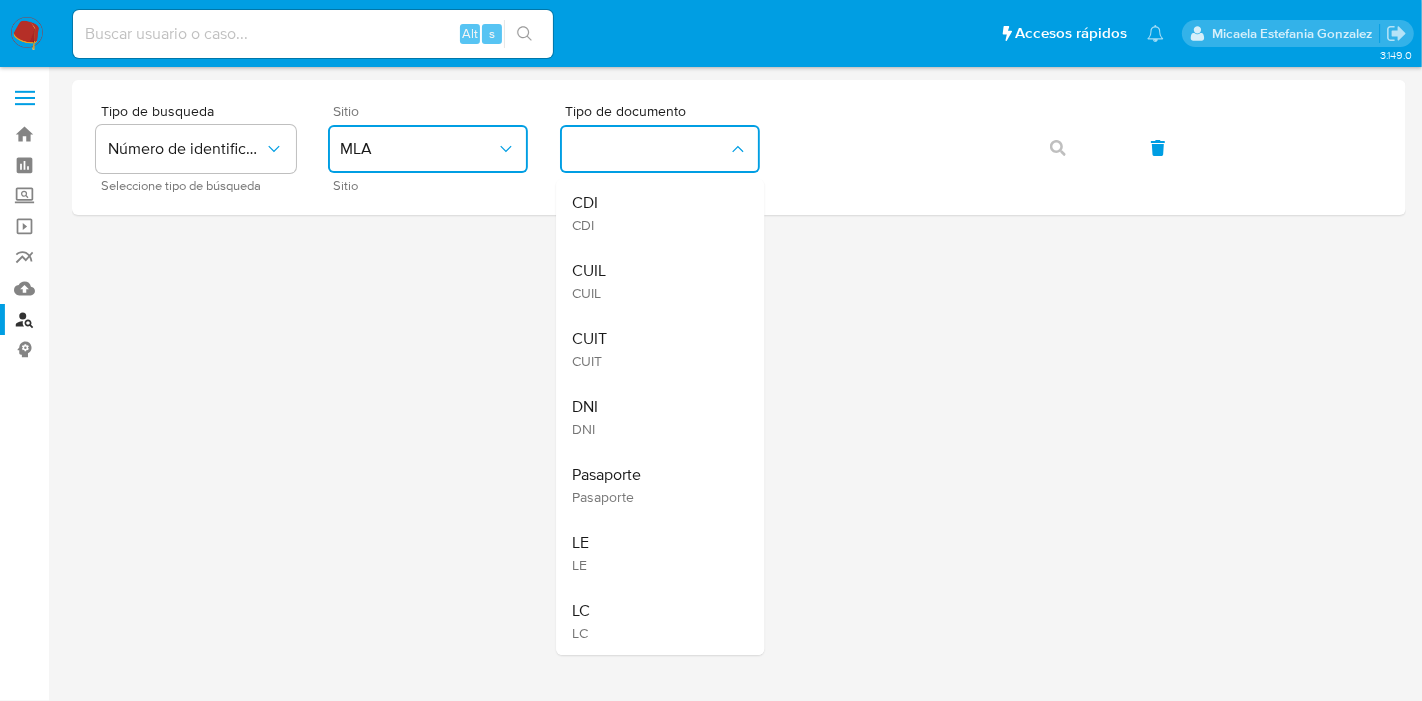 drag, startPoint x: 623, startPoint y: 274, endPoint x: 742, endPoint y: 226, distance: 128.31601 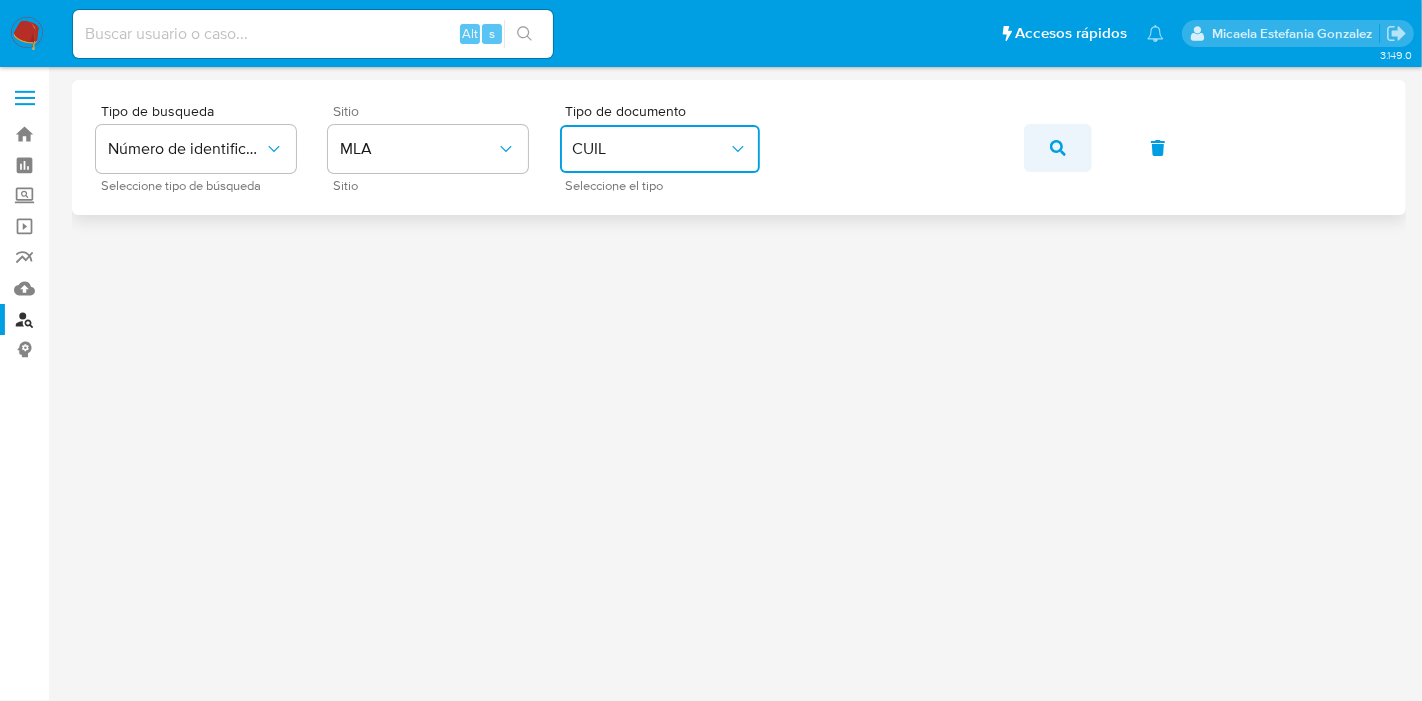 click at bounding box center [1058, 148] 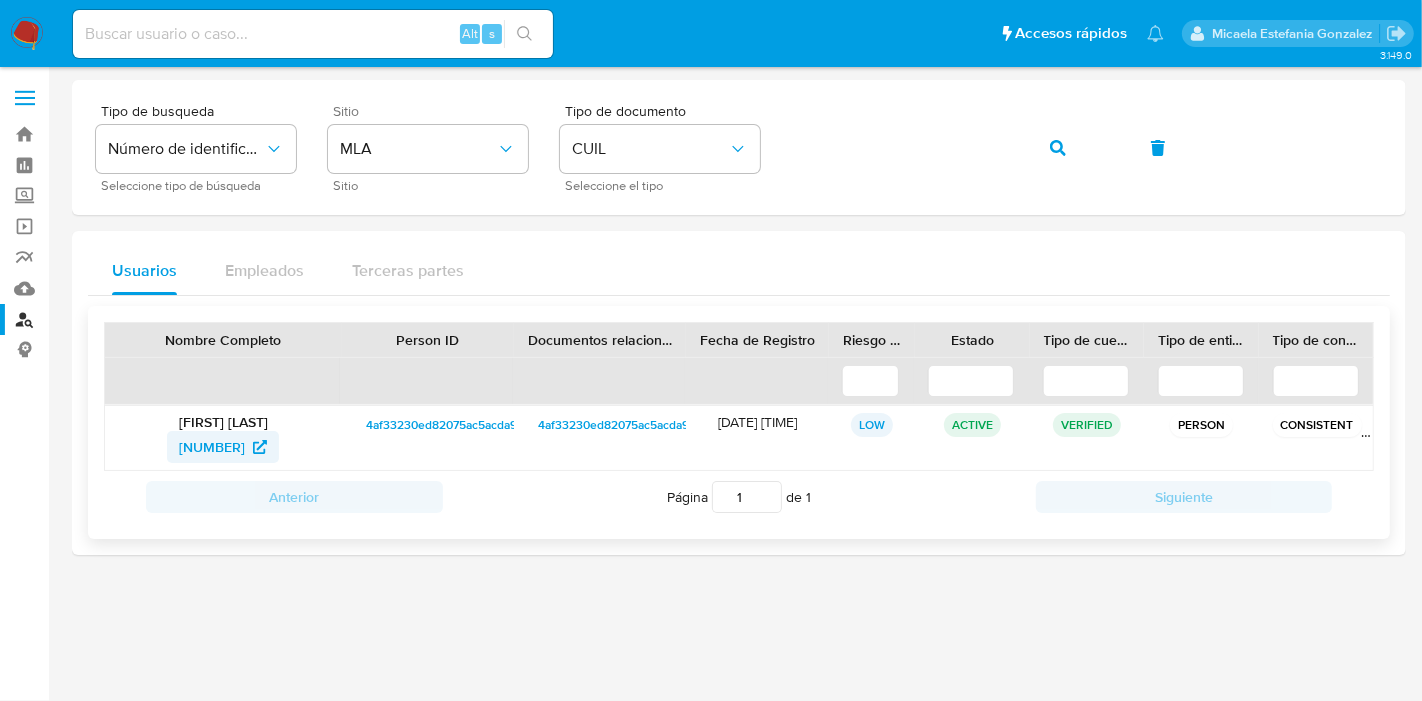click on "[NUMBER]" at bounding box center [223, 447] 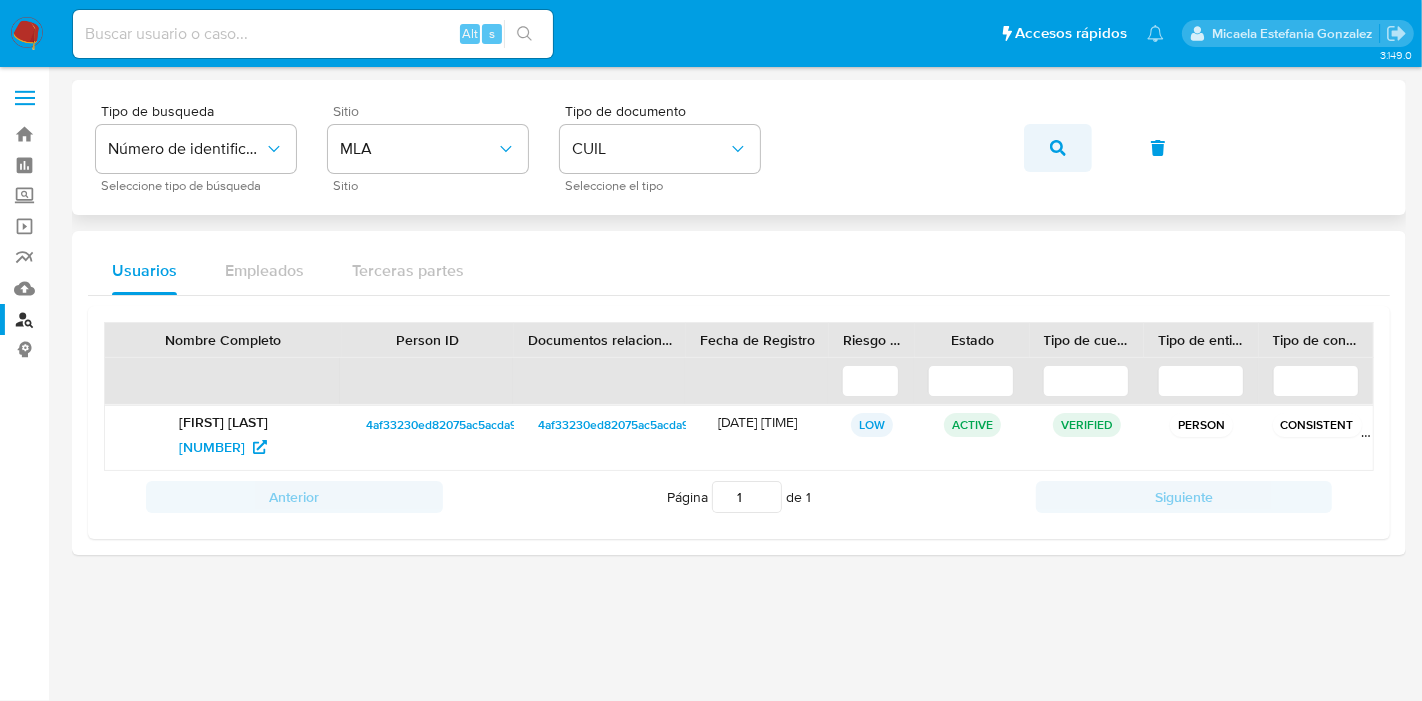 click 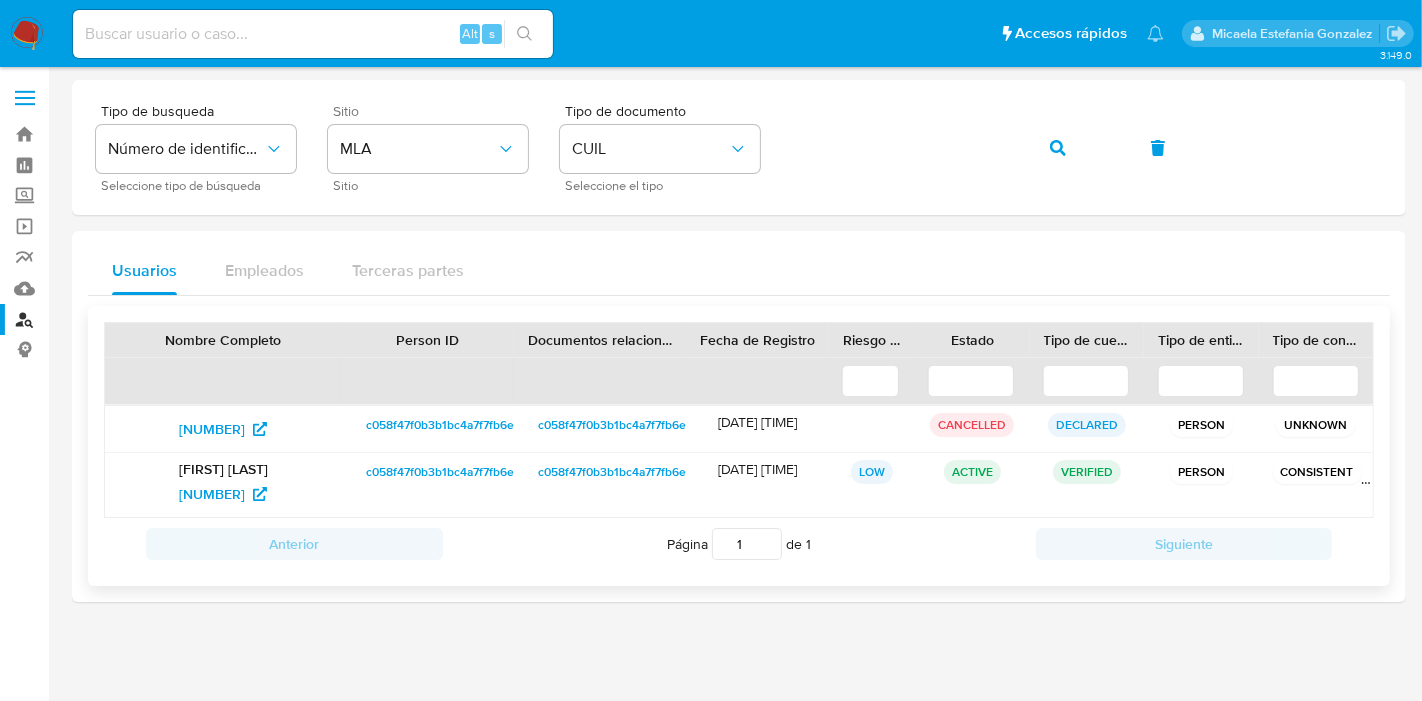 click on "Anterior Página   1   de   1 Siguiente" at bounding box center (739, 544) 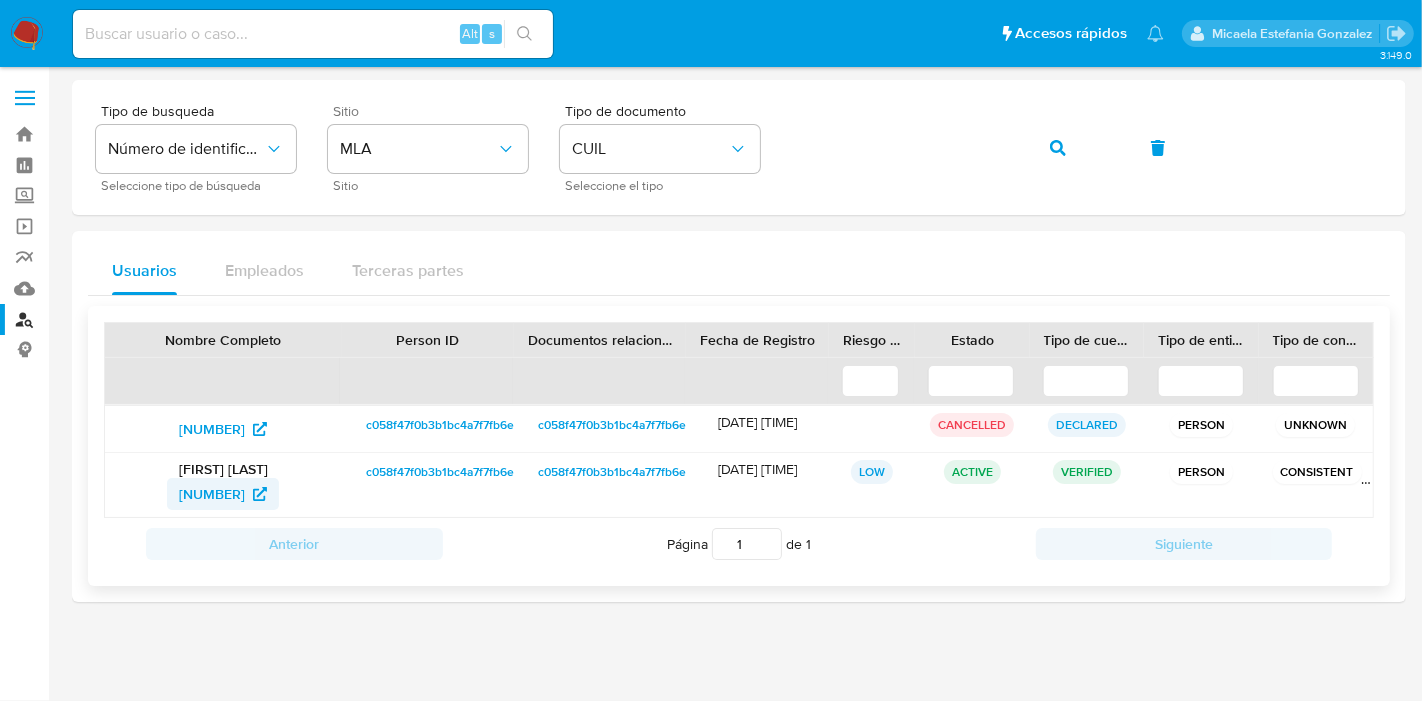 click on "171120149" at bounding box center (212, 494) 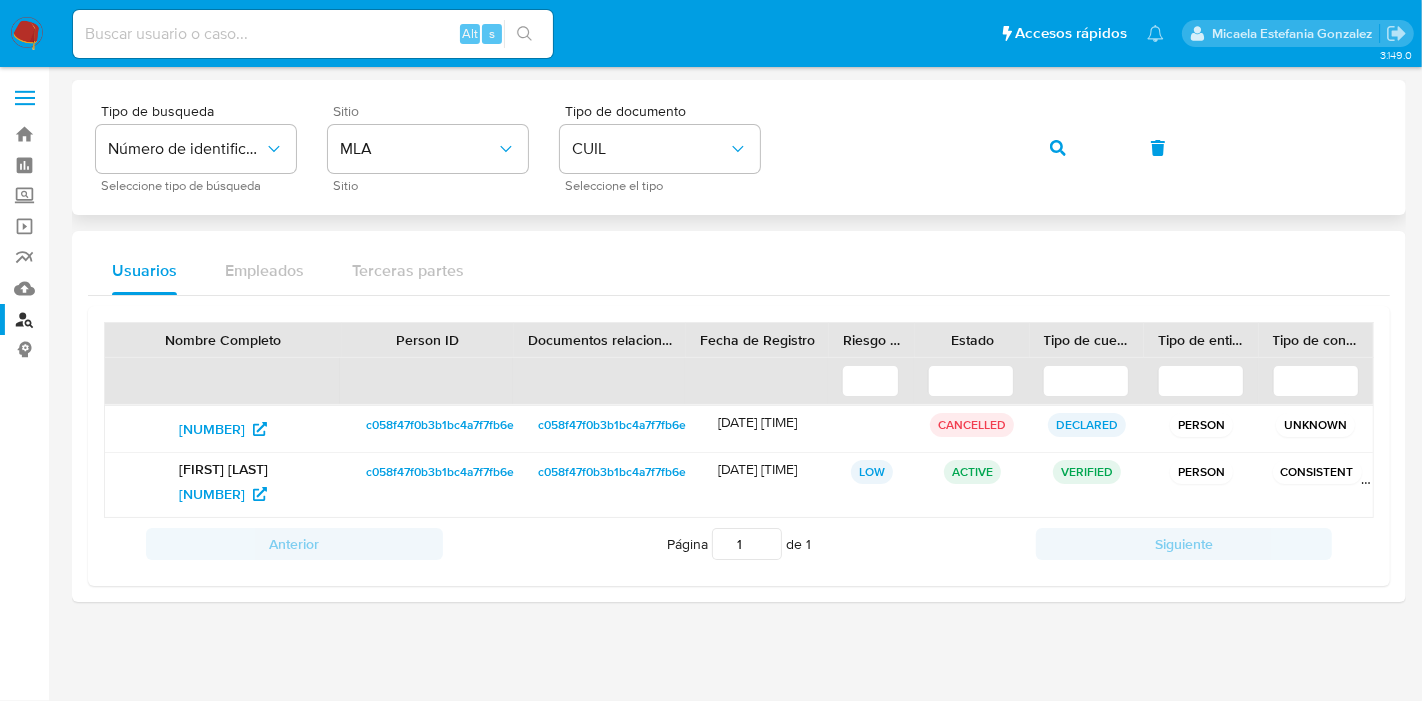 click on "Tipo de busqueda Número de identificación Seleccione tipo de búsqueda Sitio MLA Sitio Tipo de documento CUIL Seleccione el tipo" at bounding box center (739, 147) 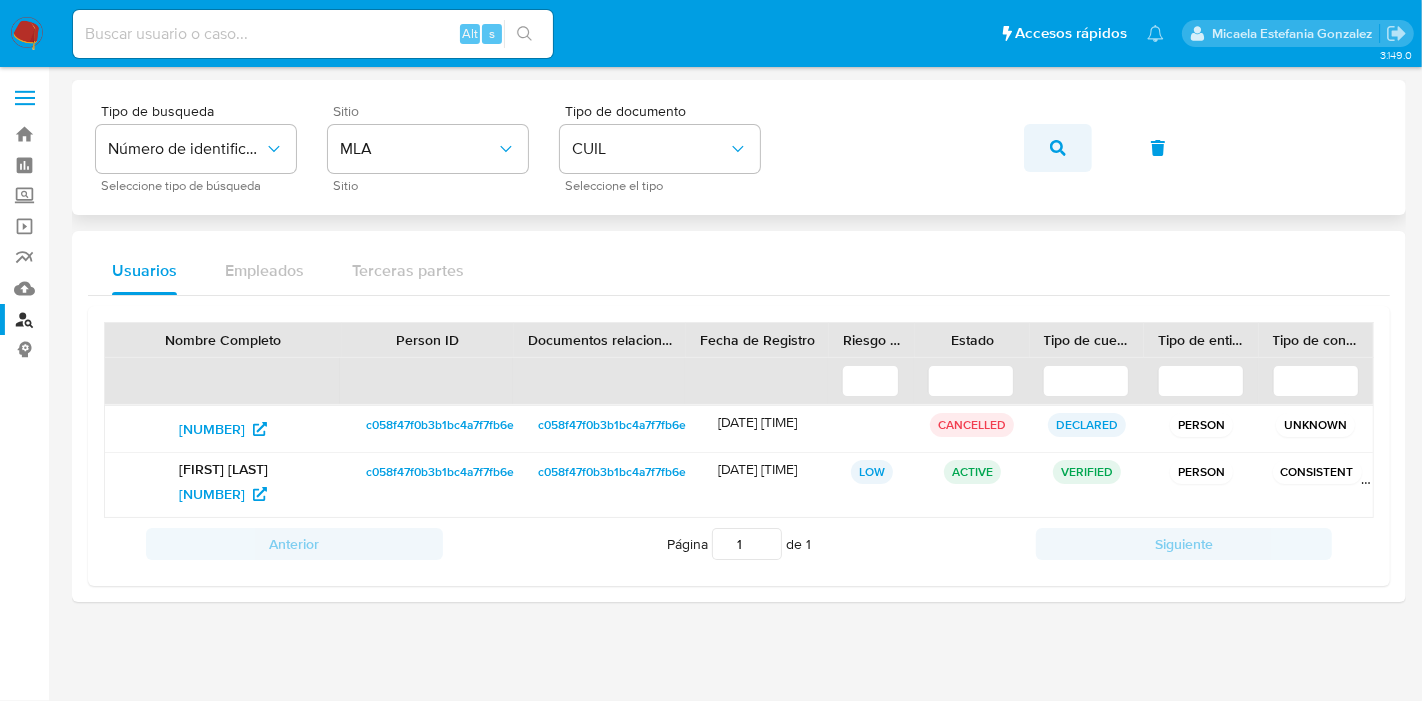 click at bounding box center (1058, 148) 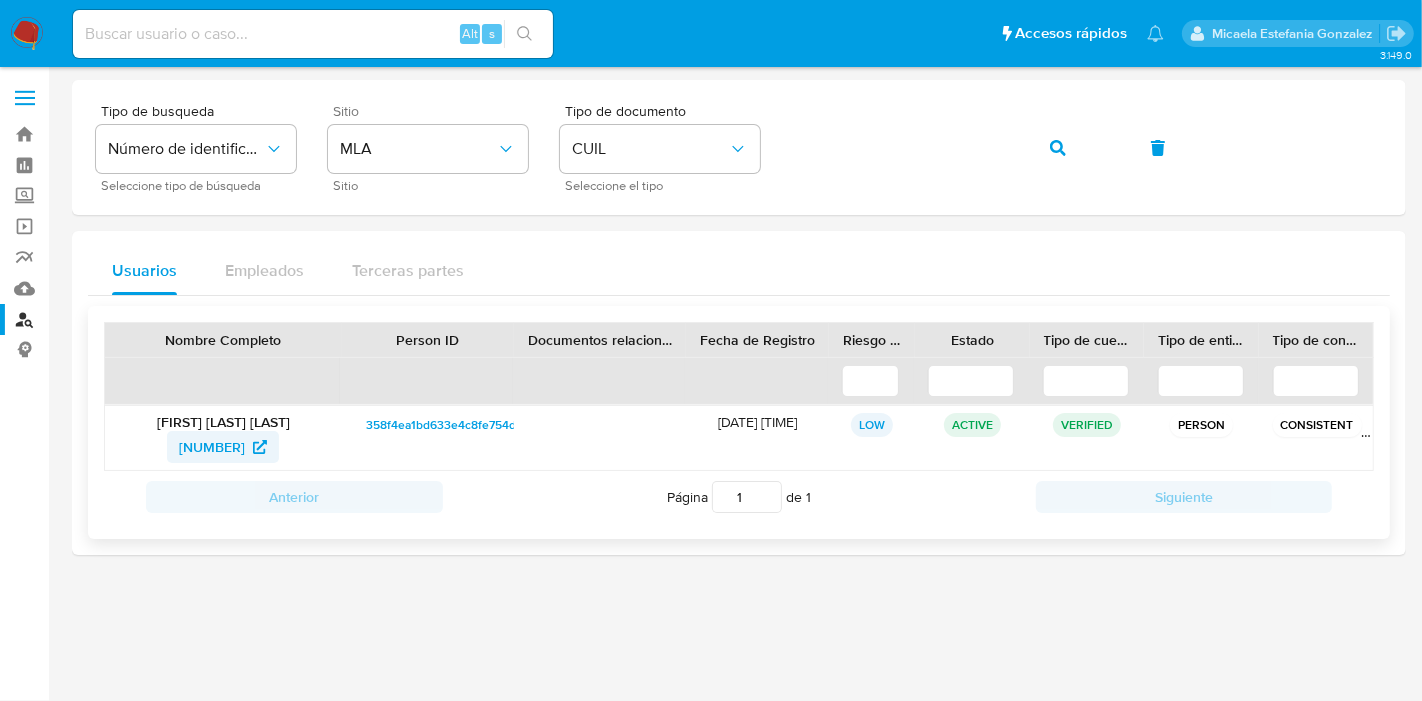 click on "1127809336" at bounding box center [212, 447] 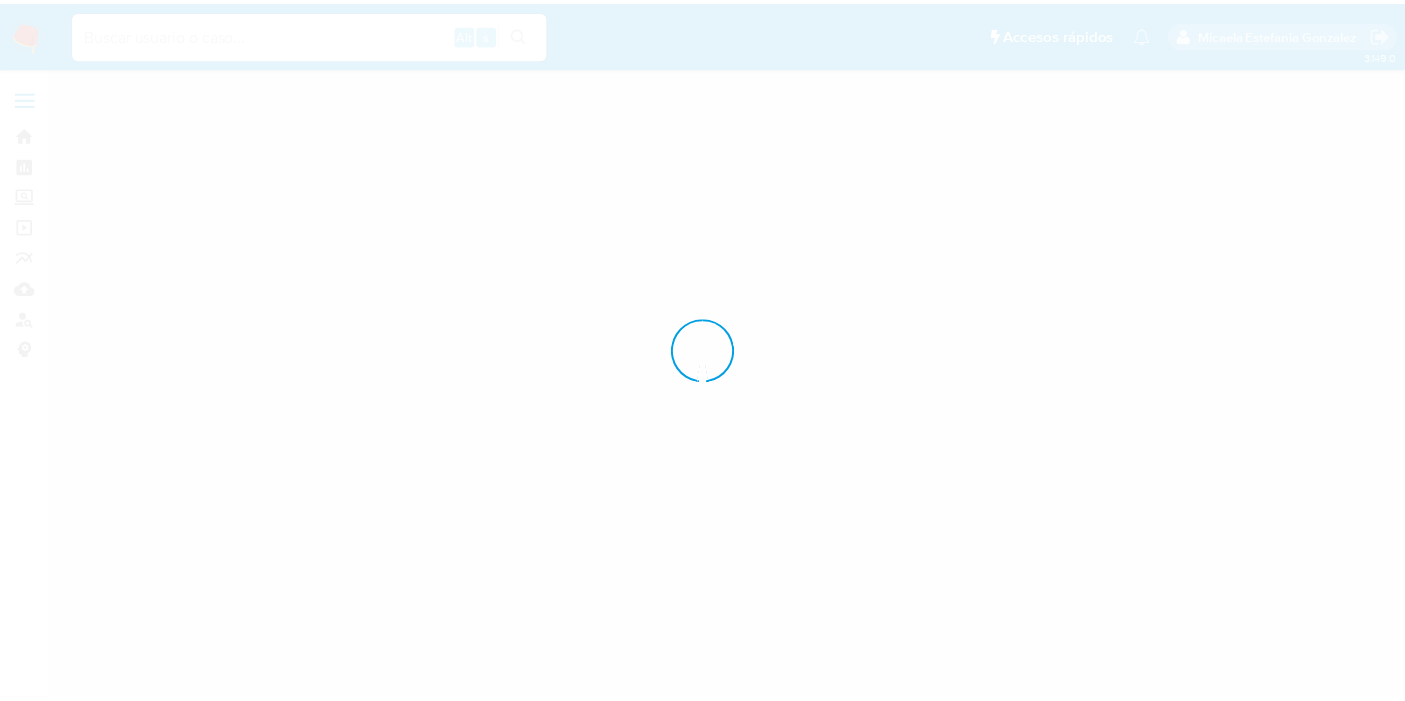 scroll, scrollTop: 0, scrollLeft: 0, axis: both 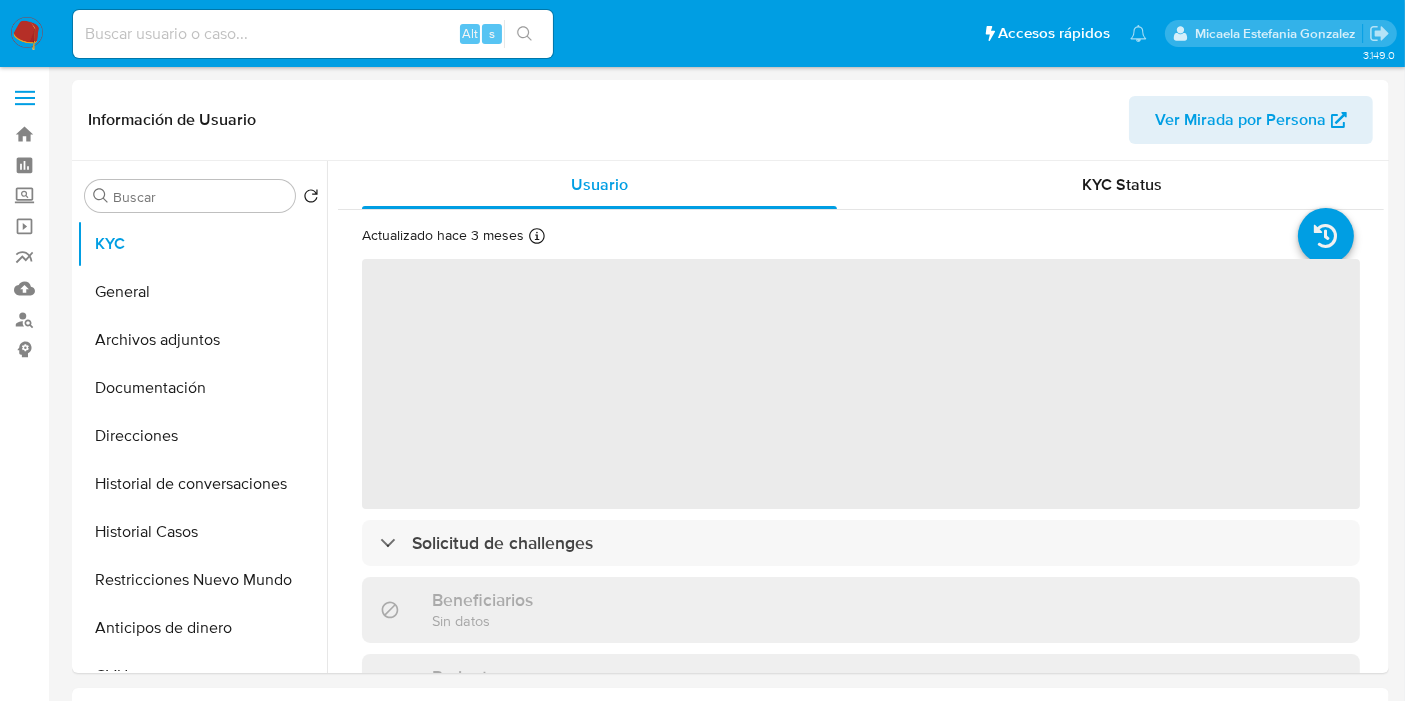 select on "10" 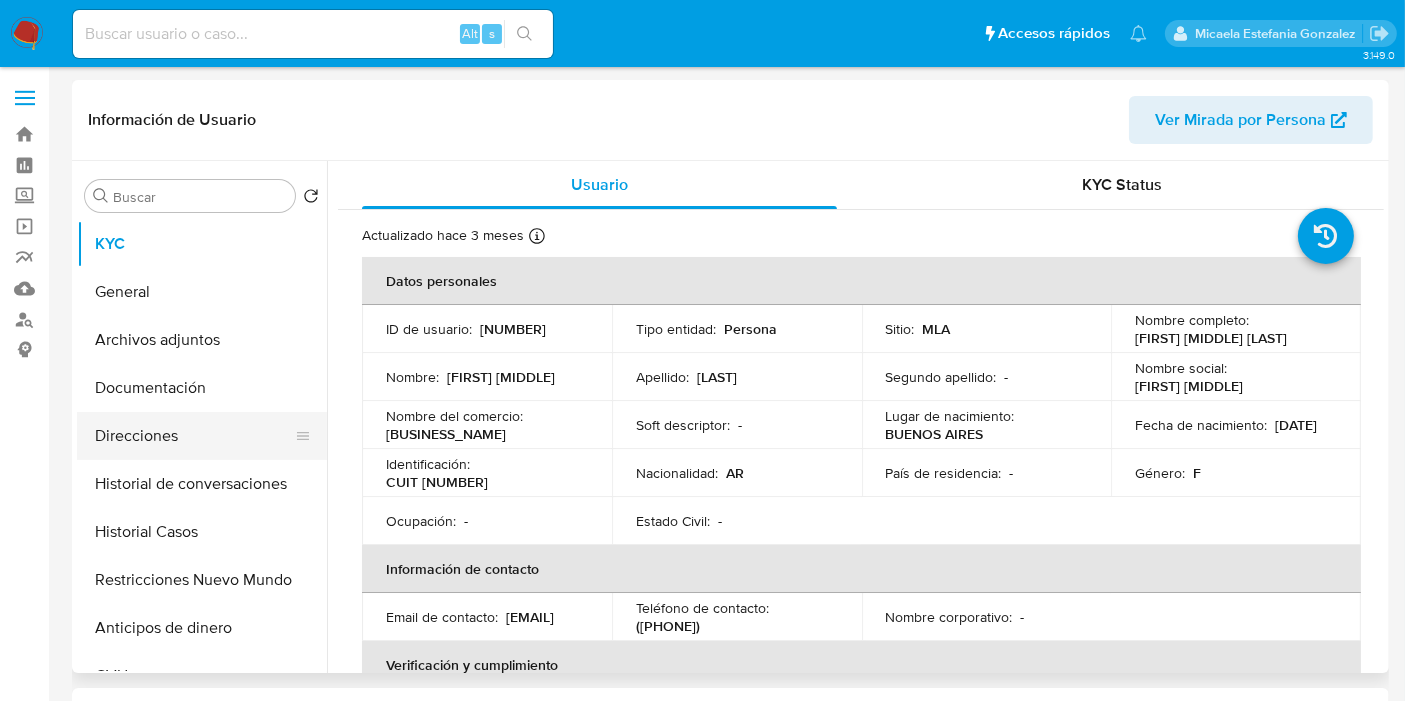 click on "Direcciones" at bounding box center (194, 436) 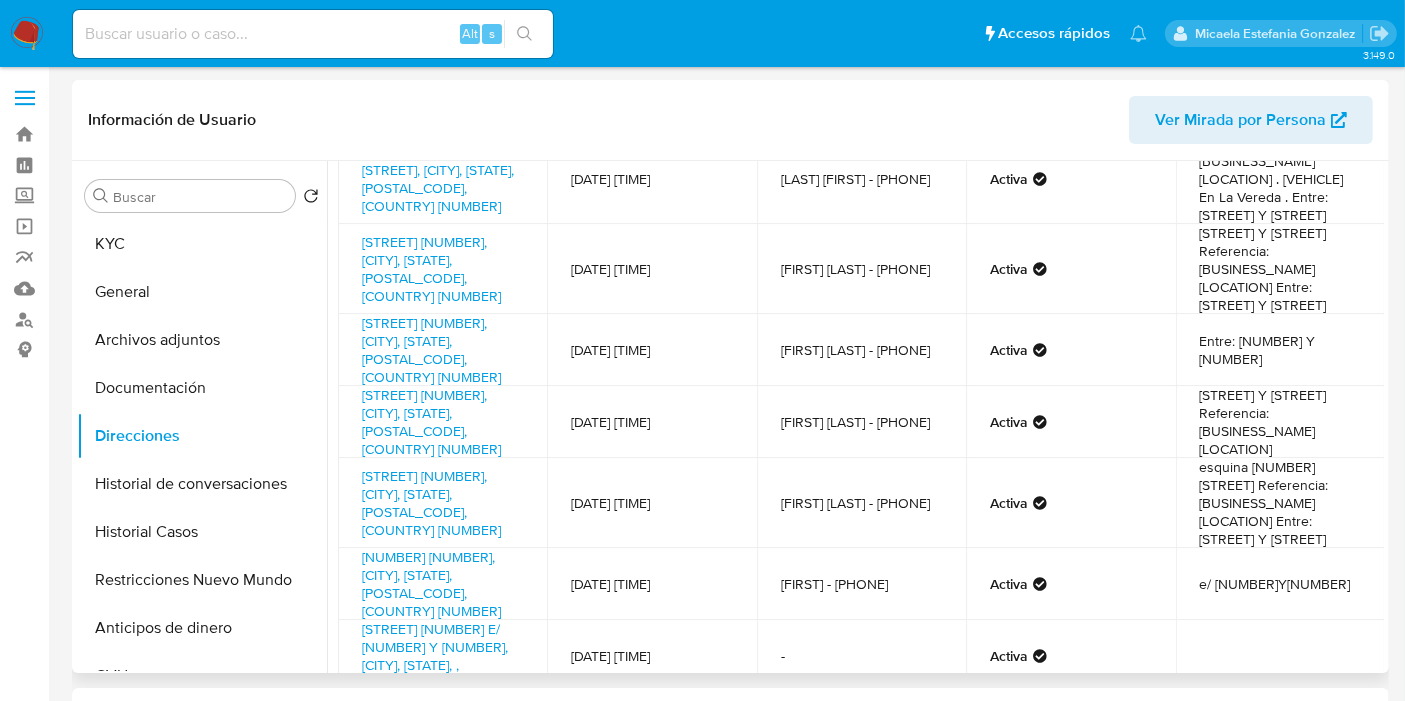 scroll, scrollTop: 0, scrollLeft: 0, axis: both 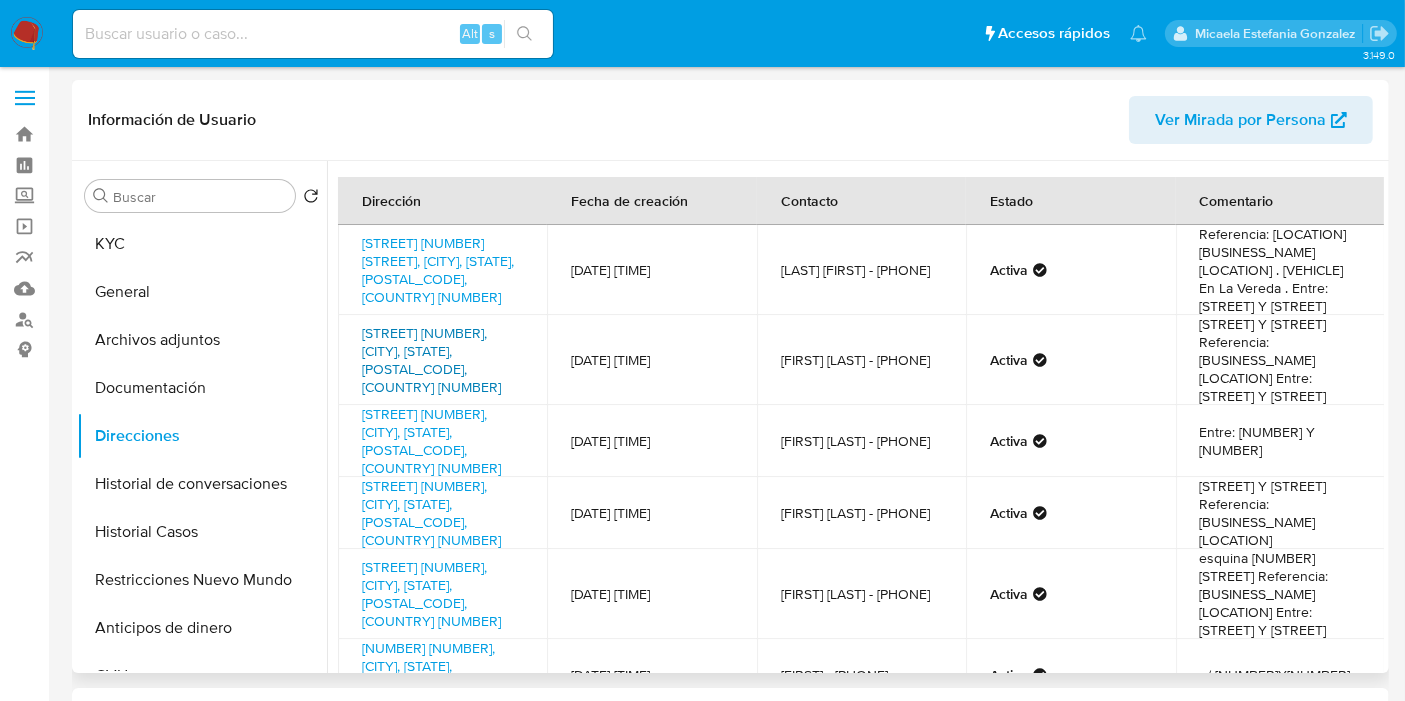 click on "[STREET] [NUMBER], [CITY], [STATE], [POSTAL_CODE], [COUNTRY] [POSTAL_CODE]" at bounding box center (424, 387) 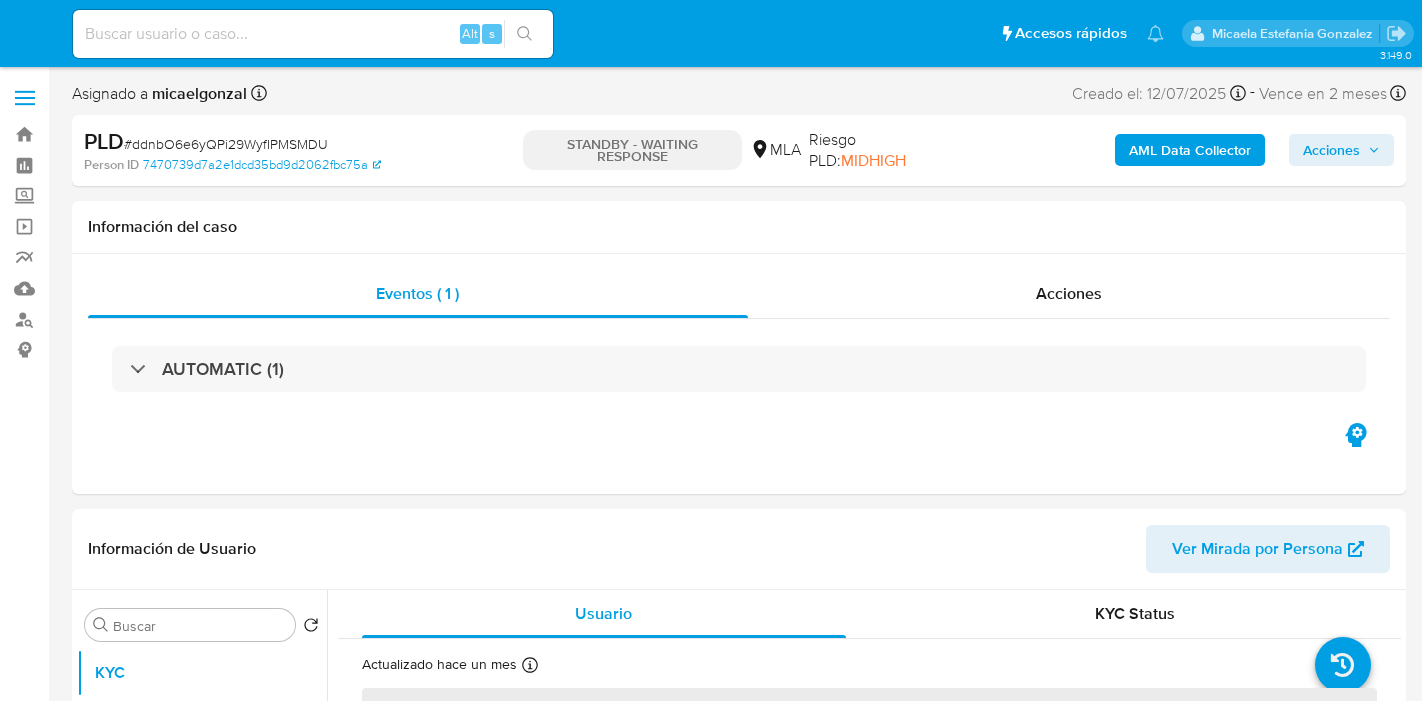 select on "10" 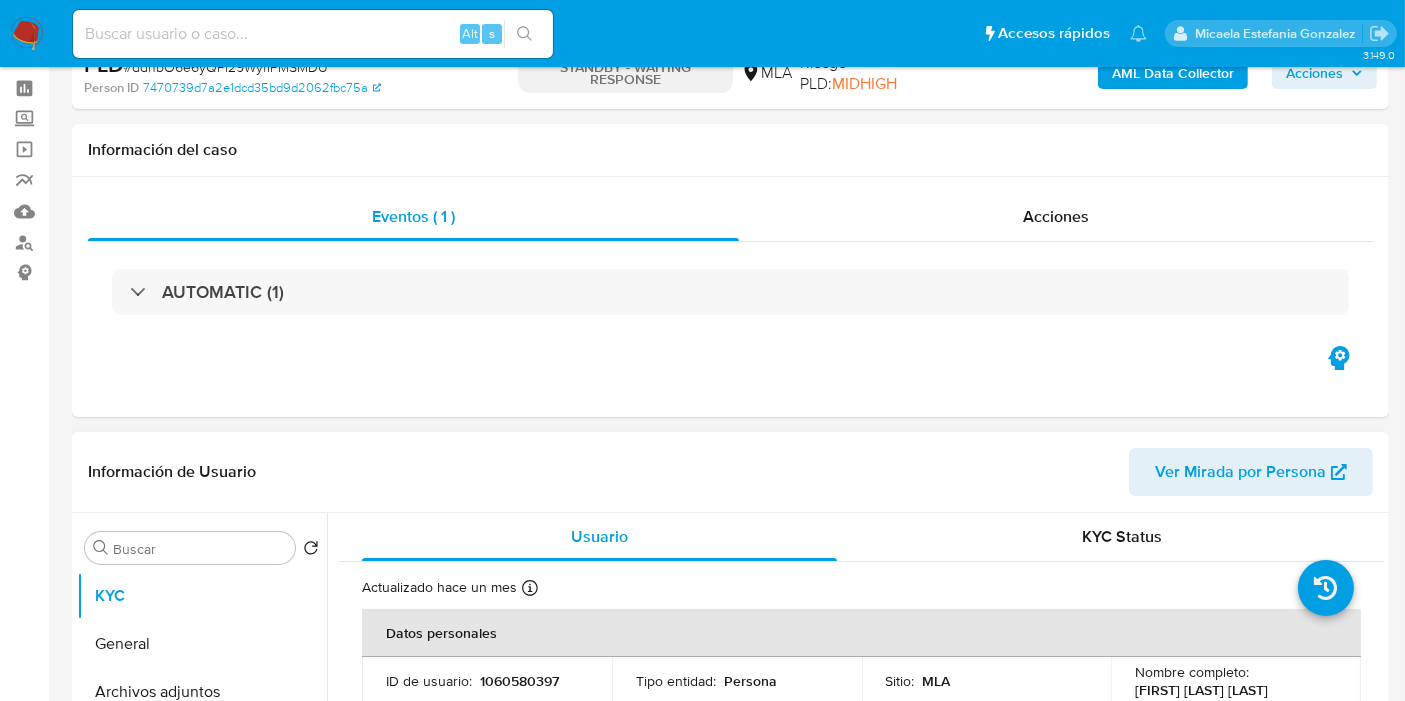 scroll, scrollTop: 111, scrollLeft: 0, axis: vertical 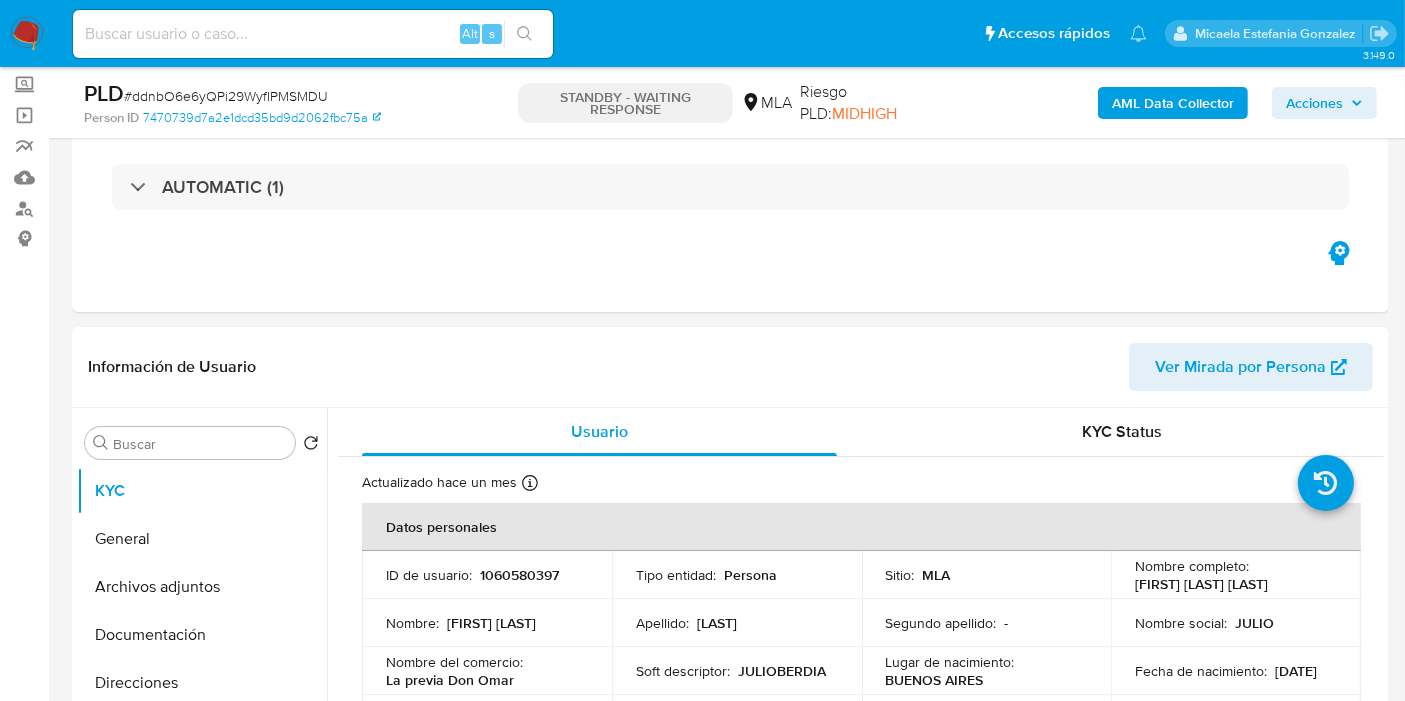 click at bounding box center [27, 34] 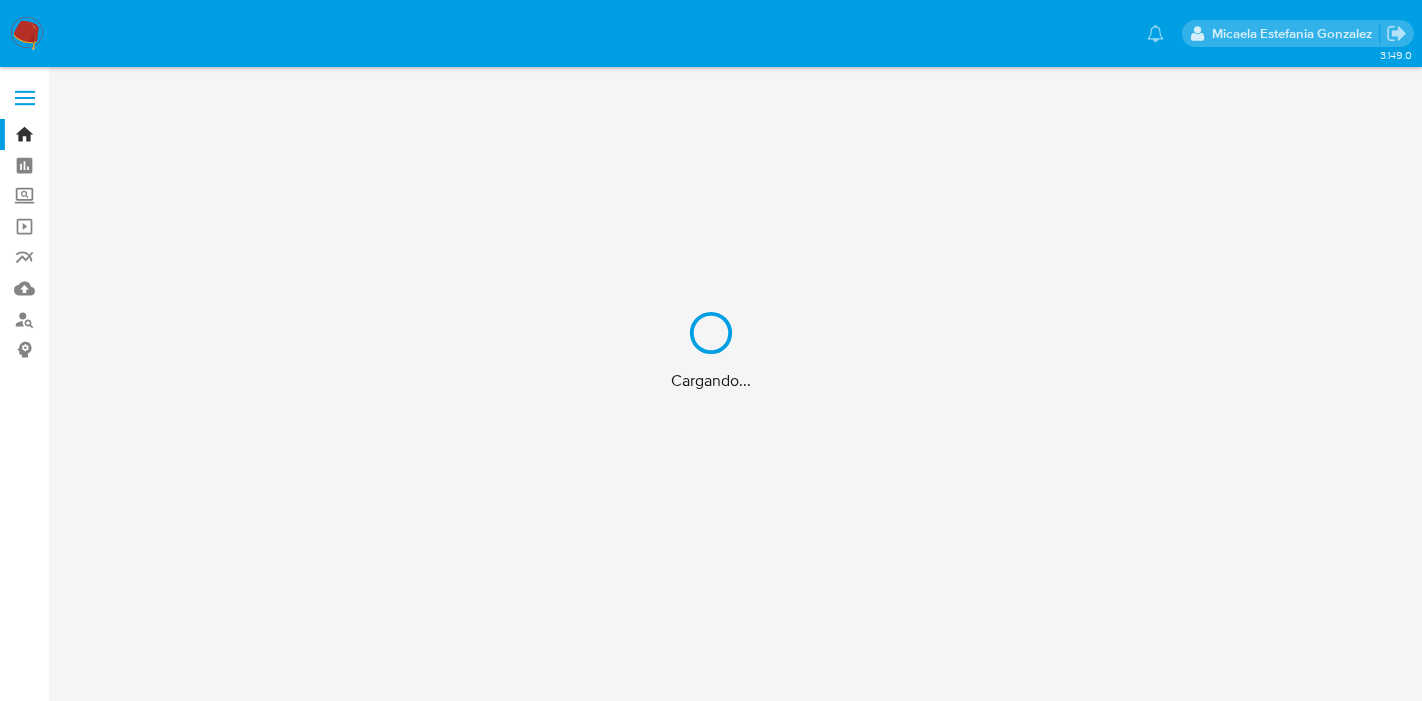 scroll, scrollTop: 0, scrollLeft: 0, axis: both 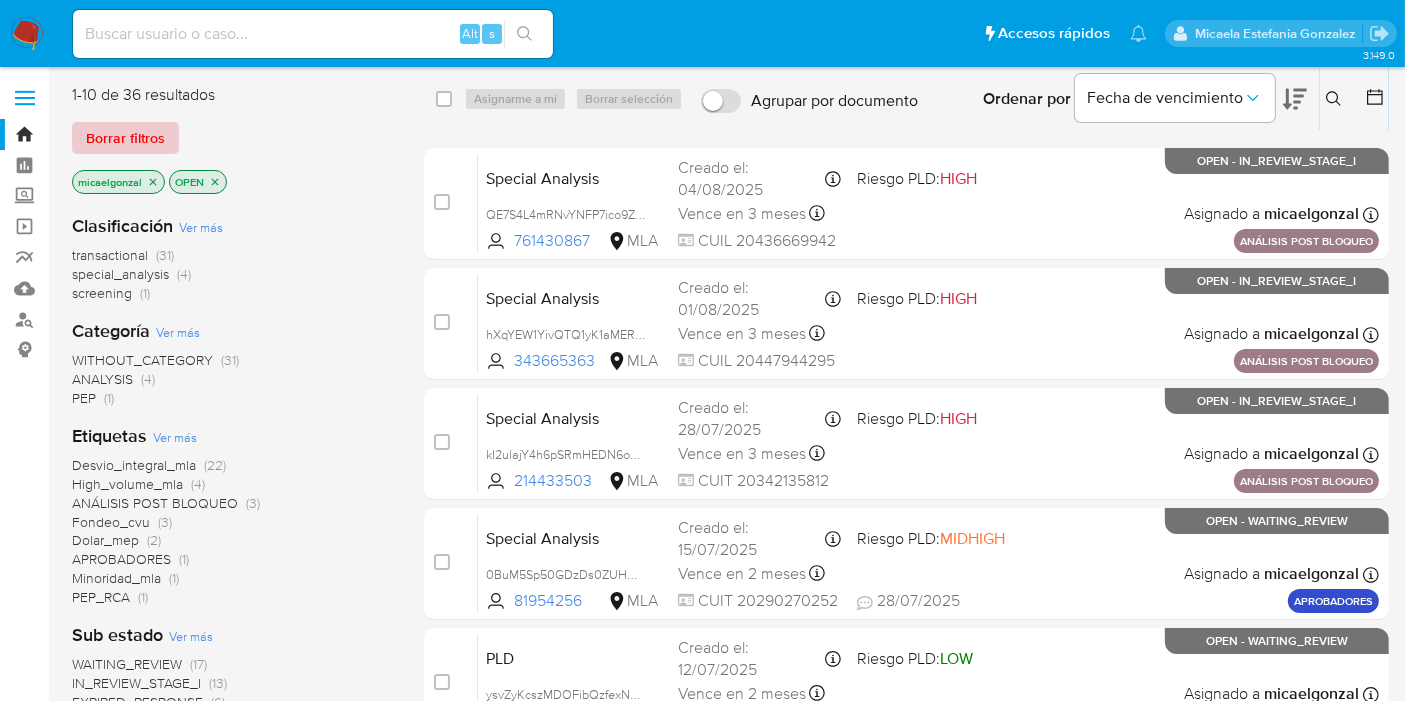click on "Borrar filtros" at bounding box center [125, 138] 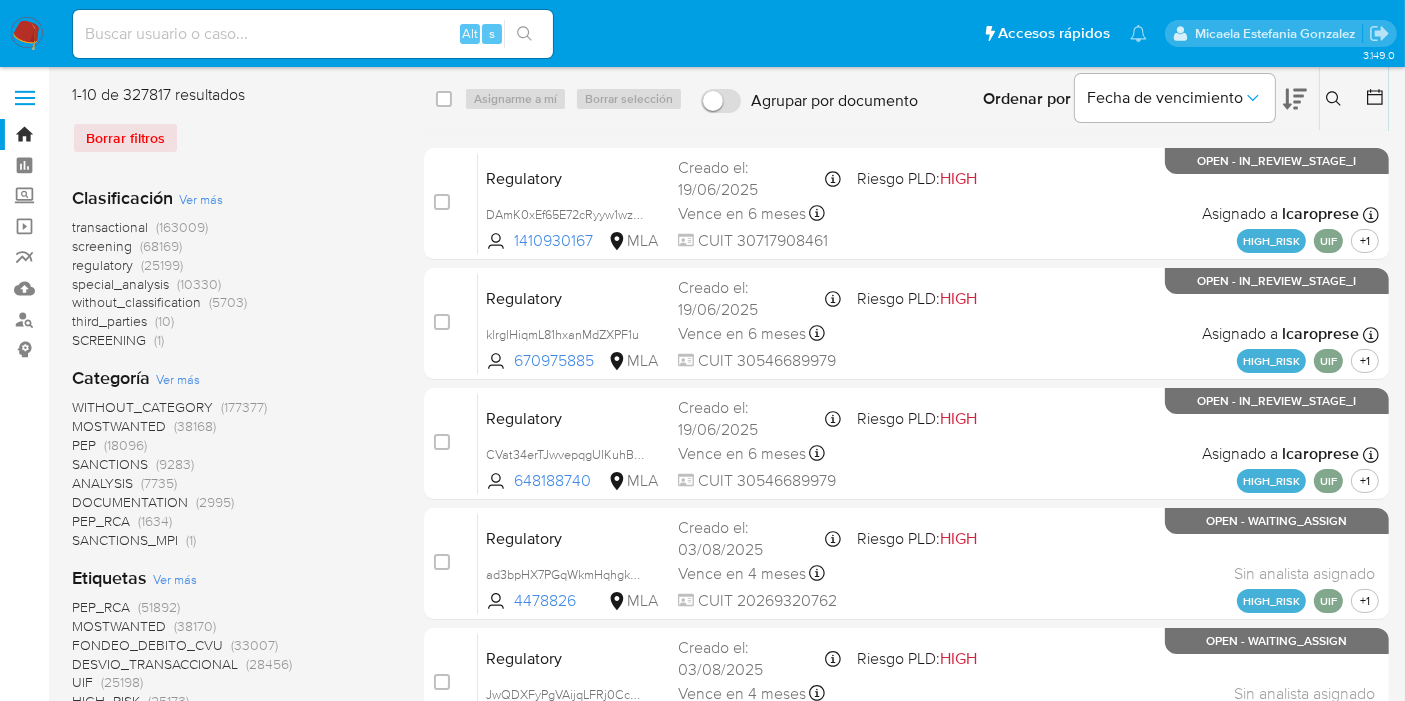 click 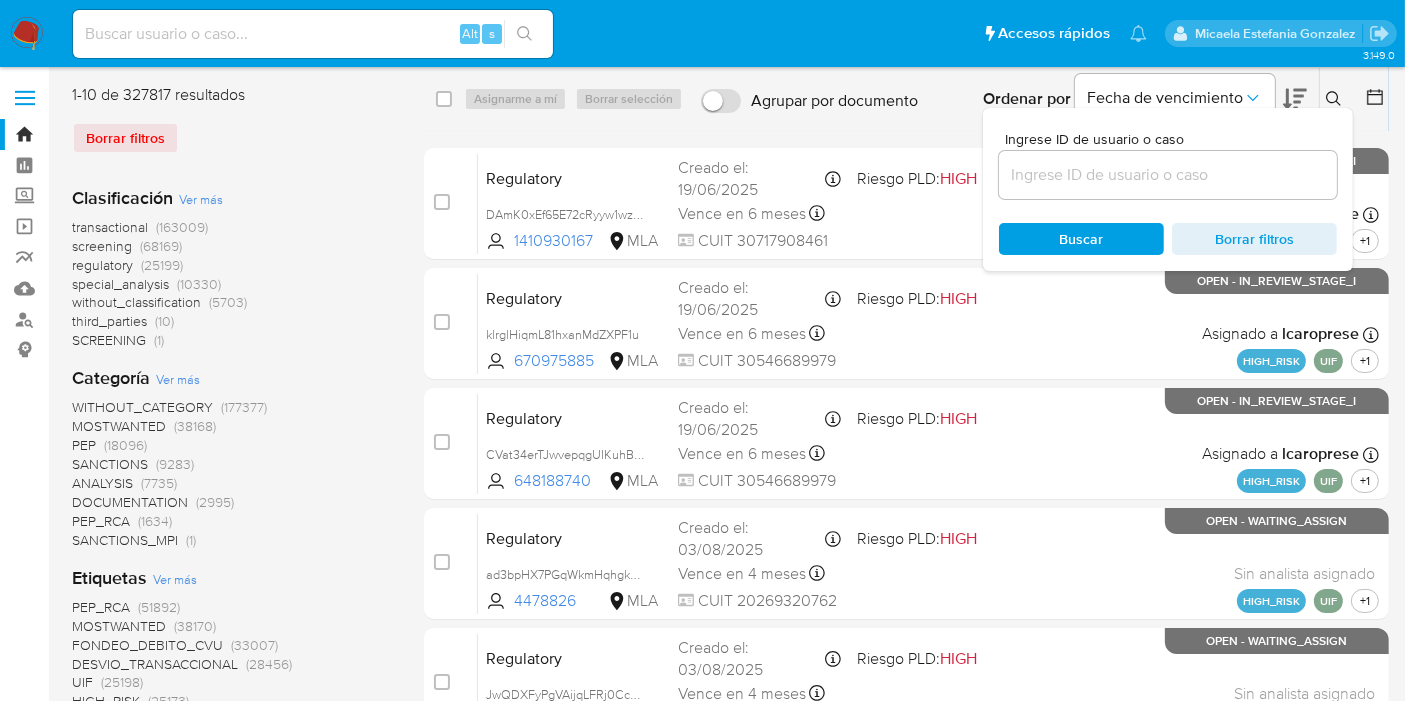 click at bounding box center [1168, 175] 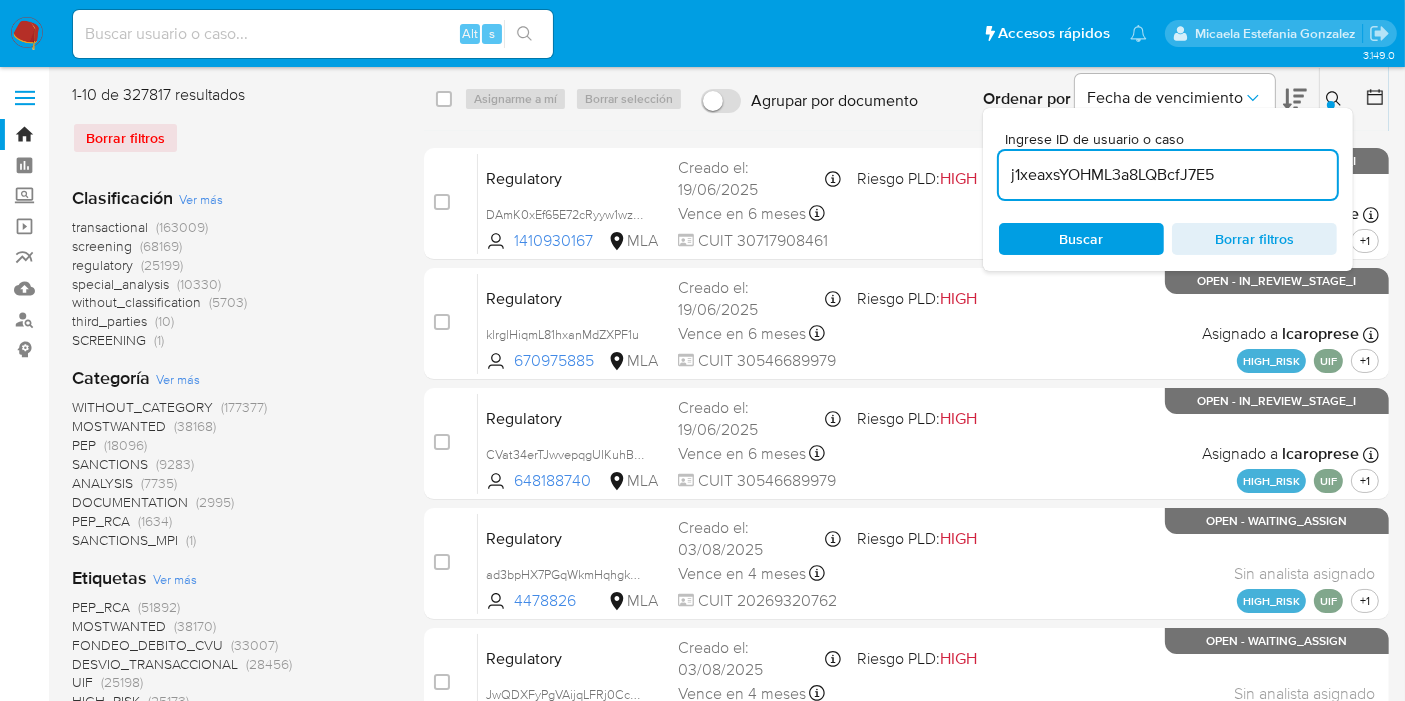 type on "j1xeaxsYOHML3a8LQBcfJ7E5" 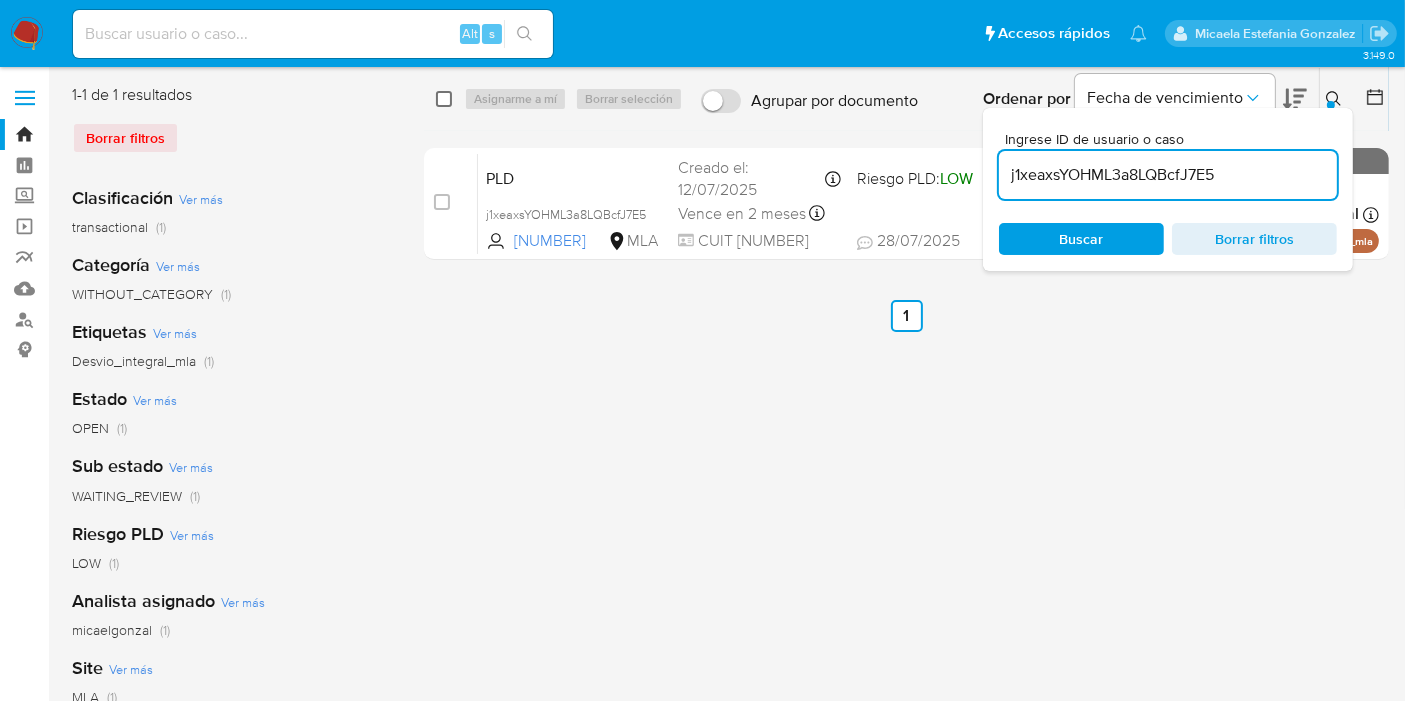 click at bounding box center (444, 99) 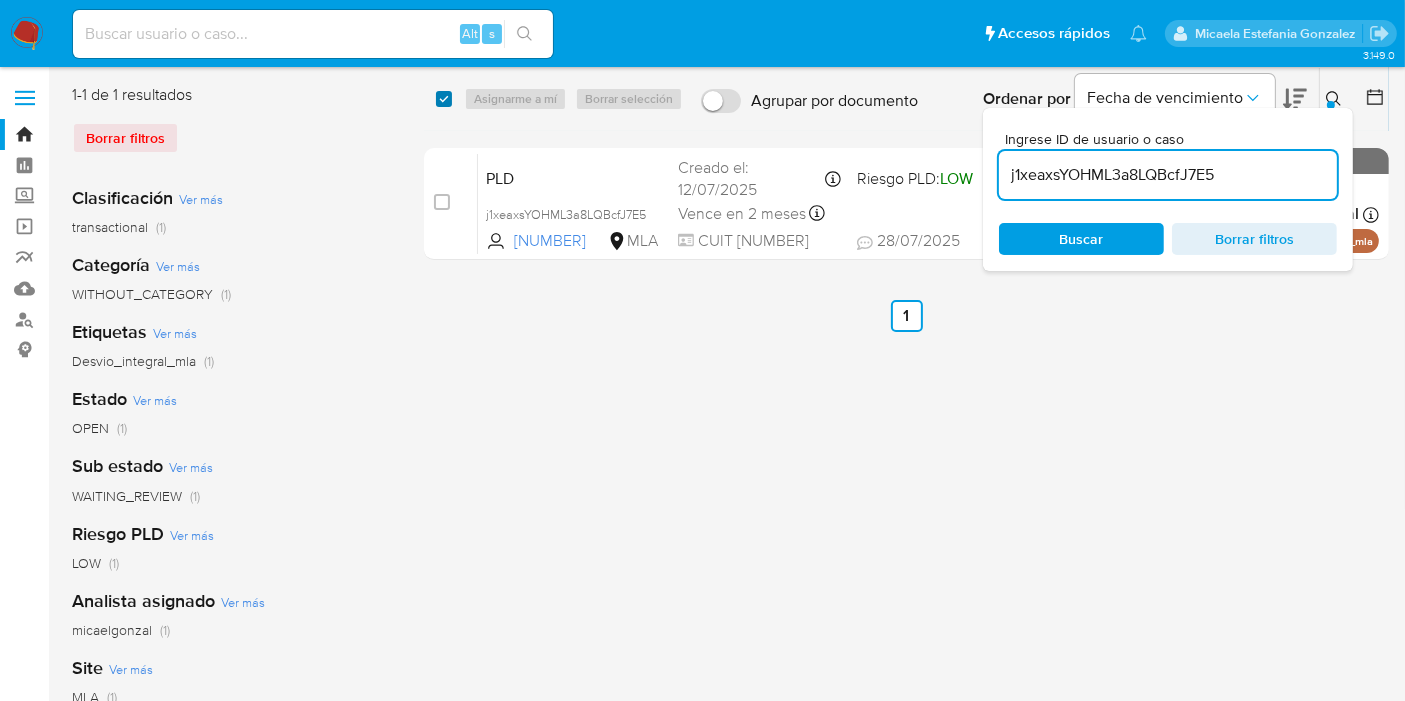 checkbox on "true" 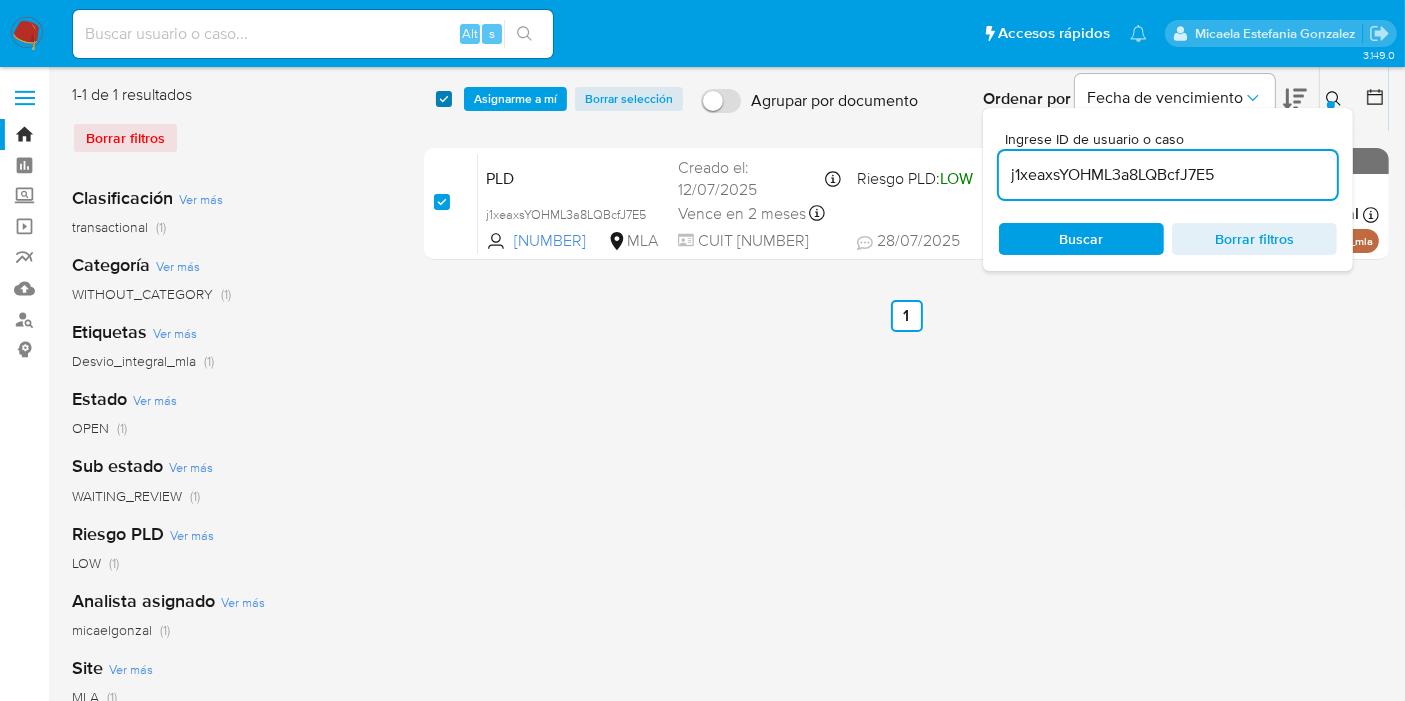 checkbox on "true" 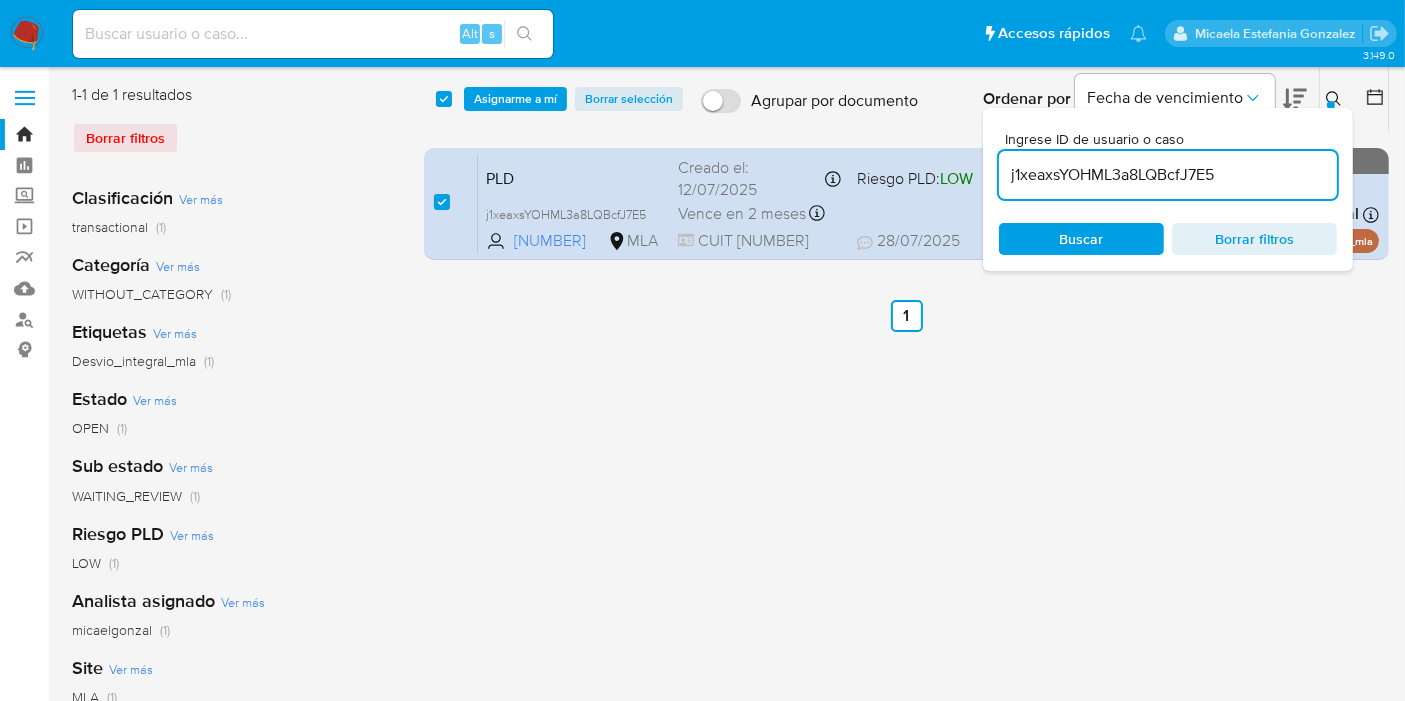 click on "select-all-cases-checkbox Asignarme a mí Borrar selección Agrupar por documento Ordenar por Fecha de vencimiento   No es posible ordenar los resultados mientras se encuentren agrupados. Ingrese ID de usuario o caso j1xeaxsYOHML3a8LQBcfJ7E5 Buscar Borrar filtros" at bounding box center [906, 99] 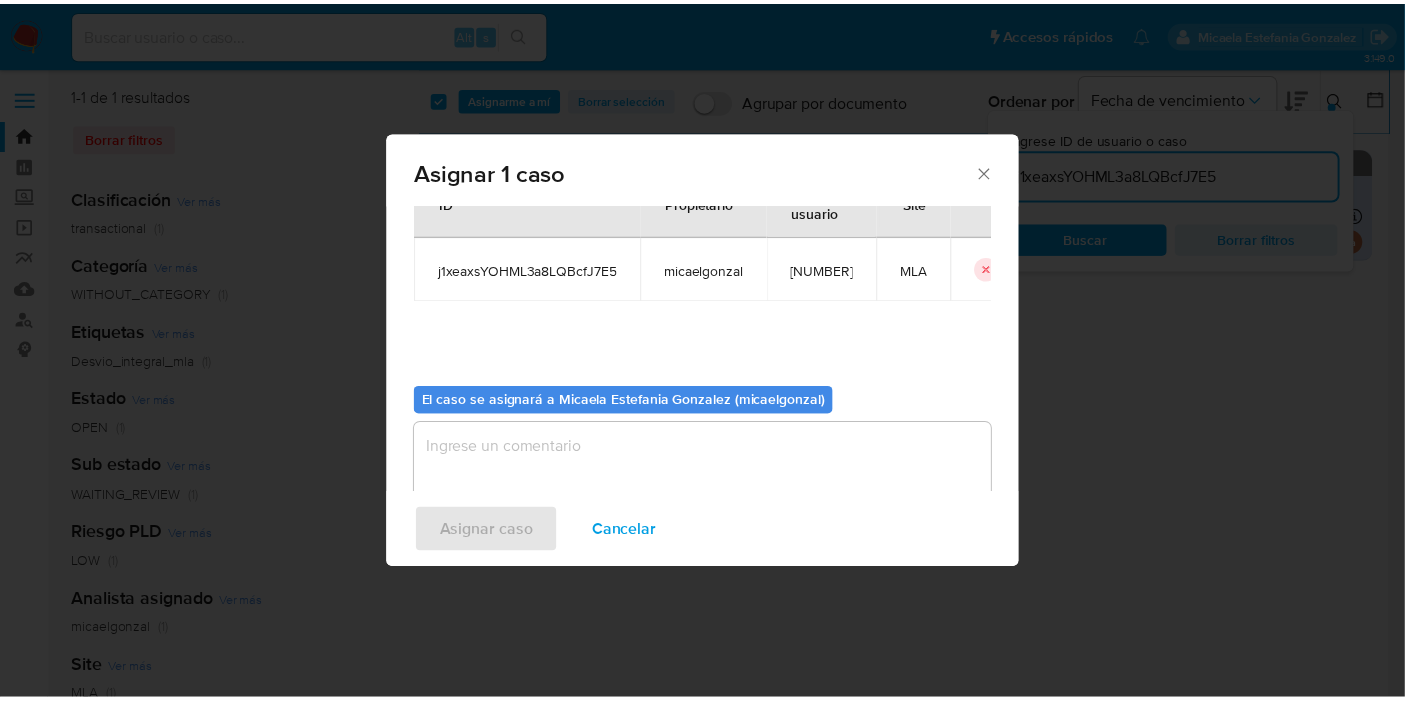 scroll, scrollTop: 102, scrollLeft: 0, axis: vertical 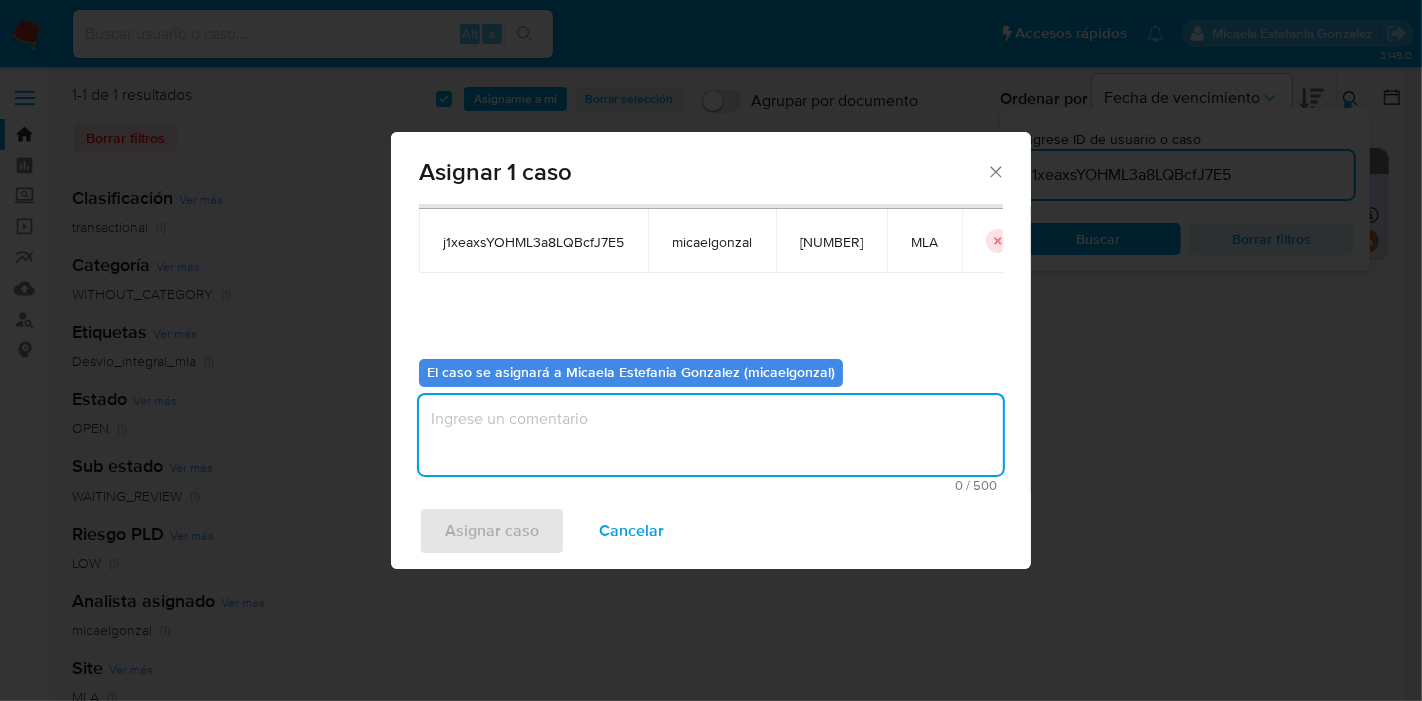 click at bounding box center (711, 435) 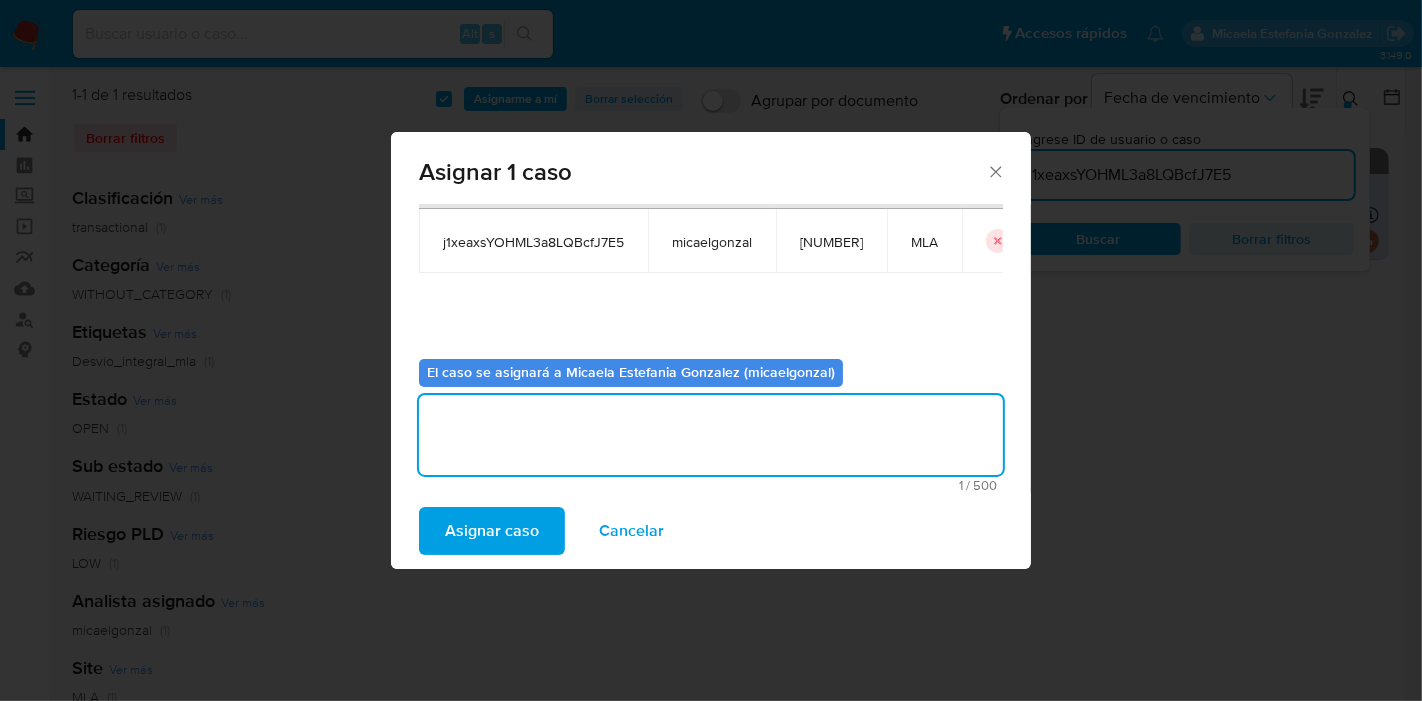 click on "Asignar caso" at bounding box center (492, 531) 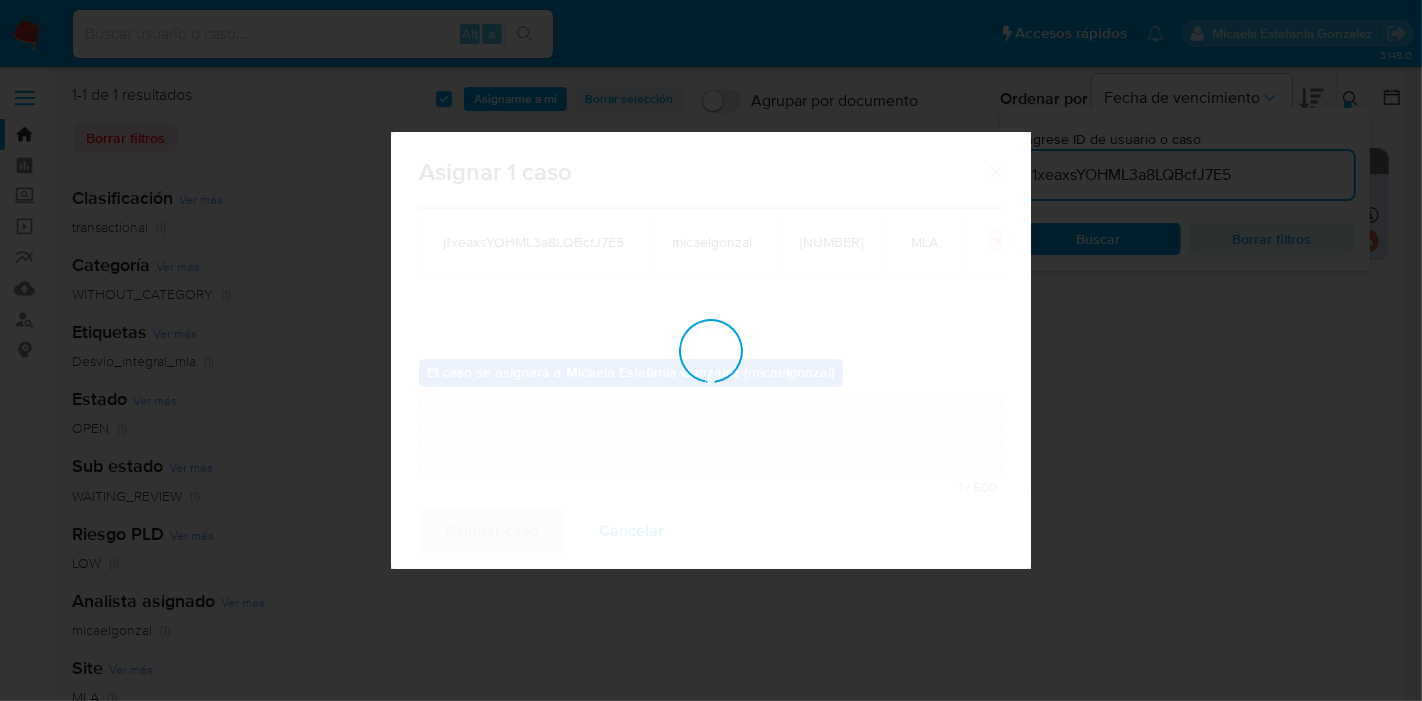 type 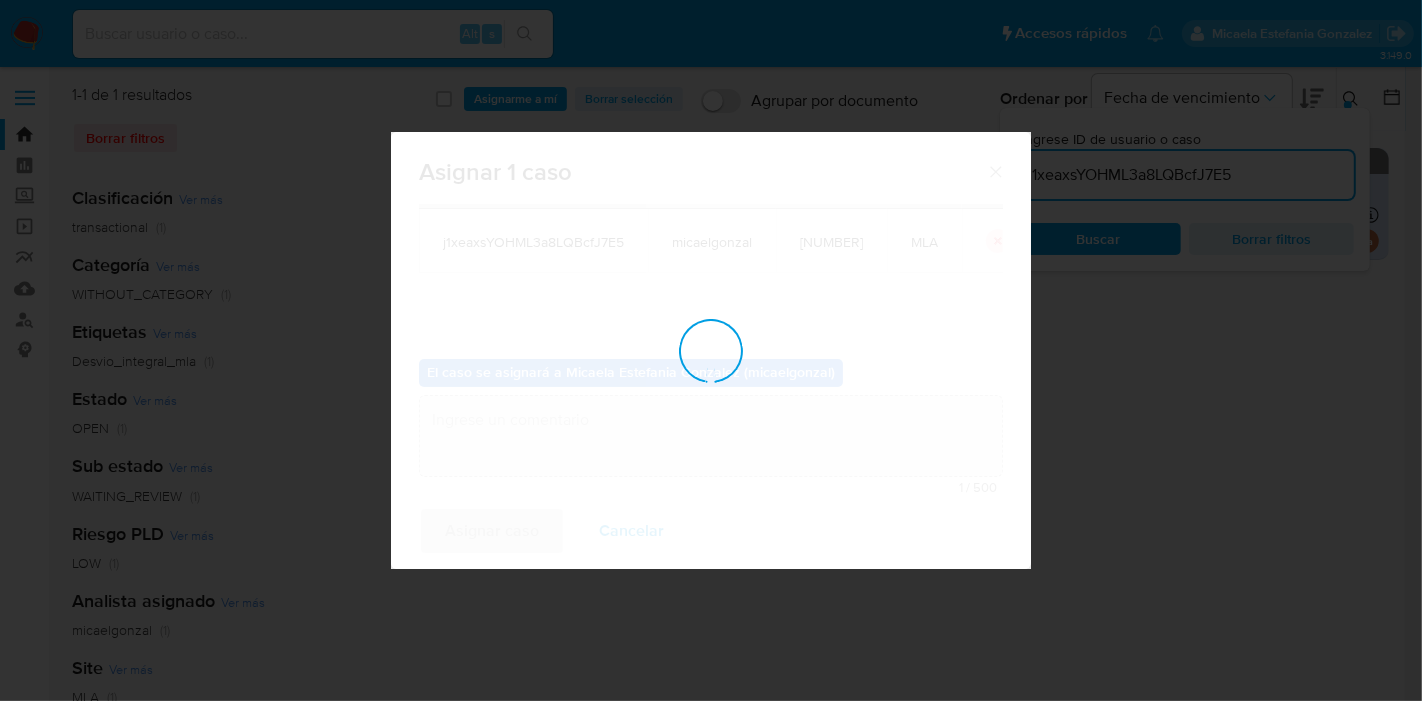 checkbox on "false" 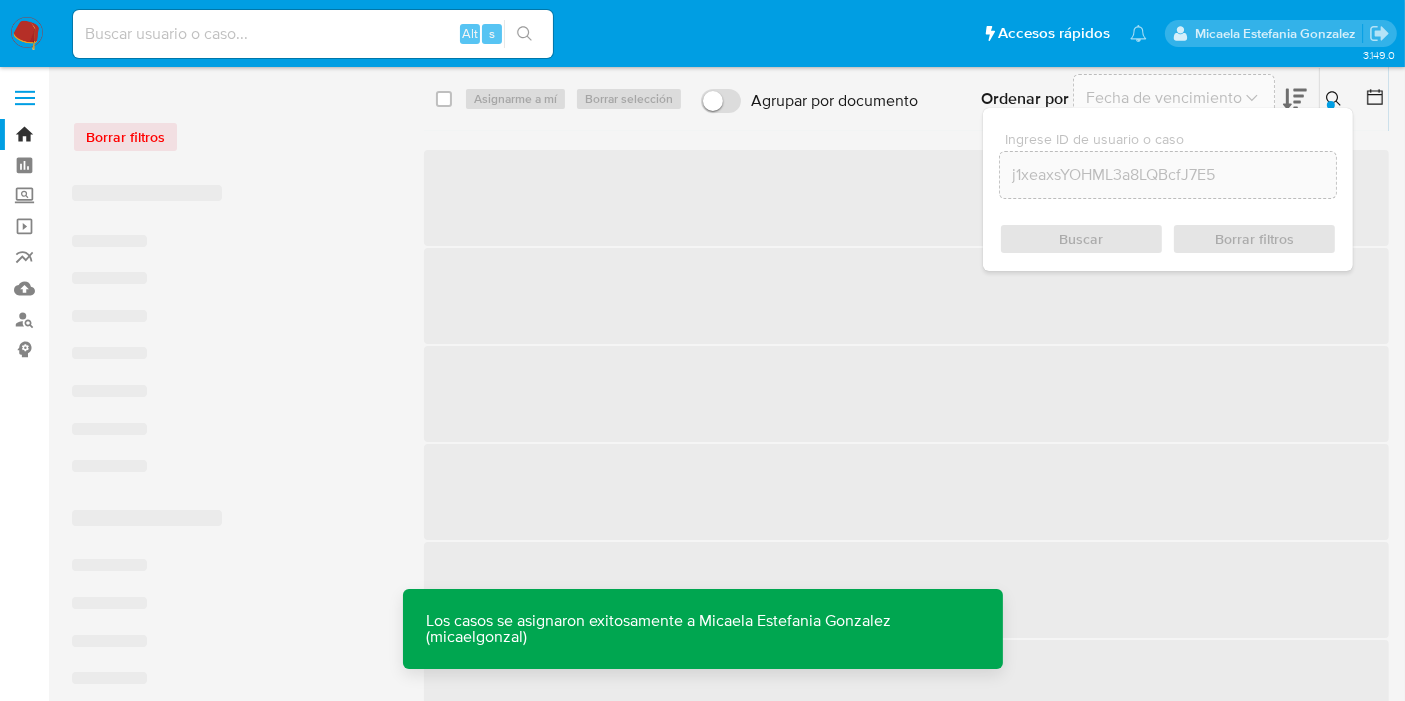 drag, startPoint x: 295, startPoint y: 52, endPoint x: 318, endPoint y: 35, distance: 28.600698 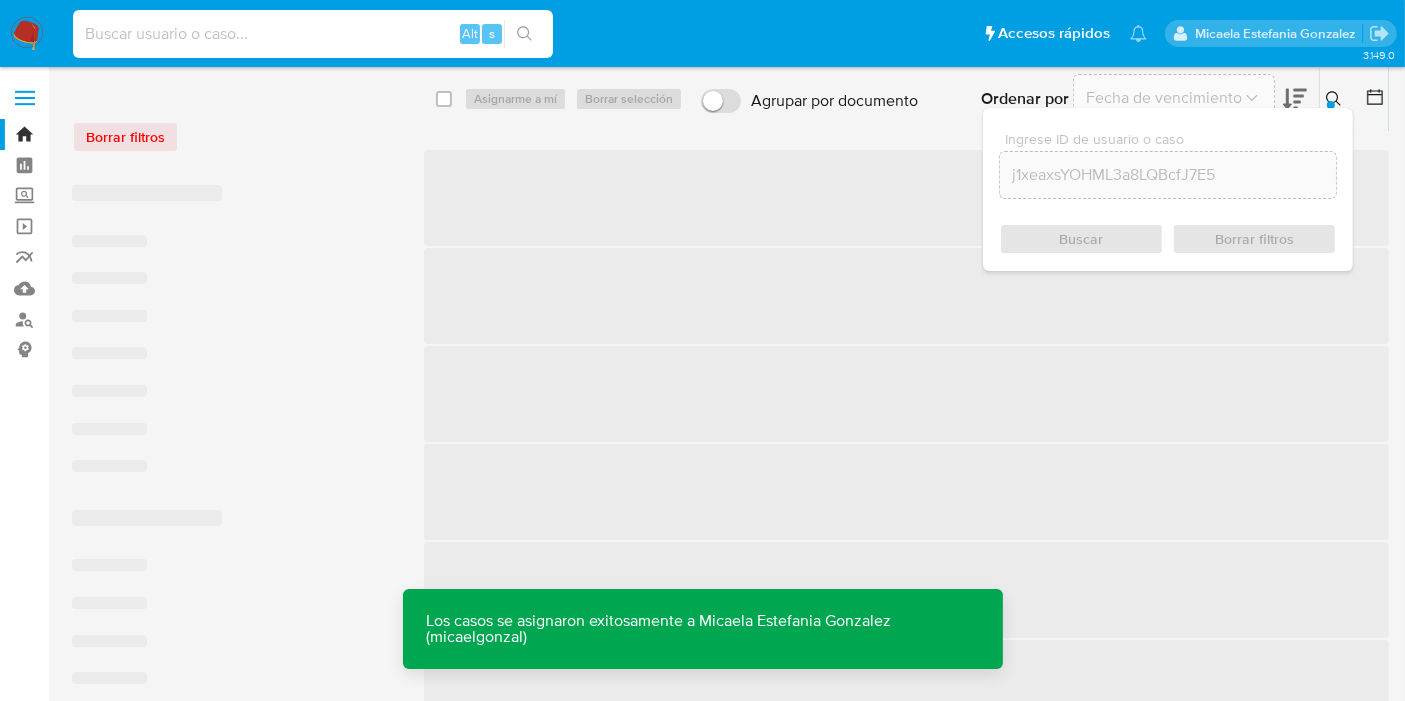 click at bounding box center [313, 34] 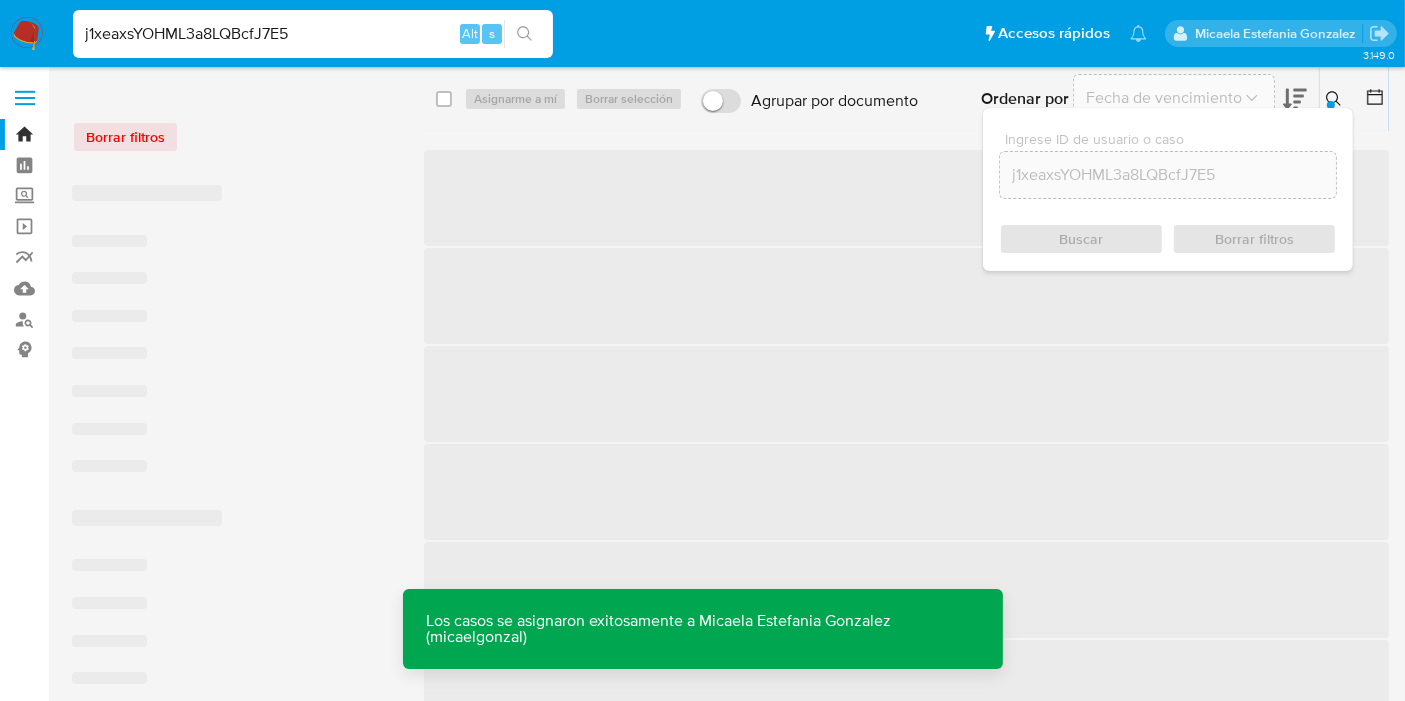 type on "j1xeaxsYOHML3a8LQBcfJ7E5" 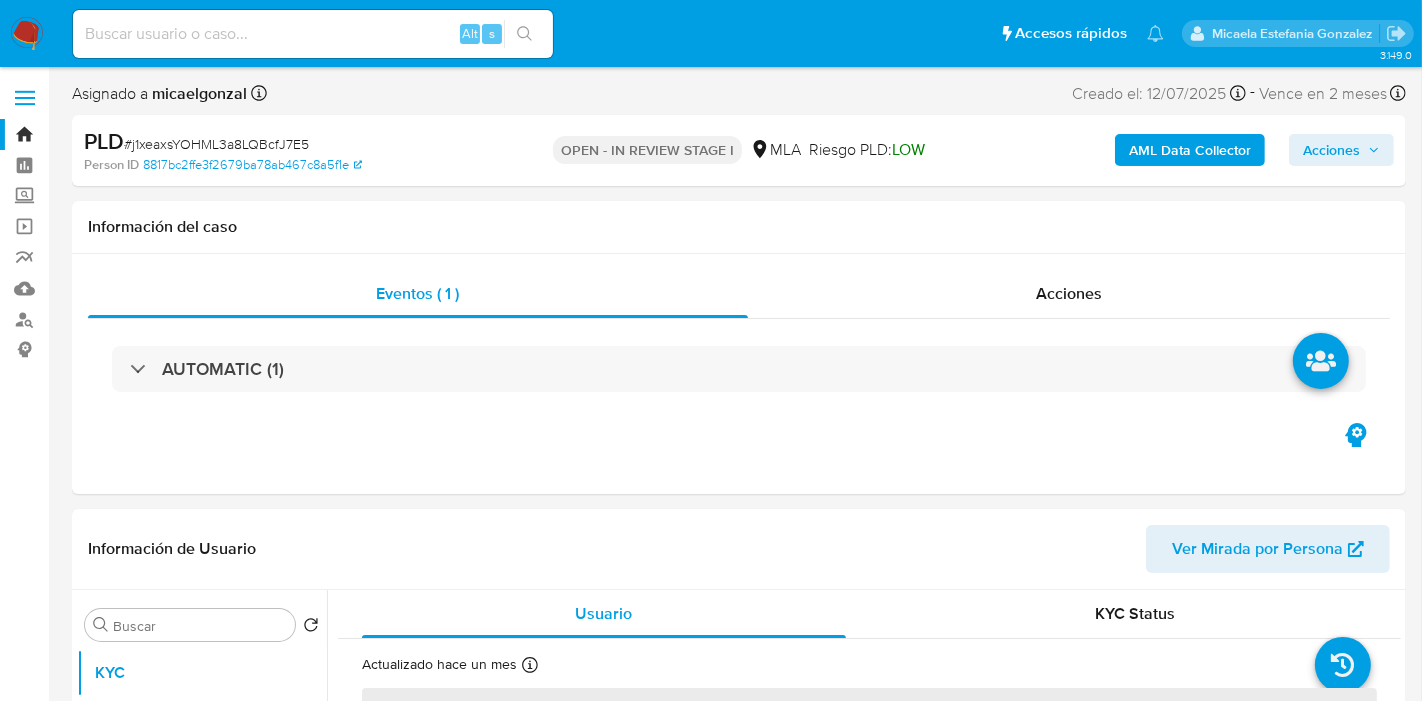 select on "10" 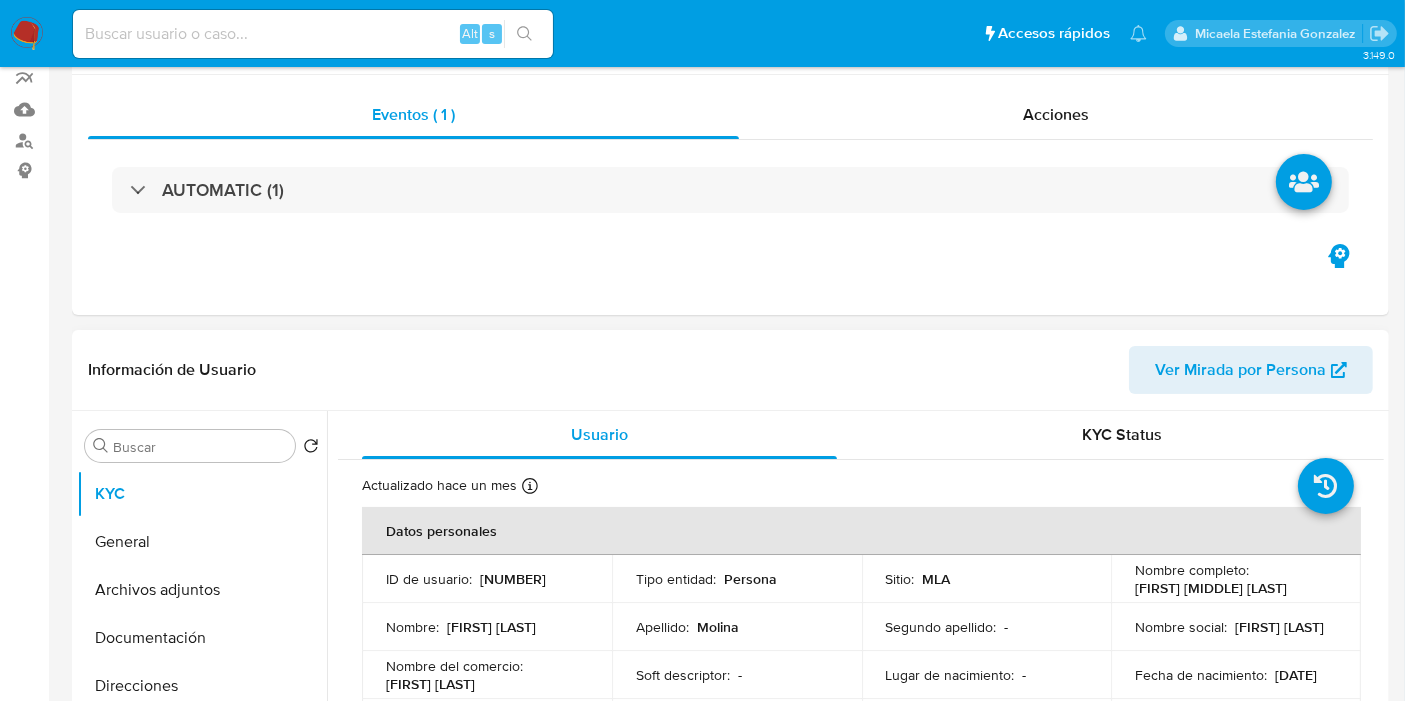 scroll, scrollTop: 333, scrollLeft: 0, axis: vertical 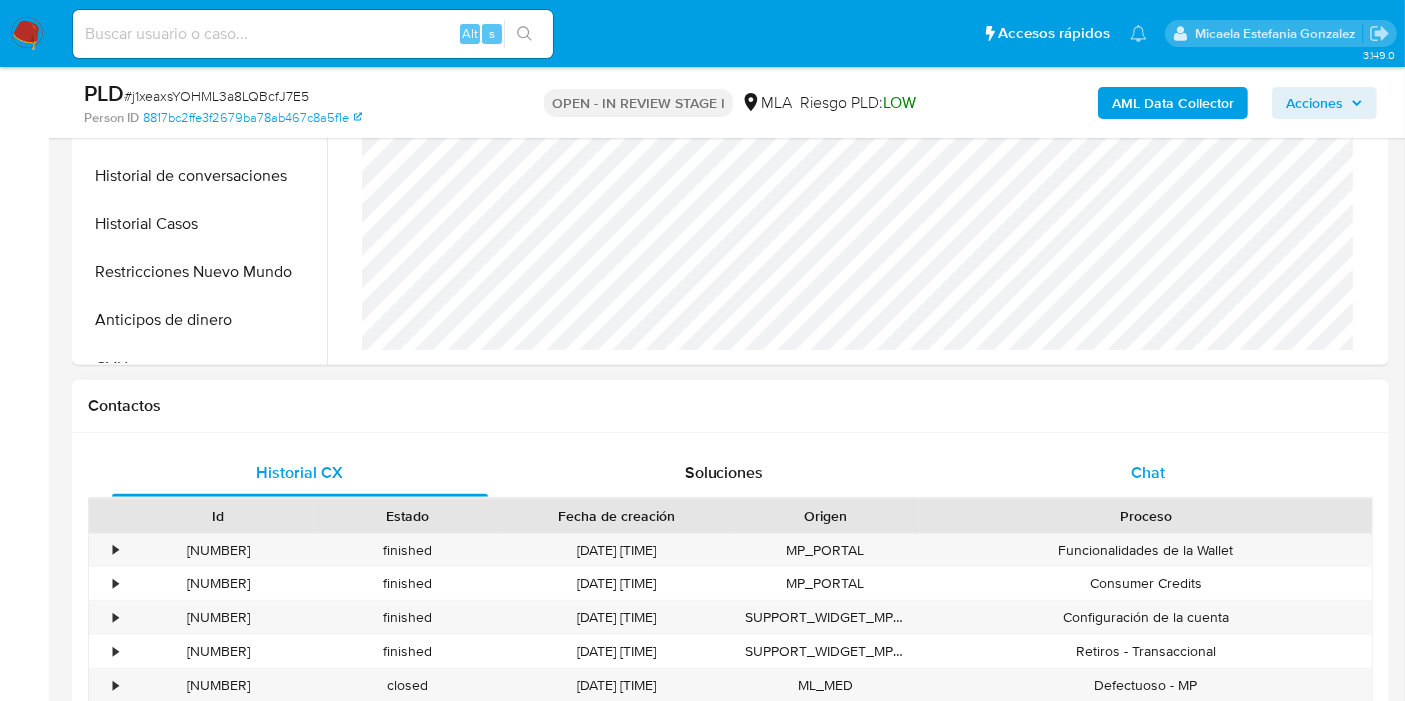click on "Chat" at bounding box center (1148, 472) 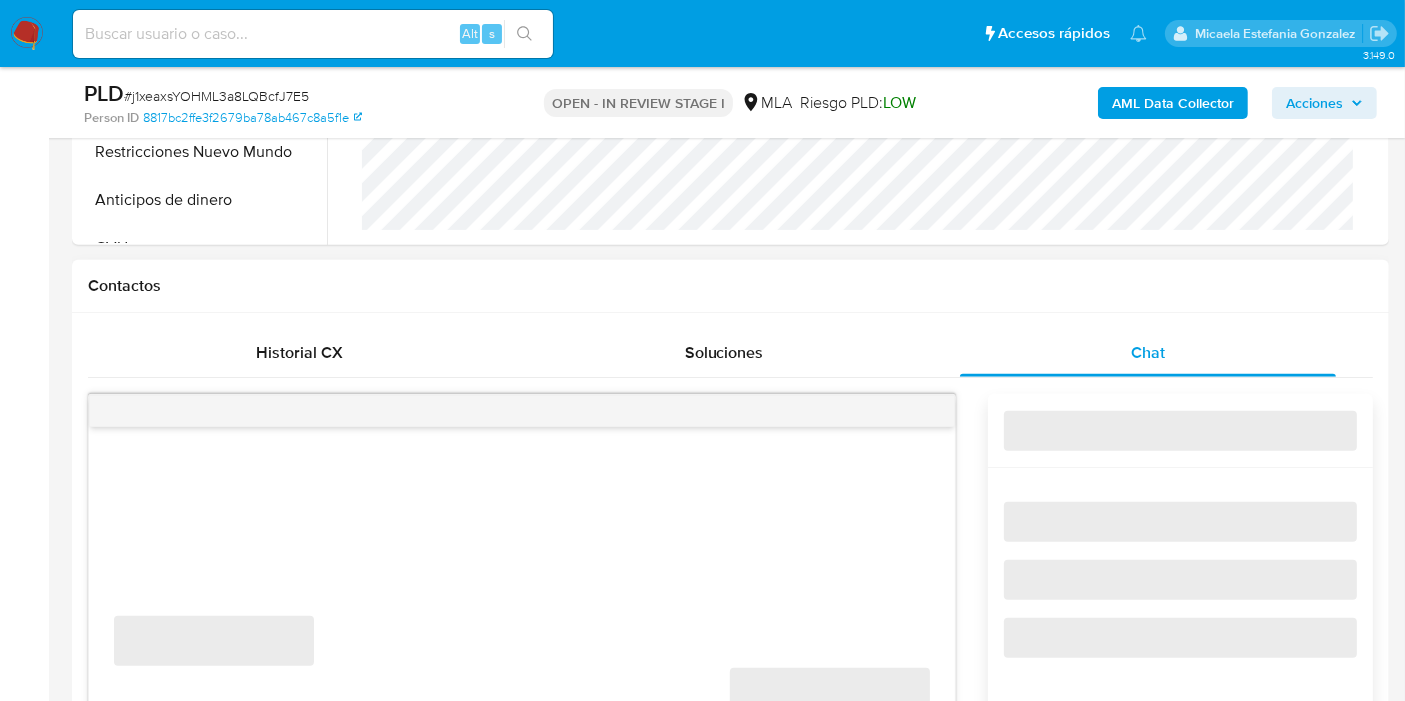 scroll, scrollTop: 888, scrollLeft: 0, axis: vertical 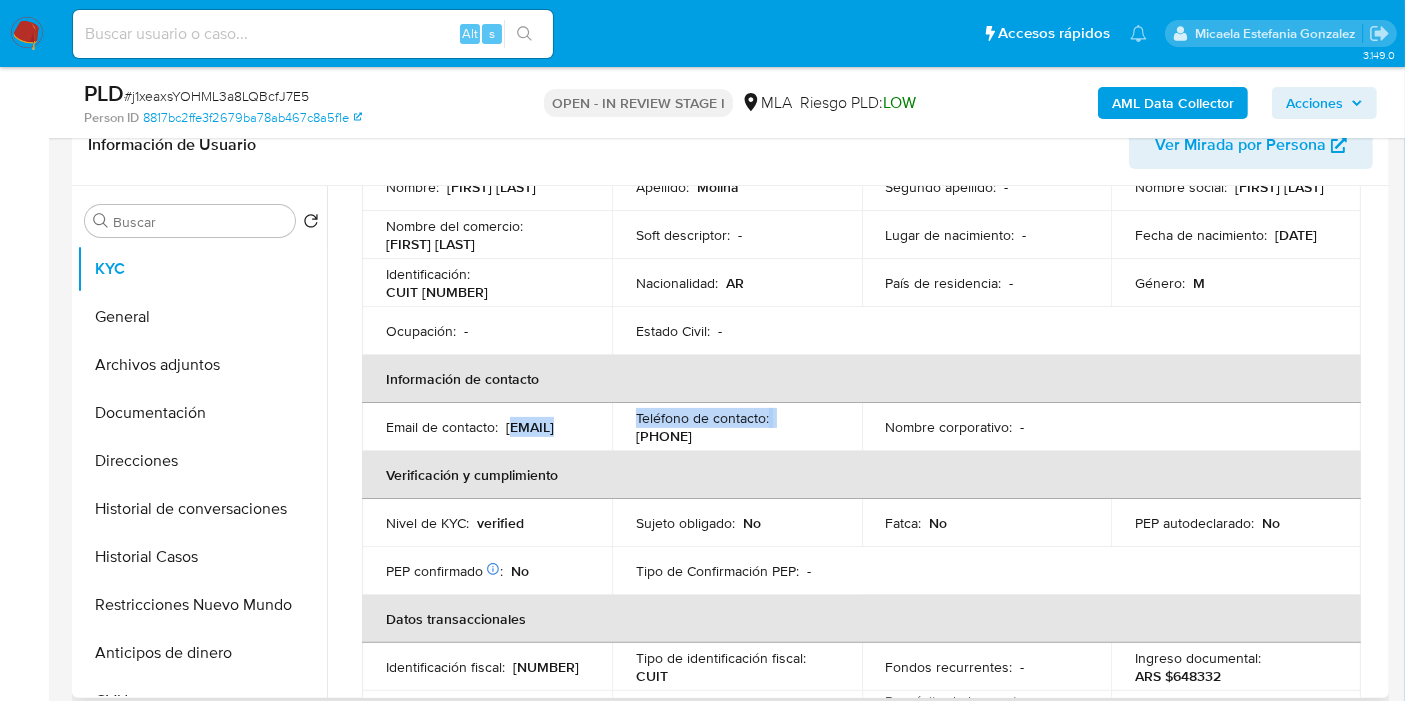 drag, startPoint x: 613, startPoint y: 446, endPoint x: 397, endPoint y: 435, distance: 216.2799 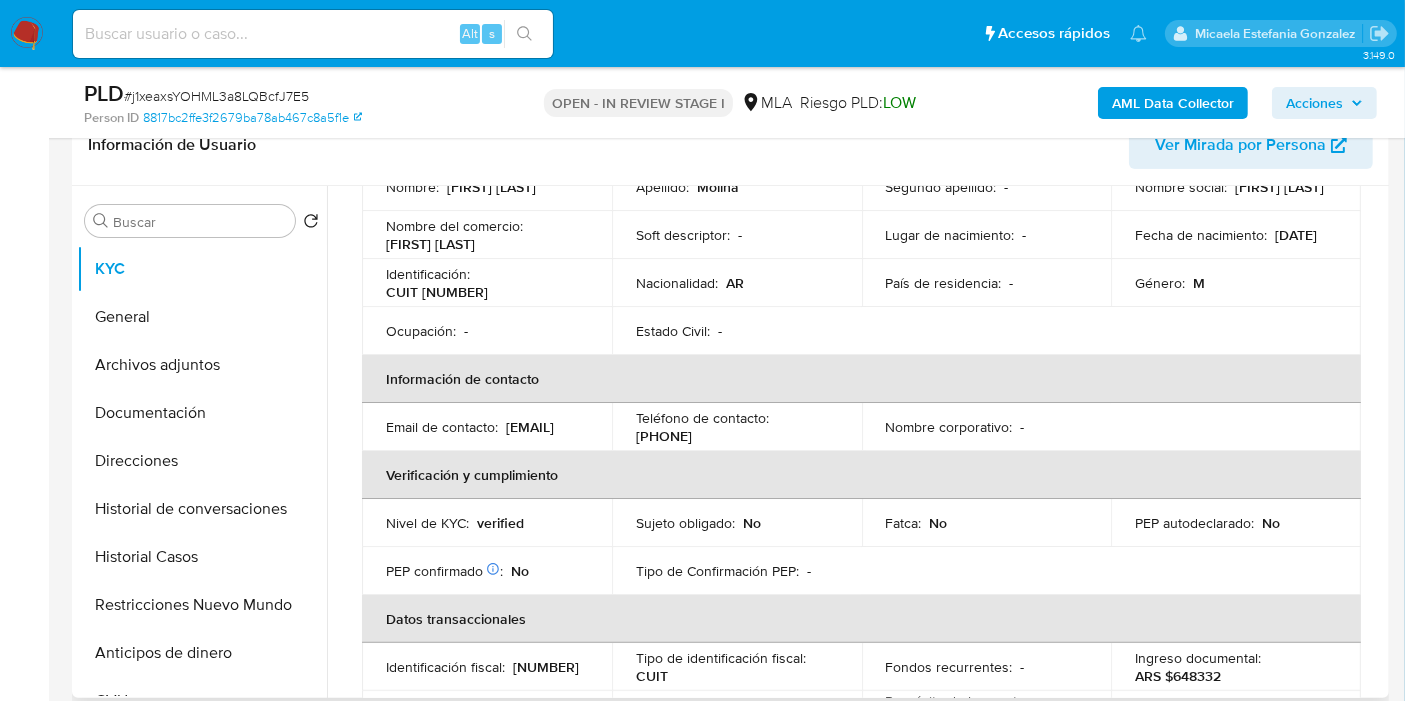 drag, startPoint x: 389, startPoint y: 435, endPoint x: 585, endPoint y: 435, distance: 196 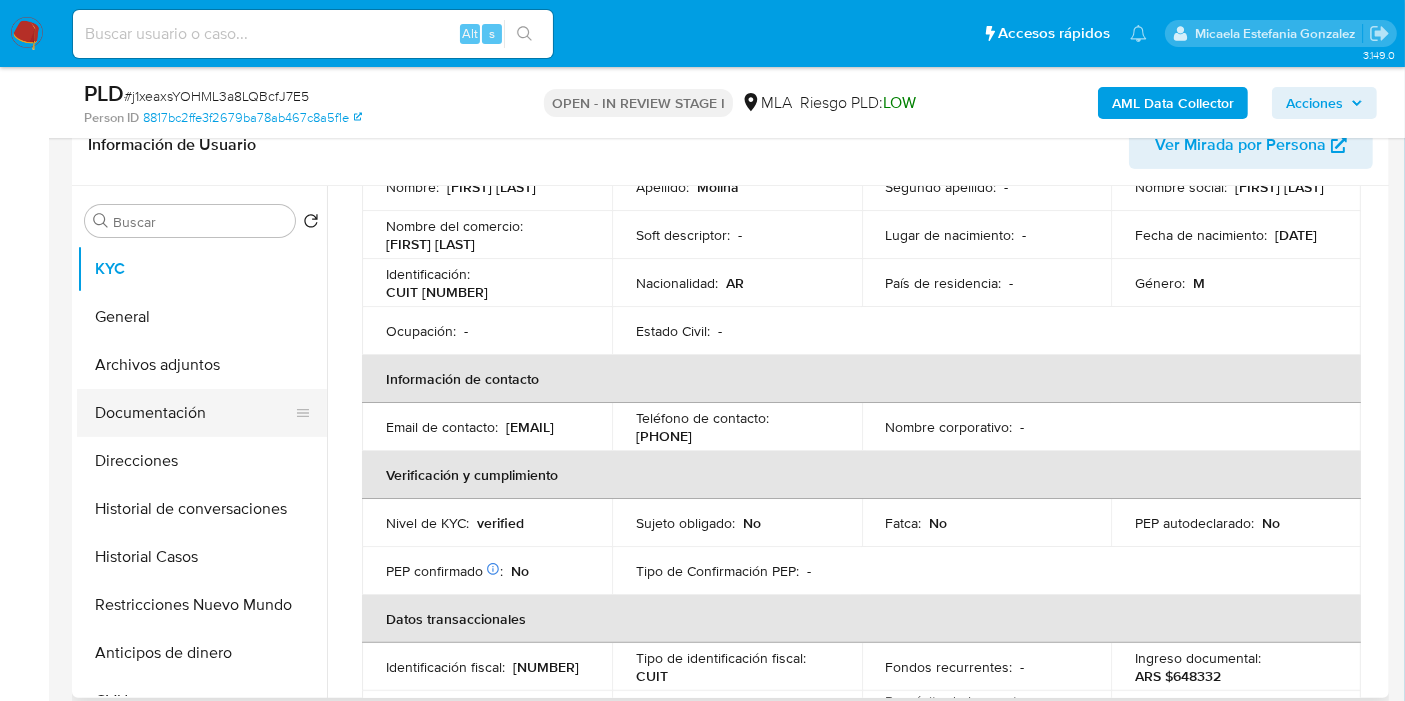 click on "Documentación" at bounding box center [194, 413] 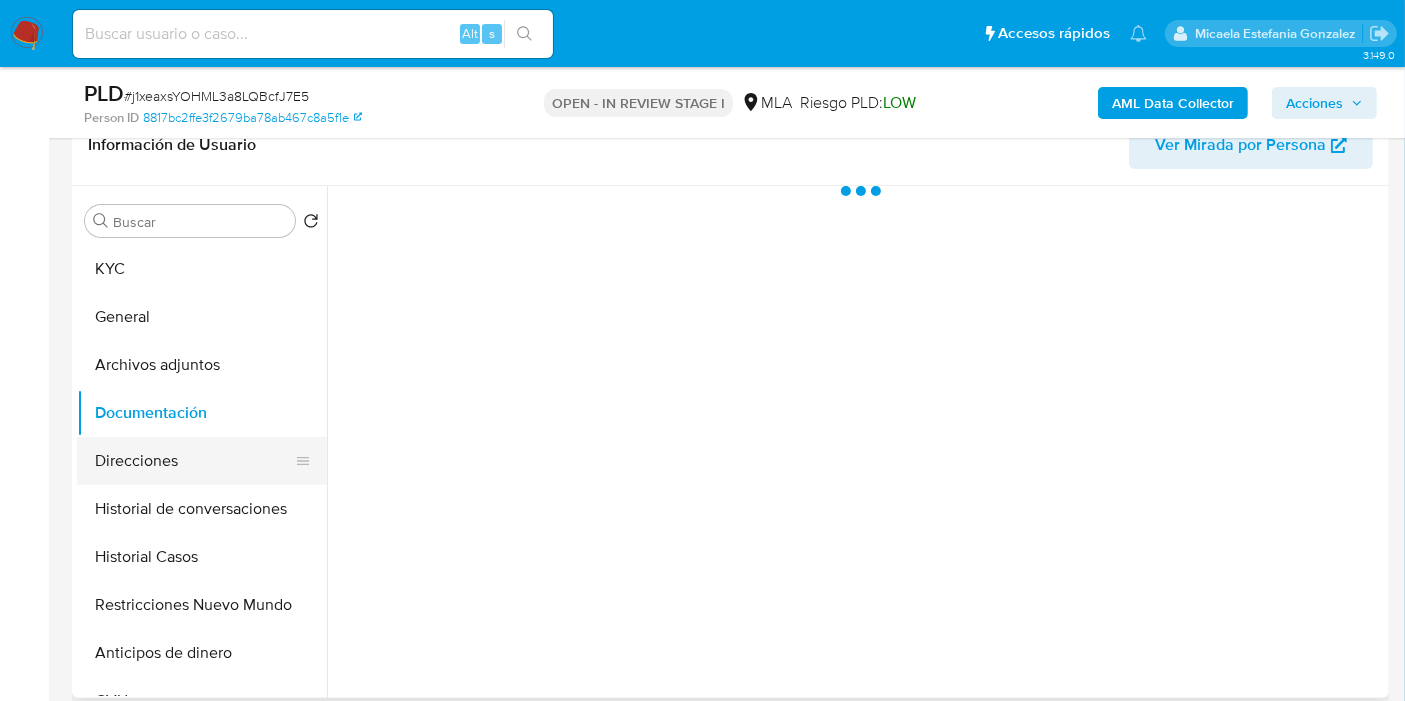 scroll, scrollTop: 0, scrollLeft: 0, axis: both 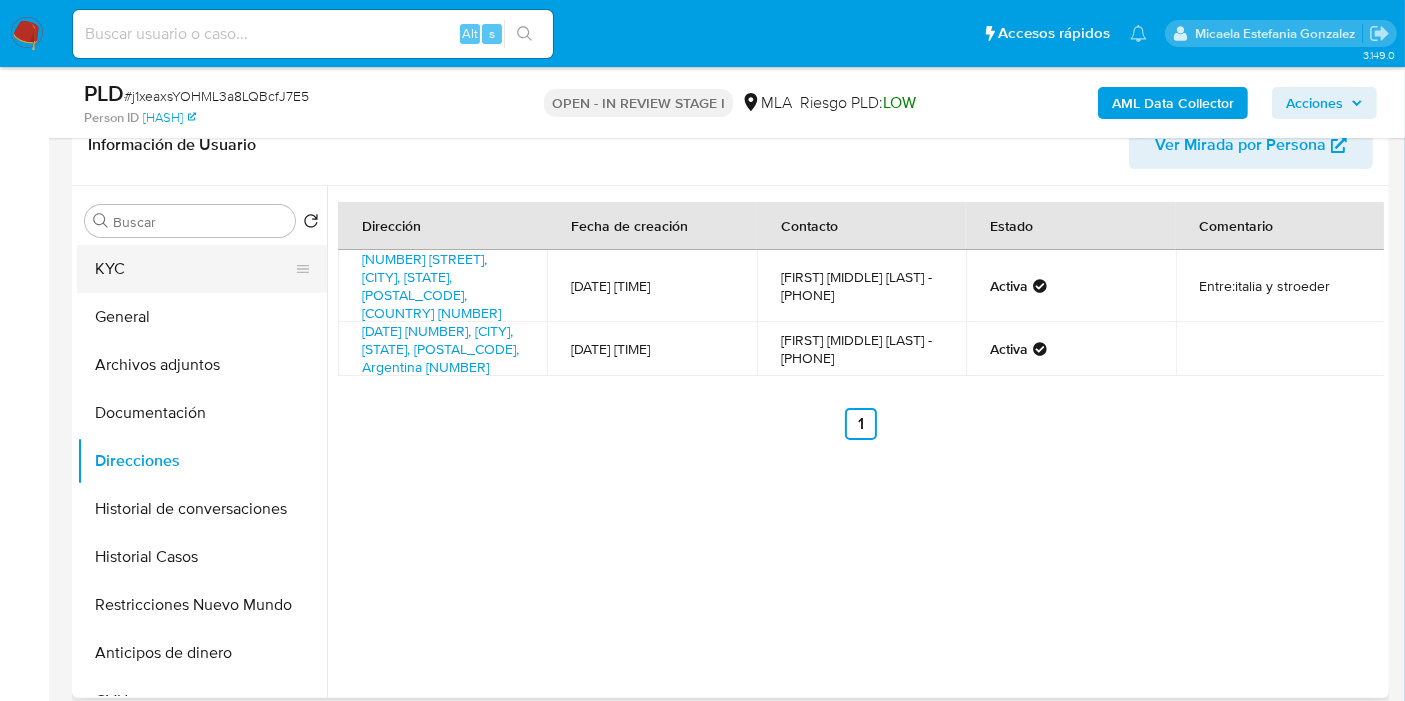 click on "KYC" at bounding box center (194, 269) 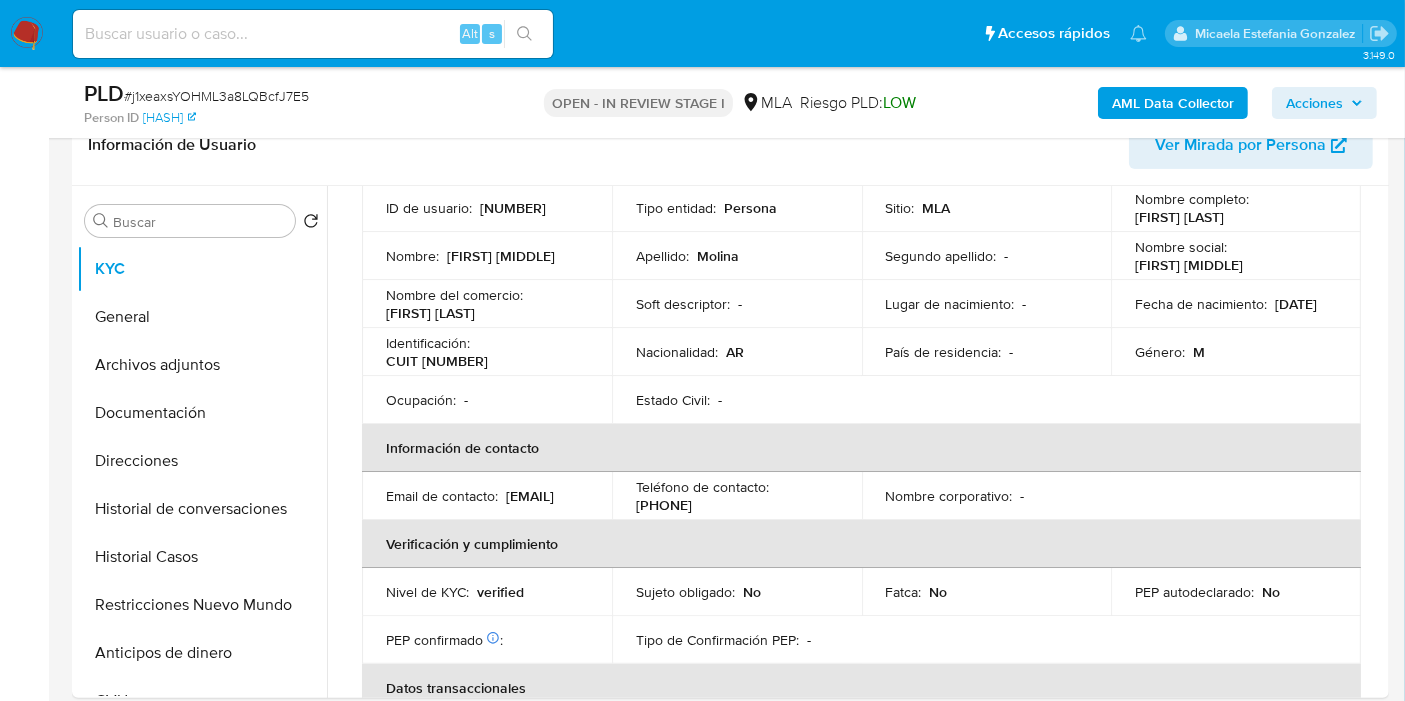 scroll, scrollTop: 111, scrollLeft: 0, axis: vertical 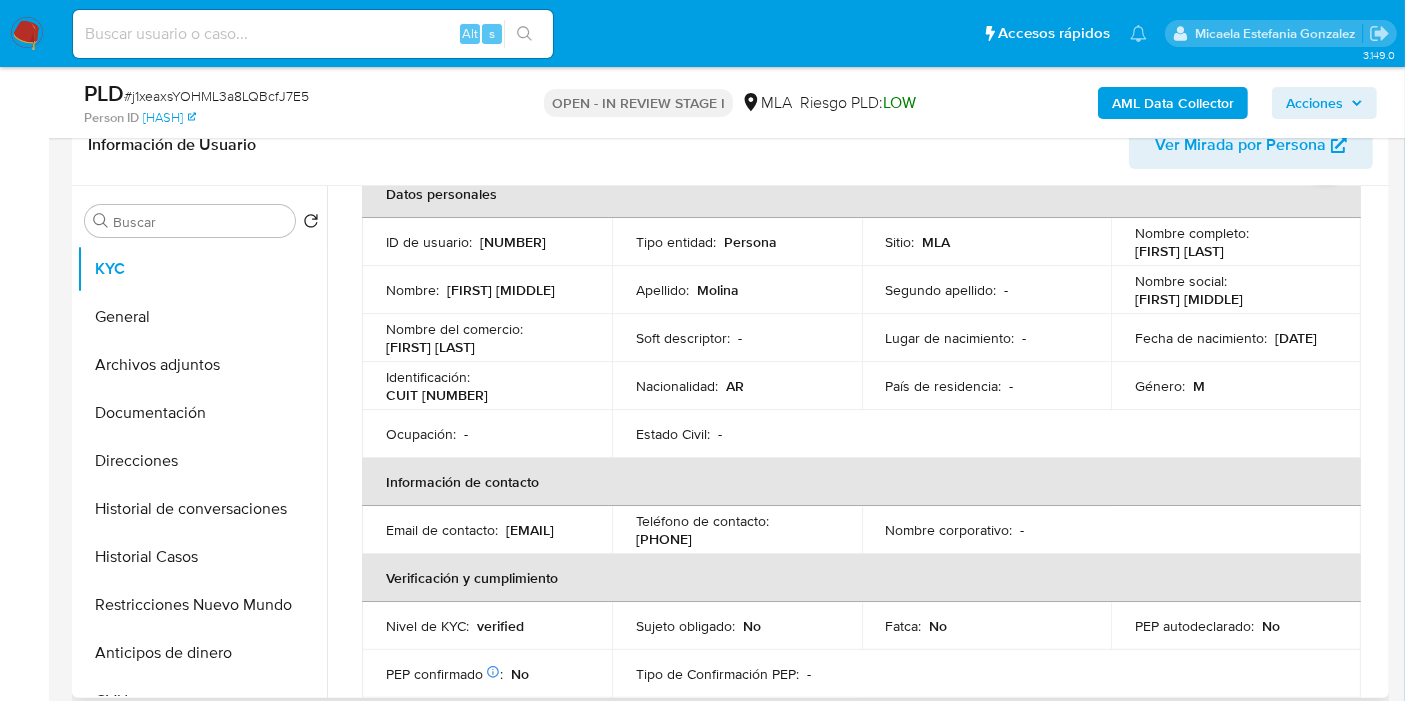 click on "gustavo_molina01@hotmail.com" at bounding box center (530, 530) 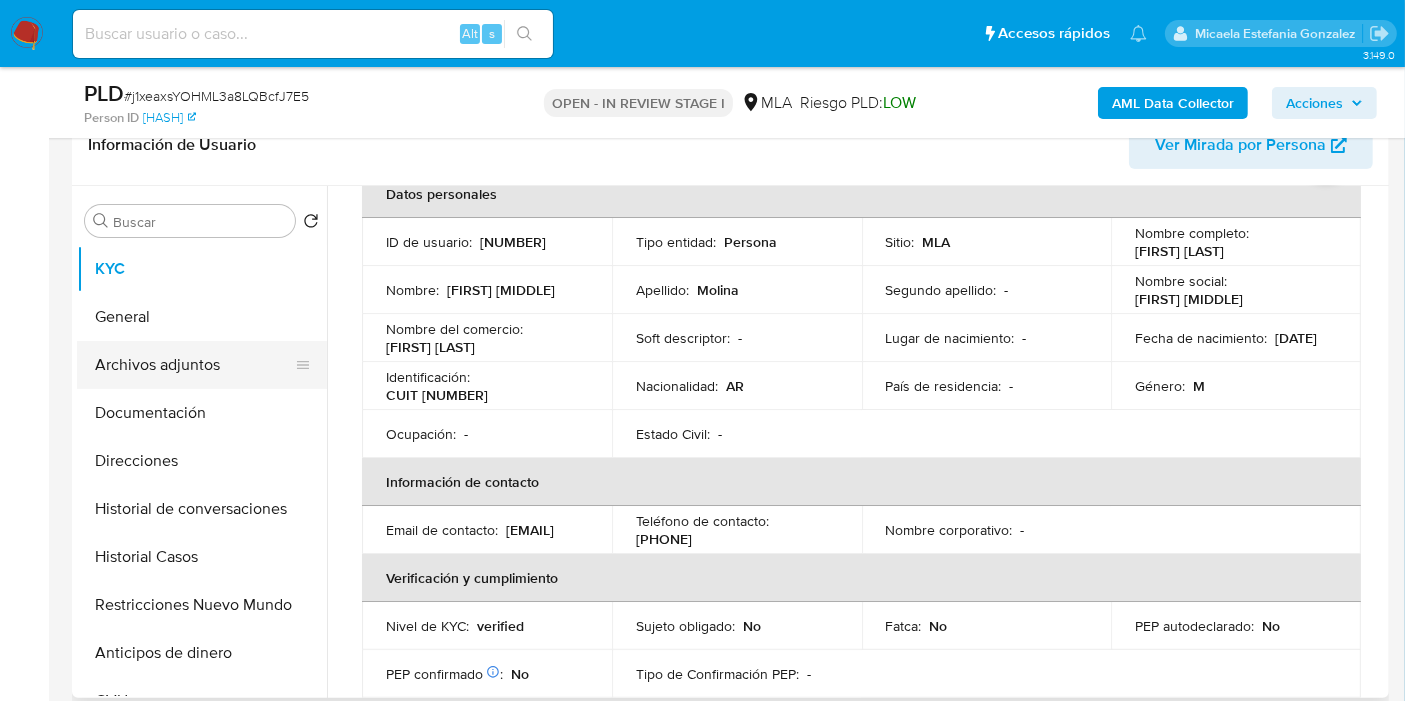 click on "Archivos adjuntos" at bounding box center (194, 365) 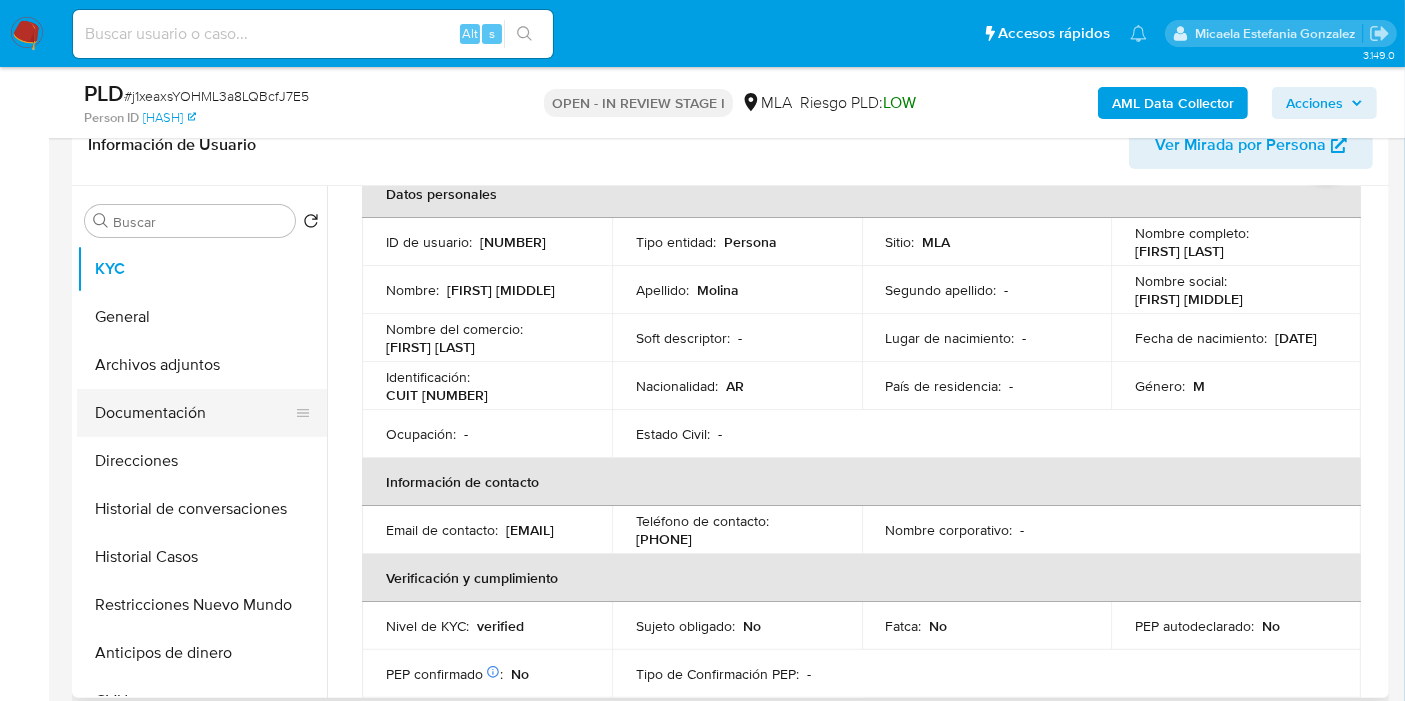scroll, scrollTop: 0, scrollLeft: 0, axis: both 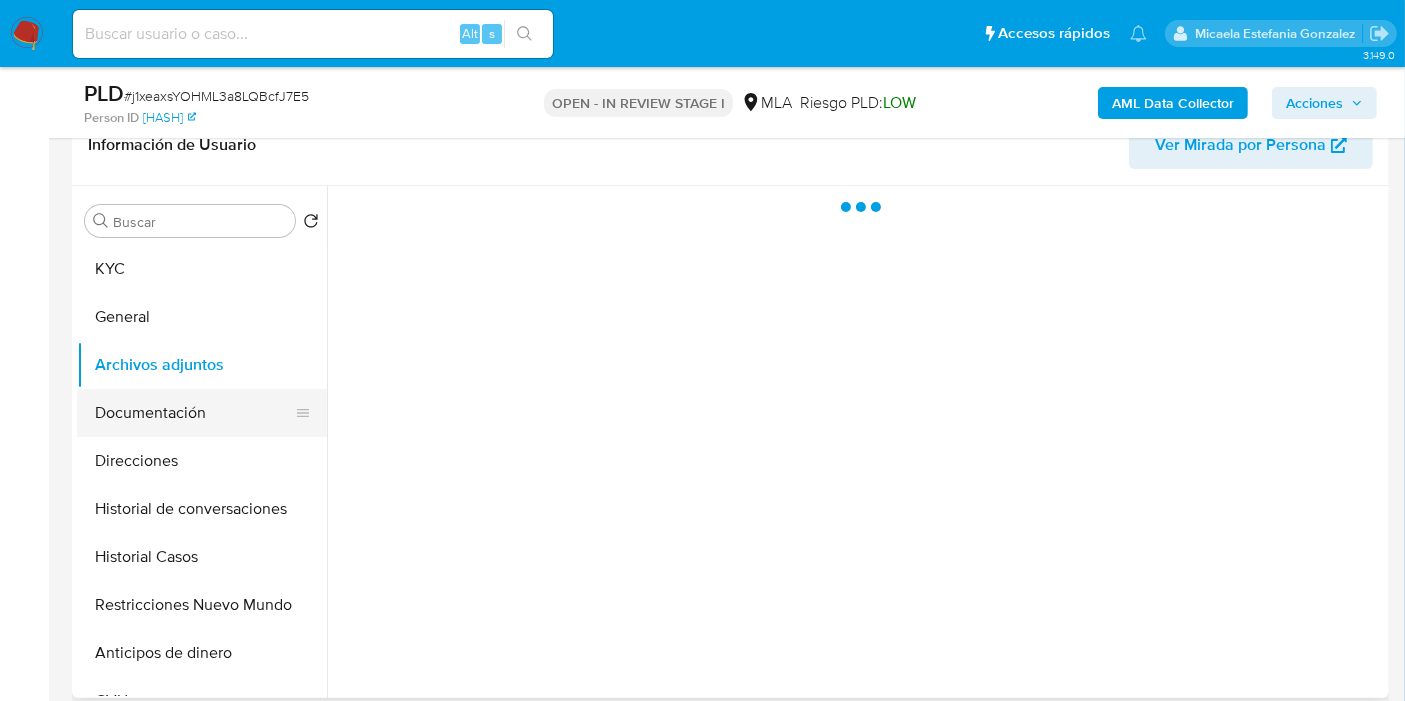 drag, startPoint x: 157, startPoint y: 396, endPoint x: 231, endPoint y: 393, distance: 74.06078 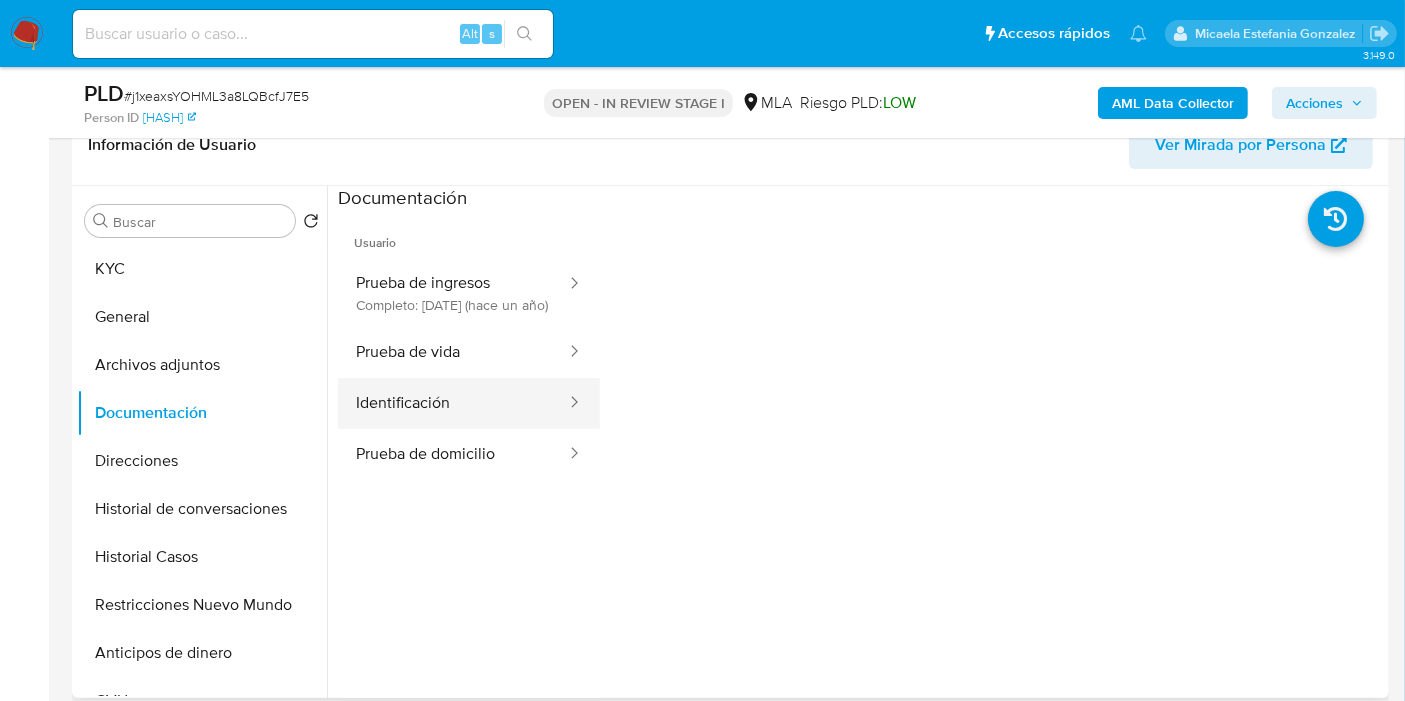 click on "Identificación" at bounding box center (453, 403) 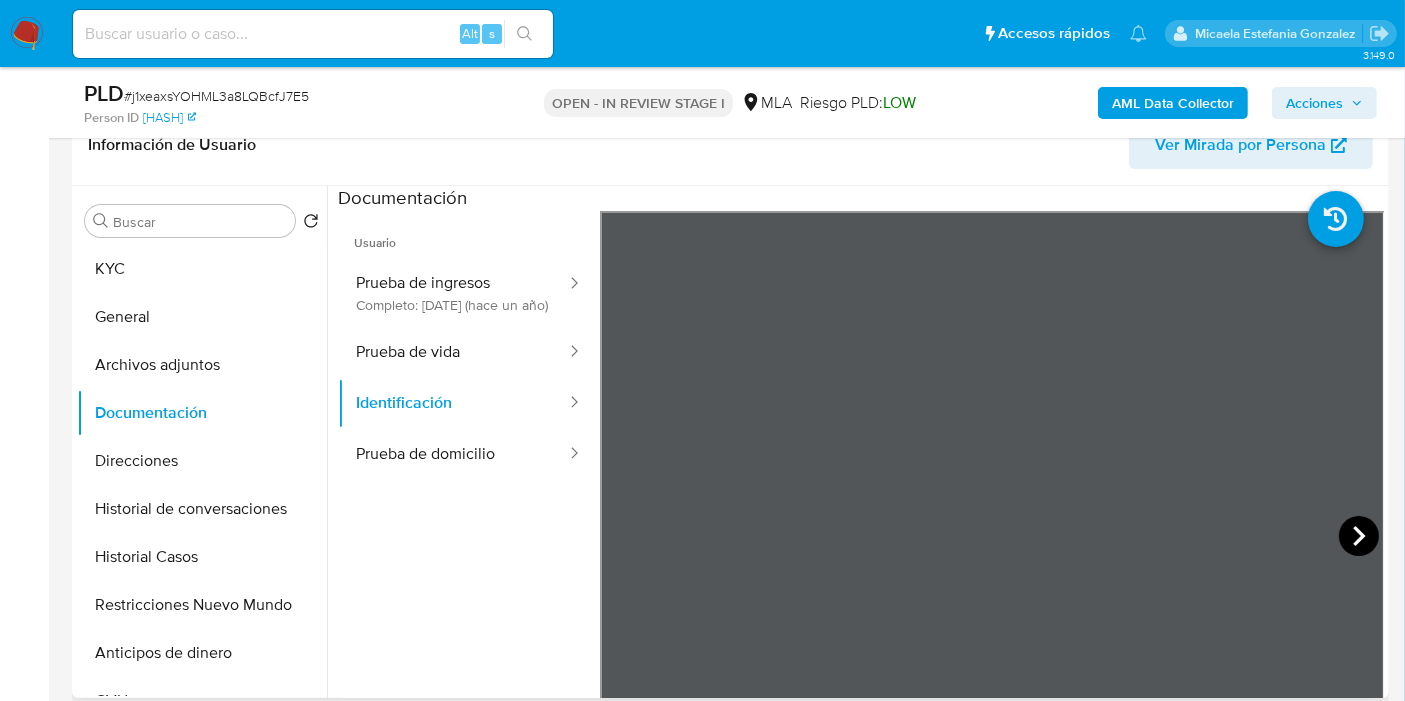 click 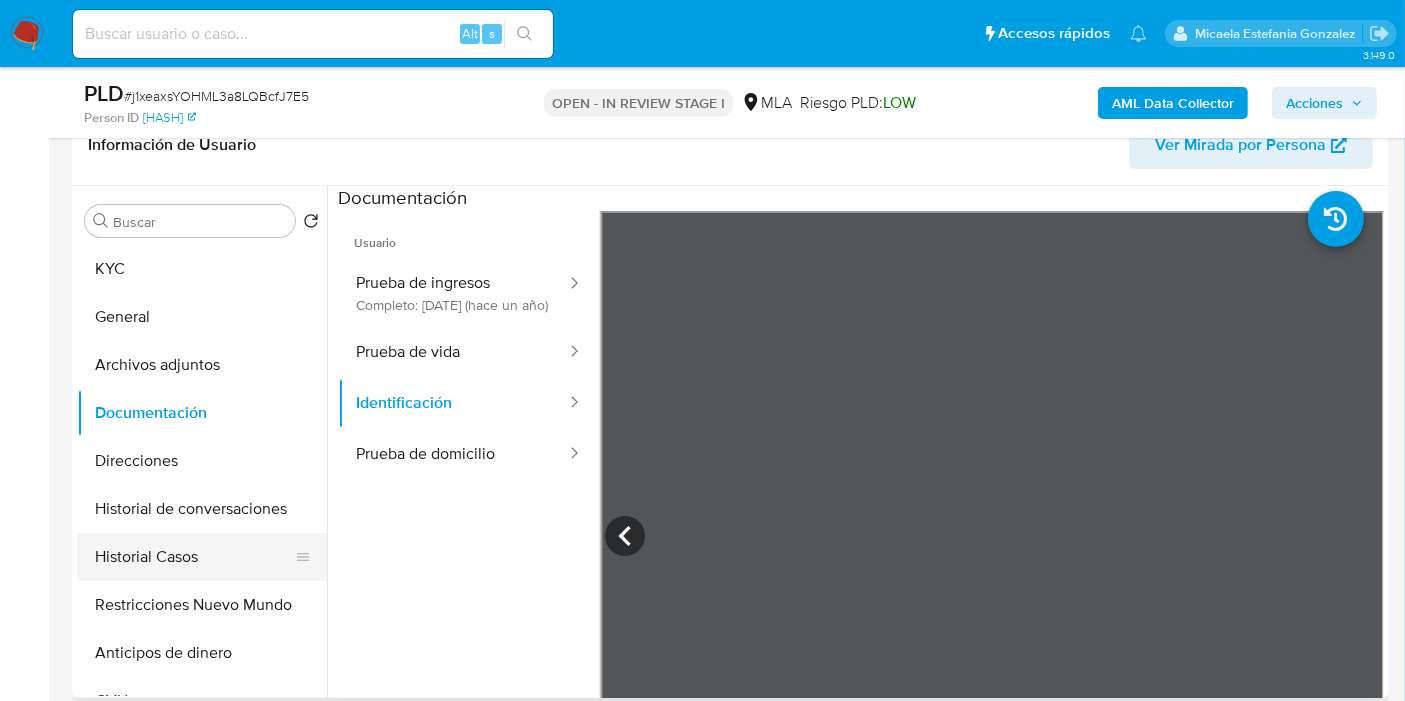 click on "Historial Casos" at bounding box center [194, 557] 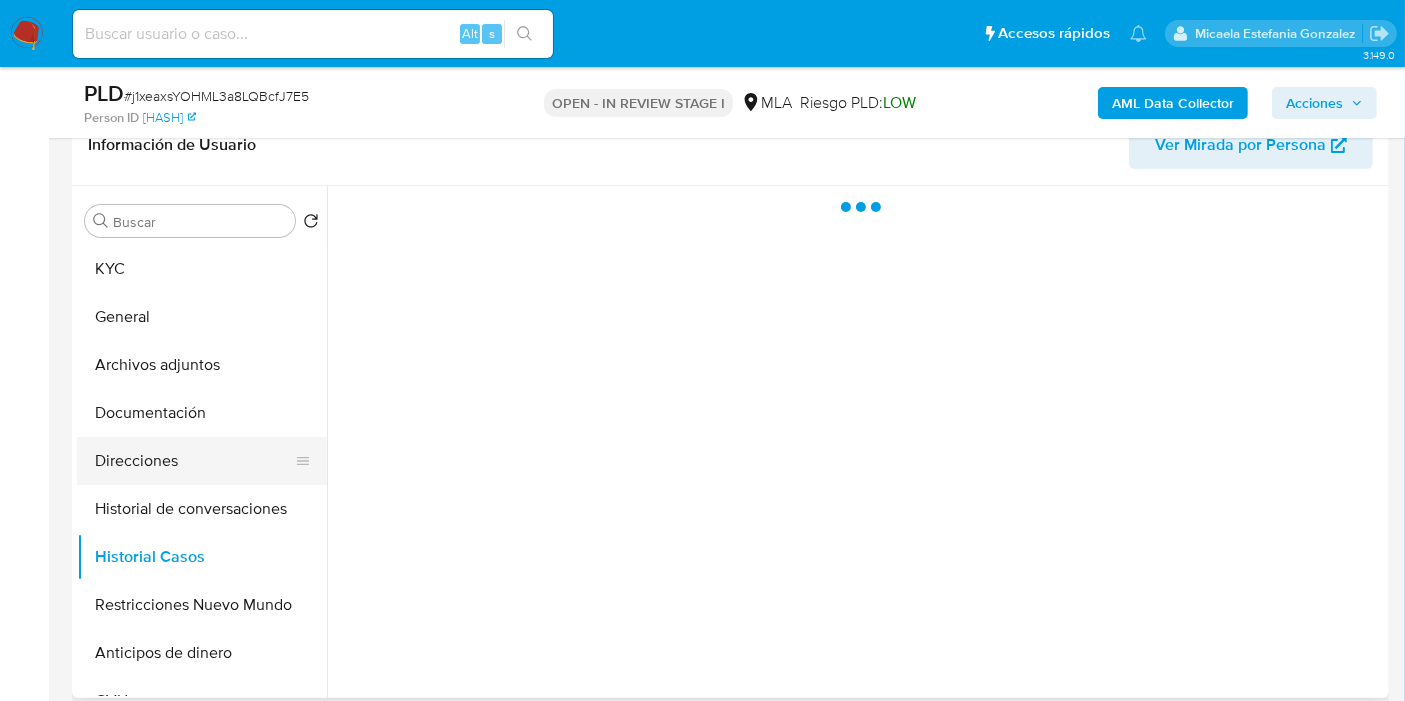 click on "Direcciones" at bounding box center (194, 461) 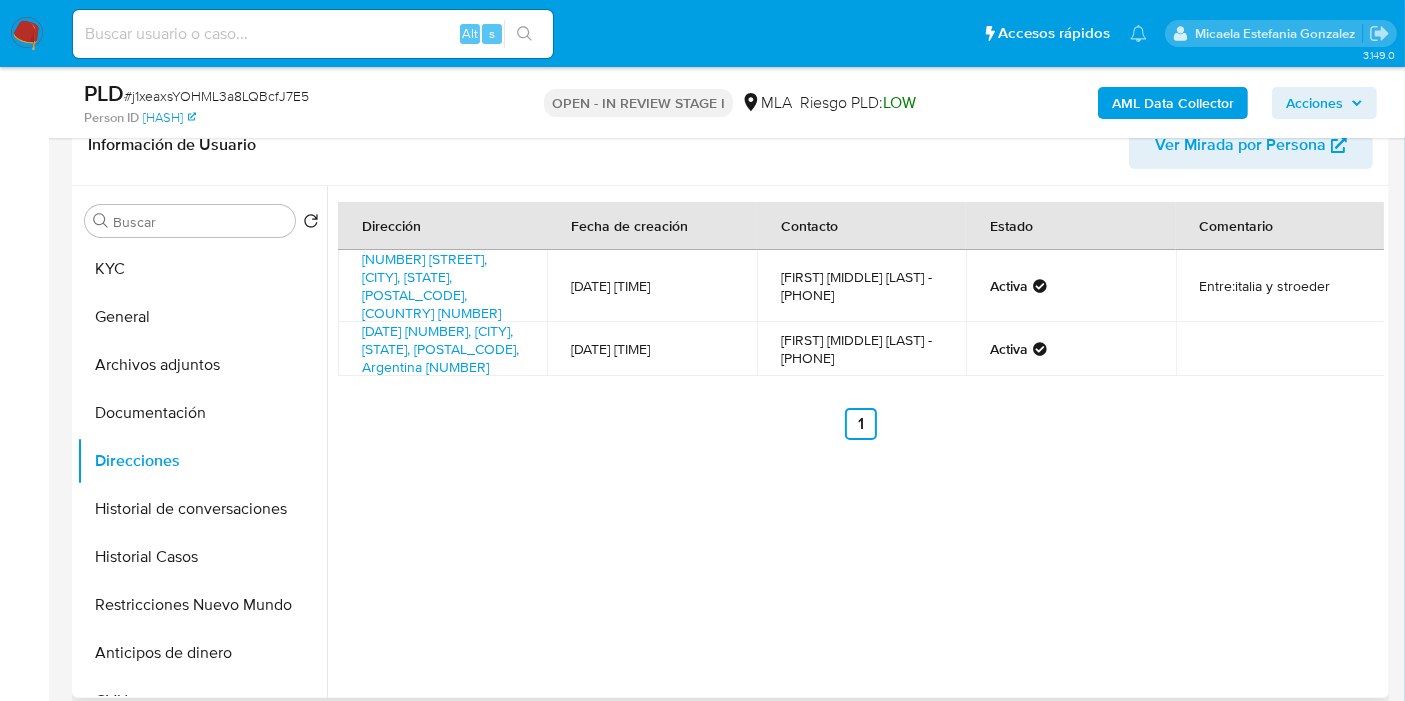 click on "Buscar   Volver al orden por defecto KYC General Archivos adjuntos Documentación Direcciones Historial de conversaciones Historial Casos Restricciones Nuevo Mundo Anticipos de dinero CVU Cruces y Relaciones Créditos Cuentas Bancarias Datos Modificados Devices Geolocation Dispositivos Point Fecha Compliant Historial Riesgo PLD IV Challenges Información de accesos Insurtech Items Lista Interna Listas Externas Marcas AML Perfiles Tarjetas Inversiones" at bounding box center (202, 443) 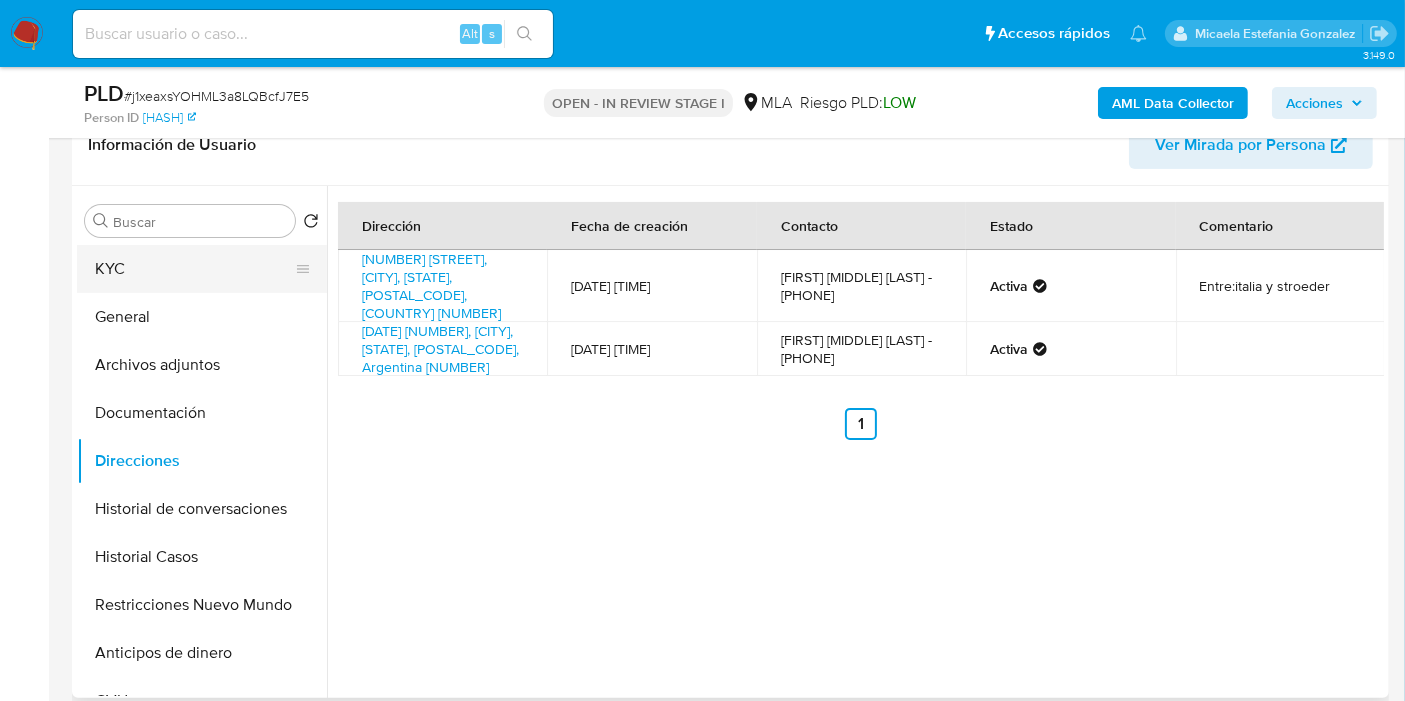 click on "KYC" at bounding box center (194, 269) 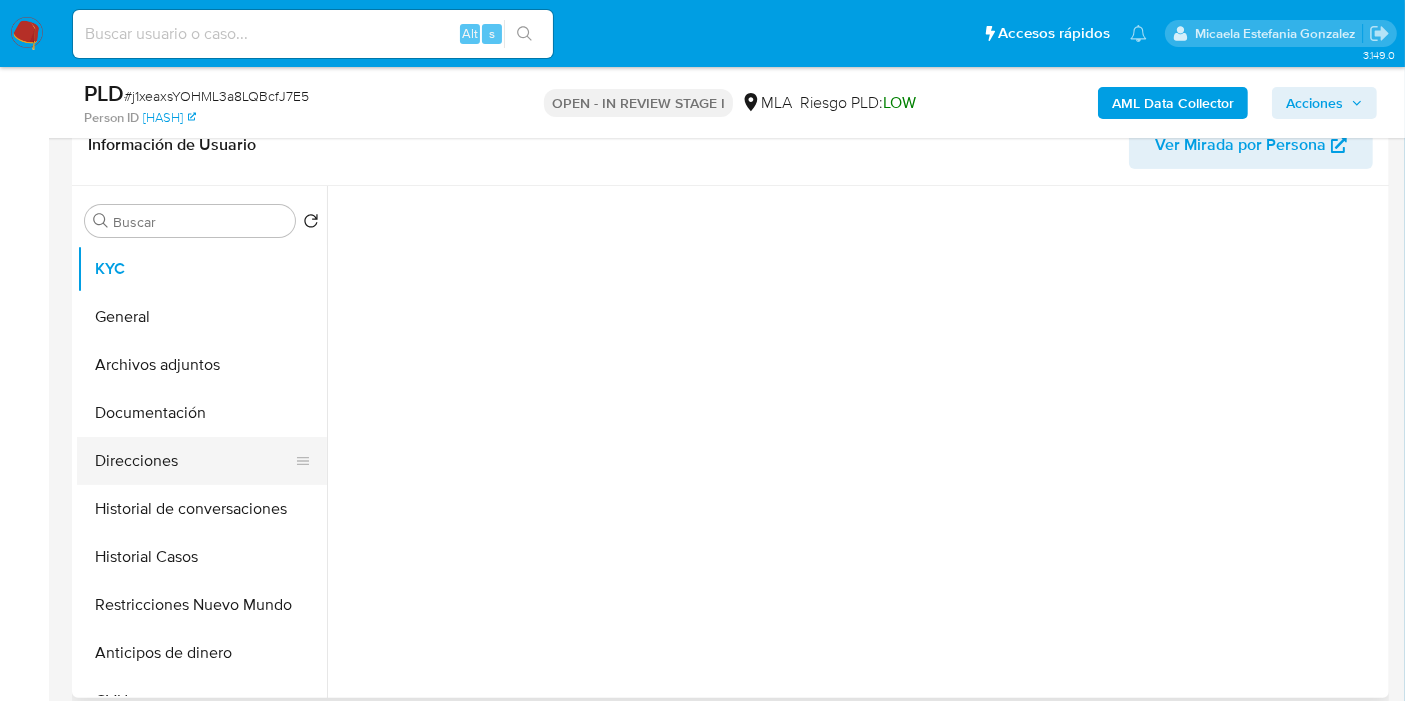click on "Direcciones" at bounding box center (194, 461) 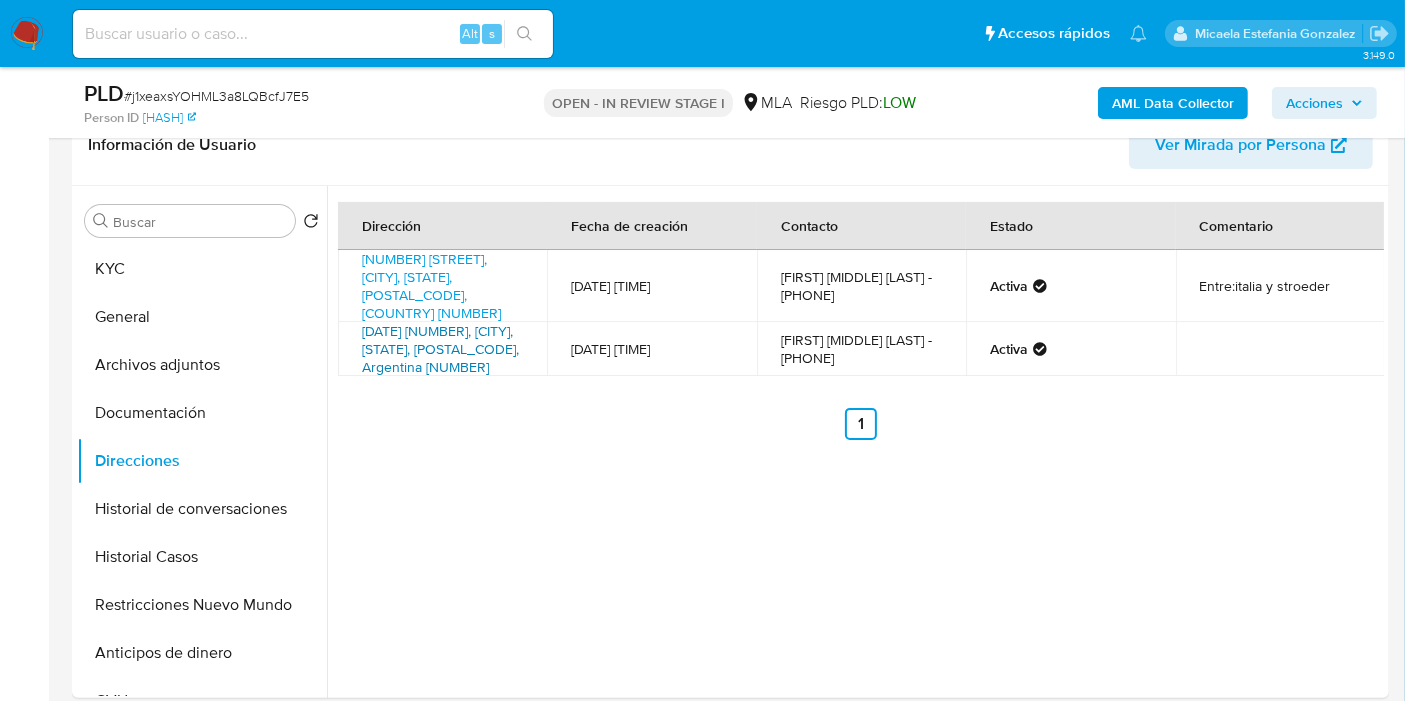 click on "13 De Noviembre 280, Salliqueló, Buenos Aires, 6339, Argentina 280" at bounding box center [440, 349] 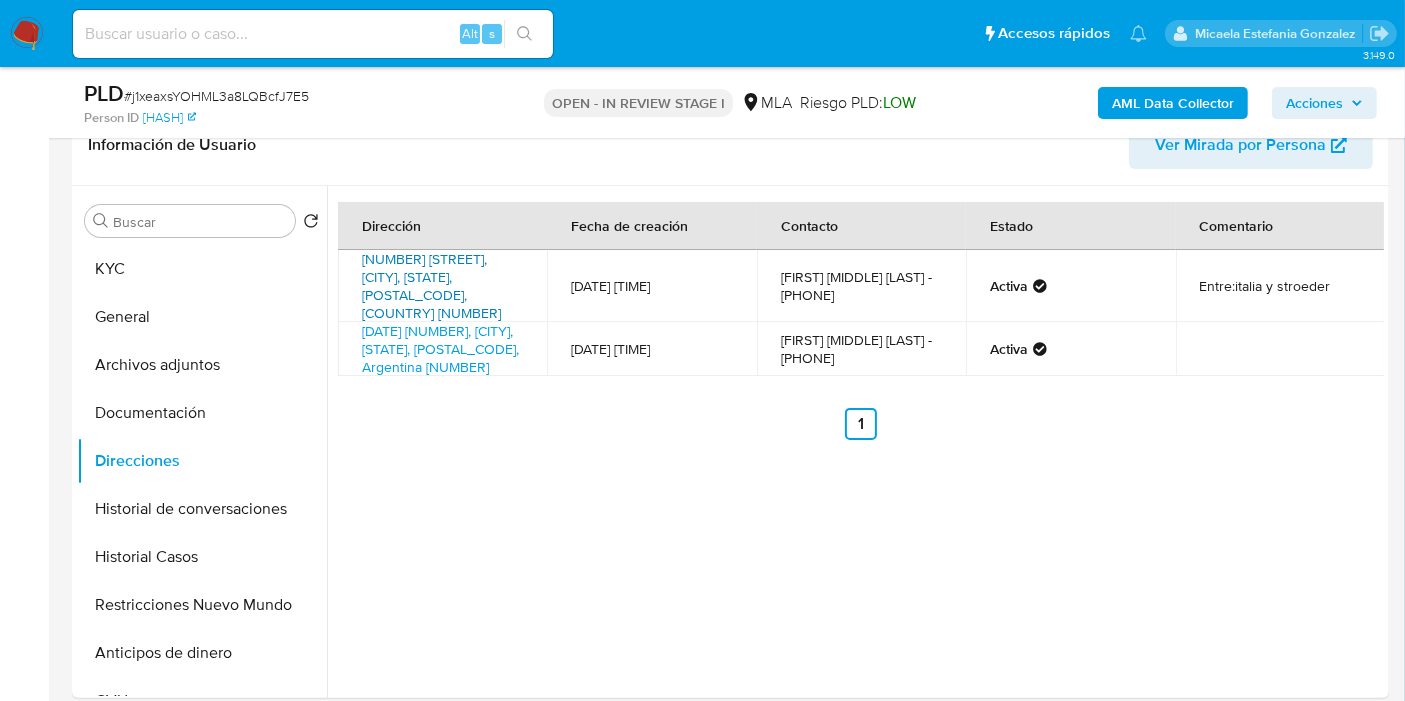 click on "Laprida 320, Salliqueló, Buenos Aires, 6339, Argentina 320" at bounding box center [431, 286] 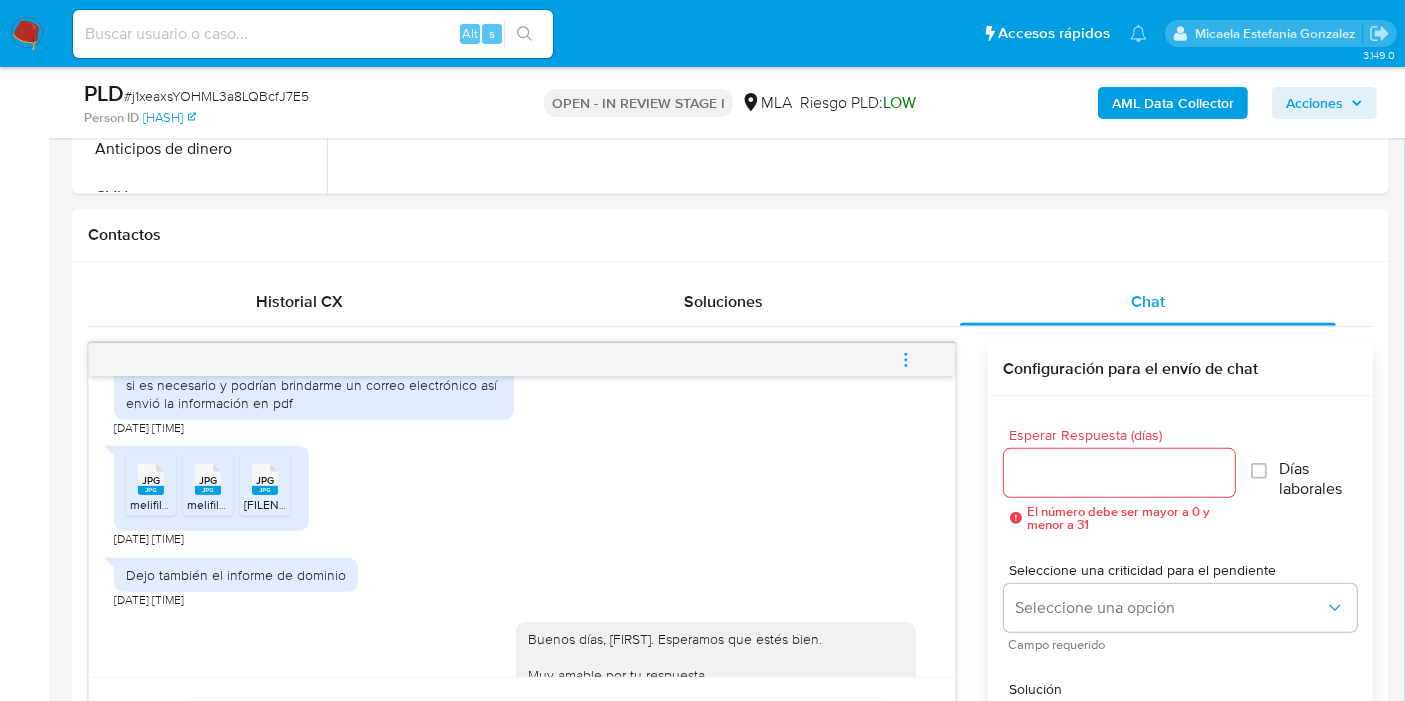 scroll, scrollTop: 888, scrollLeft: 0, axis: vertical 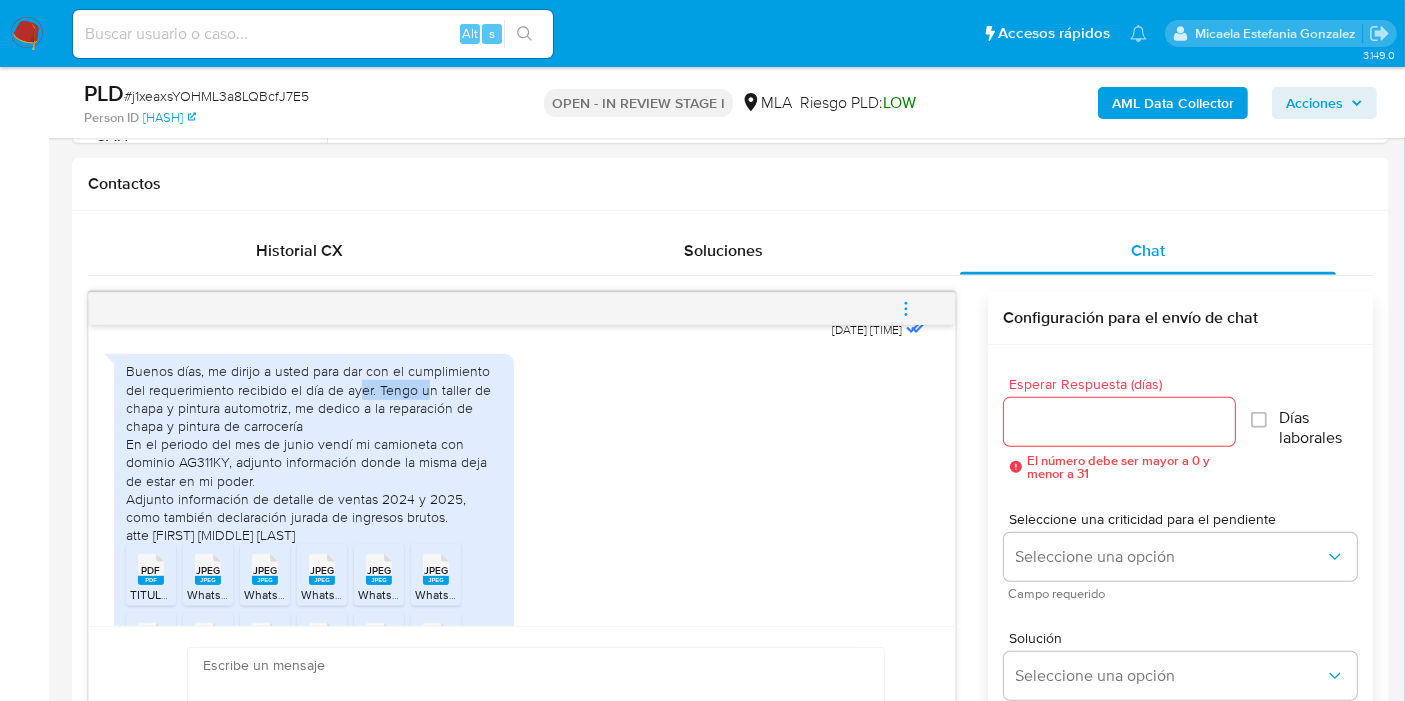 drag, startPoint x: 358, startPoint y: 419, endPoint x: 423, endPoint y: 438, distance: 67.72001 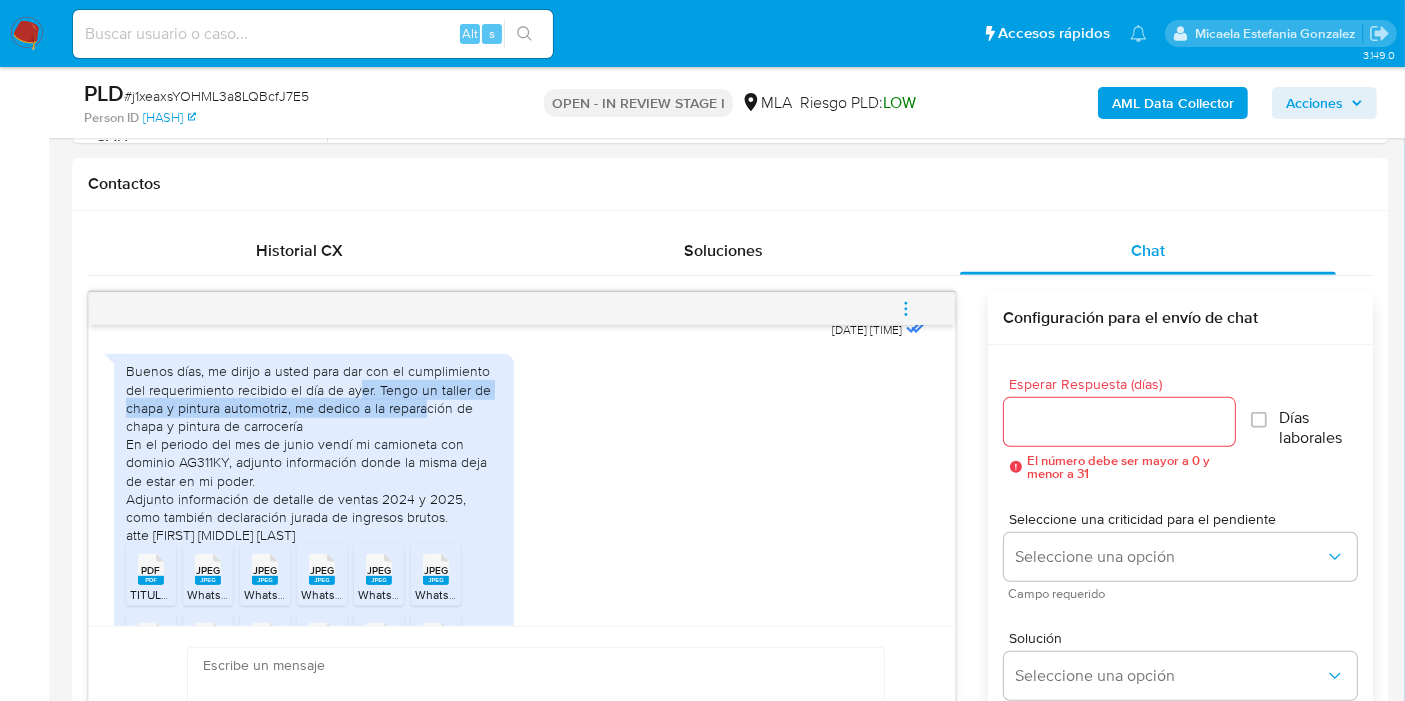 click on "Buenos días, me dirijo a usted para dar con el cumplimiento del requerimiento recibido el día de ayer. Tengo un taller de chapa y pintura automotriz, me dedico a la reparación de chapa y pintura de carrocería
En el periodo del mes de junio vendí mi camioneta con dominio AG311KY, adjunto información donde la misma deja de estar en mi poder.
Adjunto información de detalle de ventas 2024 y 2025, como también declaración jurada de ingresos brutos.
atte gustavo Roberto molina" at bounding box center (314, 453) 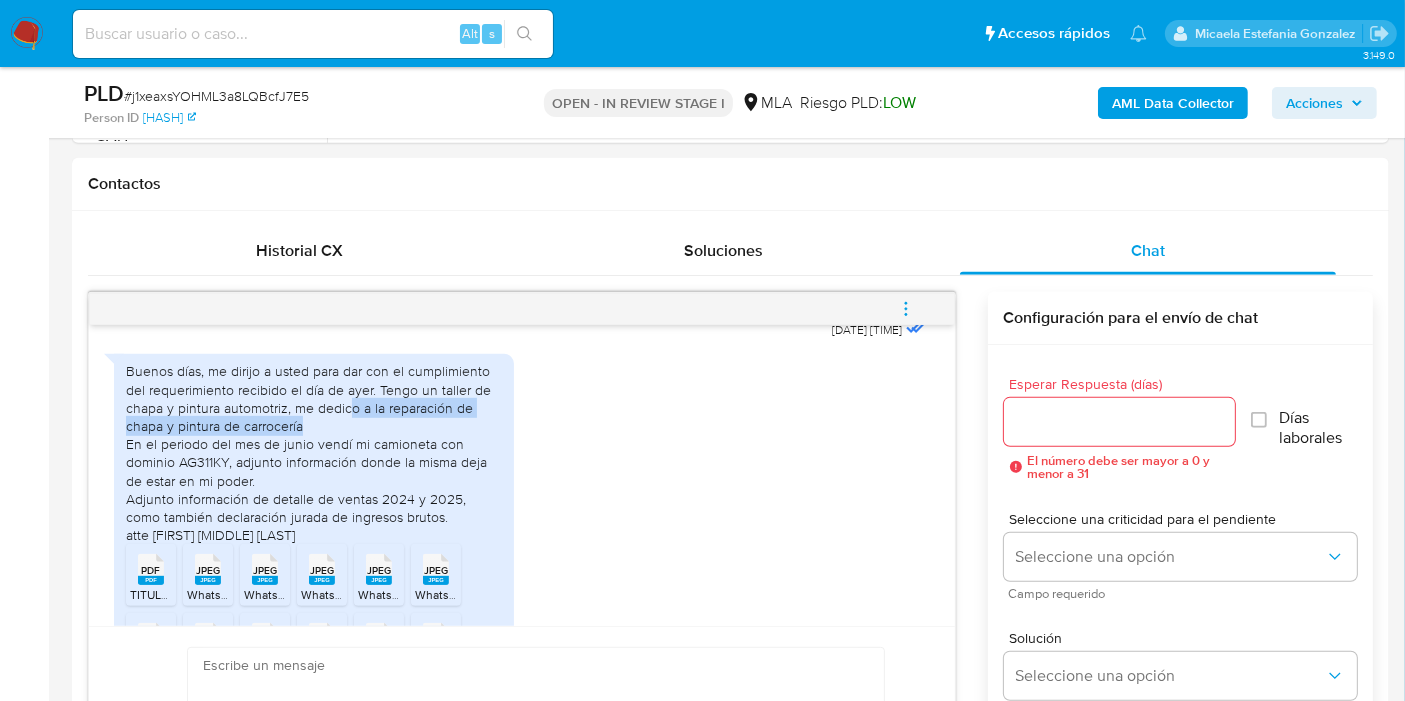 drag, startPoint x: 387, startPoint y: 459, endPoint x: 350, endPoint y: 437, distance: 43.046486 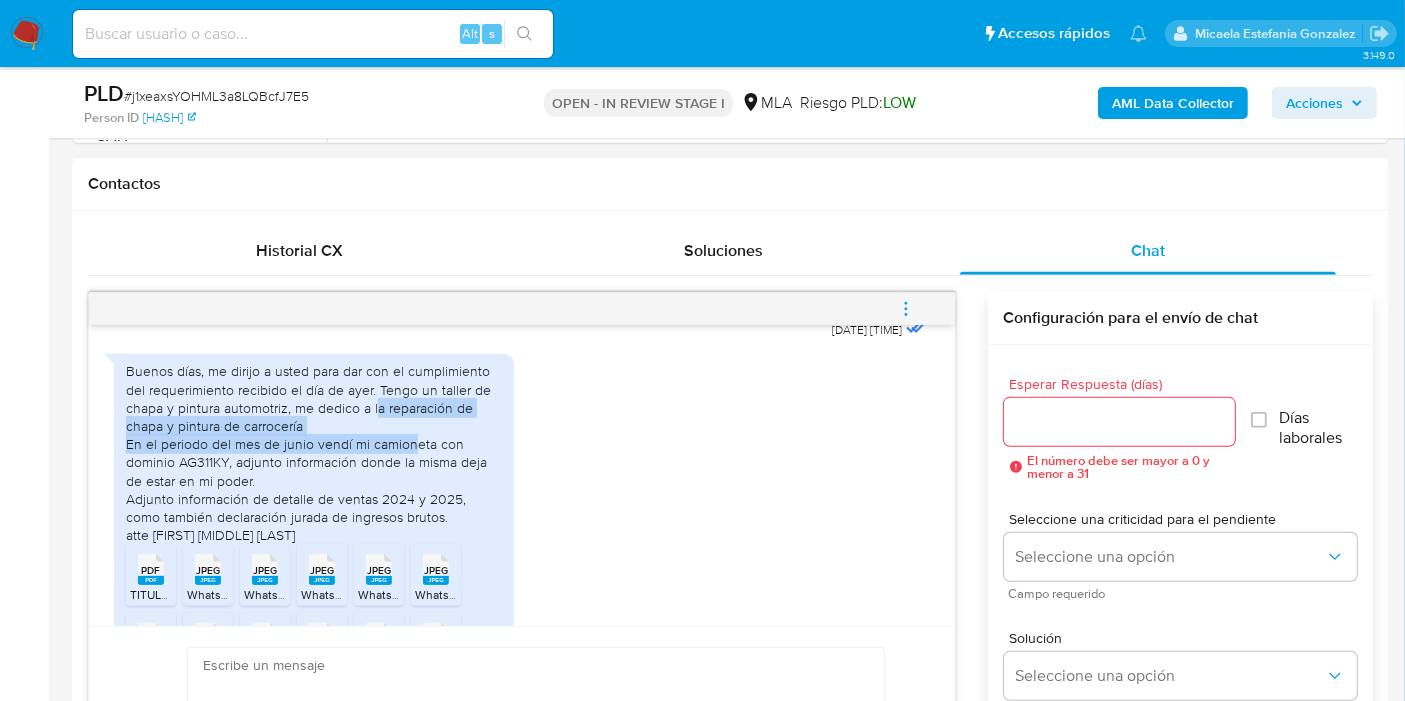 drag, startPoint x: 376, startPoint y: 439, endPoint x: 410, endPoint y: 469, distance: 45.343136 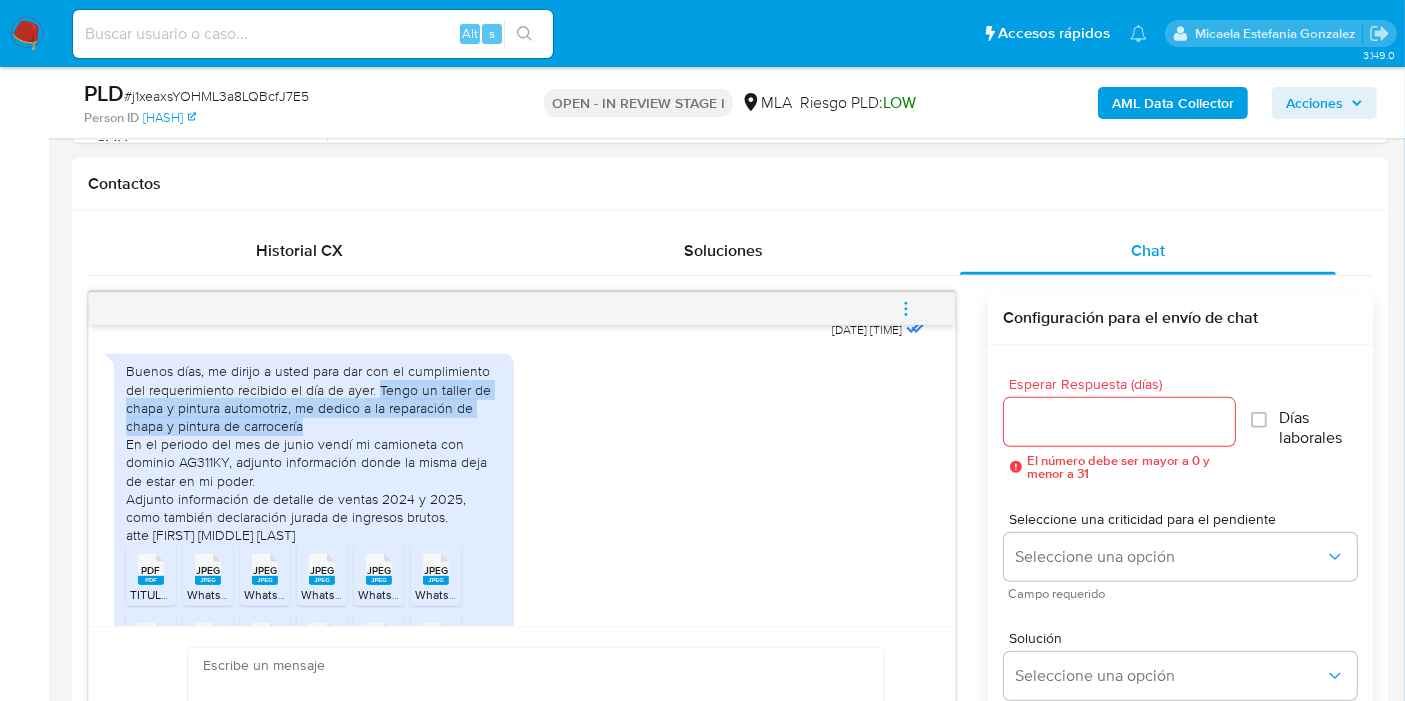 drag, startPoint x: 398, startPoint y: 459, endPoint x: 377, endPoint y: 427, distance: 38.27532 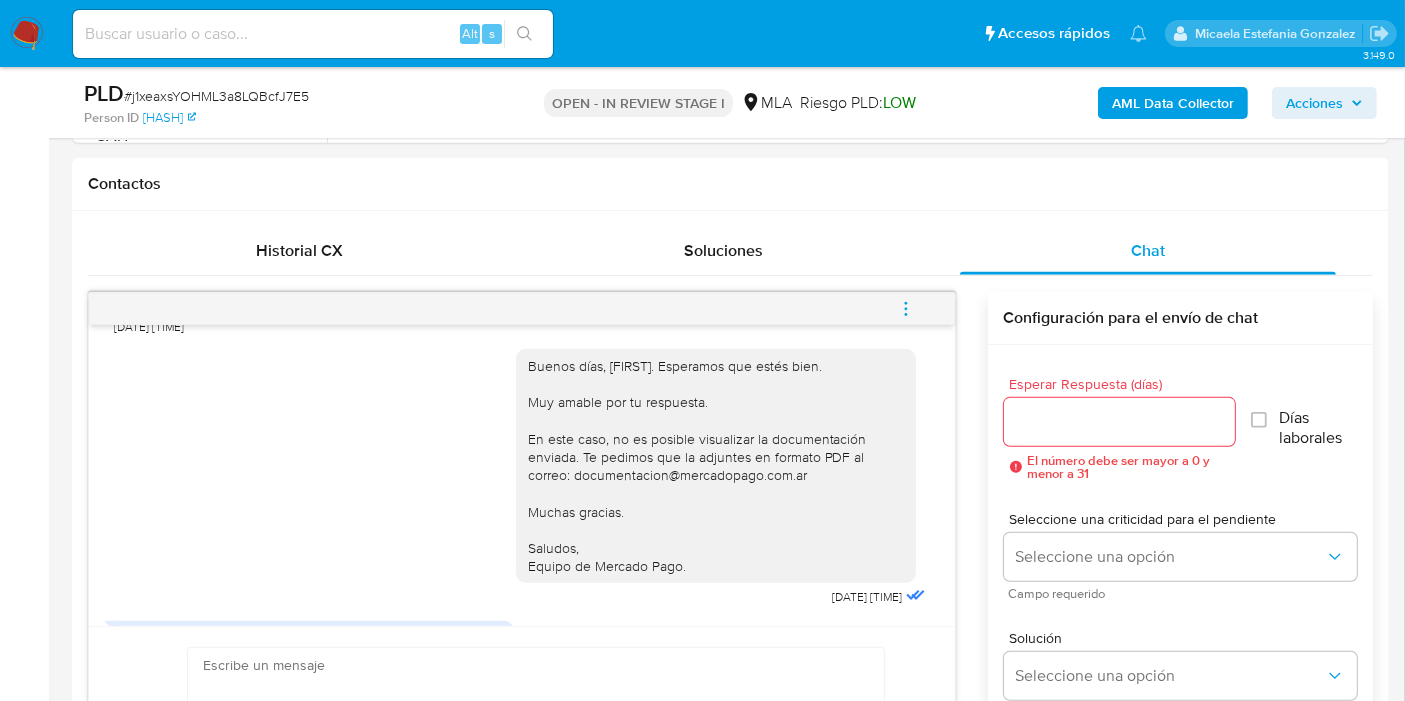 scroll, scrollTop: 2085, scrollLeft: 0, axis: vertical 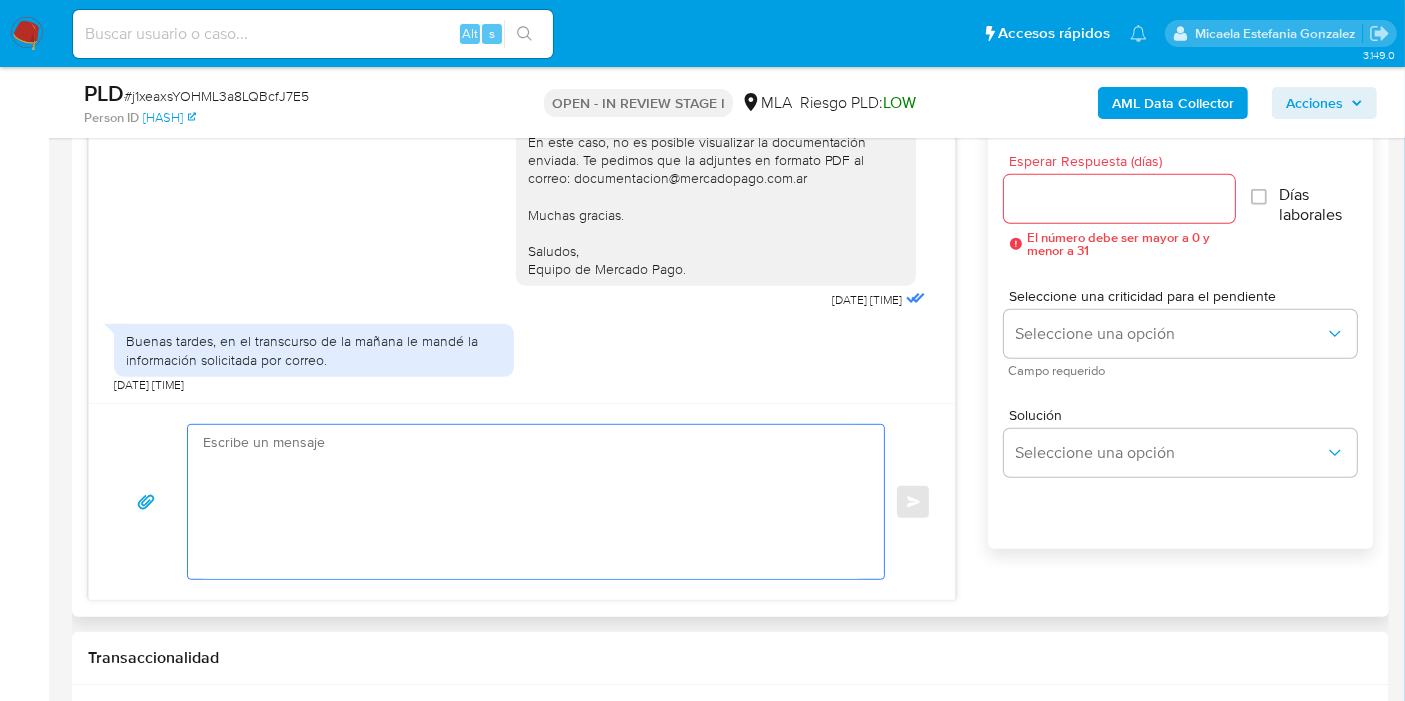 click at bounding box center [531, 502] 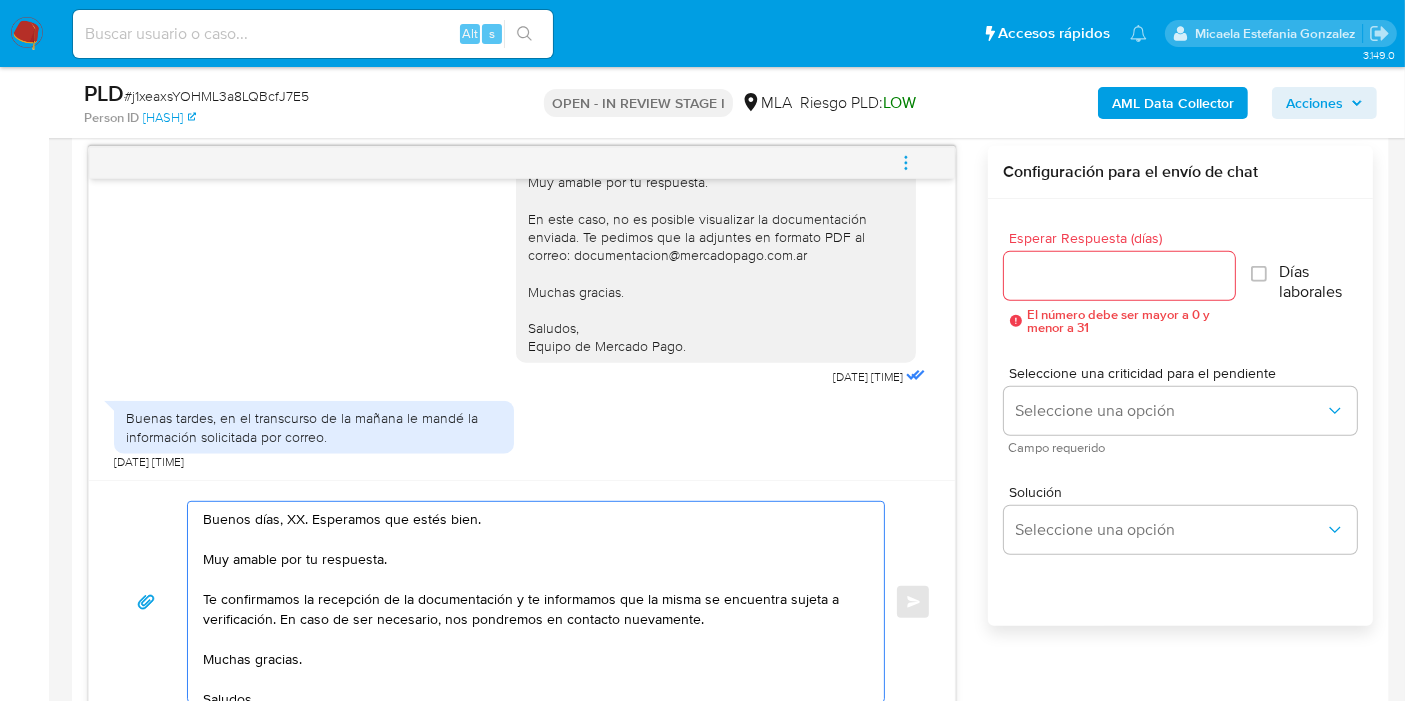 scroll, scrollTop: 1000, scrollLeft: 0, axis: vertical 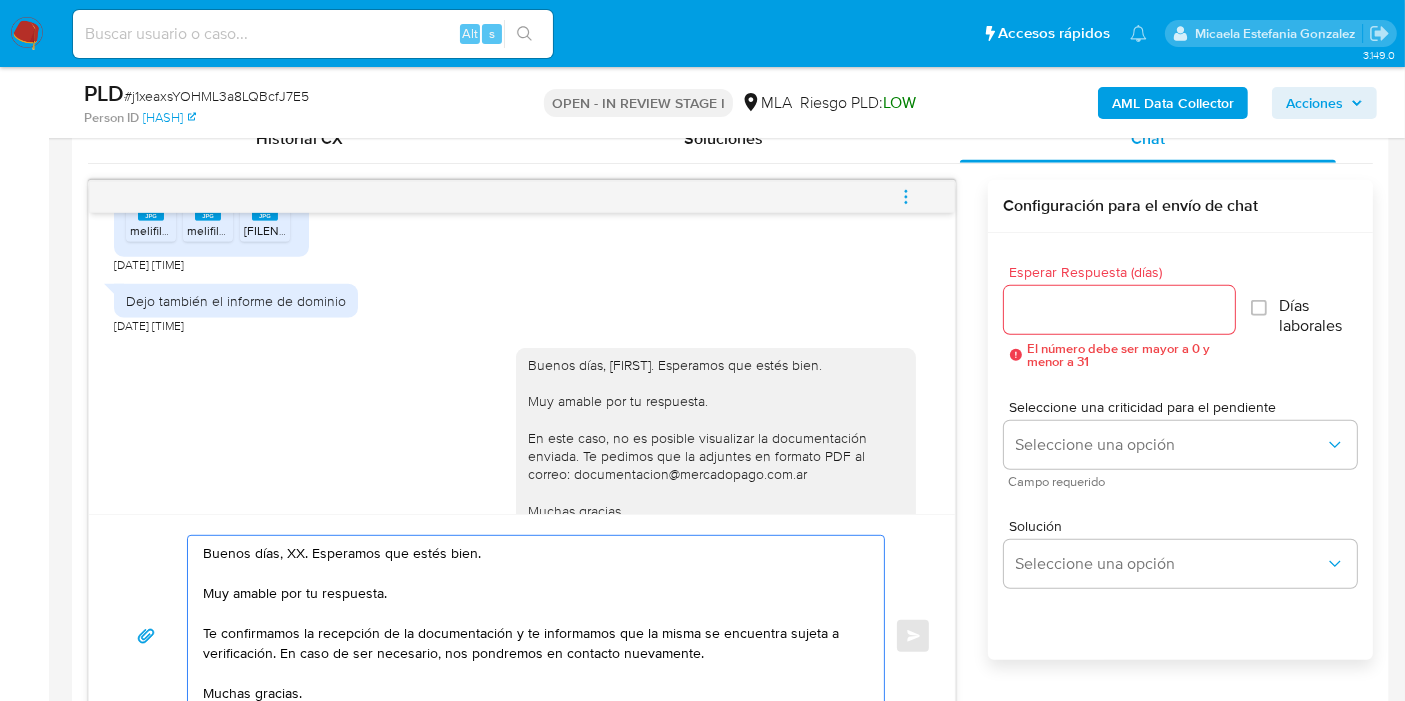 click on "Buenos días, XX. Esperamos que estés bien.
Muy amable por tu respuesta.
Te confirmamos la recepción de la documentación y te informamos que la misma se encuentra sujeta a verificación. En caso de ser necesario, nos pondremos en contacto nuevamente.
Muchas gracias.
Saludos,
Equipo de Mercado Pago." at bounding box center (531, 636) 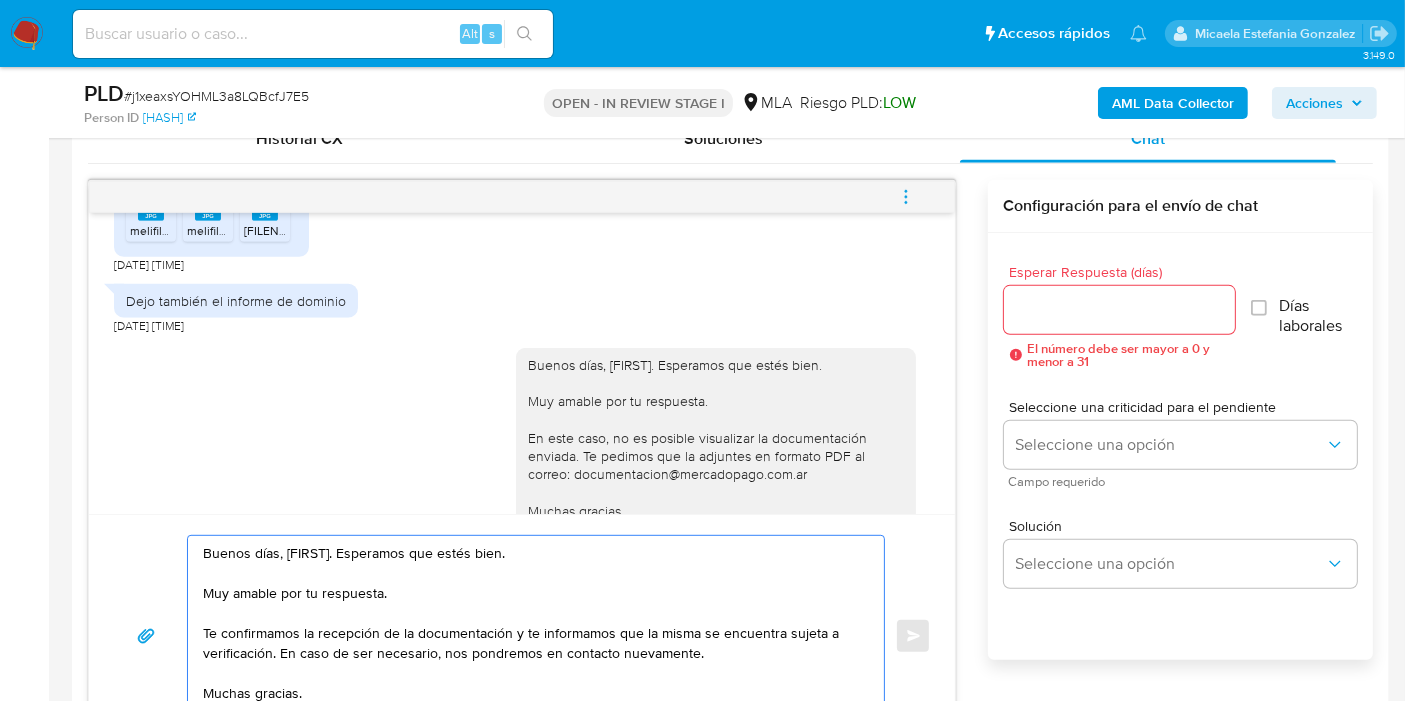 click on "Buenos días, Gustavo. Esperamos que estés bien.
Muy amable por tu respuesta.
Te confirmamos la recepción de la documentación y te informamos que la misma se encuentra sujeta a verificación. En caso de ser necesario, nos pondremos en contacto nuevamente.
Muchas gracias.
Saludos,
Equipo de Mercado Pago." at bounding box center (531, 636) 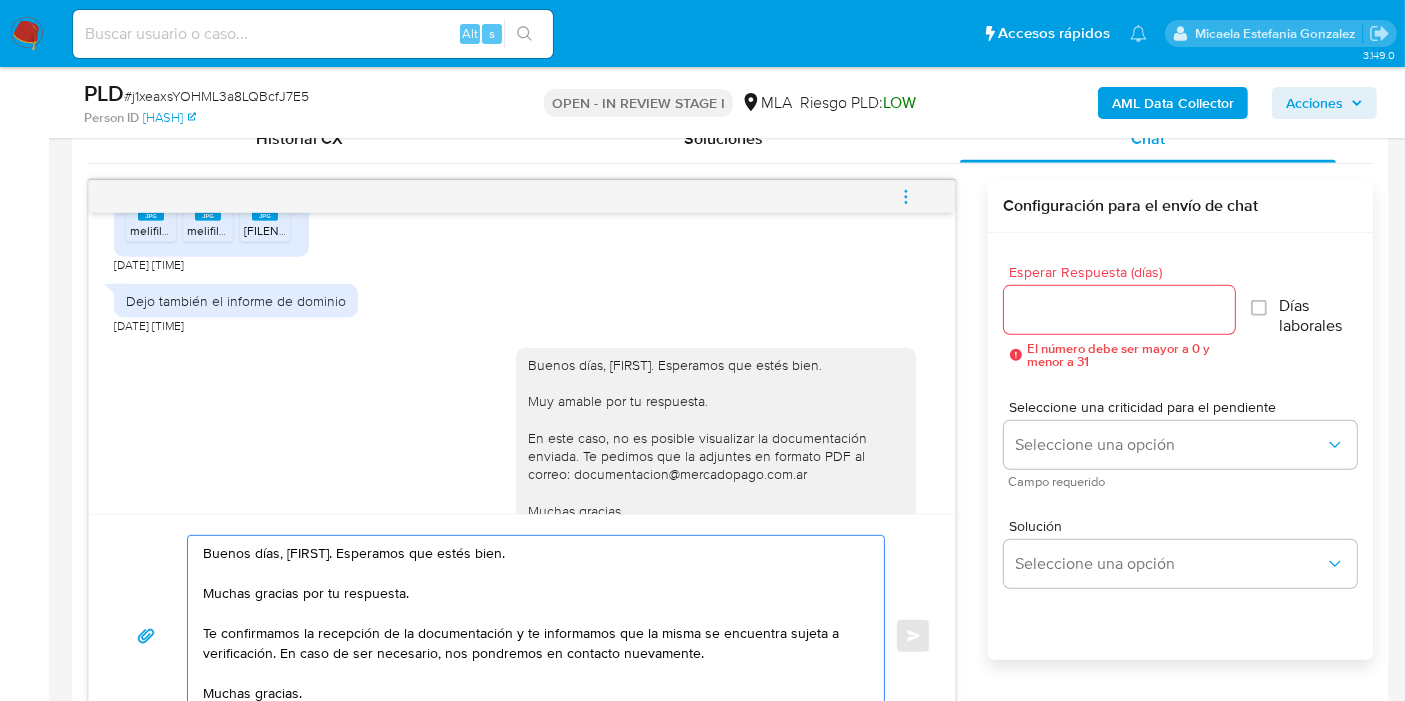click on "Buenos días, Gustavo. Esperamos que estés bien.
Muchas gracias por tu respuesta.
Te confirmamos la recepción de la documentación y te informamos que la misma se encuentra sujeta a verificación. En caso de ser necesario, nos pondremos en contacto nuevamente.
Muchas gracias.
Saludos,
Equipo de Mercado Pago." at bounding box center (531, 636) 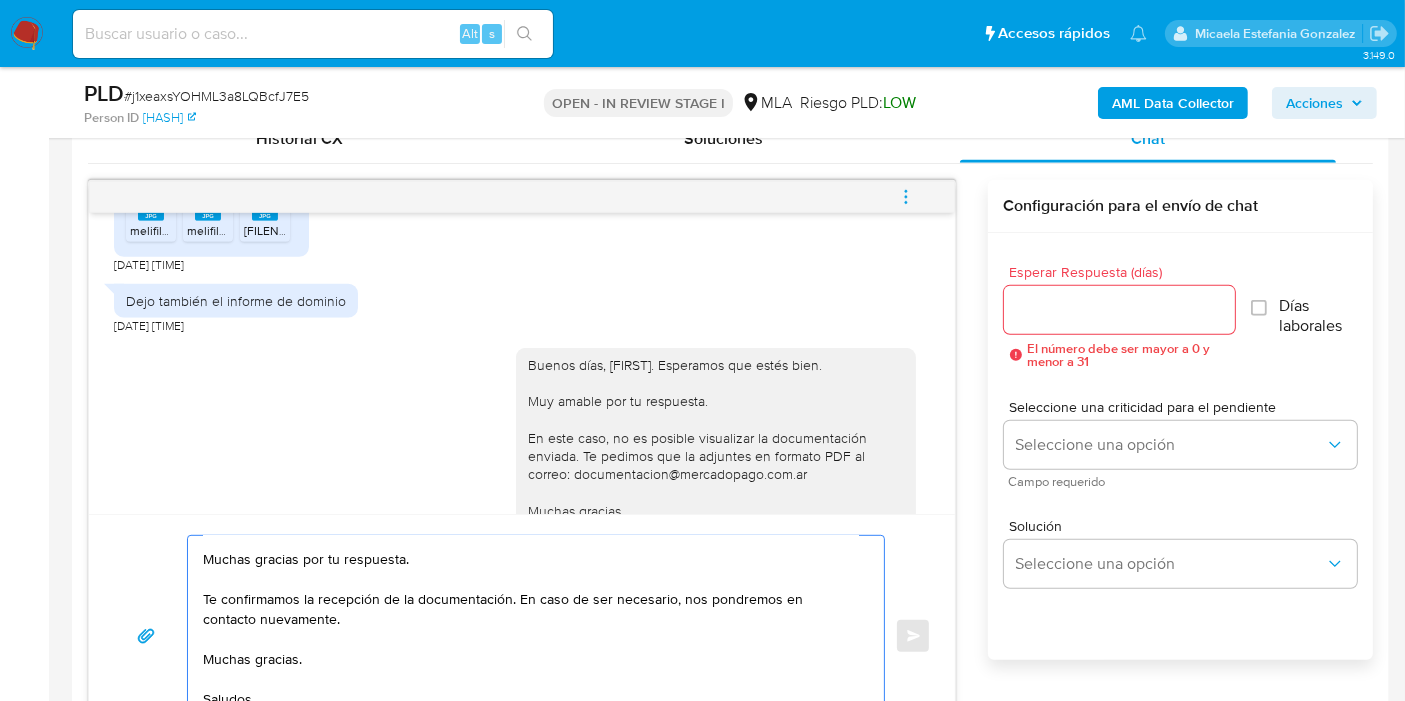 scroll, scrollTop: 94, scrollLeft: 0, axis: vertical 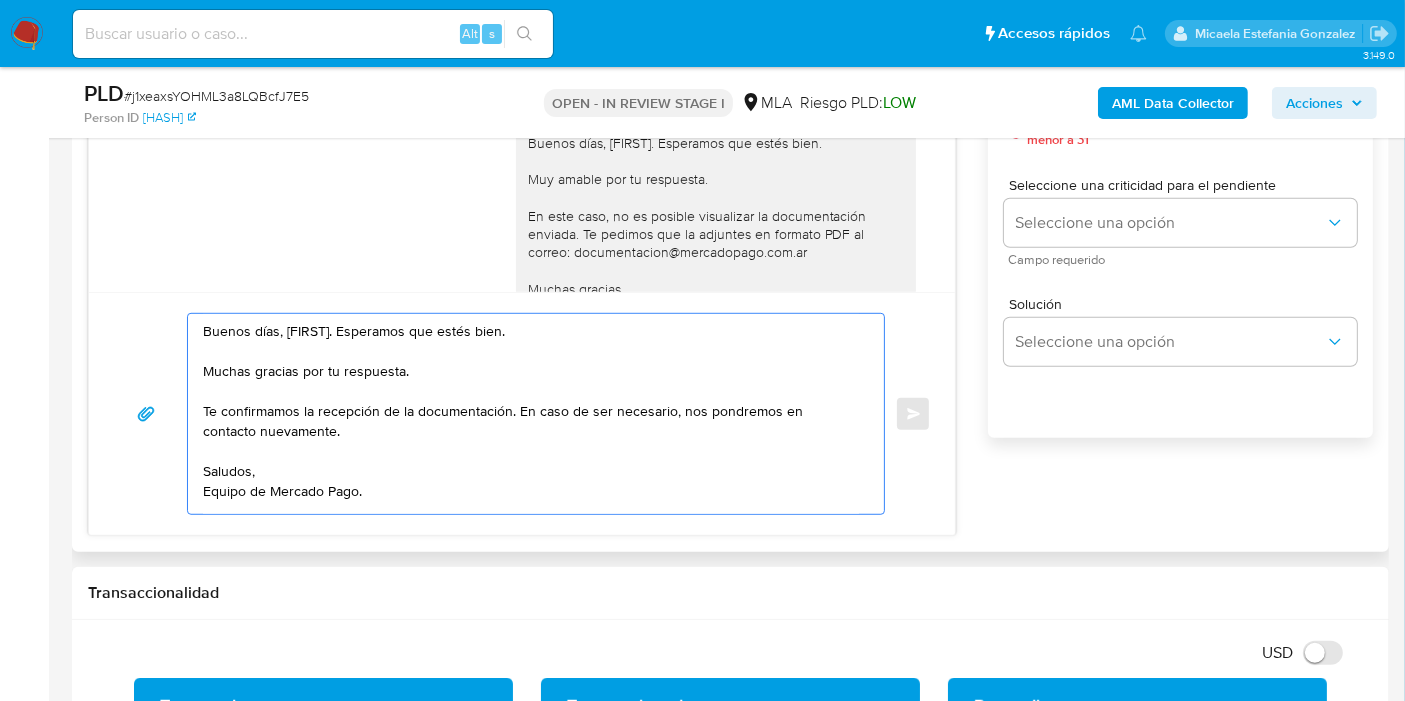 click on "Buenos días, Gustavo. Esperamos que estés bien.
Muchas gracias por tu respuesta.
Te confirmamos la recepción de la documentación. En caso de ser necesario, nos pondremos en contacto nuevamente.
Saludos,
Equipo de Mercado Pago." at bounding box center [531, 414] 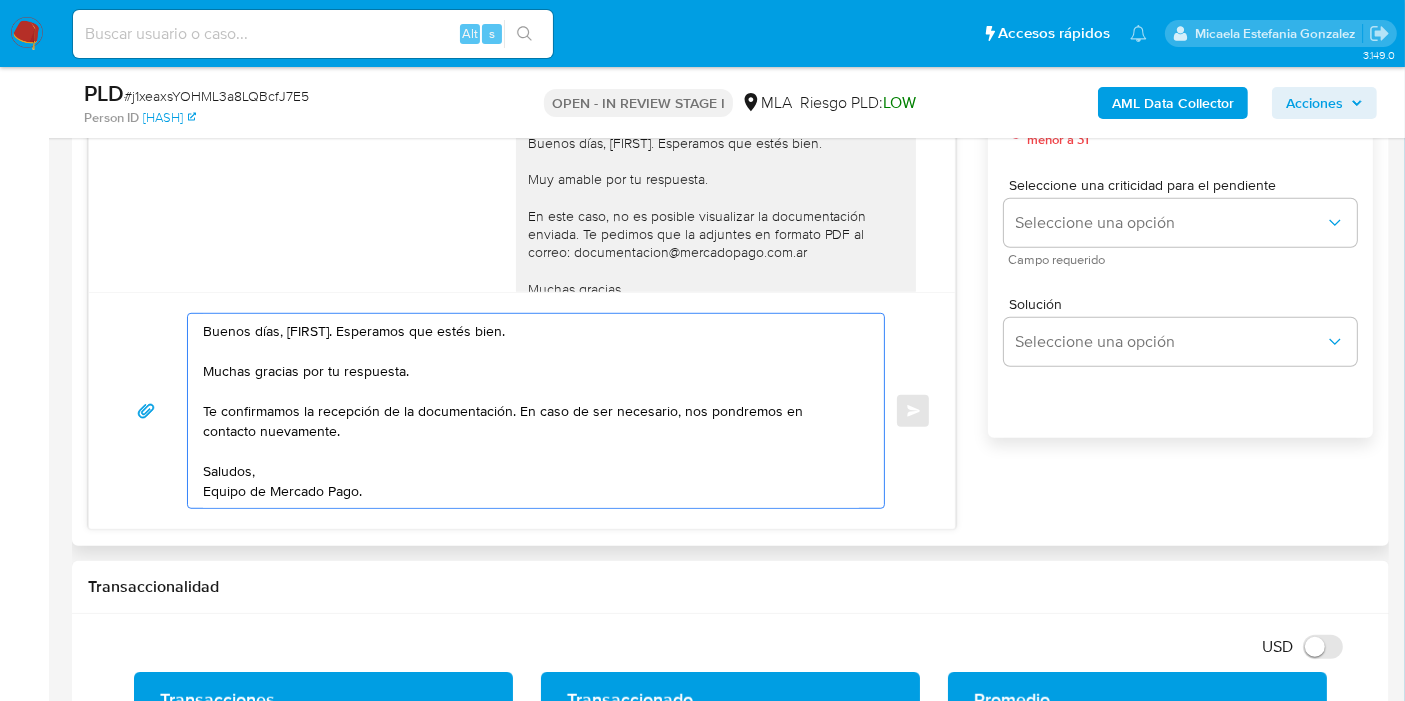 scroll, scrollTop: 0, scrollLeft: 0, axis: both 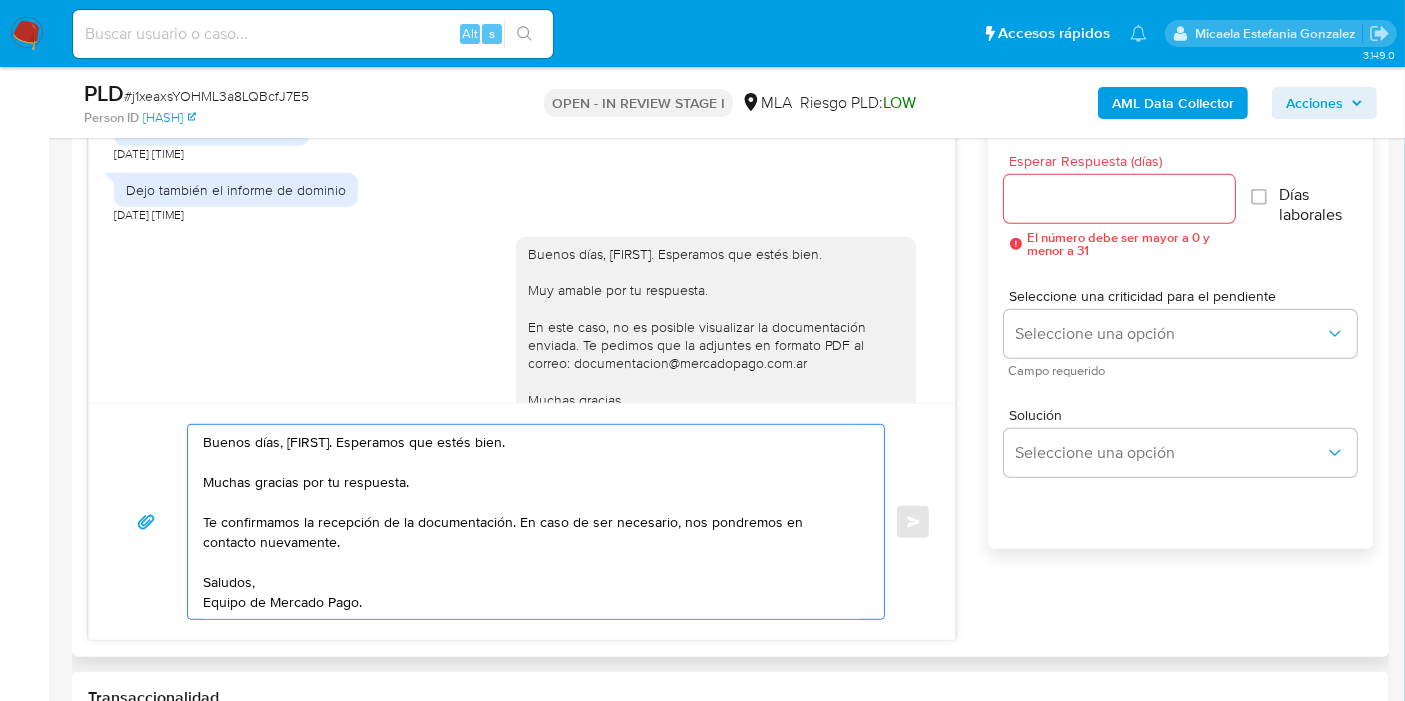 drag, startPoint x: 396, startPoint y: 606, endPoint x: 192, endPoint y: 430, distance: 269.42902 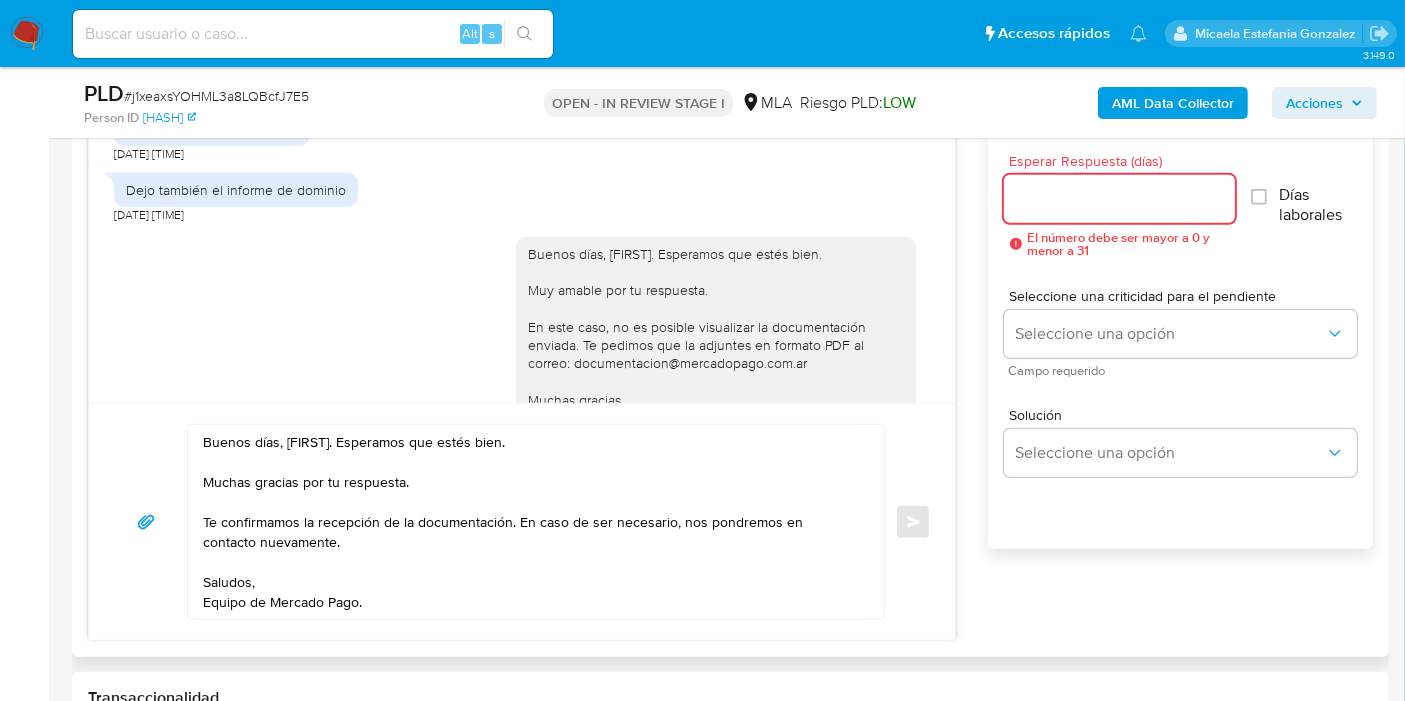 click on "Esperar Respuesta (días)" at bounding box center (1119, 199) 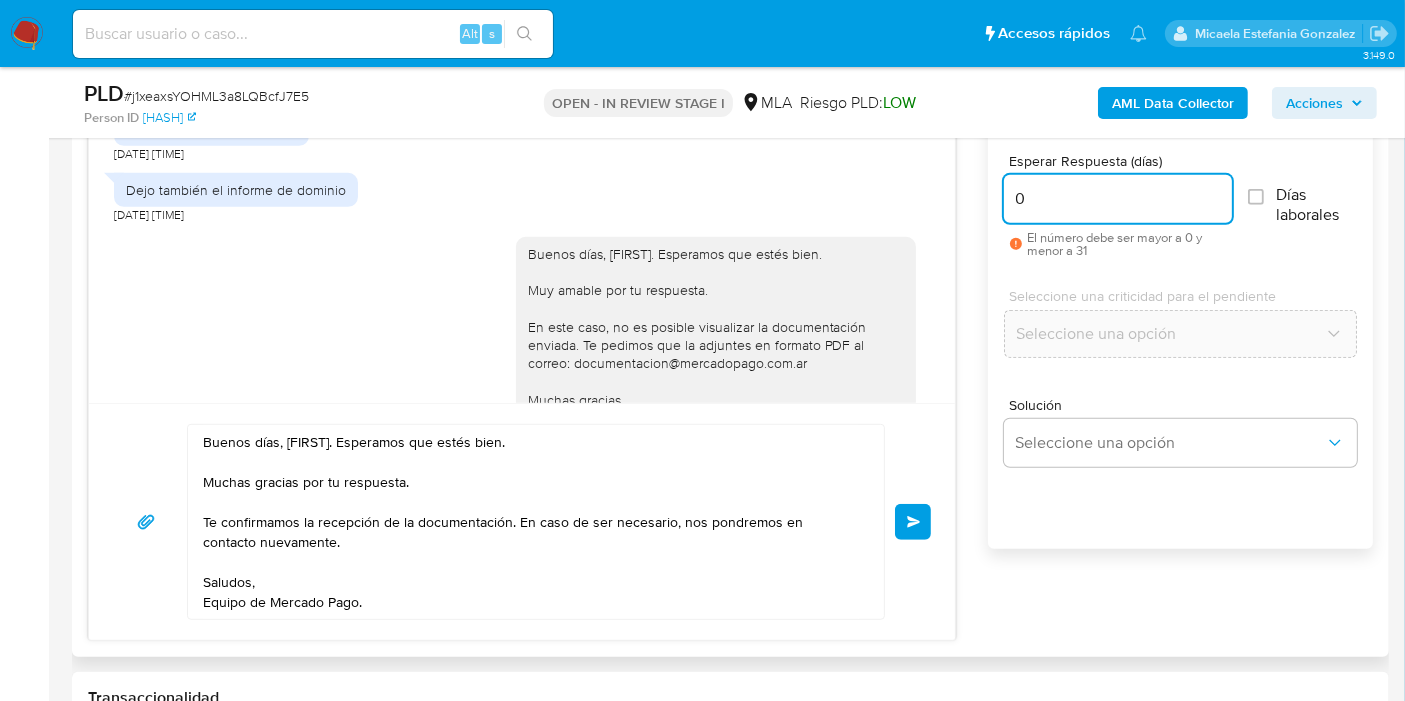 type on "0" 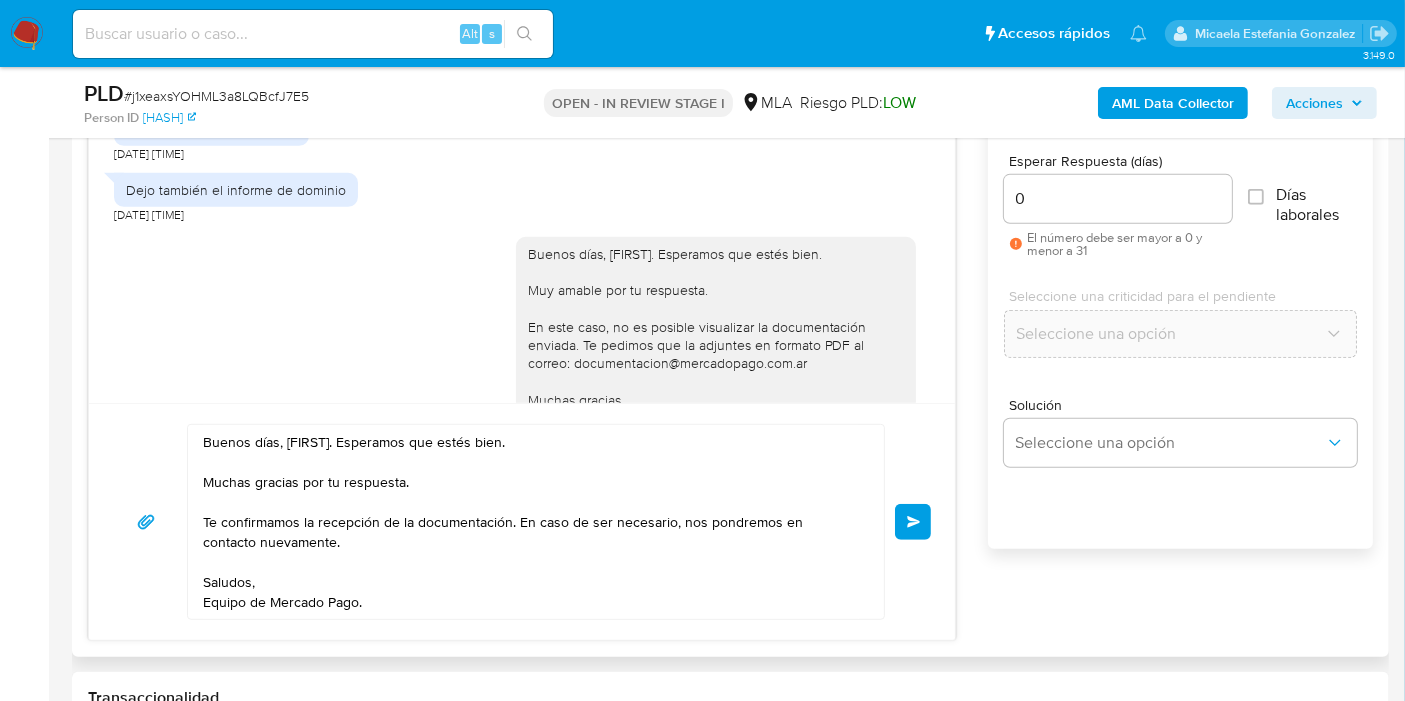 click on "Buenos días, Gustavo. Esperamos que estés bien.
Muchas gracias por tu respuesta.
Te confirmamos la recepción de la documentación. En caso de ser necesario, nos pondremos en contacto nuevamente.
Saludos,
Equipo de Mercado Pago. Enviar" at bounding box center [522, 521] 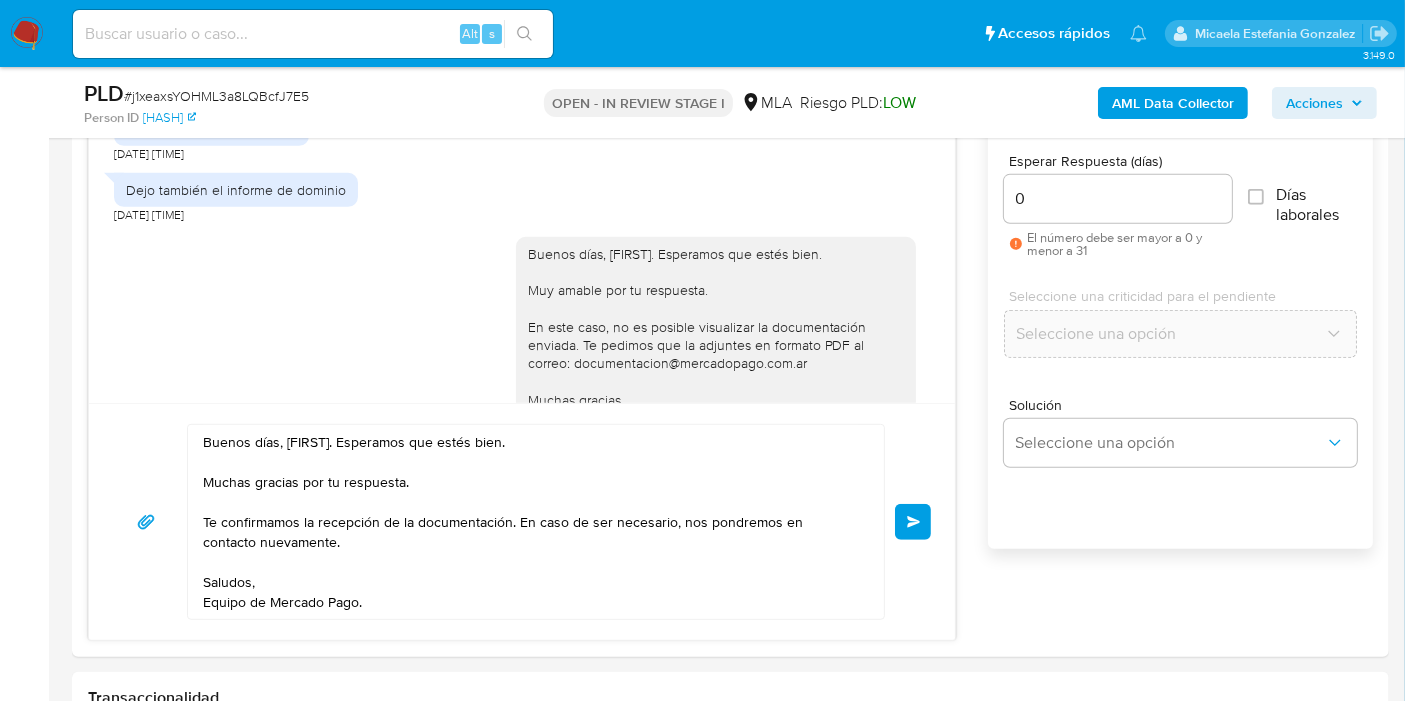 type 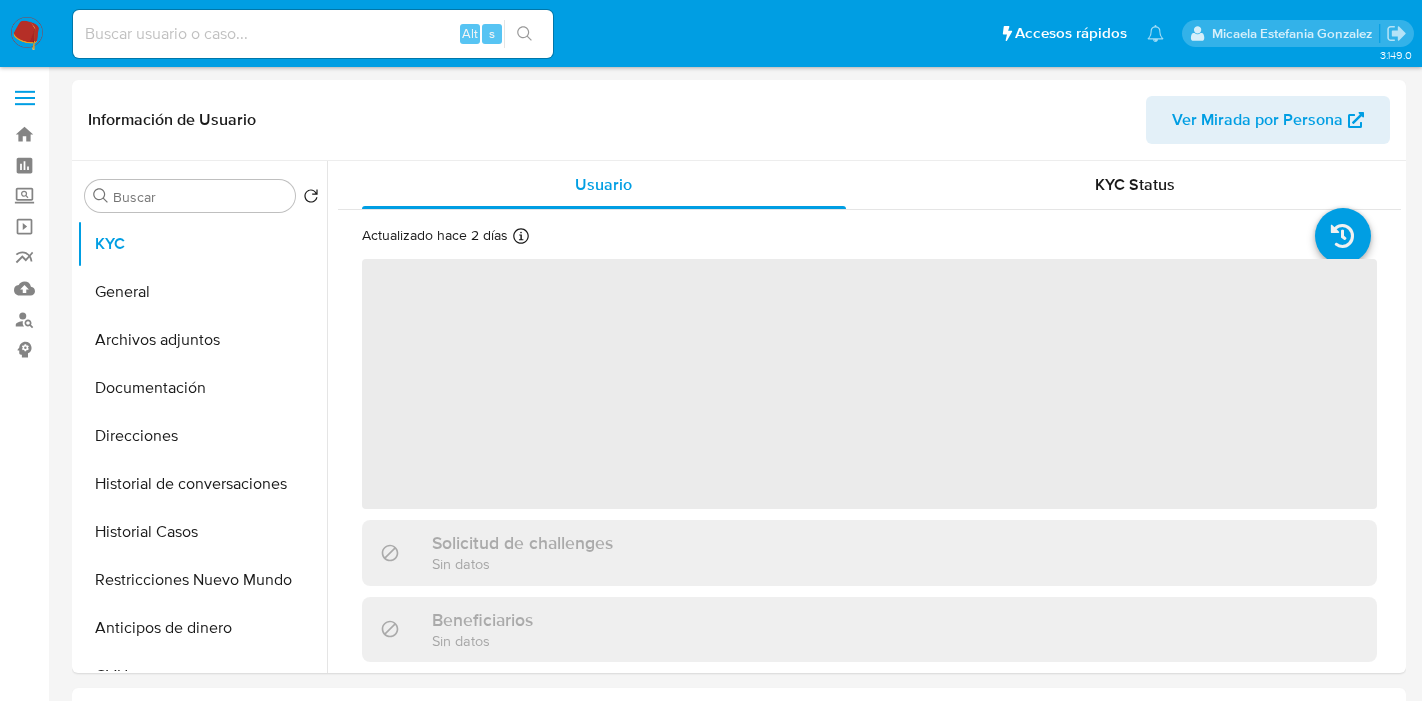 select on "10" 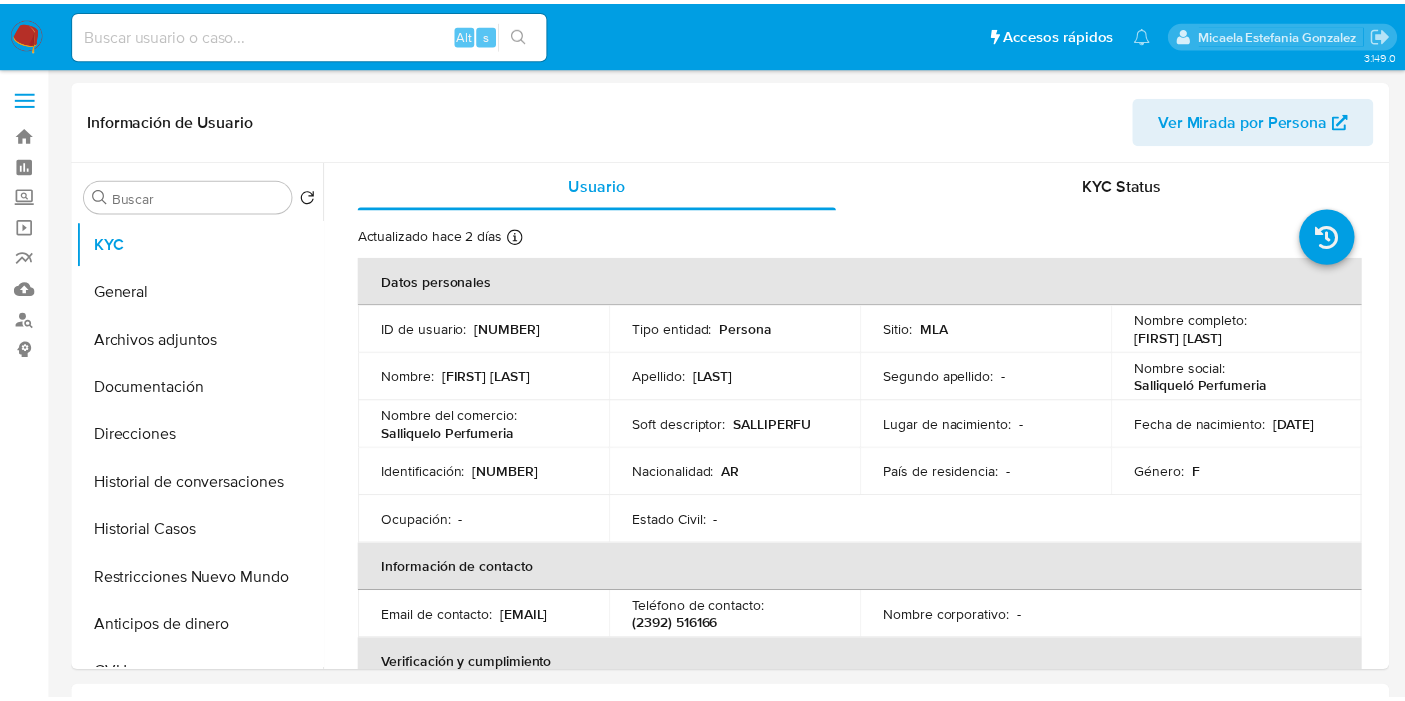 scroll, scrollTop: 0, scrollLeft: 0, axis: both 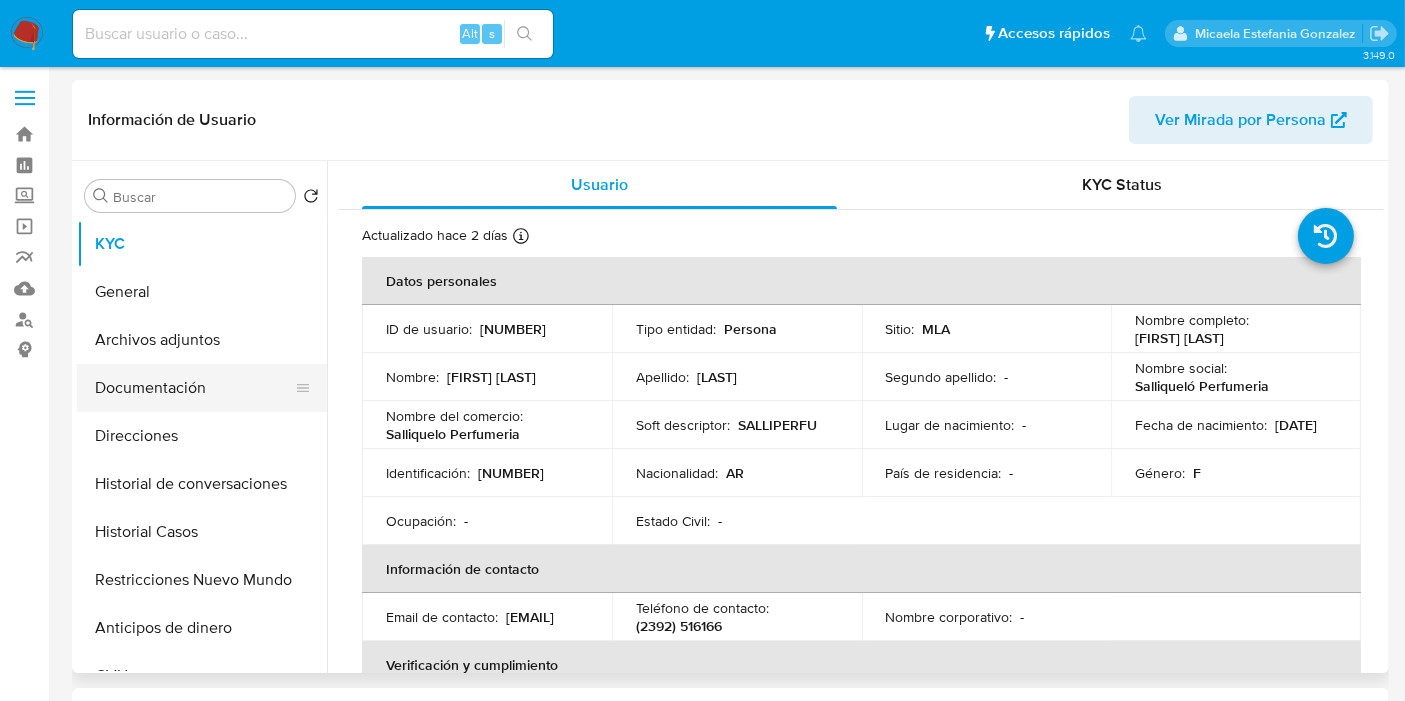 click on "Documentación" at bounding box center [194, 388] 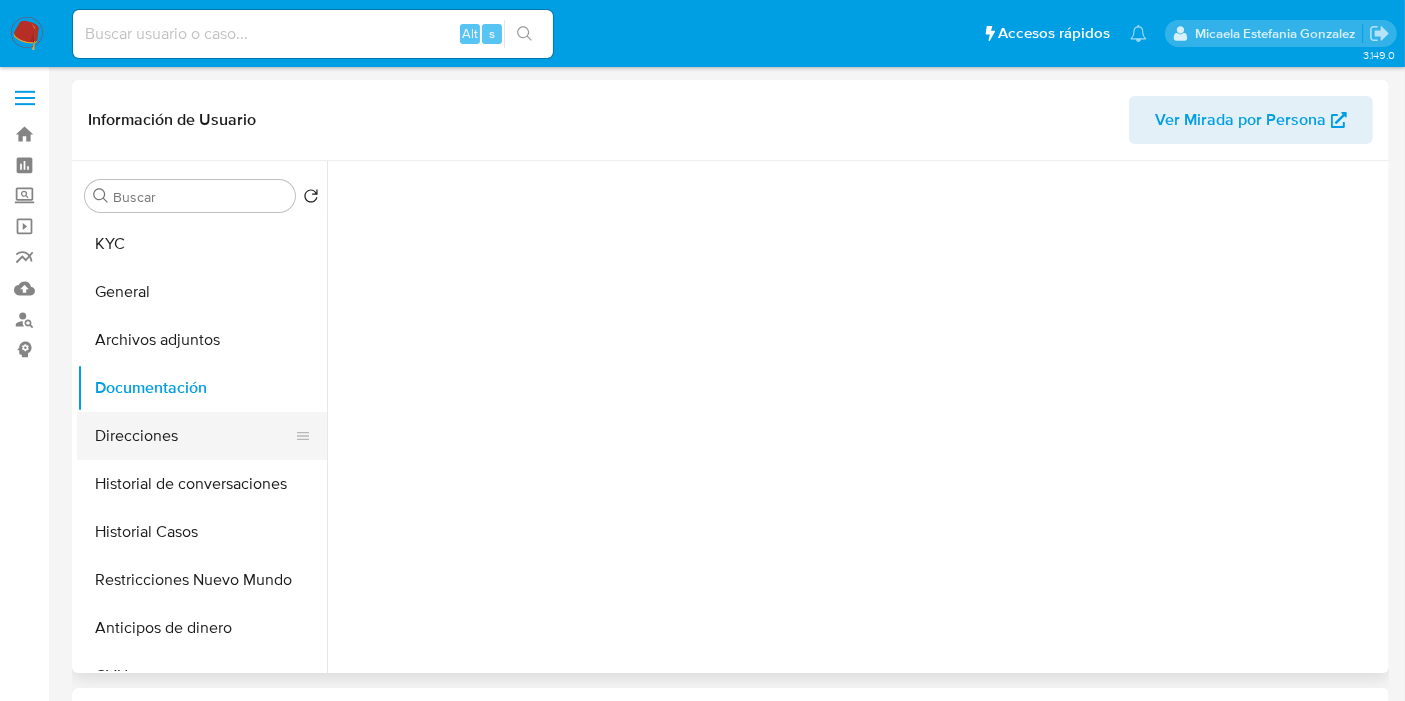 click on "Direcciones" at bounding box center [194, 436] 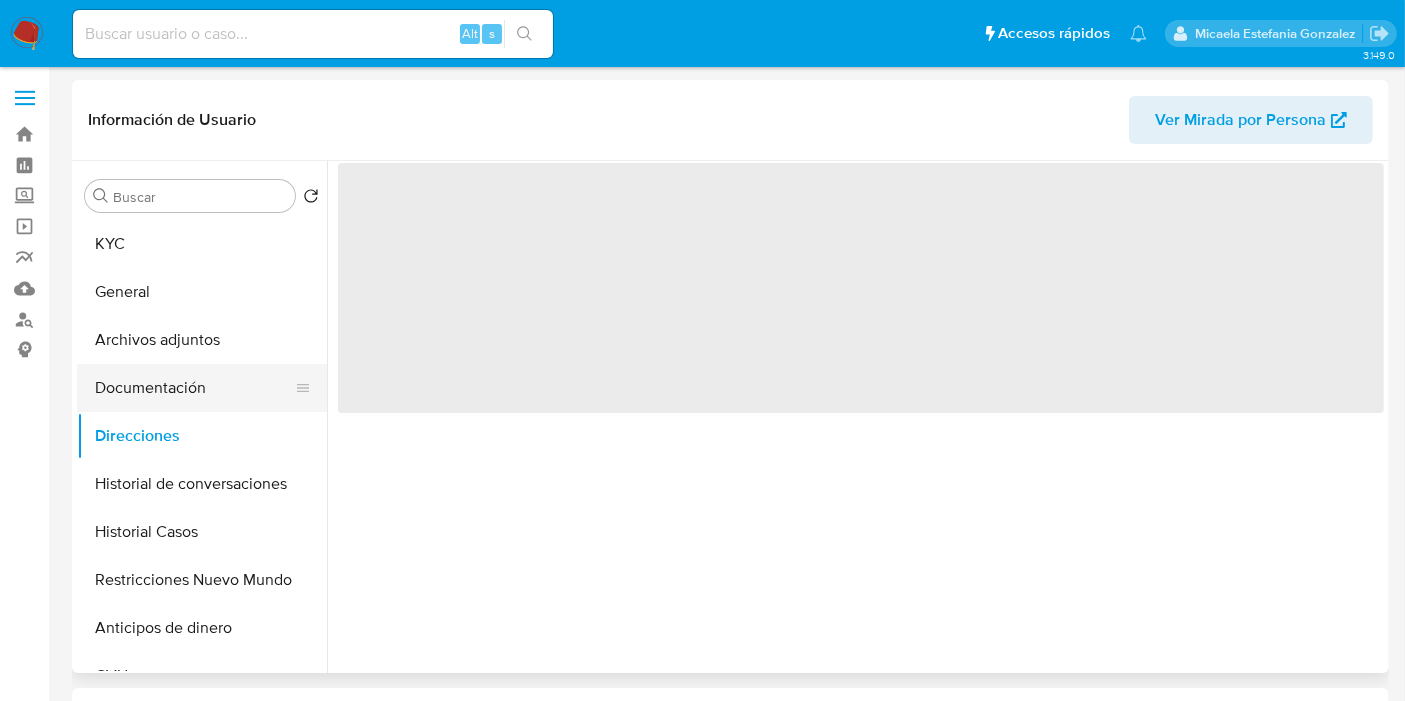 click on "Documentación" at bounding box center [194, 388] 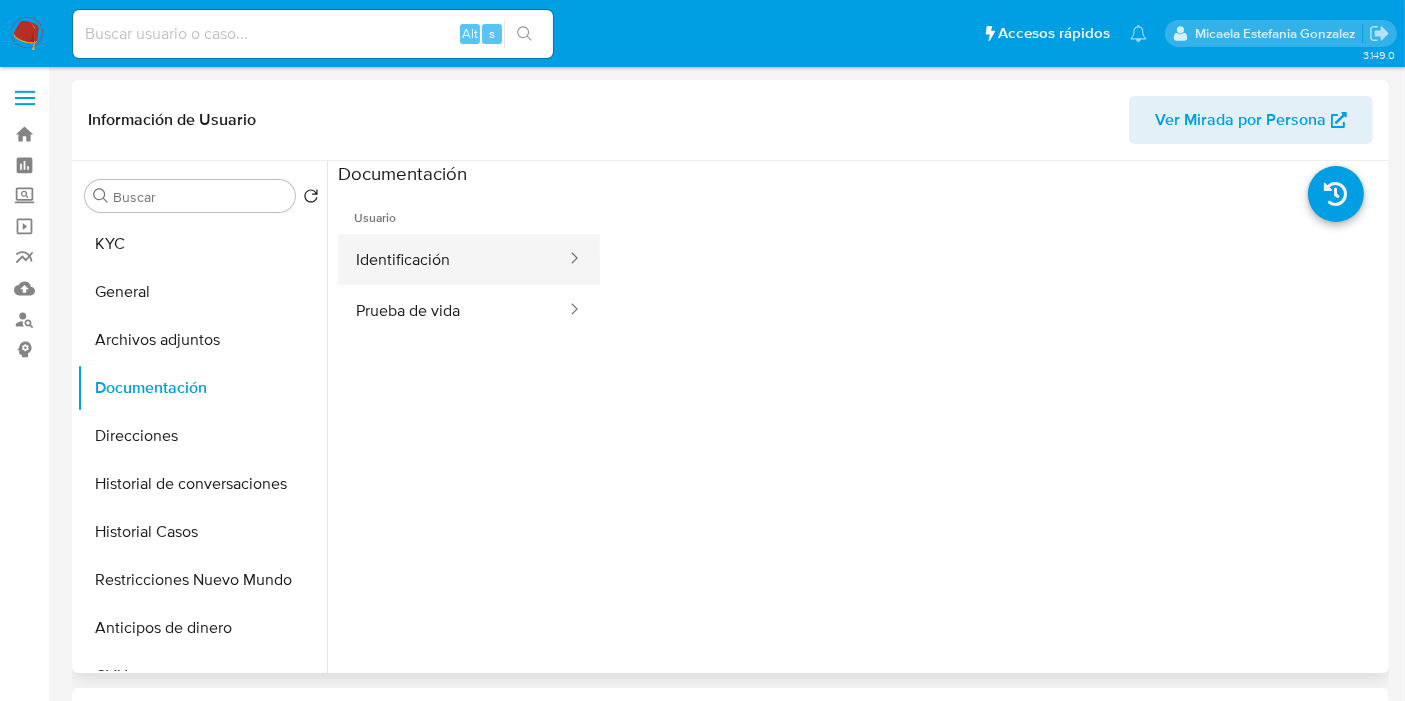 click on "Identificación" at bounding box center (453, 259) 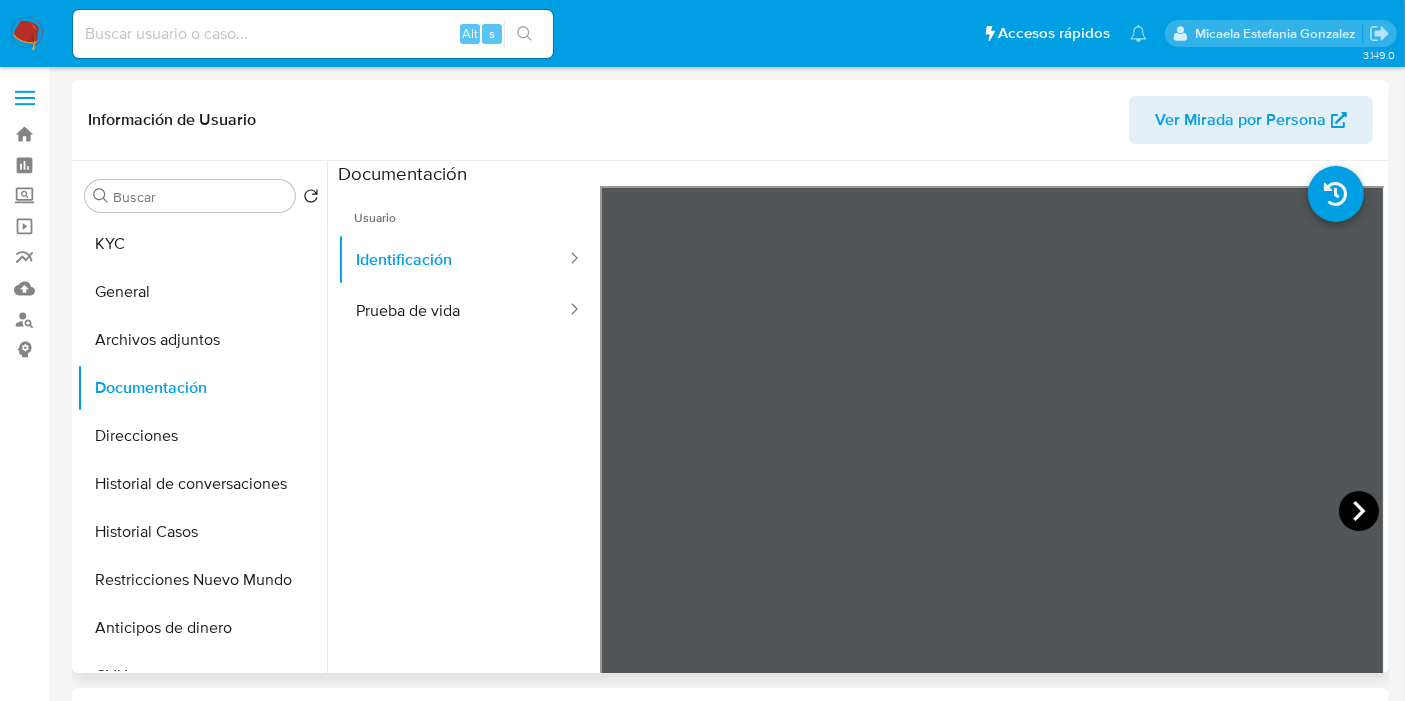 click 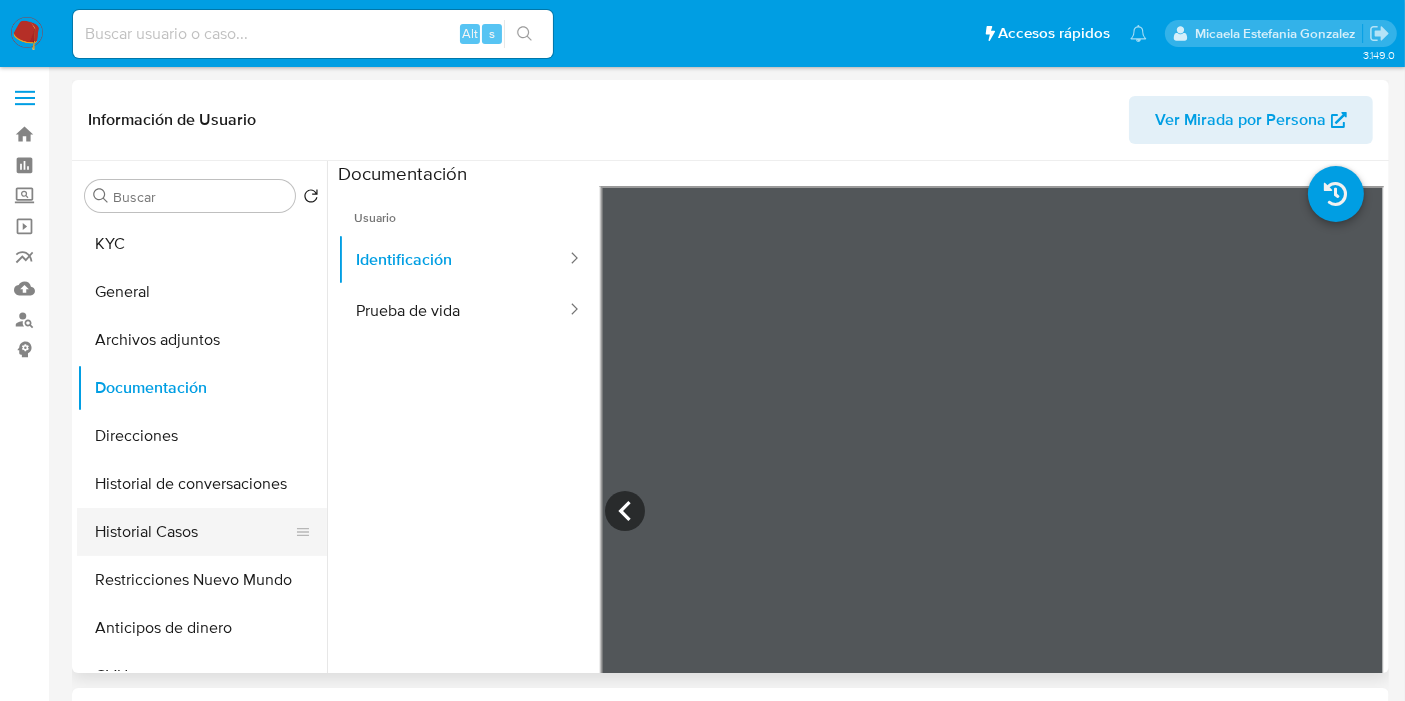 click on "Historial Casos" at bounding box center [194, 532] 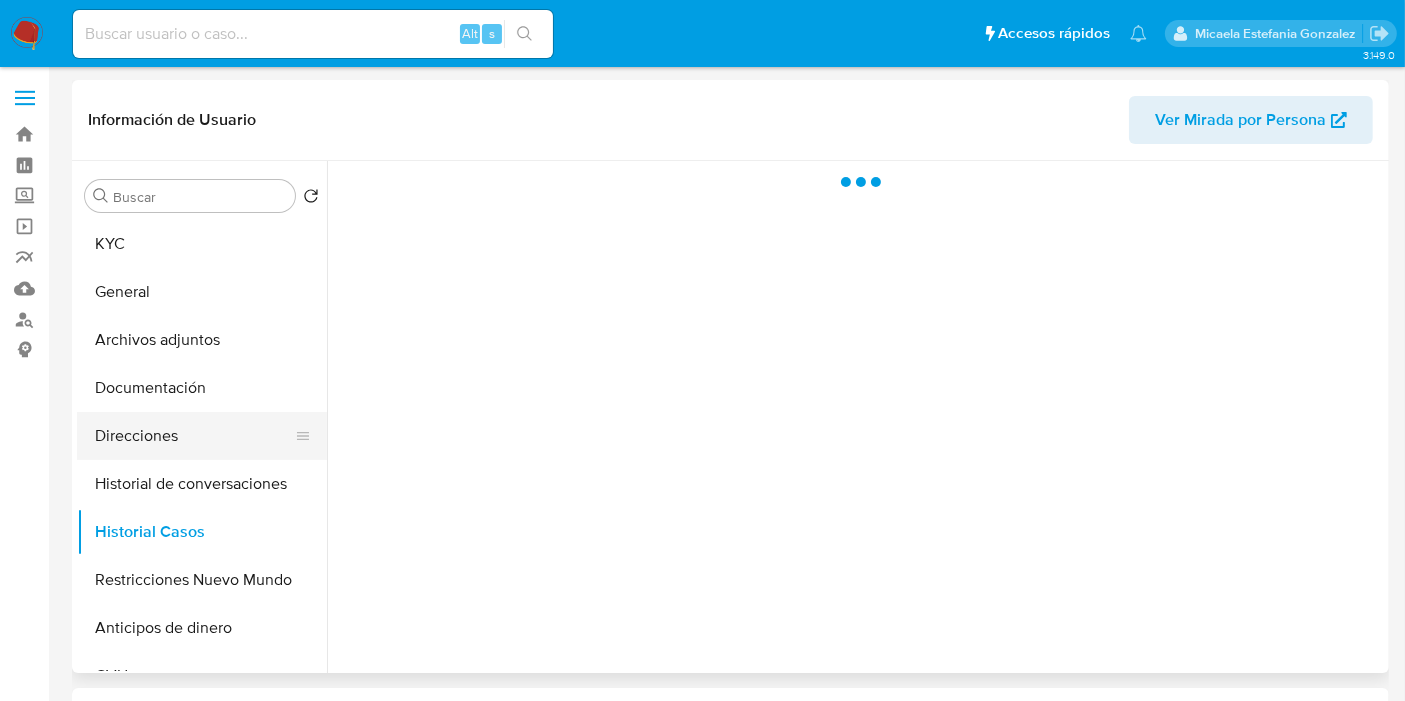 click on "Direcciones" at bounding box center [194, 436] 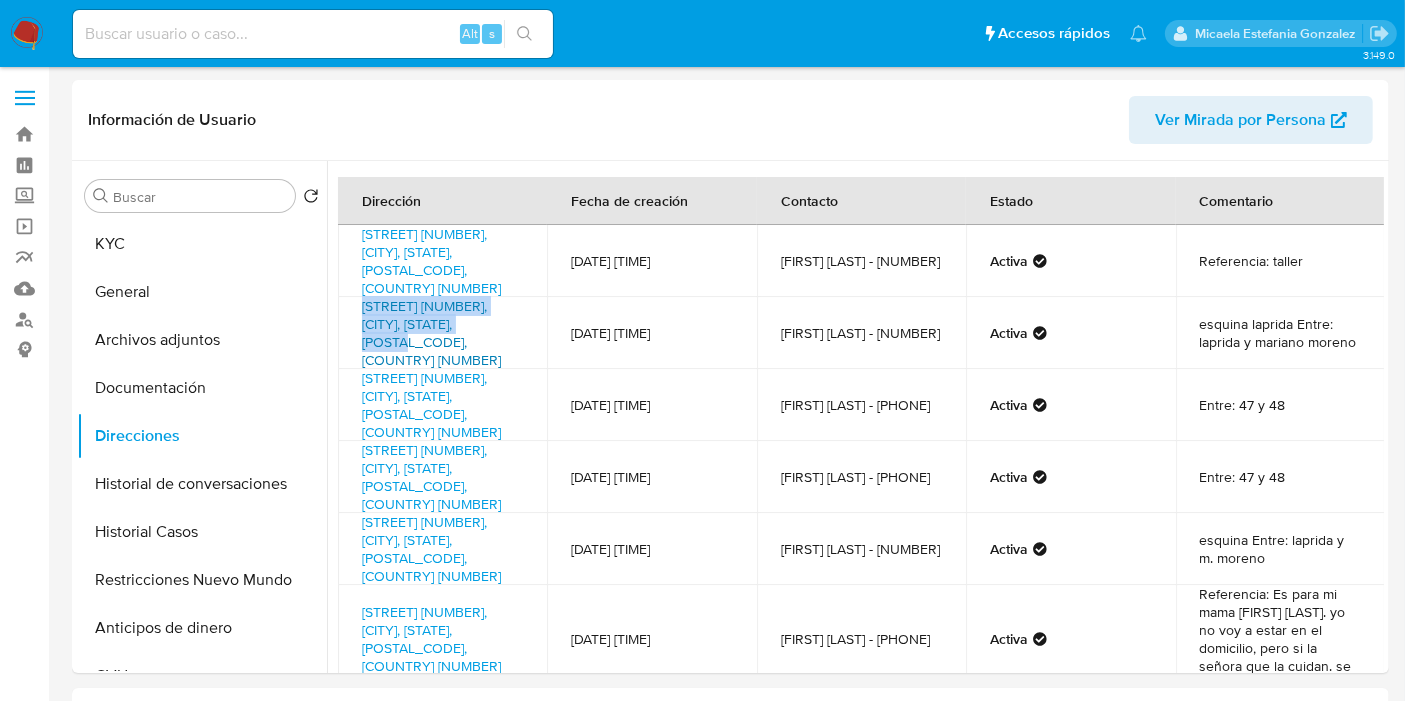 drag, startPoint x: 357, startPoint y: 292, endPoint x: 507, endPoint y: 304, distance: 150.47923 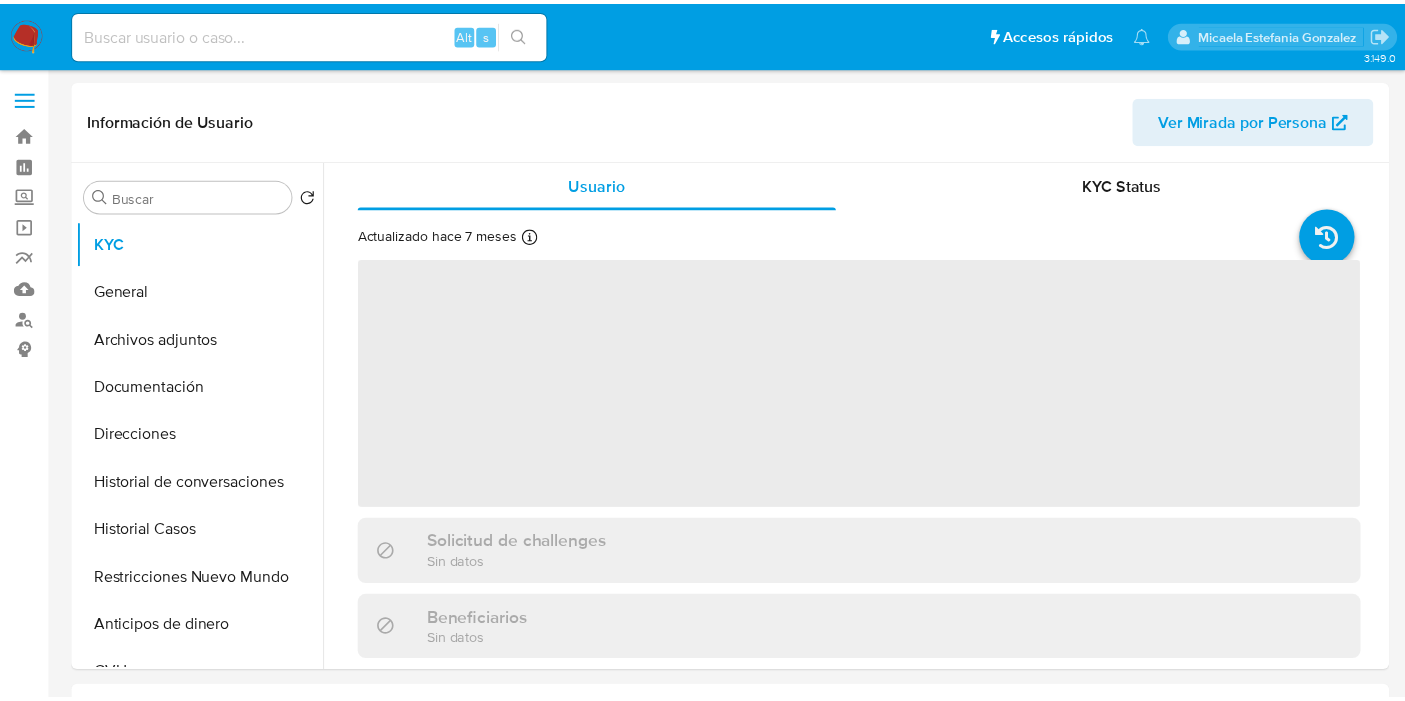 scroll, scrollTop: 0, scrollLeft: 0, axis: both 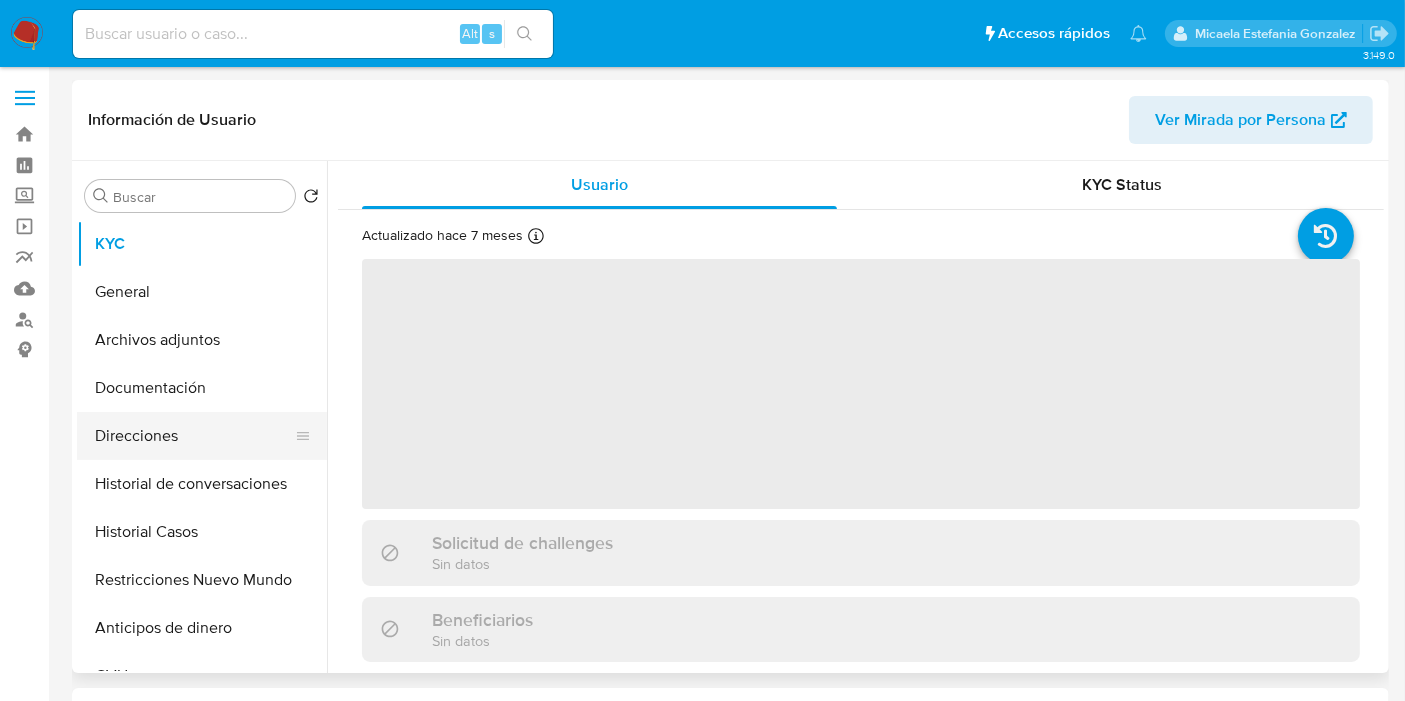 select on "10" 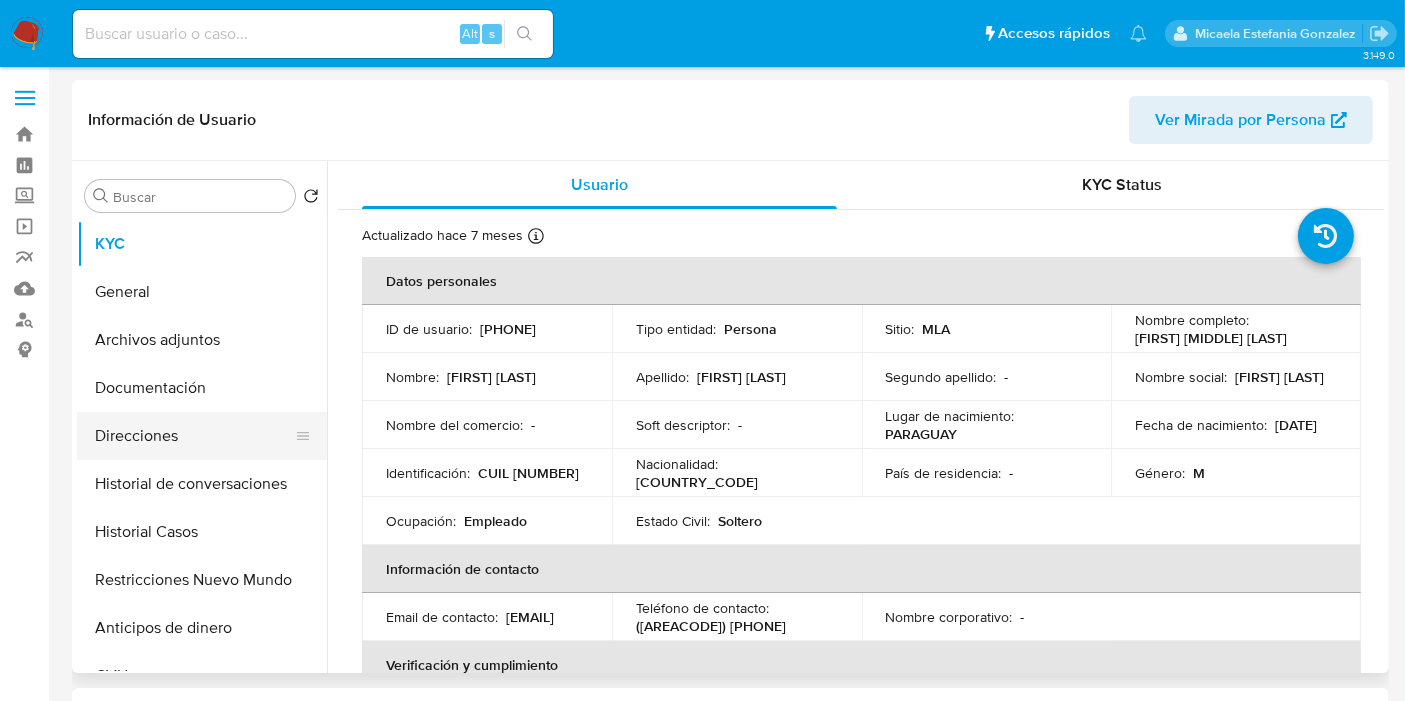 click on "Direcciones" at bounding box center (194, 436) 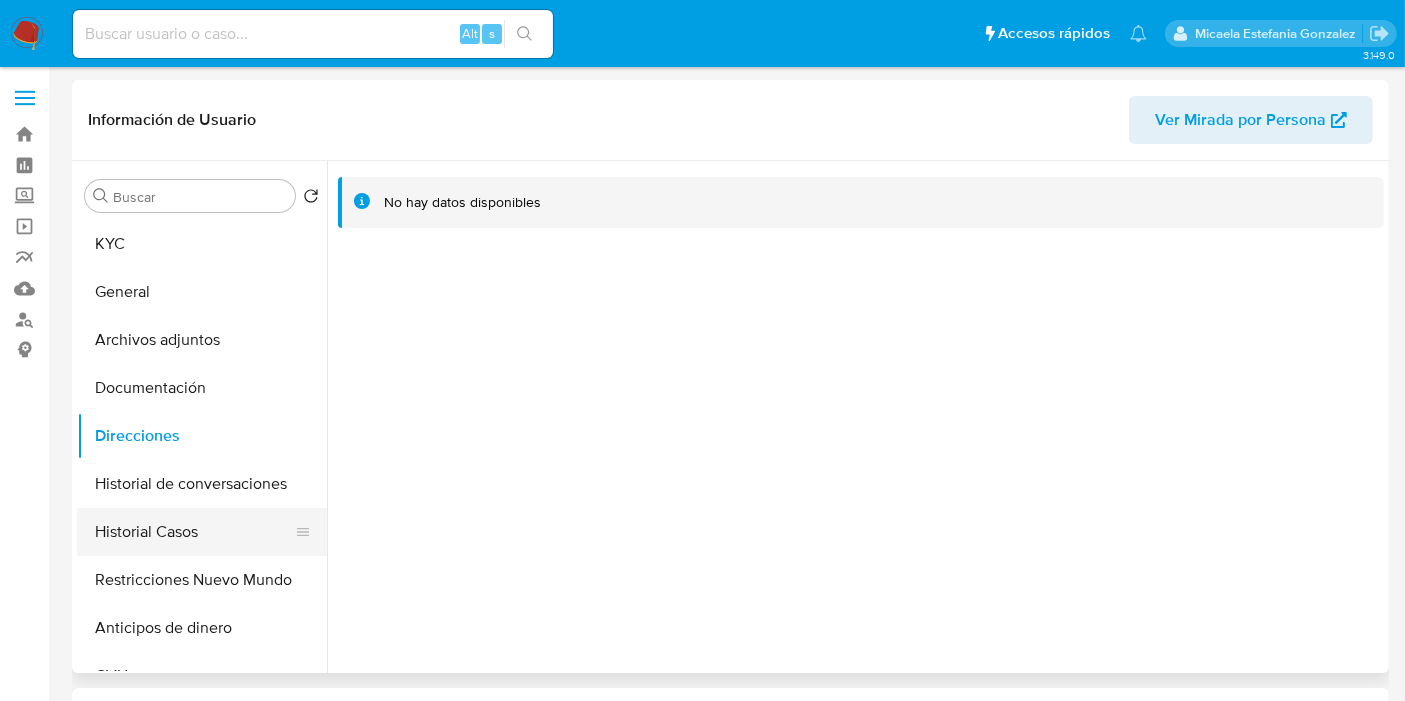 click on "Historial Casos" at bounding box center (194, 532) 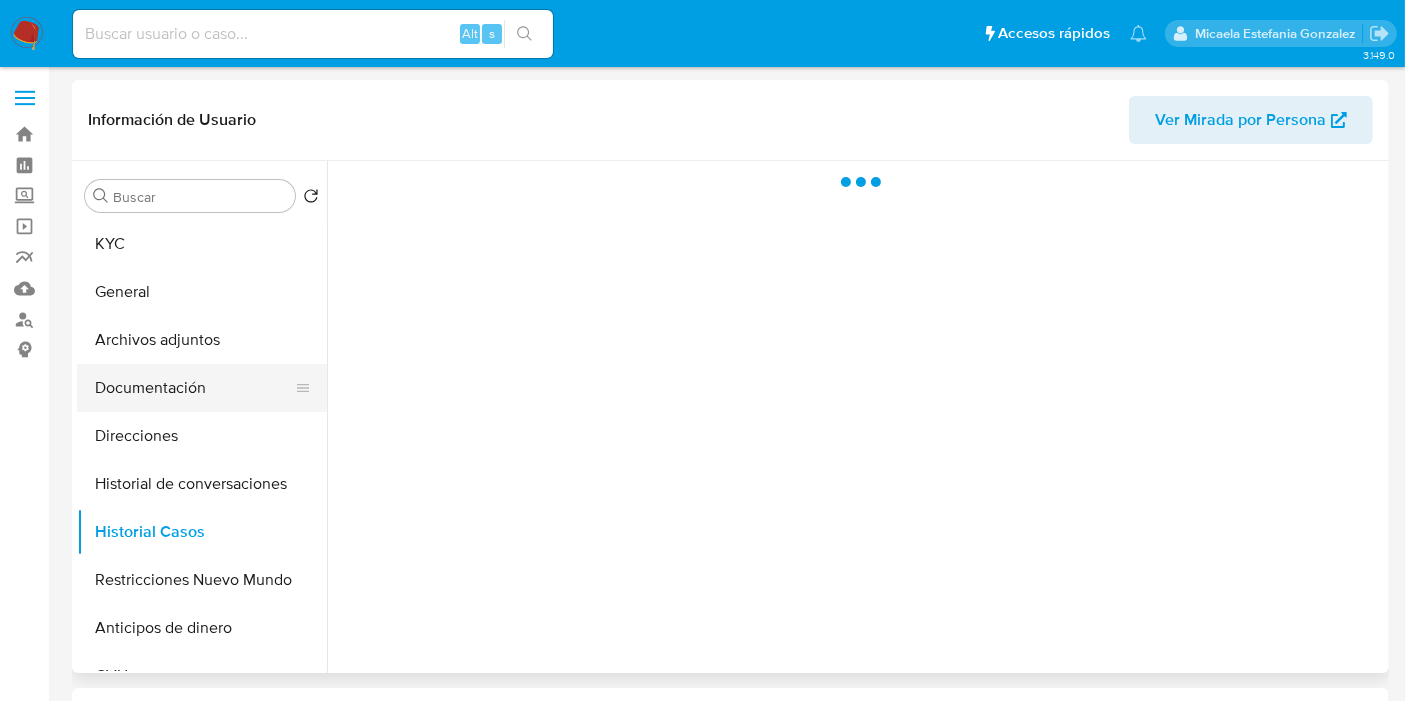 click on "Documentación" at bounding box center [194, 388] 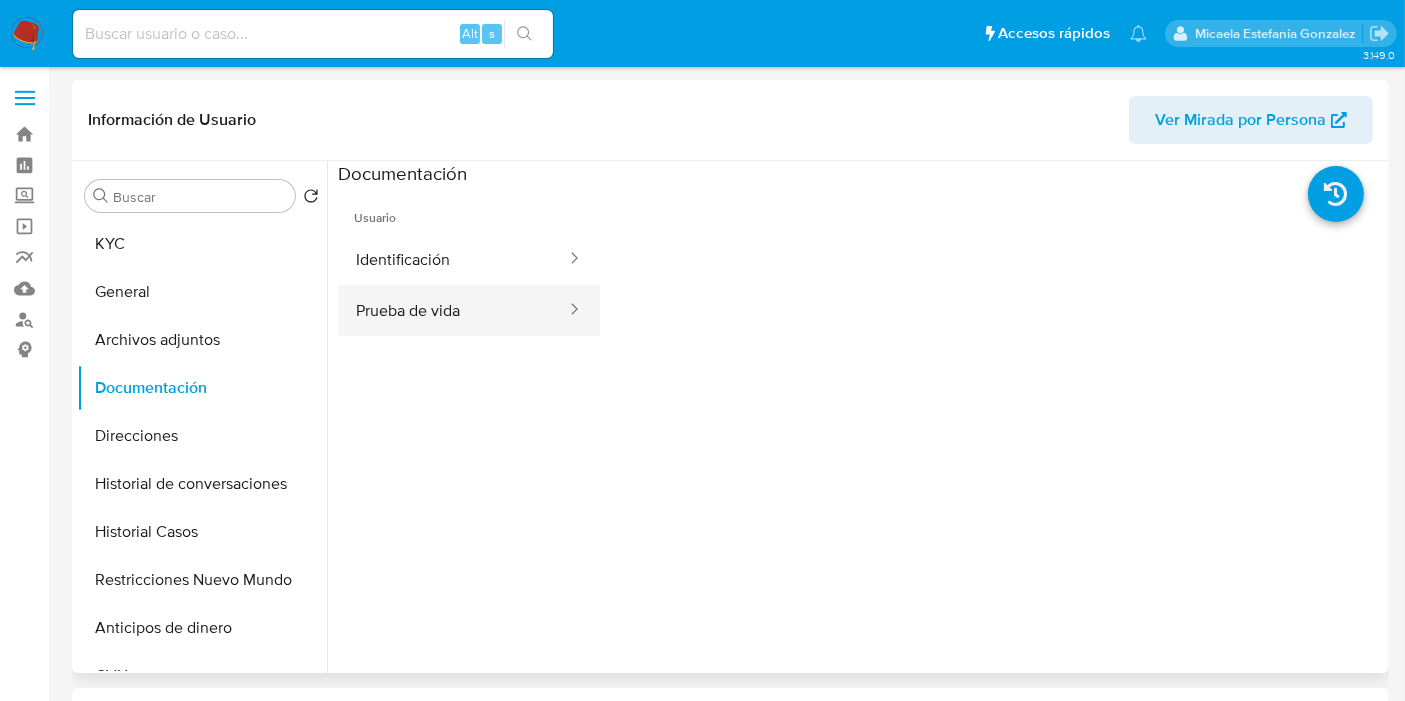 click on "Prueba de vida" at bounding box center (453, 310) 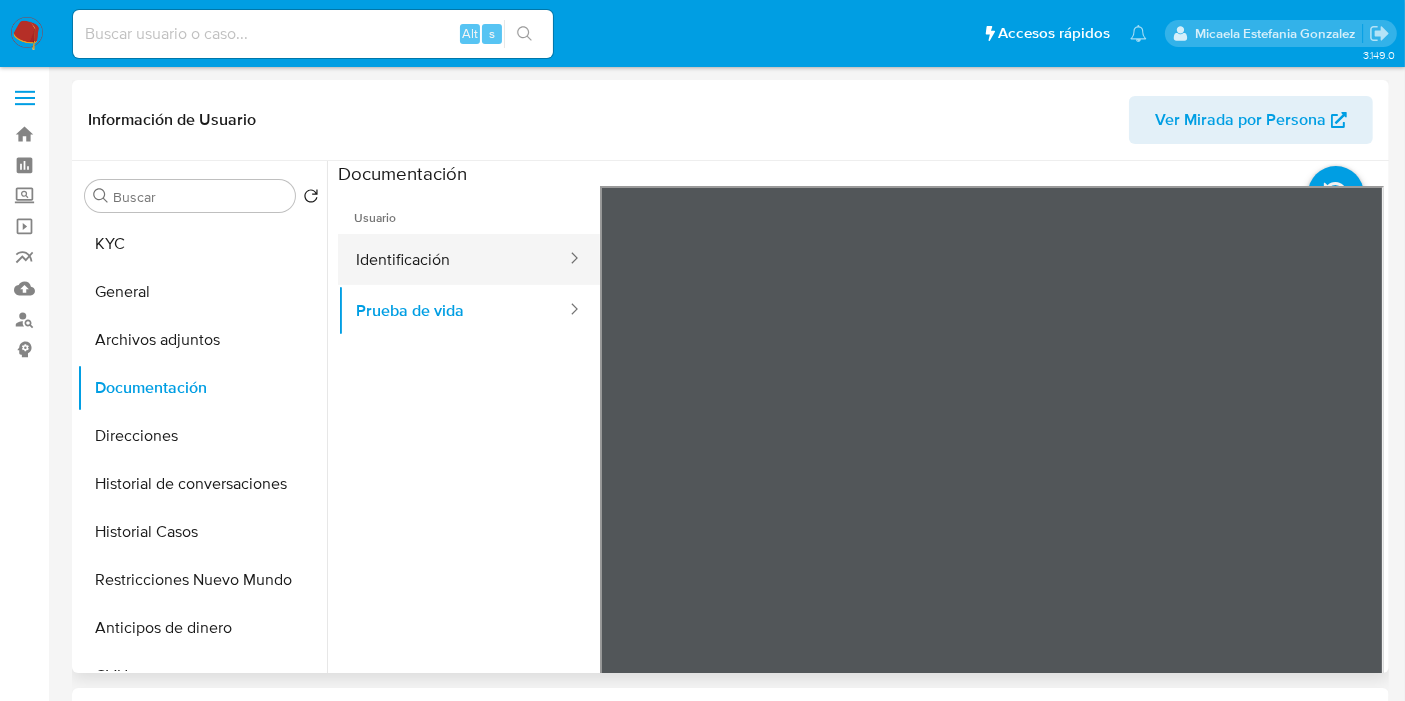 click on "Identificación" at bounding box center [453, 259] 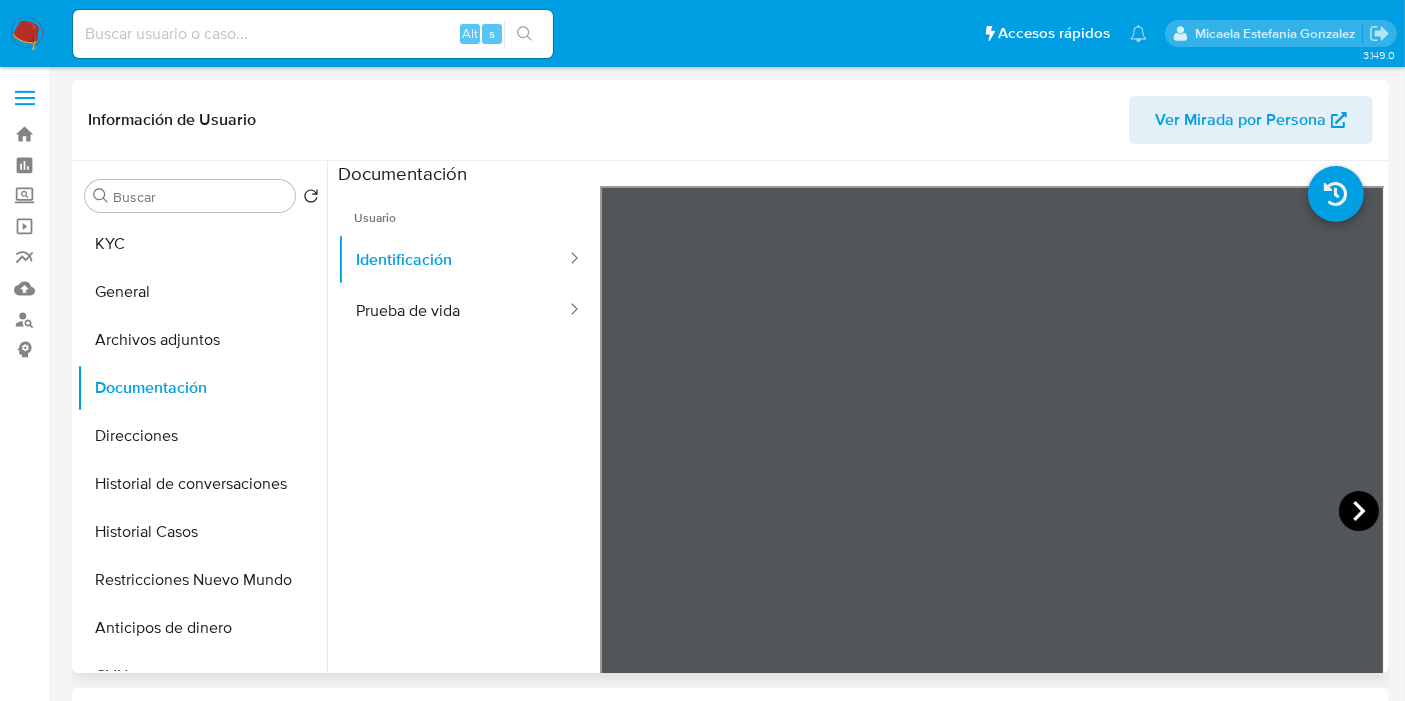 click 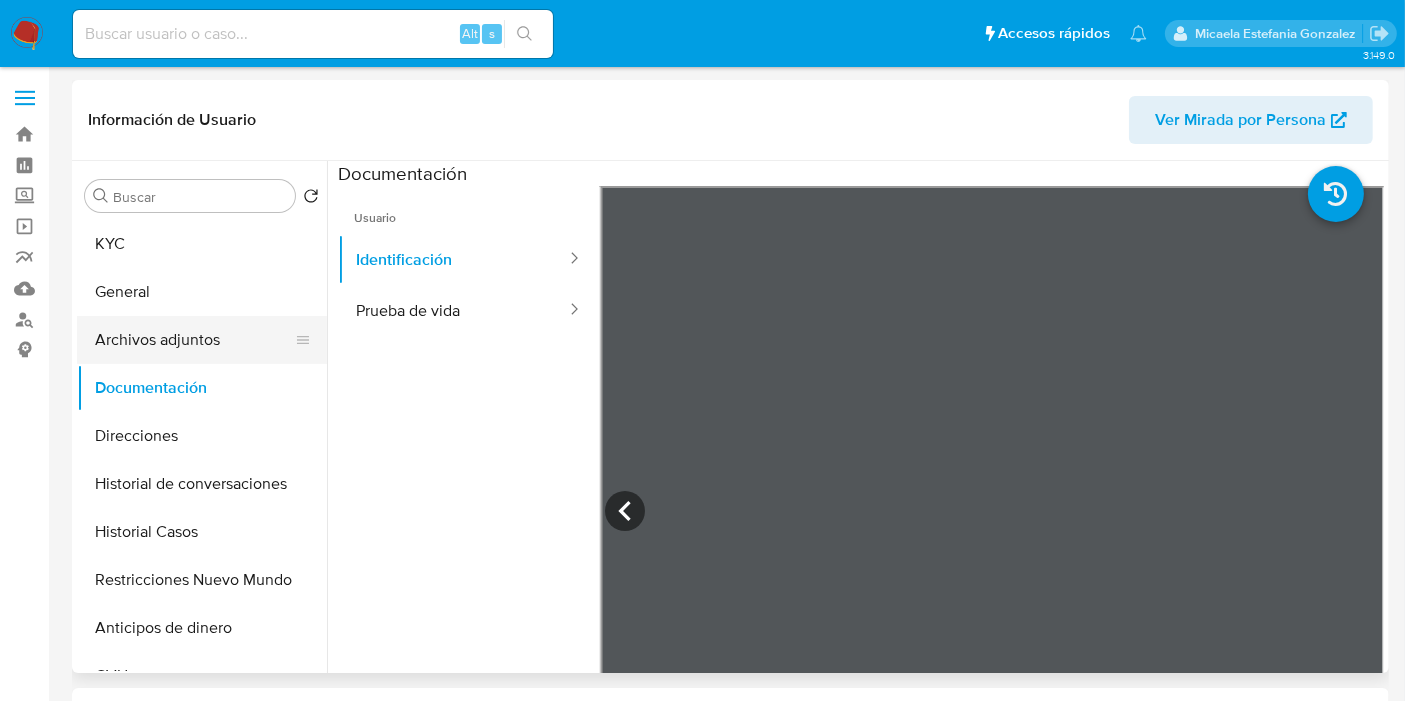 click on "Archivos adjuntos" at bounding box center [194, 340] 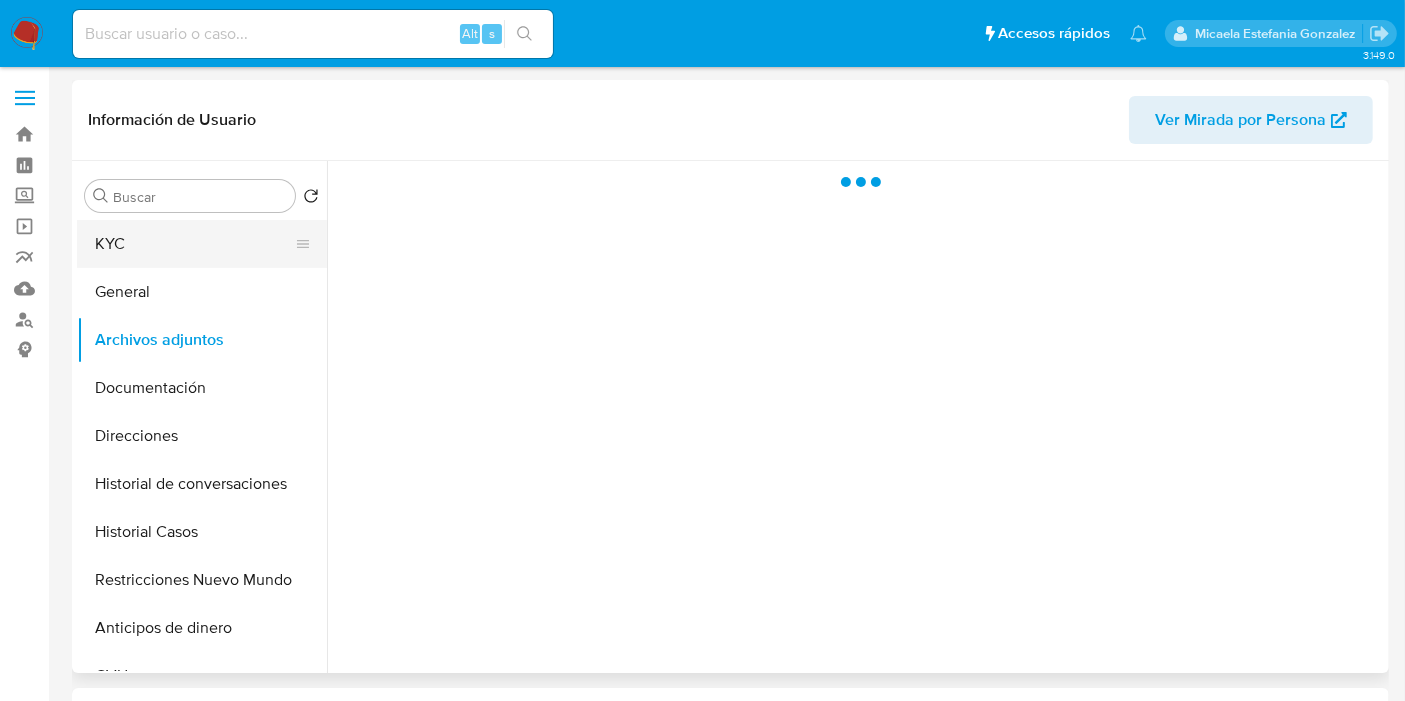 click on "KYC" at bounding box center [194, 244] 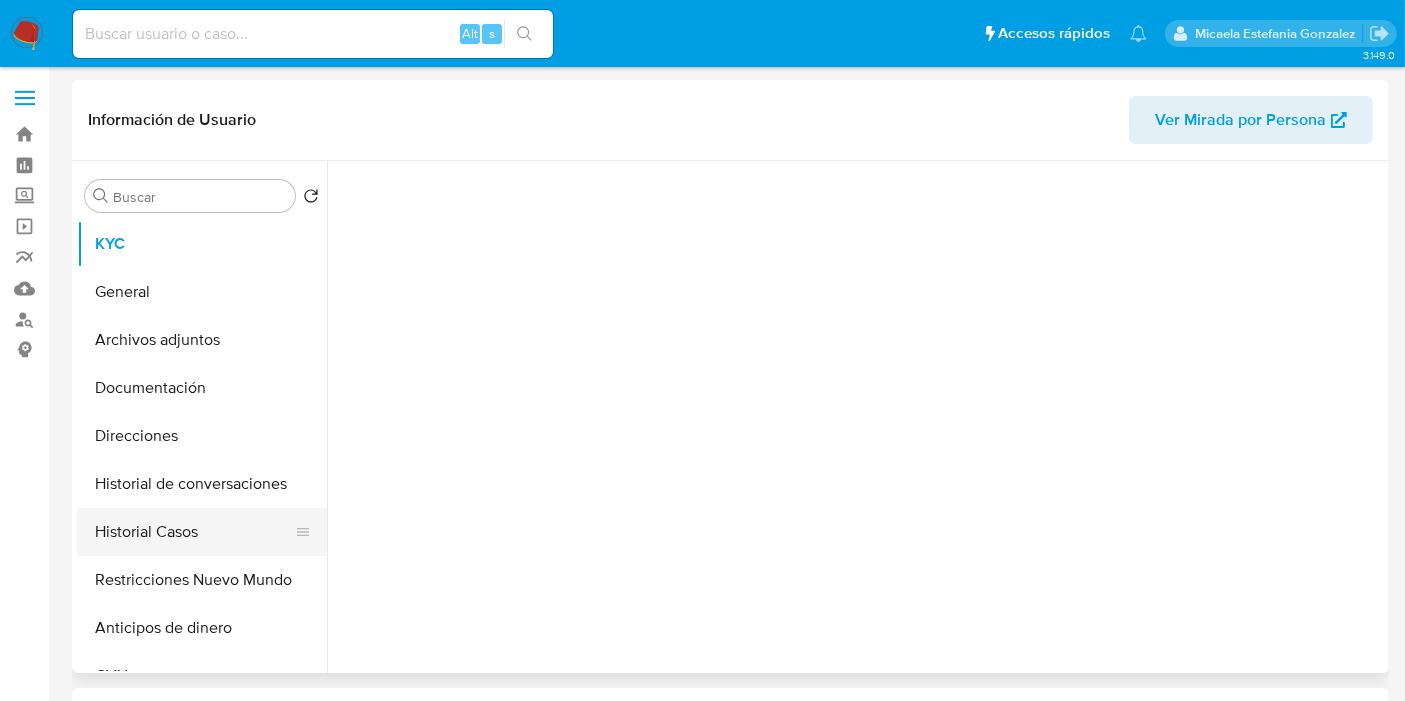 click on "Historial Casos" at bounding box center [194, 532] 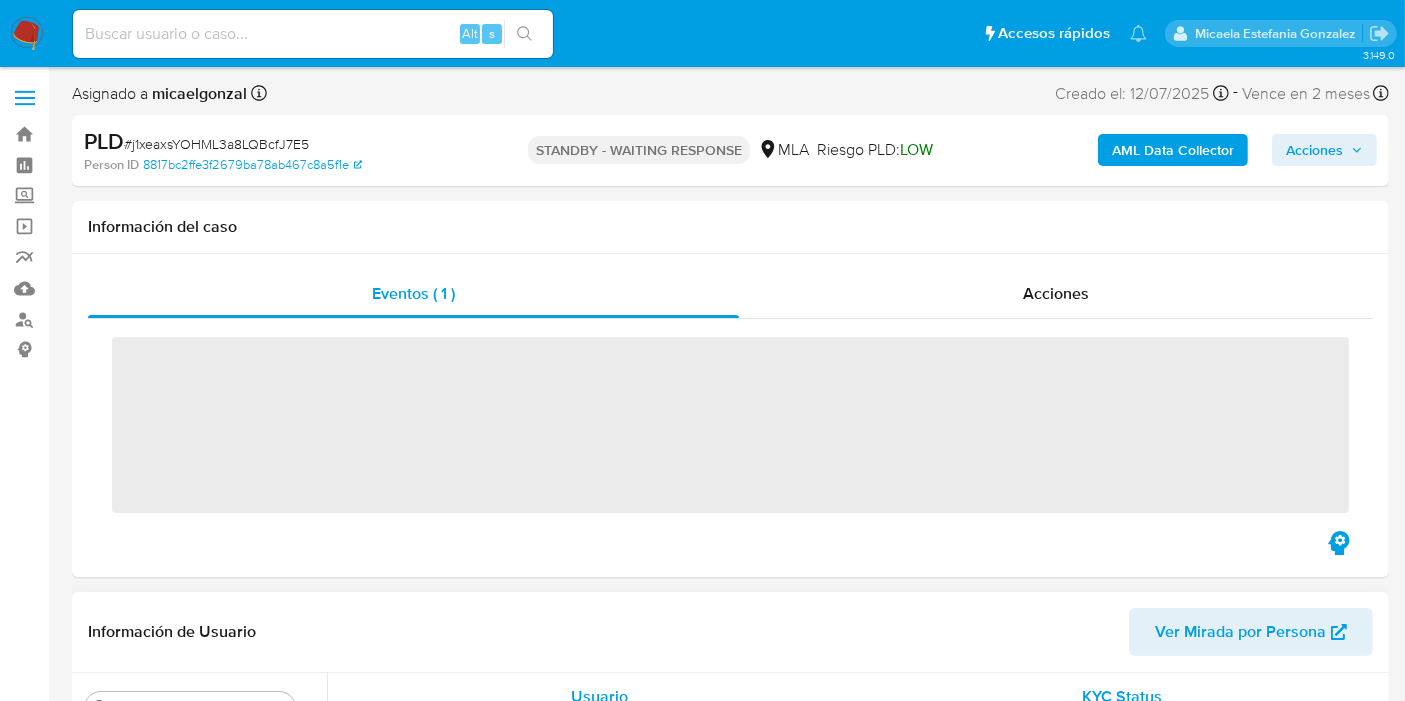 scroll, scrollTop: 222, scrollLeft: 0, axis: vertical 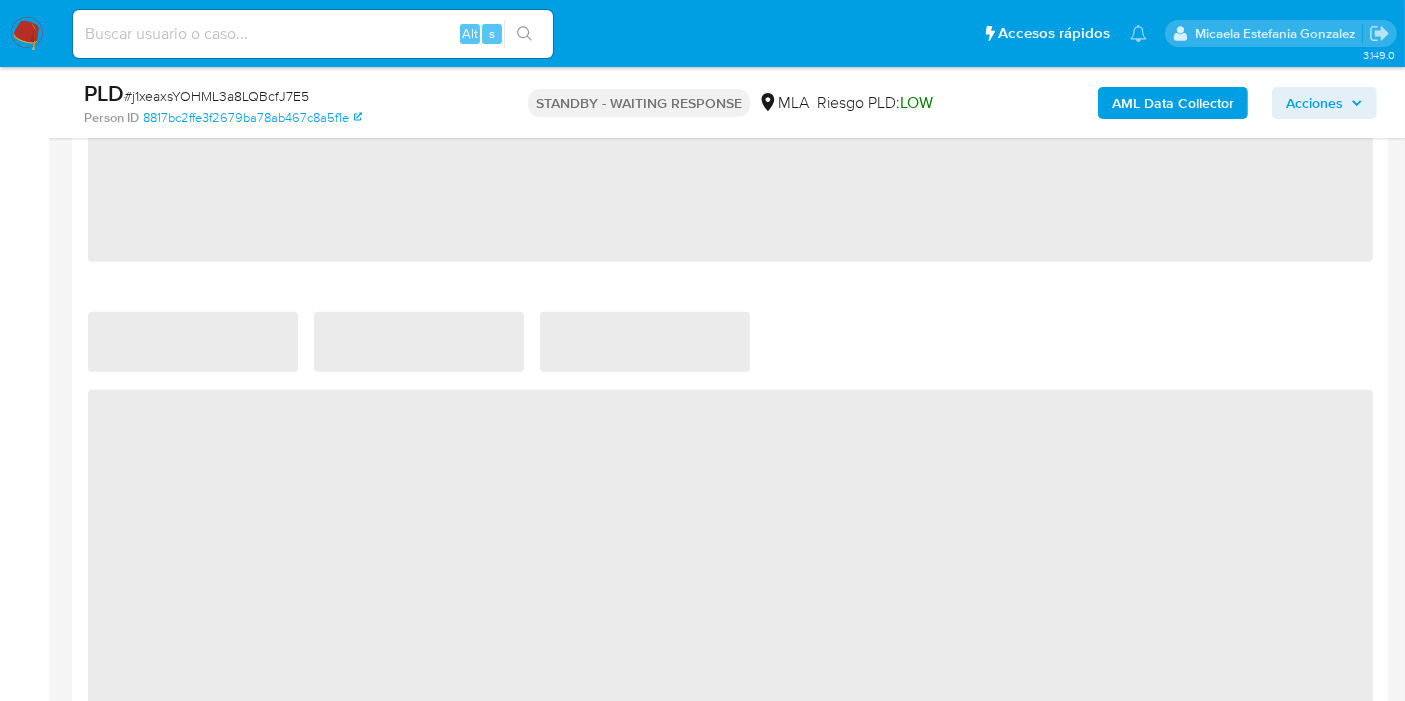 select on "10" 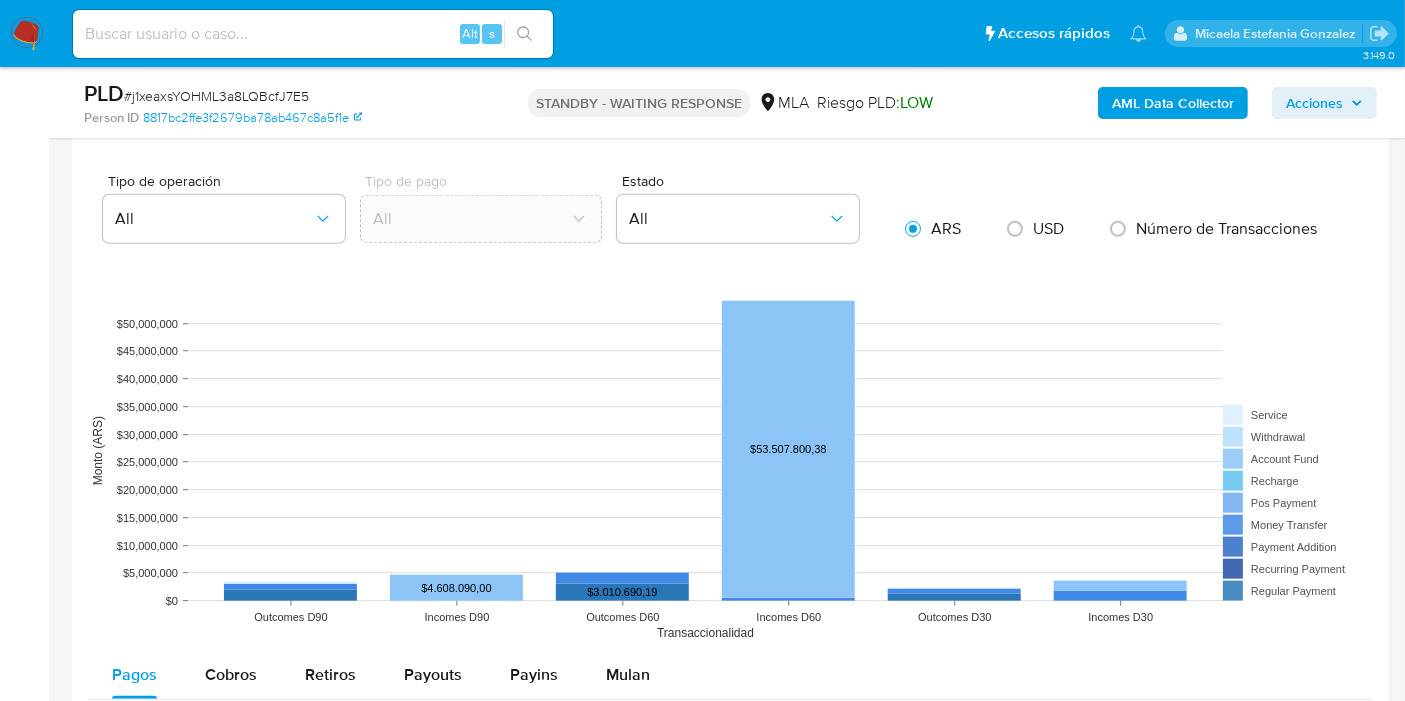 scroll, scrollTop: 1111, scrollLeft: 0, axis: vertical 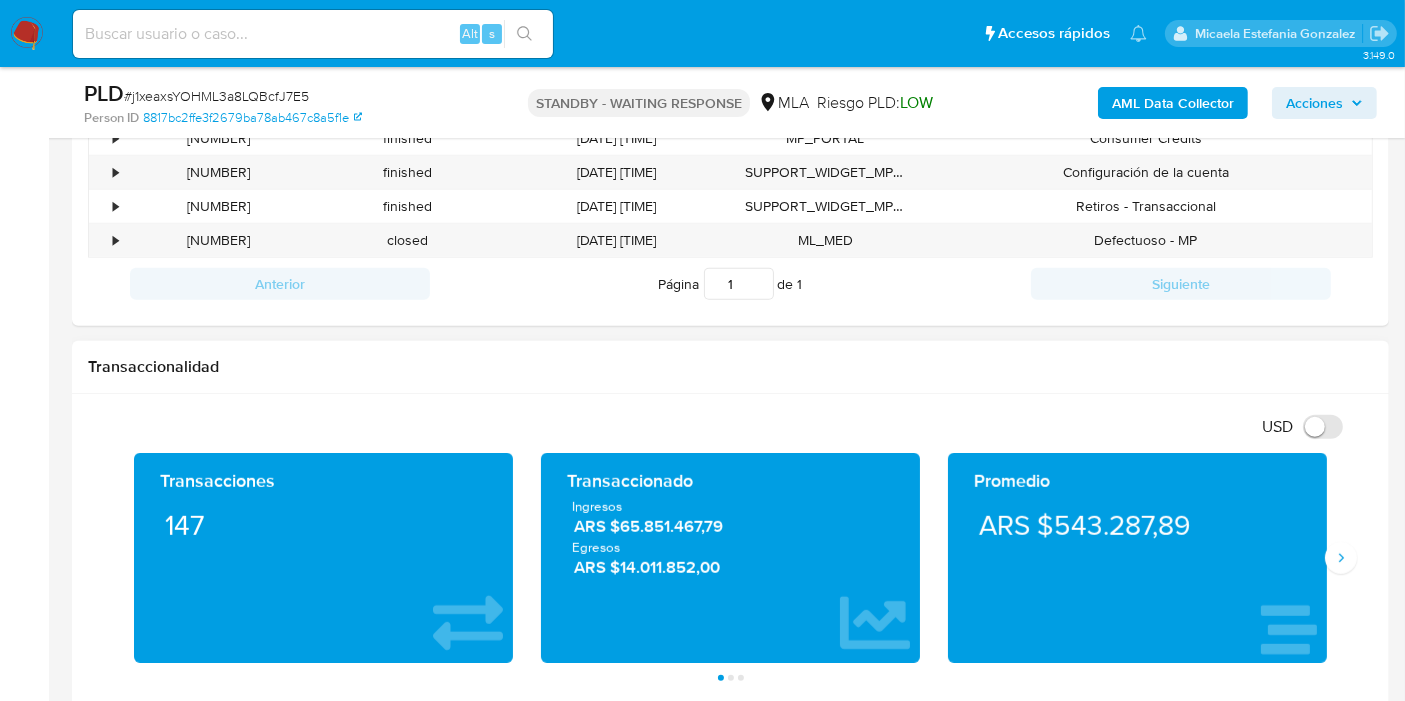 click on "Transacciones 147 Transaccionado Ingresos ARS $65.851.467,79 Egresos ARS $14.011.852,00 Promedio ARS $543.287,89 Saldo MP Total ARS $966.343,04 Disponible ARS $936.343,04 No disponible ARS $30.000,00 Saldo cripto No se encontró saldo cripto en el balance del usuario Saldo inversiones No se encontró saldo inversiones en el balance del usuario Saldo reserva Total ARS $405,32 Disponible ARS $0,00 No disponible ARS $405,32 Página 1 Página 2 Página 3" at bounding box center (730, 567) 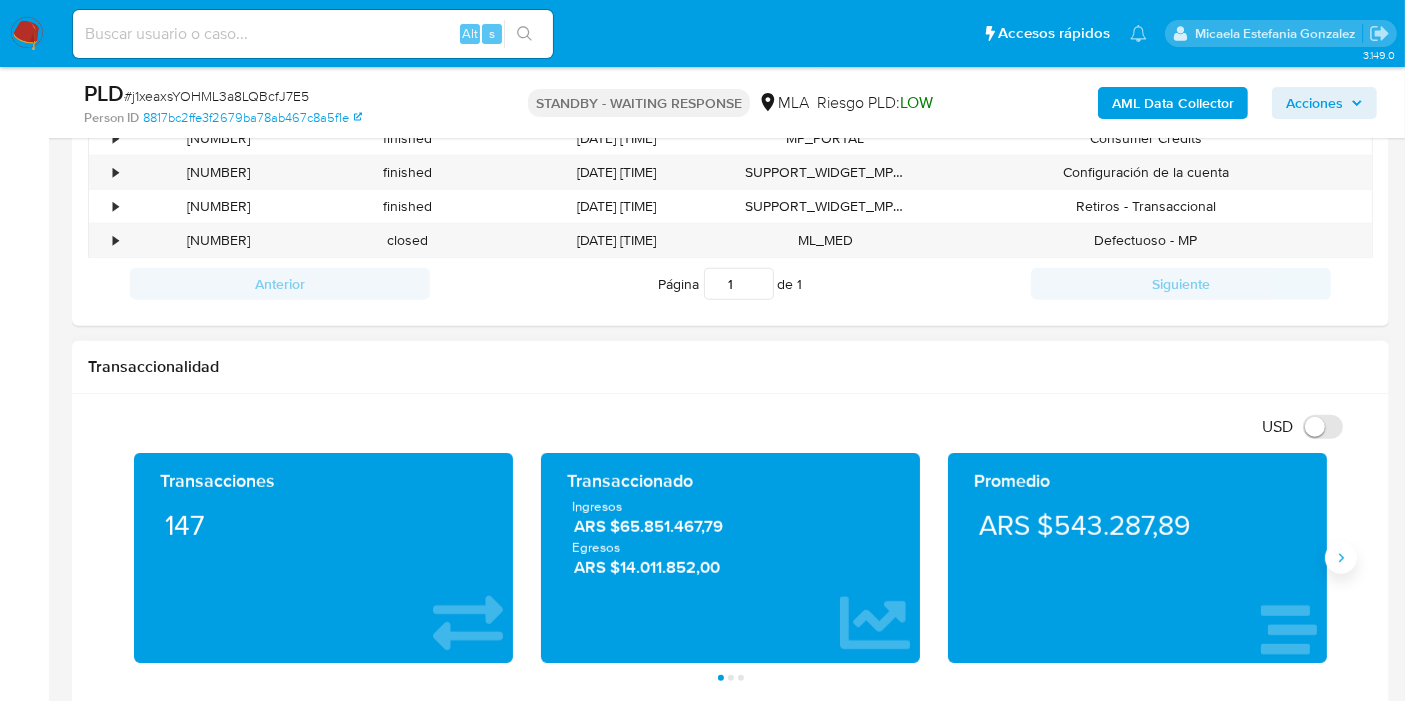 click 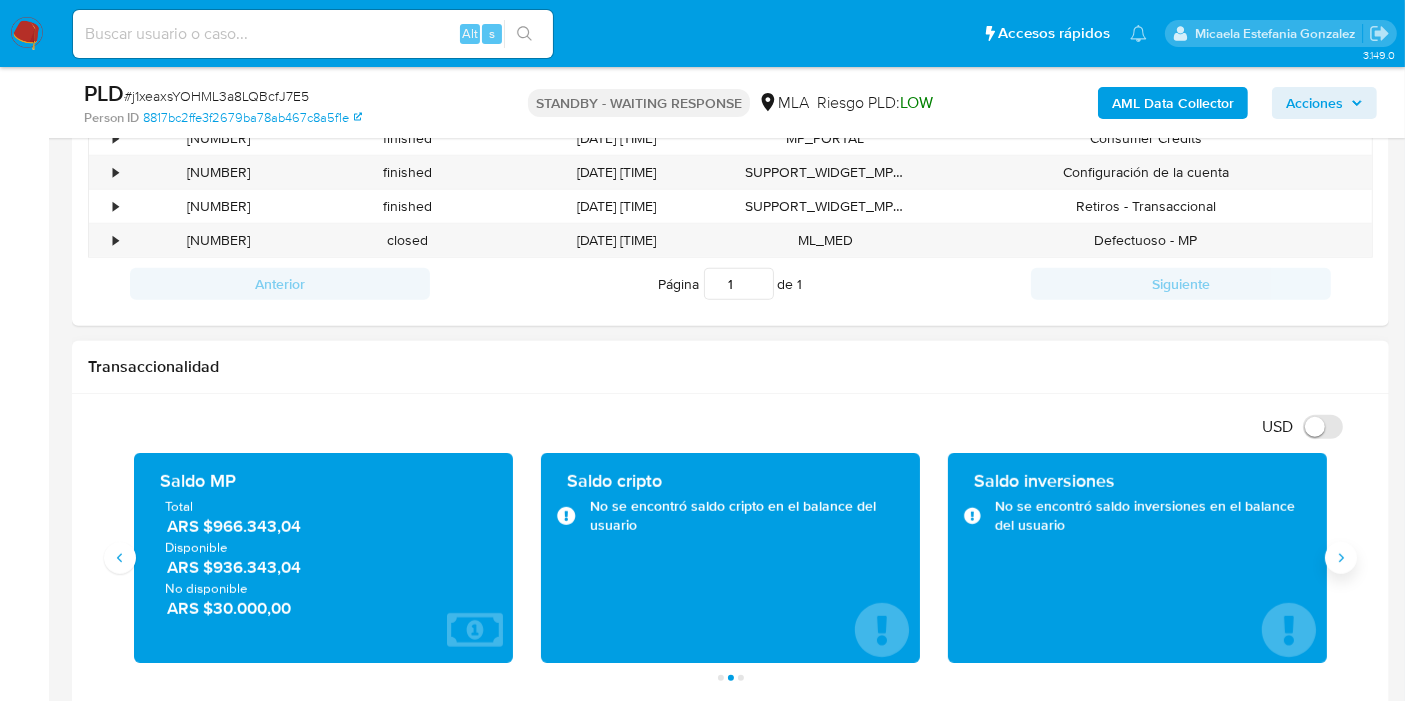 click 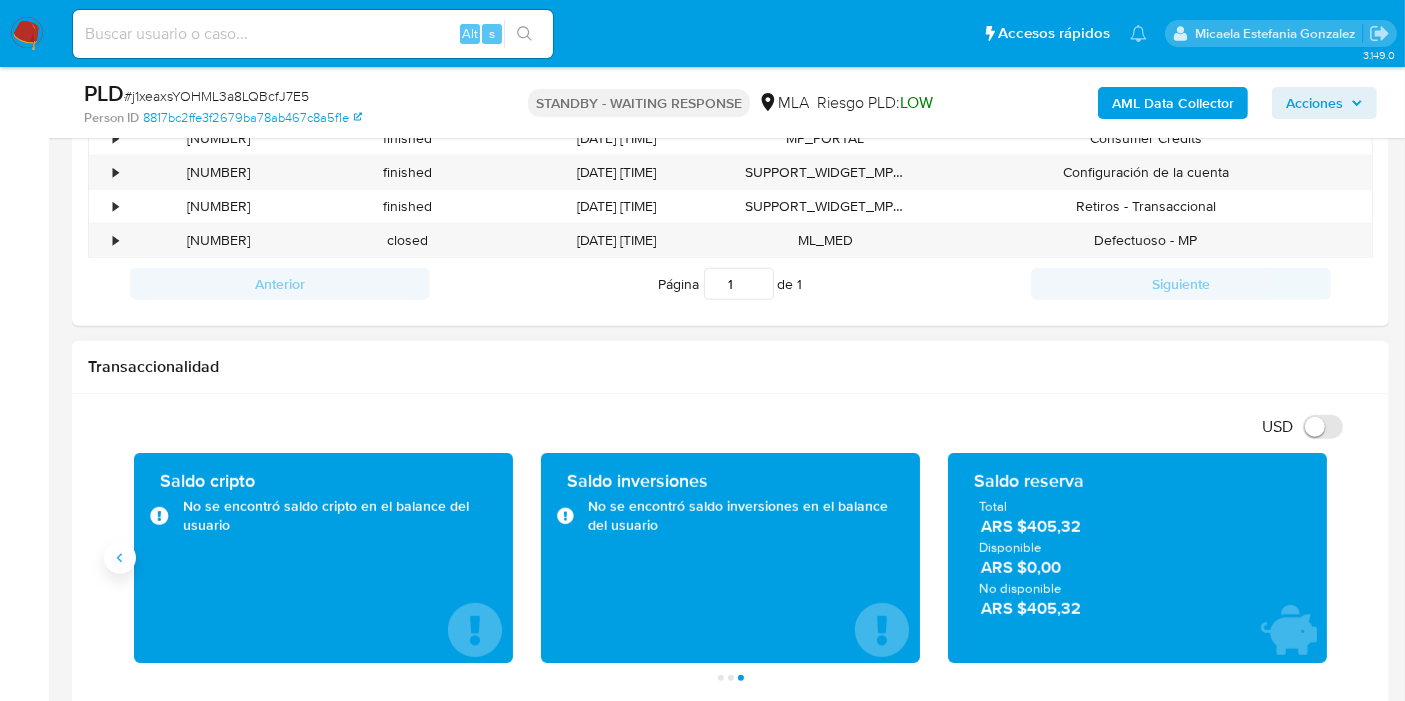 click at bounding box center [120, 558] 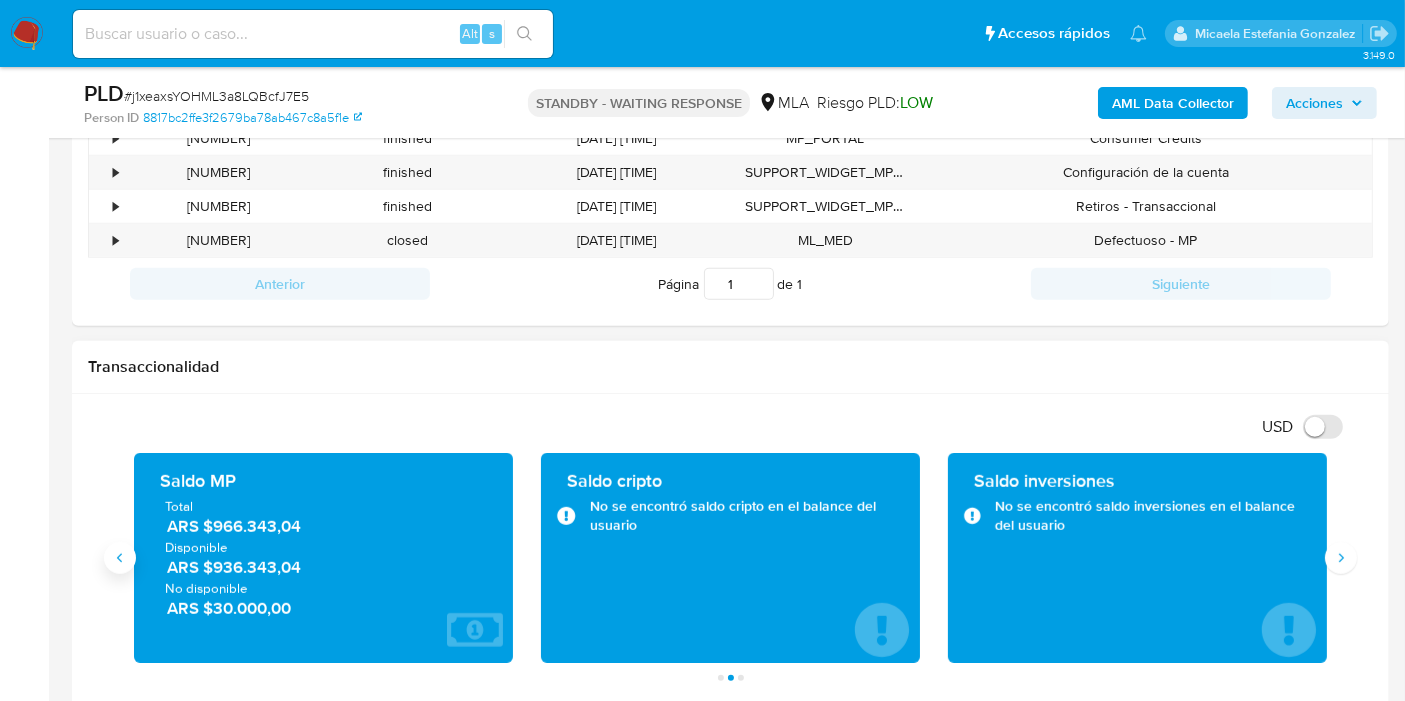 click at bounding box center [120, 558] 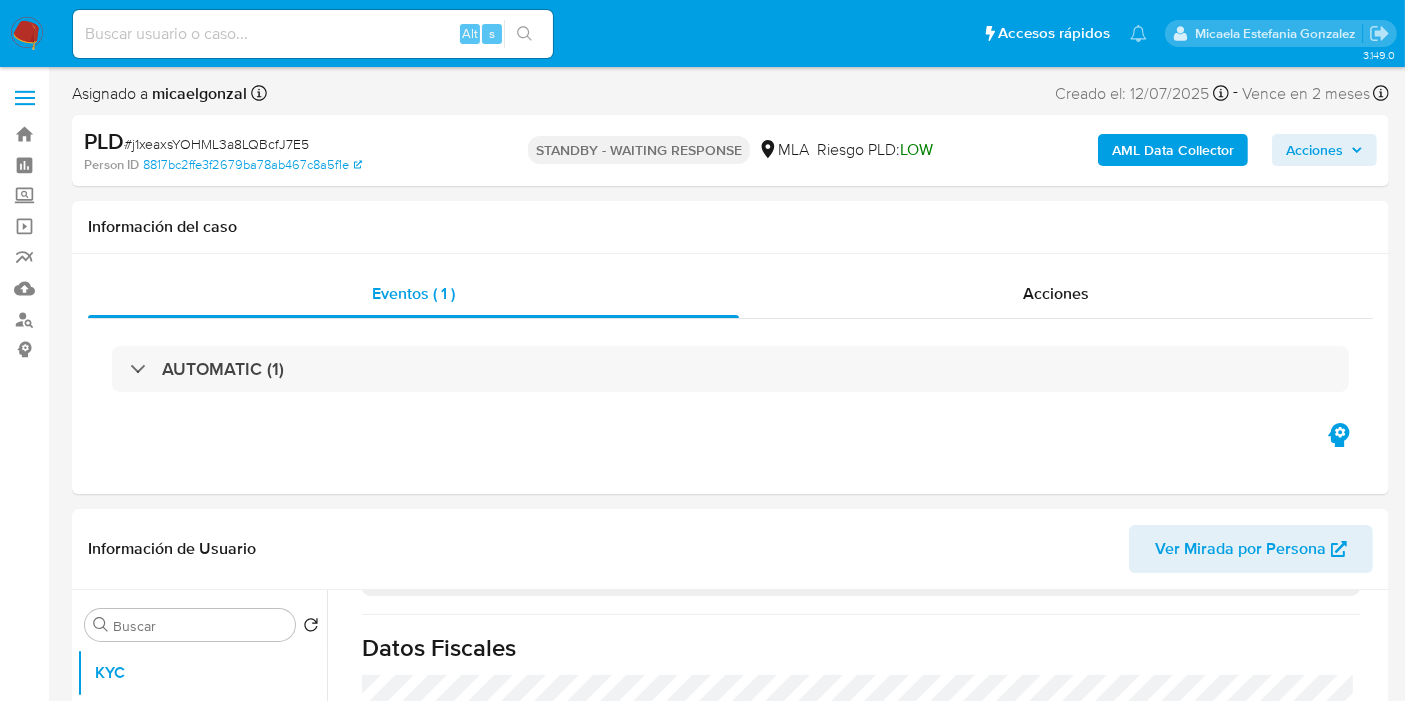 scroll, scrollTop: 222, scrollLeft: 0, axis: vertical 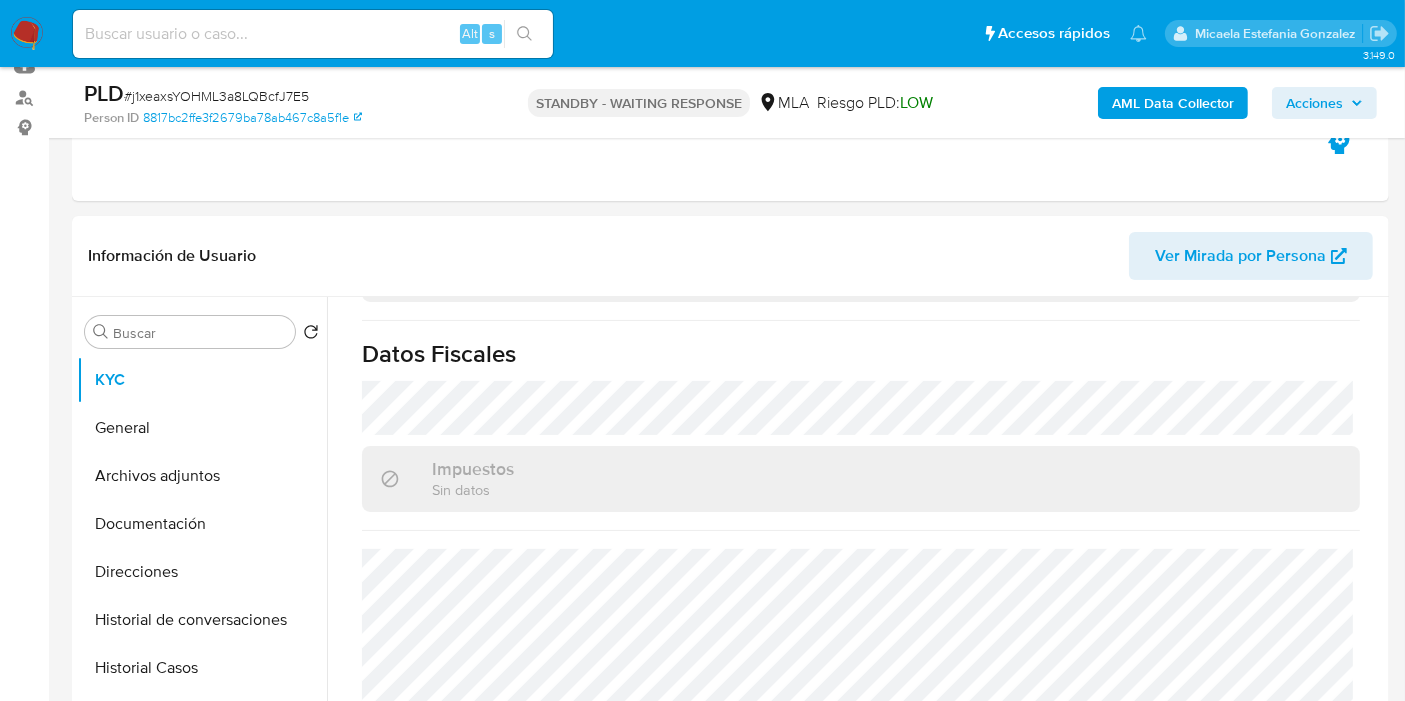 click on "[ALPHANUMERIC]" at bounding box center (216, 96) 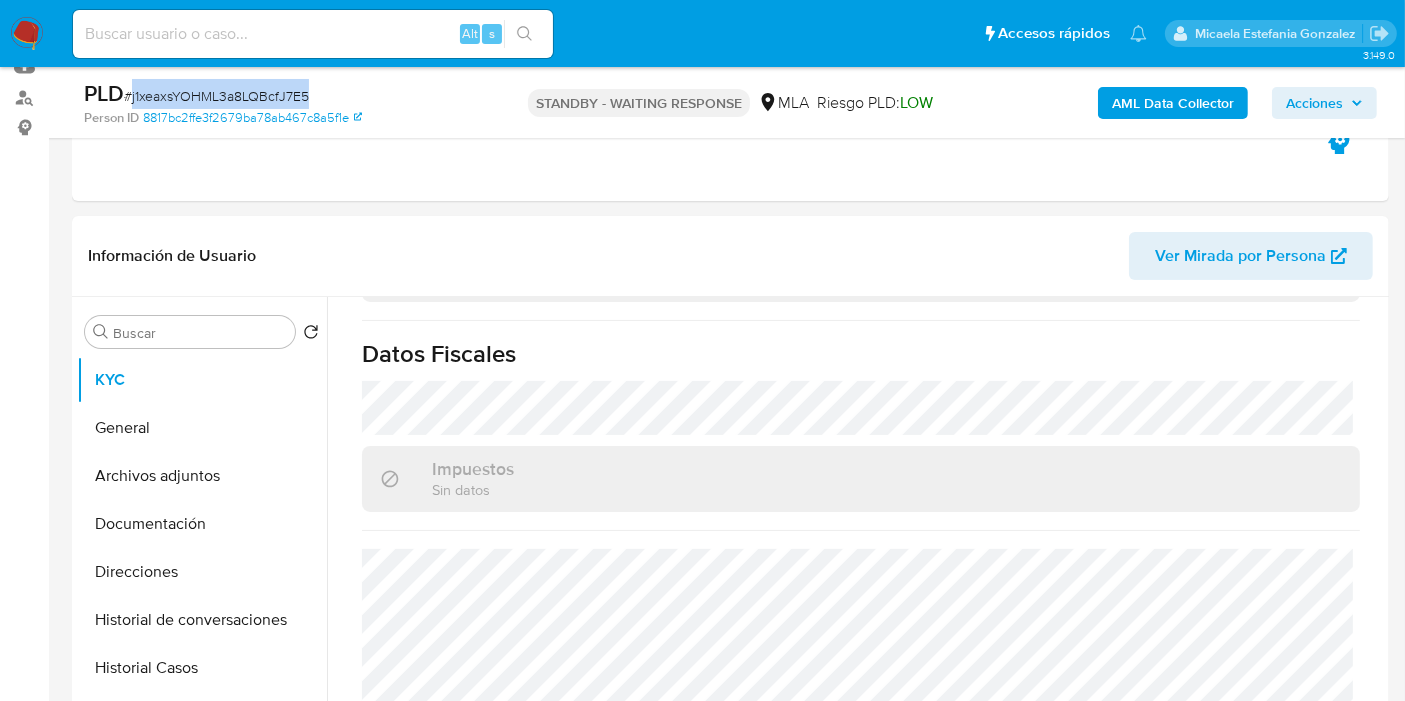 click on "[ALPHANUMERIC]" at bounding box center (216, 96) 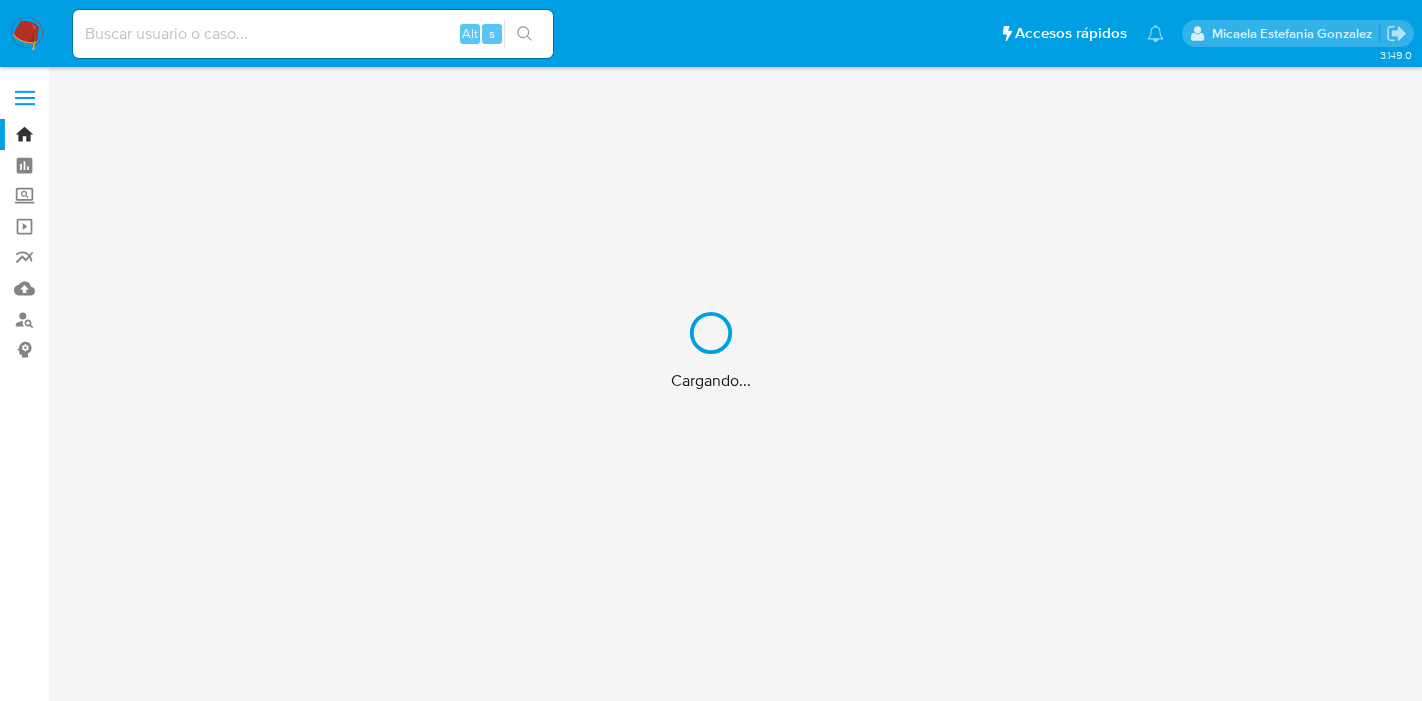 scroll, scrollTop: 0, scrollLeft: 0, axis: both 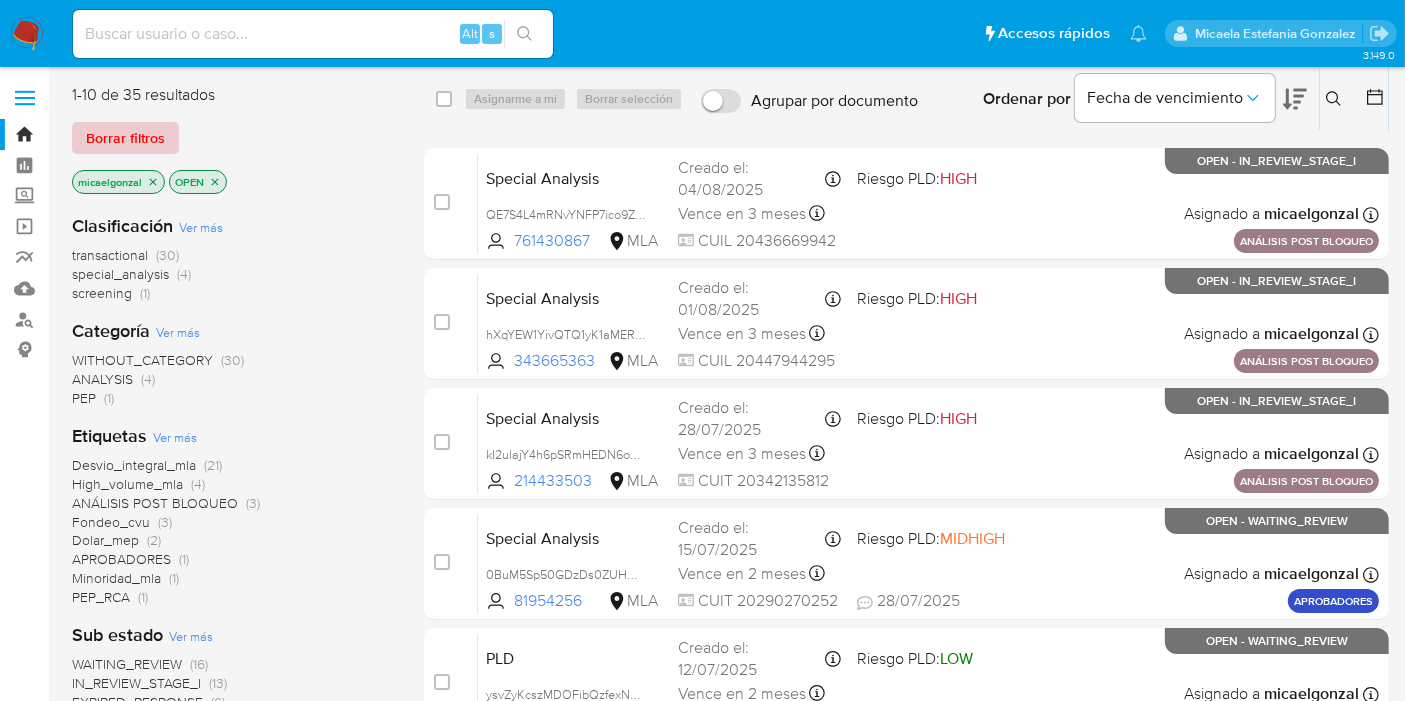 click on "Borrar filtros" at bounding box center [125, 138] 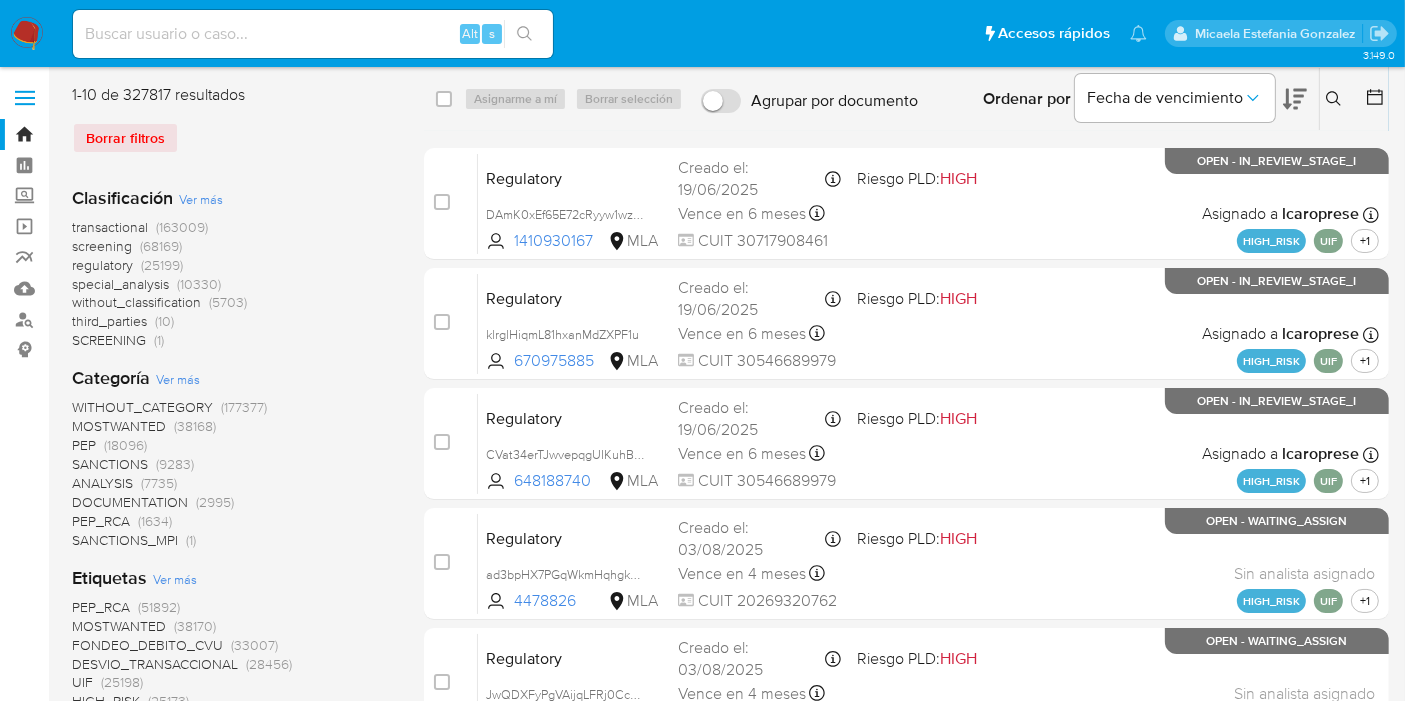 click at bounding box center (1336, 99) 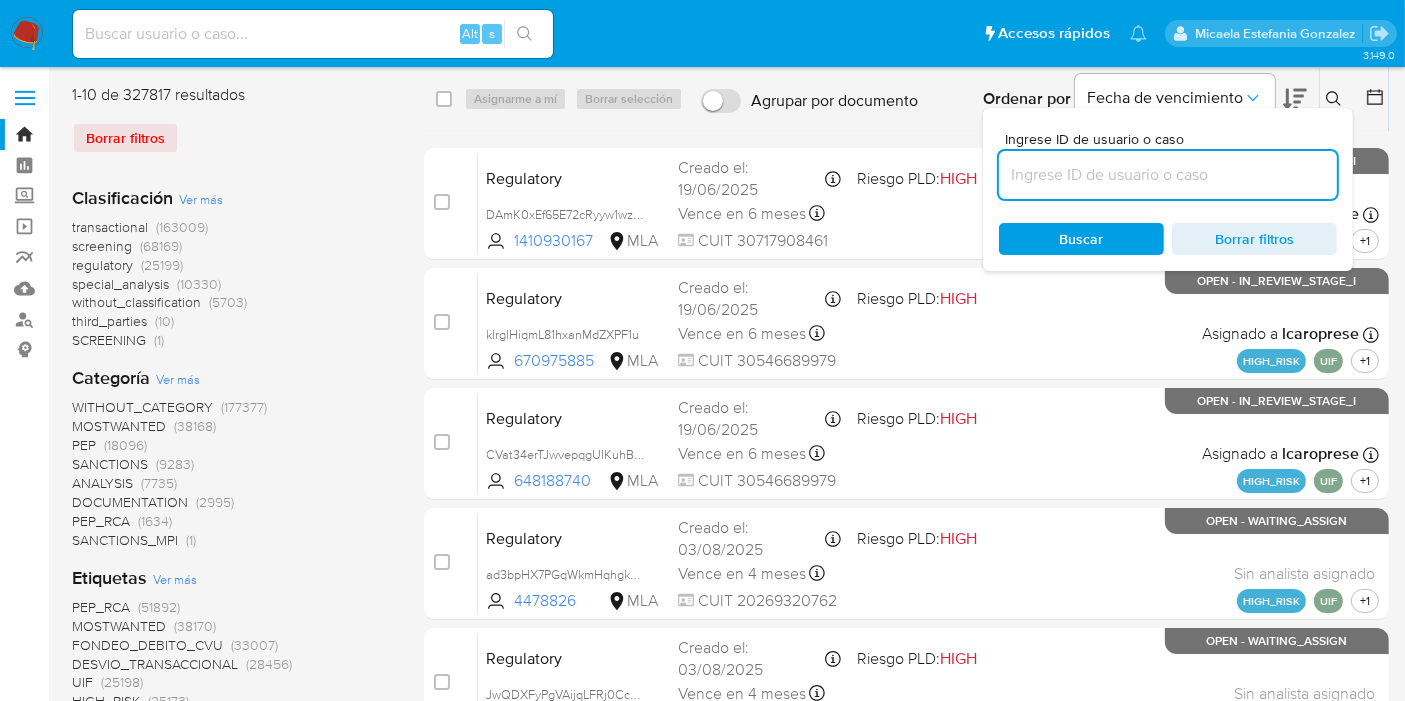click at bounding box center [1168, 175] 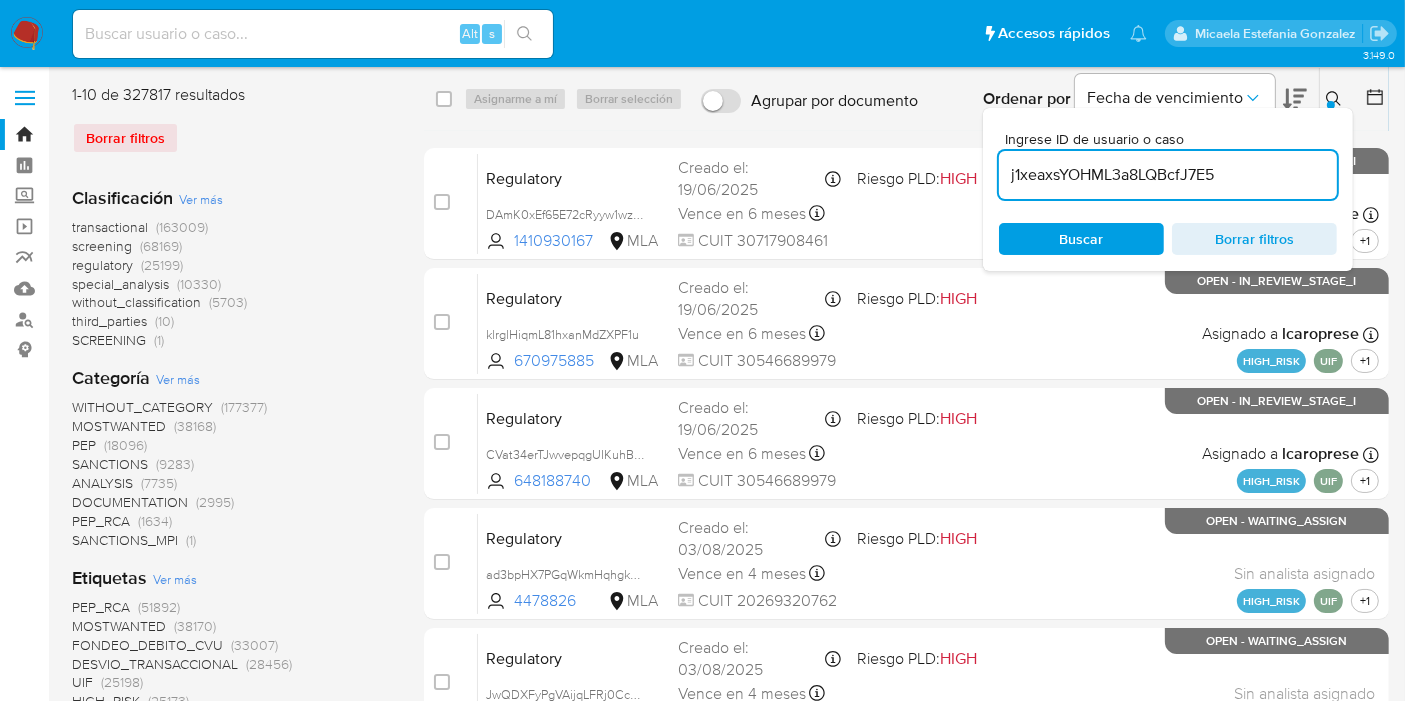 type on "j1xeaxsYOHML3a8LQBcfJ7E5" 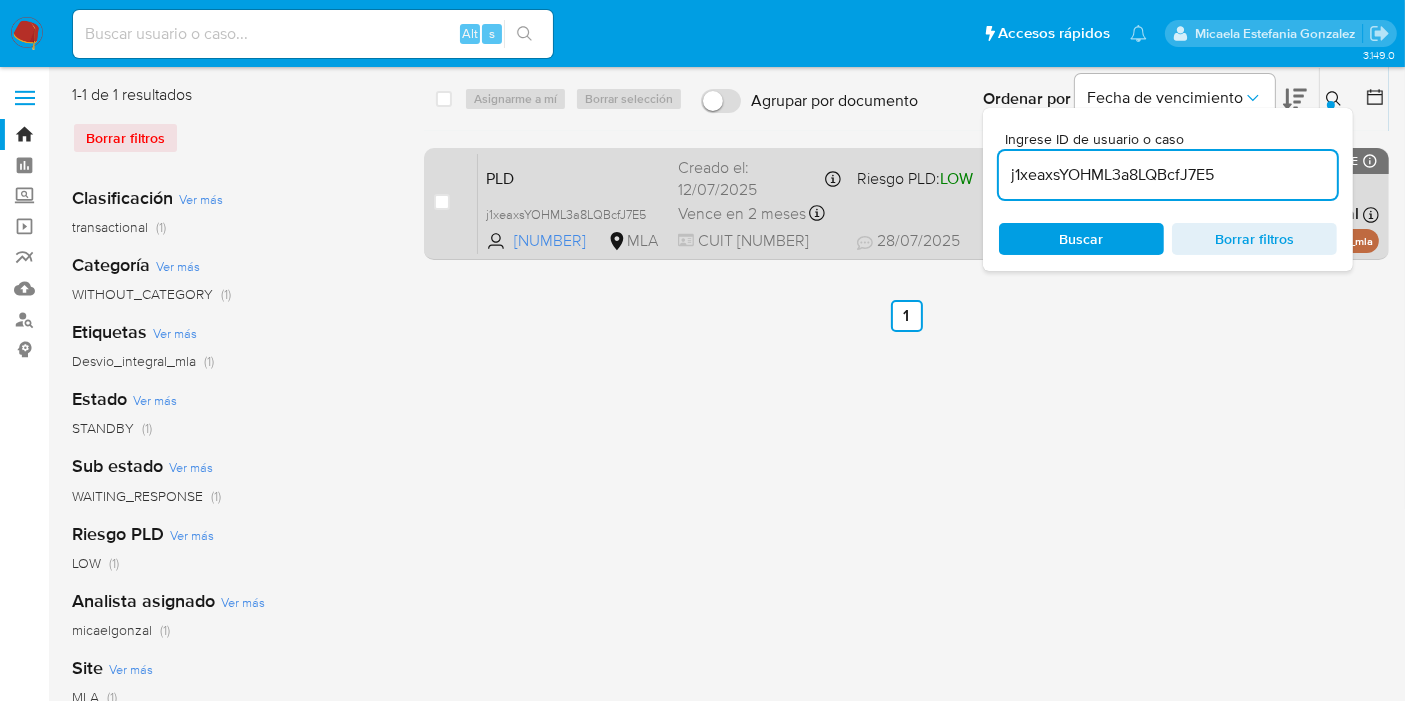 click on "case-item-checkbox   No es posible asignar el caso" at bounding box center (456, 203) 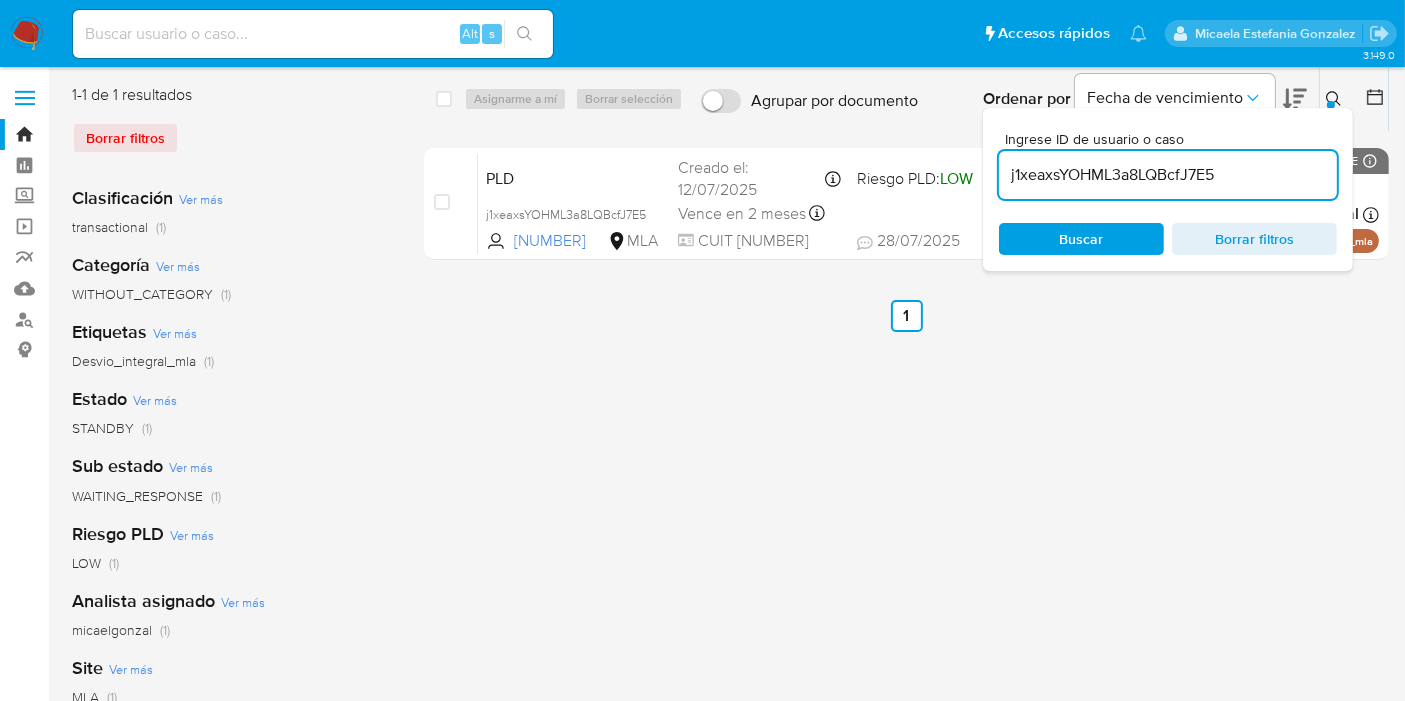 click on "Ingrese ID de usuario o caso [CASE_ID] Buscar Borrar filtros" at bounding box center (1168, 189) 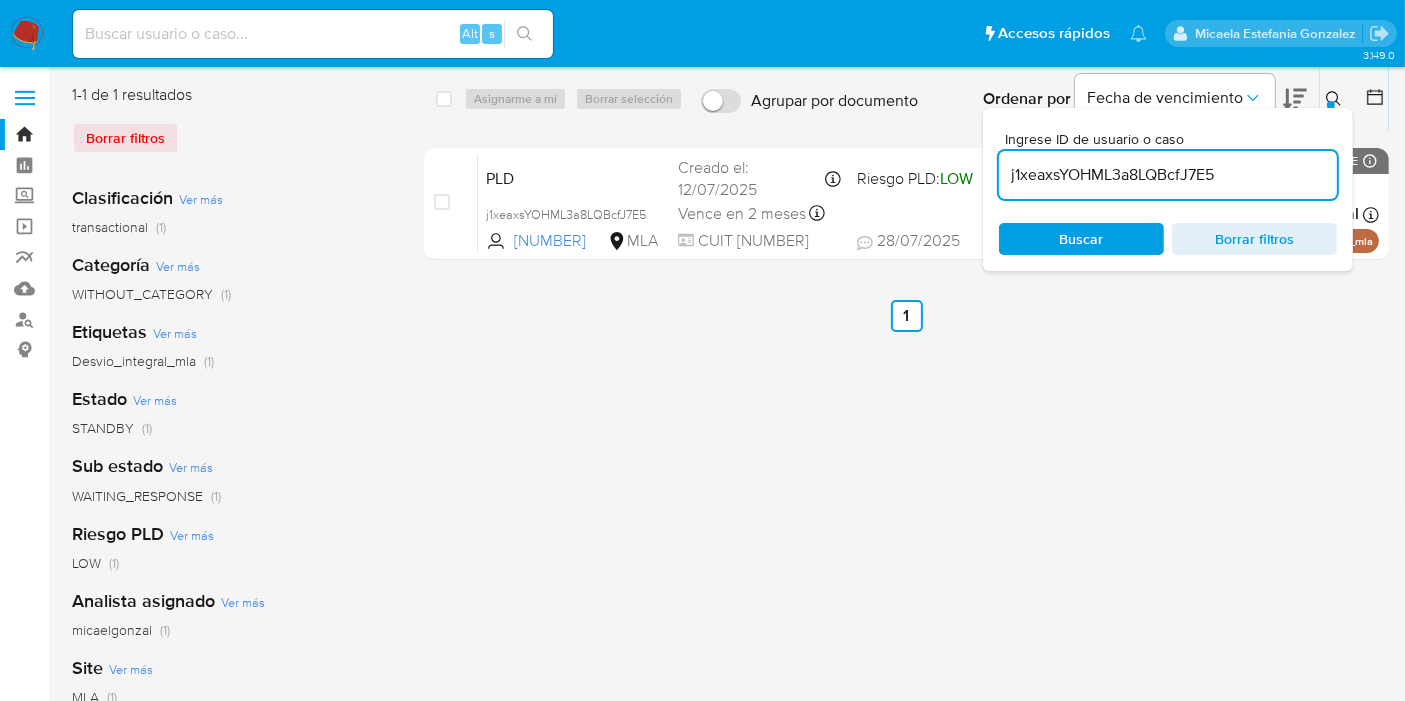 click on "Buscar" at bounding box center [1081, 239] 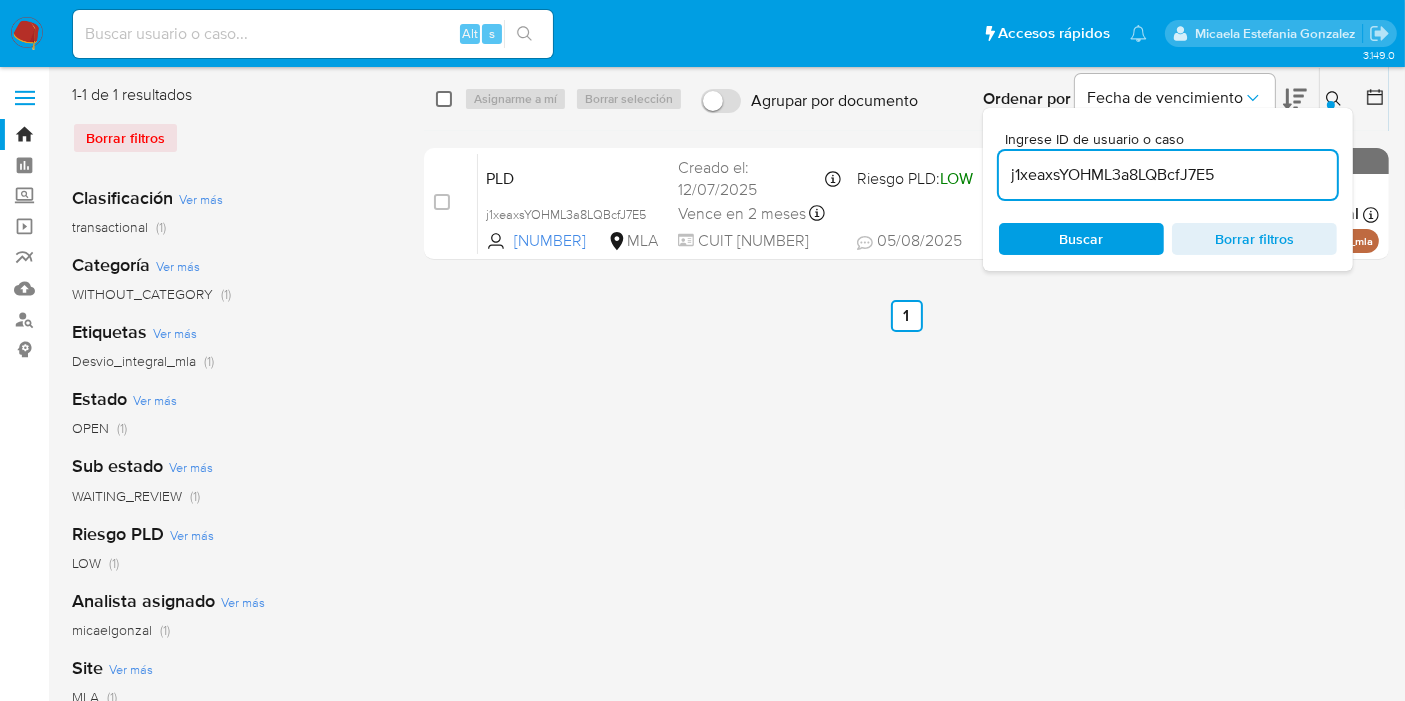 click at bounding box center (444, 99) 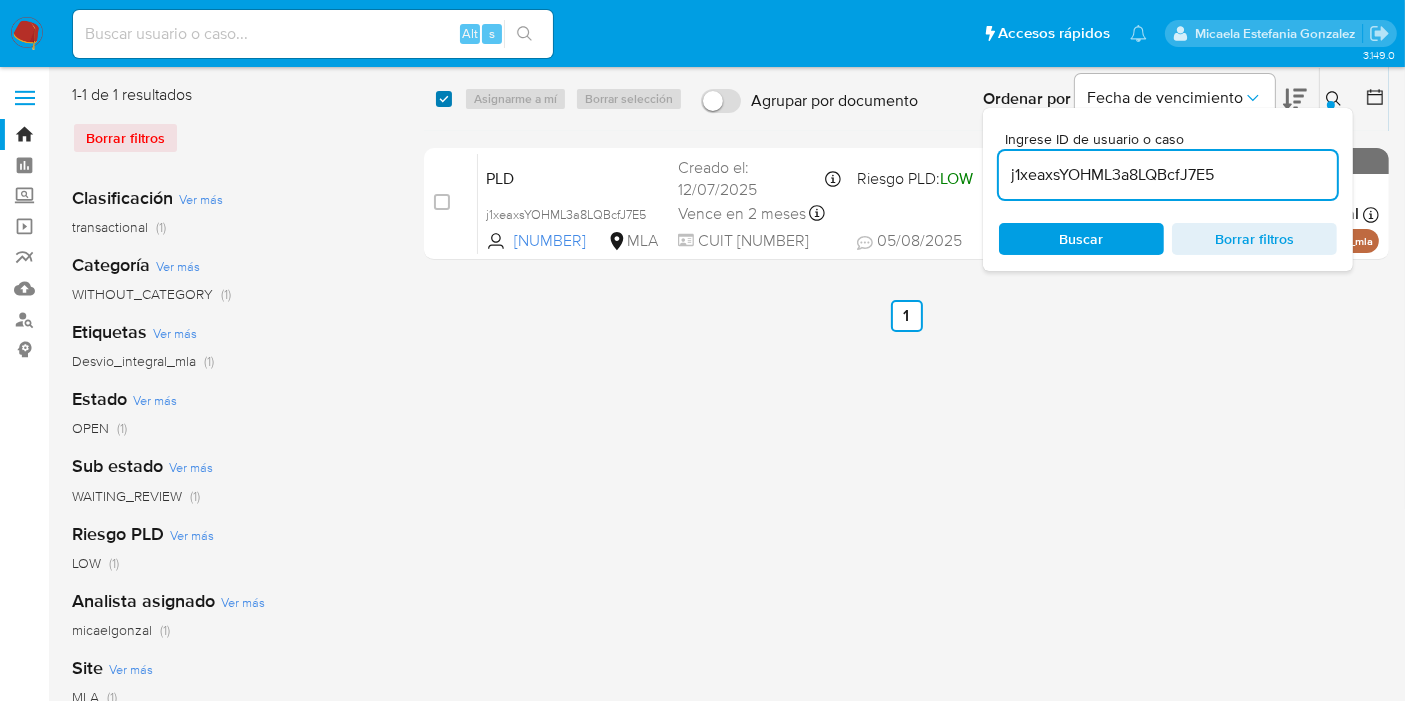 checkbox on "true" 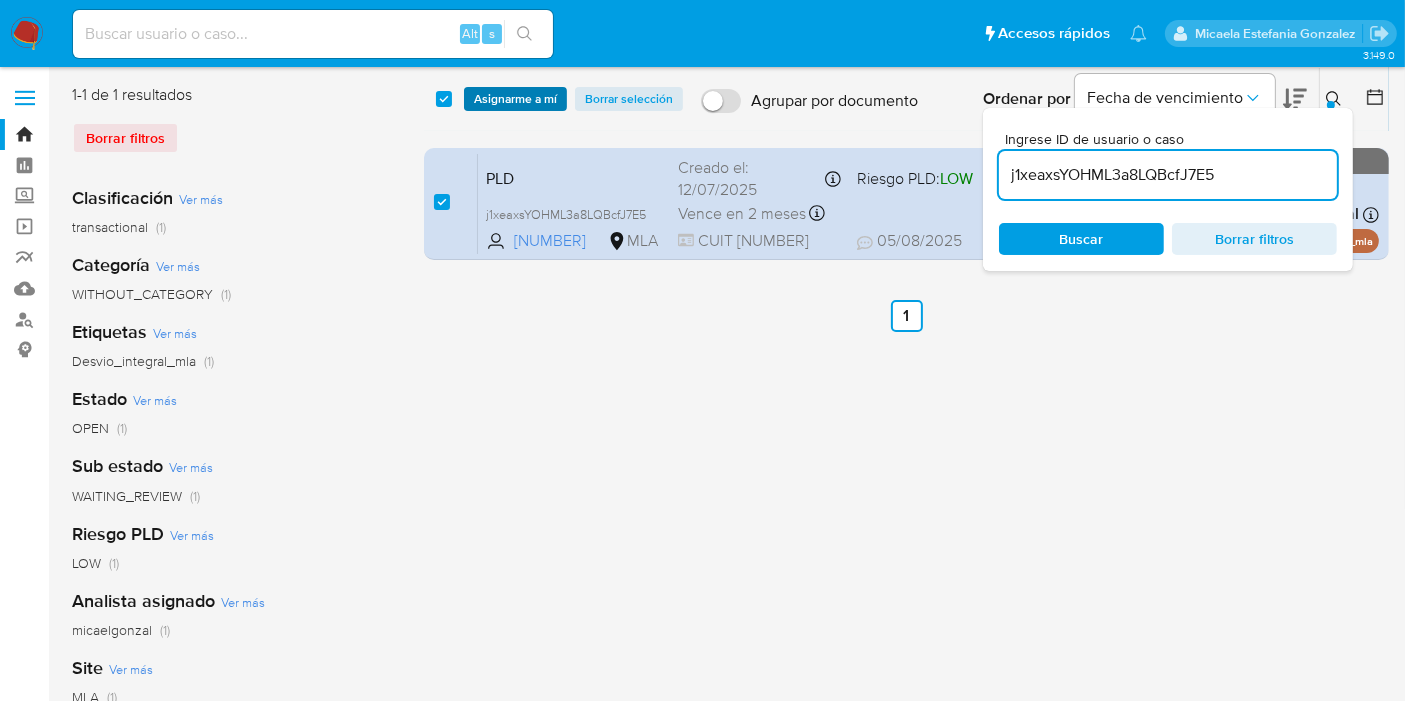 click on "Asignarme a mí" at bounding box center (515, 99) 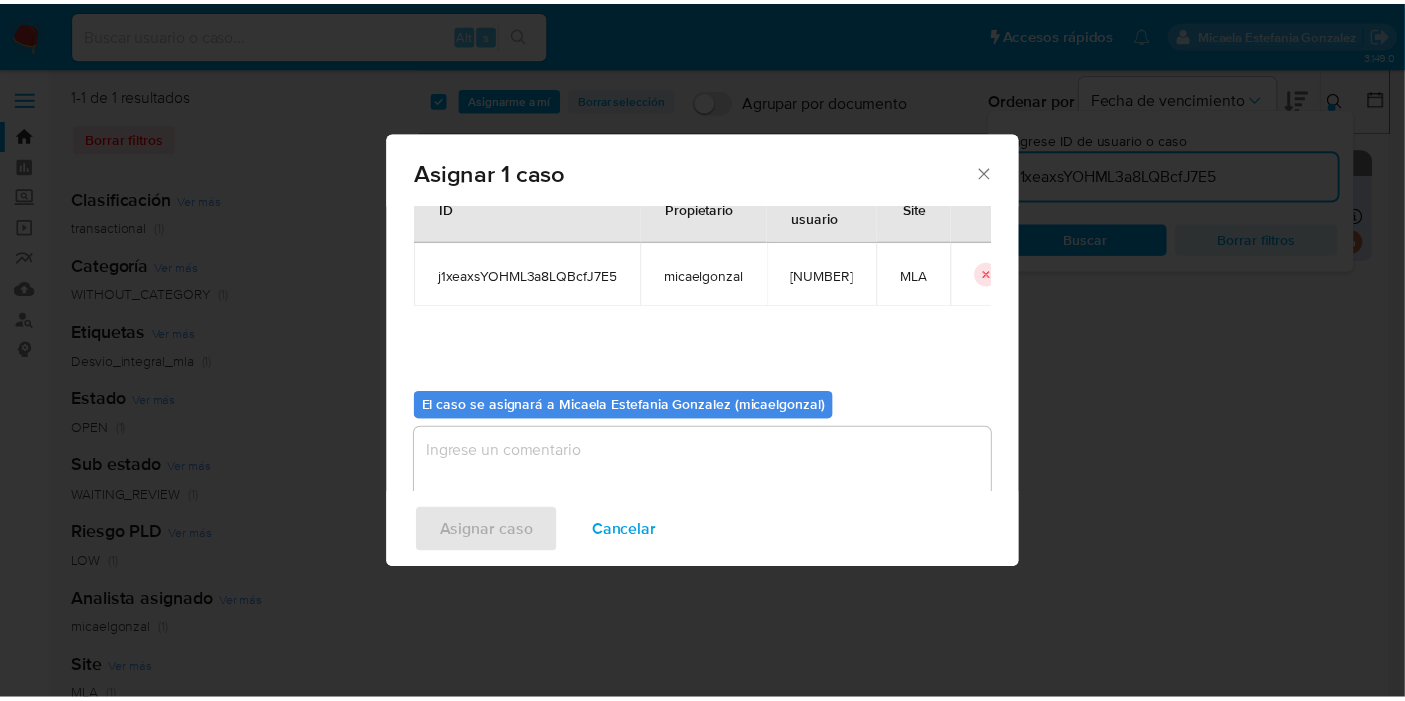 scroll, scrollTop: 102, scrollLeft: 0, axis: vertical 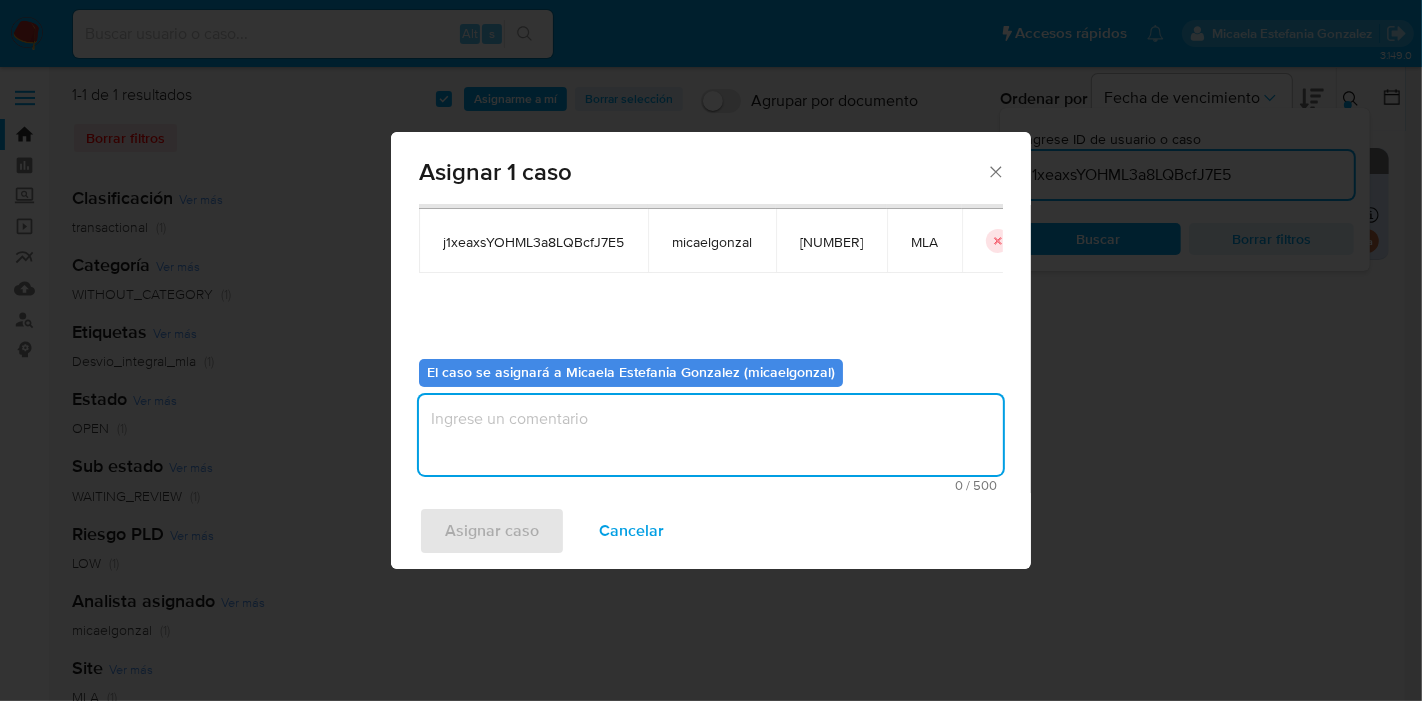 click at bounding box center (711, 435) 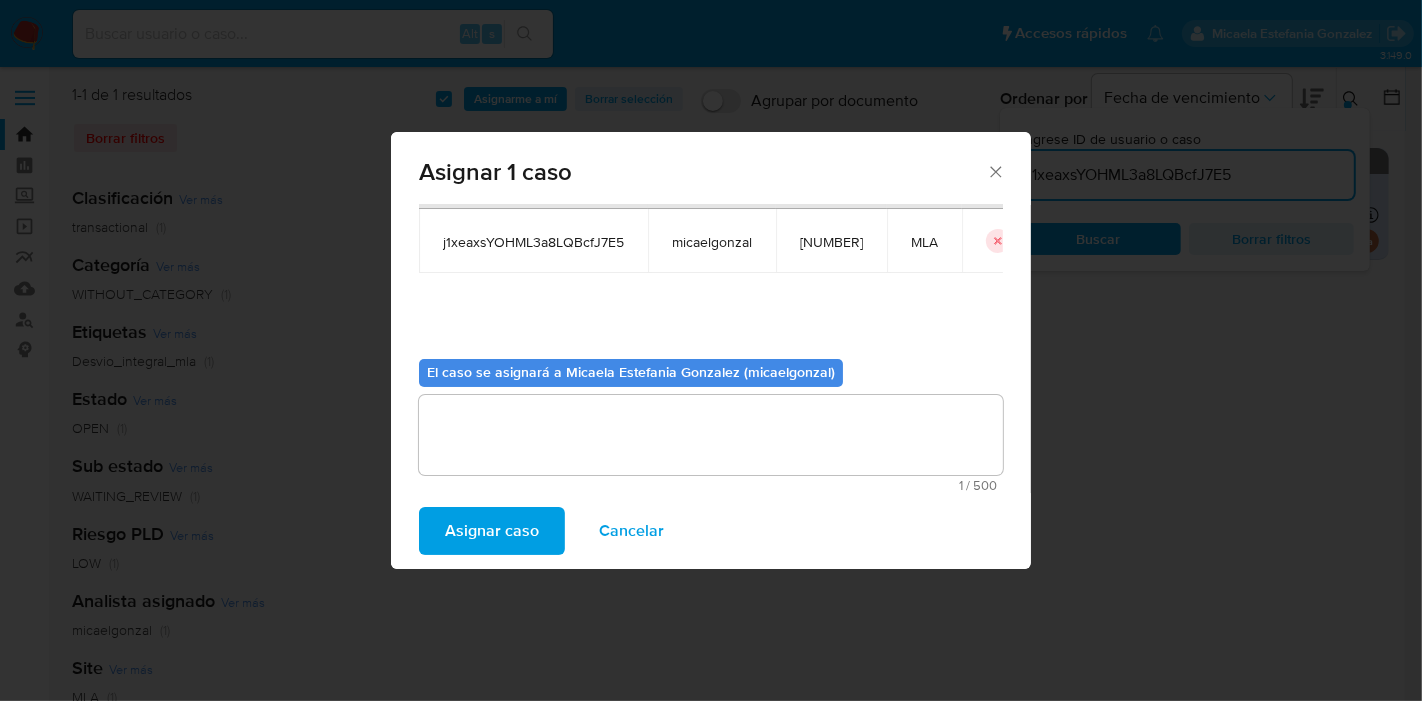click on "Asignar caso Cancelar" at bounding box center [711, 531] 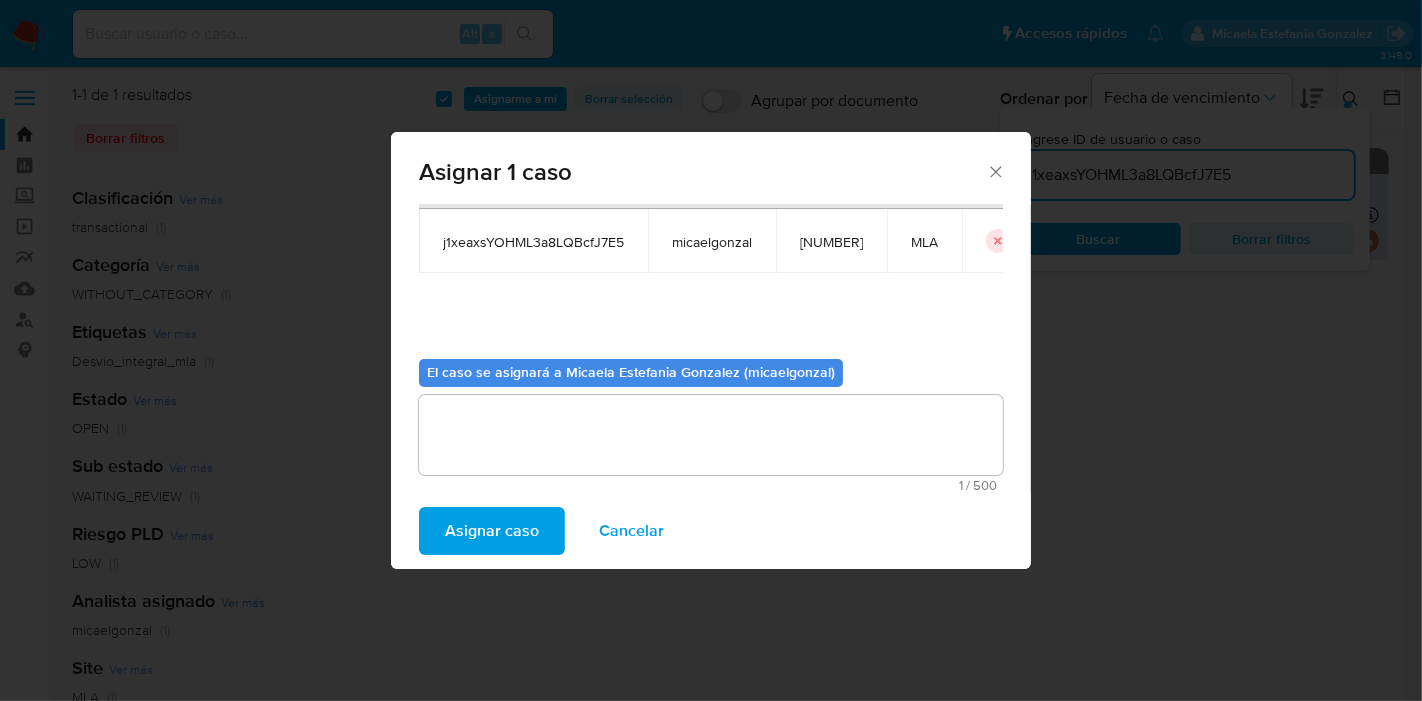 click on "Asignar caso" at bounding box center [492, 531] 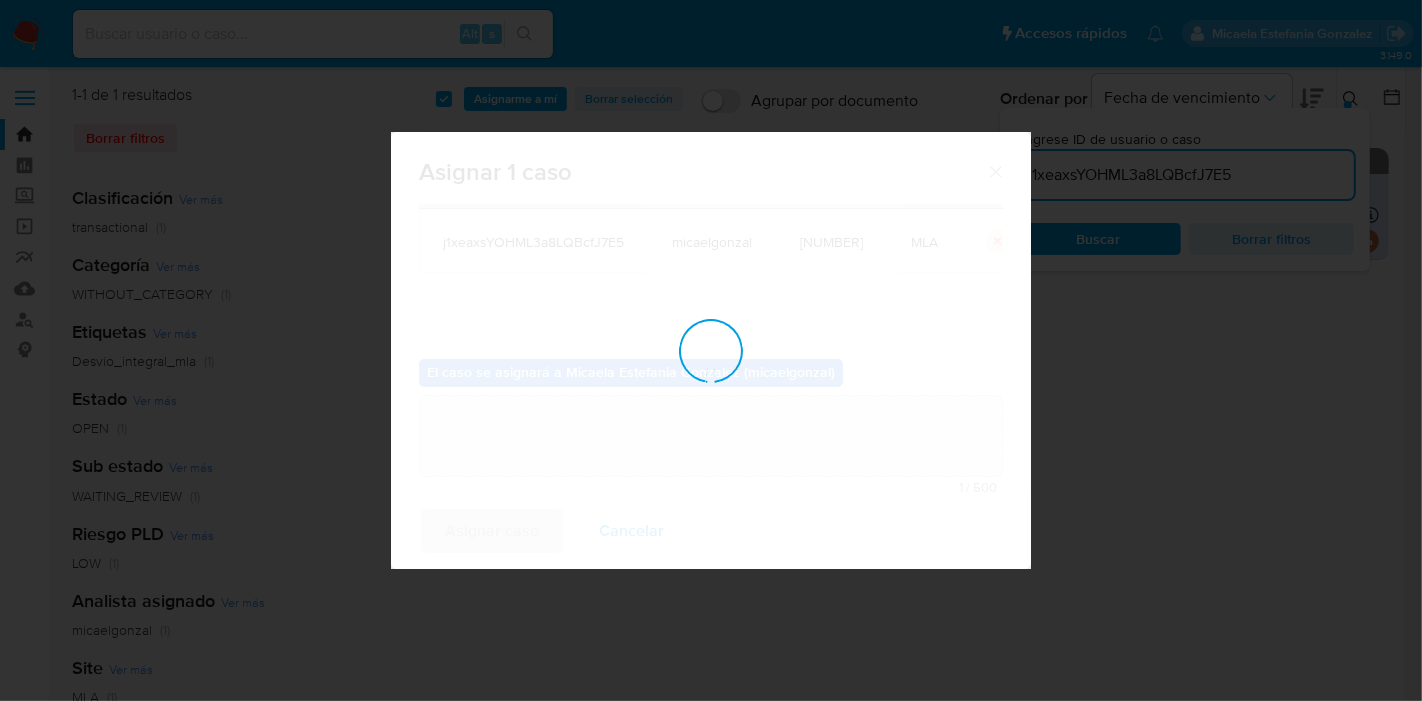 type 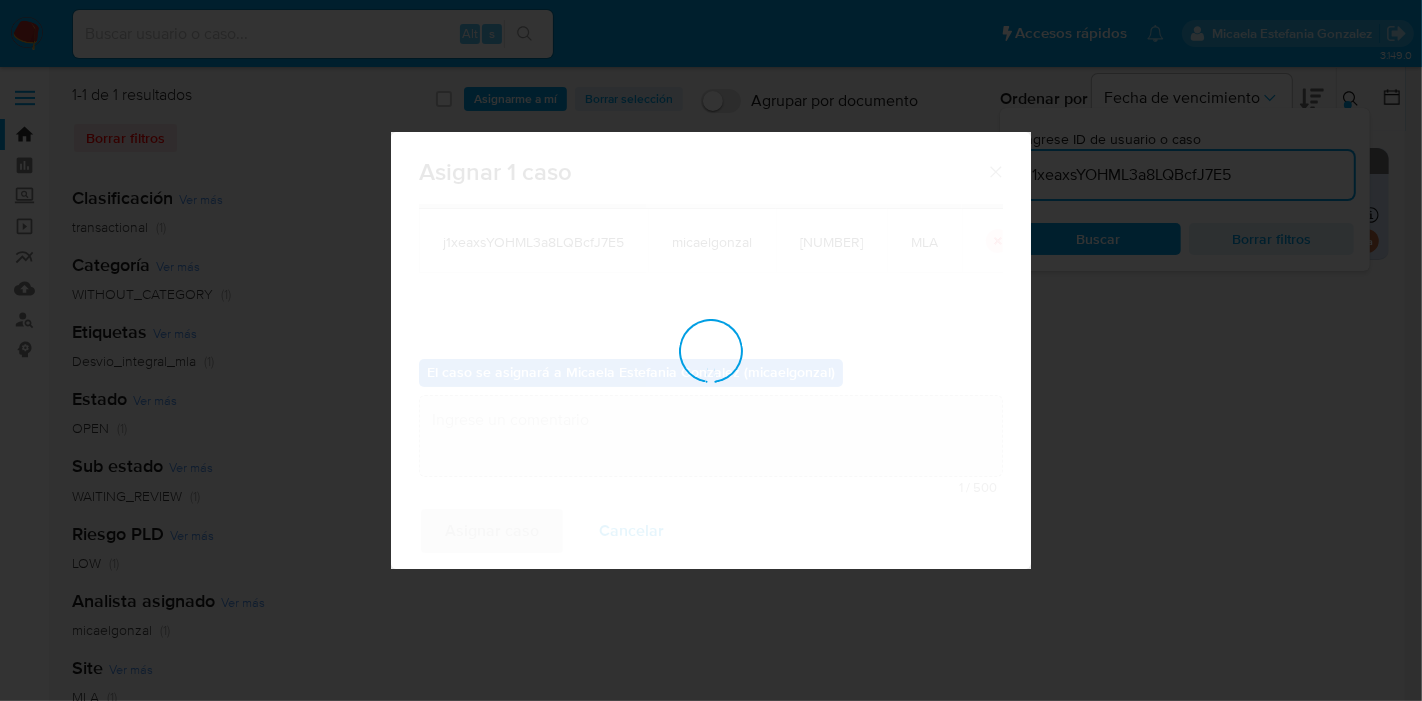 checkbox on "false" 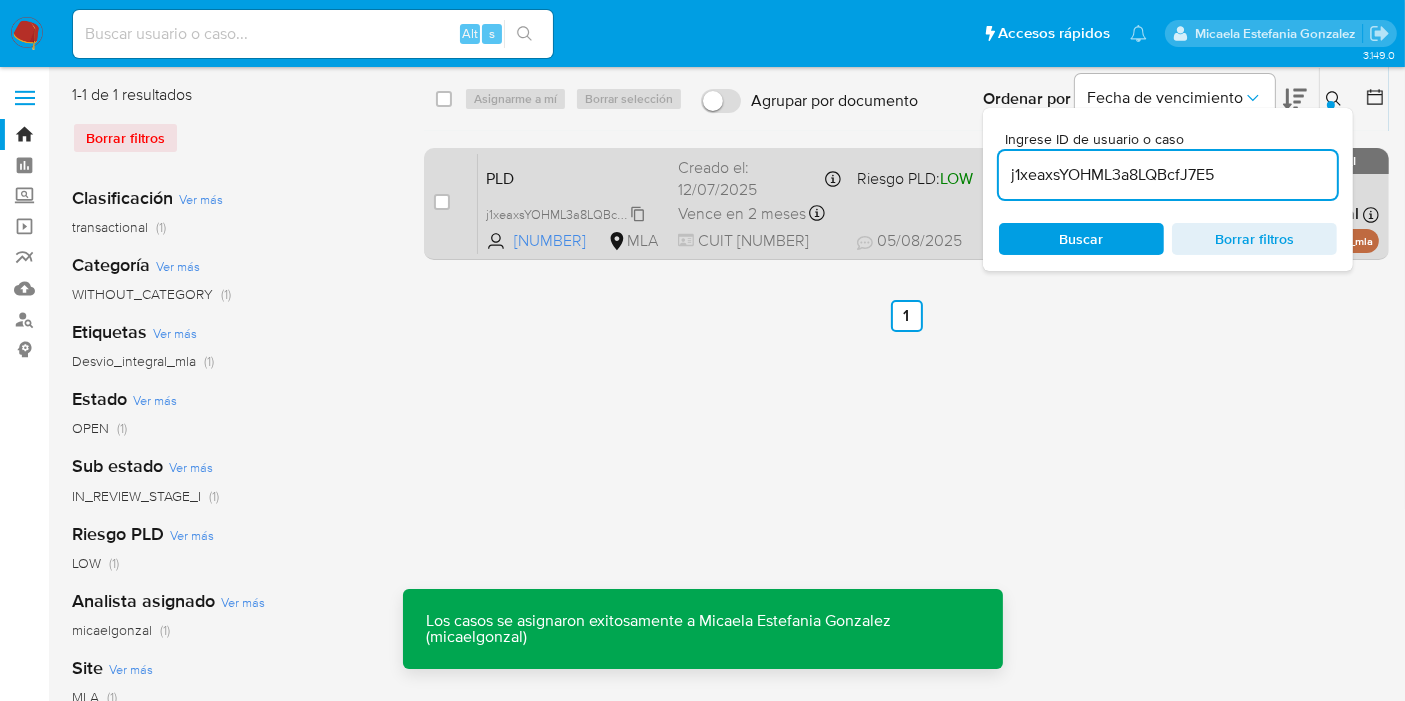 click on "j1xeaxsYOHML3a8LQBcfJ7E5" at bounding box center (566, 213) 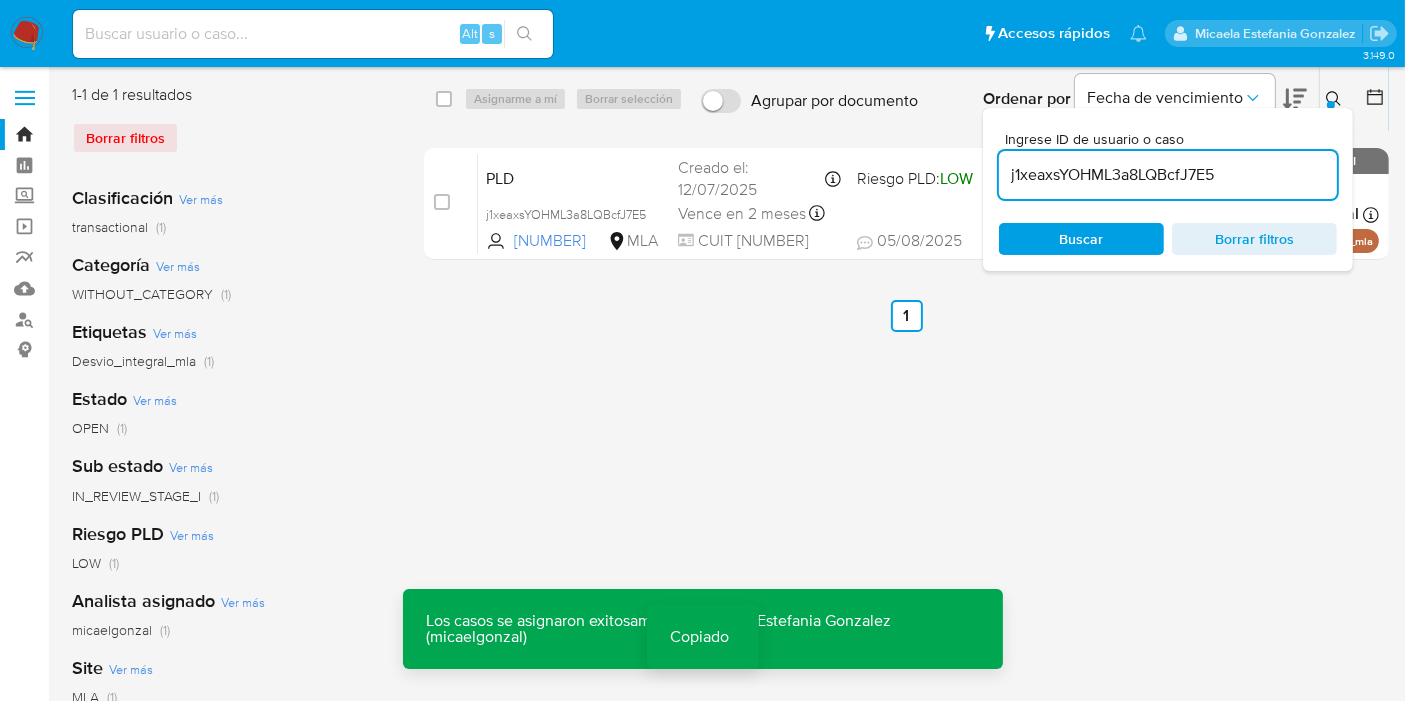 click on "Alt s" at bounding box center (313, 34) 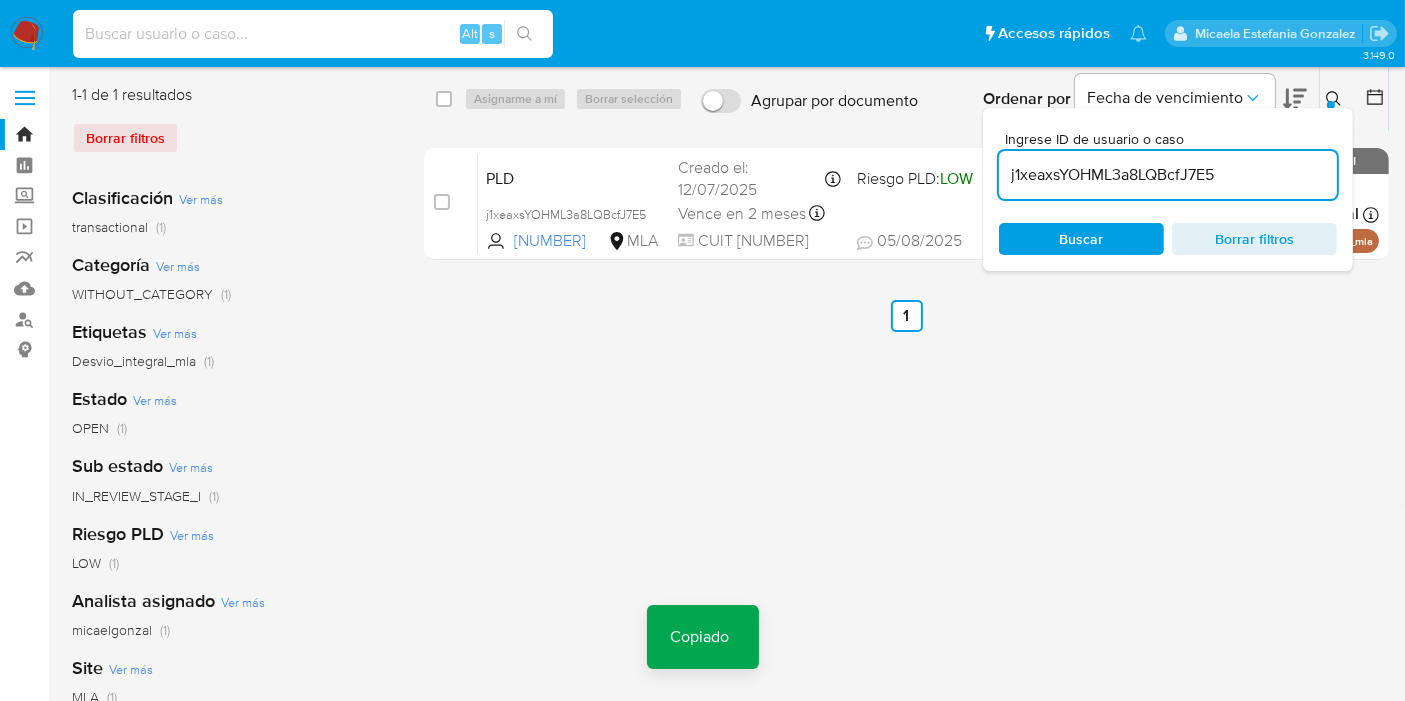click at bounding box center (313, 34) 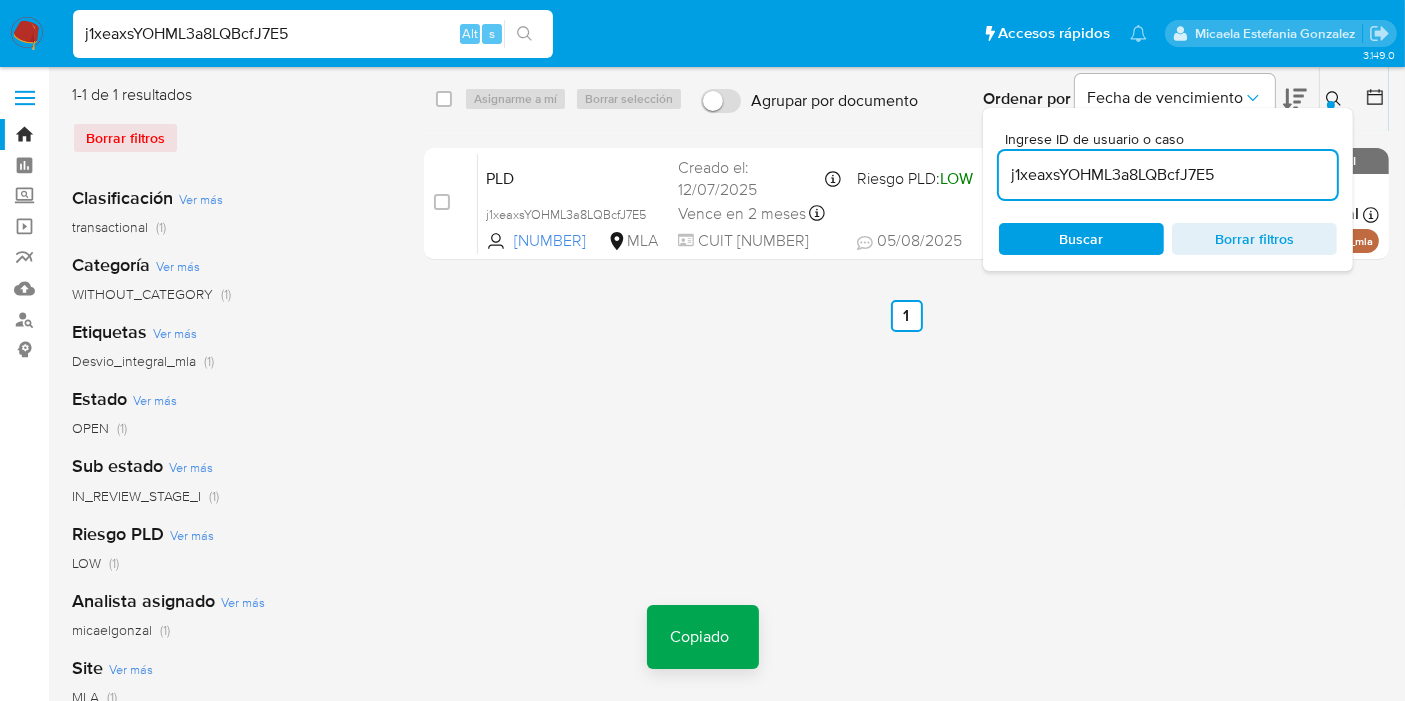 type on "j1xeaxsYOHML3a8LQBcfJ7E5" 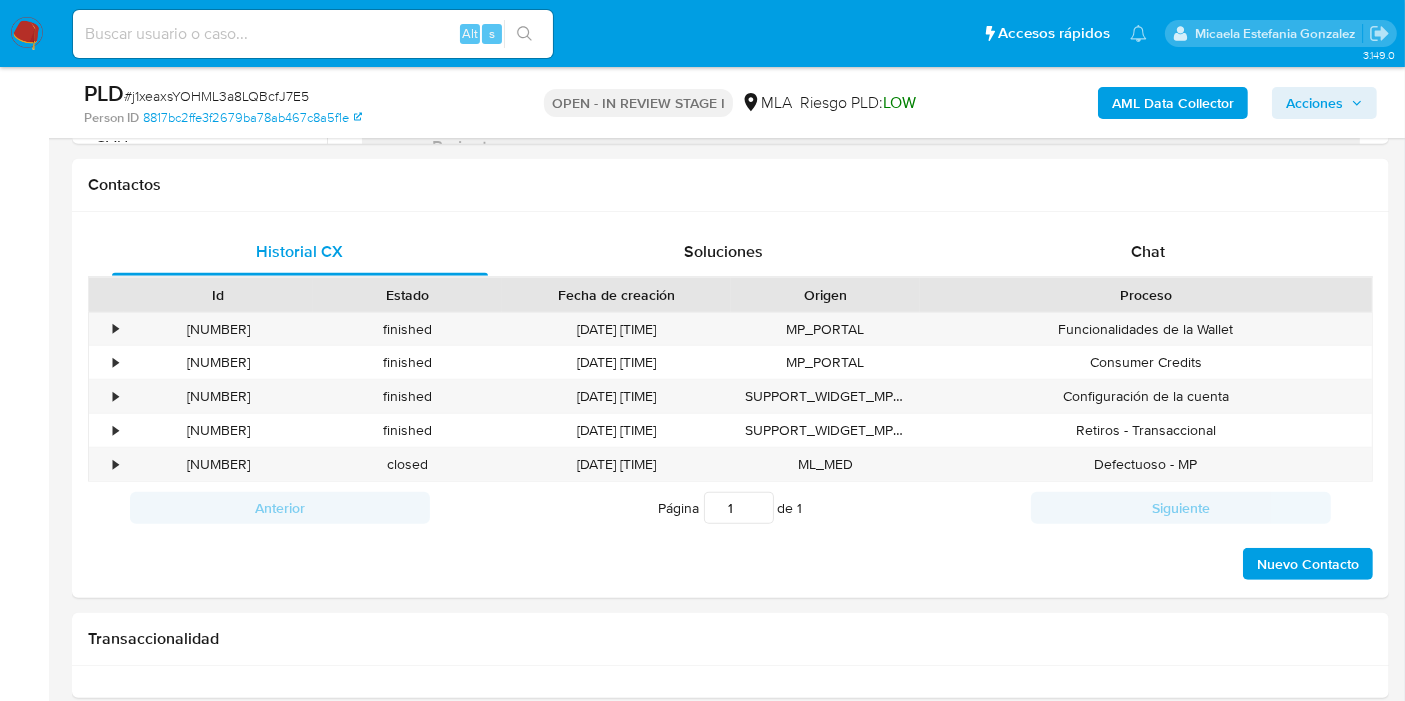 scroll, scrollTop: 724, scrollLeft: 0, axis: vertical 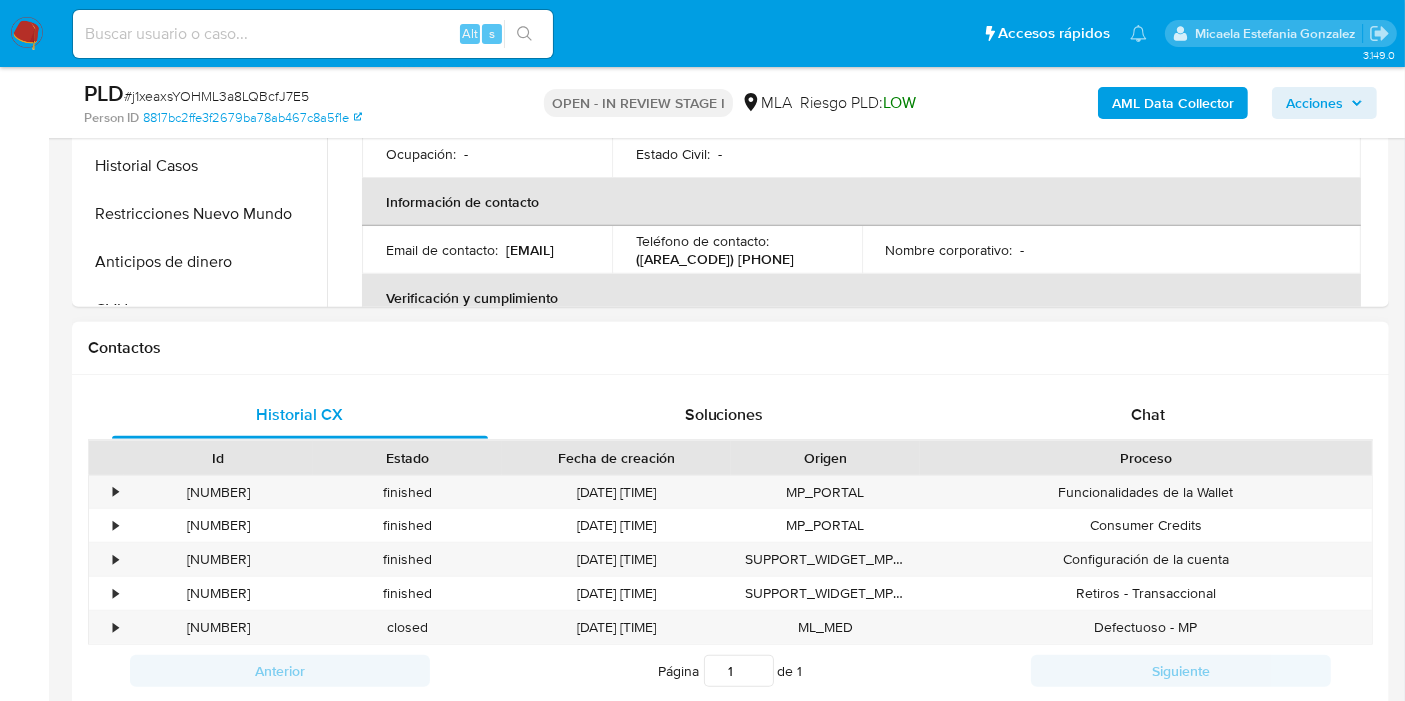 click on "Proceso" at bounding box center (1146, 458) 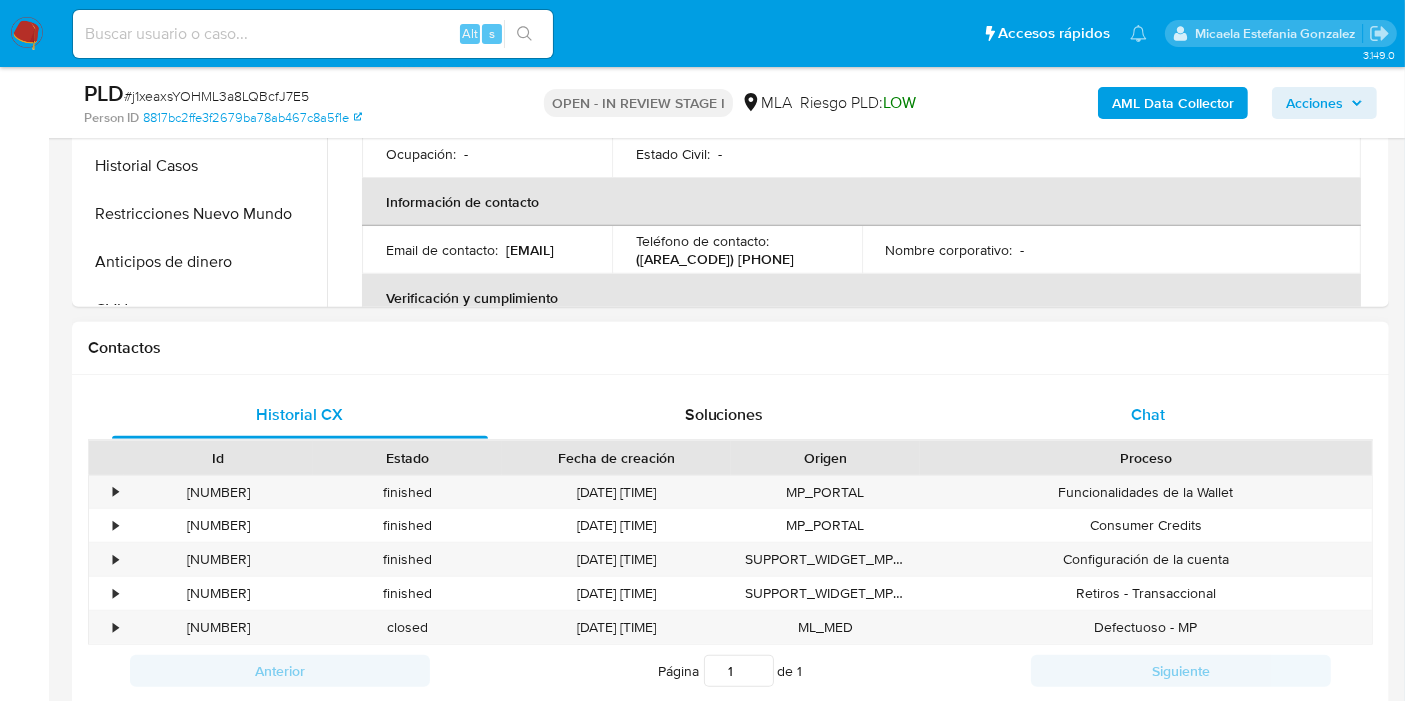 click on "Chat" at bounding box center (1148, 414) 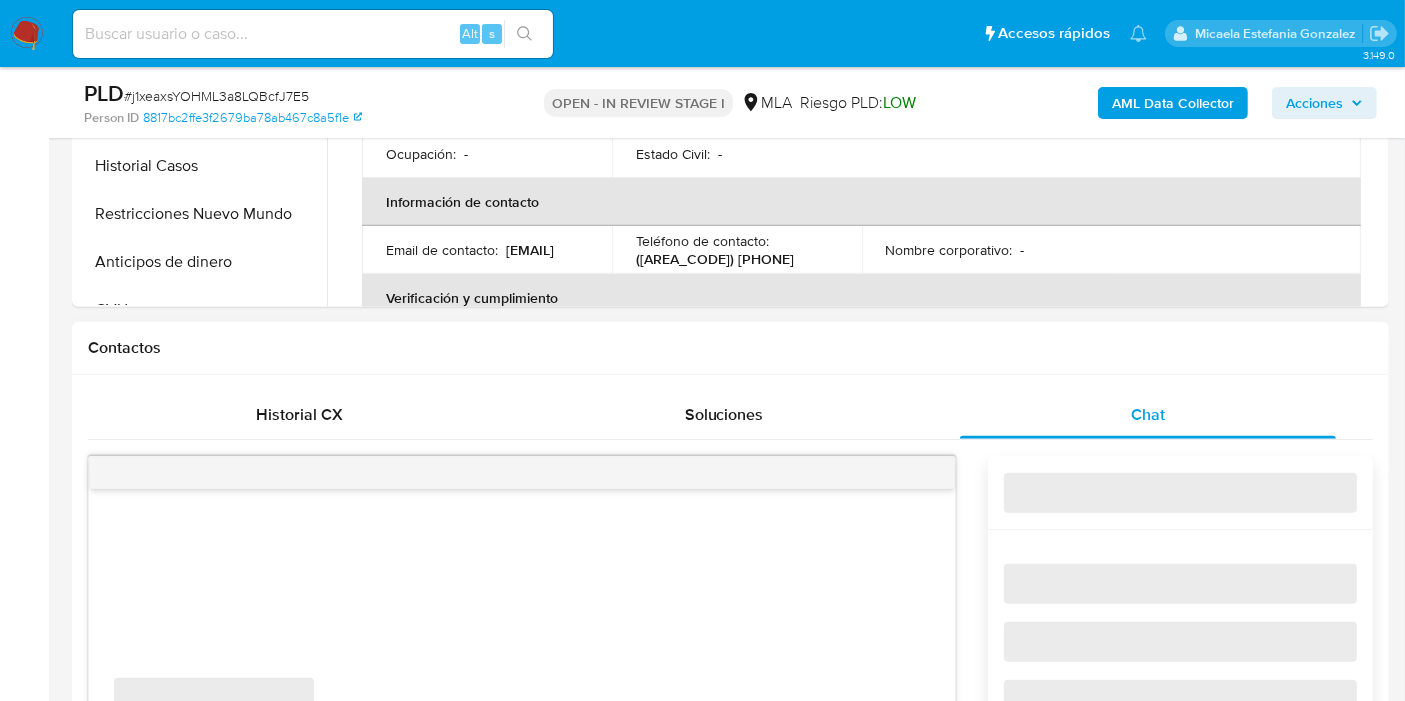 select on "10" 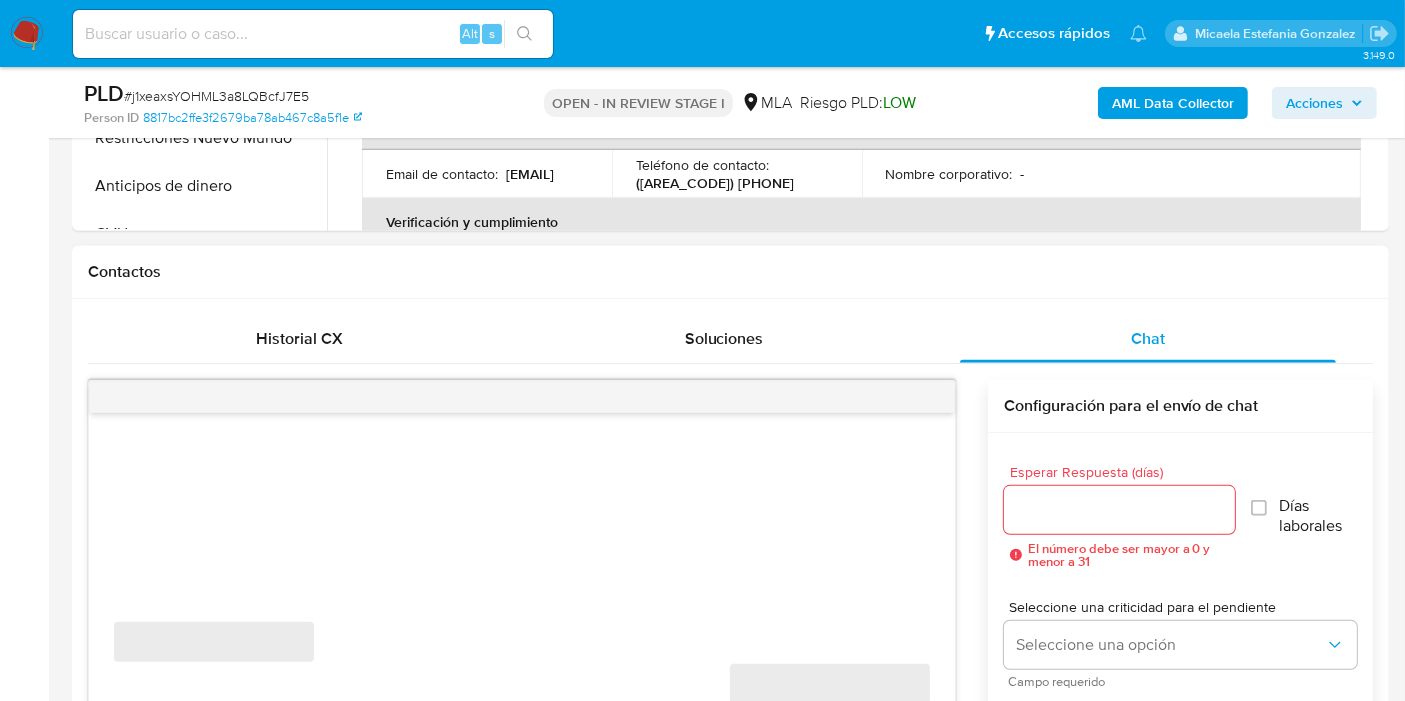 scroll, scrollTop: 835, scrollLeft: 0, axis: vertical 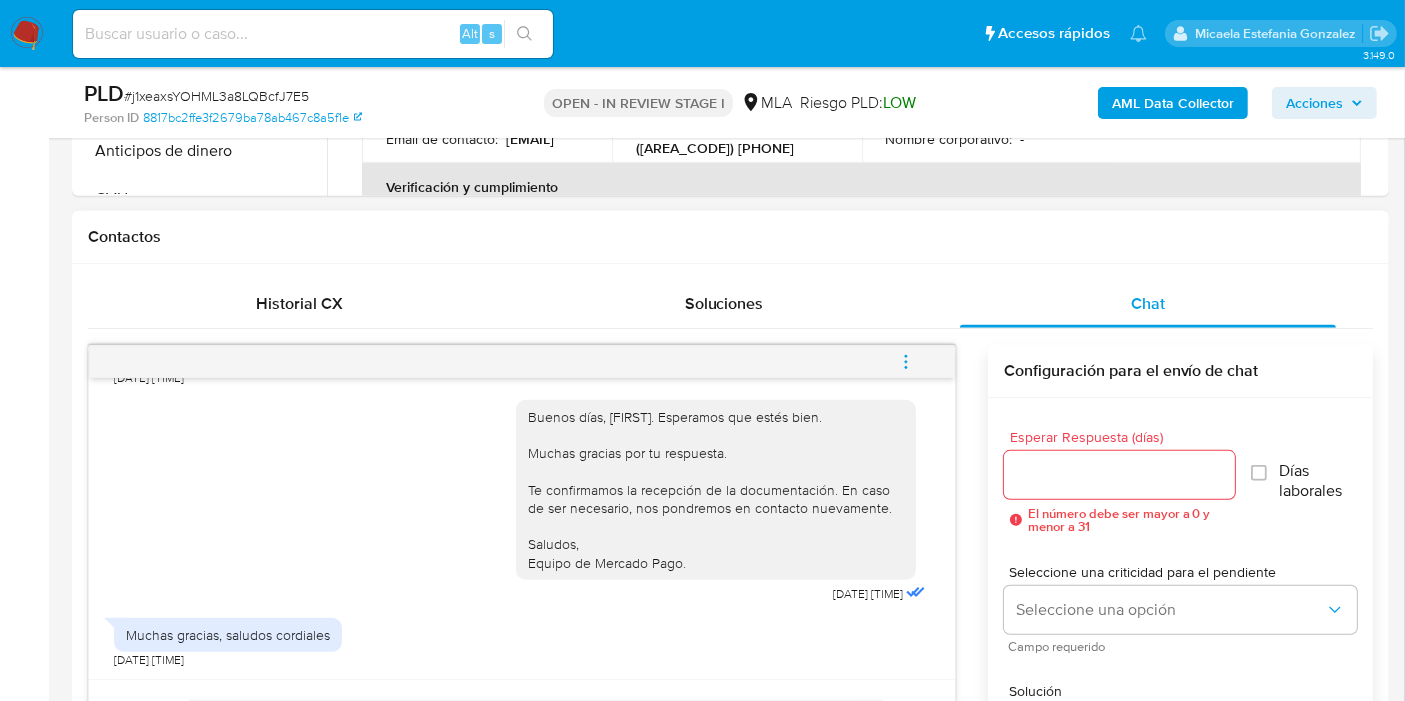 click 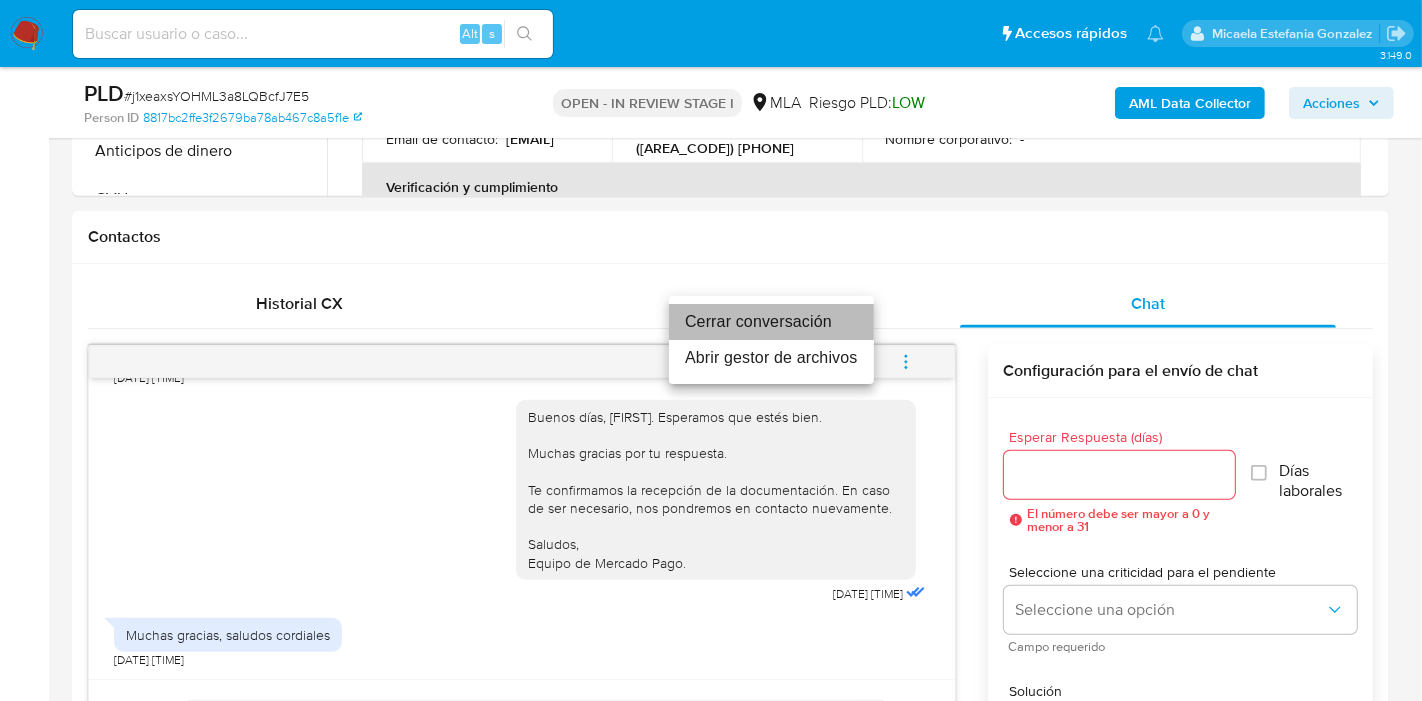 click on "Cerrar conversación" at bounding box center (771, 322) 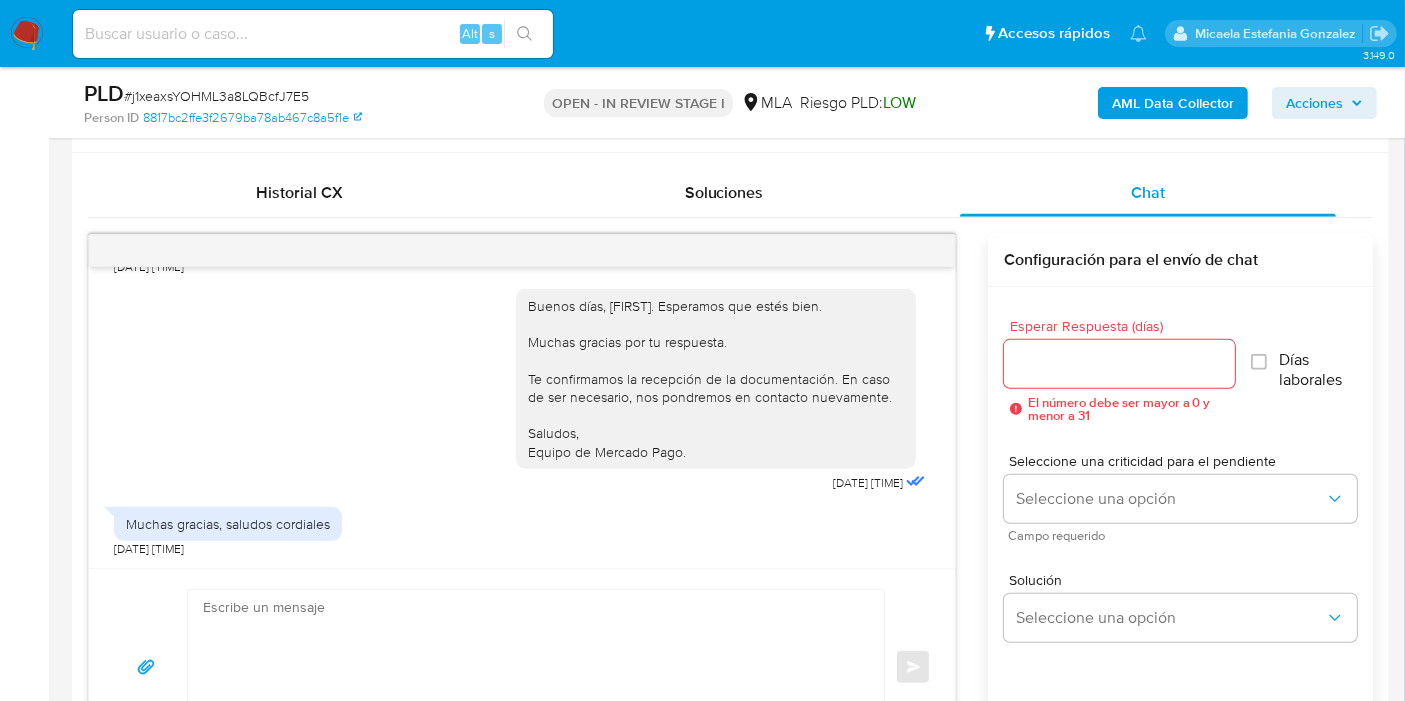 scroll, scrollTop: 1057, scrollLeft: 0, axis: vertical 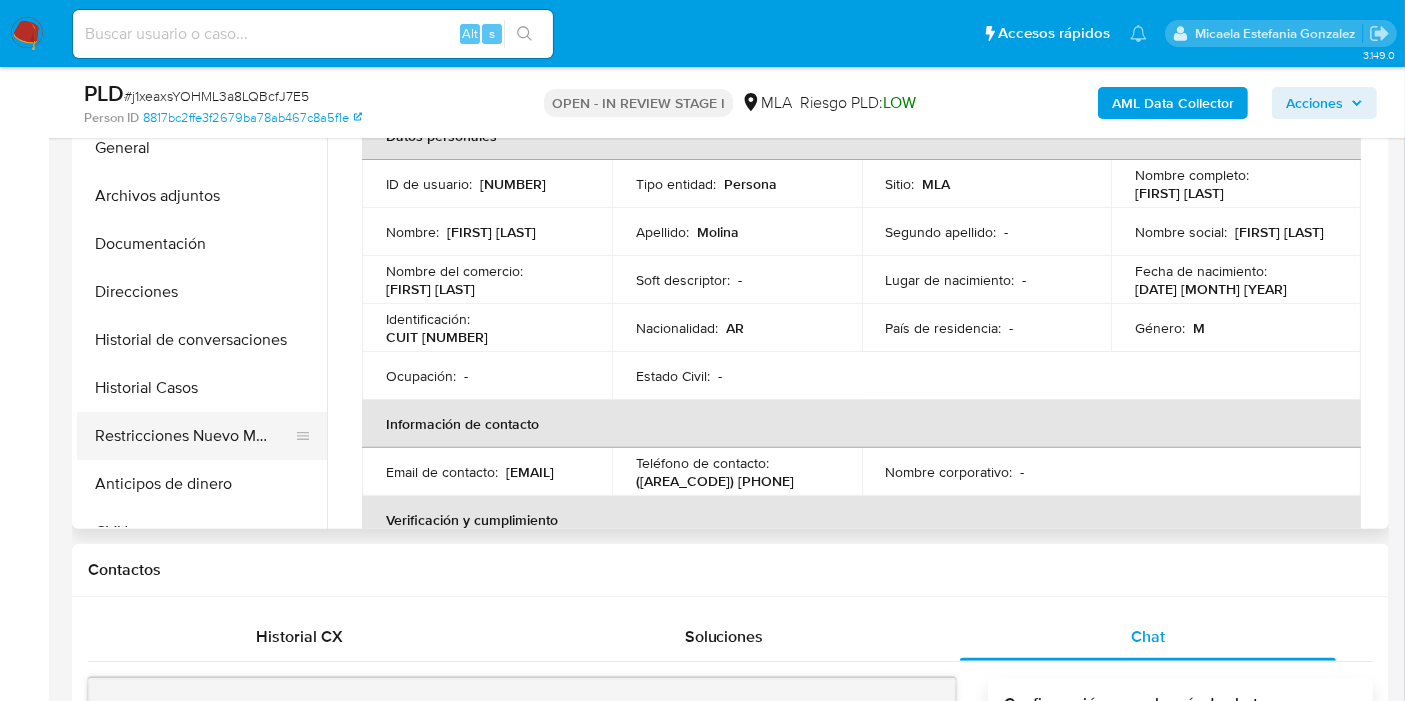 click on "Restricciones Nuevo Mundo" at bounding box center (194, 436) 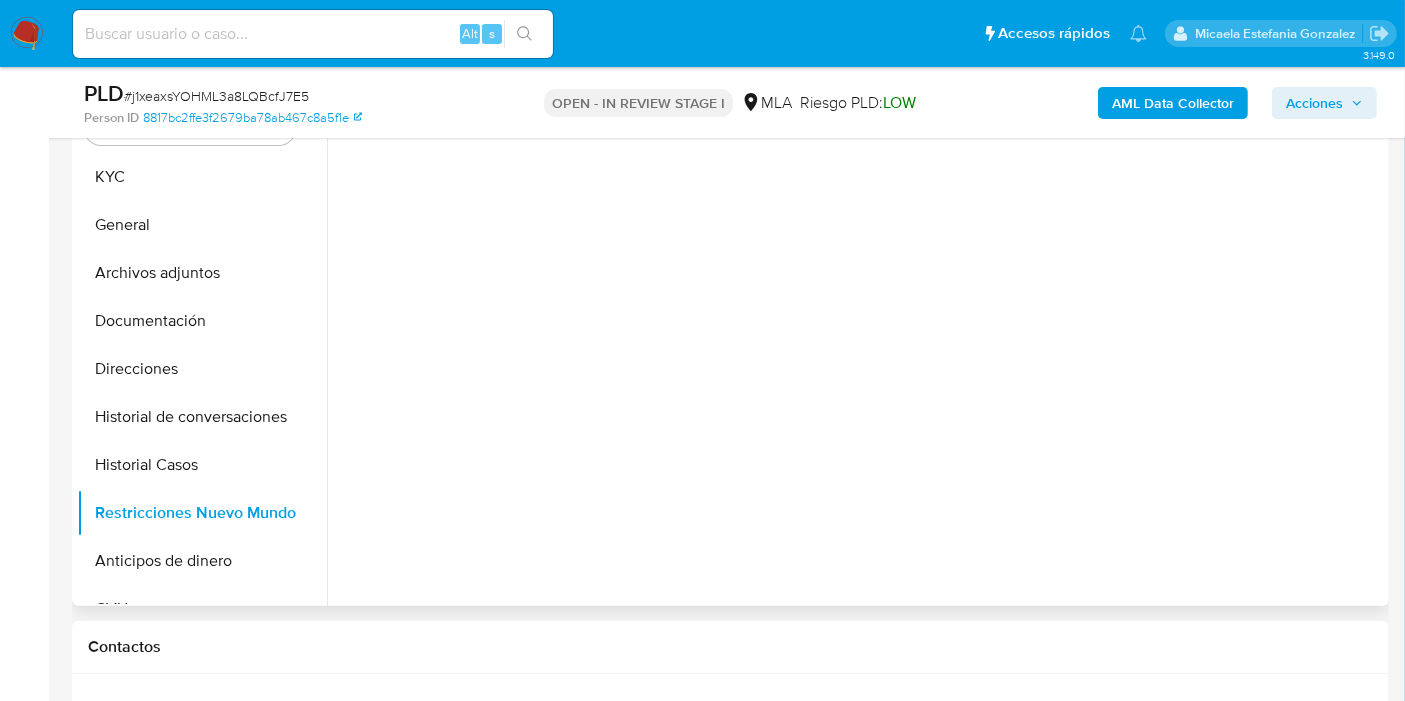 scroll, scrollTop: 391, scrollLeft: 0, axis: vertical 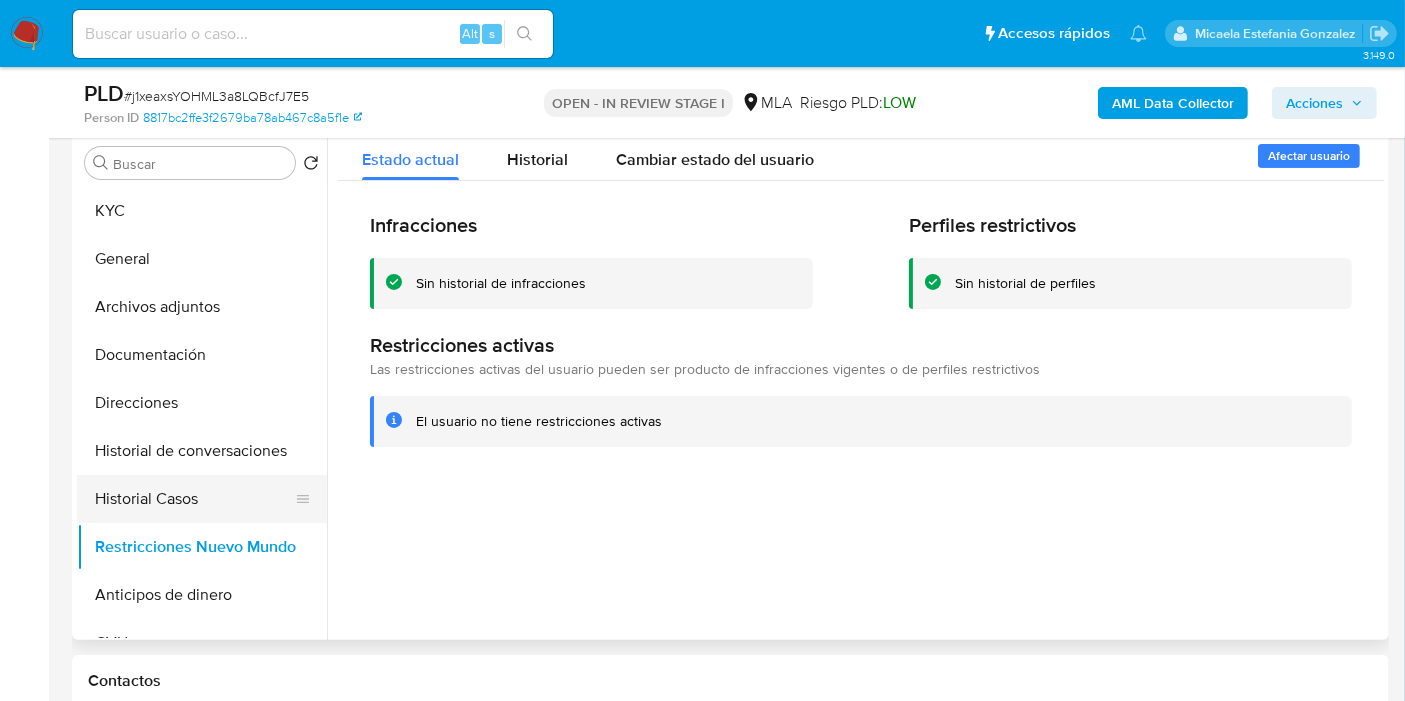 click on "Historial Casos" at bounding box center (194, 499) 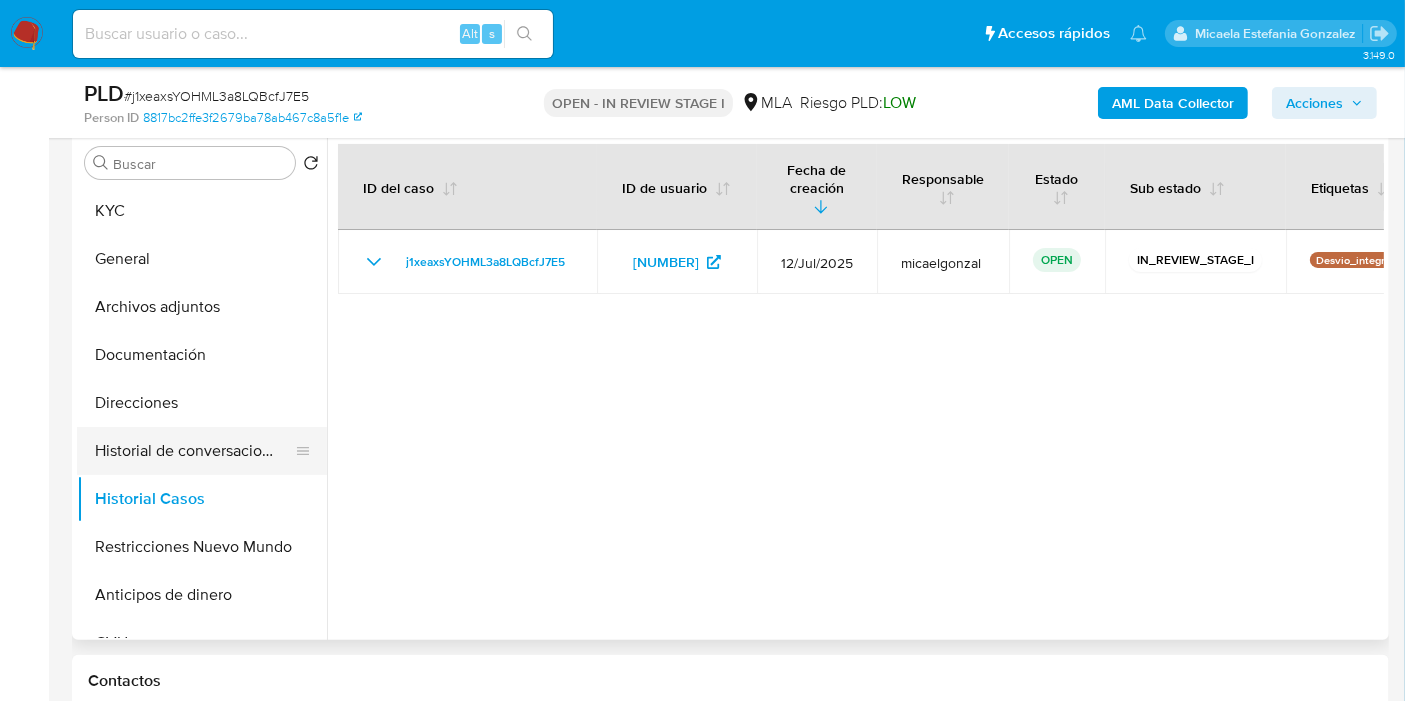 click on "Historial de conversaciones" at bounding box center (194, 451) 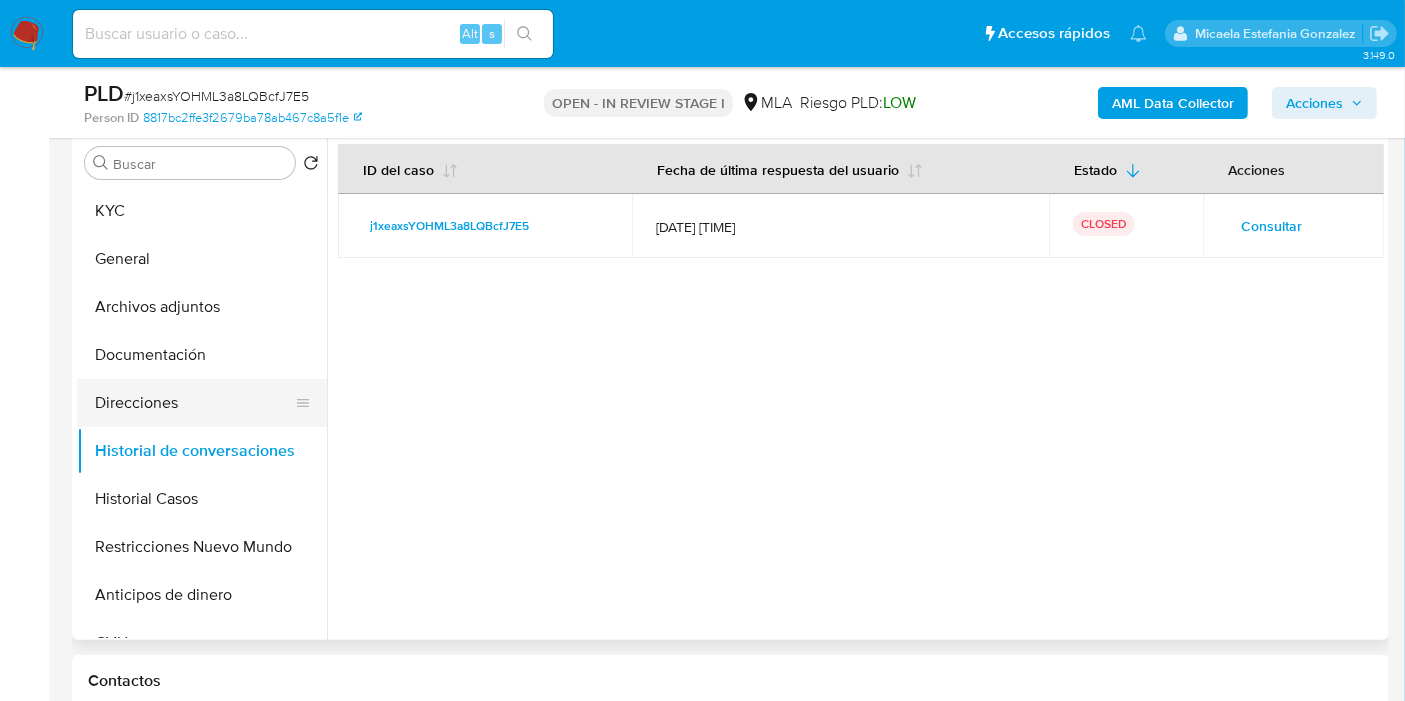 click on "Direcciones" at bounding box center (194, 403) 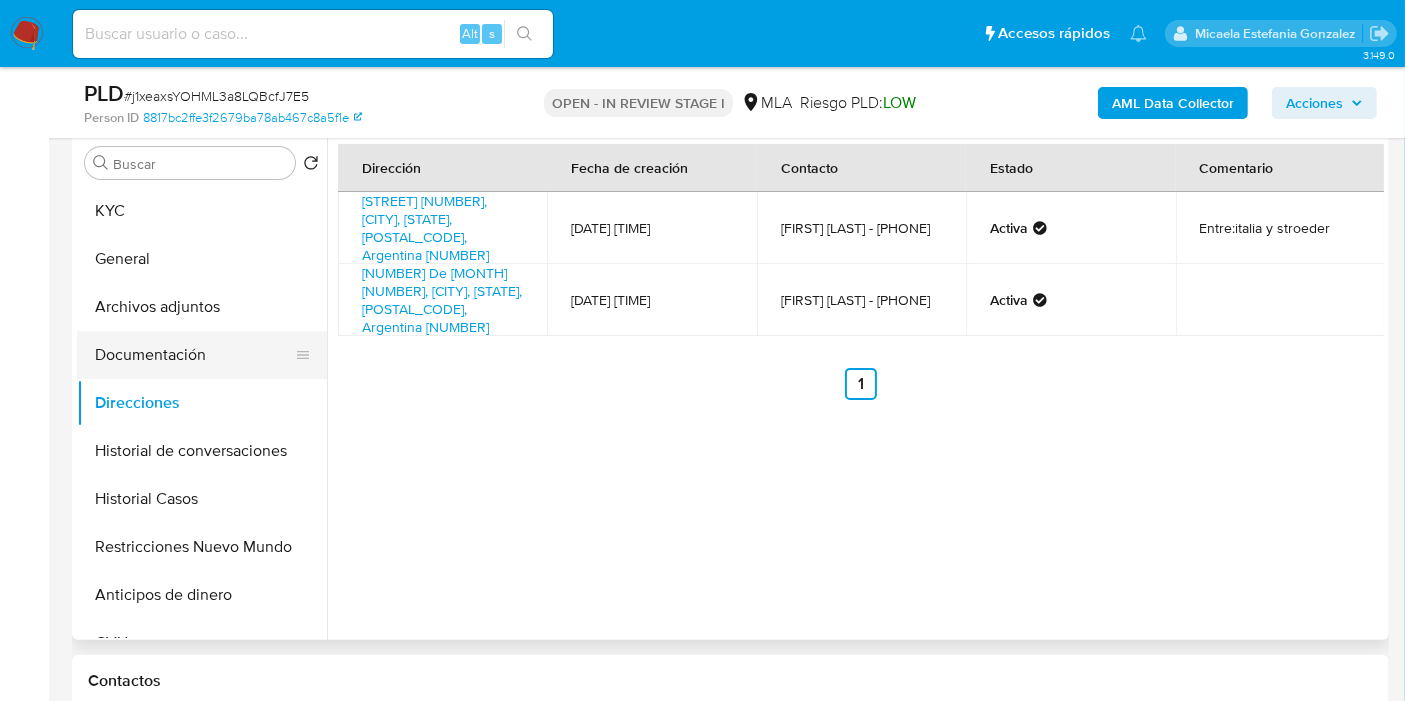 click on "Documentación" at bounding box center (194, 355) 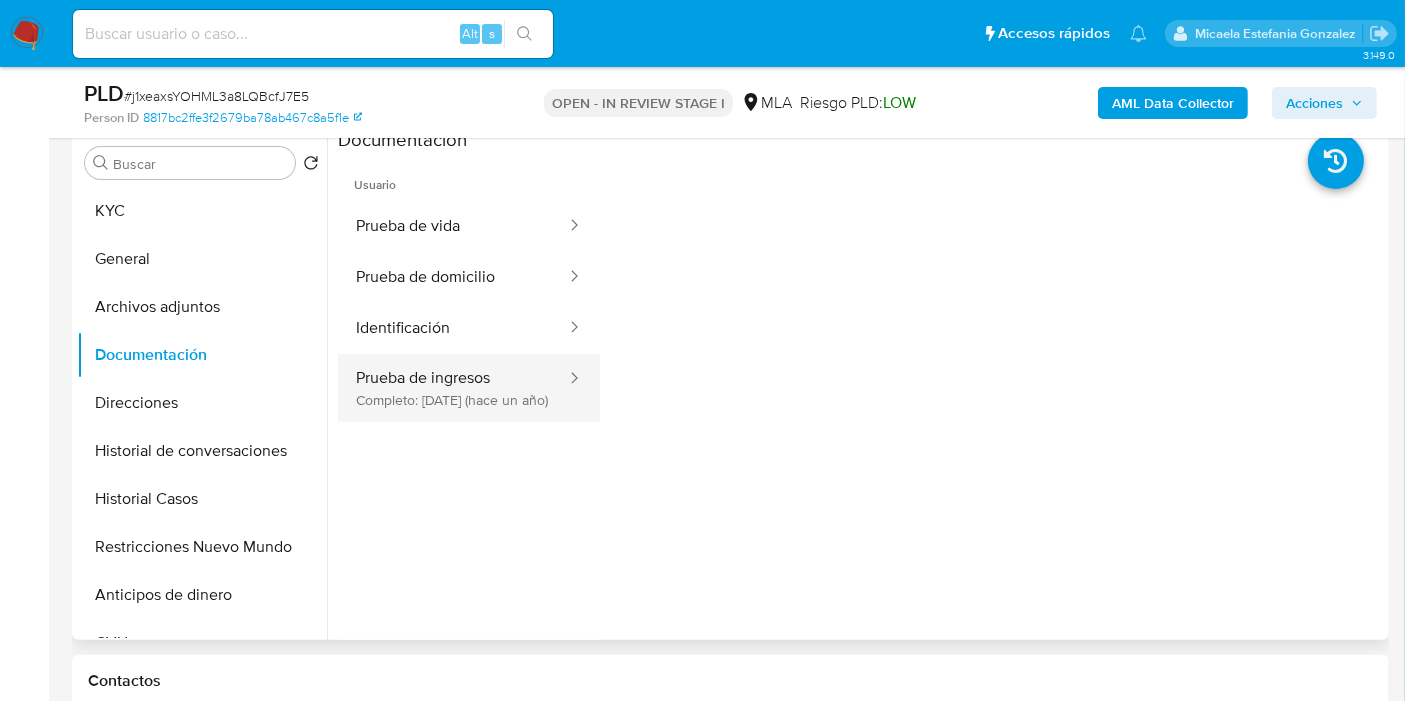 click on "Prueba de ingresos Completo: 08/03/2024 (hace un año)" at bounding box center (453, 388) 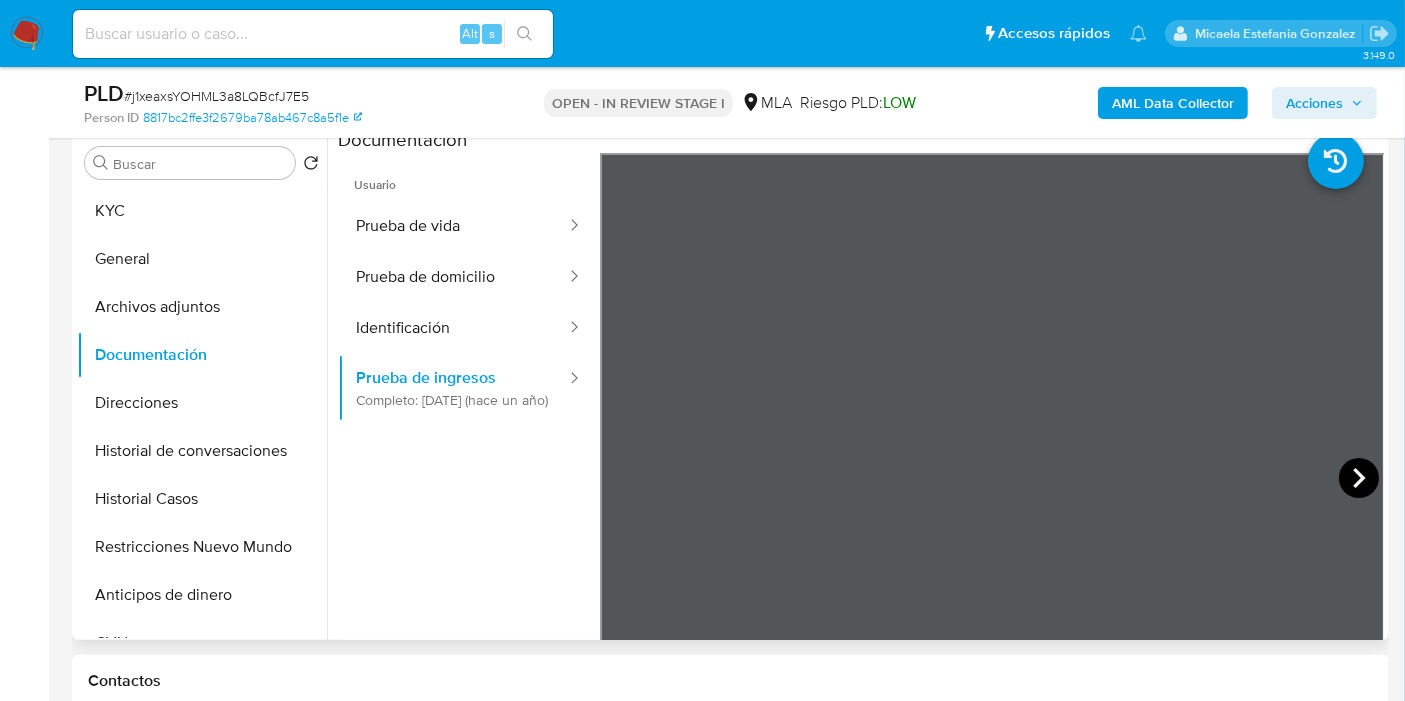 click 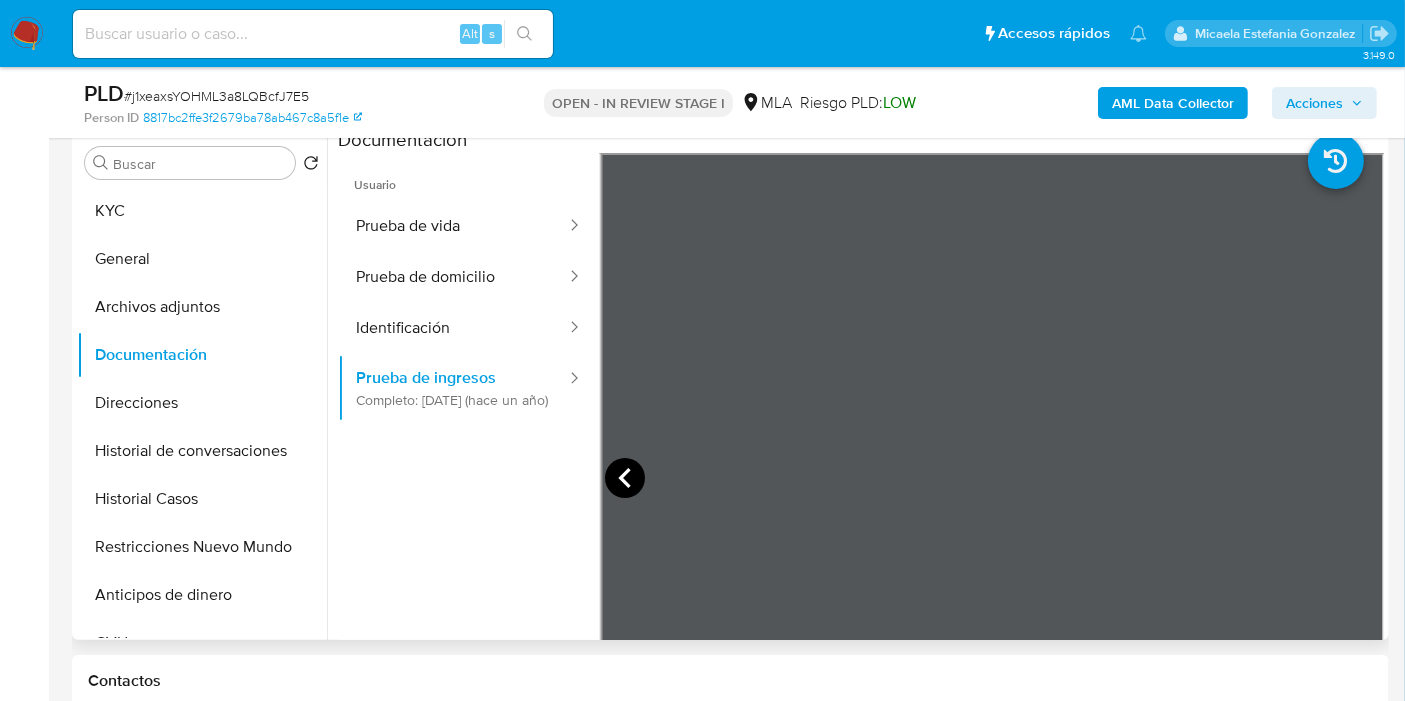 click 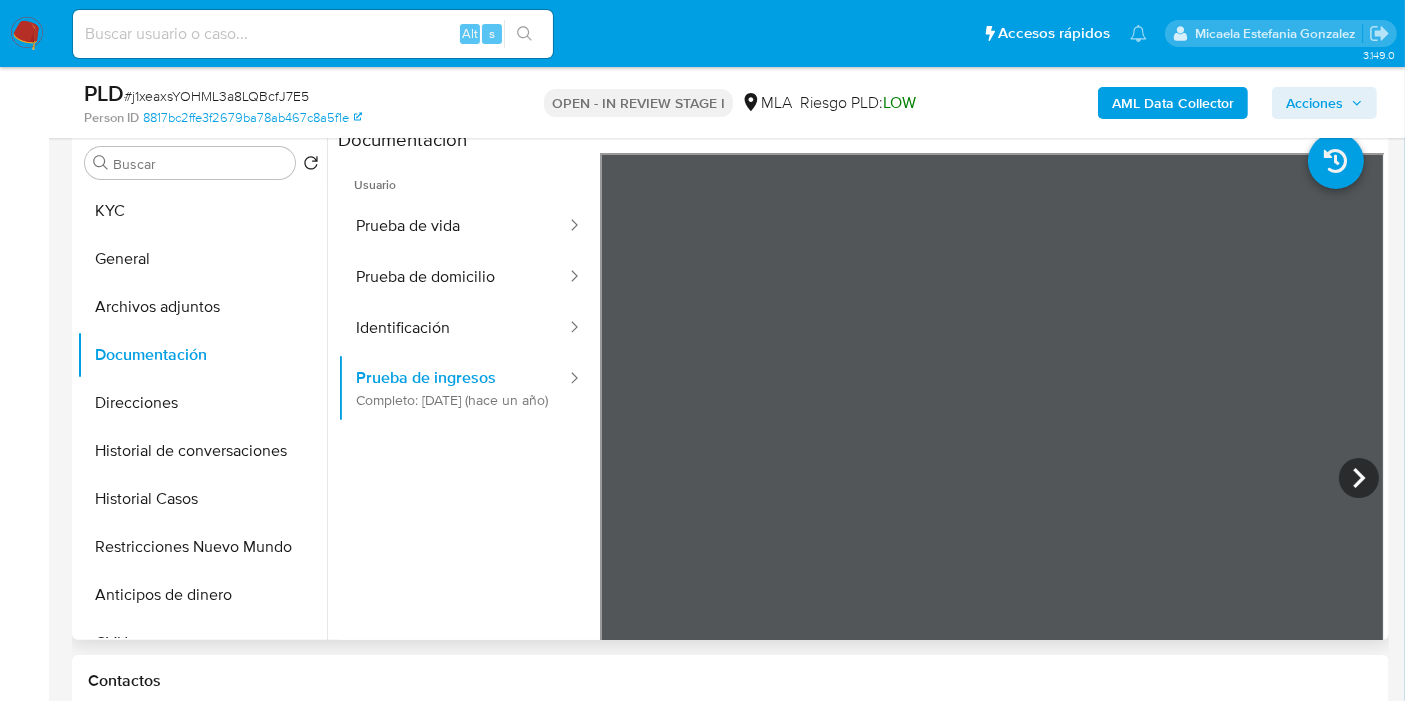 scroll, scrollTop: 574, scrollLeft: 0, axis: vertical 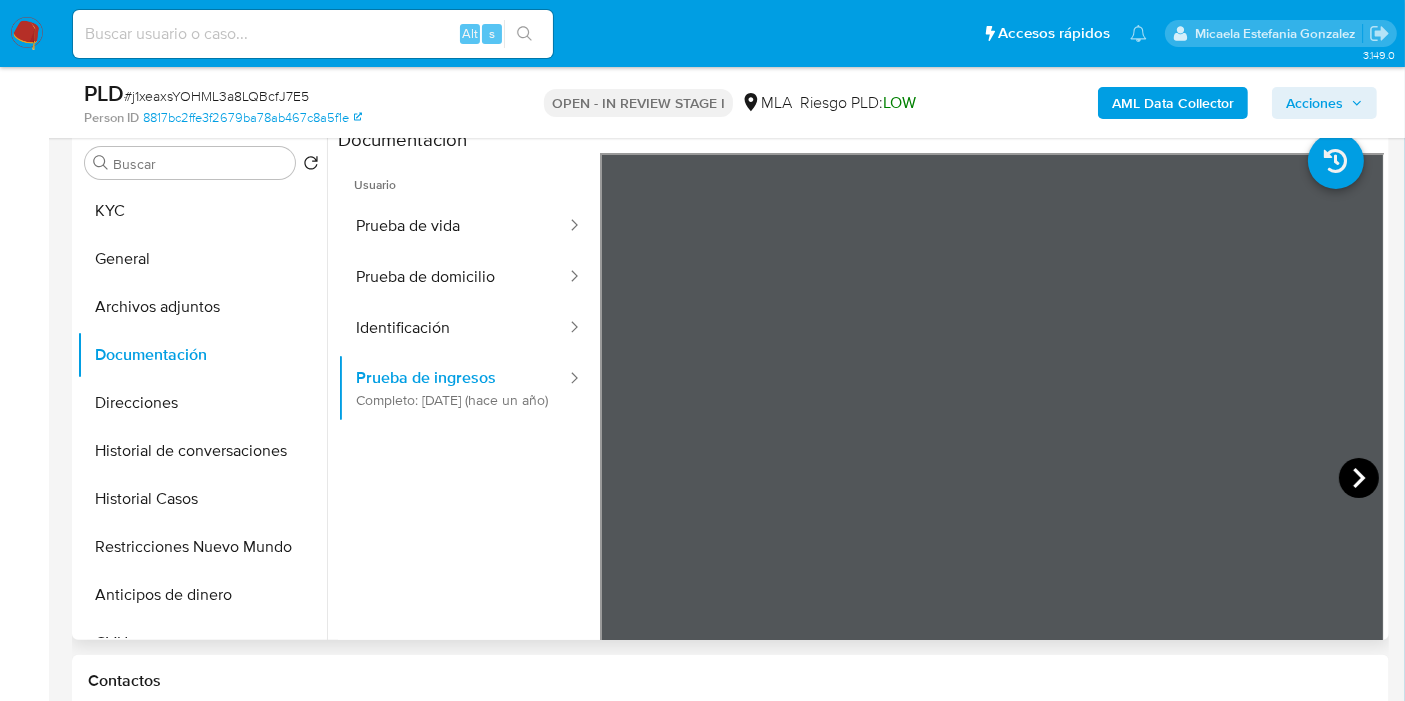 click 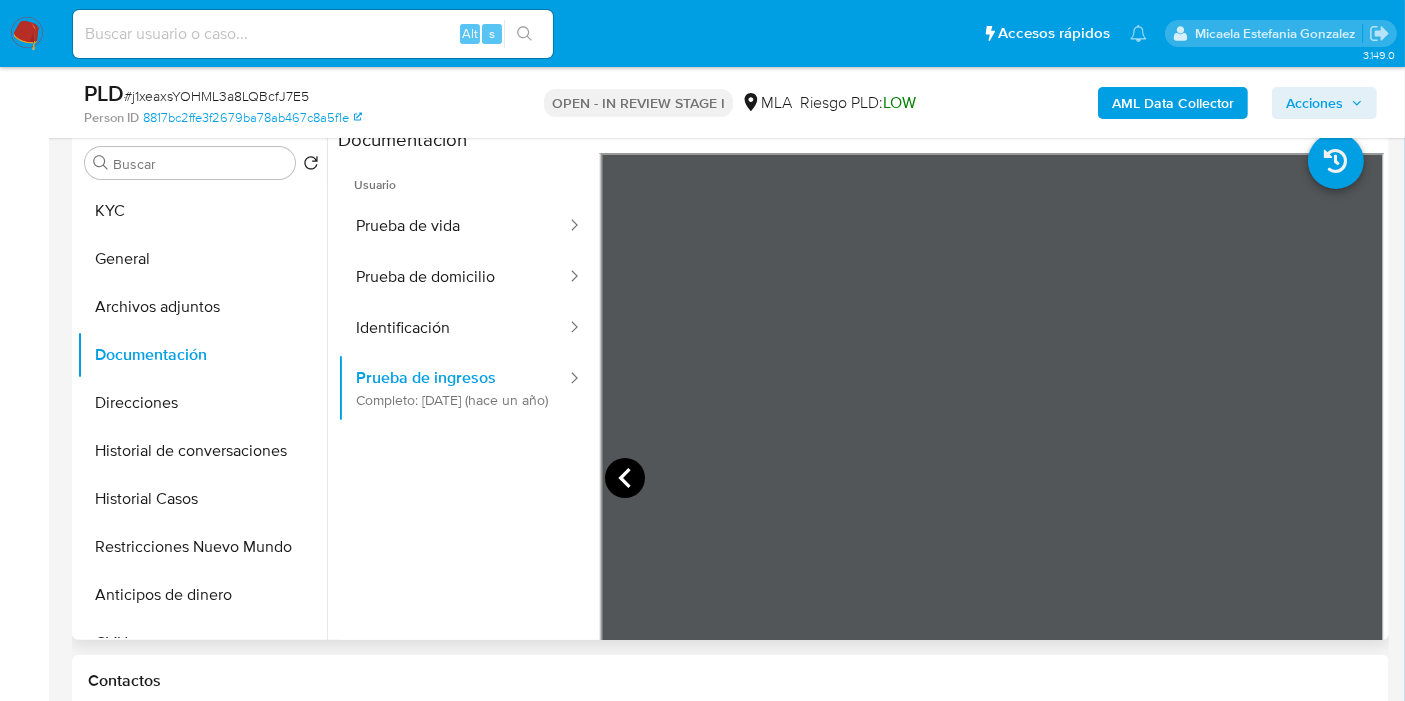 click 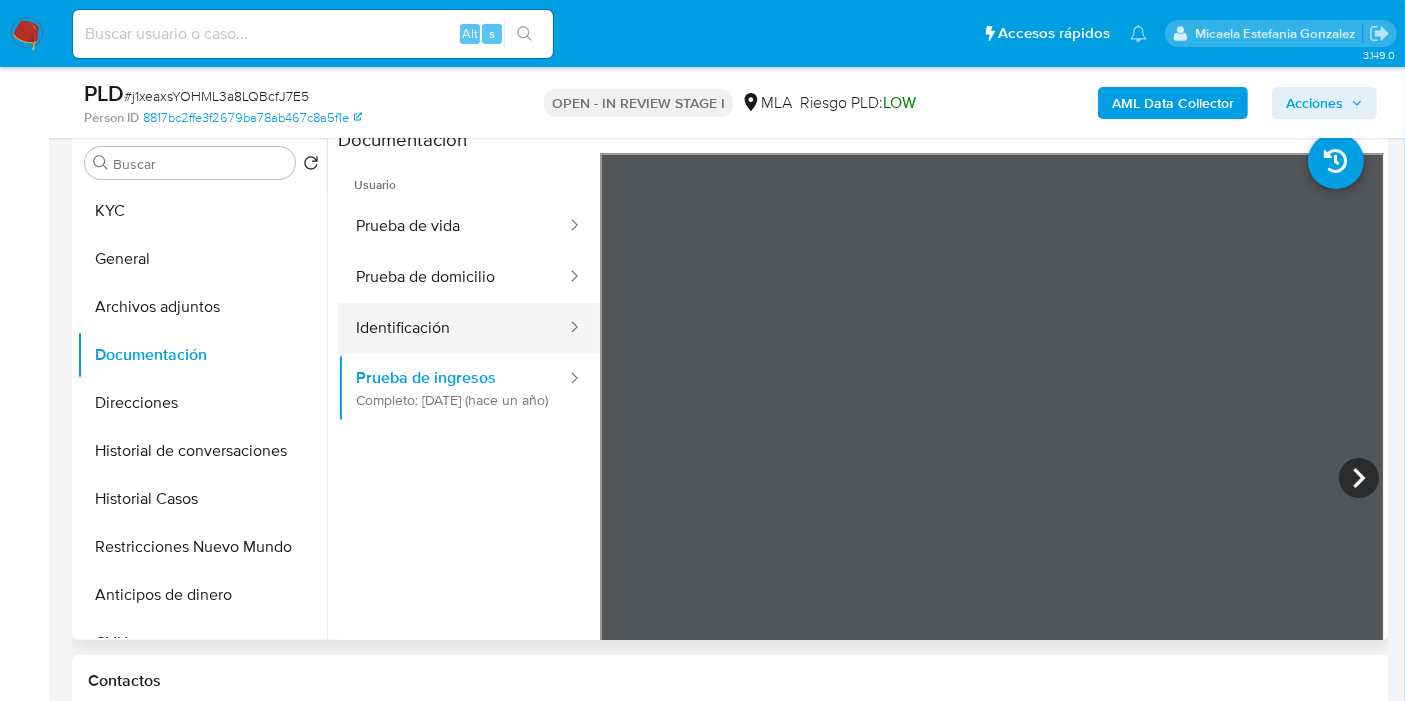 click on "Identificación" at bounding box center (453, 328) 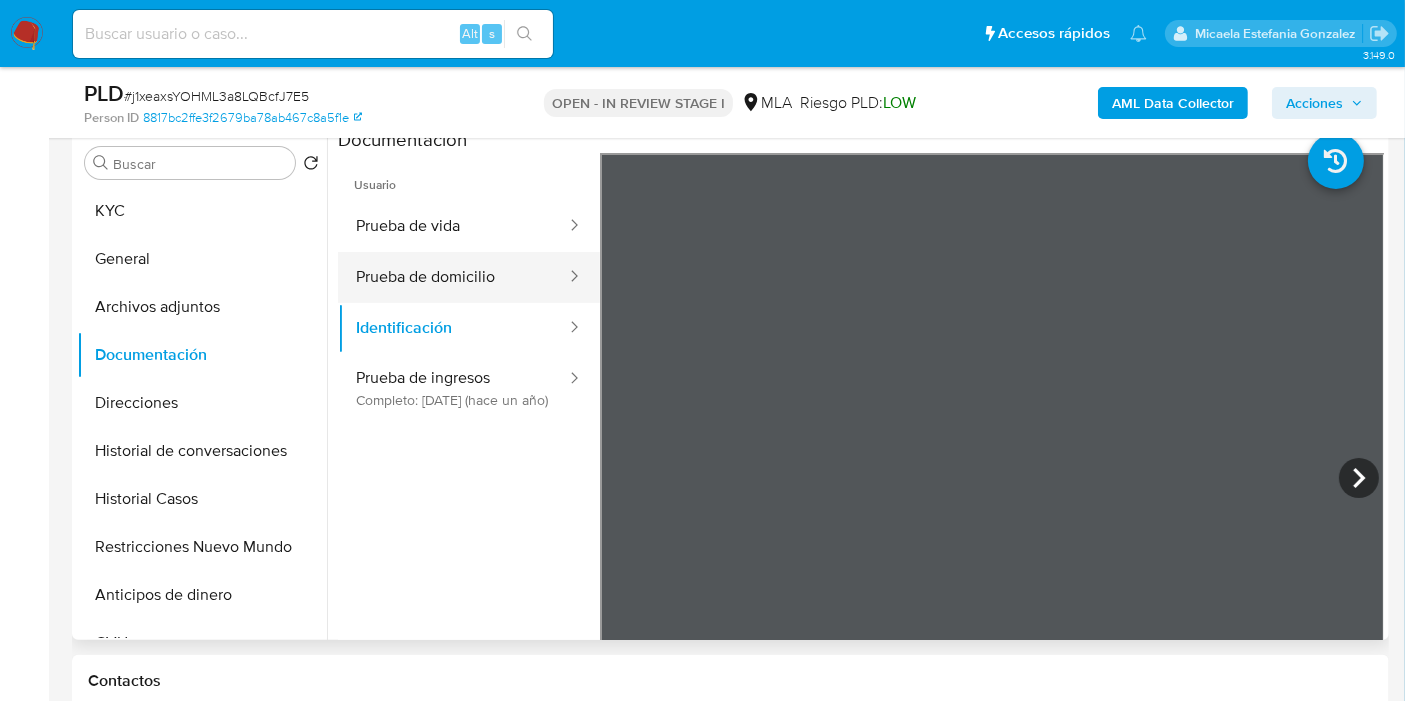 click on "Prueba de domicilio" at bounding box center (453, 277) 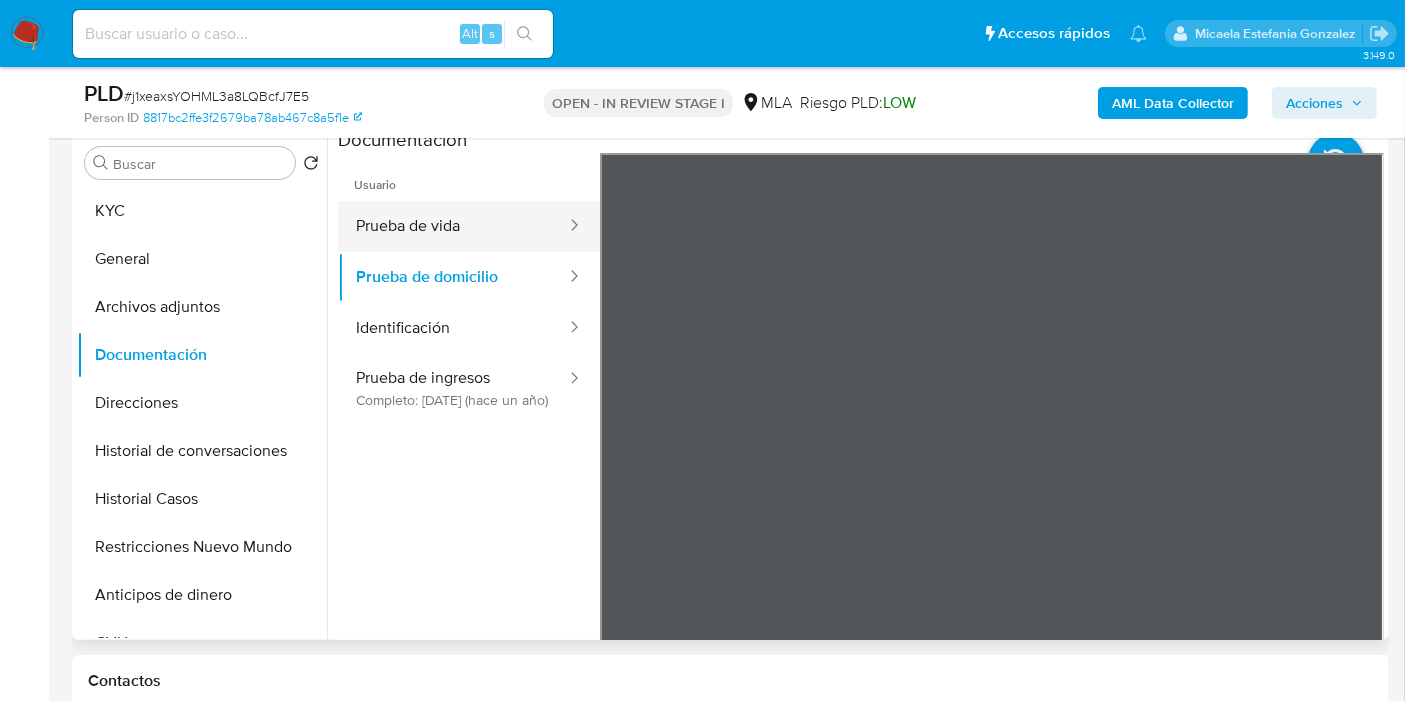 click on "Prueba de vida" at bounding box center [453, 226] 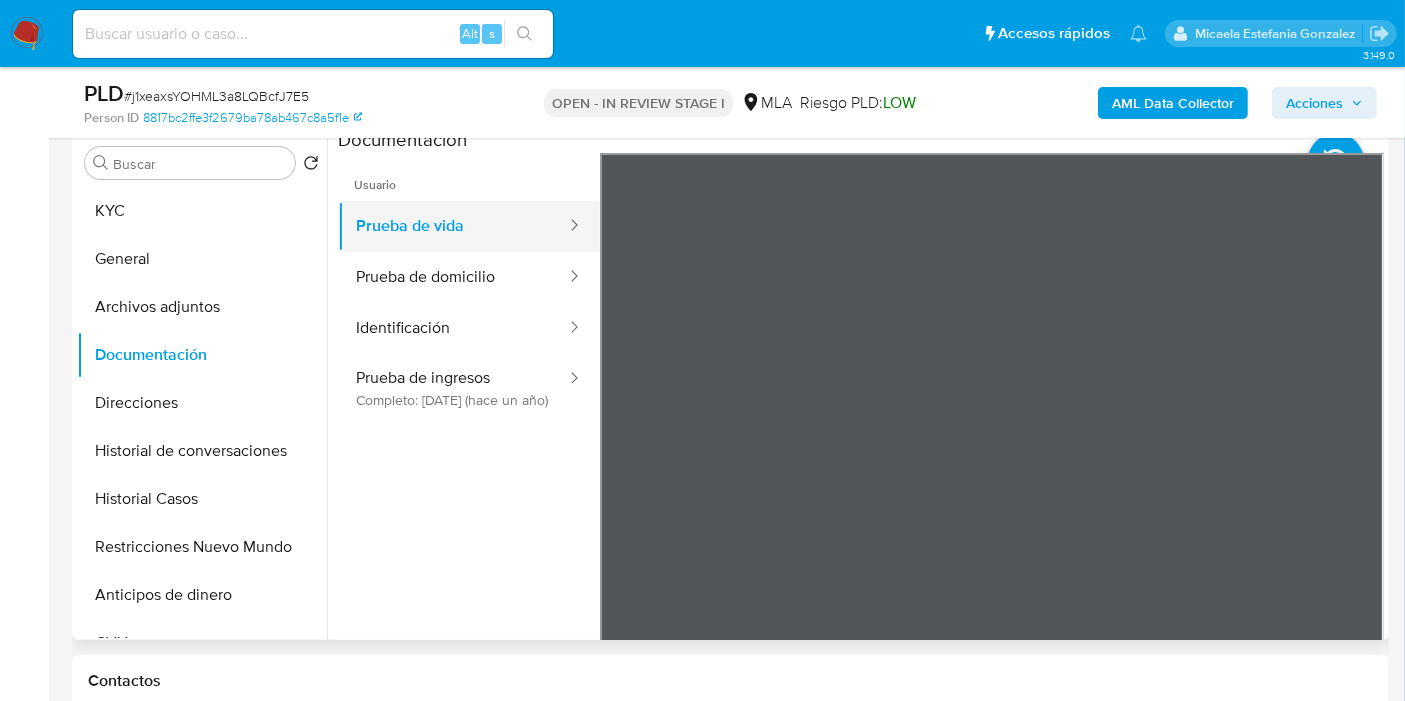 click on "Prueba de vida" at bounding box center [453, 226] 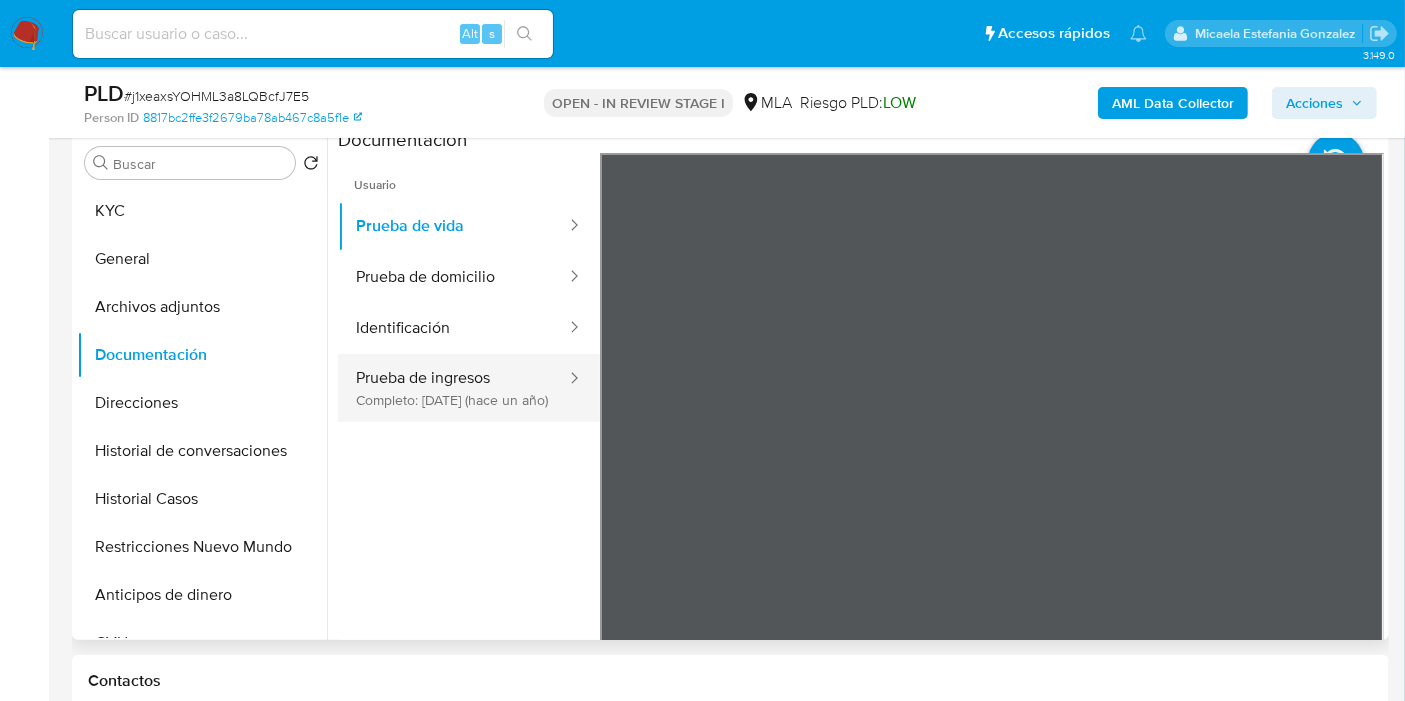 click on "Prueba de ingresos Completo: 08/03/2024 (hace un año)" at bounding box center [453, 388] 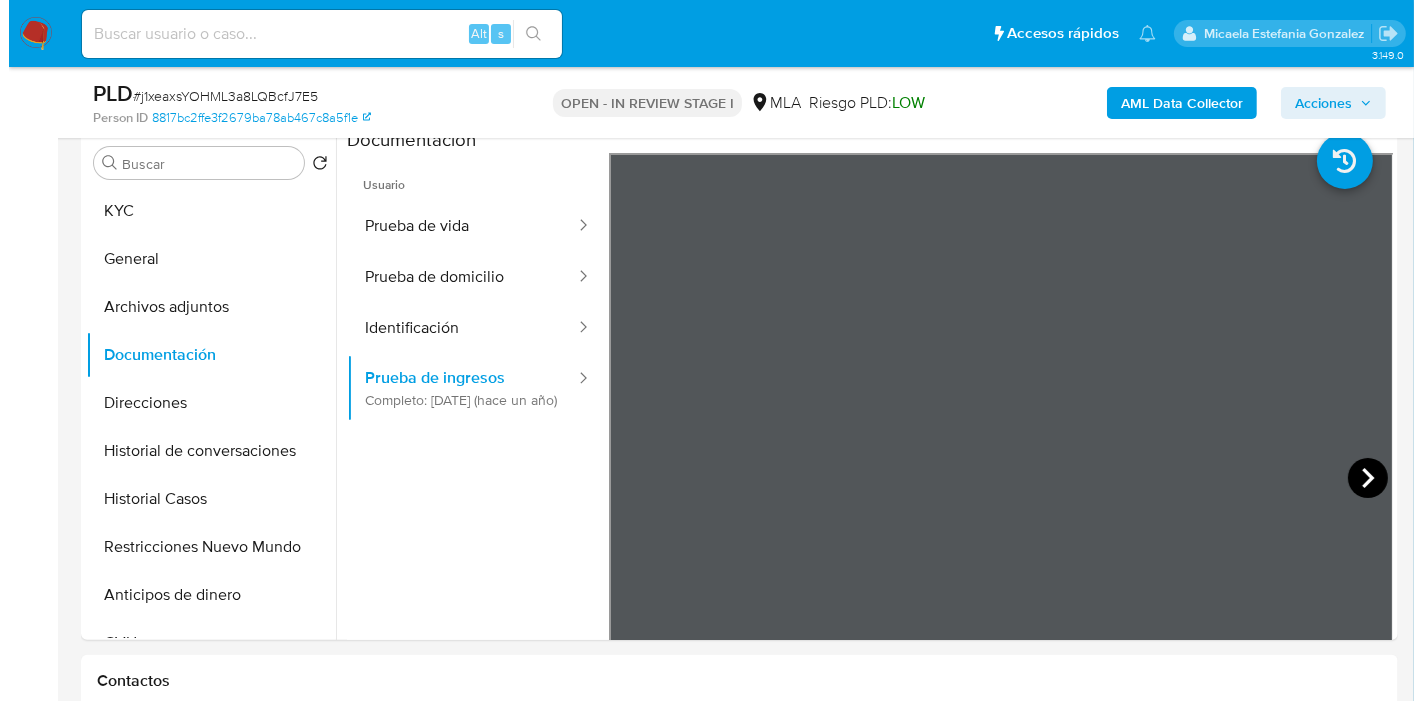 scroll, scrollTop: 574, scrollLeft: 0, axis: vertical 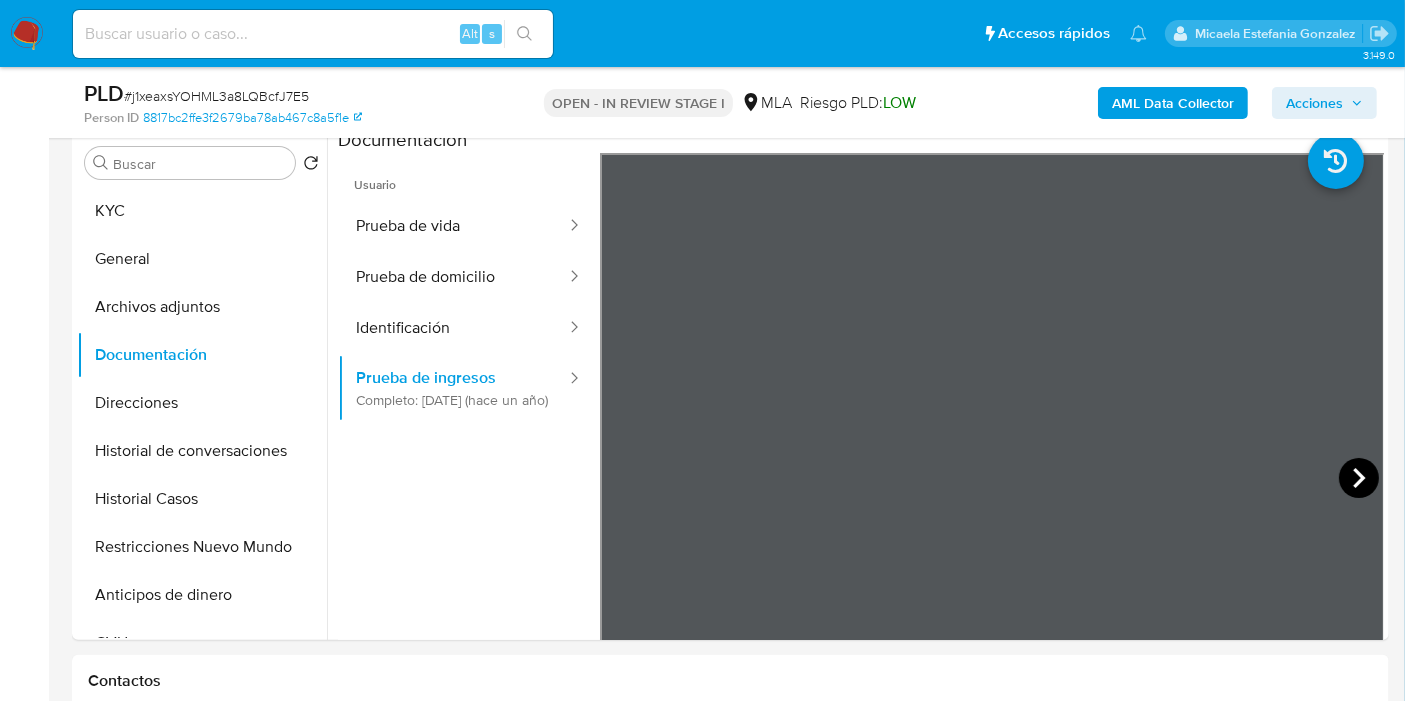 click 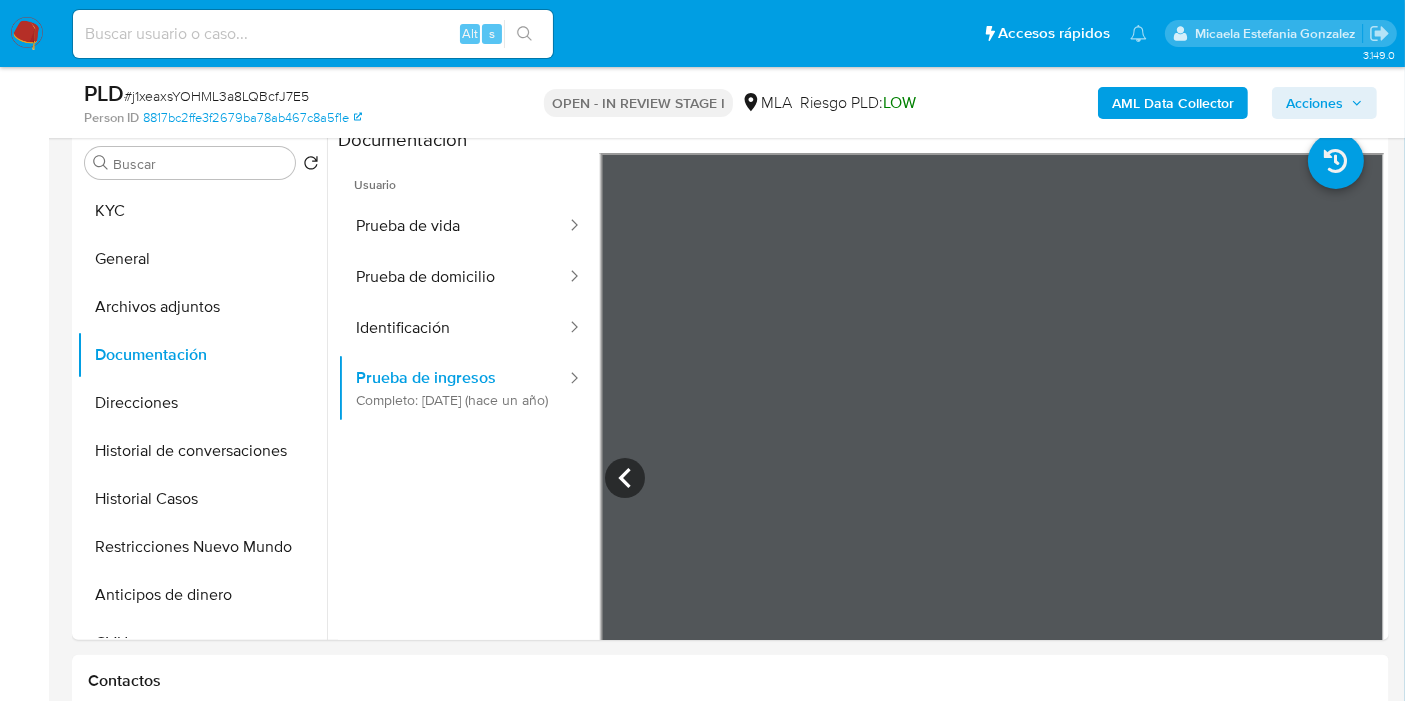 click on "Pausado Ver notificaciones Alt s Accesos rápidos   Presiona las siguientes teclas para acceder a algunas de las funciones Buscar caso o usuario Alt s Volver al home Alt h Agregar un comentario Alt c Ir a la resolucion de un caso Alt r Agregar un archivo adjunto Alt a Solicitar KYC challenge Alt 3 Agregar restricción Alt 4 Eliminar restricción Alt 5 Micaela Estefania Gonzalez Bandeja Tablero Screening Búsqueda en Listas Watchlist Herramientas Operaciones masivas Reportes Mulan Buscador de personas Consolidado 3.149.0 Asignado a   micaelgonzal   Asignado el: 17/07/2025 16:36:36 Creado el: 12/07/2025   Creado el: 12/07/2025 03:19:46 - Vence en 2 meses   Vence el 10/10/2025 03:19:47 PLD # j1xeaxsYOHML3a8LQBcfJ7E5 Person ID 8817bc2ffe3f2679ba78ab467c8a5f1e OPEN - IN REVIEW STAGE I  MLA Riesgo PLD:  LOW AML Data Collector Acciones Información del caso Eventos ( 1 ) Acciones AUTOMATIC (1) Información de Usuario Ver Mirada por Persona Buscar   Volver al orden por defecto KYC General Archivos adjuntos CVU Items" at bounding box center [702, 1784] 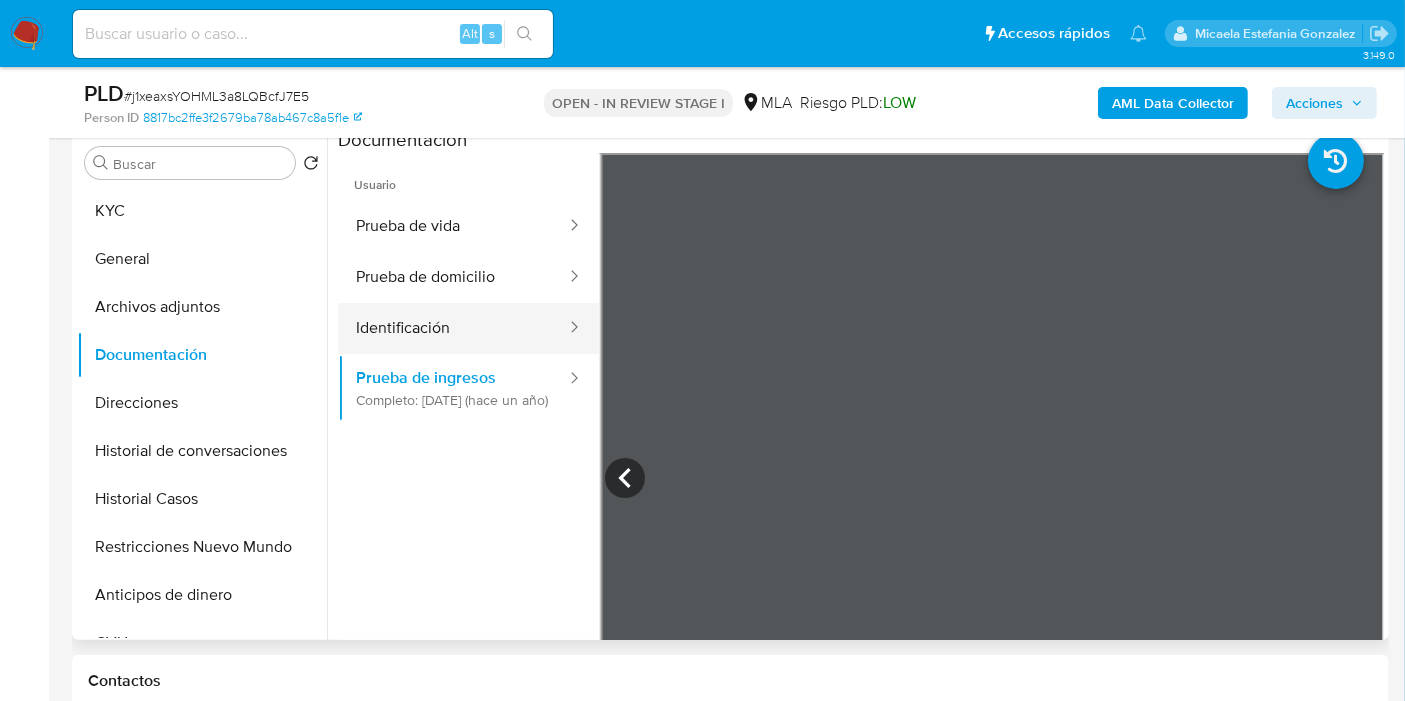 click on "Usuario Prueba de vida Prueba de domicilio Identificación Prueba de ingresos Completo: 08/03/2024 (hace un año)" at bounding box center (861, 473) 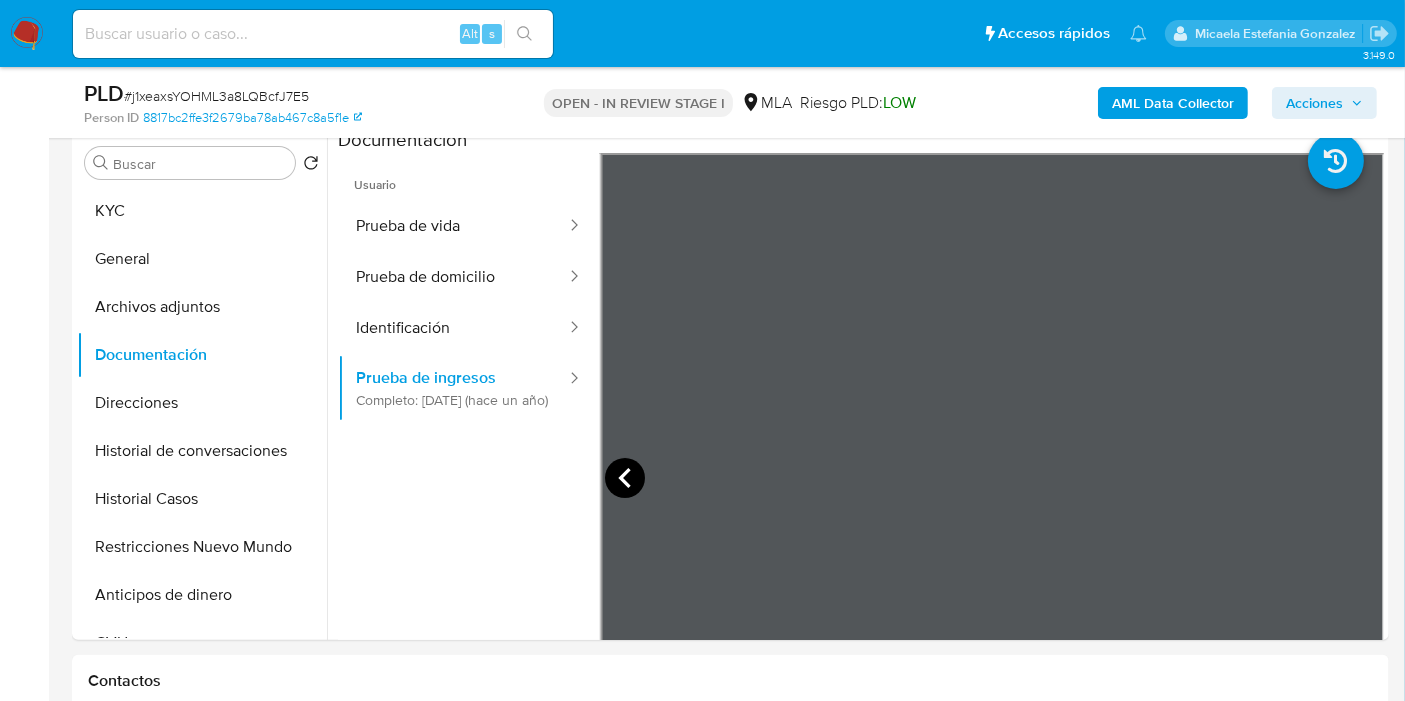 click 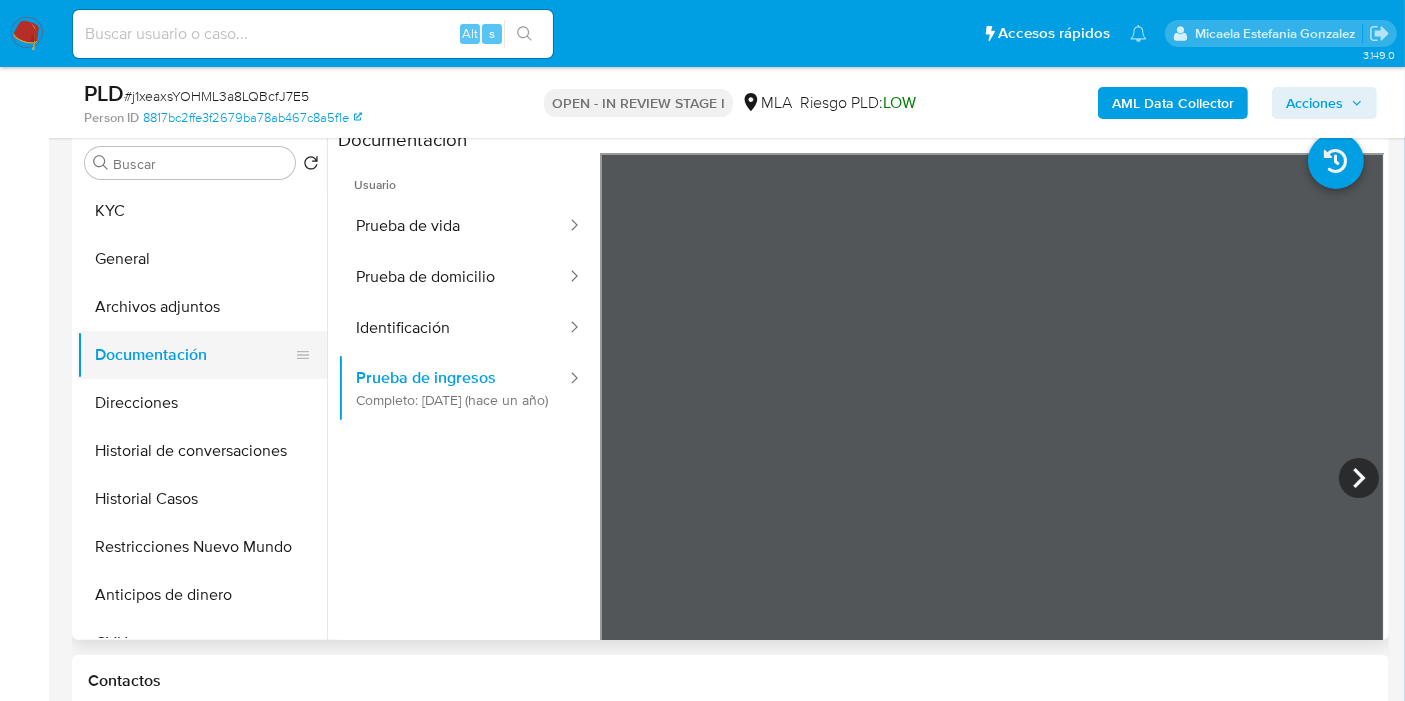 click on "Documentación" at bounding box center [194, 355] 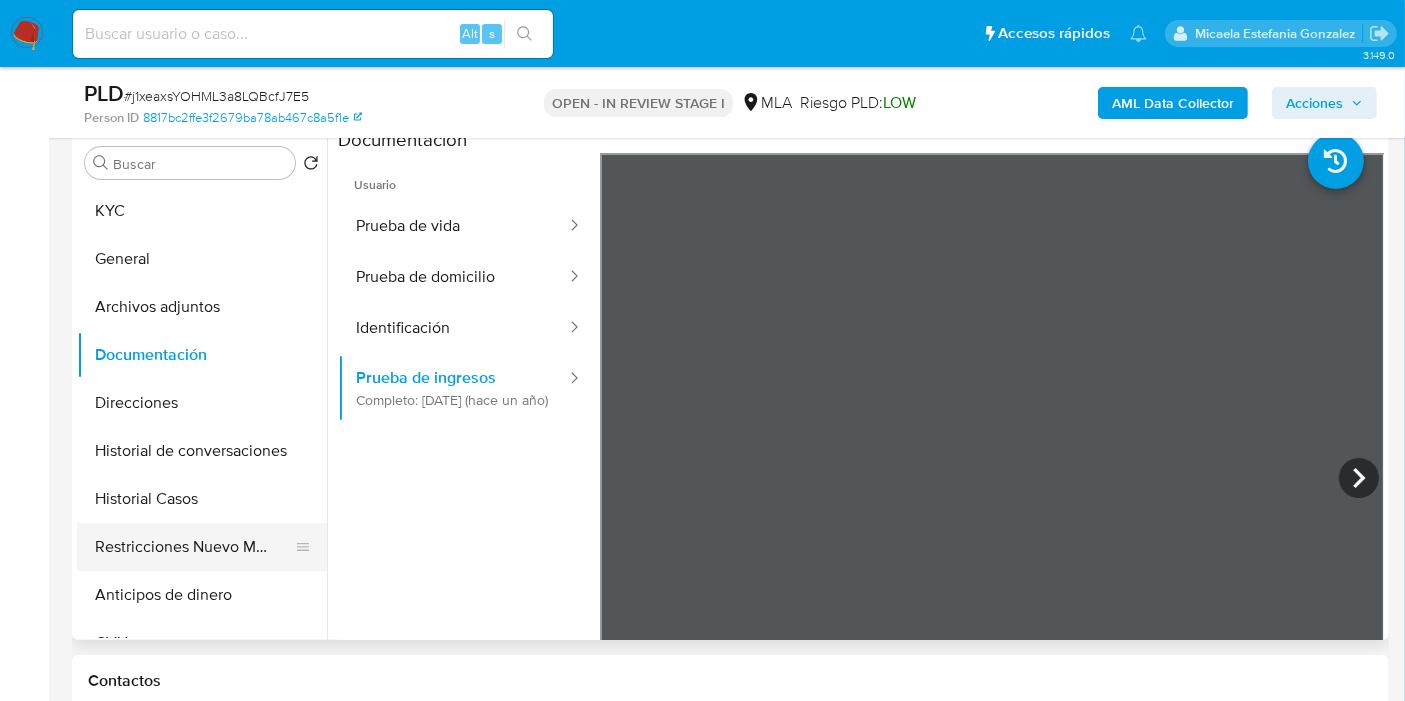drag, startPoint x: 122, startPoint y: 396, endPoint x: 213, endPoint y: 524, distance: 157.05095 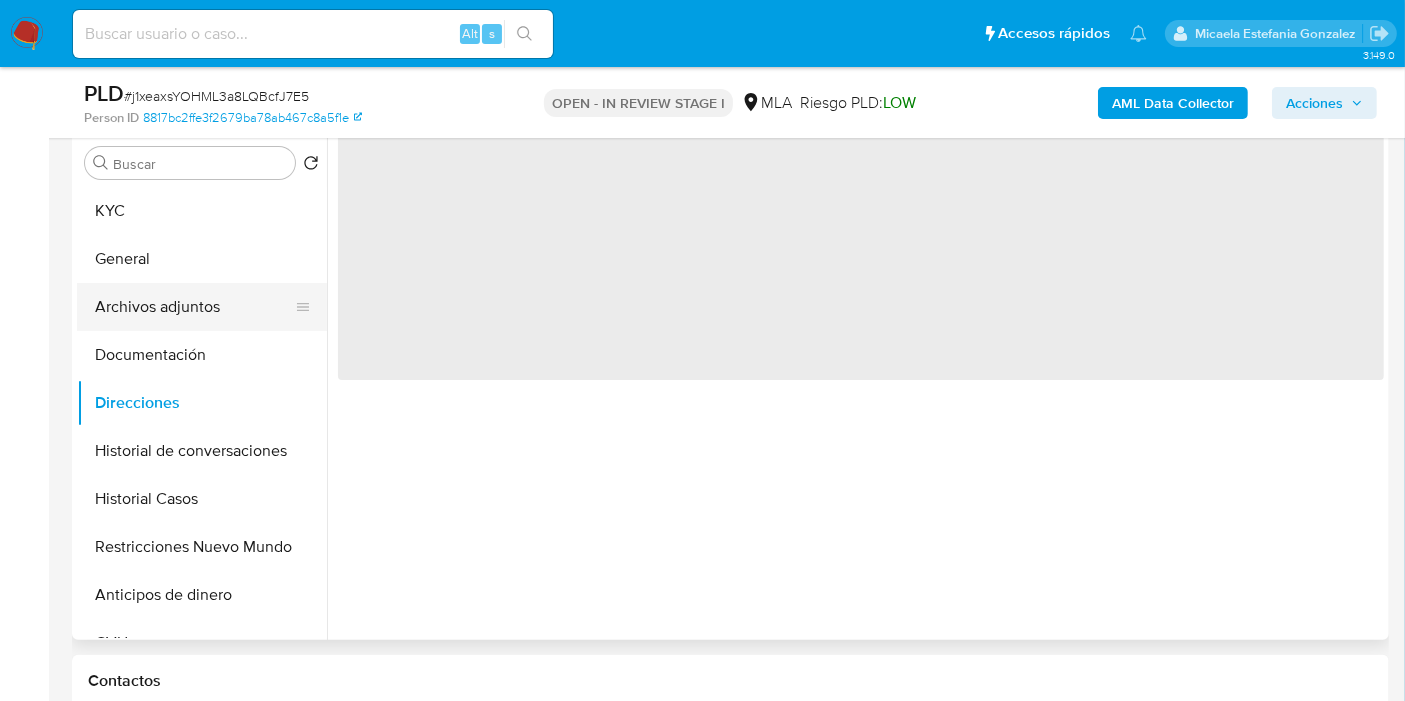 drag, startPoint x: 214, startPoint y: 337, endPoint x: 226, endPoint y: 293, distance: 45.607018 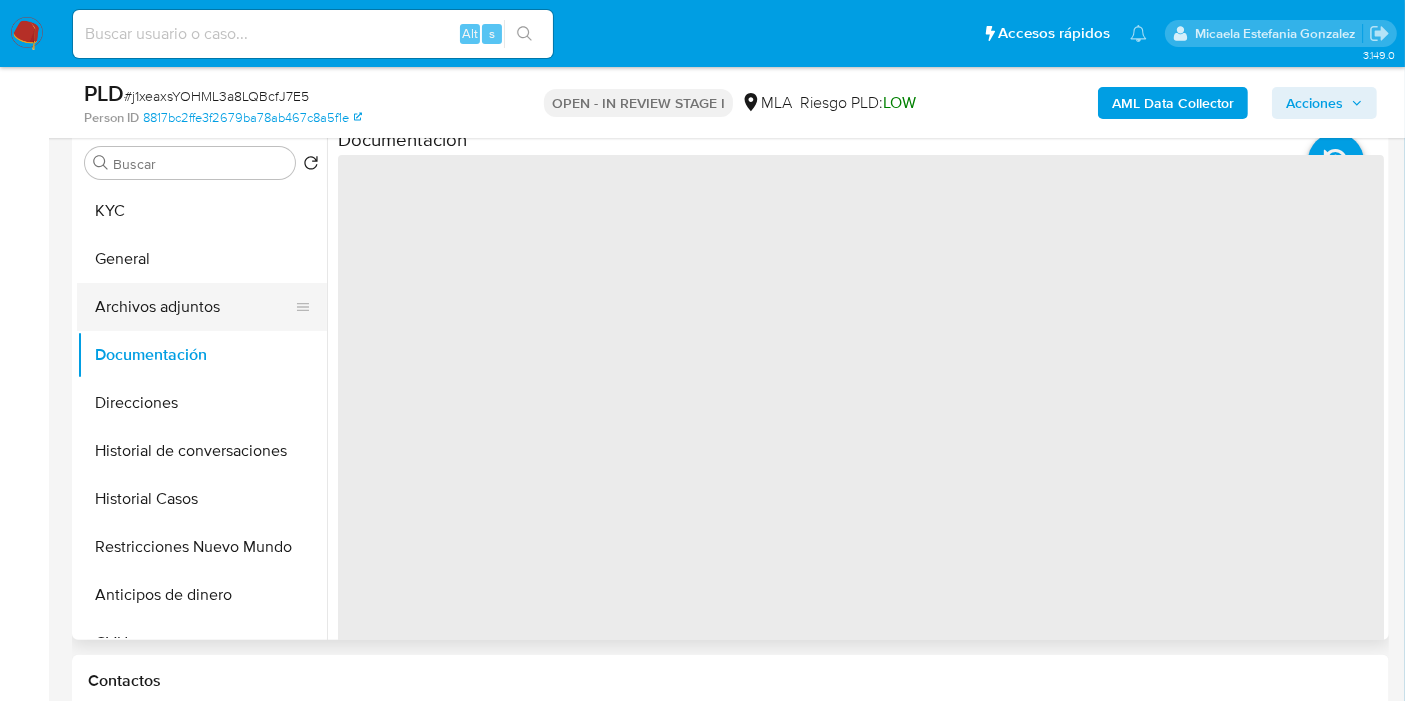 click on "Archivos adjuntos" at bounding box center [194, 307] 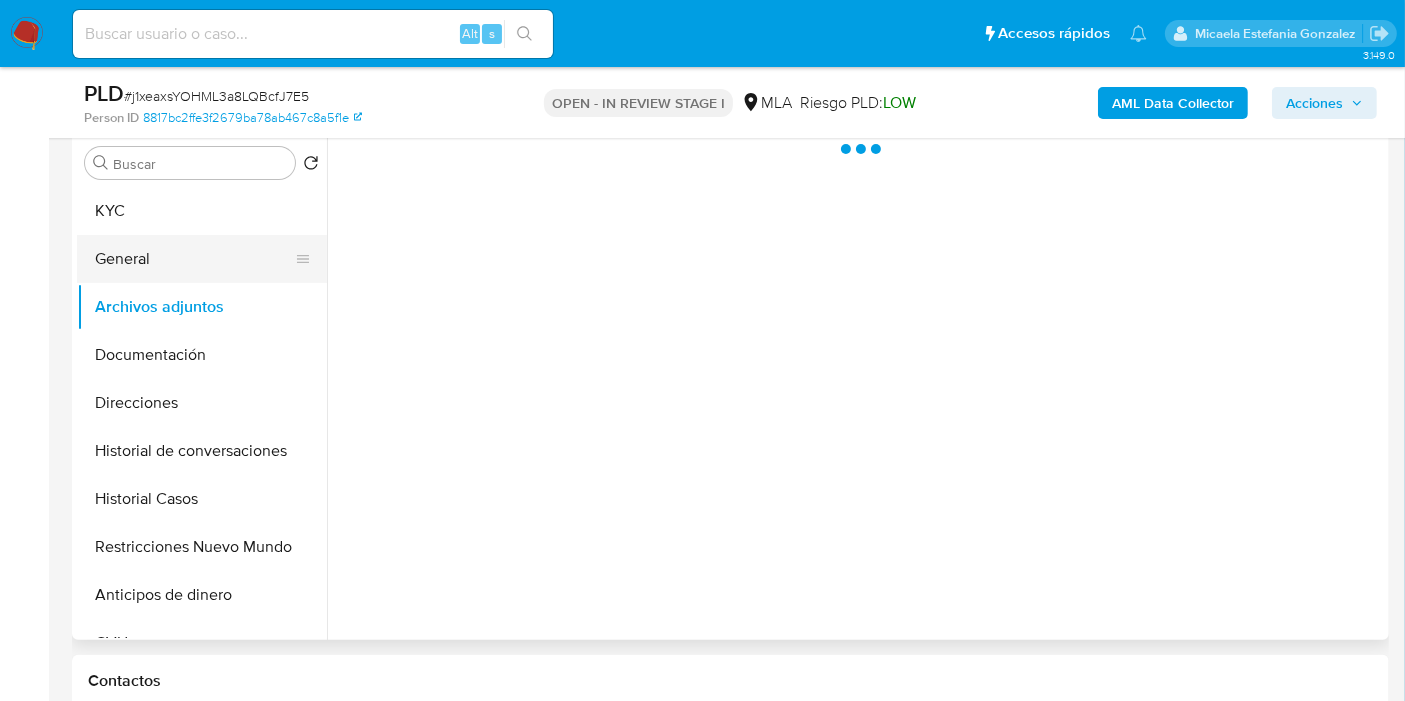 click on "General" at bounding box center (194, 259) 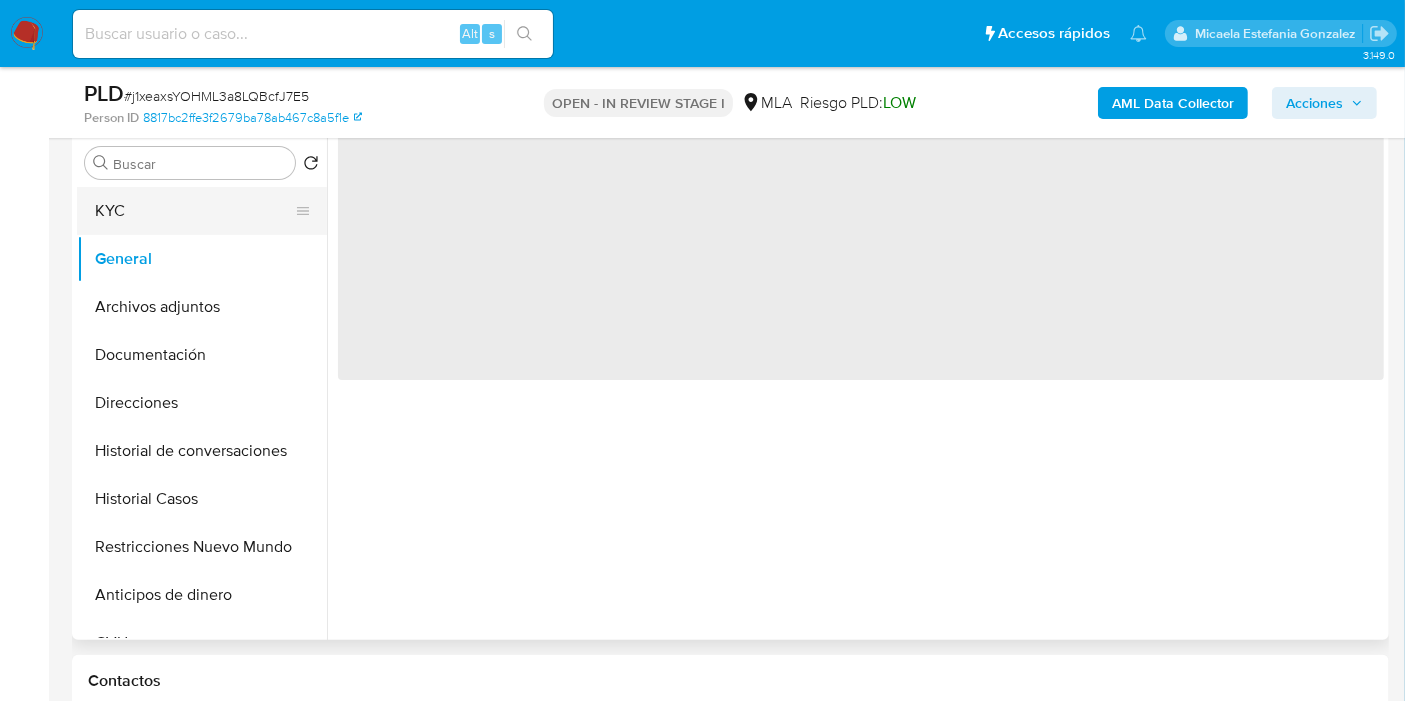 drag, startPoint x: 249, startPoint y: 218, endPoint x: 305, endPoint y: 200, distance: 58.821766 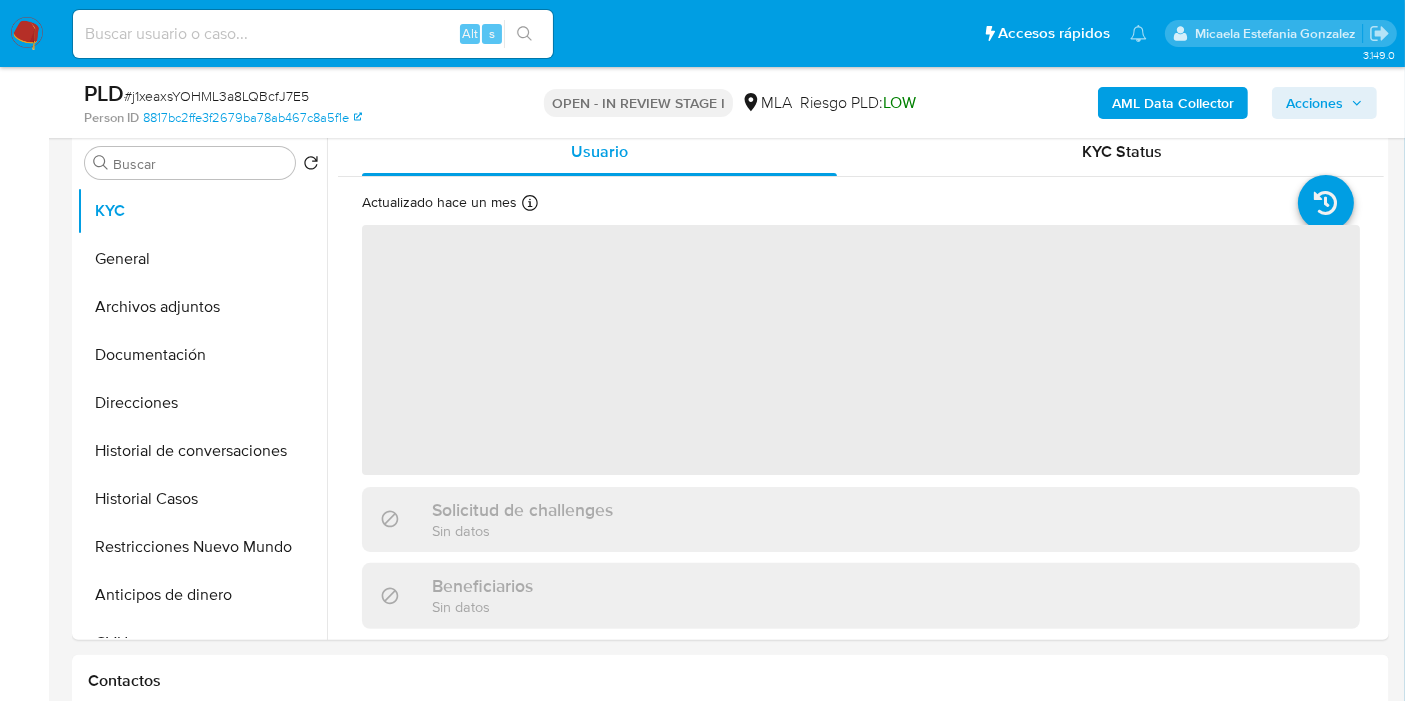 click on "AML Data Collector Acciones" at bounding box center [1164, 102] 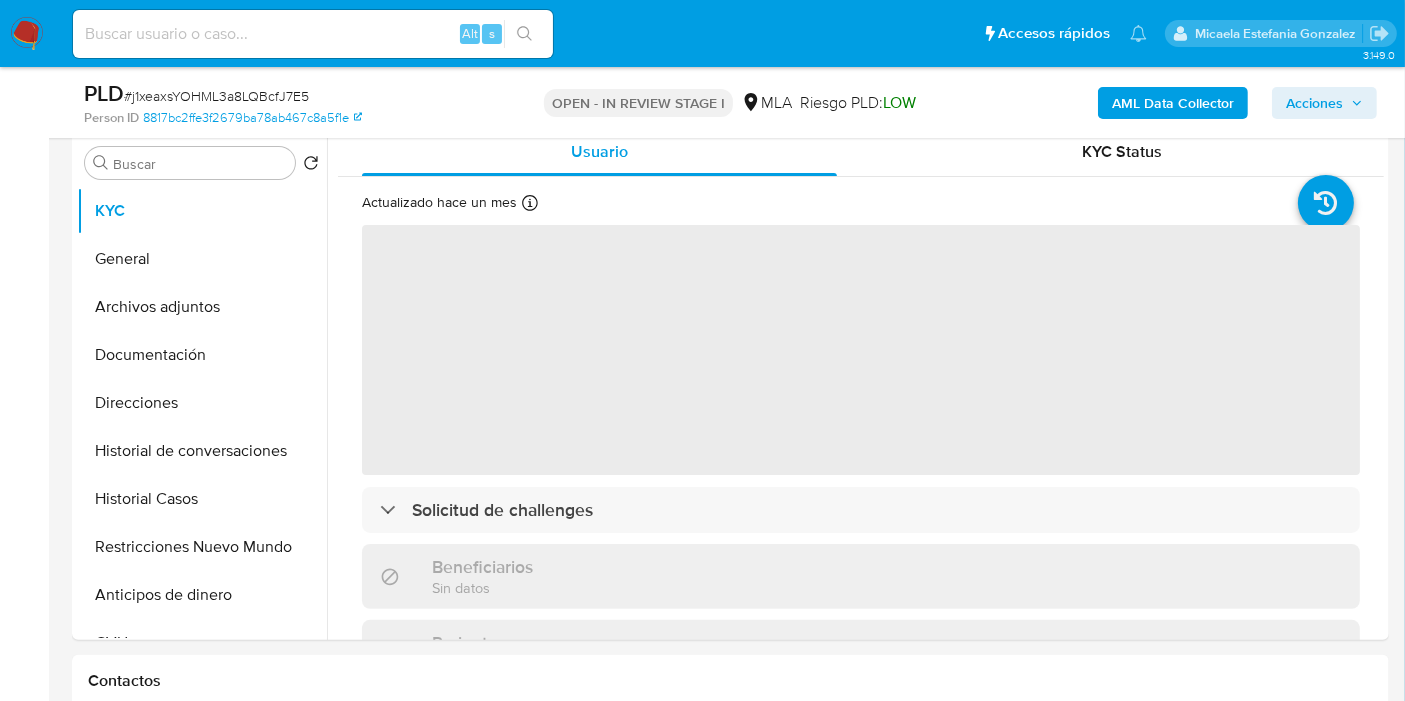 click on "AML Data Collector" at bounding box center (1173, 103) 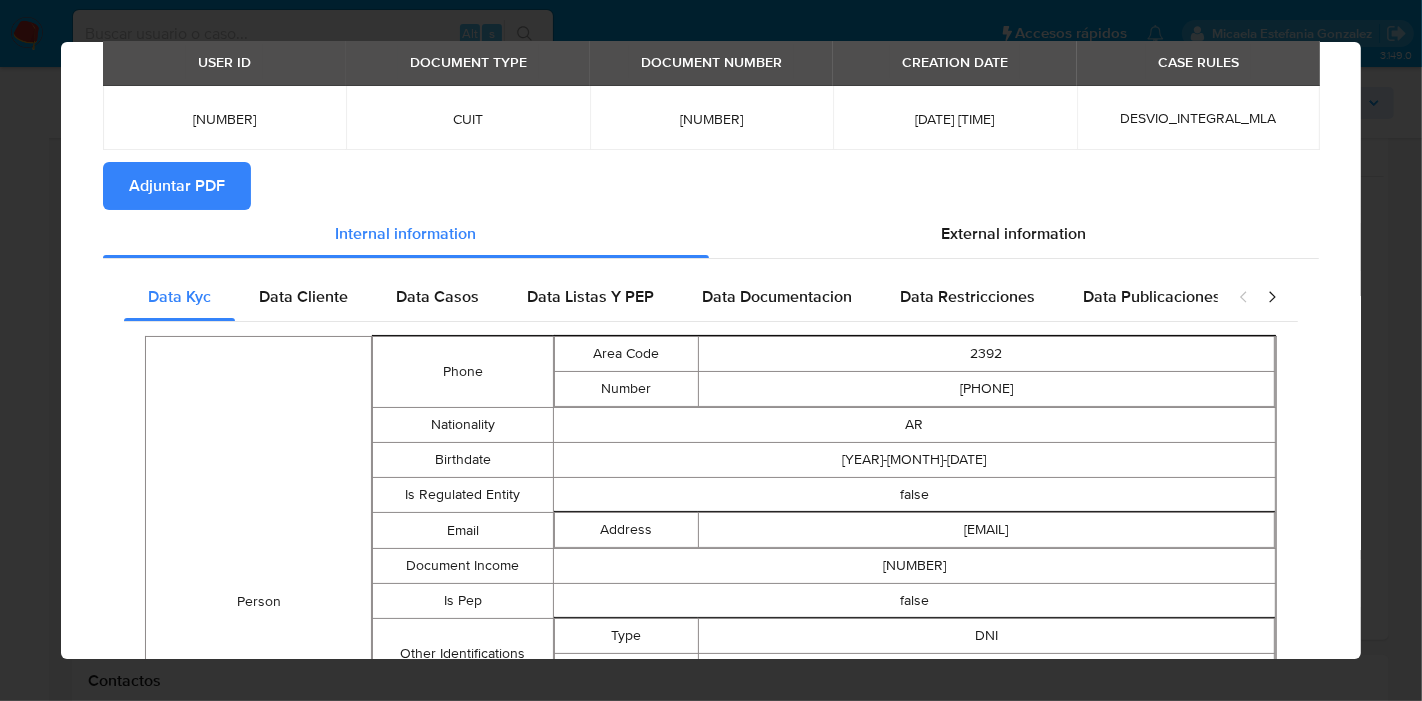 scroll, scrollTop: 0, scrollLeft: 0, axis: both 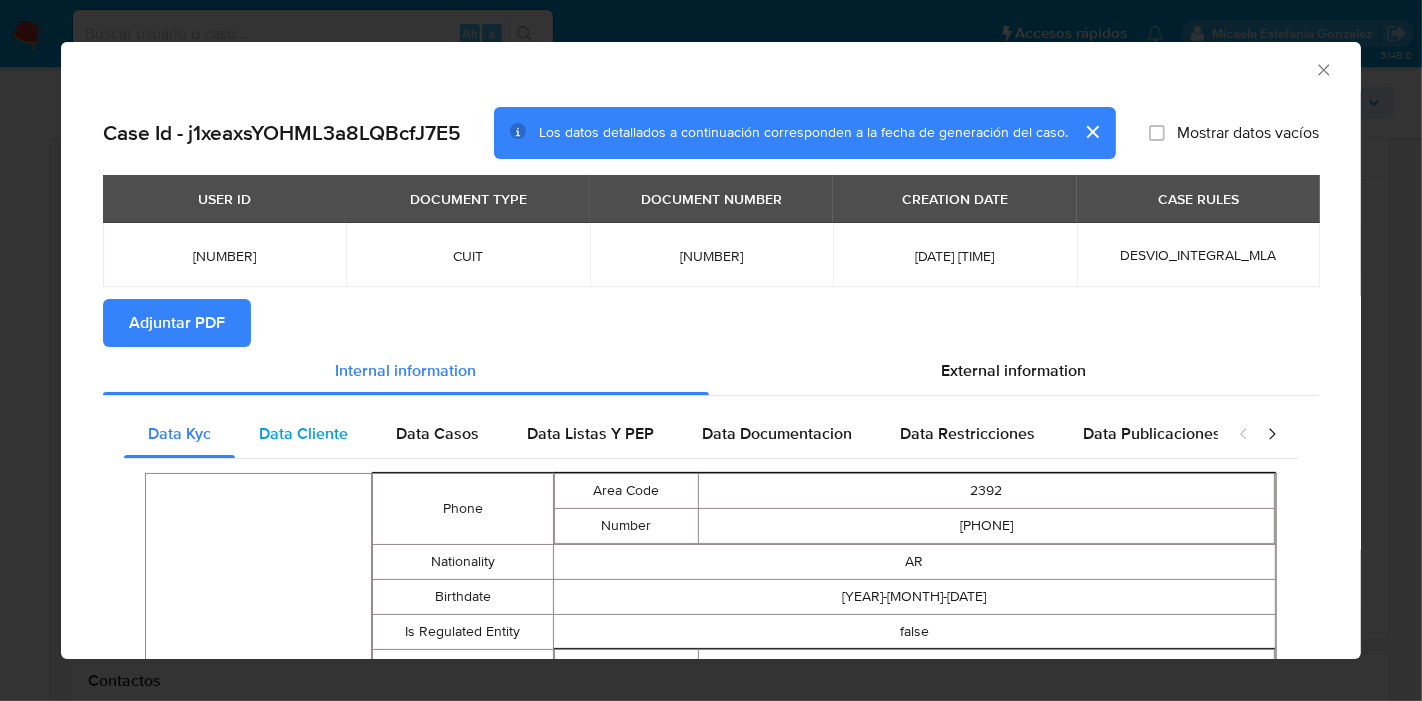 click on "Data Cliente" at bounding box center (303, 433) 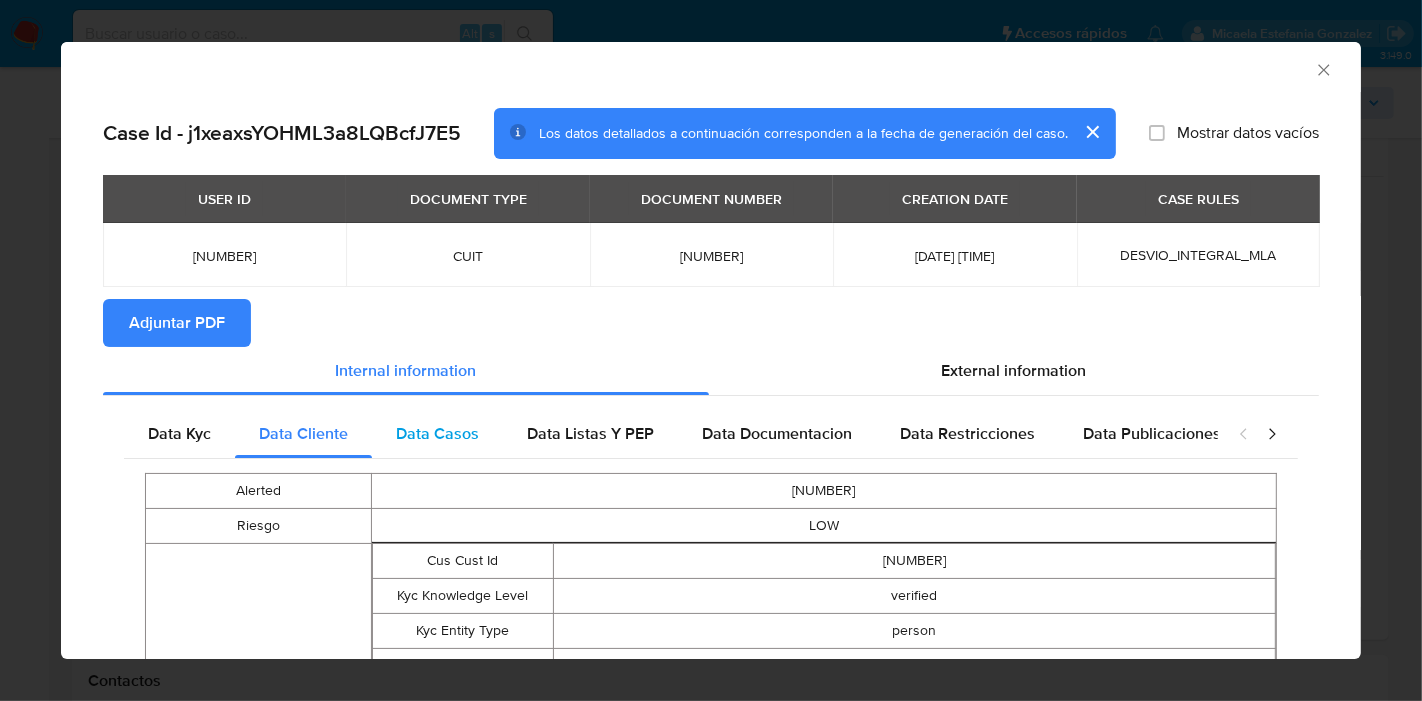 click on "Data Casos" at bounding box center (437, 433) 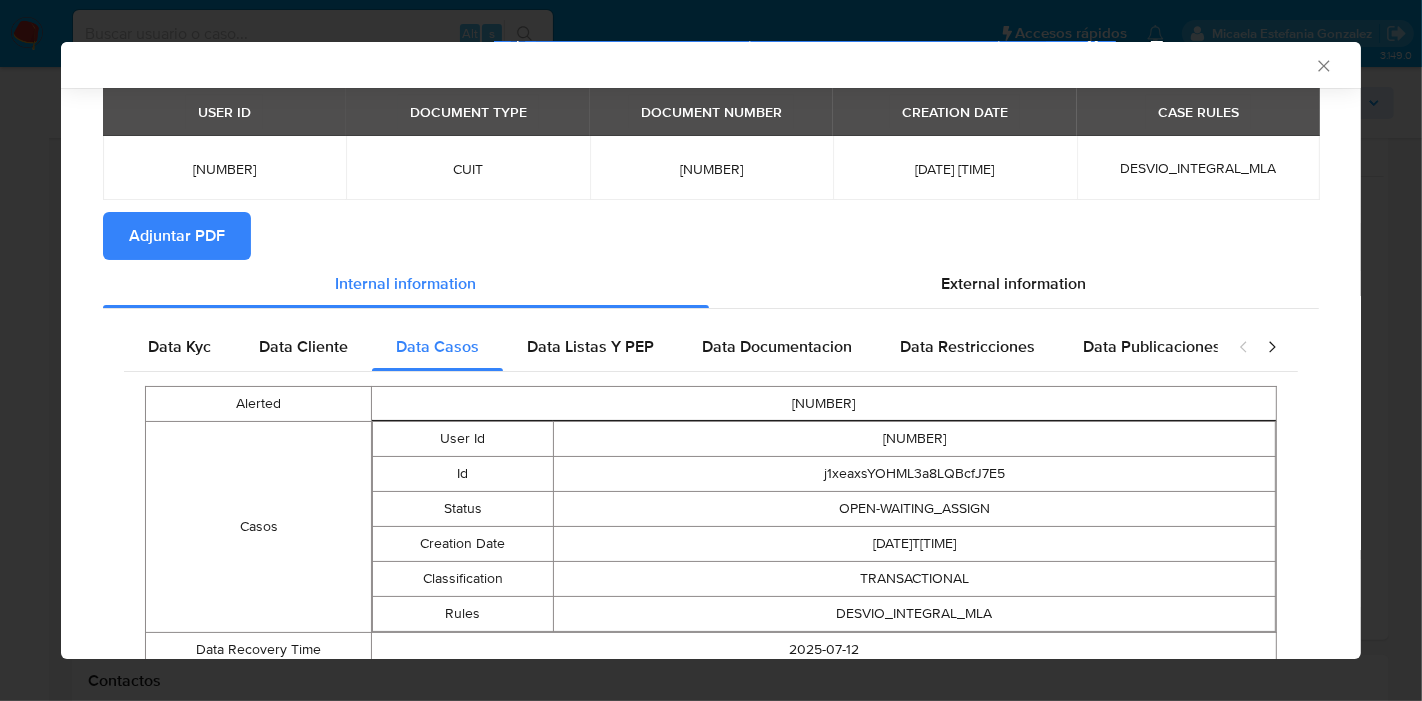 scroll, scrollTop: 161, scrollLeft: 0, axis: vertical 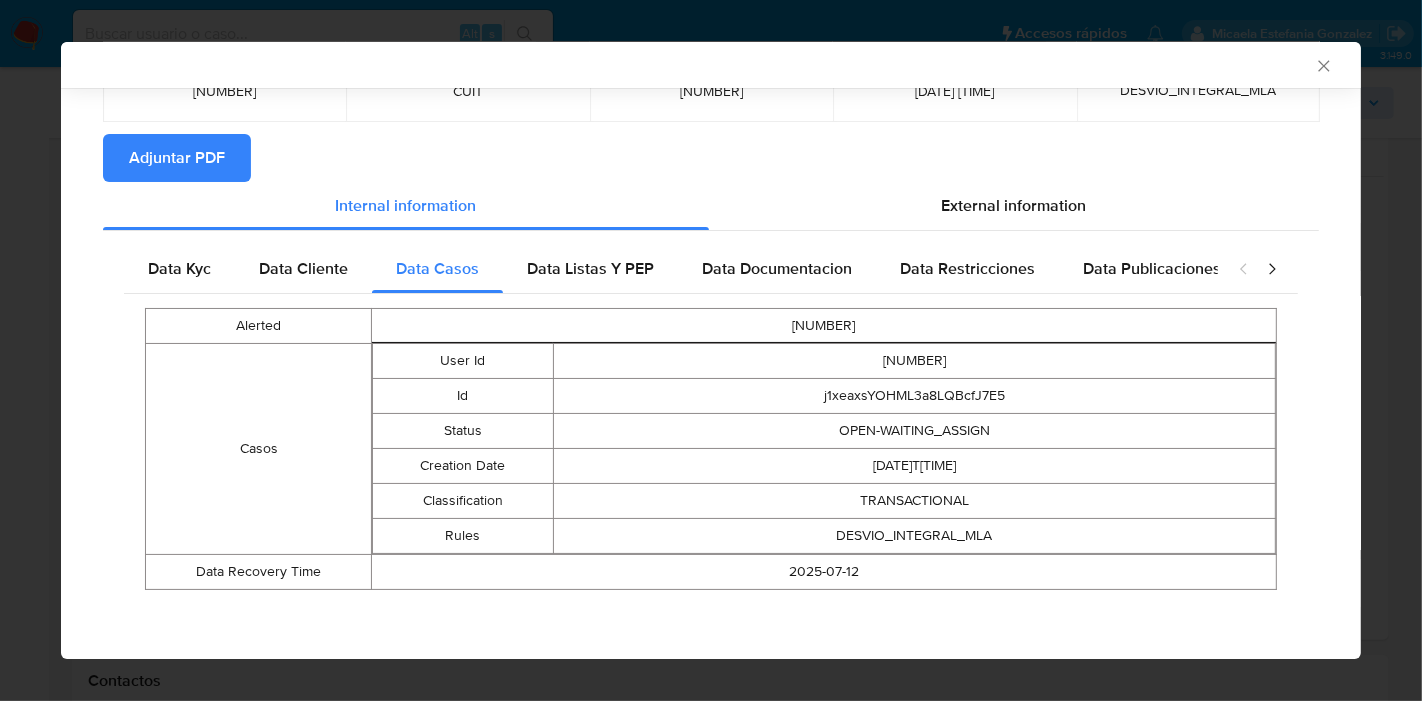 click on "Data Kyc Data Cliente Data Casos Data Listas Y PEP Data Documentacion Data Restricciones Data Publicaciones Peticiones Secundarias Data Minoridad Alerted 41872940 Casos User Id 41872940 Id j1xeaxsYOHML3a8LQBcfJ7E5 Status OPEN-WAITING_ASSIGN Creation Date 2025-07-12T06:19:47 Classification TRANSACTIONAL Rules DESVIO_INTEGRAL_MLA Data Recovery Time 2025-07-12" at bounding box center [711, 424] 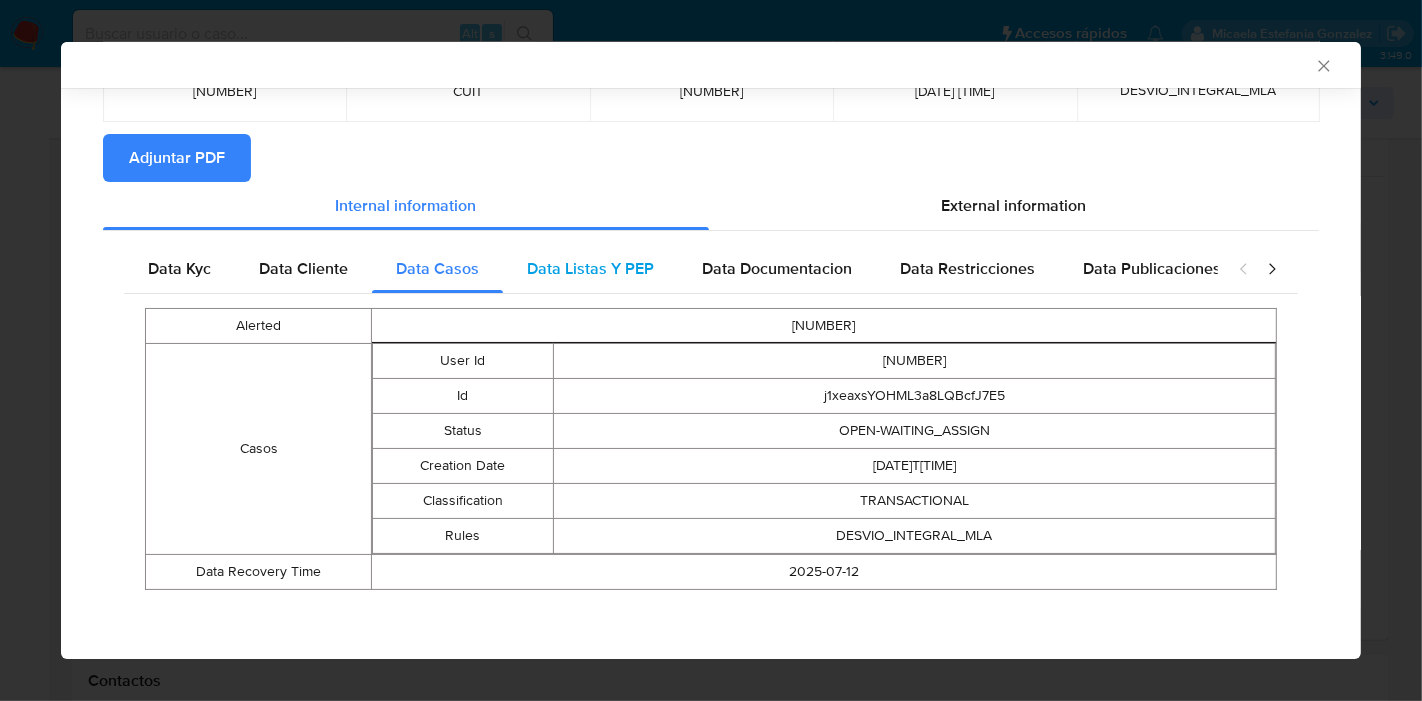 click on "Data Listas Y PEP" at bounding box center [590, 268] 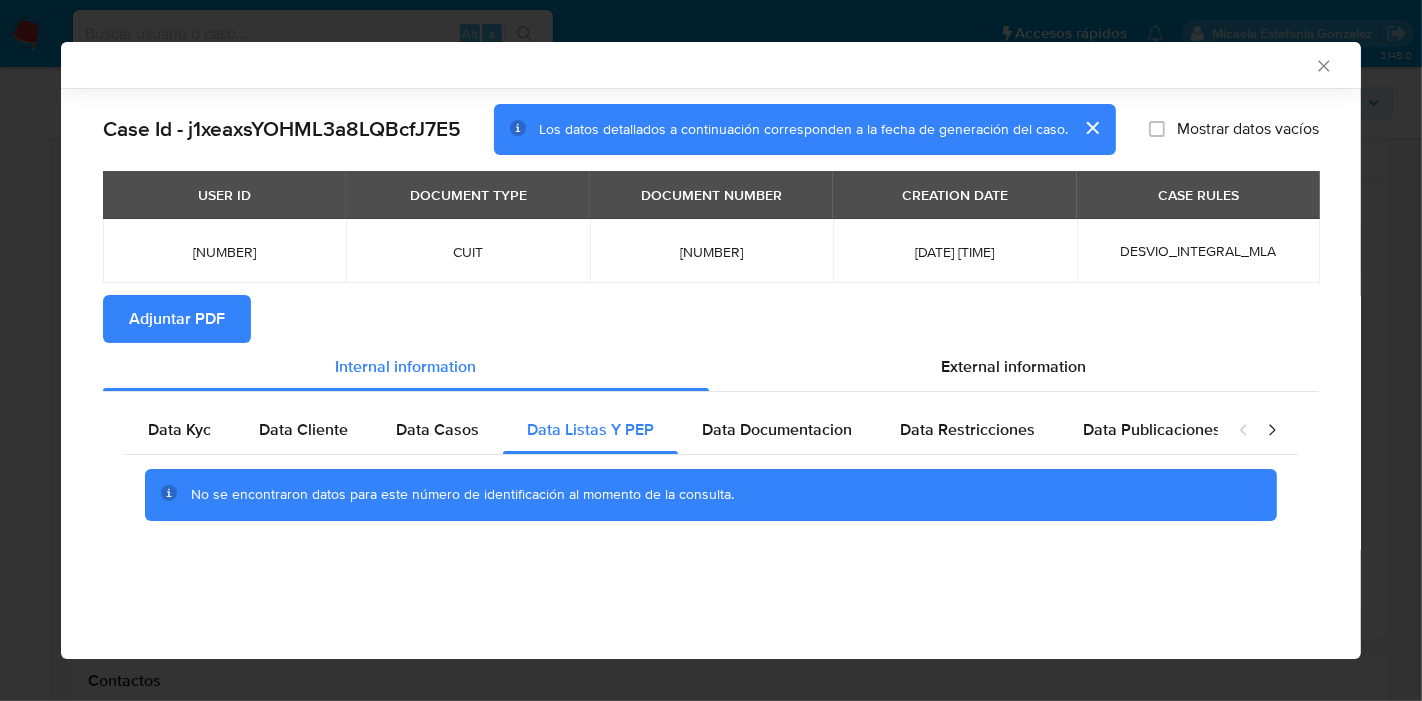 scroll, scrollTop: 0, scrollLeft: 0, axis: both 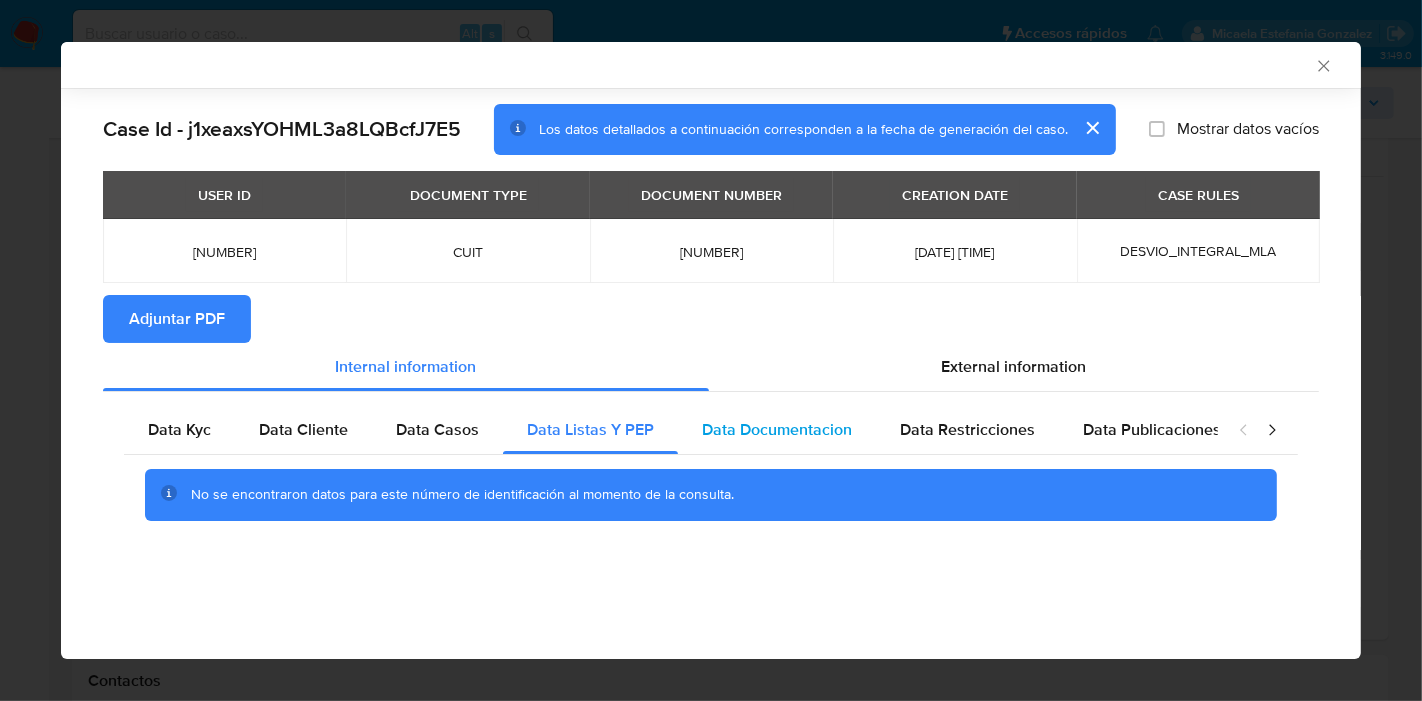 click on "Data Documentacion" at bounding box center (777, 429) 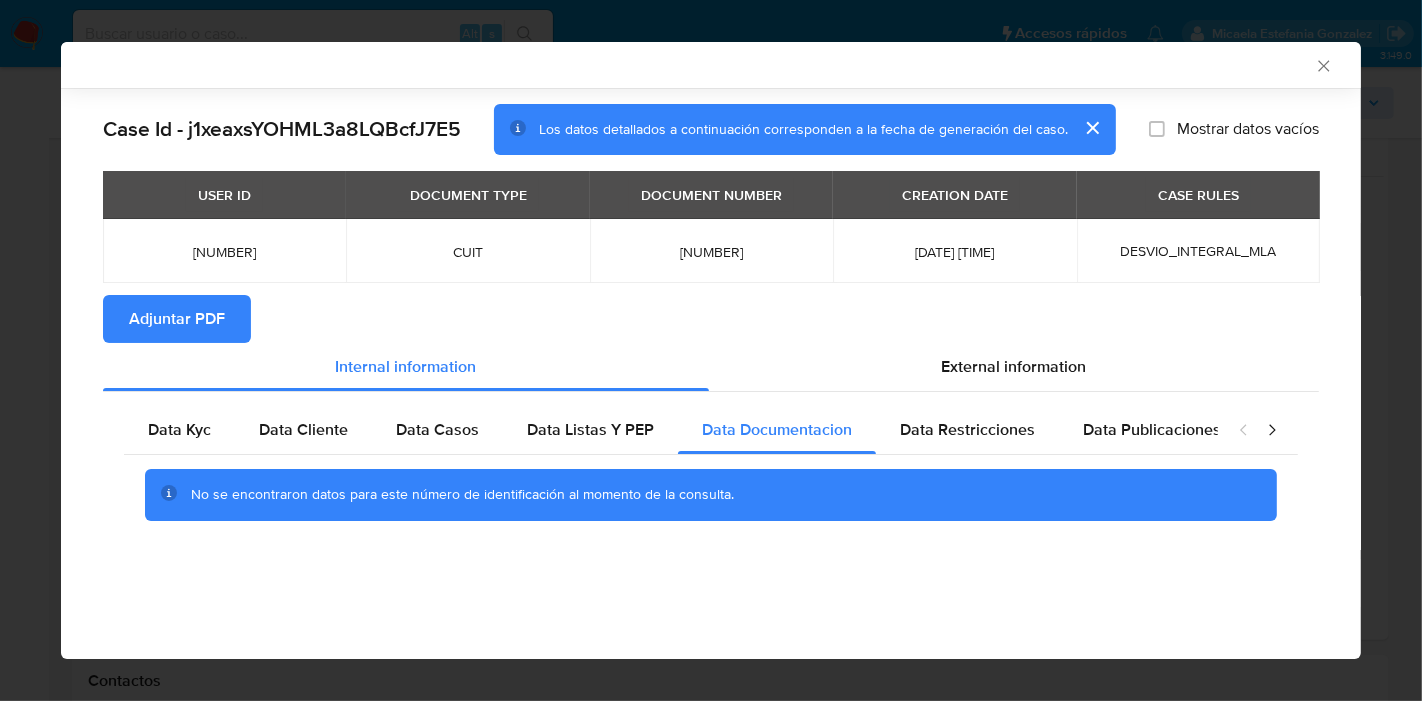 drag, startPoint x: 918, startPoint y: 424, endPoint x: 1274, endPoint y: 452, distance: 357.09943 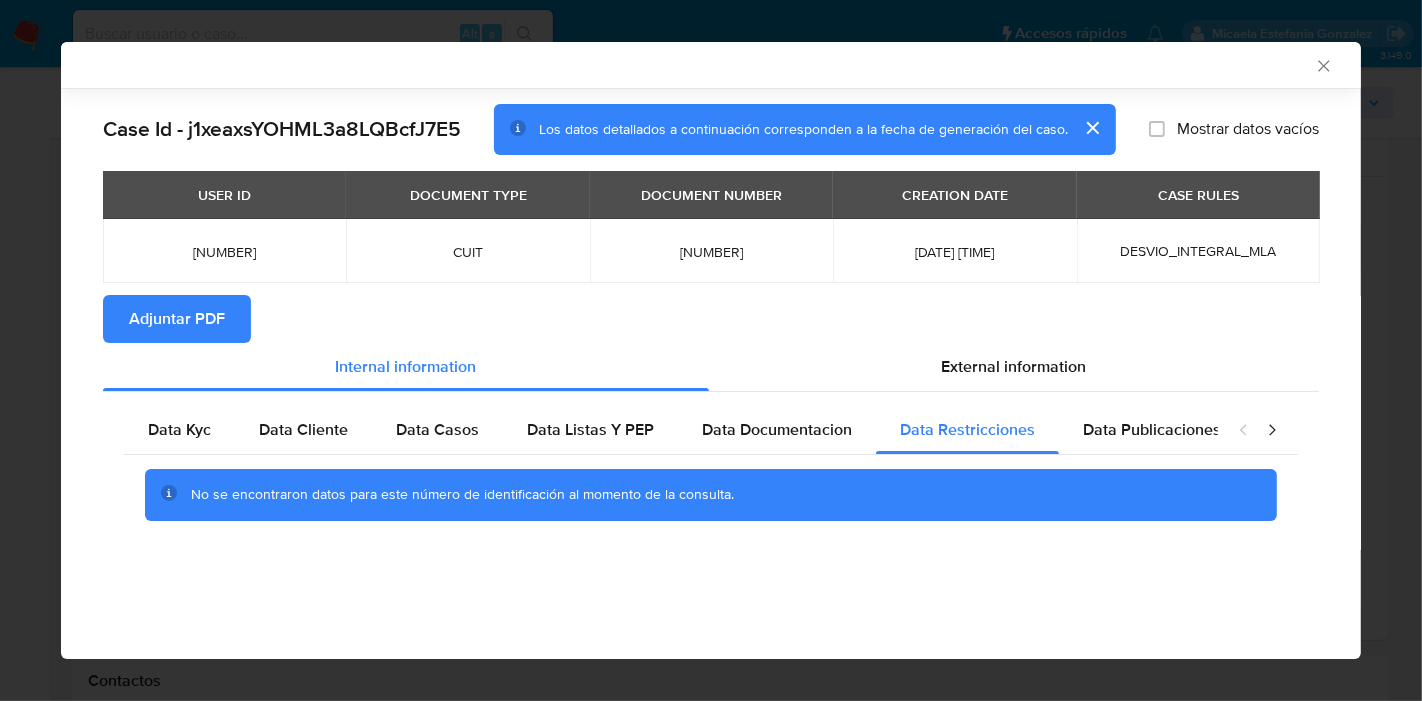 drag, startPoint x: 1122, startPoint y: 426, endPoint x: 1275, endPoint y: 426, distance: 153 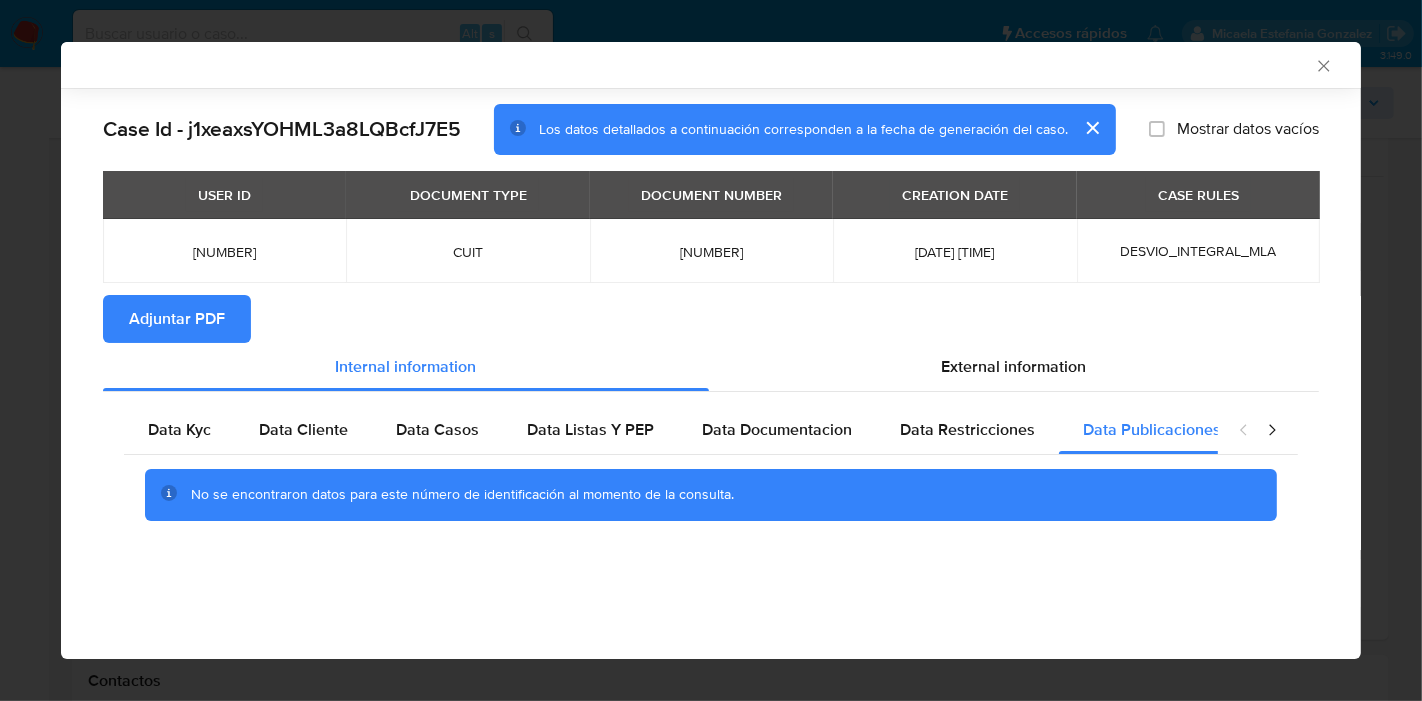 click 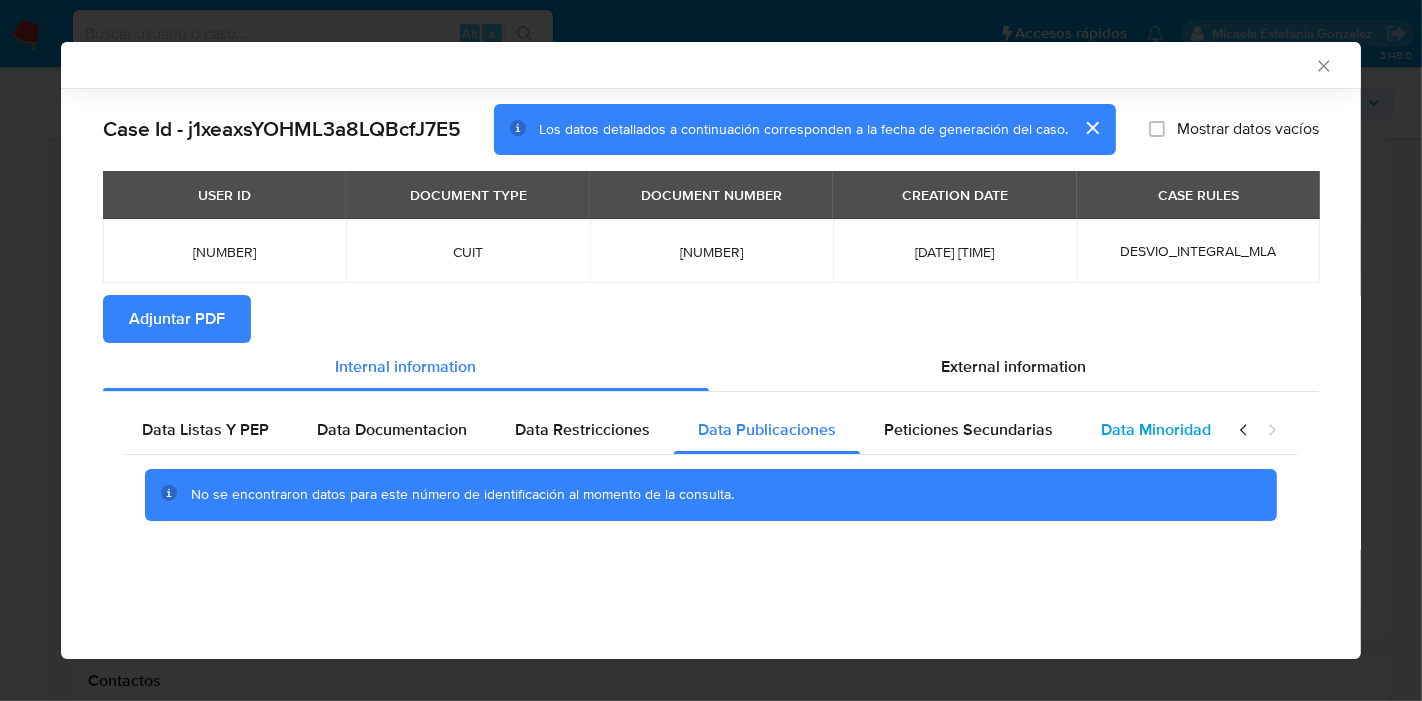 scroll, scrollTop: 0, scrollLeft: 391, axis: horizontal 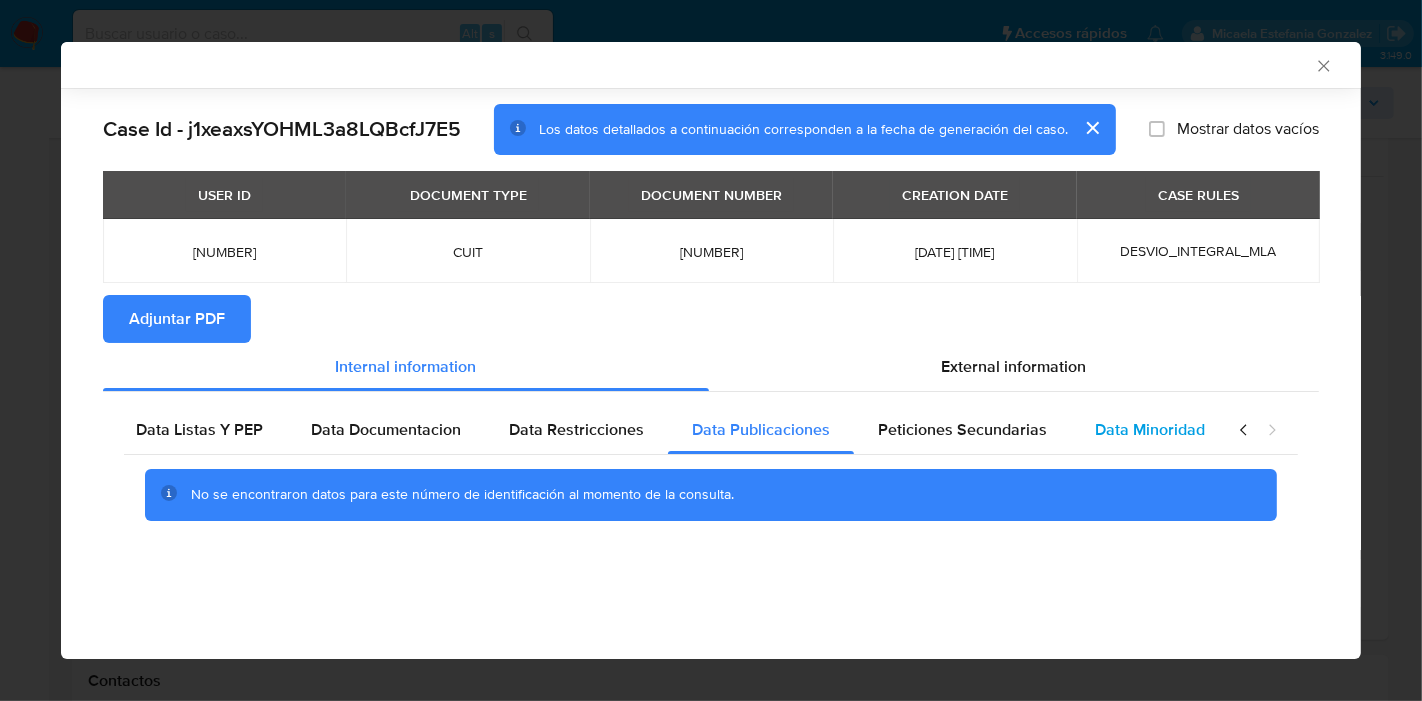 click on "Data Minoridad" at bounding box center (1150, 429) 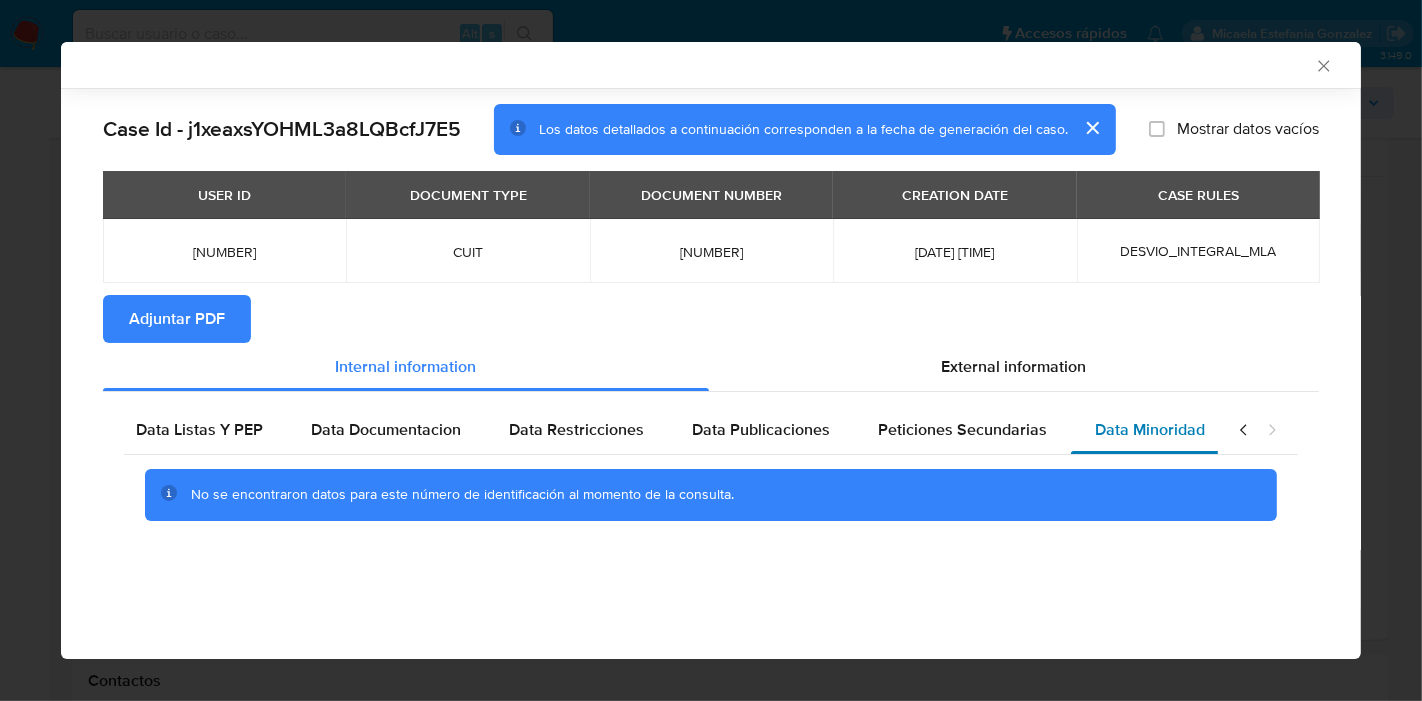 drag, startPoint x: 1047, startPoint y: 431, endPoint x: 1183, endPoint y: 432, distance: 136.00368 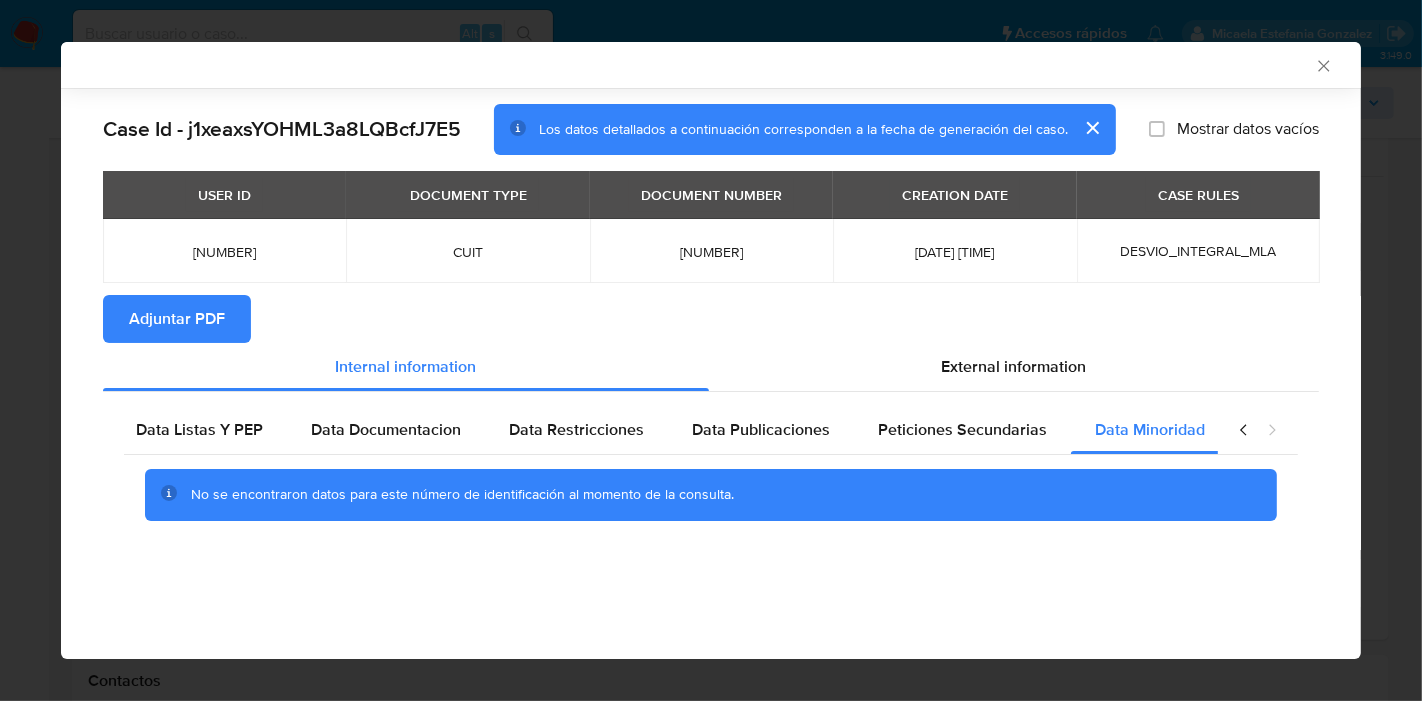 drag, startPoint x: 1245, startPoint y: 428, endPoint x: 1224, endPoint y: 433, distance: 21.587032 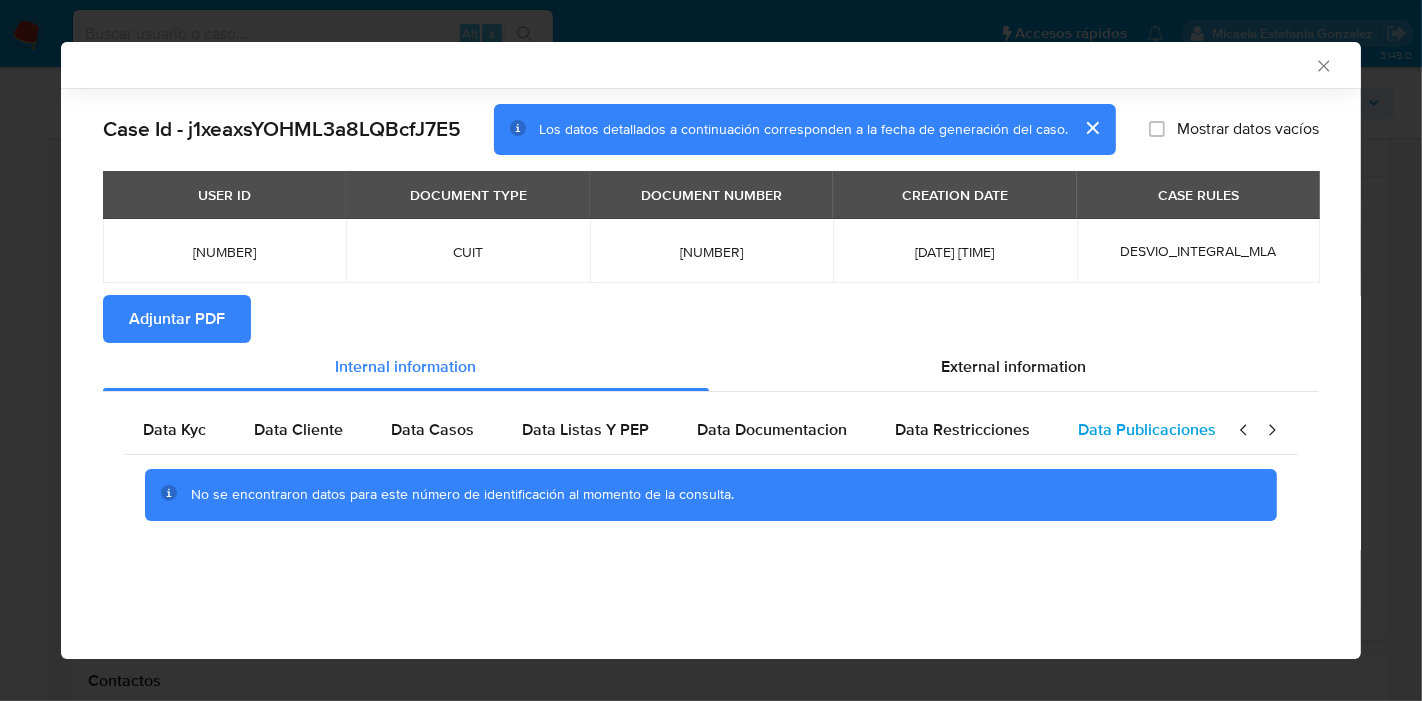 scroll, scrollTop: 0, scrollLeft: 0, axis: both 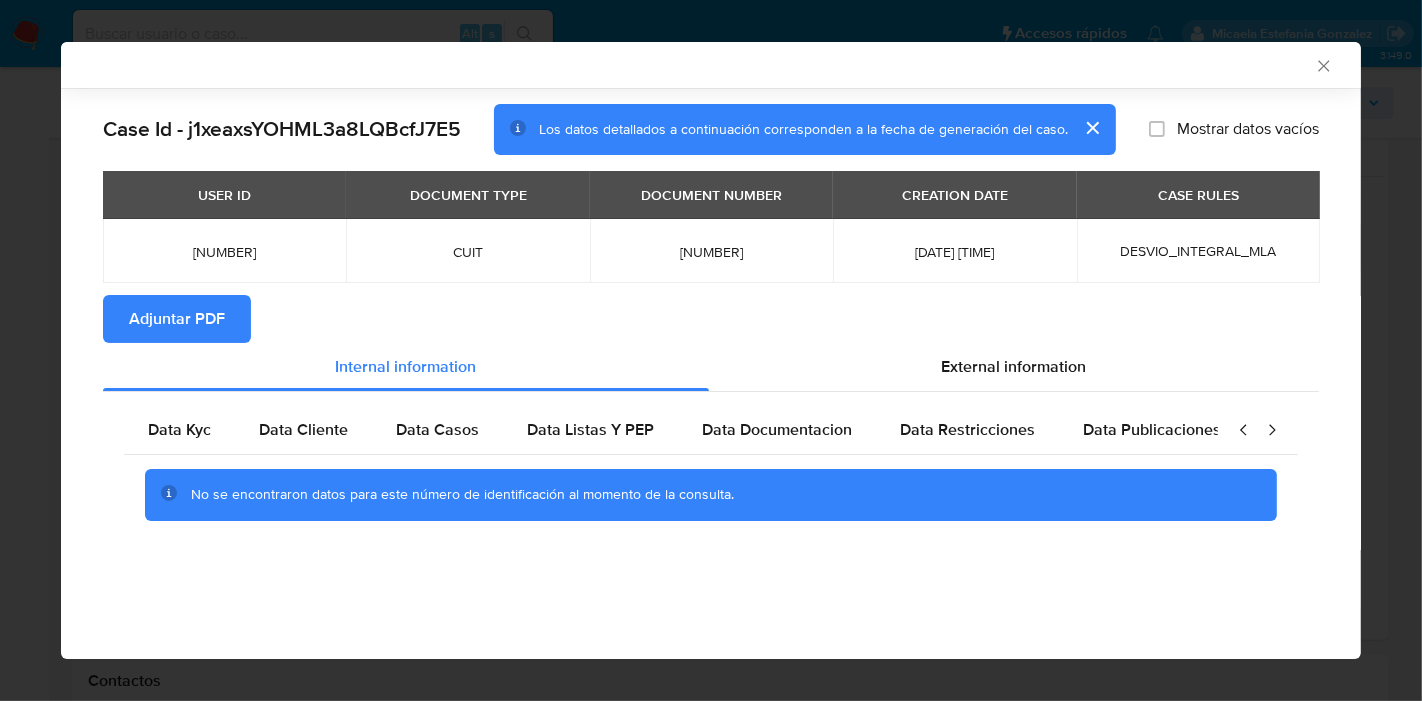 click at bounding box center (1258, 430) 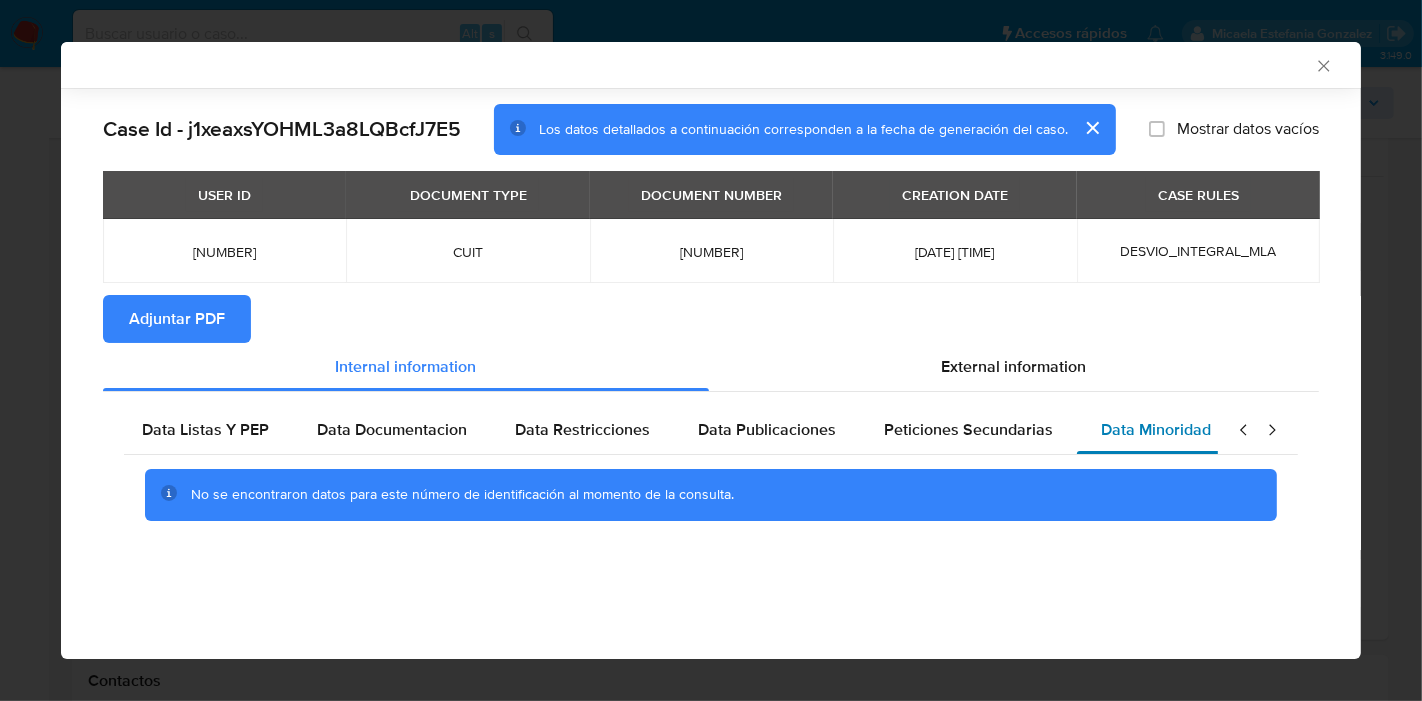 scroll, scrollTop: 0, scrollLeft: 391, axis: horizontal 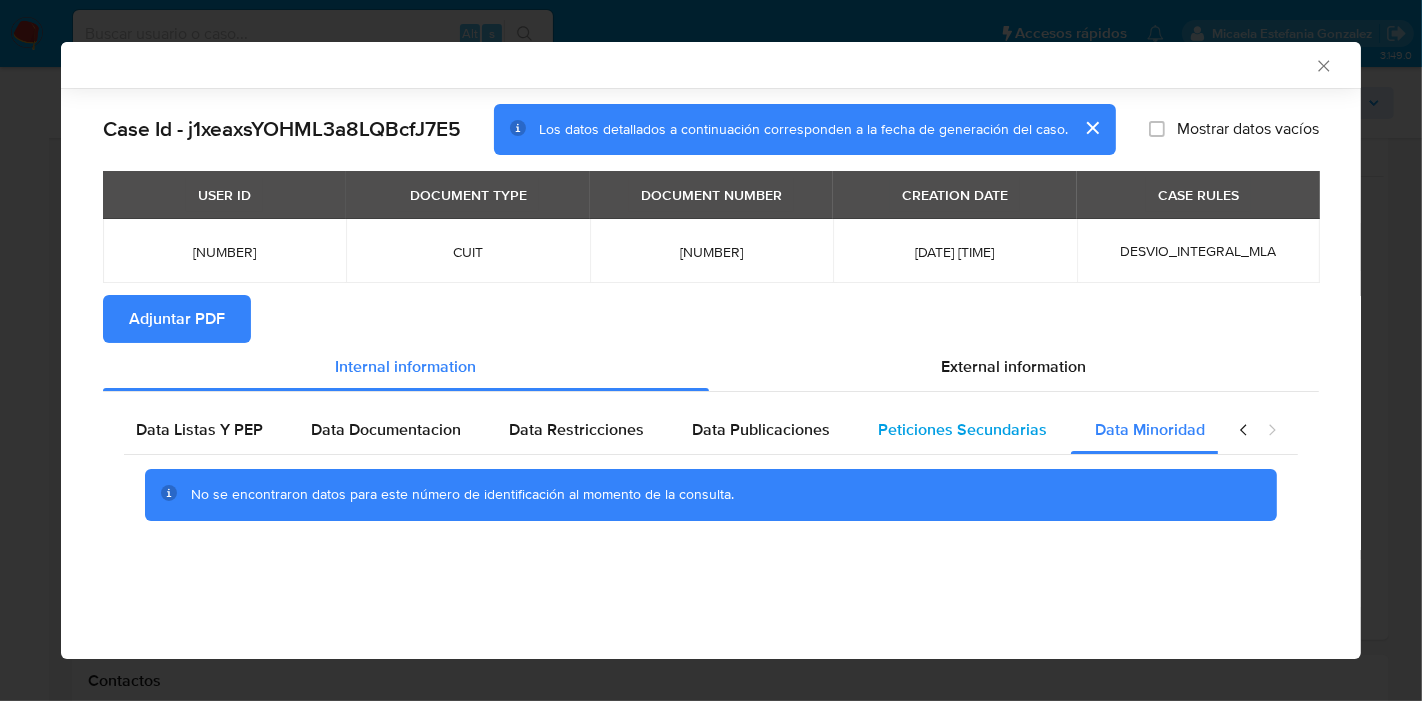 click on "Peticiones Secundarias" at bounding box center [962, 429] 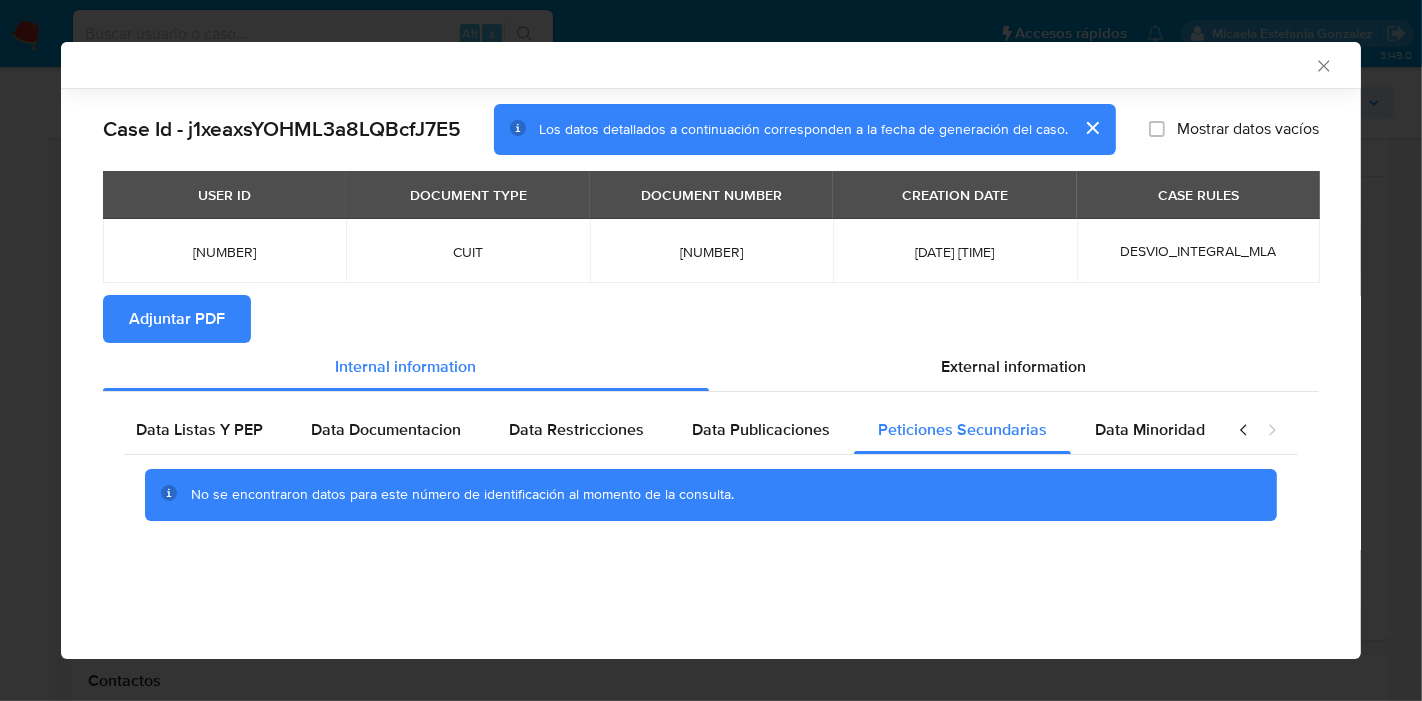 click 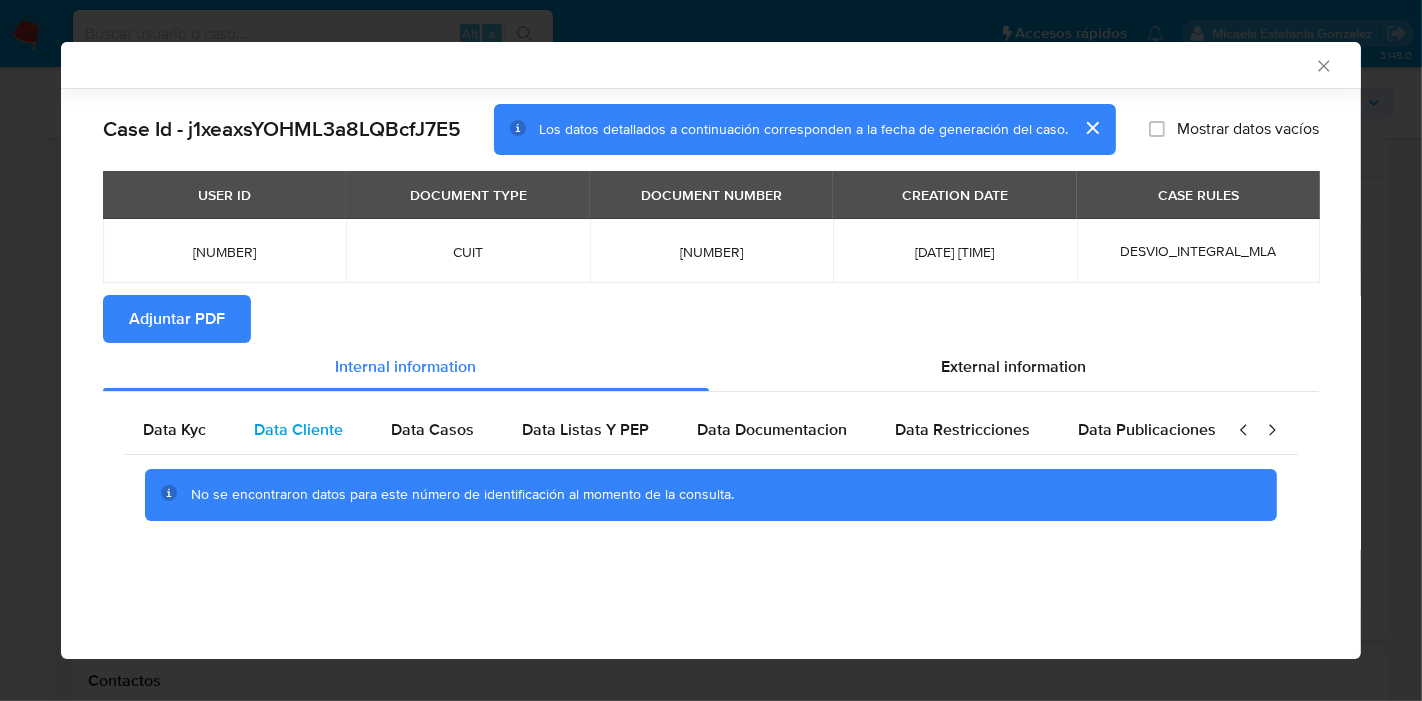 scroll, scrollTop: 0, scrollLeft: 0, axis: both 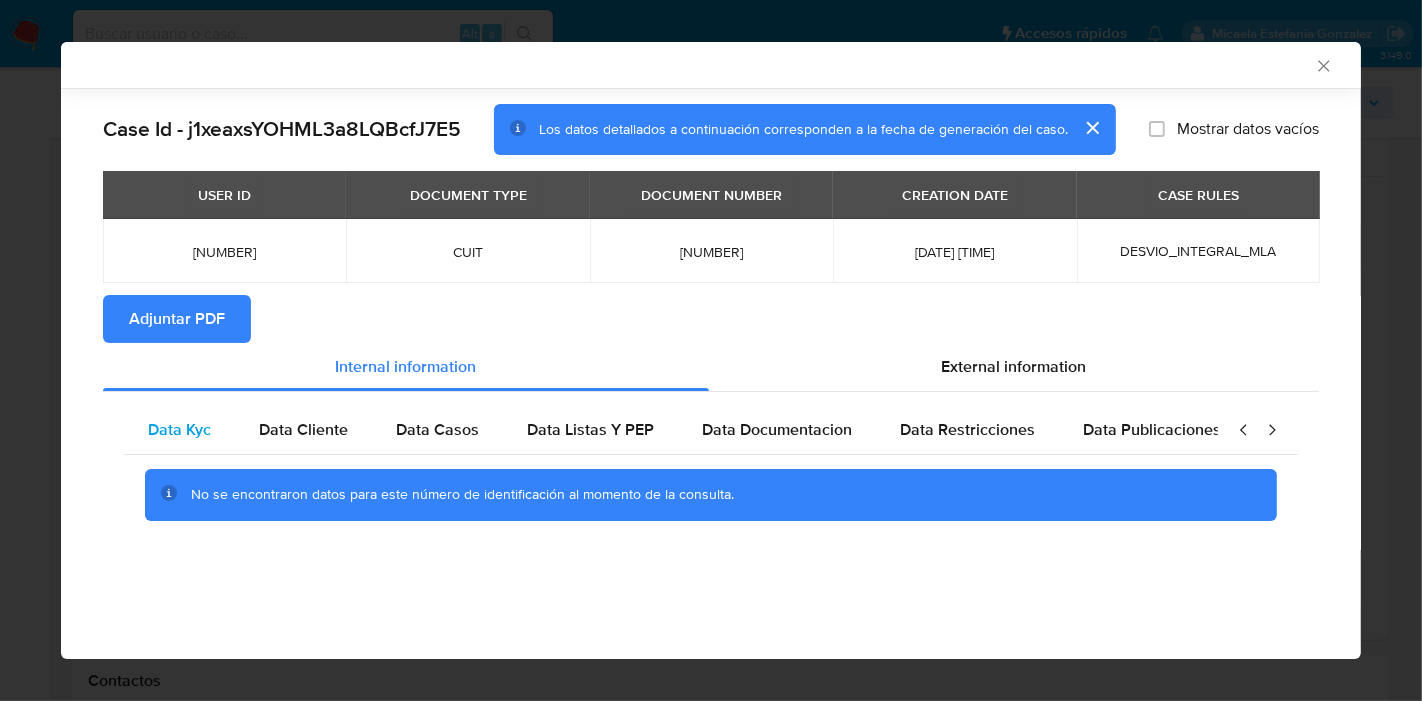 click on "Data Kyc" at bounding box center [179, 430] 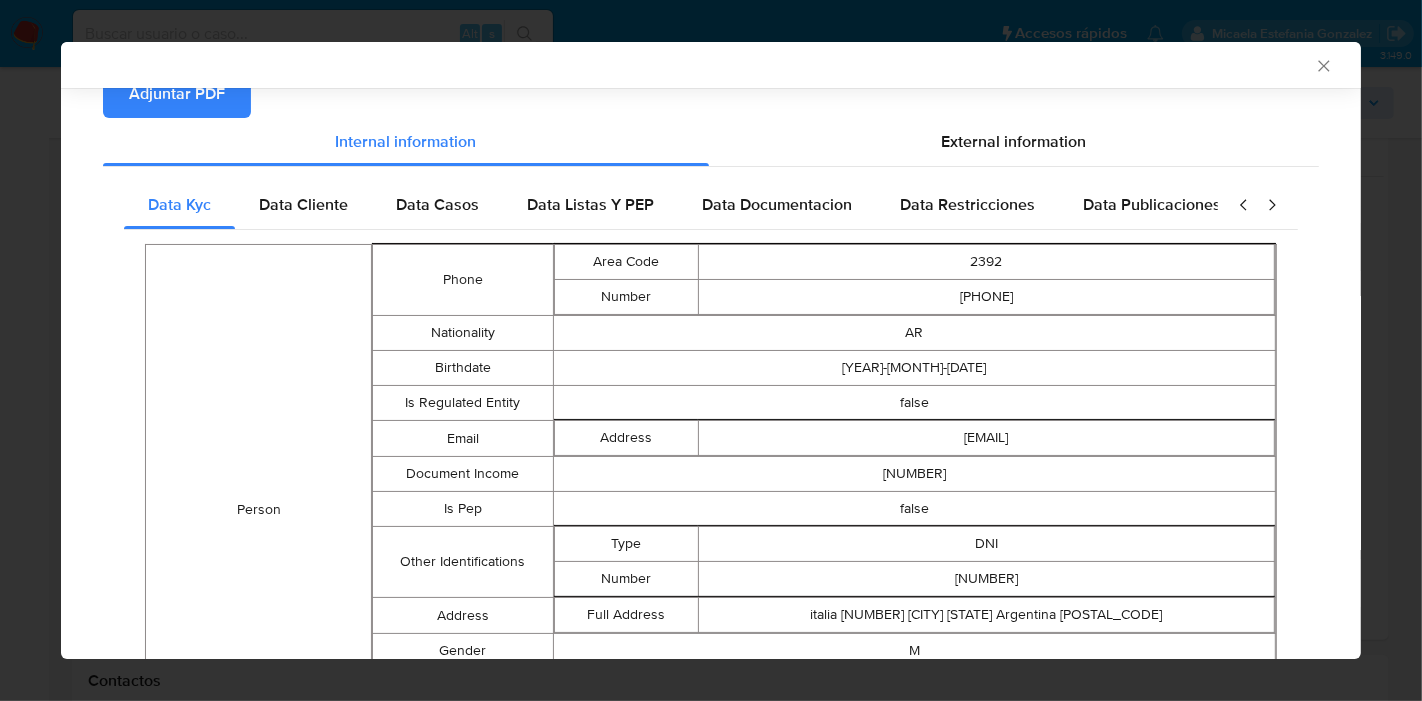 scroll, scrollTop: 329, scrollLeft: 0, axis: vertical 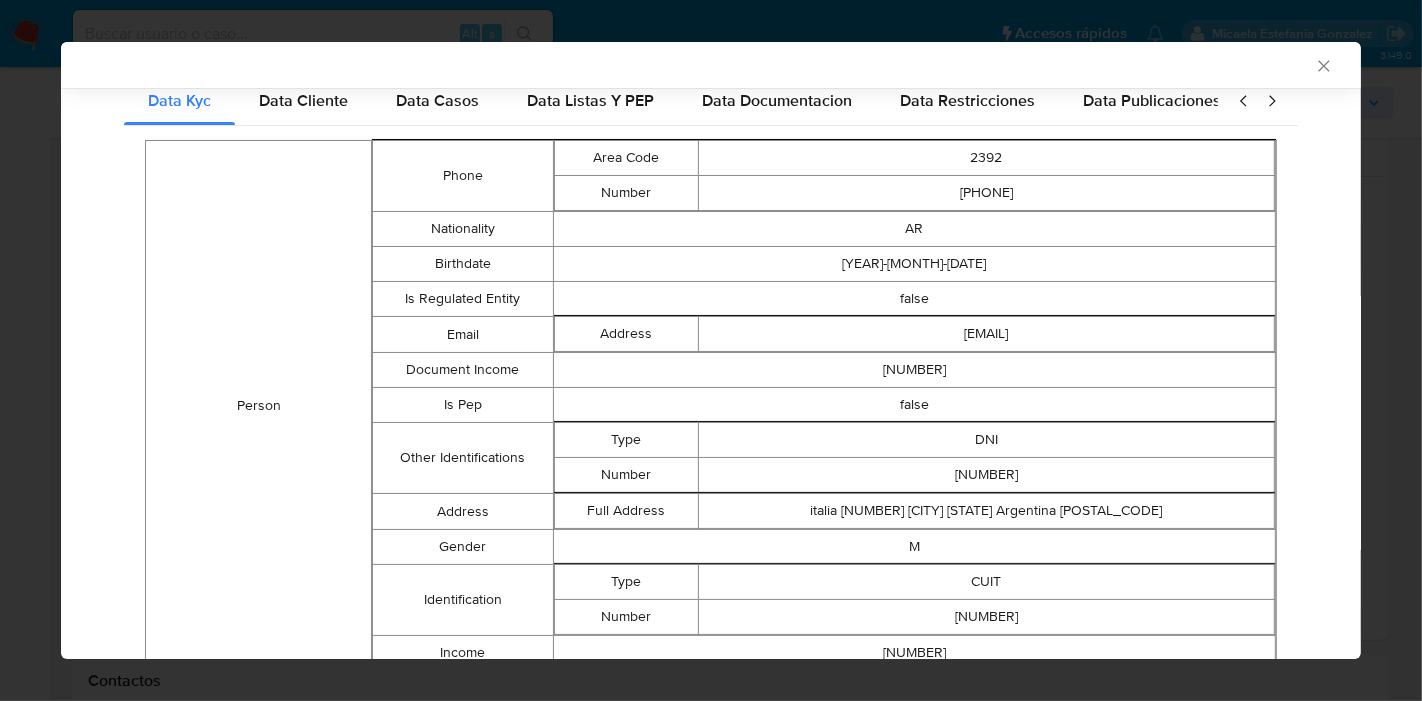 click on "italia 705 salliquelo Buenos Aires Argentina 6339" at bounding box center [986, 511] 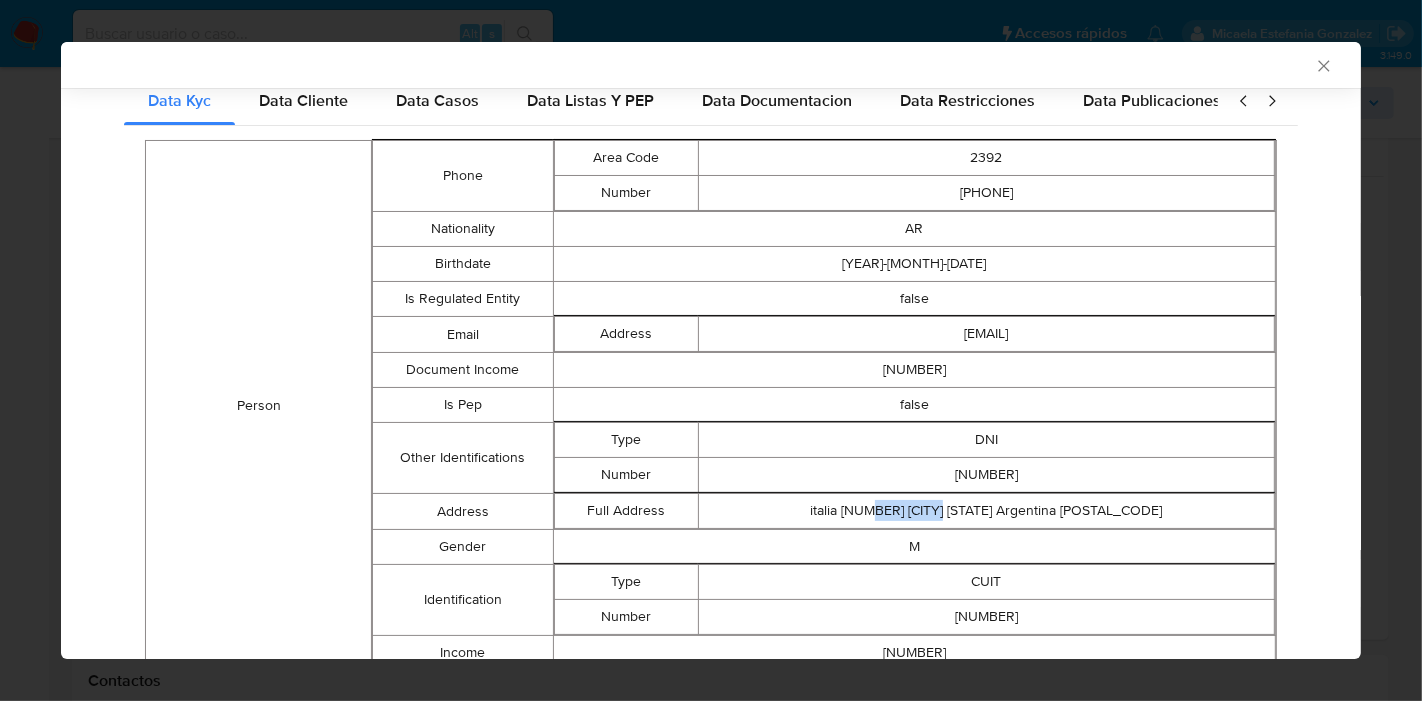 click on "italia 705 salliquelo Buenos Aires Argentina 6339" at bounding box center [986, 511] 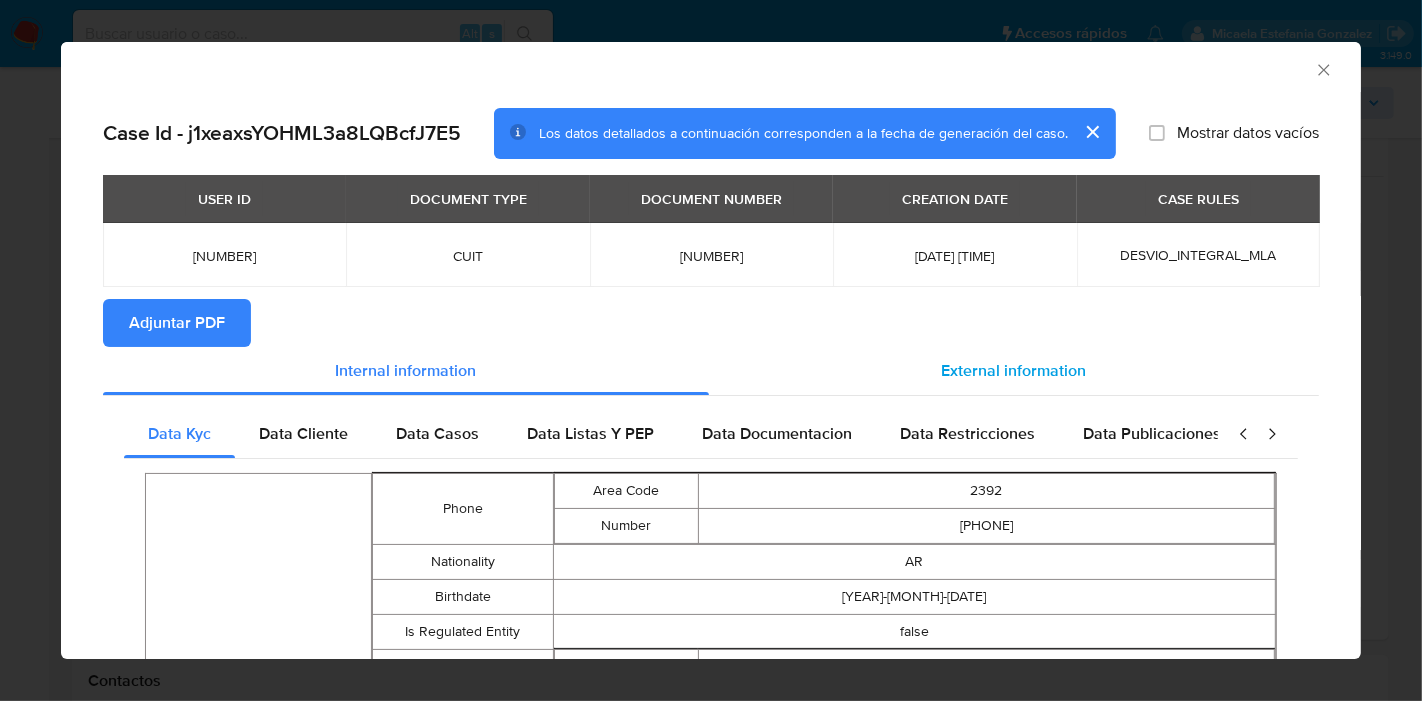 click on "External information" at bounding box center [1014, 370] 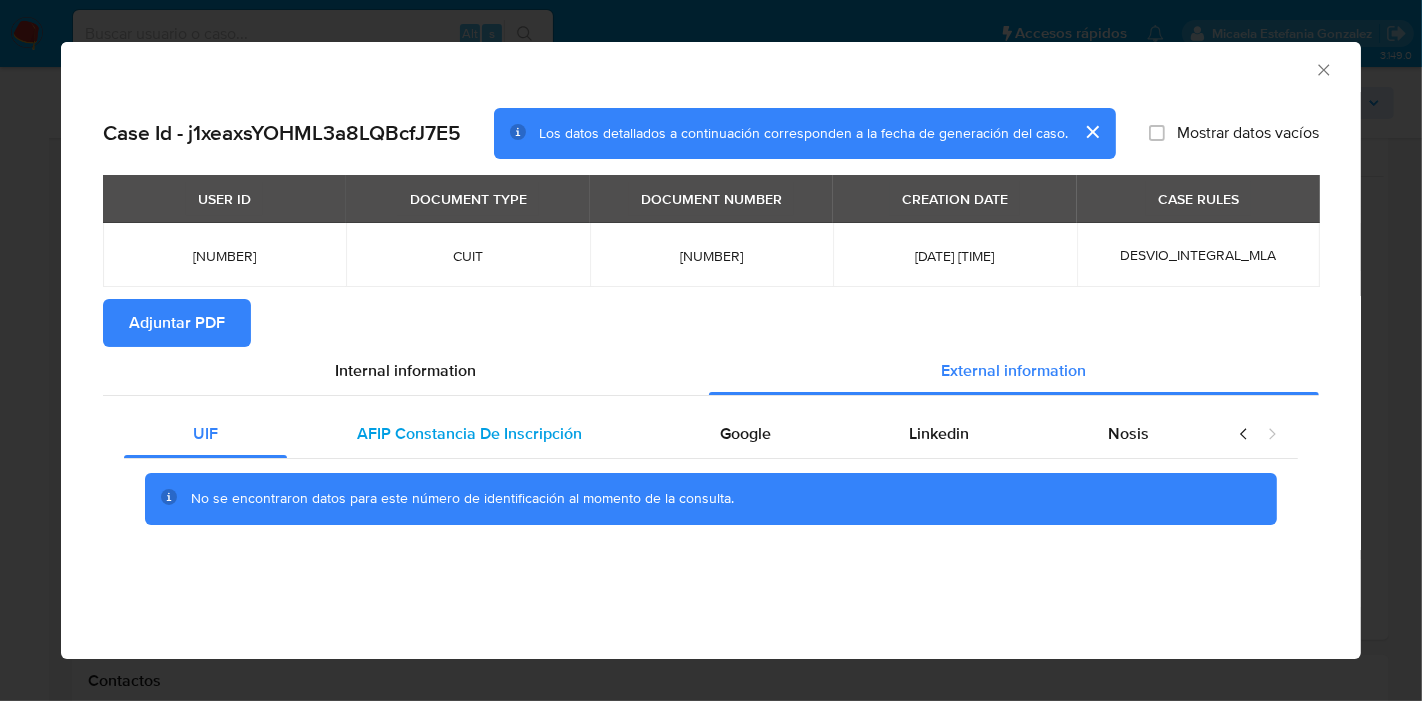 click on "AFIP Constancia De Inscripción" at bounding box center [468, 434] 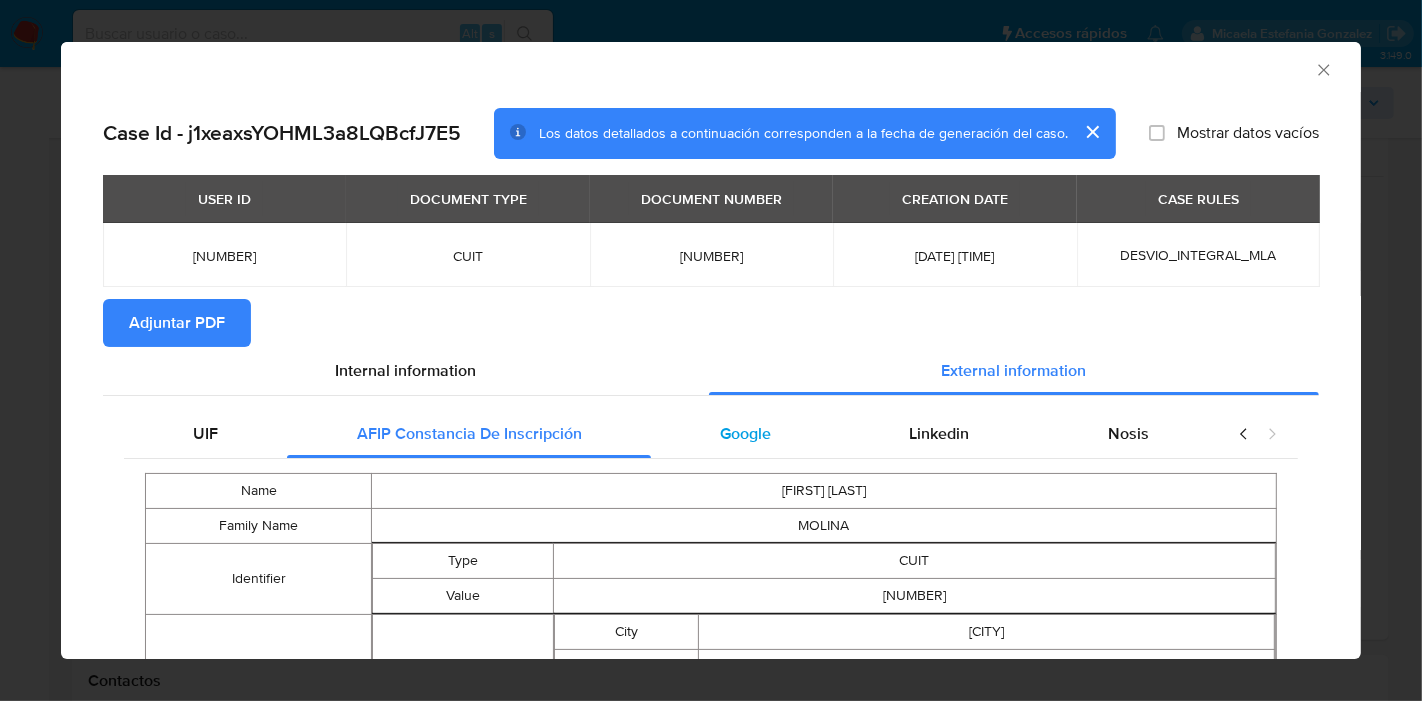 click on "Google" at bounding box center (745, 433) 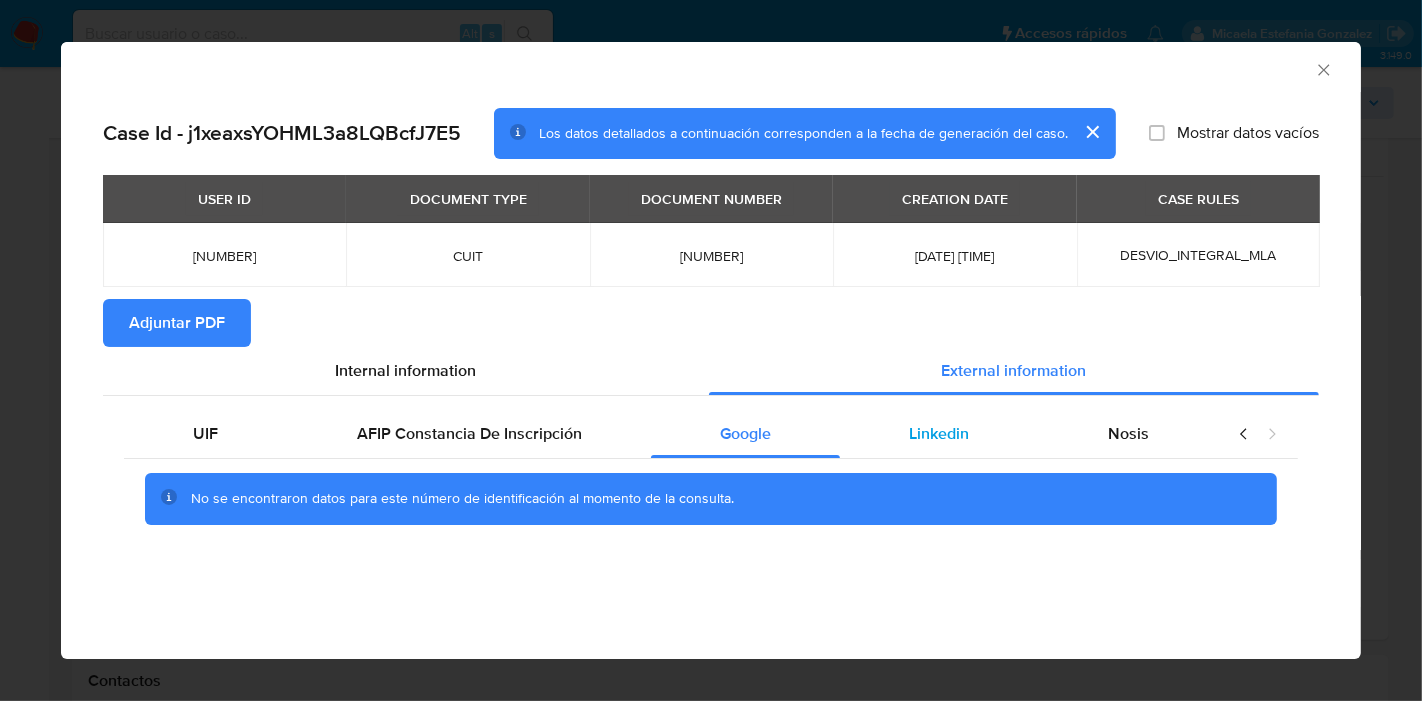 click on "Linkedin" at bounding box center [939, 434] 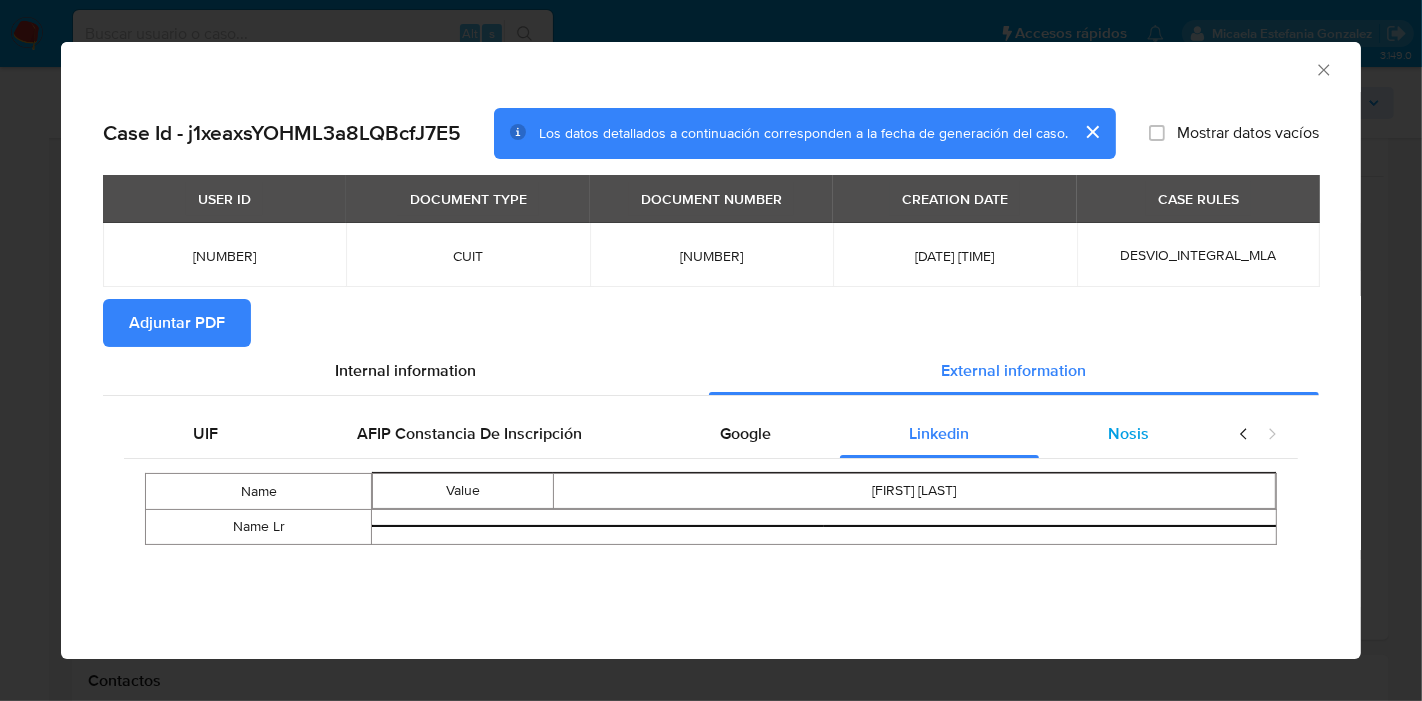click on "Nosis" at bounding box center (1128, 433) 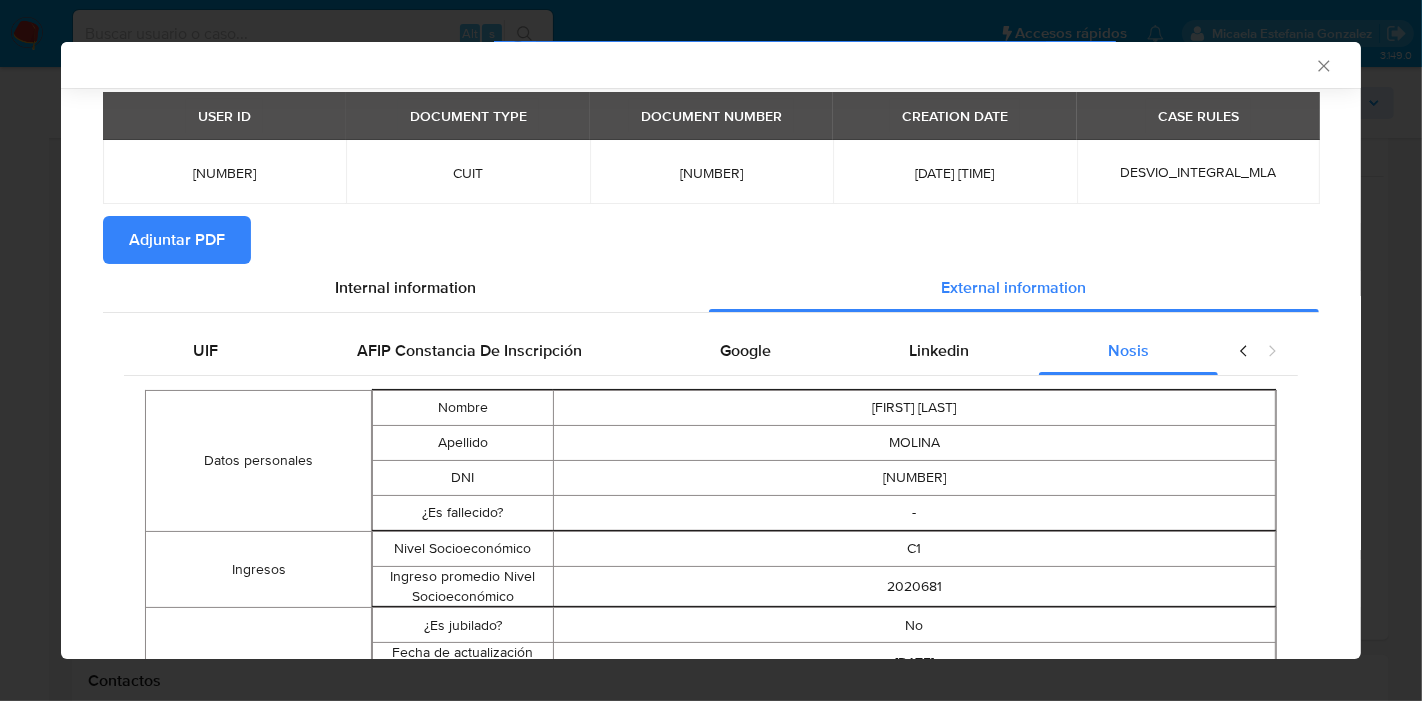 scroll, scrollTop: 0, scrollLeft: 0, axis: both 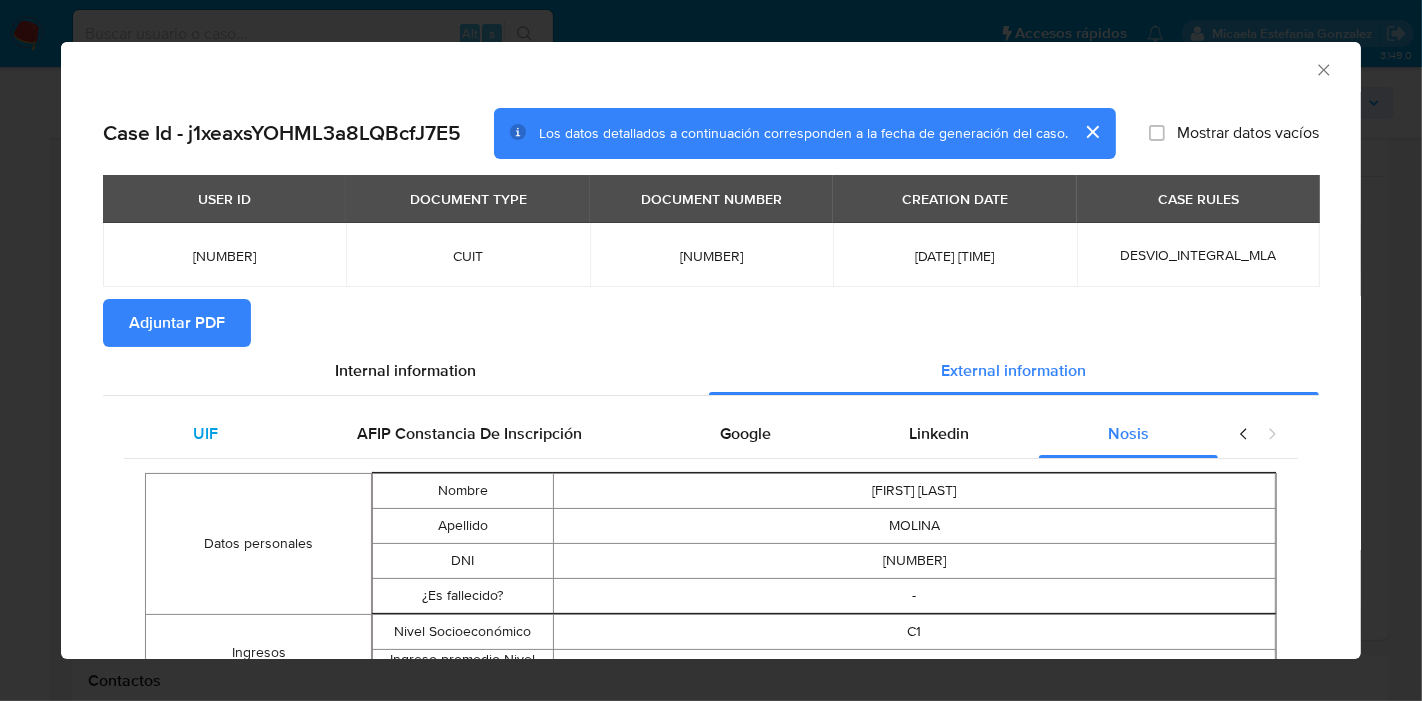 click on "UIF" at bounding box center [205, 434] 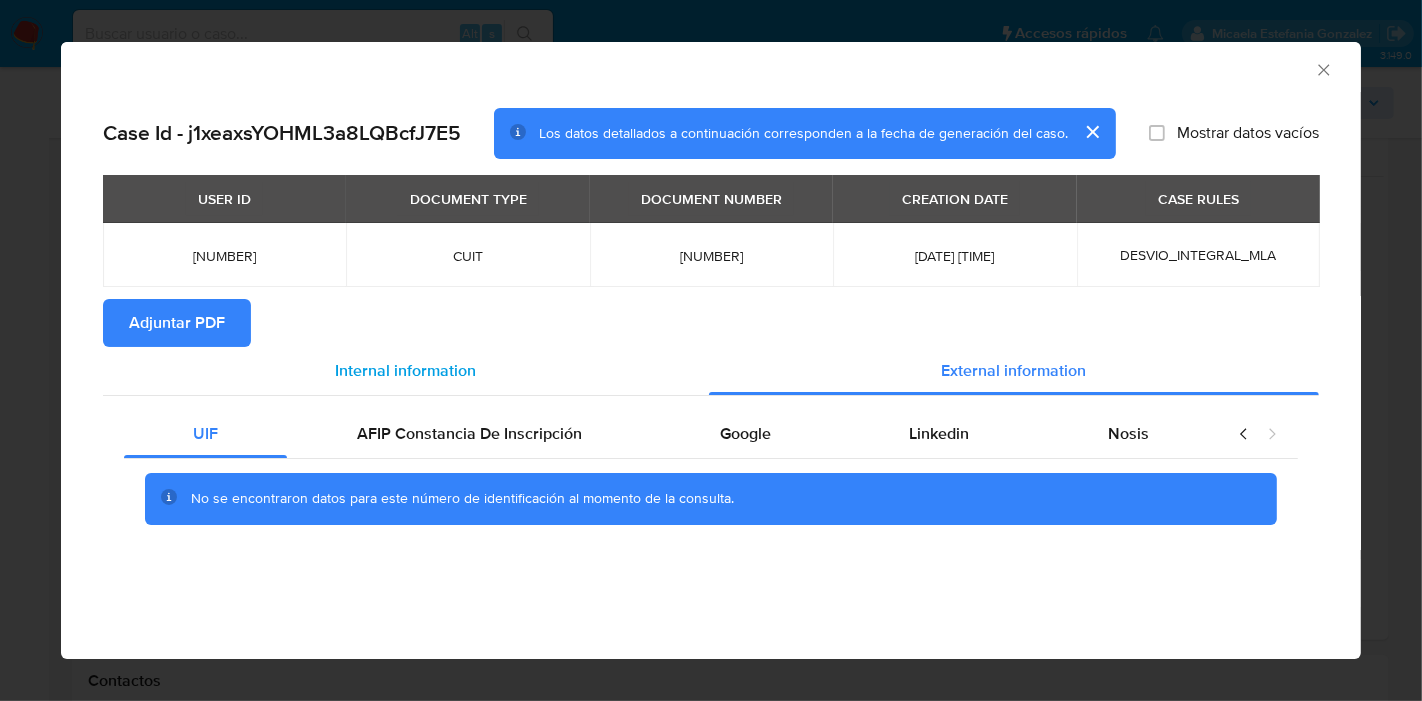 click on "Internal information" at bounding box center [406, 371] 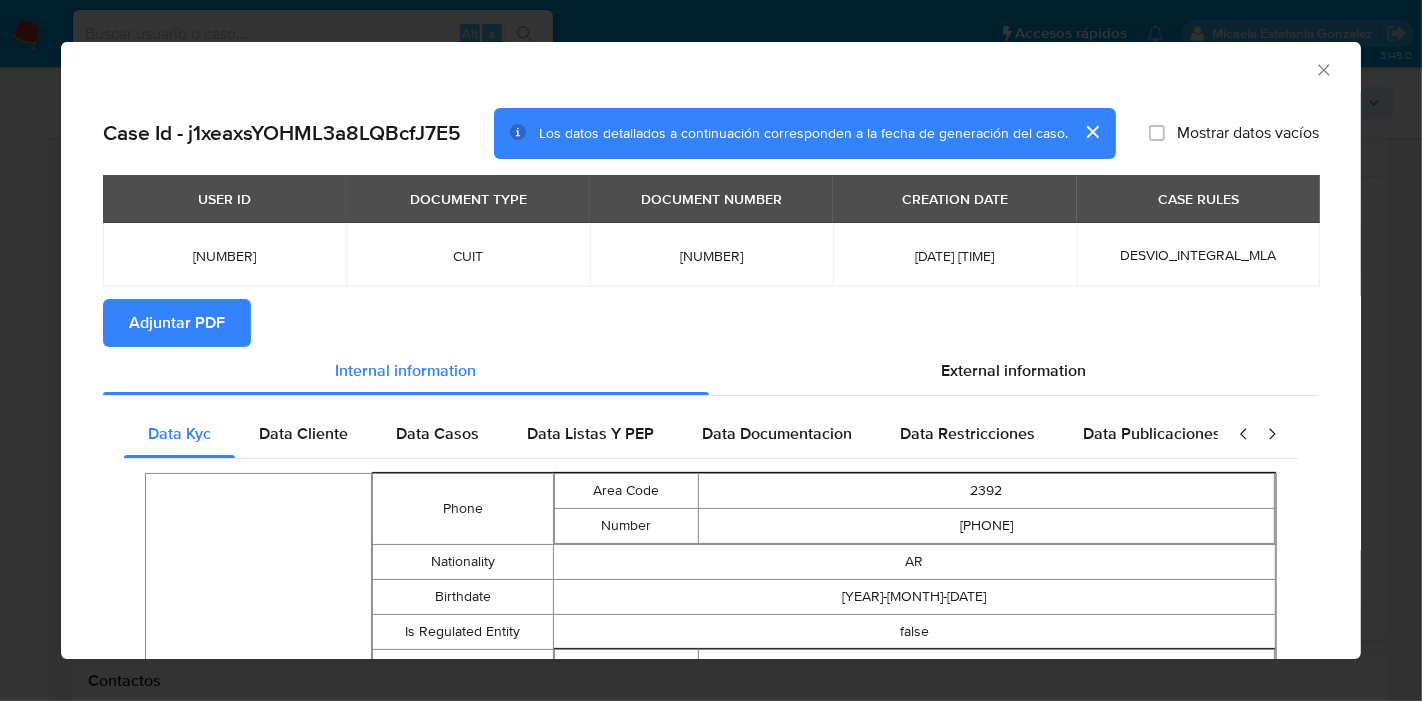 click on "Adjuntar PDF" at bounding box center [177, 323] 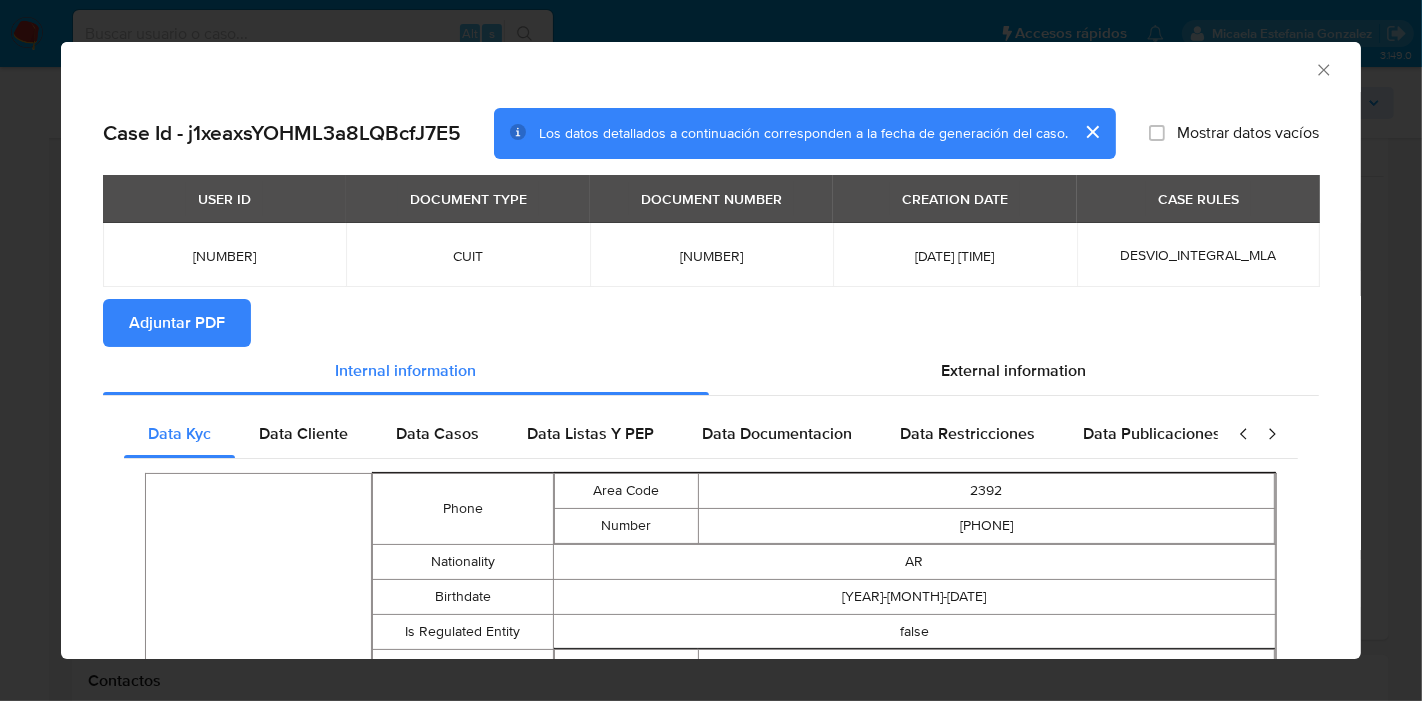 click on "AML Data Collector Case Id - j1xeaxsYOHML3a8LQBcfJ7E5 Los datos detallados a continuación corresponden a la fecha de generación del caso. Mostrar datos vacíos USER ID DOCUMENT TYPE DOCUMENT NUMBER CREATION DATE CASE RULES 41872940 CUIT 20308780695 2025-07-12 06:19:47 DESVIO_INTEGRAL_MLA   Adjuntar PDF   Internal Info Las siguientes tablas no tienen datos Data Listas Y PEP   Data Documentacion   Data Restricciones   Data Publicaciones   Peticiones Secundarias   Data Minoridad   Data Kyc Person Phone Area Code 2392 Number 458200 Nationality AR Birthdate 1984-12-21 Is Regulated Entity false Email Address gustavo_molina01@hotmail.com Document Income 648332 Is Pep false Other Identifications Type DNI Number 30878069 Address Full Address italia 705 salliquelo Buenos Aires Argentina 6339 Additional Info - - - Declared Address - - - Gender M Identification Type CUIT Number 20308780695 Income 648332 Identification Number 20308780695 Type CUIT Fiscal Identity Taxpayer Type IVA Responsable Inscripto Names Legal Brand" at bounding box center (711, 350) 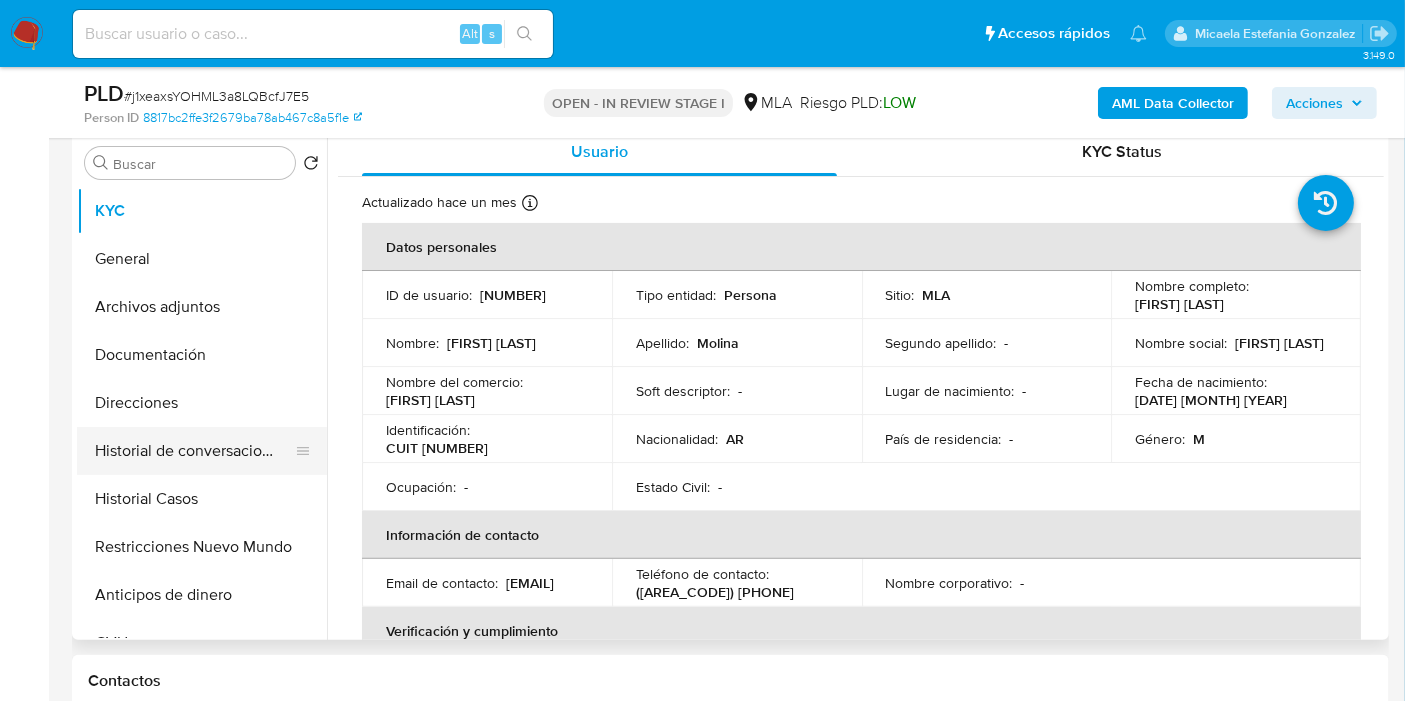 click on "Historial de conversaciones" at bounding box center (194, 451) 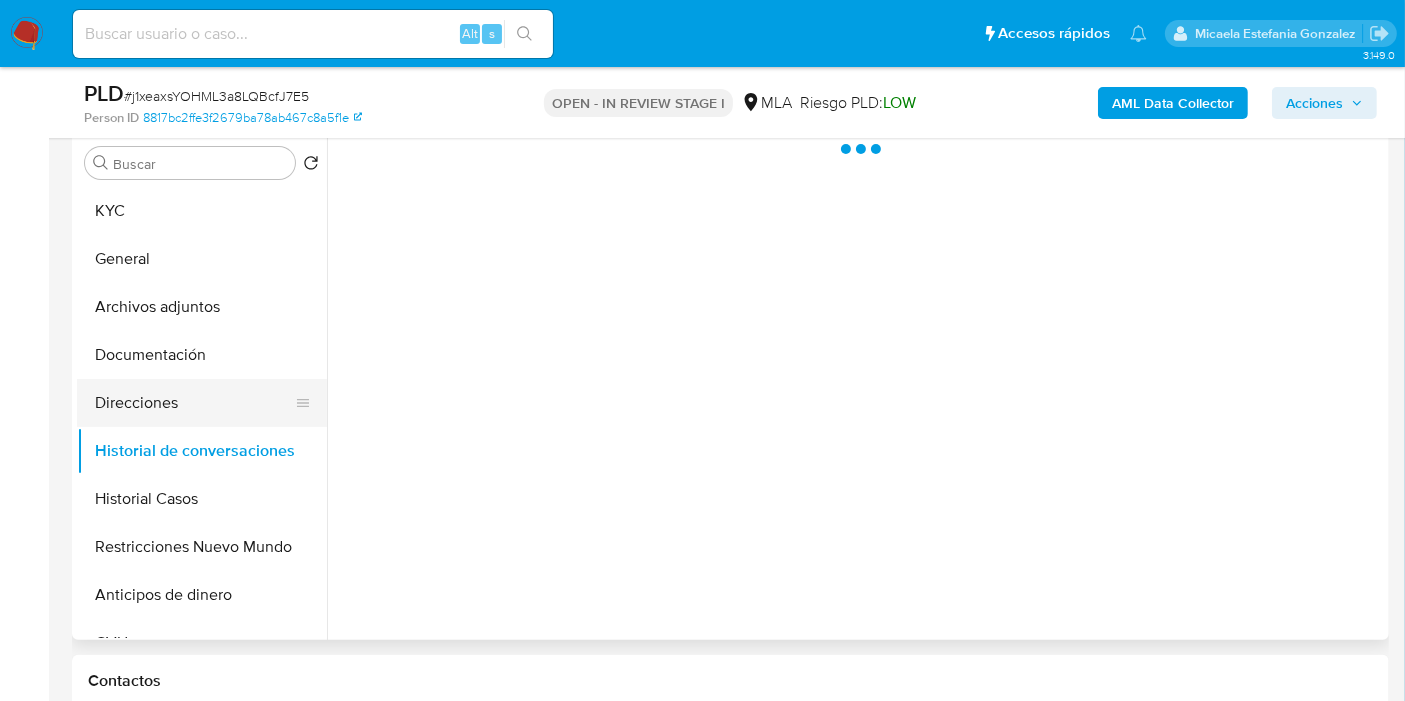 click on "Direcciones" at bounding box center (194, 403) 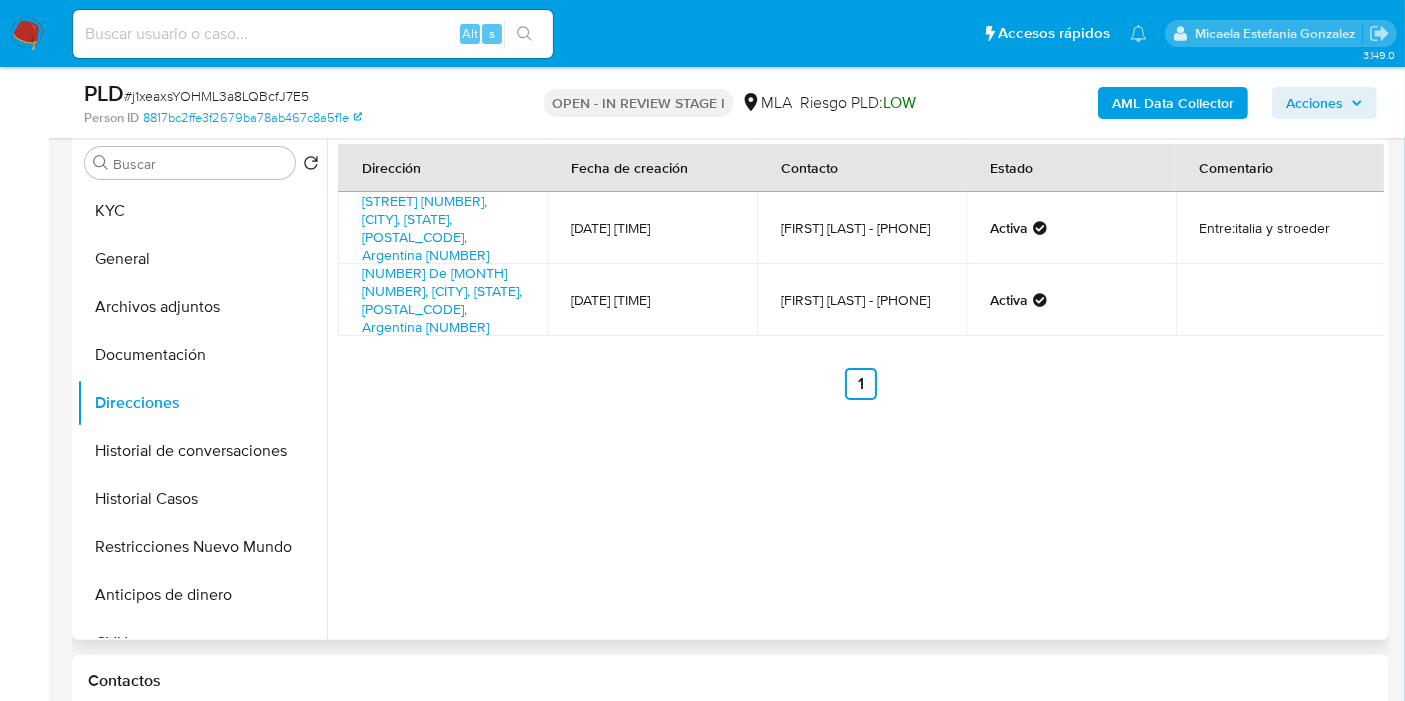 type 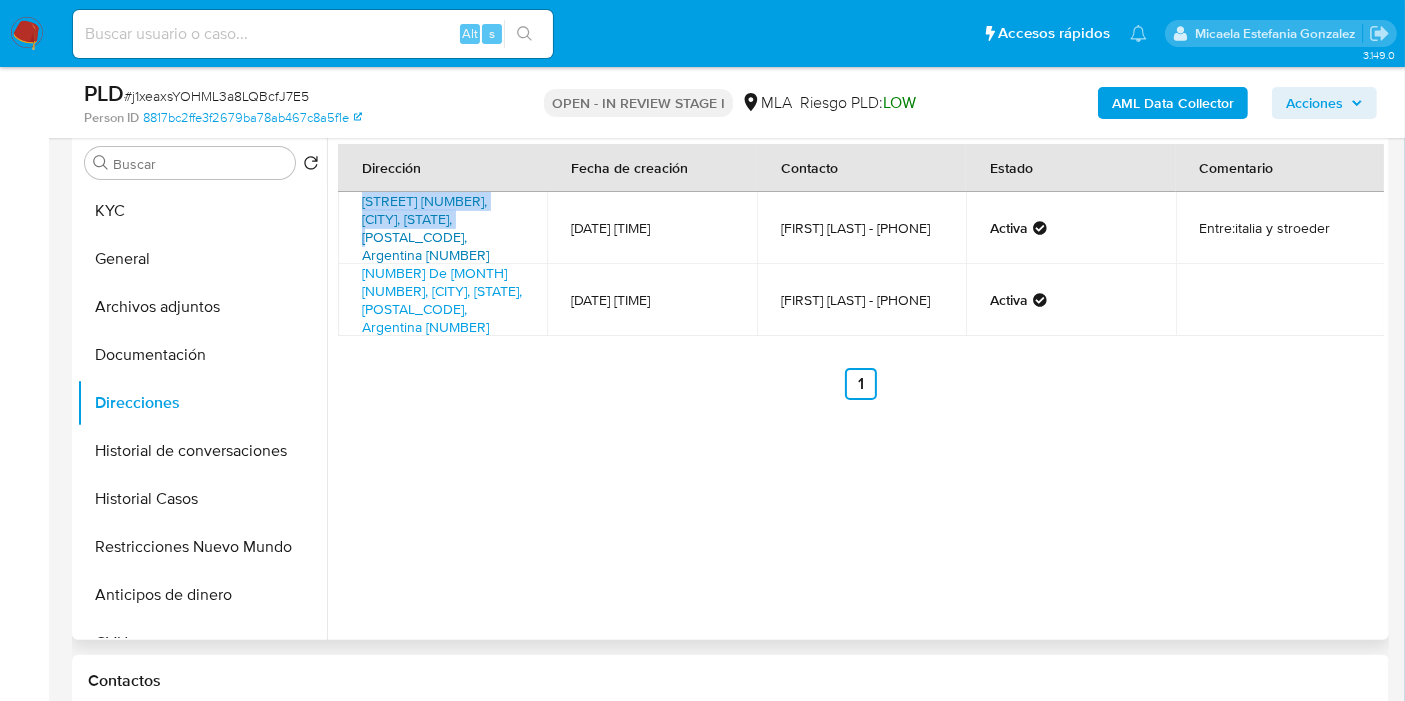 drag, startPoint x: 351, startPoint y: 196, endPoint x: 443, endPoint y: 220, distance: 95.07891 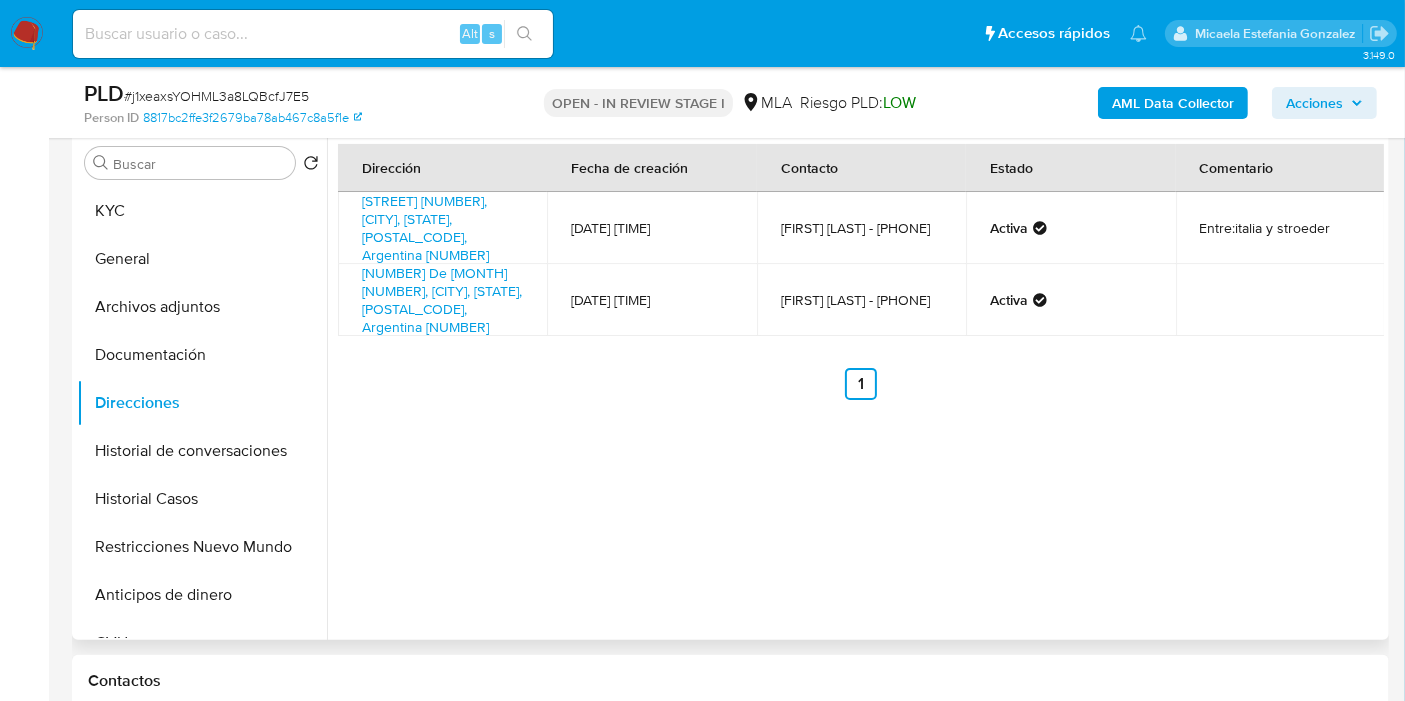 click on "Laprida 320, Salliqueló, Buenos Aires, 6339, Argentina 320" at bounding box center [442, 228] 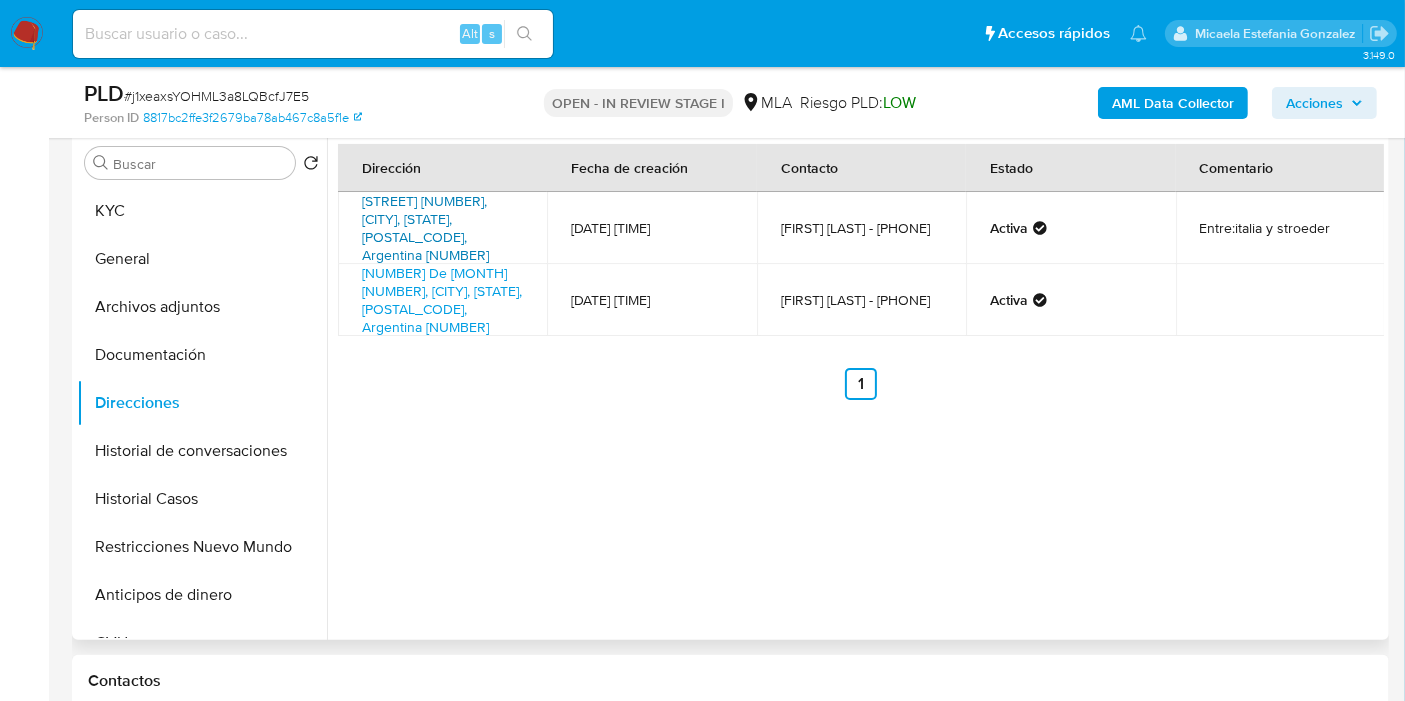 click on "Laprida 320, Salliqueló, Buenos Aires, 6339, Argentina 320" at bounding box center (431, 228) 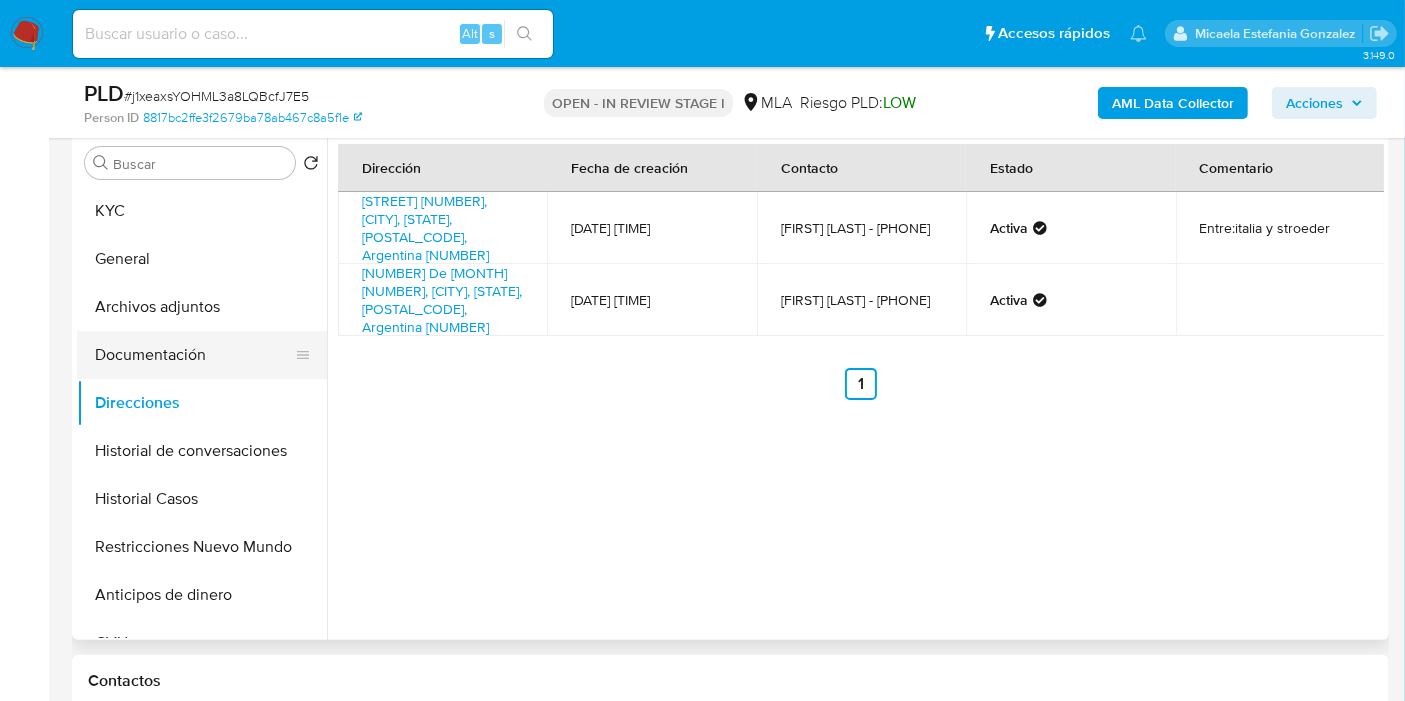 click on "Documentación" at bounding box center (194, 355) 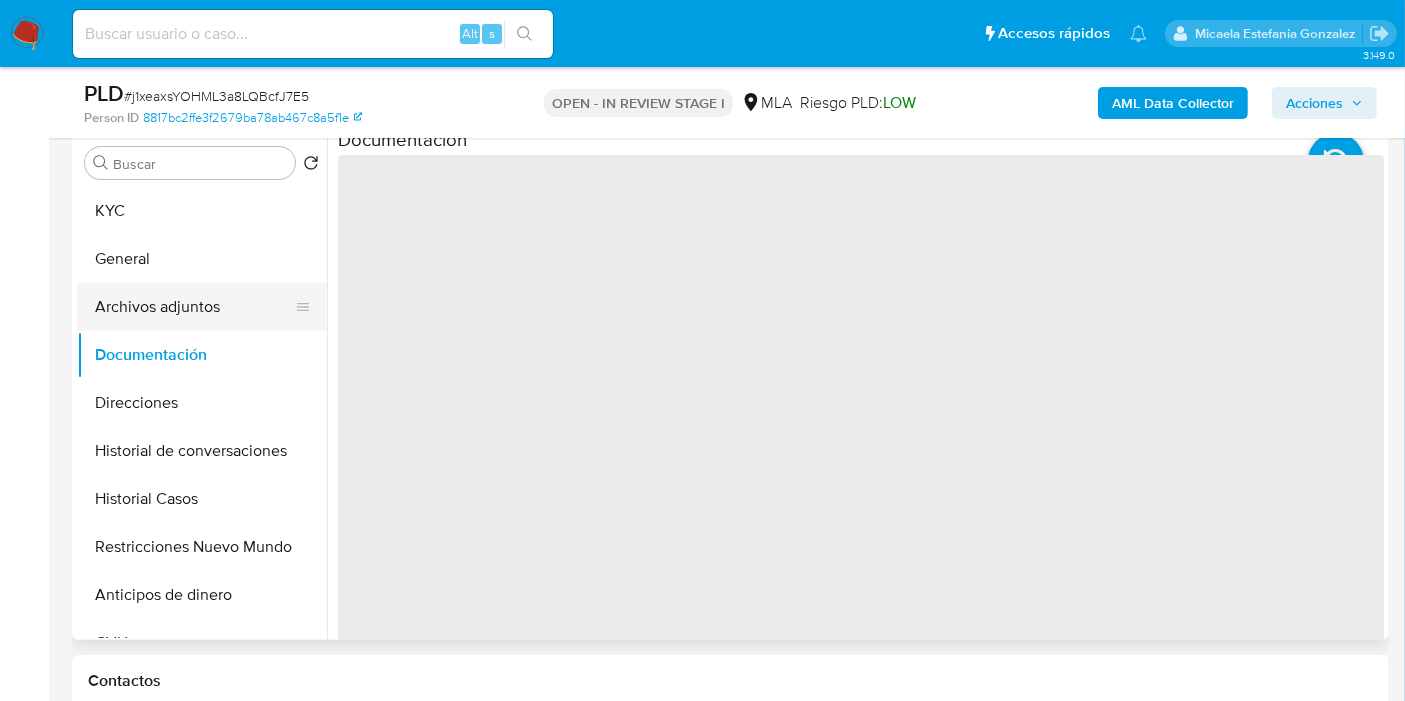 click on "Archivos adjuntos" at bounding box center [194, 307] 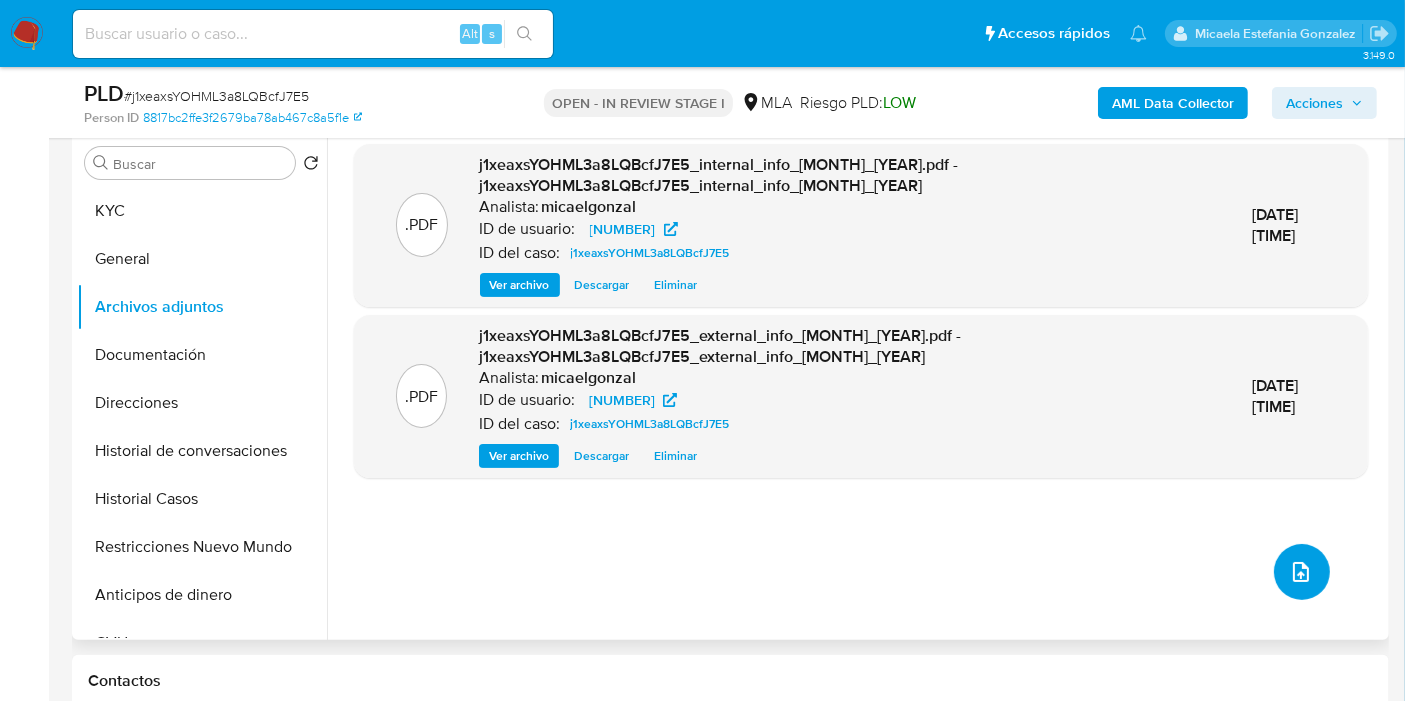 click 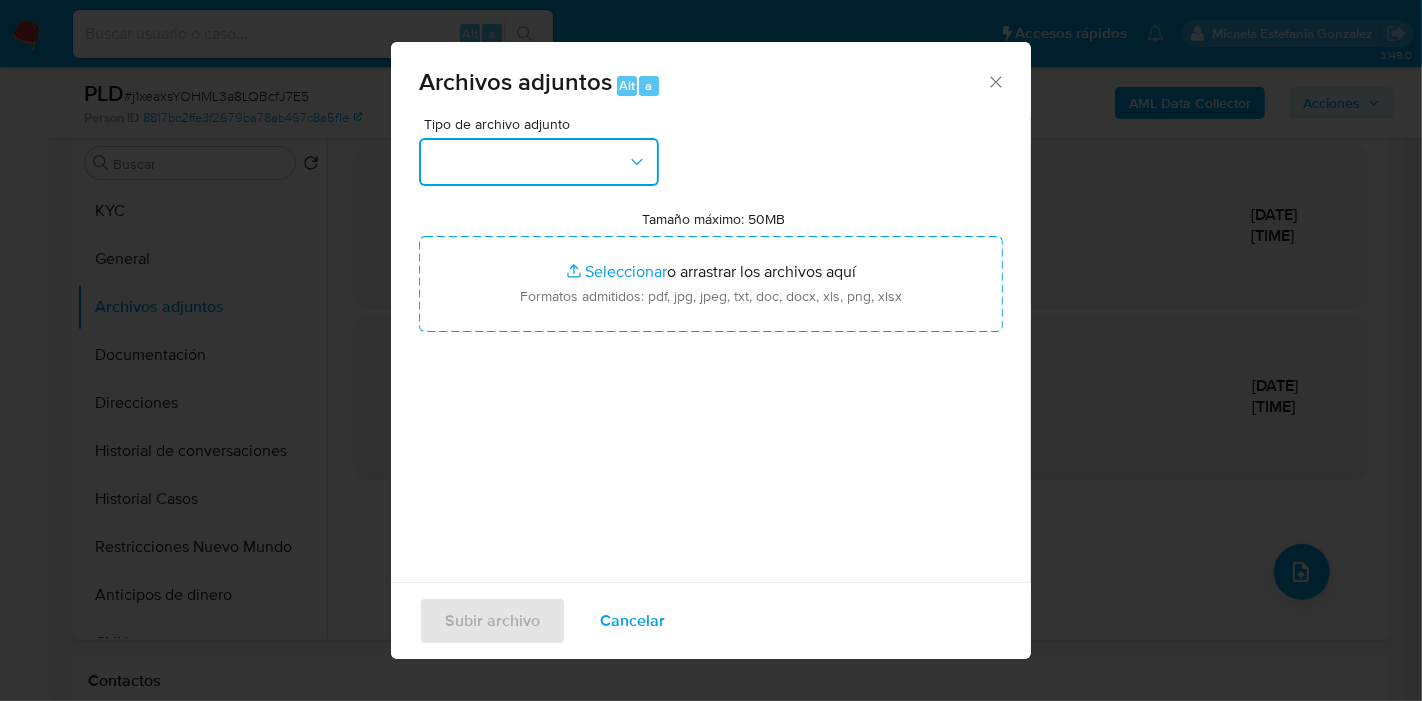 click at bounding box center (539, 162) 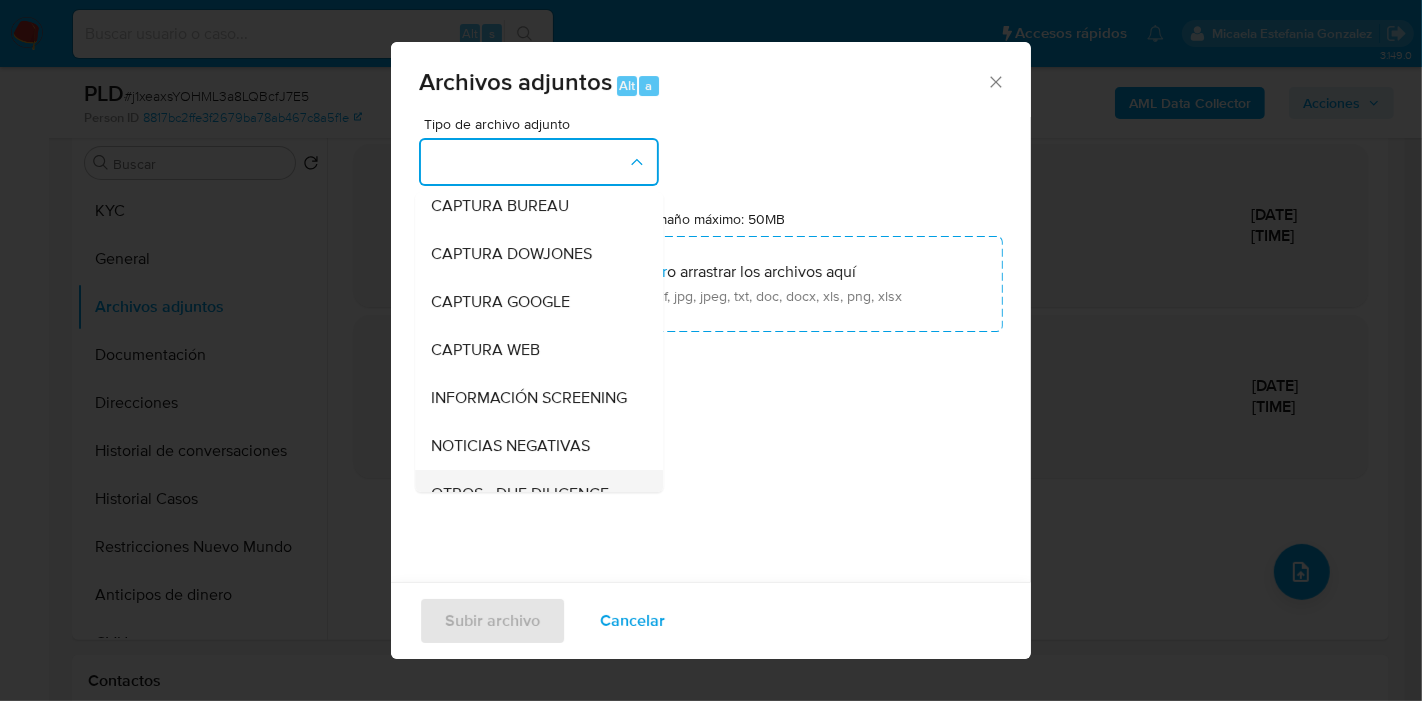 scroll, scrollTop: 222, scrollLeft: 0, axis: vertical 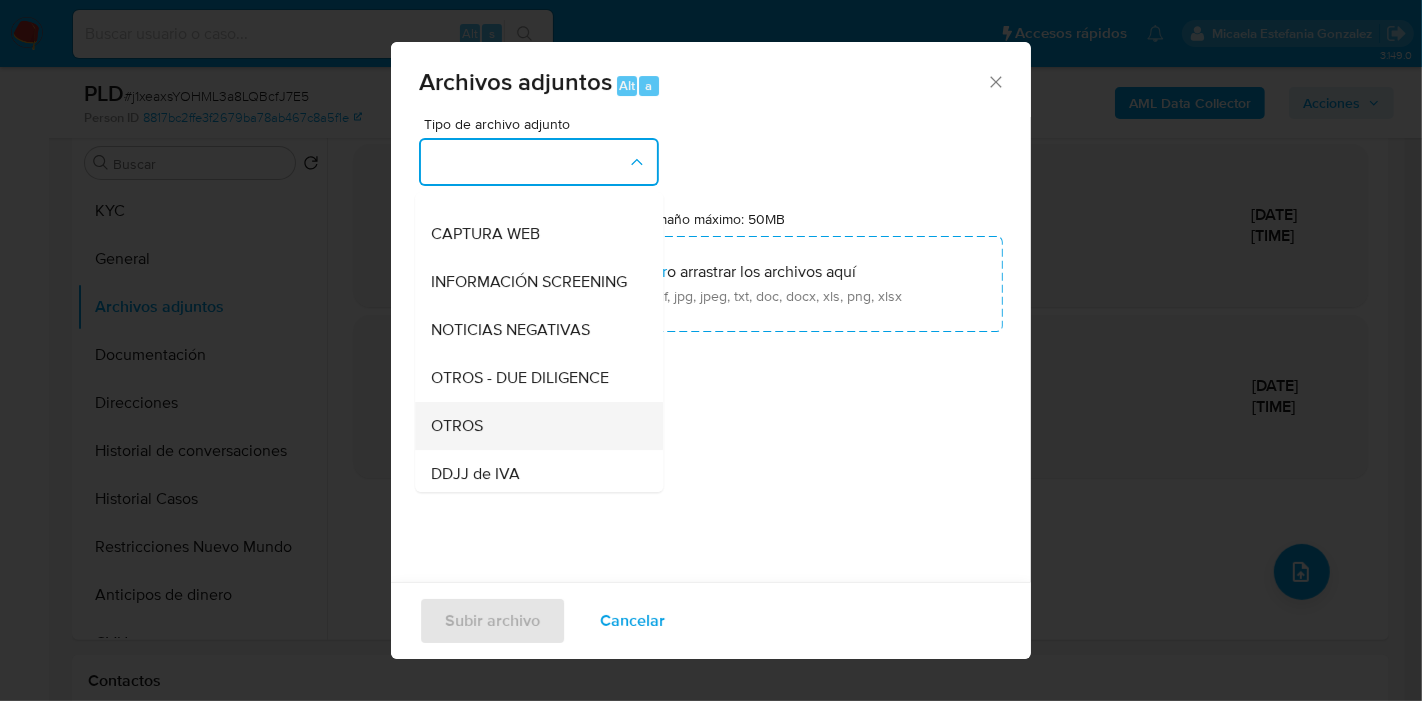 drag, startPoint x: 518, startPoint y: 418, endPoint x: 522, endPoint y: 429, distance: 11.7046995 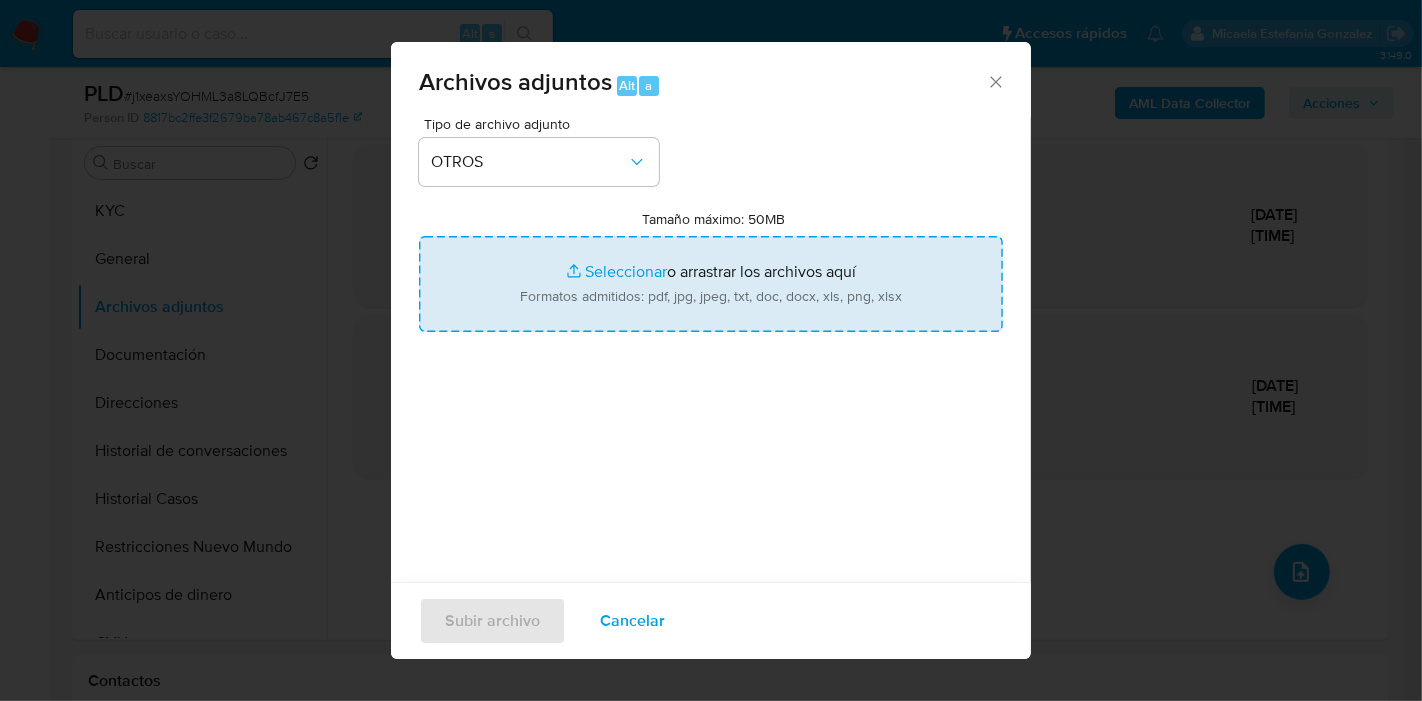 click on "Tamaño máximo: 50MB Seleccionar archivos" at bounding box center (711, 284) 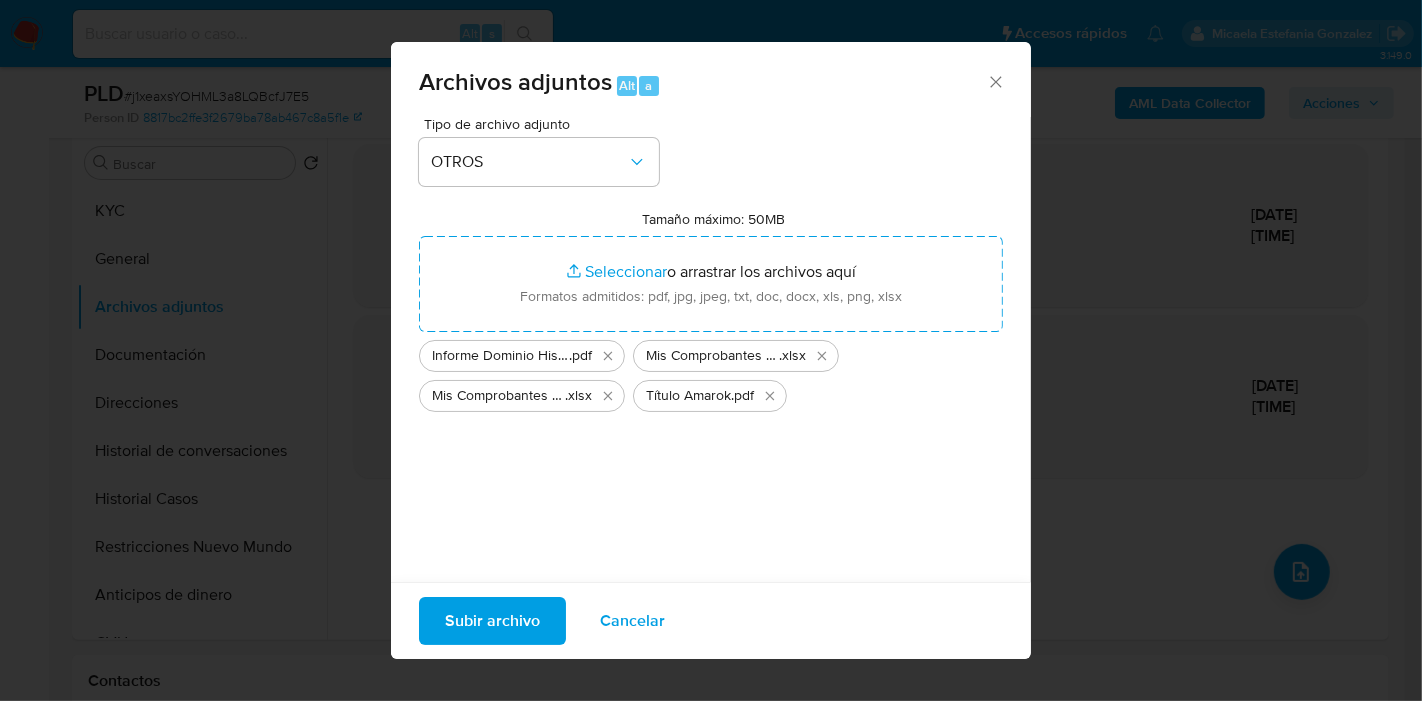 click on "Subir archivo" at bounding box center (492, 621) 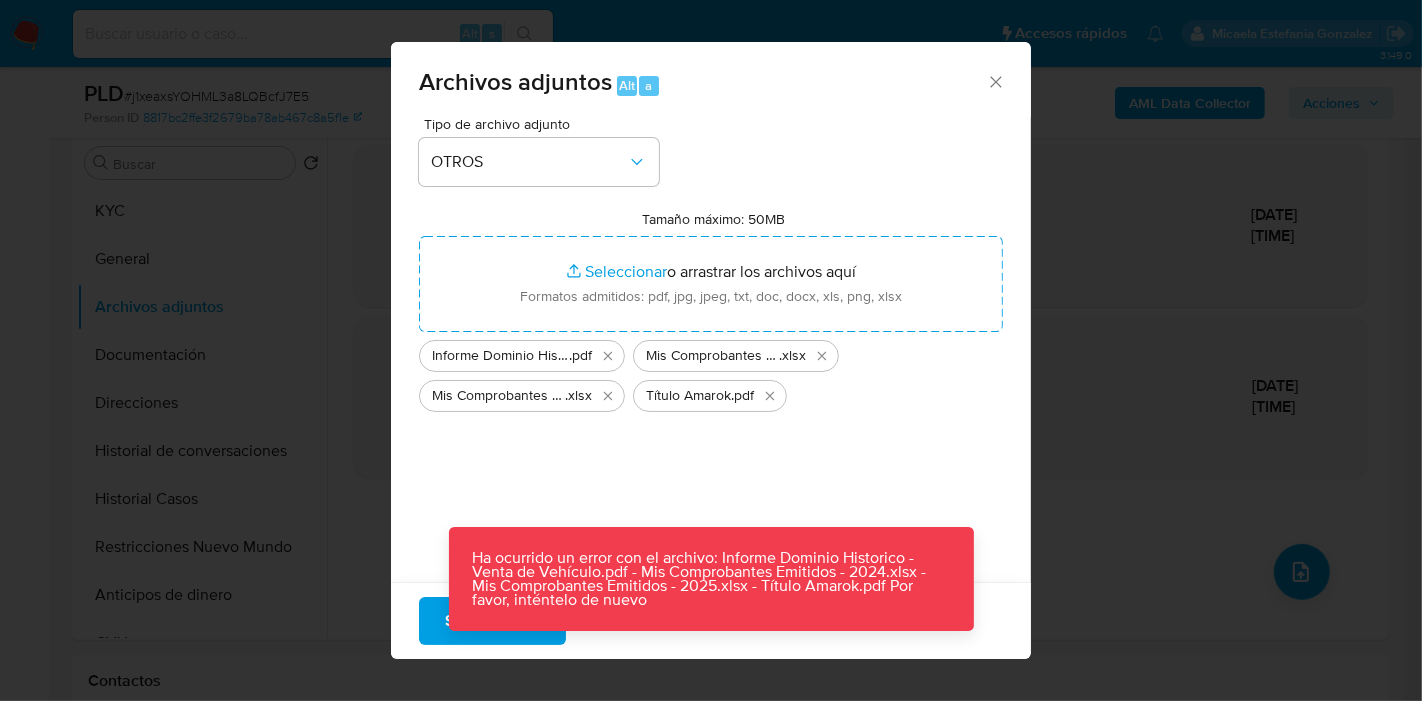 click on "Ha ocurrido un error con el archivo: Informe Dominio Historico - Venta de Vehículo.pdf - Mis Comprobantes Emitidos - 2024.xlsx - Mis Comprobantes Emitidos - 2025.xlsx - Título Amarok.pdf Por favor, inténtelo de nuevo" at bounding box center (711, 579) 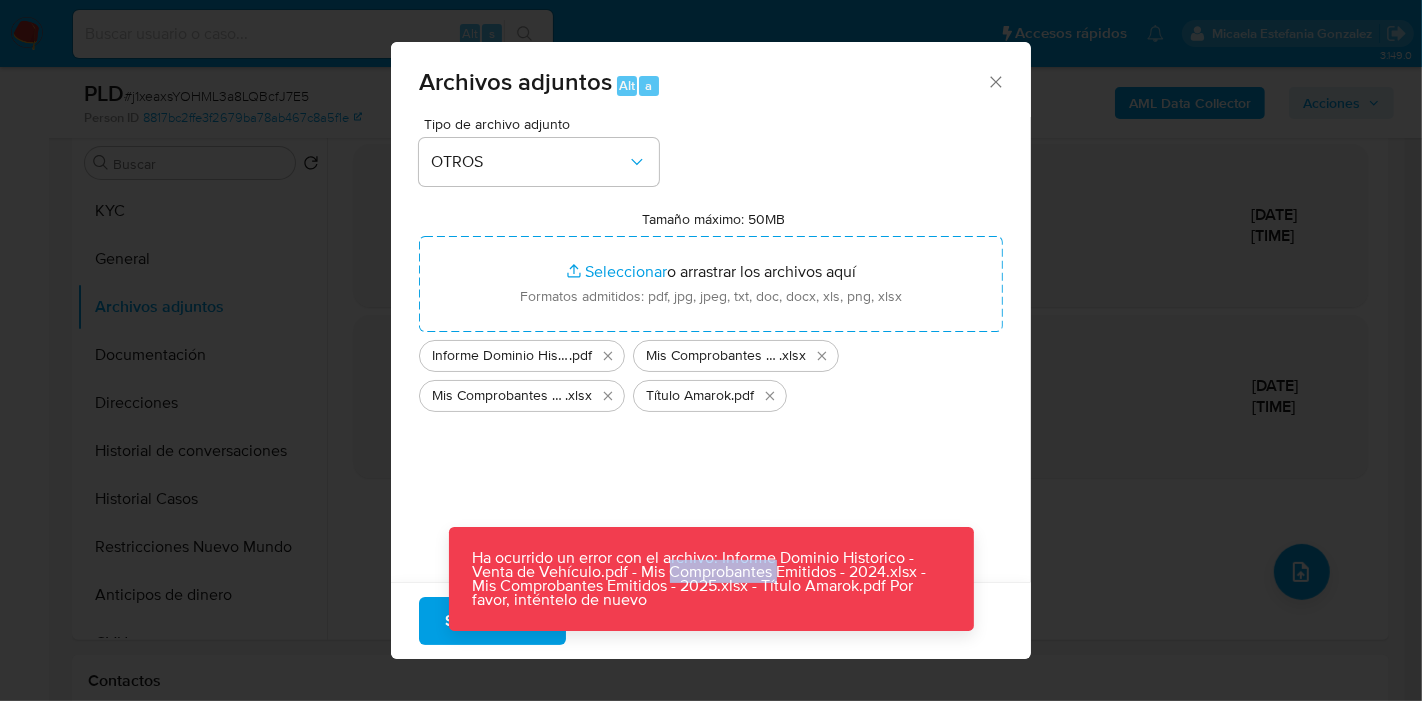 click on "Ha ocurrido un error con el archivo: Informe Dominio Historico - Venta de Vehículo.pdf - Mis Comprobantes Emitidos - 2024.xlsx - Mis Comprobantes Emitidos - 2025.xlsx - Título Amarok.pdf Por favor, inténtelo de nuevo" at bounding box center [711, 579] 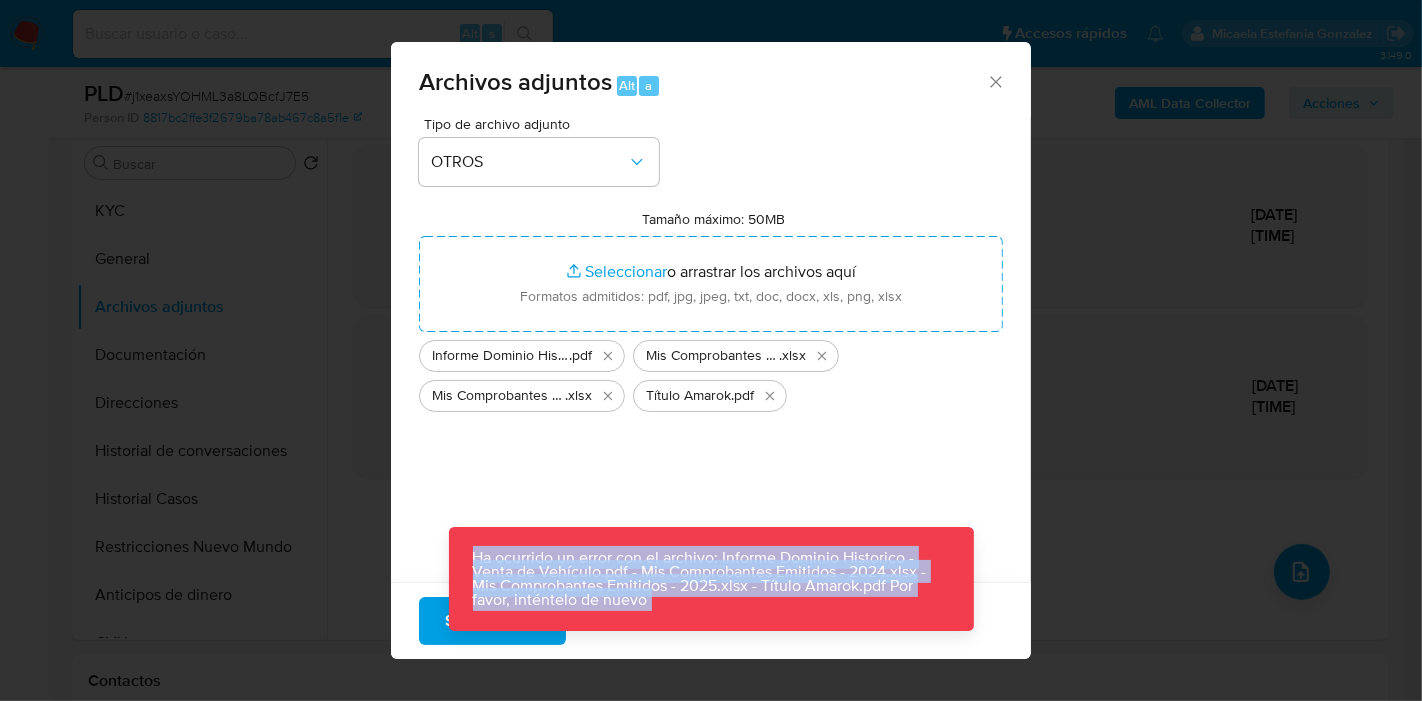 click on "Ha ocurrido un error con el archivo: Informe Dominio Historico - Venta de Vehículo.pdf - Mis Comprobantes Emitidos - 2024.xlsx - Mis Comprobantes Emitidos - 2025.xlsx - Título Amarok.pdf Por favor, inténtelo de nuevo" at bounding box center [711, 579] 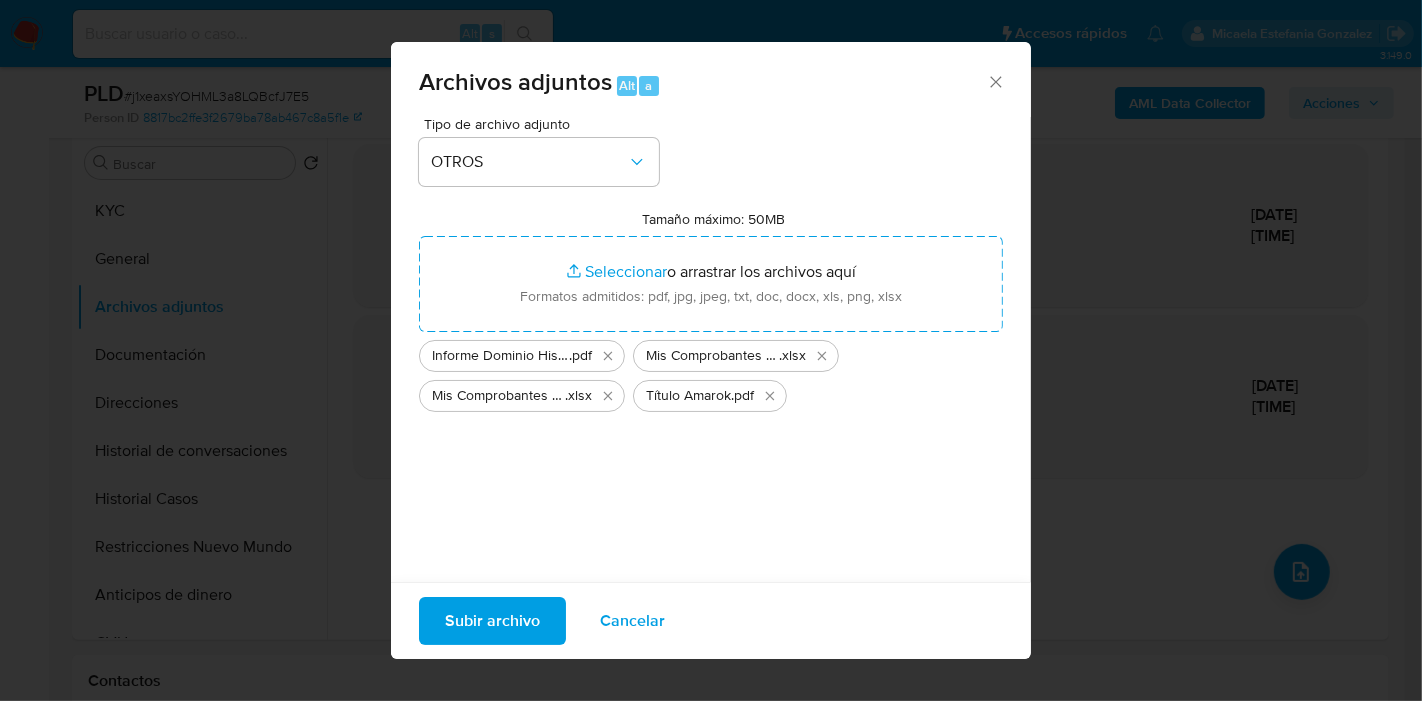 click on "Subir archivo" at bounding box center [492, 621] 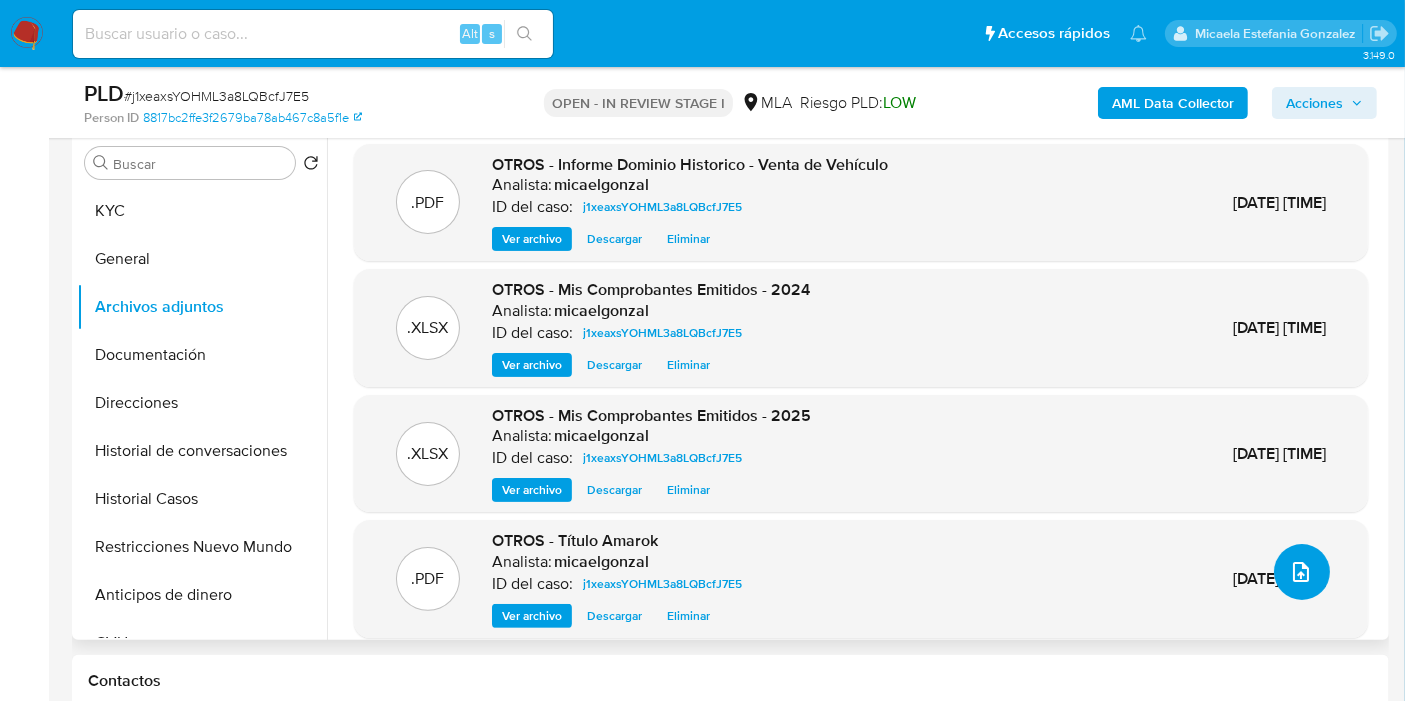 click 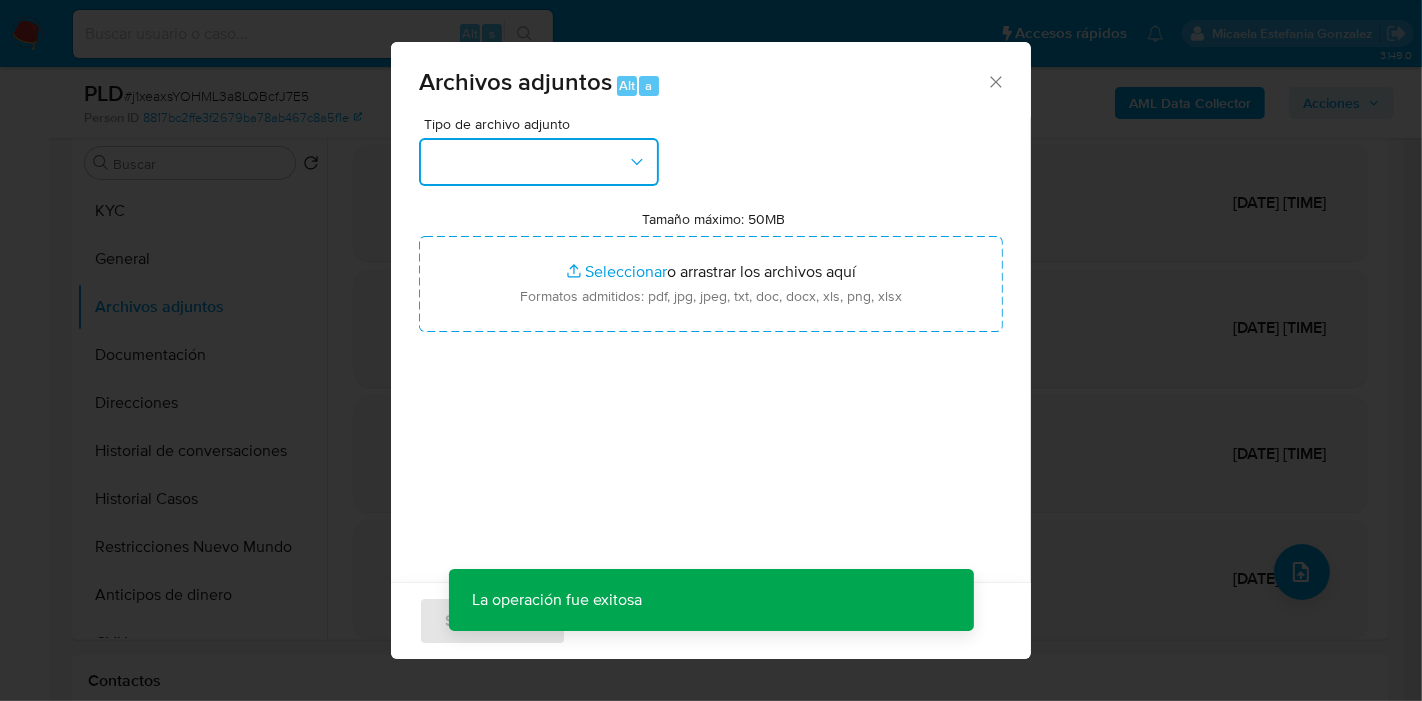 click at bounding box center (539, 162) 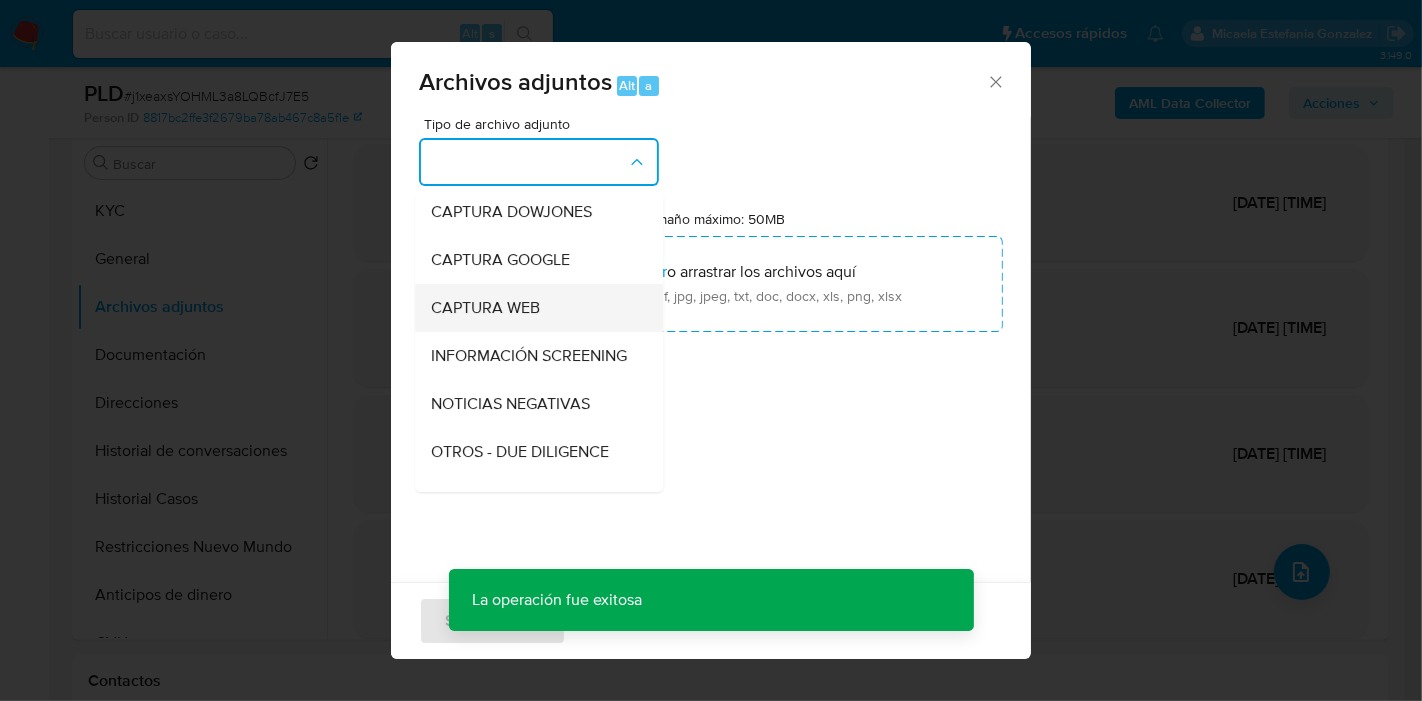 scroll, scrollTop: 222, scrollLeft: 0, axis: vertical 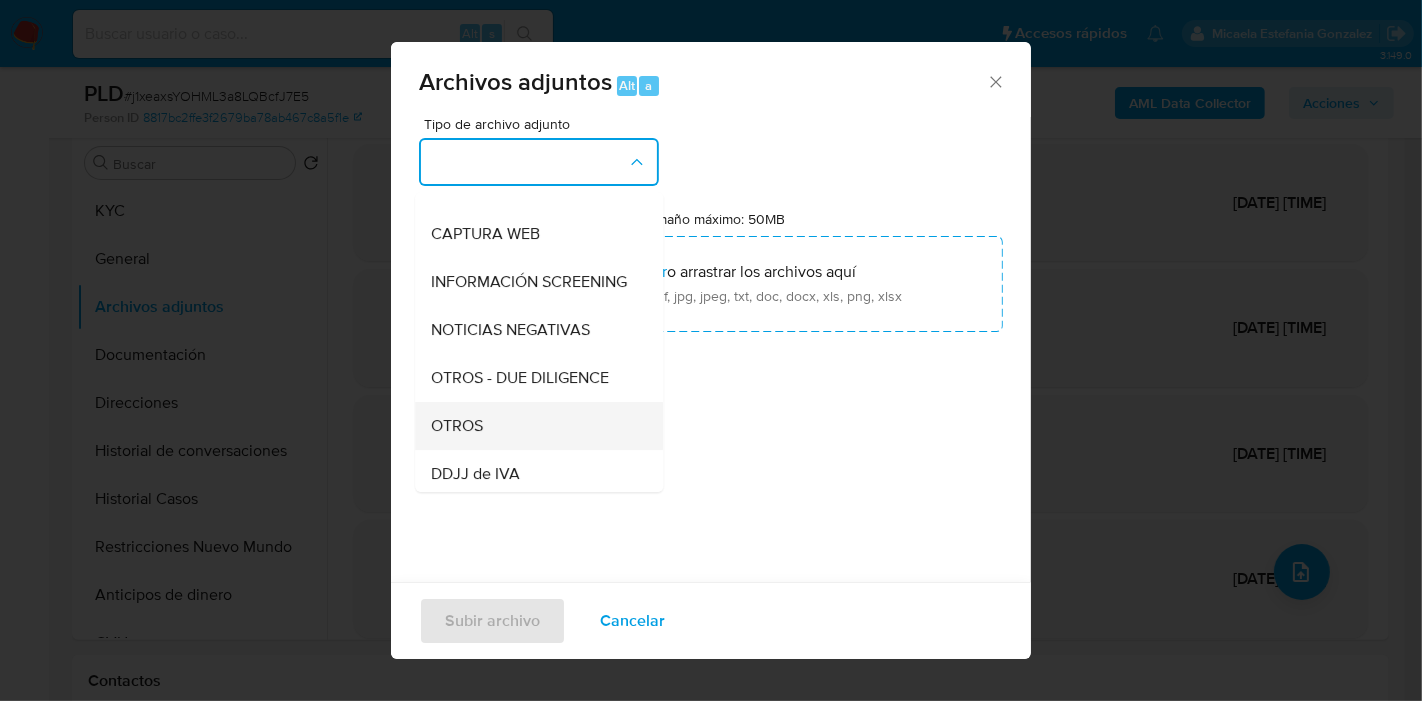 click on "OTROS" at bounding box center [533, 426] 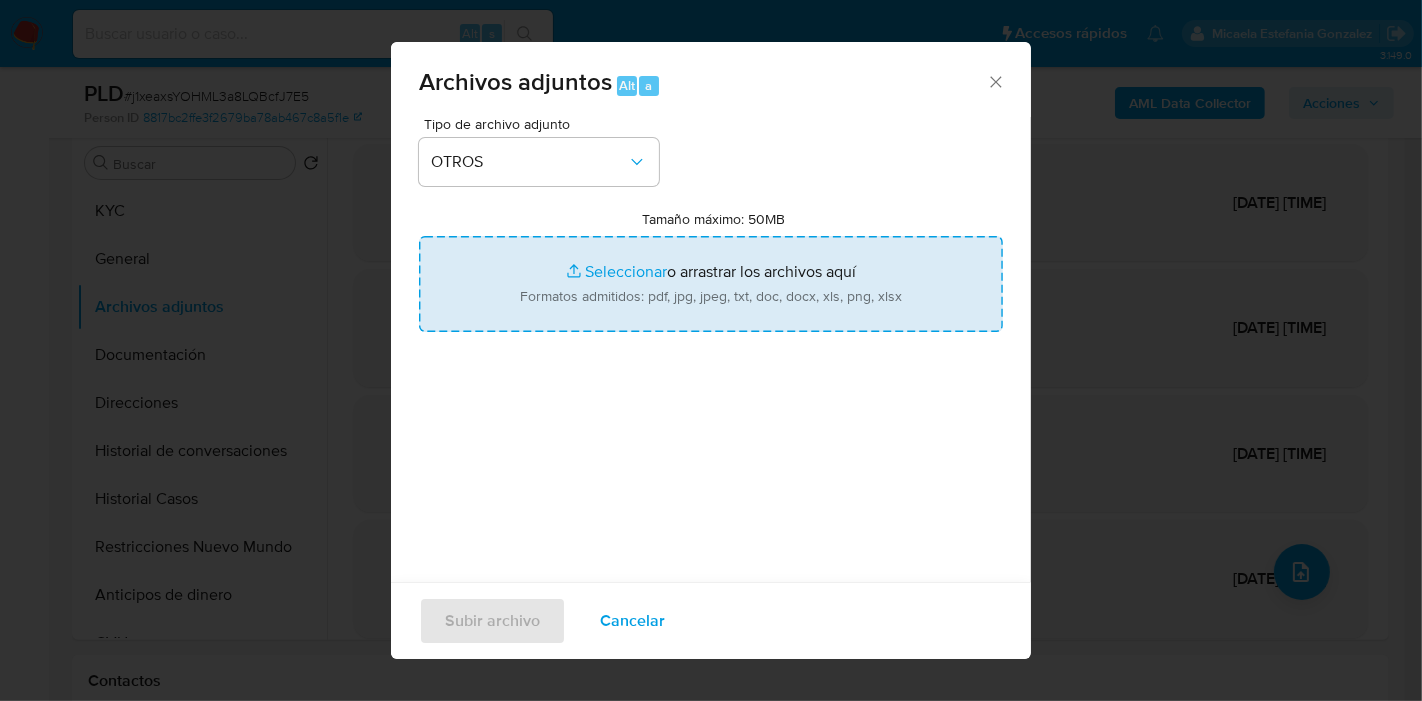 click on "Tamaño máximo: 50MB Seleccionar archivos" at bounding box center (711, 284) 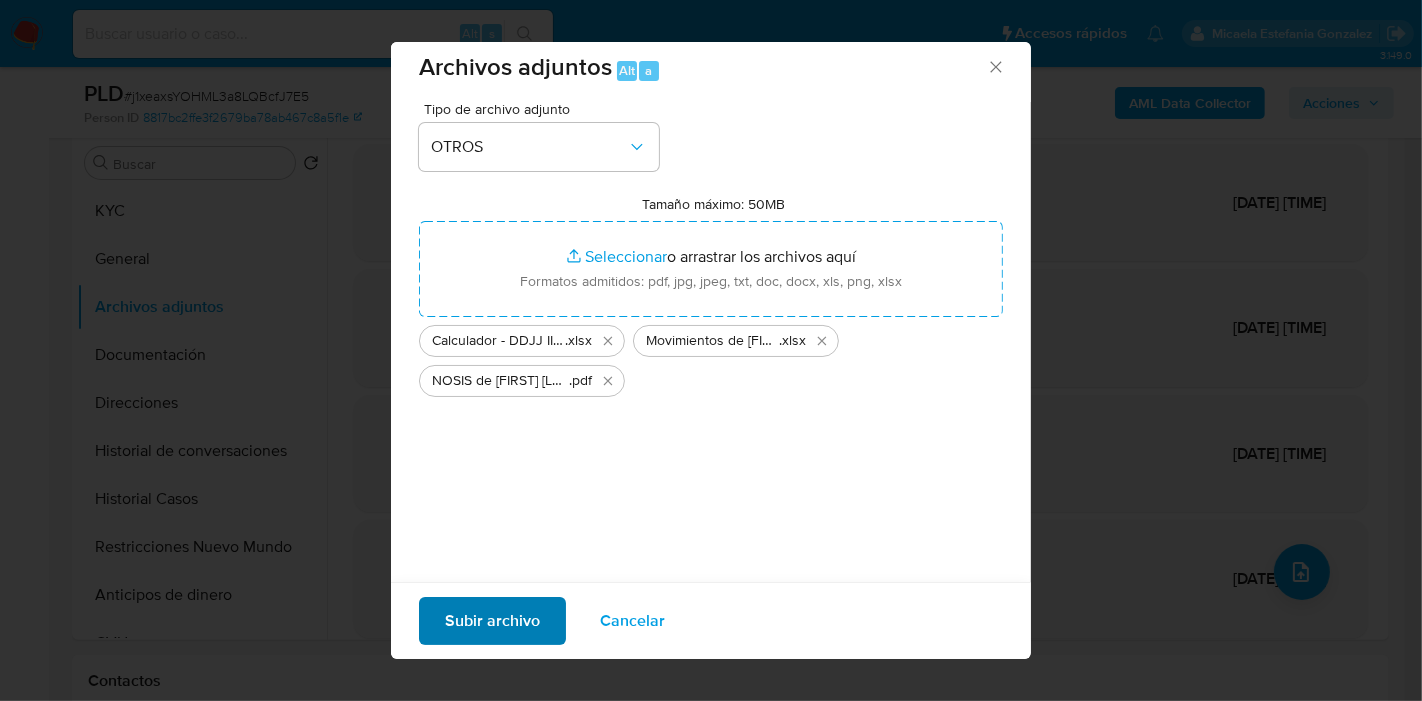 scroll, scrollTop: 20, scrollLeft: 0, axis: vertical 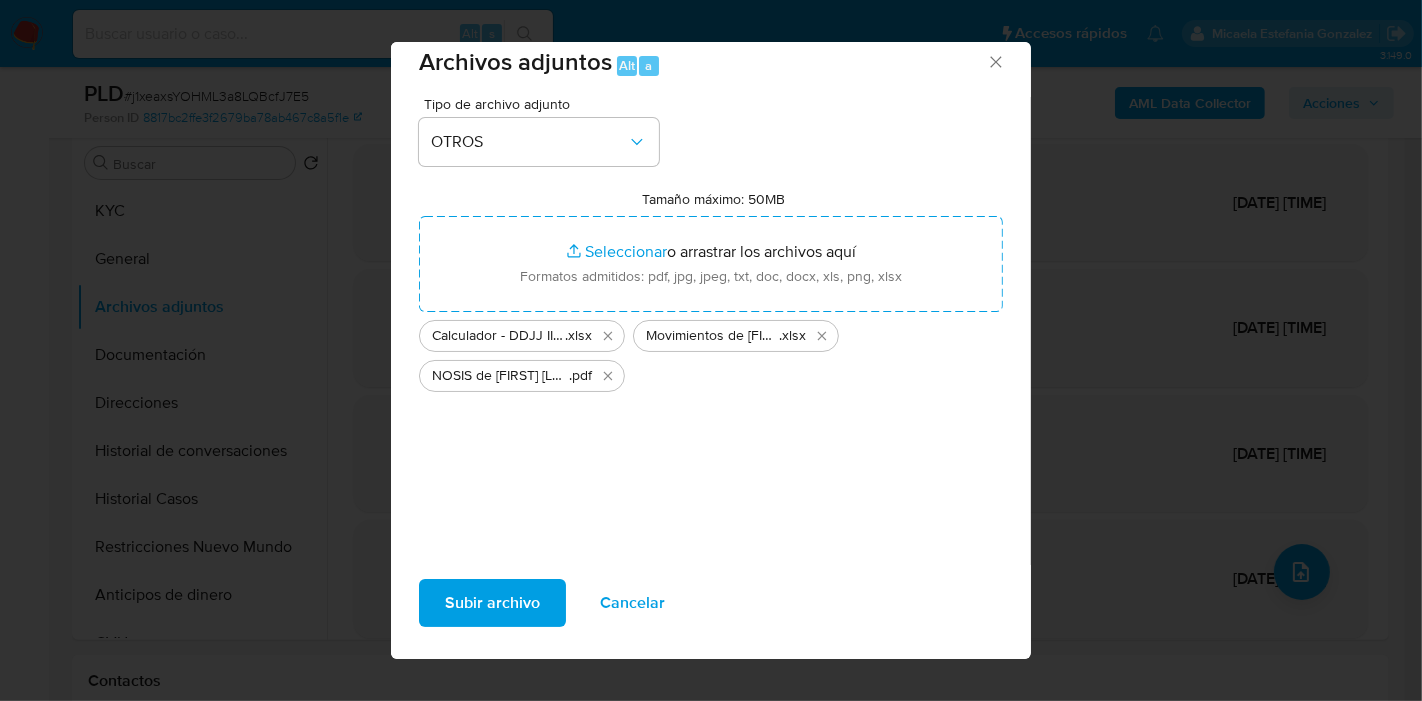click on "Subir archivo" at bounding box center (492, 603) 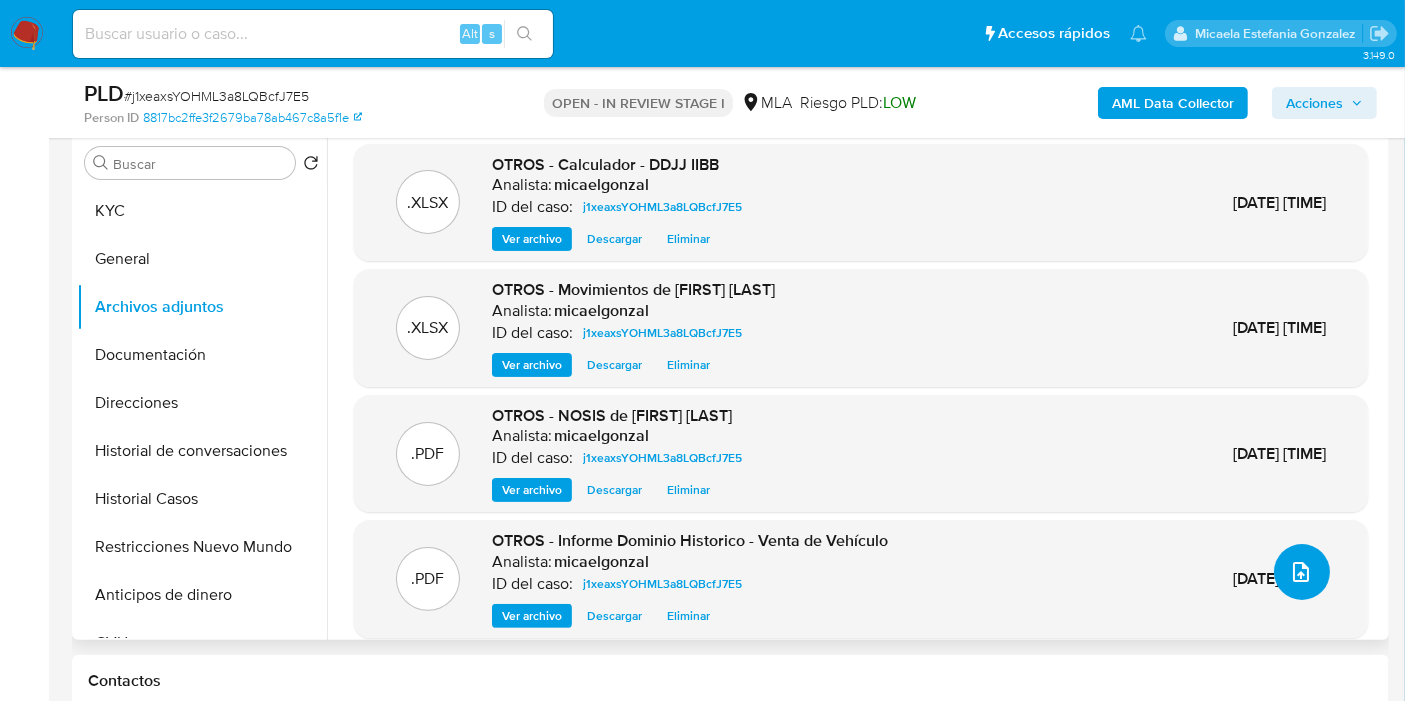 click 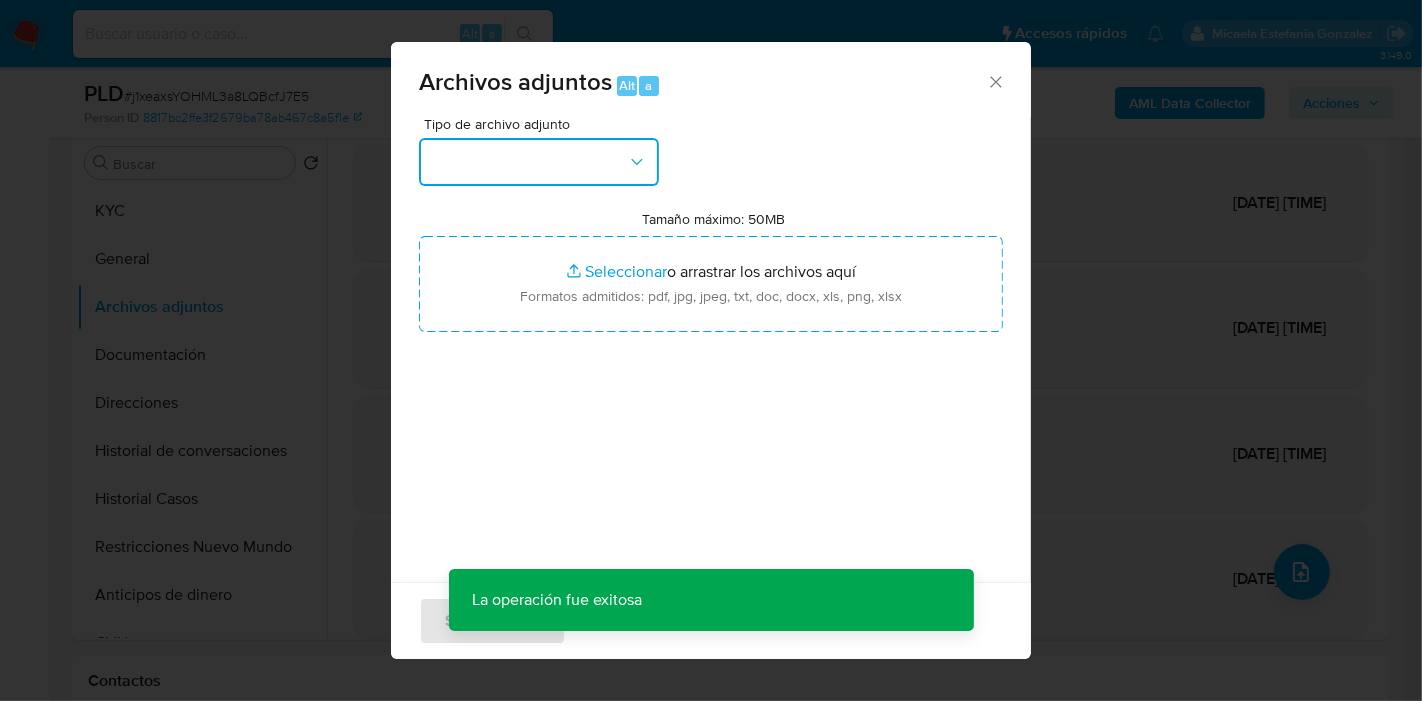 click at bounding box center [539, 162] 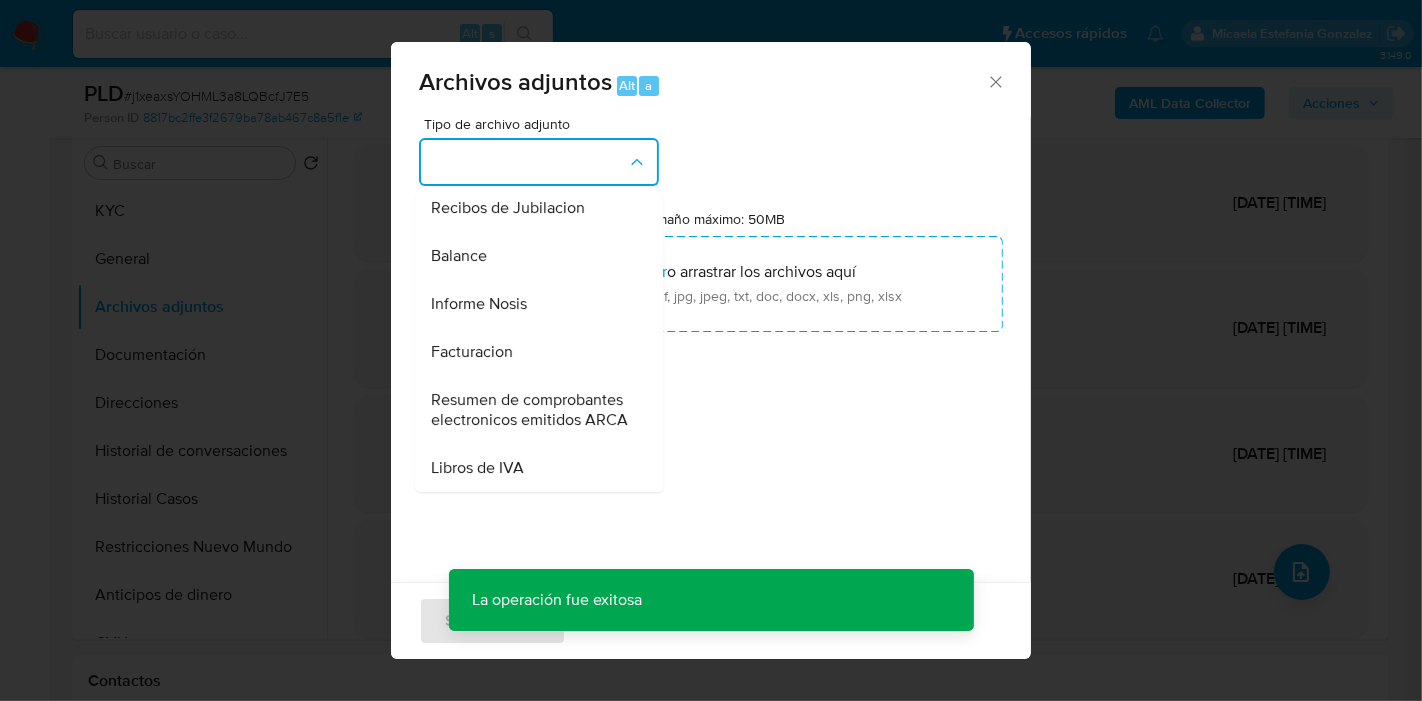 scroll, scrollTop: 807, scrollLeft: 0, axis: vertical 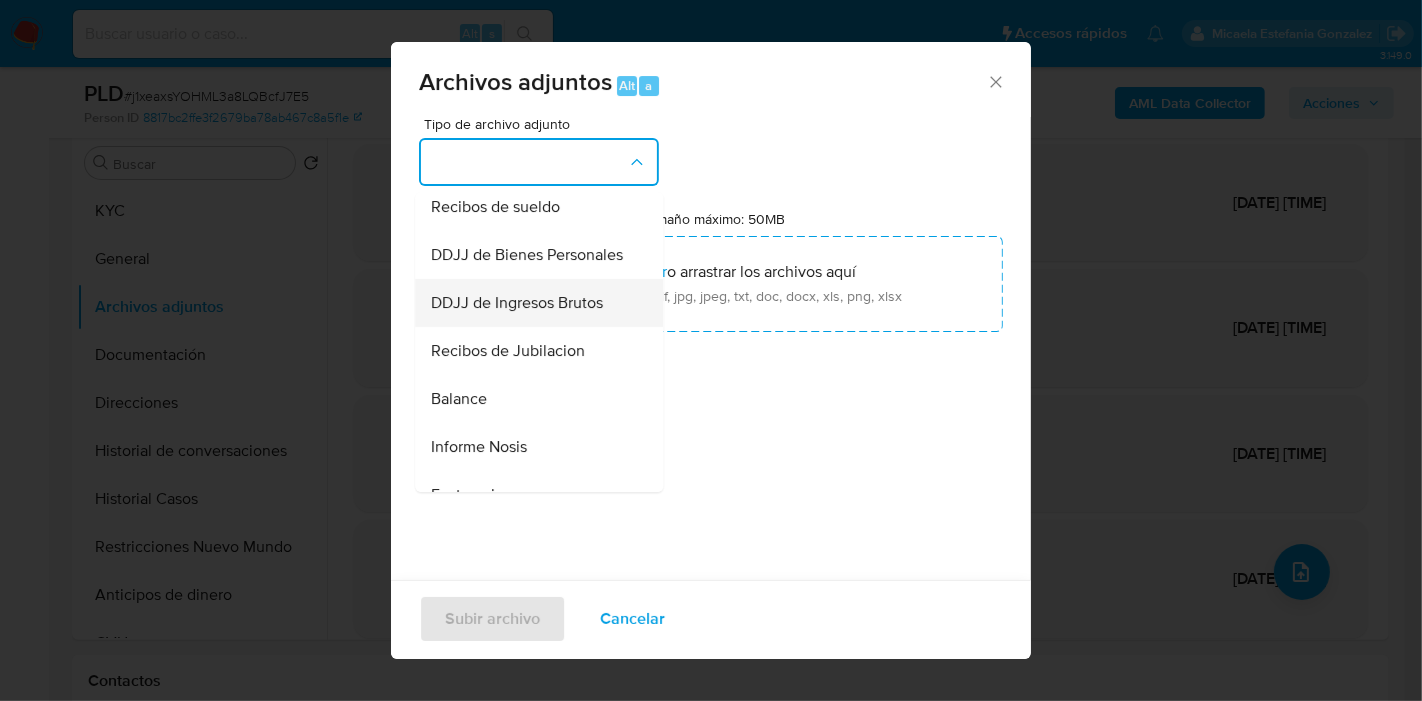 click on "DDJJ de Ingresos Brutos" at bounding box center [533, 303] 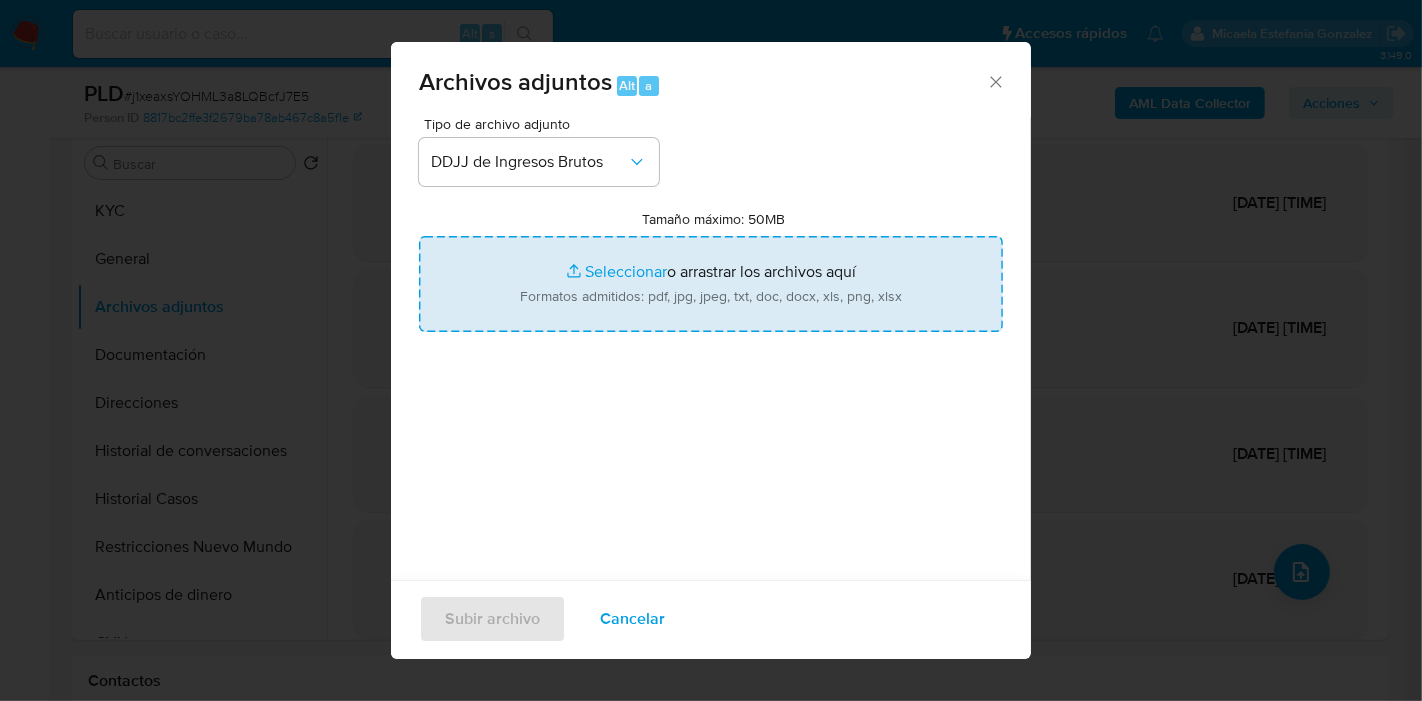 click on "Tamaño máximo: 50MB Seleccionar archivos" at bounding box center [711, 284] 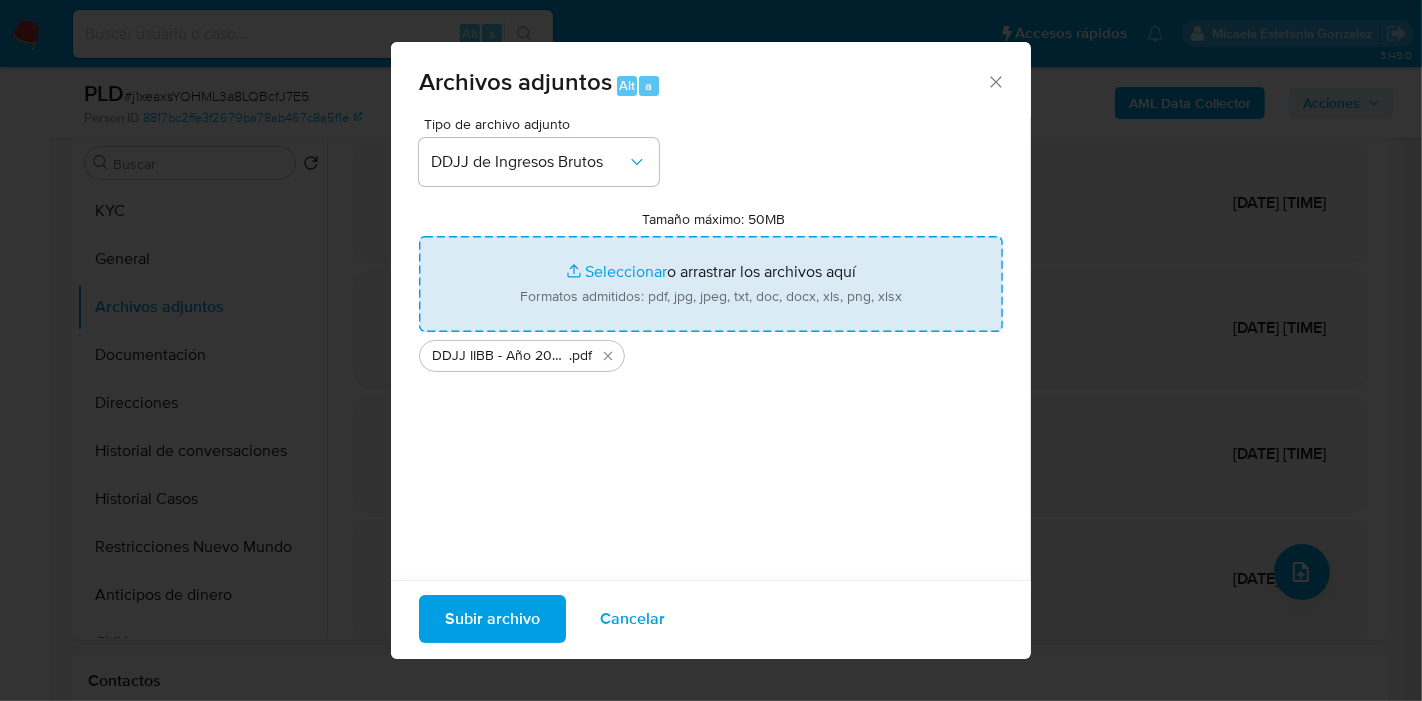 click on "Tipo de archivo adjunto DDJJ de Ingresos Brutos Tamaño máximo: 50MB Seleccionar archivos Seleccionar  o arrastrar los archivos aquí Formatos admitidos: pdf, jpg, jpeg, txt, doc, docx, xls, png, xlsx DDJJ IIBB - Año 2024 y enero - junio 2025 .pdf" at bounding box center [711, 353] 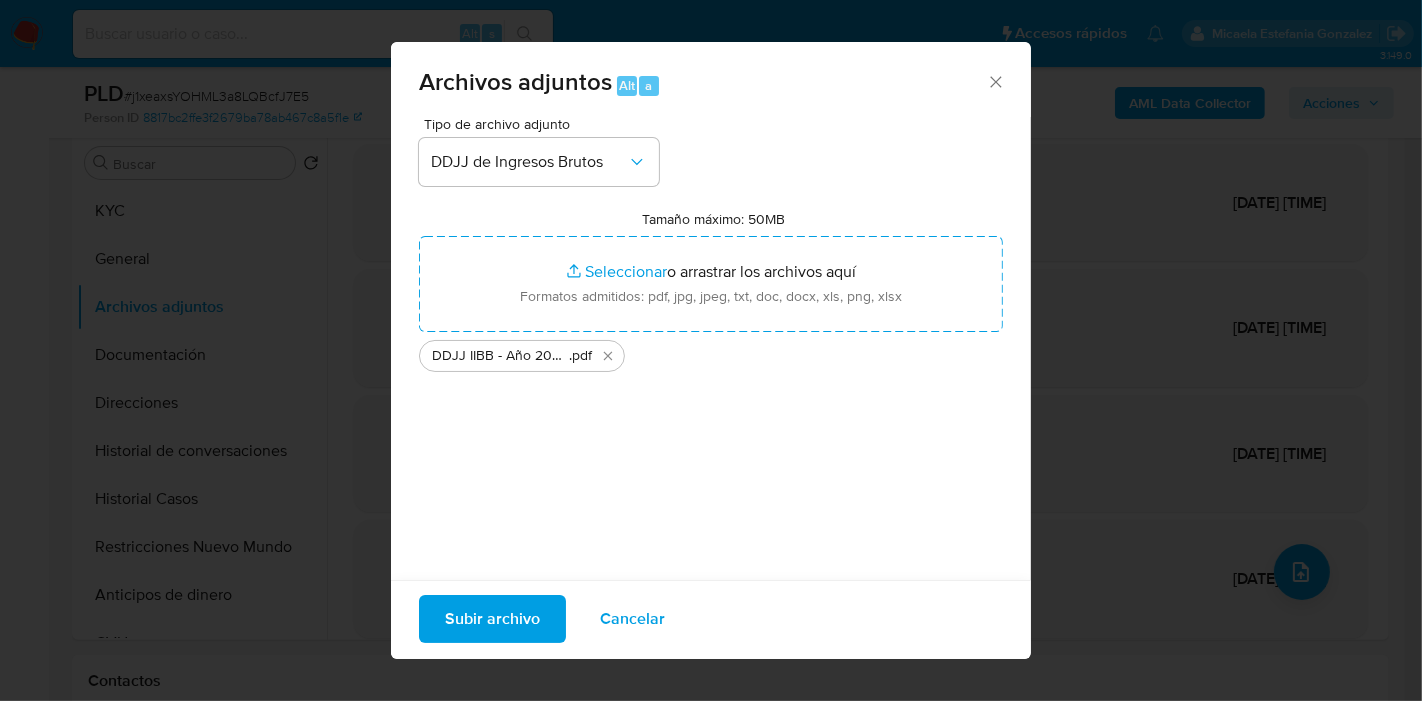 click on "Subir archivo" at bounding box center (492, 619) 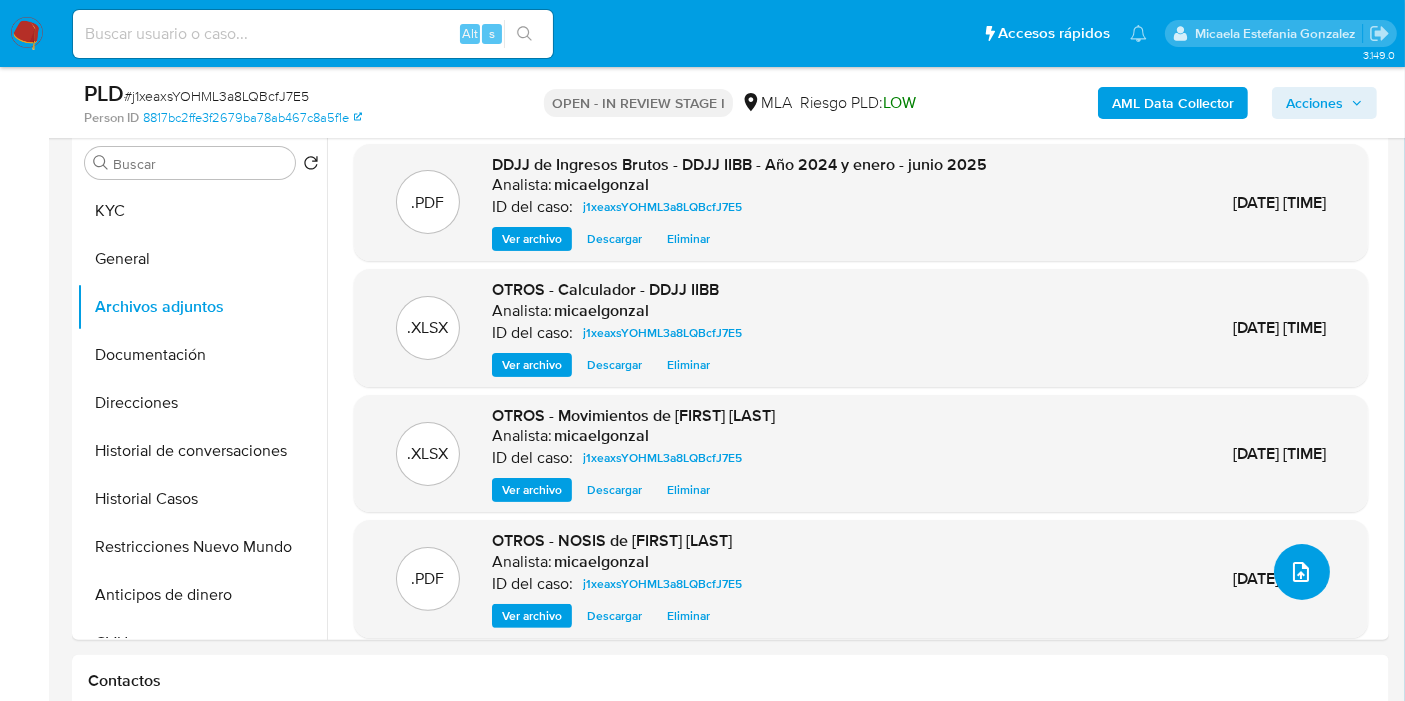 click 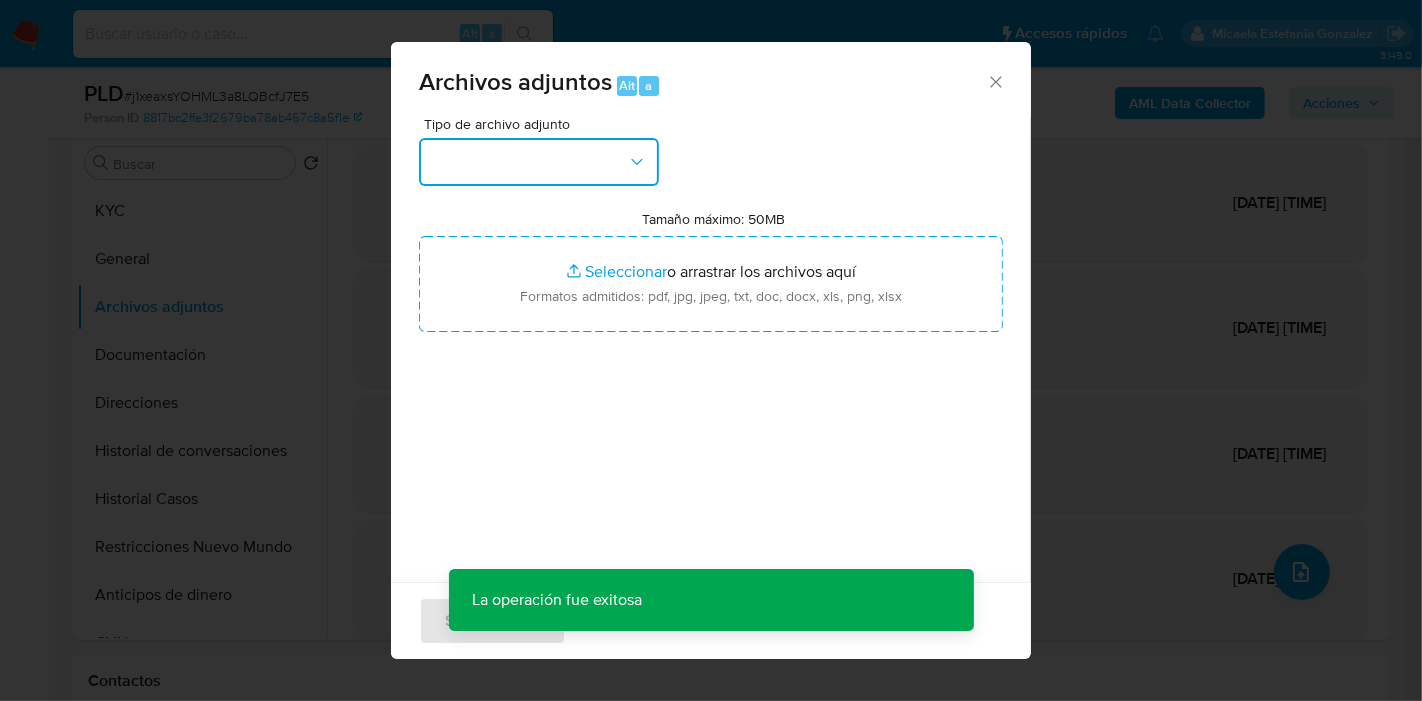 click at bounding box center (539, 162) 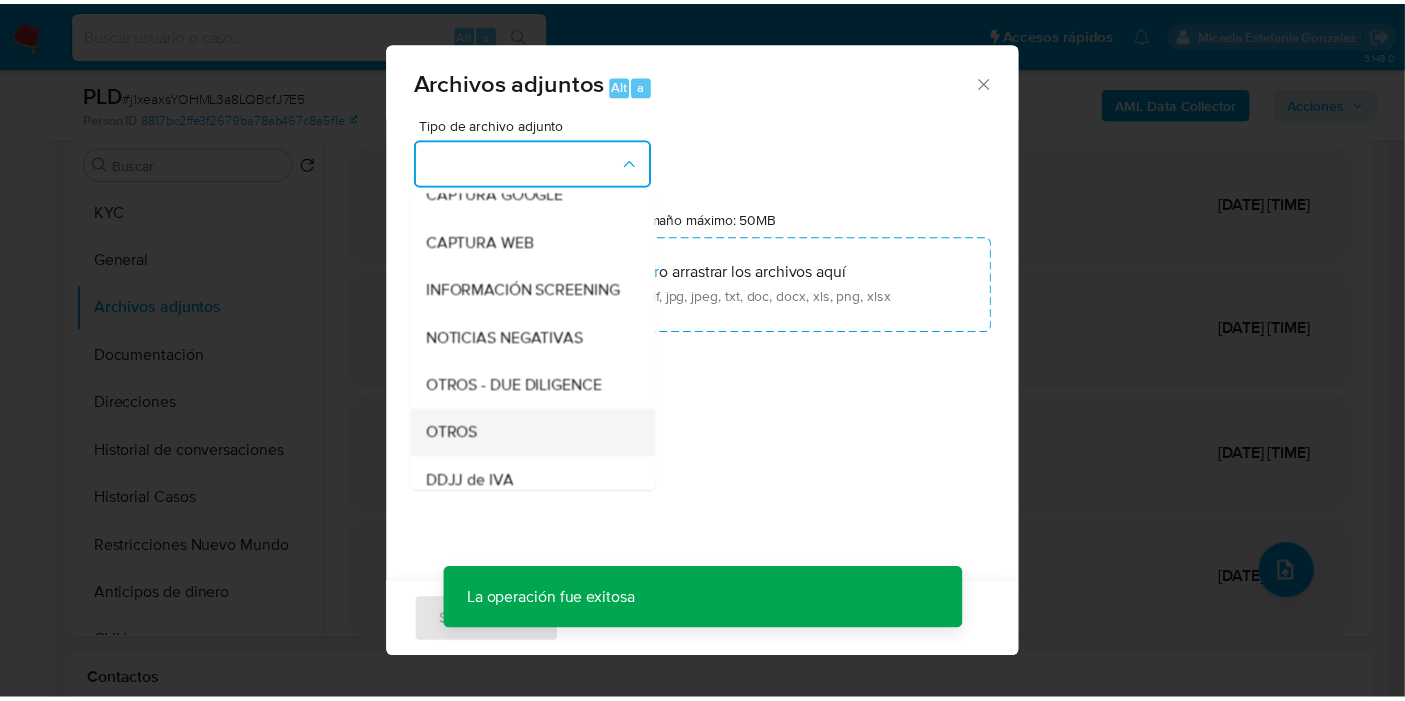 scroll, scrollTop: 222, scrollLeft: 0, axis: vertical 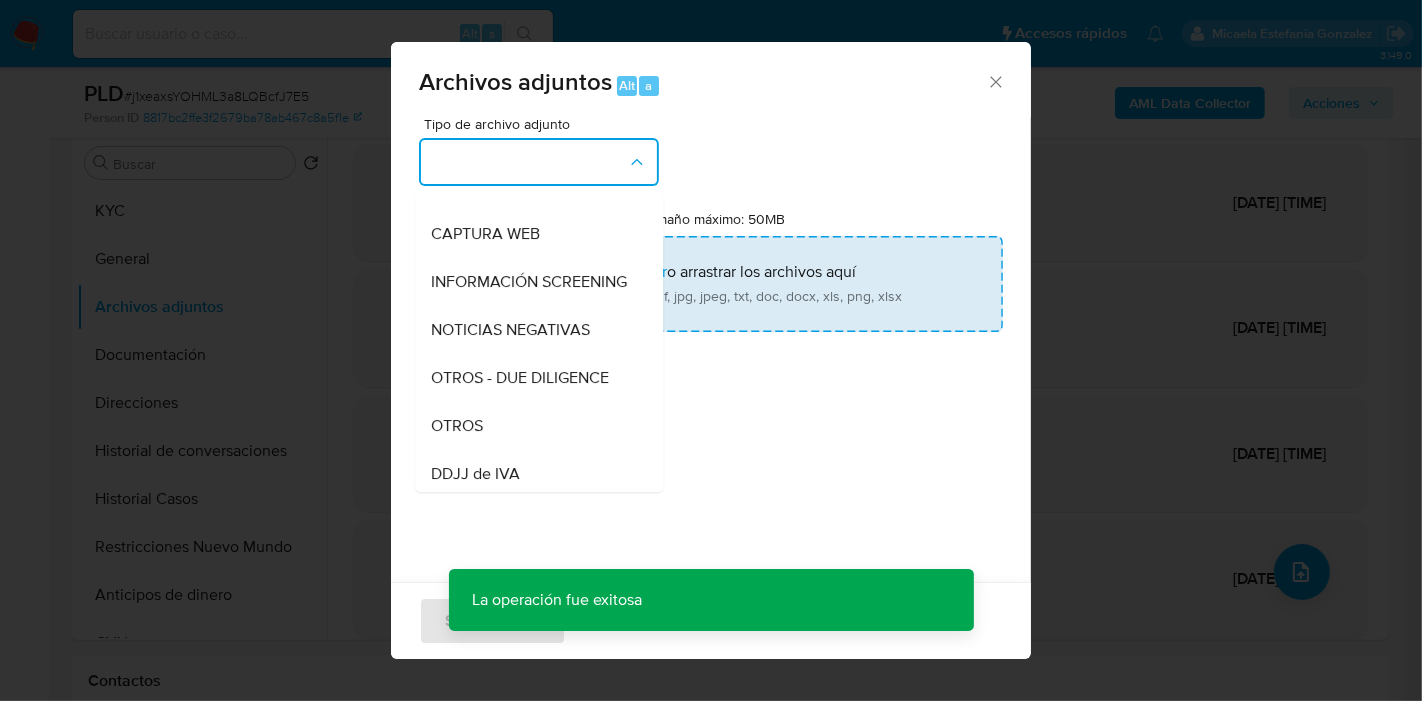drag, startPoint x: 507, startPoint y: 428, endPoint x: 697, endPoint y: 310, distance: 223.66046 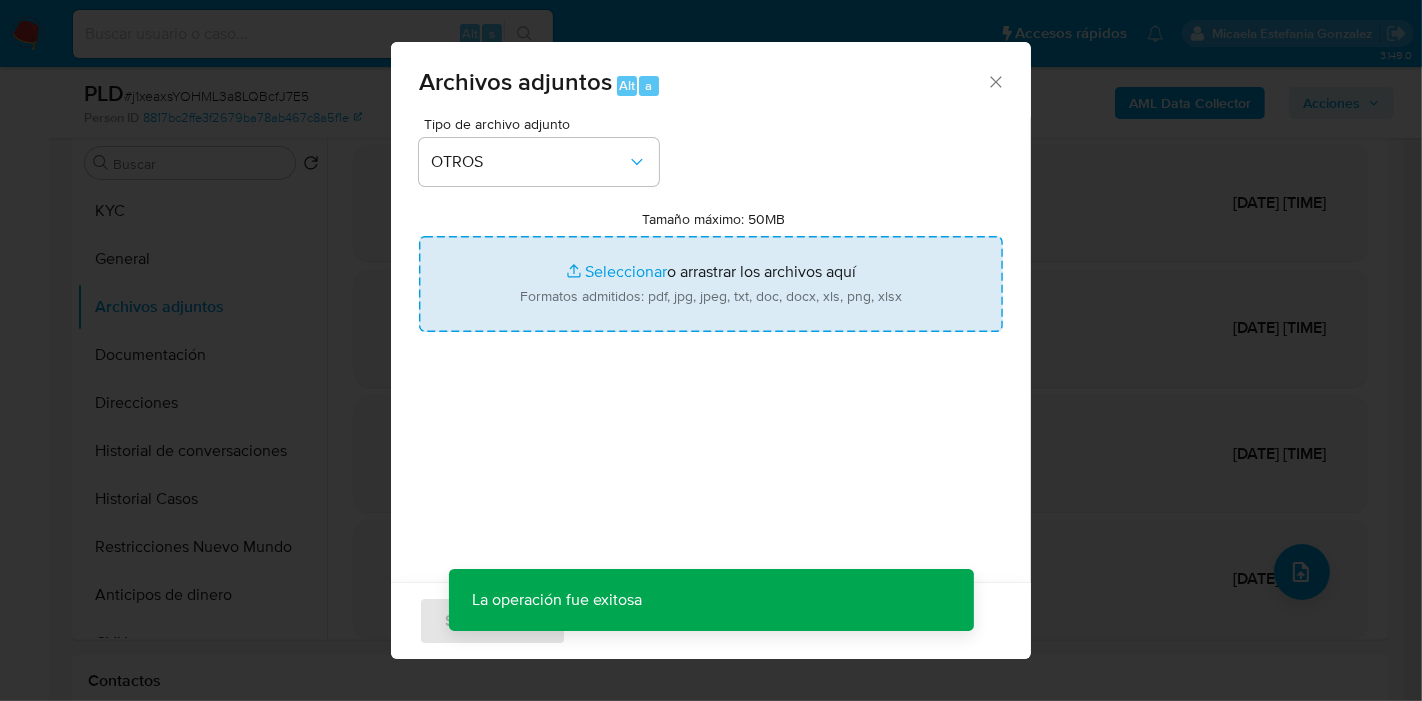 click on "Tamaño máximo: 50MB Seleccionar archivos" at bounding box center [711, 284] 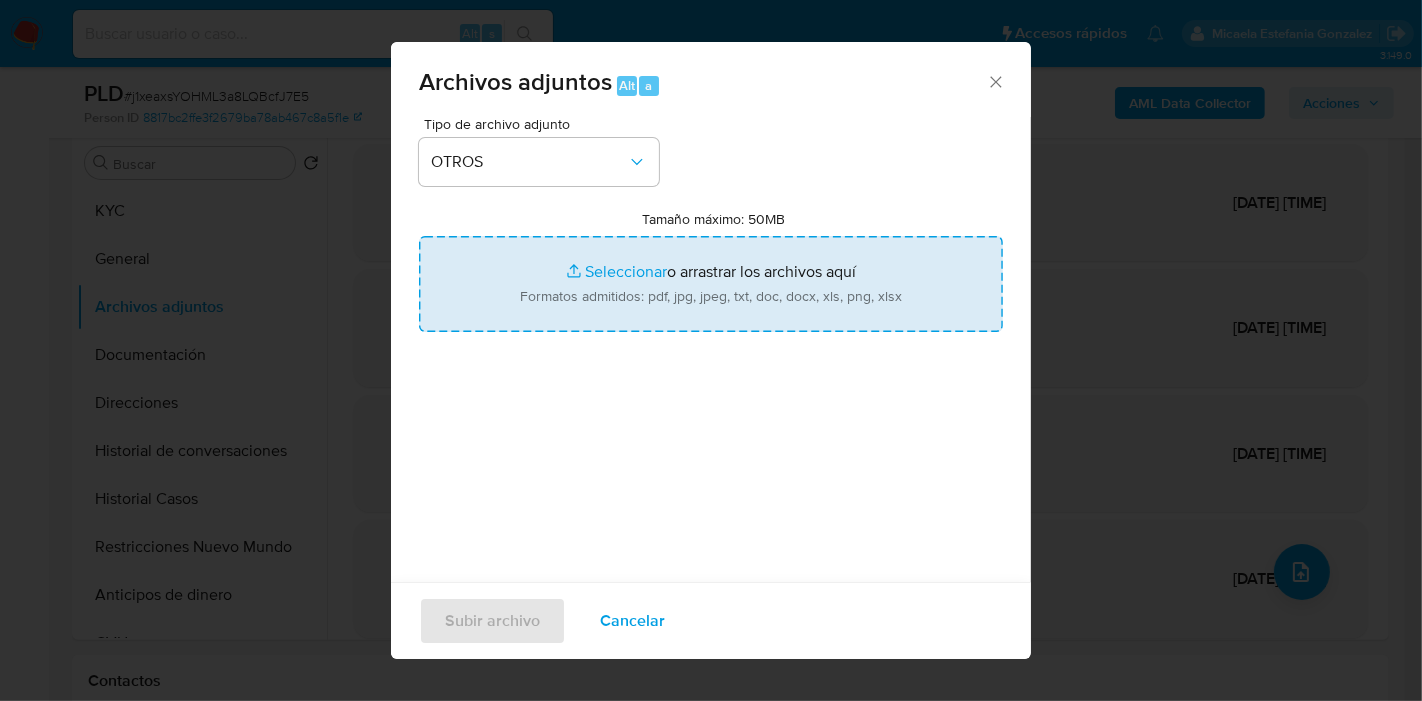 type on "C:\fakepath\Caselog j1xeaxsYOHML3a8LQBcfJ7E5_2025_07_18_15_21_53.docx" 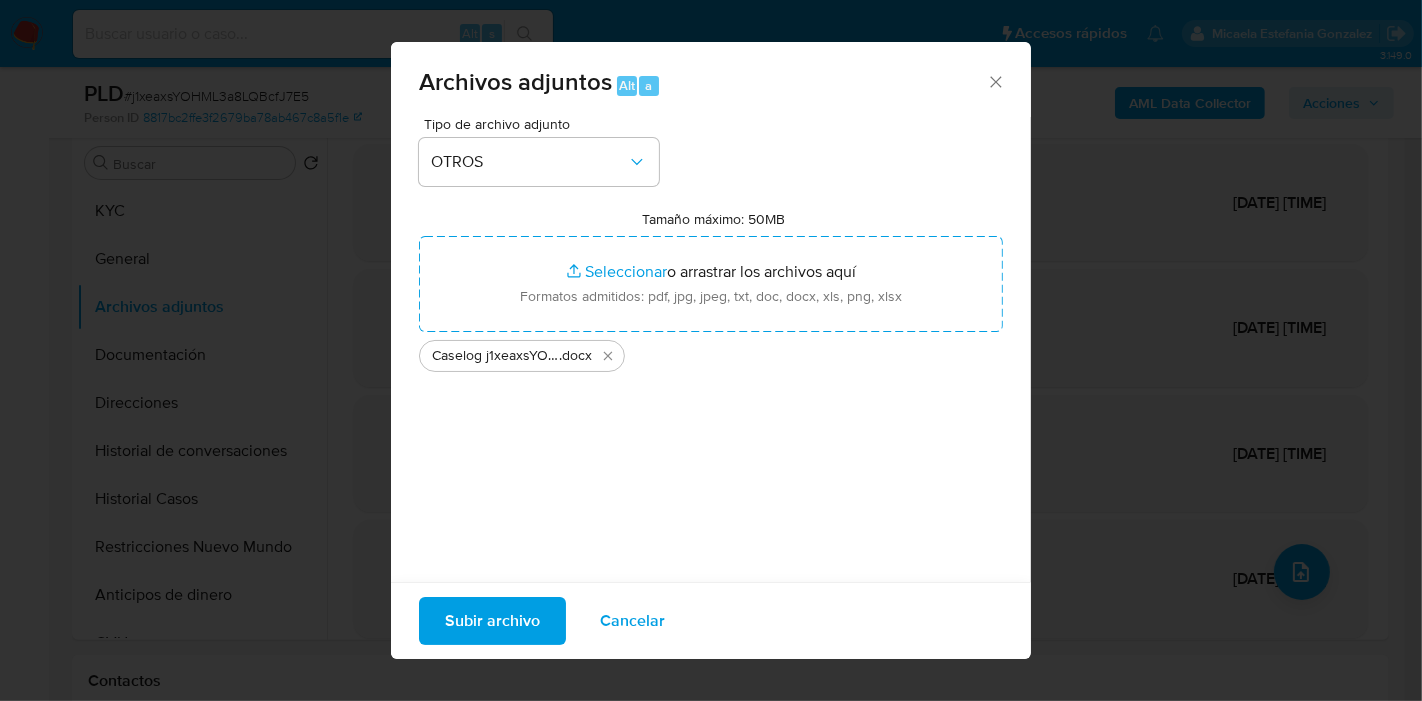 click on "Tipo de archivo adjunto OTROS Tamaño máximo: 50MB Seleccionar archivos Seleccionar  o arrastrar los archivos aquí Formatos admitidos: pdf, jpg, jpeg, txt, doc, docx, xls, png, xlsx Caselog j1xeaxsYOHML3a8LQBcfJ7E5_2025_07_18_15_21_53 .docx" at bounding box center (711, 353) 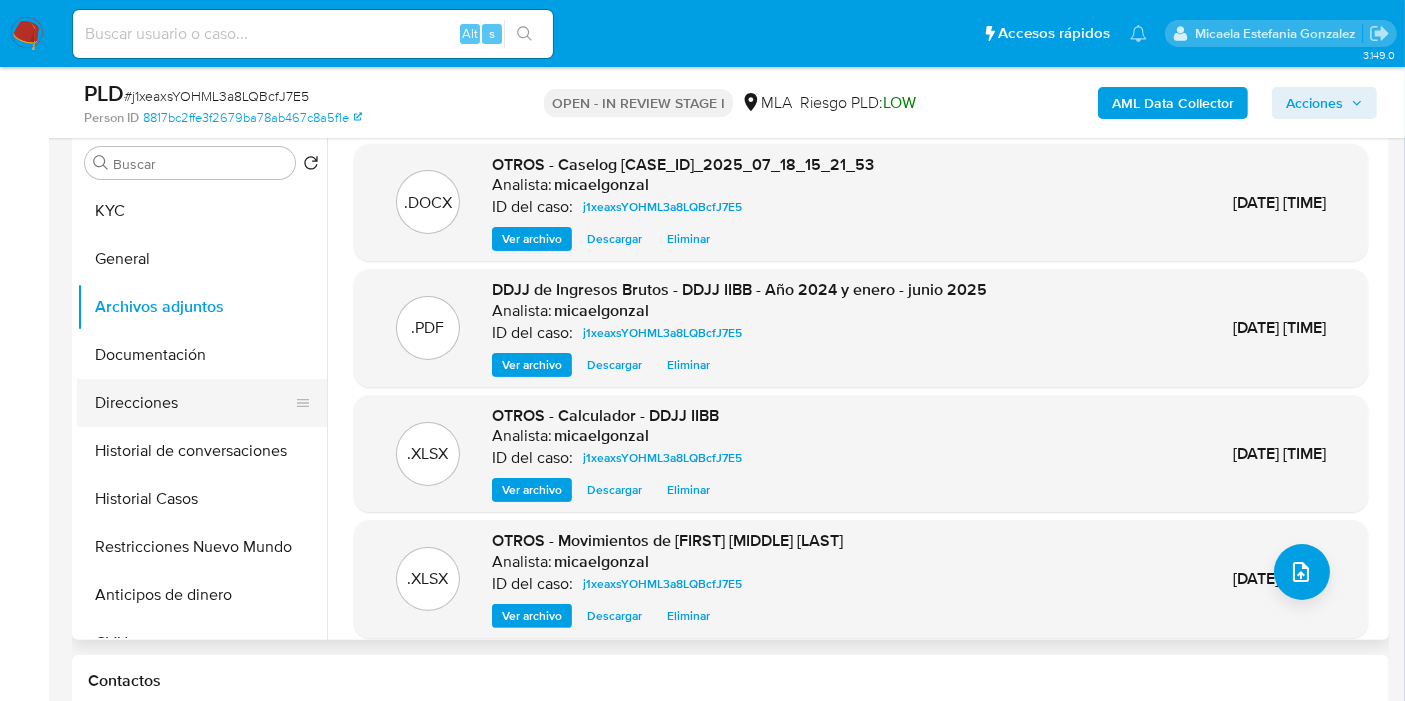 click on "Direcciones" at bounding box center [194, 403] 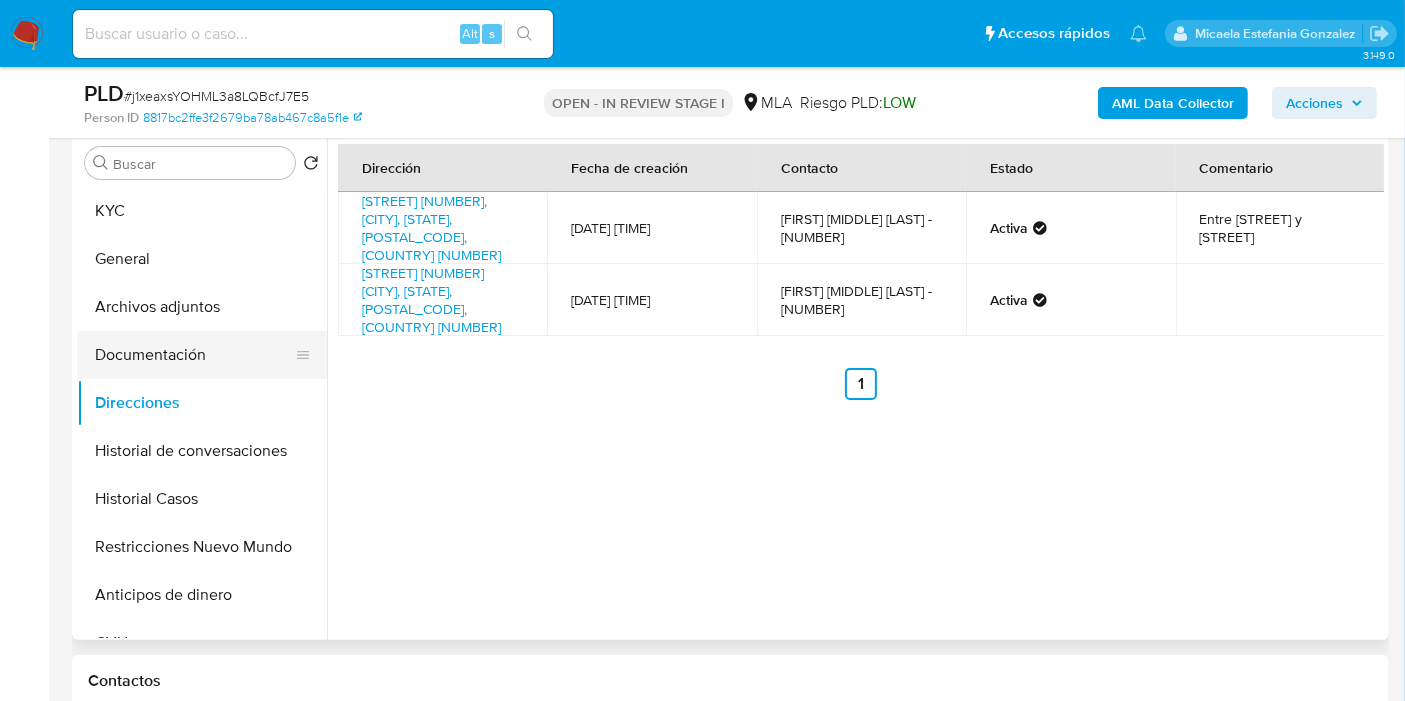 click on "Documentación" at bounding box center [194, 355] 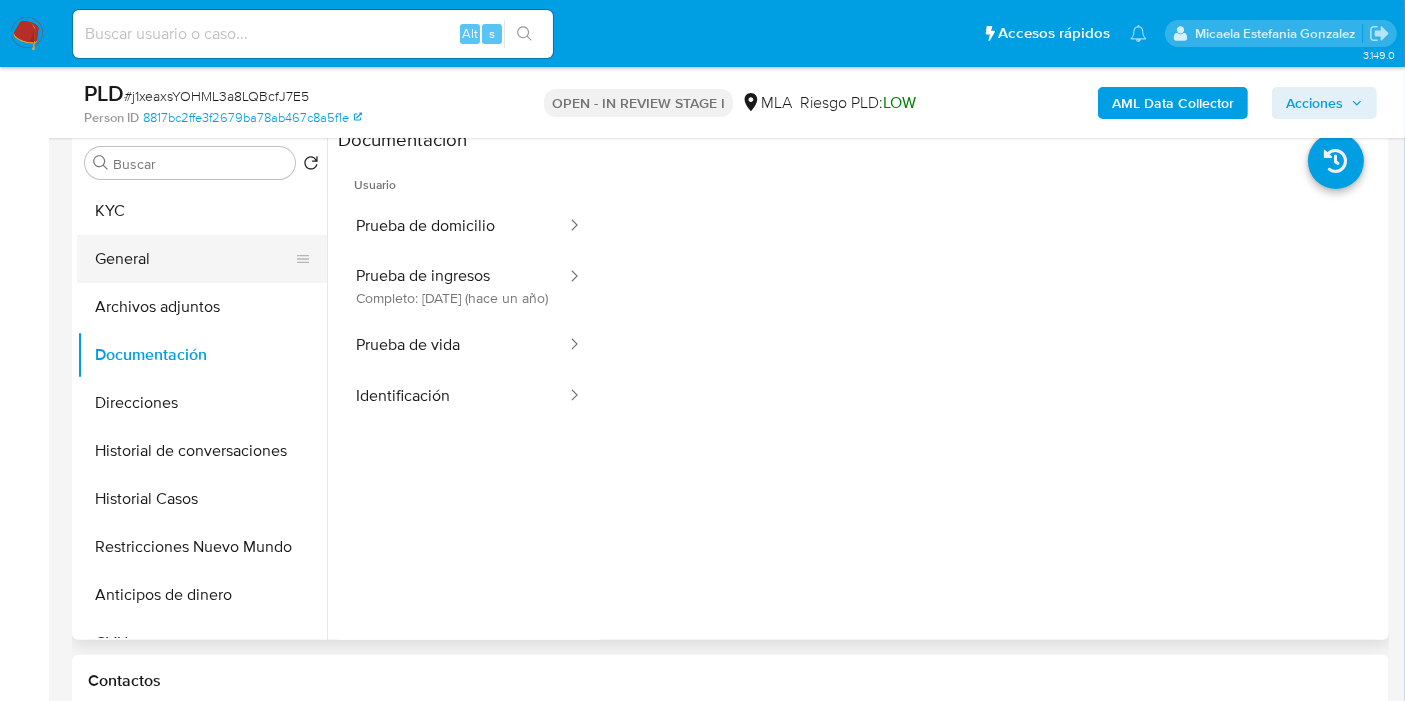 click on "General" at bounding box center [194, 259] 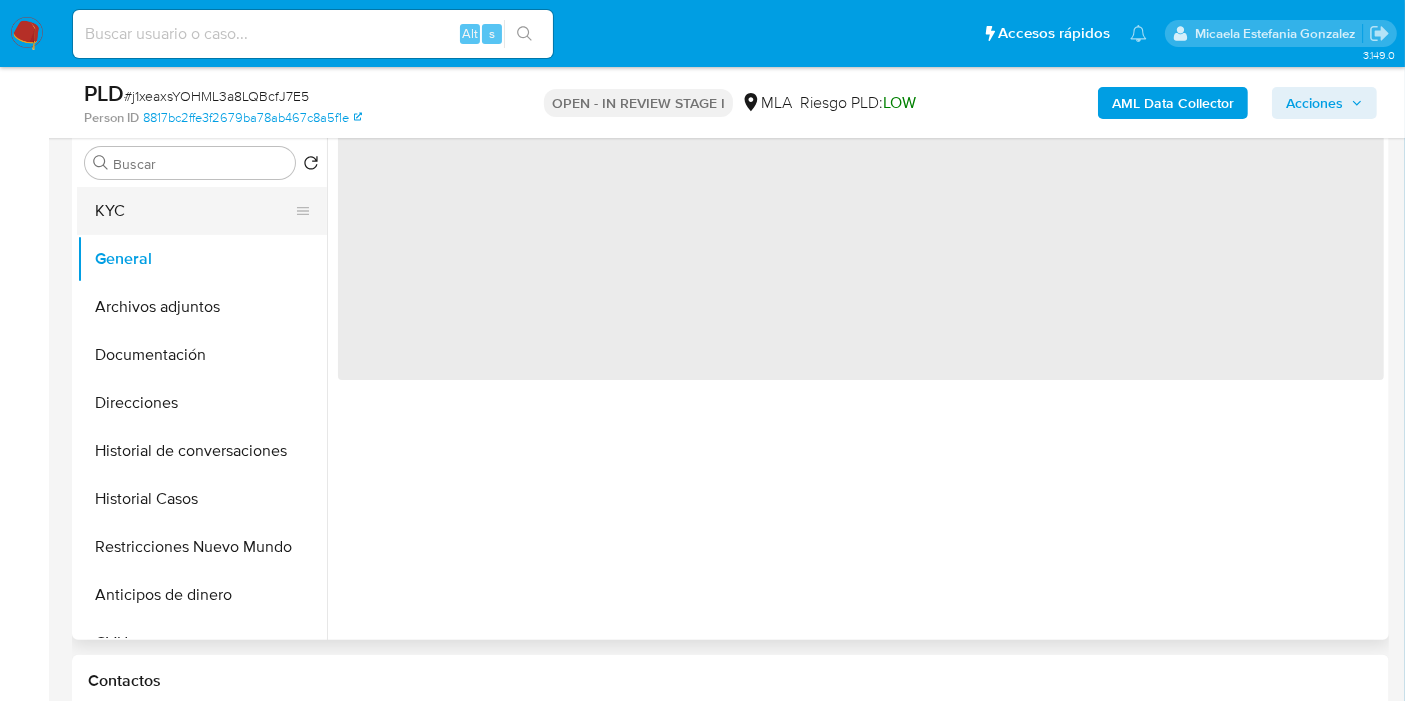 click on "KYC" at bounding box center [194, 211] 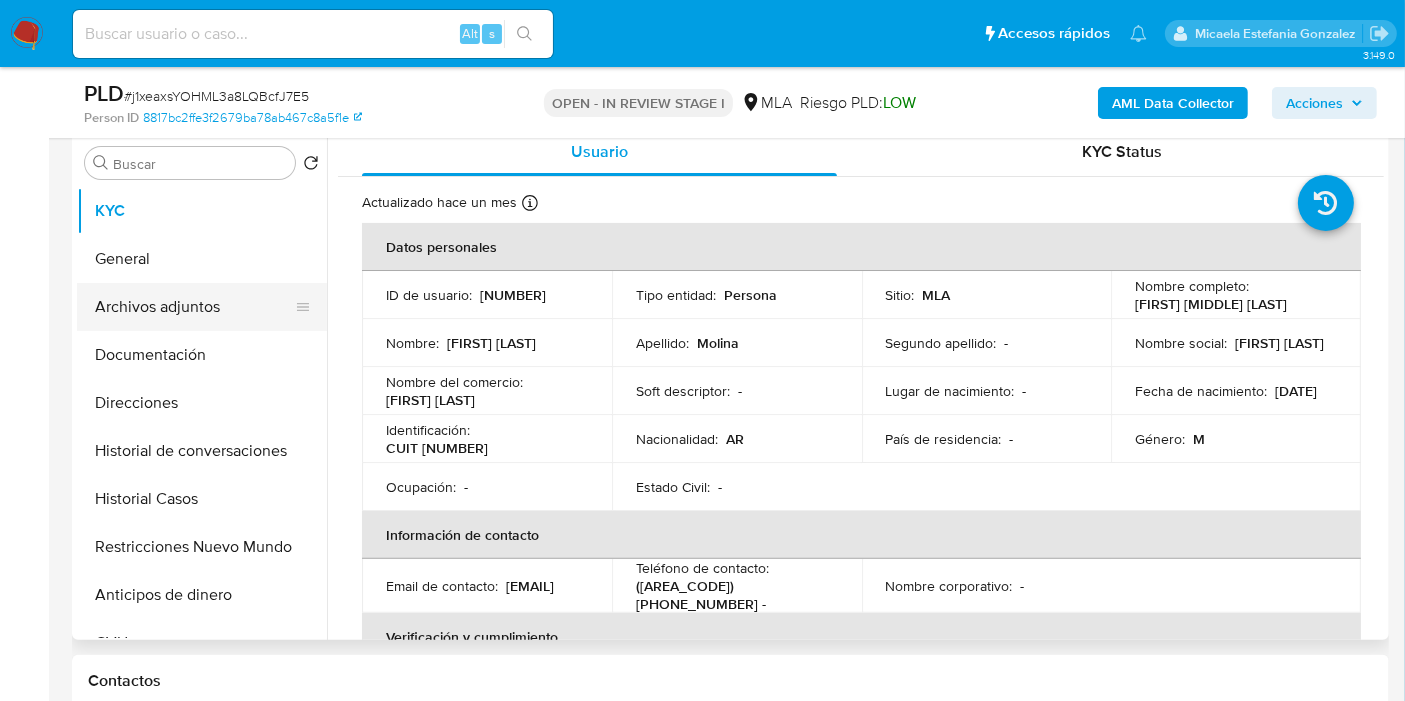 click on "Archivos adjuntos" at bounding box center [194, 307] 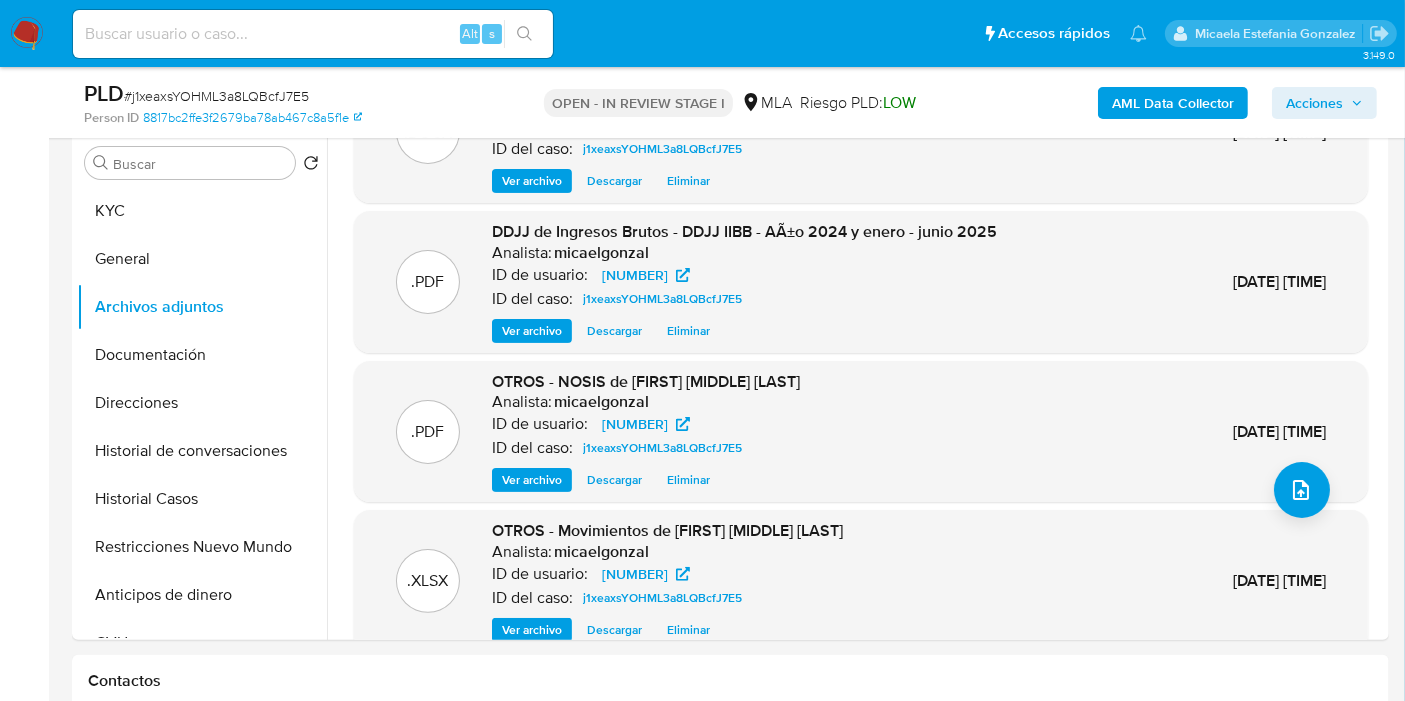 scroll, scrollTop: 168, scrollLeft: 0, axis: vertical 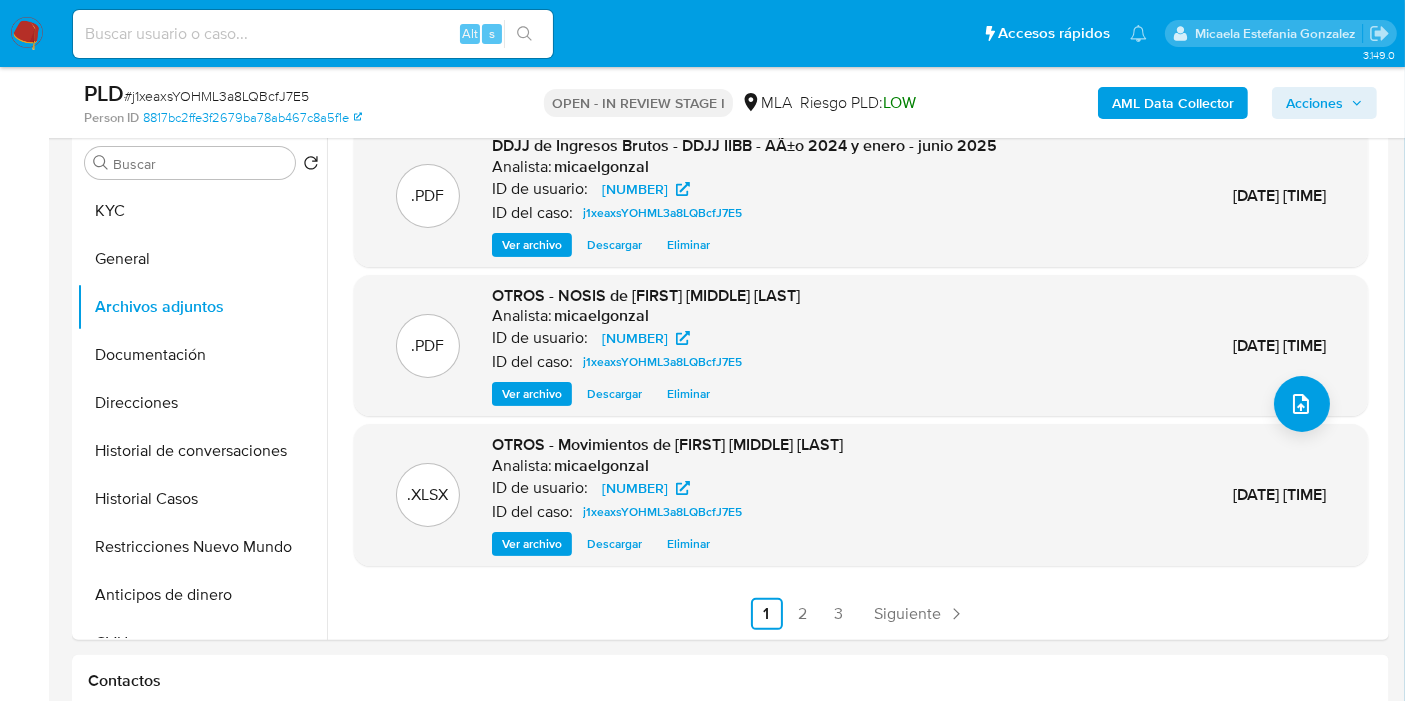 click on "Acciones" at bounding box center (1314, 103) 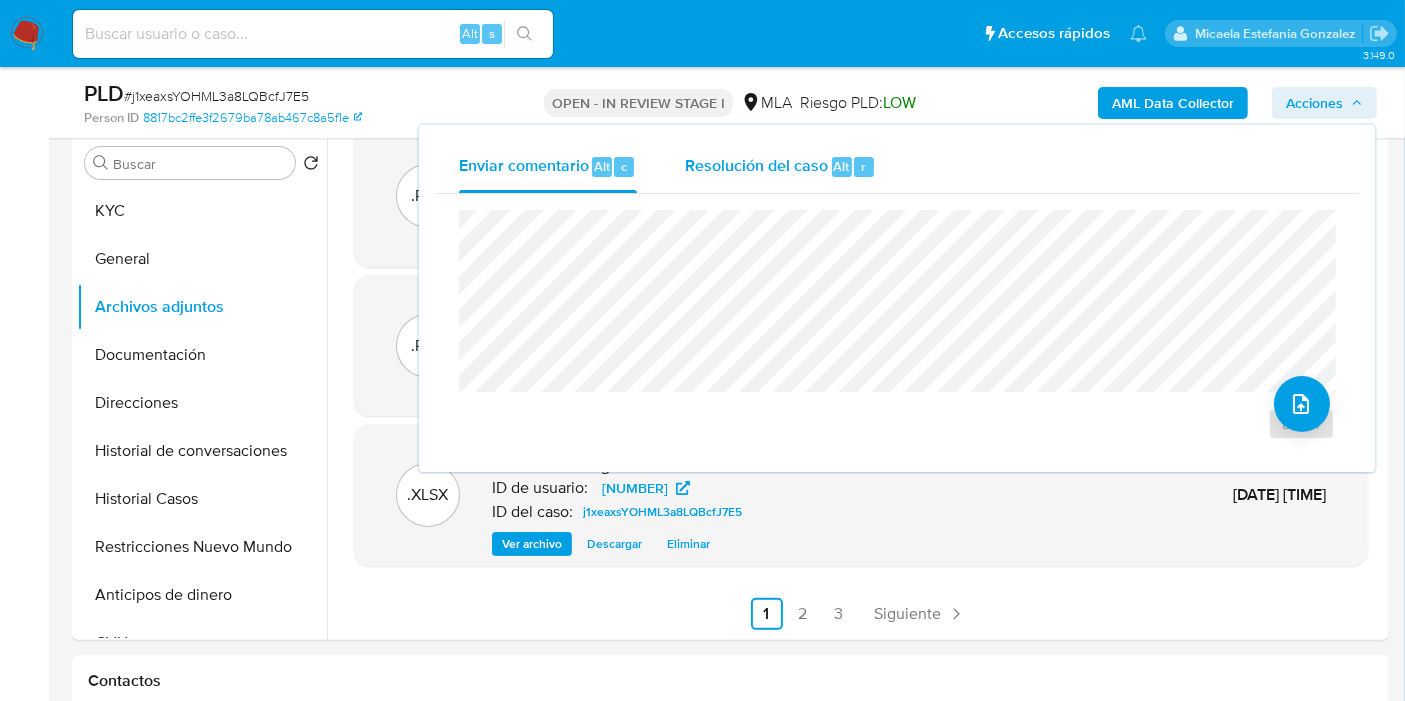 click on "Resolución del caso Alt r" at bounding box center (780, 167) 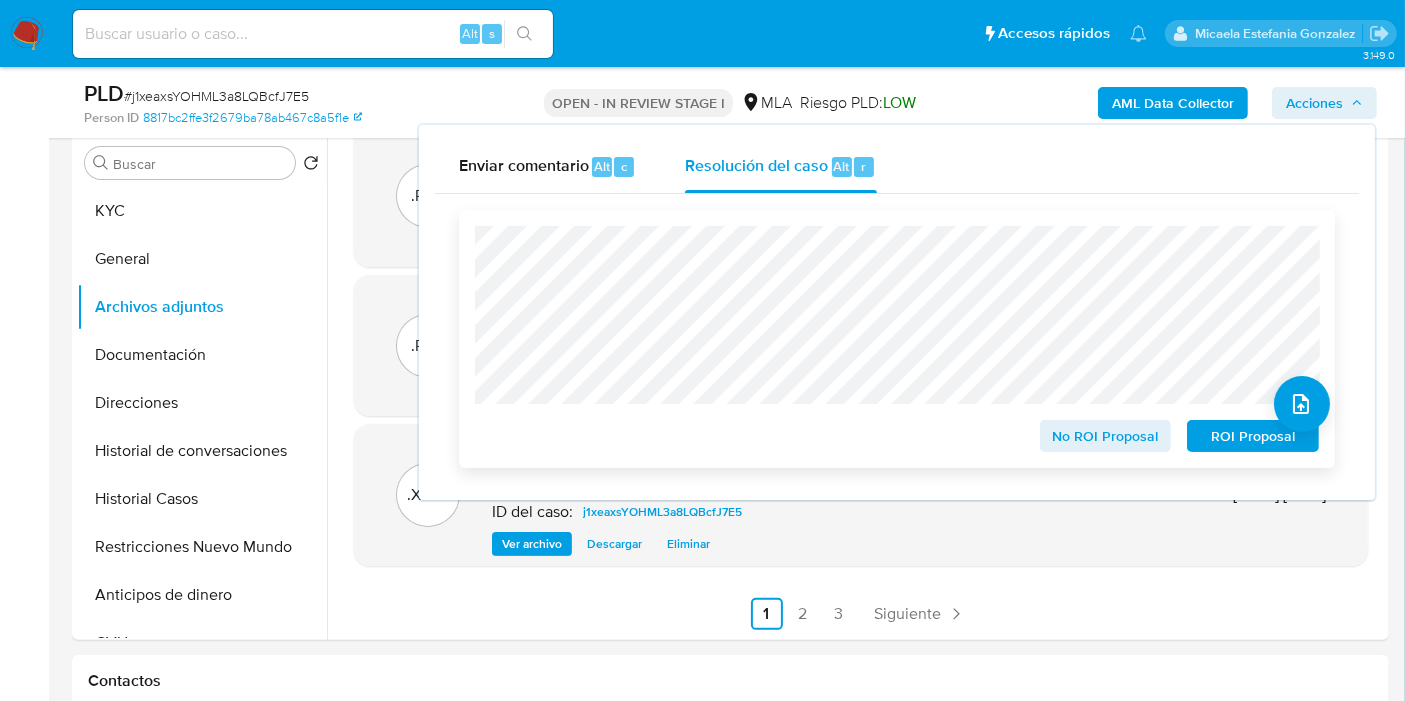 click on "No ROI Proposal" at bounding box center [1106, 436] 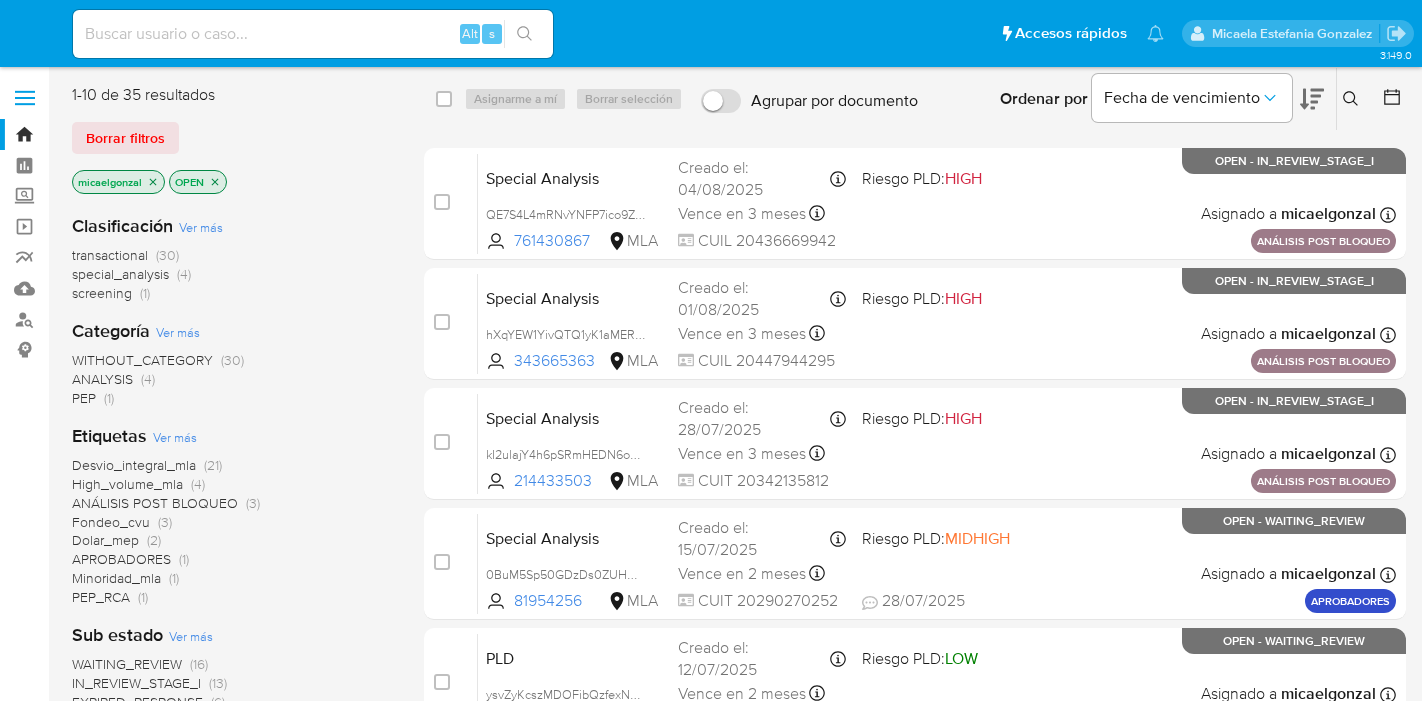 scroll, scrollTop: 0, scrollLeft: 0, axis: both 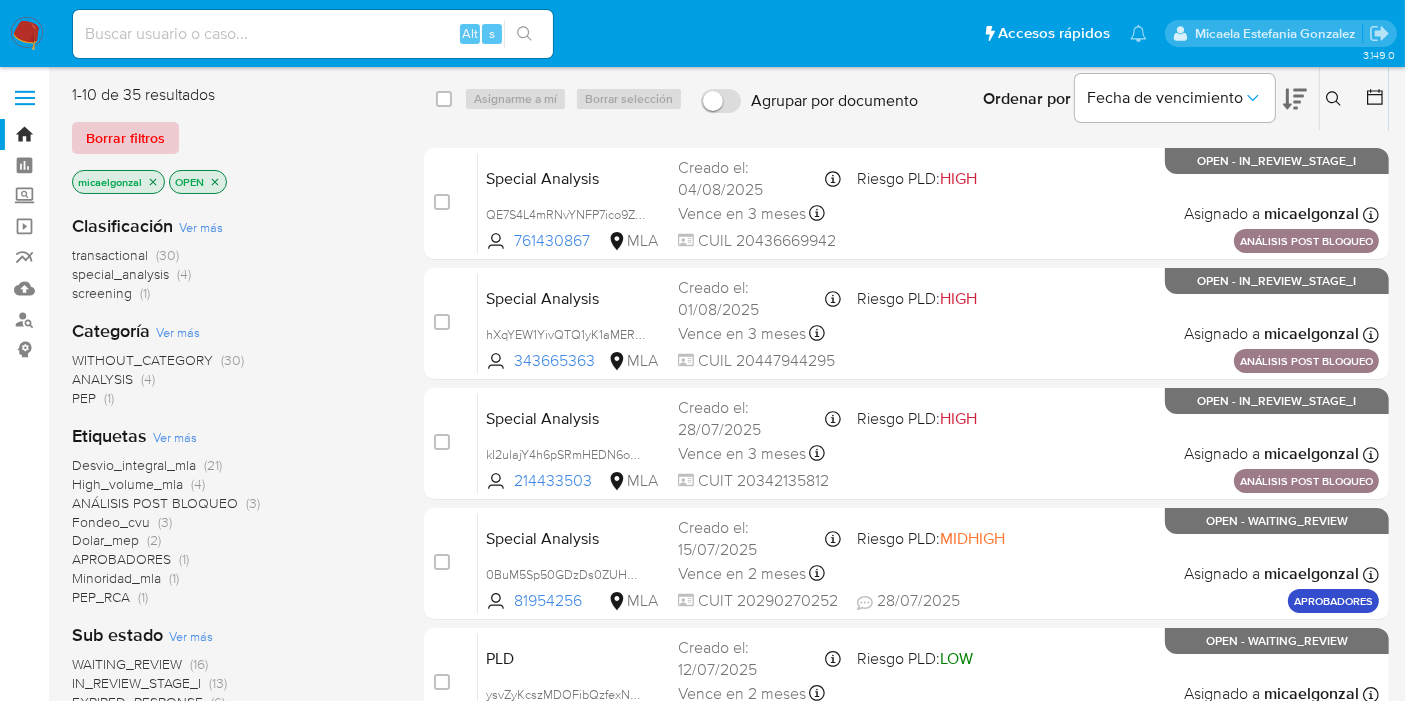 click on "Borrar filtros" at bounding box center (125, 138) 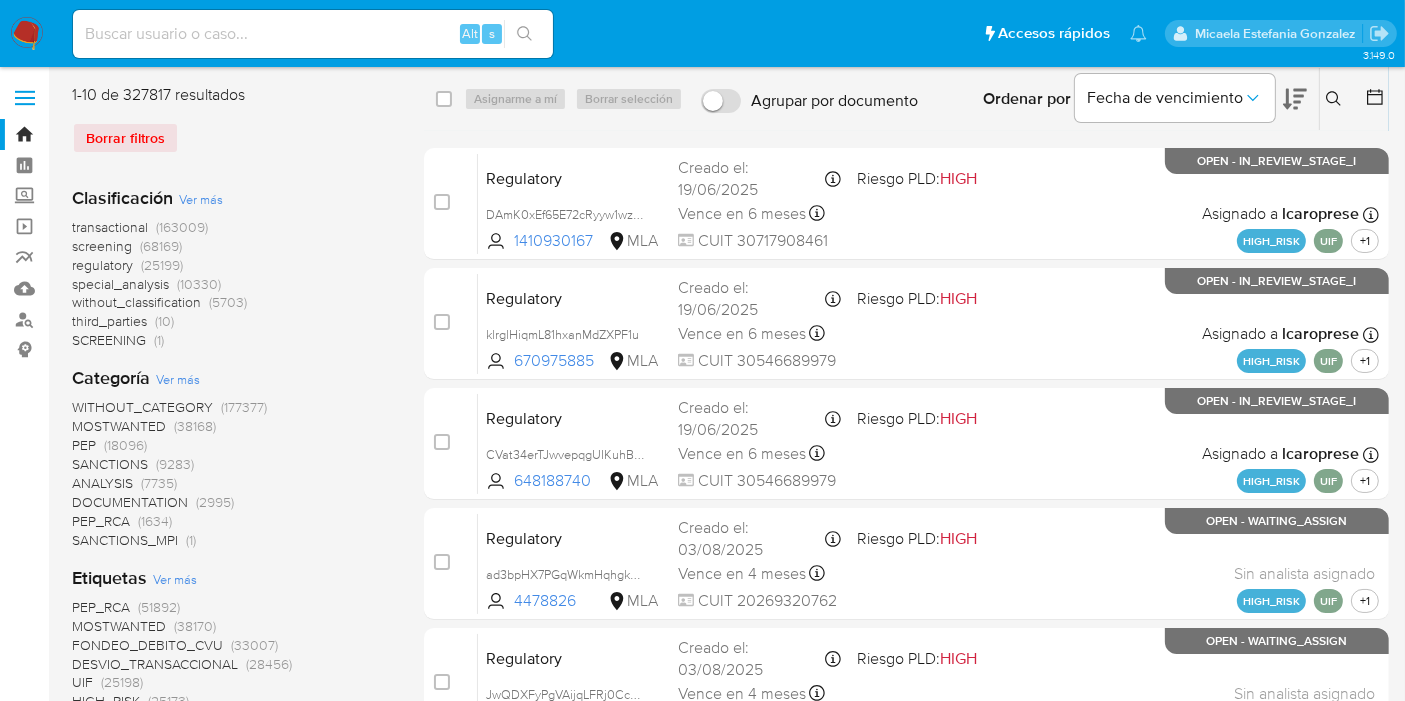 click on "Ordenar por Fecha de vencimiento" at bounding box center (1143, 99) 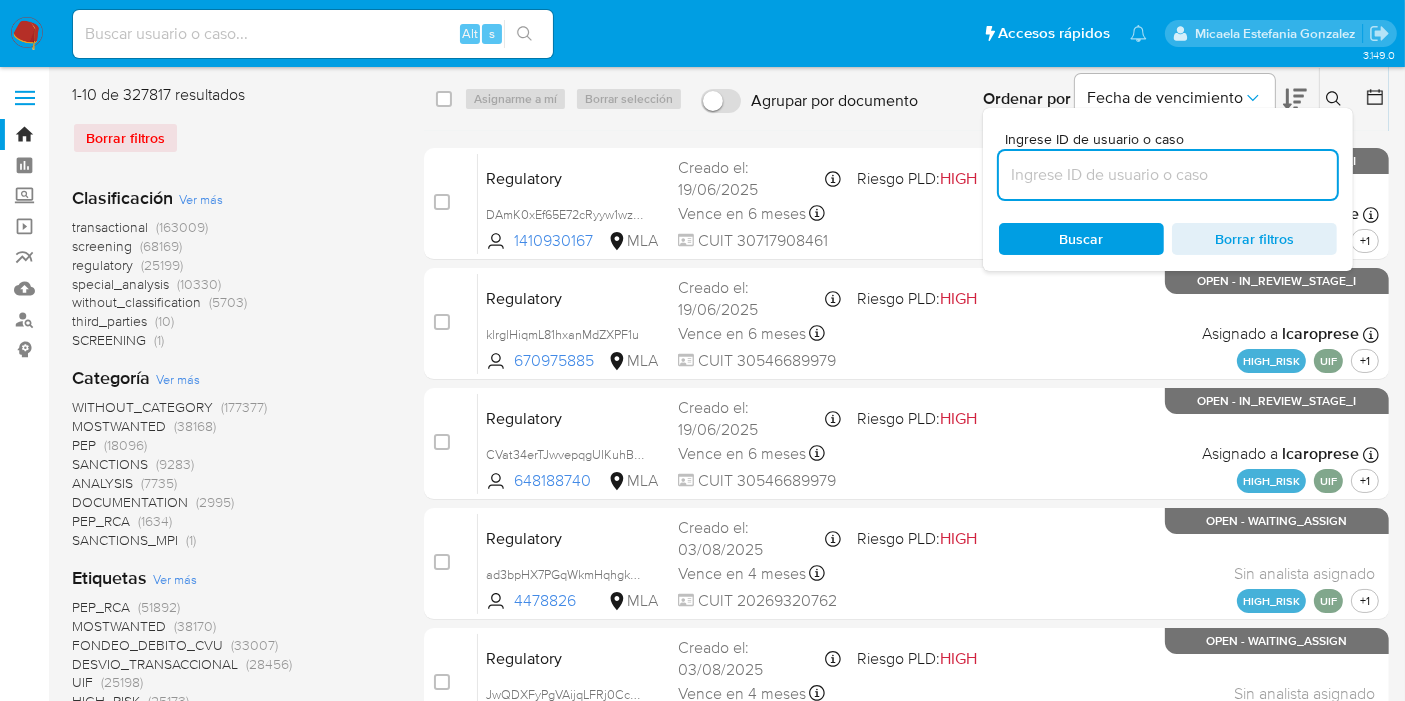 click at bounding box center [1168, 175] 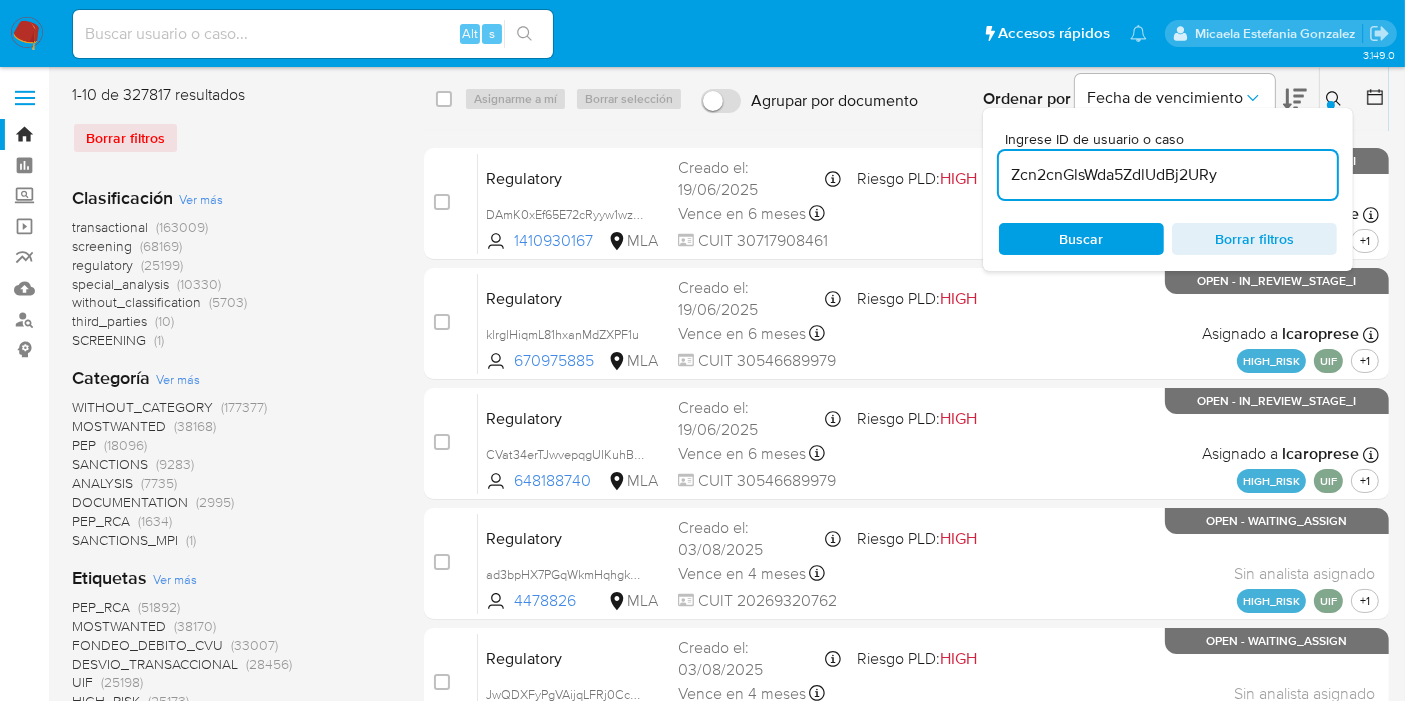 type on "Zcn2cnGlsWda5ZdlUdBj2URy" 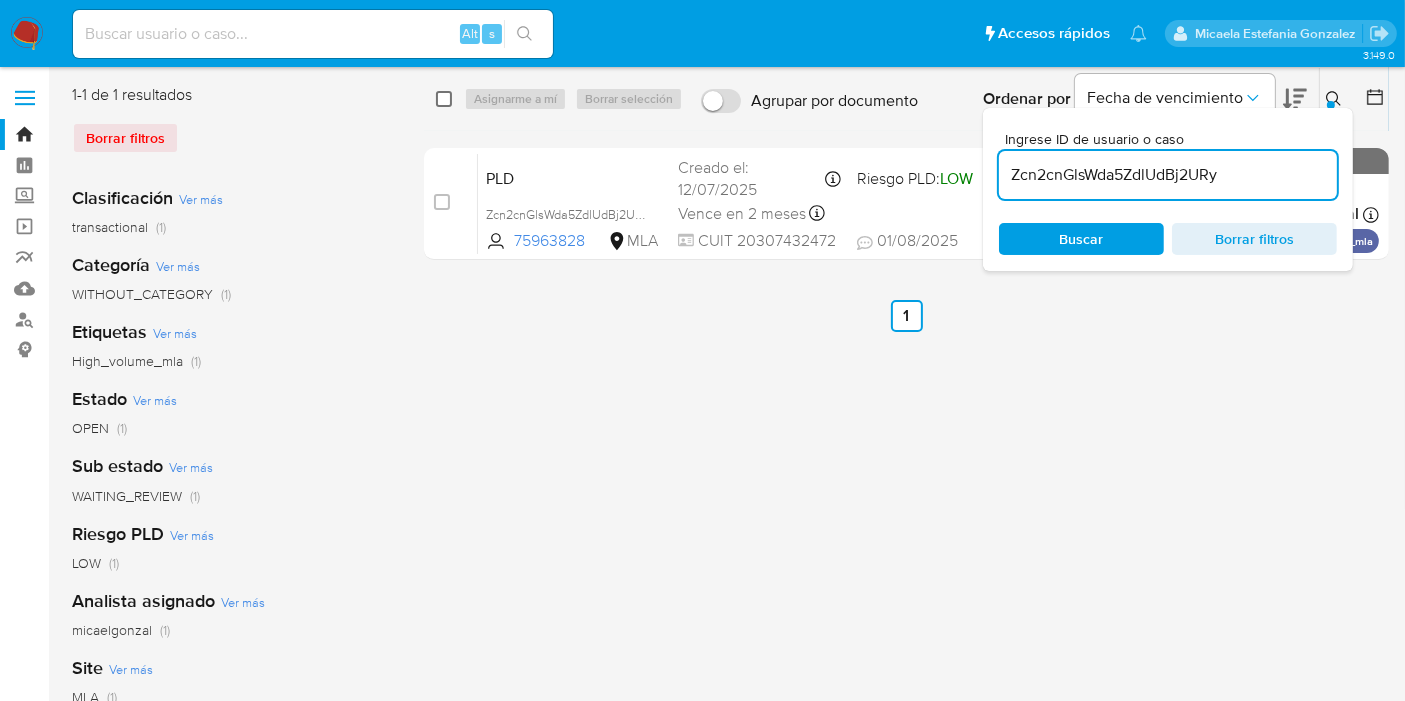 click on "select-all-cases-checkbox" at bounding box center [448, 99] 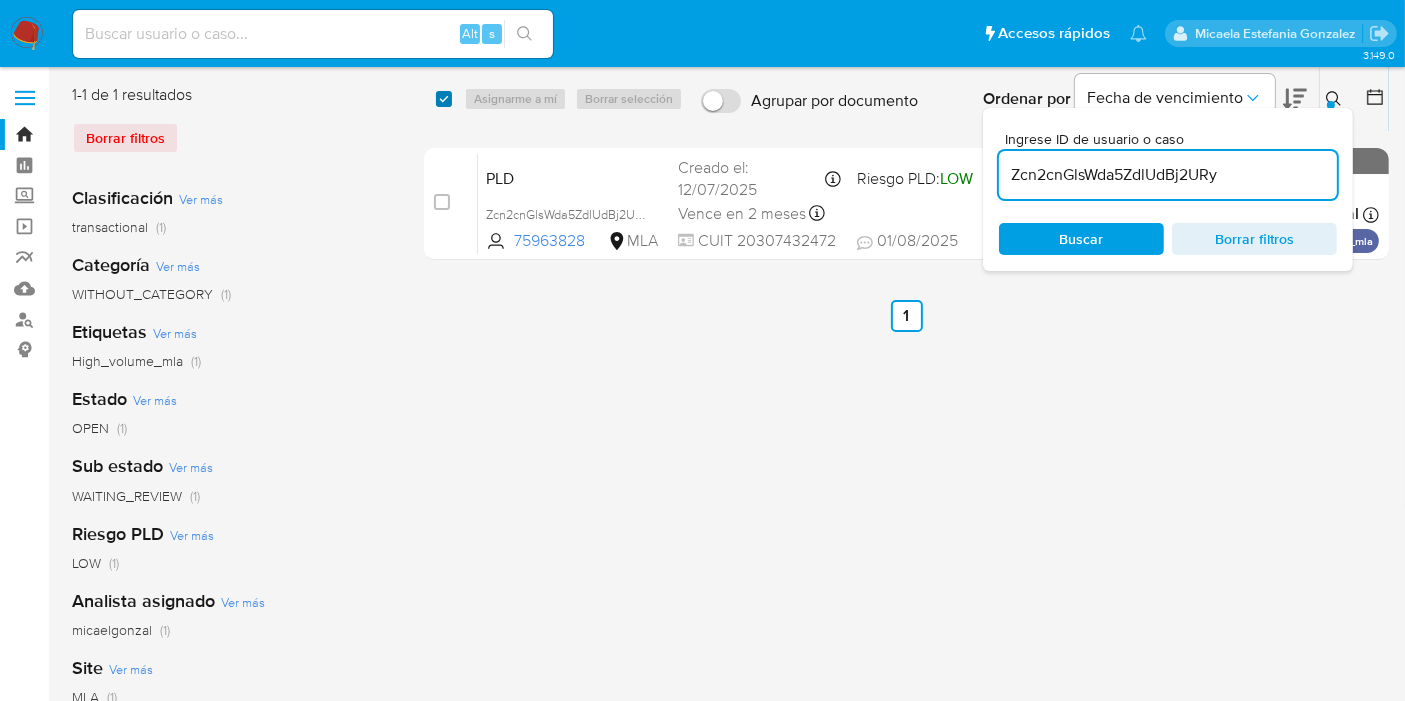 checkbox on "true" 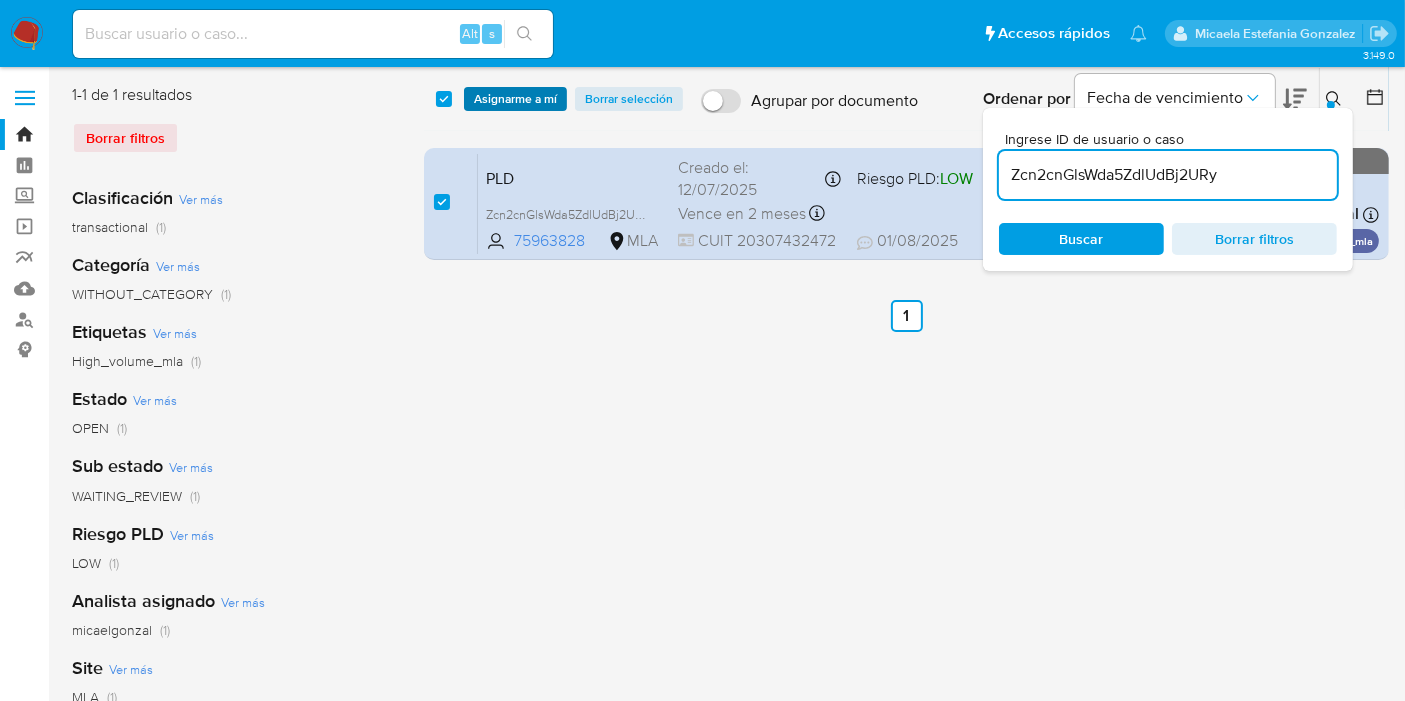 click on "Asignarme a mí" at bounding box center (515, 99) 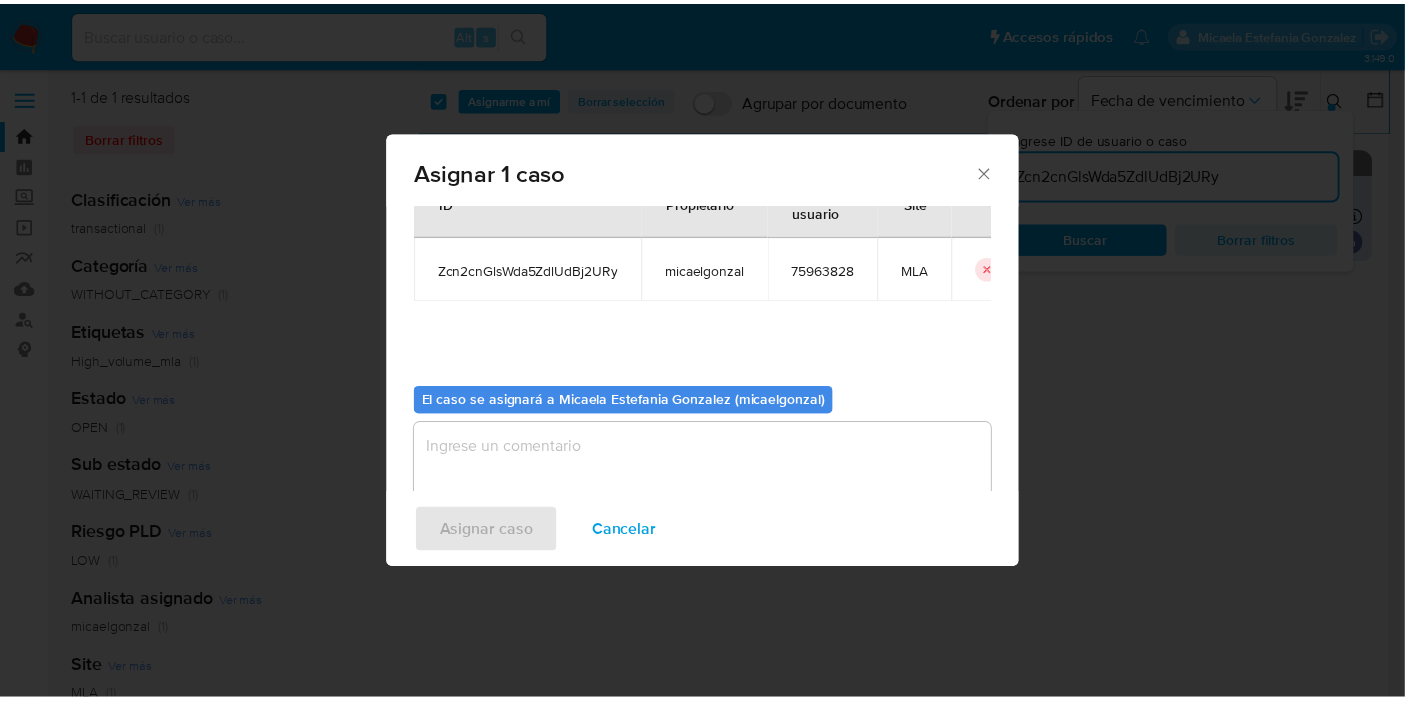 scroll, scrollTop: 102, scrollLeft: 0, axis: vertical 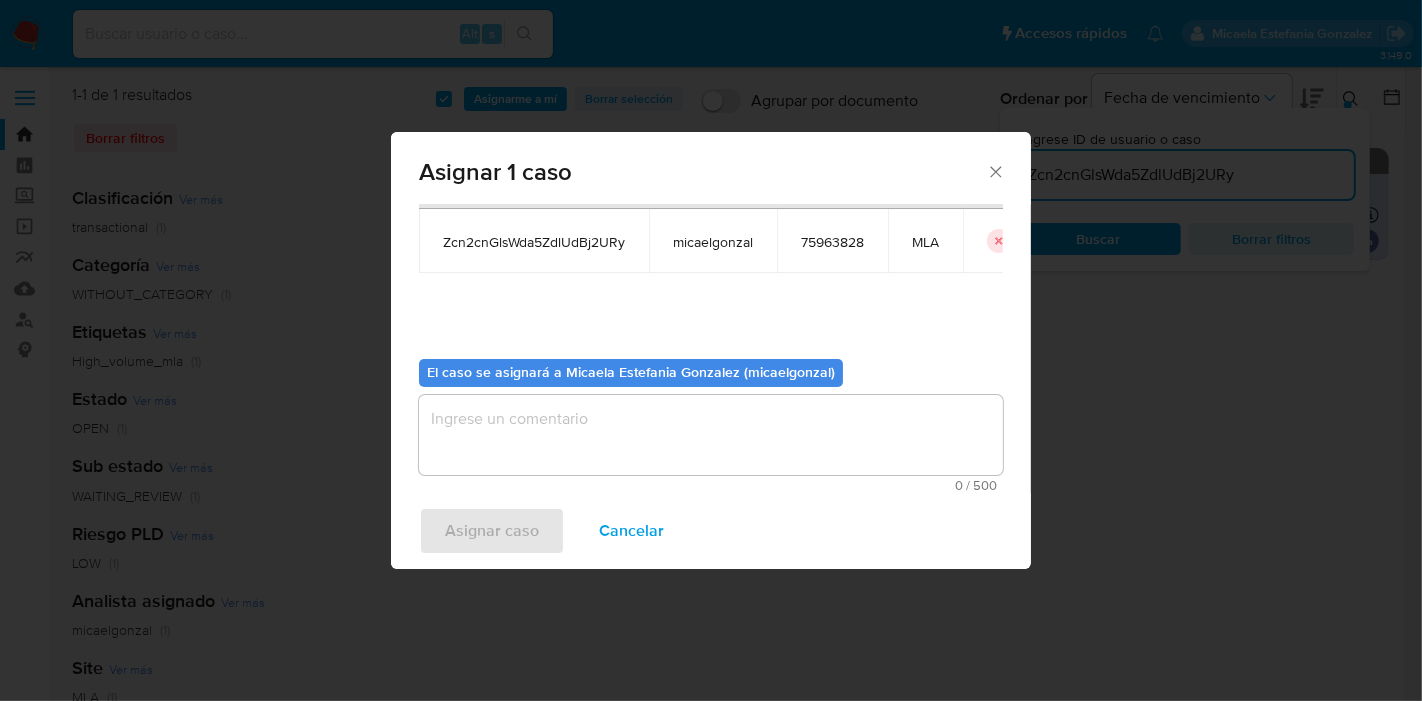 click on "El caso se asignará a
Micaela Estefania Gonzalez (micaelgonzal)" at bounding box center (631, 372) 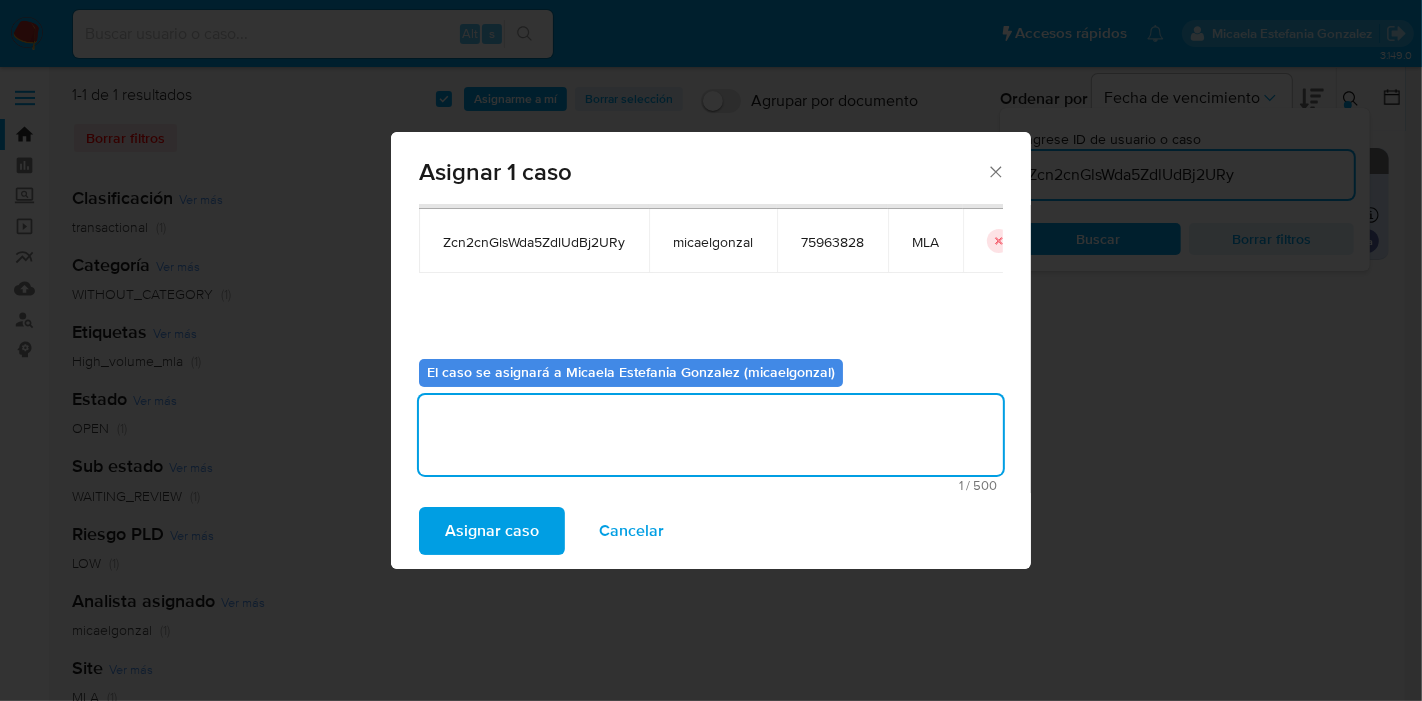 click on "Asignar caso" at bounding box center (492, 531) 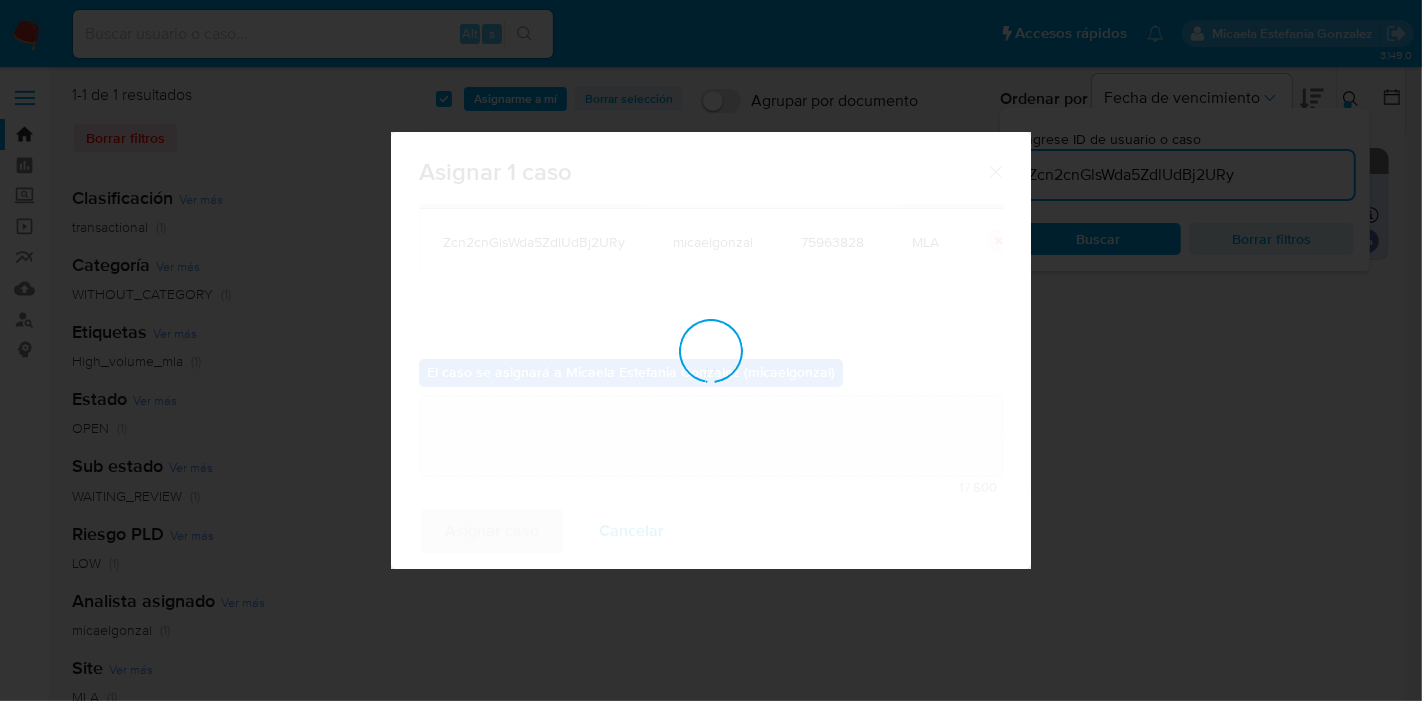 type 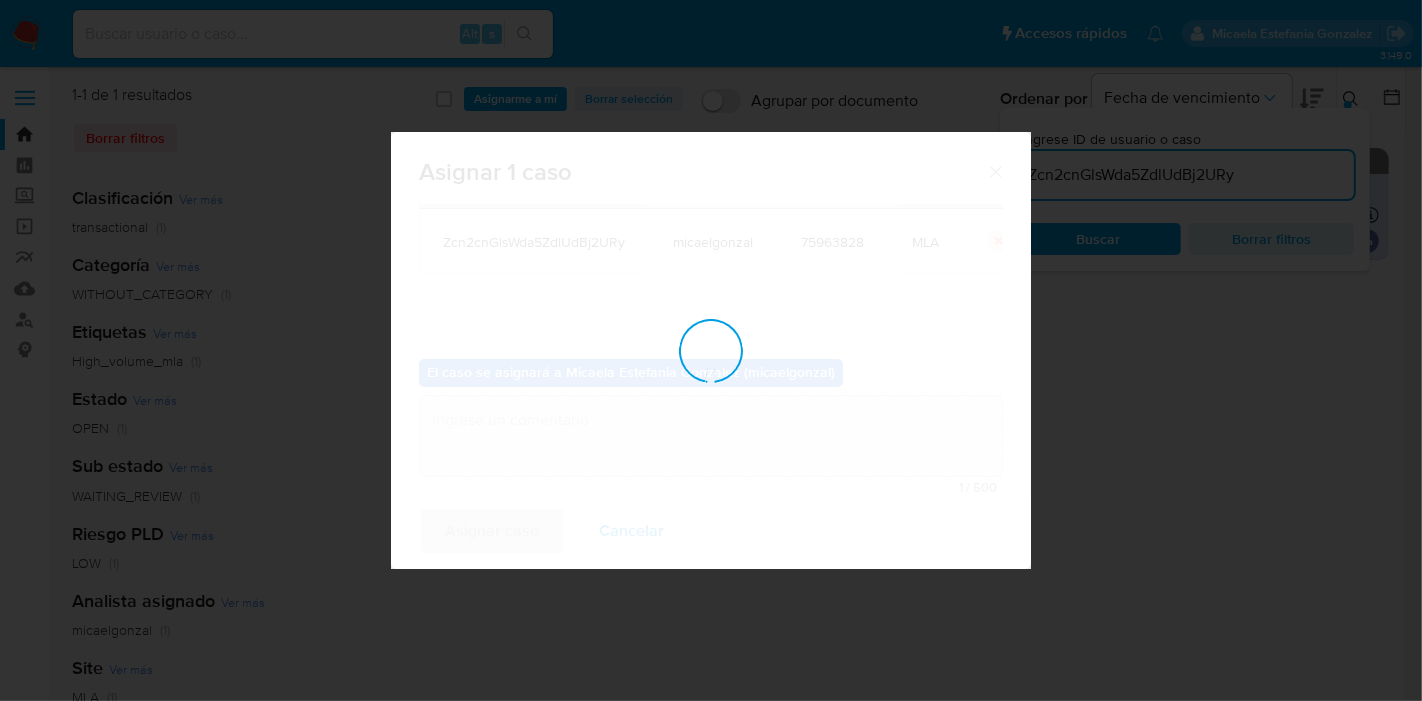 checkbox on "false" 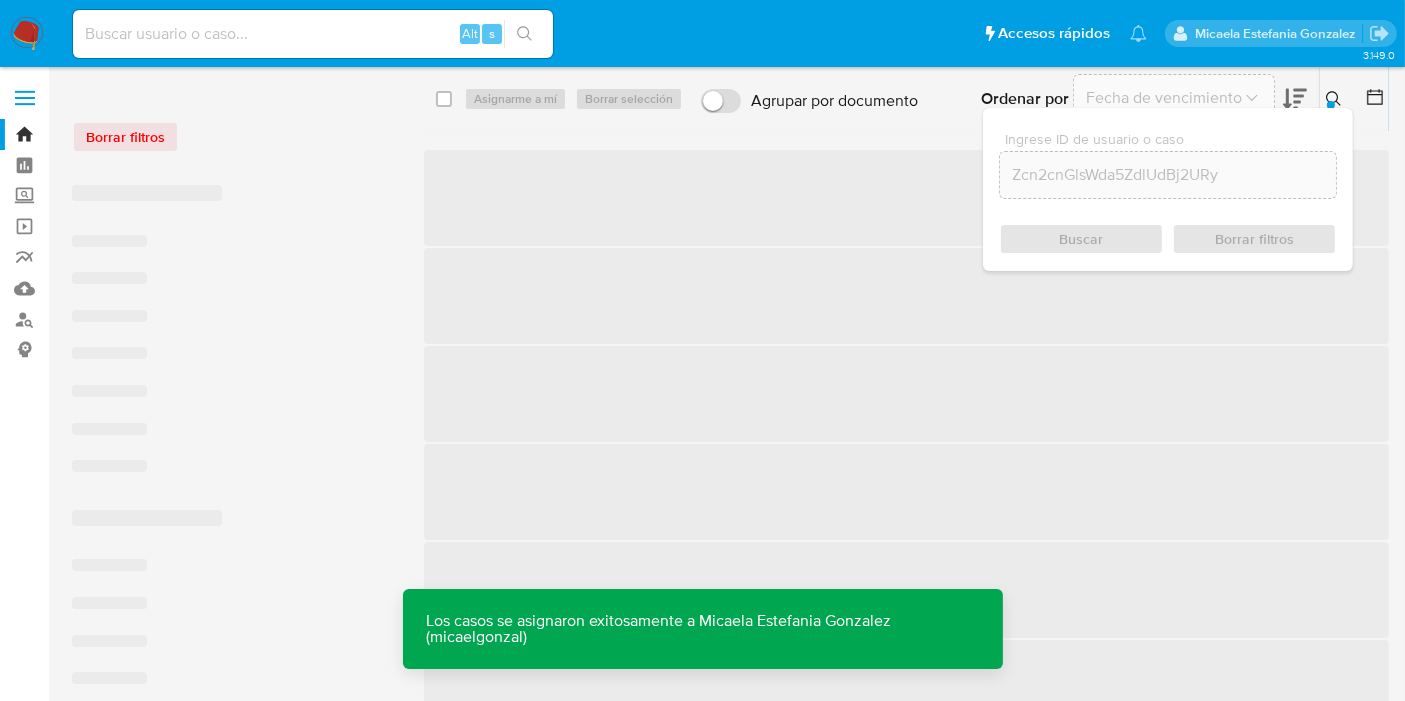 click at bounding box center (313, 34) 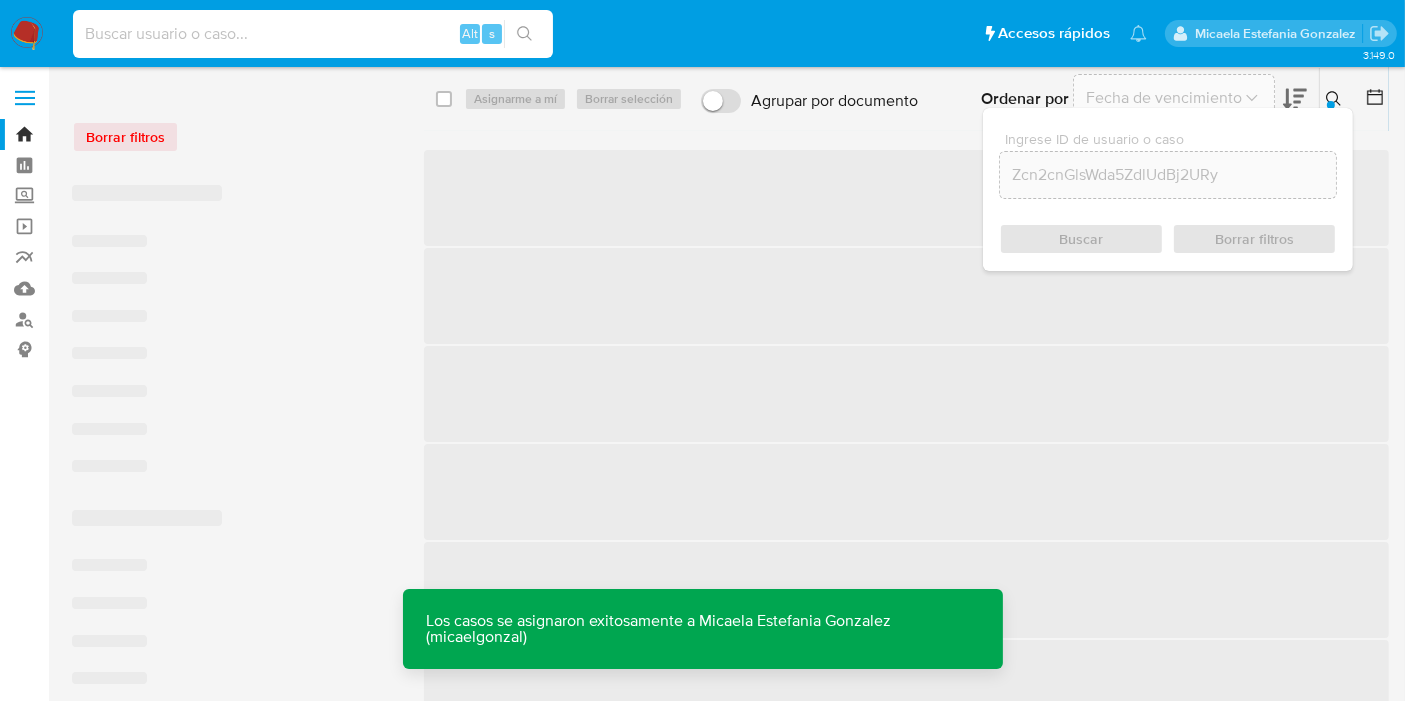 paste on "Zcn2cnGlsWda5ZdlUdBj2URy" 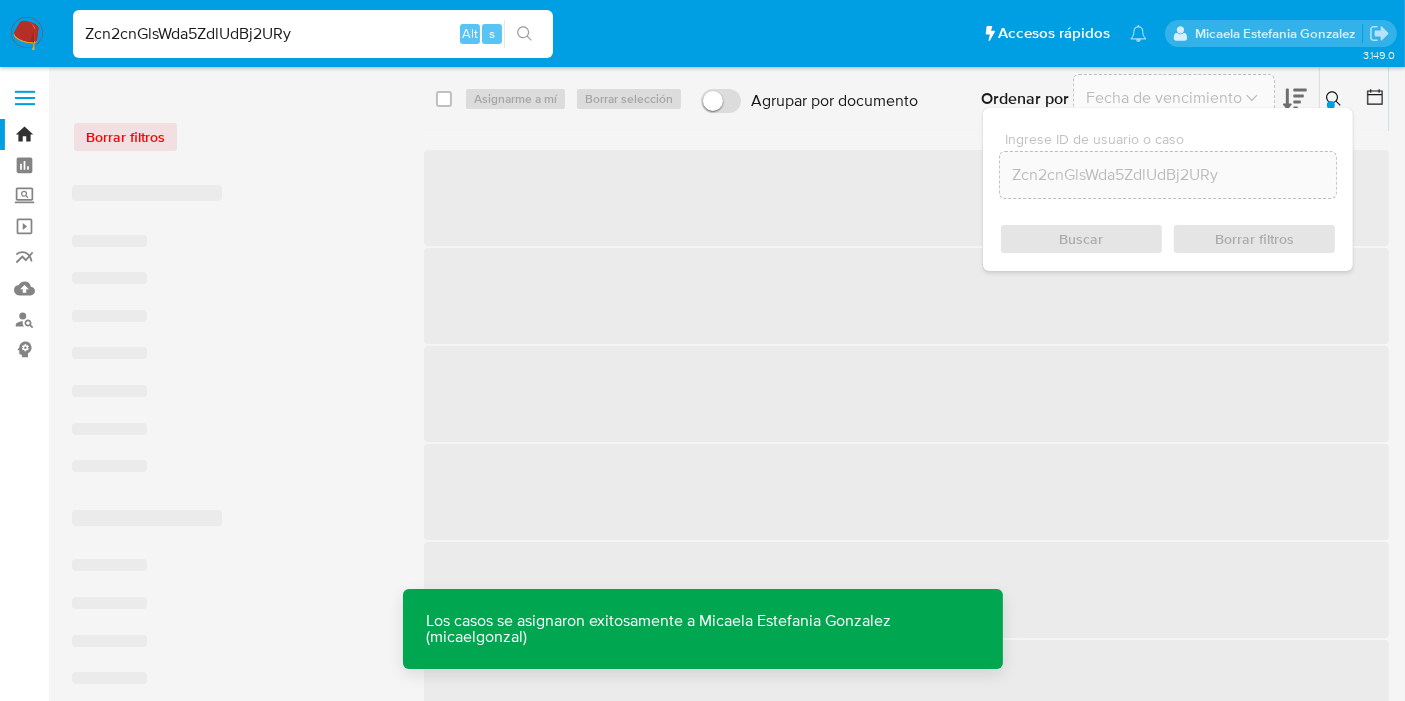 type on "Zcn2cnGlsWda5ZdlUdBj2URy" 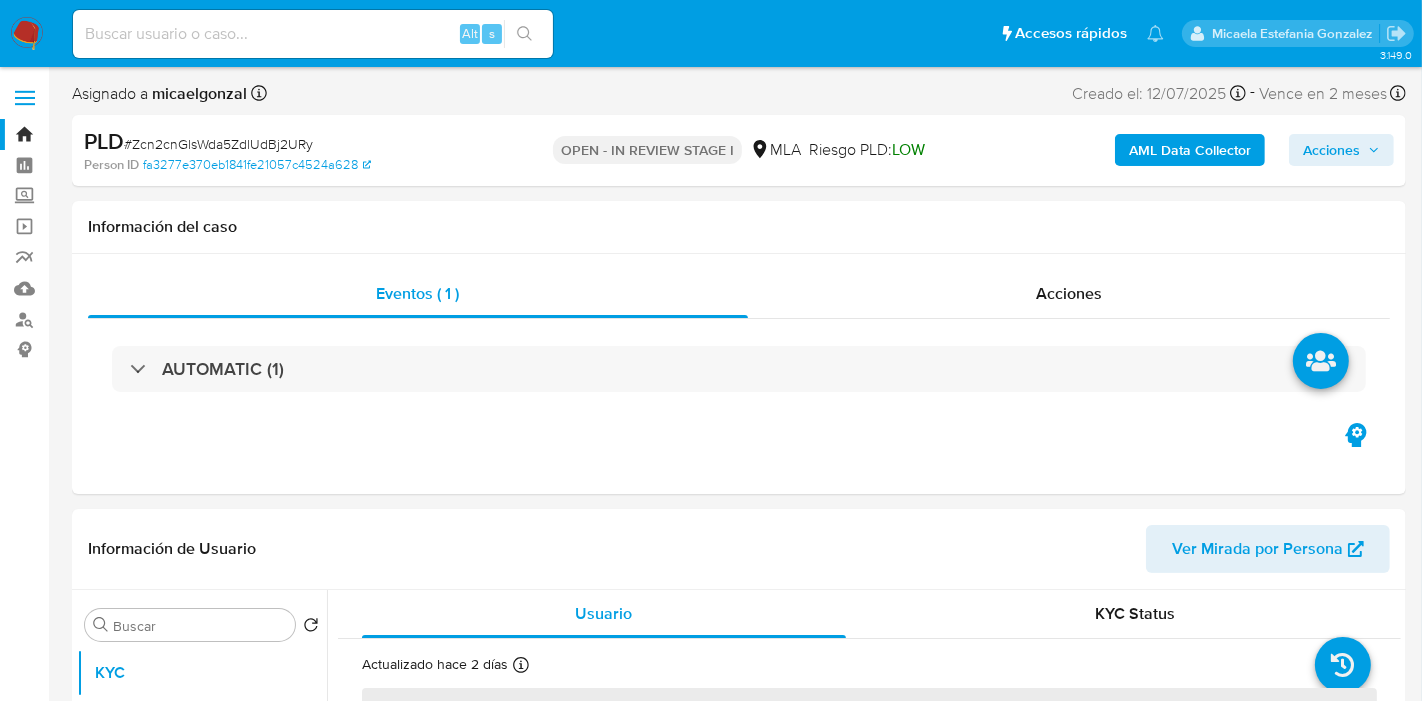 select on "10" 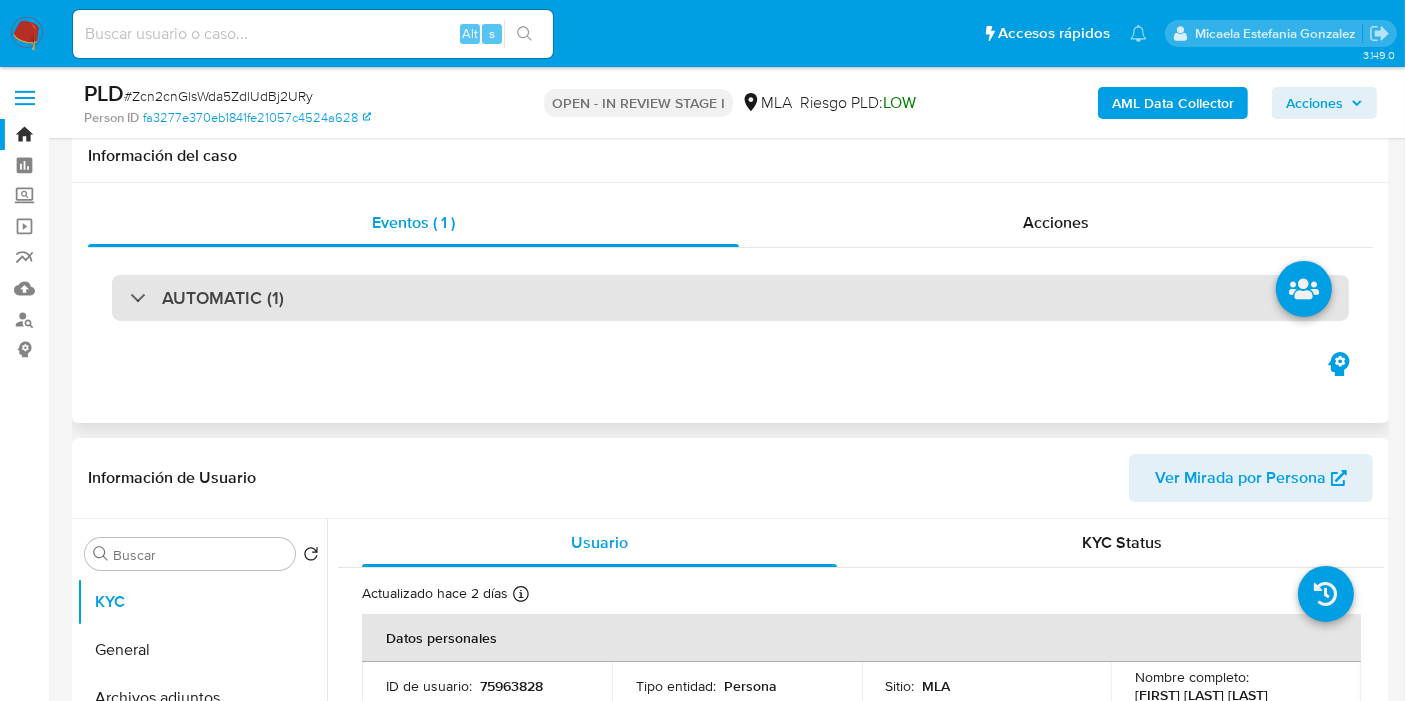 scroll, scrollTop: 111, scrollLeft: 0, axis: vertical 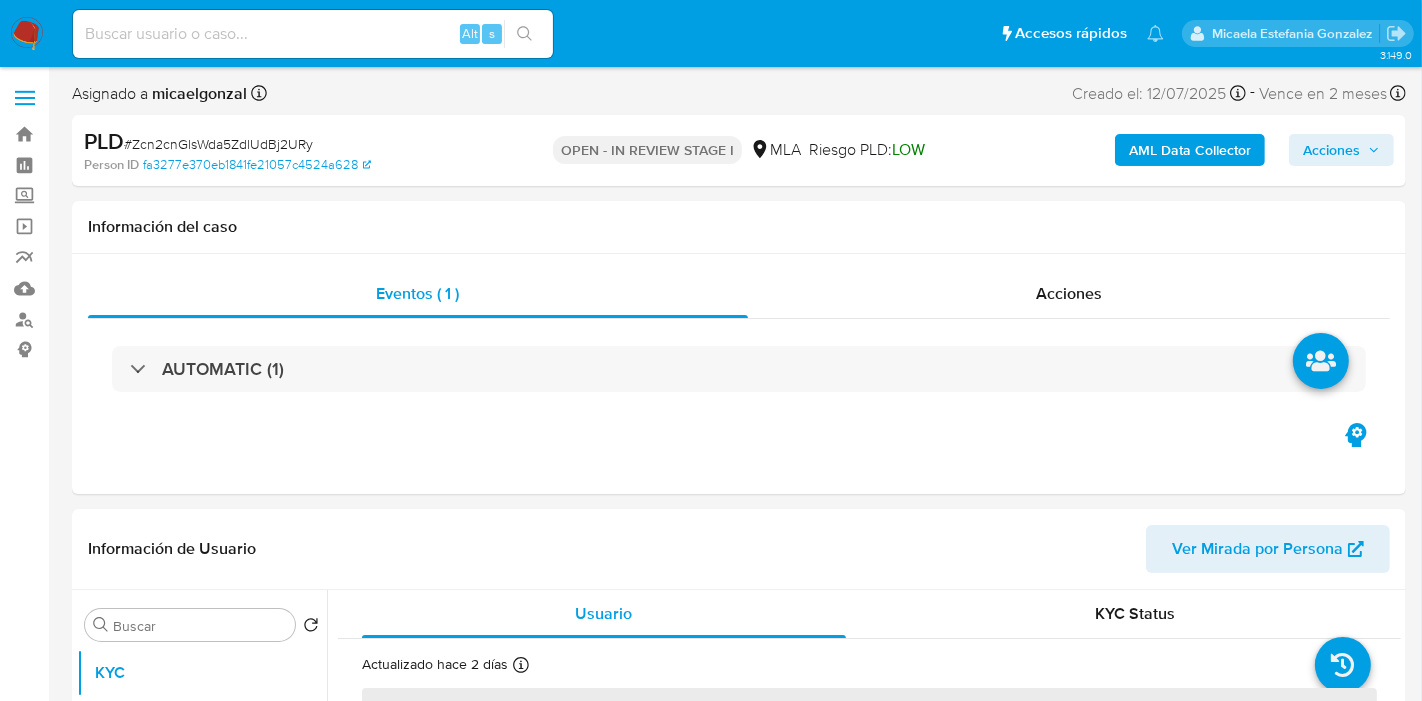 select on "10" 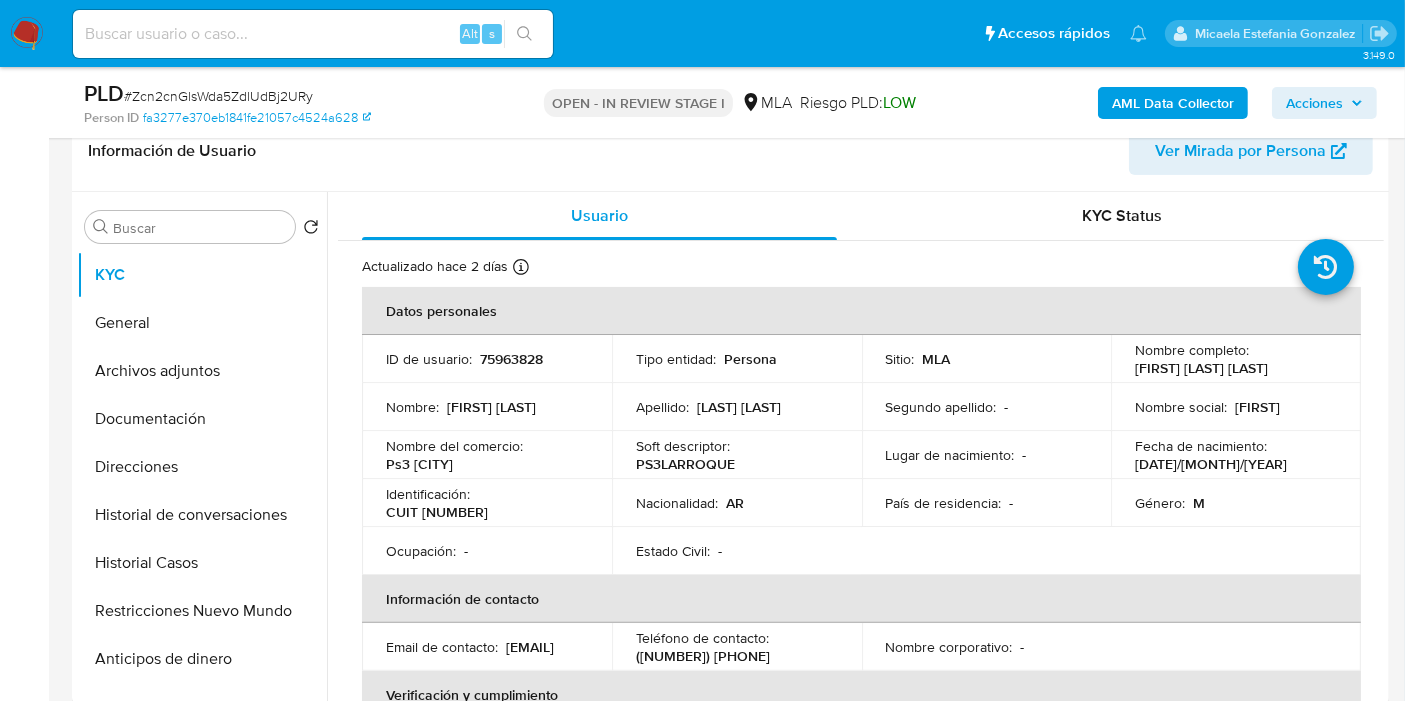 scroll, scrollTop: 444, scrollLeft: 0, axis: vertical 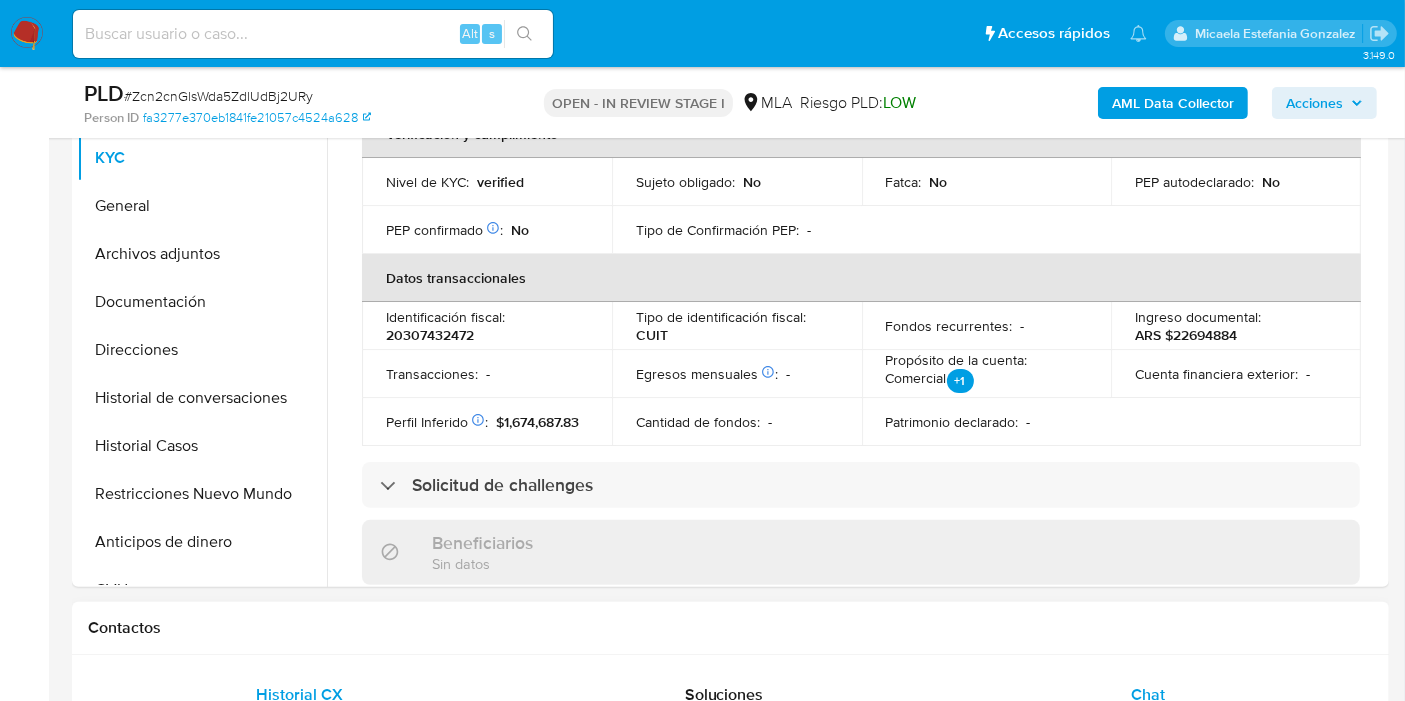 click on "Chat" at bounding box center [1148, 695] 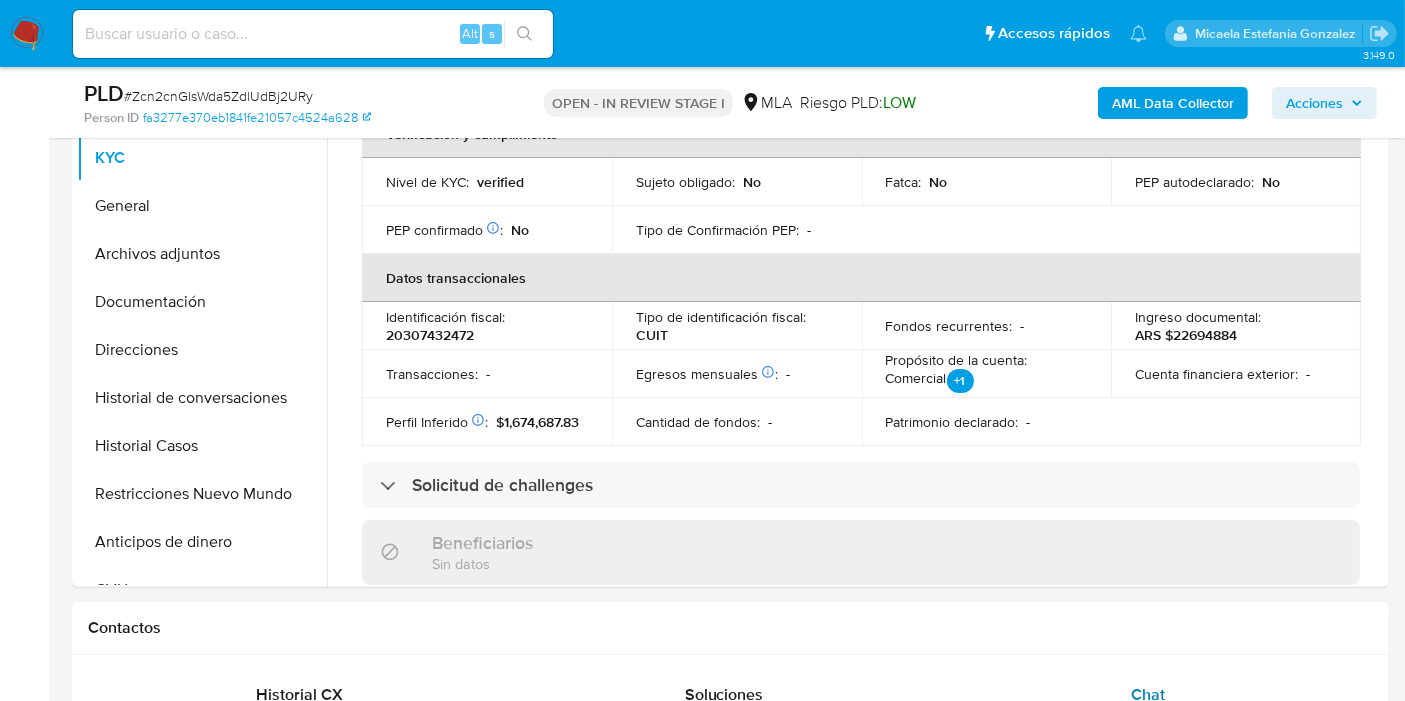 click on "Chat" at bounding box center [1148, 695] 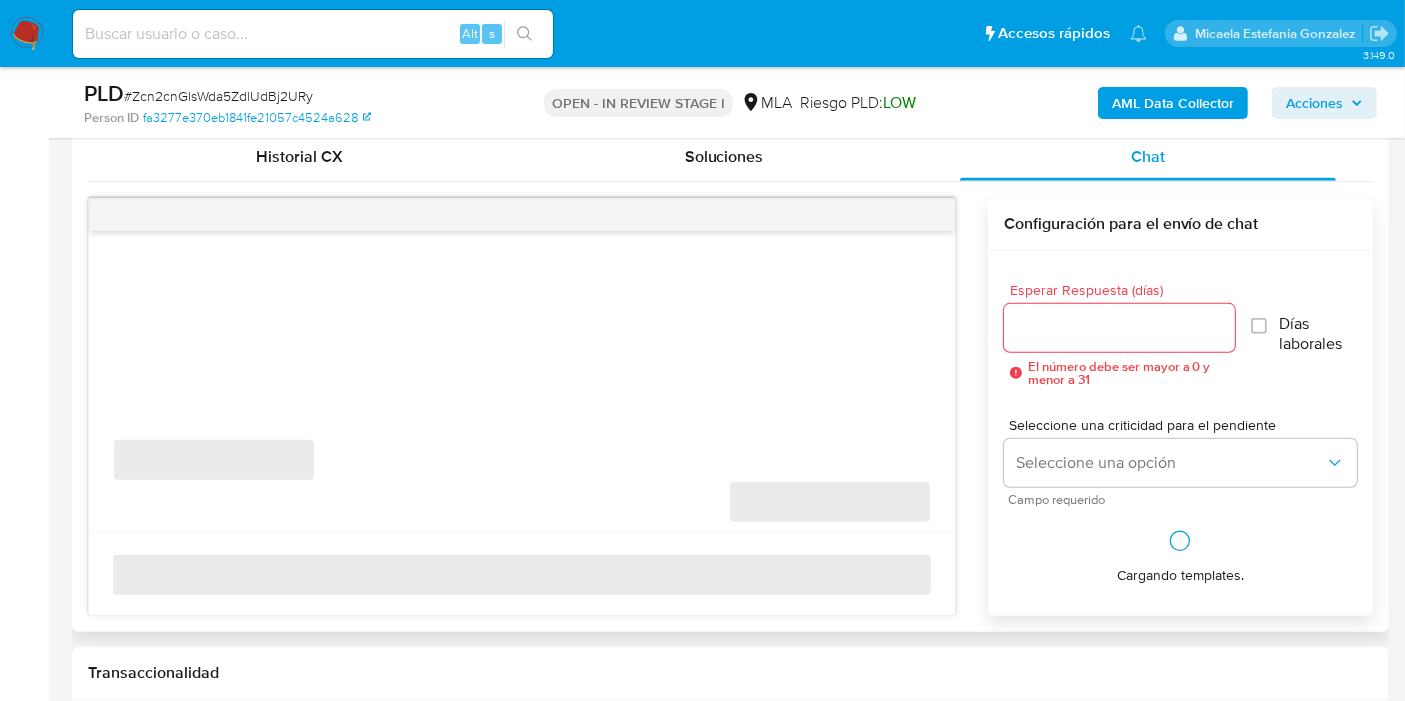 scroll, scrollTop: 1000, scrollLeft: 0, axis: vertical 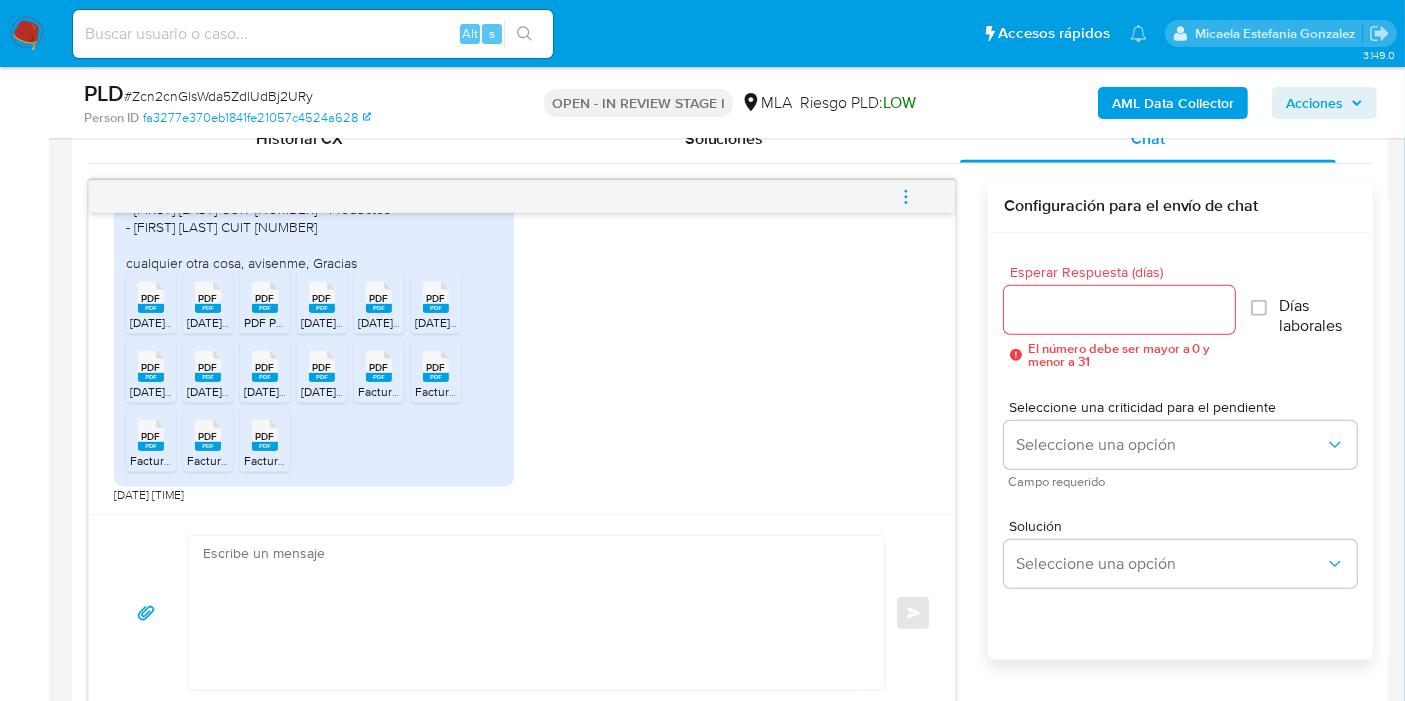 click on "[DATE]_A_0029-00175551.pdf" at bounding box center [209, 322] 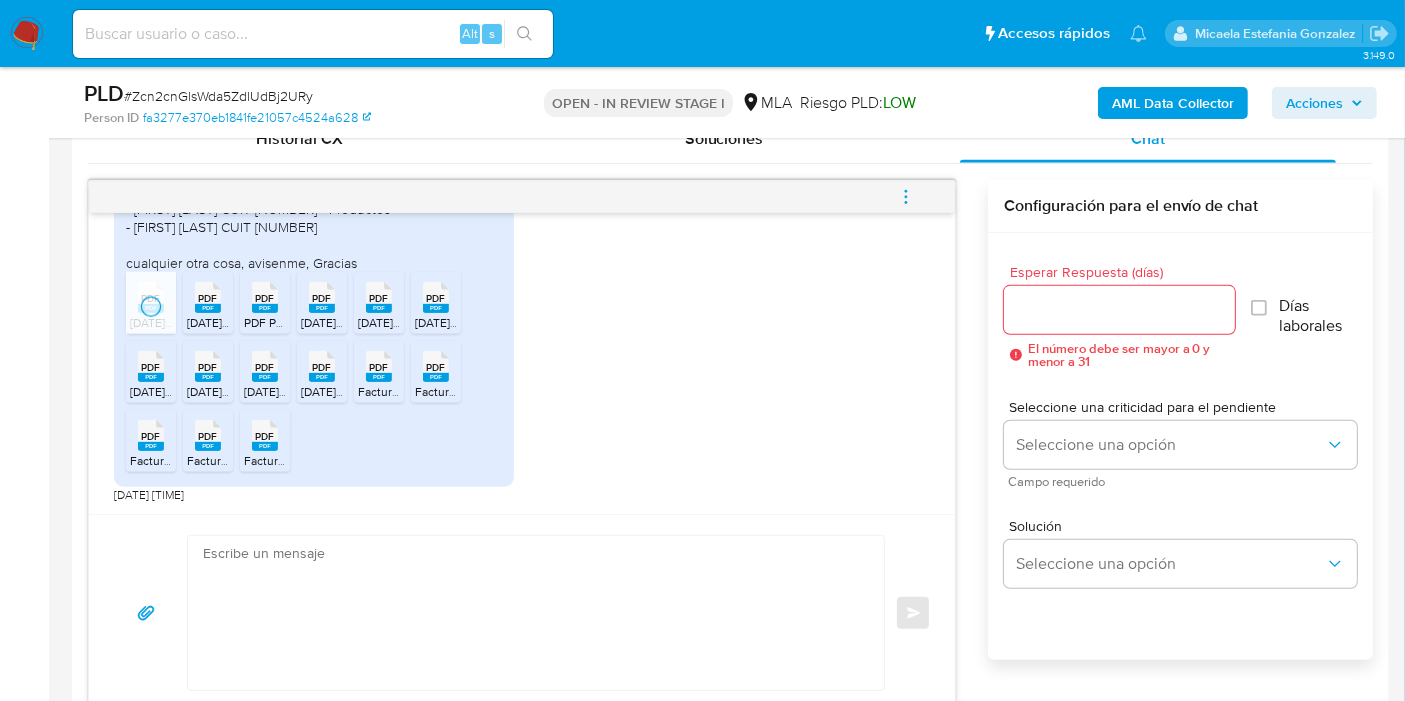 click on "[DATE]_A_0029-00170856 (1).pdf" at bounding box center [274, 322] 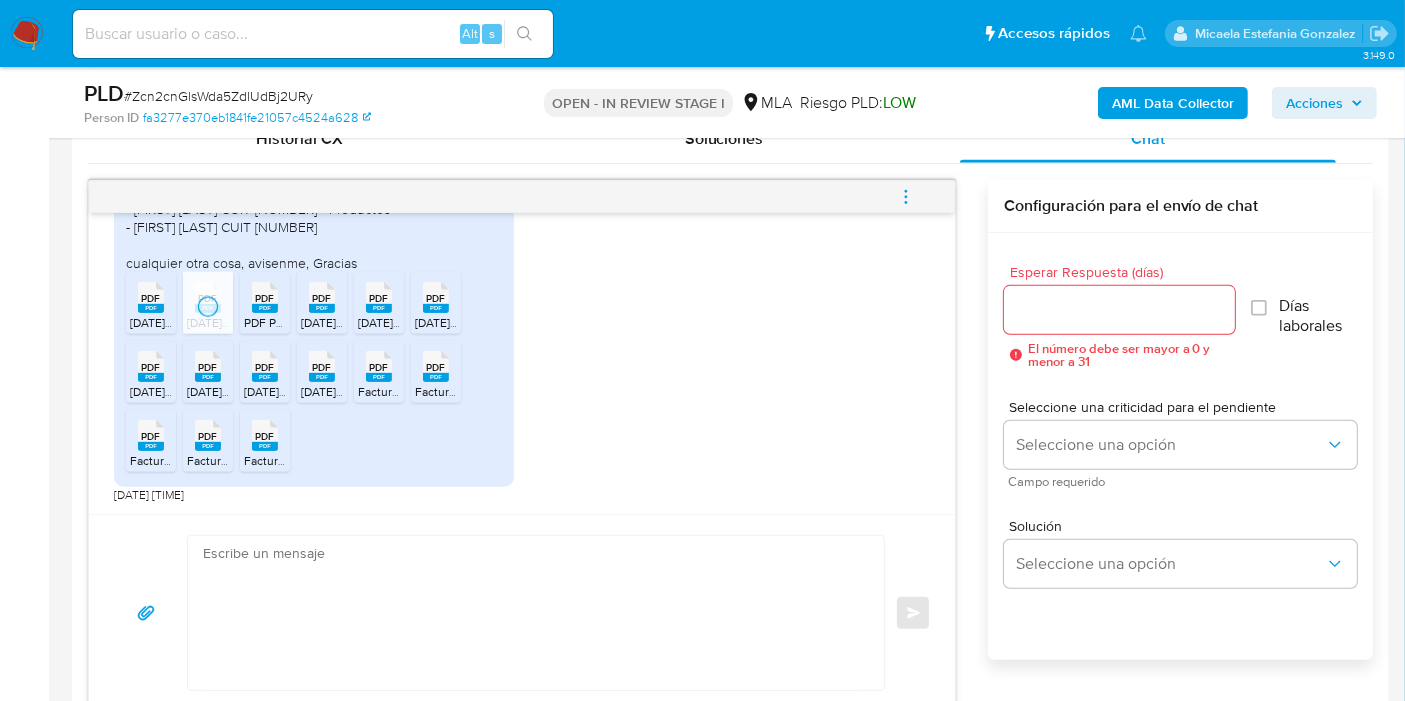 click on "PDF PDF [DATE]_A_0029-00175550.pdf" at bounding box center (265, 303) 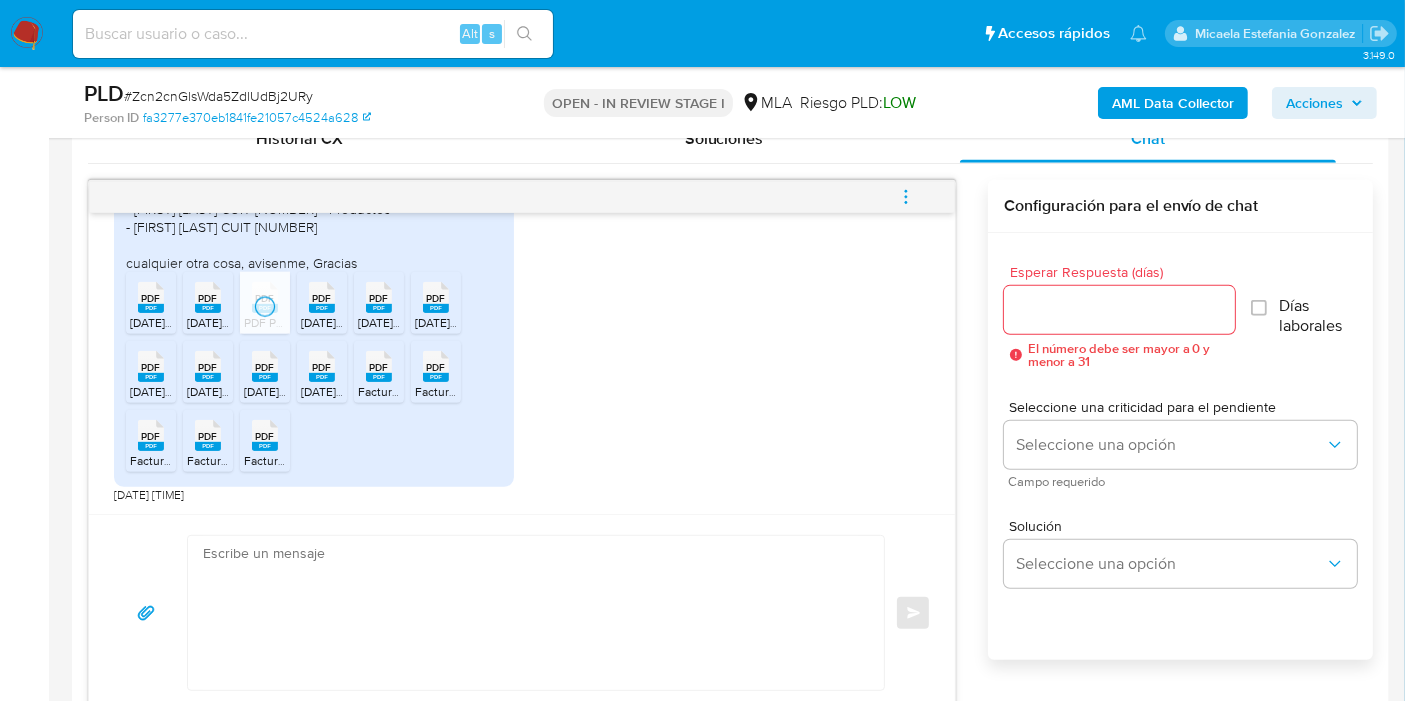 click on "PDF PDF [DATE]_A_0029-00175552.pdf" at bounding box center (322, 303) 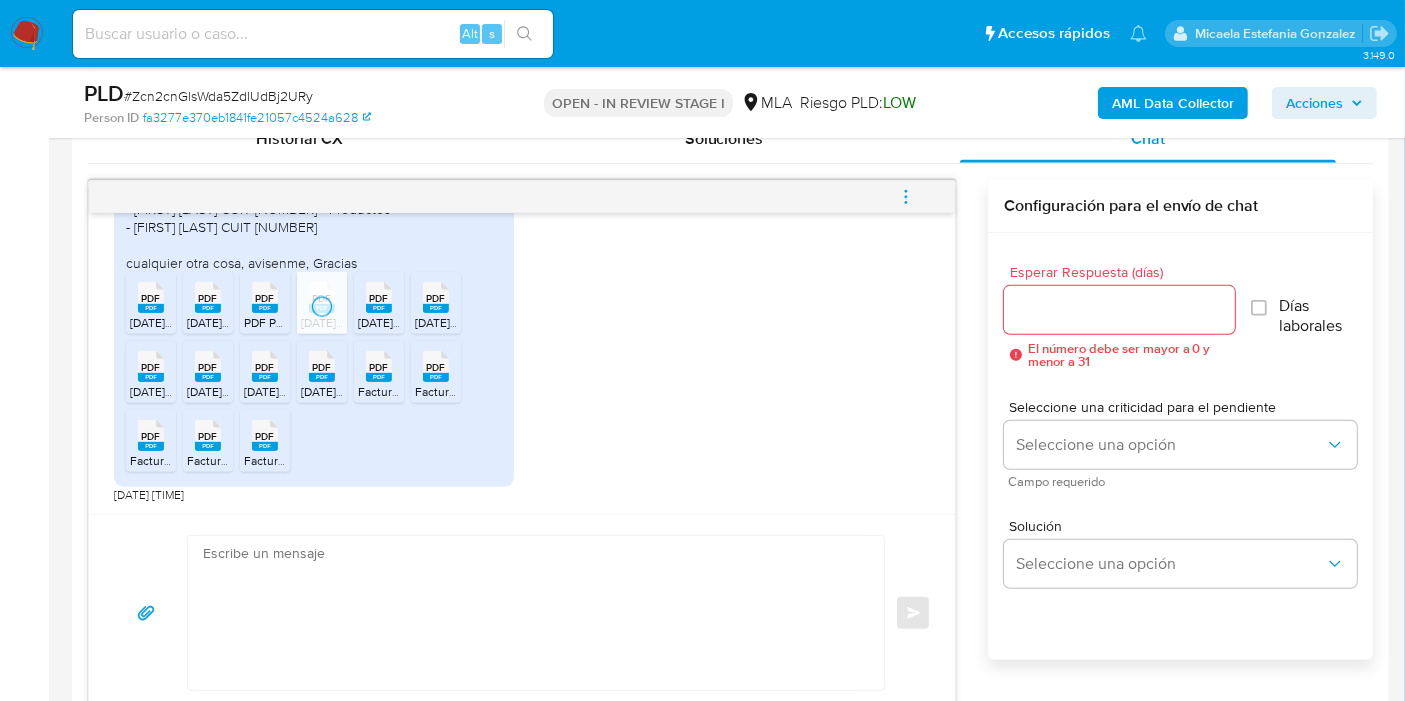 drag, startPoint x: 380, startPoint y: 313, endPoint x: 411, endPoint y: 316, distance: 31.144823 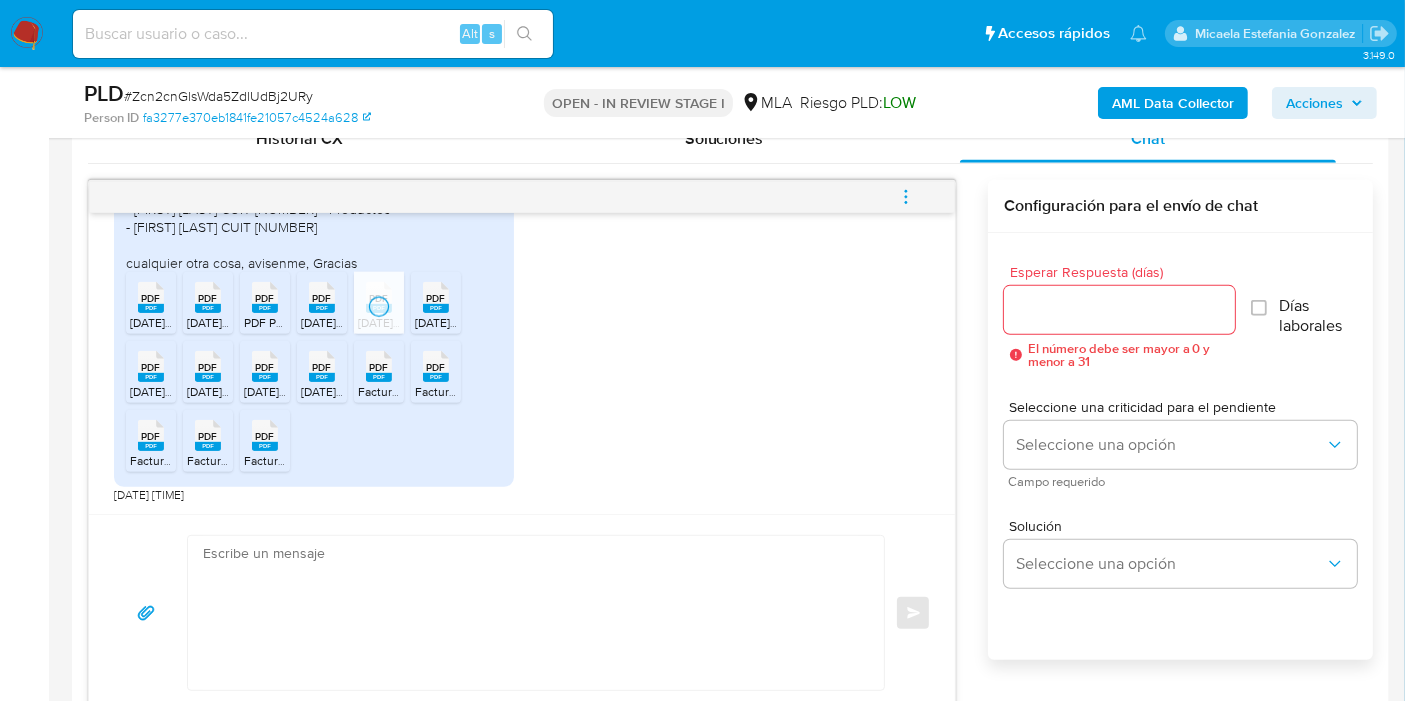 drag, startPoint x: 422, startPoint y: 317, endPoint x: 391, endPoint y: 331, distance: 34.0147 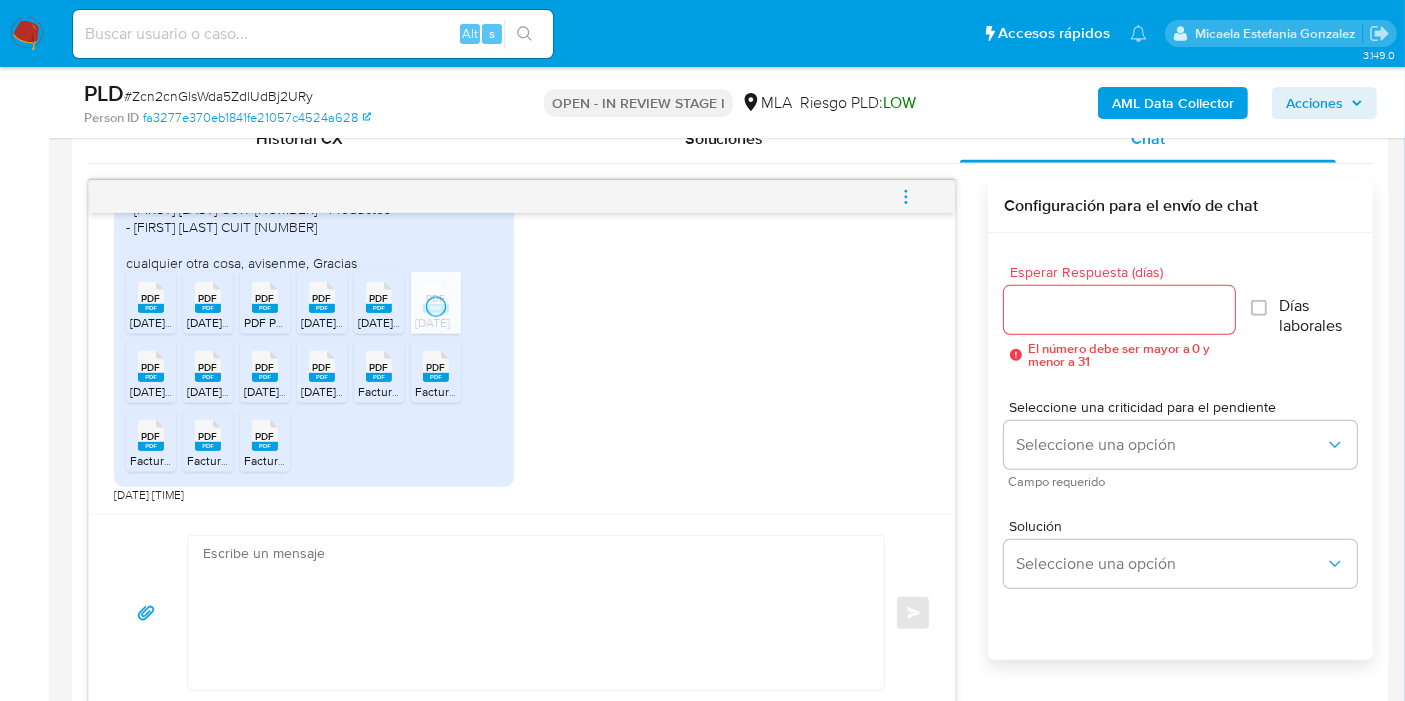click 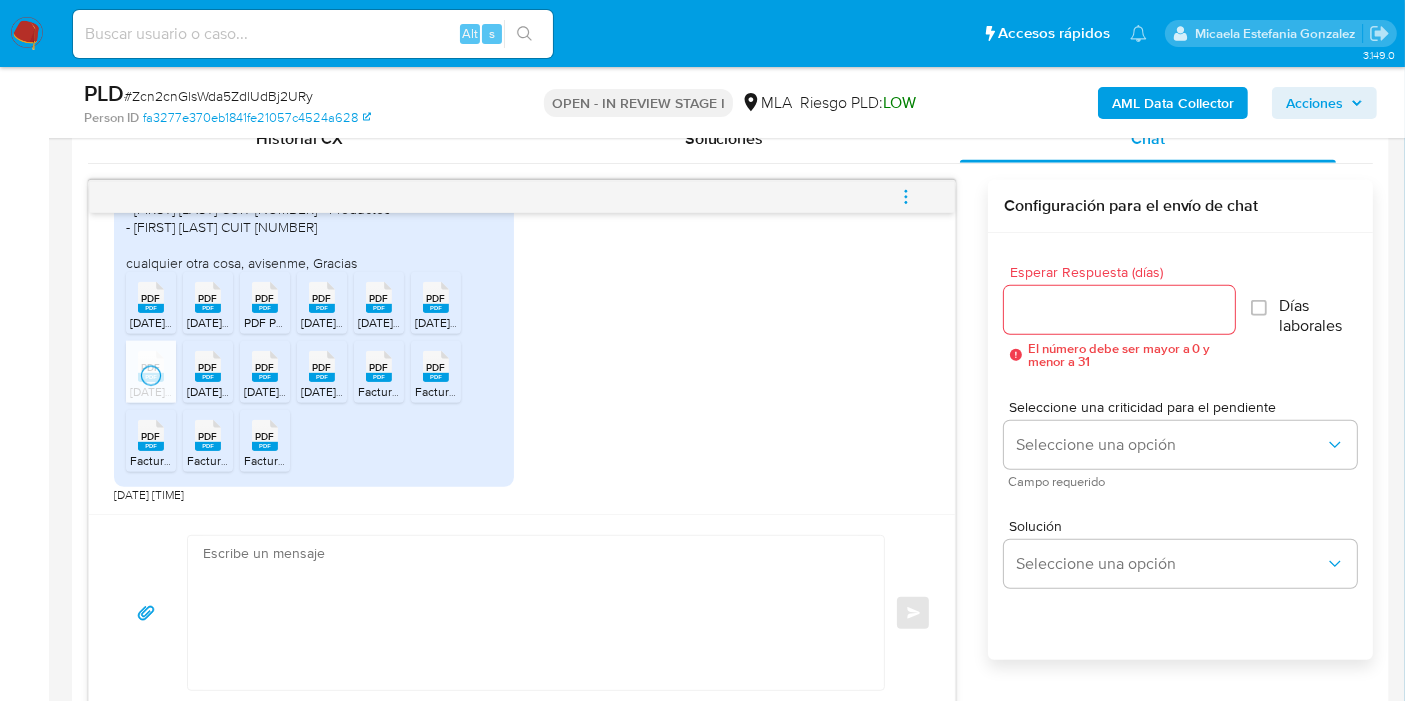 click on "PDF PDF" at bounding box center (208, 364) 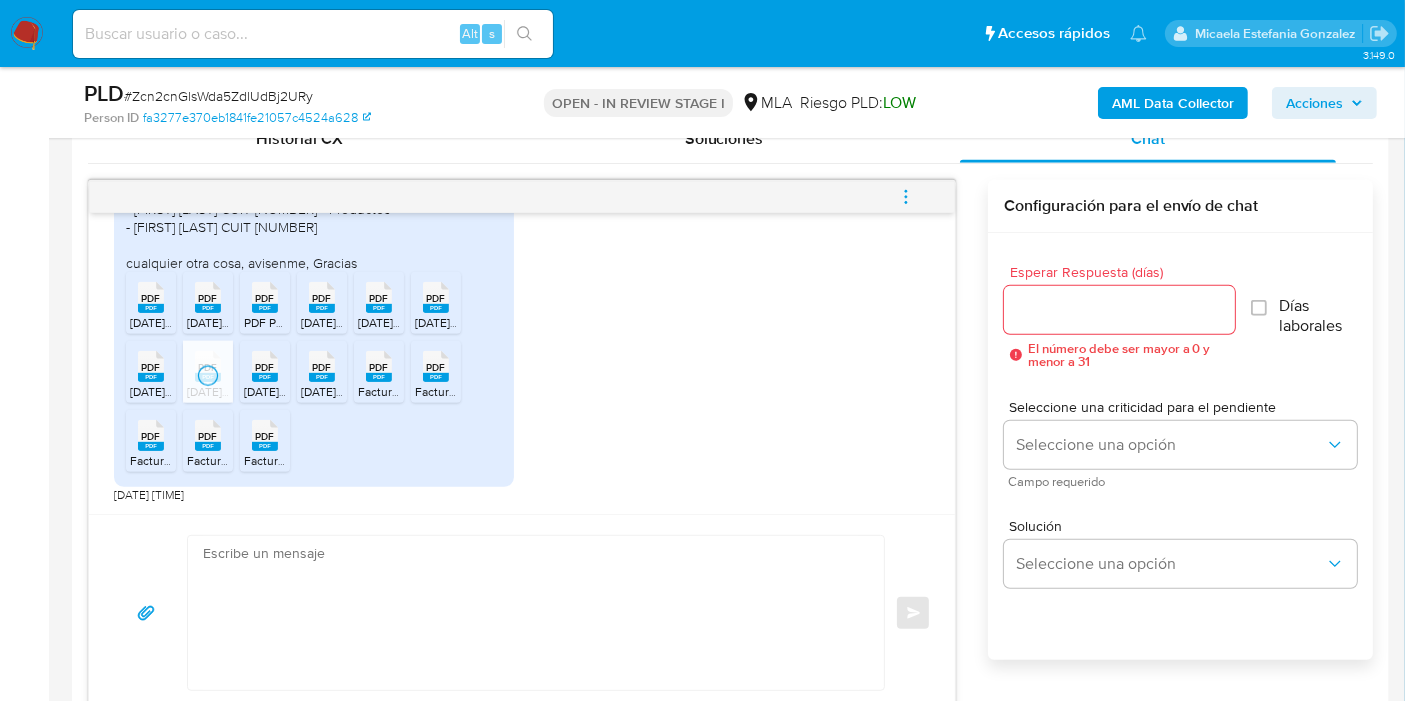 click on "PDF" at bounding box center [265, 367] 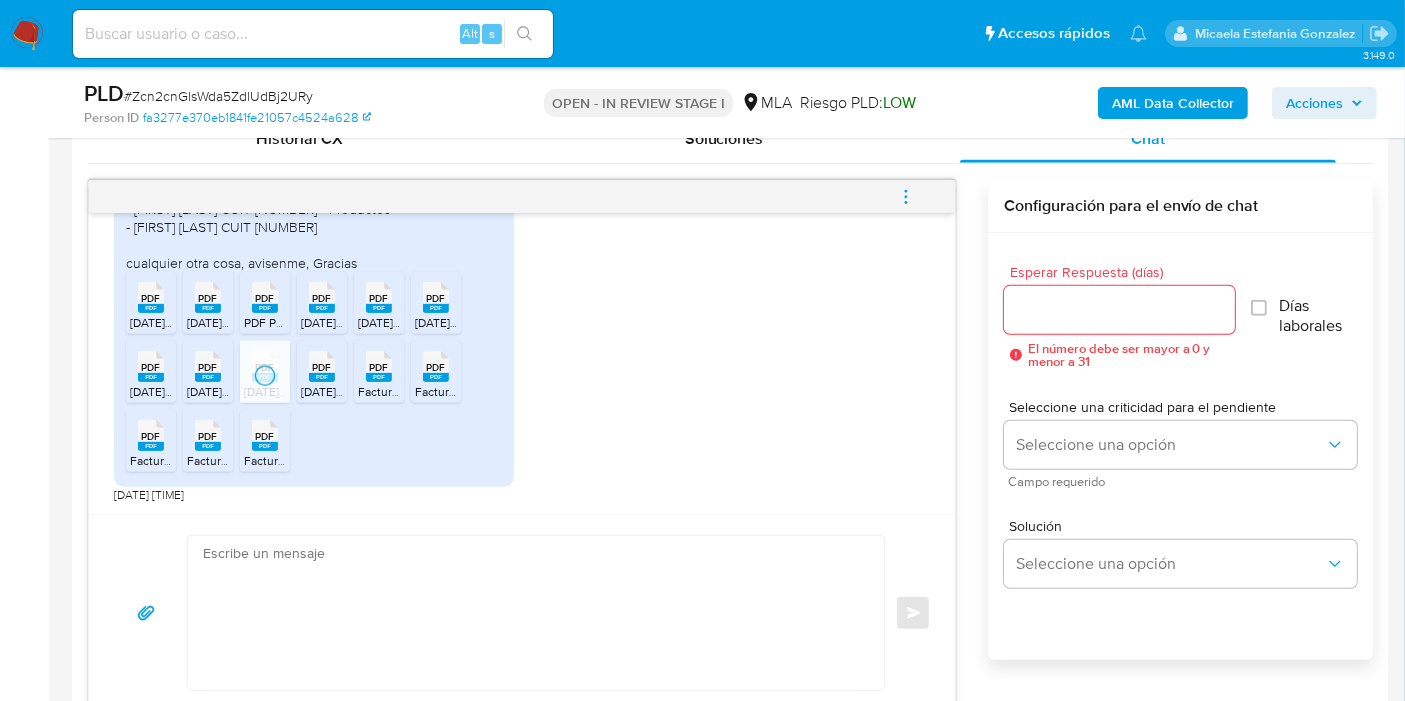 drag, startPoint x: 328, startPoint y: 379, endPoint x: 398, endPoint y: 380, distance: 70.00714 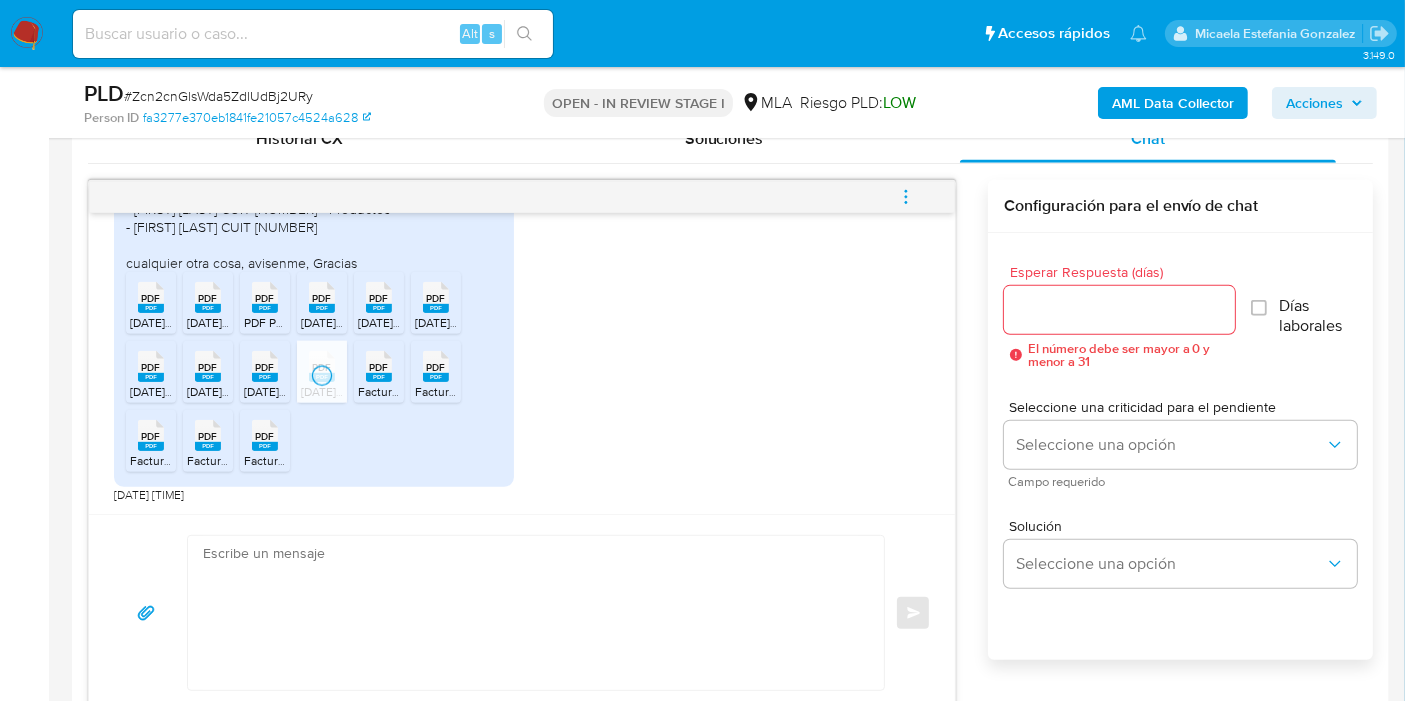 click on "PDF PDF Factura Electrónica A A00018-00000339 - YELMO BELTRAN, GONZALO HERNAN (1).pdf" at bounding box center (379, 372) 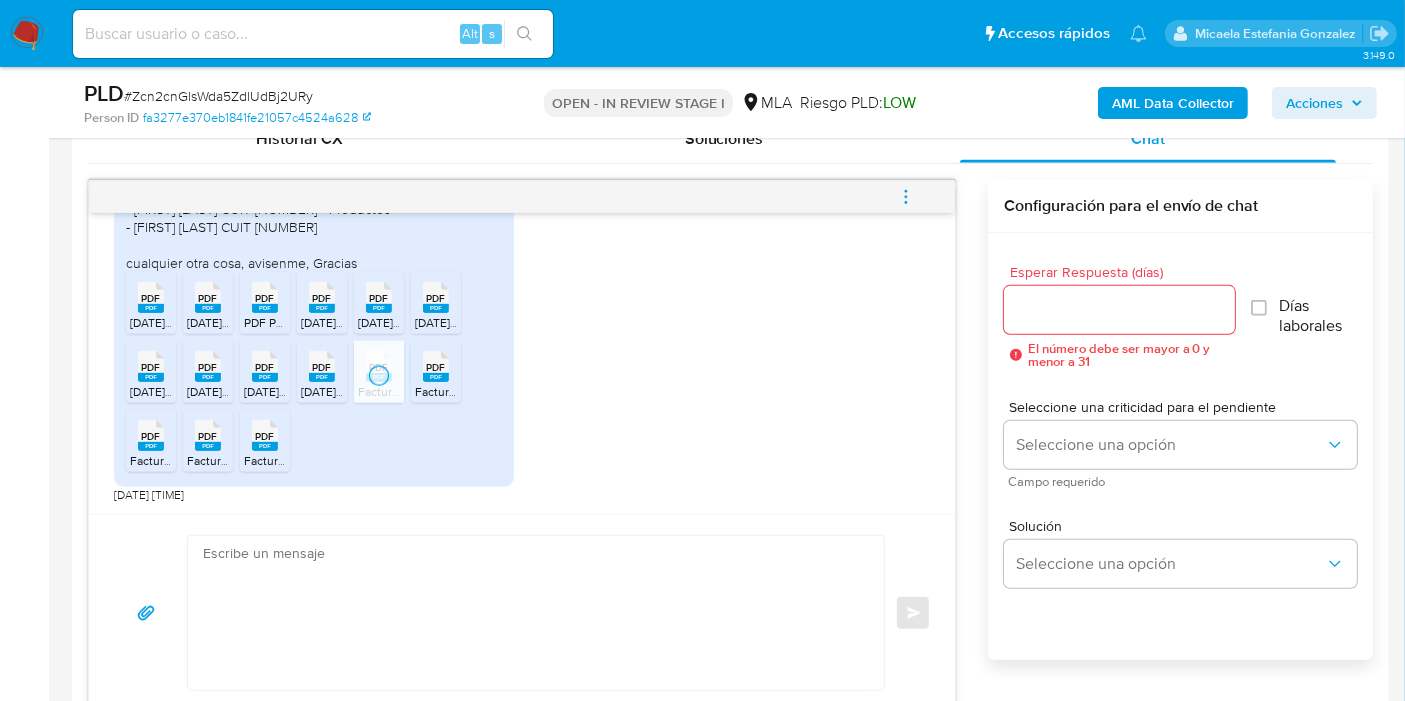 click on "PDF PDF" at bounding box center (436, 364) 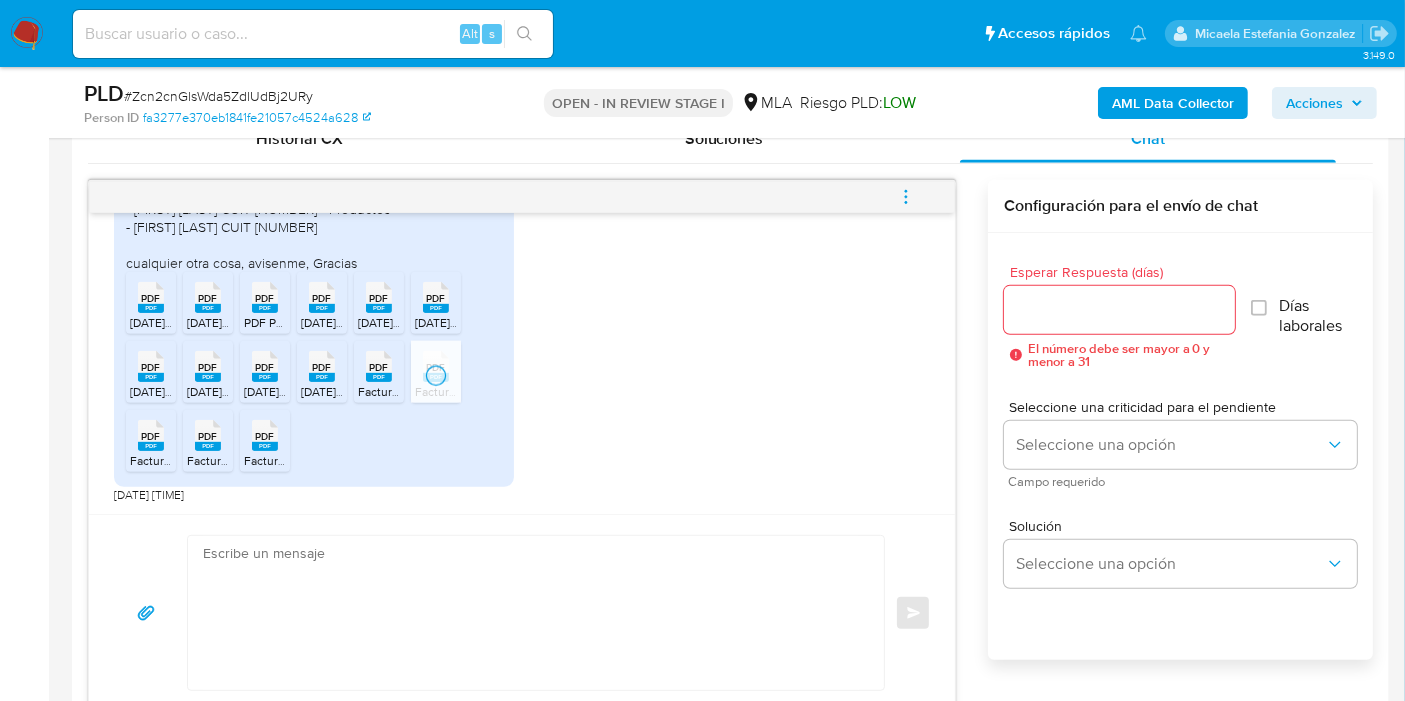 click 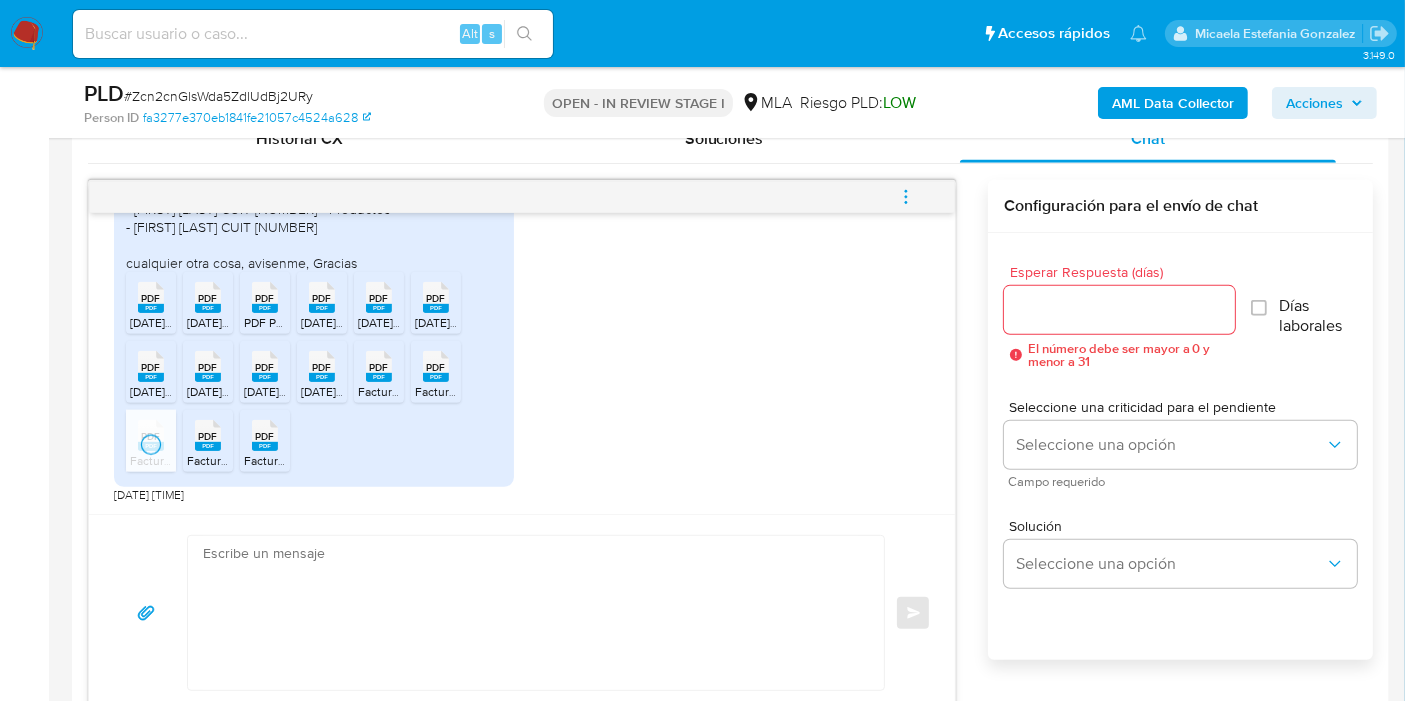 click 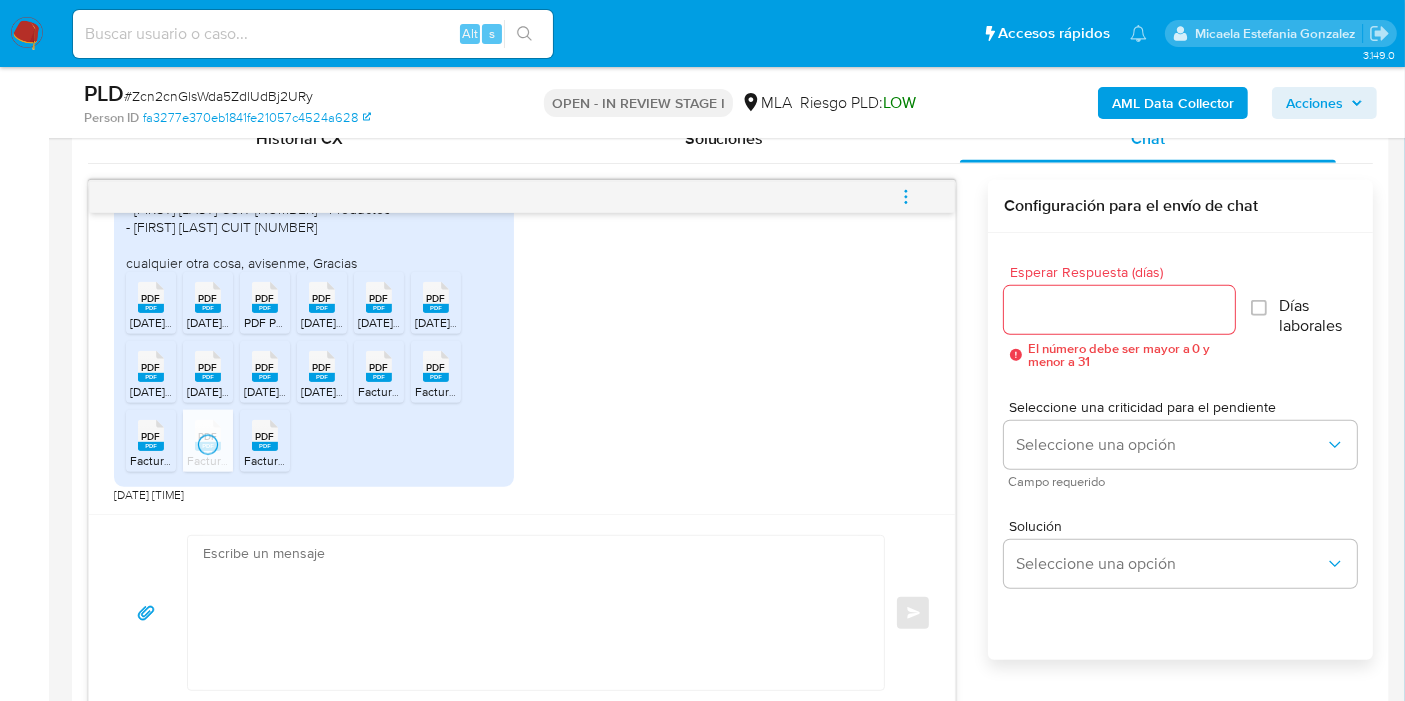 click on "PDF" 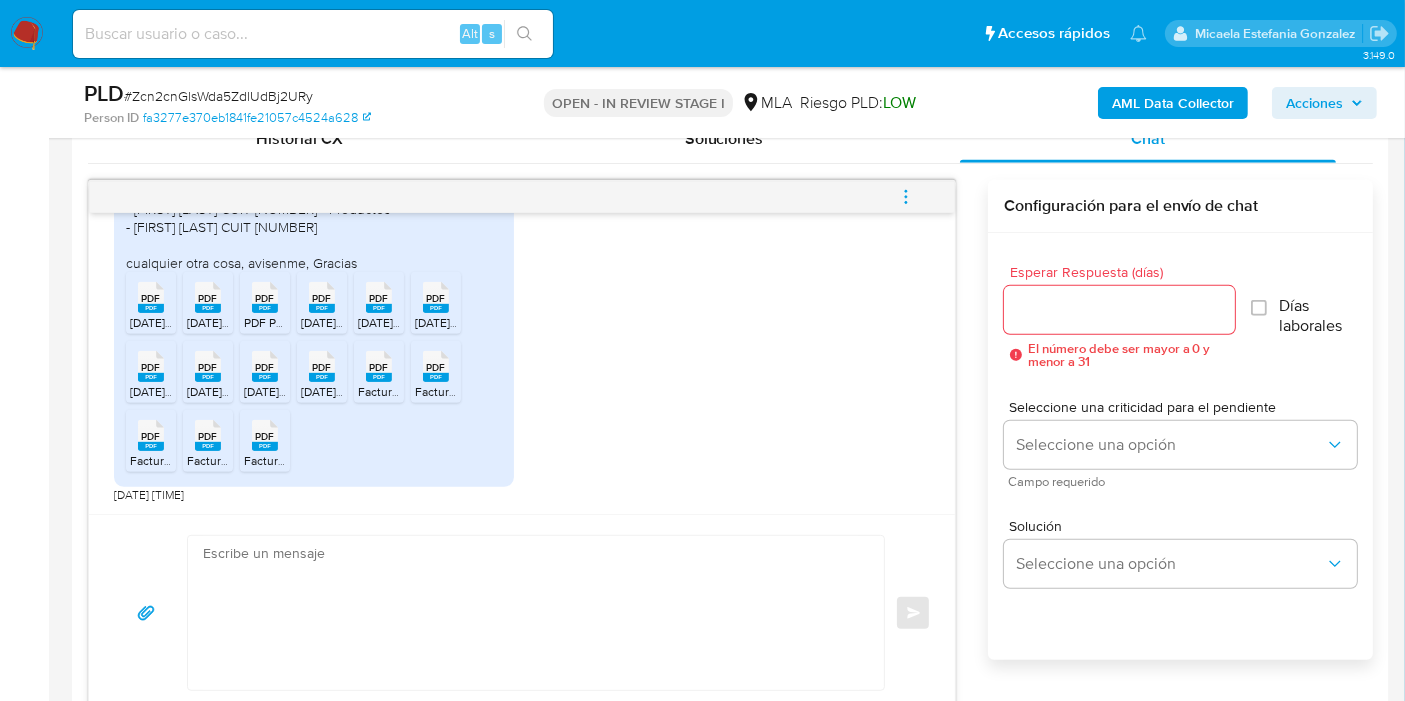 click on "Alt s" at bounding box center (313, 34) 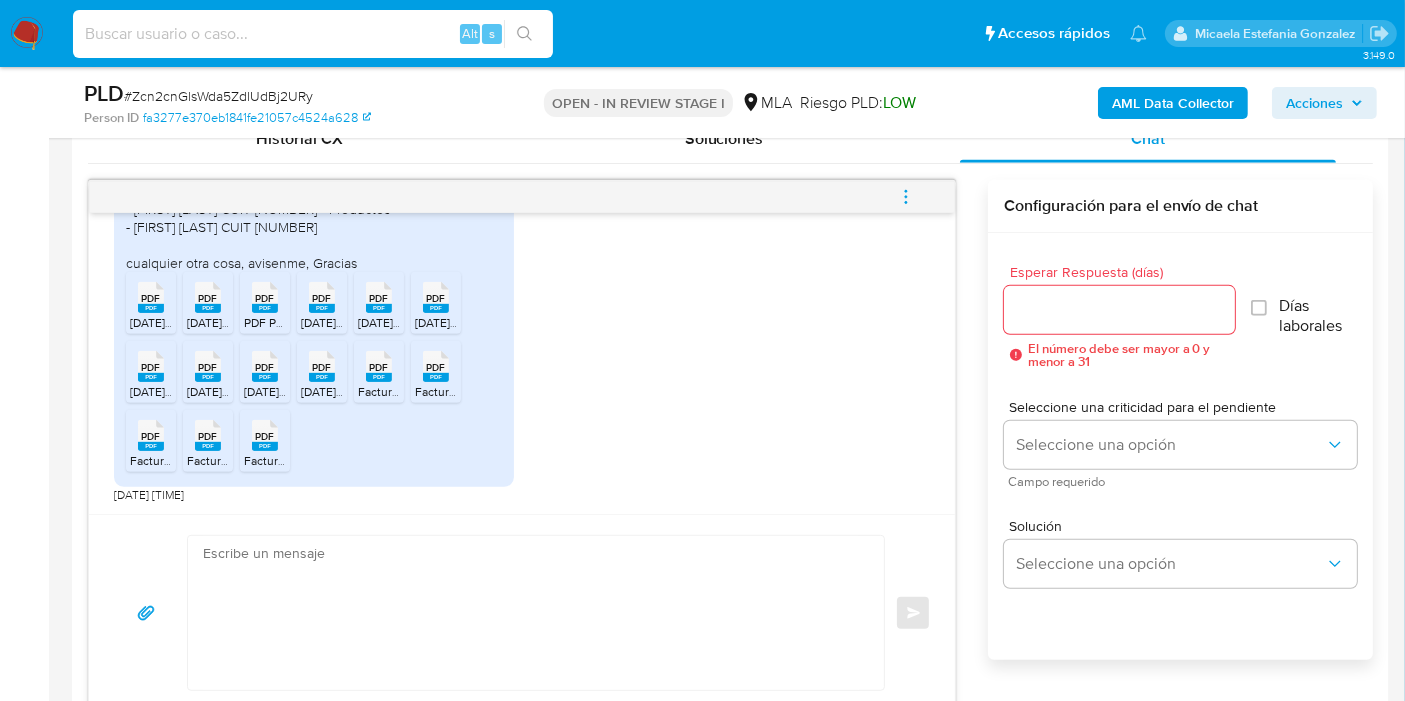 click at bounding box center (313, 34) 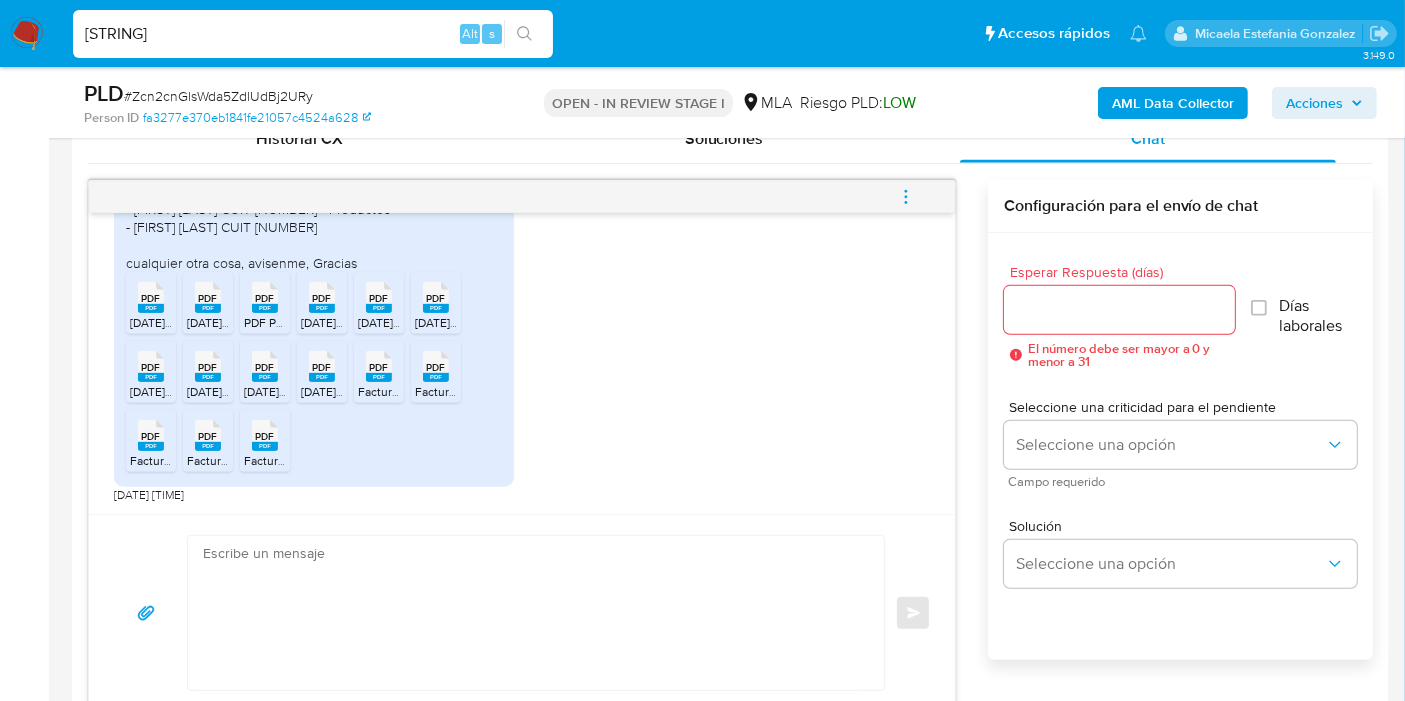 type on "[STRING]" 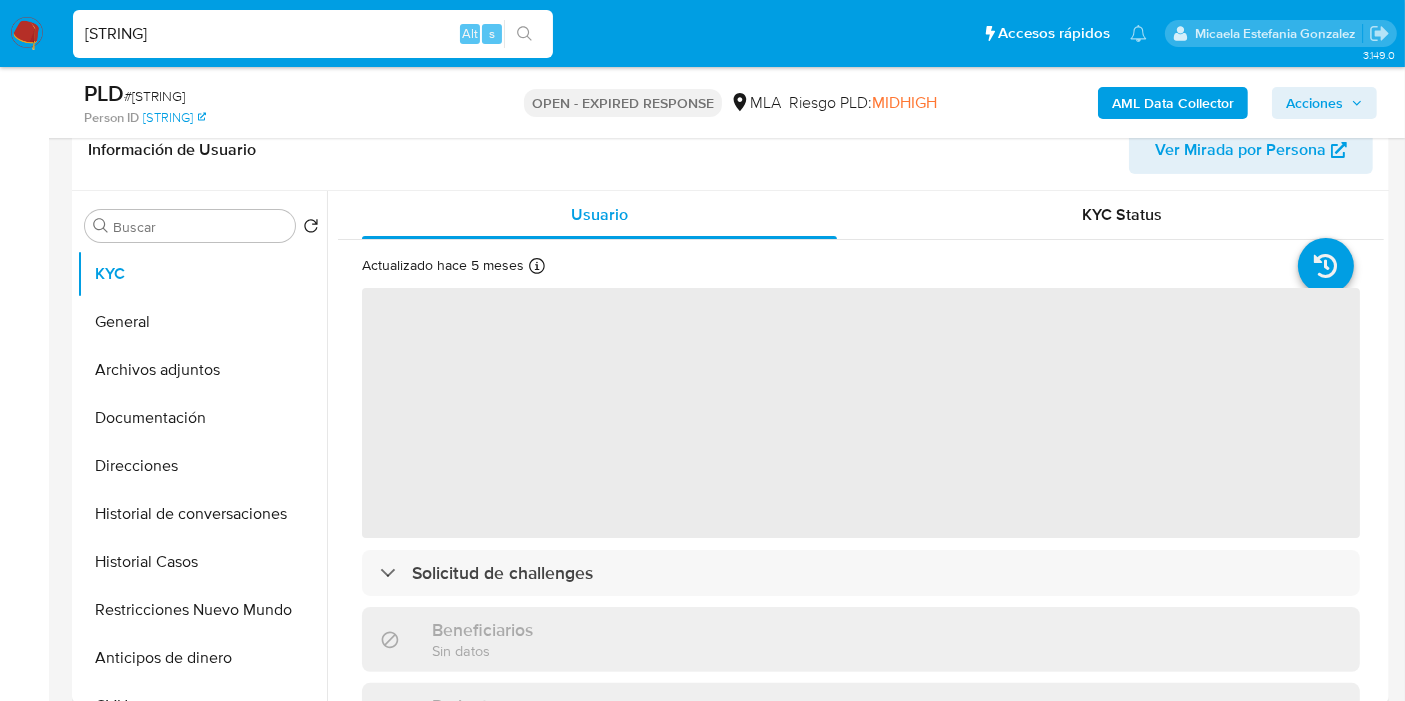 scroll, scrollTop: 333, scrollLeft: 0, axis: vertical 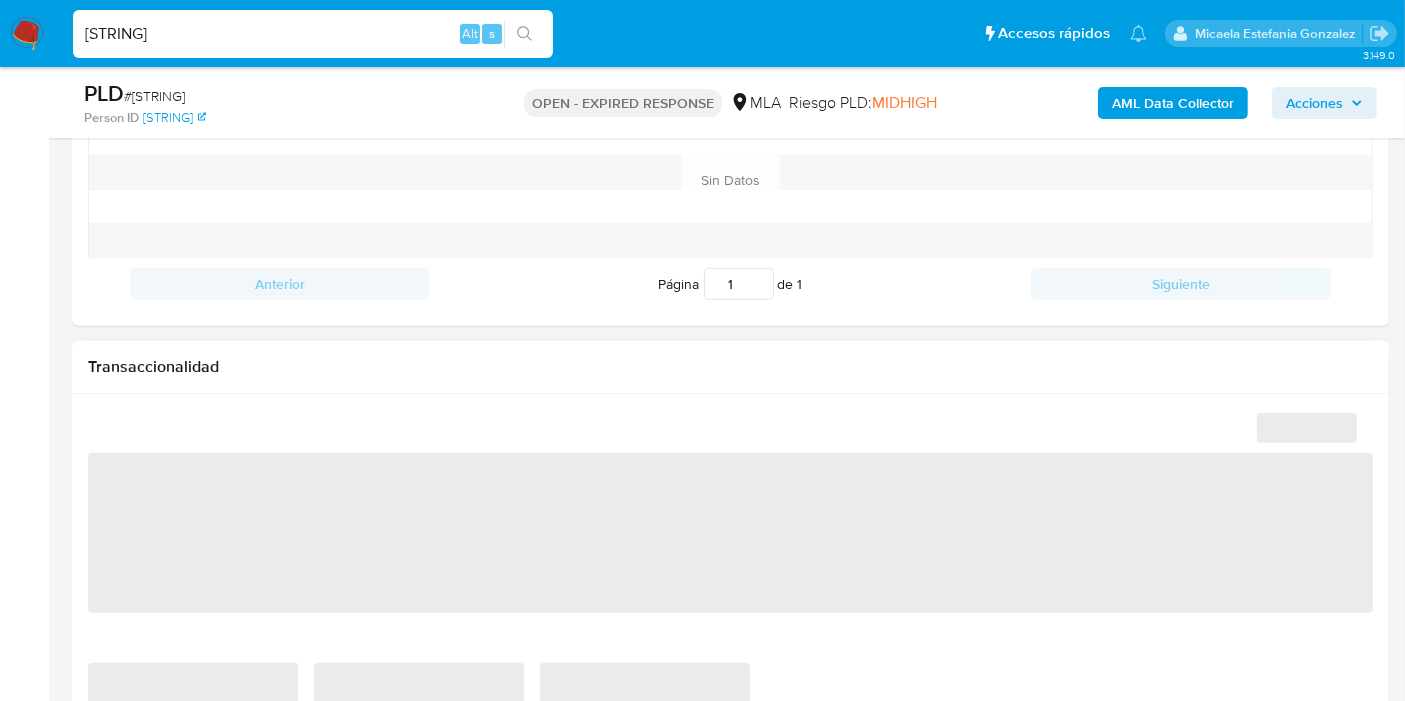 select on "10" 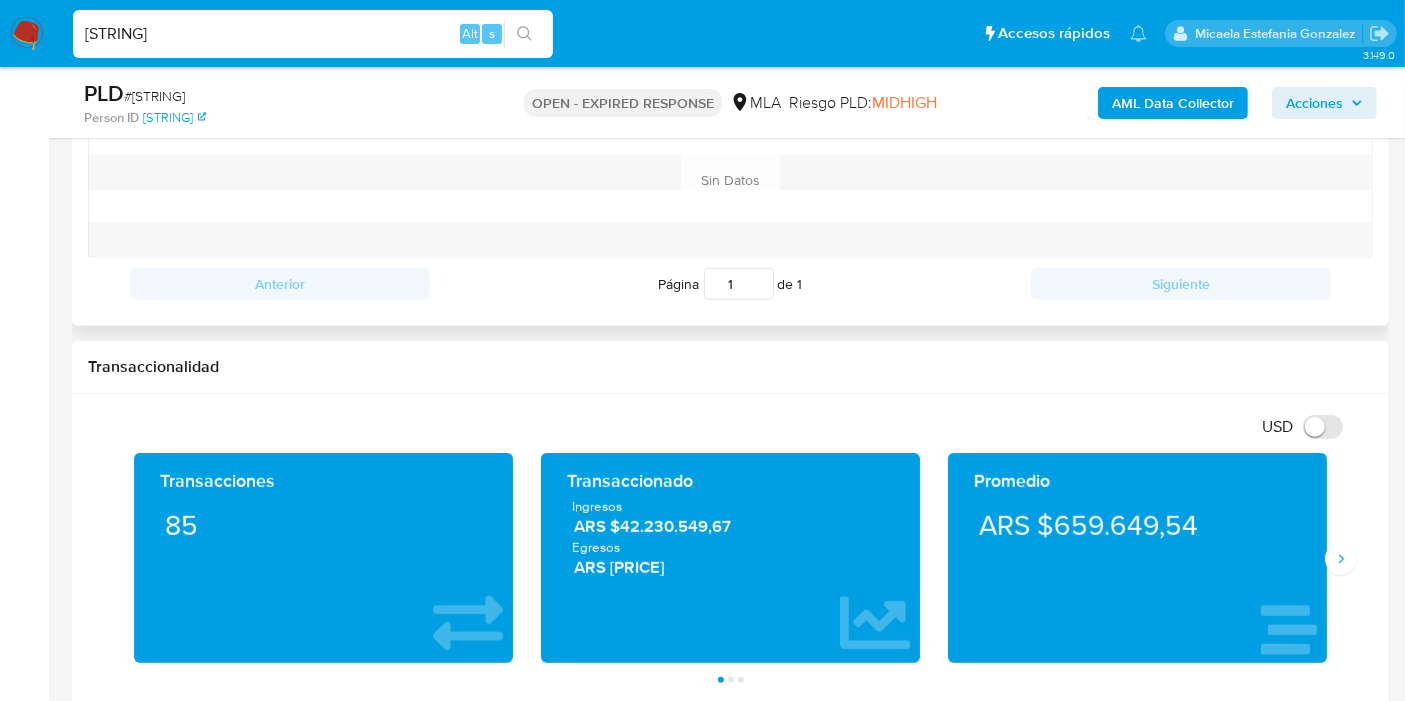 scroll, scrollTop: 777, scrollLeft: 0, axis: vertical 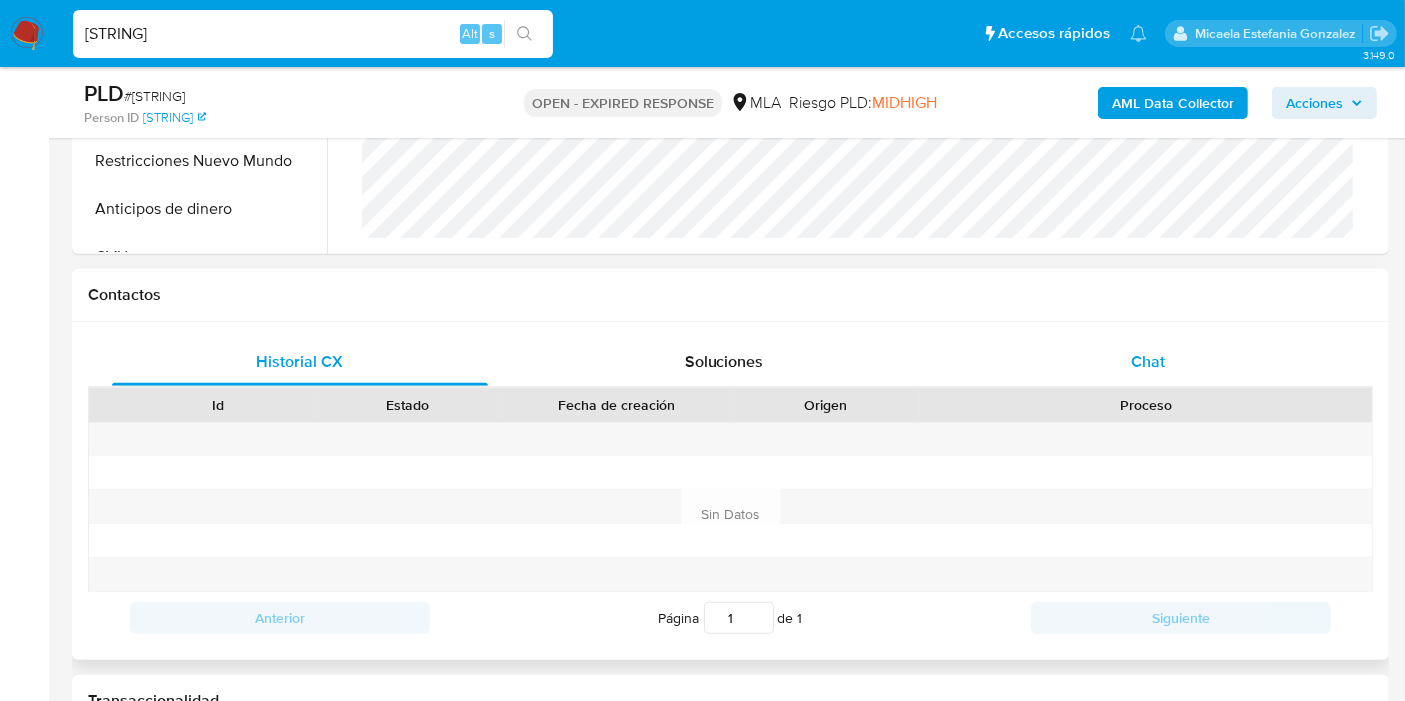 click on "Chat" at bounding box center (1148, 362) 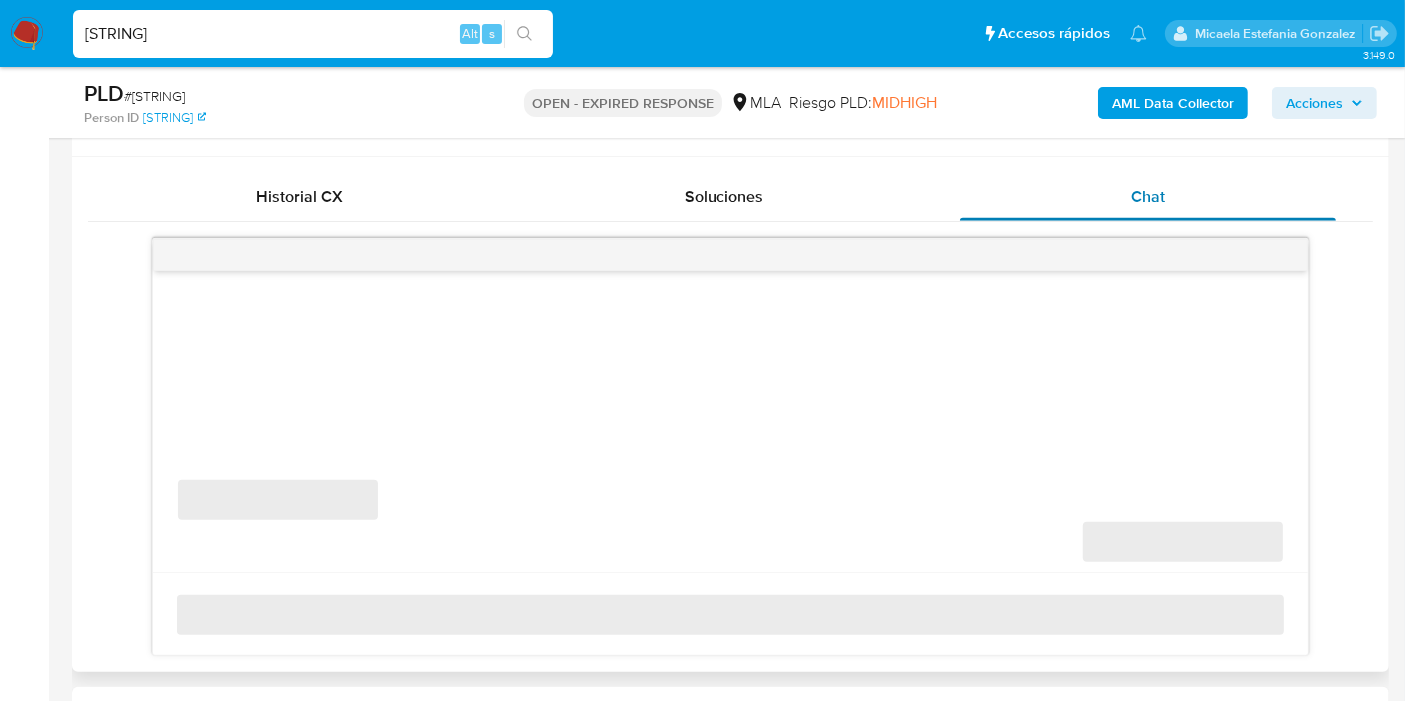 scroll, scrollTop: 1111, scrollLeft: 0, axis: vertical 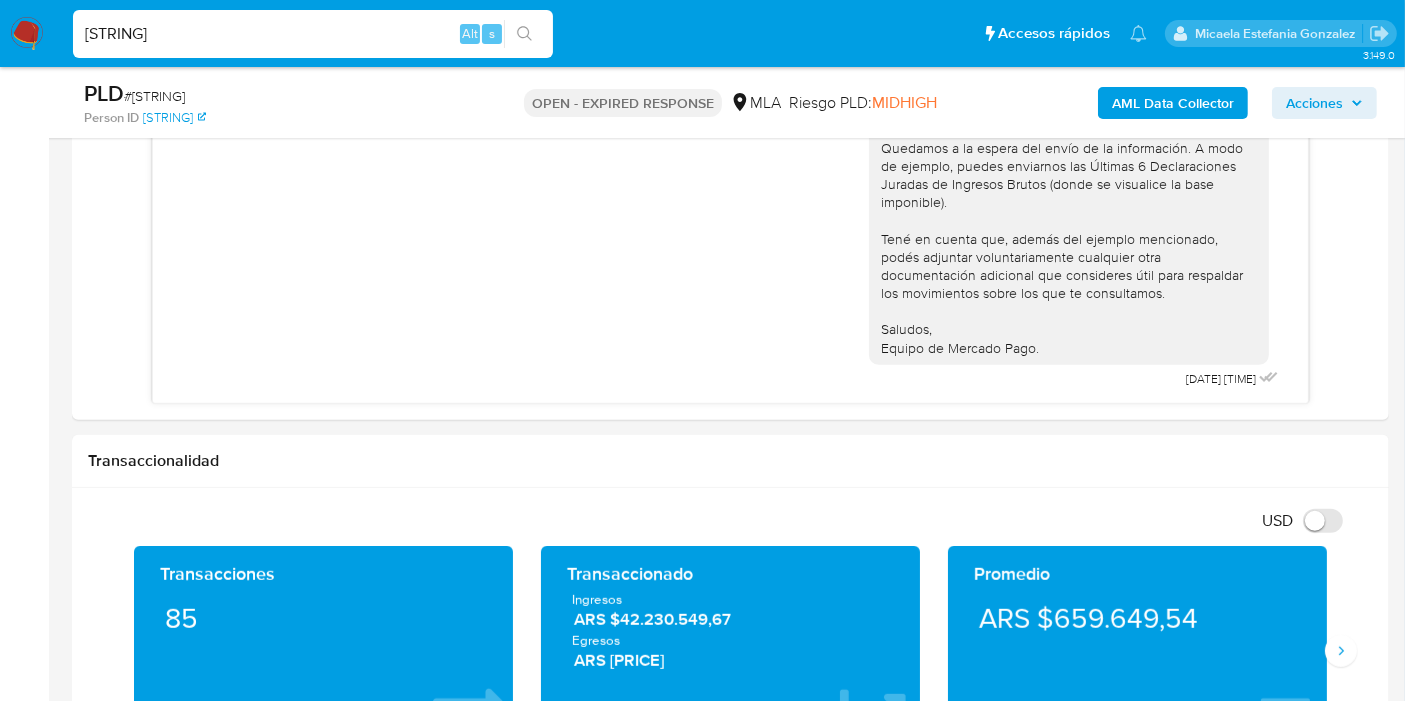 click on "# BOlj24wRw7UJmVDLSS9OJuSx" at bounding box center (154, 96) 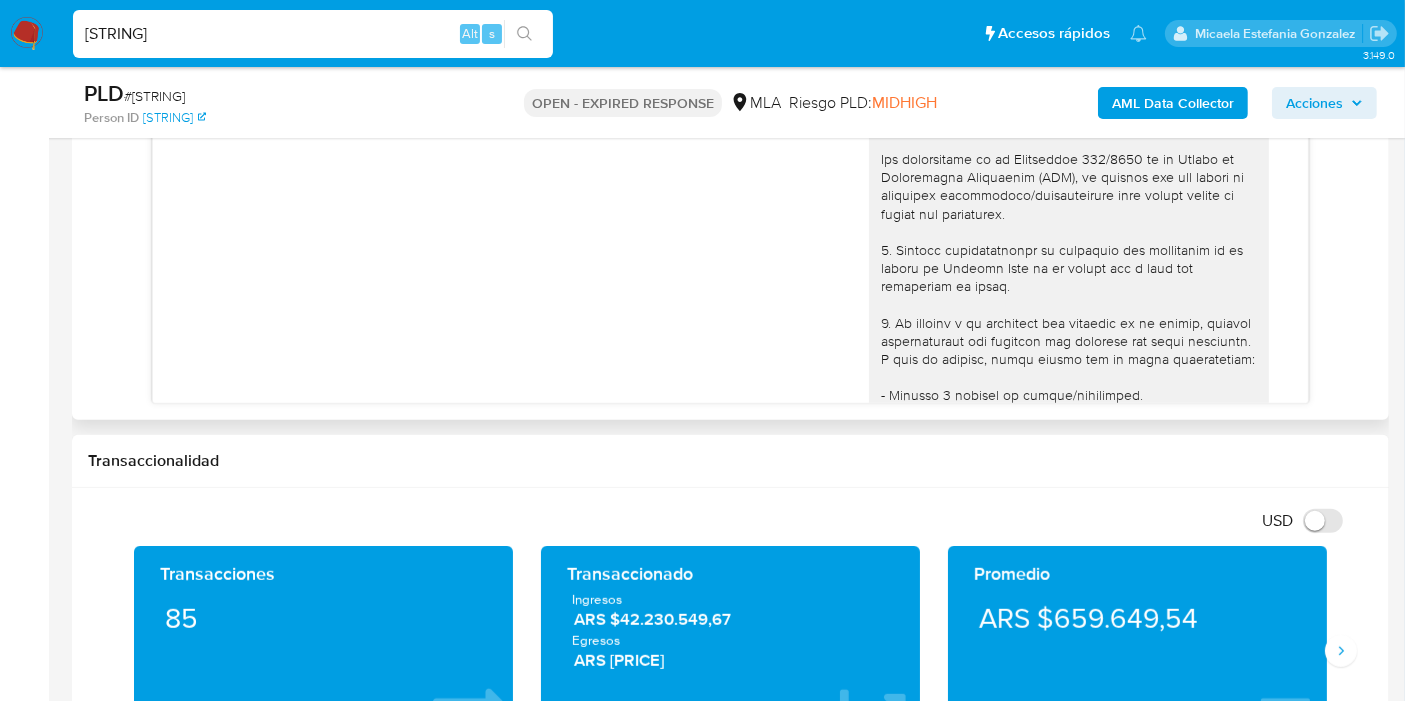 scroll, scrollTop: 0, scrollLeft: 0, axis: both 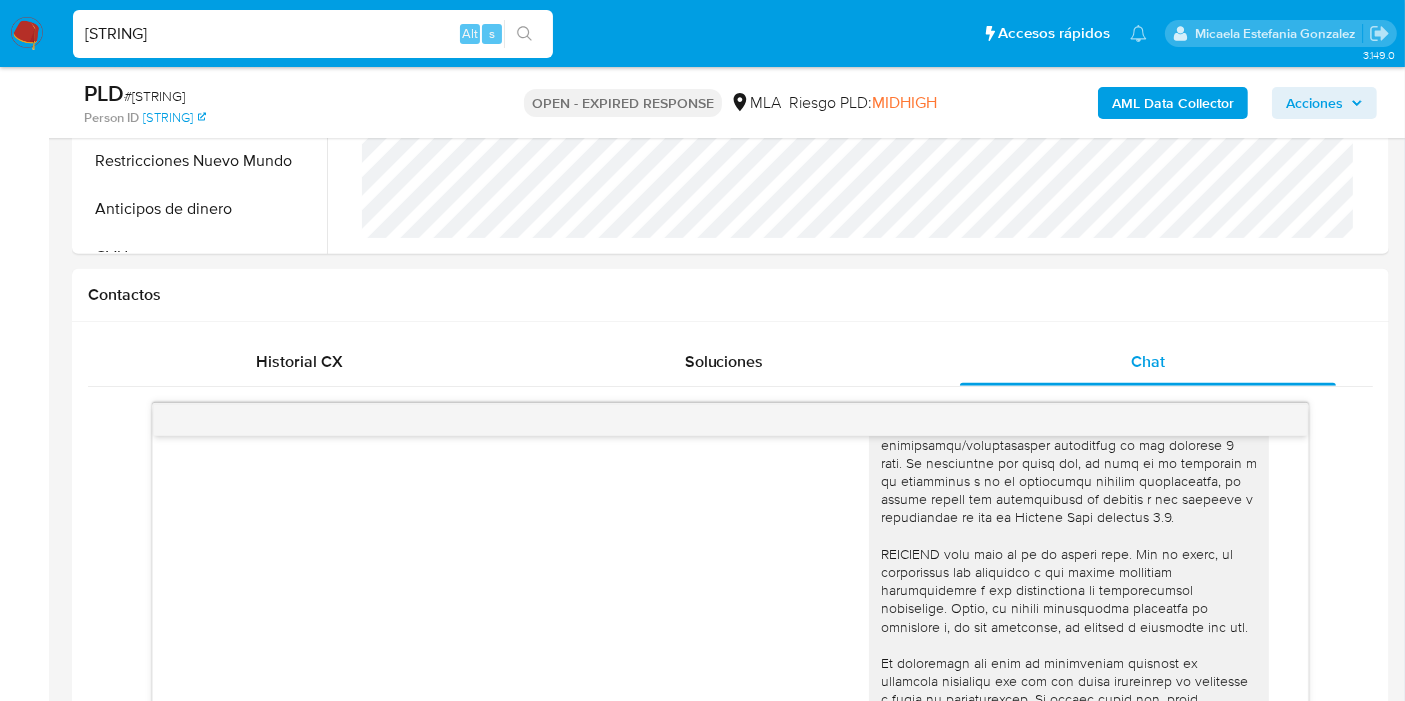 click at bounding box center (27, 34) 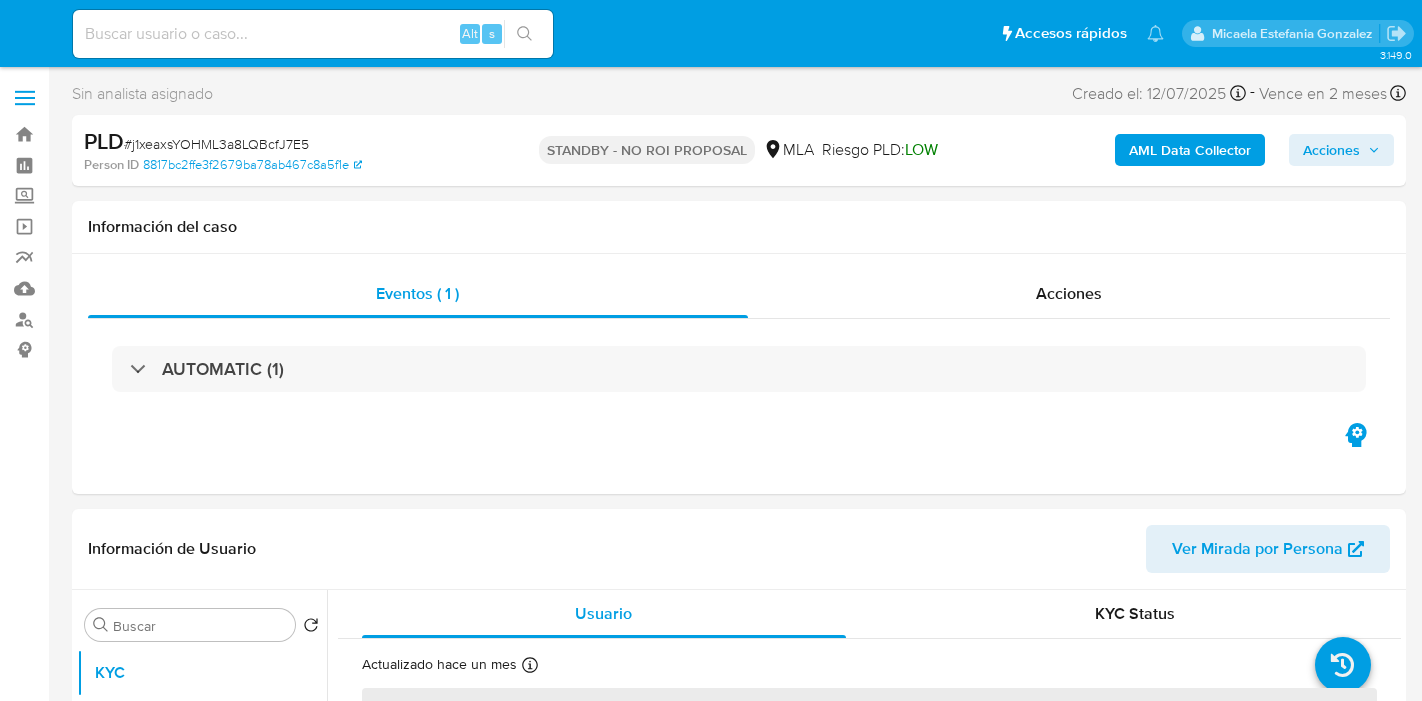 select on "10" 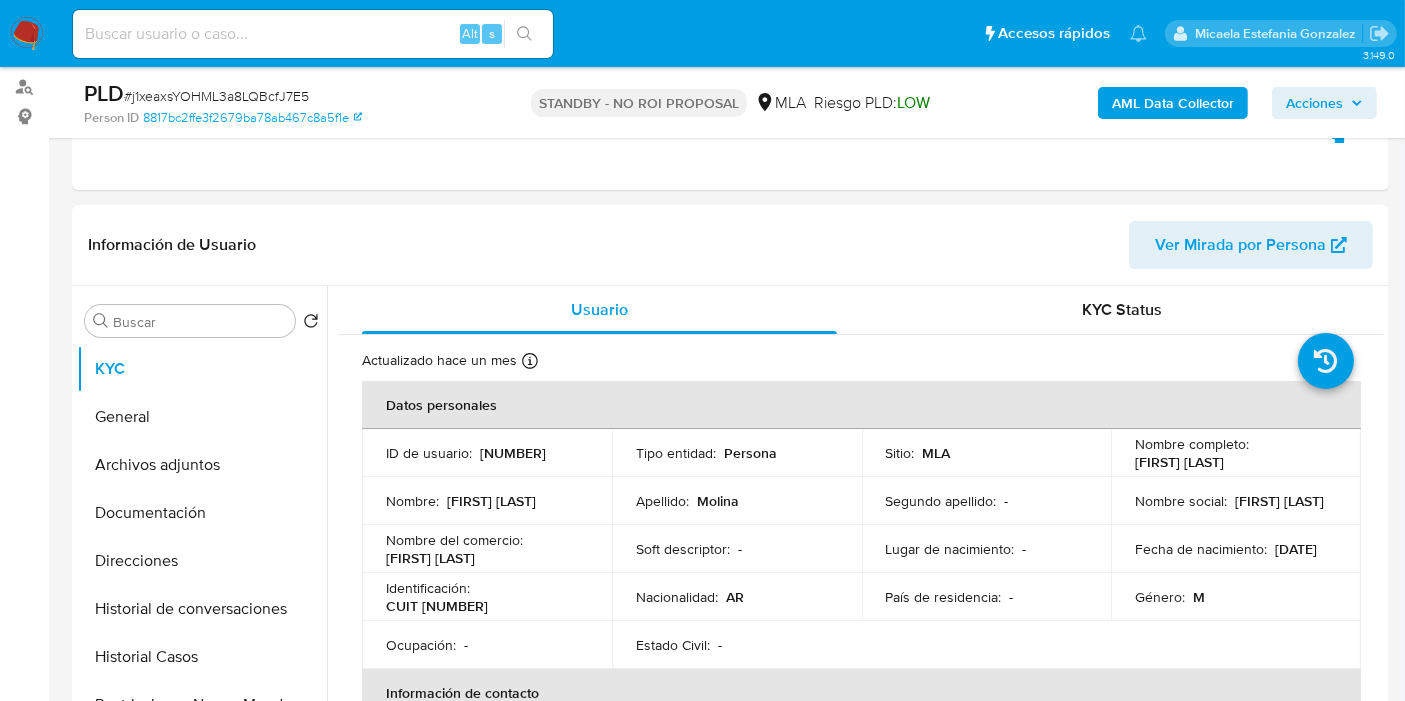 scroll, scrollTop: 333, scrollLeft: 0, axis: vertical 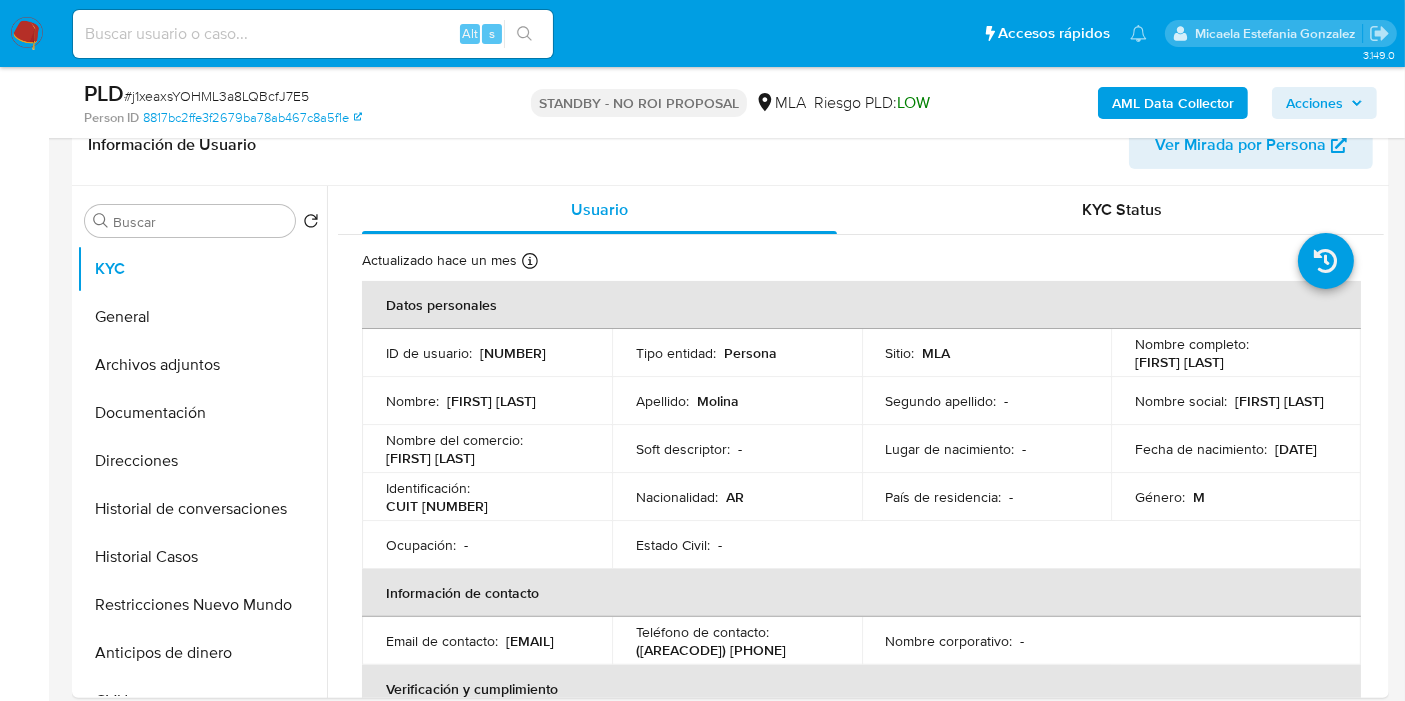 click at bounding box center [27, 34] 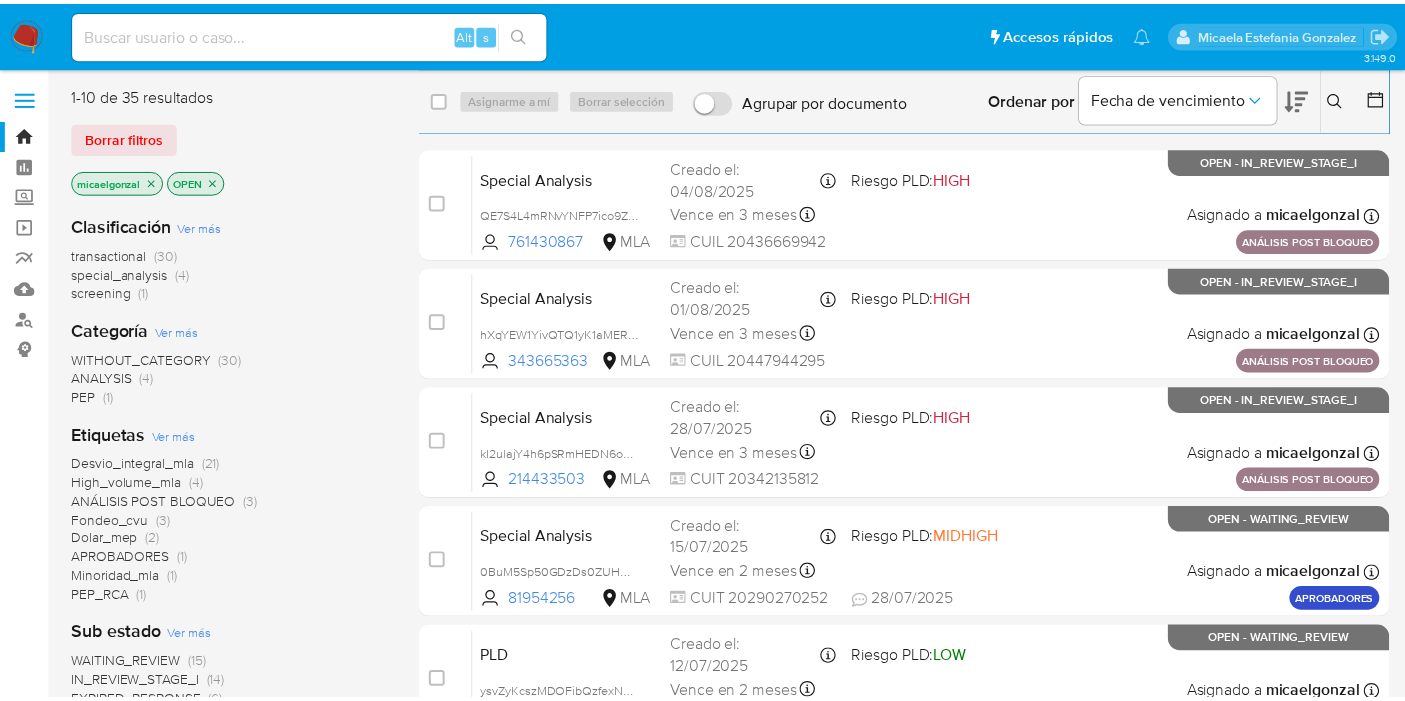 scroll, scrollTop: 0, scrollLeft: 0, axis: both 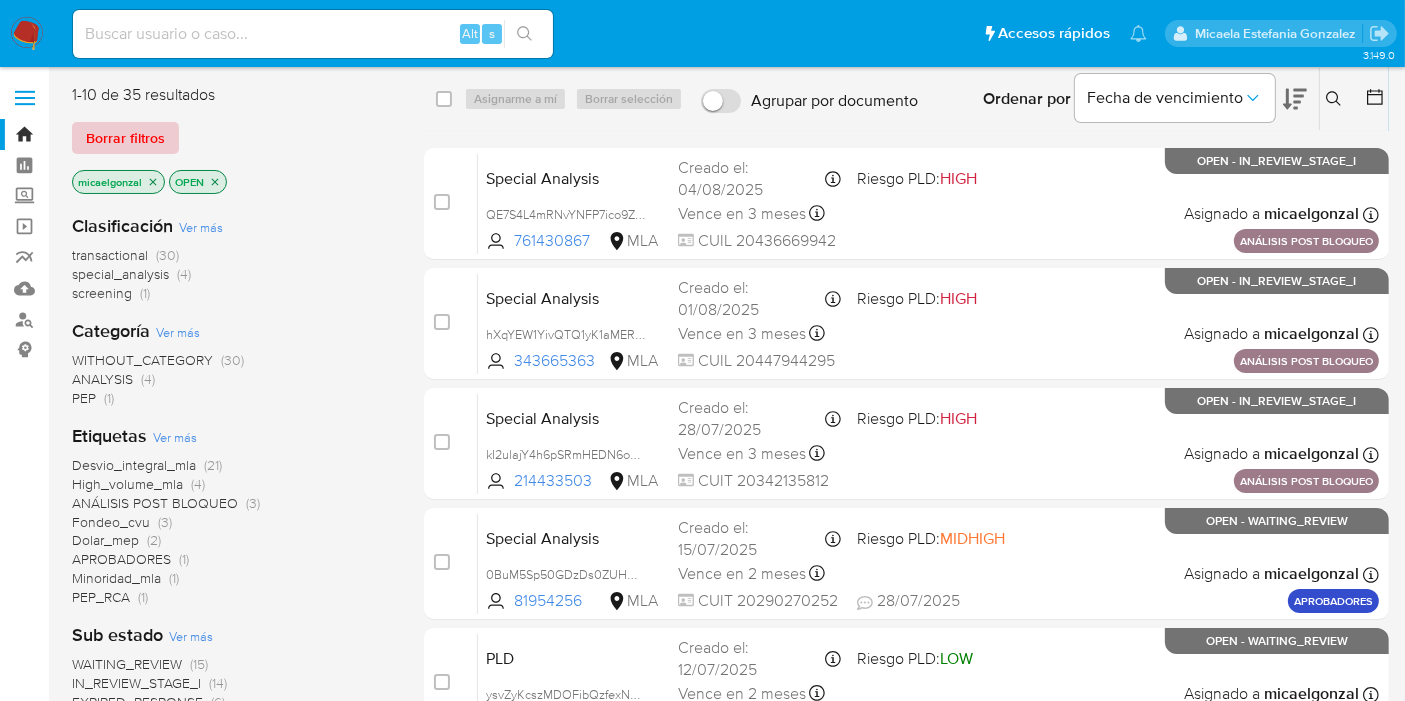 click on "Borrar filtros" at bounding box center (125, 138) 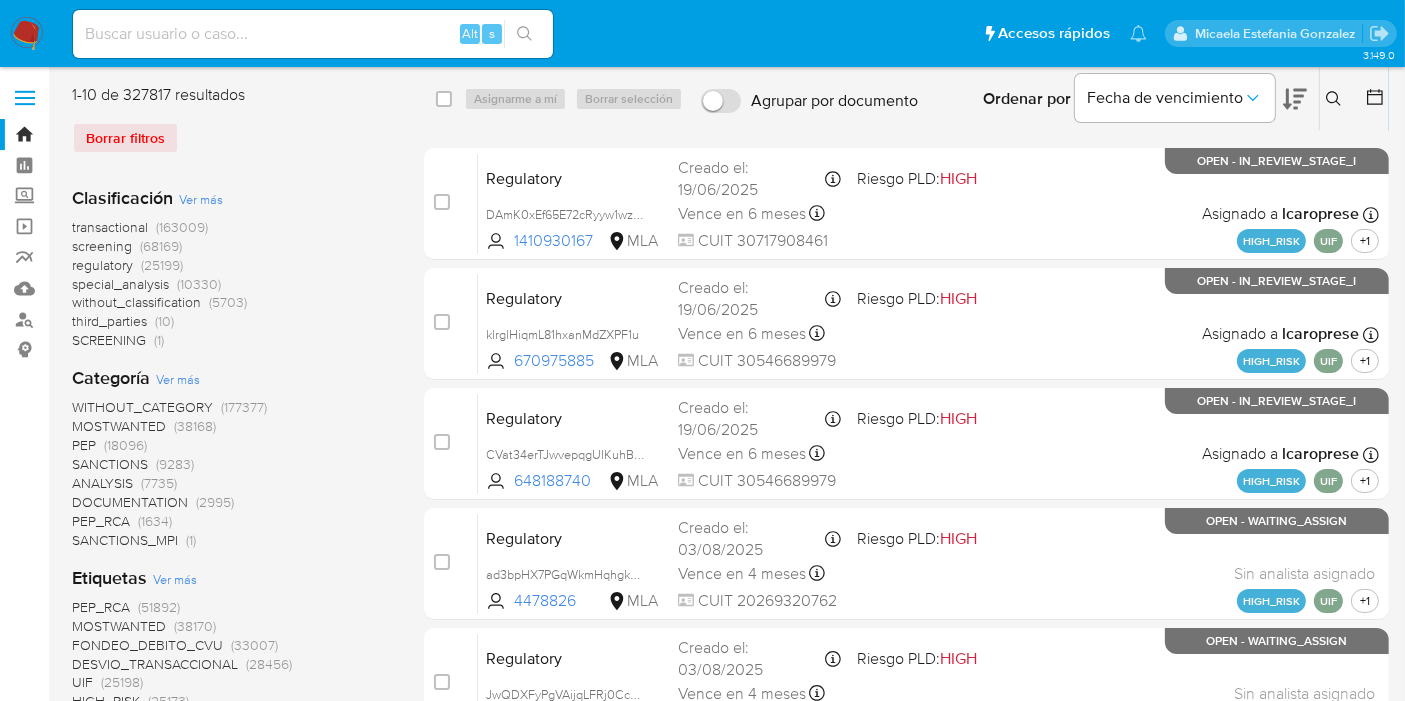 click 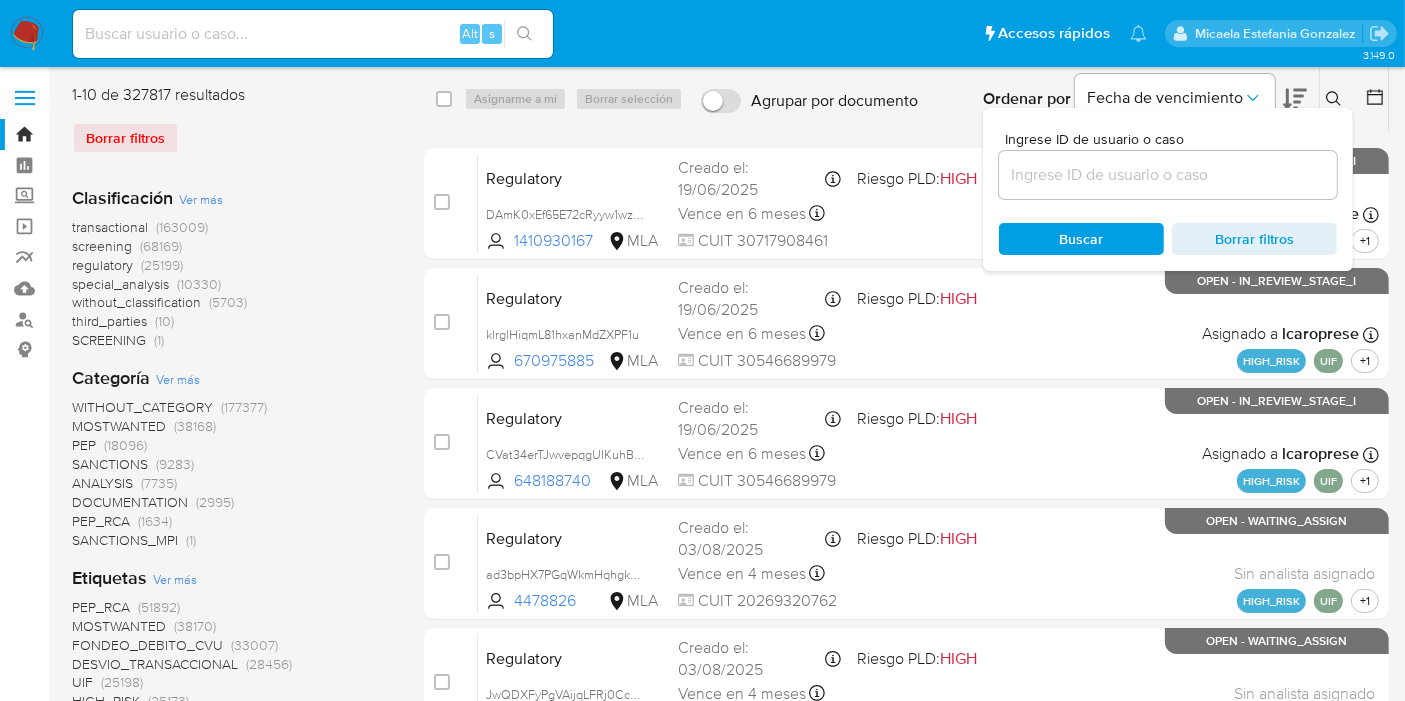 click at bounding box center [1168, 175] 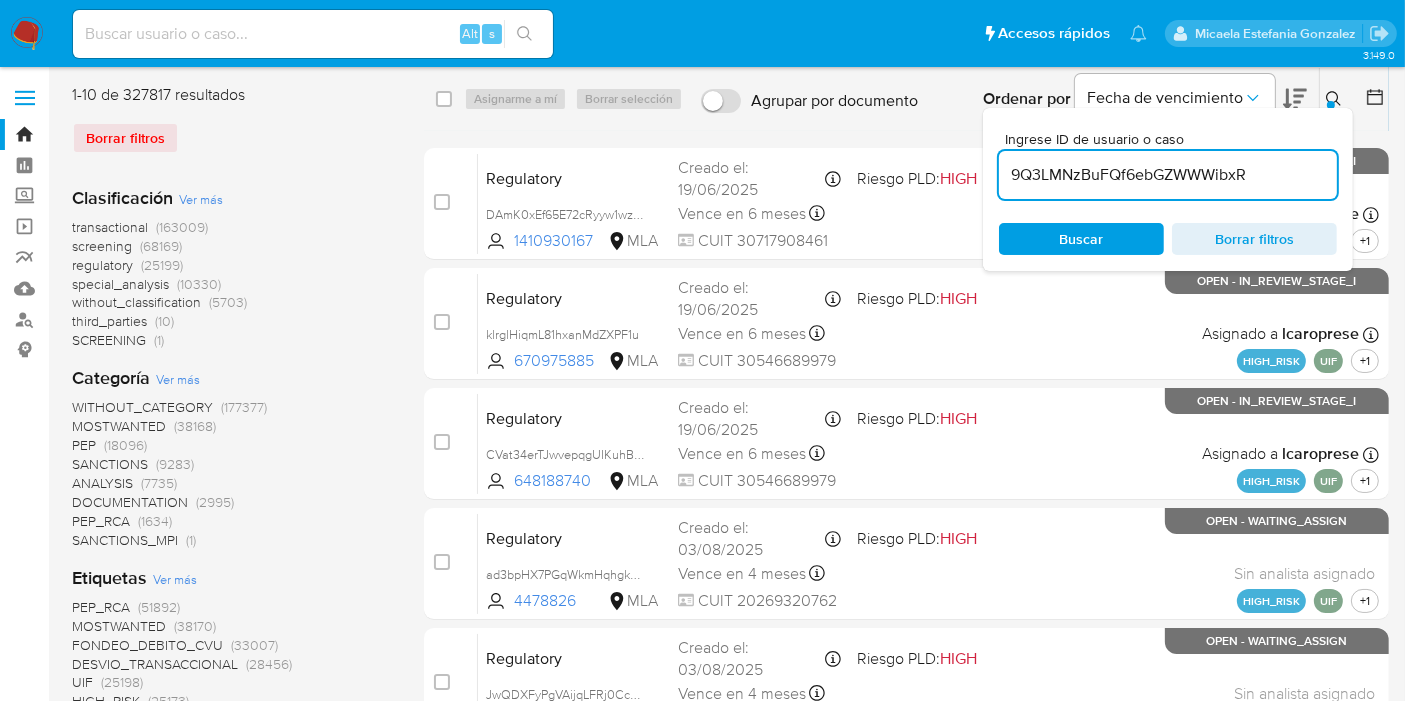 type on "9Q3LMNzBuFQf6ebGZWWWibxR" 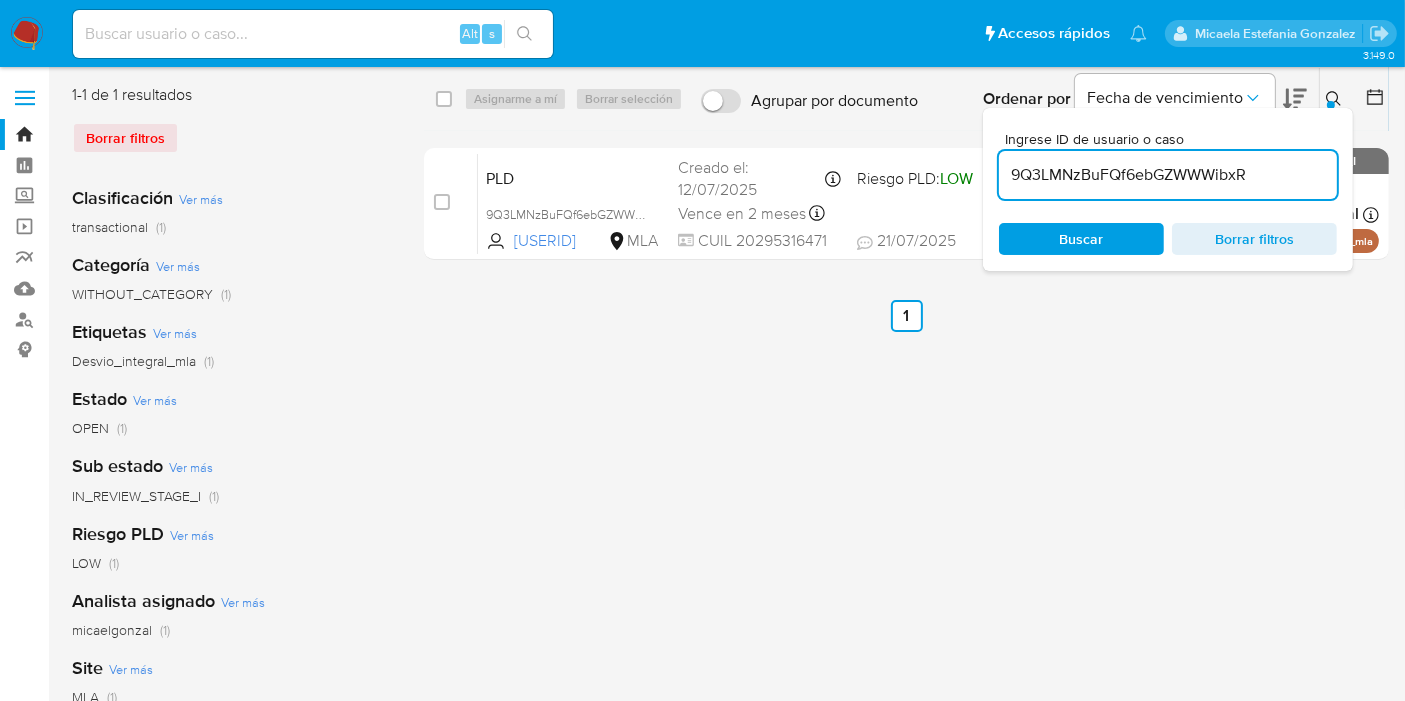 click on "select-all-cases-checkbox Asignarme a mí Borrar selección Agrupar por documento Ordenar por Fecha de vencimiento   No es posible ordenar los resultados mientras se encuentren agrupados. Ingrese ID de usuario o caso [ID] Buscar Borrar filtros" at bounding box center (906, 99) 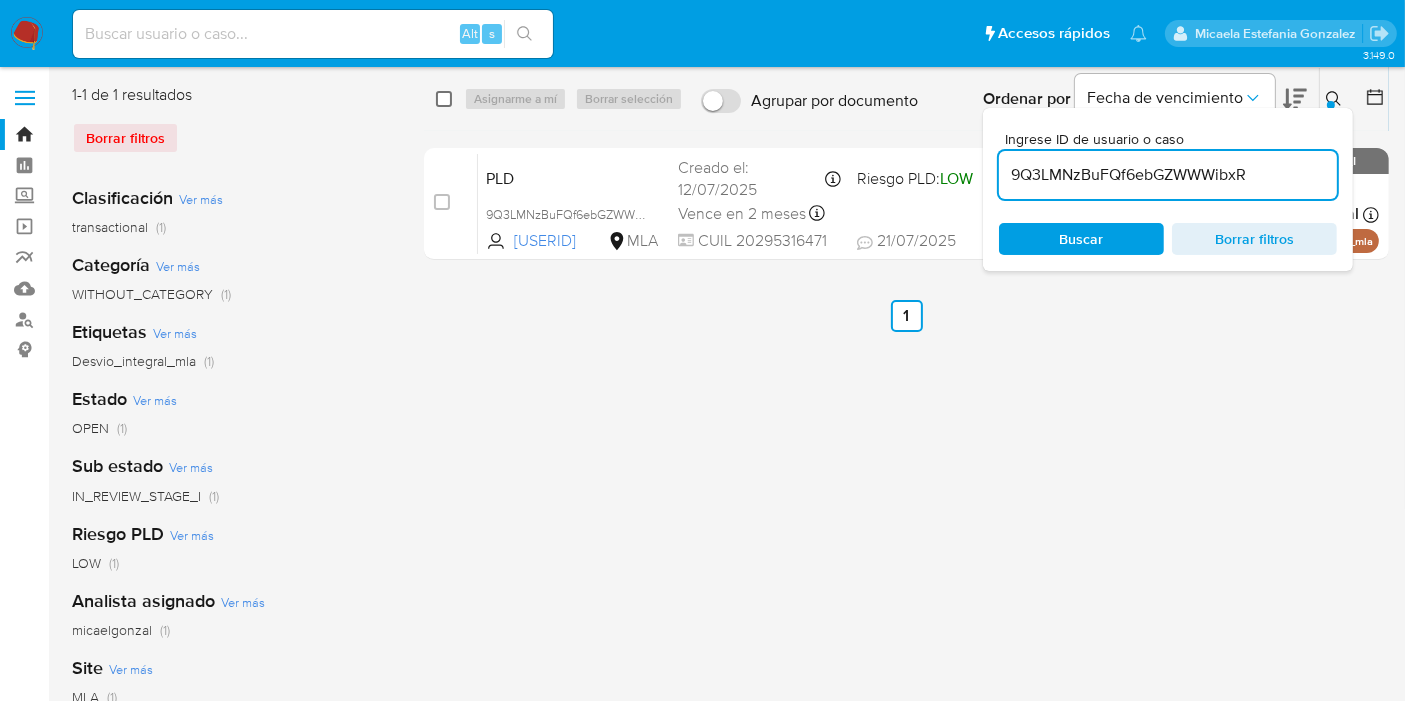 click at bounding box center [444, 99] 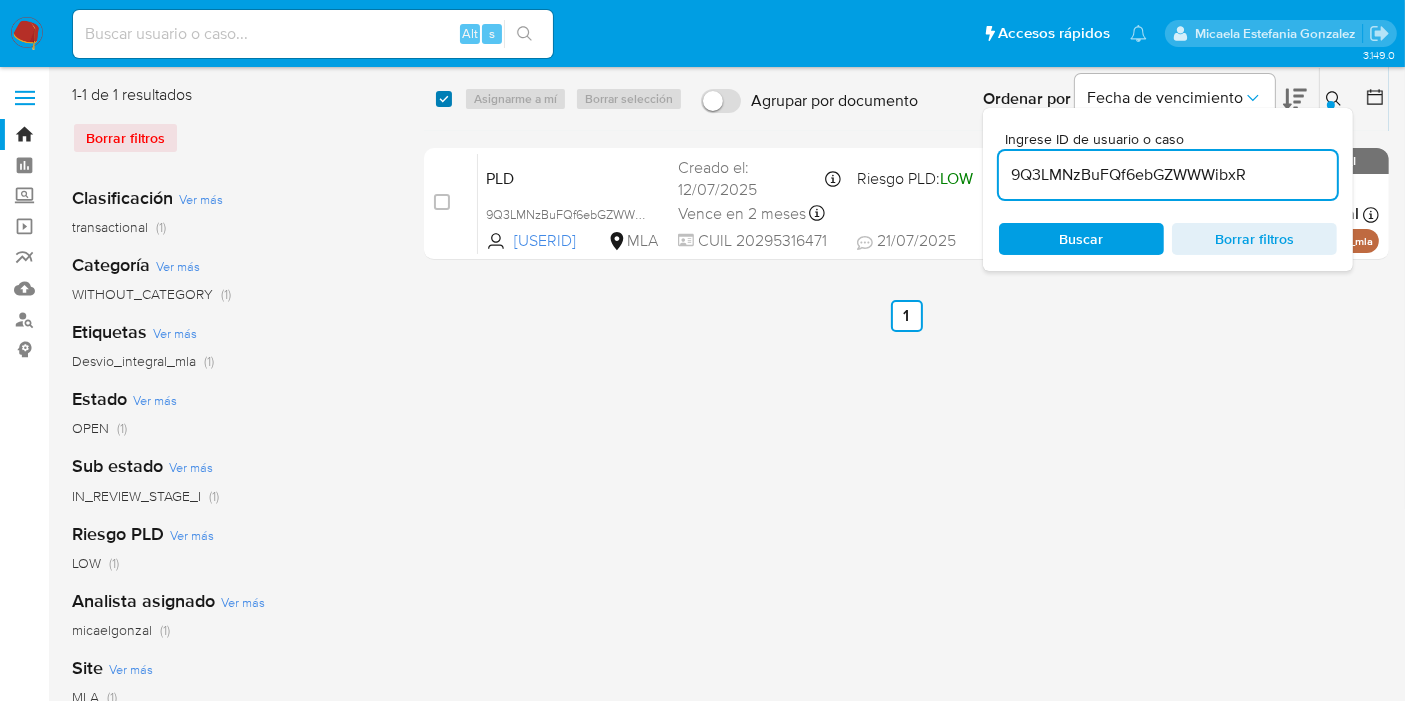 checkbox on "true" 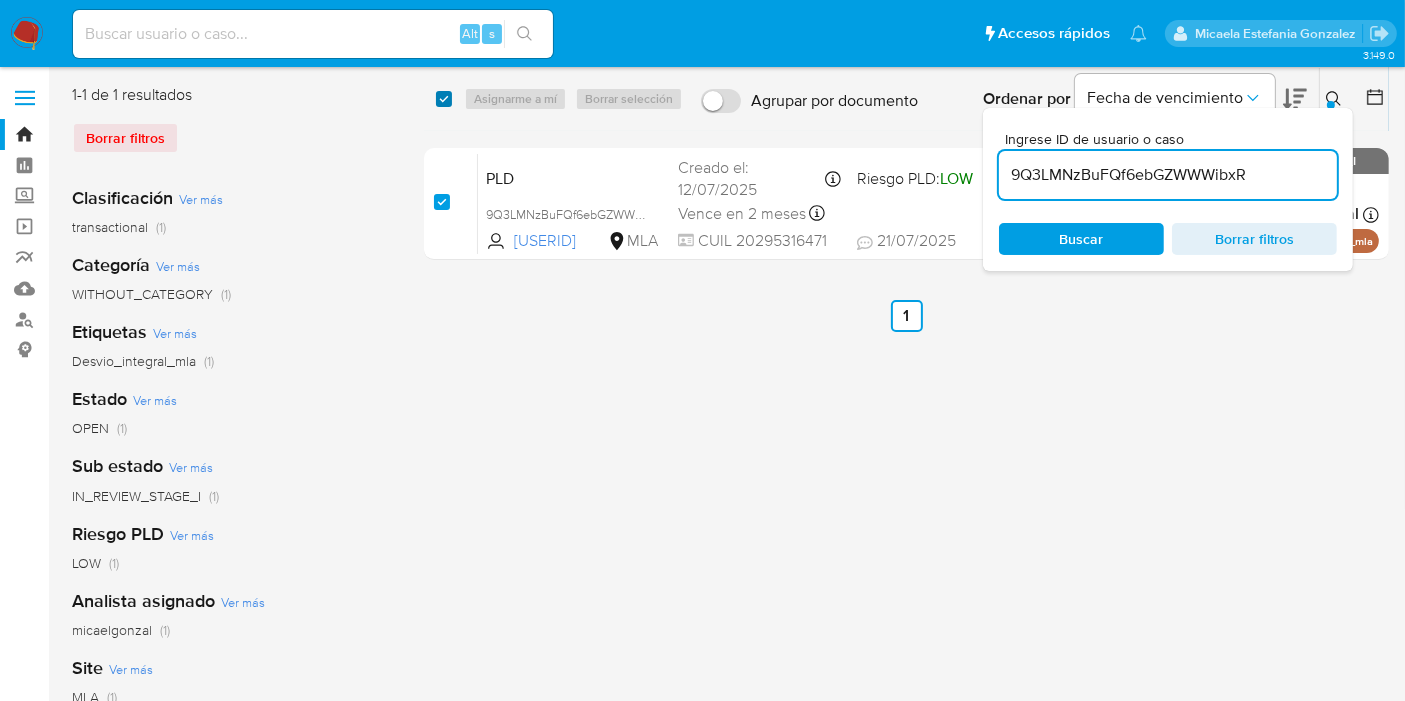 checkbox on "true" 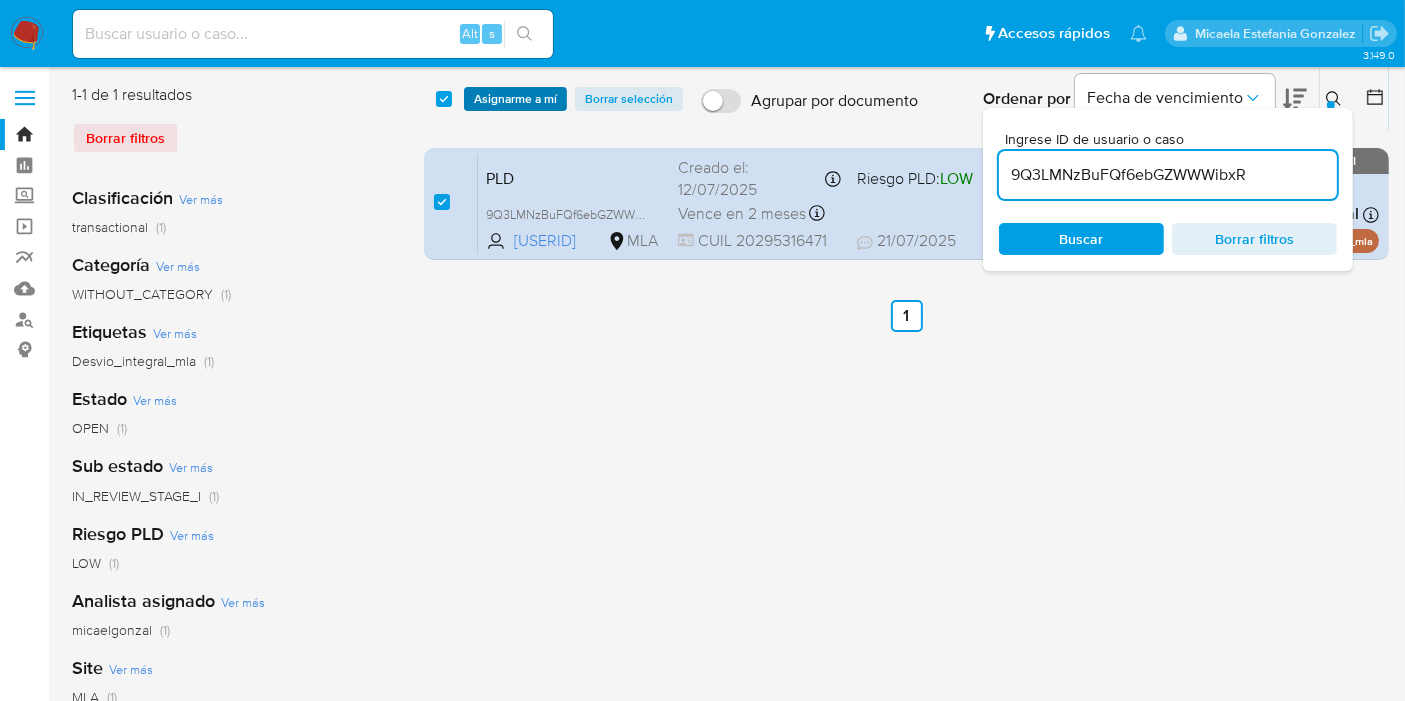 click on "Asignarme a mí" at bounding box center (515, 99) 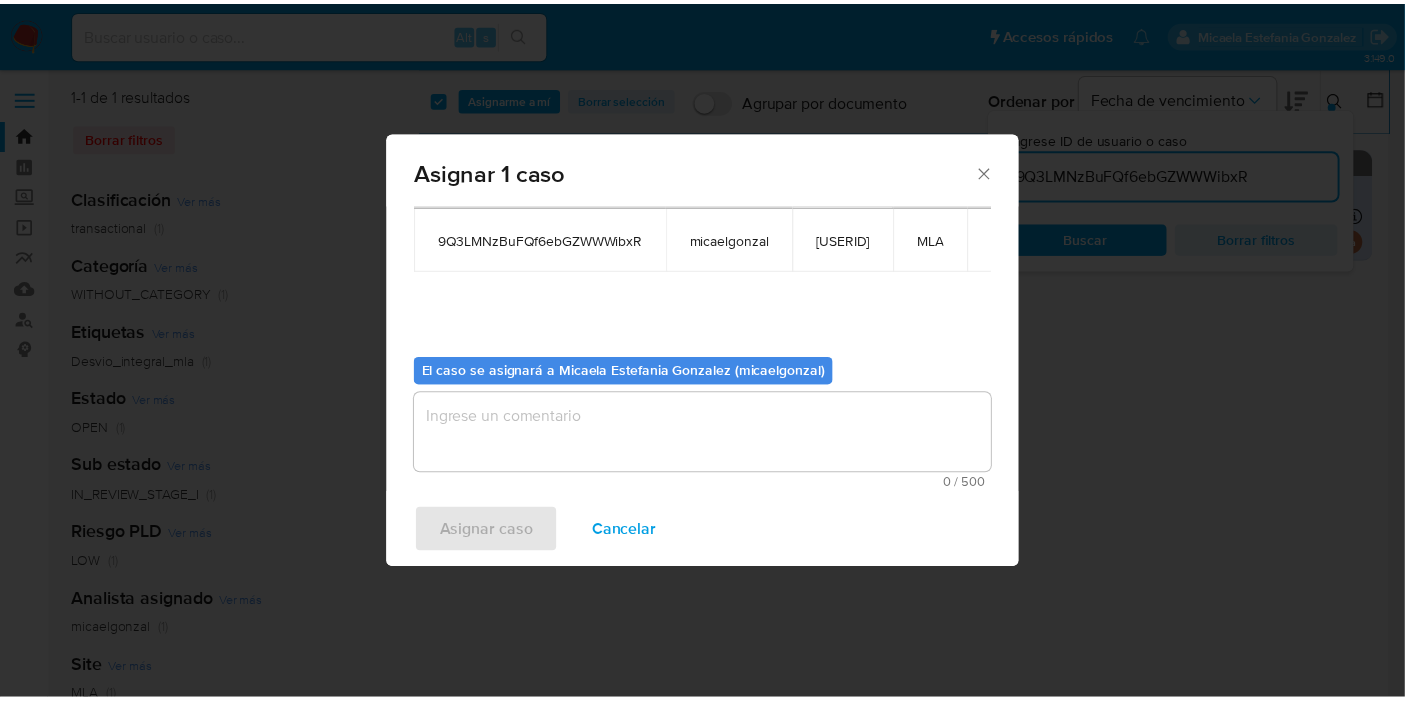 scroll, scrollTop: 120, scrollLeft: 0, axis: vertical 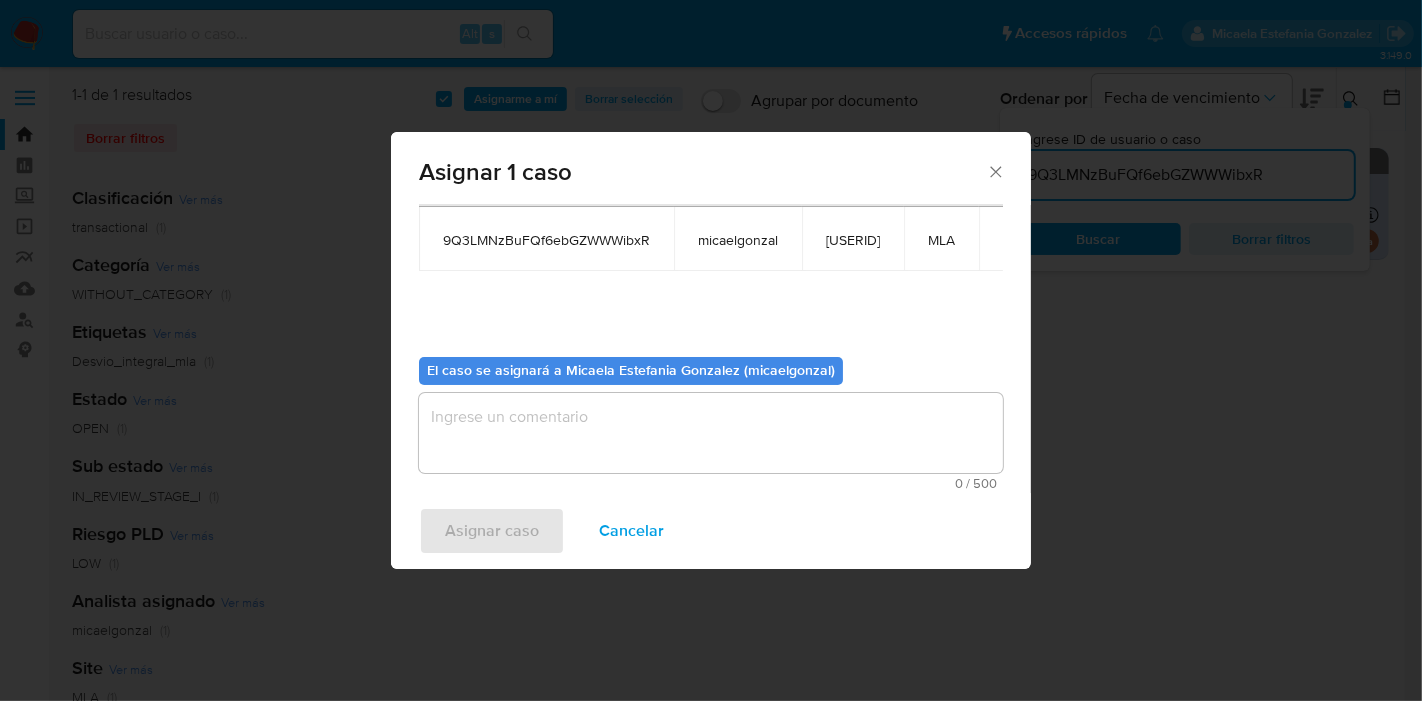 click at bounding box center (711, 433) 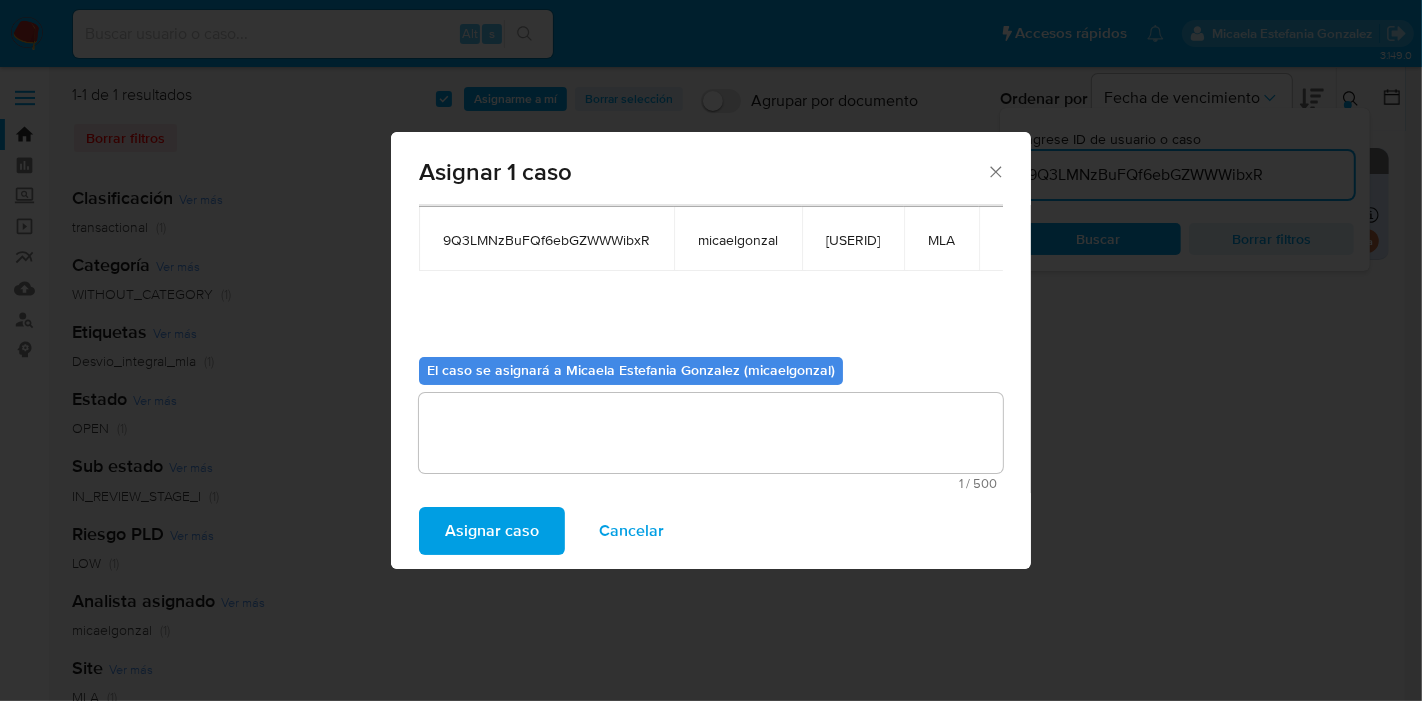 click on "Asignar caso Cancelar" at bounding box center [711, 531] 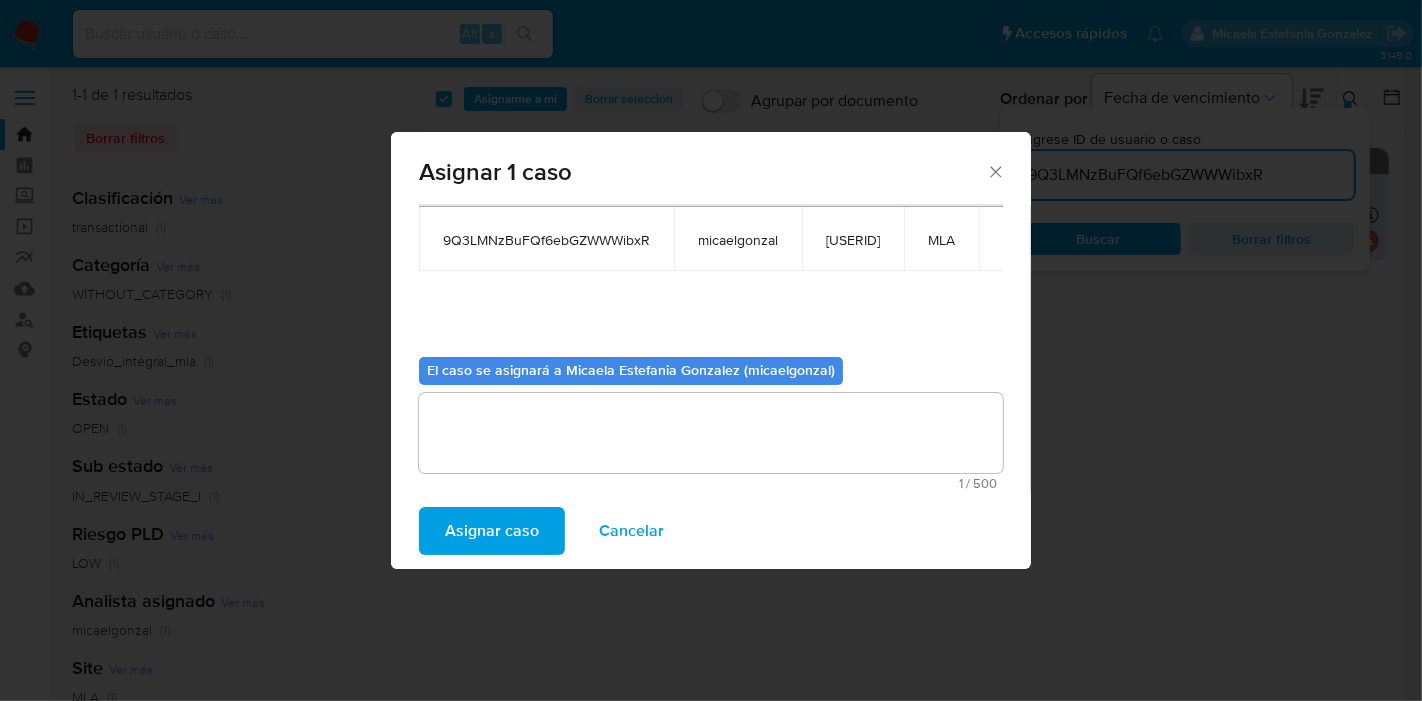 click on "Asignar caso" at bounding box center [492, 531] 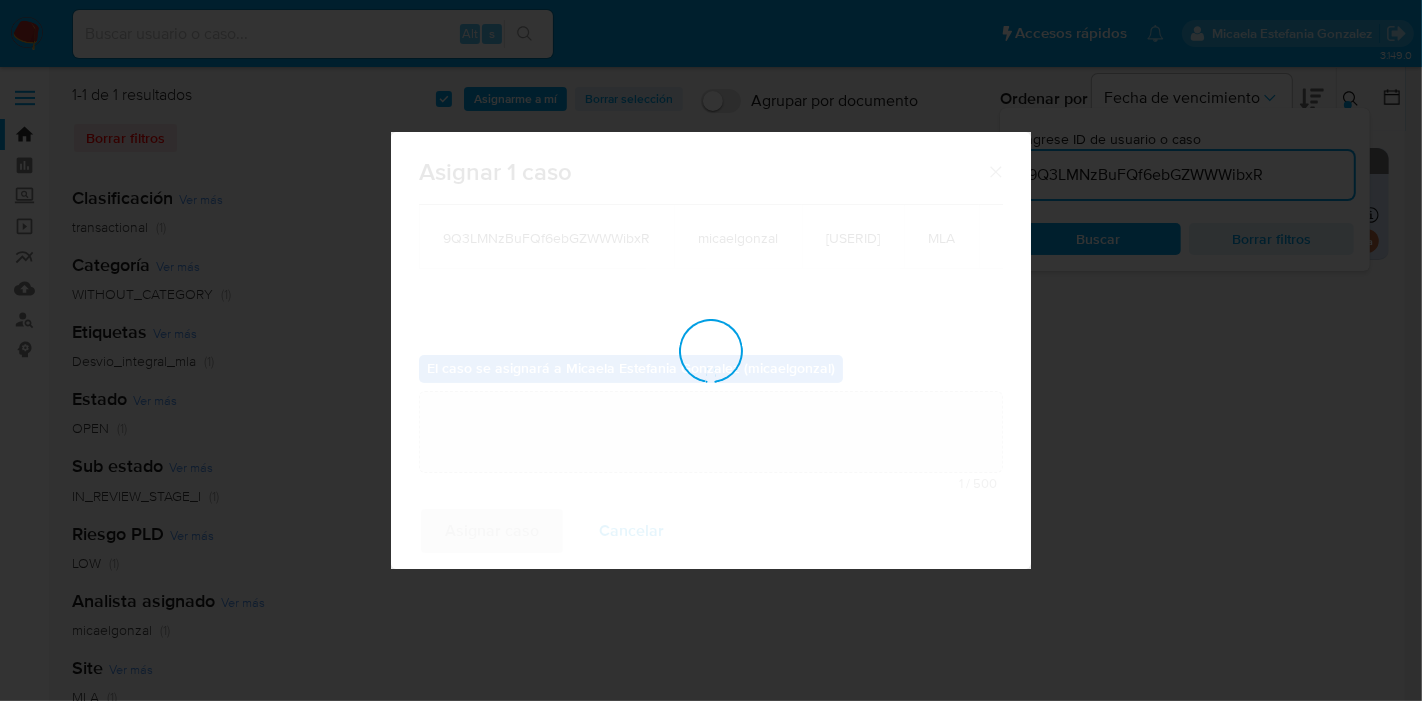 type 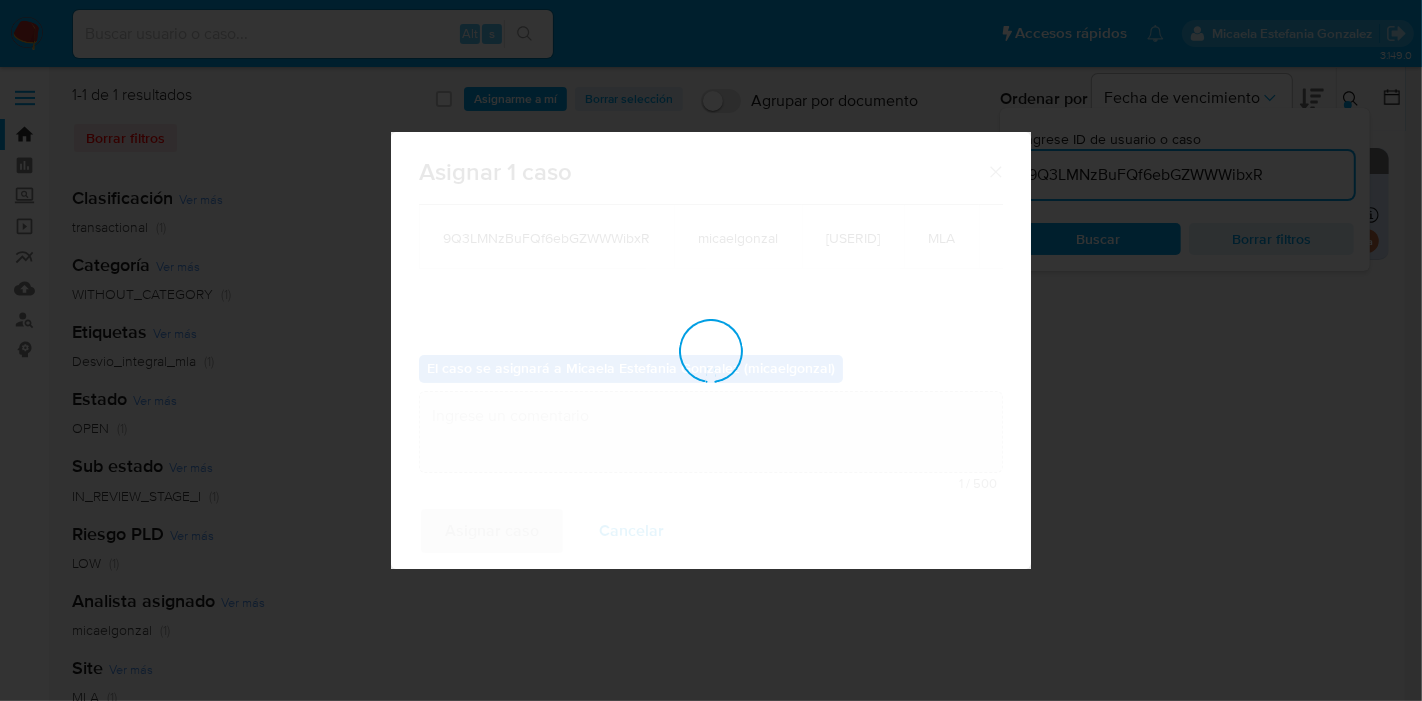 checkbox on "false" 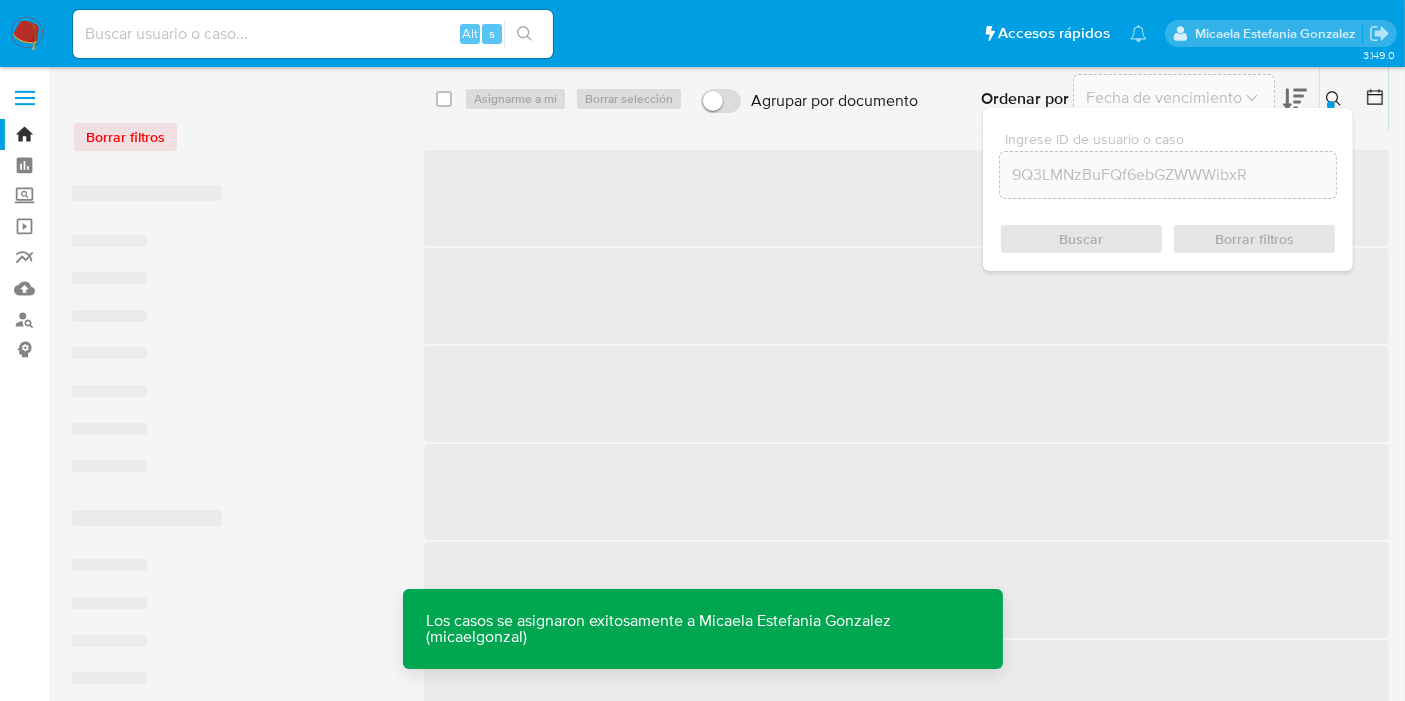 click at bounding box center [313, 34] 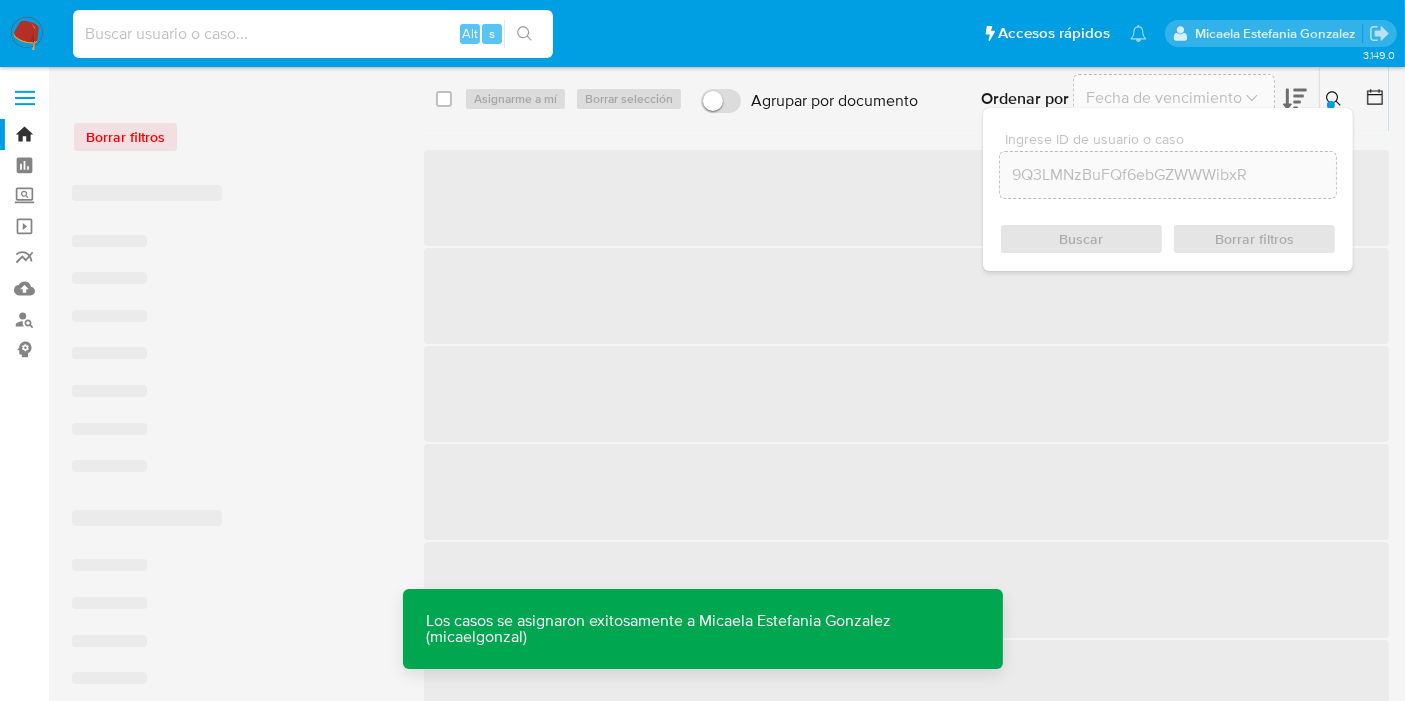 paste on "9Q3LMNzBuFQf6ebGZWWWibxR" 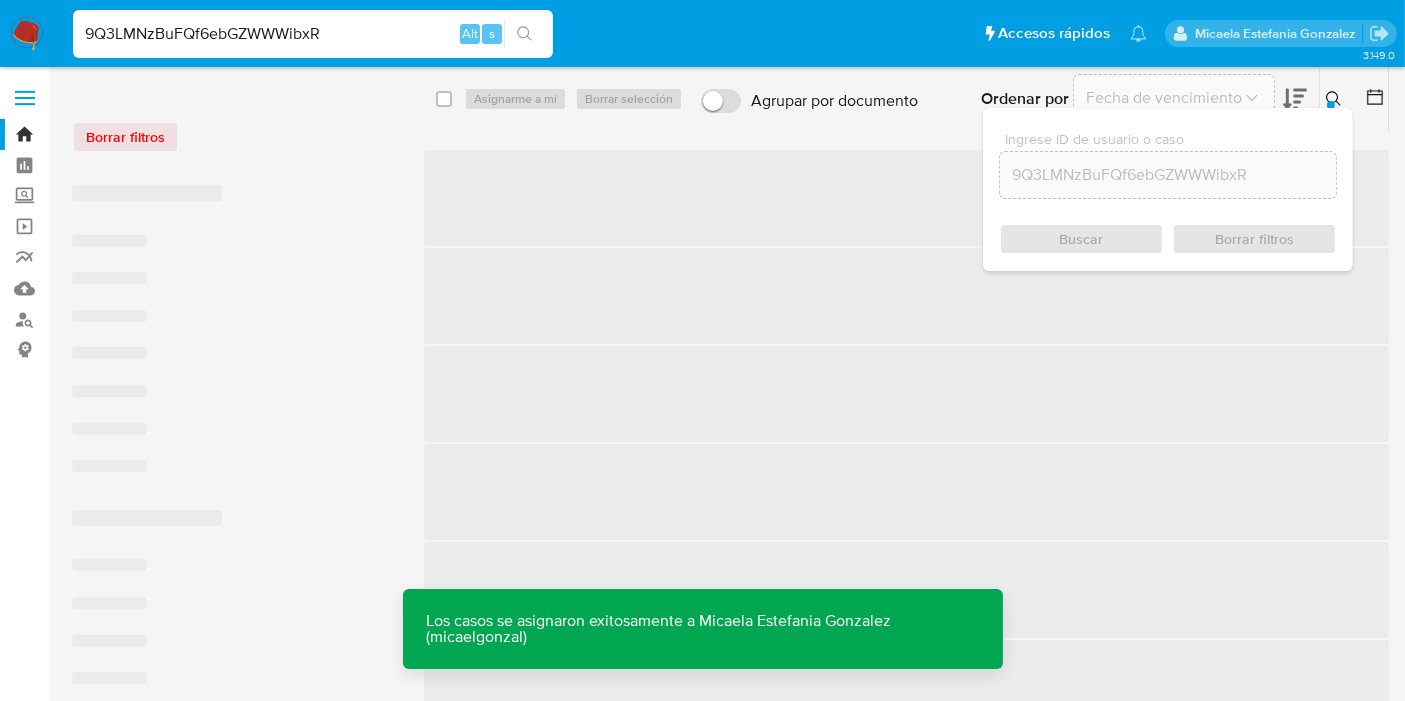 type on "9Q3LMNzBuFQf6ebGZWWWibxR" 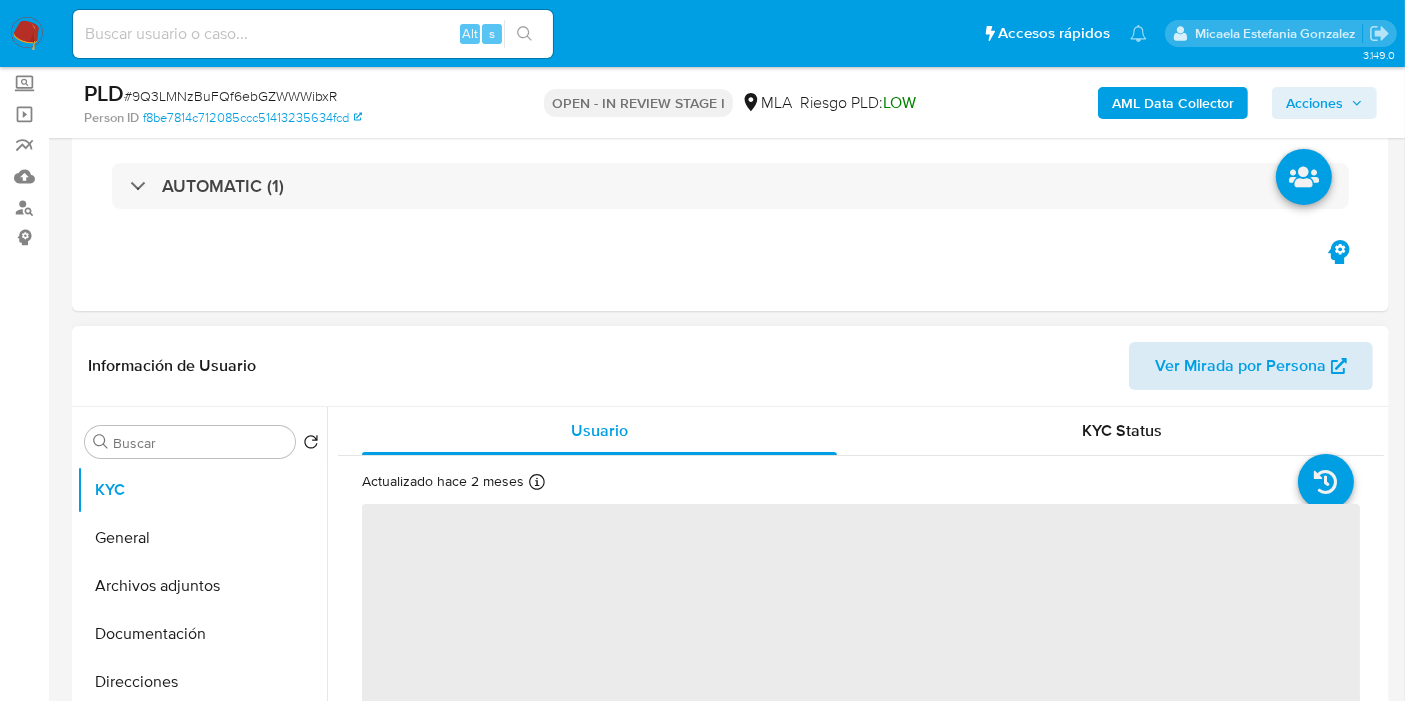 scroll, scrollTop: 222, scrollLeft: 0, axis: vertical 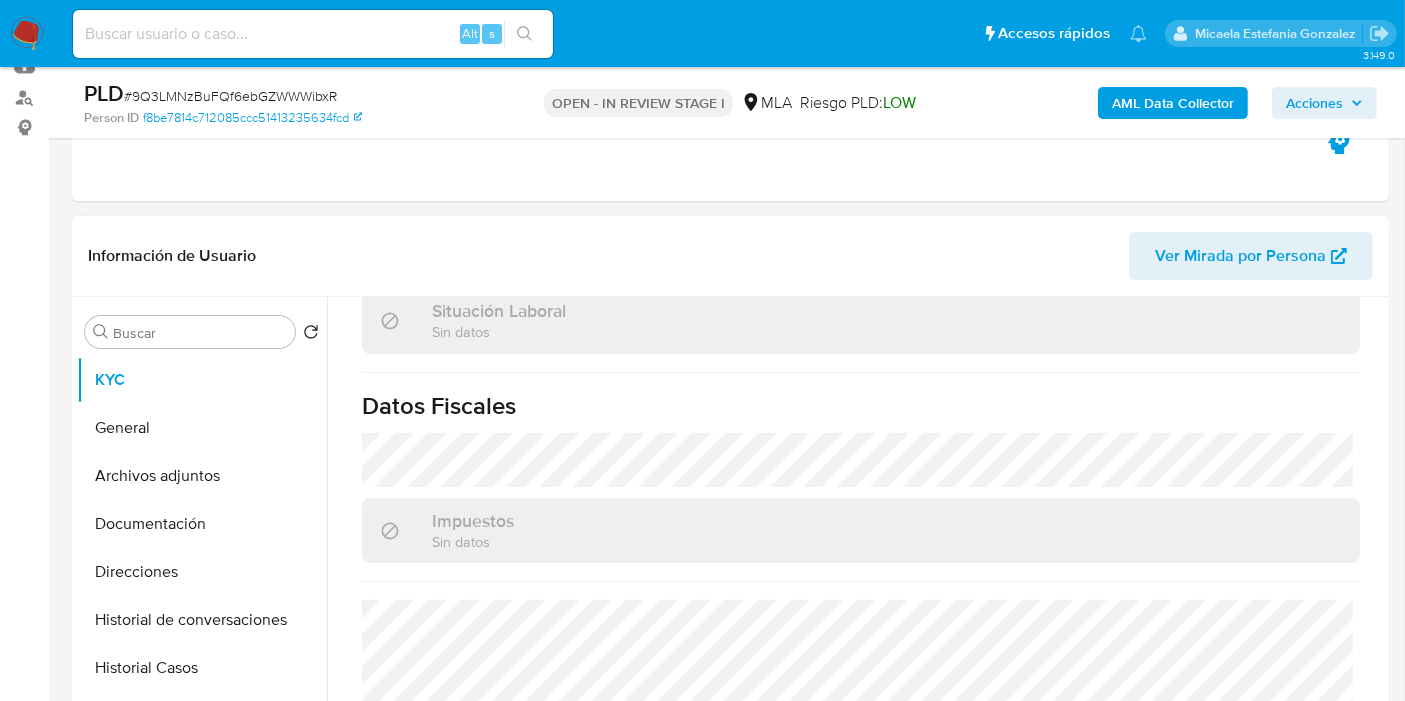 select on "10" 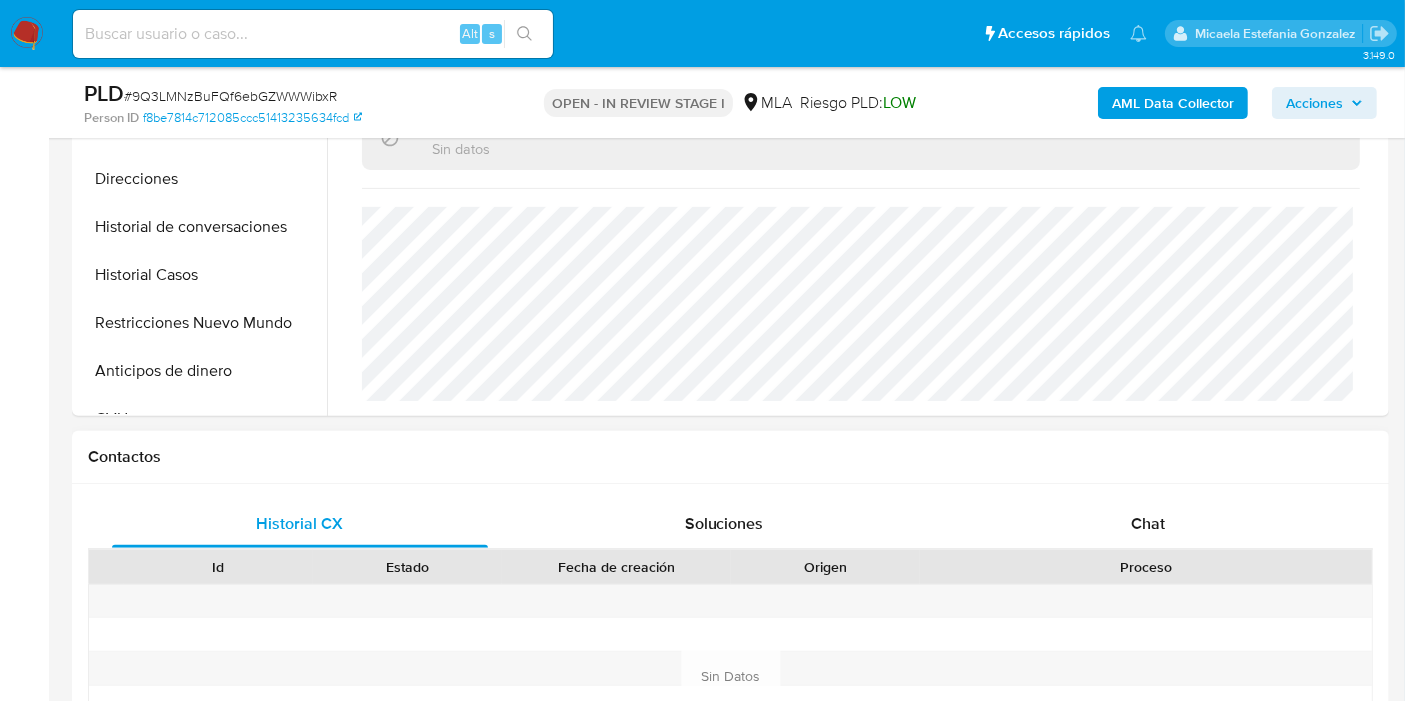 scroll, scrollTop: 666, scrollLeft: 0, axis: vertical 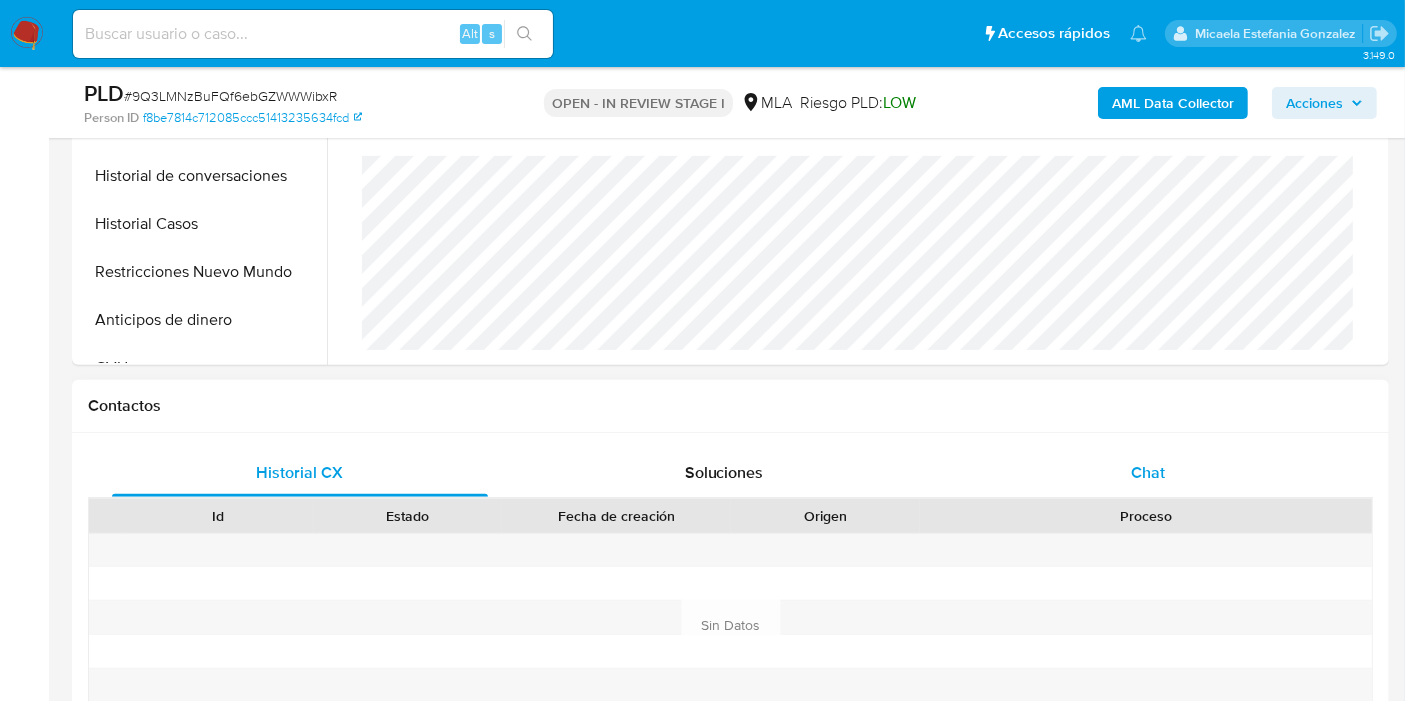 click on "Chat" at bounding box center [1148, 473] 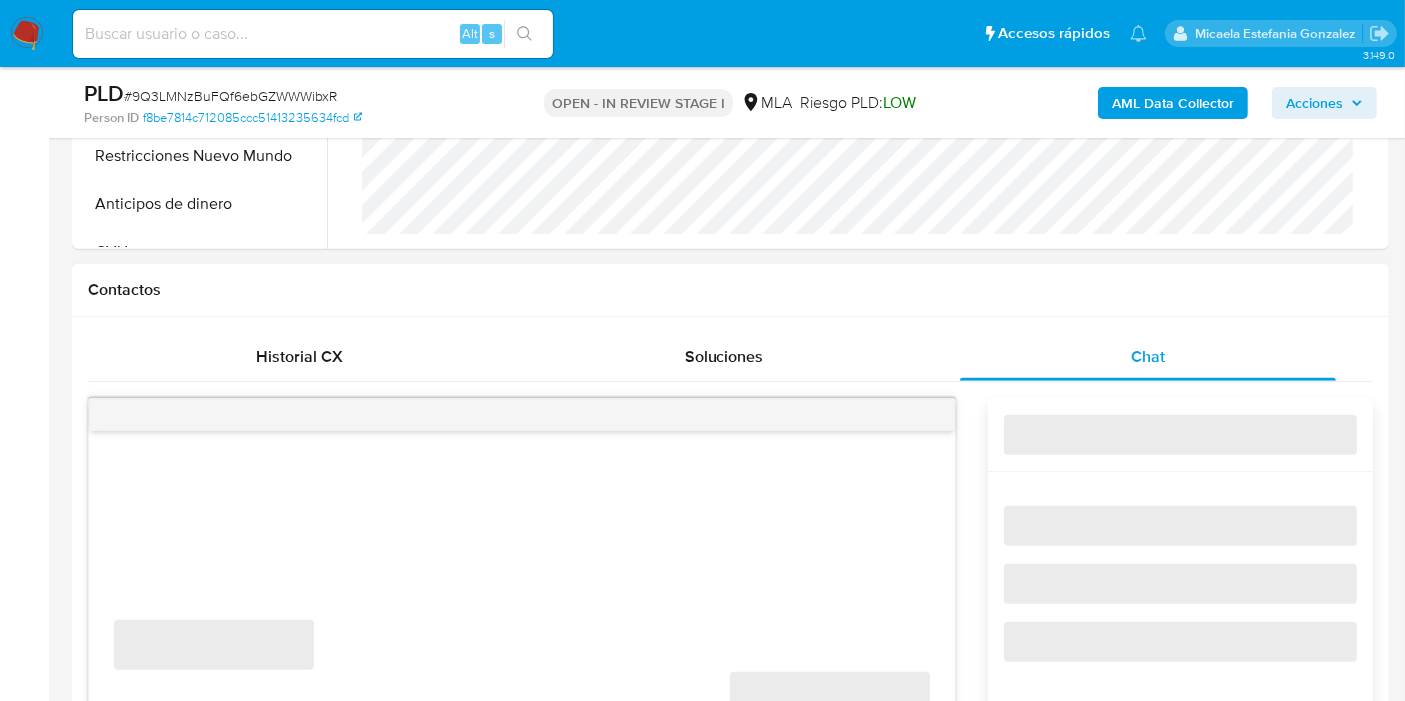 scroll, scrollTop: 888, scrollLeft: 0, axis: vertical 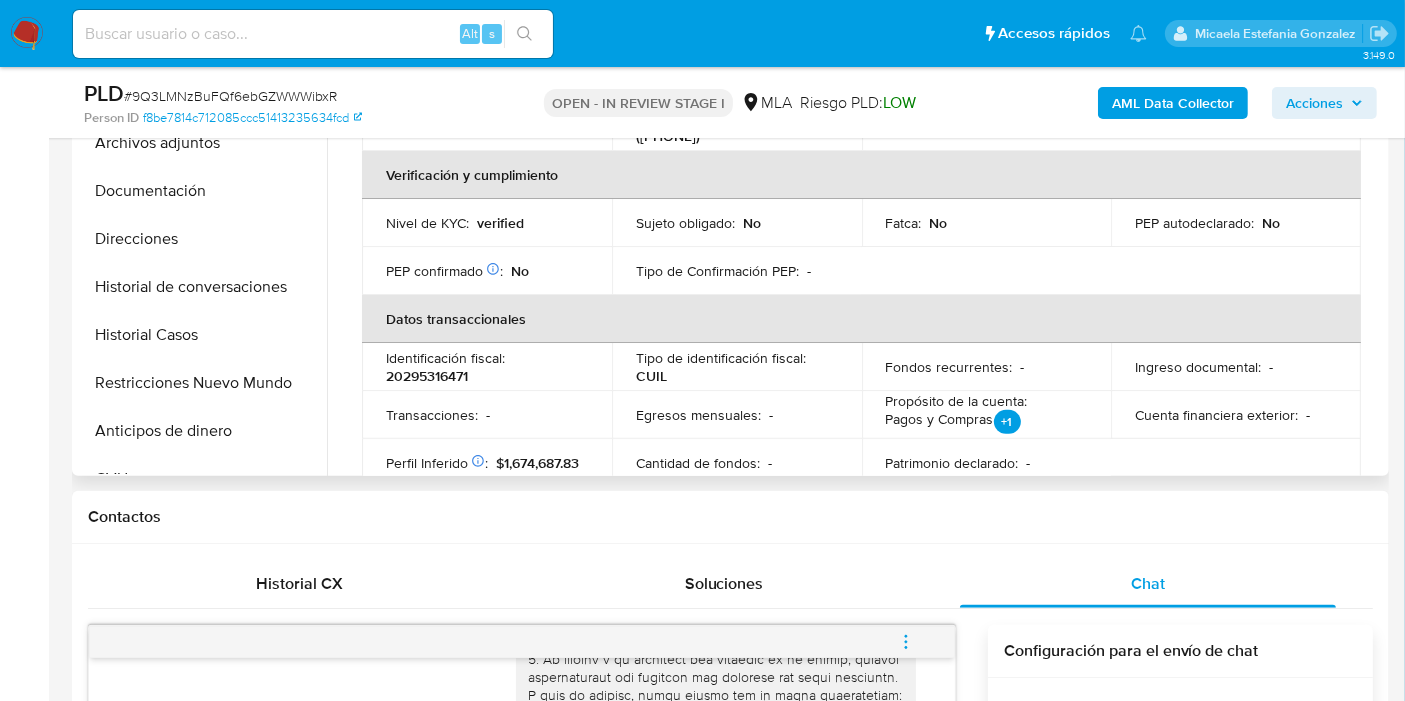 drag, startPoint x: 487, startPoint y: 252, endPoint x: 465, endPoint y: 384, distance: 133.82077 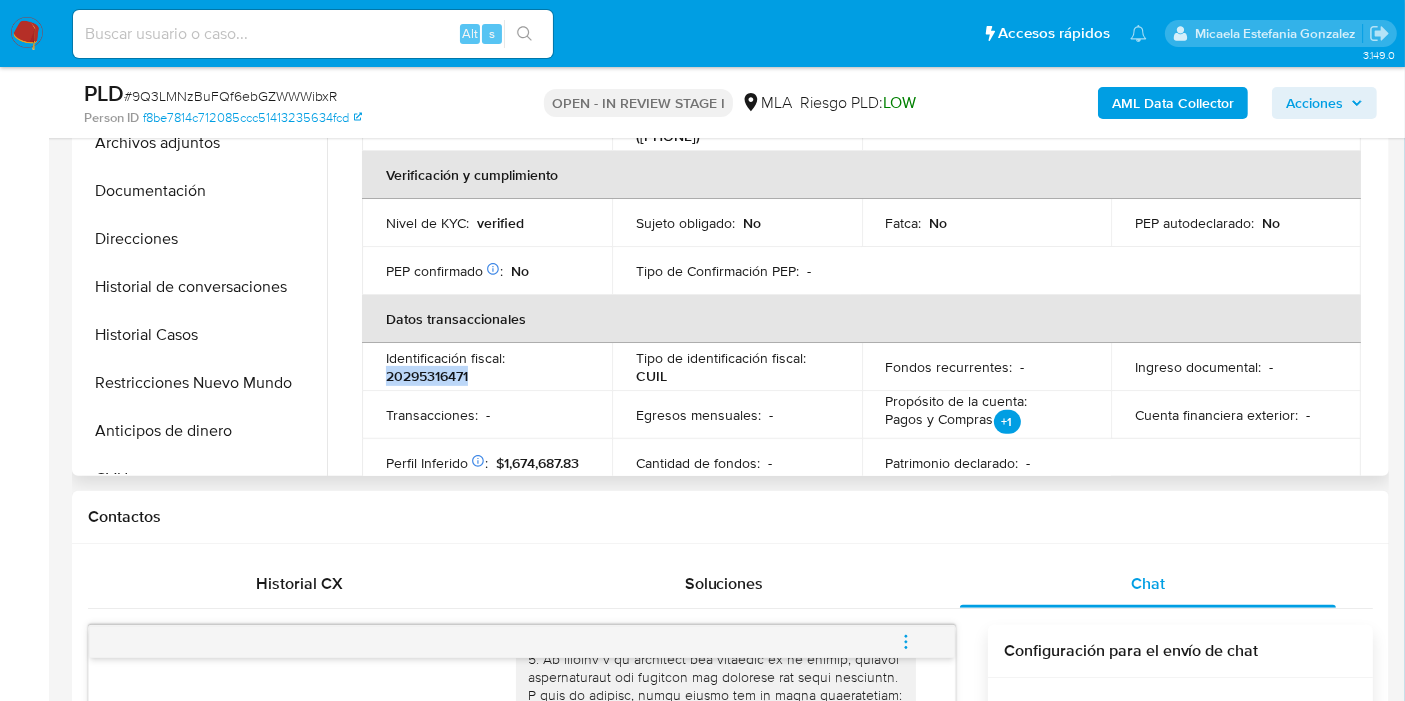 click on "20295316471" at bounding box center (427, 376) 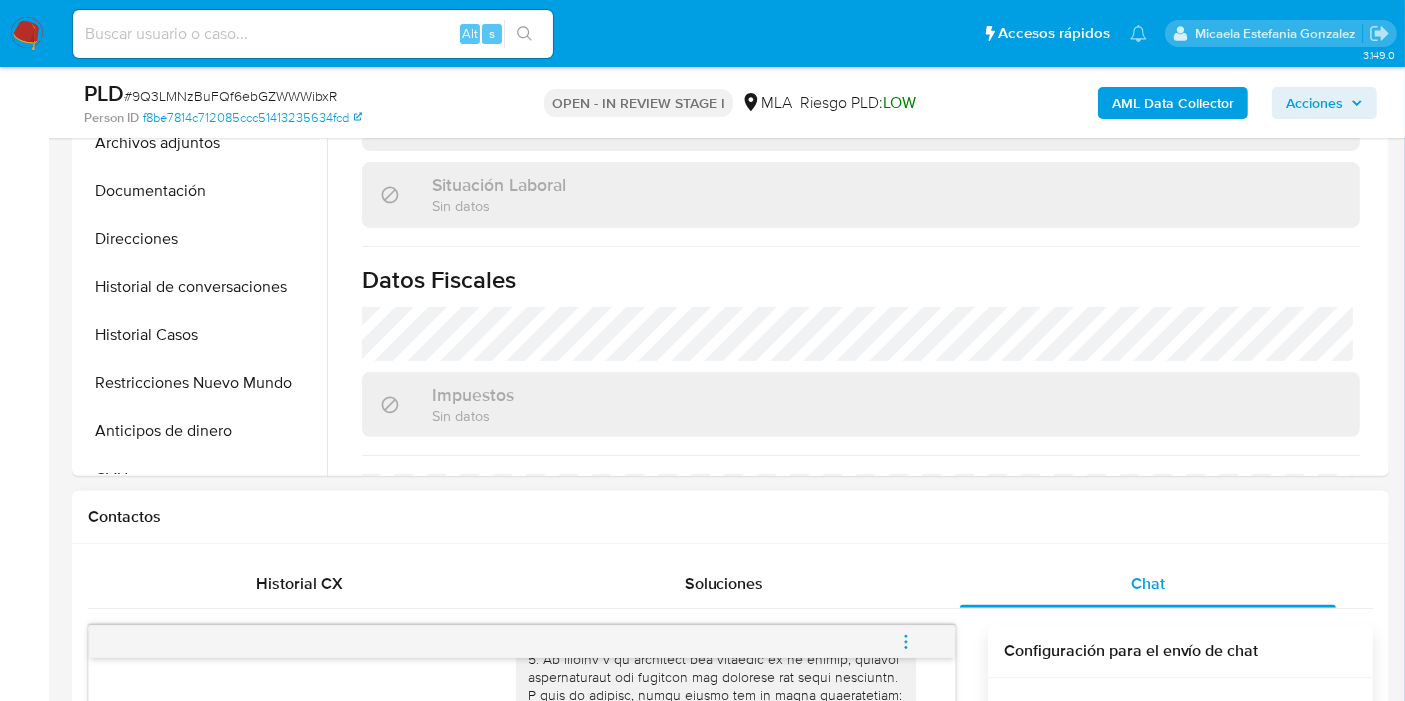 scroll, scrollTop: 959, scrollLeft: 0, axis: vertical 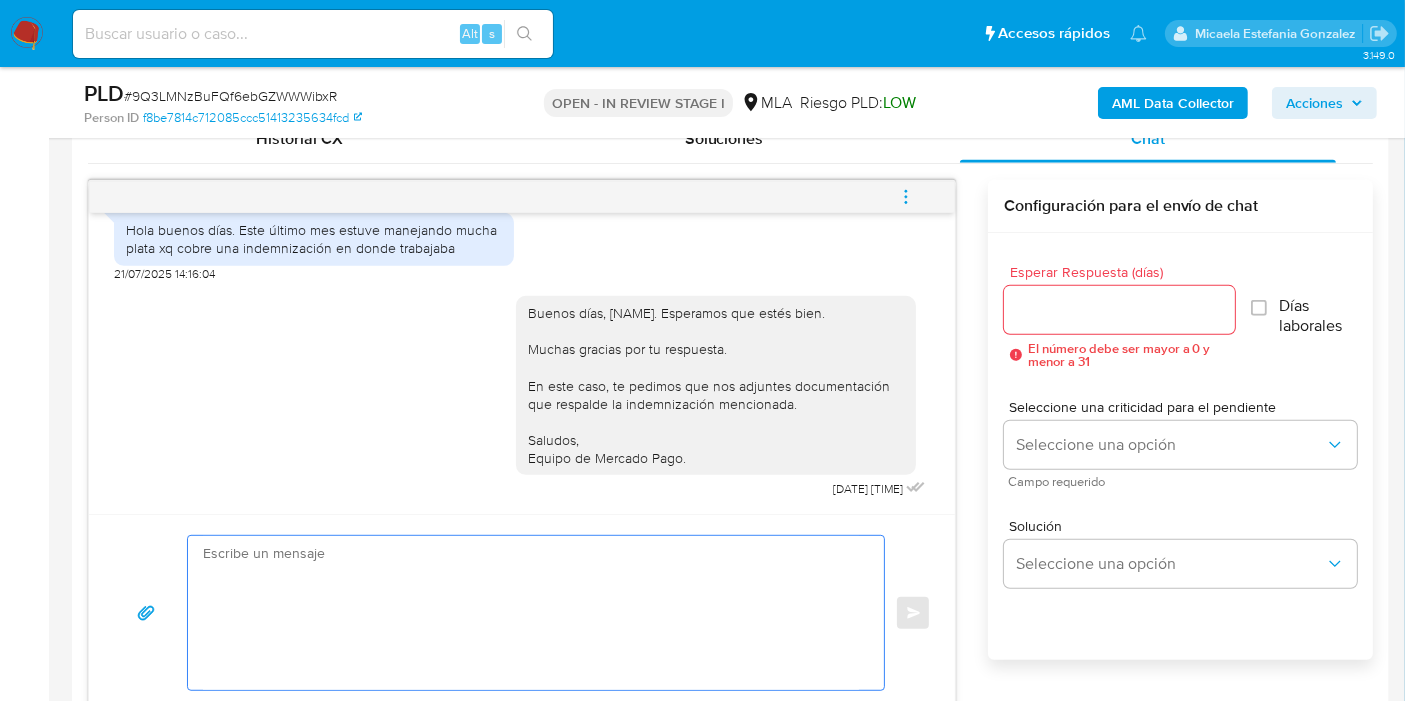 click at bounding box center [531, 613] 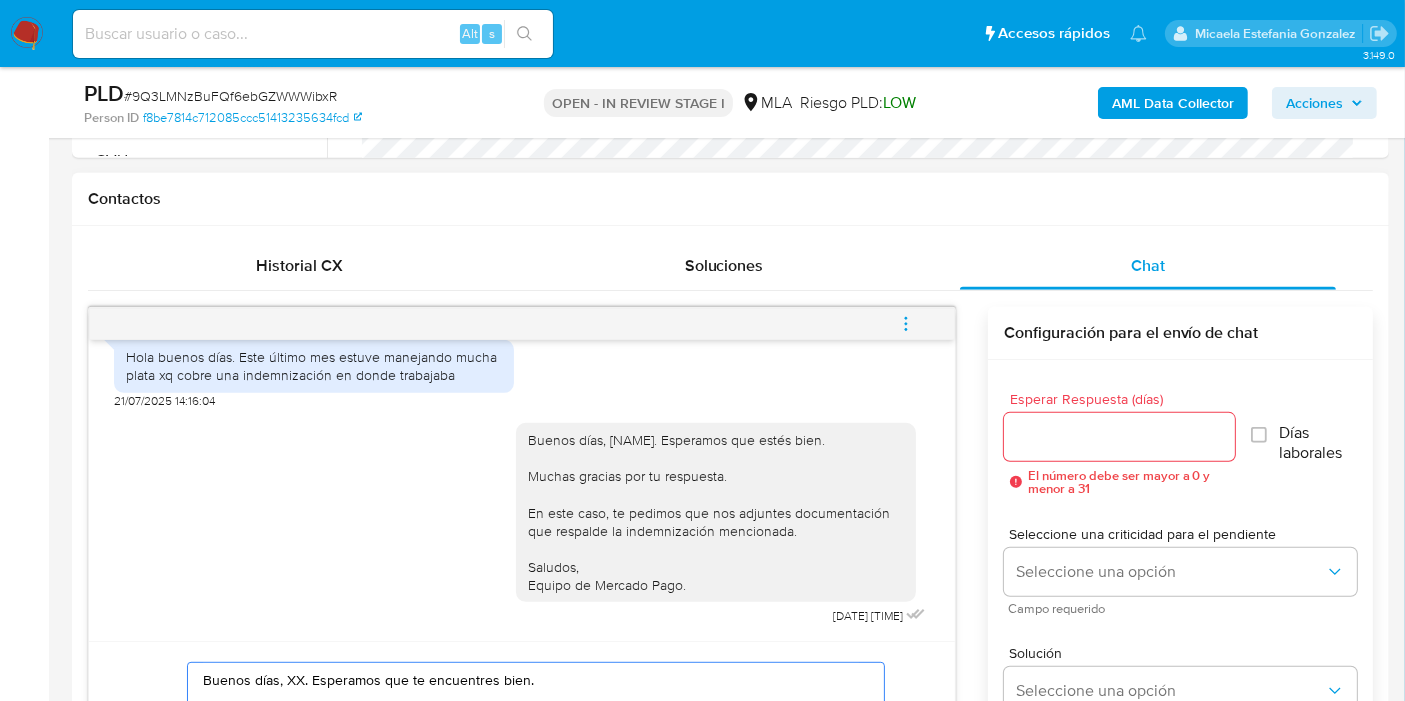 scroll, scrollTop: 777, scrollLeft: 0, axis: vertical 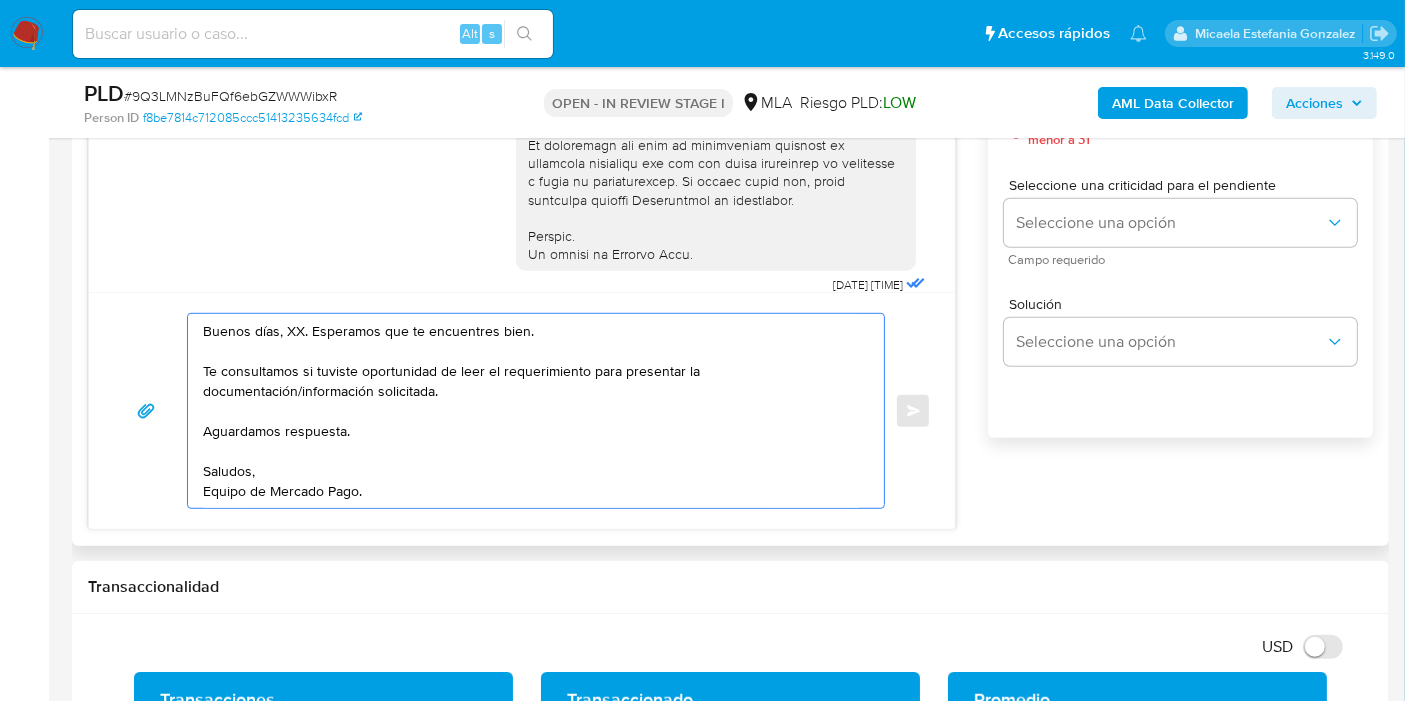 drag, startPoint x: 282, startPoint y: 317, endPoint x: 290, endPoint y: 324, distance: 10.630146 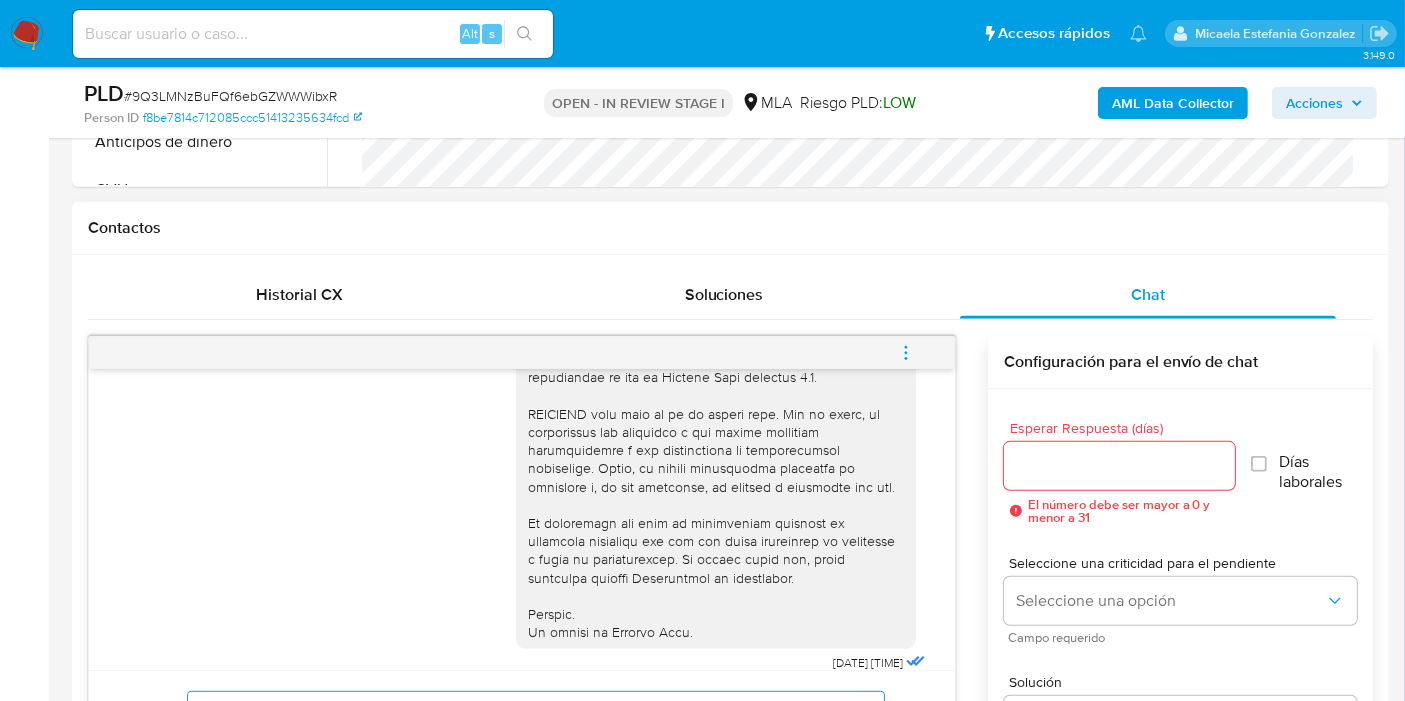 scroll, scrollTop: 777, scrollLeft: 0, axis: vertical 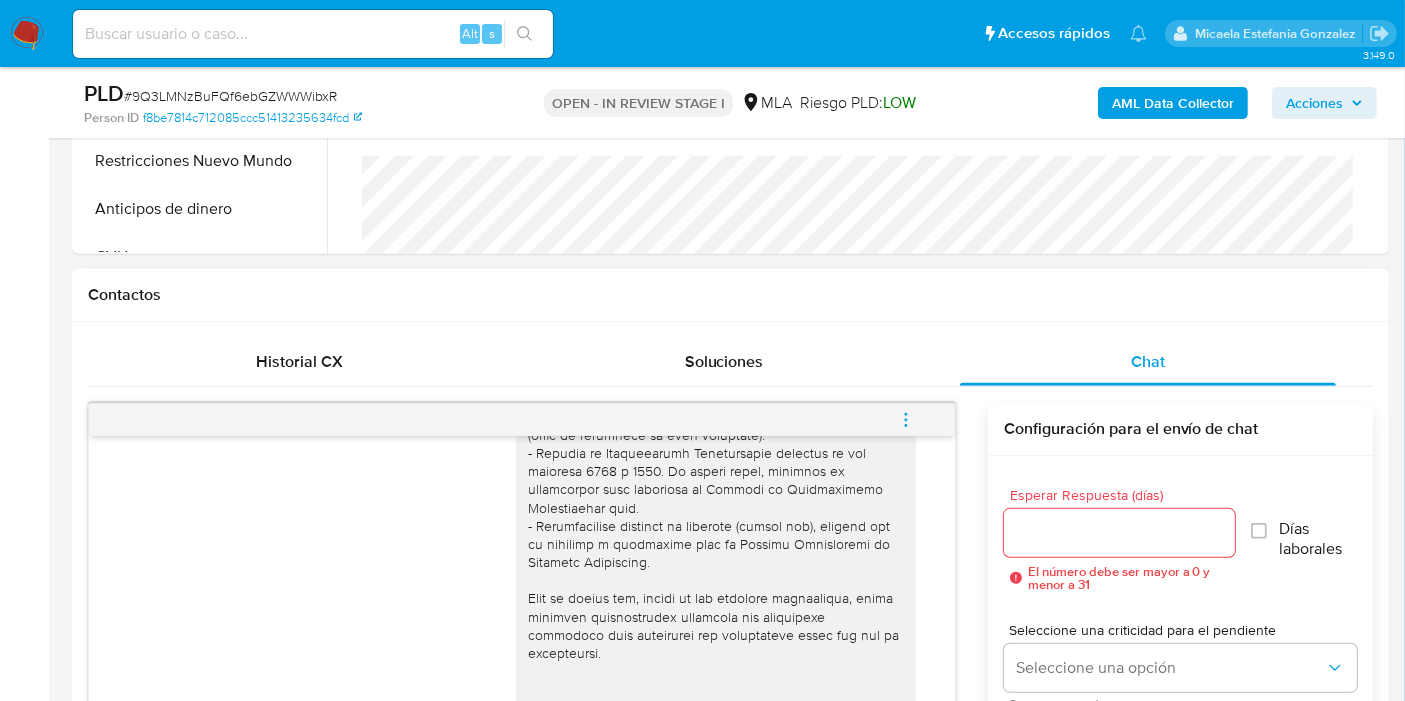type on "Buenos días, Juan. Esperamos que te encuentres bien.
Te consultamos si tuviste oportunidad de leer el requerimiento para presentar la documentación/información solicitada.
Aguardamos respuesta.
Saludos,
Equipo de Mercado Pago." 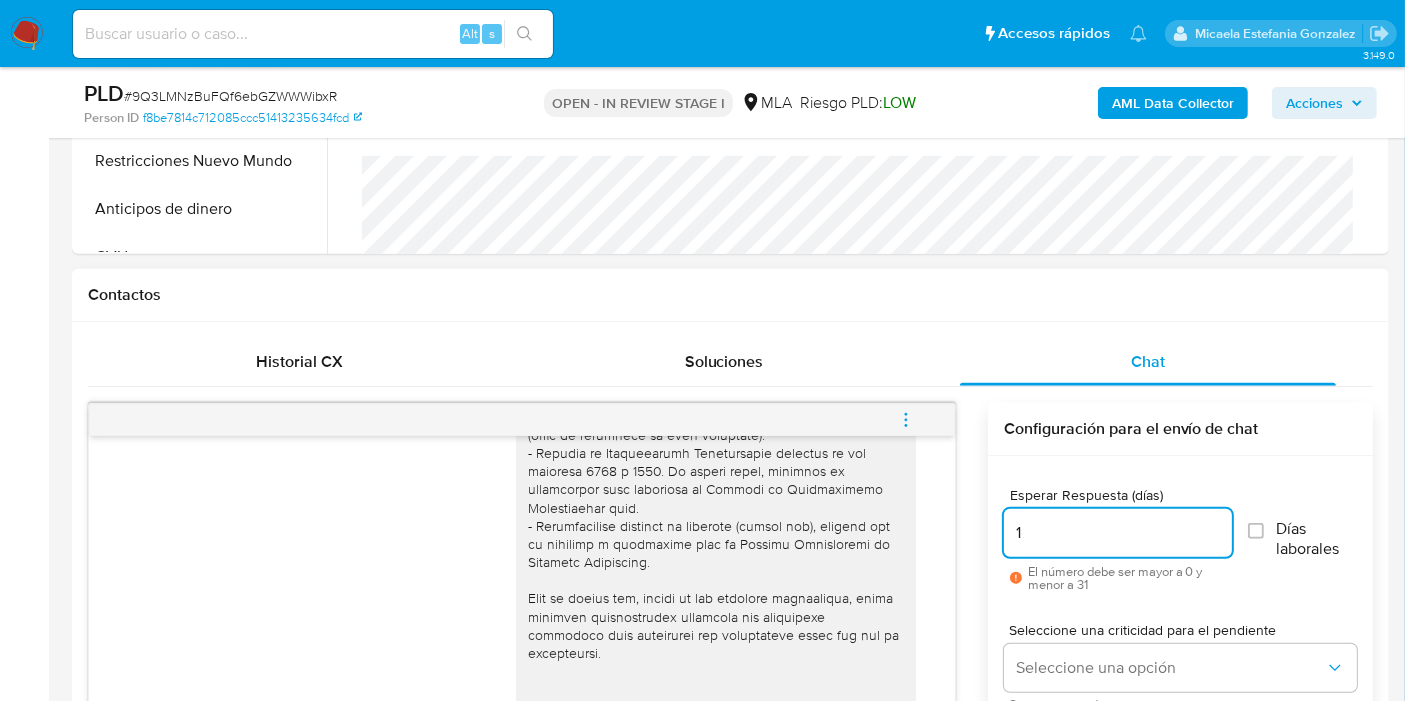 scroll, scrollTop: 888, scrollLeft: 0, axis: vertical 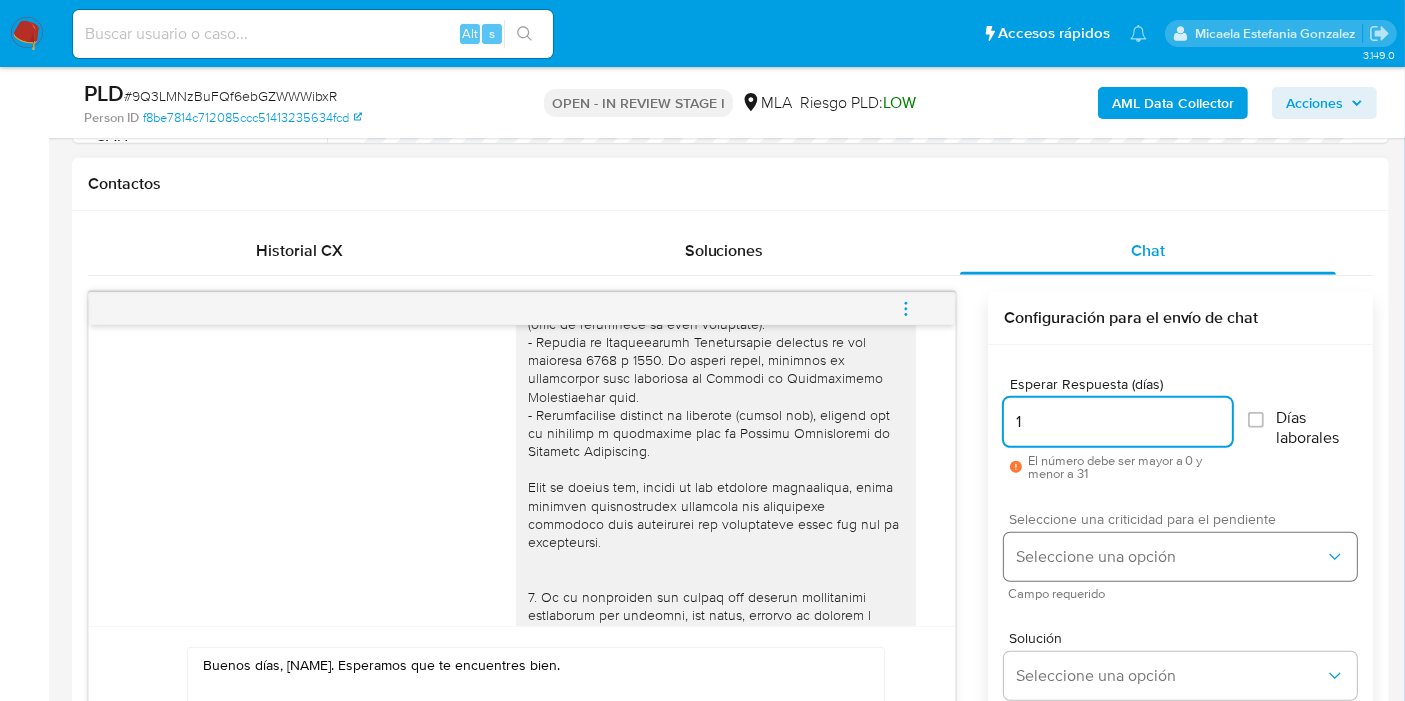 type on "1" 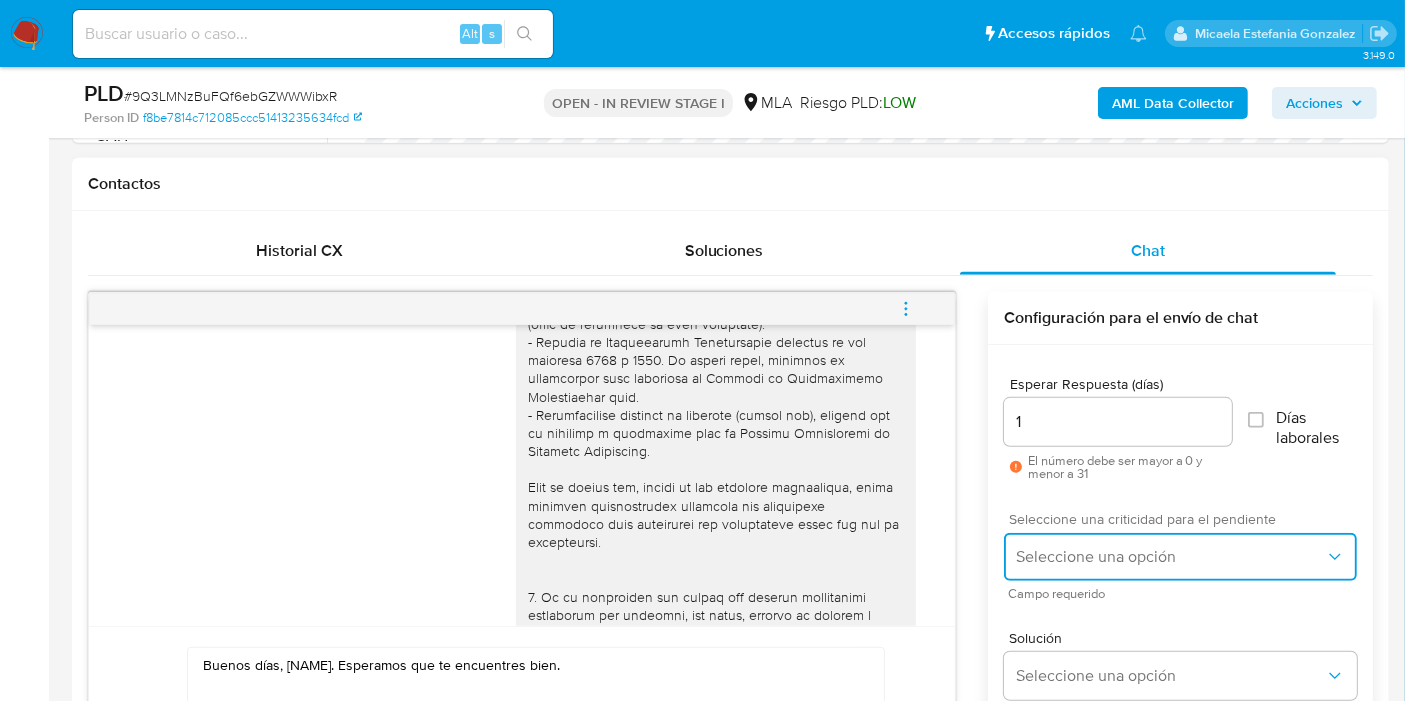 click on "Seleccione una opción" at bounding box center (1180, 557) 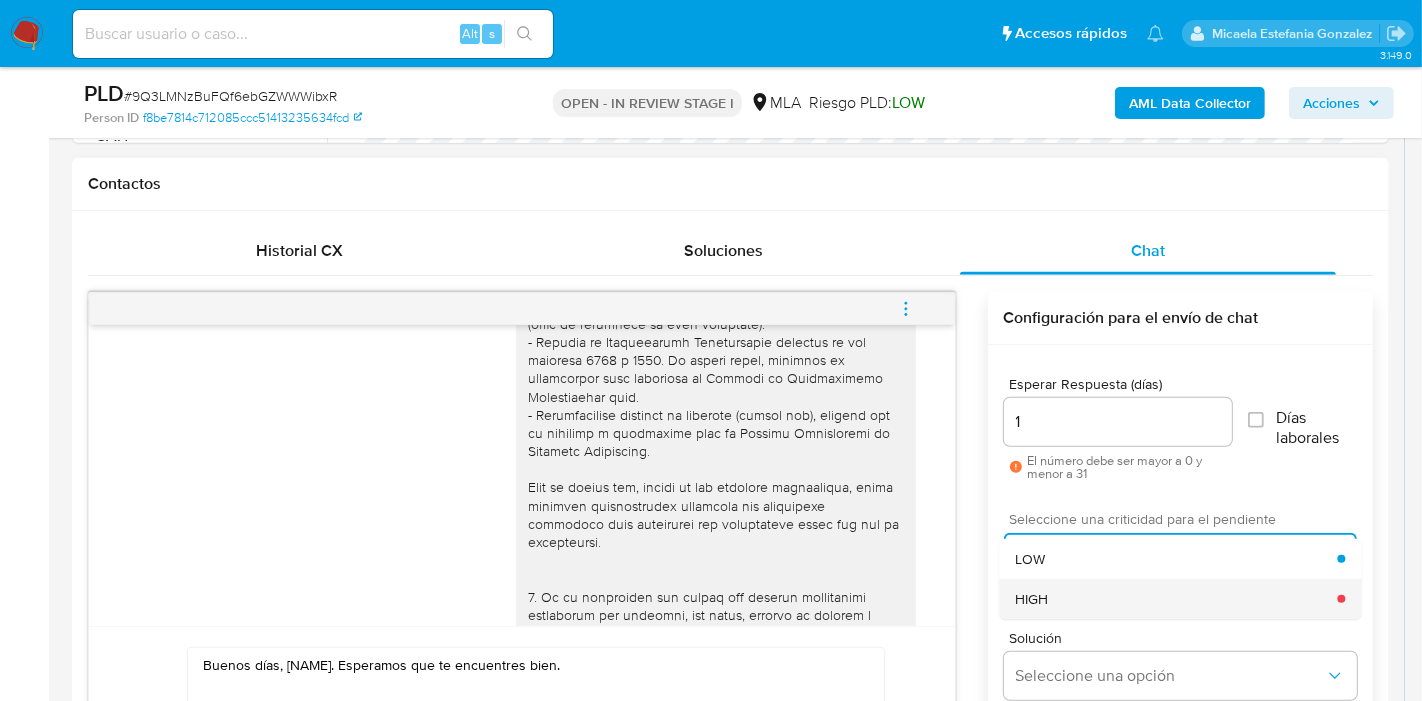 click on "HIGH" at bounding box center [1176, 599] 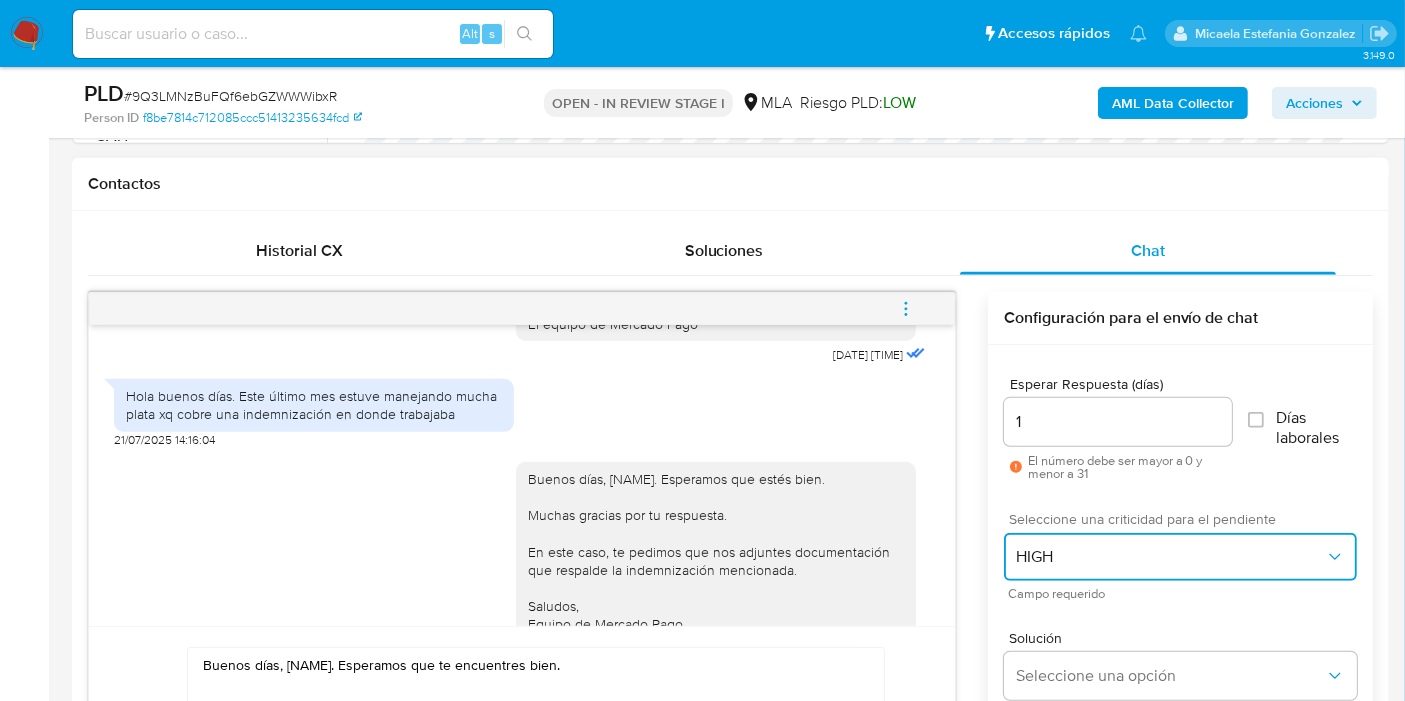 scroll, scrollTop: 1574, scrollLeft: 0, axis: vertical 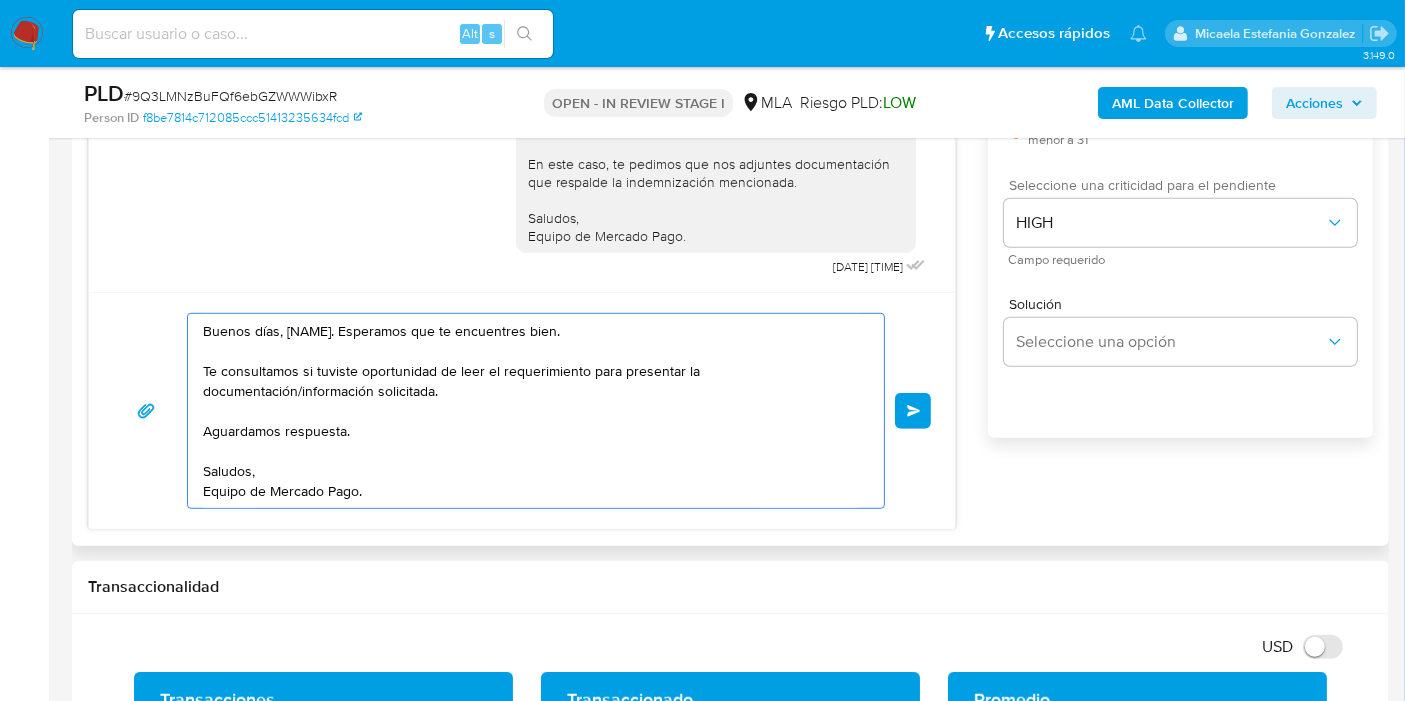 click on "Buenos días, Juan. Esperamos que te encuentres bien.
Te consultamos si tuviste oportunidad de leer el requerimiento para presentar la documentación/información solicitada.
Aguardamos respuesta.
Saludos,
Equipo de Mercado Pago." at bounding box center (531, 411) 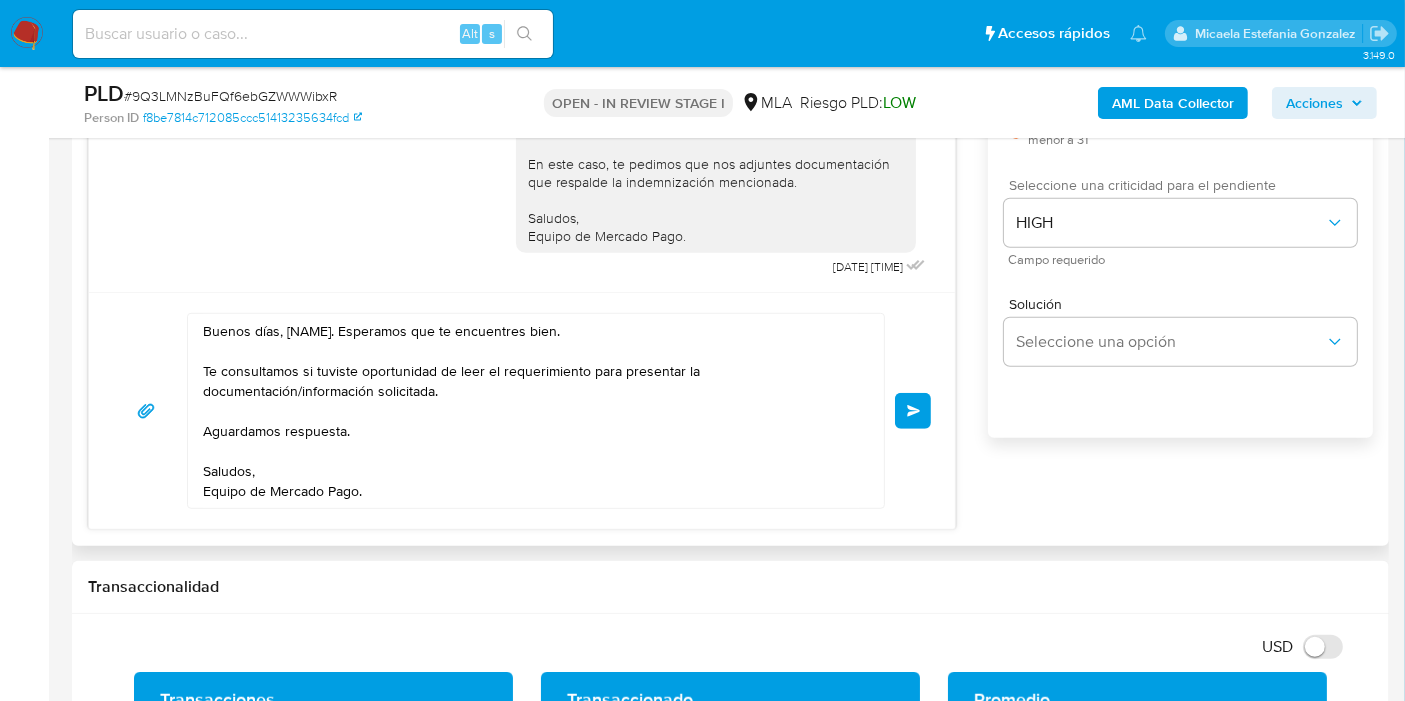 drag, startPoint x: 913, startPoint y: 434, endPoint x: 405, endPoint y: 409, distance: 508.61478 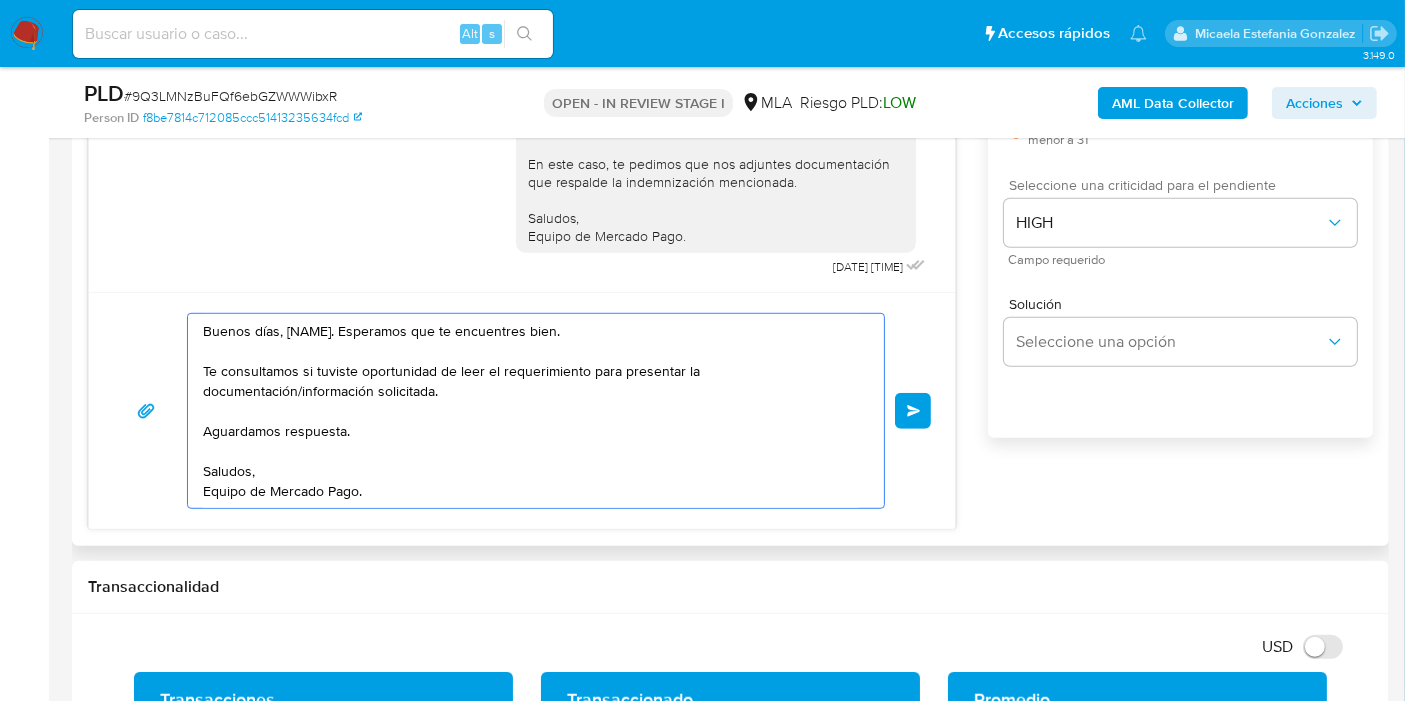click on "Buenos días, Juan. Esperamos que te encuentres bien.
Te consultamos si tuviste oportunidad de leer el requerimiento para presentar la documentación/información solicitada.
Aguardamos respuesta.
Saludos,
Equipo de Mercado Pago." at bounding box center [531, 411] 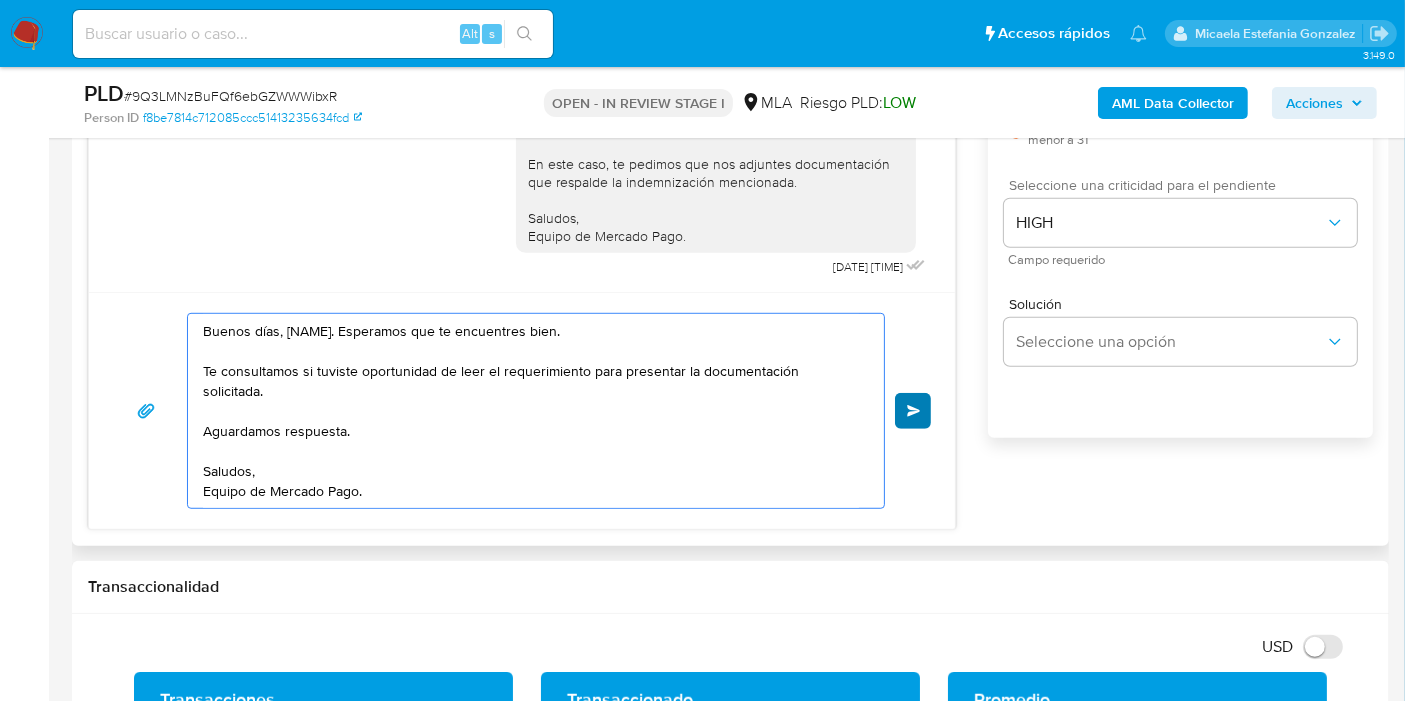type on "Buenos días, Juan. Esperamos que te encuentres bien.
Te consultamos si tuviste oportunidad de leer el requerimiento para presentar la documentación solicitada.
Aguardamos respuesta.
Saludos,
Equipo de Mercado Pago." 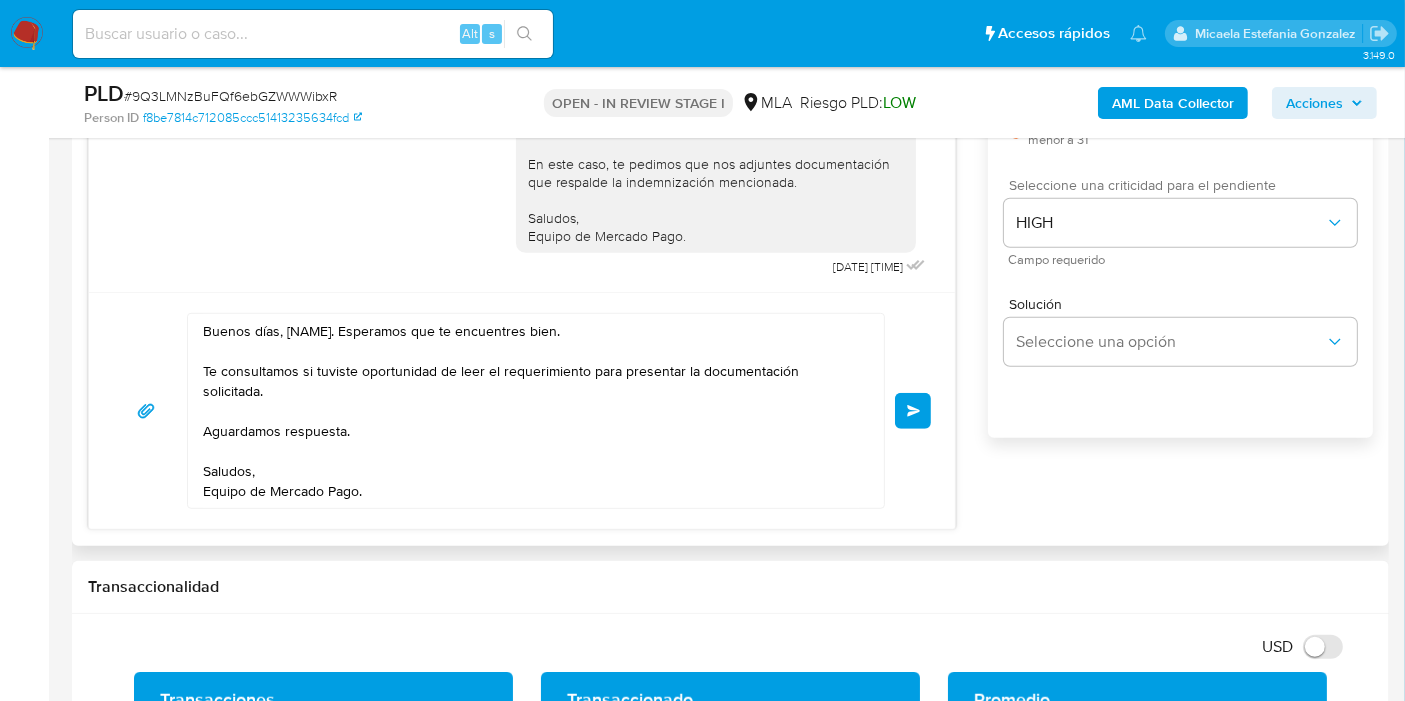 click on "Enviar" at bounding box center [913, 411] 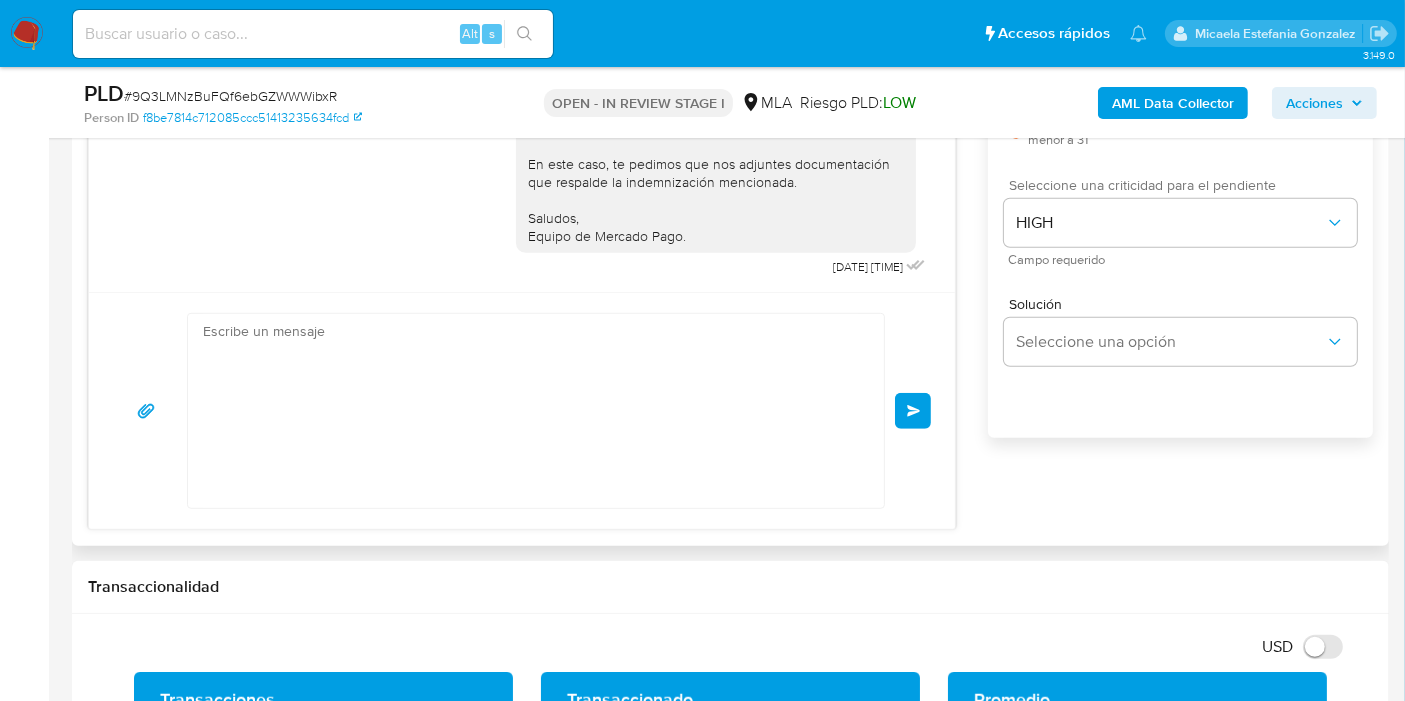 scroll, scrollTop: 1796, scrollLeft: 0, axis: vertical 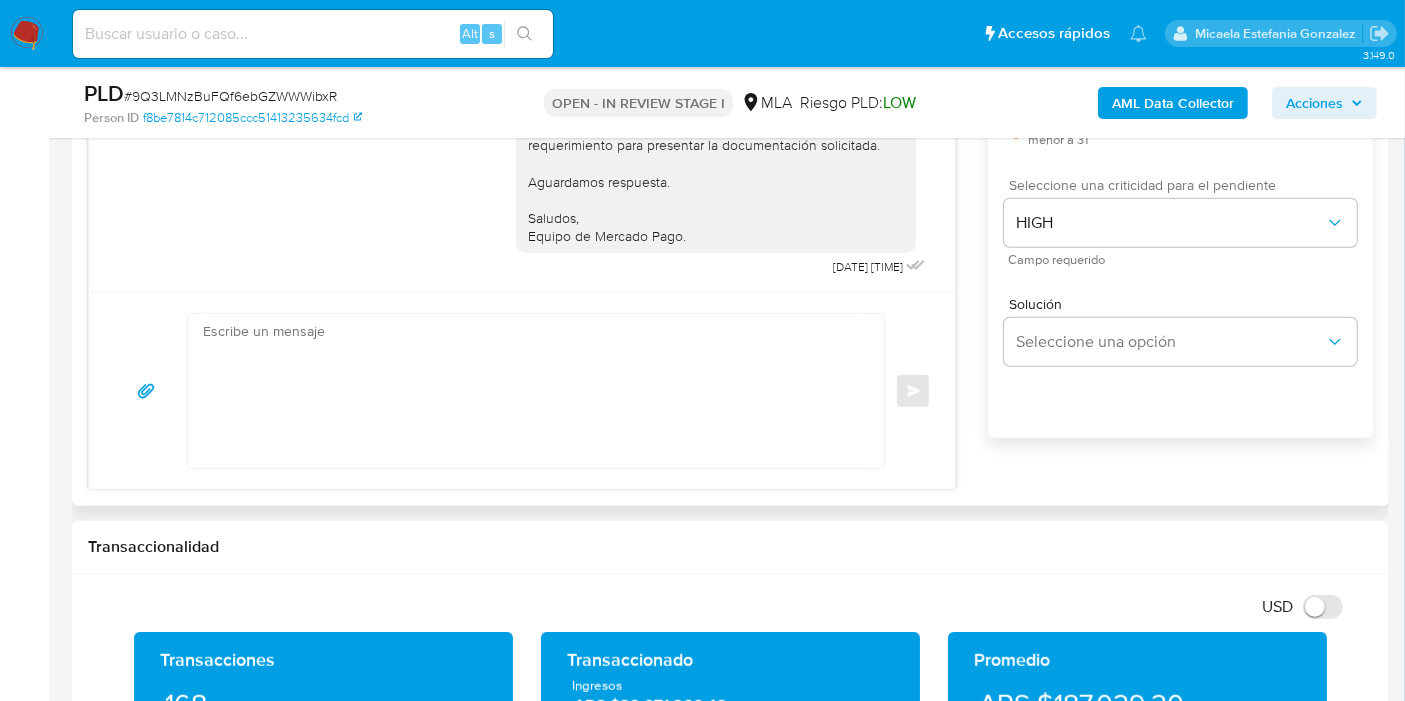 click on "Enviar" at bounding box center (522, 391) 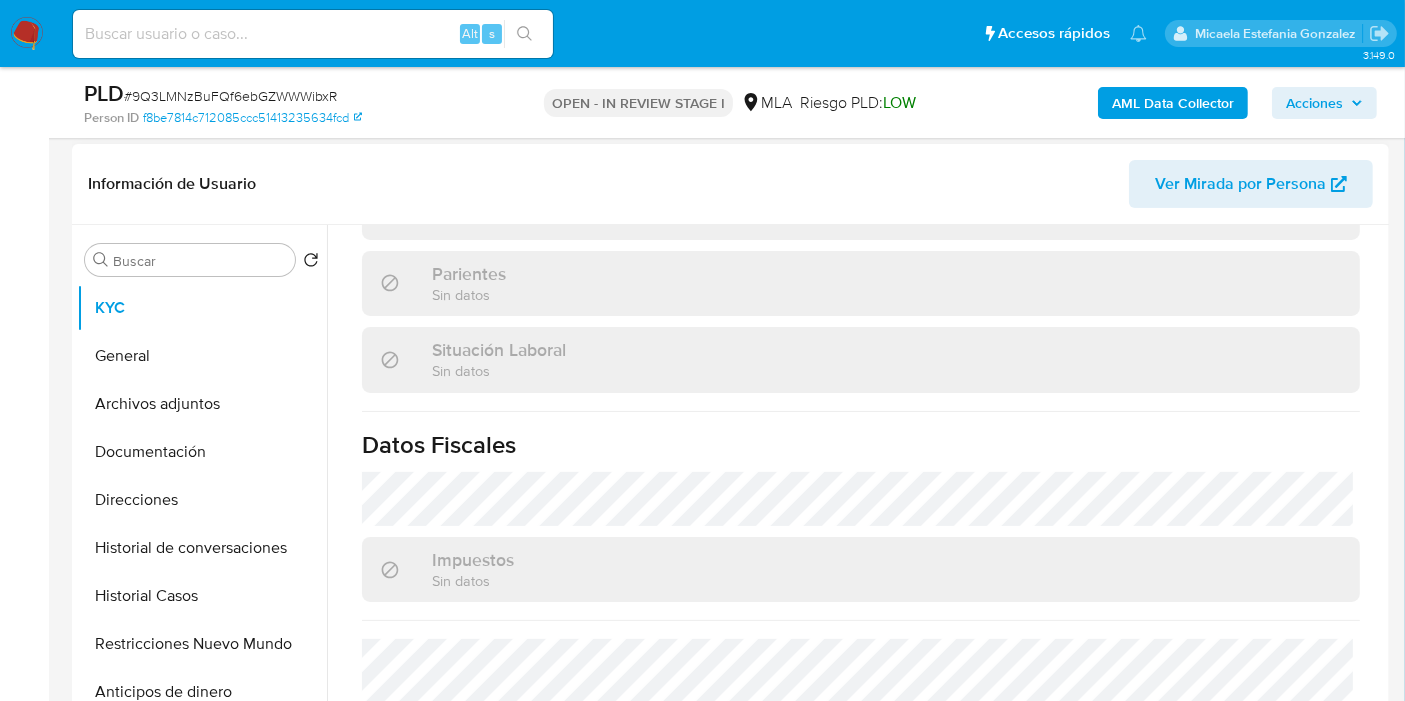 scroll, scrollTop: 333, scrollLeft: 0, axis: vertical 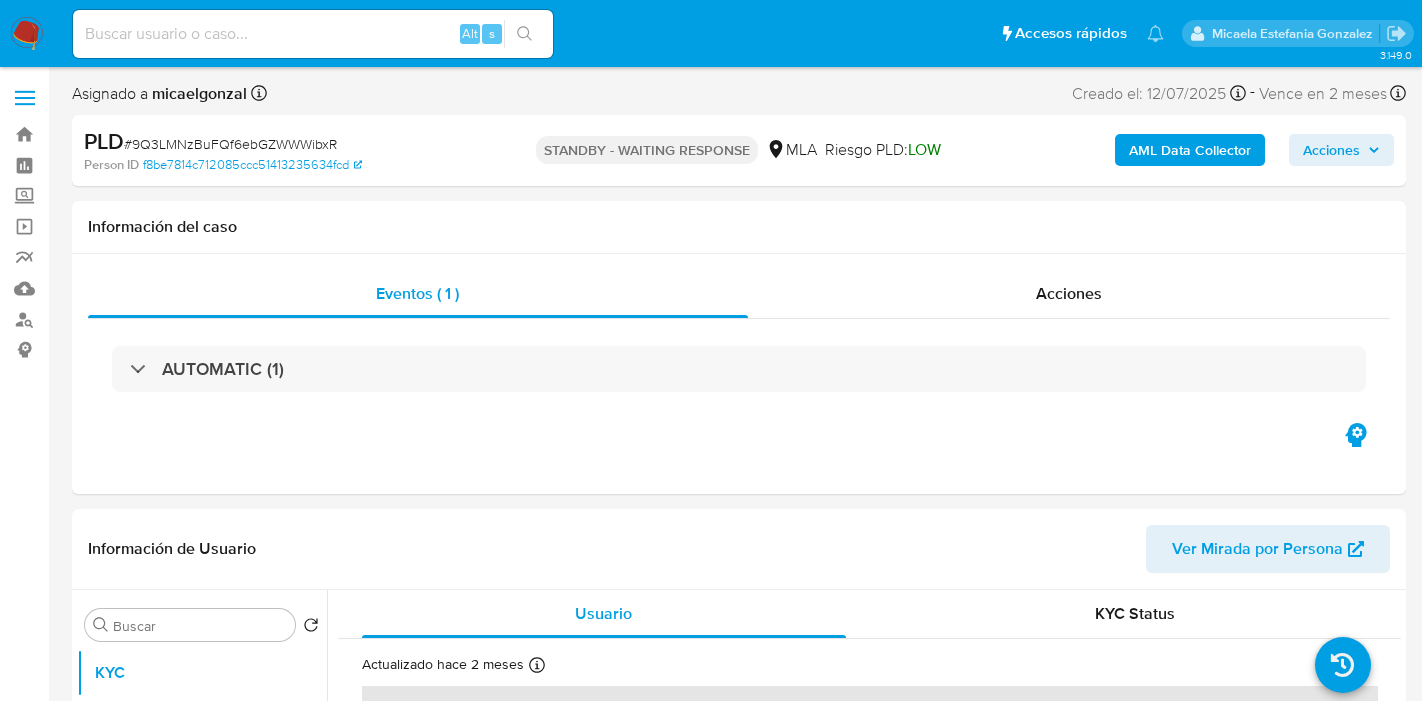 select on "10" 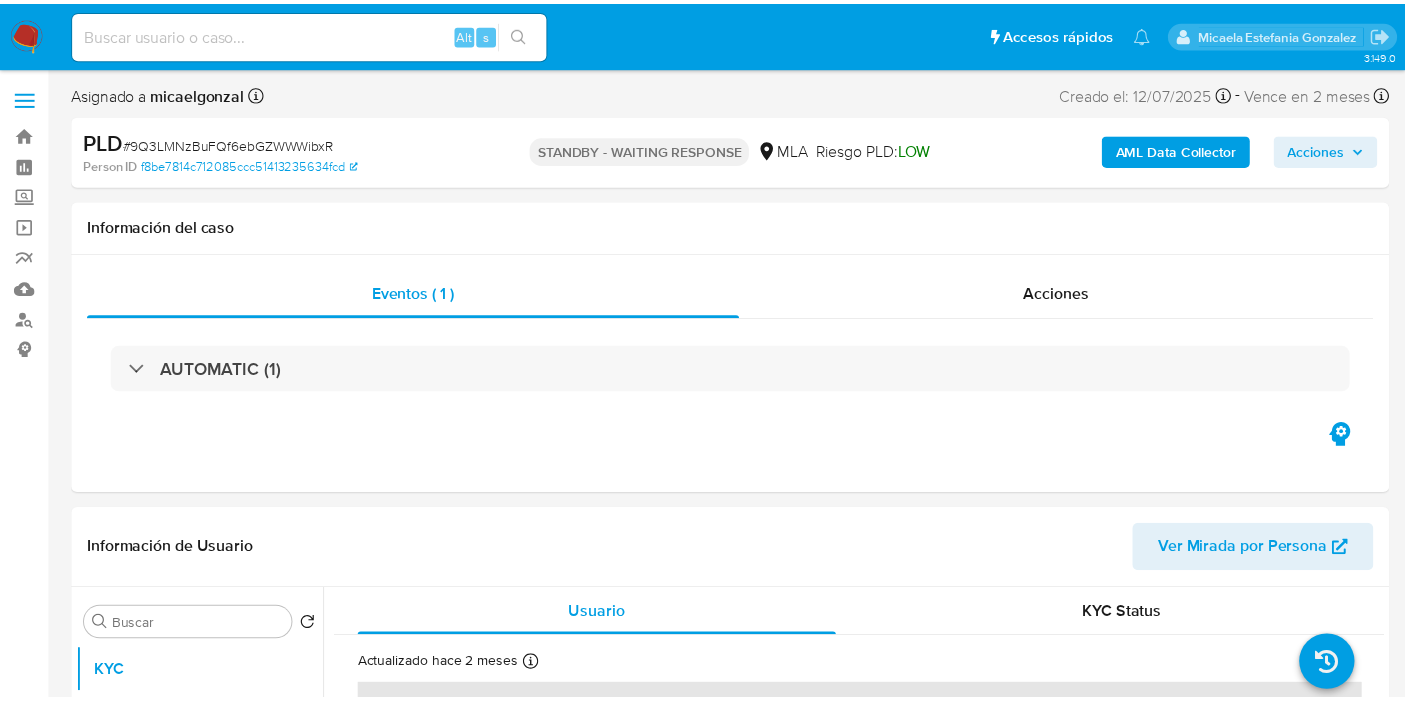 scroll, scrollTop: 0, scrollLeft: 0, axis: both 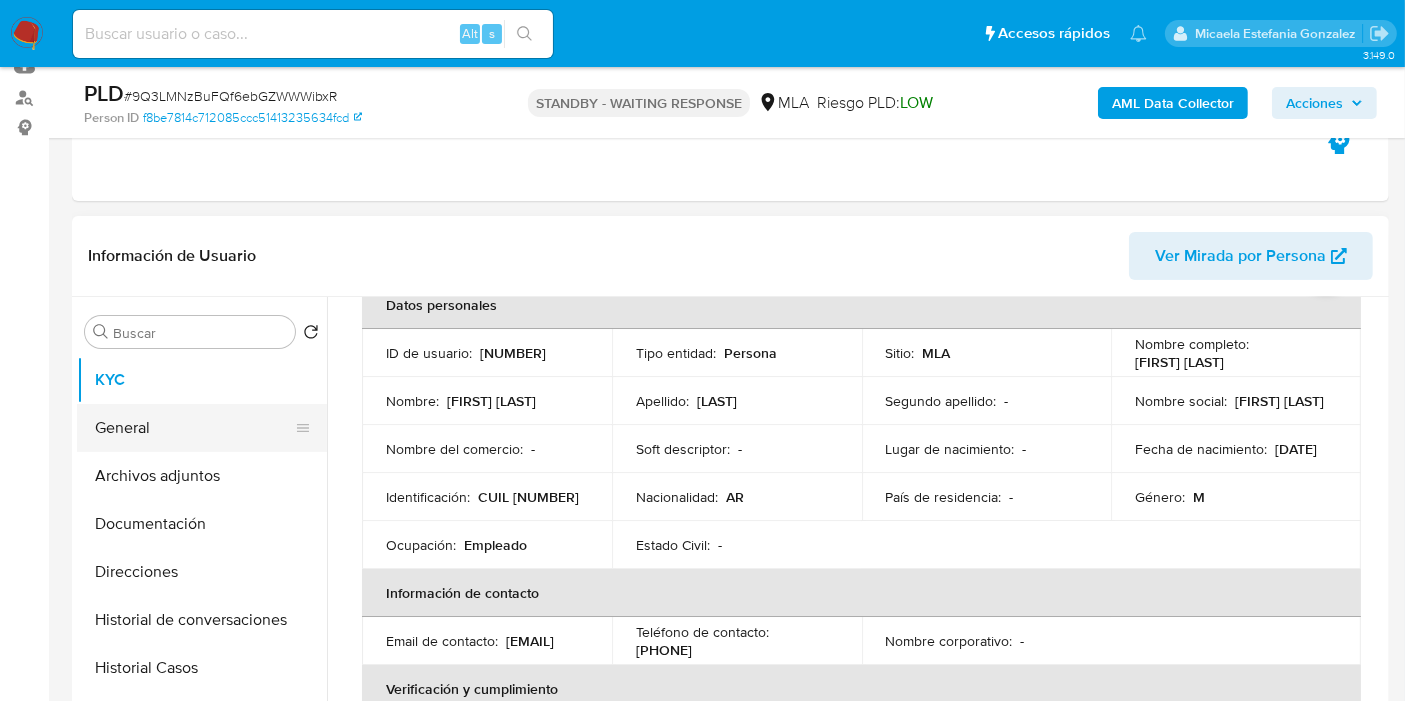 click on "General" at bounding box center (194, 428) 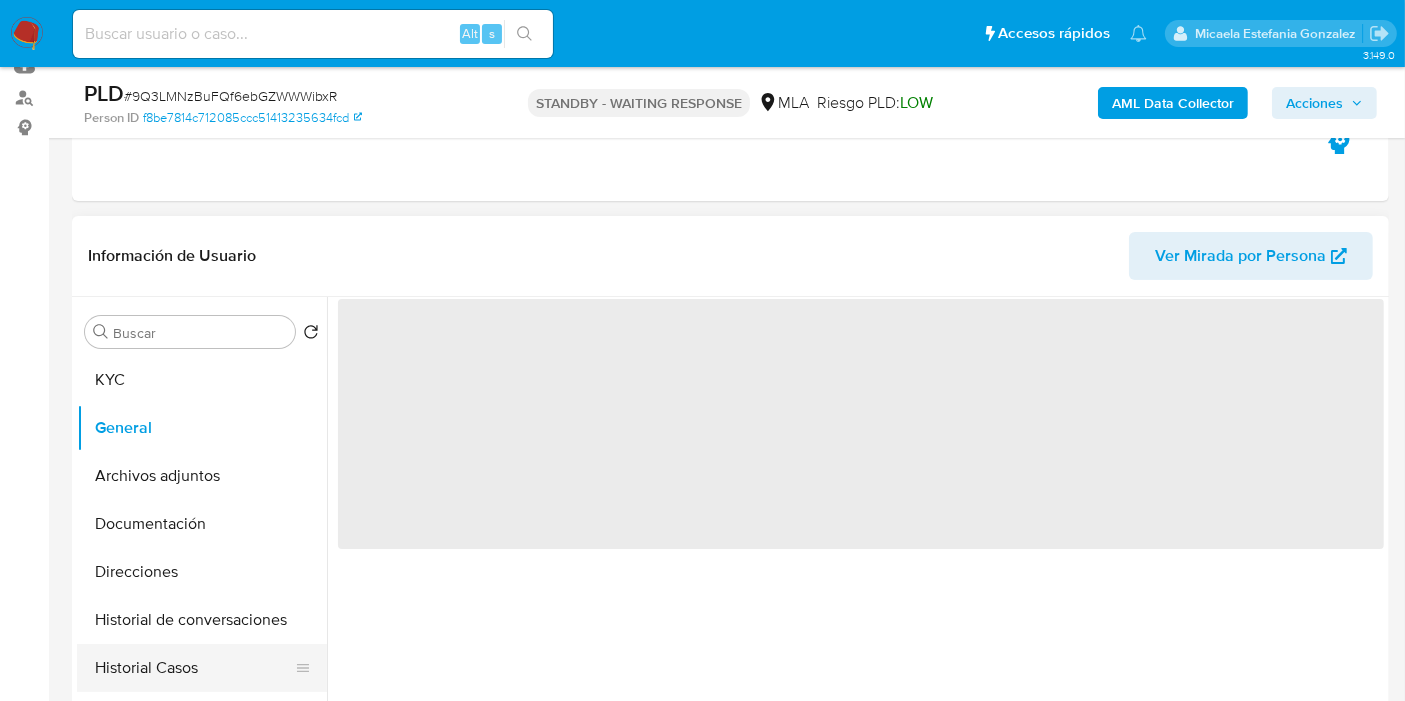 scroll, scrollTop: 0, scrollLeft: 0, axis: both 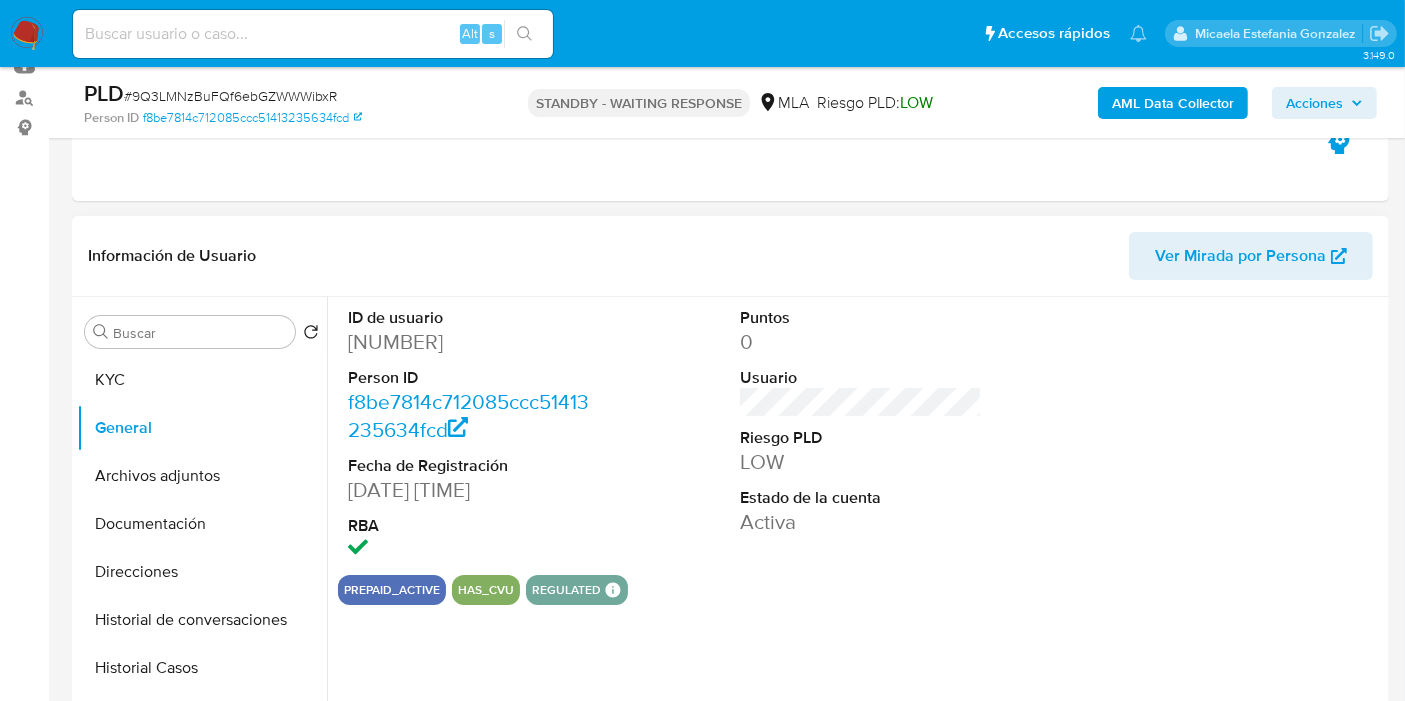 click on "[NUMBER]" at bounding box center (469, 342) 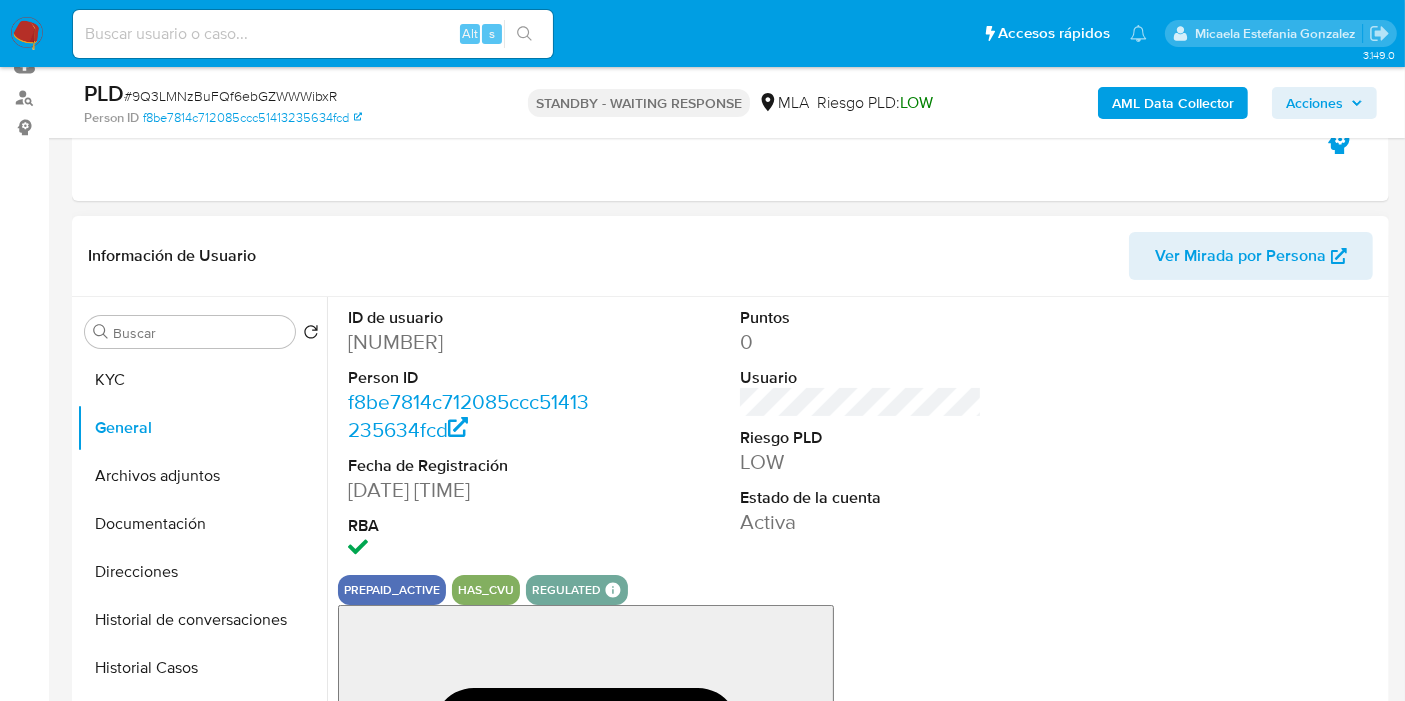 copy on "[NUMBER]" 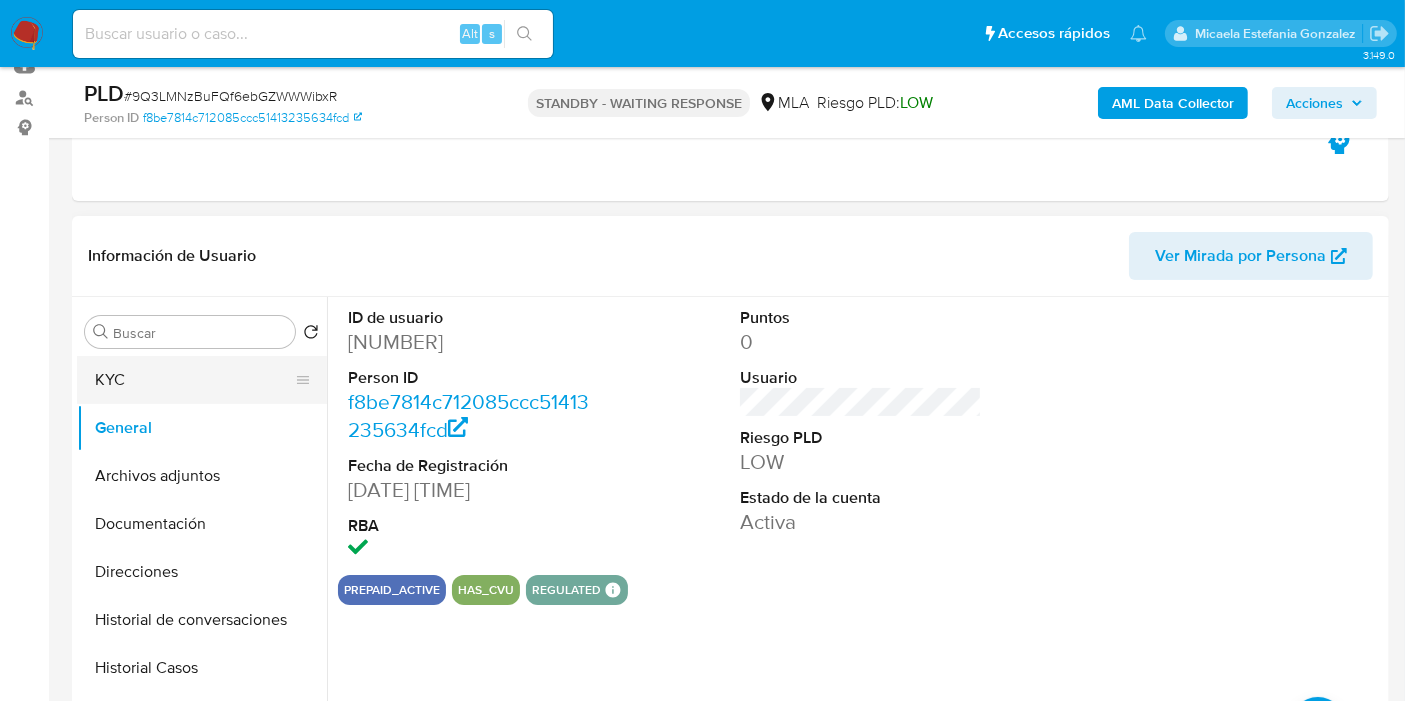 click on "KYC" at bounding box center [194, 380] 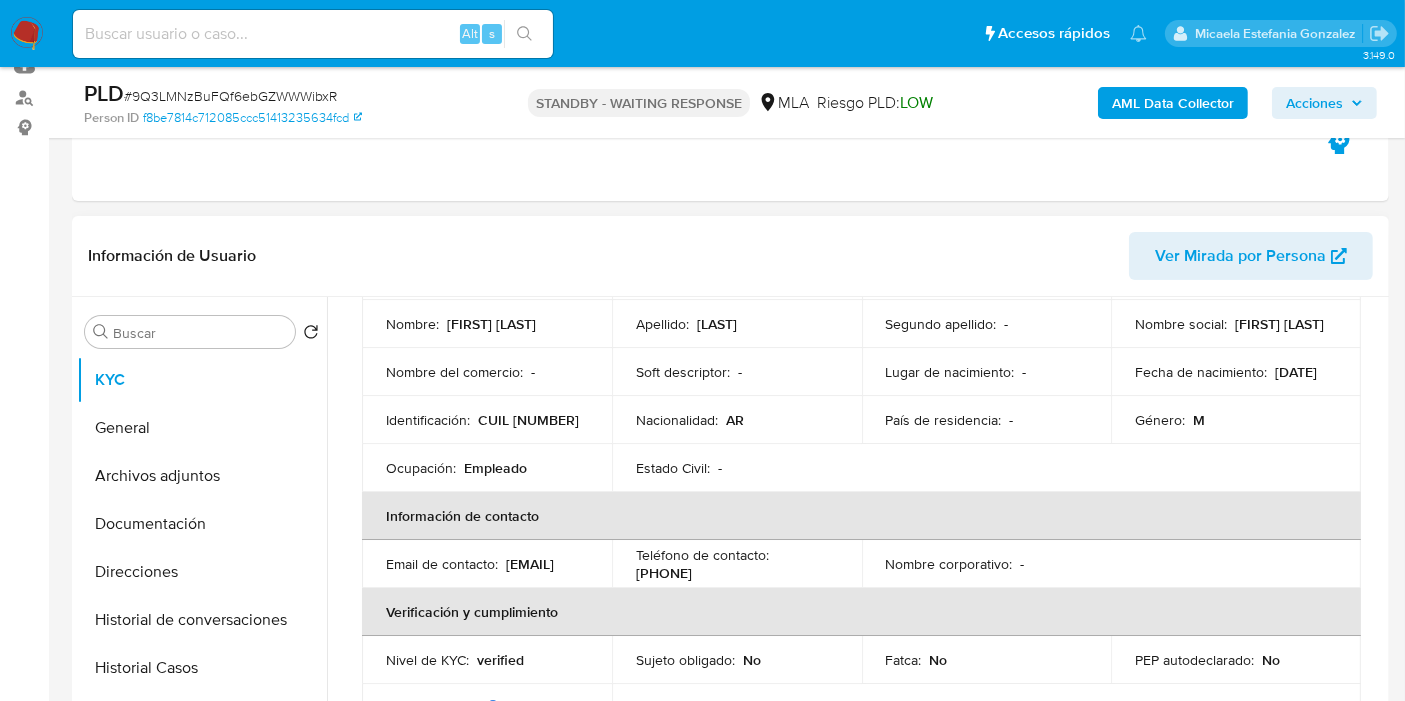 scroll, scrollTop: 222, scrollLeft: 0, axis: vertical 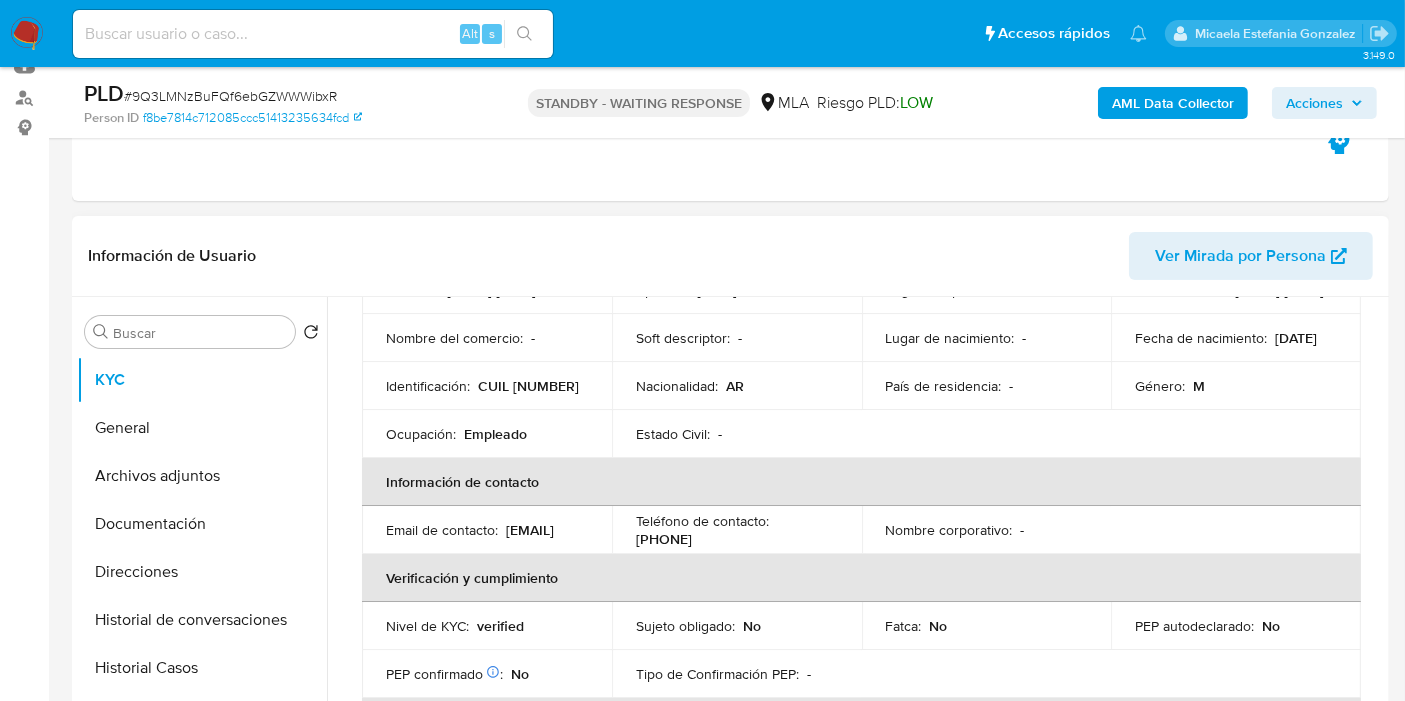 drag, startPoint x: 554, startPoint y: 544, endPoint x: 386, endPoint y: 544, distance: 168 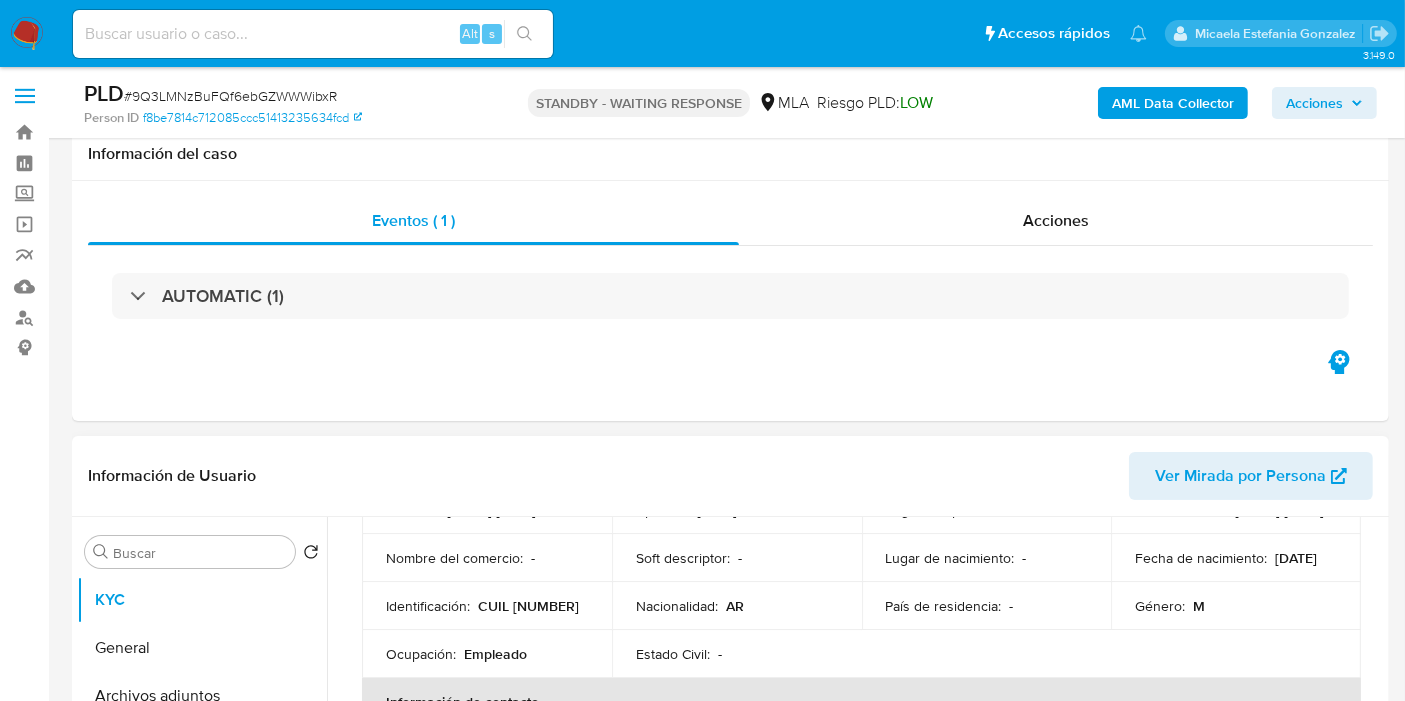 scroll, scrollTop: 0, scrollLeft: 0, axis: both 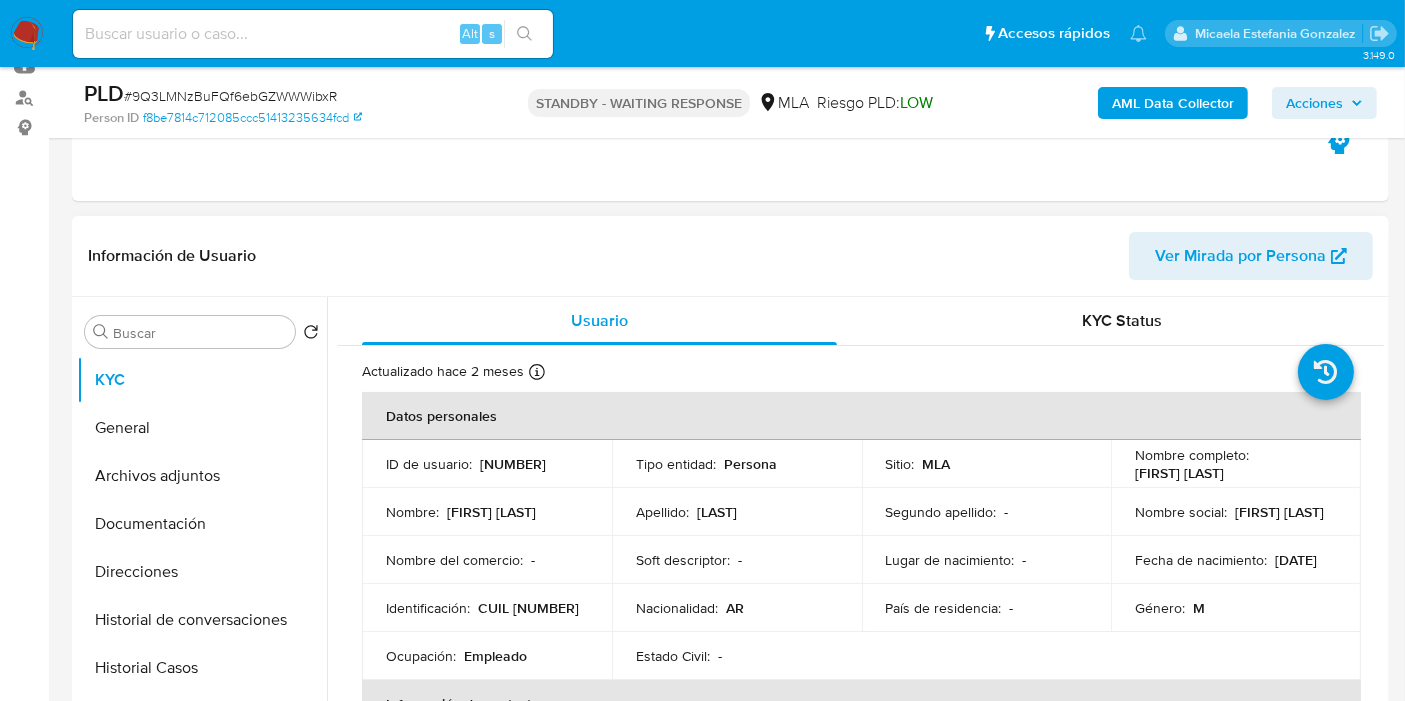 click on "ID de usuario :    [NUMBER]" at bounding box center (487, 464) 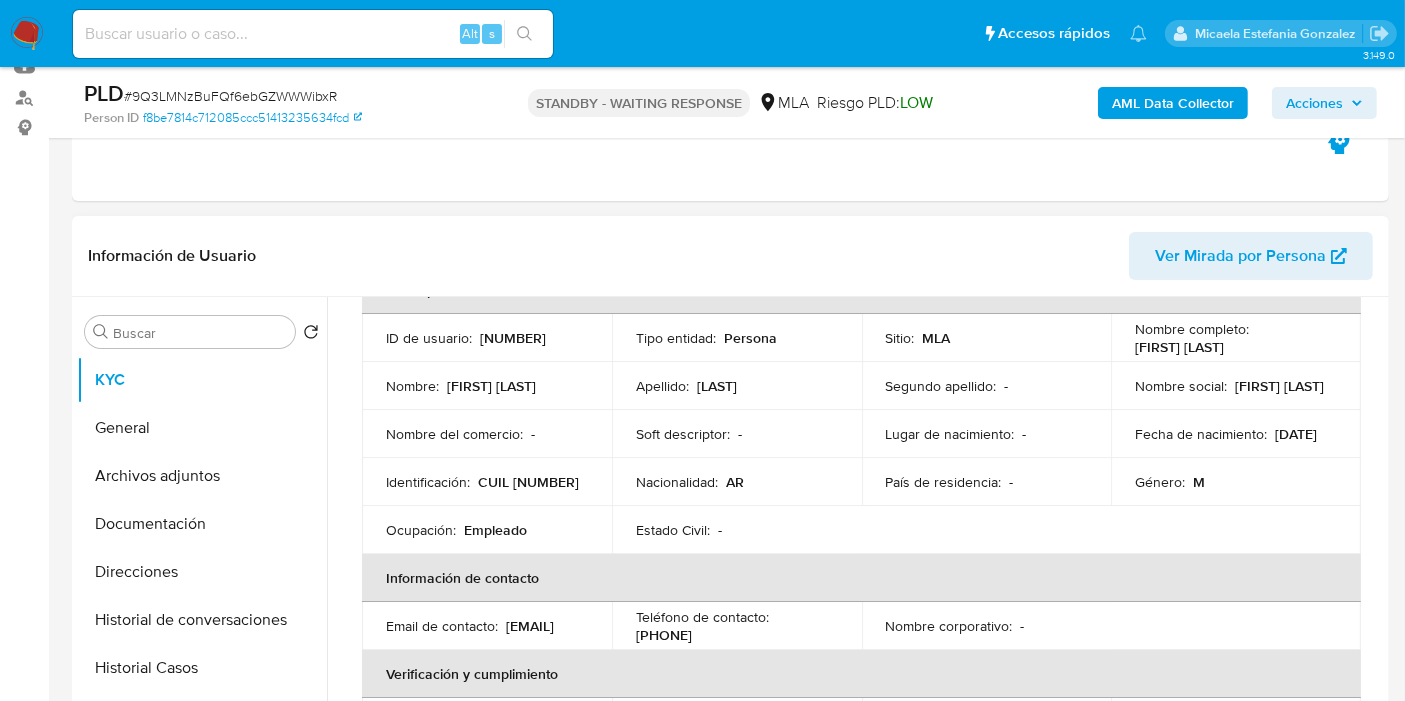 scroll, scrollTop: 333, scrollLeft: 0, axis: vertical 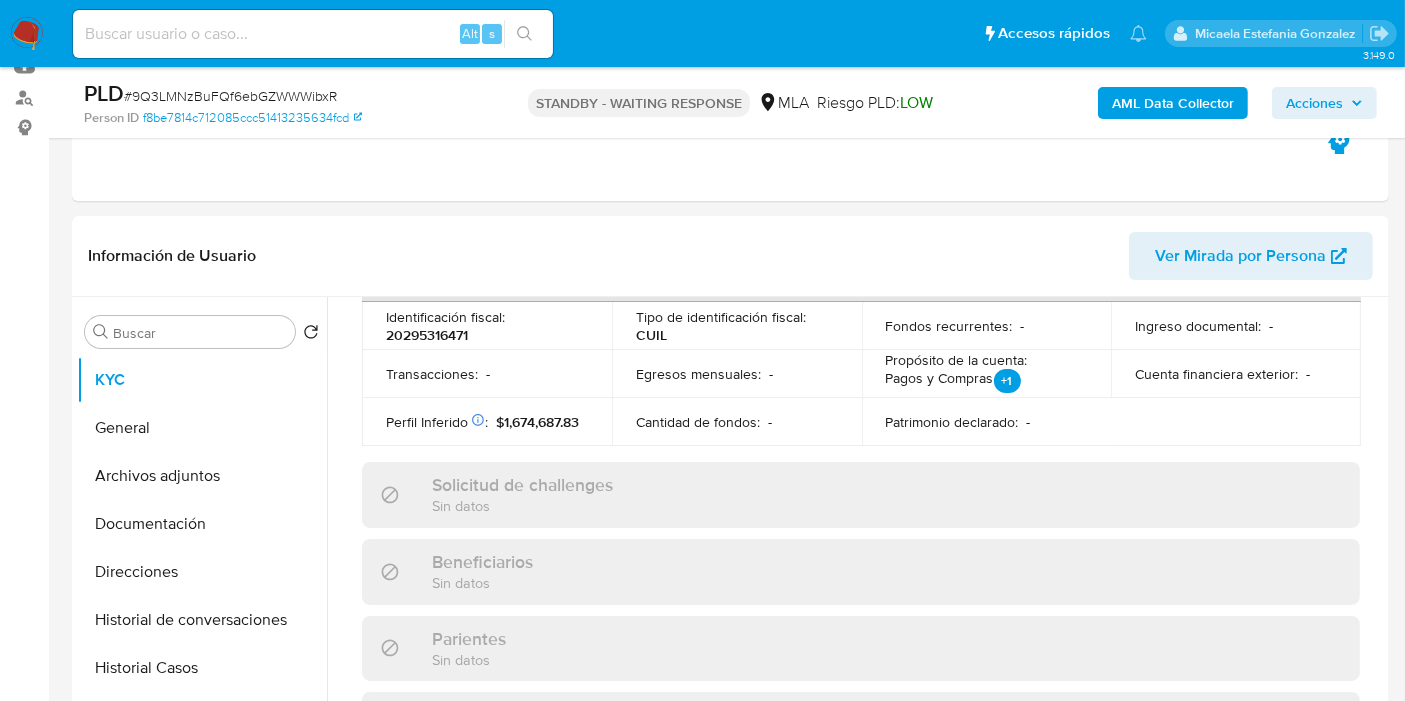 drag, startPoint x: 297, startPoint y: 23, endPoint x: 275, endPoint y: 50, distance: 34.828148 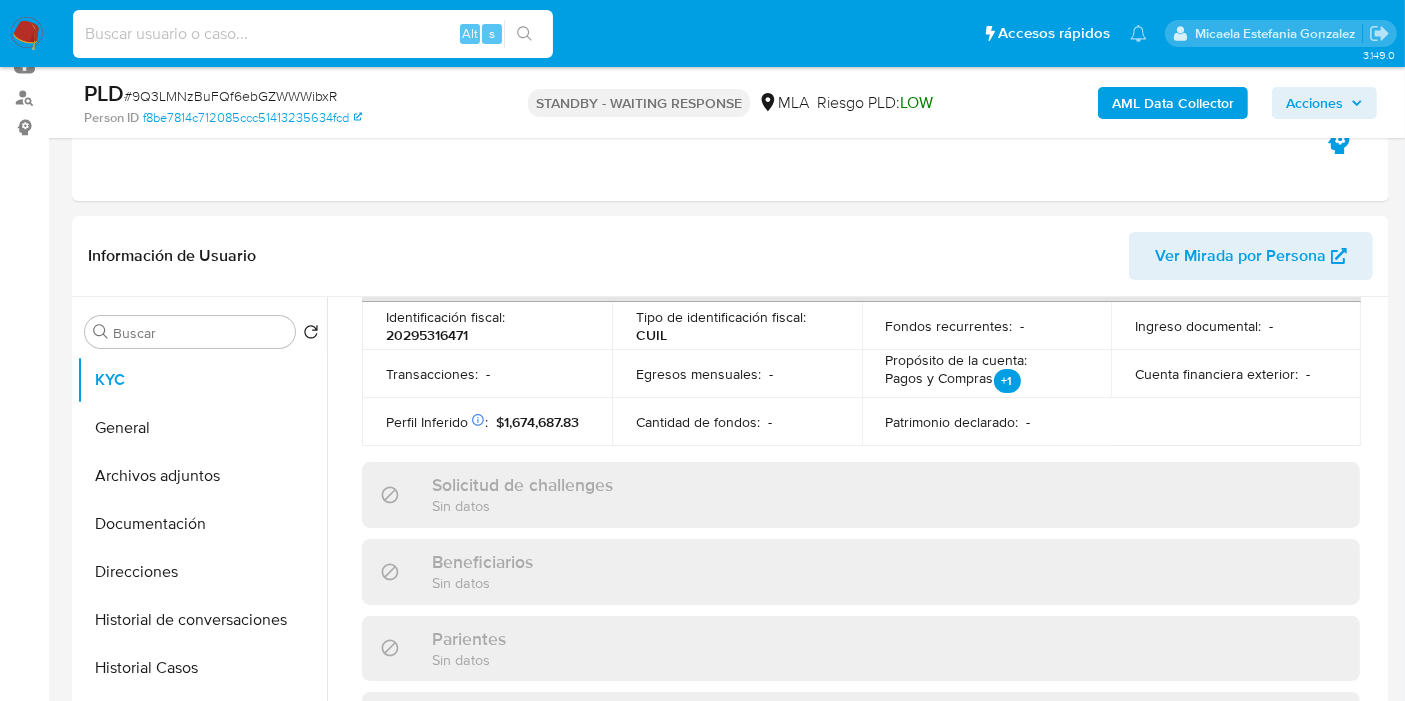 click on "Alt s" at bounding box center (313, 34) 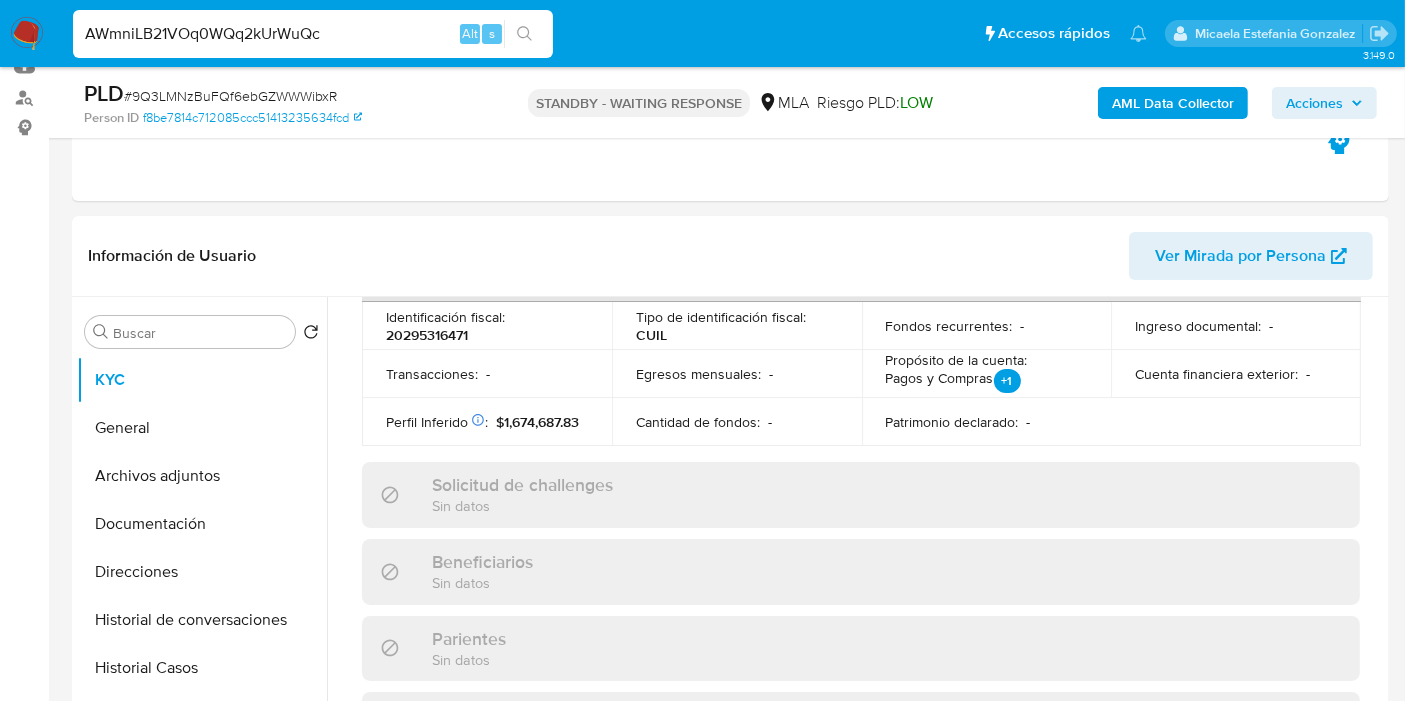 type on "AWmniLB21VOq0WQq2kUrWuQc" 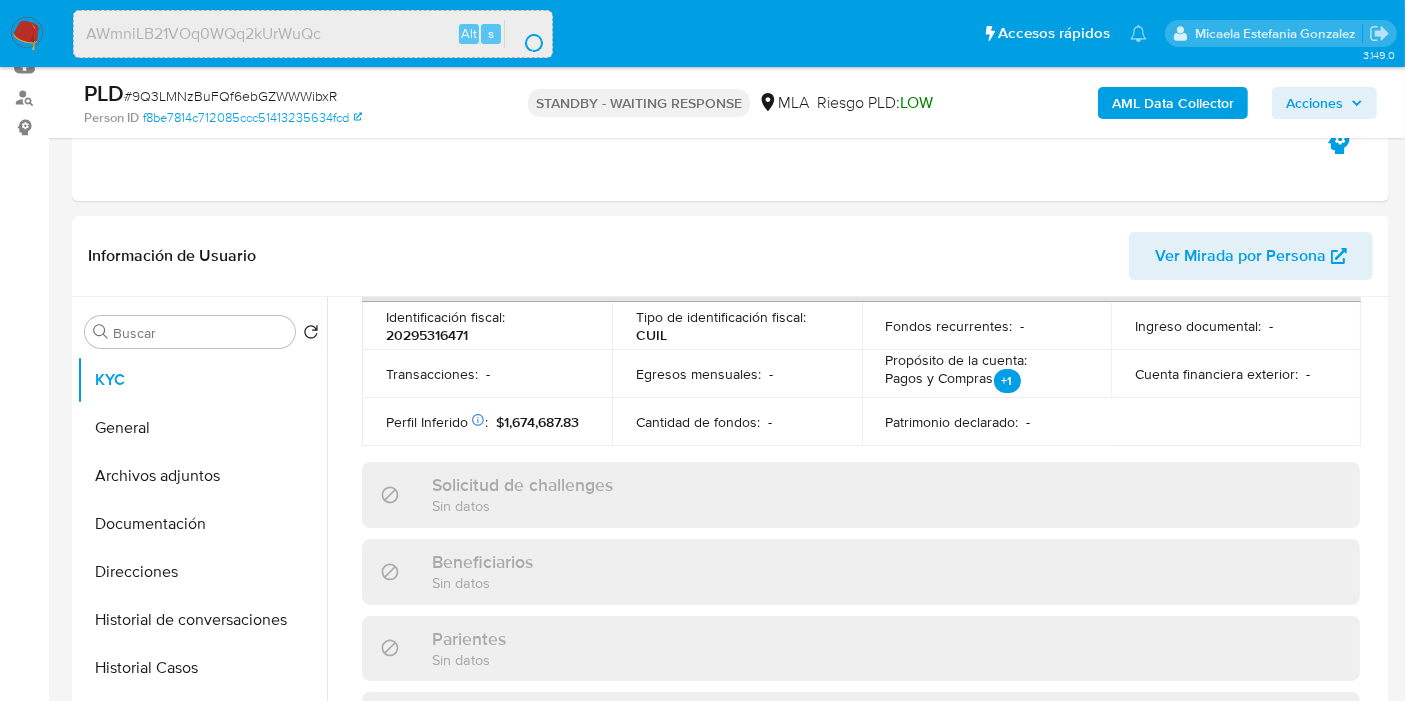 scroll, scrollTop: 0, scrollLeft: 0, axis: both 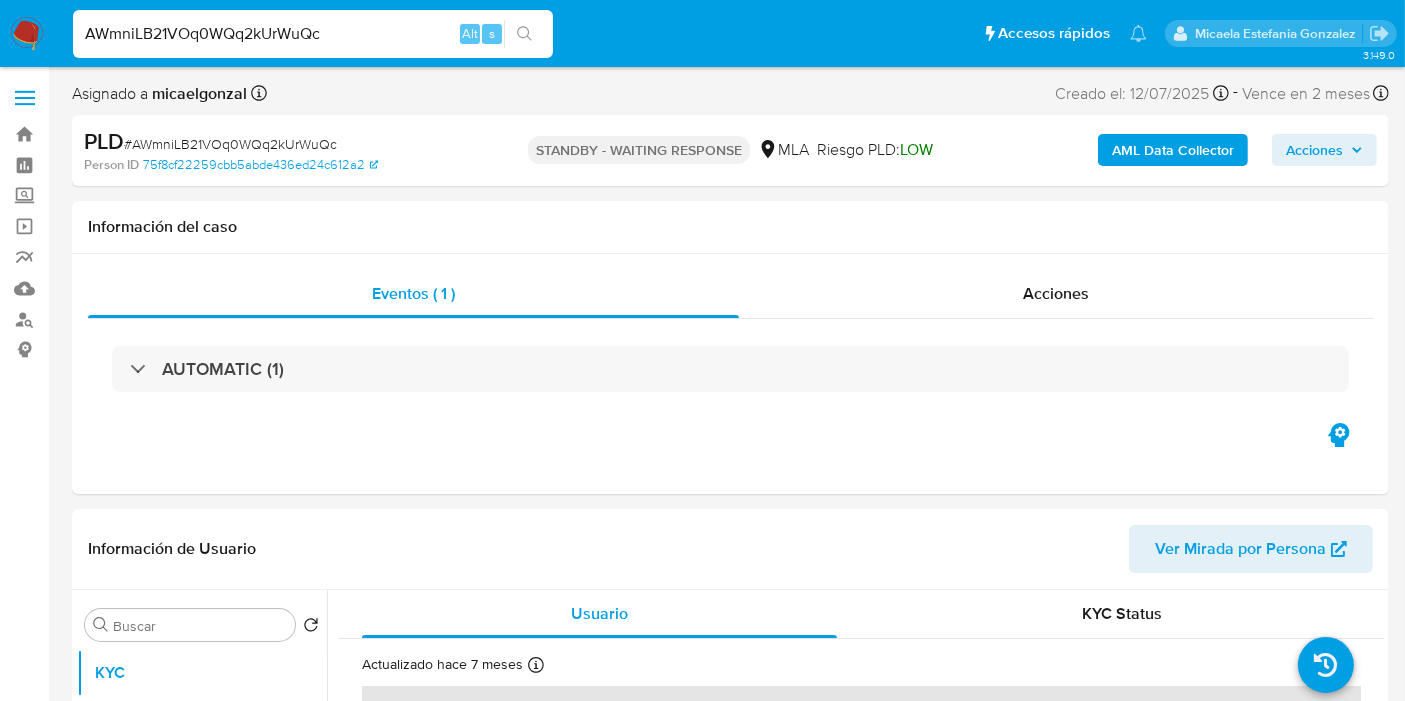 select on "10" 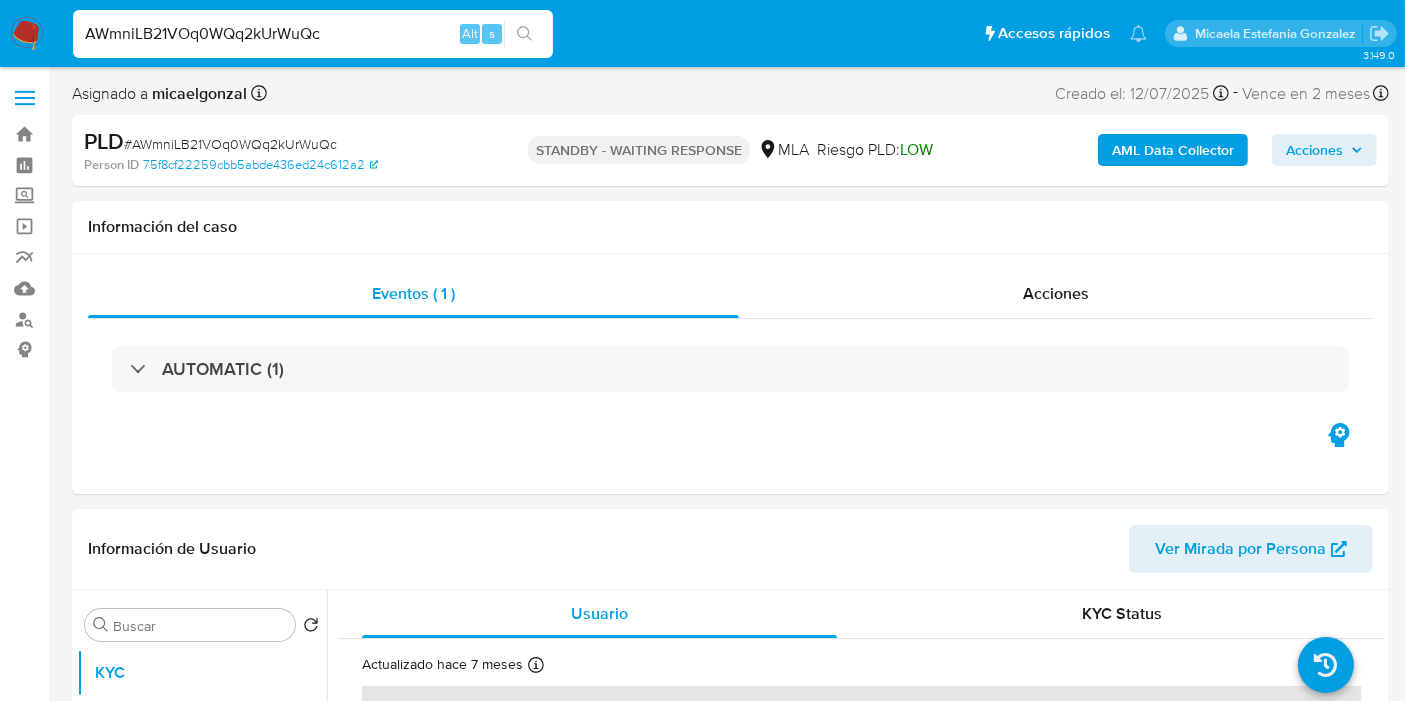 click on "AWmniLB21VOq0WQq2kUrWuQc" at bounding box center [313, 34] 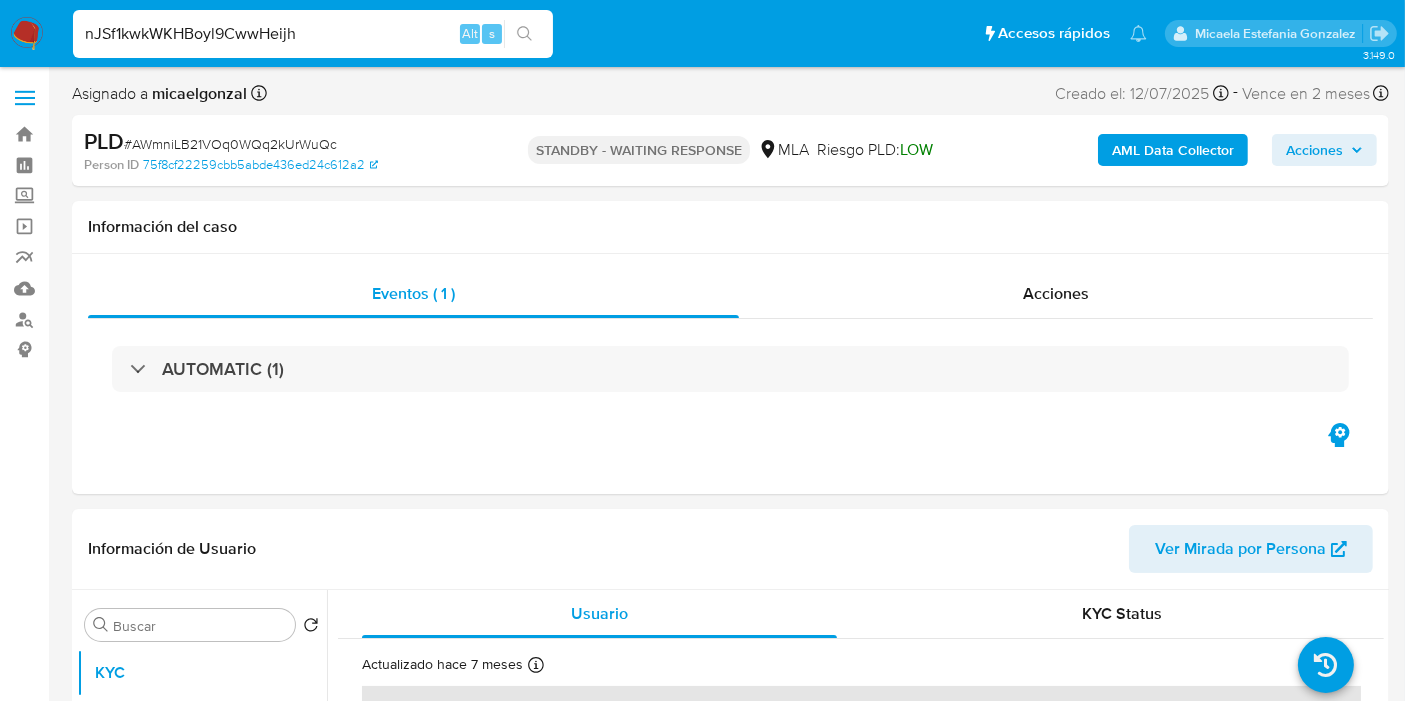 type on "nJSf1kwkWKHBoyl9CwwHeijh" 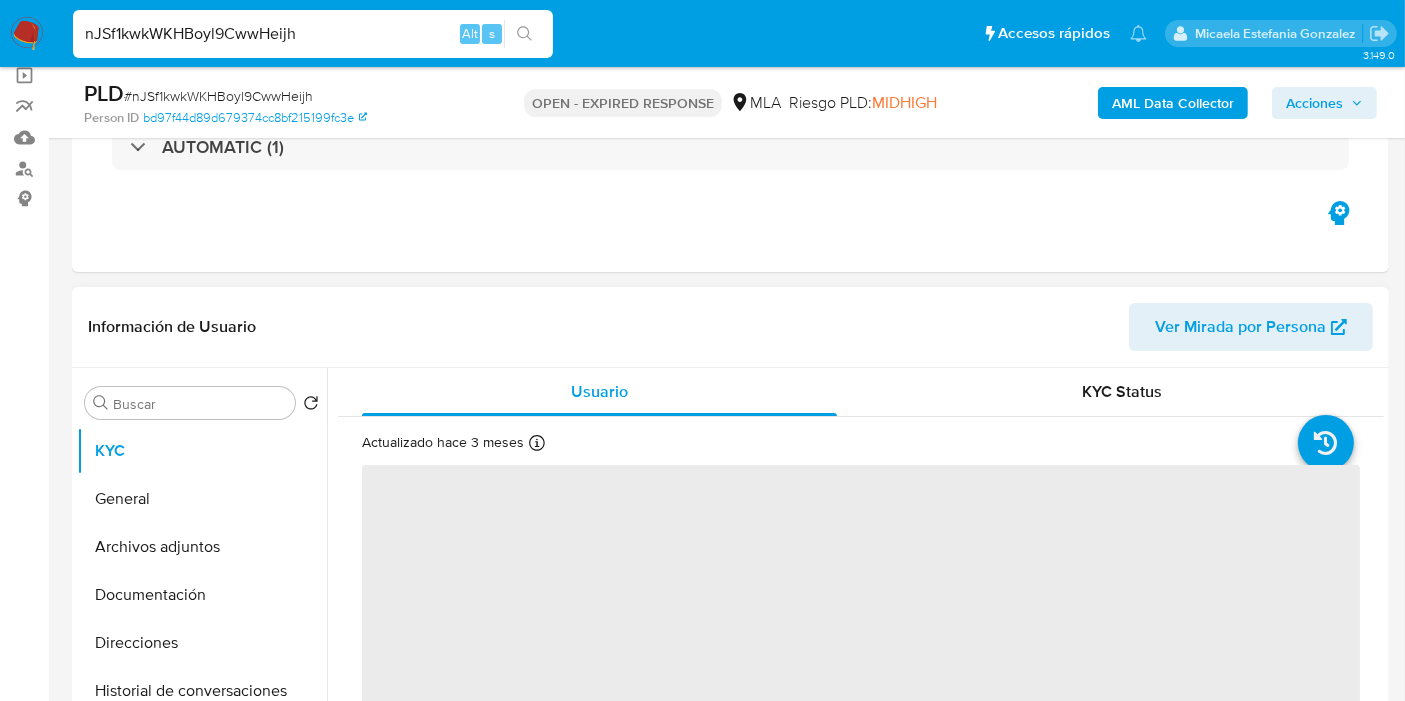 scroll, scrollTop: 333, scrollLeft: 0, axis: vertical 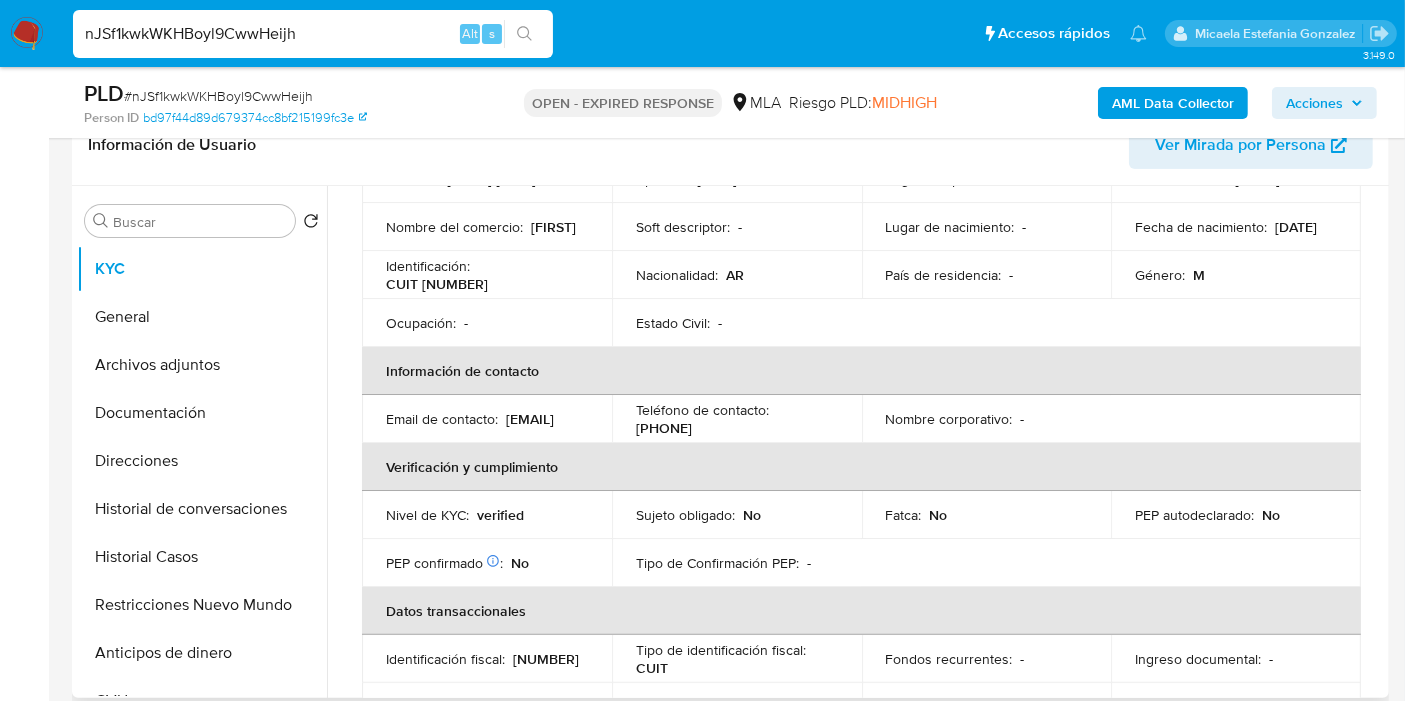 select on "10" 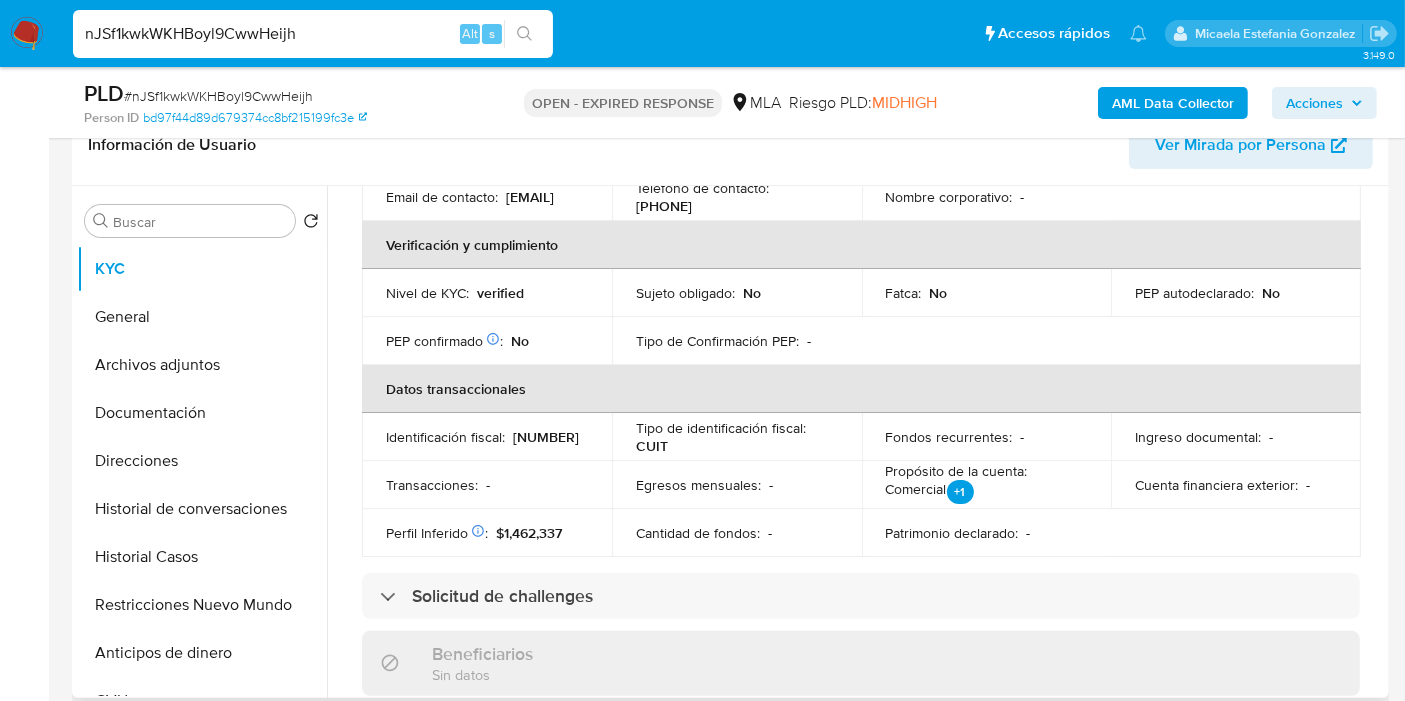 scroll, scrollTop: 111, scrollLeft: 0, axis: vertical 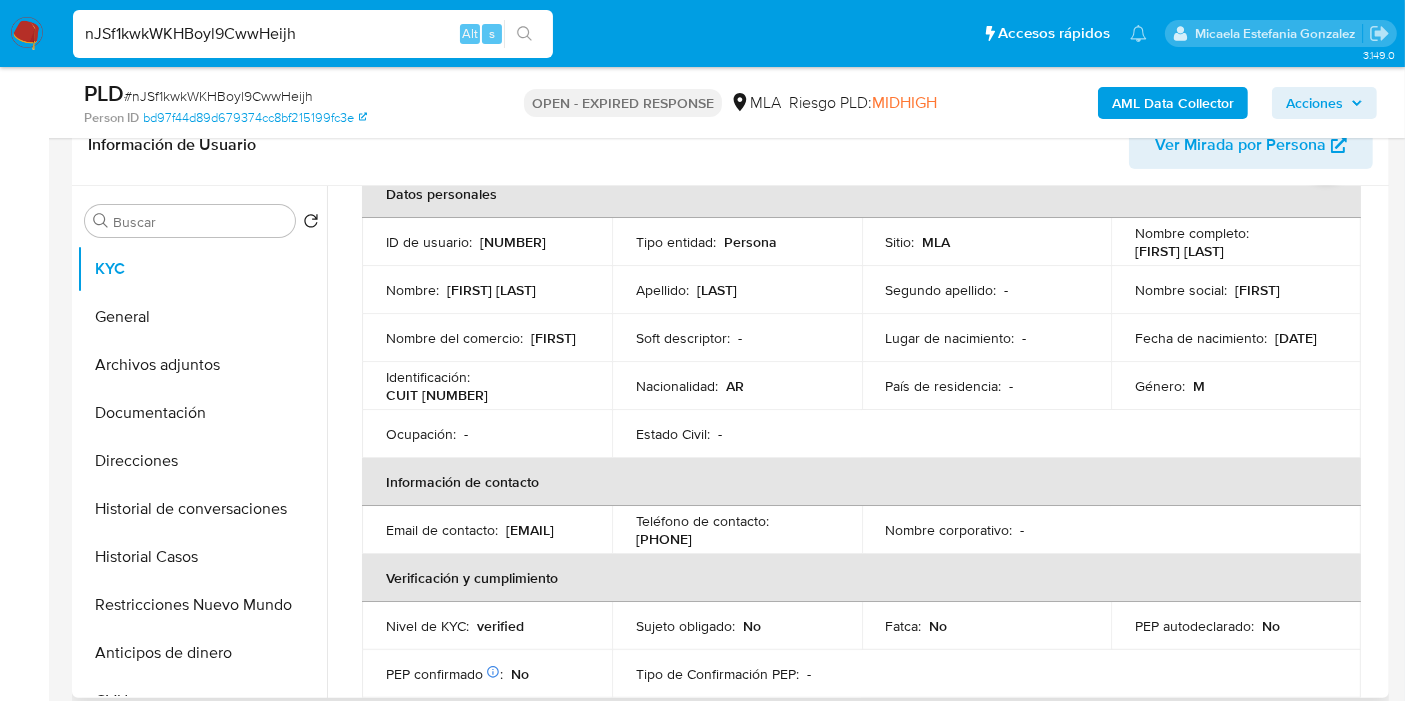 click on "Estado Civil :    -" at bounding box center (737, 434) 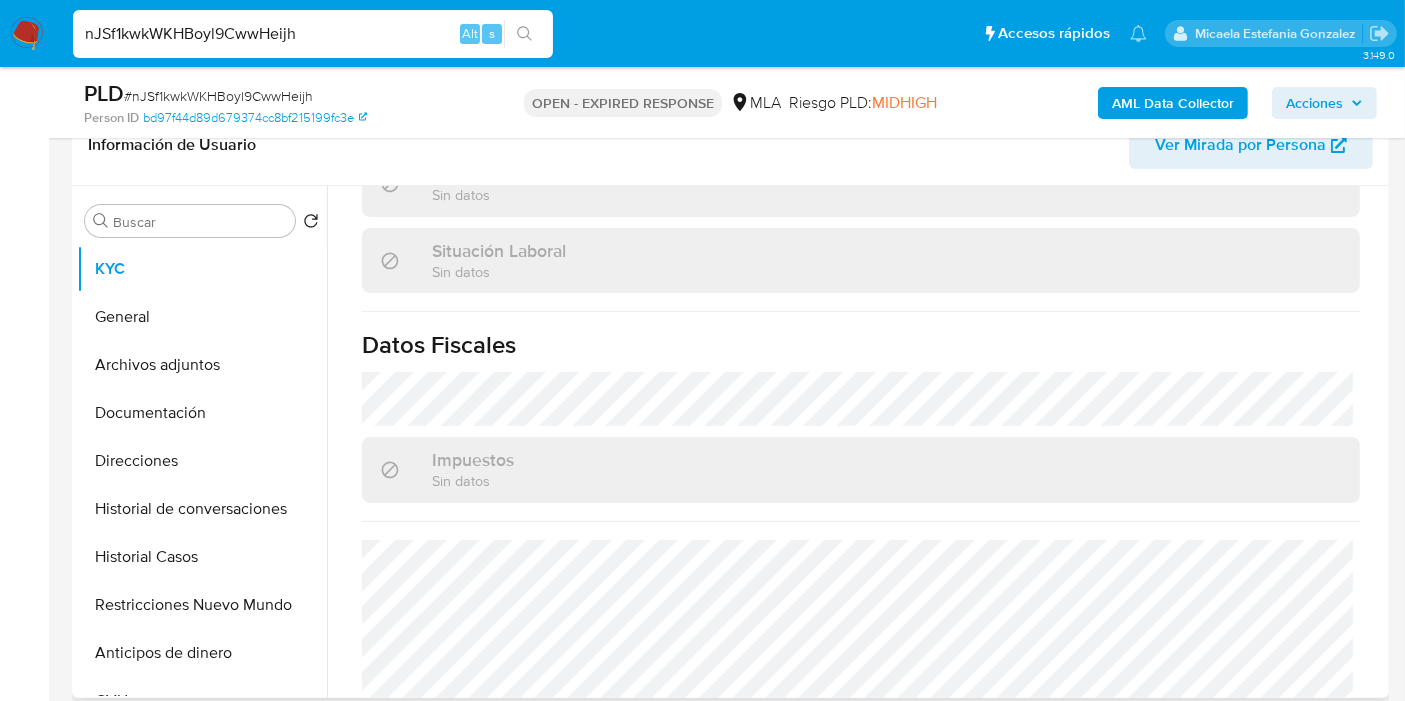 scroll, scrollTop: 1102, scrollLeft: 0, axis: vertical 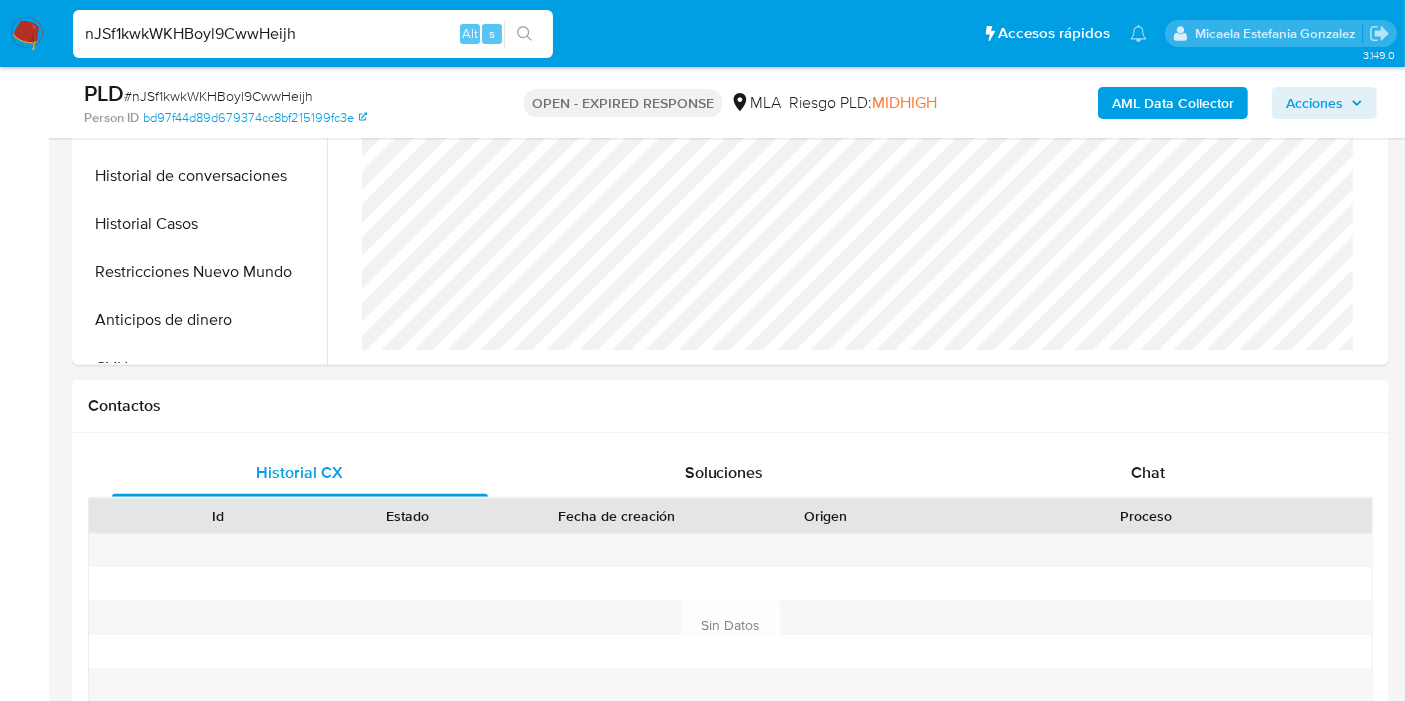click on "Proceso" at bounding box center (1146, 516) 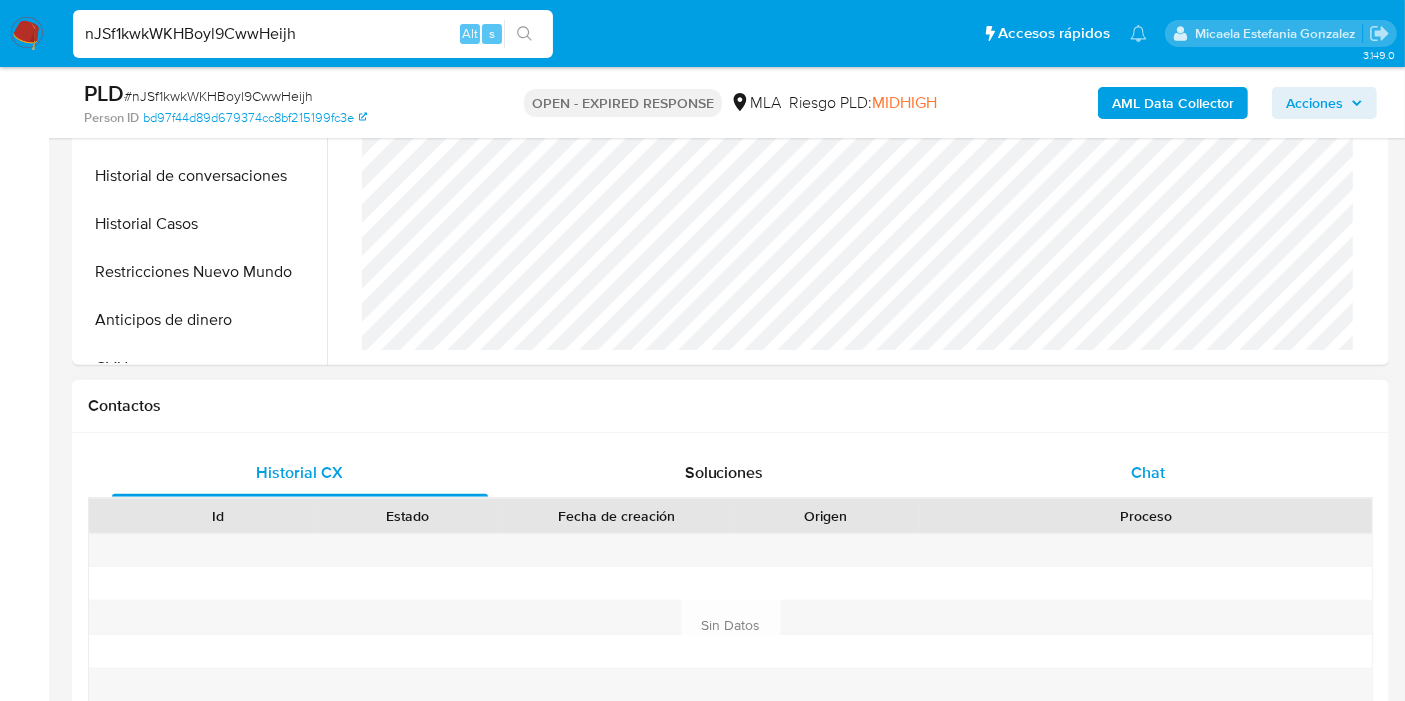 click on "Chat" at bounding box center (1148, 472) 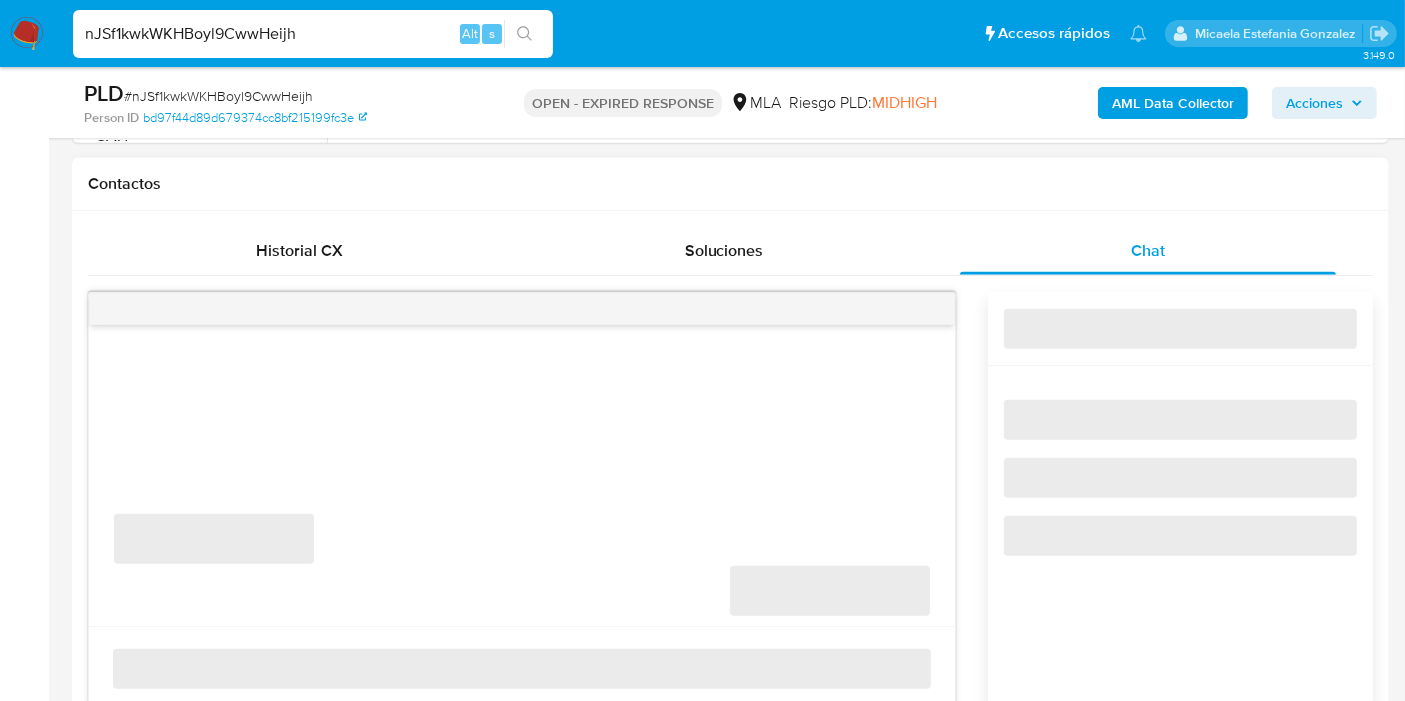 scroll, scrollTop: 888, scrollLeft: 0, axis: vertical 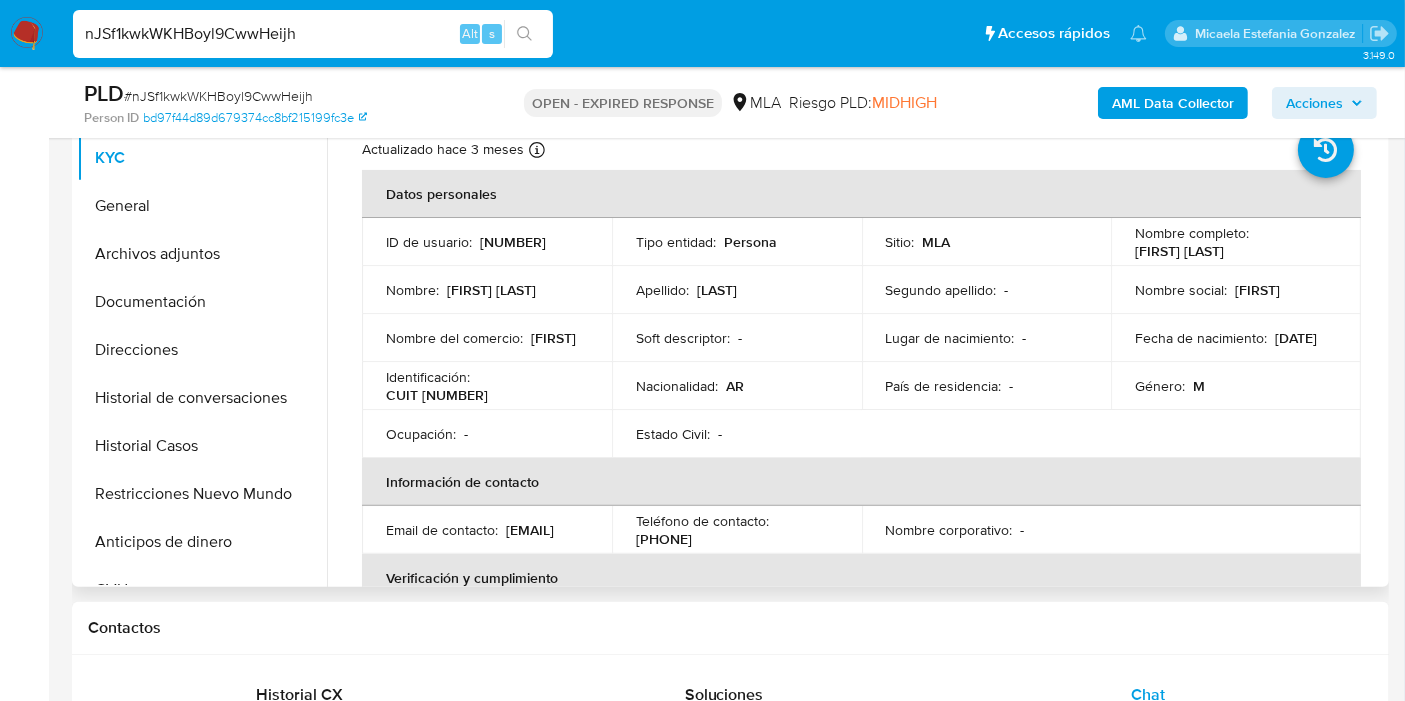 click on "Identificación :    CUIT [NUMBER]" at bounding box center [487, 386] 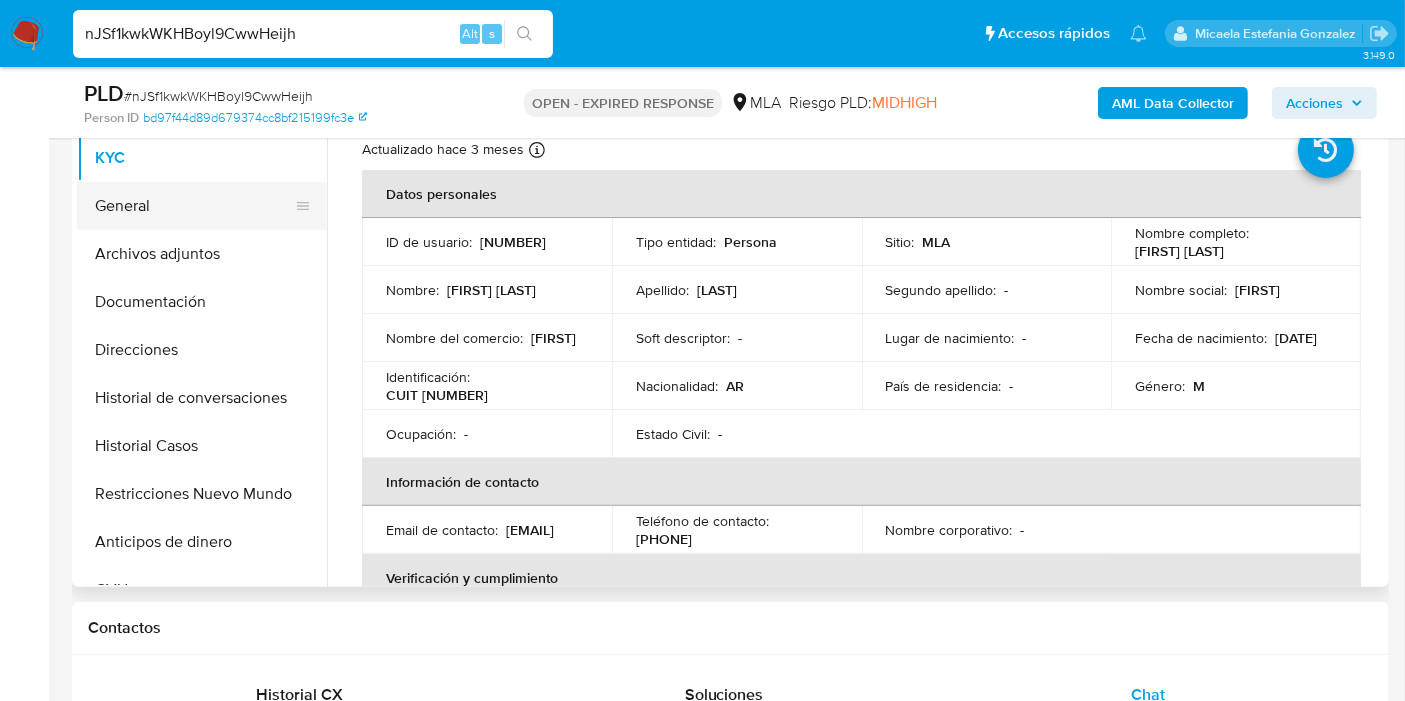 click on "General" at bounding box center [194, 206] 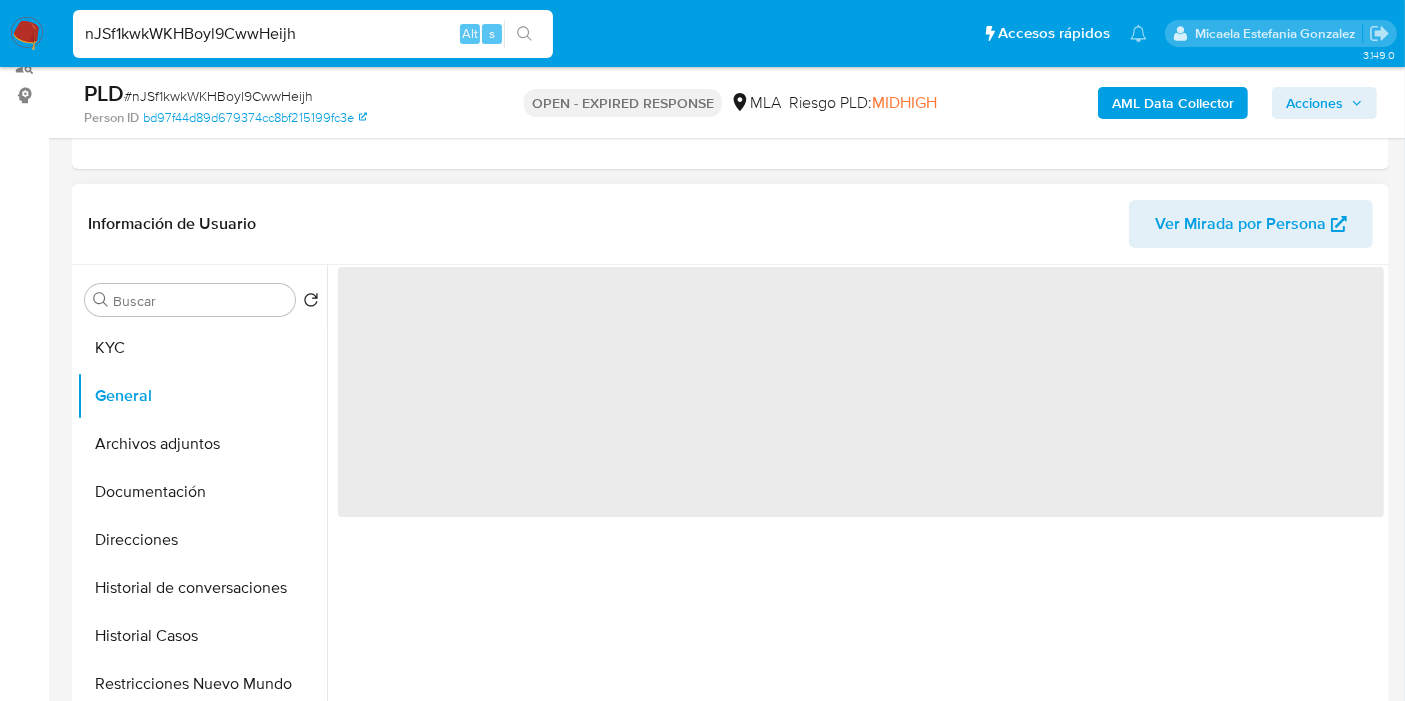scroll, scrollTop: 333, scrollLeft: 0, axis: vertical 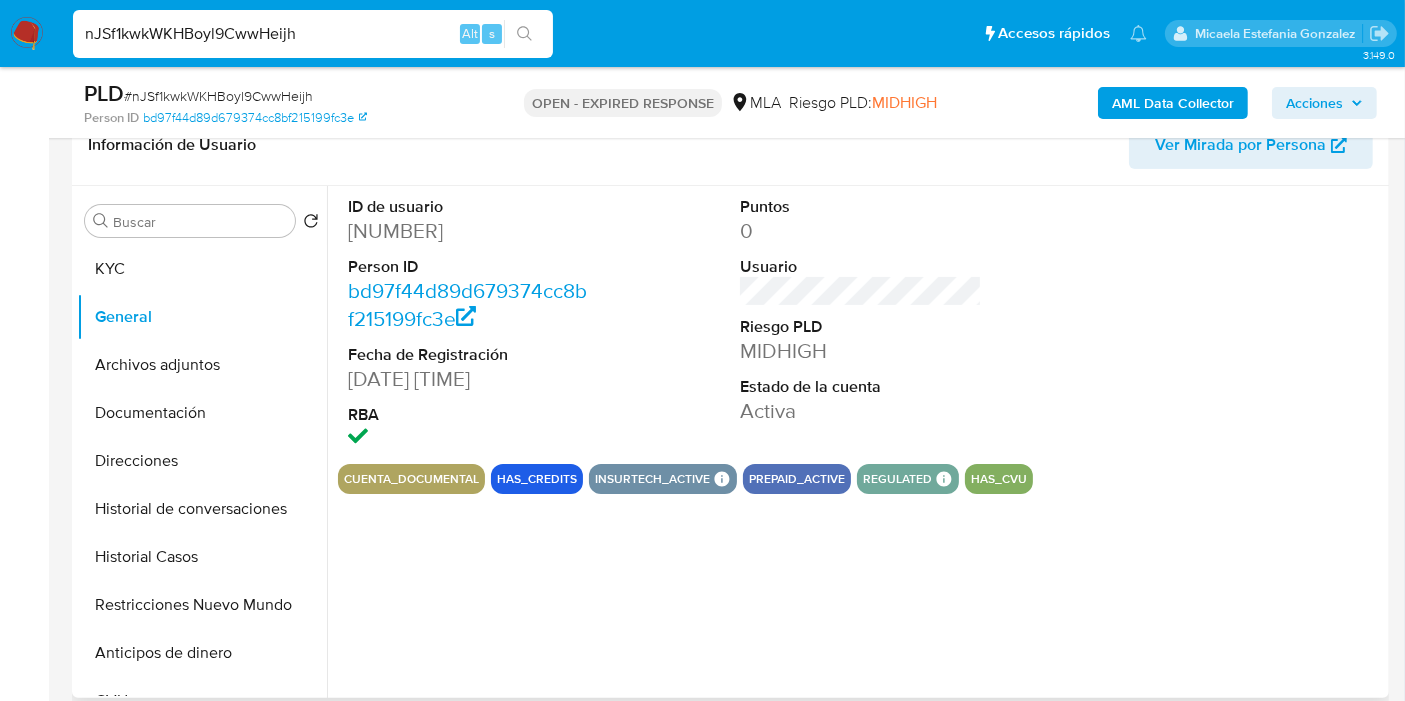 click on "[NUMBER]" at bounding box center [469, 231] 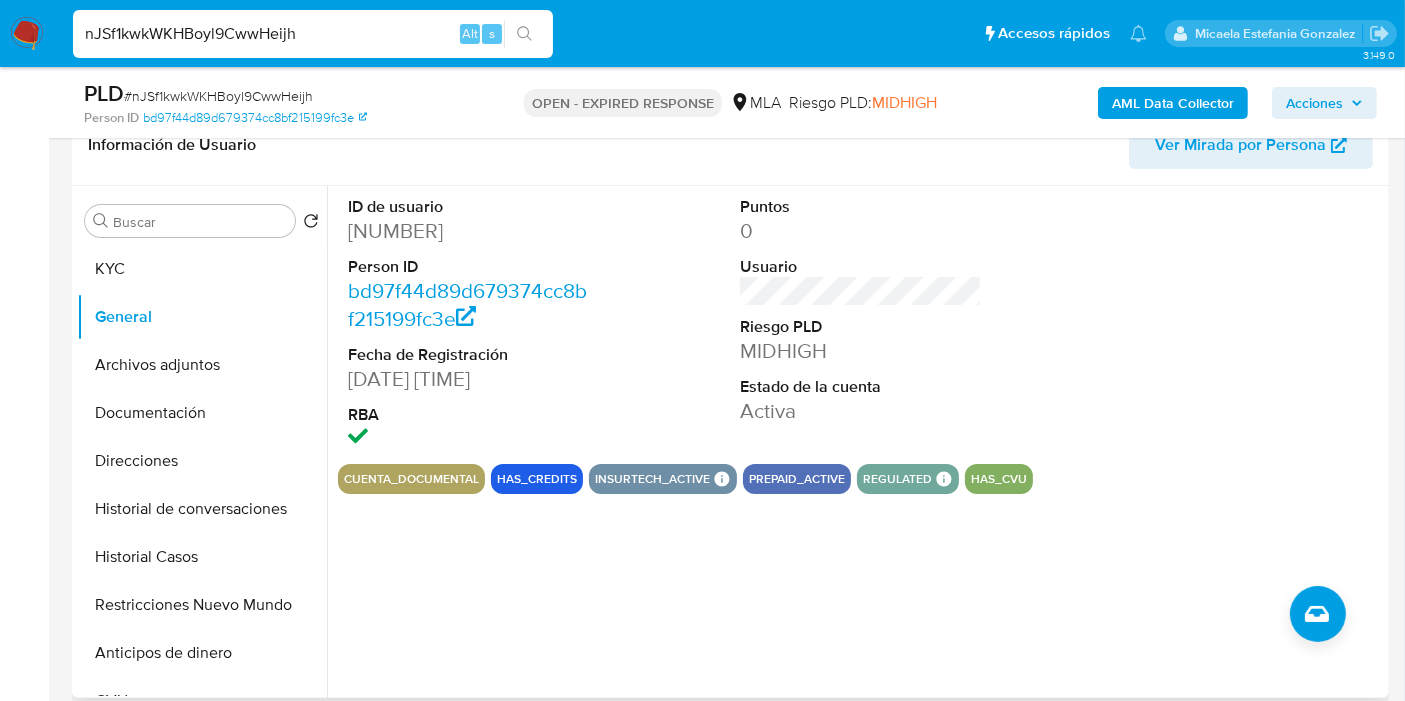 copy on "[NUMBER]" 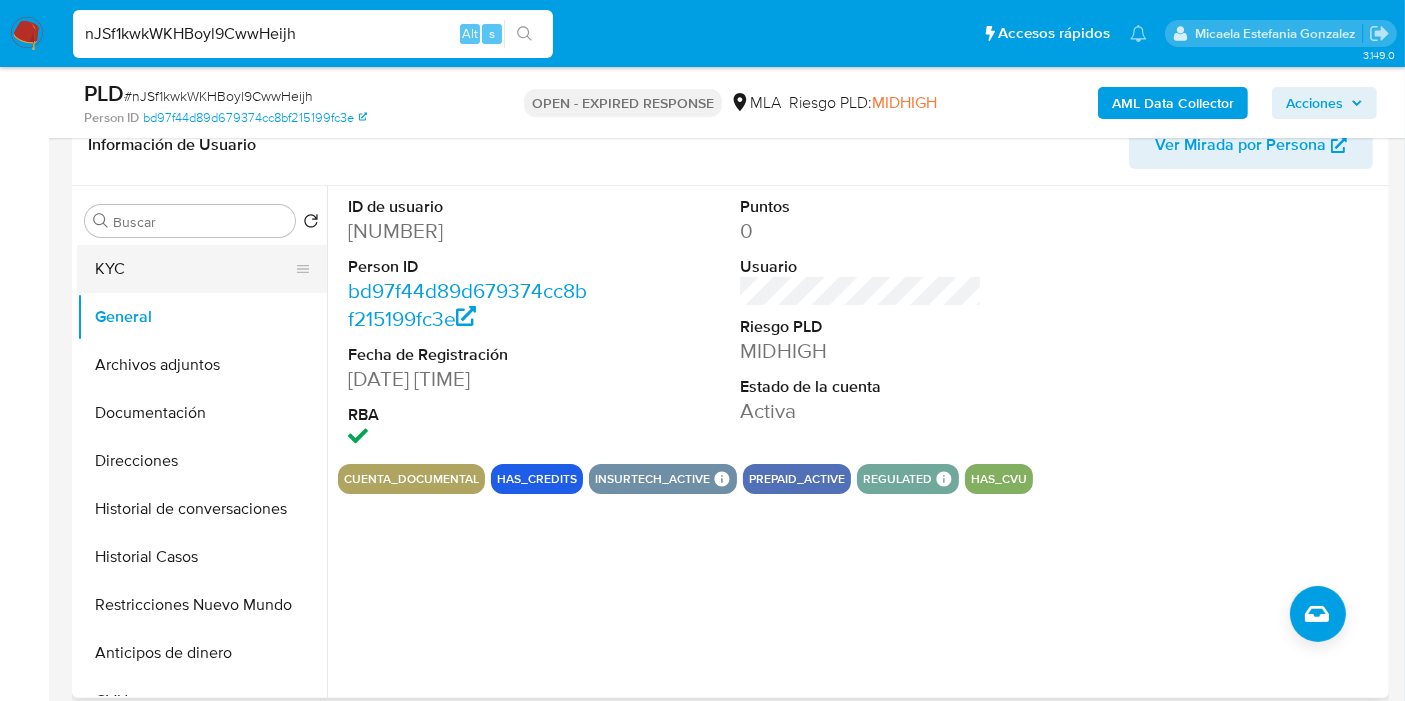 click on "KYC" at bounding box center (194, 269) 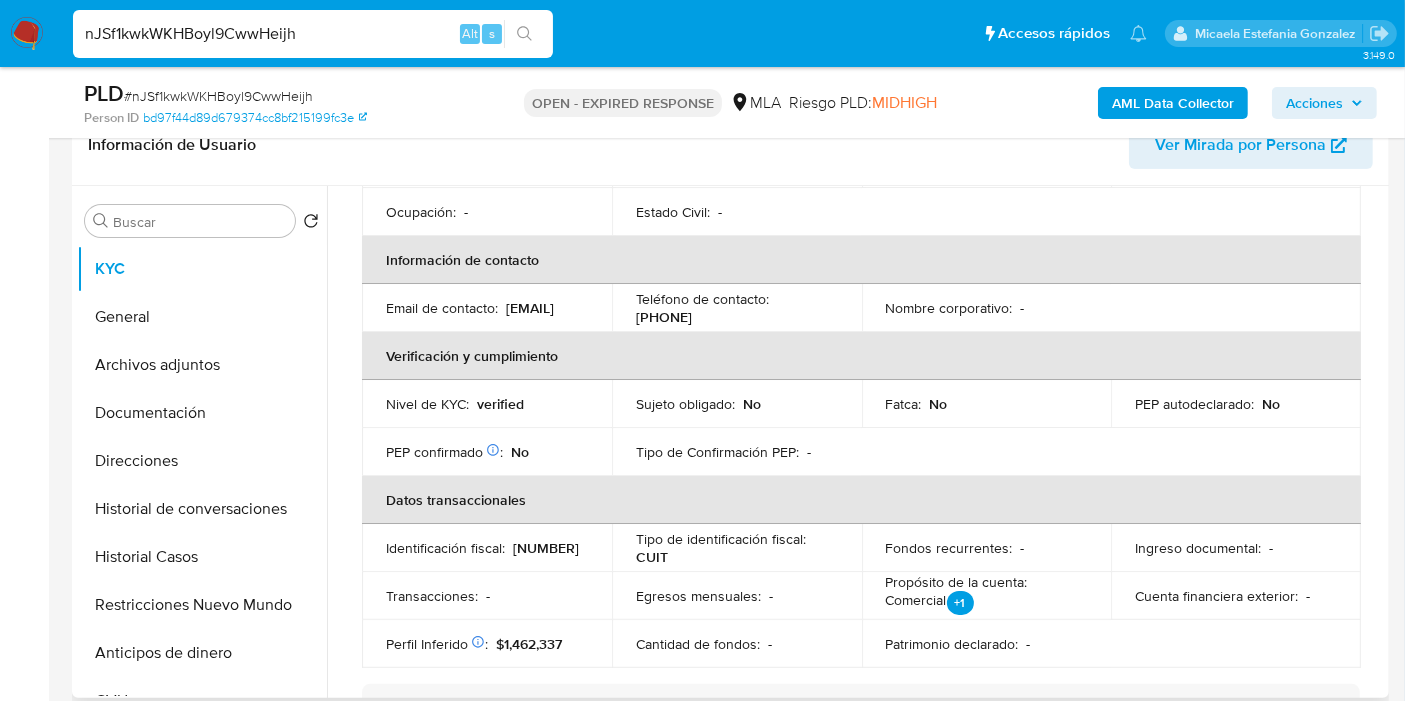 scroll, scrollTop: 444, scrollLeft: 0, axis: vertical 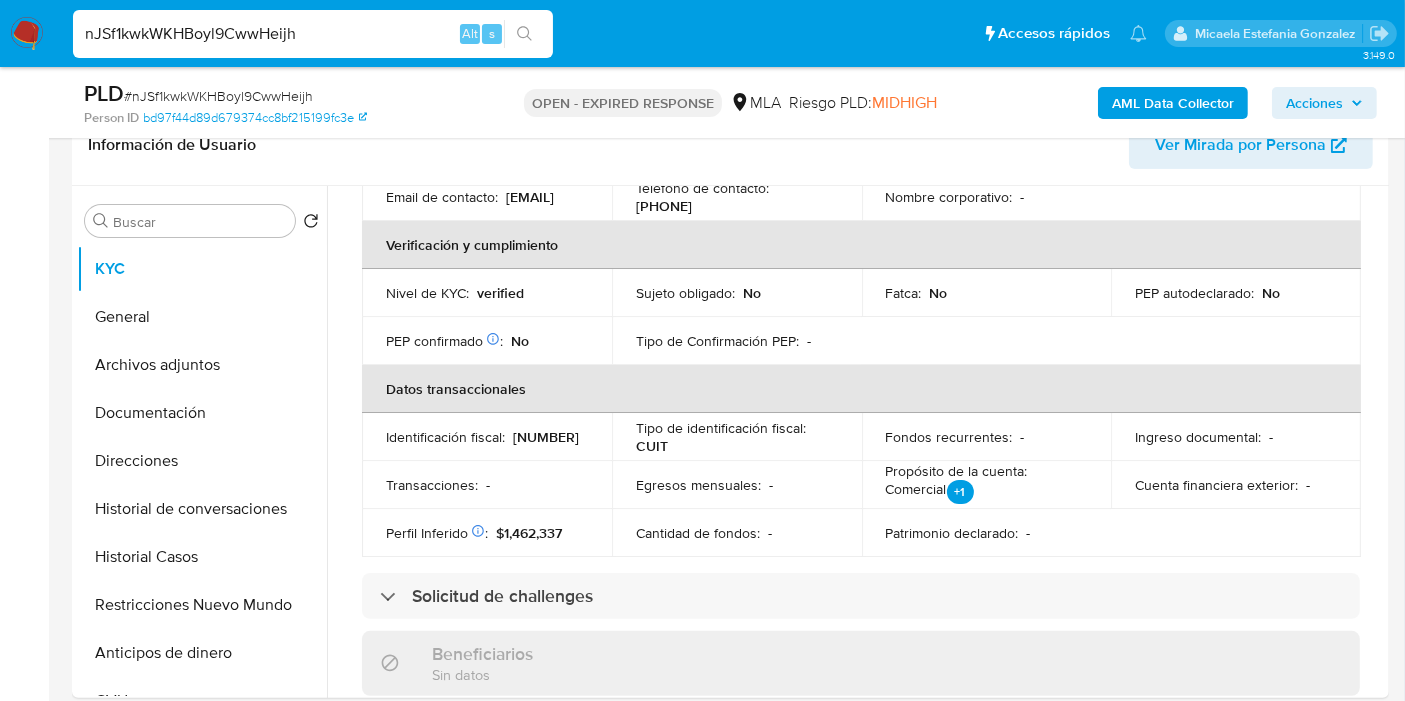 click on "[ALPHANUMERIC]" at bounding box center [218, 96] 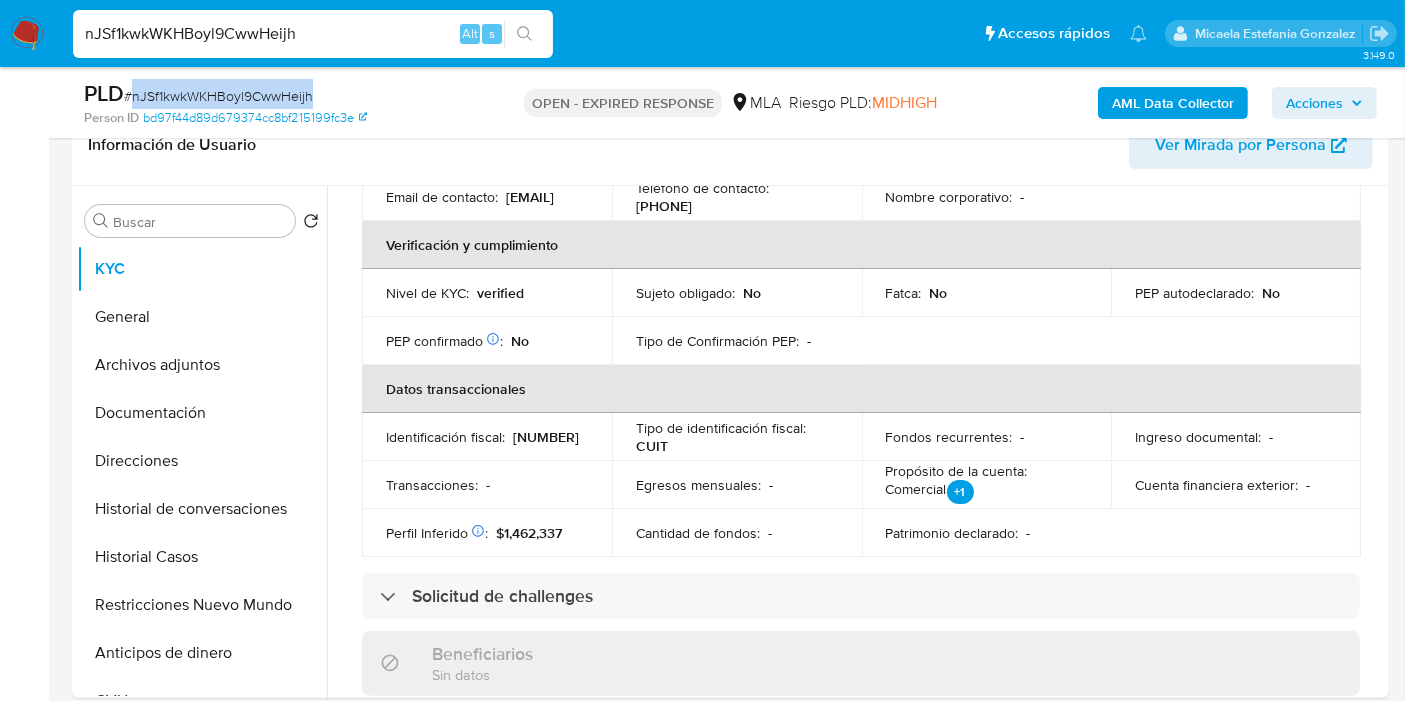 click on "[ALPHANUMERIC]" at bounding box center (218, 96) 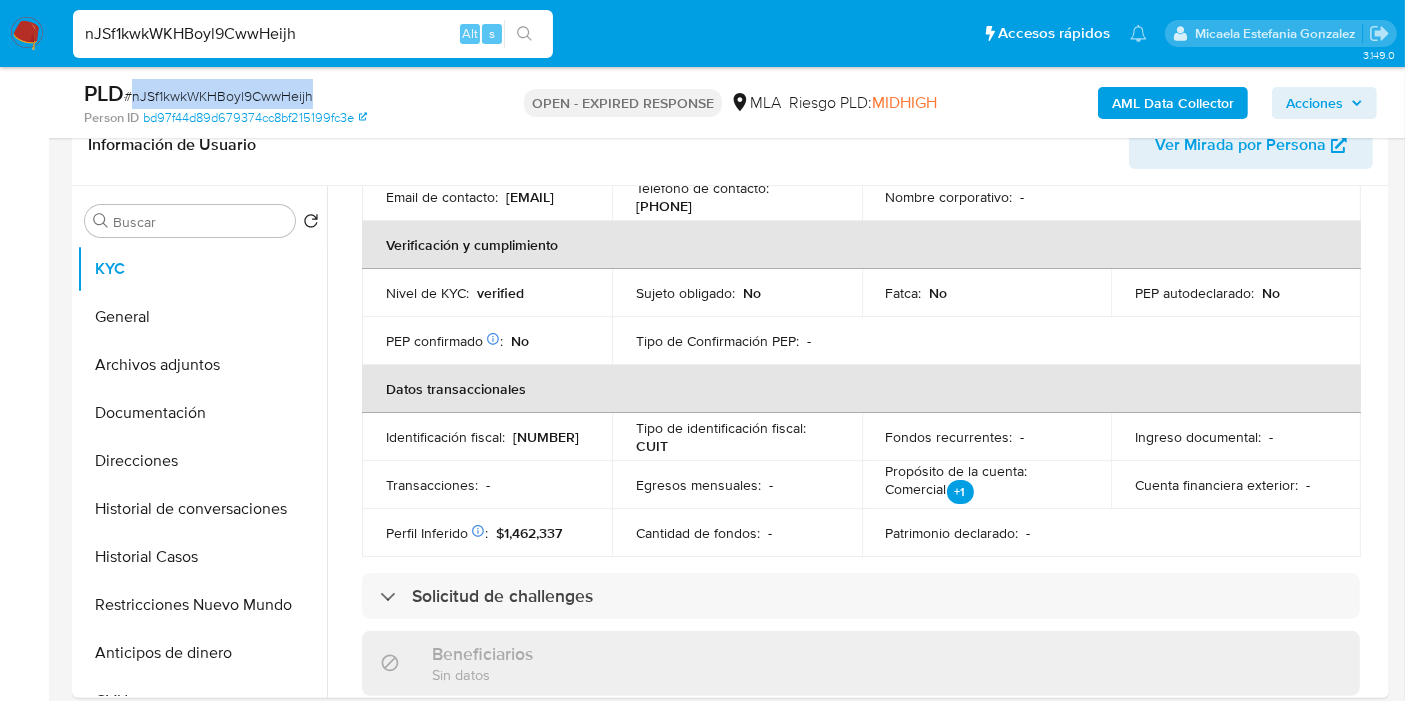 click at bounding box center (27, 34) 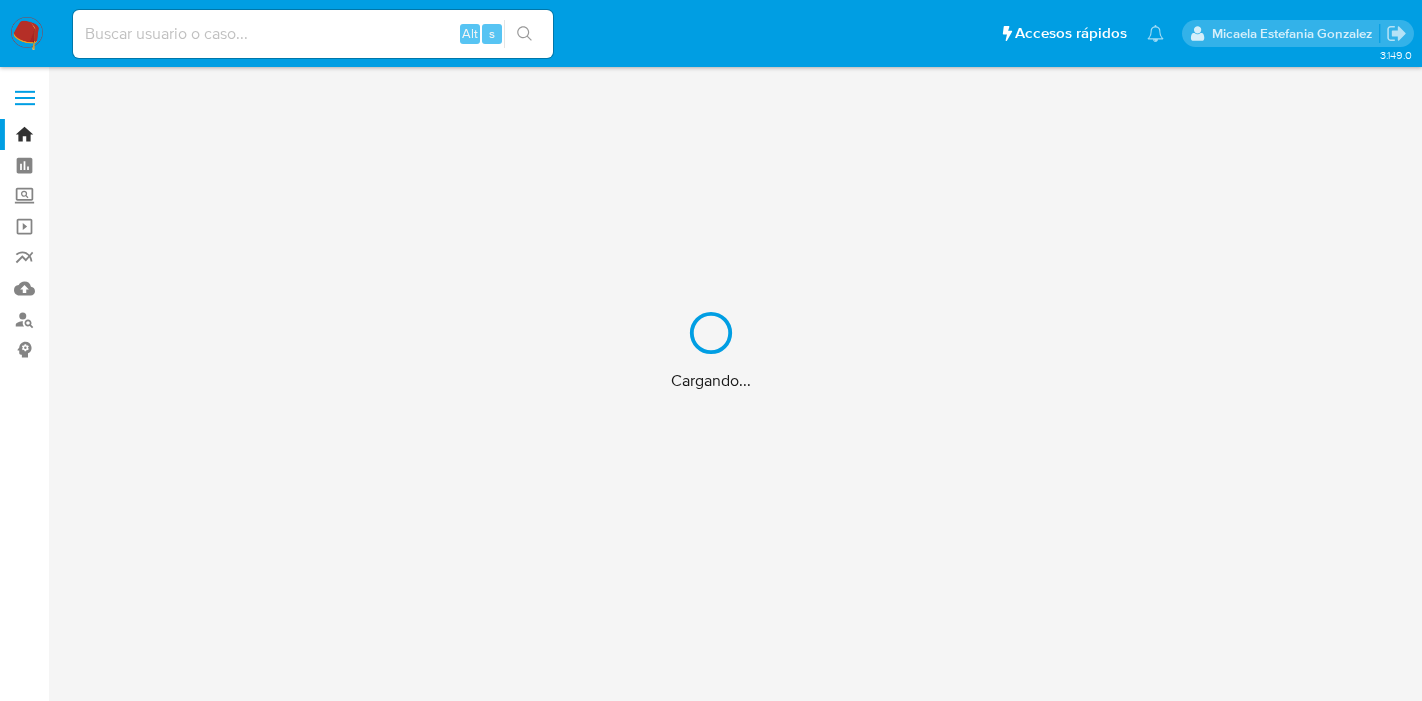 scroll, scrollTop: 0, scrollLeft: 0, axis: both 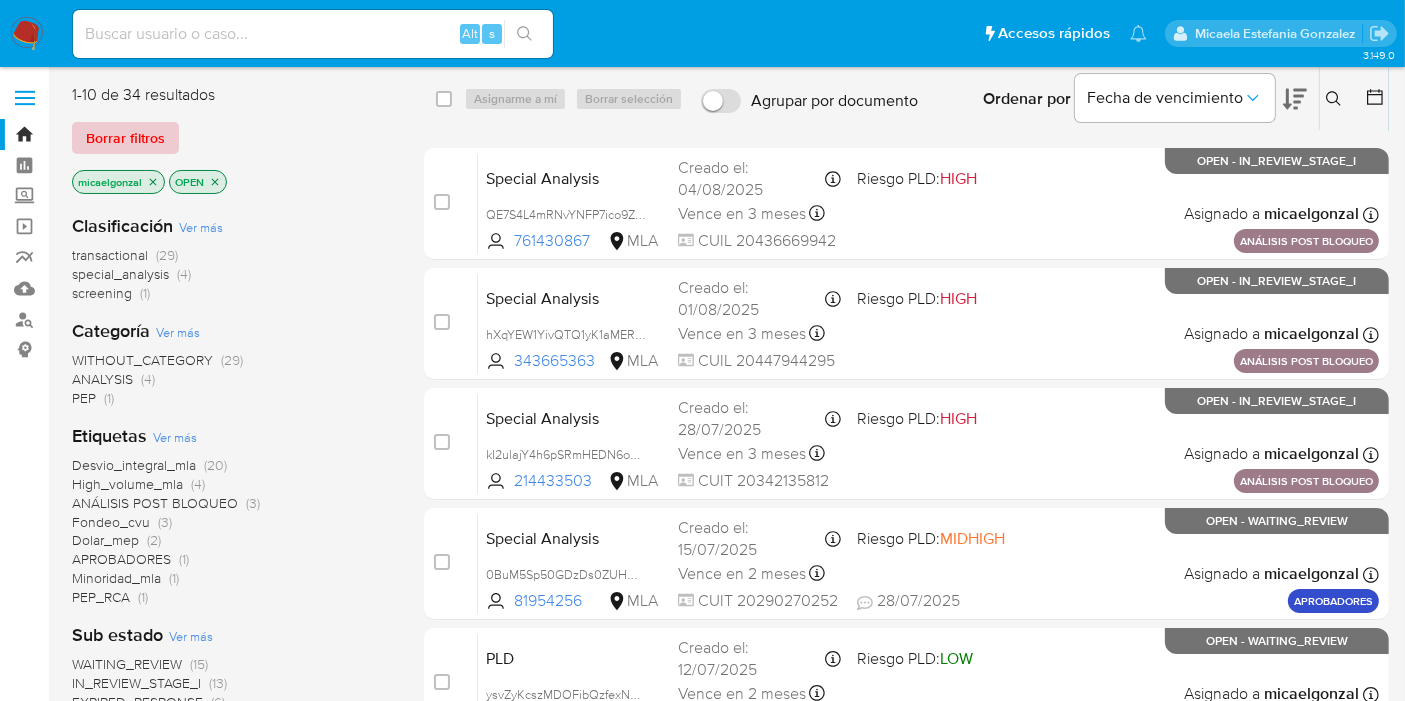 click on "Borrar filtros" at bounding box center [125, 138] 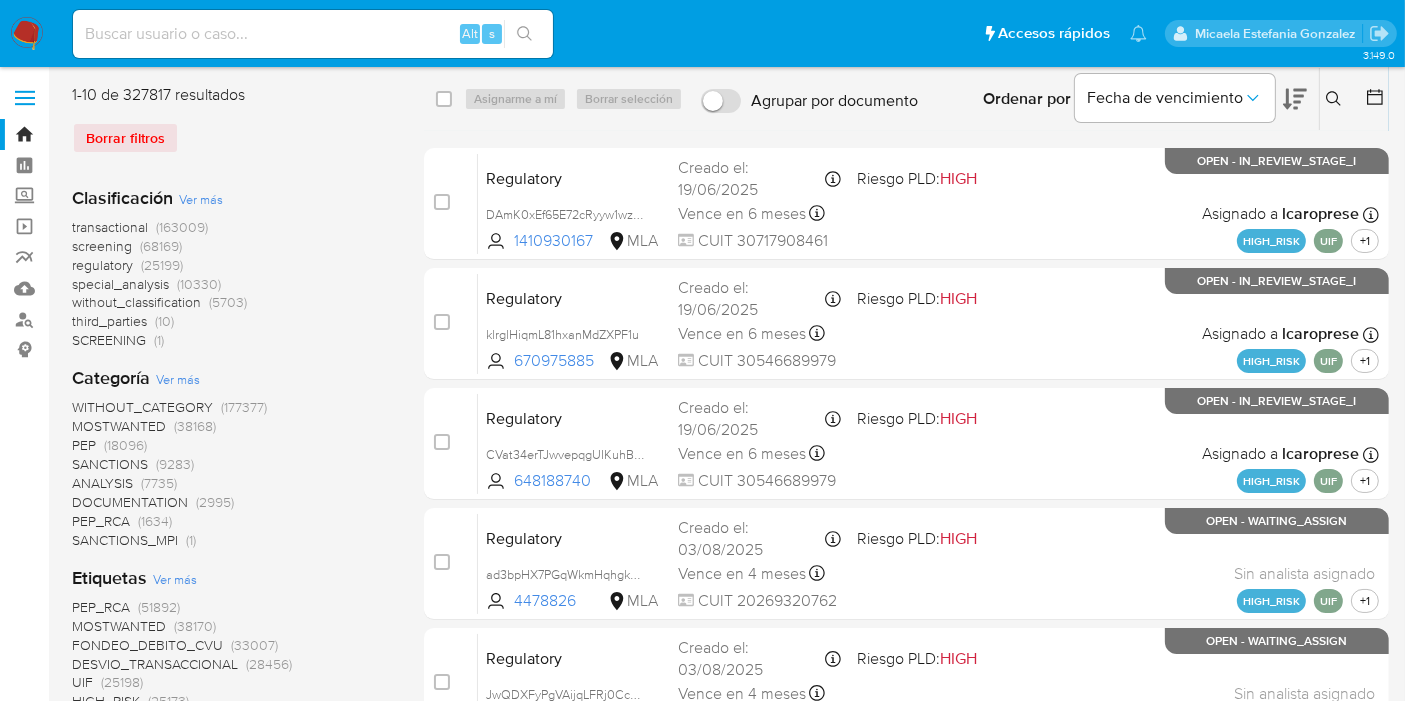 click 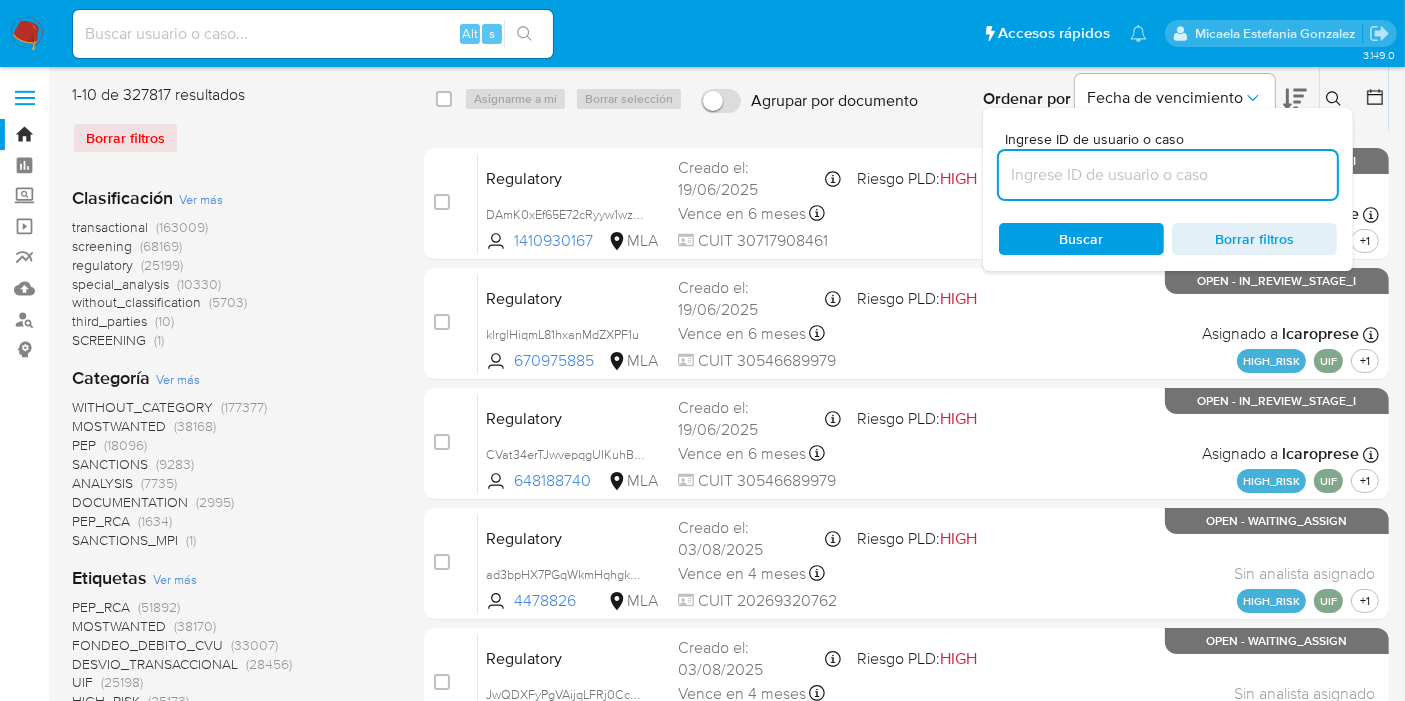 click at bounding box center [1168, 175] 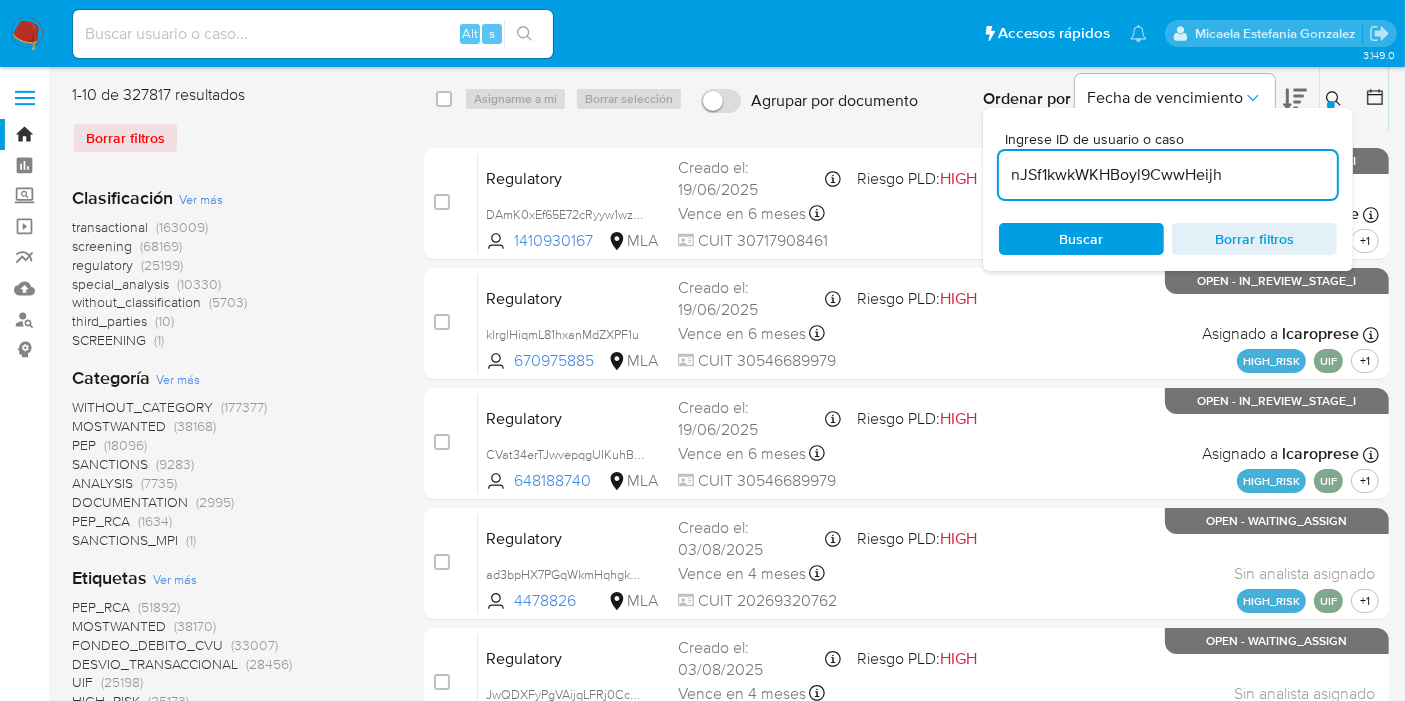 type on "nJSf1kwkWKHBoyl9CwwHeijh" 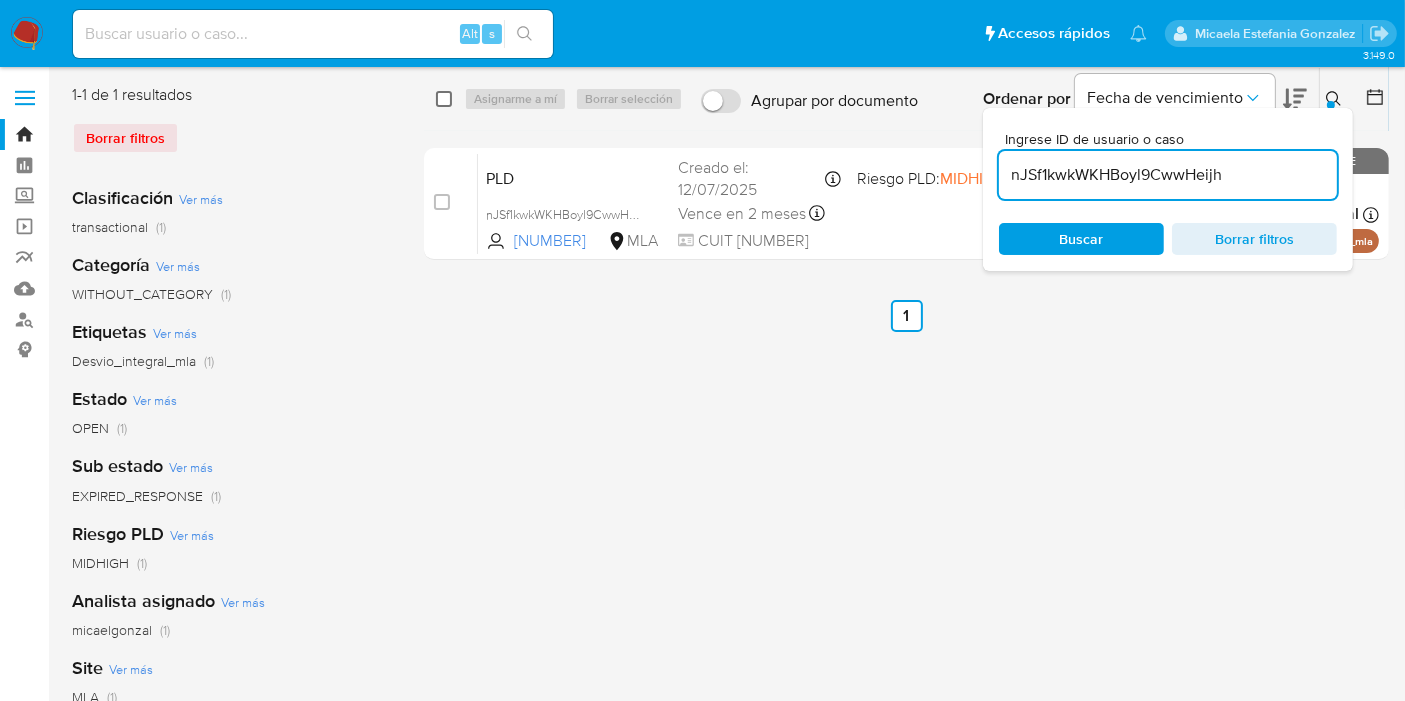 click on "select-all-cases-checkbox Asignarme a mí Borrar selección Agrupar por documento Ordenar por Fecha de vencimiento   No es posible ordenar los resultados mientras se encuentren agrupados. Ingrese ID de usuario o caso nJSf1kwkWKHBoyl9CwwHeijh Buscar Borrar filtros" at bounding box center [906, 99] 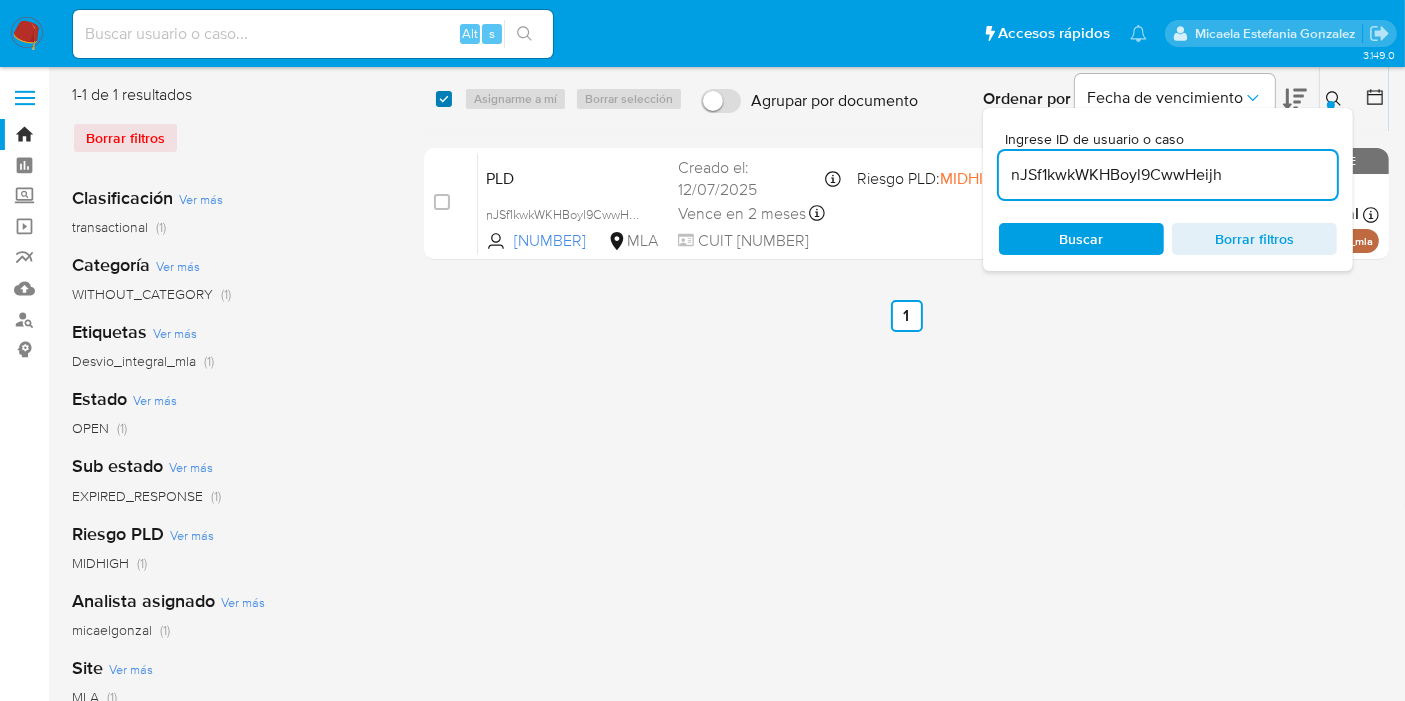 checkbox on "true" 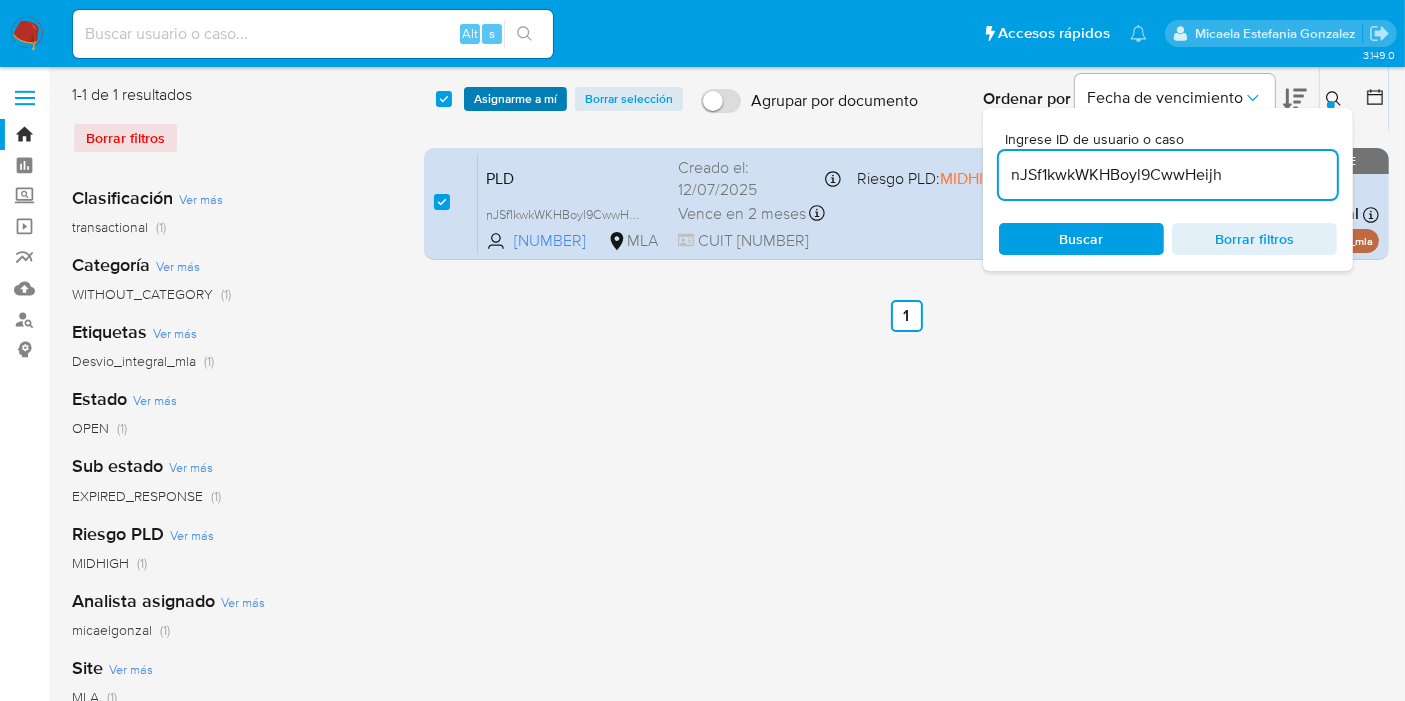 click on "Asignarme a mí" at bounding box center [515, 99] 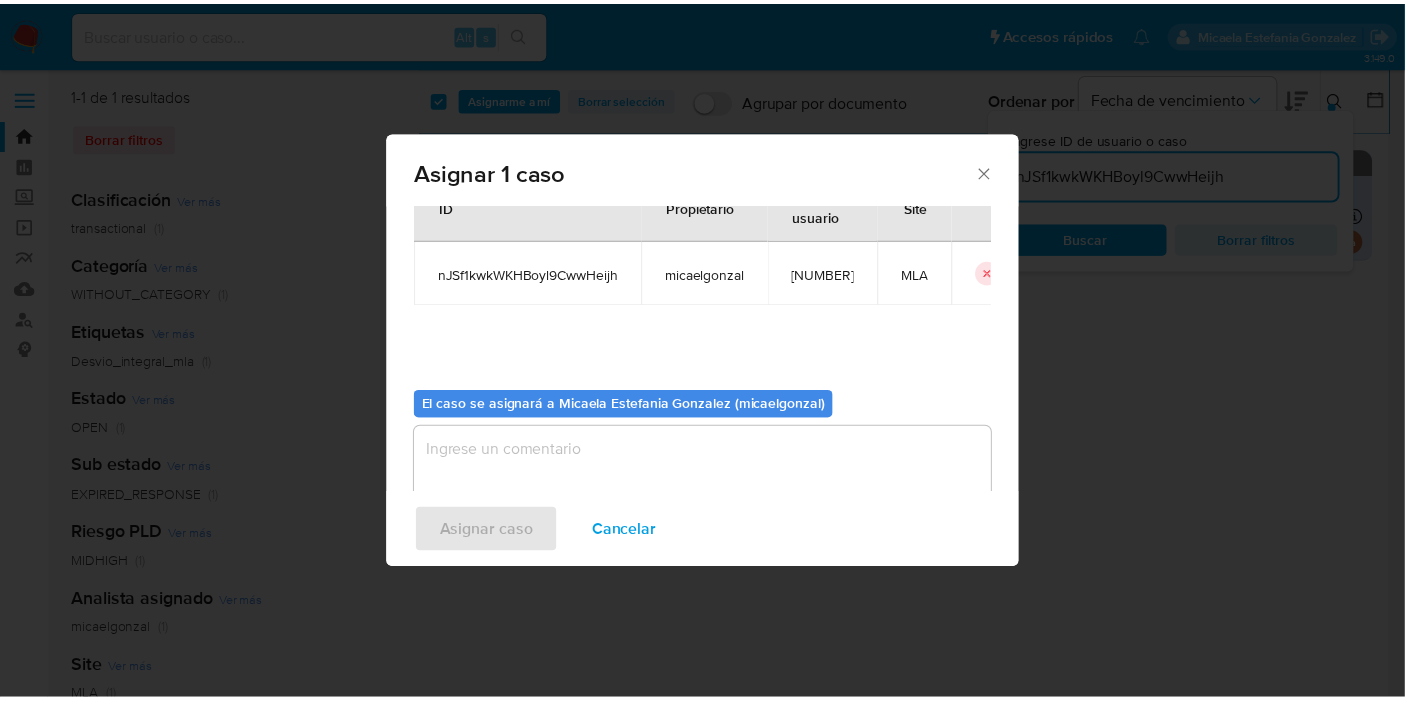 scroll, scrollTop: 102, scrollLeft: 0, axis: vertical 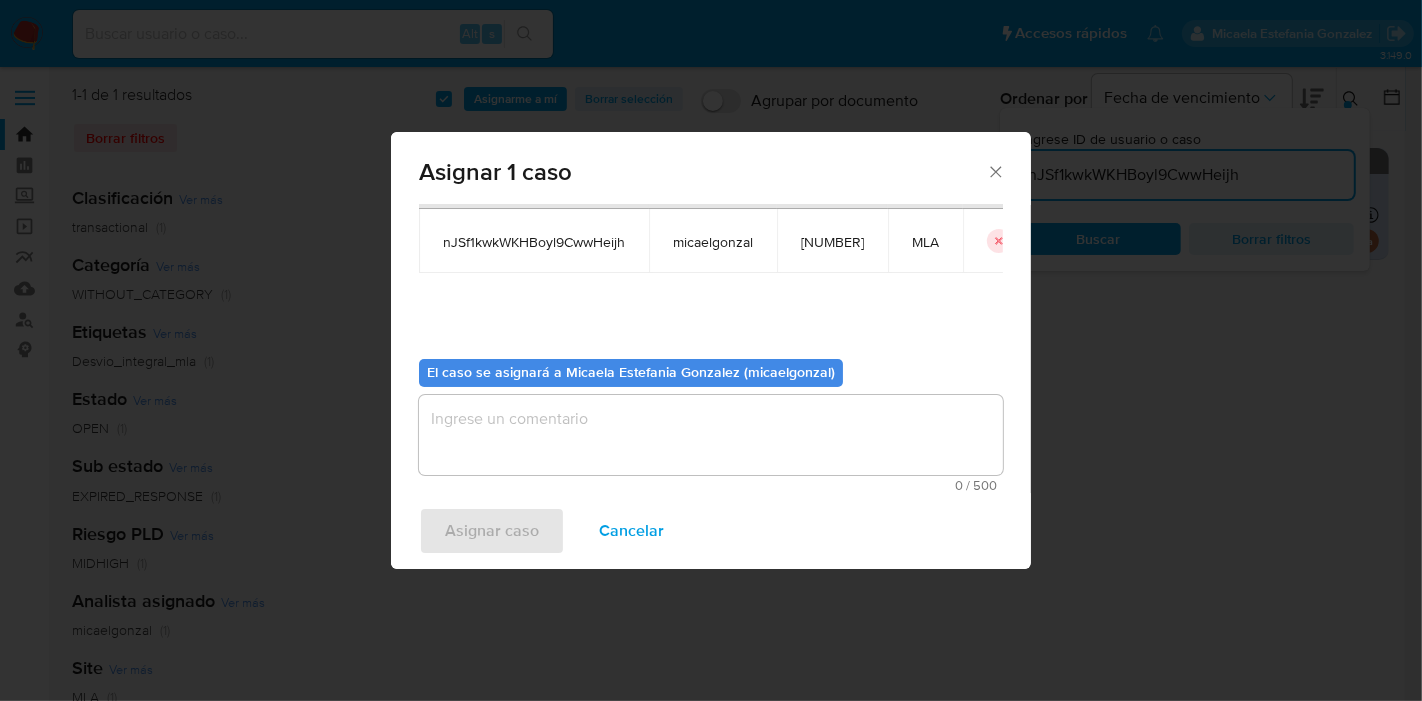 click at bounding box center (711, 435) 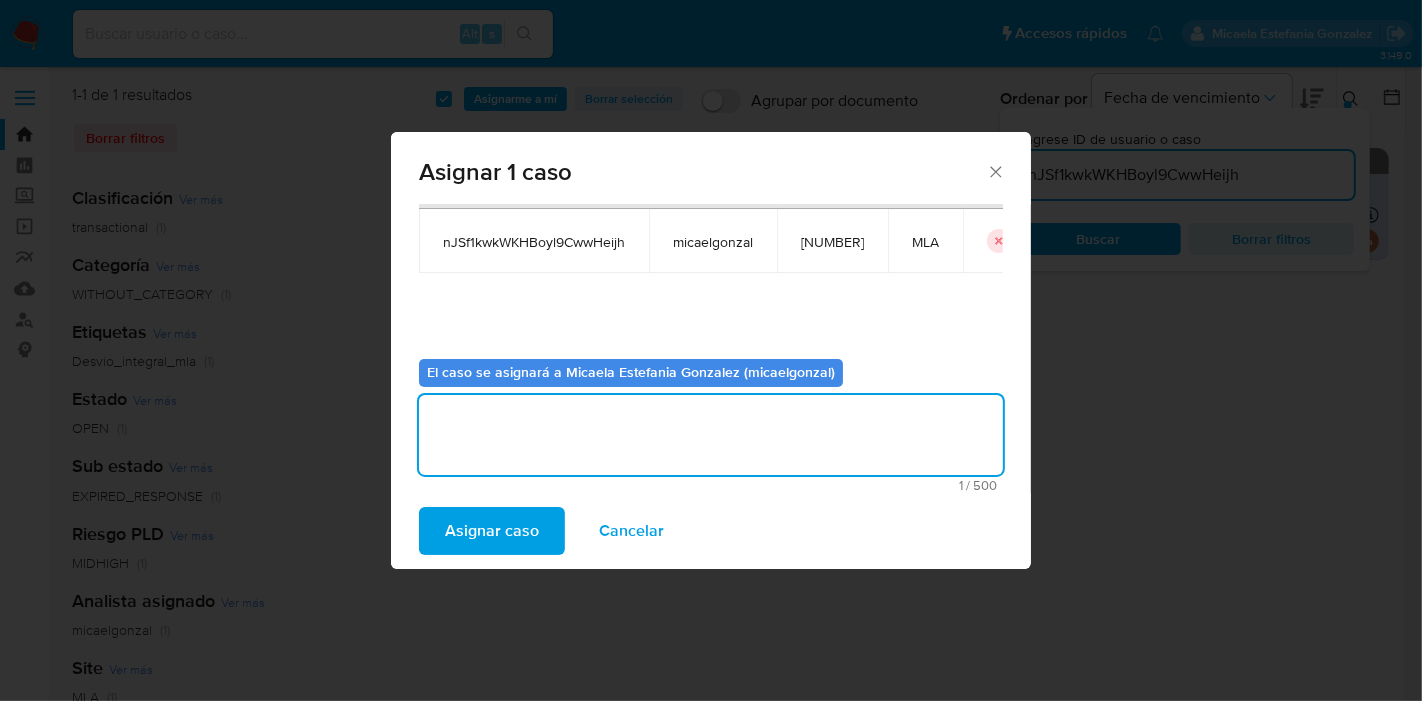 click on "Asignar caso" at bounding box center [492, 531] 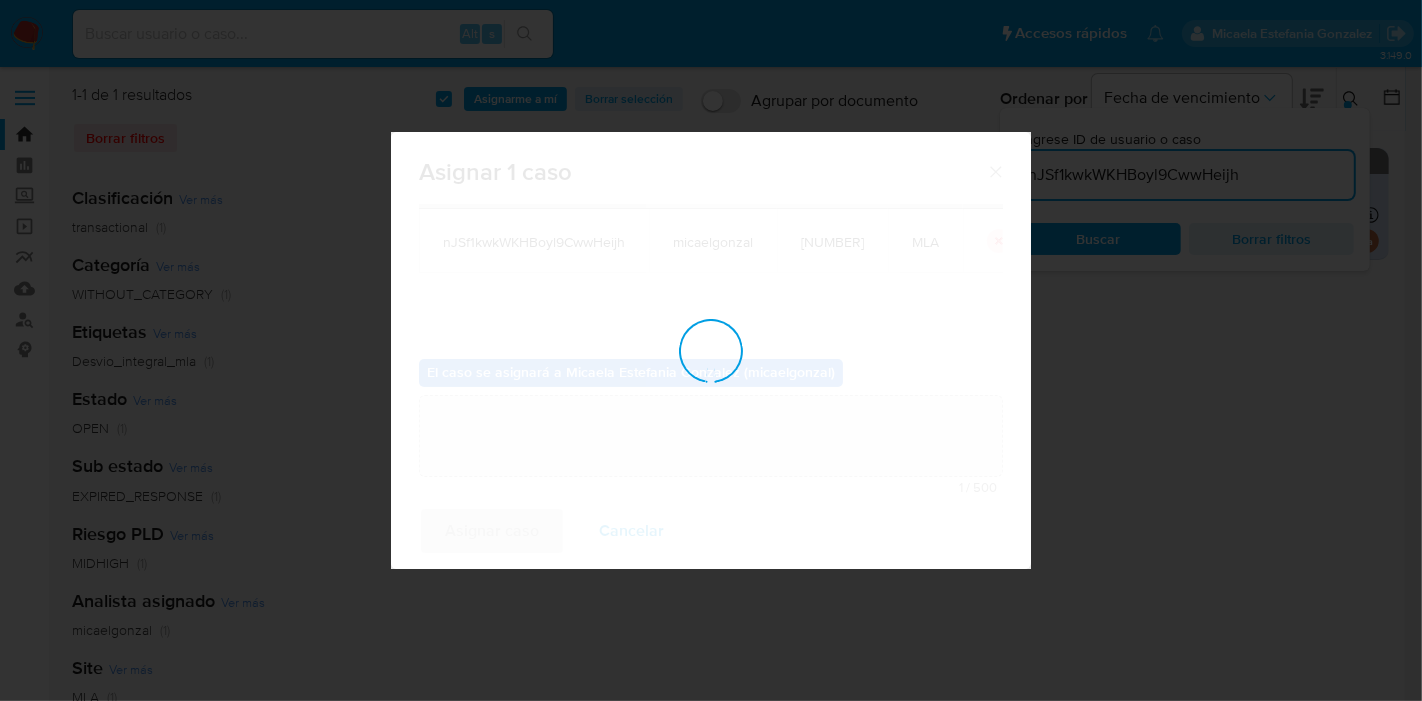 type 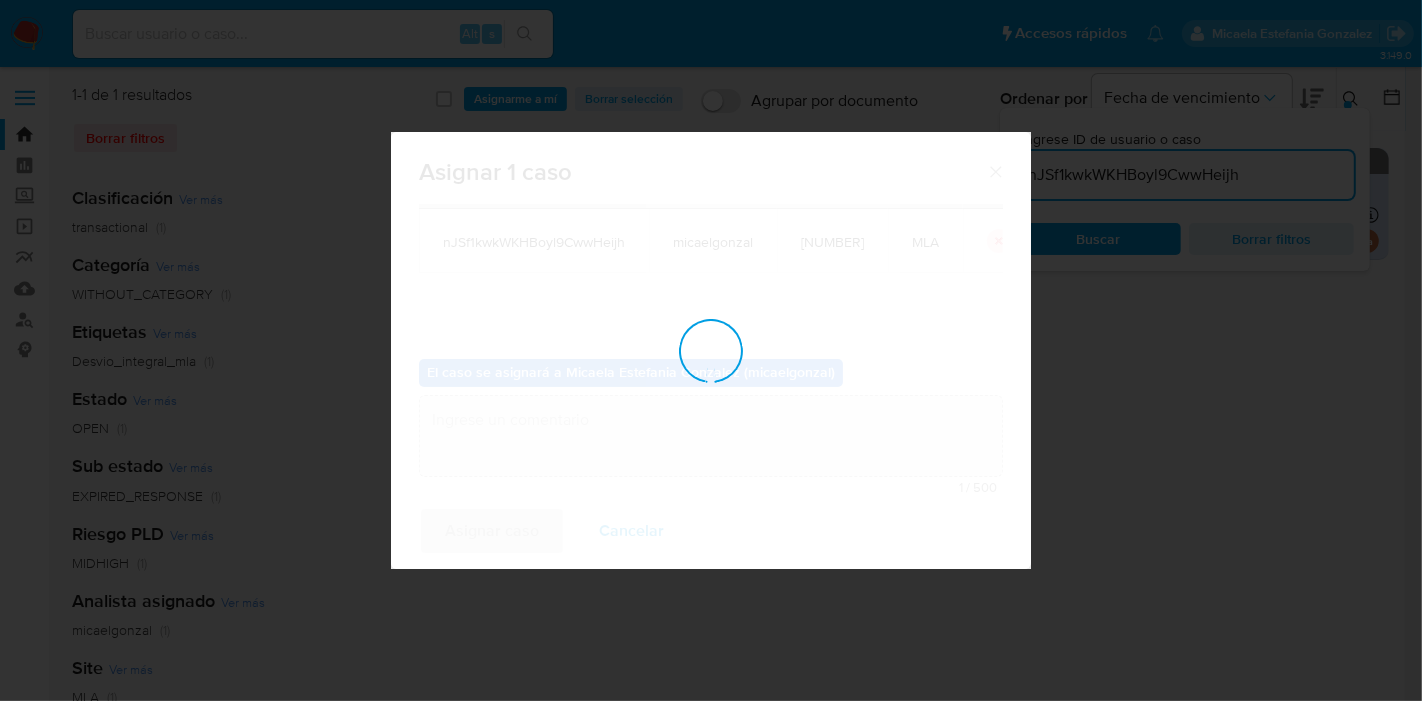 checkbox on "false" 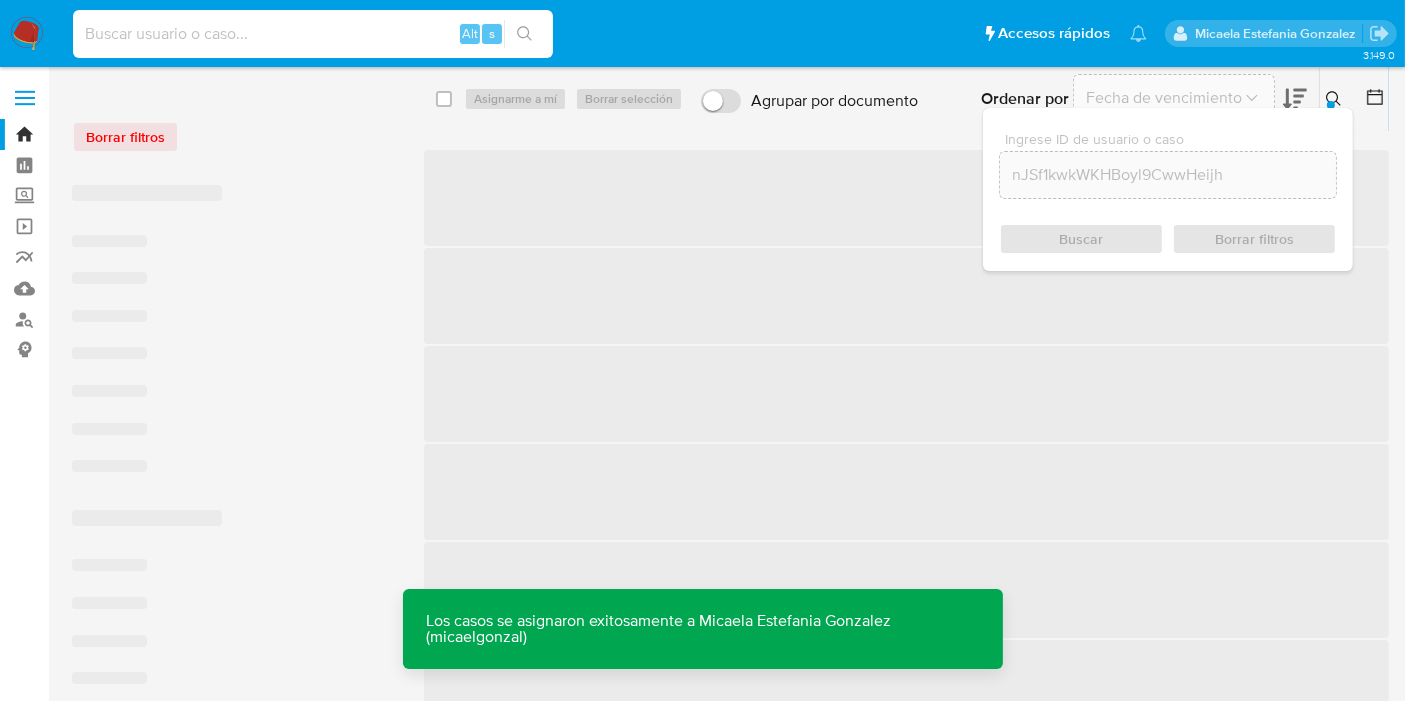 click at bounding box center (313, 34) 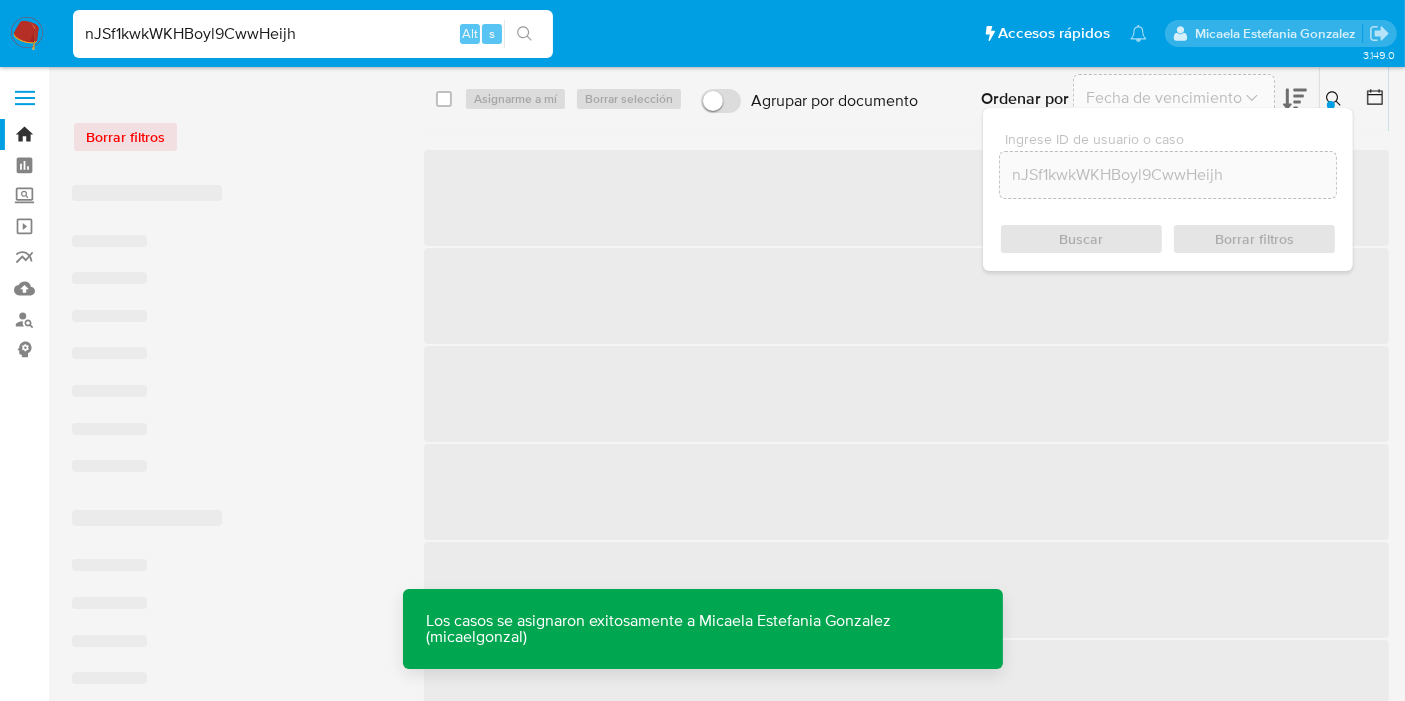 type on "nJSf1kwkWKHBoyl9CwwHeijh" 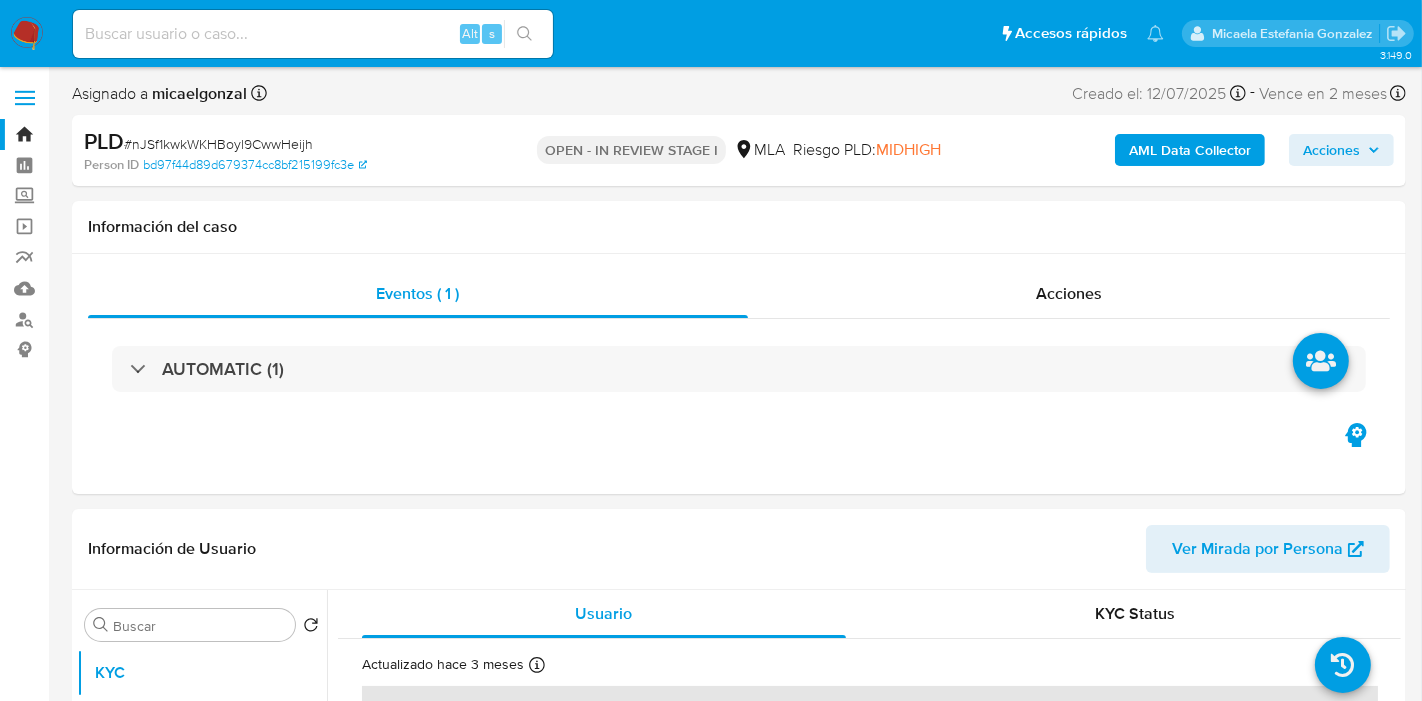 select on "10" 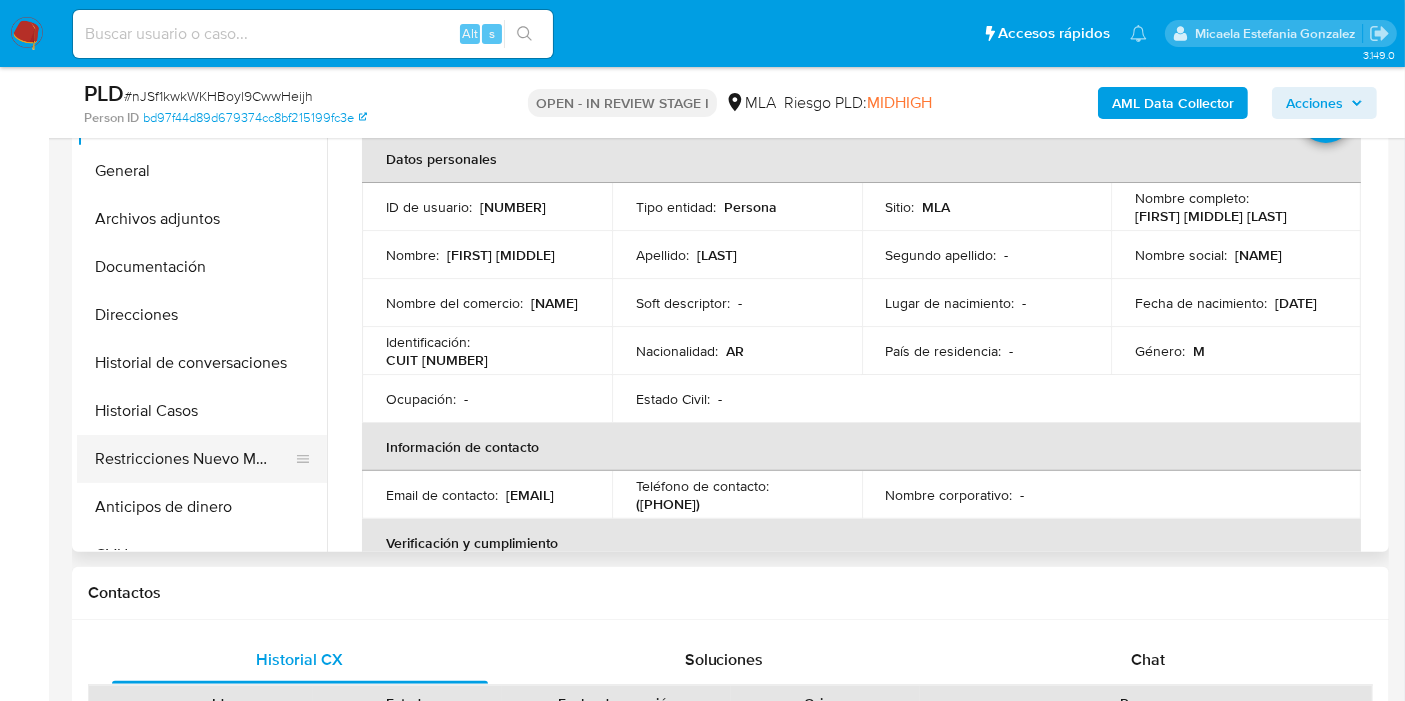 scroll, scrollTop: 444, scrollLeft: 0, axis: vertical 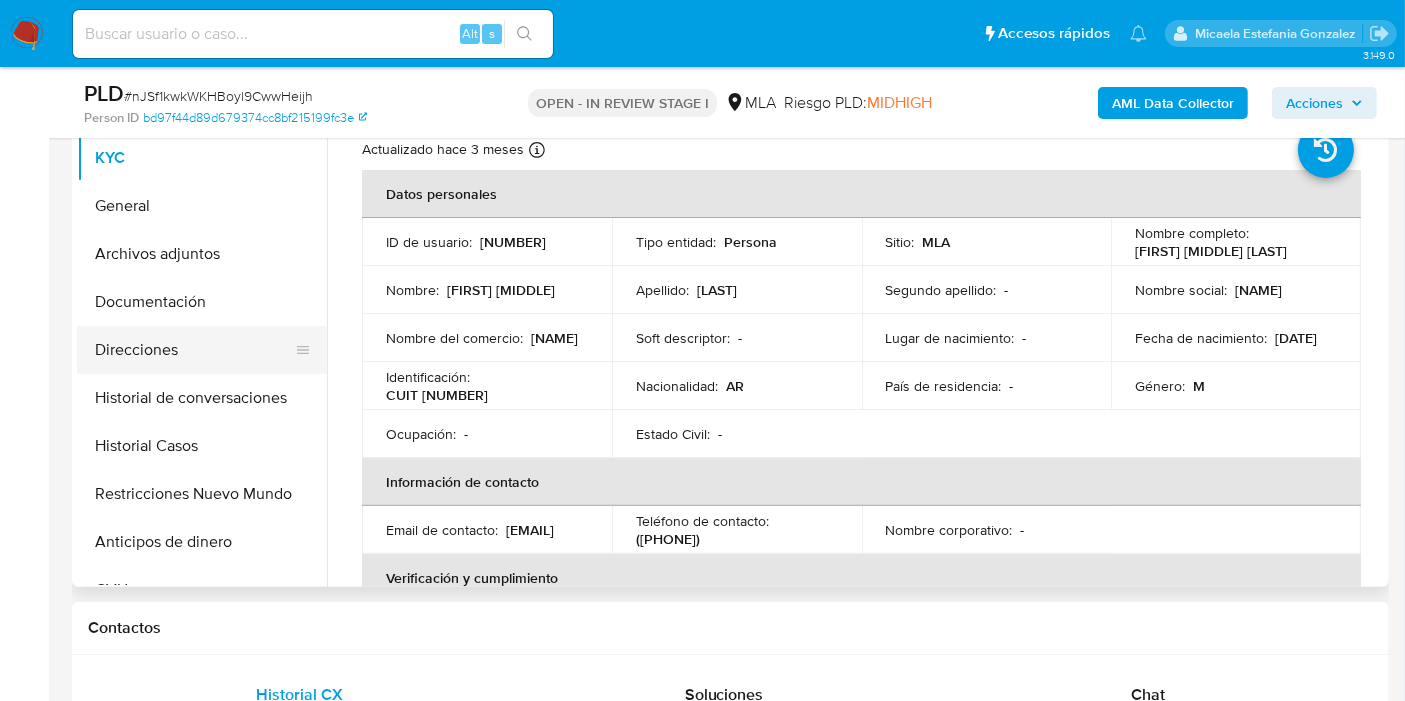 click on "Direcciones" at bounding box center (194, 350) 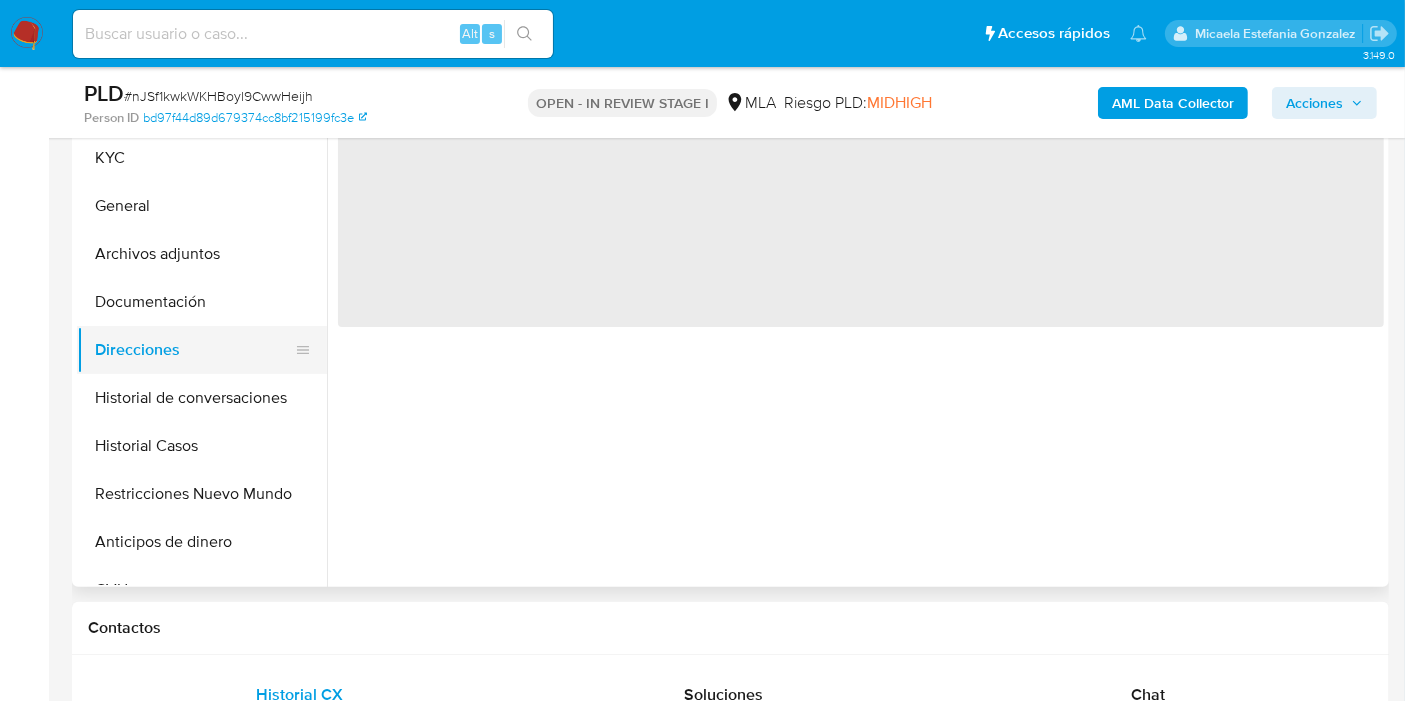 click on "Direcciones" at bounding box center (194, 350) 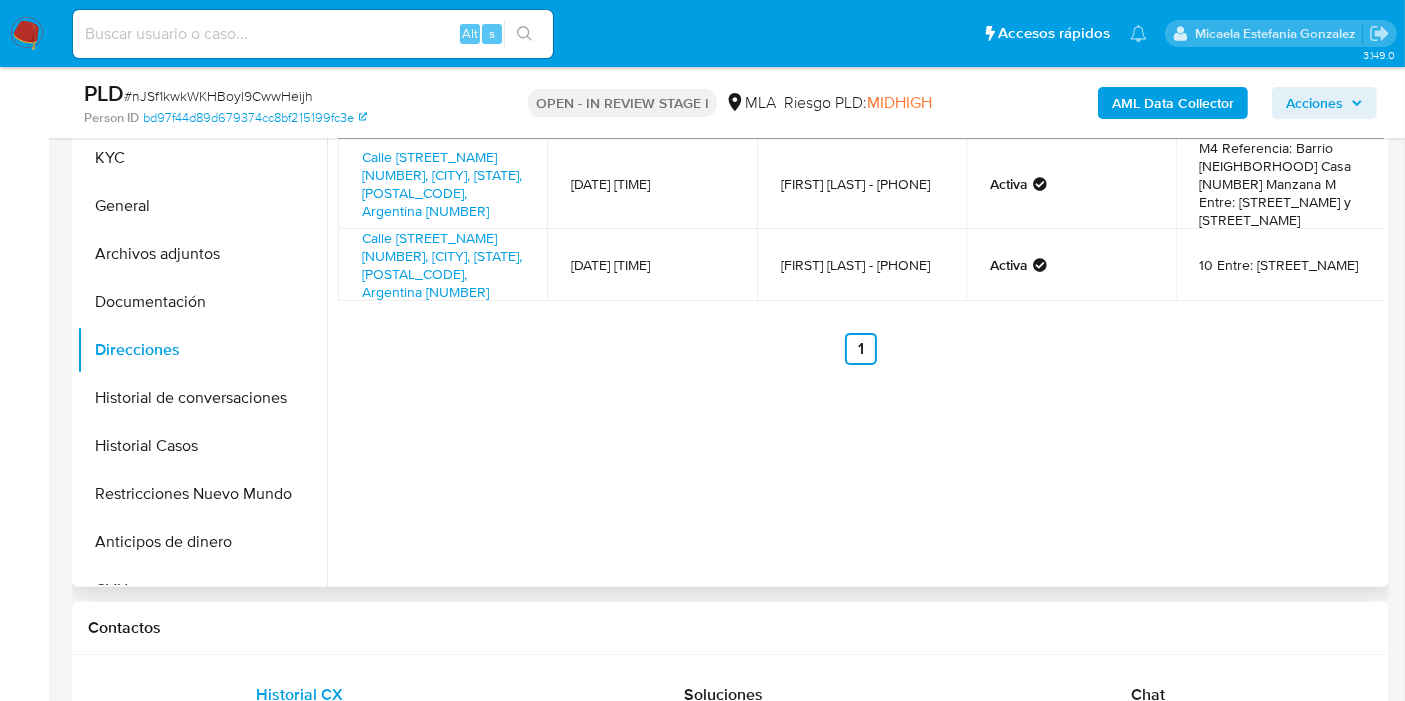 scroll, scrollTop: 333, scrollLeft: 0, axis: vertical 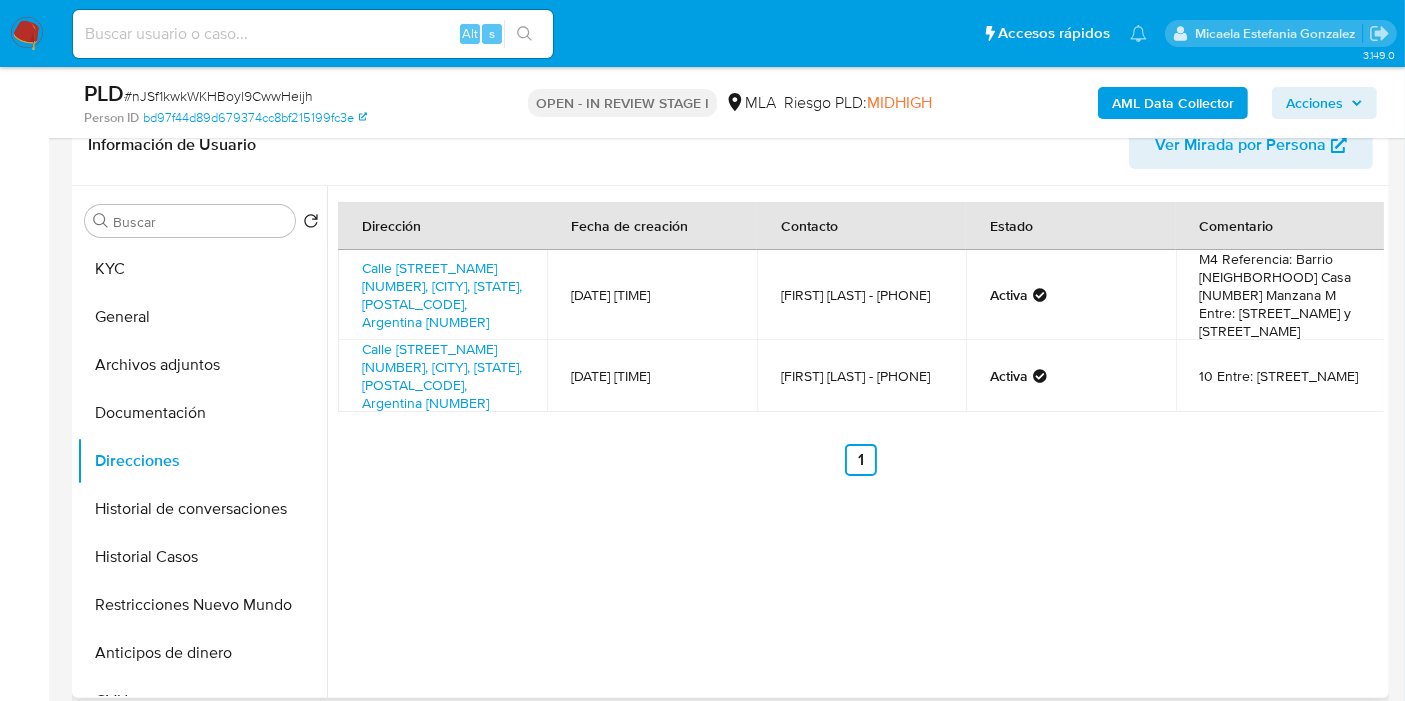 type 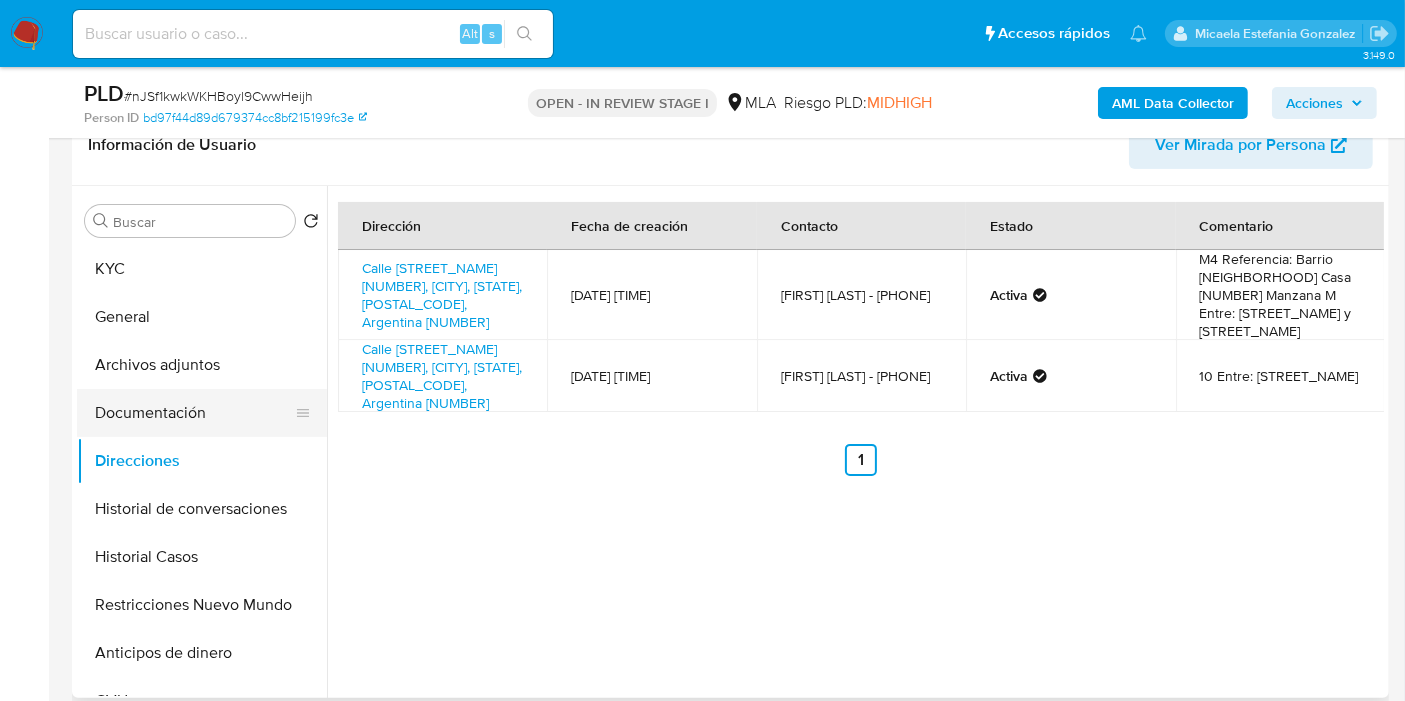 click on "Documentación" at bounding box center (194, 413) 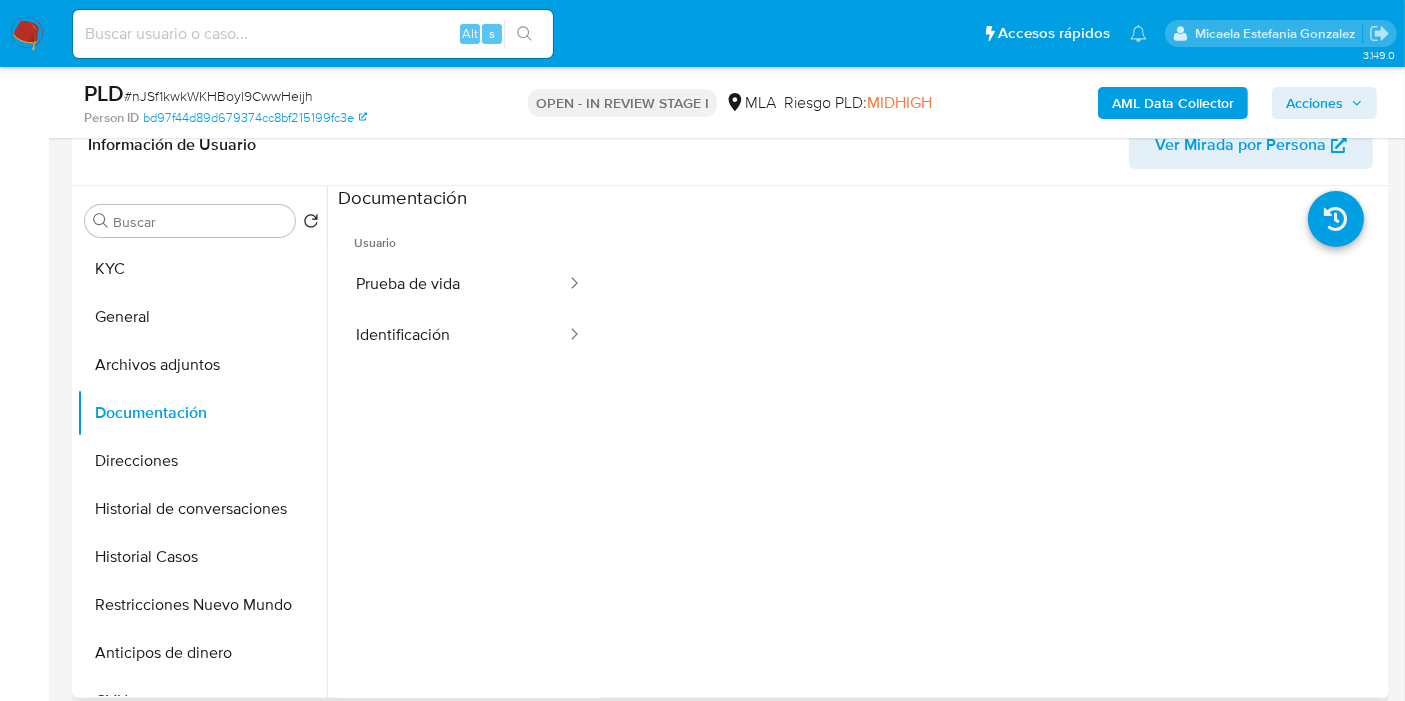 click on "Usuario Prueba de vida Identificación" at bounding box center (469, 499) 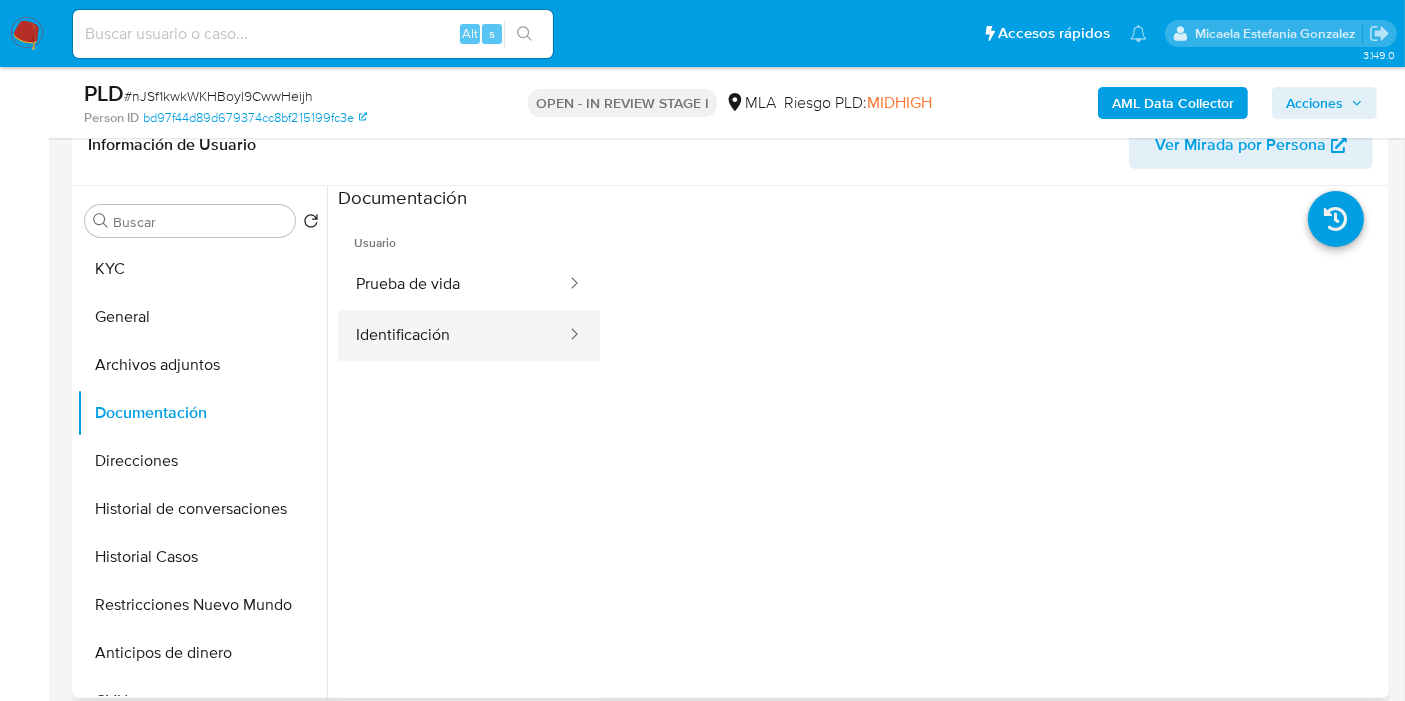 click on "Identificación" at bounding box center [453, 335] 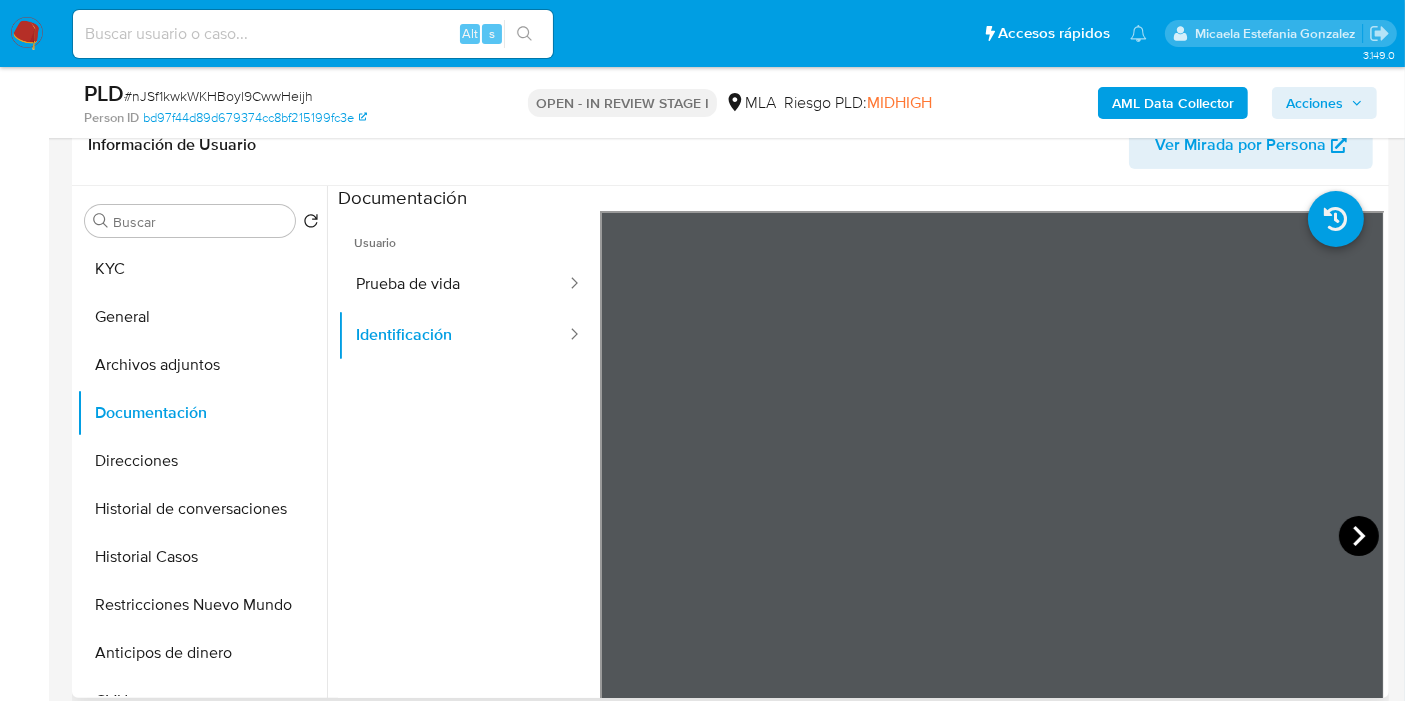 click 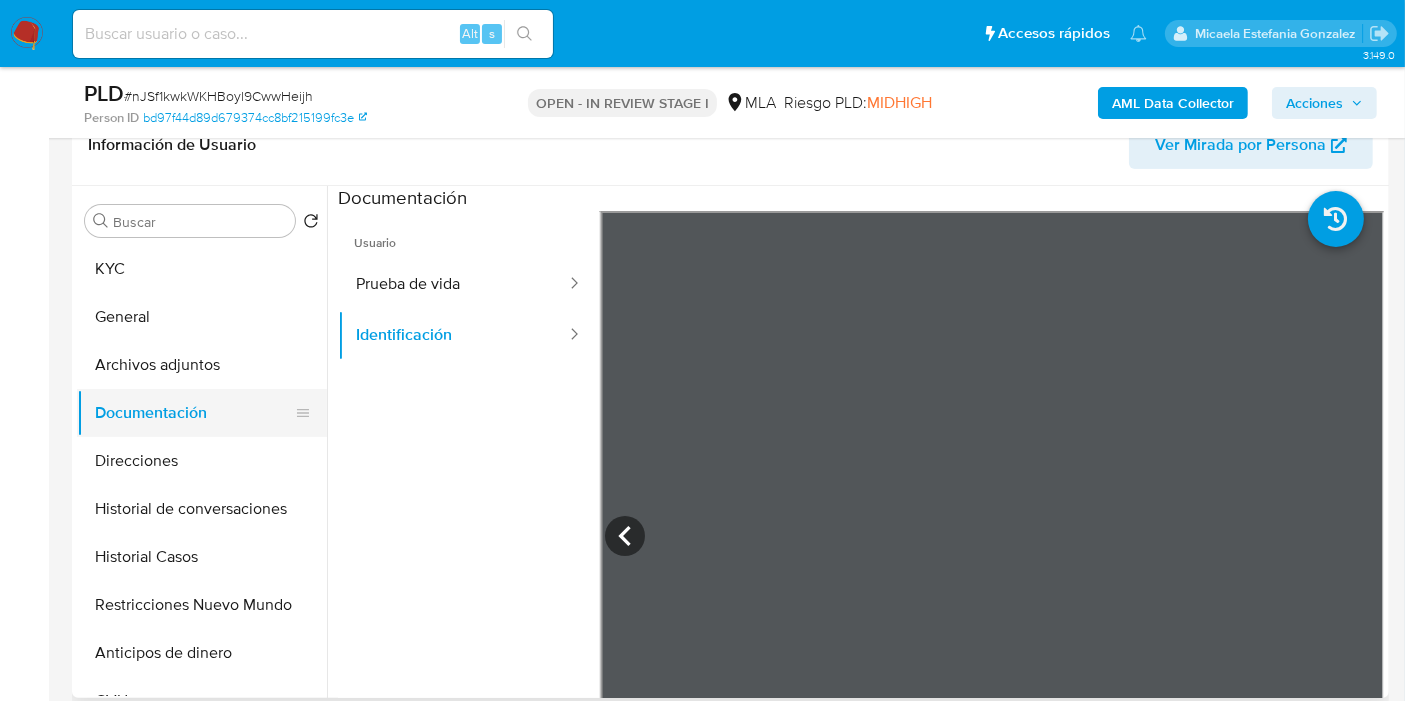 click on "Documentación" at bounding box center [194, 413] 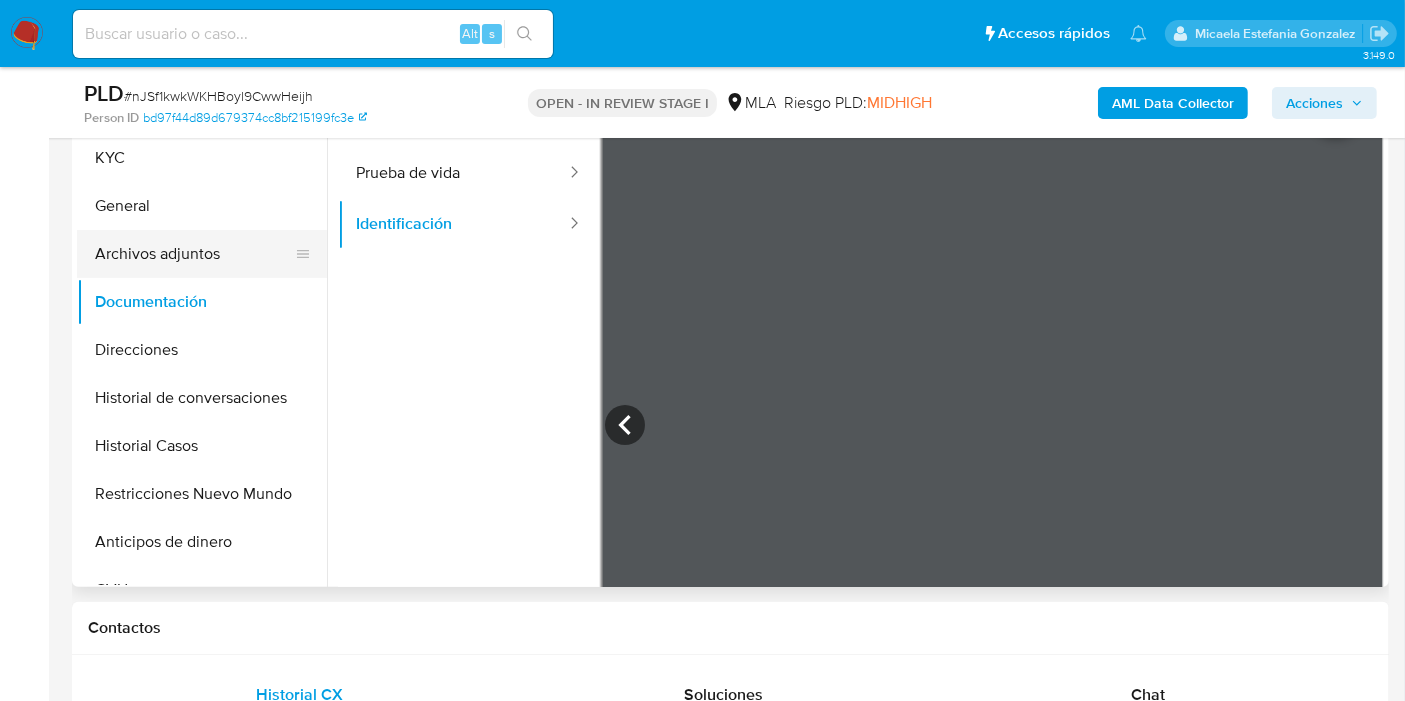 scroll, scrollTop: 222, scrollLeft: 0, axis: vertical 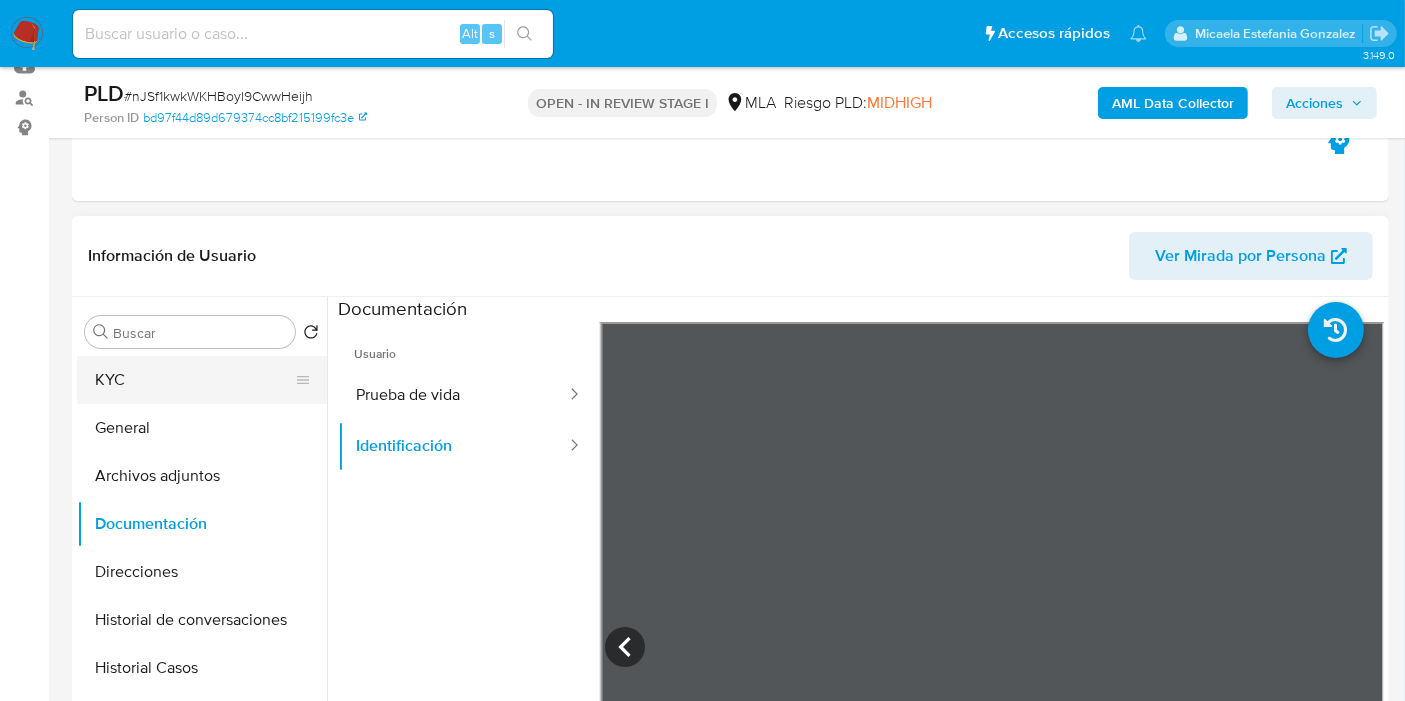 click on "KYC" at bounding box center (194, 380) 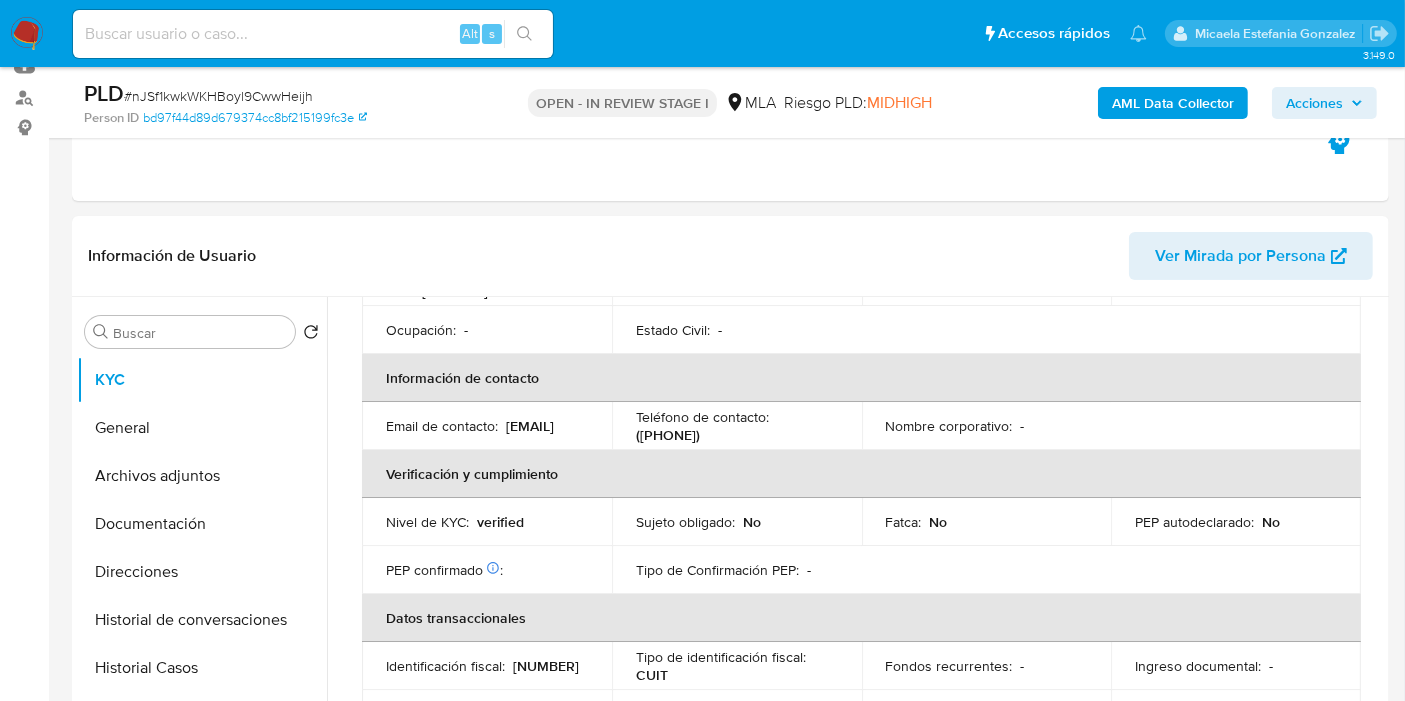 scroll, scrollTop: 333, scrollLeft: 0, axis: vertical 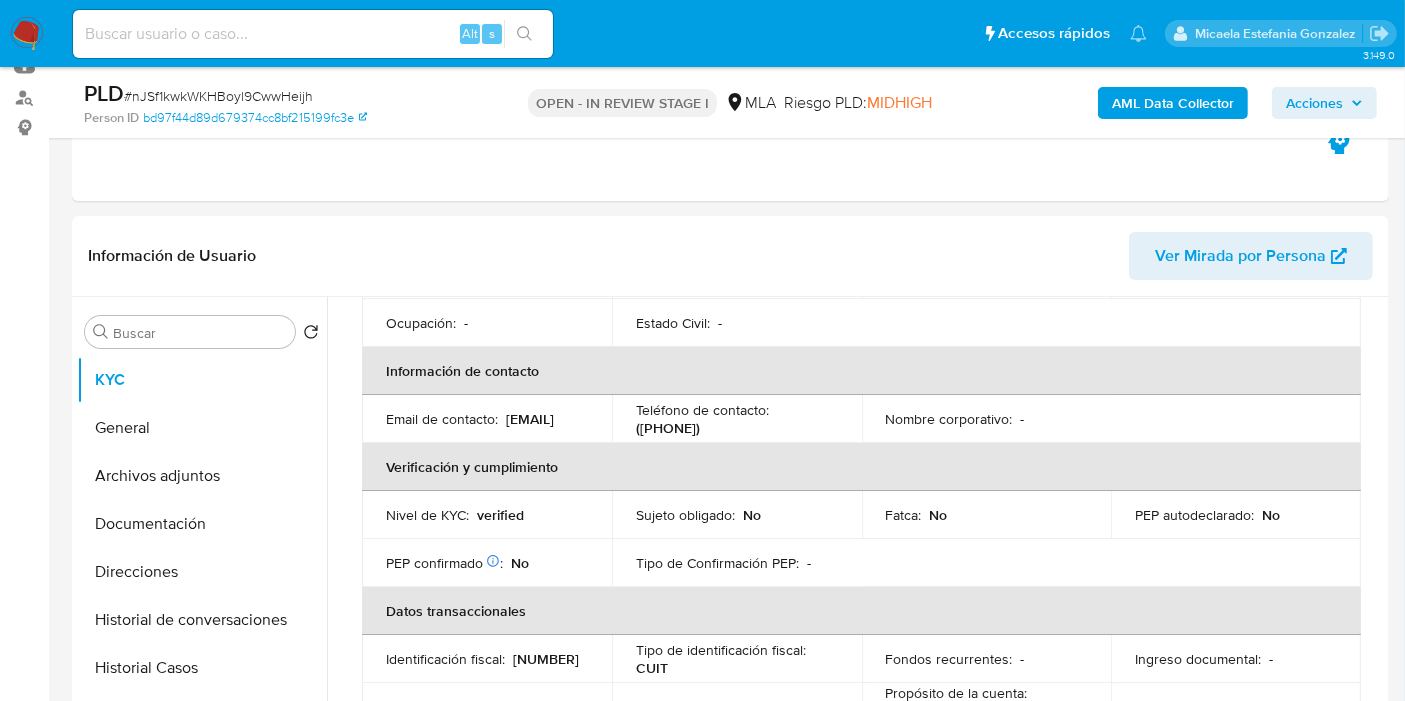 drag, startPoint x: 555, startPoint y: 432, endPoint x: 388, endPoint y: 435, distance: 167.02695 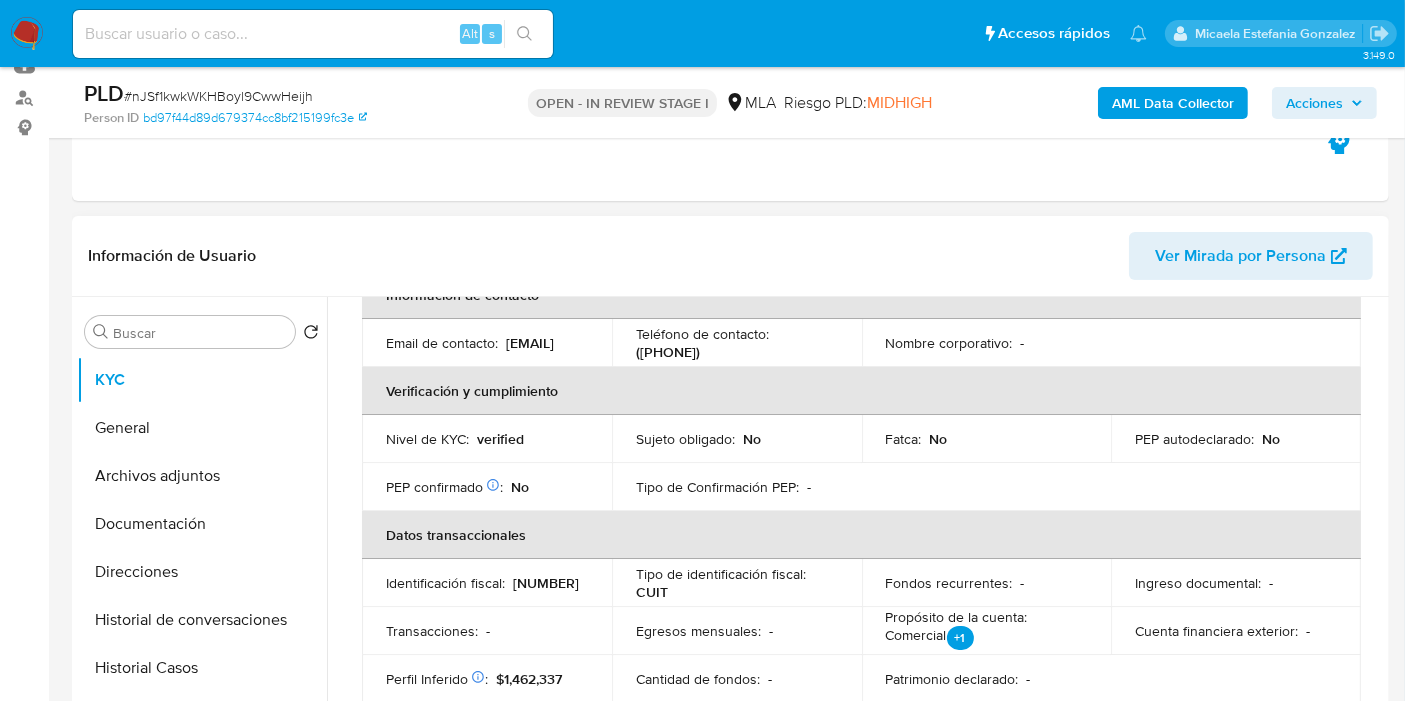 scroll, scrollTop: 444, scrollLeft: 0, axis: vertical 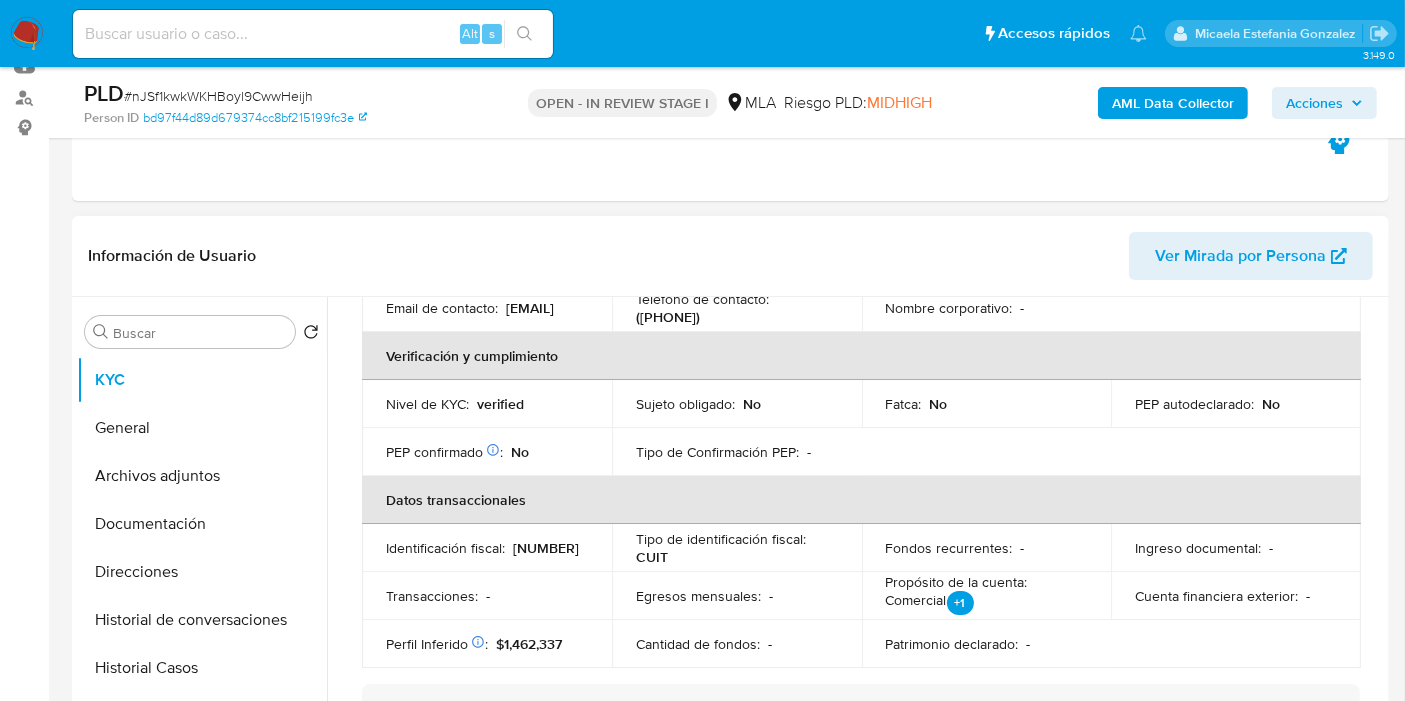 click on "(261) 5341734" at bounding box center (668, 317) 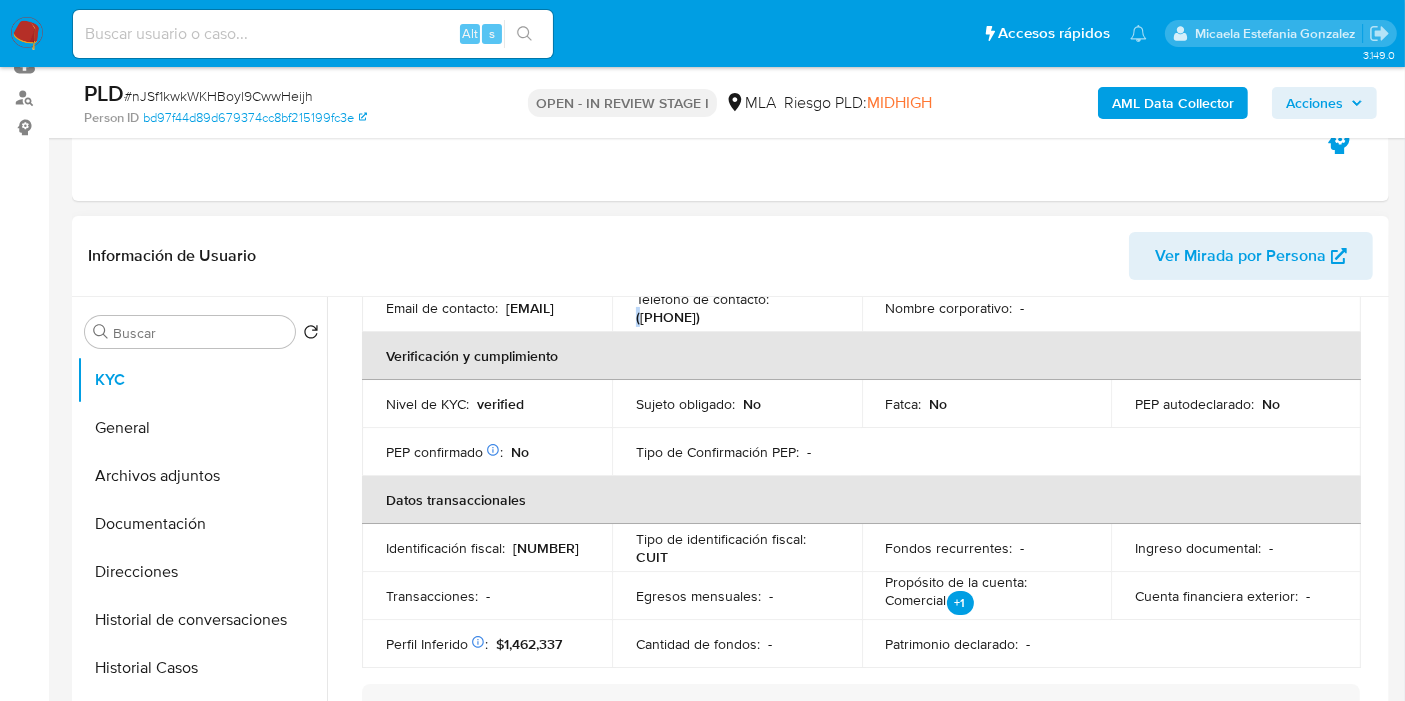 click on "(261) 5341734" at bounding box center (668, 317) 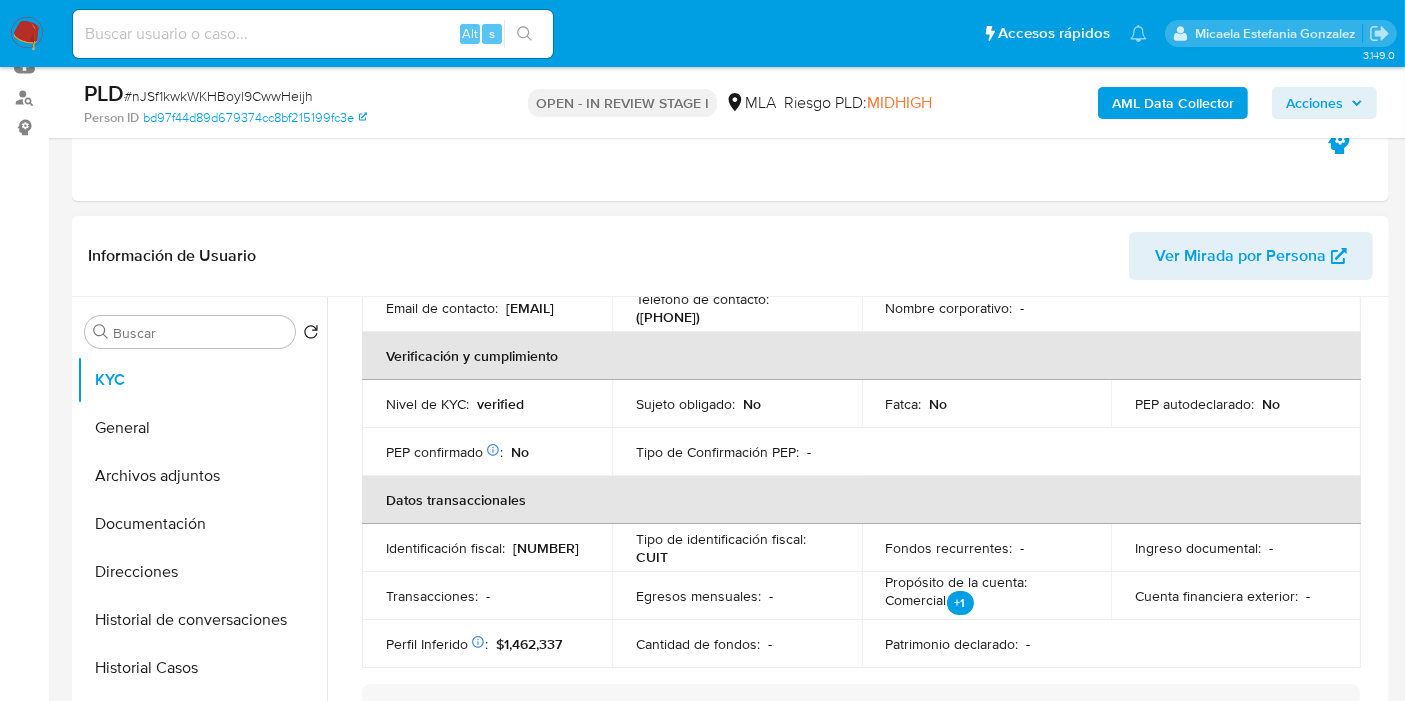 click on "(261) 5341734" at bounding box center [668, 317] 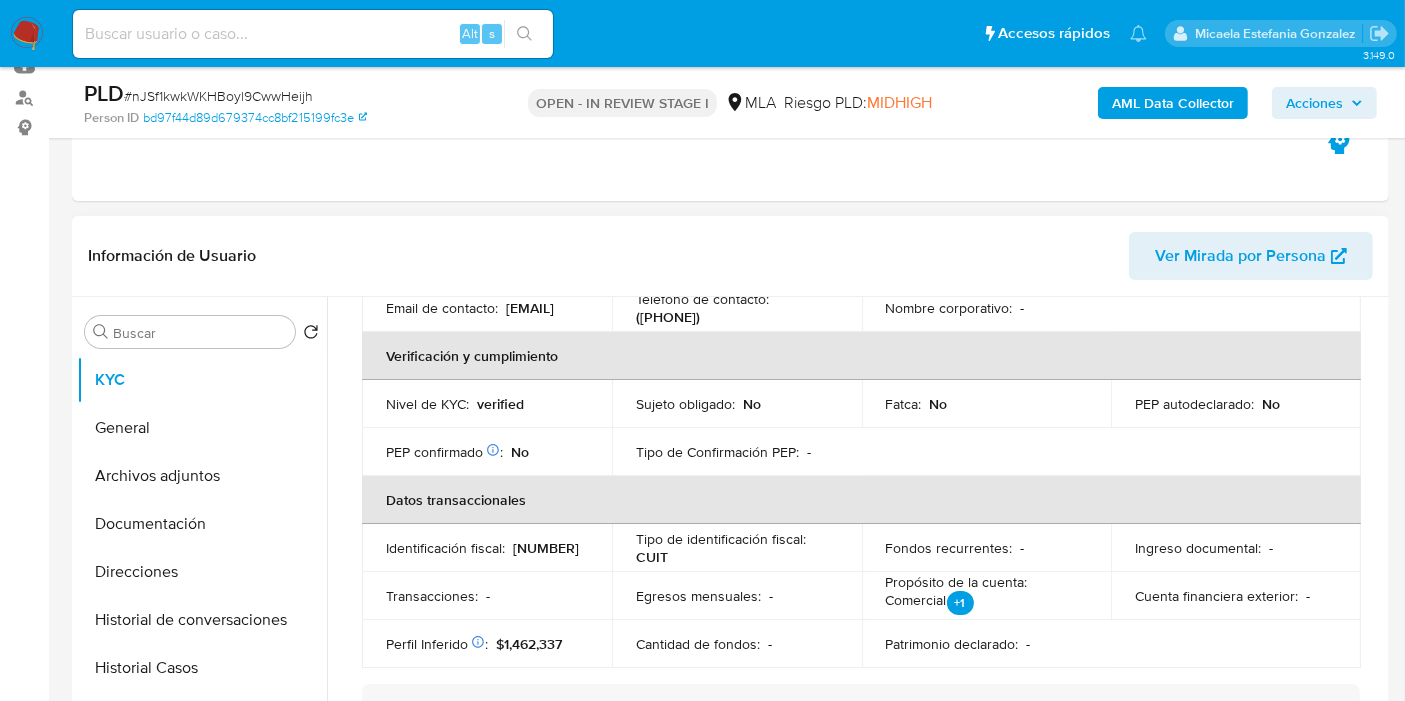 copy on "5341734" 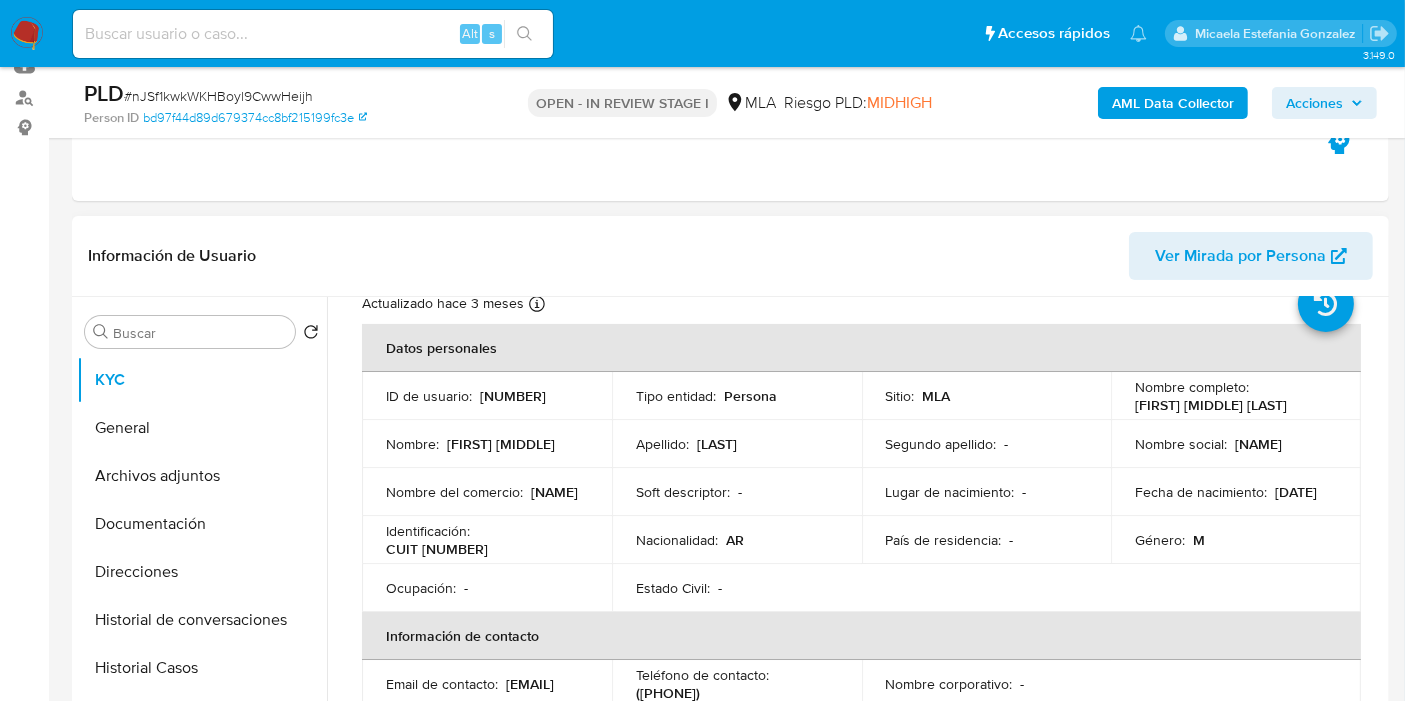 scroll, scrollTop: 0, scrollLeft: 0, axis: both 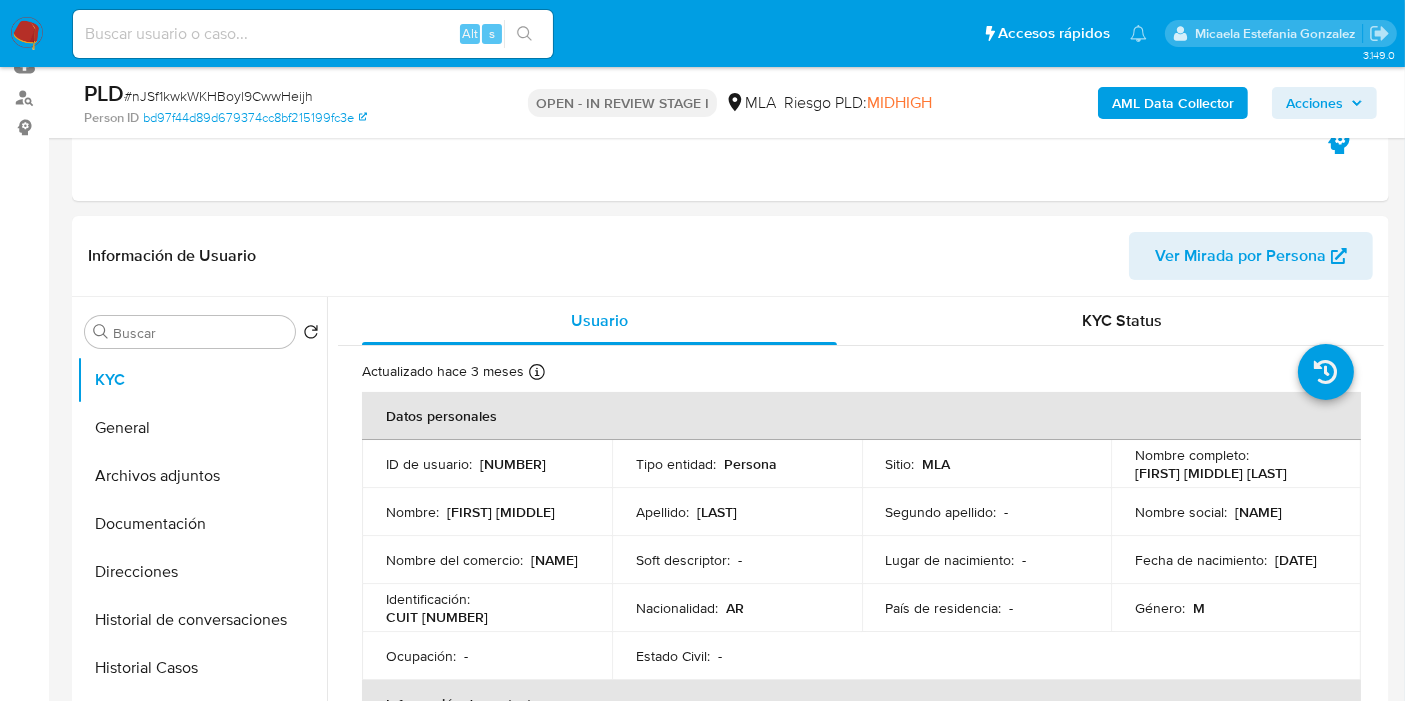 click on "Pausado Ver notificaciones Alt s Accesos rápidos   Presiona las siguientes teclas para acceder a algunas de las funciones Buscar caso o usuario Alt s Volver al home Alt h Agregar un comentario Alt c Ir a la resolucion de un caso Alt r Agregar un archivo adjunto Alt a Solicitar KYC challenge Alt 3 Agregar restricción Alt 4 Eliminar restricción Alt 5 Micaela Estefania Gonzalez" at bounding box center [702, 33] 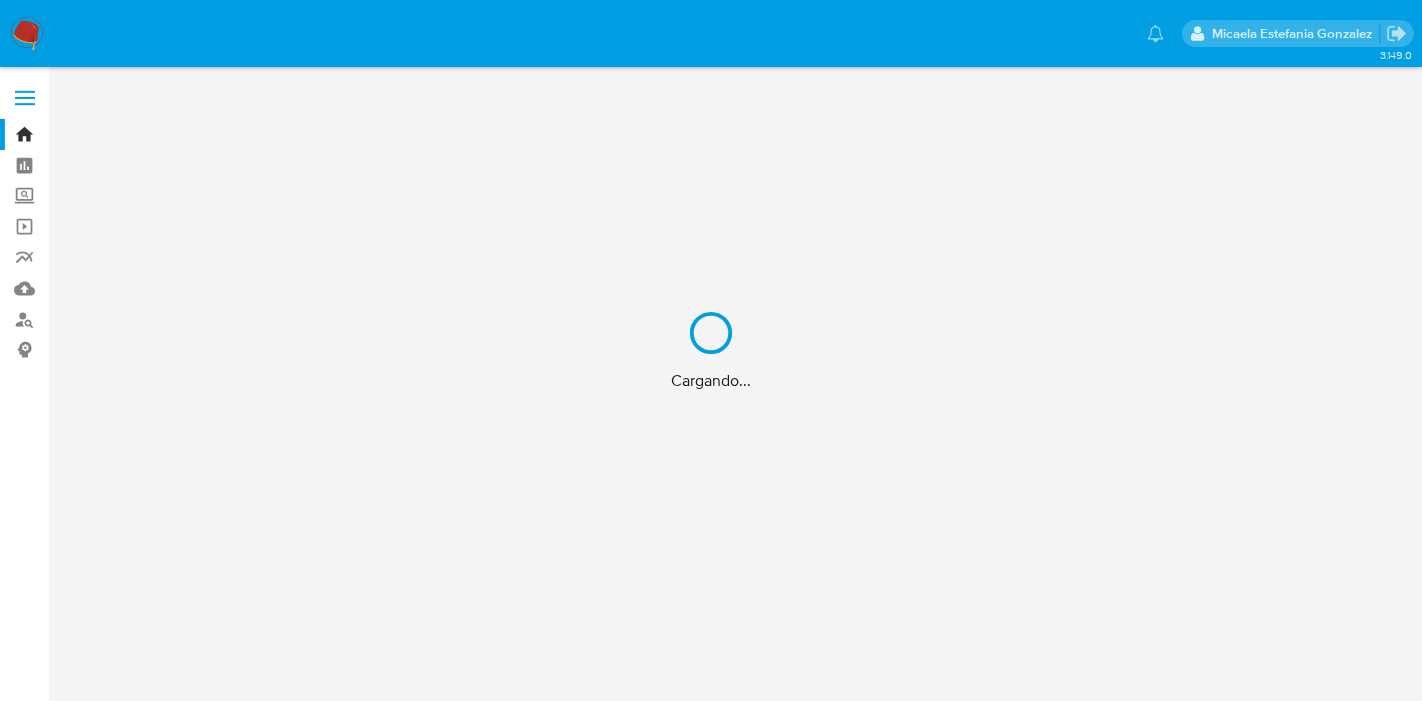scroll, scrollTop: 0, scrollLeft: 0, axis: both 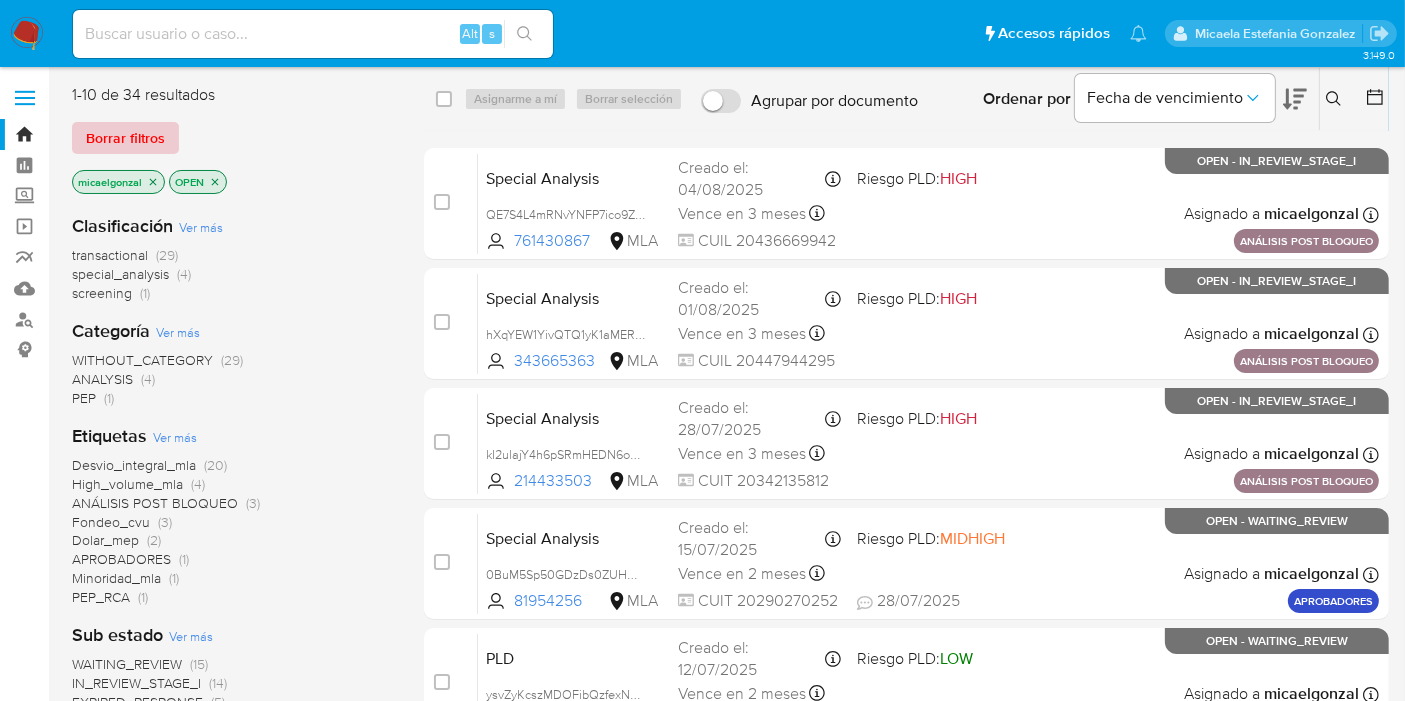 click on "Borrar filtros" at bounding box center (125, 138) 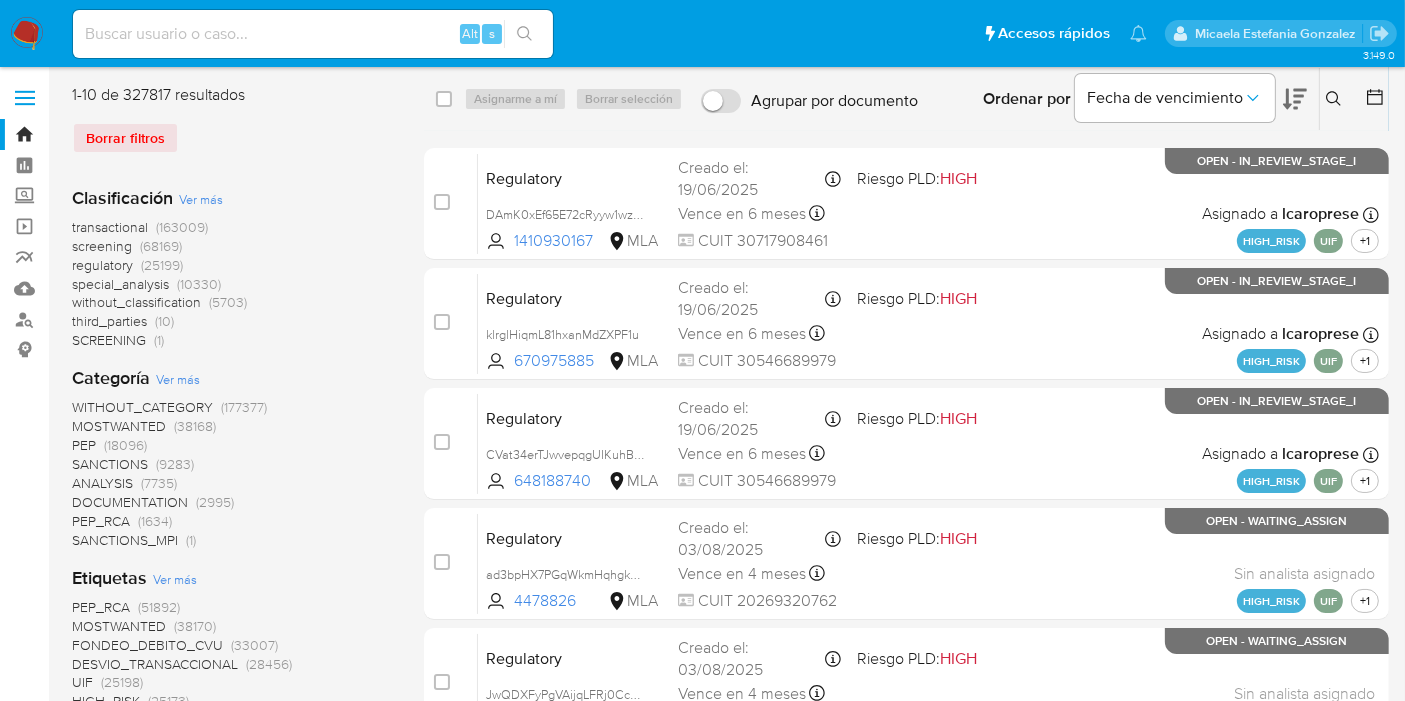click 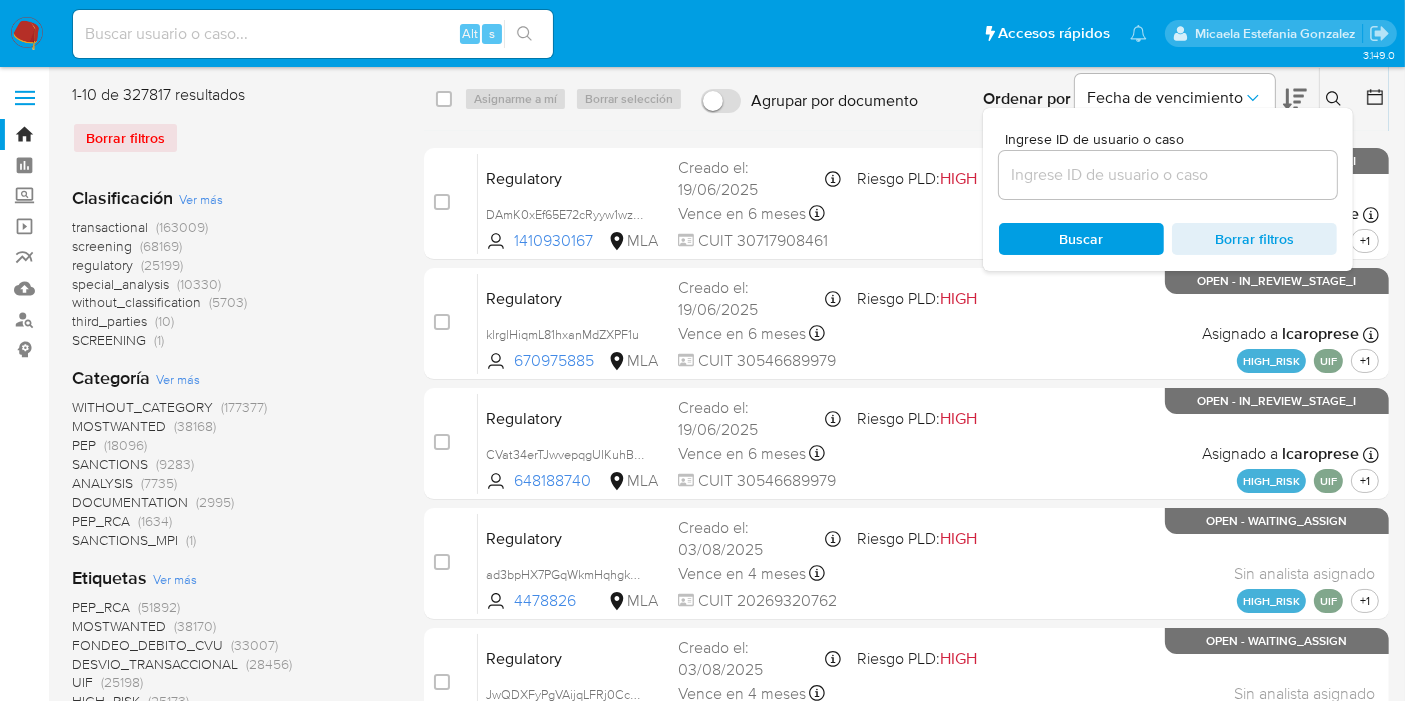 click on "Ingrese ID de usuario o caso Buscar Borrar filtros" at bounding box center (1168, 189) 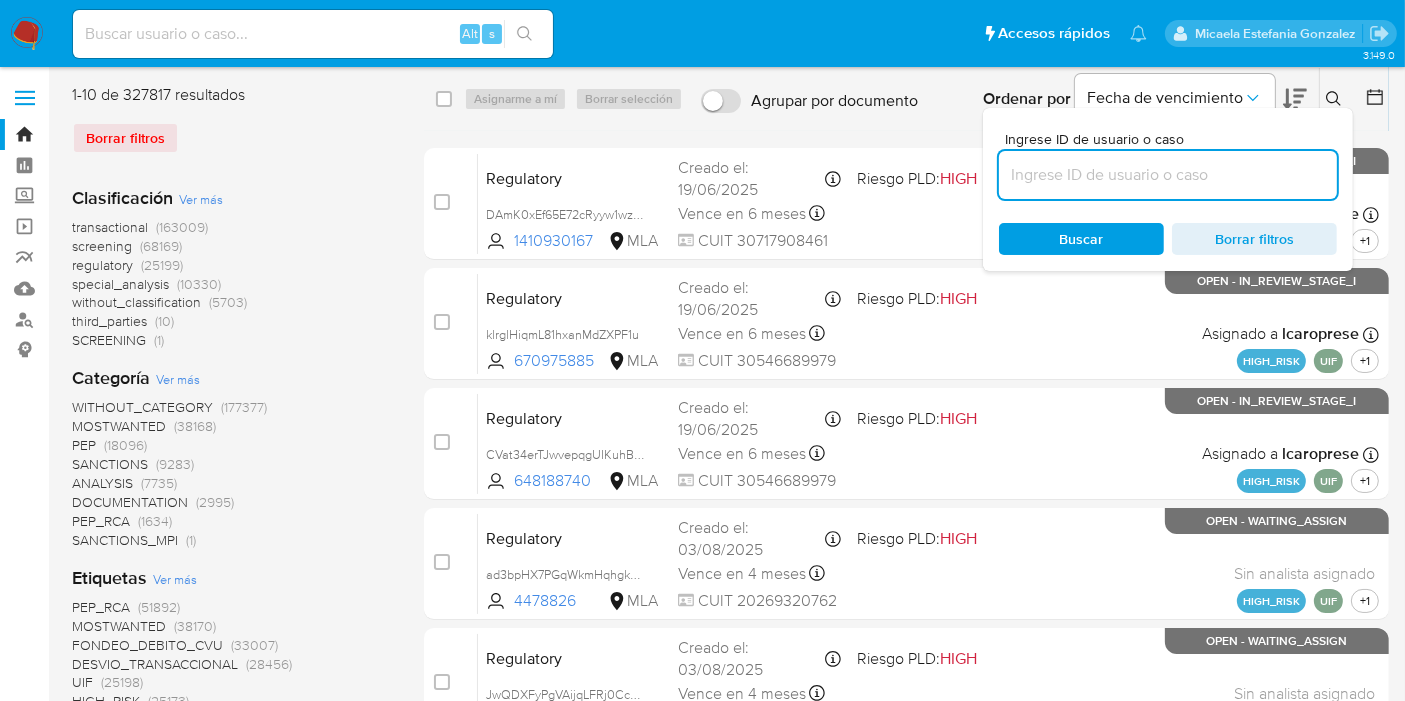 click at bounding box center [1168, 175] 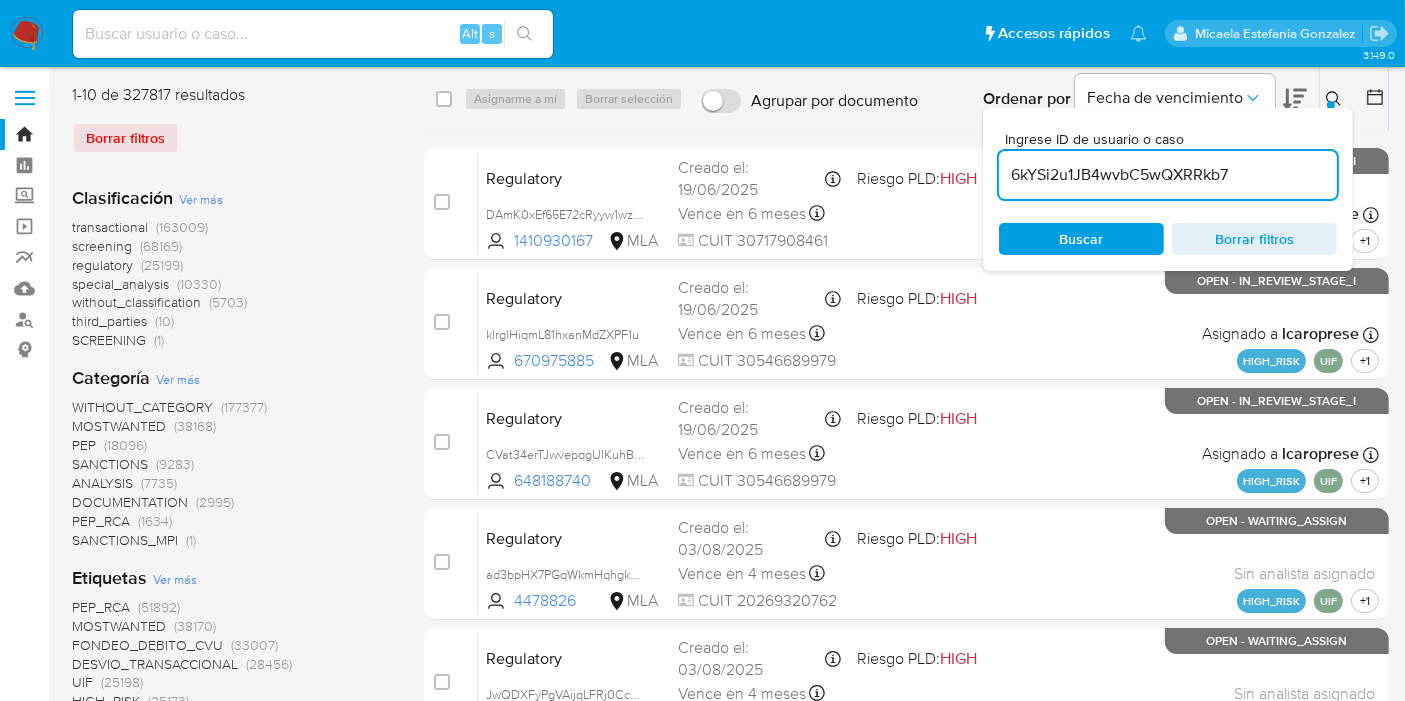 type on "6kYSi2u1JB4wvbC5wQXRRkb7" 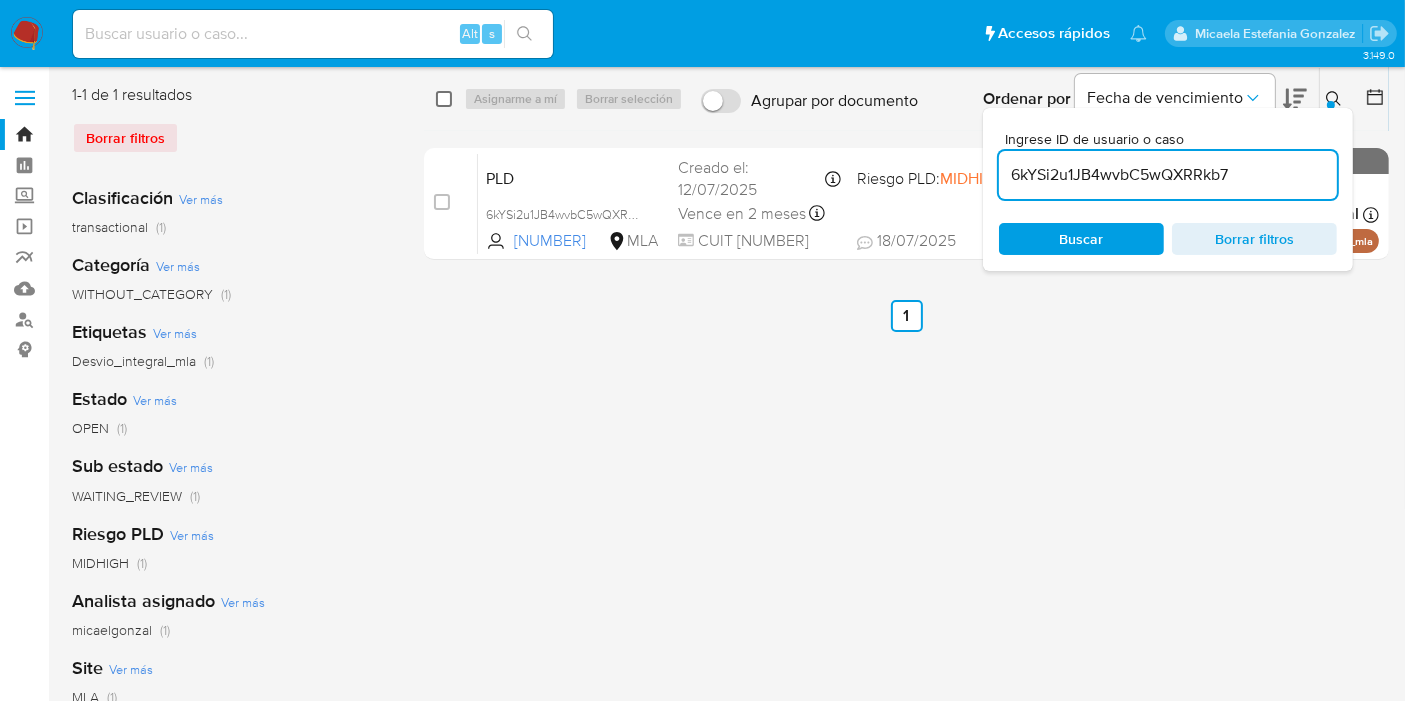 click at bounding box center [444, 99] 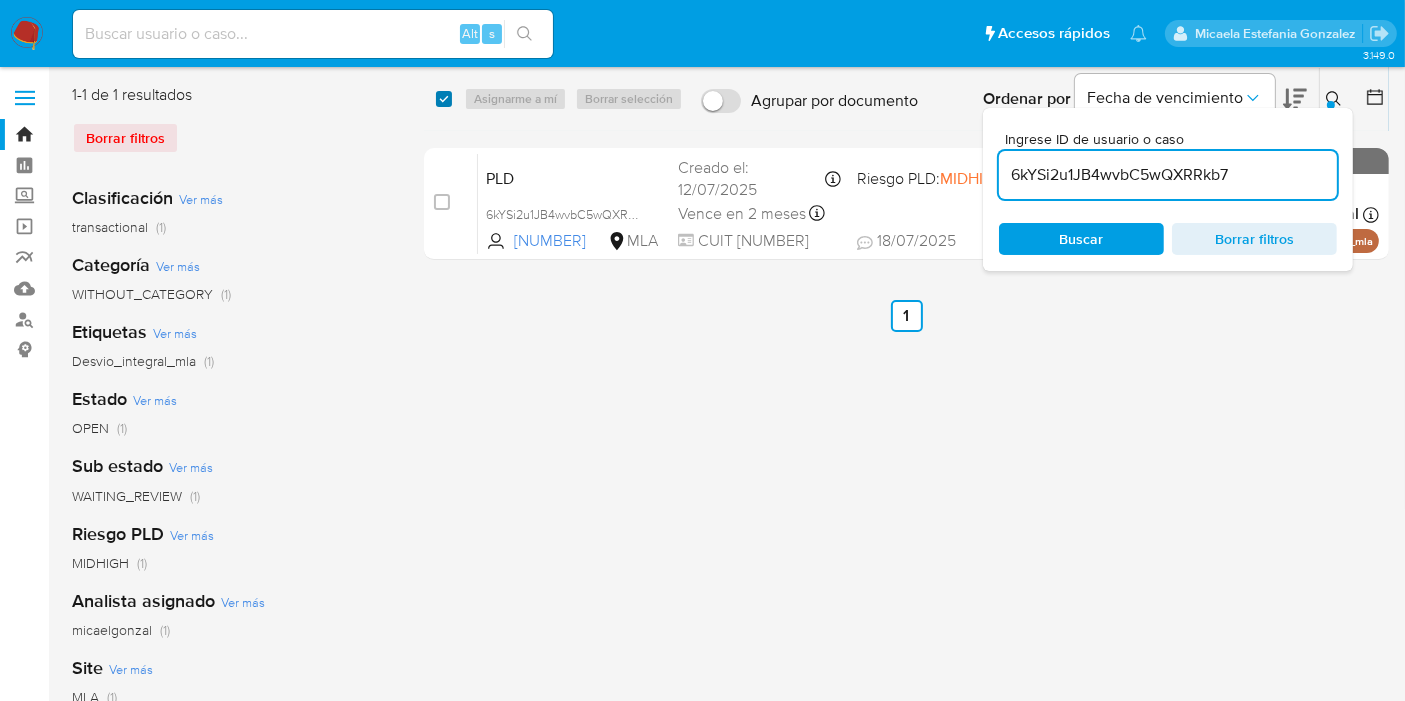 checkbox on "true" 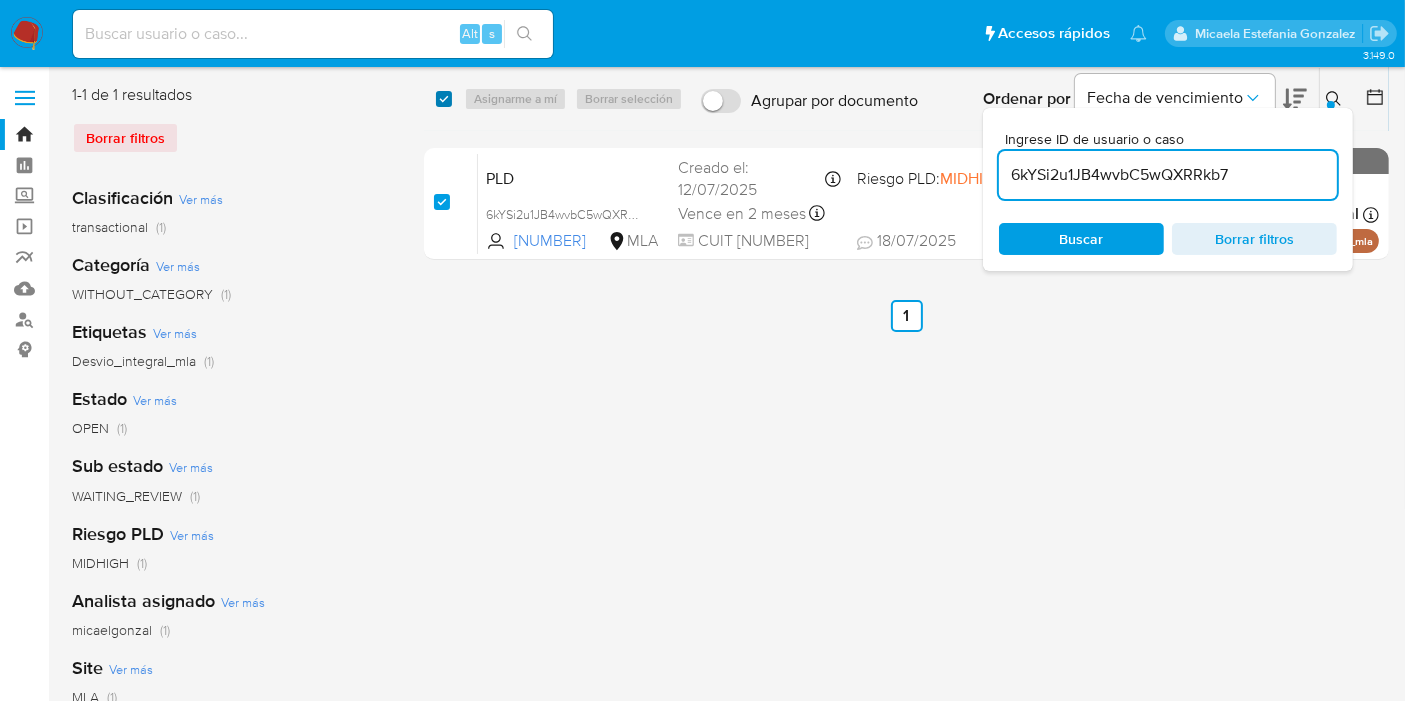checkbox on "true" 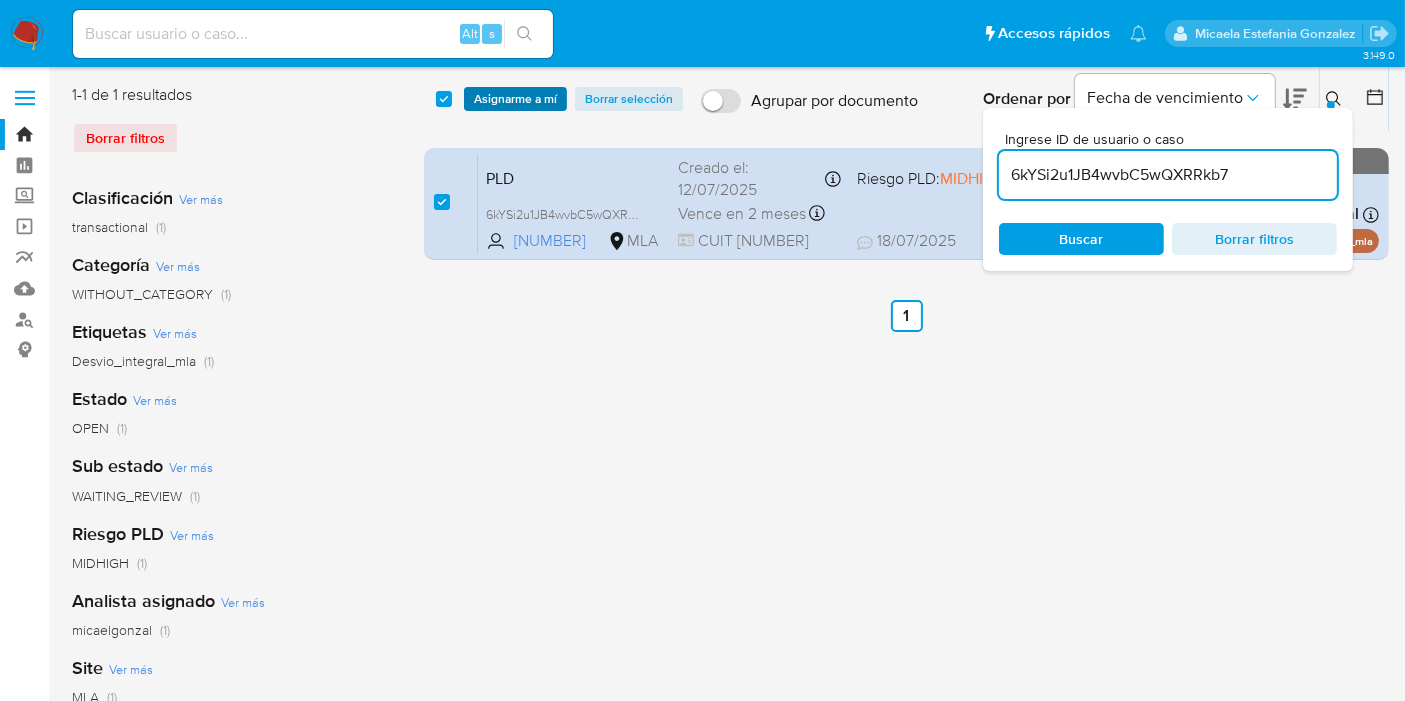 click on "Asignarme a mí" at bounding box center (515, 99) 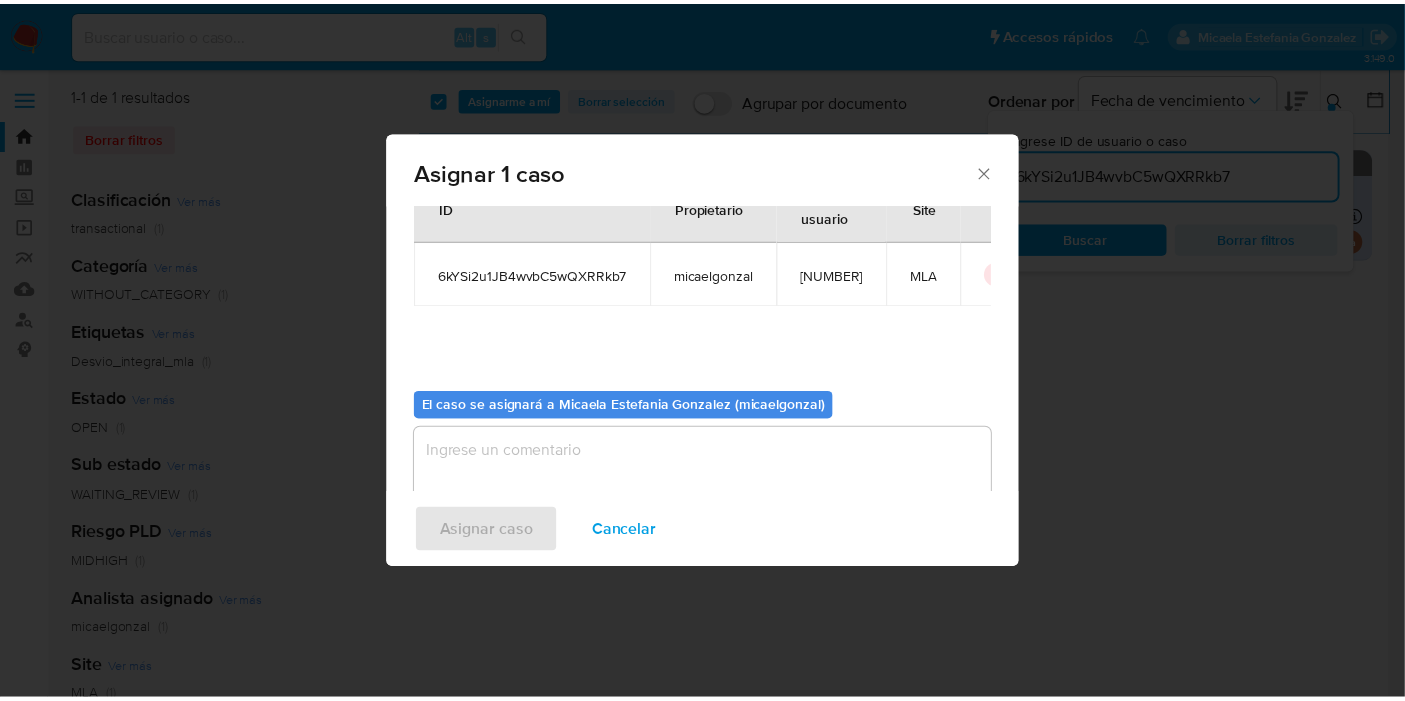 scroll, scrollTop: 102, scrollLeft: 0, axis: vertical 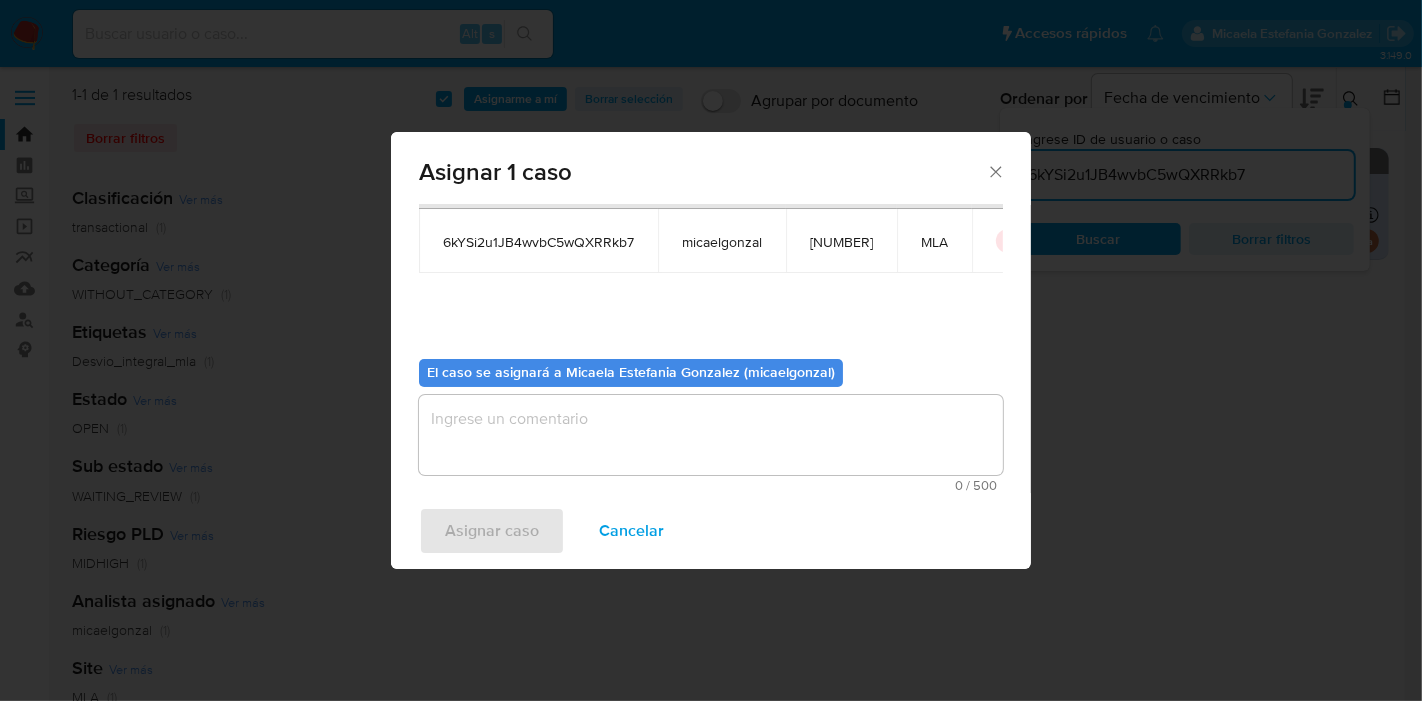click at bounding box center [711, 435] 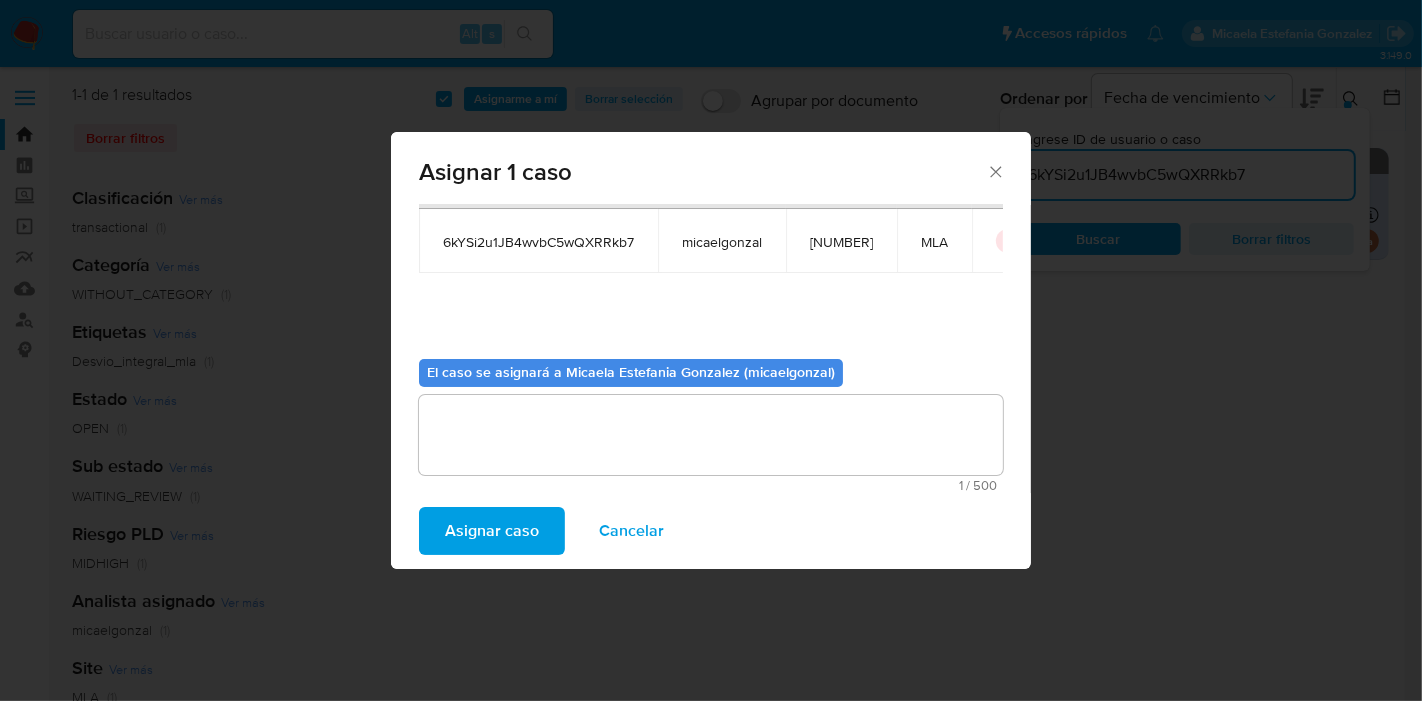 click on "Asignar caso" at bounding box center (492, 531) 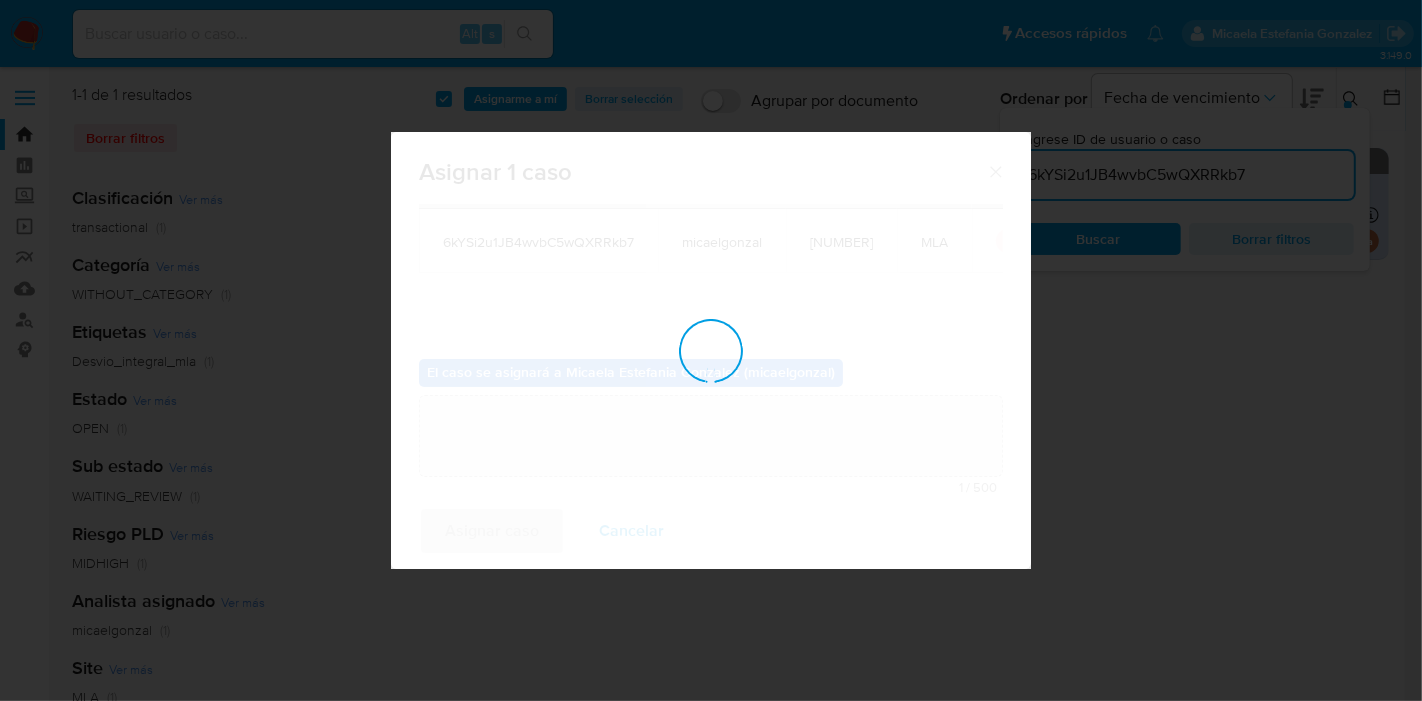 type 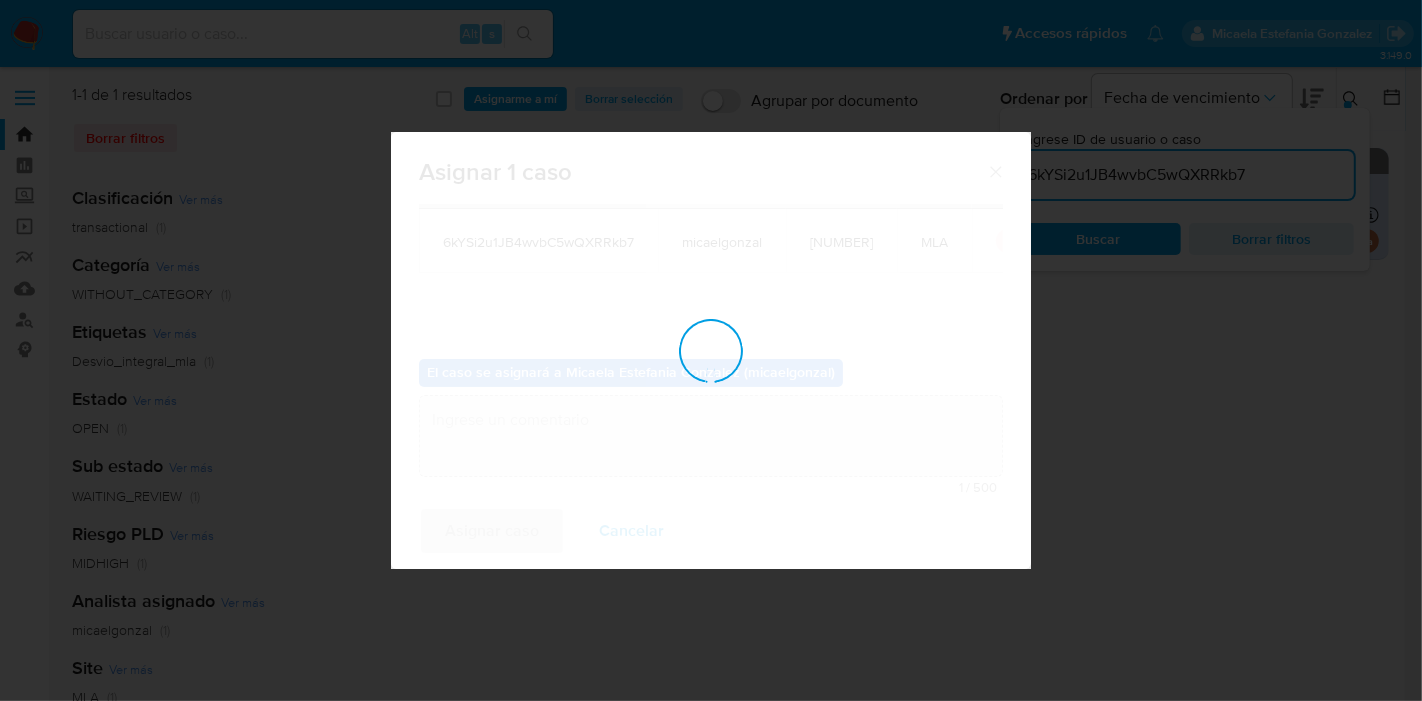 checkbox on "false" 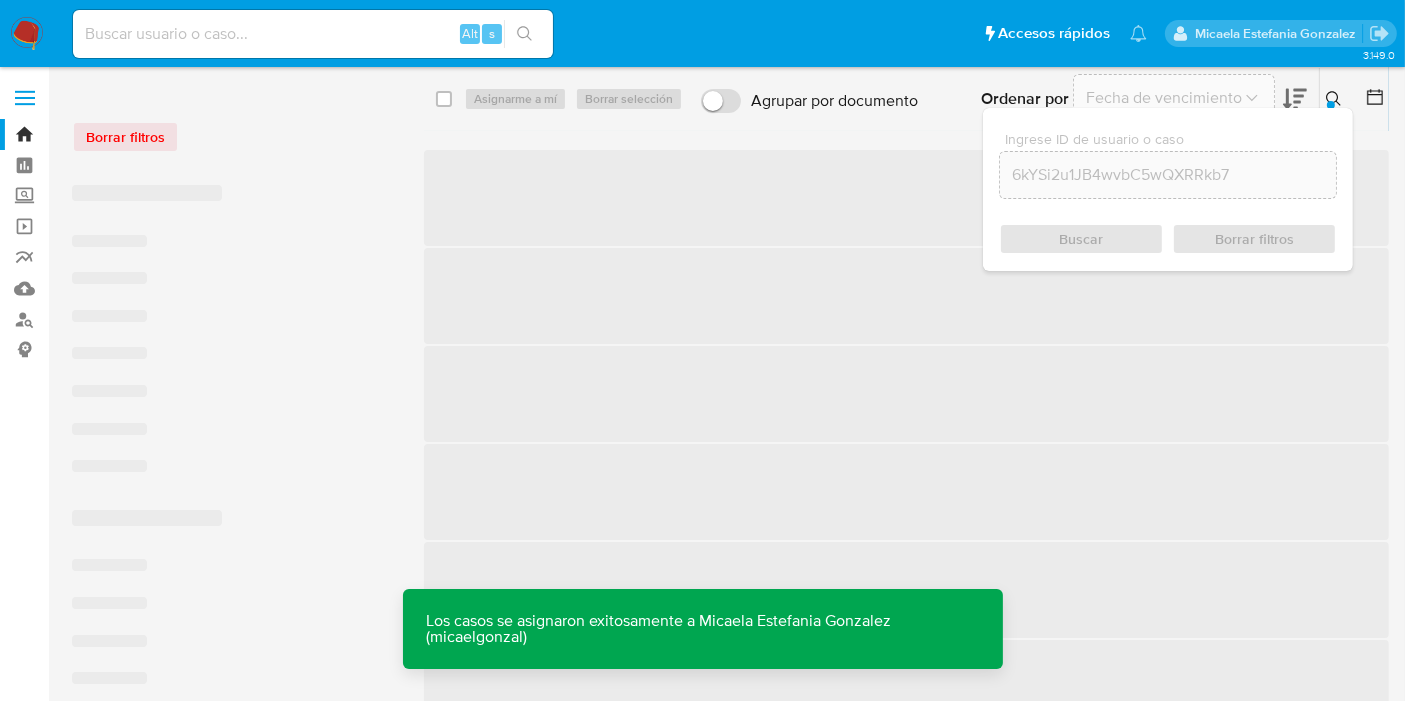 click at bounding box center (313, 34) 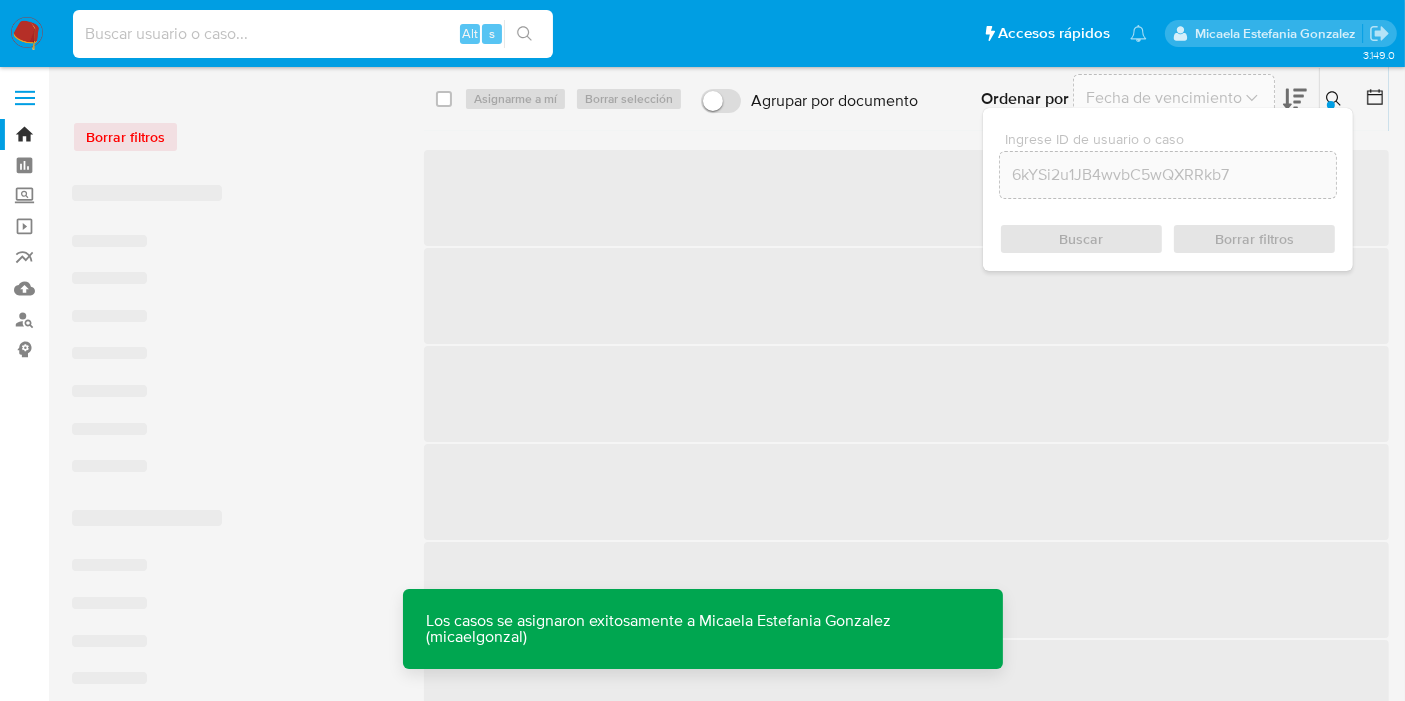 paste on "6kYSi2u1JB4wvbC5wQXRRkb7" 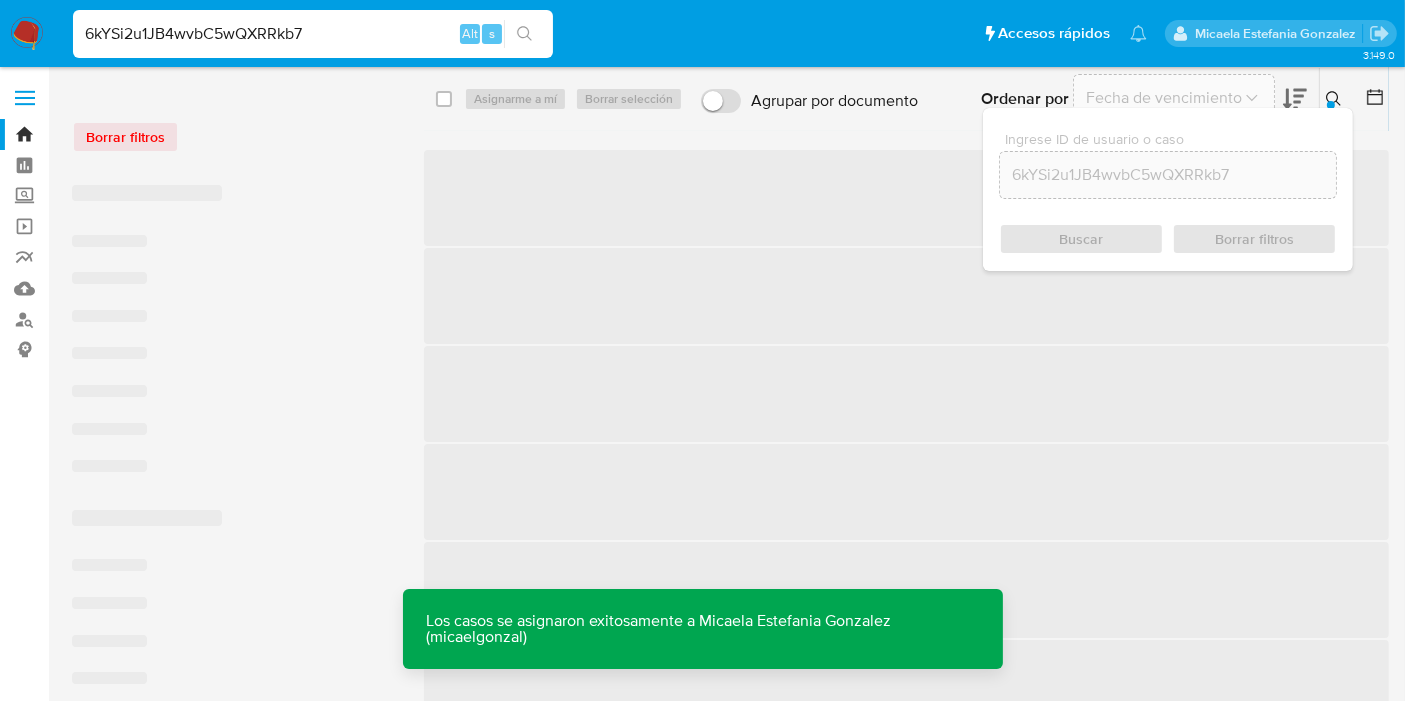 type on "6kYSi2u1JB4wvbC5wQXRRkb7" 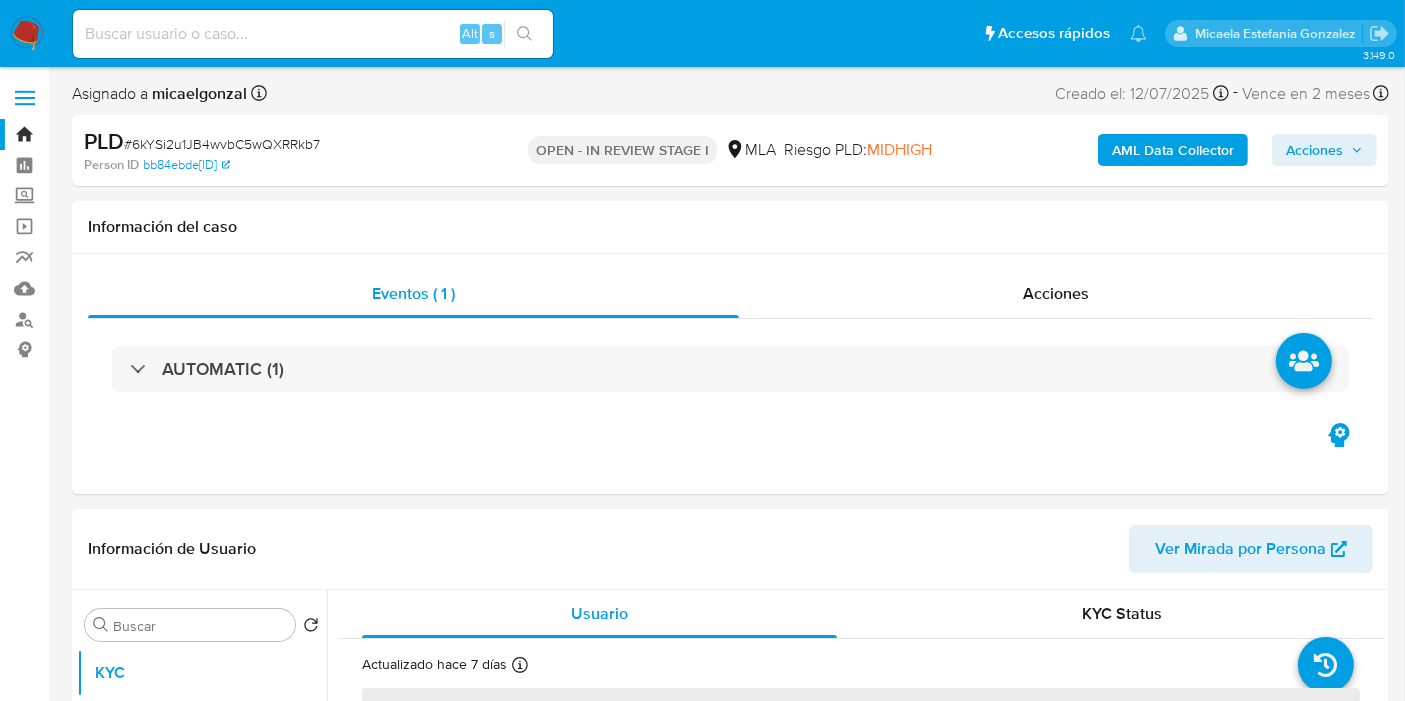 select on "10" 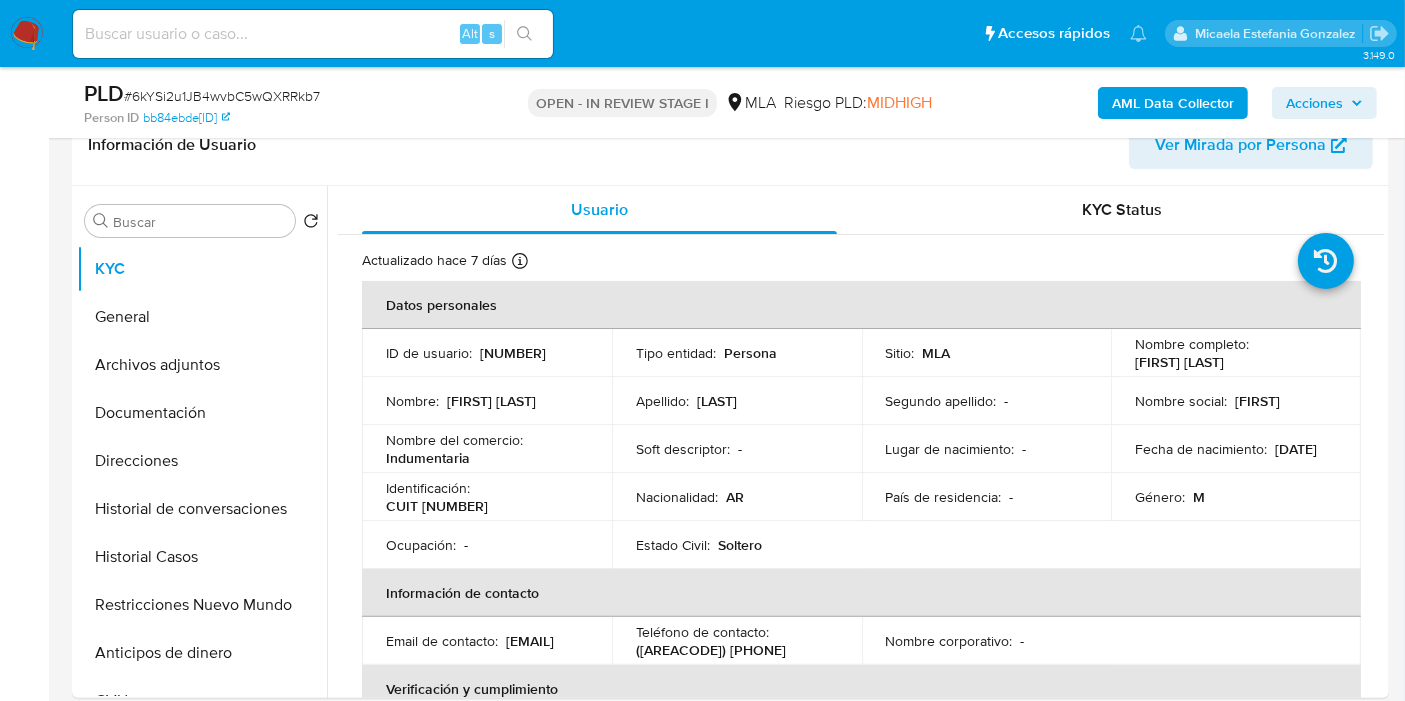 scroll, scrollTop: 444, scrollLeft: 0, axis: vertical 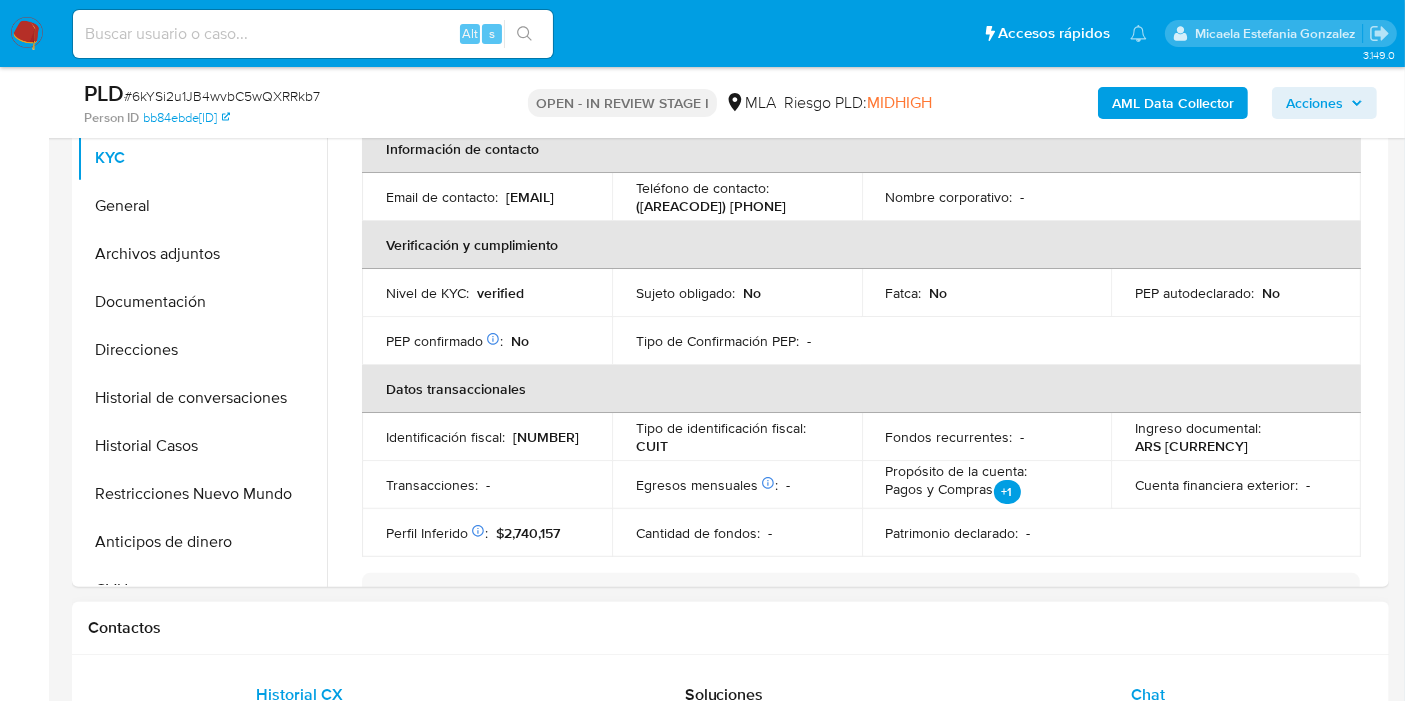 click on "Chat" at bounding box center (1148, 695) 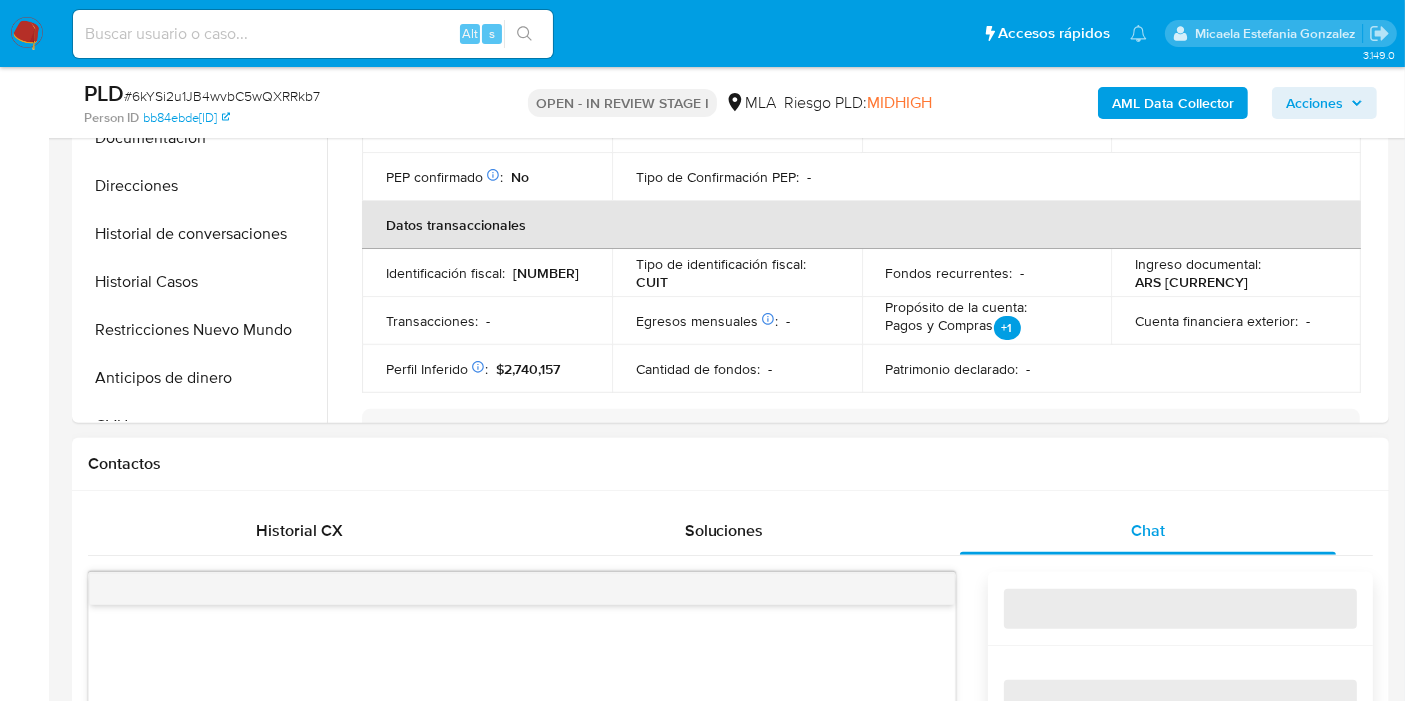 scroll, scrollTop: 777, scrollLeft: 0, axis: vertical 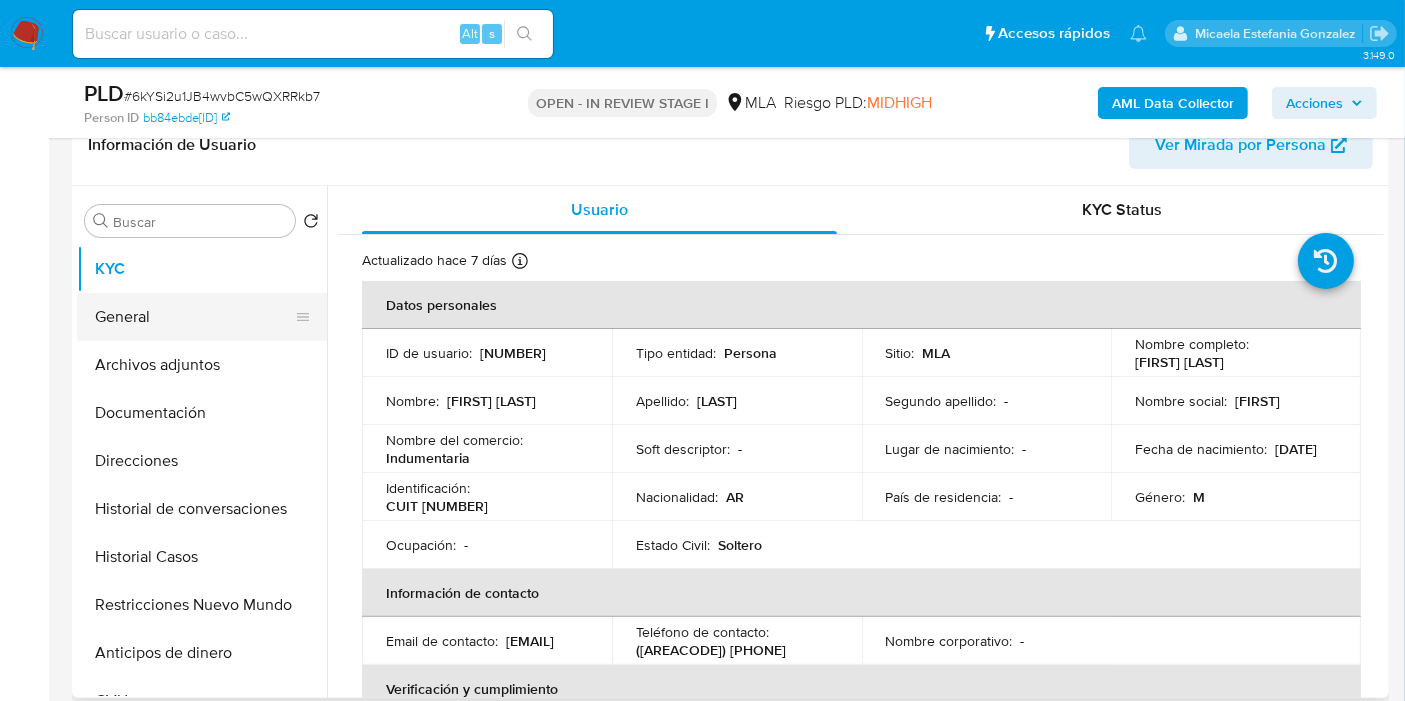 click on "General" at bounding box center (194, 317) 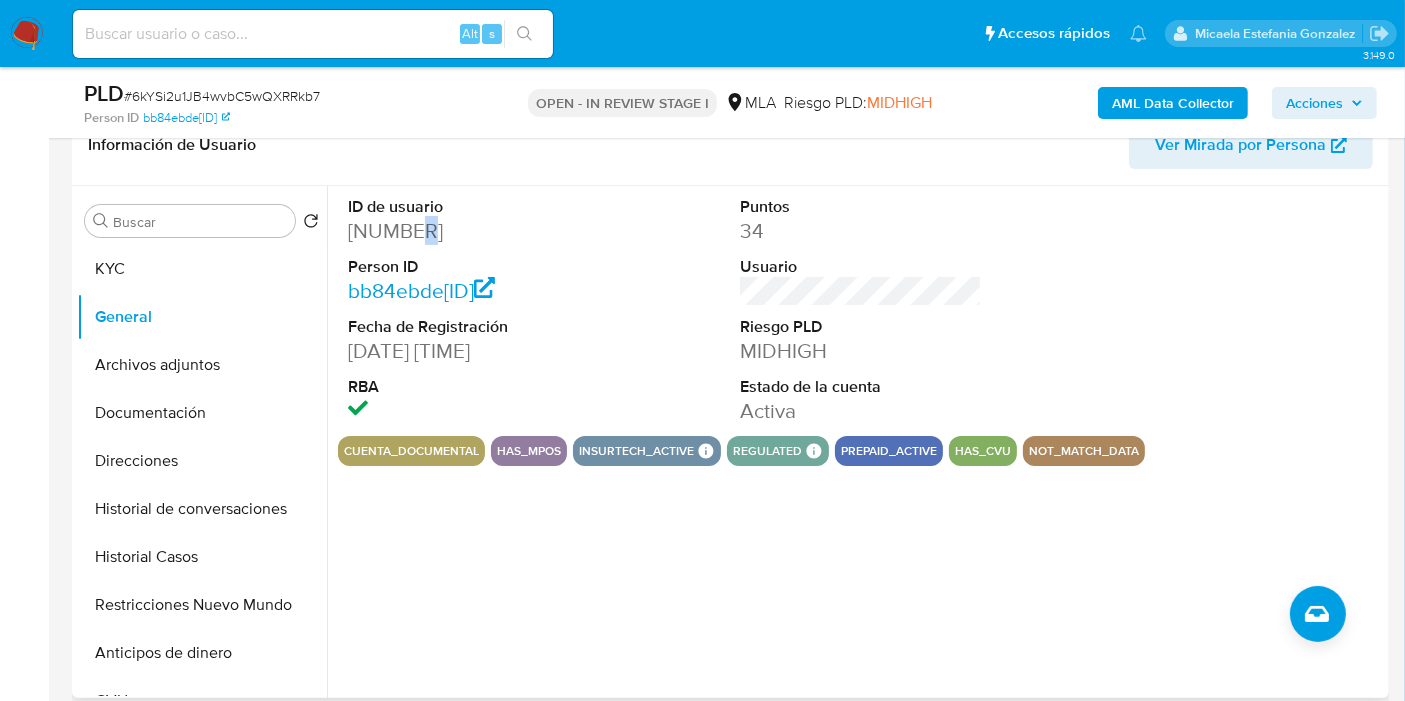 drag, startPoint x: 415, startPoint y: 224, endPoint x: 425, endPoint y: 222, distance: 10.198039 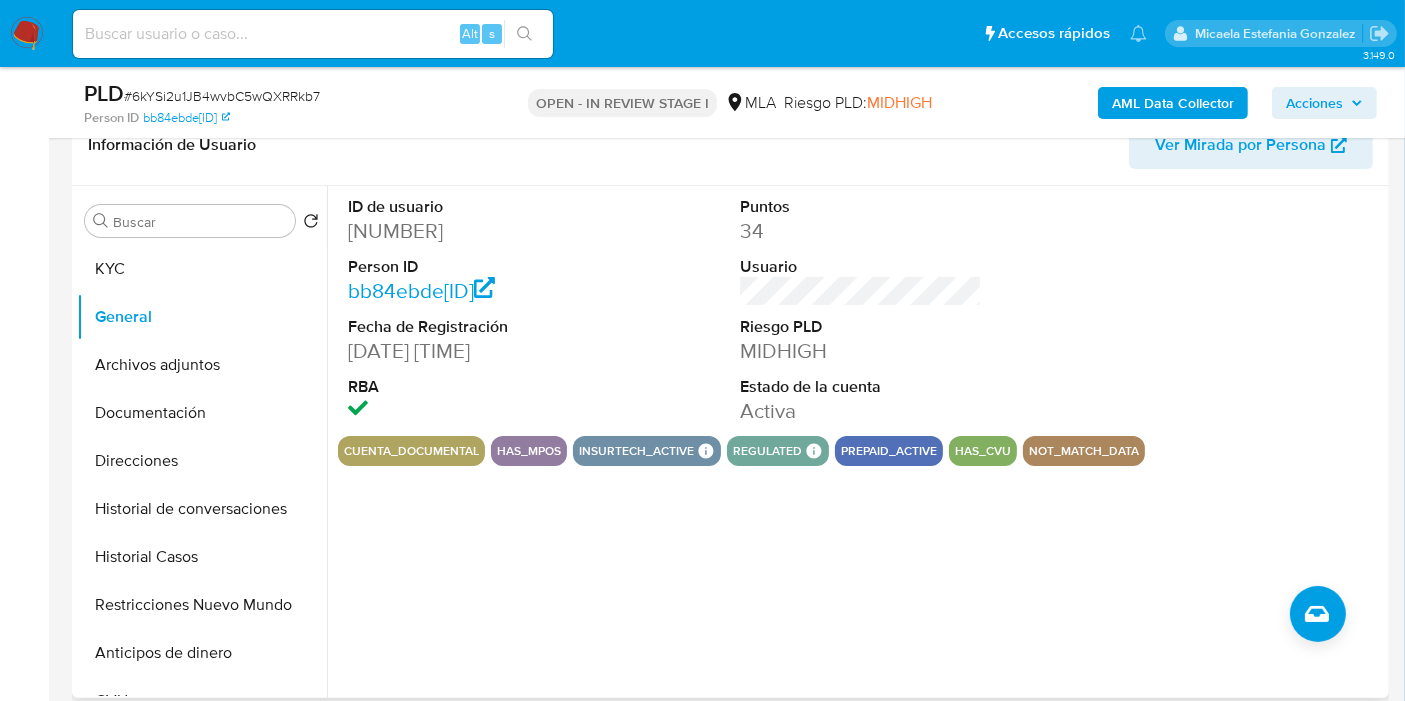 click on "[NUMBER]" at bounding box center [469, 231] 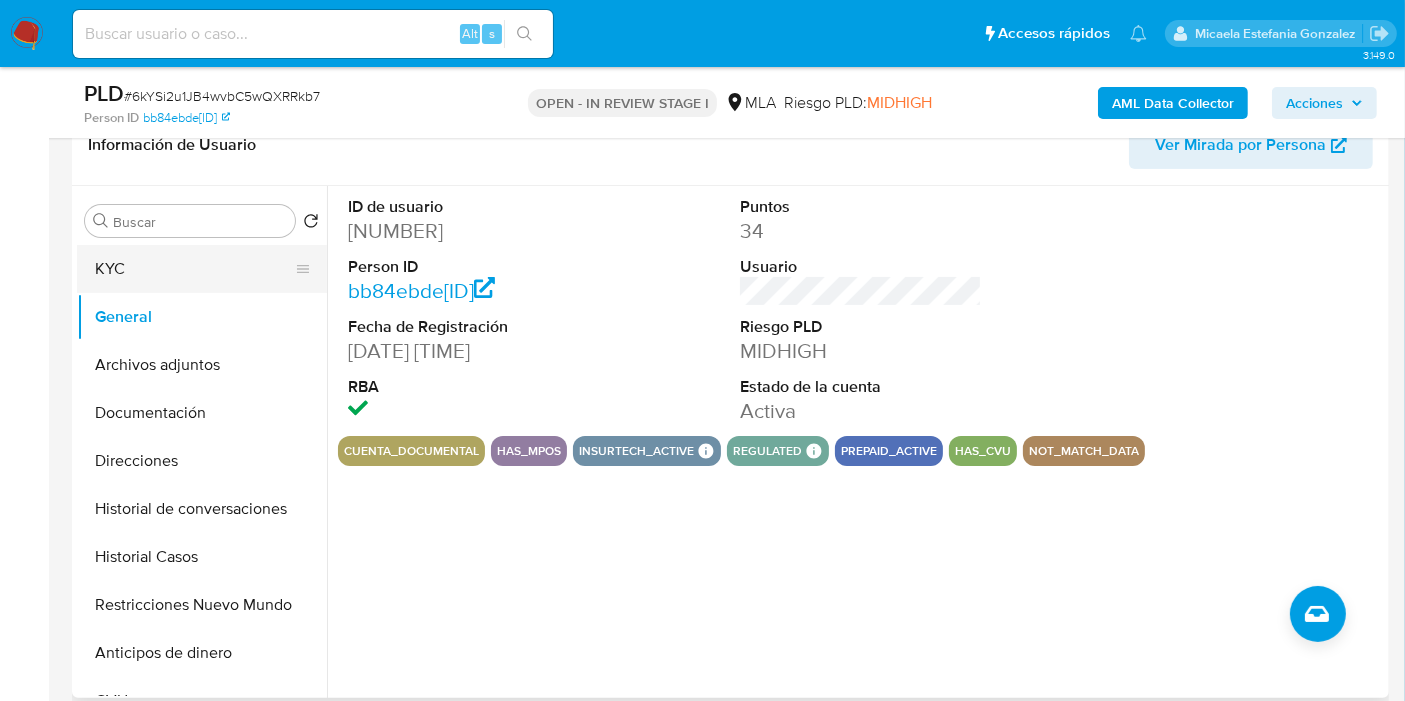 click on "KYC" at bounding box center (194, 269) 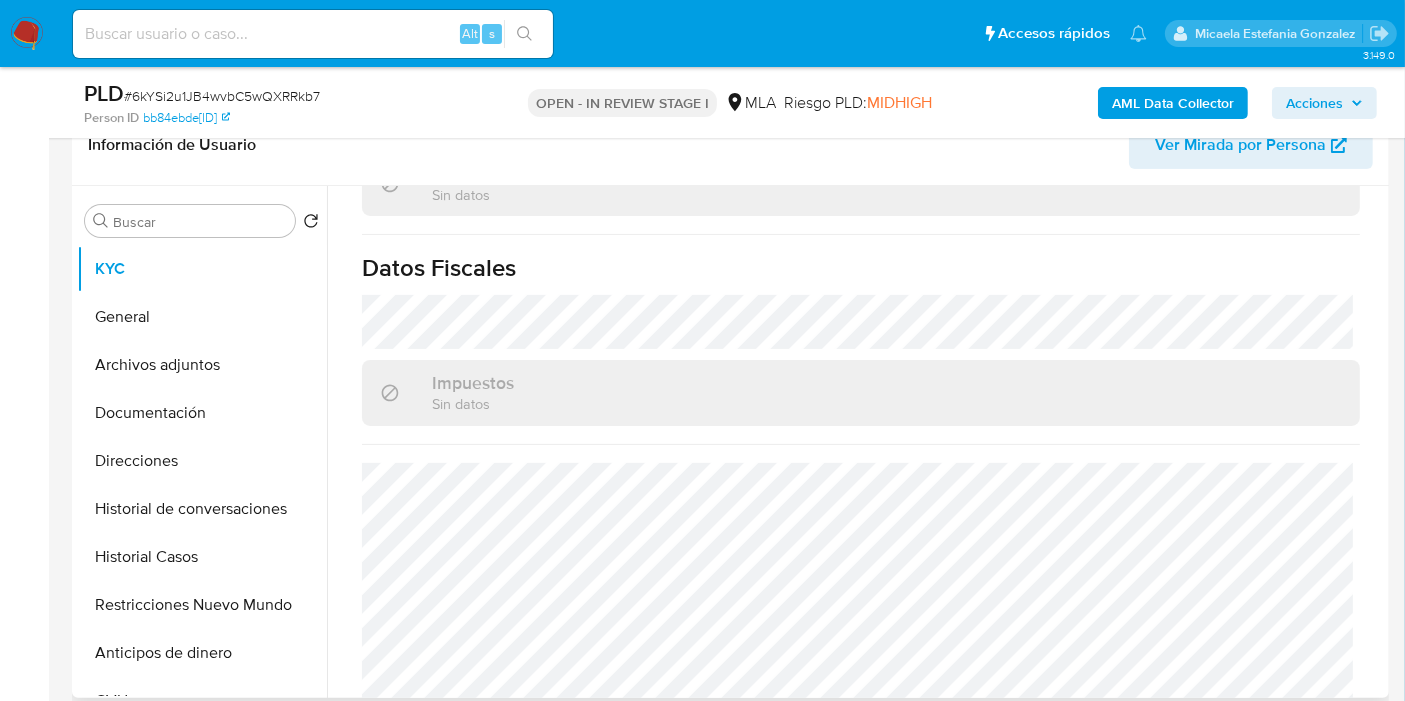 scroll, scrollTop: 1102, scrollLeft: 0, axis: vertical 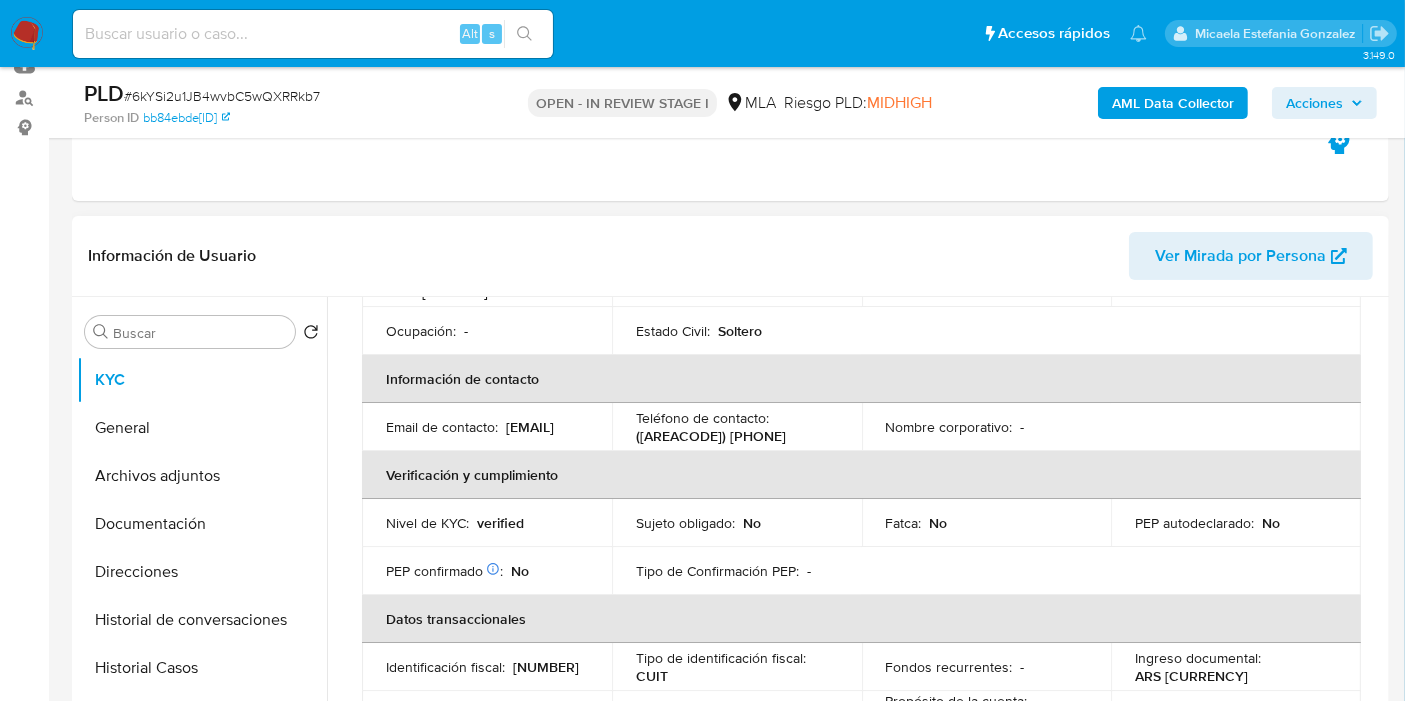 drag, startPoint x: 550, startPoint y: 447, endPoint x: 410, endPoint y: 451, distance: 140.05713 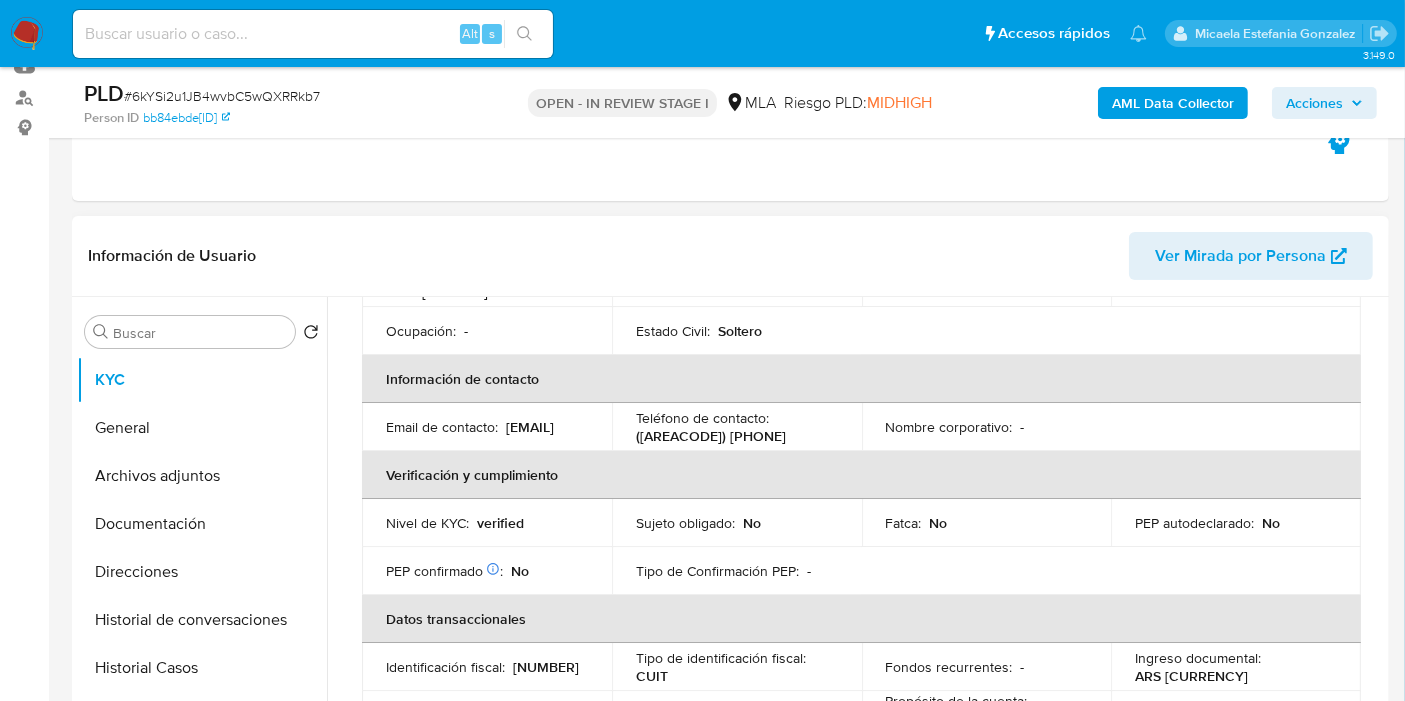 click on "([AREACODE]) [PHONE]" at bounding box center (711, 436) 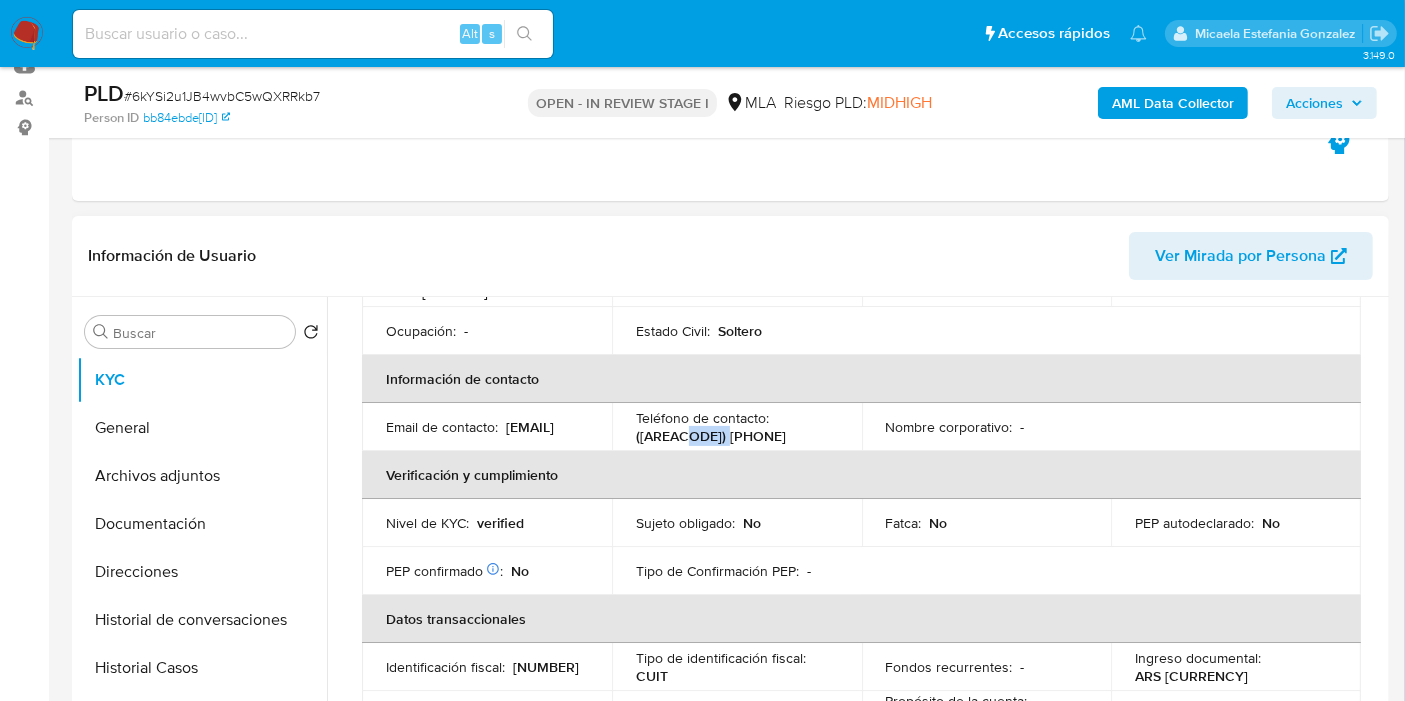 click on "([AREACODE]) [PHONE]" at bounding box center (711, 436) 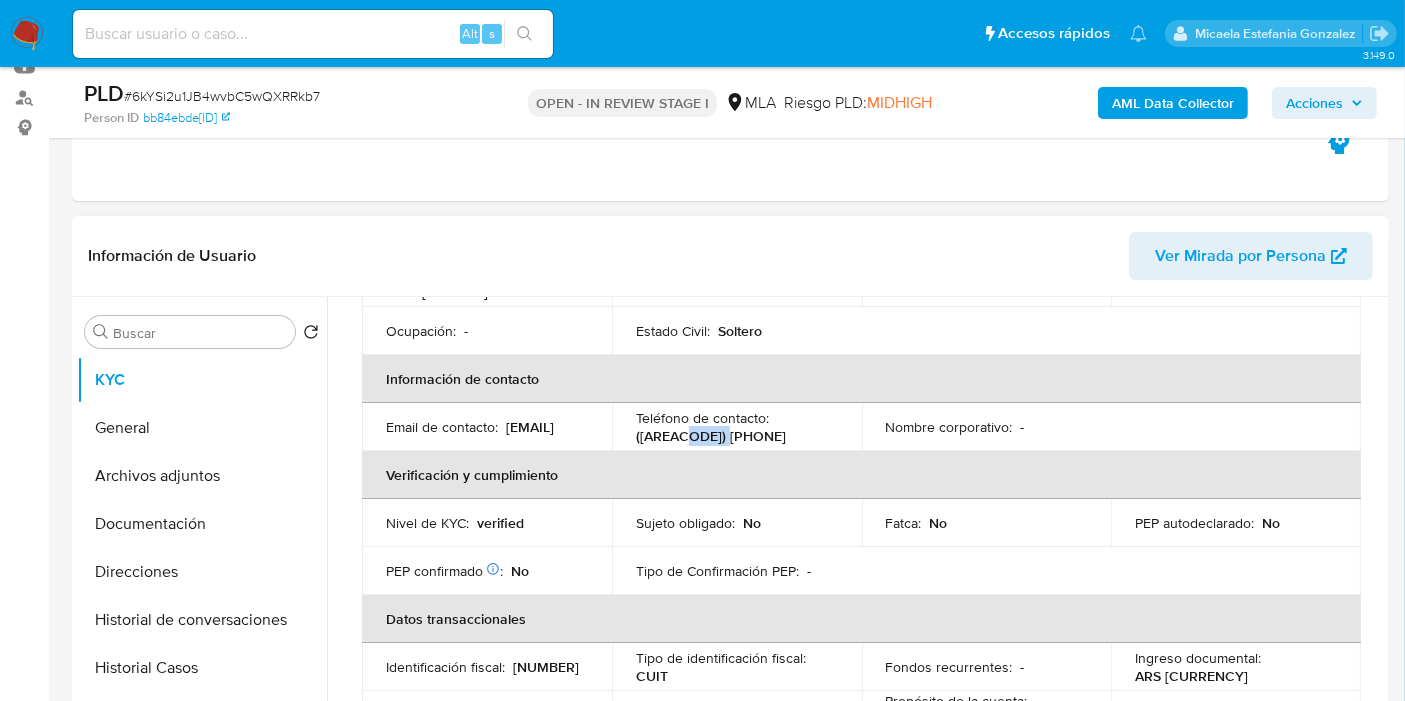 copy on "[NUMBER]" 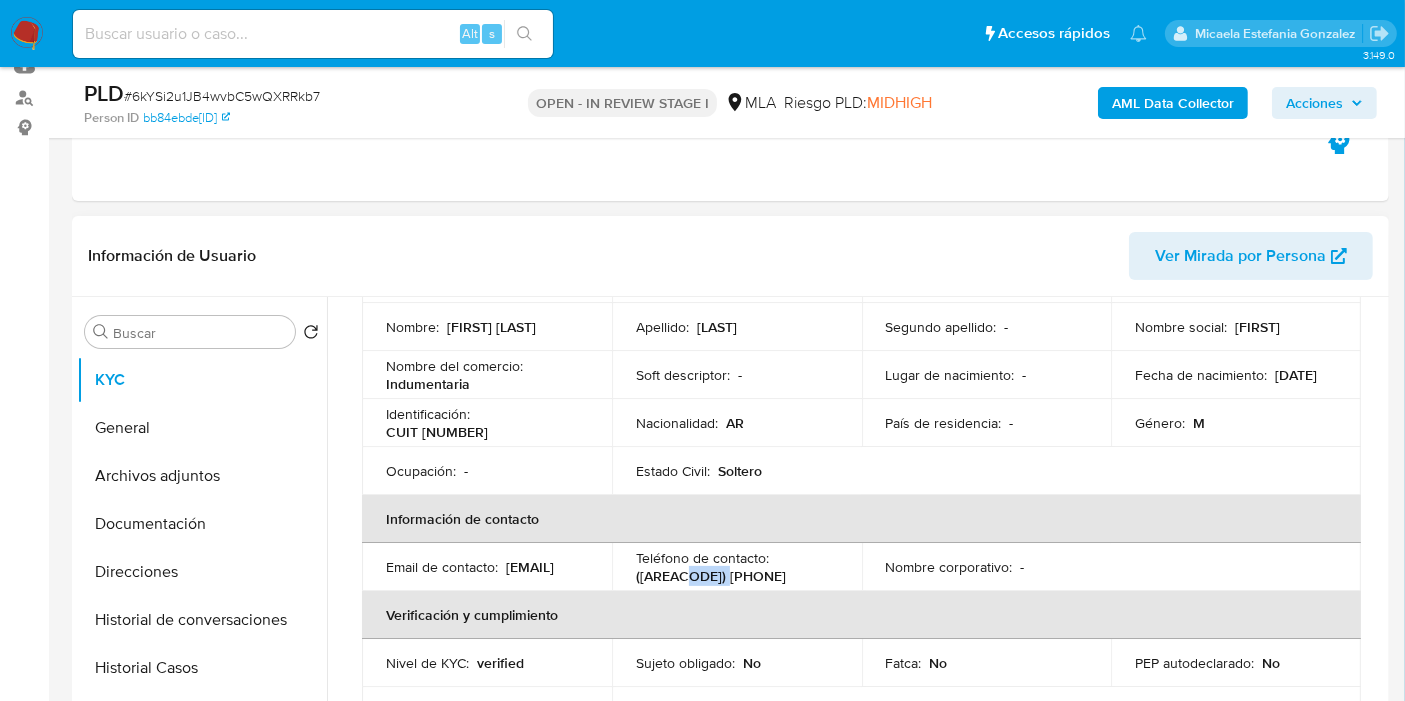 scroll, scrollTop: 0, scrollLeft: 0, axis: both 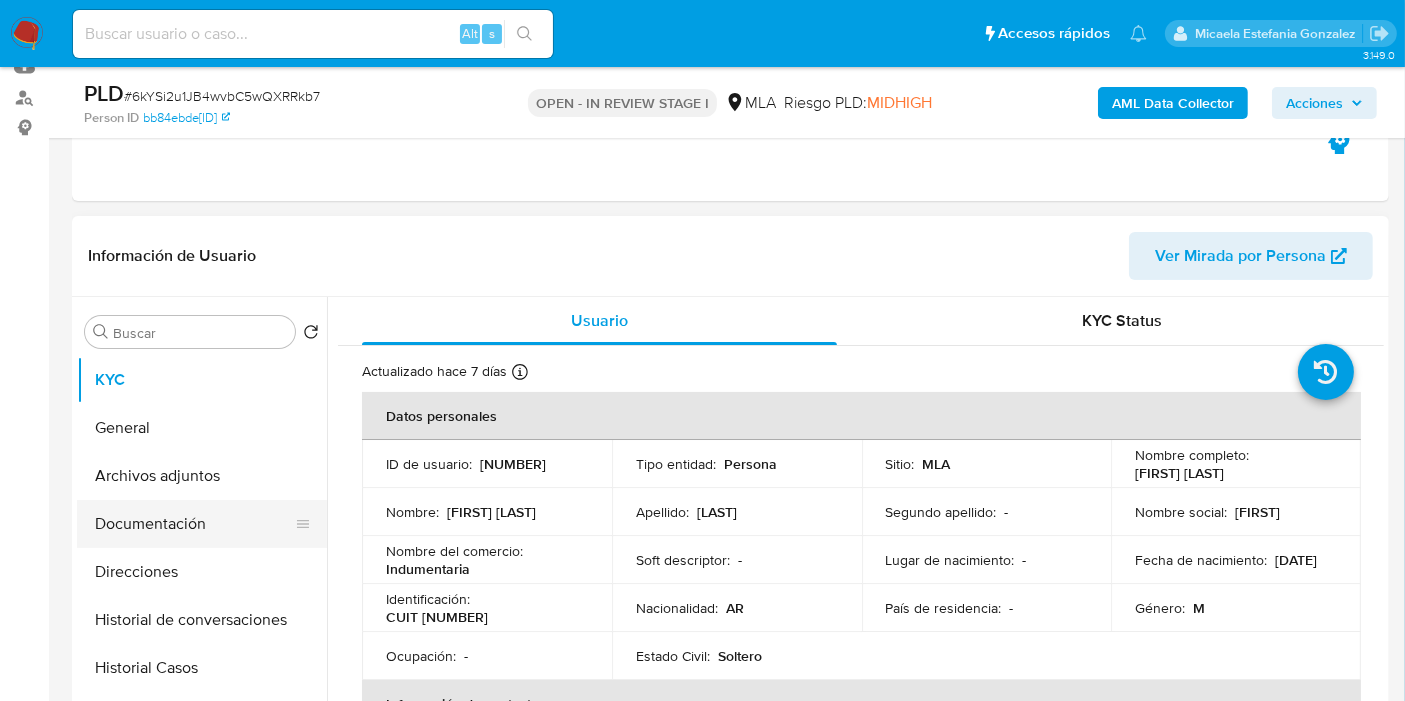 click on "Documentación" at bounding box center (194, 524) 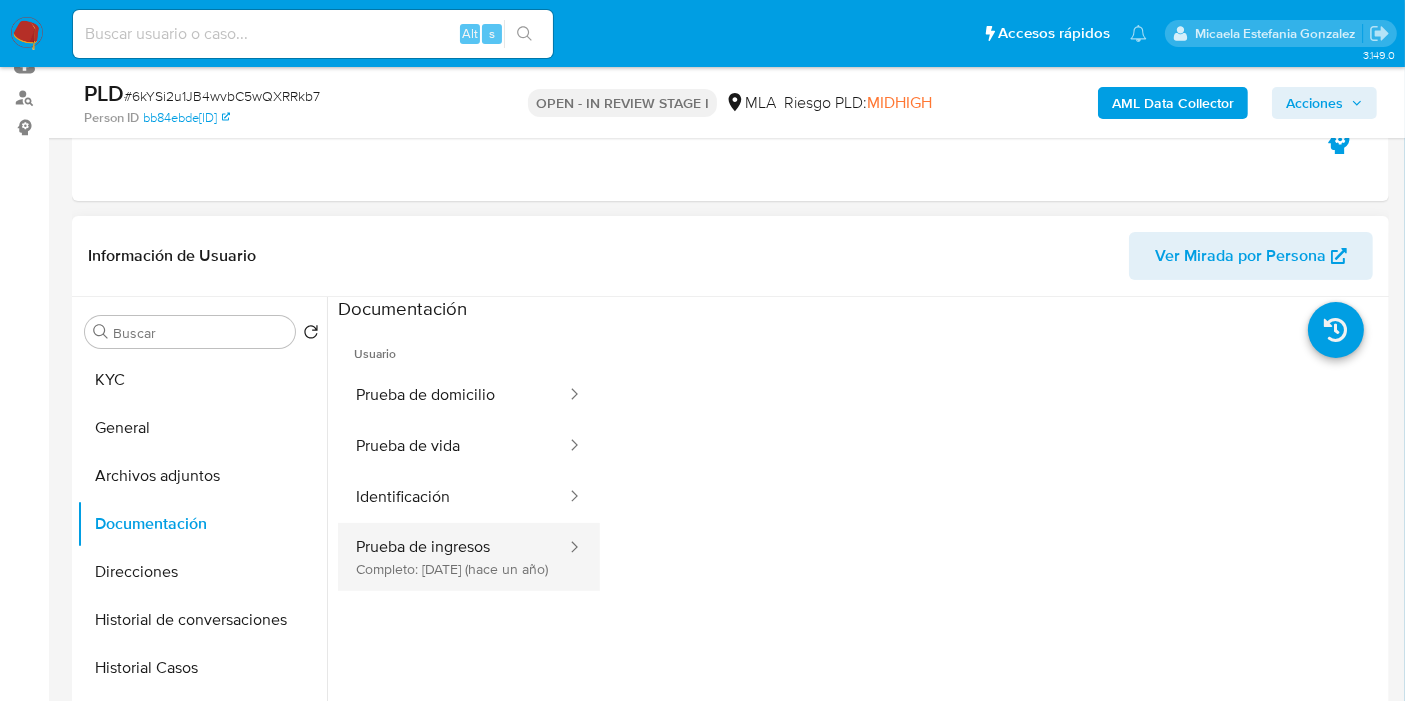 click on "Prueba de ingresos Completo: [DATE] (hace un año)" at bounding box center (453, 557) 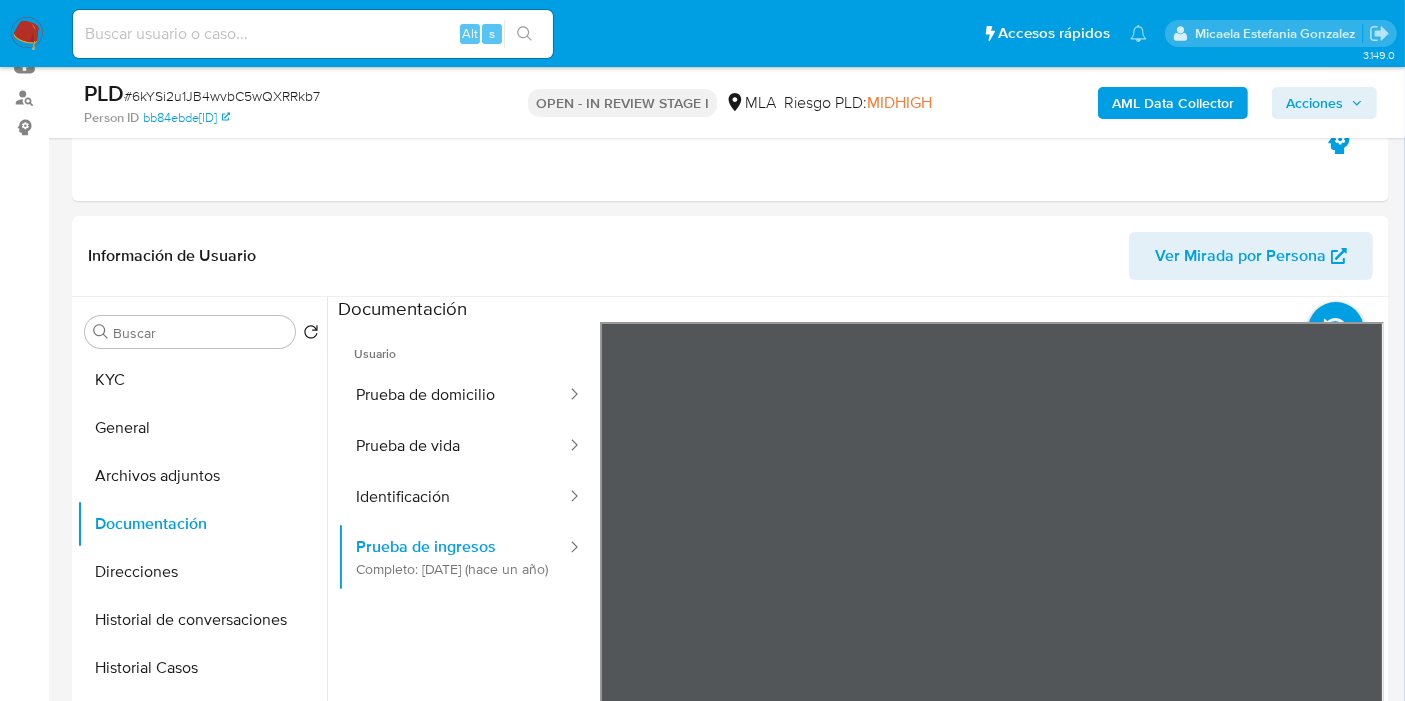 click on "Pausado Ver notificaciones Alt s Accesos rápidos   Presiona las siguientes teclas para acceder a algunas de las funciones Buscar caso o usuario Alt s Volver al home Alt h Agregar un comentario Alt c Ir a la resolucion de un caso Alt r Agregar un archivo adjunto Alt a Solicitar KYC challenge Alt 3 Agregar restricción Alt 4 Eliminar restricción Alt 5 [FIRST] [LAST] Bandeja Tablero Screening Búsqueda en Listas Watchlist Herramientas Operaciones masivas Reportes Mulan Buscador de personas Consolidado 3.149.0 Asignado a   [USERNAME]   Asignado el: [DATE] [TIME] Creado el: [DATE]   Creado el: [DATE] [TIME] - Vence en 2 meses   Vence el [DATE] [TIME] PLD # [ID] Person ID [ID] OPEN - IN REVIEW STAGE I  MLA Riesgo PLD:  MIDHIGH AML Data Collector Acciones Información del caso Eventos ( 1 ) Acciones AUTOMATIC (1) Información de Usuario Ver Mirada por Persona Buscar   Volver al orden por defecto KYC General Archivos adjuntos CVU Id" at bounding box center (702, 2076) 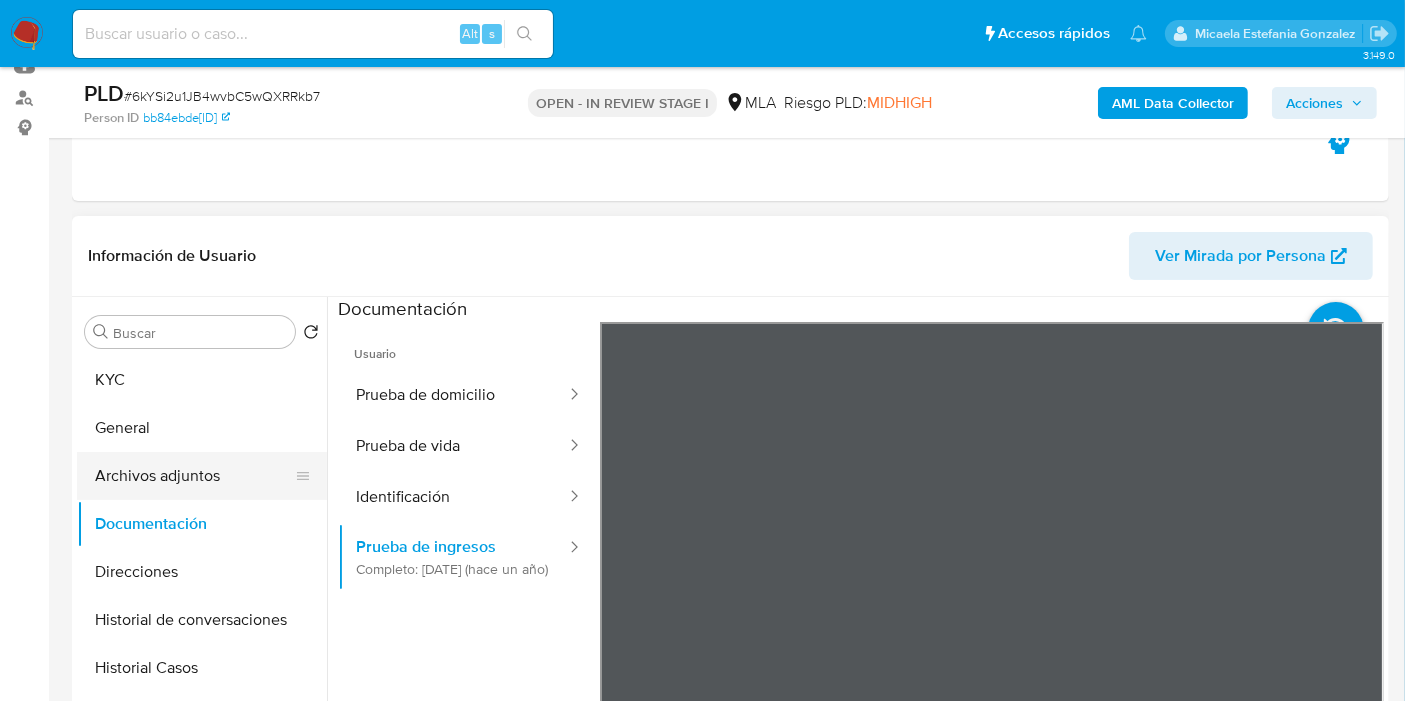 click on "Archivos adjuntos" at bounding box center (194, 476) 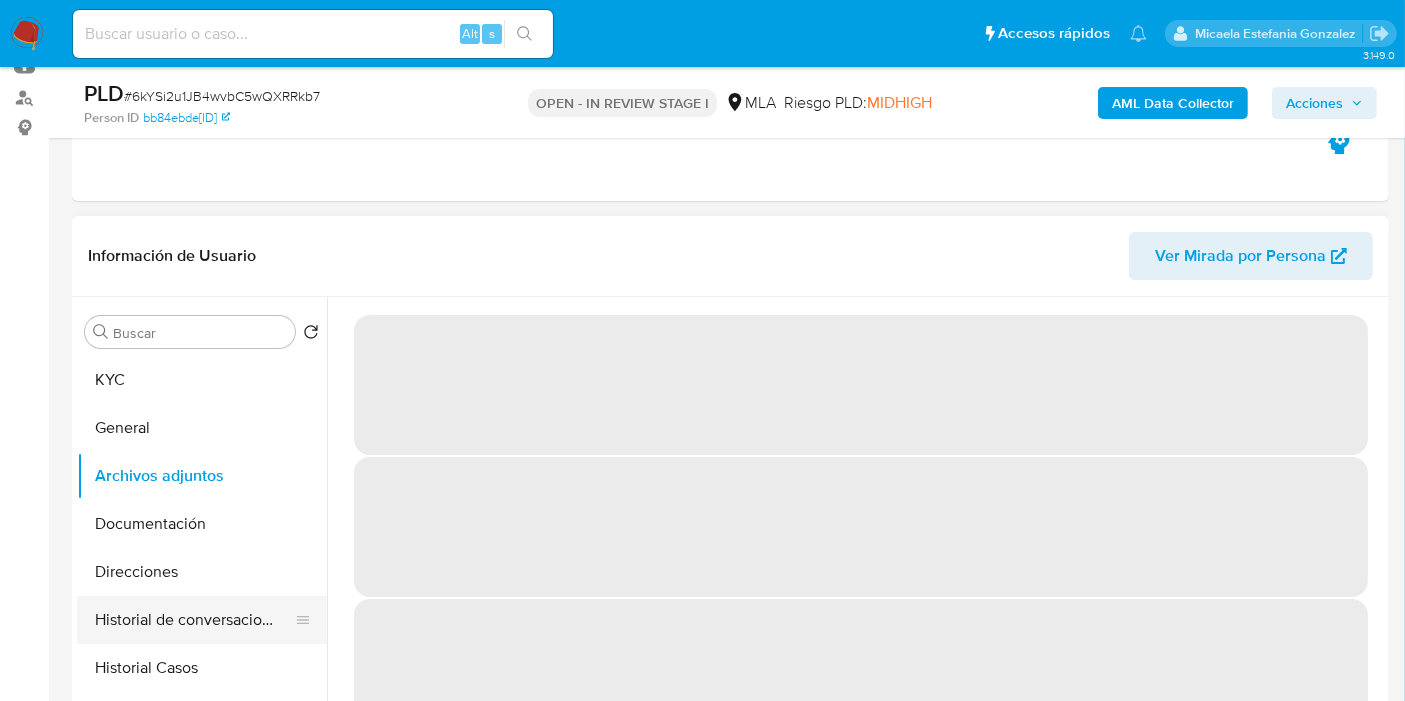 click on "Historial de conversaciones" at bounding box center [194, 620] 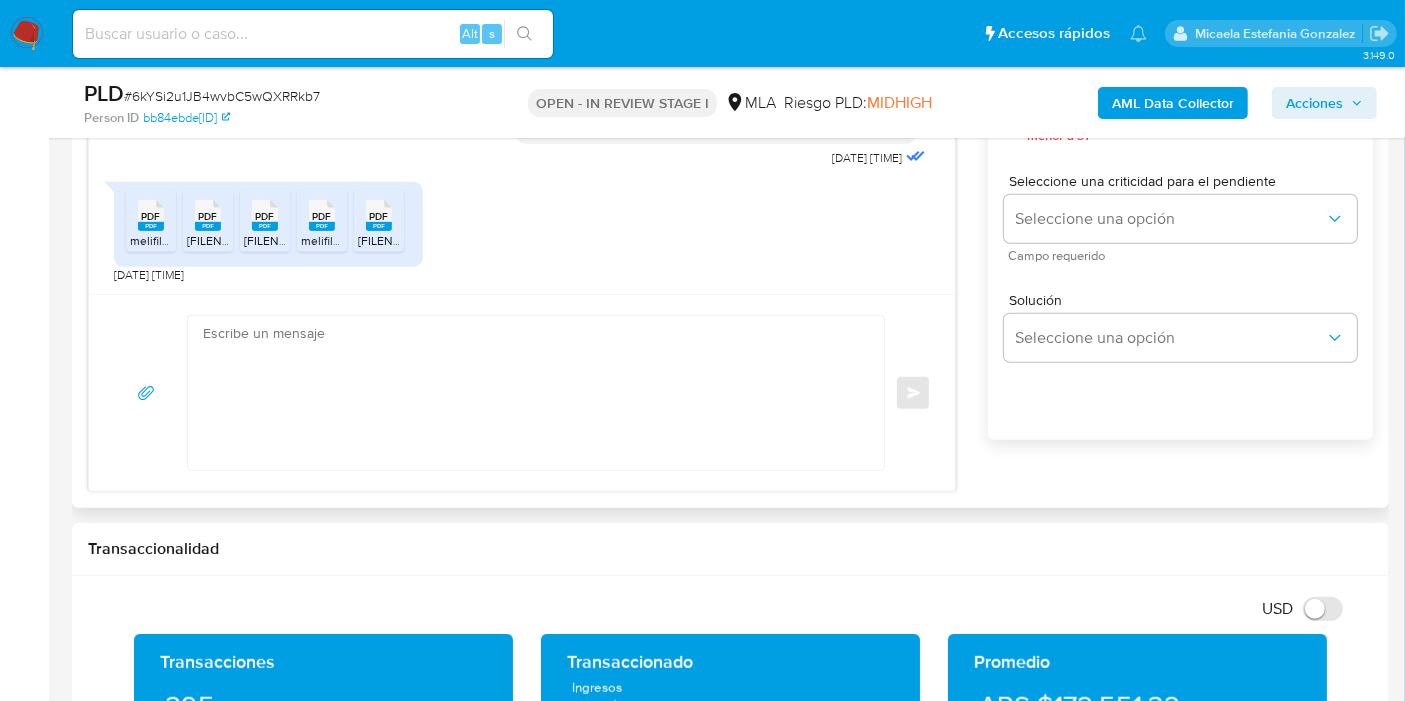 scroll, scrollTop: 1222, scrollLeft: 0, axis: vertical 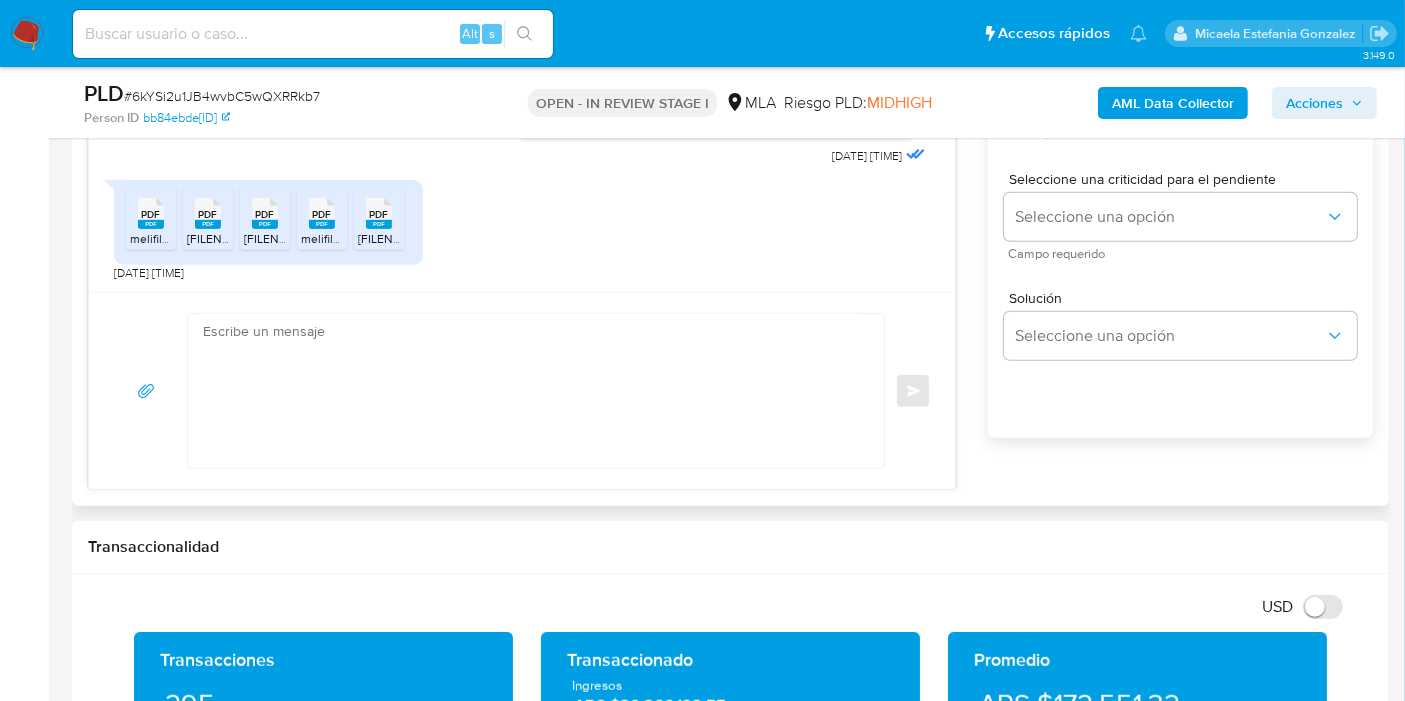 click on "Enviar" at bounding box center [522, 390] 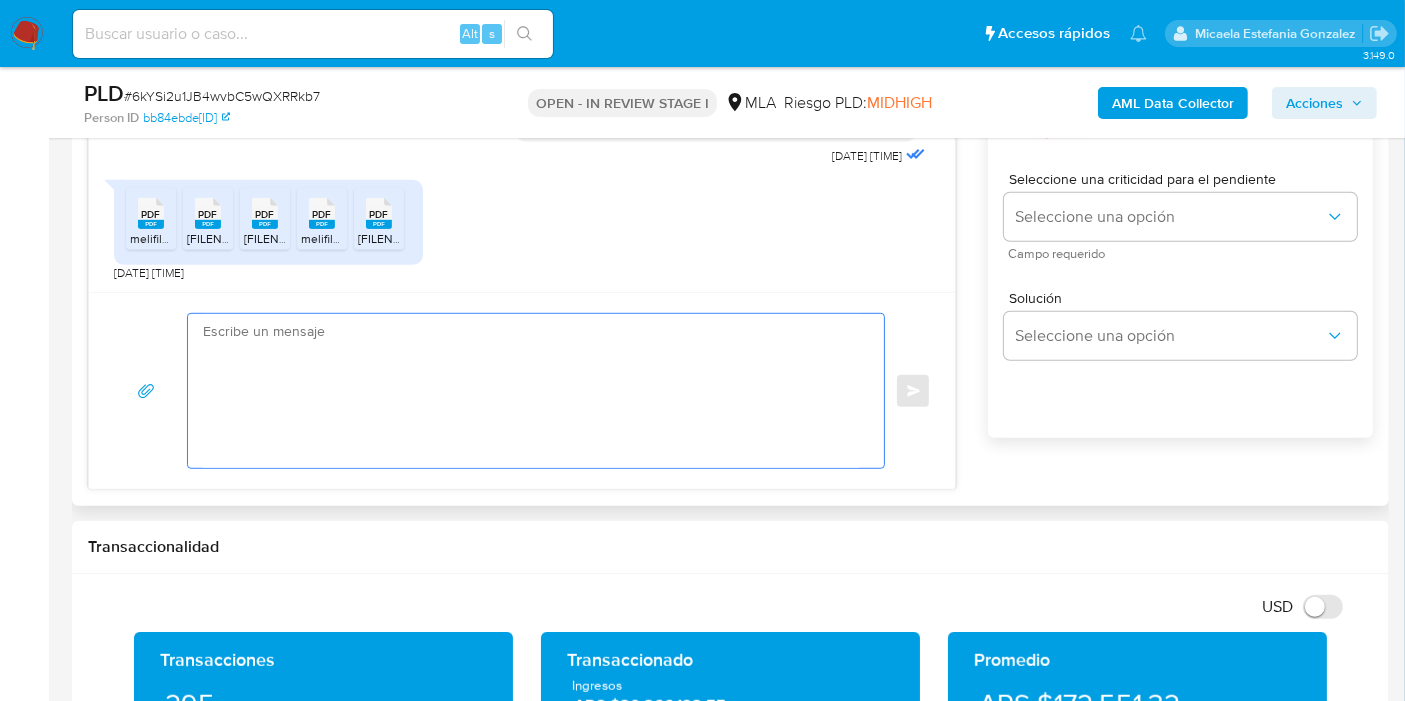 click at bounding box center (531, 391) 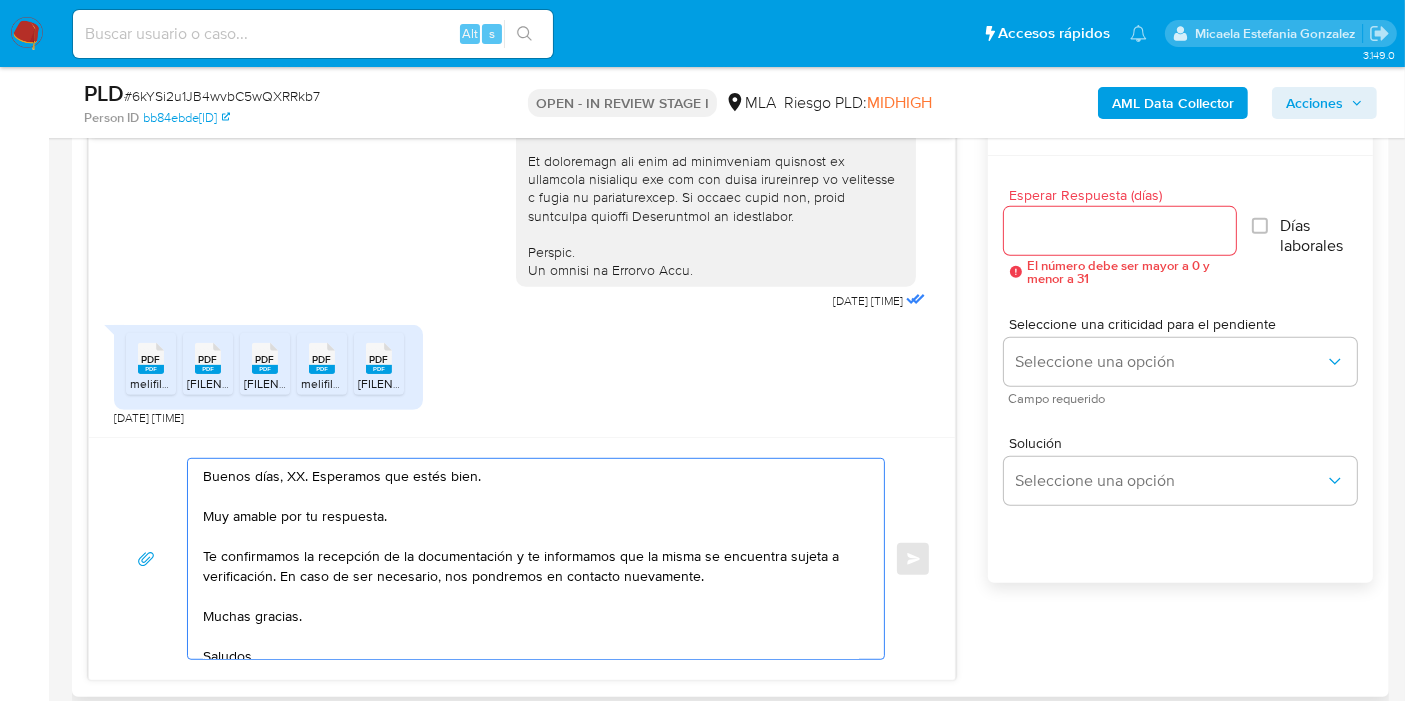 scroll, scrollTop: 888, scrollLeft: 0, axis: vertical 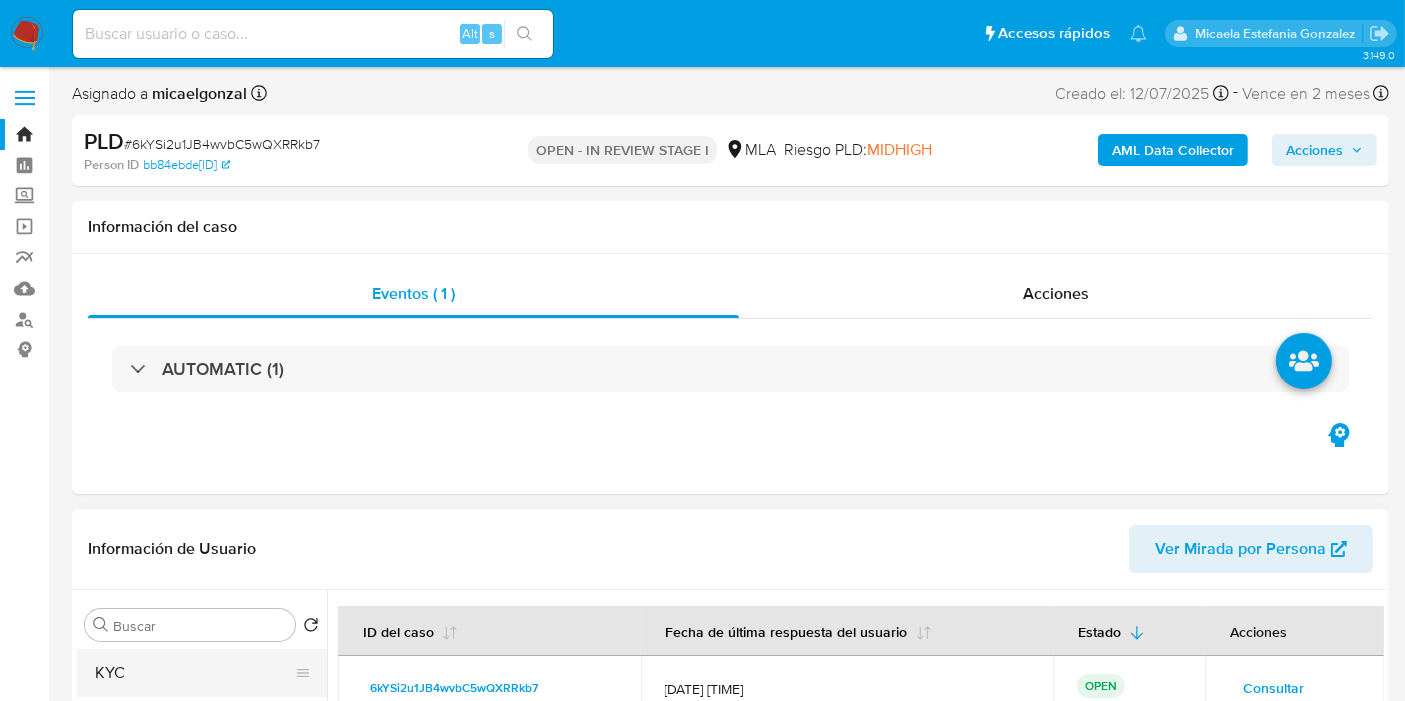click on "KYC" at bounding box center [194, 673] 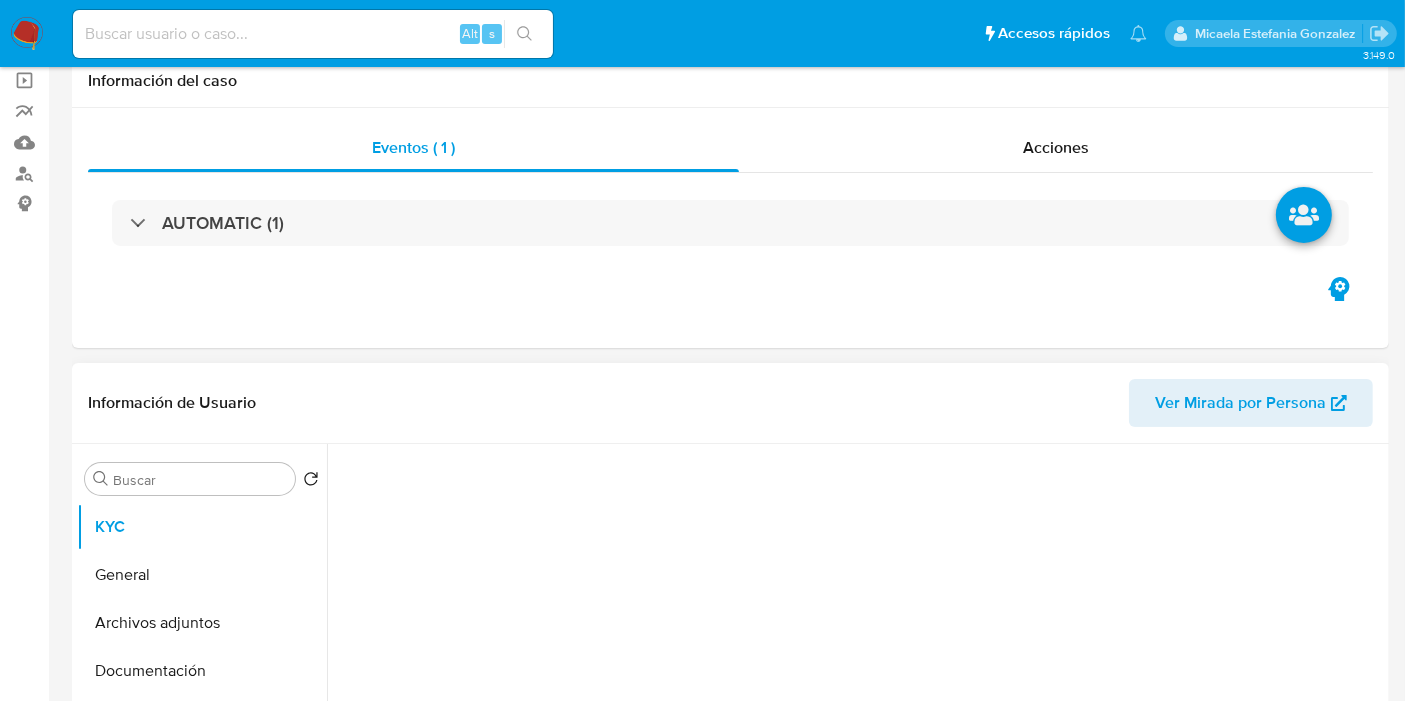 scroll, scrollTop: 222, scrollLeft: 0, axis: vertical 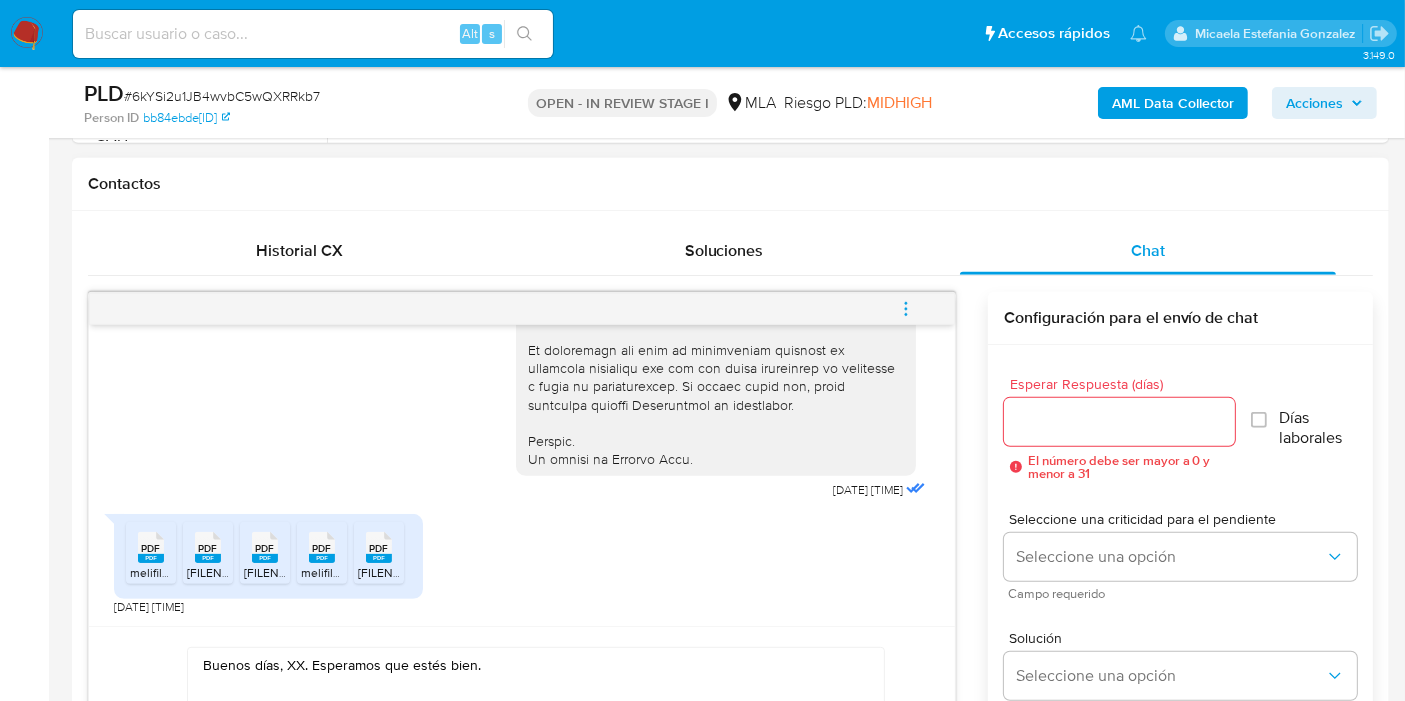 click on "Buenos días, XX. Esperamos que estés bien.
Muy amable por tu respuesta.
Te confirmamos la recepción de la documentación y te informamos que la misma se encuentra sujeta a verificación. En caso de ser necesario, nos pondremos en contacto nuevamente.
Muchas gracias.
Saludos,
Equipo de Mercado Pago." at bounding box center [531, 748] 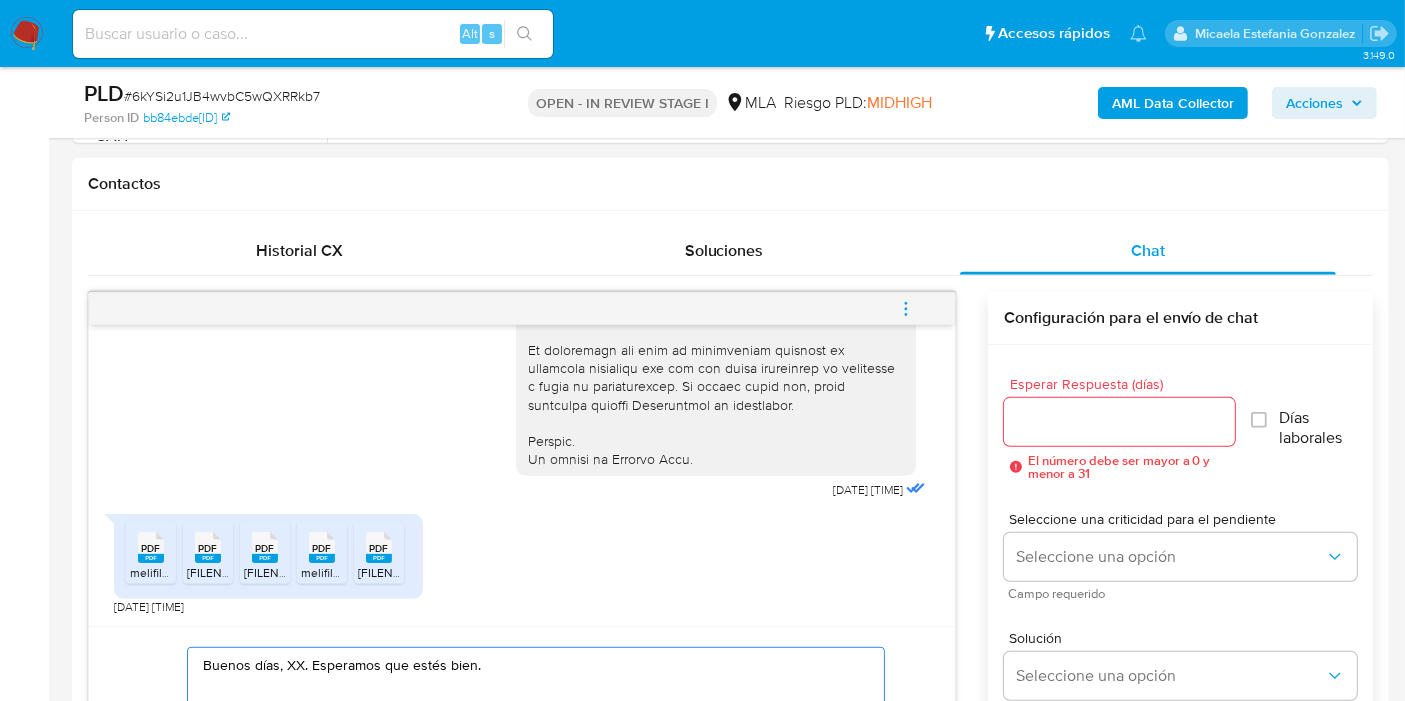 click on "Buenos días, XX. Esperamos que estés bien.
Muy amable por tu respuesta.
Te confirmamos la recepción de la documentación y te informamos que la misma se encuentra sujeta a verificación. En caso de ser necesario, nos pondremos en contacto nuevamente.
Muchas gracias.
Saludos,
Equipo de Mercado Pago." at bounding box center [531, 748] 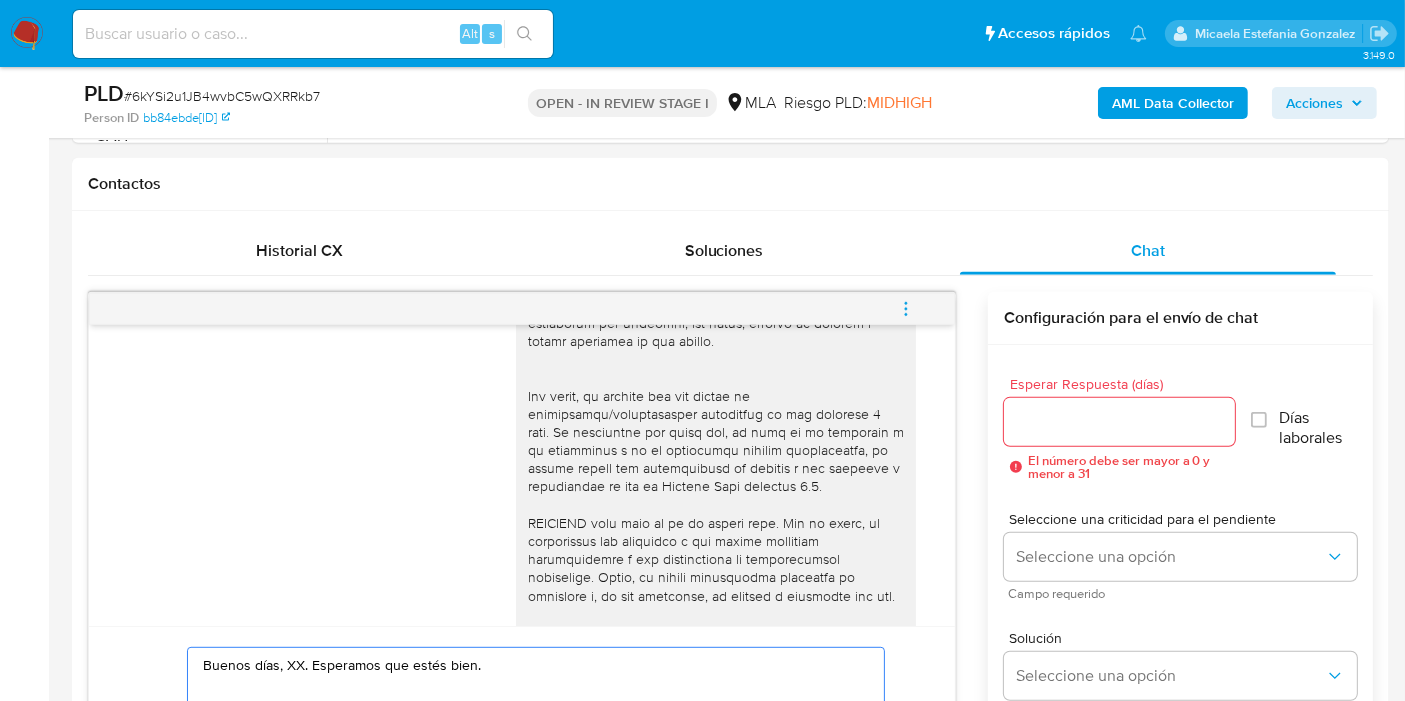scroll, scrollTop: 517, scrollLeft: 0, axis: vertical 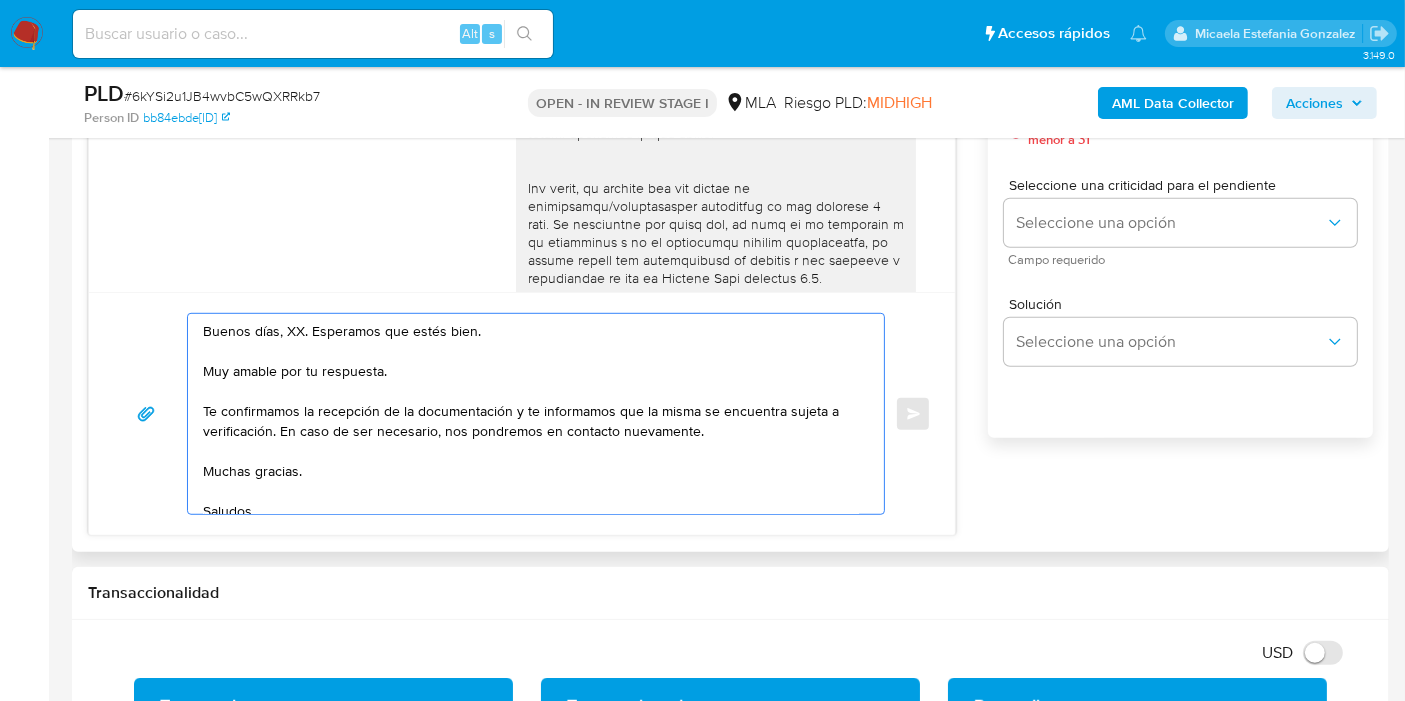 click on "Buenos días, XX. Esperamos que estés bien.
Muy amable por tu respuesta.
Te confirmamos la recepción de la documentación y te informamos que la misma se encuentra sujeta a verificación. En caso de ser necesario, nos pondremos en contacto nuevamente.
Muchas gracias.
Saludos,
Equipo de Mercado Pago." at bounding box center (531, 414) 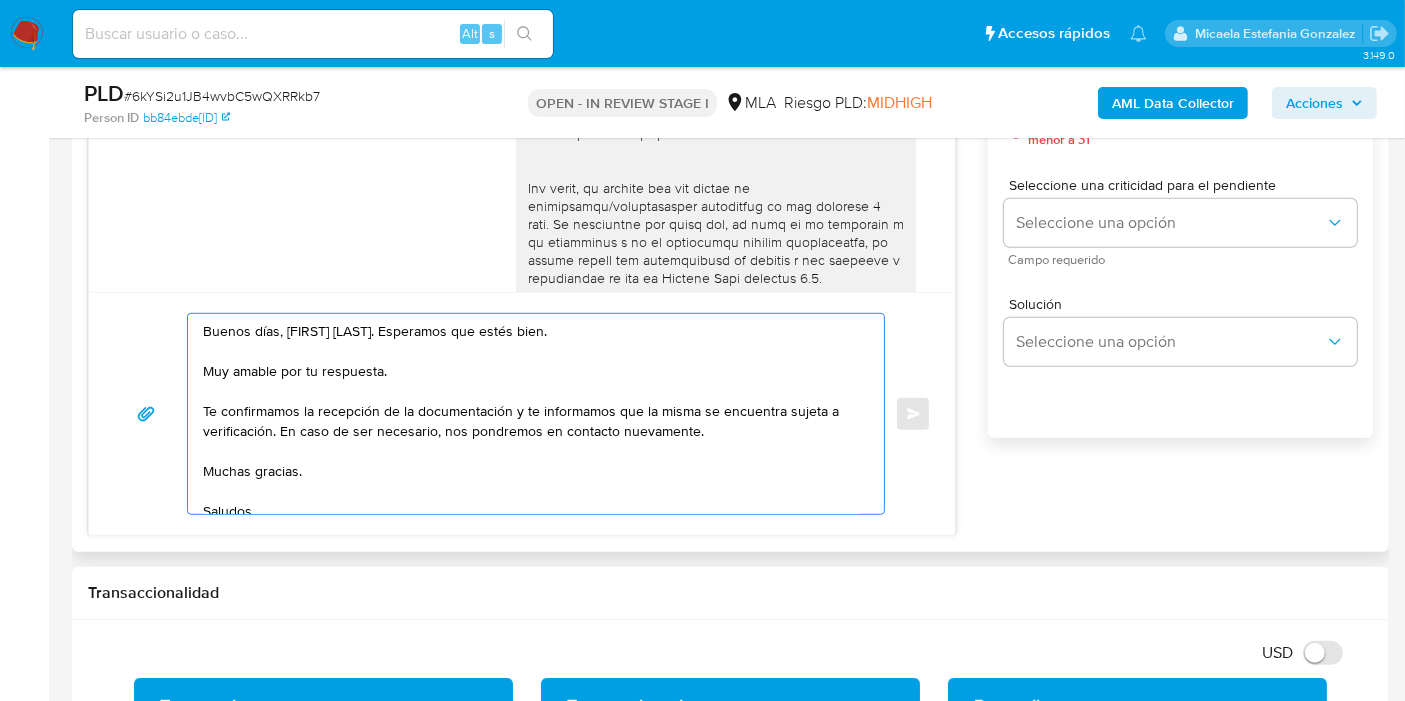 click on "Buenos días, Jose Luis. Esperamos que estés bien.
Muy amable por tu respuesta.
Te confirmamos la recepción de la documentación y te informamos que la misma se encuentra sujeta a verificación. En caso de ser necesario, nos pondremos en contacto nuevamente.
Muchas gracias.
Saludos,
Equipo de Mercado Pago." at bounding box center (531, 414) 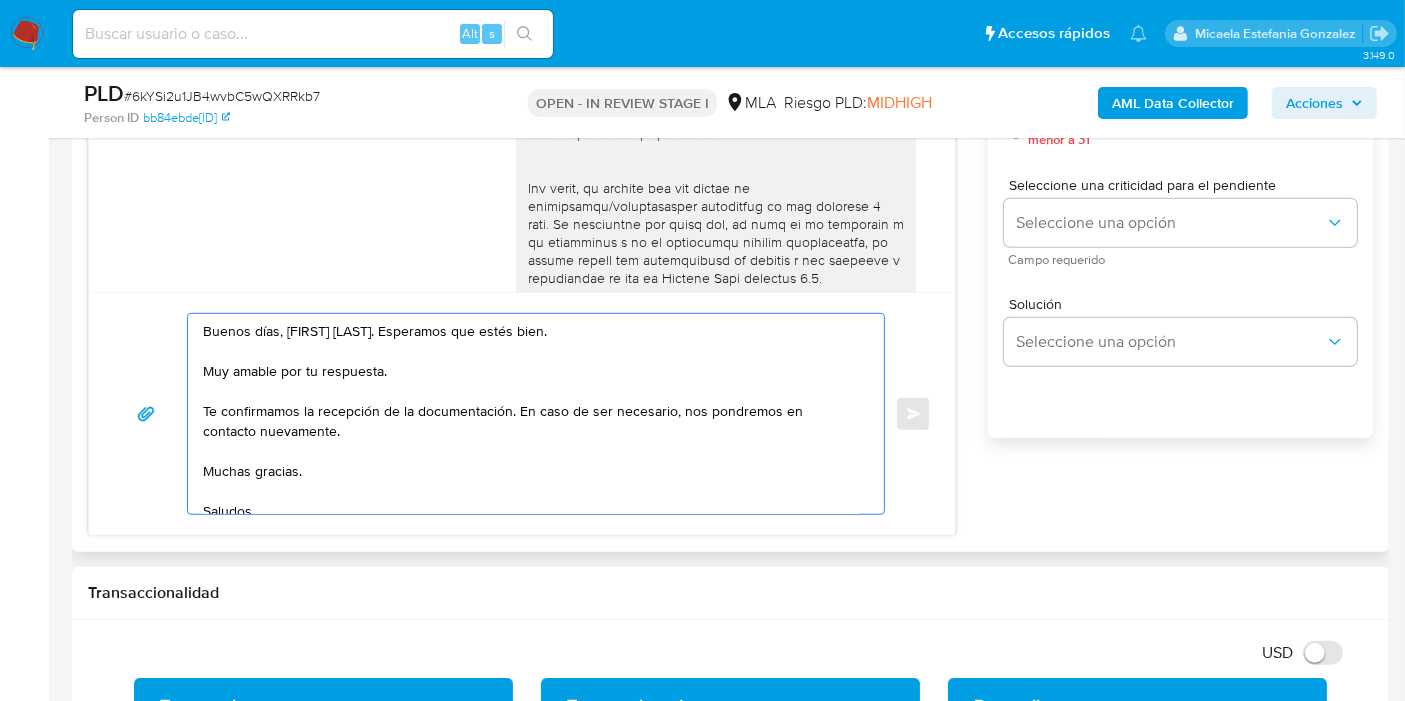 click on "Buenos días, Jose Luis. Esperamos que estés bien.
Muy amable por tu respuesta.
Te confirmamos la recepción de la documentación. En caso de ser necesario, nos pondremos en contacto nuevamente.
Muchas gracias.
Saludos,
Equipo de Mercado Pago." at bounding box center (531, 414) 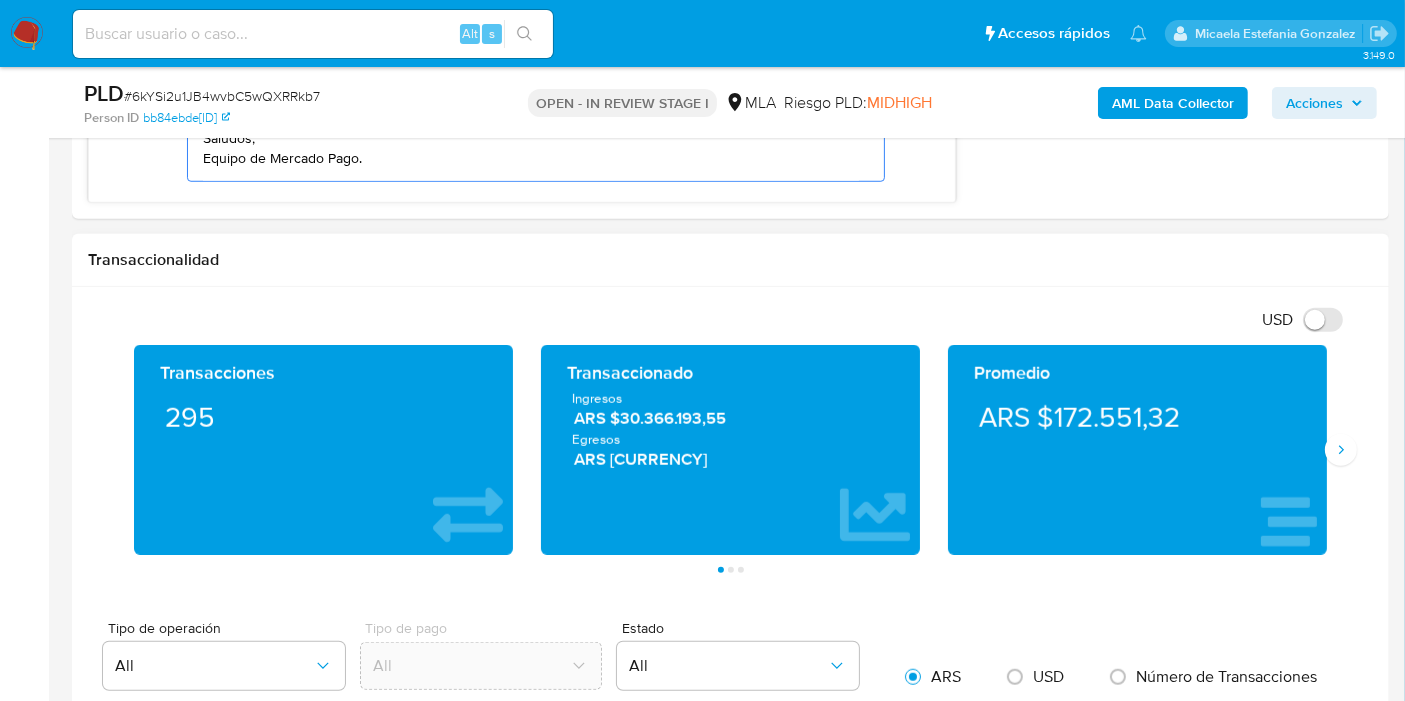 scroll, scrollTop: 1333, scrollLeft: 0, axis: vertical 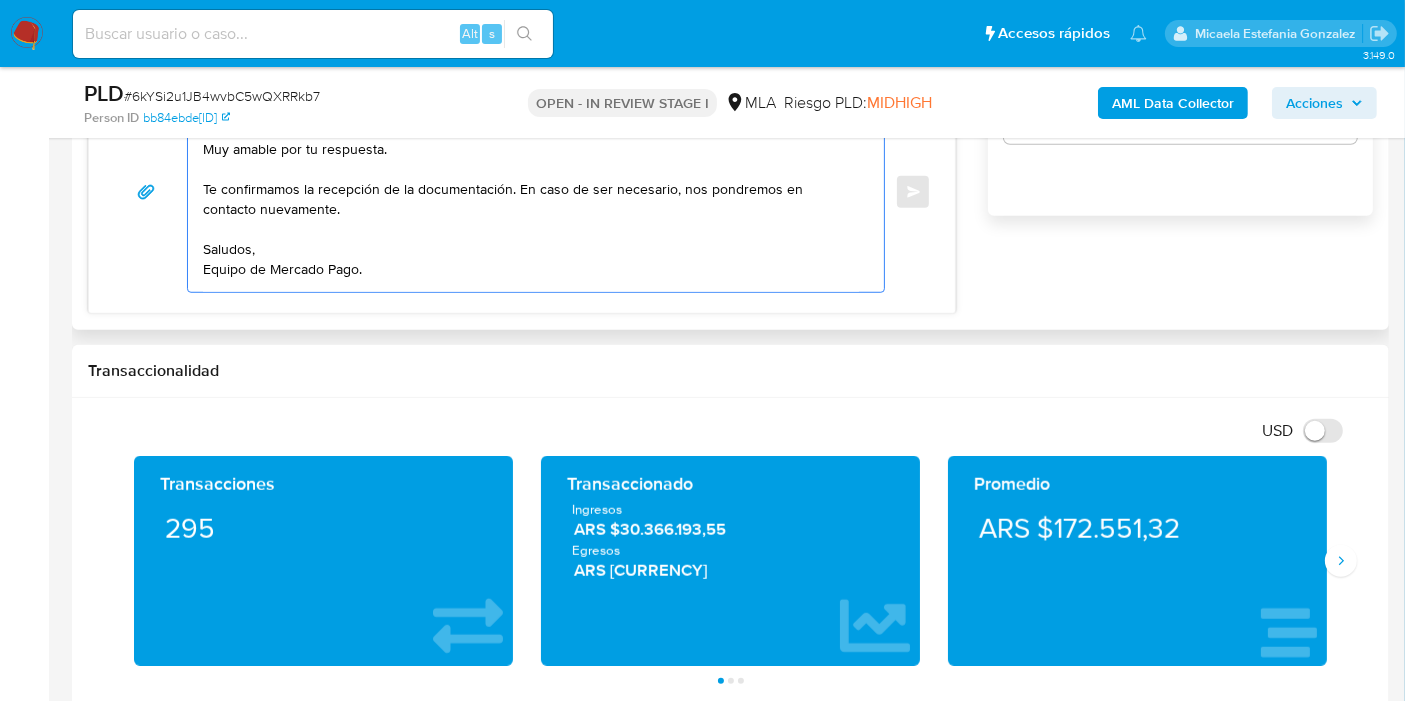 click on "Buenos días, Jose Luis. Esperamos que estés bien.
Muy amable por tu respuesta.
Te confirmamos la recepción de la documentación. En caso de ser necesario, nos pondremos en contacto nuevamente.
Saludos,
Equipo de Mercado Pago." at bounding box center [531, 192] 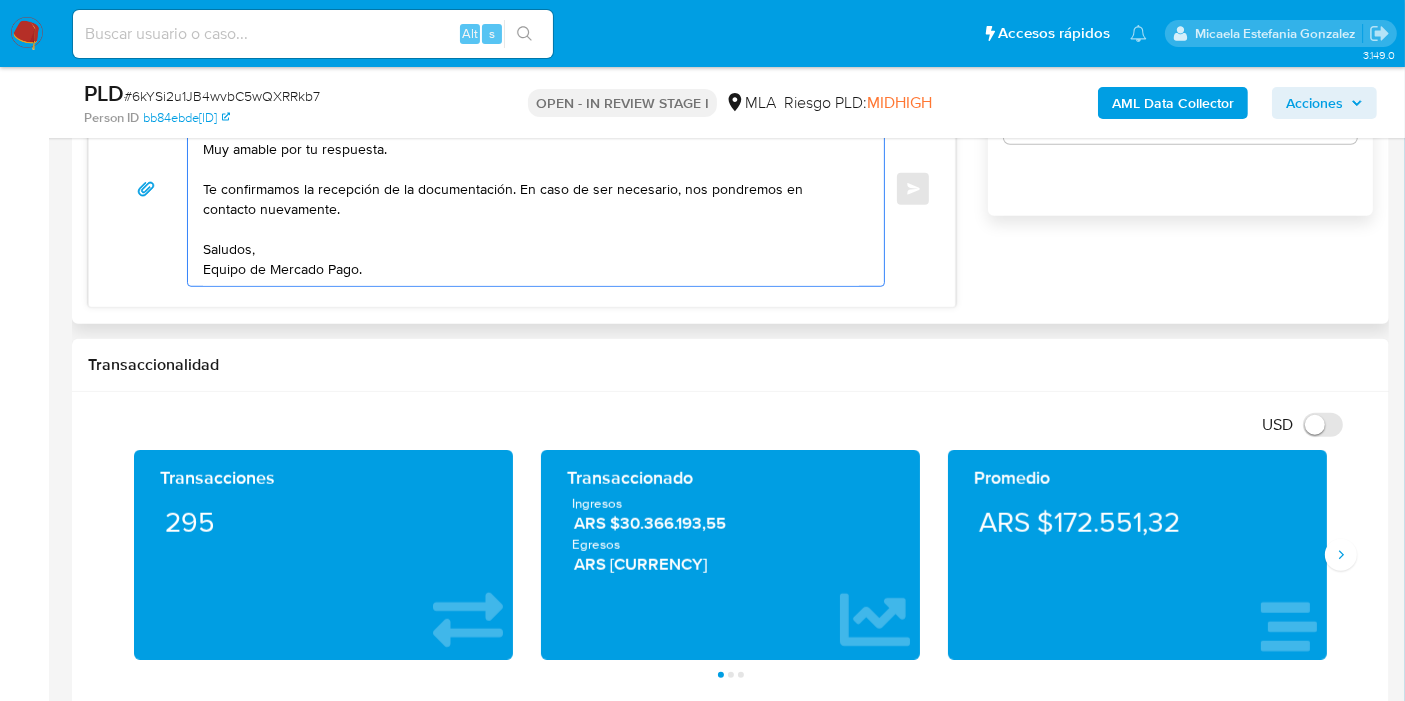 scroll, scrollTop: 0, scrollLeft: 0, axis: both 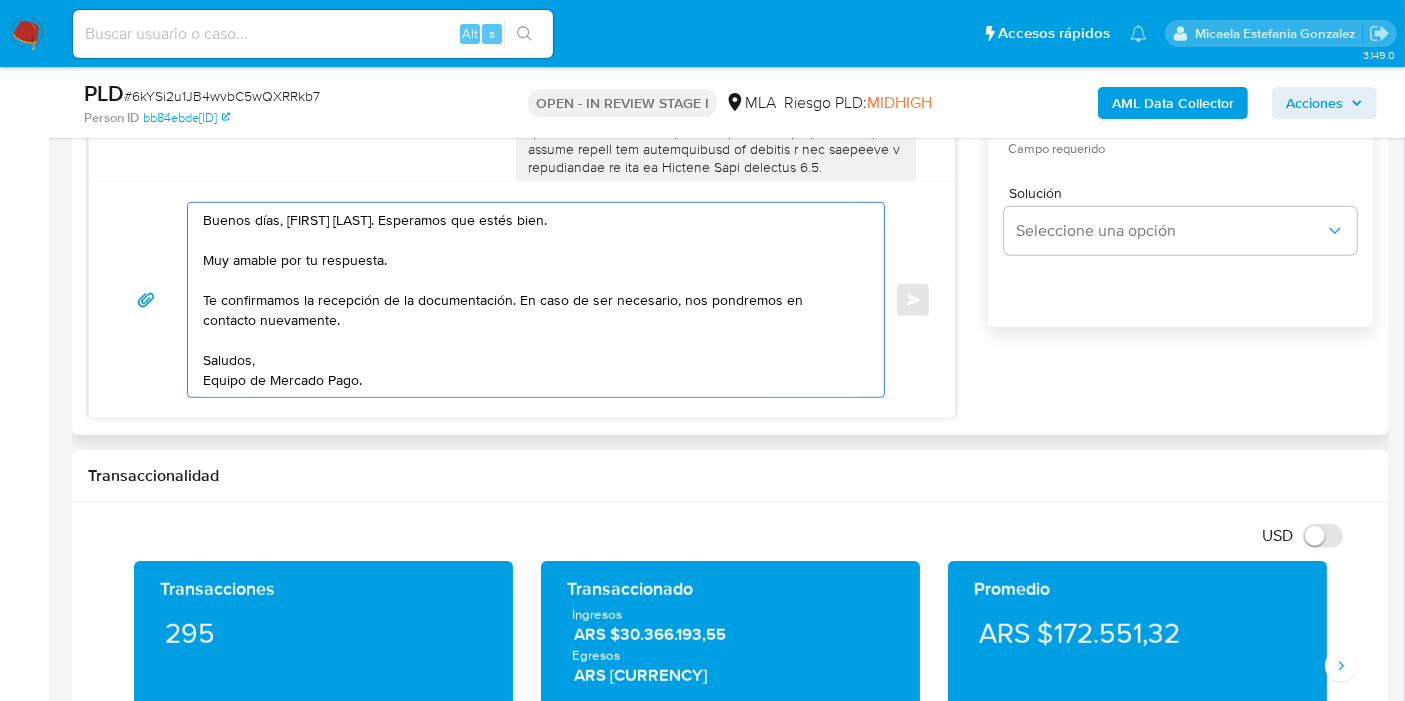 click on "Buenos días, Jose Luis. Esperamos que estés bien.
Muy amable por tu respuesta.
Te confirmamos la recepción de la documentación. En caso de ser necesario, nos pondremos en contacto nuevamente.
Saludos,
Equipo de Mercado Pago." at bounding box center [531, 300] 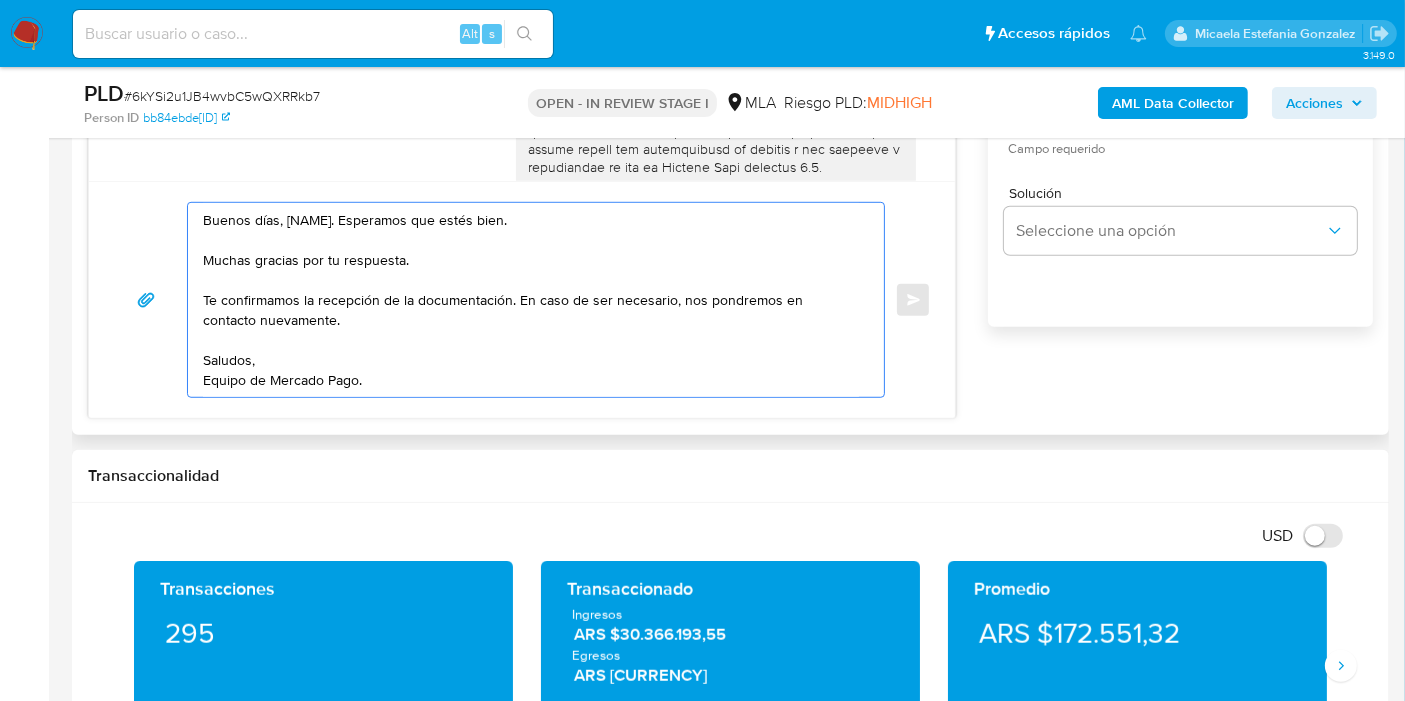 scroll, scrollTop: 1000, scrollLeft: 0, axis: vertical 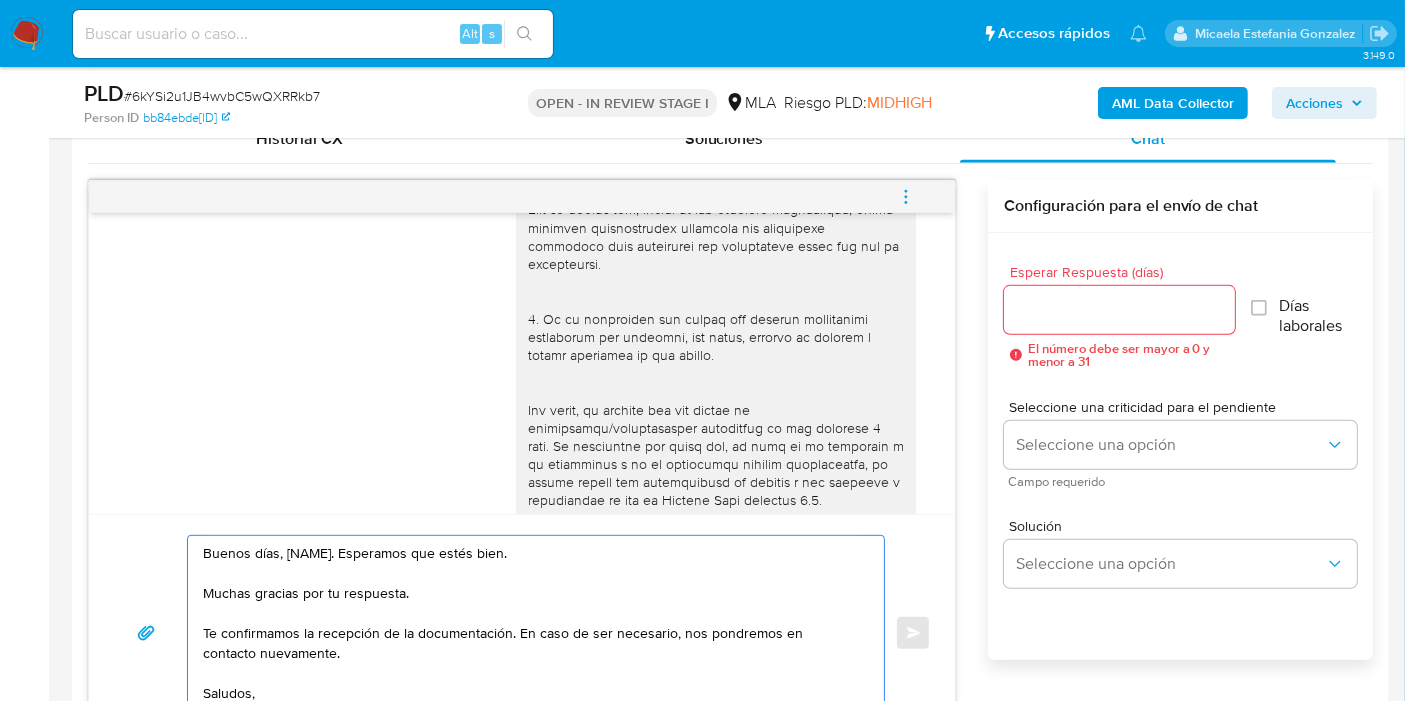 type on "Buenos días, Jose Luis. Esperamos que estés bien.
Muchas gracias por tu respuesta.
Te confirmamos la recepción de la documentación. En caso de ser necesario, nos pondremos en contacto nuevamente.
Saludos,
Equipo de Mercado Pago." 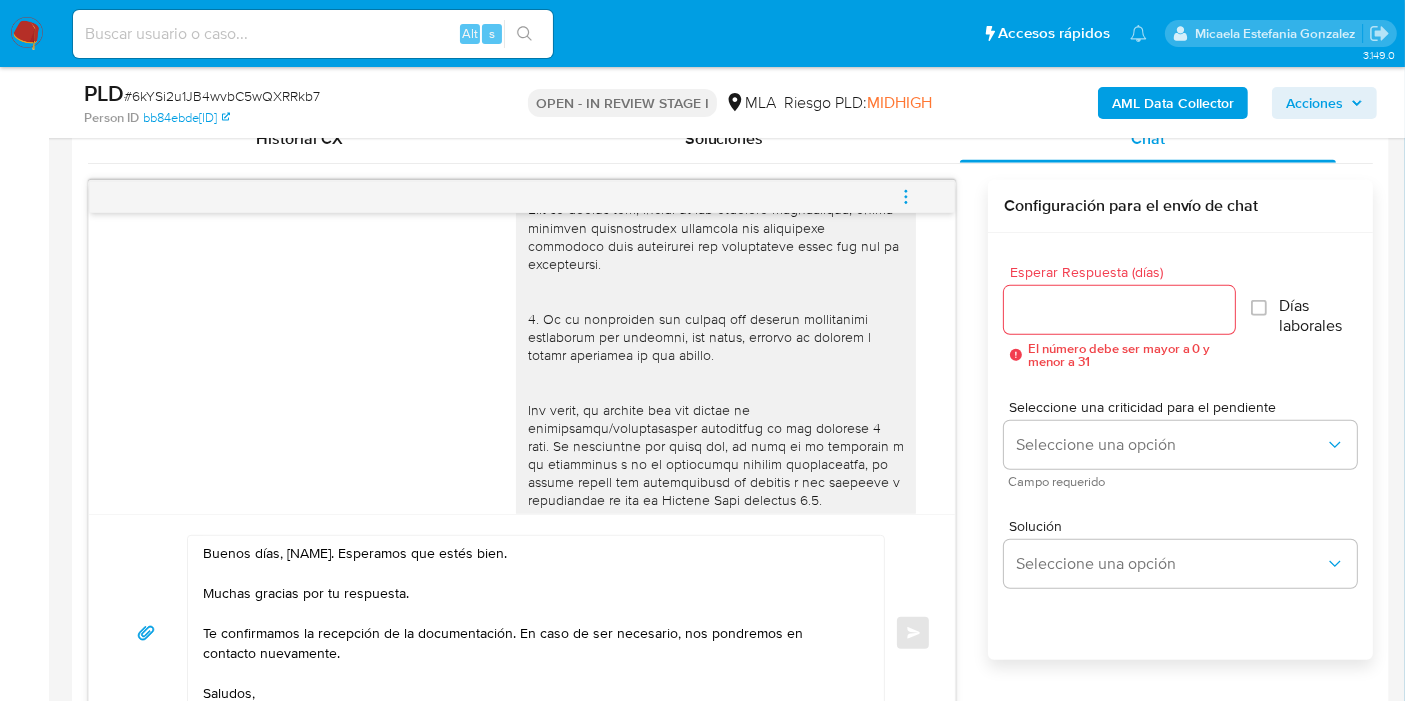 click on "Esperar Respuesta (días)" at bounding box center (1119, 310) 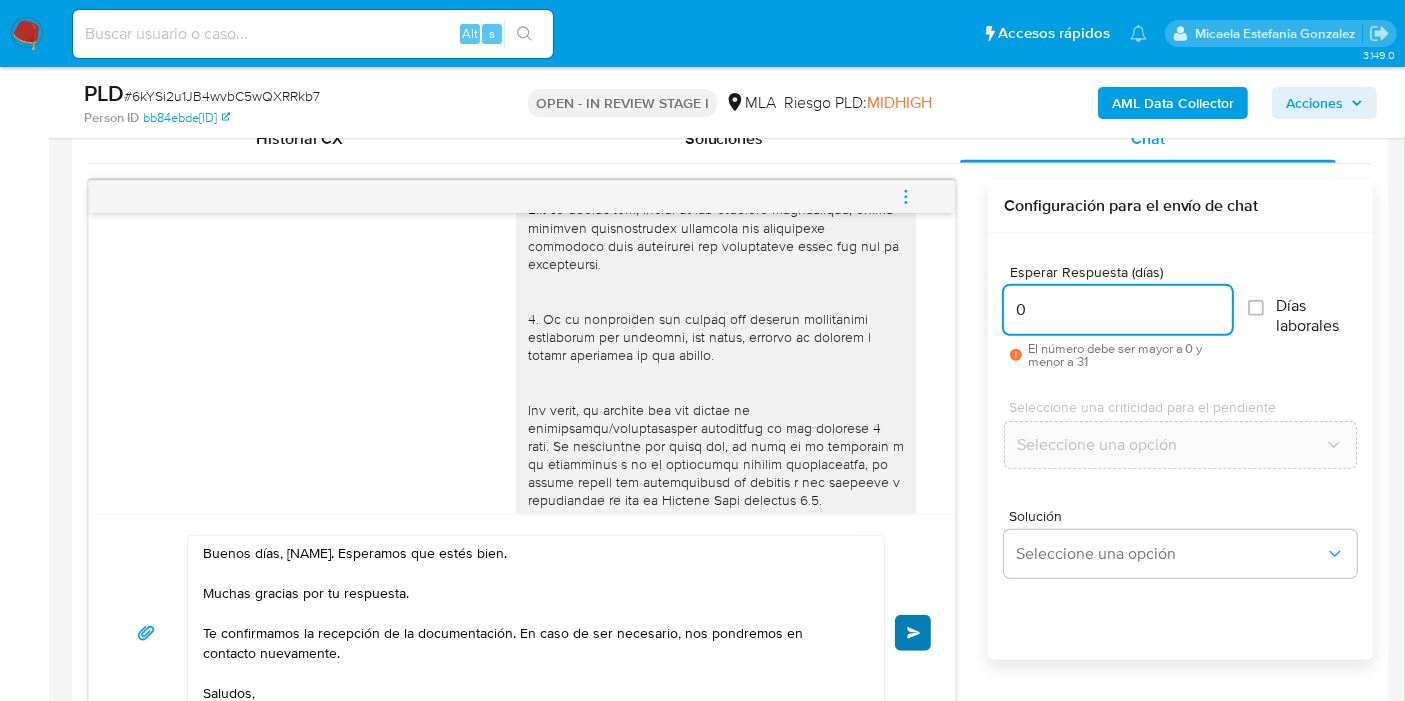 type on "0" 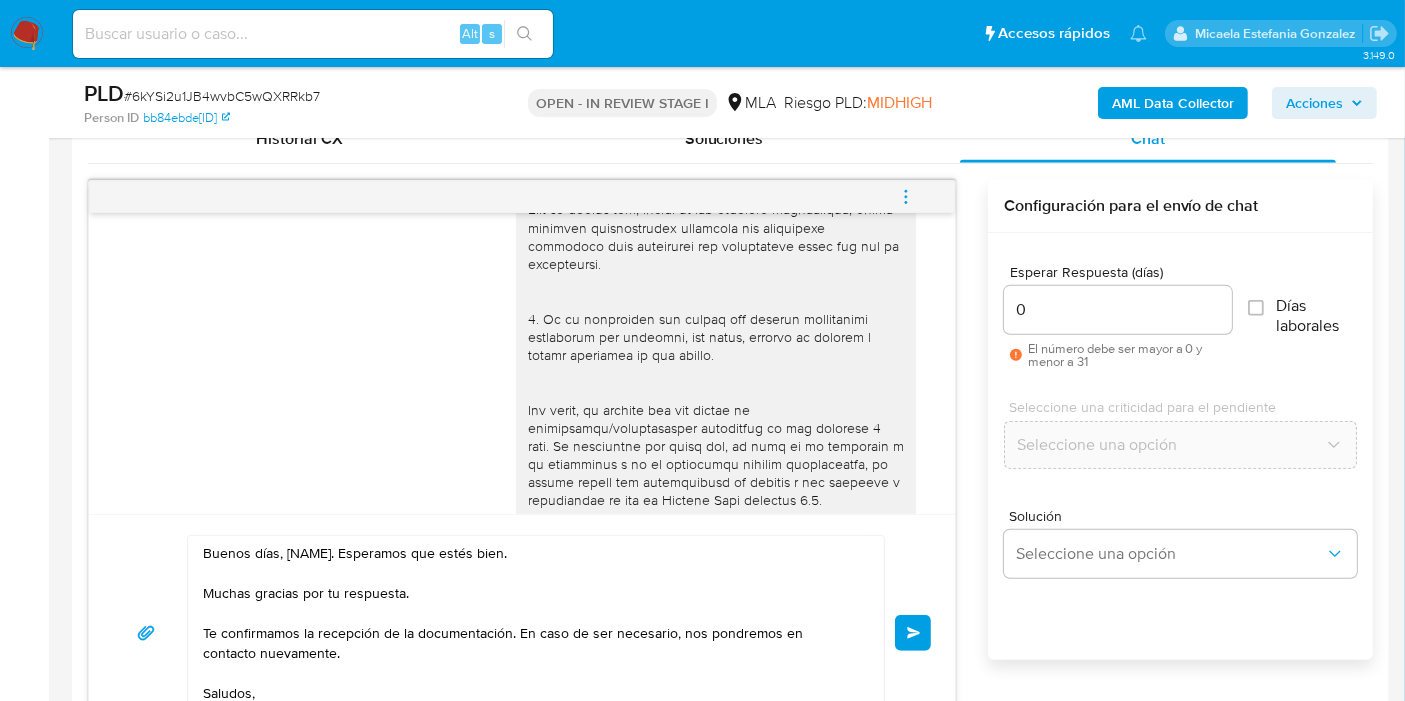 click on "Enviar" at bounding box center (913, 633) 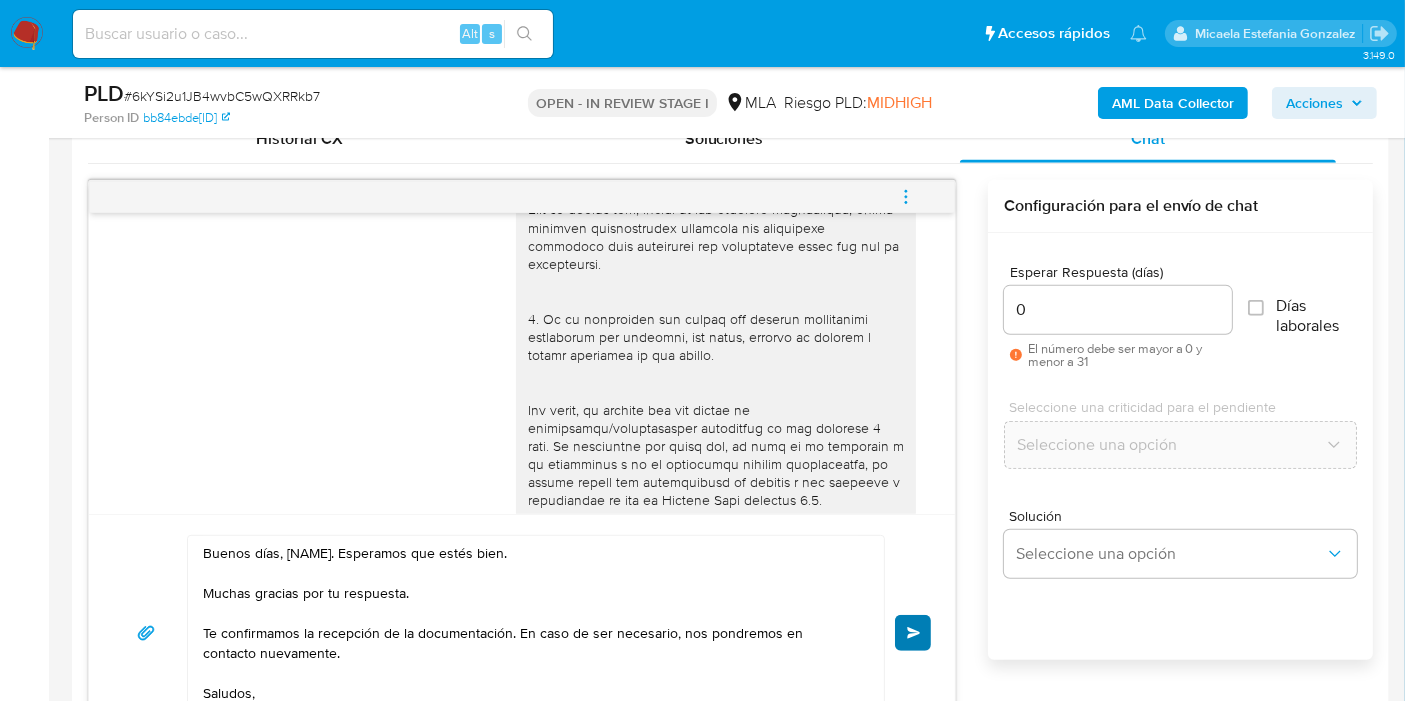 type 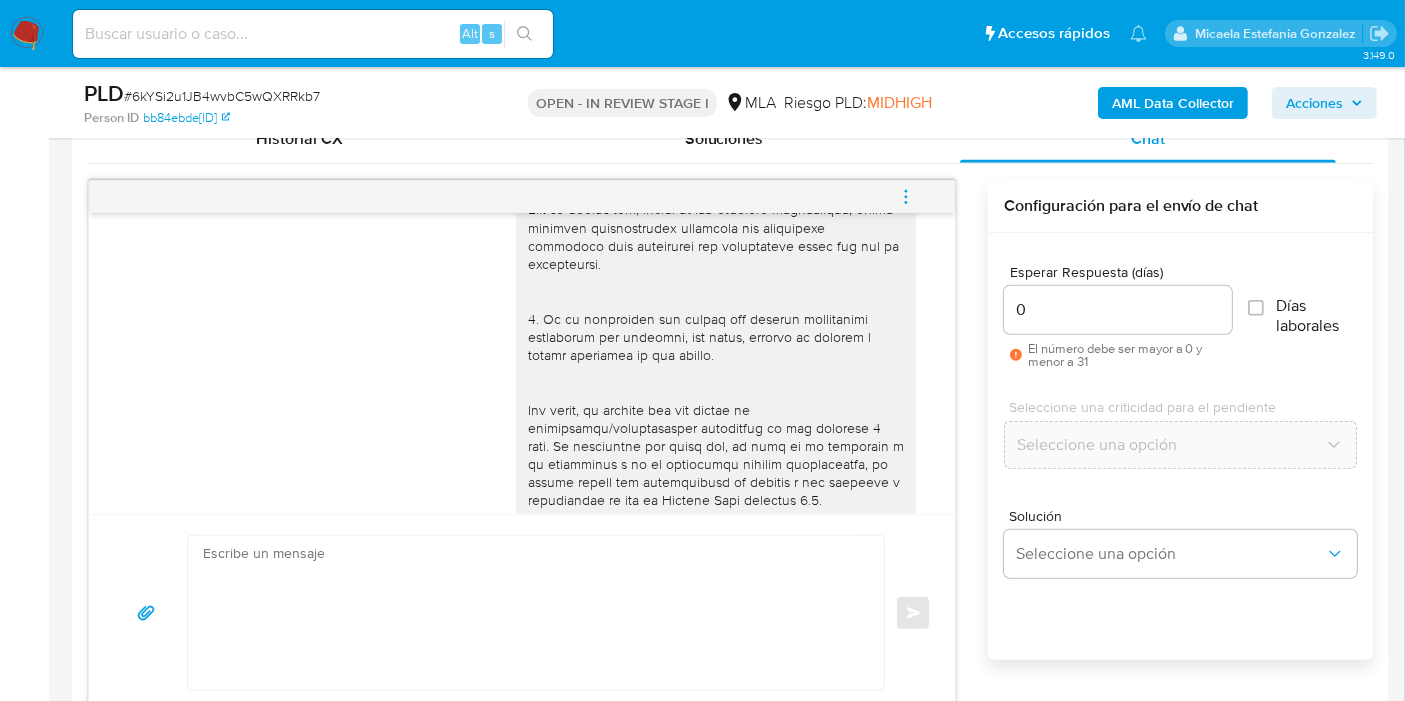 scroll, scrollTop: 1184, scrollLeft: 0, axis: vertical 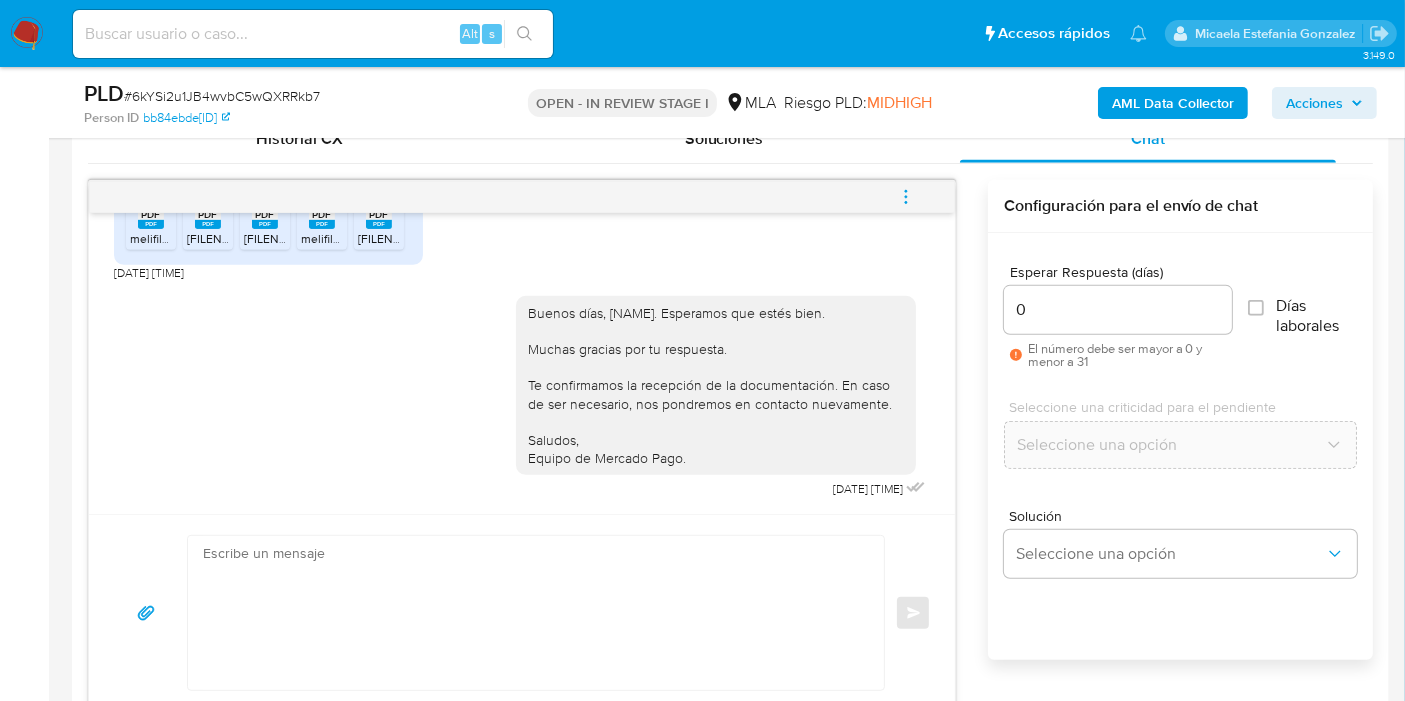click on "Enviar" at bounding box center (522, 613) 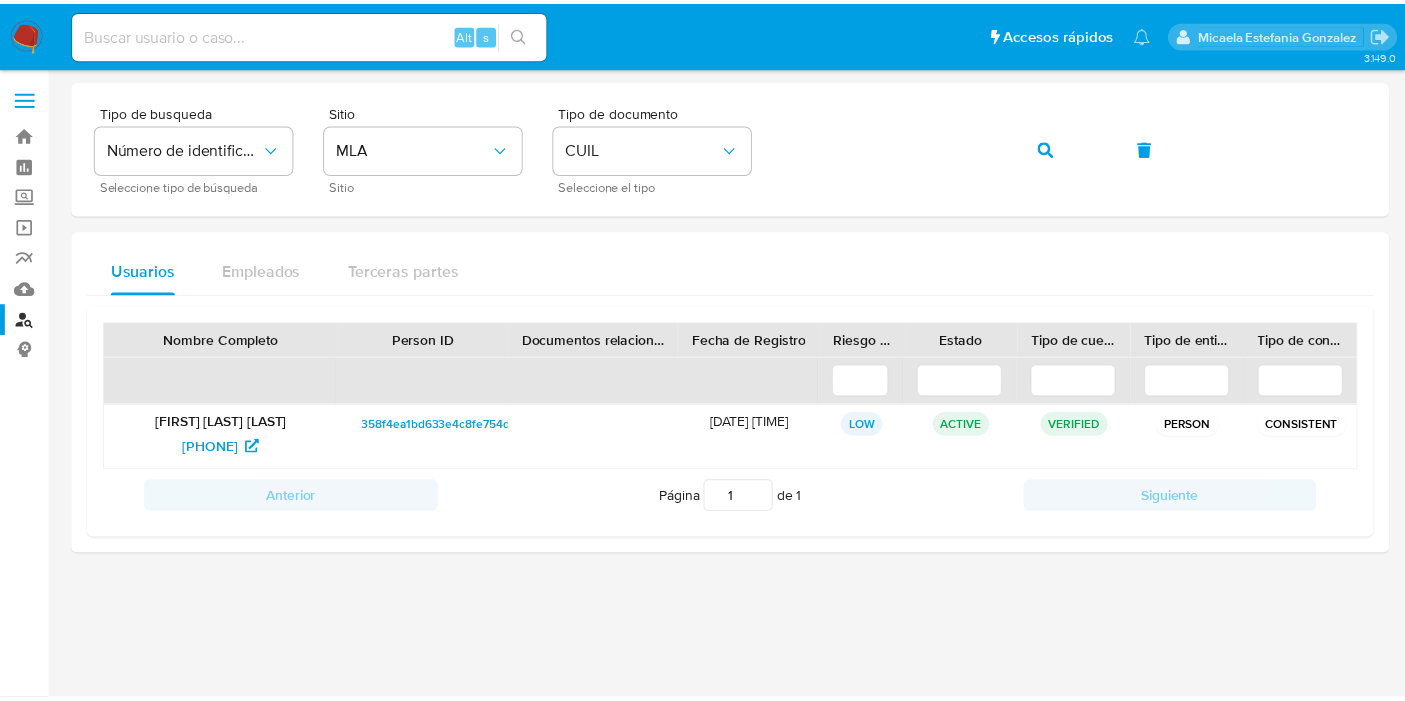 scroll, scrollTop: 0, scrollLeft: 0, axis: both 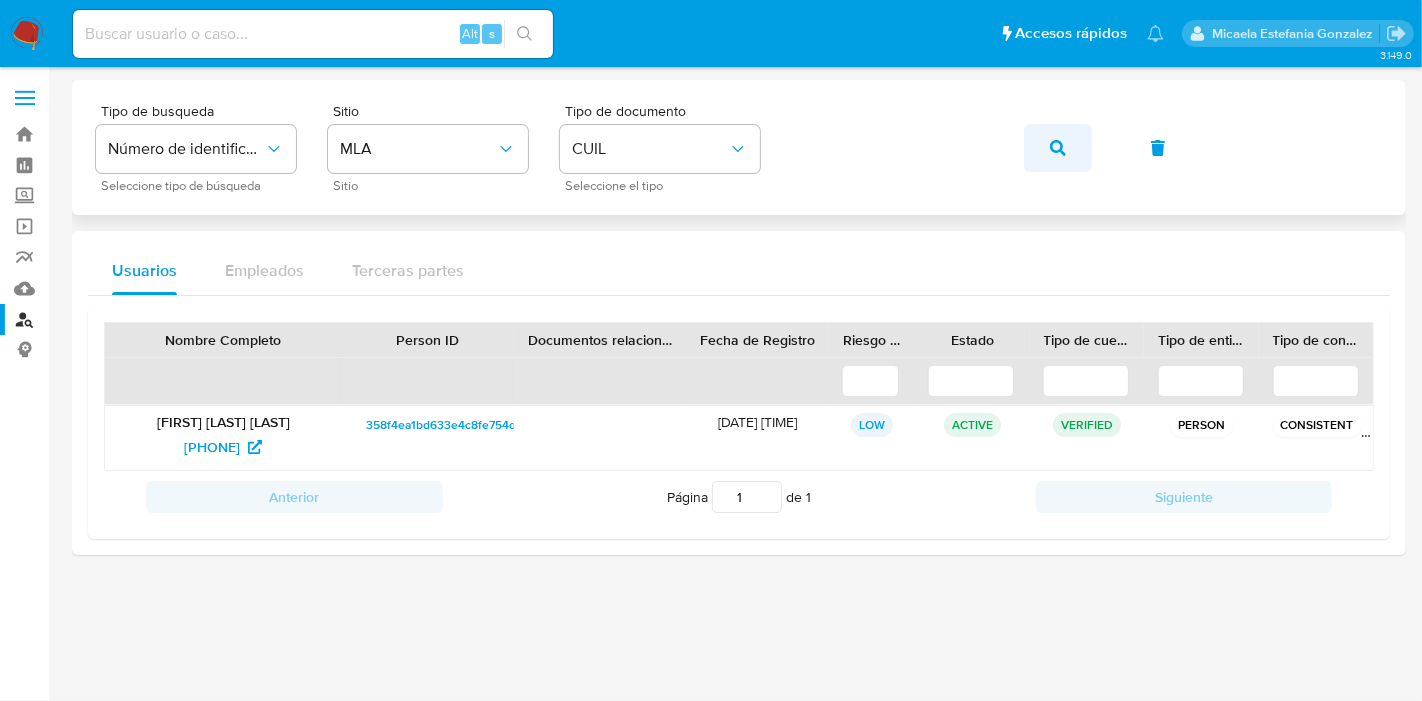 drag, startPoint x: 1065, startPoint y: 110, endPoint x: 1047, endPoint y: 132, distance: 28.42534 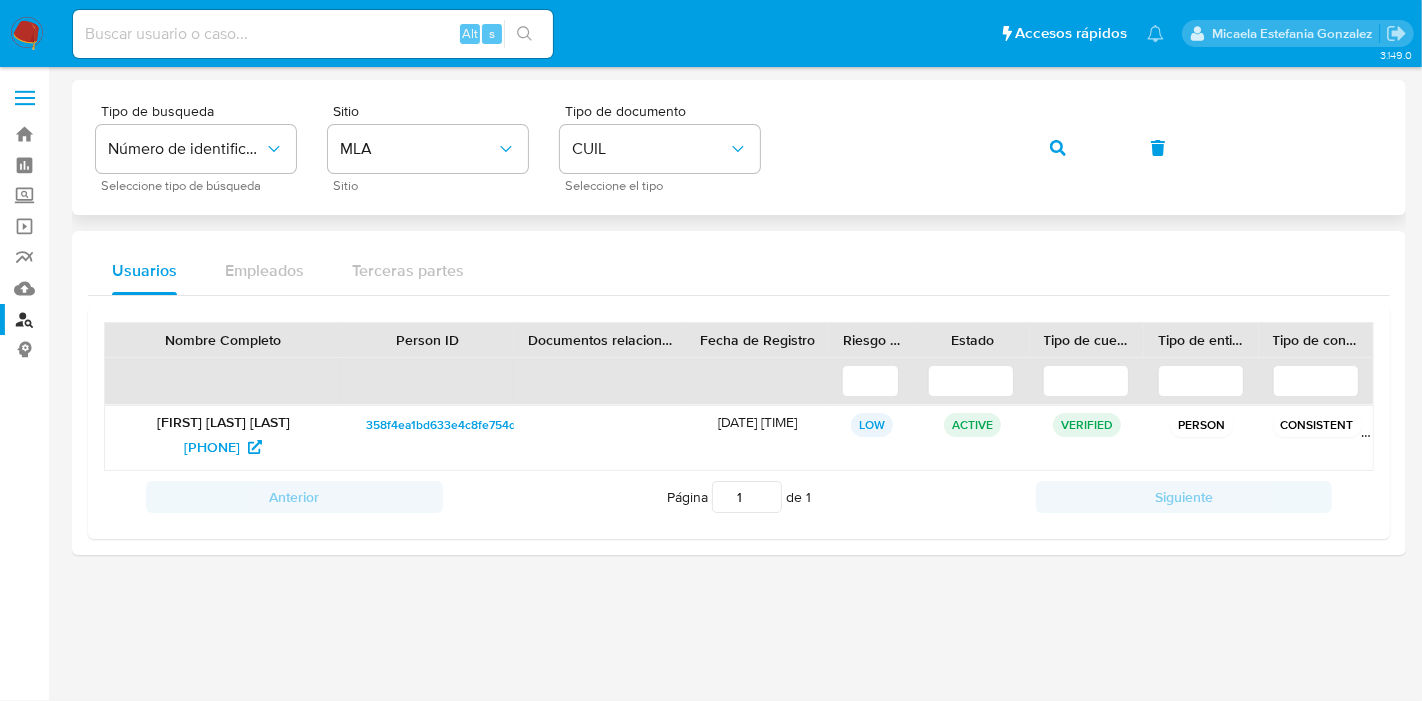 click at bounding box center (1058, 148) 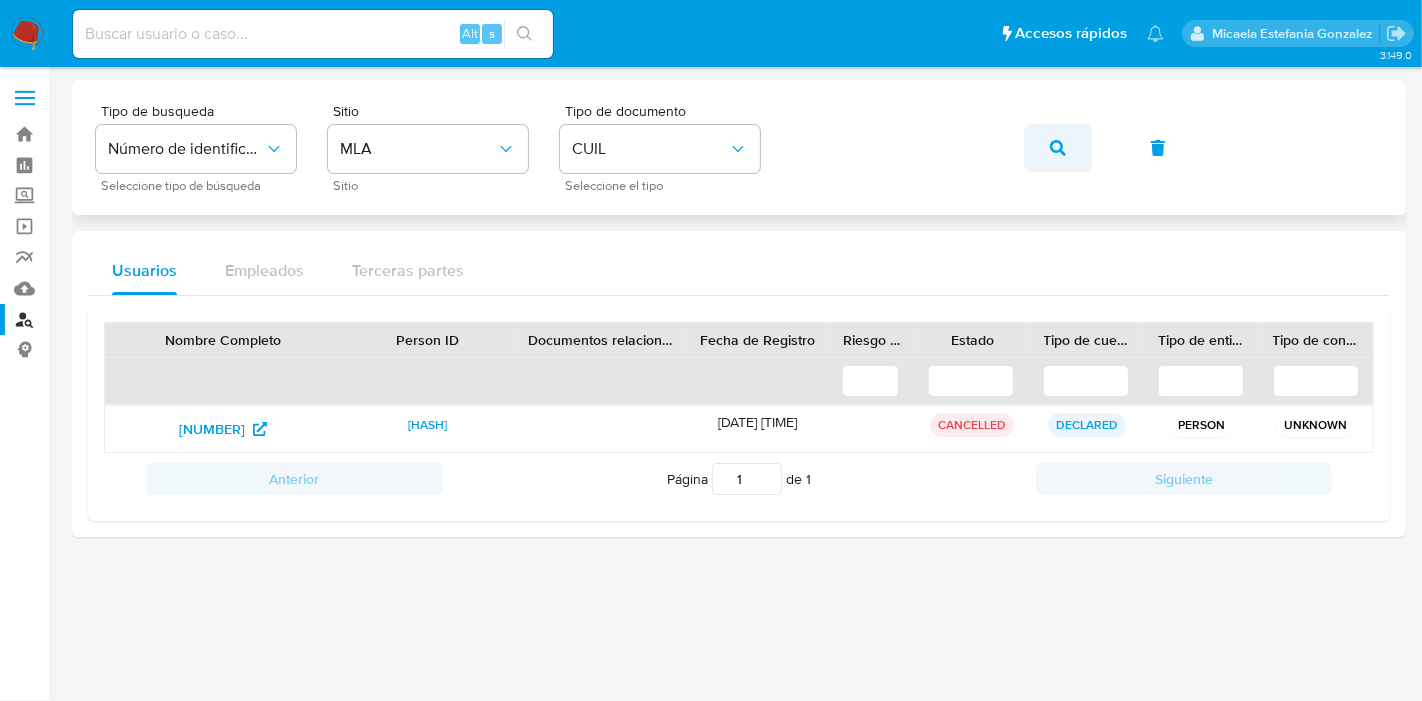 click at bounding box center [1058, 148] 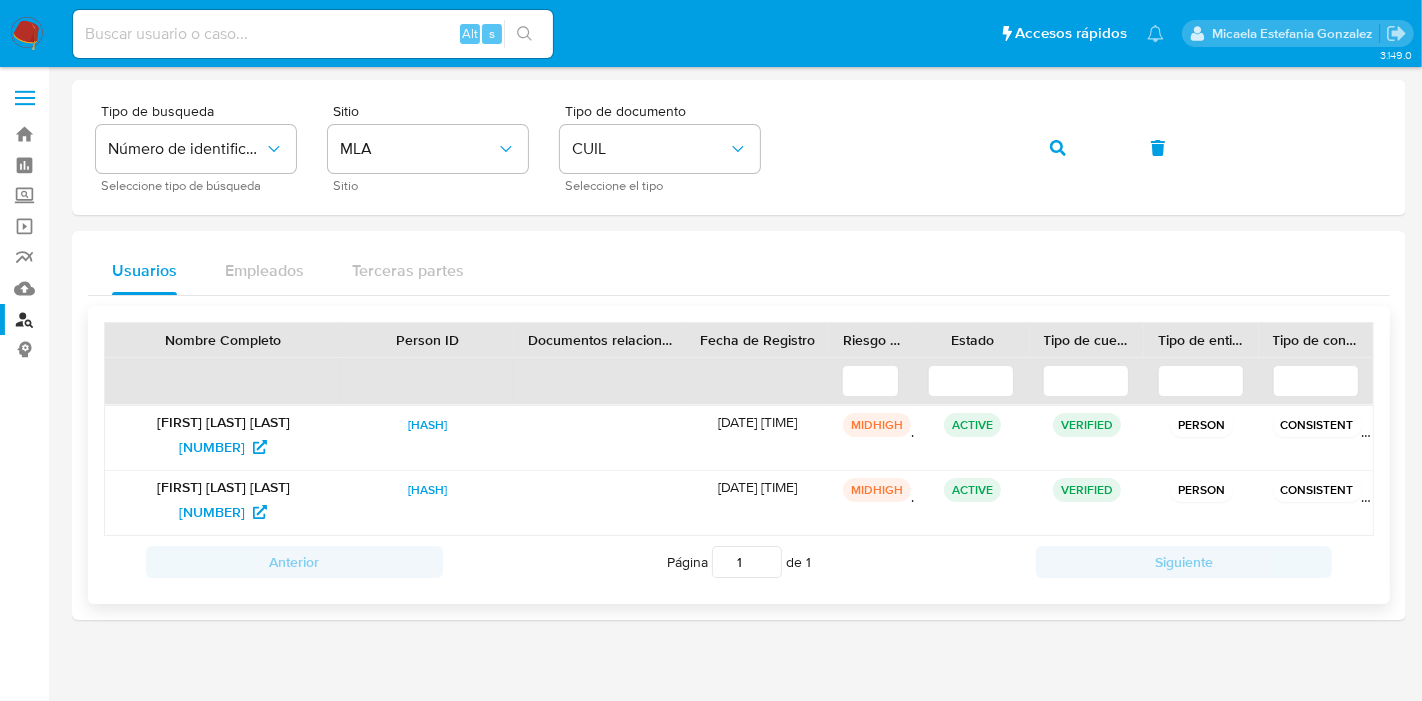 click on "[HASH]" at bounding box center (427, 425) 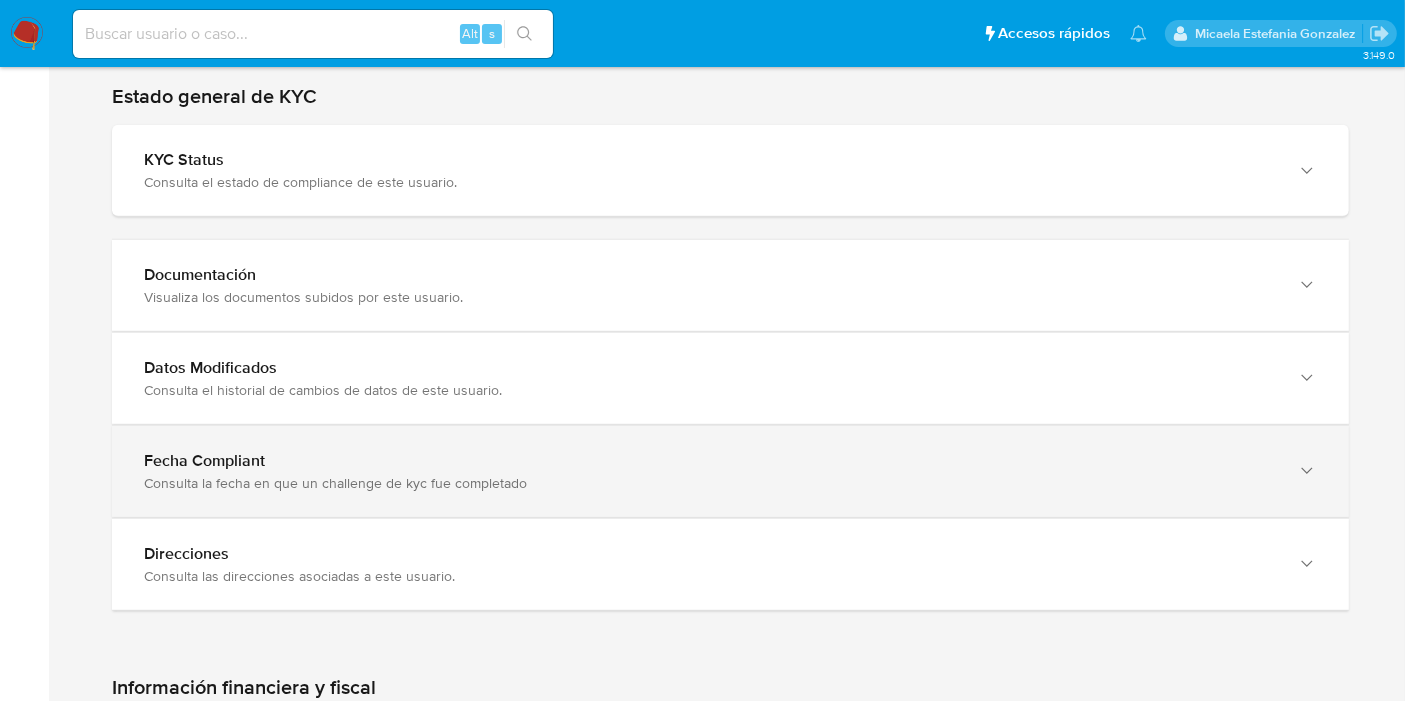 scroll, scrollTop: 2111, scrollLeft: 0, axis: vertical 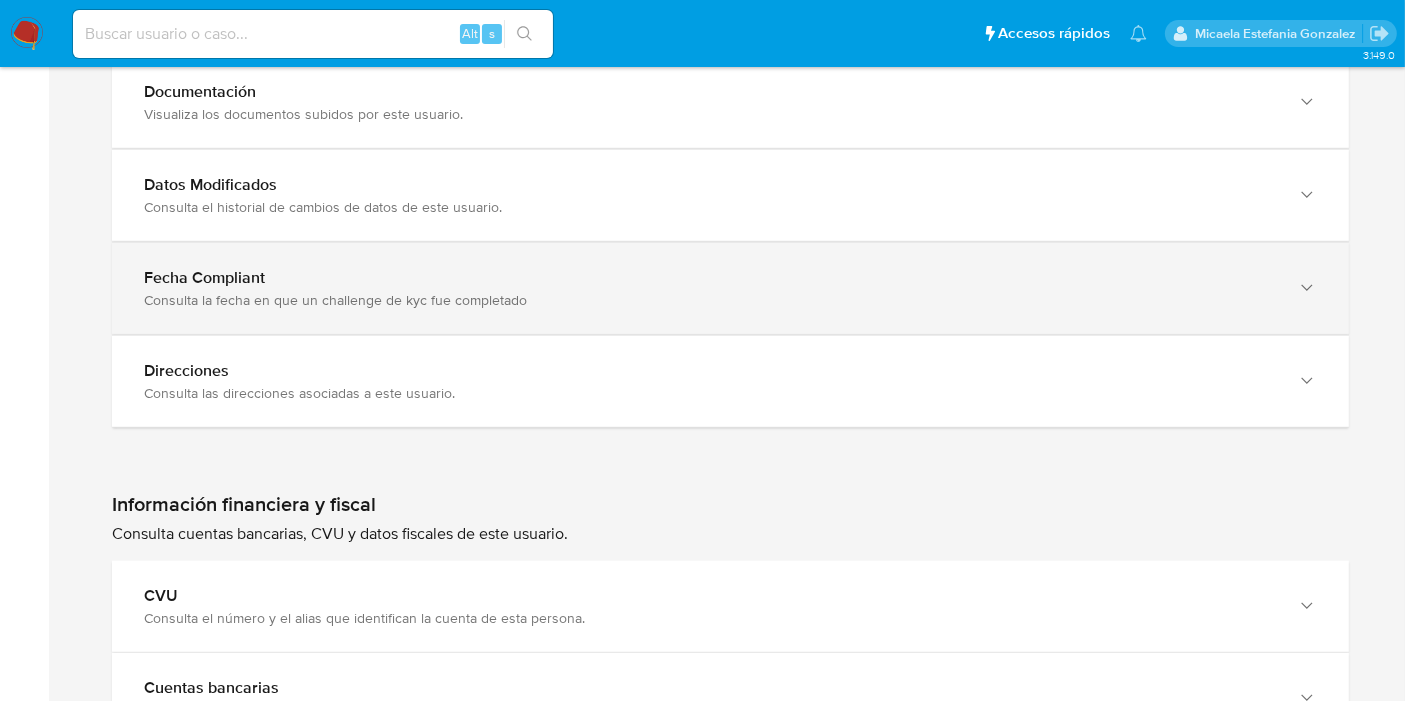 click on "Consulta la fecha en que un challenge de kyc fue completado" at bounding box center (710, 207) 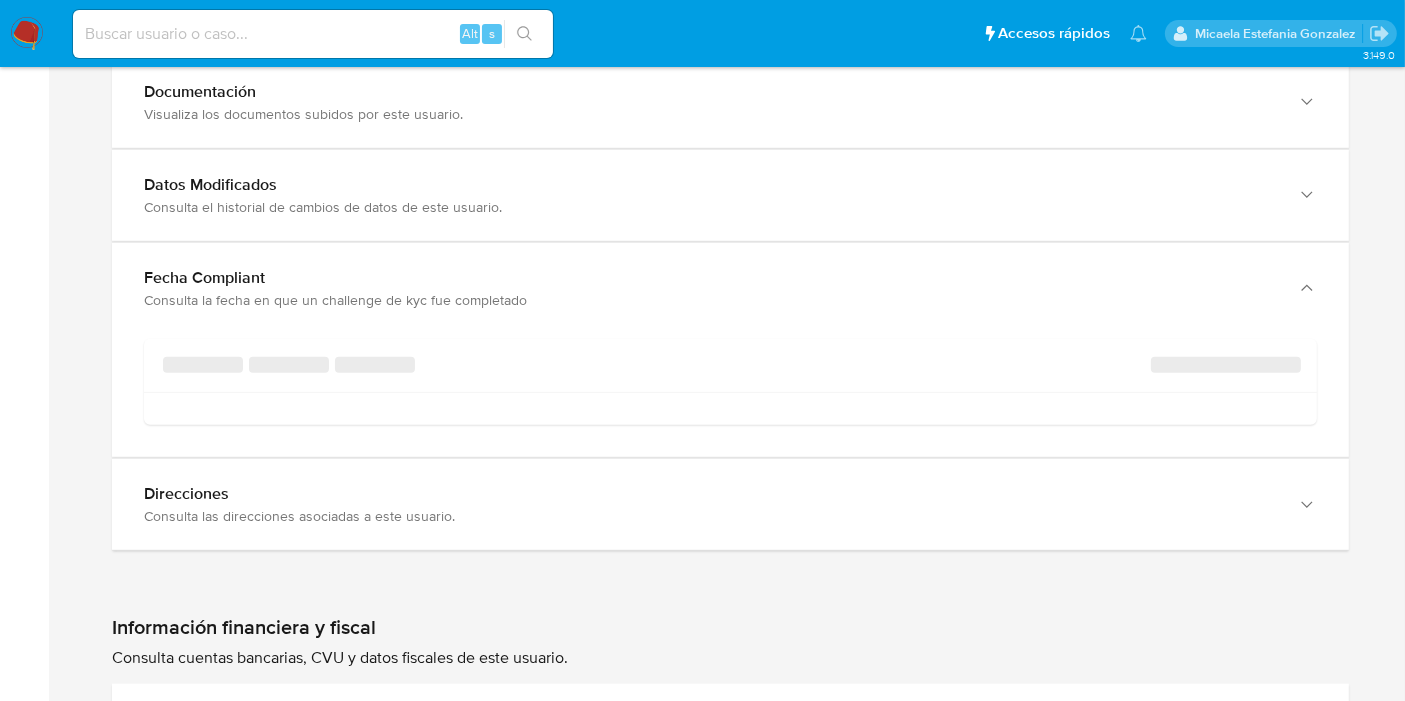 click on "‌" at bounding box center [375, 365] 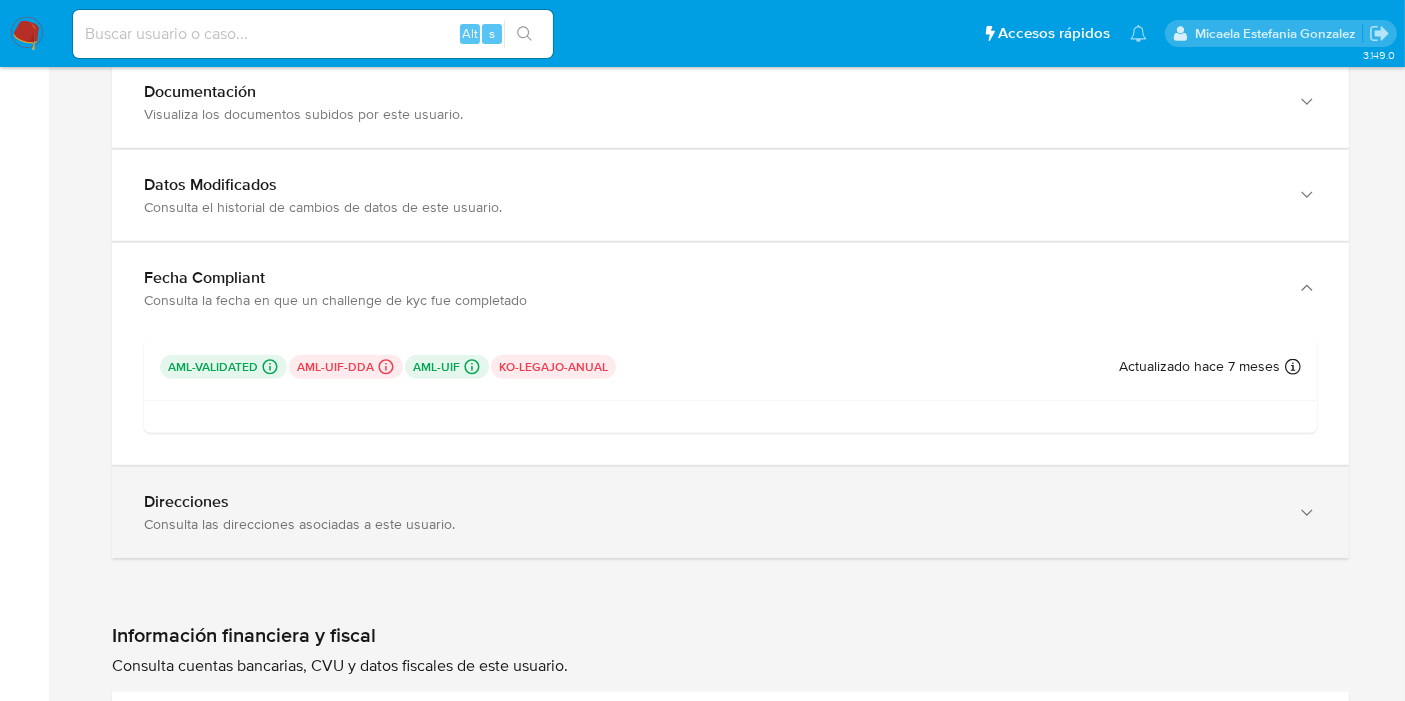 click on "Direcciones Consulta las direcciones asociadas a este usuario." at bounding box center (730, 512) 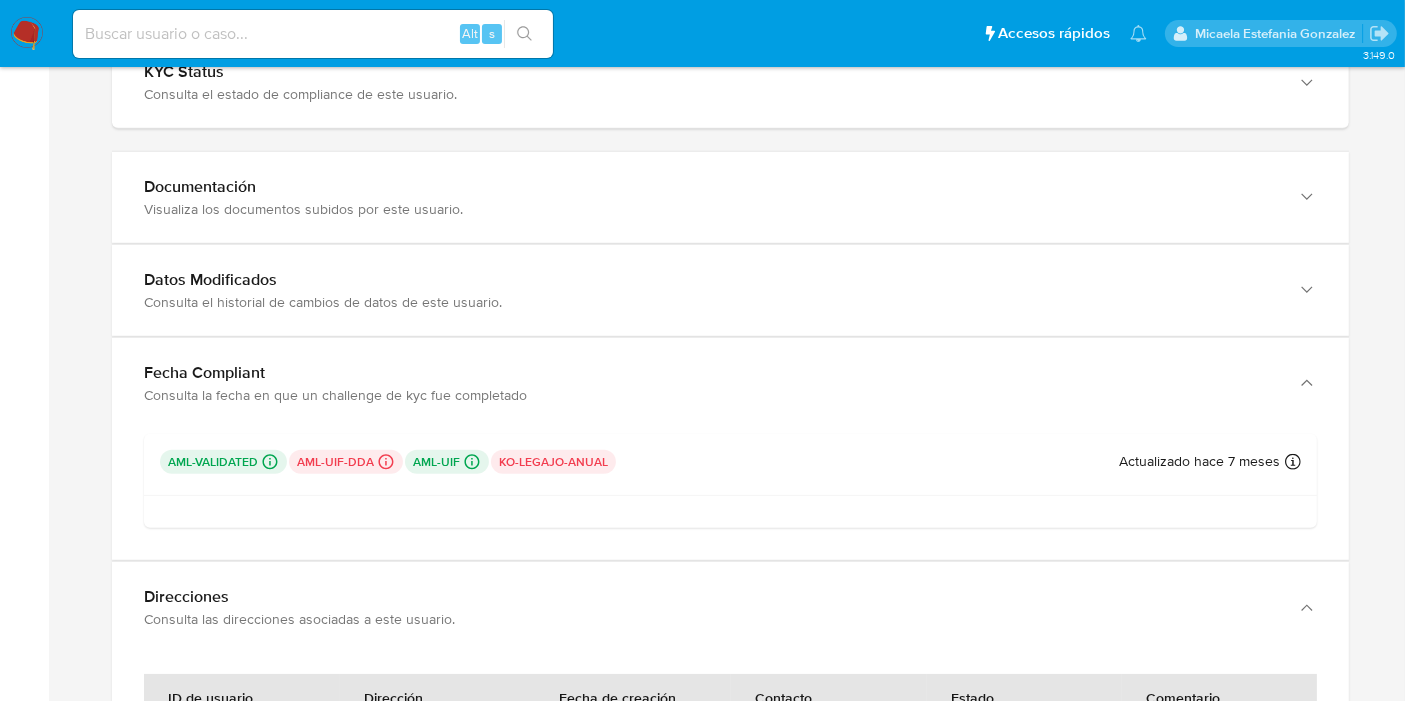 scroll, scrollTop: 2000, scrollLeft: 0, axis: vertical 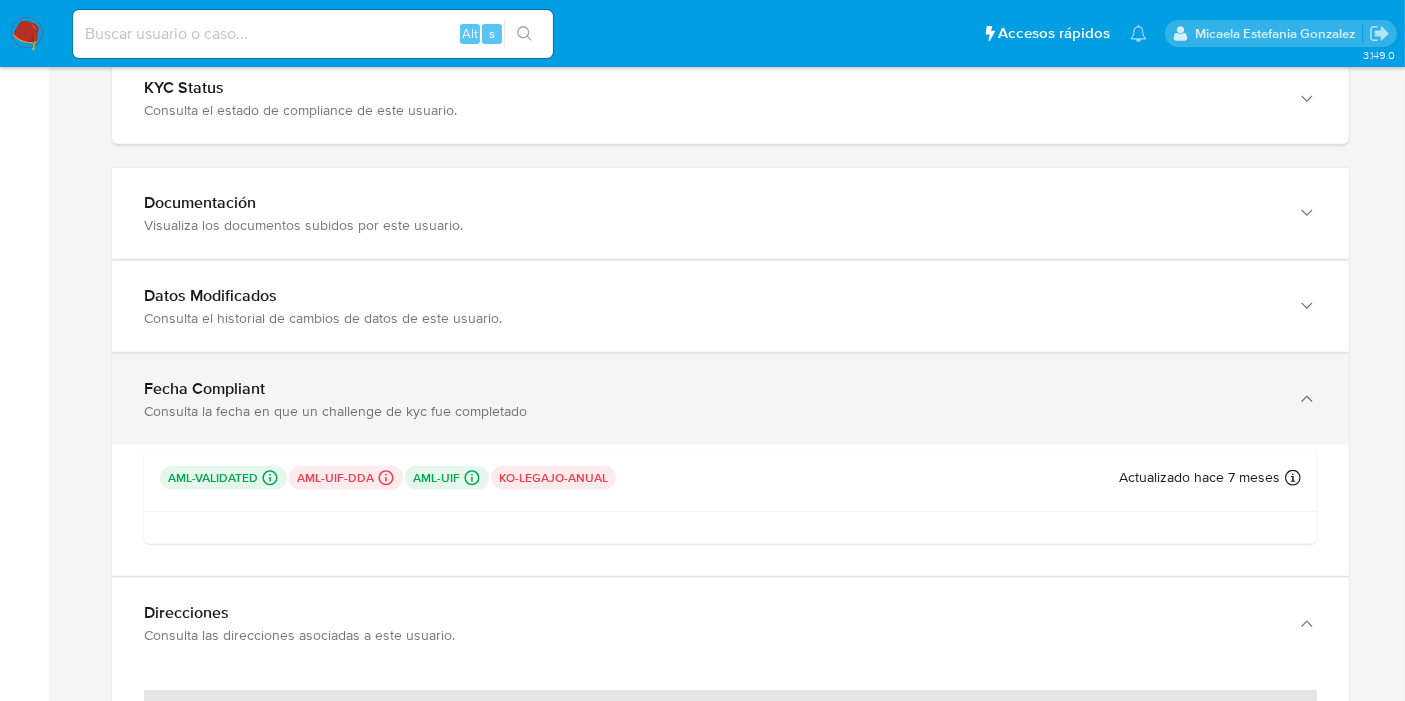 click on "Fecha Compliant Consulta la fecha en que un challenge de kyc fue completado" at bounding box center [730, 306] 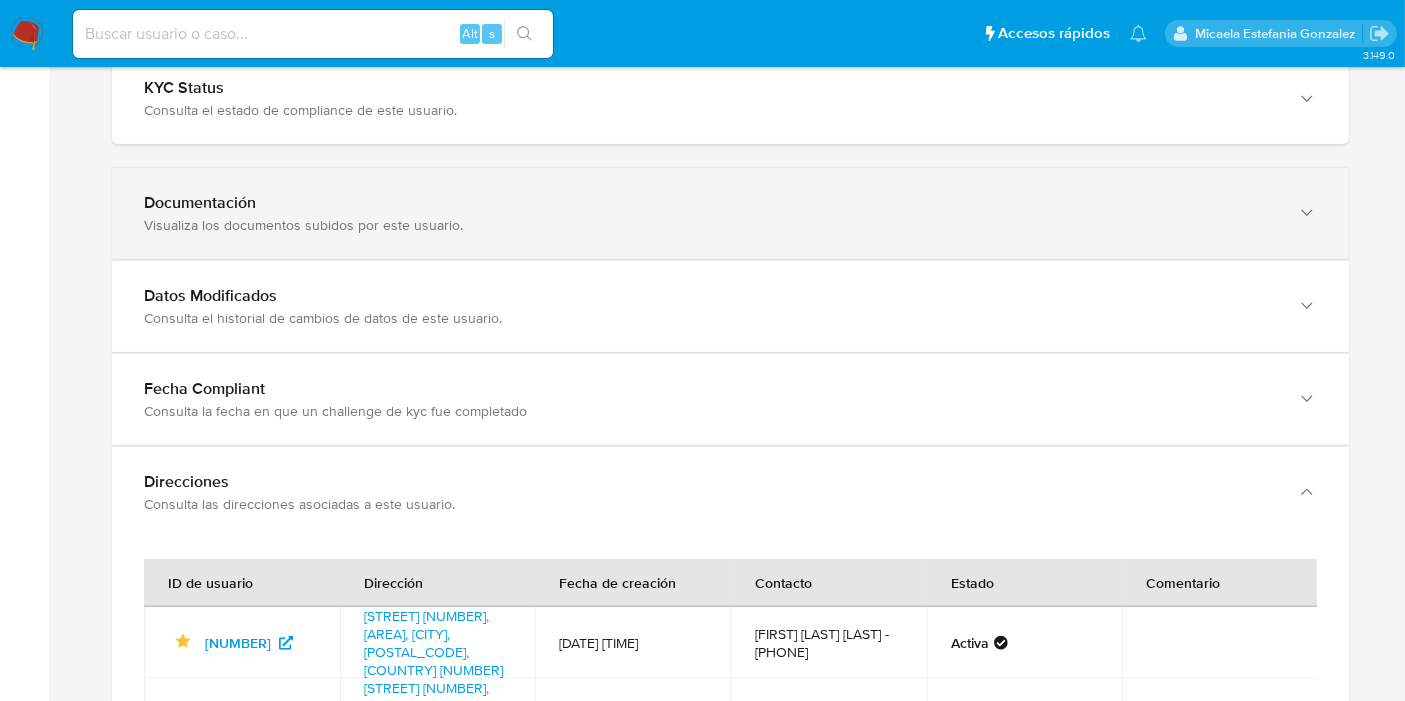 click on "Documentación Visualiza los documentos subidos por este usuario." at bounding box center [730, 213] 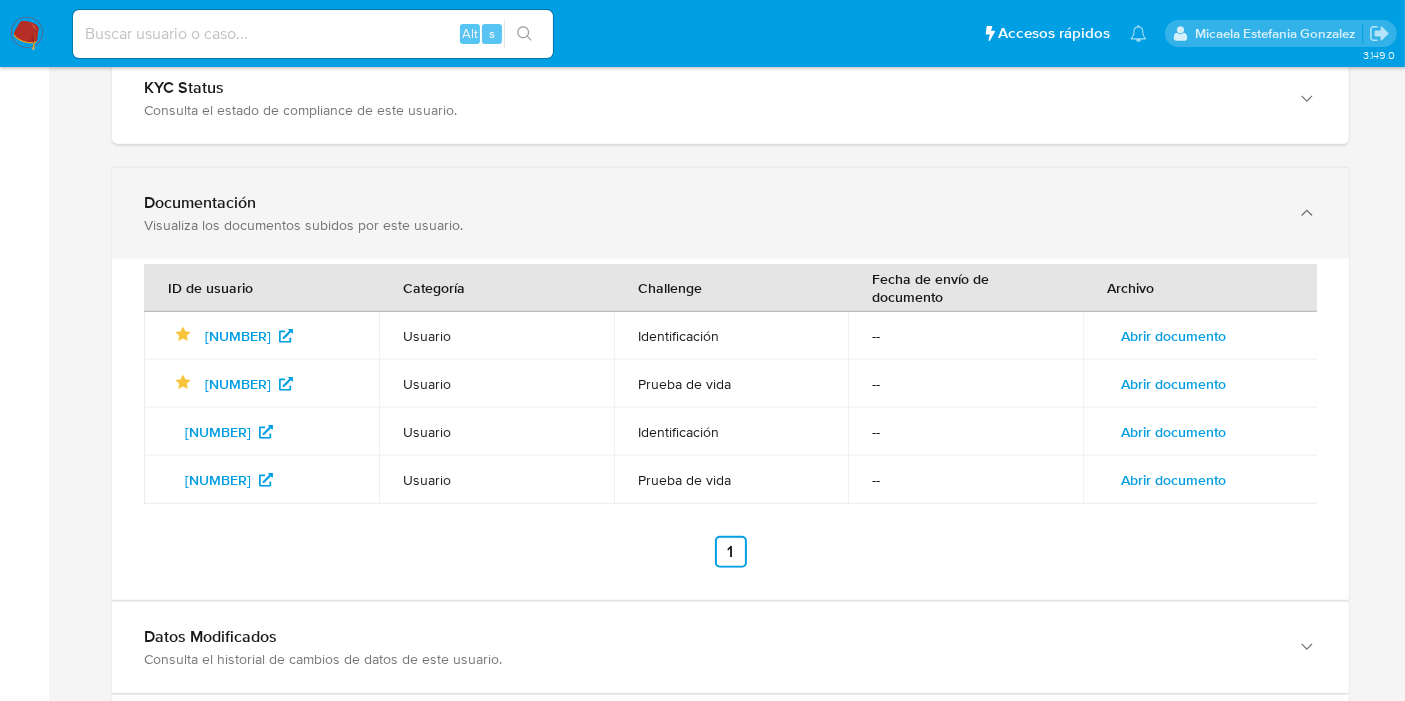 click on "Visualiza los documentos subidos por este usuario." at bounding box center (710, 225) 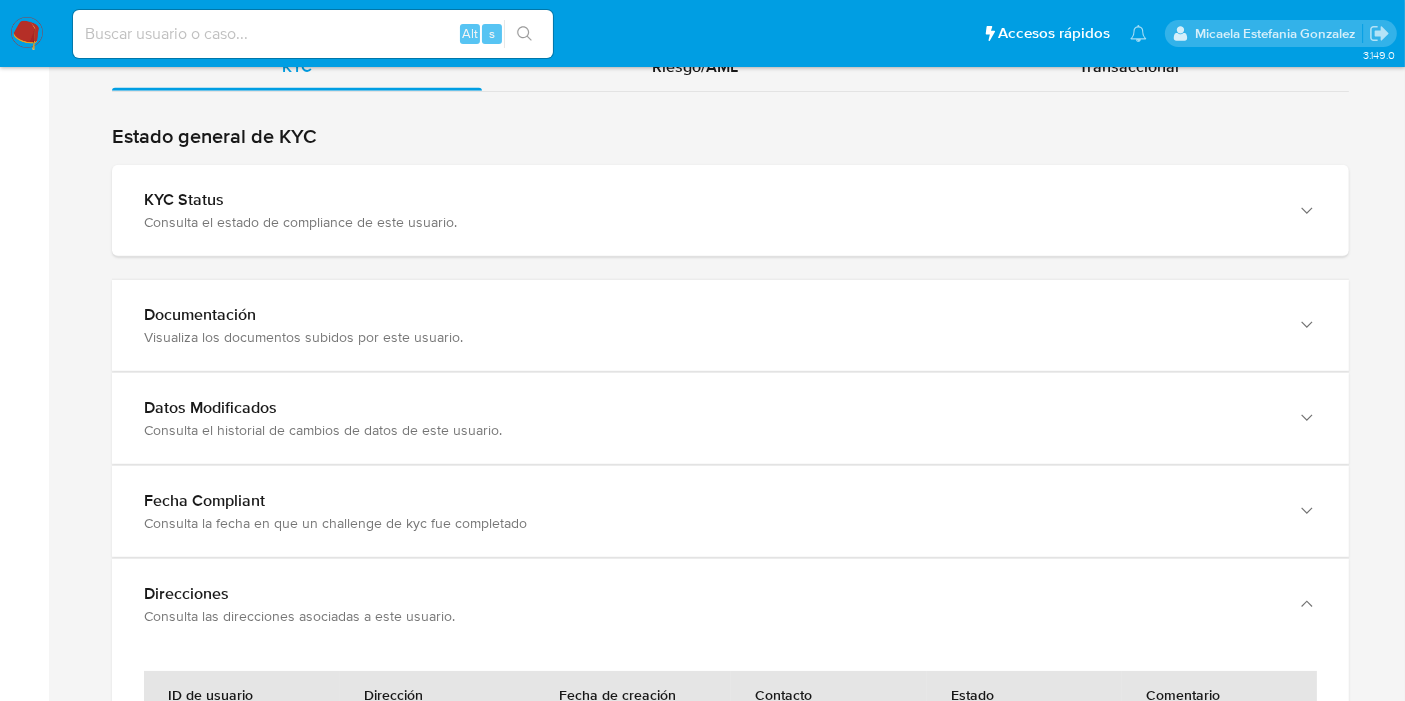 scroll, scrollTop: 1555, scrollLeft: 0, axis: vertical 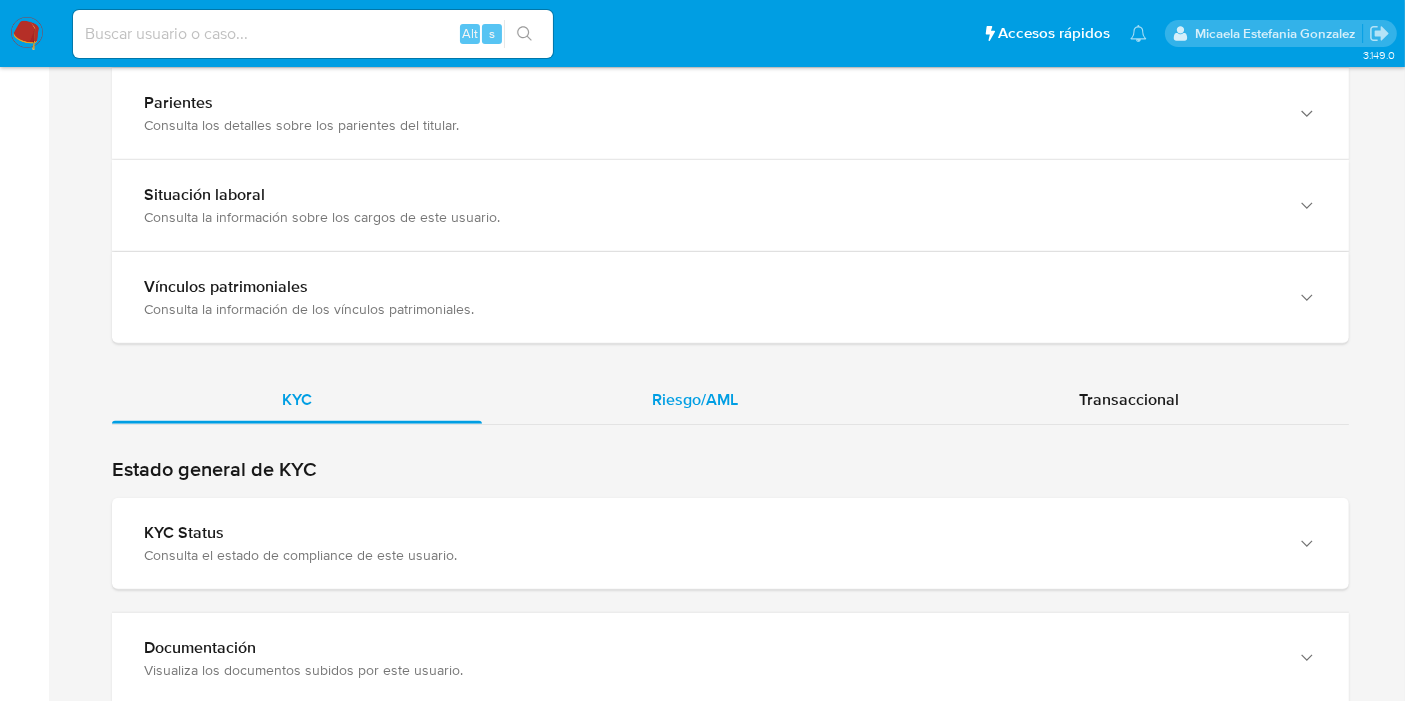 click on "Riesgo/AML" at bounding box center [695, 400] 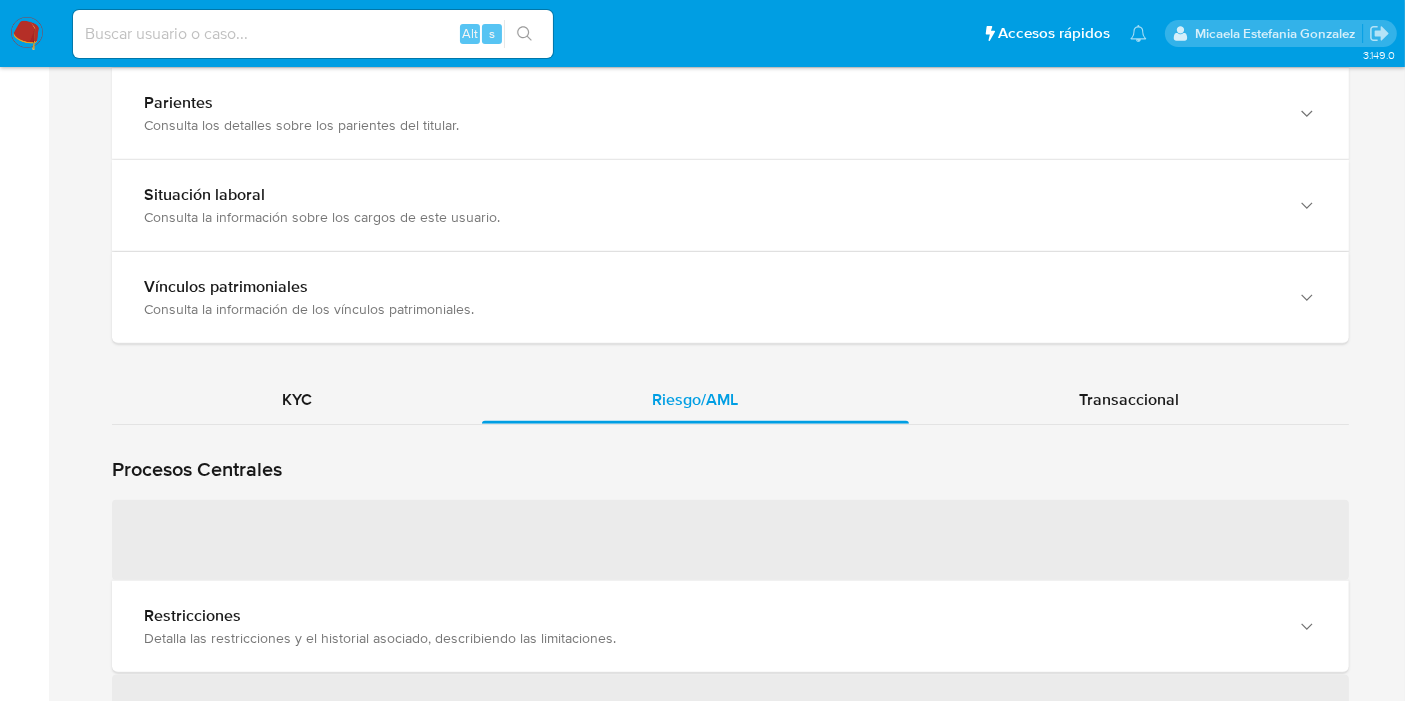 click on "‌ Restricciones Detalla las restricciones y el historial asociado, describiendo las limitaciones. ‌ ‌ ‌" at bounding box center (730, 667) 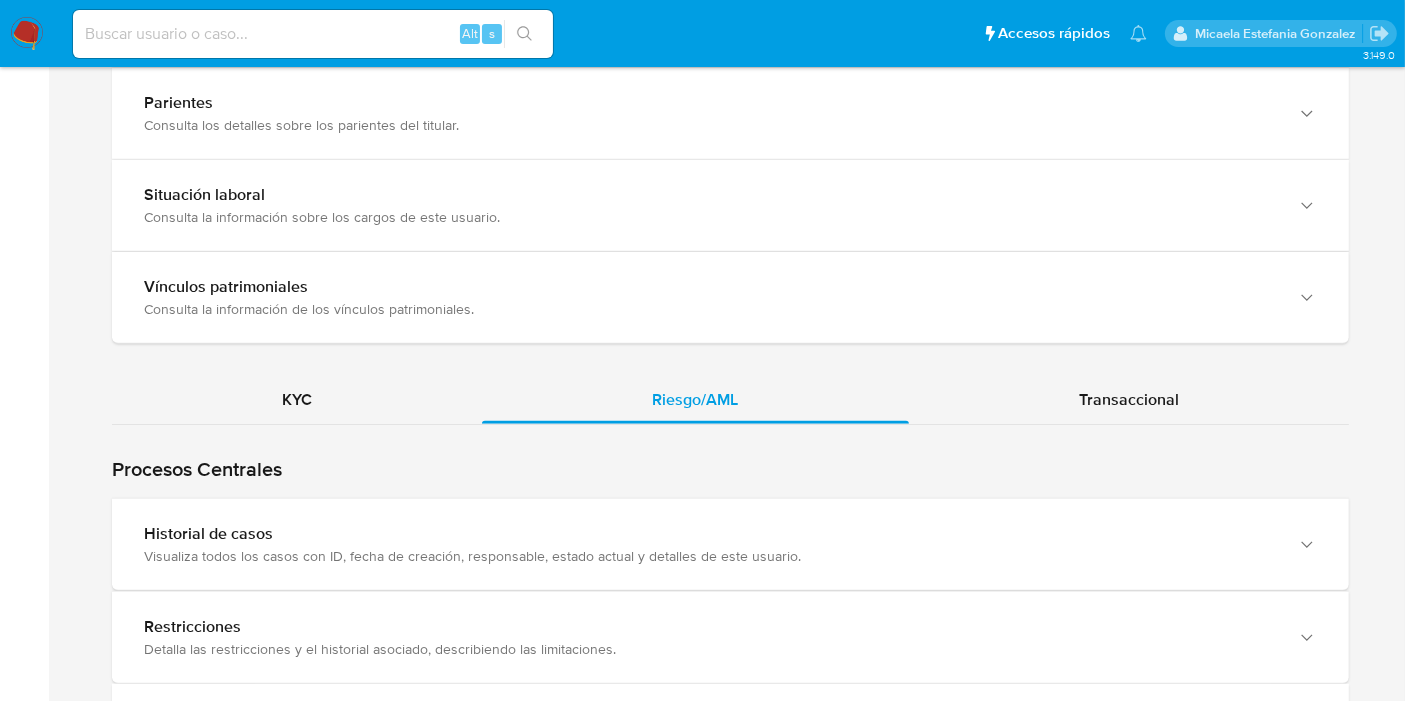 click on "Historial de casos" at bounding box center (710, 534) 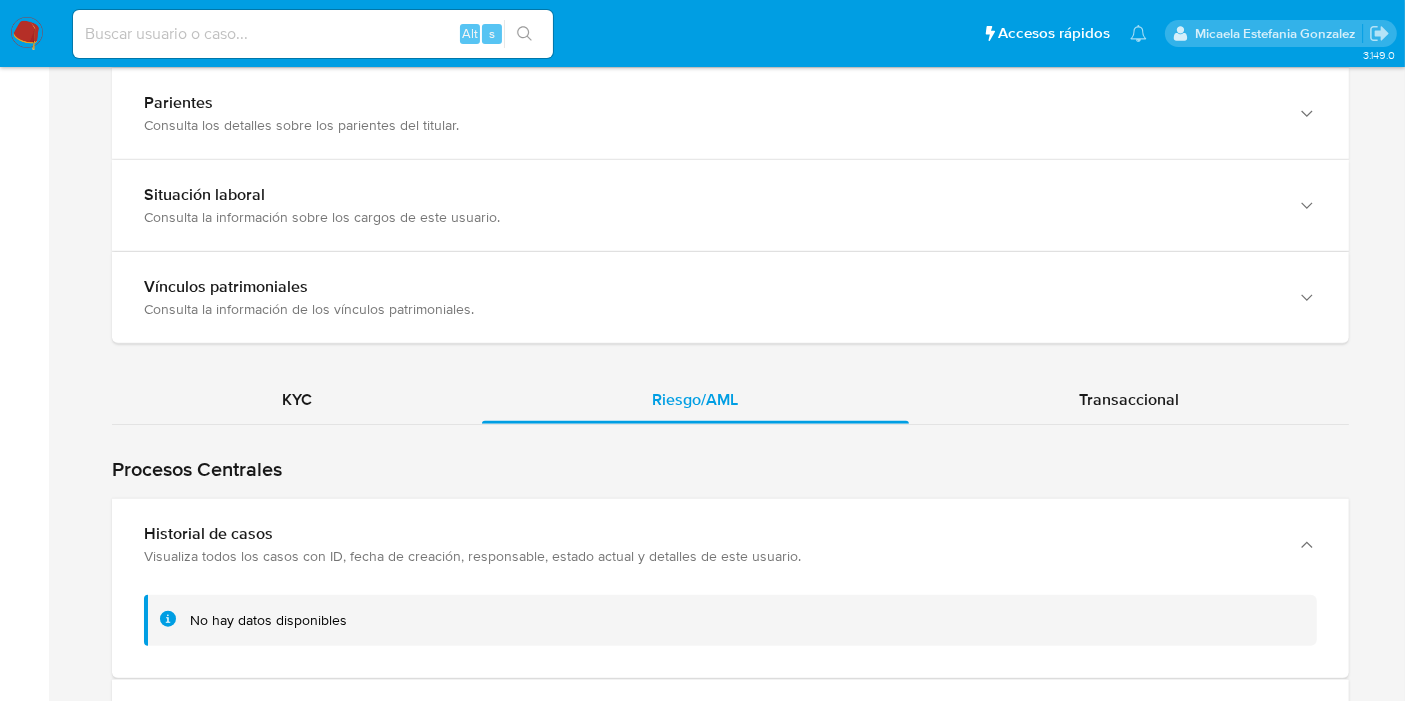 click on "Historial de casos" at bounding box center [710, 534] 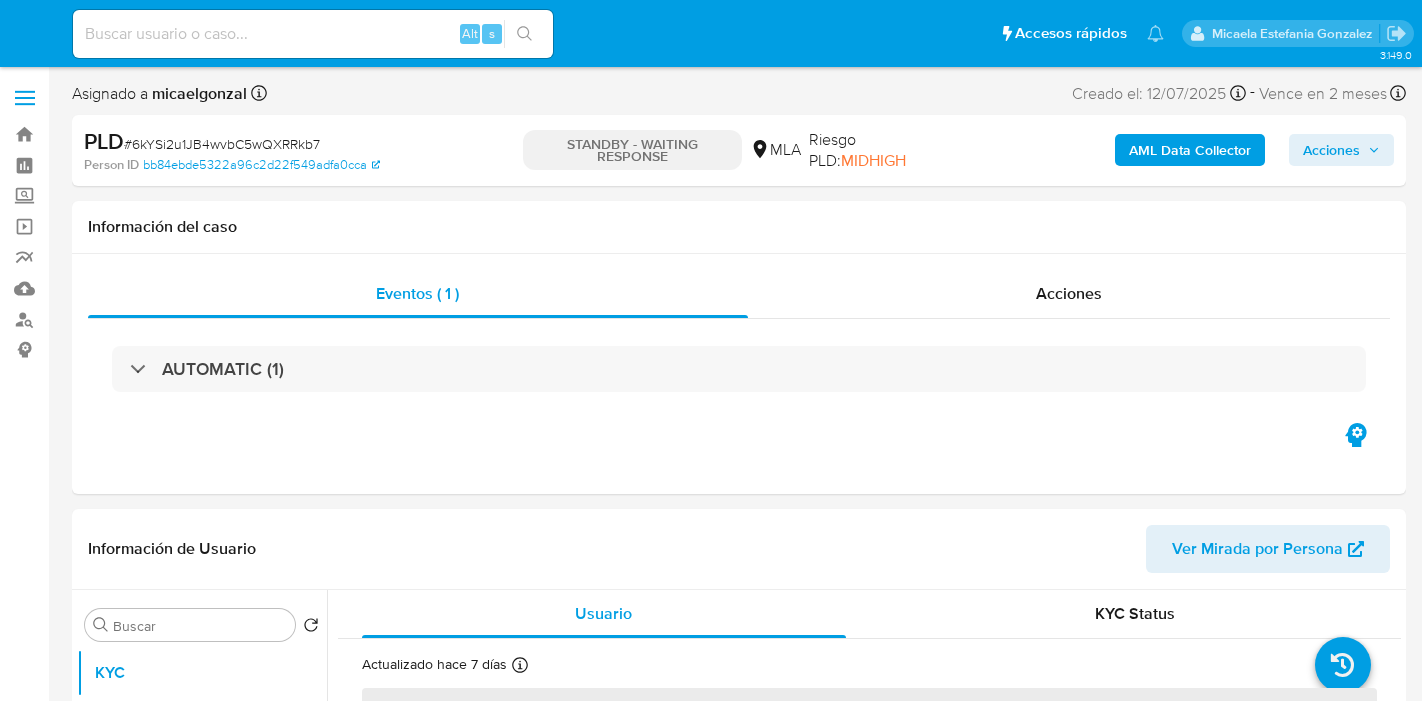 select on "10" 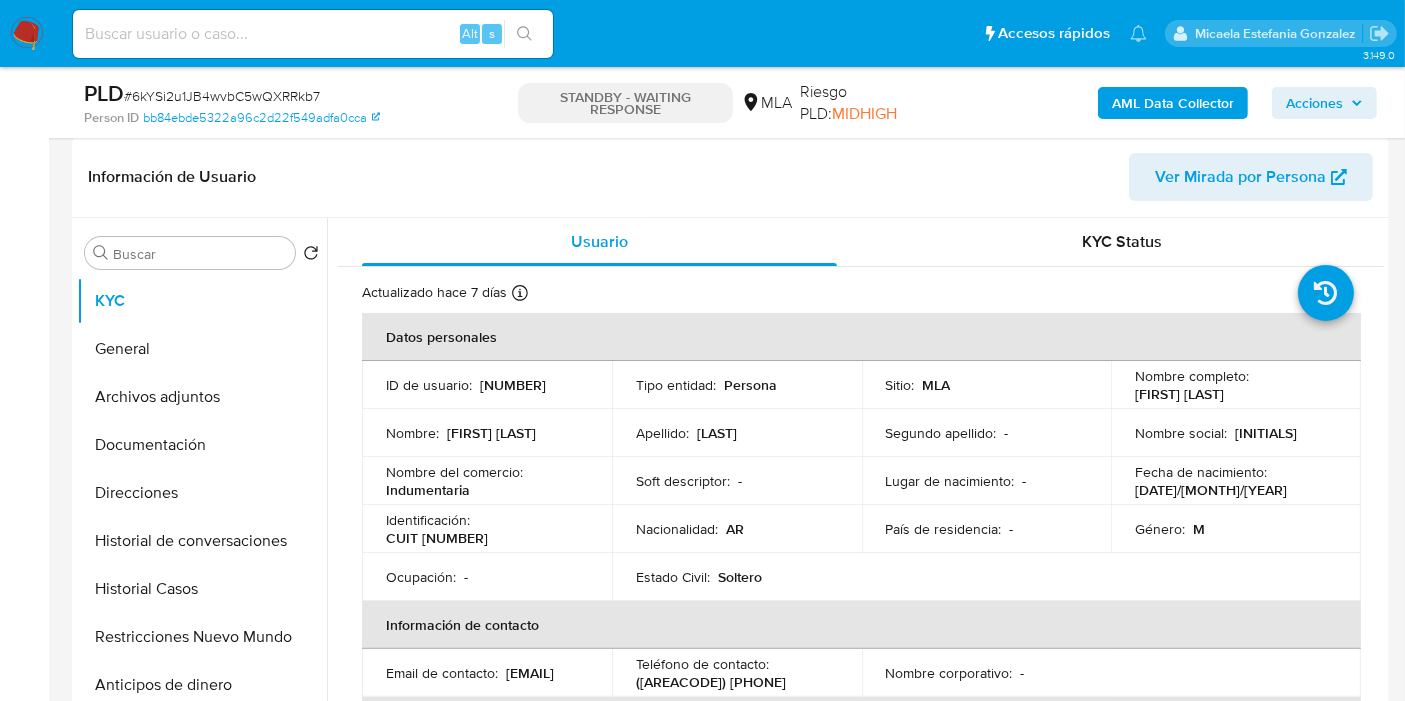 scroll, scrollTop: 333, scrollLeft: 0, axis: vertical 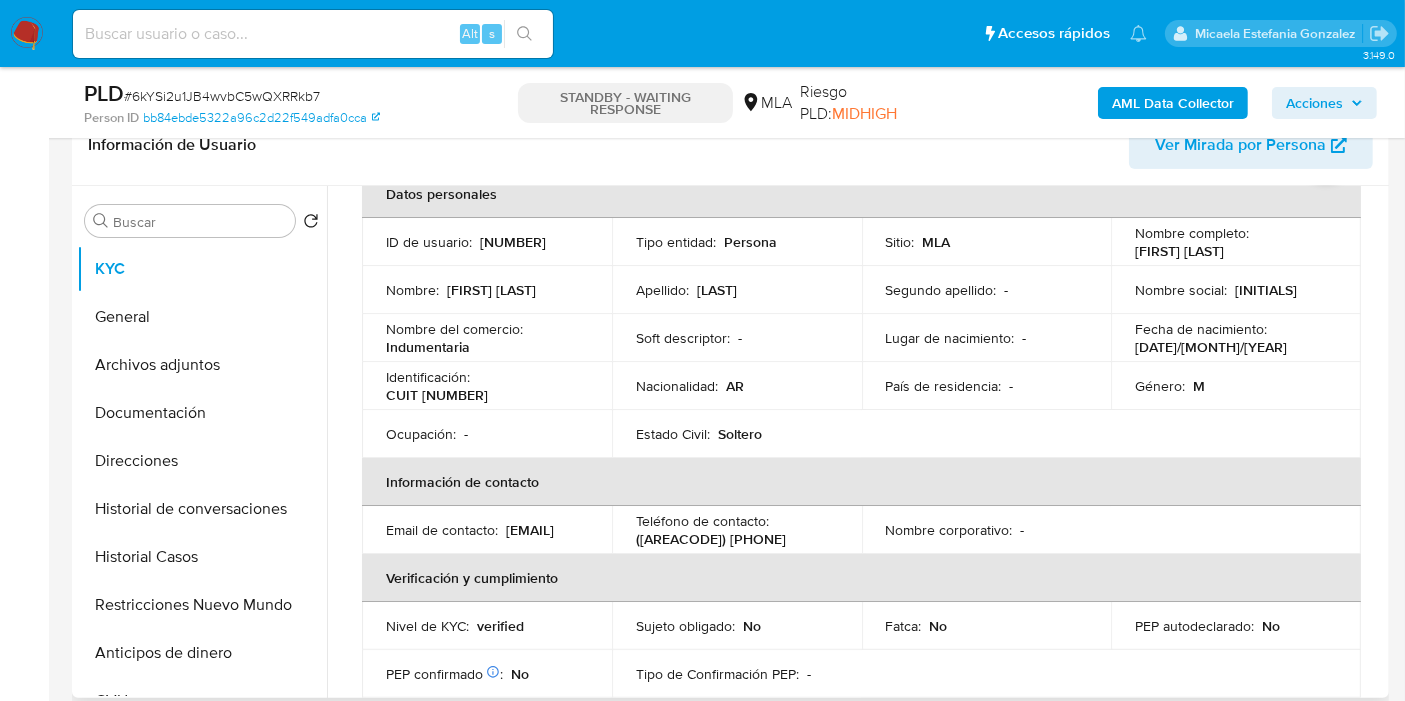 click on "Nacionalidad :    AR" at bounding box center (737, 386) 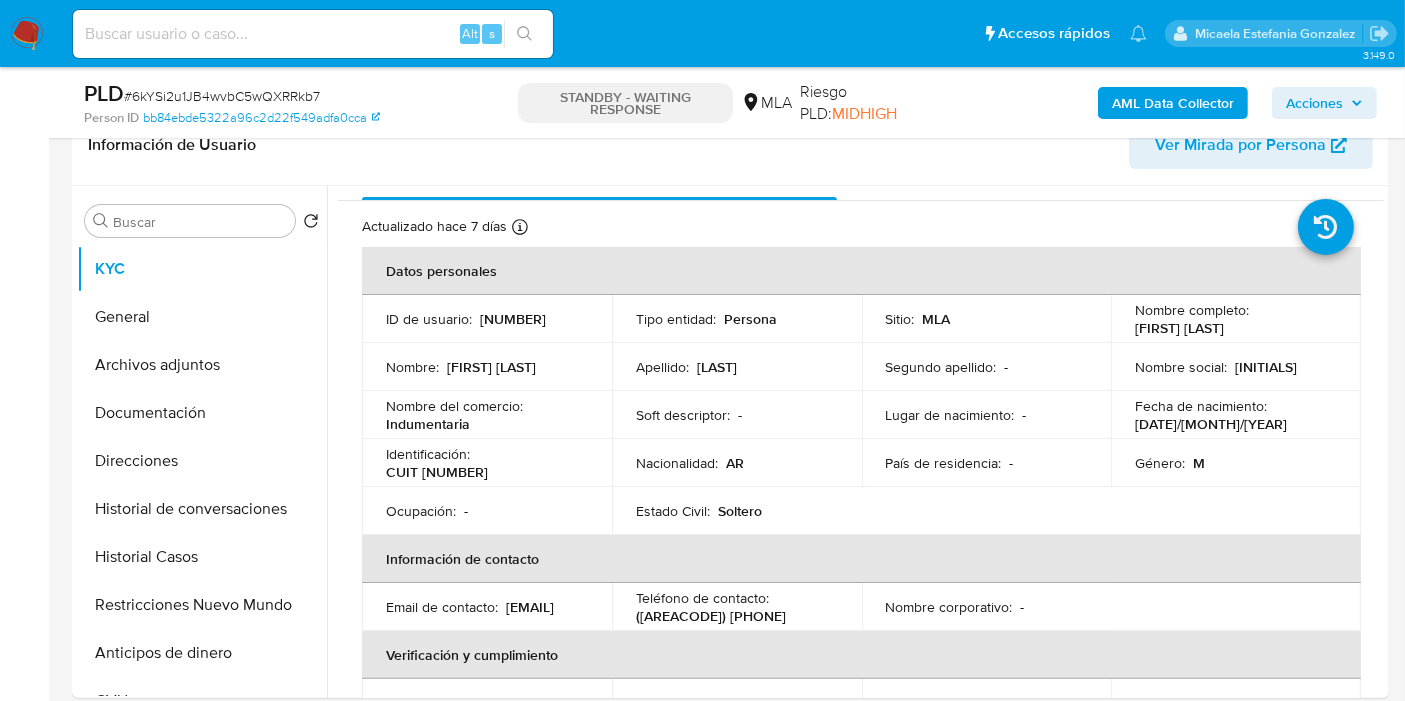 scroll, scrollTop: 0, scrollLeft: 0, axis: both 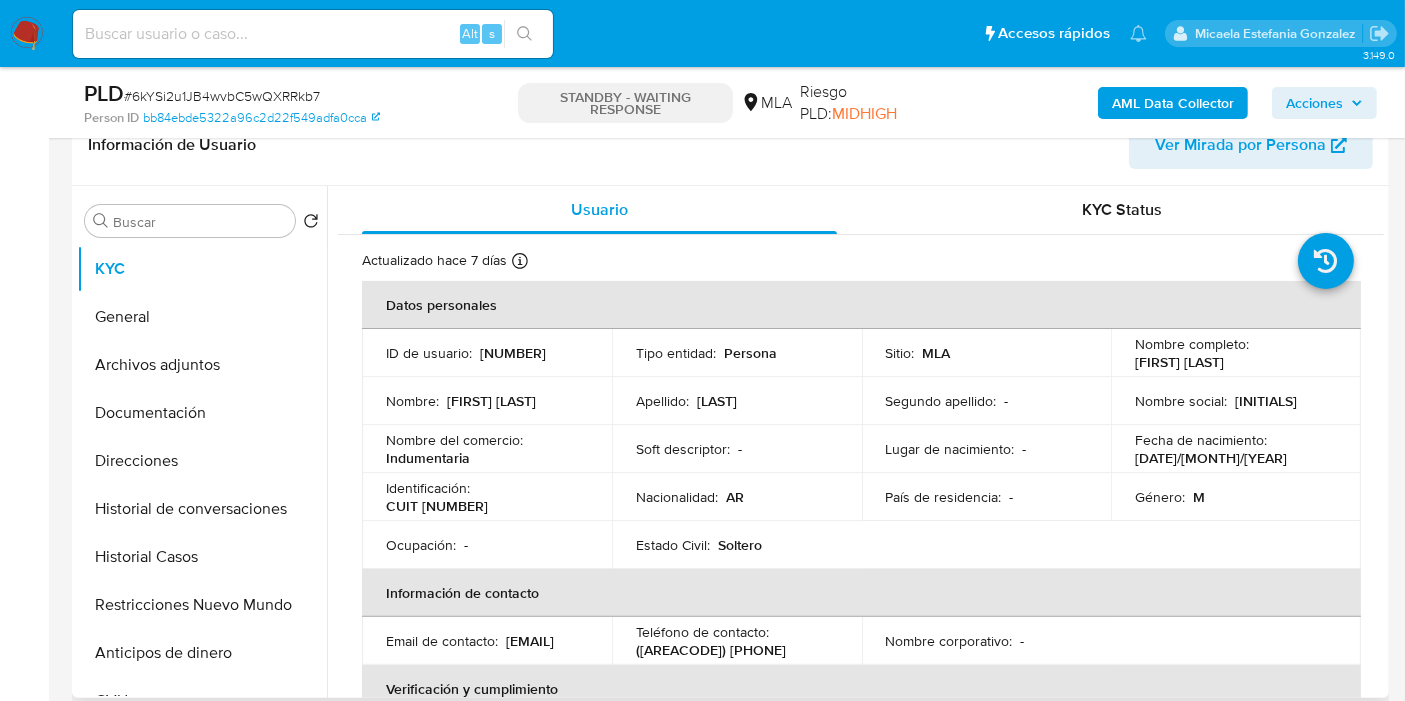 click on "ID de usuario :    [NUMBER]" at bounding box center (487, 353) 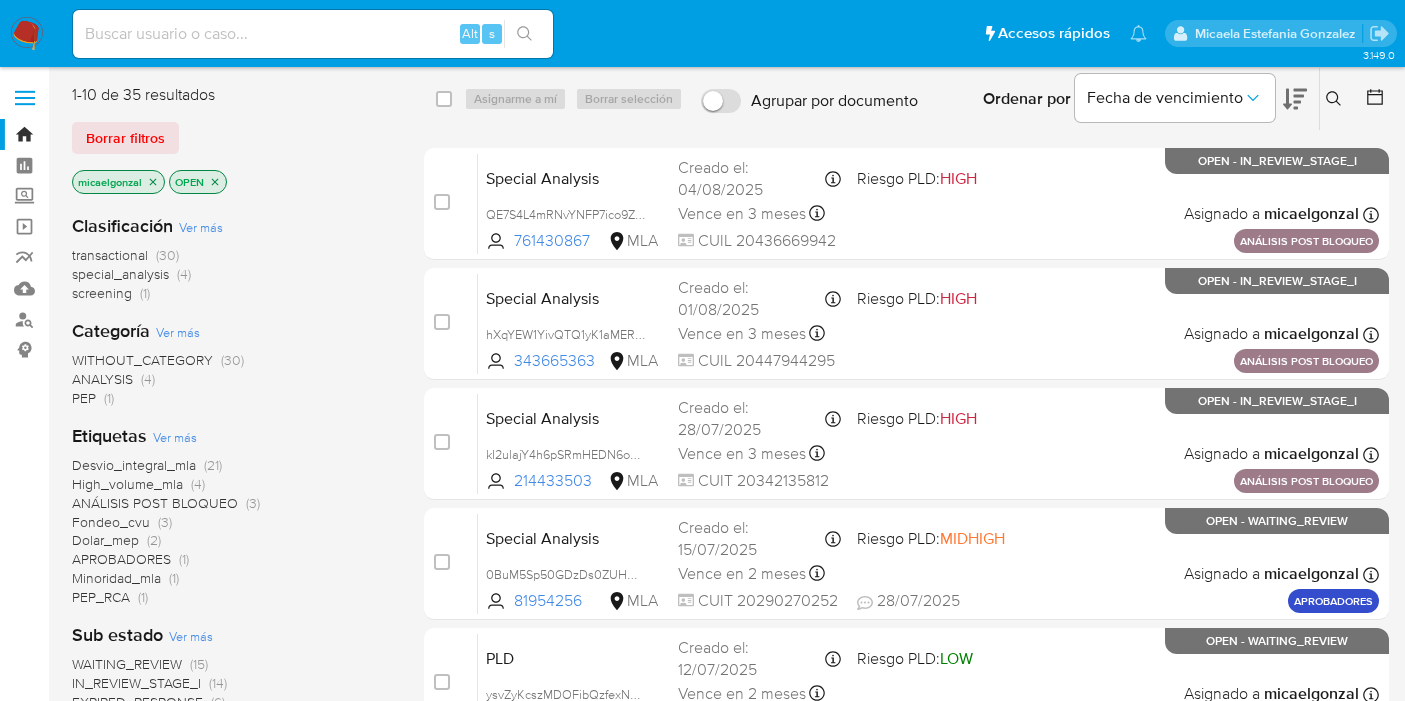 scroll, scrollTop: 0, scrollLeft: 0, axis: both 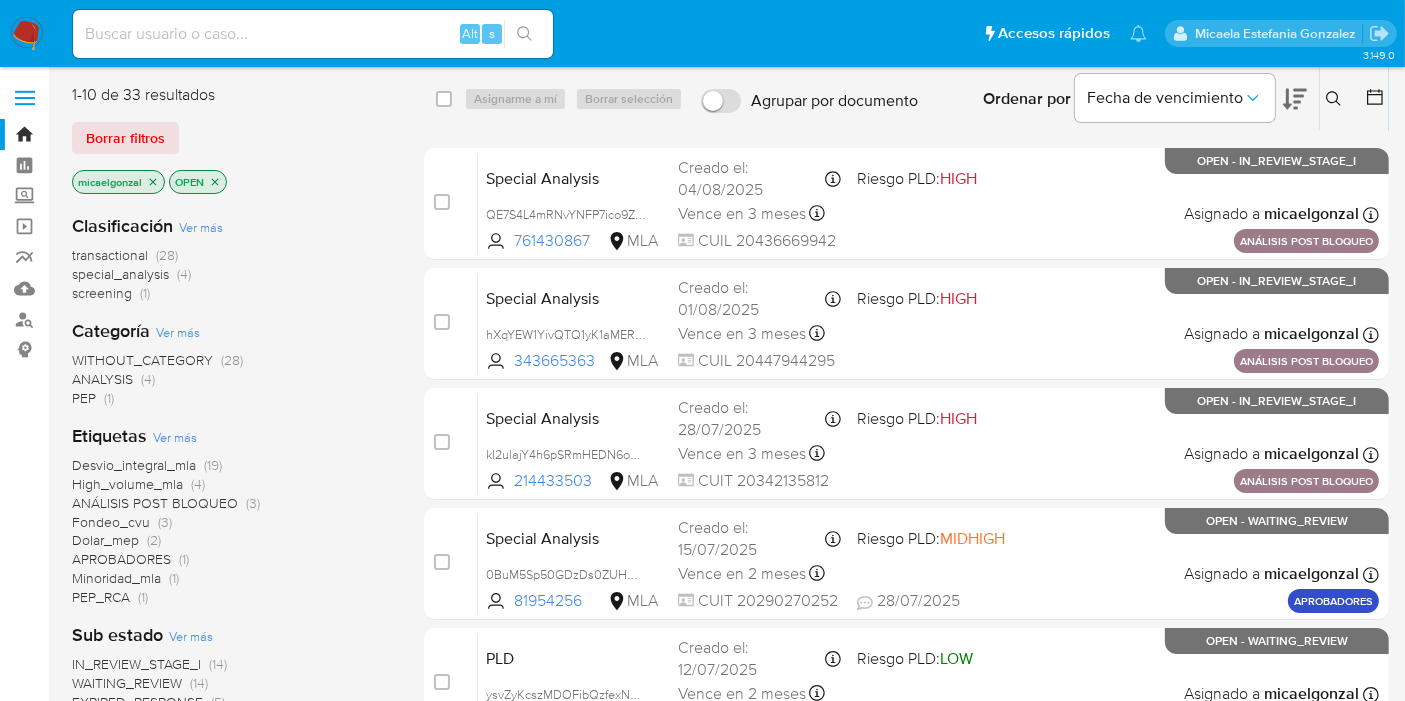 click 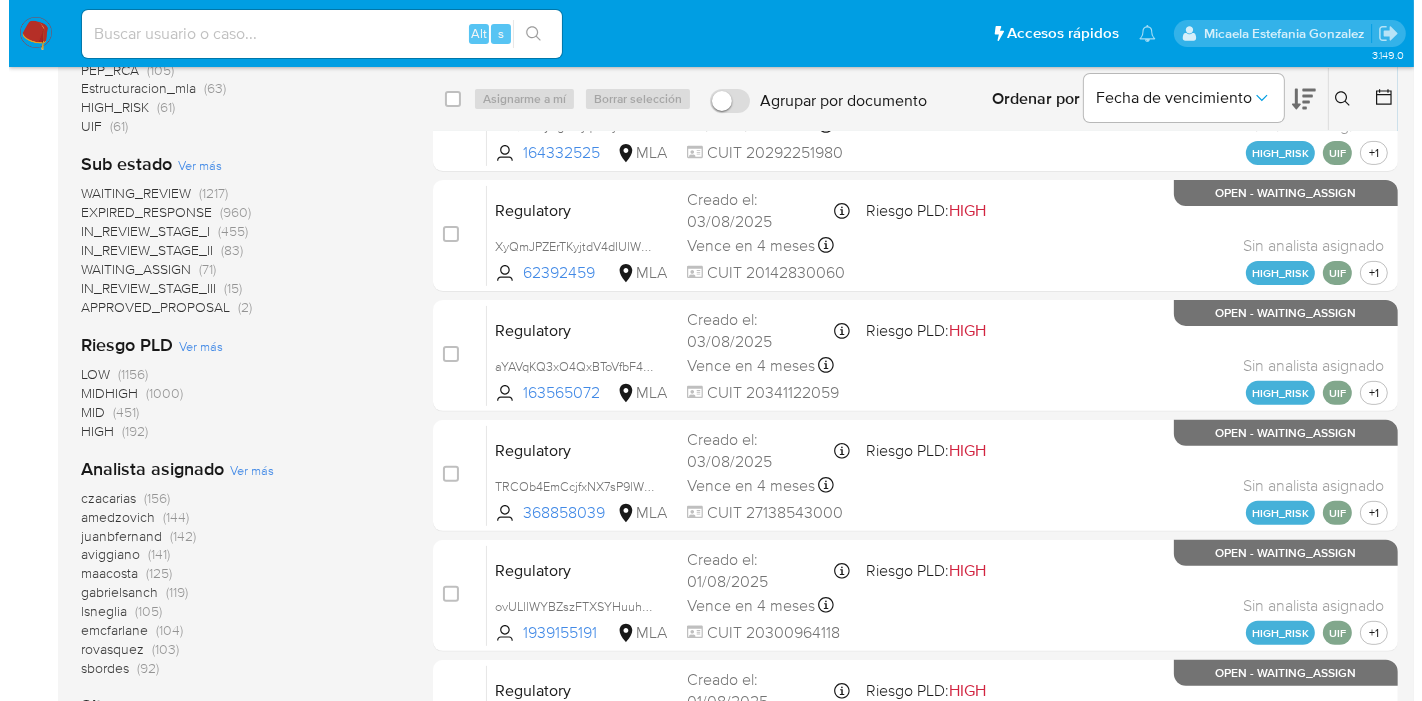 scroll, scrollTop: 666, scrollLeft: 0, axis: vertical 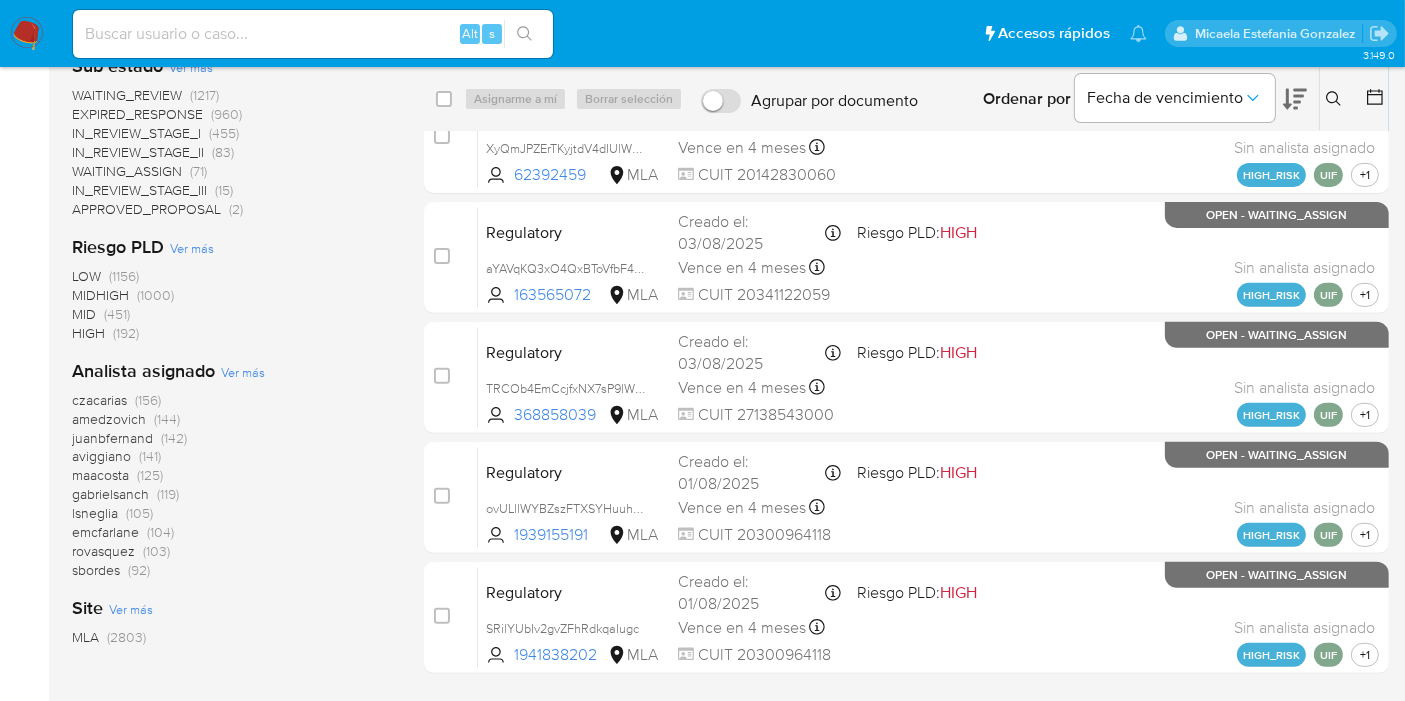 click on "Analista asignado" at bounding box center (143, 371) 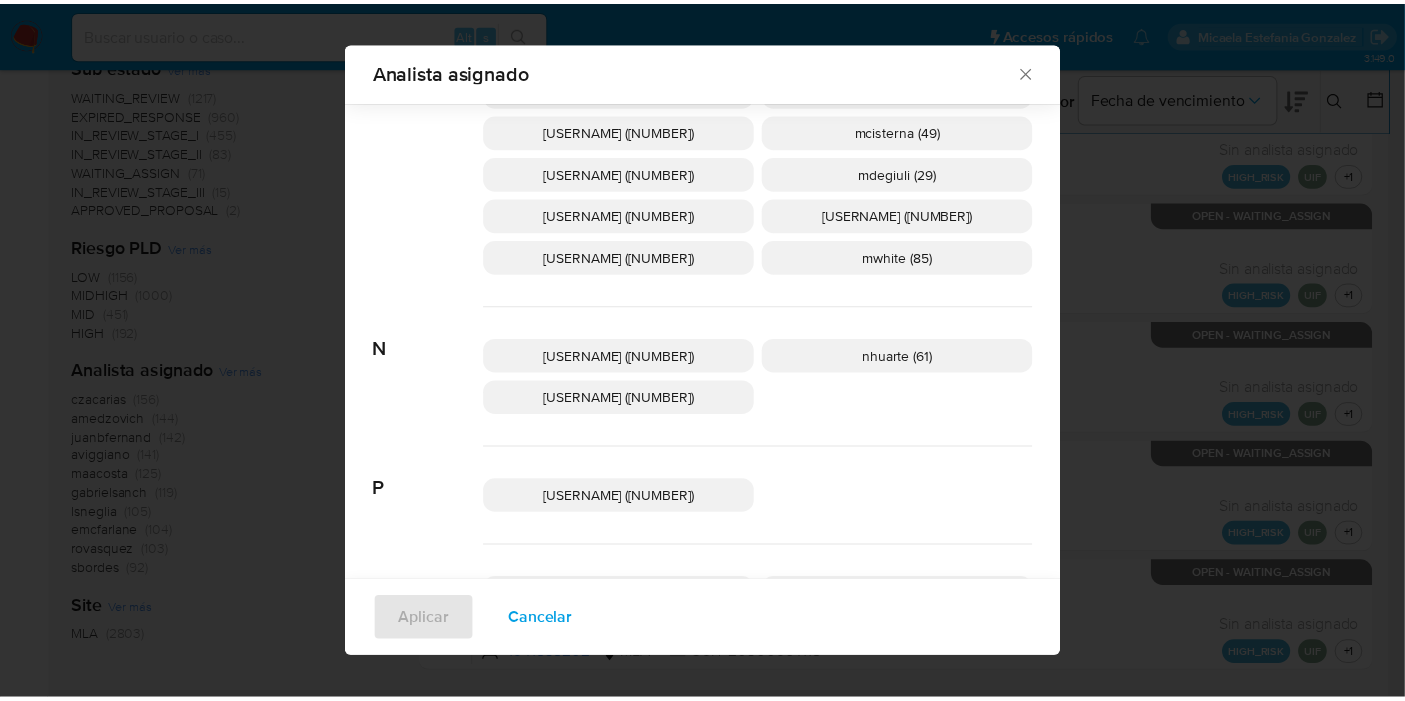 scroll, scrollTop: 985, scrollLeft: 0, axis: vertical 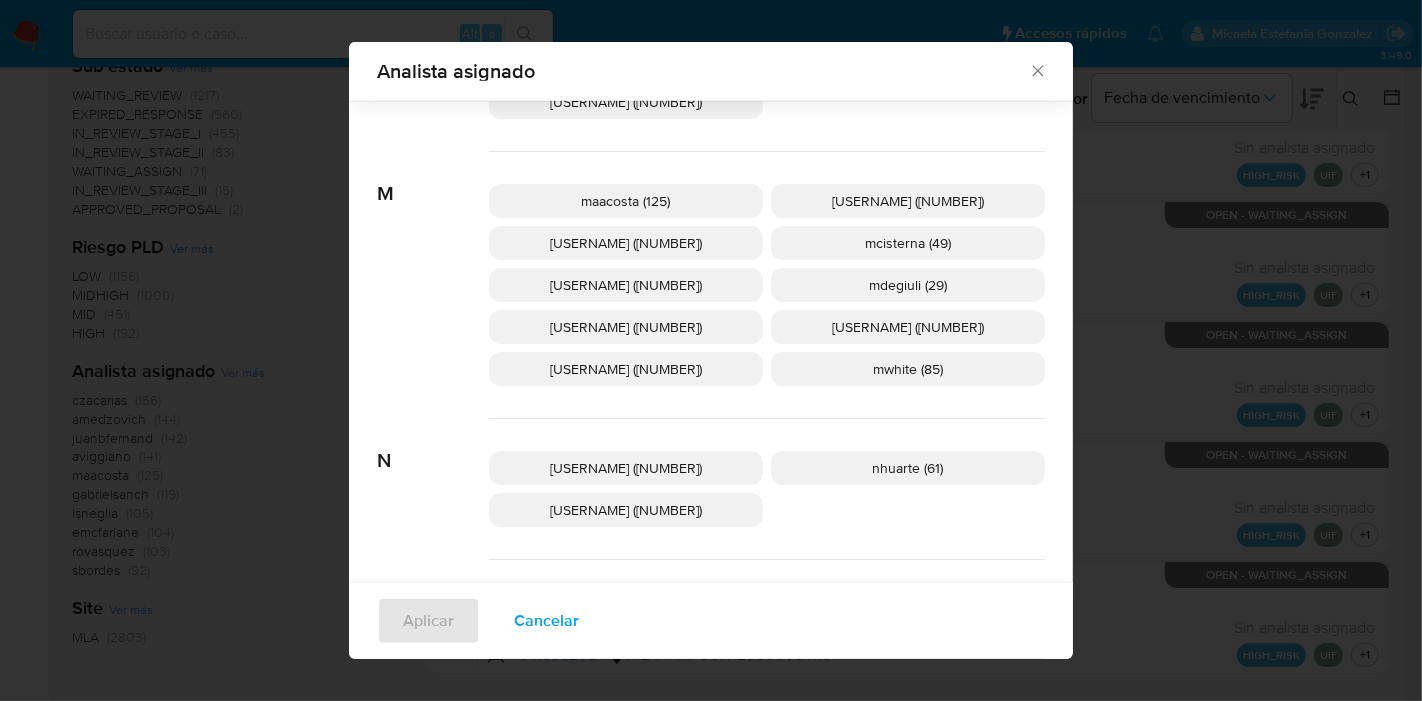 click 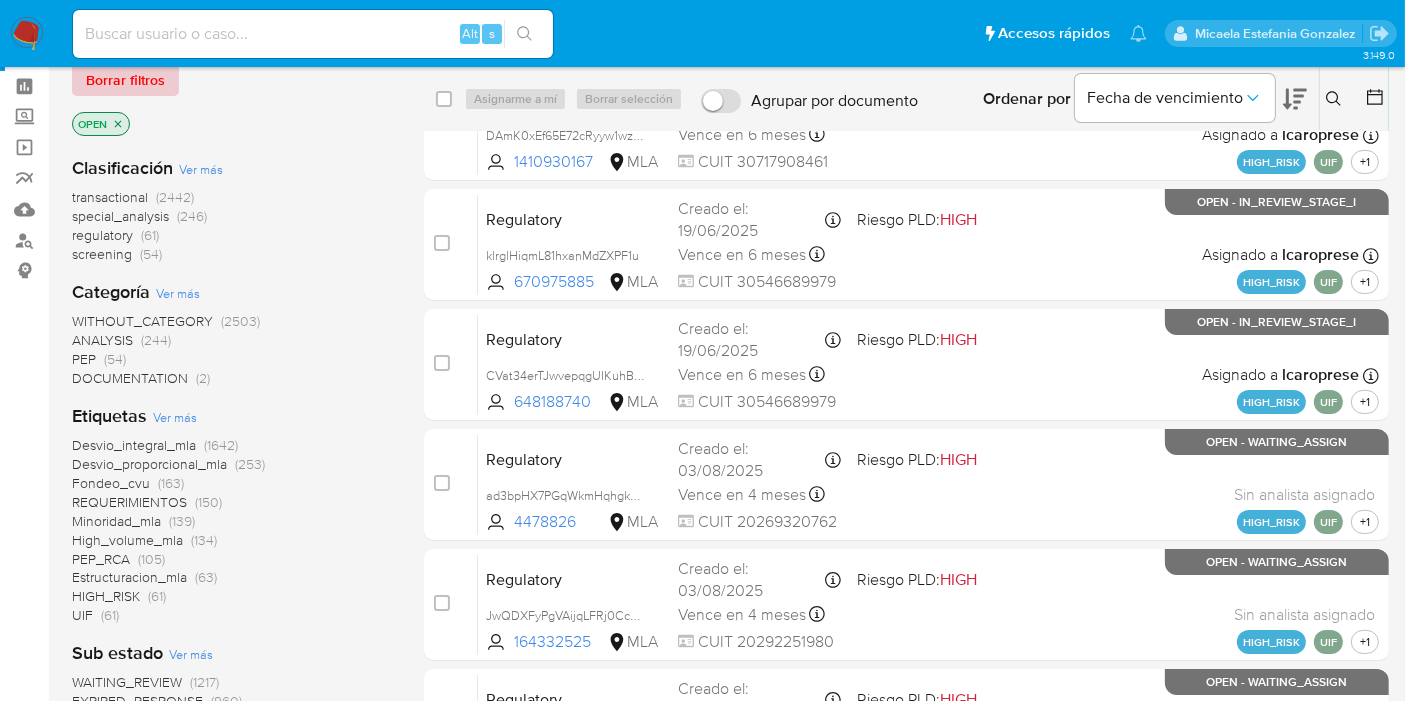 scroll, scrollTop: 0, scrollLeft: 0, axis: both 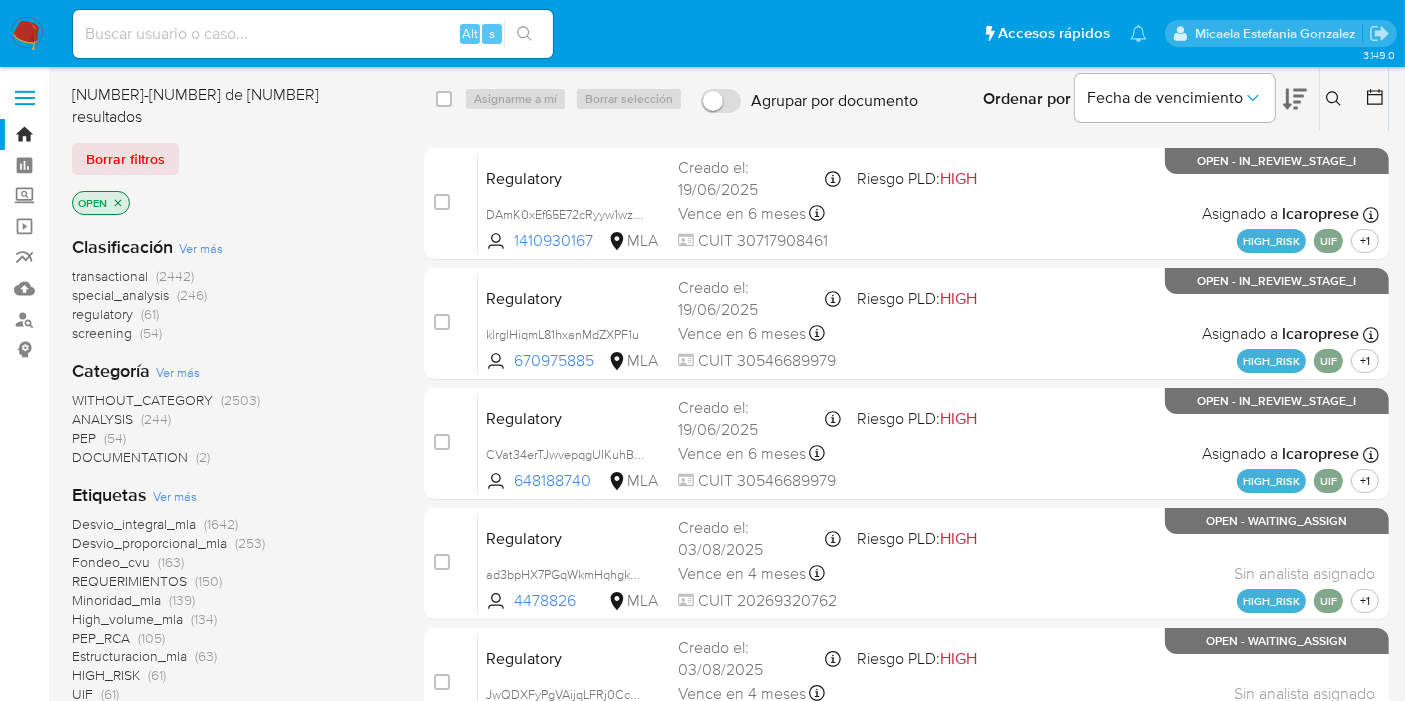 click on "Pausado Ver notificaciones Alt s Accesos rápidos   Presiona las siguientes teclas para acceder a algunas de las funciones Buscar caso o usuario Alt s Volver al home Alt h Micaela Estefania Gonzalez" at bounding box center [702, 33] 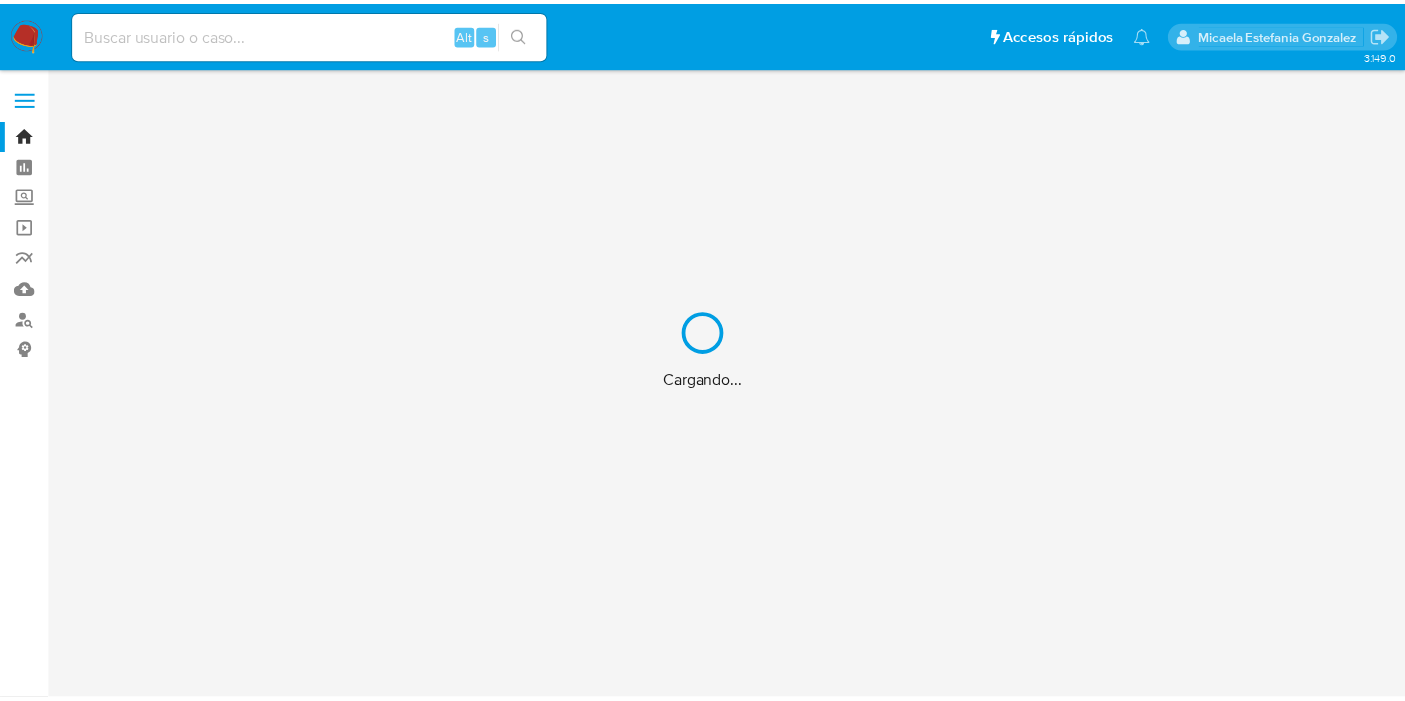 scroll, scrollTop: 0, scrollLeft: 0, axis: both 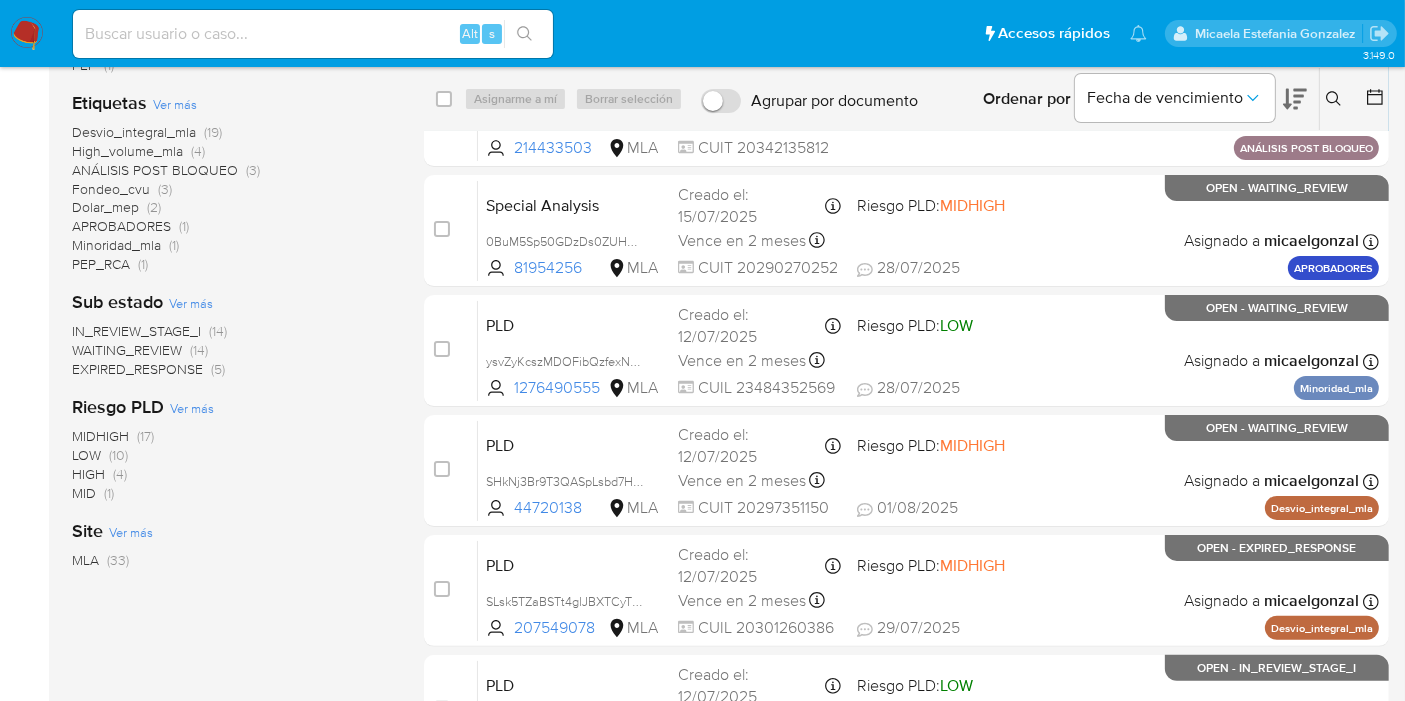 click on "Ver más" at bounding box center [191, 303] 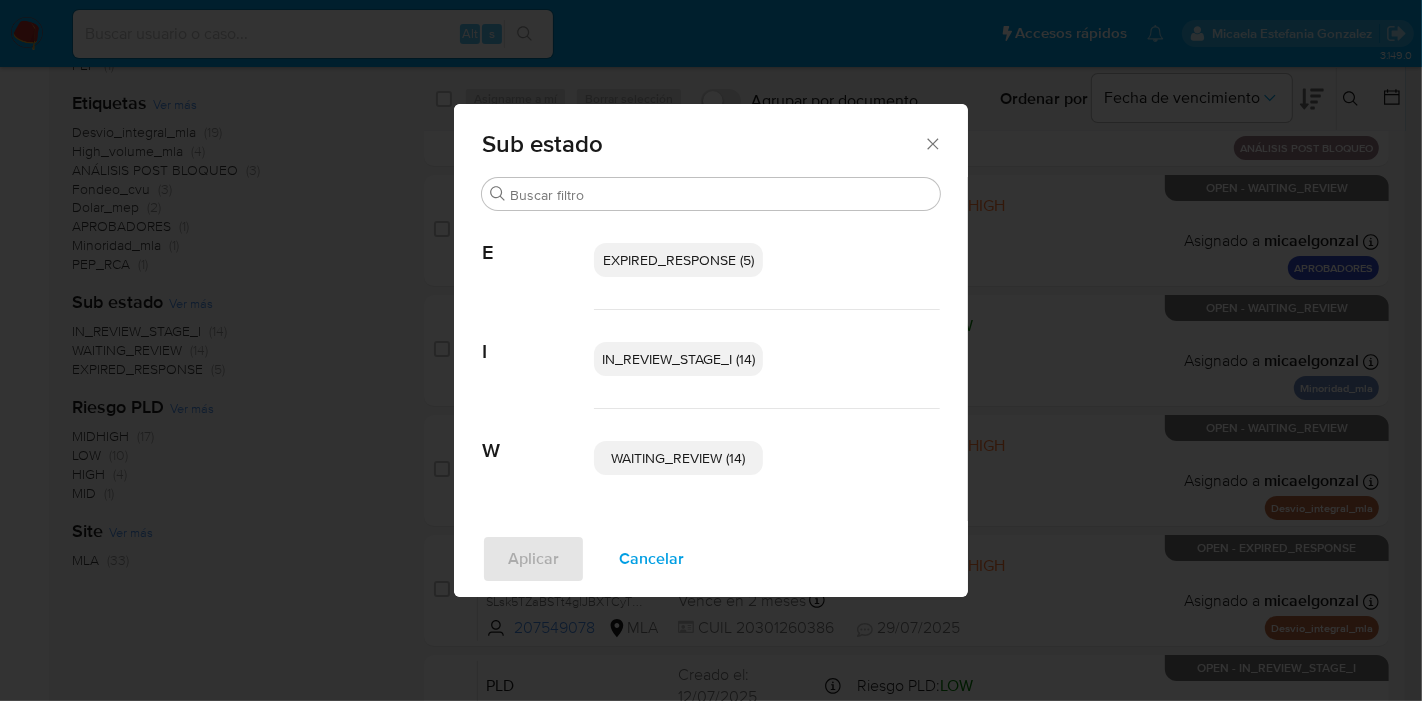 click 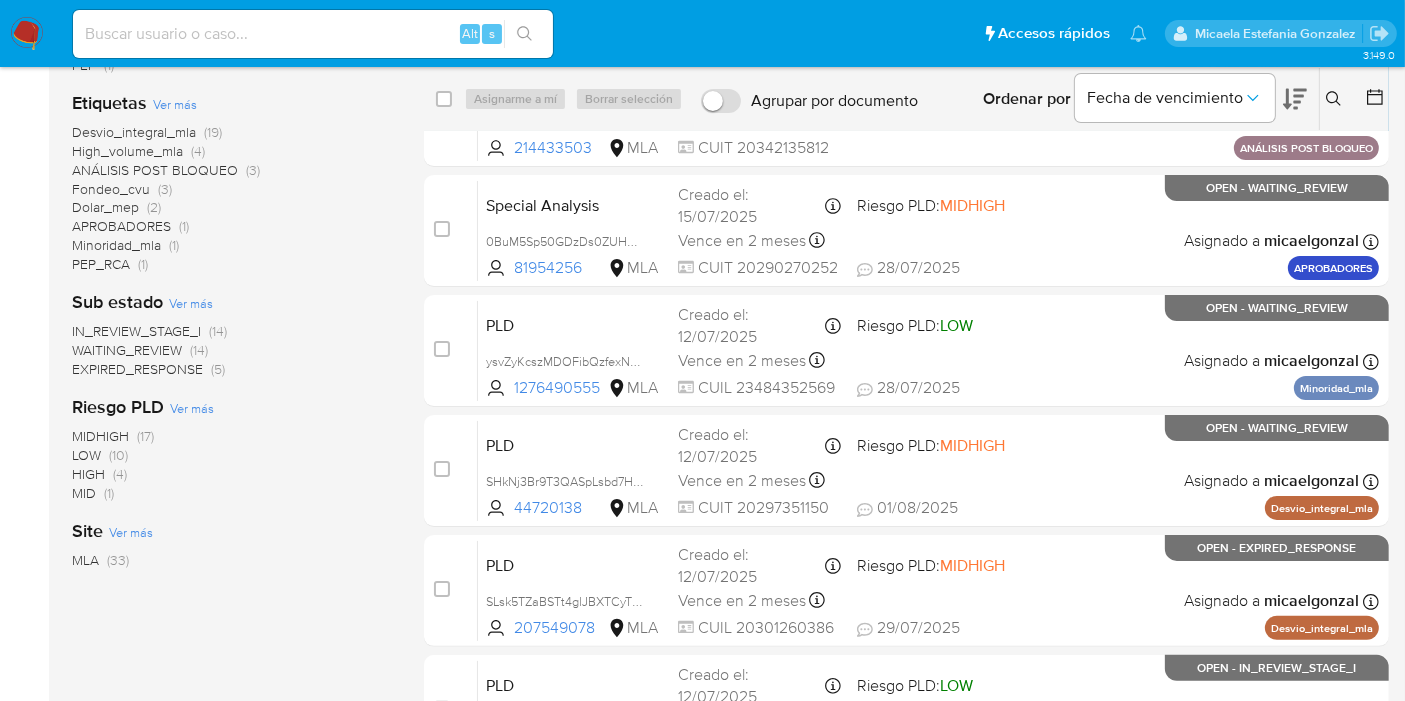 scroll, scrollTop: 222, scrollLeft: 0, axis: vertical 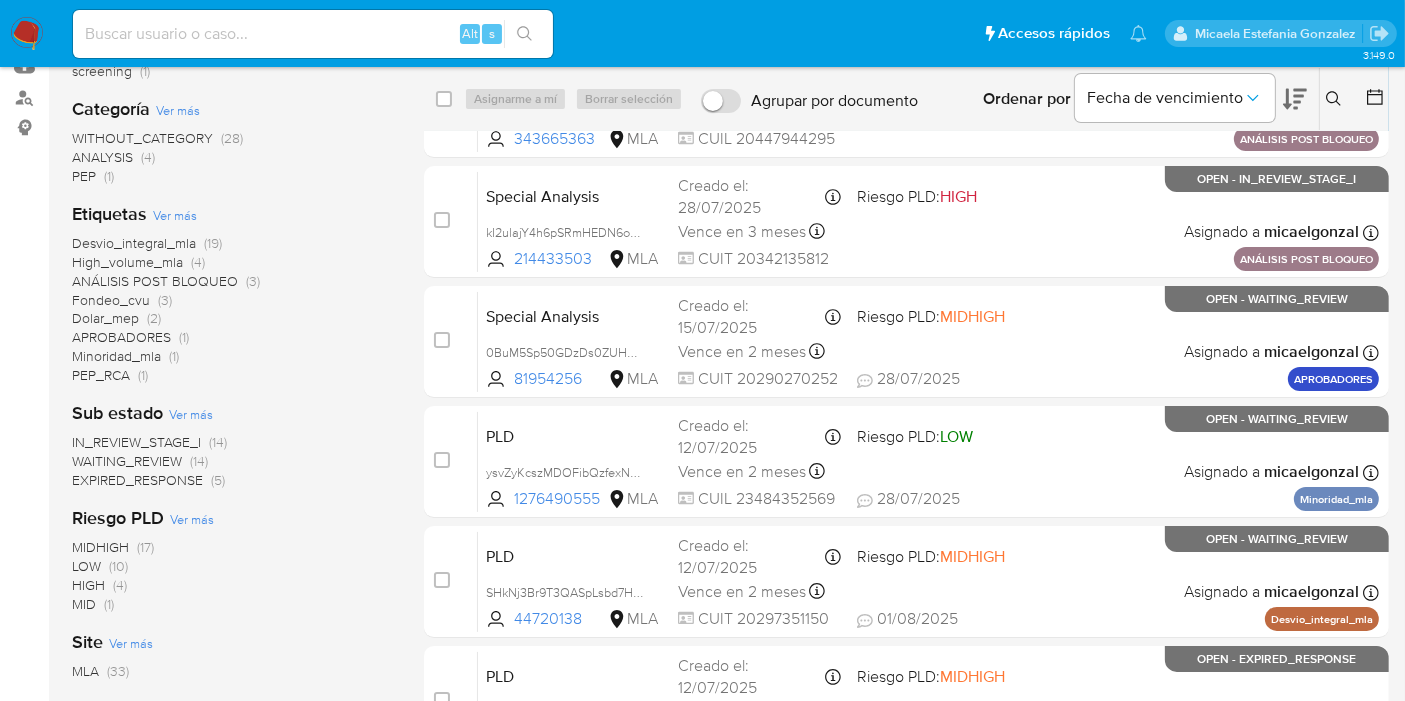 click on "WAITING_REVIEW" at bounding box center (127, 461) 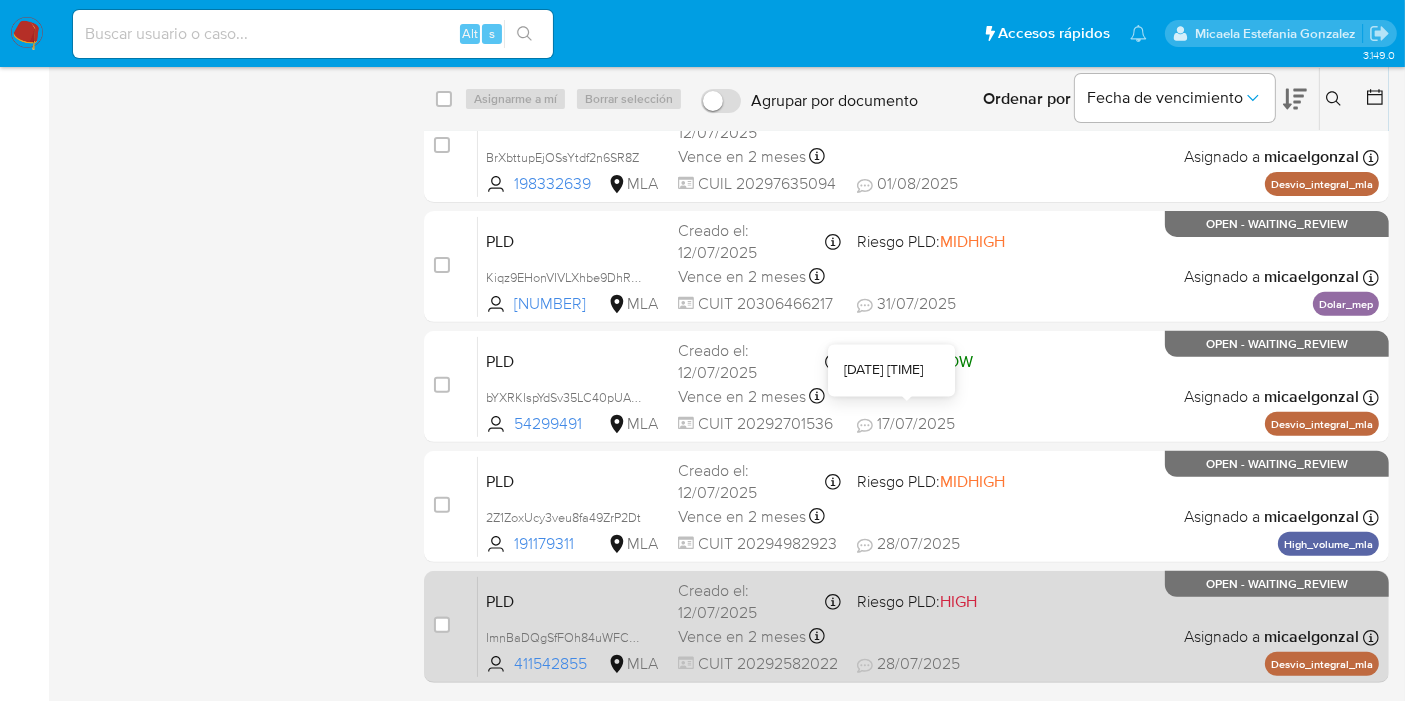 scroll, scrollTop: 722, scrollLeft: 0, axis: vertical 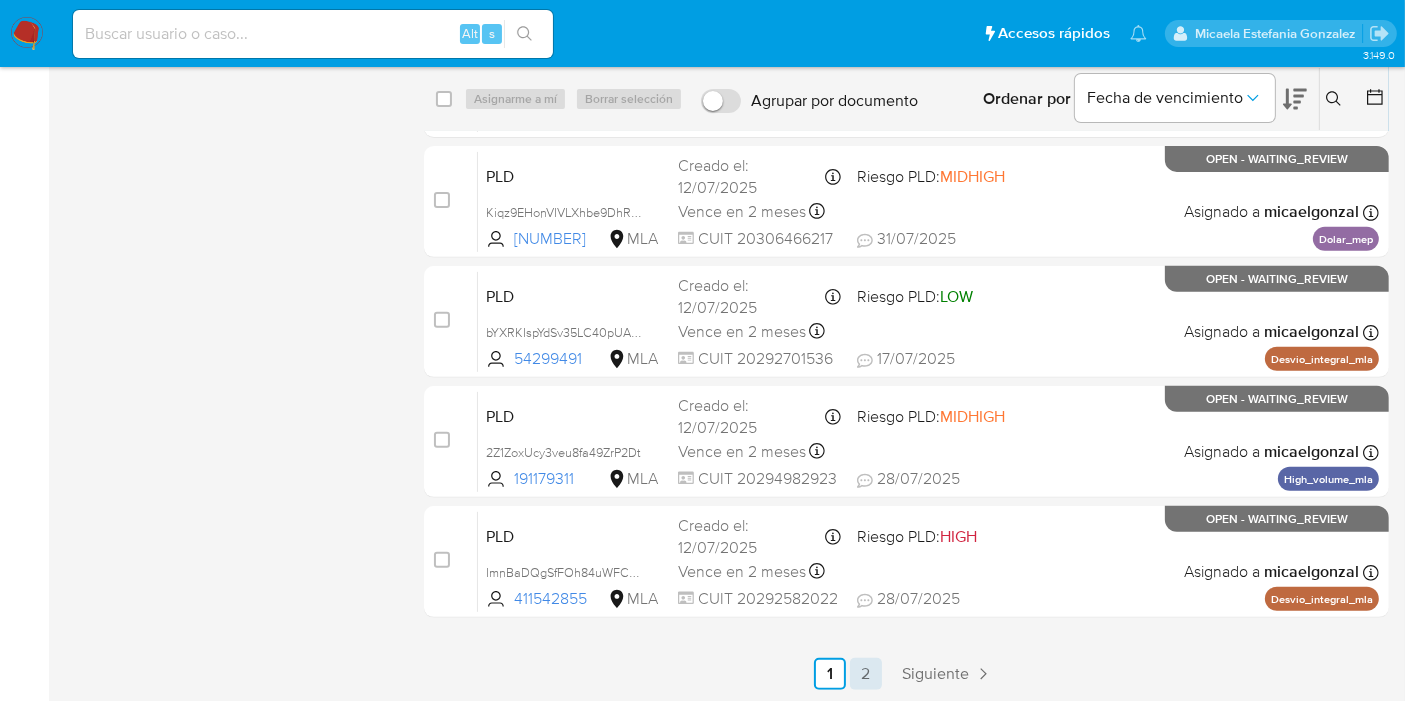 click on "2" at bounding box center (866, 674) 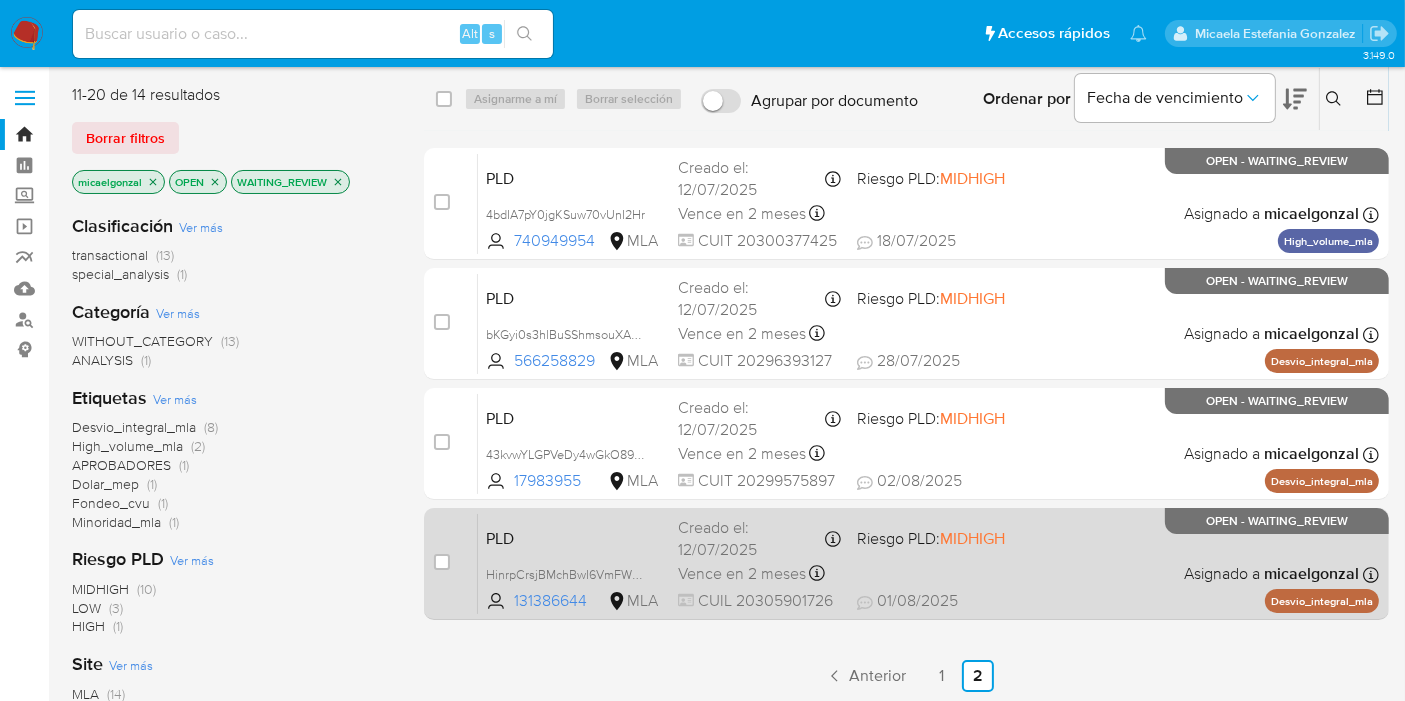 click on "PLD HinrpCrsjBMchBwI6VmFWv80 131386644 MLA Riesgo PLD:  MIDHIGH Creado el: [DATE]   Creado el: [DATE] [TIME] Vence en 2 meses   Vence el [DATE] [TIME] CUIL   [DOCUMENT_ID] [DATE]   [DATE] [TIME] Asignado a   [USERNAME]   Asignado el: [DATE] [TIME] Desvio_integral_mla OPEN - WAITING_REVIEW" at bounding box center (928, 563) 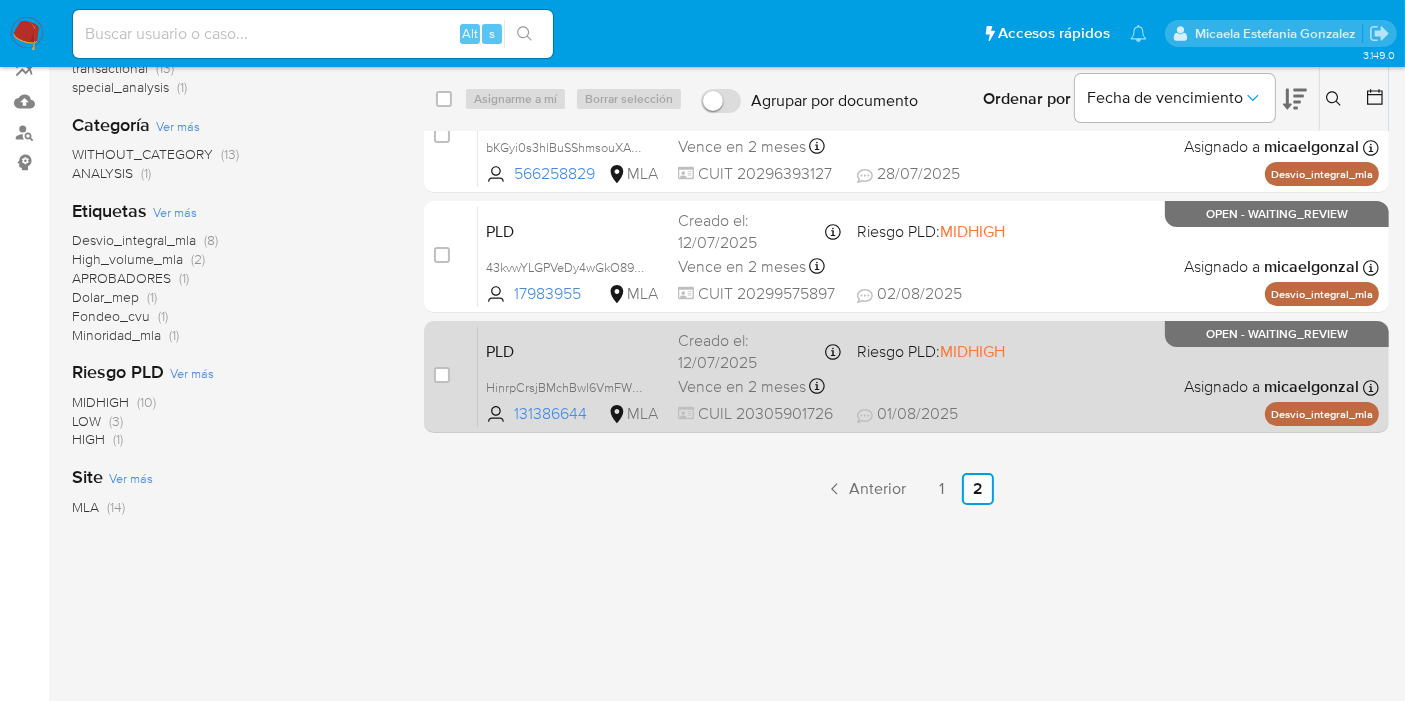 scroll, scrollTop: 222, scrollLeft: 0, axis: vertical 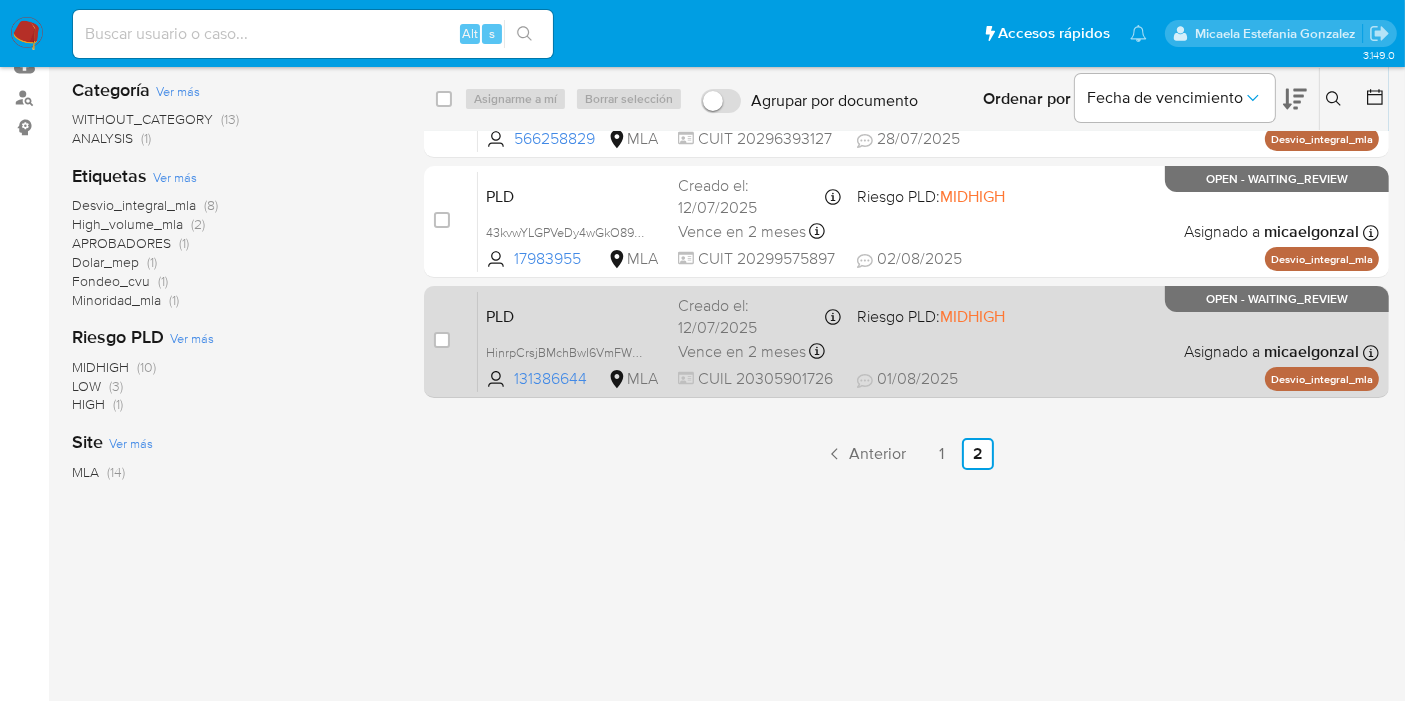 click on "PLD HinrpCrsjBMchBwI6VmFWv80 131386644 MLA Riesgo PLD:  MIDHIGH Creado el: [DATE]   Creado el: [DATE] [TIME] Vence en 2 meses   Vence el [DATE] [TIME] CUIL   [DOCUMENT_ID] [DATE]   [DATE] [TIME] Asignado a   [USERNAME]   Asignado el: [DATE] [TIME] Desvio_integral_mla OPEN - WAITING_REVIEW" at bounding box center (928, 341) 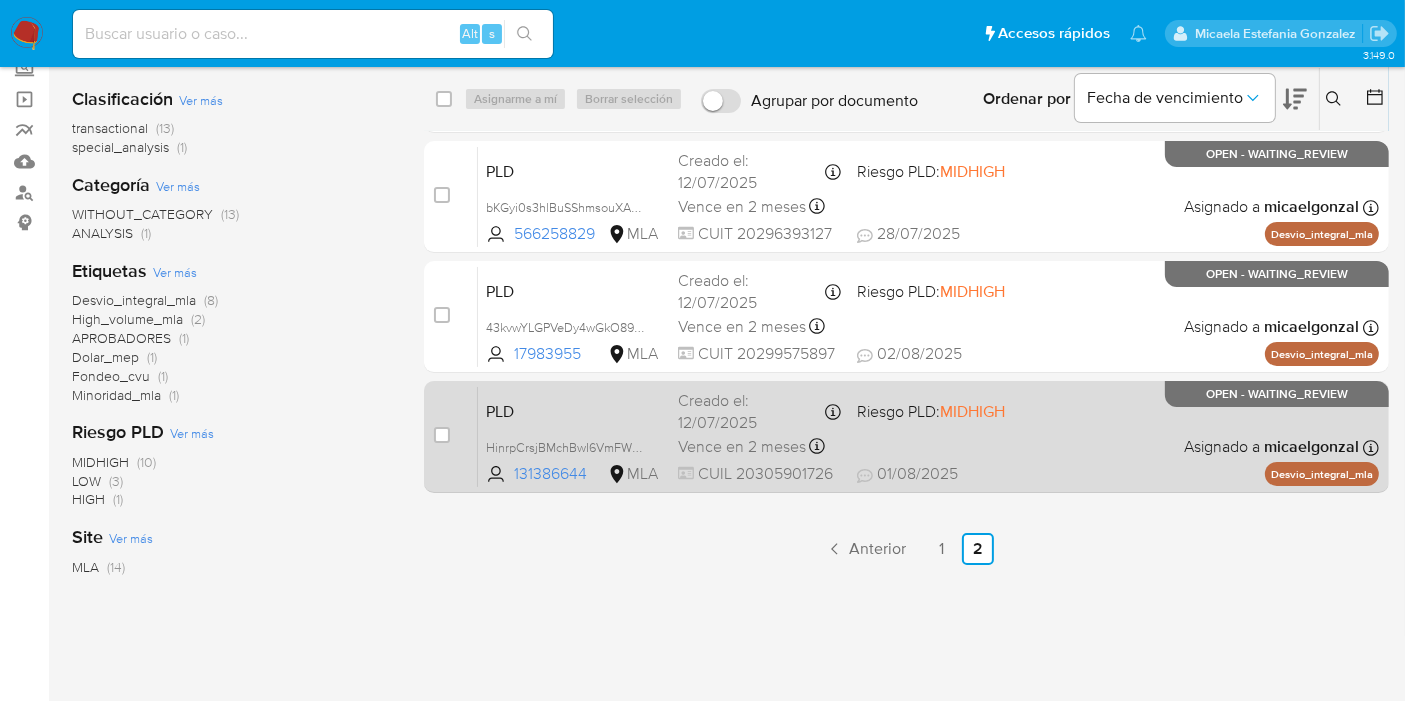 scroll, scrollTop: 0, scrollLeft: 0, axis: both 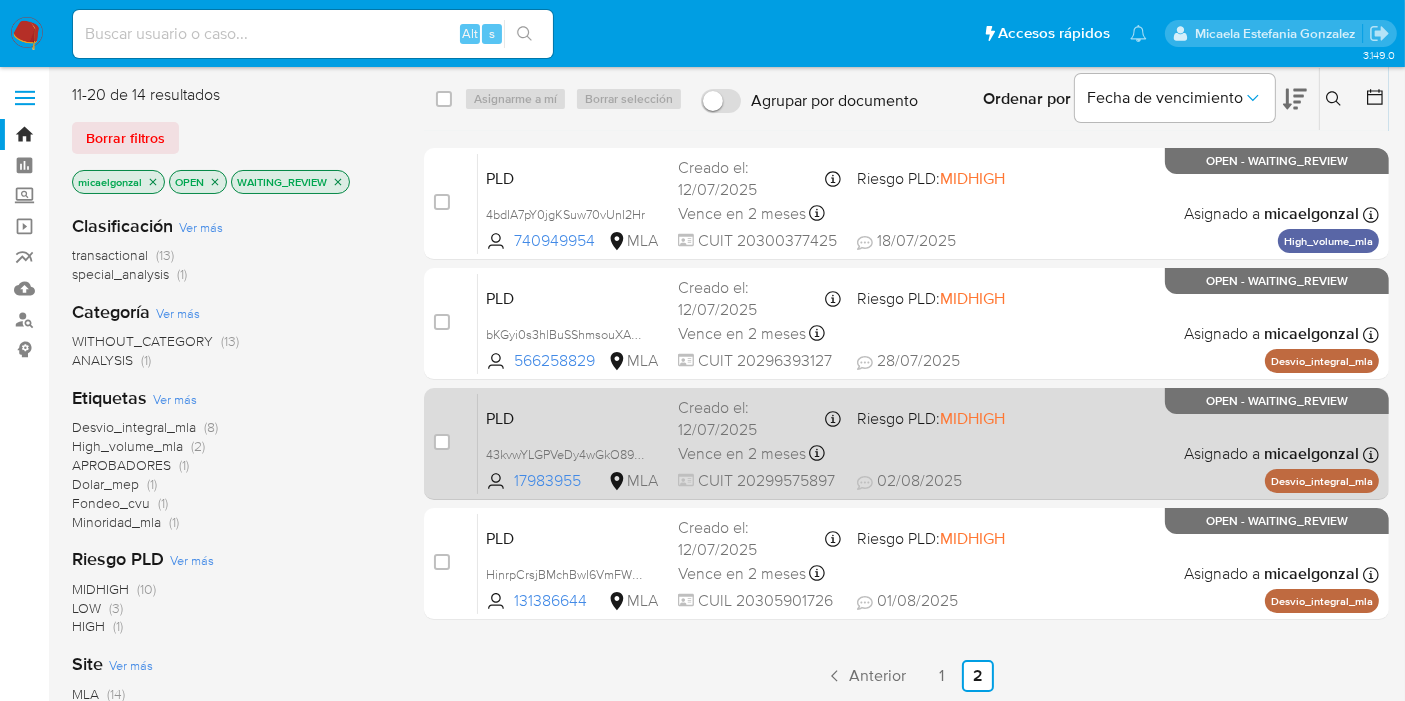 click on "PLD 43kvwYLGPVeDy4wGkO8952ME 17983955 MLA Riesgo PLD:  MIDHIGH Creado el: [DATE]   Creado el: [DATE] [TIME] Vence en 2 meses   Vence el [DATE] [TIME] CUIT   [DOCUMENT_ID] [DATE]   [DATE] [TIME] Asignado a   [USERNAME]   Asignado el: [DATE] [TIME] Desvio_integral_mla OPEN - WAITING_REVIEW" at bounding box center [928, 443] 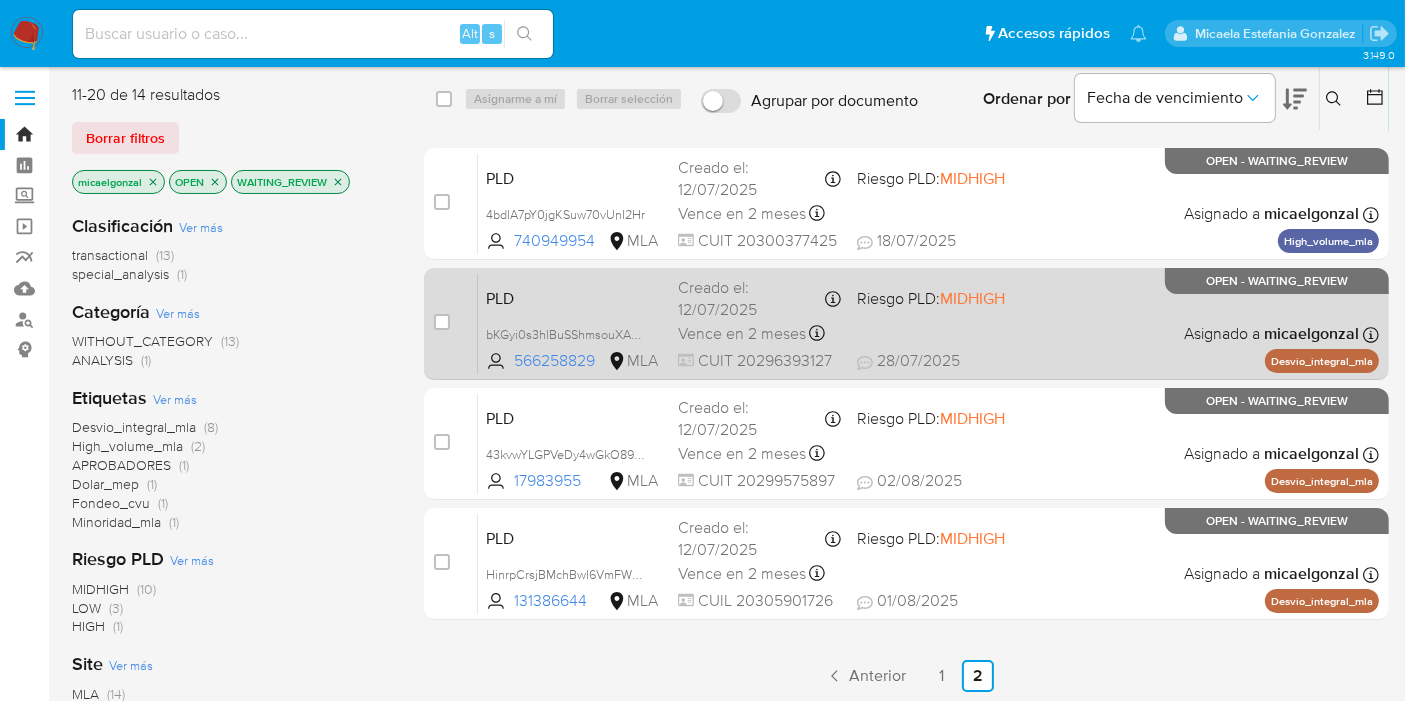 click on "PLD bKGyi0s3hlBuSShmsouXAkHY 566258829 MLA Riesgo PLD:  MIDHIGH Creado el: [DATE]   Creado el: [DATE] [TIME] Vence en 2 meses   Vence el [DATE] [TIME] CUIT   [DOCUMENT_ID] [DATE]   [DATE] [TIME] Asignado a   [USERNAME]   Asignado el: [DATE] [TIME] Desvio_integral_mla OPEN - WAITING_REVIEW" at bounding box center (928, 323) 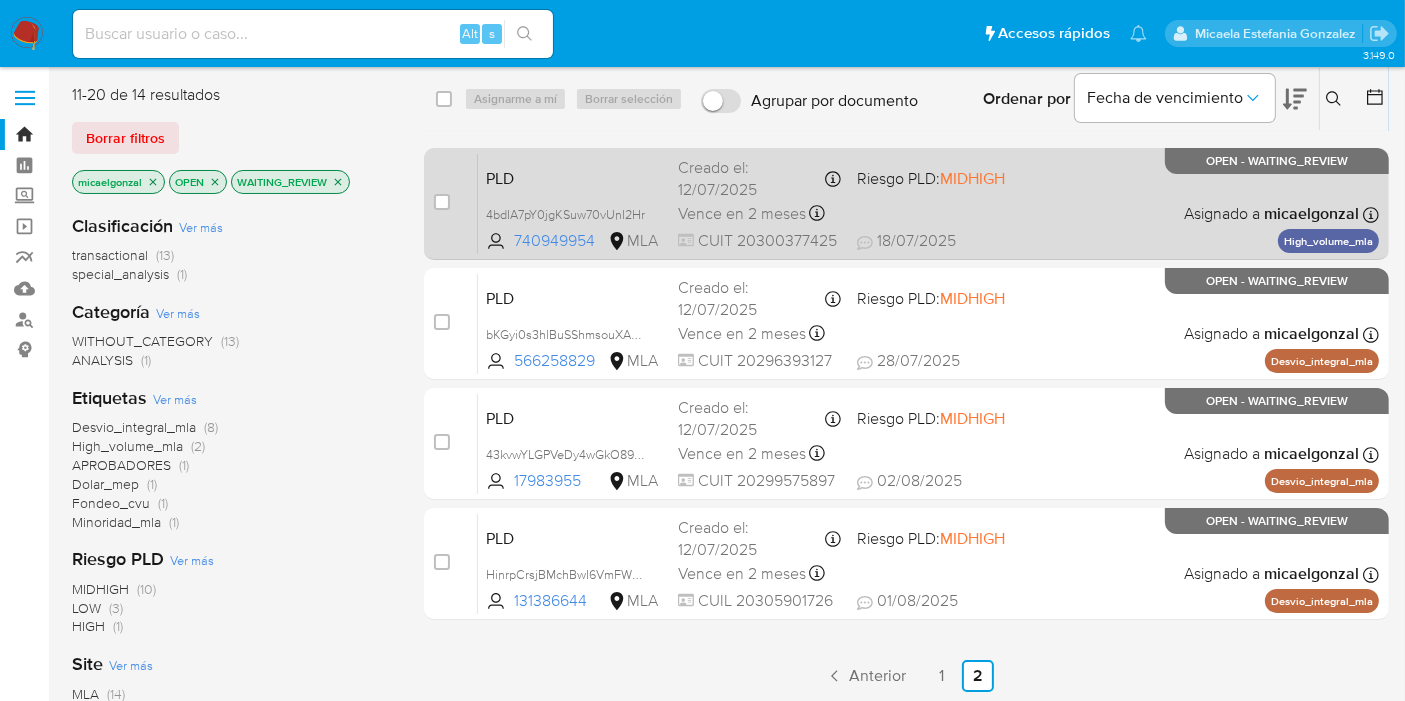 click on "PLD 4bdIA7pY0jgKSuw70vUnI2Hr 740949954 MLA Riesgo PLD:  MIDHIGH Creado el: [DATE]   Creado el: [DATE] [TIME] Vence en 2 meses   Vence el [DATE] [TIME] CUIT   [DOCUMENT_ID] [DATE]   [DATE] [TIME] Asignado a   [USERNAME]   Asignado el: [DATE] [TIME] High_volume_mla OPEN - WAITING_REVIEW" at bounding box center (928, 203) 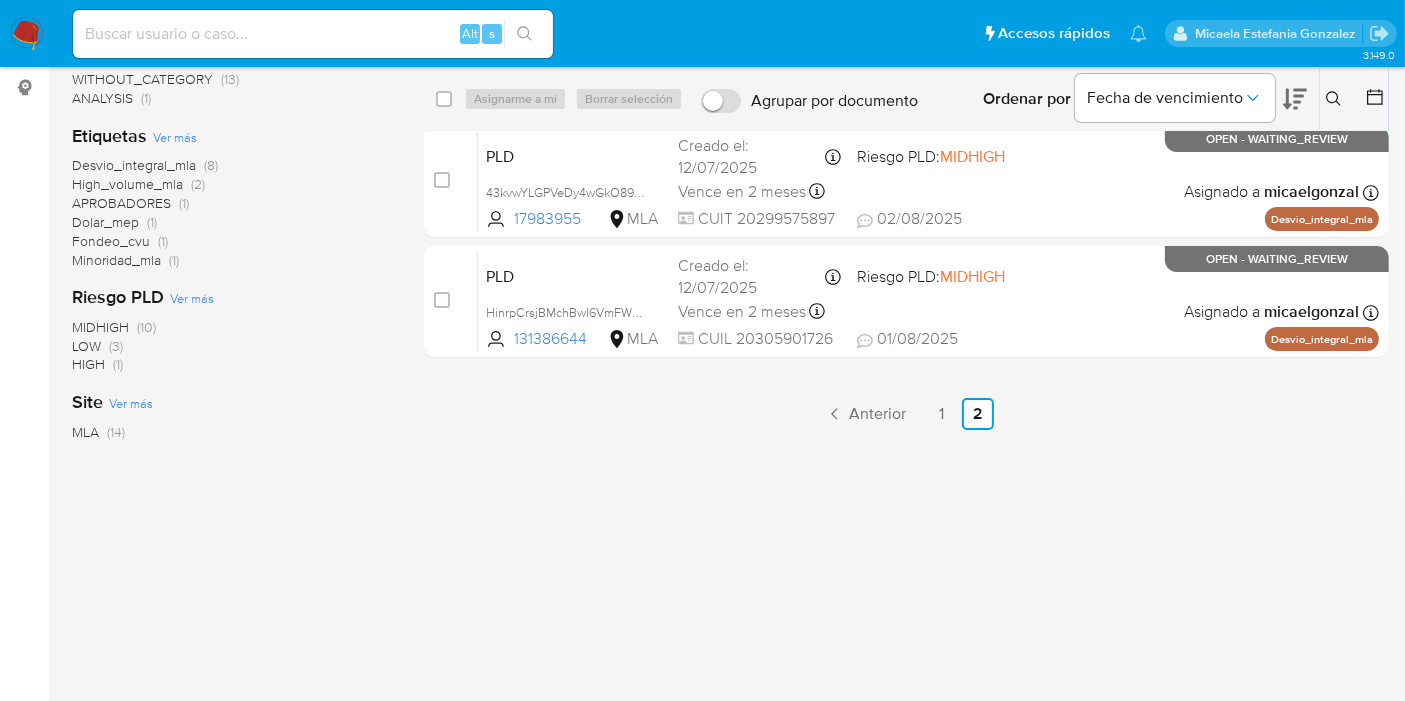 scroll, scrollTop: 285, scrollLeft: 0, axis: vertical 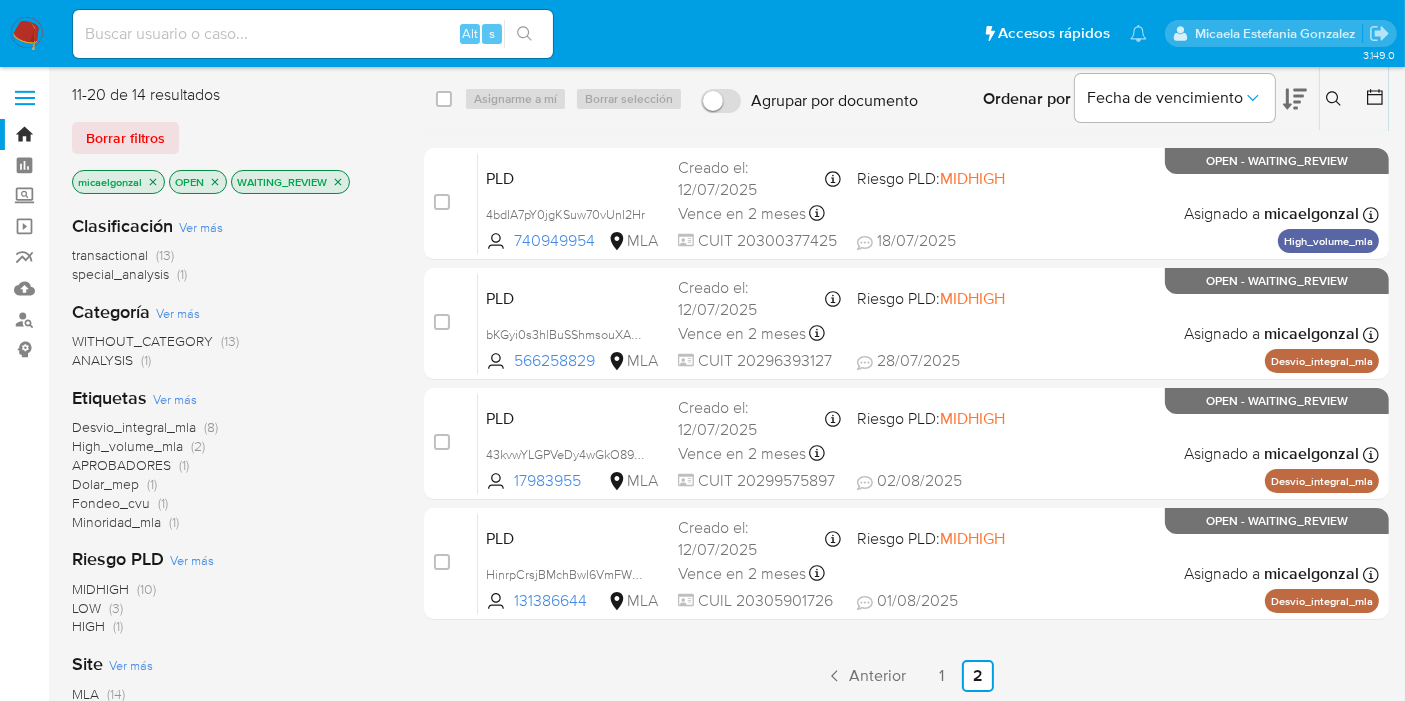 click at bounding box center [27, 34] 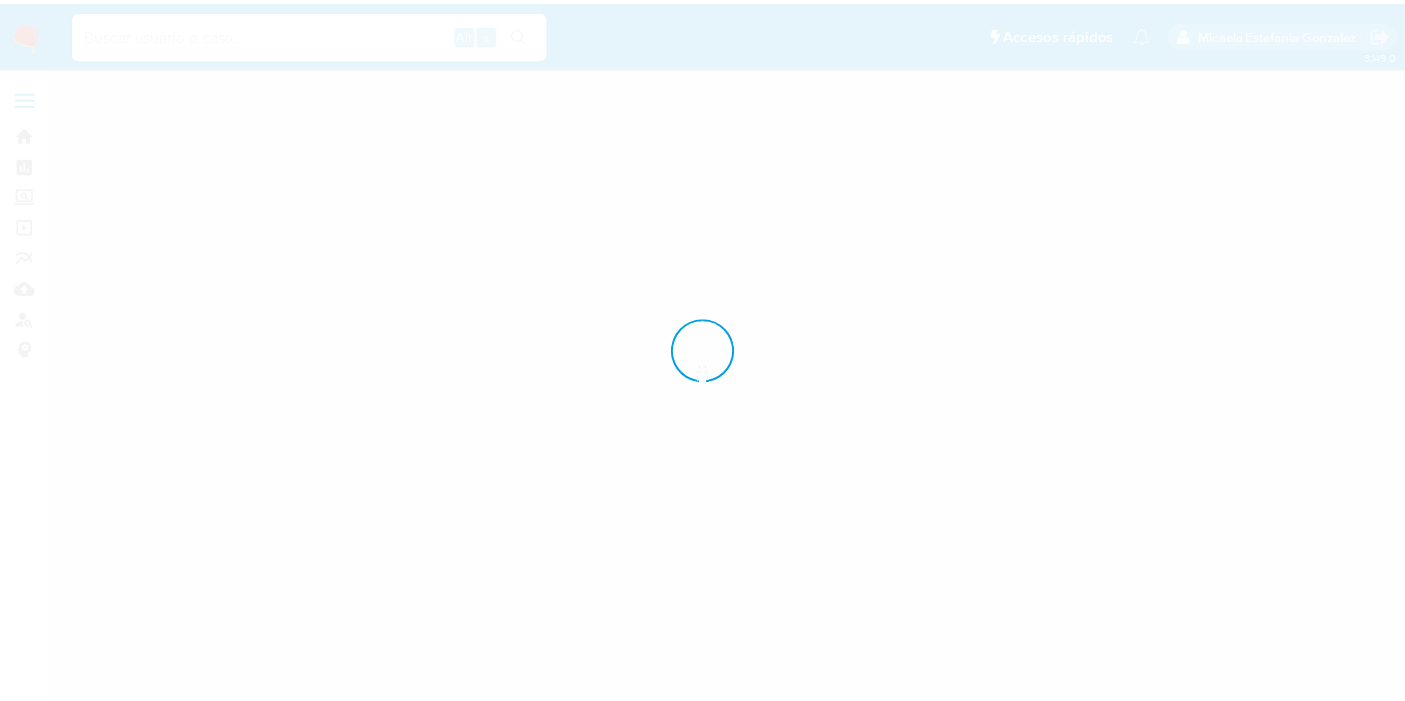 scroll, scrollTop: 0, scrollLeft: 0, axis: both 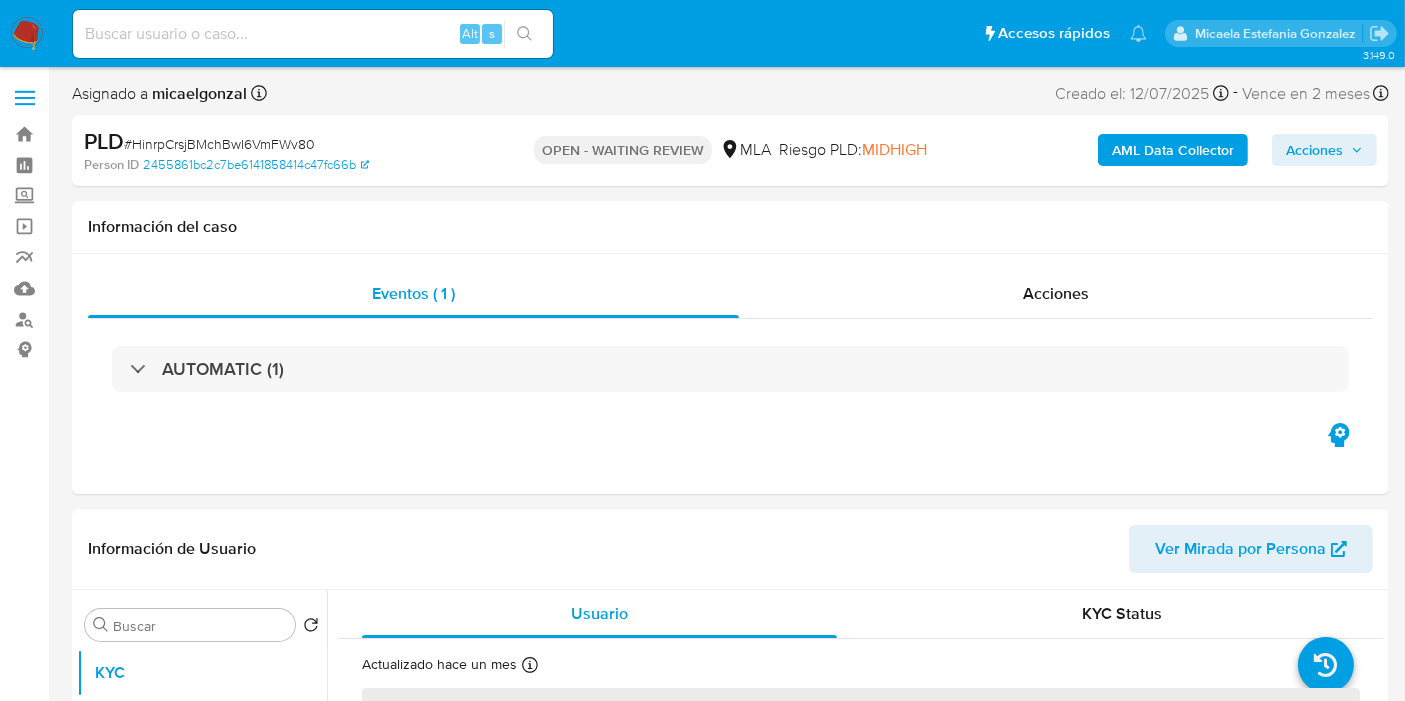 select on "10" 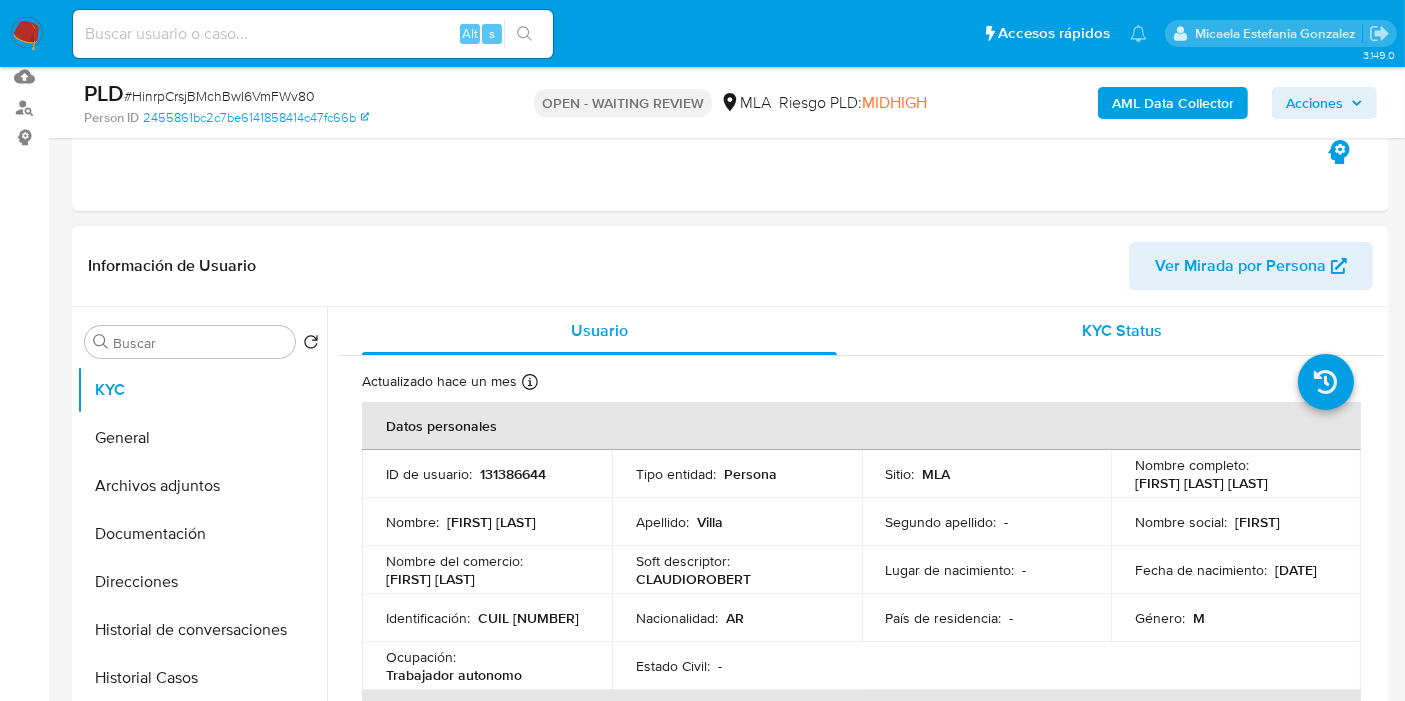 scroll, scrollTop: 222, scrollLeft: 0, axis: vertical 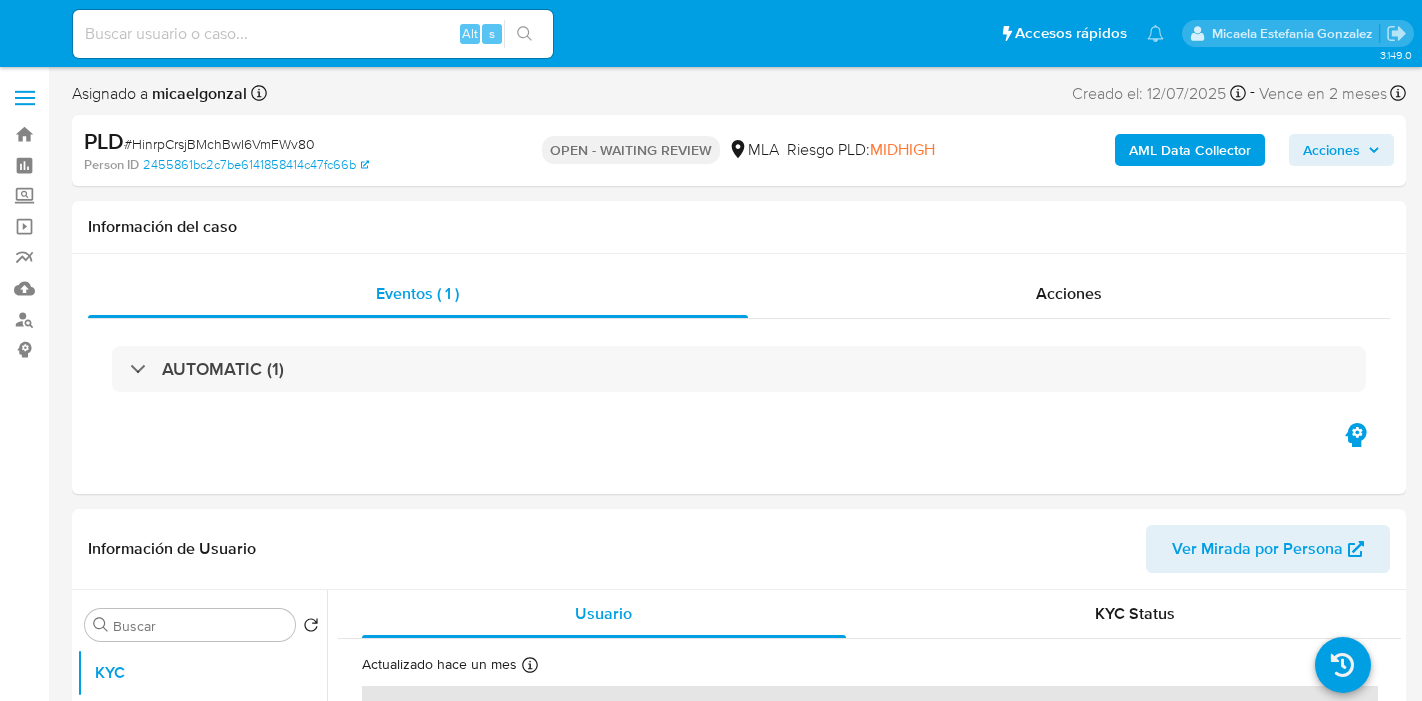 select on "10" 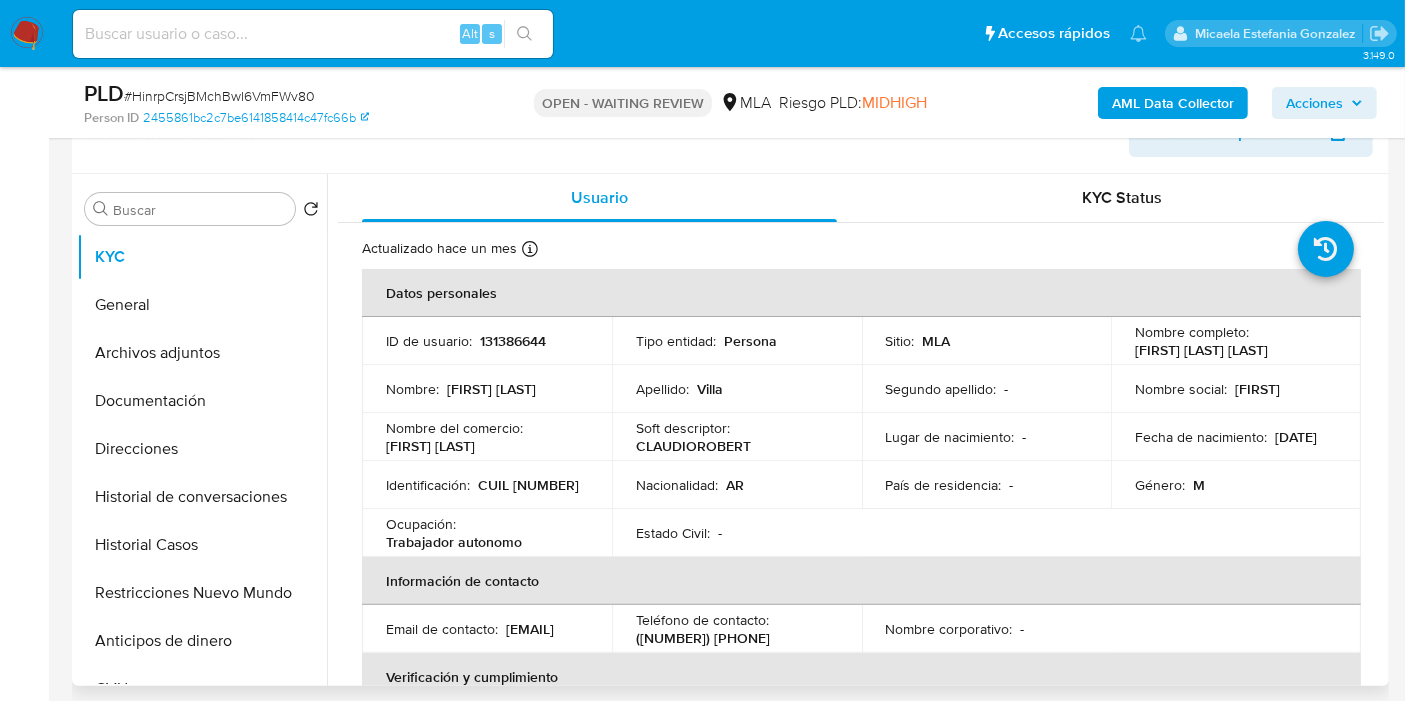 scroll, scrollTop: 444, scrollLeft: 0, axis: vertical 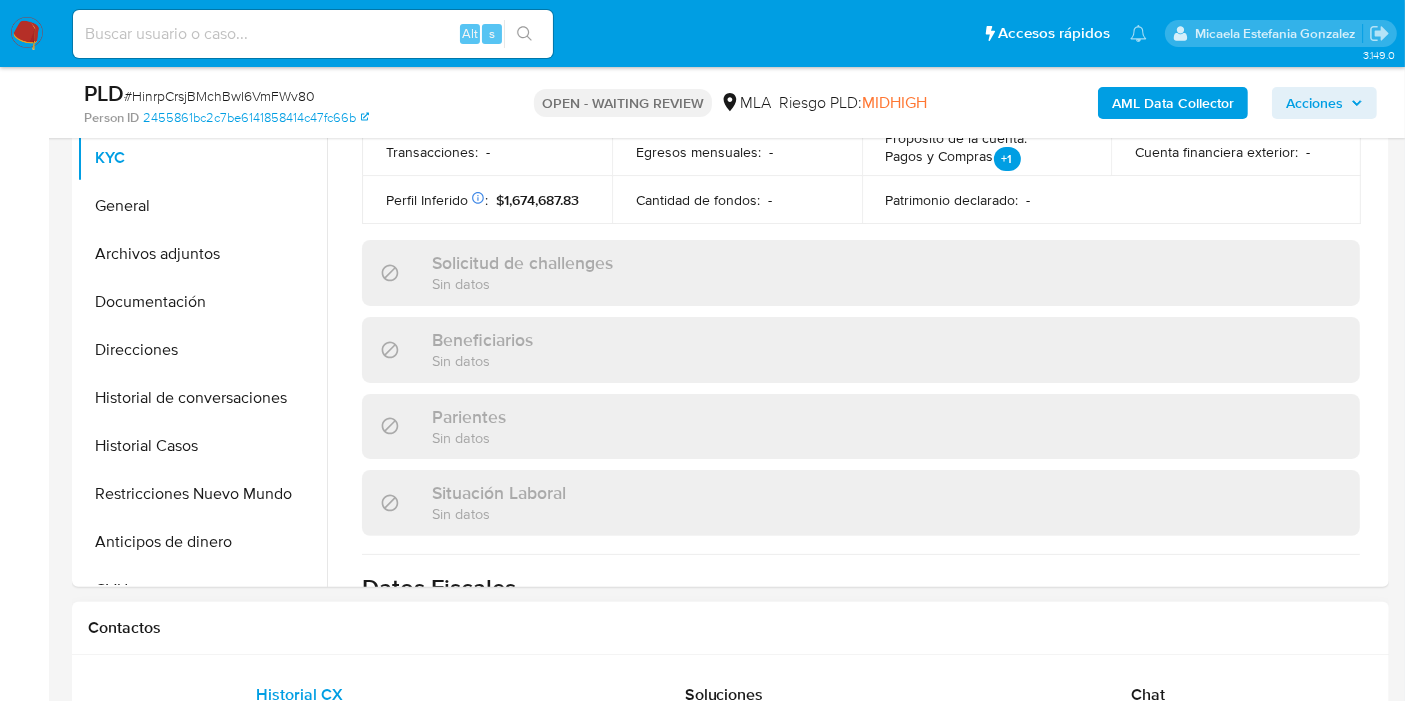 click on "Historial CX Soluciones Chat Id Estado Fecha de creación Origen Proceso • 360599511 closed [DATE] [TIME] Site ODR PDD - Fotos Anterior Página   1   de   1 Siguiente Cargando..." at bounding box center (730, 756) 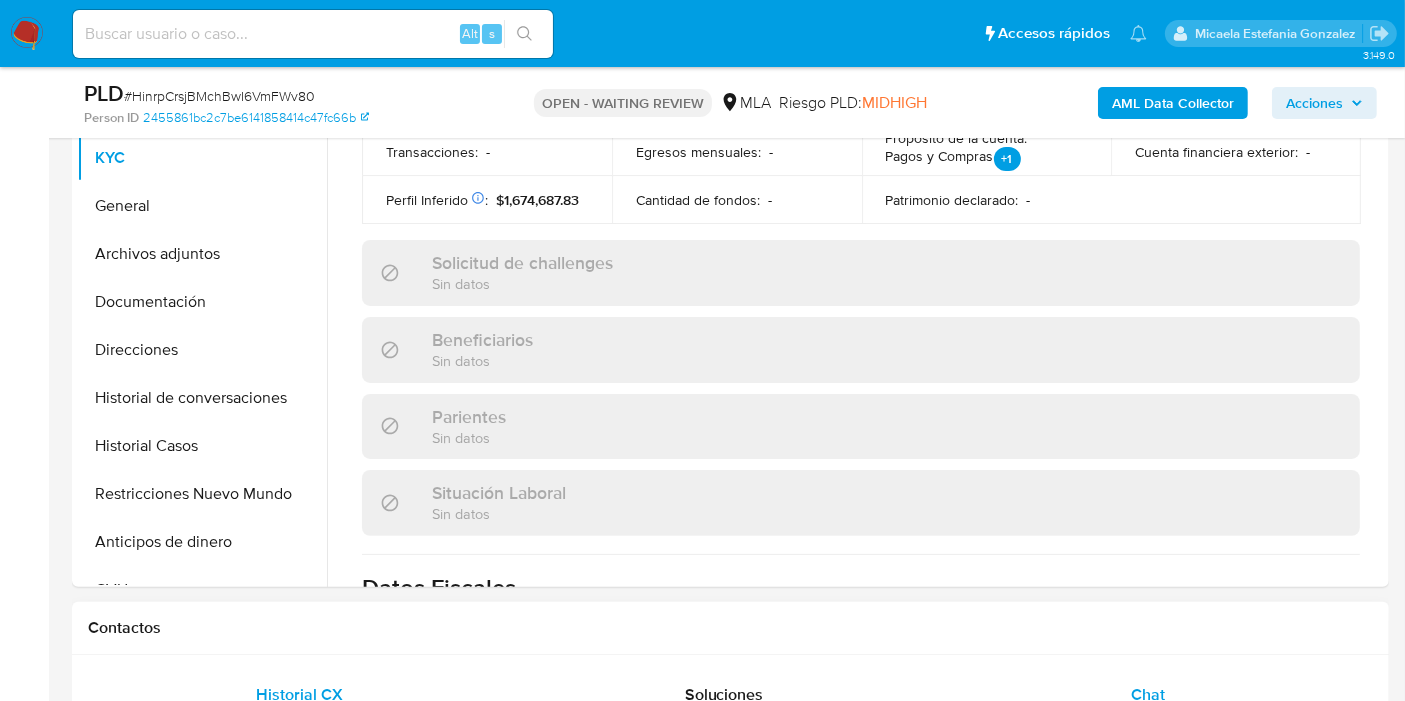 click on "Chat" at bounding box center (1148, 694) 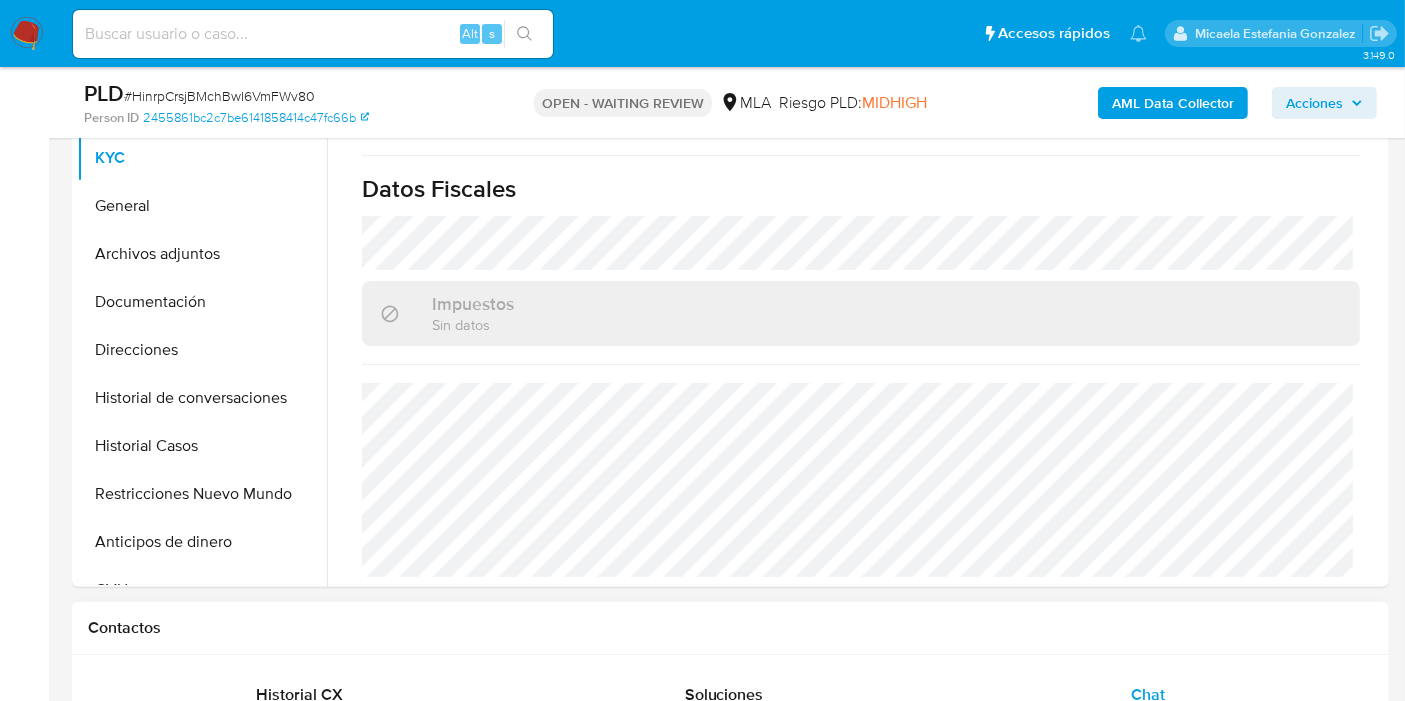 scroll, scrollTop: 1070, scrollLeft: 0, axis: vertical 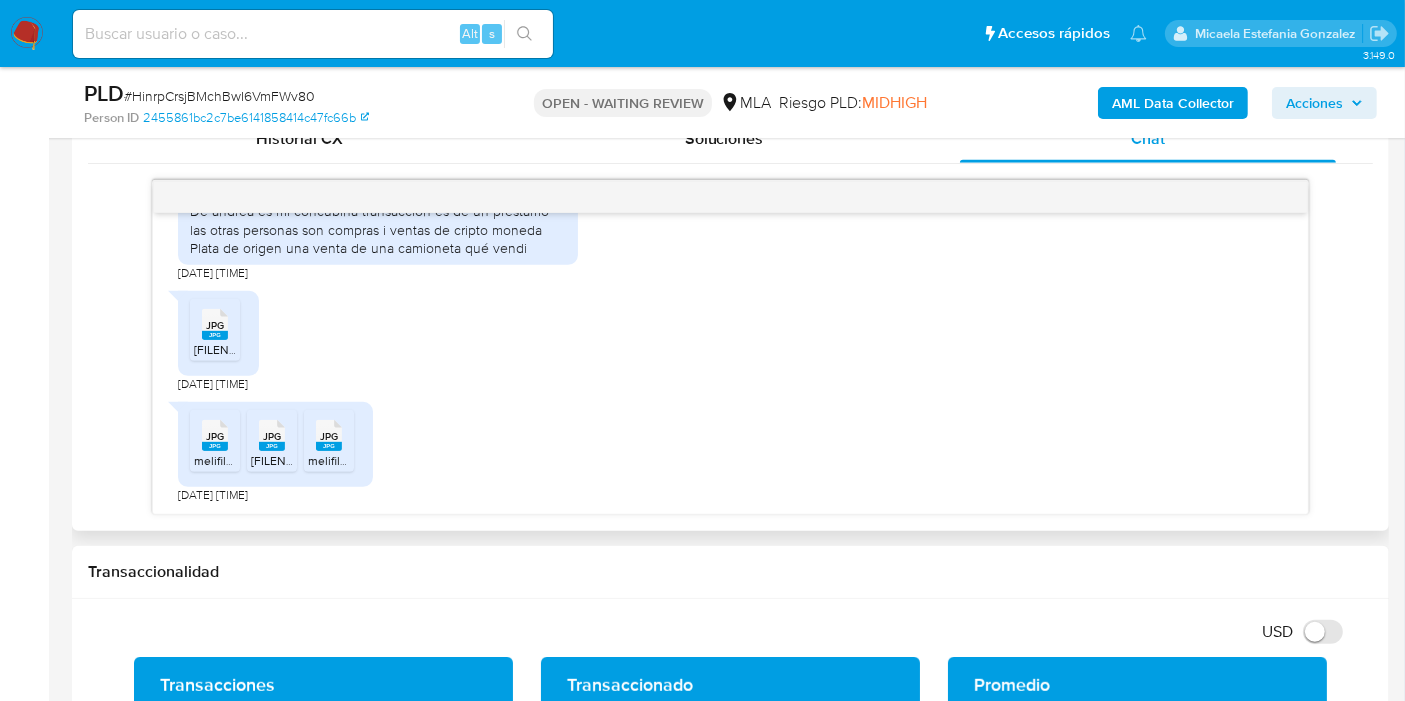 click on "JPG" at bounding box center (215, 325) 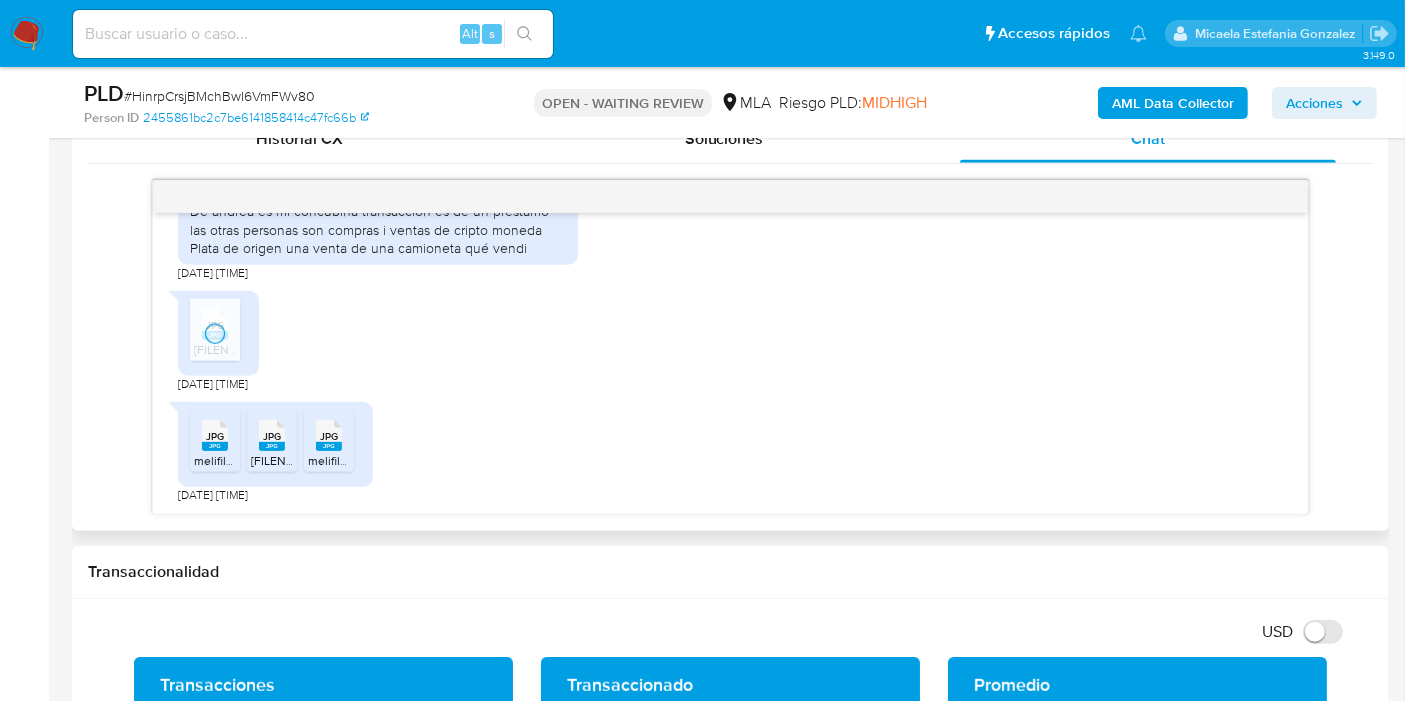 drag, startPoint x: 216, startPoint y: 433, endPoint x: 269, endPoint y: 432, distance: 53.009434 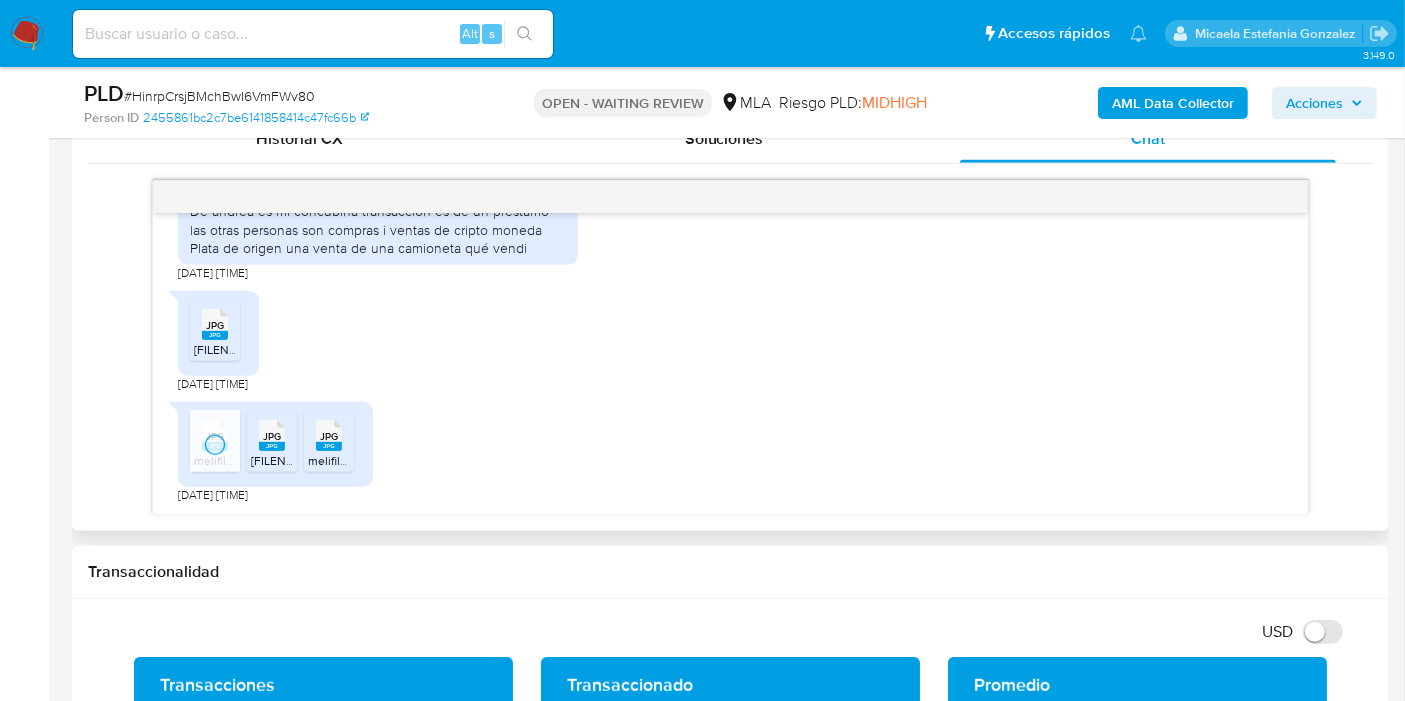 drag, startPoint x: 269, startPoint y: 432, endPoint x: 327, endPoint y: 443, distance: 59.03389 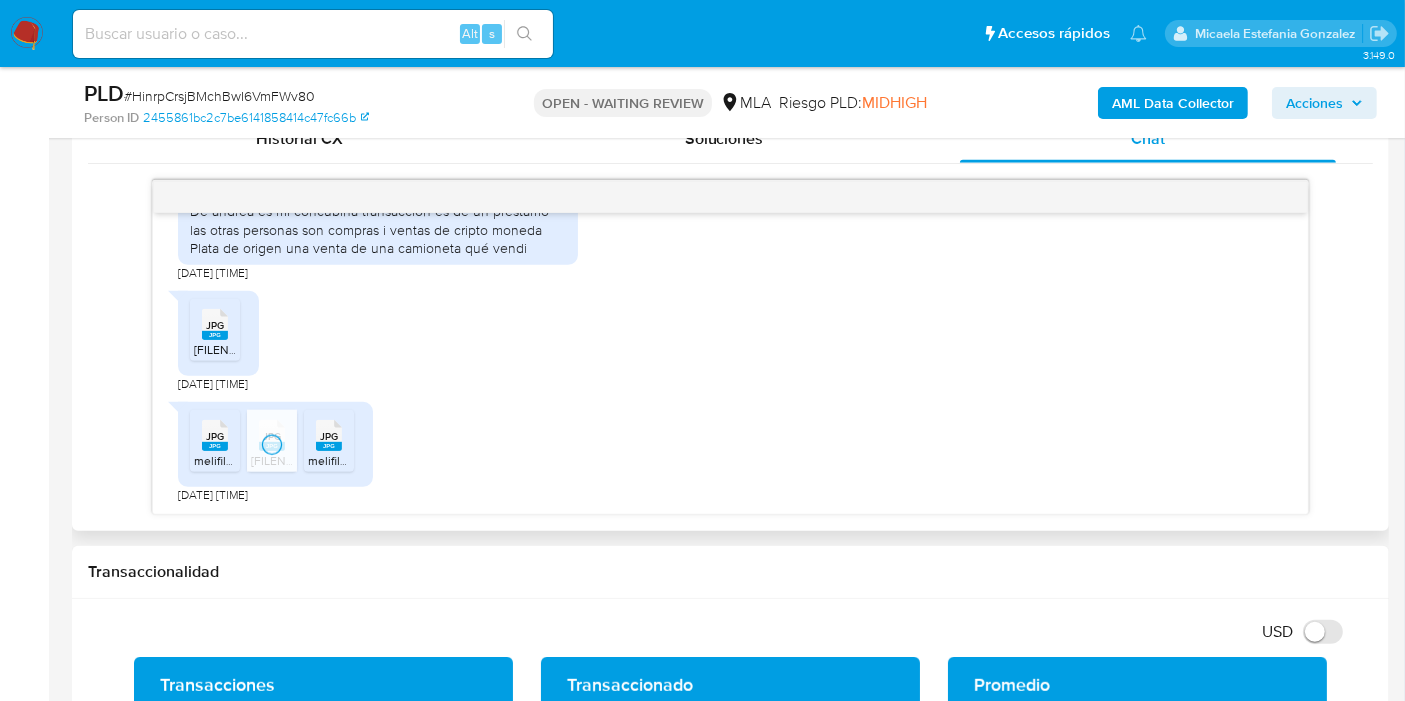 click 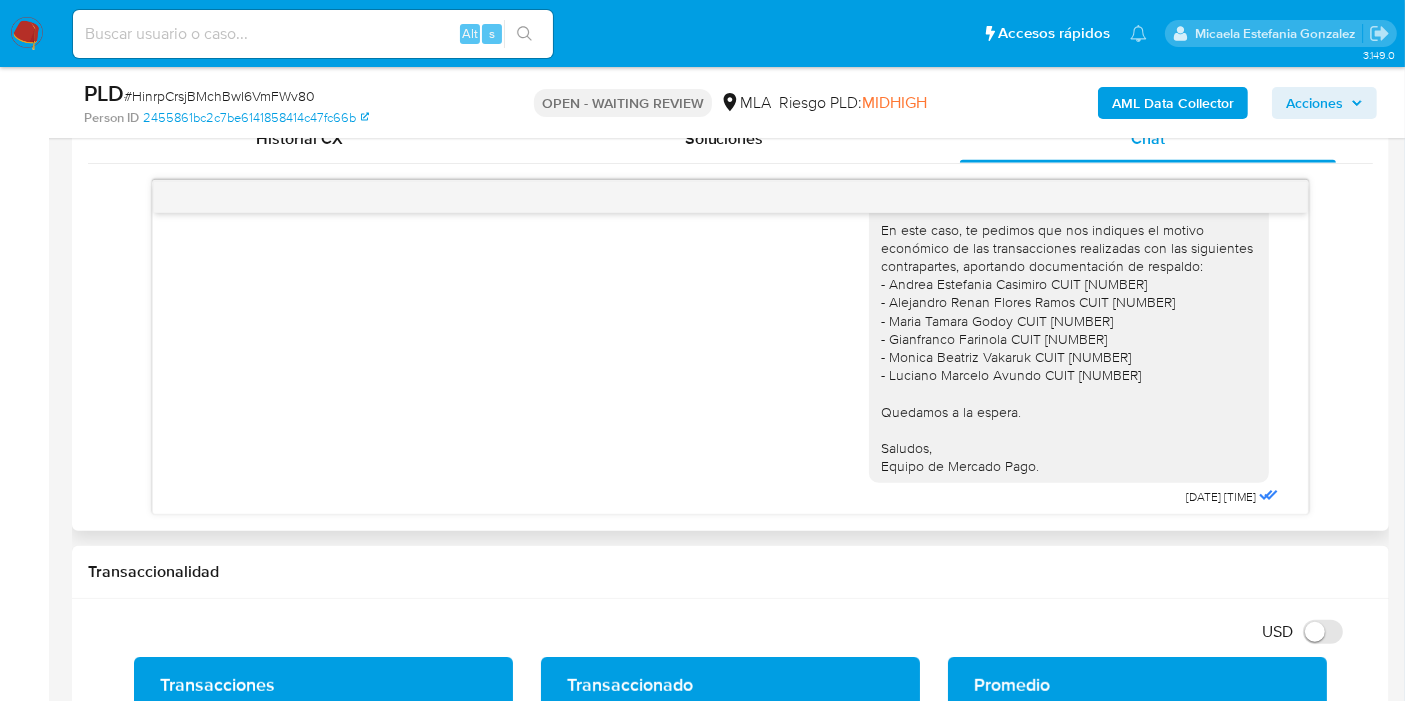 scroll, scrollTop: 2111, scrollLeft: 0, axis: vertical 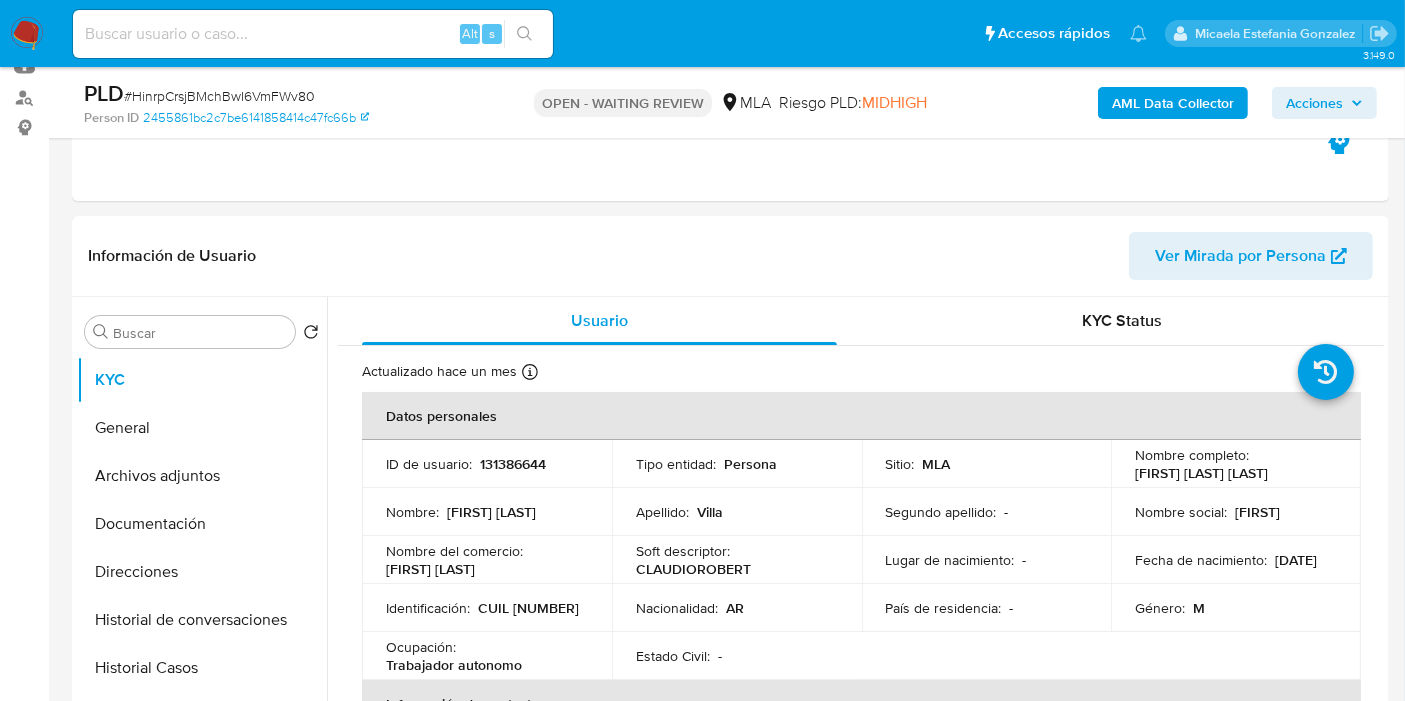 click on "# HinrpCrsjBMchBwI6VmFWv80" at bounding box center (219, 96) 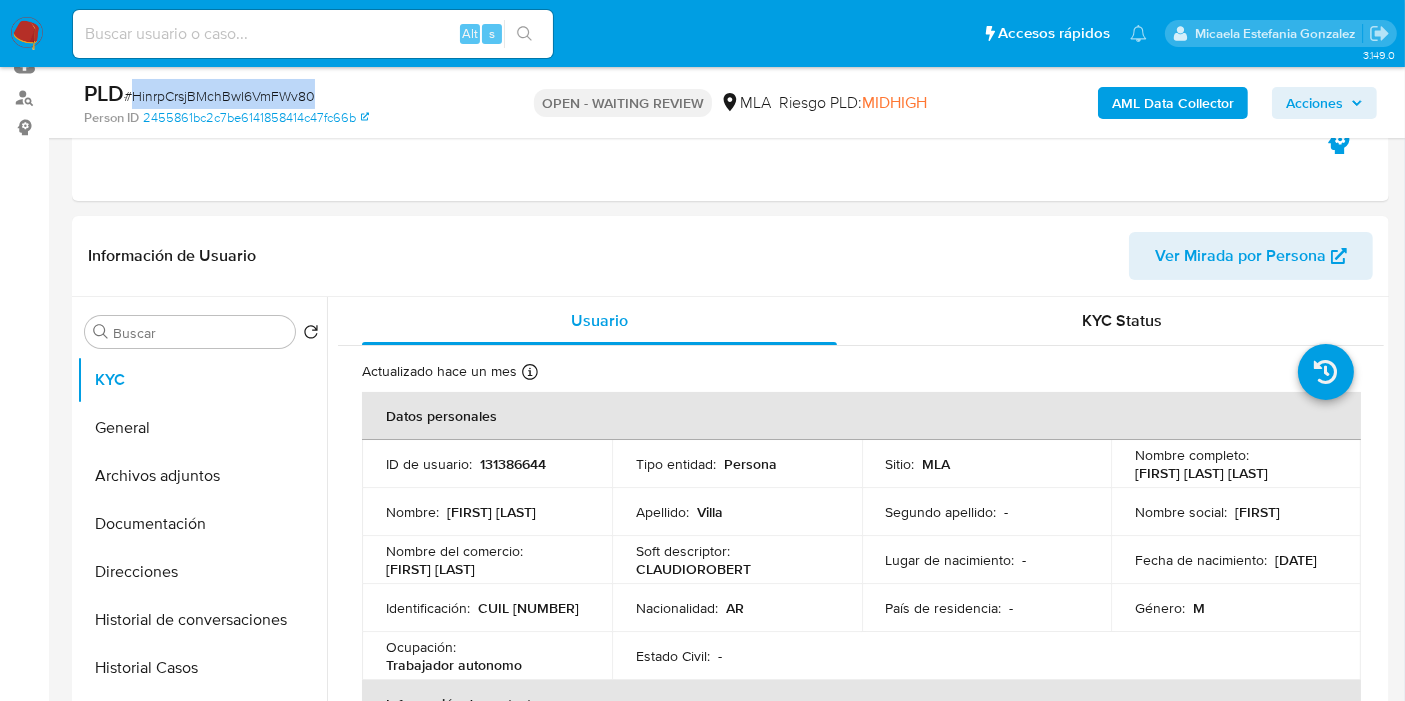 click on "# HinrpCrsjBMchBwI6VmFWv80" at bounding box center (219, 96) 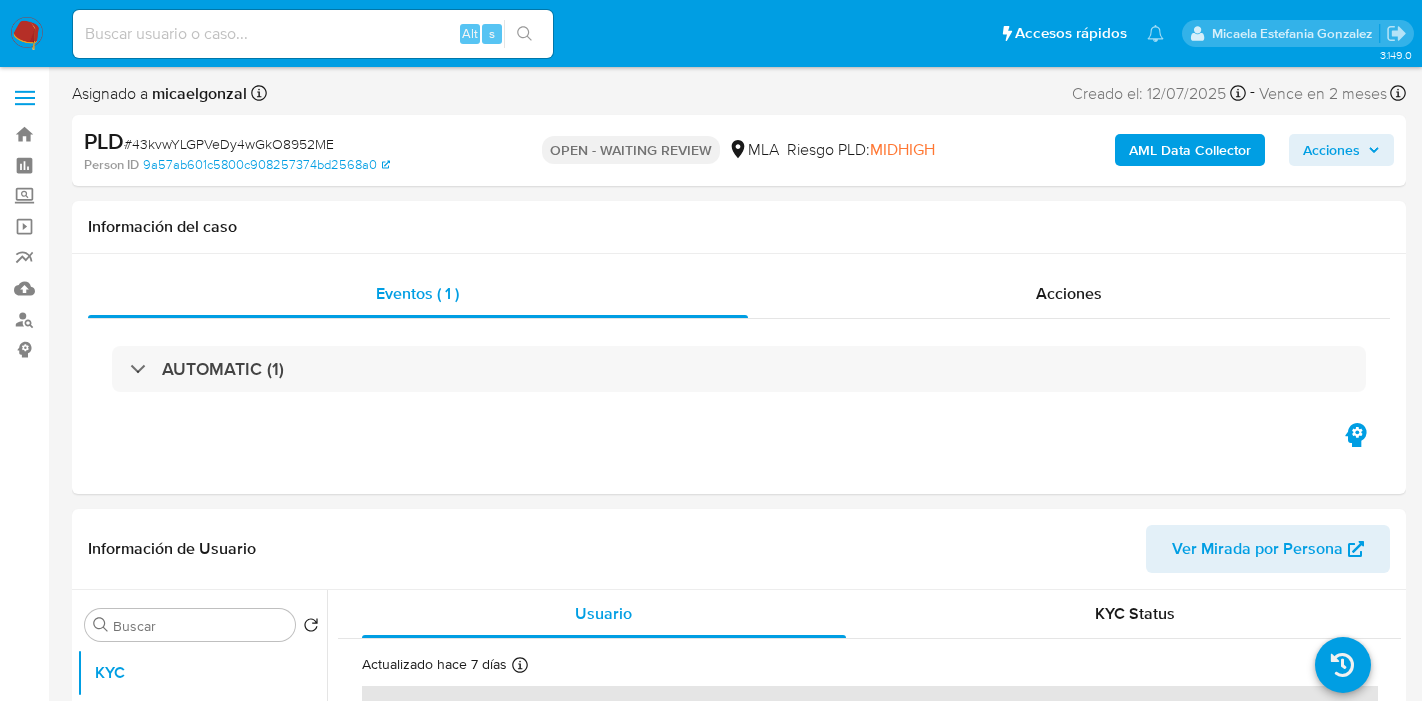 select on "10" 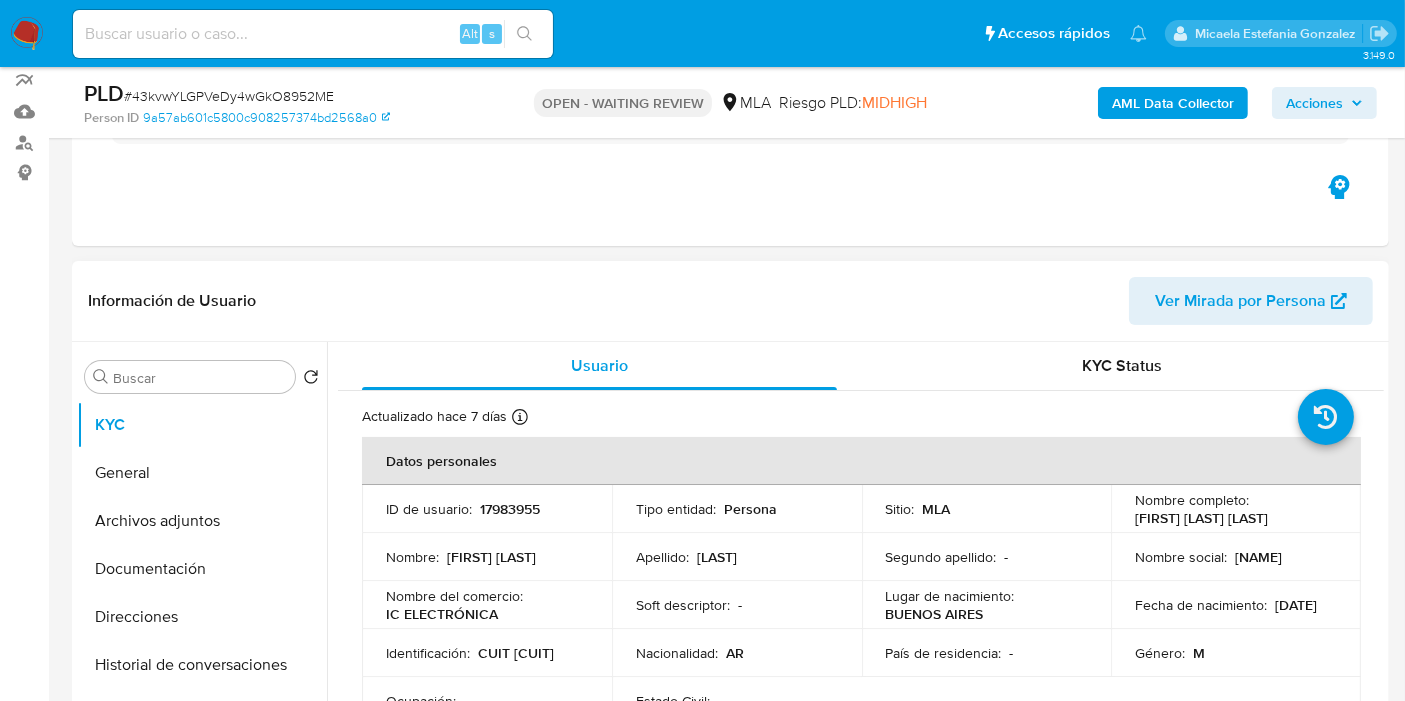 scroll, scrollTop: 333, scrollLeft: 0, axis: vertical 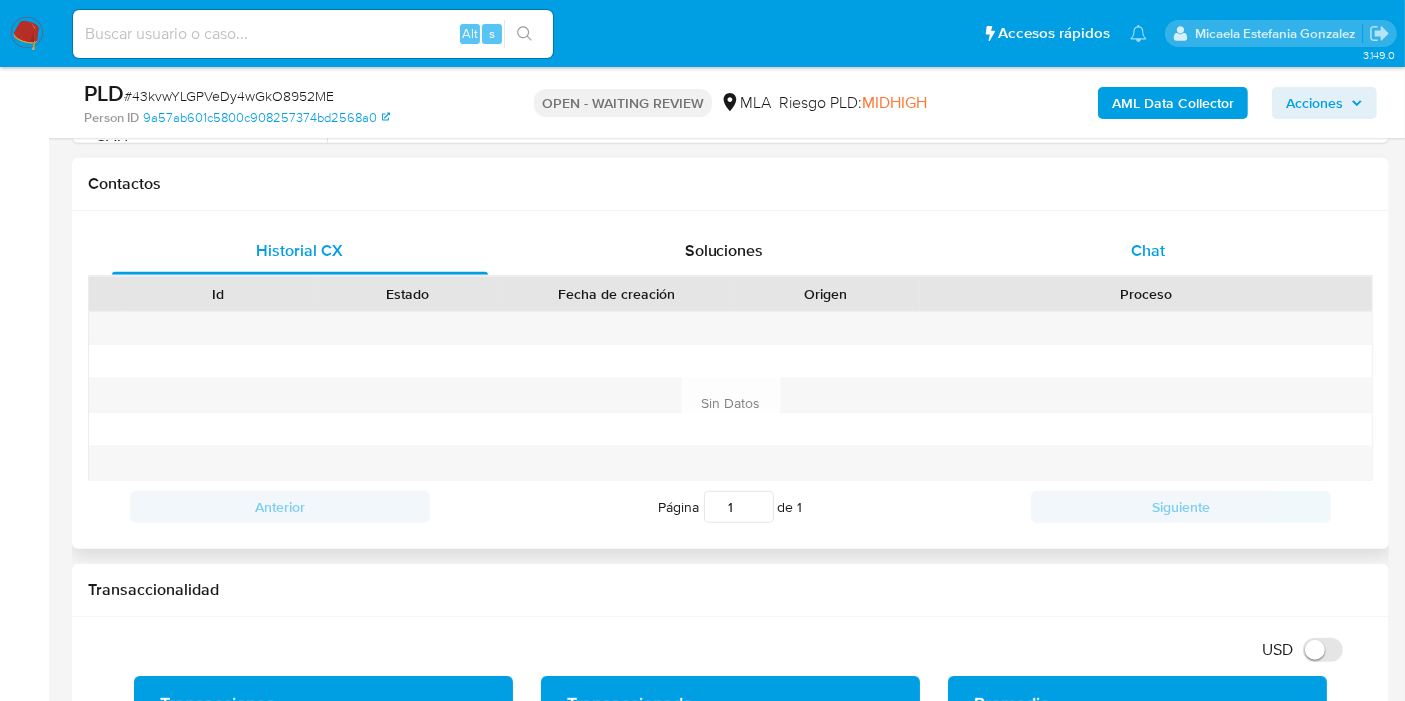 click on "Chat" at bounding box center (1148, 251) 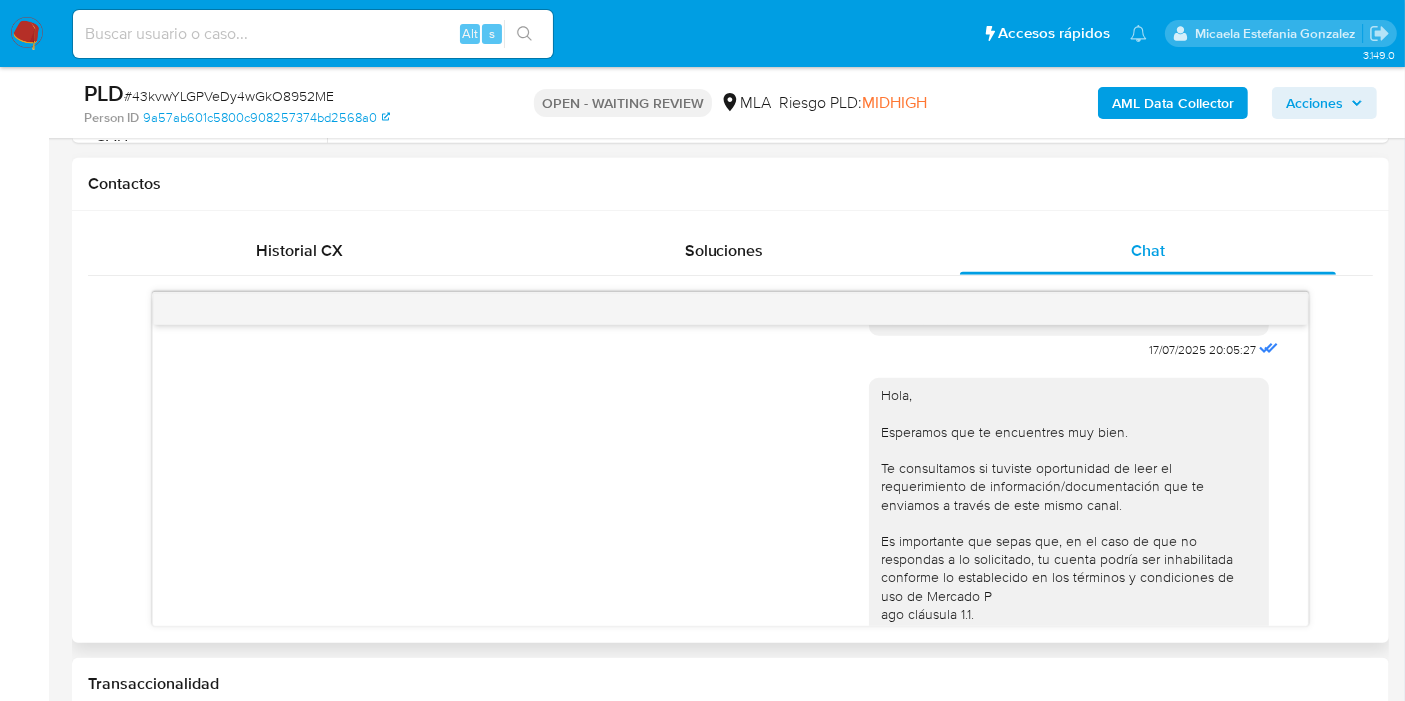 scroll, scrollTop: 1060, scrollLeft: 0, axis: vertical 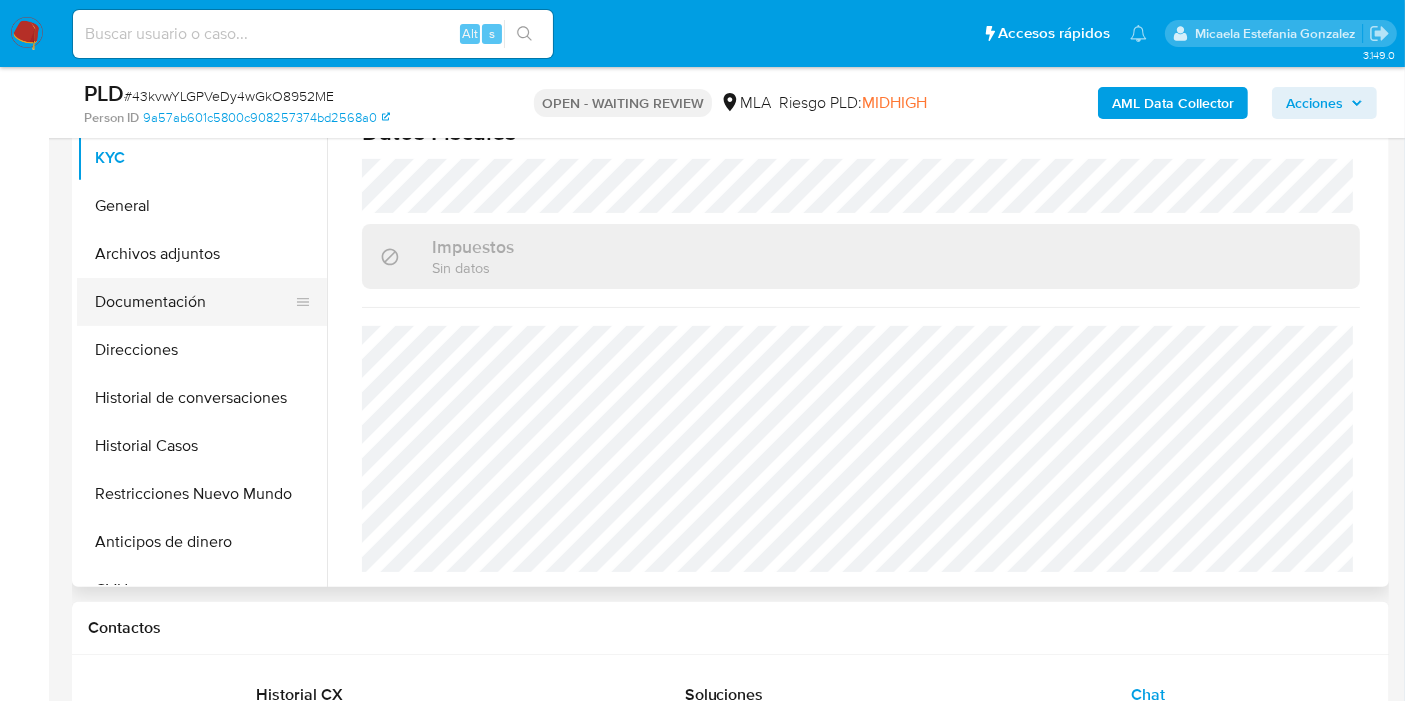click on "Documentación" at bounding box center (194, 302) 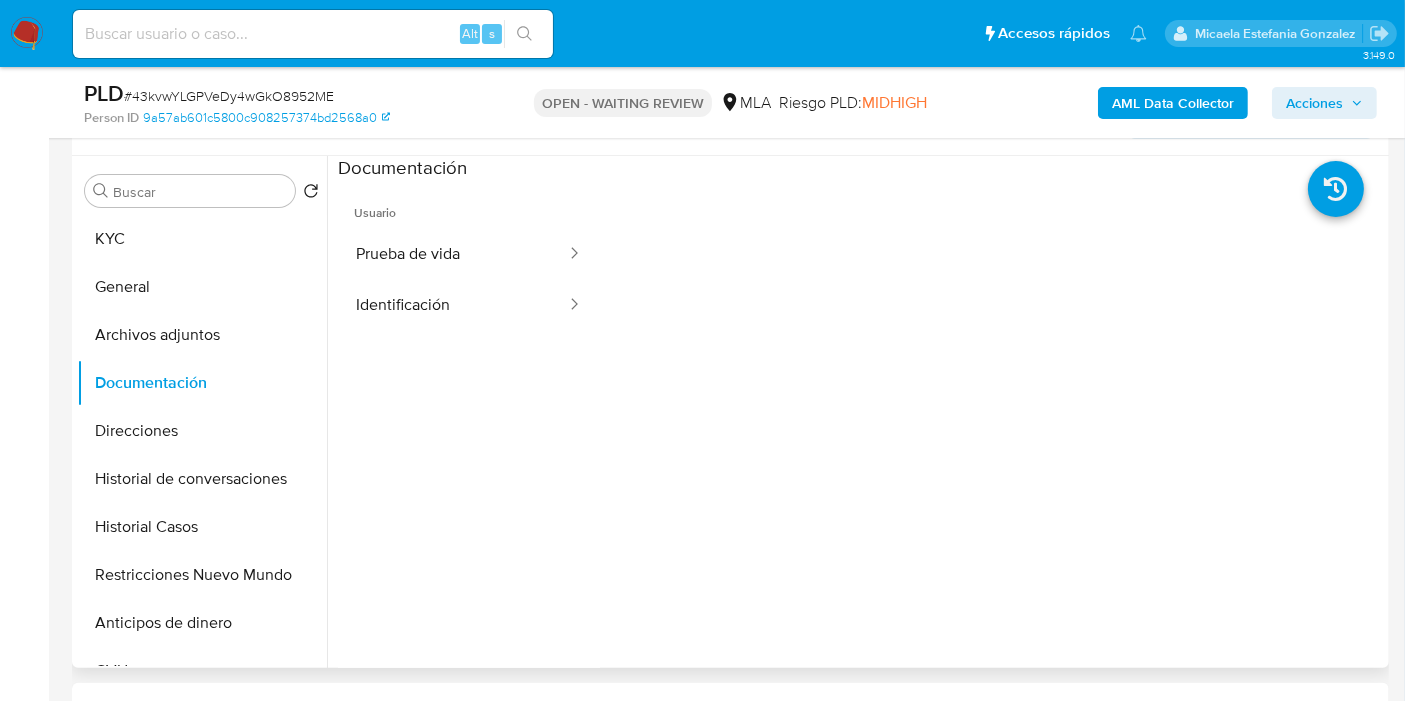 scroll, scrollTop: 111, scrollLeft: 0, axis: vertical 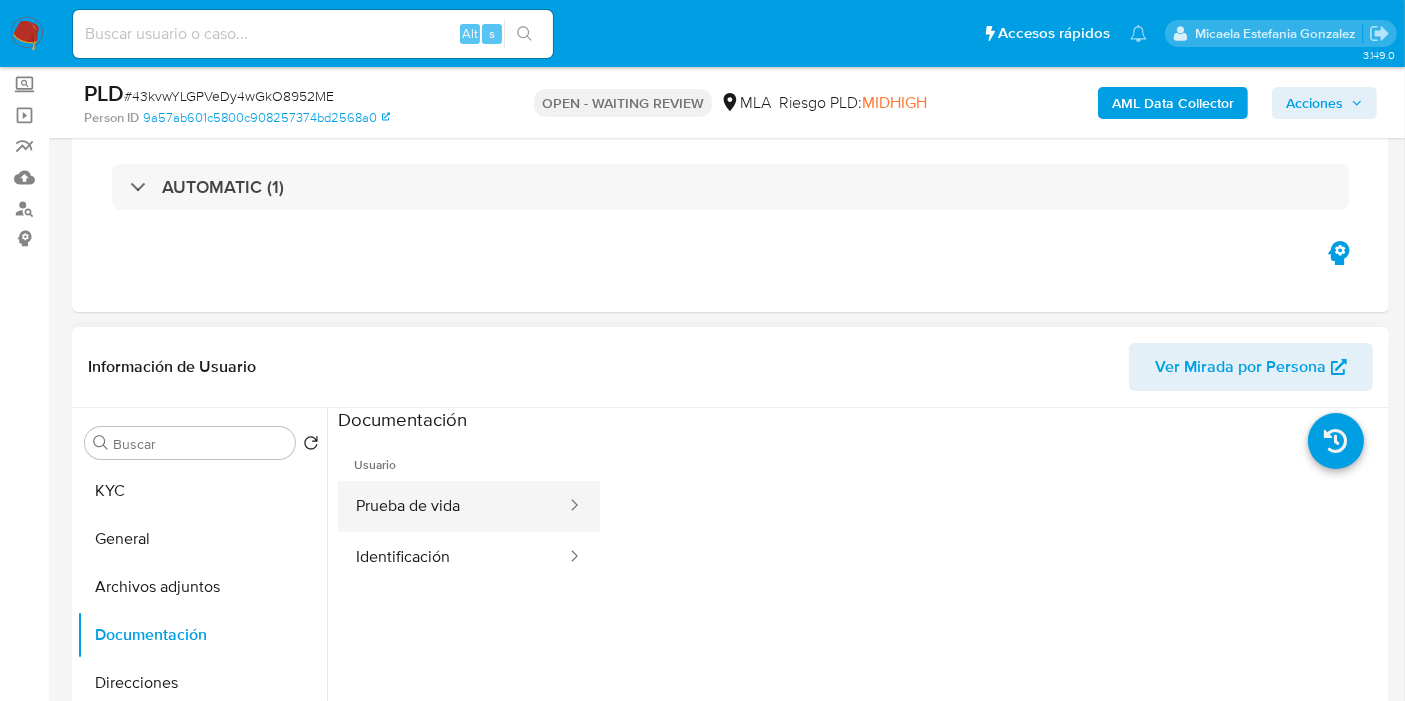 click on "Prueba de vida" at bounding box center (453, 506) 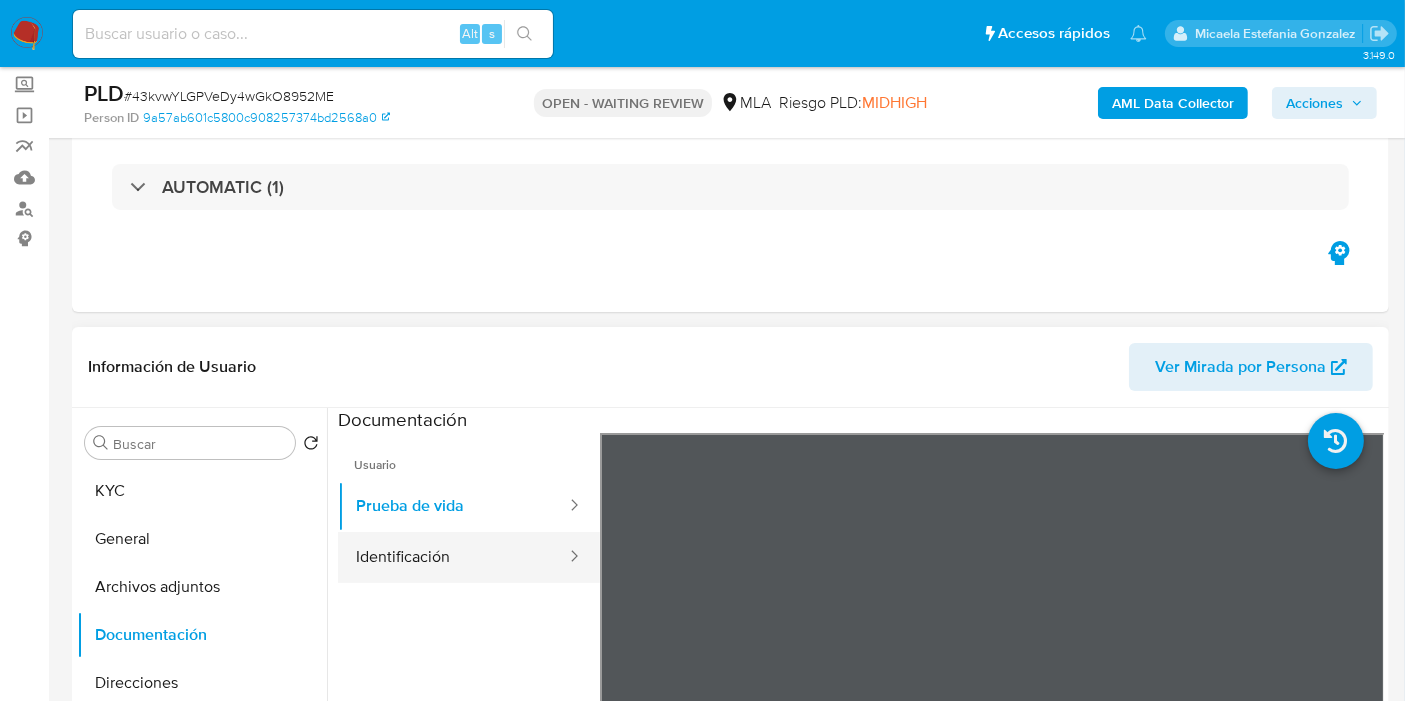 click on "Identificación" at bounding box center [453, 557] 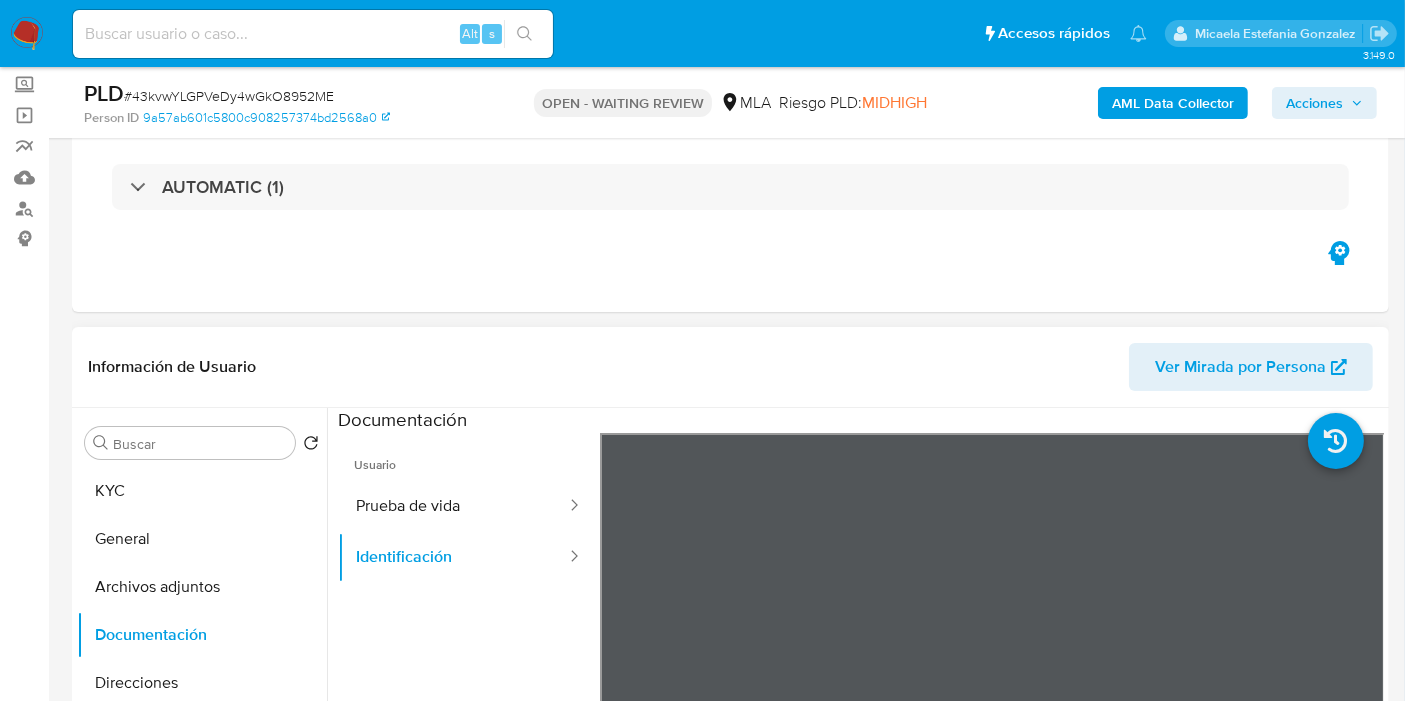 scroll, scrollTop: 168, scrollLeft: 0, axis: vertical 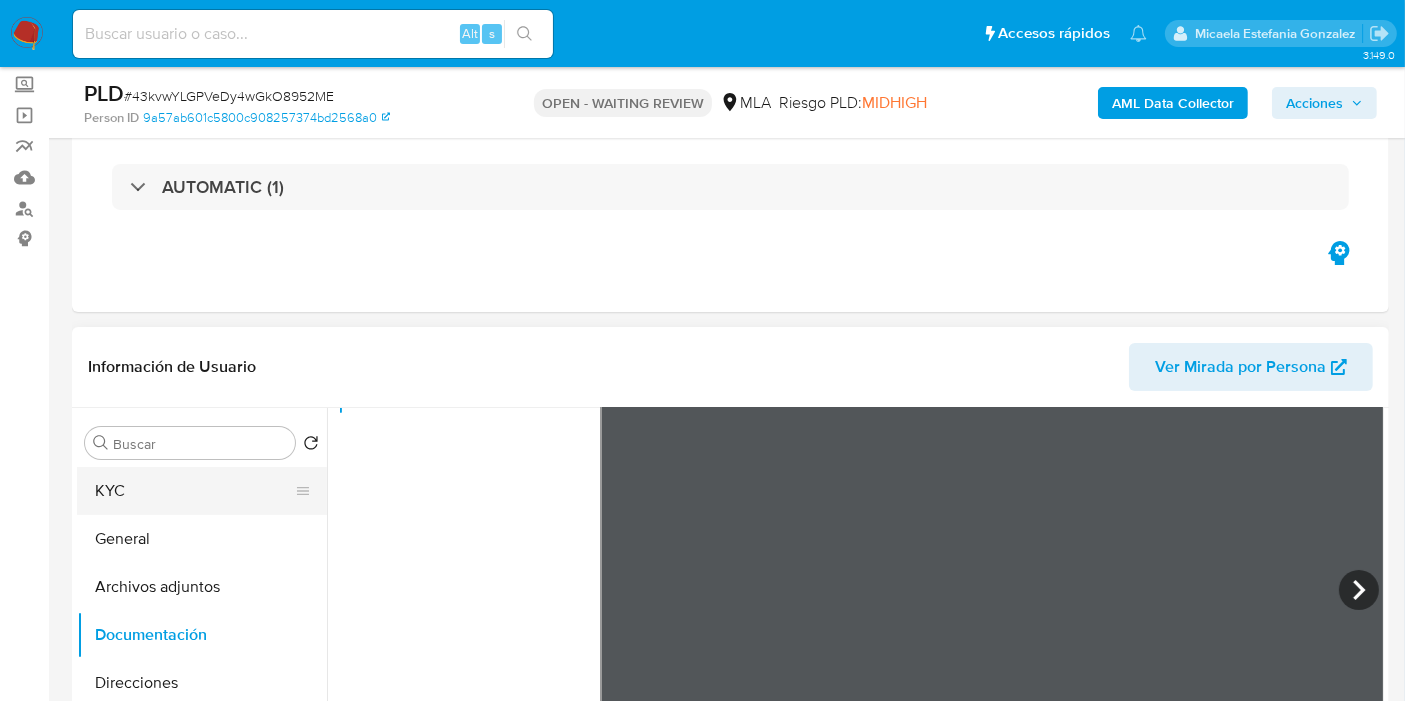 click on "KYC" at bounding box center [194, 491] 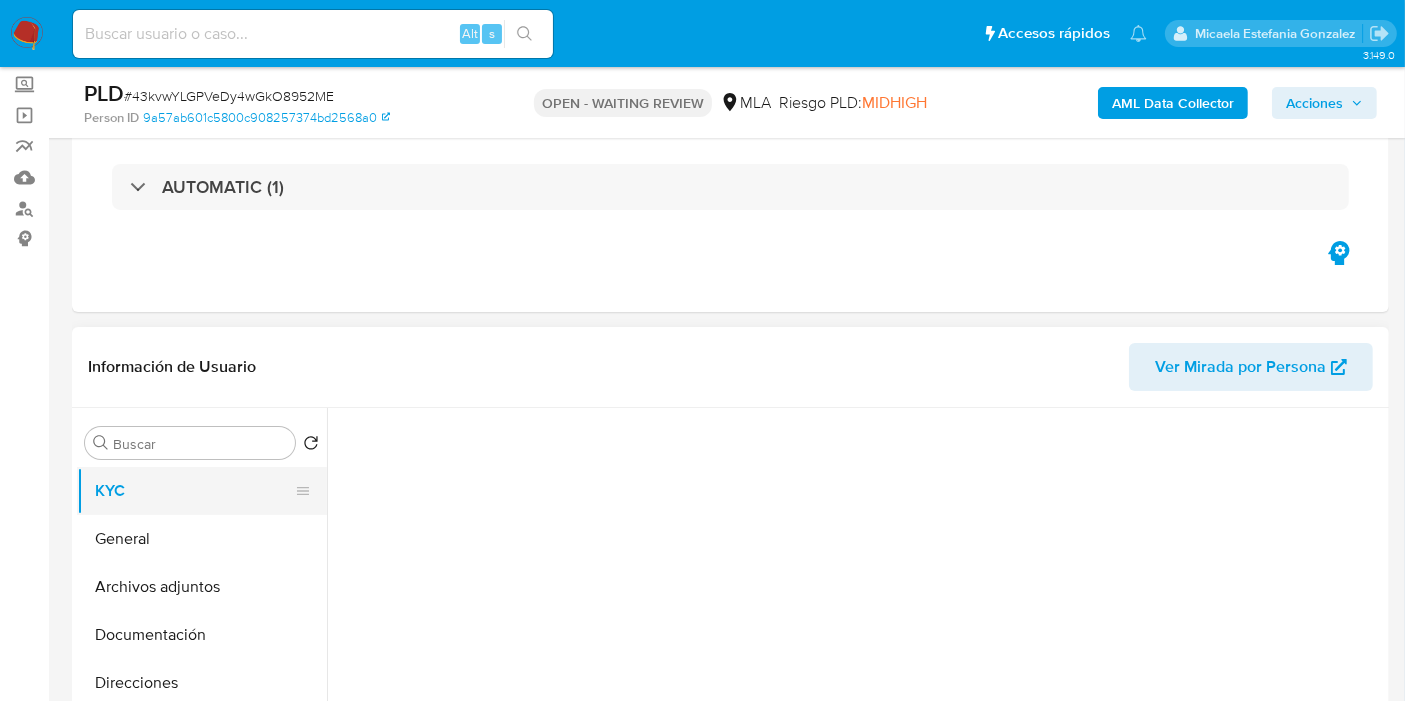 scroll, scrollTop: 0, scrollLeft: 0, axis: both 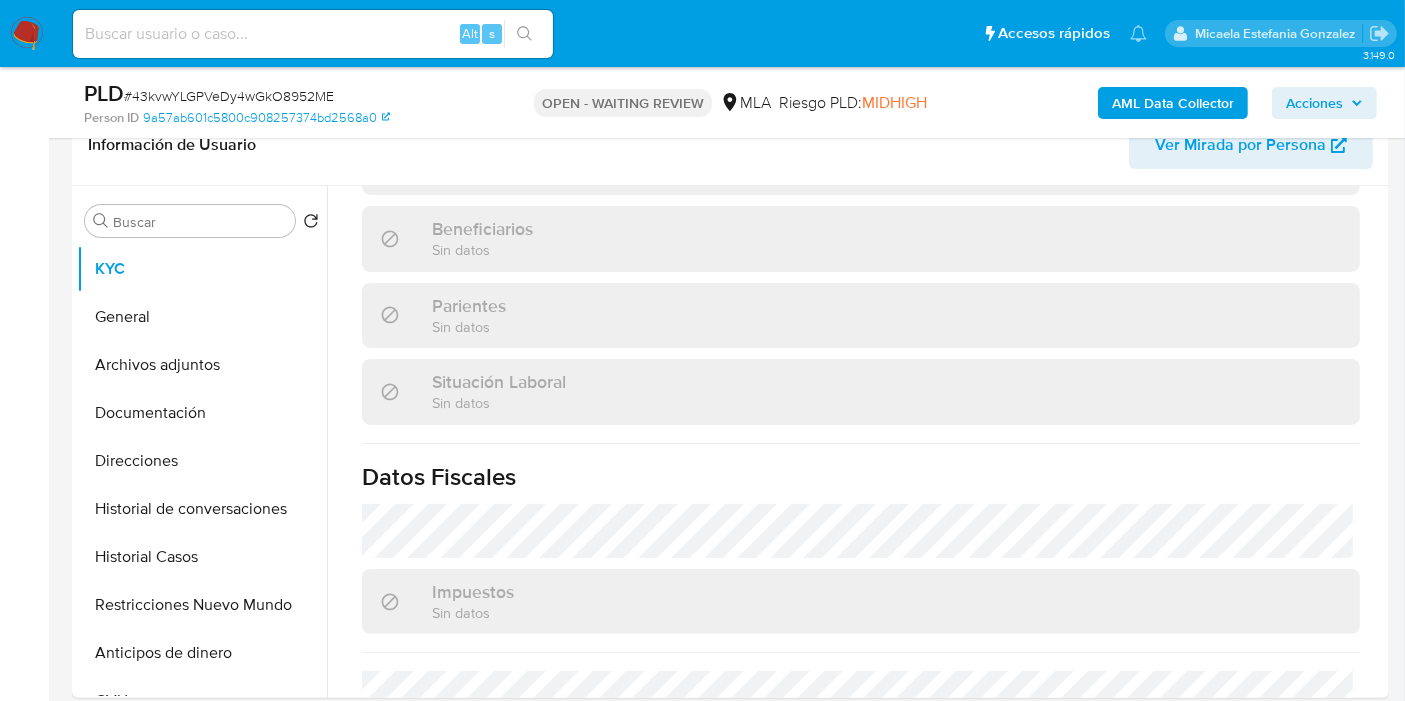 drag, startPoint x: 257, startPoint y: 81, endPoint x: 259, endPoint y: 96, distance: 15.132746 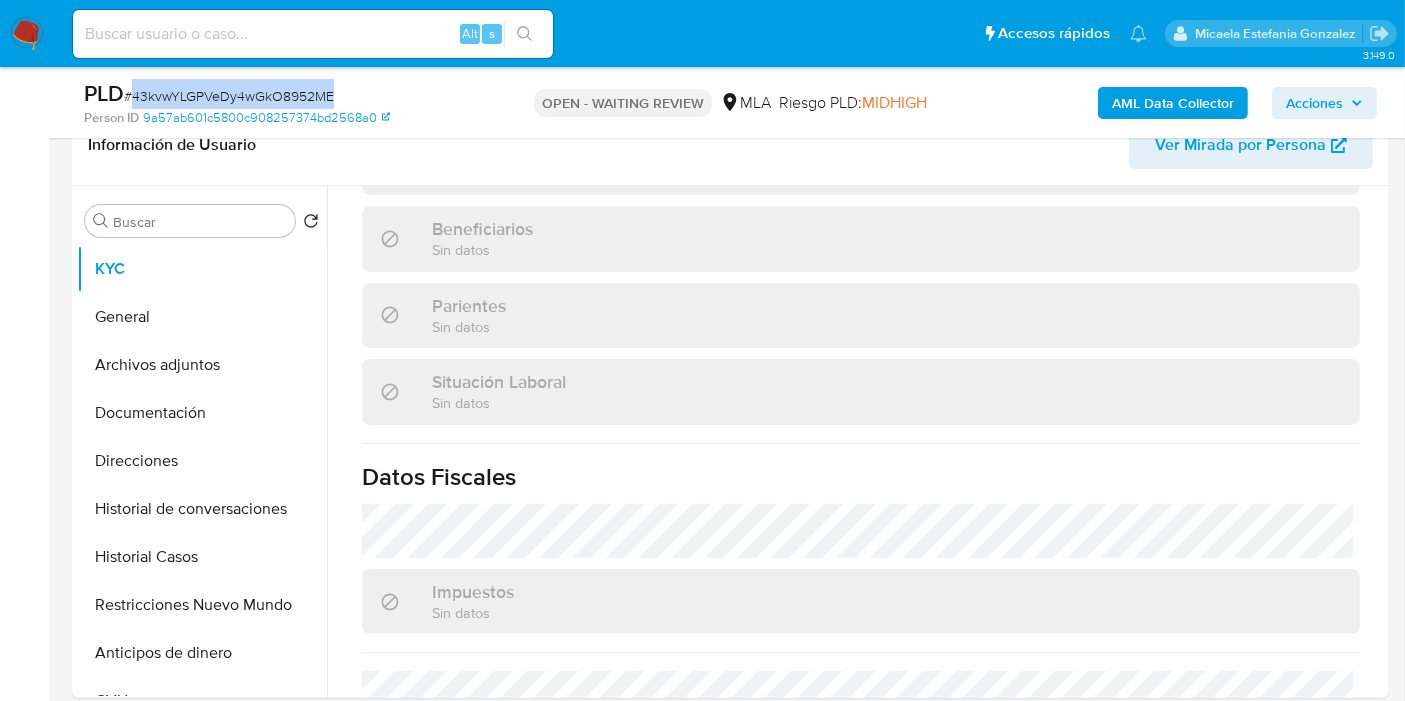 click on "# 43kvwYLGPVeDy4wGkO8952ME" at bounding box center (229, 96) 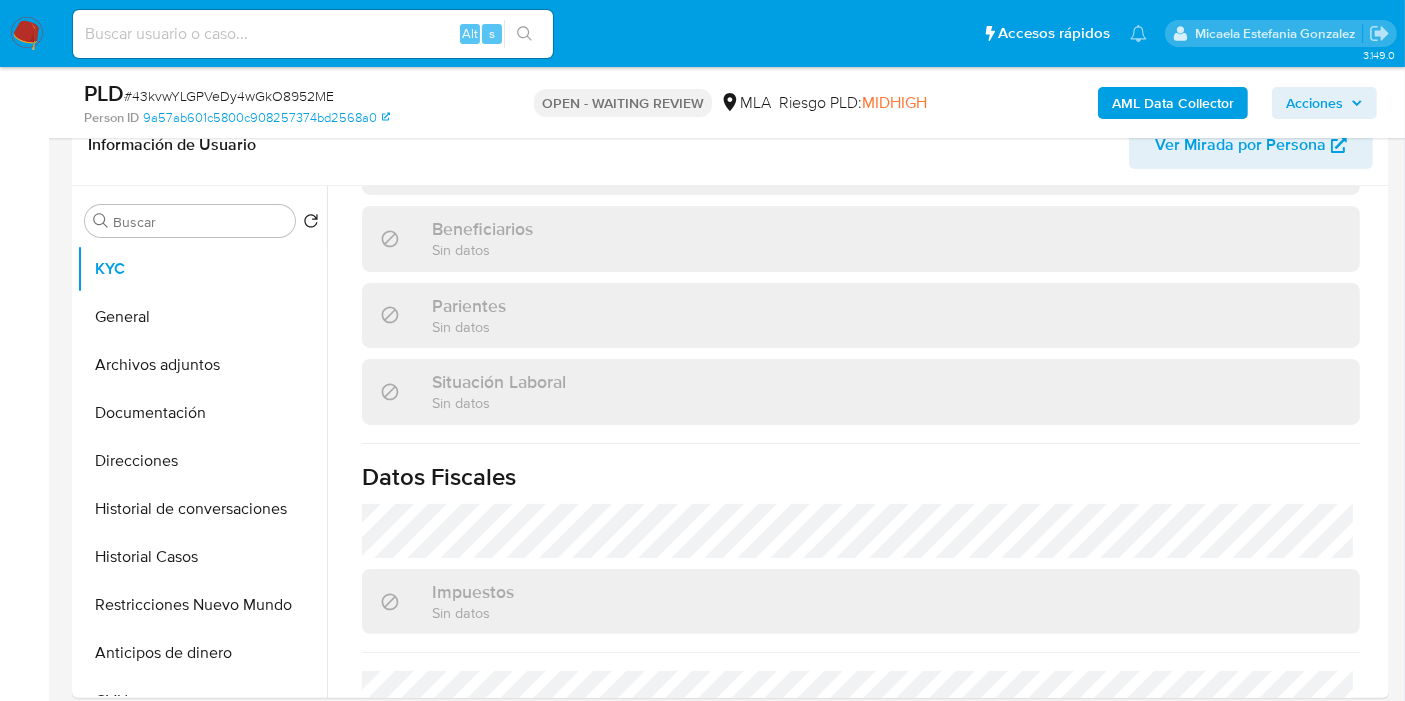 drag, startPoint x: 0, startPoint y: 24, endPoint x: 17, endPoint y: 35, distance: 20.248457 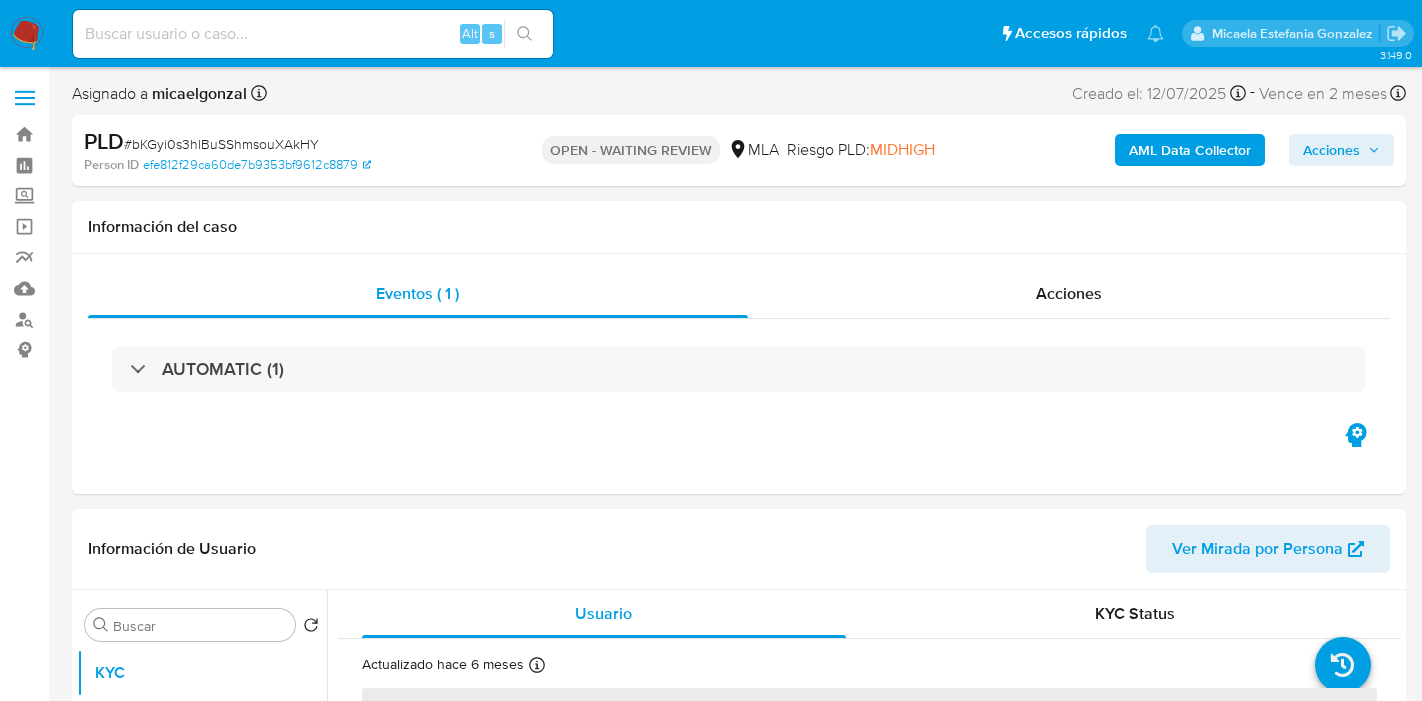 select on "10" 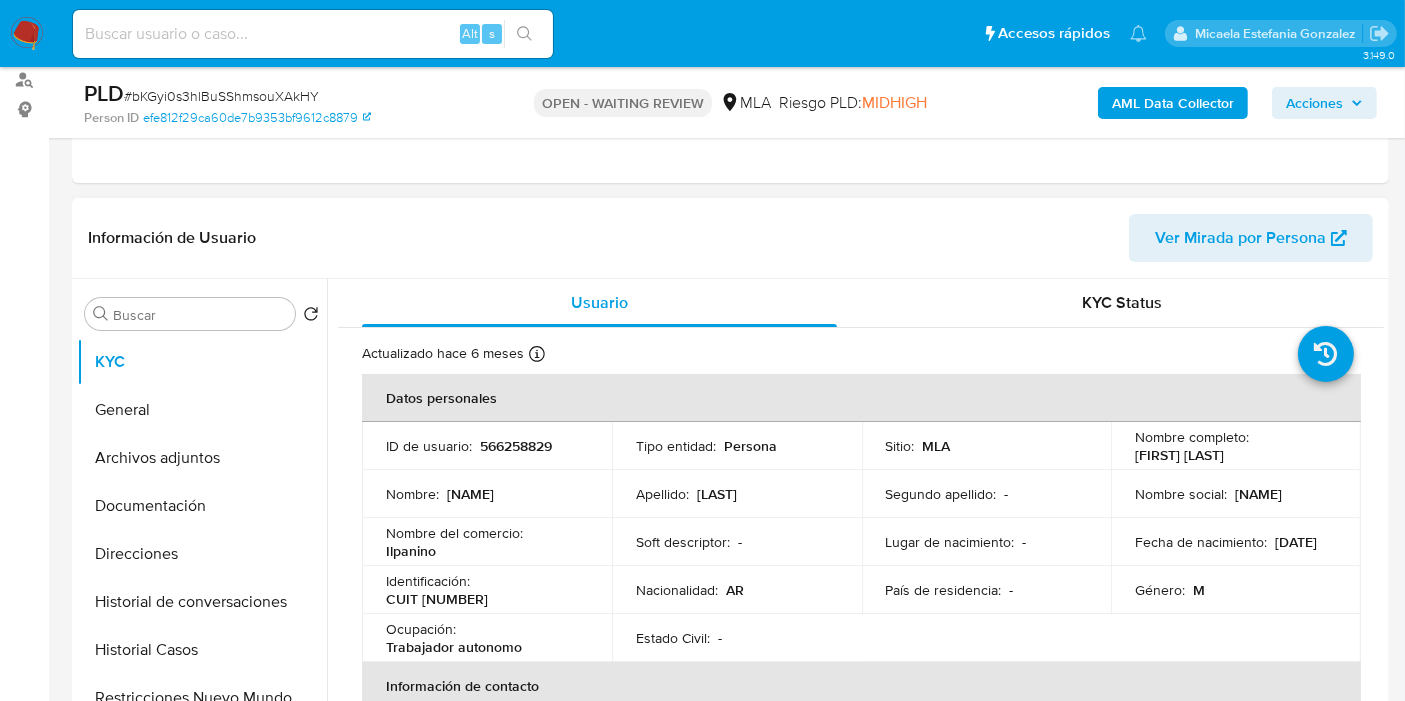 scroll, scrollTop: 444, scrollLeft: 0, axis: vertical 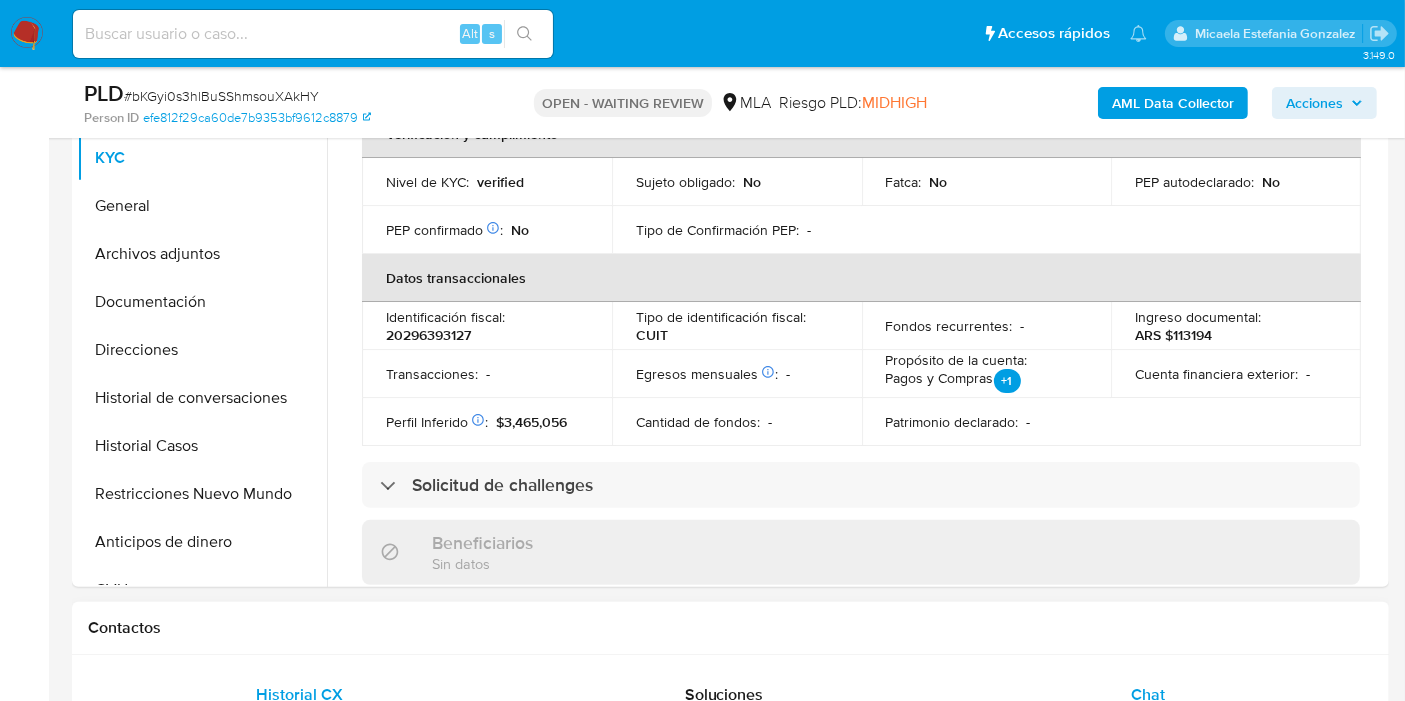 click on "Chat" at bounding box center (1148, 695) 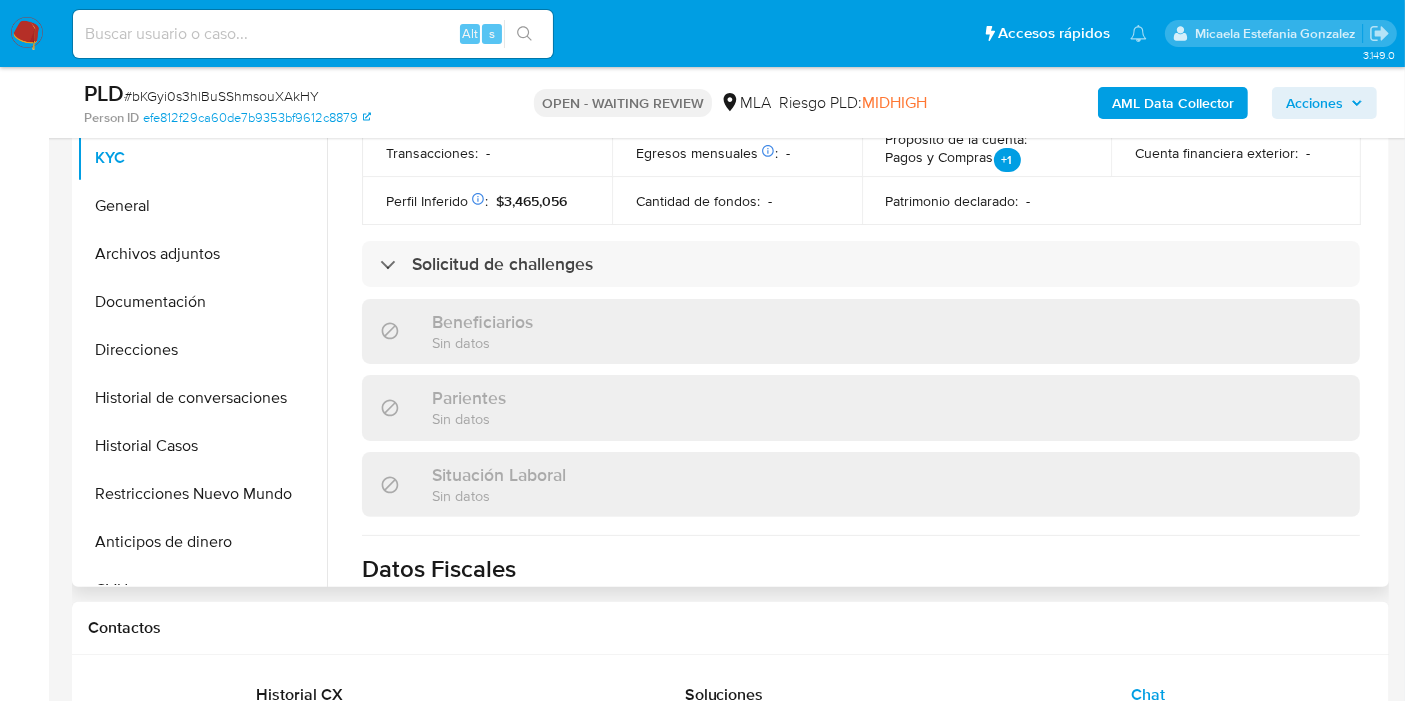 scroll, scrollTop: 666, scrollLeft: 0, axis: vertical 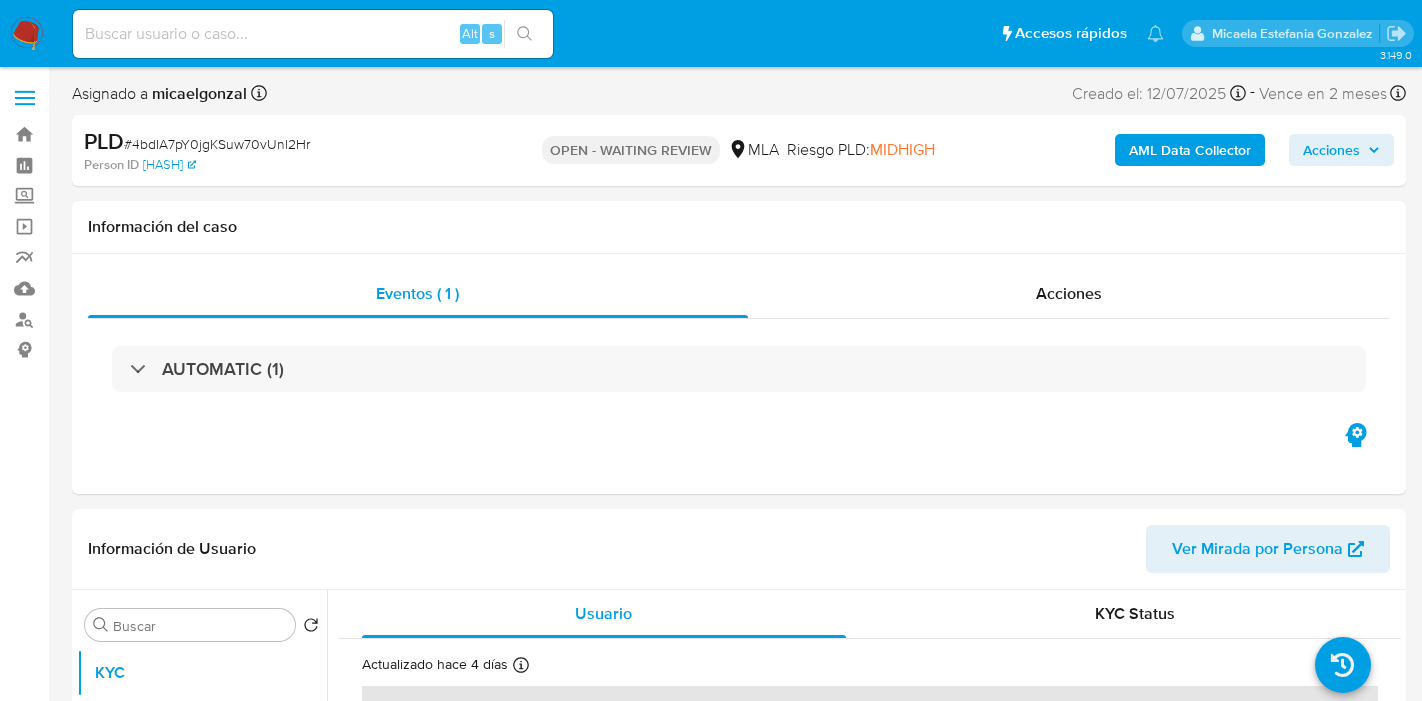 select on "10" 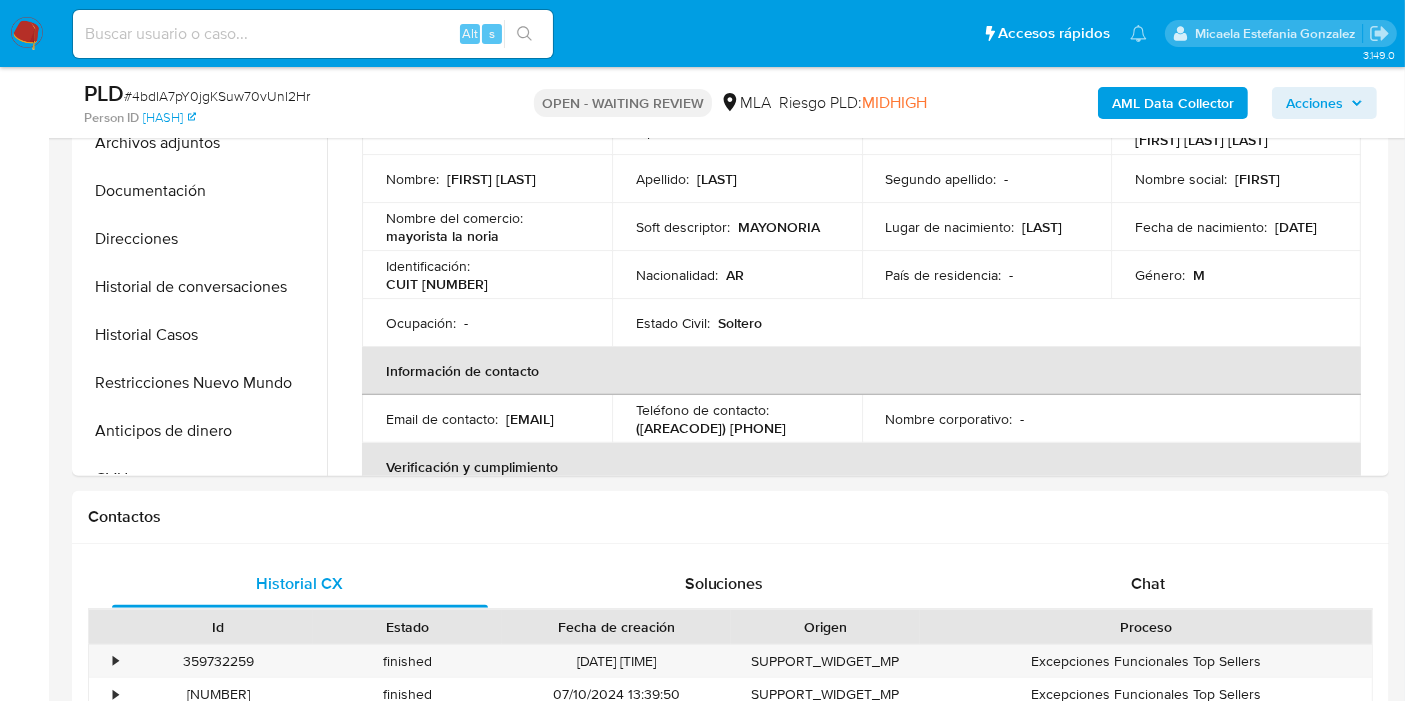 scroll, scrollTop: 333, scrollLeft: 0, axis: vertical 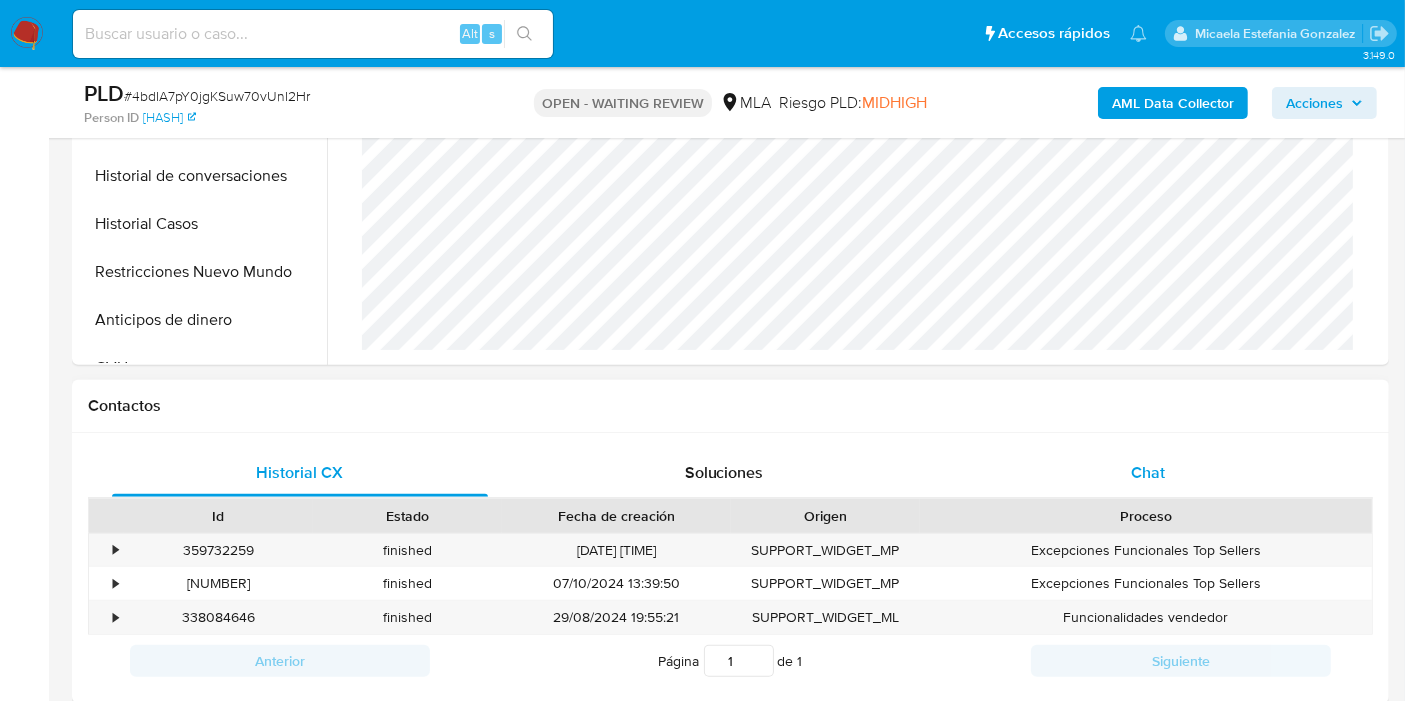 click on "Chat" at bounding box center (1148, 473) 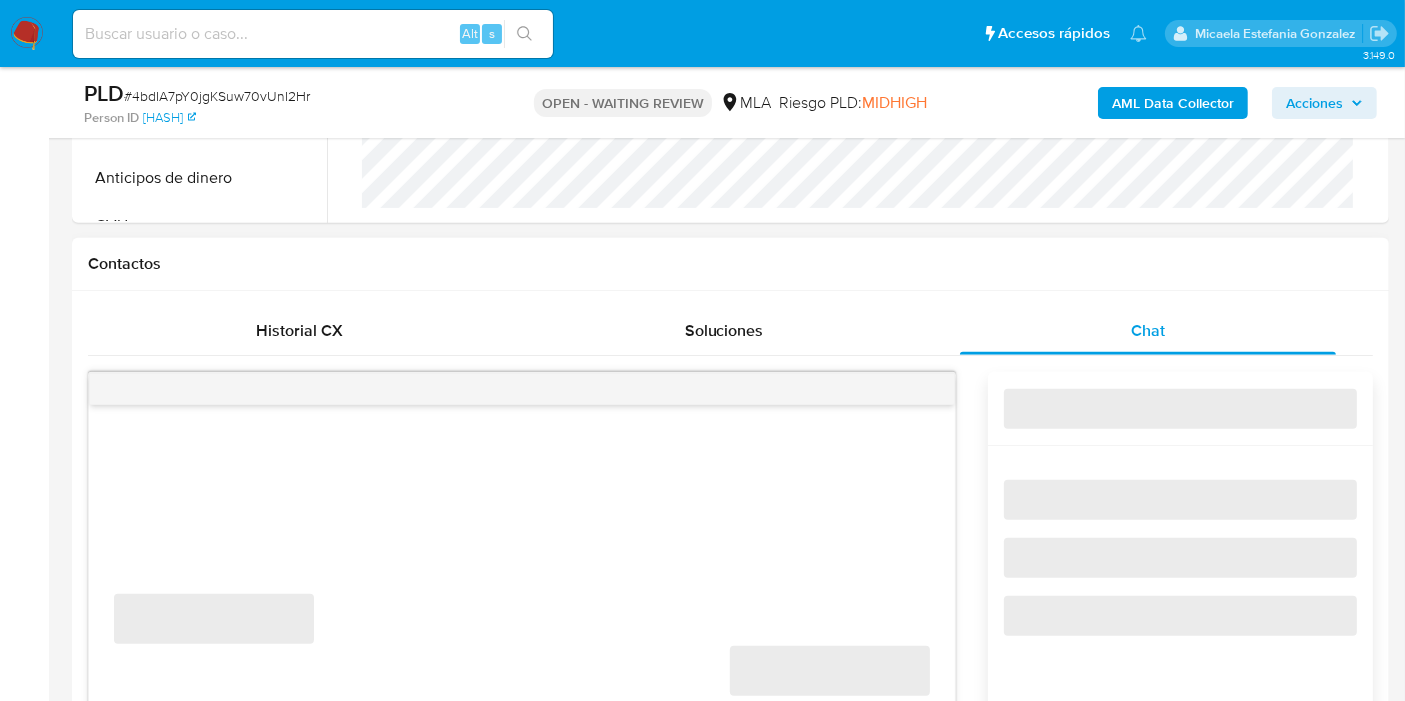 scroll, scrollTop: 888, scrollLeft: 0, axis: vertical 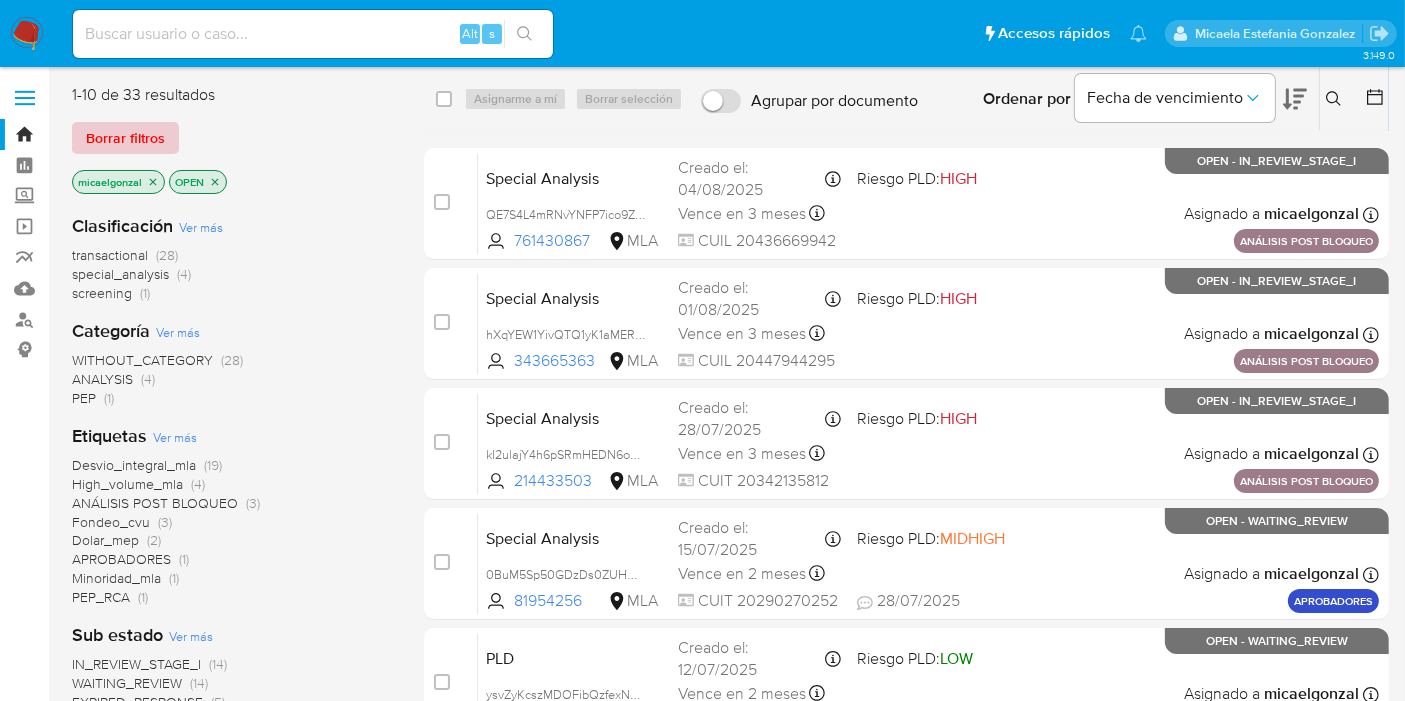 click on "Borrar filtros" at bounding box center [125, 138] 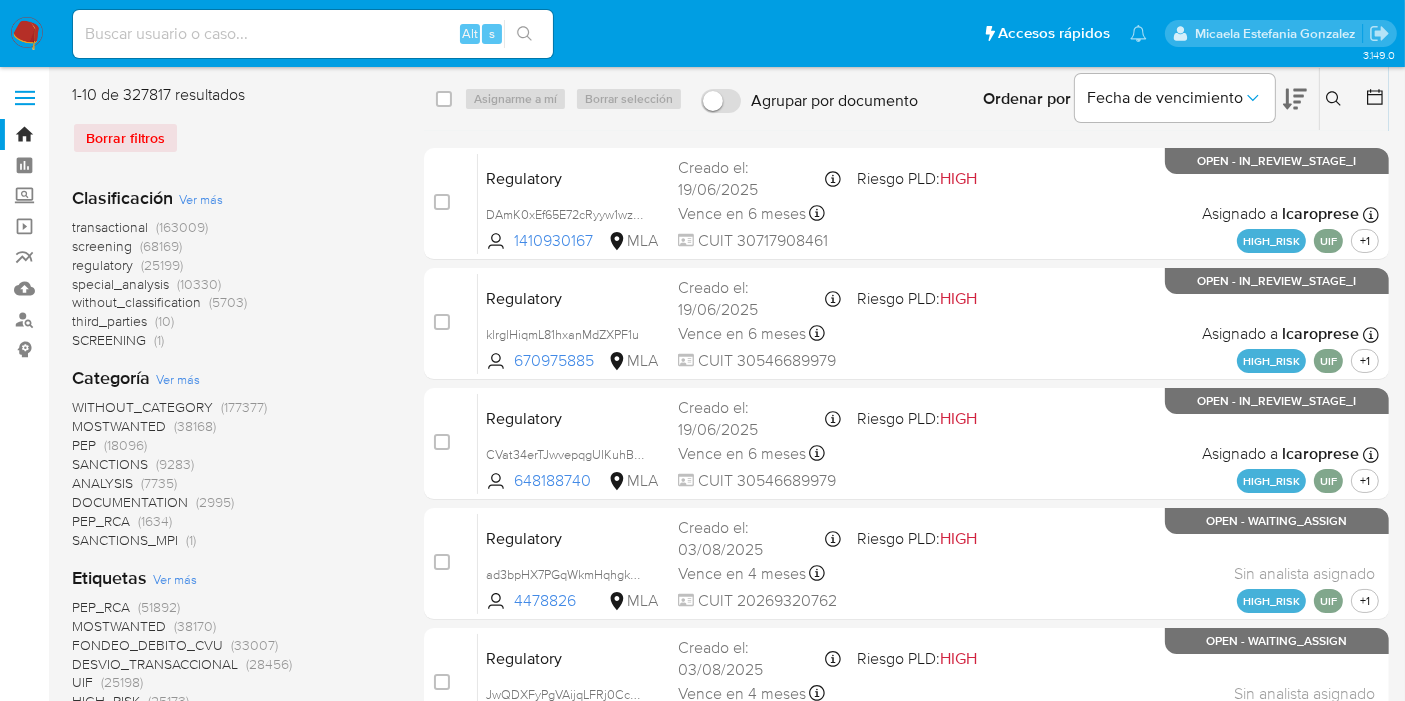 click at bounding box center [1336, 99] 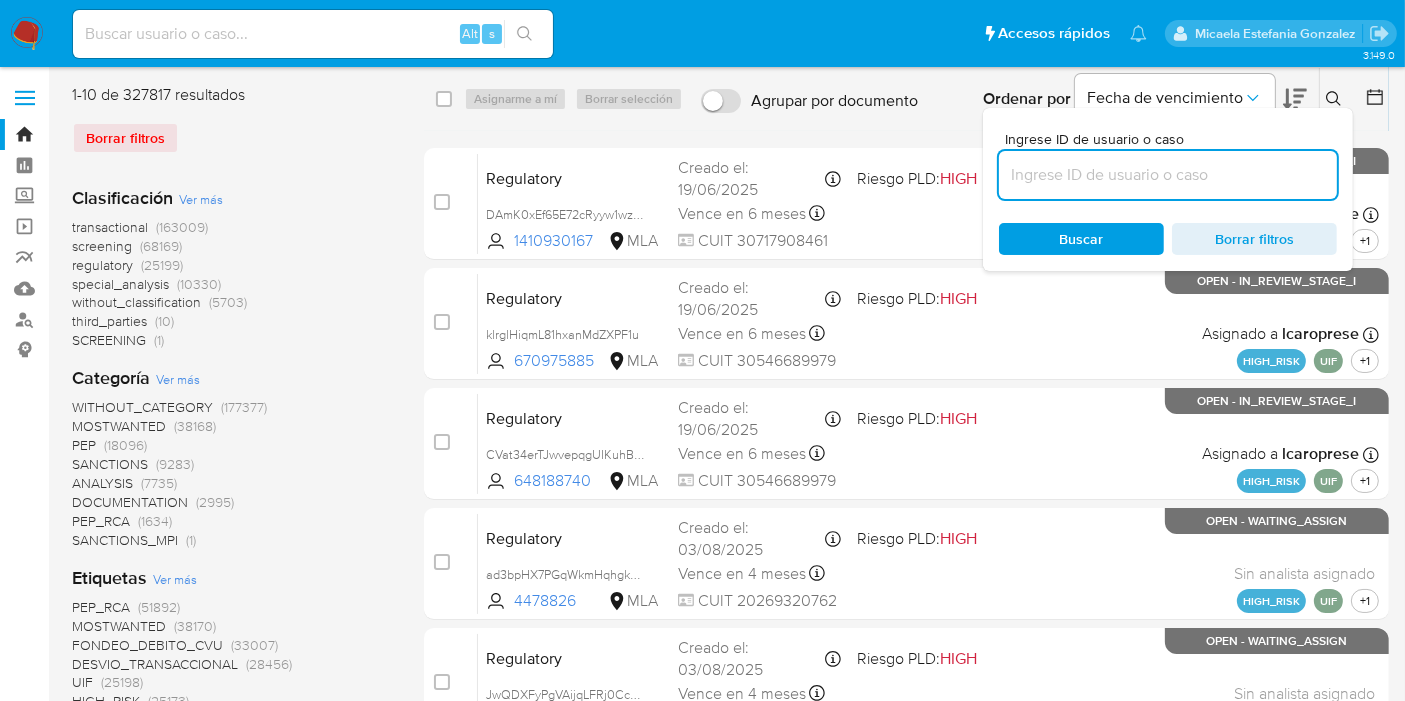 click at bounding box center [1168, 175] 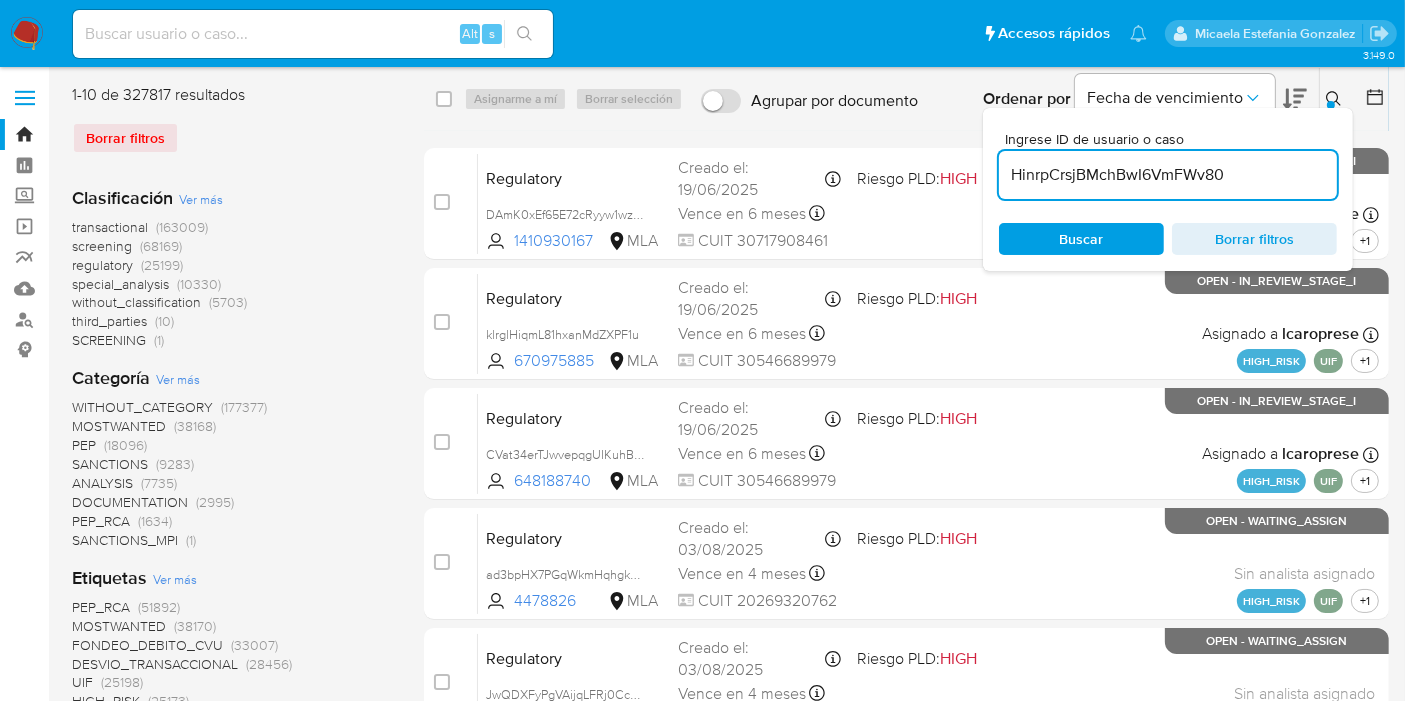 type on "HinrpCrsjBMchBwI6VmFWv80" 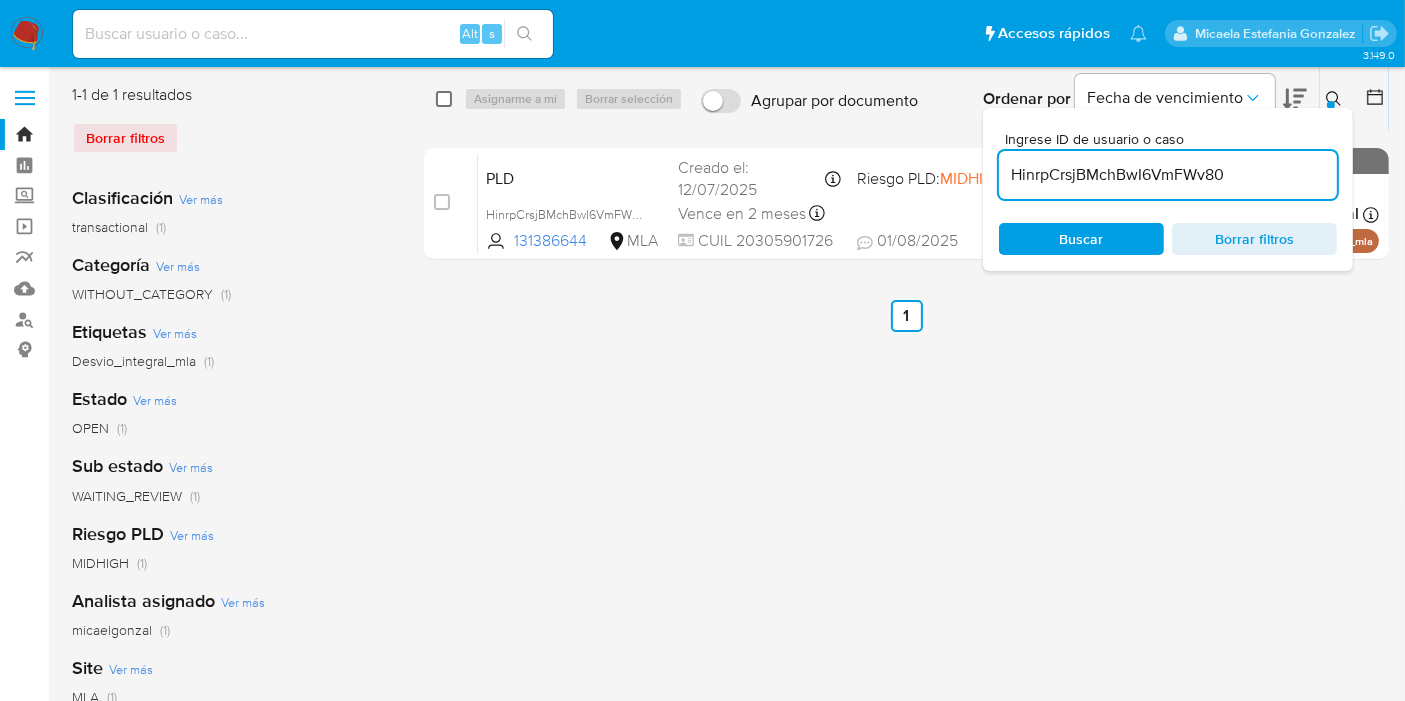 click at bounding box center (444, 99) 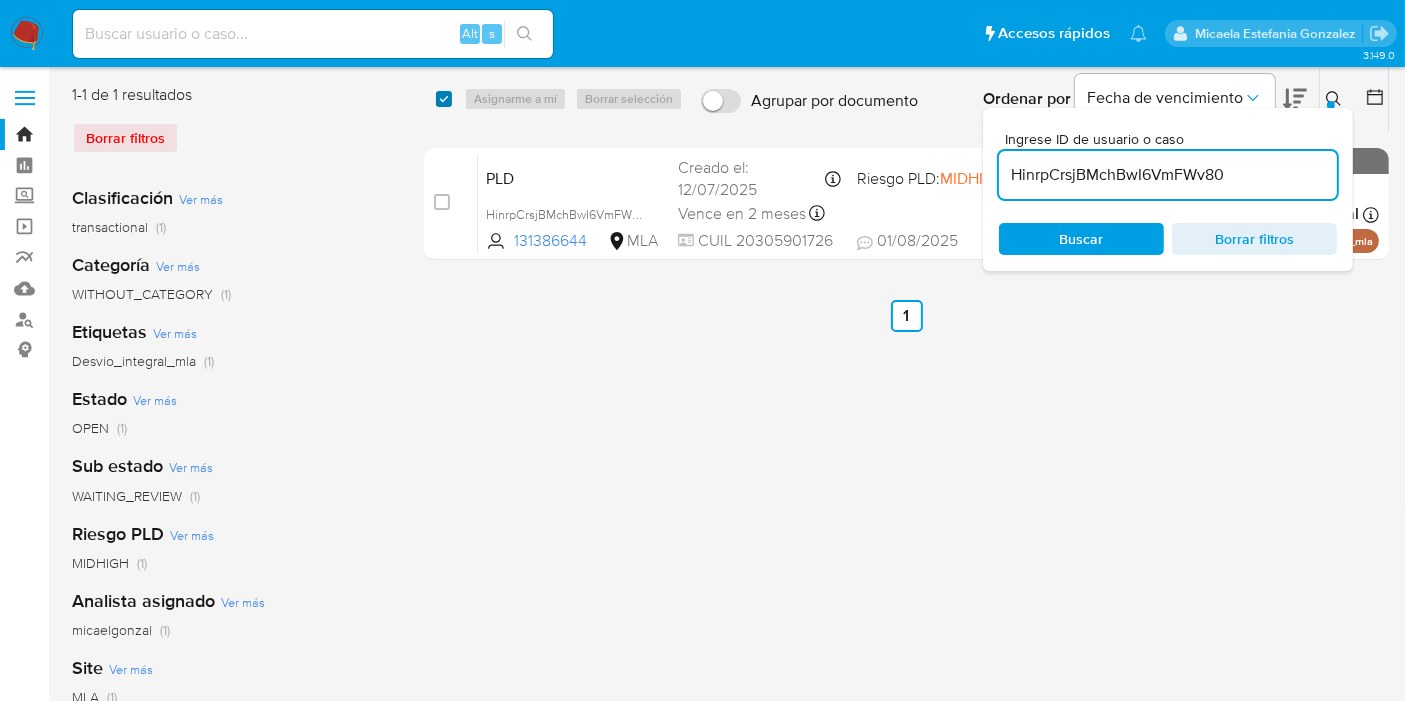 checkbox on "true" 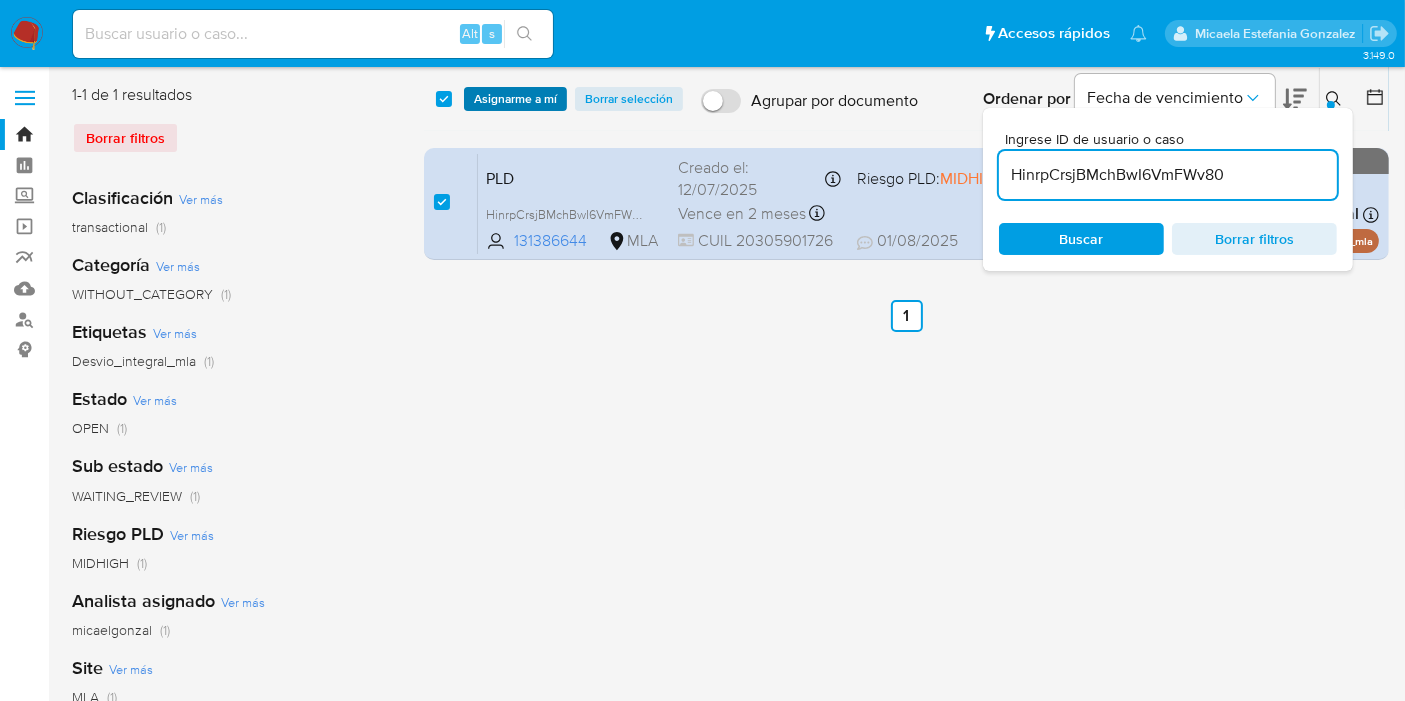 click on "Asignarme a mí" at bounding box center (515, 99) 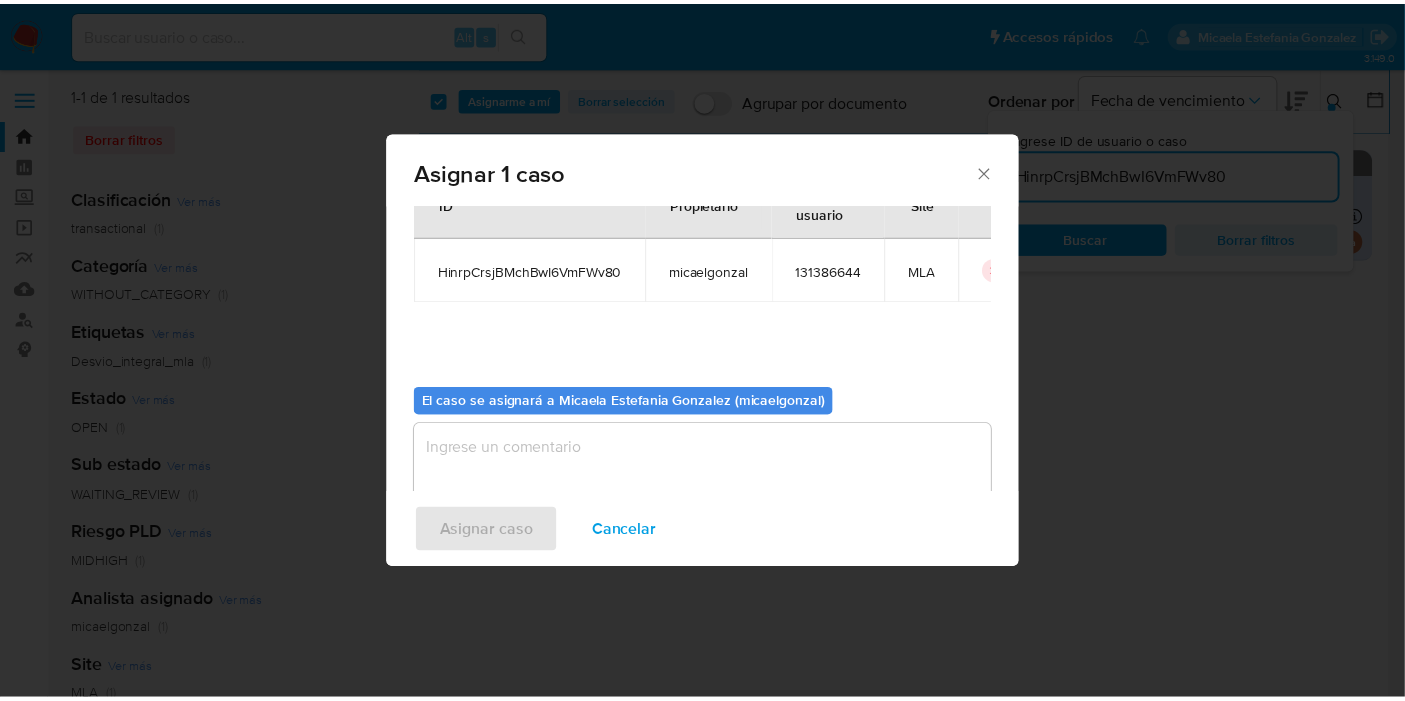 scroll, scrollTop: 102, scrollLeft: 0, axis: vertical 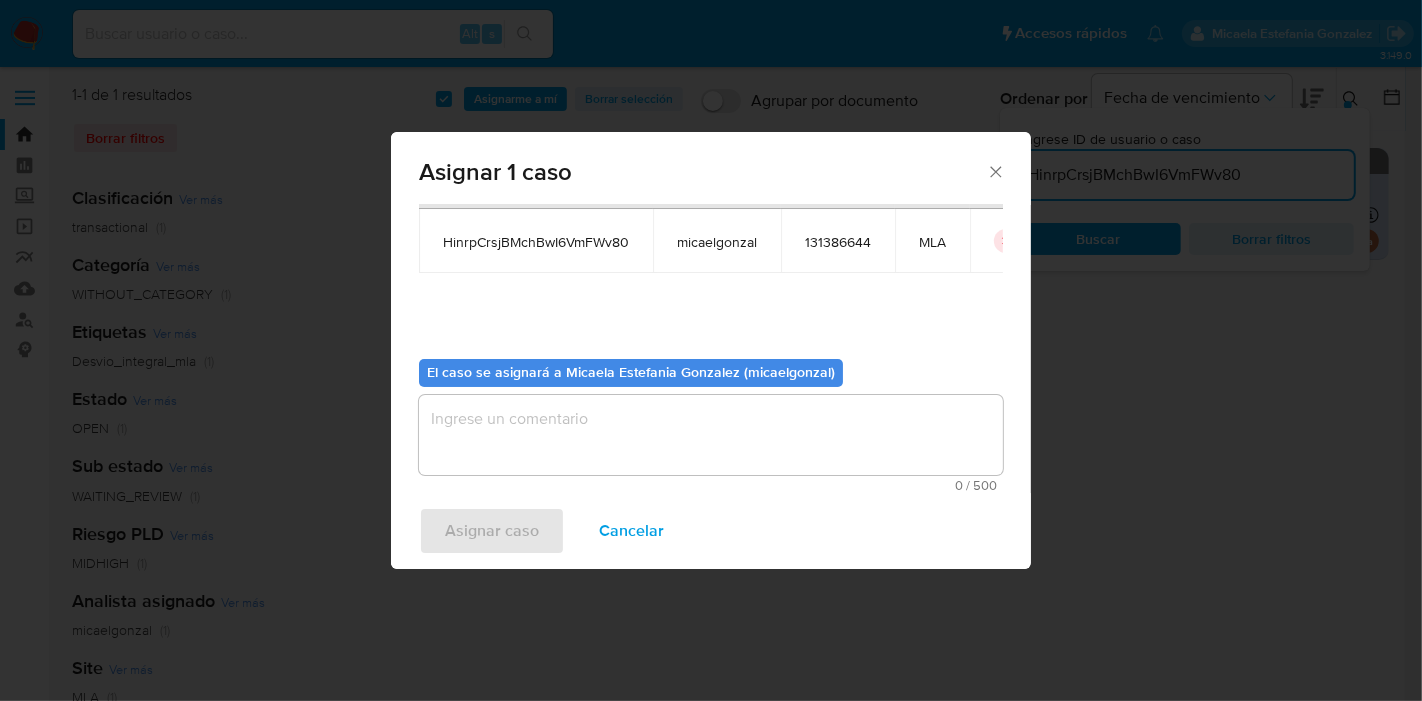 click at bounding box center [711, 435] 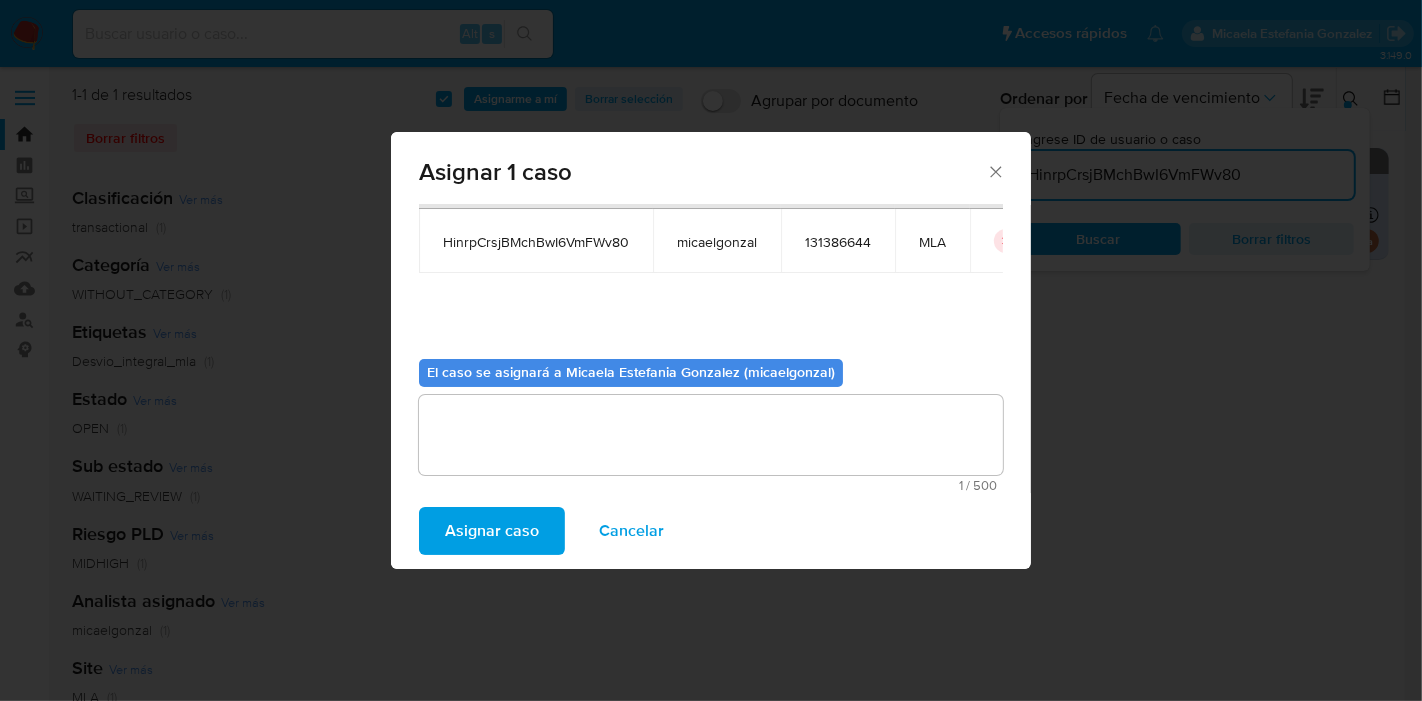 click on "Asignar caso" at bounding box center [492, 531] 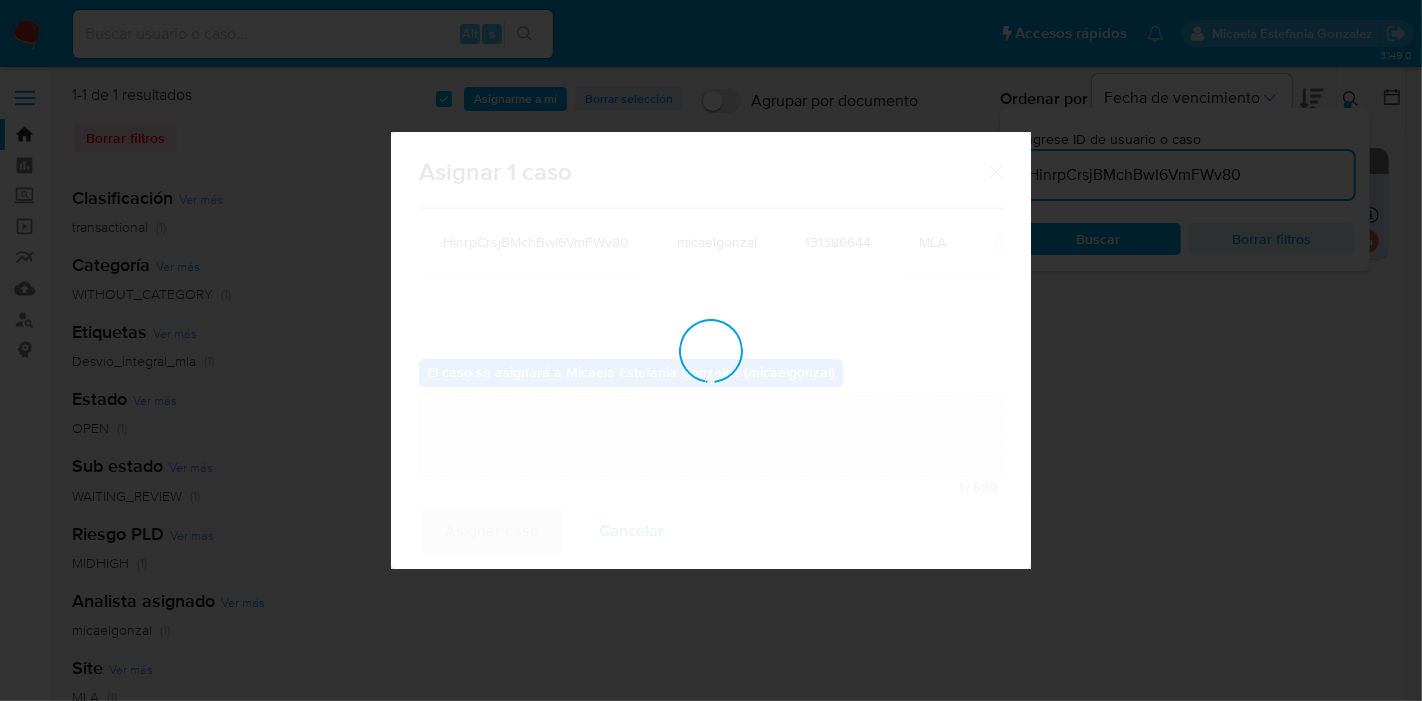 type 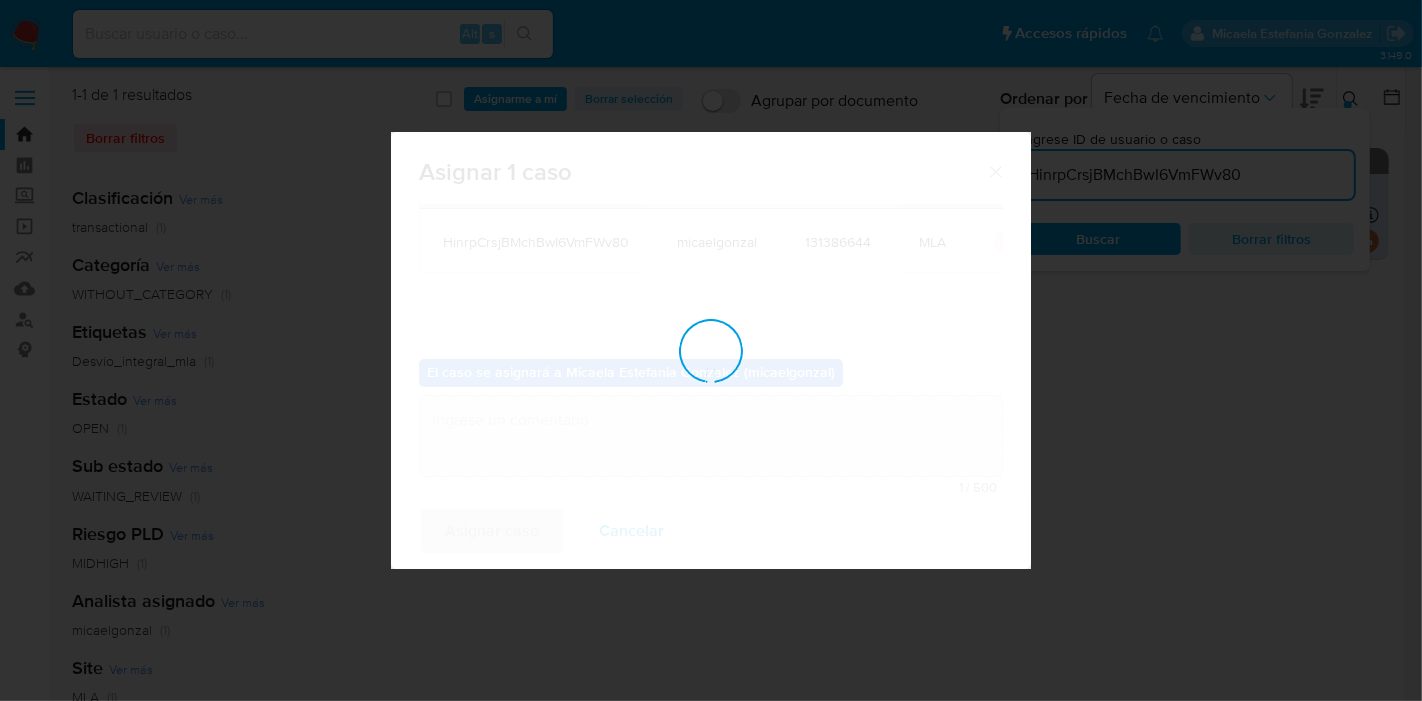 checkbox on "false" 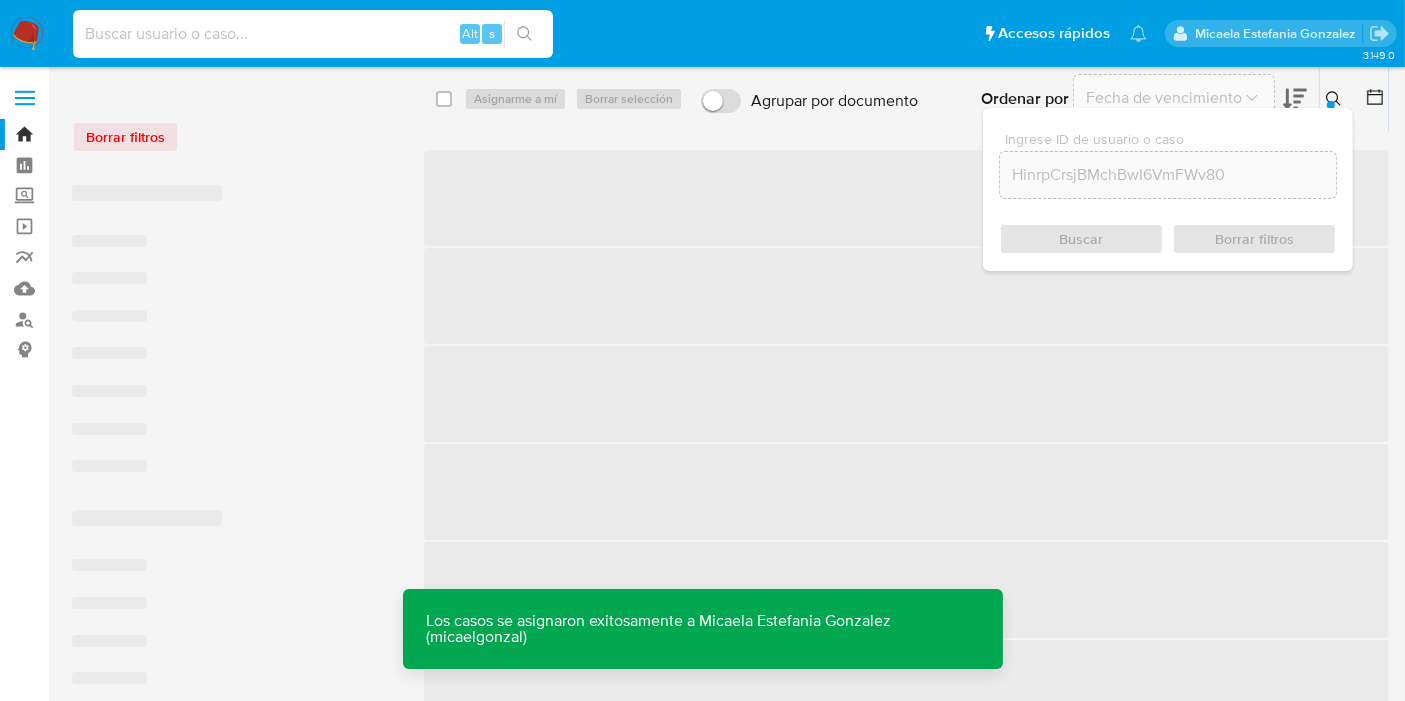 click at bounding box center (313, 34) 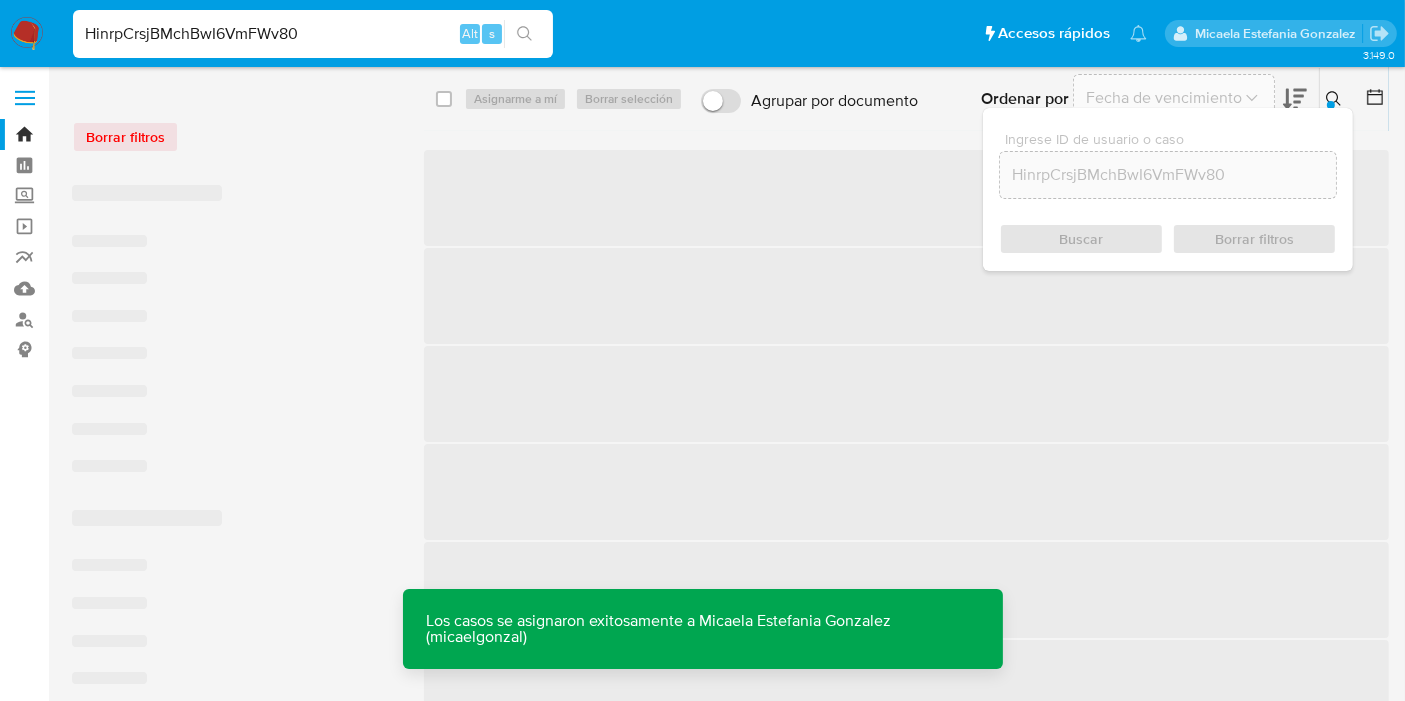 type on "HinrpCrsjBMchBwI6VmFWv80" 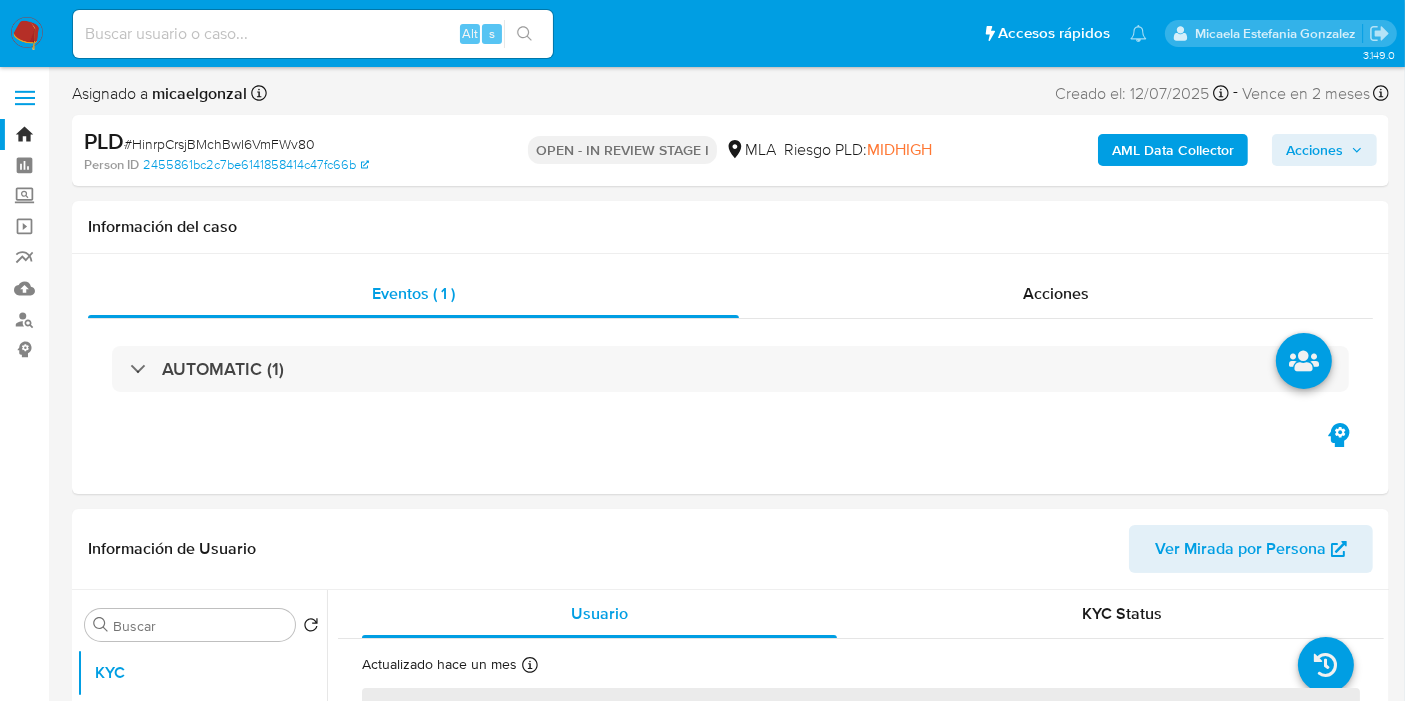 select on "10" 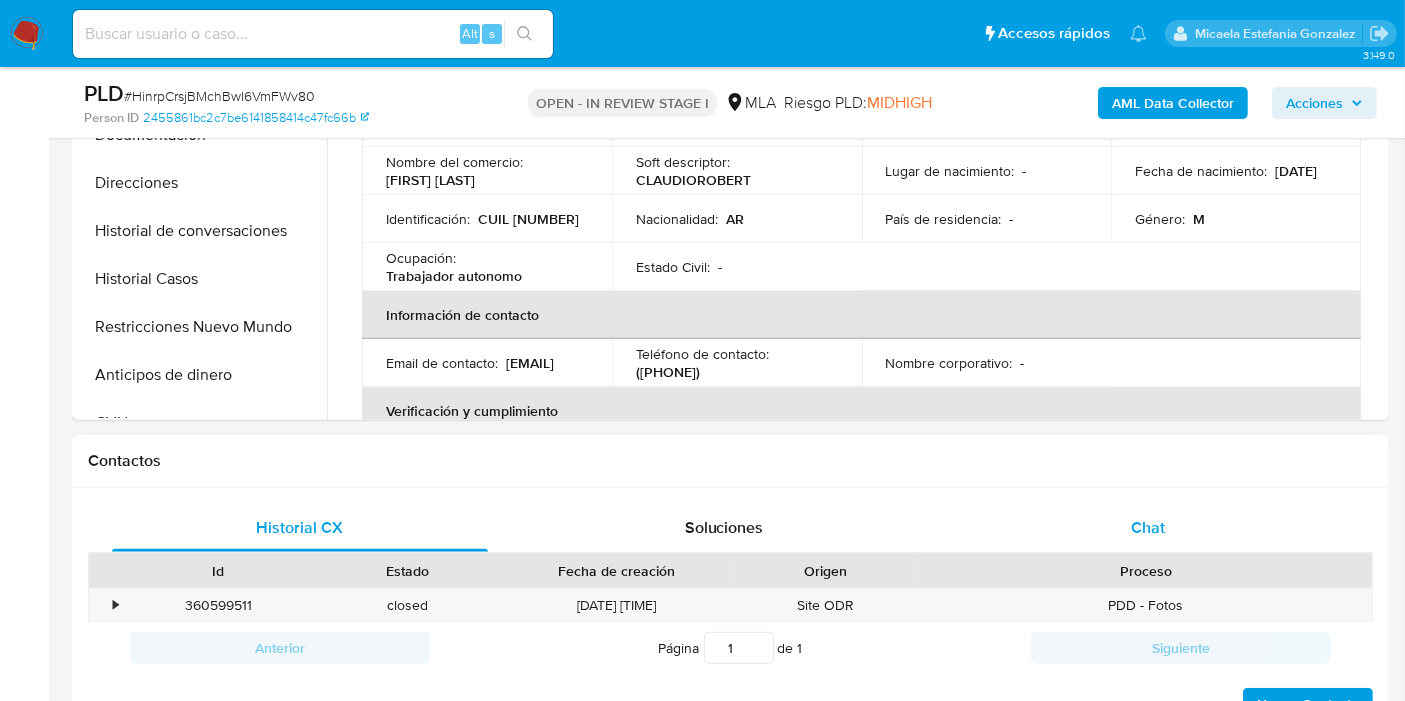 click on "Chat" at bounding box center (1148, 528) 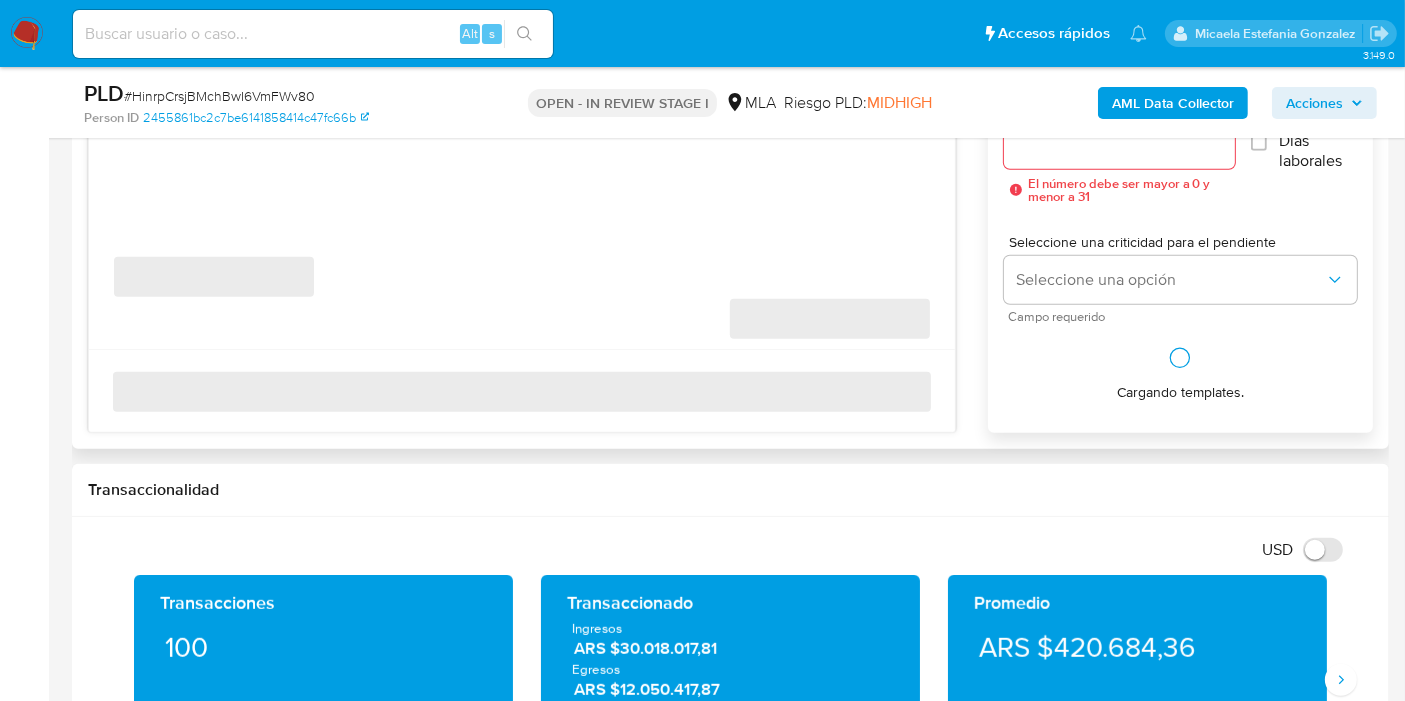 scroll, scrollTop: 1056, scrollLeft: 0, axis: vertical 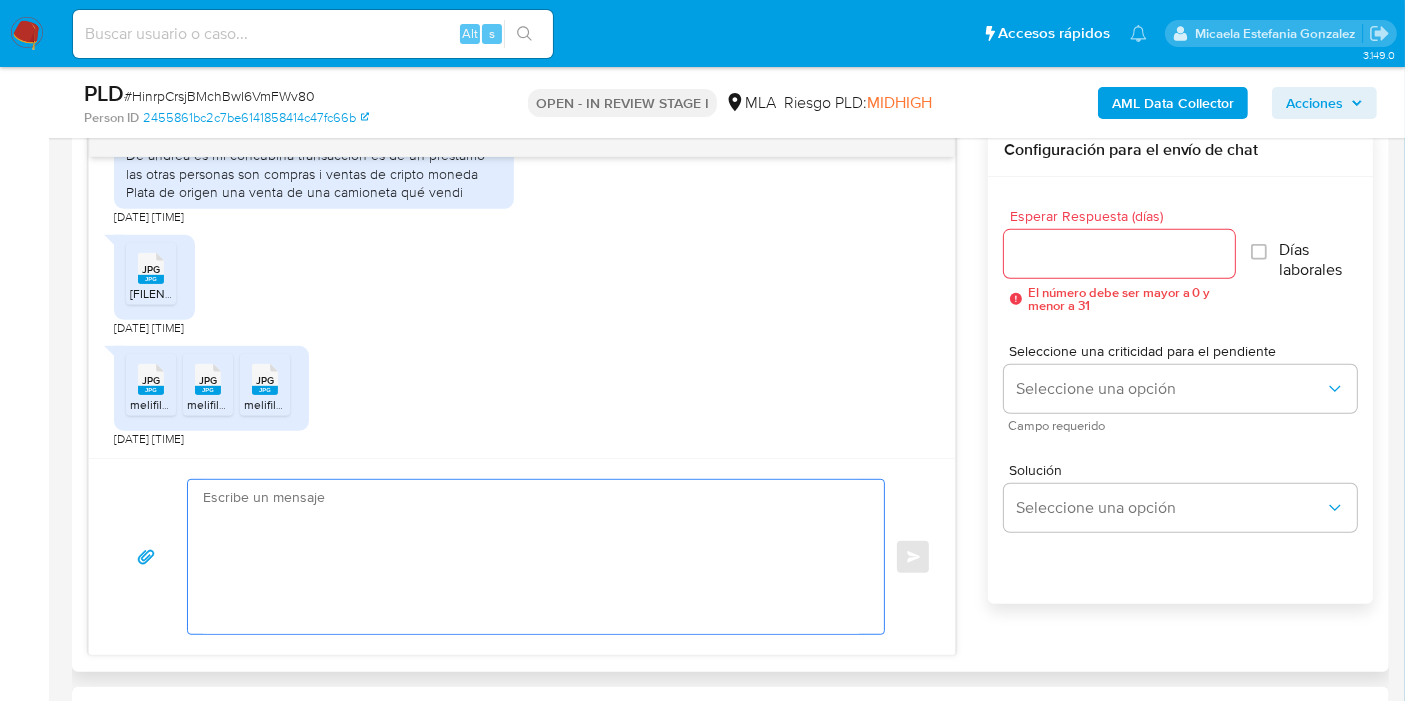 click at bounding box center (531, 557) 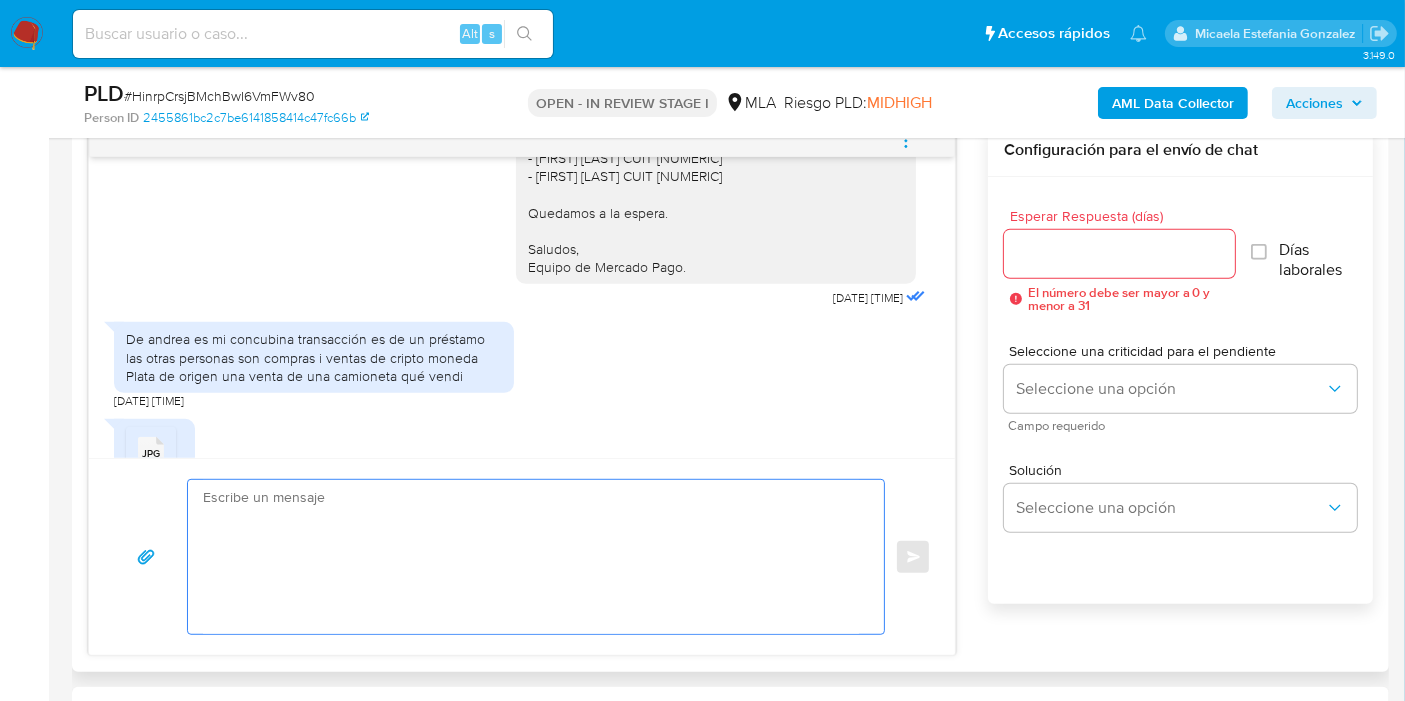 scroll, scrollTop: 2222, scrollLeft: 0, axis: vertical 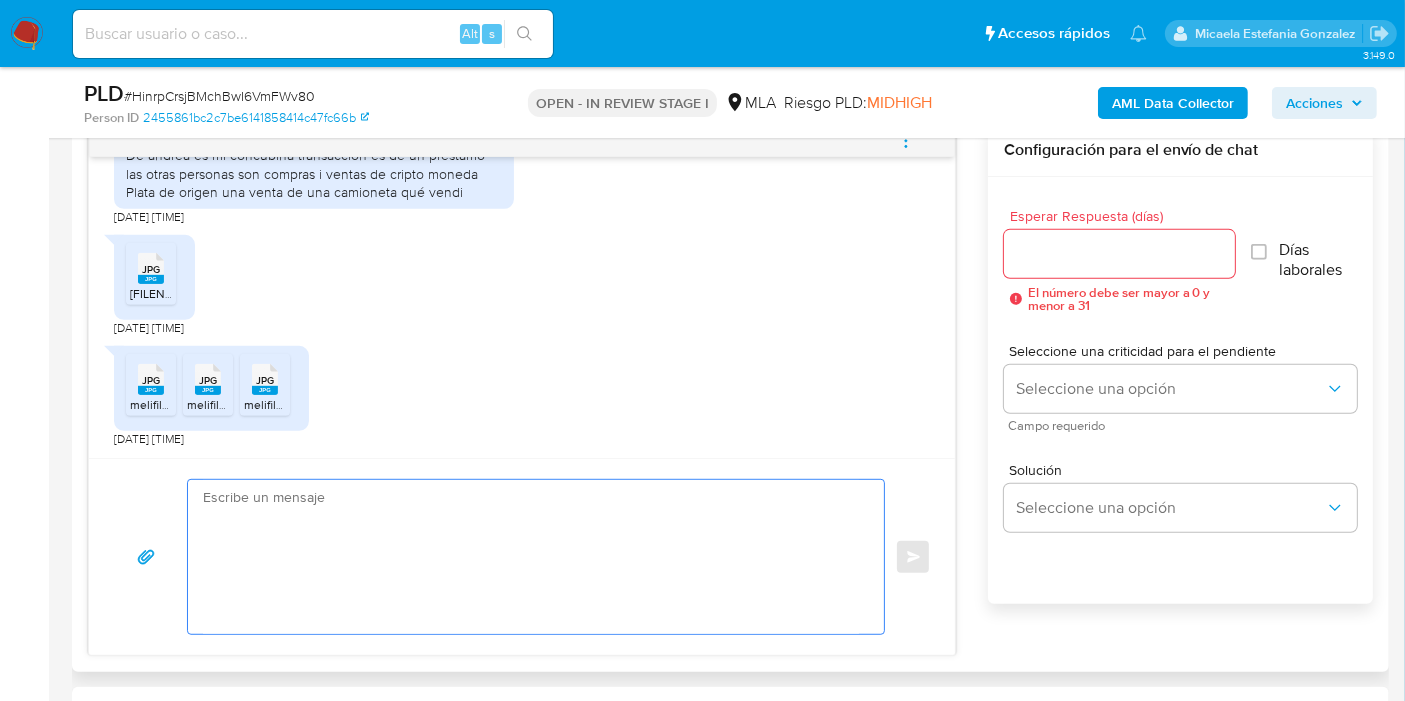 click at bounding box center (531, 557) 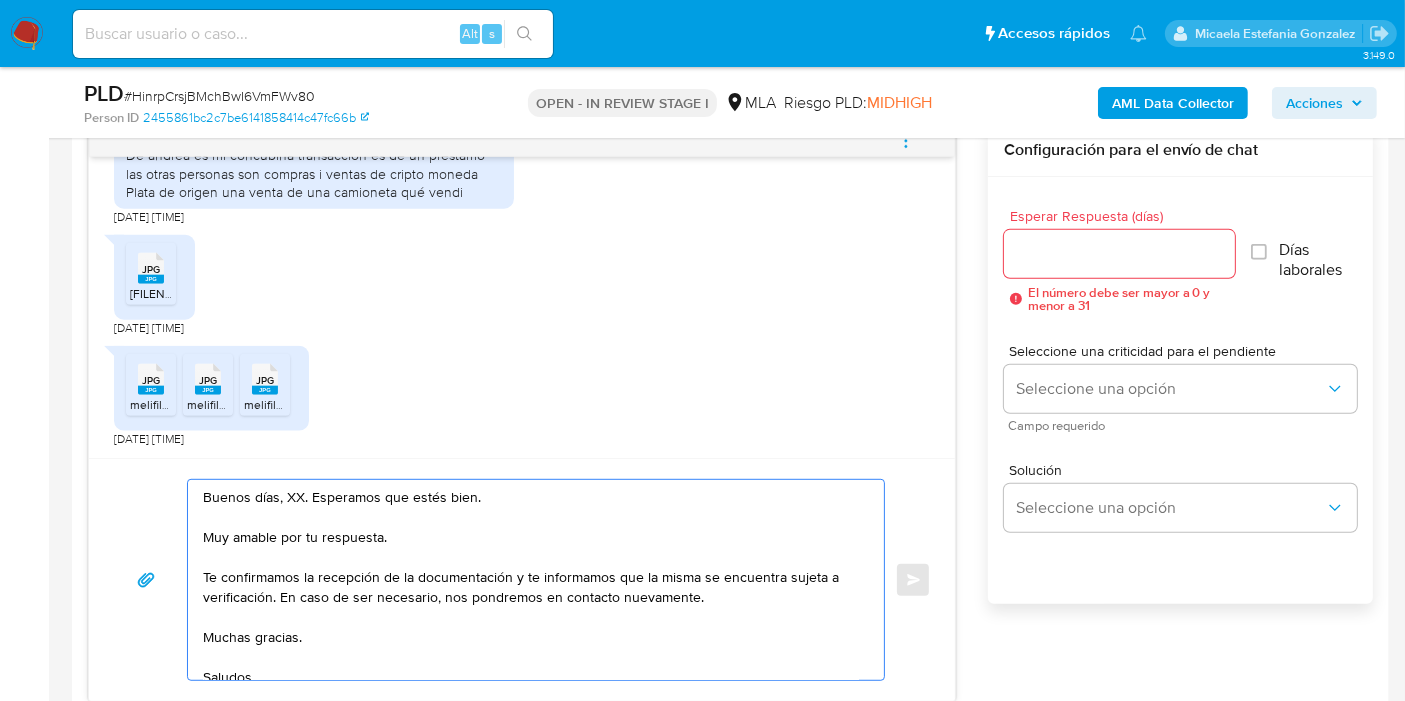 click on "Buenos días, XX. Esperamos que estés bien.
Muy amable por tu respuesta.
Te confirmamos la recepción de la documentación y te informamos que la misma se encuentra sujeta a verificación. En caso de ser necesario, nos pondremos en contacto nuevamente.
Muchas gracias.
Saludos,
Equipo de Mercado Pago." at bounding box center (531, 580) 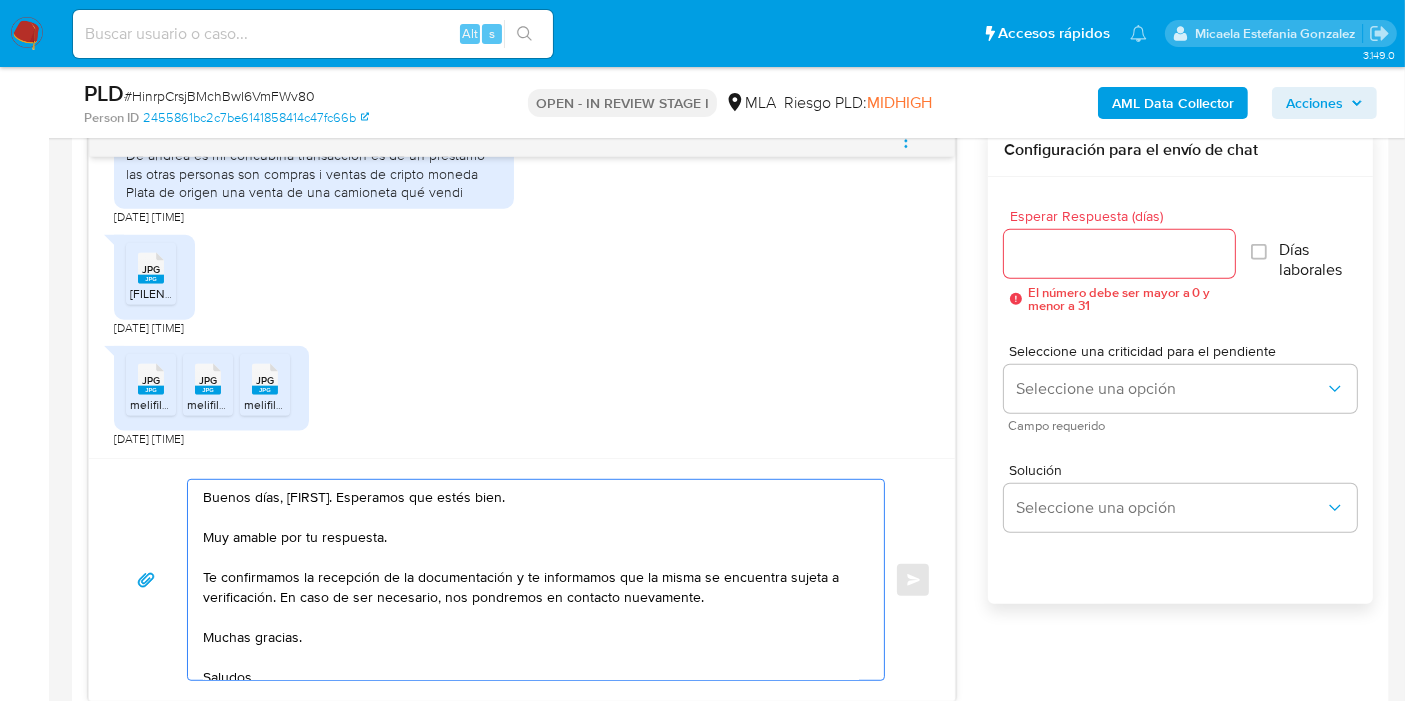 click on "Buenos días, Cl. Esperamos que estés bien.
Muy amable por tu respuesta.
Te confirmamos la recepción de la documentación y te informamos que la misma se encuentra sujeta a verificación. En caso de ser necesario, nos pondremos en contacto nuevamente.
Muchas gracias.
Saludos,
Equipo de Mercado Pago." at bounding box center (531, 580) 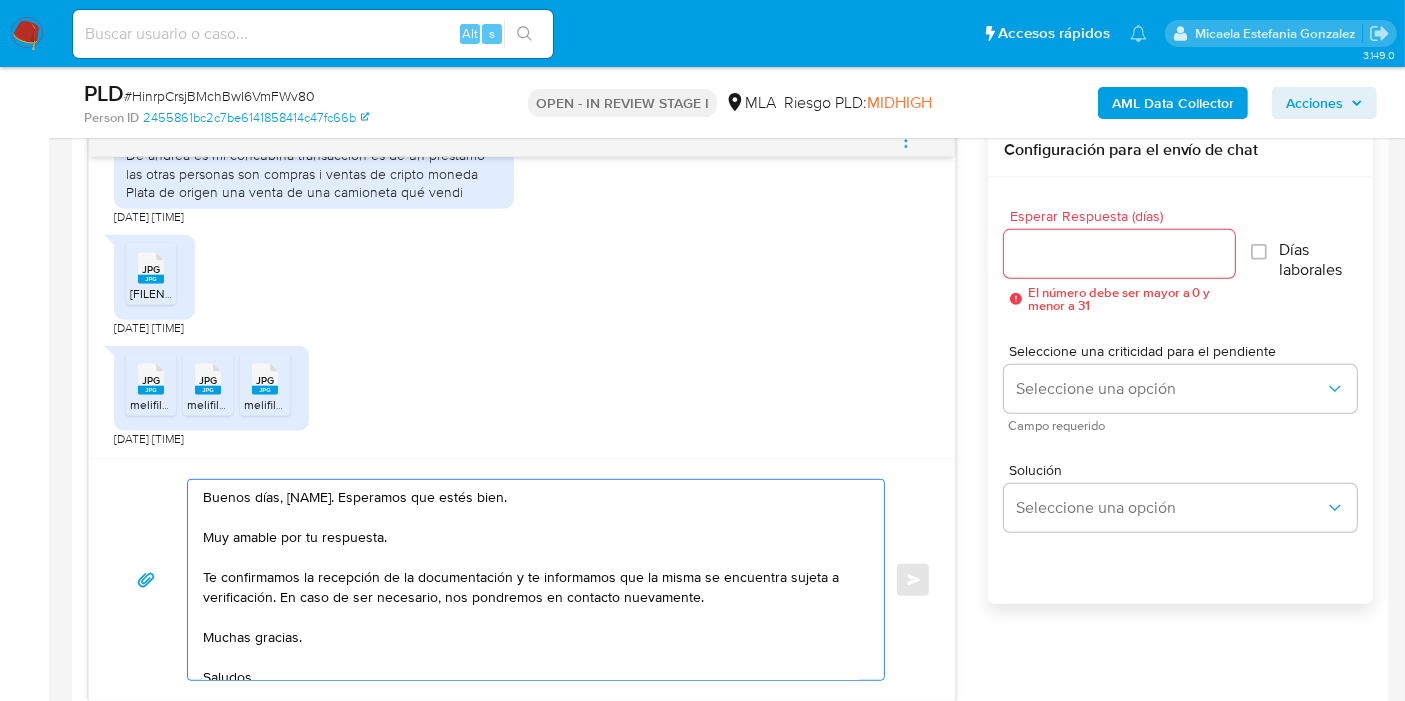click on "Buenos días, Claudio. Esperamos que estés bien.
Muy amable por tu respuesta.
Te confirmamos la recepción de la documentación y te informamos que la misma se encuentra sujeta a verificación. En caso de ser necesario, nos pondremos en contacto nuevamente.
Muchas gracias.
Saludos,
Equipo de Mercado Pago." at bounding box center [531, 580] 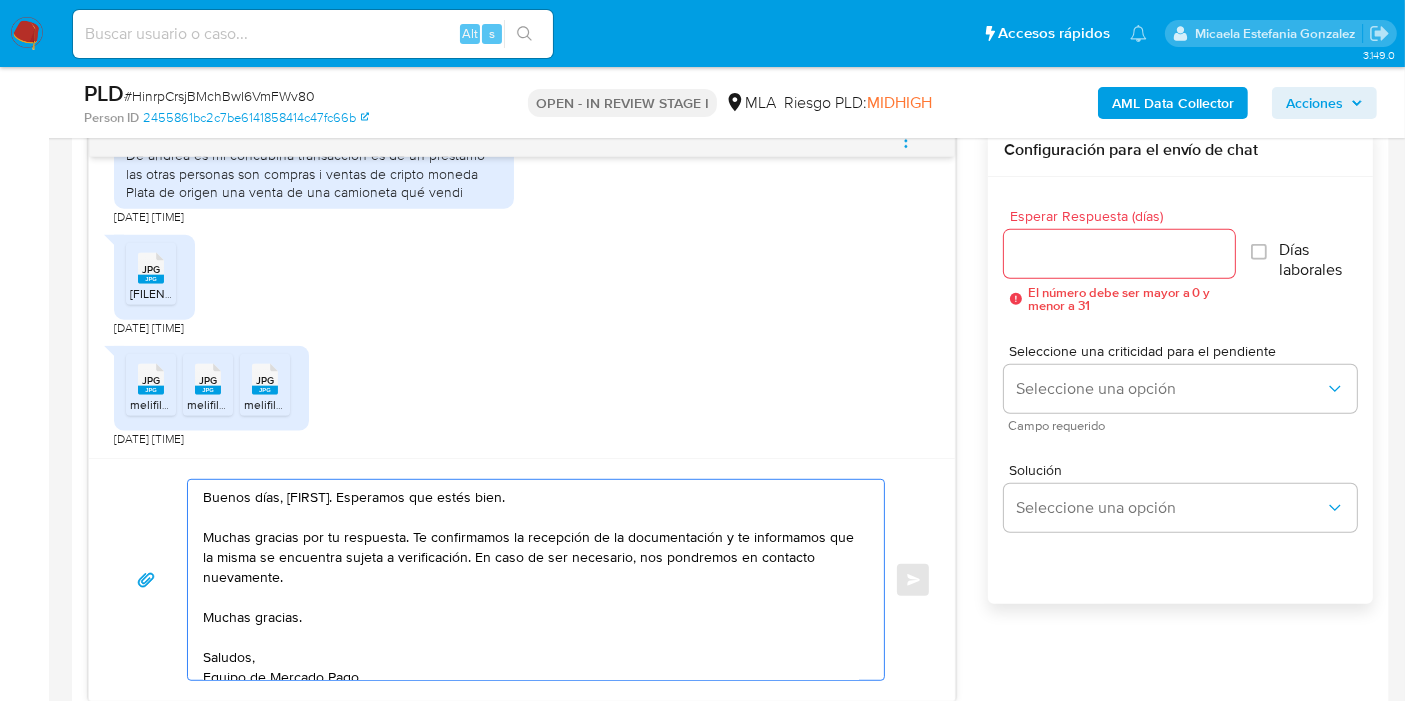 drag, startPoint x: 720, startPoint y: 529, endPoint x: 747, endPoint y: 592, distance: 68.54196 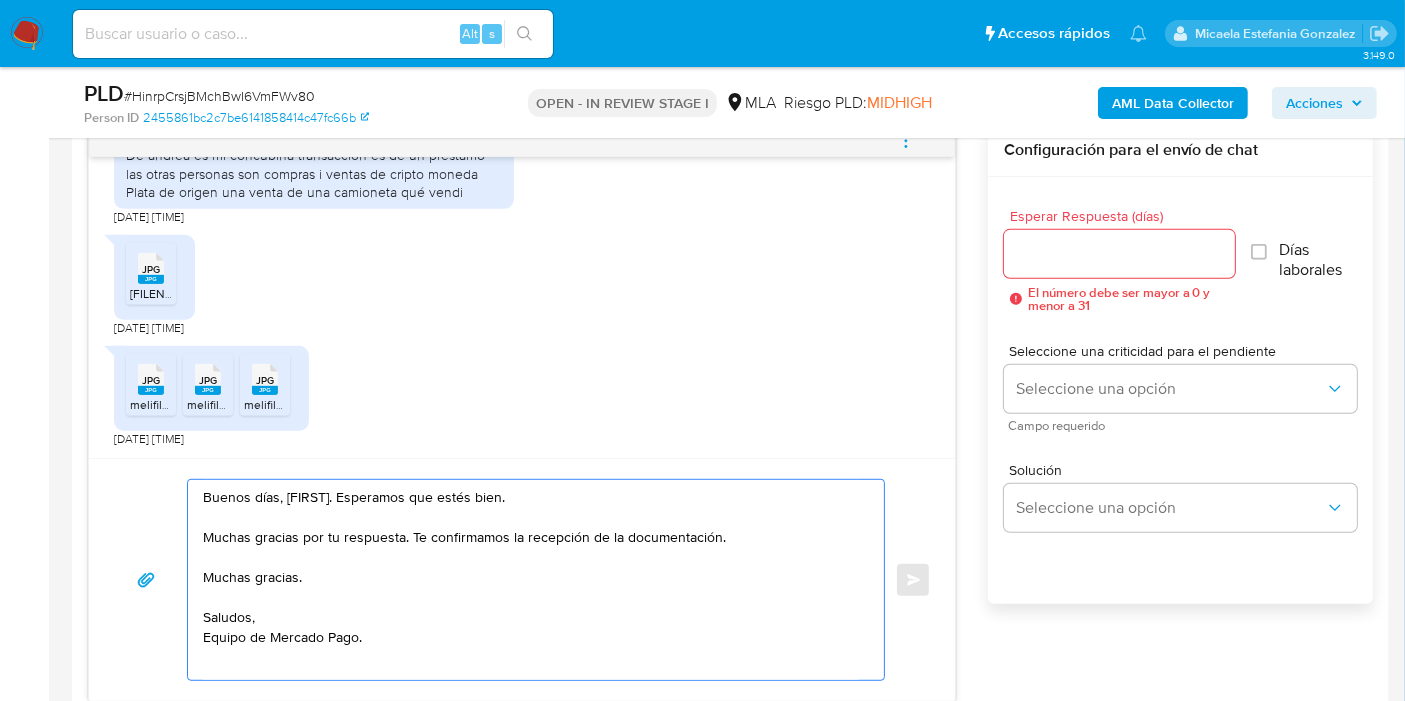 click on "Buenos días, Claudio. Esperamos que estés bien.
Muchas gracias por tu respuesta. Te confirmamos la recepción de la documentación.
Muchas gracias.
Saludos,
Equipo de Mercado Pago." at bounding box center [531, 580] 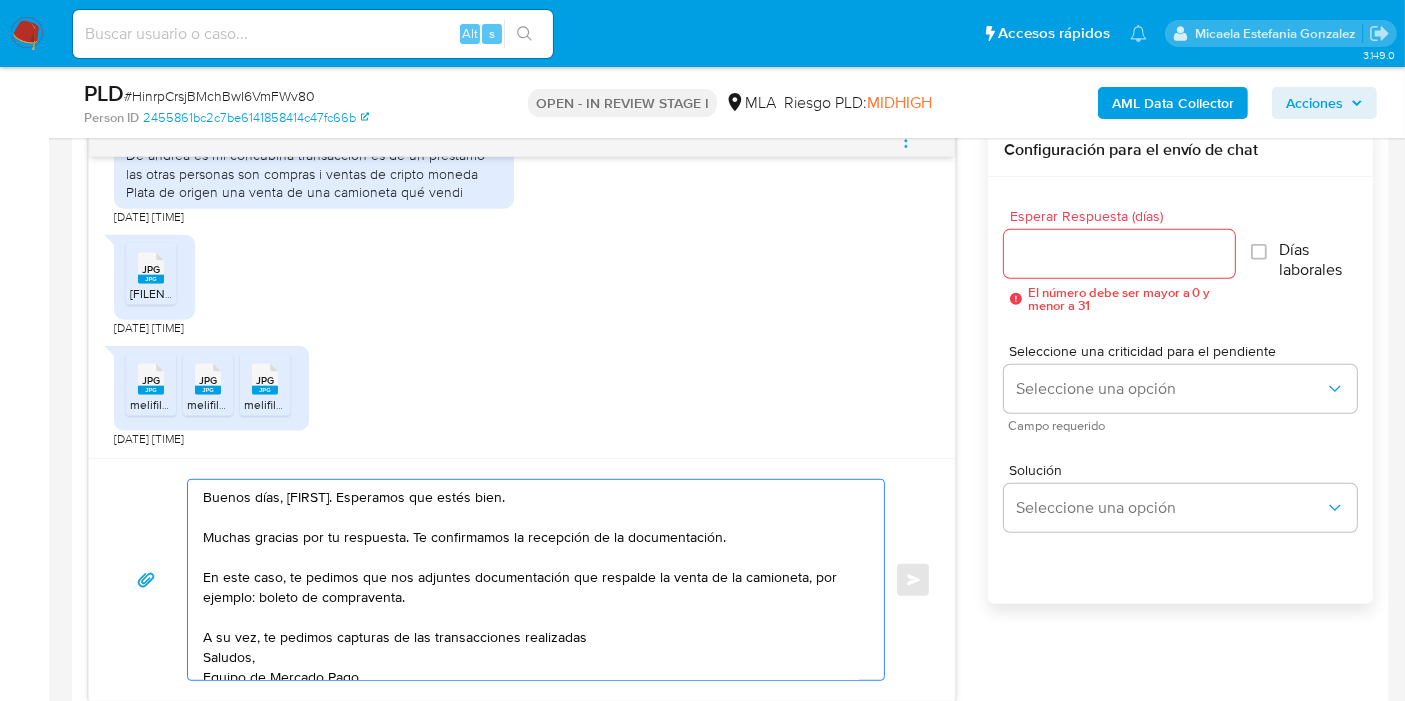 click on "Buenos días, Claudio. Esperamos que estés bien.
Muchas gracias por tu respuesta. Te confirmamos la recepción de la documentación.
En este caso, te pedimos que nos adjuntes documentación que respalde la venta de la camioneta, por ejemplo: boleto de compraventa.
A su vez, te pedimos capturas de las transacciones realizadas
Saludos,
Equipo de Mercado Pago." at bounding box center (531, 580) 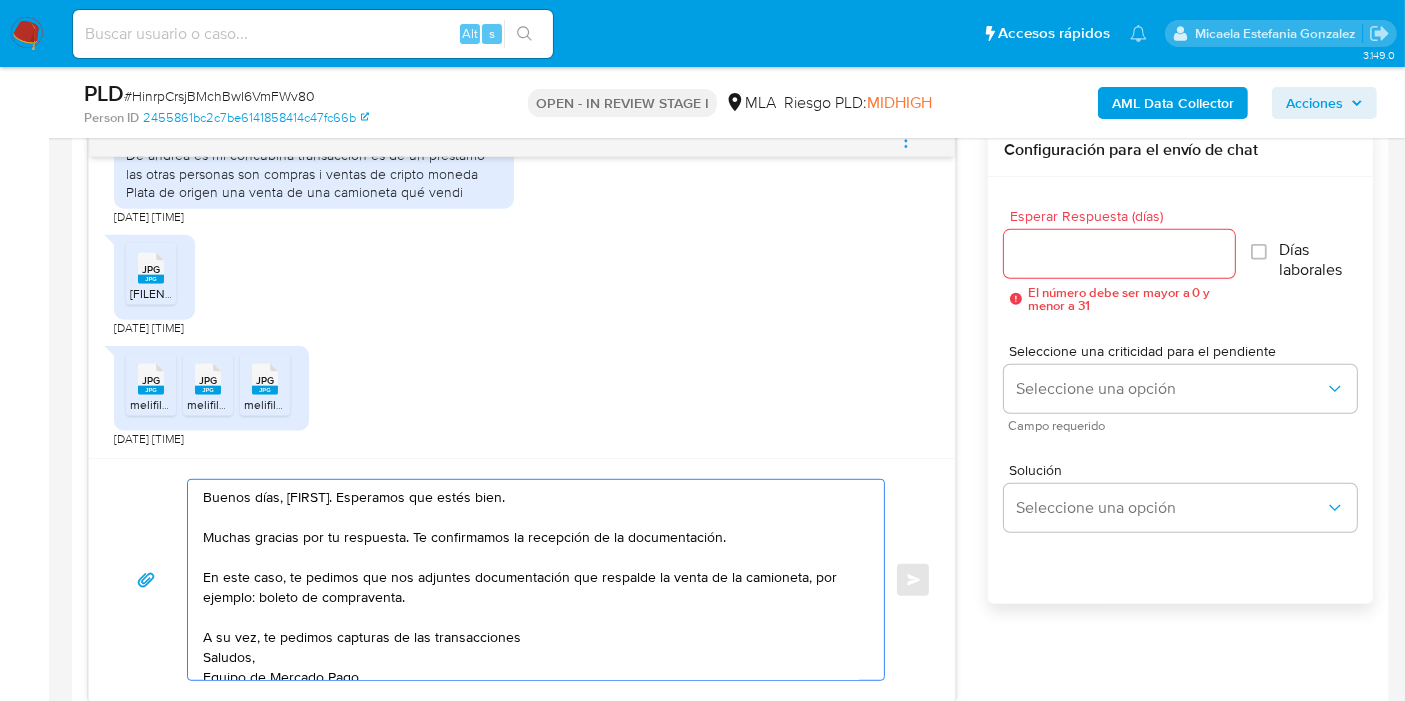 drag, startPoint x: 415, startPoint y: 628, endPoint x: 530, endPoint y: 627, distance: 115.00435 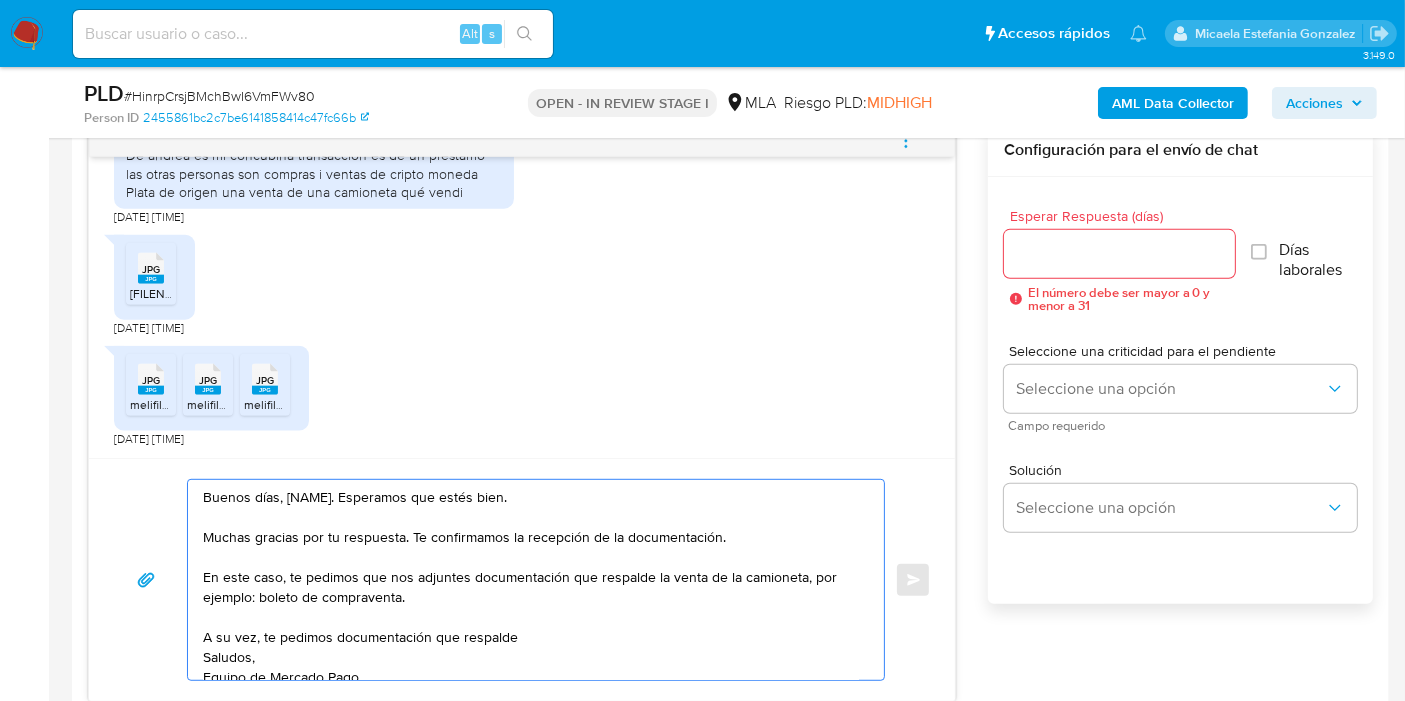 paste on "tercambios de criptoactivos" 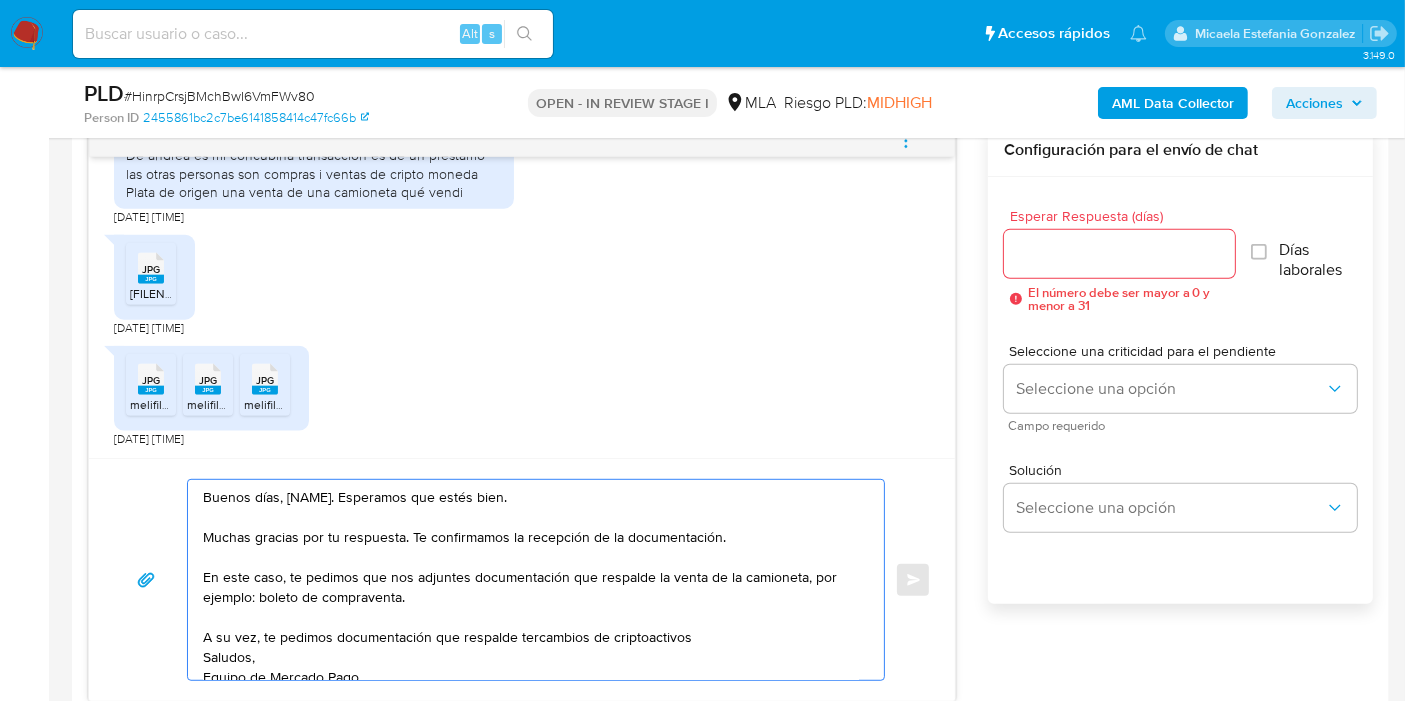 click on "Buenos días, Claudio. Esperamos que estés bien.
Muchas gracias por tu respuesta. Te confirmamos la recepción de la documentación.
En este caso, te pedimos que nos adjuntes documentación que respalde la venta de la camioneta, por ejemplo: boleto de compraventa.
A su vez, te pedimos documentación que respalde tercambios de criptoactivos
Saludos,
Equipo de Mercado Pago." at bounding box center [531, 580] 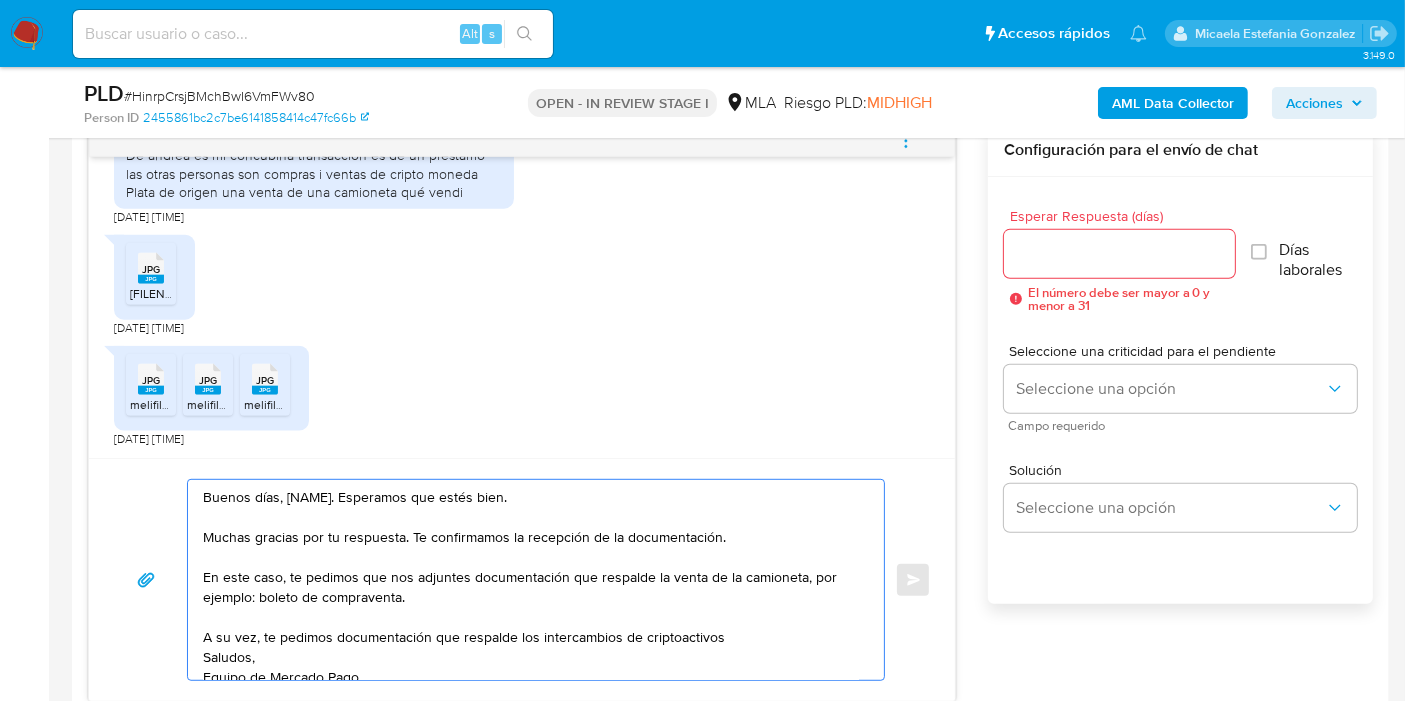 click on "Buenos días, Claudio. Esperamos que estés bien.
Muchas gracias por tu respuesta. Te confirmamos la recepción de la documentación.
En este caso, te pedimos que nos adjuntes documentación que respalde la venta de la camioneta, por ejemplo: boleto de compraventa.
A su vez, te pedimos documentación que respalde los intercambios de criptoactivos
Saludos,
Equipo de Mercado Pago." at bounding box center (531, 580) 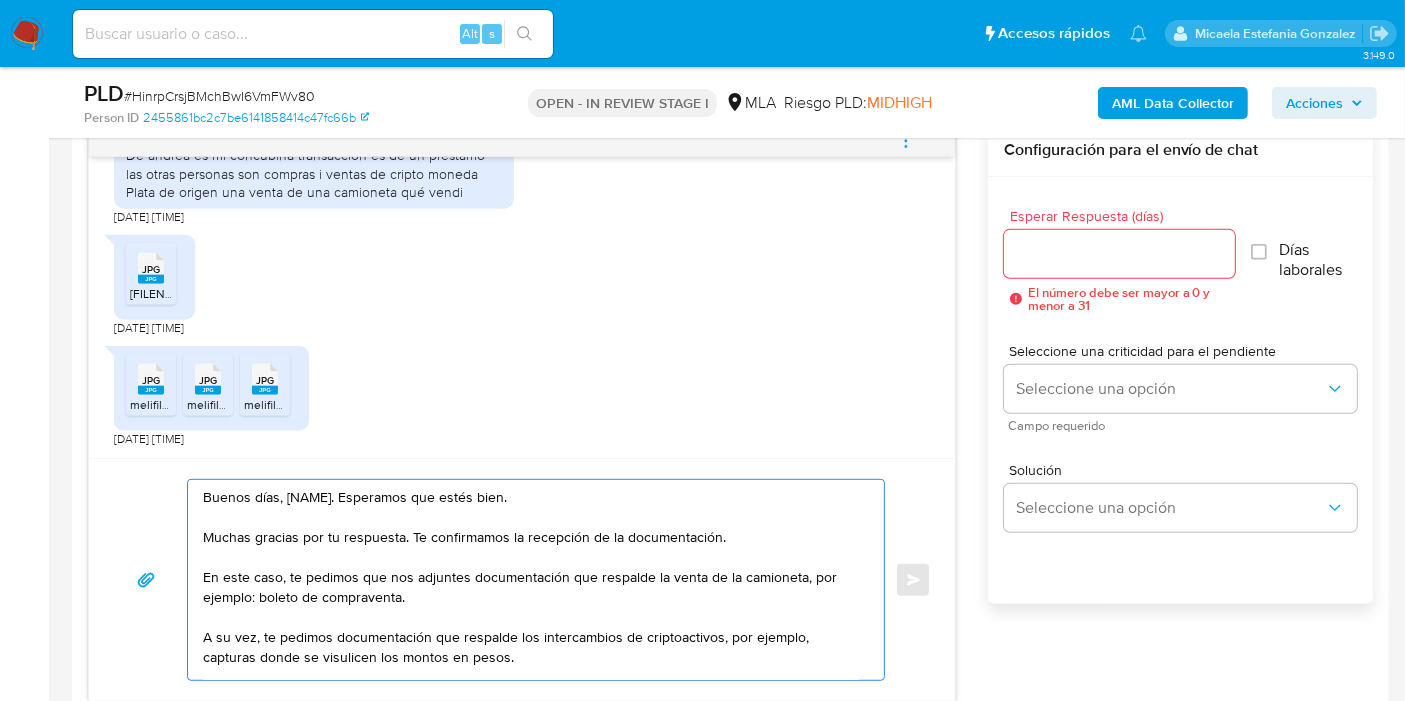 scroll, scrollTop: 7, scrollLeft: 0, axis: vertical 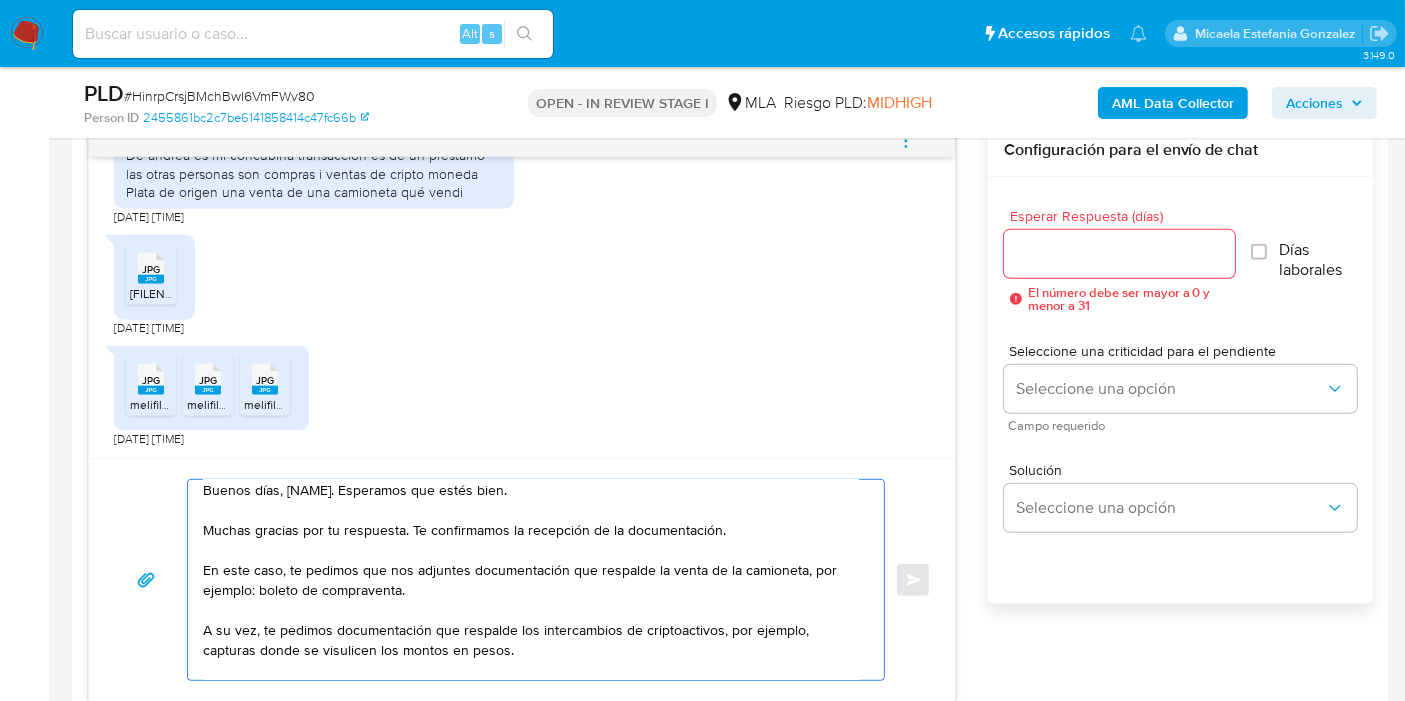 click on "Buenos días, Claudio. Esperamos que estés bien.
Muchas gracias por tu respuesta. Te confirmamos la recepción de la documentación.
En este caso, te pedimos que nos adjuntes documentación que respalde la venta de la camioneta, por ejemplo: boleto de compraventa.
A su vez, te pedimos documentación que respalde los intercambios de criptoactivos, por ejemplo, capturas donde se visulicen los montos en pesos.
Saludos,
Equipo de Mercado Pago." at bounding box center [531, 580] 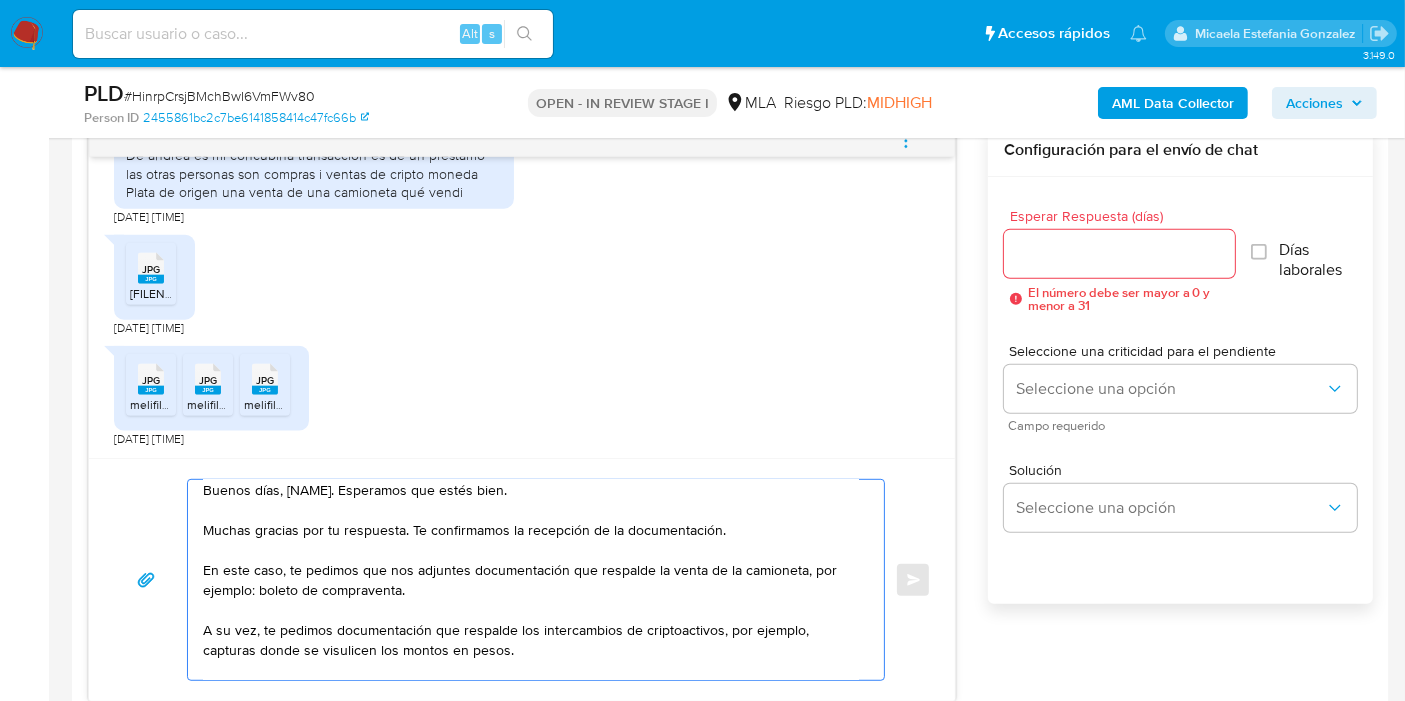 click on "visu a licen" 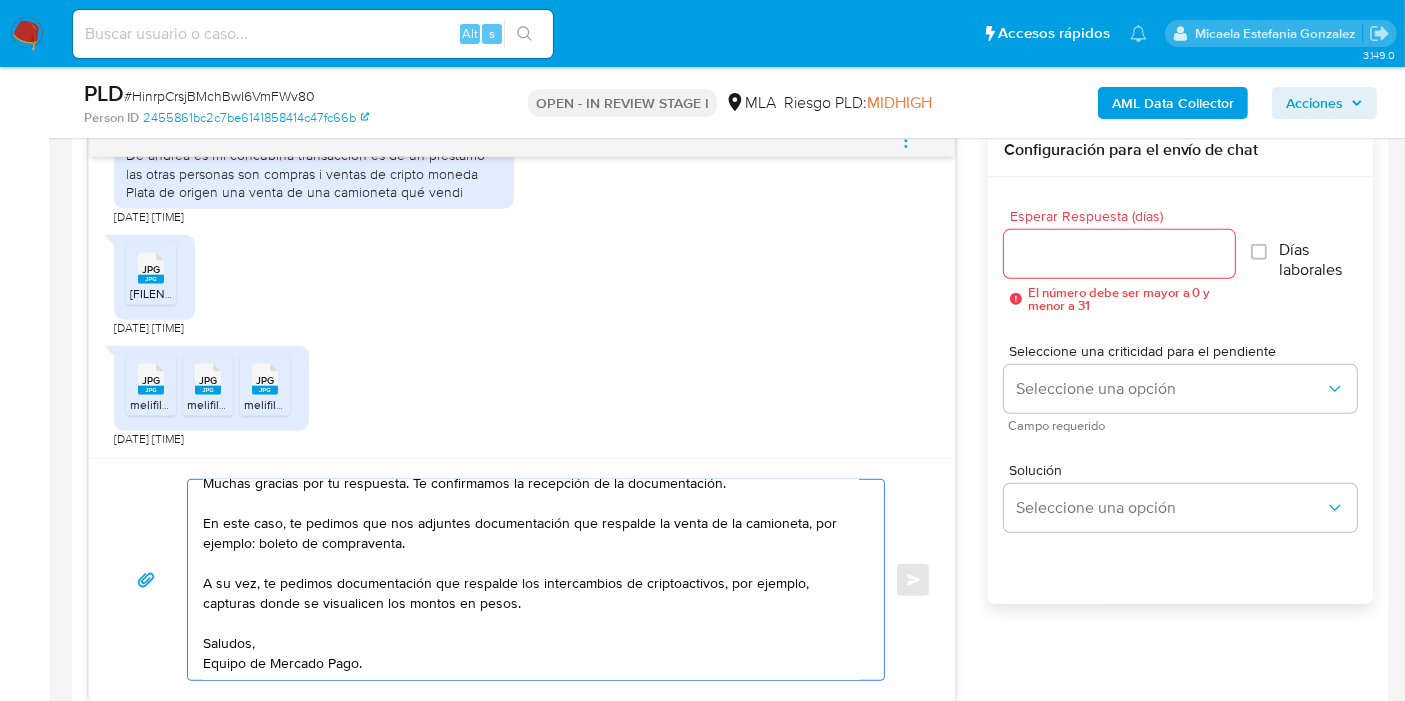 scroll, scrollTop: 114, scrollLeft: 0, axis: vertical 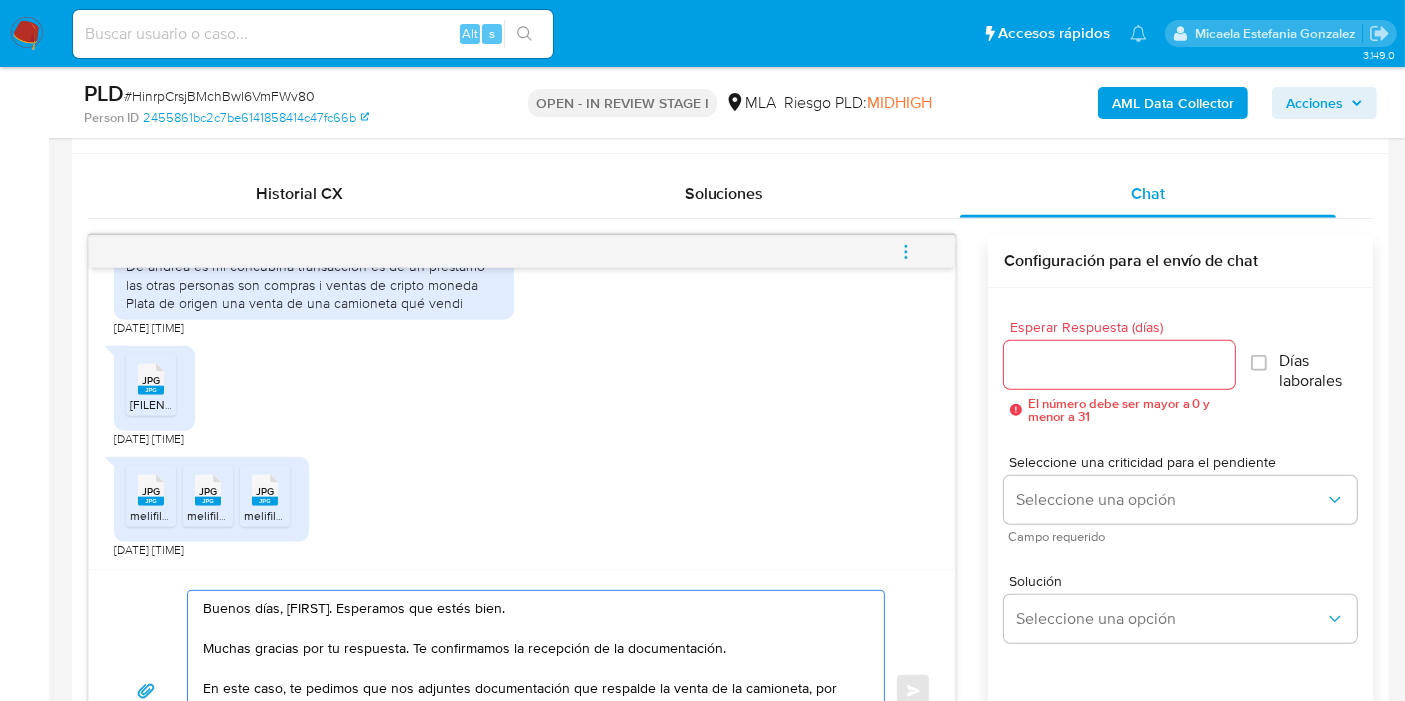 type on "Buenos días, Claudio. Esperamos que estés bien.
Muchas gracias por tu respuesta. Te confirmamos la recepción de la documentación.
En este caso, te pedimos que nos adjuntes documentación que respalde la venta de la camioneta, por ejemplo: boleto de compraventa.
A su vez, te pedimos documentación que respalde los intercambios de criptoactivos, por ejemplo, capturas donde se visualicen los montos en pesos.
Quedamos a la espera.
Saludos,
Equipo de Mercado Pago." 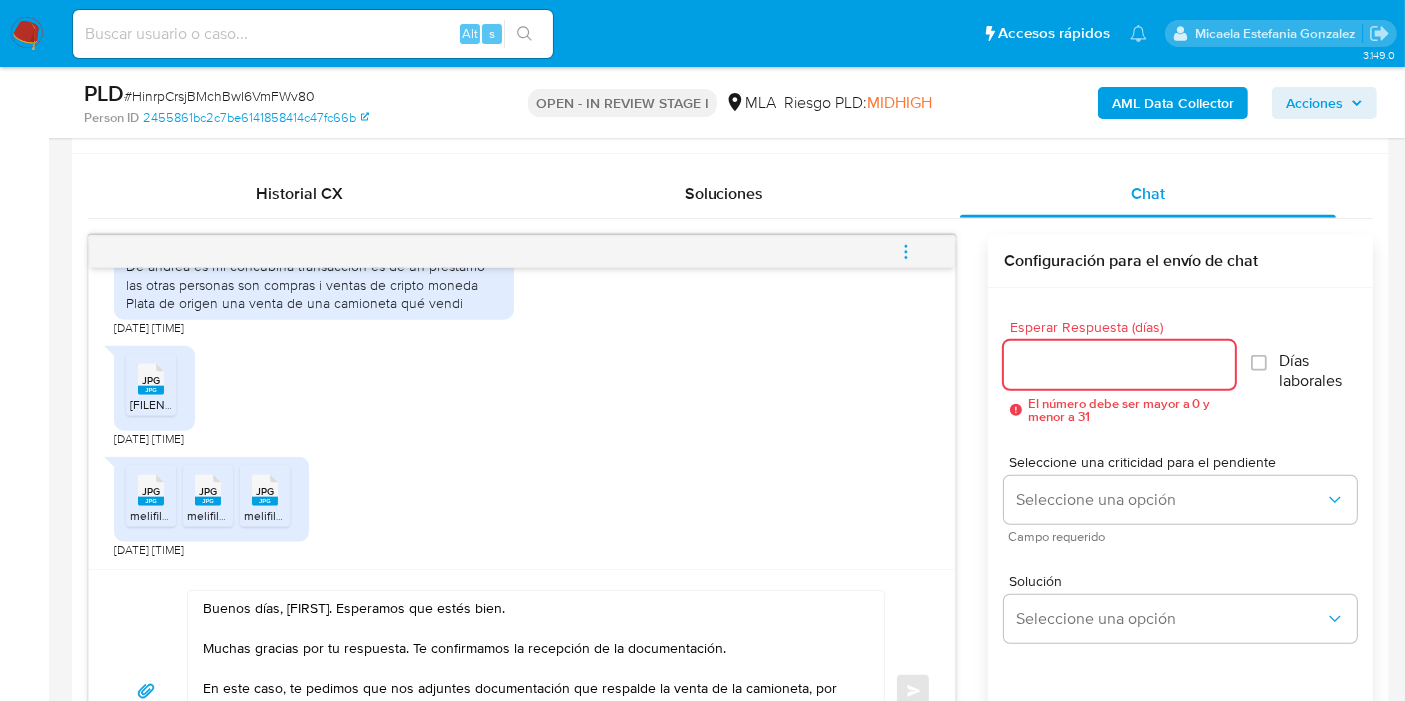 click on "Esperar Respuesta (días)" at bounding box center (1119, 365) 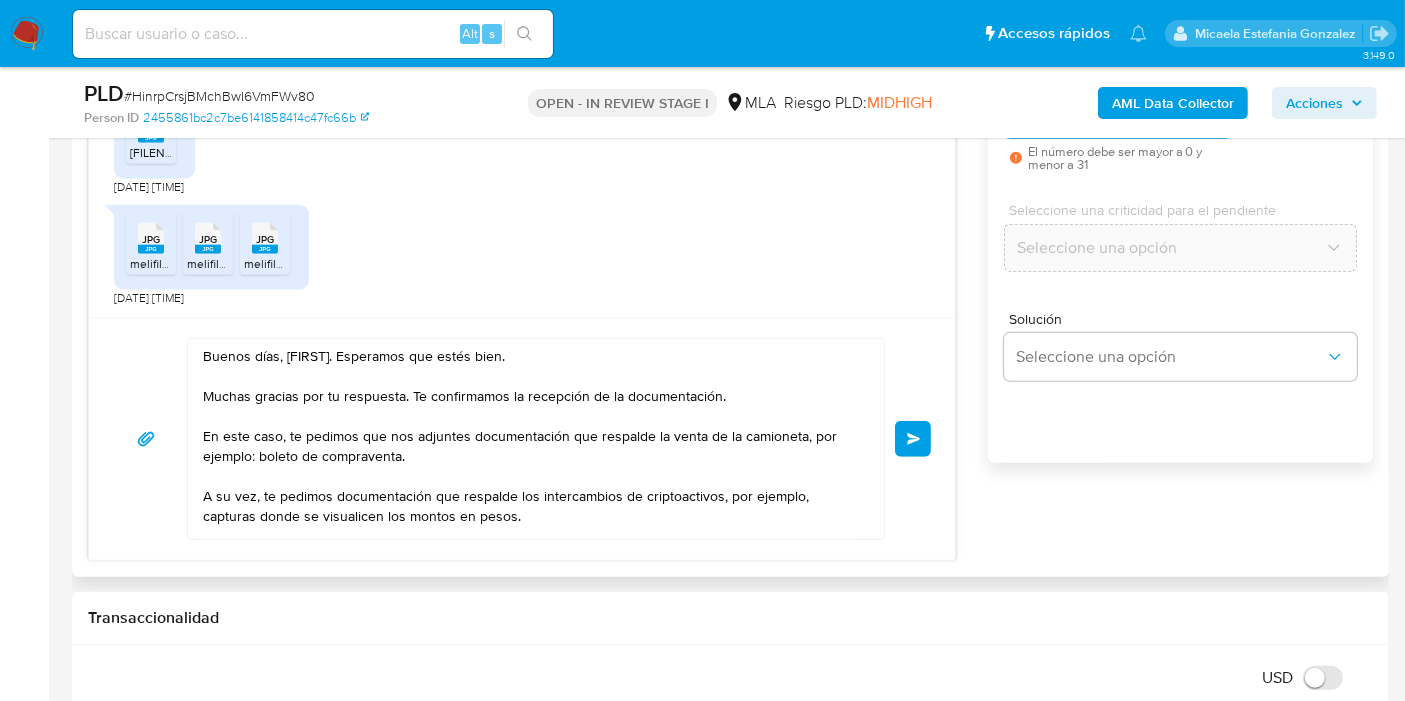 scroll, scrollTop: 1278, scrollLeft: 0, axis: vertical 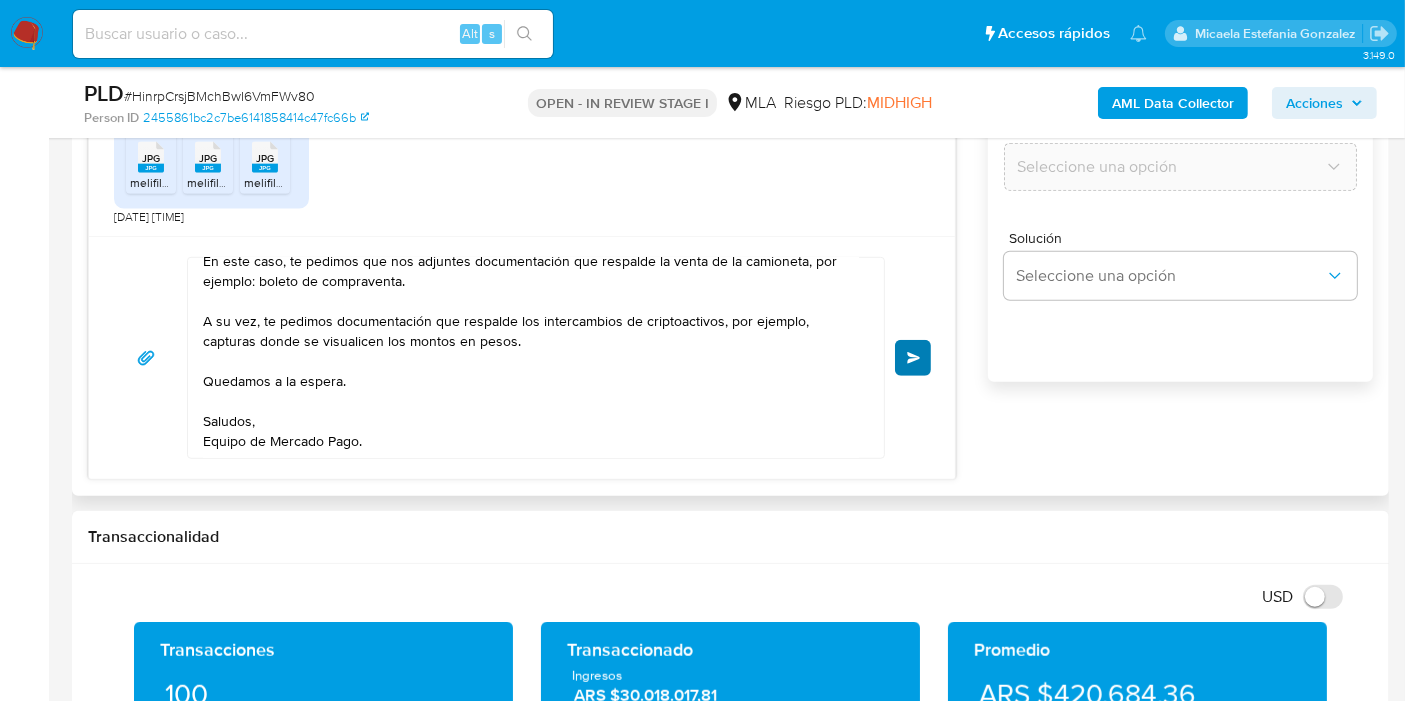 type on "0" 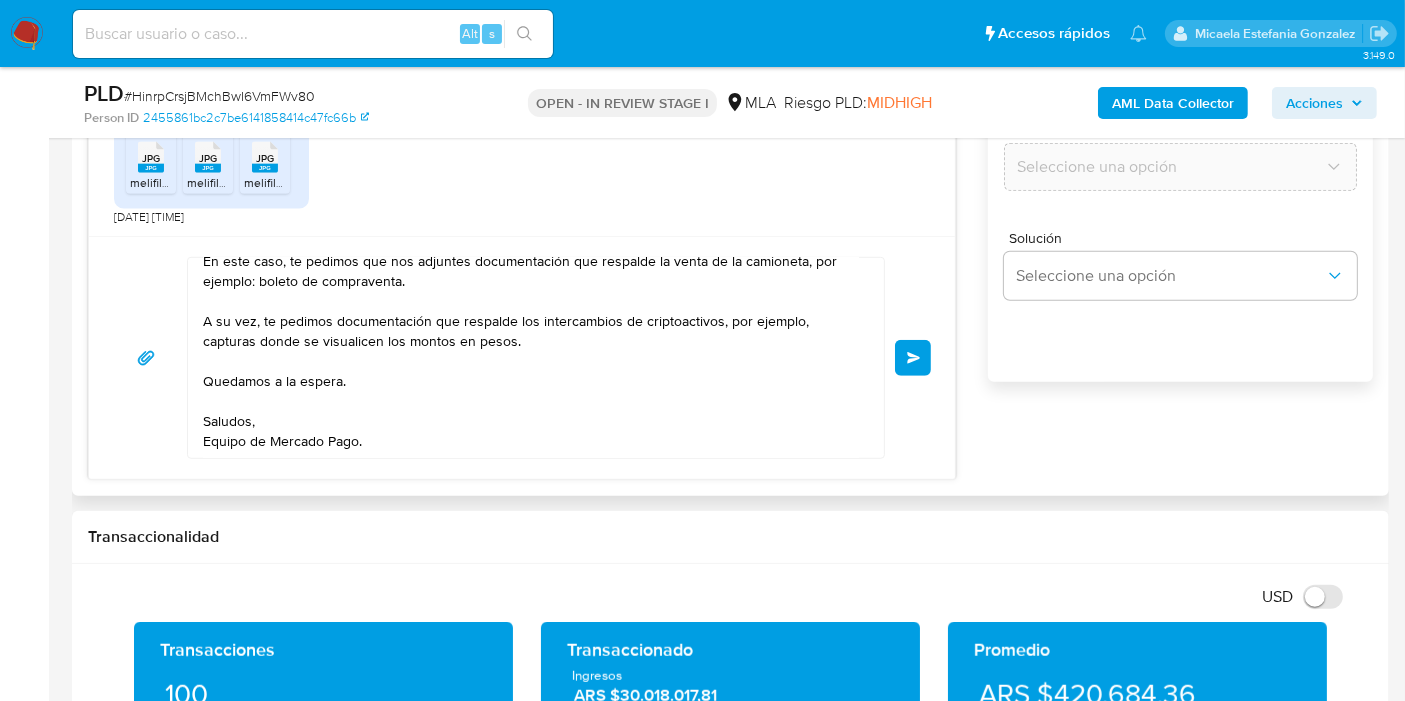 click on "Enviar" at bounding box center (914, 358) 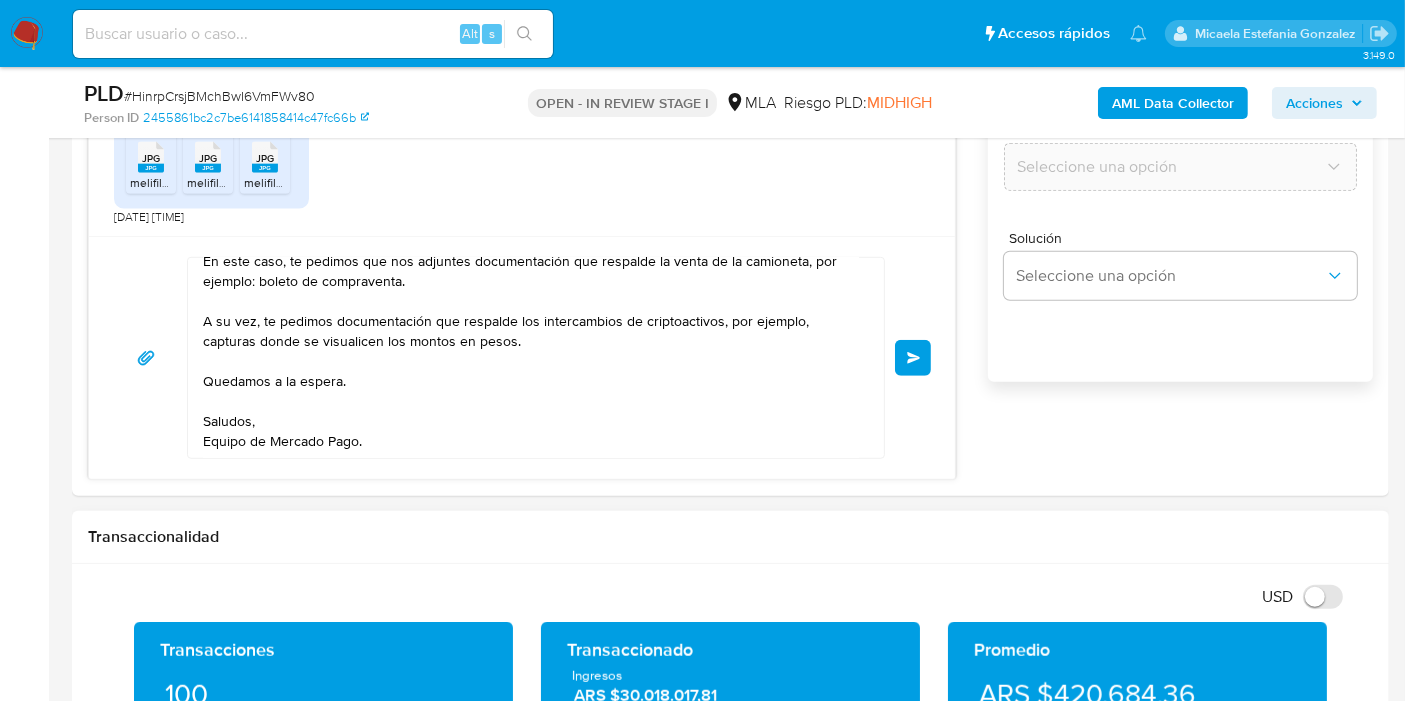 type 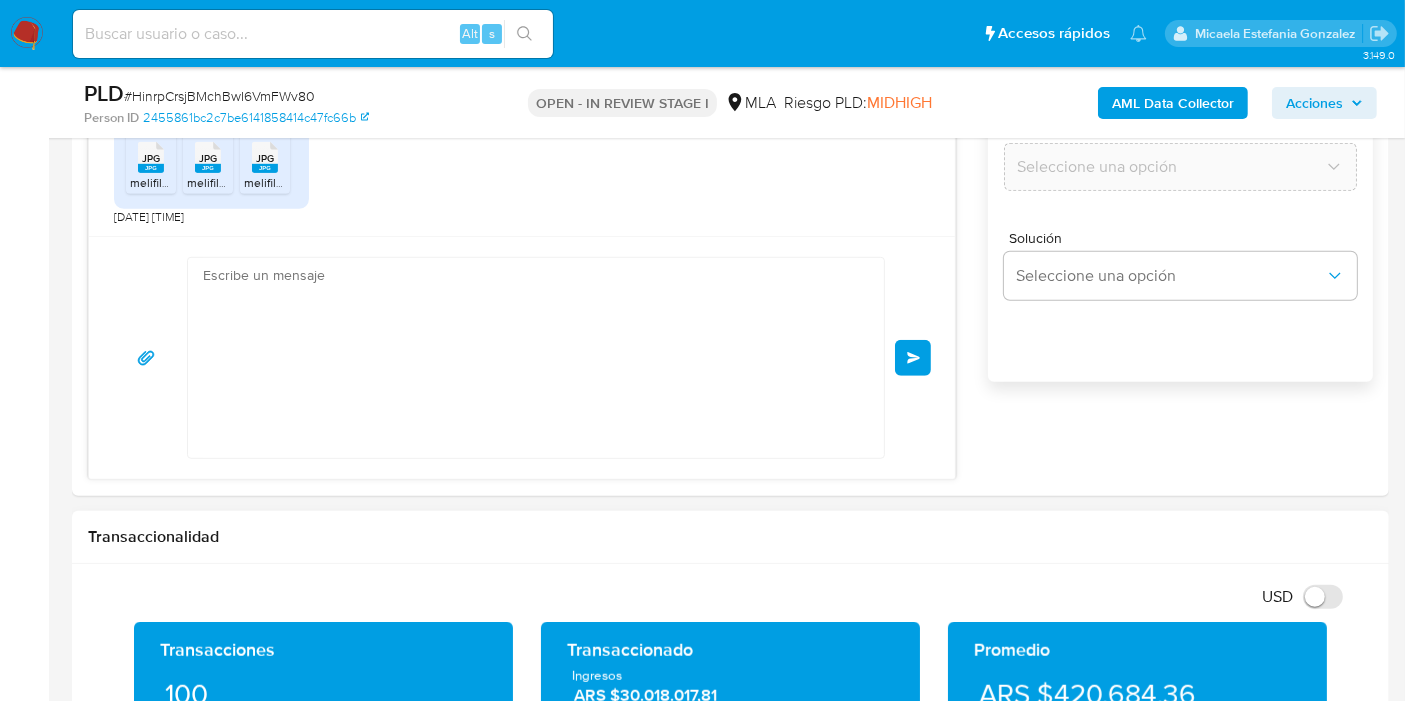 scroll, scrollTop: 0, scrollLeft: 0, axis: both 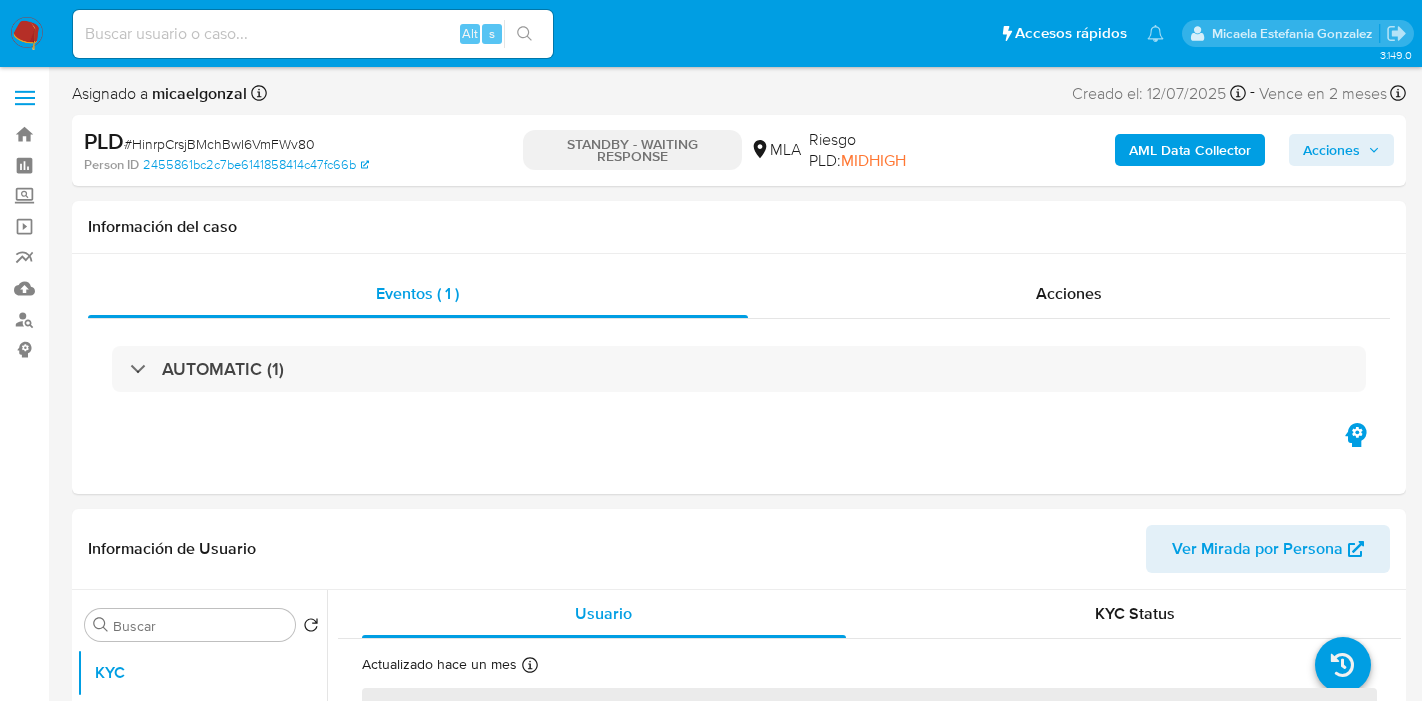 select on "10" 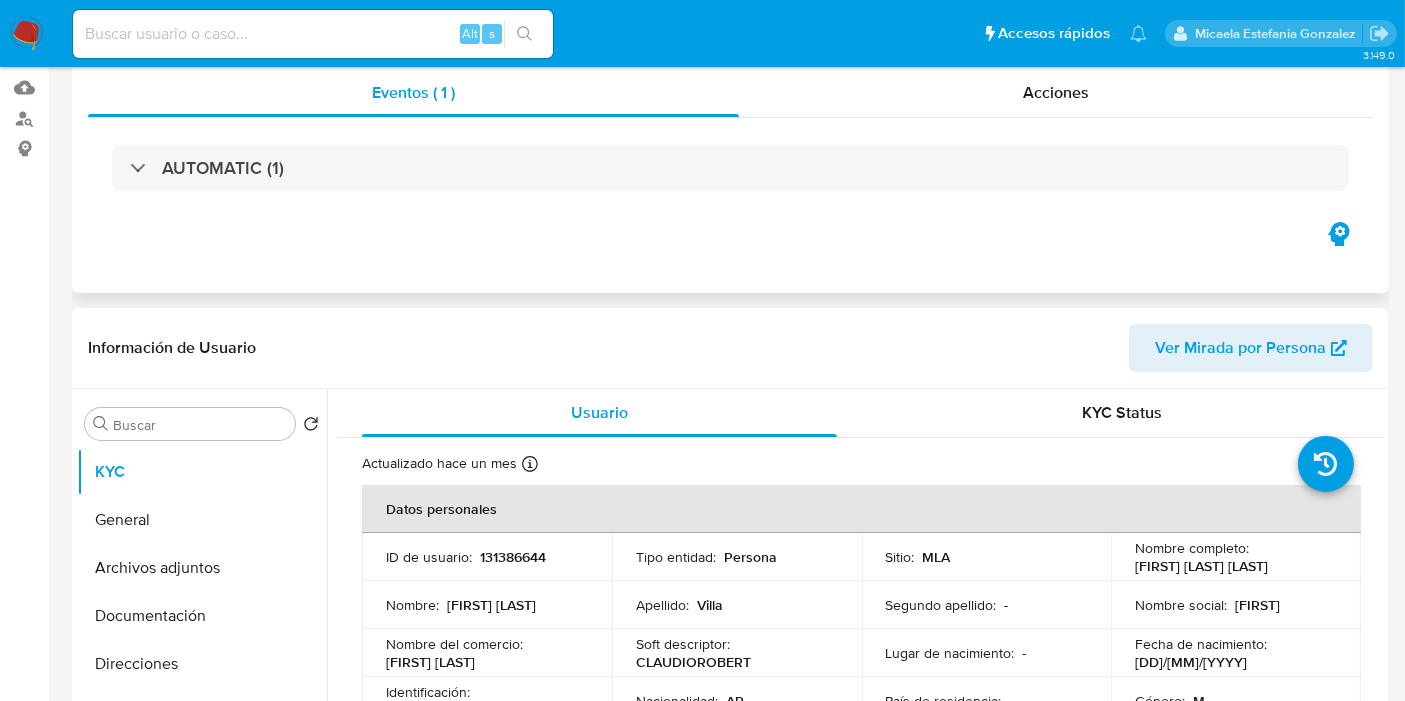 scroll, scrollTop: 333, scrollLeft: 0, axis: vertical 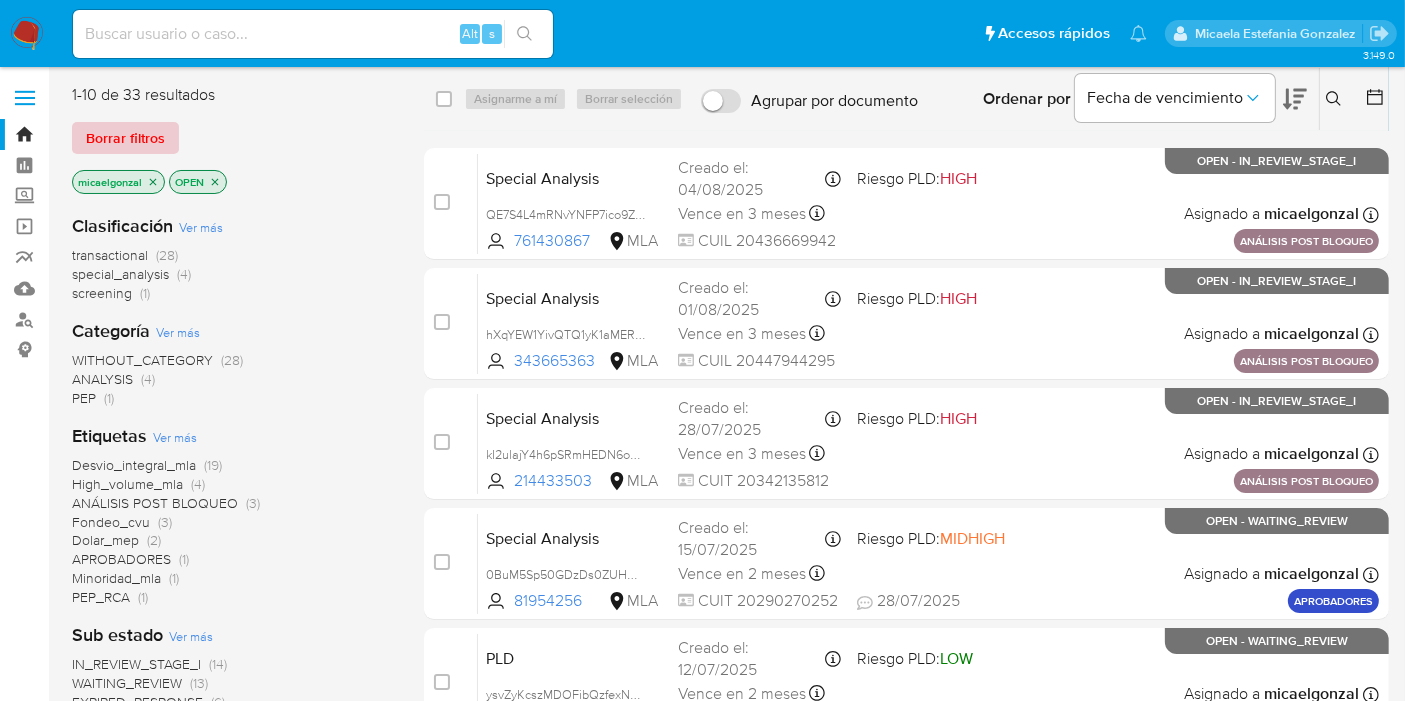 click on "Borrar filtros" at bounding box center (125, 138) 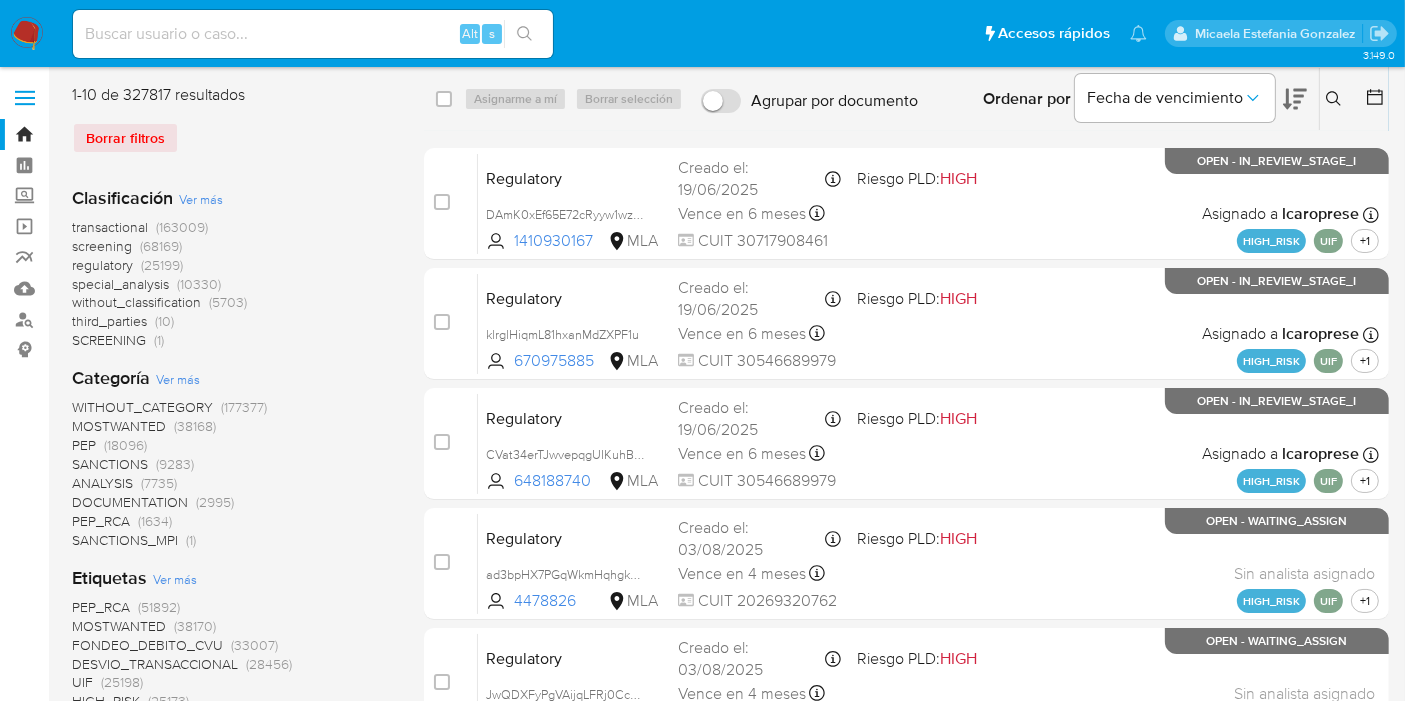click 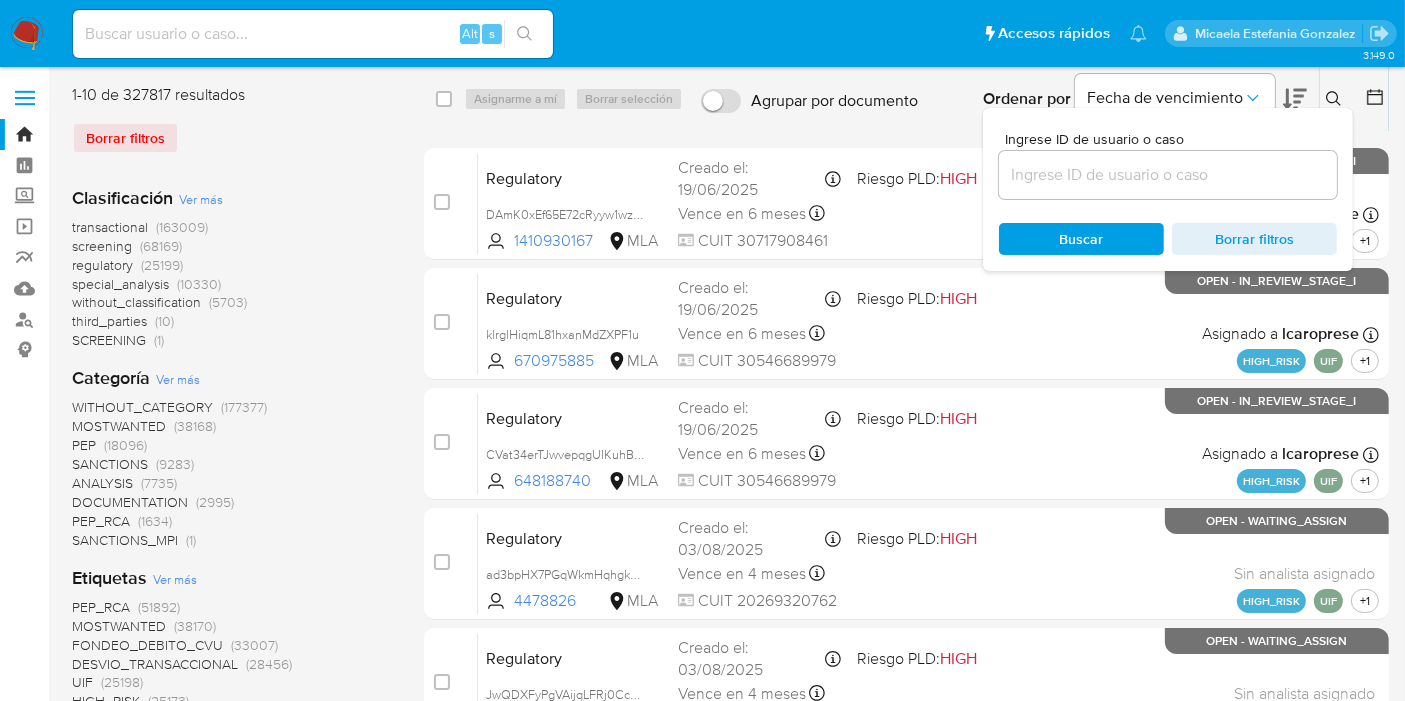 drag, startPoint x: 1101, startPoint y: 158, endPoint x: 1079, endPoint y: 175, distance: 27.802877 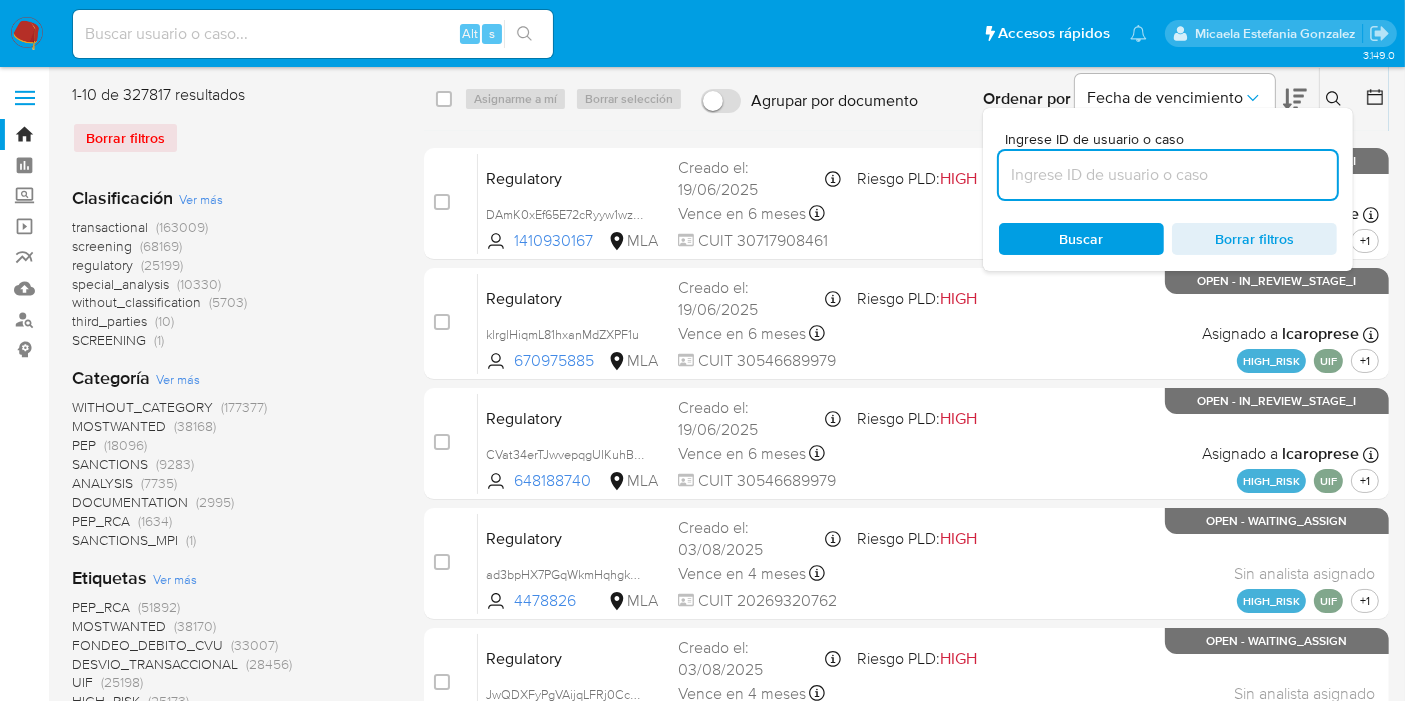 click at bounding box center (1168, 175) 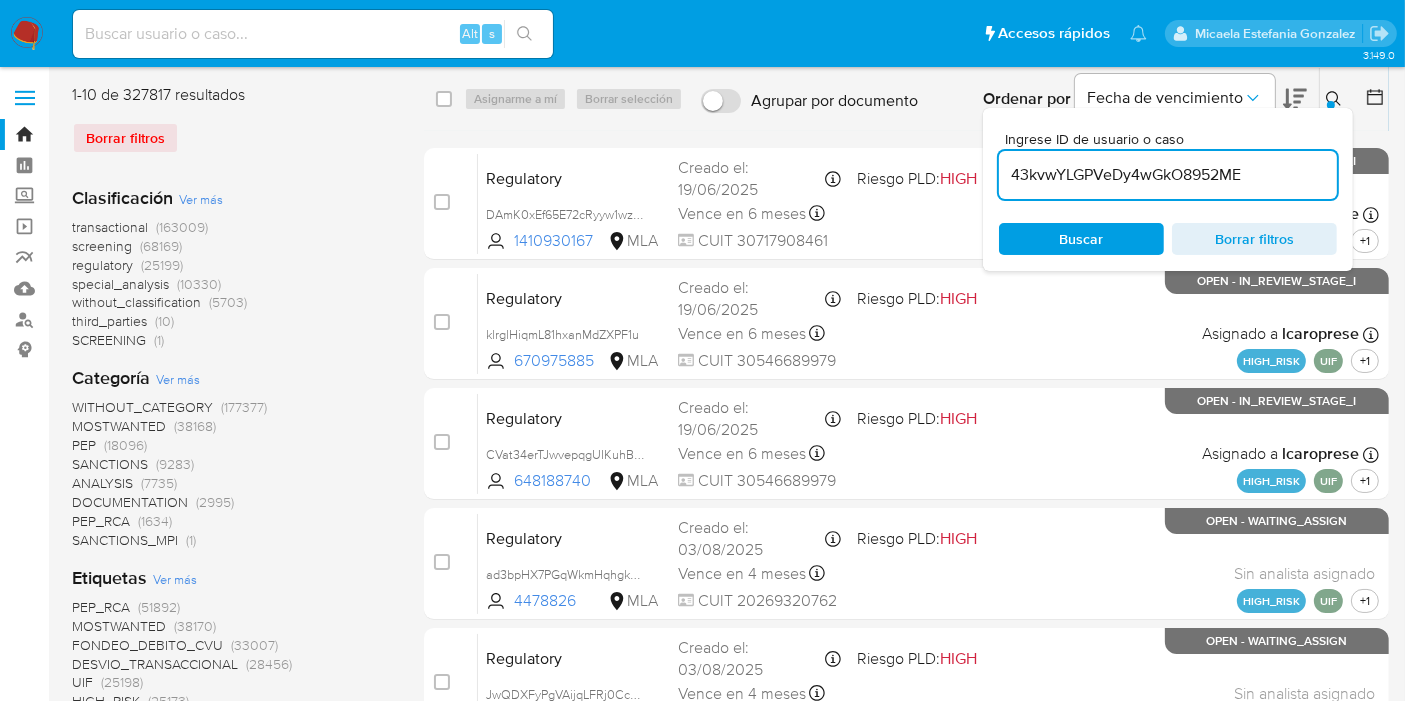 type on "43kvwYLGPVeDy4wGkO8952ME" 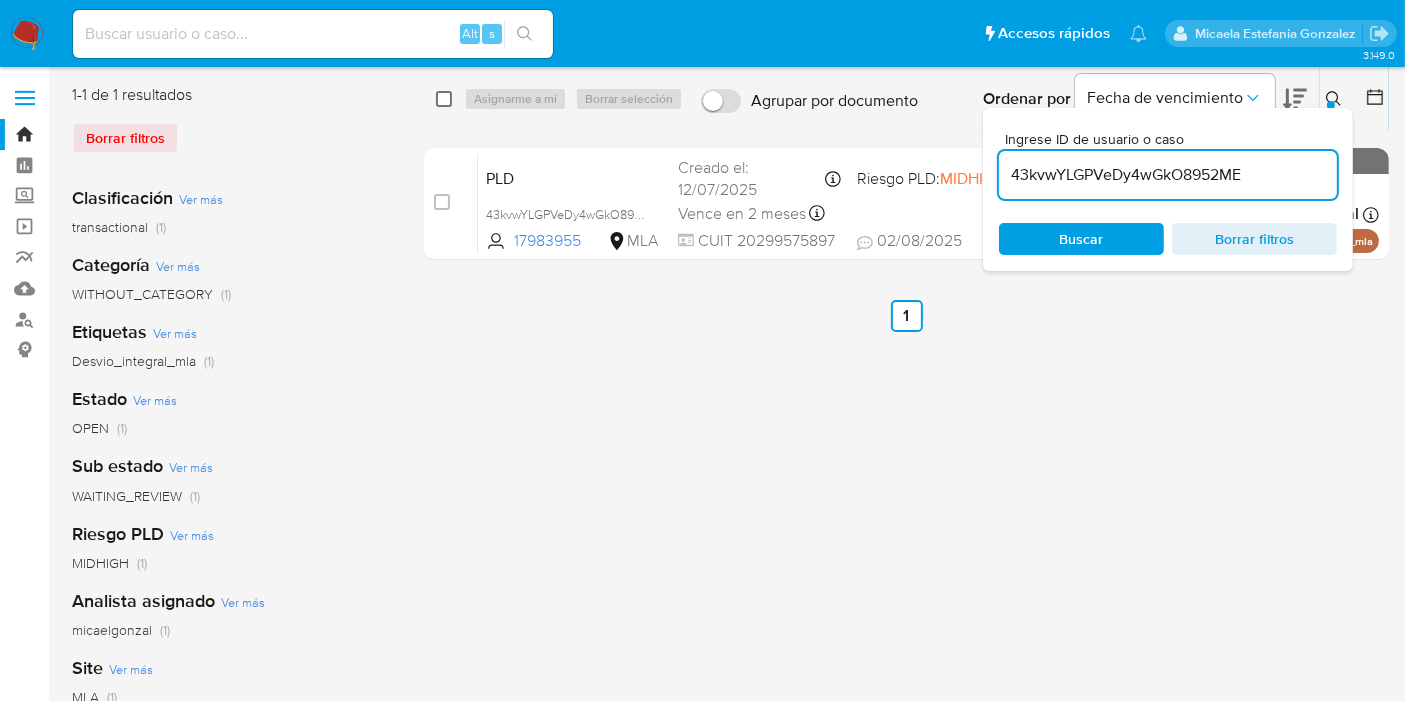 click at bounding box center [444, 99] 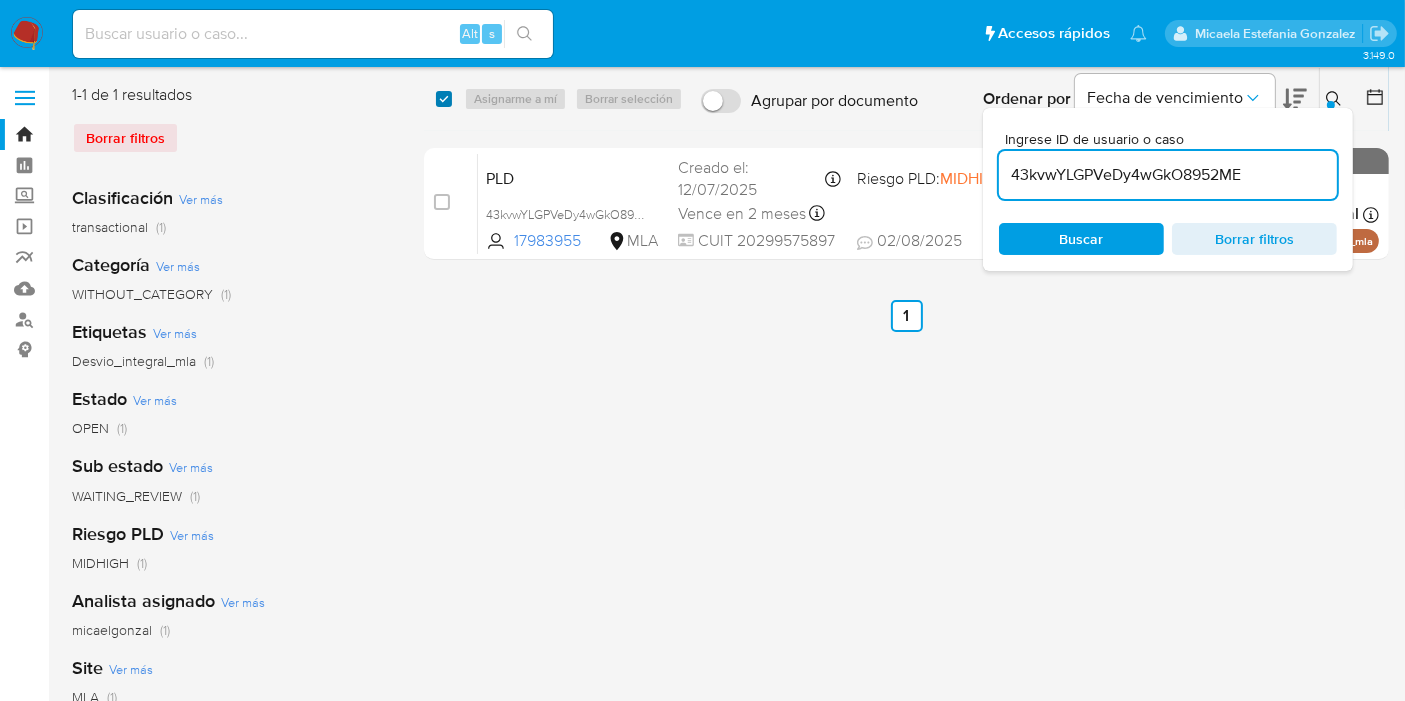 checkbox on "true" 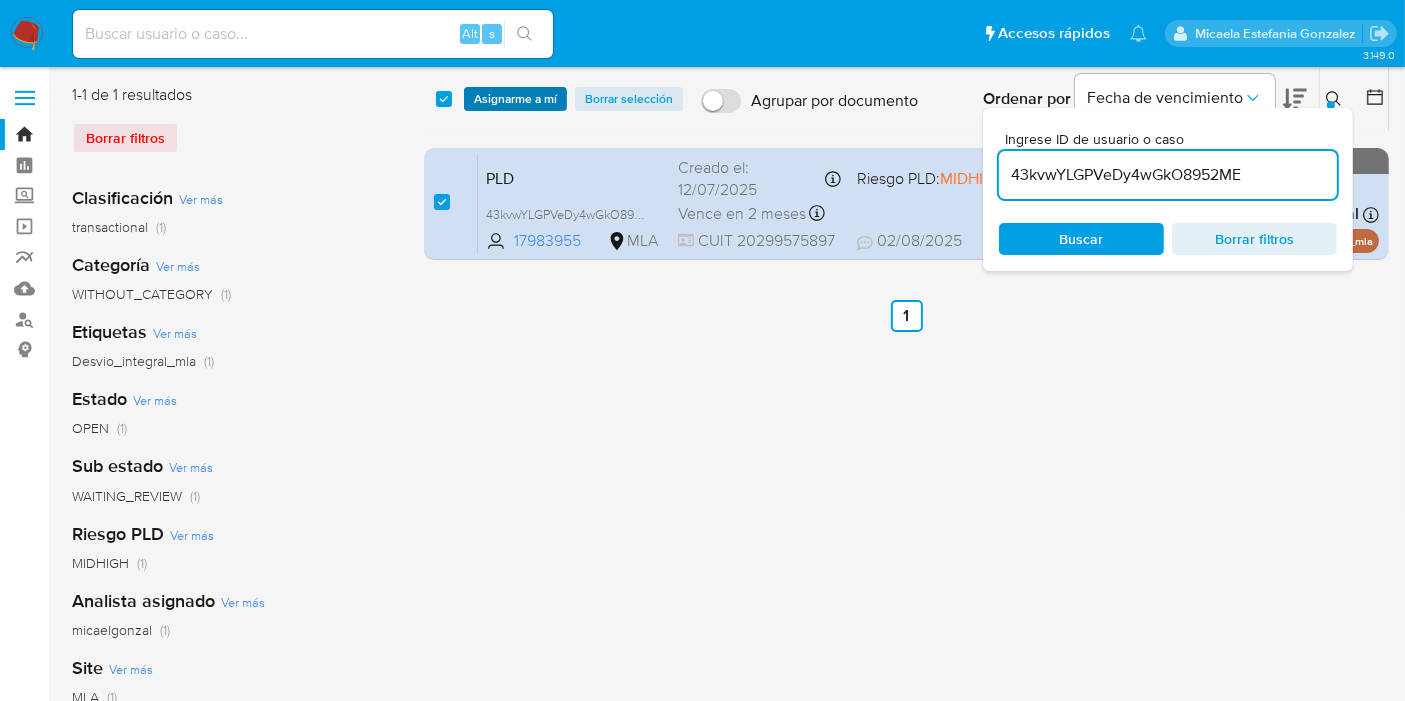 click on "Asignarme a mí" at bounding box center (515, 99) 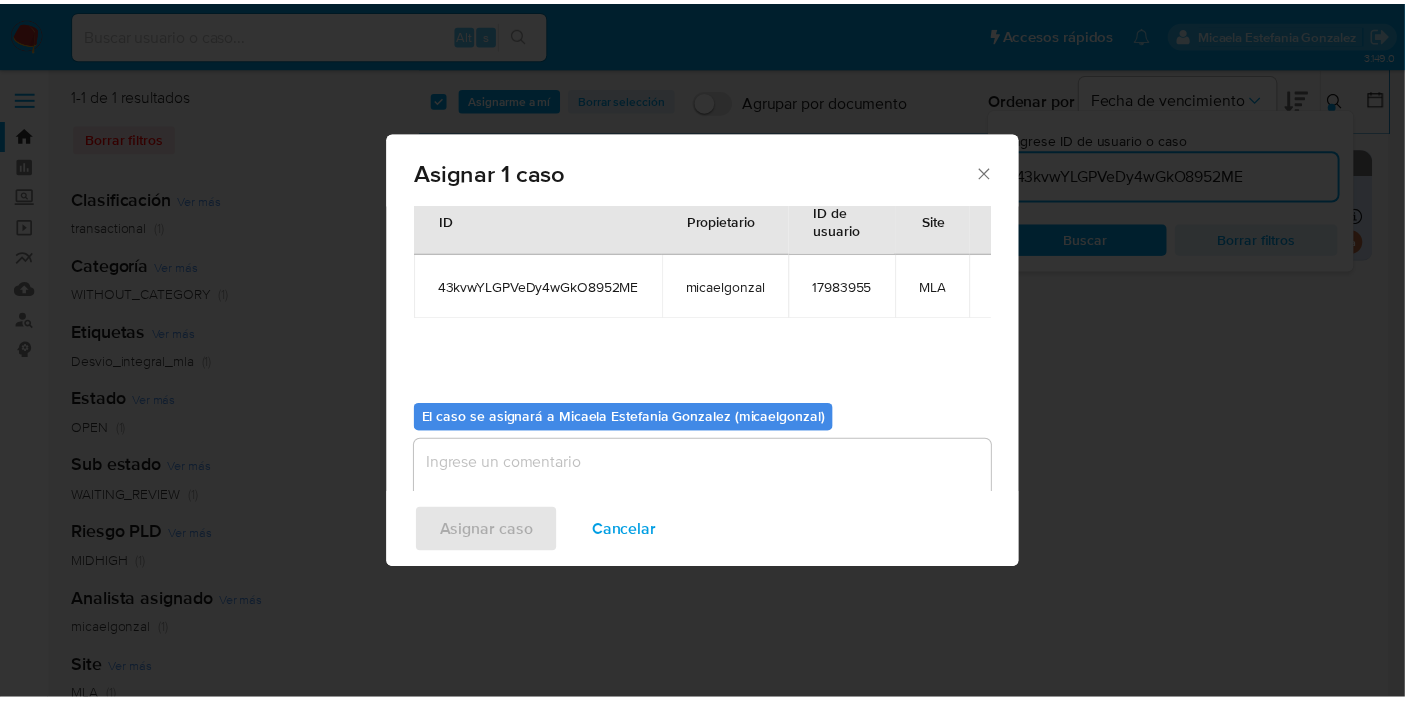 scroll, scrollTop: 102, scrollLeft: 0, axis: vertical 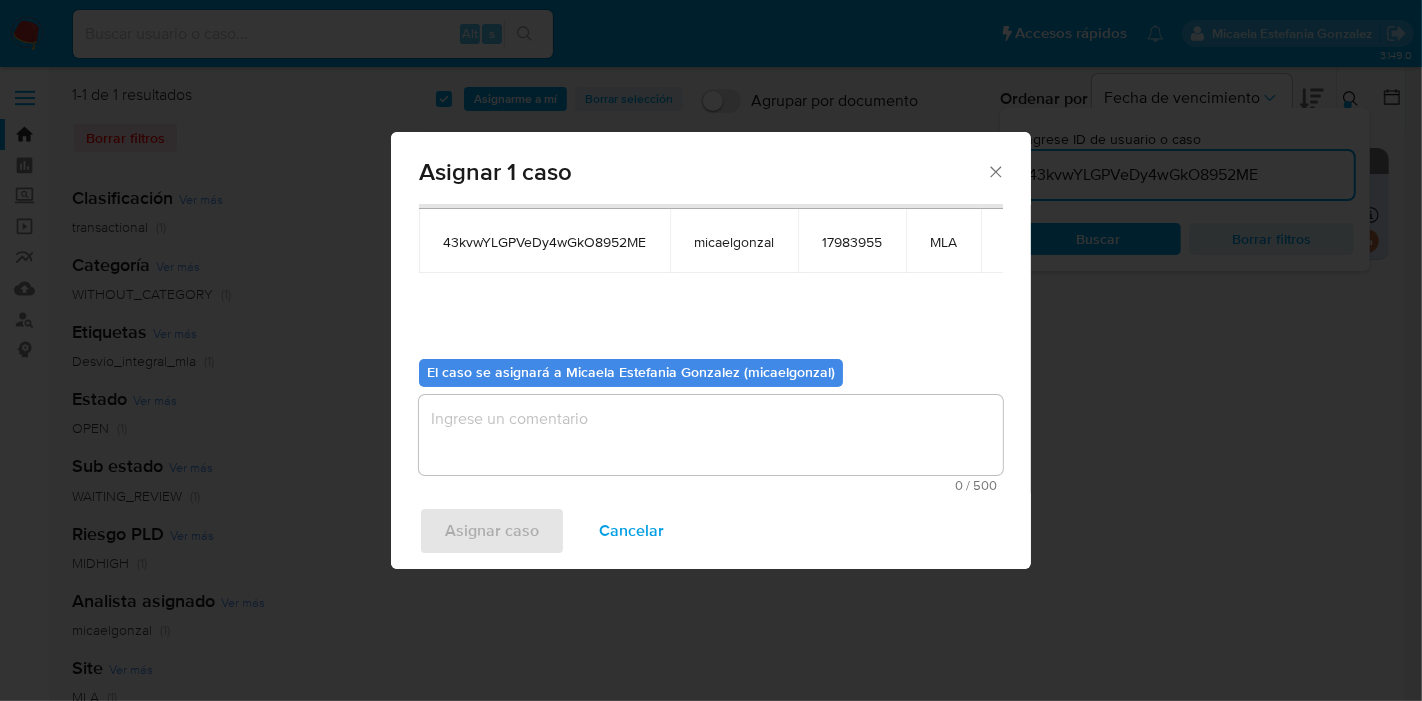 click at bounding box center [711, 435] 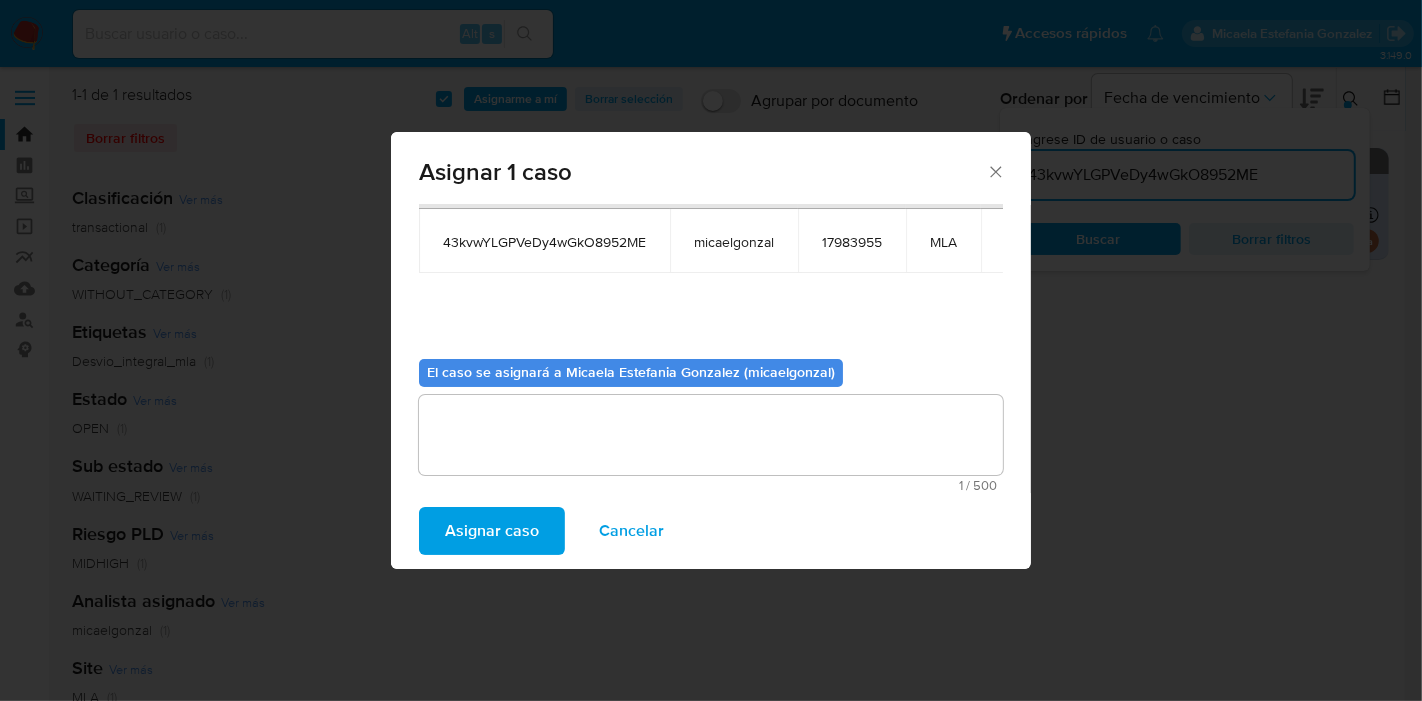 click on "Asignar caso" at bounding box center (492, 531) 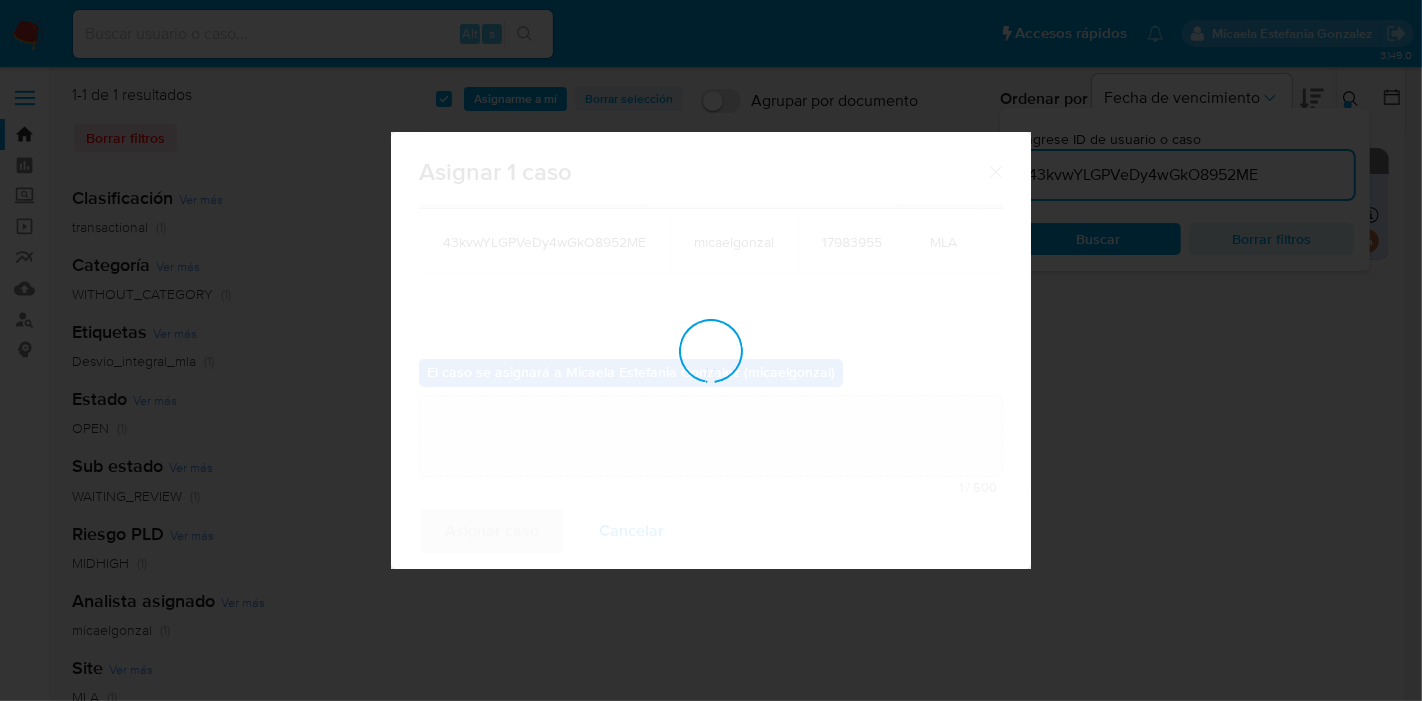 type 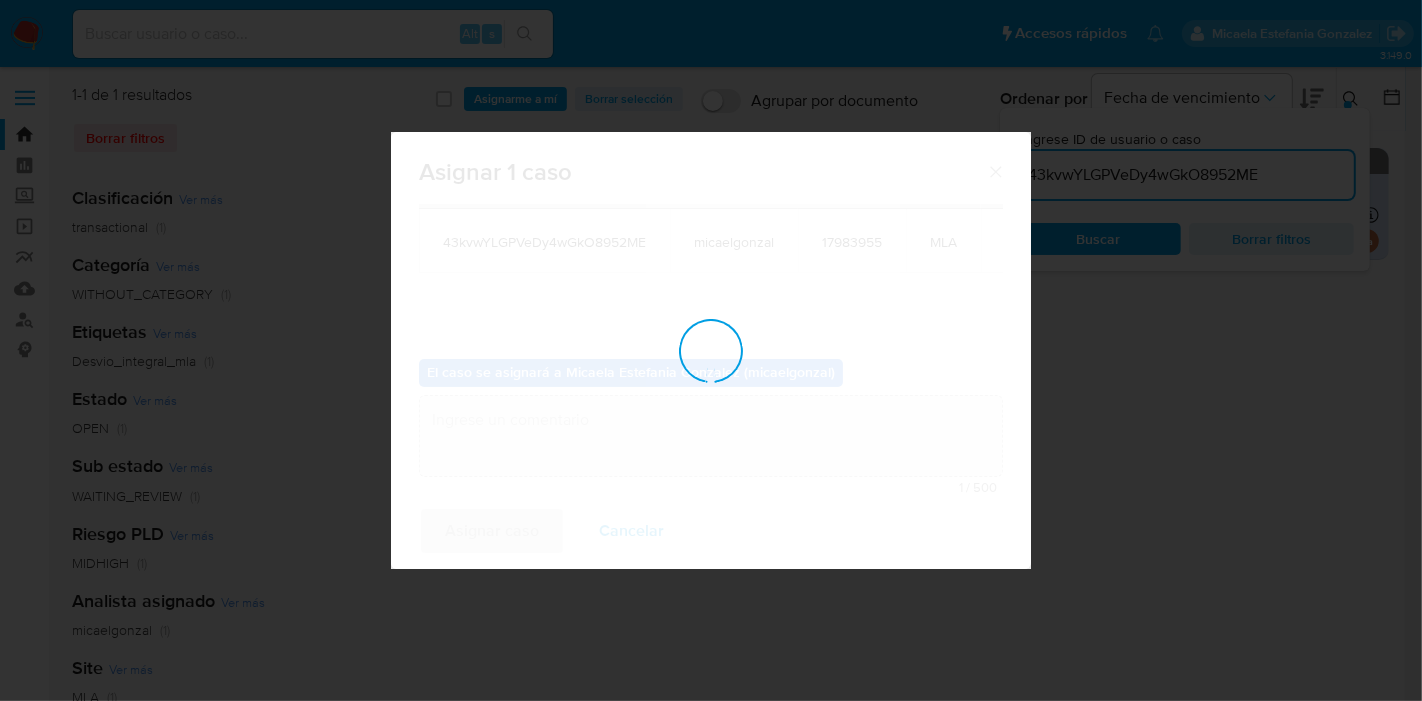 checkbox on "false" 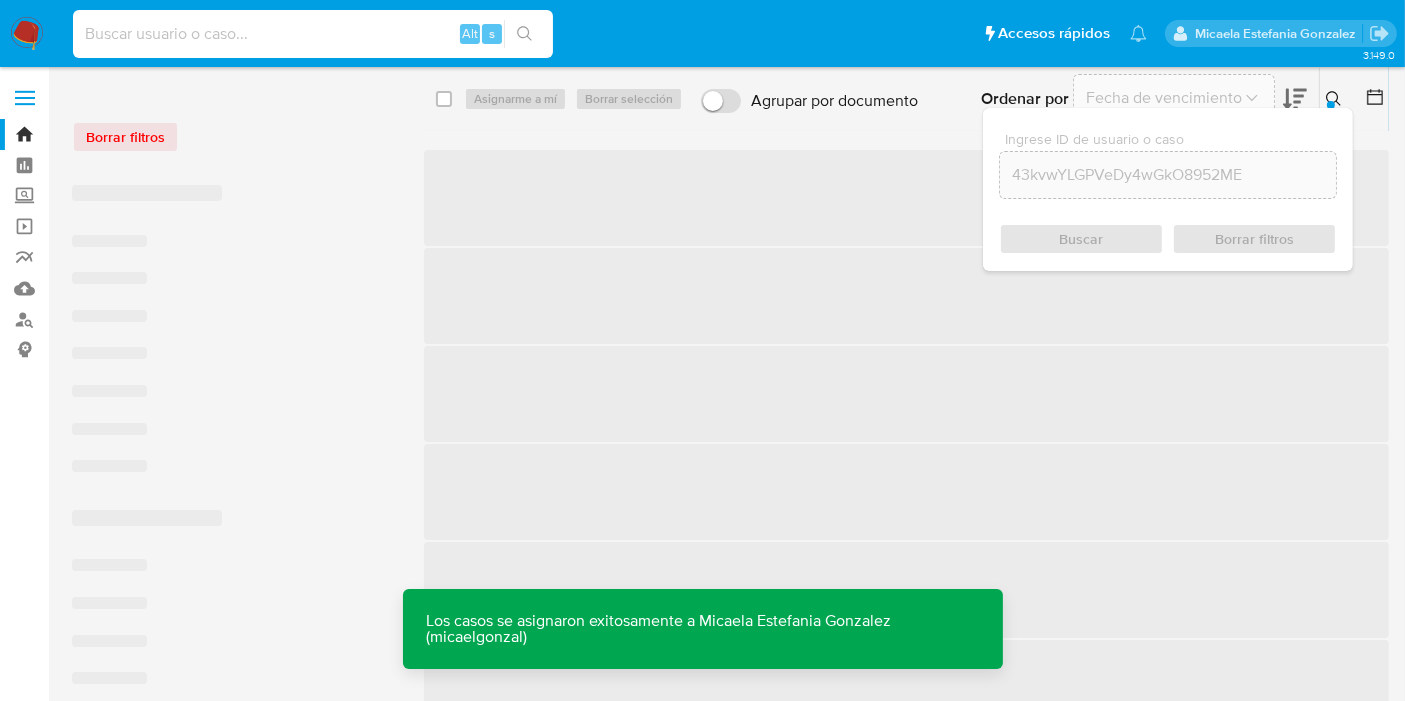 click at bounding box center (313, 34) 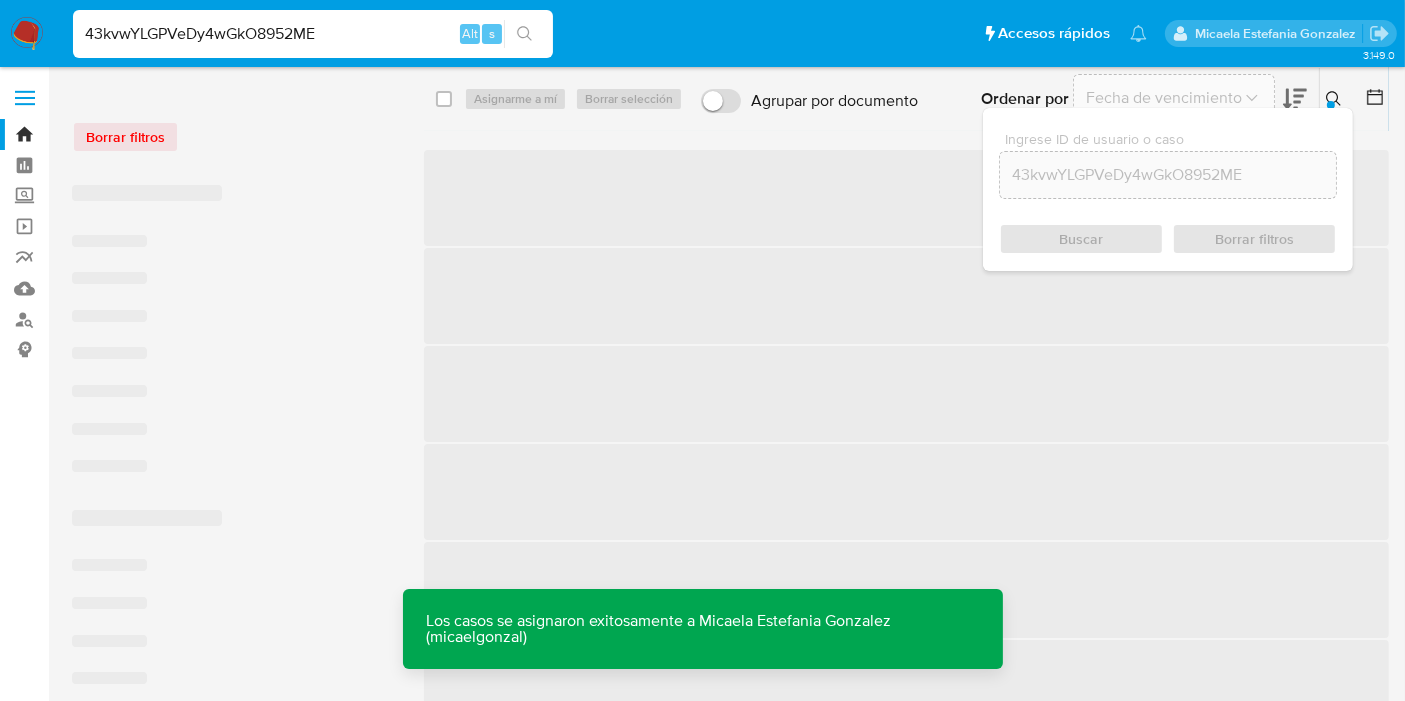 type on "43kvwYLGPVeDy4wGkO8952ME" 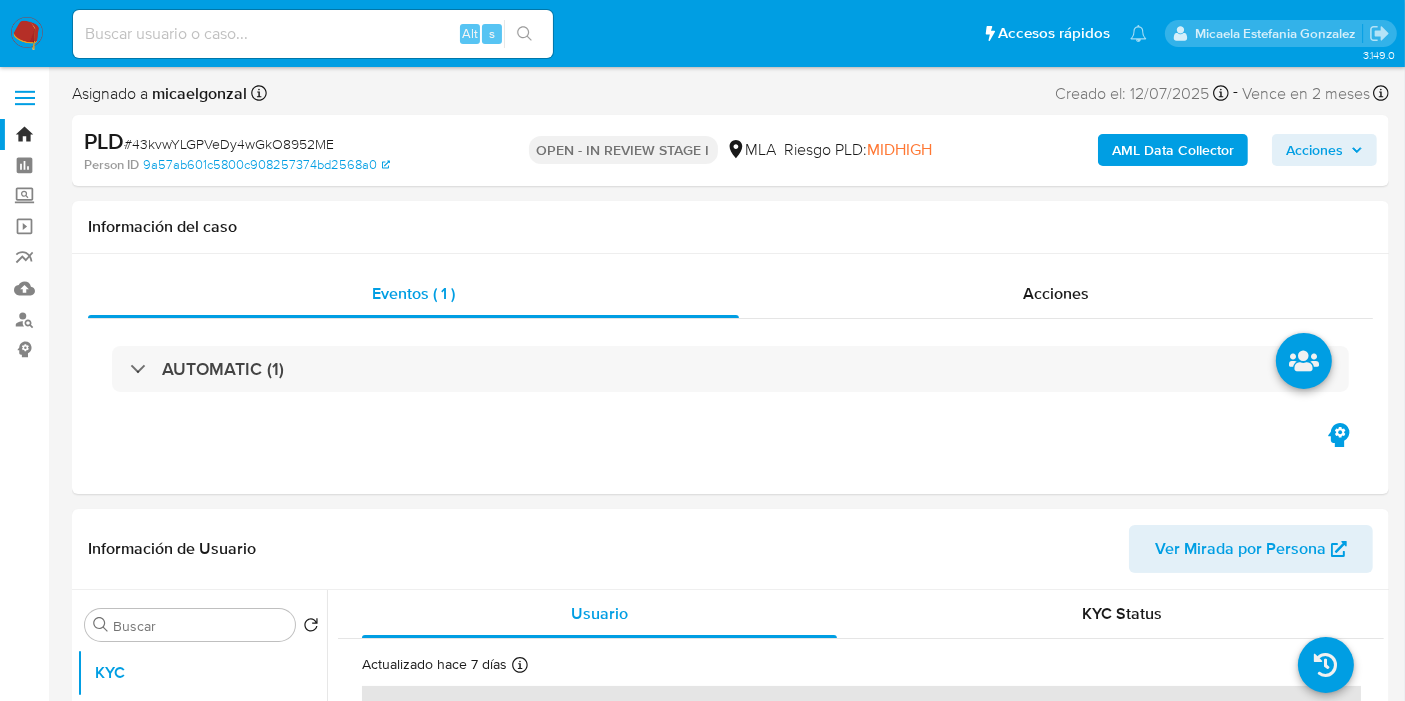 select on "10" 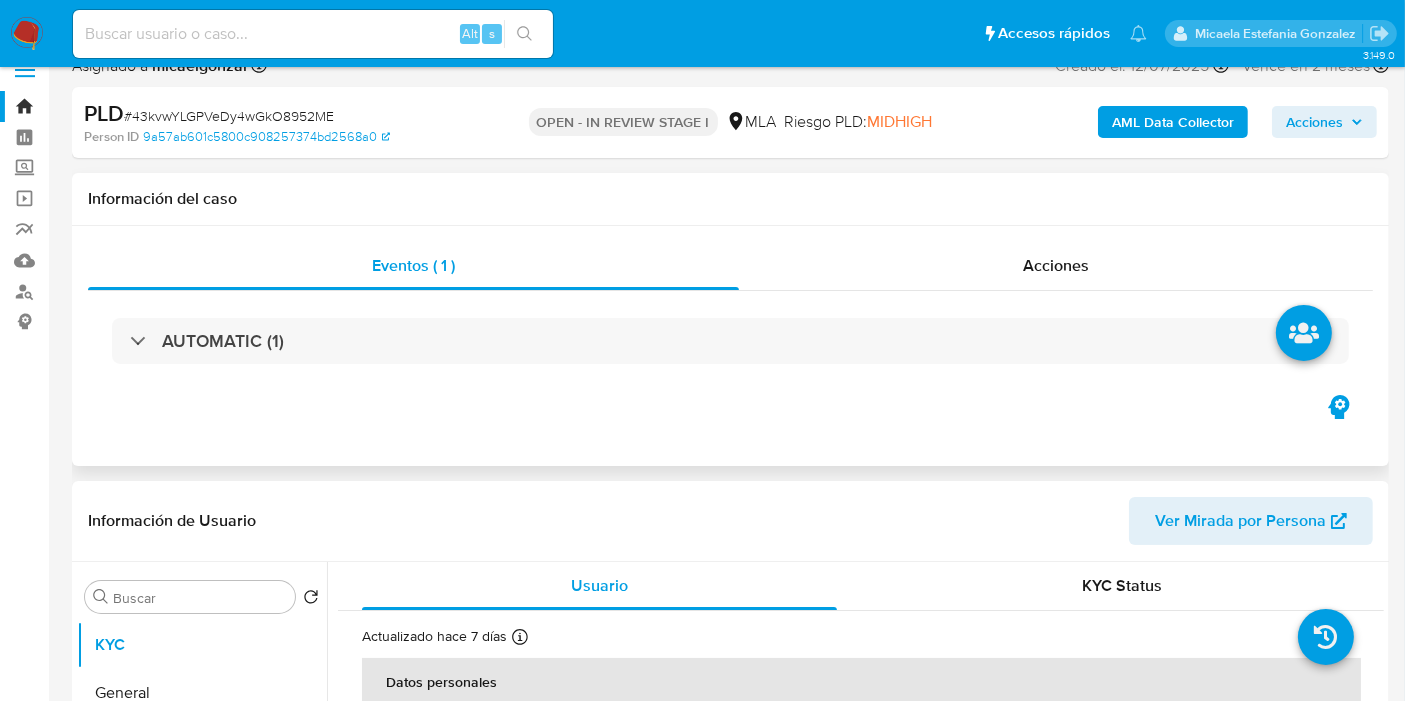 scroll, scrollTop: 333, scrollLeft: 0, axis: vertical 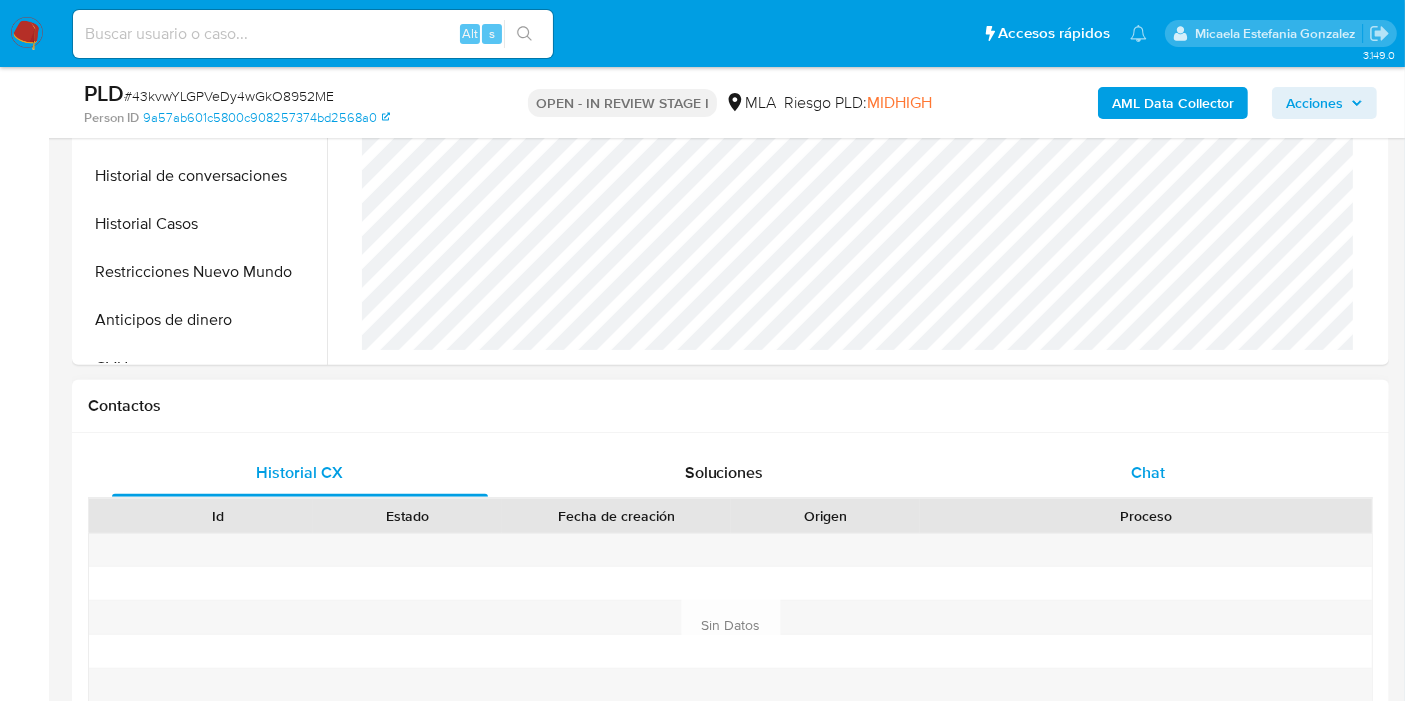 click on "Chat" at bounding box center [1148, 473] 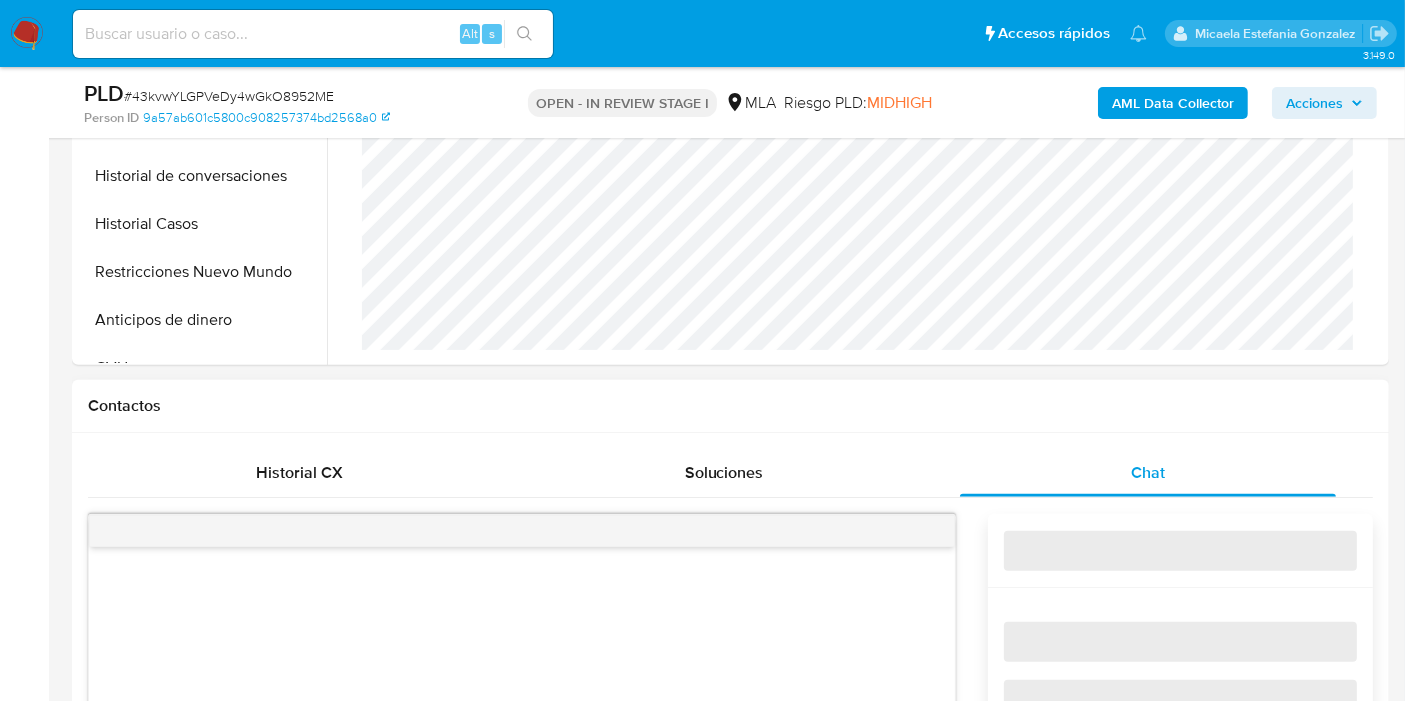 scroll, scrollTop: 888, scrollLeft: 0, axis: vertical 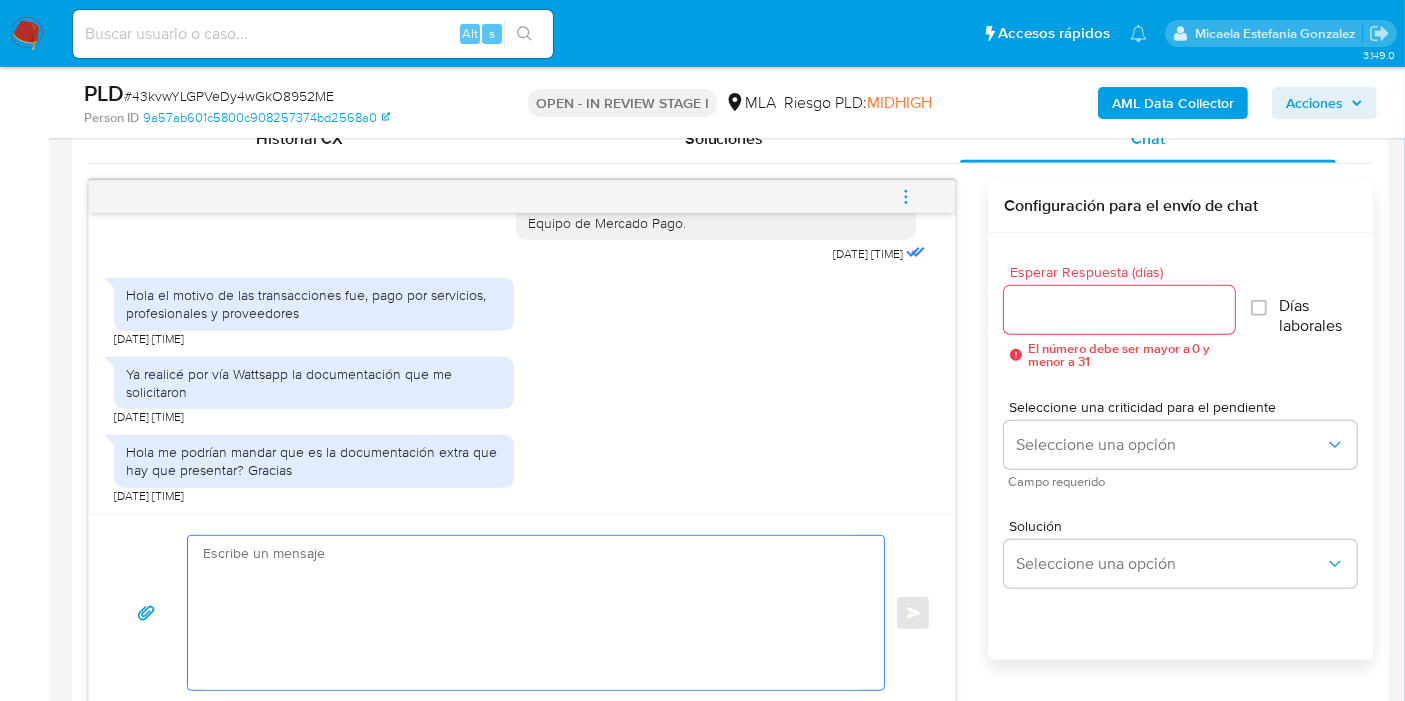 click at bounding box center [531, 613] 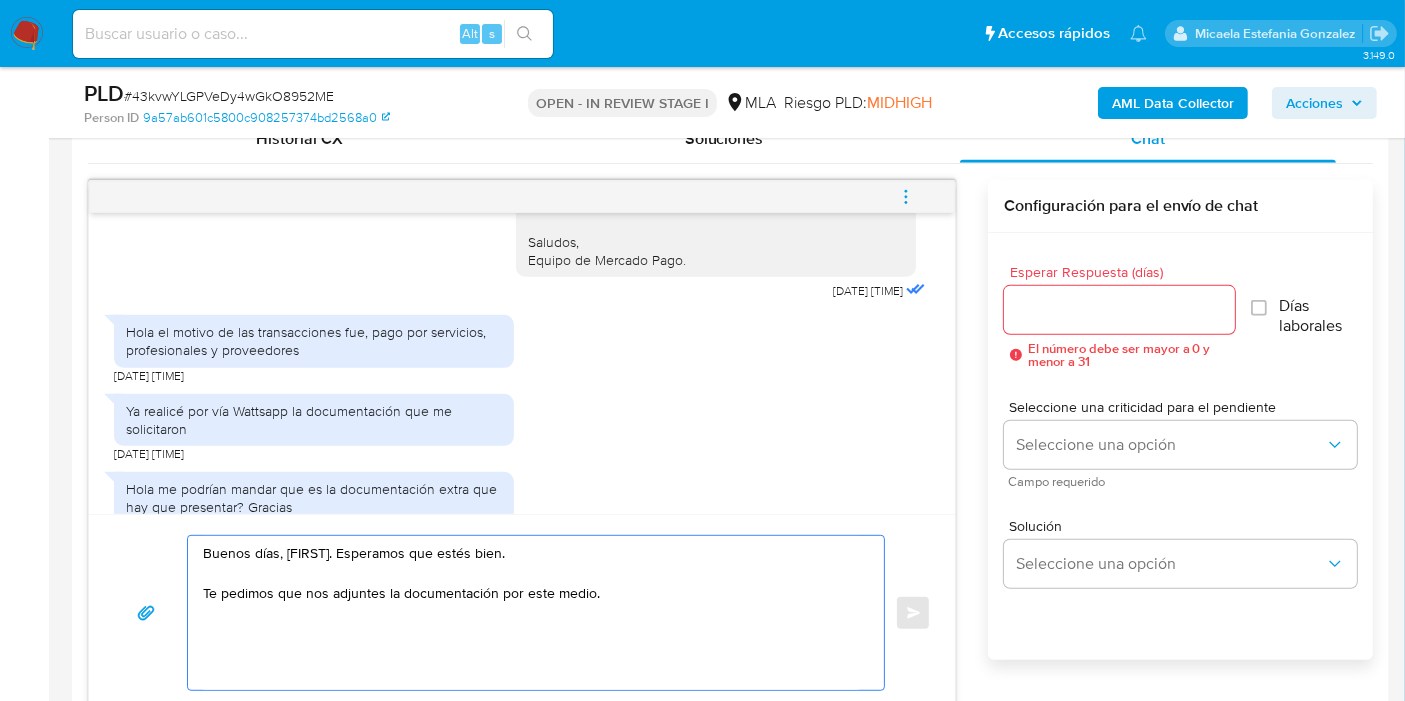 scroll, scrollTop: 1616, scrollLeft: 0, axis: vertical 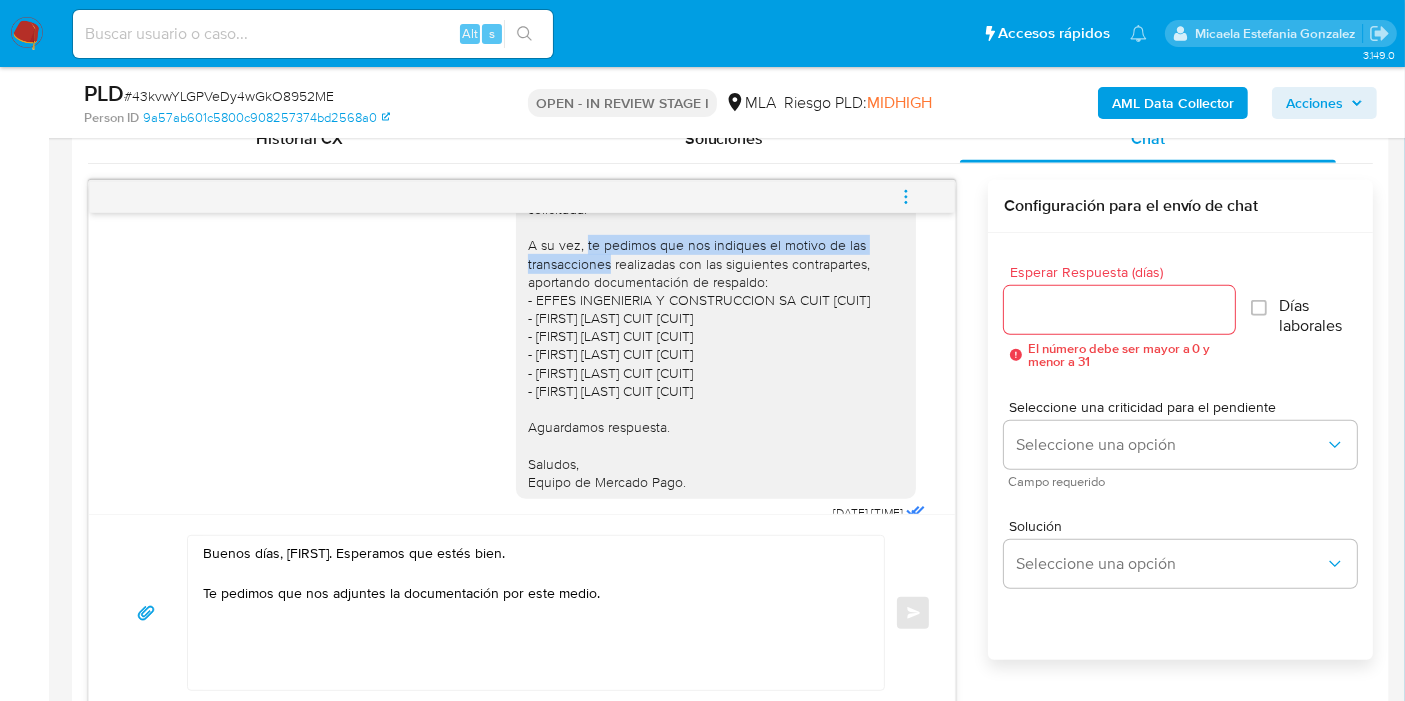 drag, startPoint x: 568, startPoint y: 307, endPoint x: 591, endPoint y: 310, distance: 23.194826 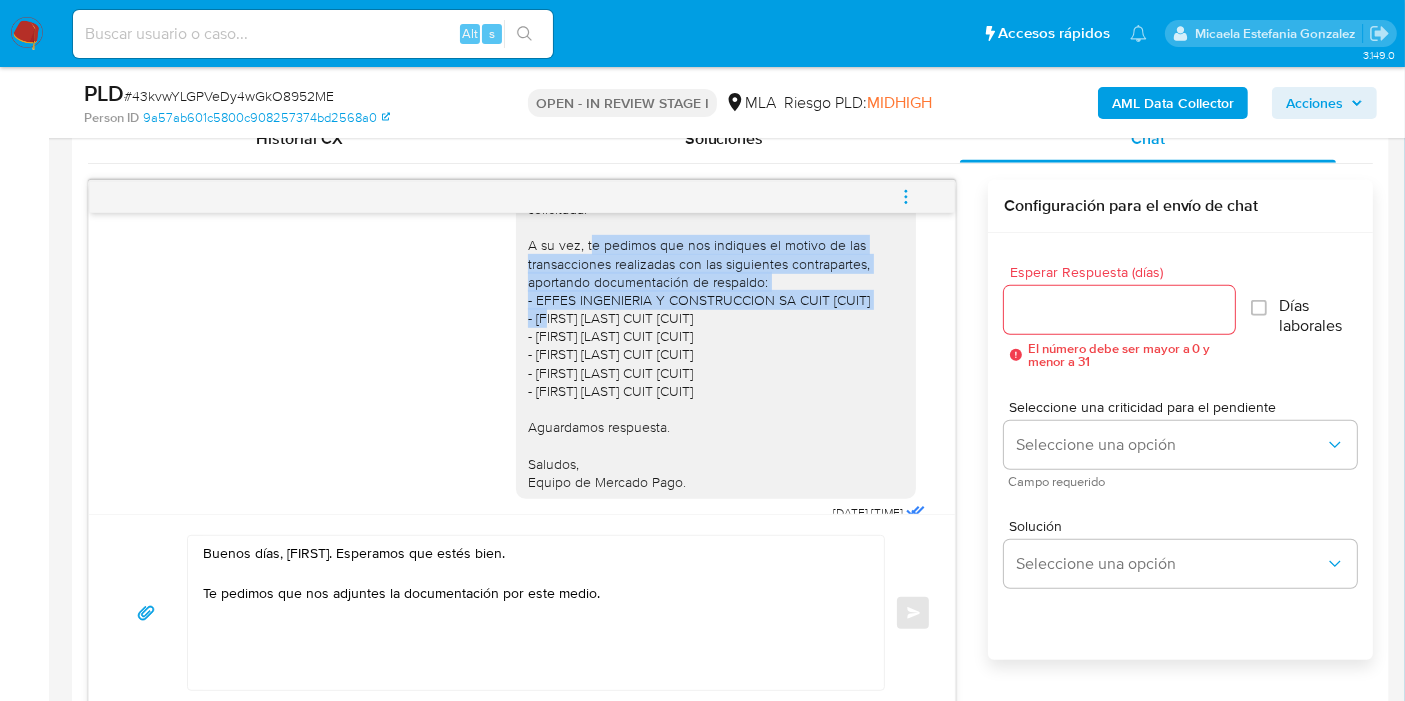 drag, startPoint x: 571, startPoint y: 304, endPoint x: 717, endPoint y: 387, distance: 167.94344 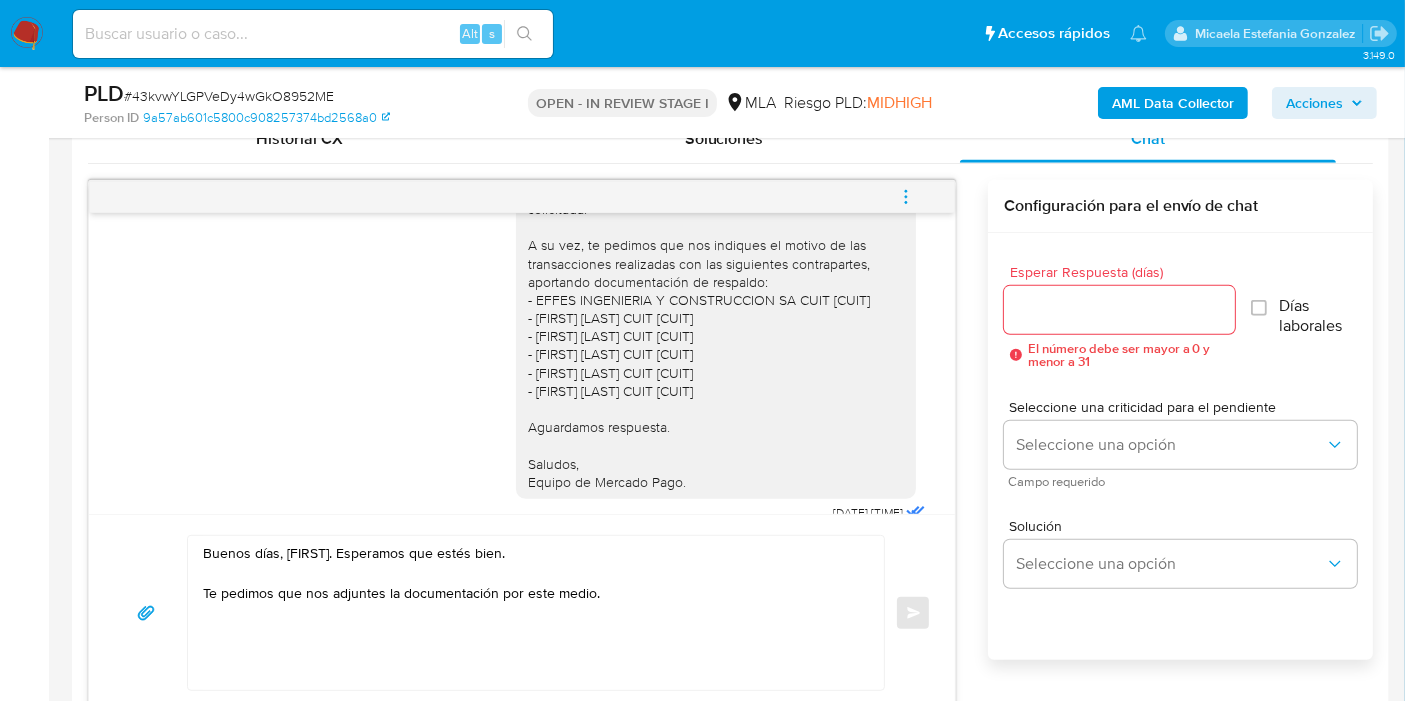 click on "Buenos días, Ignacio. Esperamos que te encuentres bien.
Te consultamos si tuviste oportunidad de leer el requerimiento para presentar la documentación/información solicitada.
A su vez, te pedimos que nos indiques el motivo de las transacciones realizadas con las siguientes contrapartes, aportando documentación de respaldo:
- EFFES INGENIERIA Y CONSTRUCCION SA CUIT 30715879383
- Federico Pesce Petachi CUIT 20280524957
- Anahi Robin CUIT 27392867290
- Luis Mateo Fabris CUIT 20076206016
- Emilio Ceccoli  CUIT 20353996674
- Alejandro Ceirano CUIT 20183562437
Aguardamos respuesta.
Saludos,
Equipo de Mercado Pago." at bounding box center (716, 309) 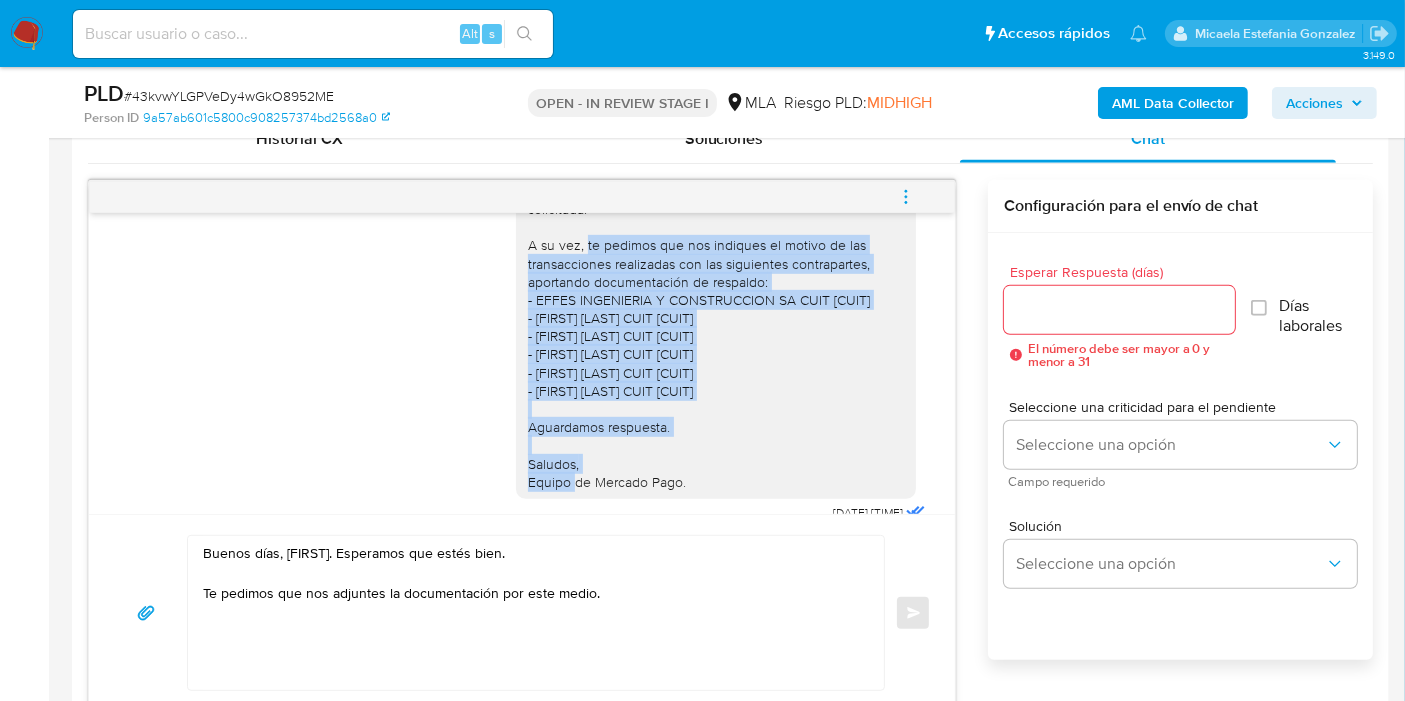 drag, startPoint x: 568, startPoint y: 303, endPoint x: 754, endPoint y: 459, distance: 242.75914 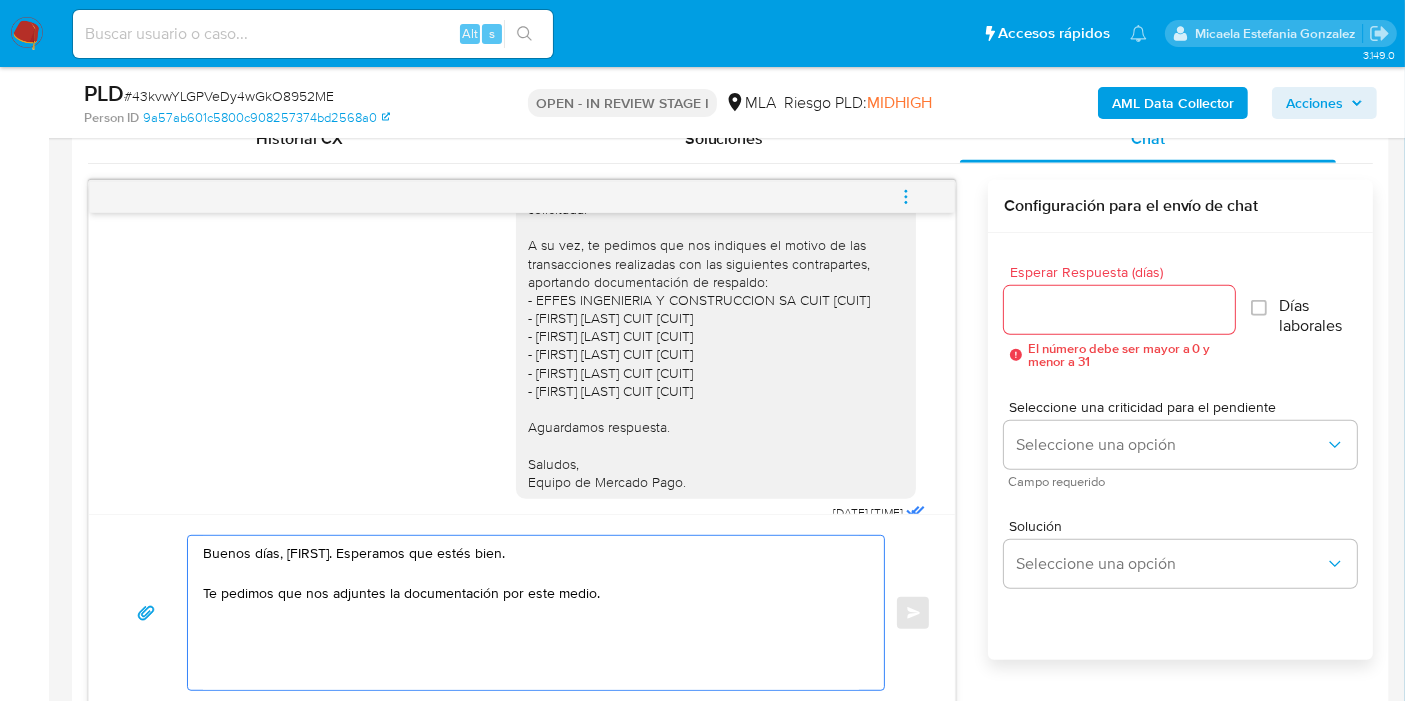 click on "Buenos días, Ignacio. Esperamos que estés bien.
Te pedimos que nos adjuntes la documentación por este medio." at bounding box center [531, 613] 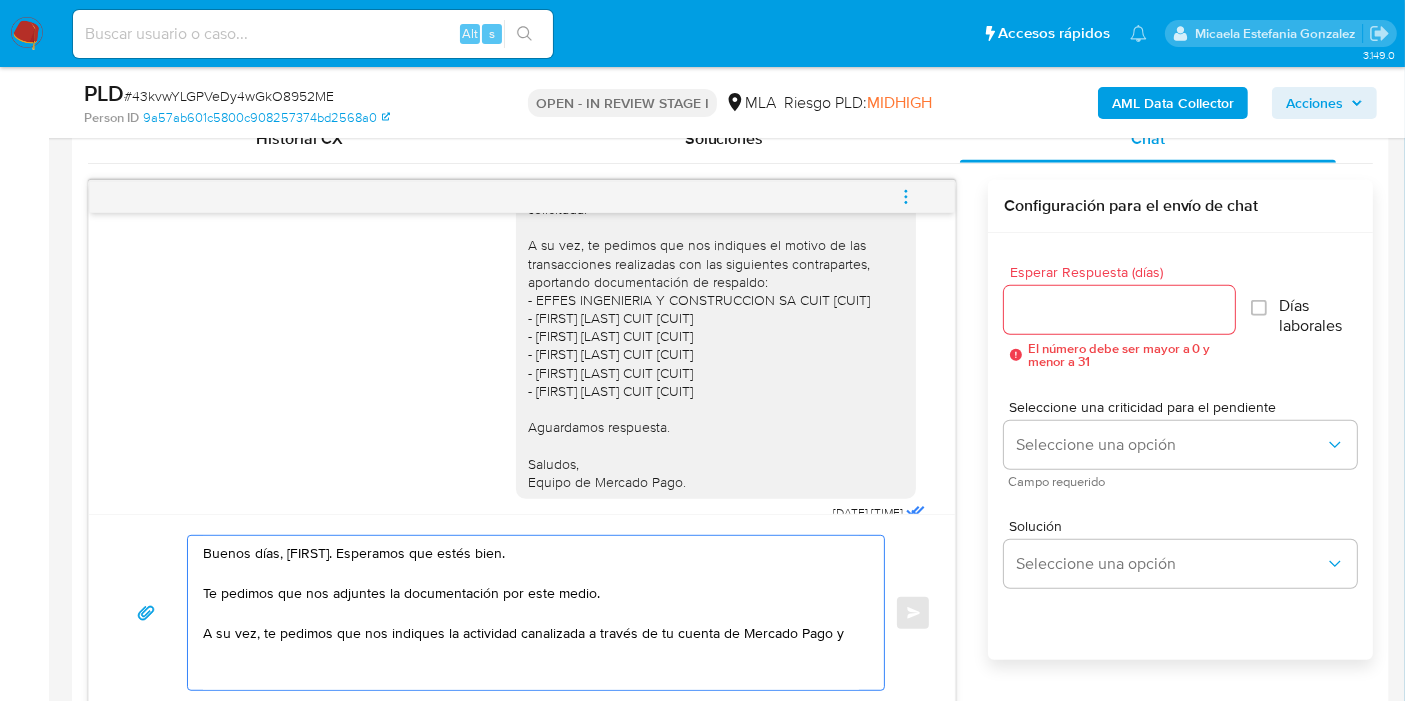 paste on "te pedimos que nos indiques el motivo de las transacciones realizadas con las siguientes contrapartes, aportando documentación de respaldo:
- EFFES INGENIERIA Y CONSTRUCCION SA CUIT 30715879383
- Federico Pesce Petachi CUIT 20280524957
- Anahi Robin CUIT 27392867290
- Luis Mateo Fabris CUIT 20076206016
- Emilio Ceccoli CUIT 20353996674
- Alejandro Ceirano CUIT 20183562437" 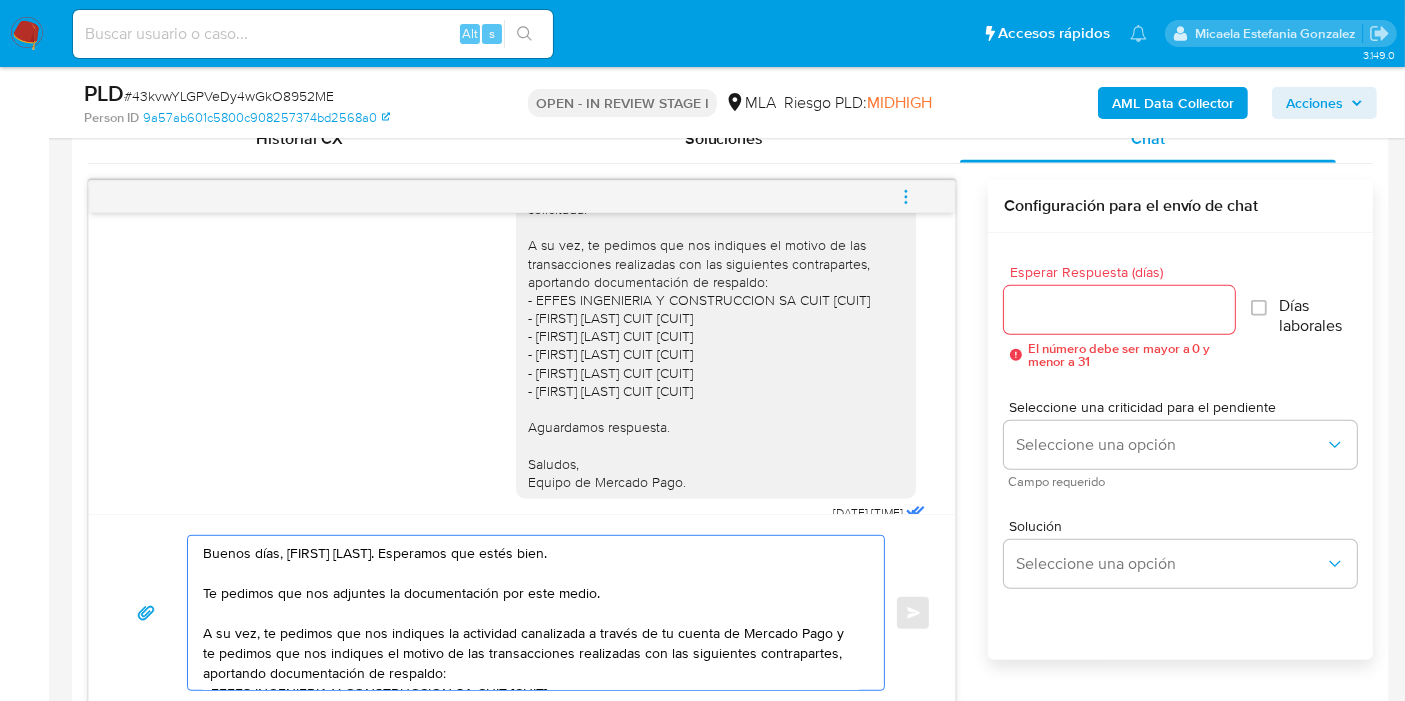 scroll, scrollTop: 1032, scrollLeft: 0, axis: vertical 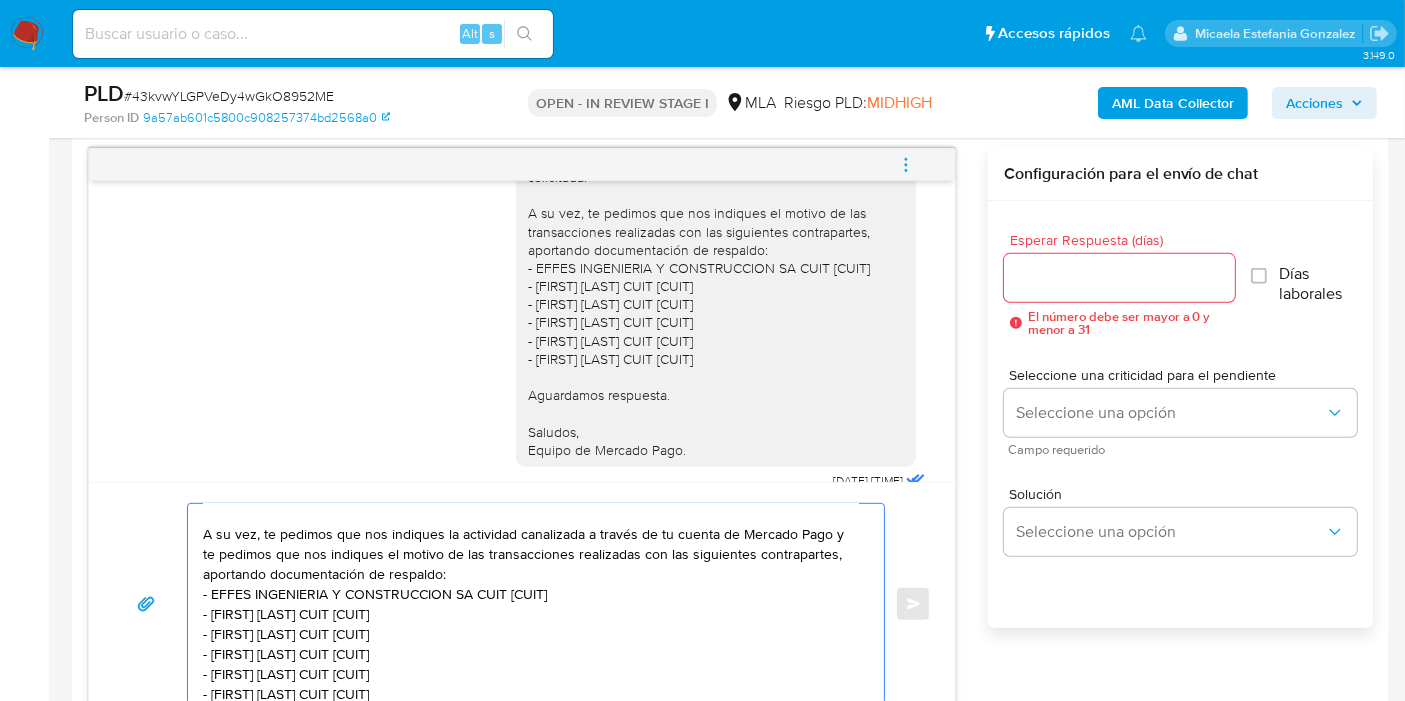 drag, startPoint x: 214, startPoint y: 561, endPoint x: 367, endPoint y: 559, distance: 153.01308 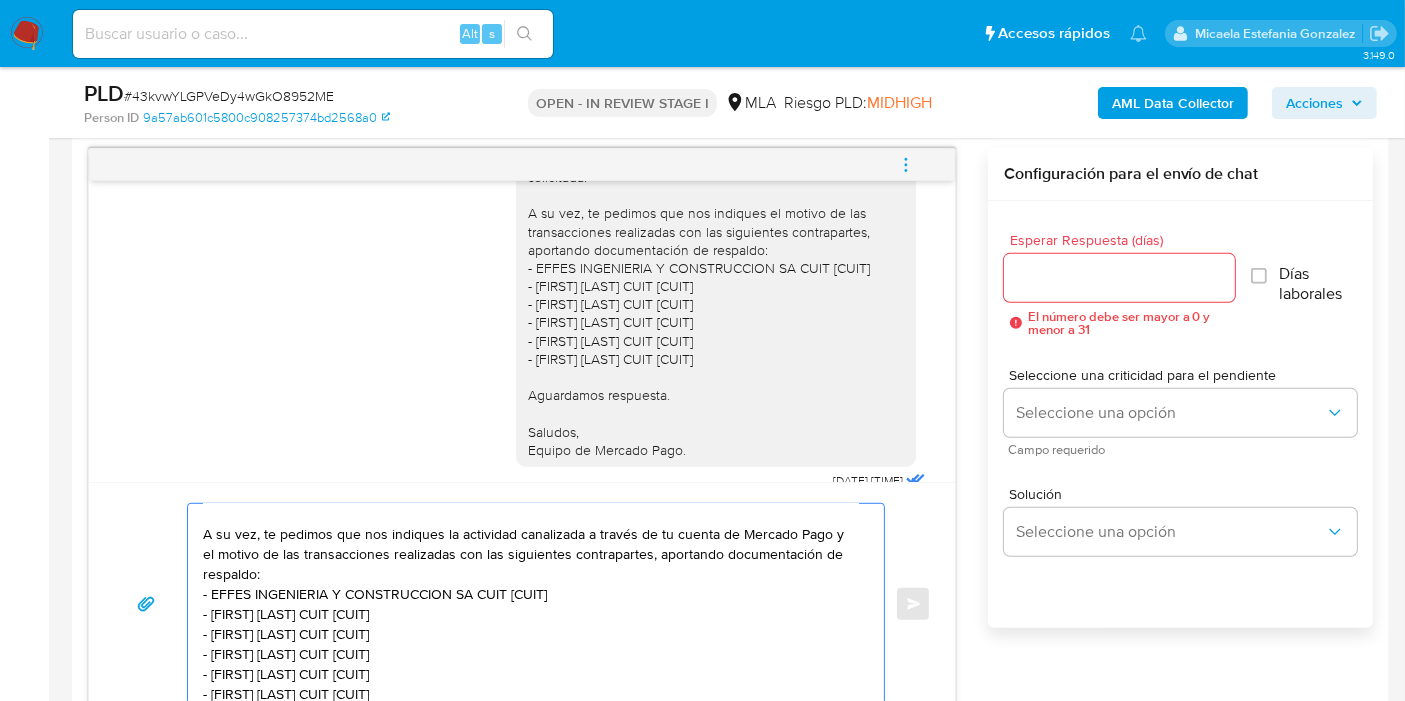 click on "Buenos días, Ignacio. Esperamos que estés bien.
Te pedimos que nos adjuntes la documentación por este medio.
A su vez, te pedimos que nos indiques la actividad canalizada a través de tu cuenta de Mercado Pago y el motivo de las transacciones realizadas con las siguientes contrapartes, aportando documentación de respaldo:
- EFFES INGENIERIA Y CONSTRUCCION SA CUIT 30715879383
- Federico Pesce Petachi CUIT 20280524957
- Anahi Robin CUIT 27392867290
- Luis Mateo Fabris CUIT 20076206016
- Emilio Ceccoli CUIT 20353996674
- Alejandro Ceirano CUIT 20183562437" at bounding box center (531, 604) 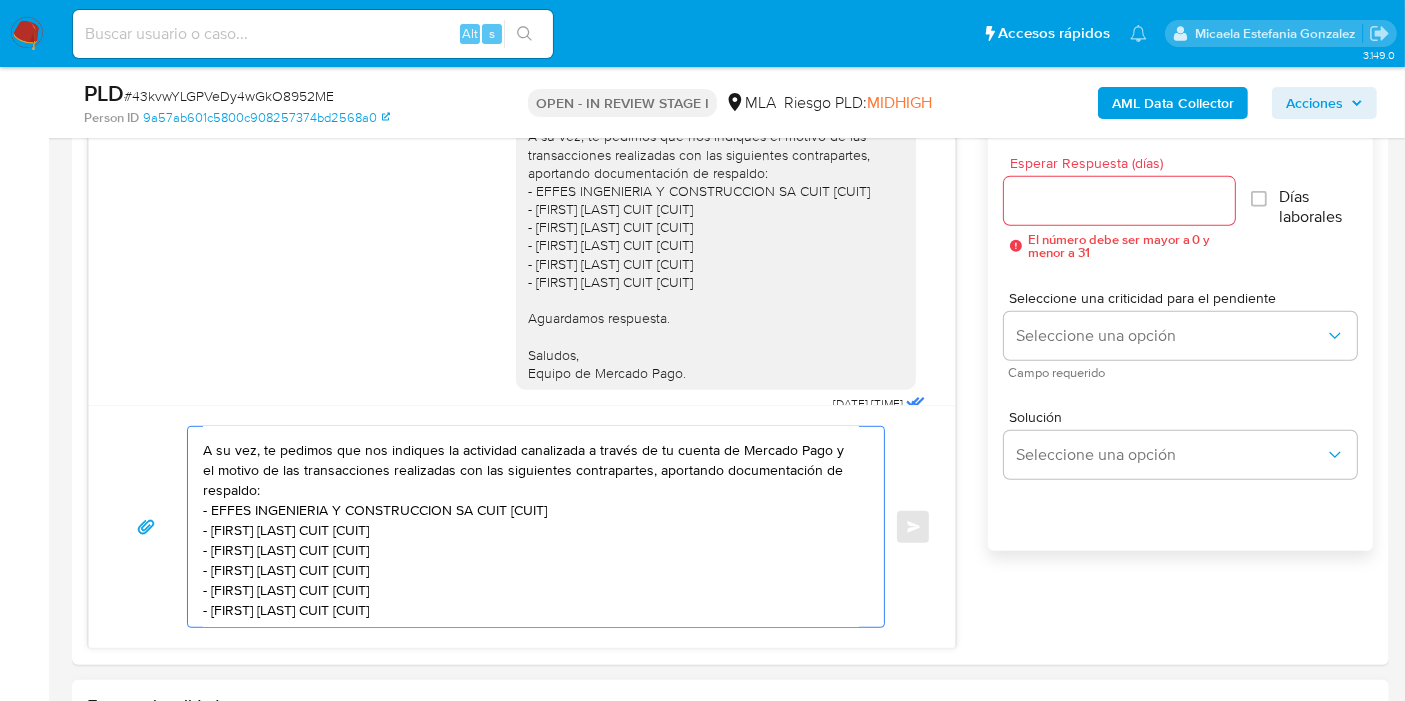 scroll, scrollTop: 1143, scrollLeft: 0, axis: vertical 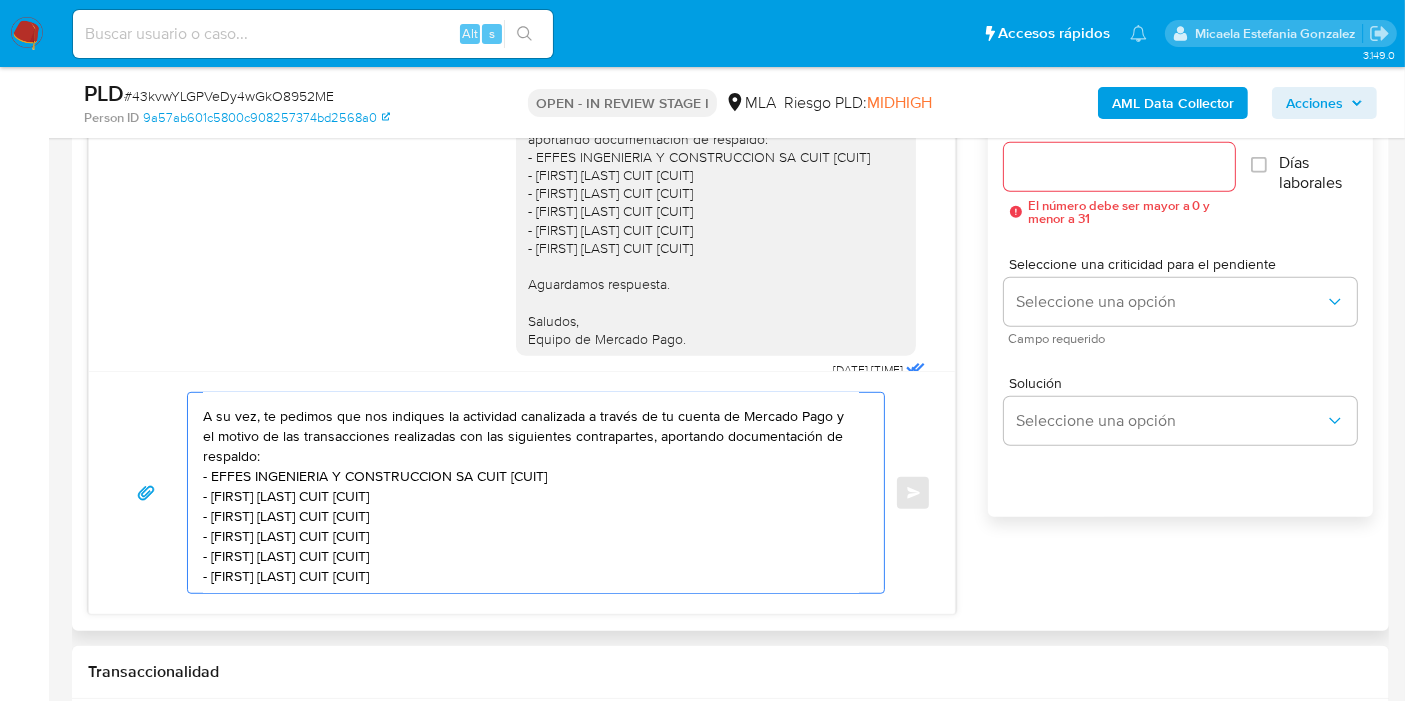 click on "Buenos días, Ignacio. Esperamos que estés bien.
Te pedimos que nos adjuntes la documentación por este medio.
A su vez, te pedimos que nos indiques la actividad canalizada a través de tu cuenta de Mercado Pago y el motivo de las transacciones realizadas con las siguientes contrapartes, aportando documentación de respaldo:
- EFFES INGENIERIA Y CONSTRUCCION SA CUIT 30715879383
- Federico Pesce Petachi CUIT 20280524957
- Anahi Robin CUIT 27392867290
- Luis Mateo Fabris CUIT 20076206016
- Emilio Ceccoli CUIT 20353996674
- Alejandro Ceirano CUIT 20183562437" at bounding box center [531, 493] 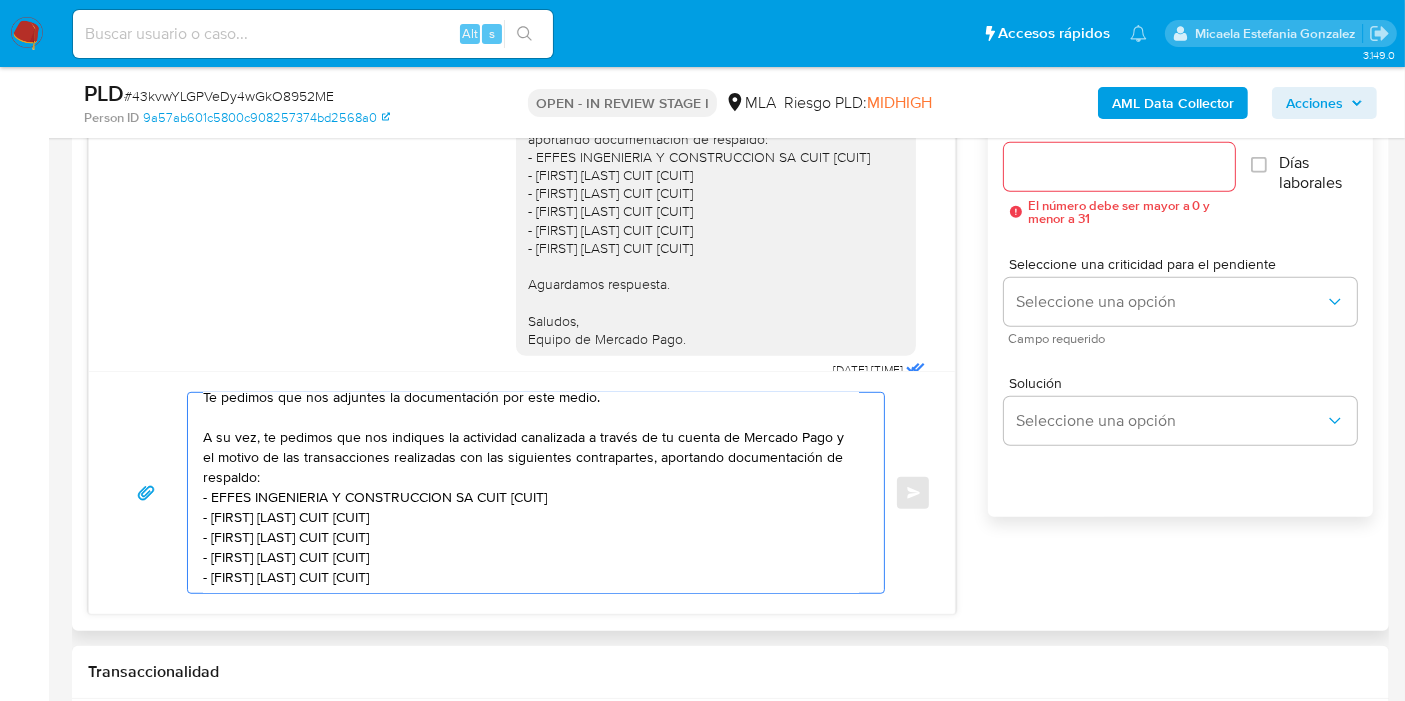 scroll, scrollTop: 0, scrollLeft: 0, axis: both 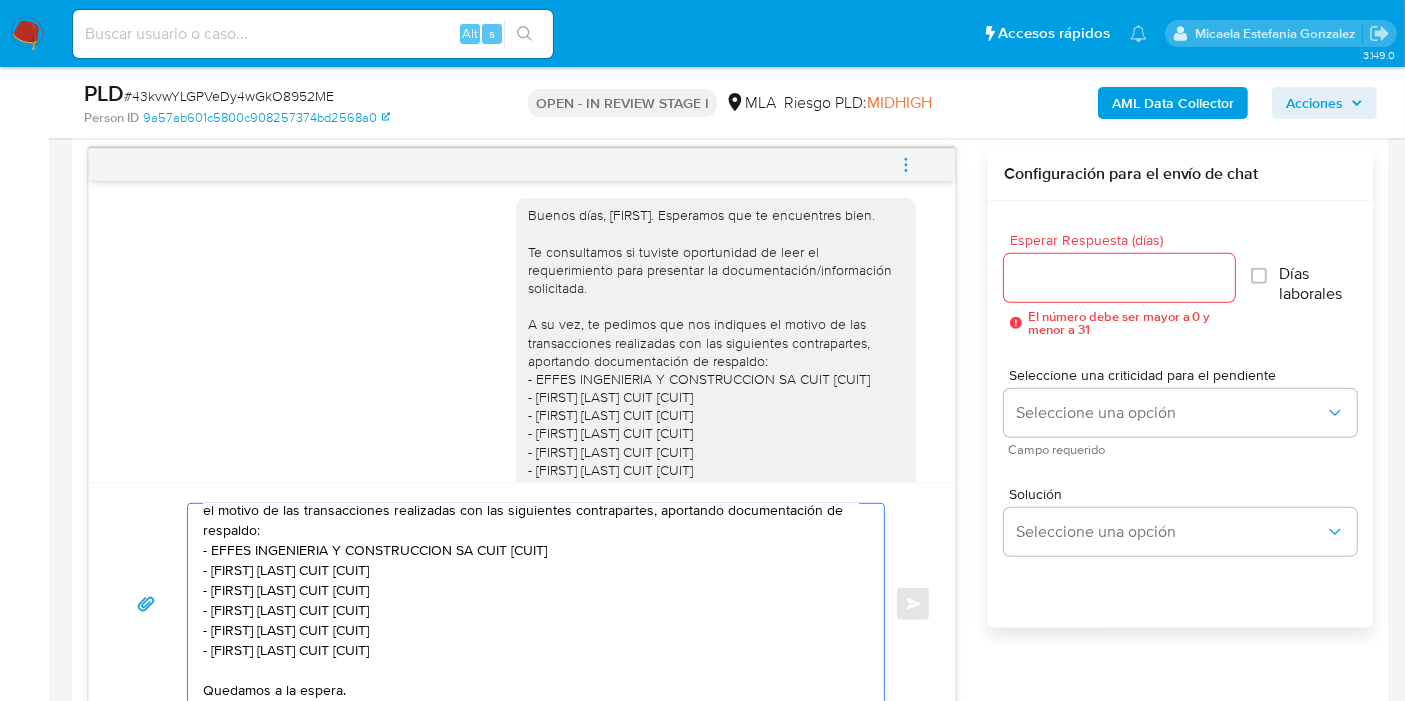 type on "Buenos días, Ignacio. Esperamos que estés bien.
Te pedimos que nos adjuntes la documentación por este medio.
A su vez, te pedimos que nos indiques la actividad canalizada a través de tu cuenta de Mercado Pago y el motivo de las transacciones realizadas con las siguientes contrapartes, aportando documentación de respaldo:
- EFFES INGENIERIA Y CONSTRUCCION SA CUIT 30715879383
- Federico Pesce Petachi CUIT 20280524957
- Anahi Robin CUIT 27392867290
- Luis Mateo Fabris CUIT 20076206016
- Emilio Ceccoli CUIT 20353996674
- Alejandro Ceirano CUIT 20183562437
Quedamos a la espera.
Saludos,
Equipo de Mercado Pago." 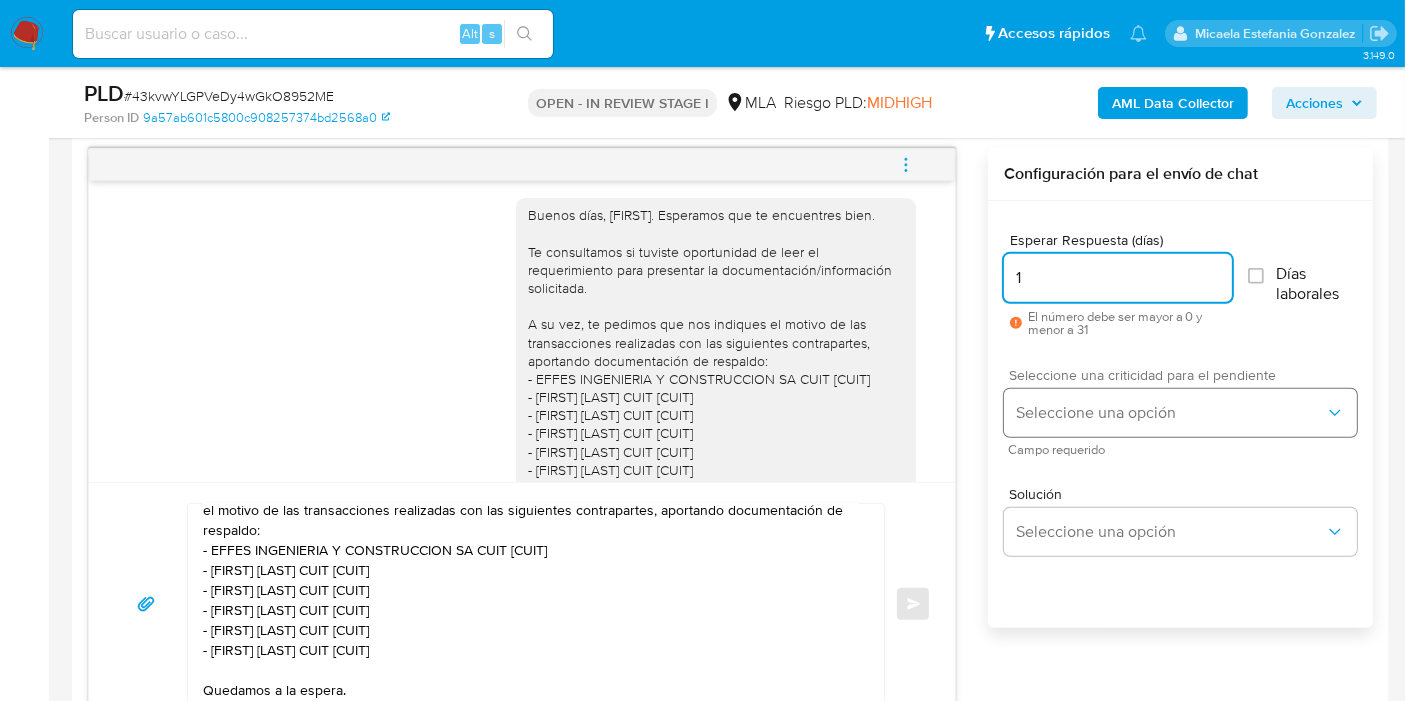 type on "1" 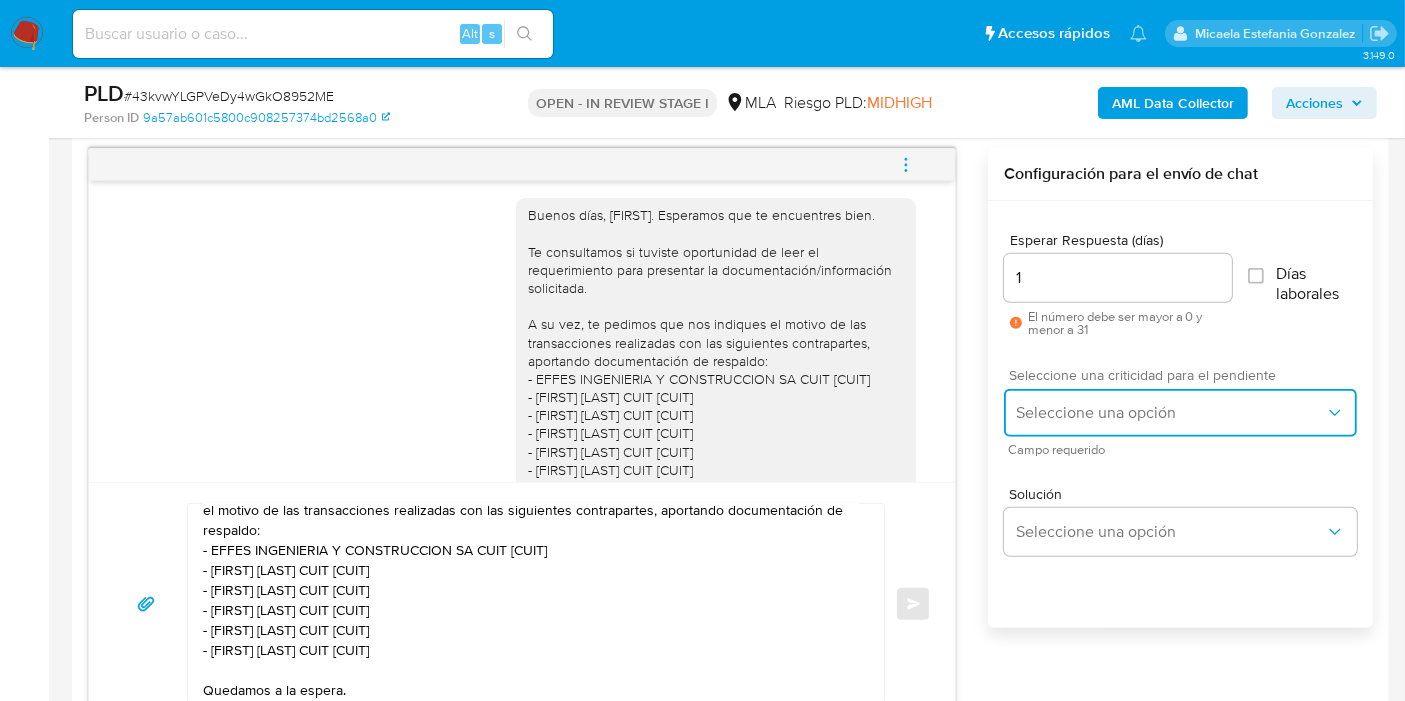 click on "Seleccione una opción" at bounding box center (1170, 413) 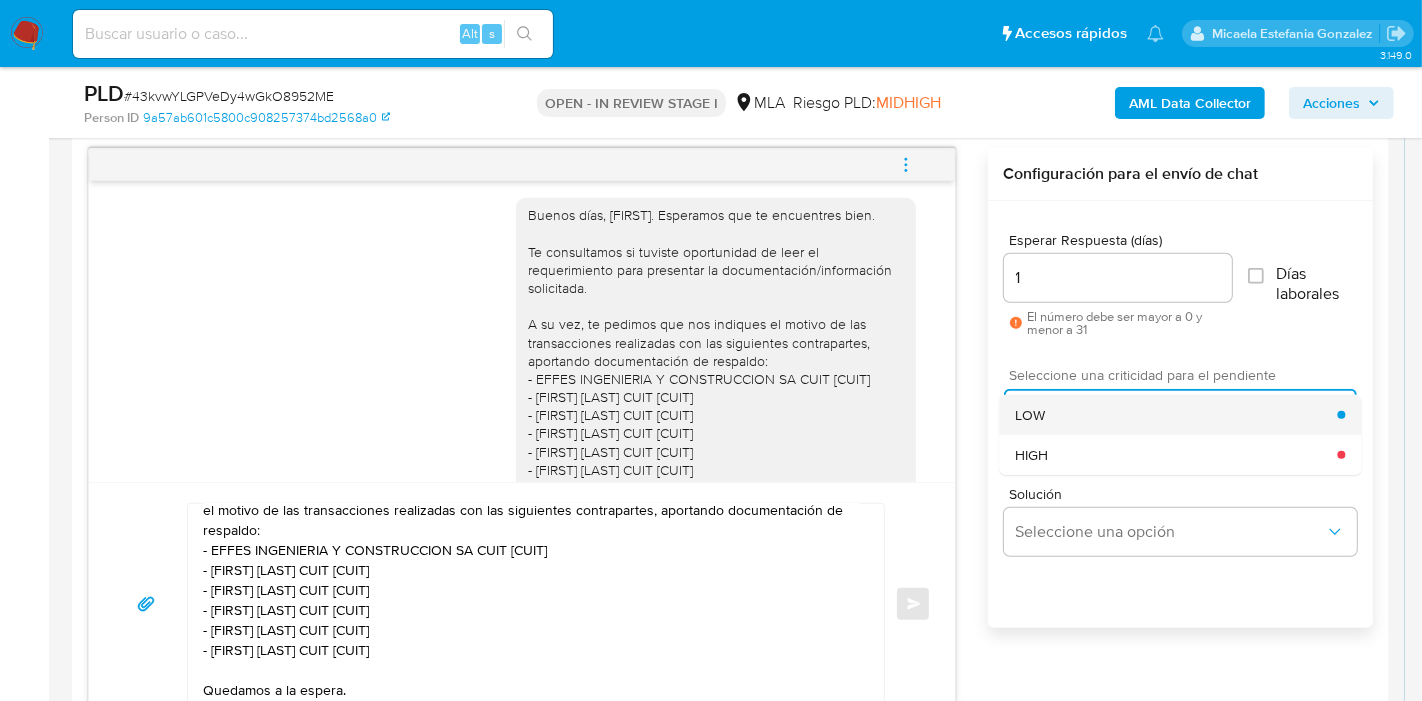click on "LOW" at bounding box center (1176, 415) 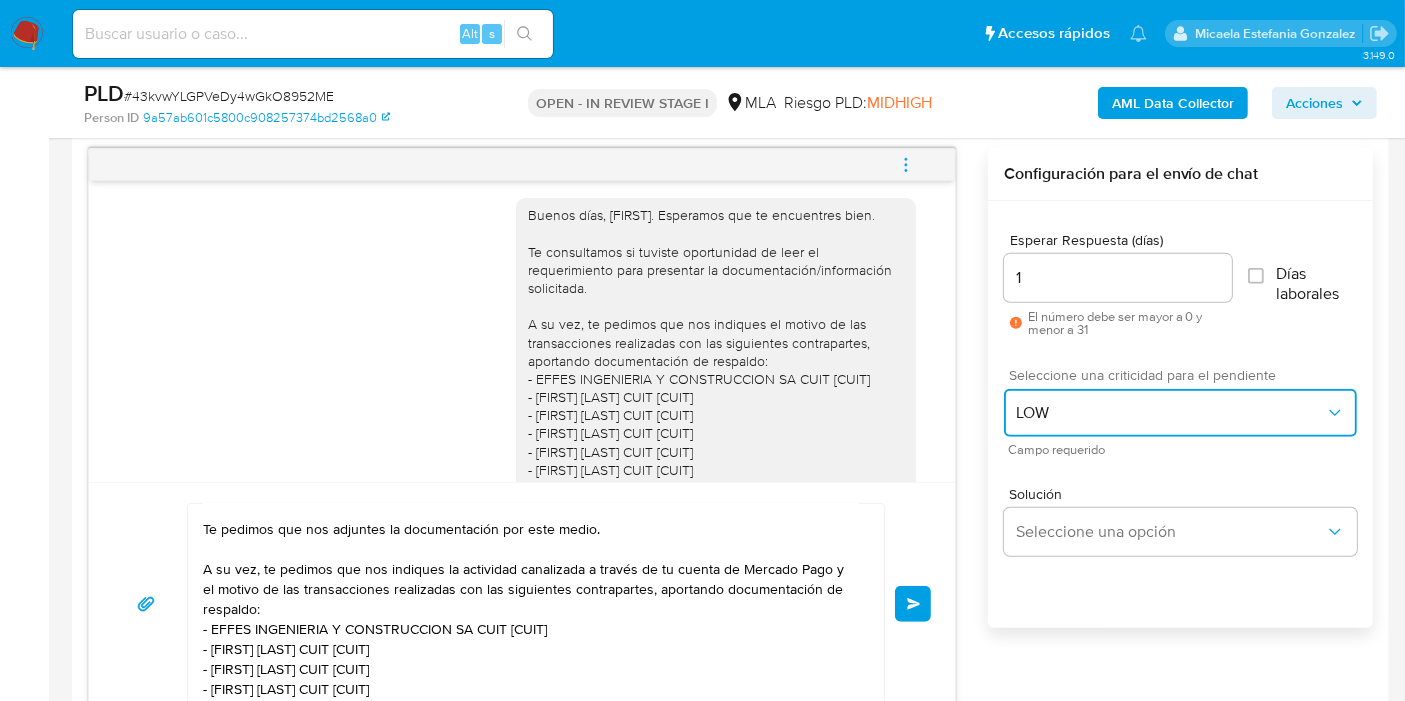 scroll, scrollTop: 0, scrollLeft: 0, axis: both 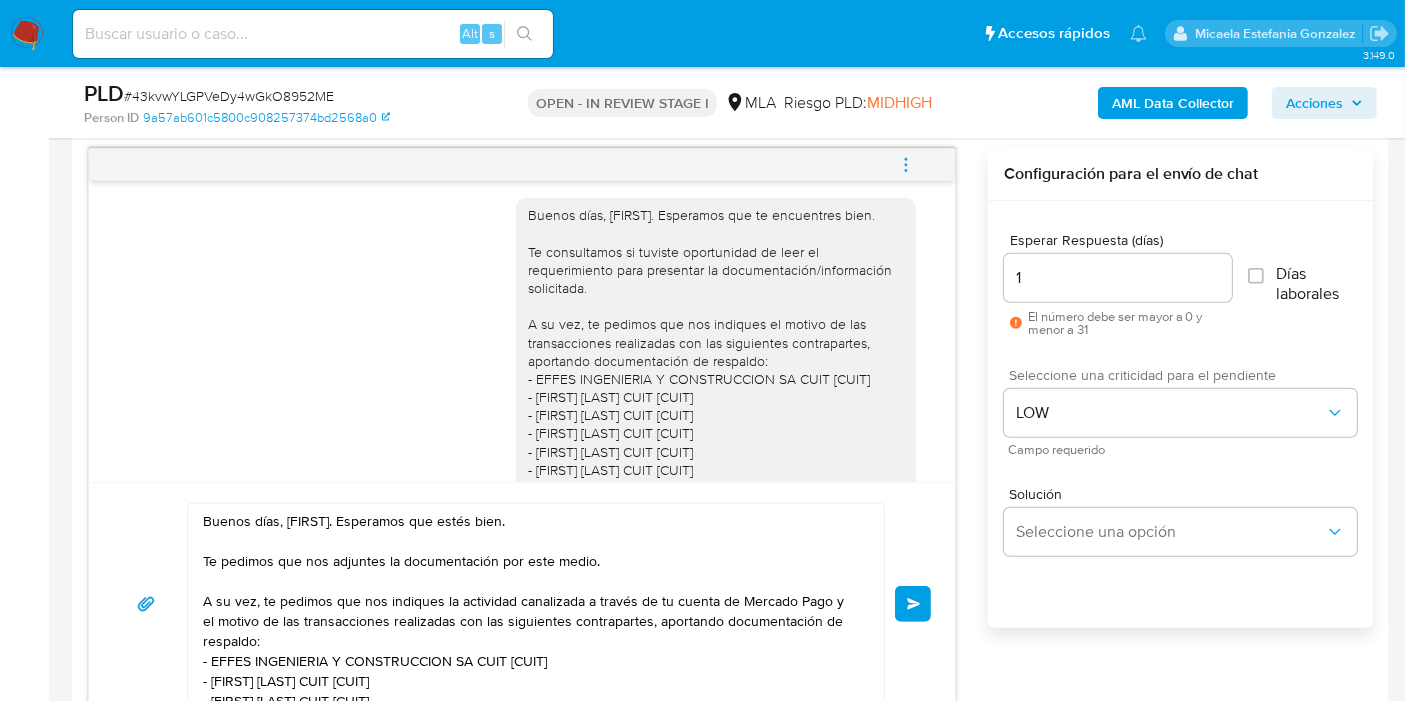 click on "Enviar" at bounding box center [913, 604] 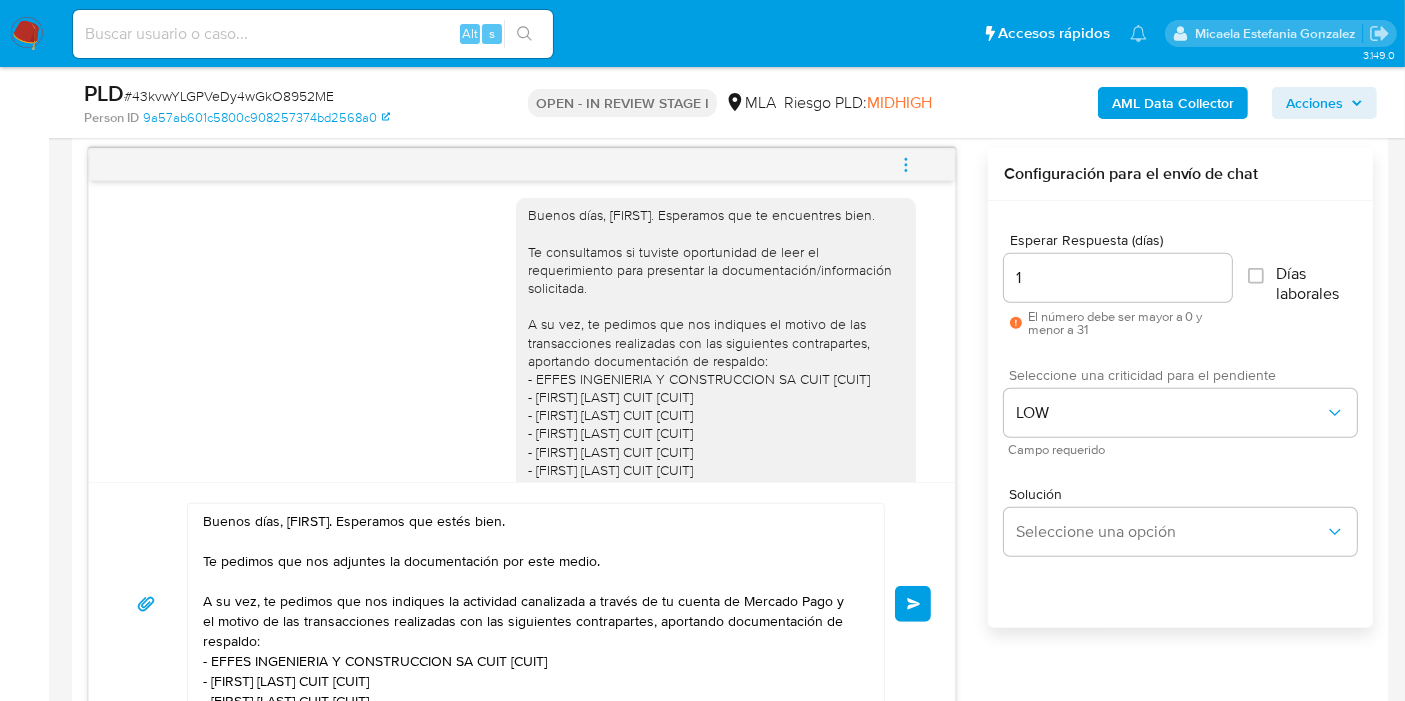 type 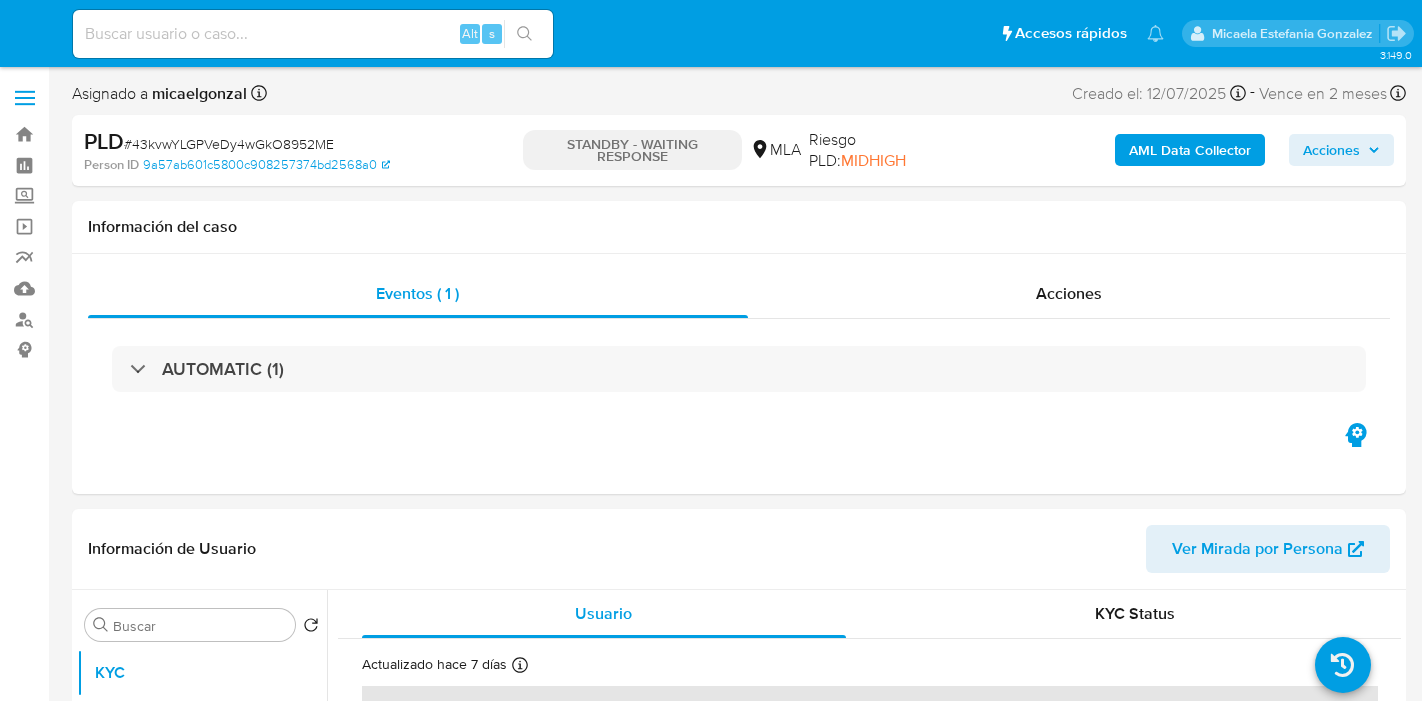 select on "10" 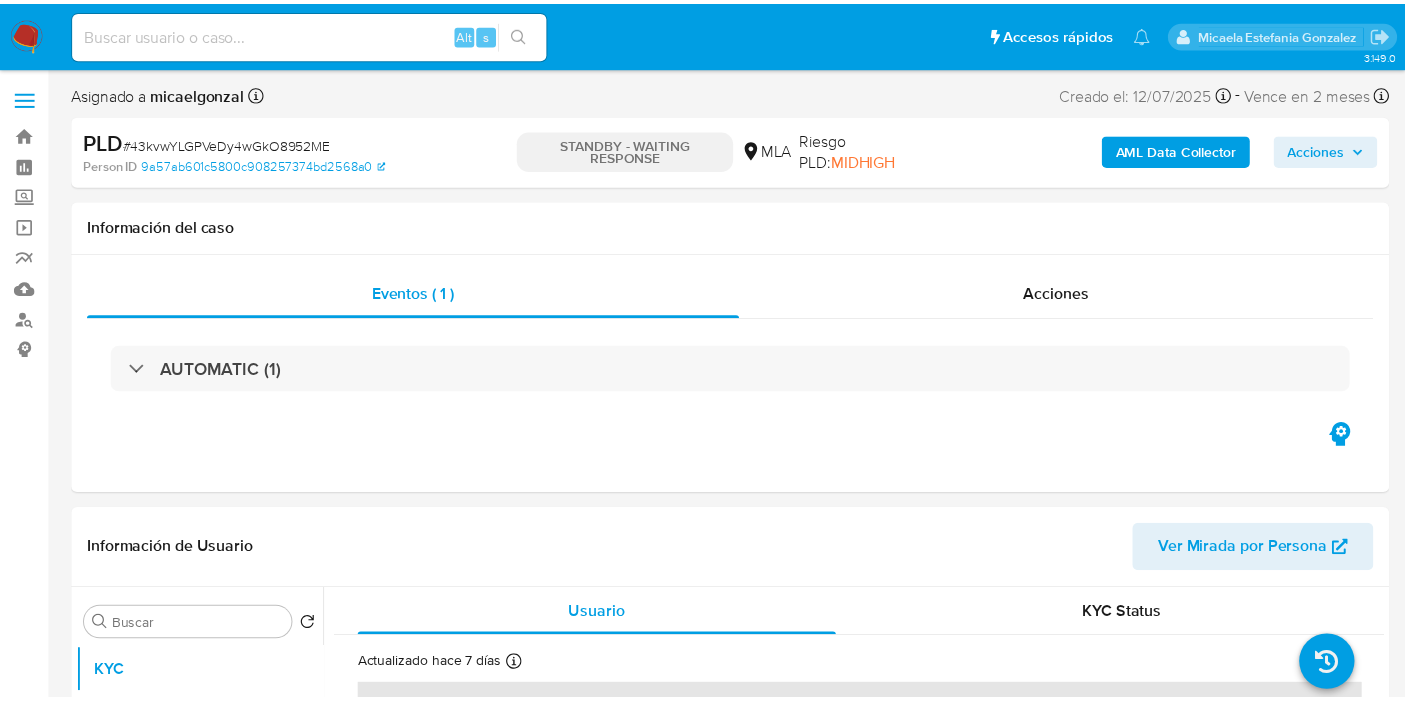 scroll, scrollTop: 0, scrollLeft: 0, axis: both 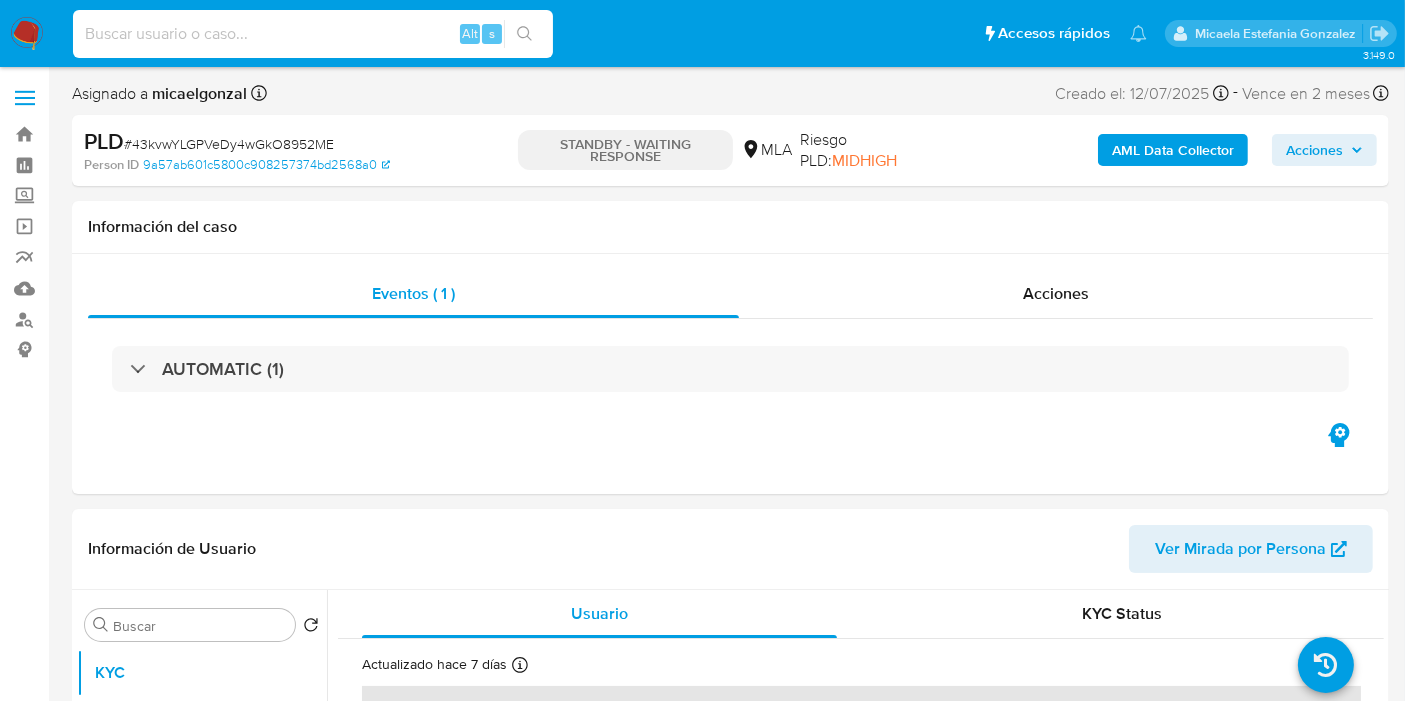 click at bounding box center (313, 34) 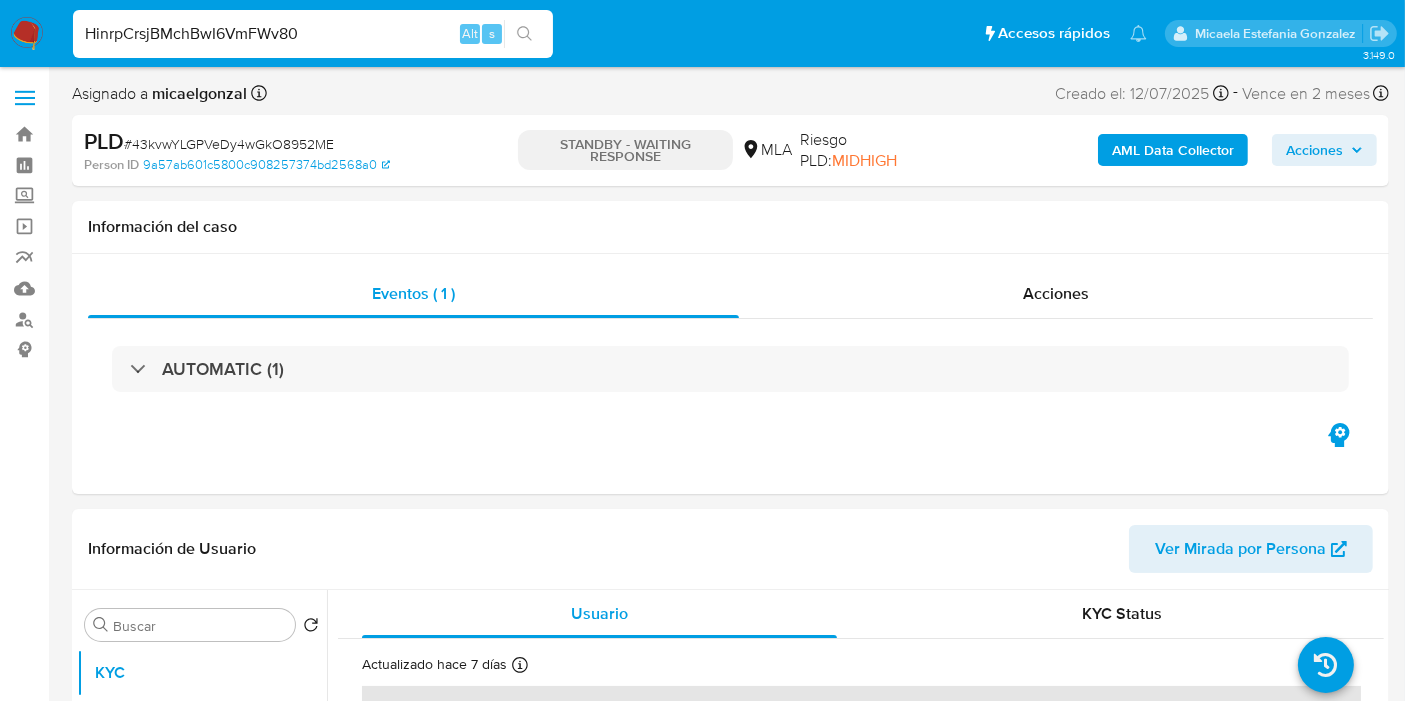 type on "HinrpCrsjBMchBwI6VmFWv80" 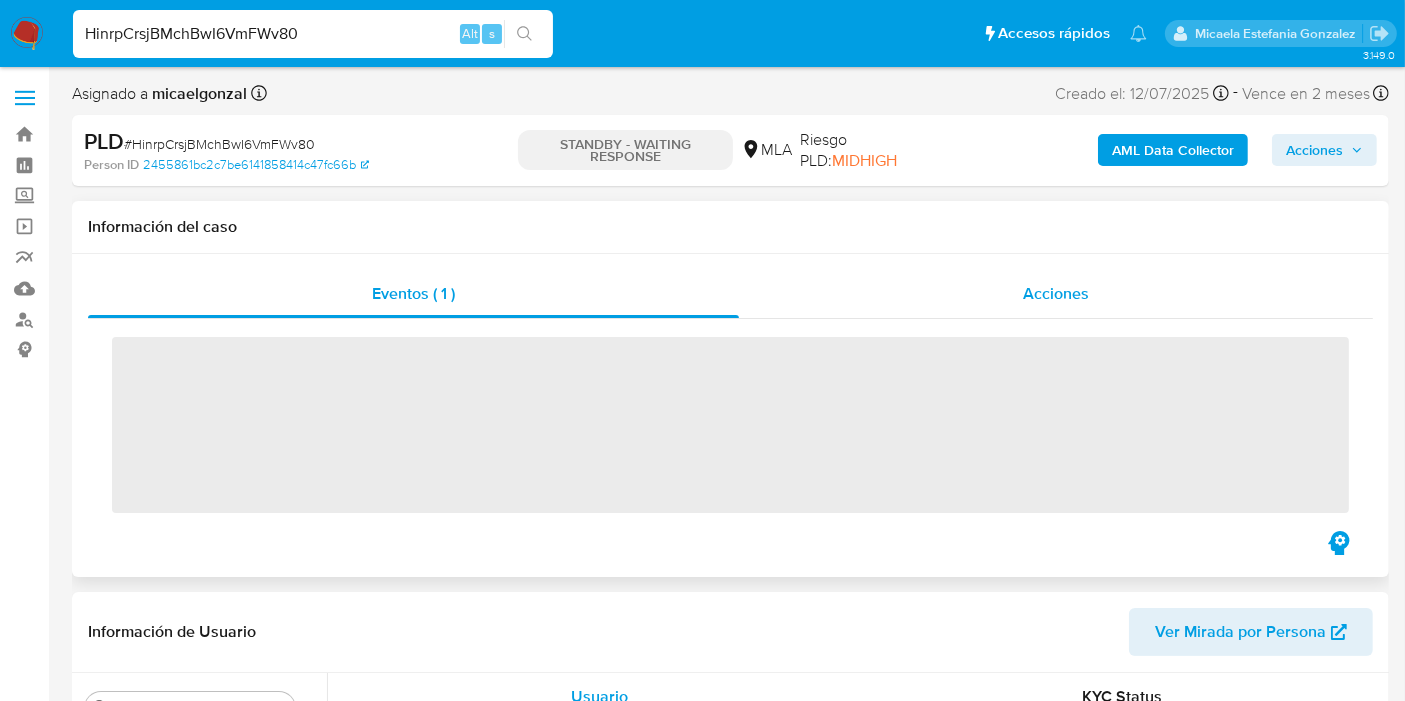 click on "Acciones" at bounding box center [1056, 293] 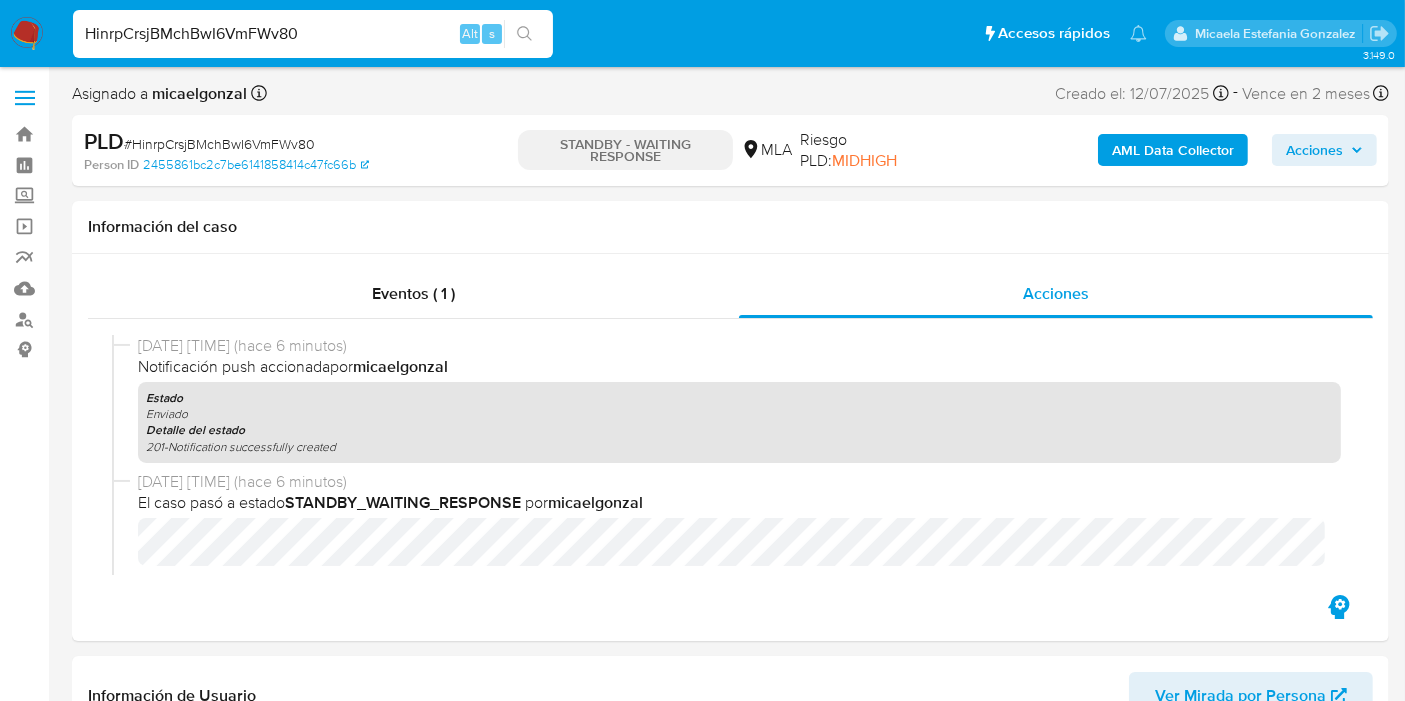 scroll, scrollTop: 111, scrollLeft: 0, axis: vertical 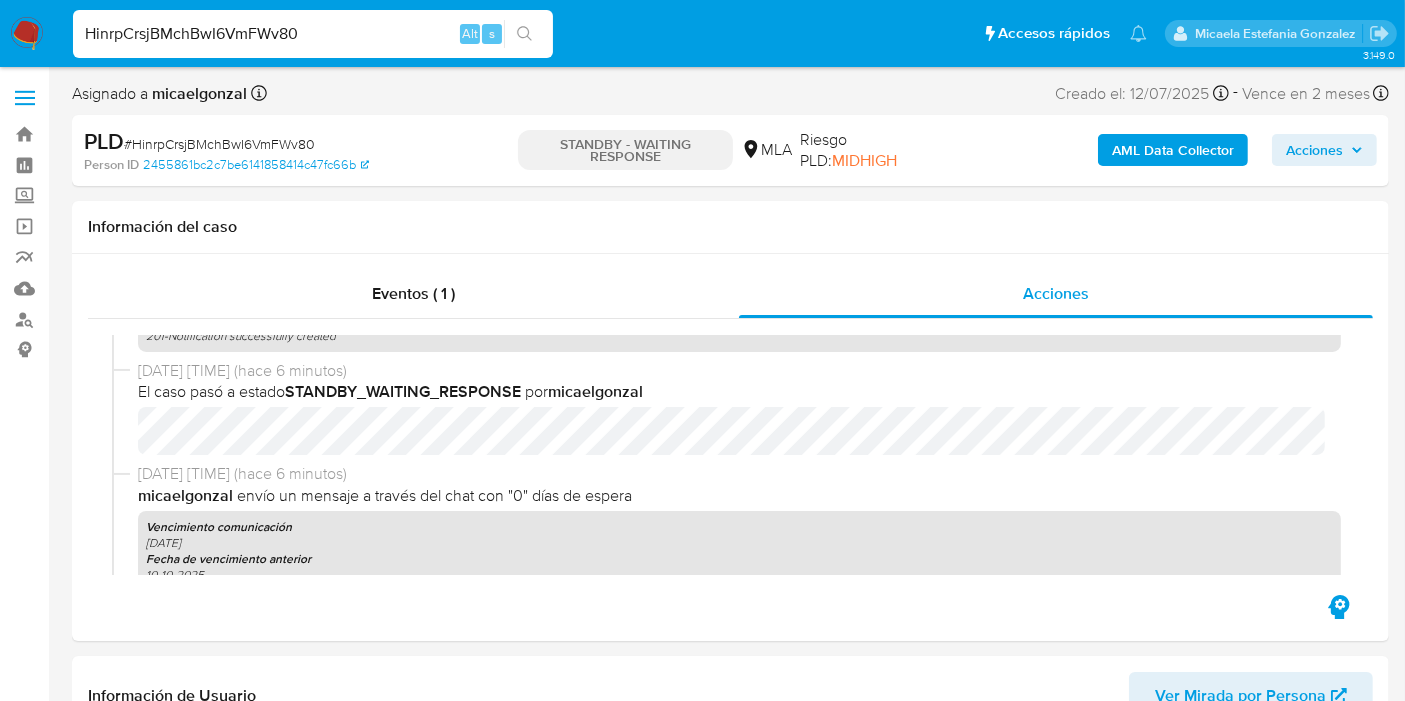 select on "10" 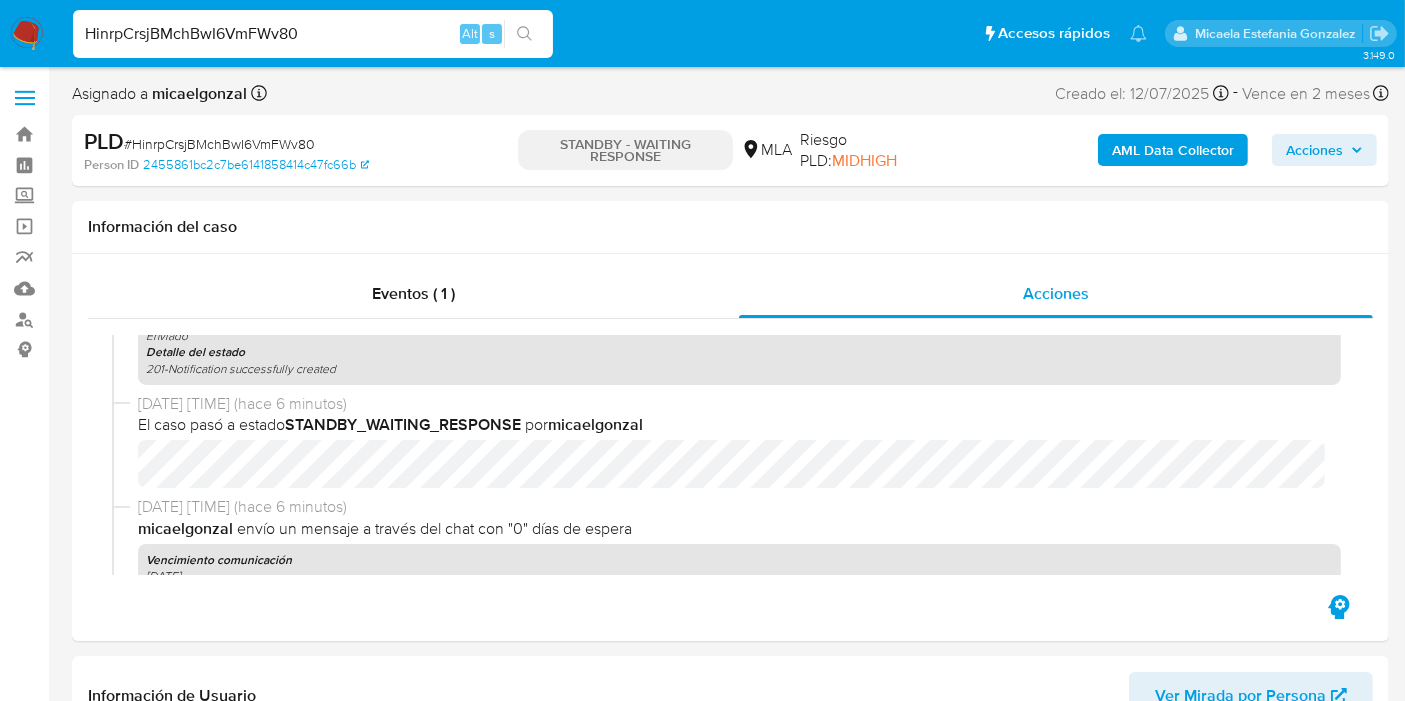 scroll, scrollTop: 0, scrollLeft: 0, axis: both 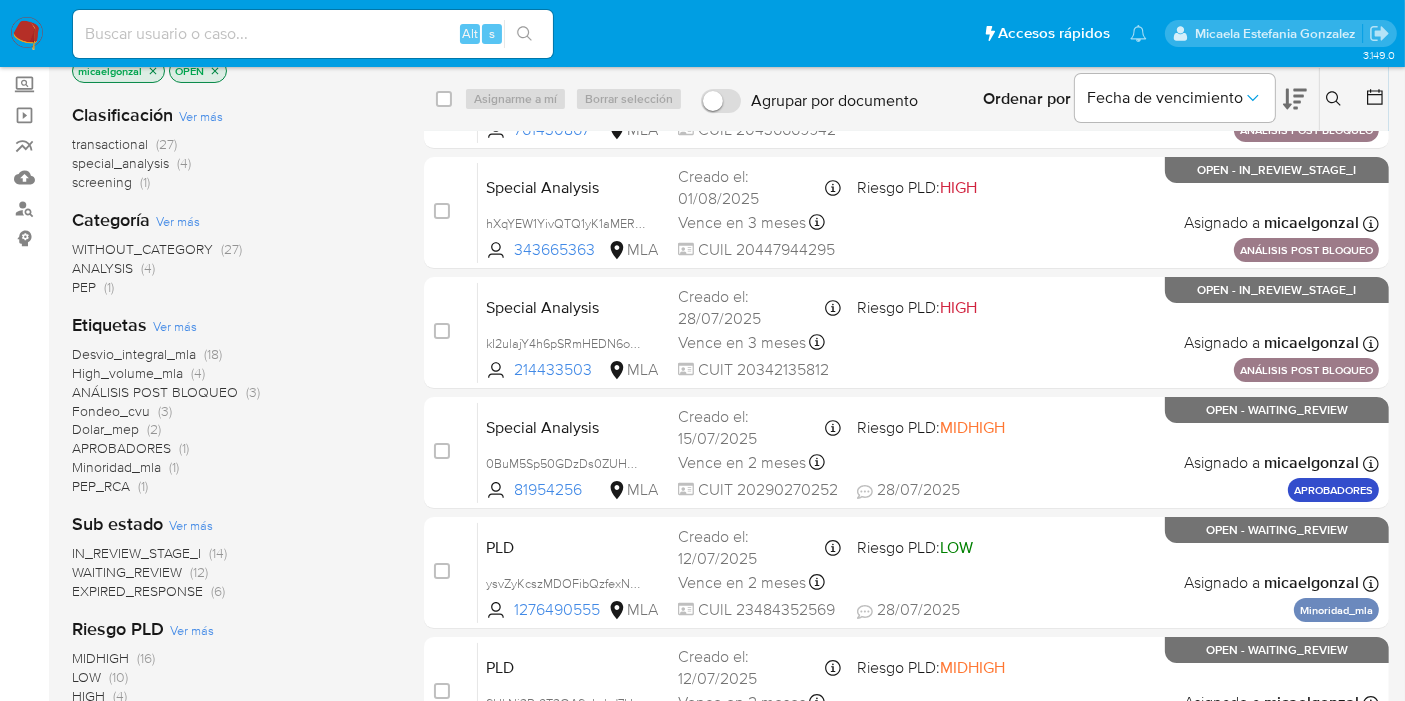click on "WAITING_REVIEW" at bounding box center [127, 572] 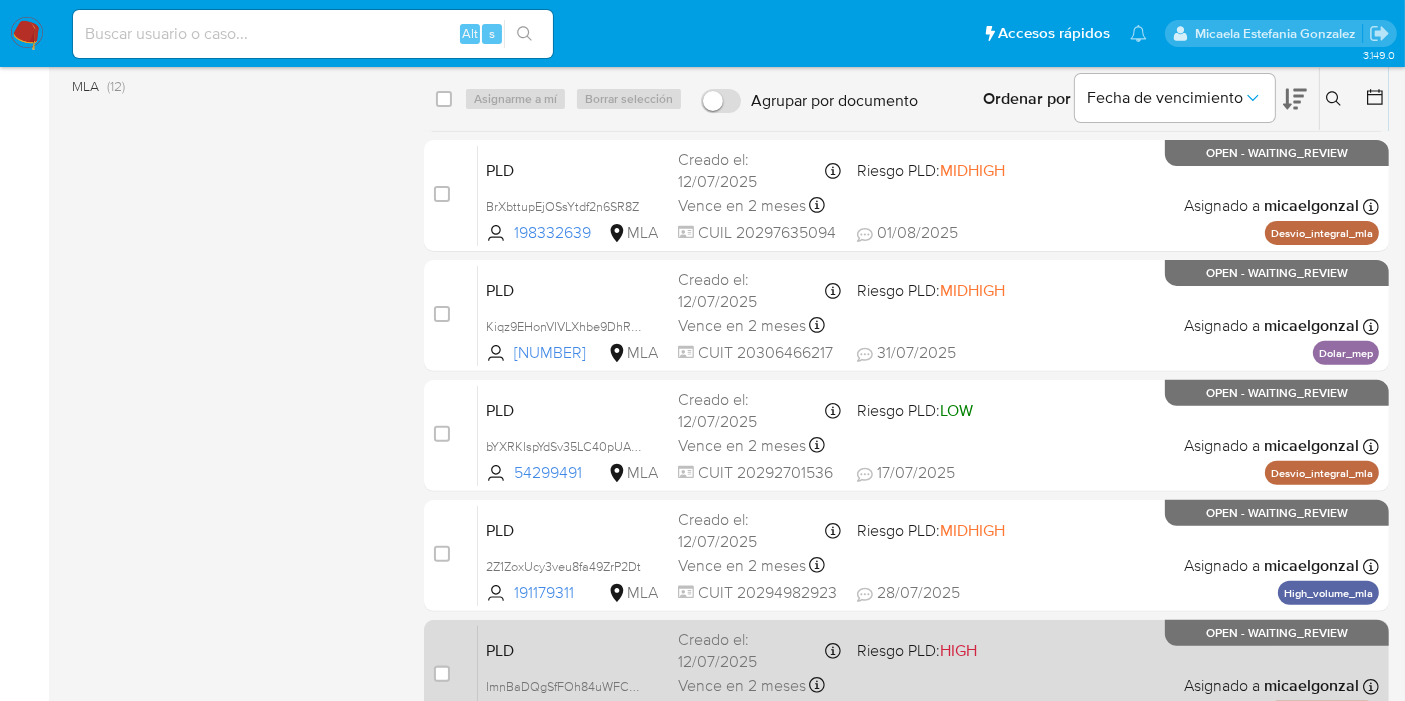 scroll, scrollTop: 722, scrollLeft: 0, axis: vertical 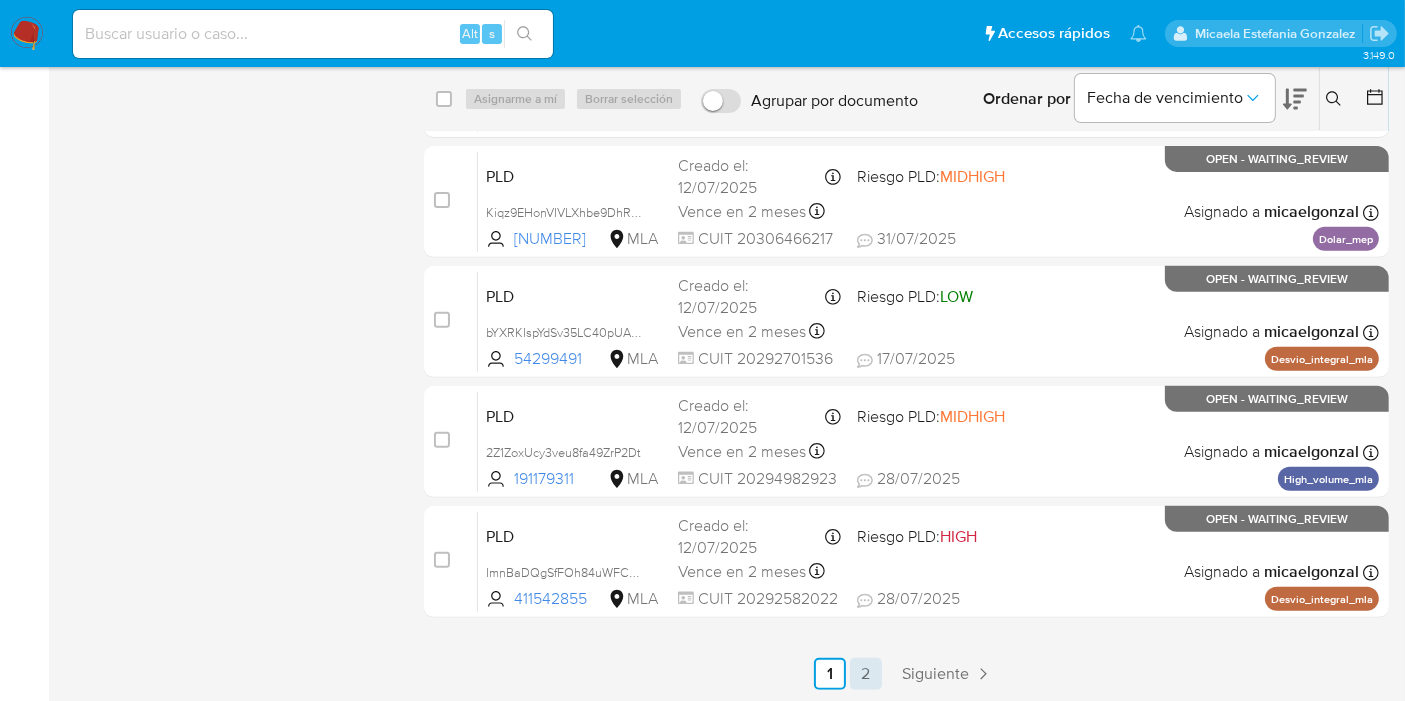 click on "2" at bounding box center [866, 674] 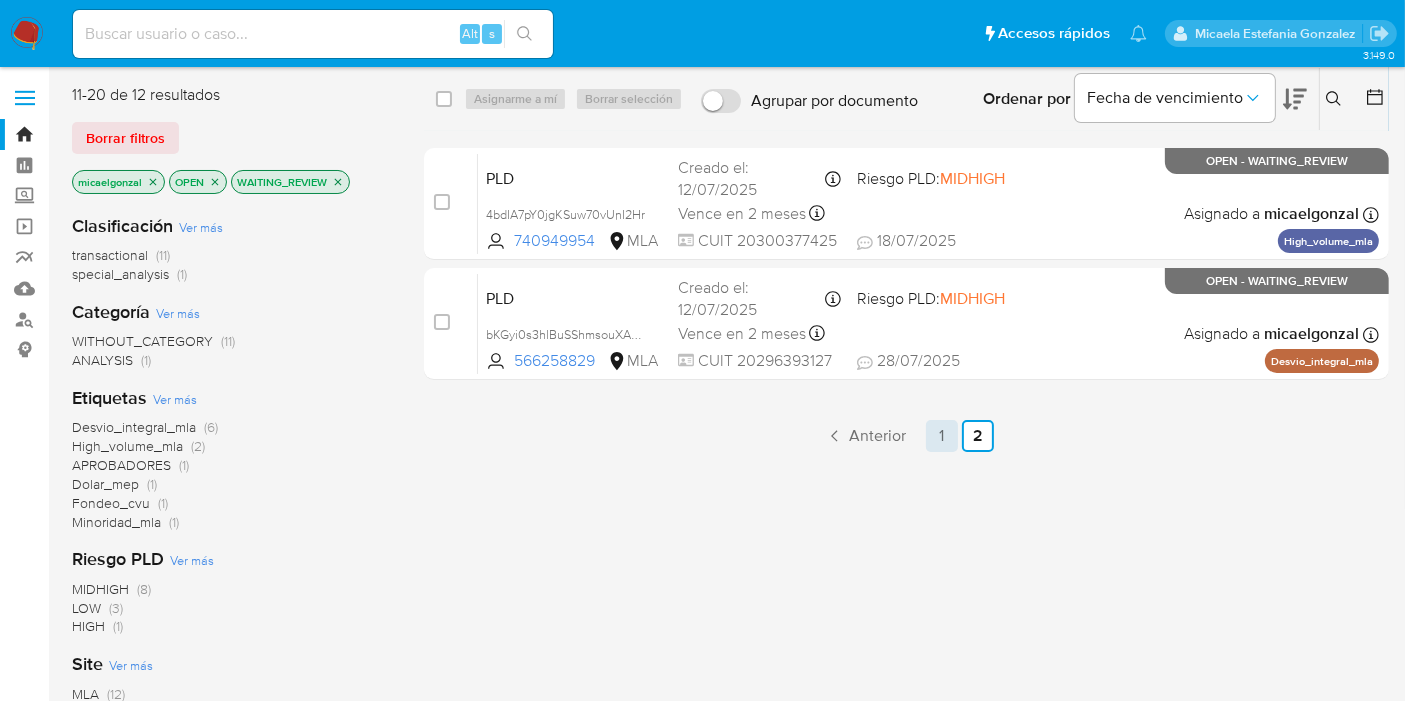 click on "1" at bounding box center (942, 436) 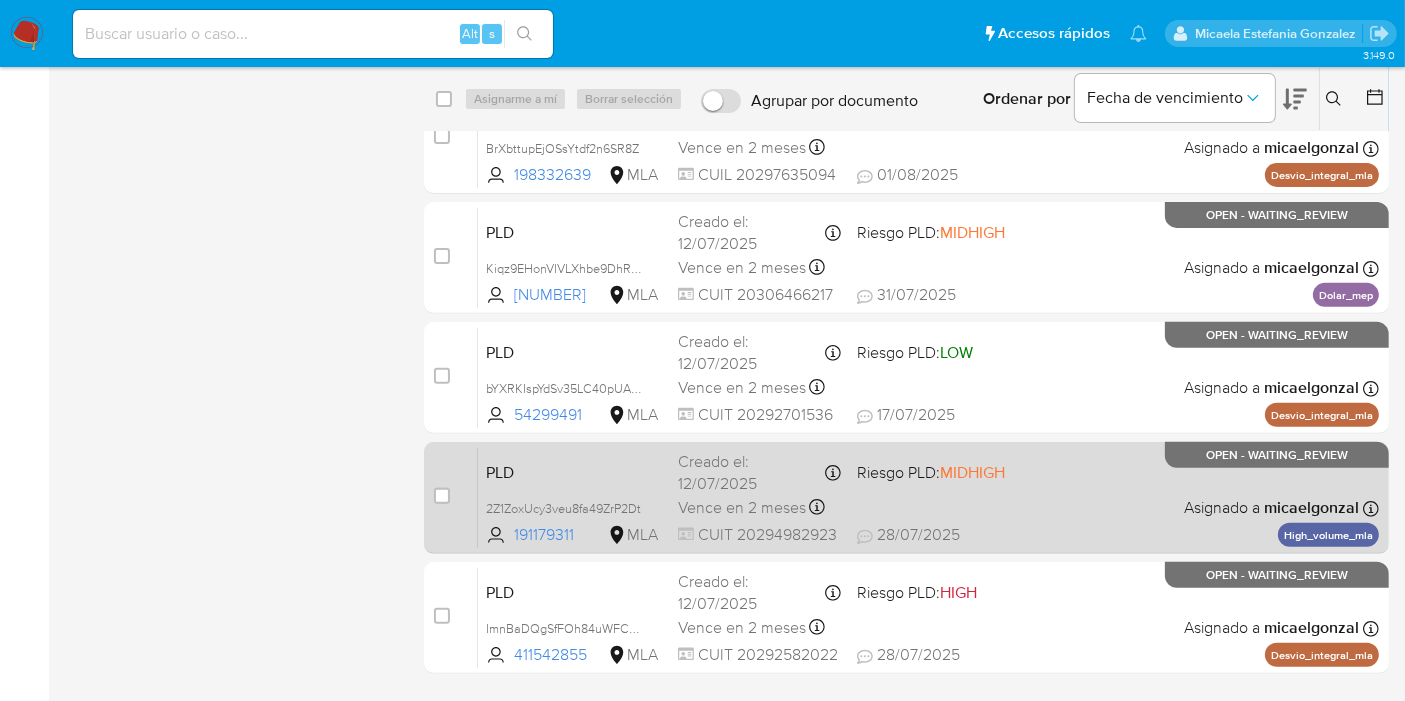 scroll, scrollTop: 722, scrollLeft: 0, axis: vertical 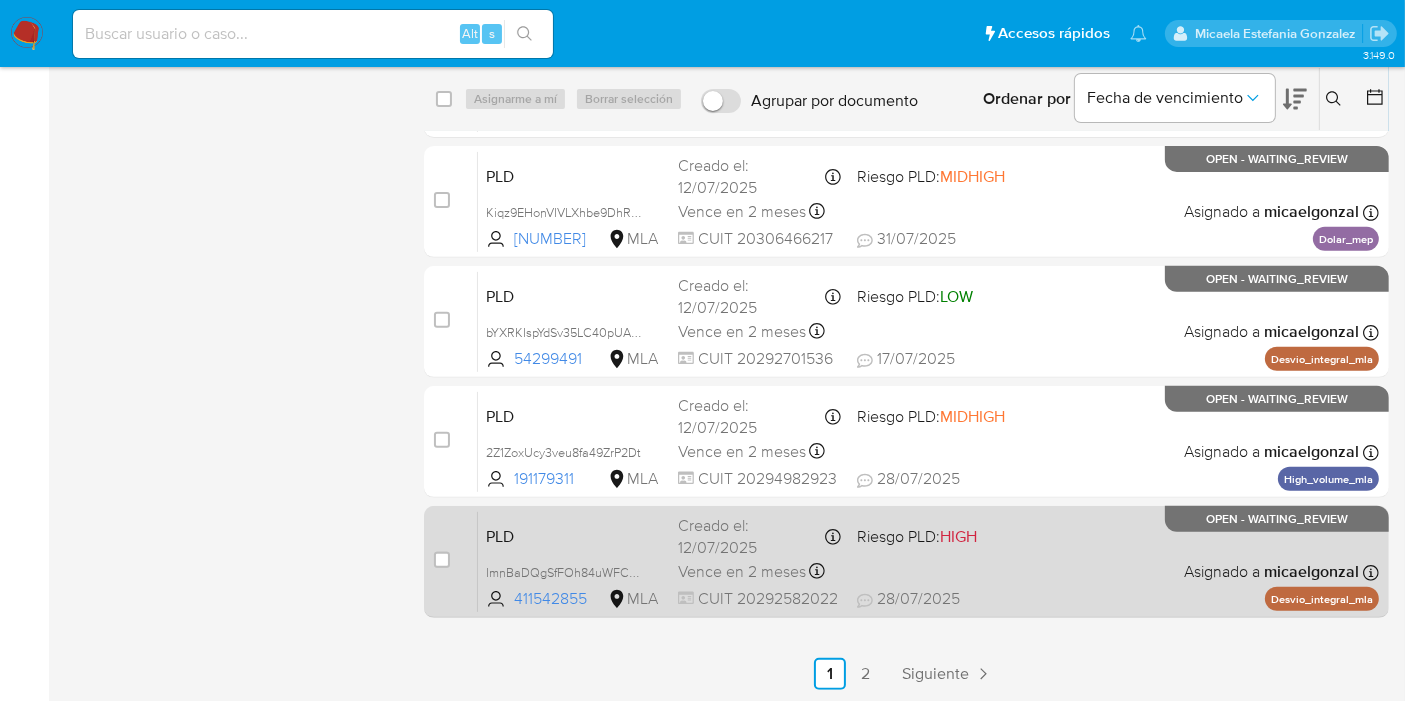 click on "PLD ImnBaDQgSfFOh84uWFCR1rrs 411542855 MLA Riesgo PLD:  HIGH Creado el: [DATE]   Creado el: [DATE] [TIME] Vence en 2 meses   Vence el [DATE] [TIME] CUIT   [NUMBER] [DATE]   [DATE] [TIME] Asignado a   [USERNAME]   Asignado el: [DATE] [TIME] Desvio_integral_mla OPEN - WAITING_REVIEW" at bounding box center (928, 561) 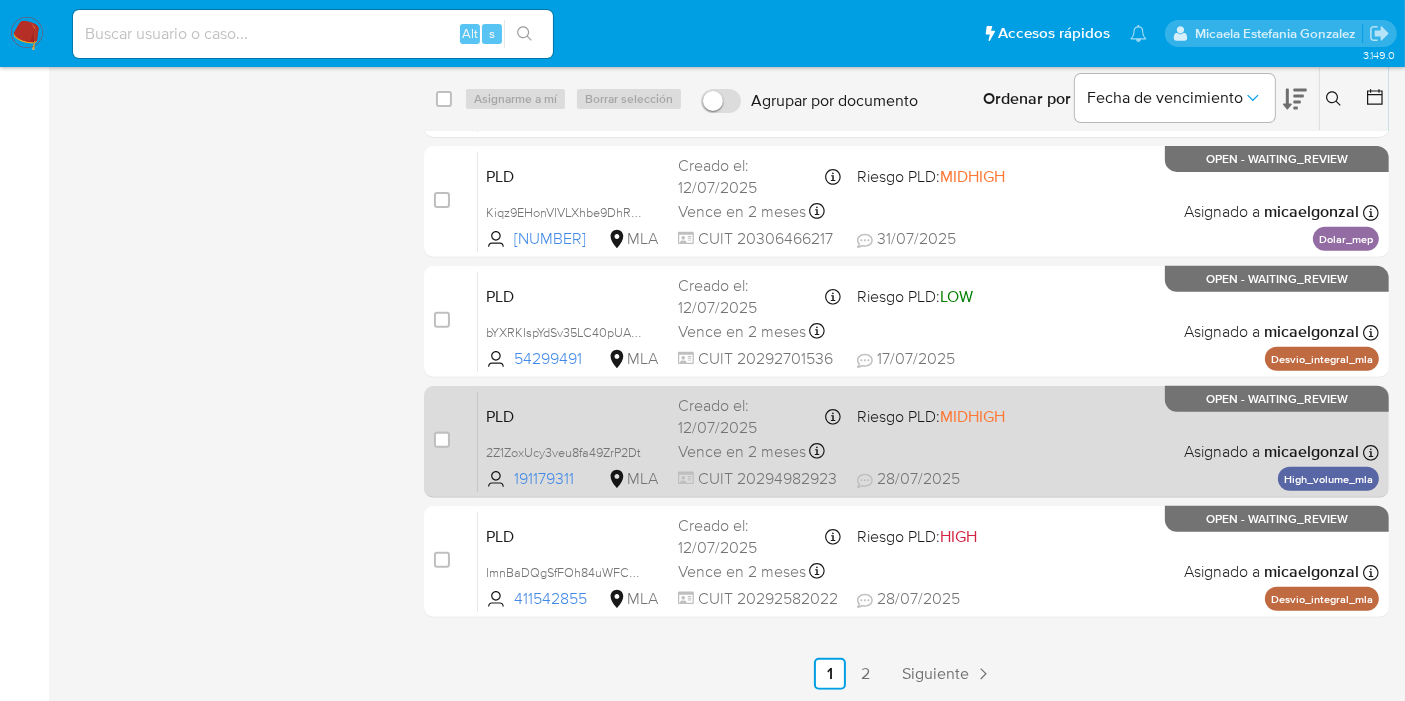 click on "PLD 2Z1ZoxUcy3veu8fa49ZrP2Dt 191179311 MLA Riesgo PLD:  MIDHIGH Creado el: [DATE]   Creado el: [DATE] [TIME] Vence en 2 meses   Vence el [DATE] [TIME] CUIT   [NUMBER] [DATE]   [DATE] [TIME] Asignado a   [USERNAME]   Asignado el: [DATE] [TIME] High_volume_mla OPEN - WAITING_REVIEW" at bounding box center (928, 441) 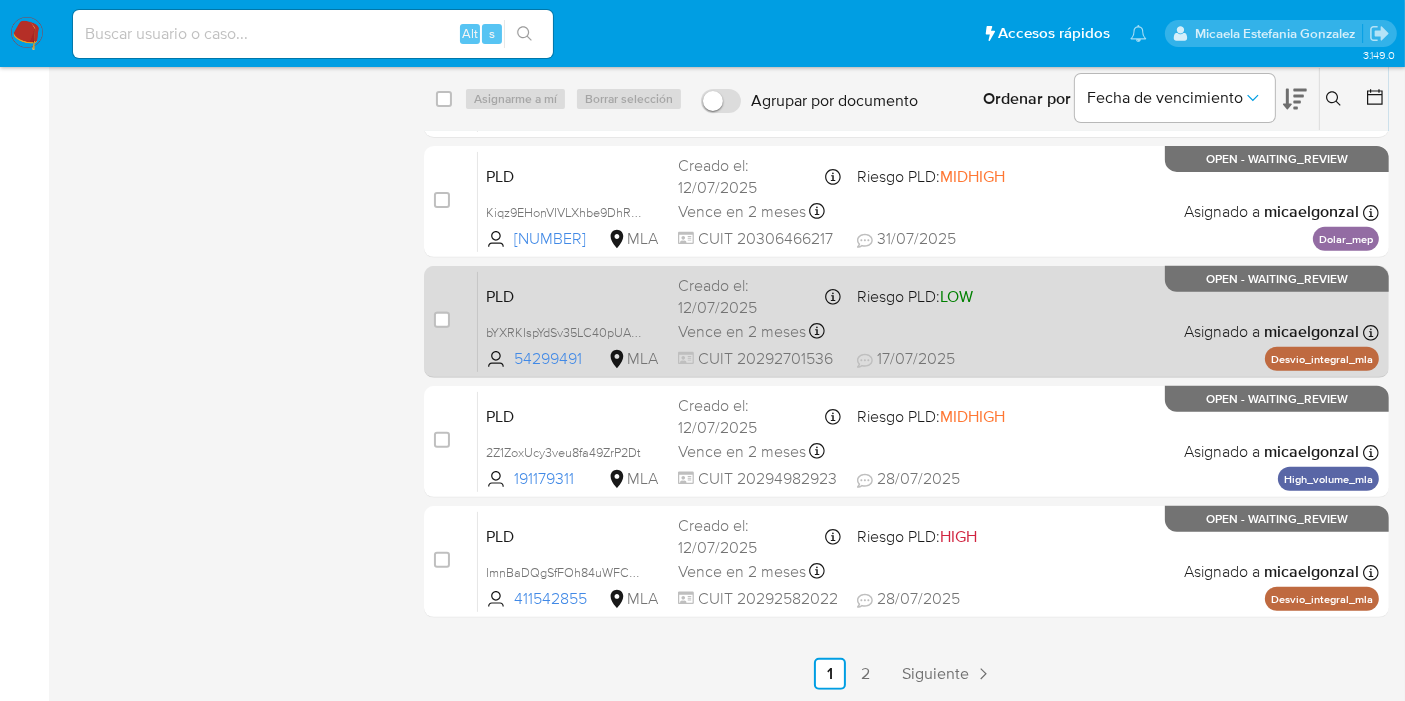 click on "PLD bYXRKIspYdSv35LC40pUAAxF 54299491 MLA Riesgo PLD:  LOW Creado el: [DATE]   Creado el: [DATE] [TIME] Vence en 2 meses   Vence el [DATE] [TIME] CUIT   [NUMBER] [DATE]   [DATE] [TIME] Asignado a   [USERNAME]   Asignado el: [DATE] [TIME] Desvio_integral_mla OPEN - WAITING_REVIEW" at bounding box center [928, 321] 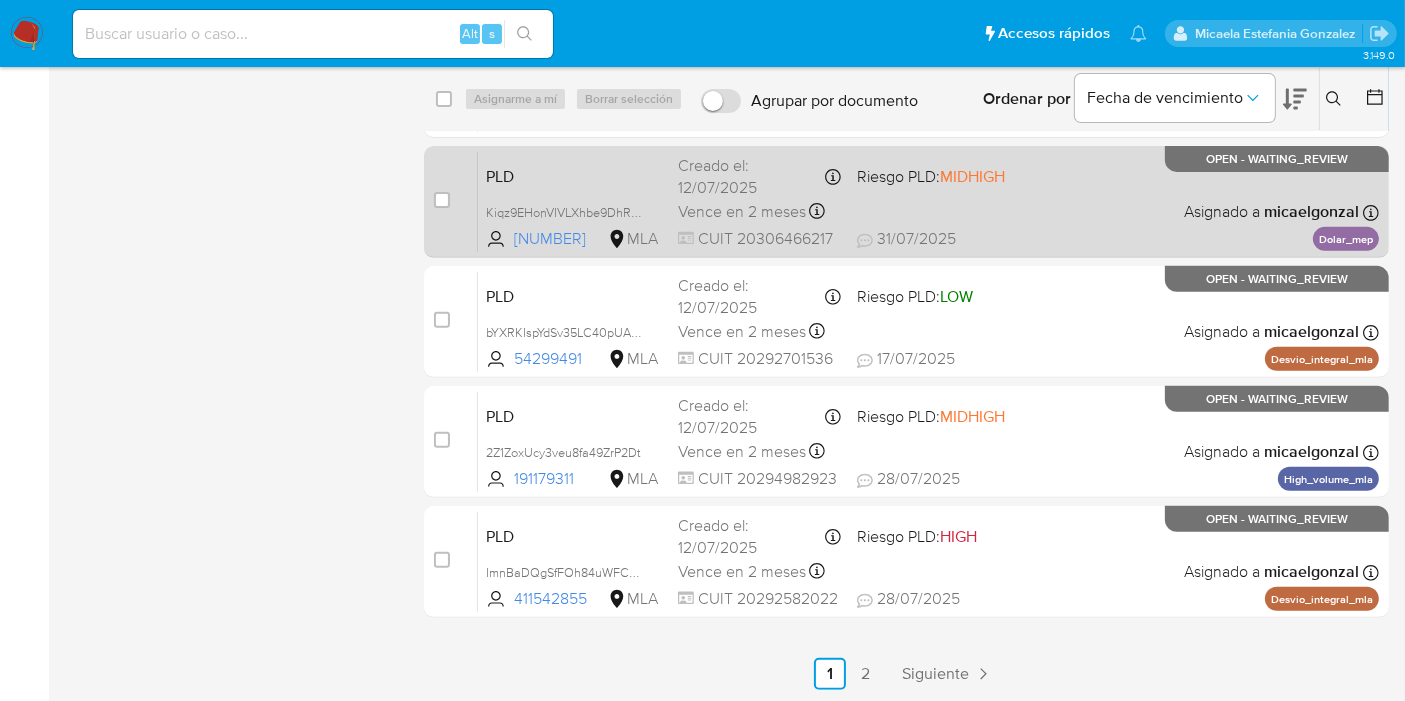 click on "PLD Kiqz9EHonVIVLXhbe9DhRDC6 218615419 MLA Riesgo PLD:  MIDHIGH Creado el: [DATE]   Creado el: [DATE] [TIME] Vence en 2 meses   Vence el [DATE] [TIME] CUIT   [NUMBER] [DATE]   [DATE] [TIME] Asignado a   [USERNAME]   Asignado el: [DATE] [TIME] Dolar_mep OPEN - WAITING_REVIEW" at bounding box center (928, 201) 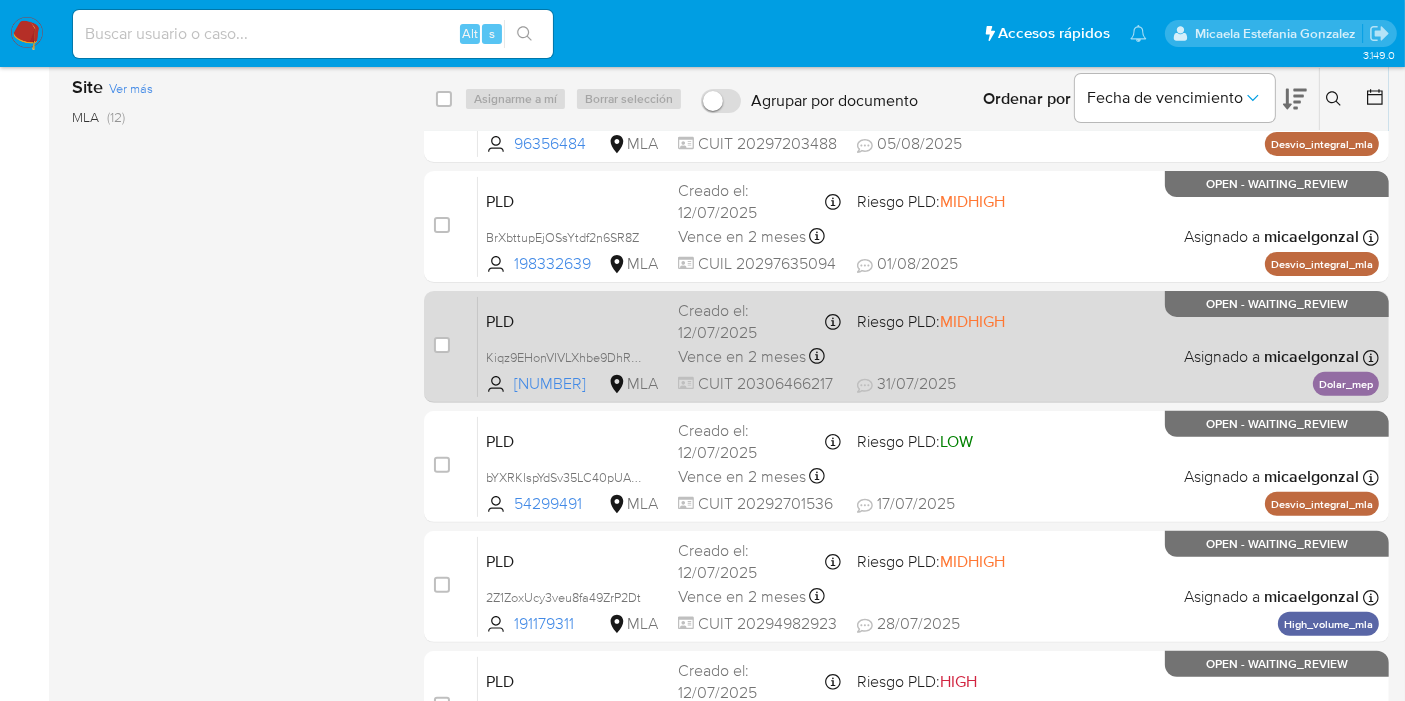 scroll, scrollTop: 611, scrollLeft: 0, axis: vertical 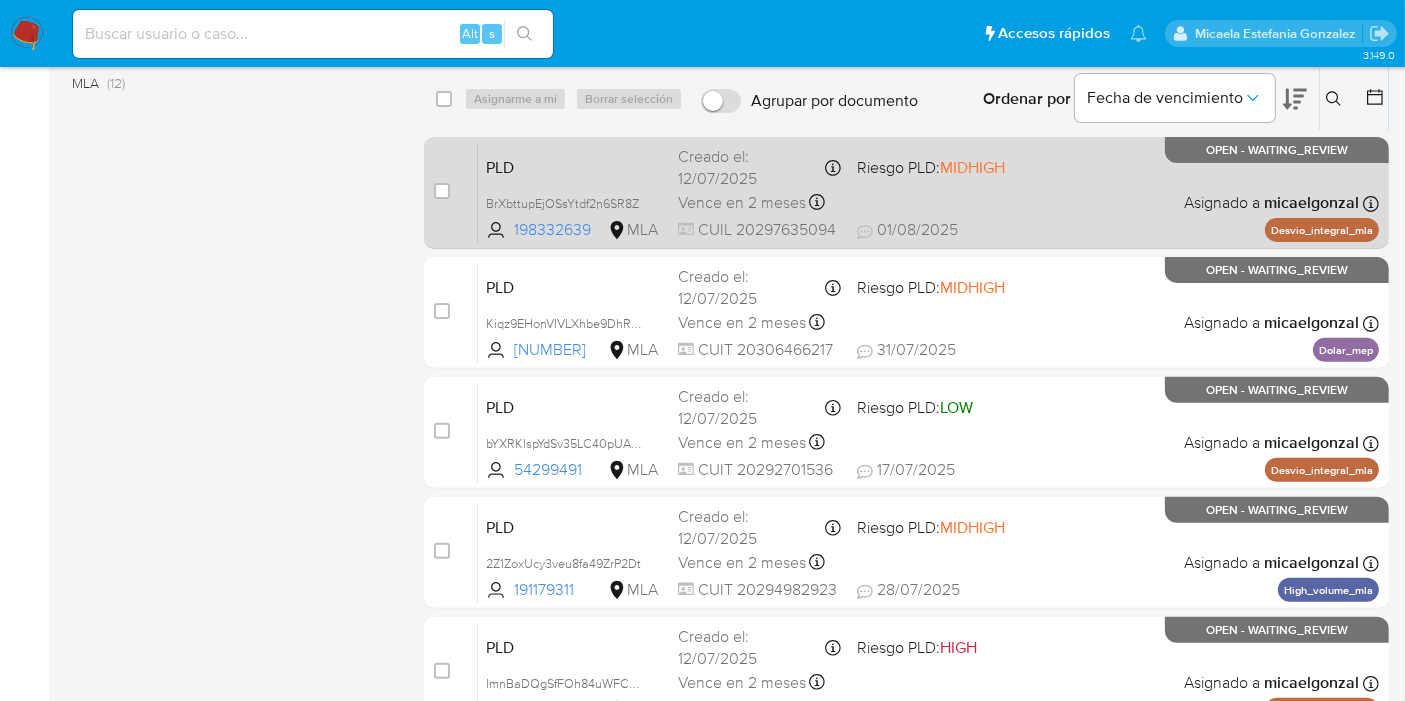 click on "PLD BrXbttupEjOSsYtdf2n6SR8Z 198332639 MLA Riesgo PLD:  MIDHIGH Creado el: [DATE]   Creado el: [DATE] [TIME] Vence en 2 meses   Vence el [DATE] [TIME] CUIL   [NUMBER] [DATE]   [DATE] [TIME] Asignado a   [USERNAME]   Asignado el: [DATE] [TIME] Desvio_integral_mla OPEN - WAITING_REVIEW" at bounding box center (928, 192) 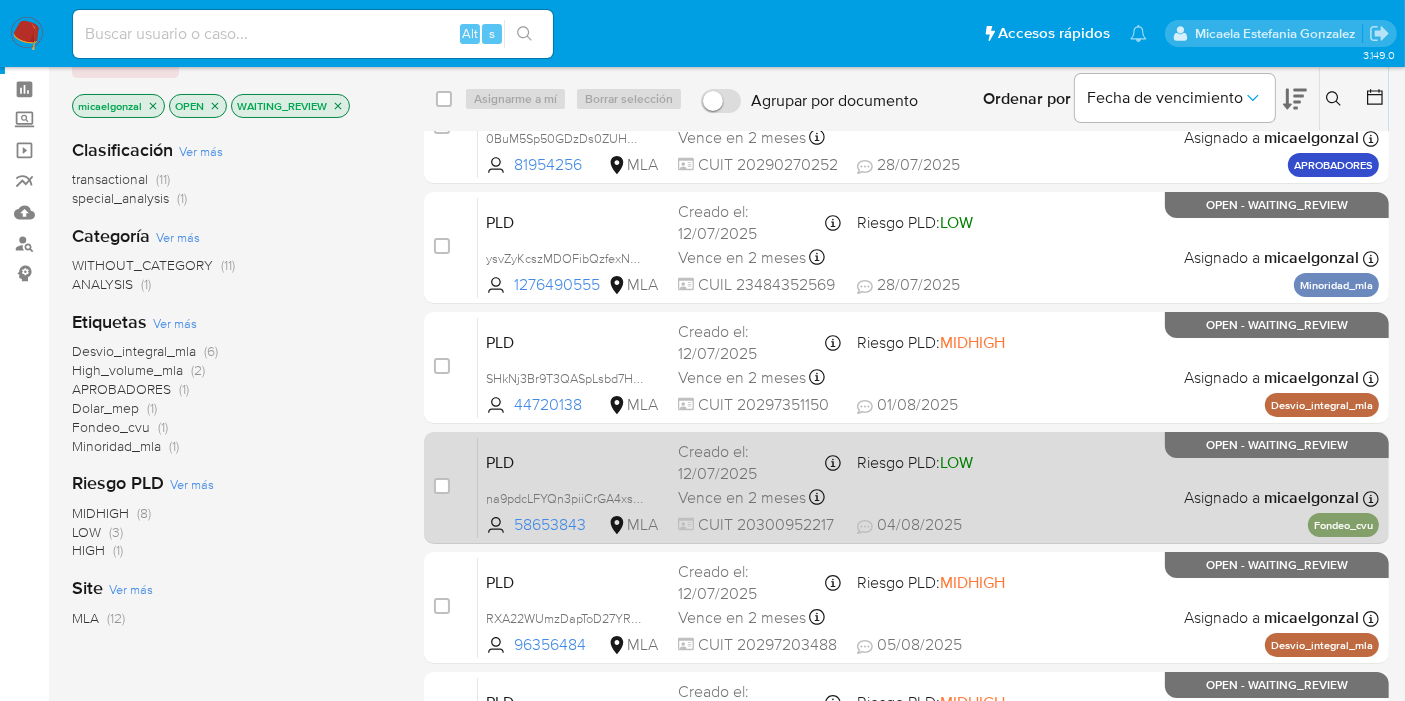 scroll, scrollTop: 111, scrollLeft: 0, axis: vertical 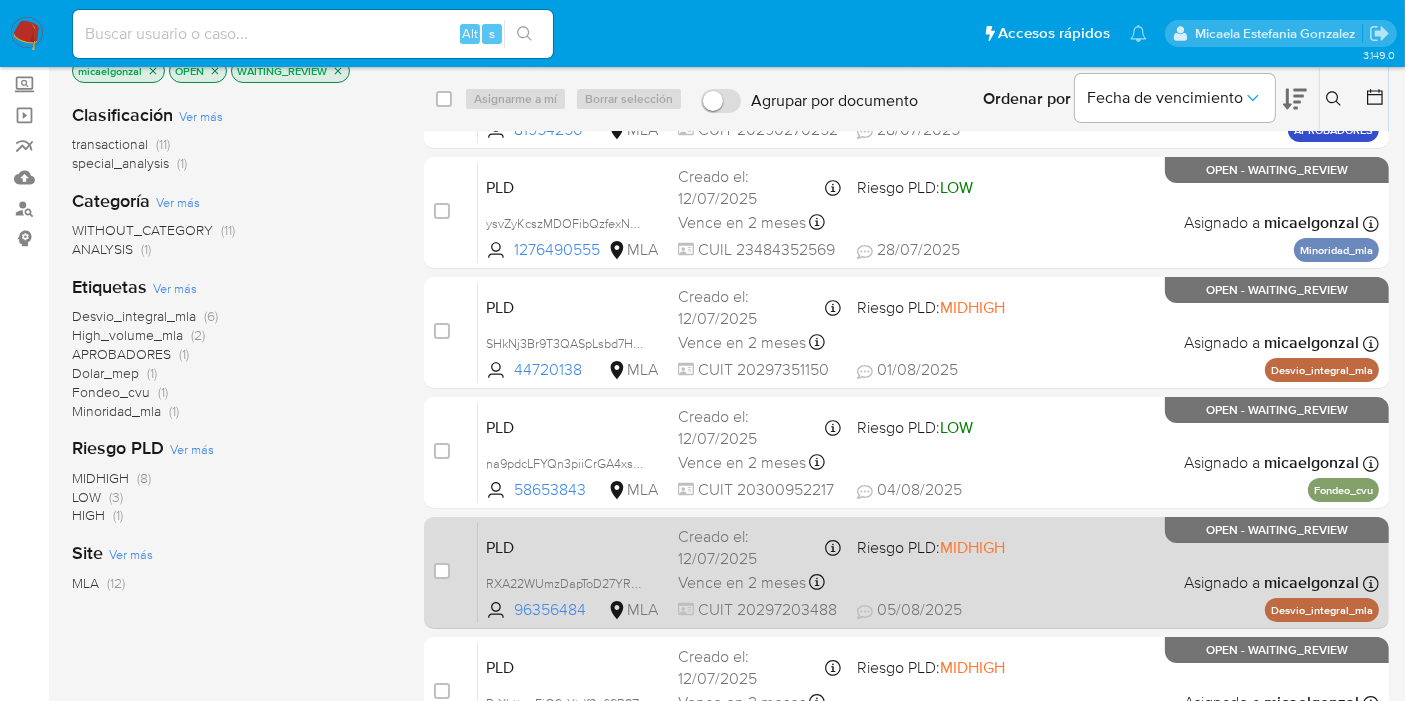 click on "PLD RXA22WUmzDapToD27YRavm5W 96356484 MLA Riesgo PLD:  MIDHIGH Creado el: [DATE]   Creado el: [DATE] [TIME] Vence en 2 meses   Vence el [DATE] [TIME] CUIT   [NUMBER] [DATE]   [DATE] [TIME] Asignado a   [USERNAME]   Asignado el: [DATE] [TIME] Desvio_integral_mla OPEN - WAITING_REVIEW" at bounding box center [928, 572] 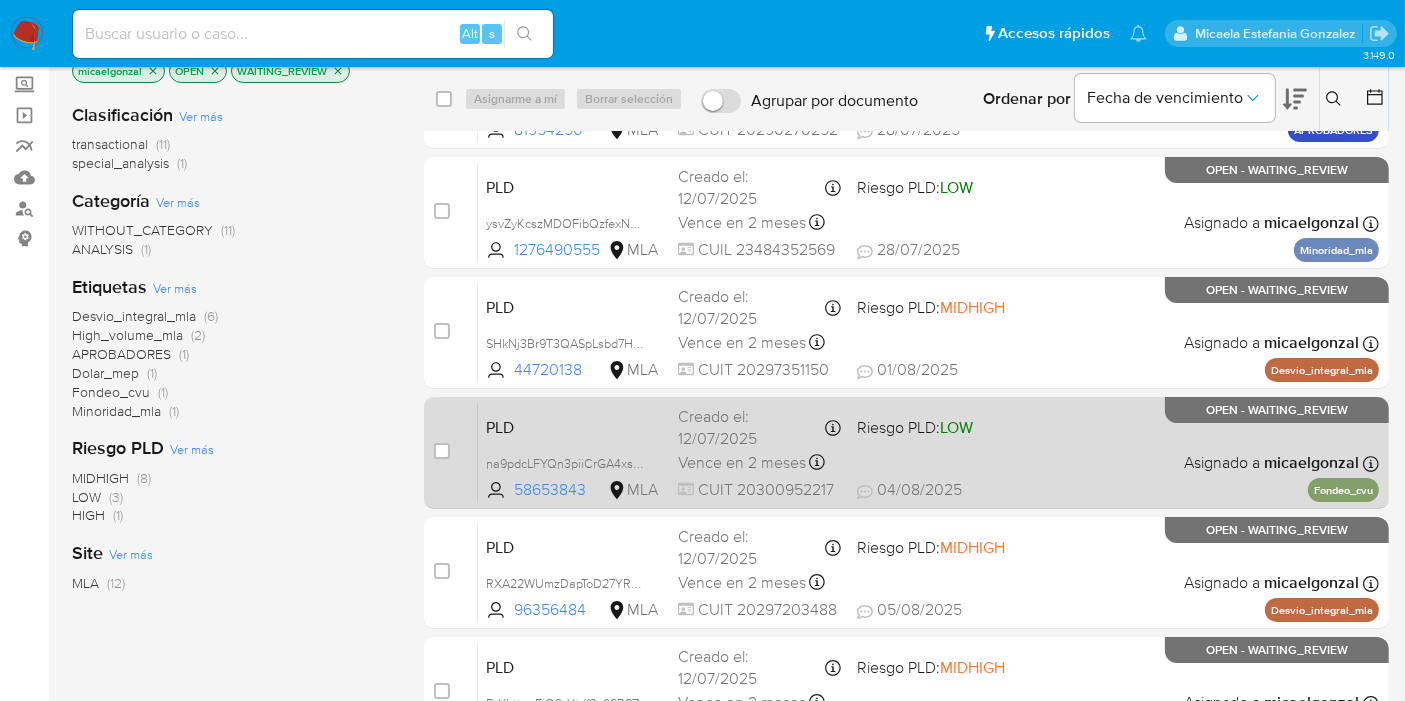 click on "PLD na9pdcLFYQn3piiCrGA4xsdm 58653843 MLA Riesgo PLD:  LOW Creado el: [DATE]   Creado el: [DATE] [TIME] Vence en 2 meses   Vence el [DATE] [TIME] CUIT   [NUMBER] [DATE]   [DATE] [TIME] Asignado a   [USERNAME]   Asignado el: [DATE] [TIME] Fondeo_cvu OPEN - WAITING_REVIEW" at bounding box center (928, 452) 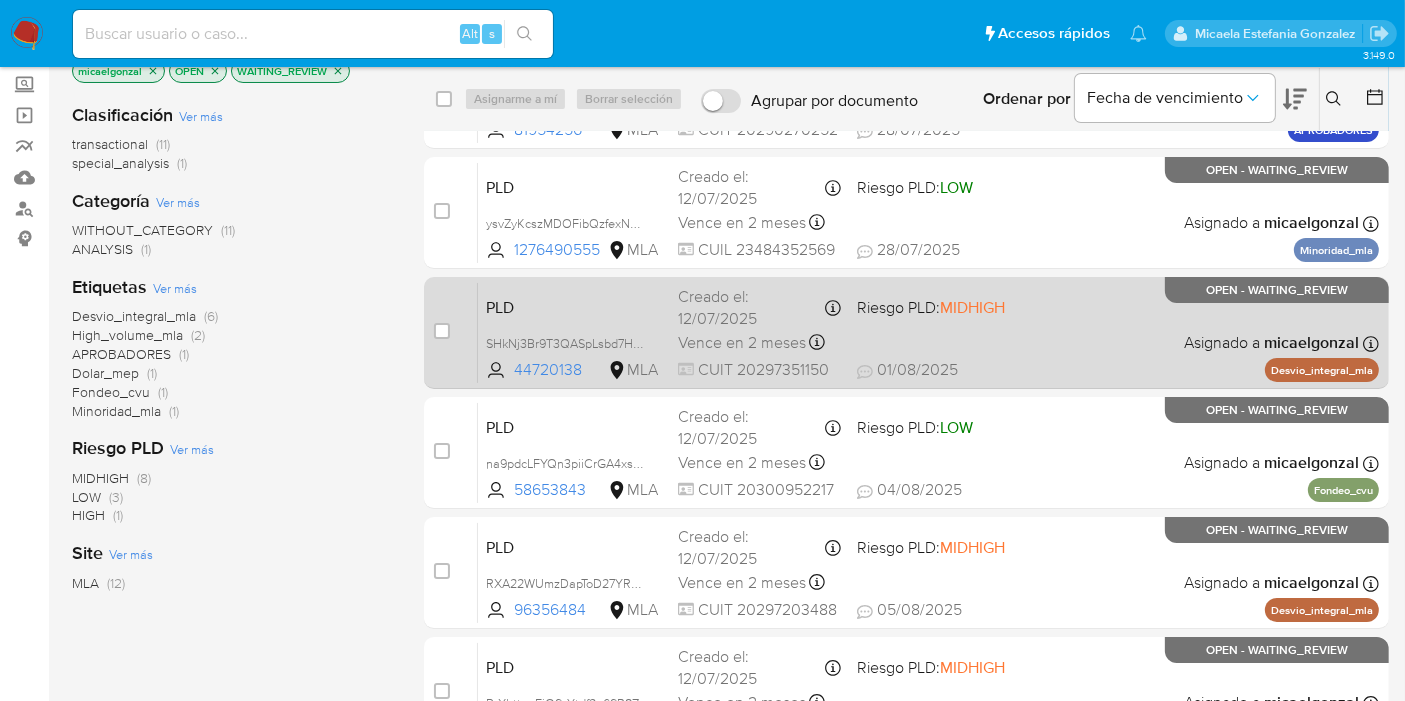click on "PLD SHkNj3Br9T3QASpLsbd7H0ia 44720138 MLA Riesgo PLD:  MIDHIGH Creado el: [DATE]   Creado el: [DATE] [TIME] Vence en 2 meses   Vence el [DATE] [TIME] CUIT   [NUMBER] [DATE]   [DATE] [TIME] Asignado a   [USERNAME]   Asignado el: [DATE] [TIME] Desvio_integral_mla OPEN - WAITING_REVIEW" at bounding box center [928, 332] 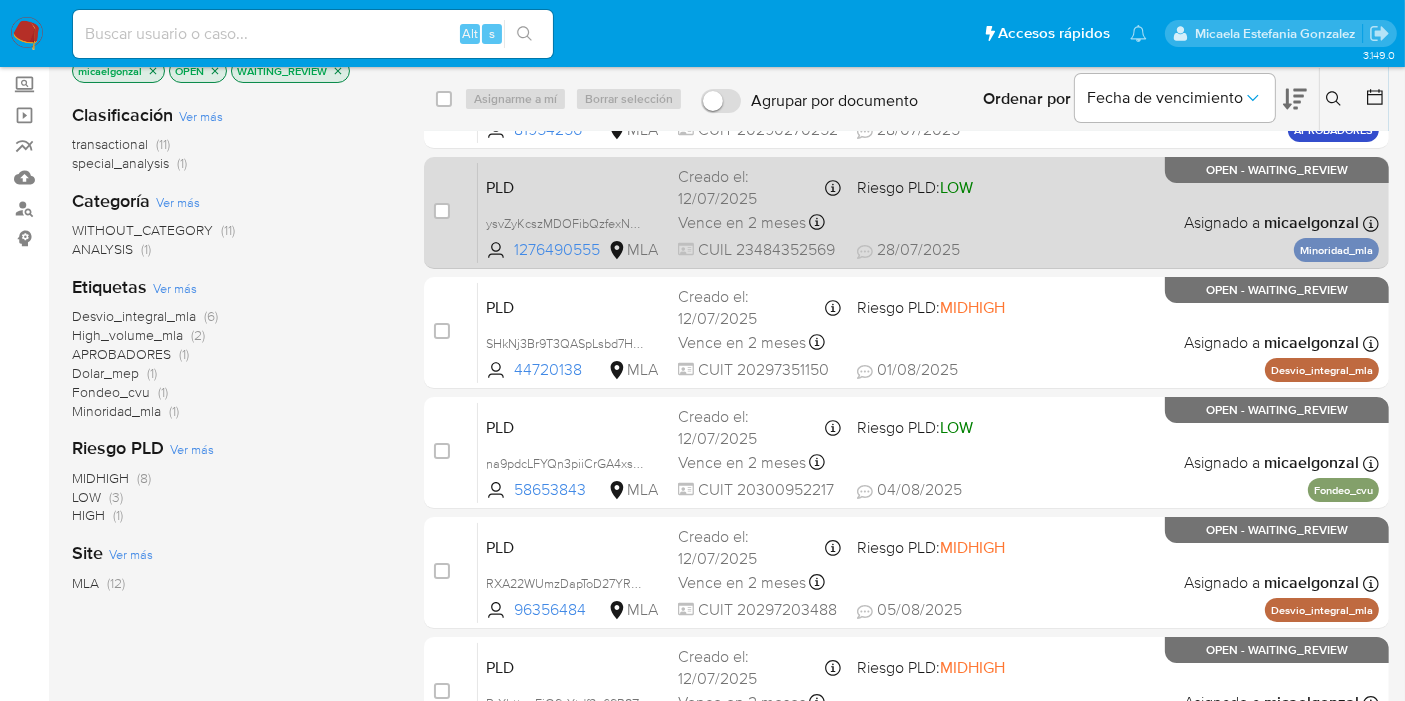 click on "PLD ysvZyKcszMDOFibQzfexN3g0 1276490555 MLA Riesgo PLD:  LOW Creado el: [DATE]   Creado el: [DATE] [TIME] Vence en 2 meses   Vence el [DATE] [TIME] CUIL   [NUMBER] [DATE]   [DATE] [TIME] Asignado a   [USERNAME]   Asignado el: [DATE] [TIME] Minoridad_mla OPEN - WAITING_REVIEW" at bounding box center [928, 212] 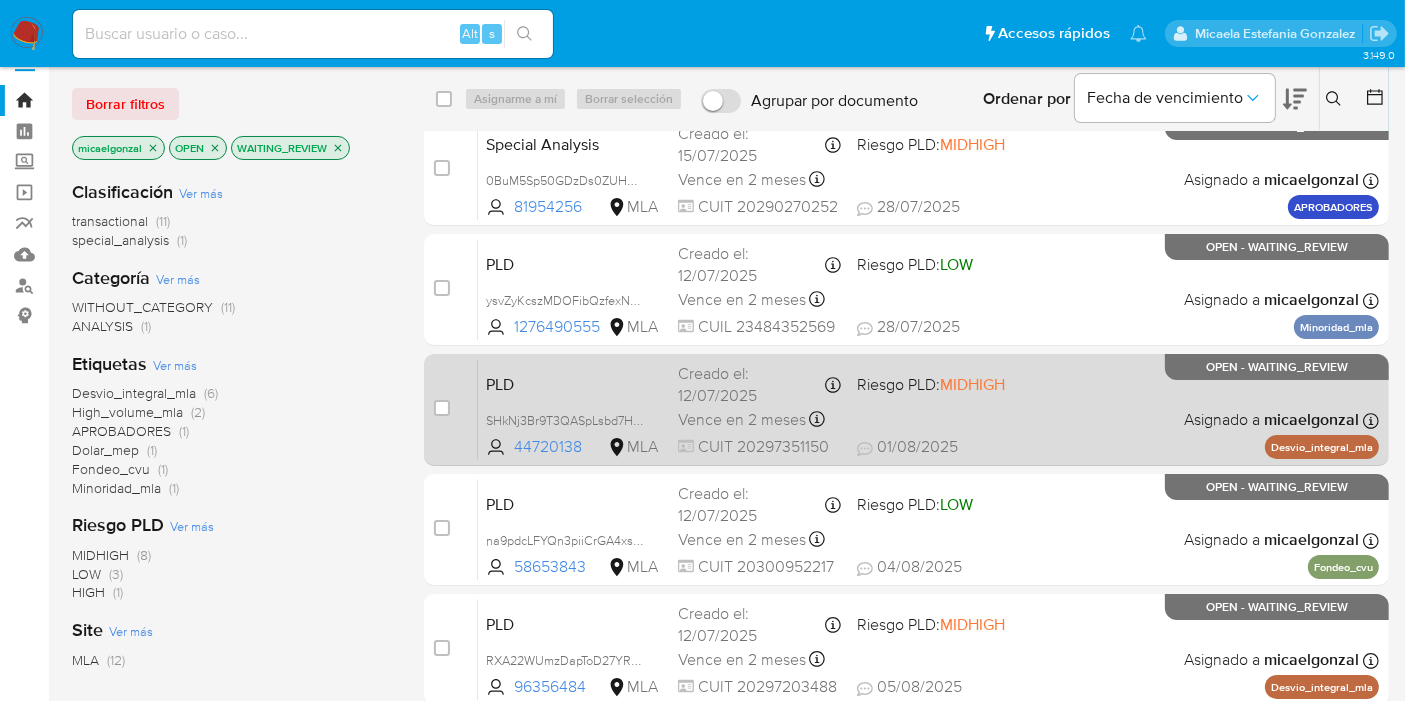 scroll, scrollTop: 0, scrollLeft: 0, axis: both 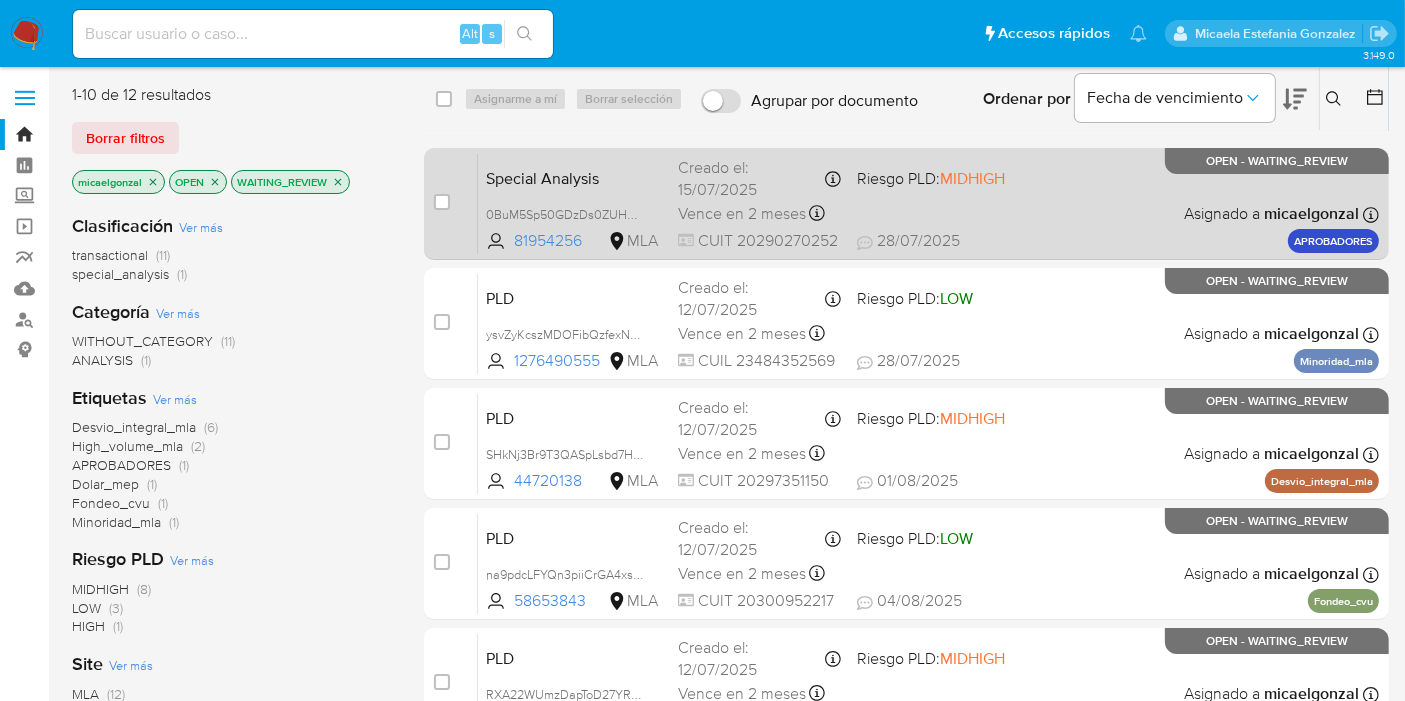 click on "Special Analysis 0BuM5Sp50GDzDs0ZUHWrXTa8 81954256 MLA Riesgo PLD:  MIDHIGH Creado el: [DATE]   Creado el: [DATE] [TIME] Vence en 2 meses   Vence el [DATE] [TIME] CUIT   [NUMBER] [DATE]   [DATE] [TIME] Asignado a   [USERNAME]   Asignado el: [DATE] [TIME] APROBADORES OPEN - WAITING_REVIEW" at bounding box center (928, 203) 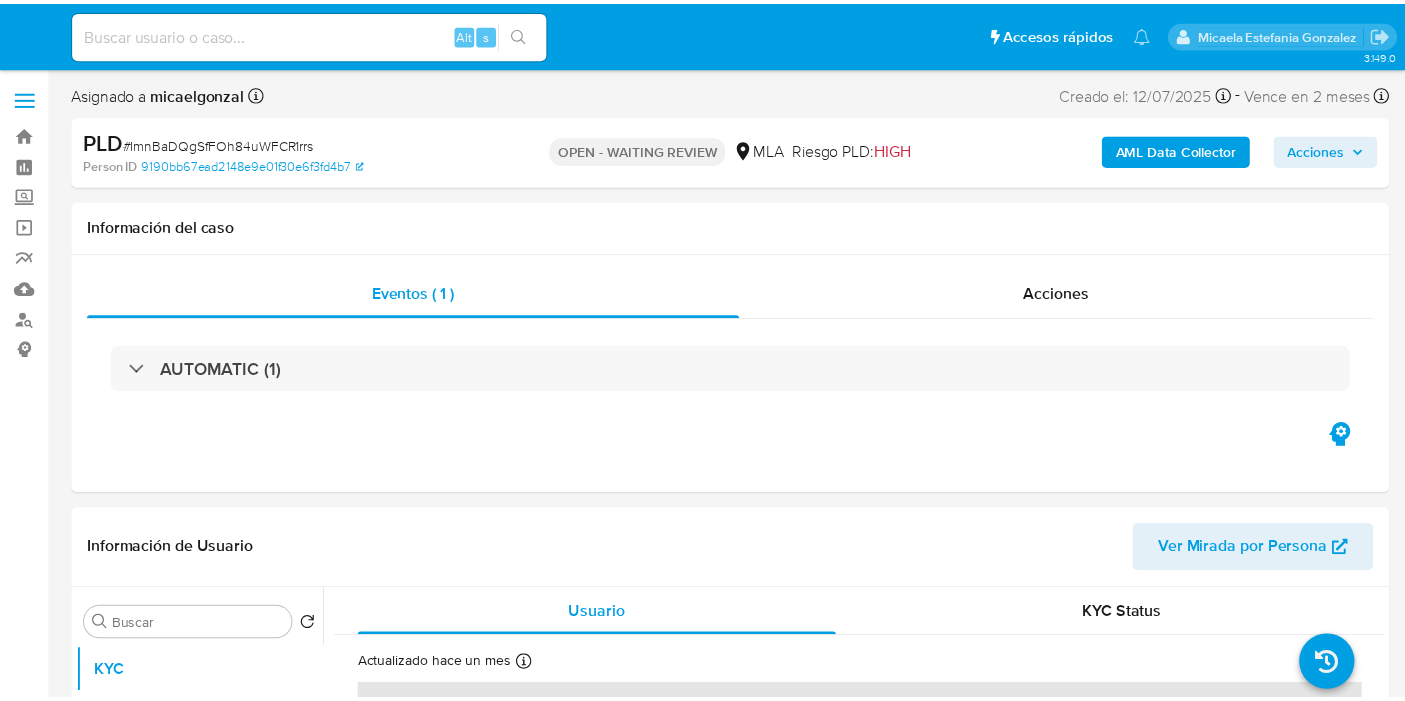 scroll, scrollTop: 0, scrollLeft: 0, axis: both 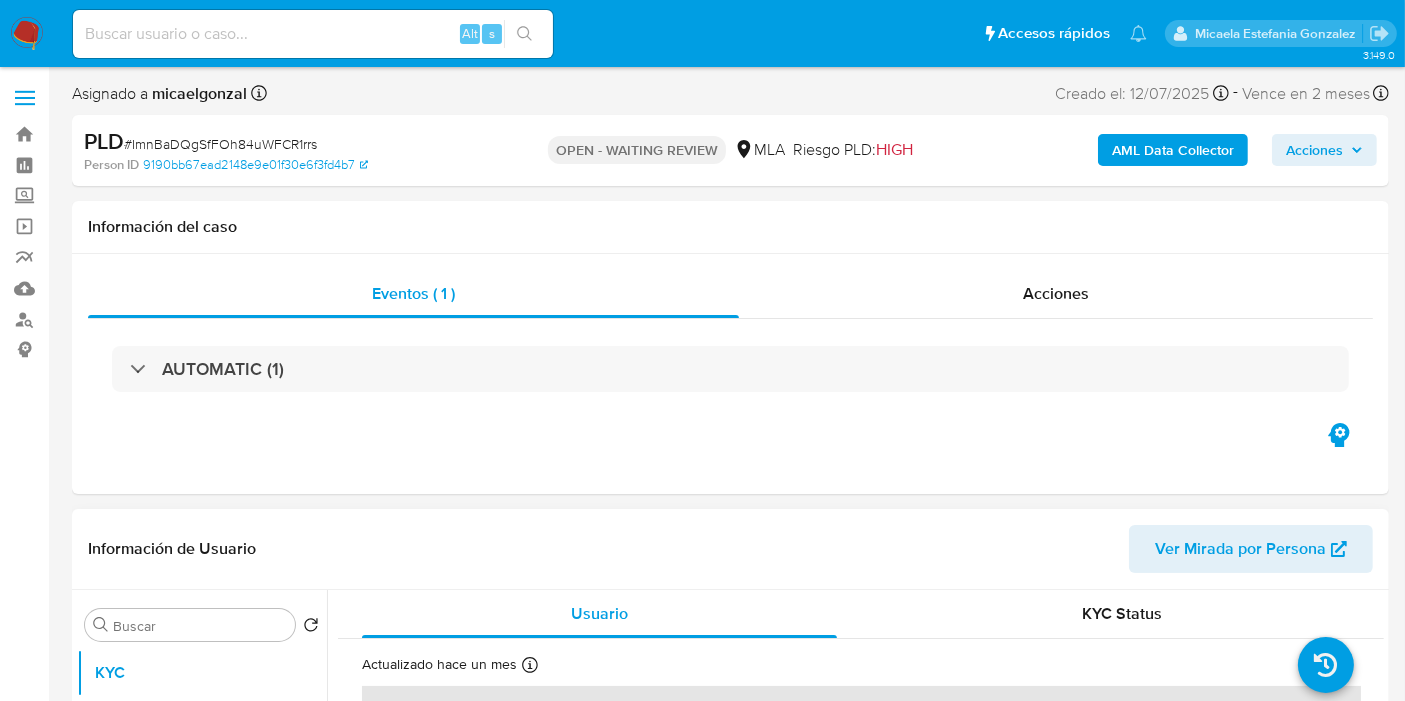select on "10" 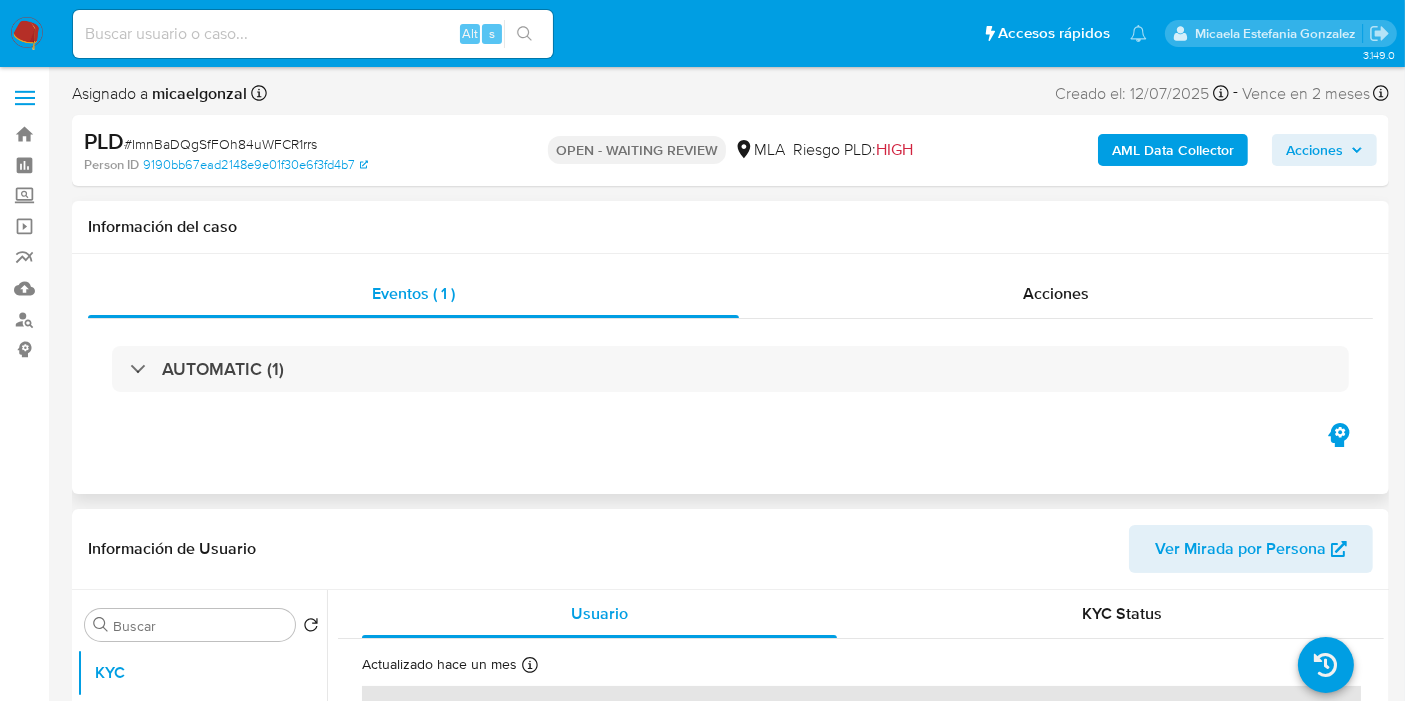 scroll, scrollTop: 333, scrollLeft: 0, axis: vertical 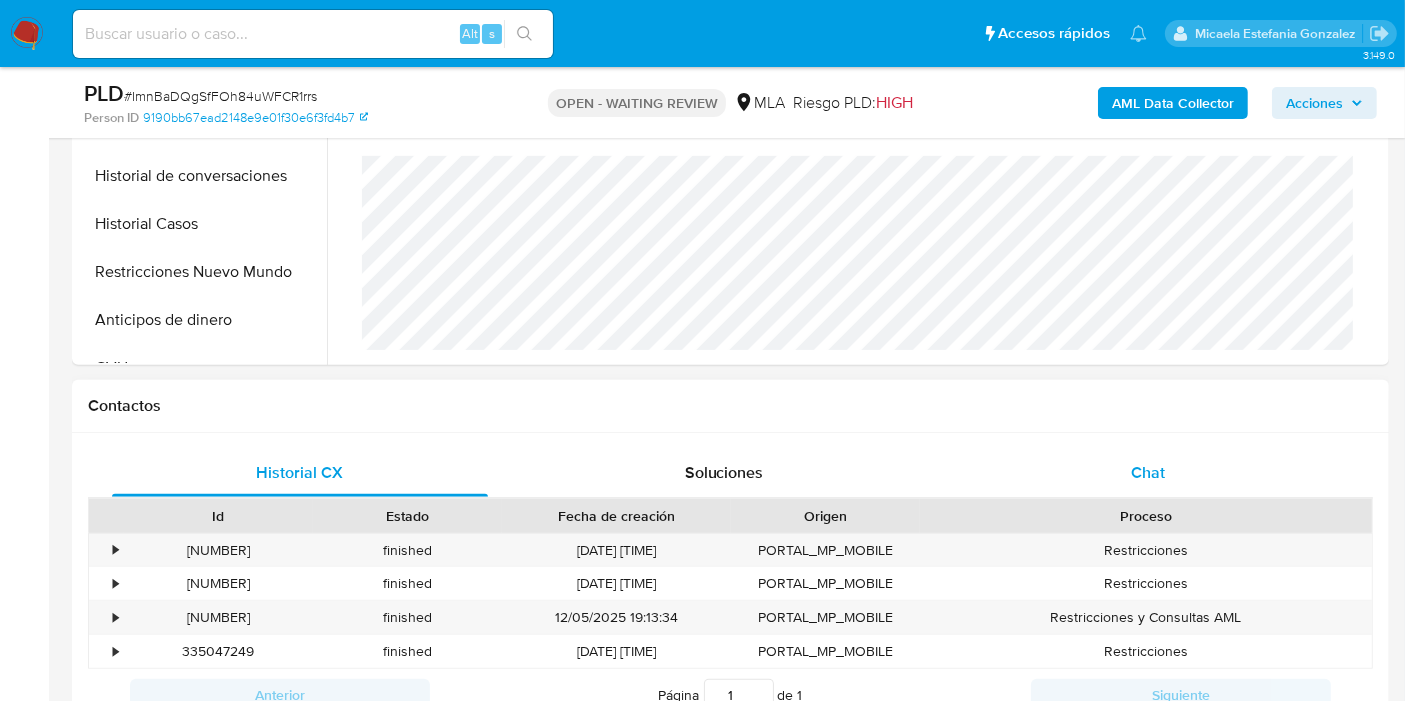 click on "Chat" at bounding box center [1148, 473] 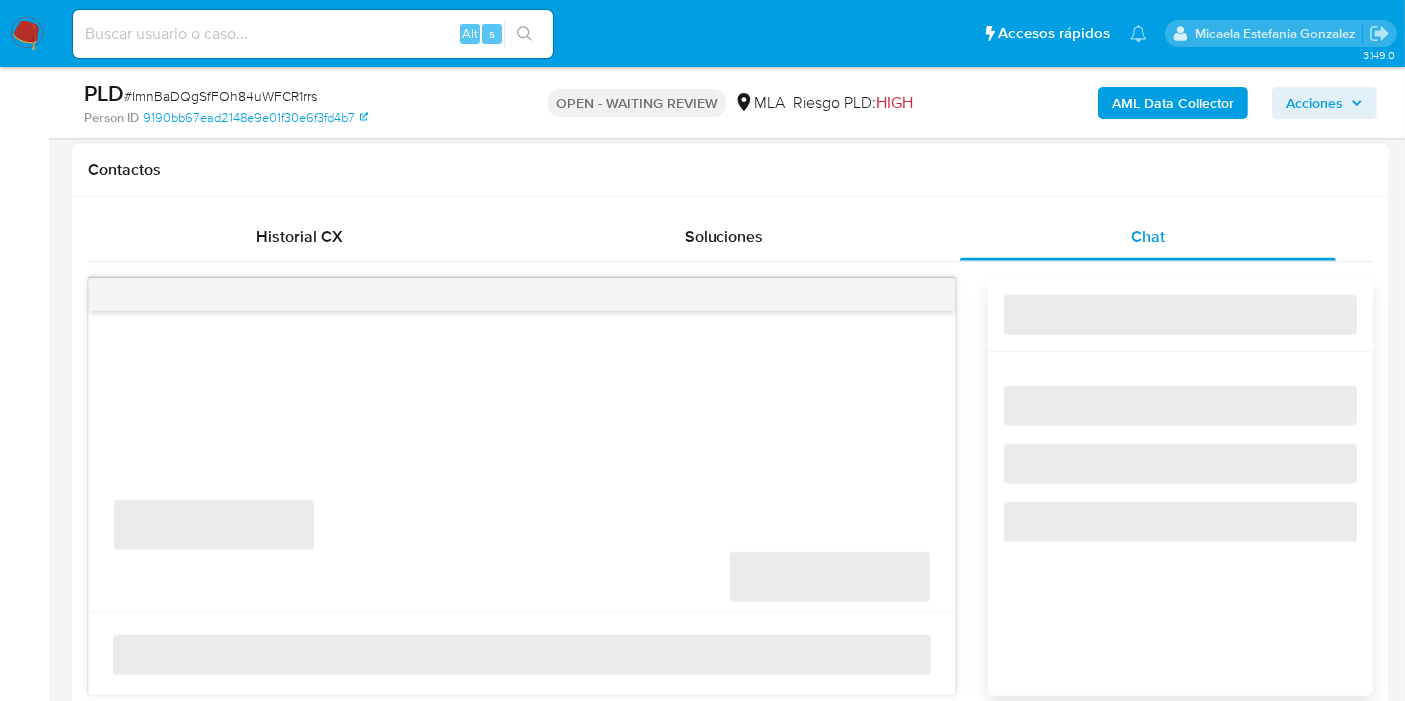 scroll, scrollTop: 1000, scrollLeft: 0, axis: vertical 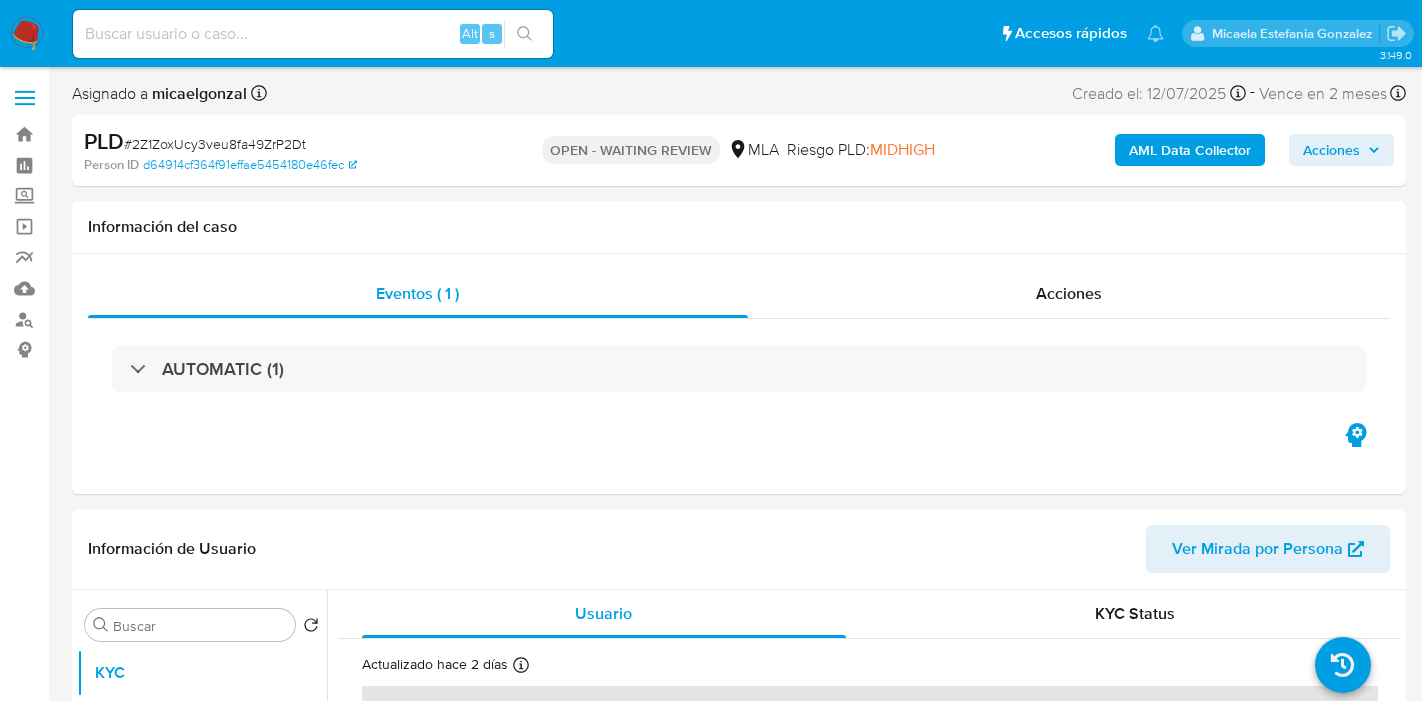 select on "10" 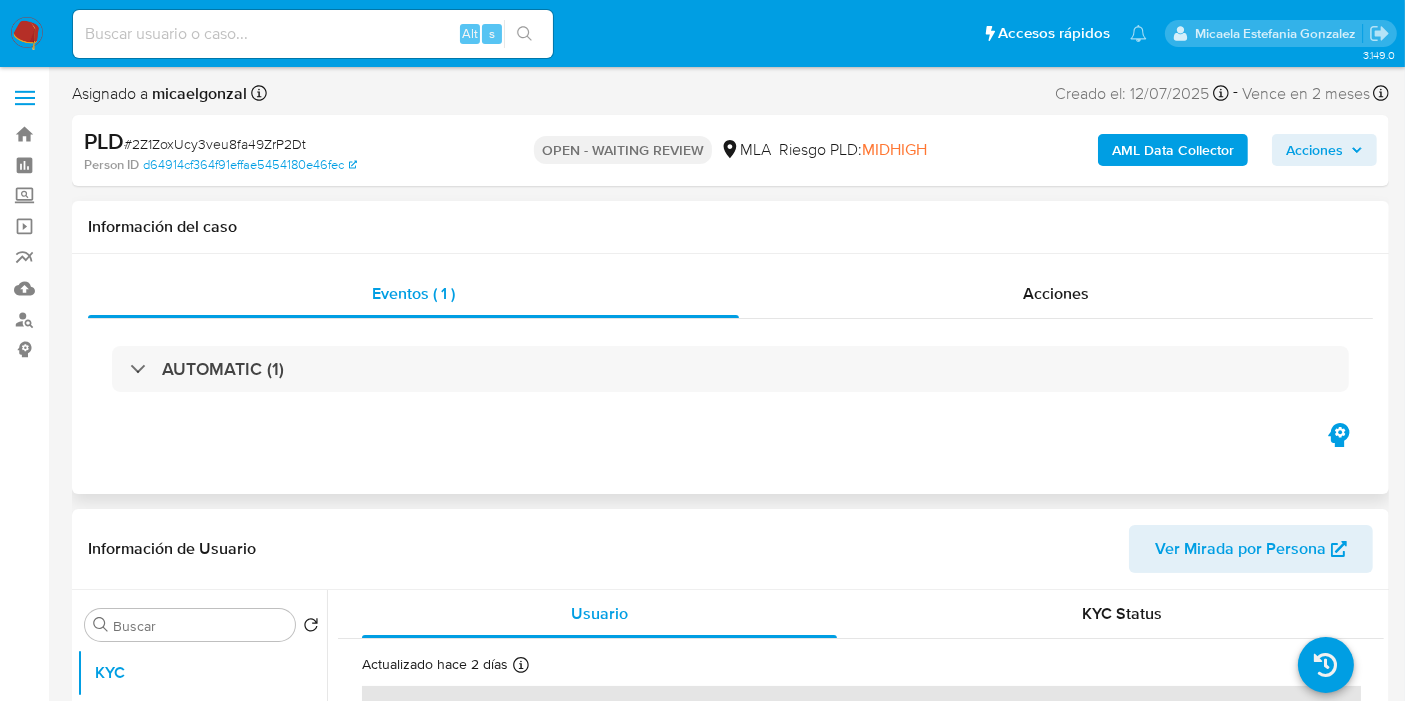 scroll, scrollTop: 111, scrollLeft: 0, axis: vertical 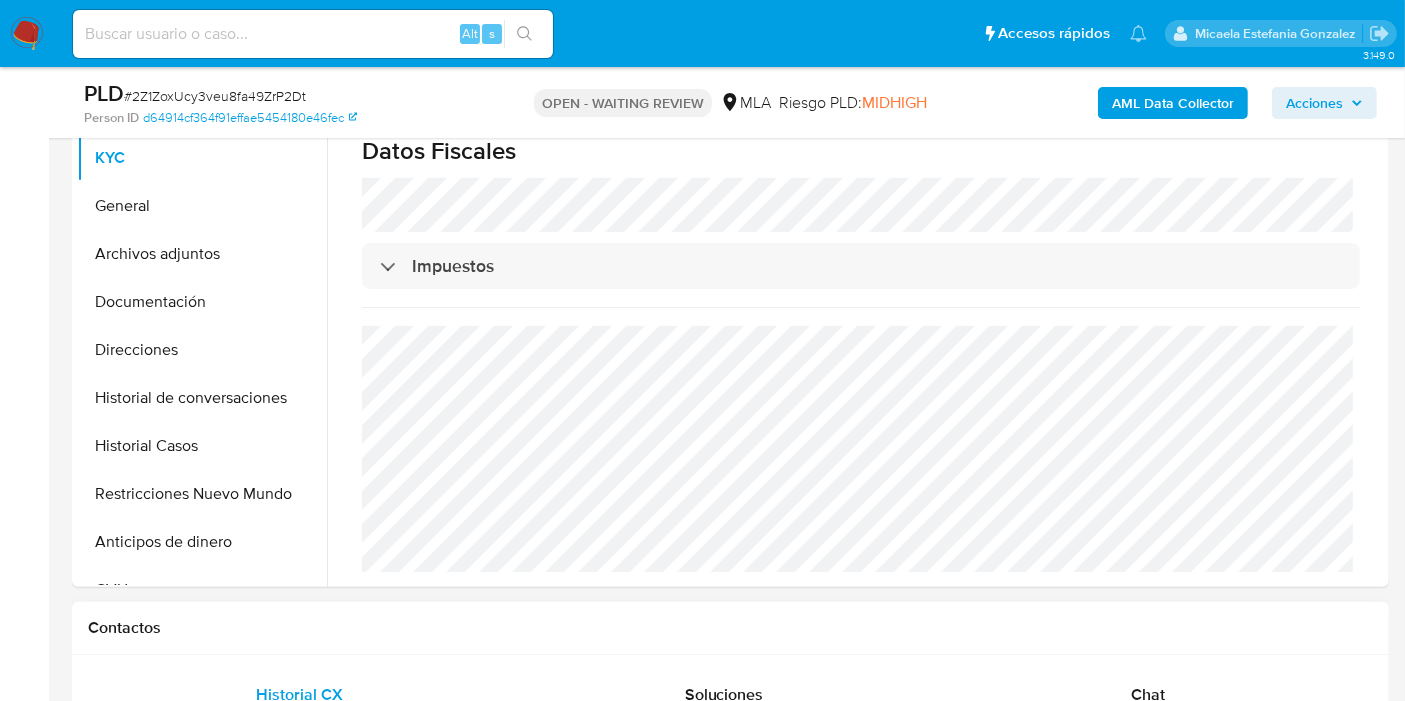 click on "Historial CX Soluciones Chat Id Estado Fecha de creación Origen Proceso • [NUMBER] closed [DATE] [TIME] ML_PORTAL Despacho Ventas y Publicaciones • [NUMBER] closed [DATE] [TIME] OPEN_CASE_MANUAL_REVIEW PF - ATO - TRANSFER • [NUMBER] closed [DATE] [TIME] ML_PORTAL Reputación • [NUMBER] closed [DATE] [TIME] ML_PORTAL Viaje del paquete • [NUMBER] closed [DATE] [TIME] ML_PORTAL Viaje del paquete Anterior Página   1   de   40 Siguiente Cargando..." at bounding box center [730, 824] 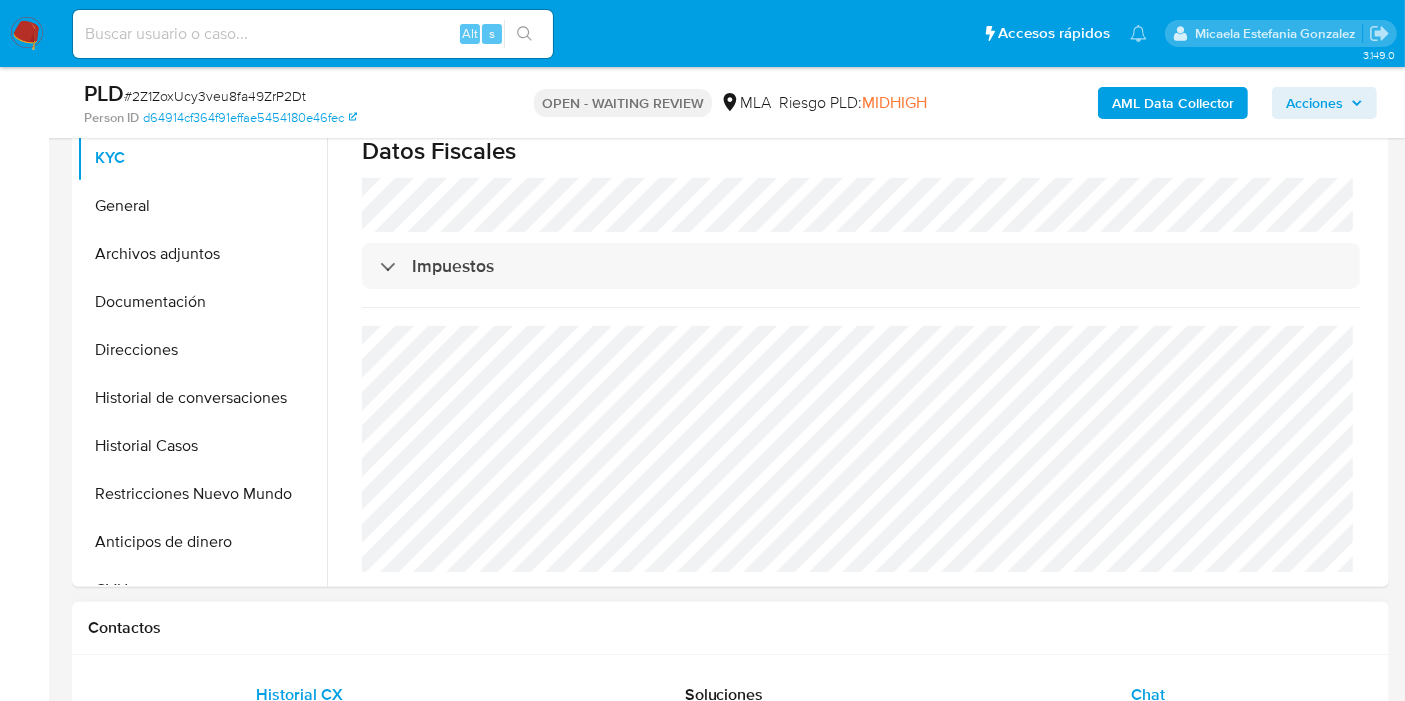 click on "Chat" at bounding box center [1148, 695] 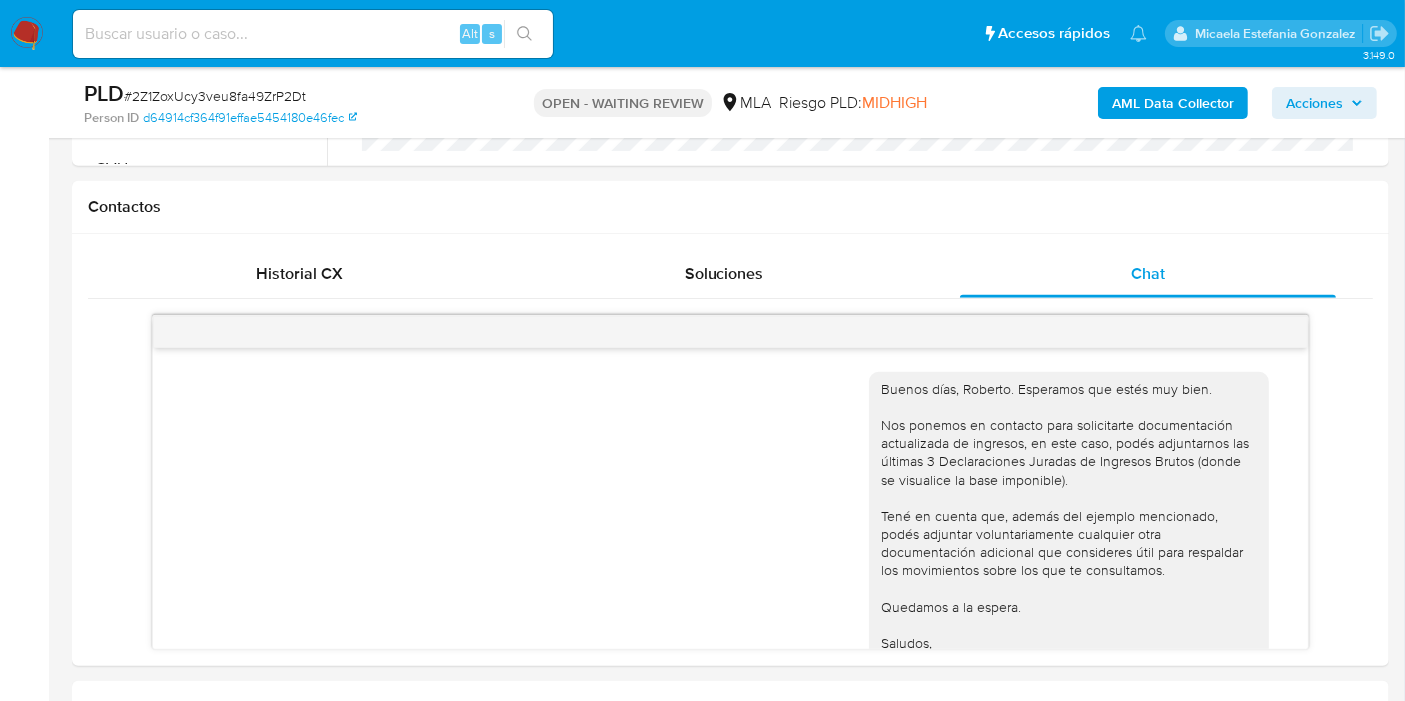 scroll, scrollTop: 1000, scrollLeft: 0, axis: vertical 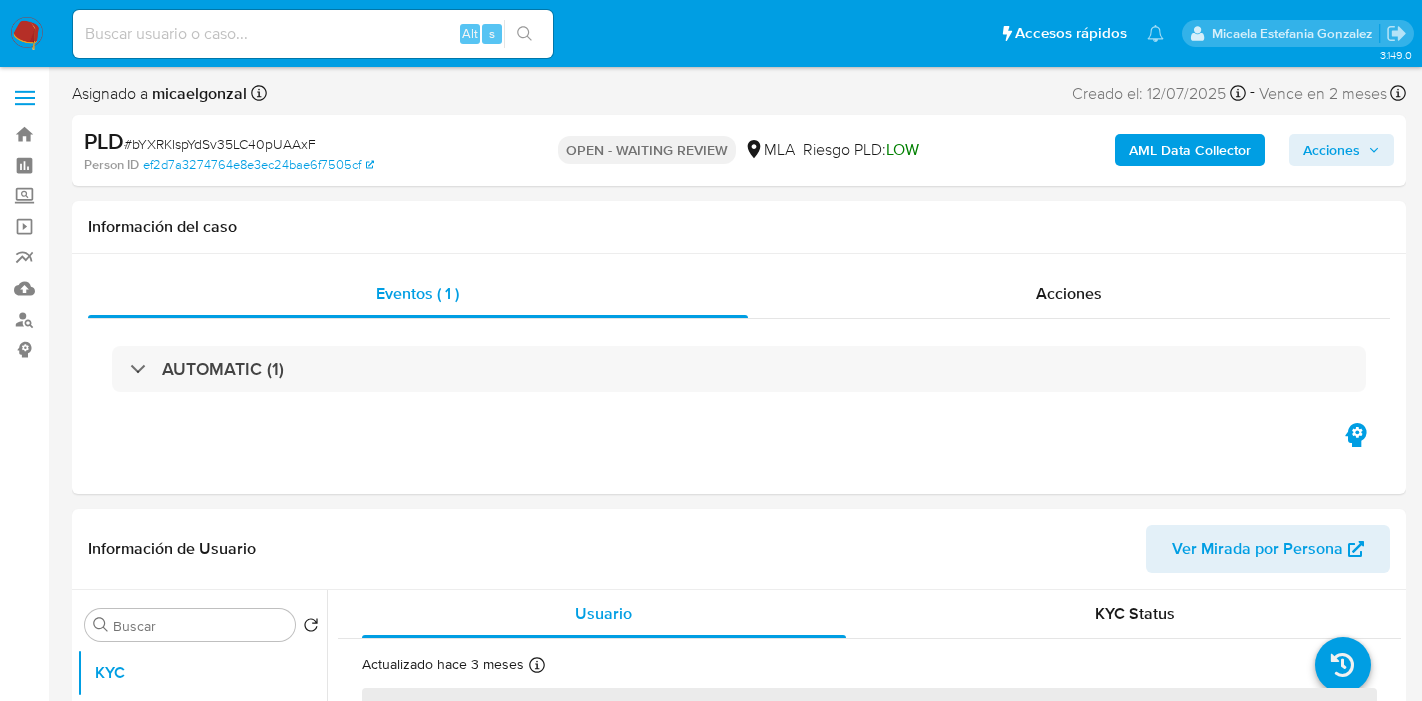 select on "10" 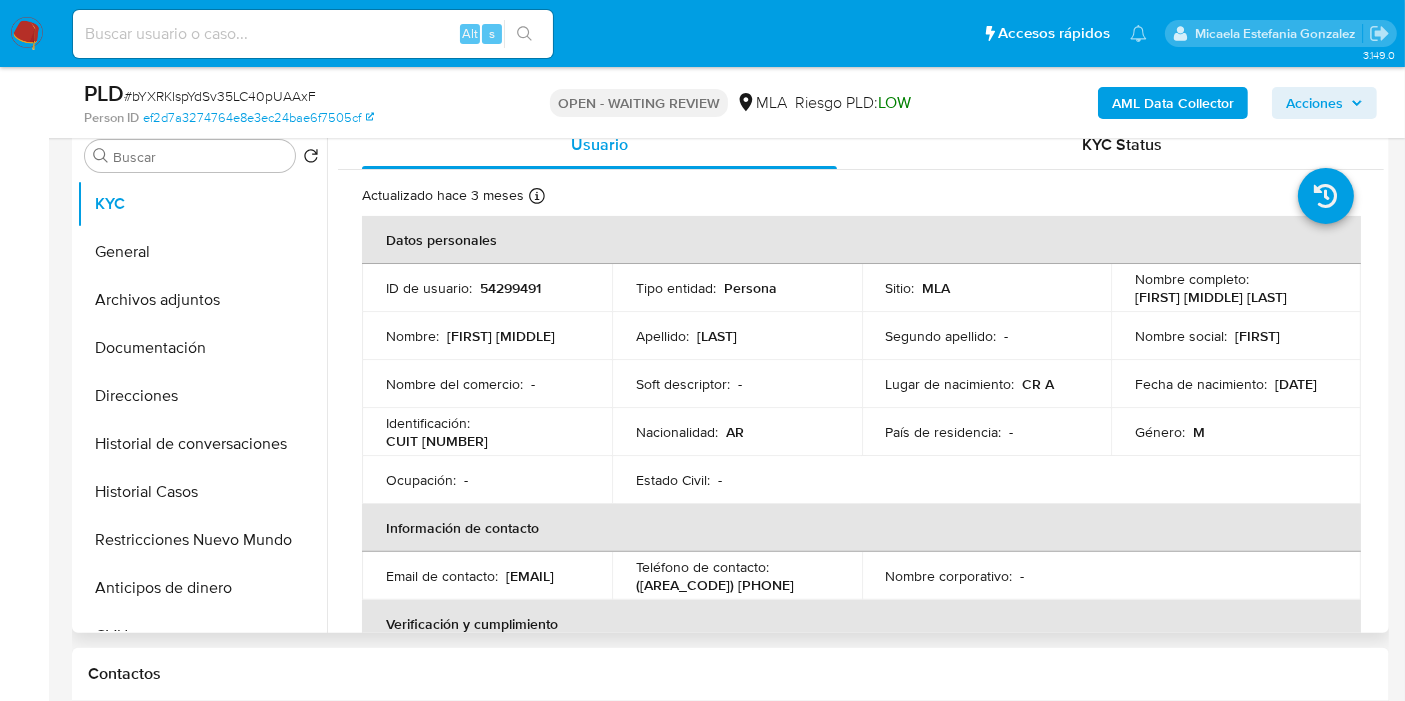 scroll, scrollTop: 444, scrollLeft: 0, axis: vertical 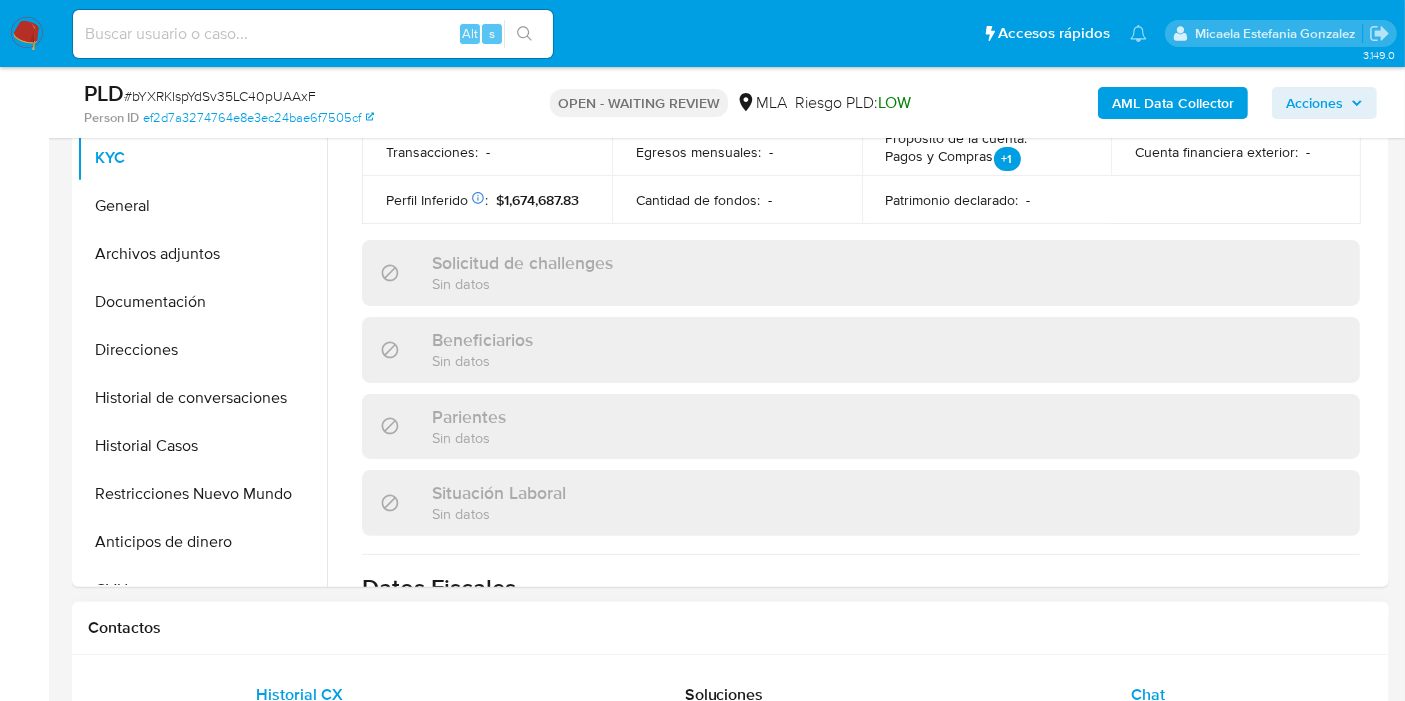 click on "Chat" at bounding box center (1148, 695) 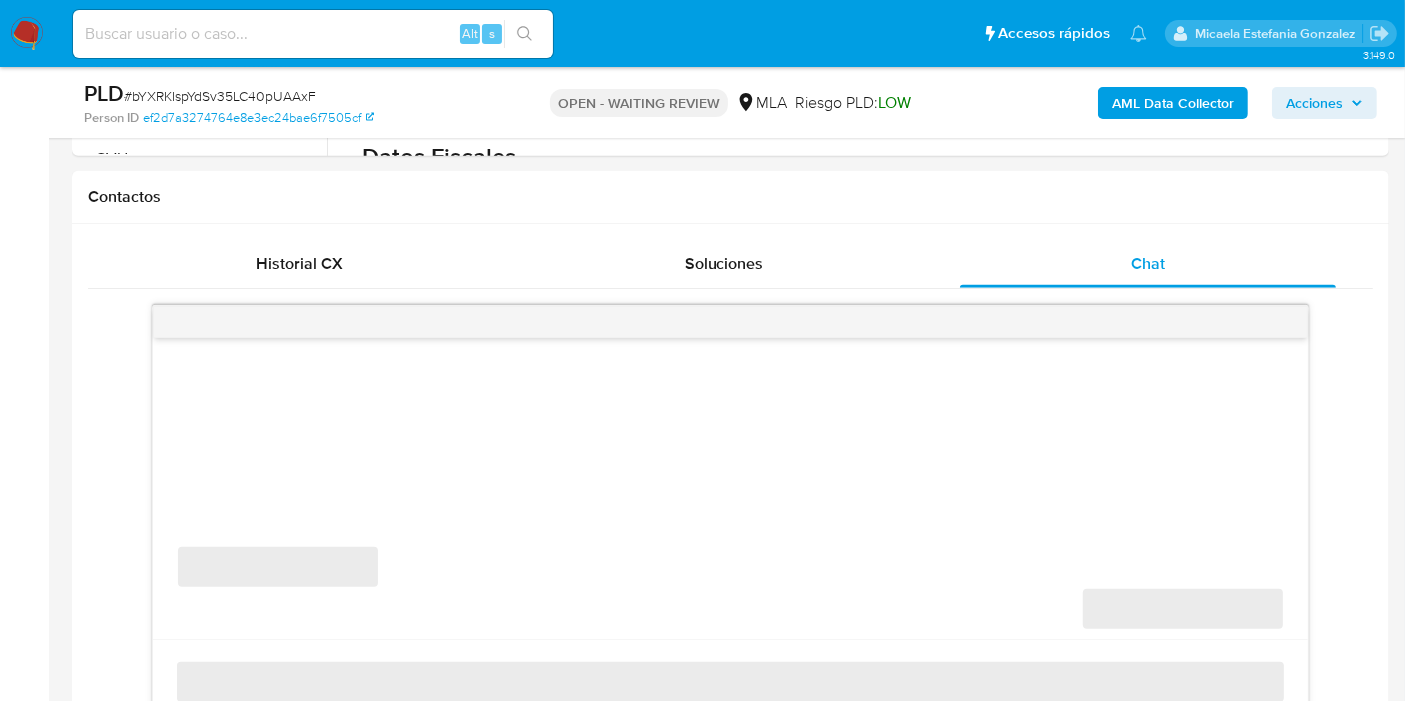 scroll, scrollTop: 1000, scrollLeft: 0, axis: vertical 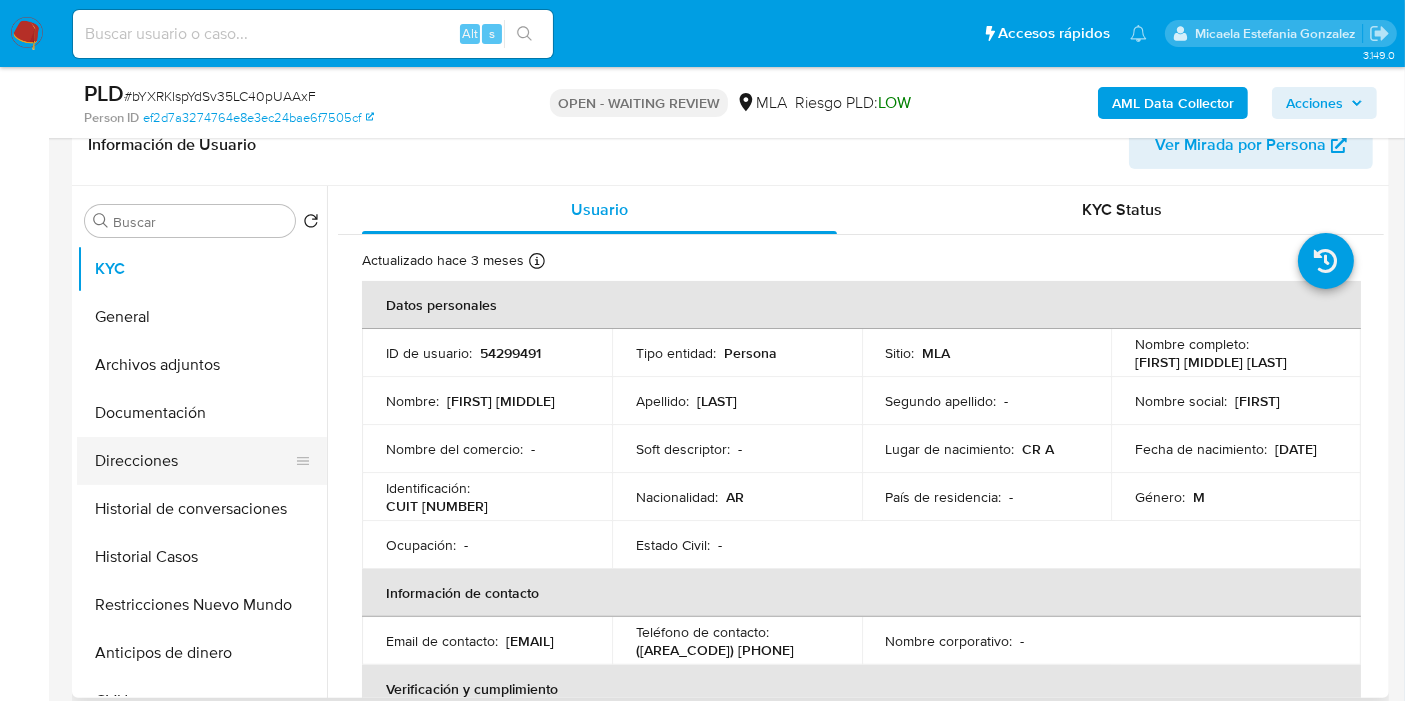 click on "Direcciones" at bounding box center [194, 461] 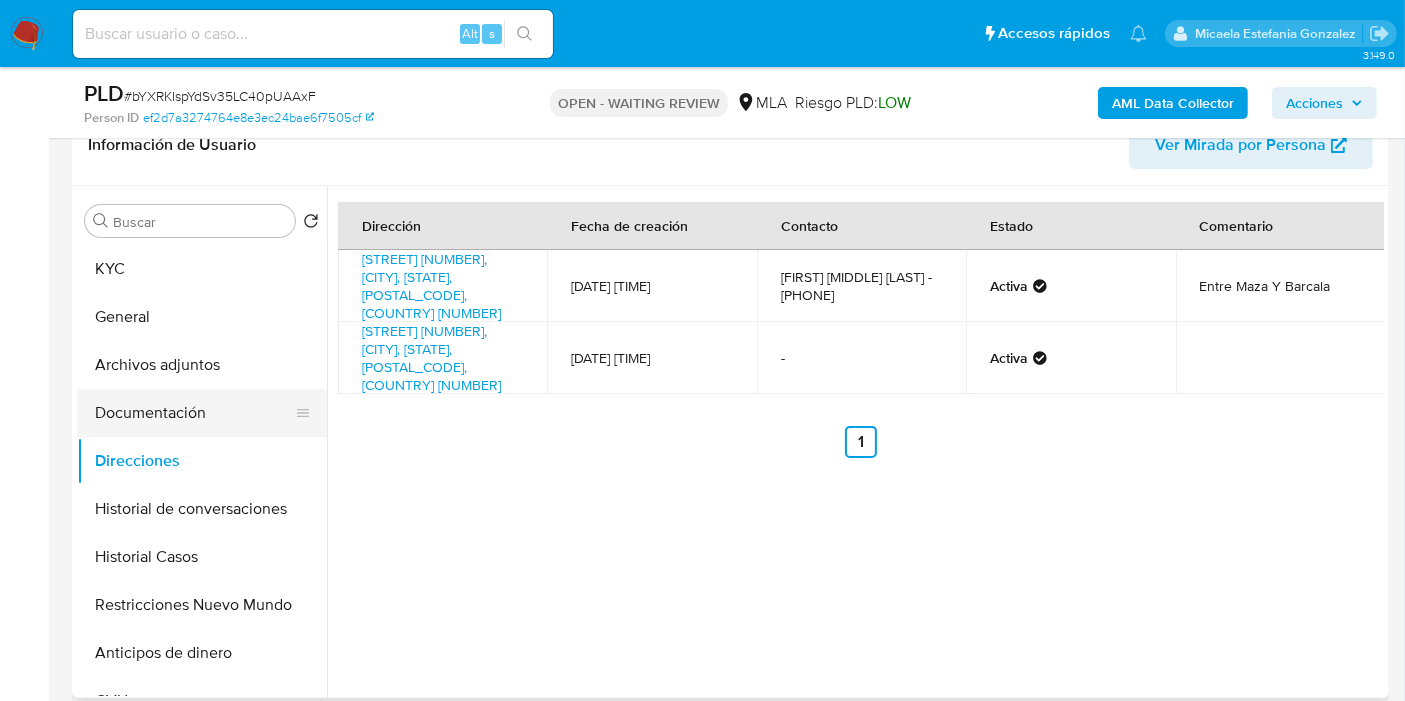 click on "Documentación" at bounding box center (194, 413) 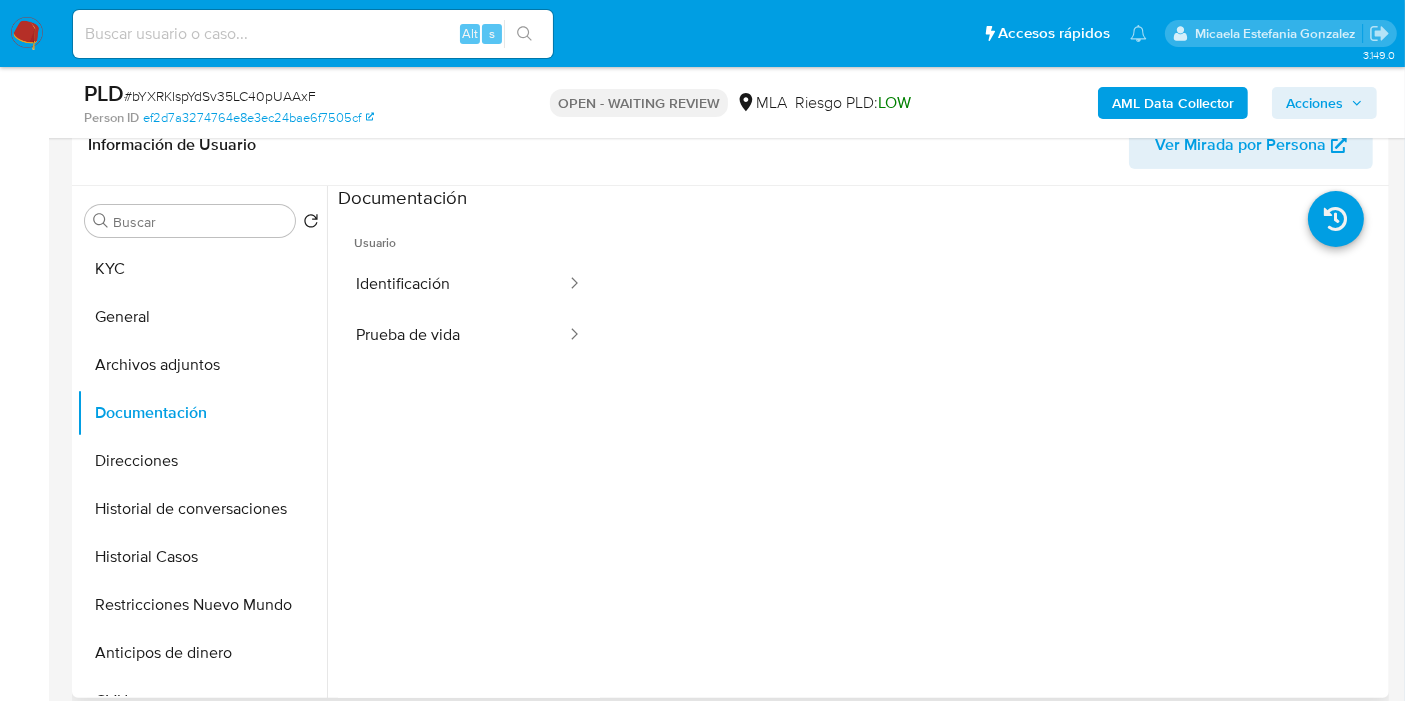 click on "Usuario Identificación Prueba de vida" at bounding box center (469, 499) 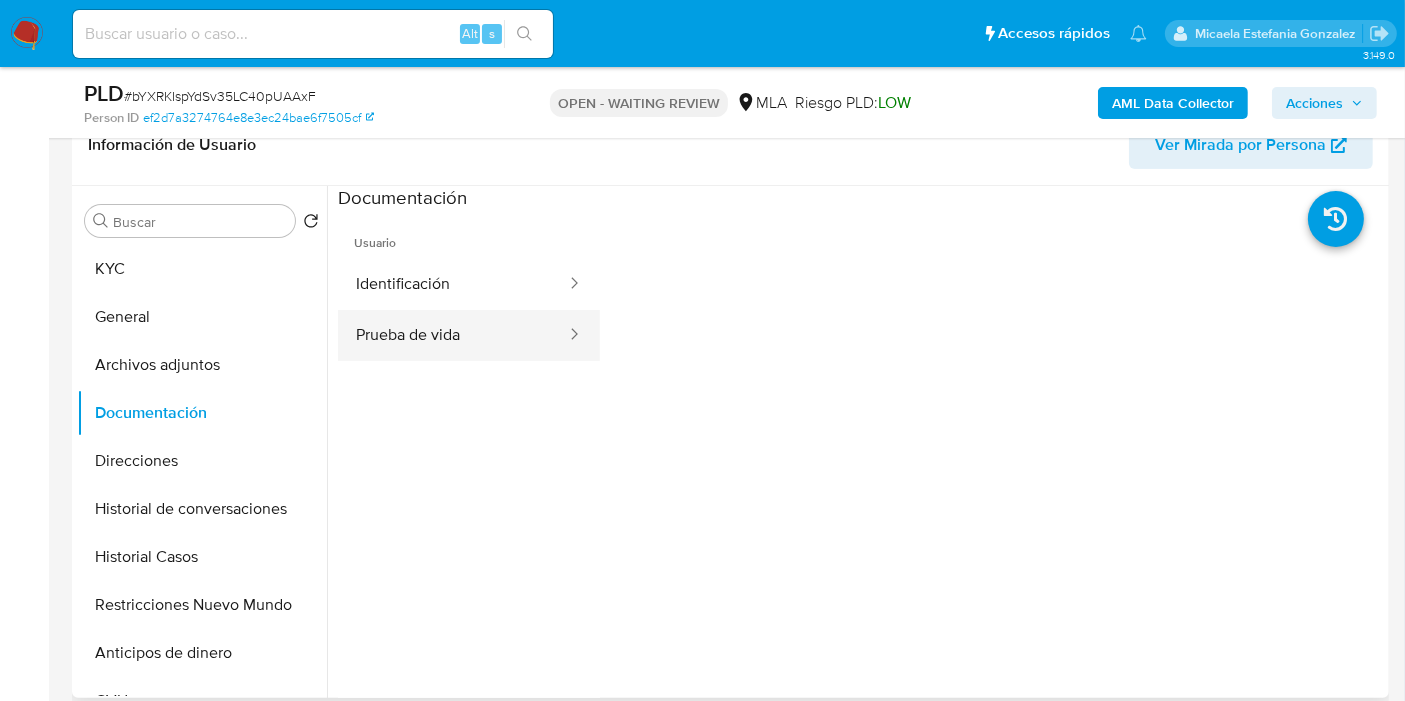 click on "Prueba de vida" at bounding box center (453, 335) 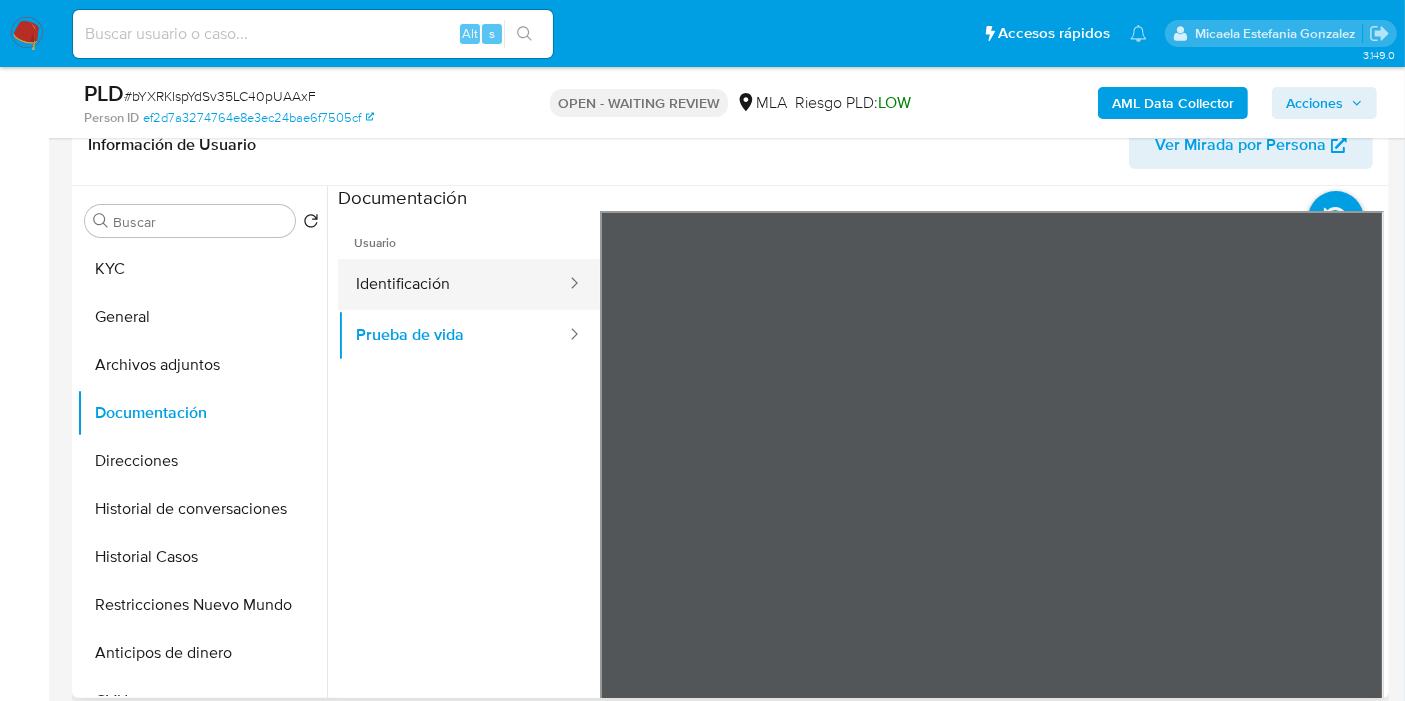 click on "Identificación" at bounding box center (453, 284) 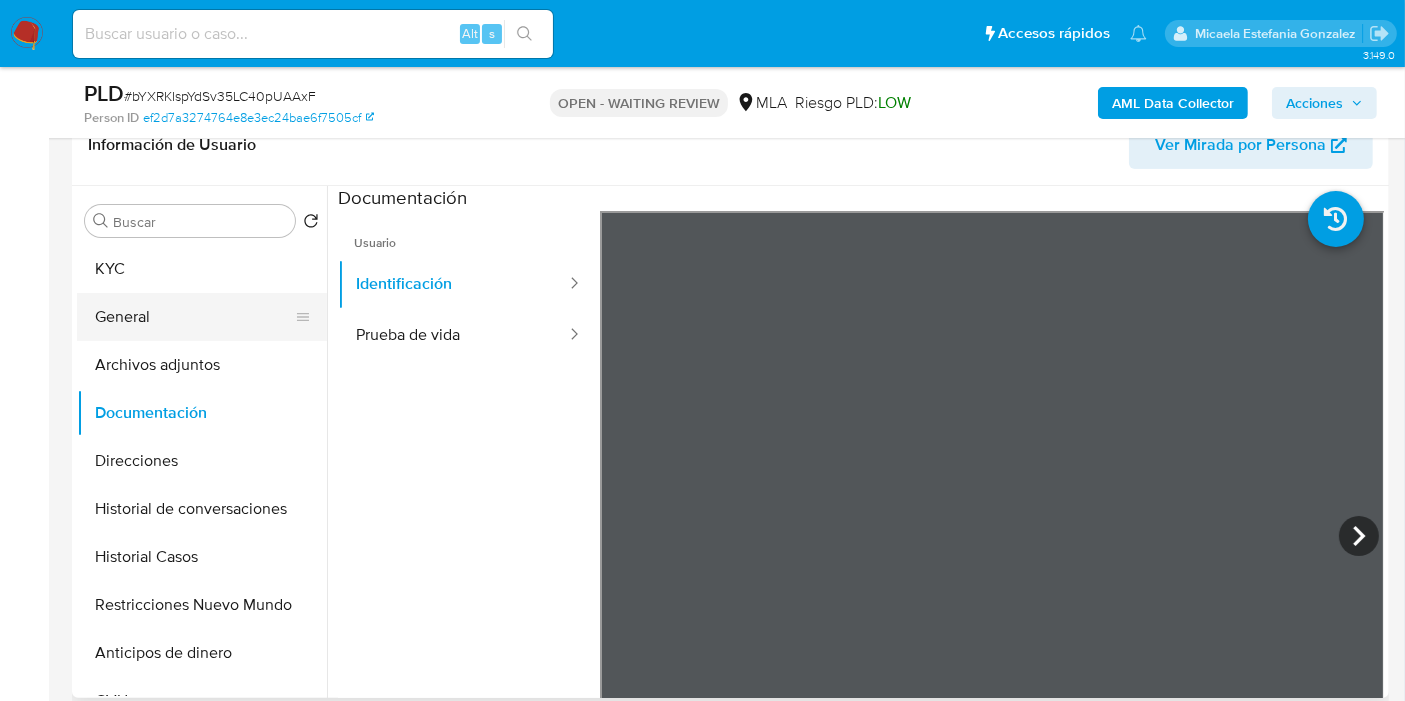 click on "General" at bounding box center (194, 317) 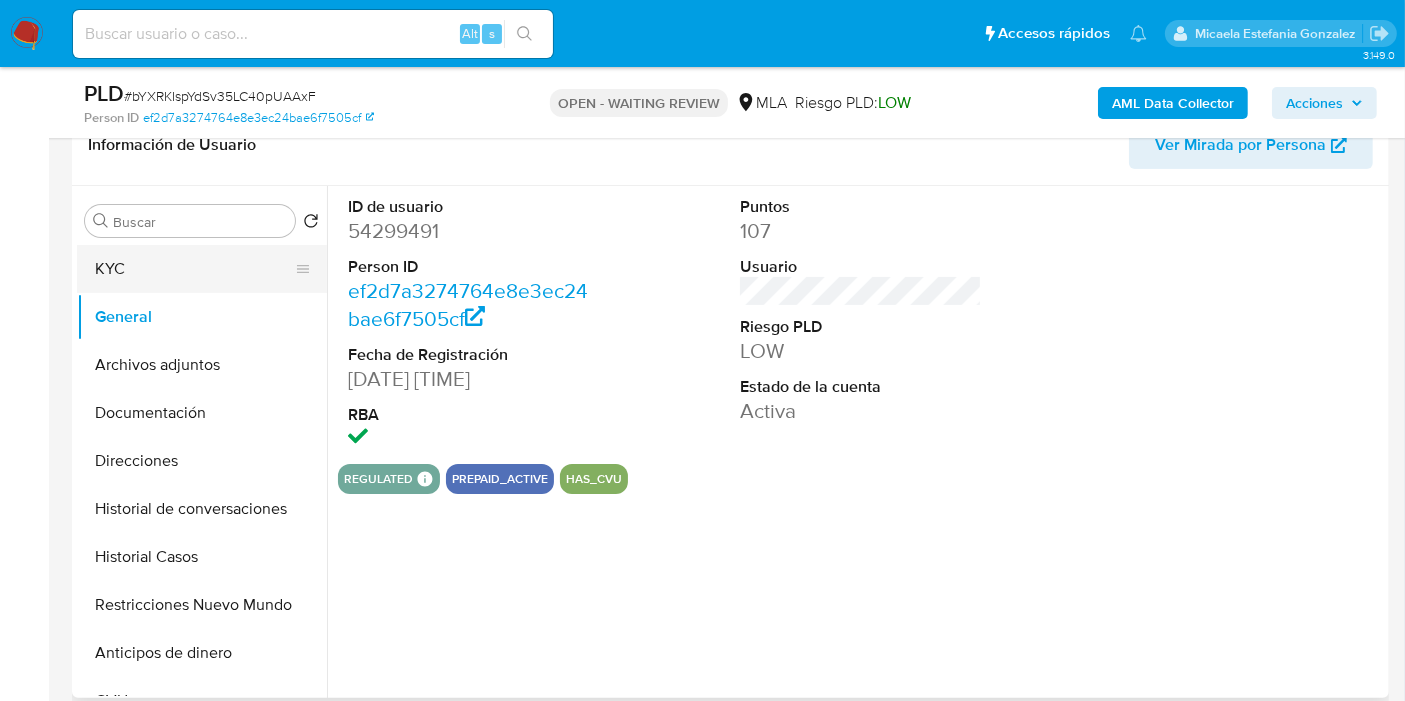 click on "KYC" at bounding box center (194, 269) 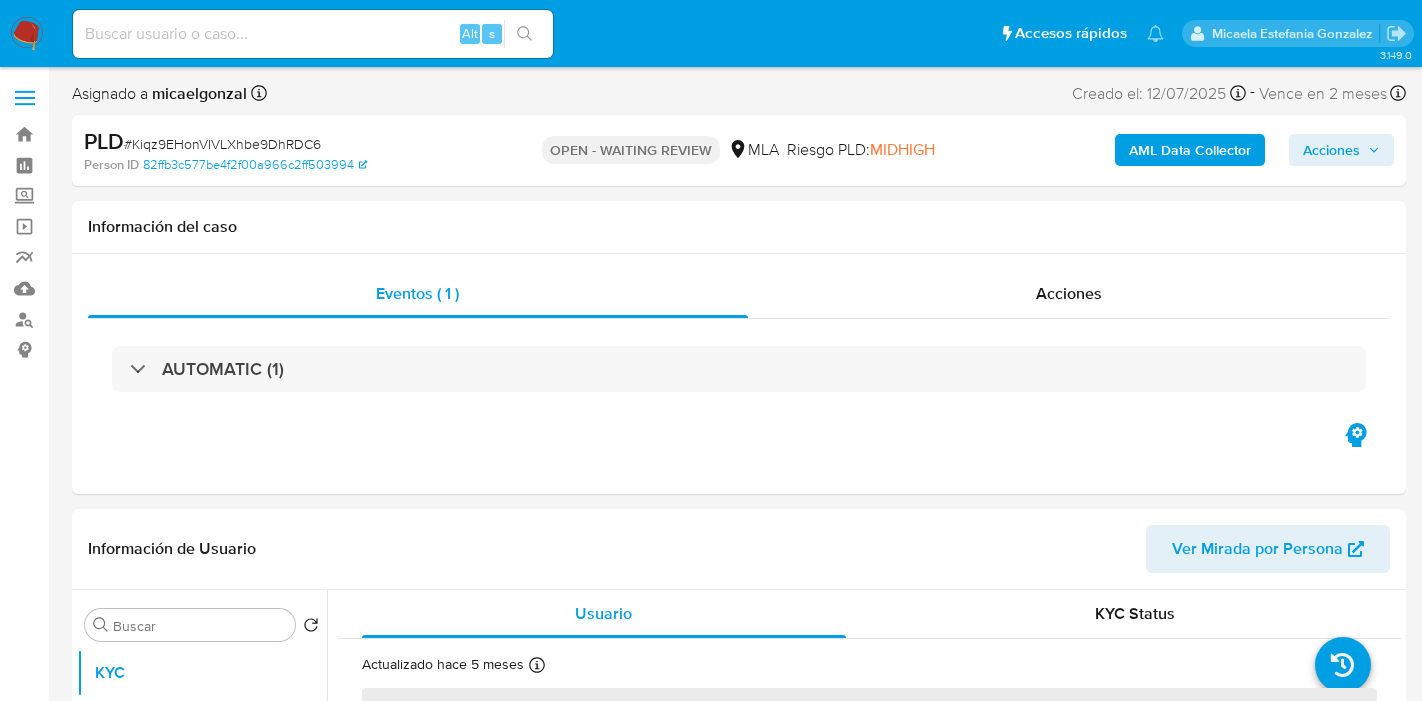 select on "10" 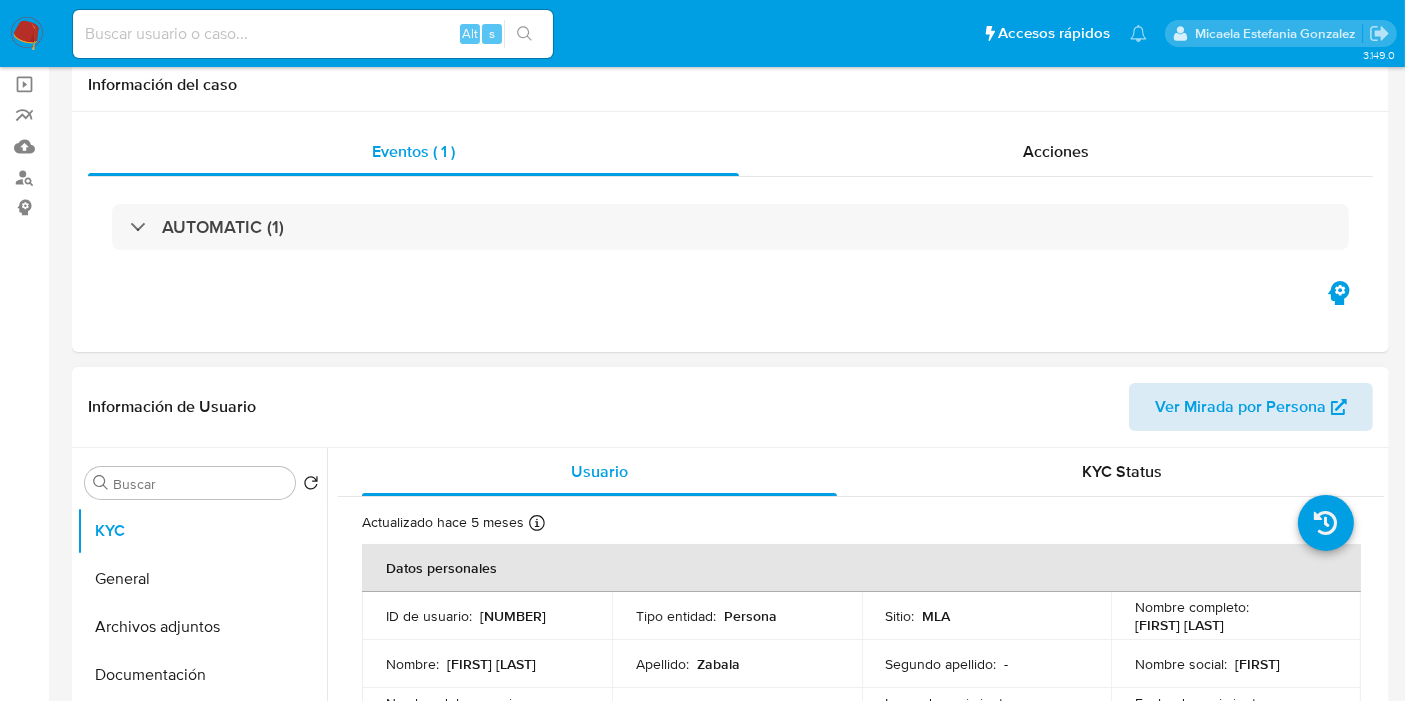 scroll, scrollTop: 222, scrollLeft: 0, axis: vertical 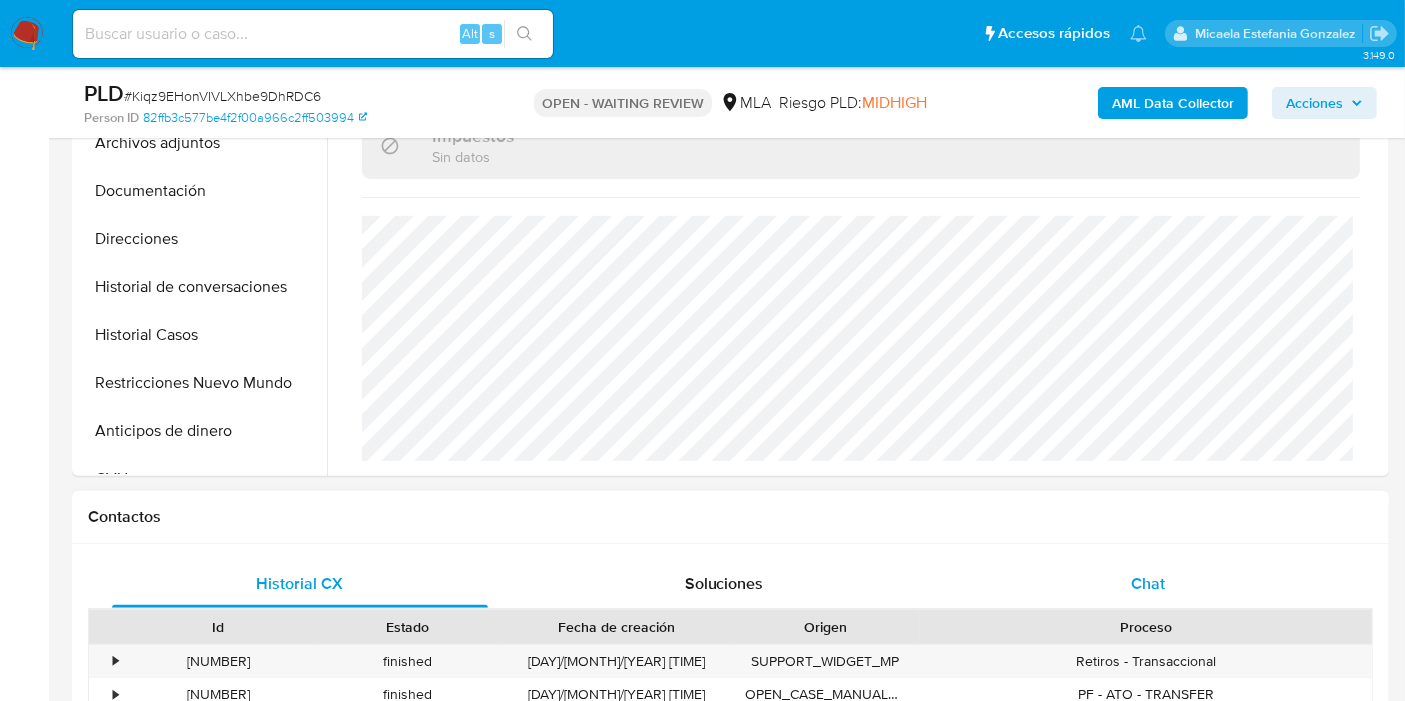click on "Chat" at bounding box center [1148, 584] 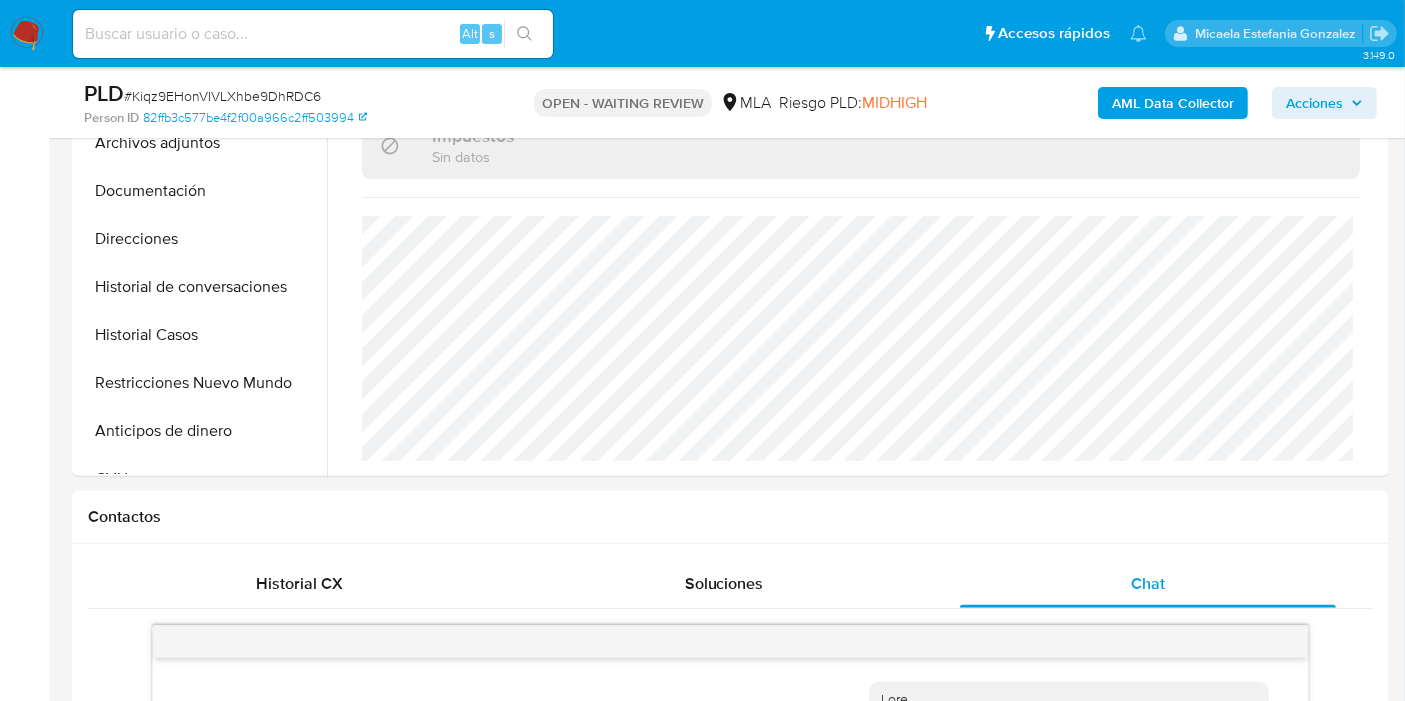 scroll, scrollTop: 2087, scrollLeft: 0, axis: vertical 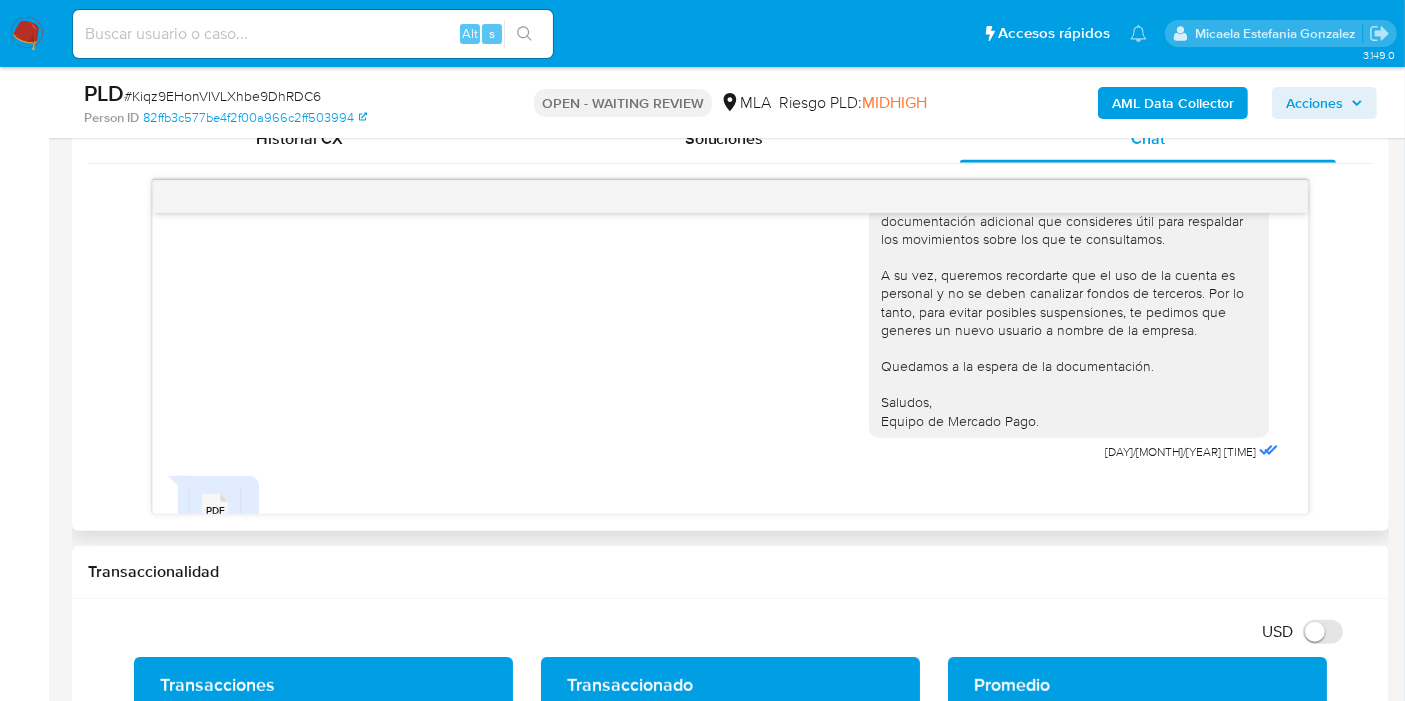drag, startPoint x: 171, startPoint y: 396, endPoint x: 102, endPoint y: 380, distance: 70.83079 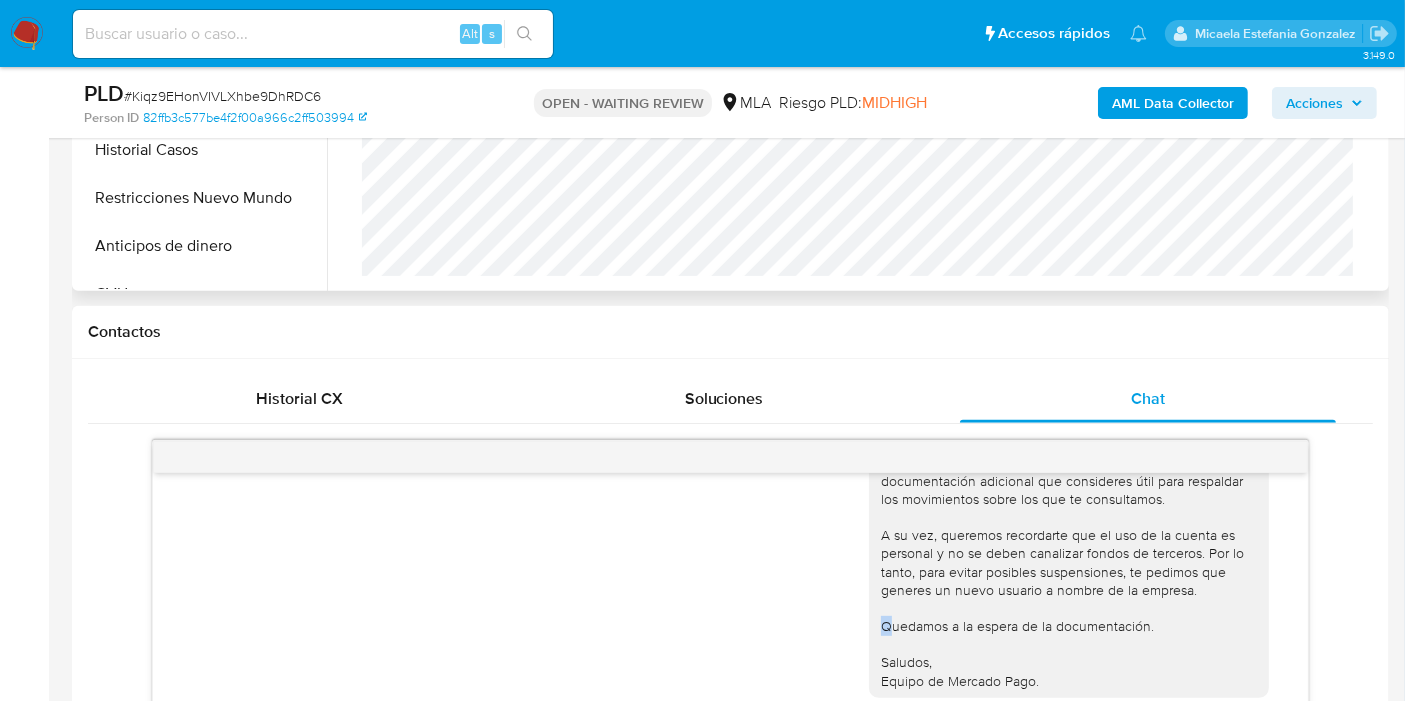 scroll, scrollTop: 555, scrollLeft: 0, axis: vertical 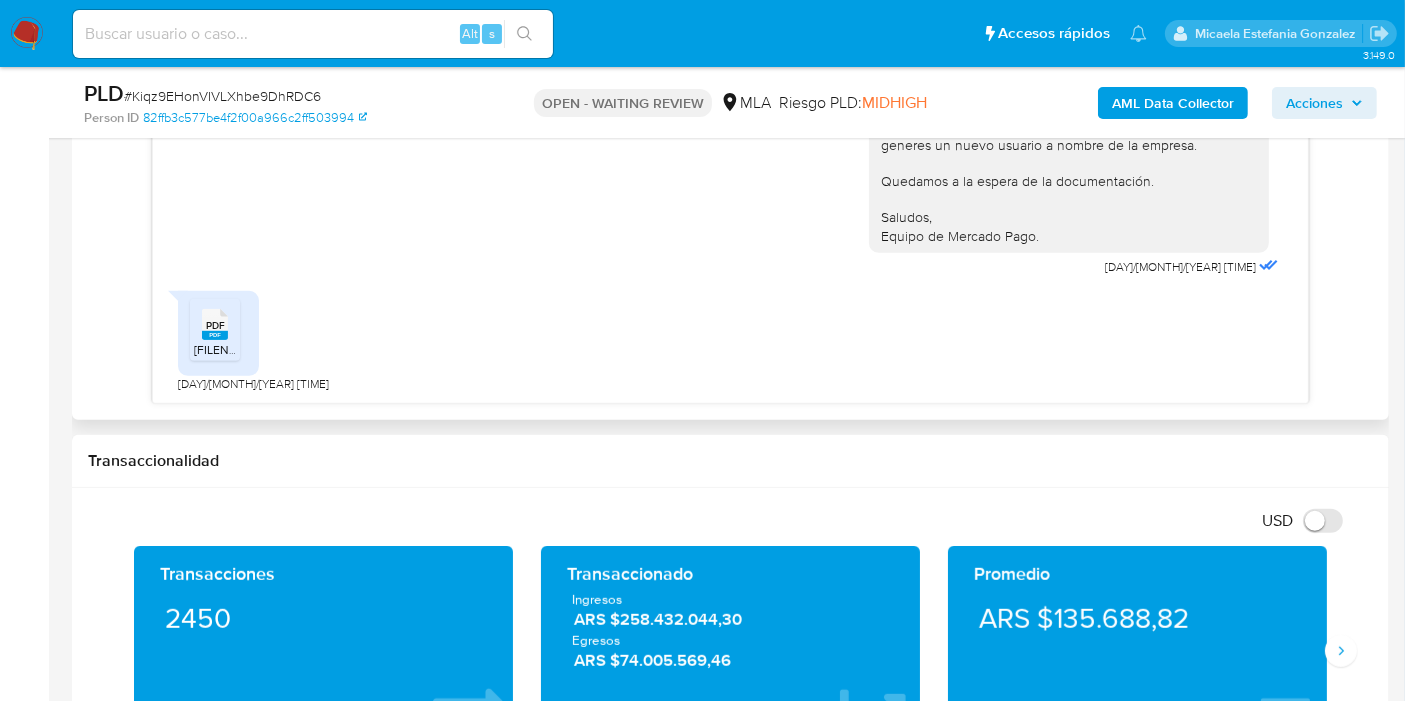 click 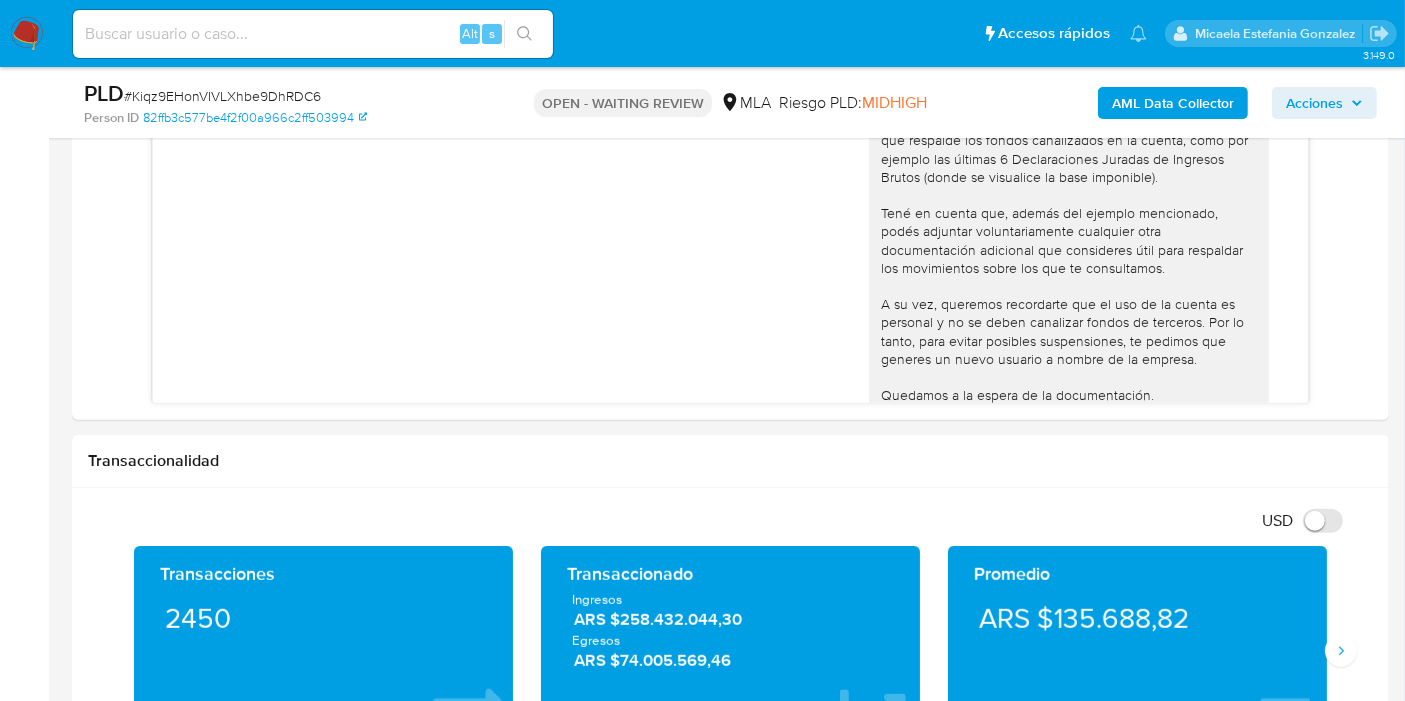 scroll, scrollTop: 1642, scrollLeft: 0, axis: vertical 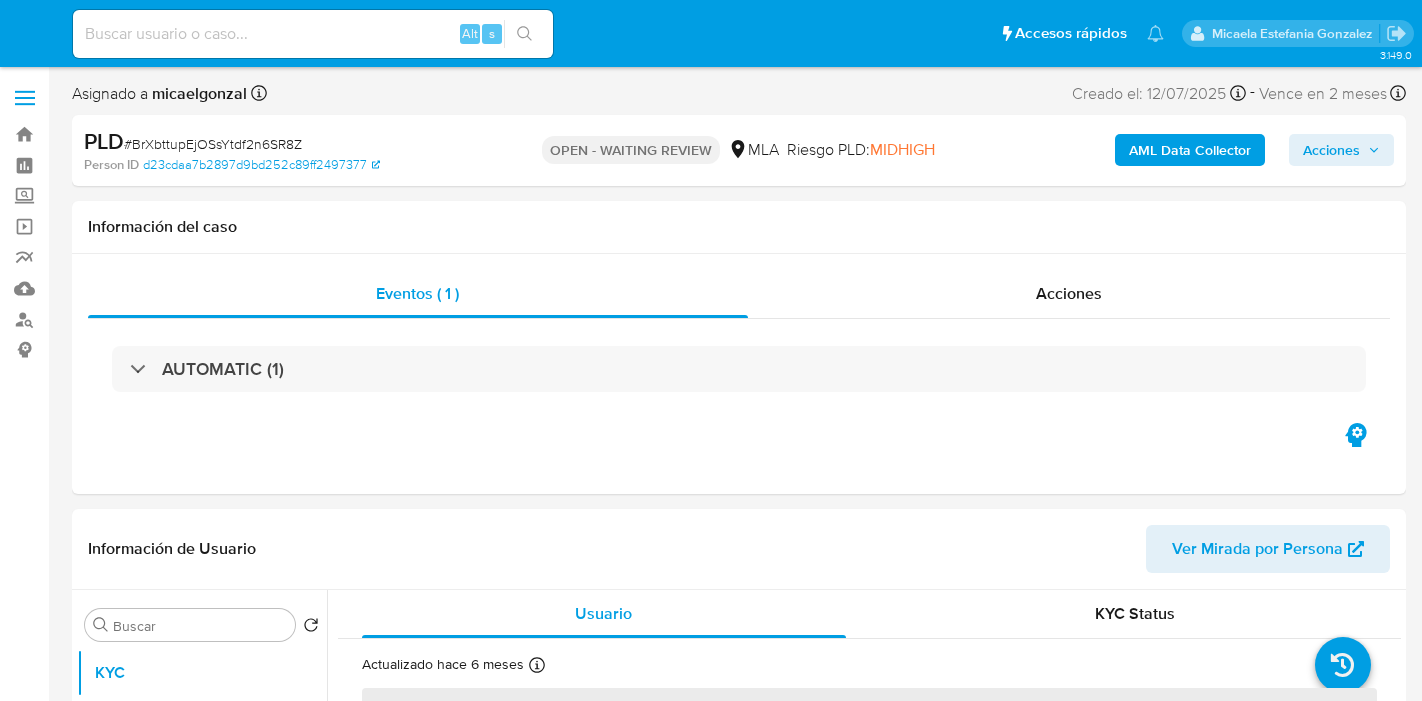 select on "10" 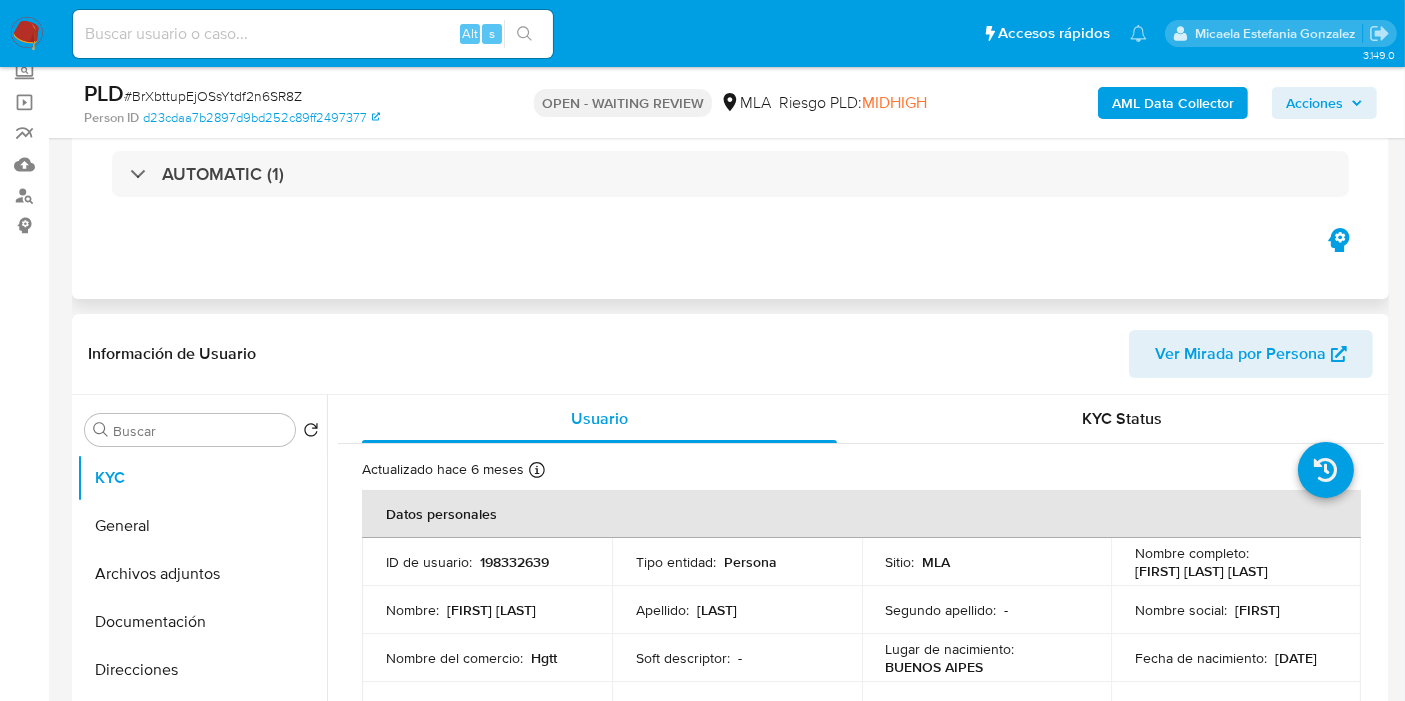 scroll, scrollTop: 222, scrollLeft: 0, axis: vertical 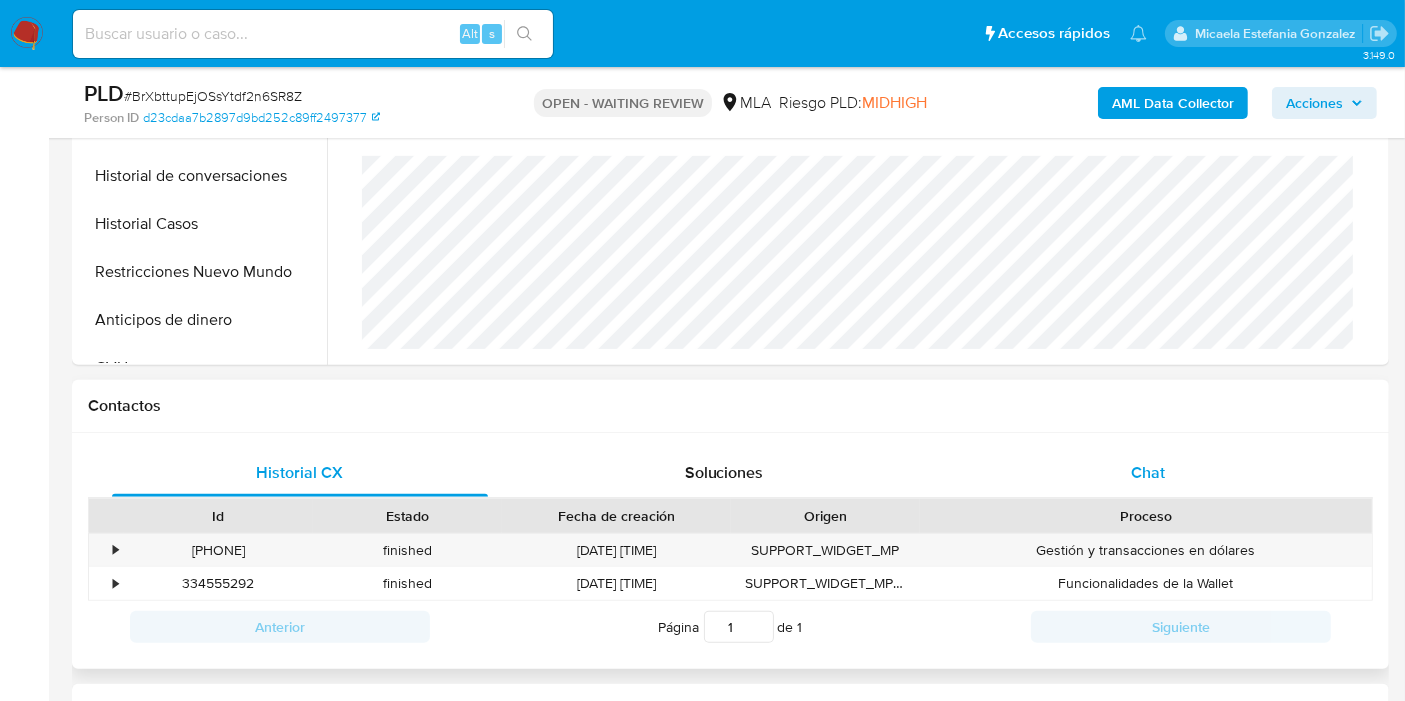 click on "Chat" at bounding box center [1148, 473] 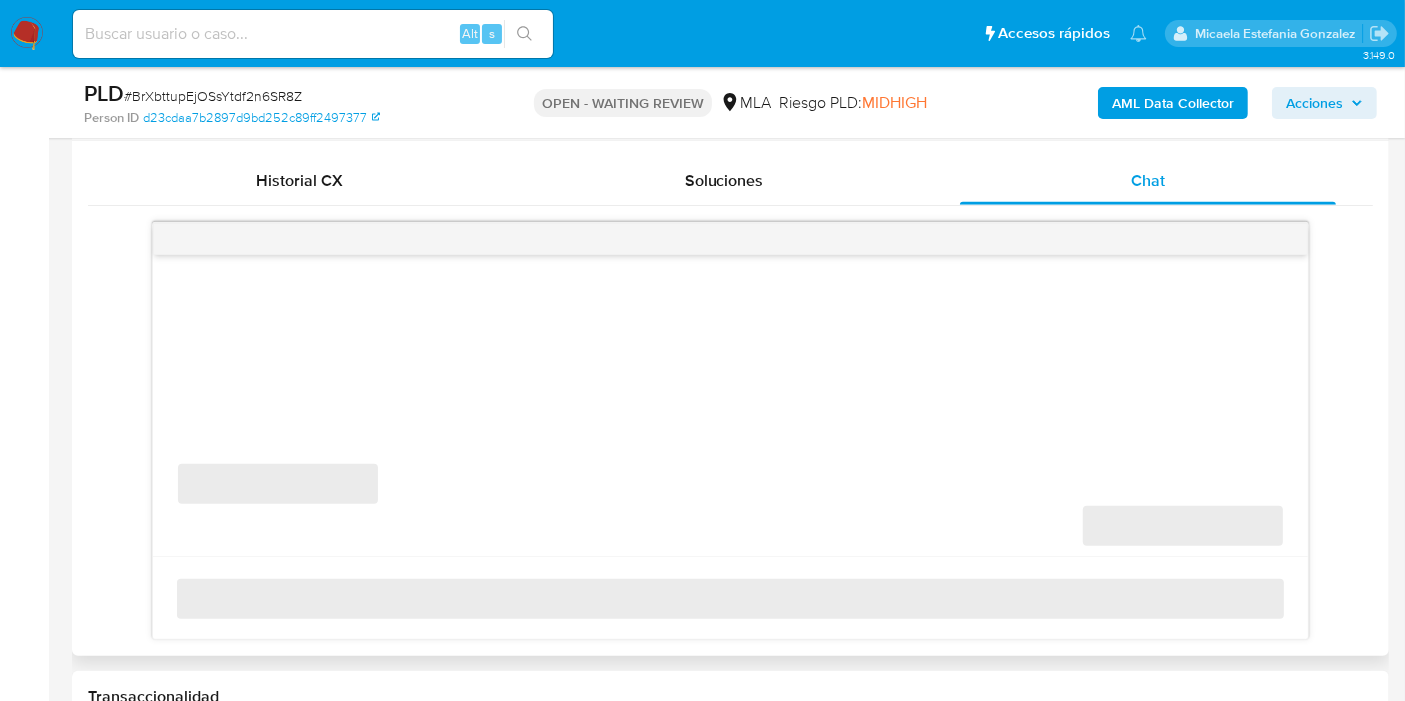 scroll, scrollTop: 1000, scrollLeft: 0, axis: vertical 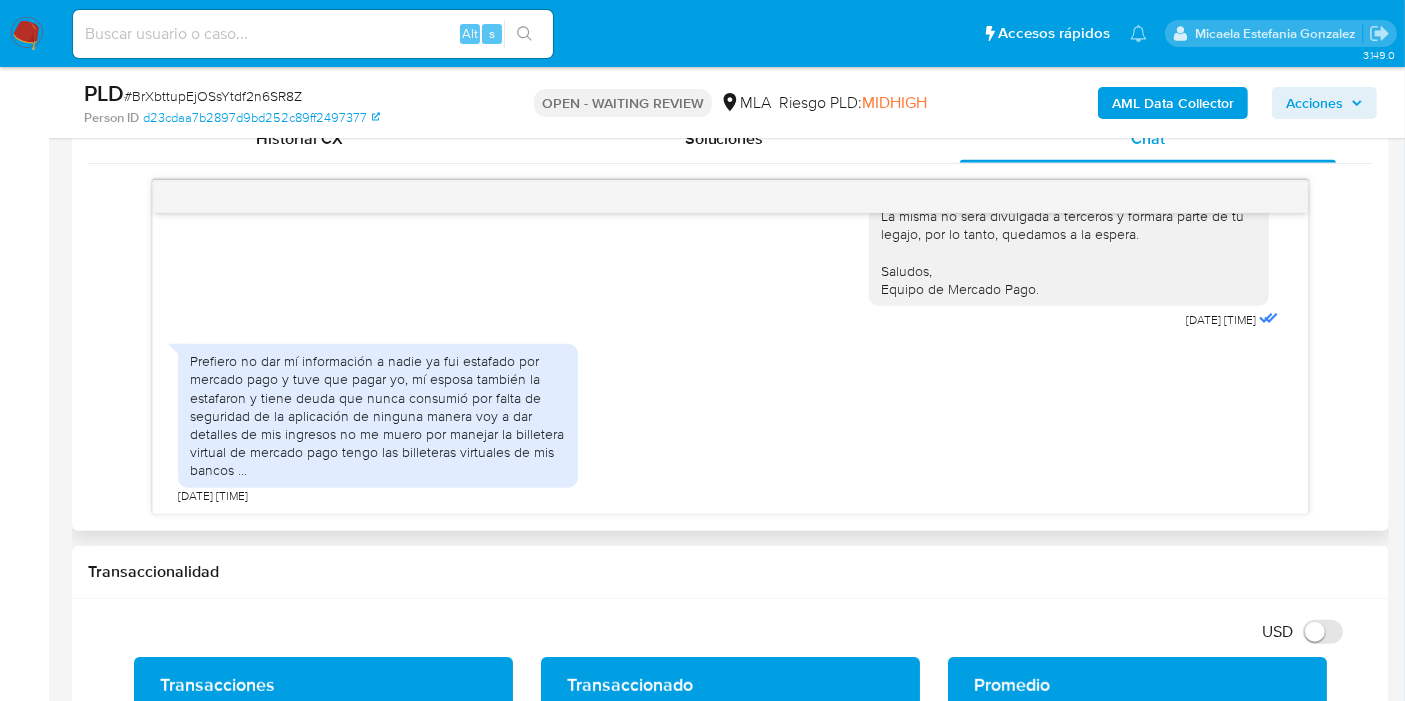 click on "Prefiero no dar mí información a nadie ya fui estafado por mercado pago y tuve que pagar yo, mí esposa también la estafaron y tiene deuda que nunca consumió por falta de seguridad de la aplicación de ninguna manera voy a dar detalles de mis ingresos no me muero por manejar la billetera virtual de mercado pago tengo las billeteras virtuales de mis bancos ..." at bounding box center (378, 415) 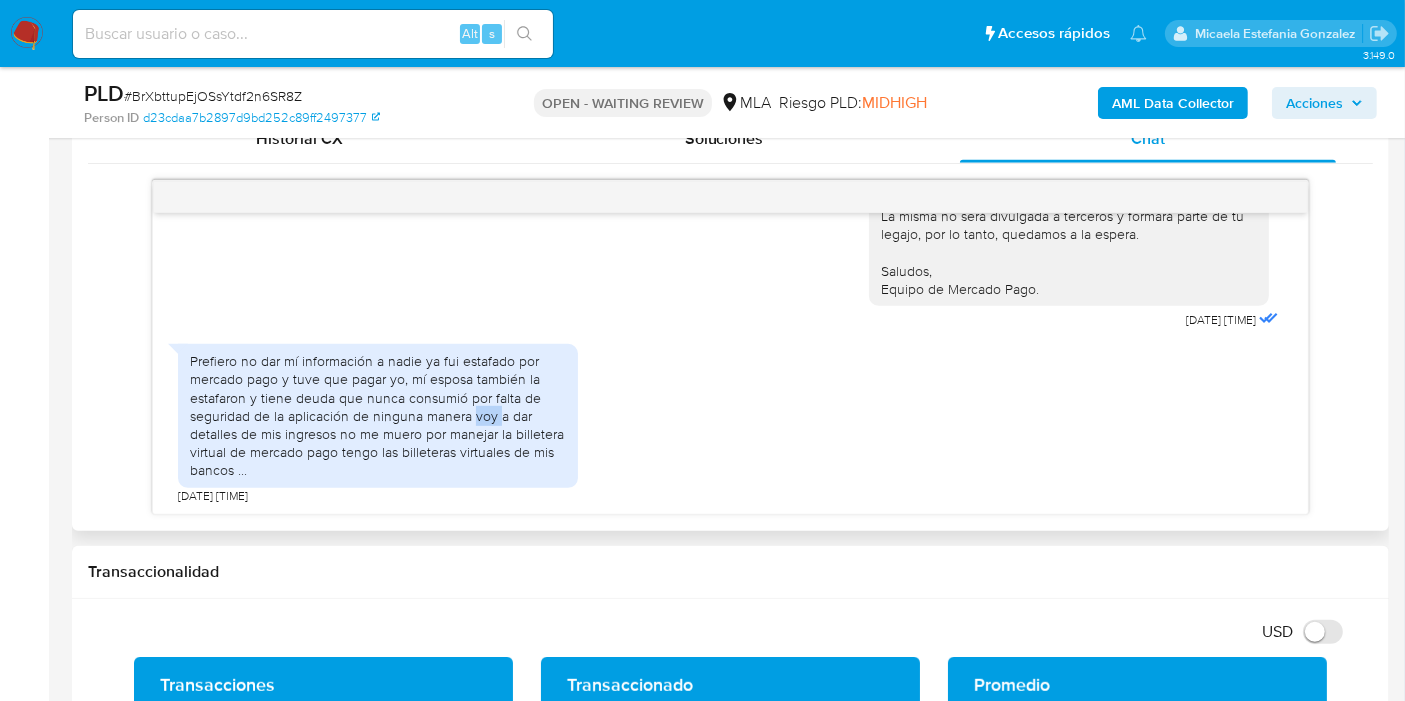 click on "Prefiero no dar mí información a nadie ya fui estafado por mercado pago y tuve que pagar yo, mí esposa también la estafaron y tiene deuda que nunca consumió por falta de seguridad de la aplicación de ninguna manera voy a dar detalles de mis ingresos no me muero por manejar la billetera virtual de mercado pago tengo las billeteras virtuales de mis bancos ..." at bounding box center (378, 415) 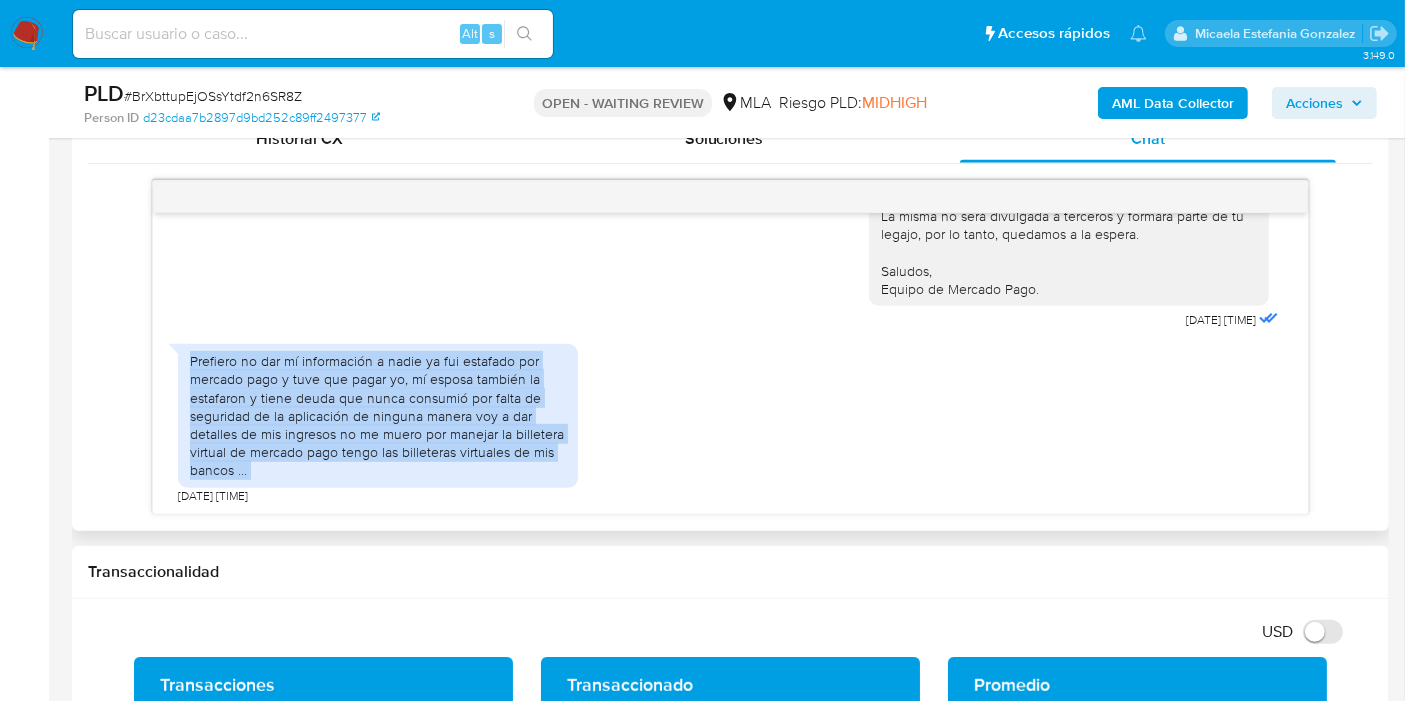 click on "Prefiero no dar mí información a nadie ya fui estafado por mercado pago y tuve que pagar yo, mí esposa también la estafaron y tiene deuda que nunca consumió por falta de seguridad de la aplicación de ninguna manera voy a dar detalles de mis ingresos no me muero por manejar la billetera virtual de mercado pago tengo las billeteras virtuales de mis bancos ..." at bounding box center [378, 415] 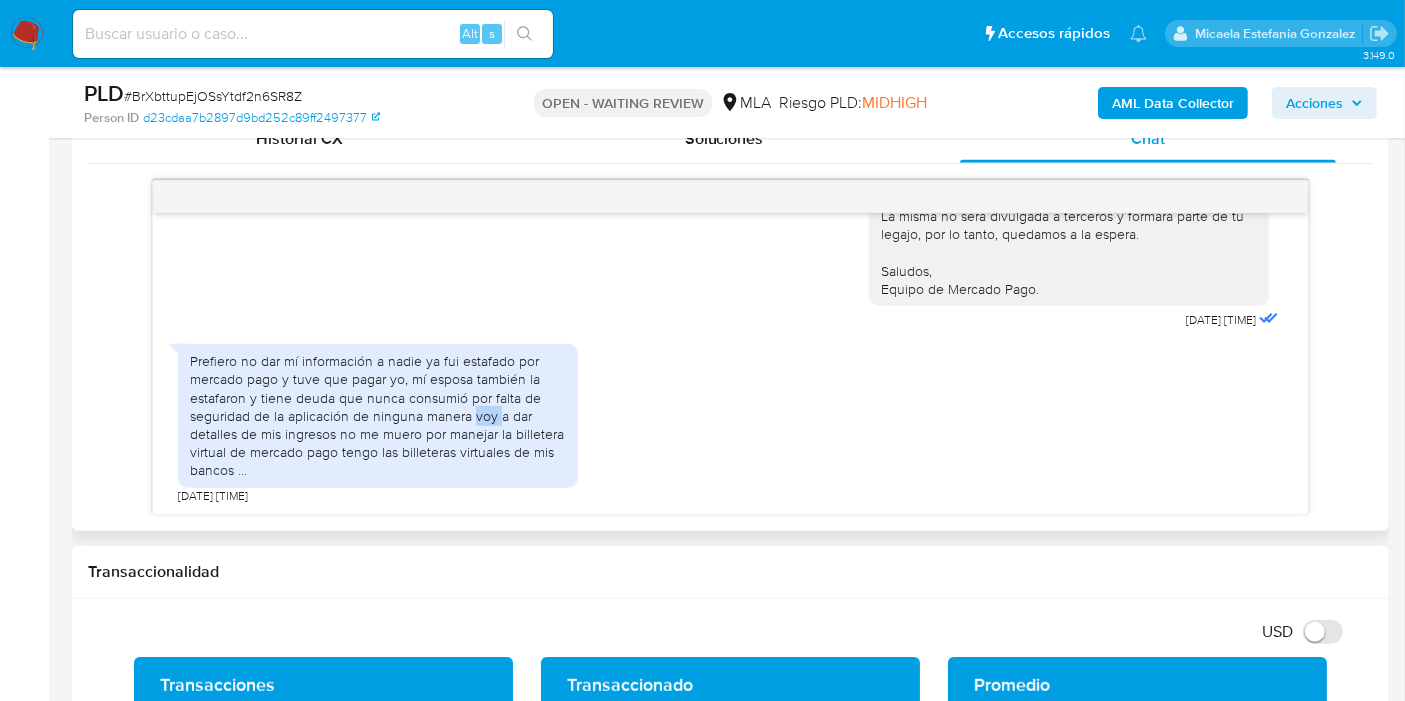 click on "Prefiero no dar mí información a nadie ya fui estafado por mercado pago y tuve que pagar yo, mí esposa también la estafaron y tiene deuda que nunca consumió por falta de seguridad de la aplicación de ninguna manera voy a dar detalles de mis ingresos no me muero por manejar la billetera virtual de mercado pago tengo las billeteras virtuales de mis bancos ..." at bounding box center (378, 415) 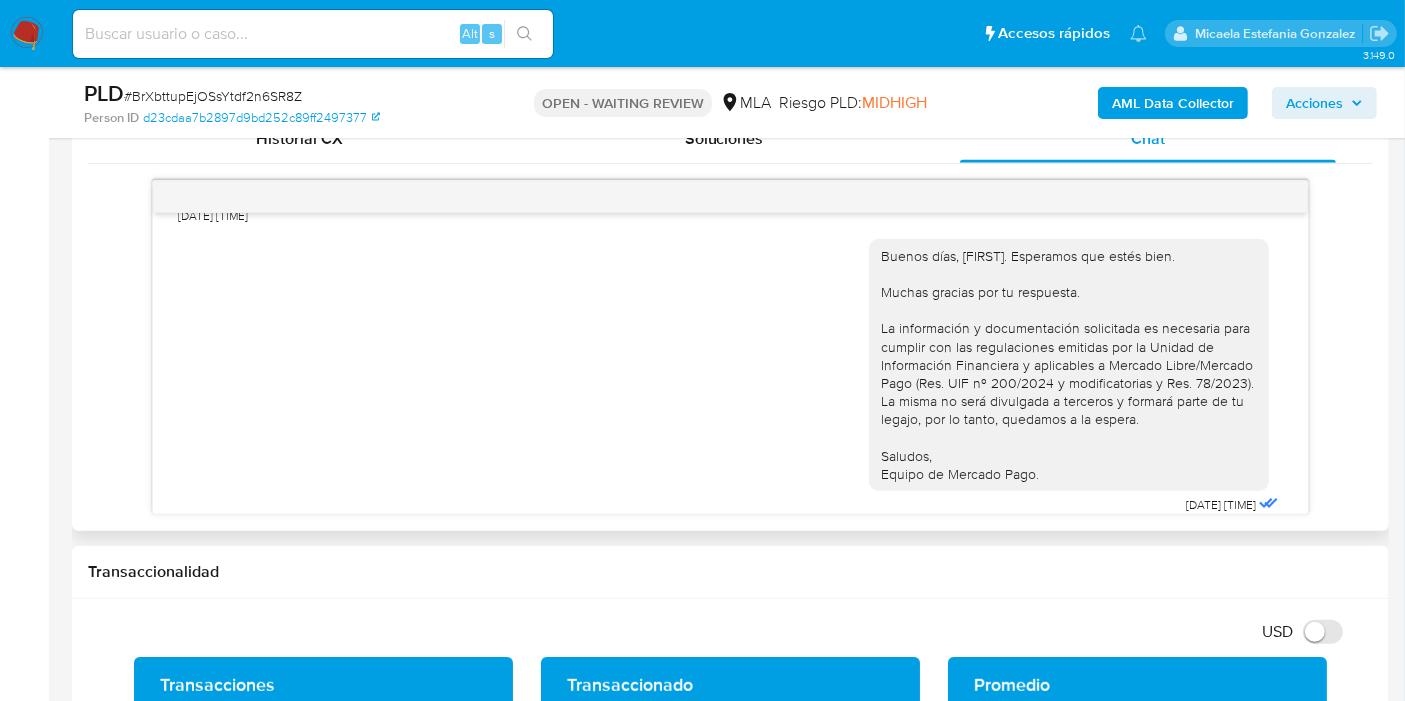 scroll, scrollTop: 1411, scrollLeft: 0, axis: vertical 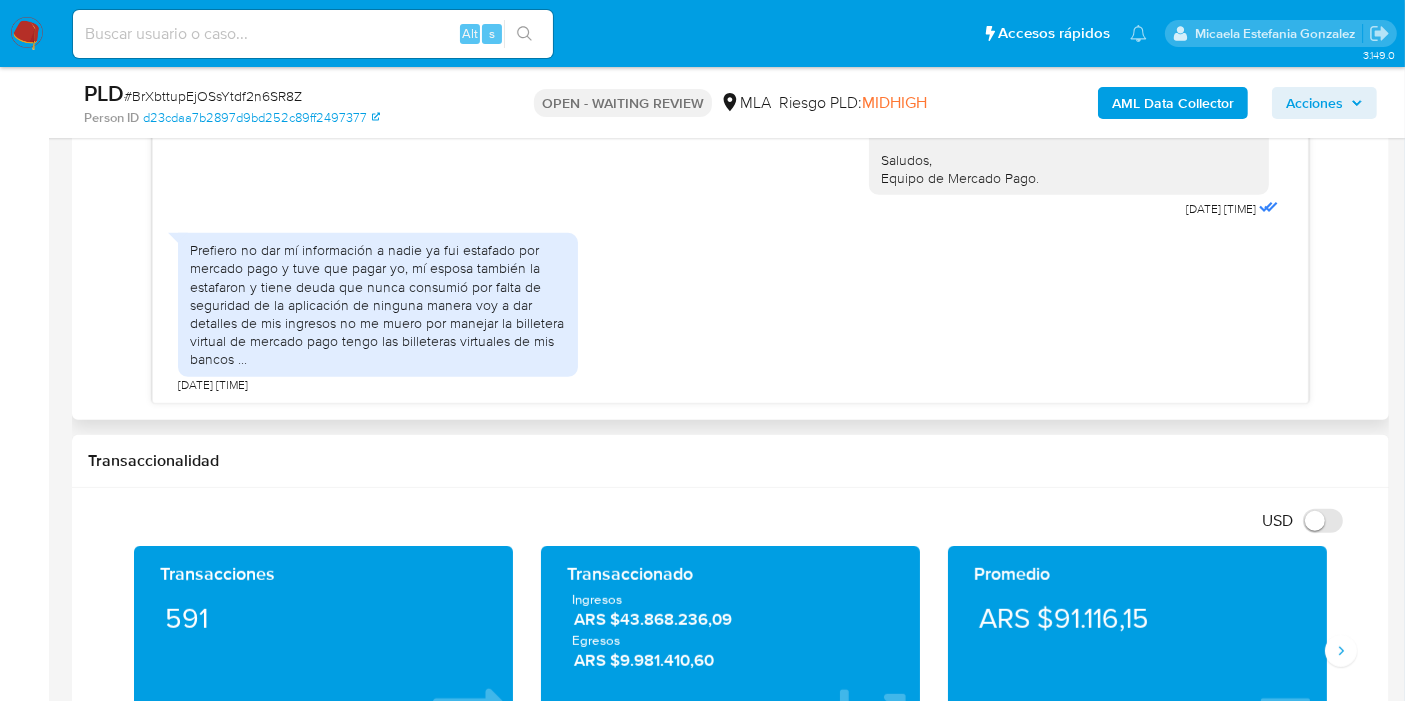 click on "Prefiero no dar mí información a nadie ya fui estafado por mercado pago y tuve que pagar yo, mí esposa también la estafaron y tiene deuda que nunca consumió por falta de seguridad de la aplicación de ninguna manera voy a dar detalles de mis ingresos no me muero por manejar la billetera virtual de mercado pago tengo las billeteras virtuales de mis bancos ..." at bounding box center [378, 304] 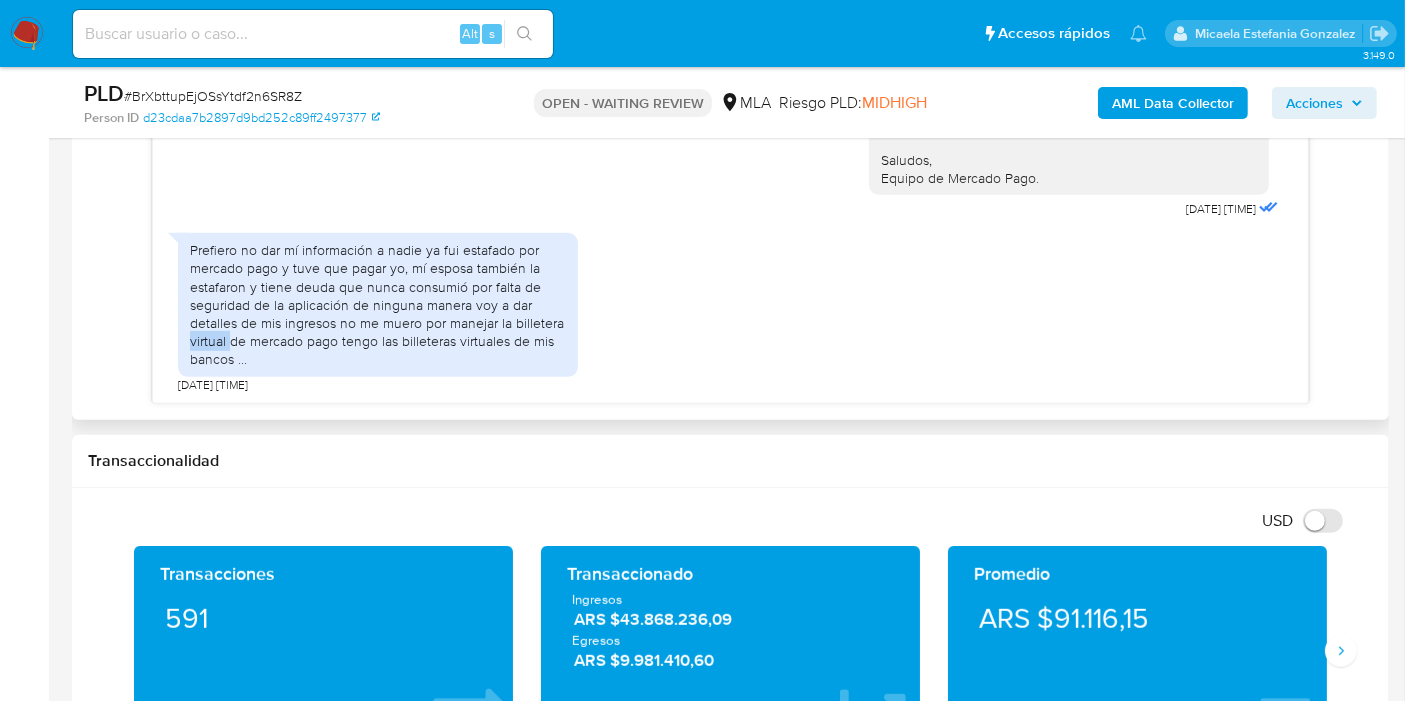 click on "Prefiero no dar mí información a nadie ya fui estafado por mercado pago y tuve que pagar yo, mí esposa también la estafaron y tiene deuda que nunca consumió por falta de seguridad de la aplicación de ninguna manera voy a dar detalles de mis ingresos no me muero por manejar la billetera virtual de mercado pago tengo las billeteras virtuales de mis bancos ..." at bounding box center [378, 304] 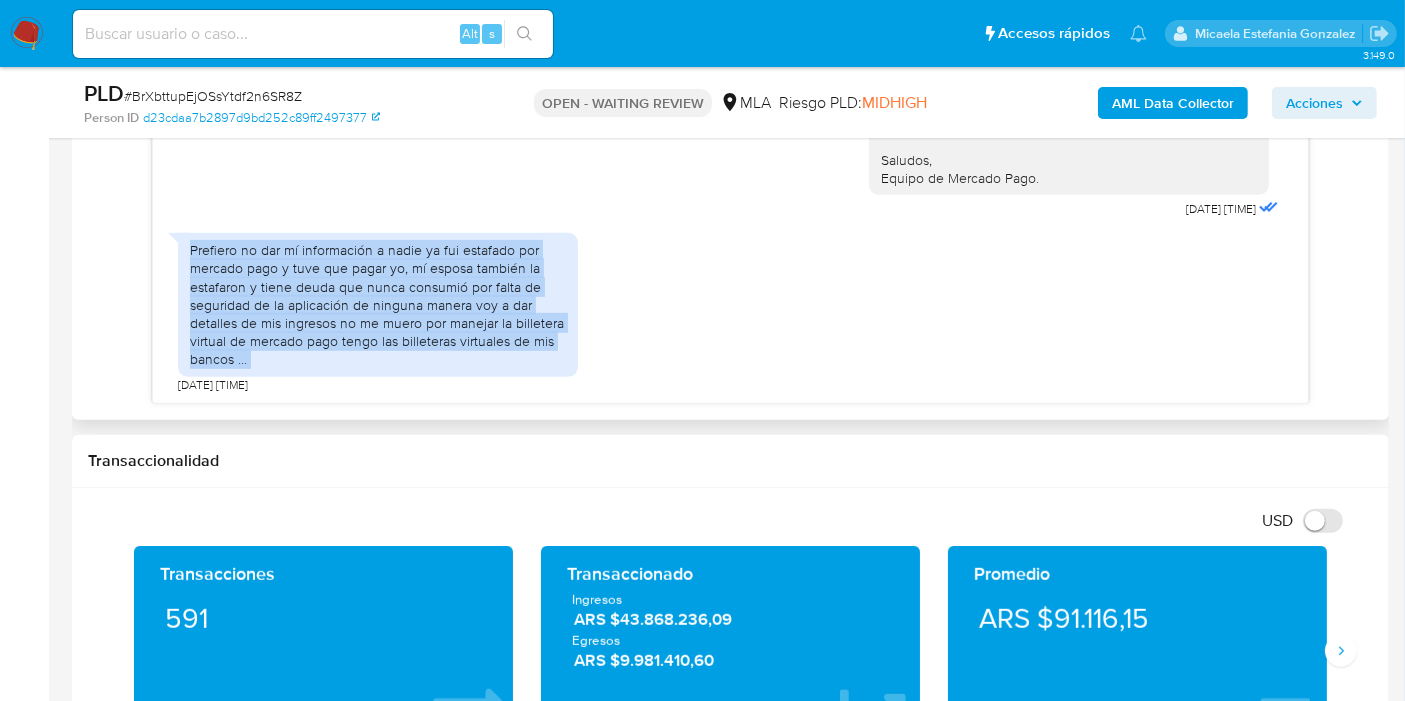 click on "Prefiero no dar mí información a nadie ya fui estafado por mercado pago y tuve que pagar yo, mí esposa también la estafaron y tiene deuda que nunca consumió por falta de seguridad de la aplicación de ninguna manera voy a dar detalles de mis ingresos no me muero por manejar la billetera virtual de mercado pago tengo las billeteras virtuales de mis bancos ..." at bounding box center [378, 304] 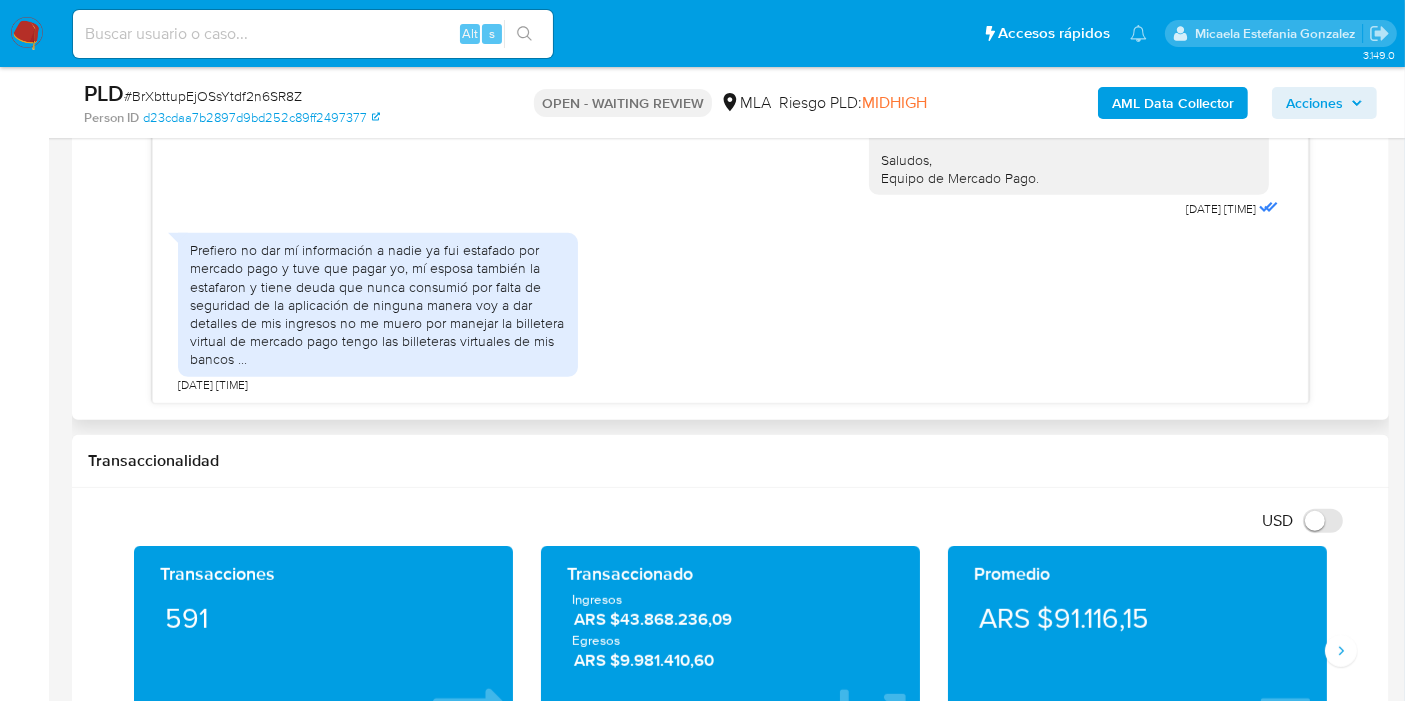click on "Prefiero no dar mí información a nadie ya fui estafado por mercado pago y tuve que pagar yo, mí esposa también la estafaron y tiene deuda que nunca consumió por falta de seguridad de la aplicación de ninguna manera voy a dar detalles de mis ingresos no me muero por manejar la billetera virtual de mercado pago tengo las billeteras virtuales de mis bancos ..." at bounding box center (378, 304) 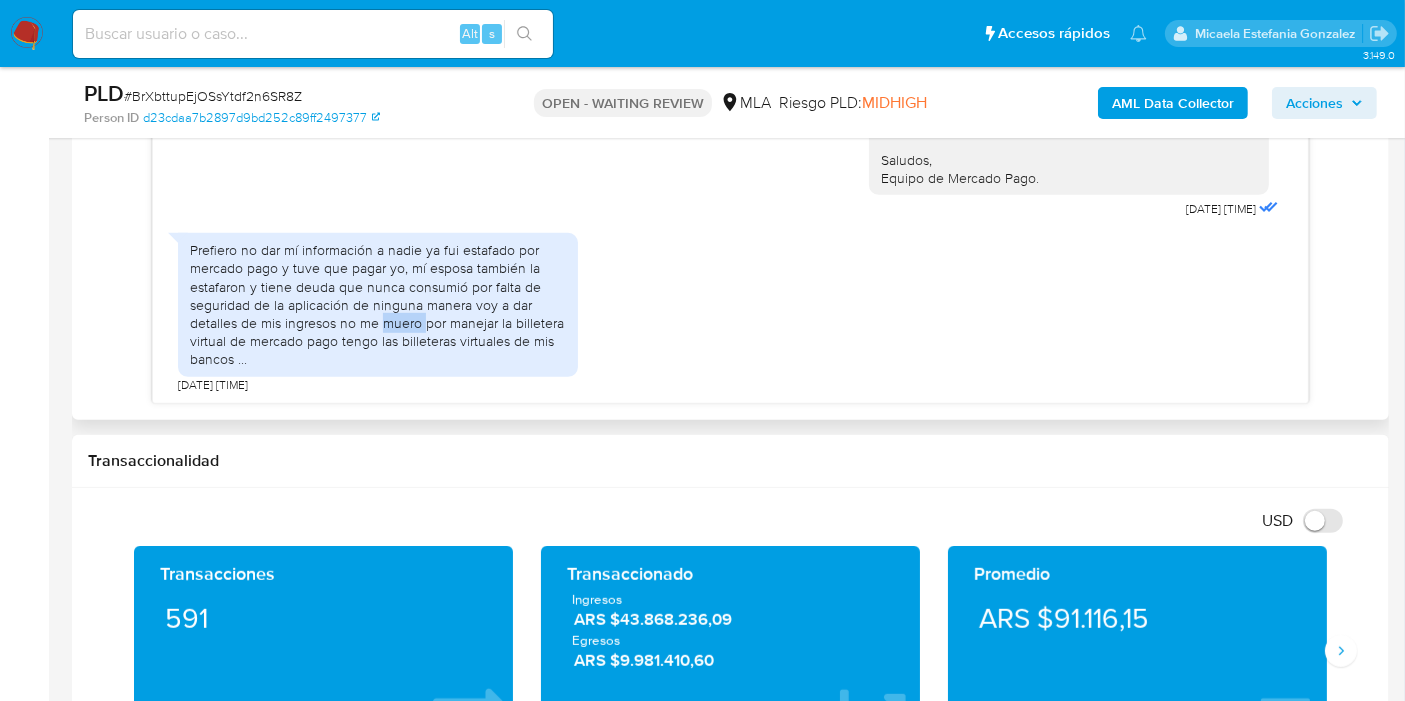 click on "Prefiero no dar mí información a nadie ya fui estafado por mercado pago y tuve que pagar yo, mí esposa también la estafaron y tiene deuda que nunca consumió por falta de seguridad de la aplicación de ninguna manera voy a dar detalles de mis ingresos no me muero por manejar la billetera virtual de mercado pago tengo las billeteras virtuales de mis bancos ..." at bounding box center [378, 304] 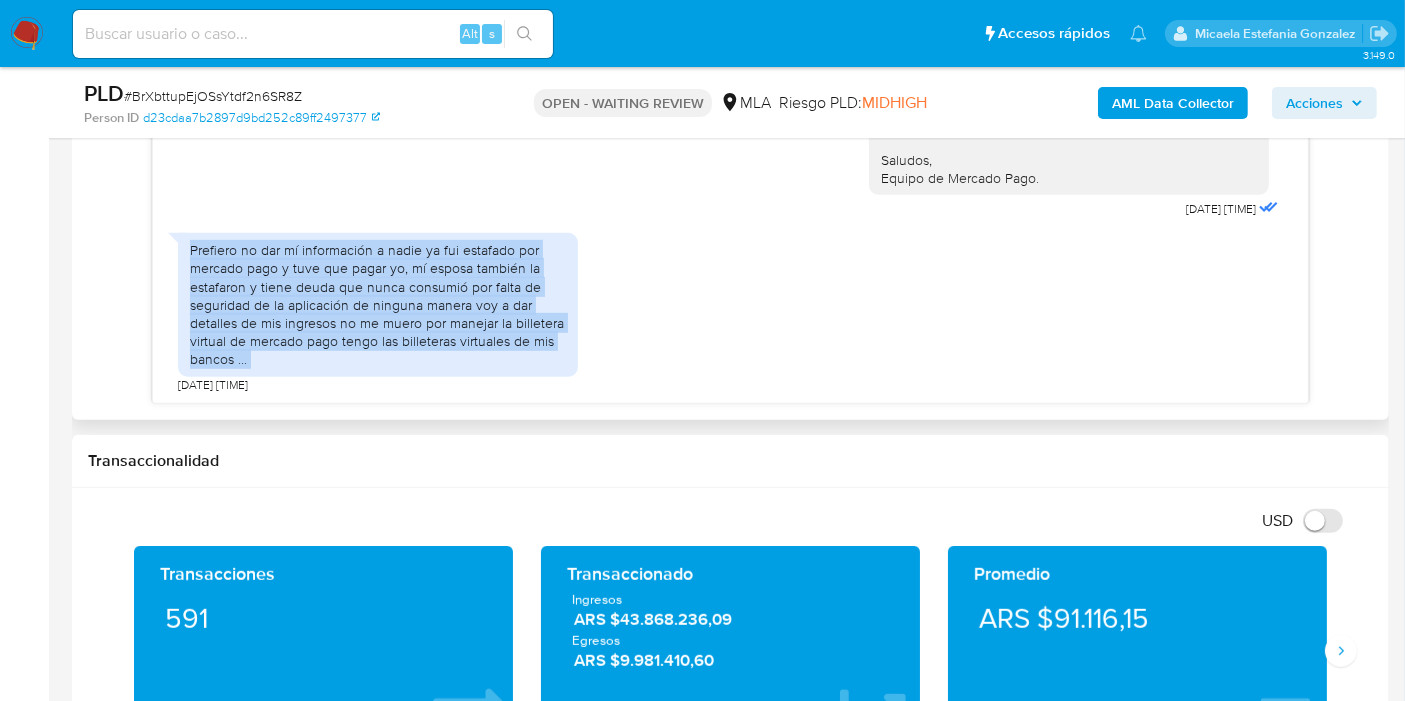 click on "Prefiero no dar mí información a nadie ya fui estafado por mercado pago y tuve que pagar yo, mí esposa también la estafaron y tiene deuda que nunca consumió por falta de seguridad de la aplicación de ninguna manera voy a dar detalles de mis ingresos no me muero por manejar la billetera virtual de mercado pago tengo las billeteras virtuales de mis bancos ..." at bounding box center (378, 304) 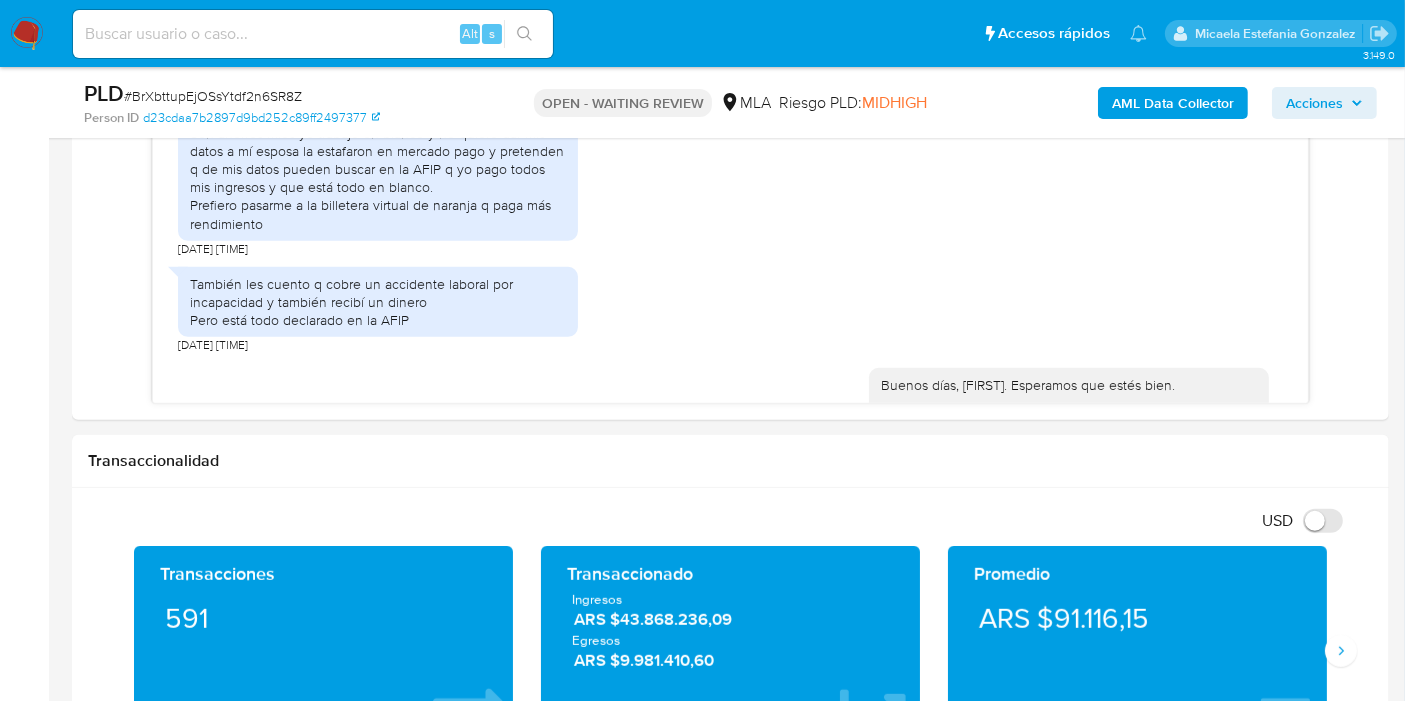scroll, scrollTop: 1188, scrollLeft: 0, axis: vertical 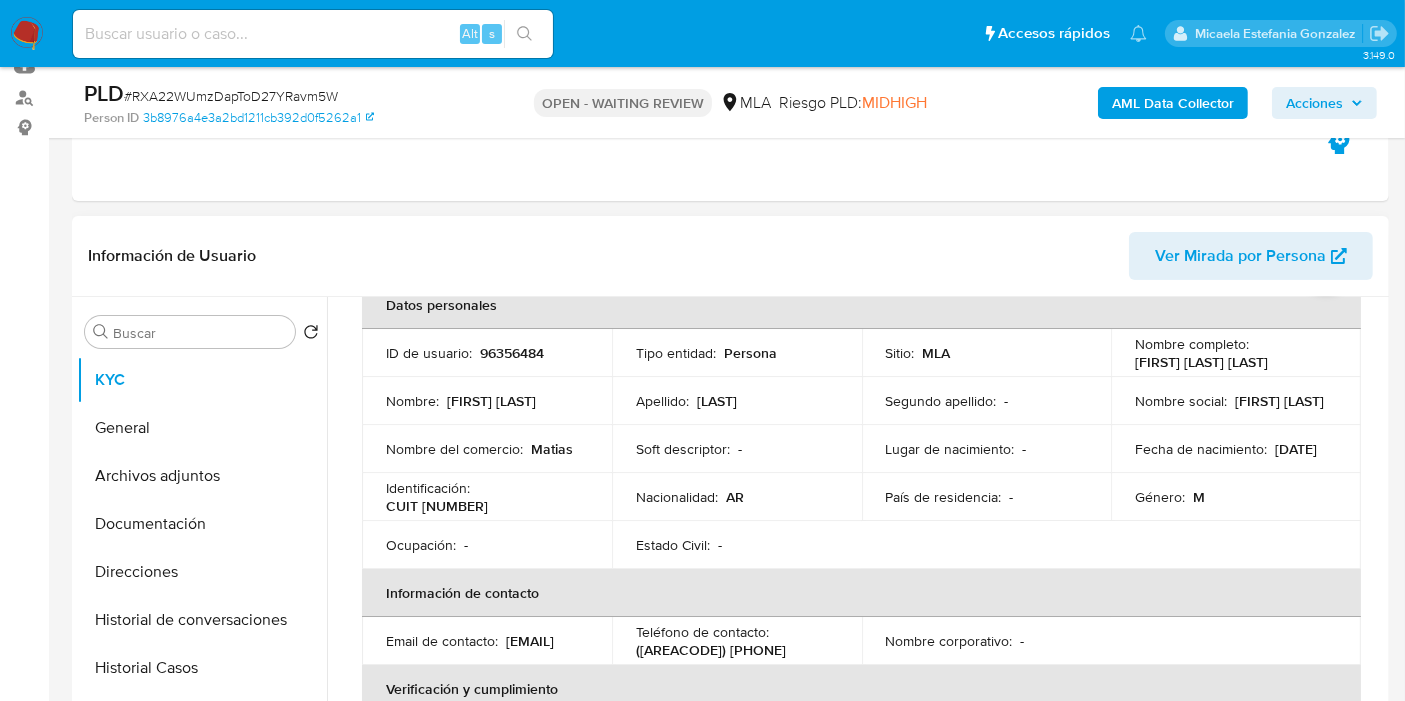 select on "10" 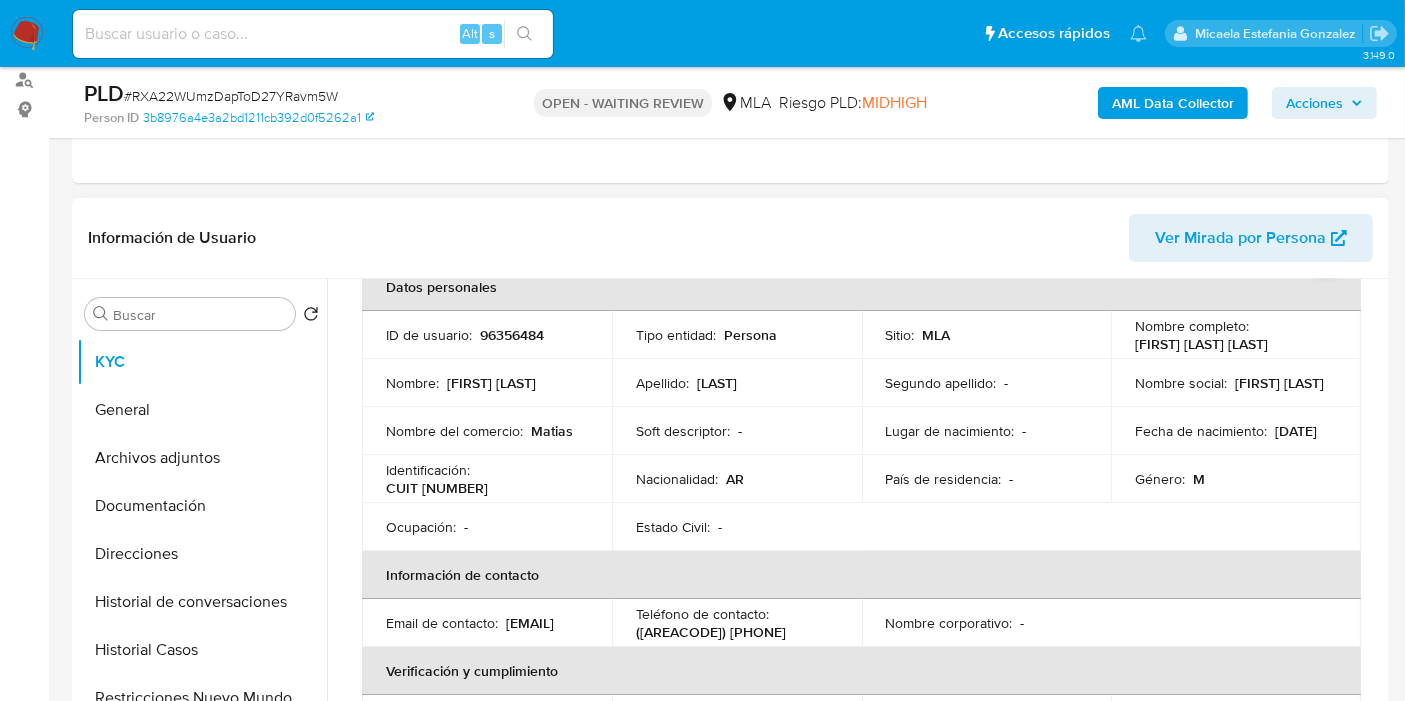 scroll, scrollTop: 333, scrollLeft: 0, axis: vertical 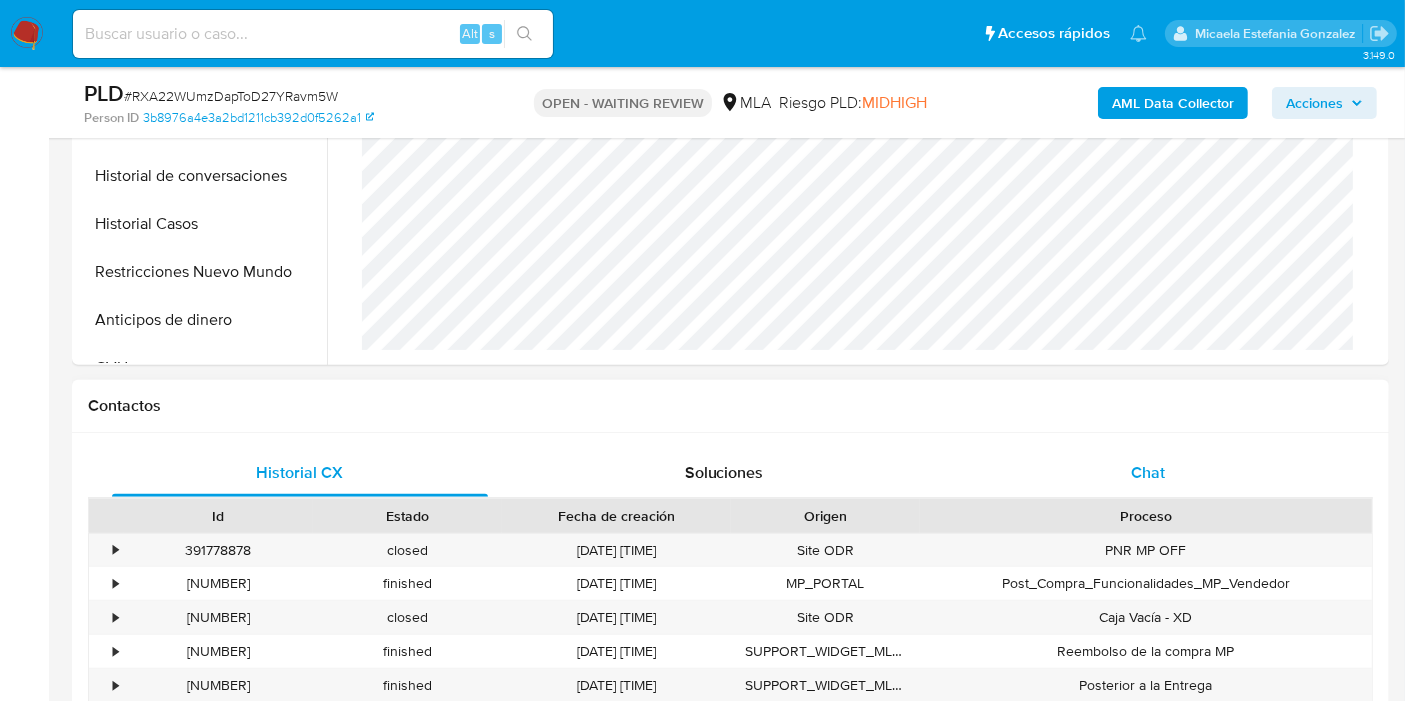 click on "Chat" at bounding box center [1148, 473] 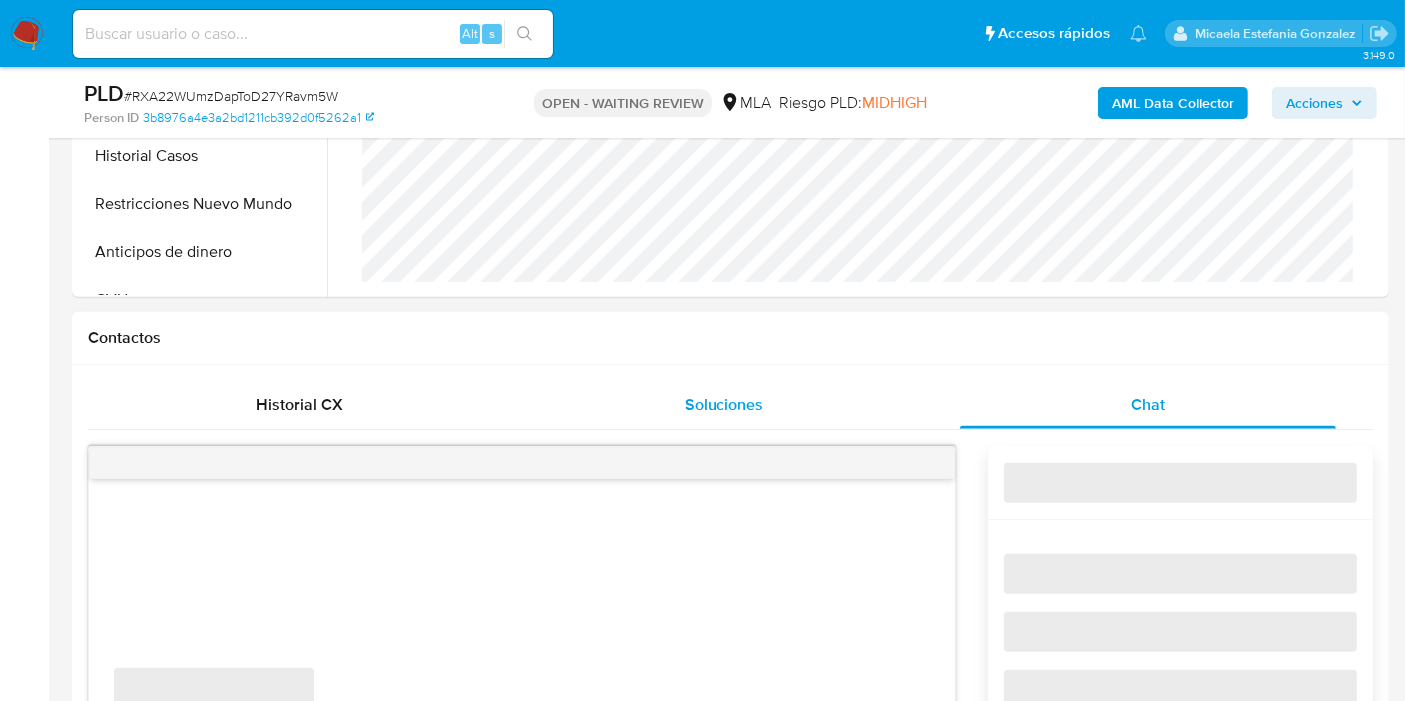 scroll, scrollTop: 1000, scrollLeft: 0, axis: vertical 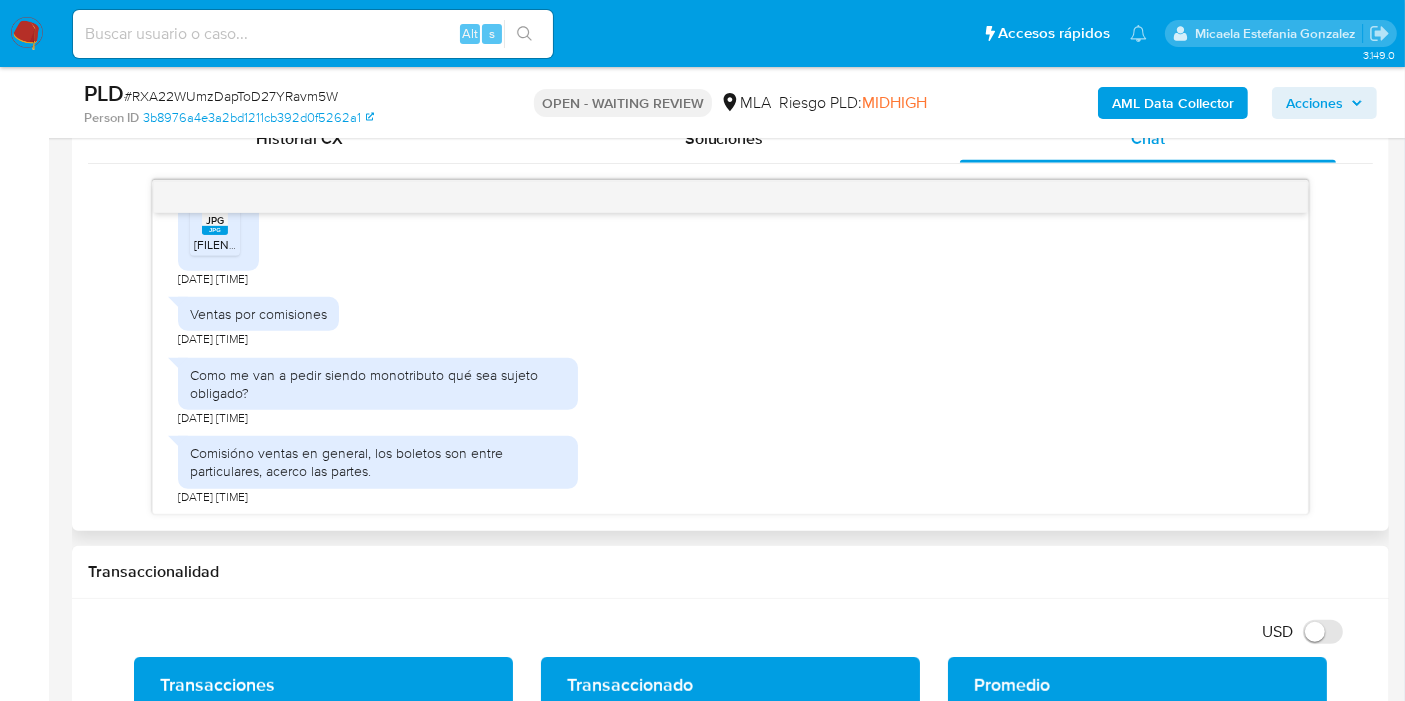 click on "Como me van a pedir siendo monotributo qué sea sujeto obligado?" at bounding box center (378, 384) 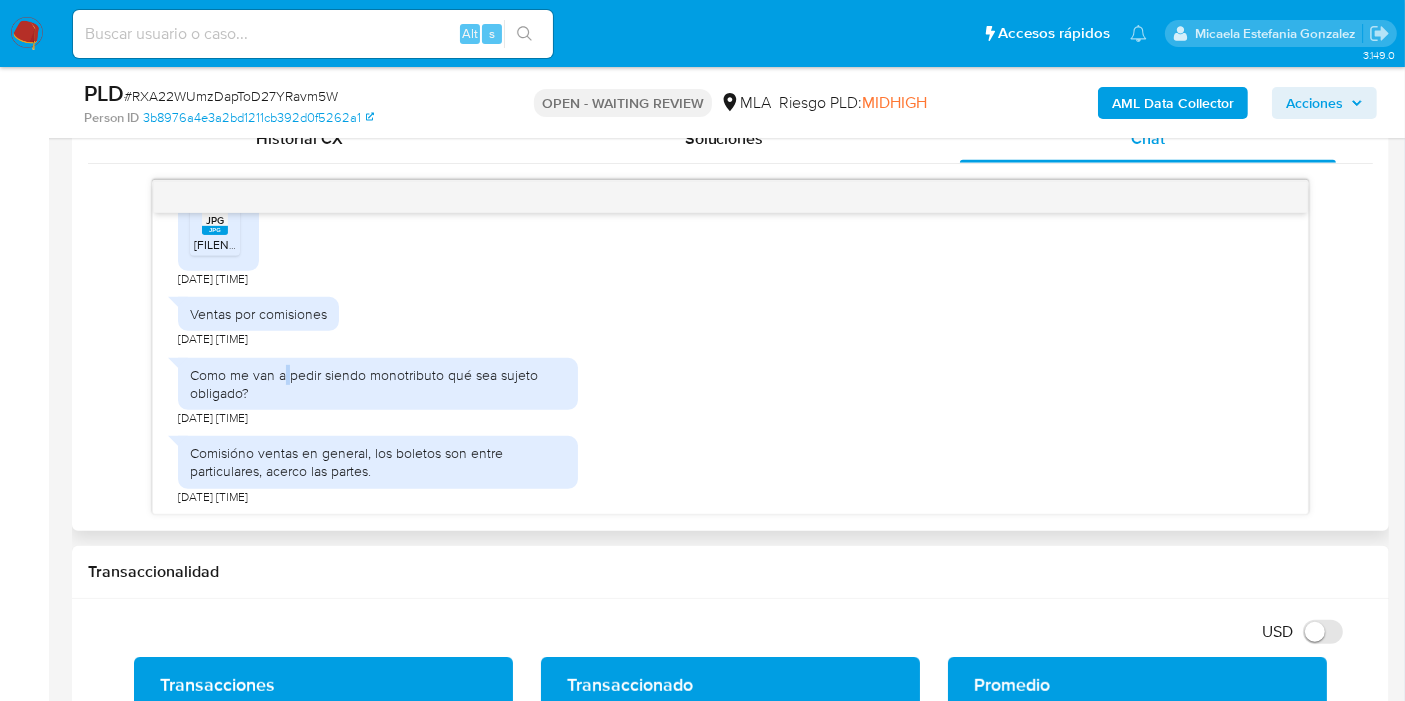 click on "Como me van a pedir siendo monotributo qué sea sujeto obligado?" at bounding box center [378, 384] 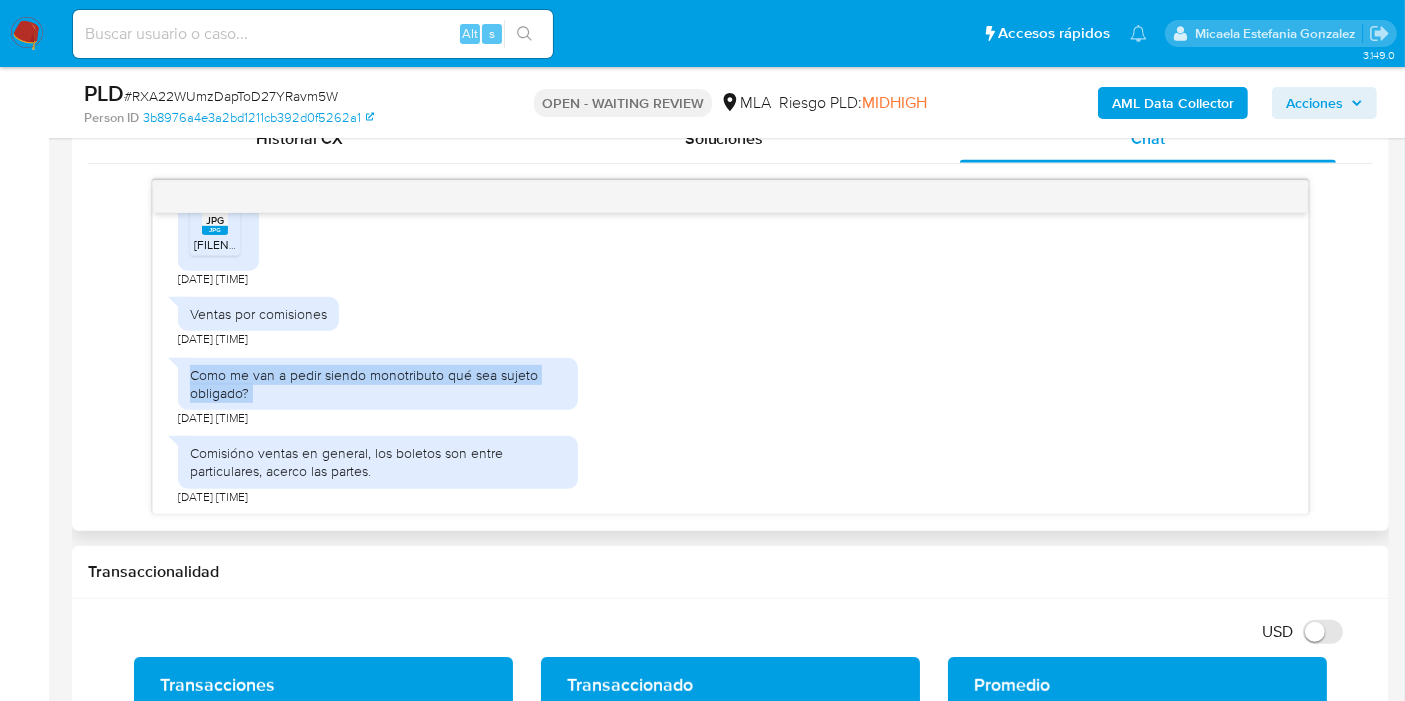 click on "Como me van a pedir siendo monotributo qué sea sujeto obligado?" at bounding box center [378, 384] 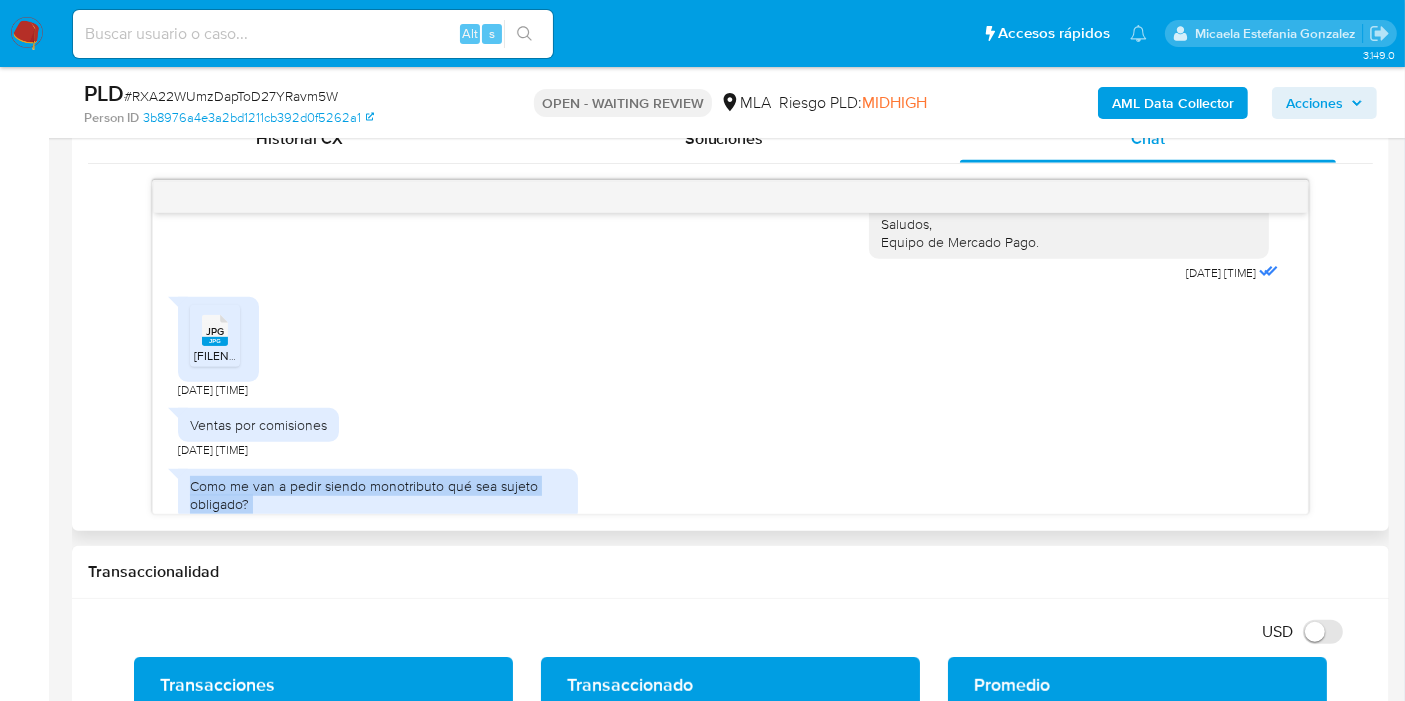 scroll, scrollTop: 988, scrollLeft: 0, axis: vertical 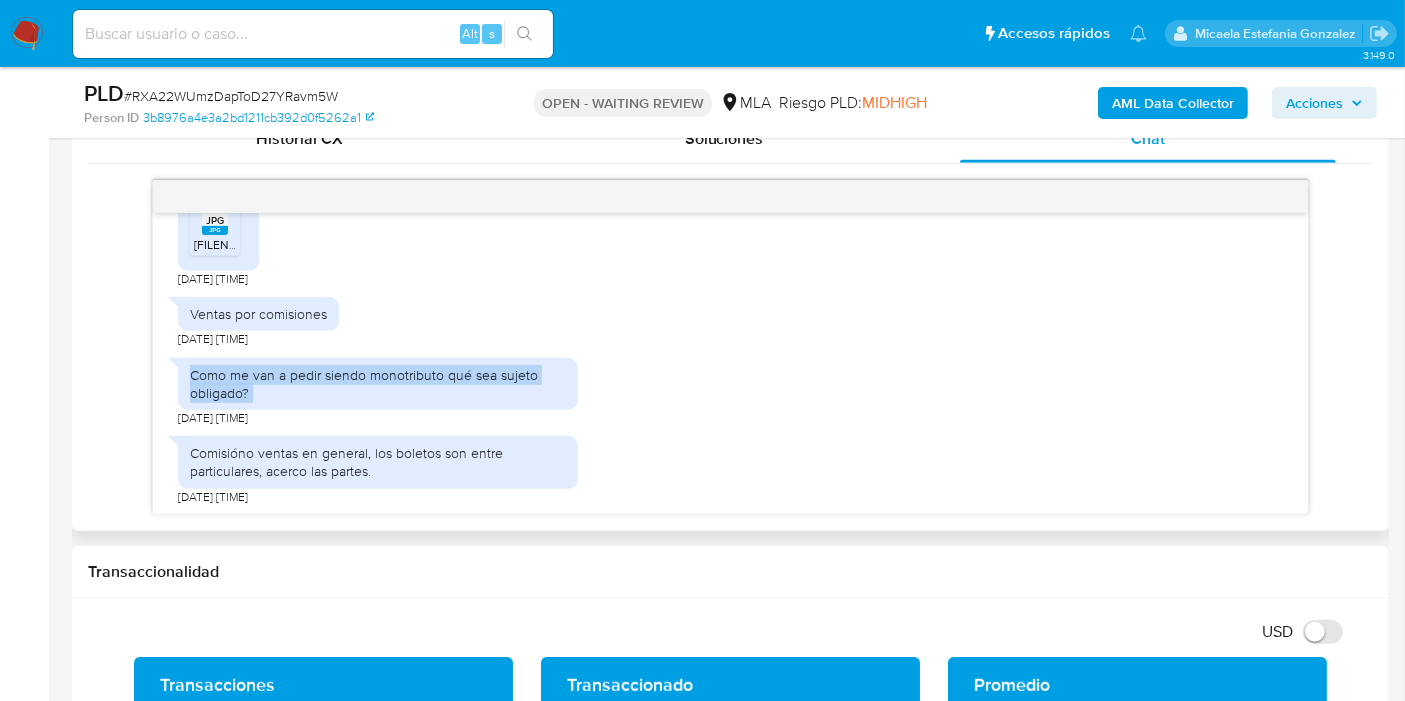 click on "Como me van a pedir siendo monotributo qué sea sujeto obligado?" at bounding box center [378, 384] 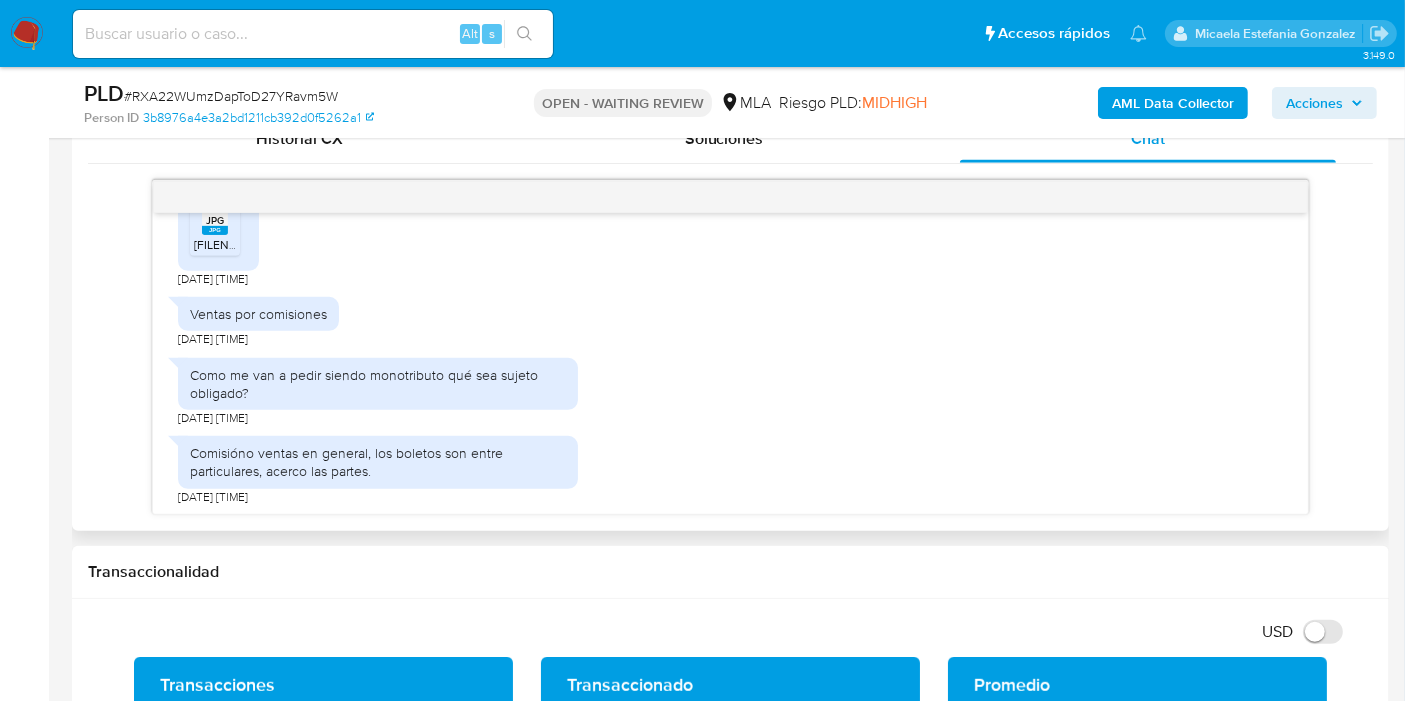 click on "Como me van a pedir siendo monotributo qué sea sujeto obligado?" at bounding box center [378, 384] 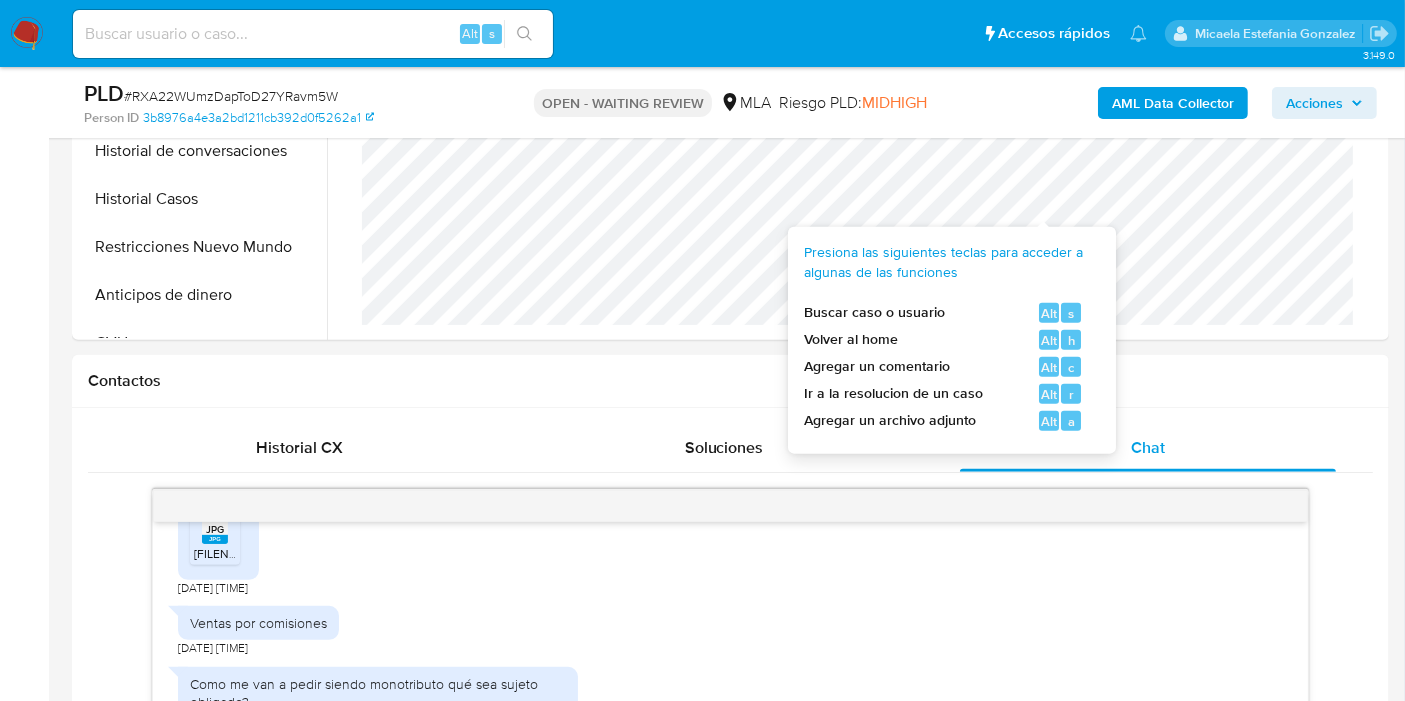 scroll, scrollTop: 555, scrollLeft: 0, axis: vertical 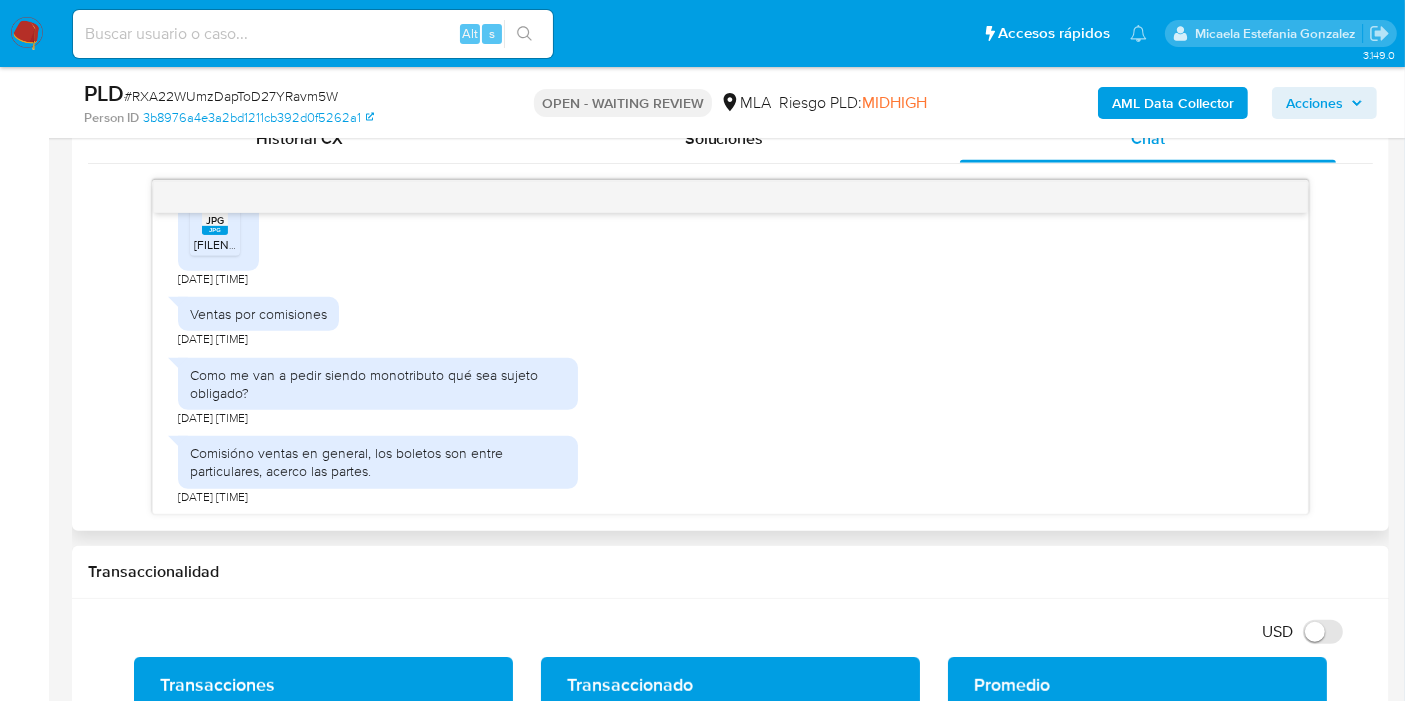 click on "JPG" 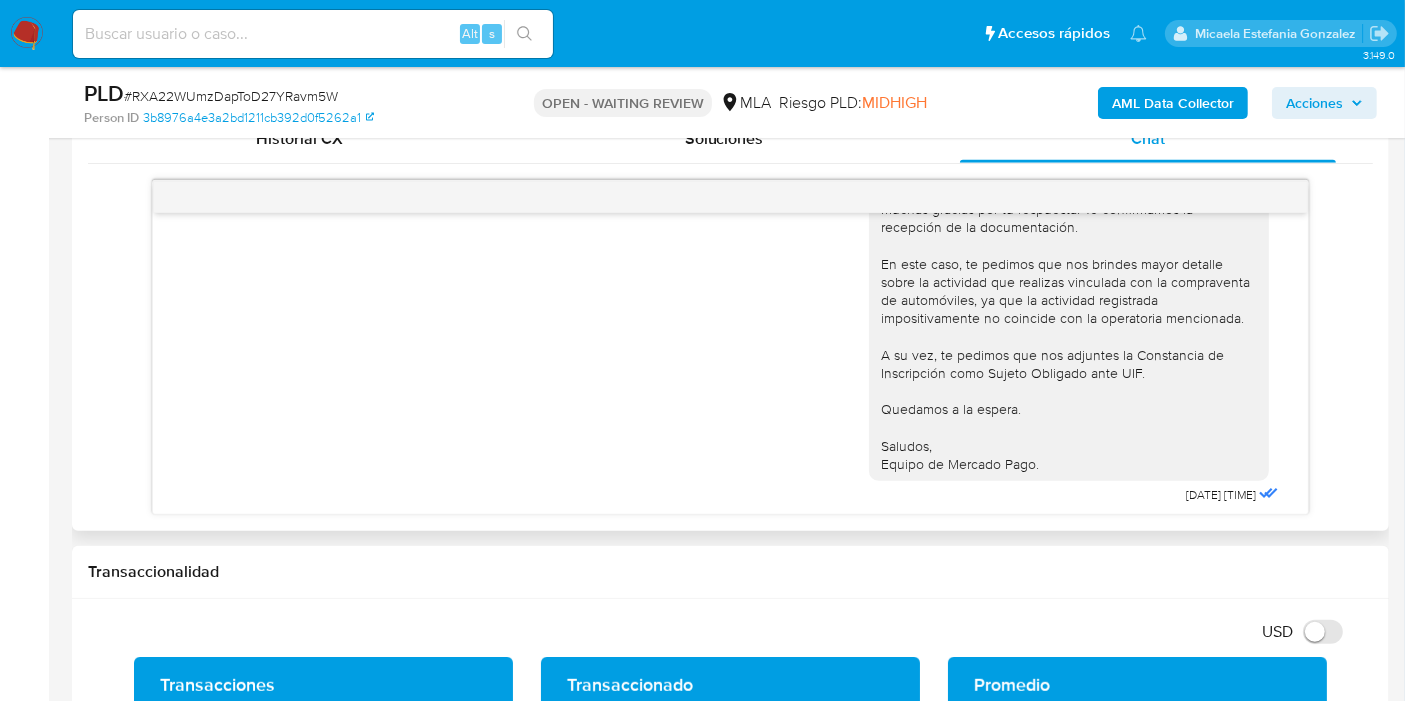 scroll, scrollTop: 433, scrollLeft: 0, axis: vertical 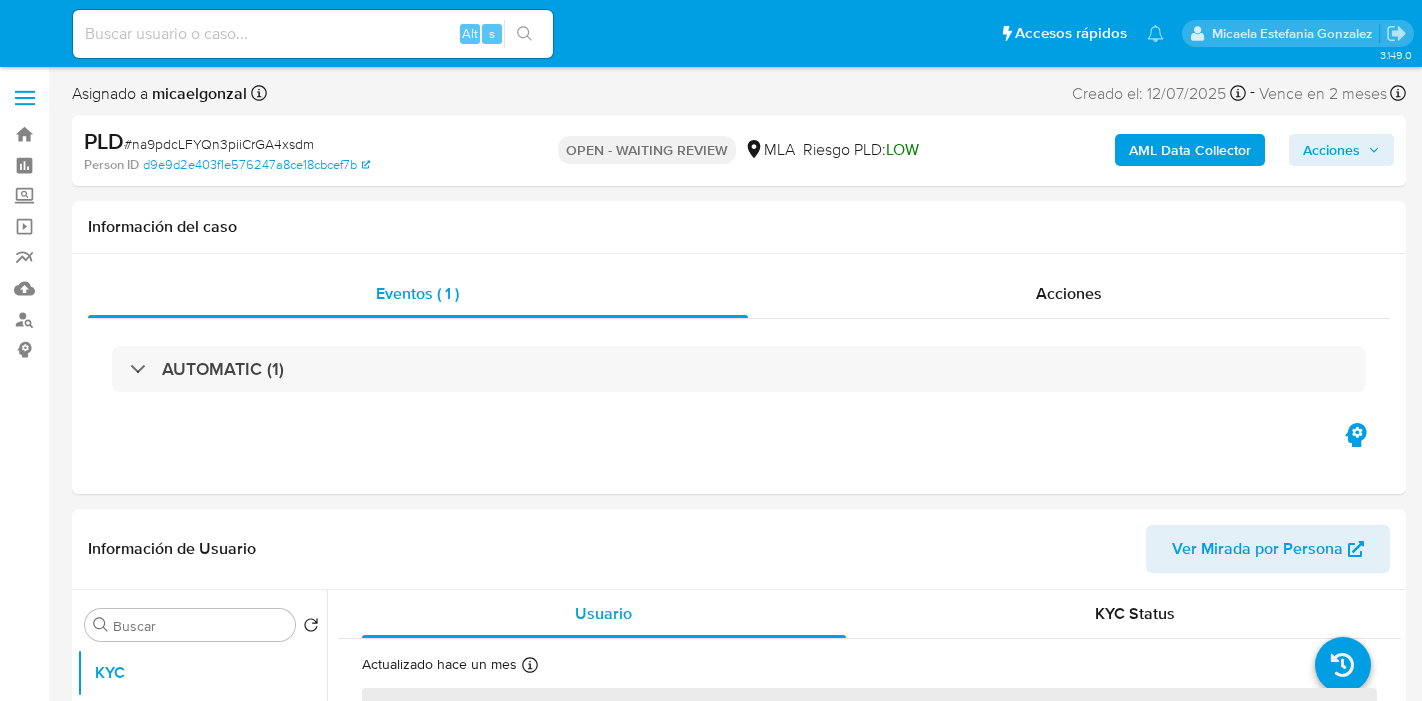 select on "10" 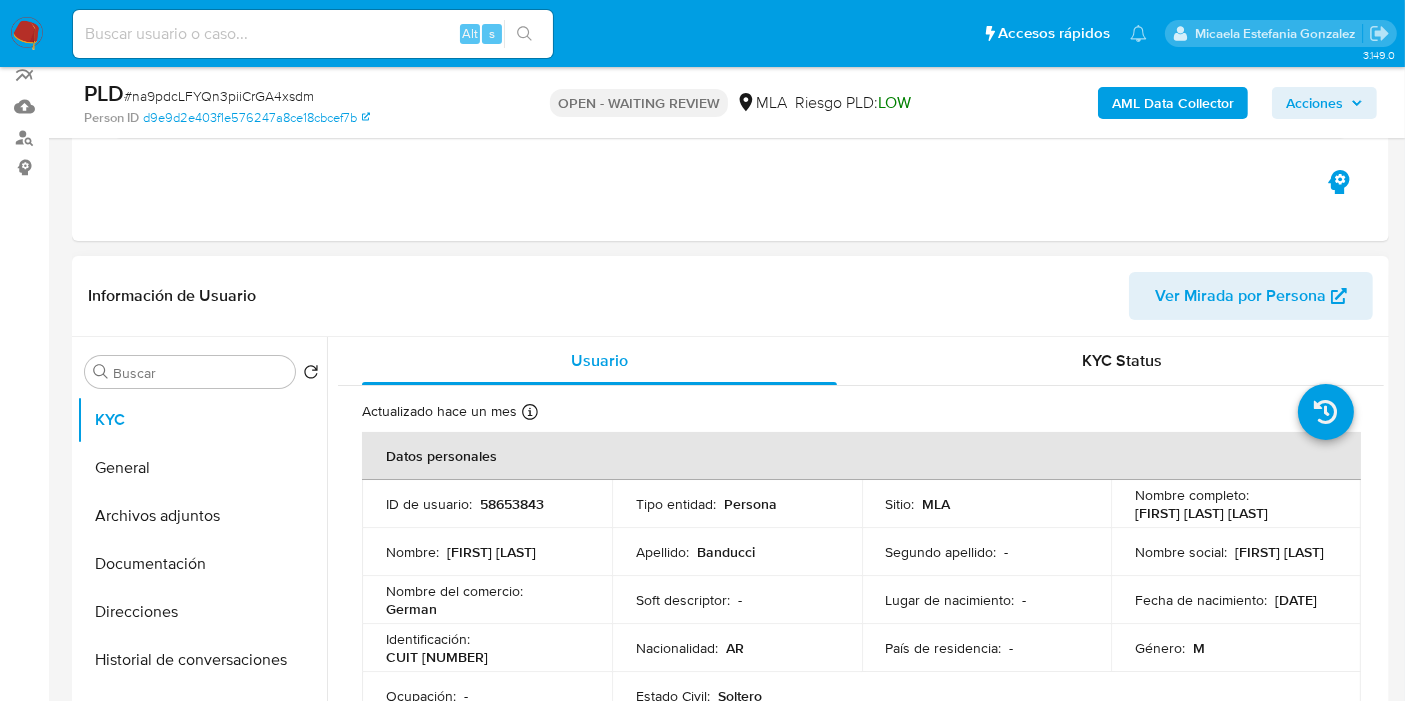 scroll, scrollTop: 333, scrollLeft: 0, axis: vertical 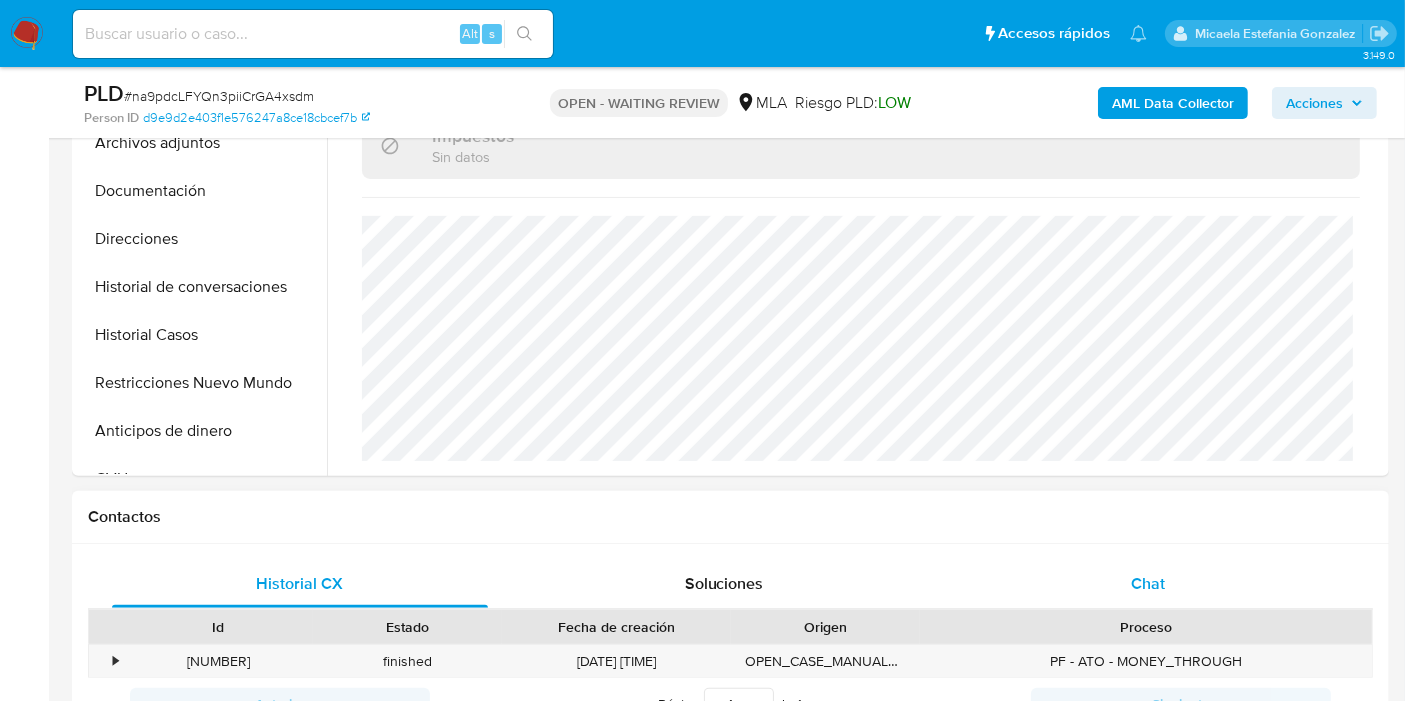 click on "Chat" at bounding box center (1148, 584) 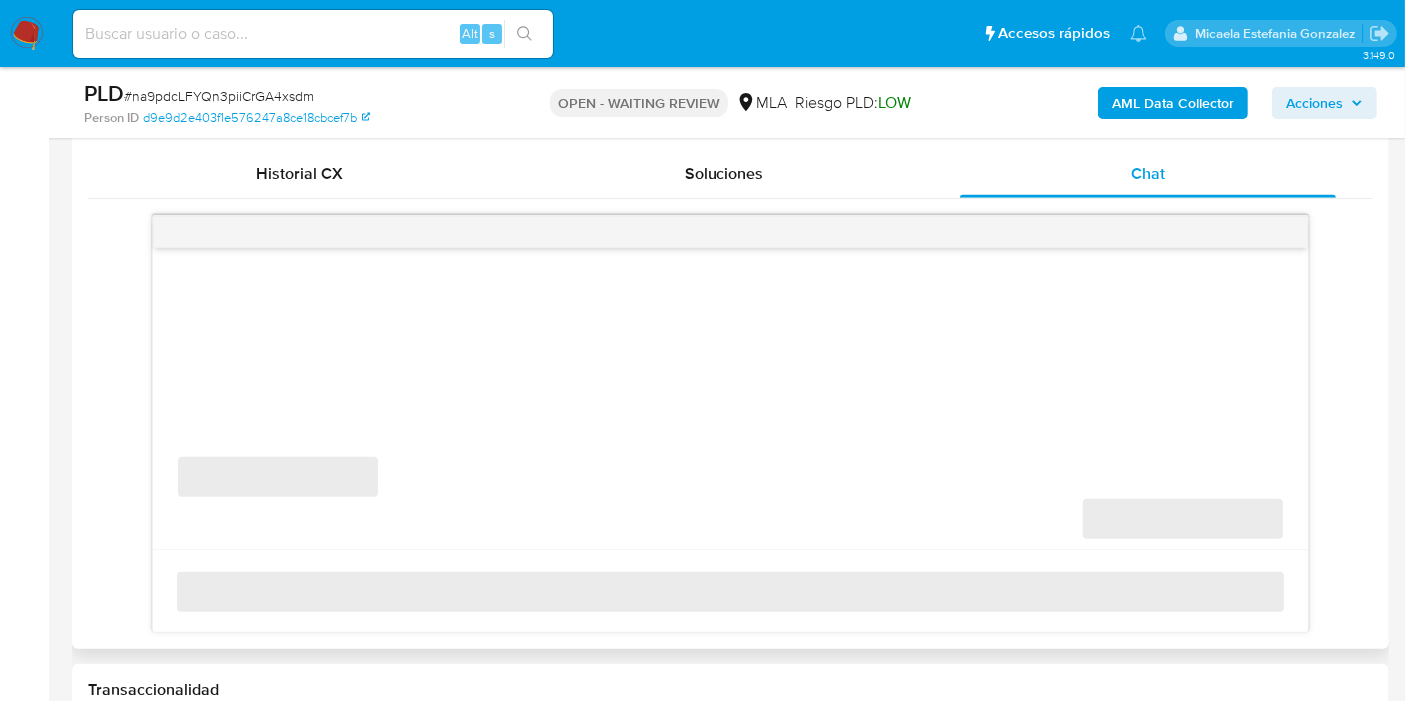 scroll, scrollTop: 1000, scrollLeft: 0, axis: vertical 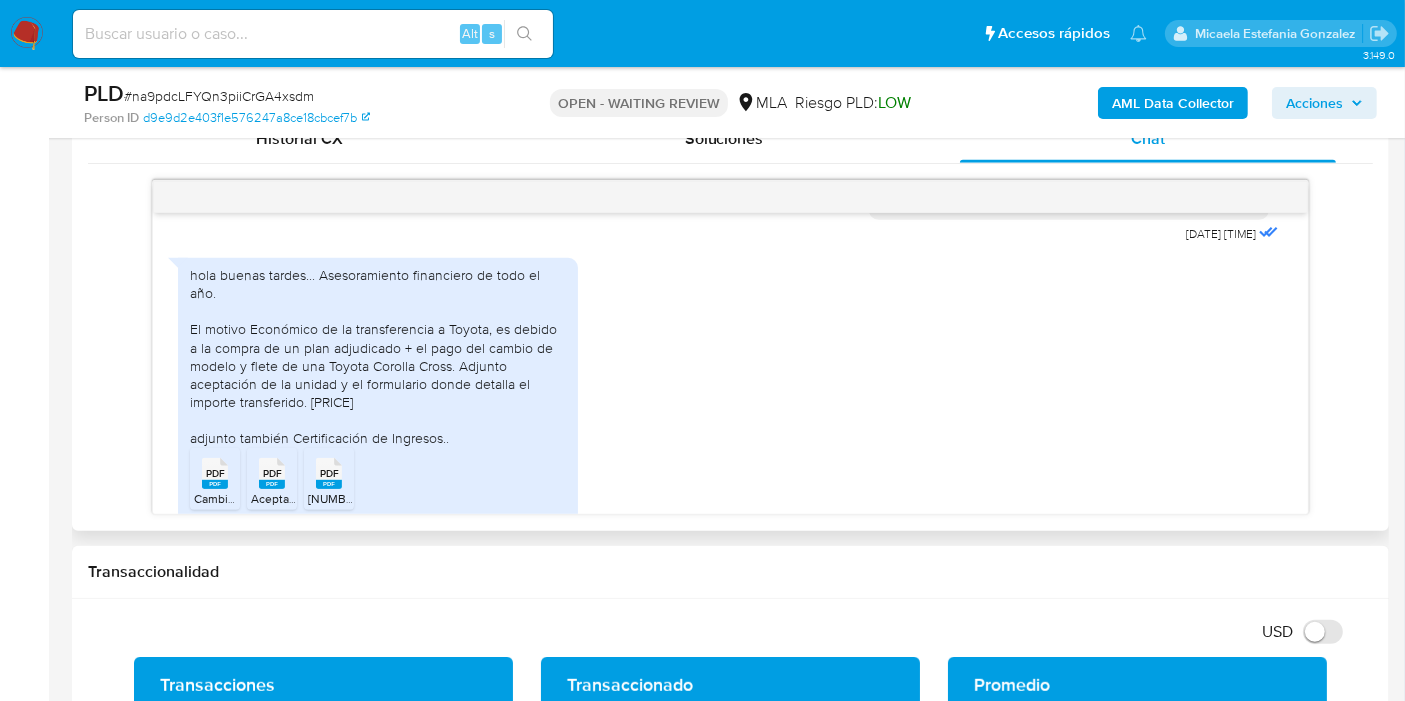 click on "hola buenas tardes... Asesoramiento financiero de todo el año.
El motivo Económico de la transferencia a Toyota, es debido a la compra de un plan adjudicado + el pago del cambio de modelo y flete de una Toyota Corolla Cross. Adjunto aceptación de la unidad y el formulario donde detalla el importe transferido. [PRICE]
adjunto también Certificación de Ingresos.." at bounding box center (378, 357) 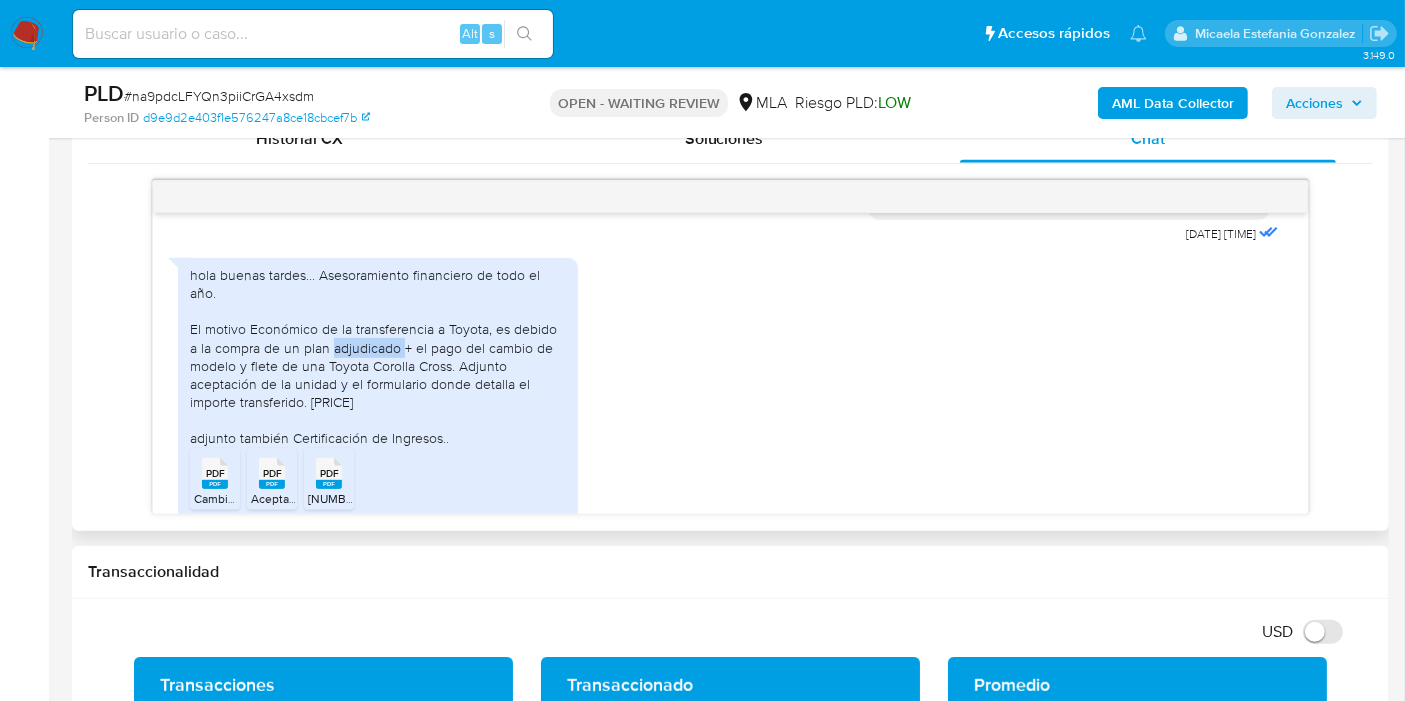 click on "hola buenas tardes... Asesoramiento financiero de todo el año.
El motivo Económico de la transferencia a Toyota, es debido a la compra de un plan adjudicado + el pago del cambio de modelo y flete de una Toyota Corolla Cross. Adjunto aceptación de la unidad y el formulario donde detalla el importe transferido. [PRICE]
adjunto también Certificación de Ingresos.." at bounding box center [378, 357] 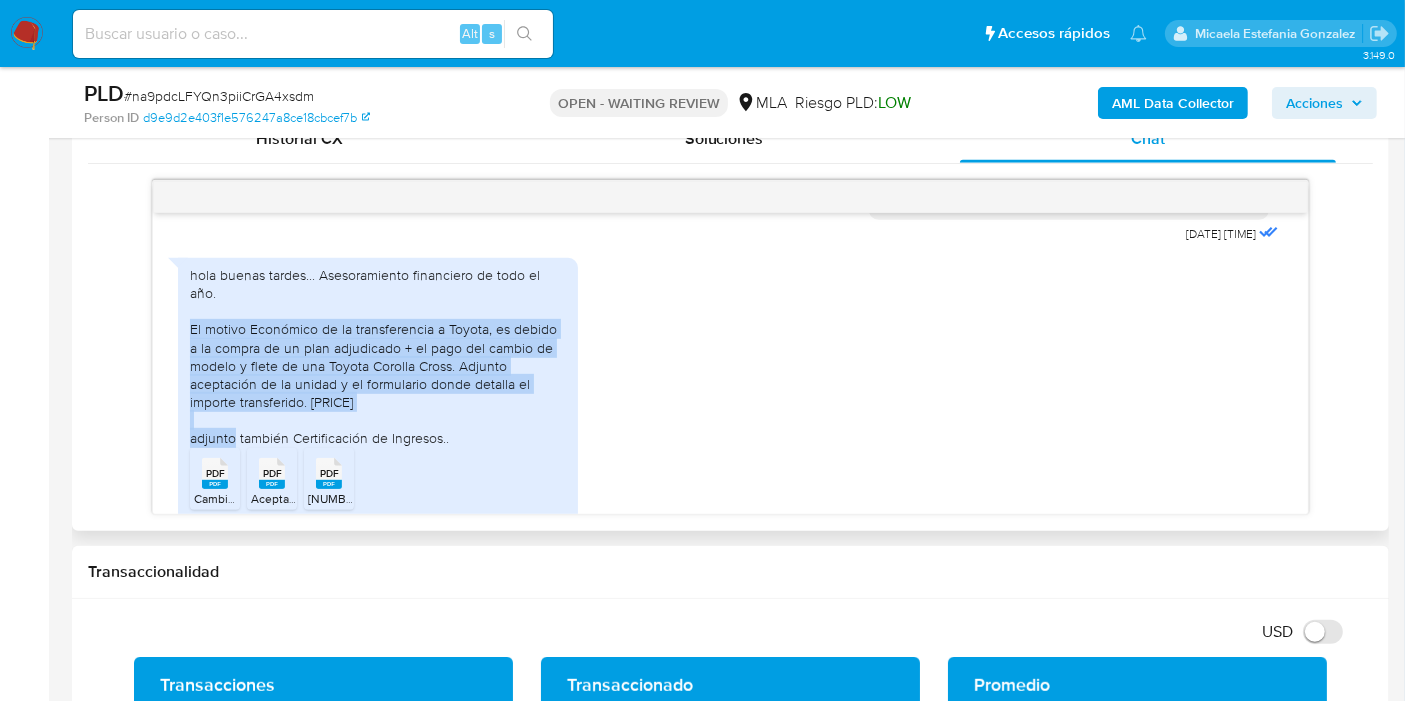 click on "hola buenas tardes... Asesoramiento financiero de todo el año.
El motivo Económico de la transferencia a Toyota, es debido a la compra de un plan adjudicado + el pago del cambio de modelo y flete de una Toyota Corolla Cross. Adjunto aceptación de la unidad y el formulario donde detalla el importe transferido. [PRICE]
adjunto también Certificación de Ingresos.." at bounding box center [378, 357] 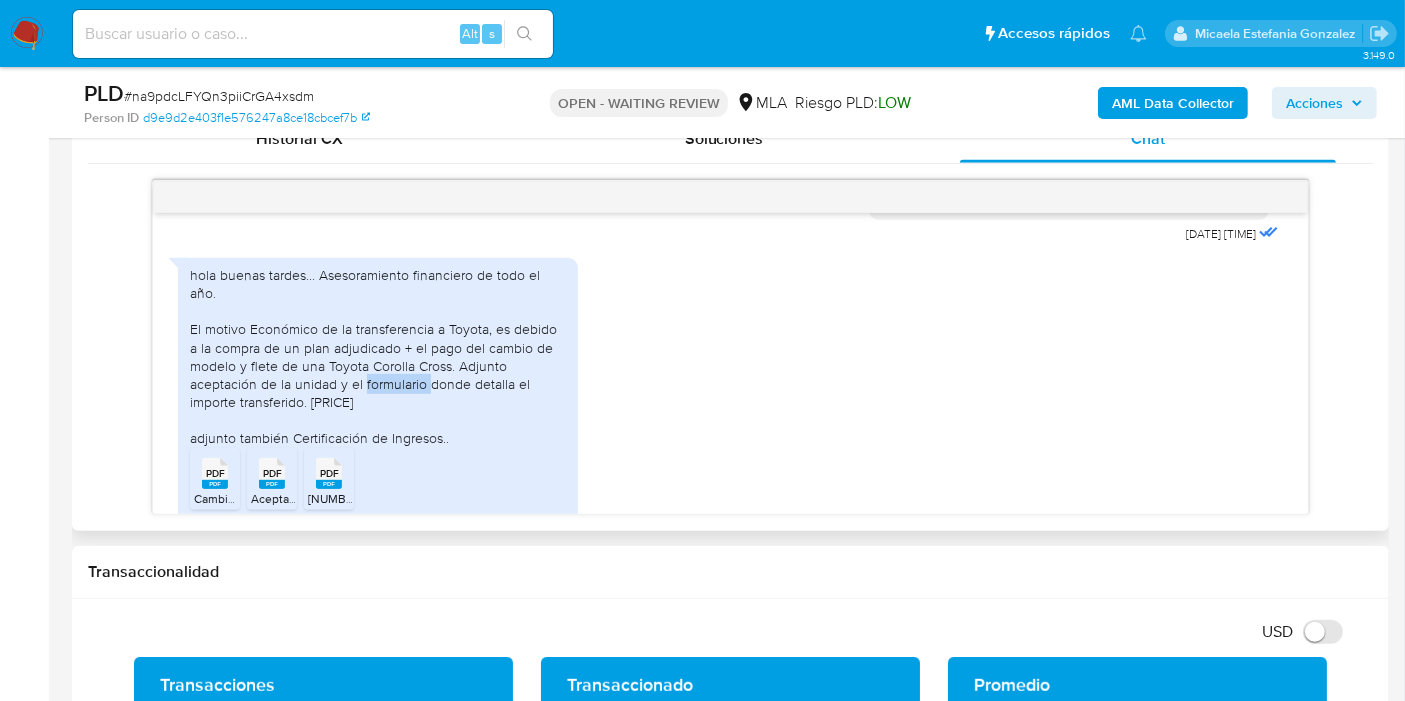 click on "hola buenas tardes... Asesoramiento financiero de todo el año.
El motivo Económico de la transferencia a Toyota, es debido a la compra de un plan adjudicado + el pago del cambio de modelo y flete de una Toyota Corolla Cross. Adjunto aceptación de la unidad y el formulario donde detalla el importe transferido. [PRICE]
adjunto también Certificación de Ingresos.." at bounding box center (378, 357) 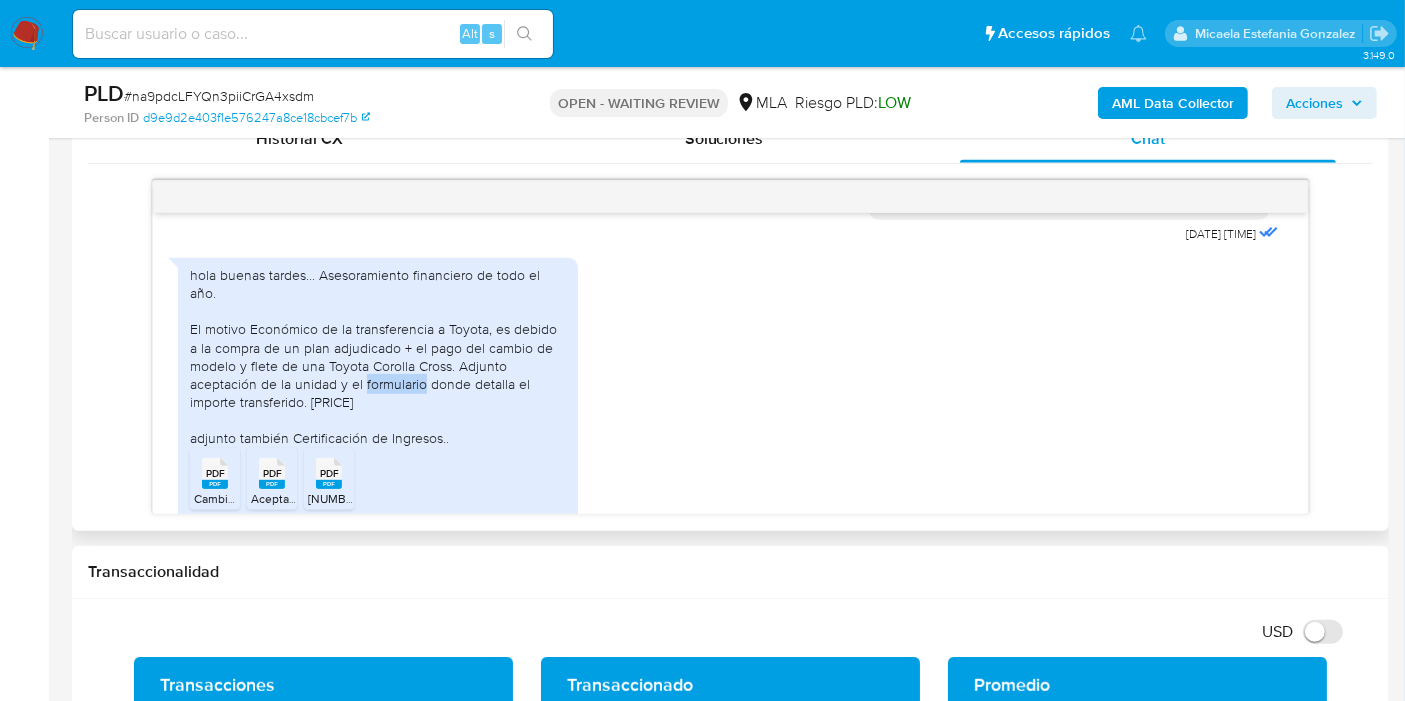 click on "hola buenas tardes... Asesoramiento financiero de todo el año.
El motivo Económico de la transferencia a Toyota, es debido a la compra de un plan adjudicado + el pago del cambio de modelo y flete de una Toyota Corolla Cross. Adjunto aceptación de la unidad y el formulario donde detalla el importe transferido. [PRICE]
adjunto también Certificación de Ingresos.." at bounding box center [378, 357] 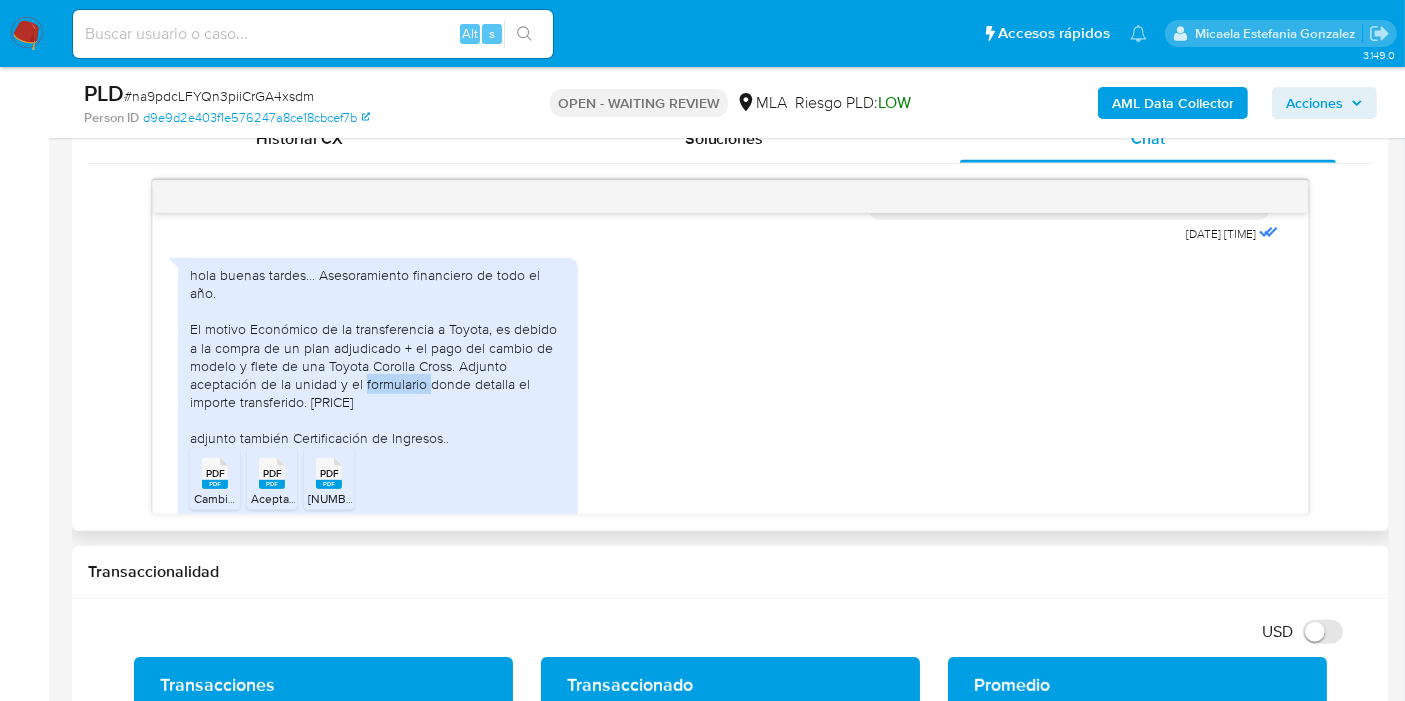 click on "hola buenas tardes... Asesoramiento financiero de todo el año.
El motivo Económico de la transferencia a Toyota, es debido a la compra de un plan adjudicado + el pago del cambio de modelo y flete de una Toyota Corolla Cross. Adjunto aceptación de la unidad y el formulario donde detalla el importe transferido. [PRICE]
adjunto también Certificación de Ingresos.." at bounding box center [378, 357] 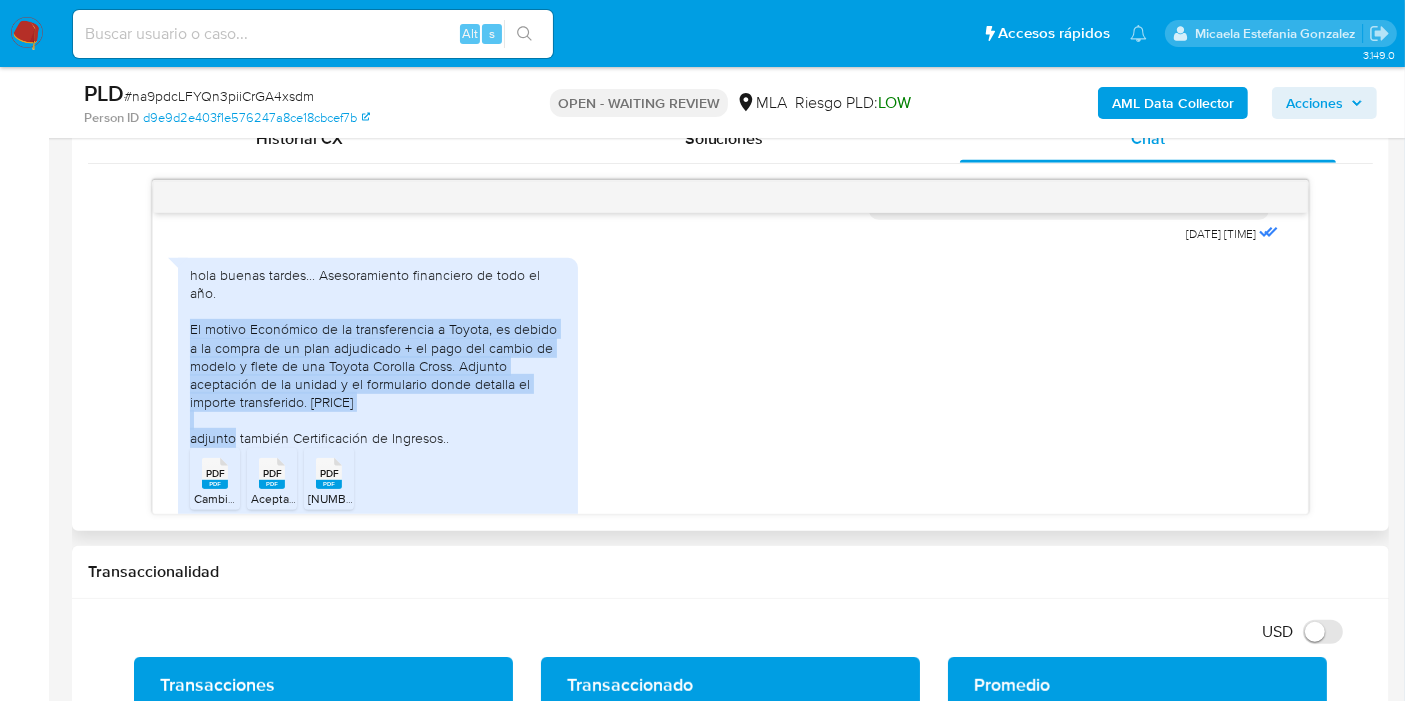 click on "hola buenas tardes... Asesoramiento financiero de todo el año.
El motivo Económico de la transferencia a Toyota, es debido a la compra de un plan adjudicado + el pago del cambio de modelo y flete de una Toyota Corolla Cross. Adjunto aceptación de la unidad y el formulario donde detalla el importe transferido. [PRICE]
adjunto también Certificación de Ingresos.." at bounding box center (378, 357) 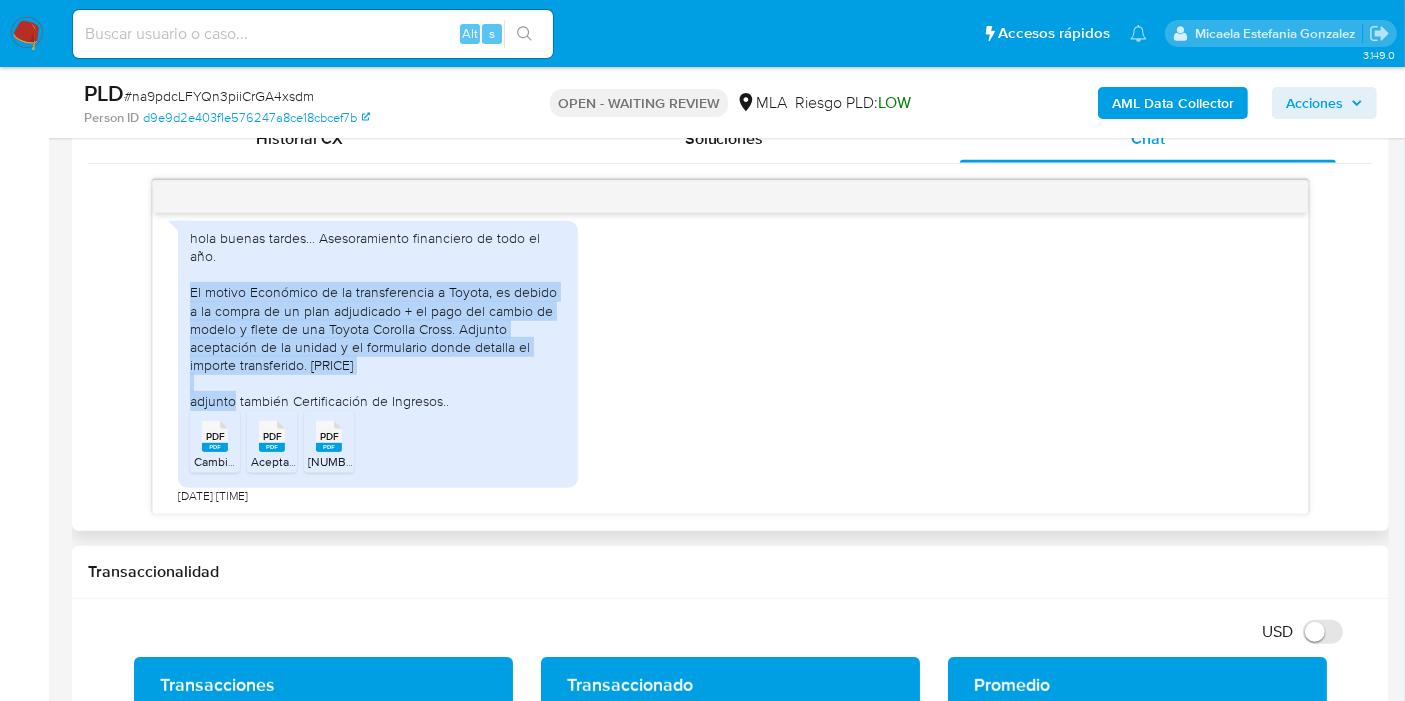 scroll, scrollTop: 2156, scrollLeft: 0, axis: vertical 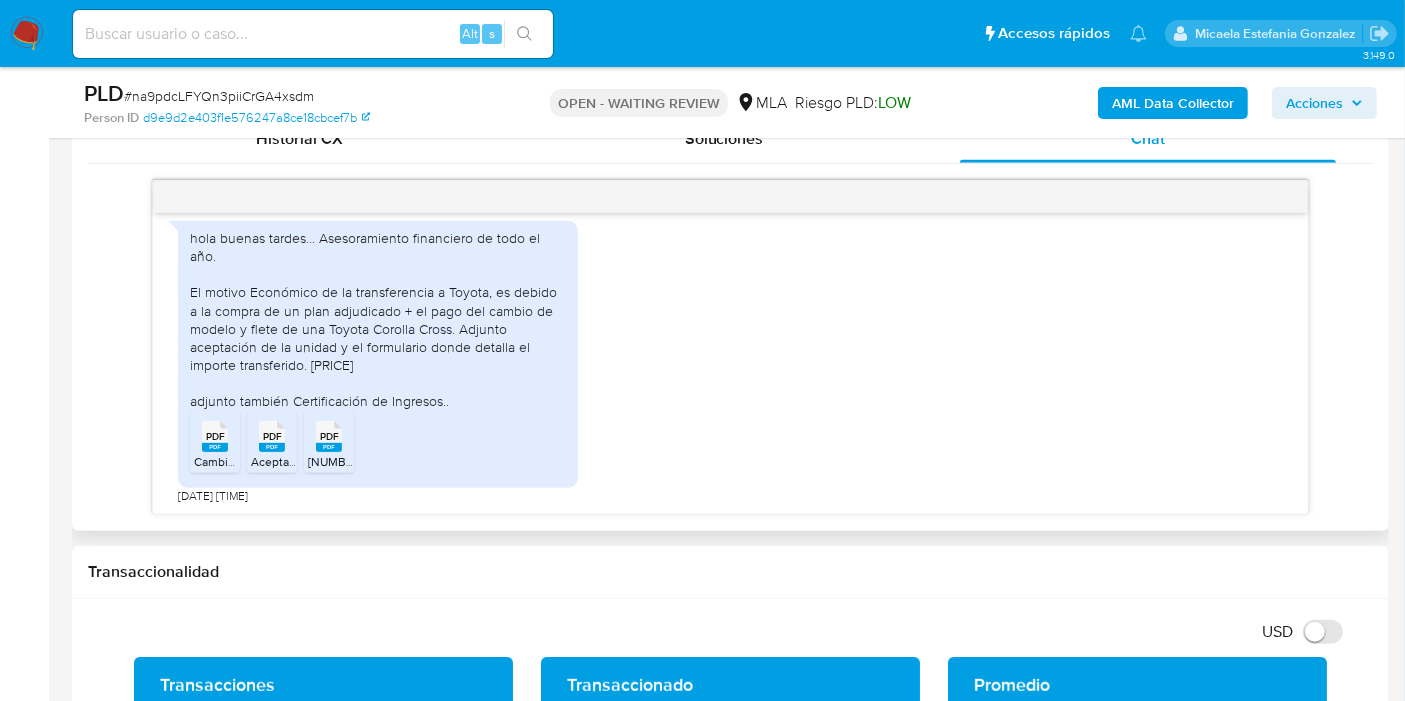 click on "hola buenas tardes... Asesoramiento financiero de todo el año.
El motivo Económico de la transferencia a Toyota, es debido a la compra de un plan adjudicado + el pago del cambio de modelo y flete de una Toyota Corolla Cross. Adjunto aceptación de la unidad y el formulario donde detalla el importe transferido. [PRICE]
adjunto también Certificación de Ingresos.." at bounding box center [378, 320] 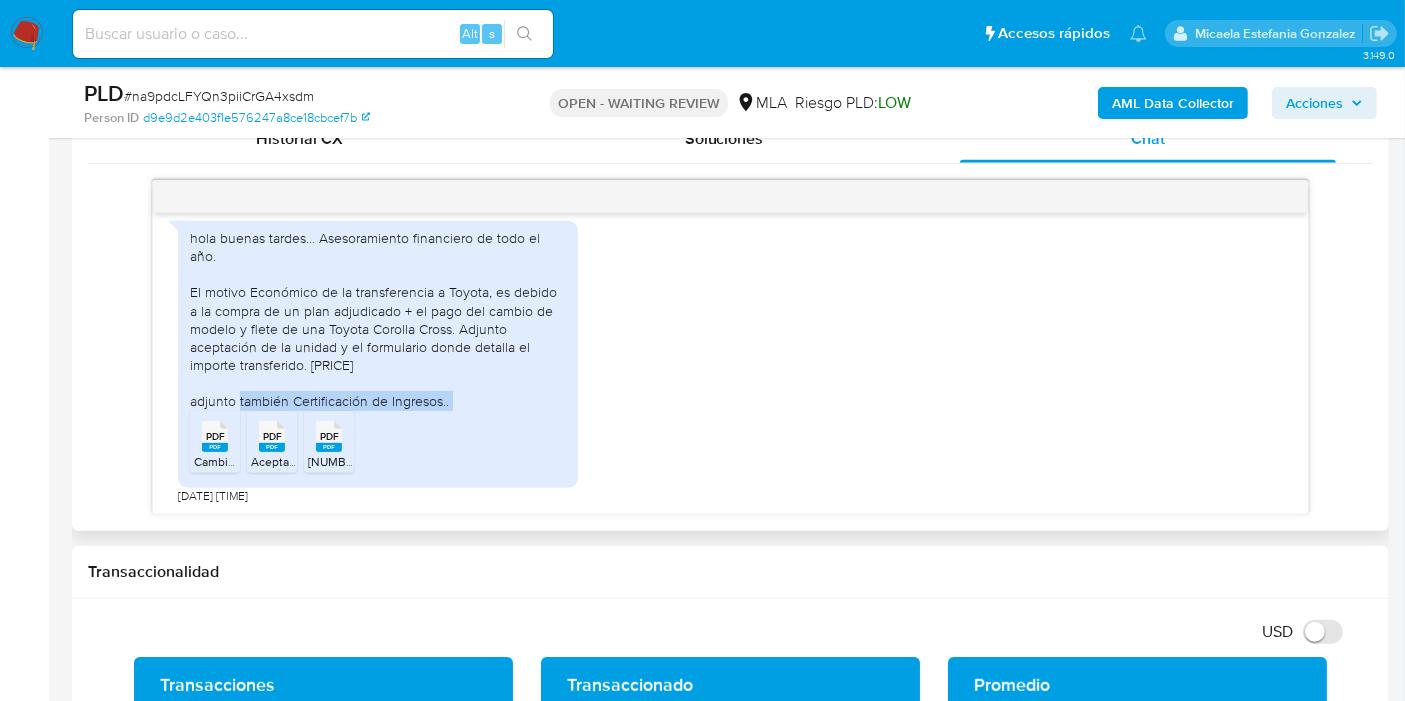 click on "hola buenas tardes... Asesoramiento financiero de todo el año.
El motivo Económico de la transferencia a Toyota, es debido a la compra de un plan adjudicado + el pago del cambio de modelo y flete de una Toyota Corolla Cross. Adjunto aceptación de la unidad y el formulario donde detalla el importe transferido. [PRICE]
adjunto también Certificación de Ingresos.." at bounding box center (378, 320) 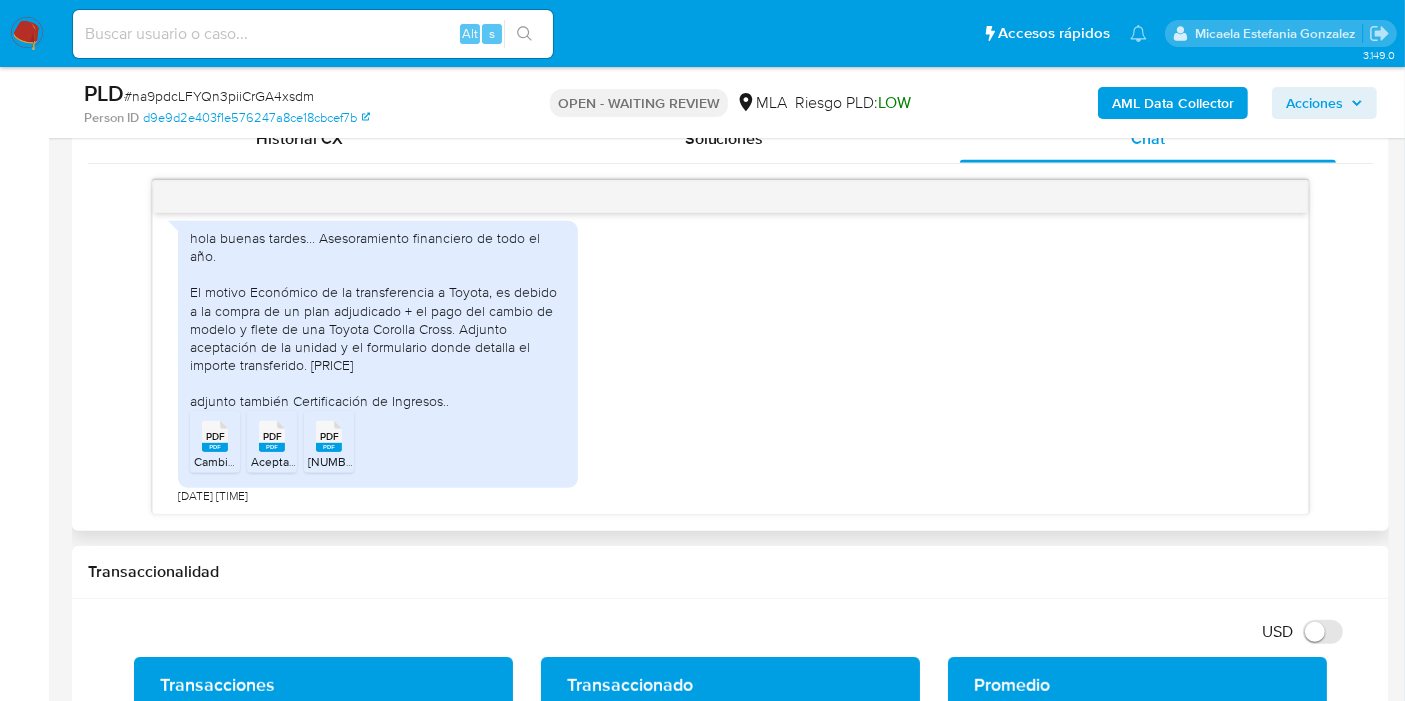 click on "hola buenas tardes... Asesoramiento financiero de todo el año.
El motivo Económico de la transferencia a Toyota, es debido a la compra de un plan adjudicado + el pago del cambio de modelo y flete de una Toyota Corolla Cross. Adjunto aceptación de la unidad y el formulario donde detalla el importe transferido. [PRICE]
adjunto también Certificación de Ingresos.." at bounding box center (378, 320) 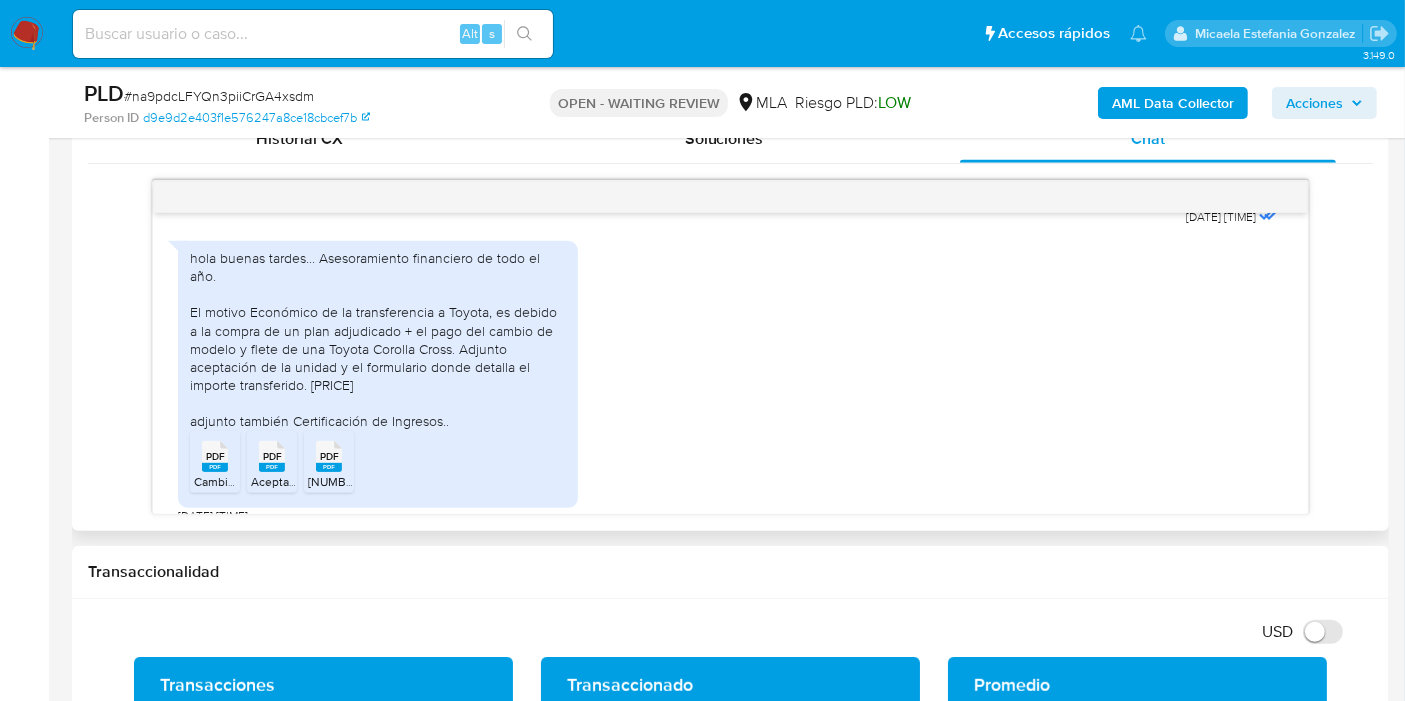 scroll, scrollTop: 2156, scrollLeft: 0, axis: vertical 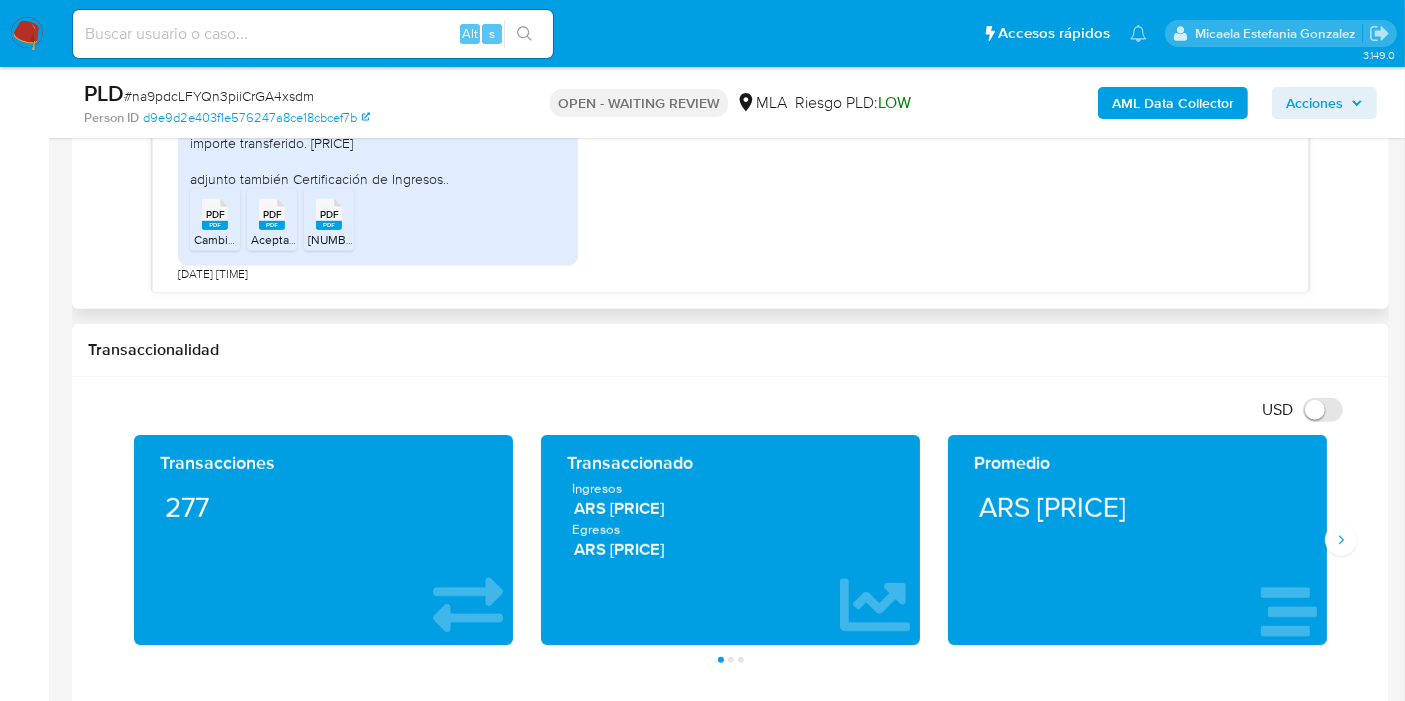 click 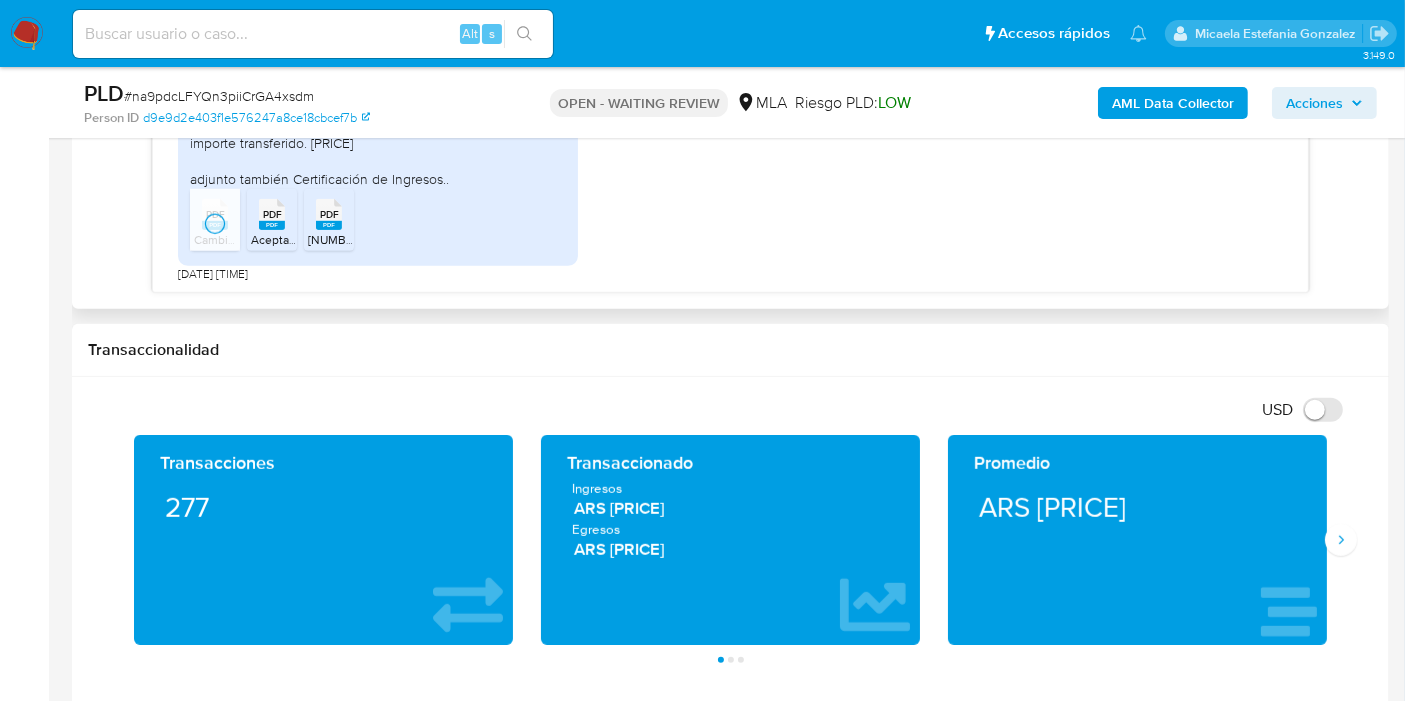click on "PDF" at bounding box center [272, 214] 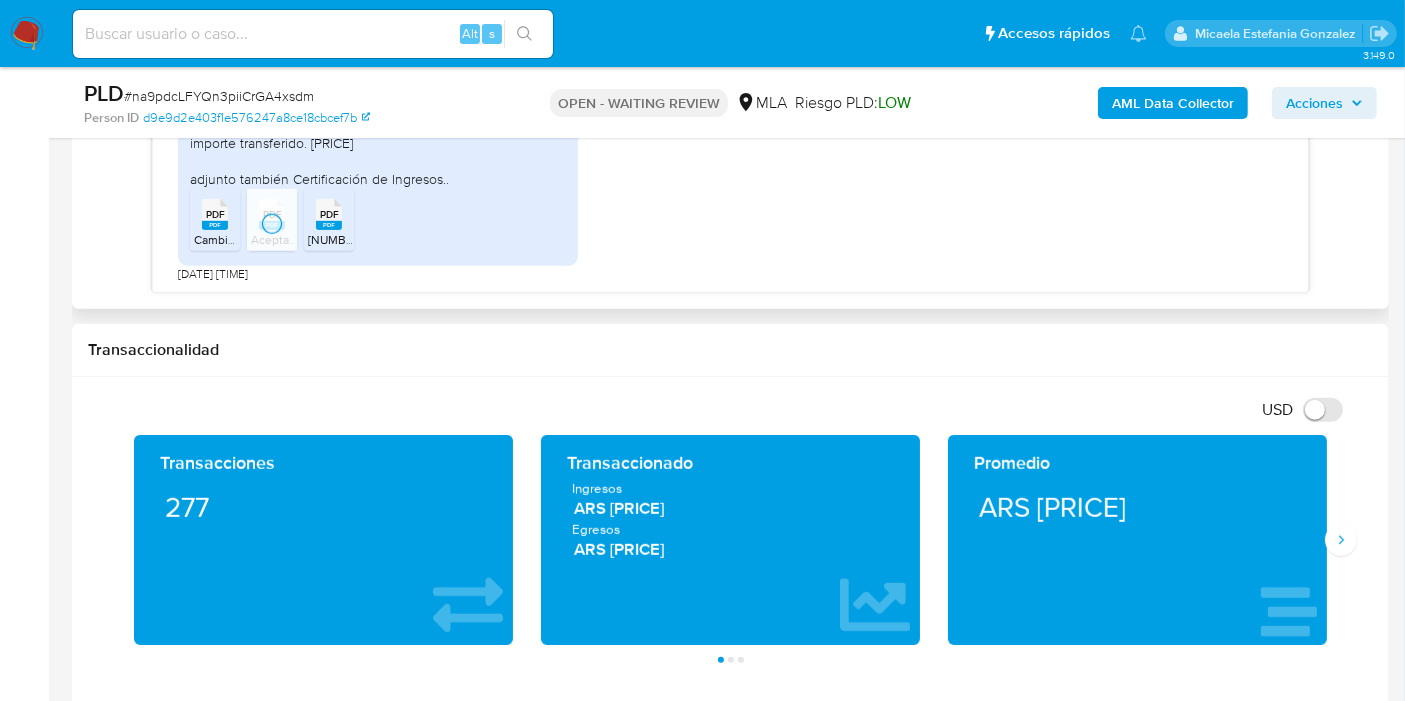 click on "PDF PDF" at bounding box center [329, 212] 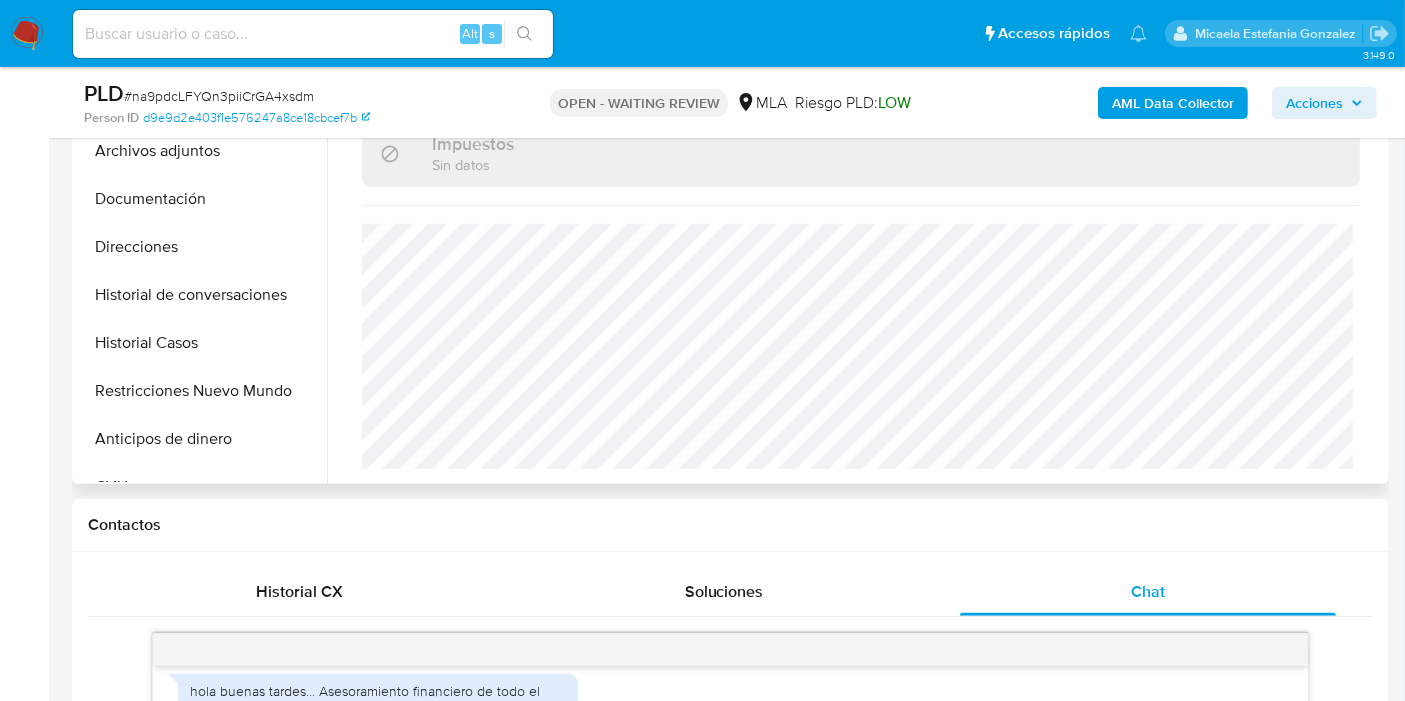 scroll, scrollTop: 444, scrollLeft: 0, axis: vertical 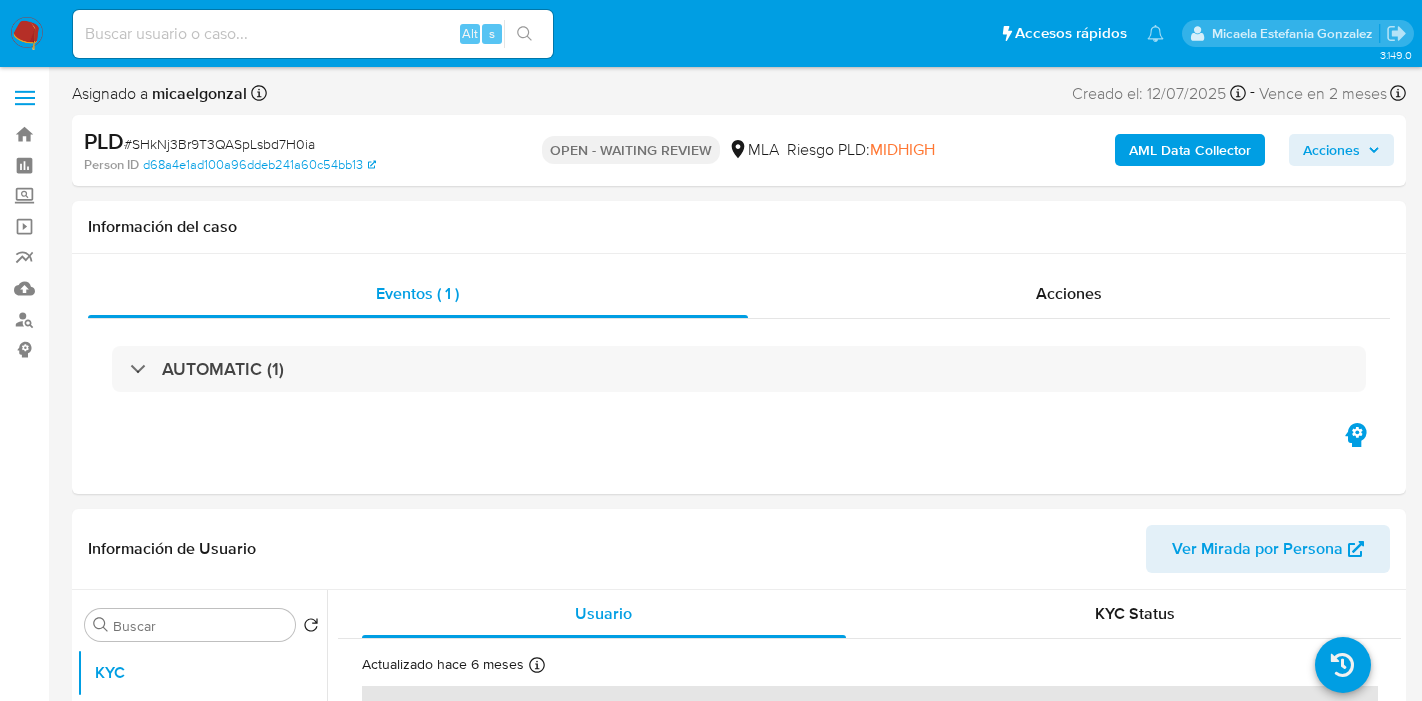 select on "10" 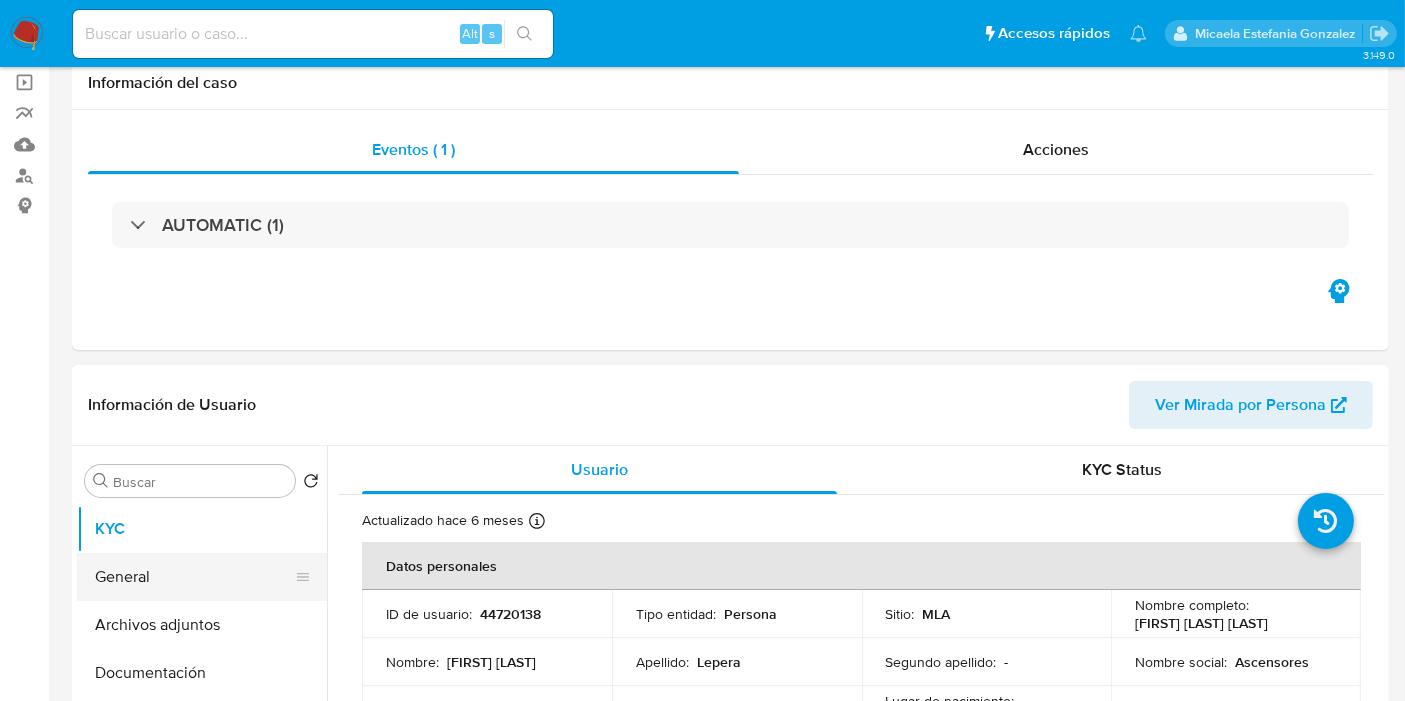 scroll, scrollTop: 222, scrollLeft: 0, axis: vertical 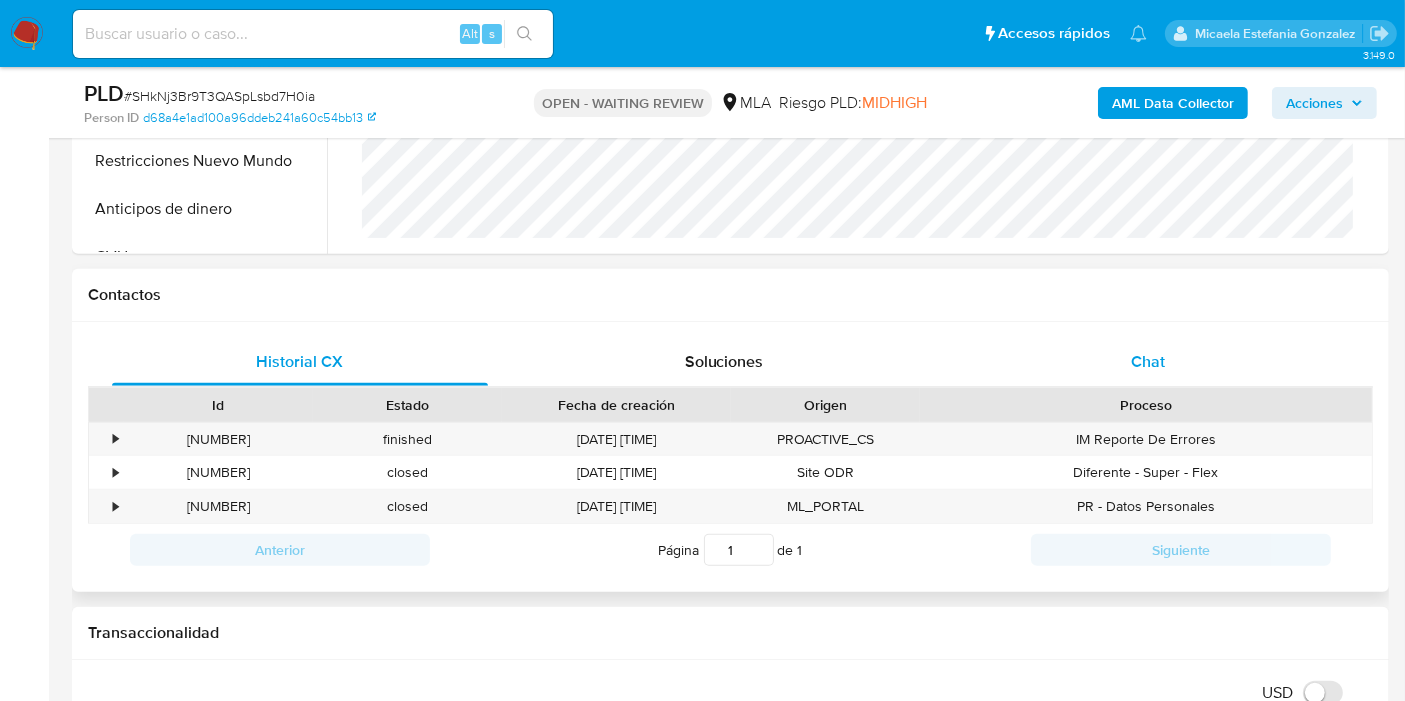 drag, startPoint x: 1157, startPoint y: 284, endPoint x: 1140, endPoint y: 342, distance: 60.440052 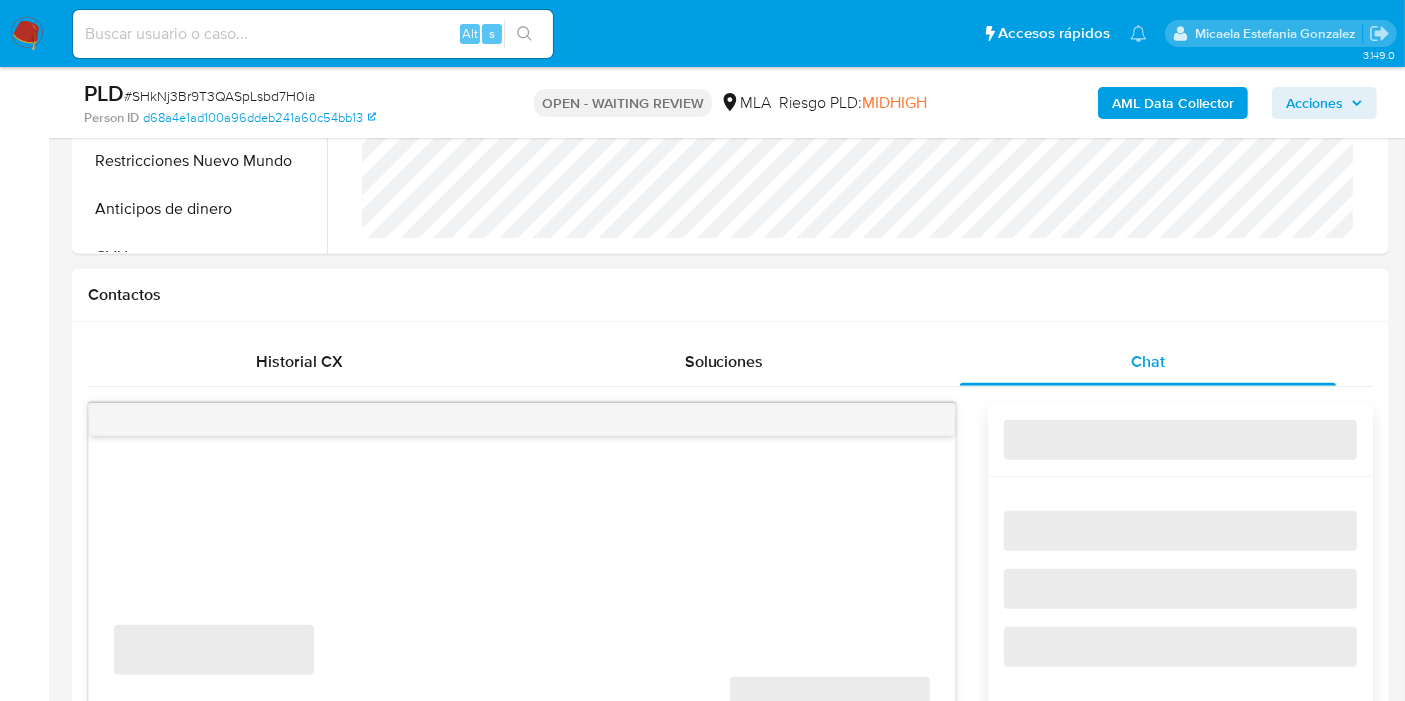 scroll, scrollTop: 888, scrollLeft: 0, axis: vertical 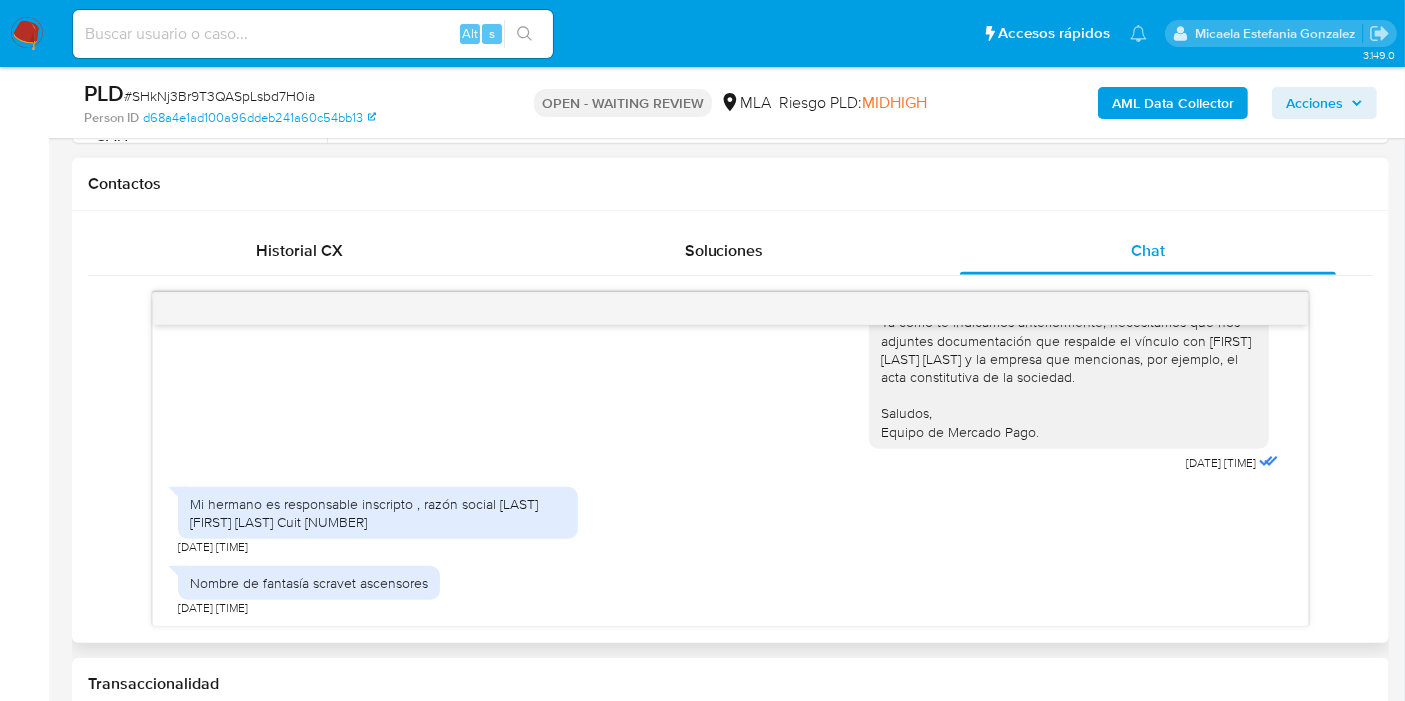 click on "Mi hermano es responsable inscripto , razón social Luis Fernando Núñez Cuit 20229301609" at bounding box center [378, 513] 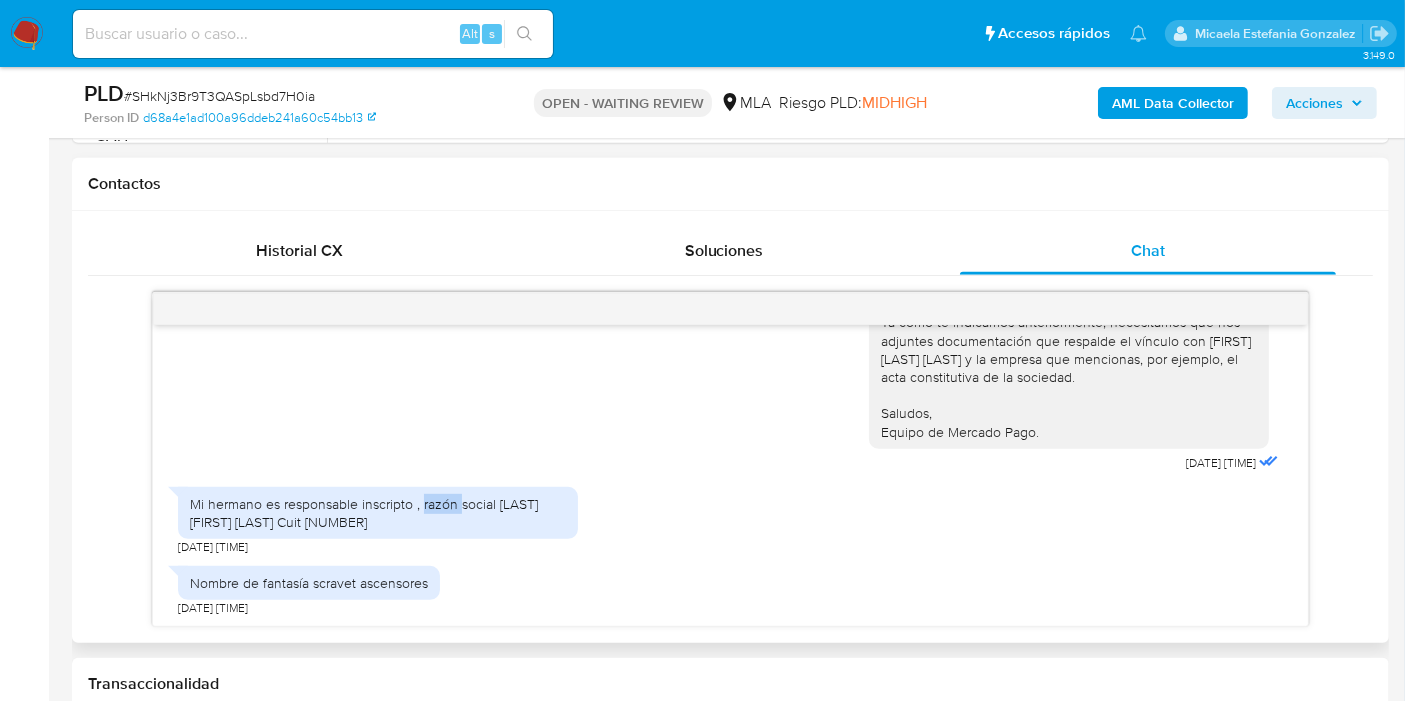 click on "Mi hermano es responsable inscripto , razón social Luis Fernando Núñez Cuit 20229301609" at bounding box center (378, 513) 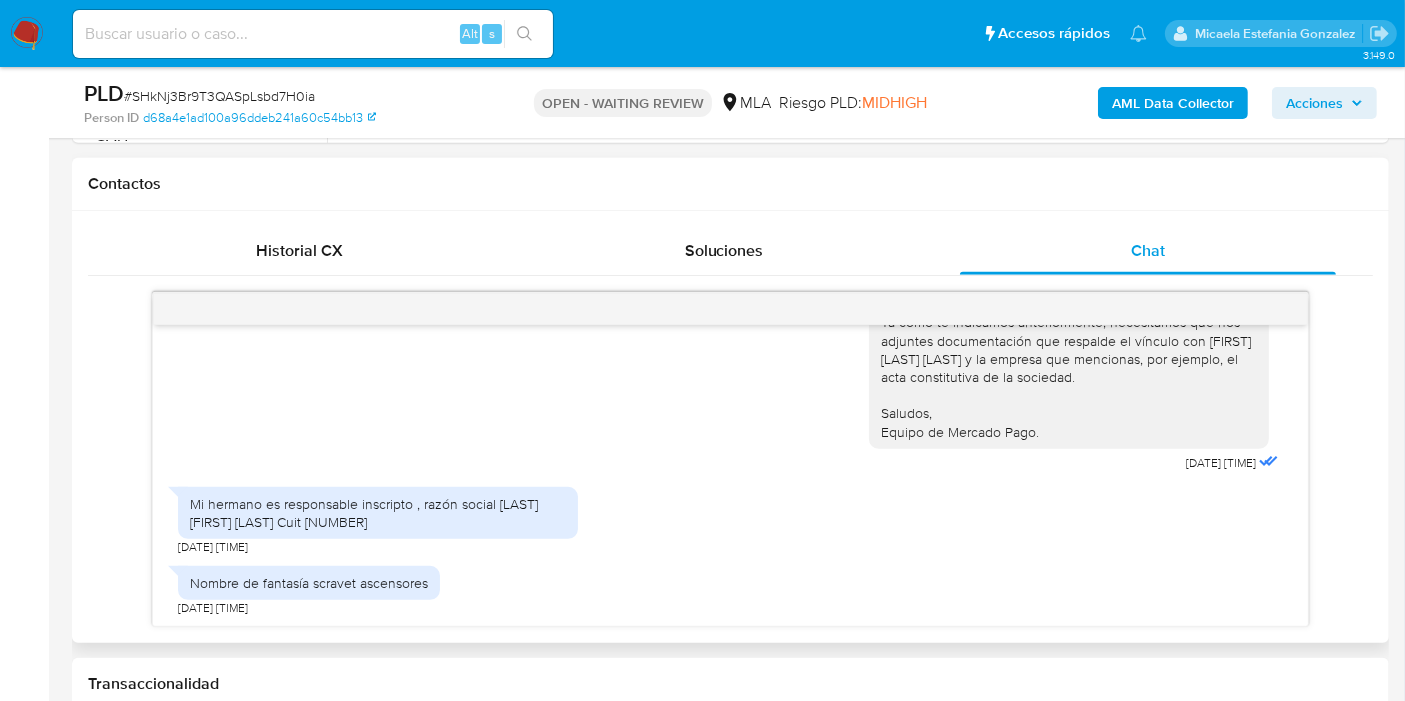 click on "Mi hermano es responsable inscripto , razón social Luis Fernando Núñez Cuit 20229301609" at bounding box center [378, 513] 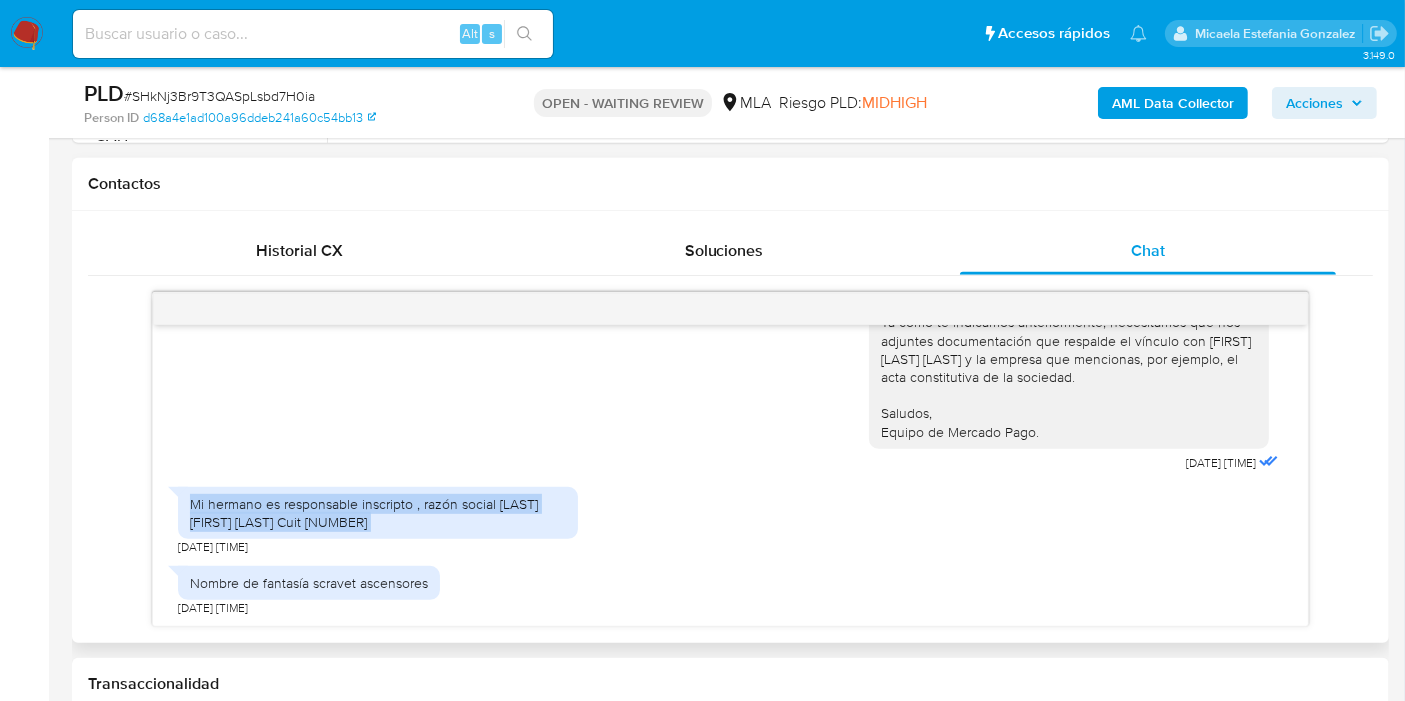 click on "Mi hermano es responsable inscripto , razón social Luis Fernando Núñez Cuit 20229301609" at bounding box center (378, 513) 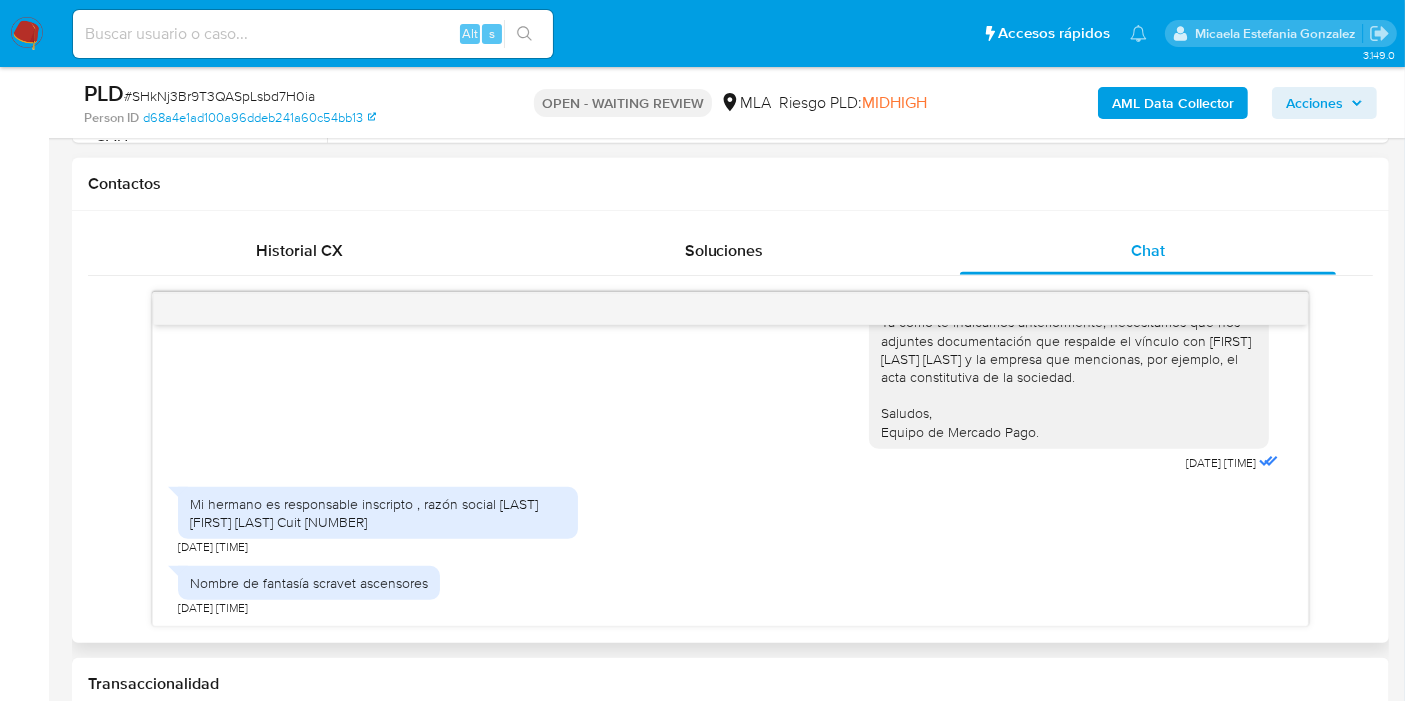 click on "Nombre de fantasía scravet ascensores" at bounding box center [309, 583] 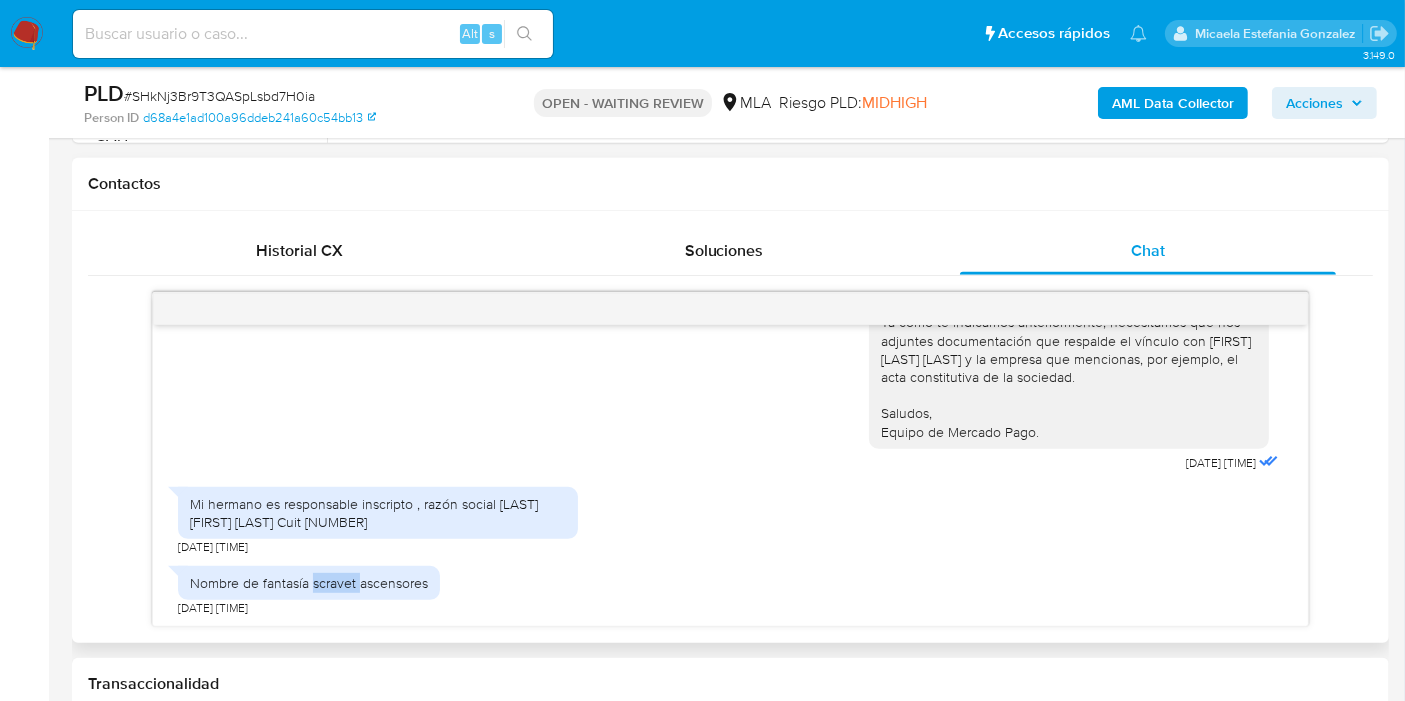 click on "Nombre de fantasía scravet ascensores" at bounding box center (309, 583) 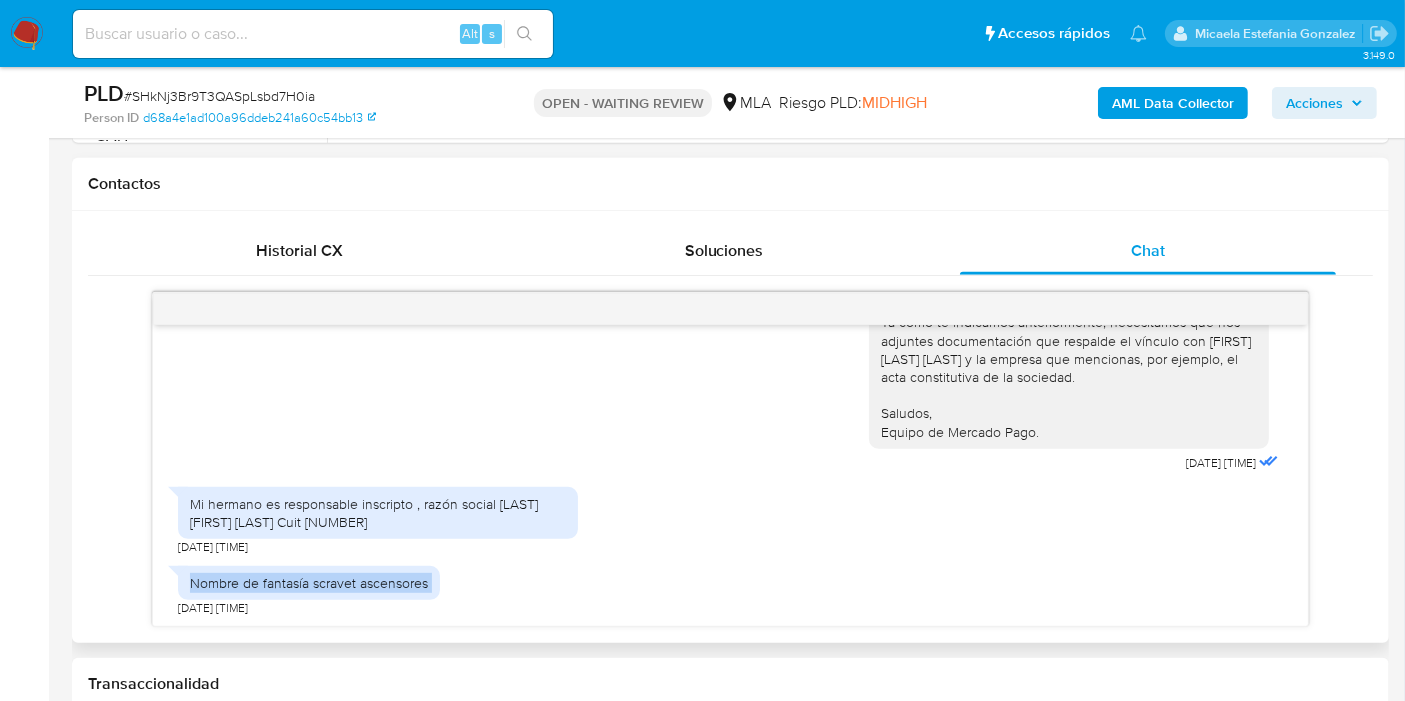 click on "Nombre de fantasía scravet ascensores" at bounding box center [309, 583] 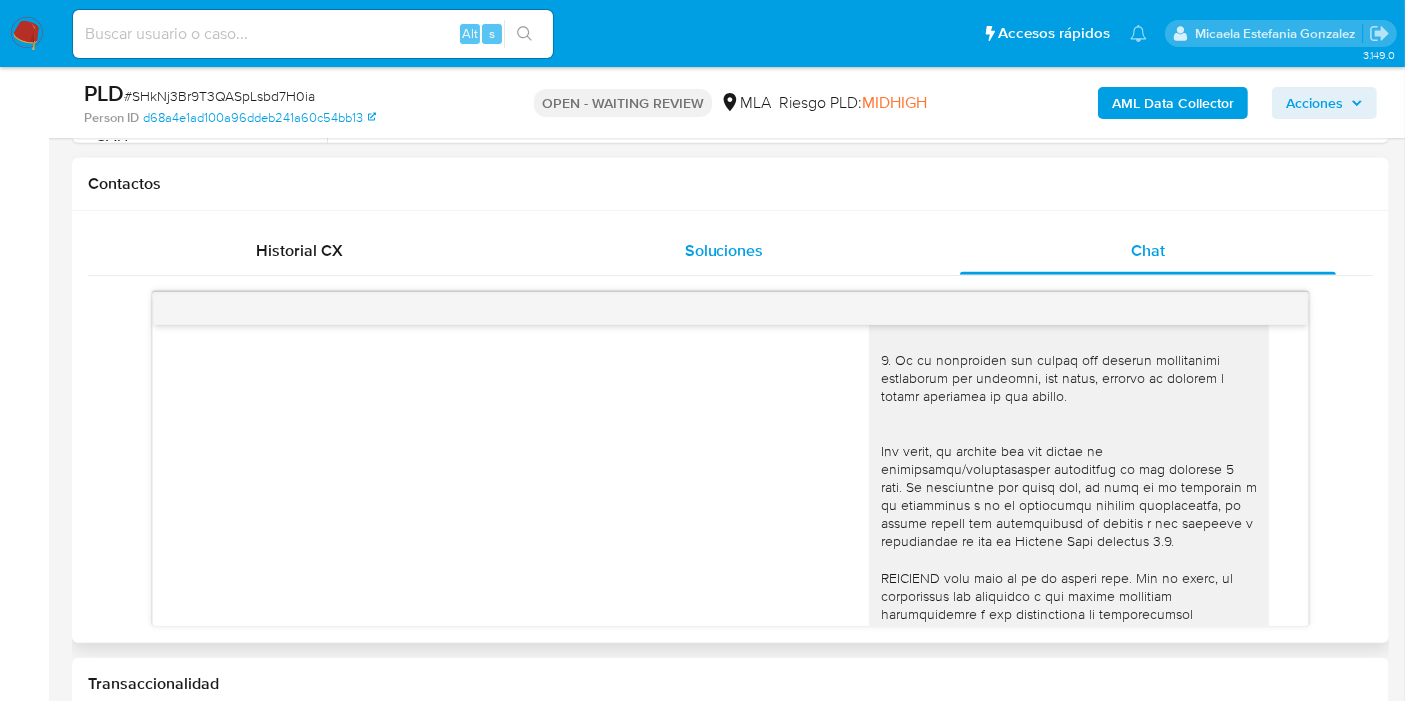 scroll, scrollTop: 542, scrollLeft: 0, axis: vertical 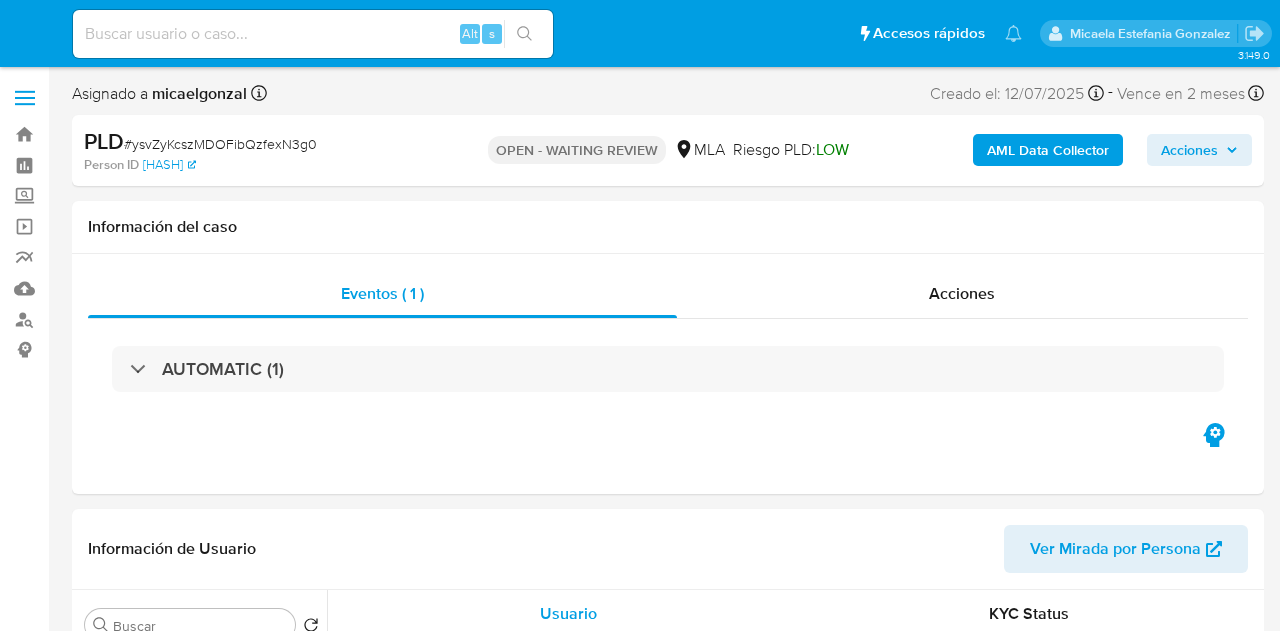 select on "10" 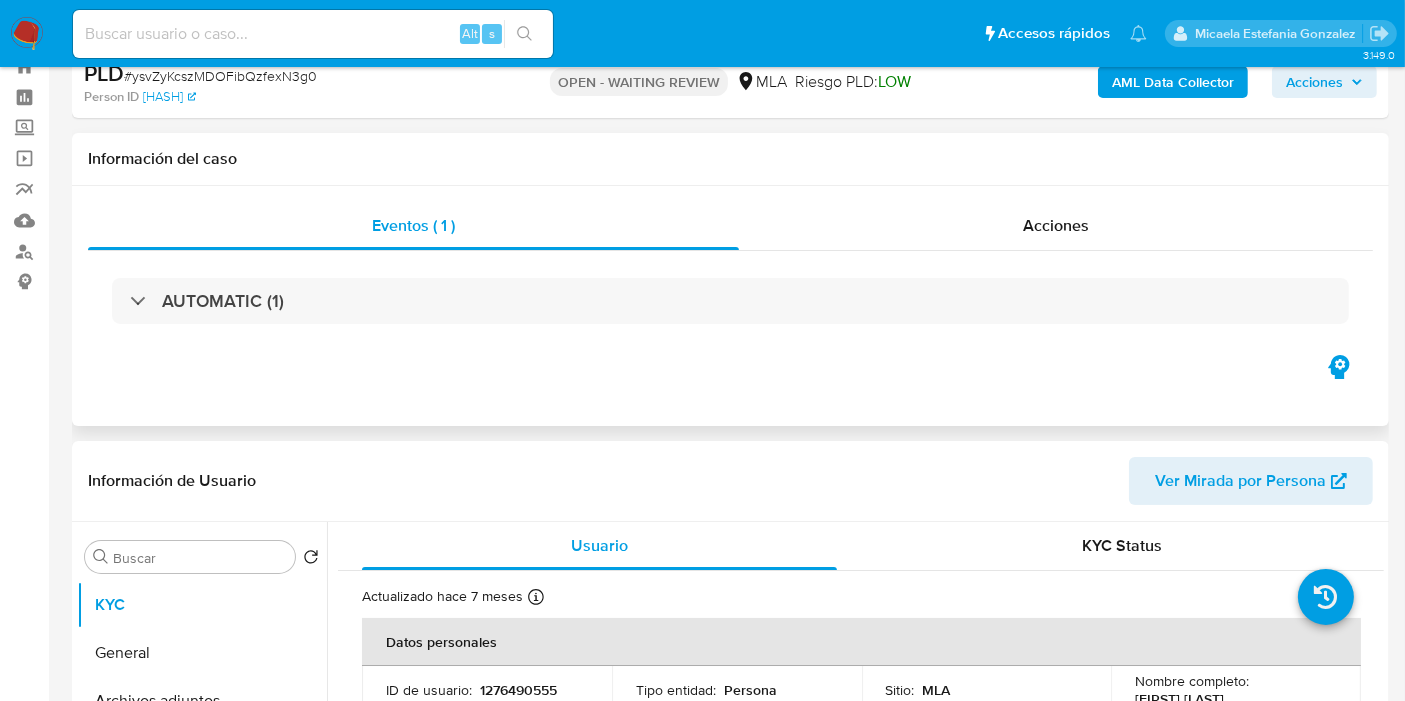 scroll, scrollTop: 222, scrollLeft: 0, axis: vertical 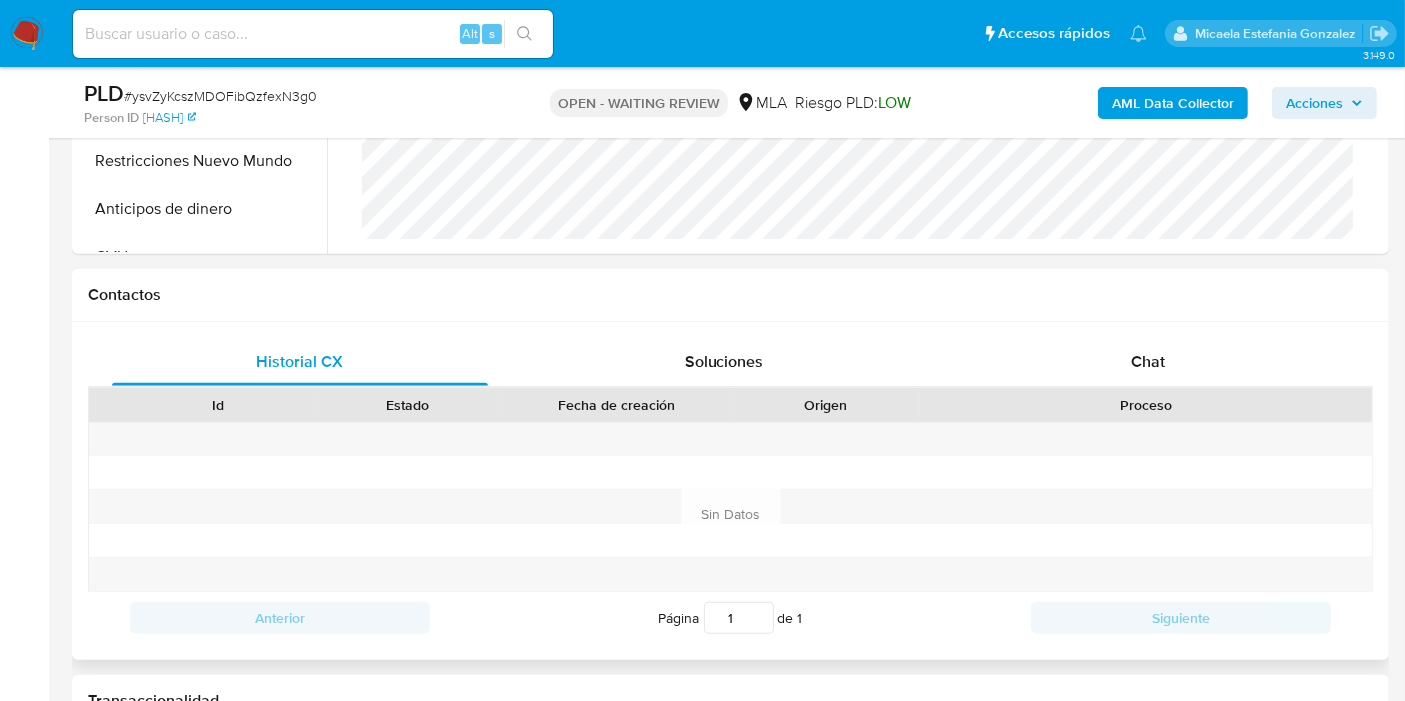 click on "Proceso" at bounding box center [1146, 405] 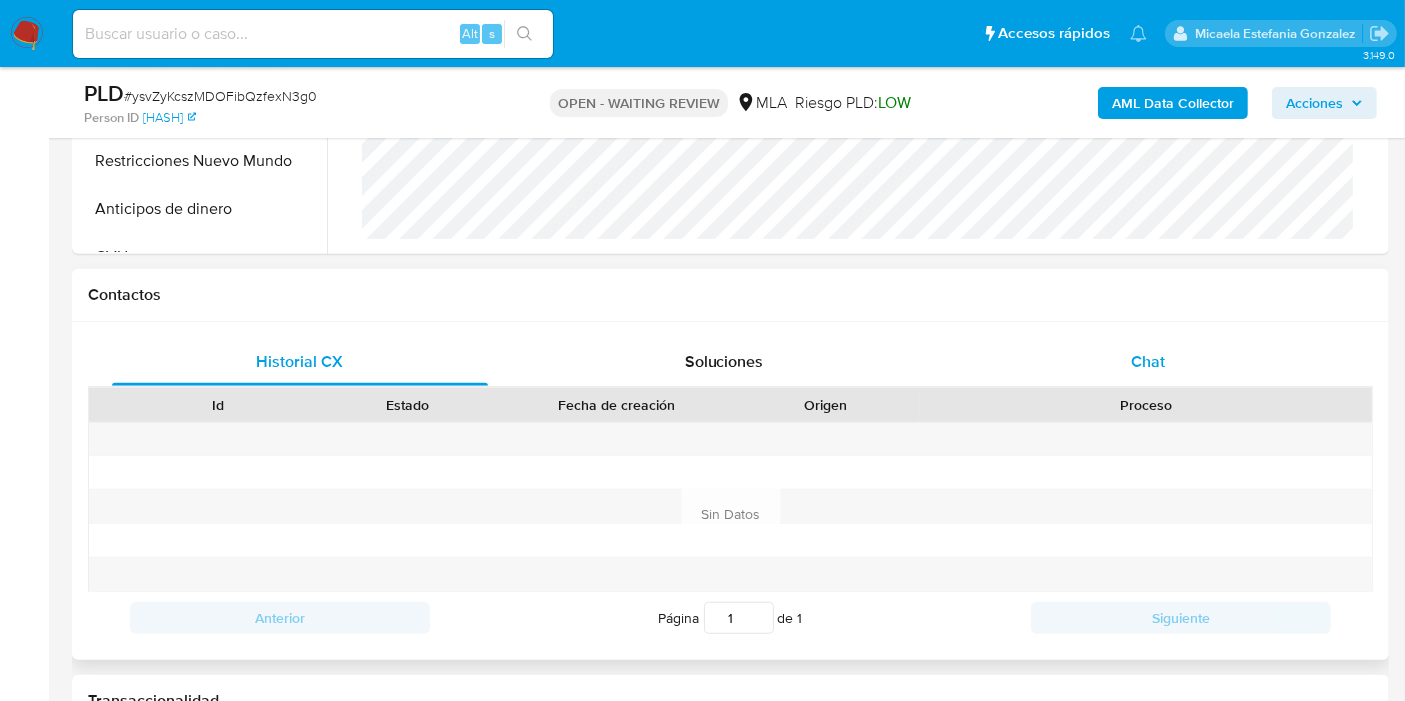 click on "Chat" at bounding box center [1148, 362] 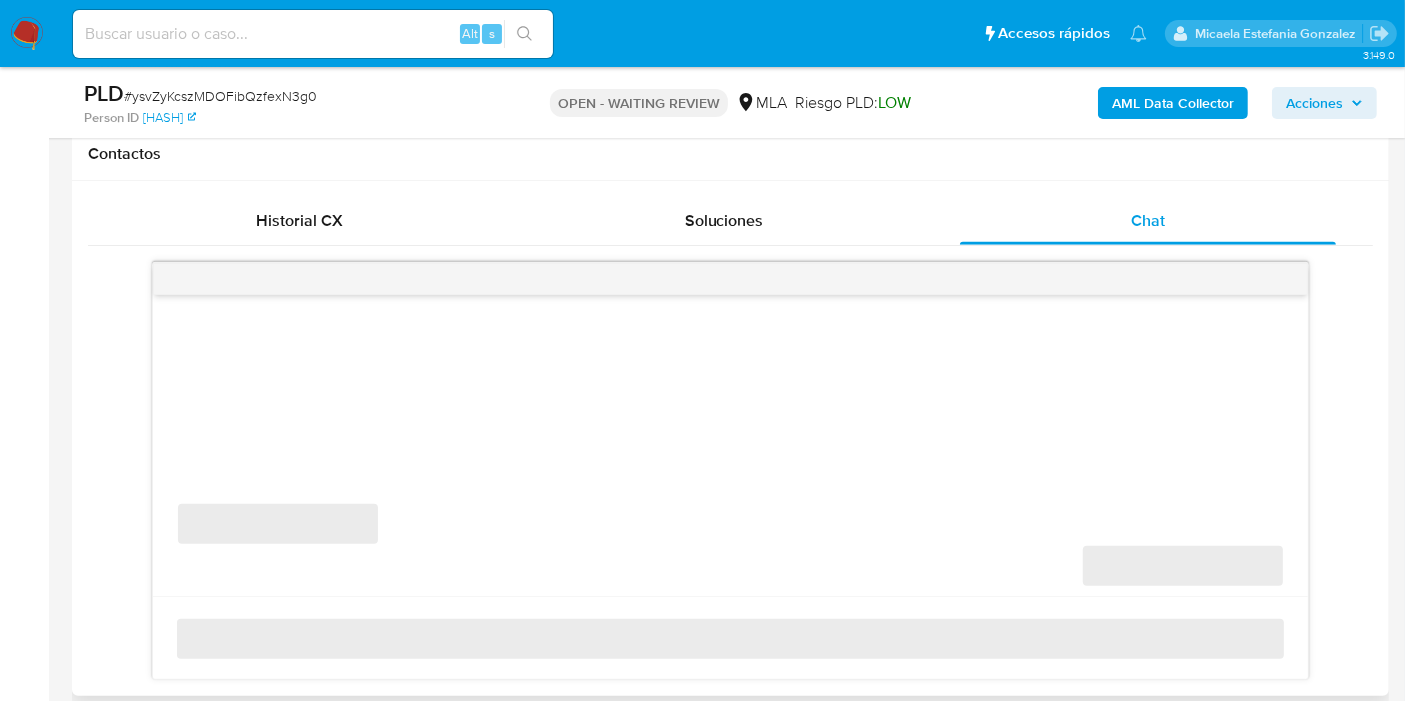 scroll, scrollTop: 1000, scrollLeft: 0, axis: vertical 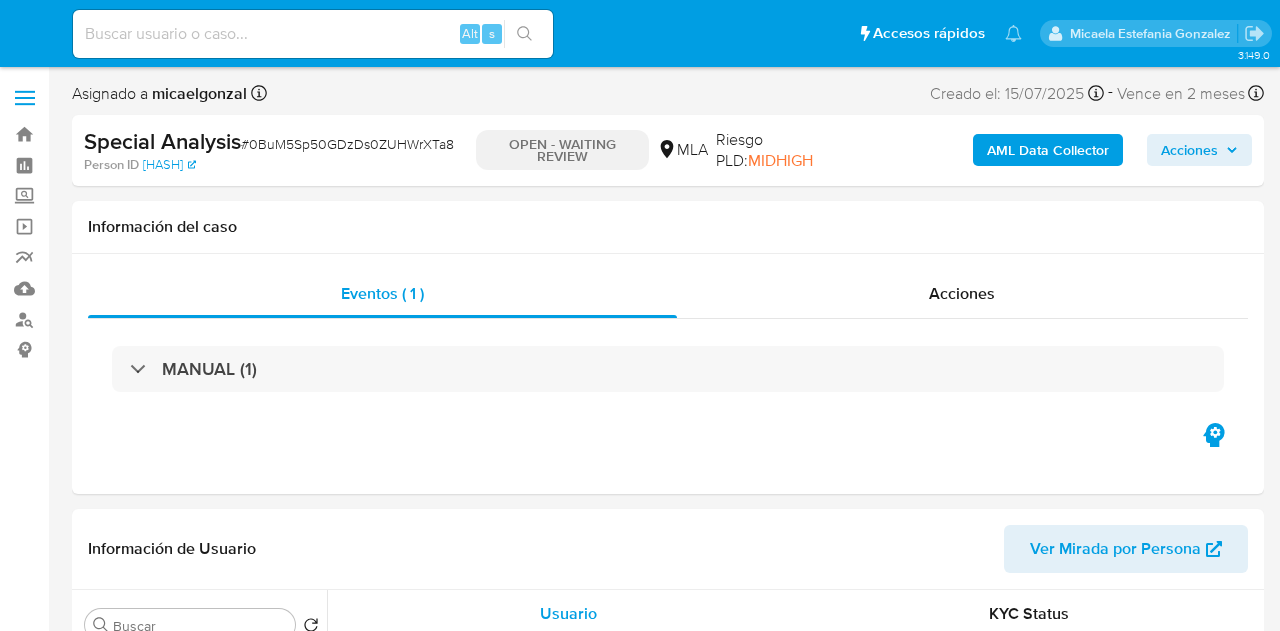select on "10" 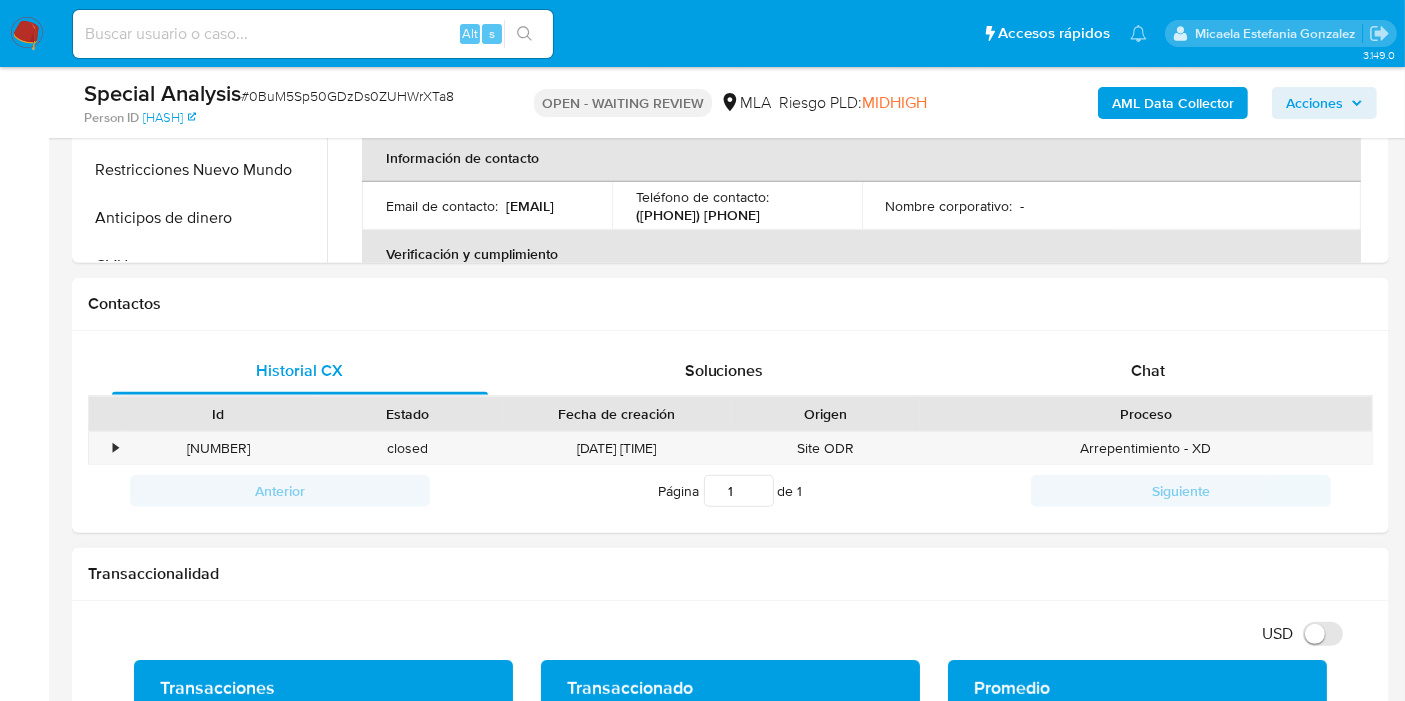 scroll, scrollTop: 1000, scrollLeft: 0, axis: vertical 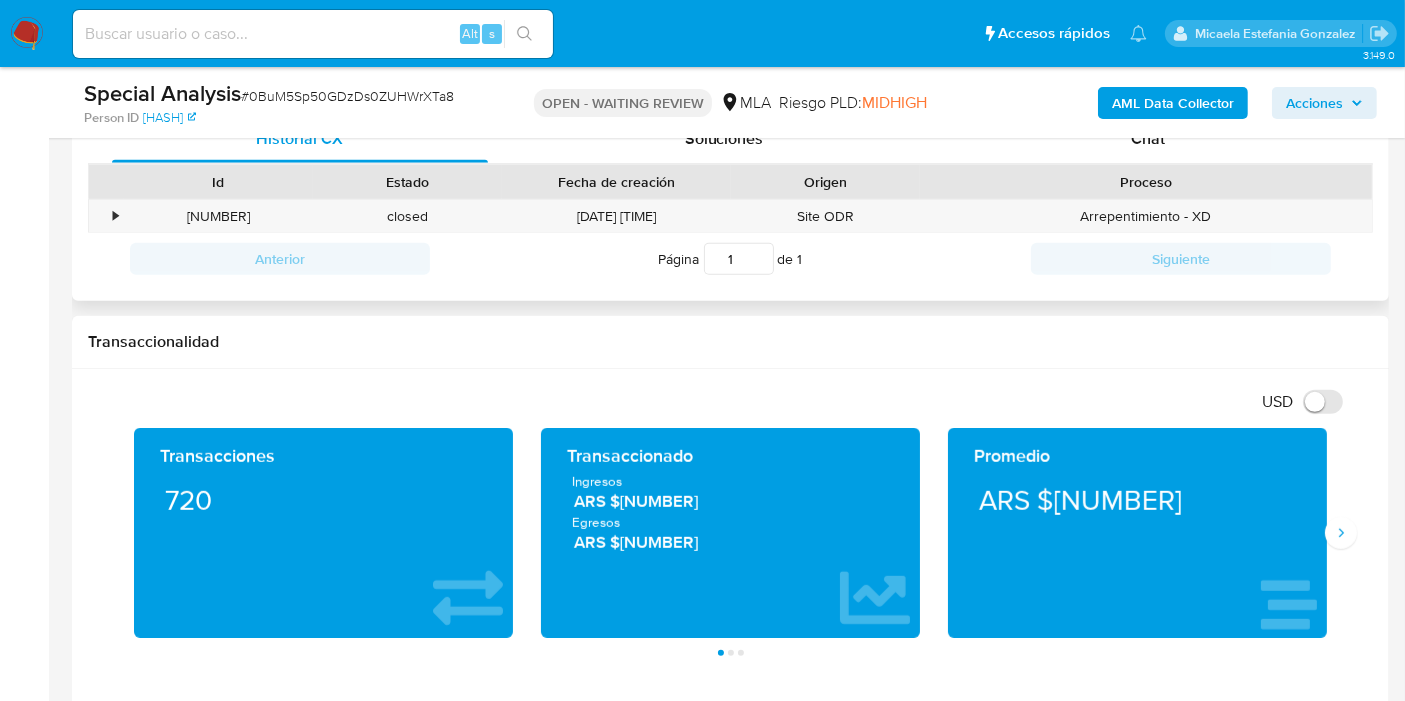 drag, startPoint x: 1194, startPoint y: 171, endPoint x: 1200, endPoint y: 161, distance: 11.661903 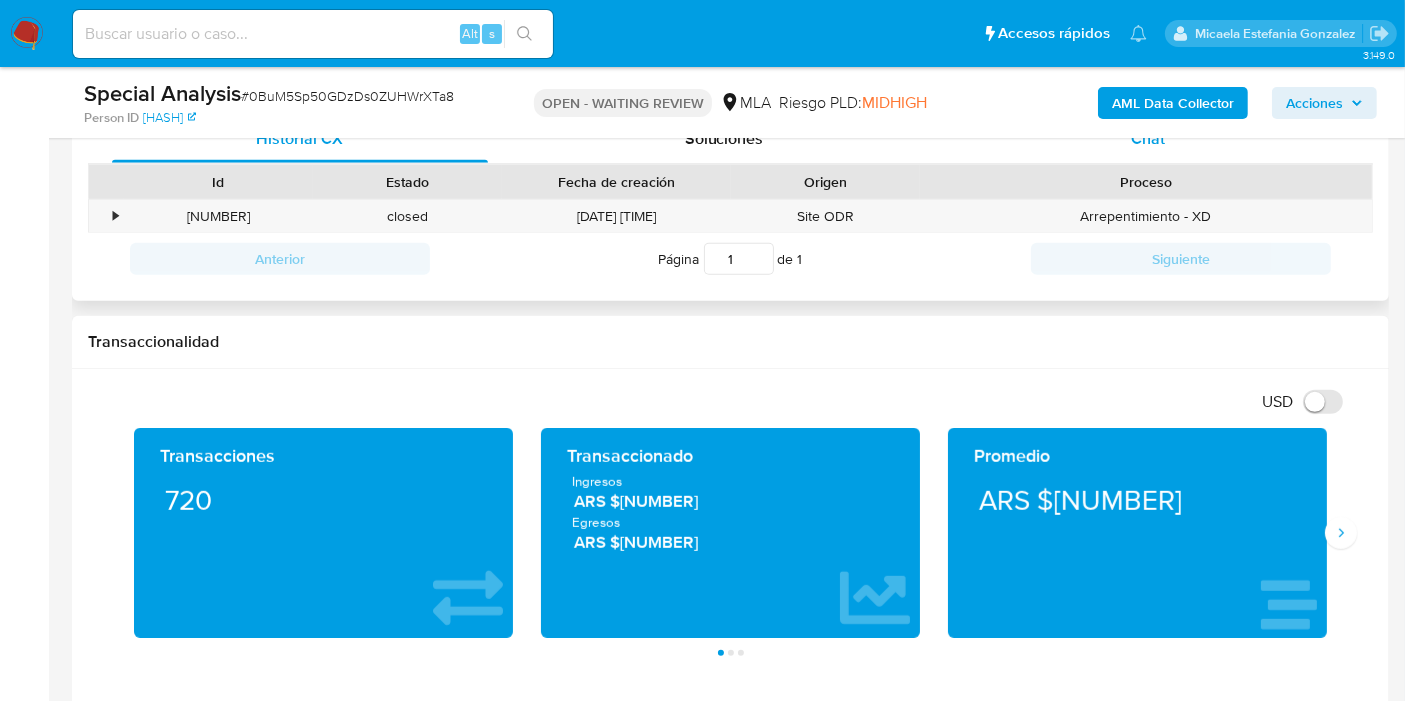 click on "Chat" at bounding box center (1148, 139) 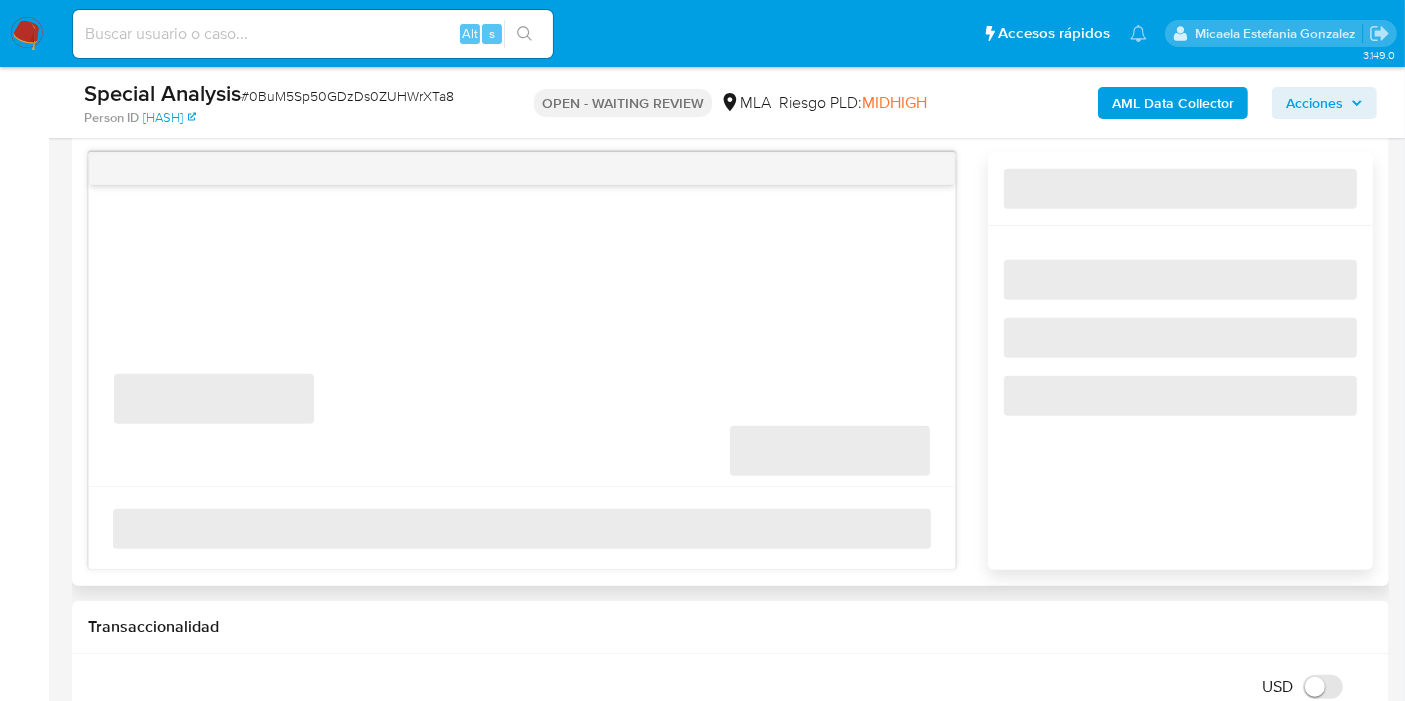 scroll, scrollTop: 1111, scrollLeft: 0, axis: vertical 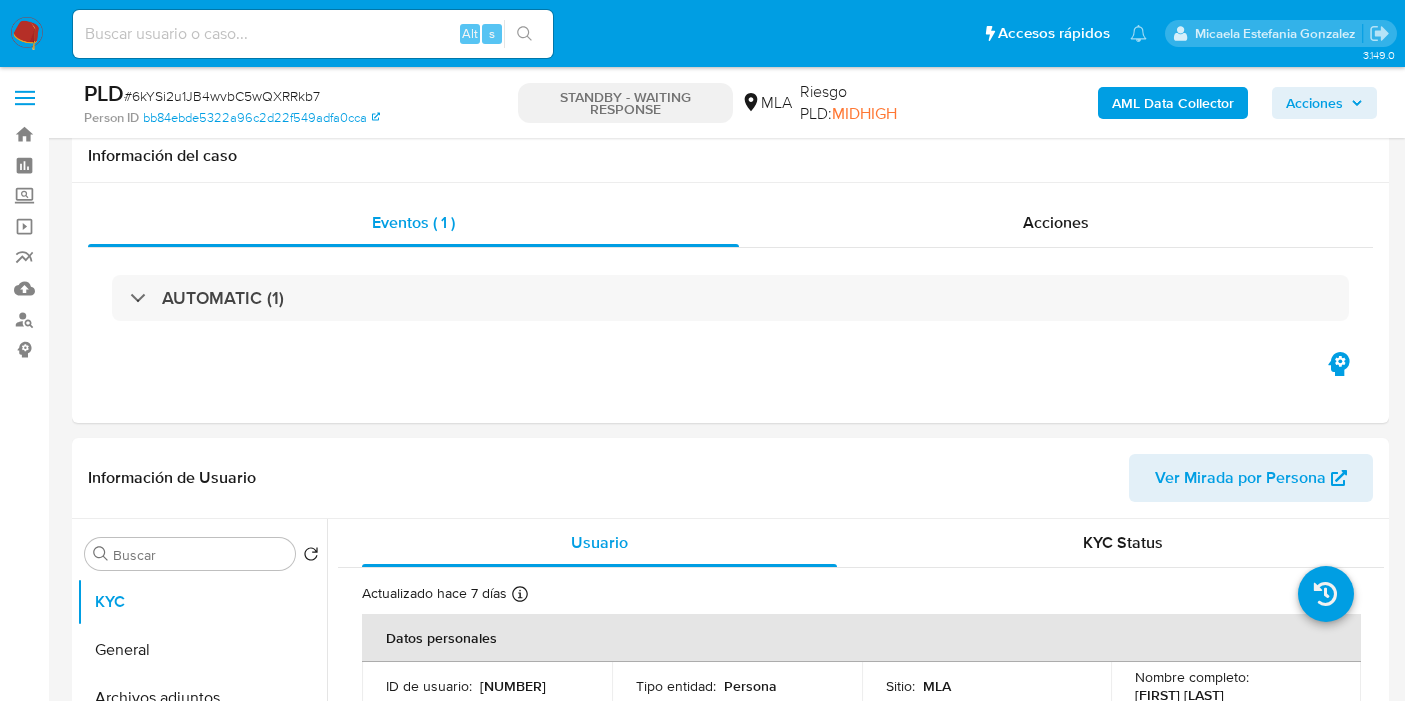 select on "10" 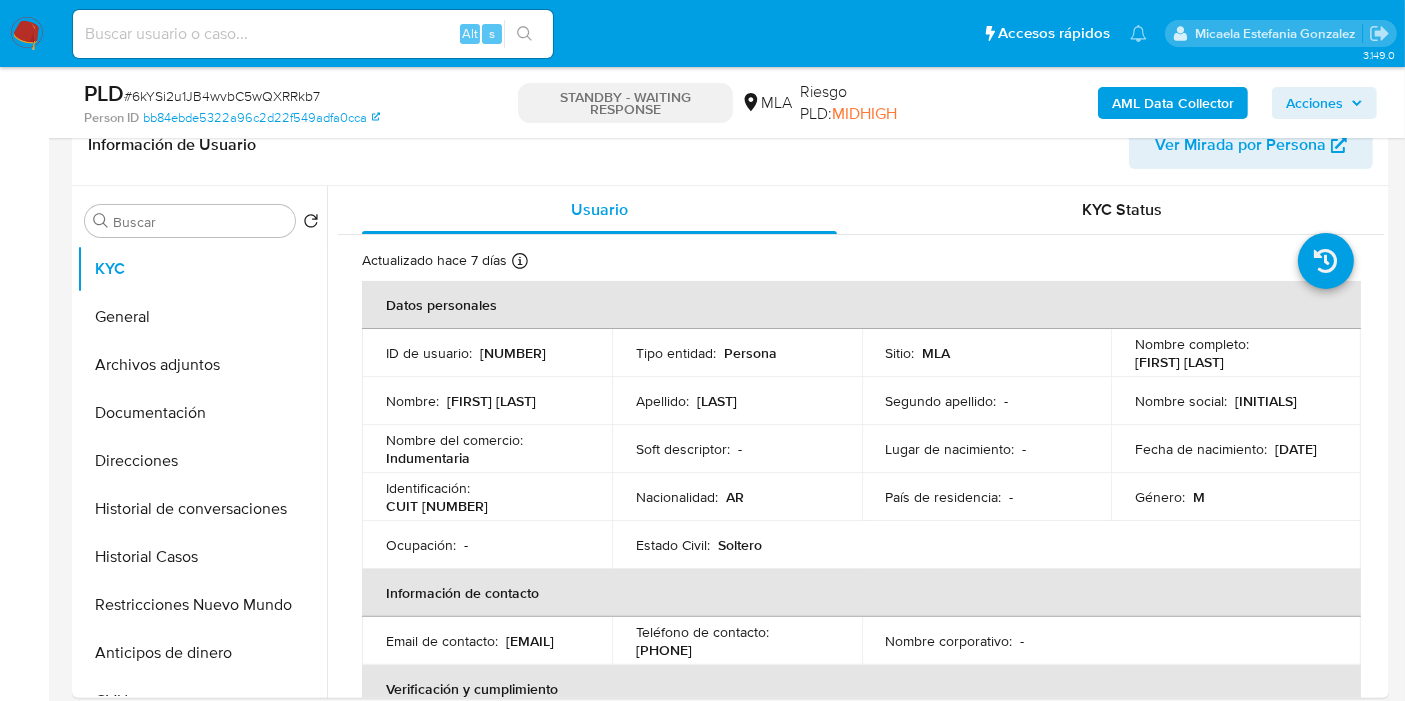 click on "[RANDOM_STRING]" at bounding box center (222, 96) 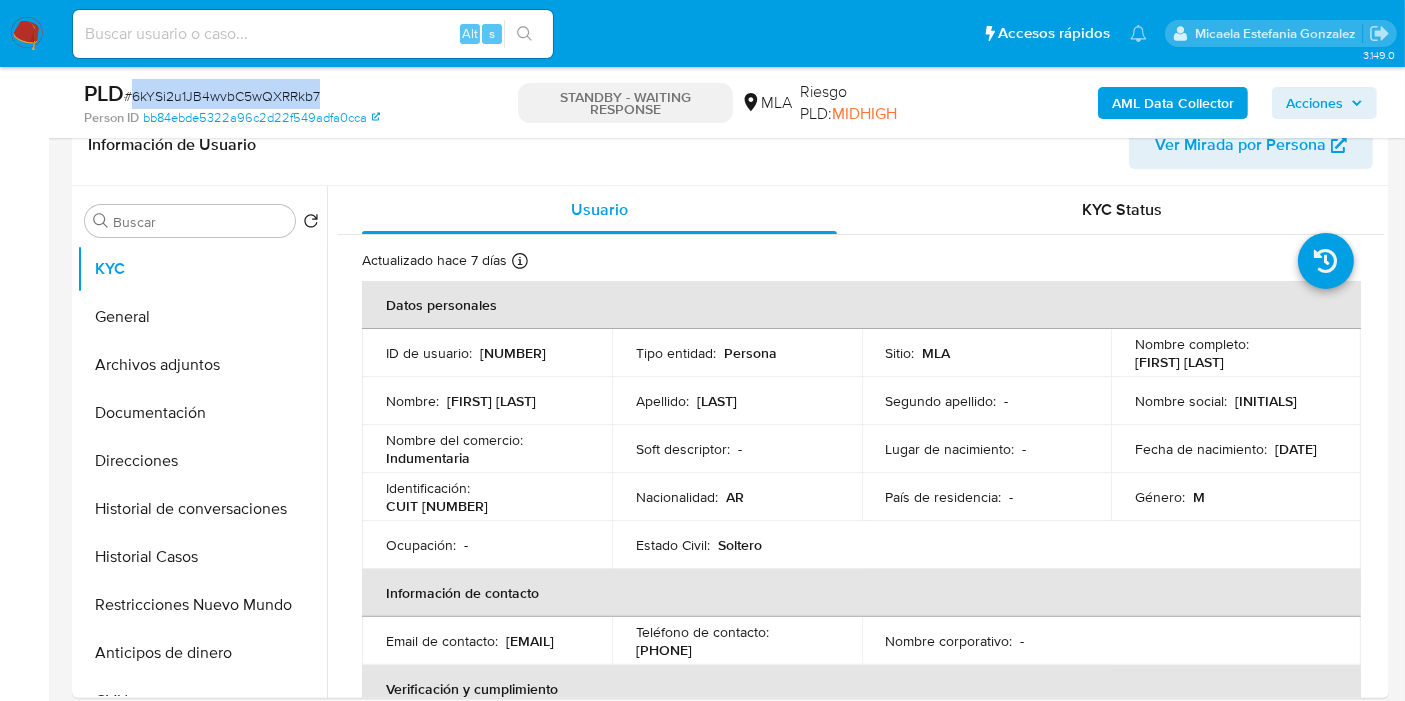 click on "[RANDOM_STRING]" at bounding box center (222, 96) 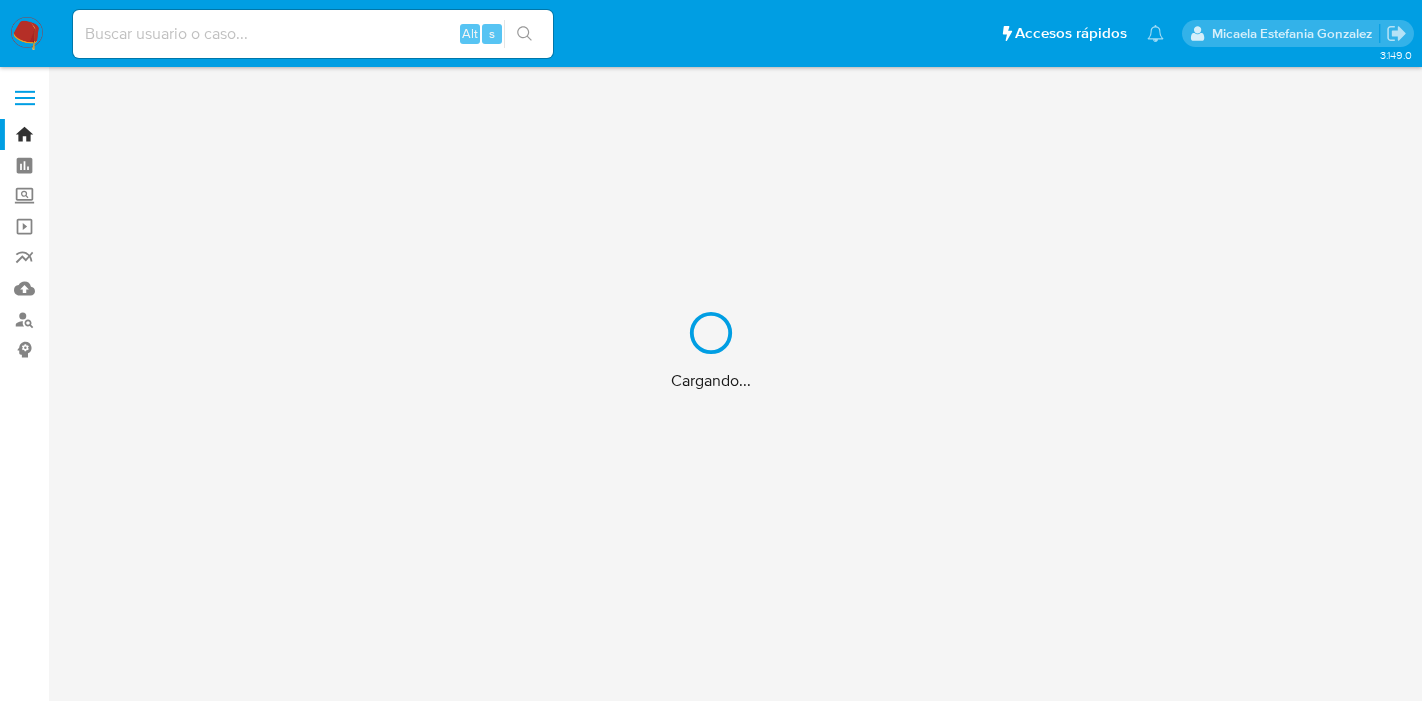 scroll, scrollTop: 0, scrollLeft: 0, axis: both 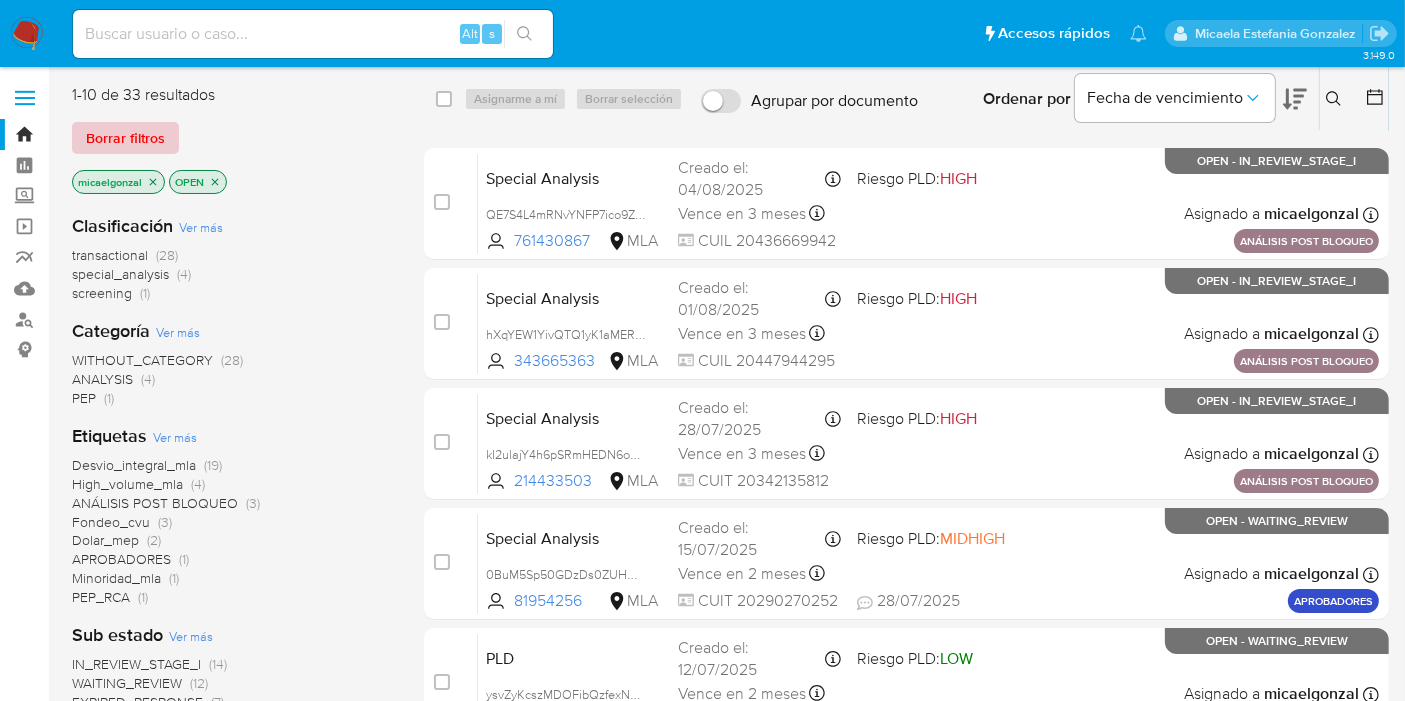 click on "Borrar filtros" at bounding box center [125, 138] 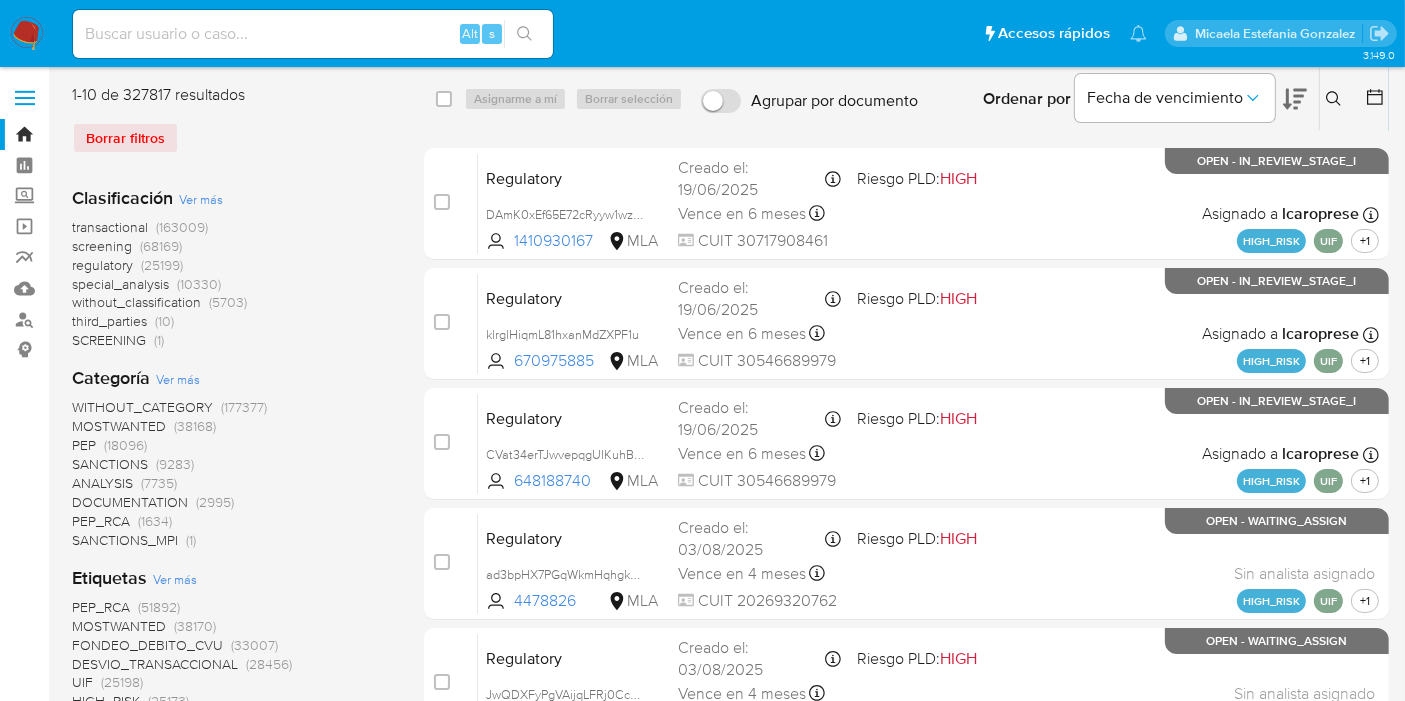 click at bounding box center (1336, 99) 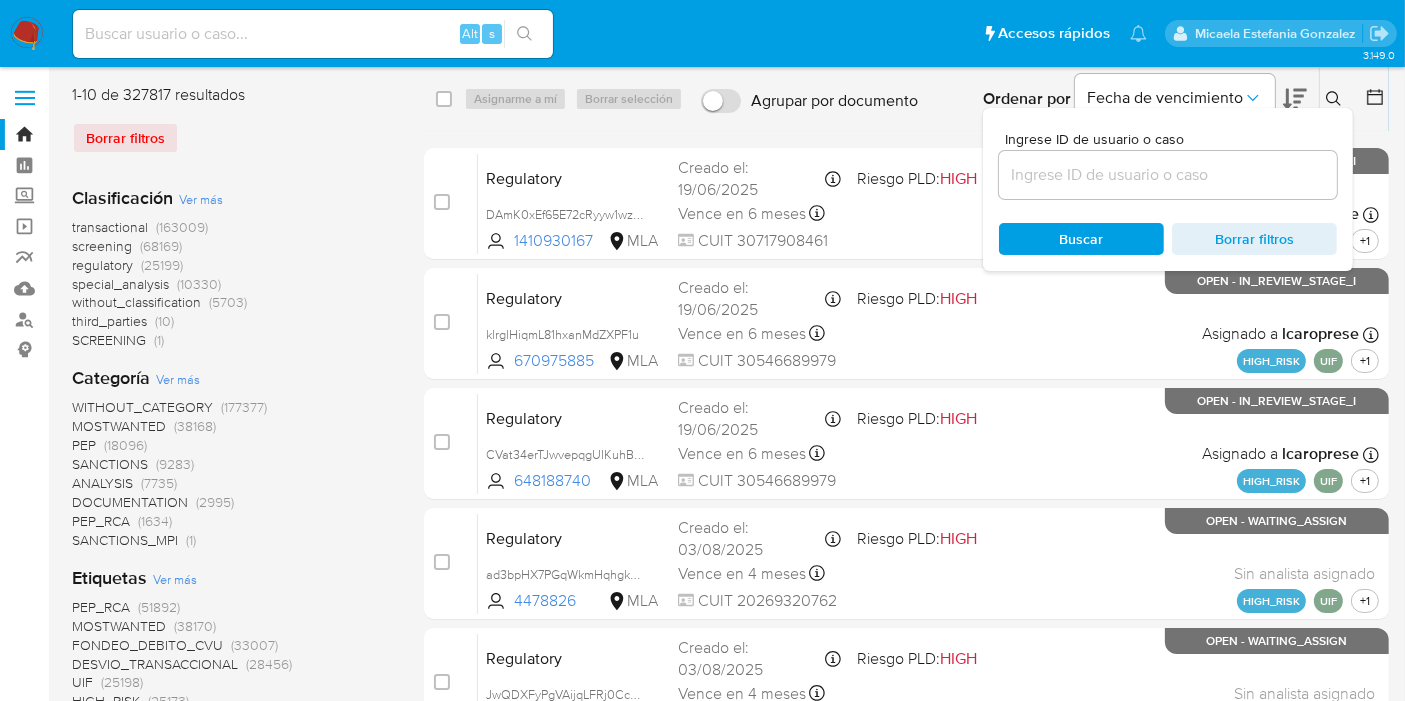 click at bounding box center (1168, 175) 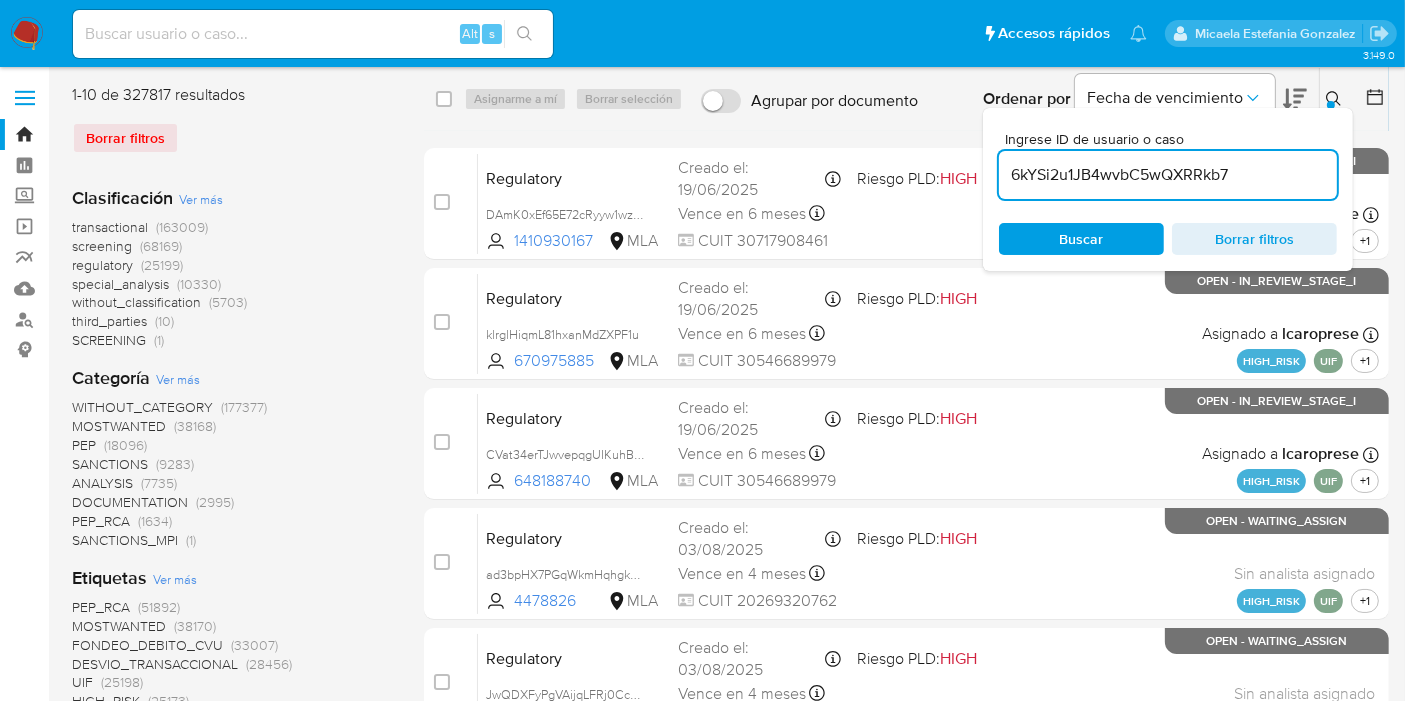 type on "6kYSi2u1JB4wvbC5wQXRRkb7" 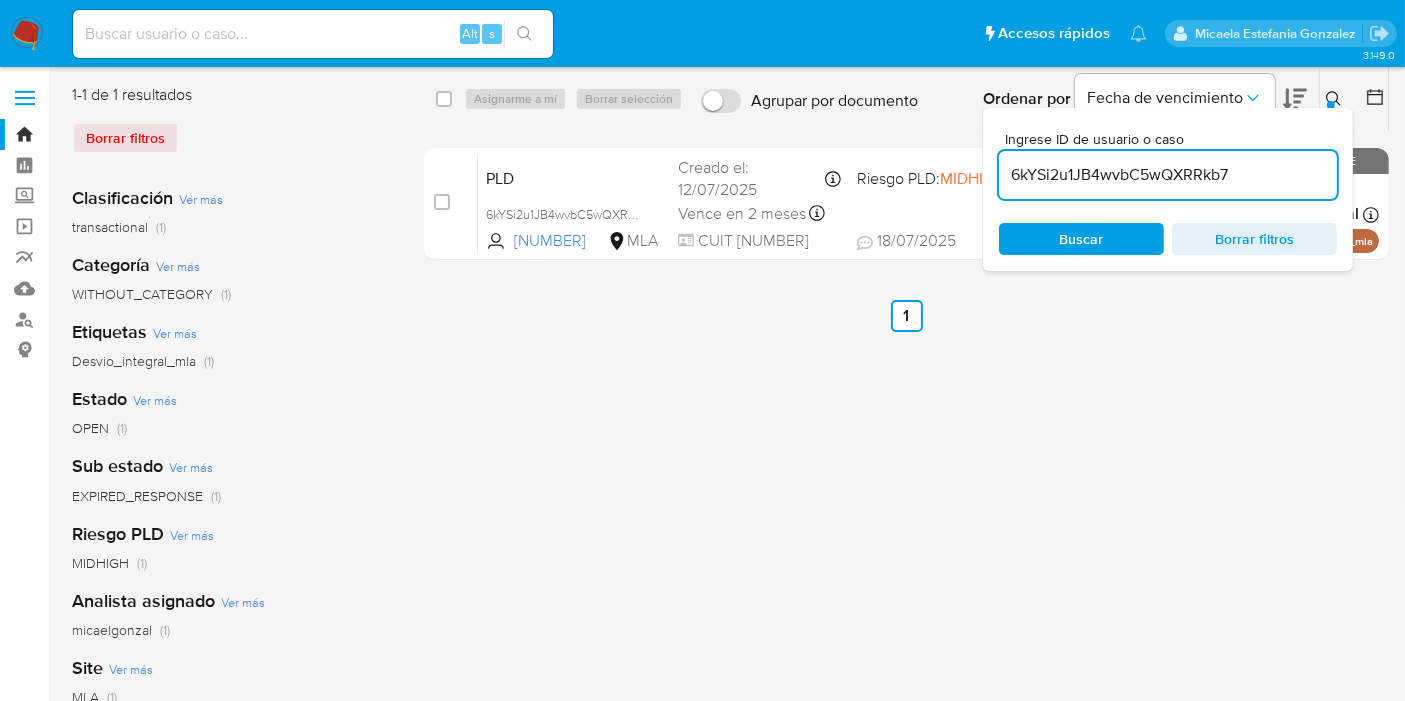 click on "select-all-cases-checkbox" at bounding box center (444, 99) 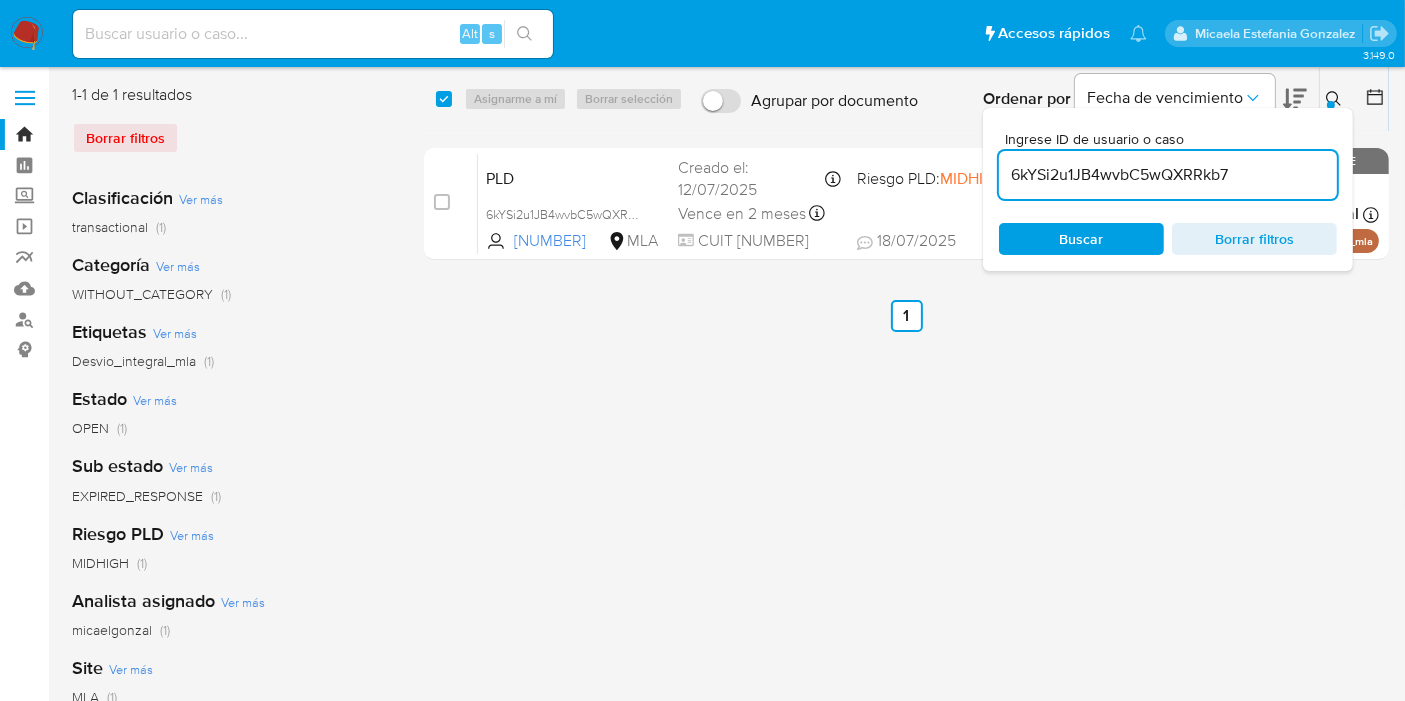 checkbox on "true" 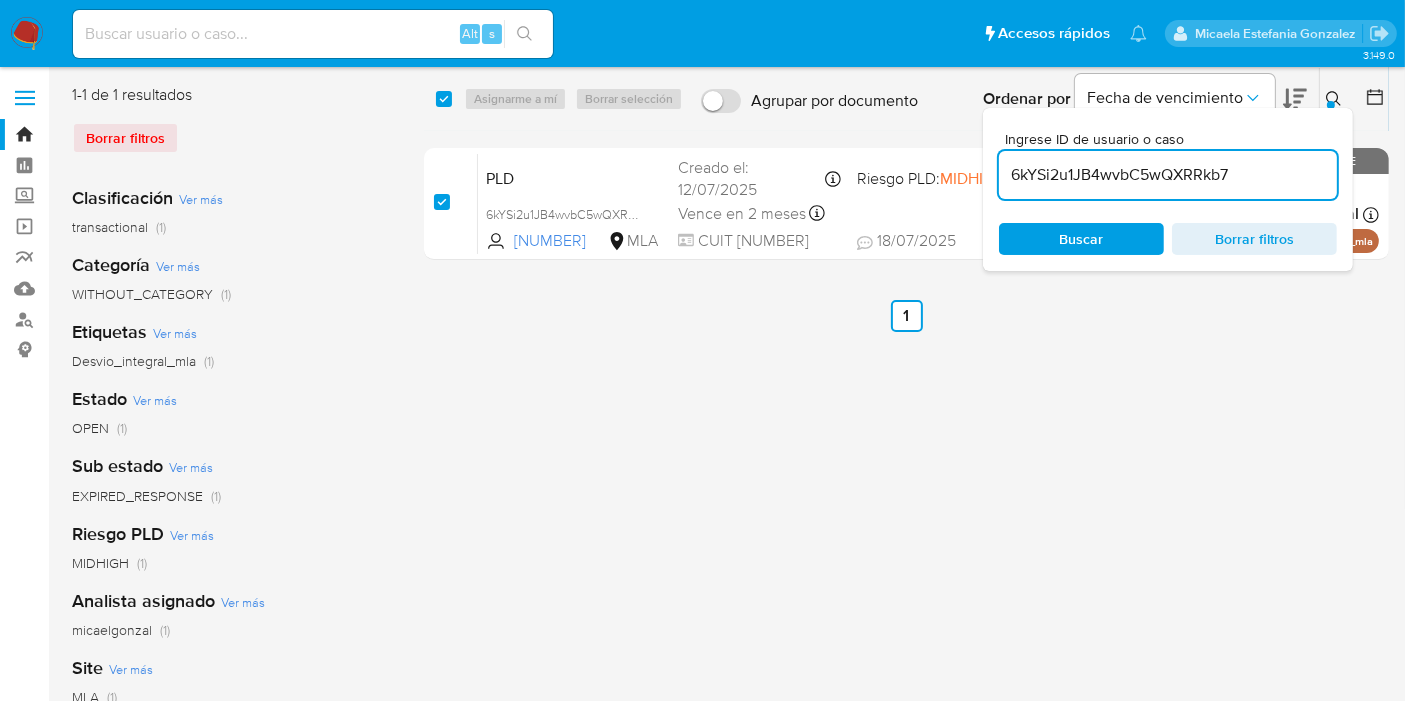 checkbox on "true" 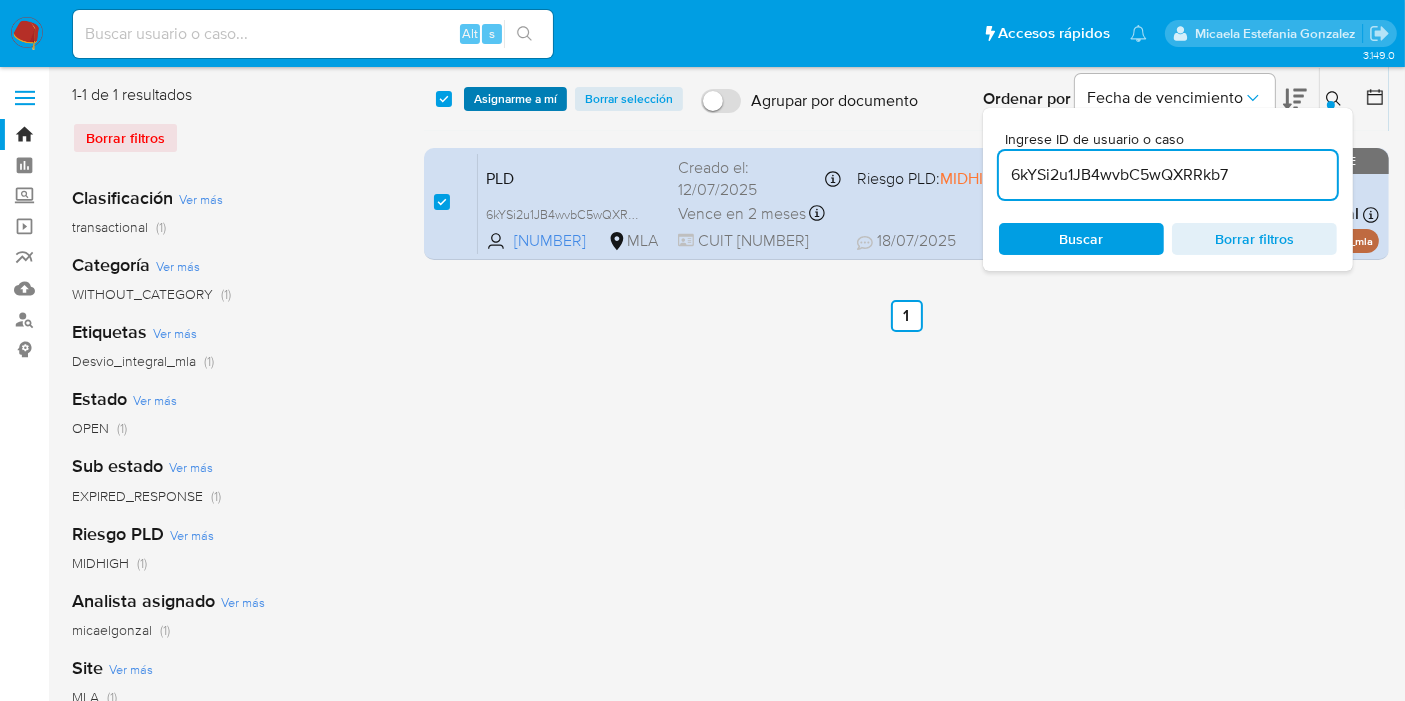 click on "Asignarme a mí" at bounding box center [515, 99] 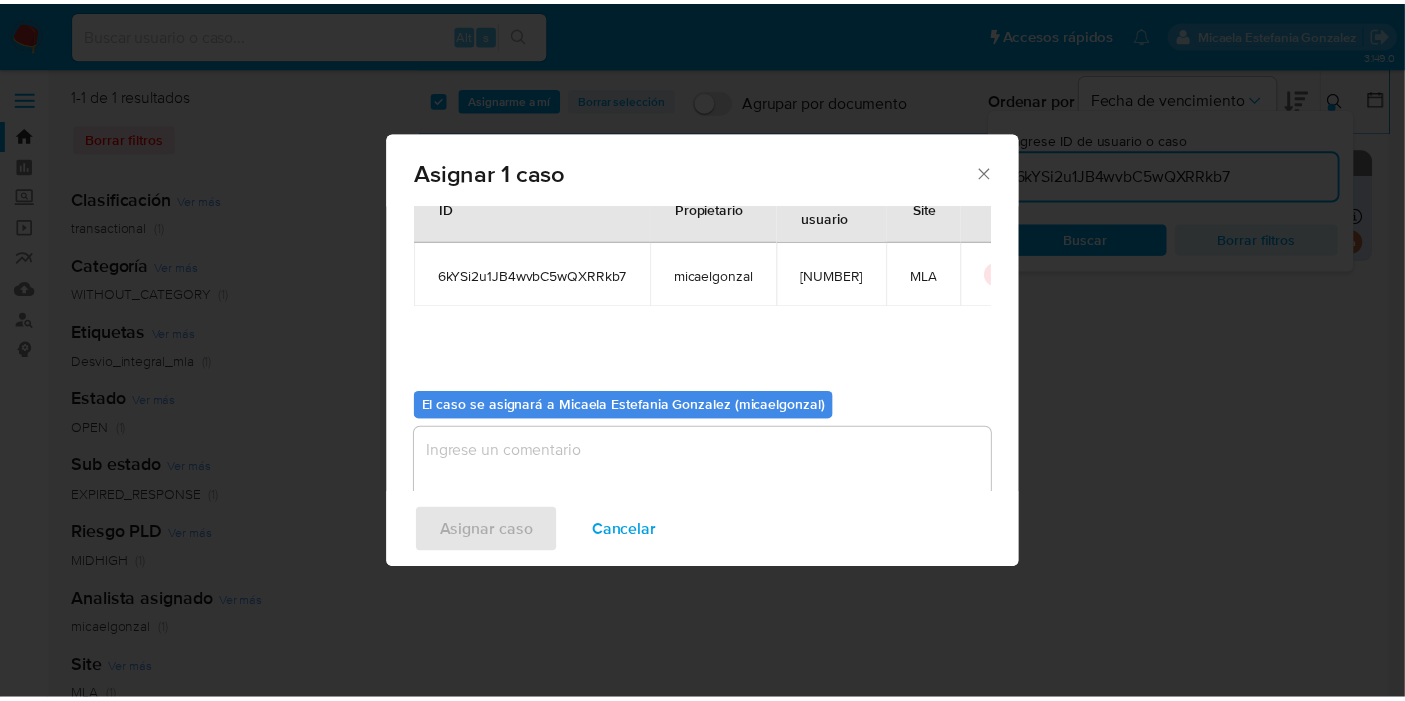 scroll, scrollTop: 102, scrollLeft: 0, axis: vertical 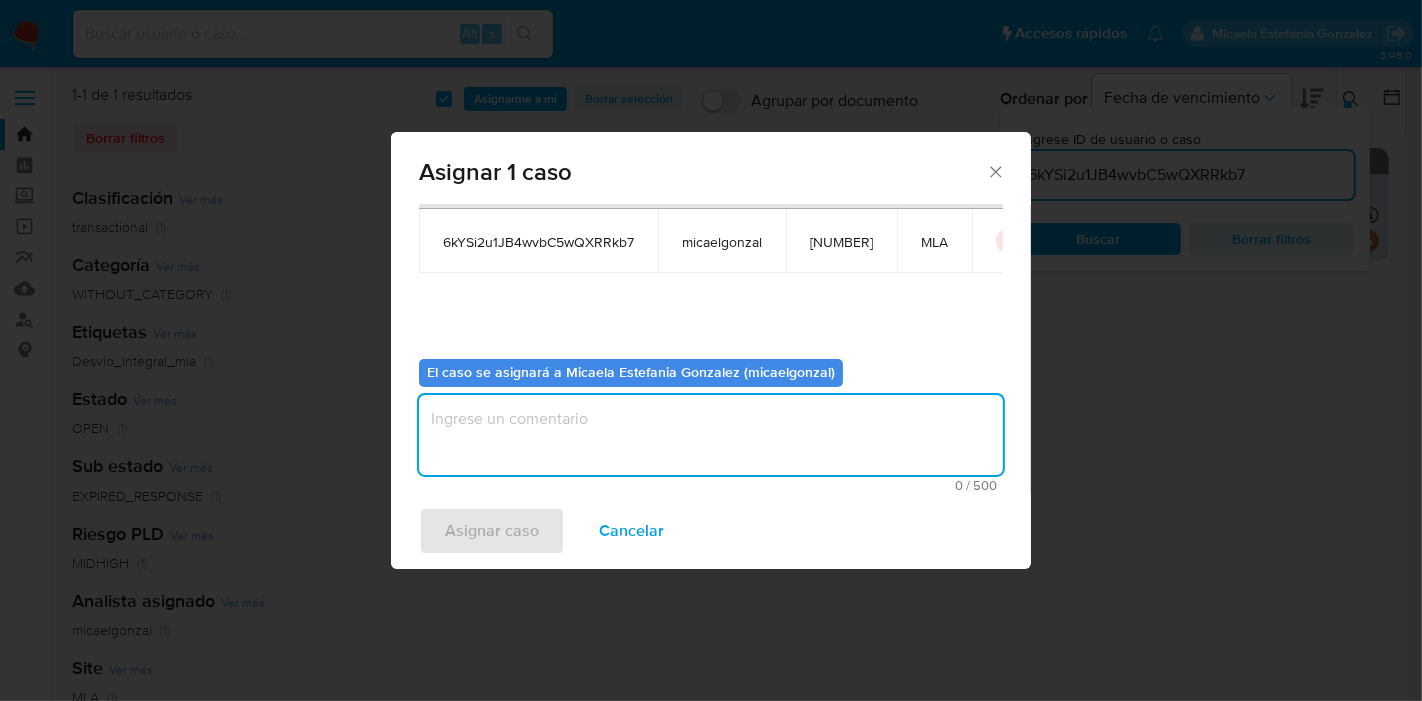 click at bounding box center [711, 435] 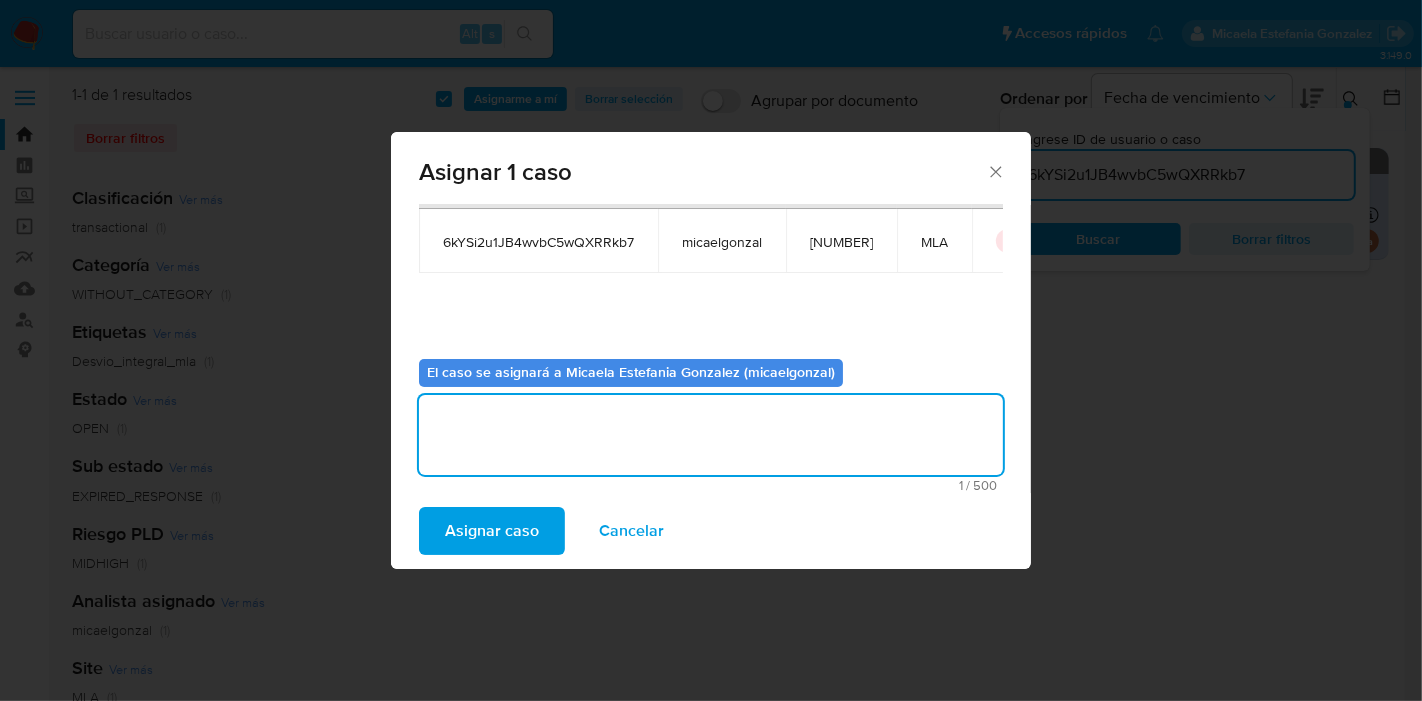 click on "Asignar caso" at bounding box center (492, 531) 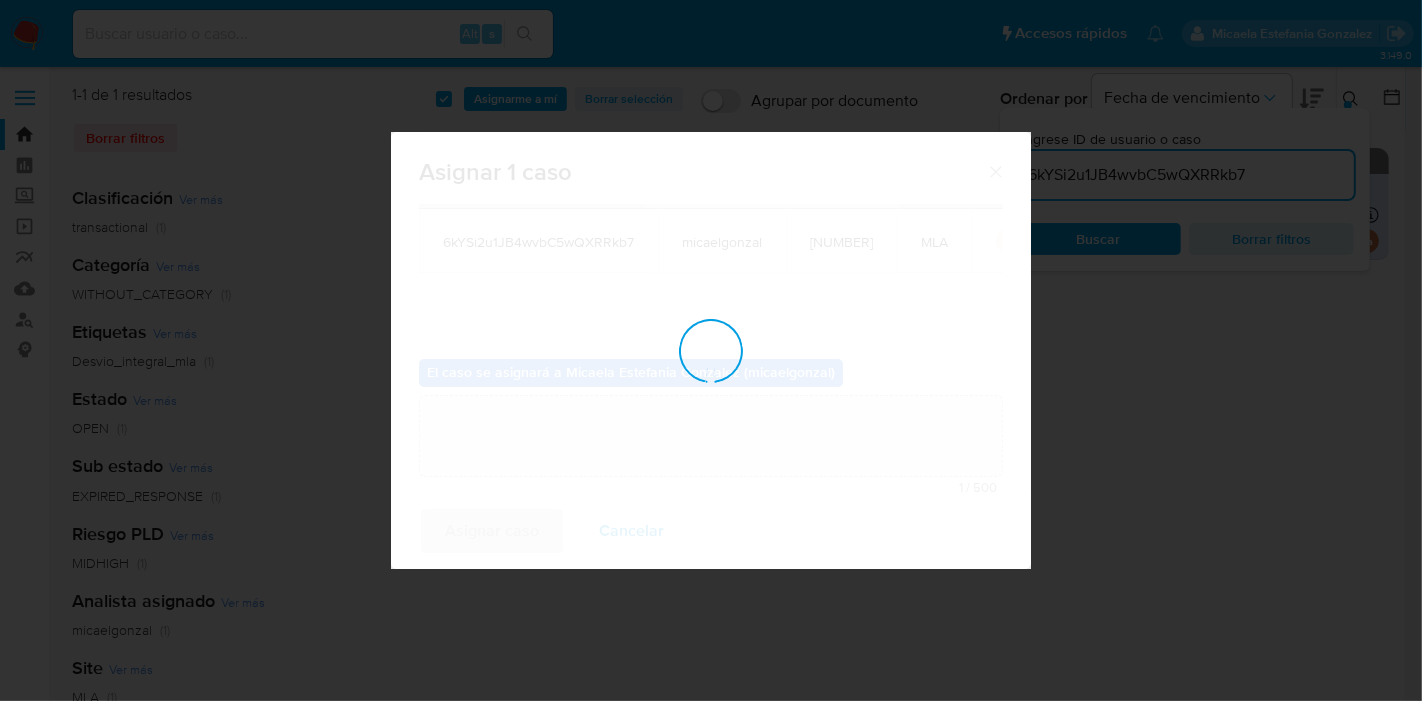type 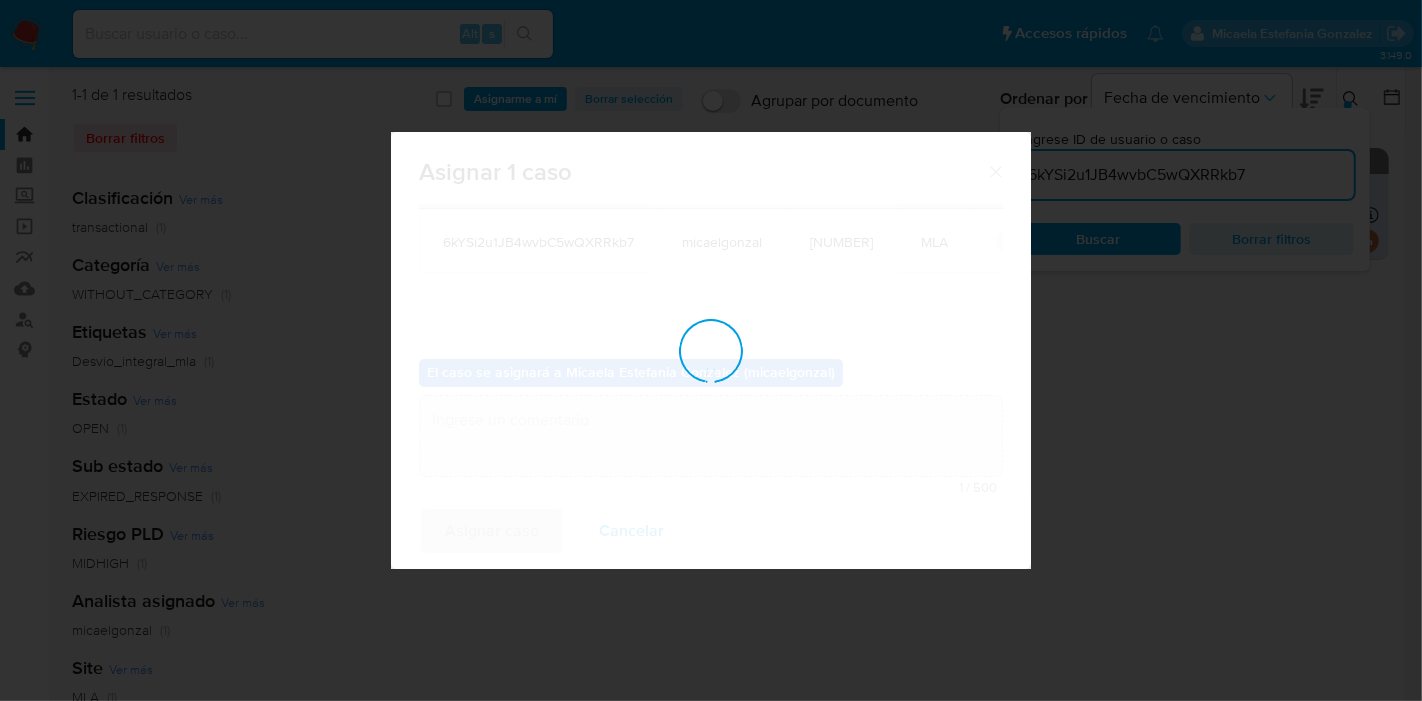 checkbox on "false" 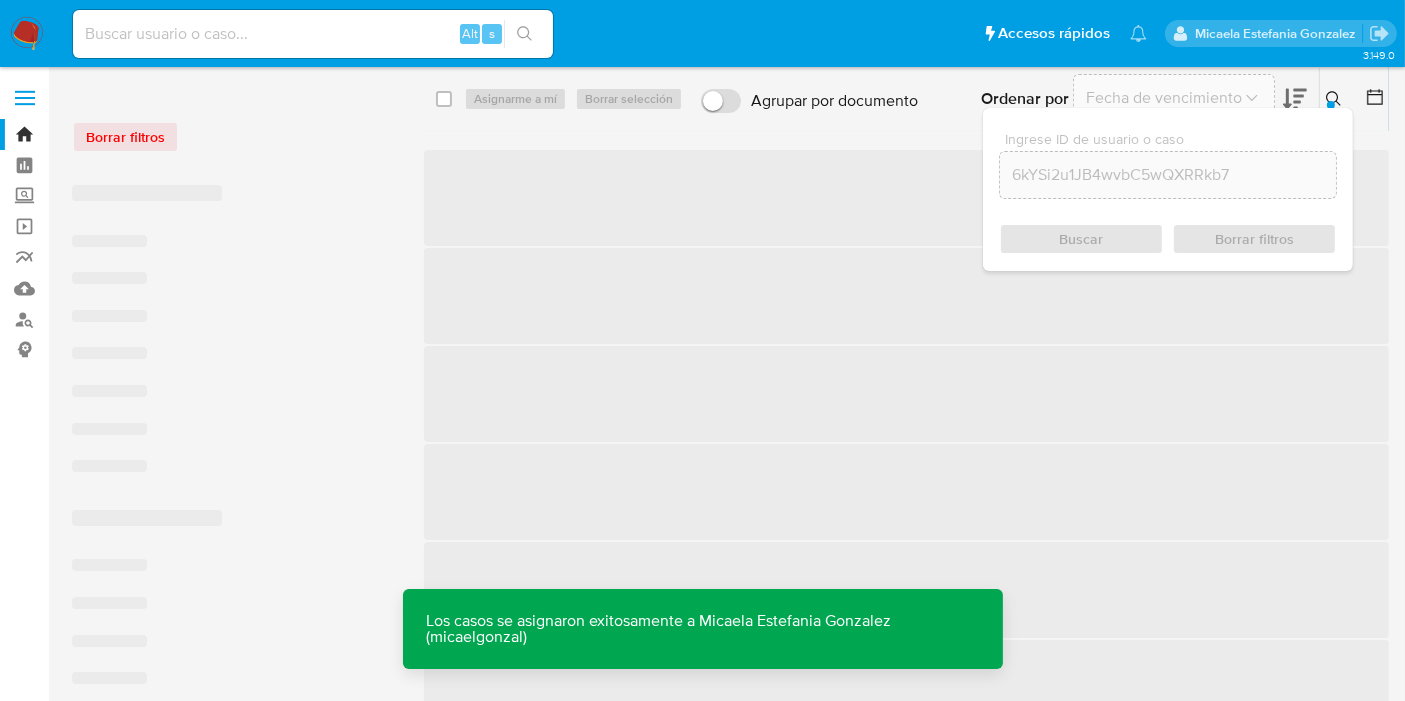 click on "3.149.0" at bounding box center (730, 796) 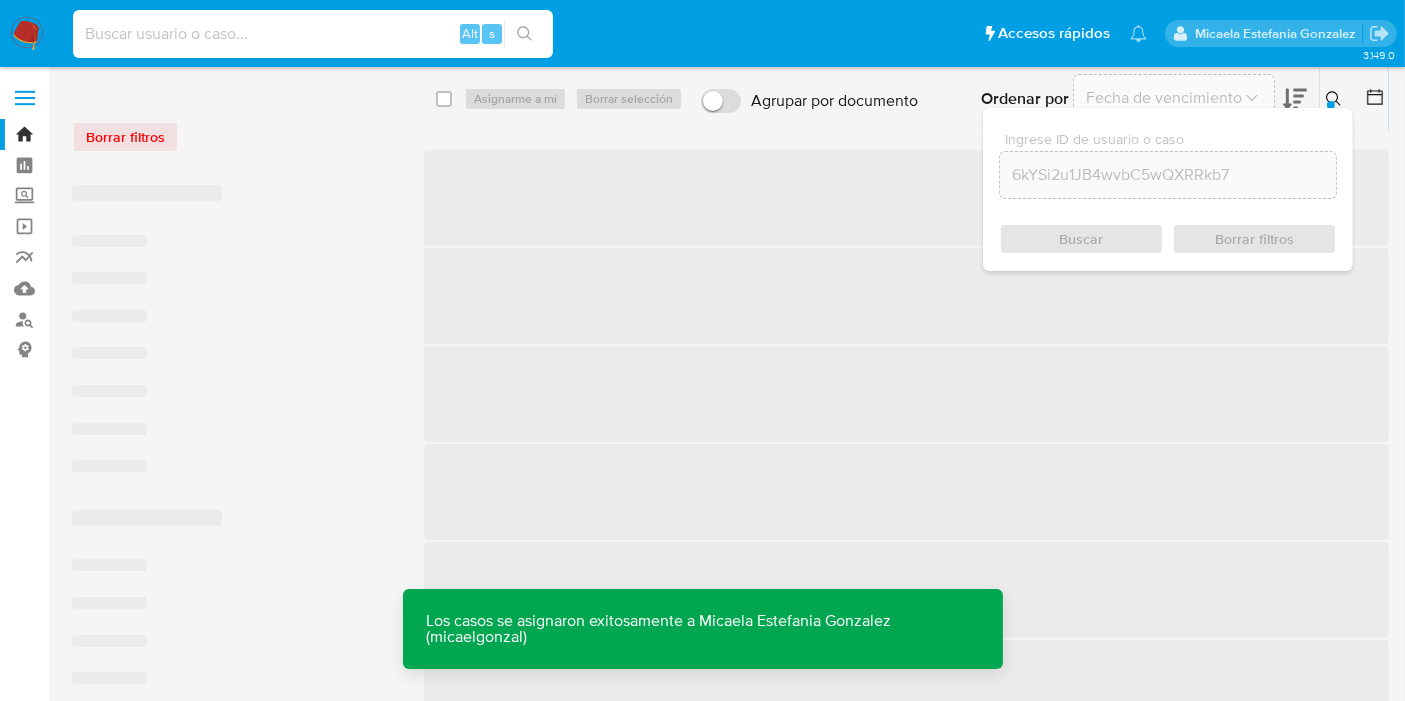 click at bounding box center [313, 34] 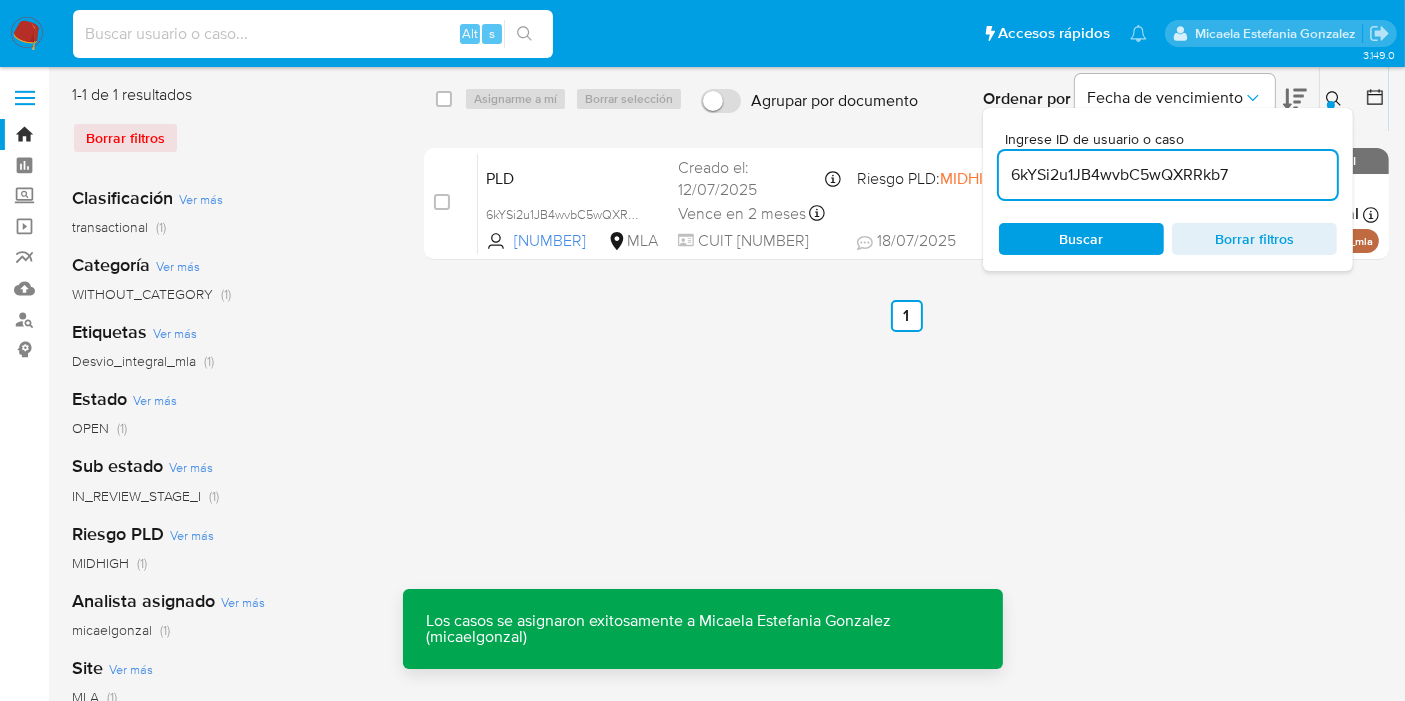 paste on "6kYSi2u1JB4wvbC5wQXRRkb7" 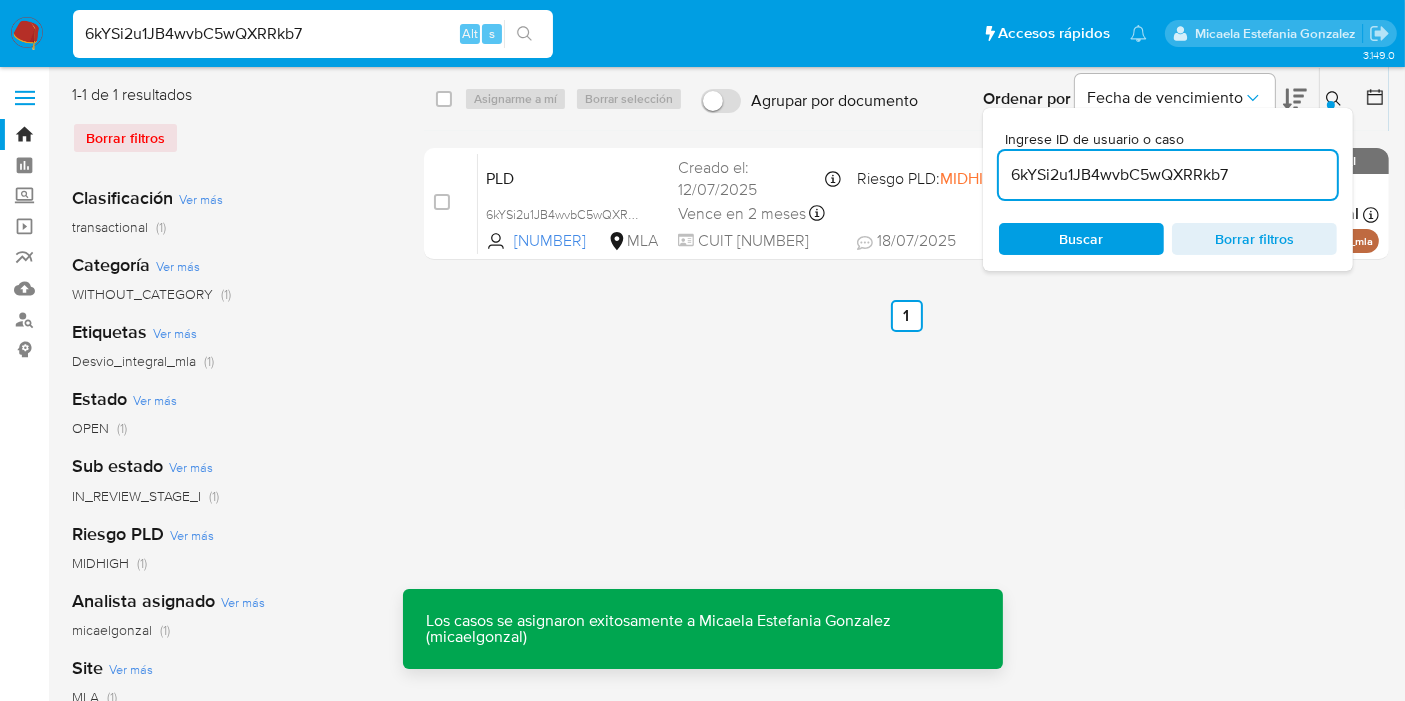 type on "6kYSi2u1JB4wvbC5wQXRRkb7" 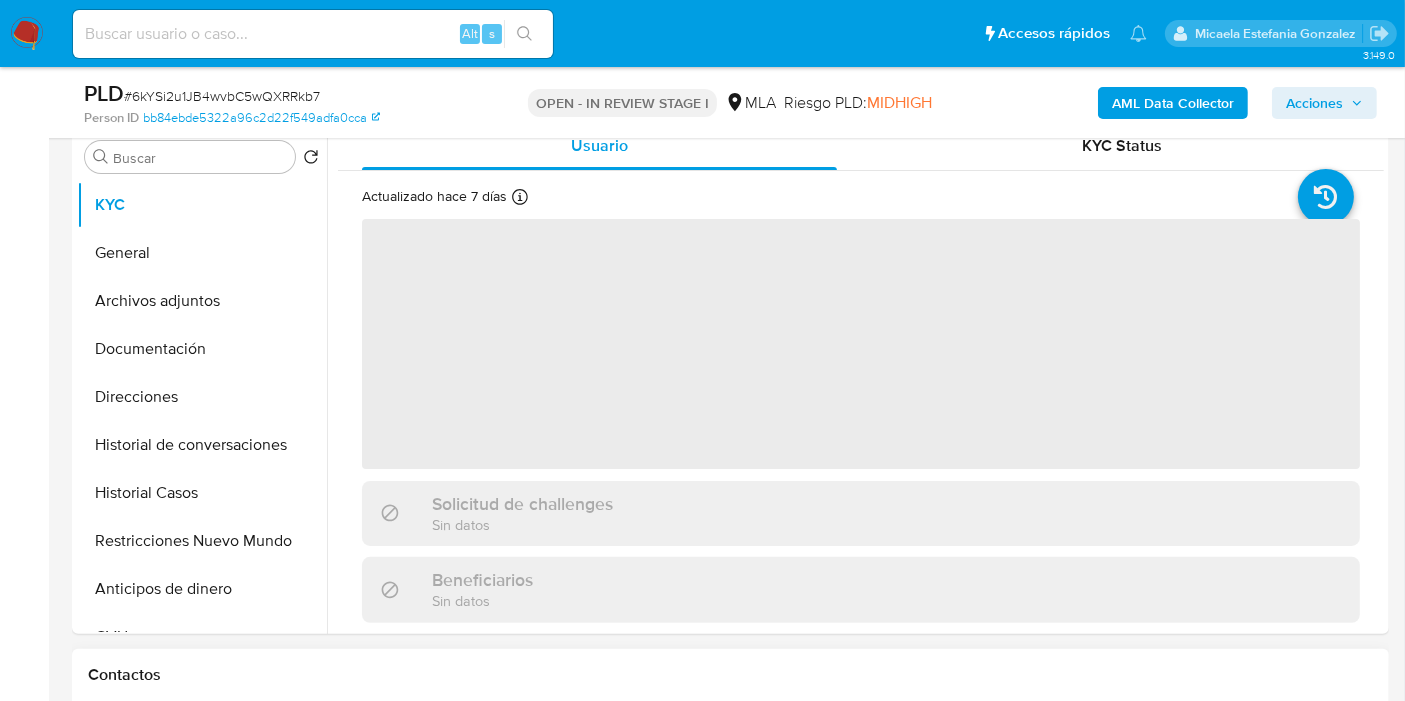 scroll, scrollTop: 555, scrollLeft: 0, axis: vertical 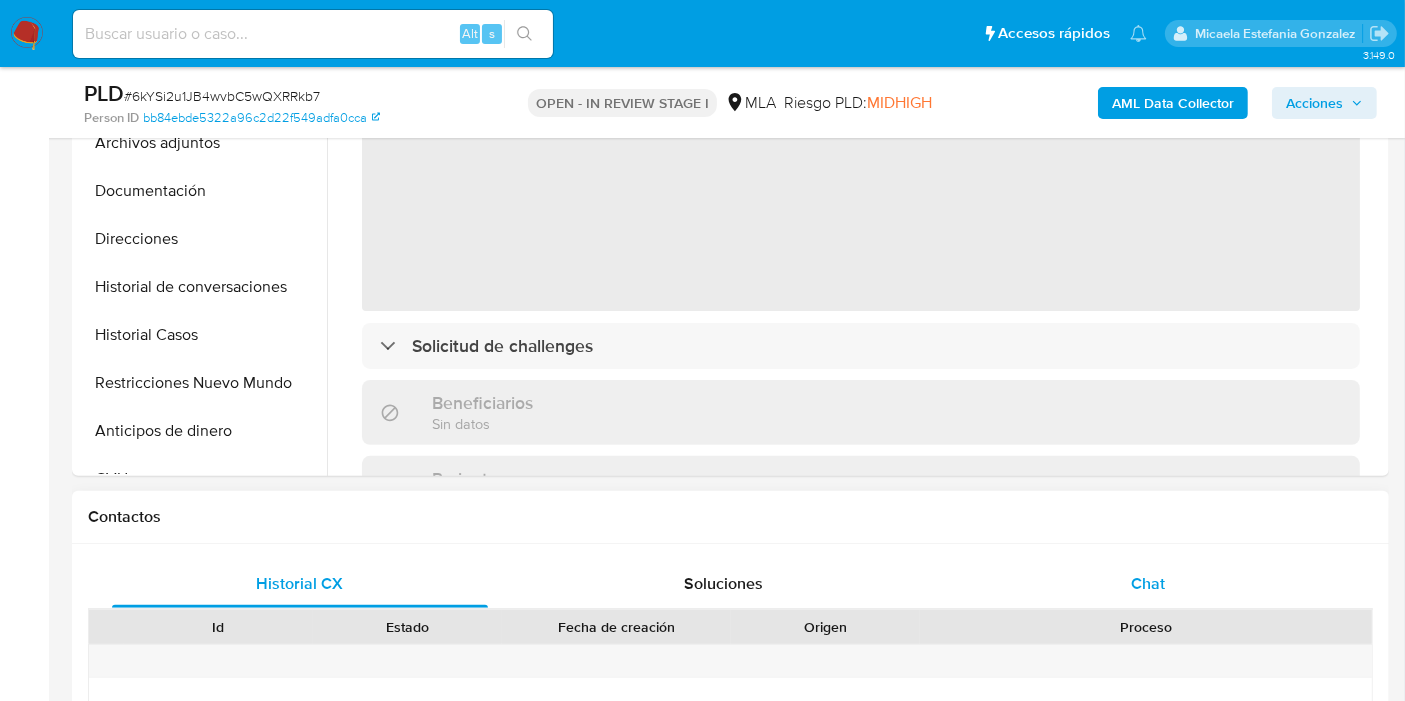 click on "Chat" at bounding box center (1148, 584) 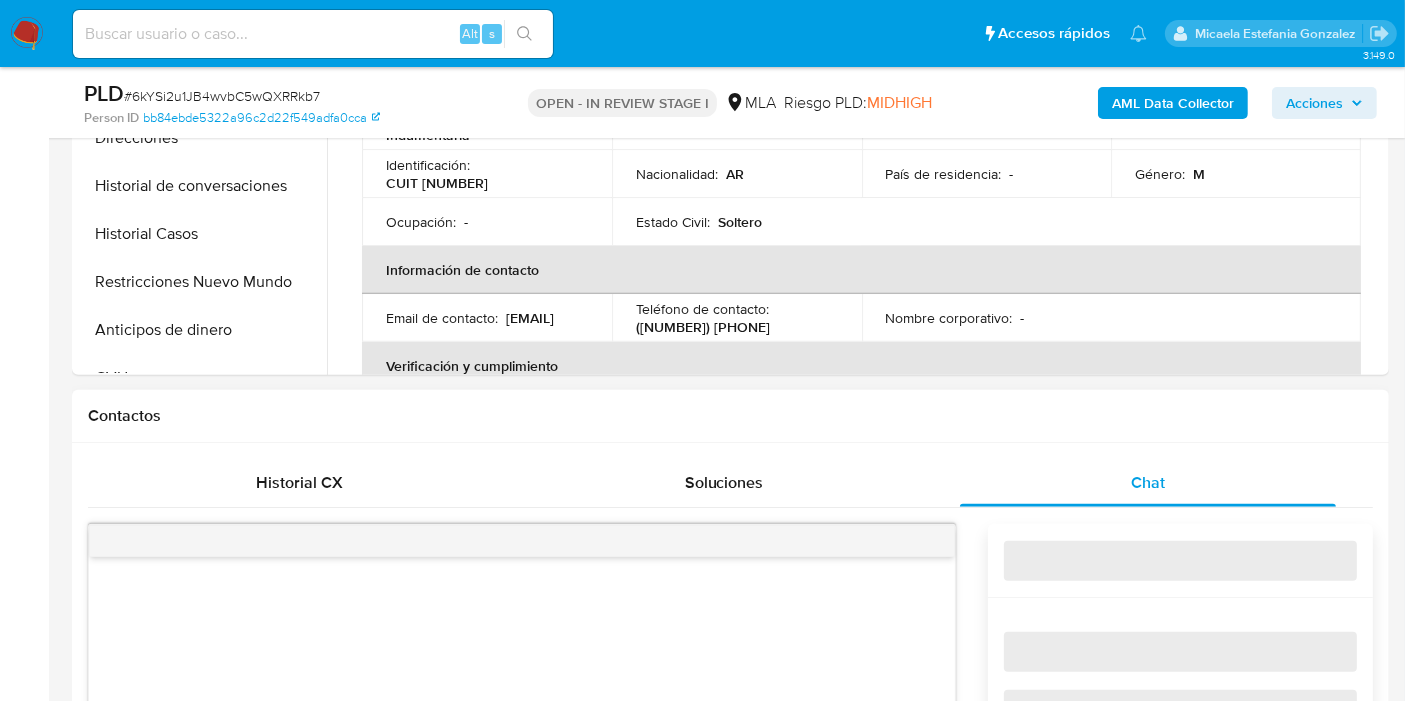 scroll, scrollTop: 888, scrollLeft: 0, axis: vertical 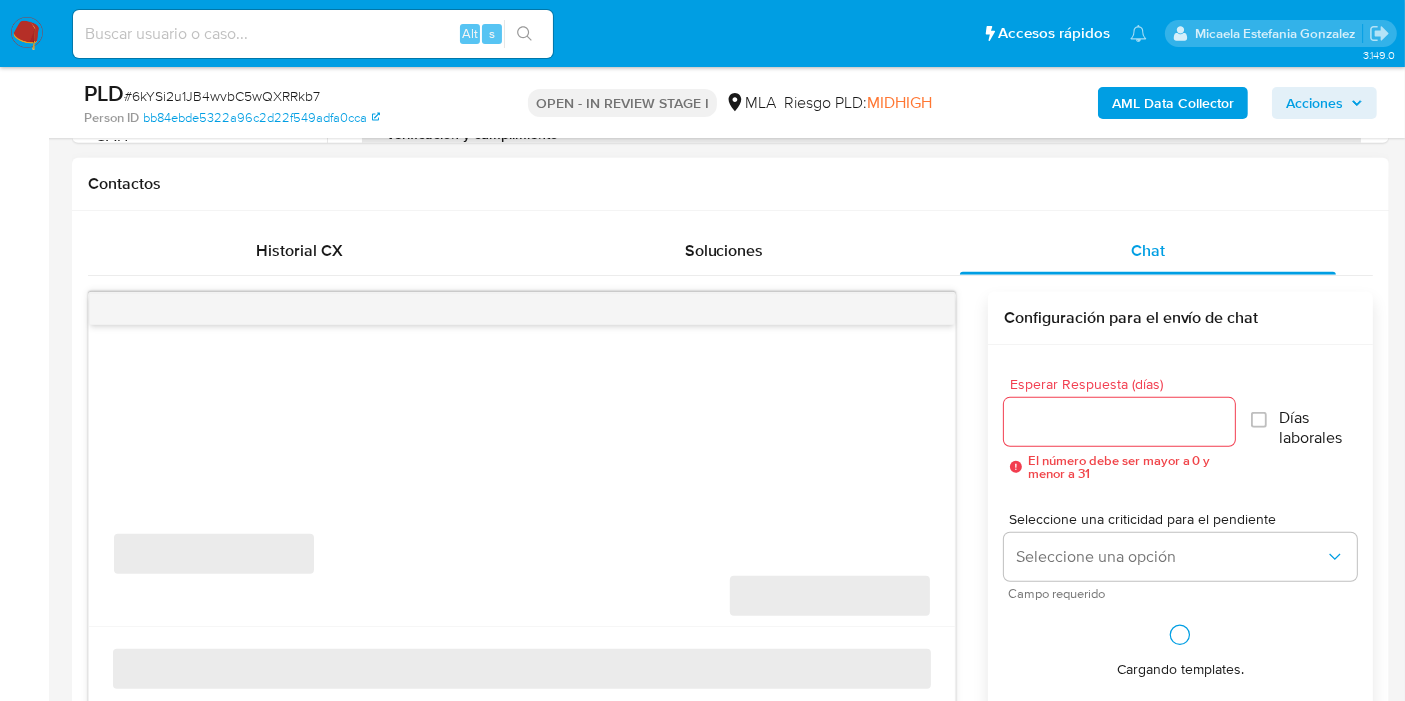 select on "10" 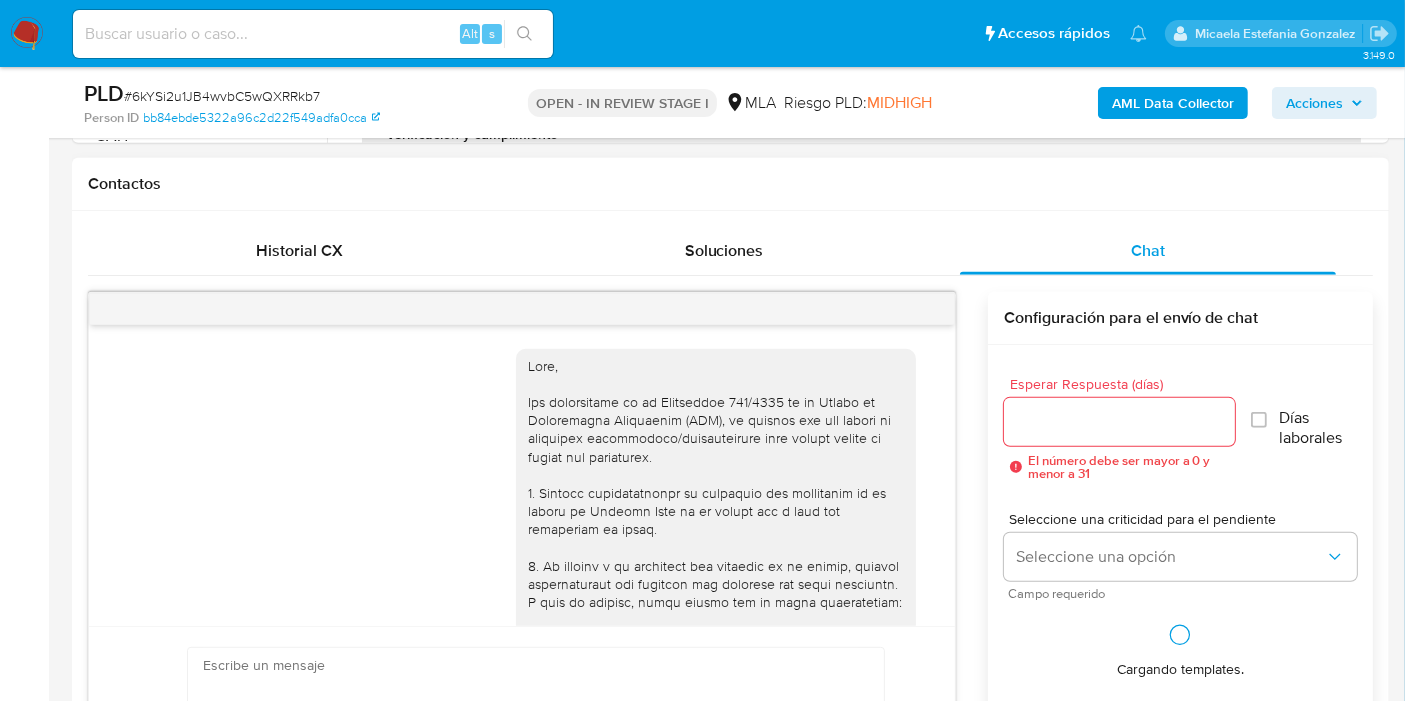 scroll, scrollTop: 1184, scrollLeft: 0, axis: vertical 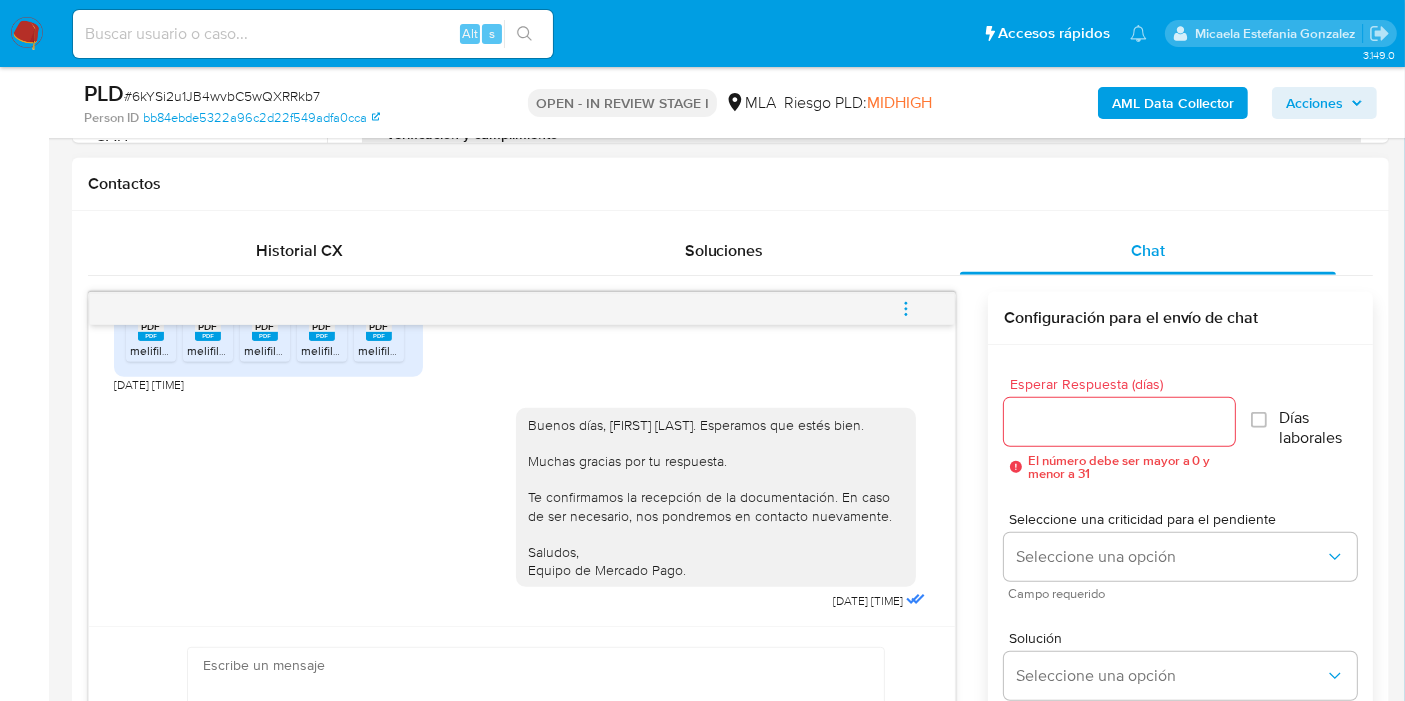 click 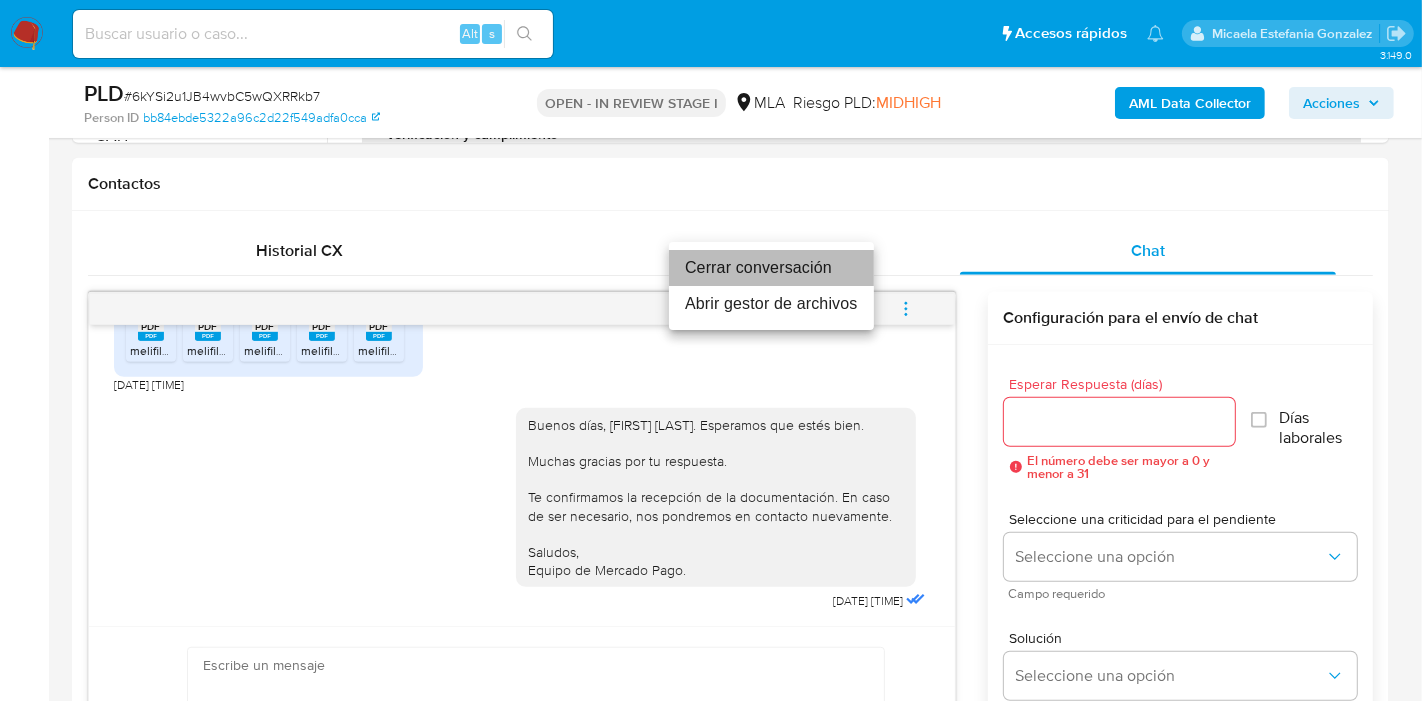 click on "Cerrar conversación" at bounding box center (771, 268) 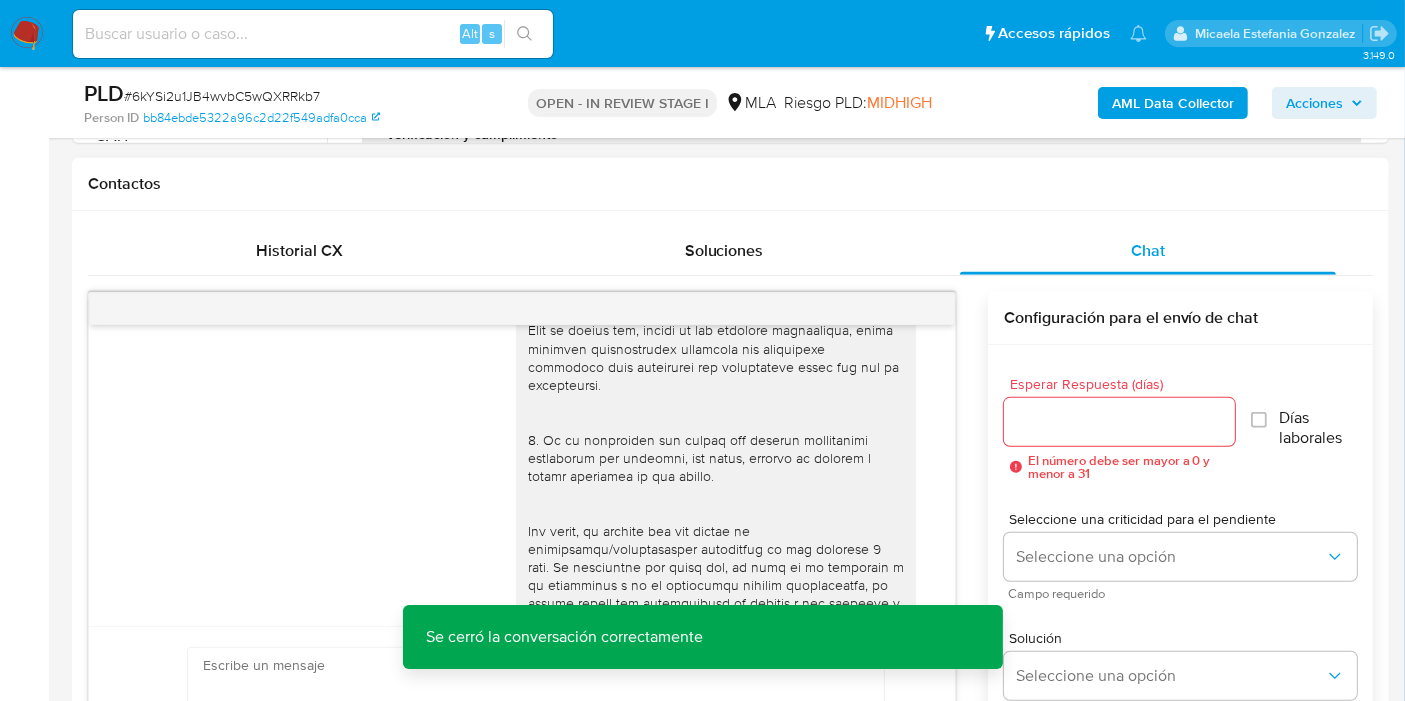 scroll, scrollTop: 295, scrollLeft: 0, axis: vertical 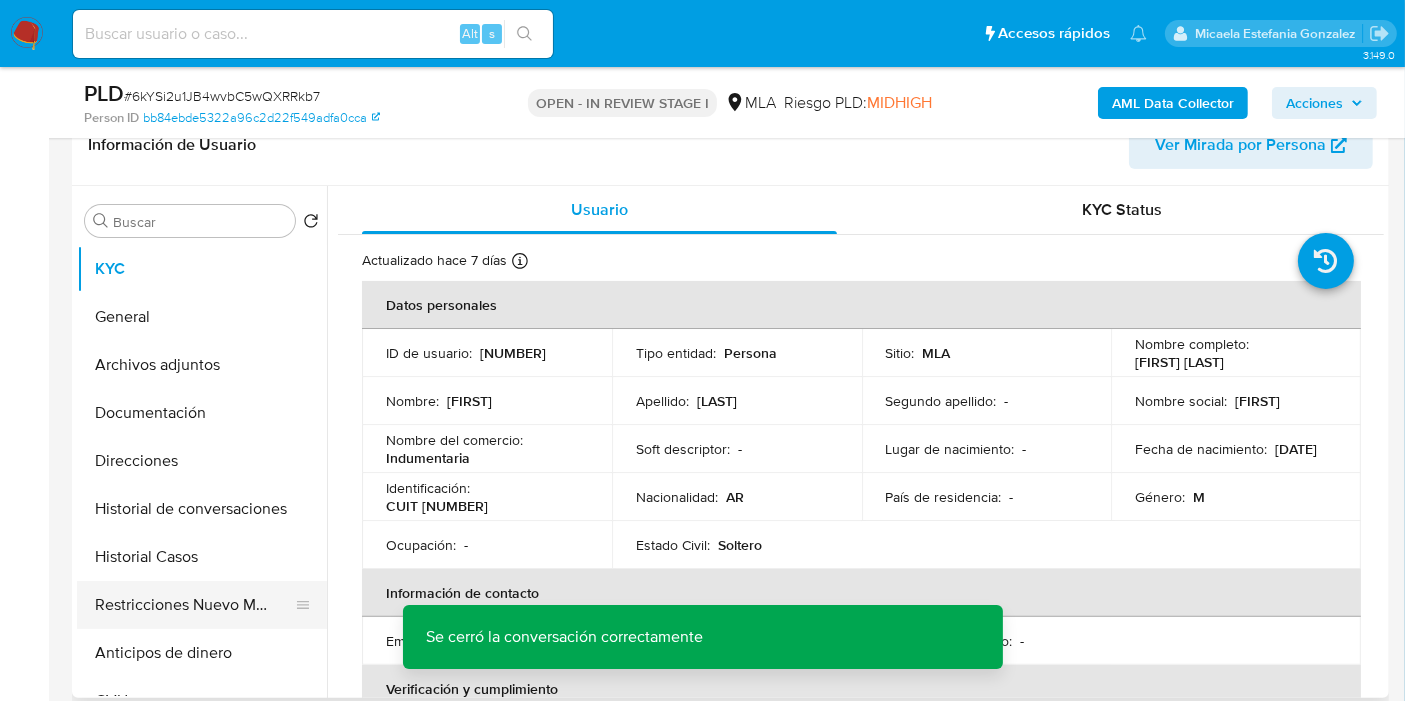 click on "Restricciones Nuevo Mundo" at bounding box center [194, 605] 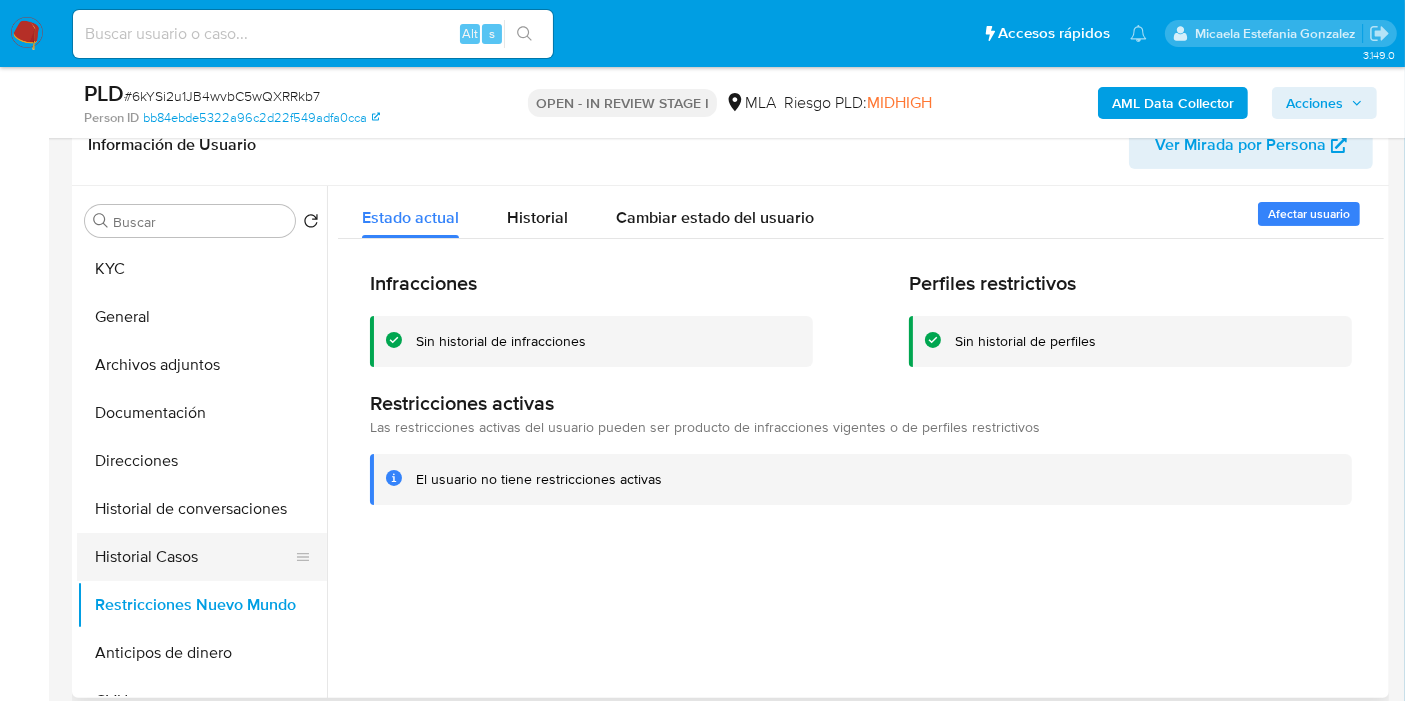 click on "Historial Casos" at bounding box center (194, 557) 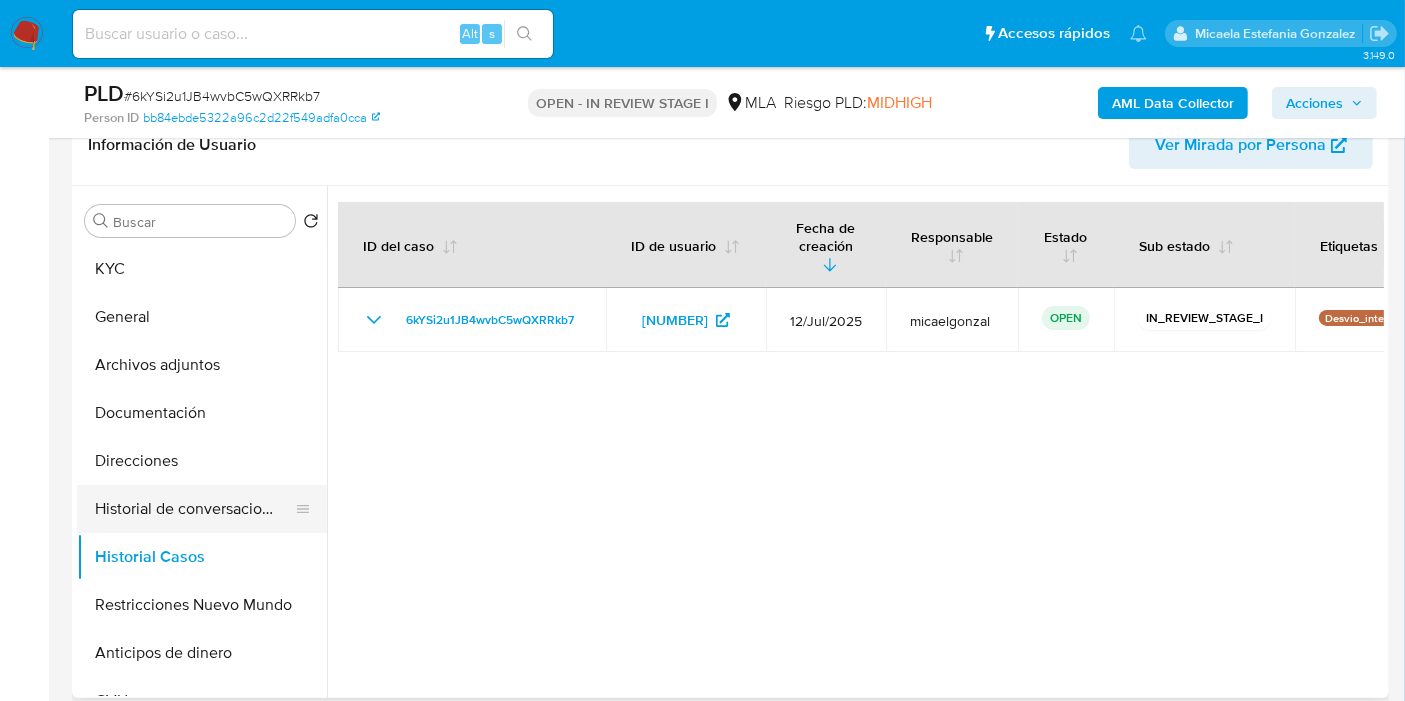 click on "Historial de conversaciones" at bounding box center (194, 509) 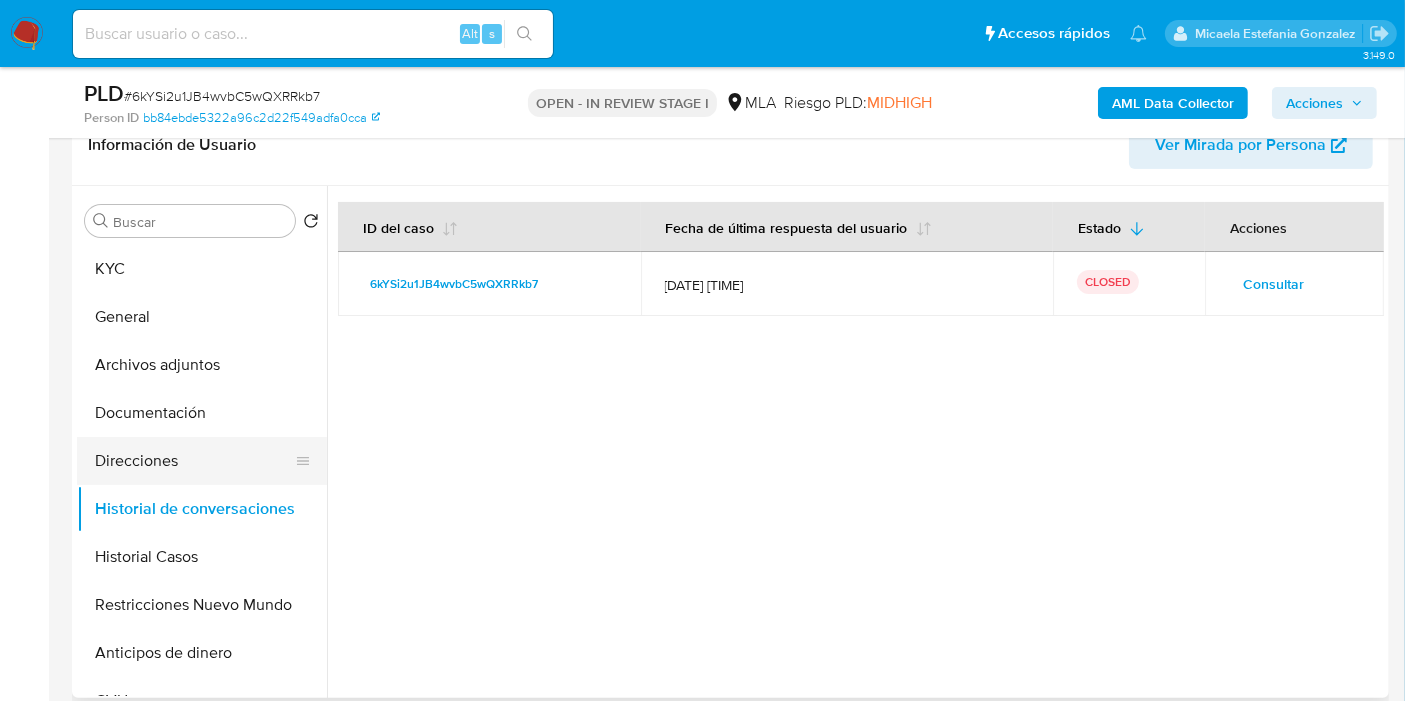 click on "Direcciones" at bounding box center (194, 461) 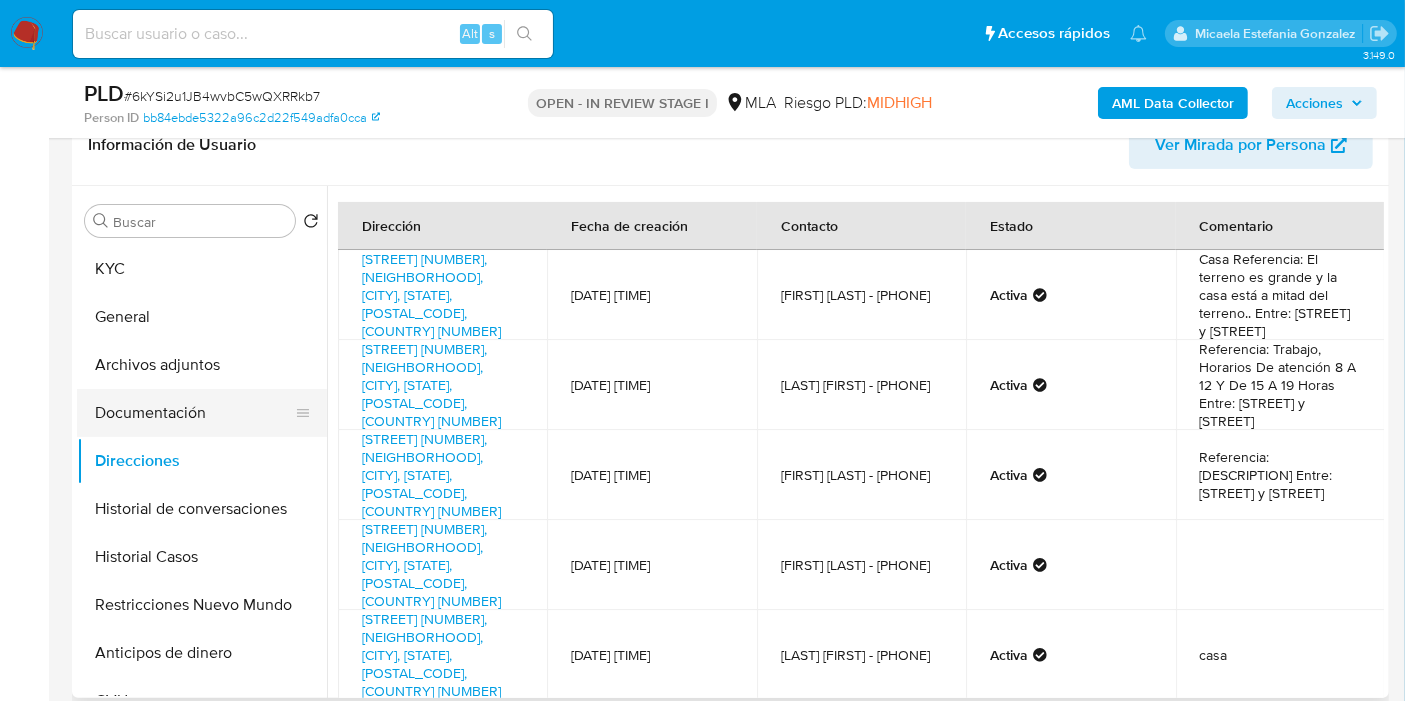 click on "Documentación" at bounding box center [194, 413] 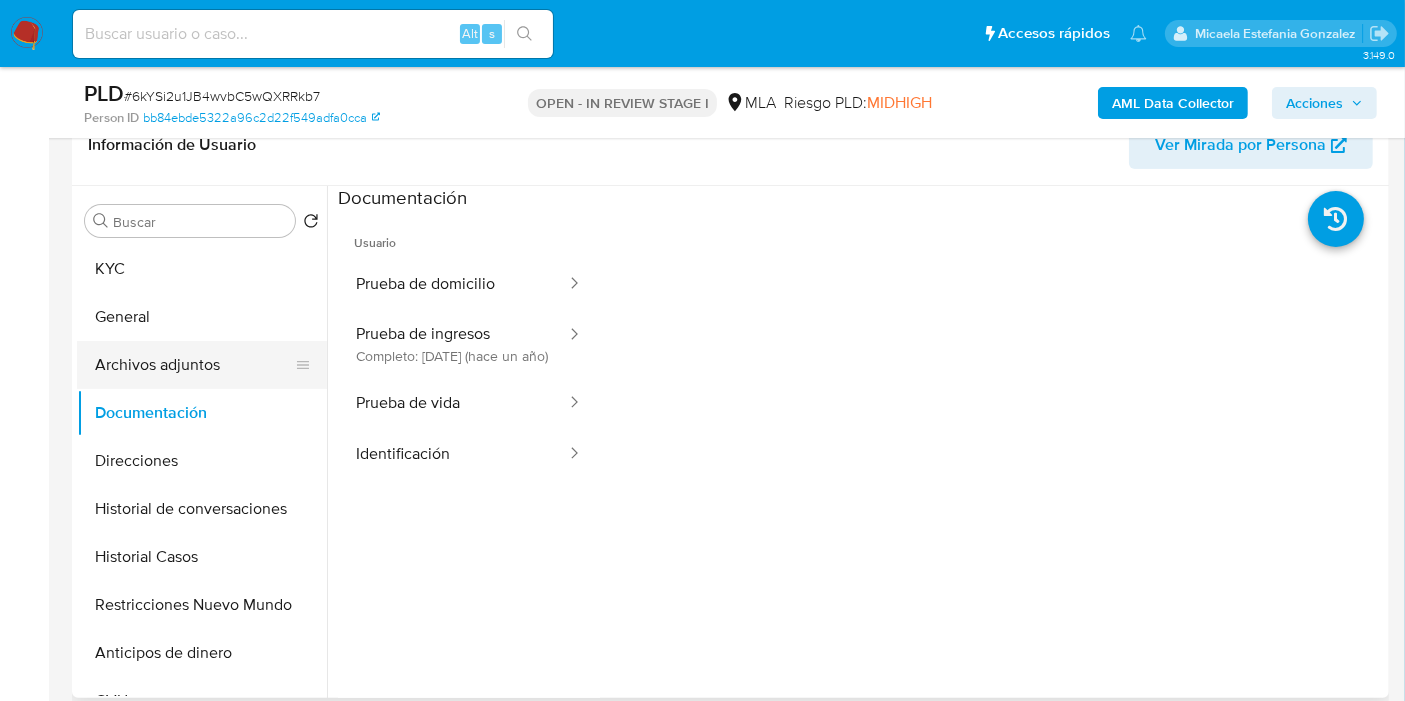 click on "Archivos adjuntos" at bounding box center [194, 365] 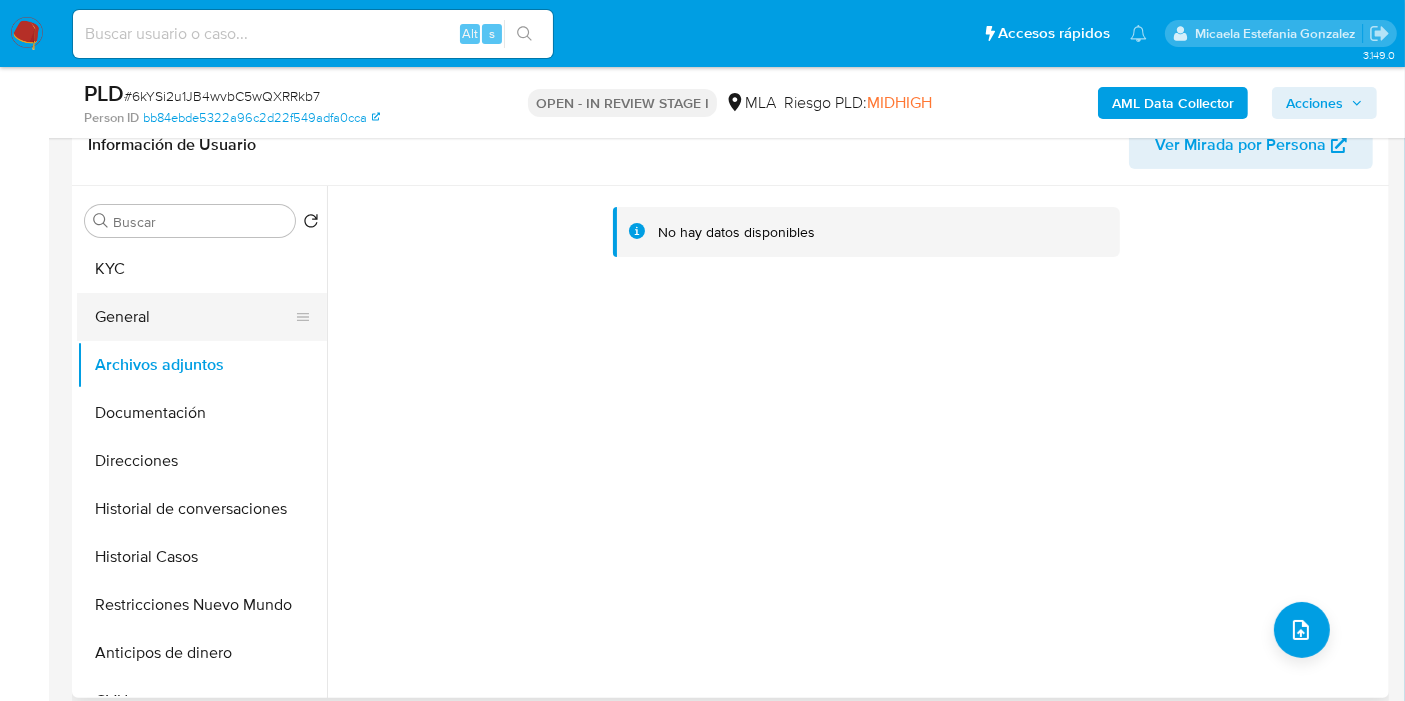 click on "General" at bounding box center [194, 317] 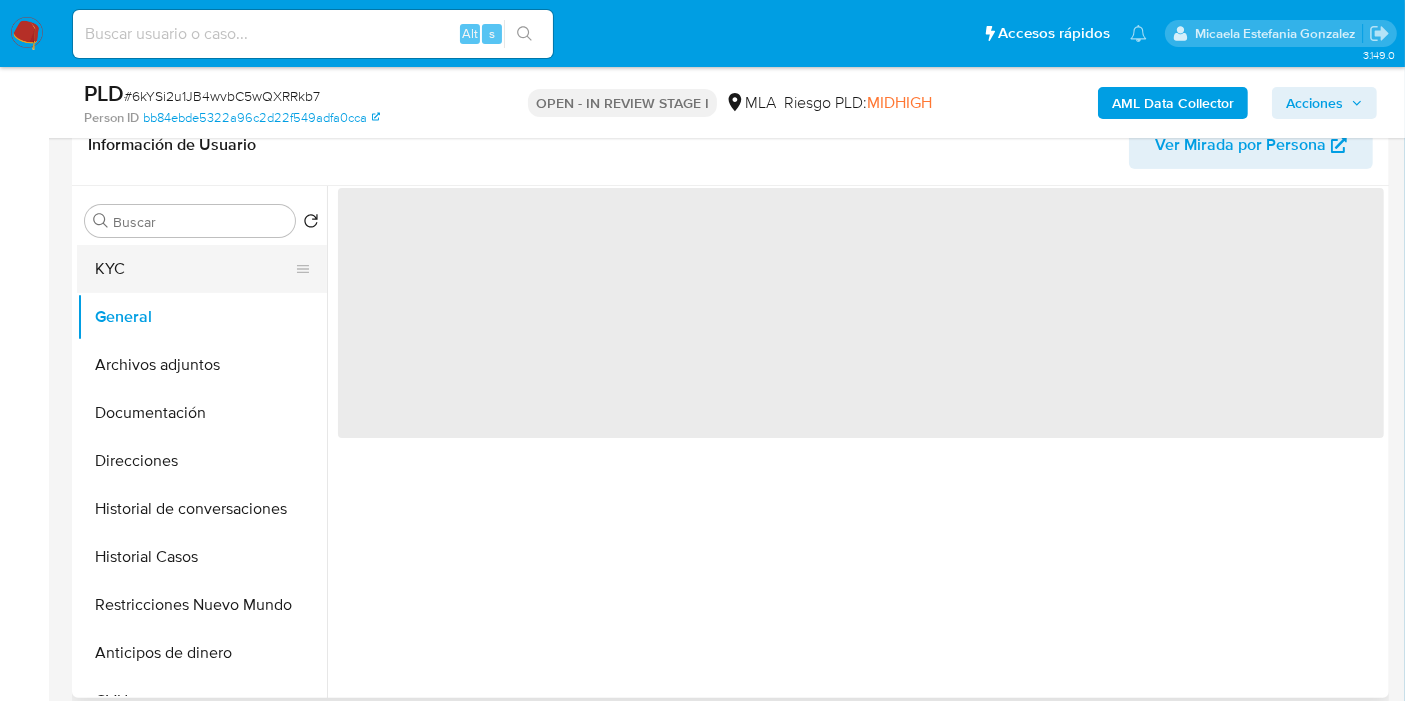 click on "KYC" at bounding box center (194, 269) 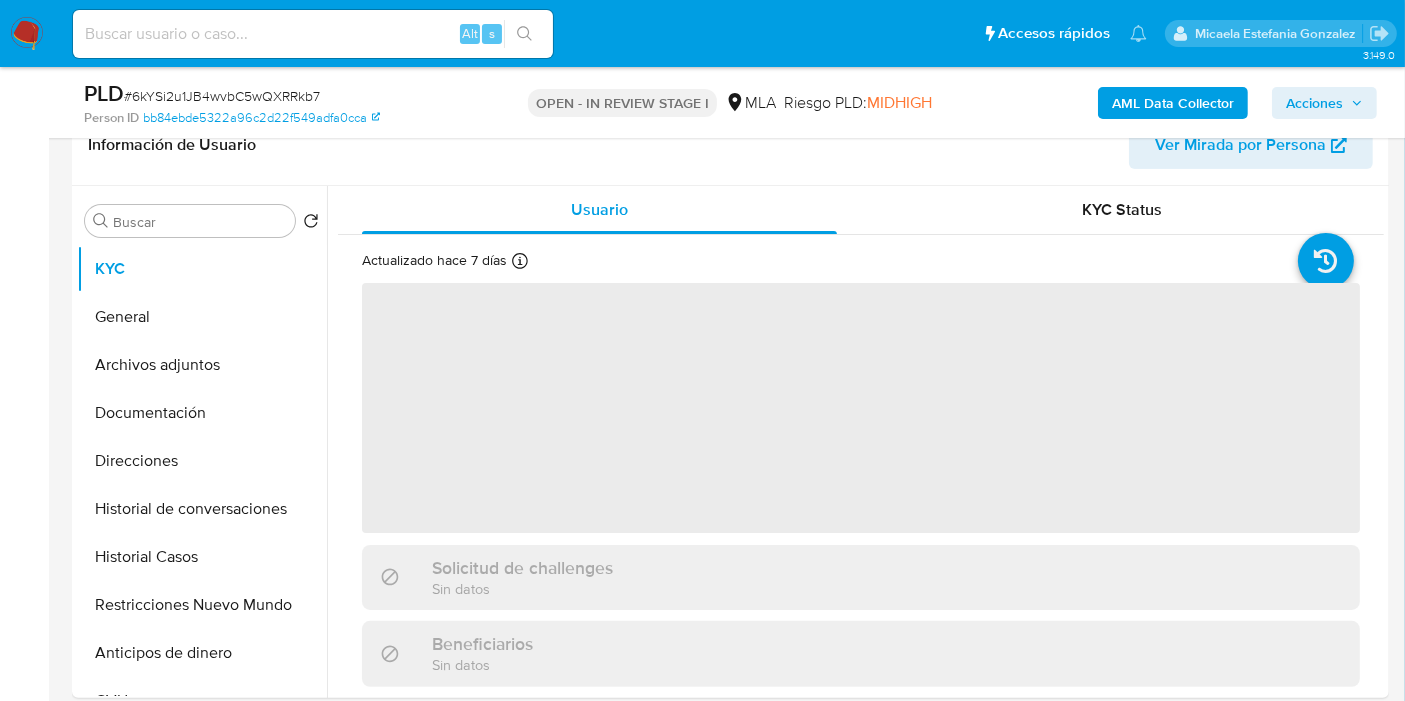 click on "AML Data Collector Acciones" at bounding box center [1164, 102] 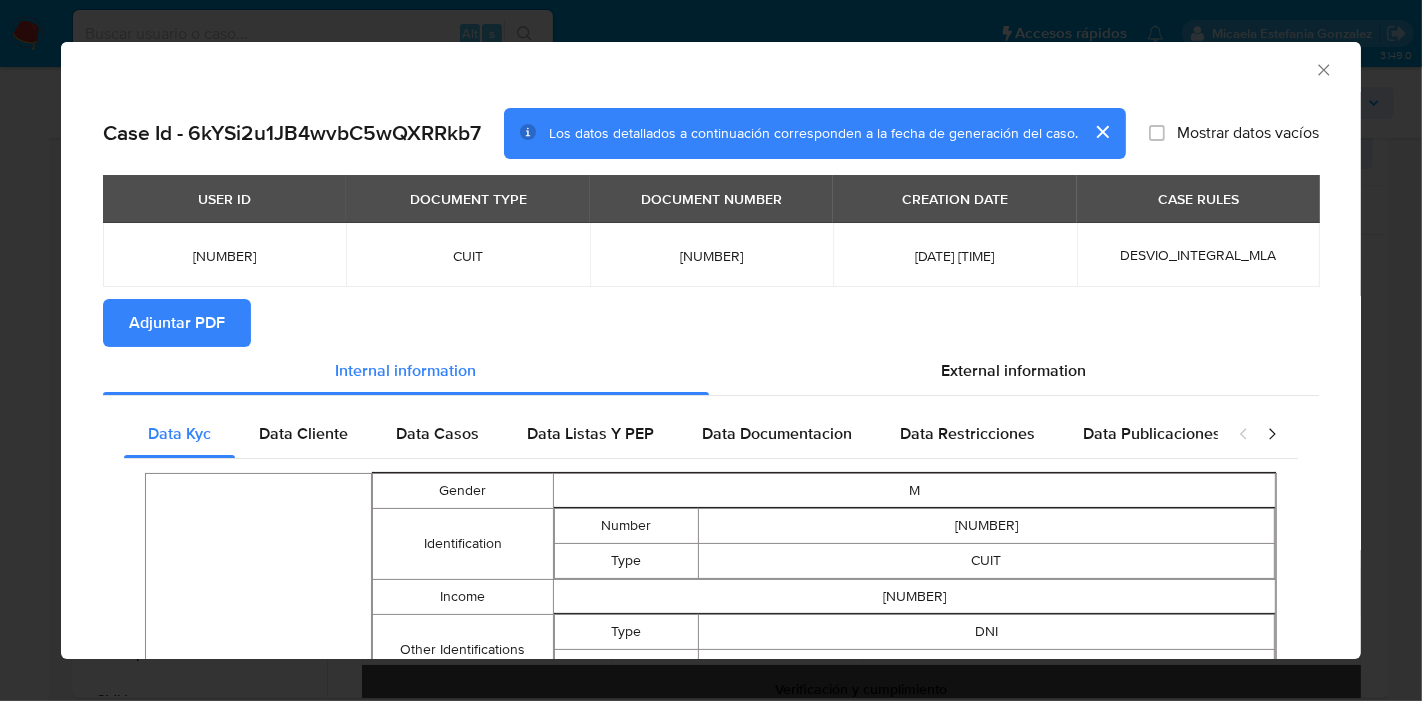 click on "Adjuntar PDF" at bounding box center [177, 323] 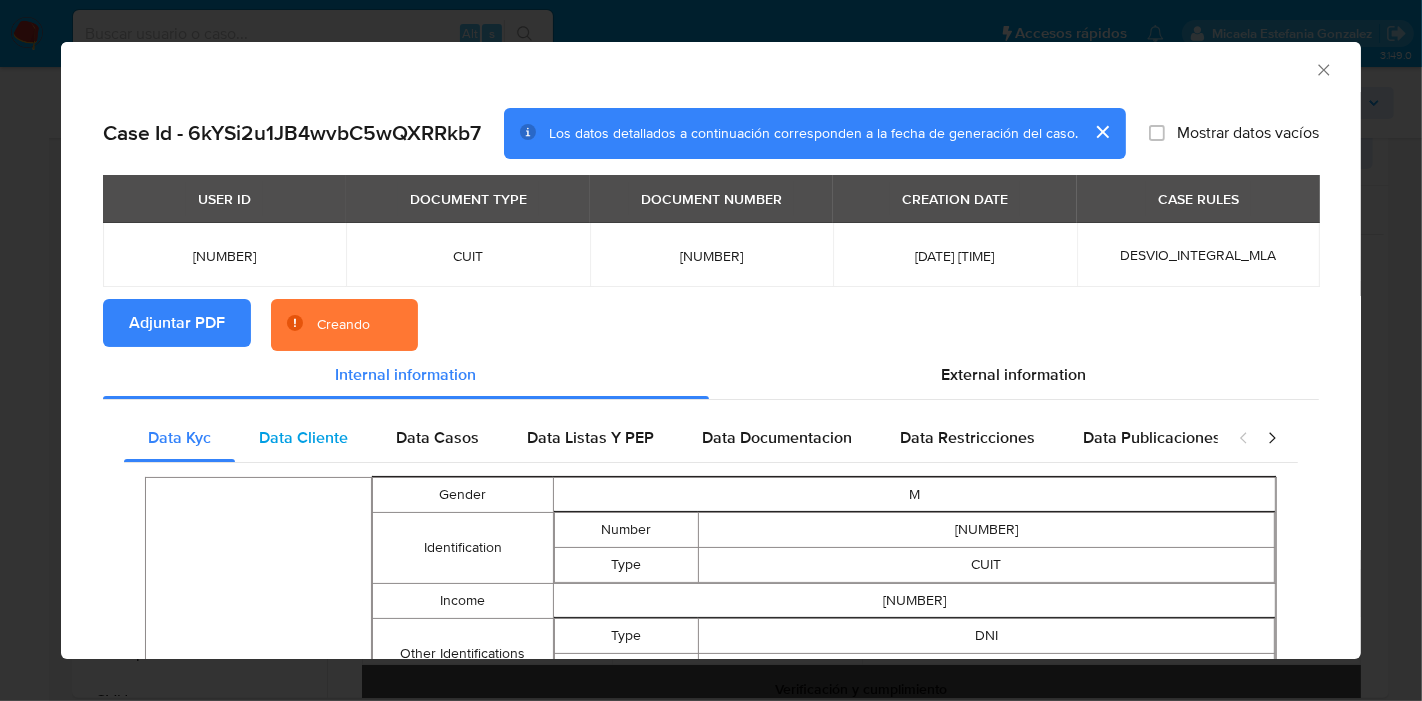 click on "Data Cliente" at bounding box center (303, 437) 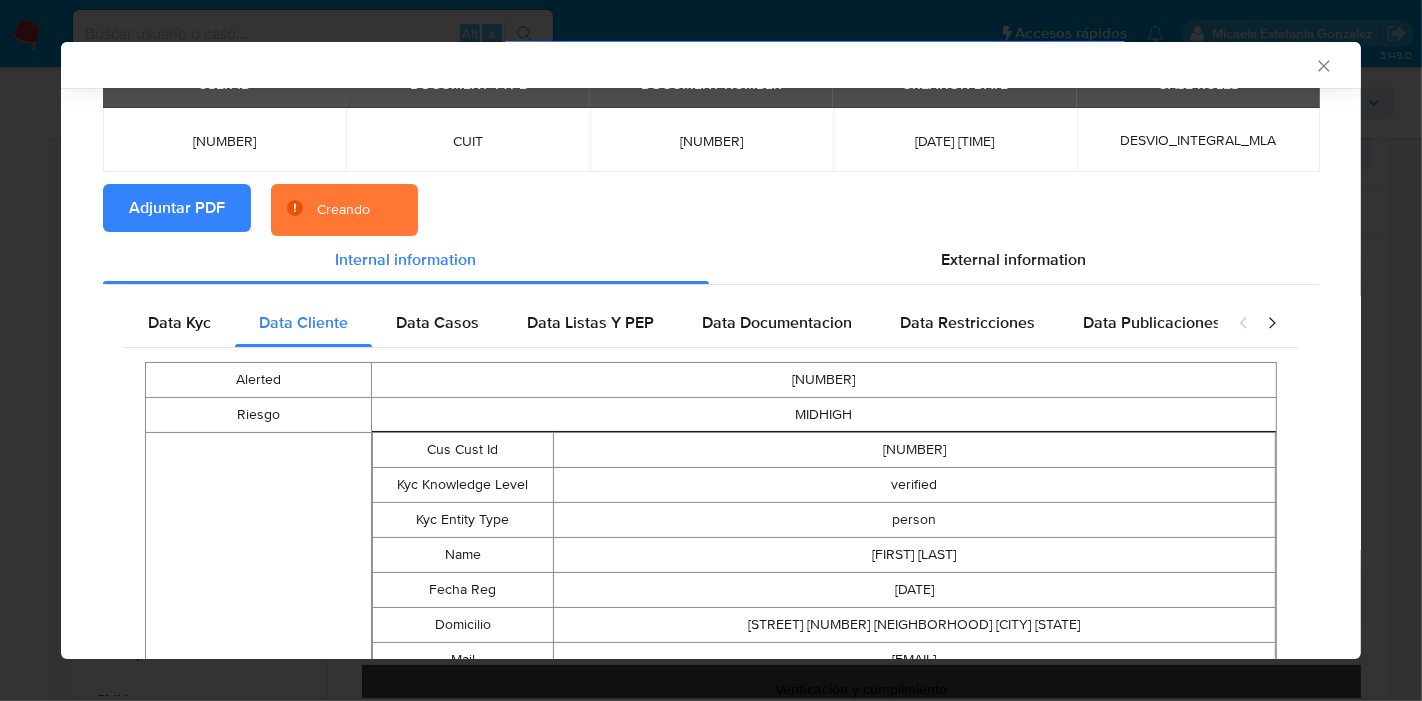 scroll, scrollTop: 107, scrollLeft: 0, axis: vertical 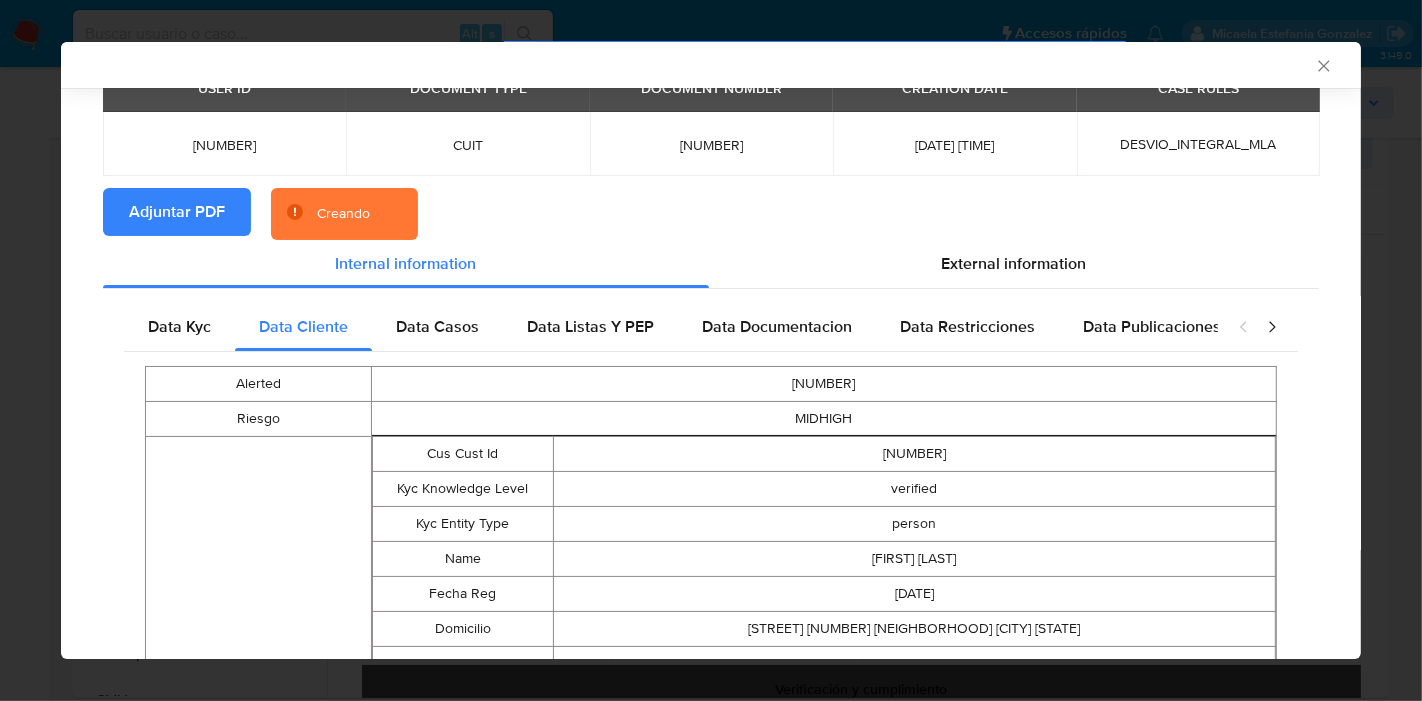 click on "Alerted 213872735 Riesgo MIDHIGH Cuentas Asociadas Cus Cust Id 213872735 Kyc Knowledge Level verified Kyc Entity Type person Name Jose Luis Morienega Fecha Reg 2016-05-12 Domicilio Azucena san juan 2529 Puerto san julian Santa Cruz Mail josemor_83@live.com Brand Name Indumentaria  Telefono    02966609994 -  Nacionalidad AR Cvu 0000003100014226892642 Alias jose3174 Cvu Creation Date 2020-02-24T12:21:32 Cvu Last Modified Date 2024-12-07T17:54:06 Status Cvu Alias confirmed Cvu Disabled Detail  -  Additional Addresses Additional Address Manuel de Falla 5321 Almirante Brown Buenos Aires Argentina 1847 Additional Address Status active Contact Jose Luis Morienega 2966609994 Additional Address Creation Date 2025-06-10T18:26:01.457 Ver más ▼ Ver más ▼ Data Recovery Time 2025-07-12" at bounding box center (711, 805) 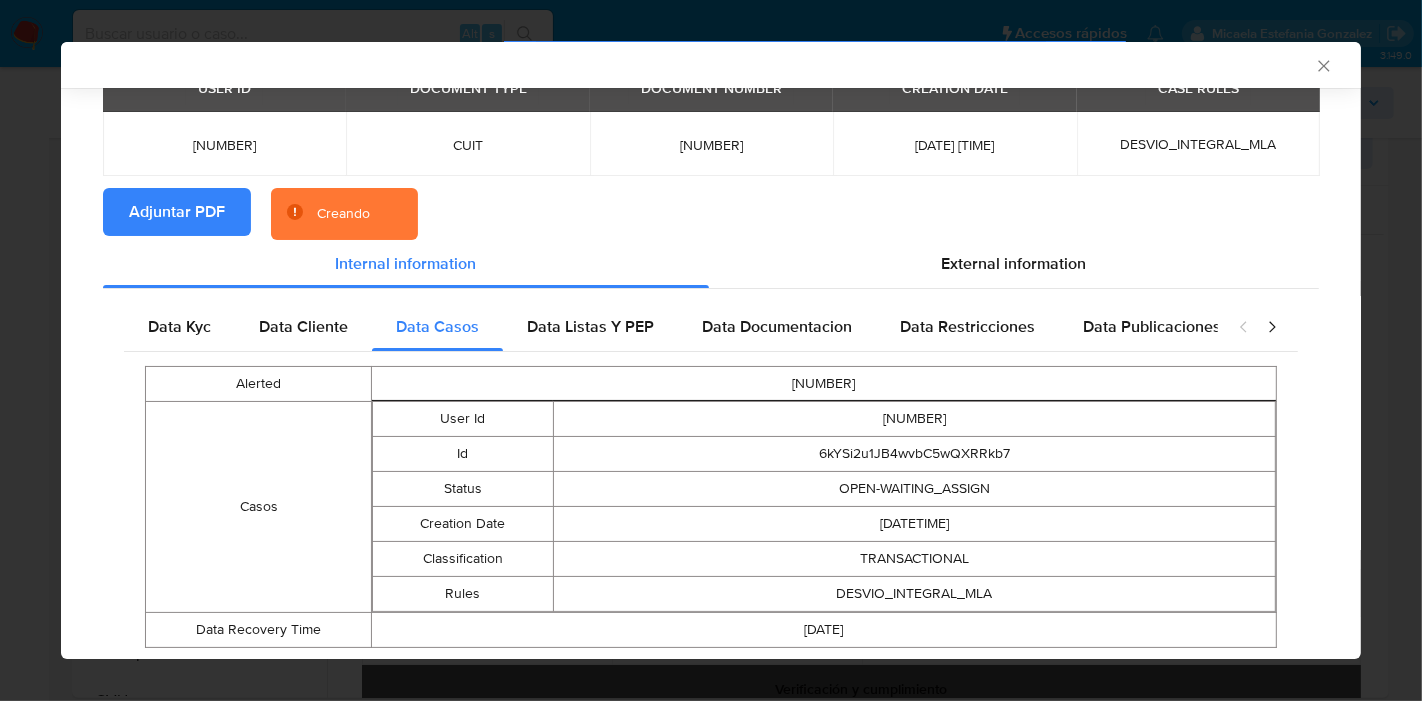 scroll, scrollTop: 164, scrollLeft: 0, axis: vertical 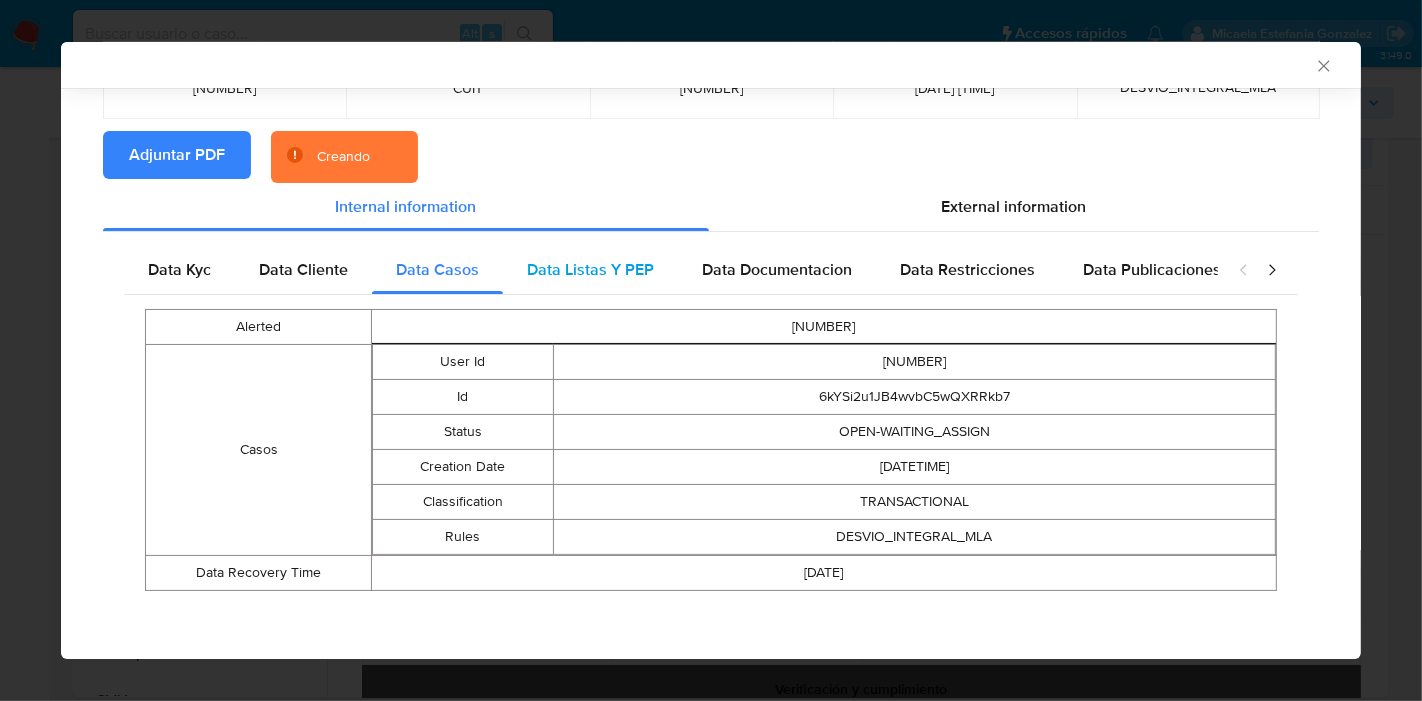 click on "Data Listas Y PEP" at bounding box center [590, 269] 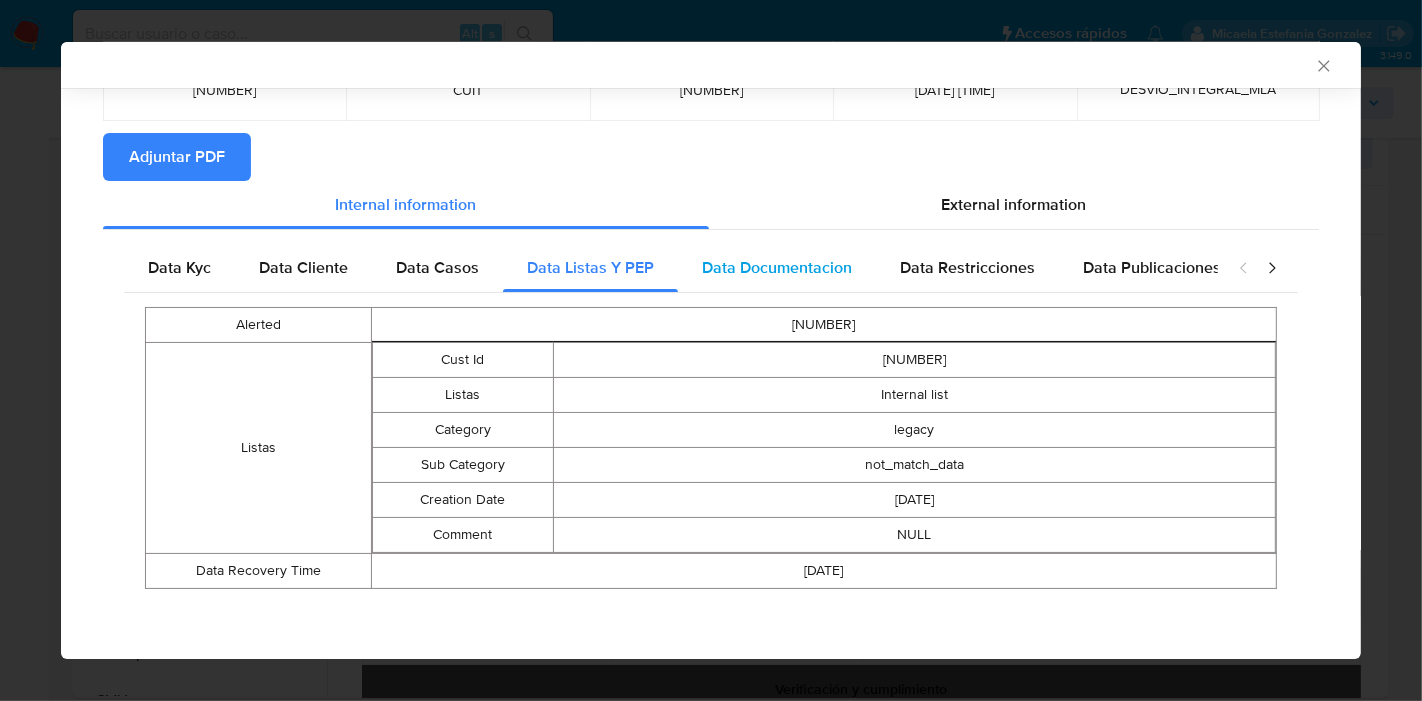 scroll, scrollTop: 161, scrollLeft: 0, axis: vertical 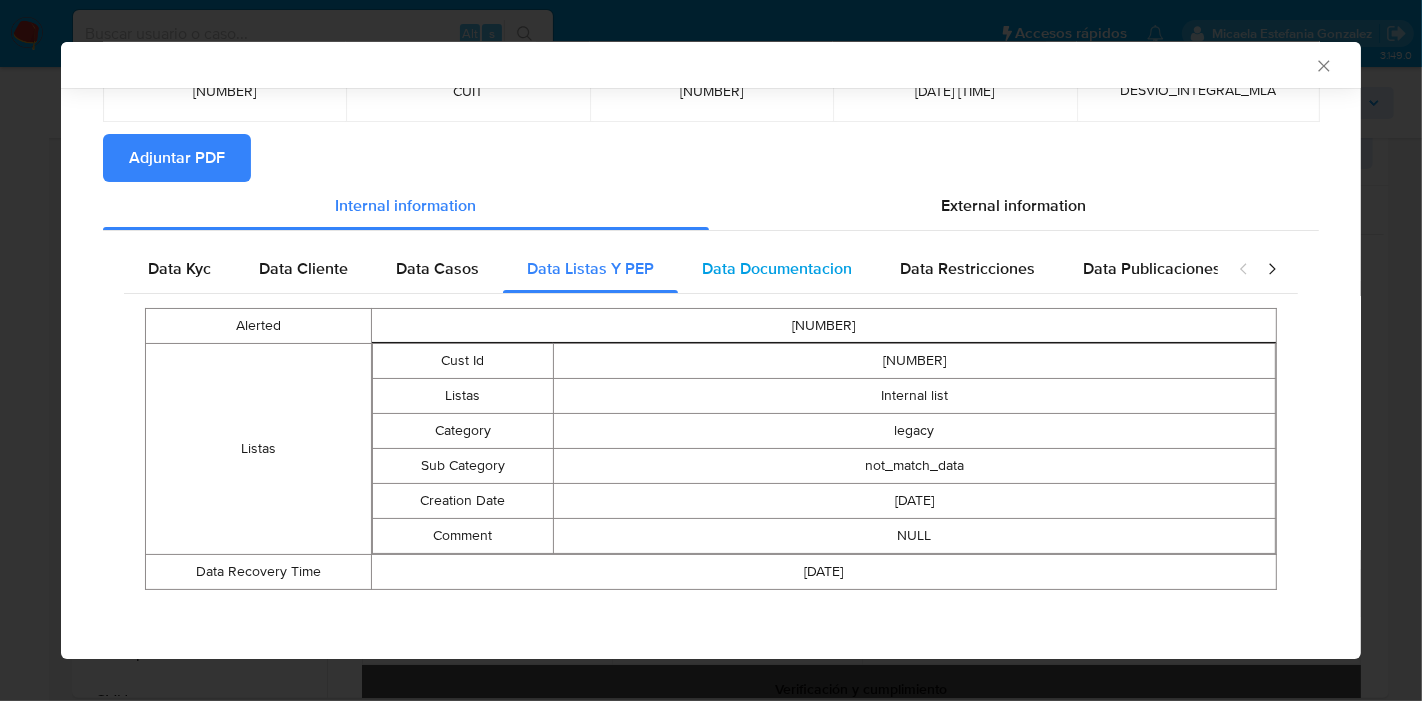 click on "Data Documentacion" at bounding box center (777, 268) 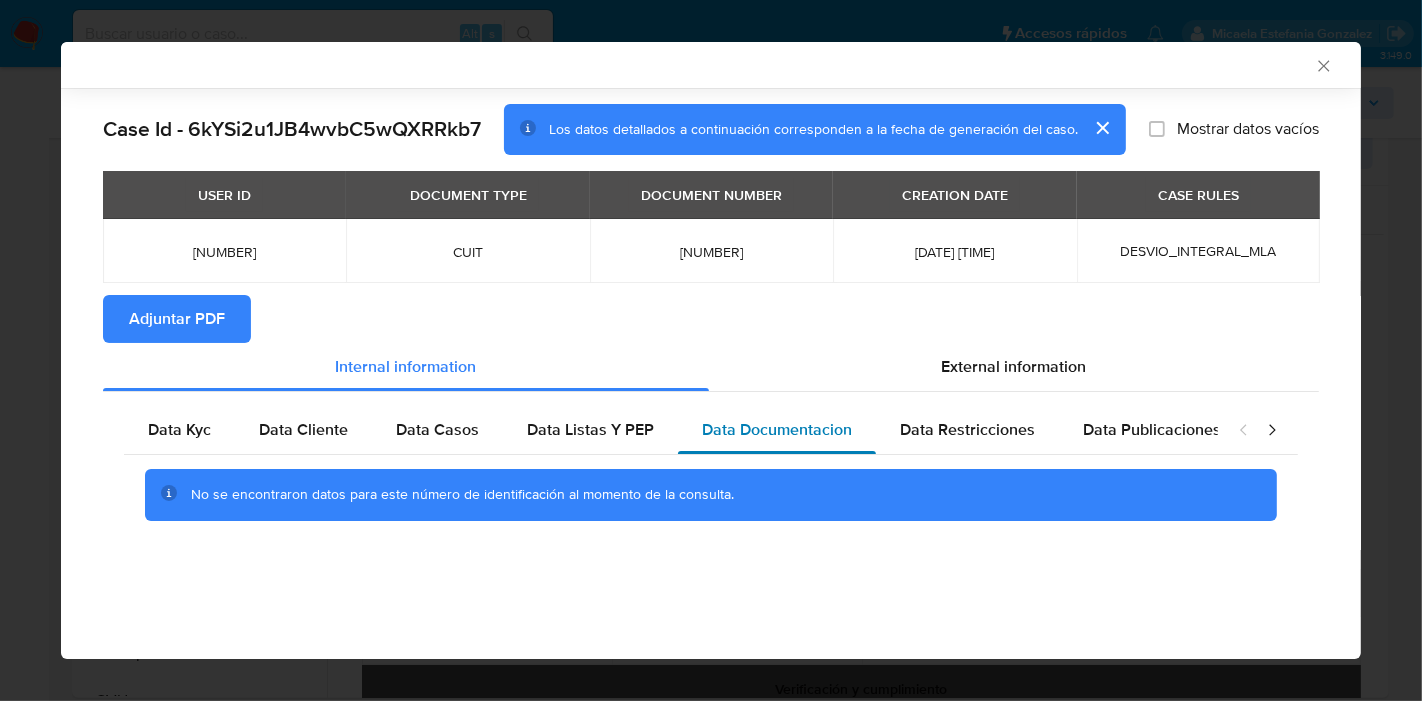 scroll, scrollTop: 0, scrollLeft: 0, axis: both 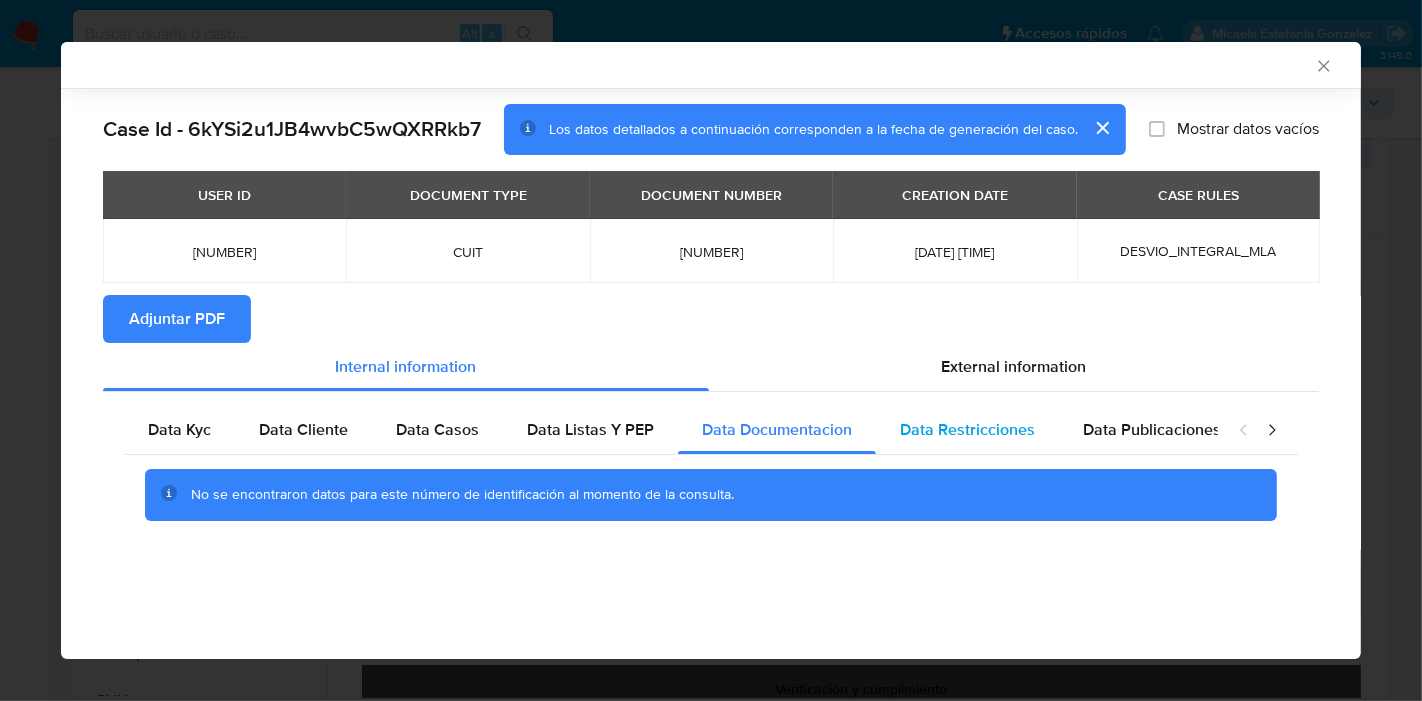 drag, startPoint x: 943, startPoint y: 398, endPoint x: 968, endPoint y: 412, distance: 28.653097 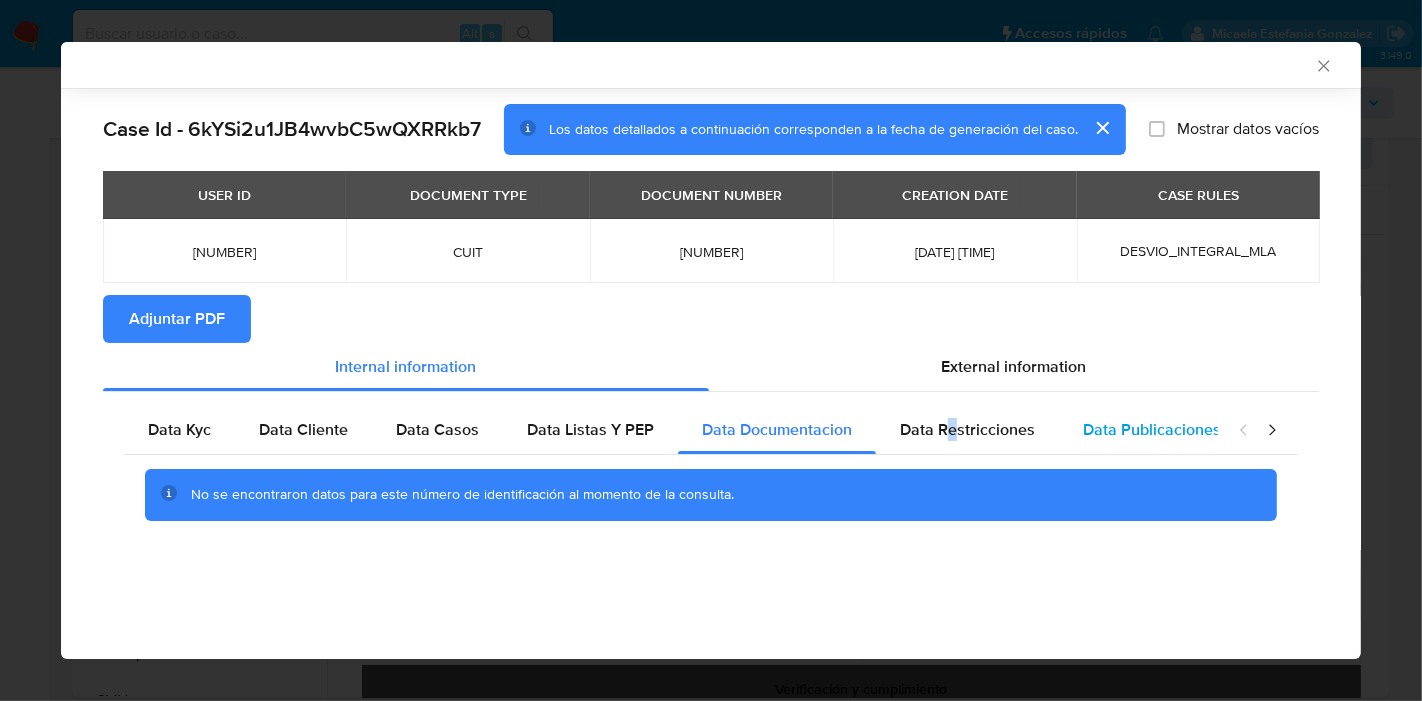 drag, startPoint x: 973, startPoint y: 415, endPoint x: 1096, endPoint y: 440, distance: 125.51494 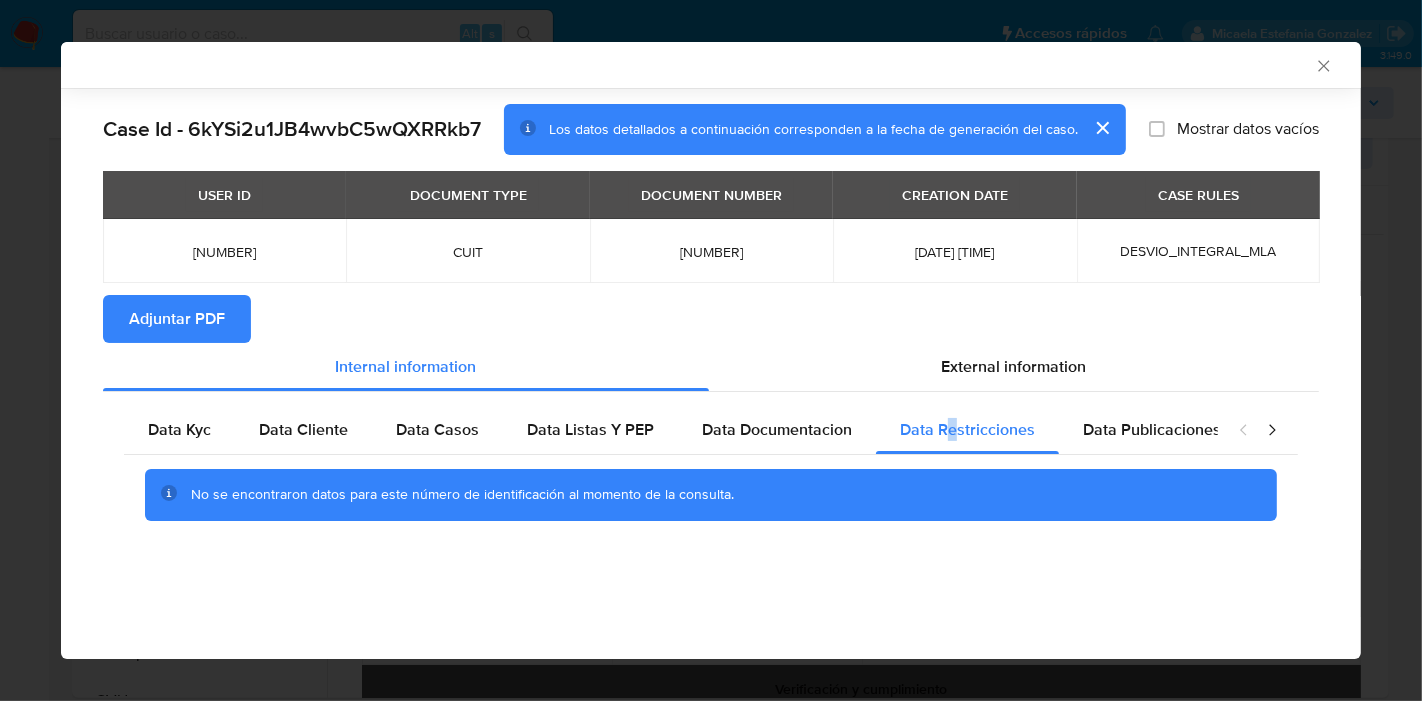 drag, startPoint x: 1154, startPoint y: 441, endPoint x: 1357, endPoint y: 425, distance: 203.62956 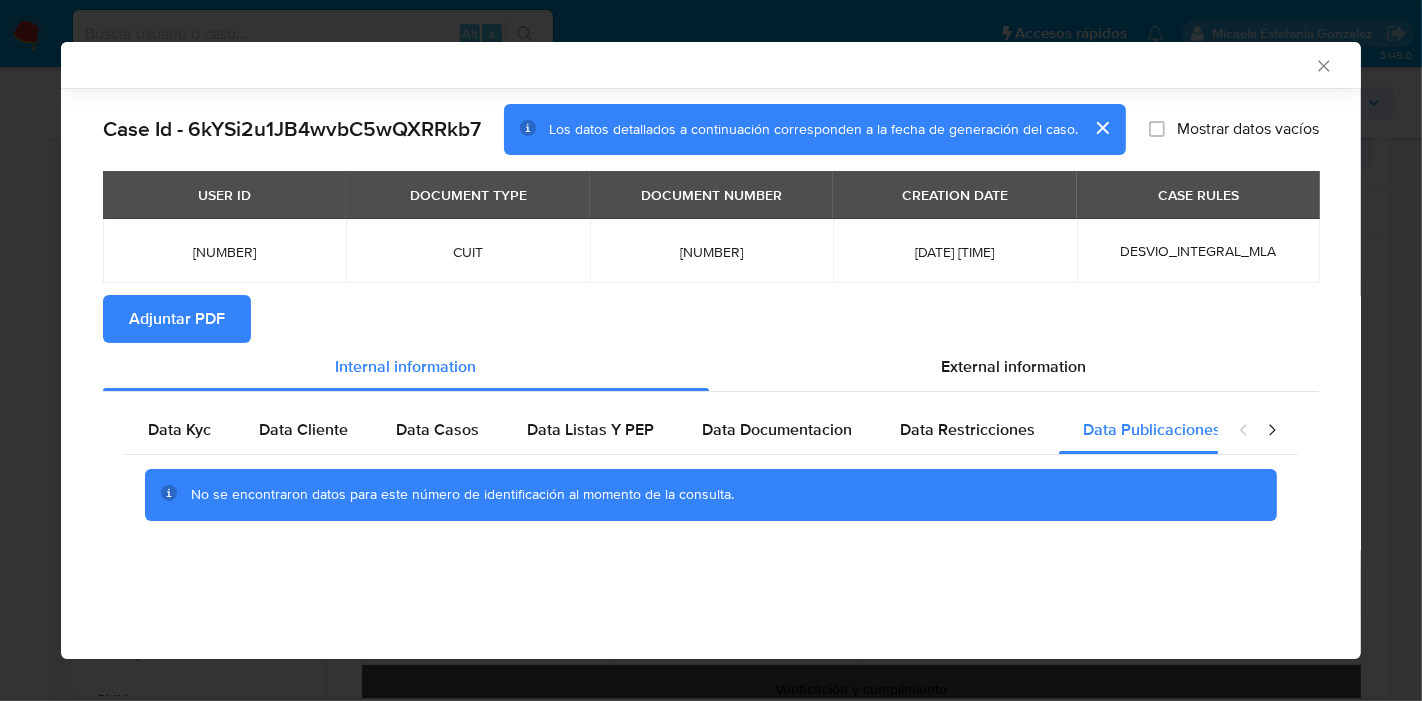 drag, startPoint x: 1293, startPoint y: 432, endPoint x: 1281, endPoint y: 430, distance: 12.165525 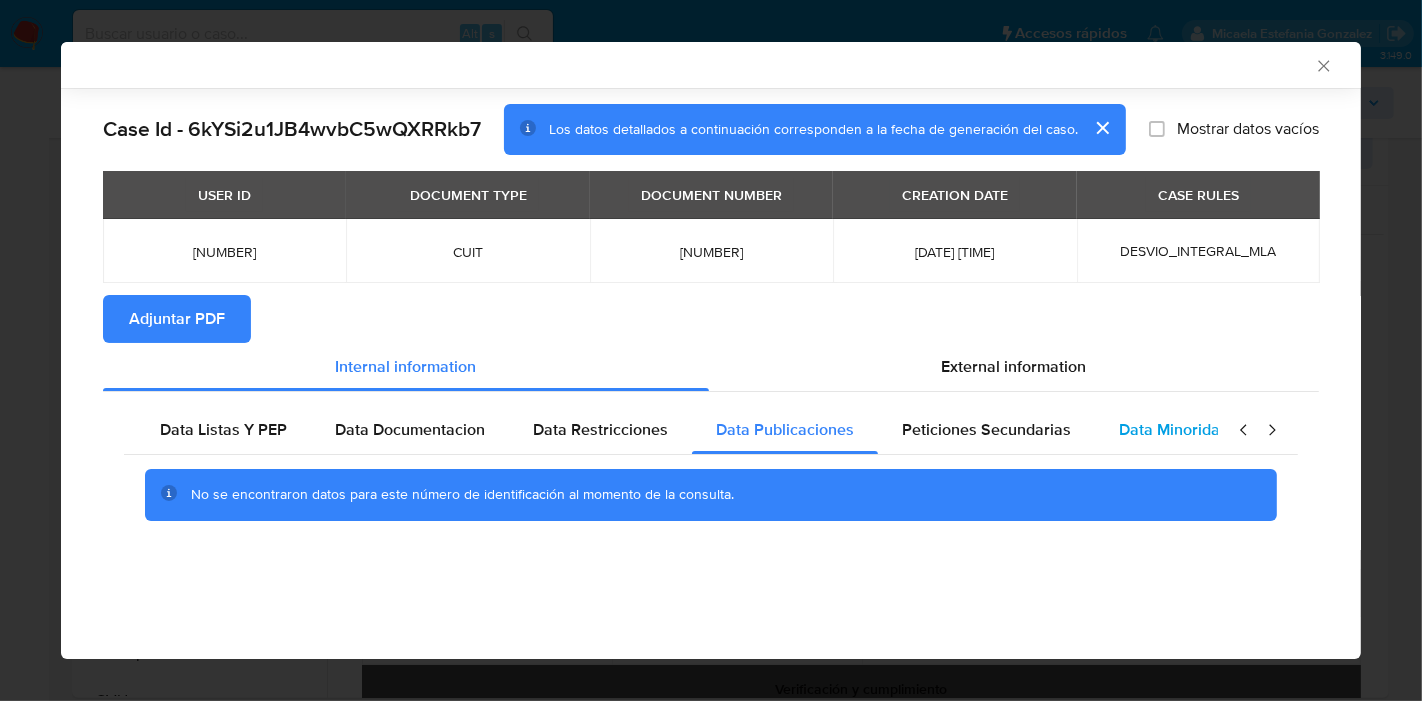 scroll, scrollTop: 0, scrollLeft: 391, axis: horizontal 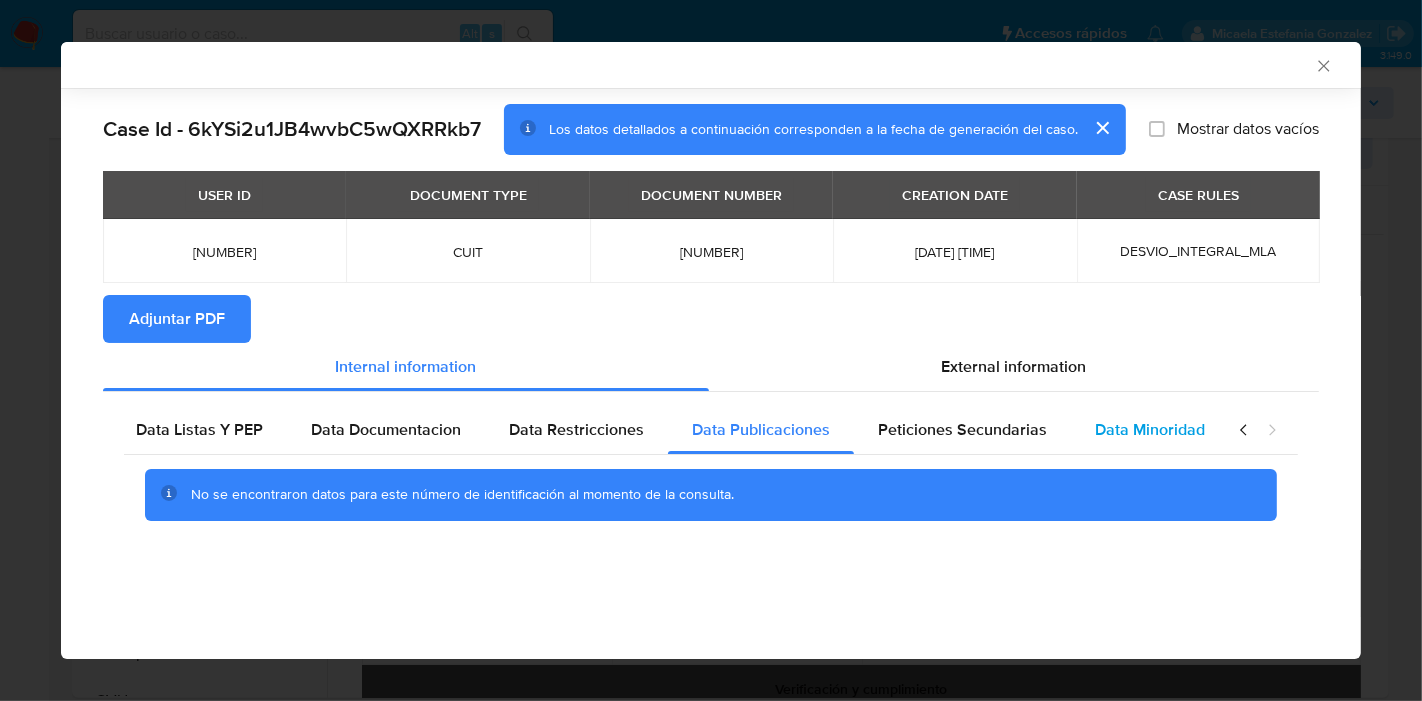 drag, startPoint x: 1200, startPoint y: 431, endPoint x: 1161, endPoint y: 437, distance: 39.45884 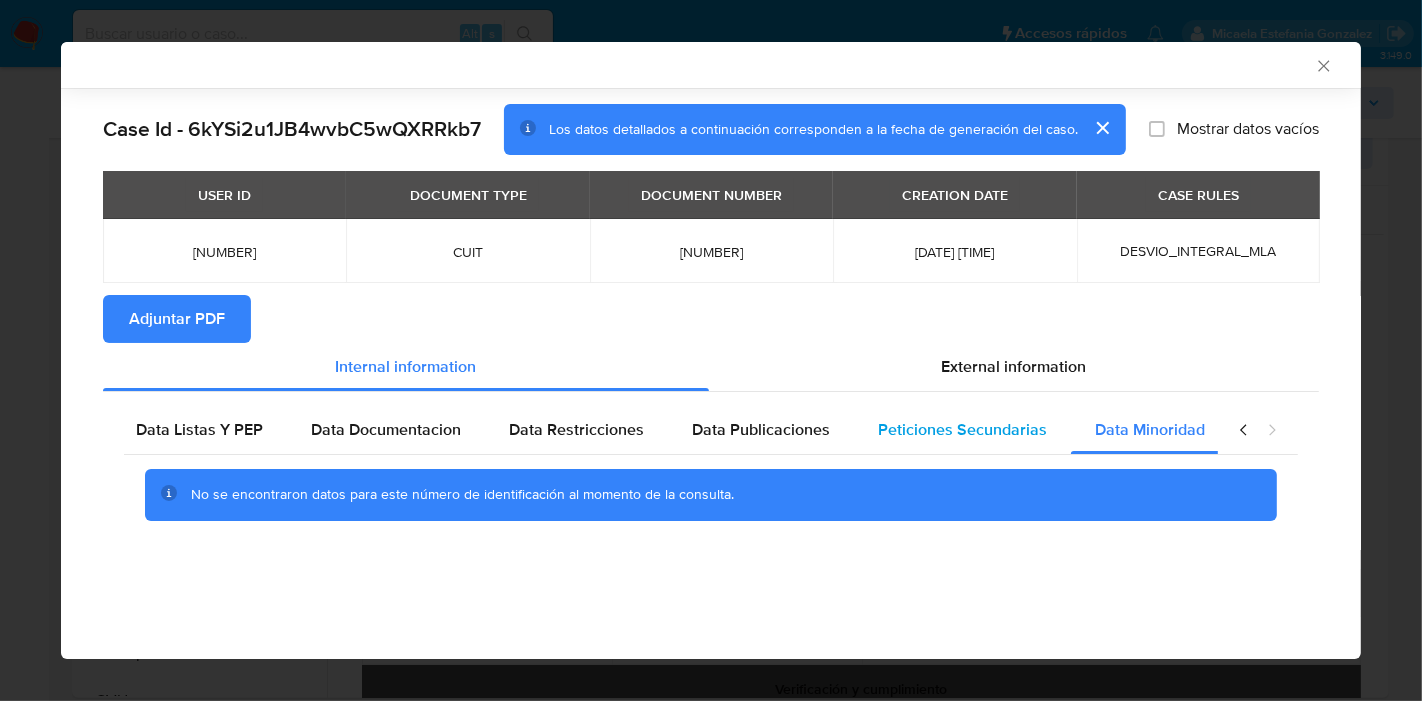 click on "Peticiones Secundarias" at bounding box center [962, 429] 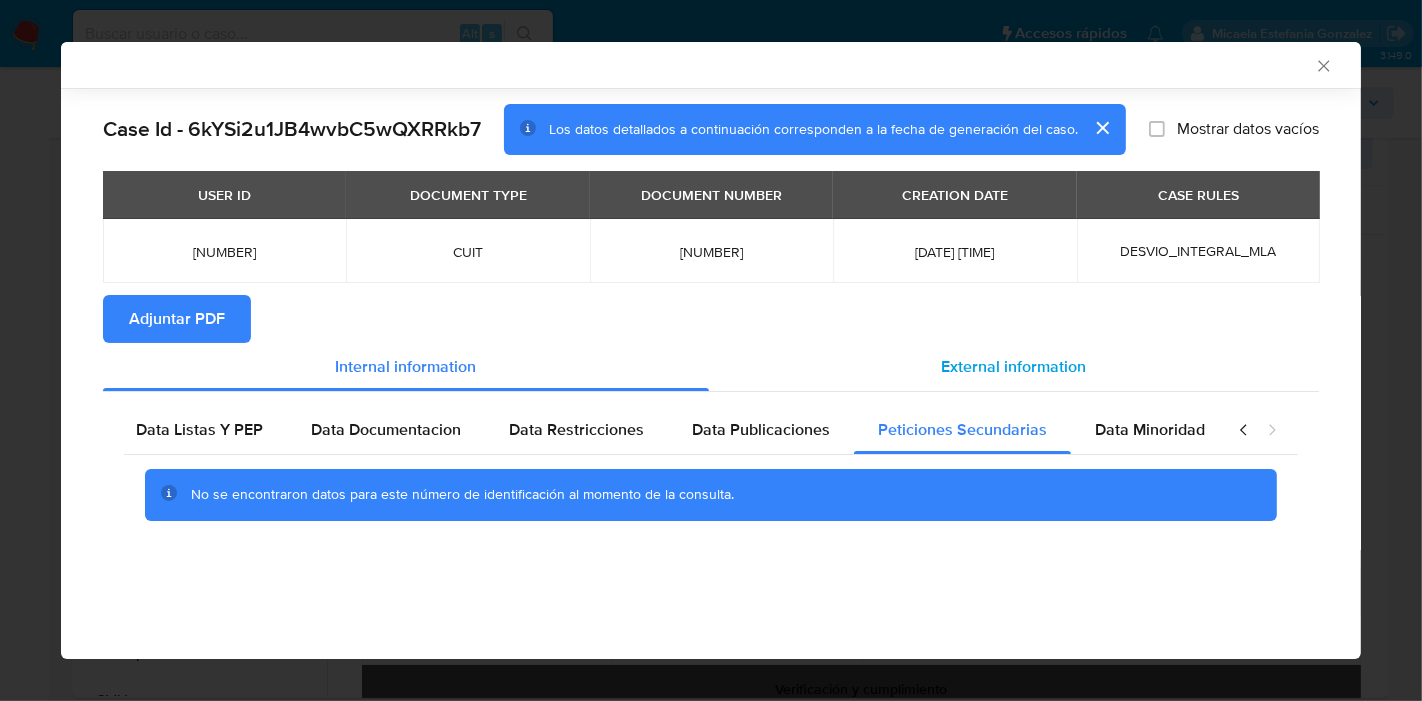 click on "External information" at bounding box center (1014, 367) 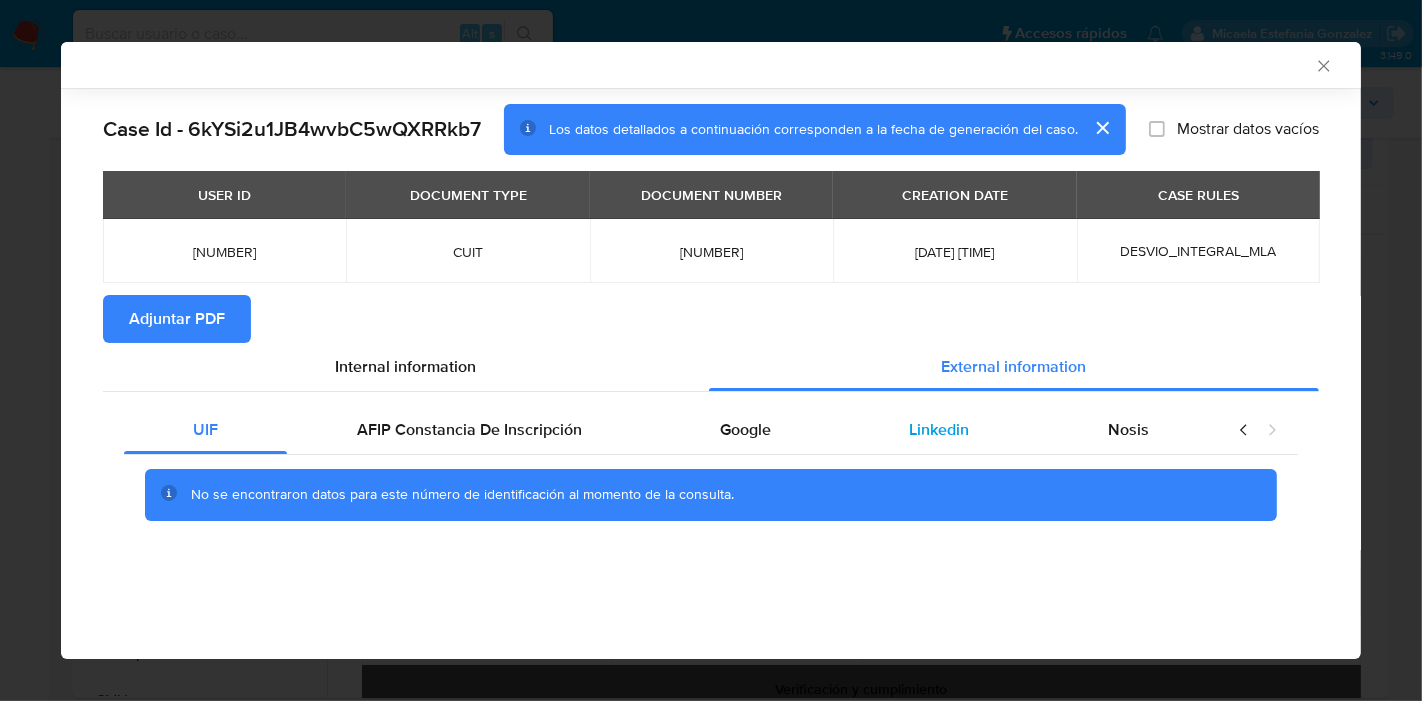 scroll, scrollTop: 0, scrollLeft: 0, axis: both 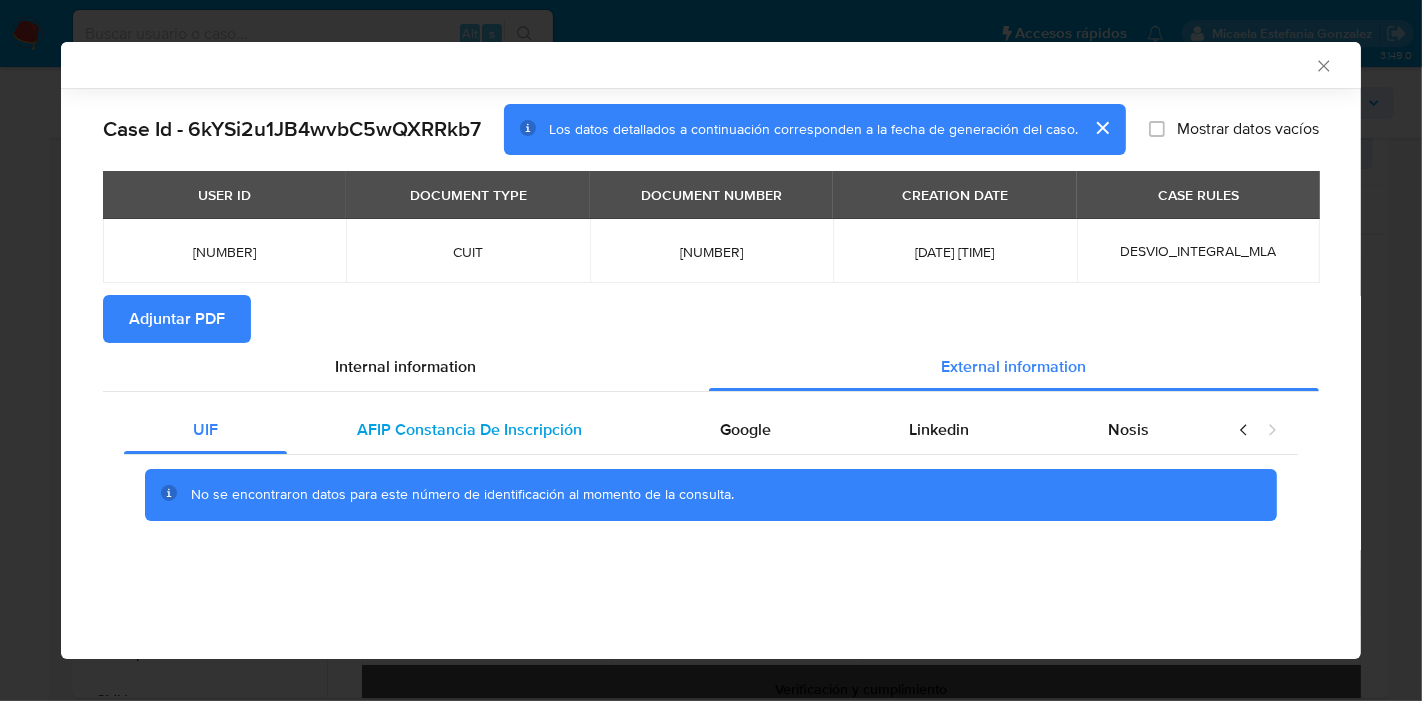 click on "AFIP Constancia De Inscripción" at bounding box center [469, 429] 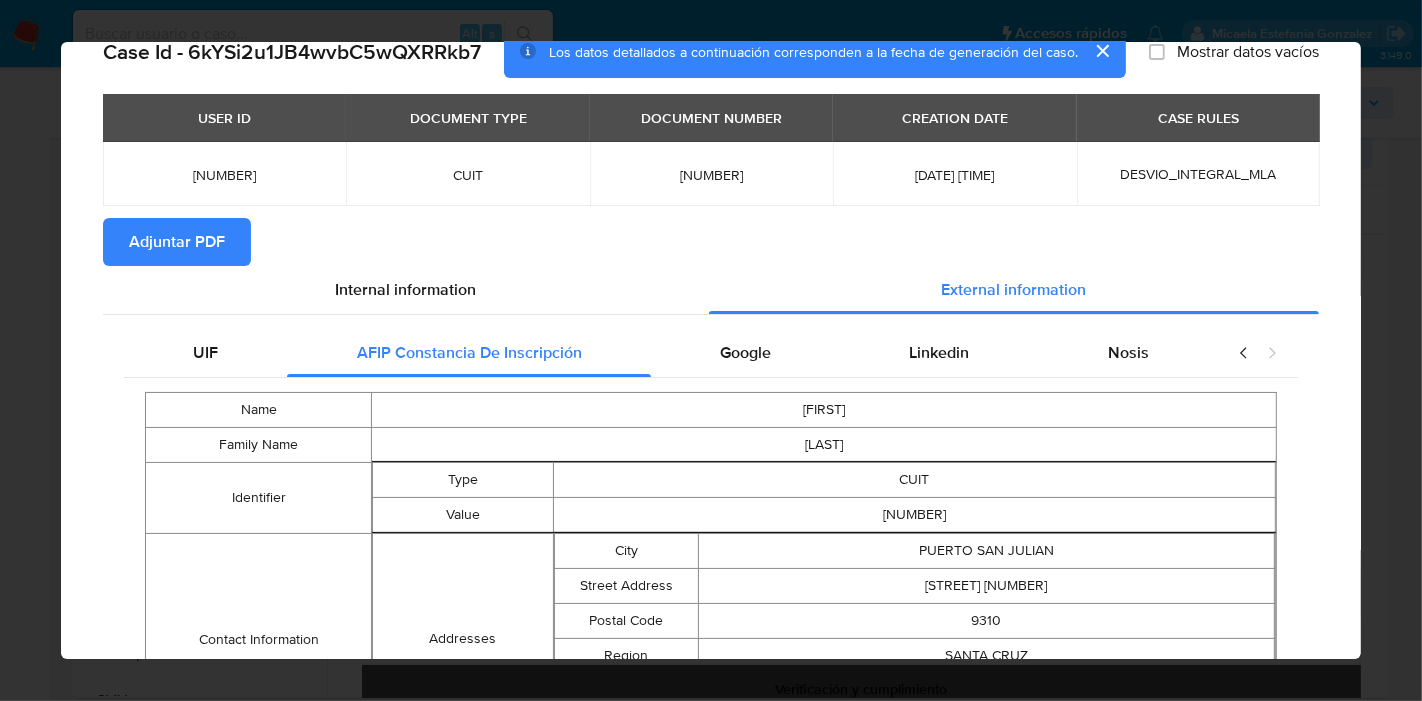 scroll, scrollTop: 329, scrollLeft: 0, axis: vertical 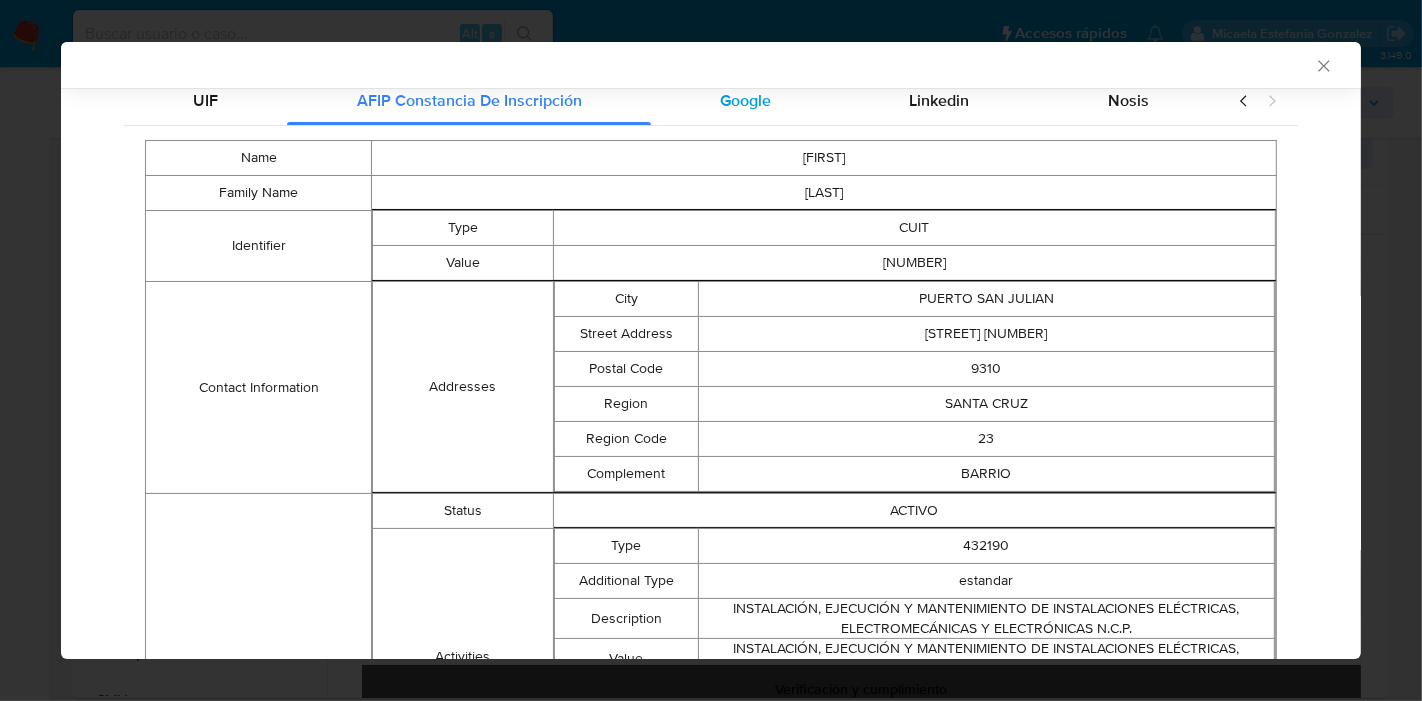 click on "Google" at bounding box center [745, 101] 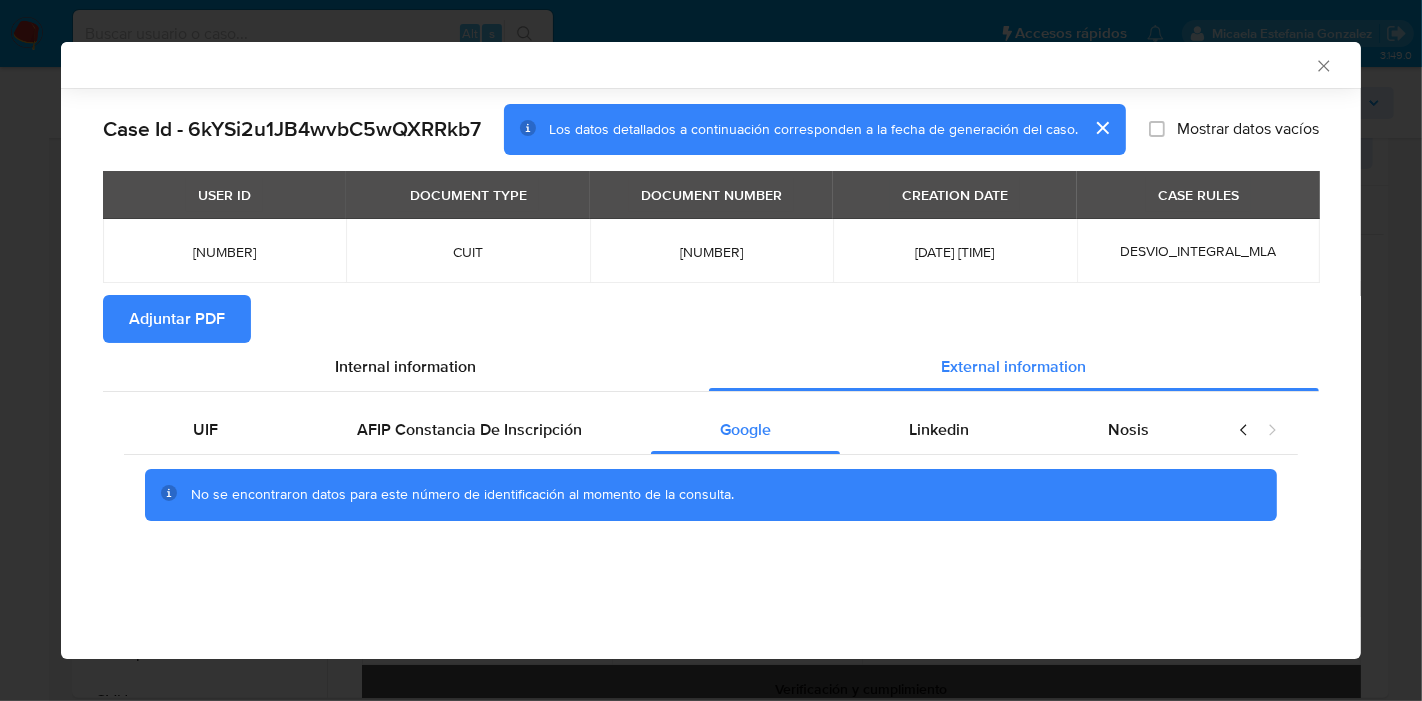 scroll, scrollTop: 0, scrollLeft: 0, axis: both 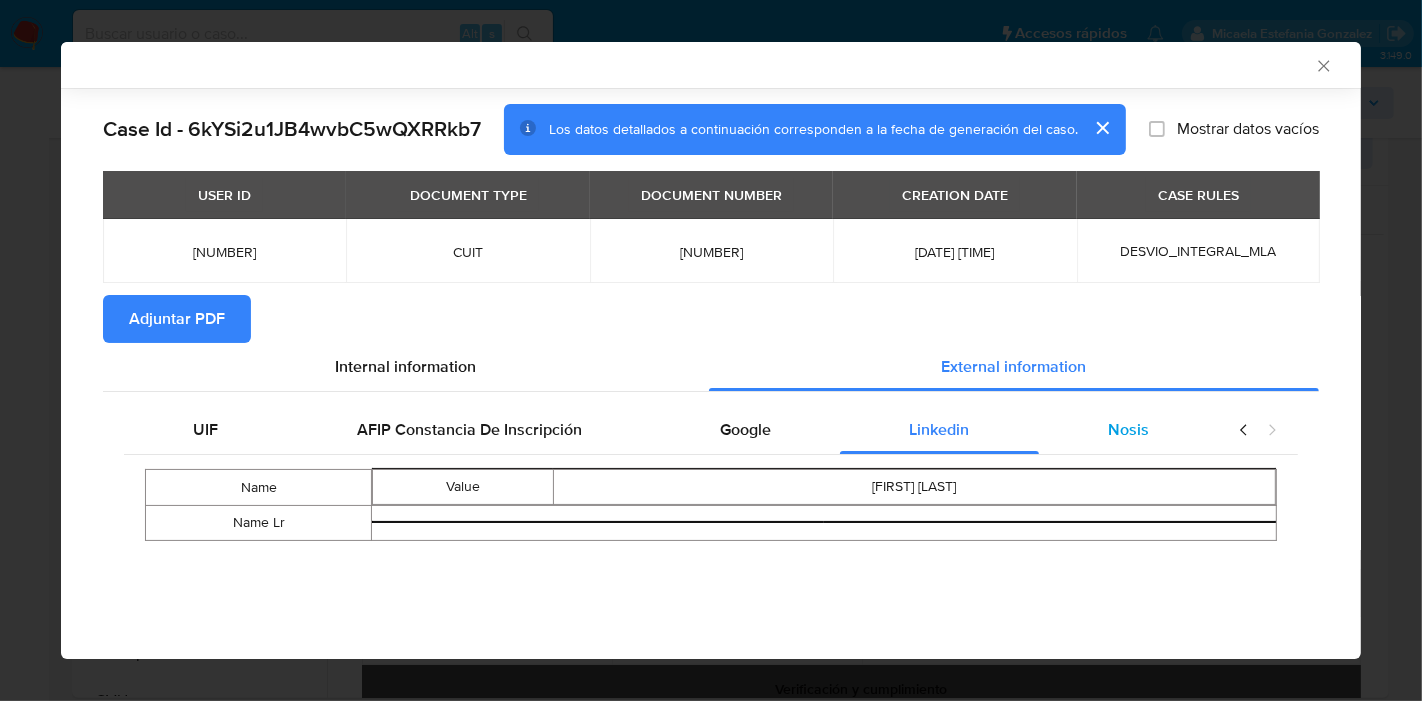click on "Nosis" at bounding box center (1128, 430) 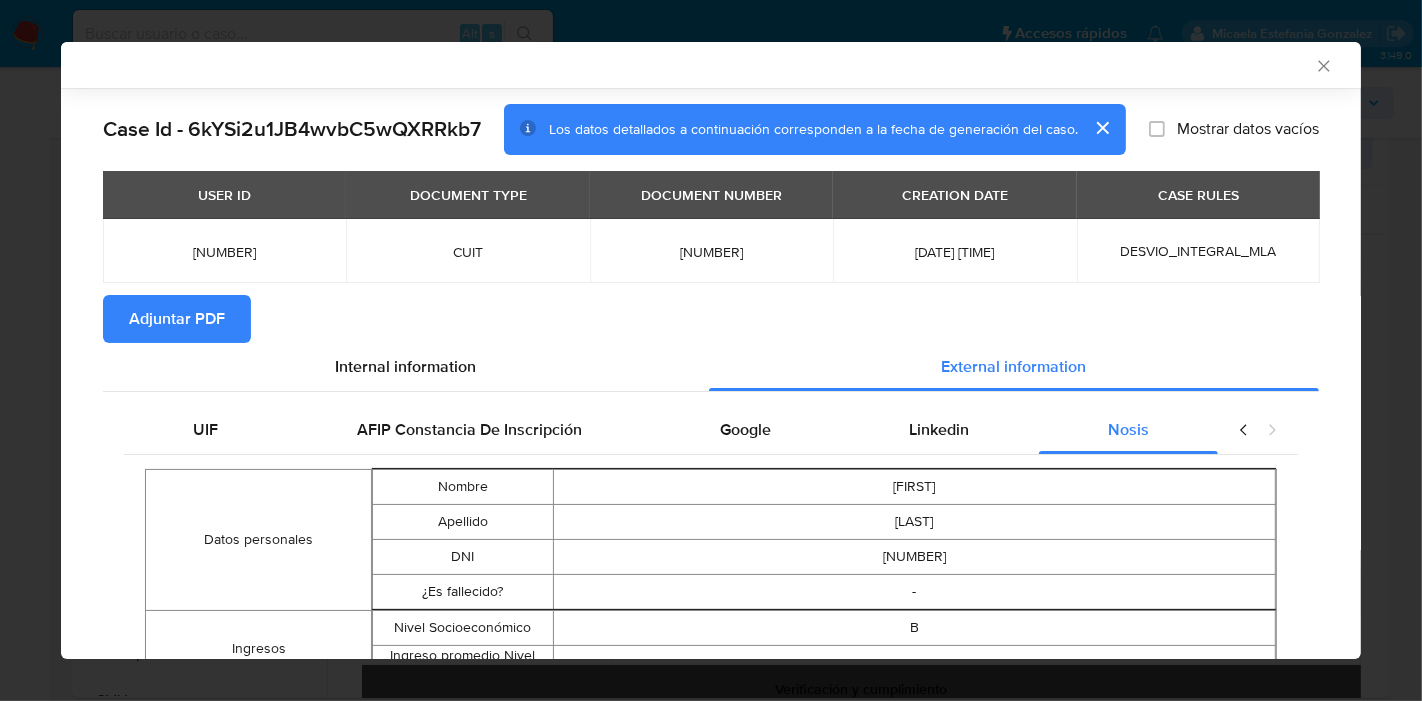 click 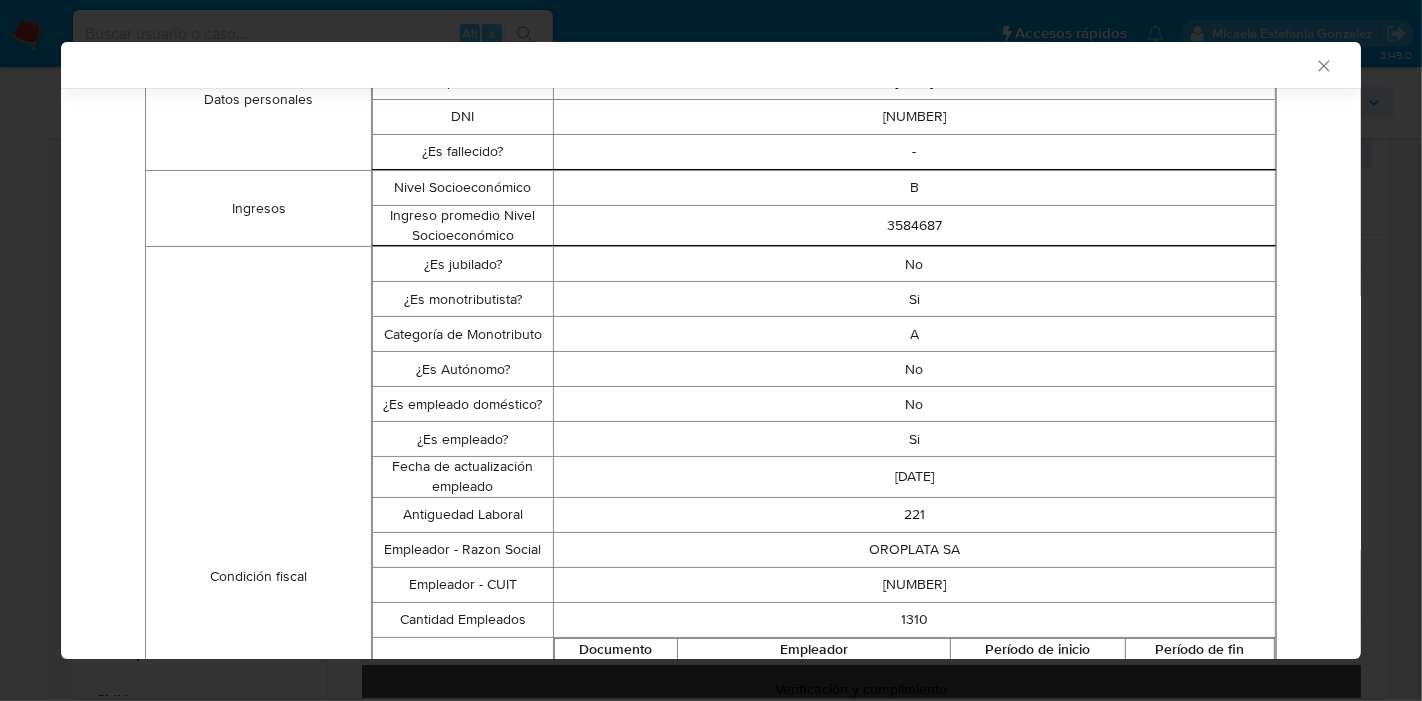 scroll, scrollTop: 0, scrollLeft: 0, axis: both 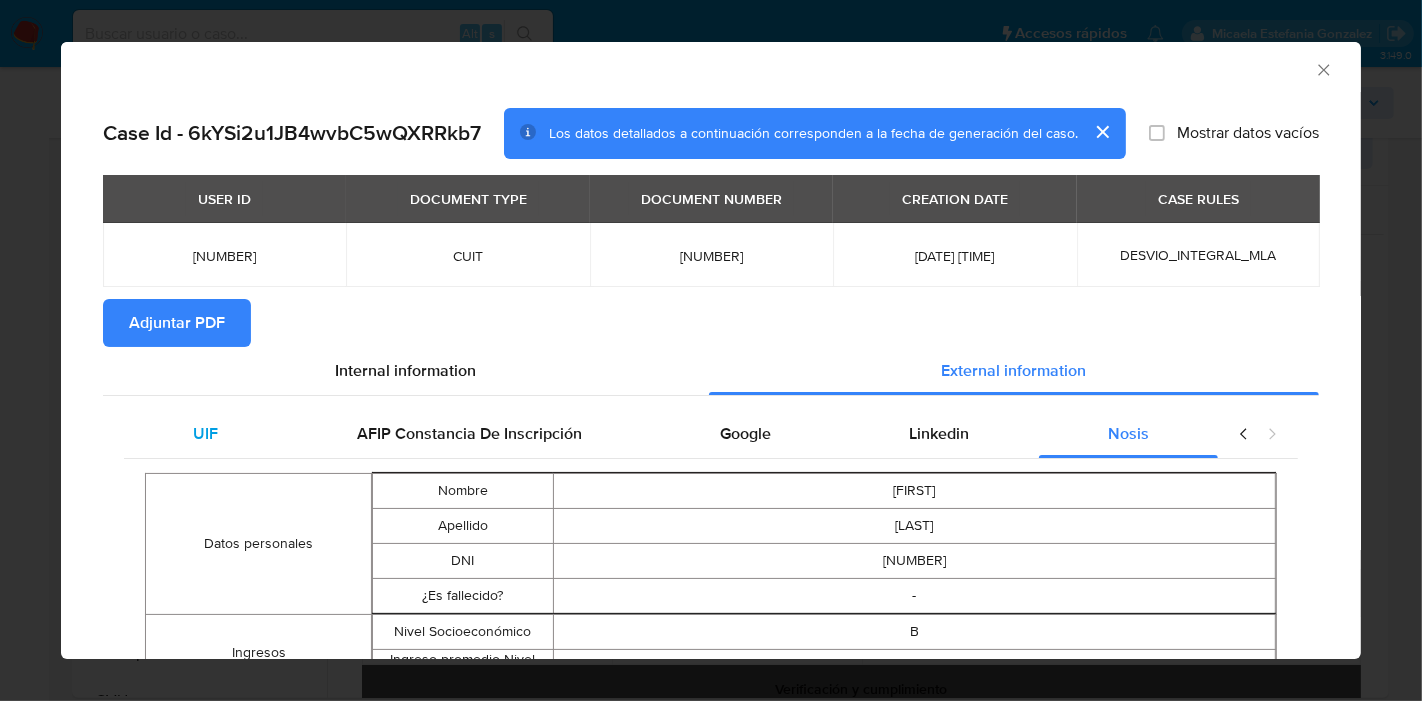 click on "UIF" at bounding box center (205, 433) 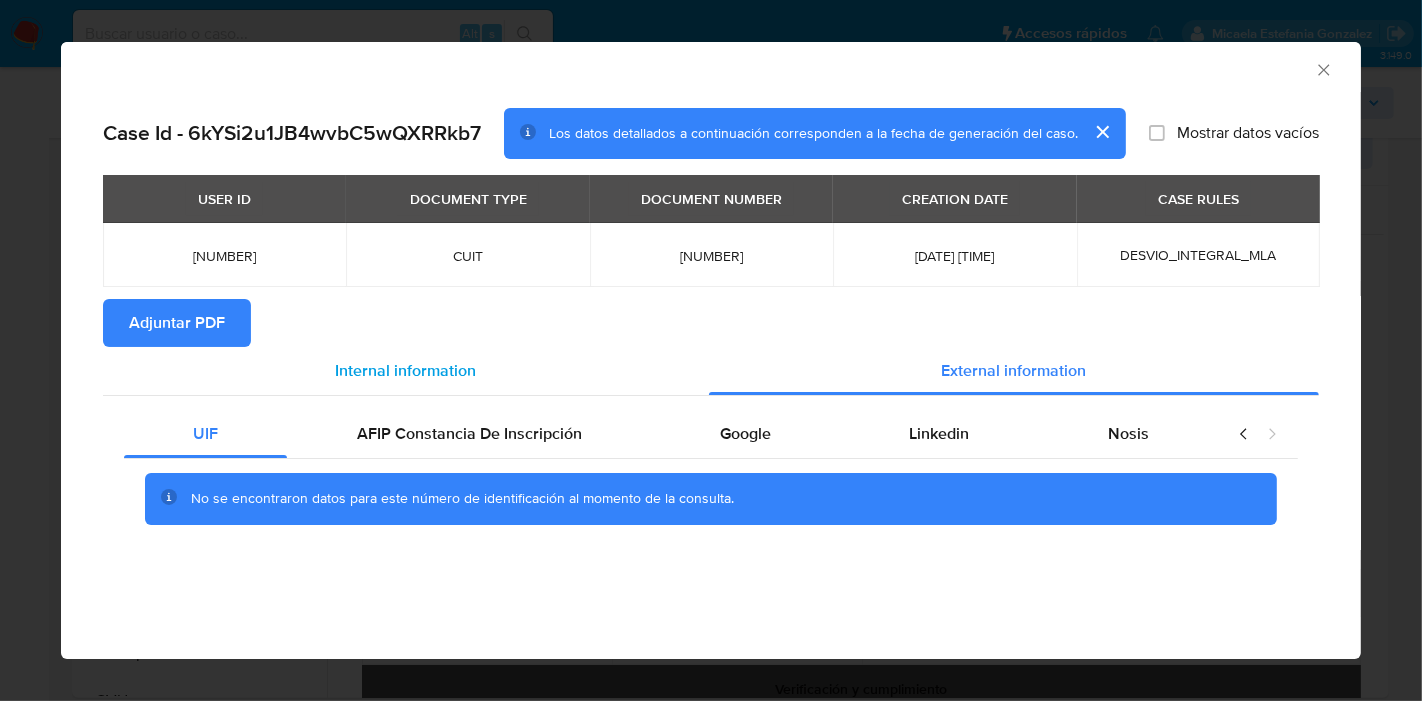 click on "Internal information" at bounding box center (406, 370) 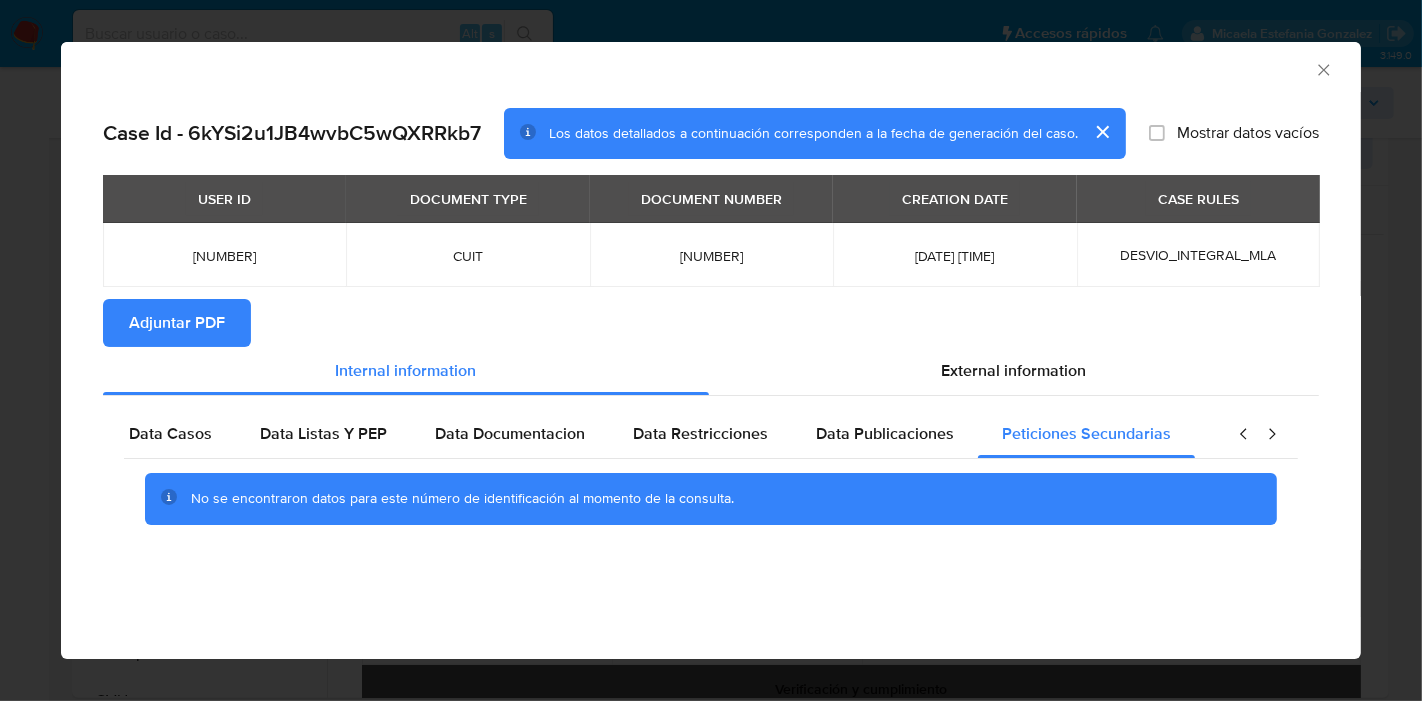 scroll, scrollTop: 0, scrollLeft: 391, axis: horizontal 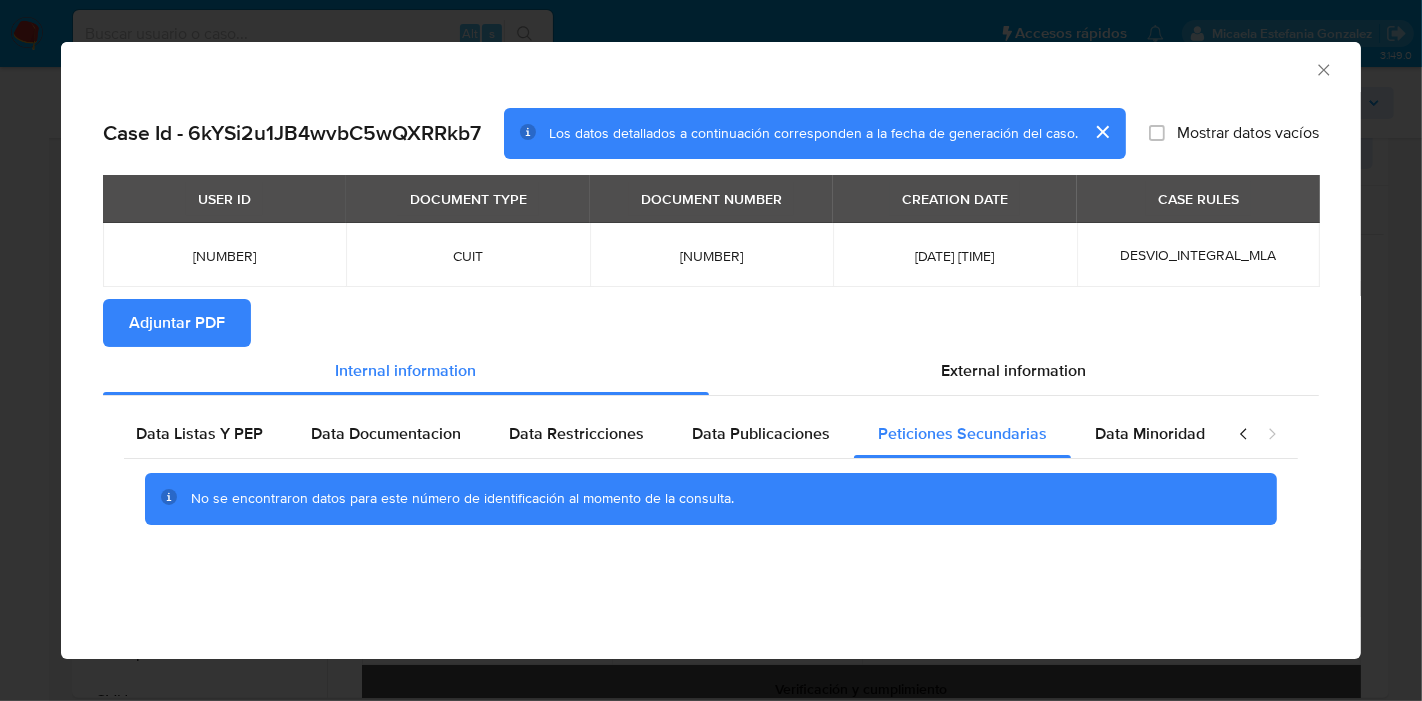 click 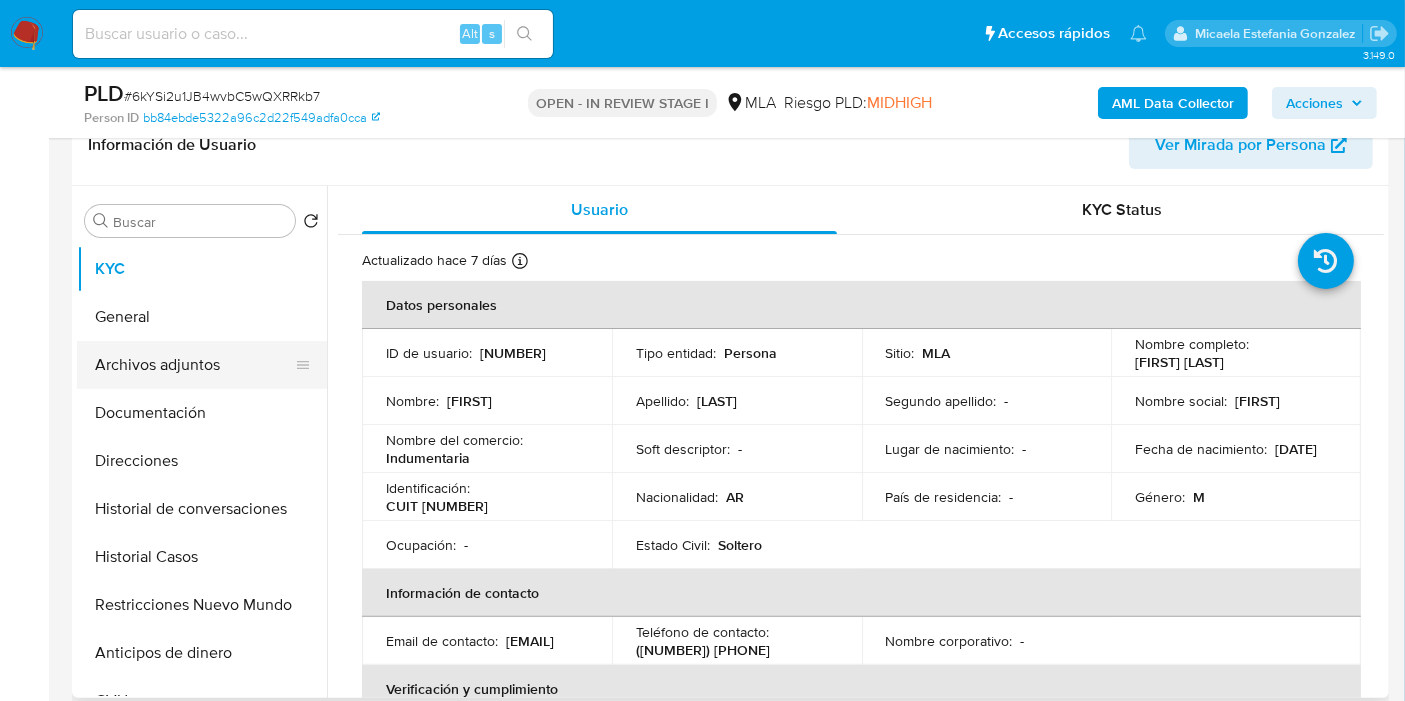 click on "Archivos adjuntos" at bounding box center [194, 365] 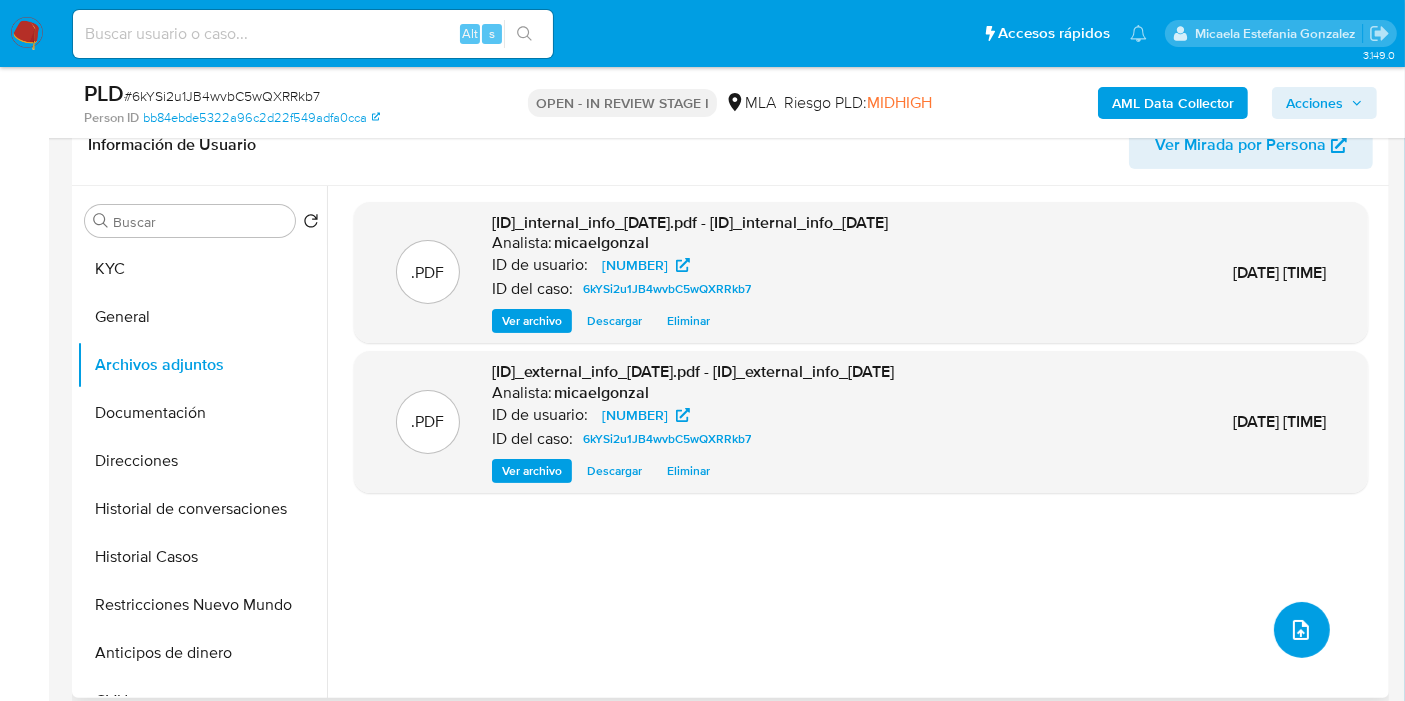 click at bounding box center (1301, 630) 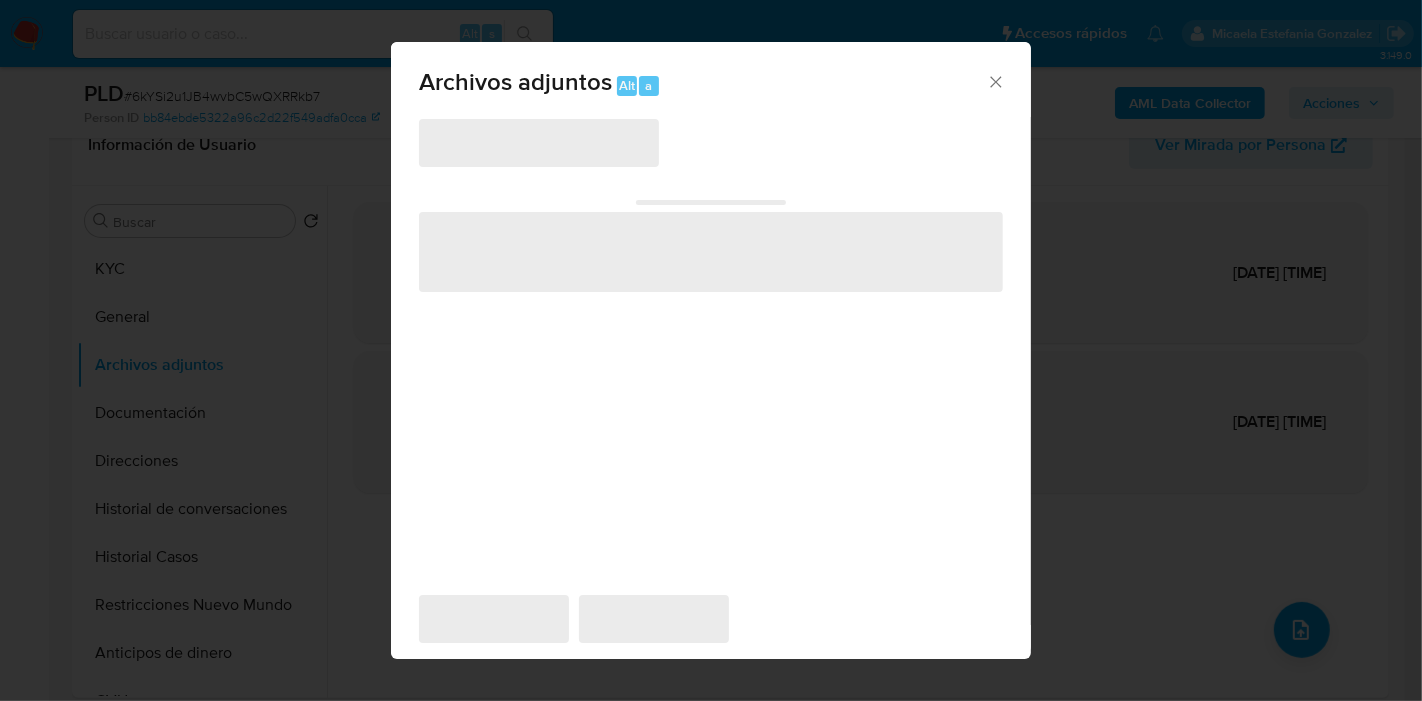click on "‌" at bounding box center (539, 143) 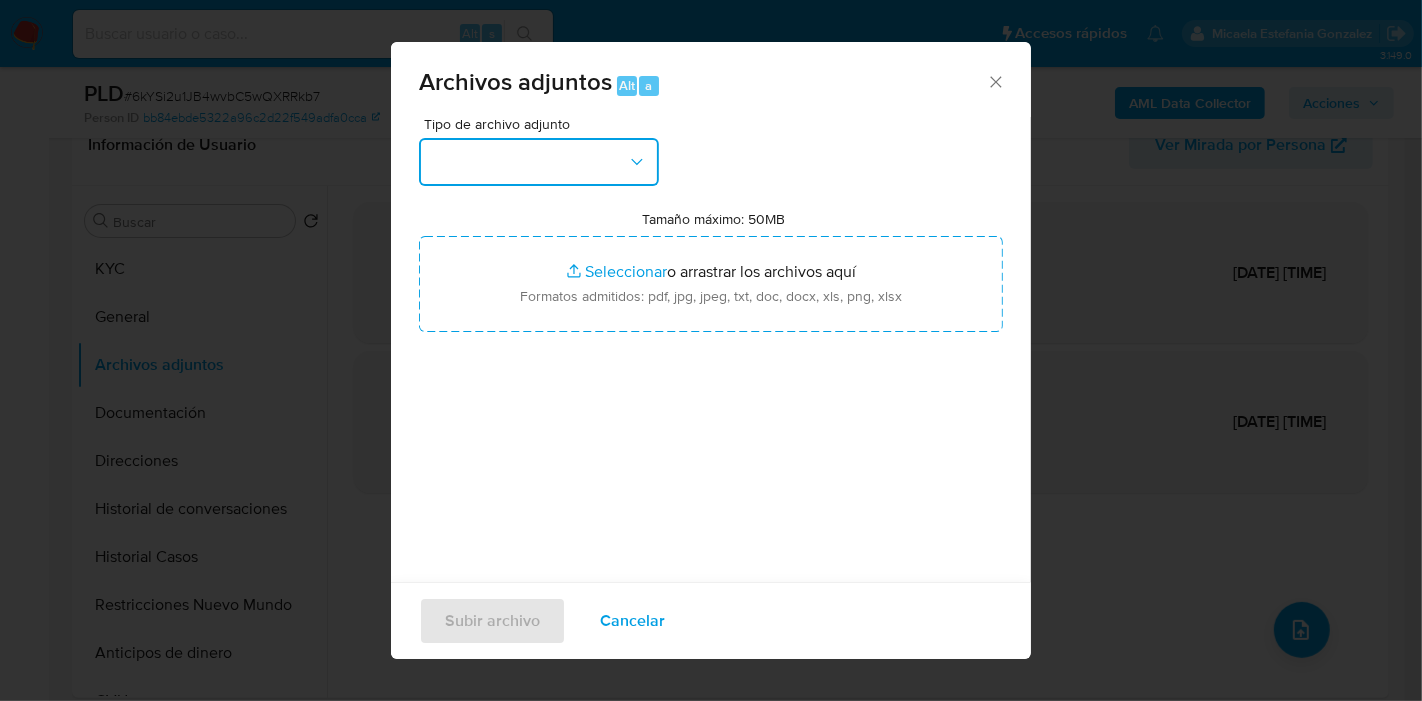 click at bounding box center (539, 162) 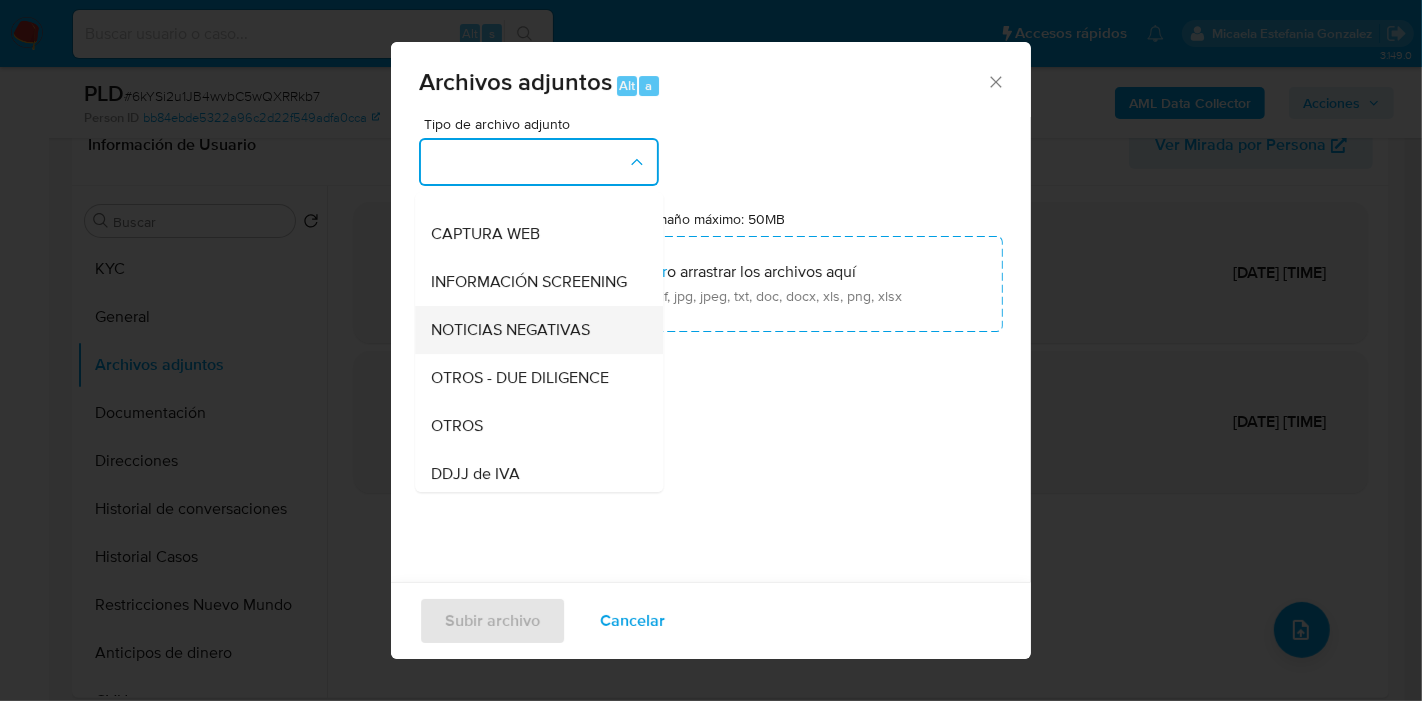 scroll, scrollTop: 444, scrollLeft: 0, axis: vertical 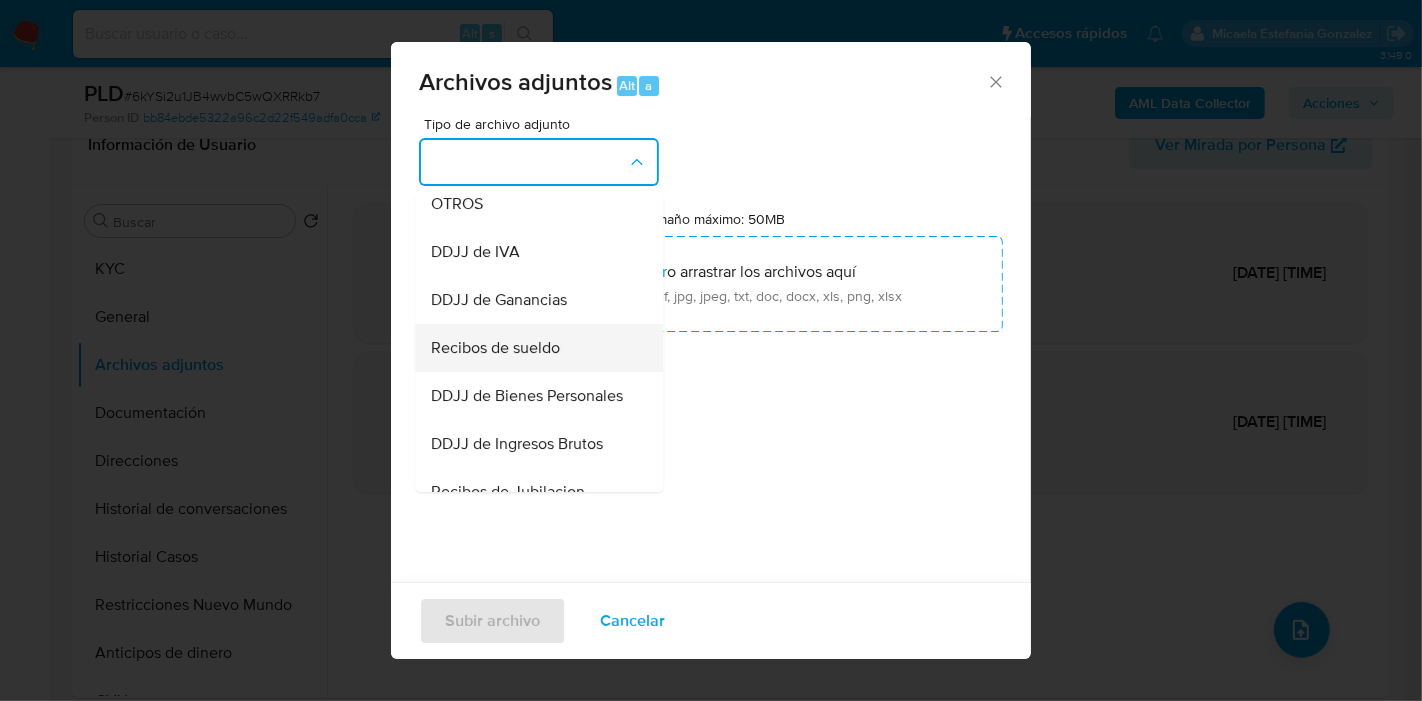 click on "Recibos de sueldo" at bounding box center (495, 348) 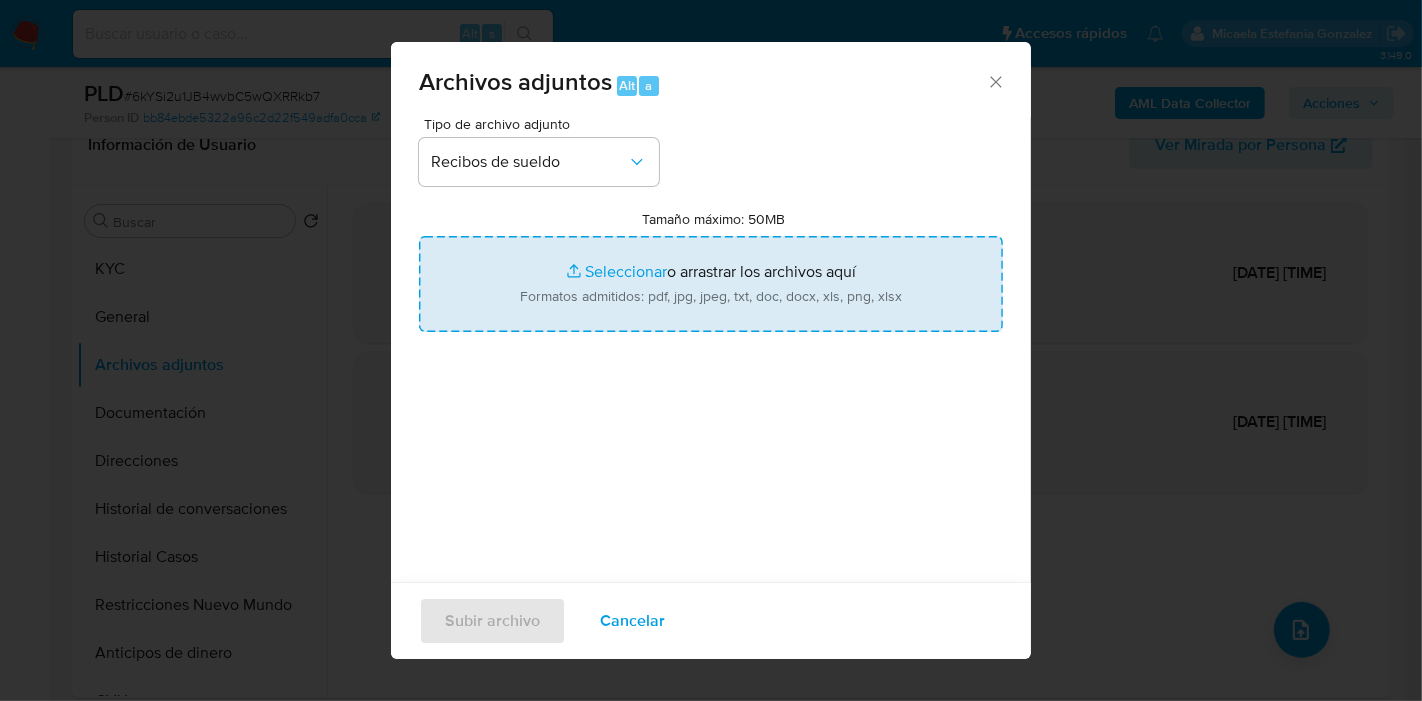 click on "Tamaño máximo: 50MB Seleccionar archivos" at bounding box center [711, 284] 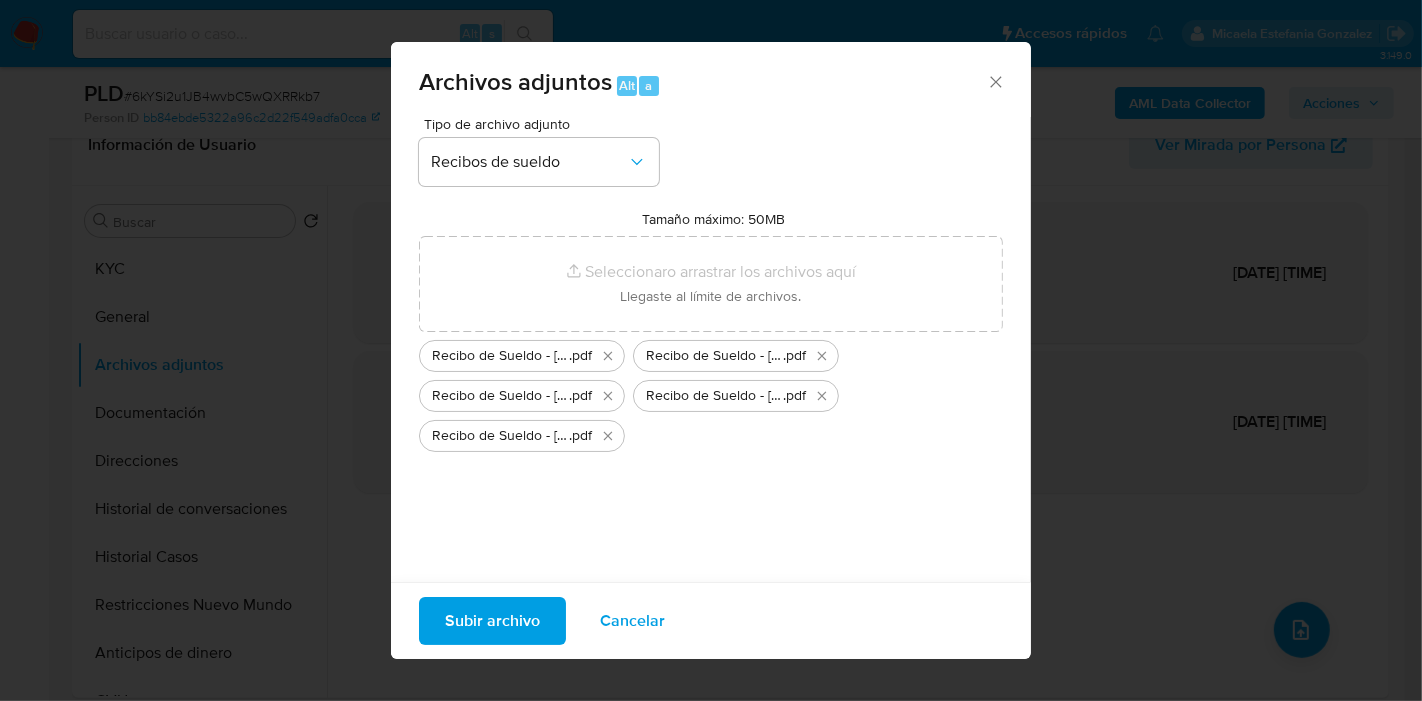 click on "Subir archivo" at bounding box center (492, 621) 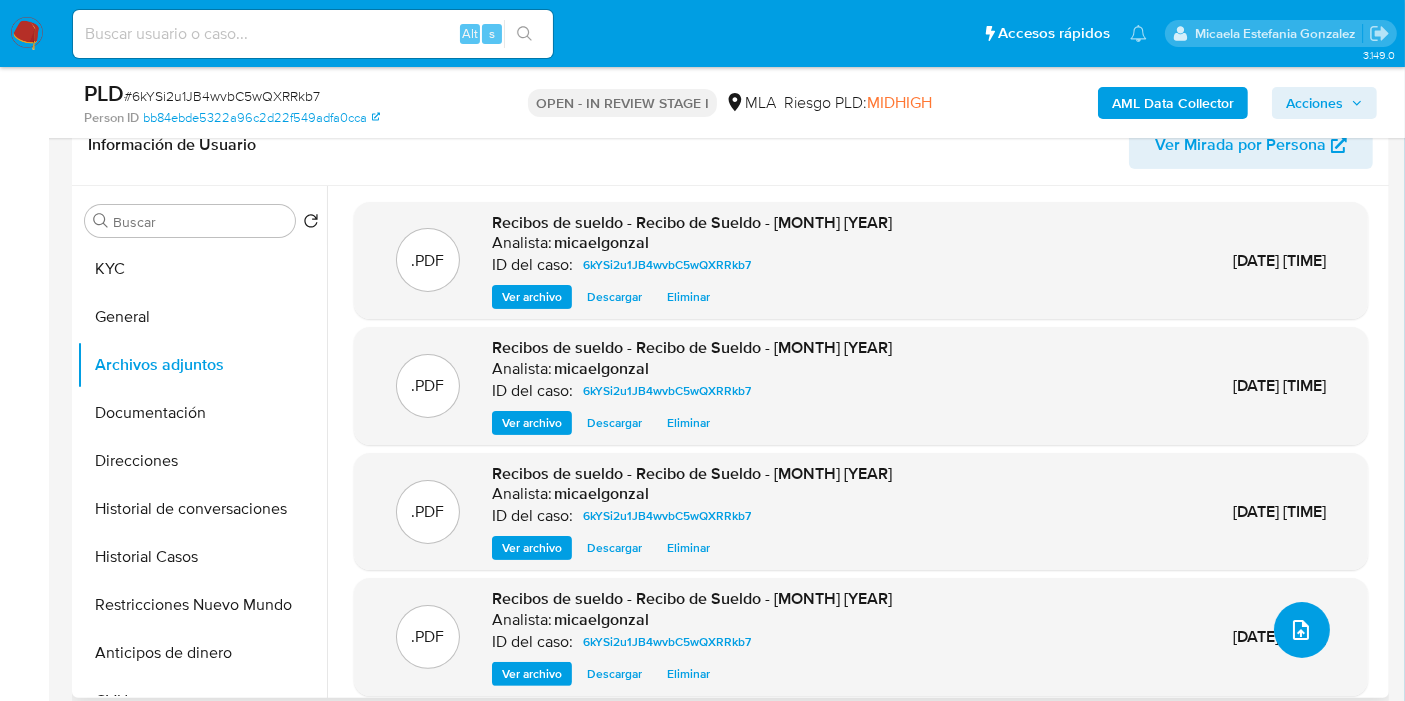 click 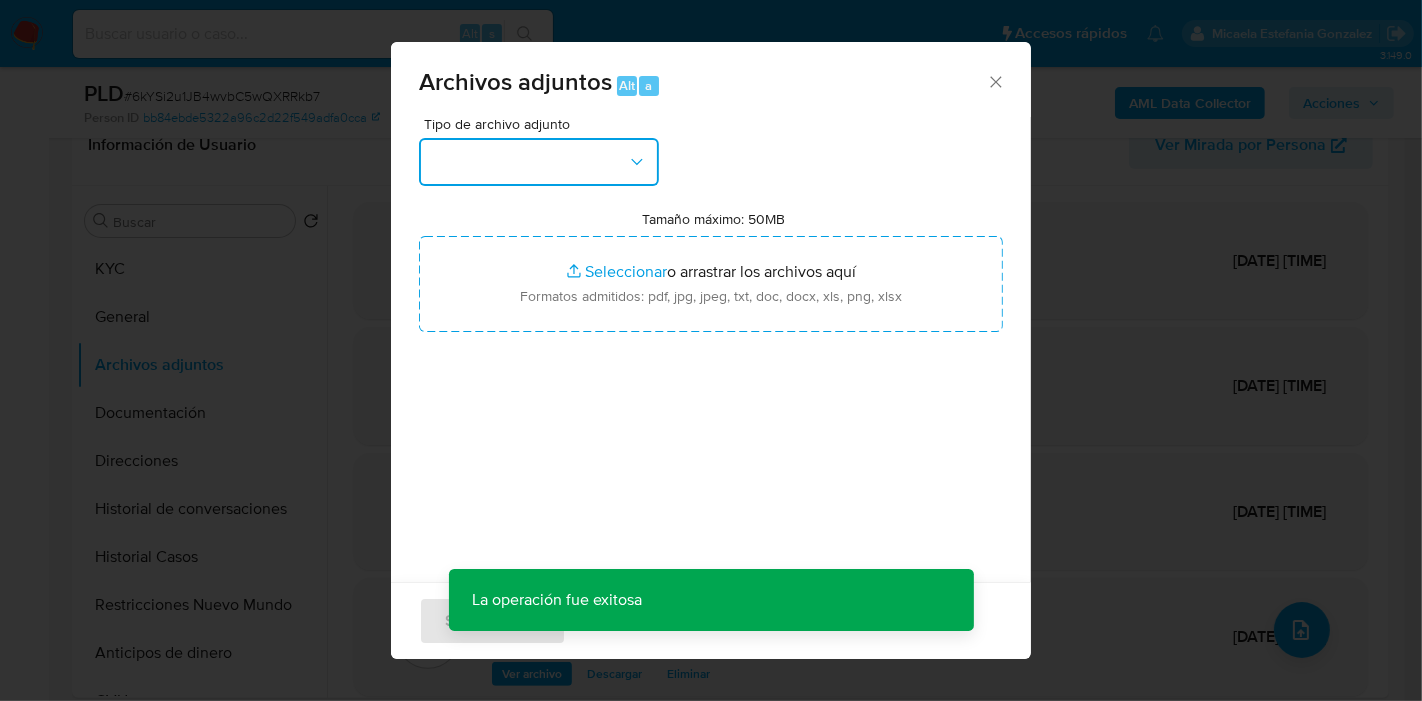click at bounding box center (539, 162) 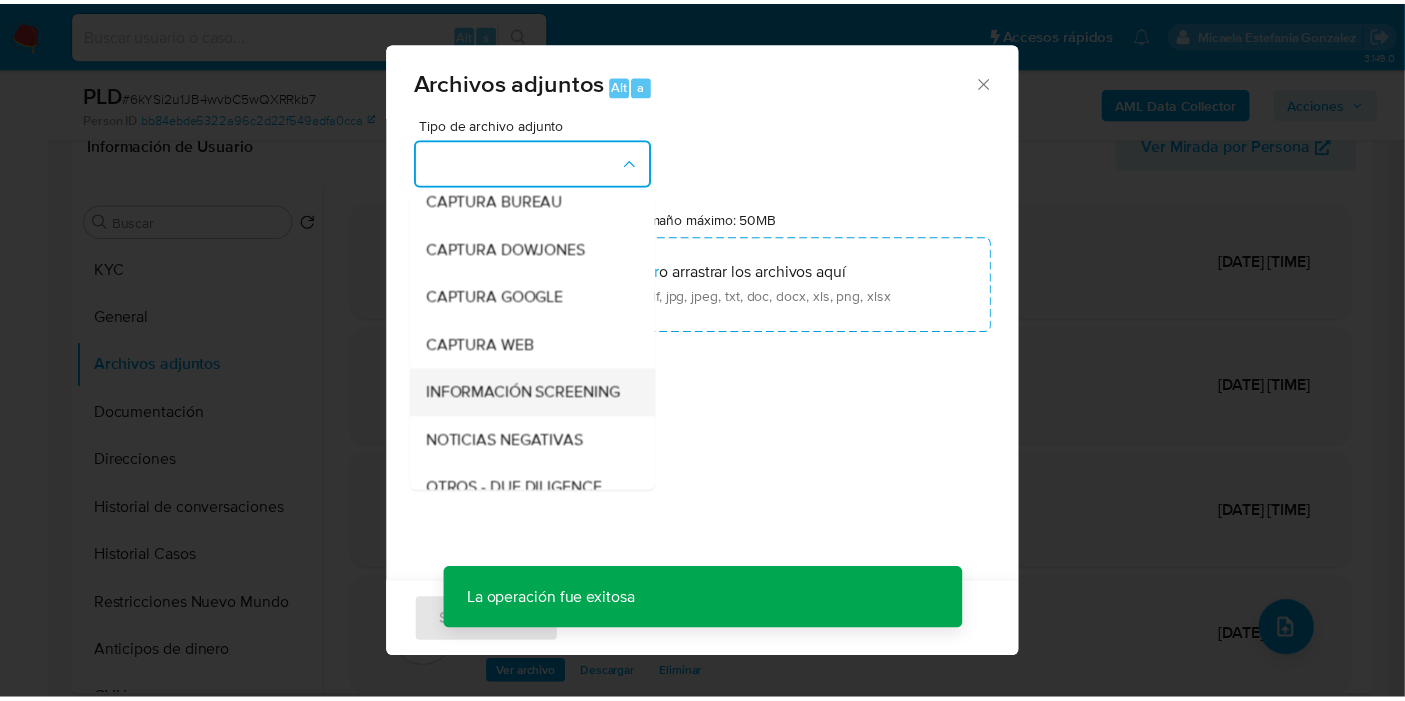 scroll, scrollTop: 333, scrollLeft: 0, axis: vertical 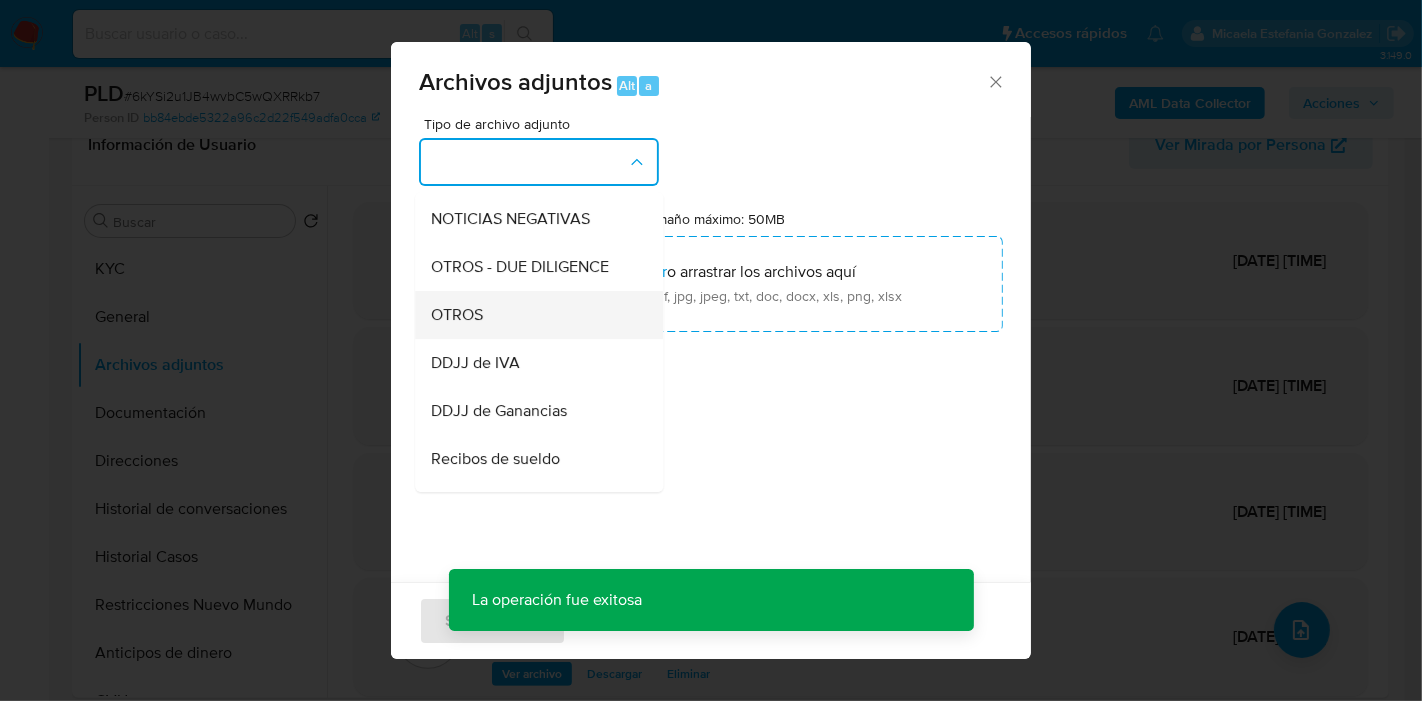 click on "OTROS" at bounding box center (533, 315) 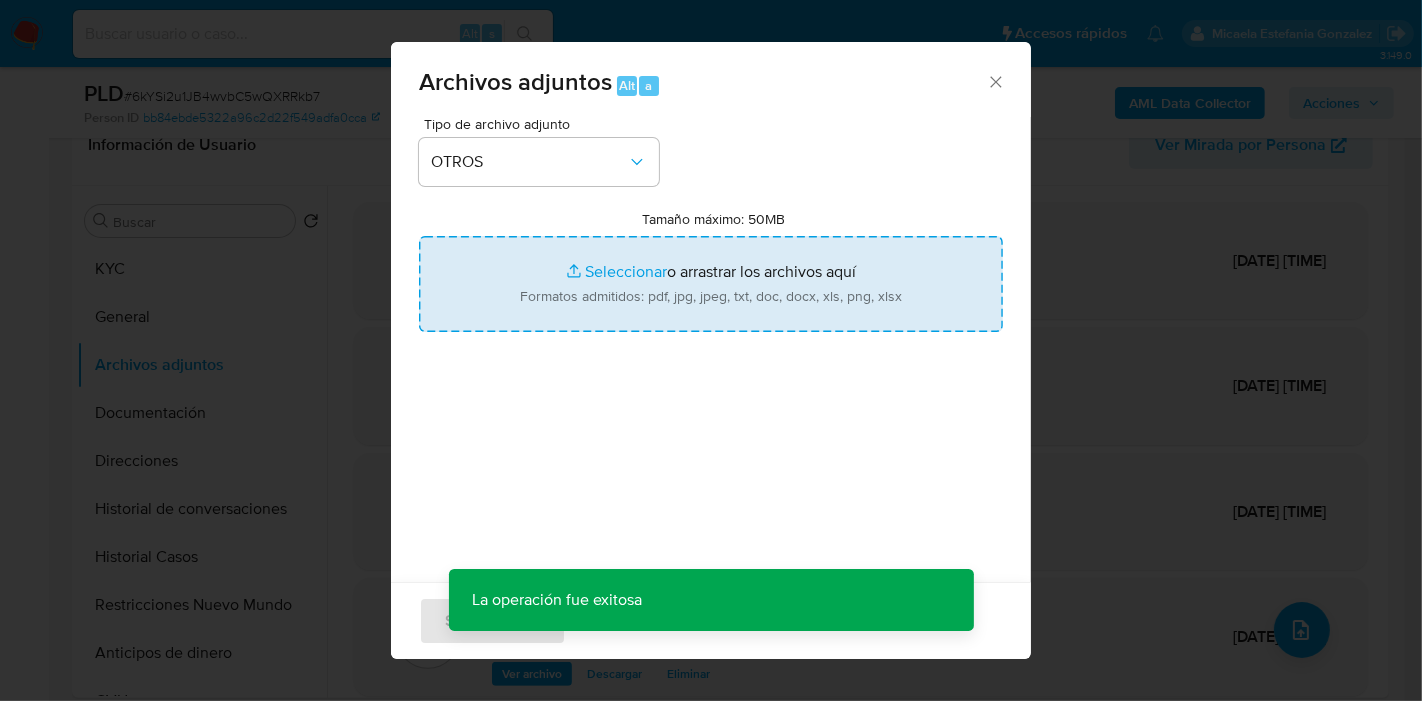 click on "Tamaño máximo: 50MB Seleccionar archivos" at bounding box center (711, 284) 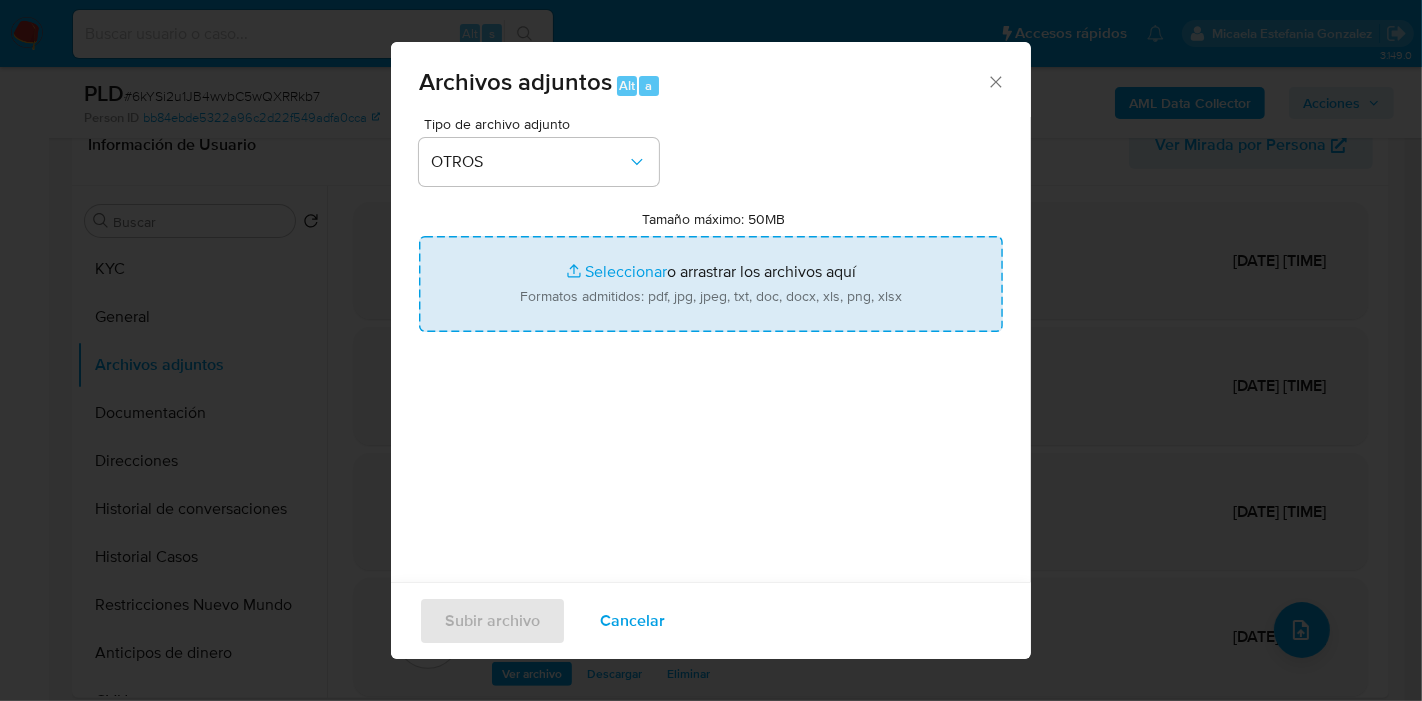 type on "C:\fakepath\Caselog 6kYSi2u1JB4wvbC5wQXRRkb7_2025_07_18_06_41_36.docx" 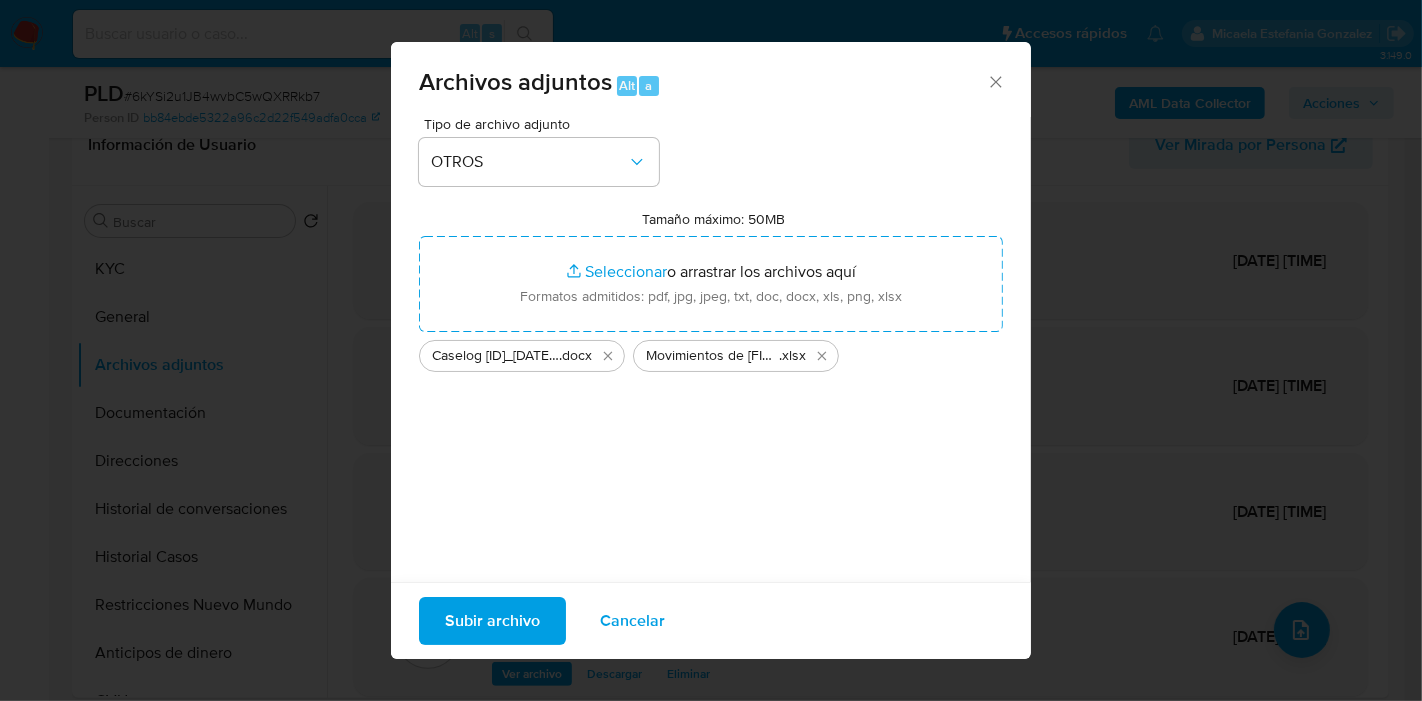 click on "Subir archivo" at bounding box center [492, 621] 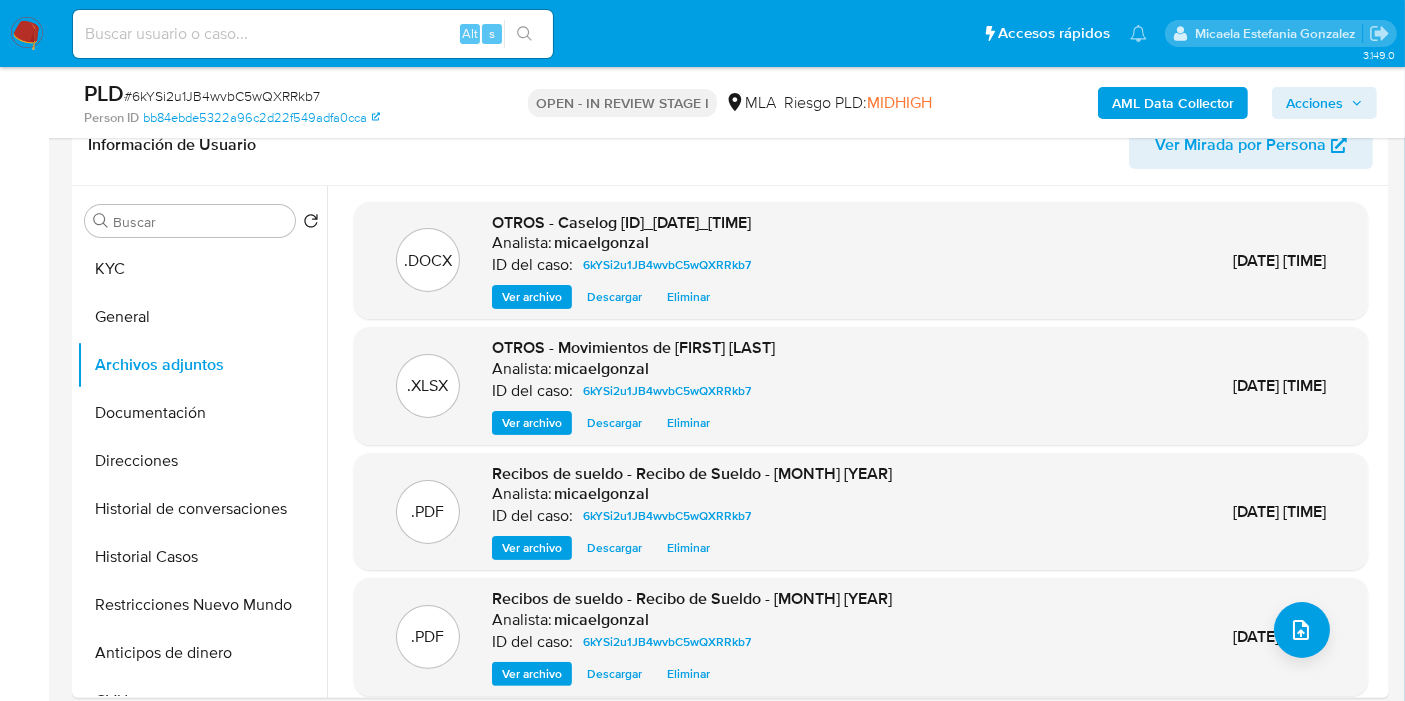 click on "KYC" at bounding box center (202, 269) 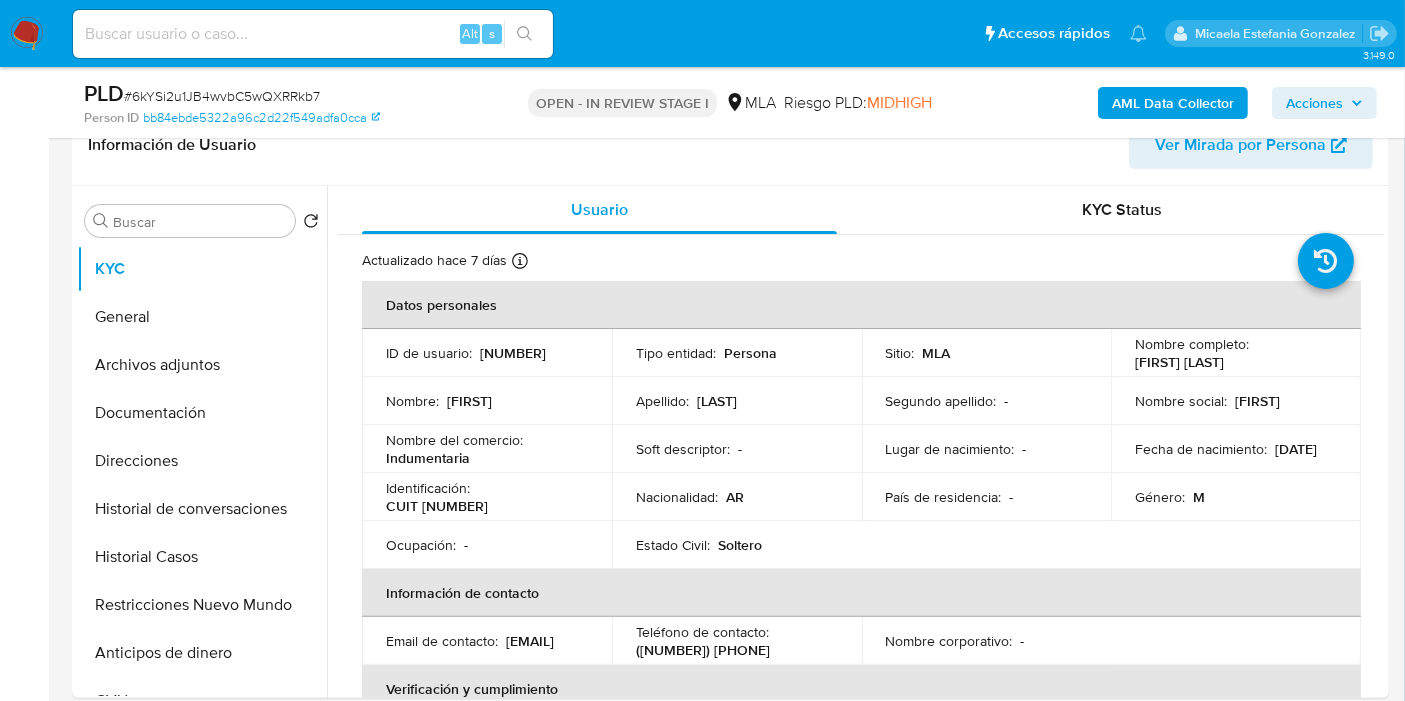 click on "Acciones" at bounding box center [1314, 103] 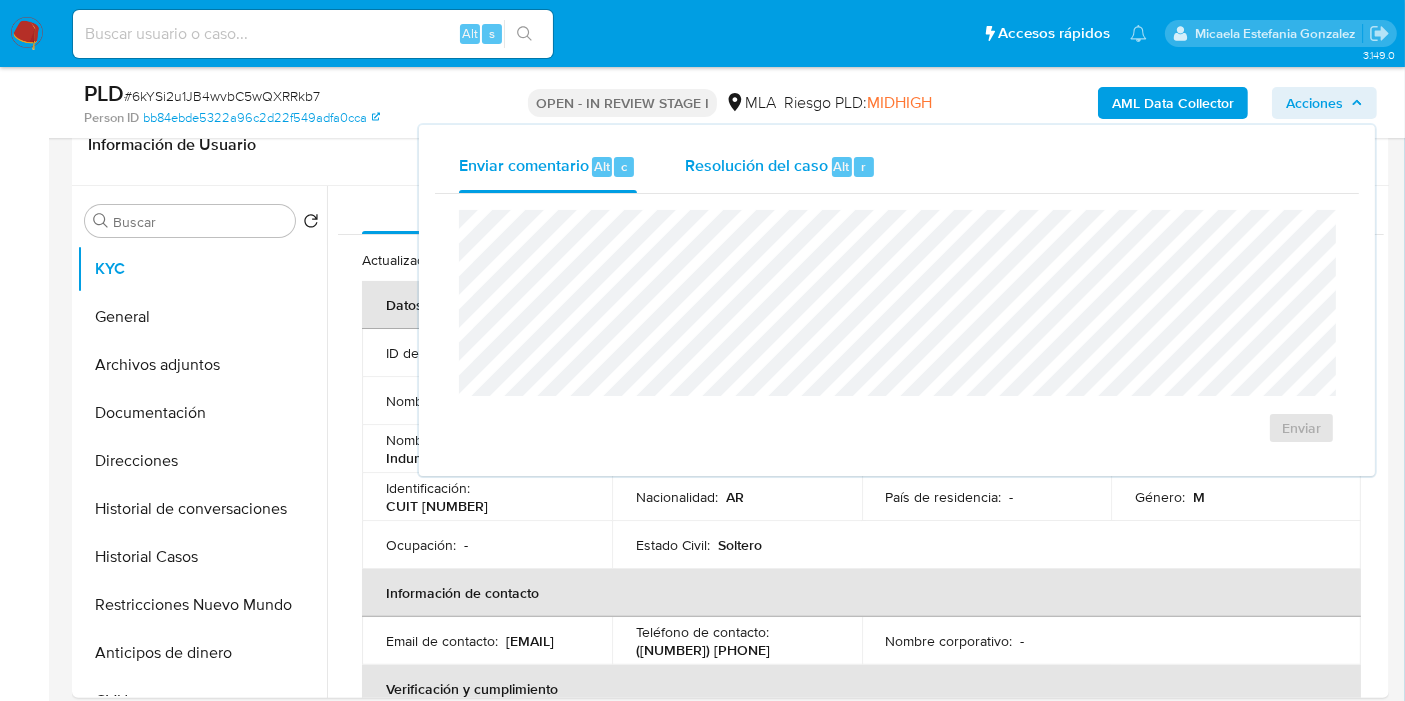 click on "Resolución del caso Alt r" at bounding box center [780, 167] 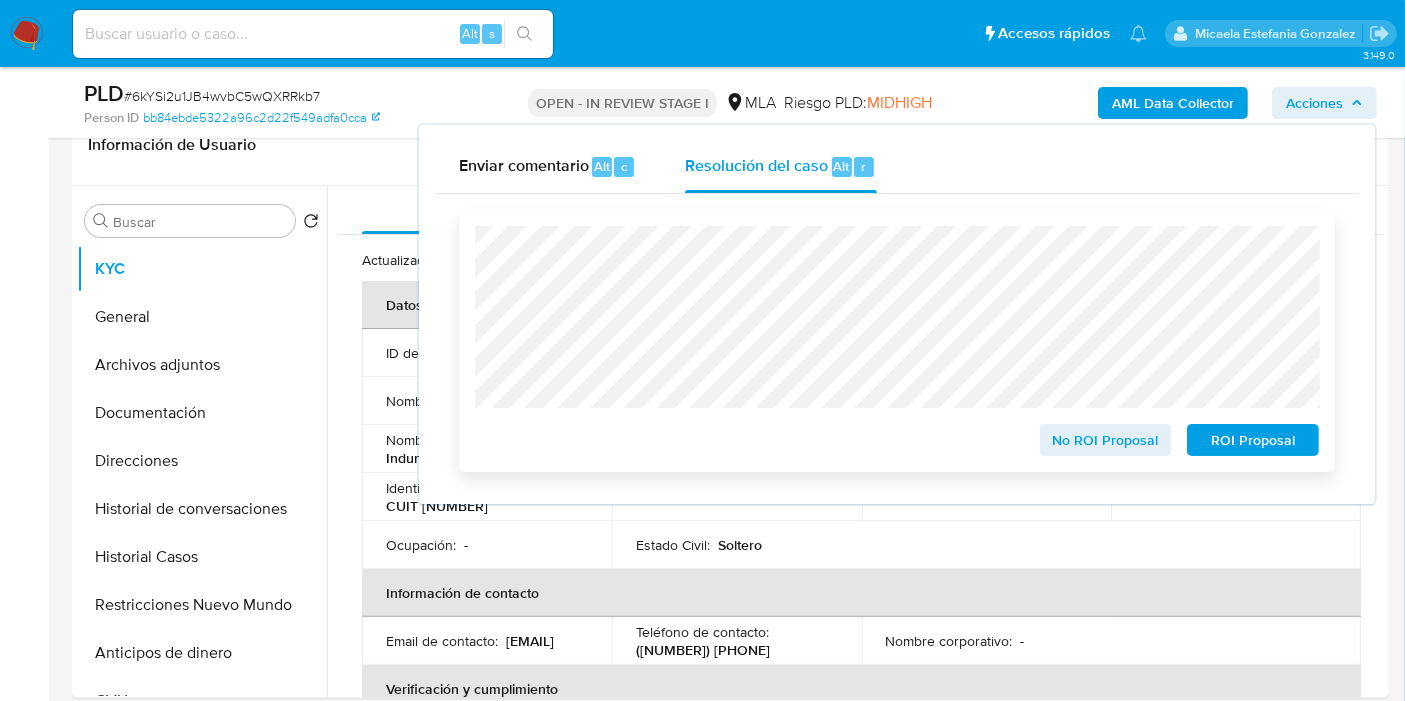 click on "No ROI Proposal" at bounding box center [1106, 440] 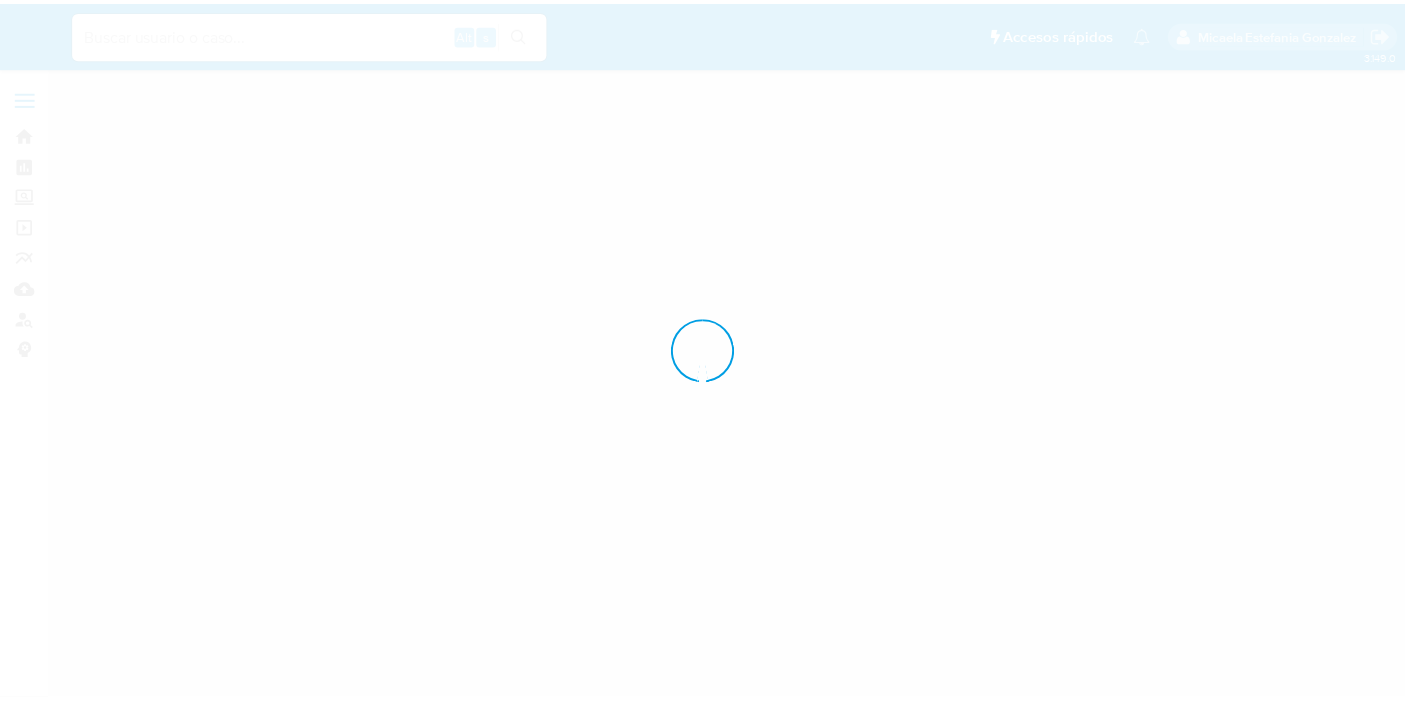 scroll, scrollTop: 0, scrollLeft: 0, axis: both 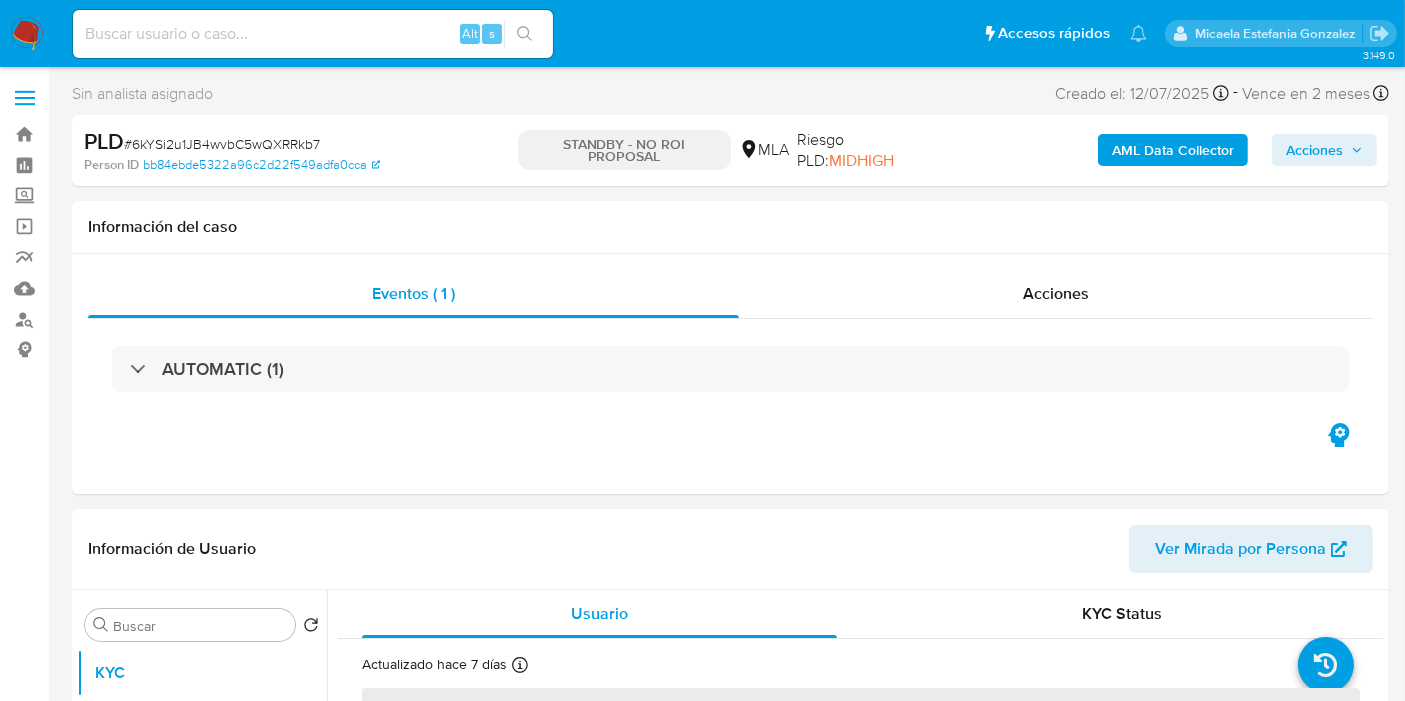 click at bounding box center [27, 34] 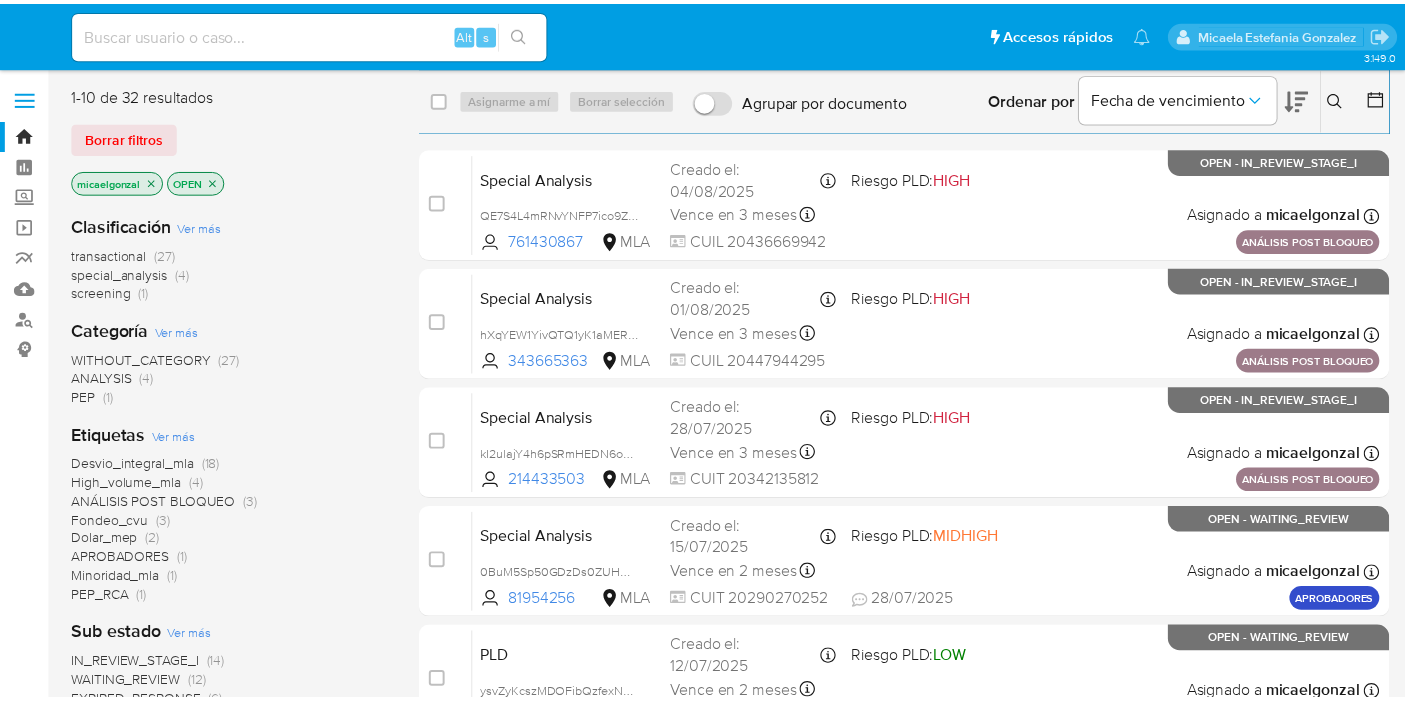 scroll, scrollTop: 0, scrollLeft: 0, axis: both 